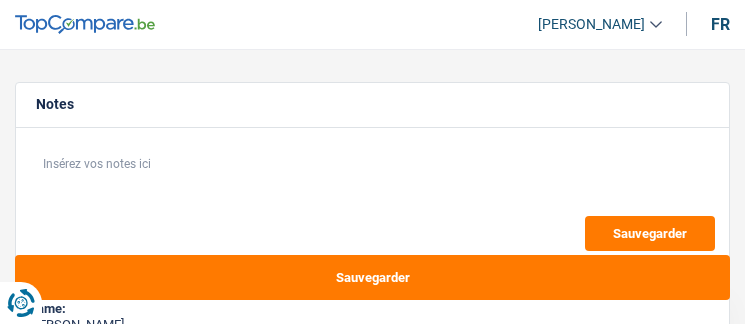 select on "car" 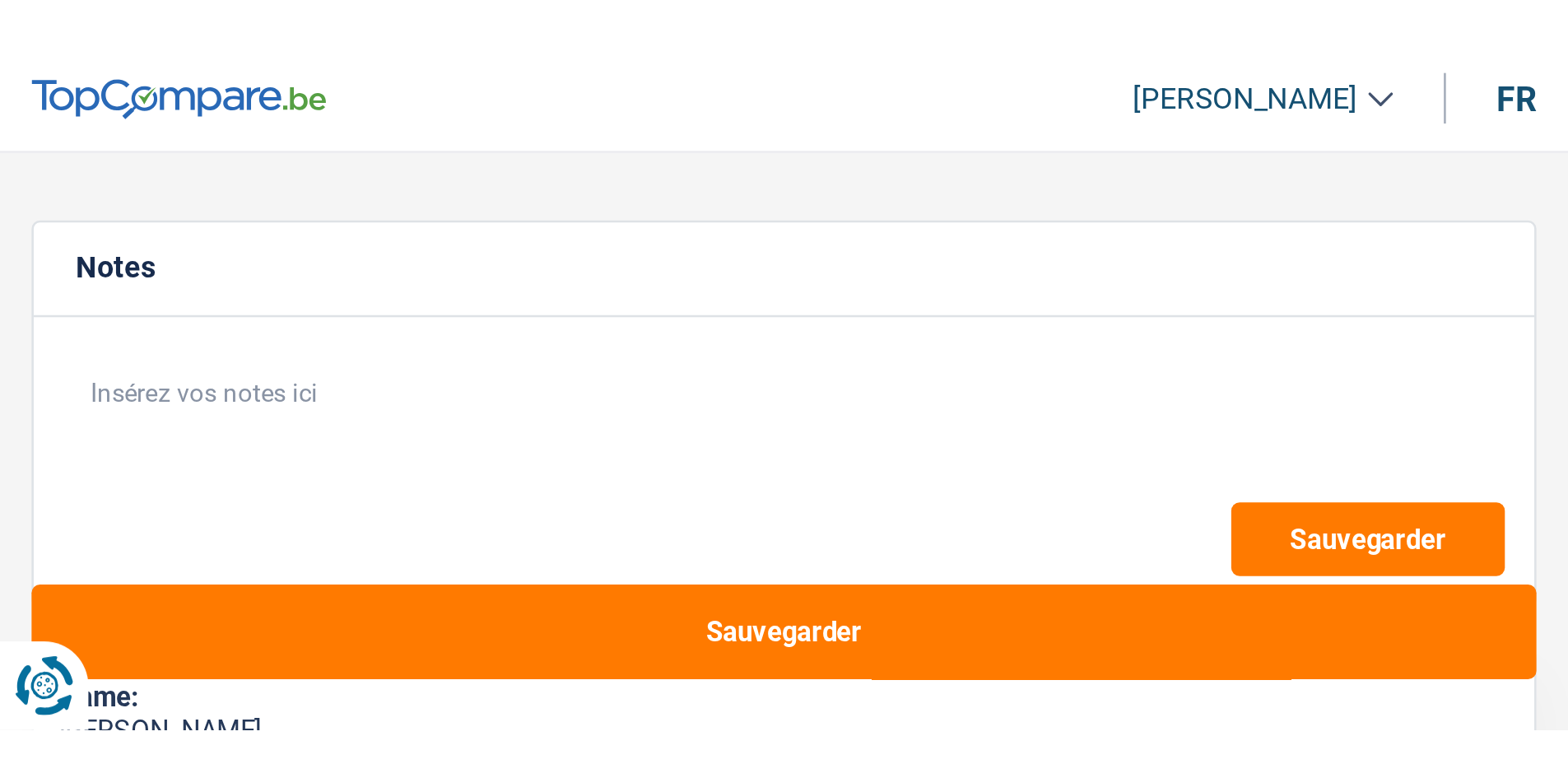 scroll, scrollTop: 0, scrollLeft: 0, axis: both 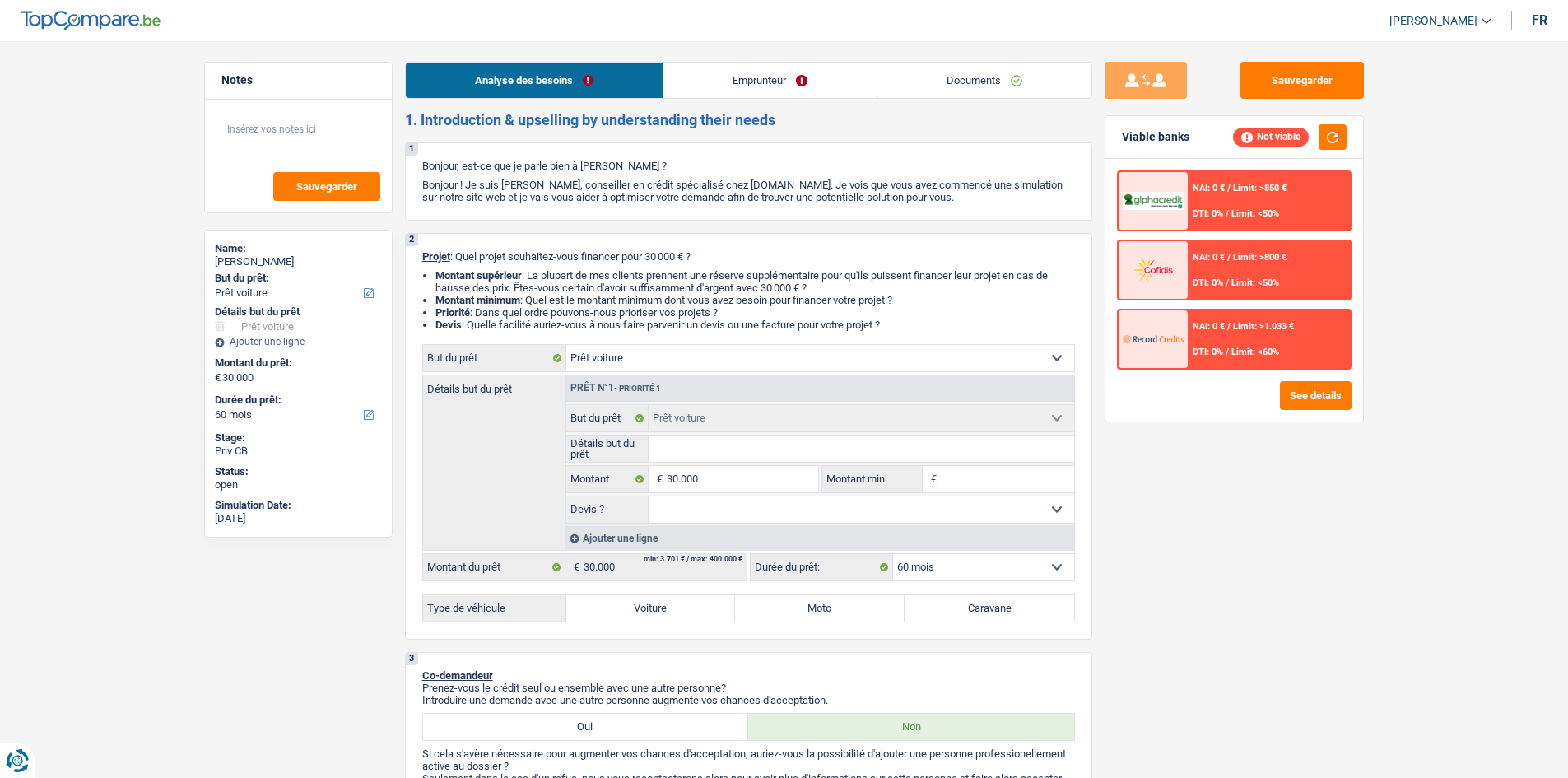 click on "Emprunteur" at bounding box center (770, 80) 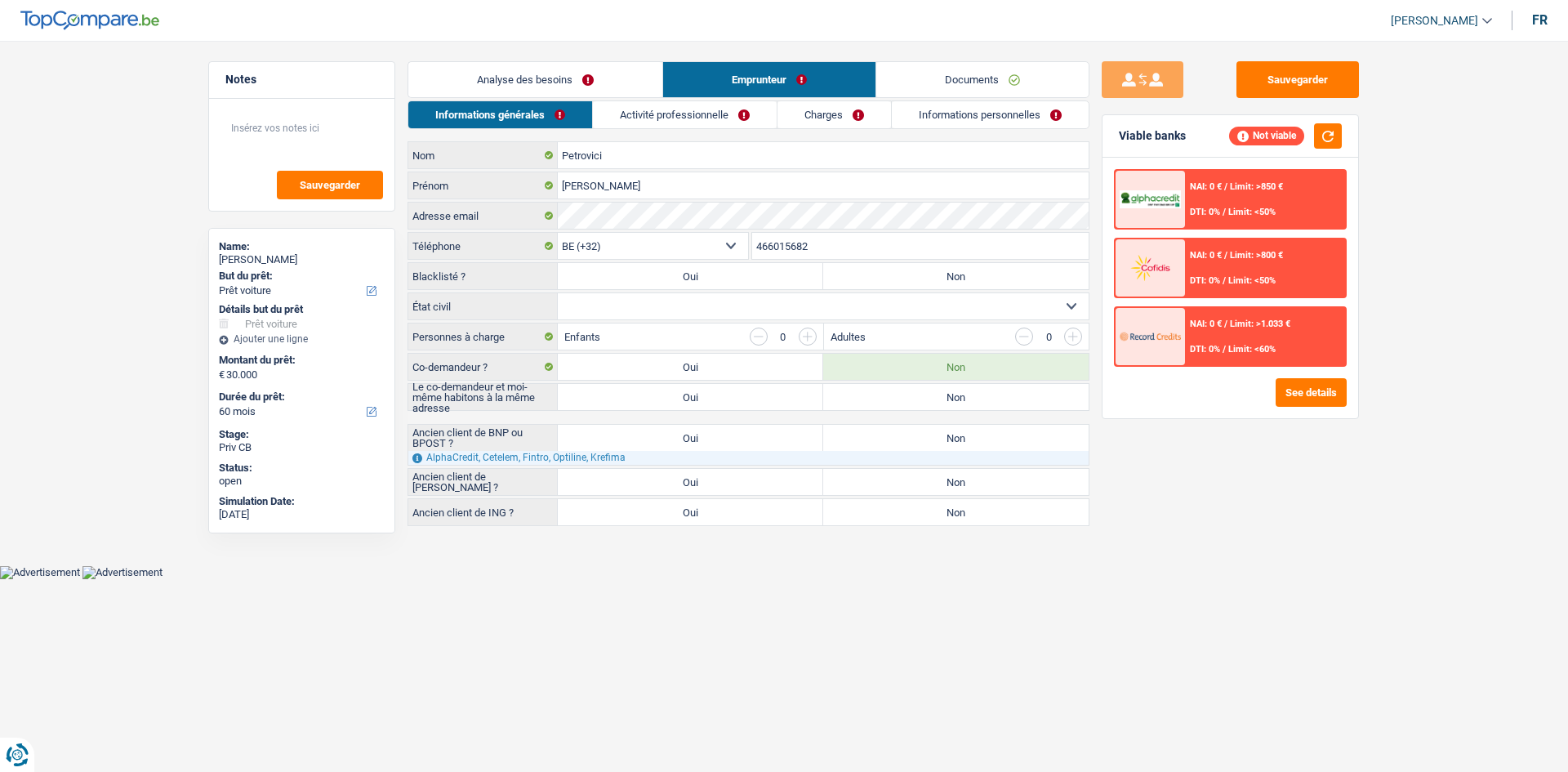 click on "Analyse des besoins" at bounding box center (535, 79) 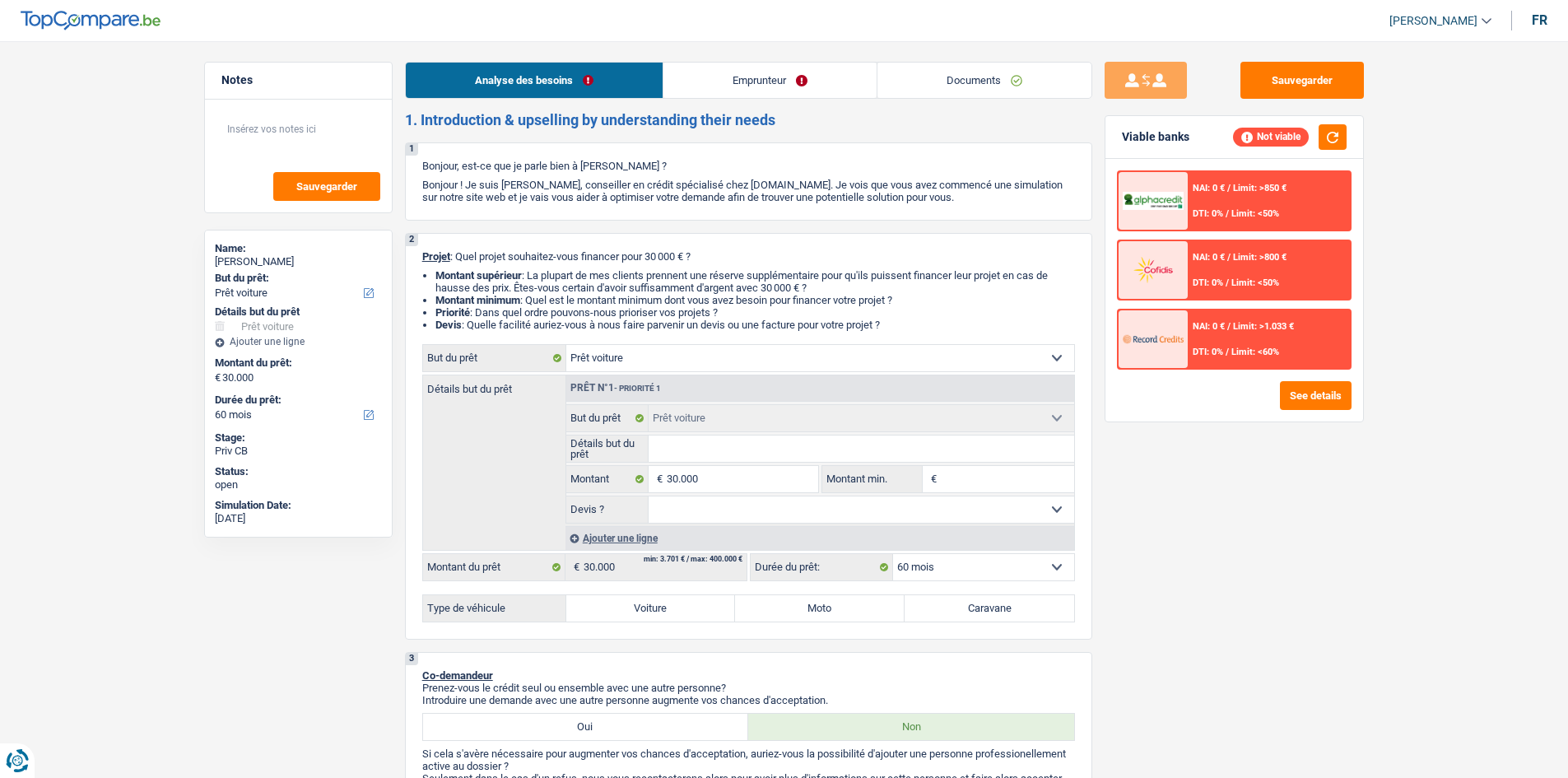 drag, startPoint x: 732, startPoint y: 452, endPoint x: 1140, endPoint y: 533, distance: 415.96274 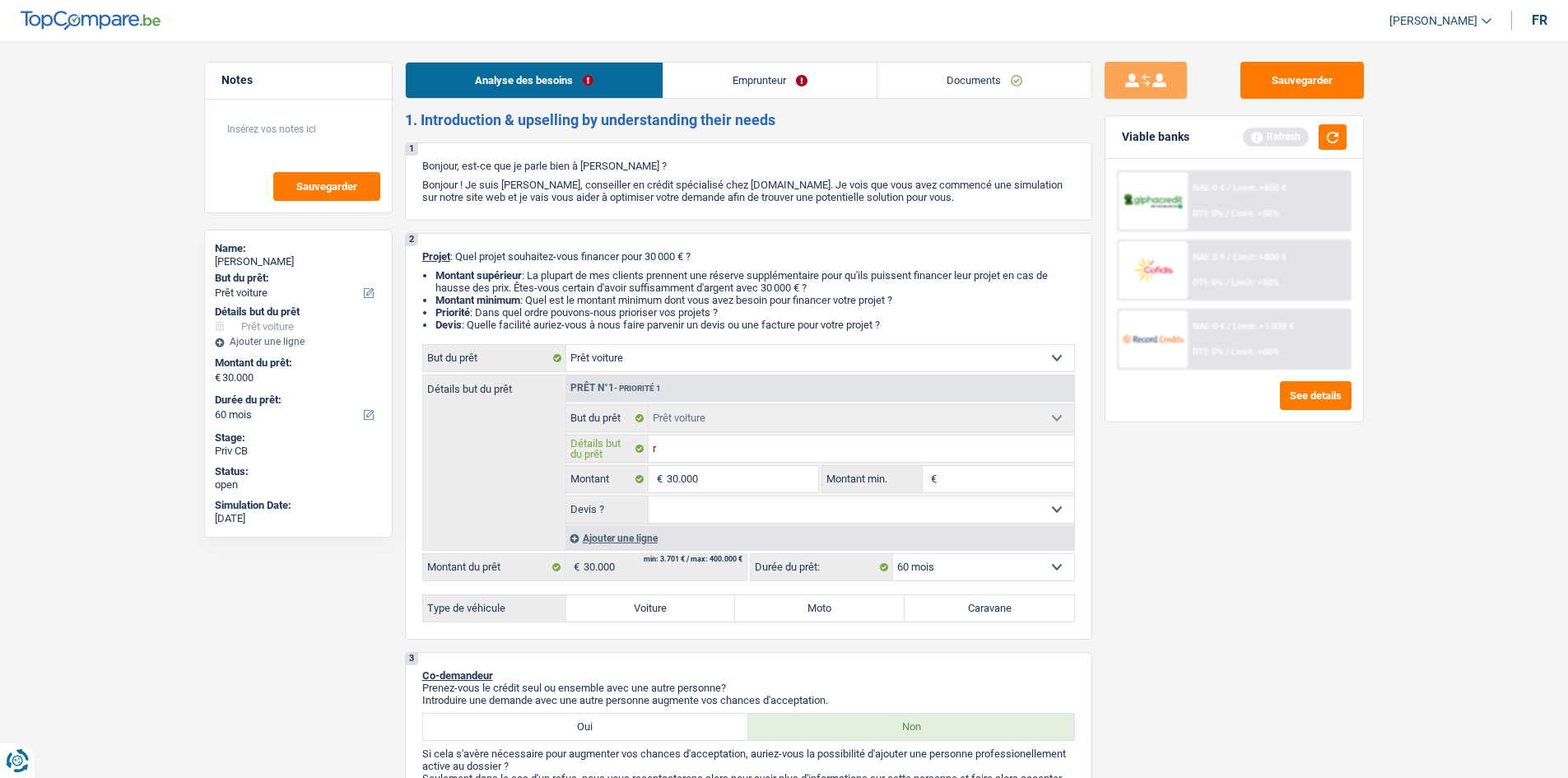 type on "ra" 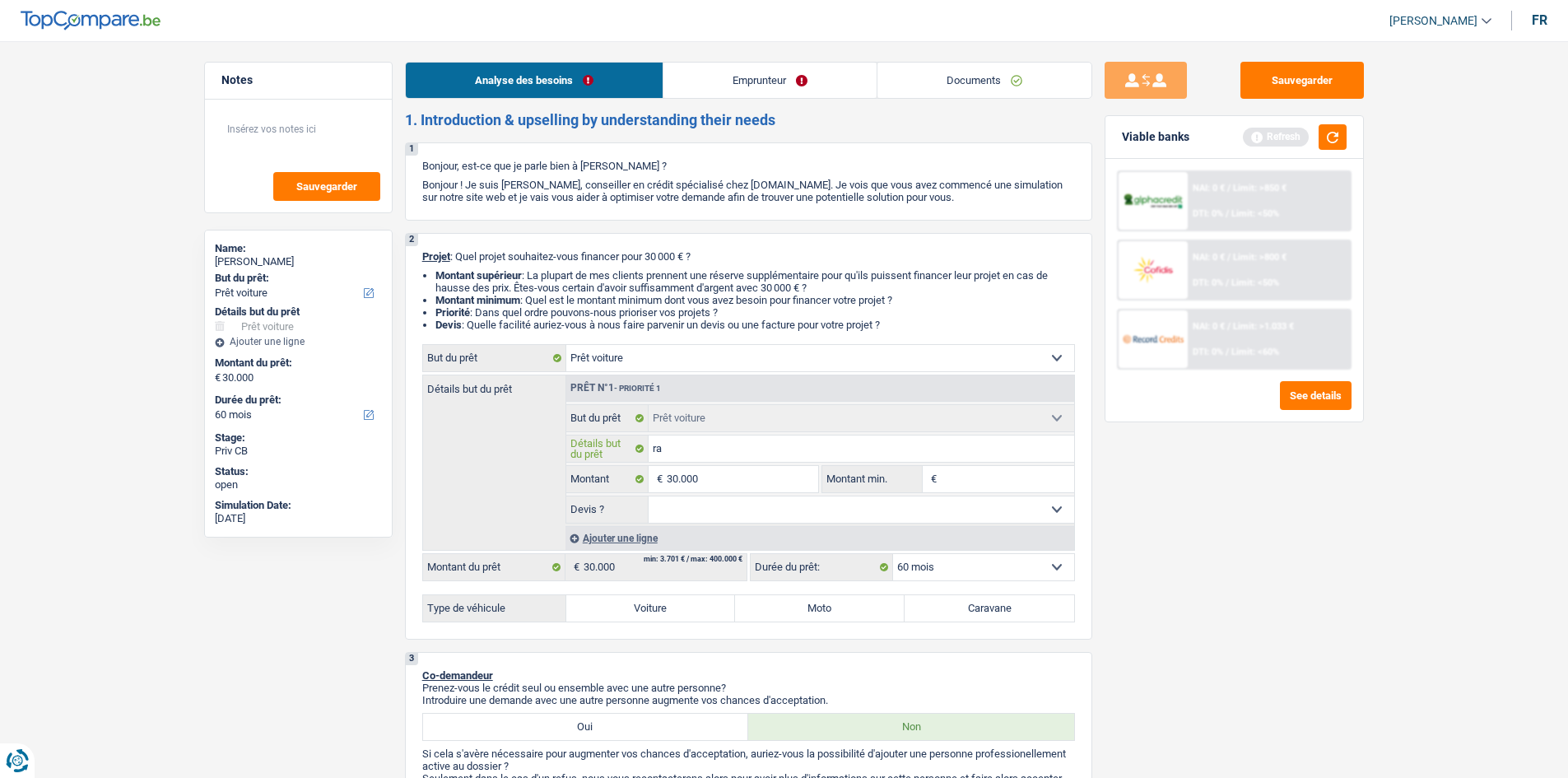 type on "ran" 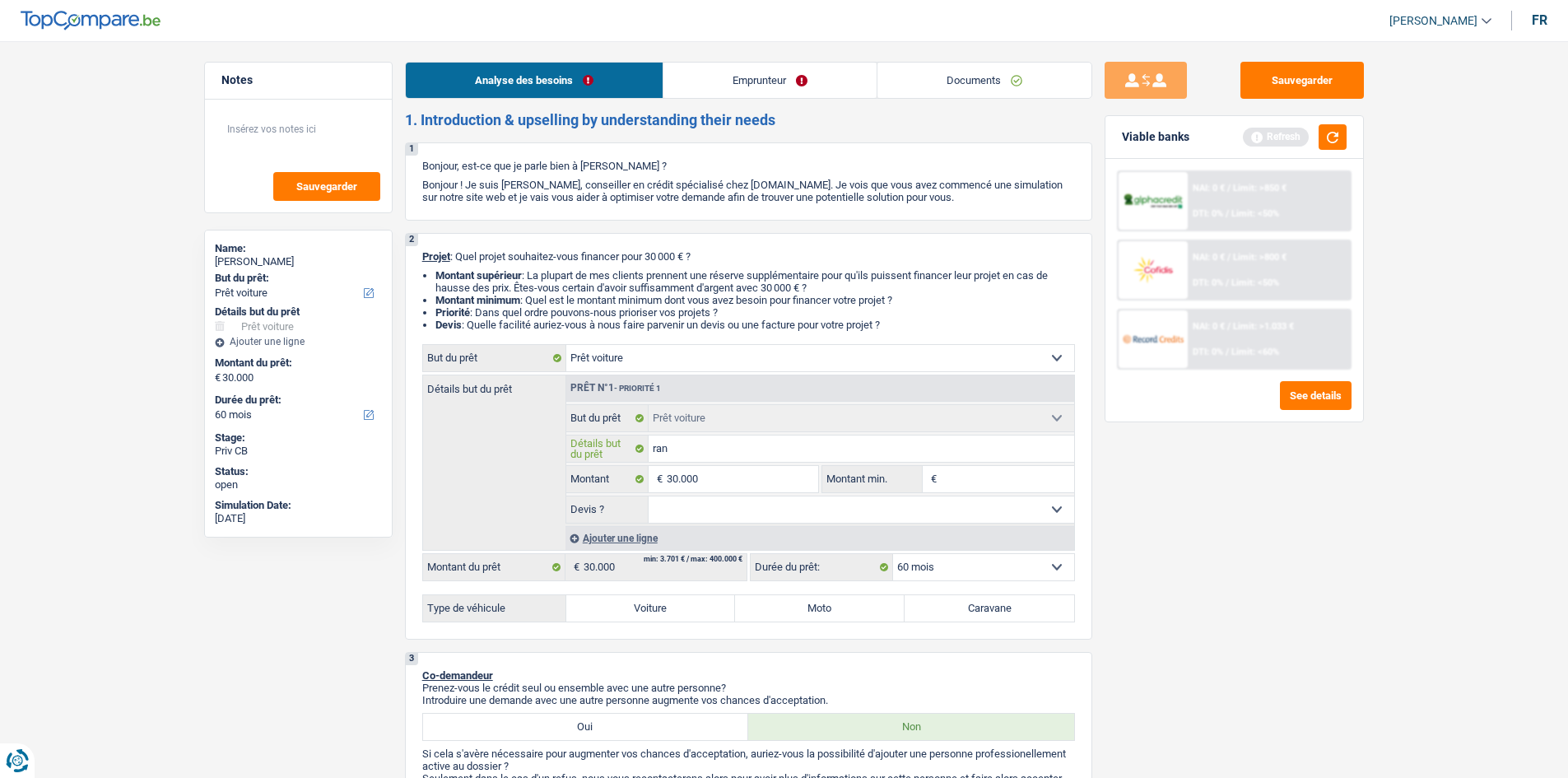type on "rang" 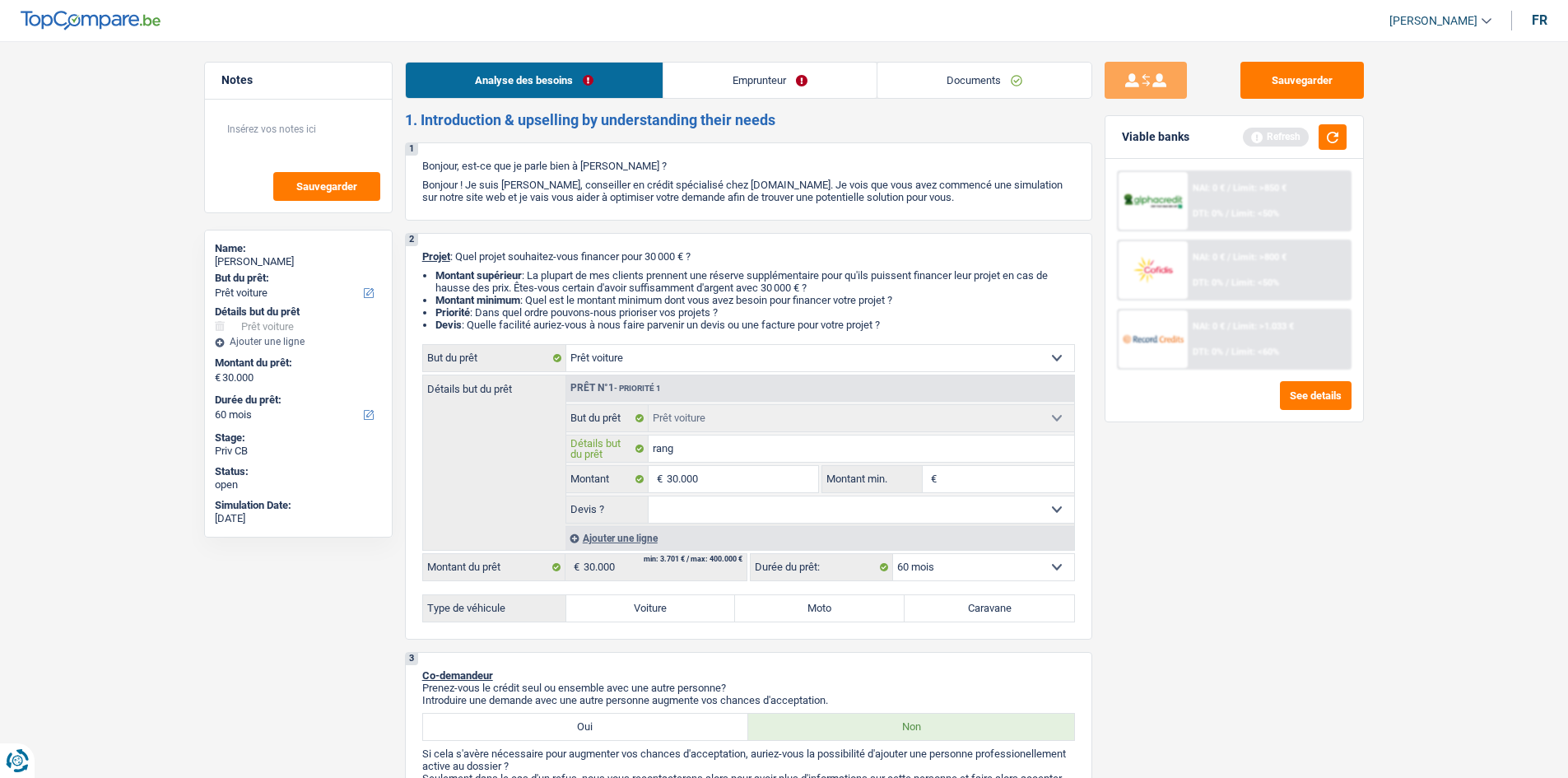 type on "range" 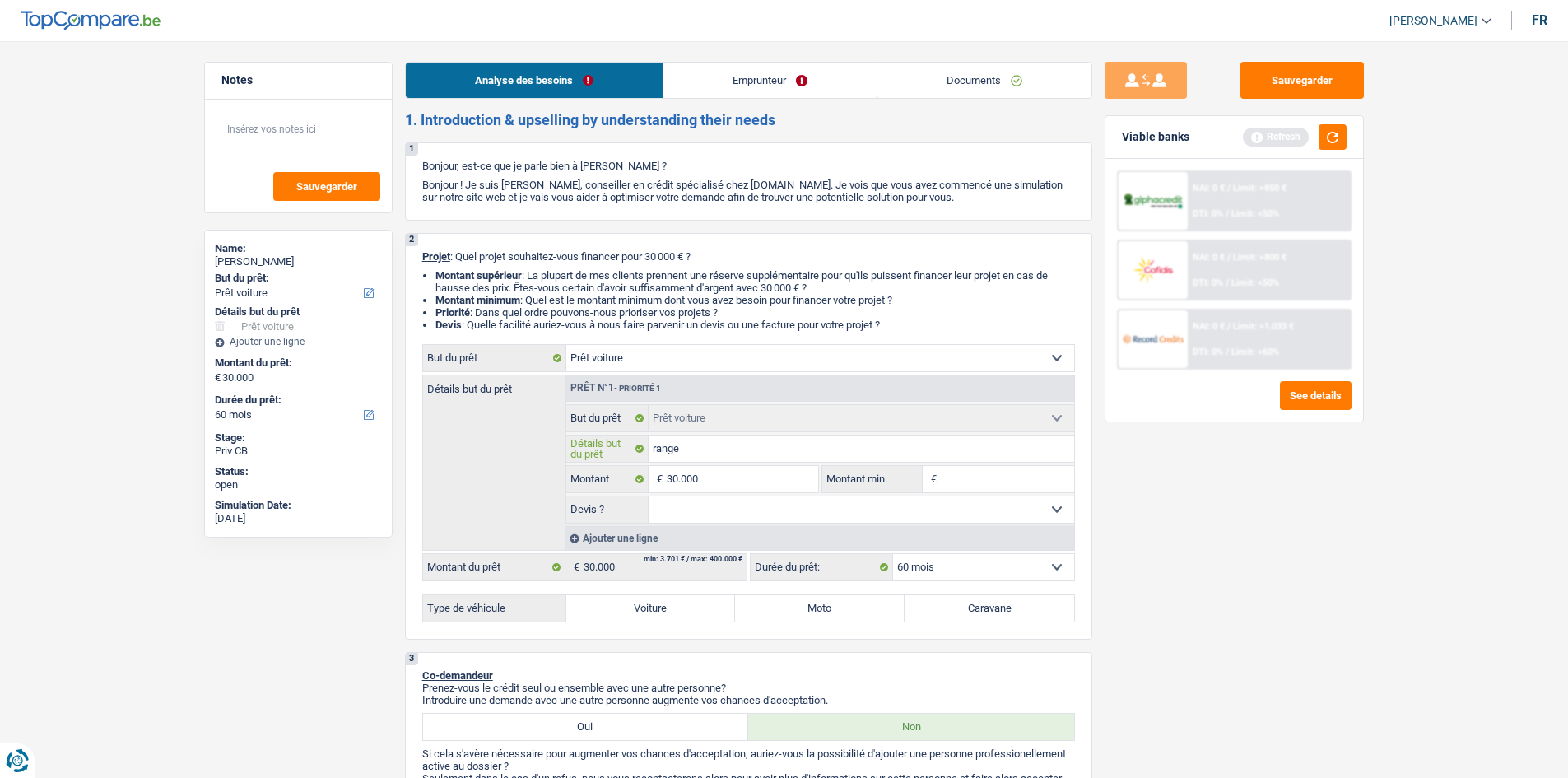 type on "range" 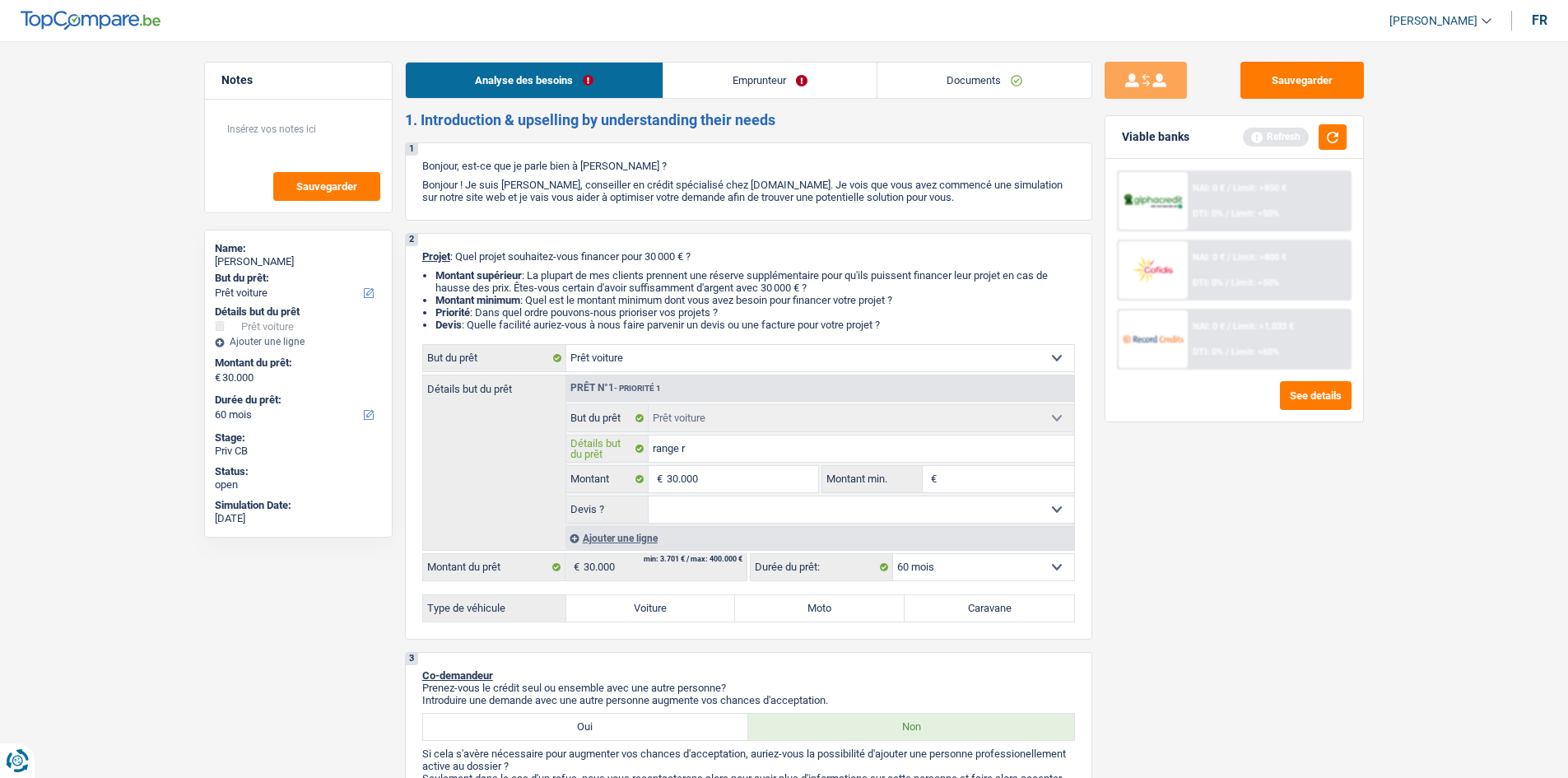type on "range ro" 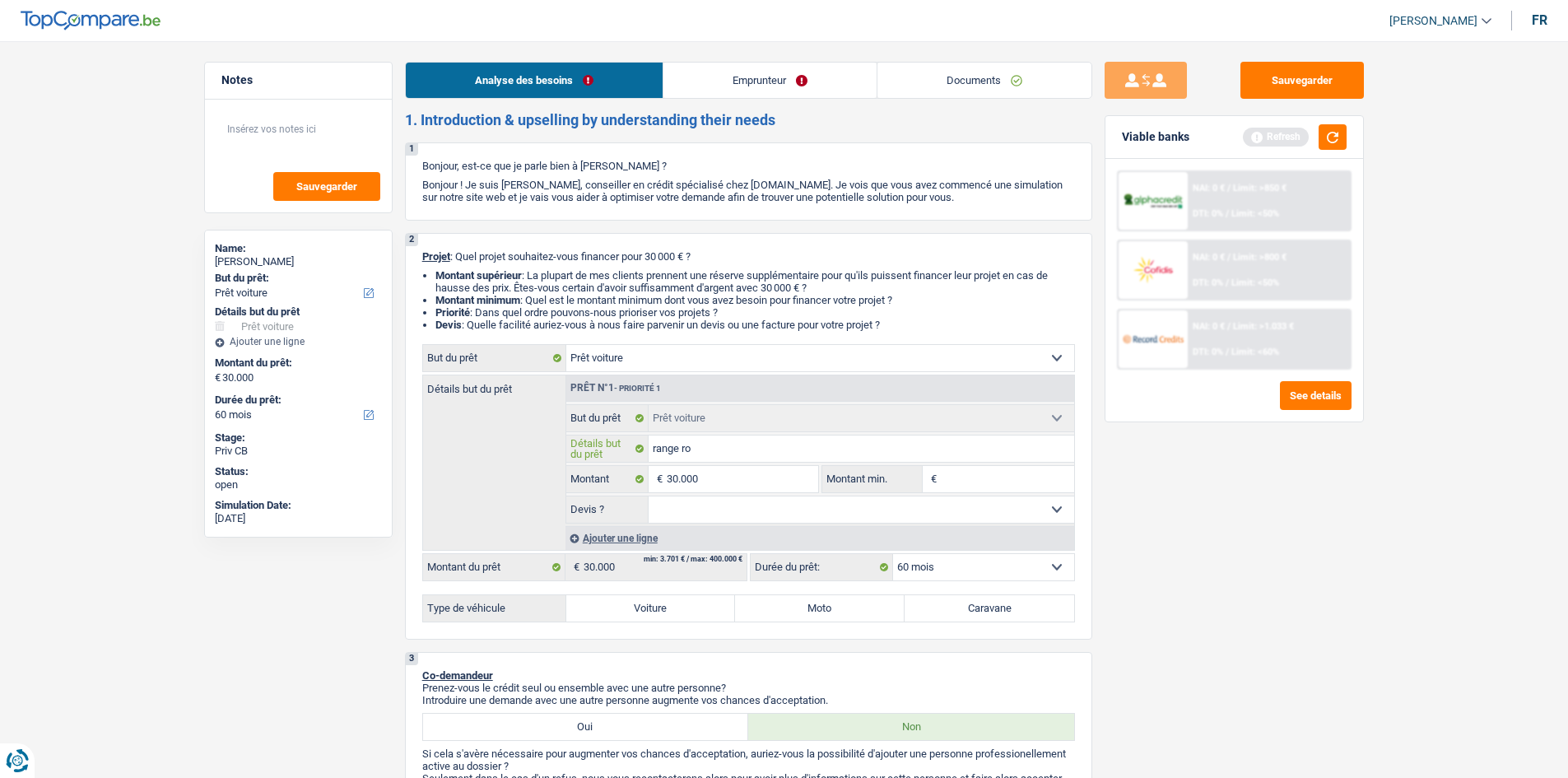 type on "range rov" 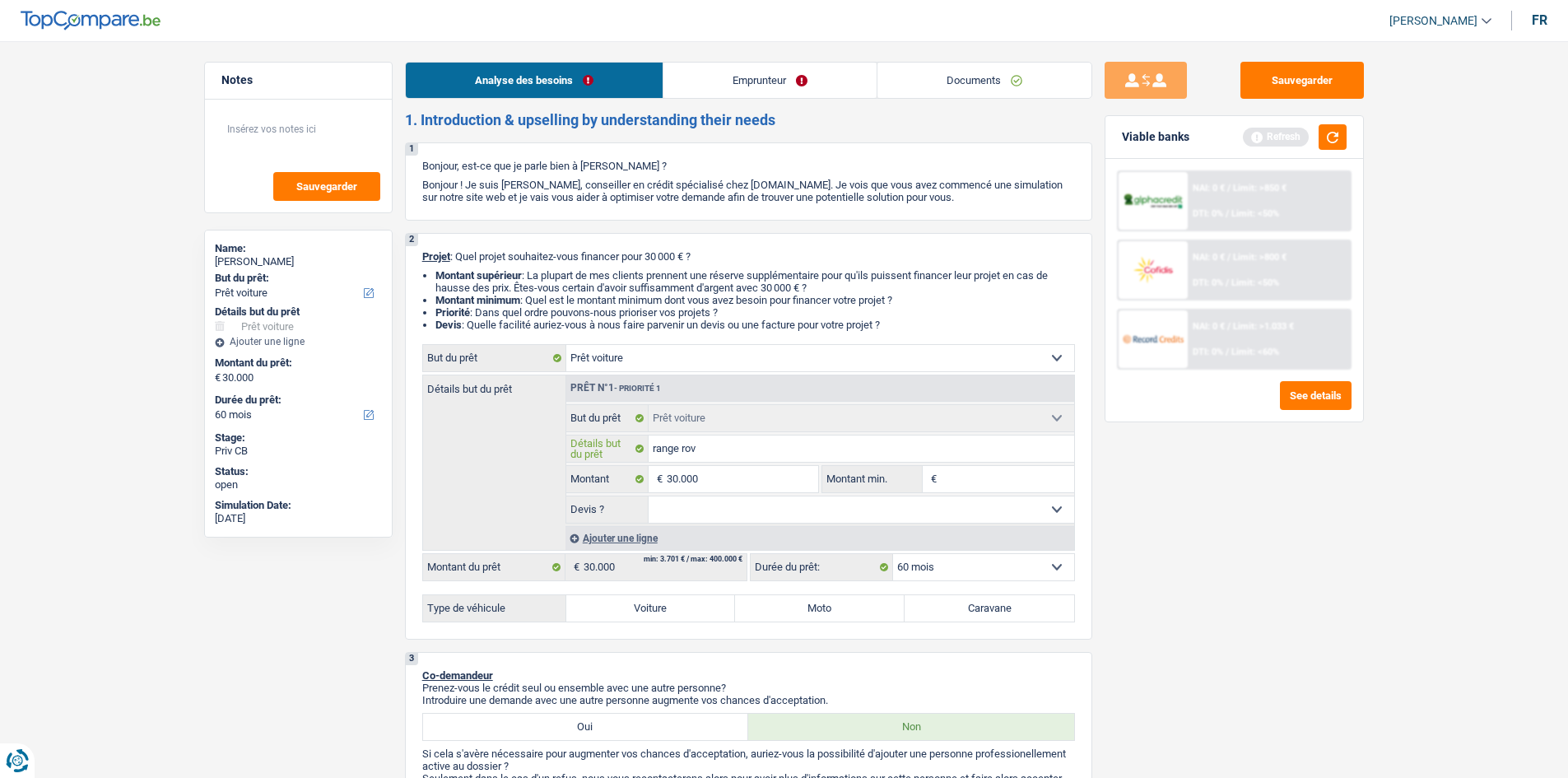 type on "range rov" 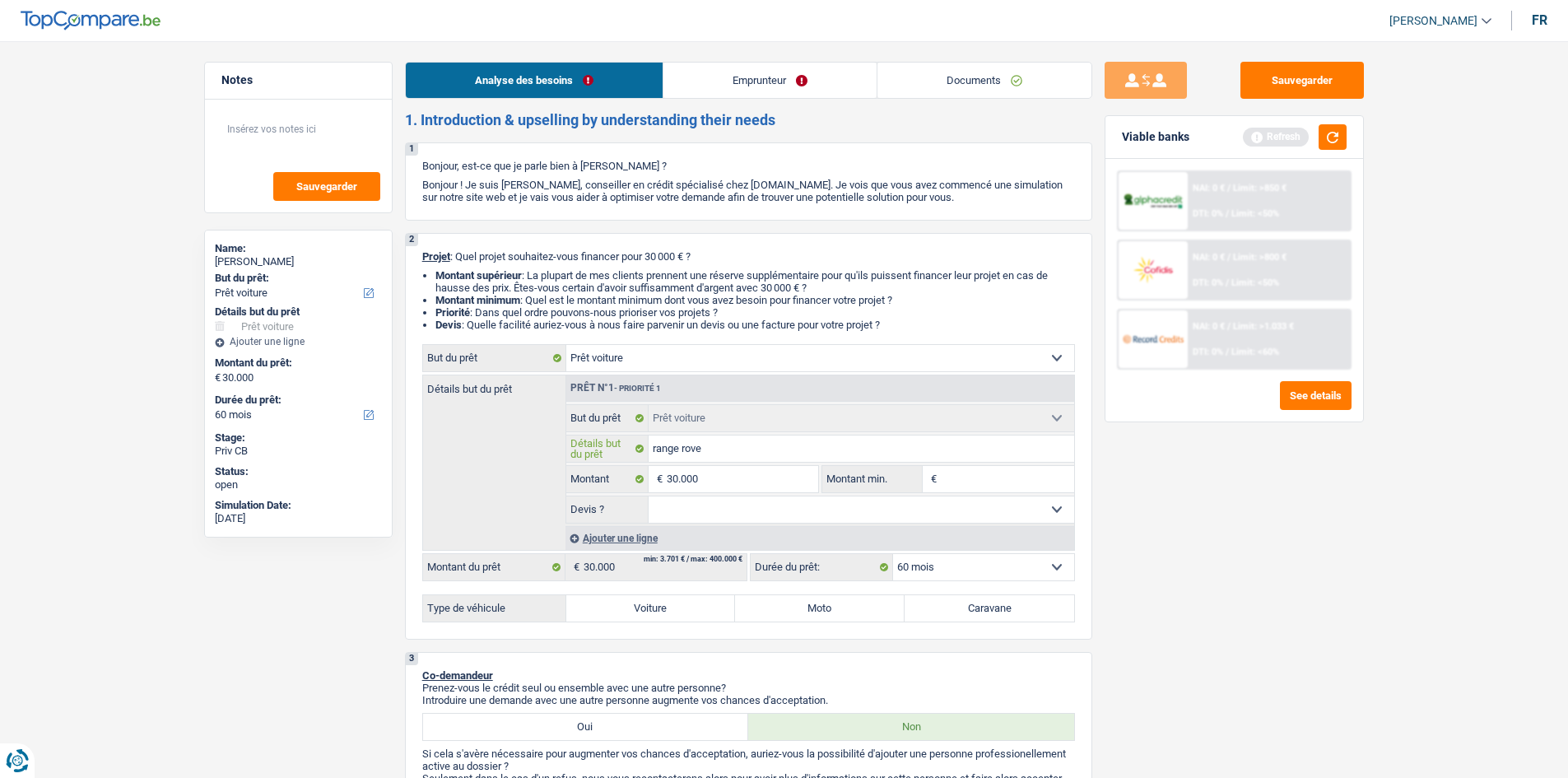 type on "range rover" 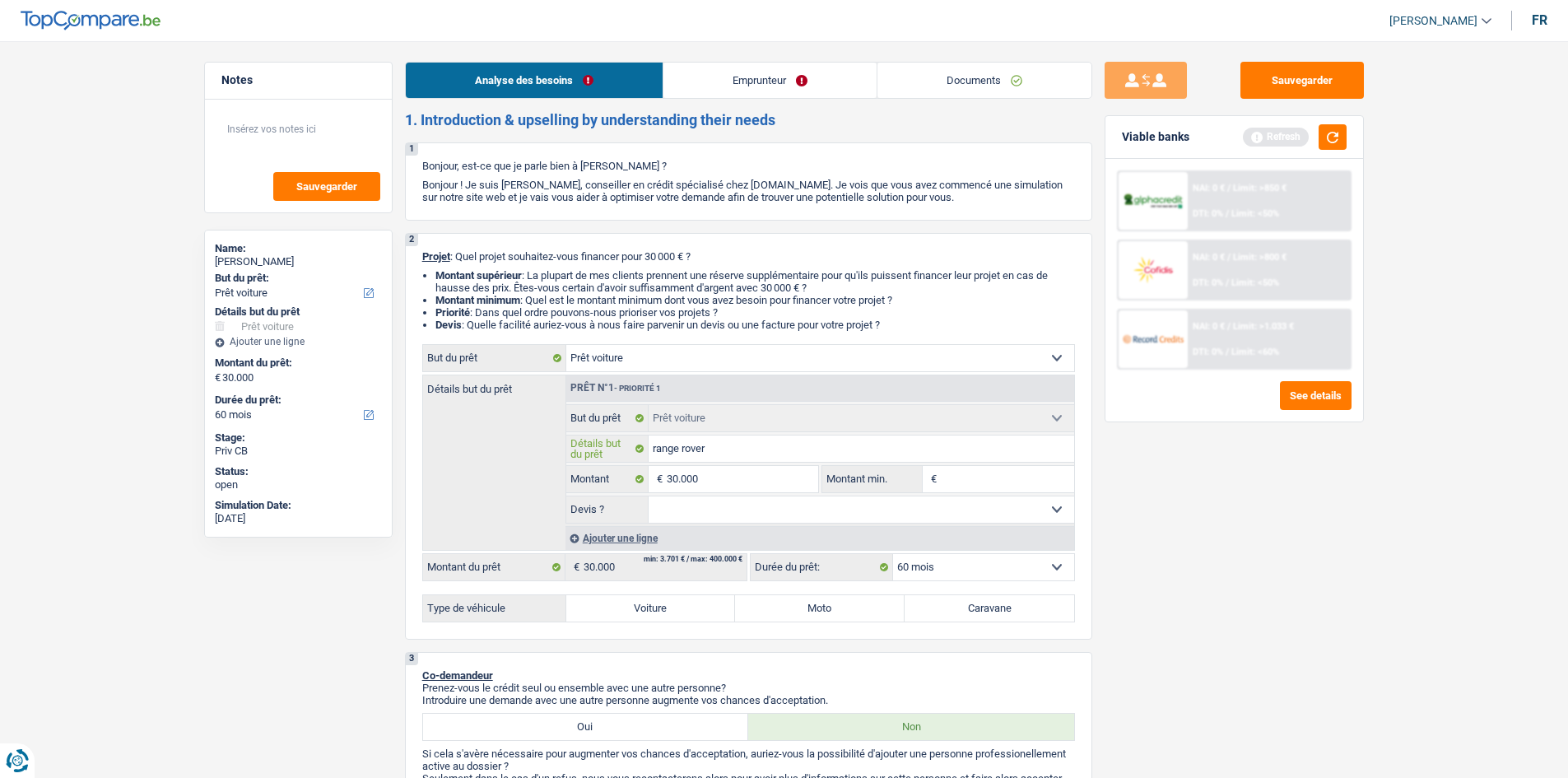 type on "range rover" 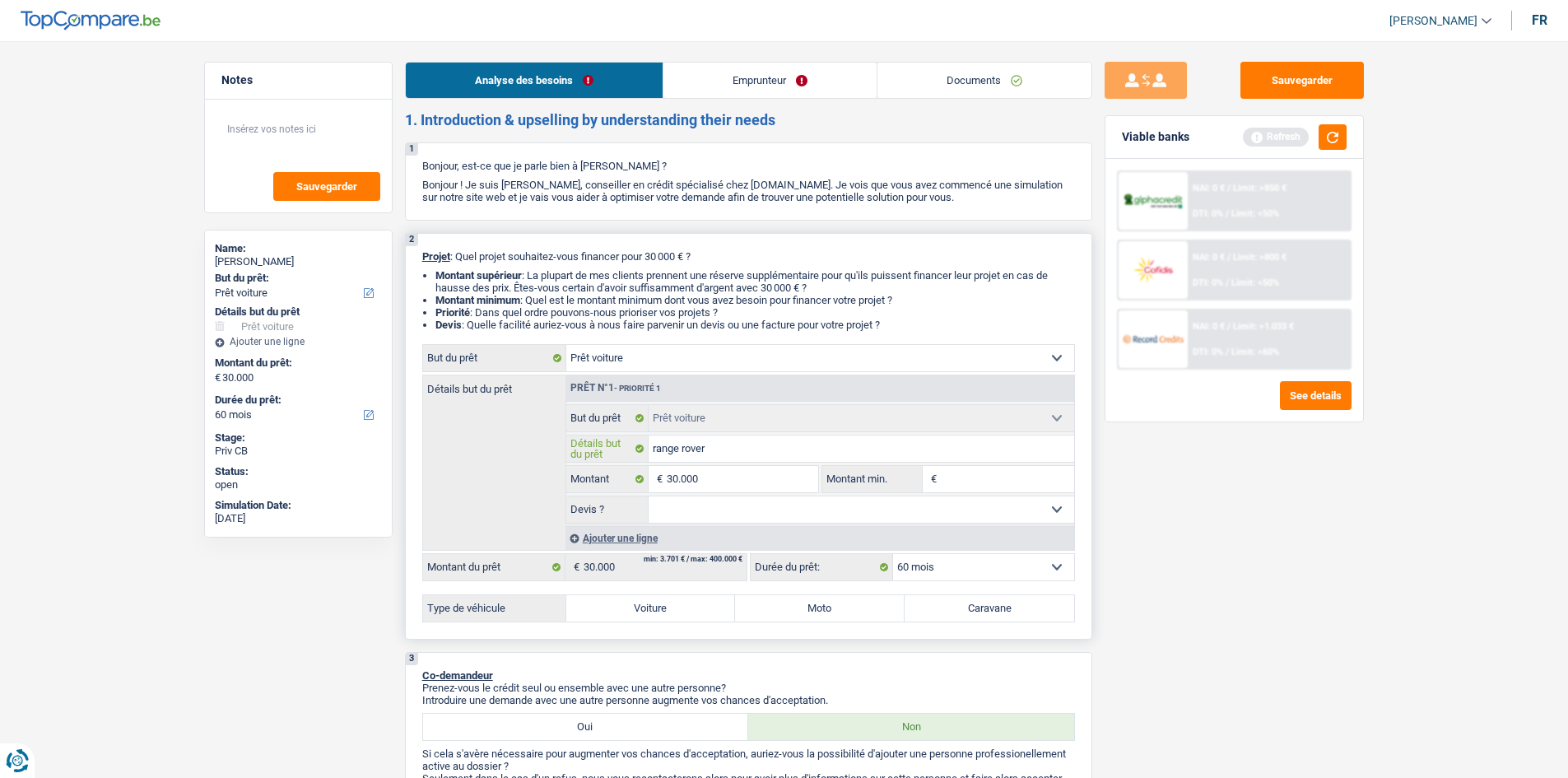 type on "range rover" 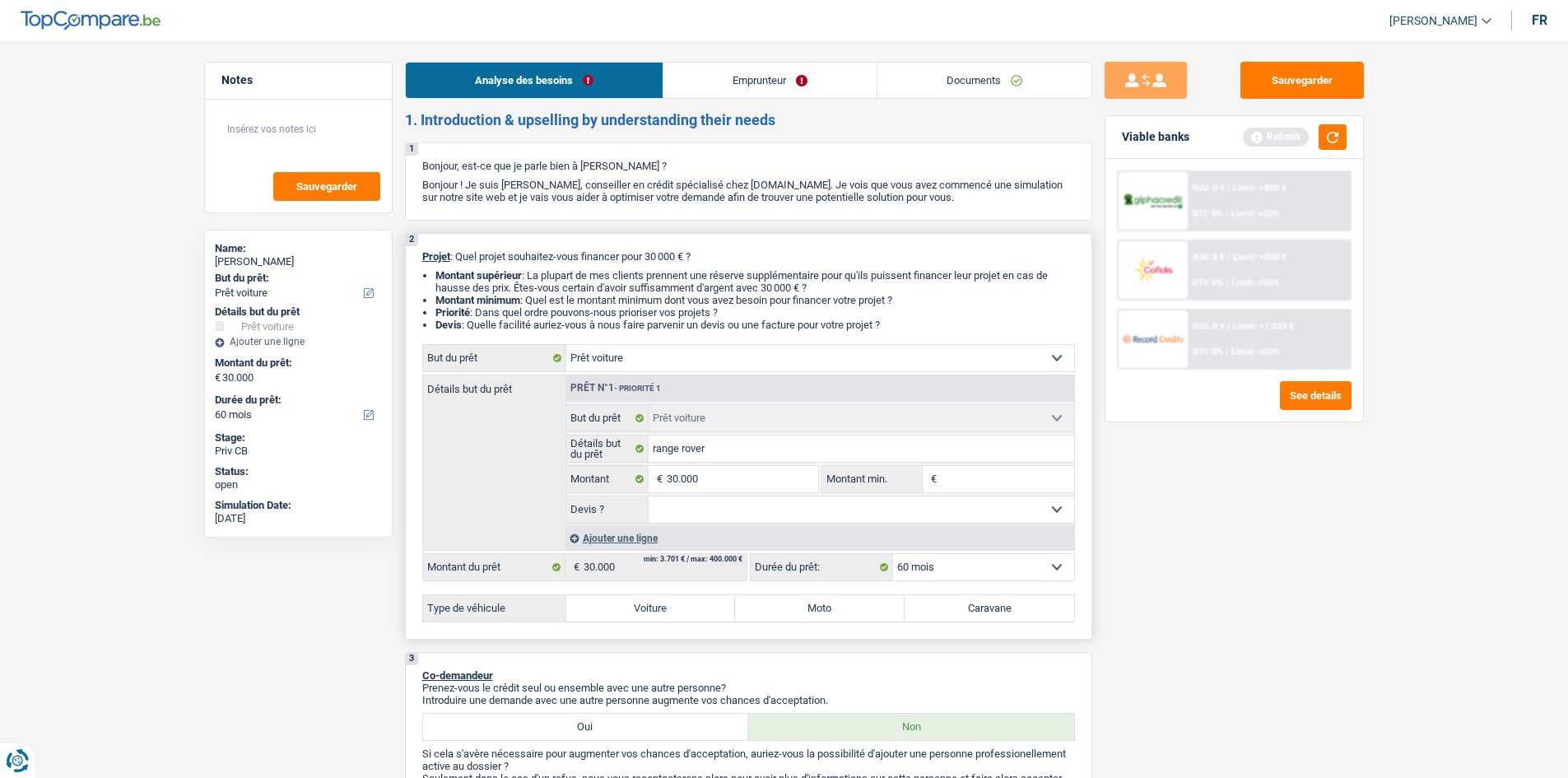 click on "Voiture" at bounding box center (651, 608) 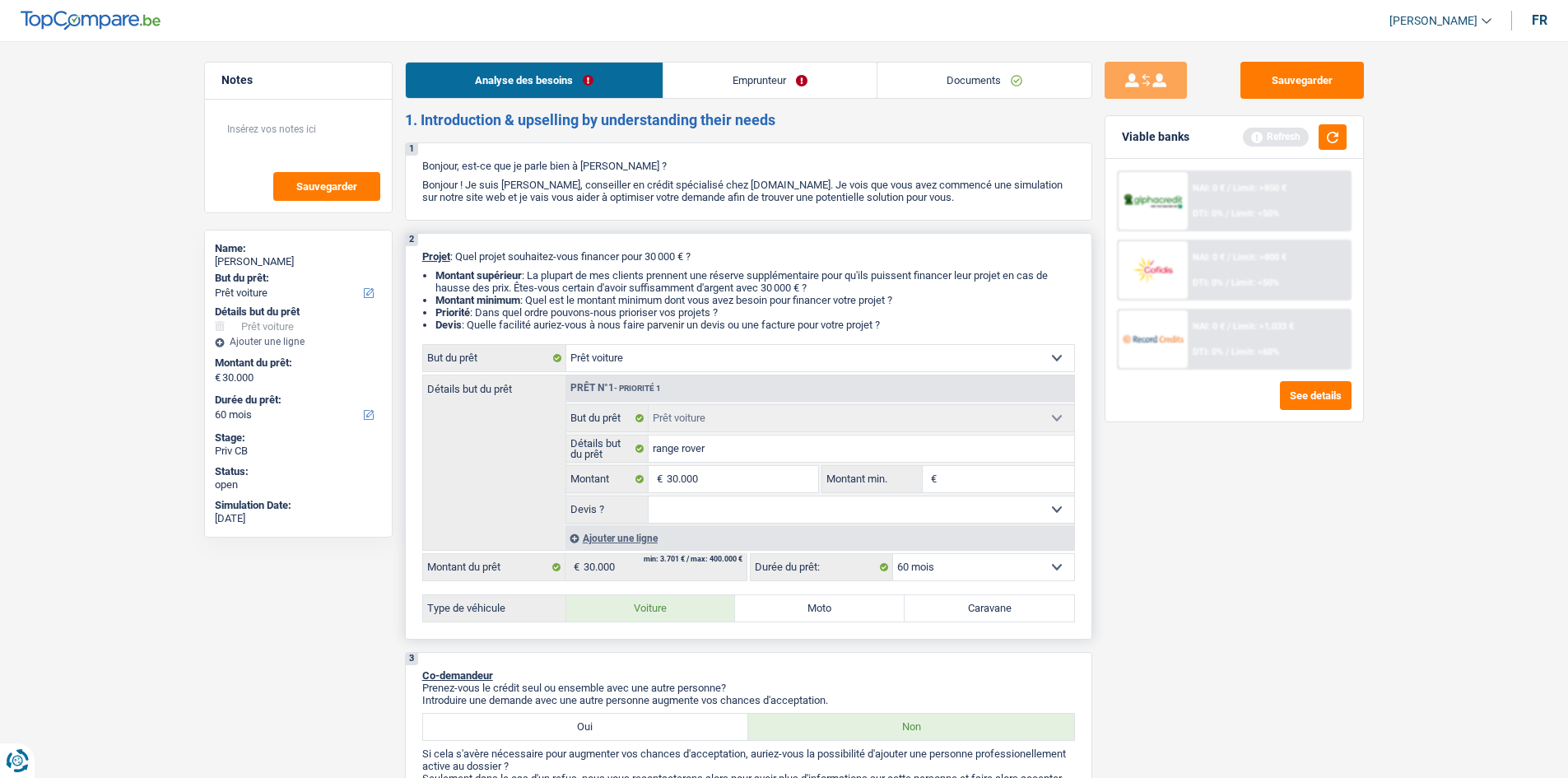 radio on "true" 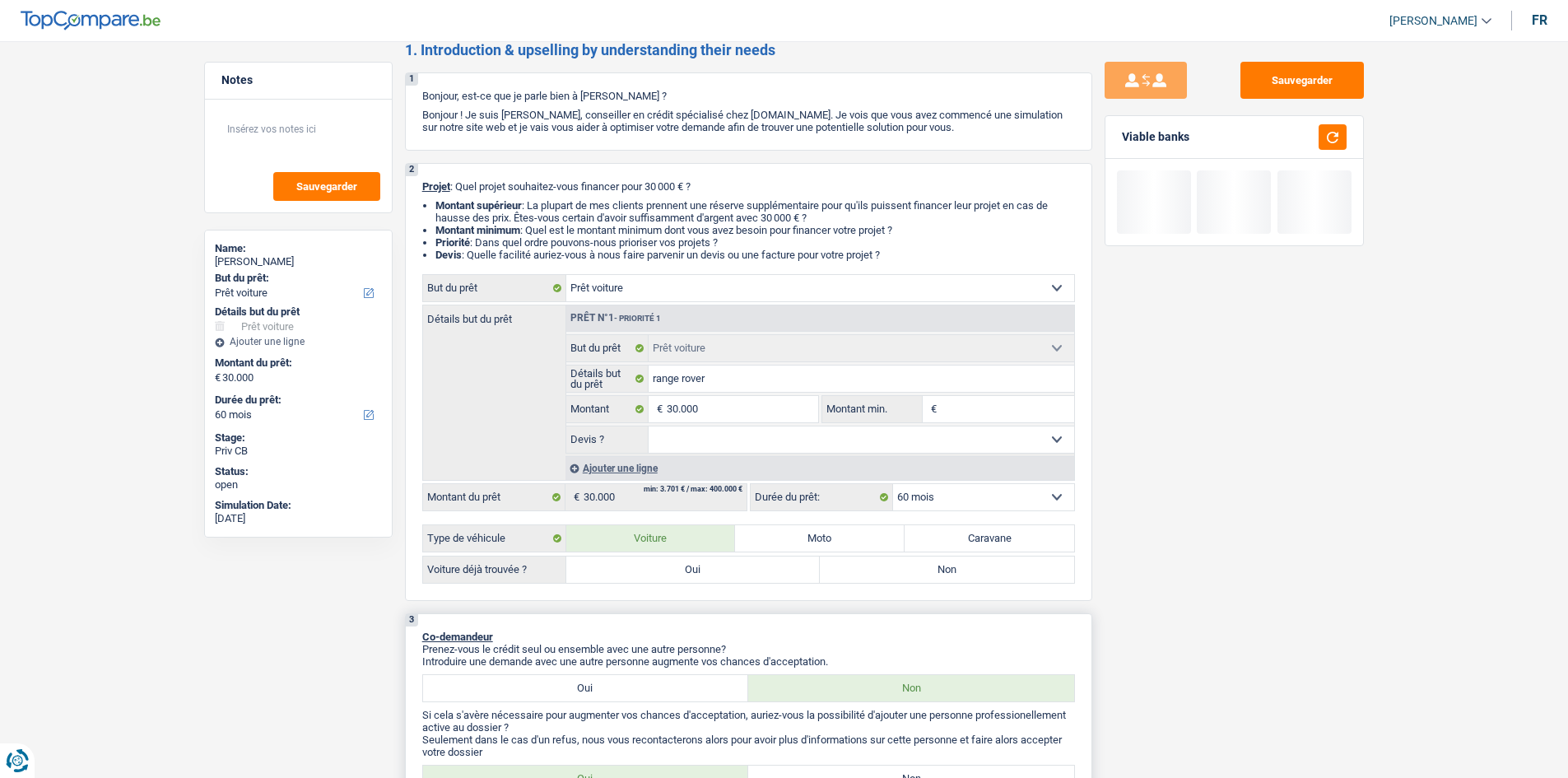 scroll, scrollTop: 165, scrollLeft: 0, axis: vertical 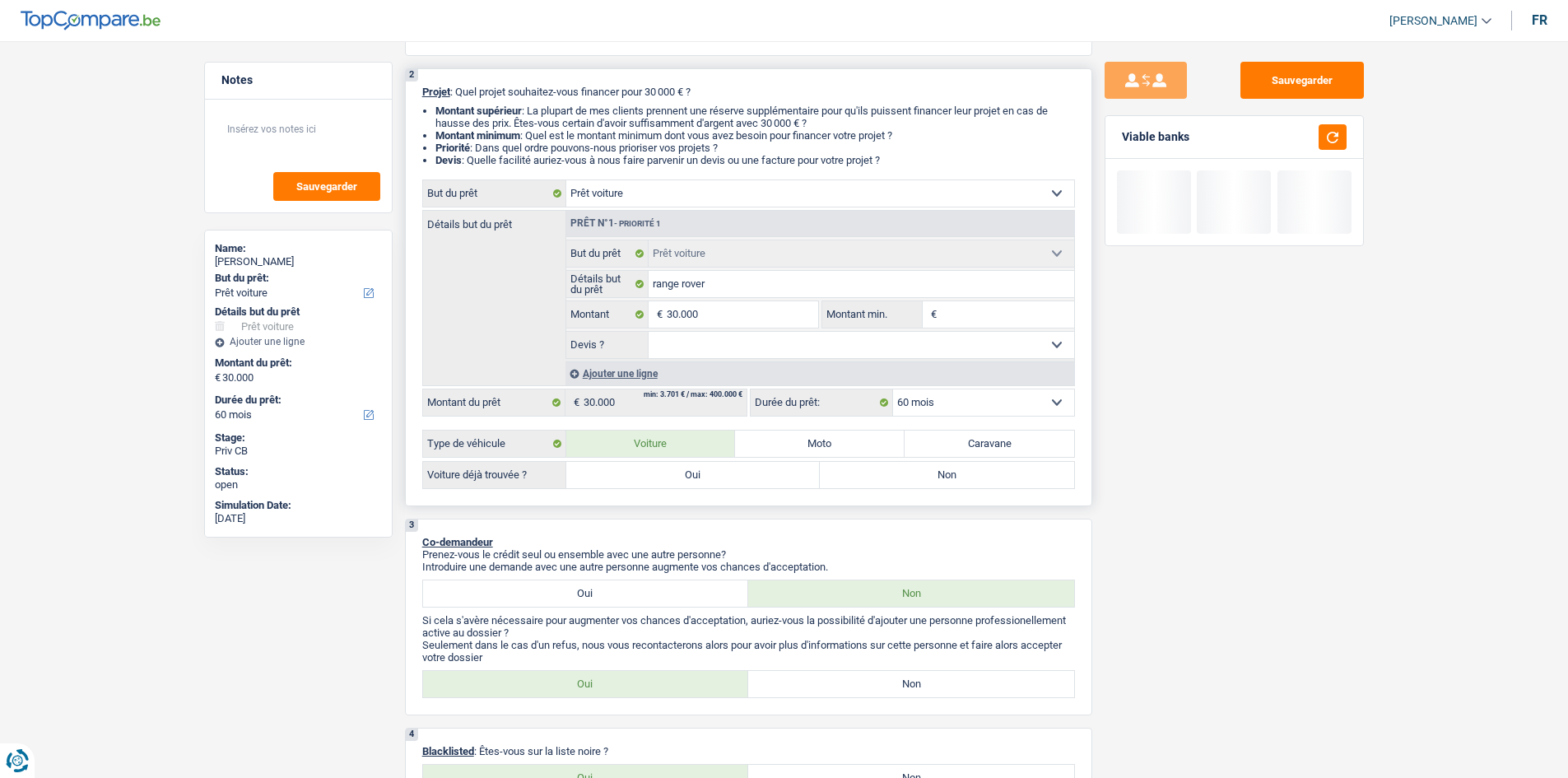 click on "Oui" at bounding box center (693, 475) 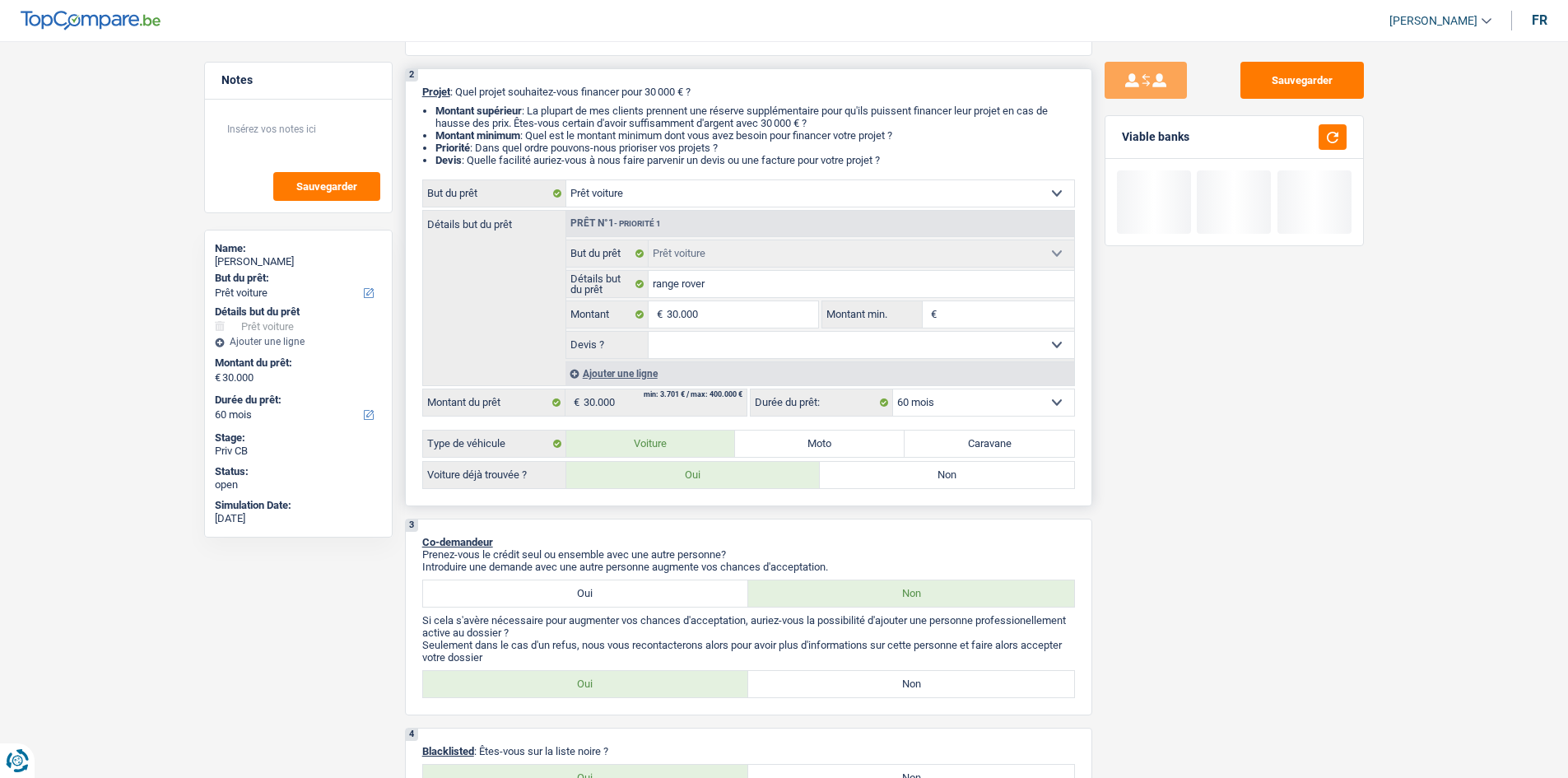 radio on "true" 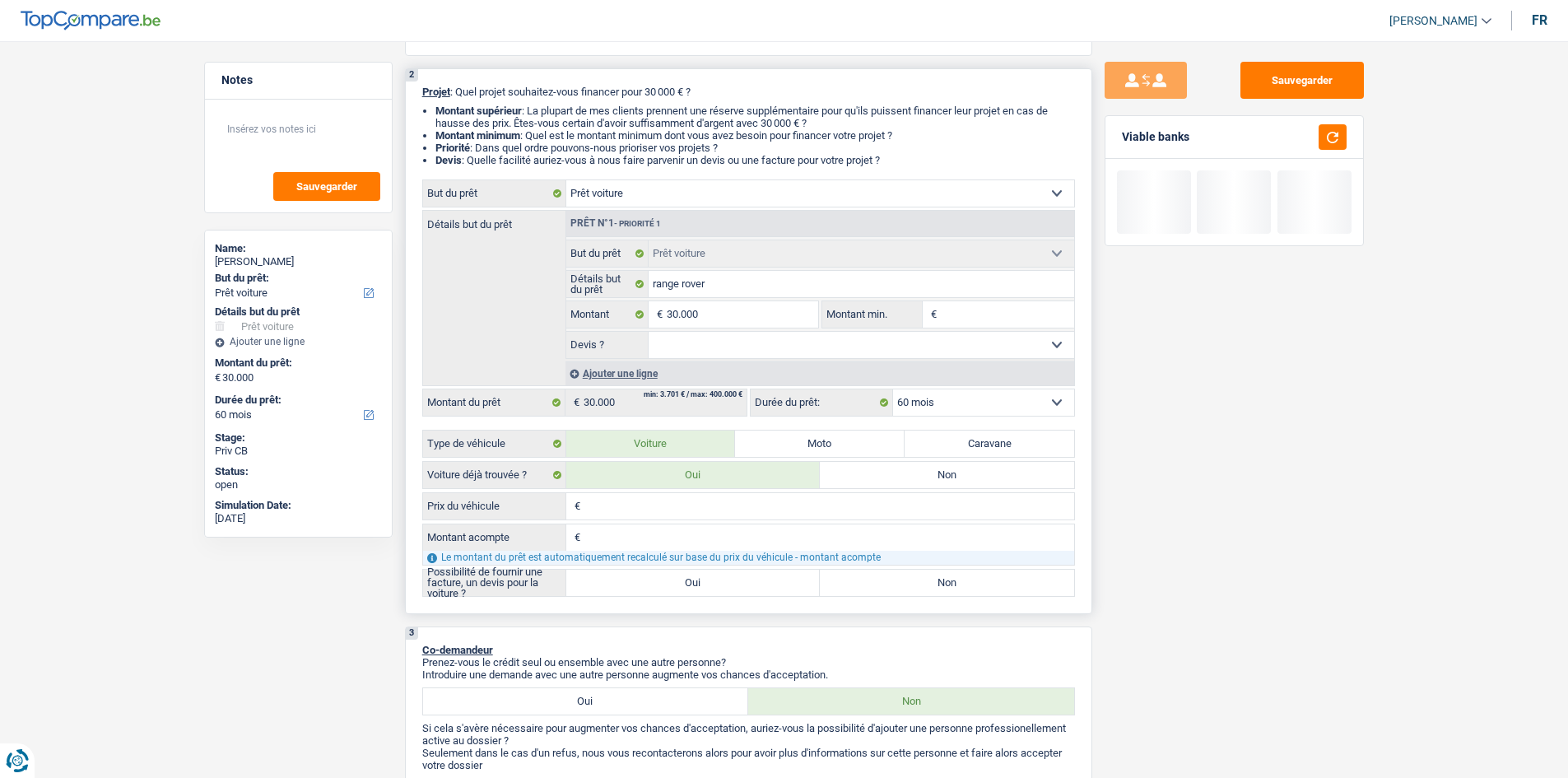 click on "Oui" at bounding box center [693, 583] 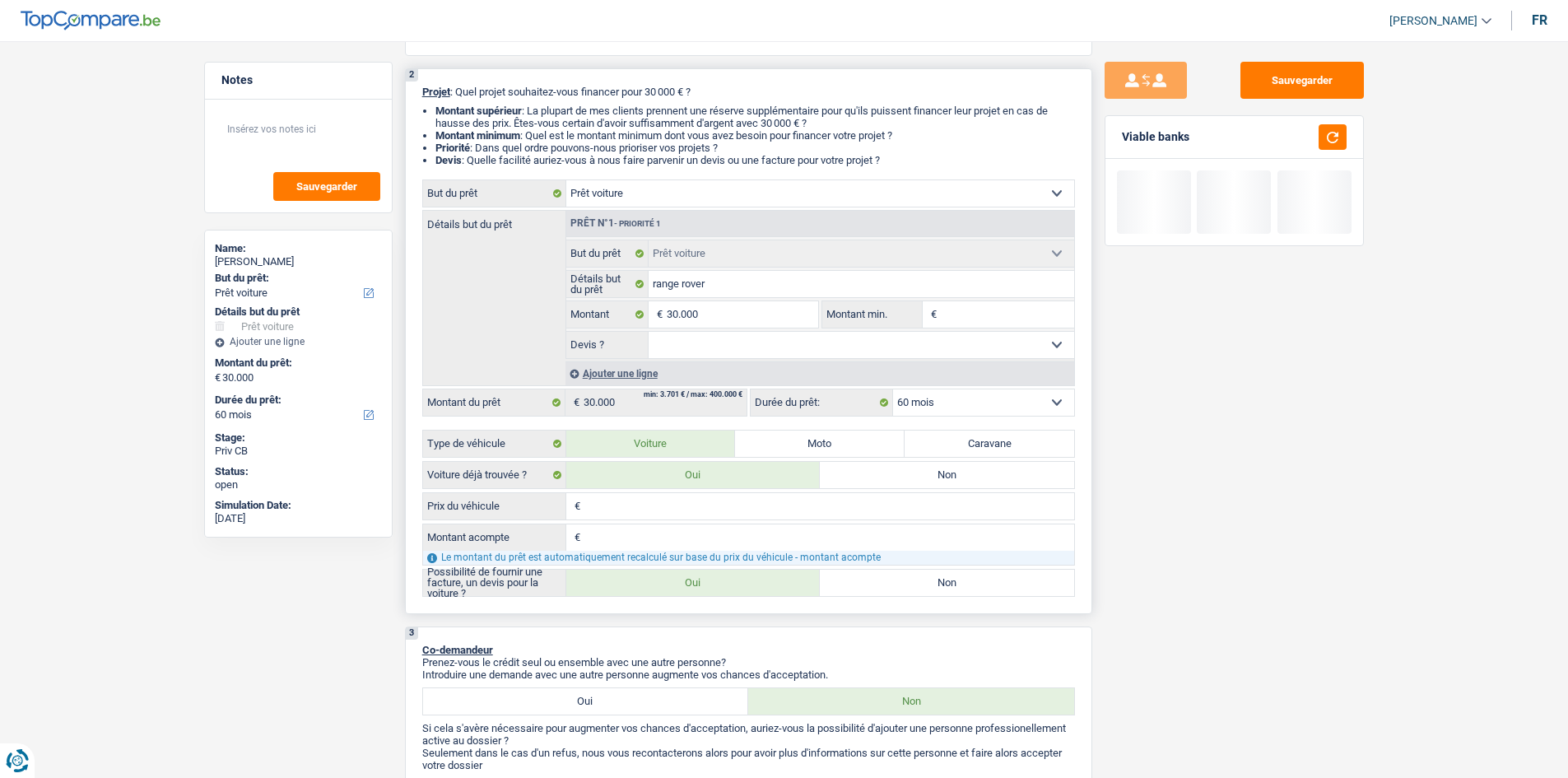 radio on "true" 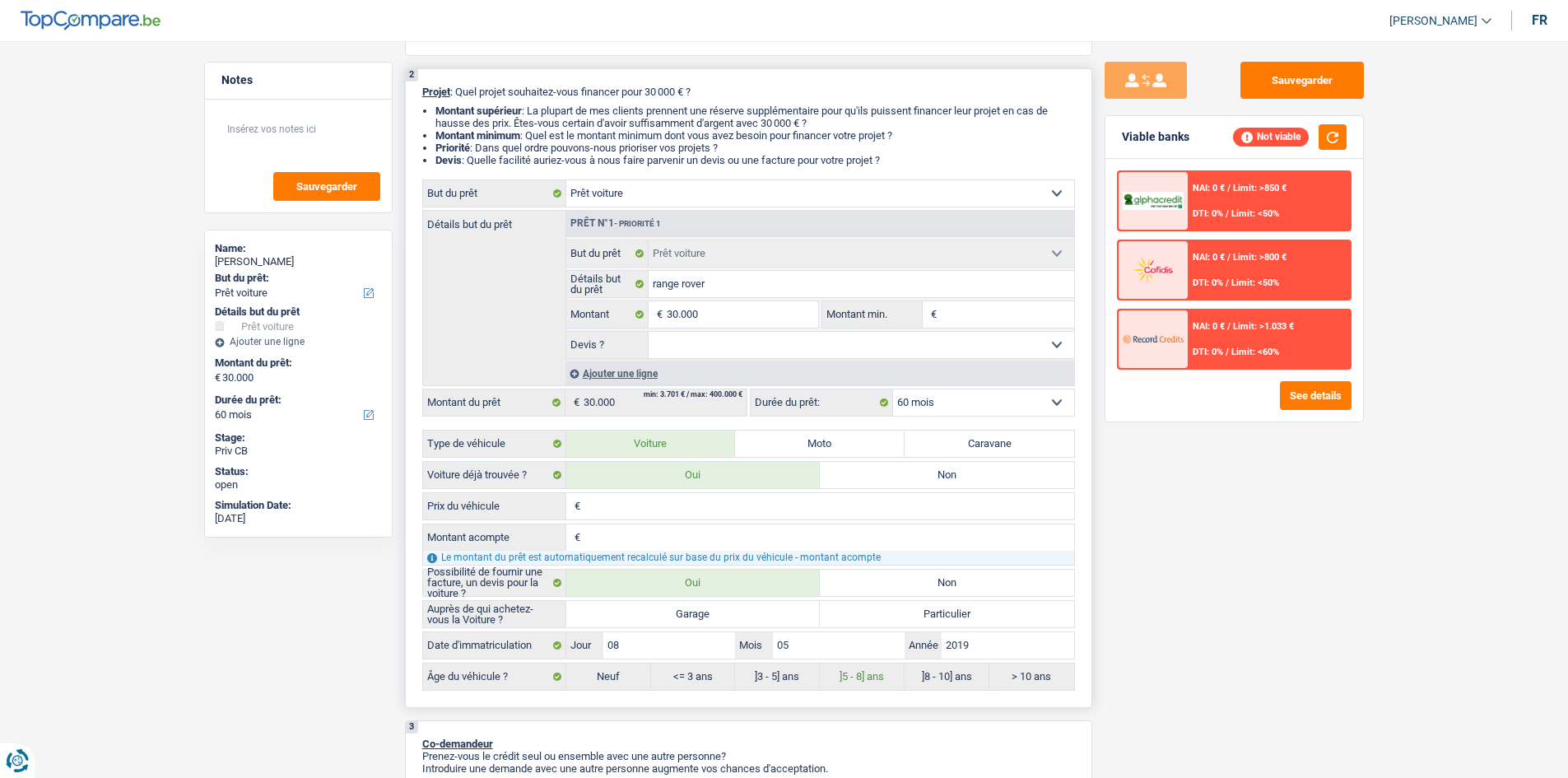 click on "Garage" at bounding box center [693, 614] 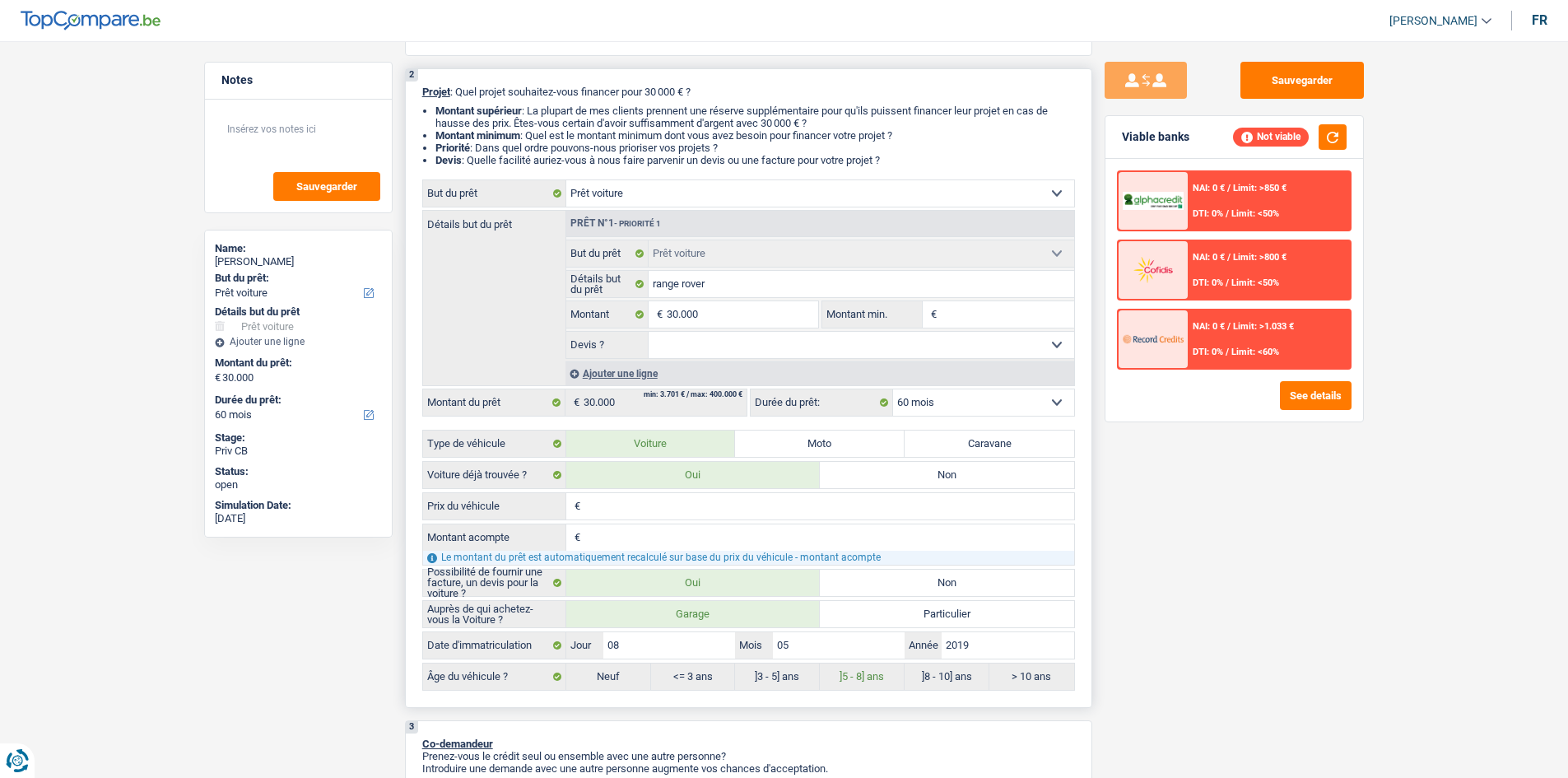 radio on "true" 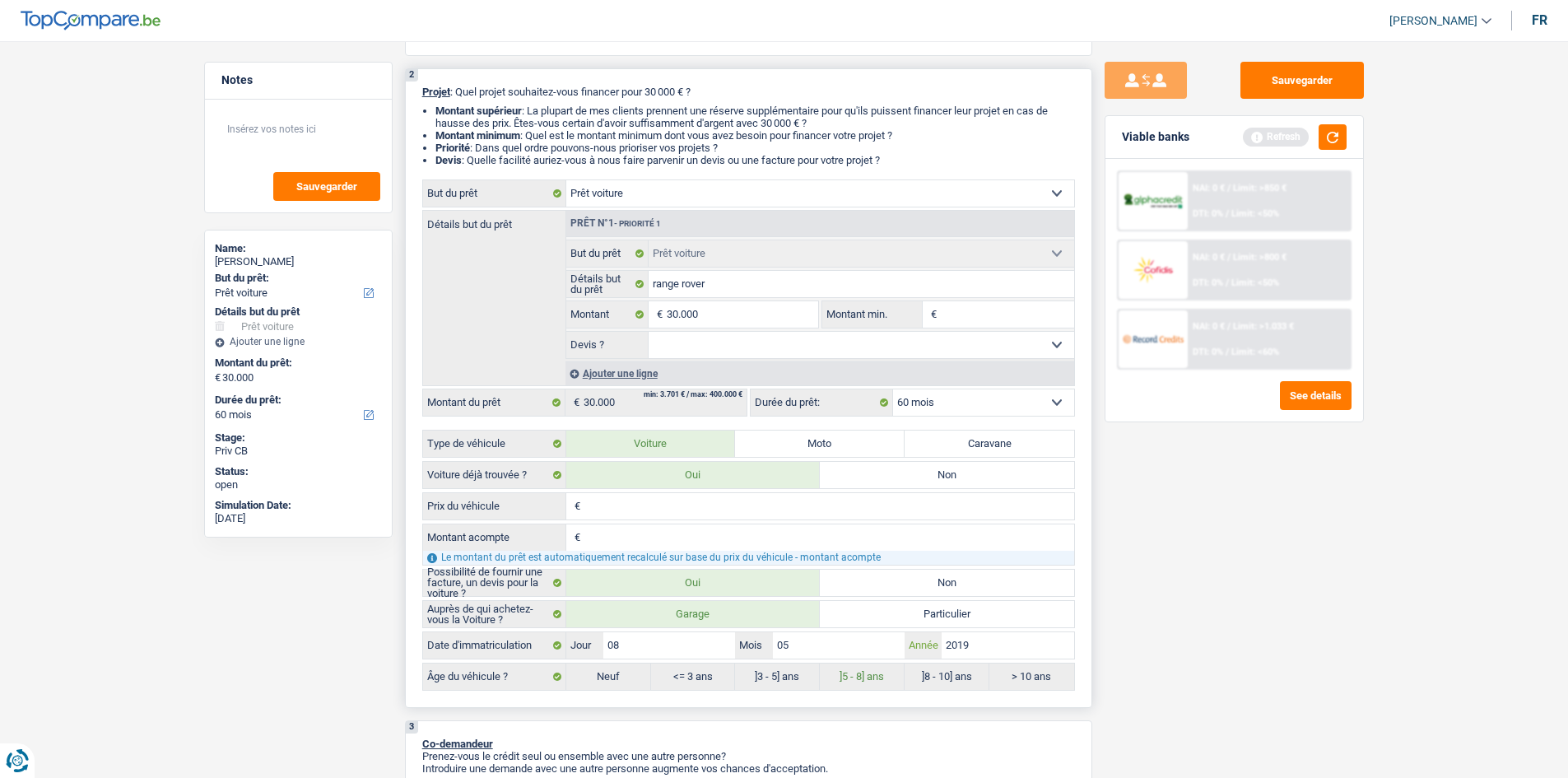 click on "2019" at bounding box center [1007, 645] 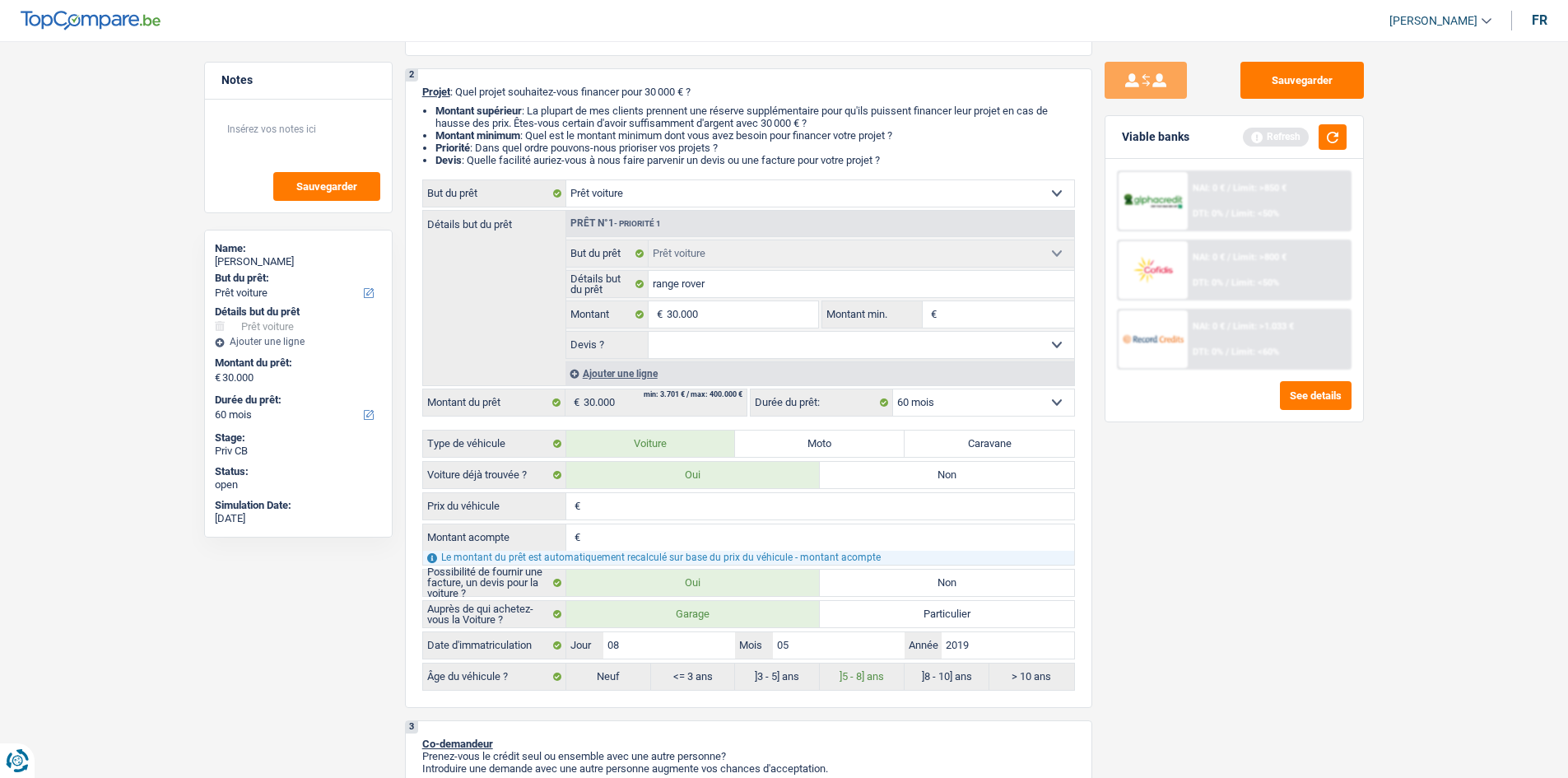 drag, startPoint x: 1246, startPoint y: 571, endPoint x: 1249, endPoint y: 563, distance: 8.544004 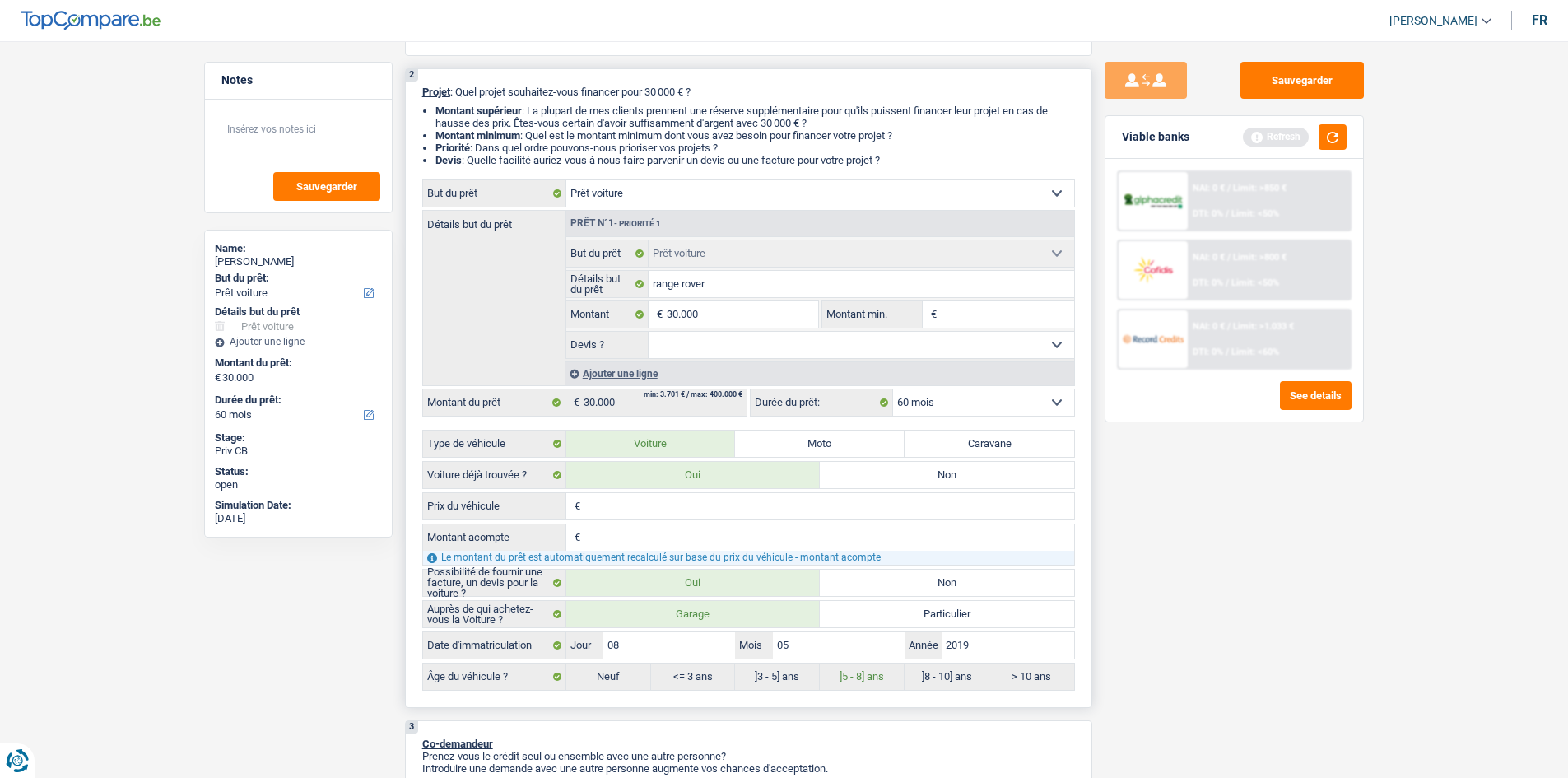 click on "Prix du véhicule" at bounding box center (829, 506) 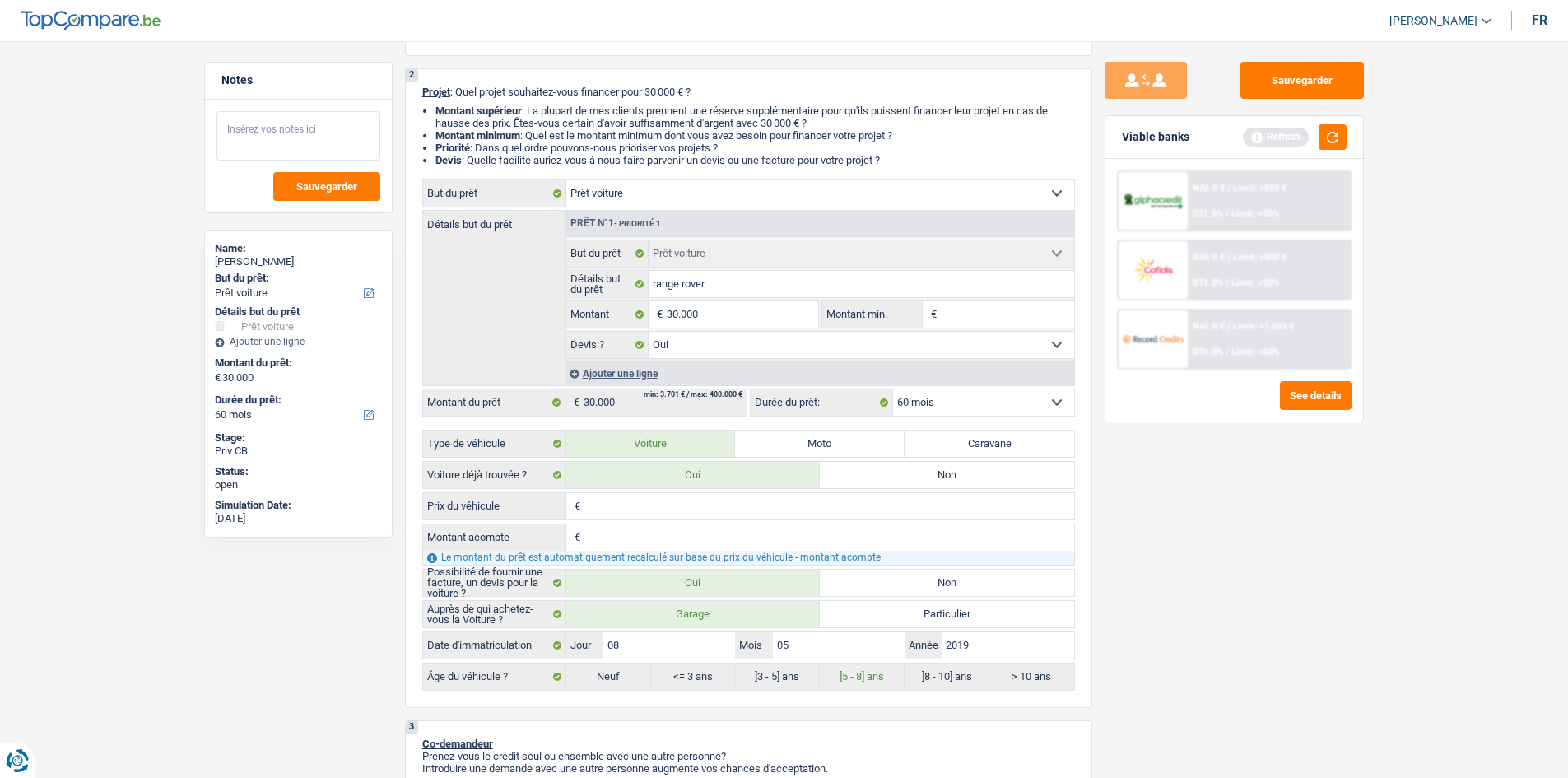click at bounding box center (298, 136) 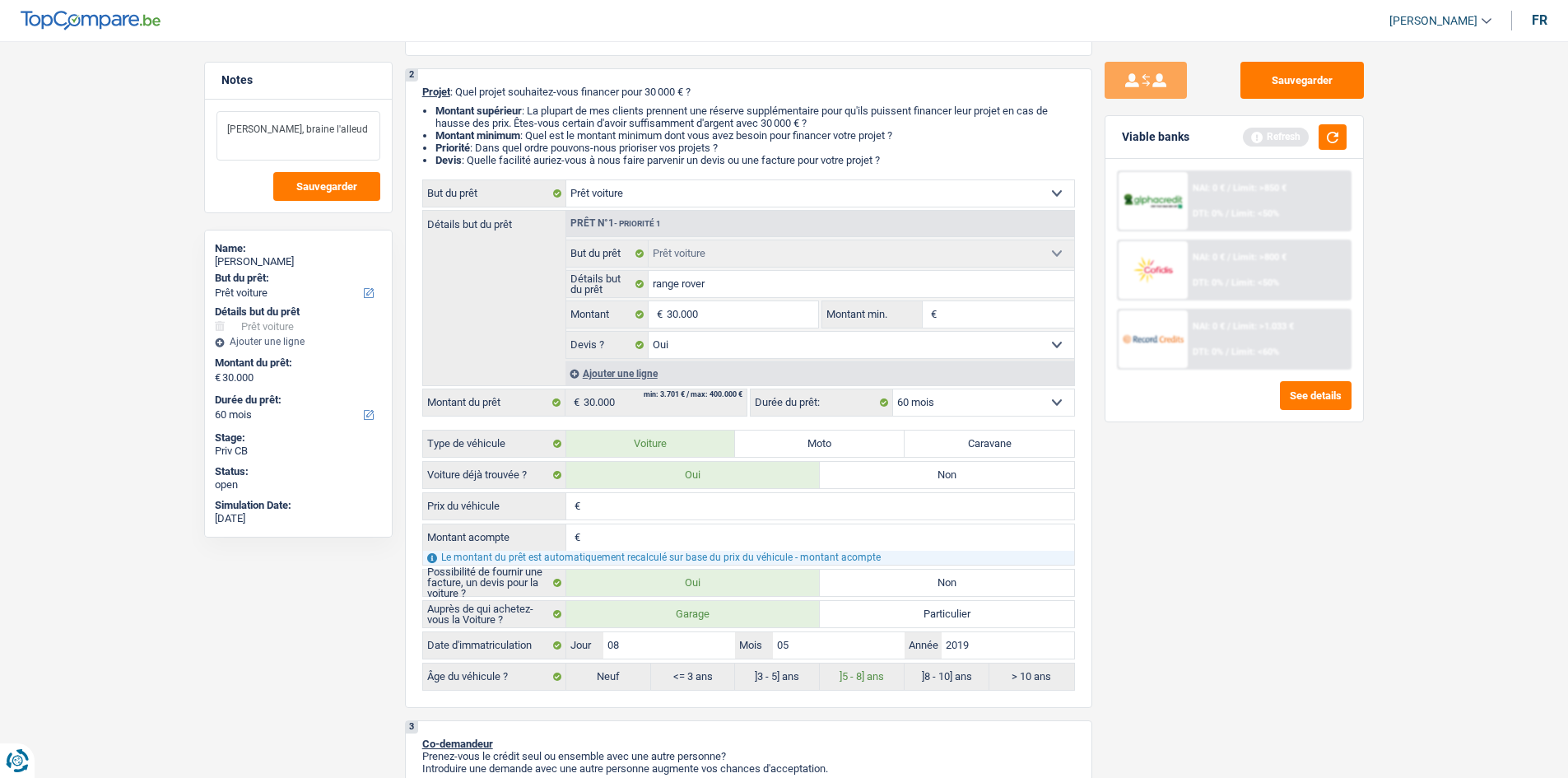type on "armin cash, braine l'alleud" 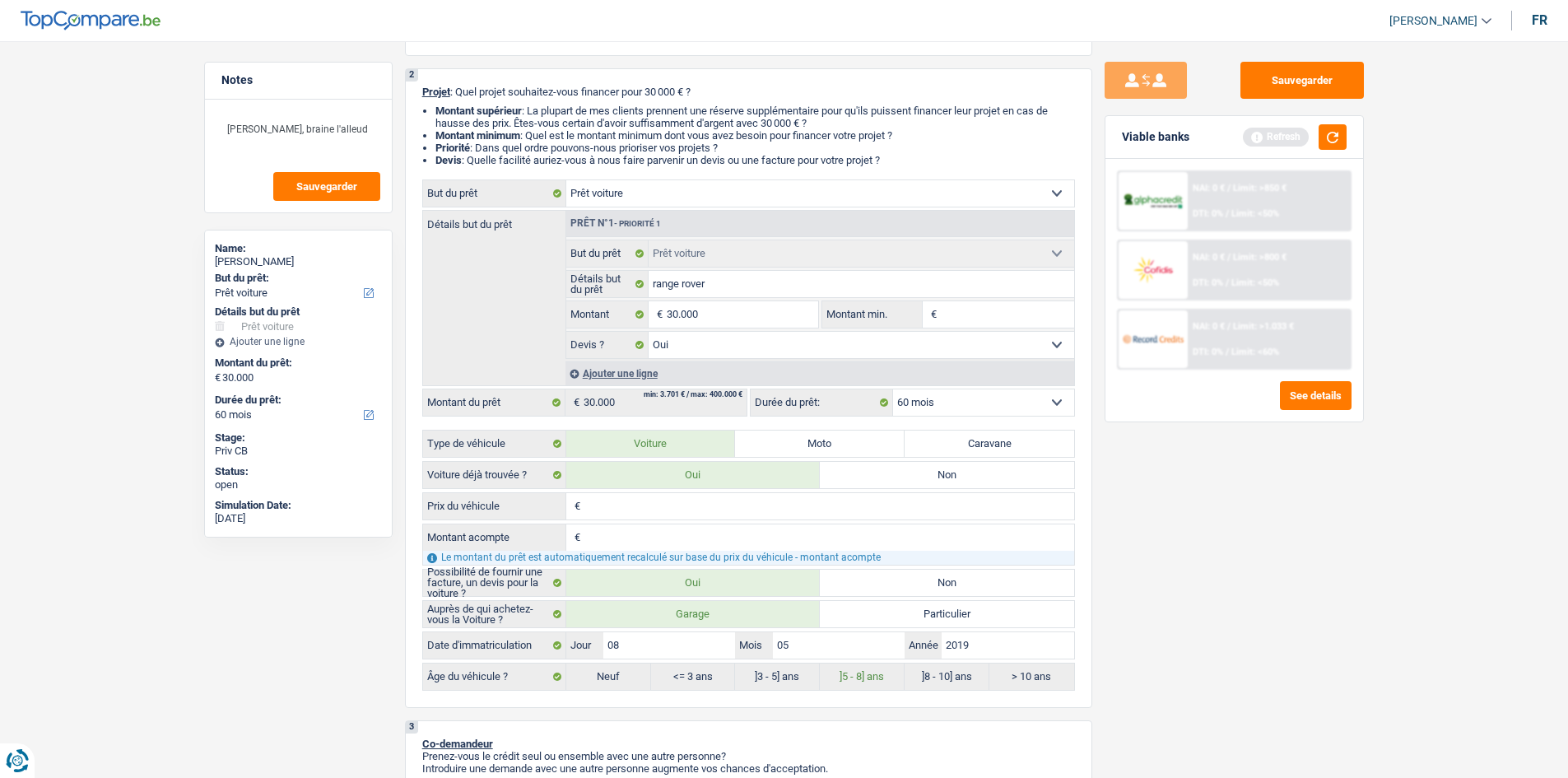 click on "Sauvegarder
Viable banks
Refresh
NAI: 0 €
/
Limit: >850 €
DTI: 0%
/
Limit: <50%
NAI: 0 €
/
Limit: >800 €
DTI: 0%
/
Limit: <50%
NAI: 0 €
/
Limit: >1.033 €
/" at bounding box center [1234, 404] 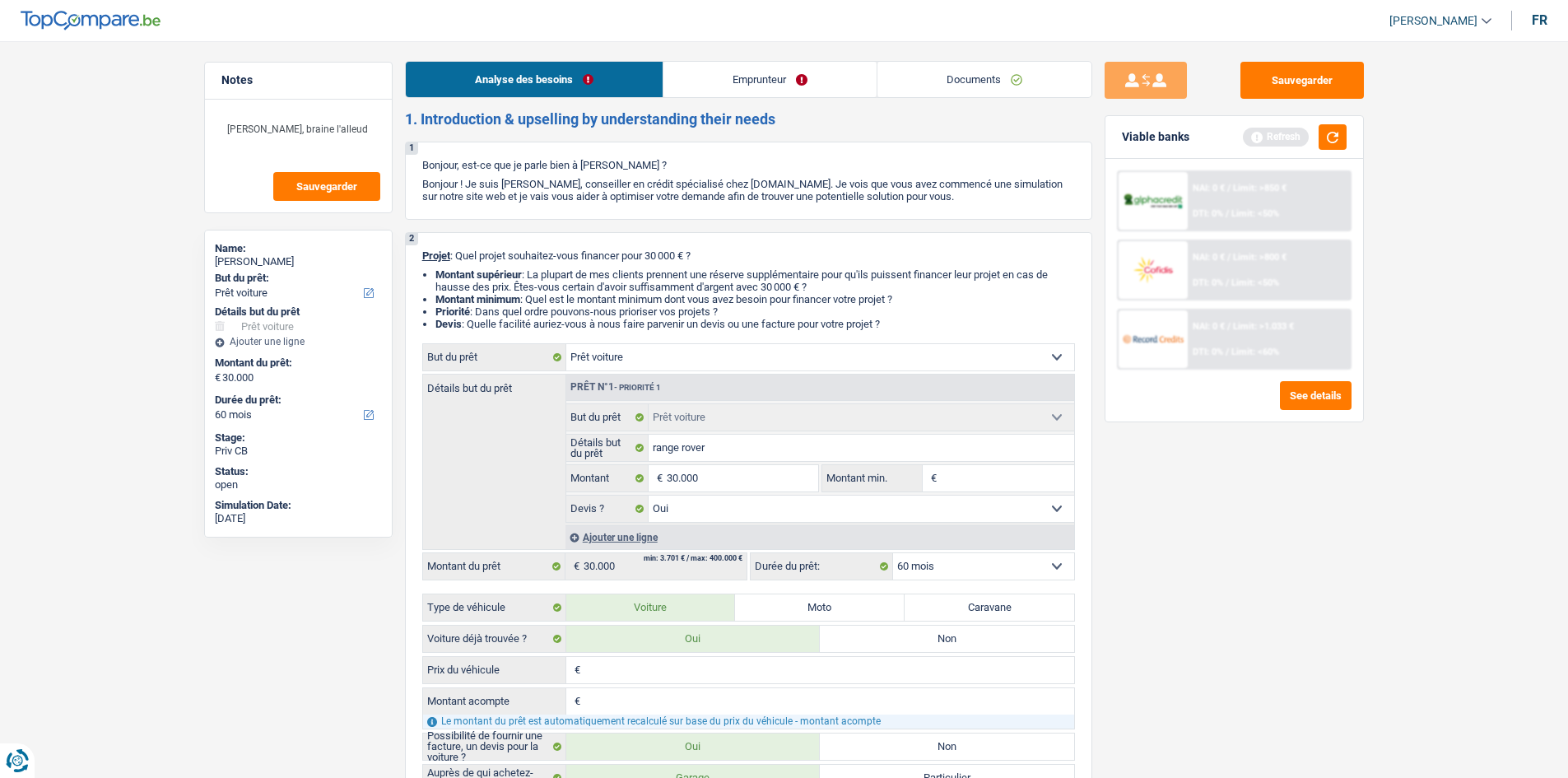 scroll, scrollTop: 0, scrollLeft: 0, axis: both 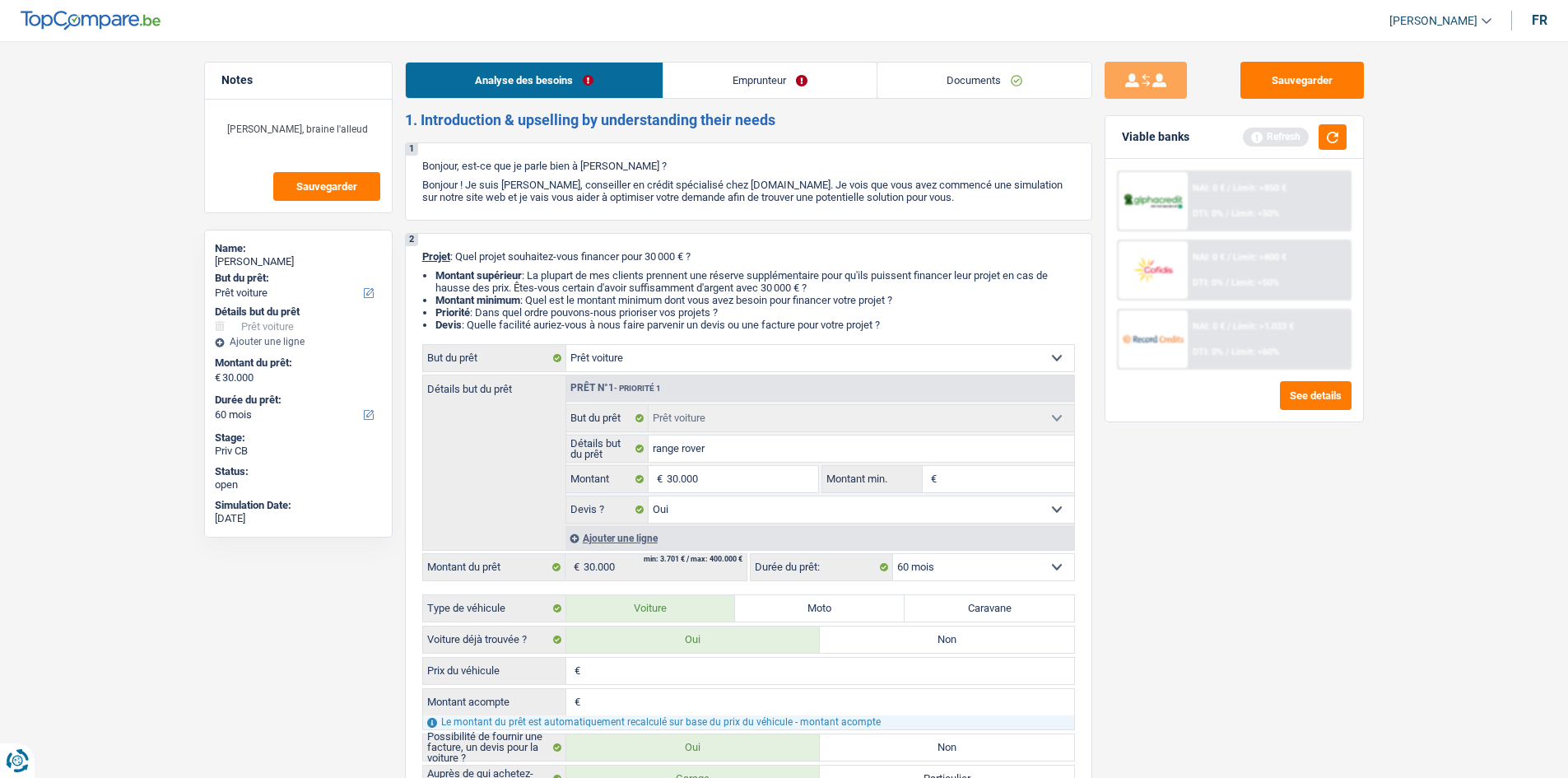 click on "Documents" at bounding box center [984, 80] 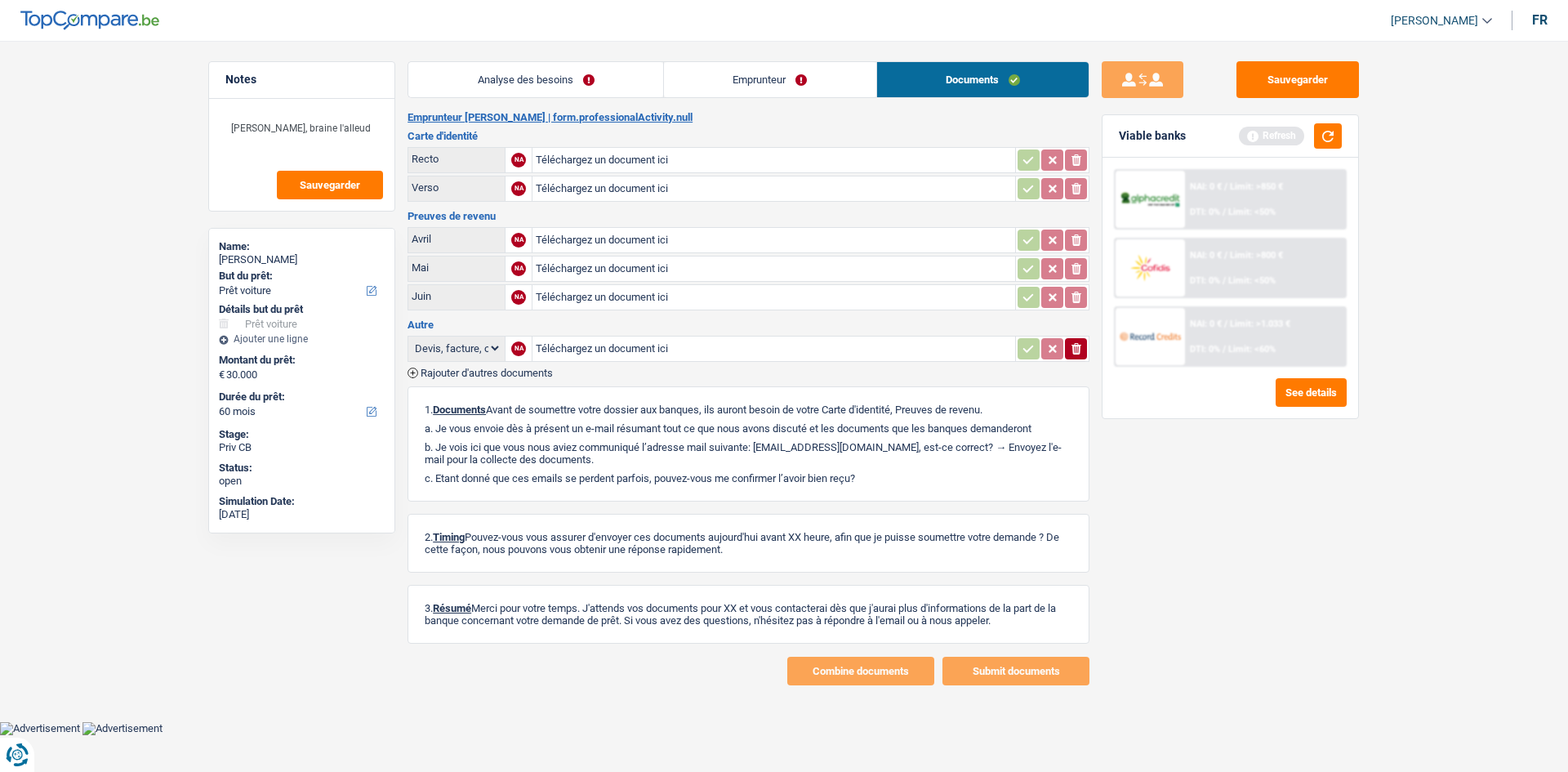 click on "Analyse des besoins" at bounding box center (536, 79) 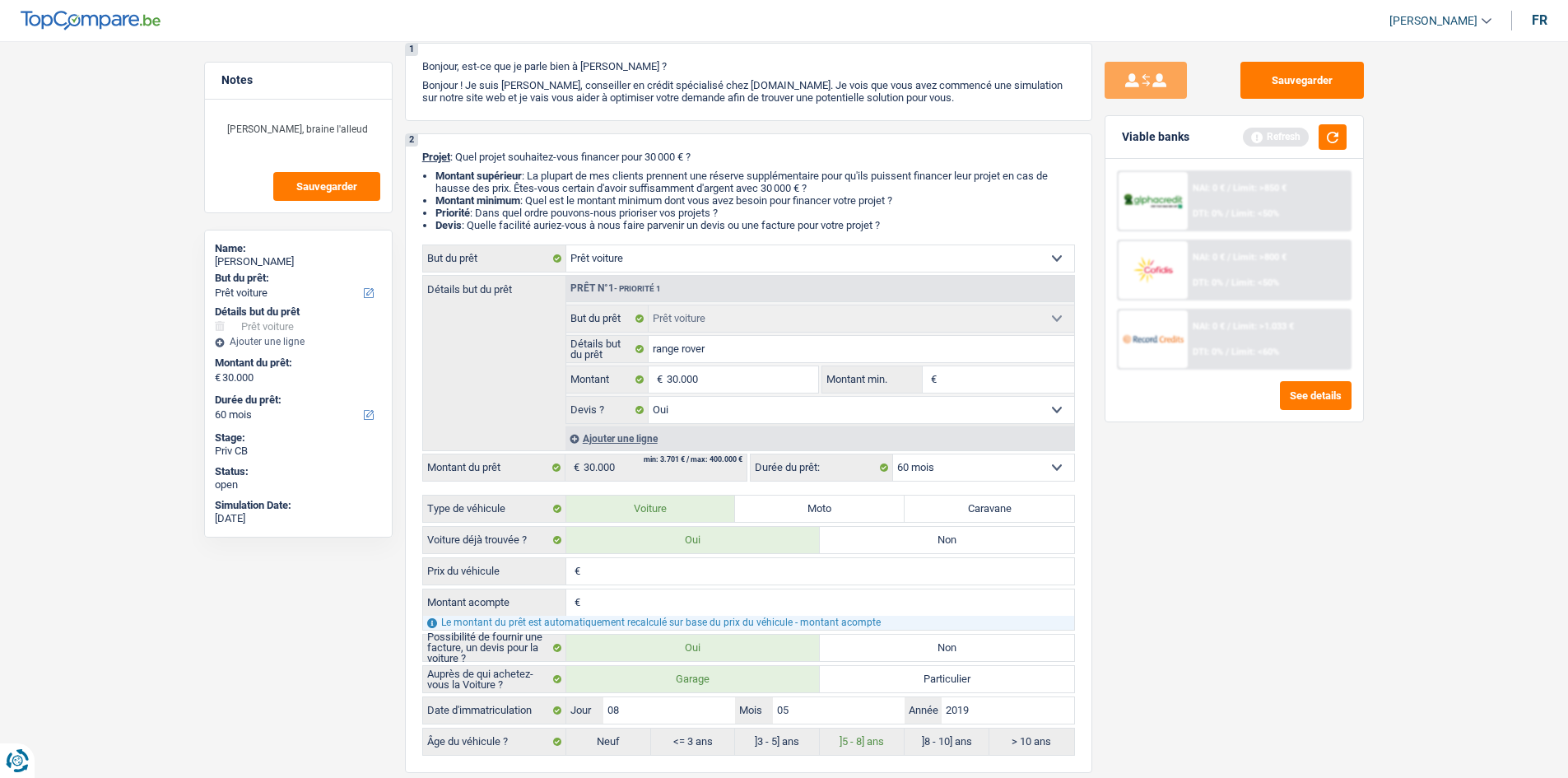 scroll, scrollTop: 247, scrollLeft: 0, axis: vertical 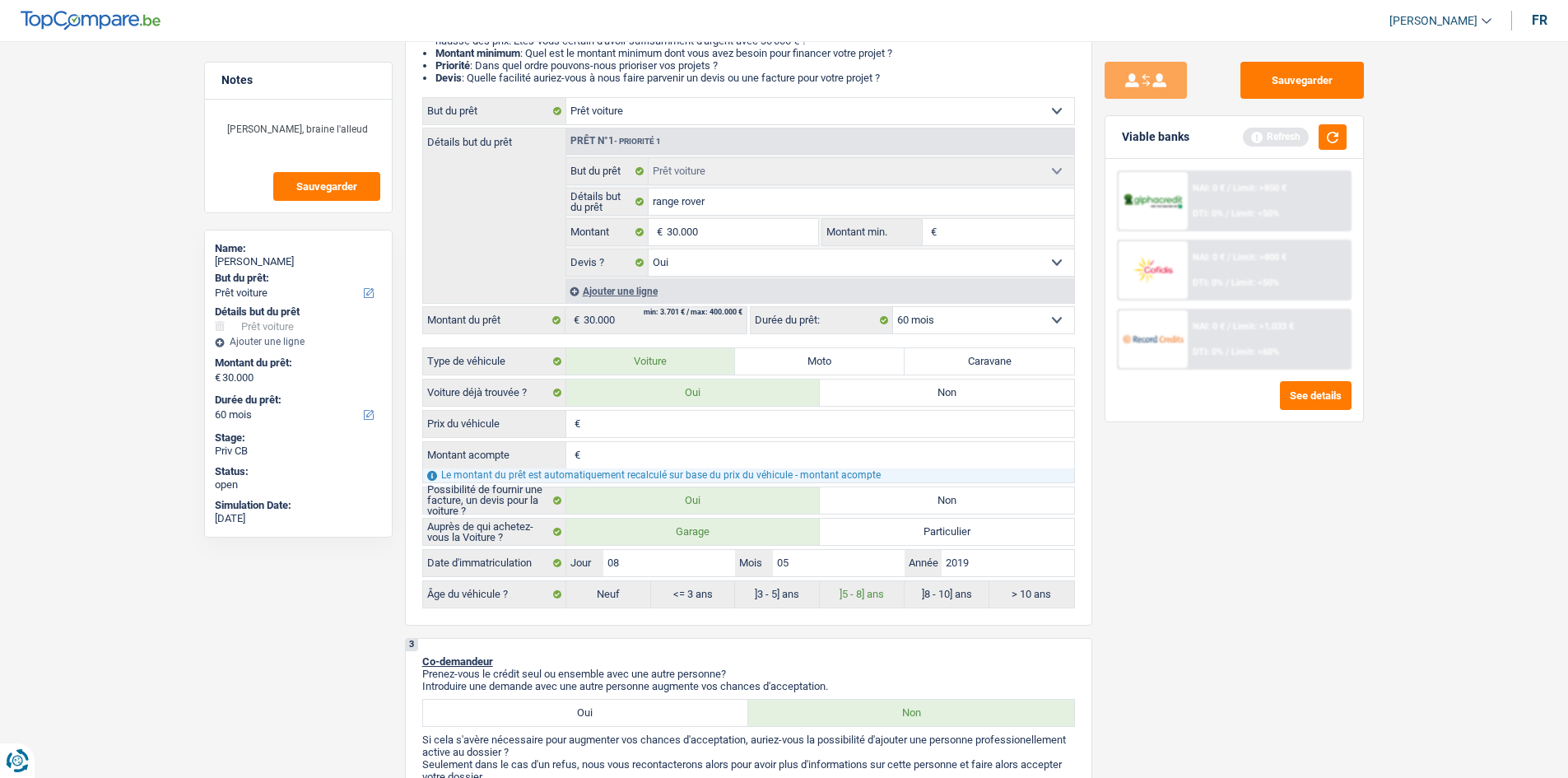 drag, startPoint x: 917, startPoint y: 665, endPoint x: 846, endPoint y: 817, distance: 167.76472 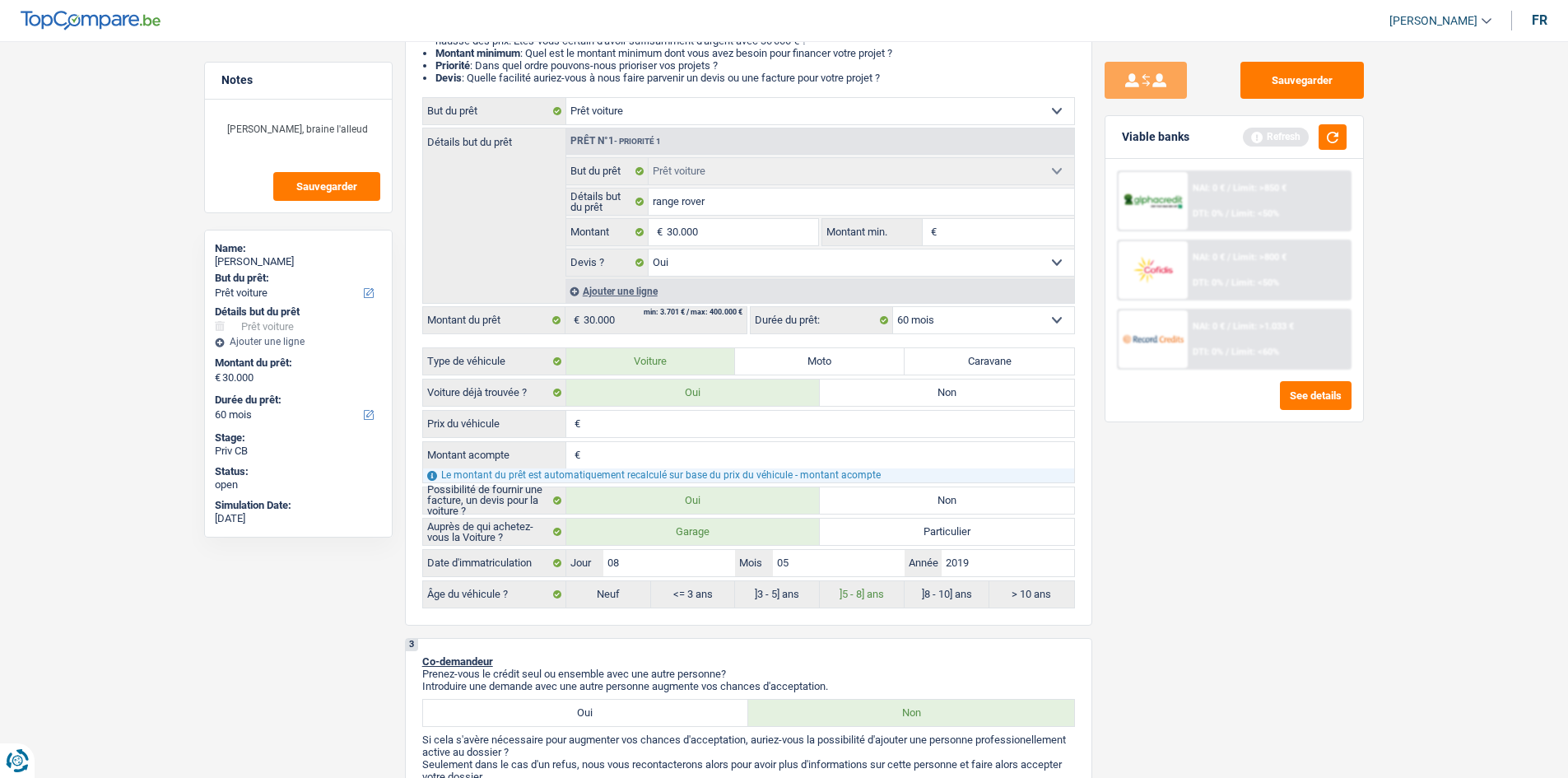 drag, startPoint x: 846, startPoint y: 817, endPoint x: 1340, endPoint y: 606, distance: 537.175 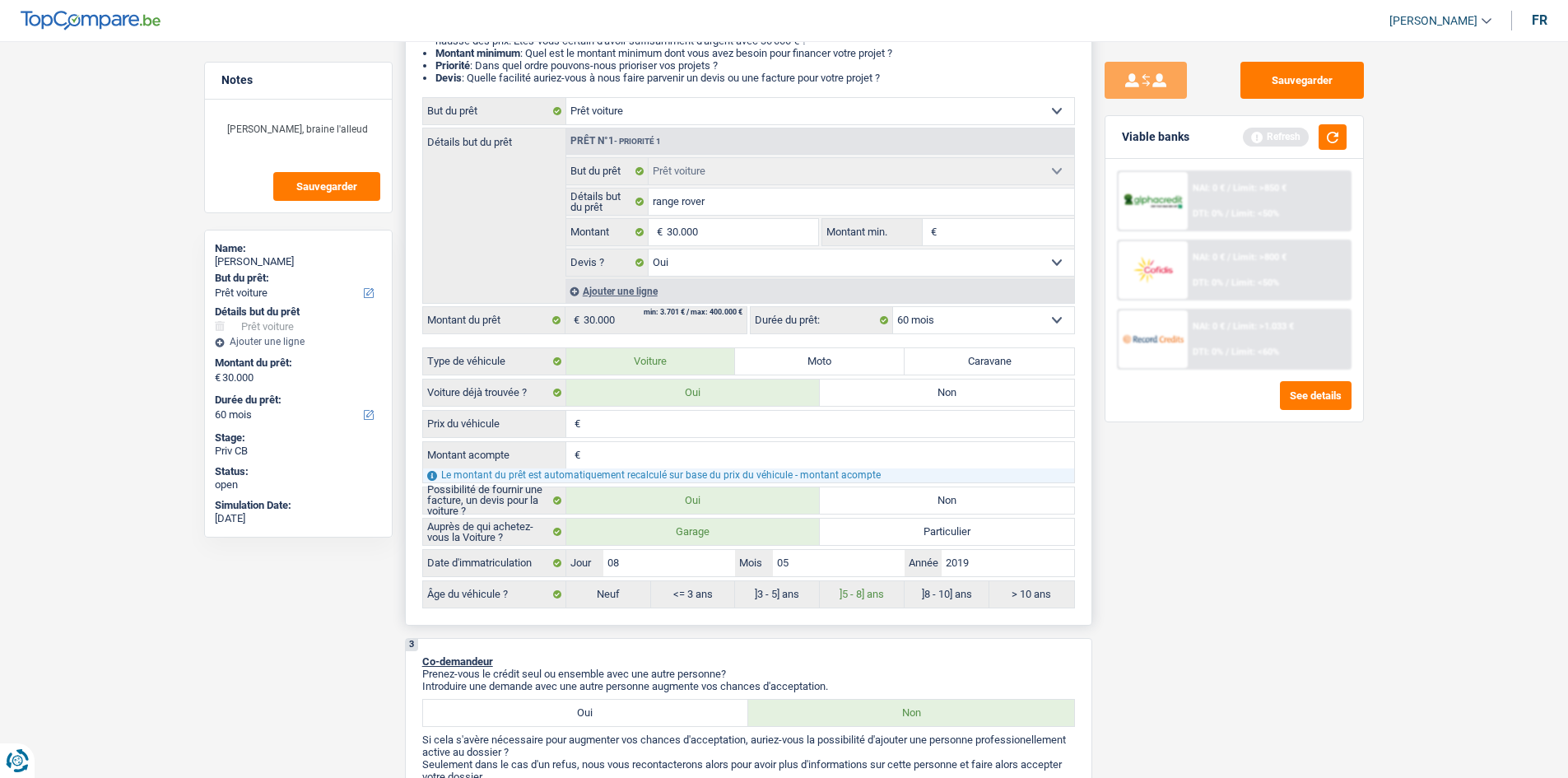 drag, startPoint x: 644, startPoint y: 429, endPoint x: 858, endPoint y: 362, distance: 224.24317 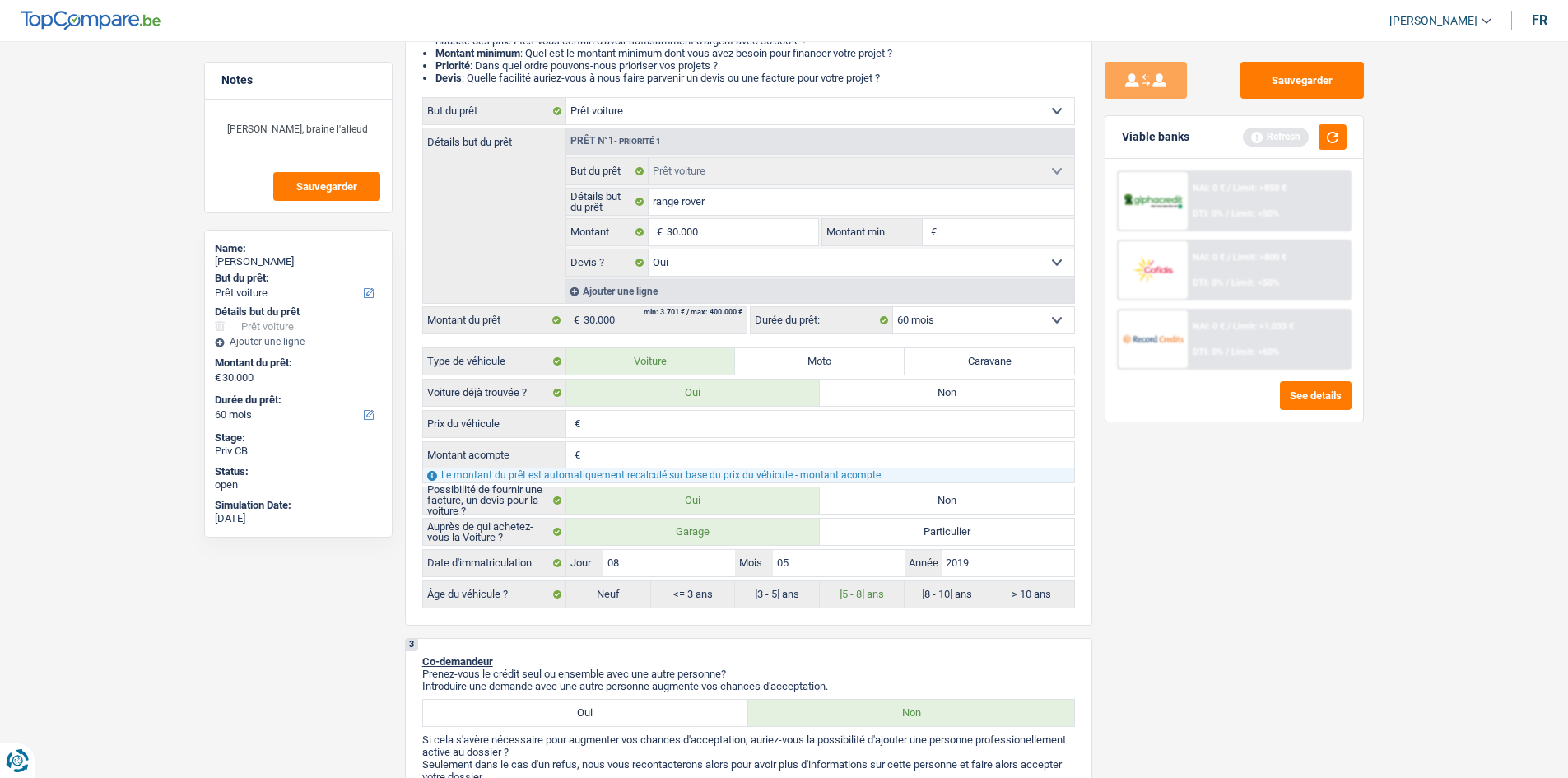 type on "3" 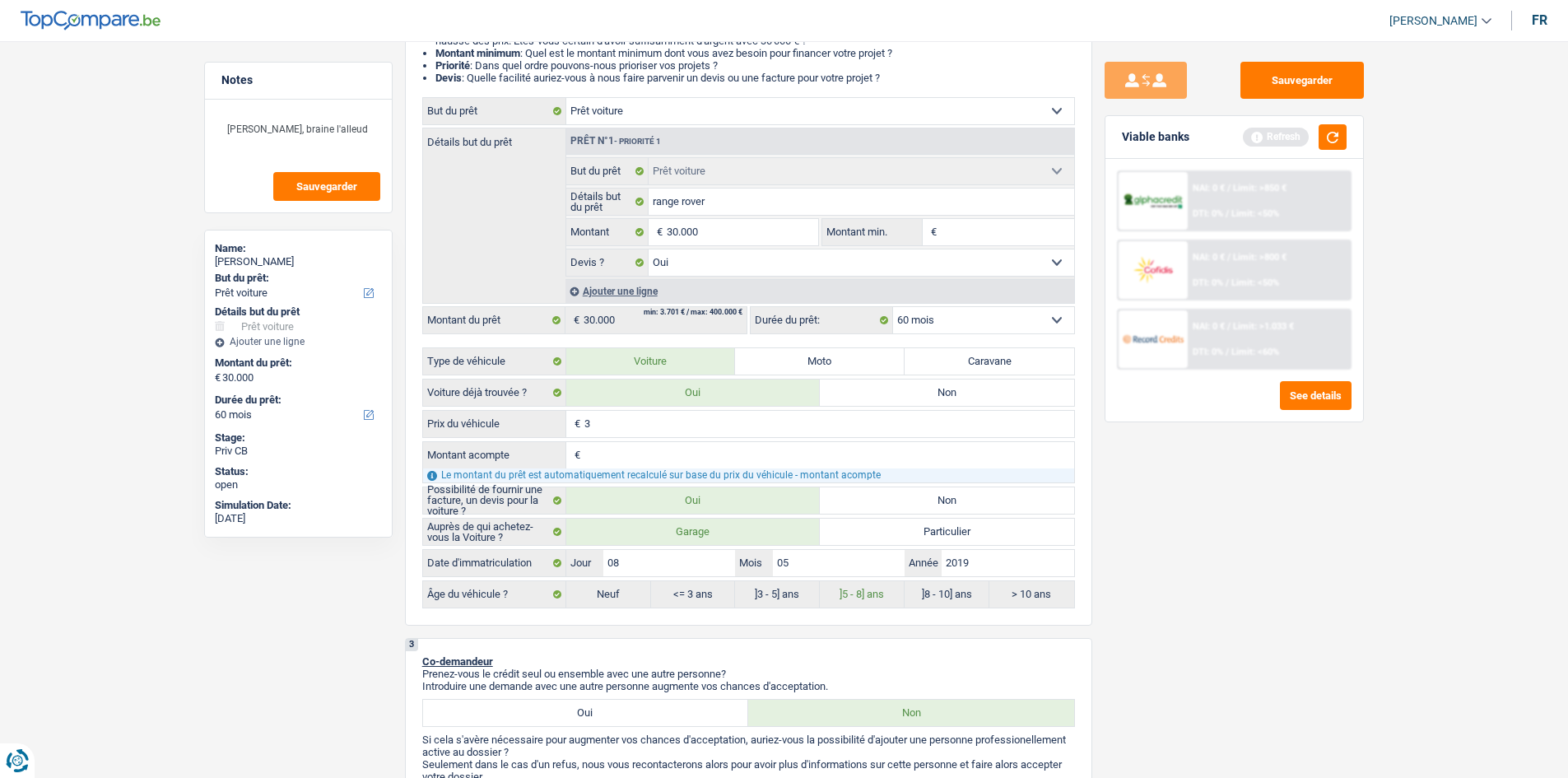 type on "39" 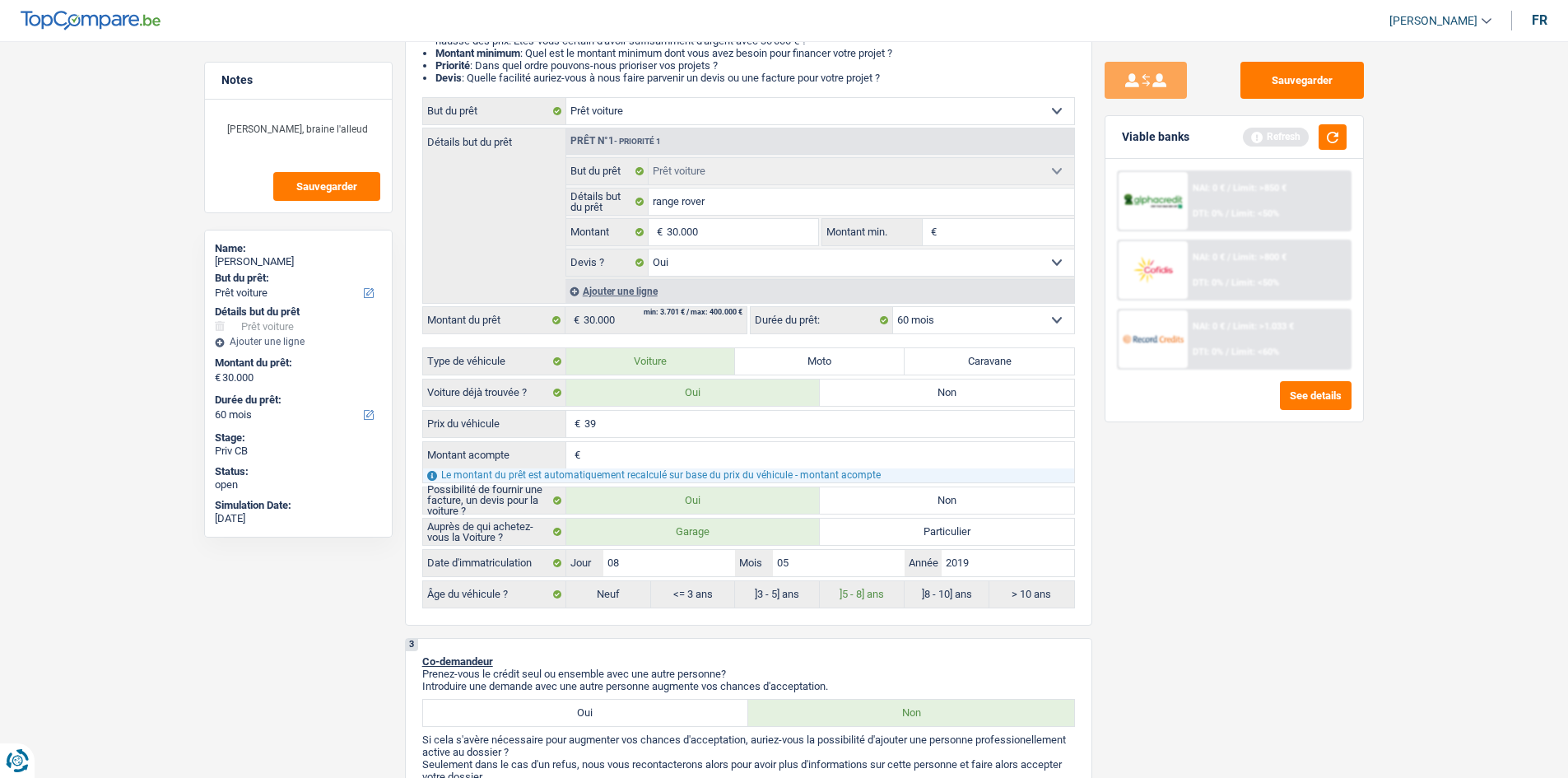 type on "395" 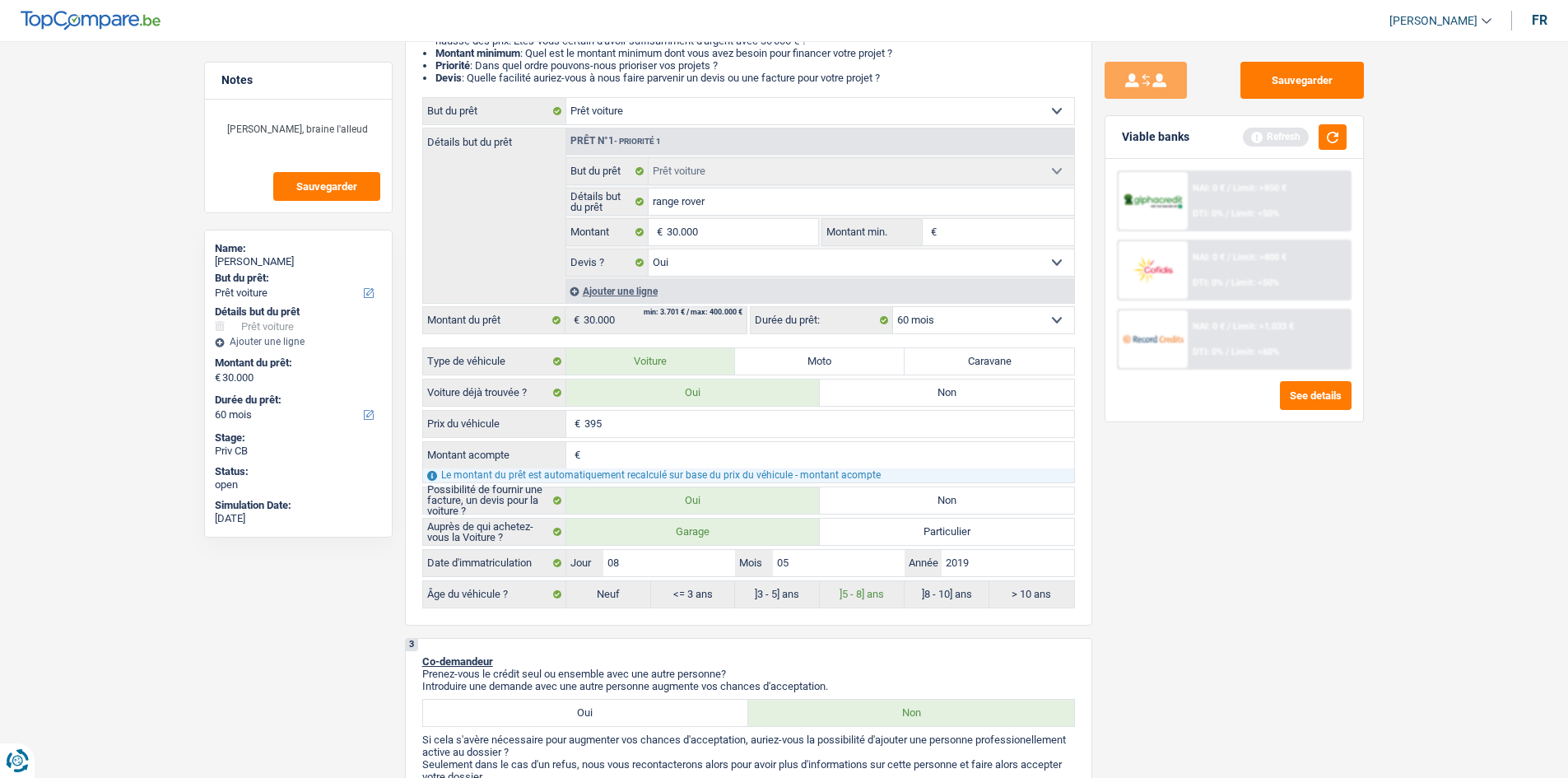 type on "3.950" 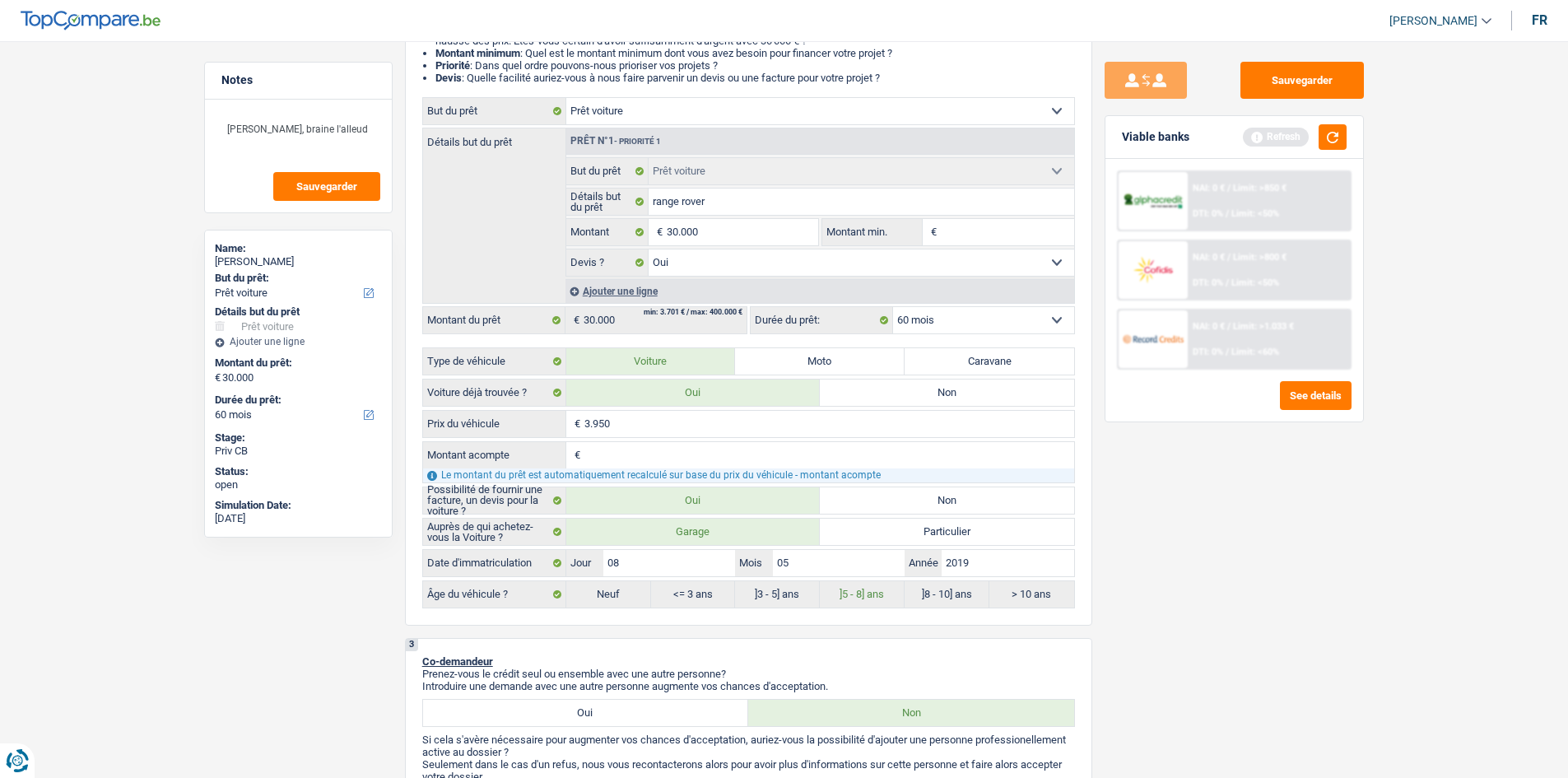 type on "39.500" 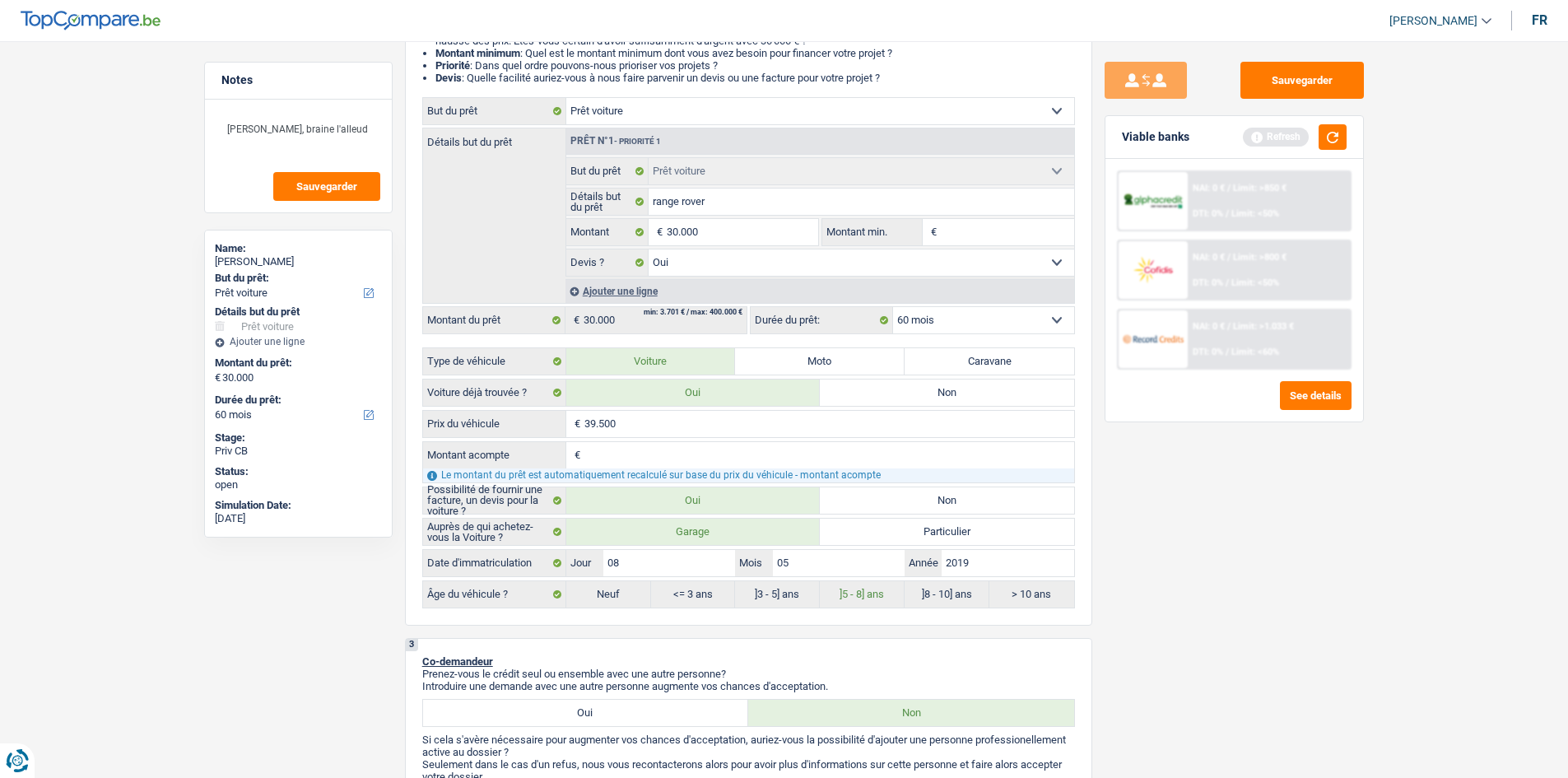 type on "39.500" 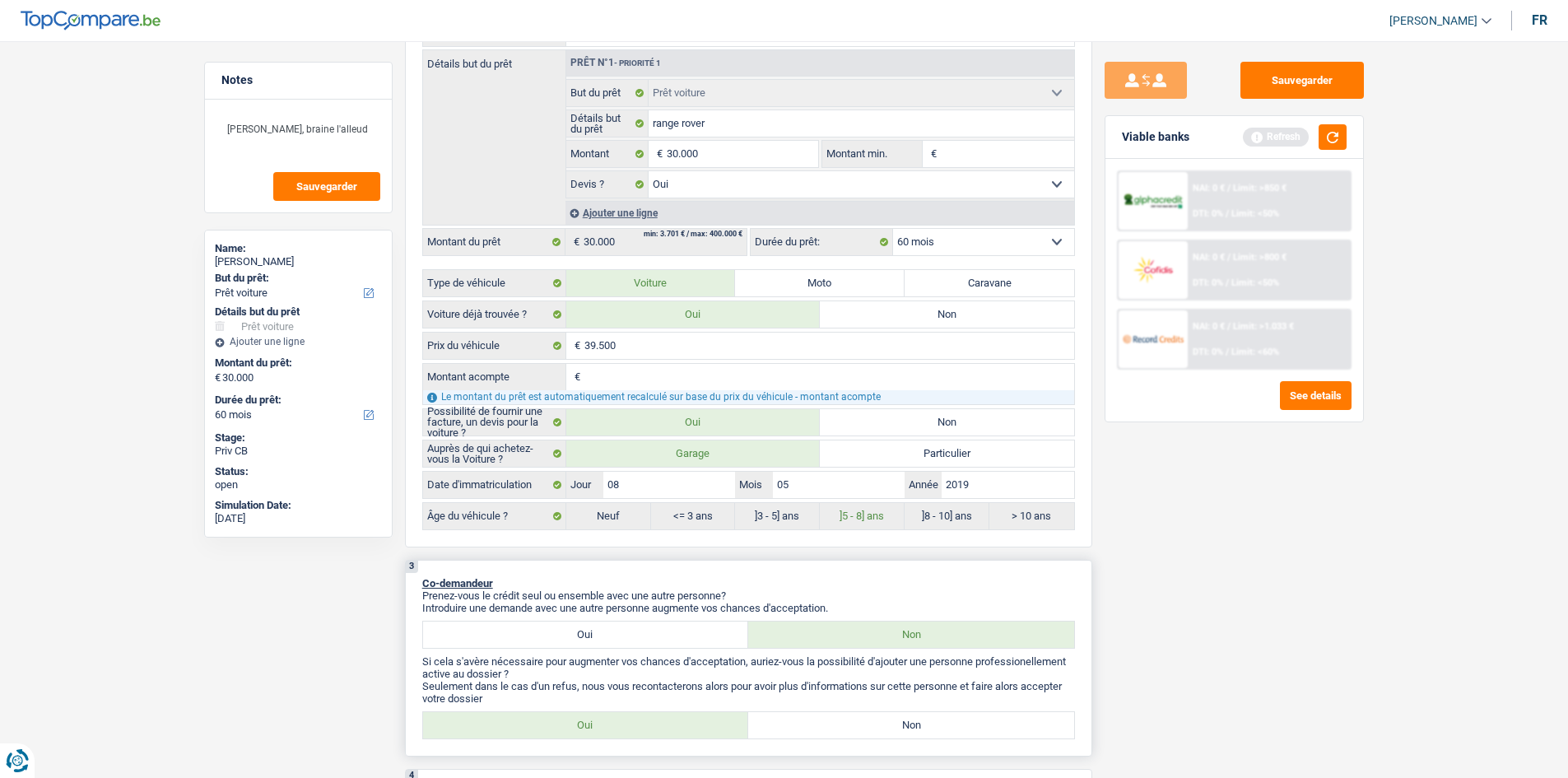 scroll, scrollTop: 576, scrollLeft: 0, axis: vertical 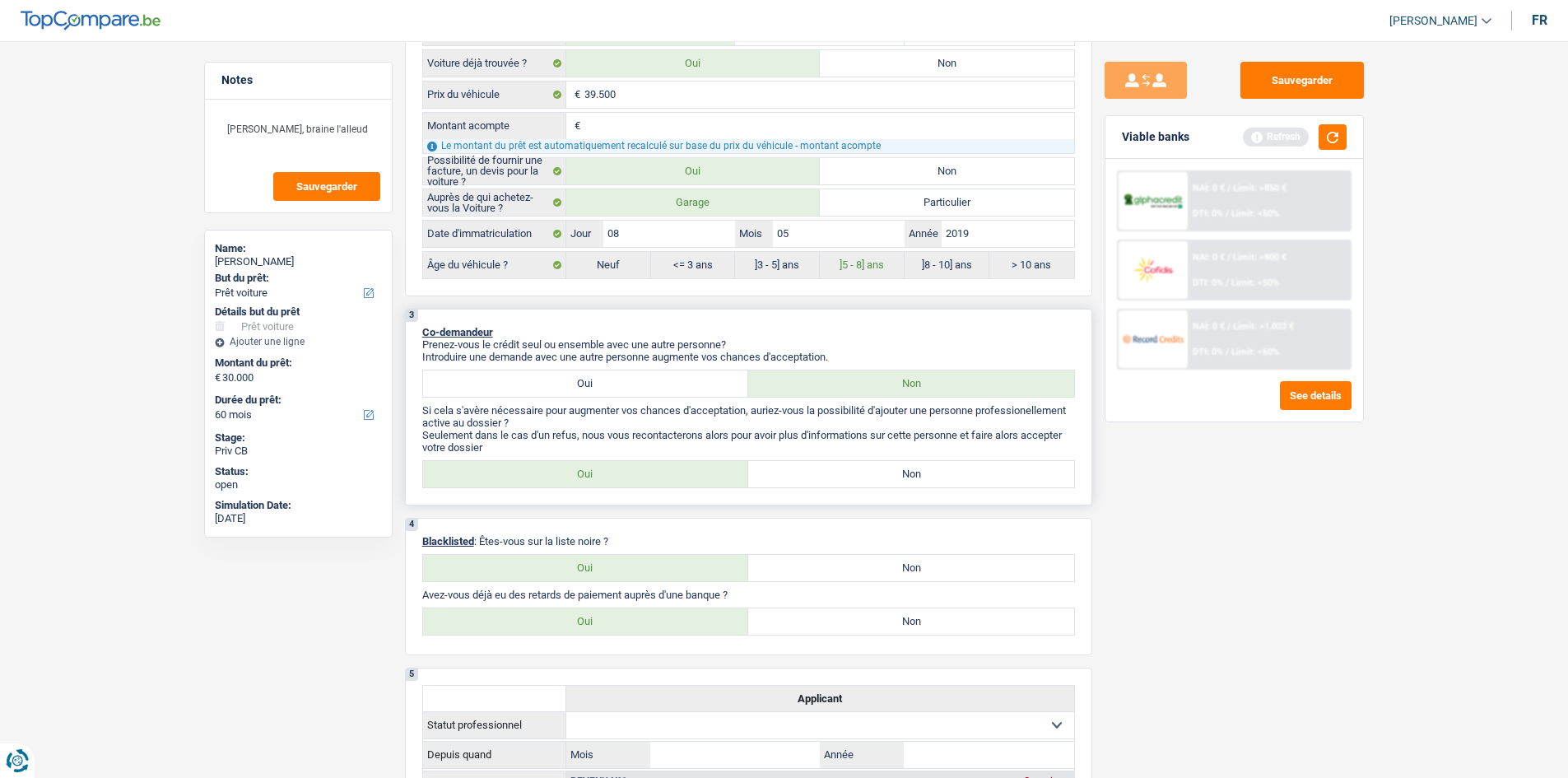 click on "Non" at bounding box center [911, 474] 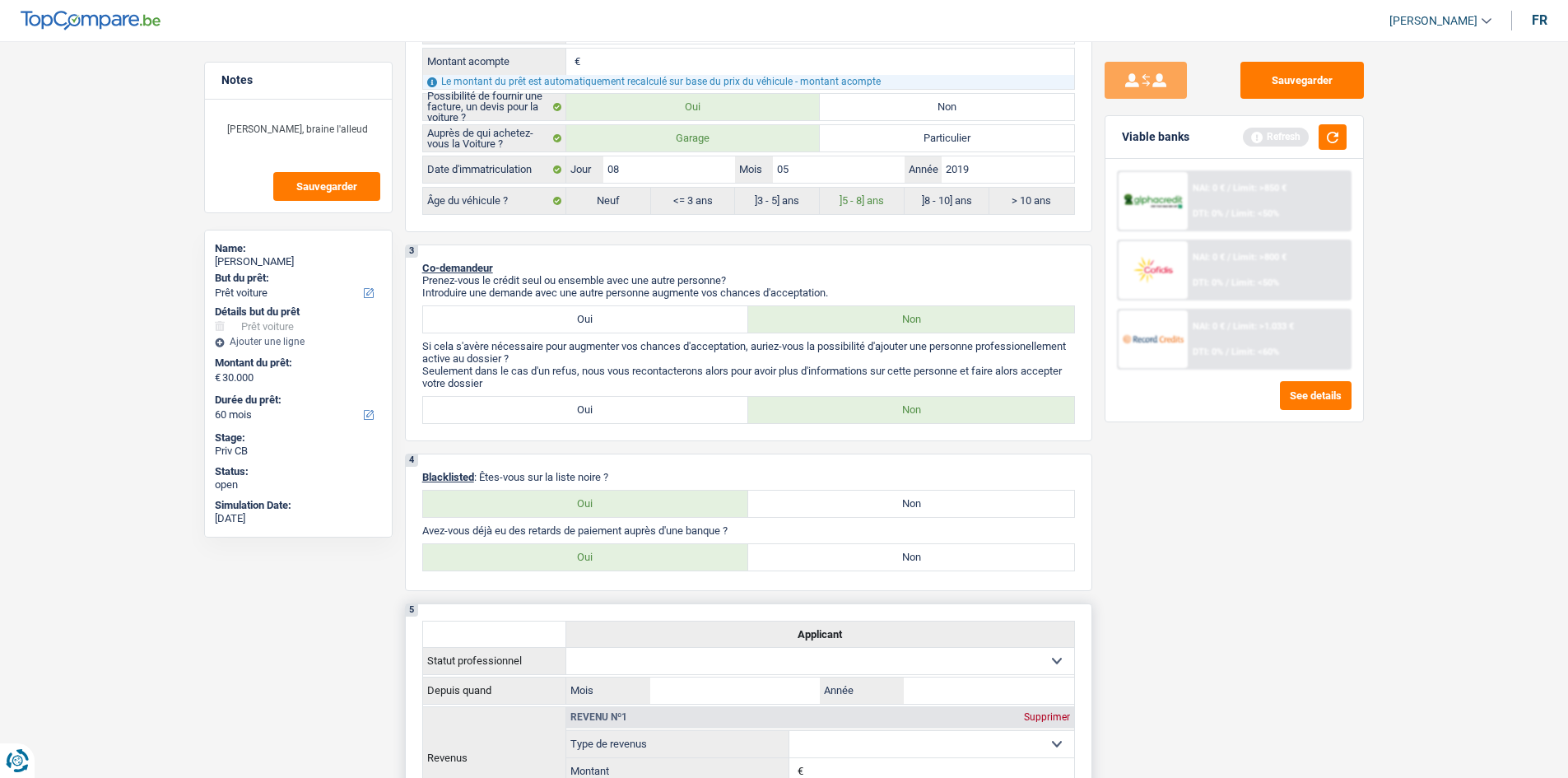 scroll, scrollTop: 906, scrollLeft: 0, axis: vertical 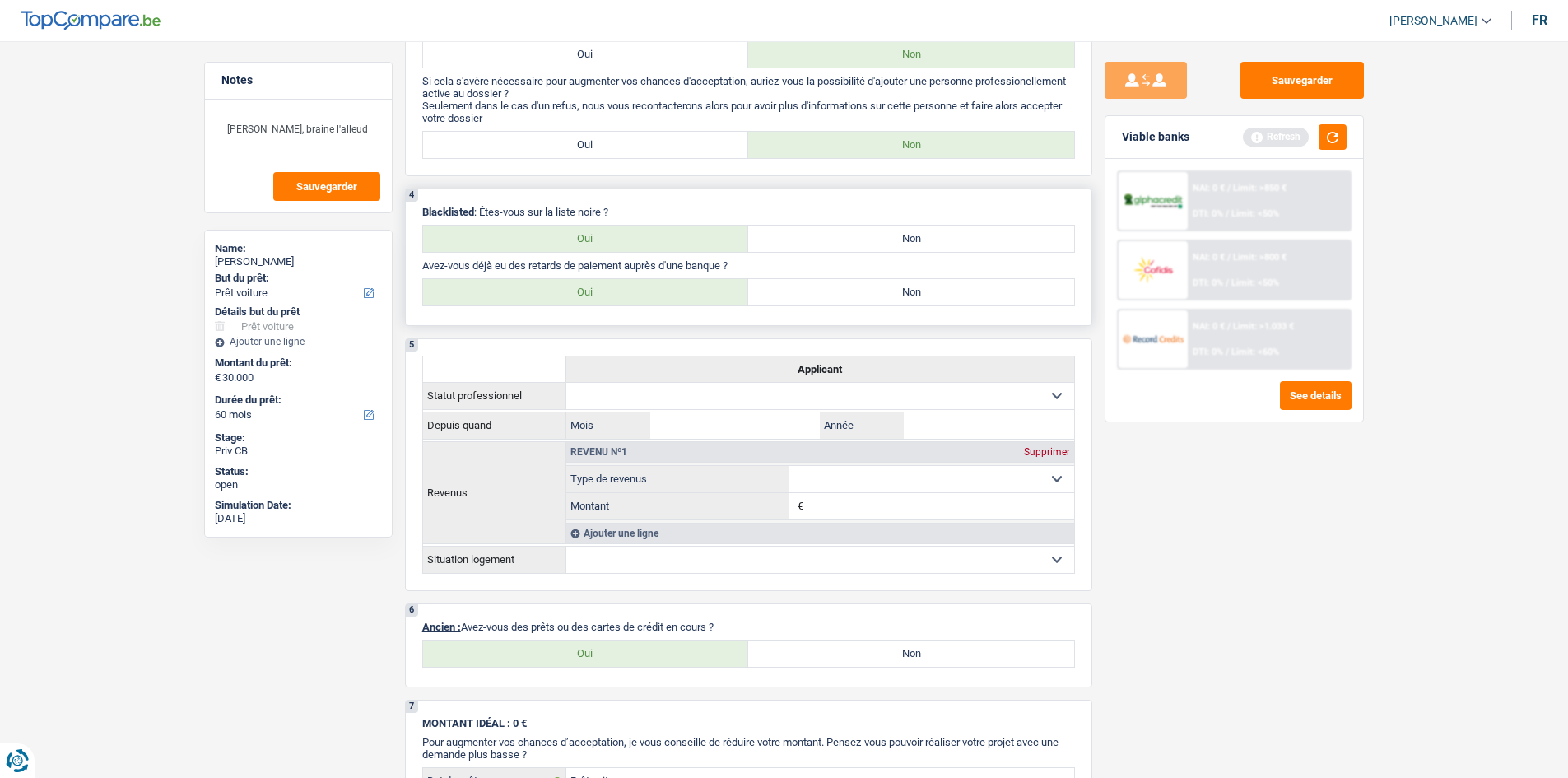click on "Non" at bounding box center [911, 239] 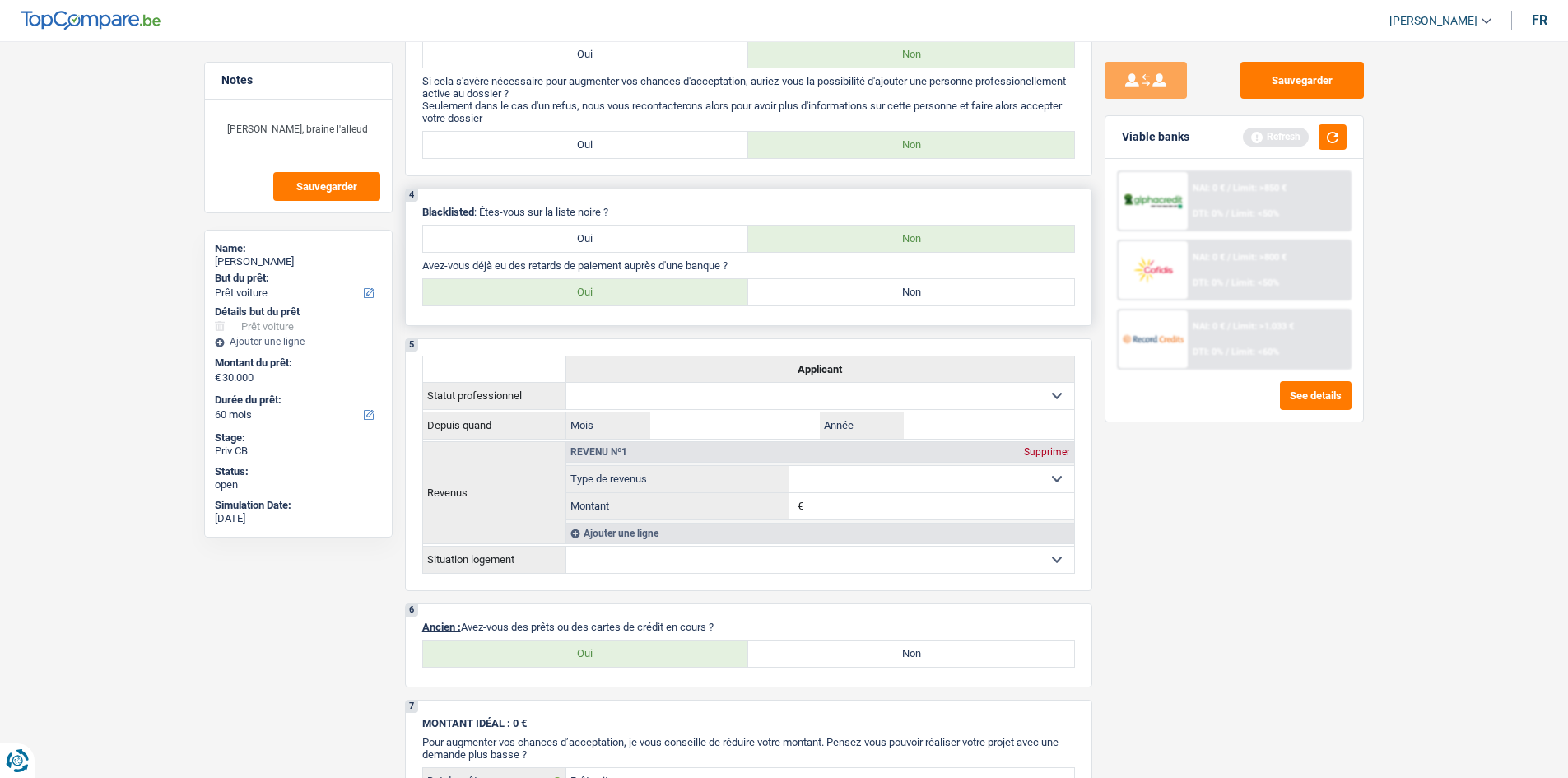 click on "Non" at bounding box center [911, 292] 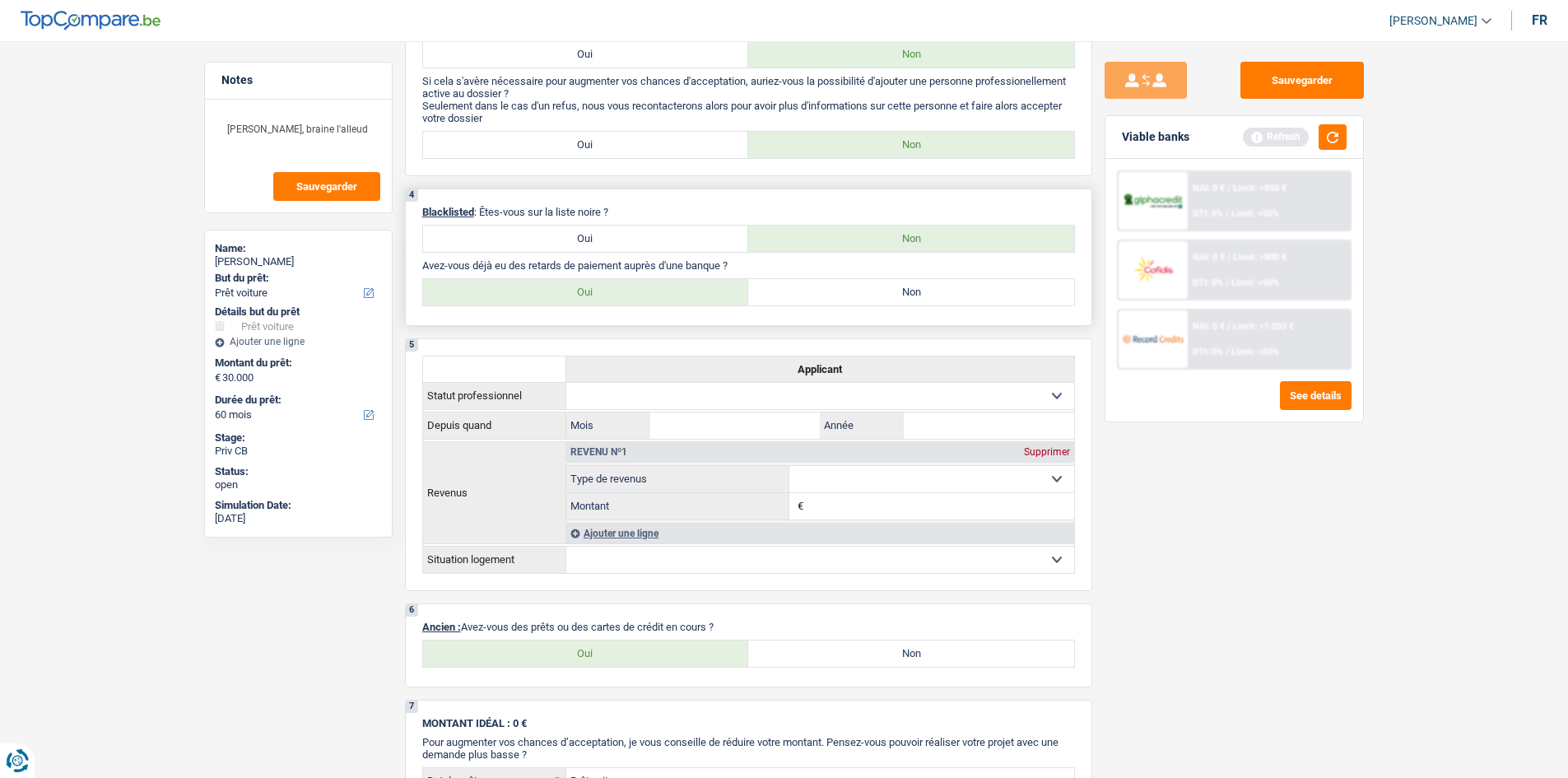 click on "Non" at bounding box center (911, 292) 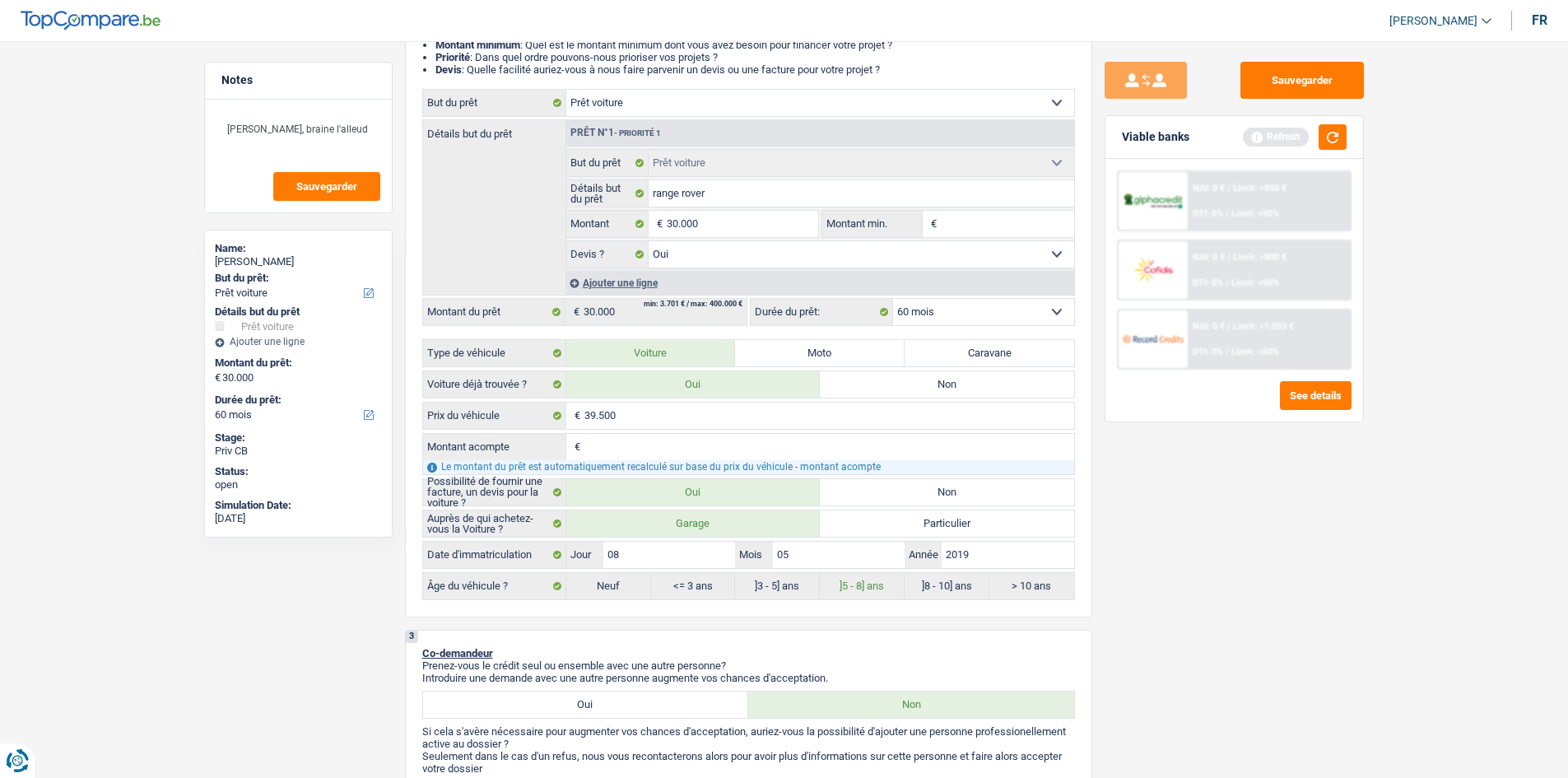 scroll, scrollTop: 0, scrollLeft: 0, axis: both 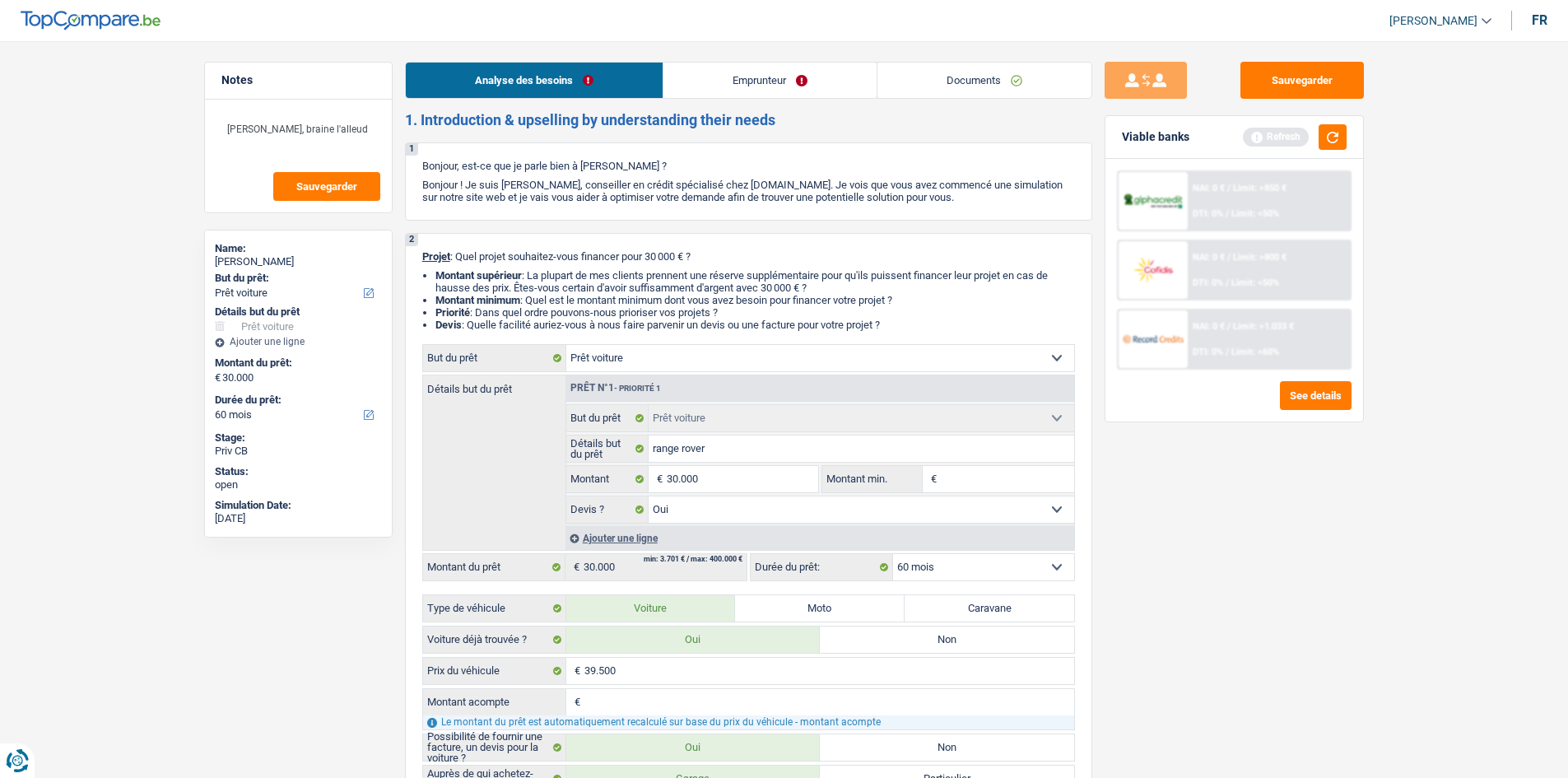 click on "Emprunteur" at bounding box center (770, 80) 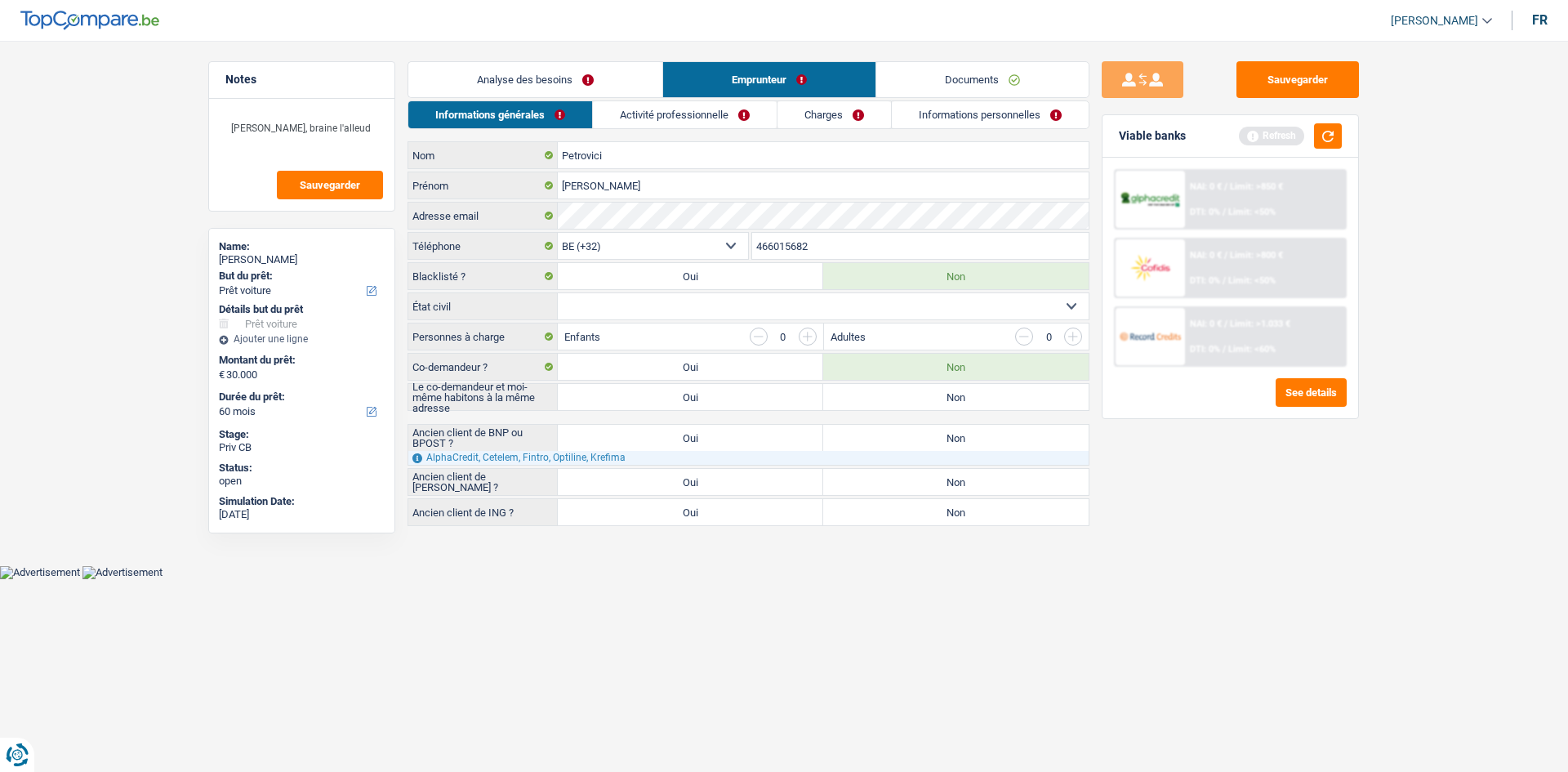 click on "Célibataire Marié(e) Cohabitant(e) légal(e) Divorcé(e) Veuf(ve) Séparé (de fait)
Sélectionner une option" at bounding box center (823, 306) 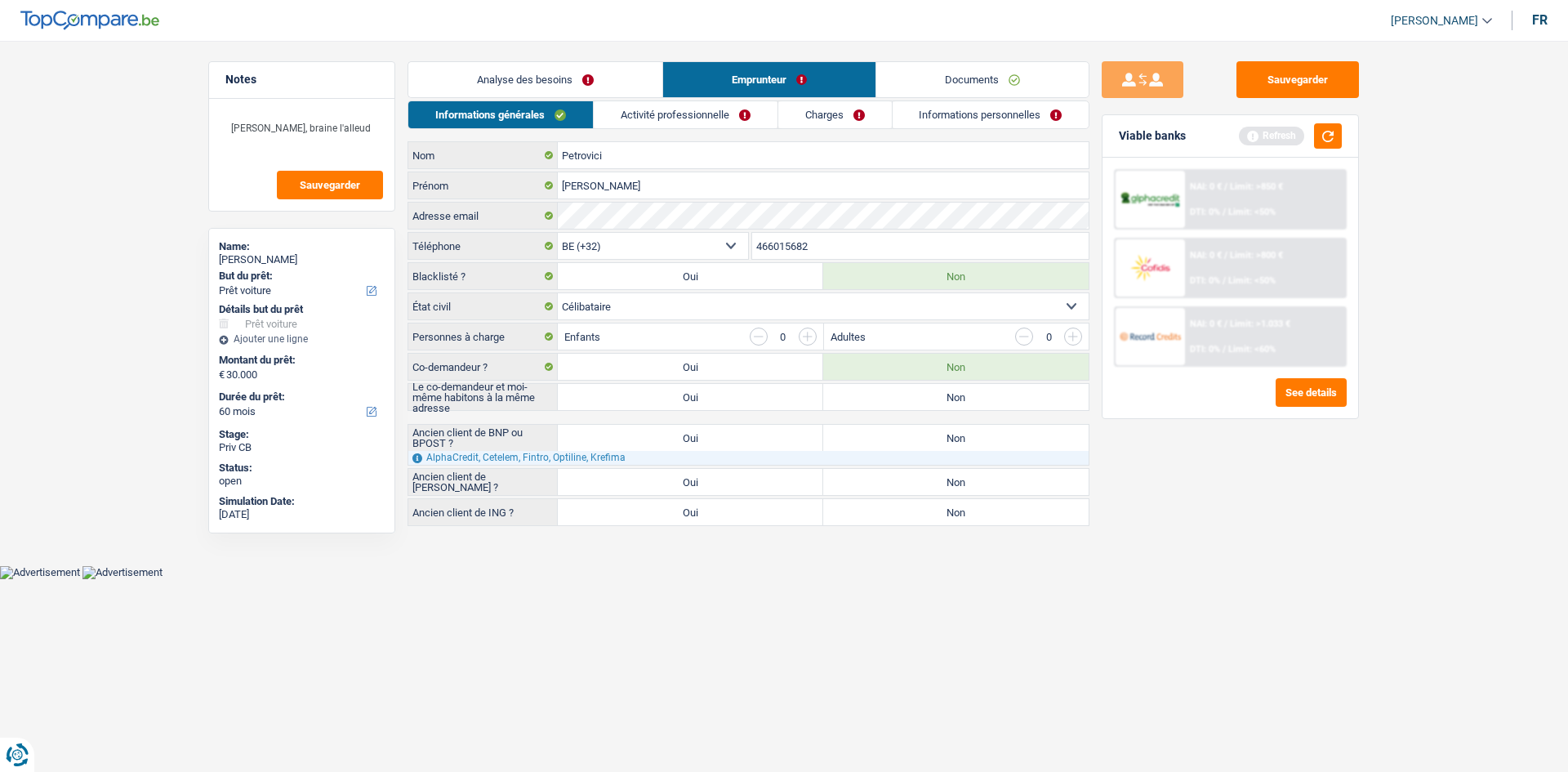 click on "Non" at bounding box center (956, 397) 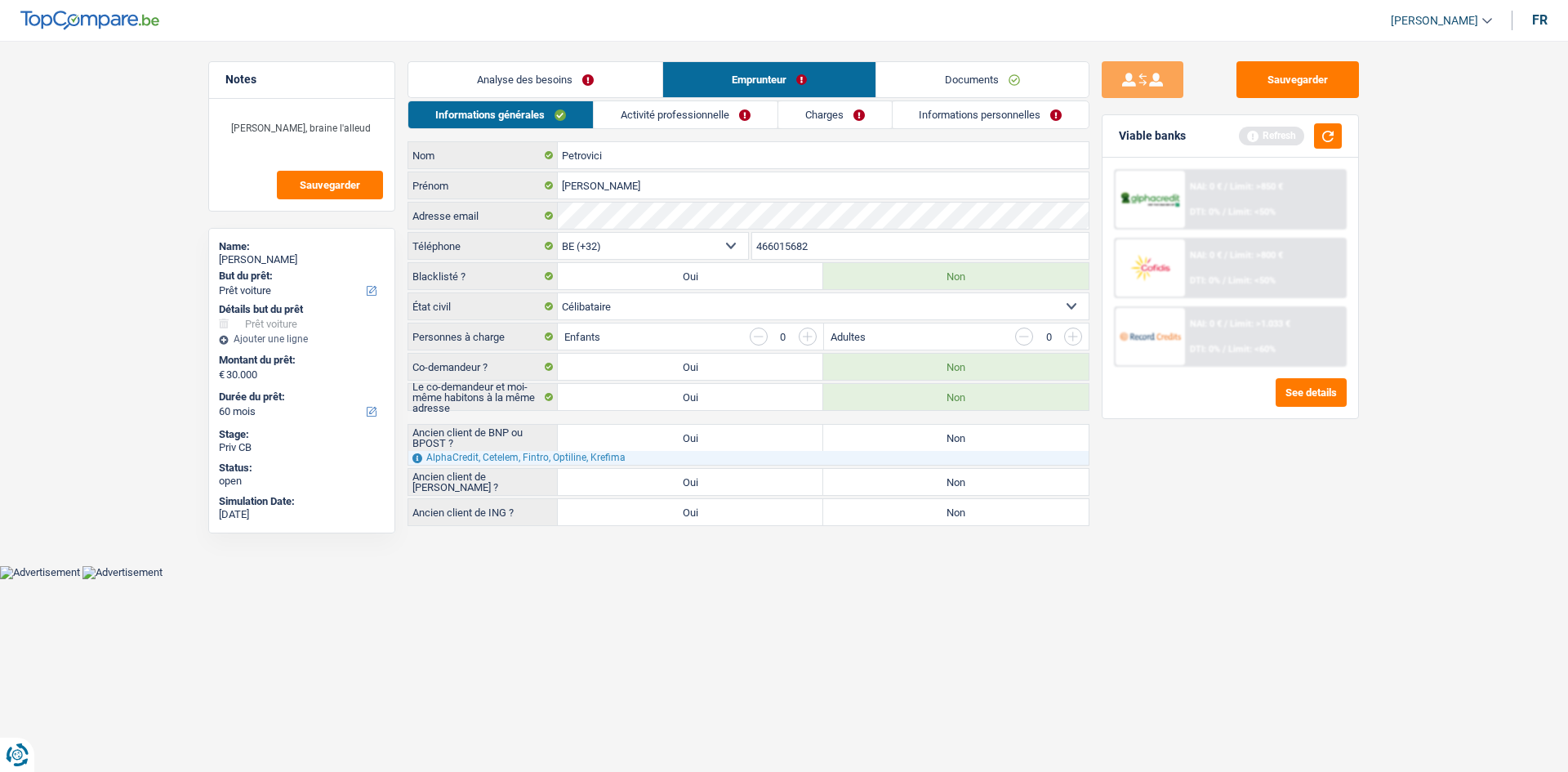click on "Analyse des besoins" at bounding box center [535, 79] 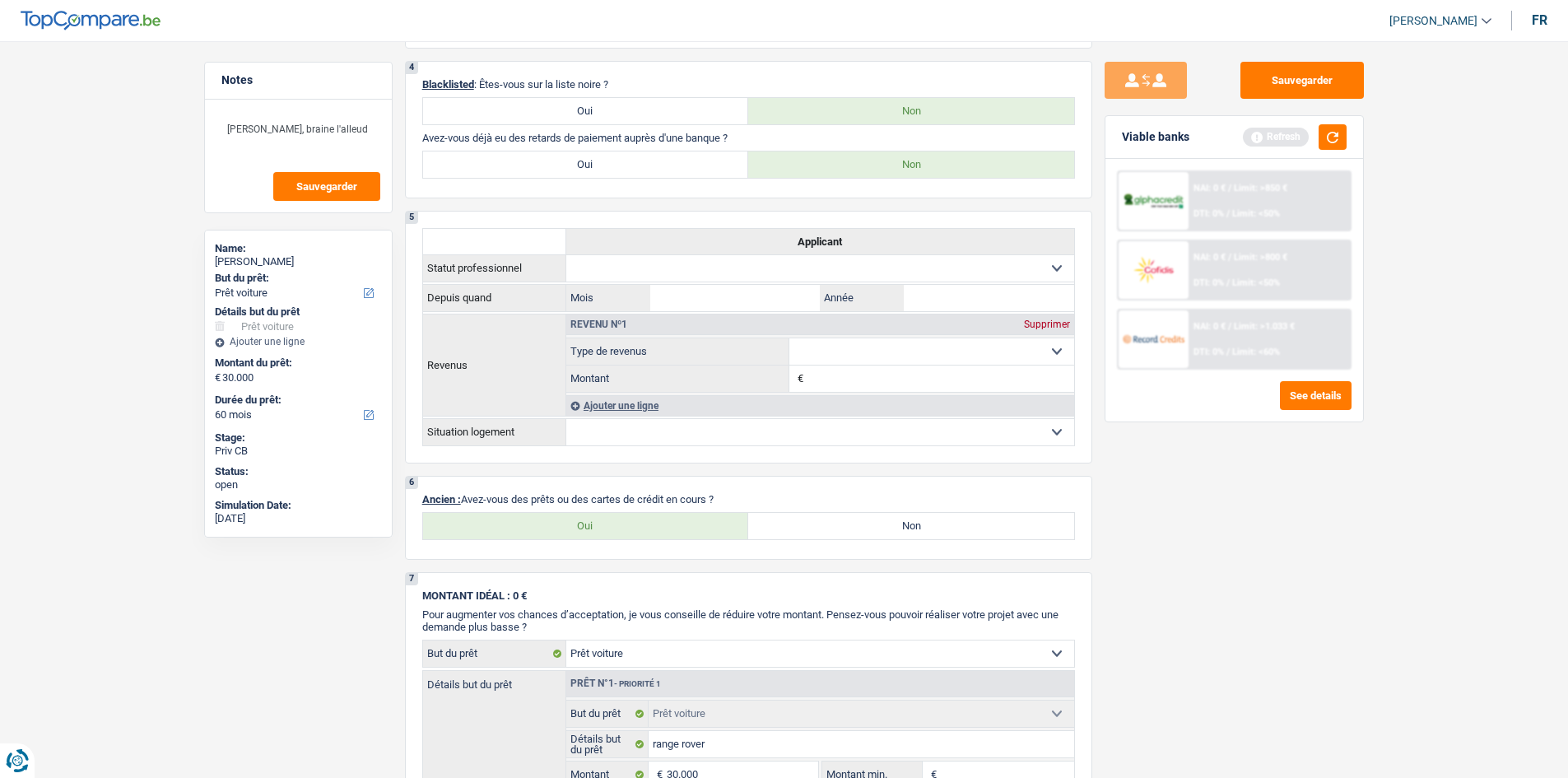scroll, scrollTop: 1153, scrollLeft: 0, axis: vertical 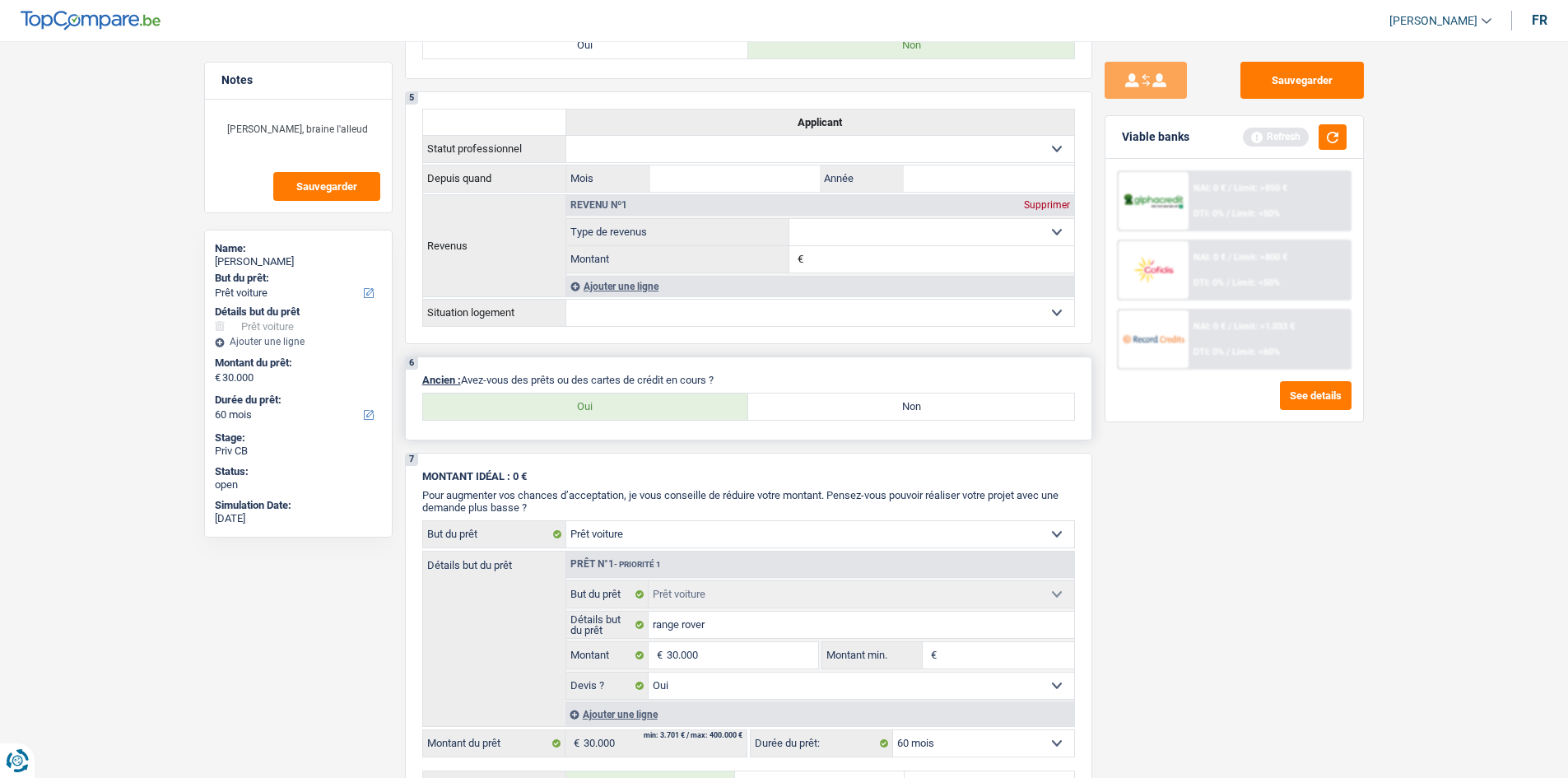 click on "Non" at bounding box center (911, 407) 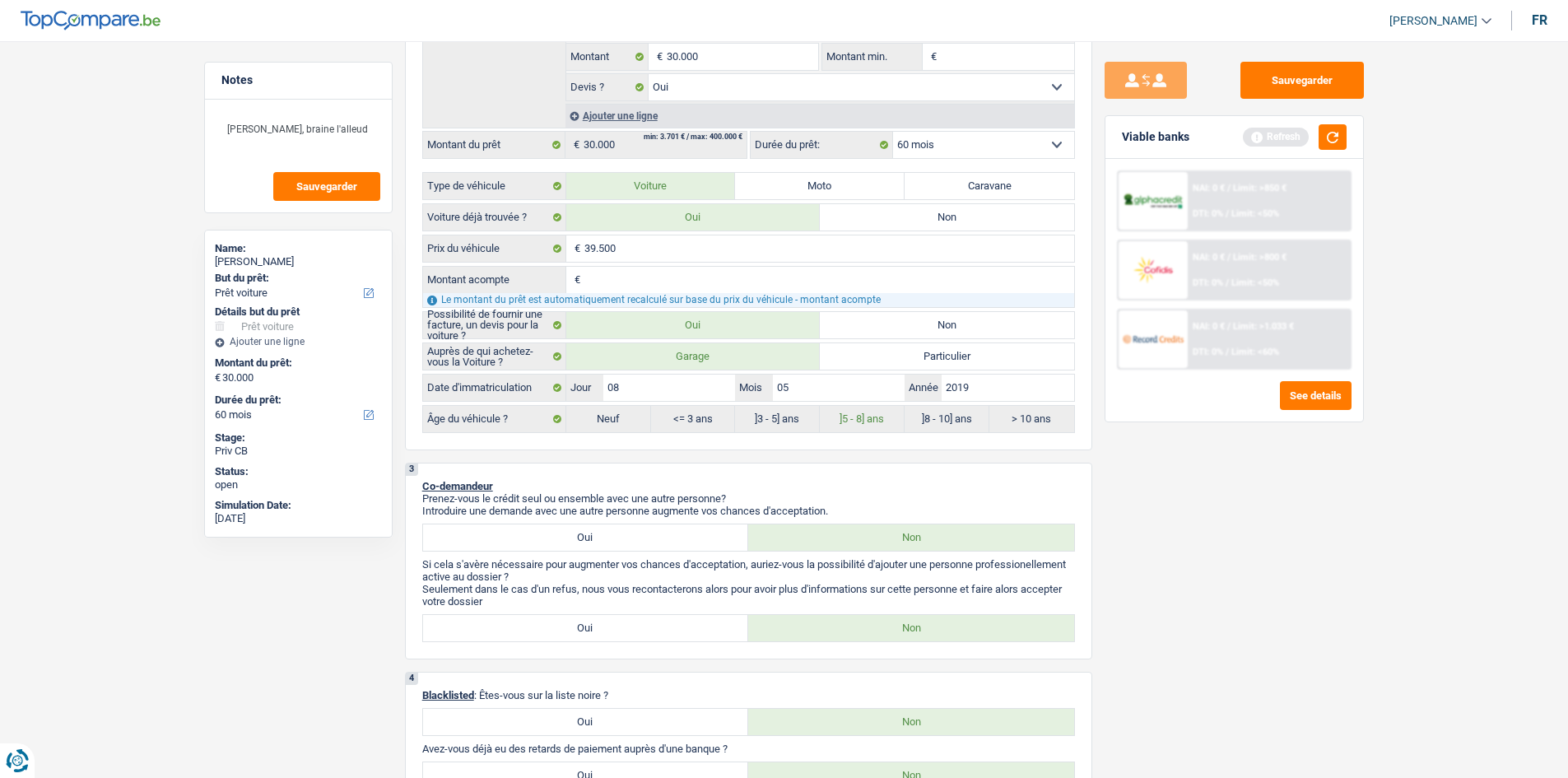 scroll, scrollTop: 0, scrollLeft: 0, axis: both 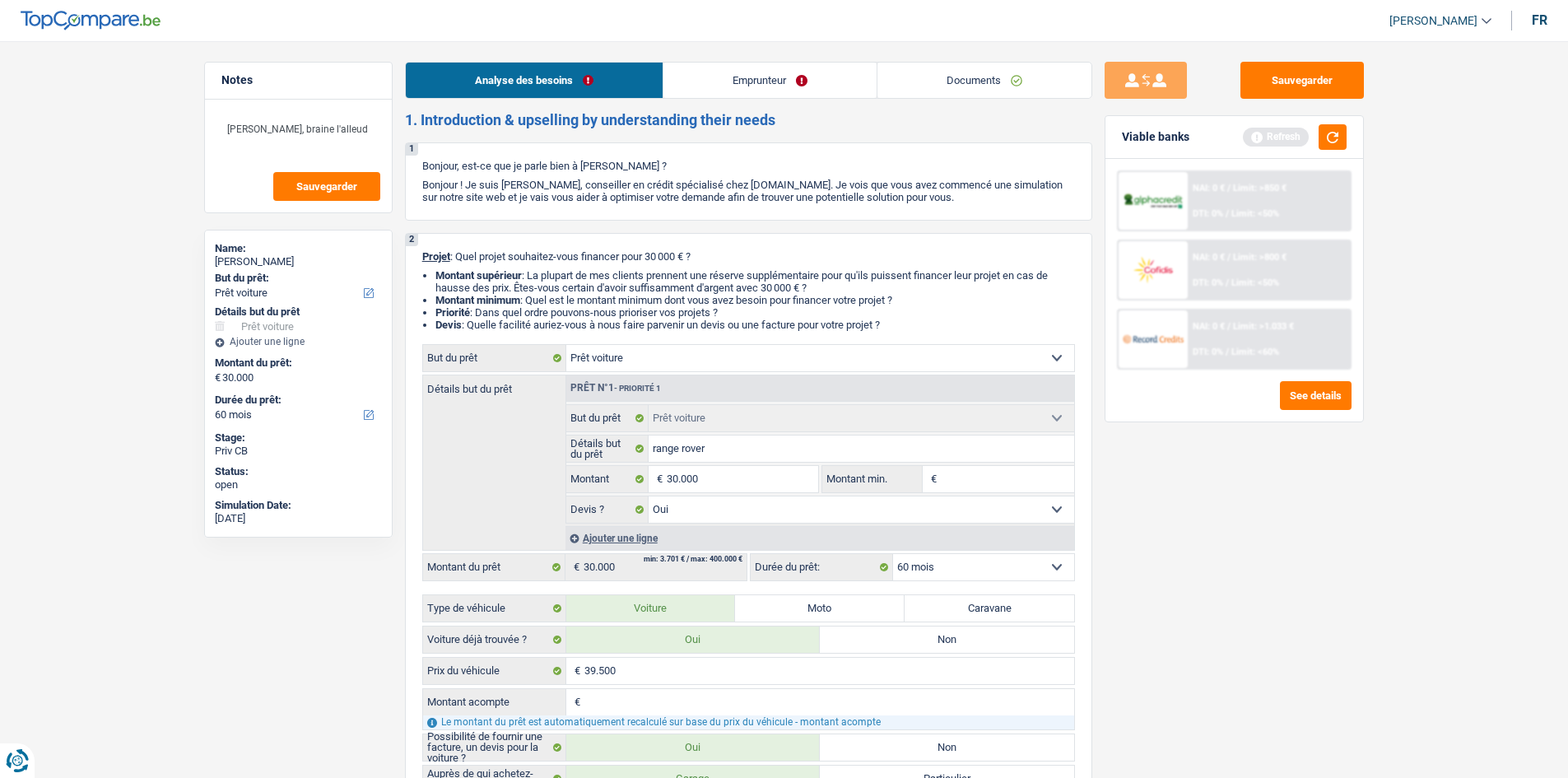click on "Emprunteur" at bounding box center [770, 80] 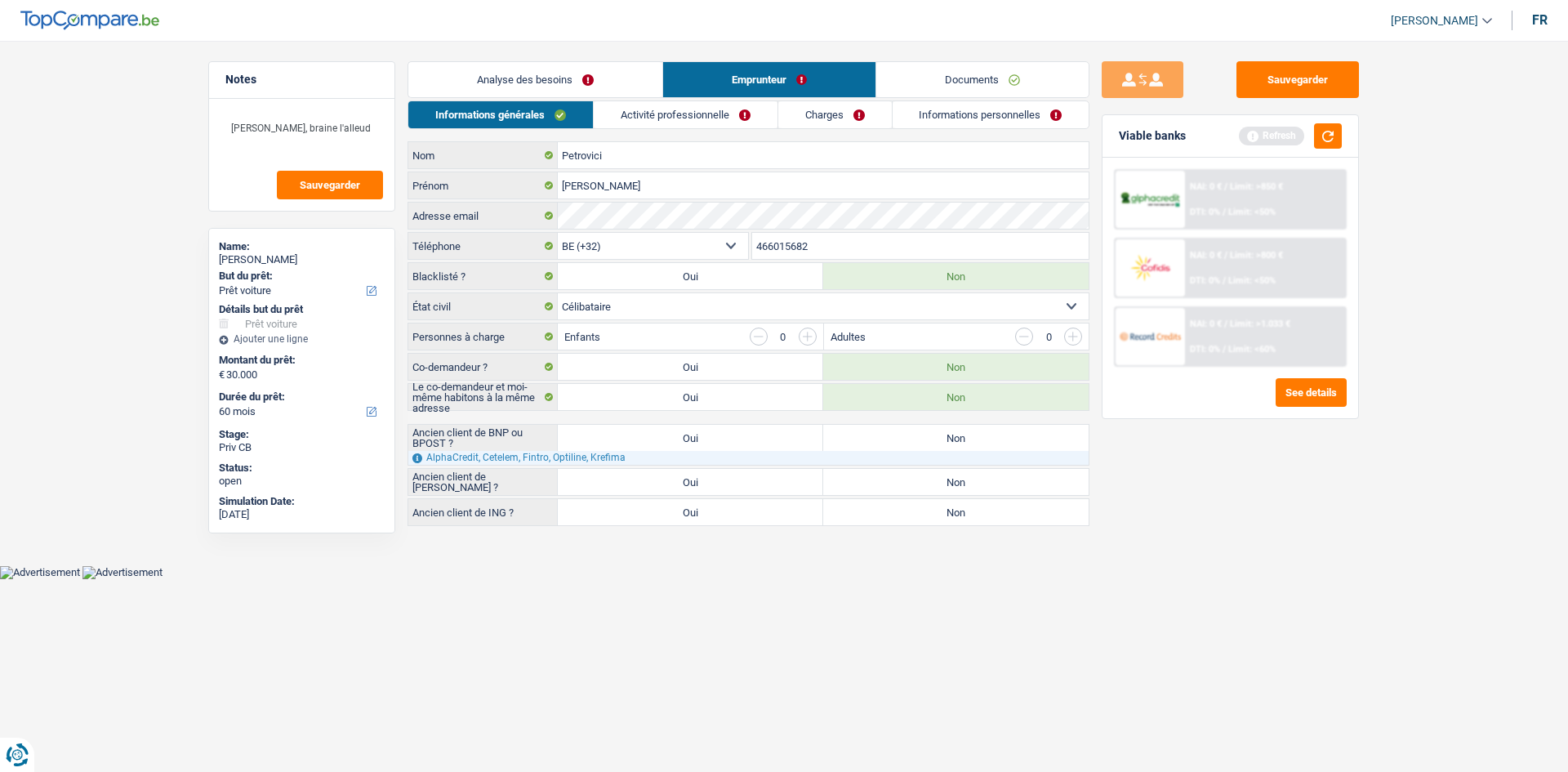 click on "Analyse des besoins" at bounding box center (535, 79) 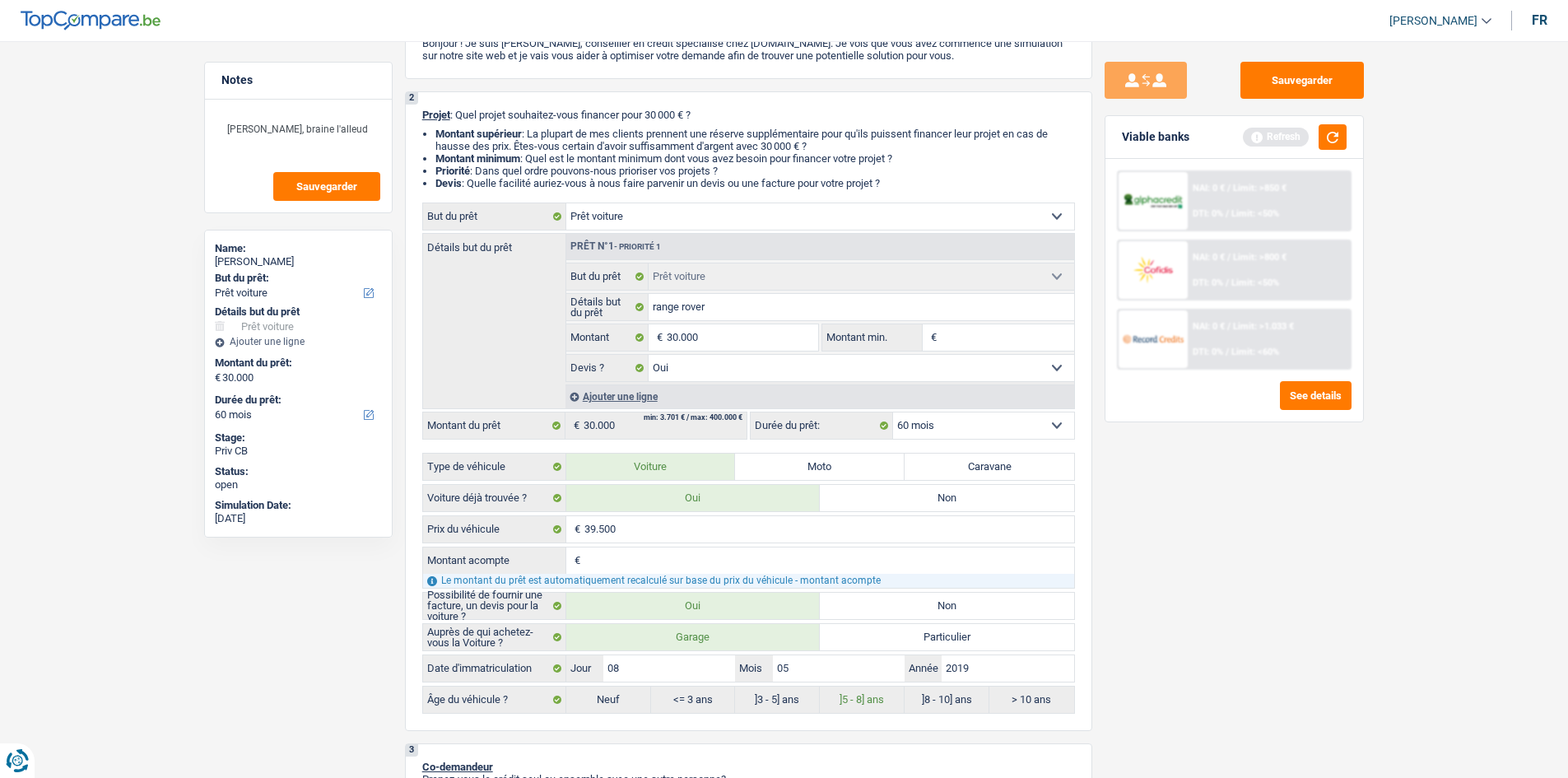 scroll, scrollTop: 494, scrollLeft: 0, axis: vertical 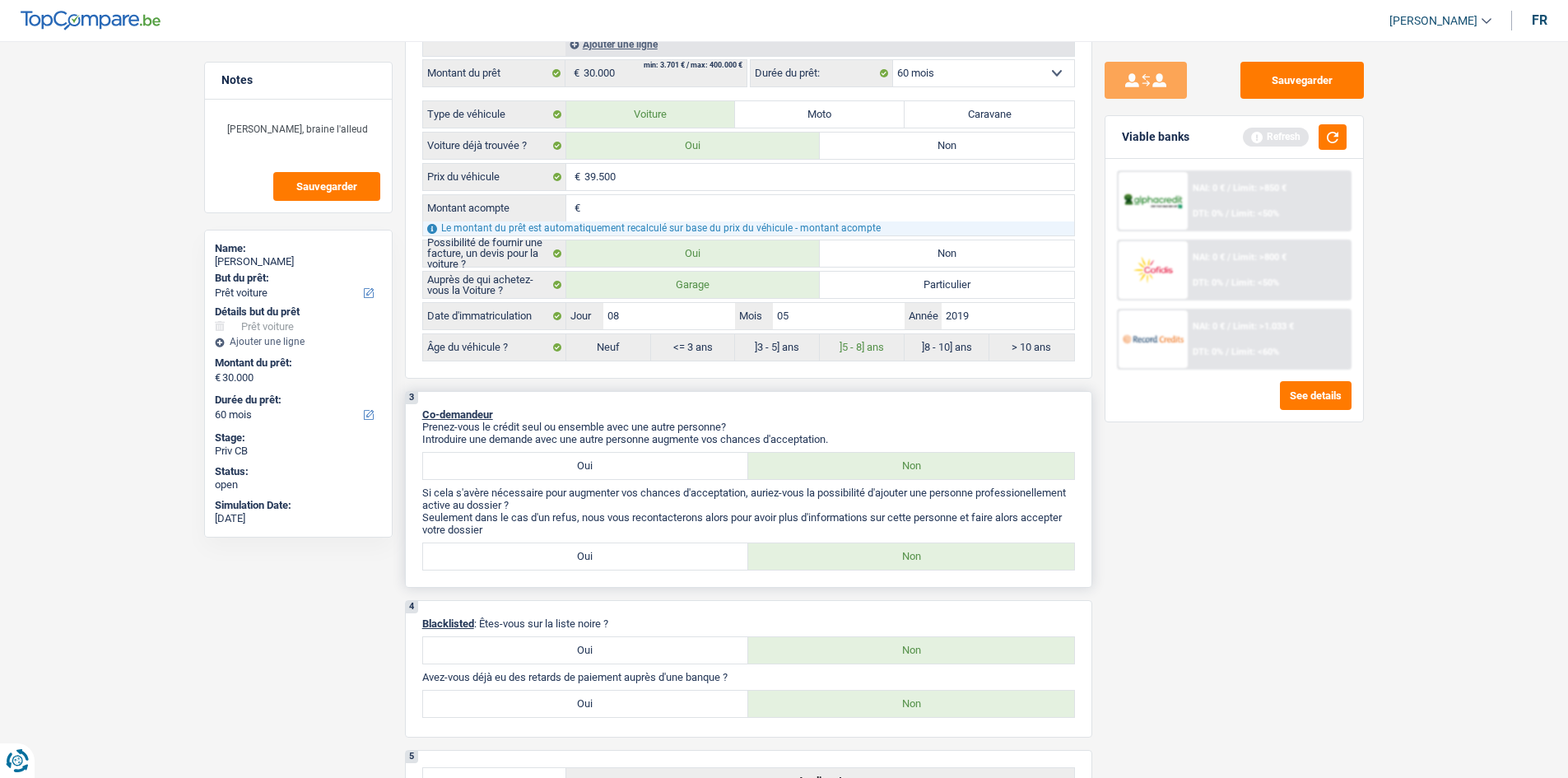 click on "Oui" at bounding box center (586, 557) 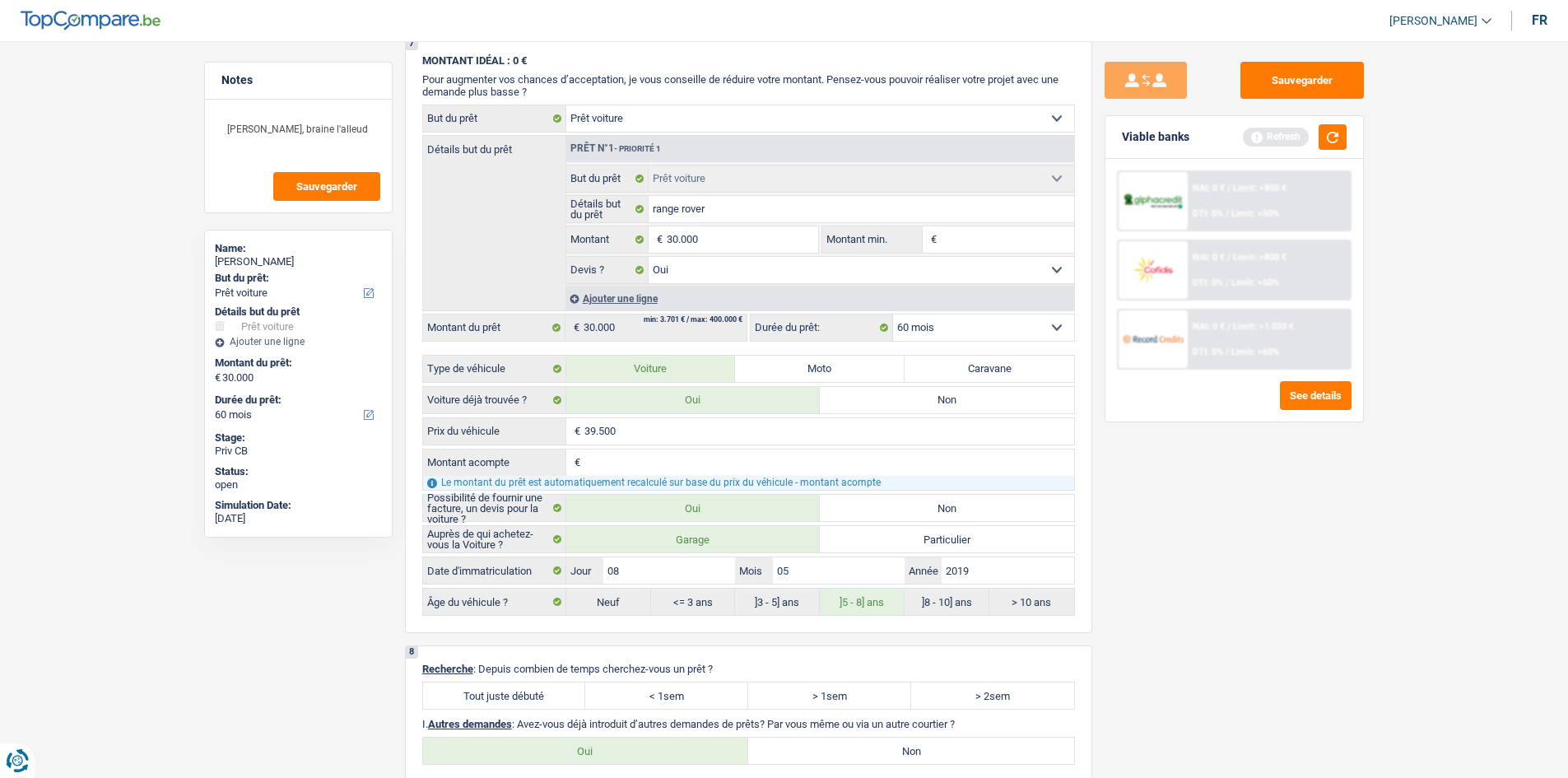 scroll, scrollTop: 1647, scrollLeft: 0, axis: vertical 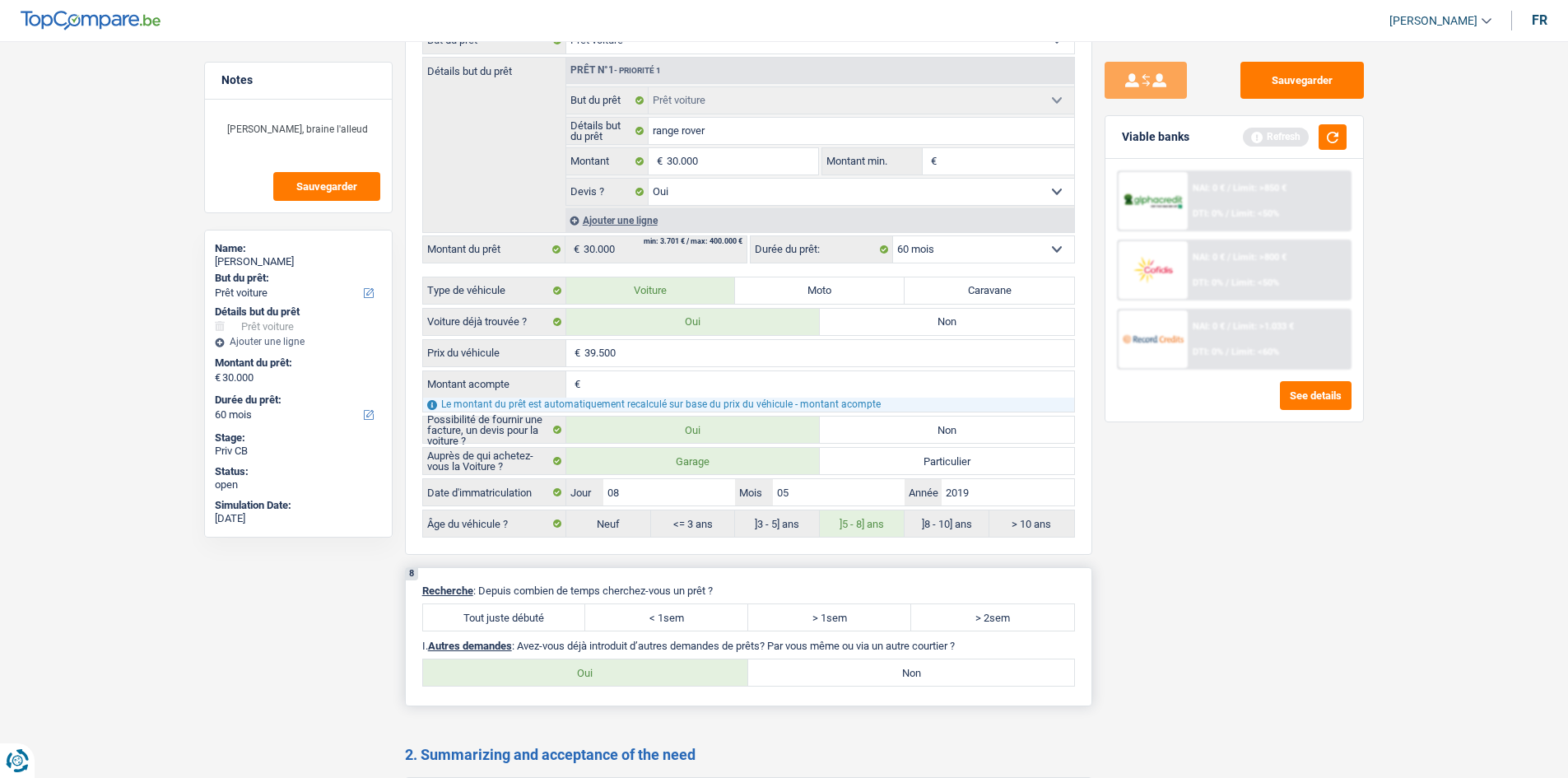 click on "Tout juste débuté" at bounding box center [505, 617] 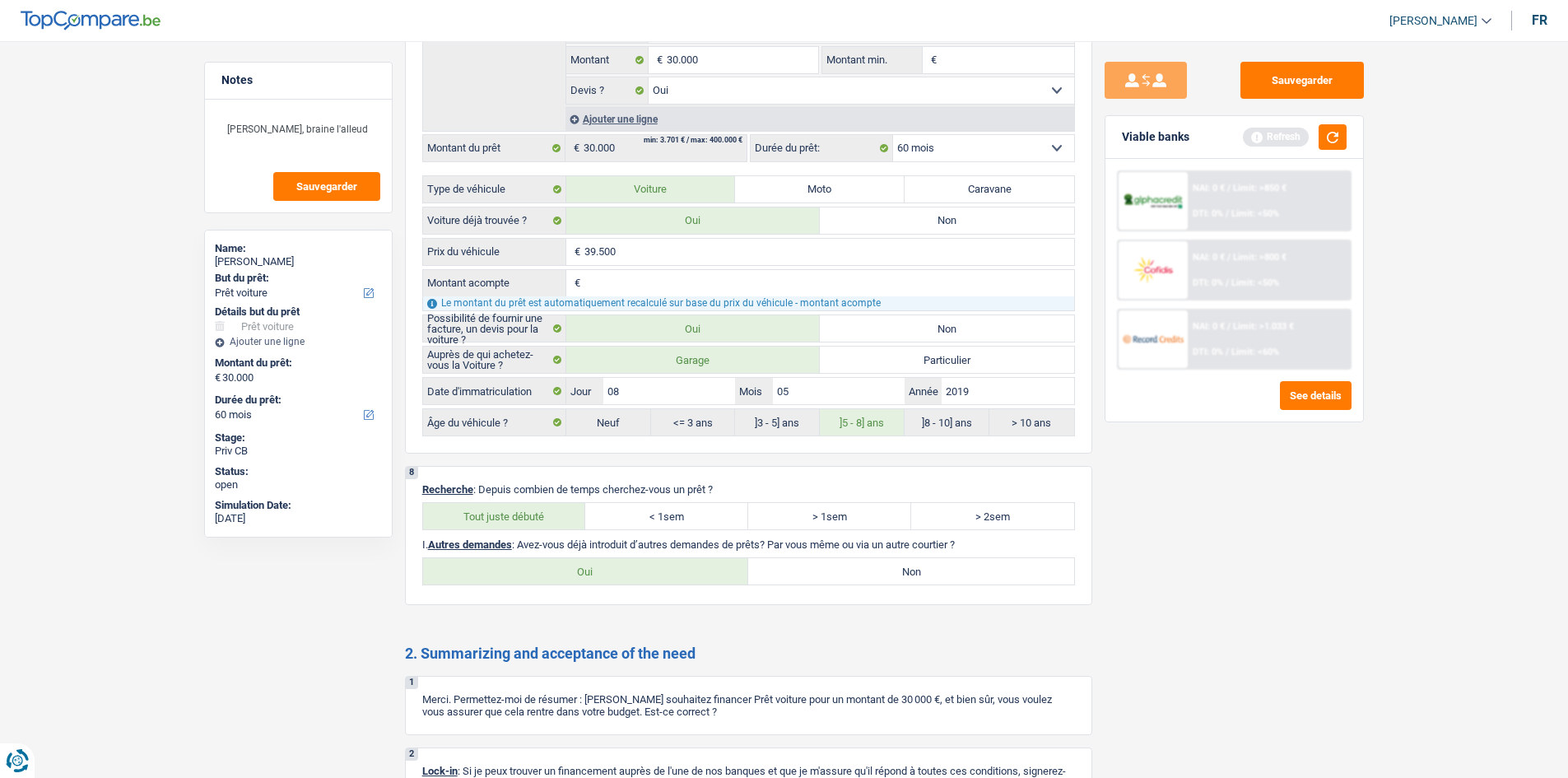 scroll, scrollTop: 1894, scrollLeft: 0, axis: vertical 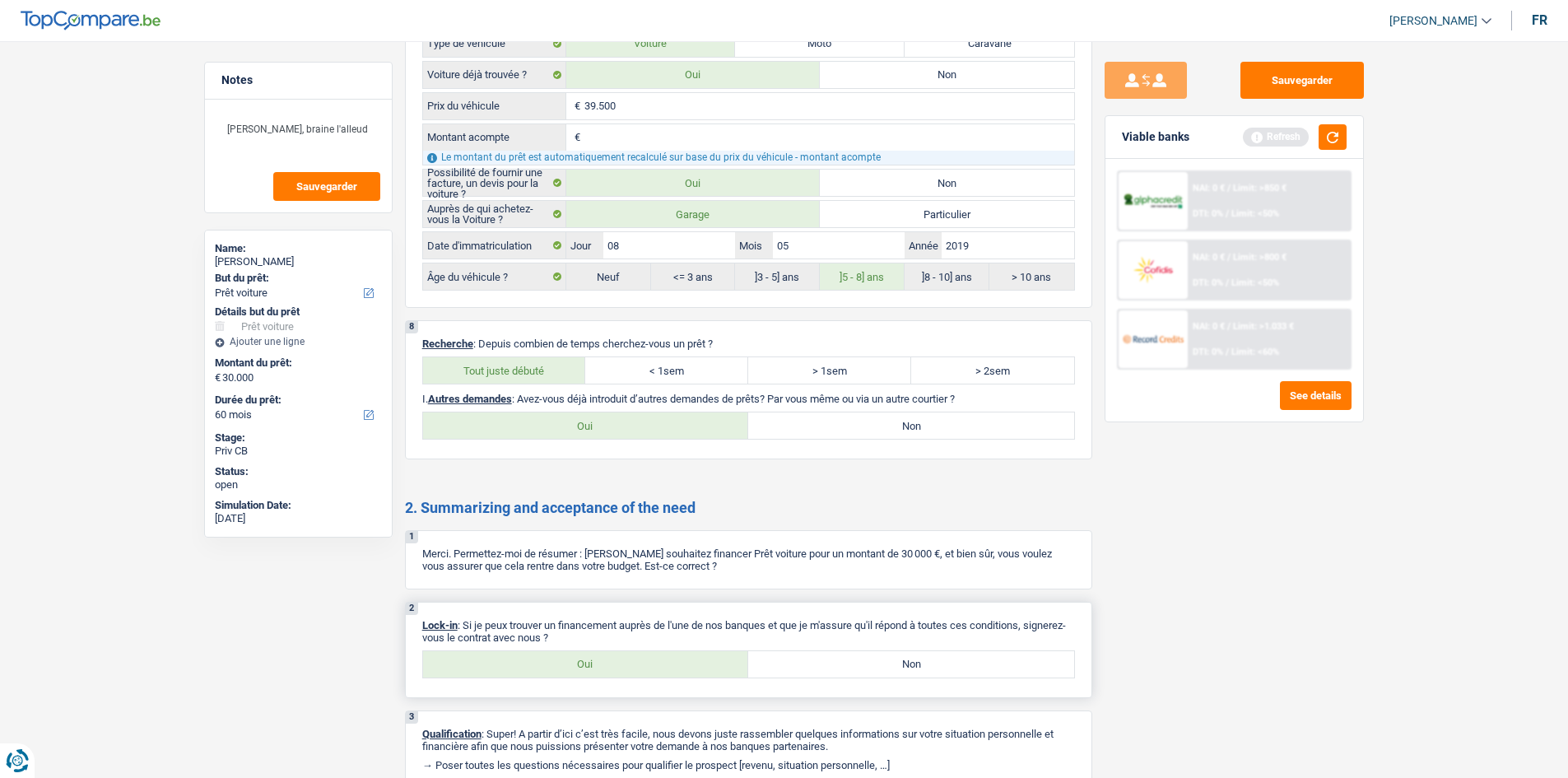 drag, startPoint x: 630, startPoint y: 653, endPoint x: 985, endPoint y: 663, distance: 355.14082 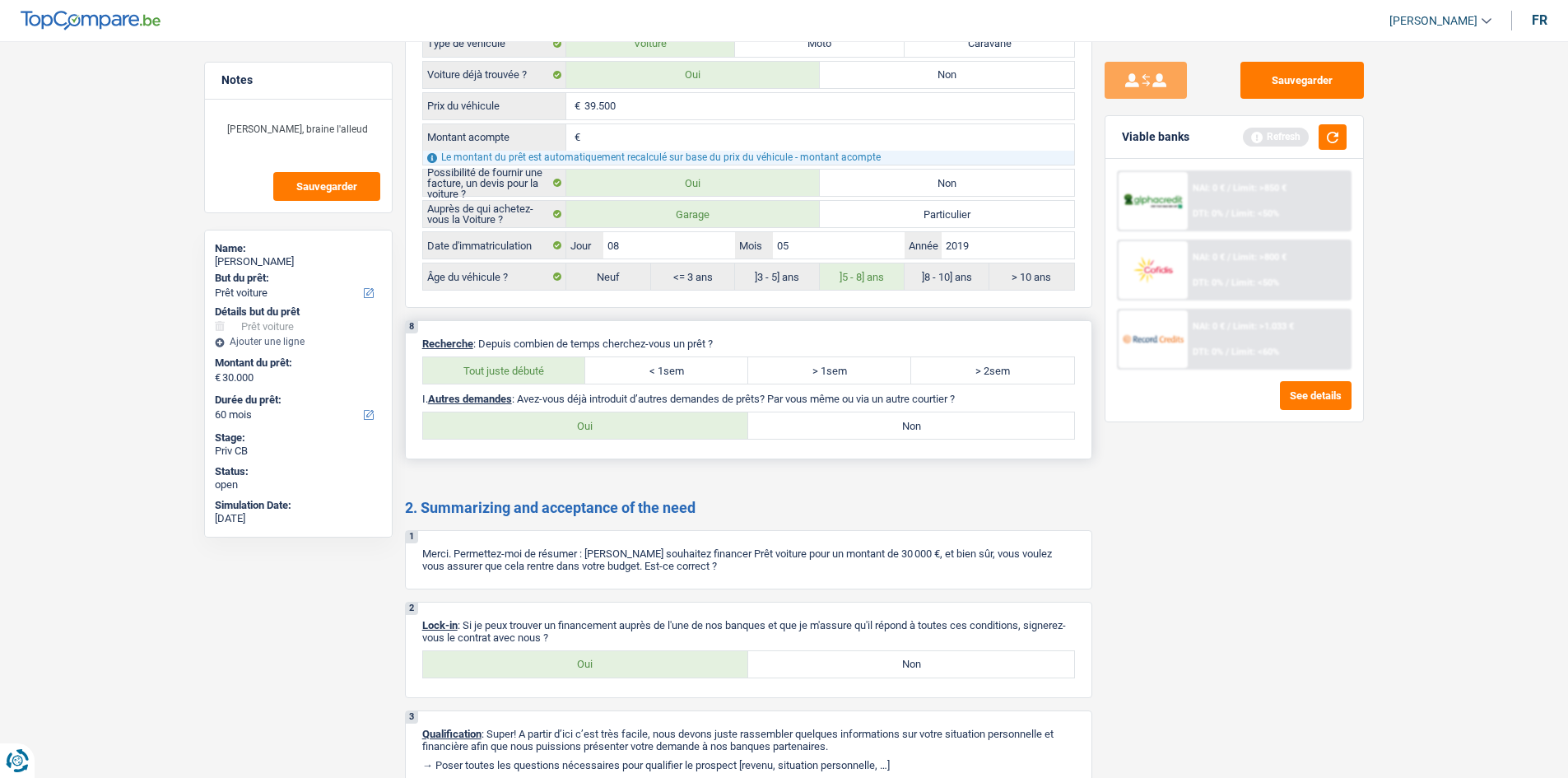 click on "Non" at bounding box center (911, 426) 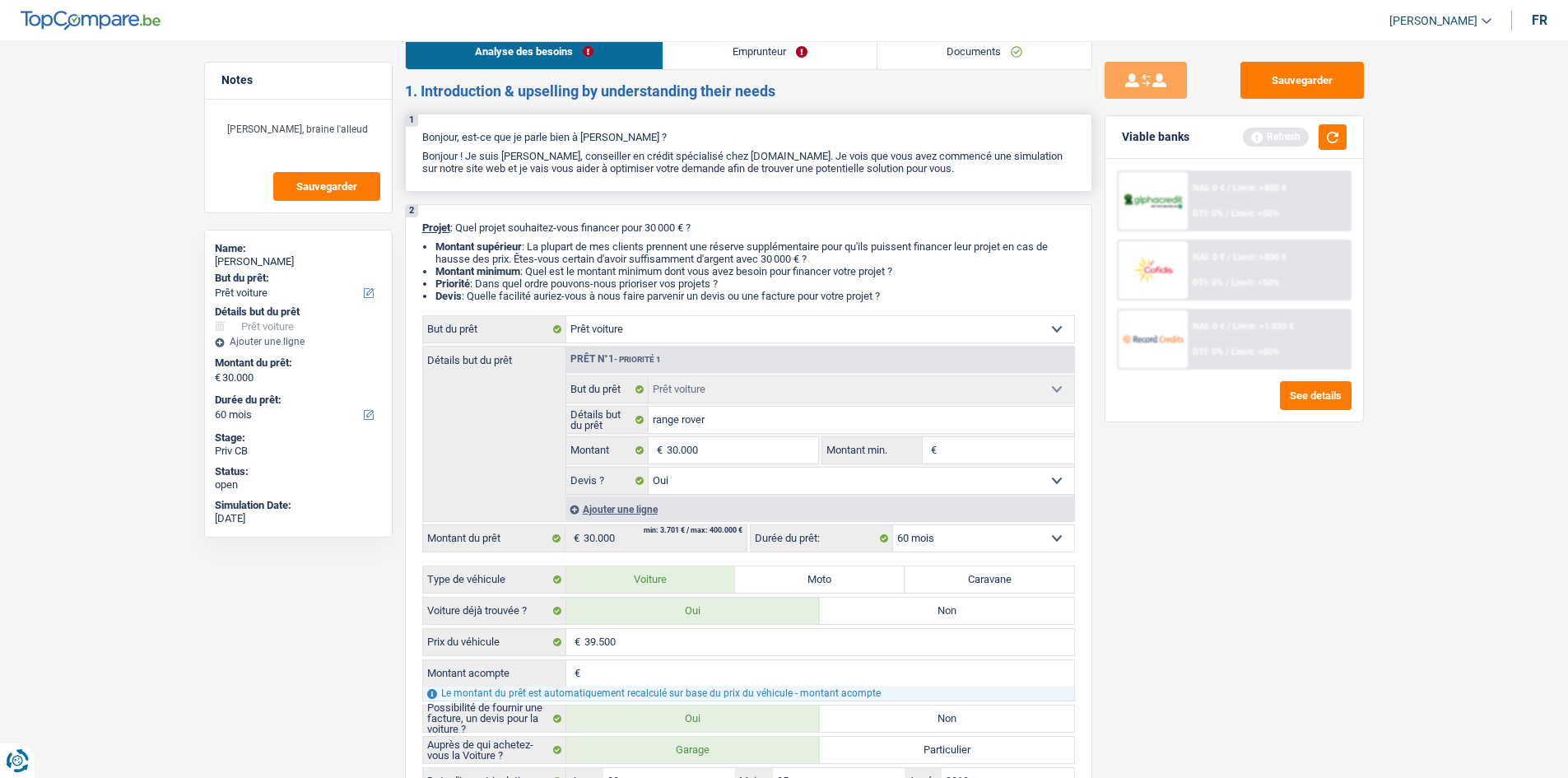 scroll, scrollTop: 0, scrollLeft: 0, axis: both 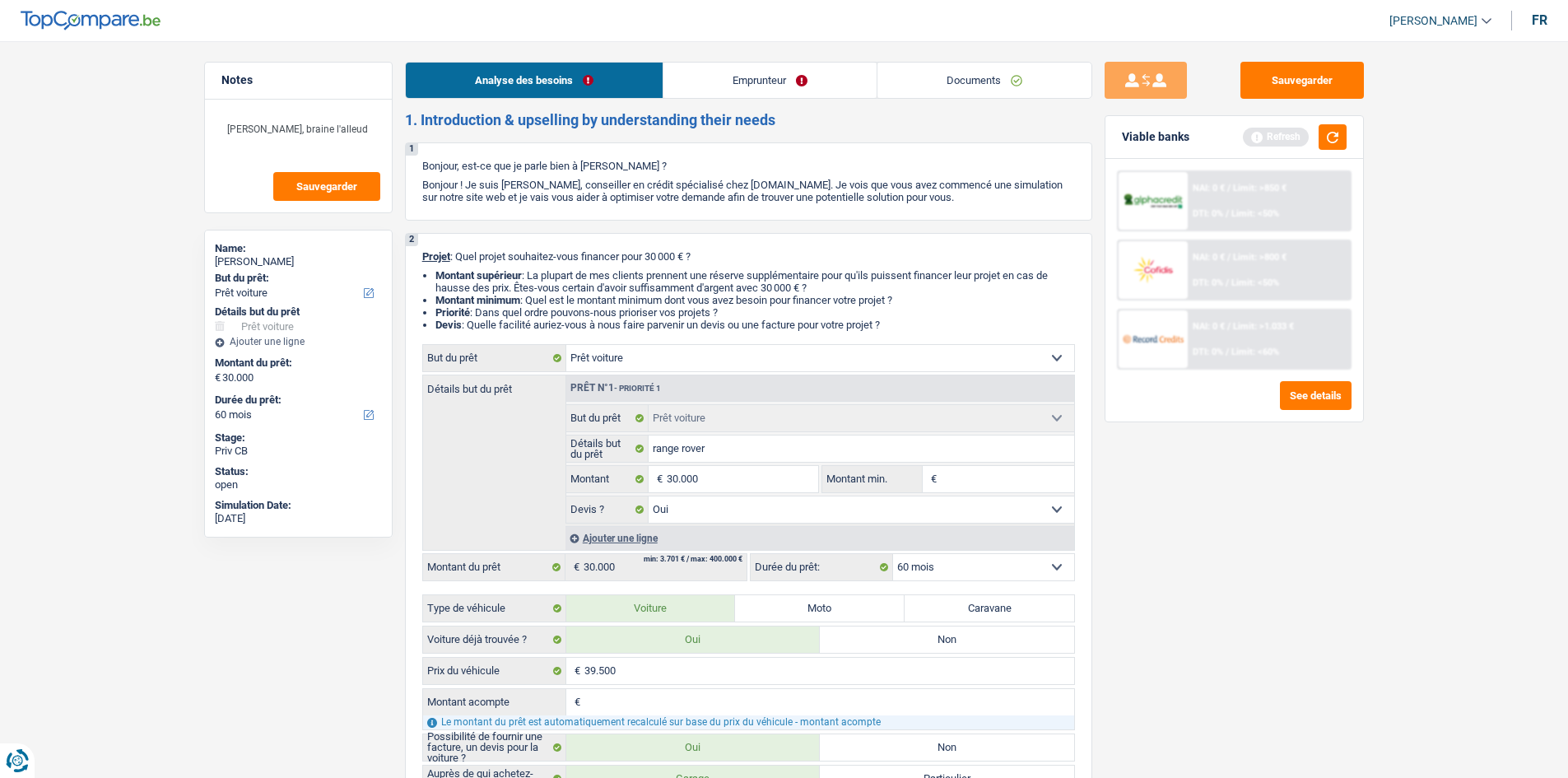 click on "Emprunteur" at bounding box center (770, 80) 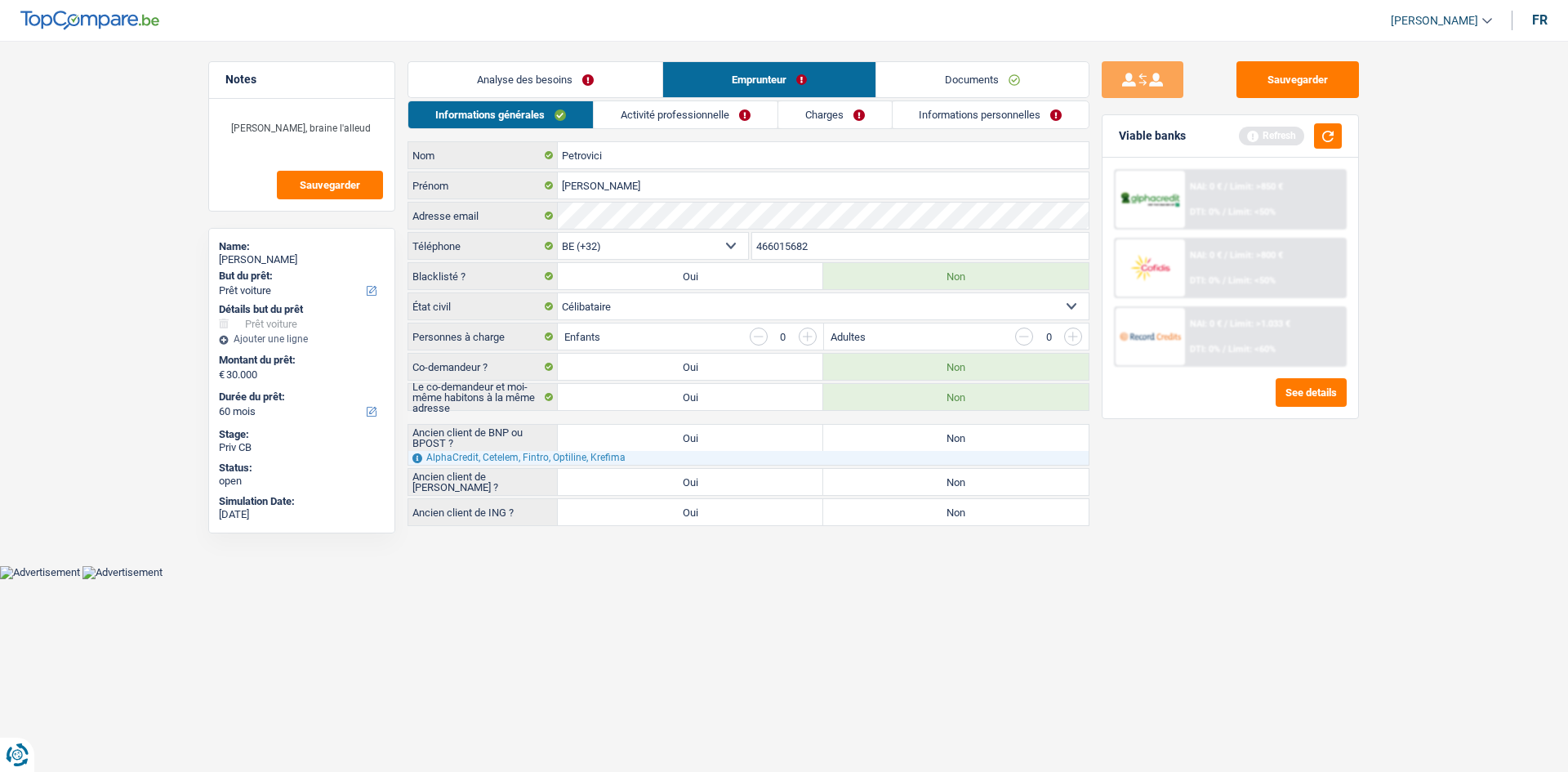 click on "Oui" at bounding box center [690, 438] 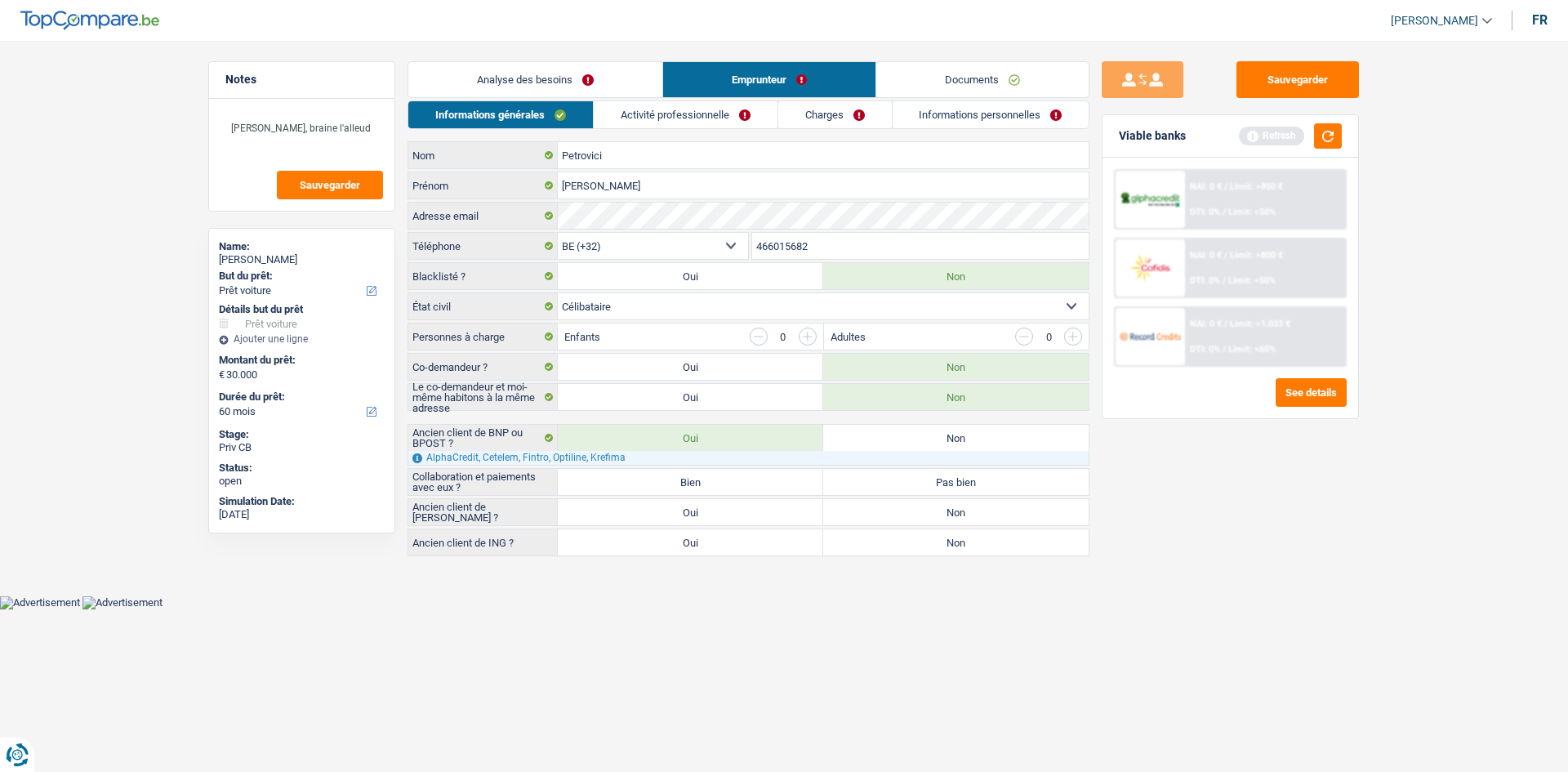 click on "Bien" at bounding box center (690, 482) 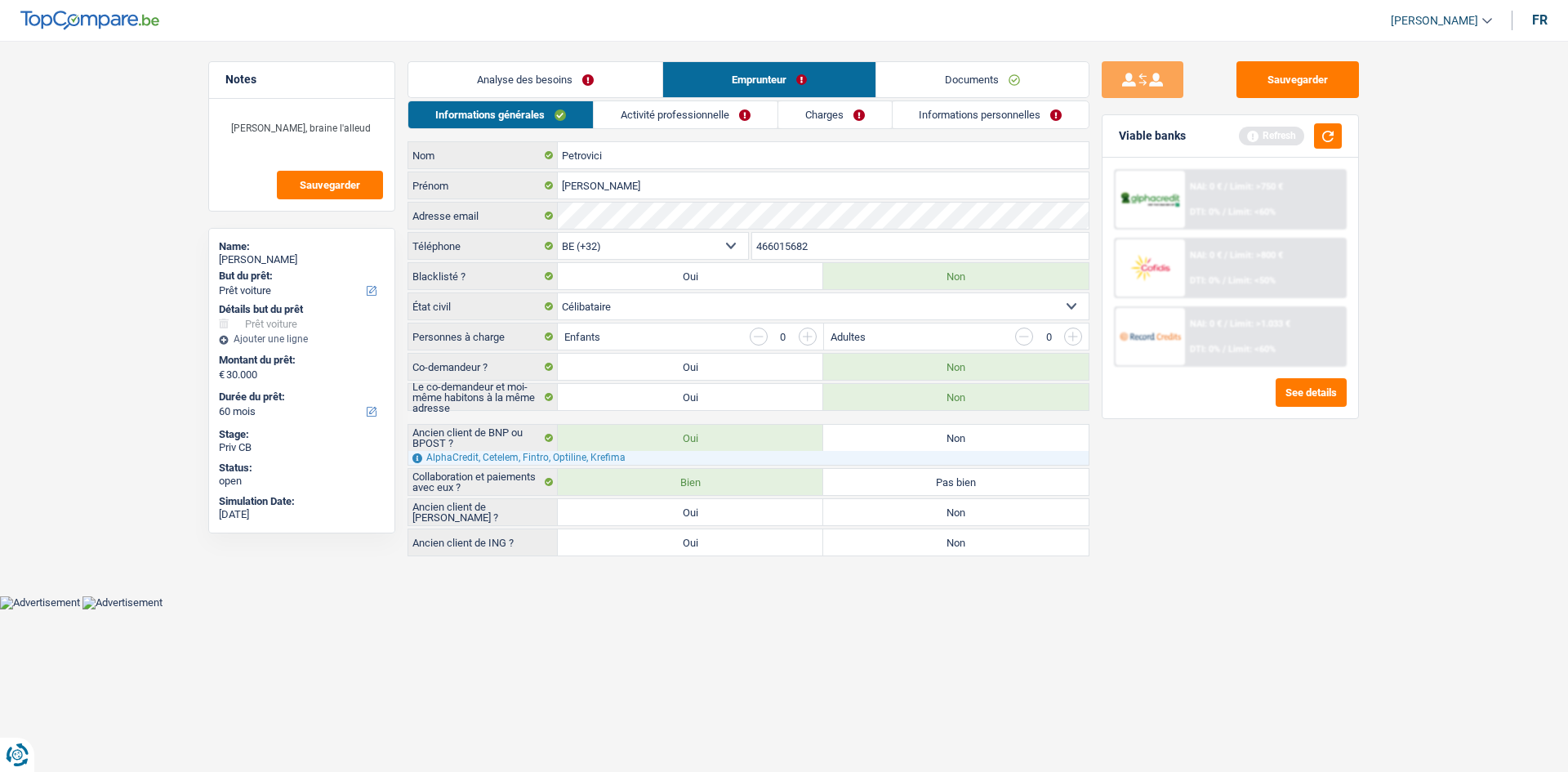 drag, startPoint x: 1027, startPoint y: 515, endPoint x: 992, endPoint y: 543, distance: 44.82187 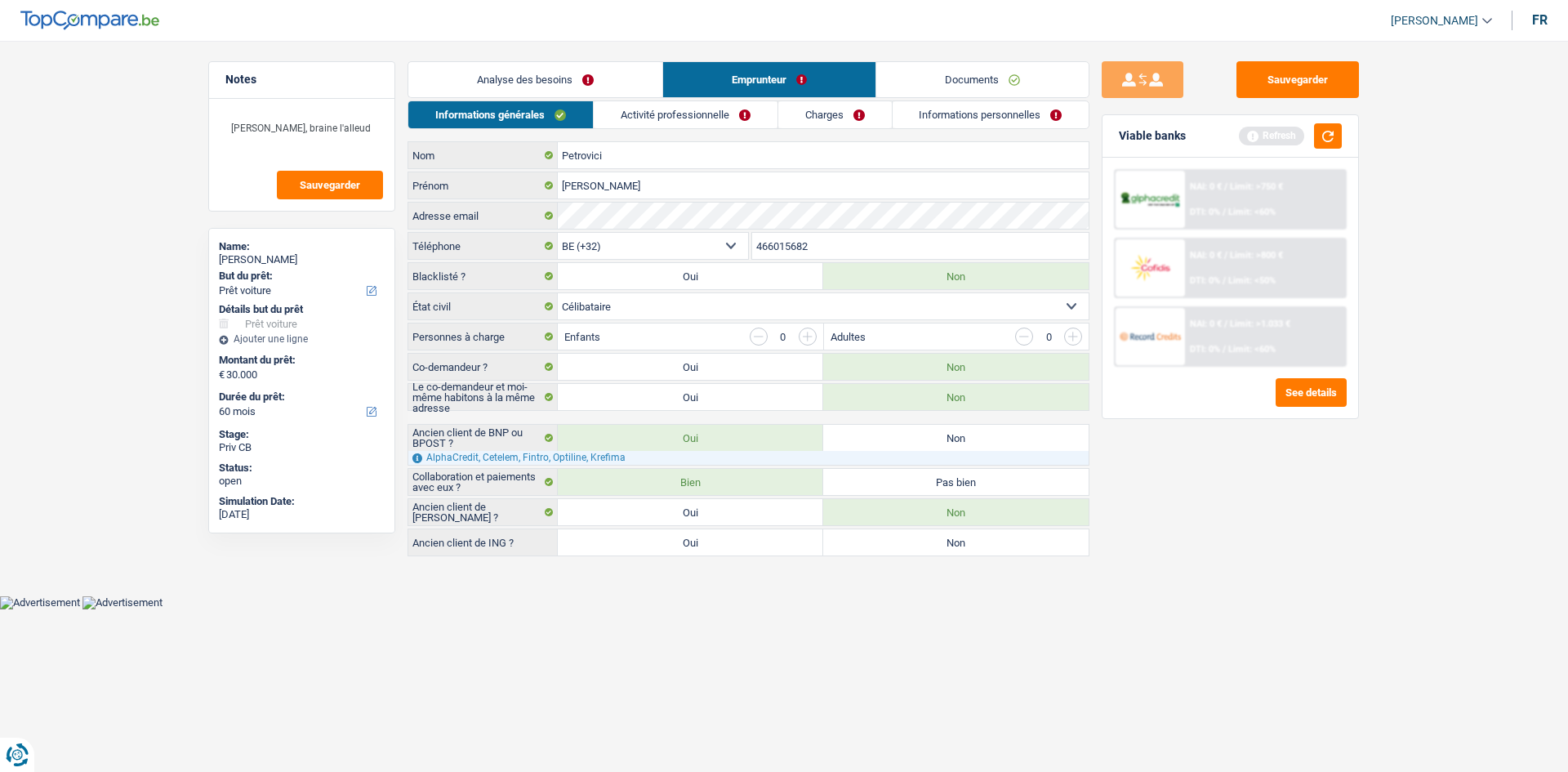 click on "Non" at bounding box center [956, 542] 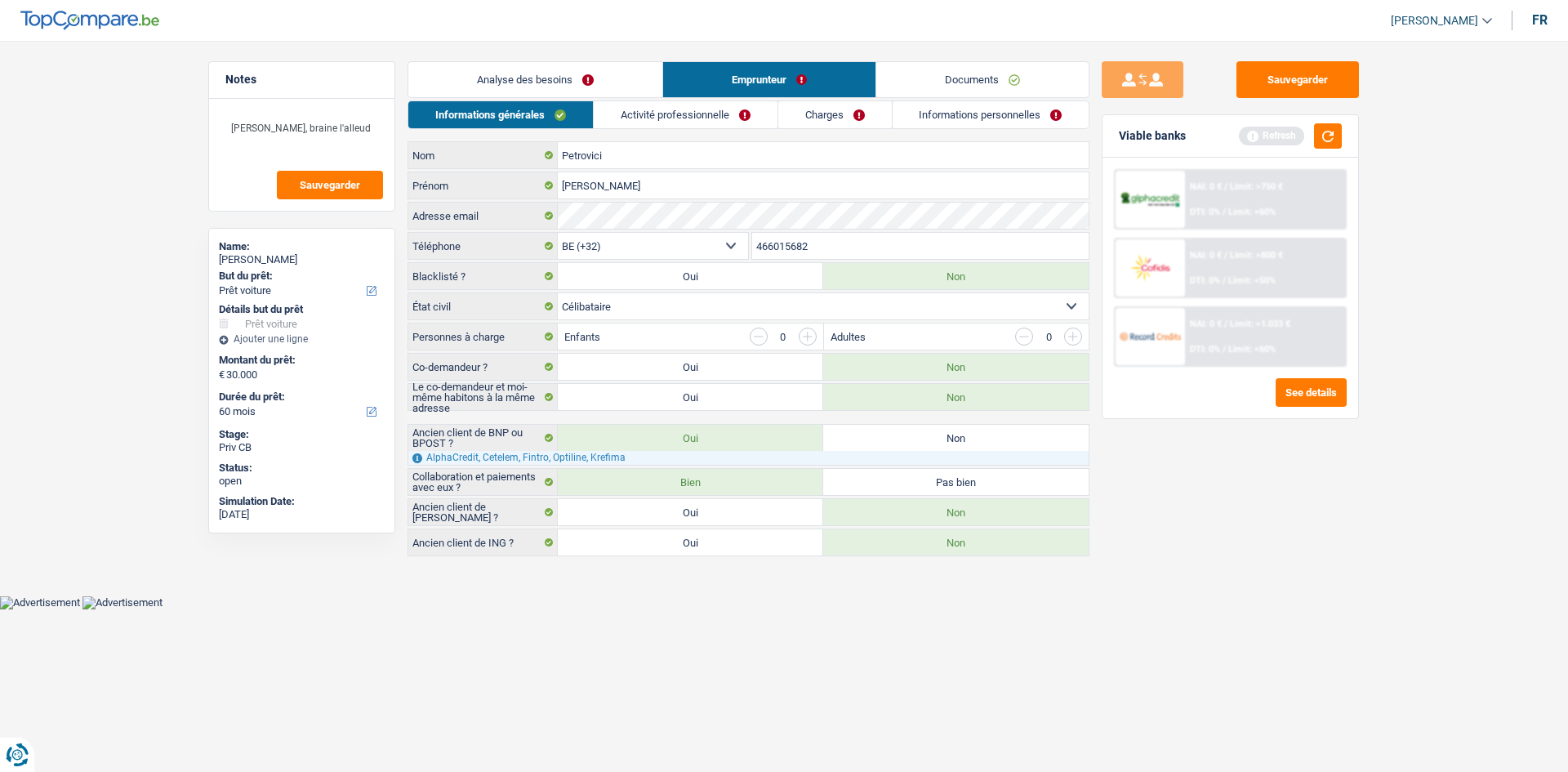 click on "Sauvegarder
Viable banks
Refresh
NAI: 0 €
/
Limit: >750 €
DTI: 0%
/
Limit: <60%
NAI: 0 €
/
Limit: >800 €
DTI: 0%
/
Limit: <50%
NAI: 0 €
/
Limit: >1.033 €
/" at bounding box center [1230, 401] 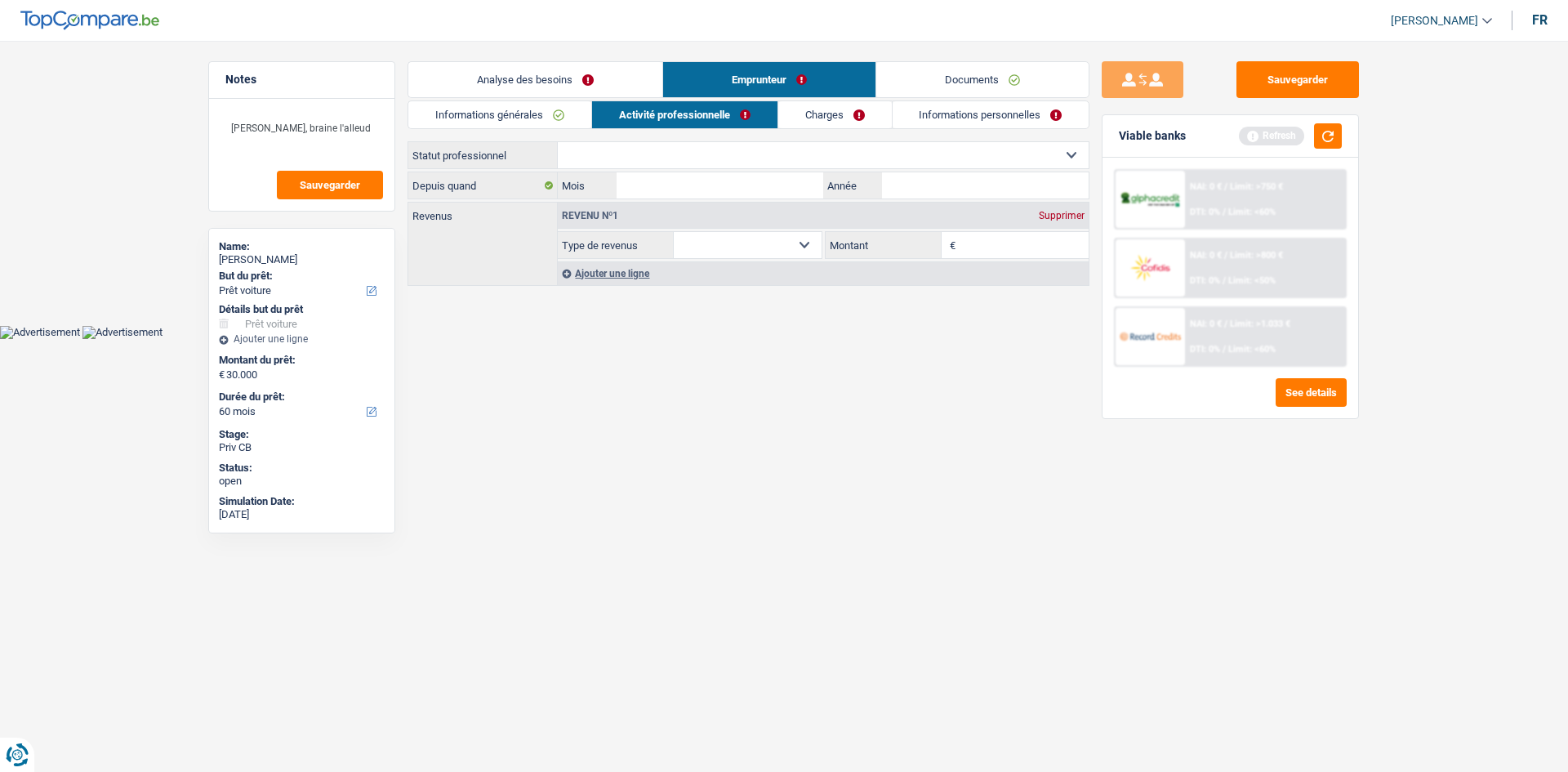 drag, startPoint x: 519, startPoint y: 375, endPoint x: 541, endPoint y: 377, distance: 22.090722 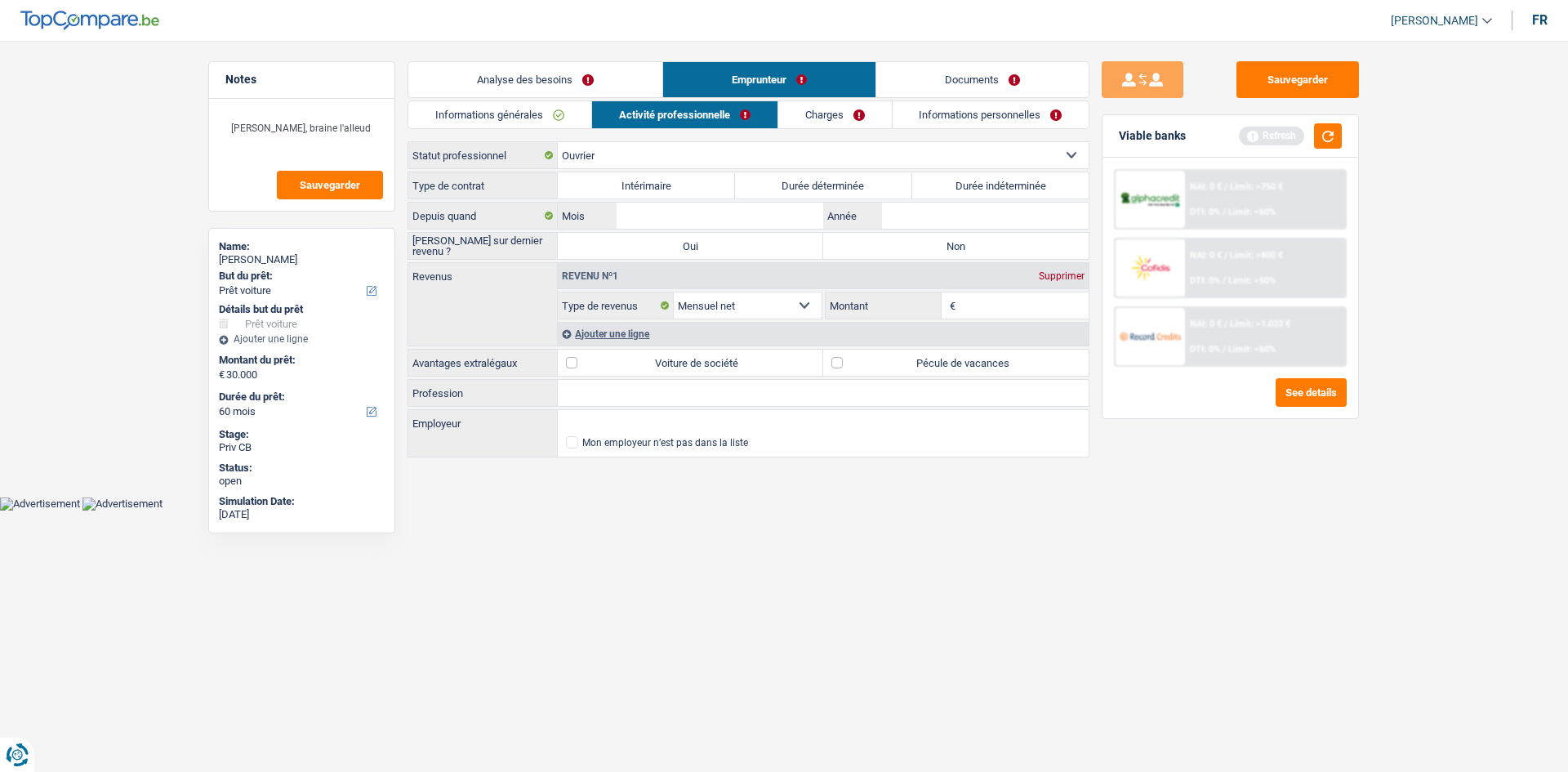 drag, startPoint x: 1050, startPoint y: 185, endPoint x: 1026, endPoint y: 212, distance: 36.124784 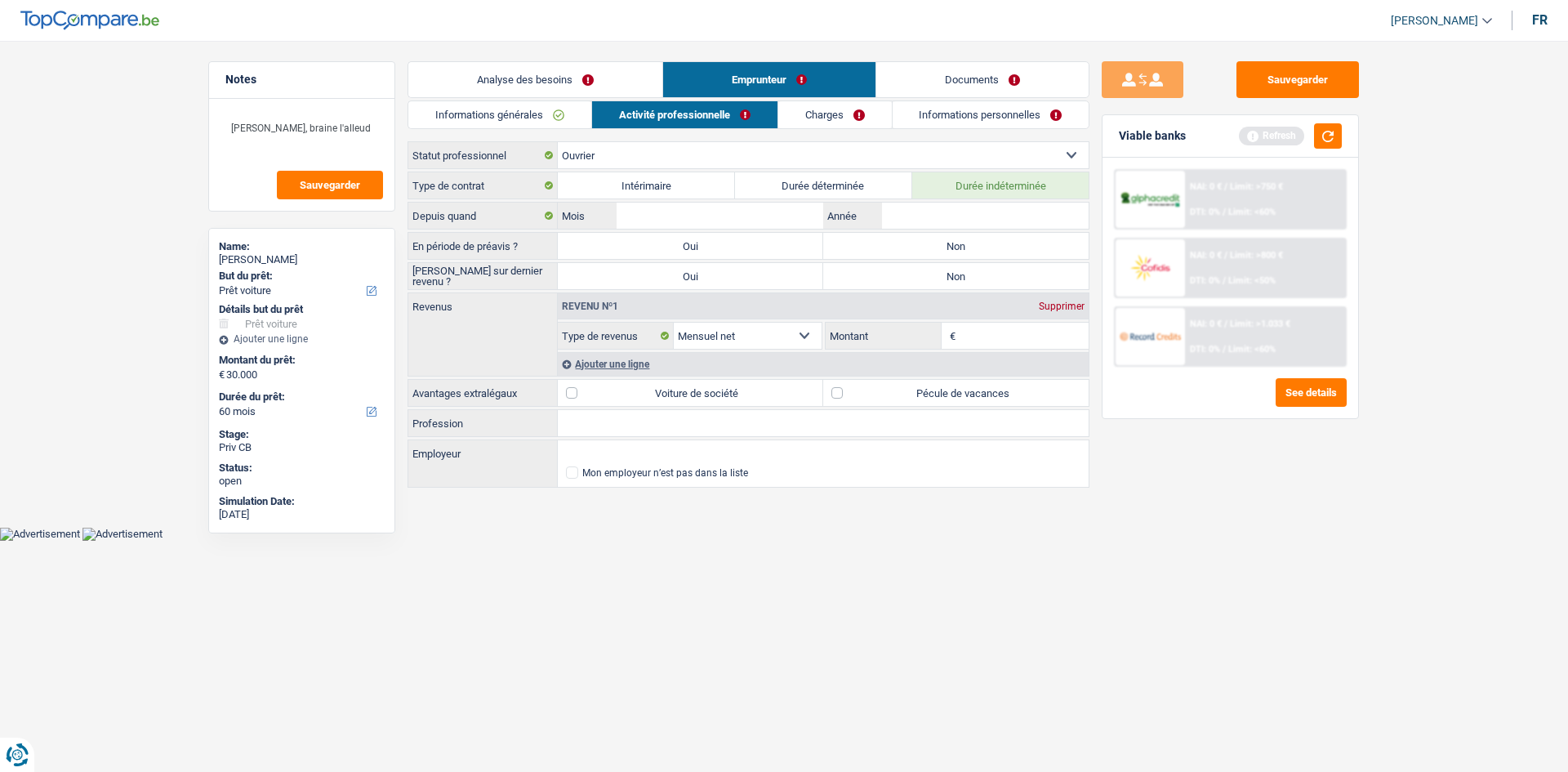 click on "Non" at bounding box center (956, 246) 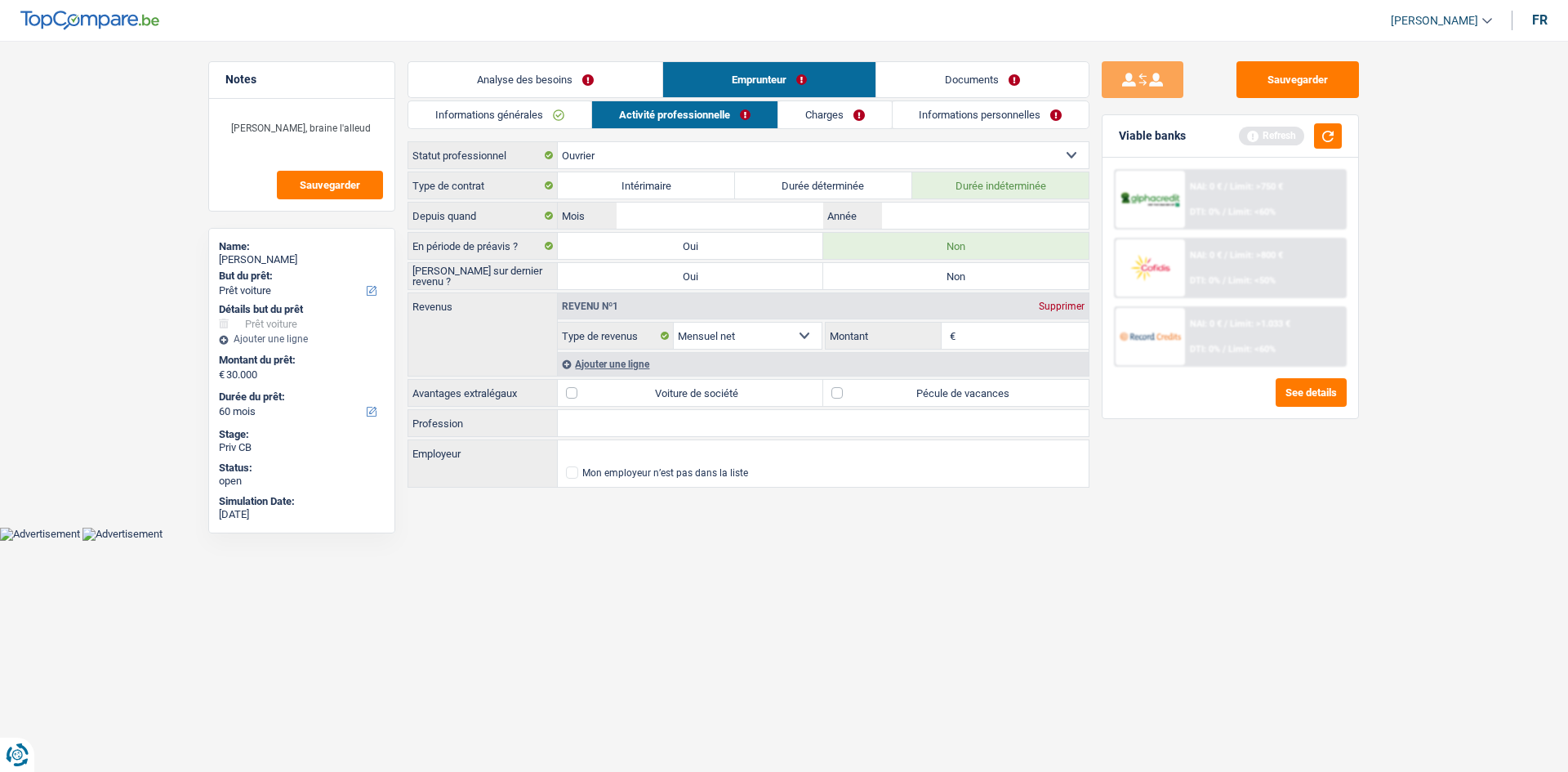 drag, startPoint x: 970, startPoint y: 271, endPoint x: 811, endPoint y: 383, distance: 194.4865 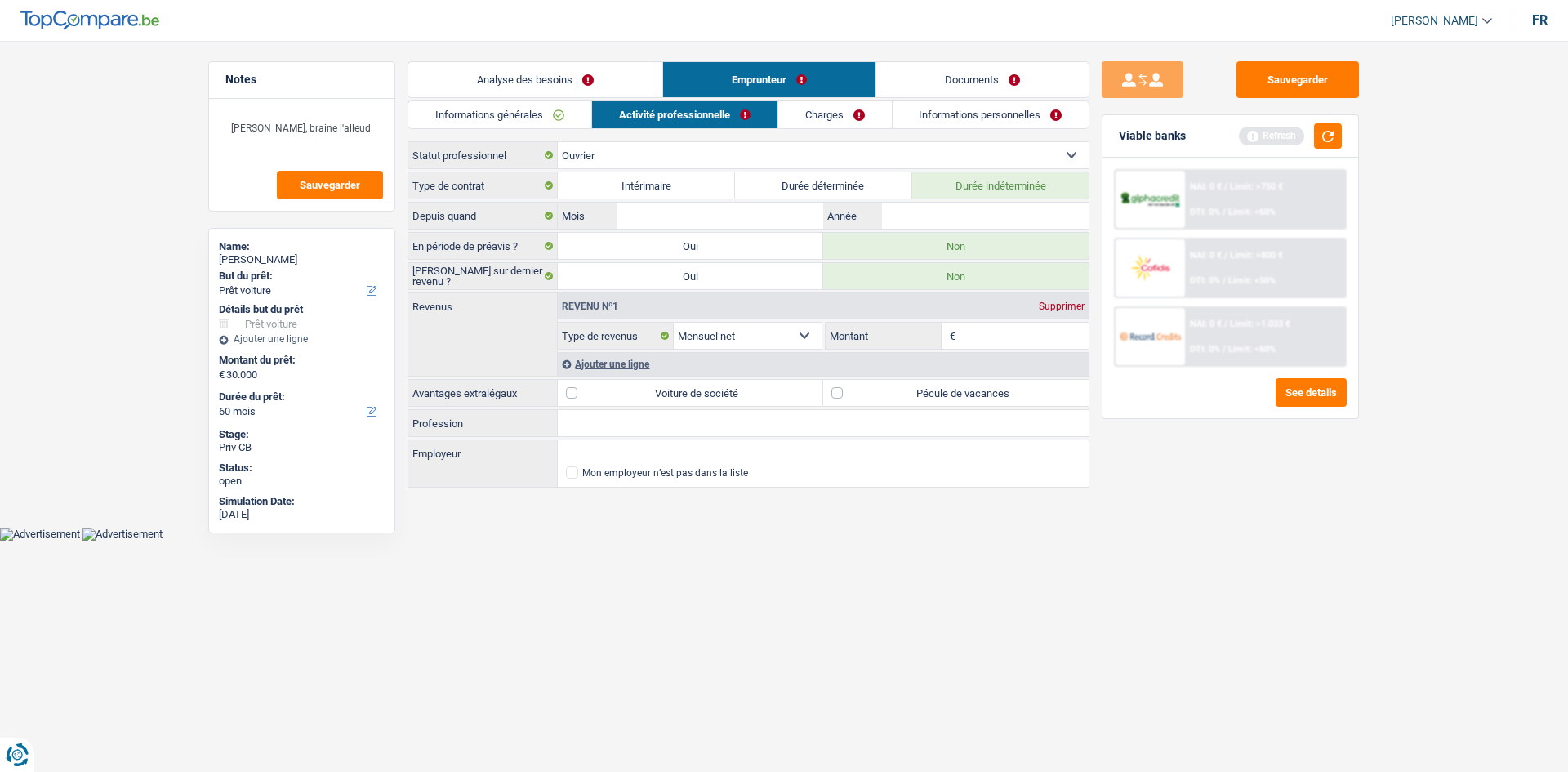 click on "Profession" at bounding box center [823, 423] 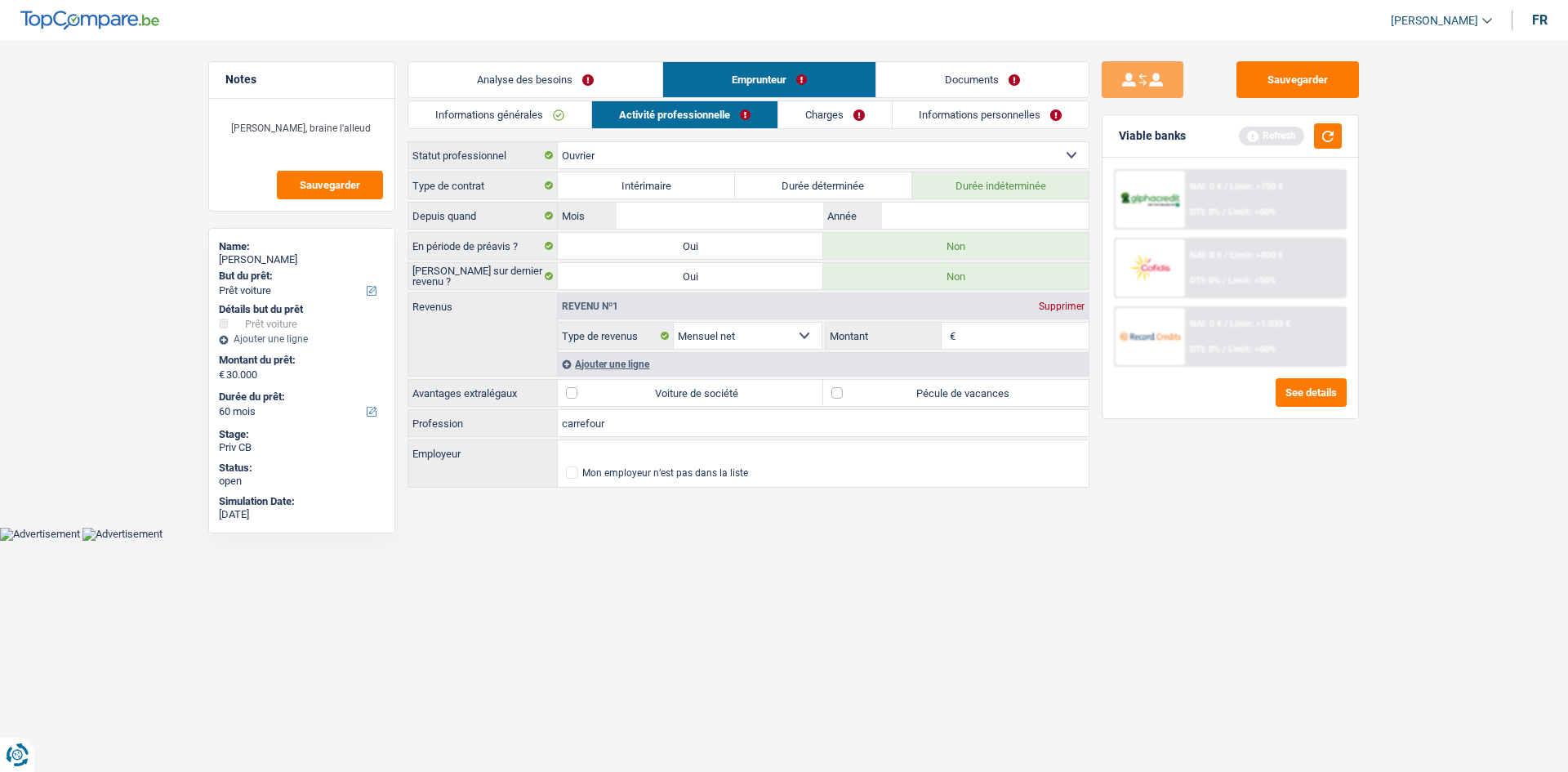 type on "carrefour" 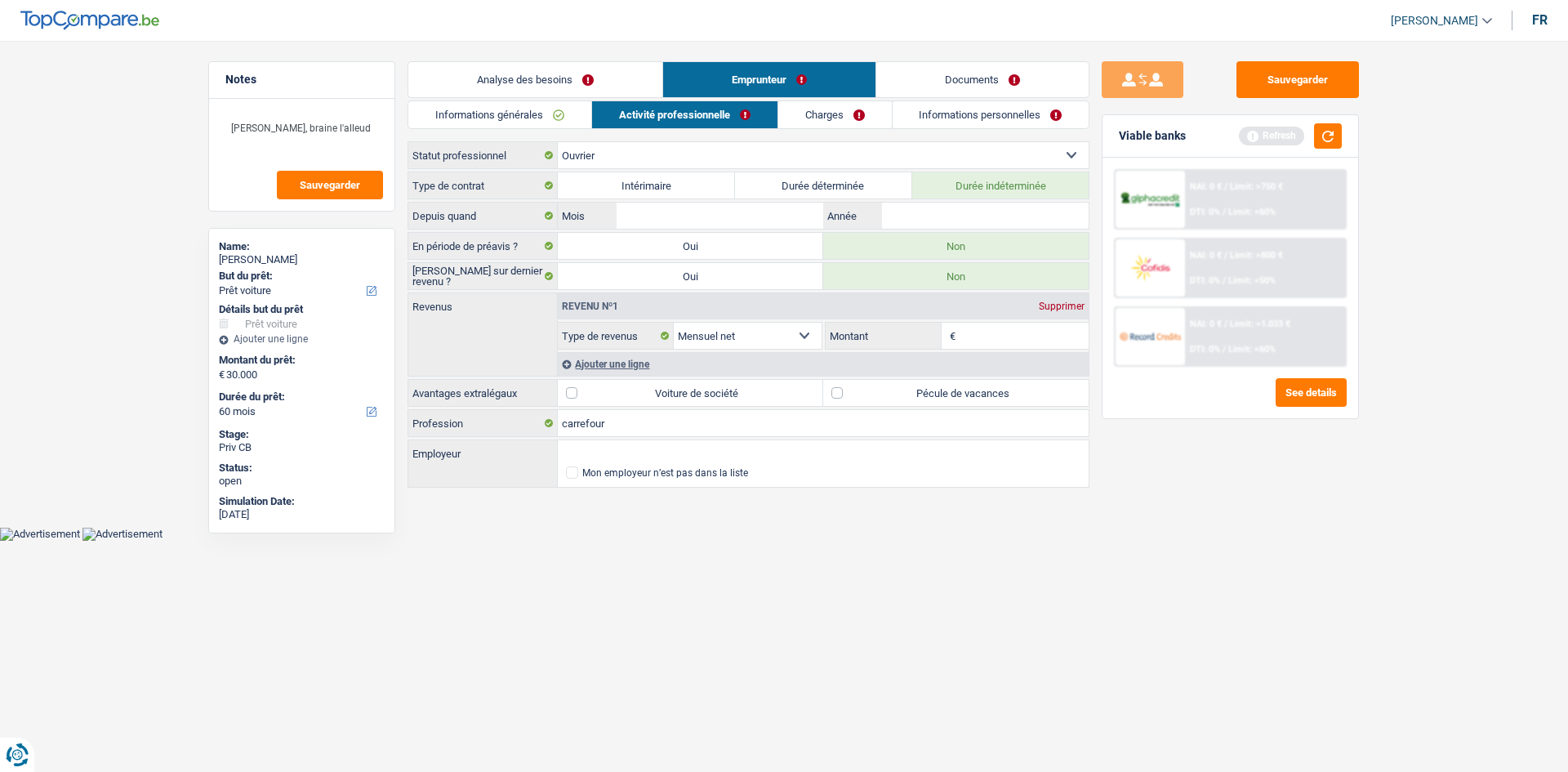 click on "Type de contrat
Intérimaire
Durée déterminée
Durée indéterminée
Depuis quand
Mois
/
Année
En période de préavis ?
Oui
Non
Saisie sur dernier revenu ?
Oui
Non
Revenus
Revenu nº1
Supprimer
Allocation d'handicap Allocations chômage Allocations familiales Chèques repas Complément d'entreprise Indemnité mutuelle Indépendant complémentaire Mensuel net Pension Pension alimentaire Pension d'invalidité Revenu d'intégration sociale Revenus locatifs Autres revenus         €" at bounding box center [748, 331] 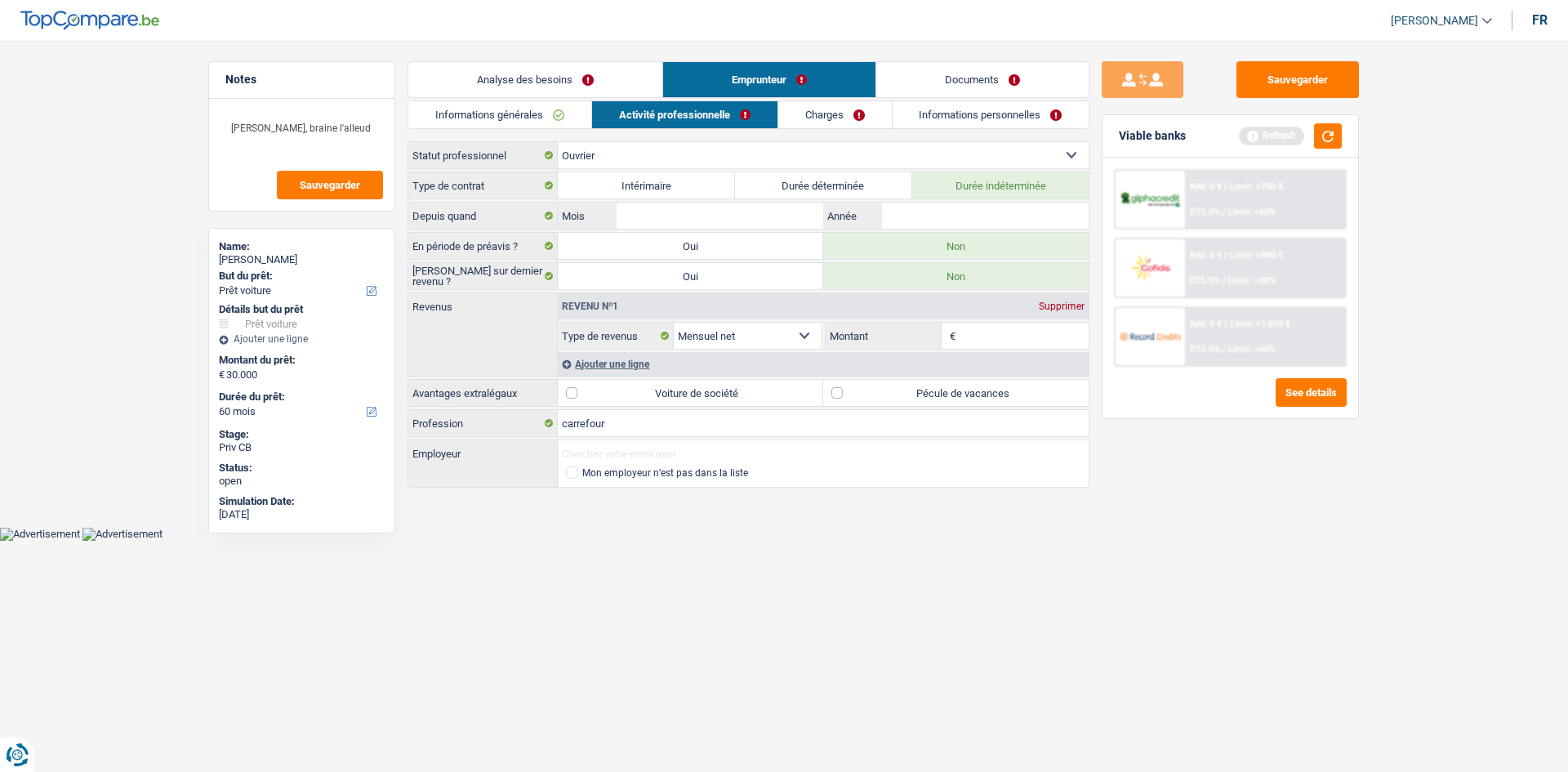 click on "Employeur" at bounding box center (823, 453) 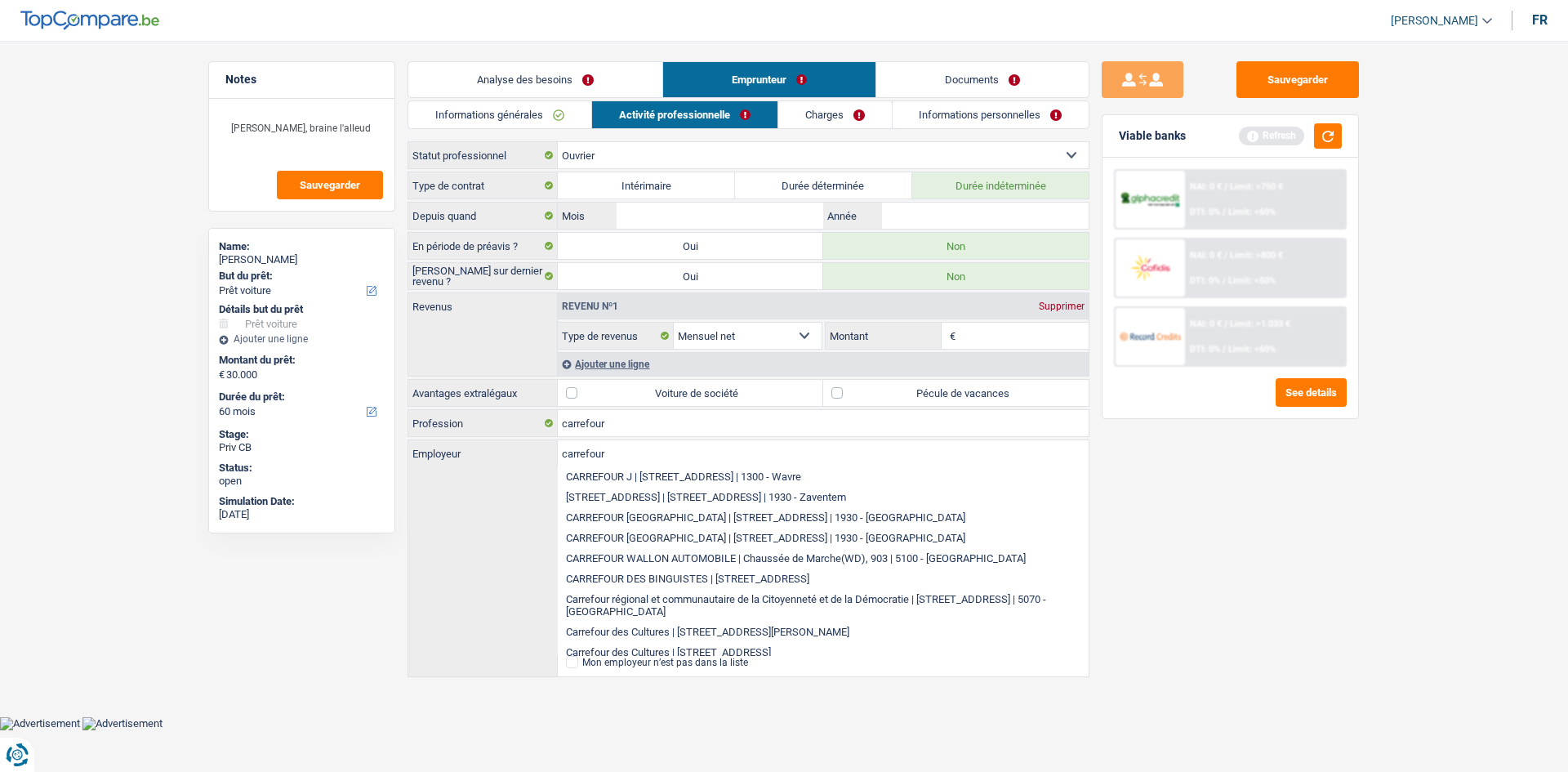type on "carrefour" 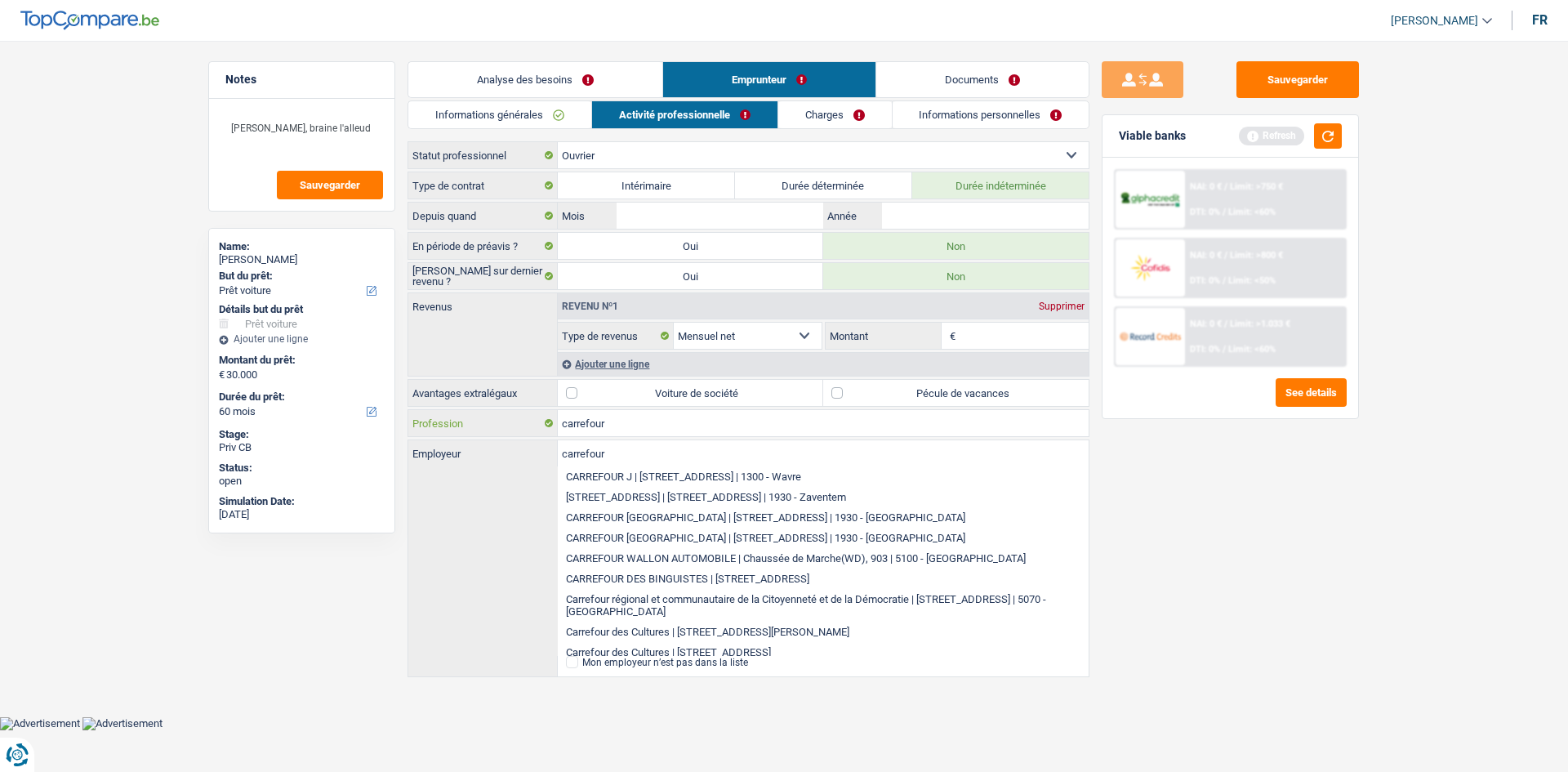 click on "carrefour" at bounding box center [823, 423] 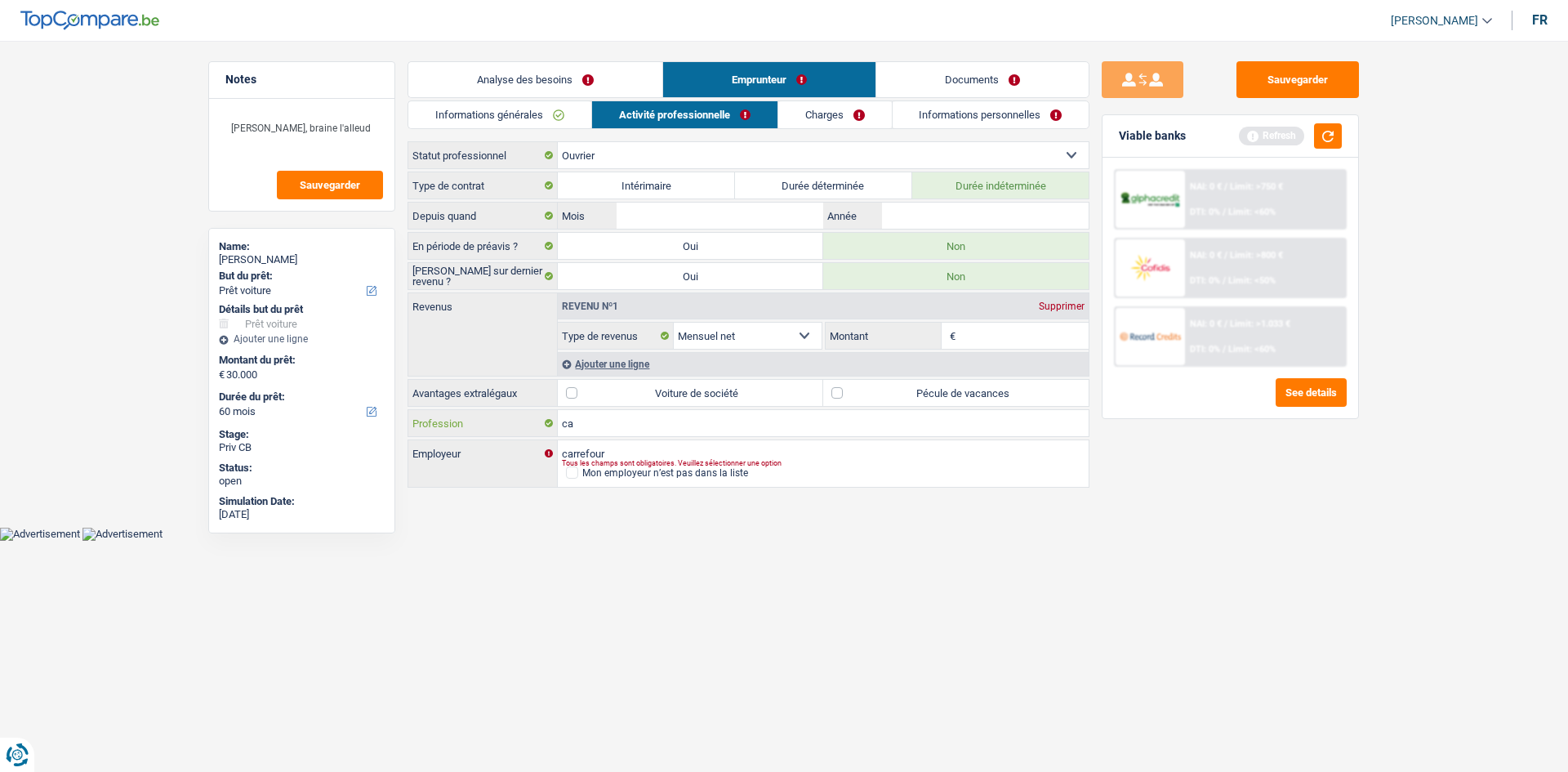 type on "c" 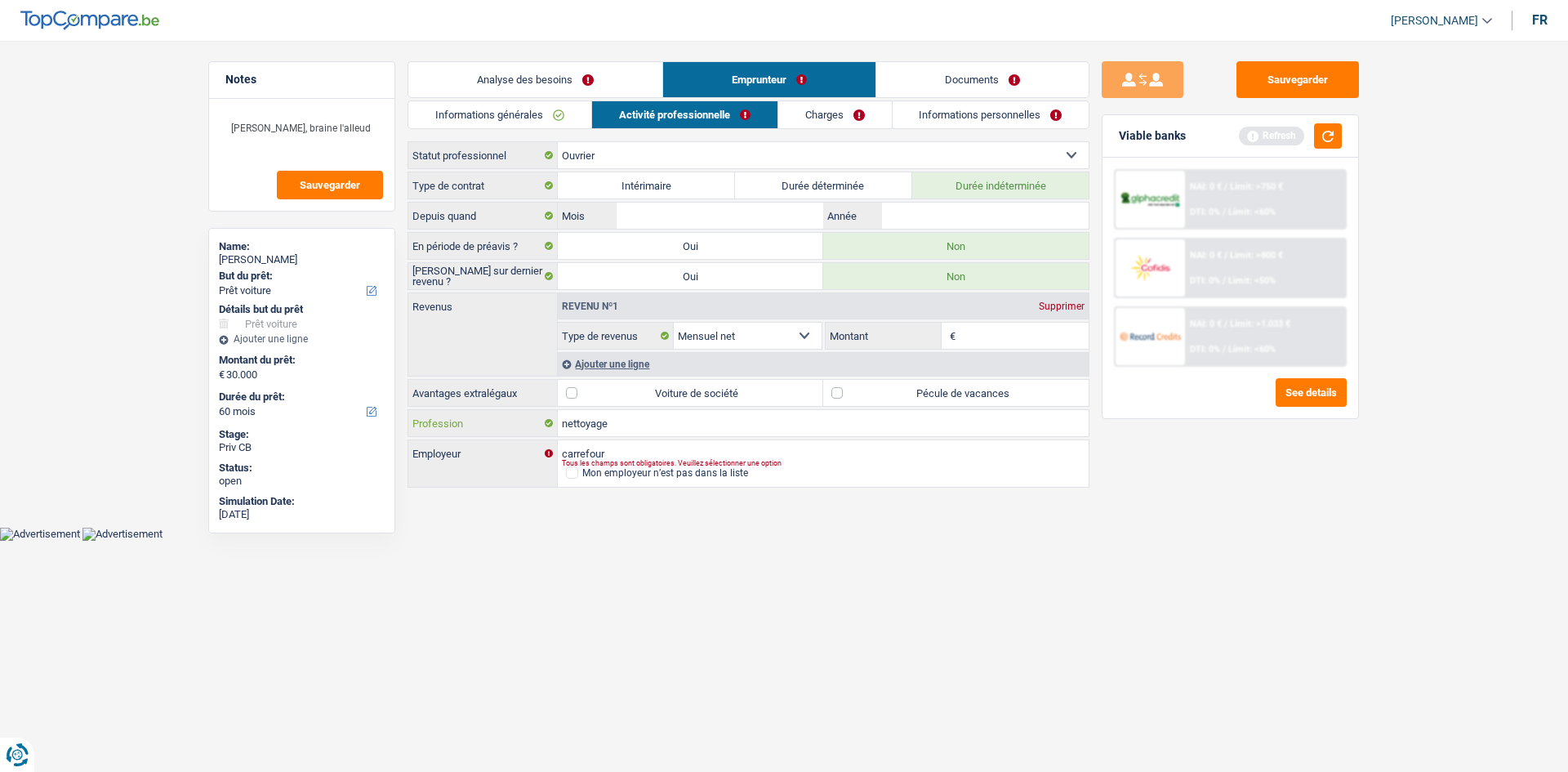 type on "nettoyage" 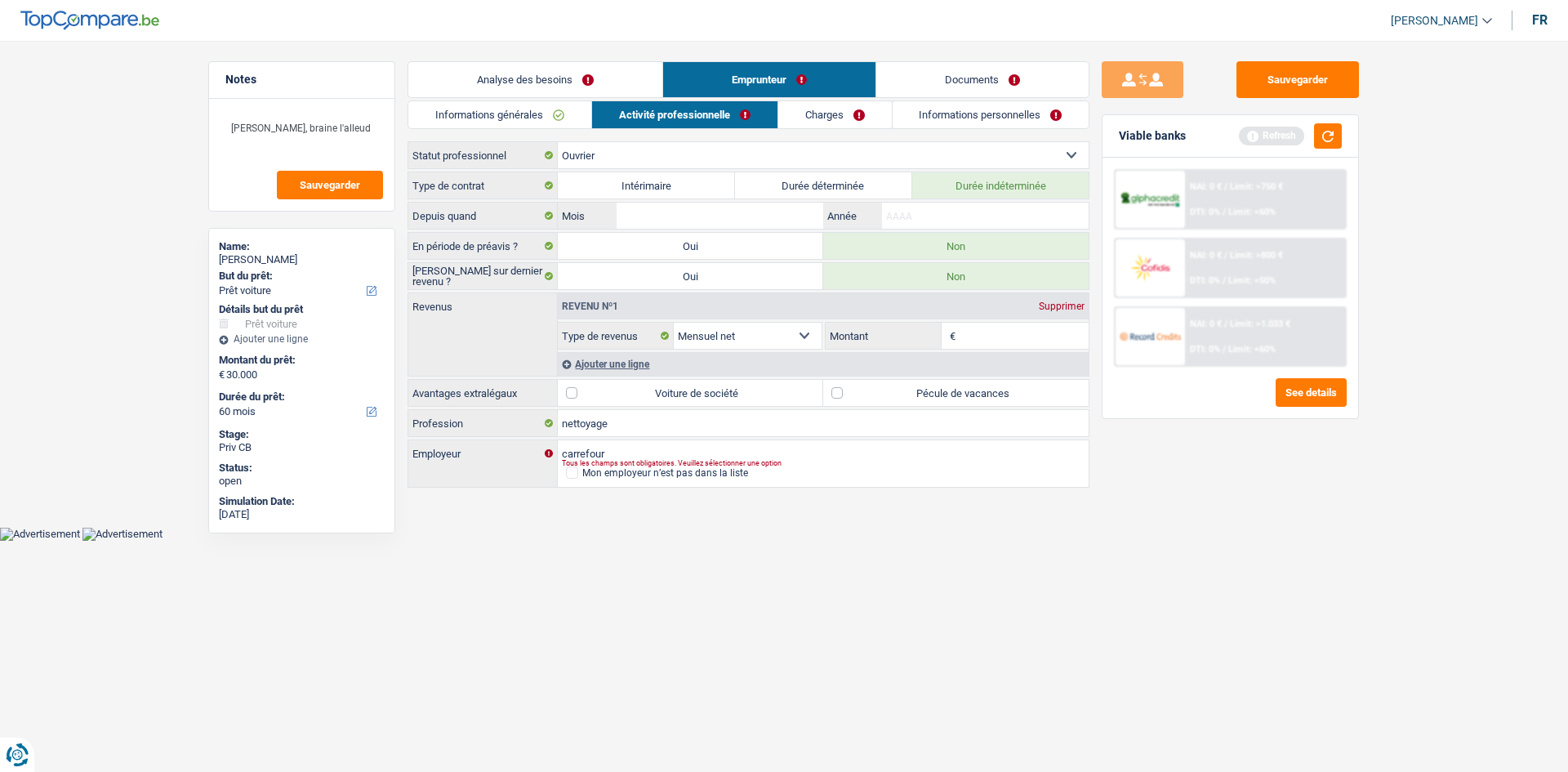 click on "Année" at bounding box center (985, 216) 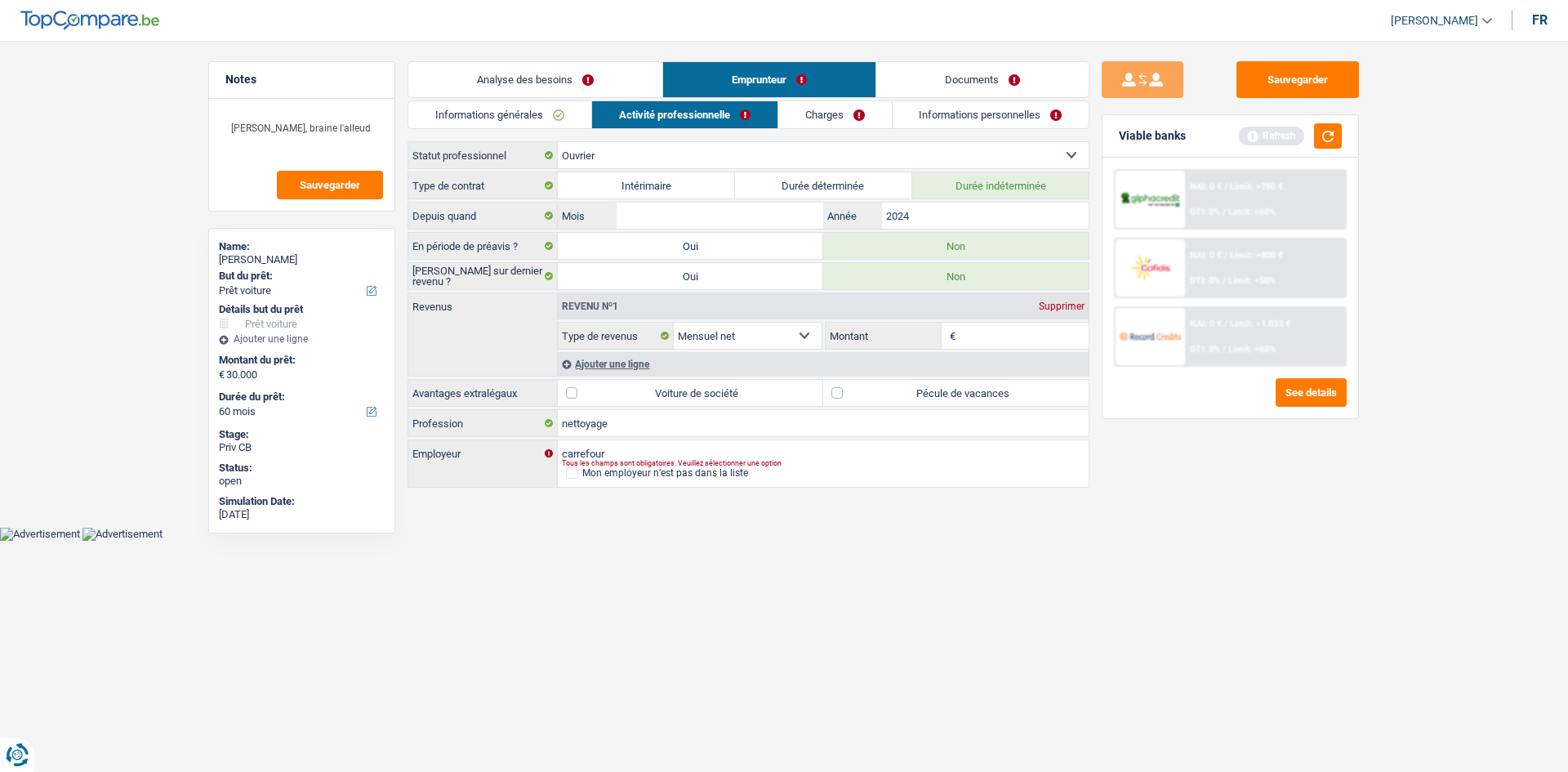 type on "2024" 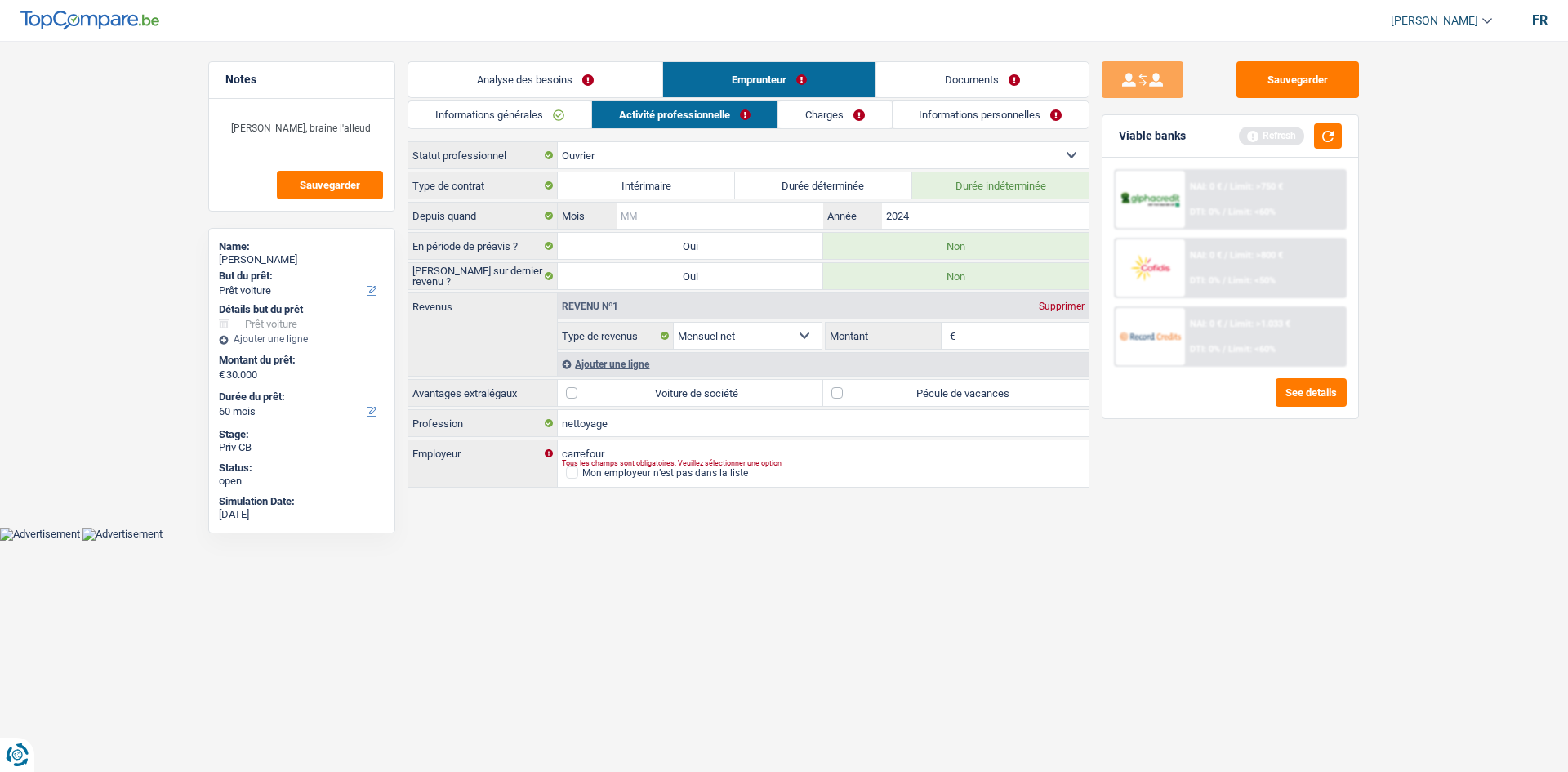 click on "Mois" at bounding box center [719, 216] 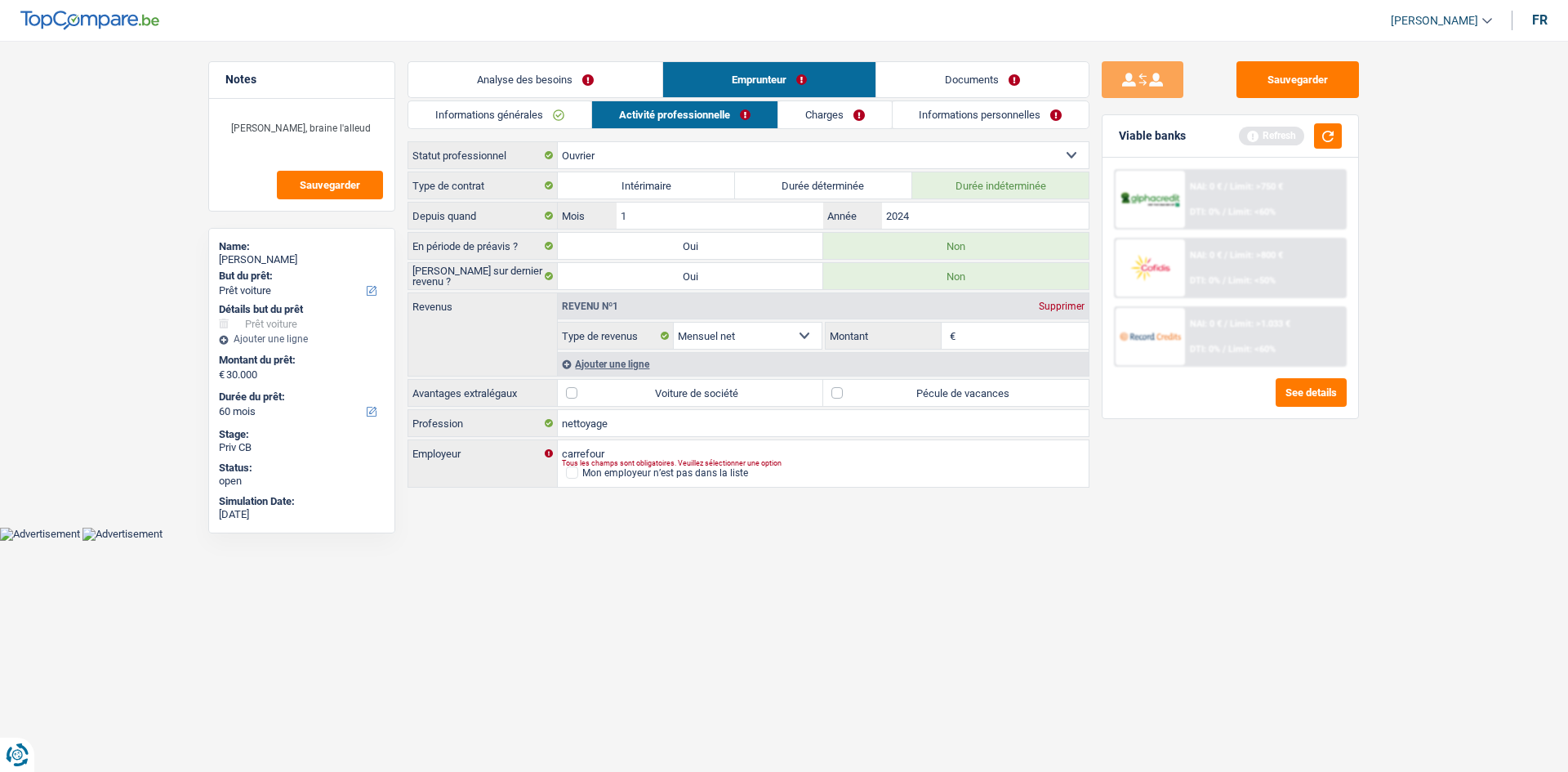 type on "12" 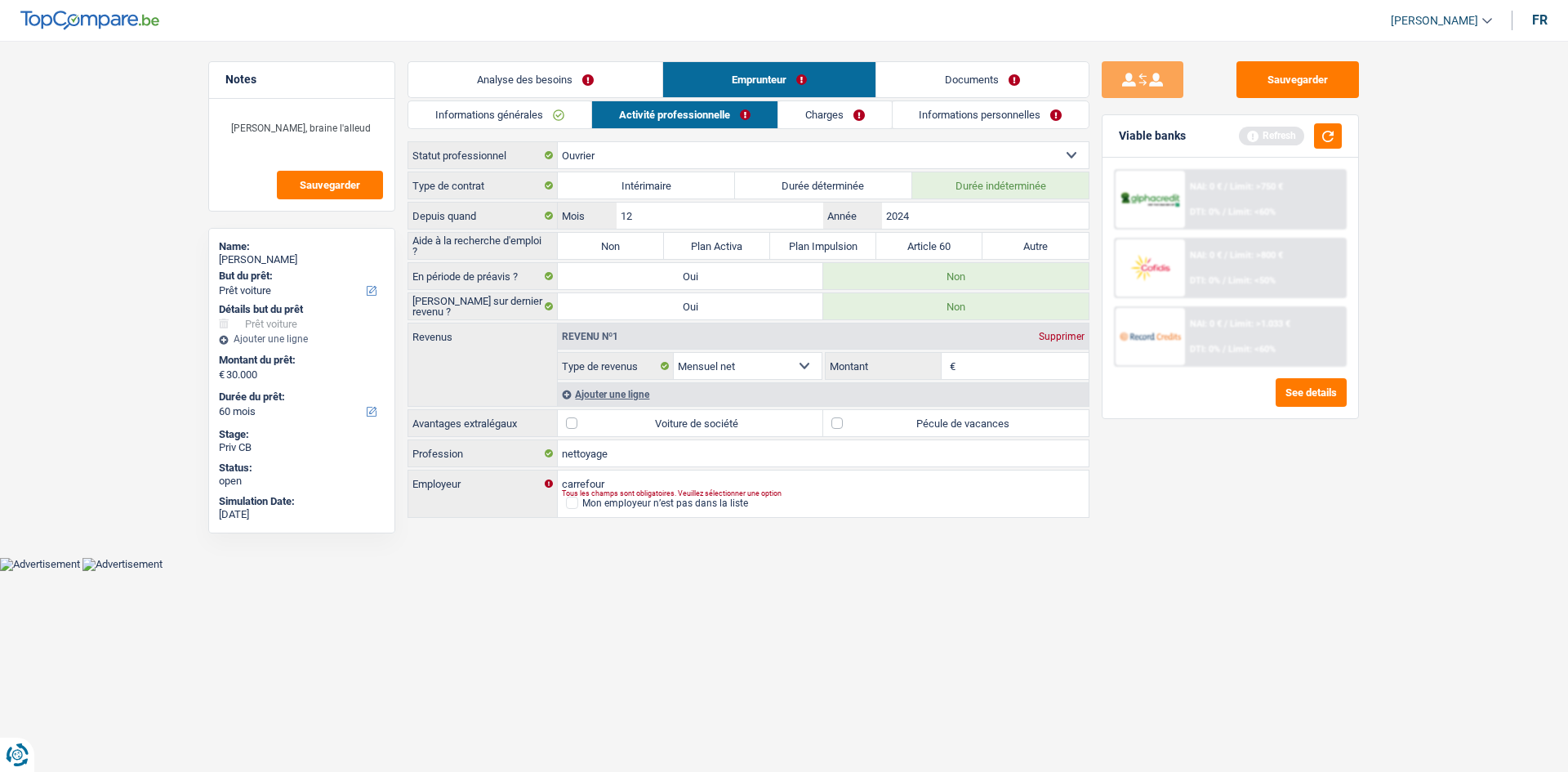 drag, startPoint x: 908, startPoint y: 607, endPoint x: 915, endPoint y: 576, distance: 31.780497 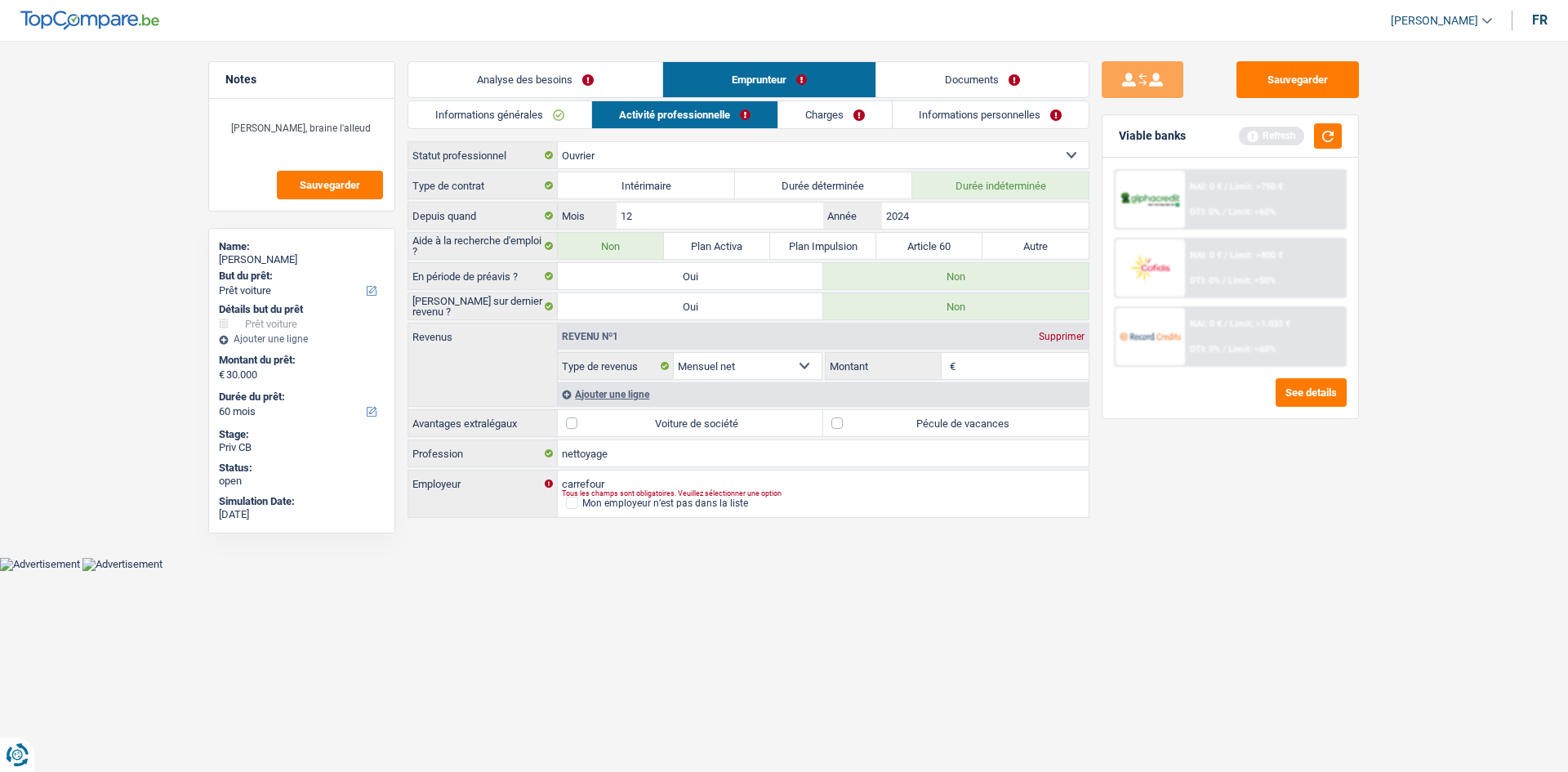 click on "Montant" at bounding box center (1024, 366) 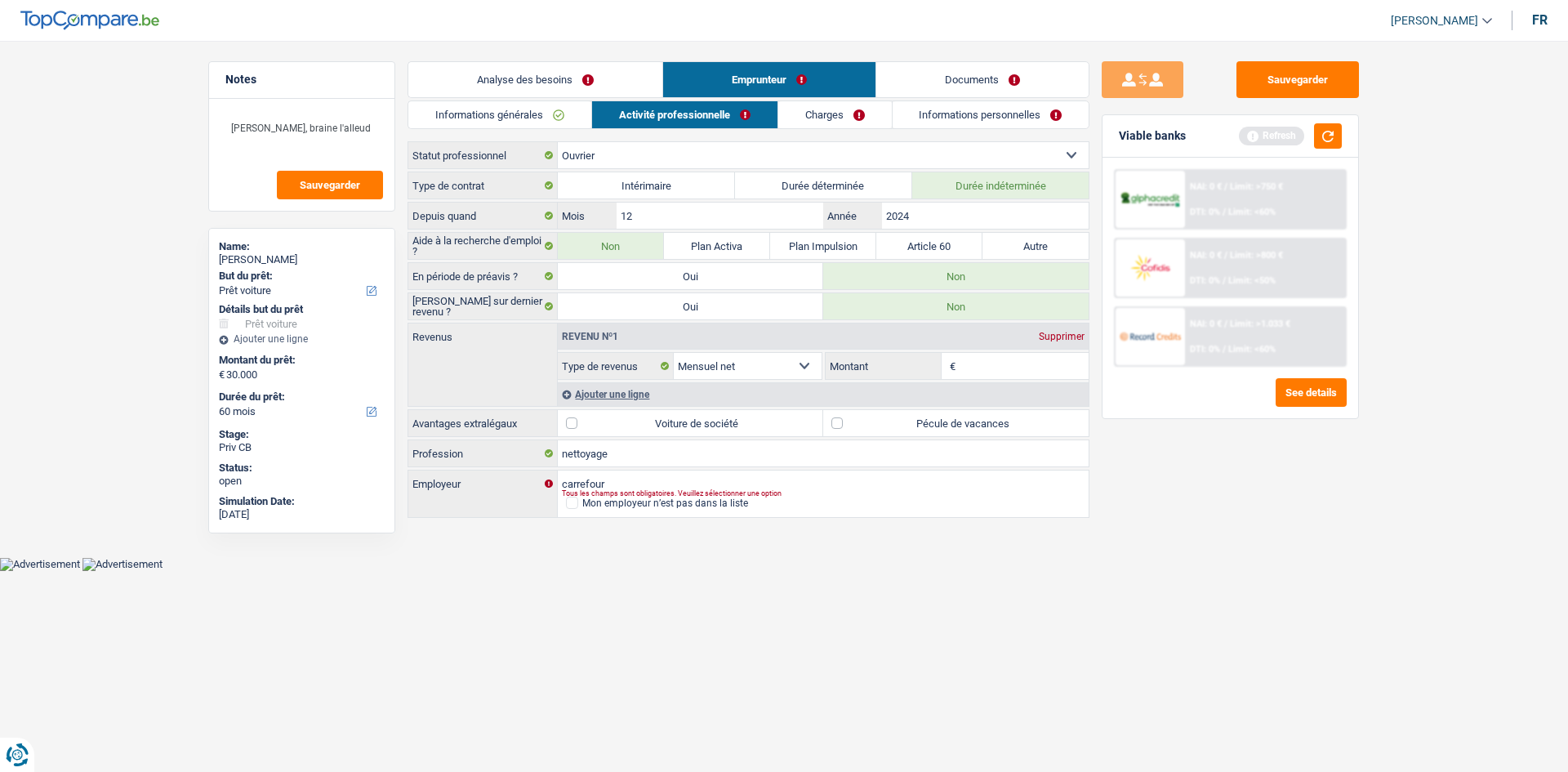 drag, startPoint x: 961, startPoint y: 431, endPoint x: 960, endPoint y: 419, distance: 12.041595 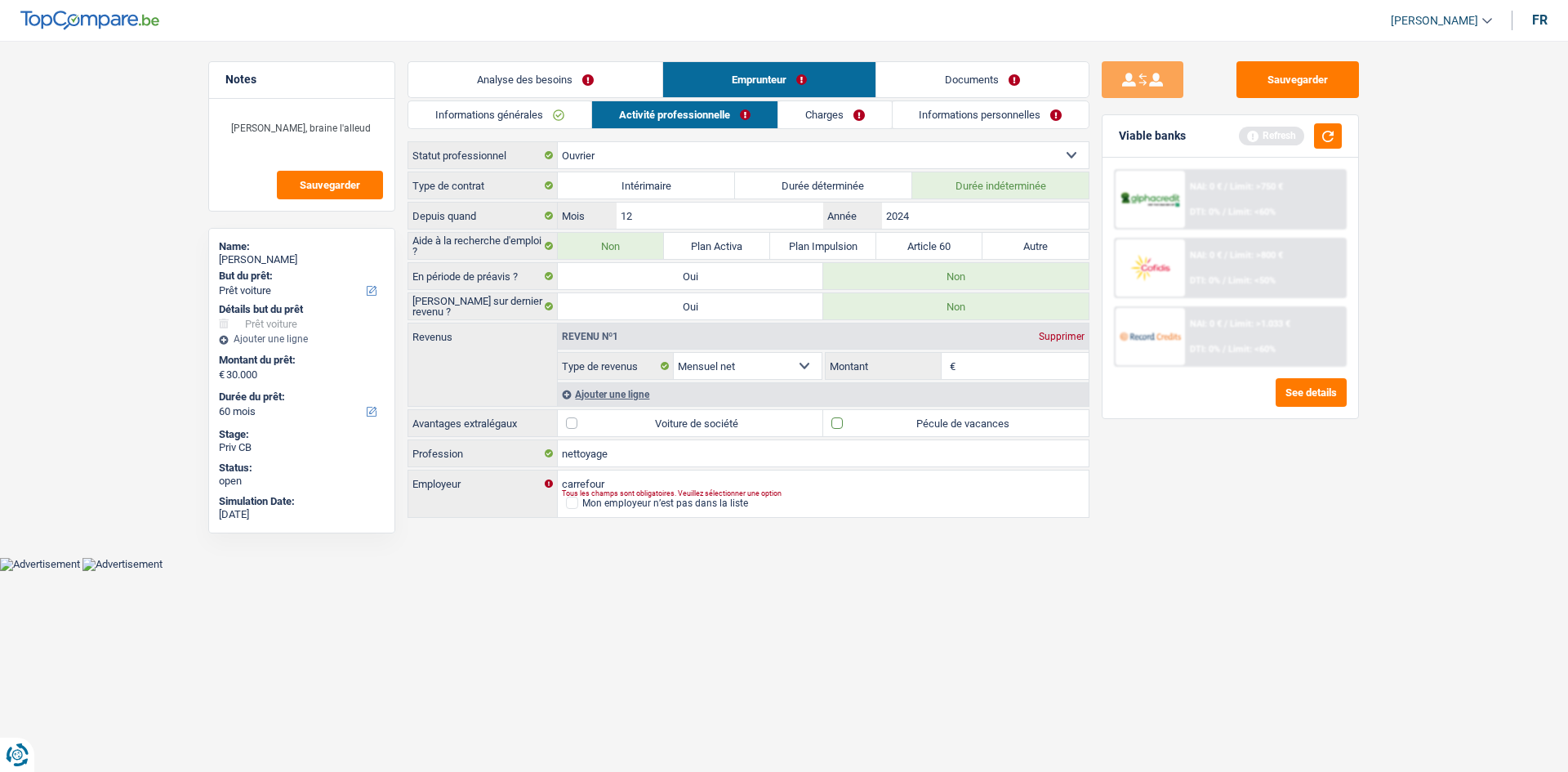 click on "Pécule de vacances" at bounding box center [956, 423] 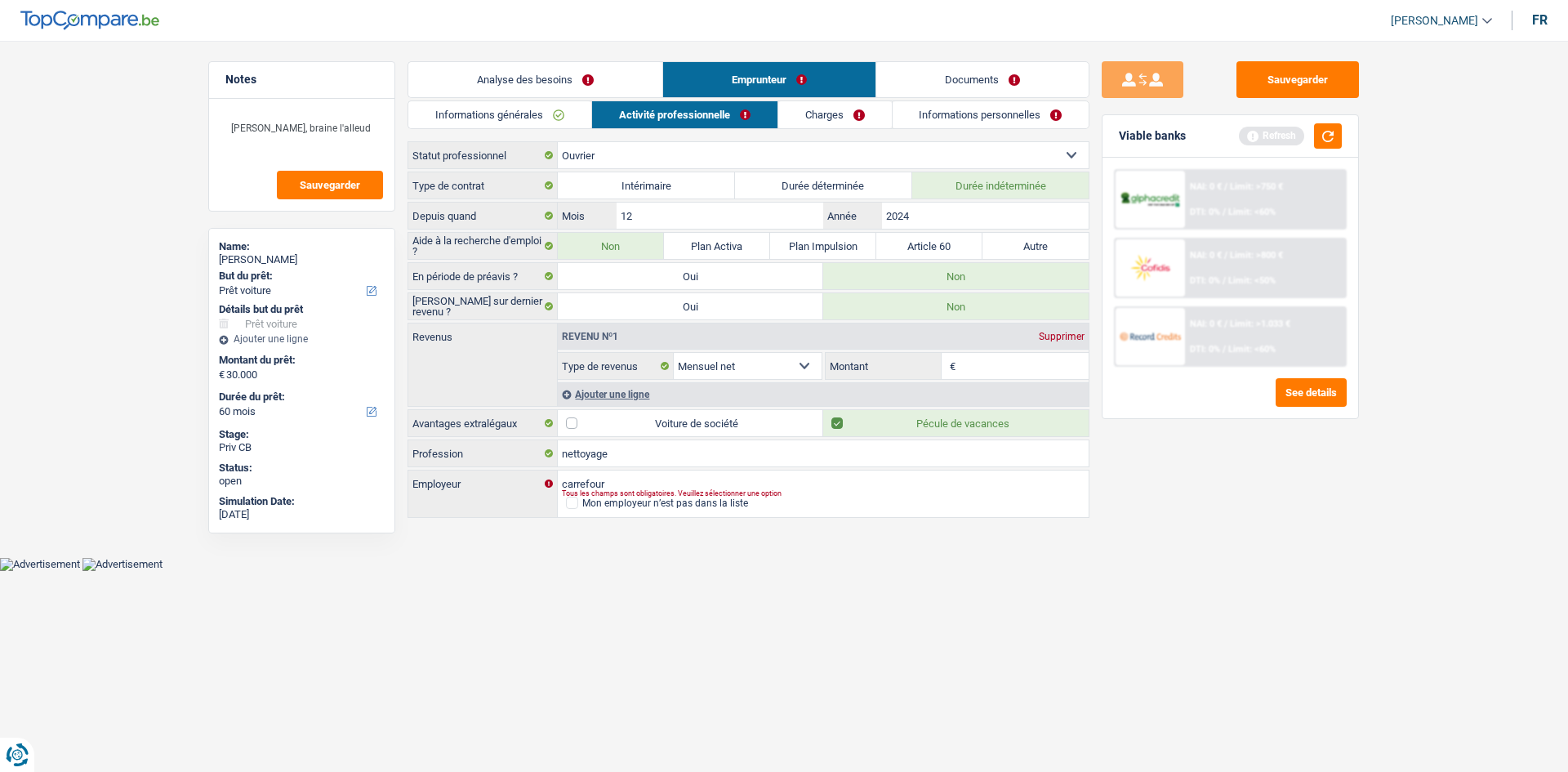 click on "Montant" at bounding box center [1024, 366] 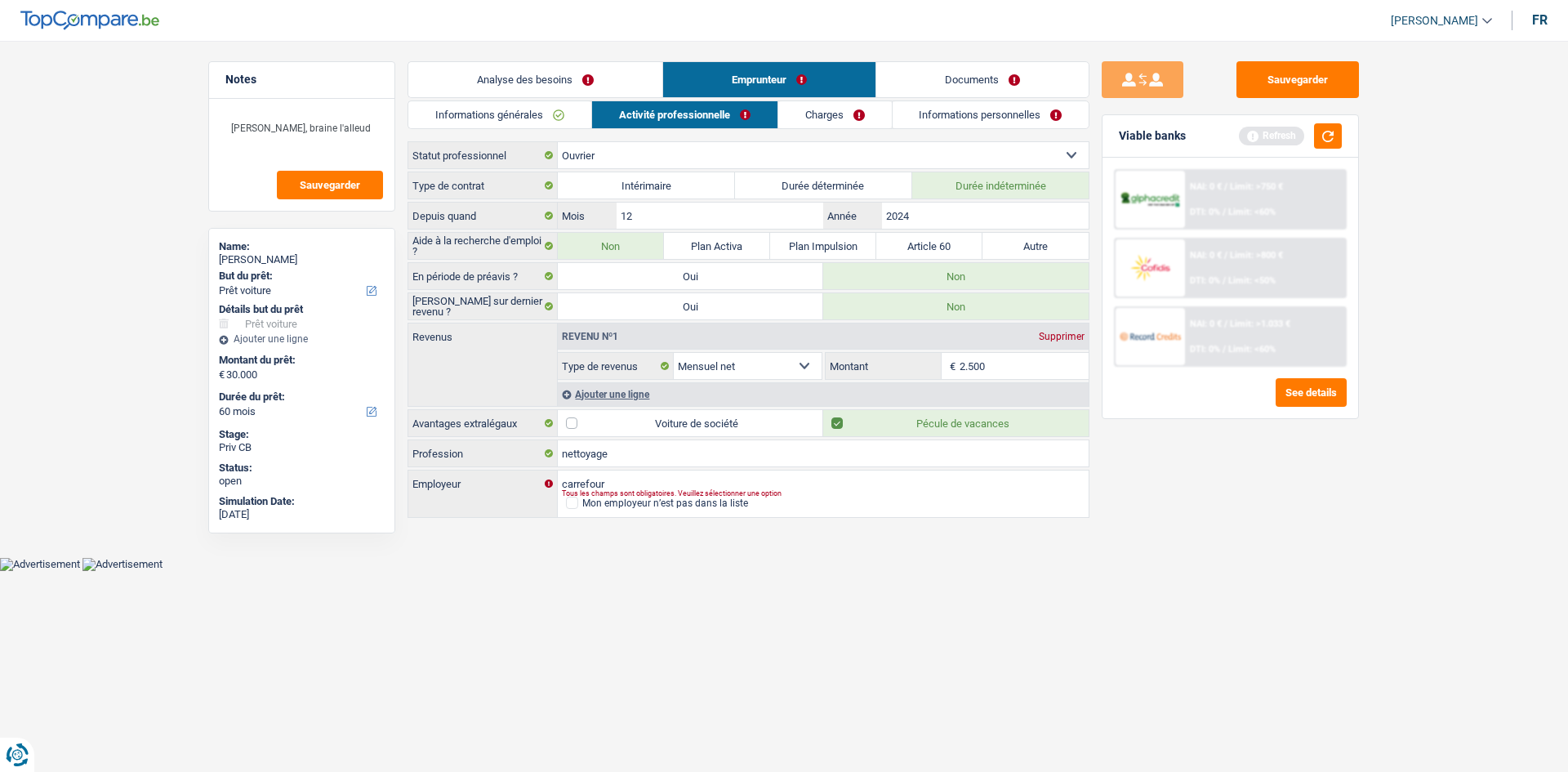 type on "2.500" 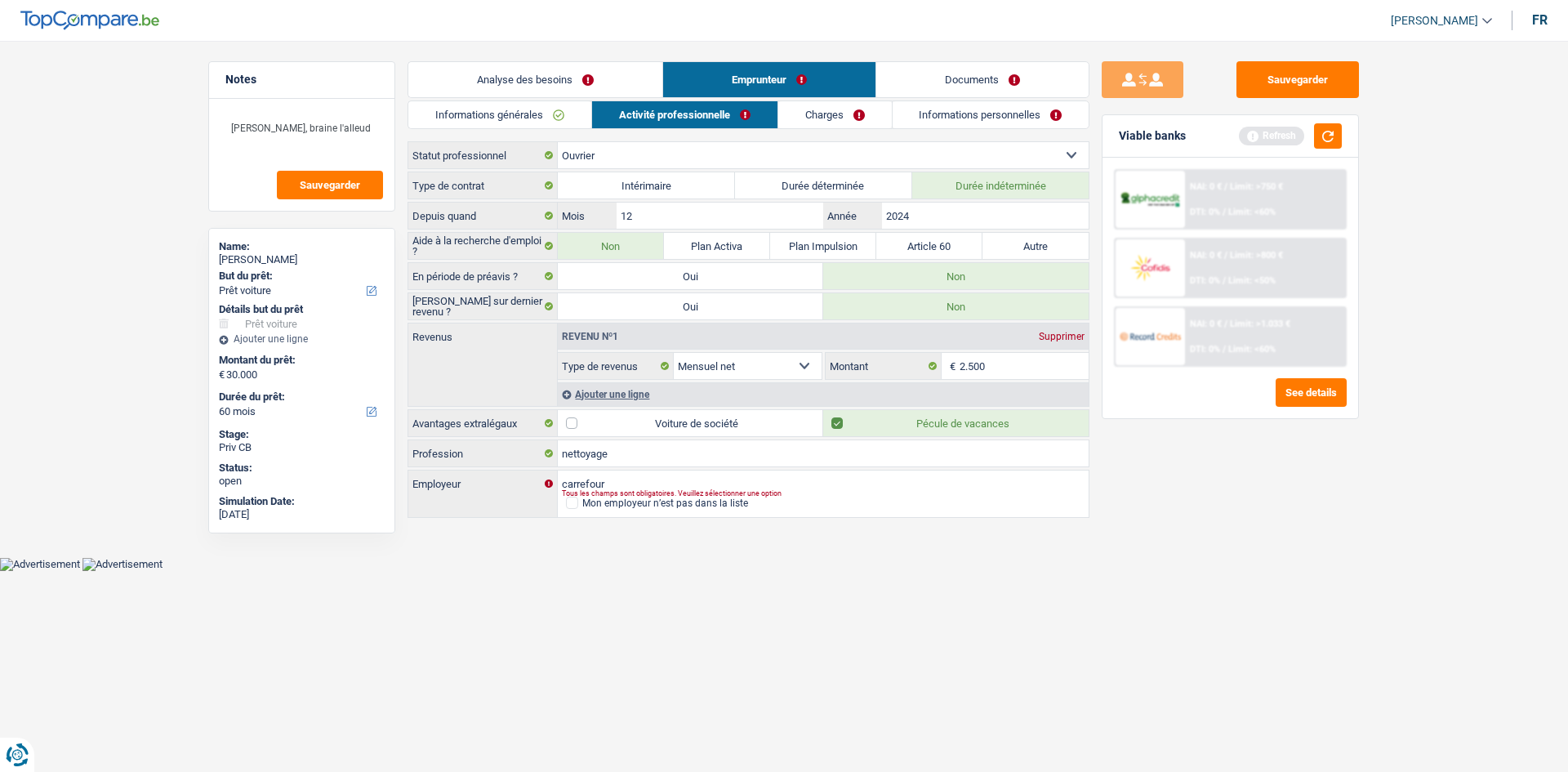 drag, startPoint x: 1061, startPoint y: 597, endPoint x: 1032, endPoint y: 577, distance: 35.22783 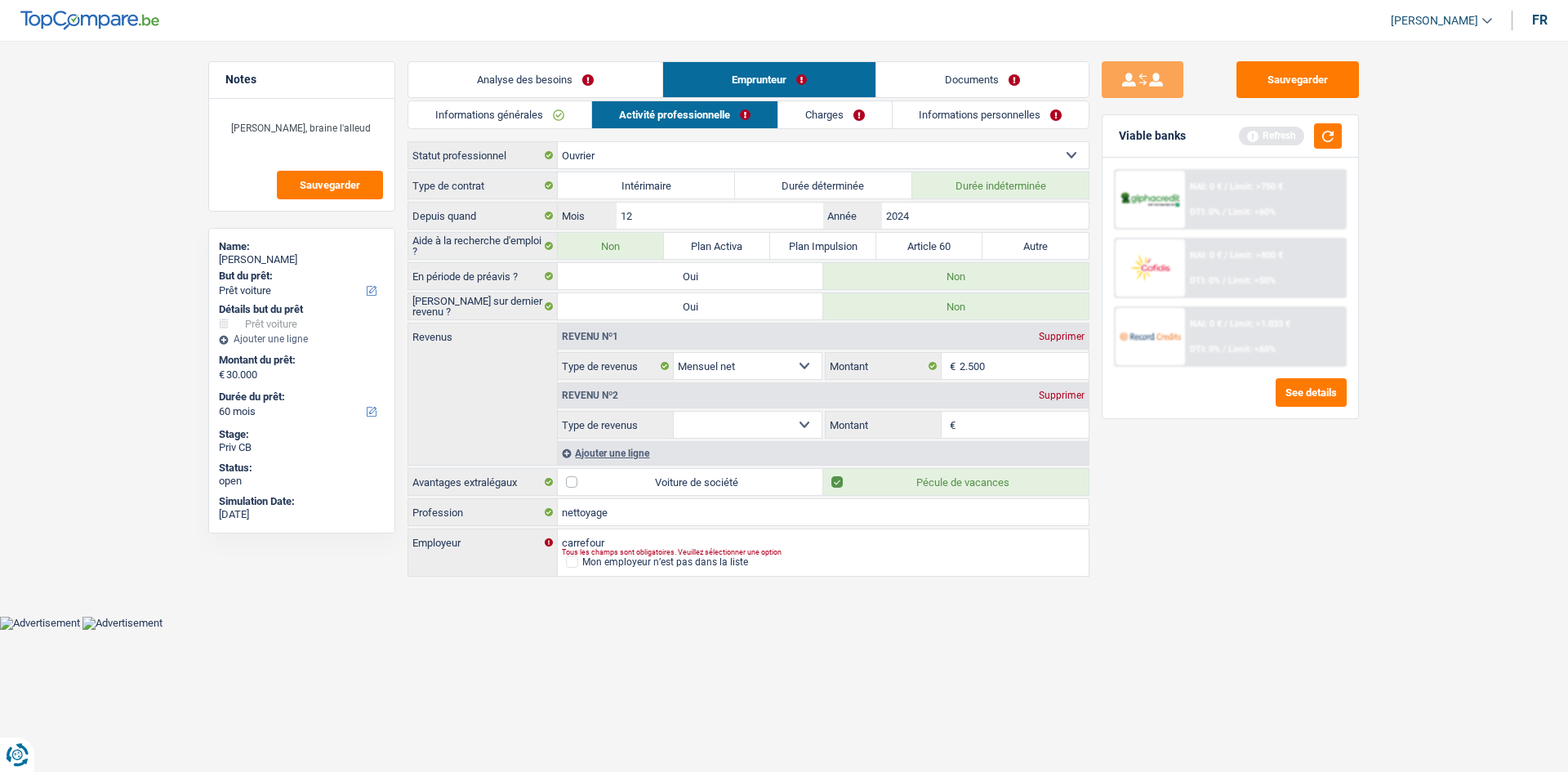click on "Allocation d'handicap Allocations chômage Allocations familiales Chèques repas Complément d'entreprise Indemnité mutuelle Indépendant complémentaire Mensuel net Pension Pension alimentaire Pension d'invalidité Revenu d'intégration sociale Revenus locatifs Autres revenus
Sélectionner une option" at bounding box center [747, 425] 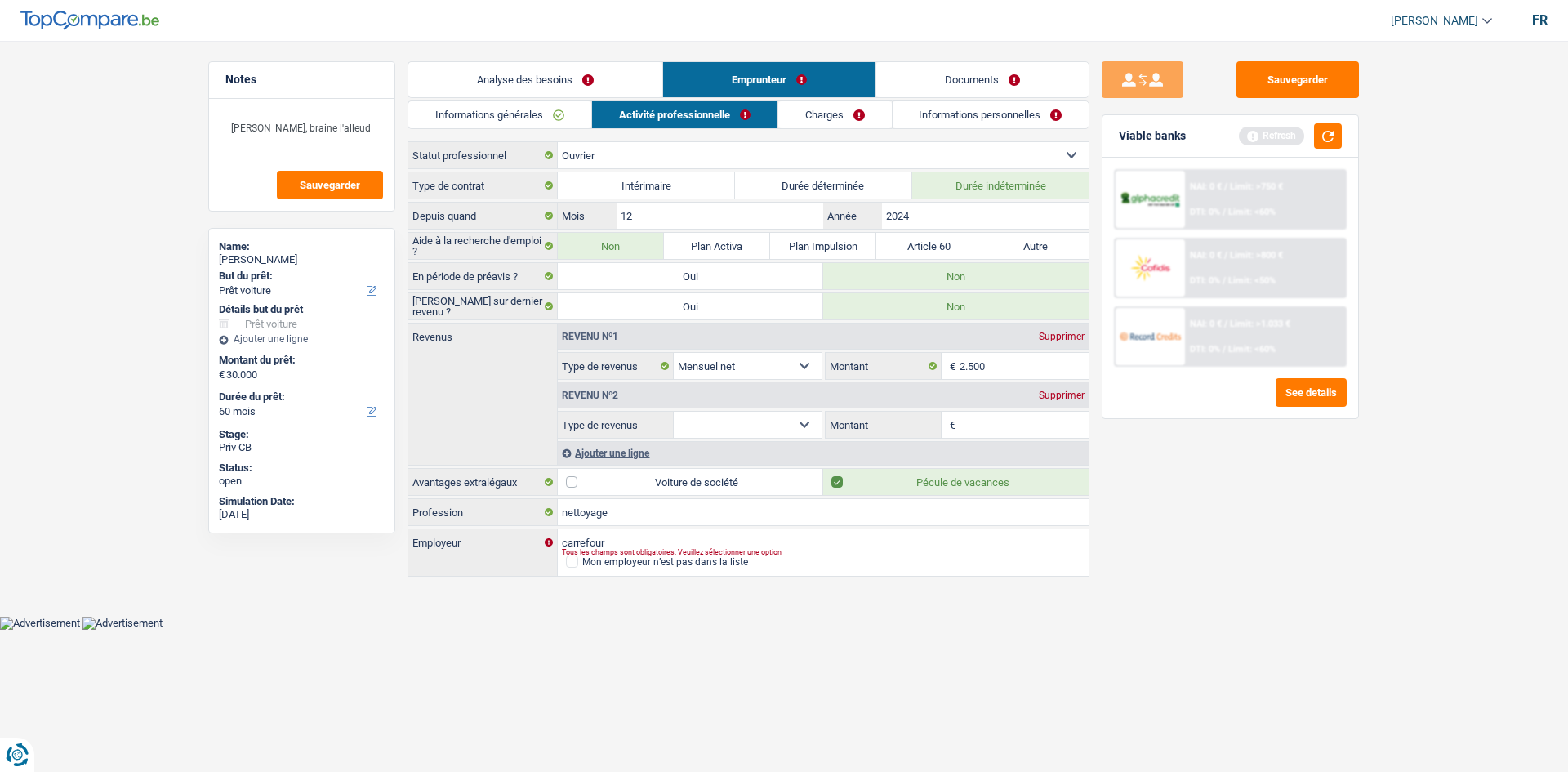 select on "mealVouchers" 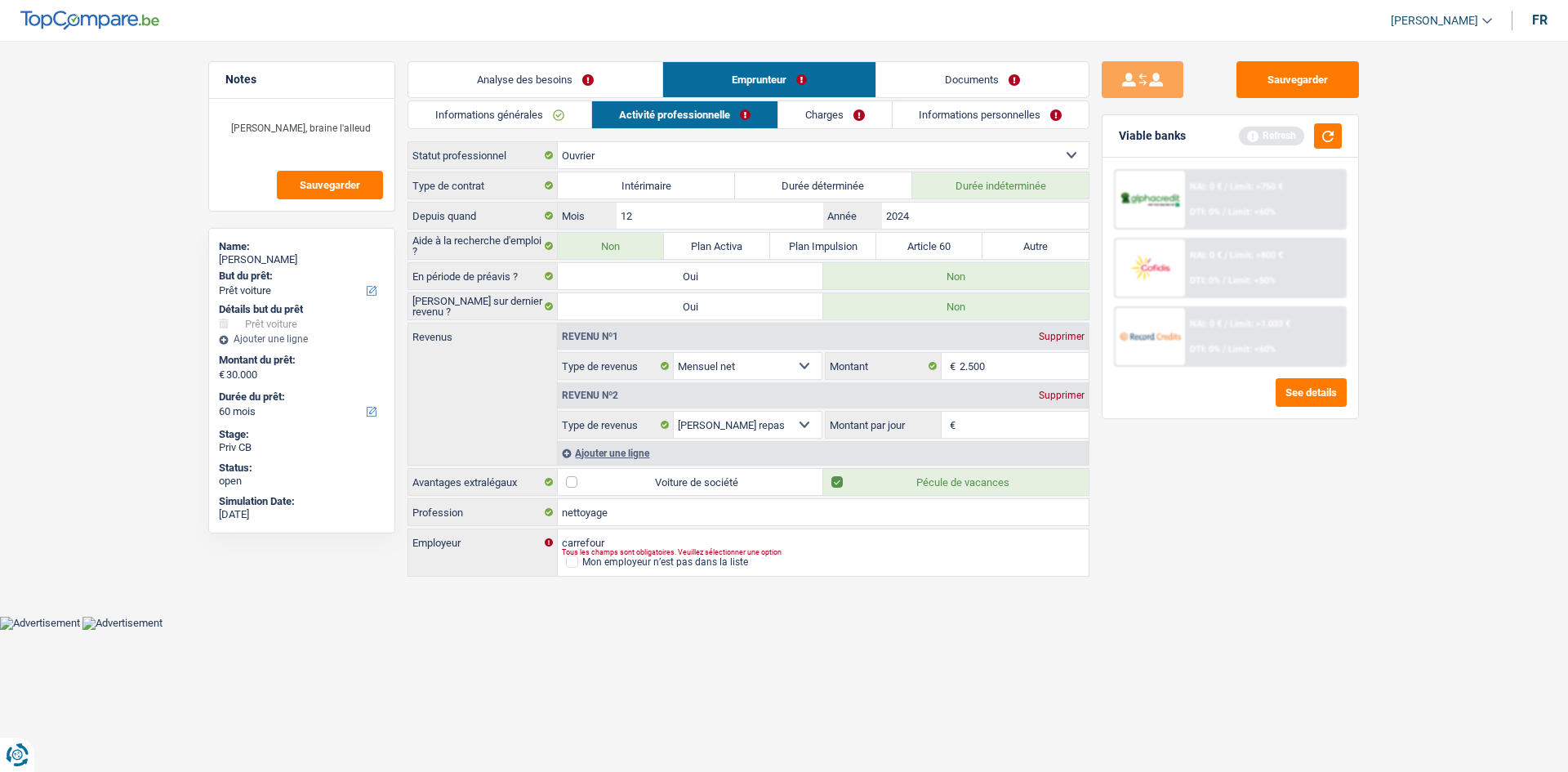click on "Montant par jour" at bounding box center [1024, 425] 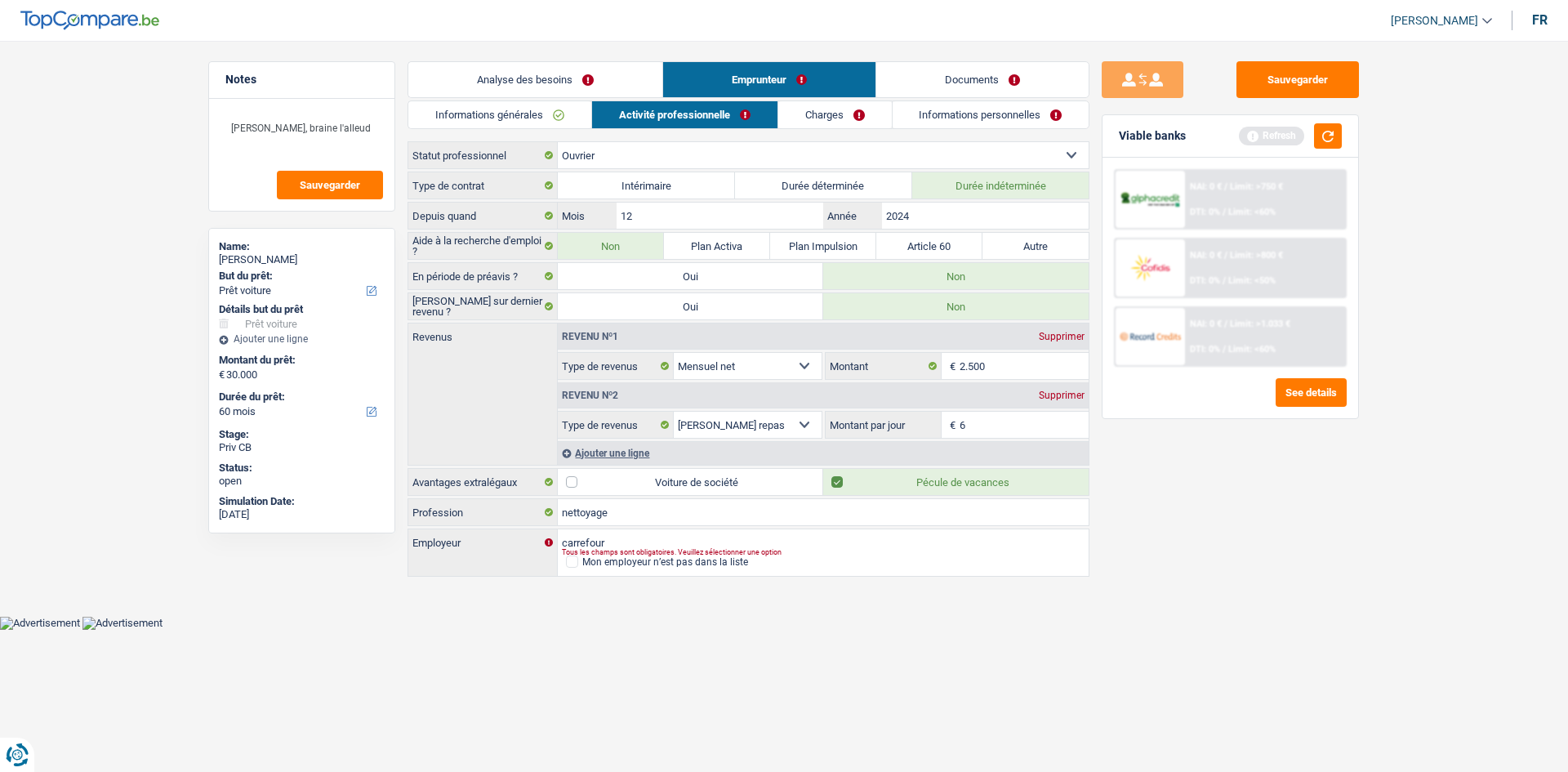 type on "6,0" 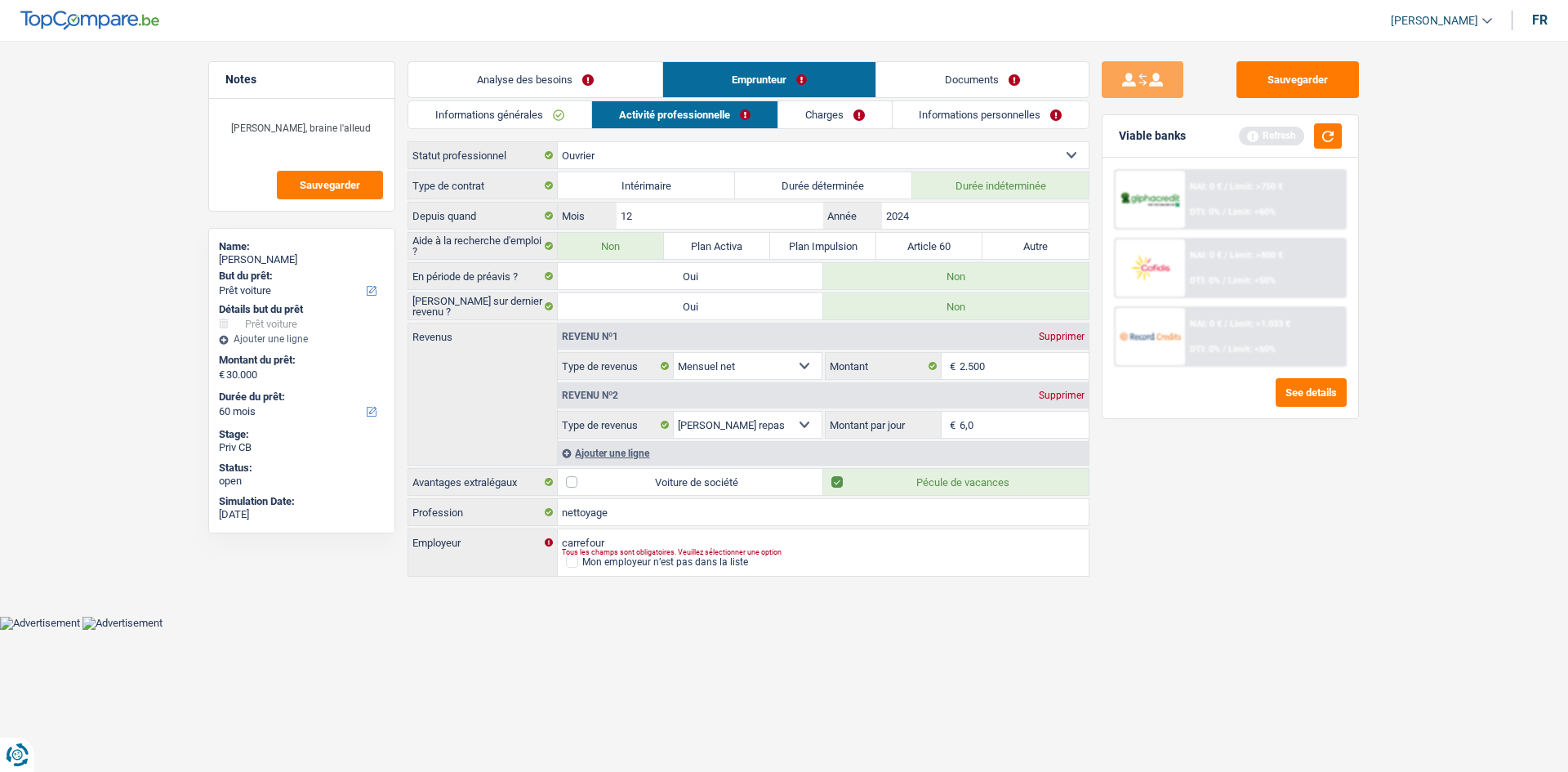 click on "Sauvegarder
Viable banks
Refresh
NAI: 0 €
/
Limit: >750 €
DTI: 0%
/
Limit: <60%
NAI: 0 €
/
Limit: >800 €
DTI: 0%
/
Limit: <50%
NAI: 0 €
/
Limit: >1.033 €
/" at bounding box center [1230, 401] 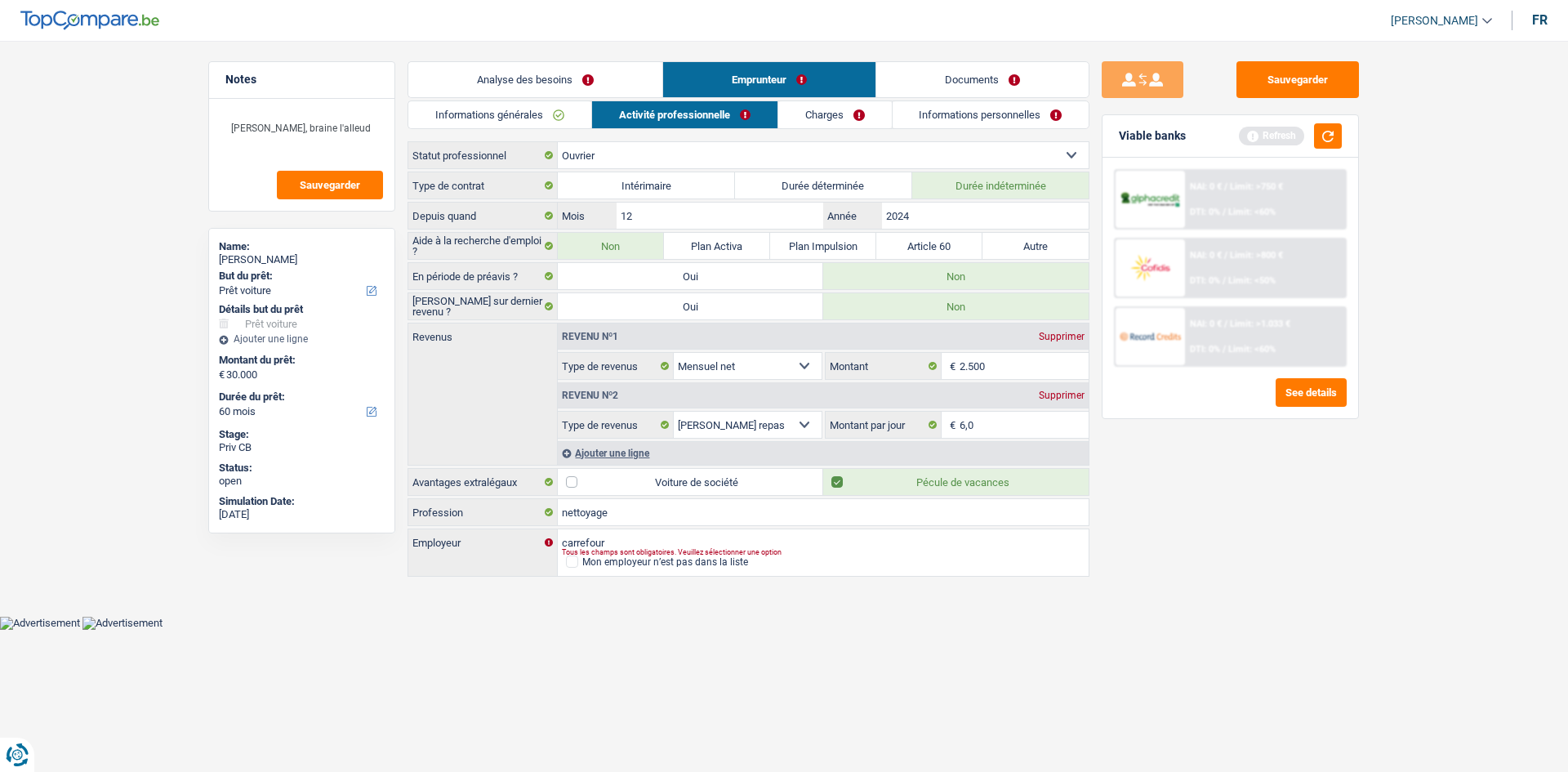 click on "Charges" at bounding box center [835, 114] 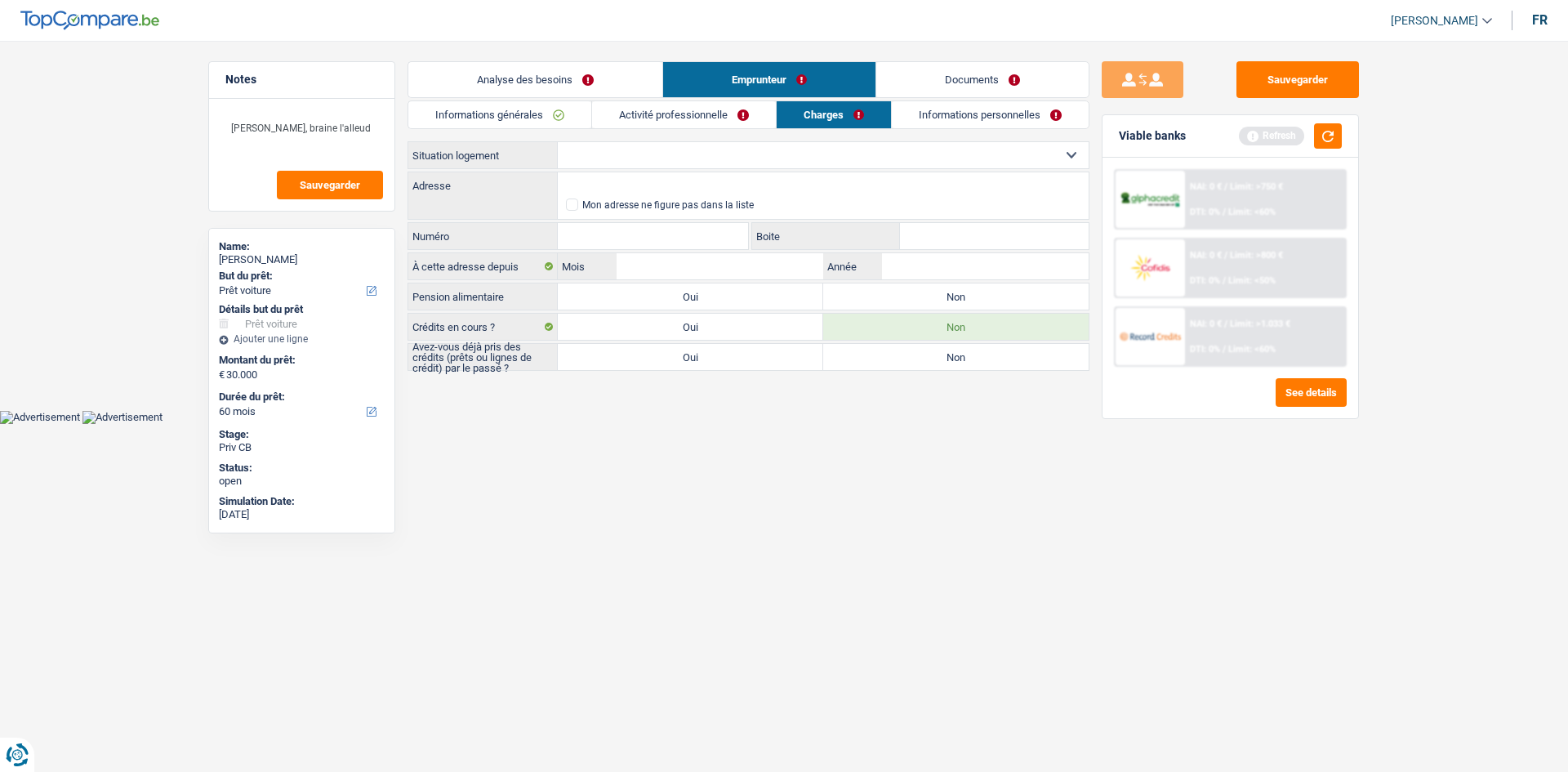 click on "Locataire Propriétaire avec prêt hypothécaire Propriétaire sans prêt hypothécaire Logé(e) par la famille Concierge
Sélectionner une option" at bounding box center (823, 155) 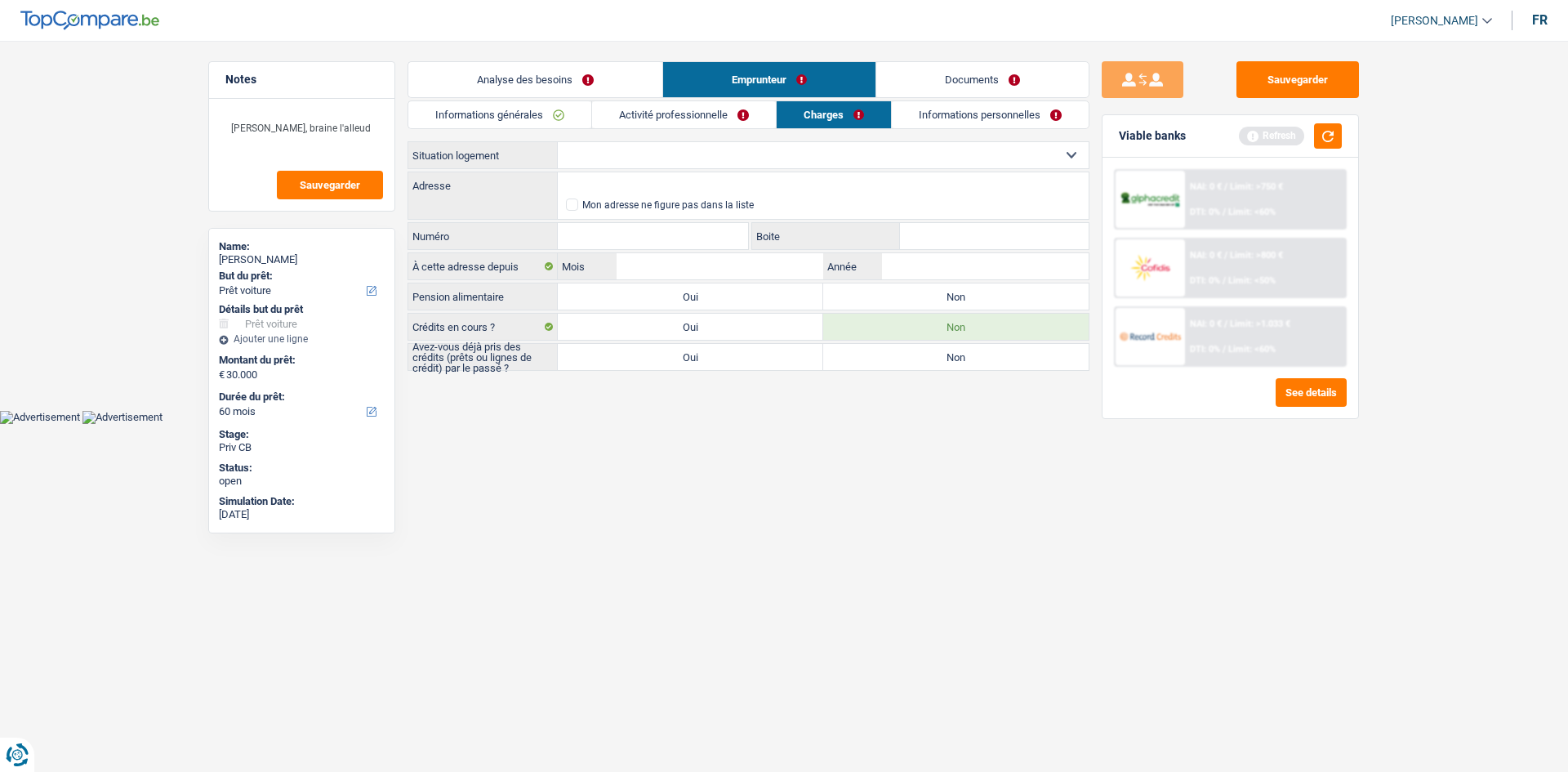 click on "Locataire Propriétaire avec prêt hypothécaire Propriétaire sans prêt hypothécaire Logé(e) par la famille Concierge
Sélectionner une option" at bounding box center (823, 155) 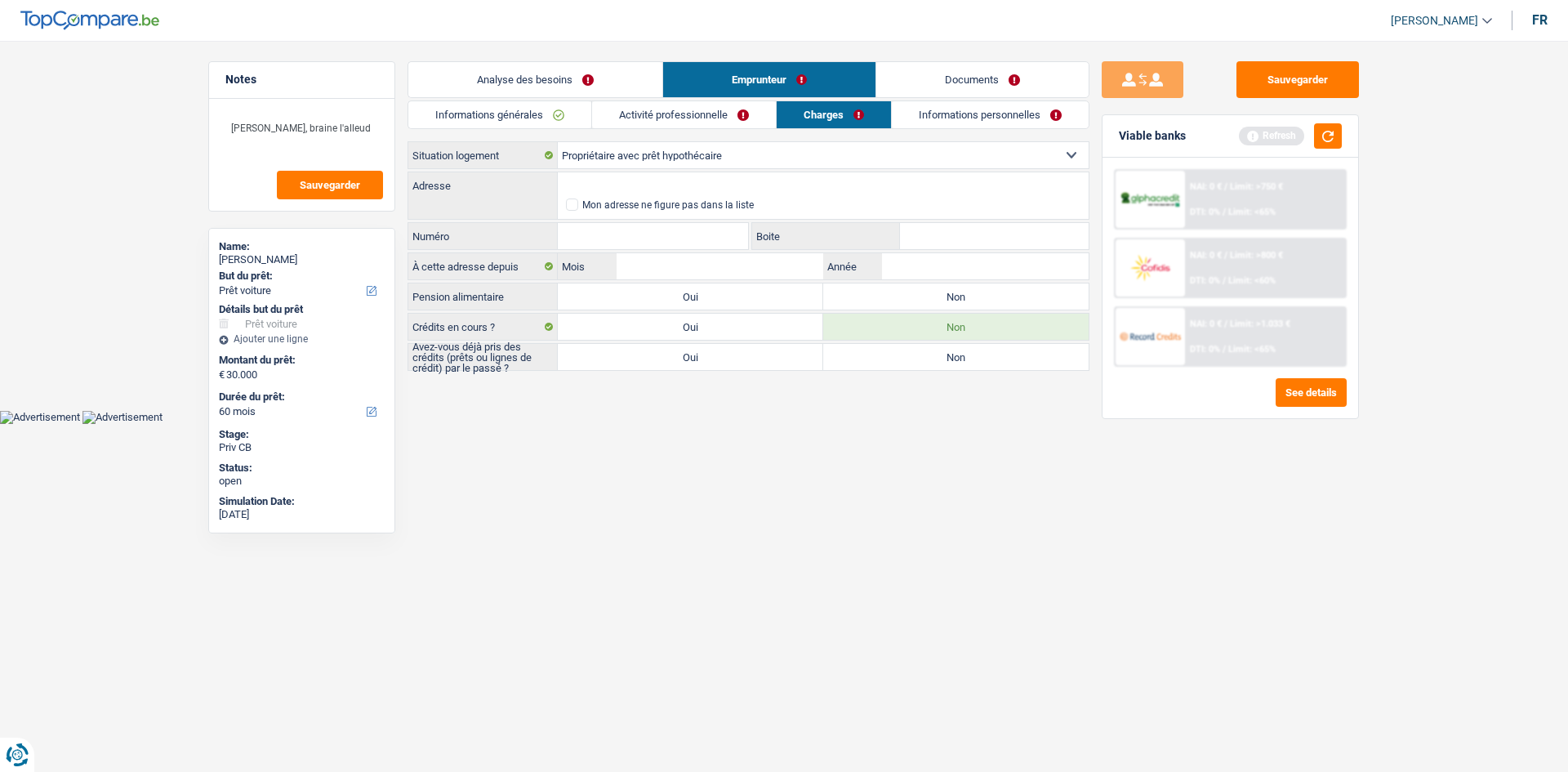 click on "Locataire Propriétaire avec prêt hypothécaire Propriétaire sans prêt hypothécaire Logé(e) par la famille Concierge
Sélectionner une option" at bounding box center [823, 155] 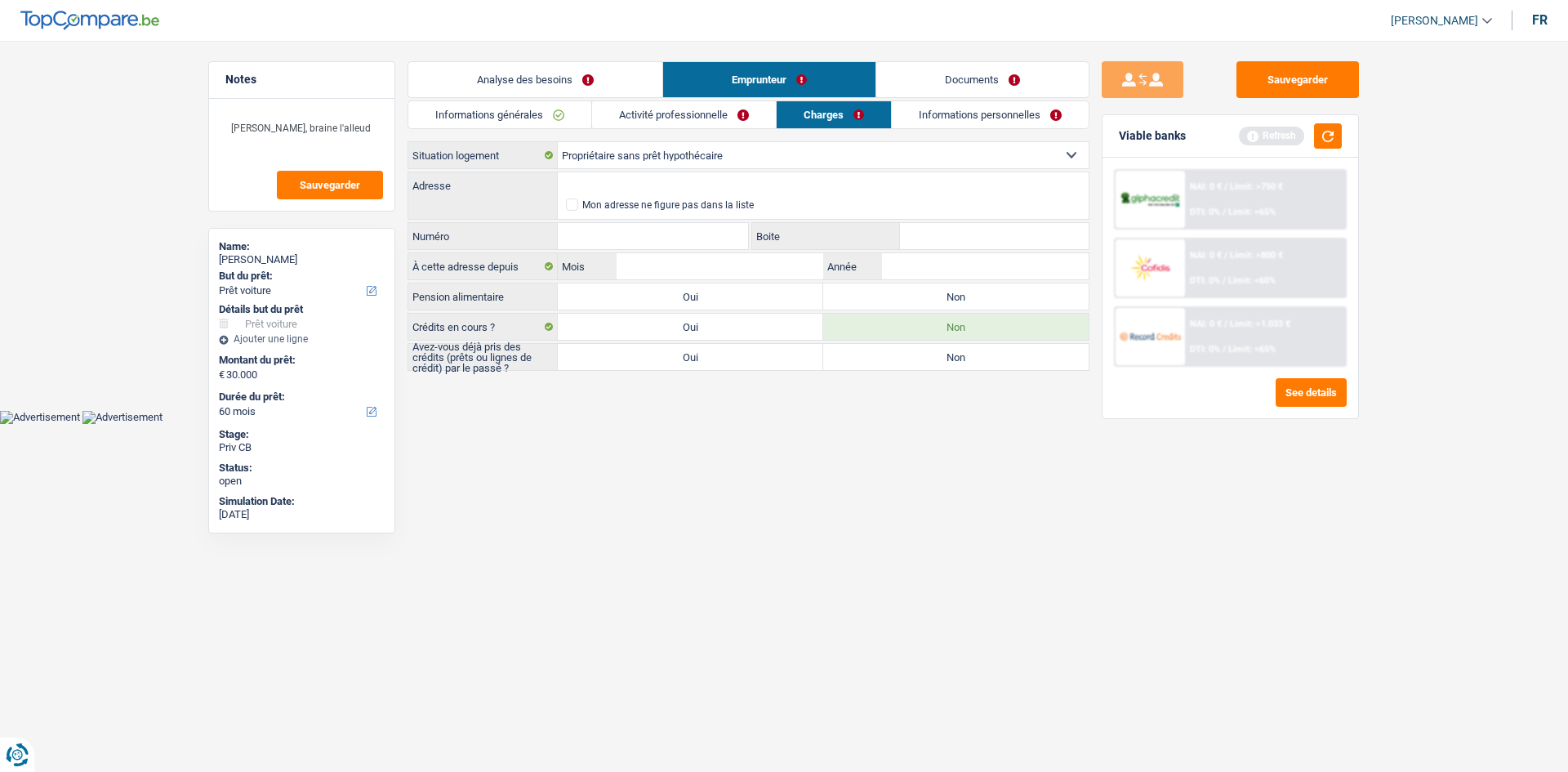 click on "Locataire Propriétaire avec prêt hypothécaire Propriétaire sans prêt hypothécaire Logé(e) par la famille Concierge
Sélectionner une option" at bounding box center (823, 155) 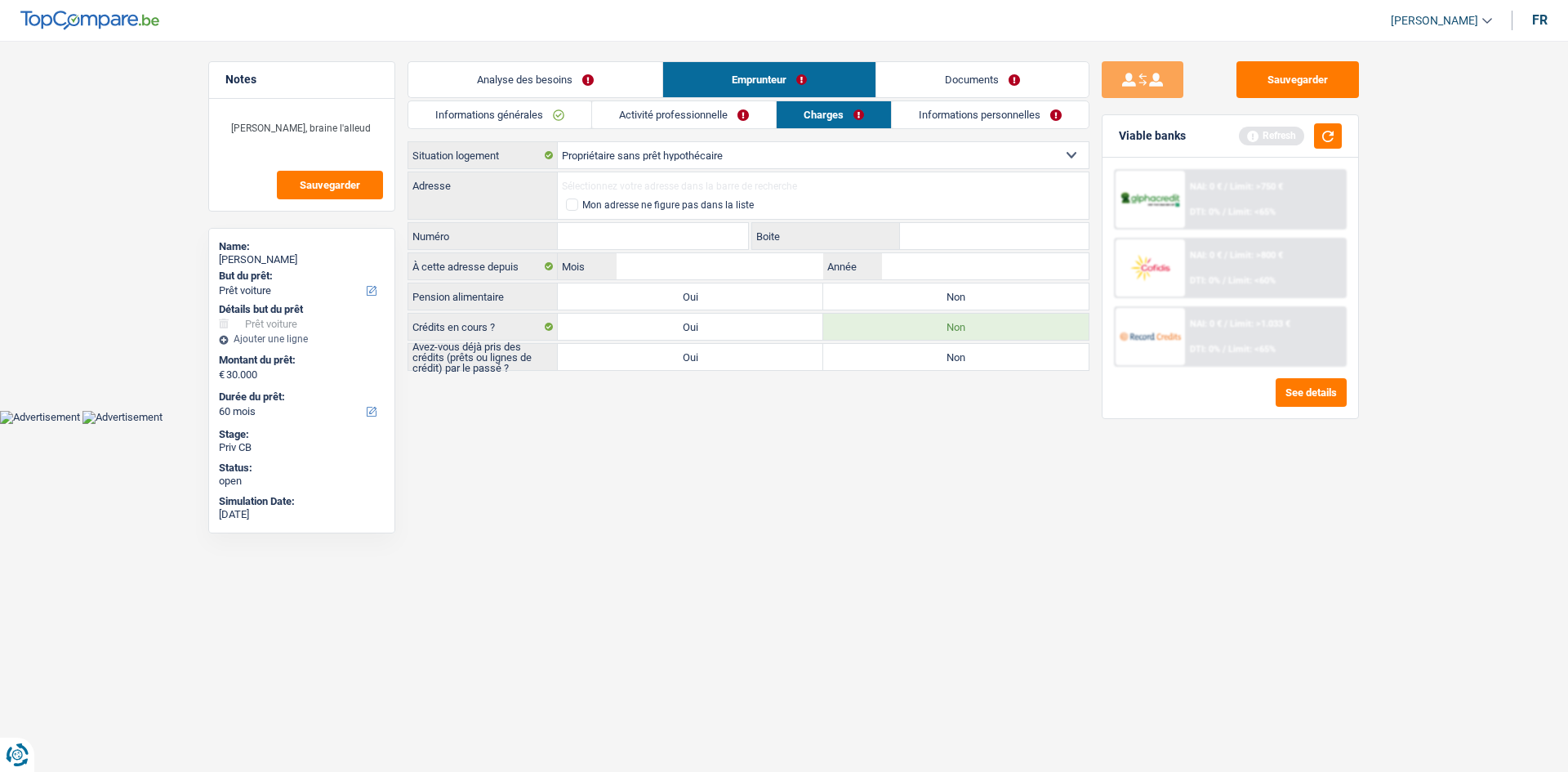 click on "Adresse" at bounding box center [823, 185] 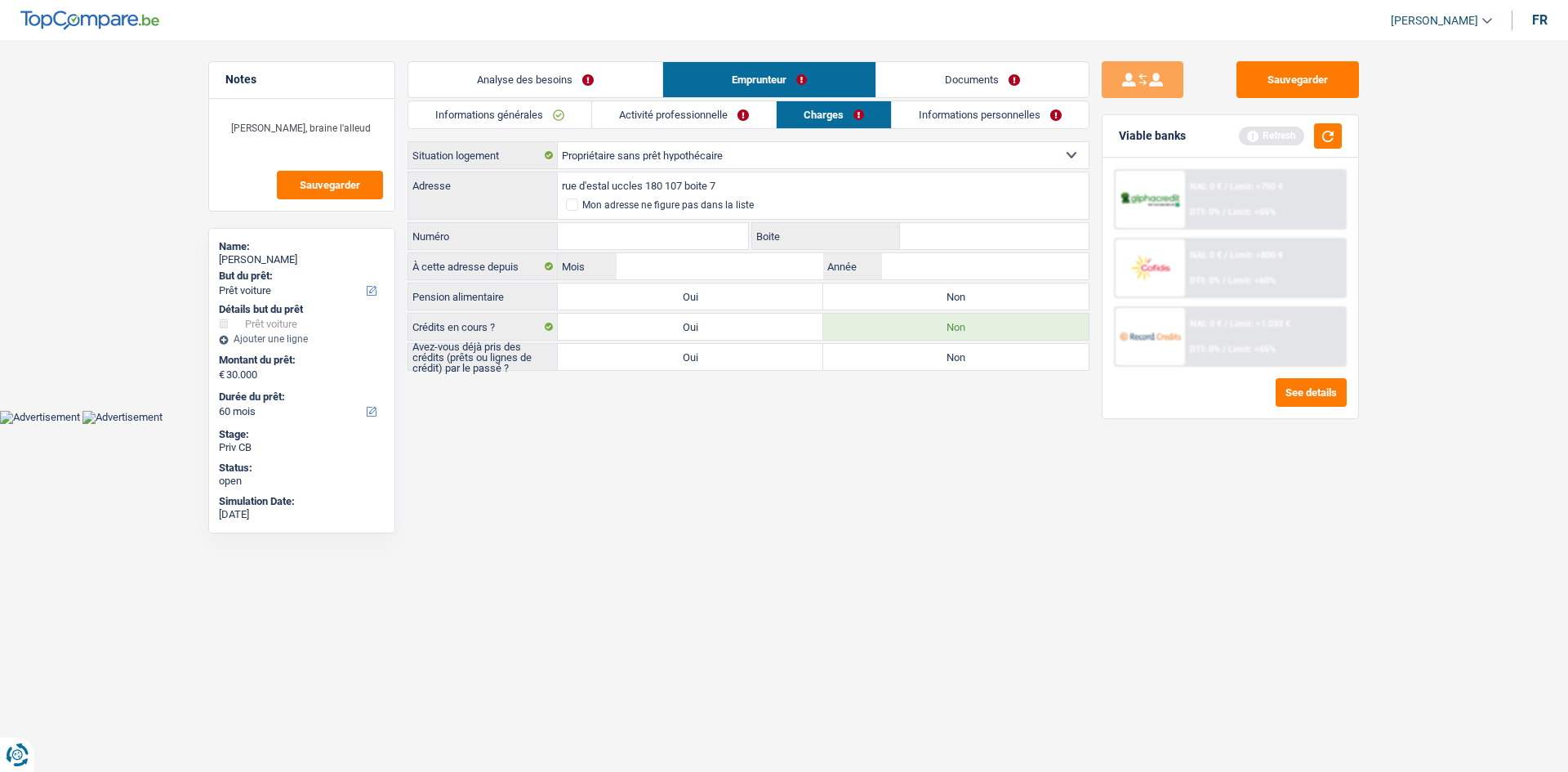 type on "rue d'estal uccles 180 107 boite 7" 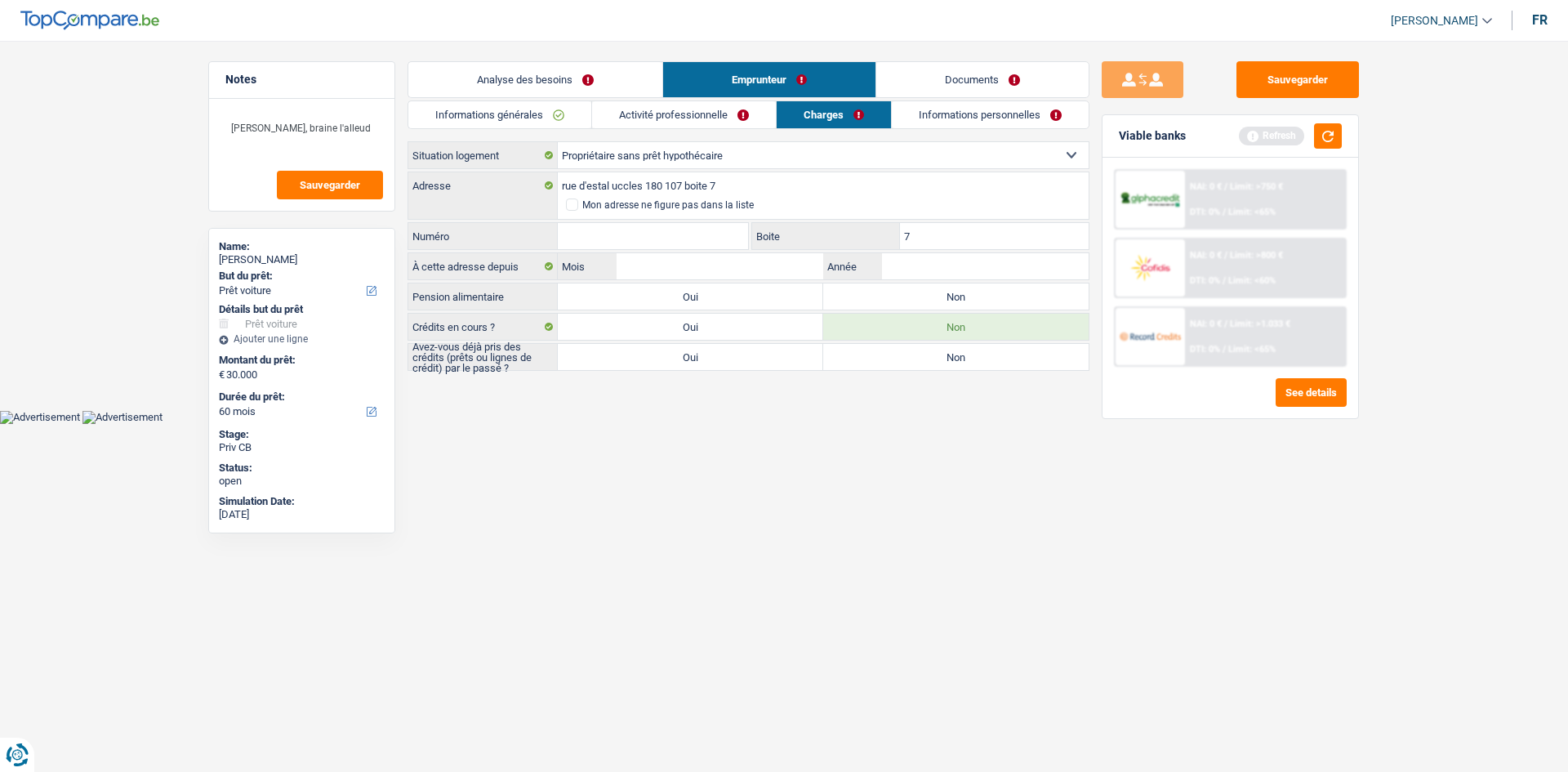 type on "7" 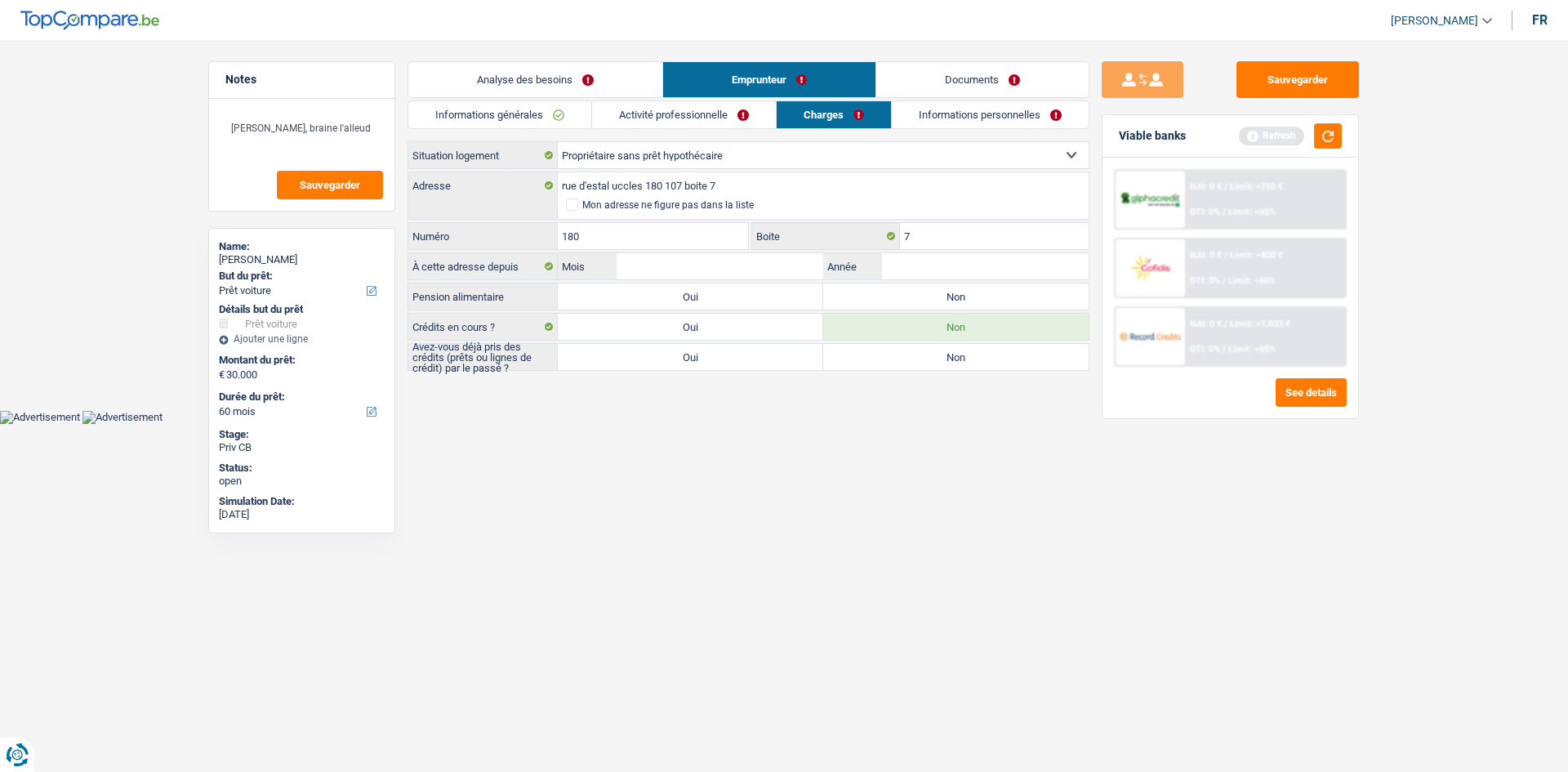 type on "180" 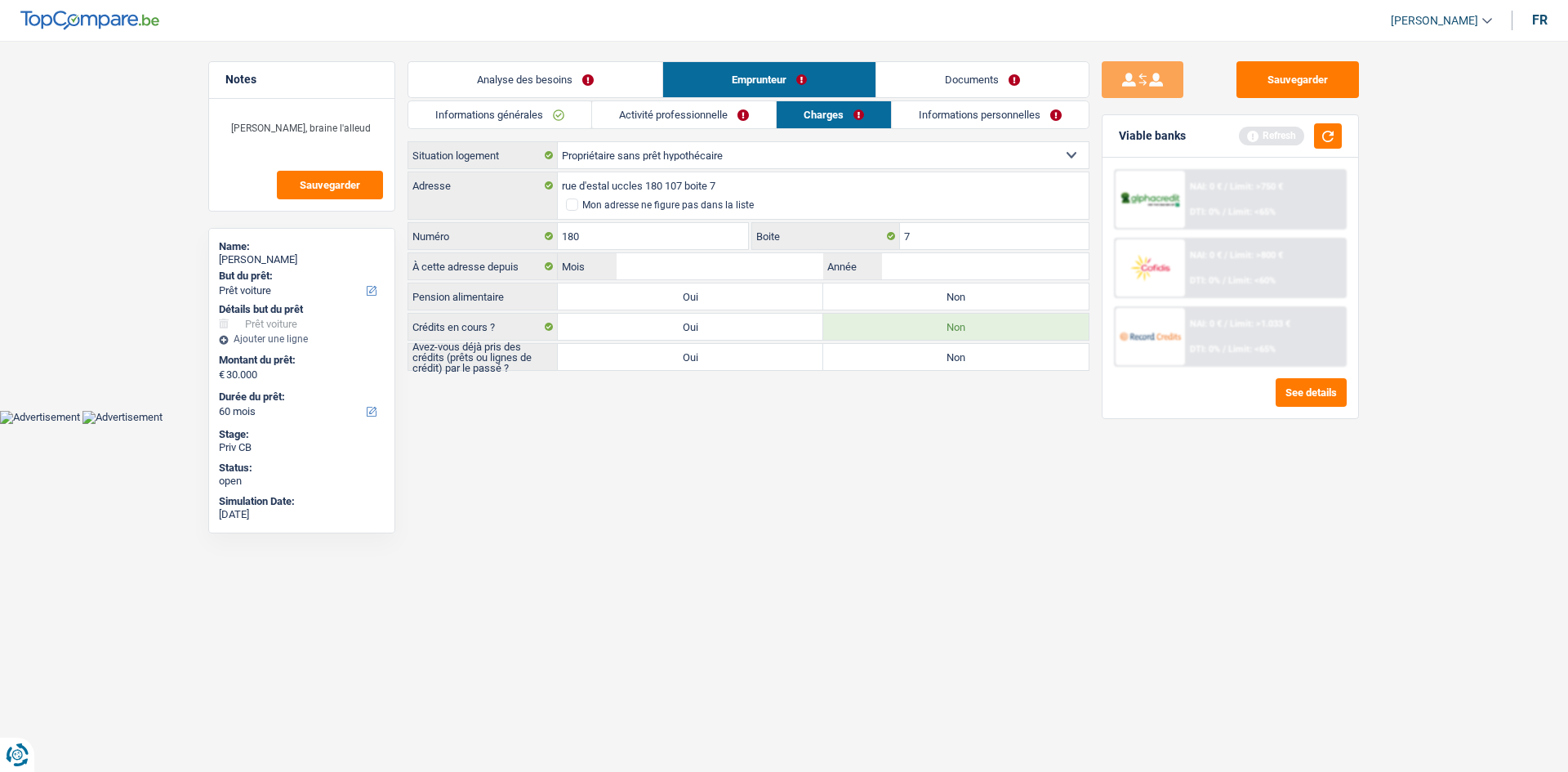 click on "Informations générales" at bounding box center (500, 114) 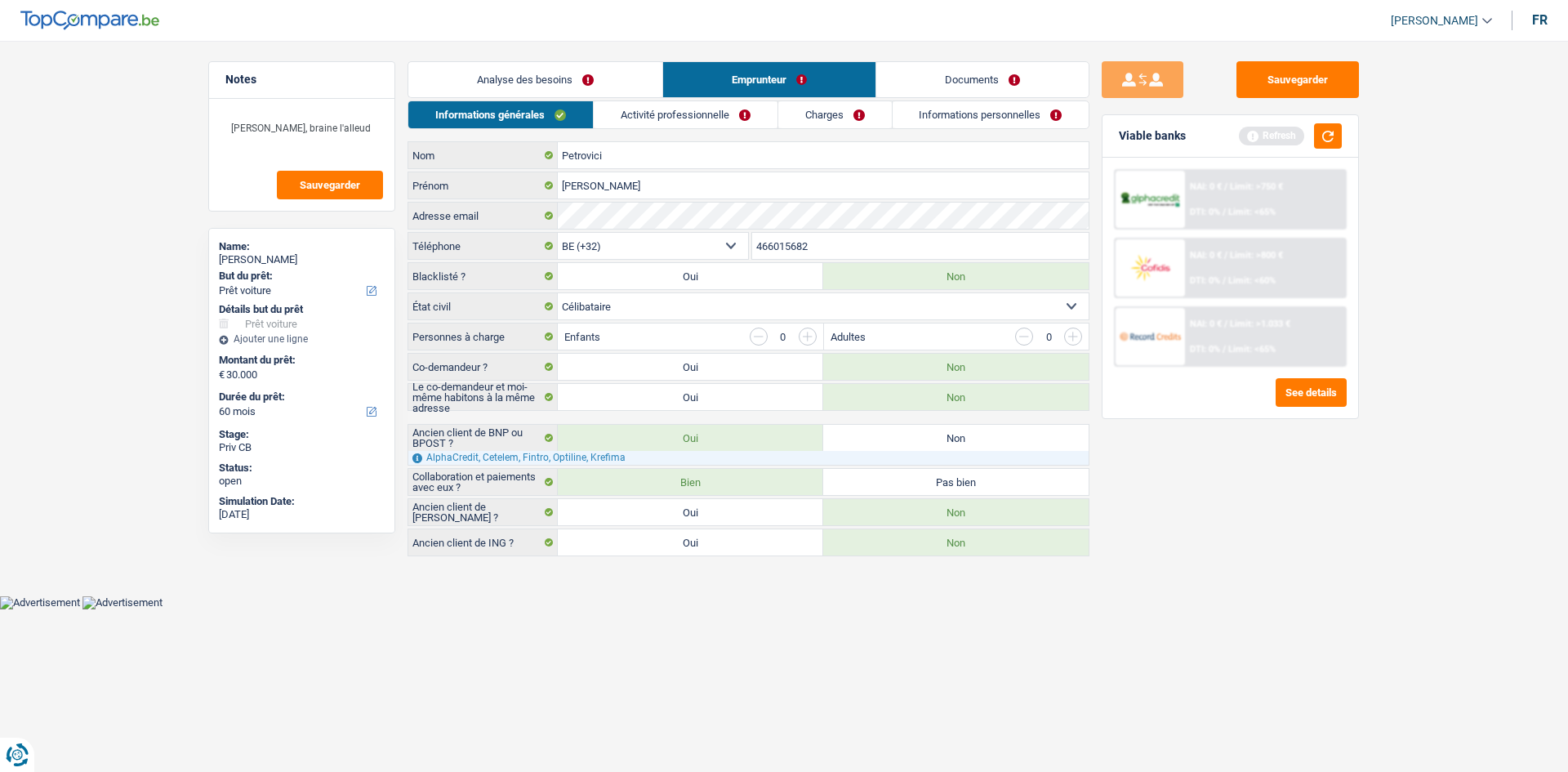 click on "Célibataire Marié(e) Cohabitant(e) légal(e) Divorcé(e) Veuf(ve) Séparé (de fait)
Sélectionner une option" at bounding box center (823, 306) 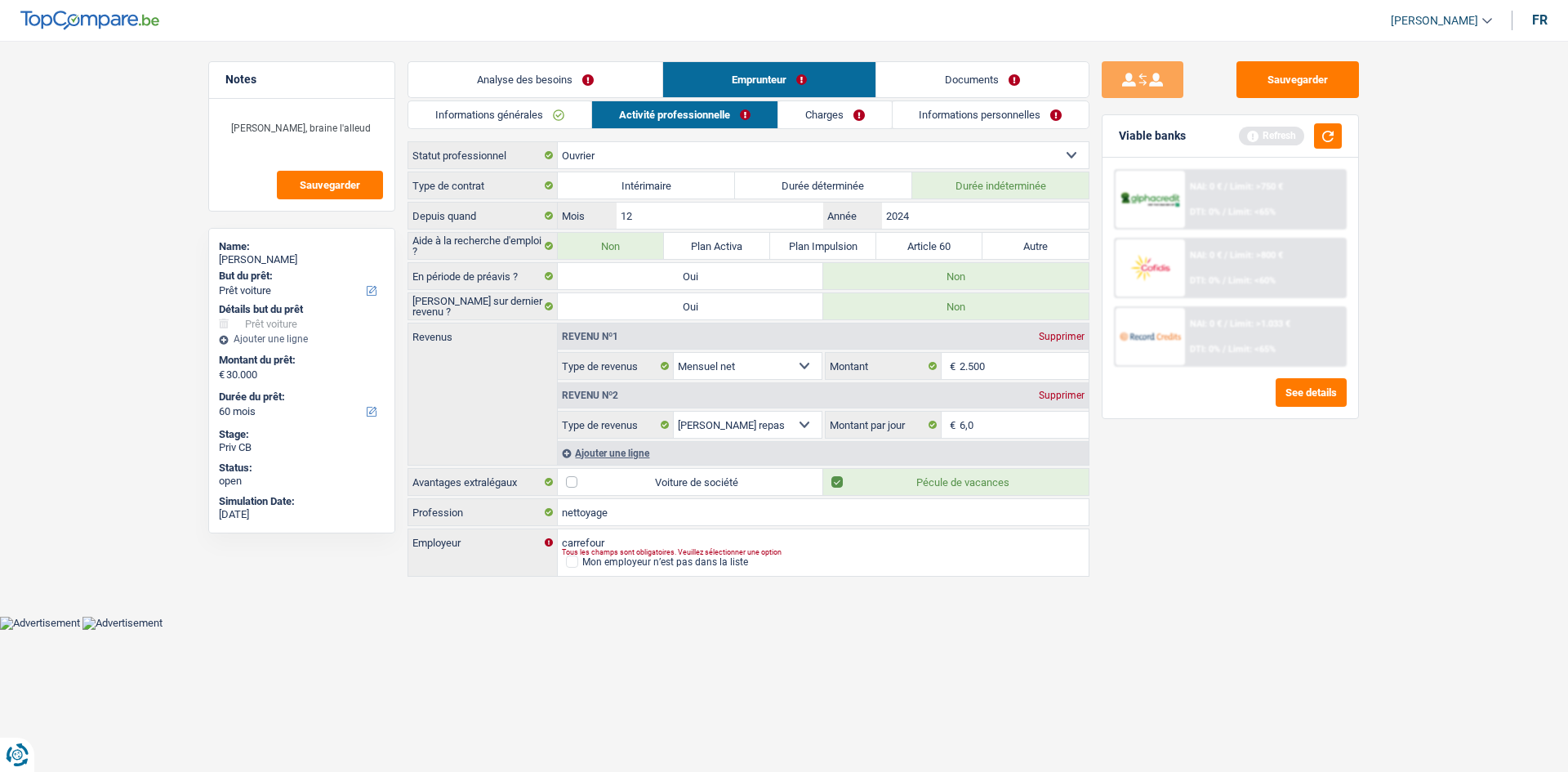 click on "Charges" at bounding box center (835, 114) 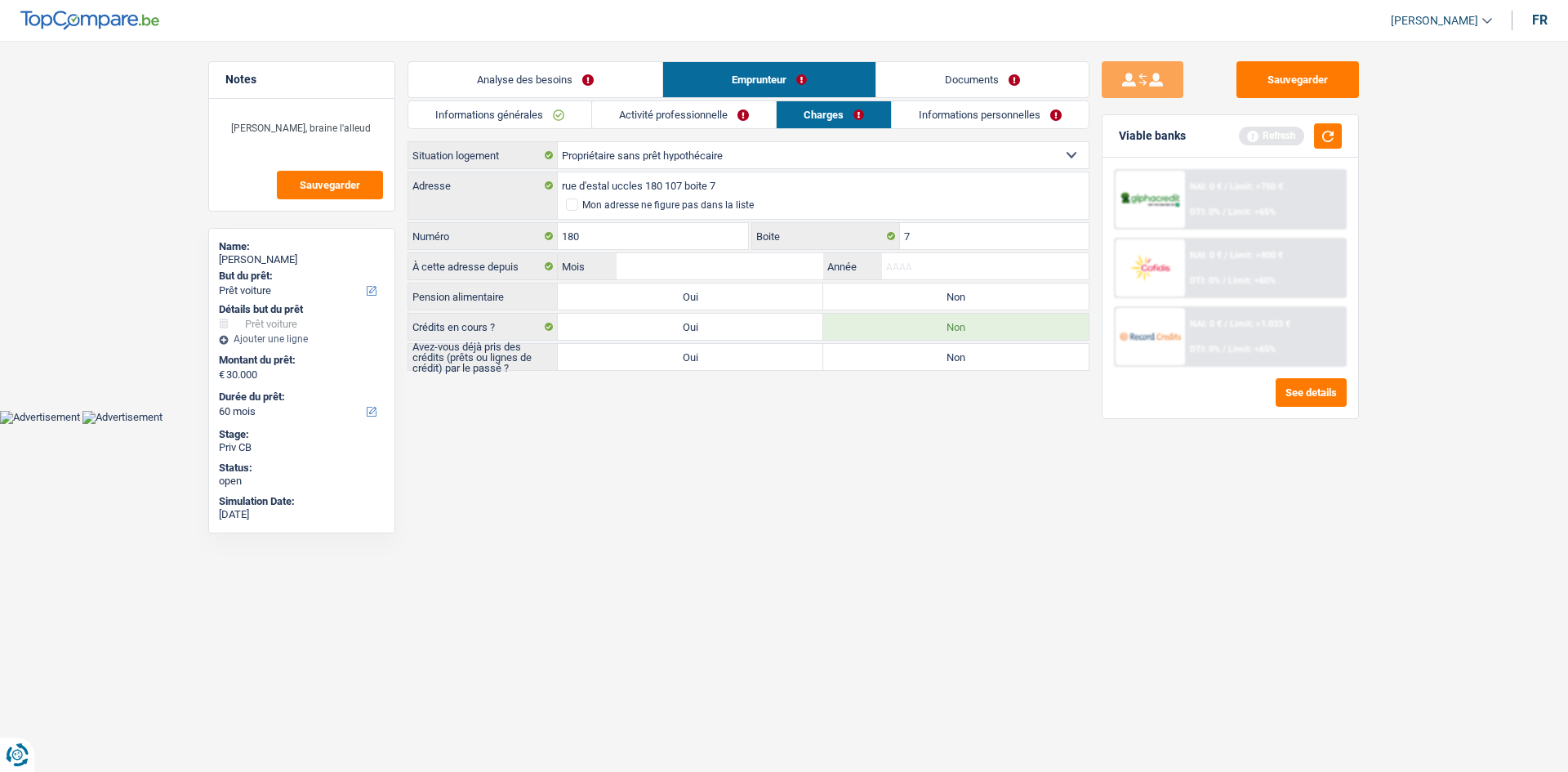 drag, startPoint x: 942, startPoint y: 270, endPoint x: 1032, endPoint y: 367, distance: 132.32158 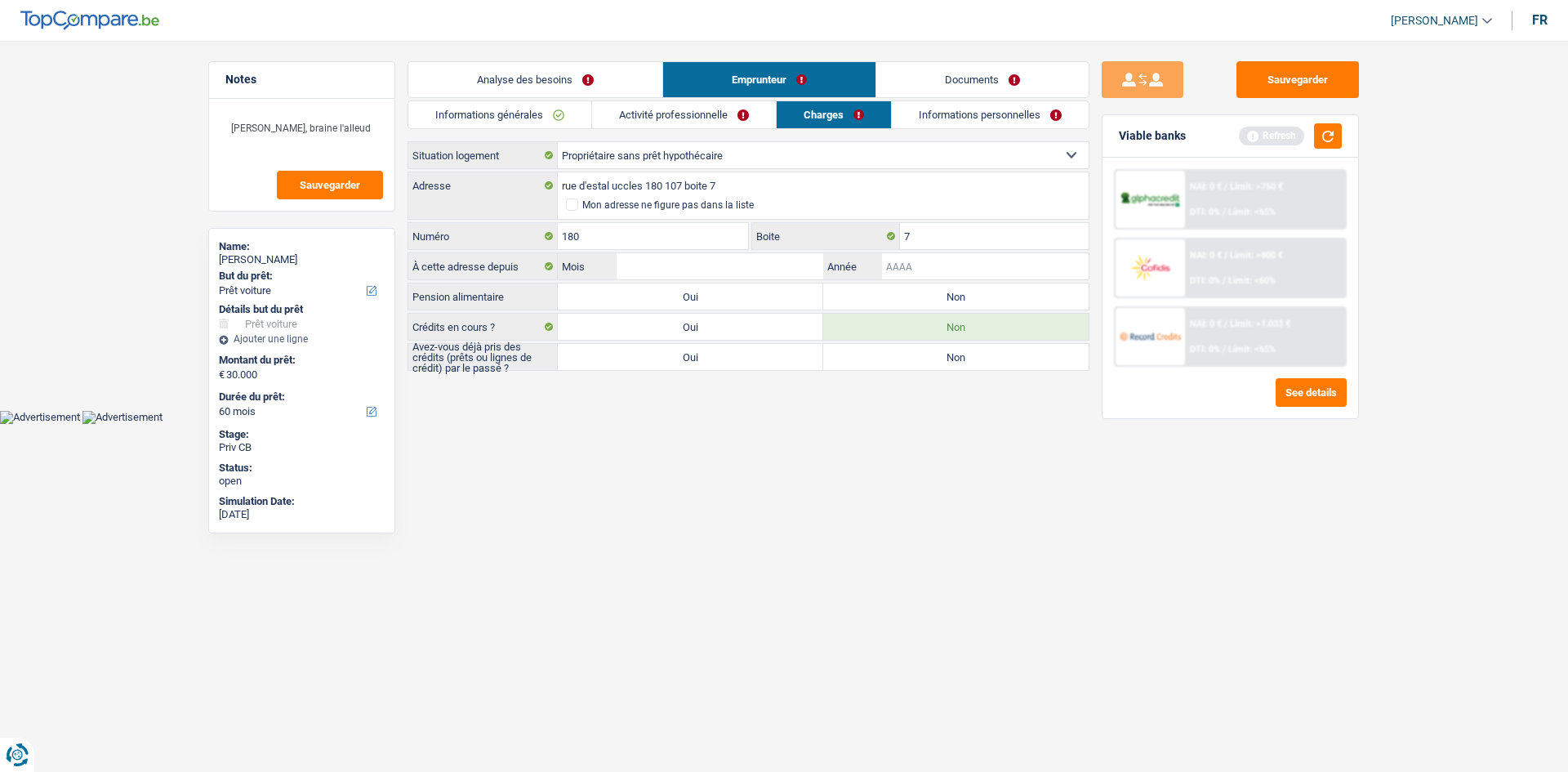 click on "Année" at bounding box center (985, 266) 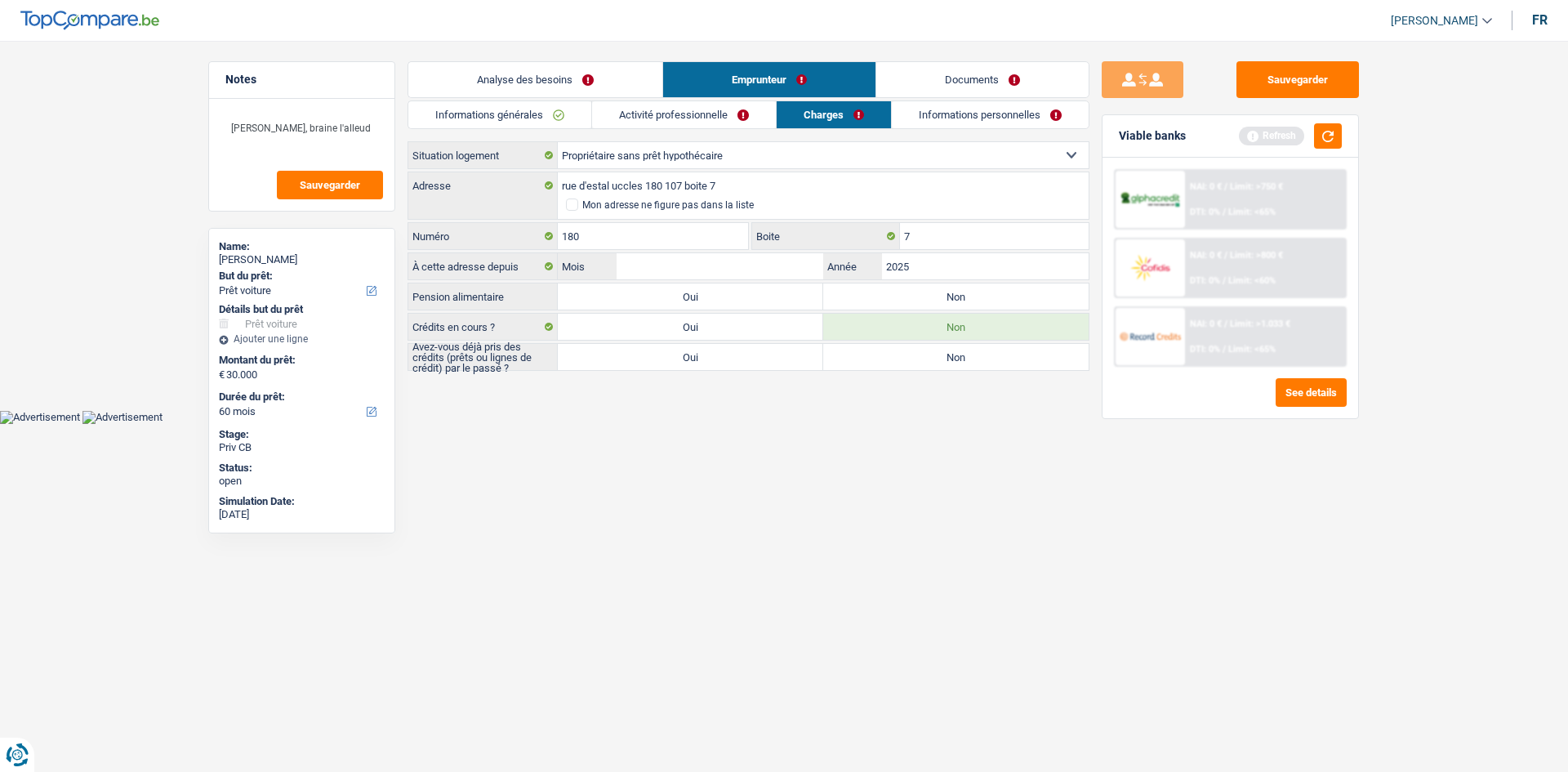 type on "2025" 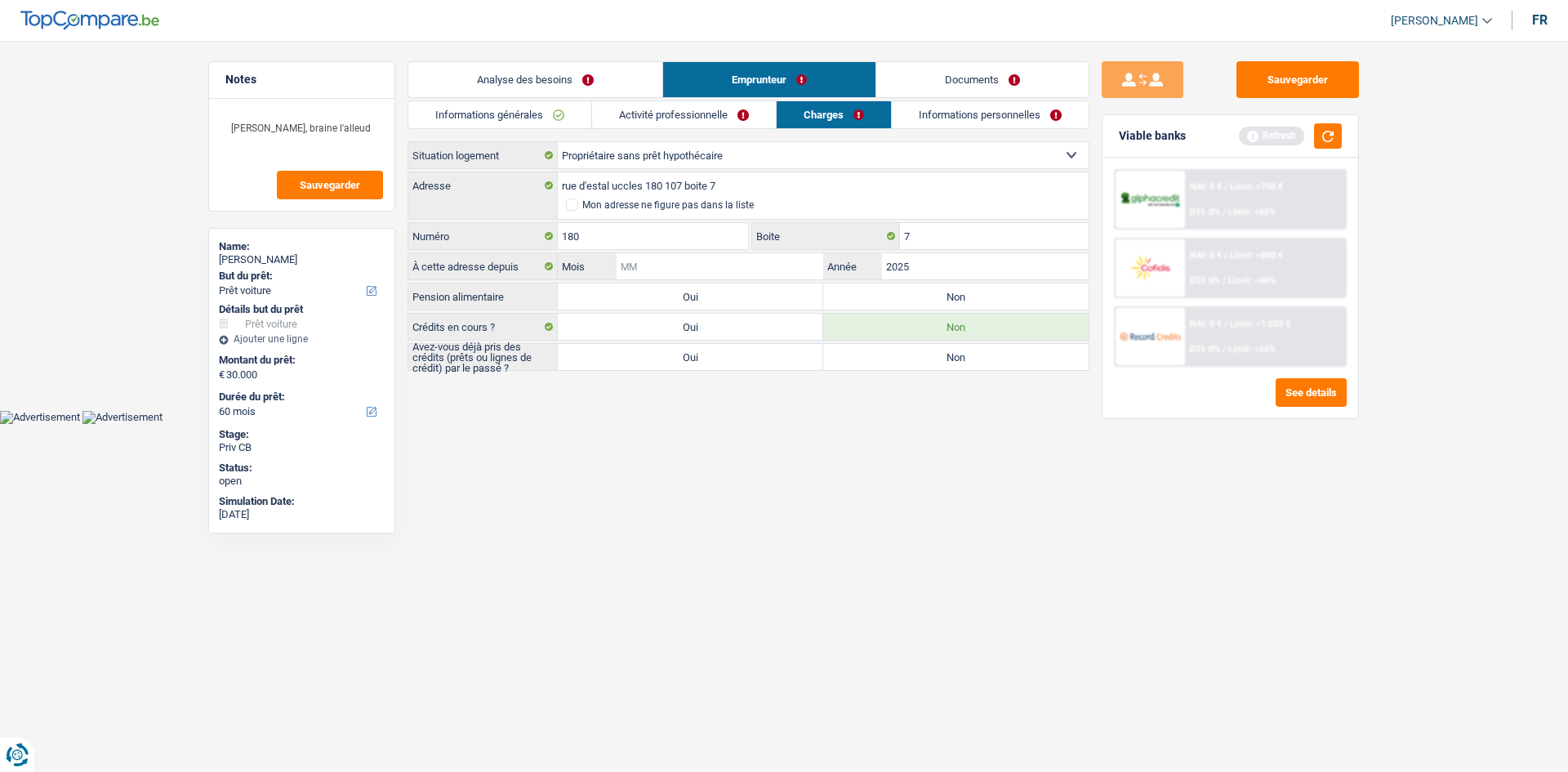 click on "Mois" at bounding box center [719, 266] 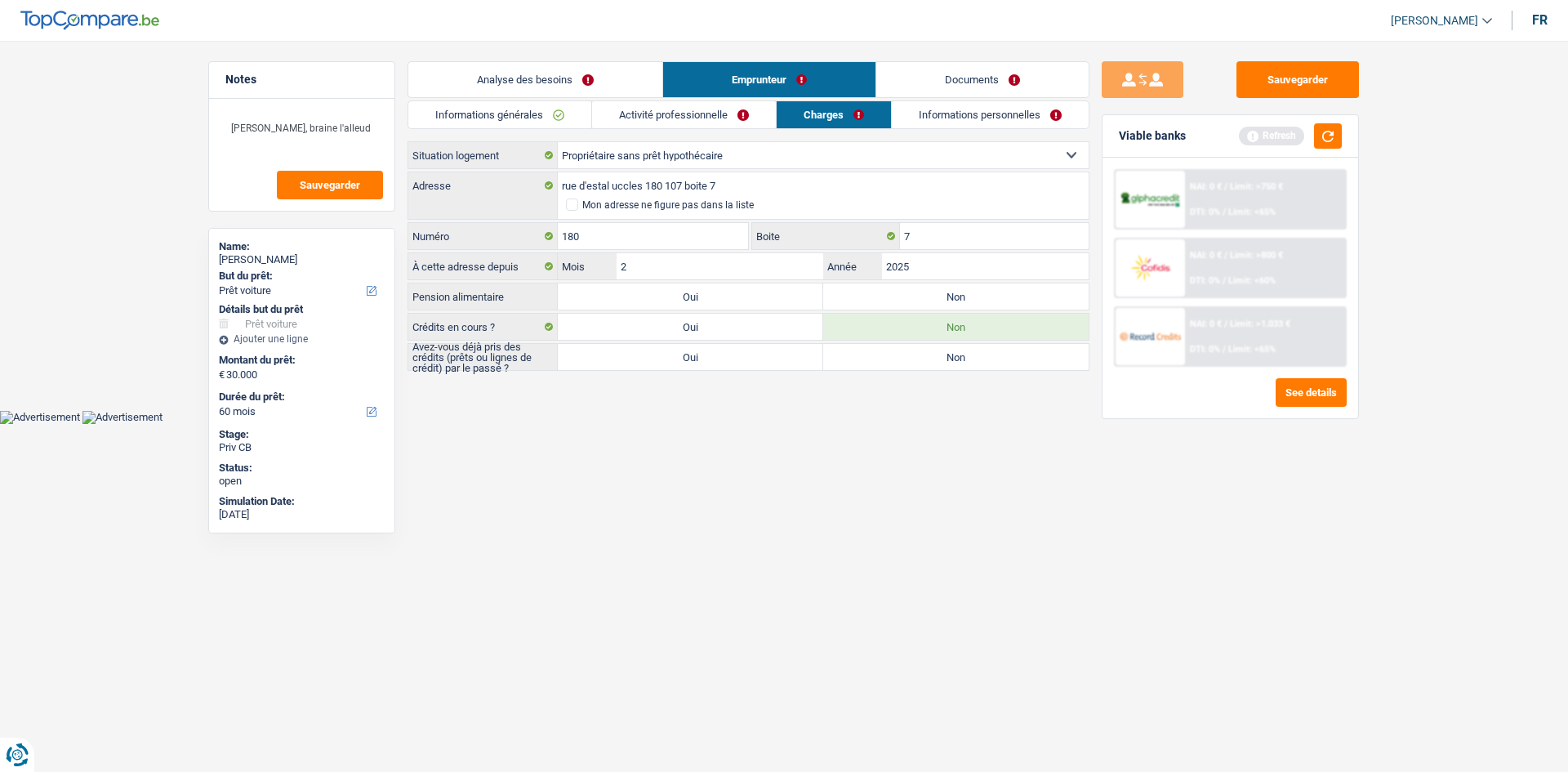 type on "2" 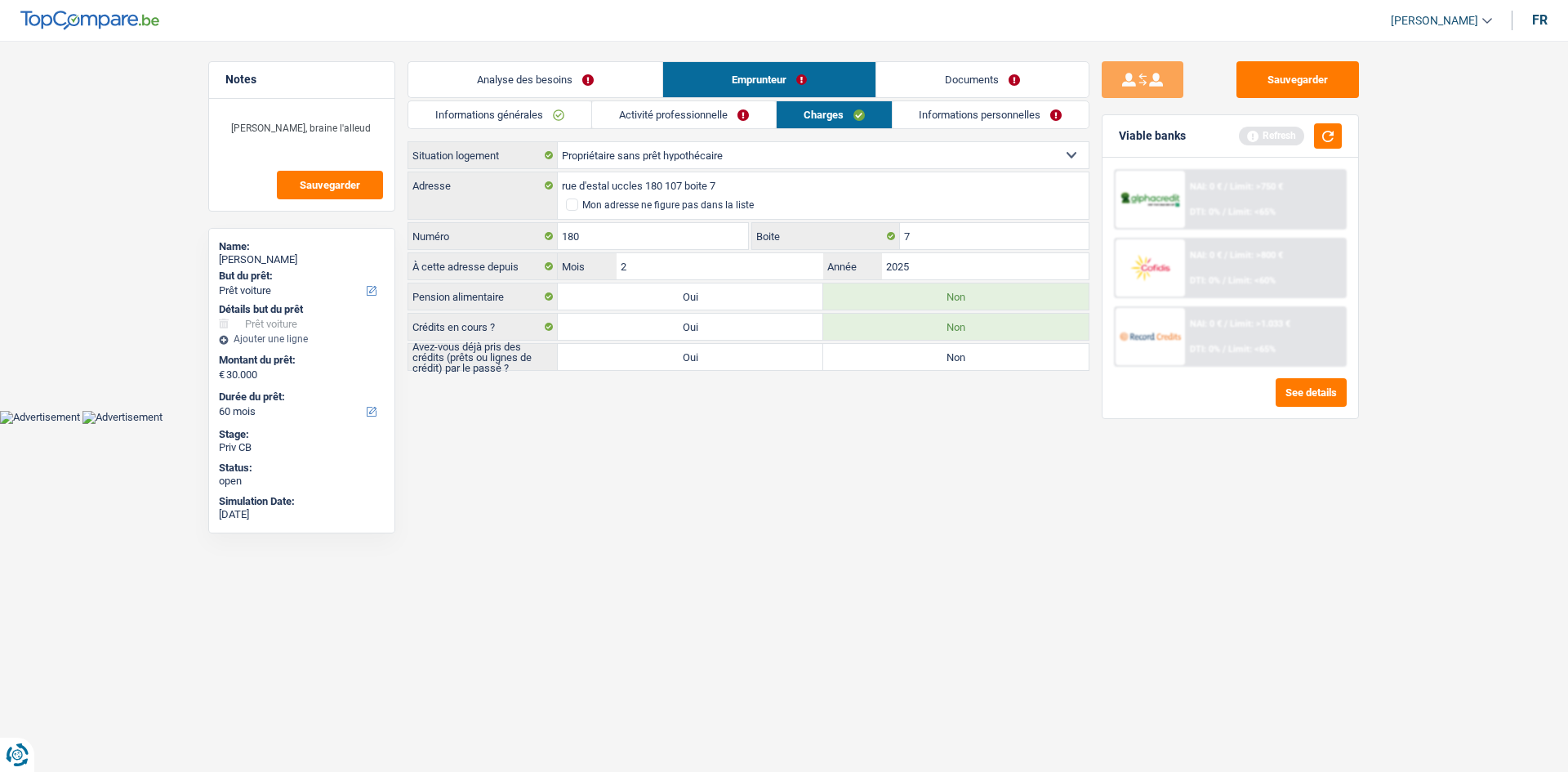 drag, startPoint x: 712, startPoint y: 358, endPoint x: 761, endPoint y: 355, distance: 49.091751 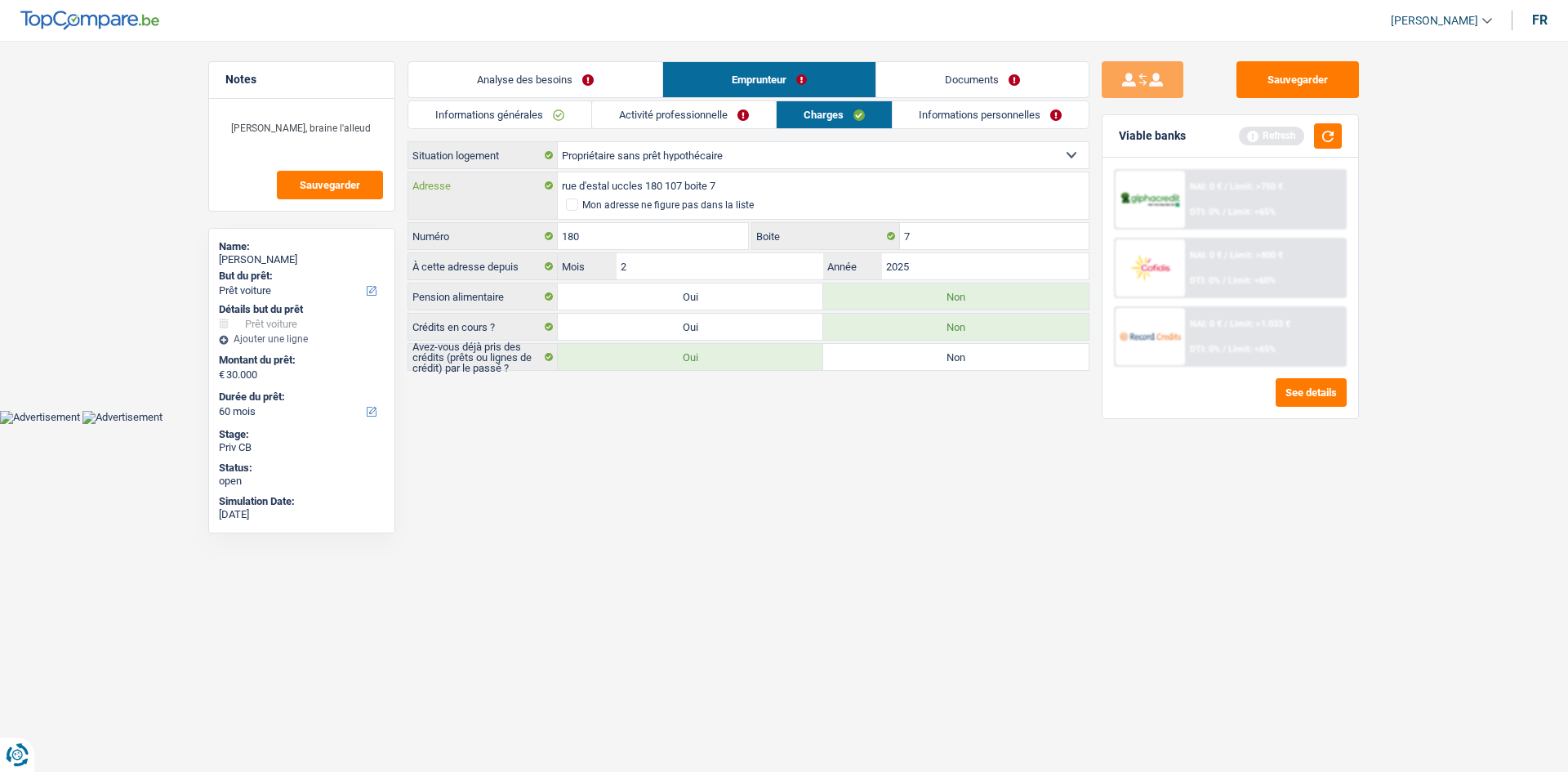 click on "rue d'estal uccles 180 107 boite 7" at bounding box center [823, 185] 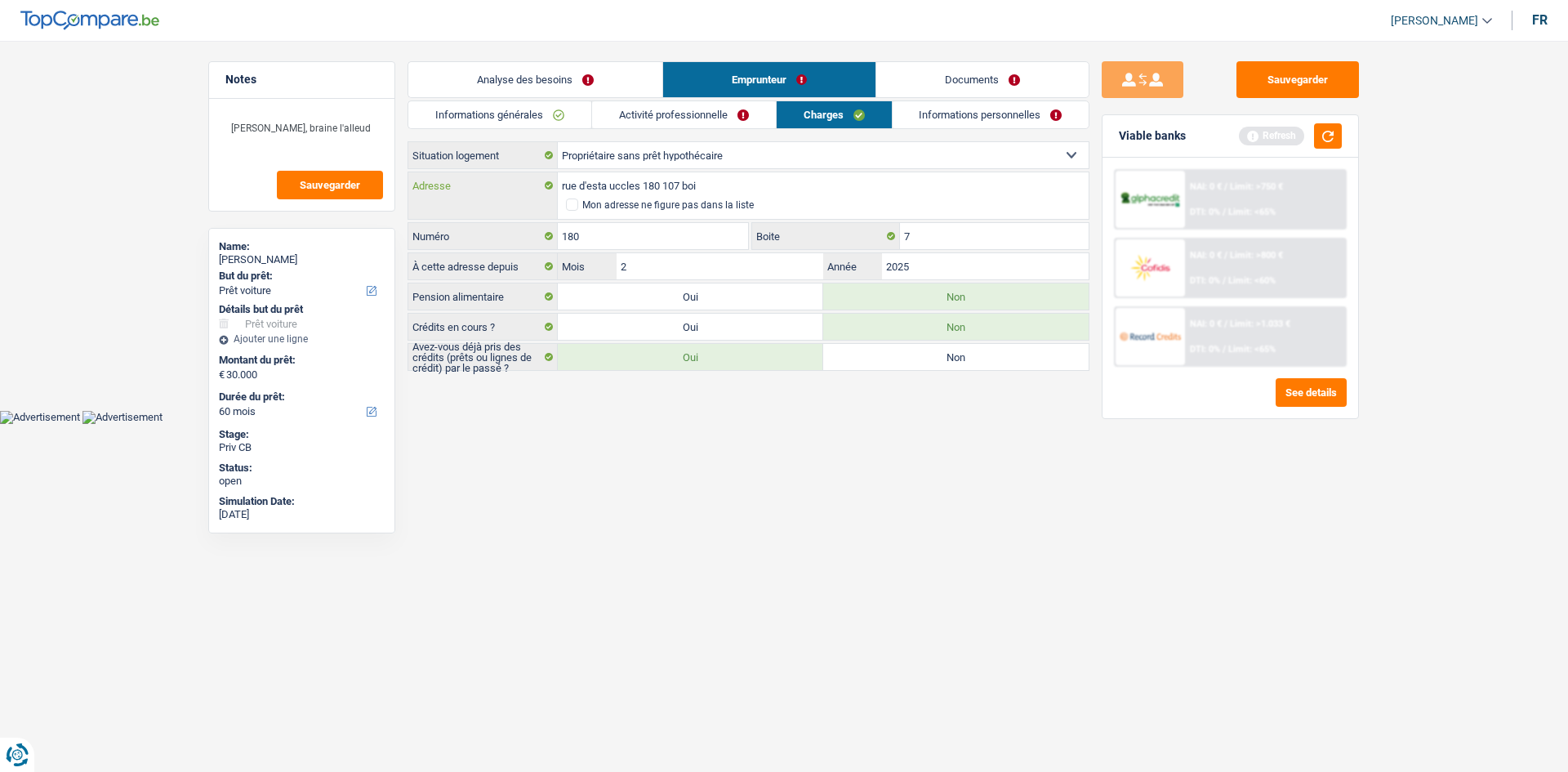click on "rue d'esta uccles 180 107 boi" at bounding box center [823, 185] 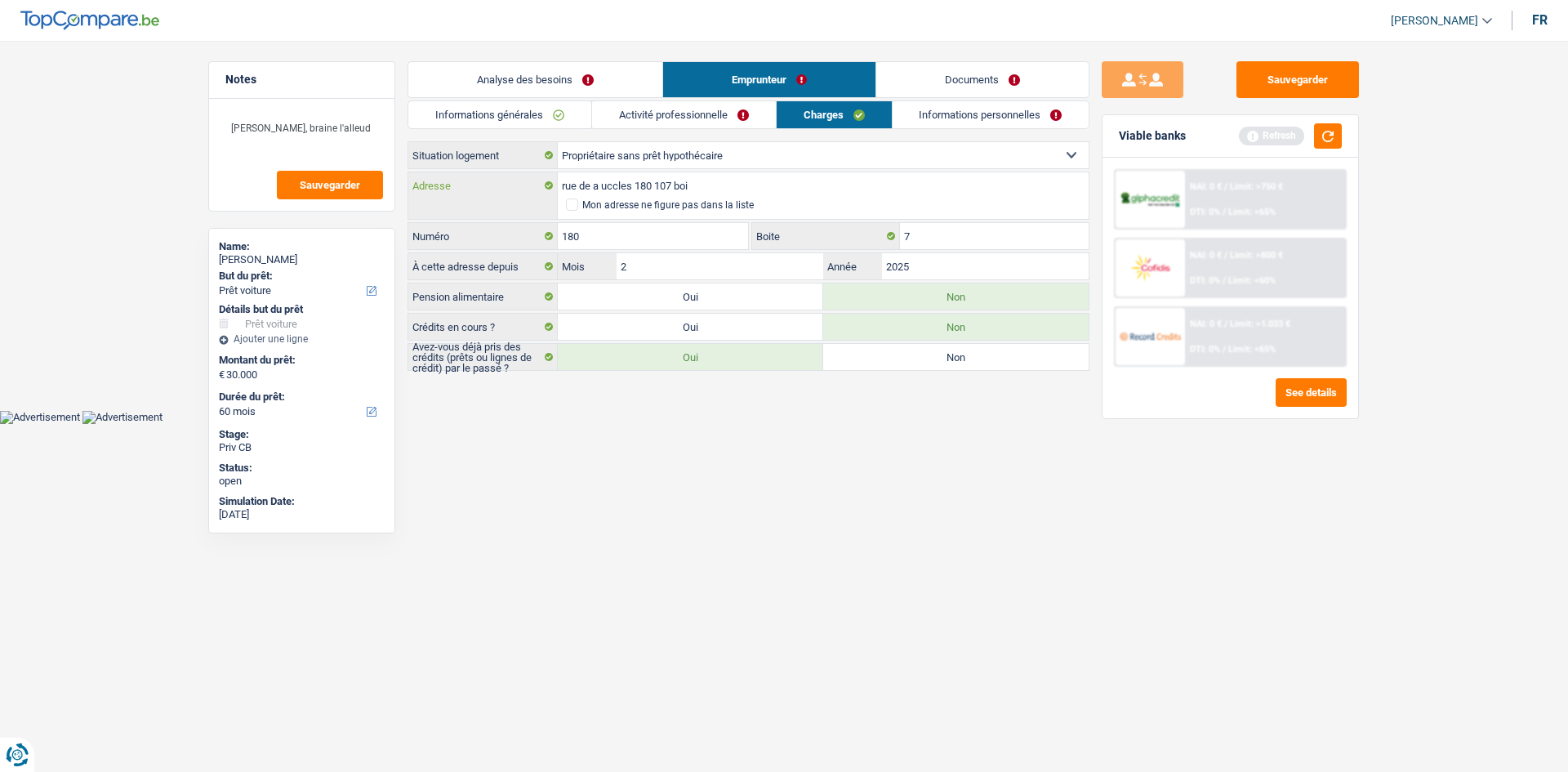 drag, startPoint x: 599, startPoint y: 186, endPoint x: 648, endPoint y: 191, distance: 49.254441 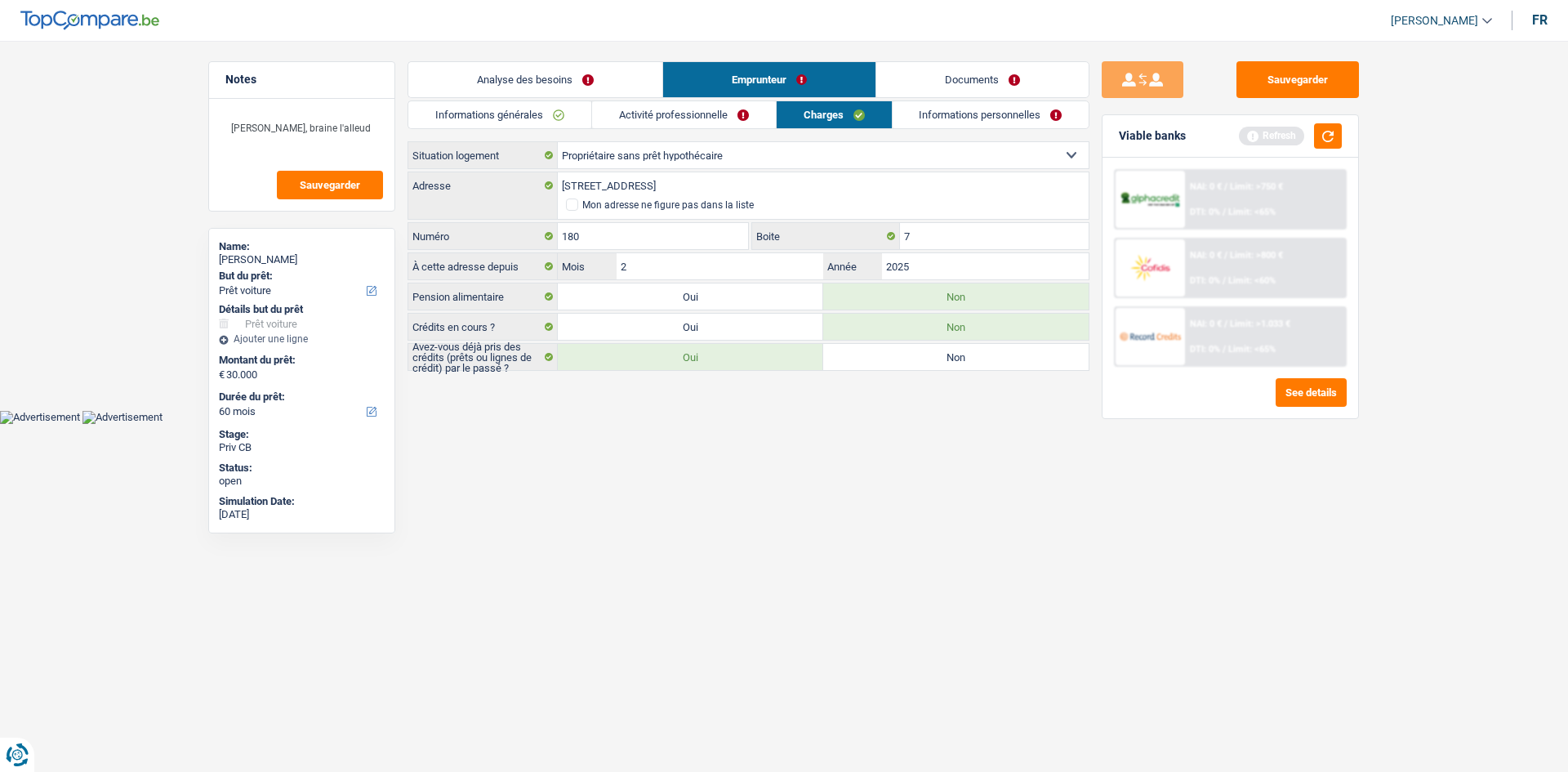 type on "Rue de Stalle, 1180, Uccle, BE" 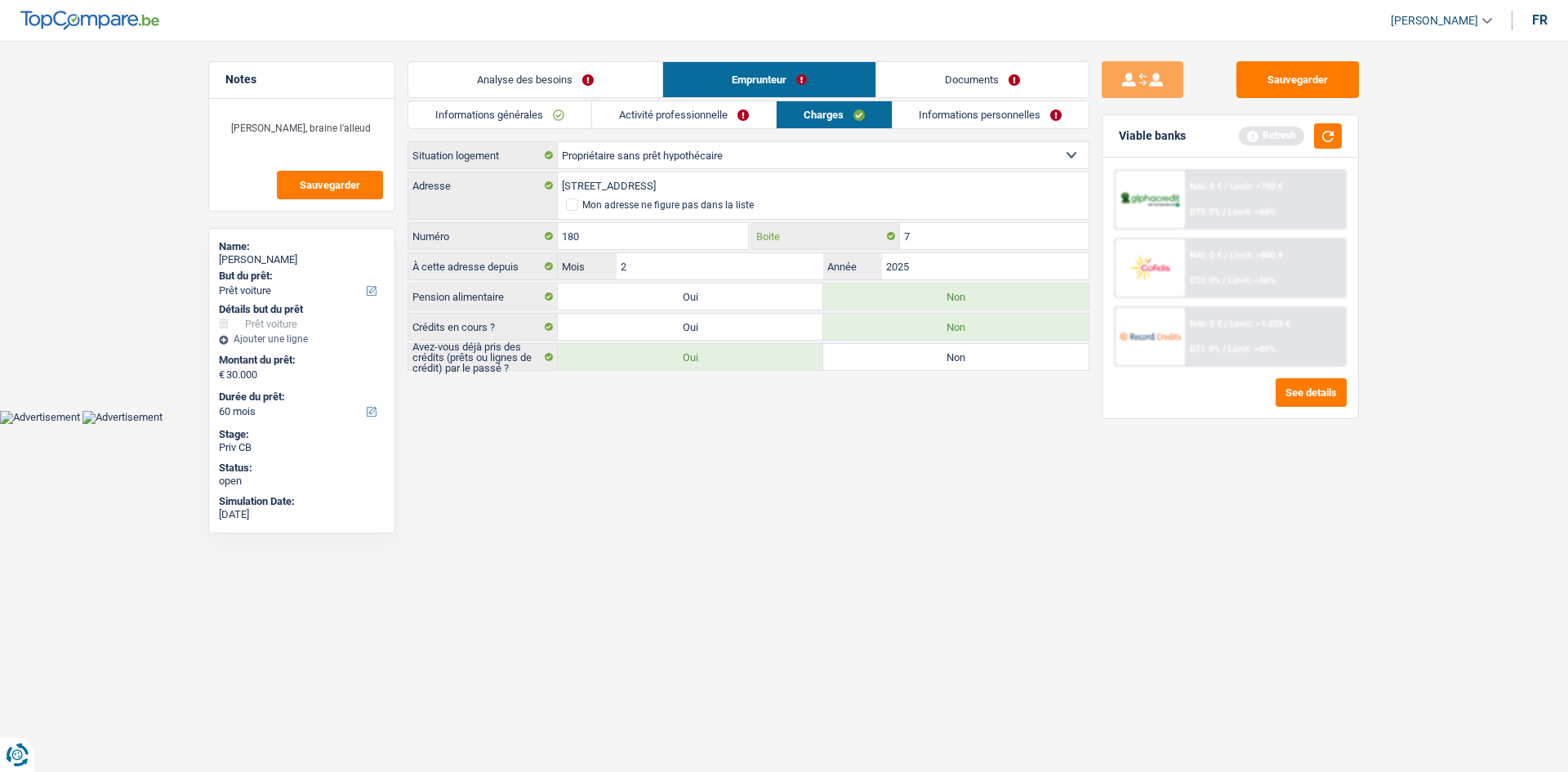 drag, startPoint x: 929, startPoint y: 234, endPoint x: 928, endPoint y: 247, distance: 13.0384 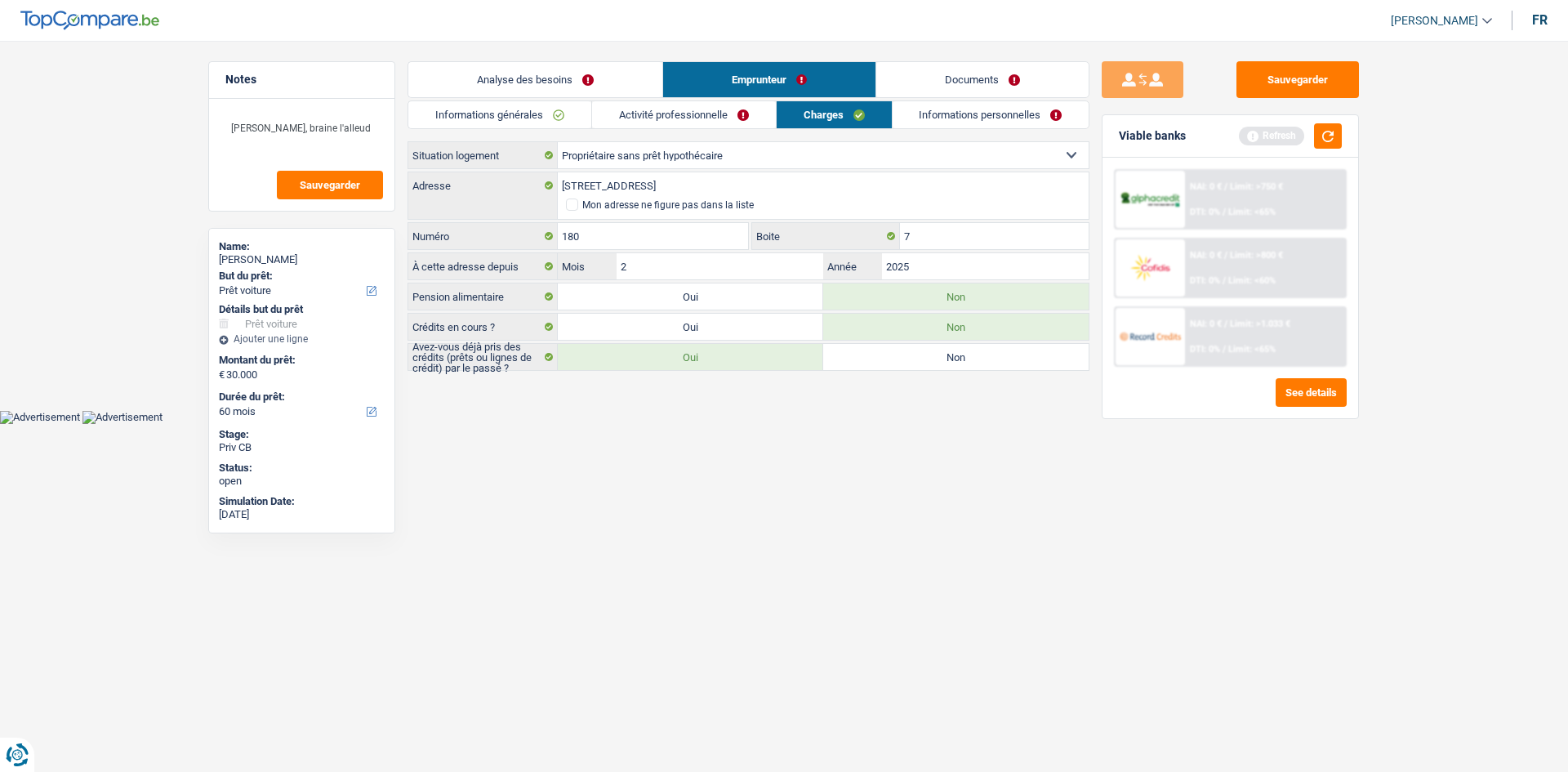 click on "Vous avez le contrôle de vos données
Nous utilisons des cookies, tout comme nos partenaires commerciaux, afin de collecter des informations sur vous à des fins diverses, notamment :
En cliquant sur « Accepter », vous donnez votre consentement à toutes les fins énoncées. Vous pouvez également choisir de spécifier les finalités auxquelles vous souhaitez donner votre consentement. Pour ce faire, il vous suffit de cocher la case située à côté de la finalité et d’appuyer sur « Enregistrer les paramètres ».
Vous pouvez à tout moment révoquer votre consentement en cliquant sur la petite icône située dans le coin inférieur gauche du site Internet. En savoir plus sur les cookies
Politique de confidentialité de Google
un an" at bounding box center [784, 212] 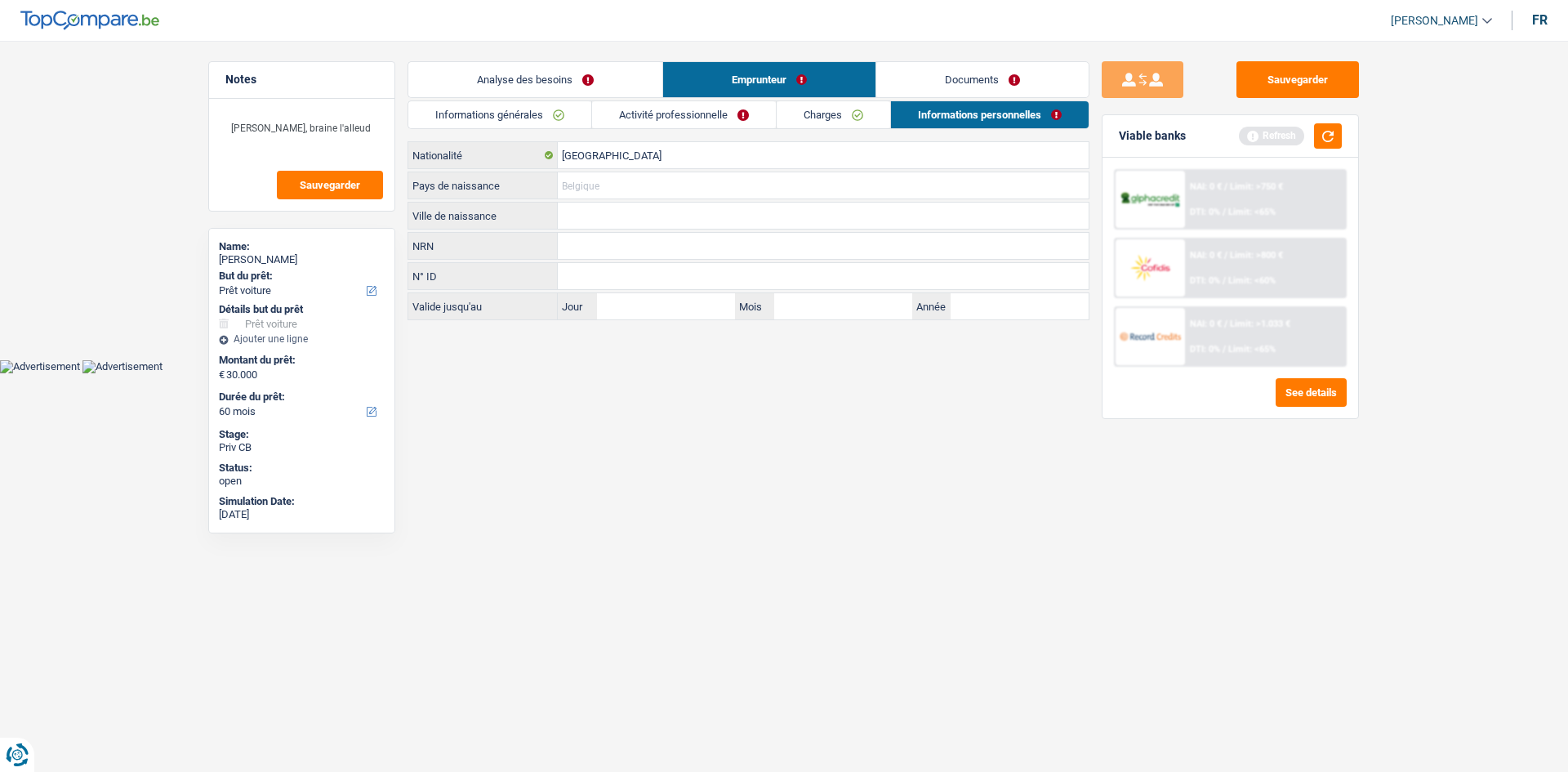 click on "Pays de naissance" at bounding box center (823, 185) 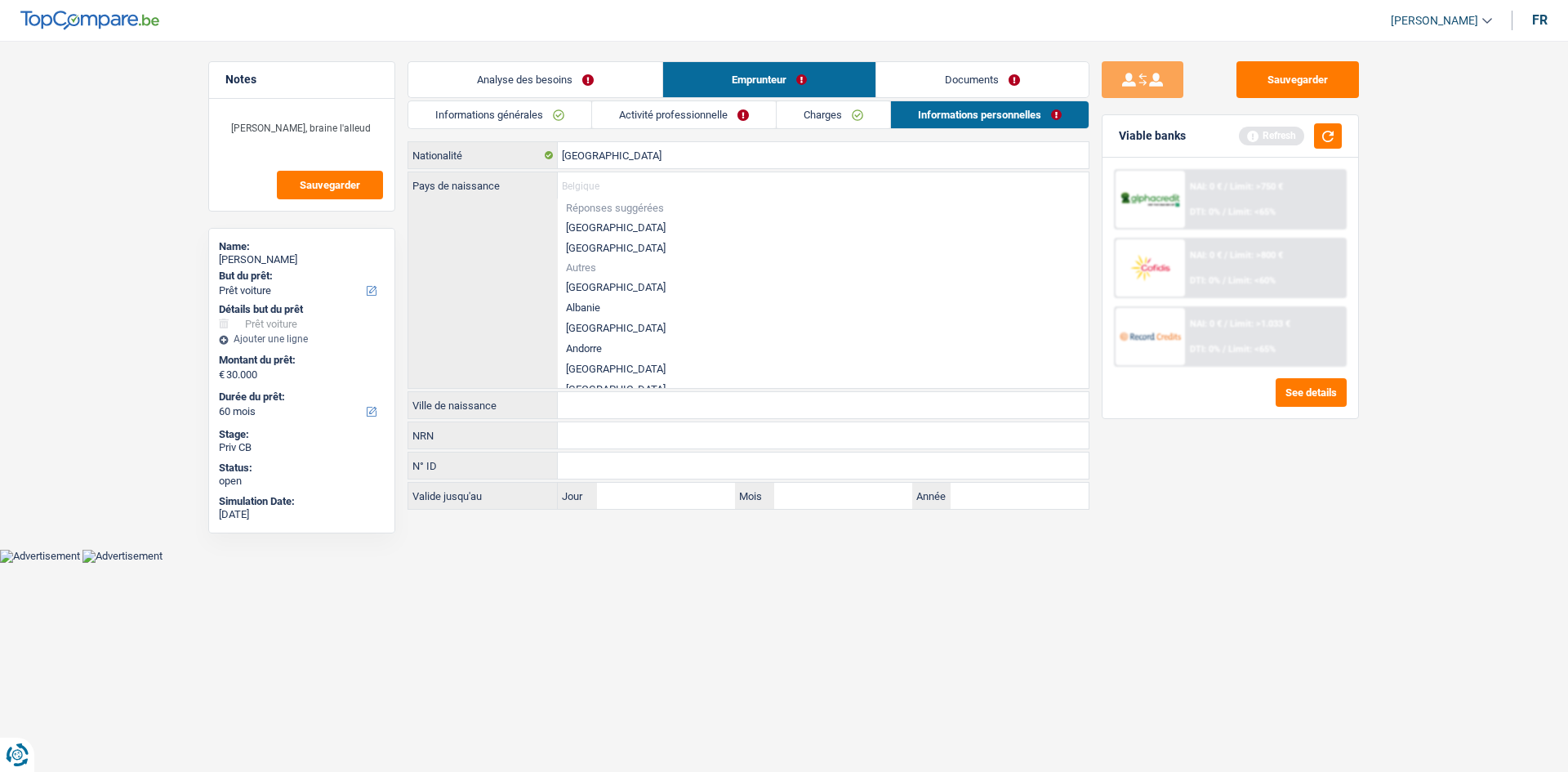 drag, startPoint x: 656, startPoint y: 168, endPoint x: 659, endPoint y: 201, distance: 33.1361 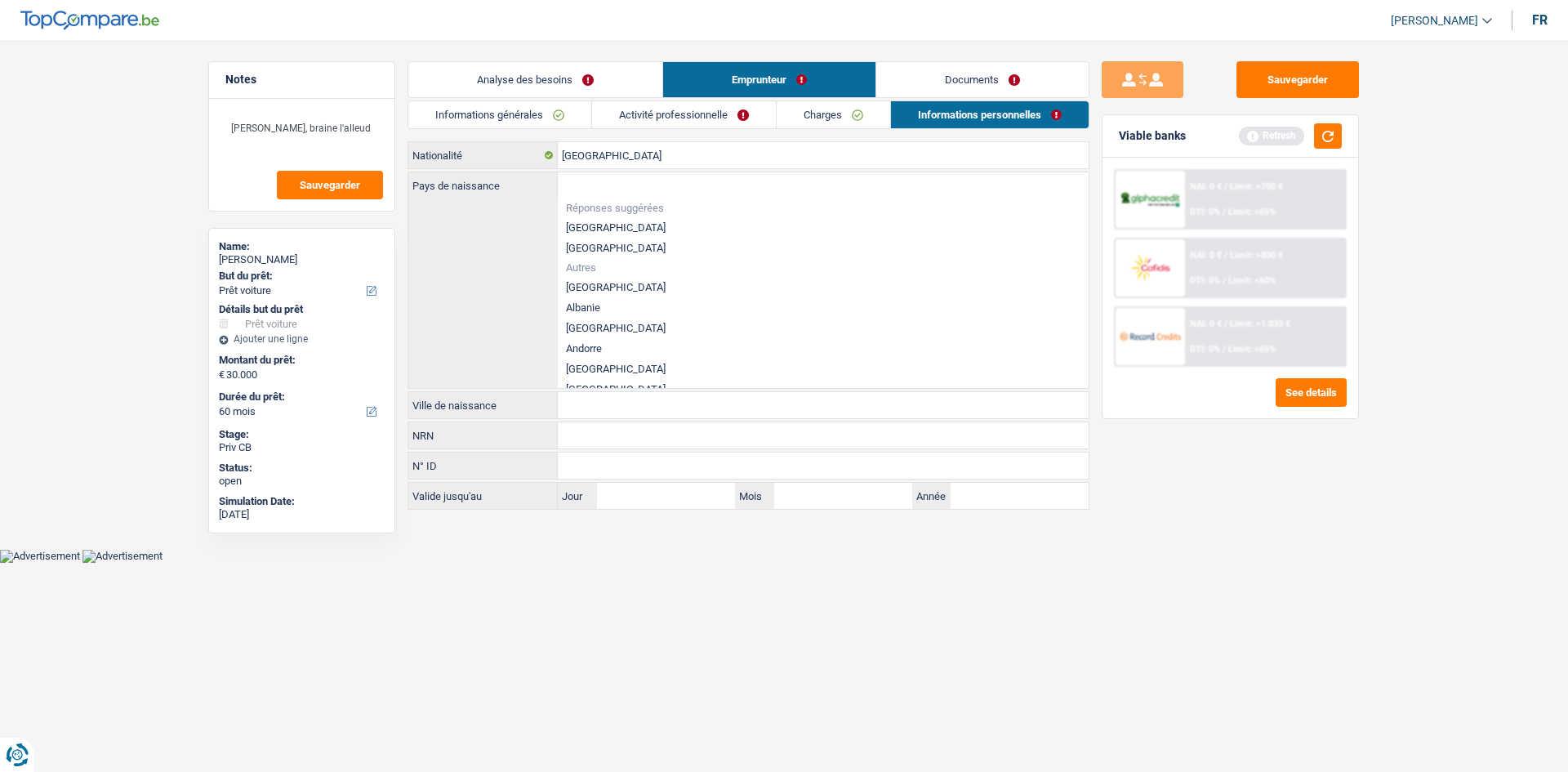 click on "Belgique
Nationalité" at bounding box center (748, 155) 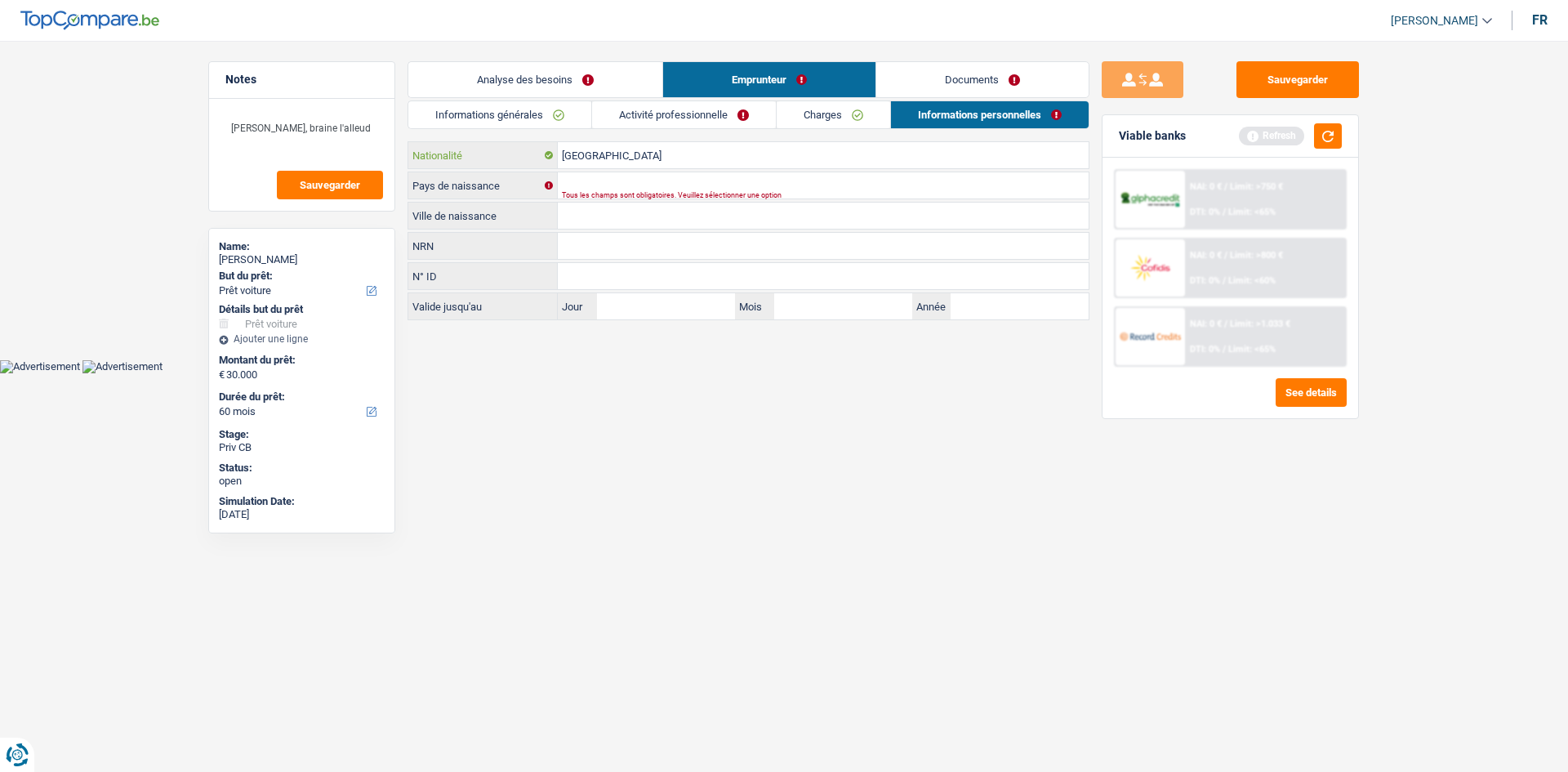 click on "[GEOGRAPHIC_DATA]" at bounding box center (823, 155) 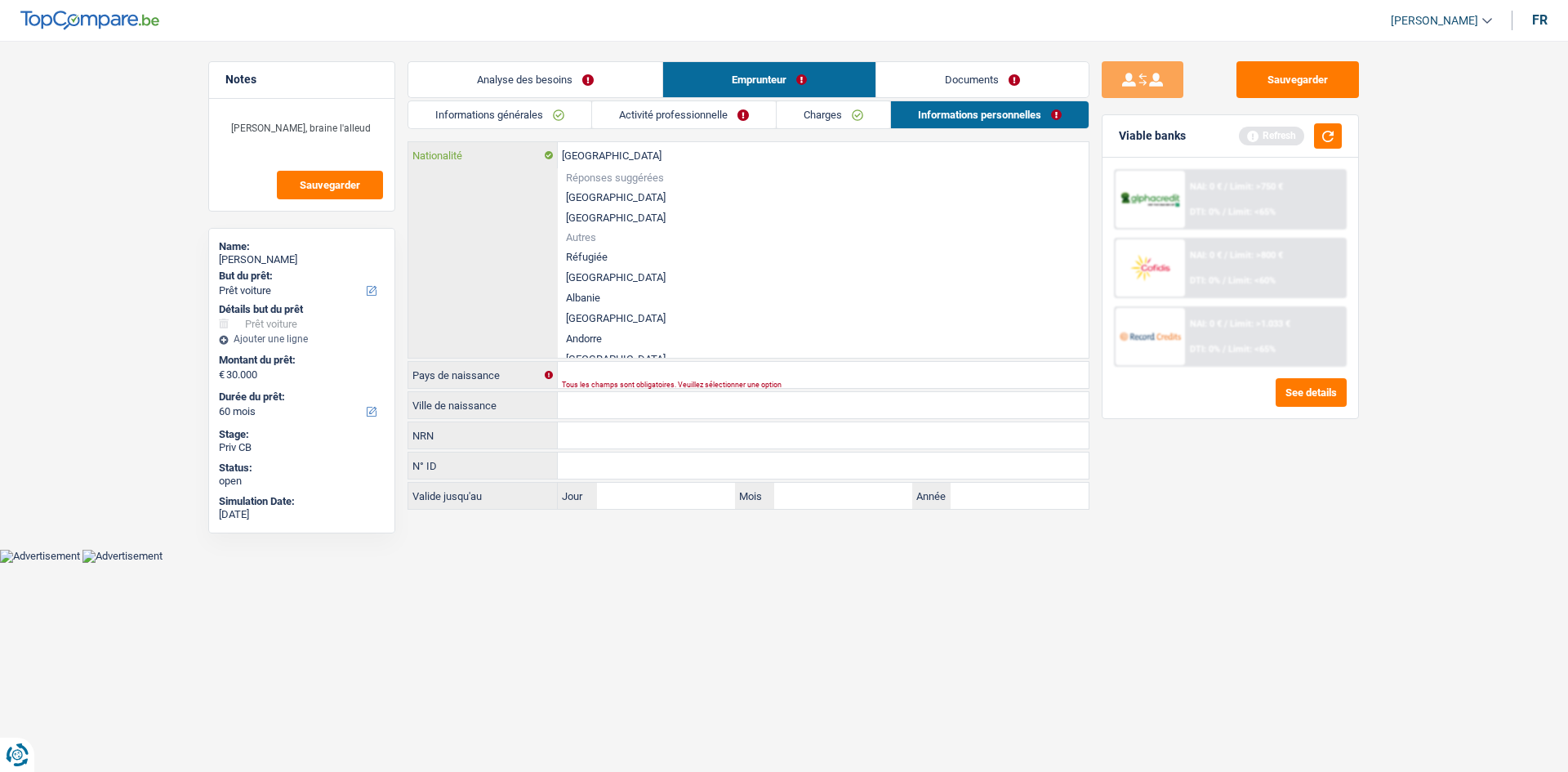type on "Belgiqu" 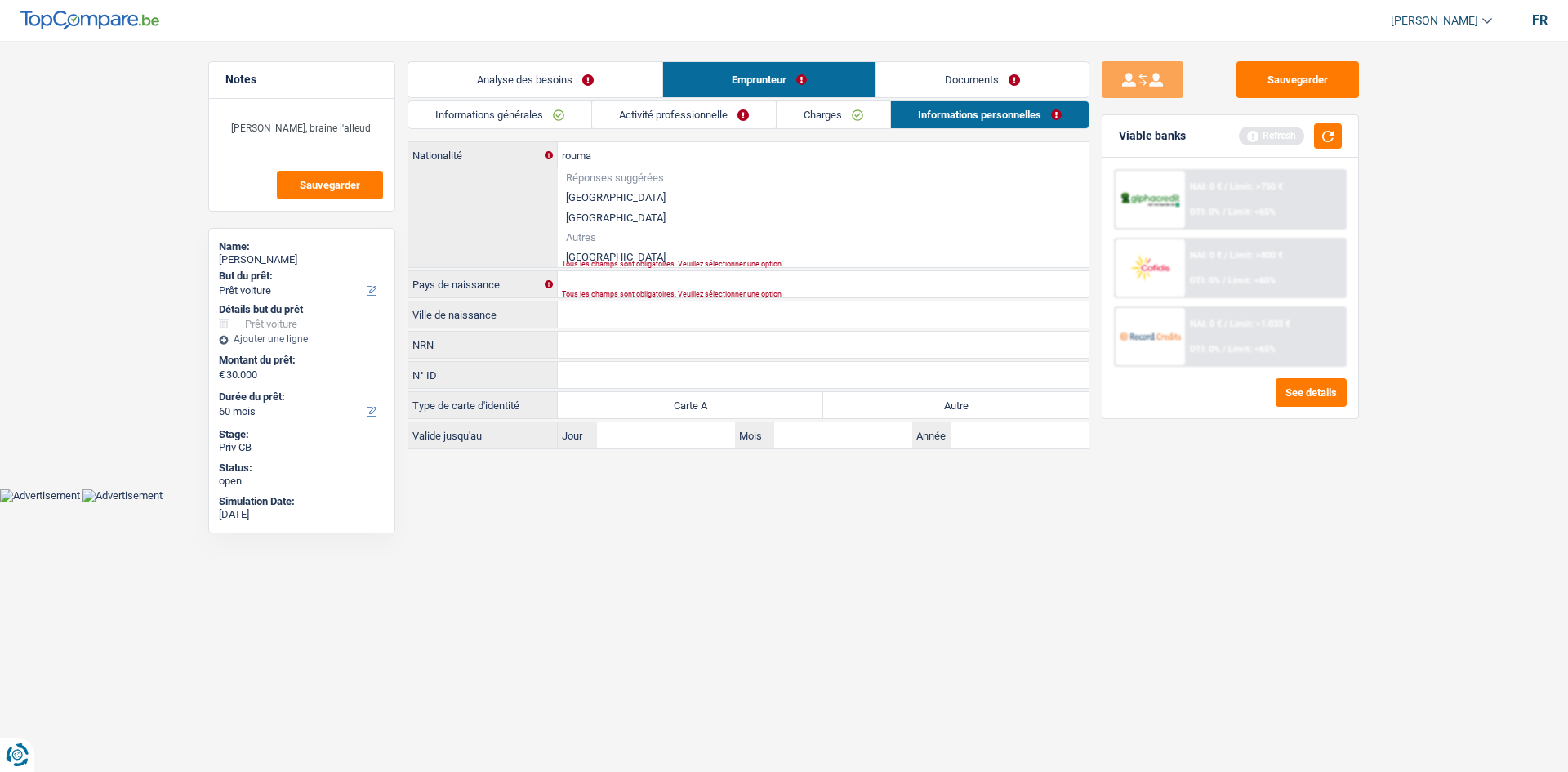 drag, startPoint x: 607, startPoint y: 258, endPoint x: 638, endPoint y: 296, distance: 49.040799 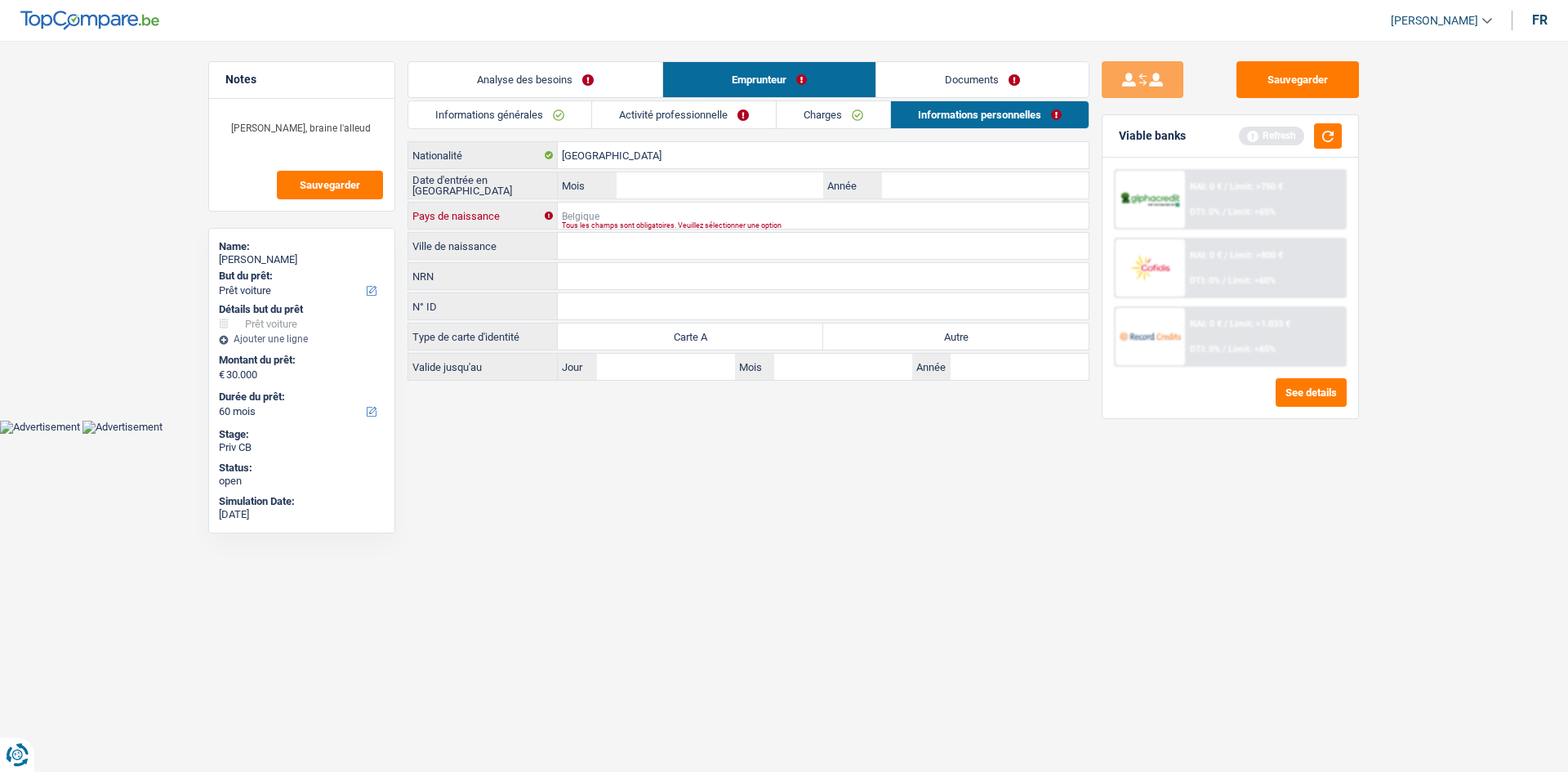 click on "Pays de naissance" at bounding box center (823, 216) 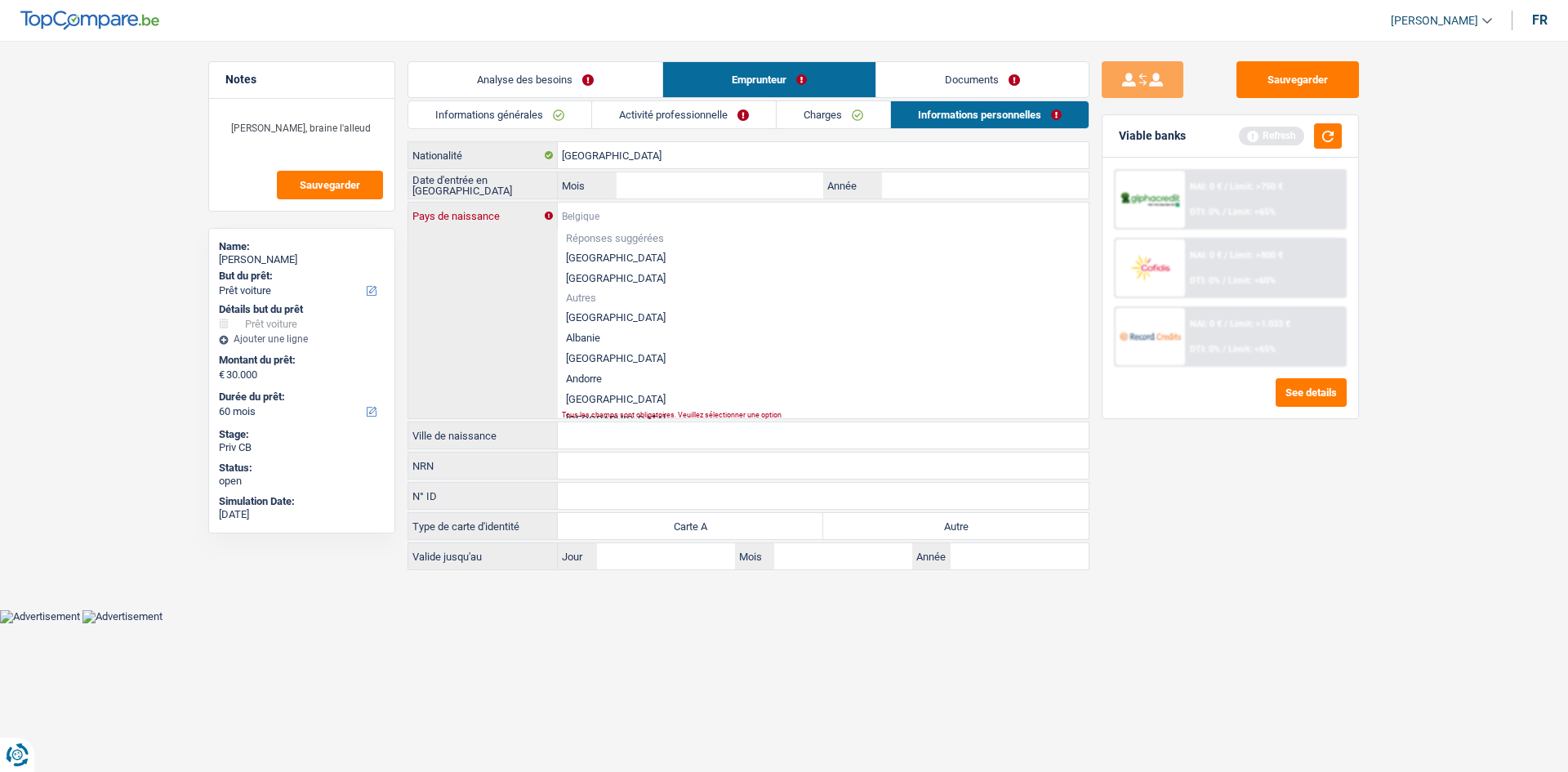 type on "r" 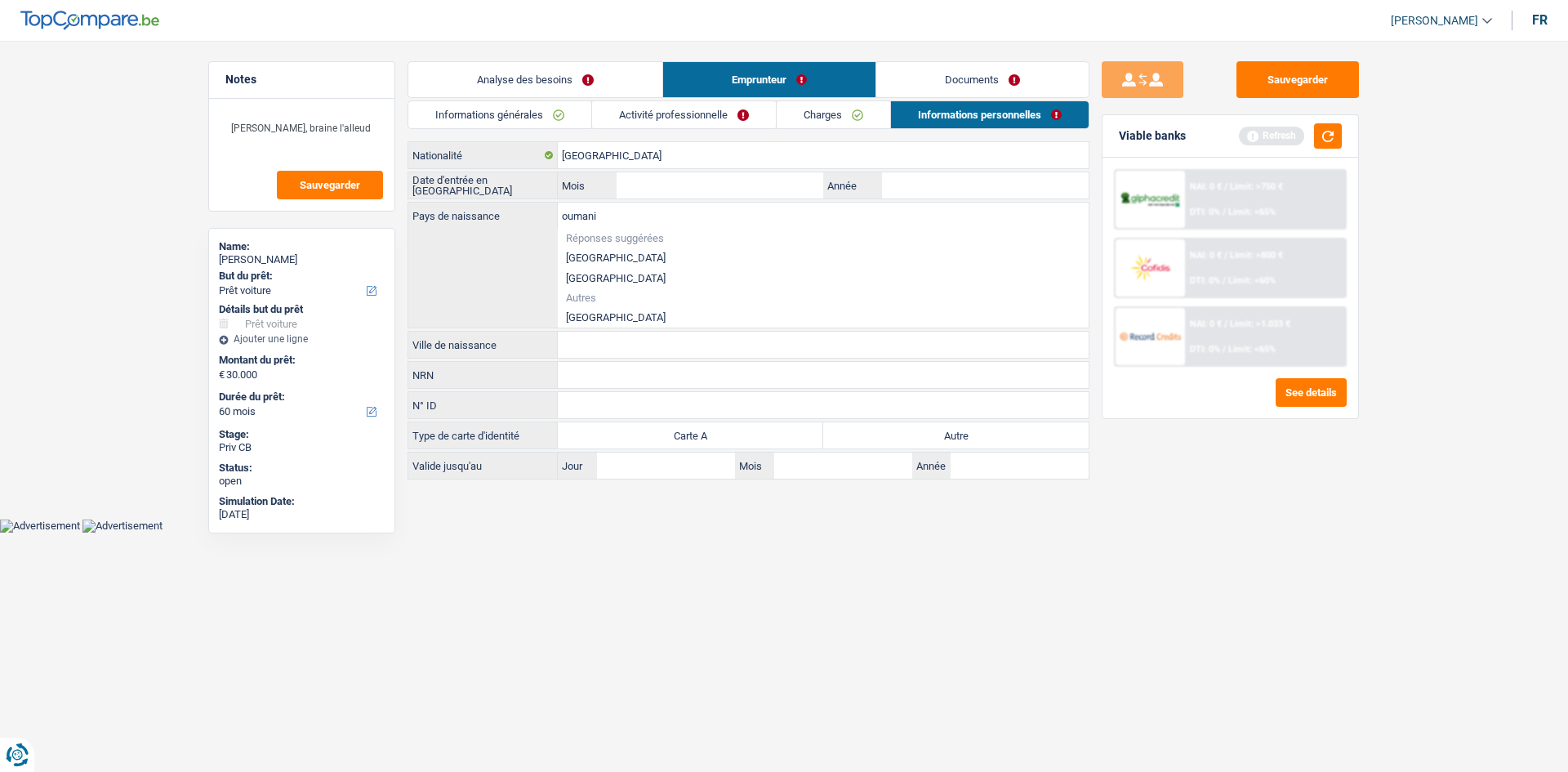 click on "oumani
Pays de naissance
Réponses suggérées
Belgique
Luxembourg
Autres
Roumanie
Tous les champs sont obligatoires. Veuillez sélectionner une option" at bounding box center [748, 265] 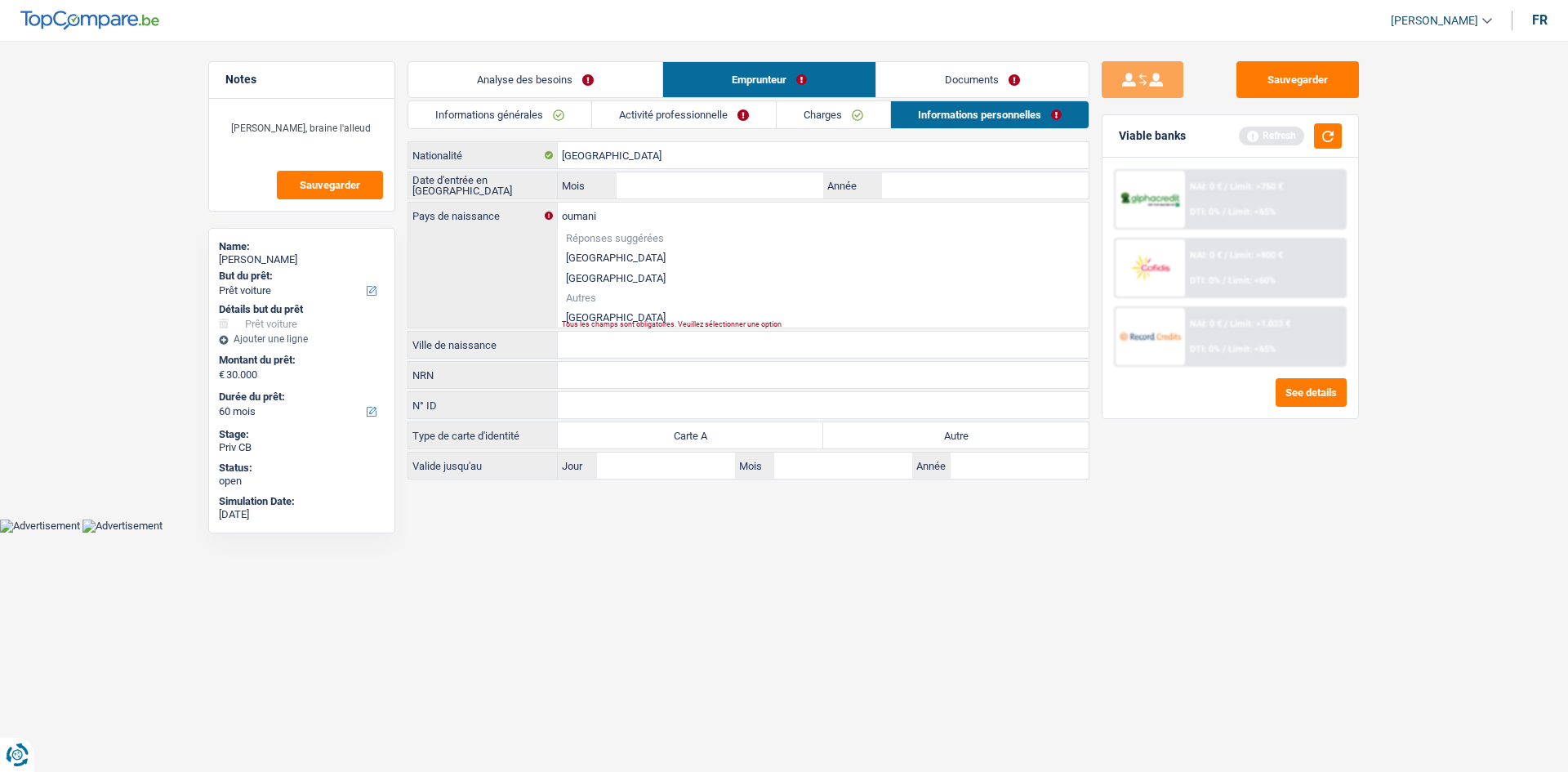 click on "Roumanie" at bounding box center [823, 317] 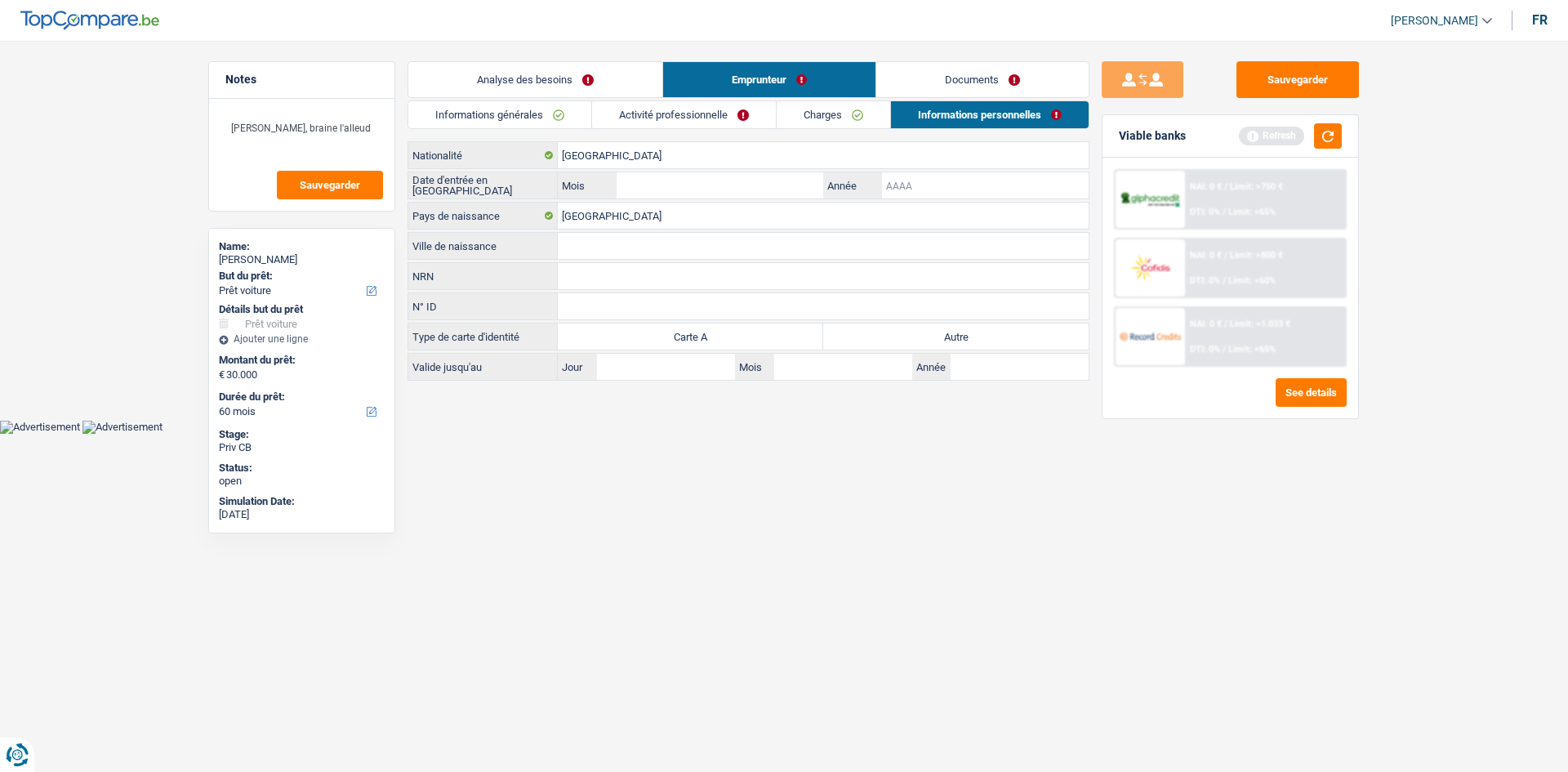 click on "Année" at bounding box center [985, 185] 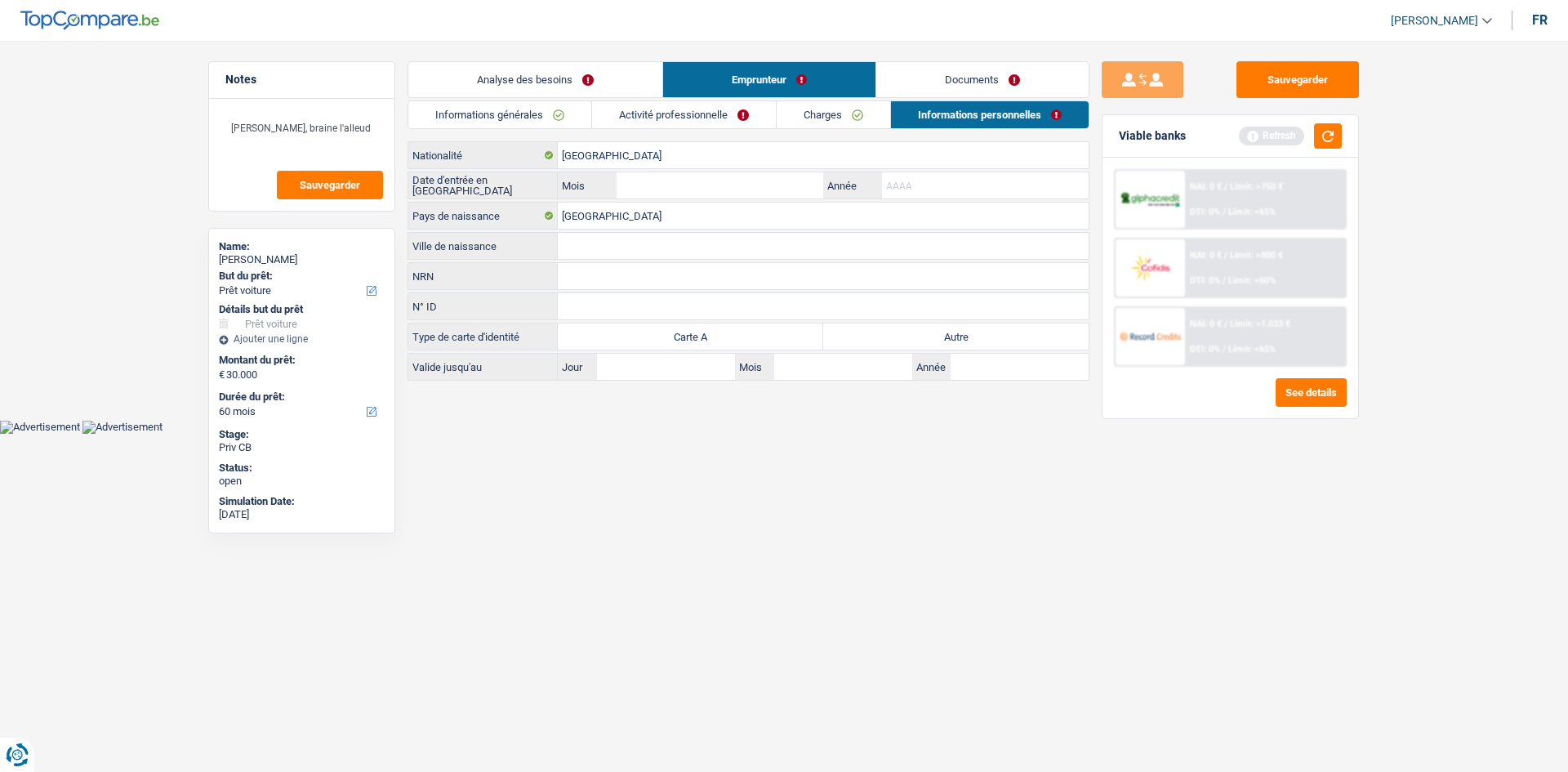 drag, startPoint x: 986, startPoint y: 335, endPoint x: 993, endPoint y: 266, distance: 69.35416 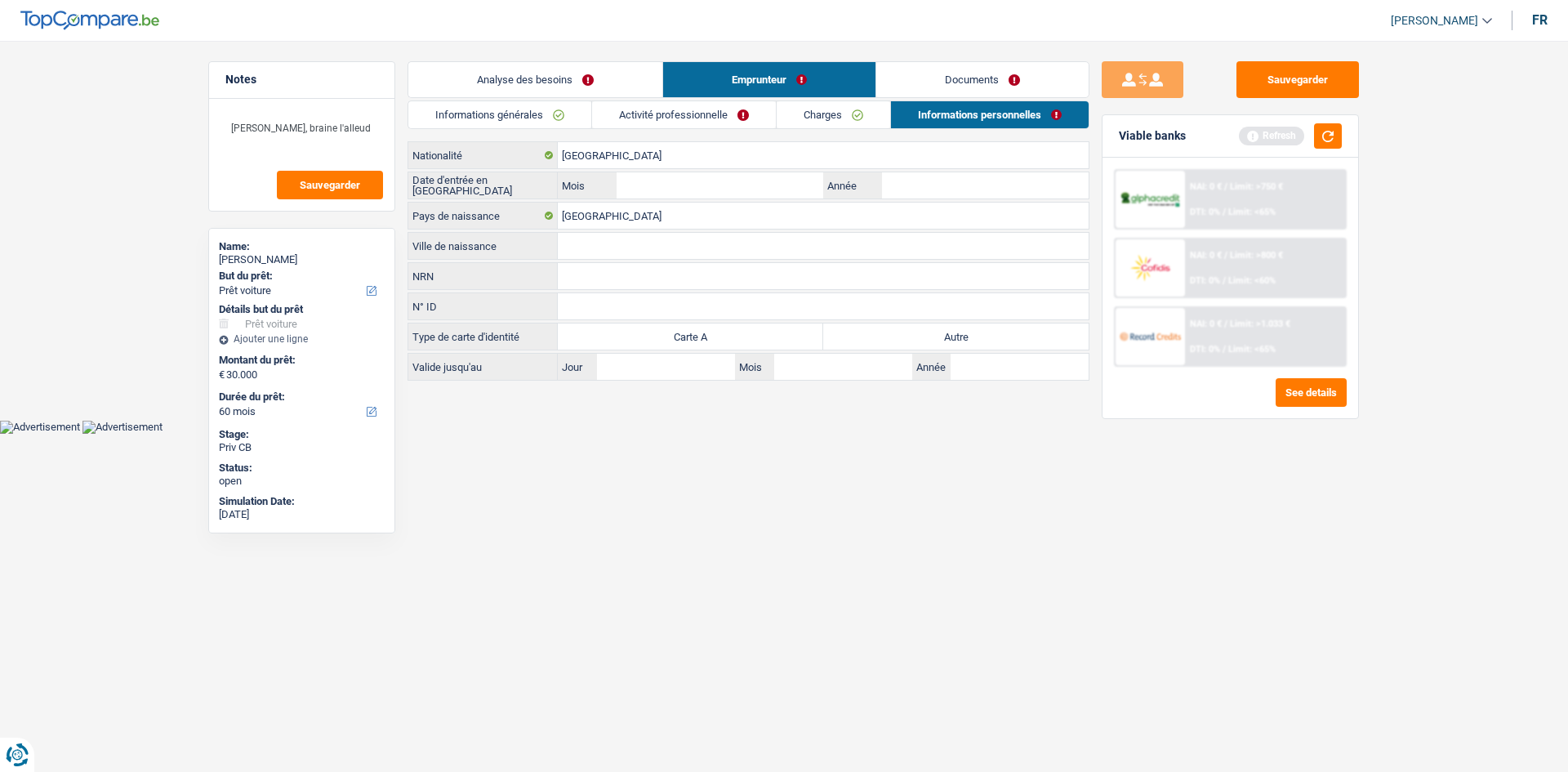 click on "Autre" at bounding box center (956, 337) 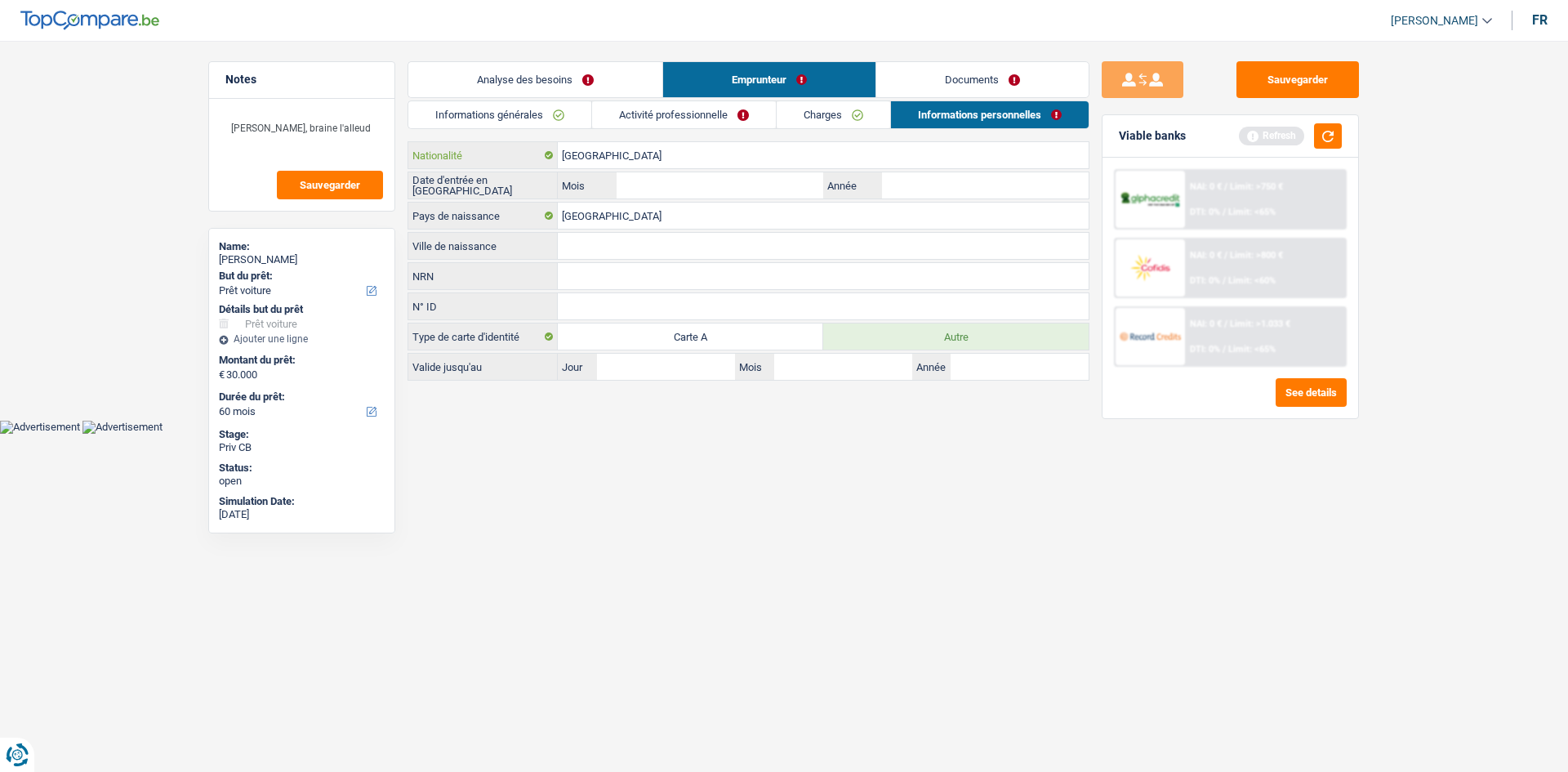 click on "Roumanie" at bounding box center (823, 155) 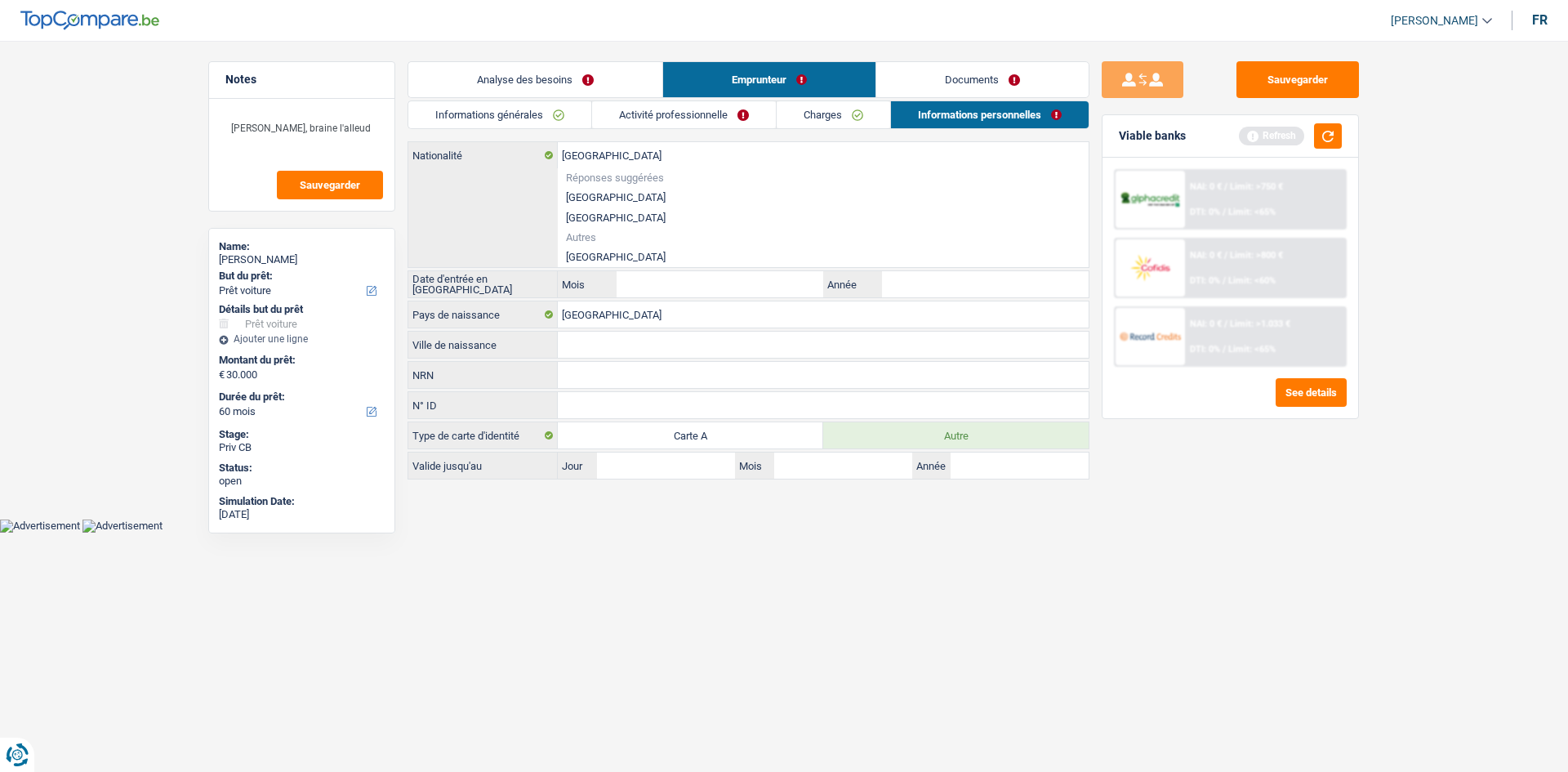 click on "Roumanie" at bounding box center (823, 257) 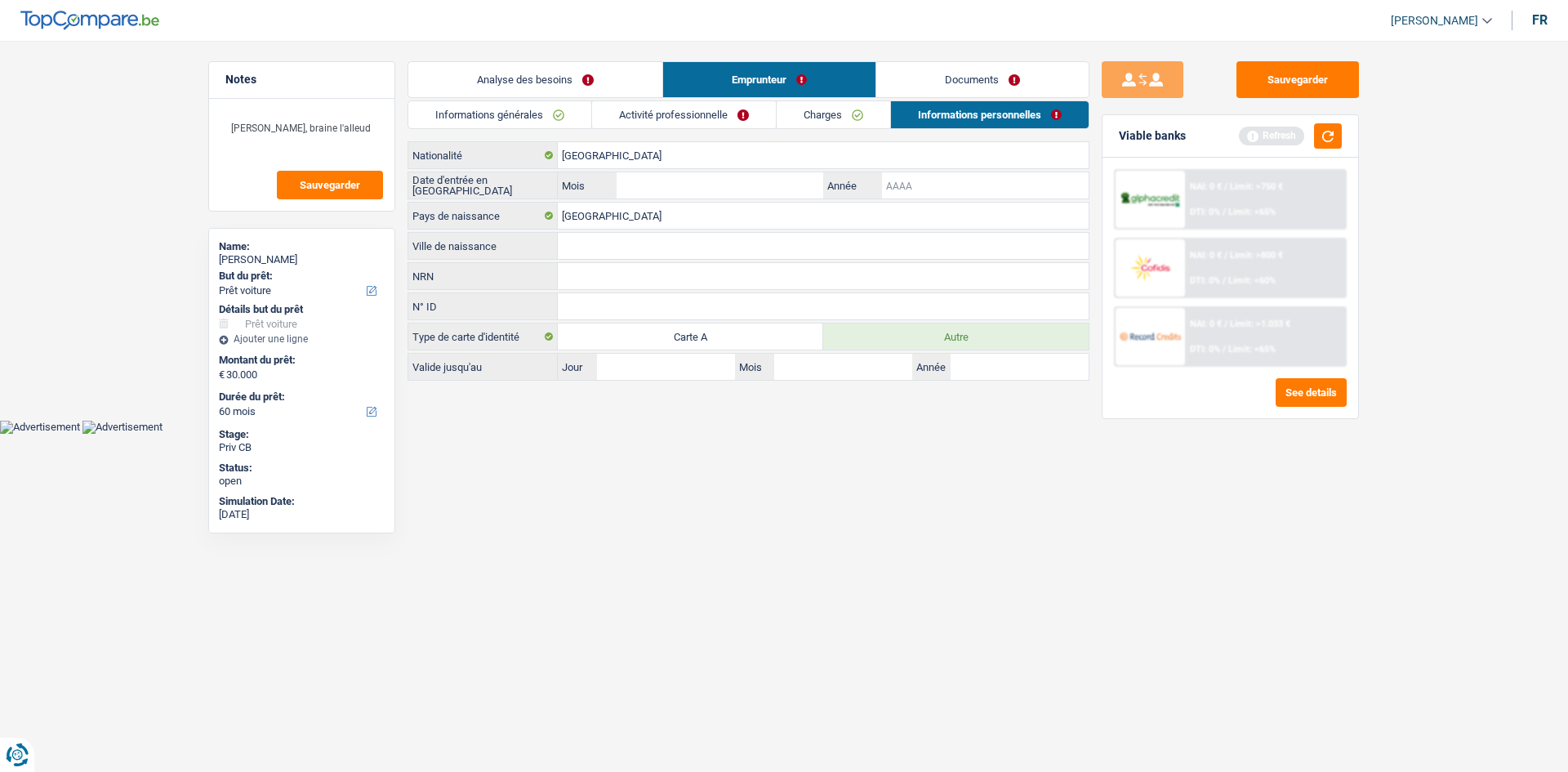 click on "Année" at bounding box center [985, 185] 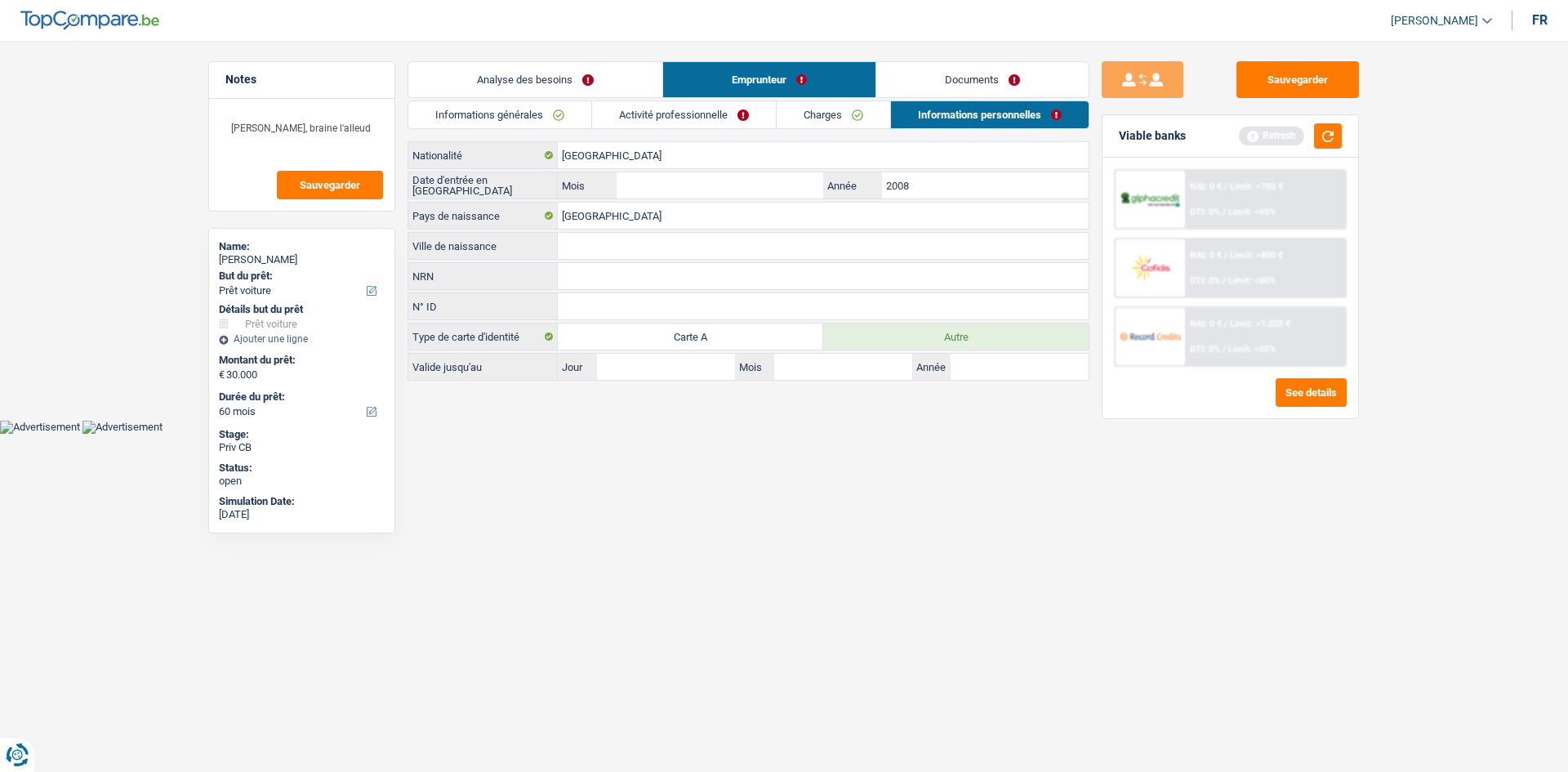 type on "2008" 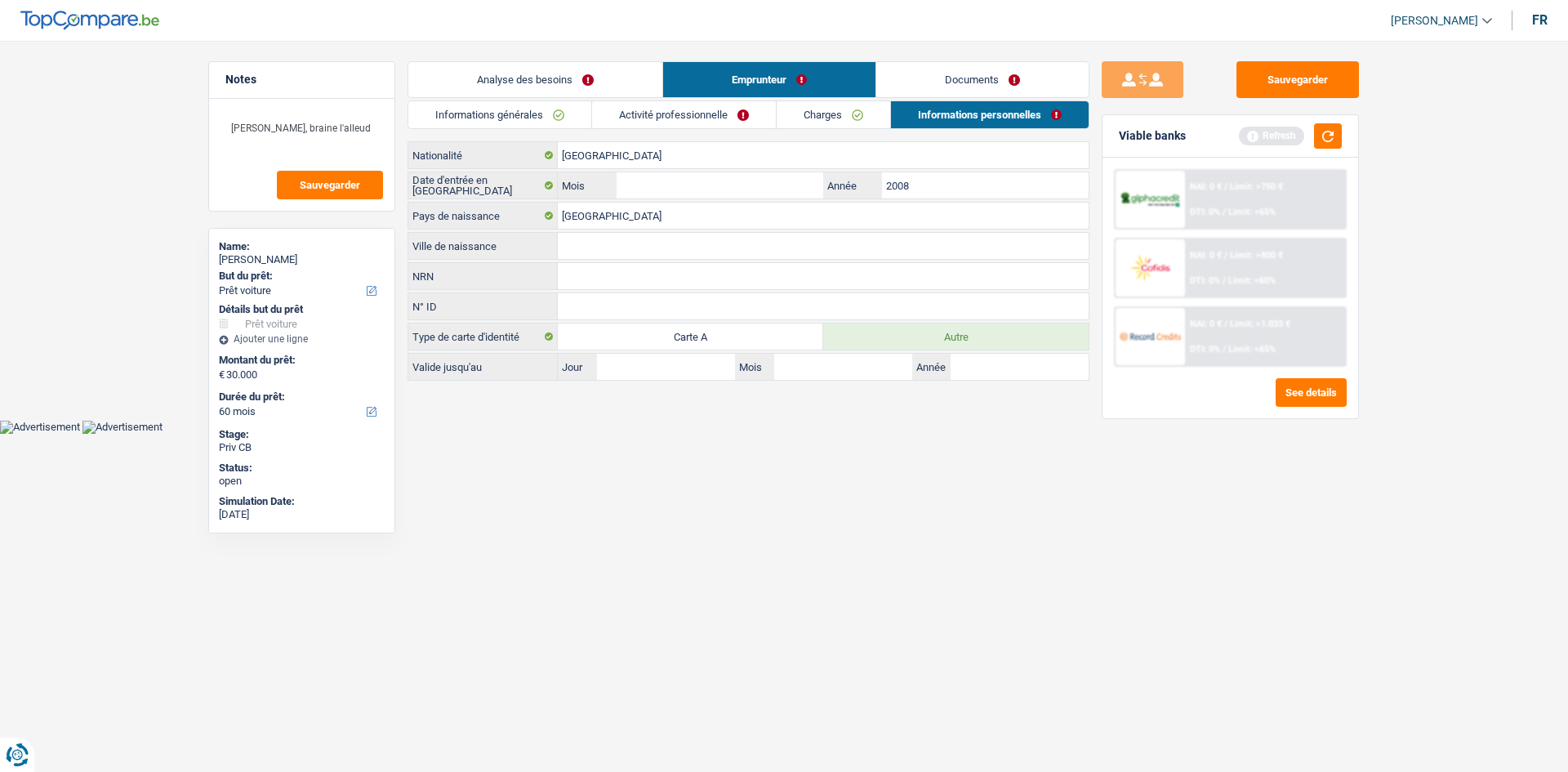 drag, startPoint x: 735, startPoint y: 201, endPoint x: 766, endPoint y: 201, distance: 31 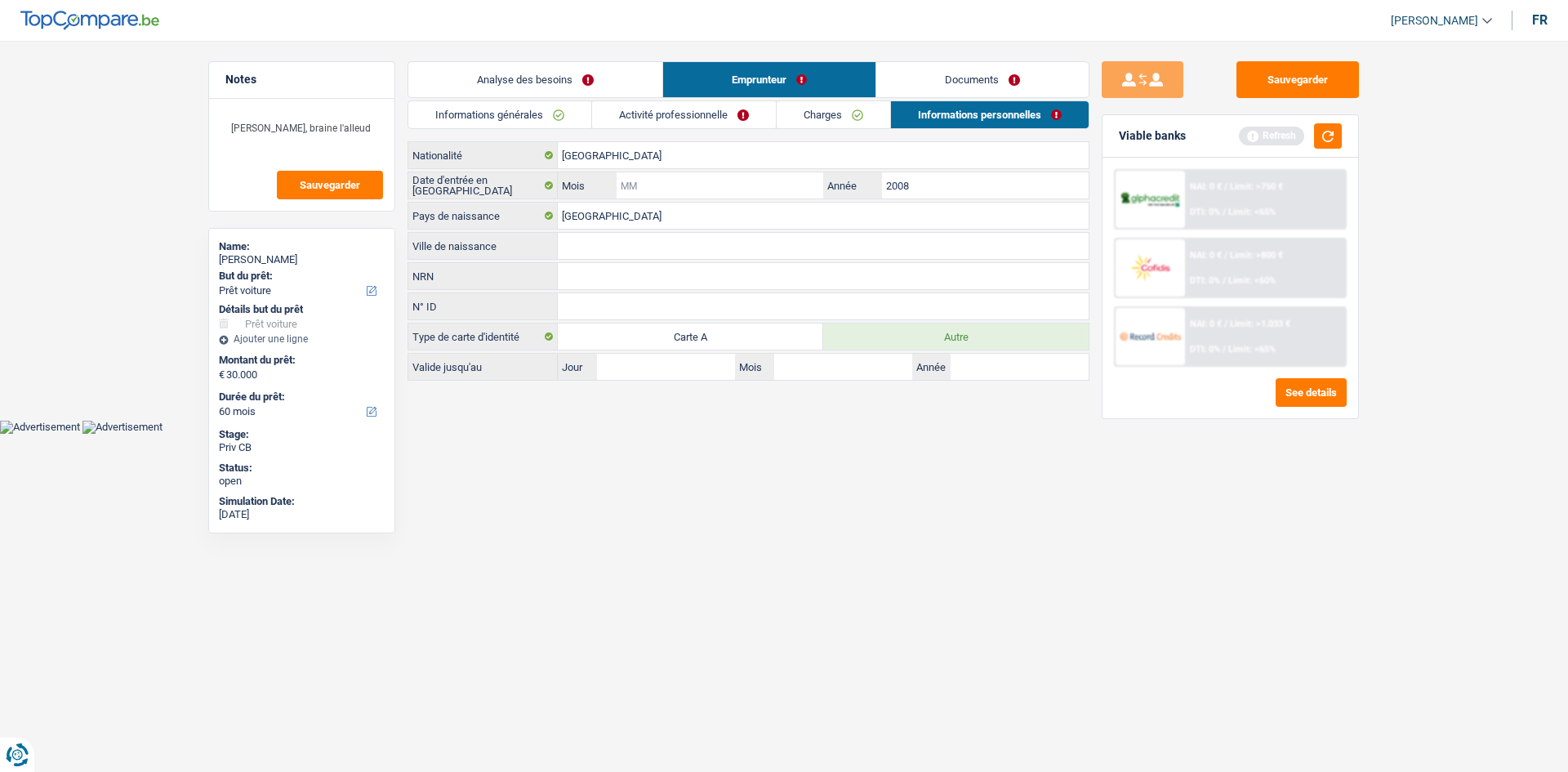 click on "Mois" at bounding box center [719, 185] 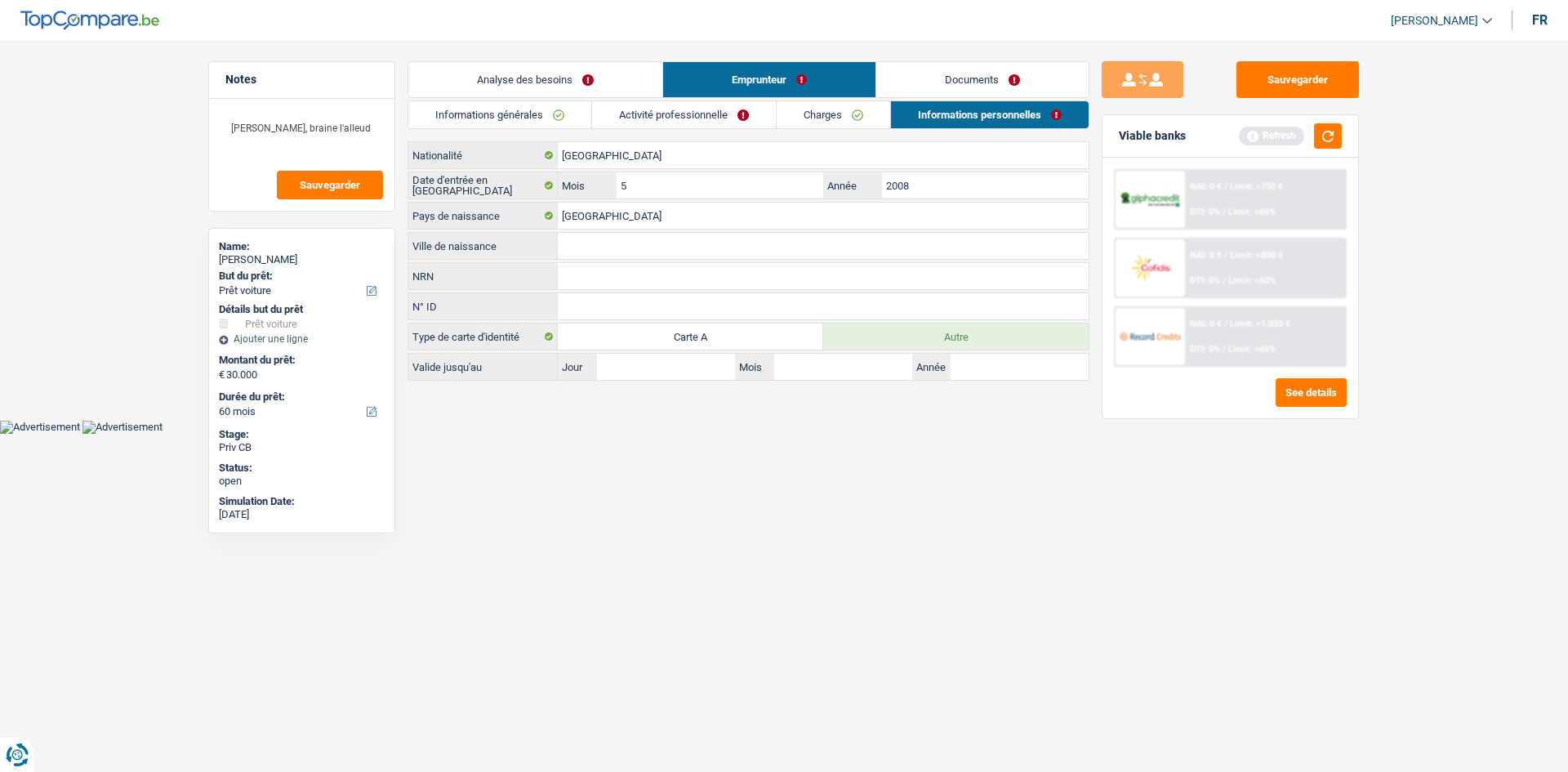 type on "5" 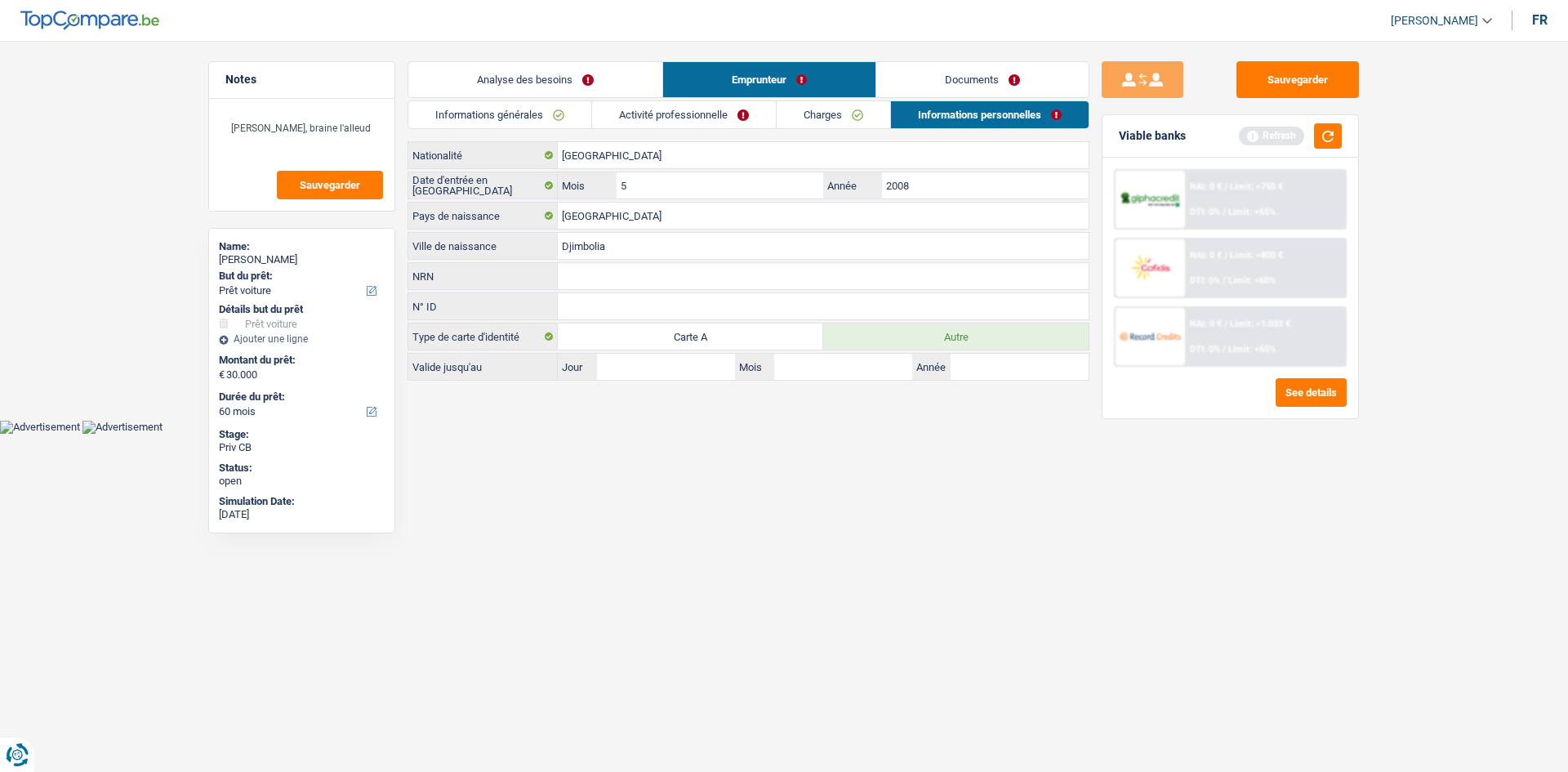 type on "Djimbolia" 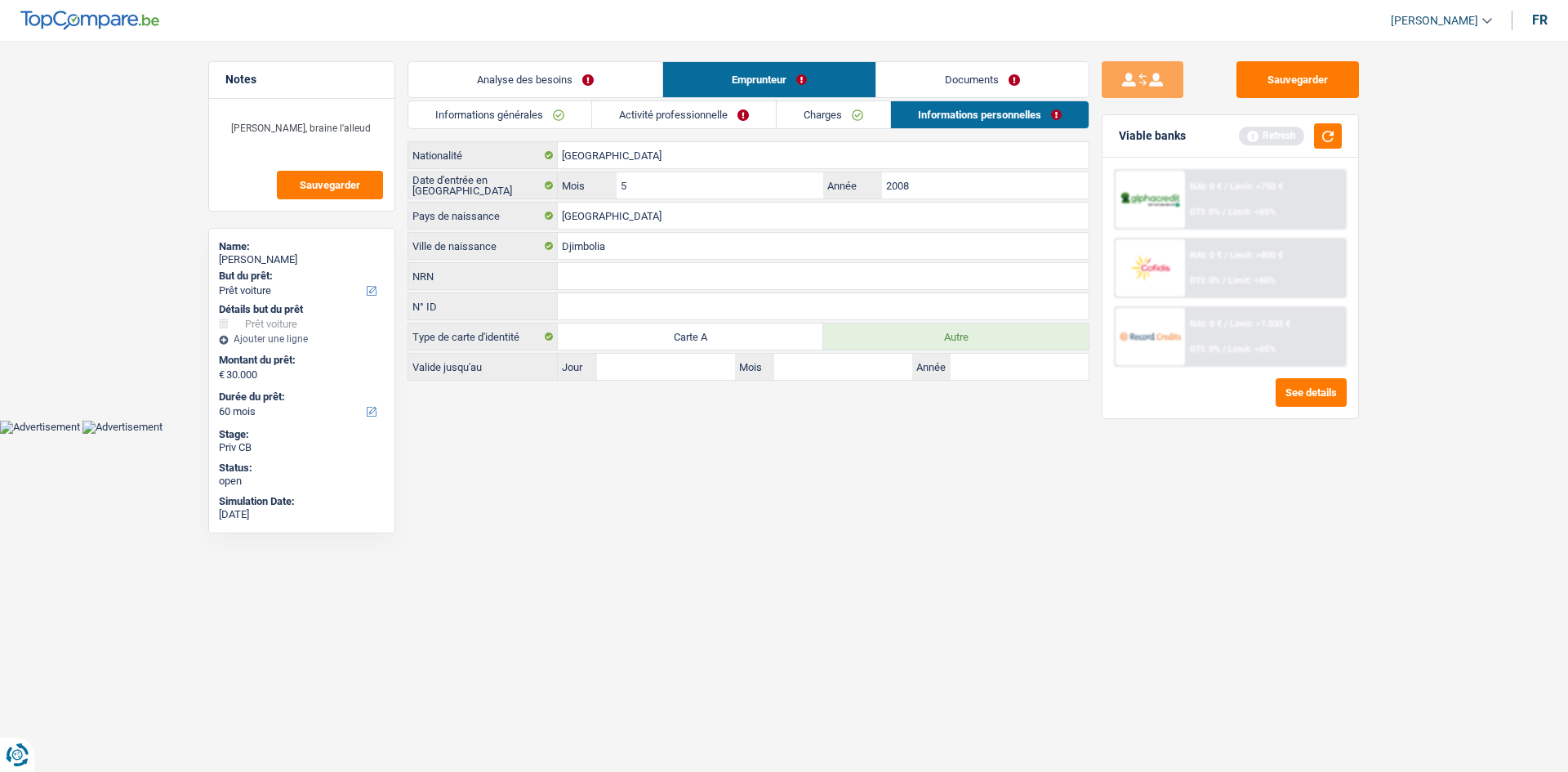click on "Documents" at bounding box center [982, 79] 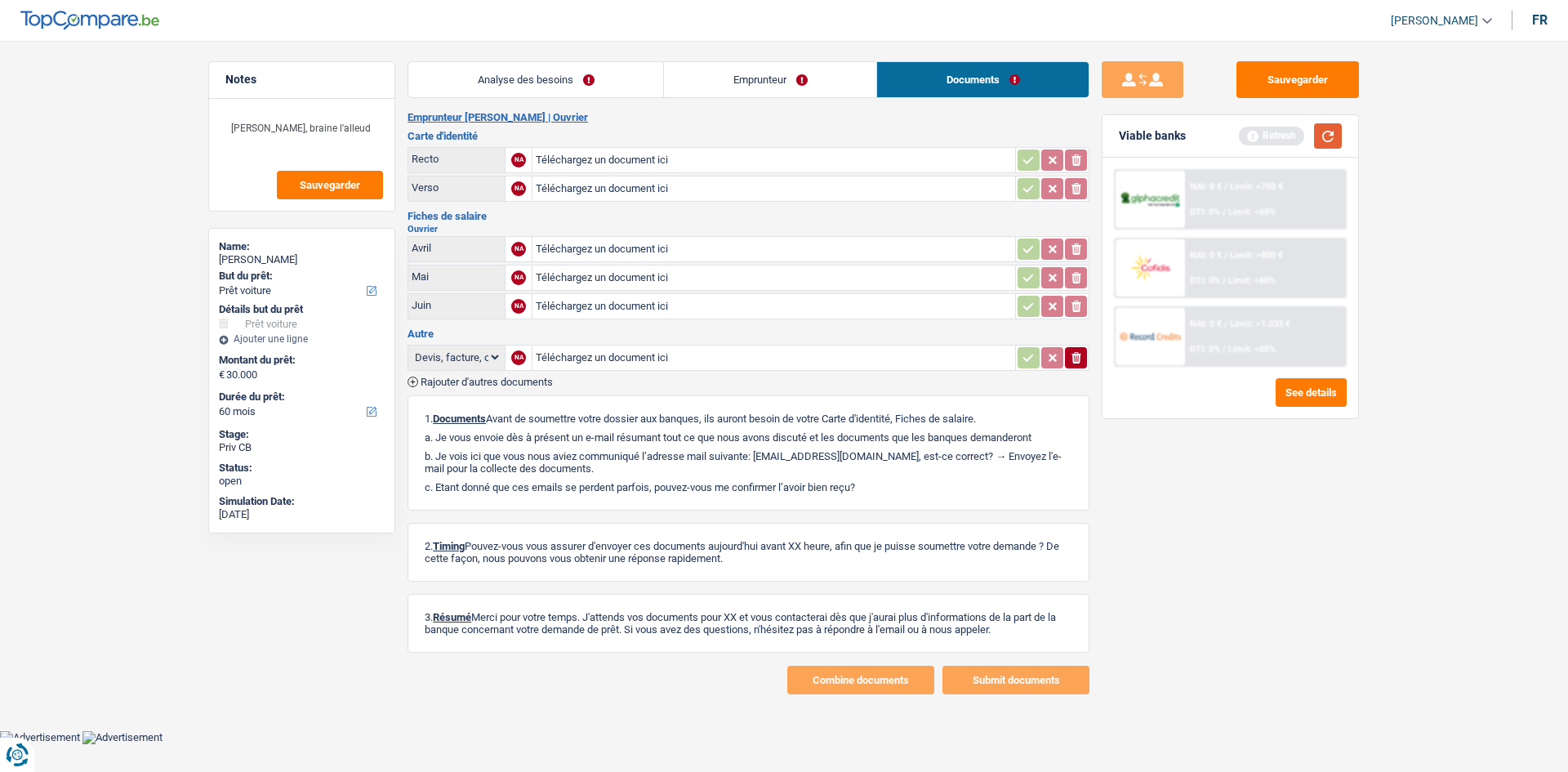 click at bounding box center (1328, 136) 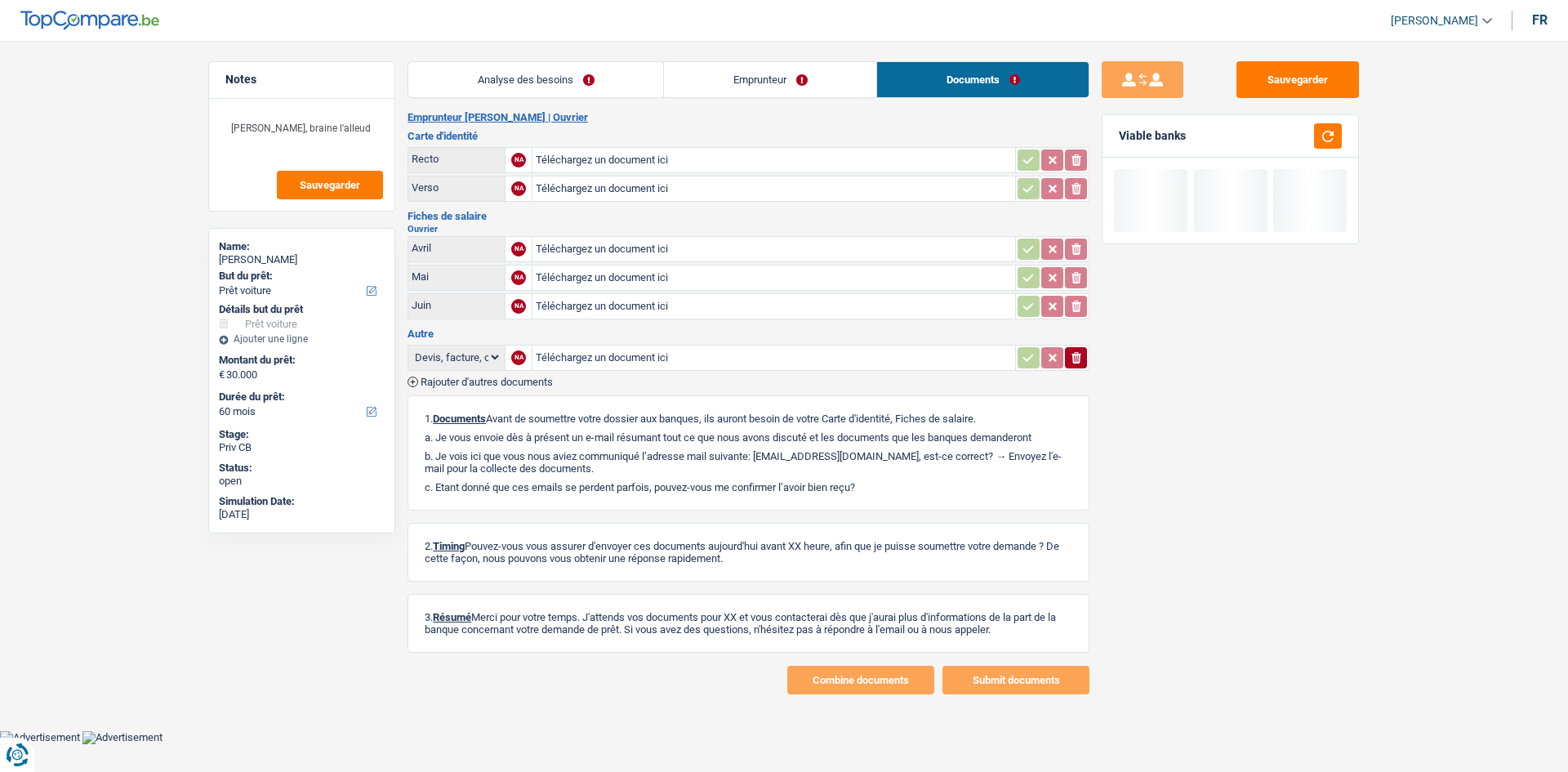 click on "Analyse des besoins" at bounding box center [536, 79] 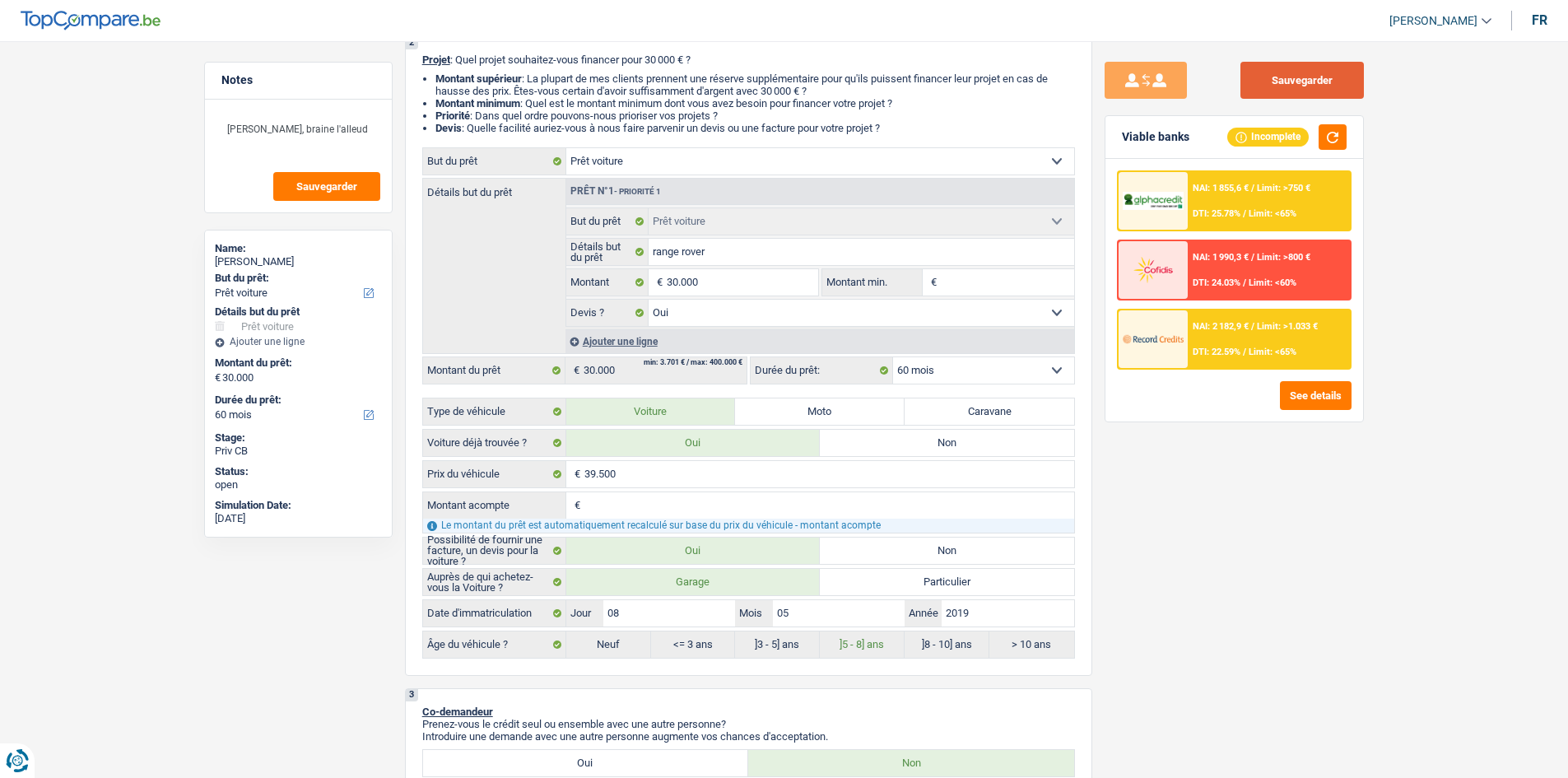 scroll, scrollTop: 195, scrollLeft: 0, axis: vertical 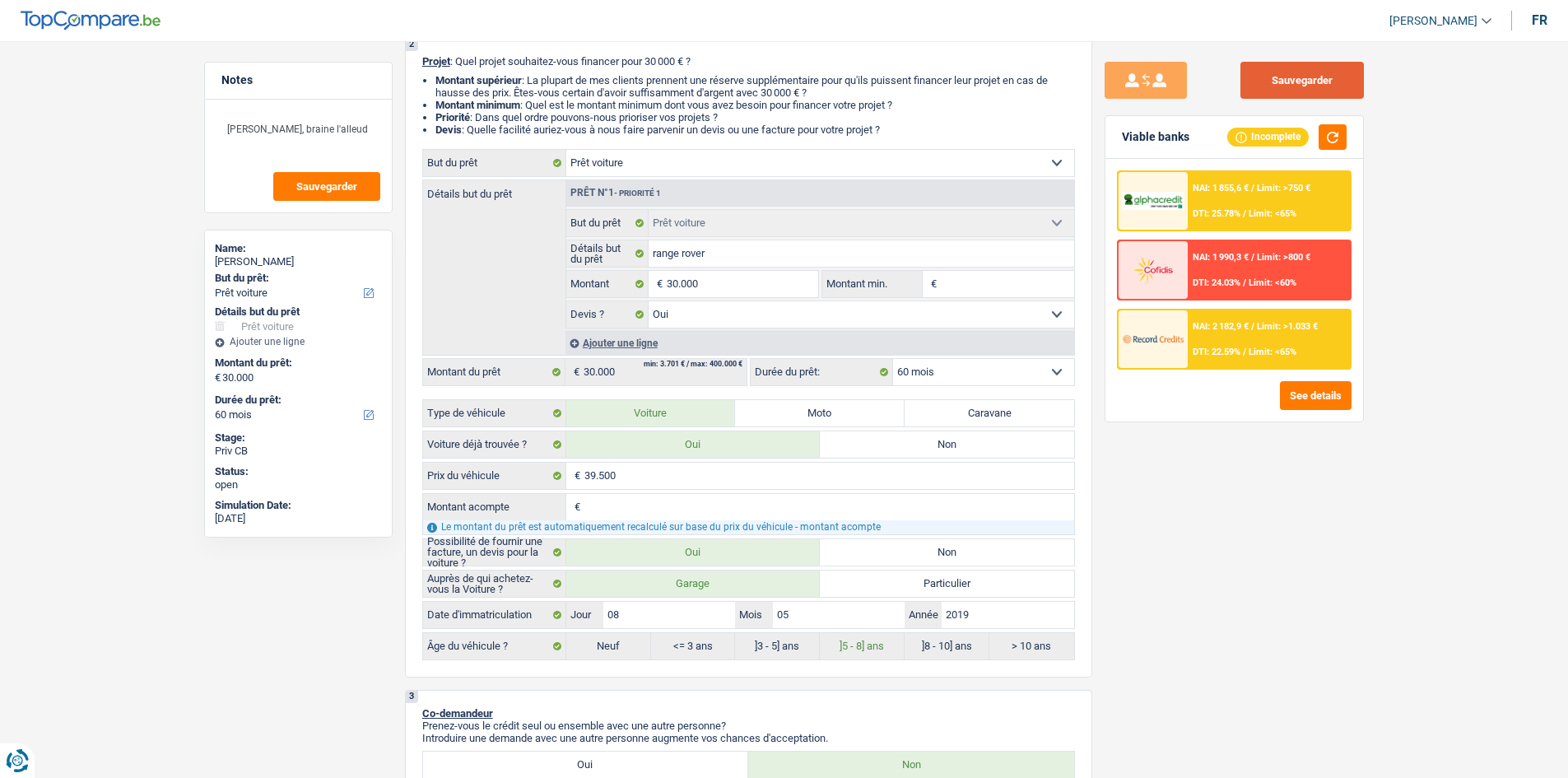 drag, startPoint x: 1302, startPoint y: 89, endPoint x: 1284, endPoint y: 96, distance: 19.313208 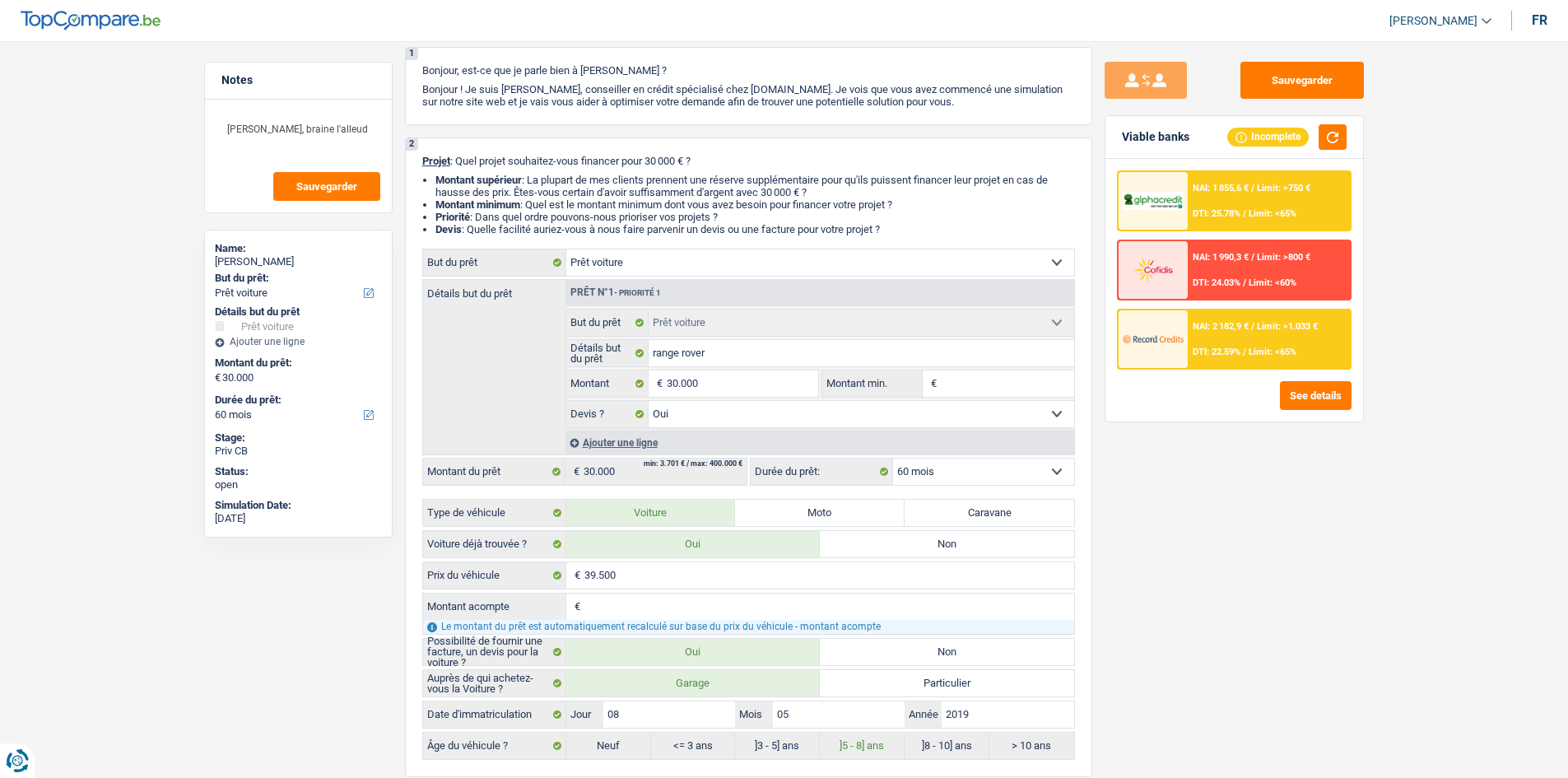 scroll, scrollTop: 0, scrollLeft: 0, axis: both 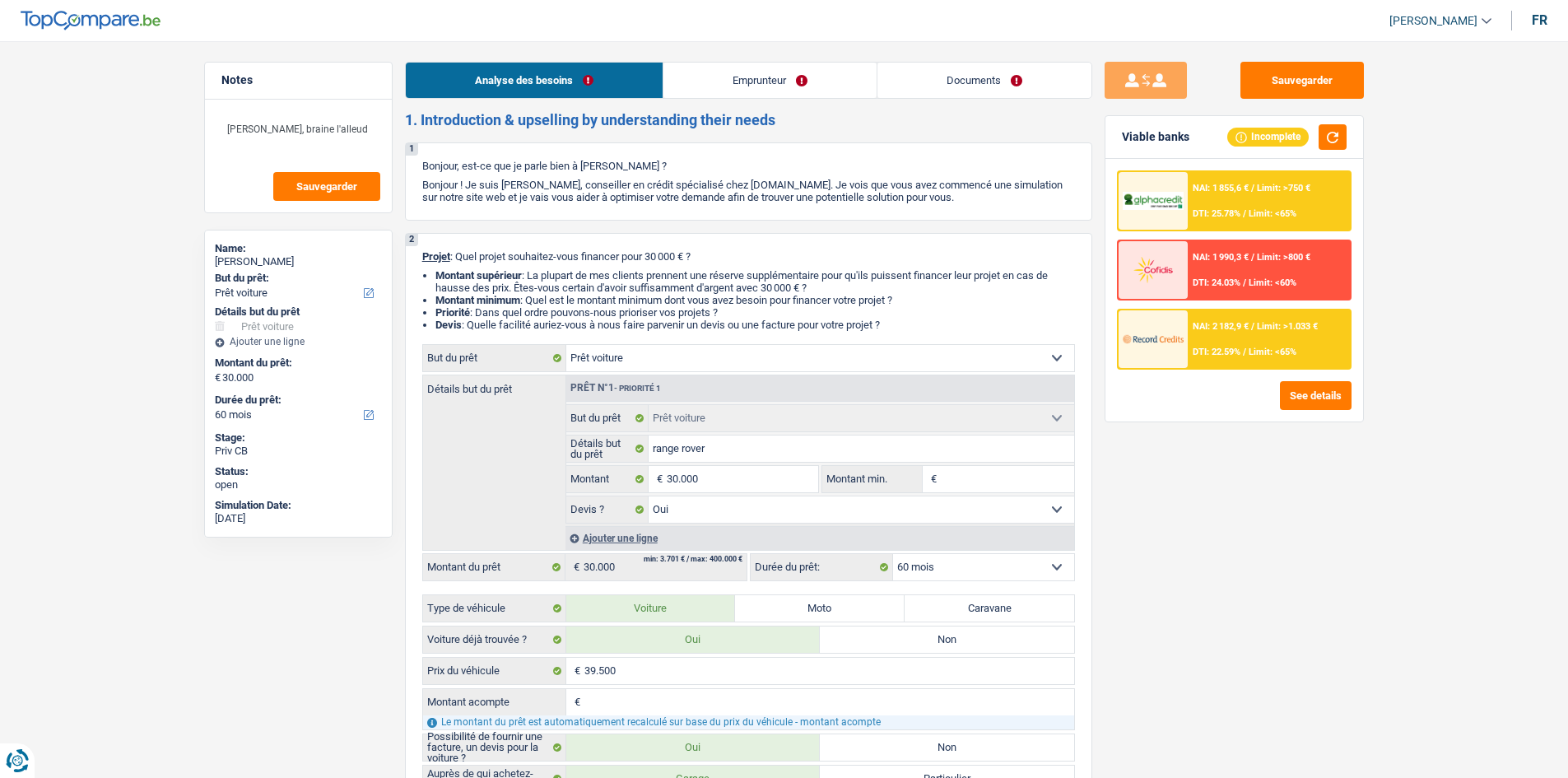 click on "Documents" at bounding box center (984, 80) 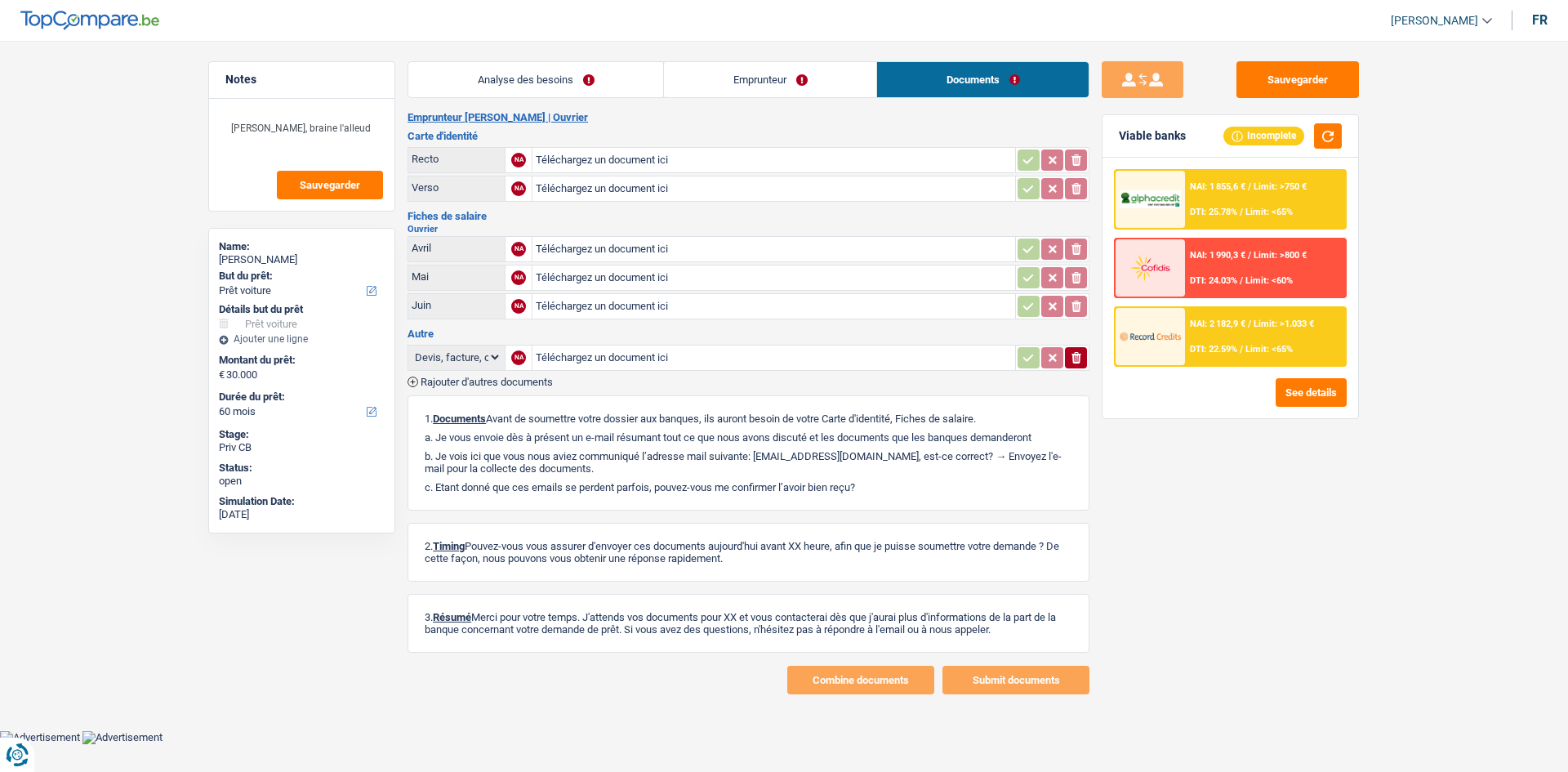click on "Analyse des besoins" at bounding box center (536, 79) 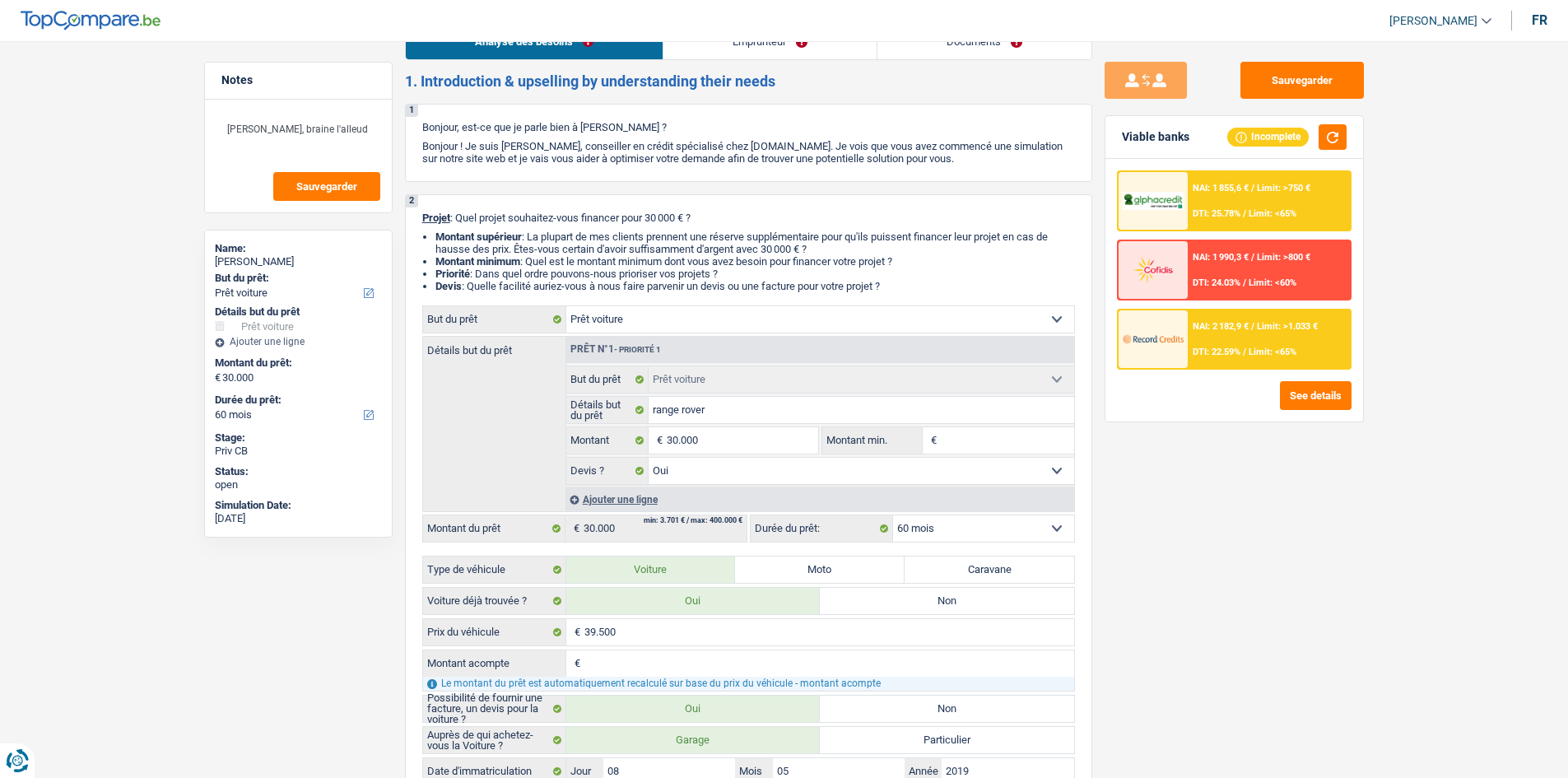 scroll, scrollTop: 0, scrollLeft: 0, axis: both 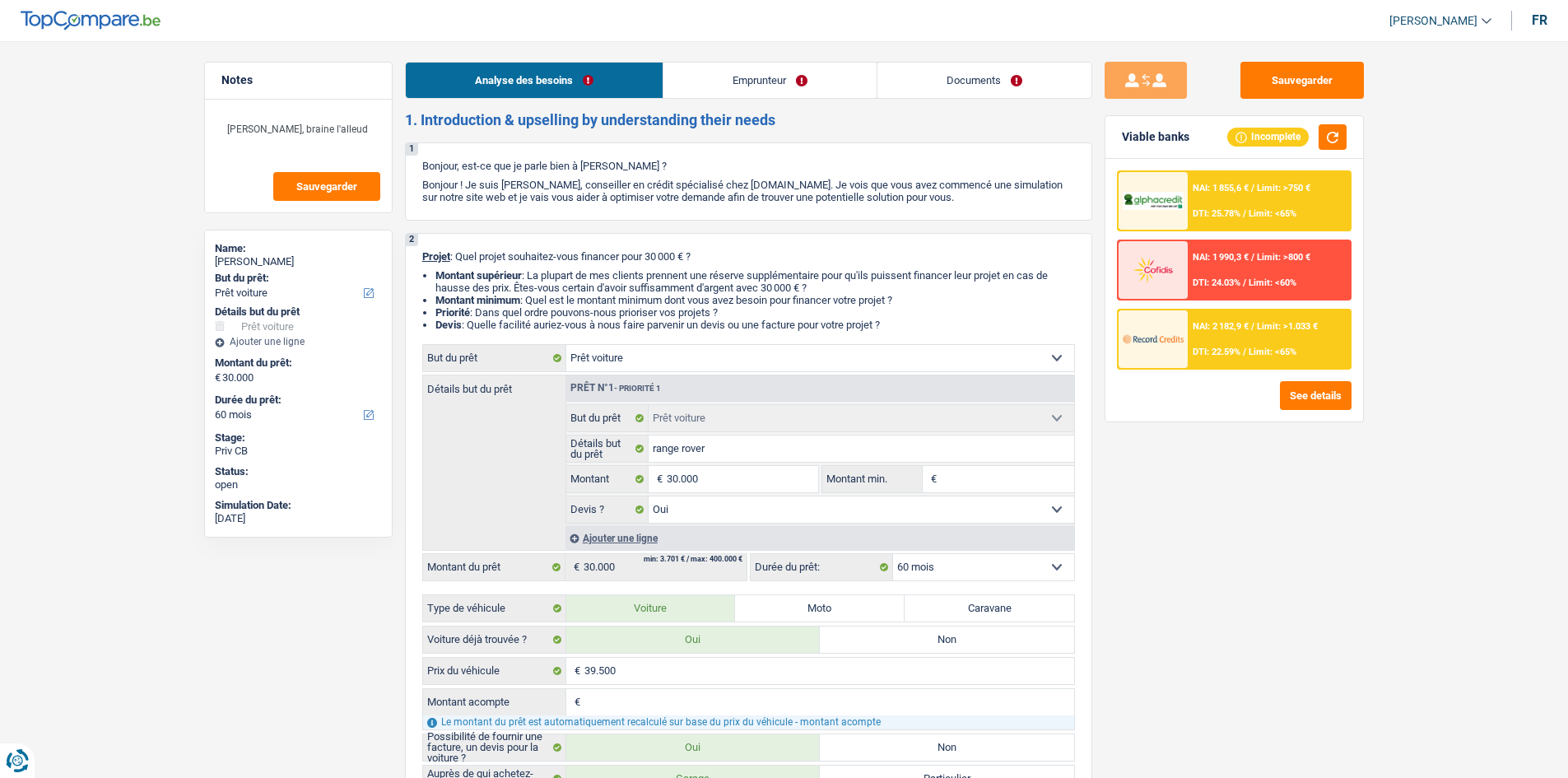 click on "Documents" at bounding box center (984, 80) 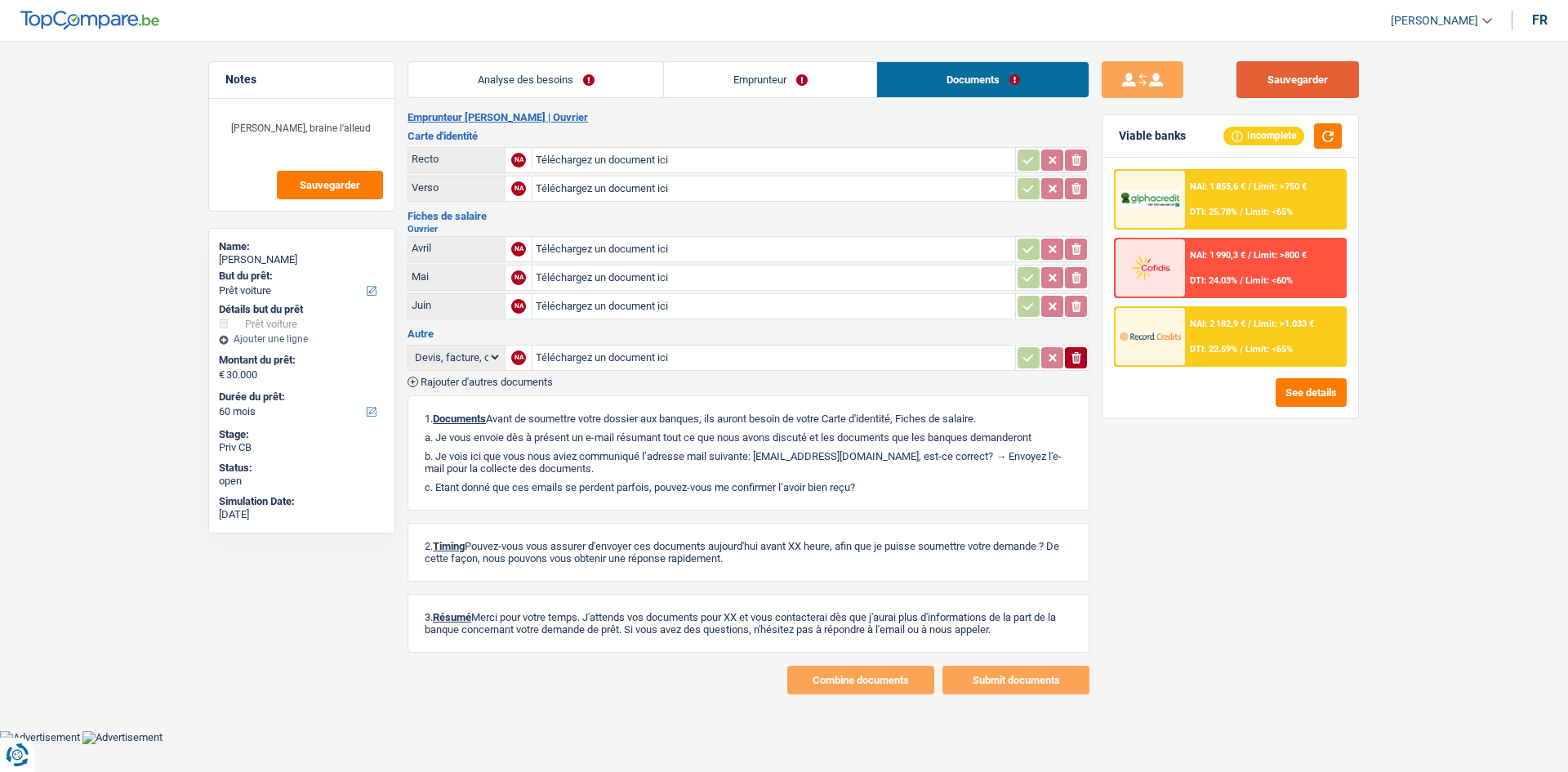 click on "Sauvegarder" at bounding box center [1298, 79] 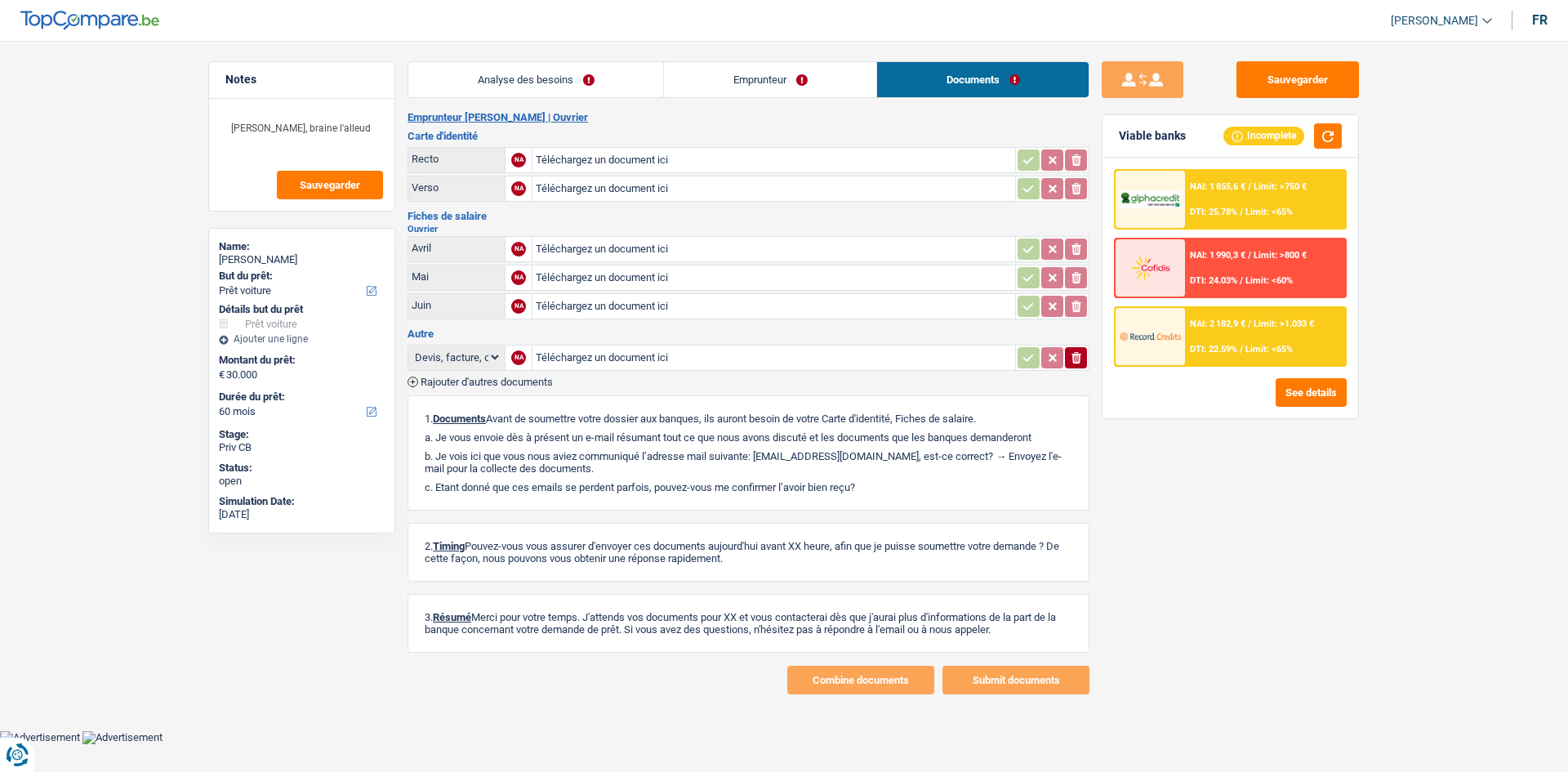 click on "Emprunteur" at bounding box center [770, 79] 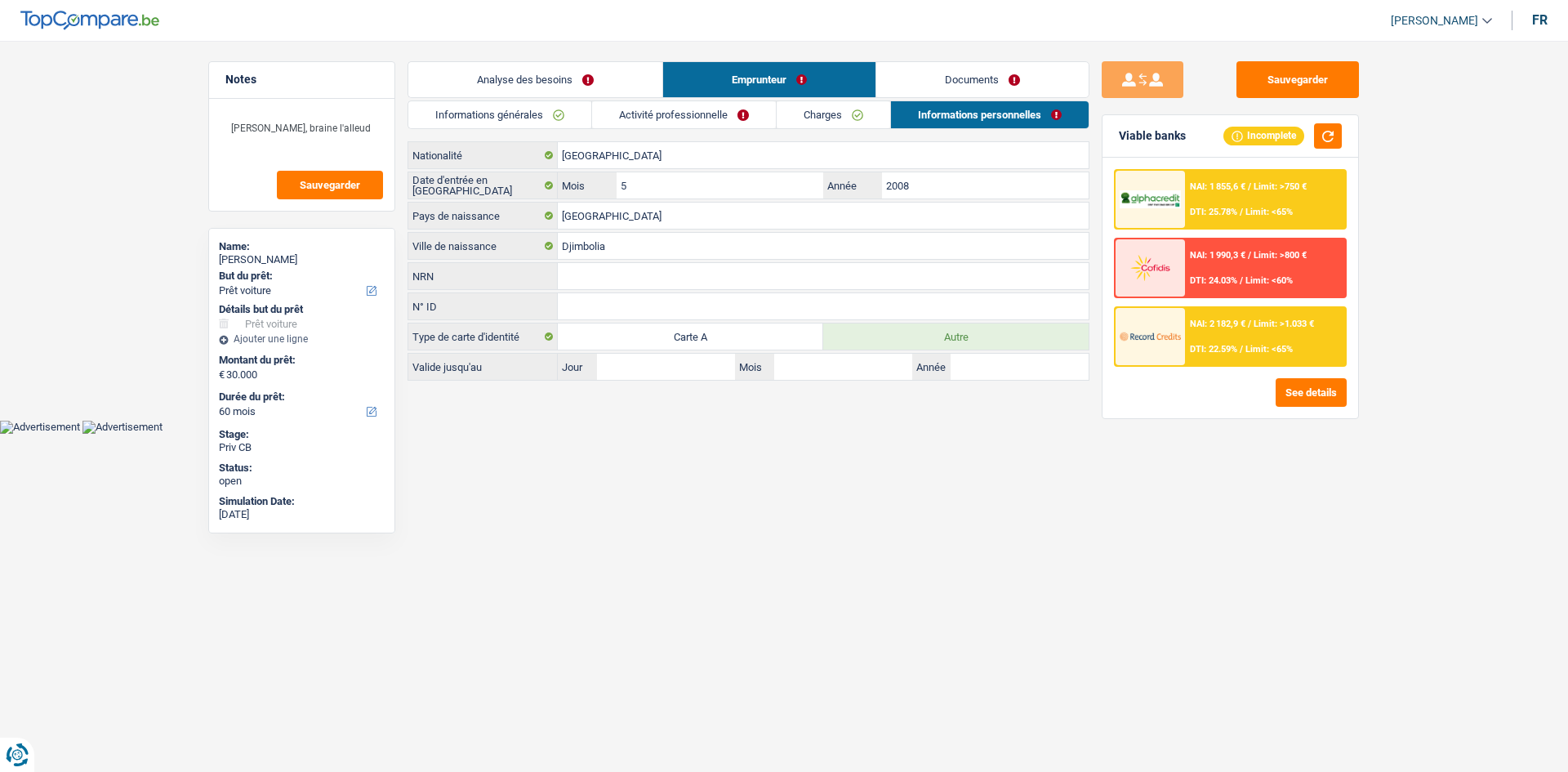 click on "Activité professionnelle" at bounding box center (684, 114) 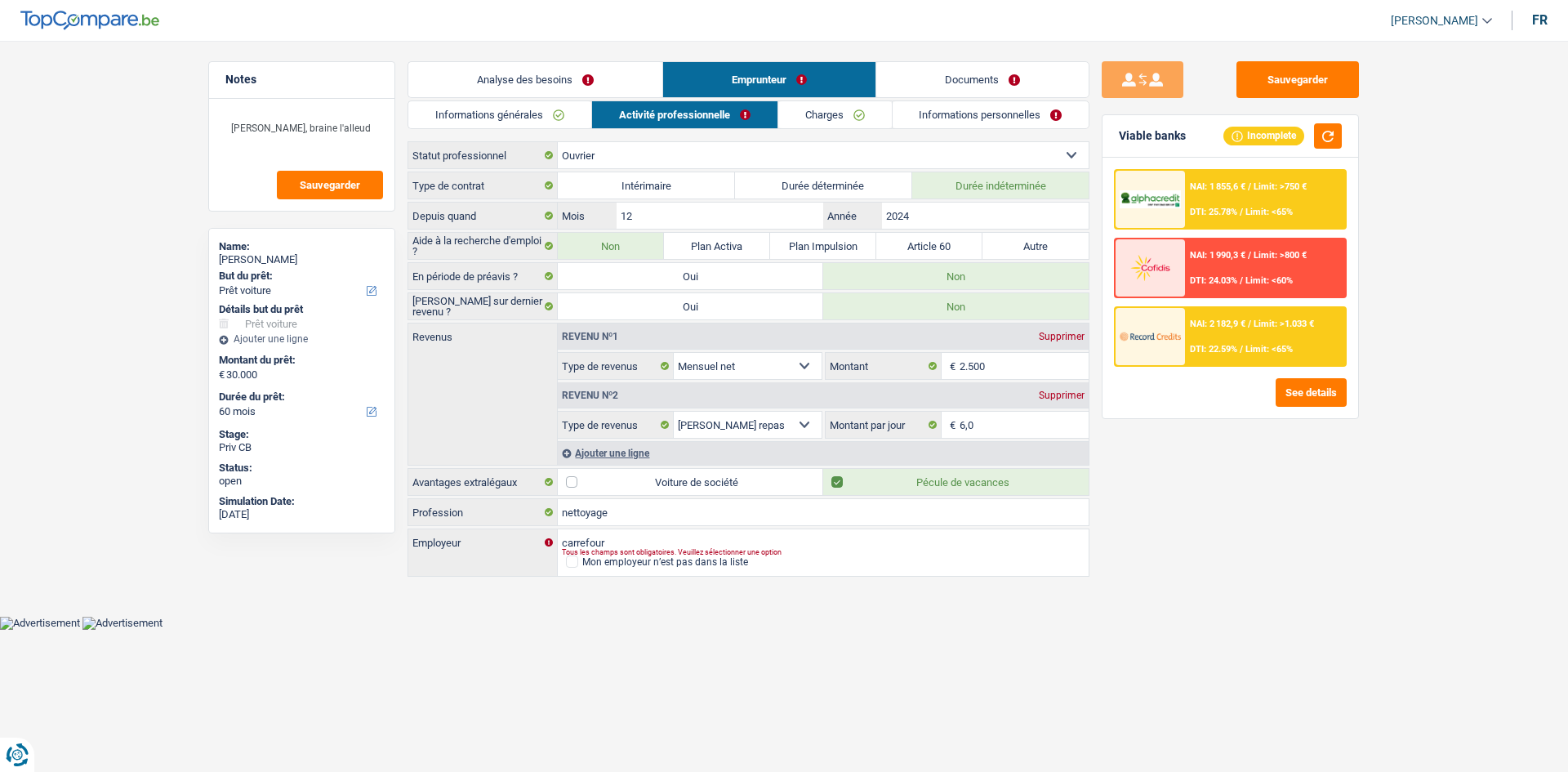 drag, startPoint x: 563, startPoint y: 91, endPoint x: 717, endPoint y: 204, distance: 191.01047 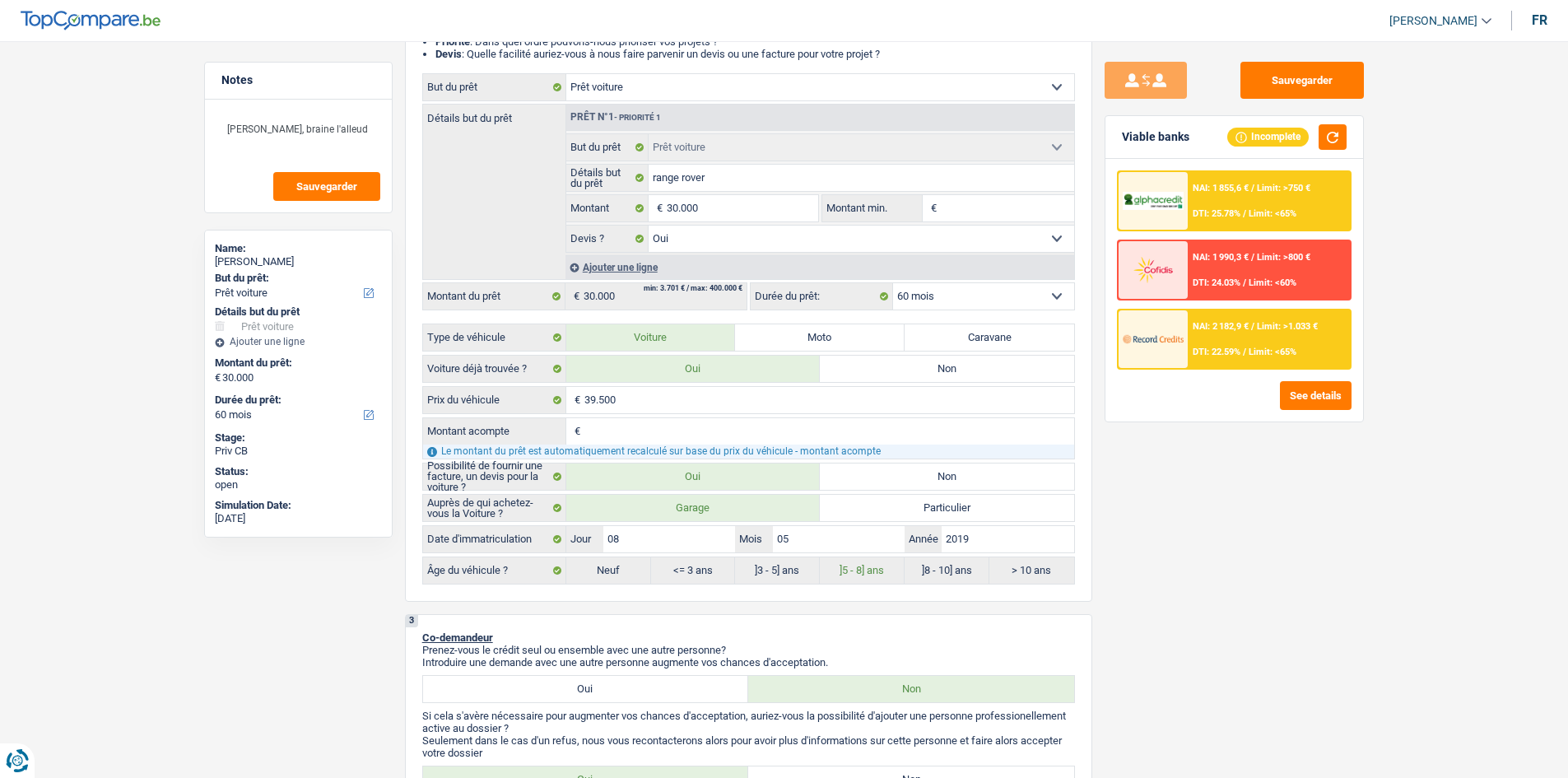 scroll, scrollTop: 0, scrollLeft: 0, axis: both 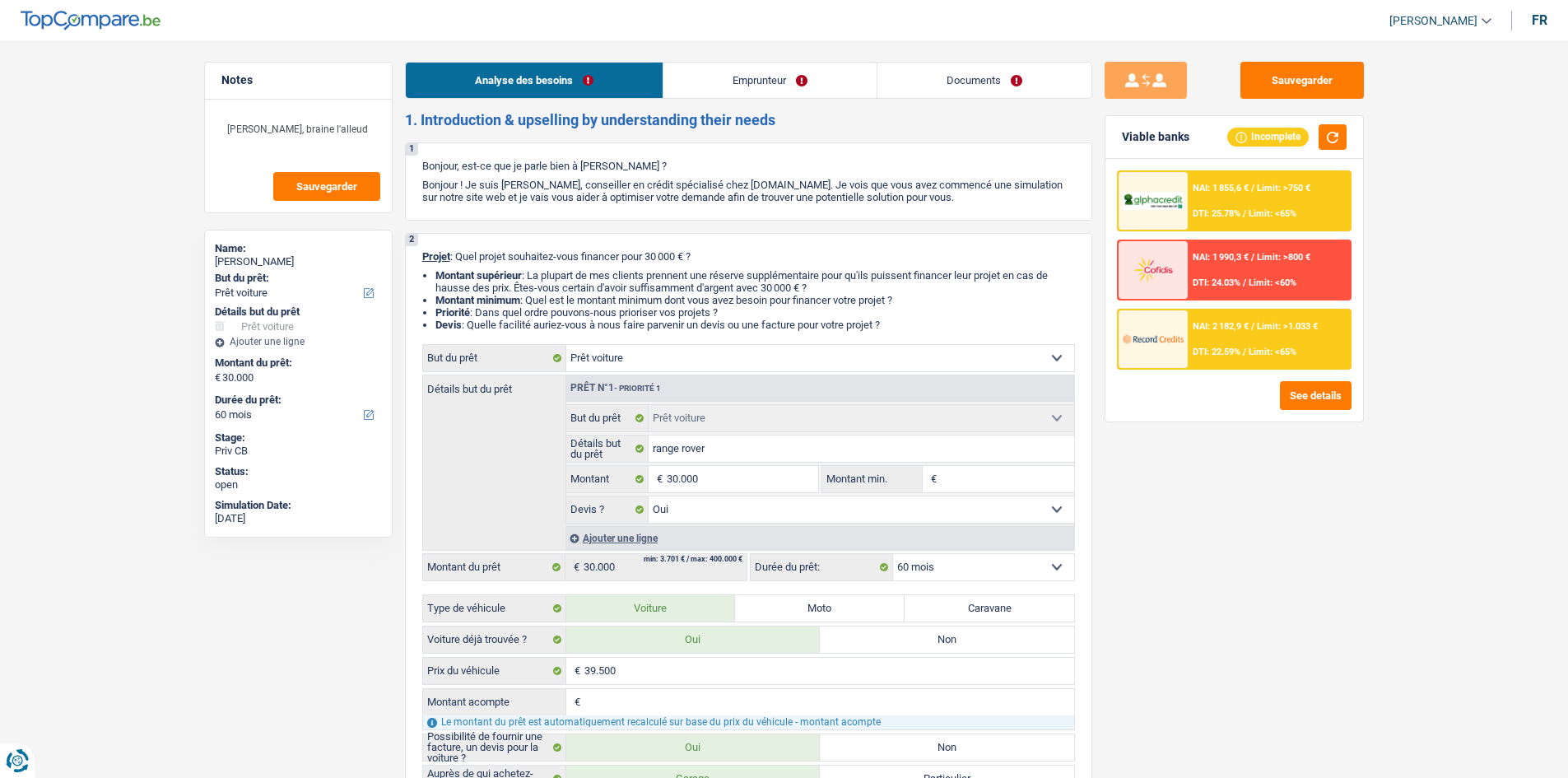 click on "Documents" at bounding box center (984, 80) 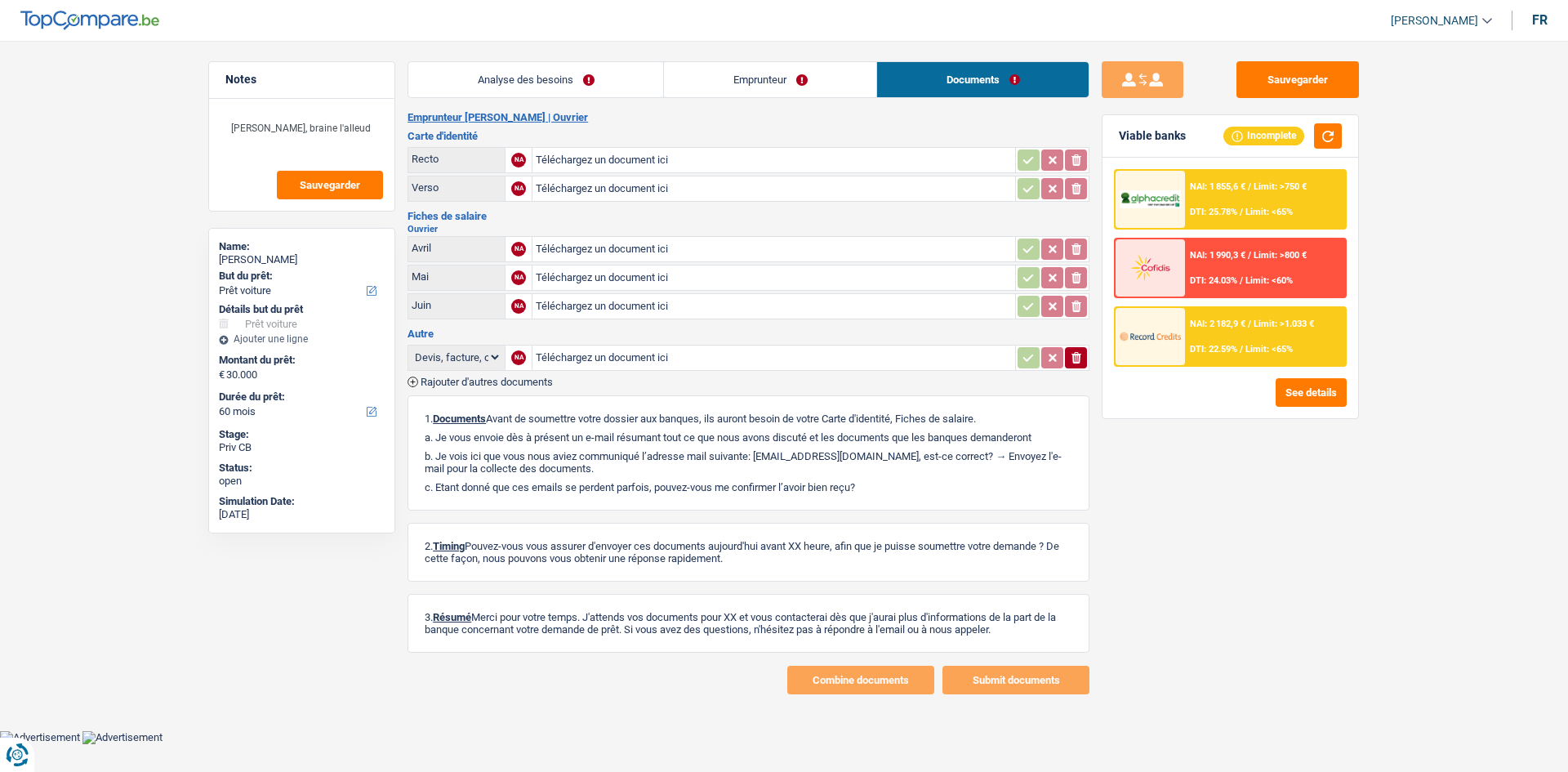 click on "Analyse des besoins" at bounding box center (536, 79) 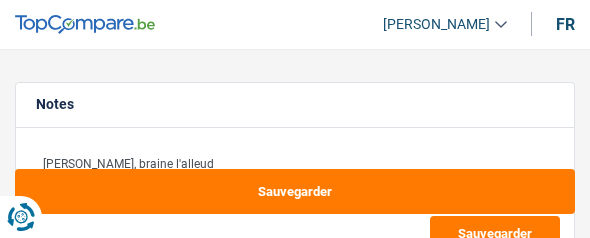 select on "car" 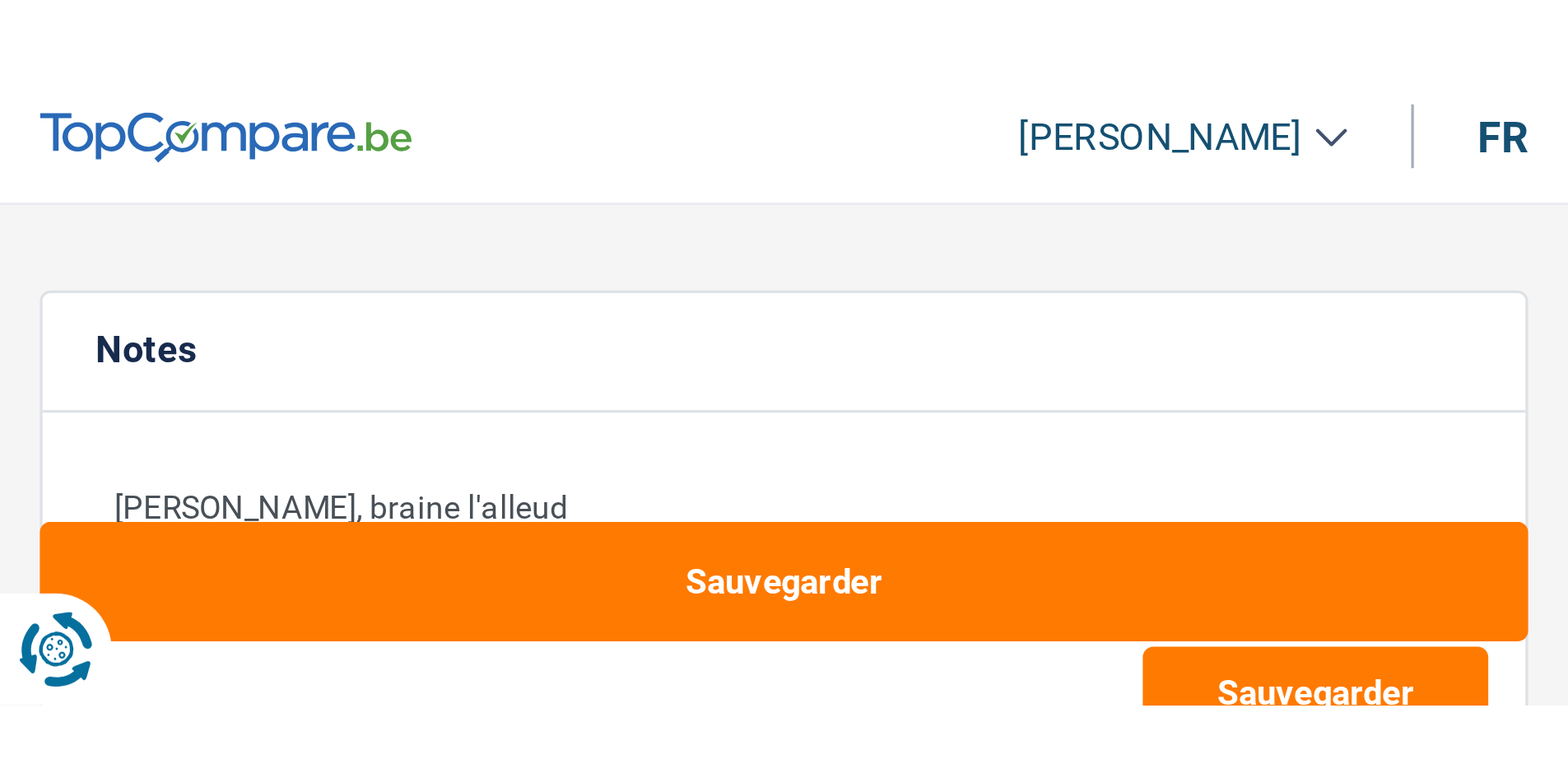 scroll, scrollTop: 0, scrollLeft: 0, axis: both 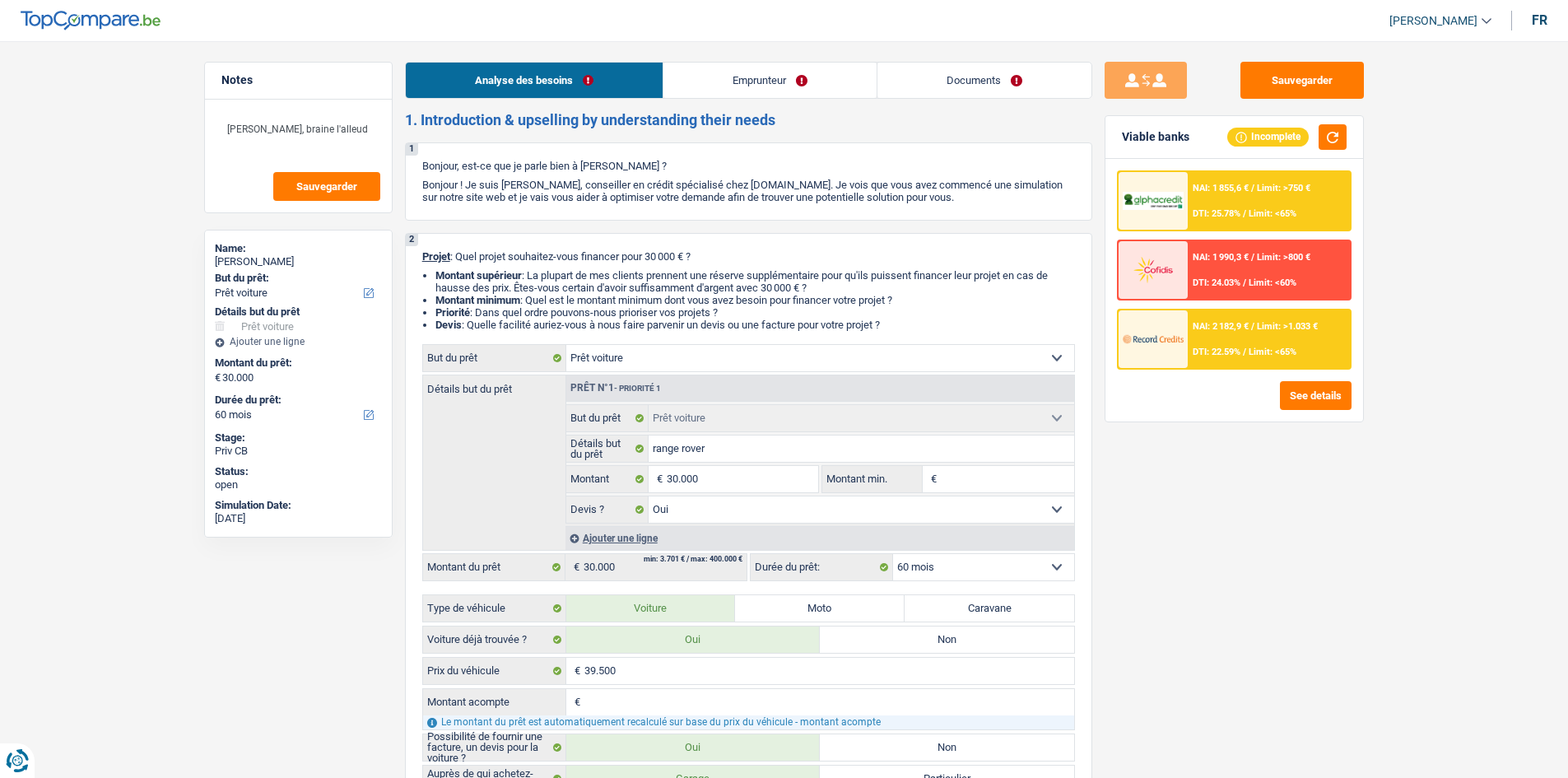click on "Emprunteur" at bounding box center (770, 80) 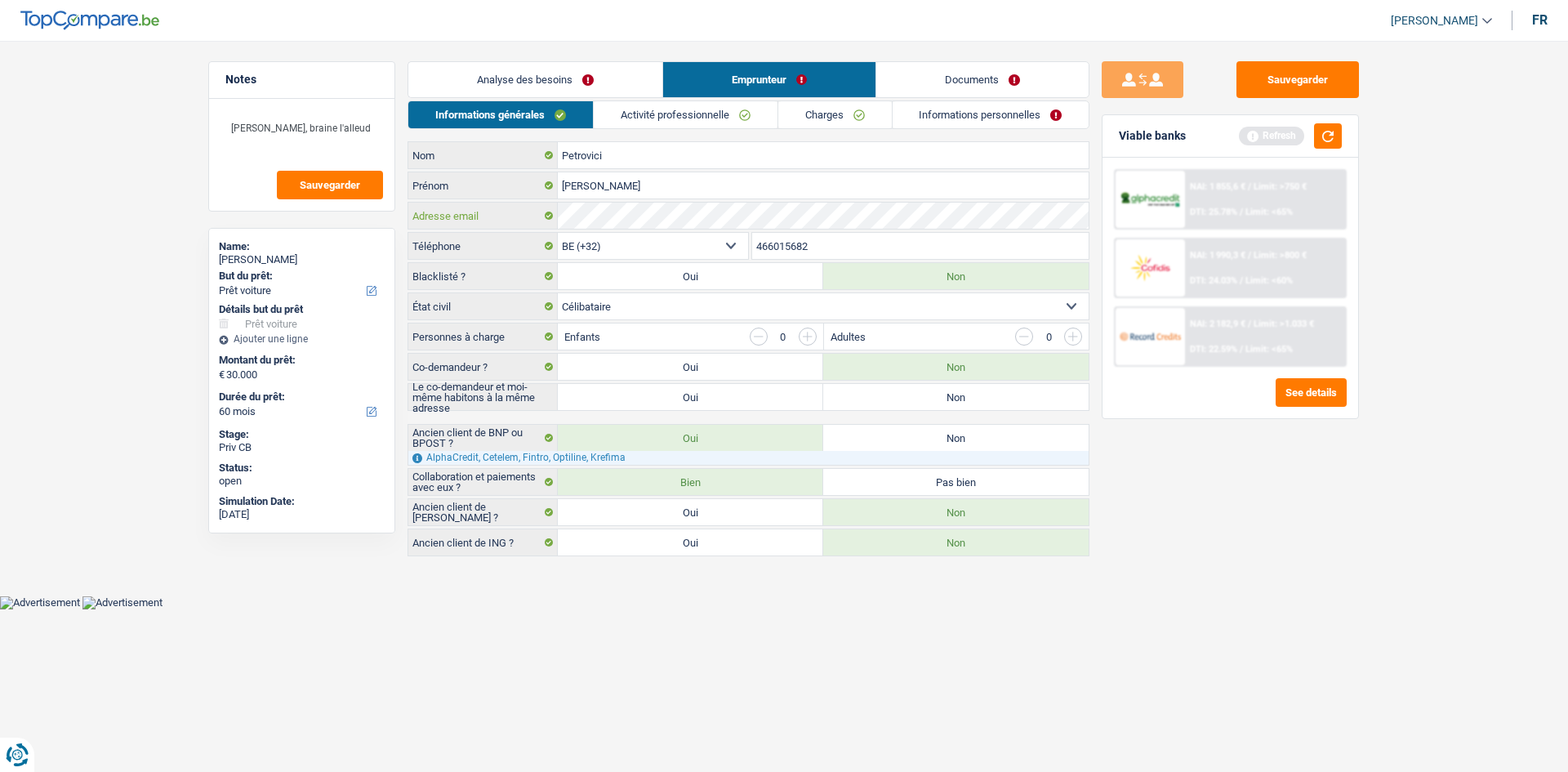 click on "Adresse email" at bounding box center [748, 216] 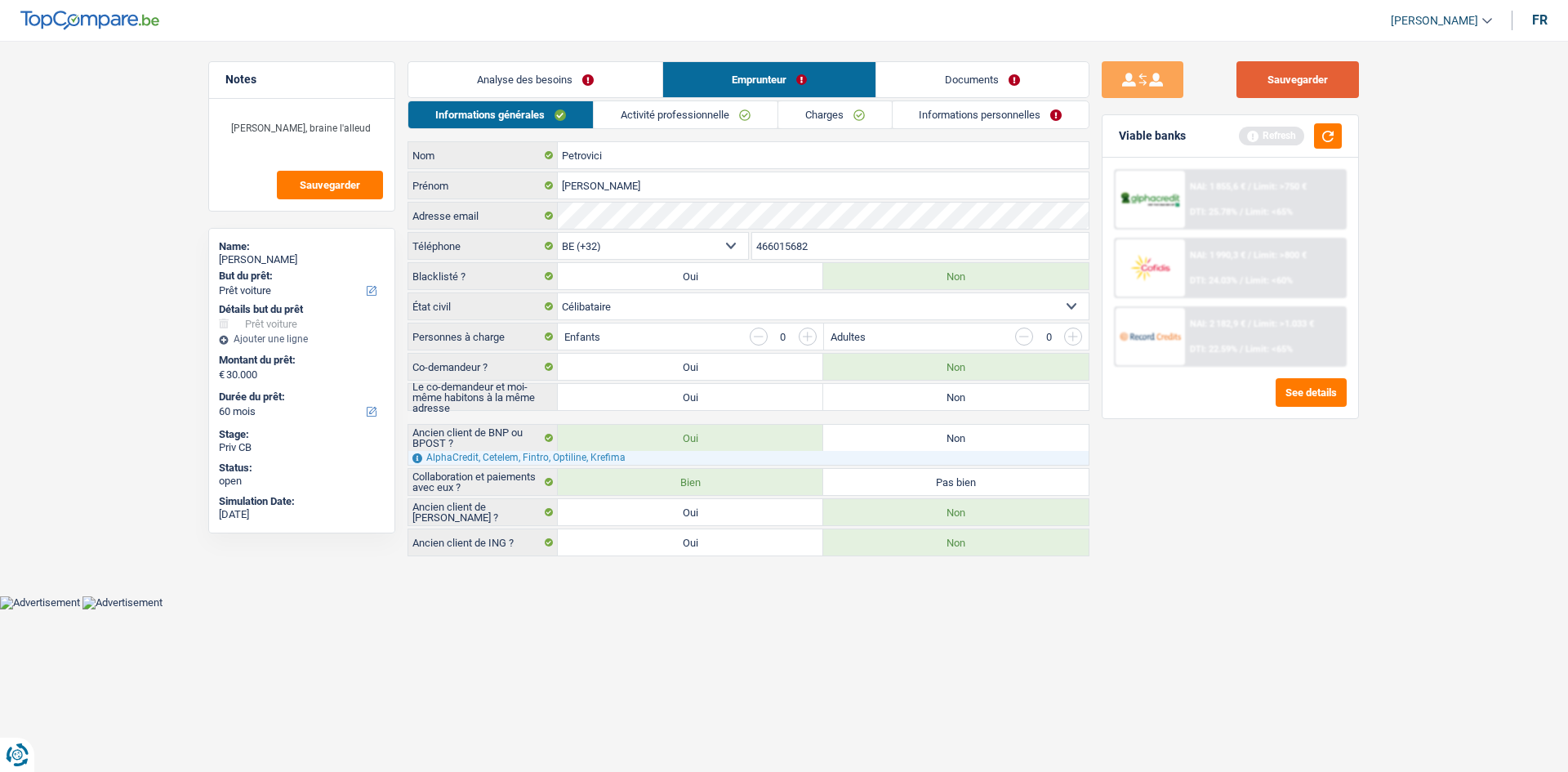 drag, startPoint x: 1287, startPoint y: 87, endPoint x: 1268, endPoint y: 100, distance: 23.02173 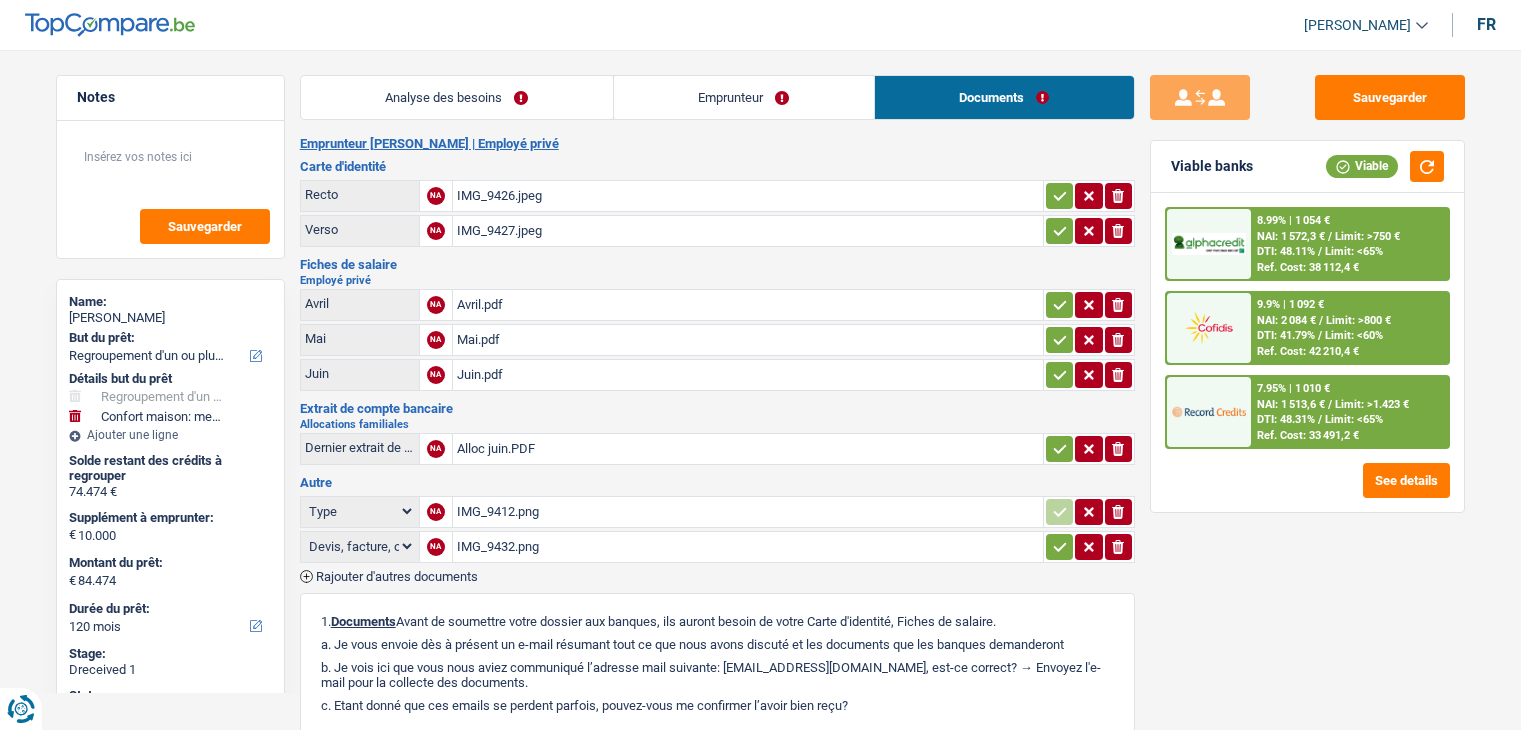 select on "refinancing" 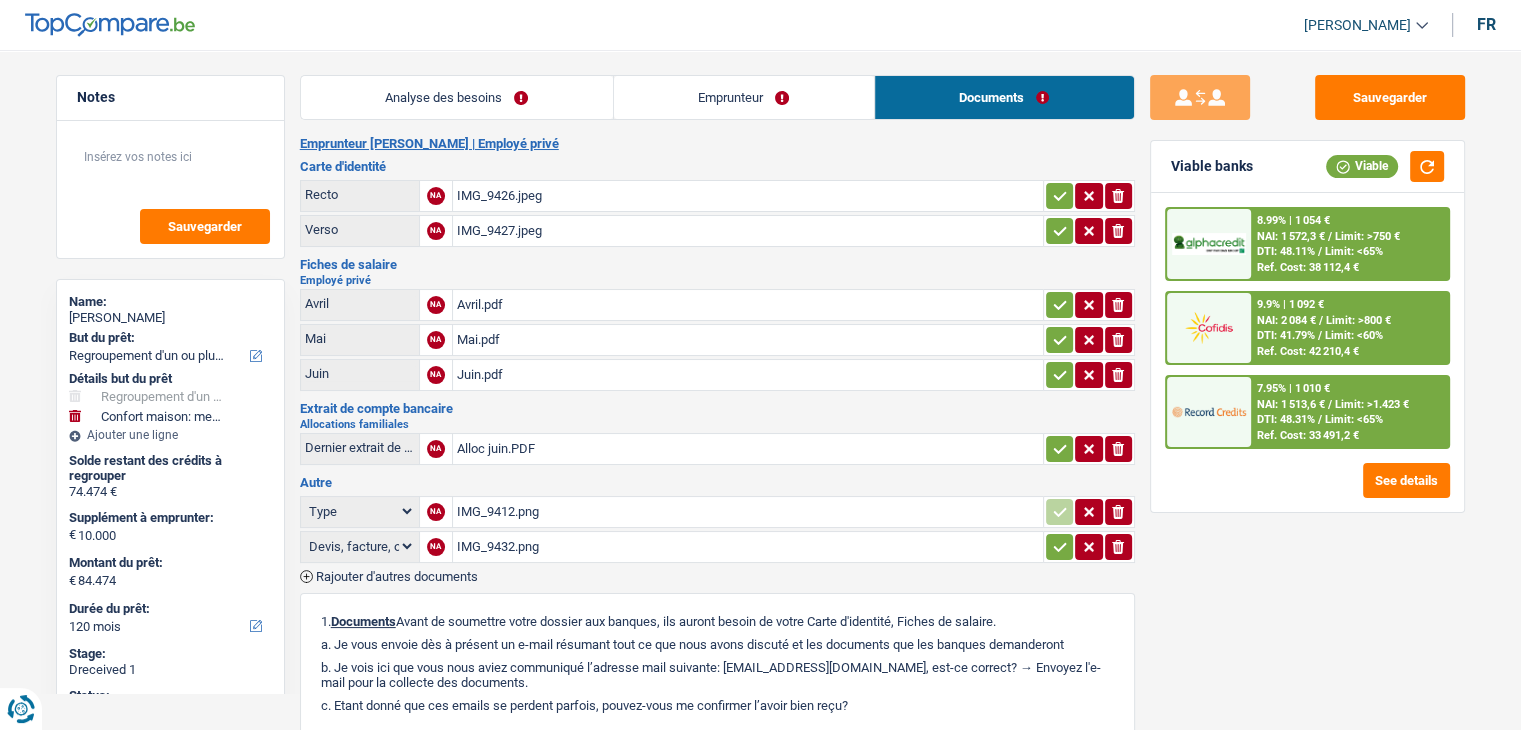 scroll, scrollTop: 0, scrollLeft: 0, axis: both 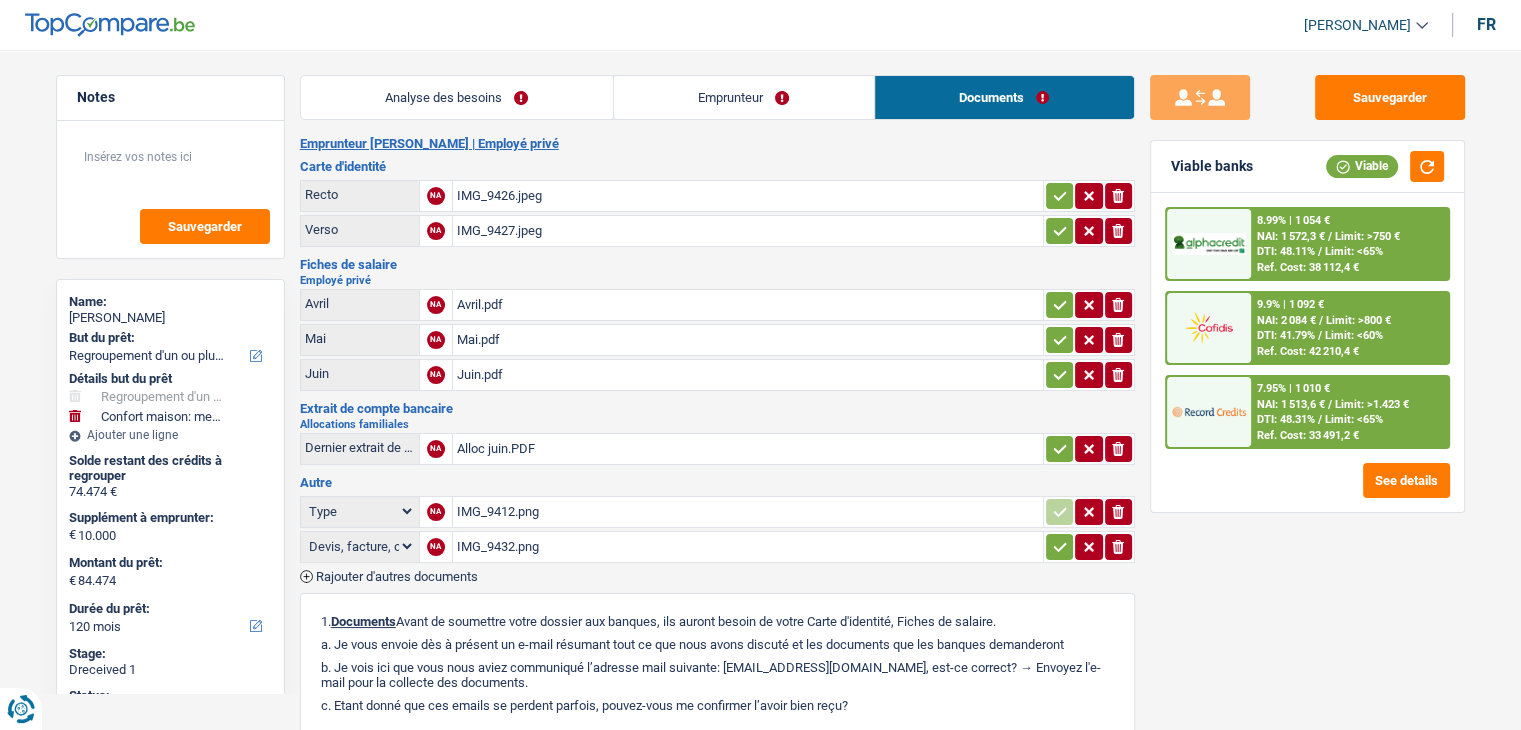 click on "Mai.pdf" at bounding box center (748, 340) 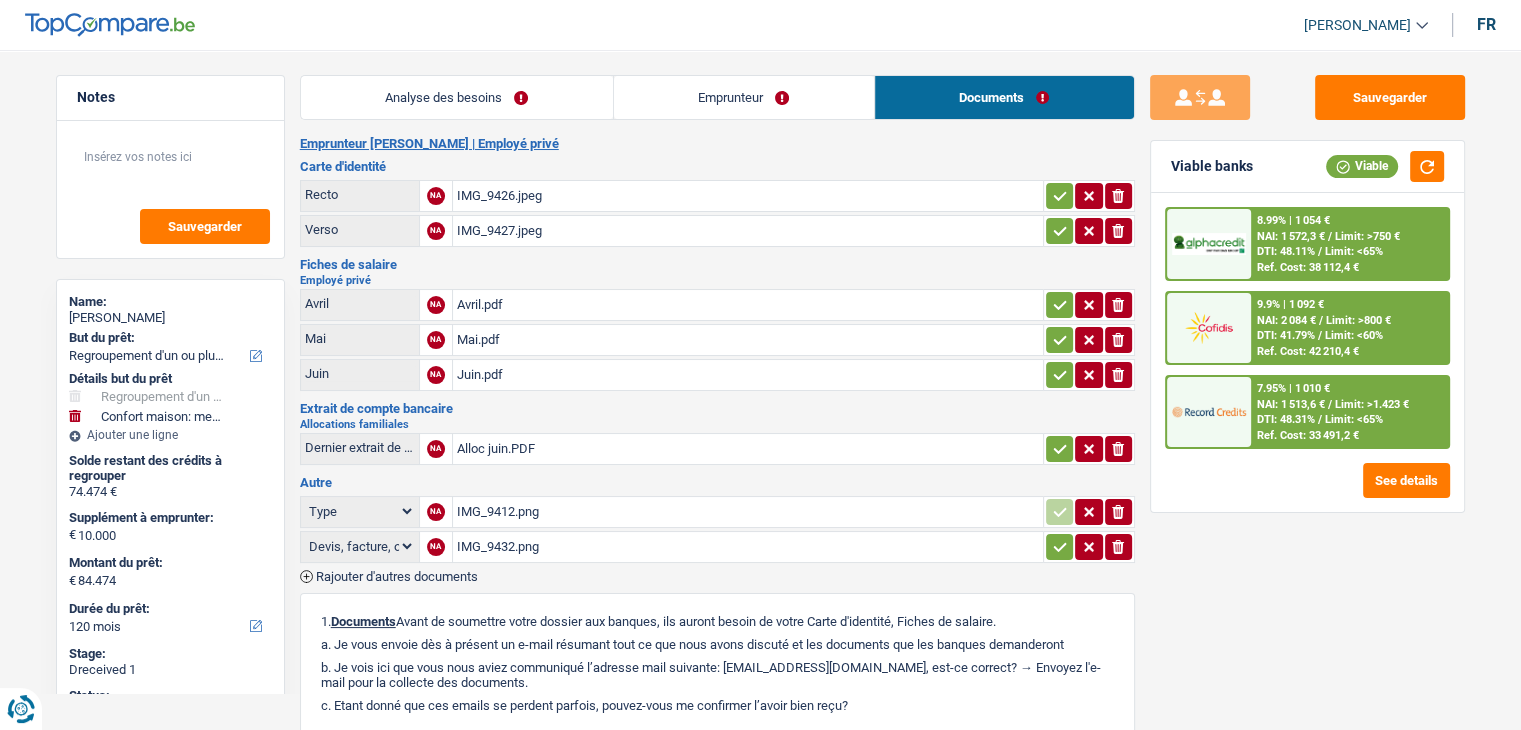 click on "Juin.pdf" at bounding box center (748, 375) 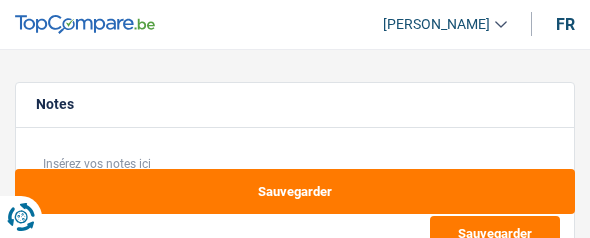 select on "independent" 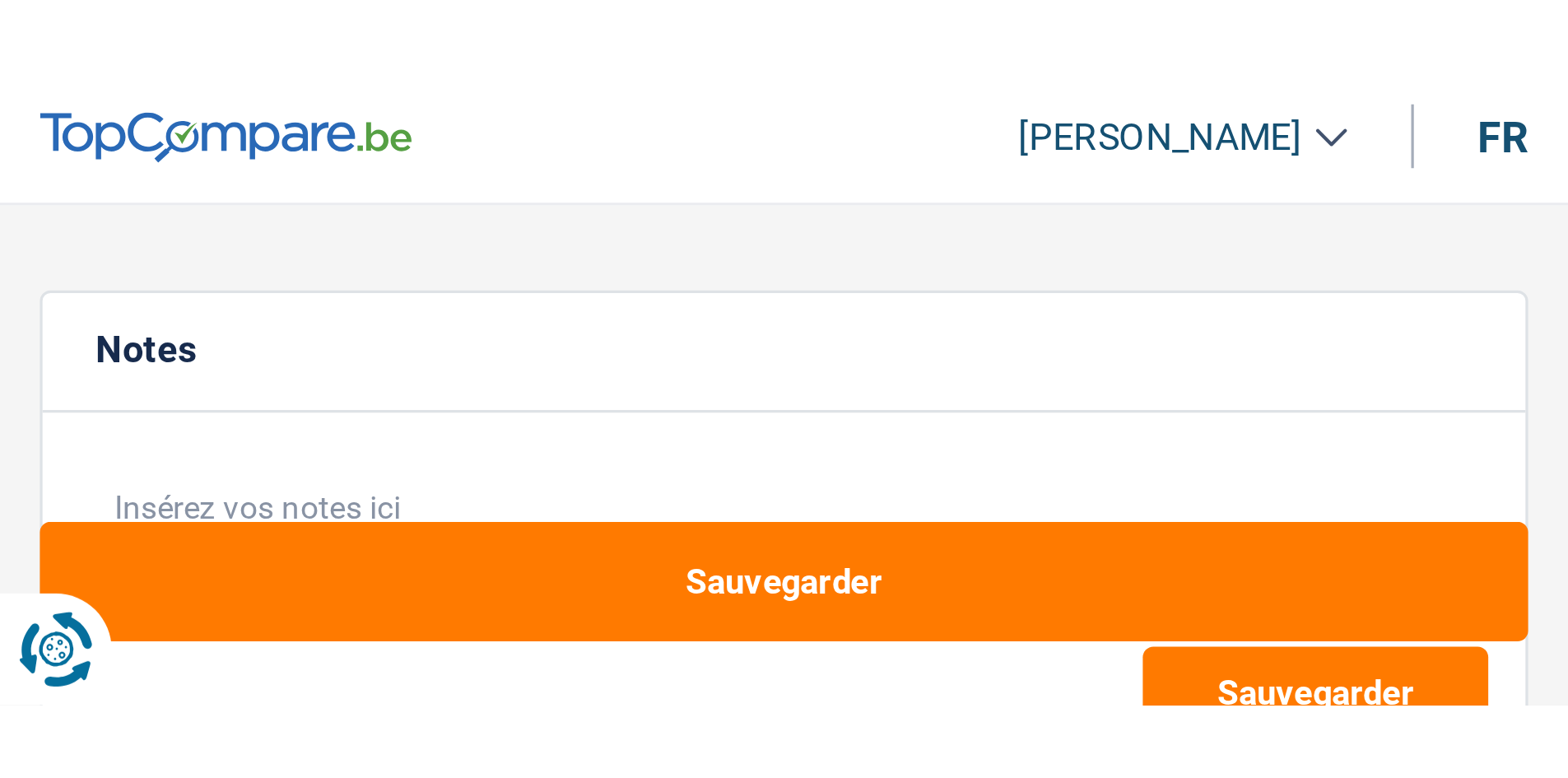 scroll, scrollTop: 0, scrollLeft: 0, axis: both 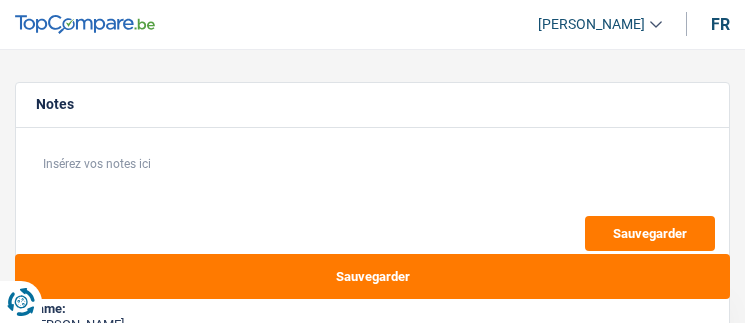 select on "publicEmployee" 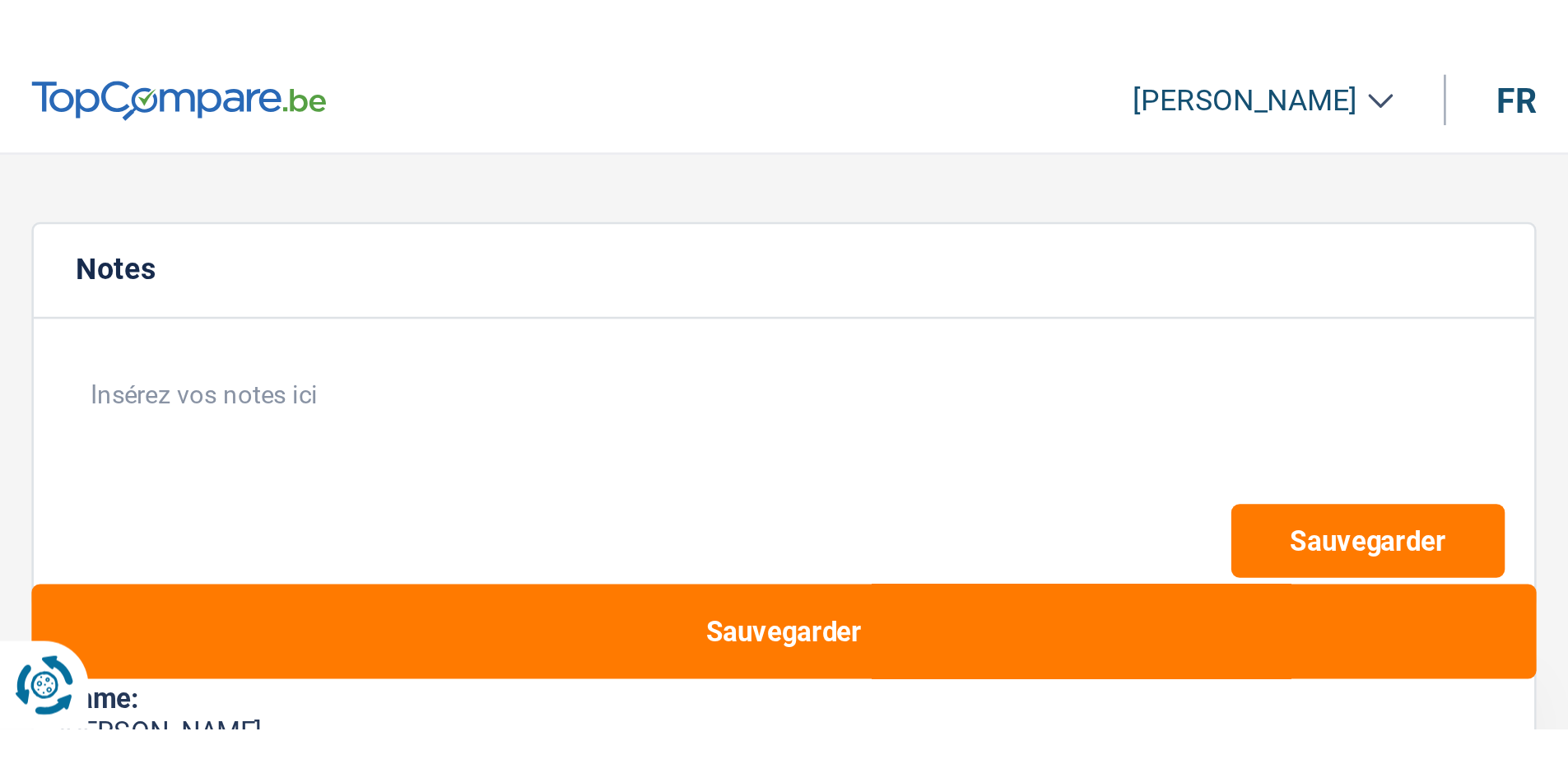 scroll, scrollTop: 0, scrollLeft: 0, axis: both 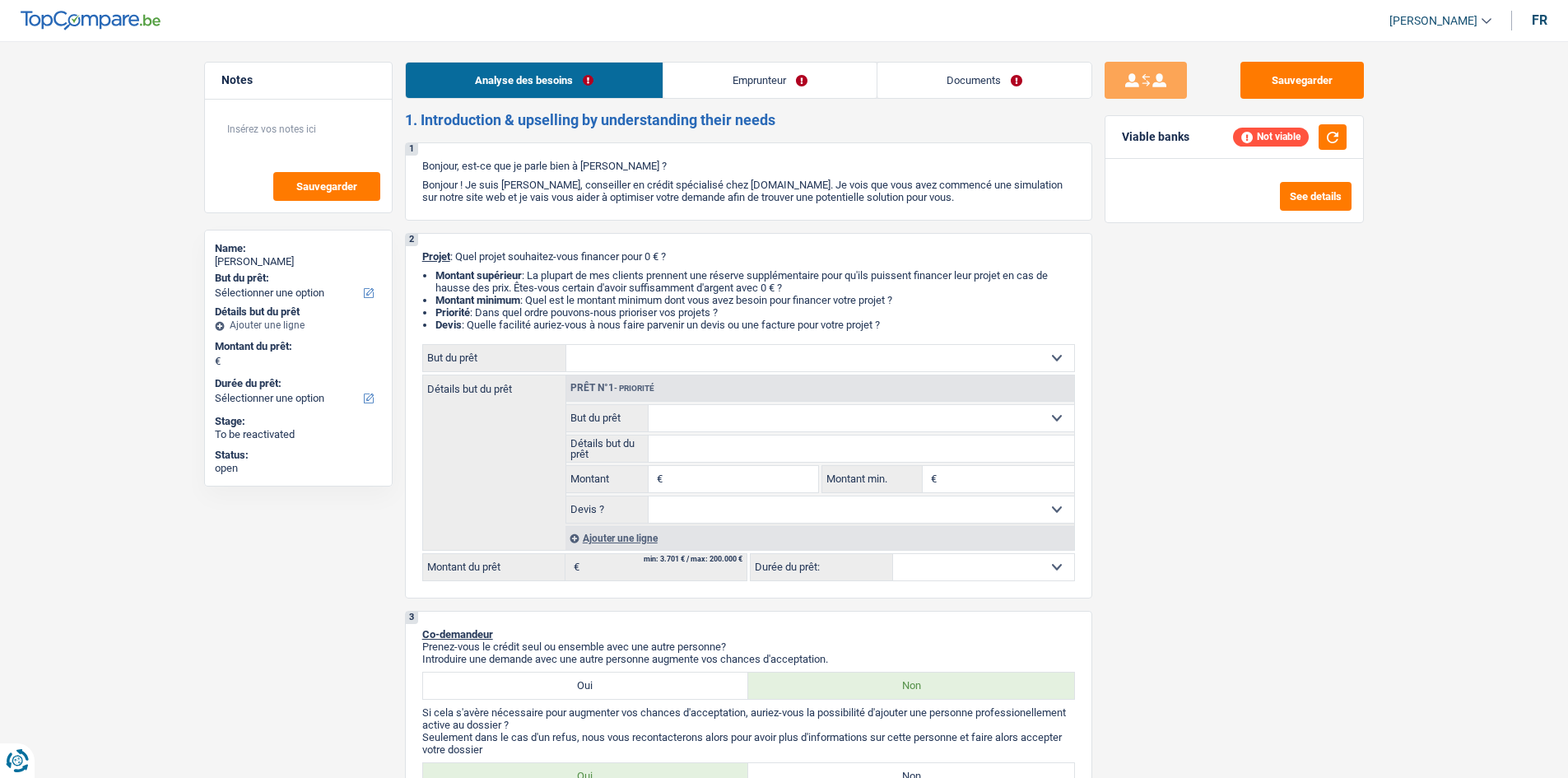 drag, startPoint x: 724, startPoint y: 72, endPoint x: 961, endPoint y: 170, distance: 256.46247 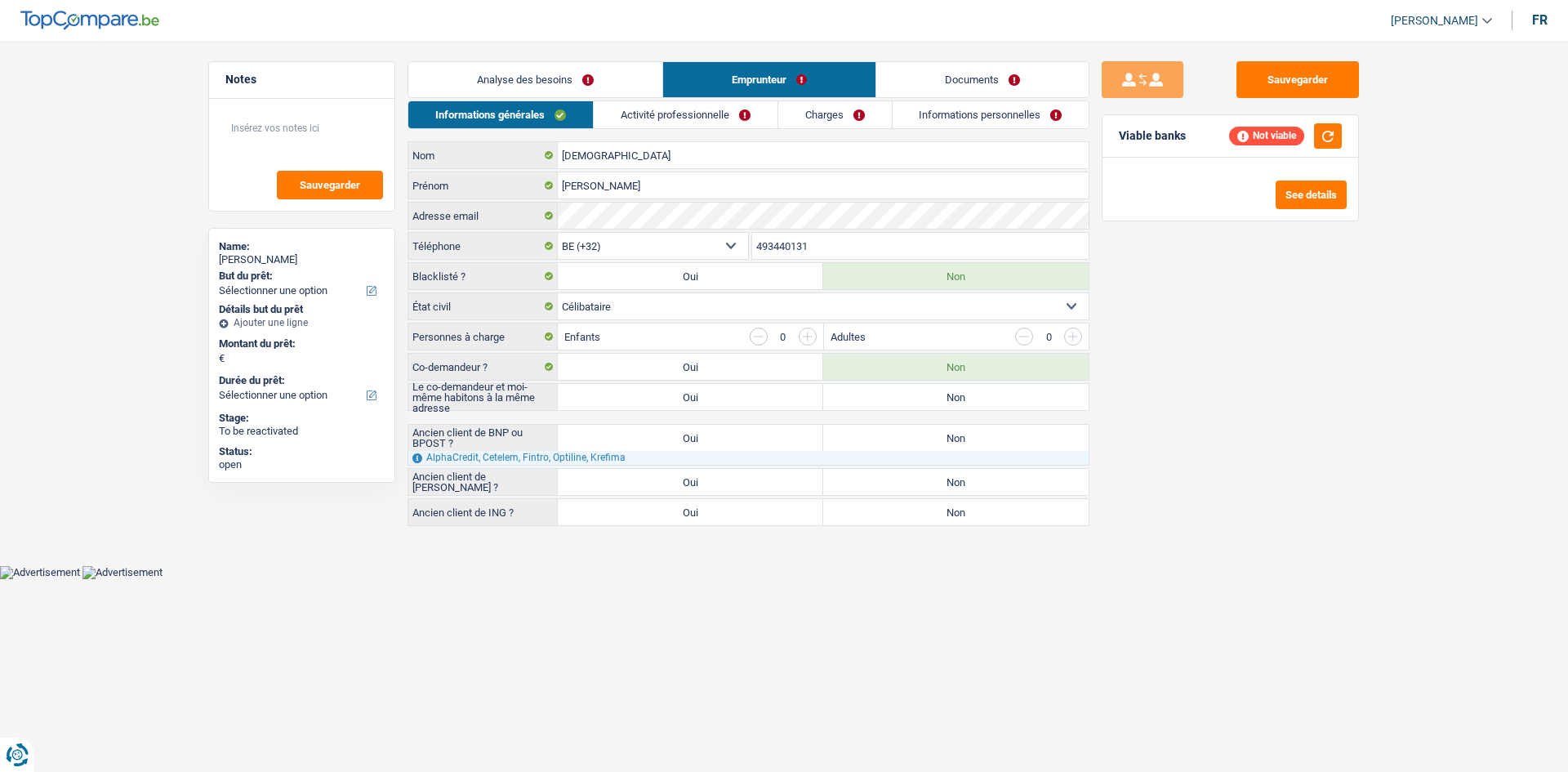 click on "Activité professionnelle" at bounding box center [685, 114] 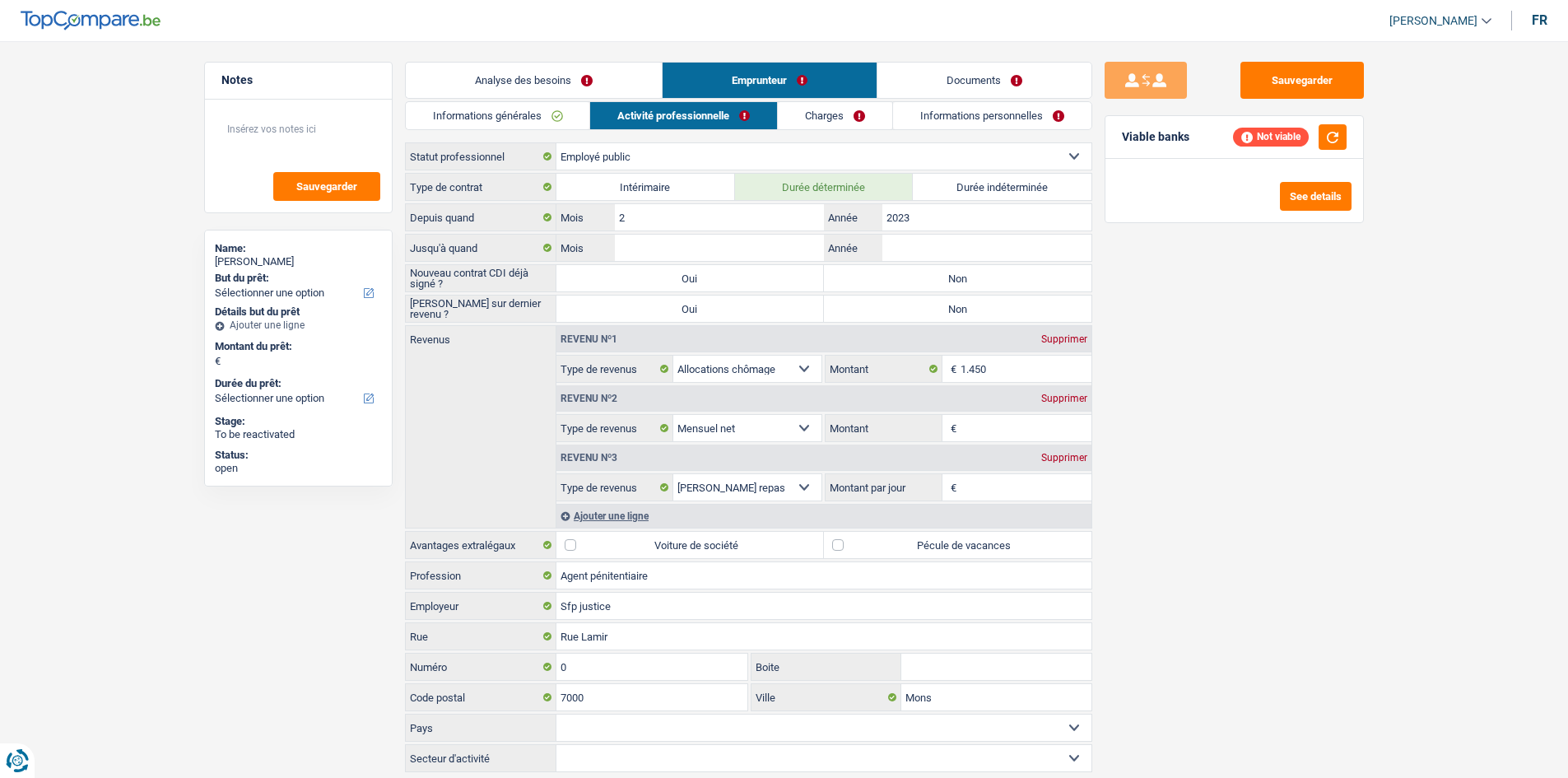click on "Charges" at bounding box center [835, 115] 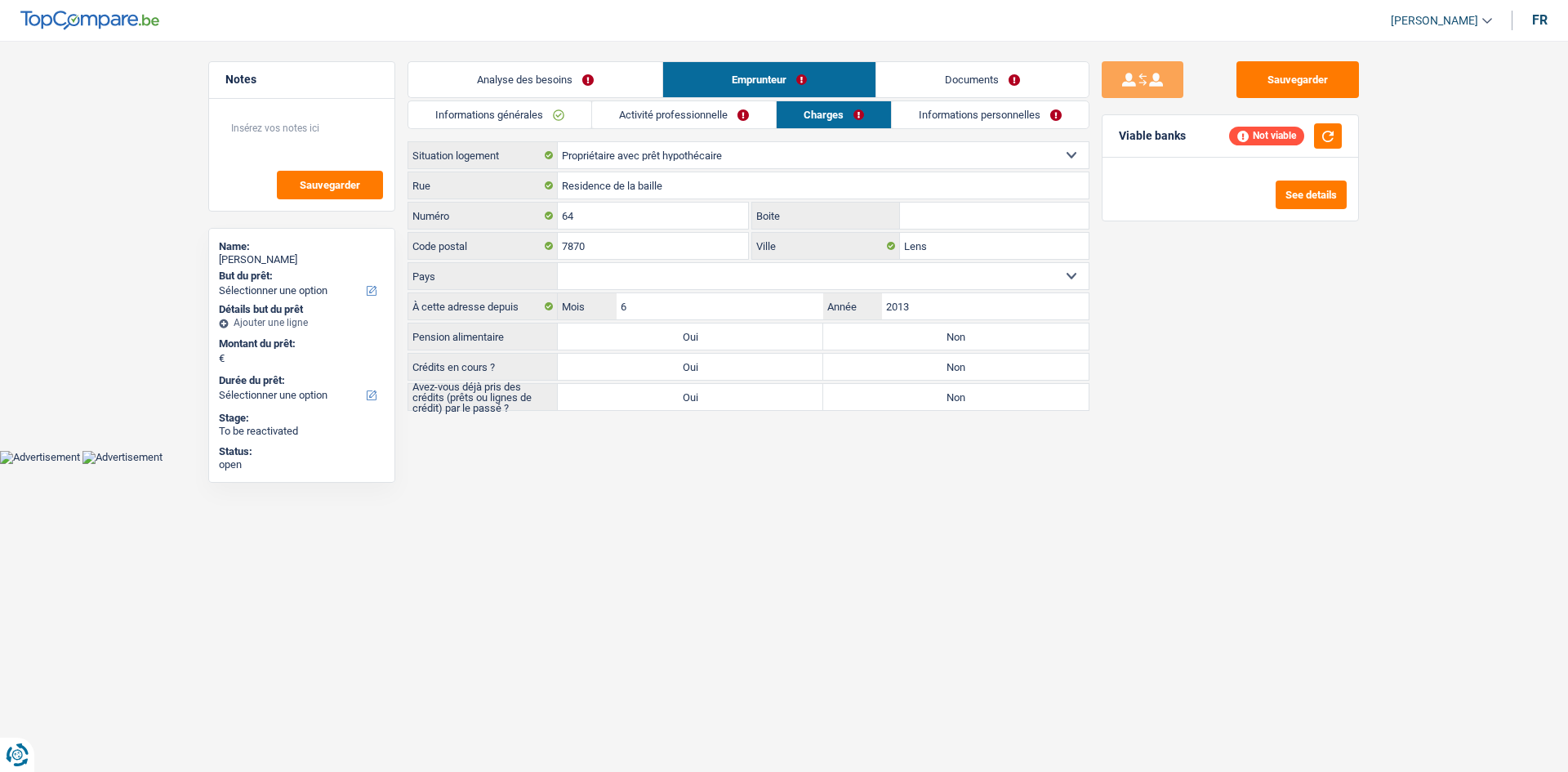 click on "Informations personnelles" at bounding box center [990, 114] 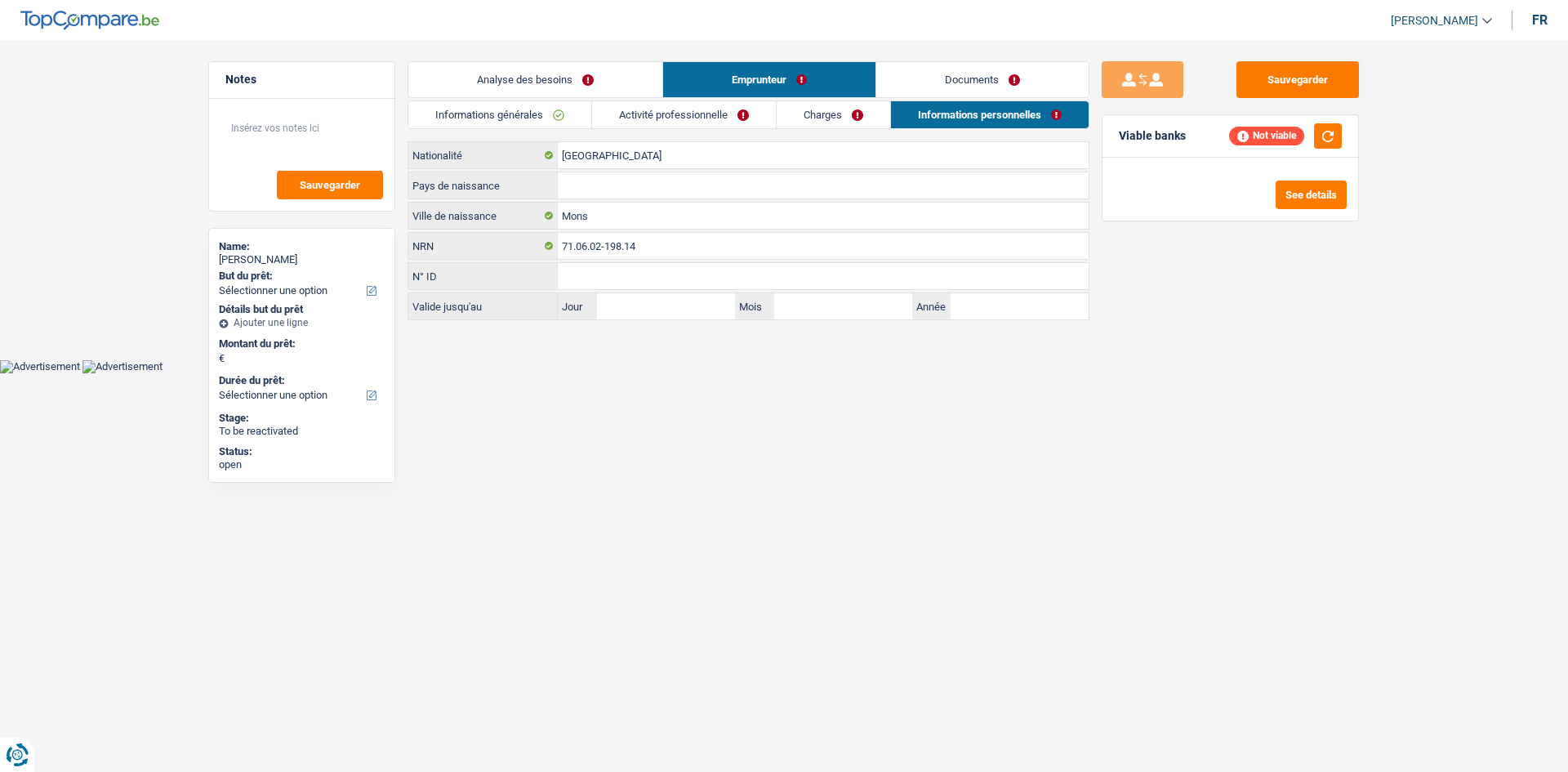 click on "Documents" at bounding box center [982, 79] 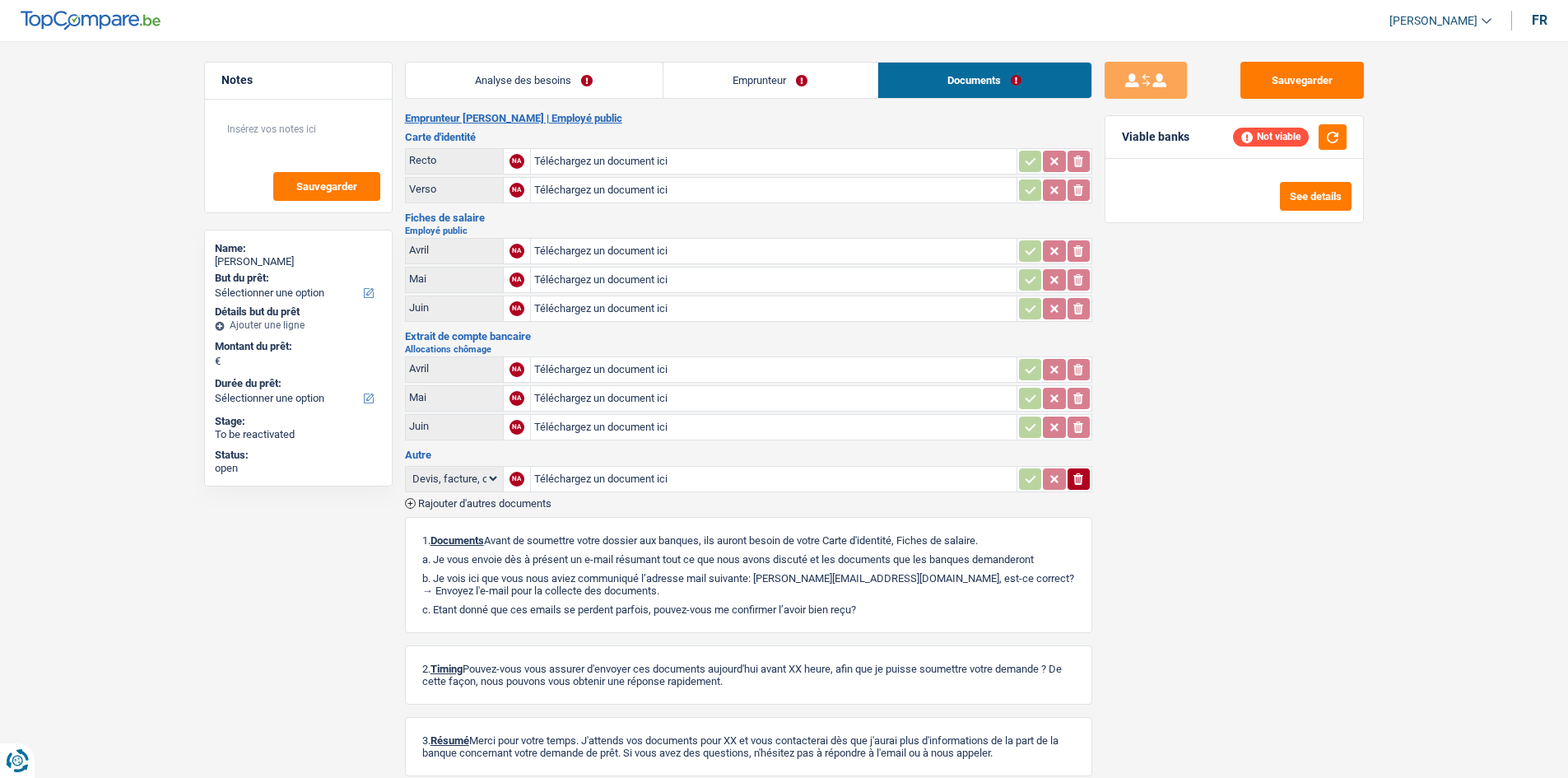 click on "Documents" at bounding box center (984, 80) 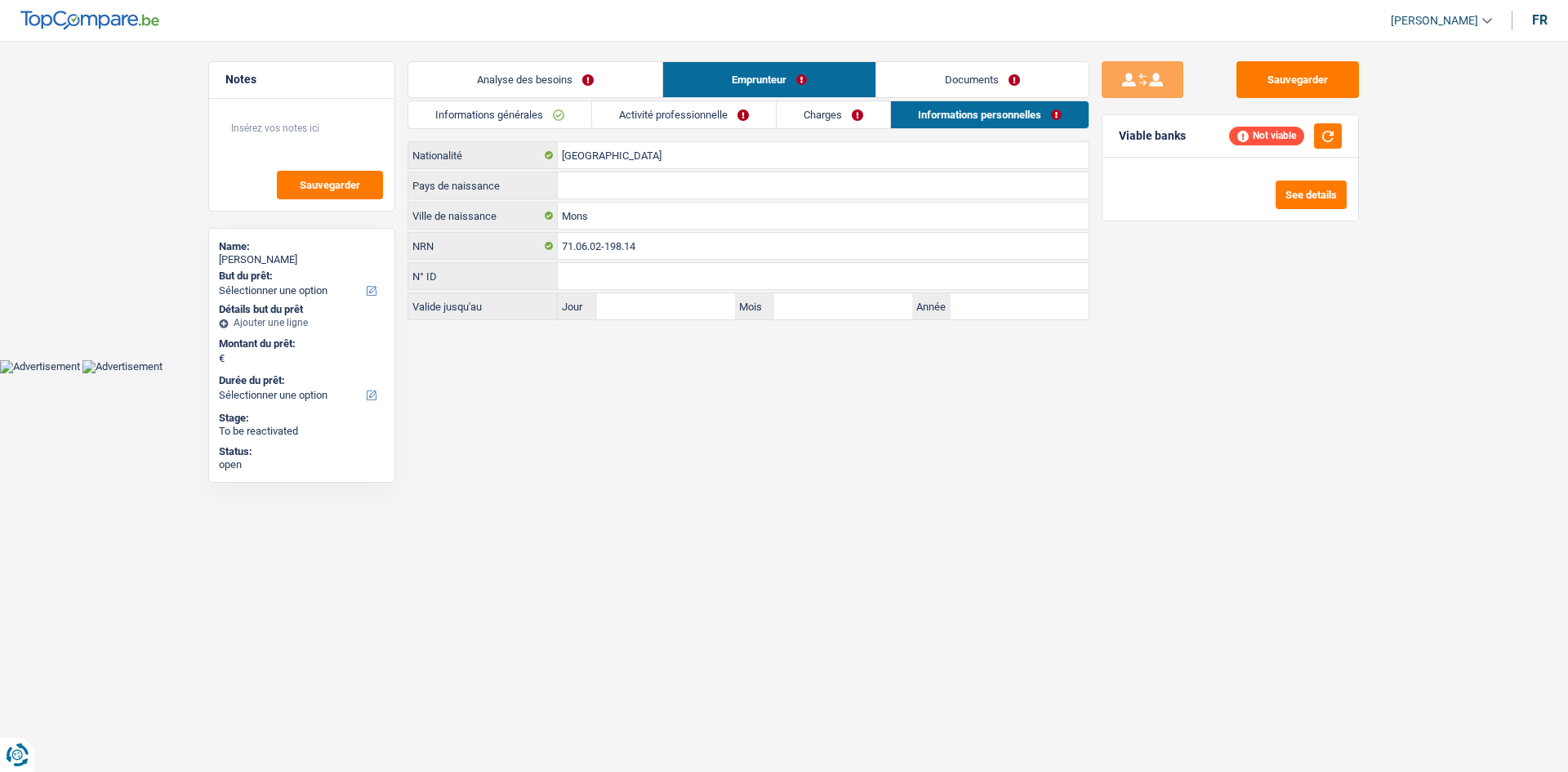 click on "Activité professionnelle" at bounding box center [684, 114] 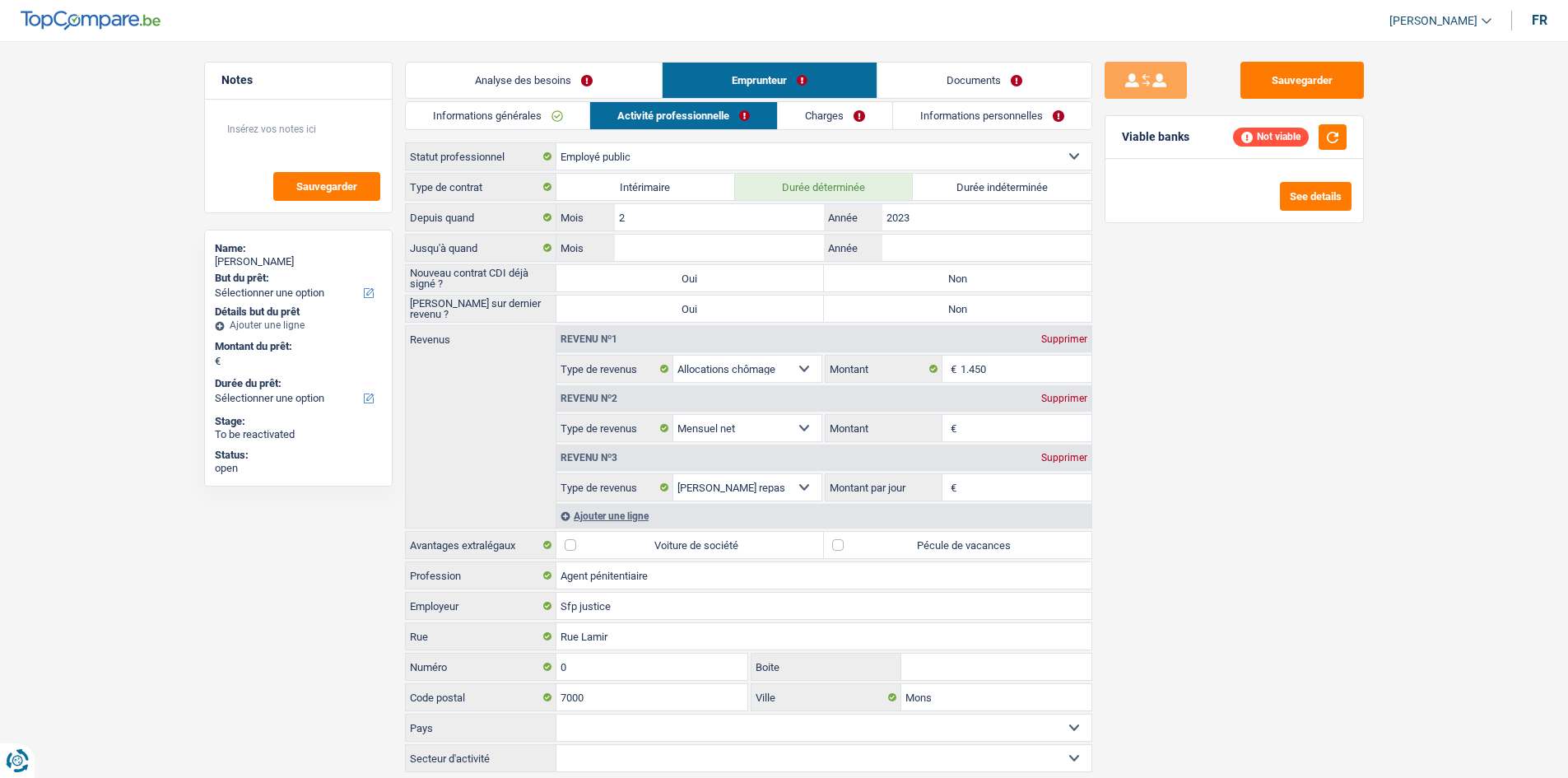 click on "Informations générales" at bounding box center (498, 115) 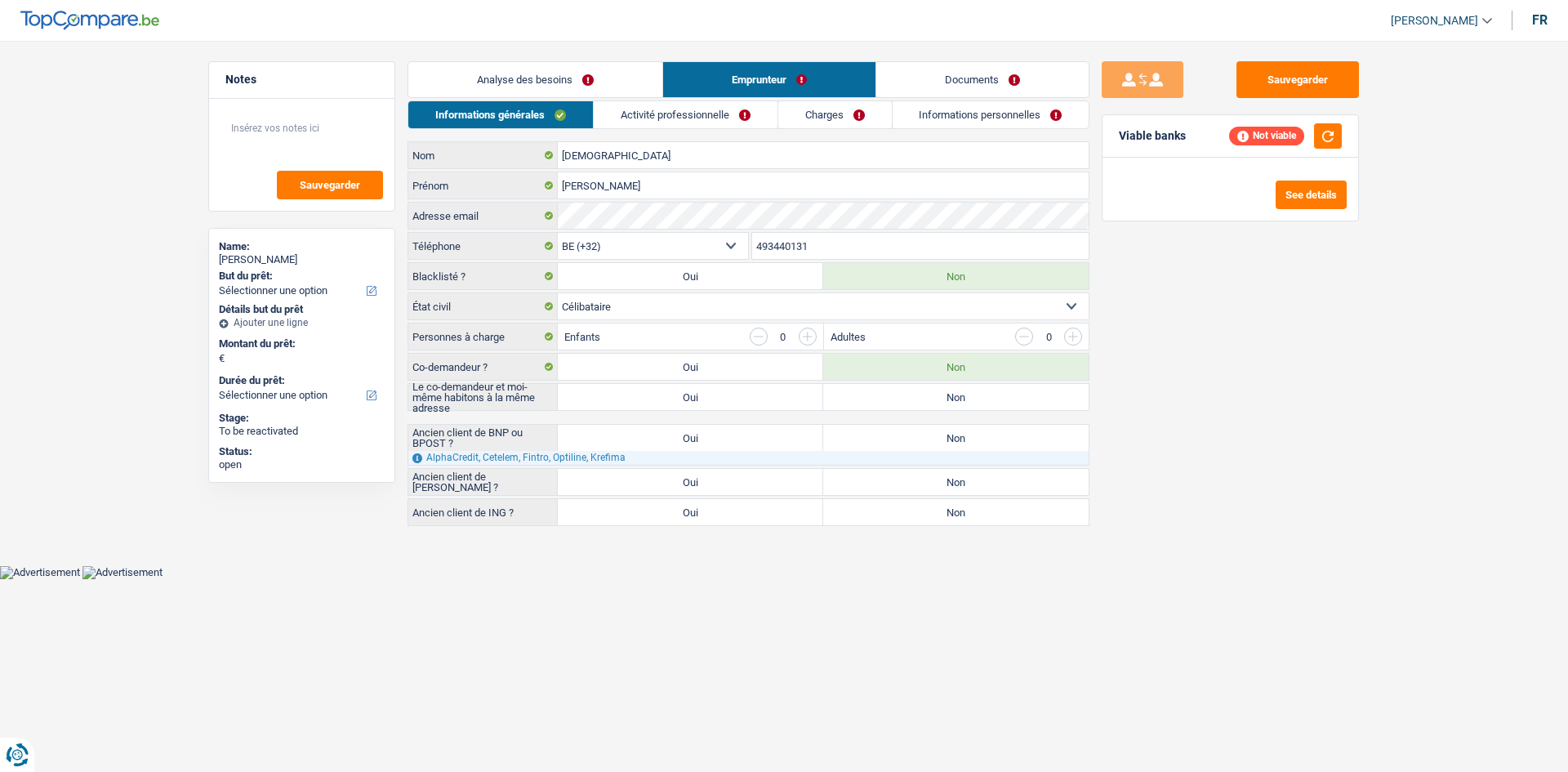 click on "Activité professionnelle" at bounding box center (685, 114) 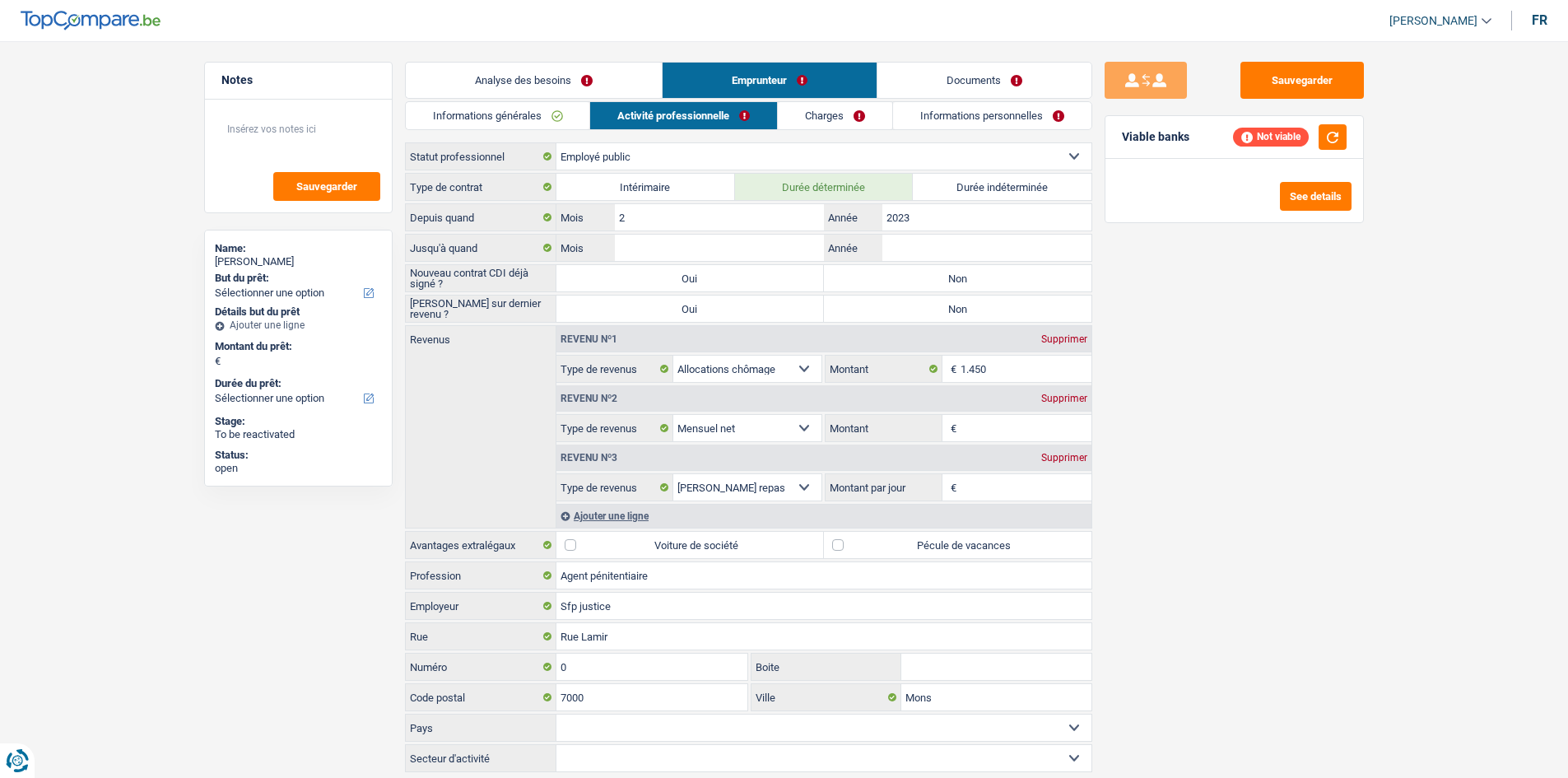 click on "Charges" at bounding box center (835, 115) 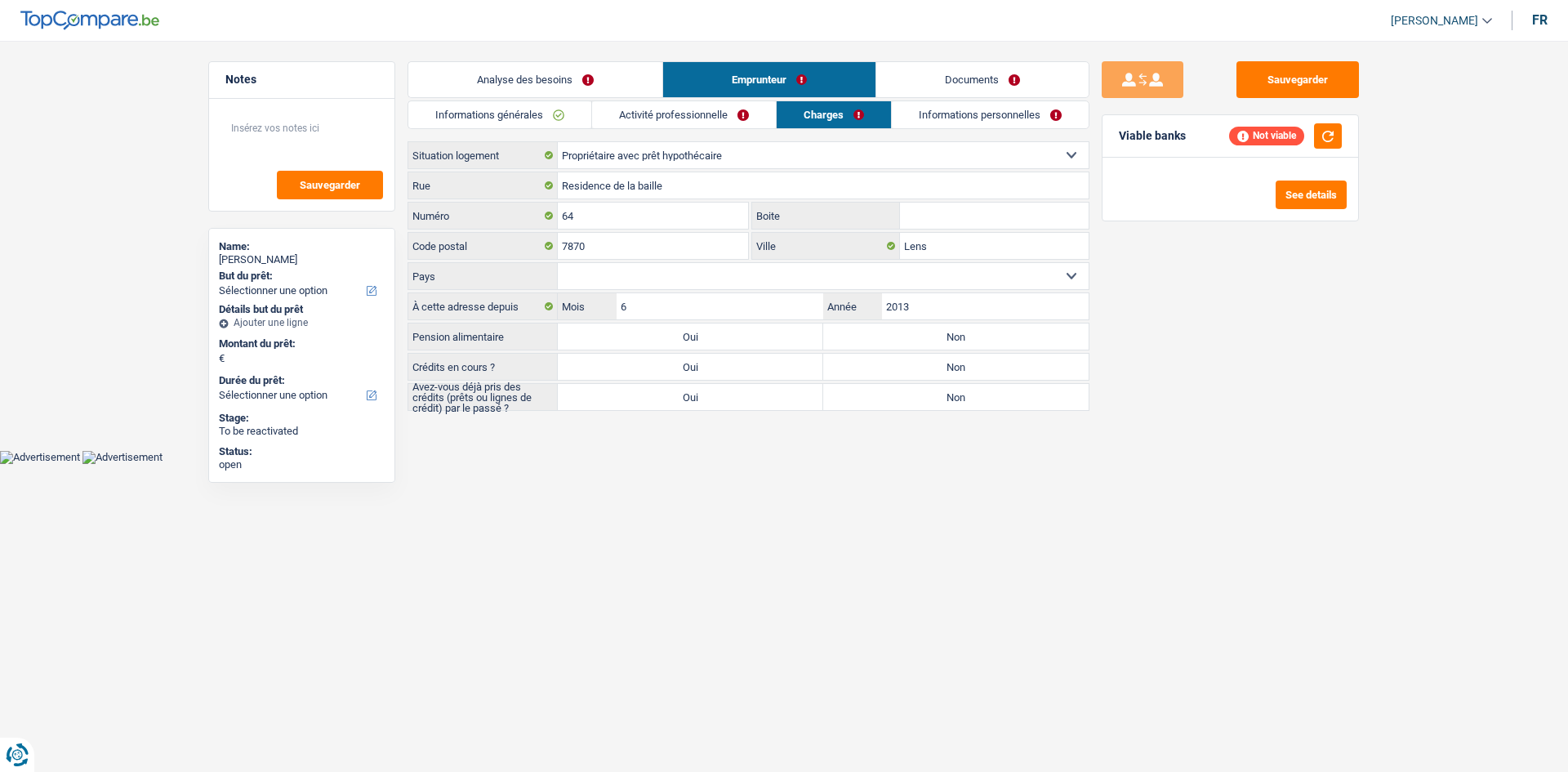 drag, startPoint x: 935, startPoint y: 115, endPoint x: 920, endPoint y: 120, distance: 15.811388 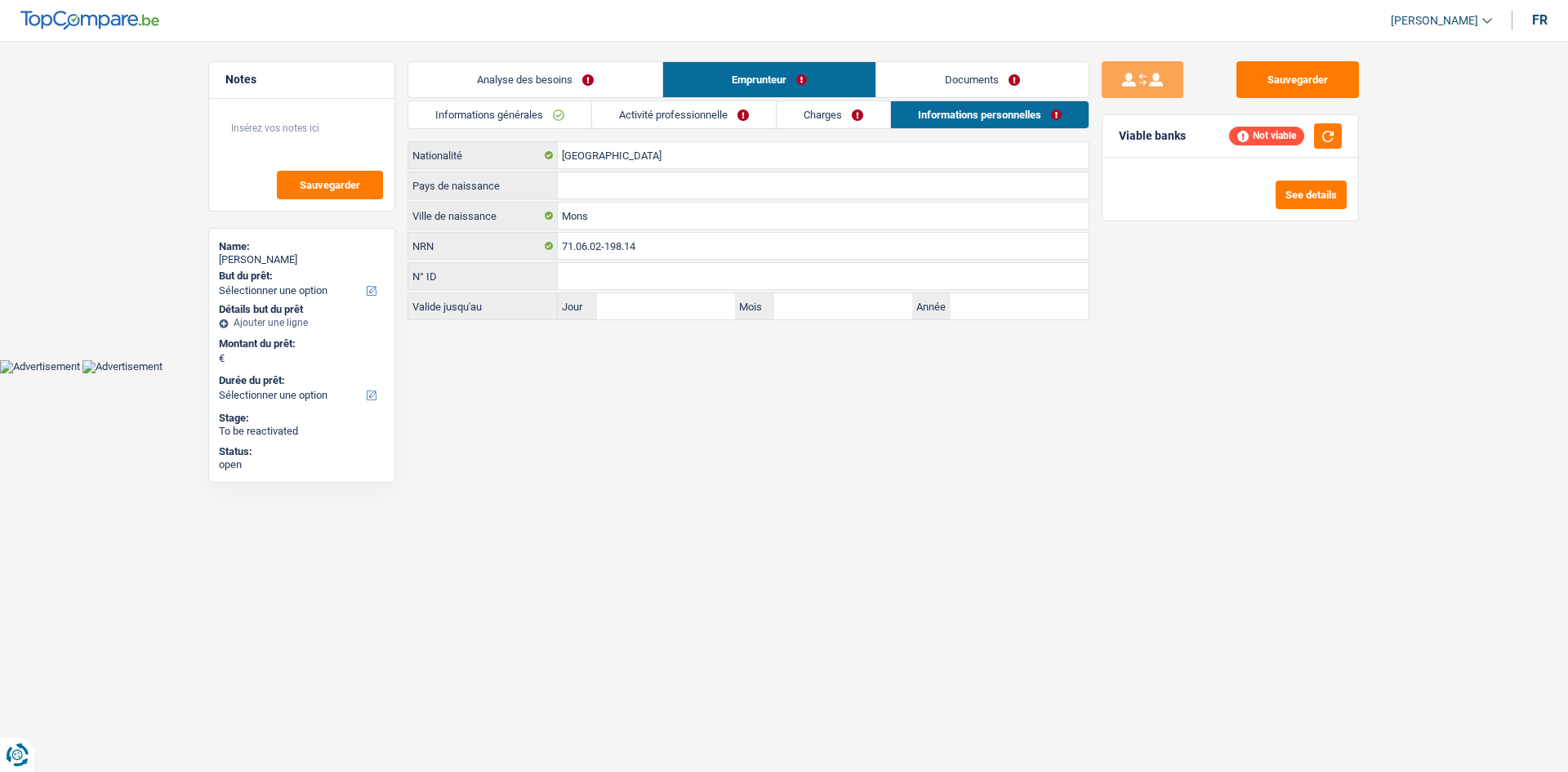 click on "Documents" at bounding box center (982, 79) 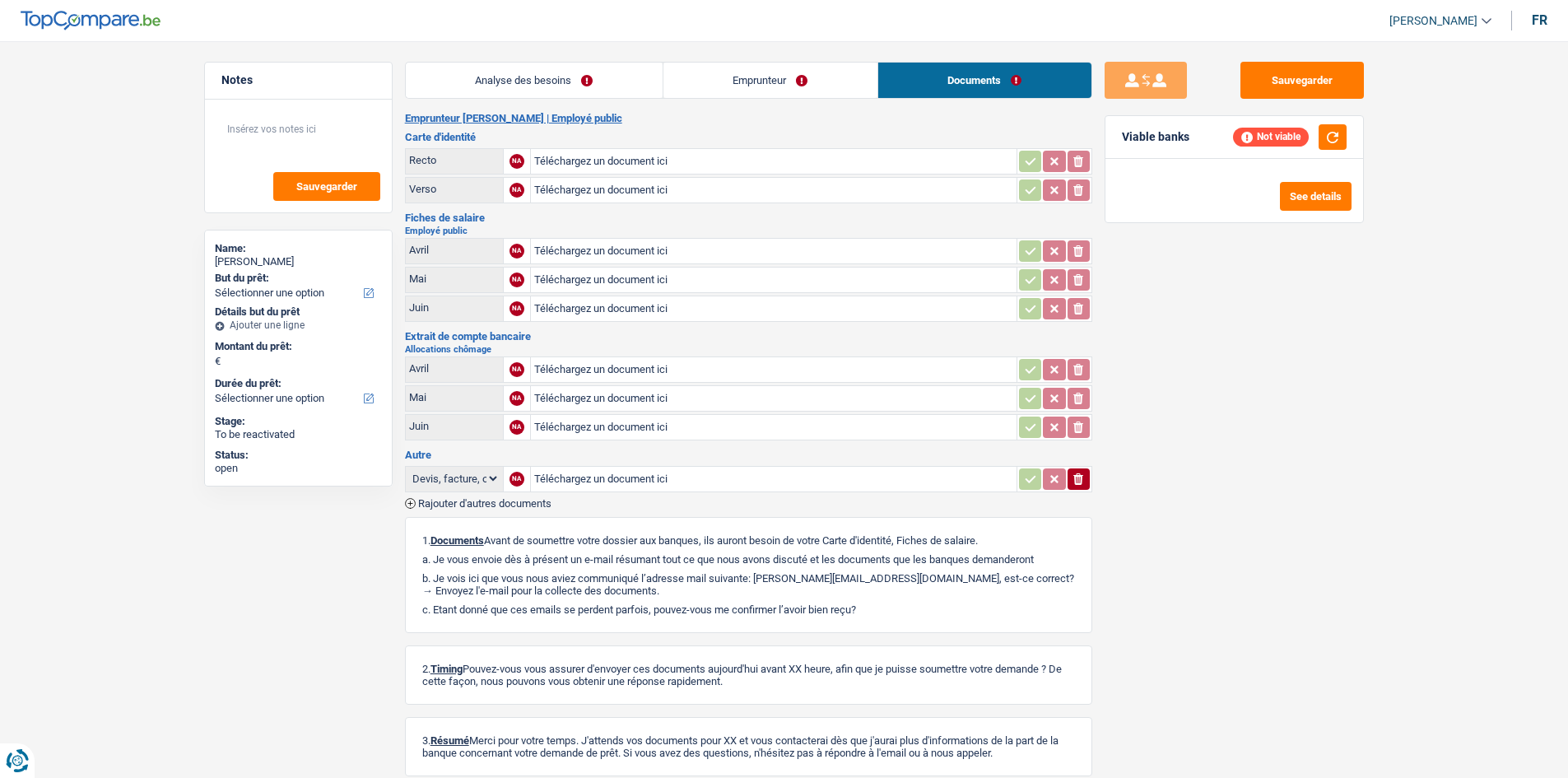 click on "Analyse des besoins" at bounding box center (534, 80) 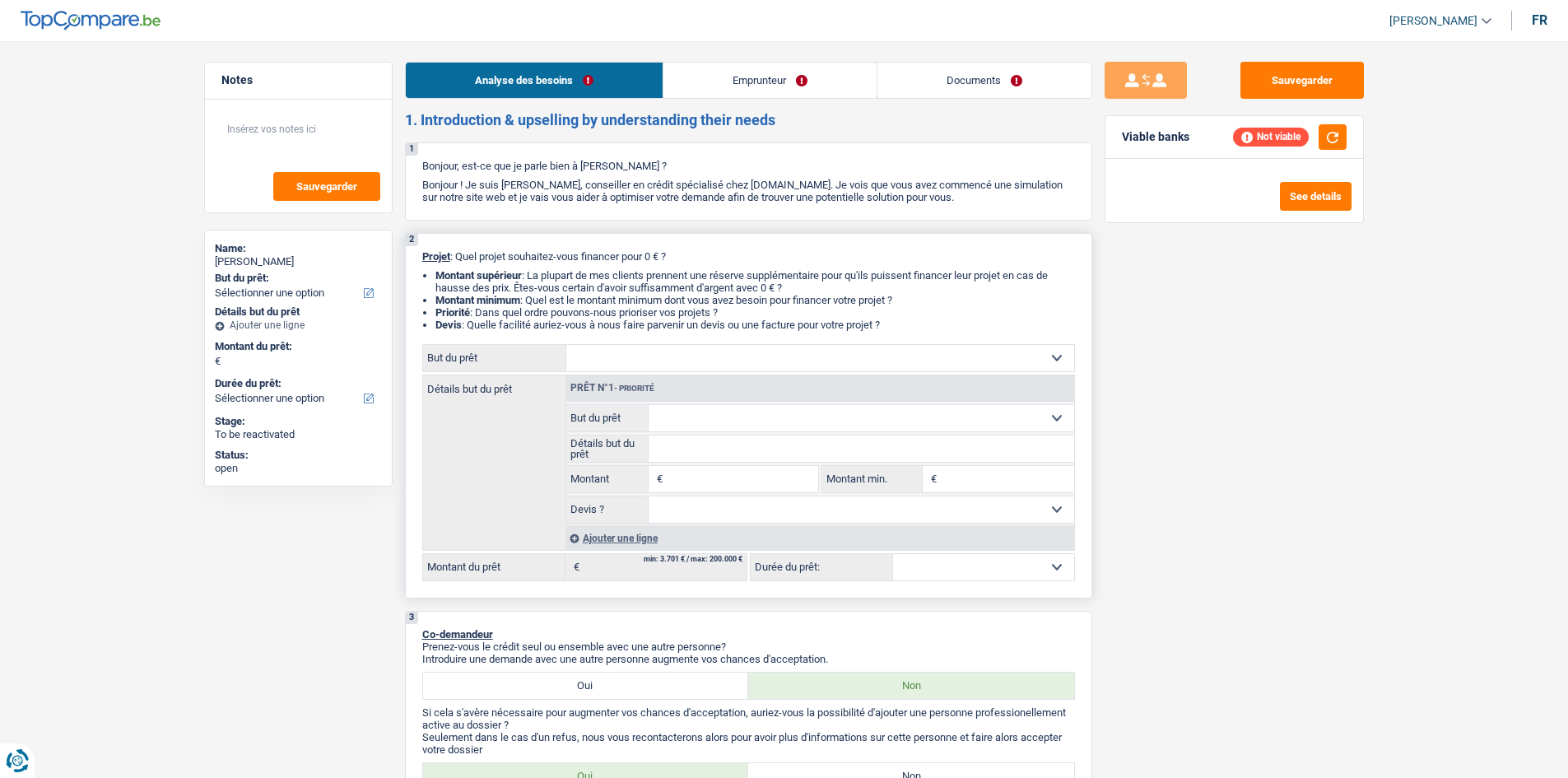 click on "Confort maison: meubles, textile, peinture, électroménager, outillage non-professionnel Hifi, multimédia, gsm, ordinateur Aménagement: frais d'installation, déménagement Evénement familial: naissance, mariage, divorce, communion, décès Frais médicaux Frais d'études Frais permis de conduire Loisirs: voyage, sport, musique Rafraîchissement: petits travaux maison et jardin Frais judiciaires Réparation voiture Prêt rénovation Prêt énergie Prêt voiture Taxes, impôts non professionnels Rénovation bien à l'étranger Dettes familiales Assurance Autre
Sélectionner une option" at bounding box center (820, 358) 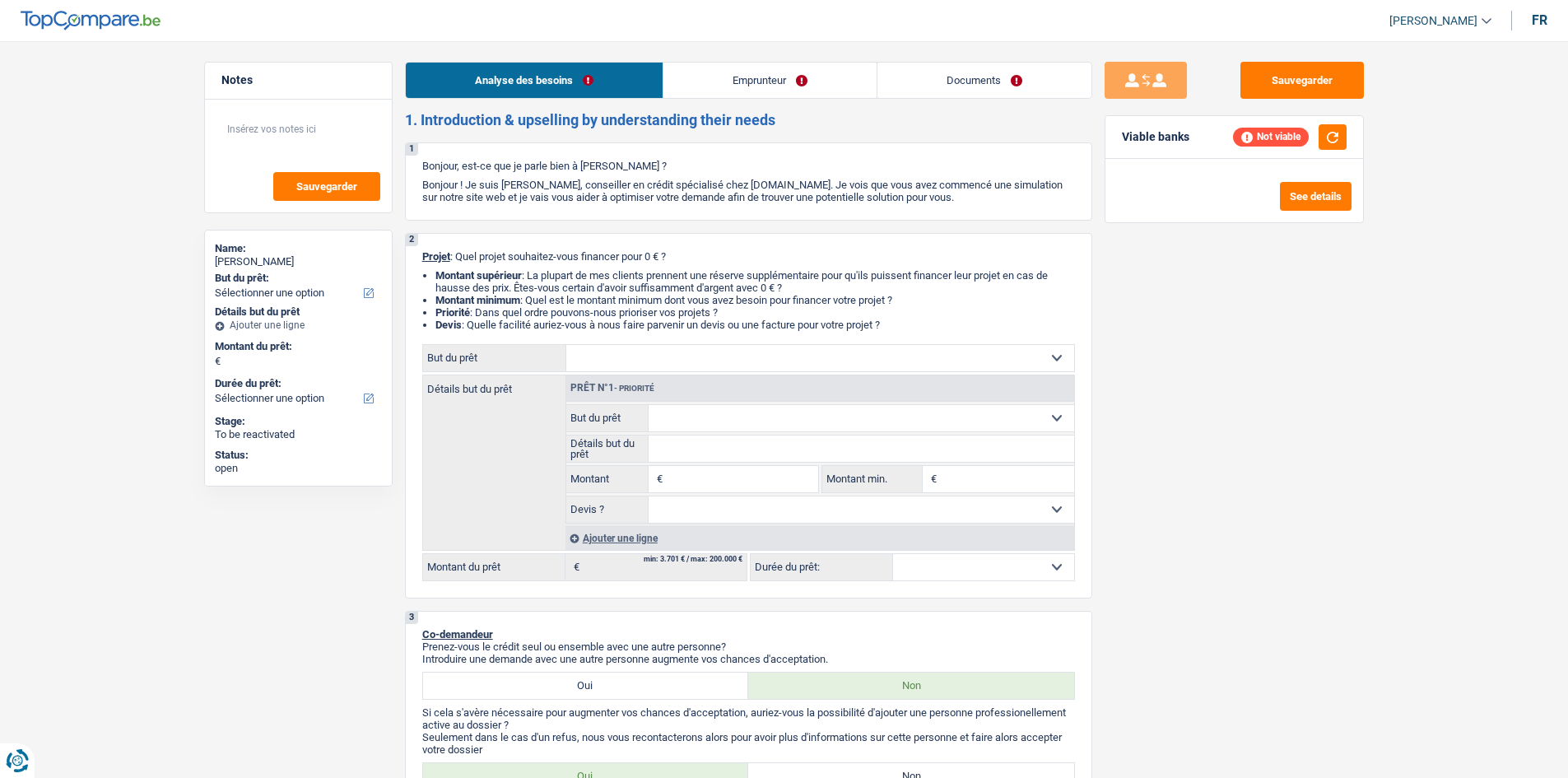 click on "Notes
Sauvegarder
Name:   Laurence Deramaix   But du prêt: Confort maison: meubles, textile, peinture, électroménager, outillage non-professionnel Hifi, multimédia, gsm, ordinateur Aménagement: frais d'installation, déménagement Evénement familial: naissance, mariage, divorce, communion, décès Frais médicaux Frais d'études Frais permis de conduire Loisirs: voyage, sport, musique Rafraîchissement: petits travaux maison et jardin Frais judiciaires Réparation voiture Prêt rénovation Prêt énergie Prêt voiture Taxes, impôts non professionnels Rénovation bien à l'étranger Dettes familiales Assurance Autre
Sélectionner une option
Tous les champs sont obligatoires. Veuillez sélectionner une option
Détails but du prêt
Ajouter une ligne
Montant du prêt: €   Tous les champs sont obligatoires. Veuillez fournir une réponse plus longue" at bounding box center (784, 1199) 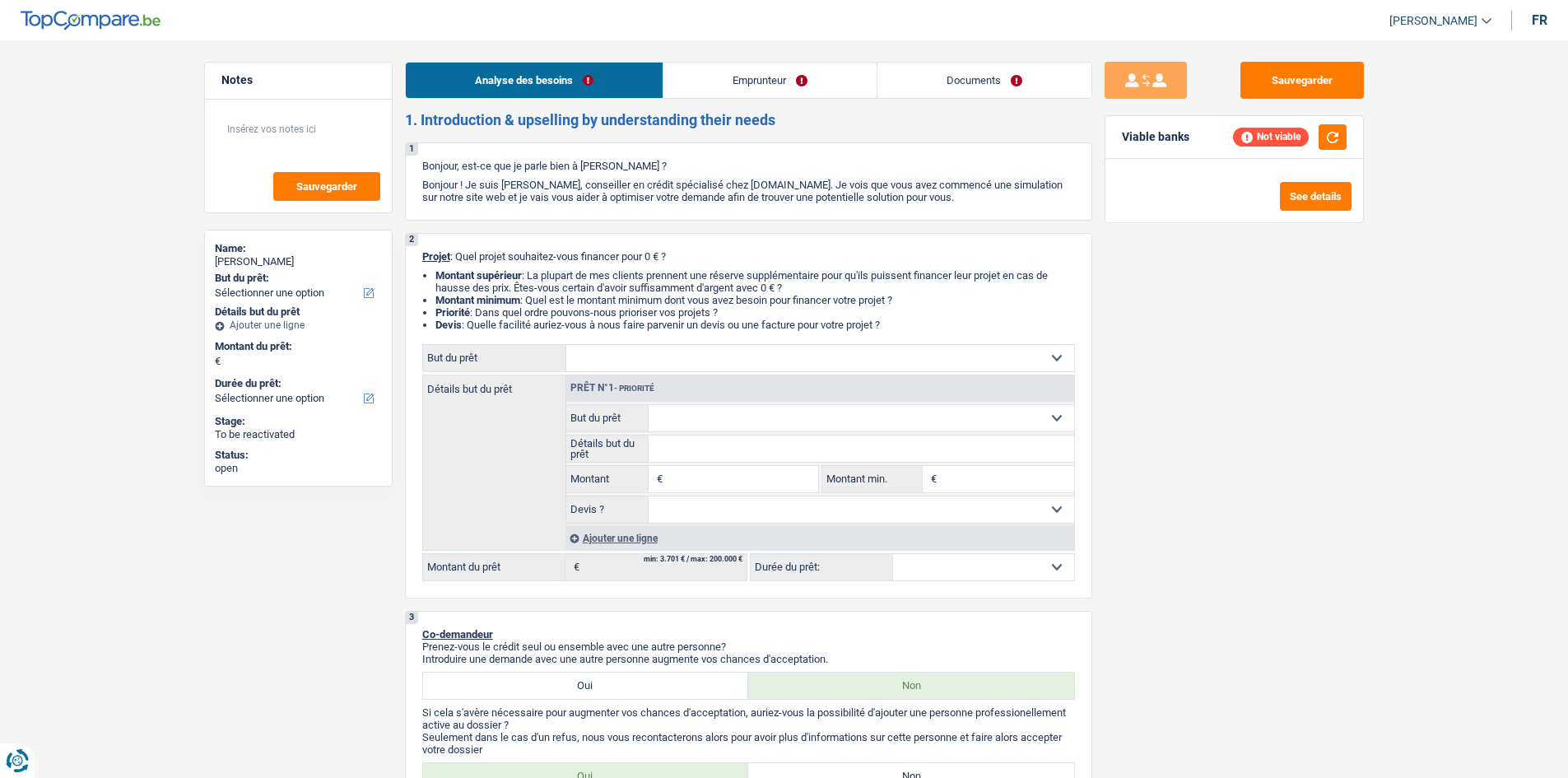 select on "worker" 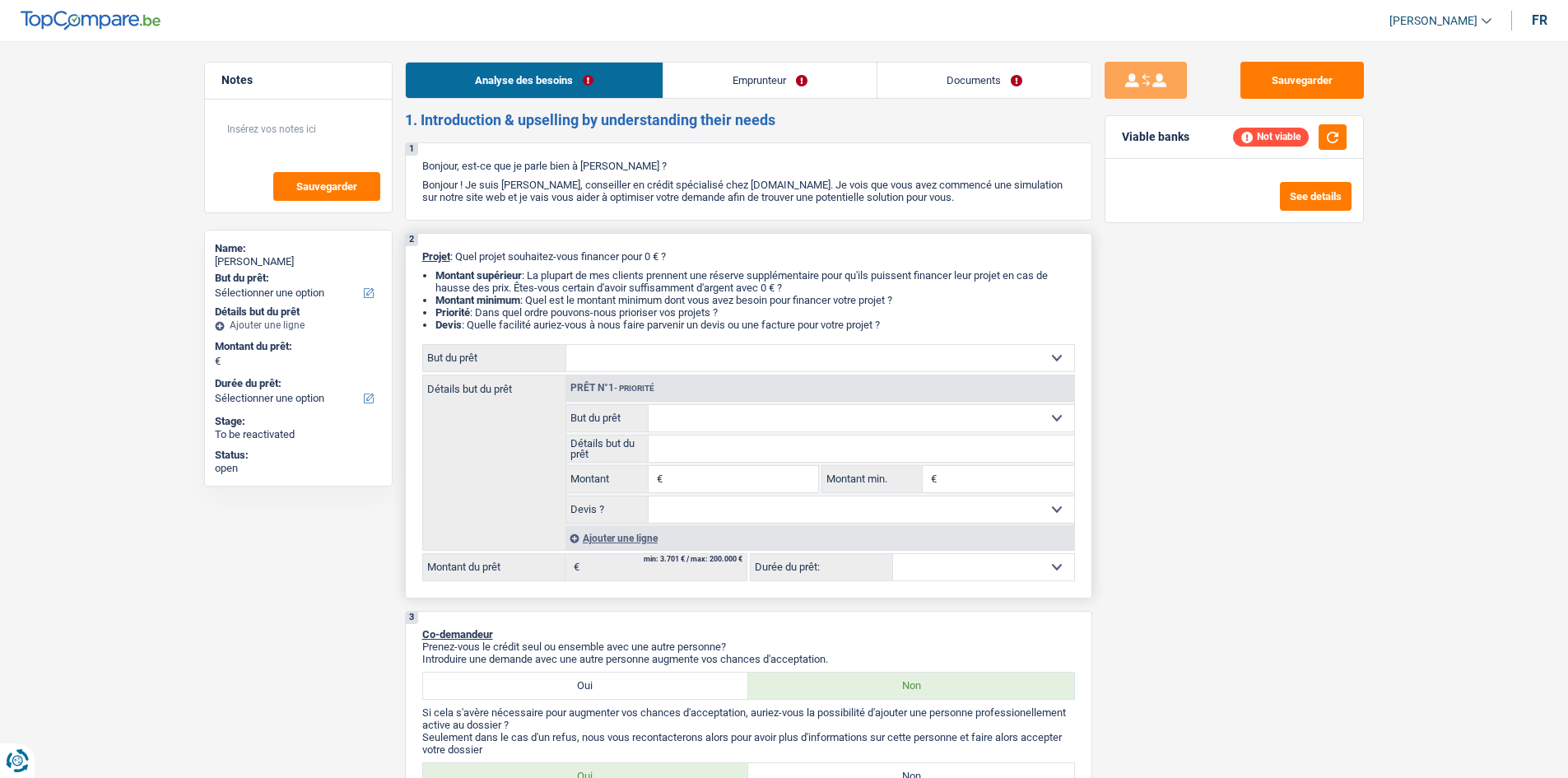 scroll, scrollTop: 0, scrollLeft: 0, axis: both 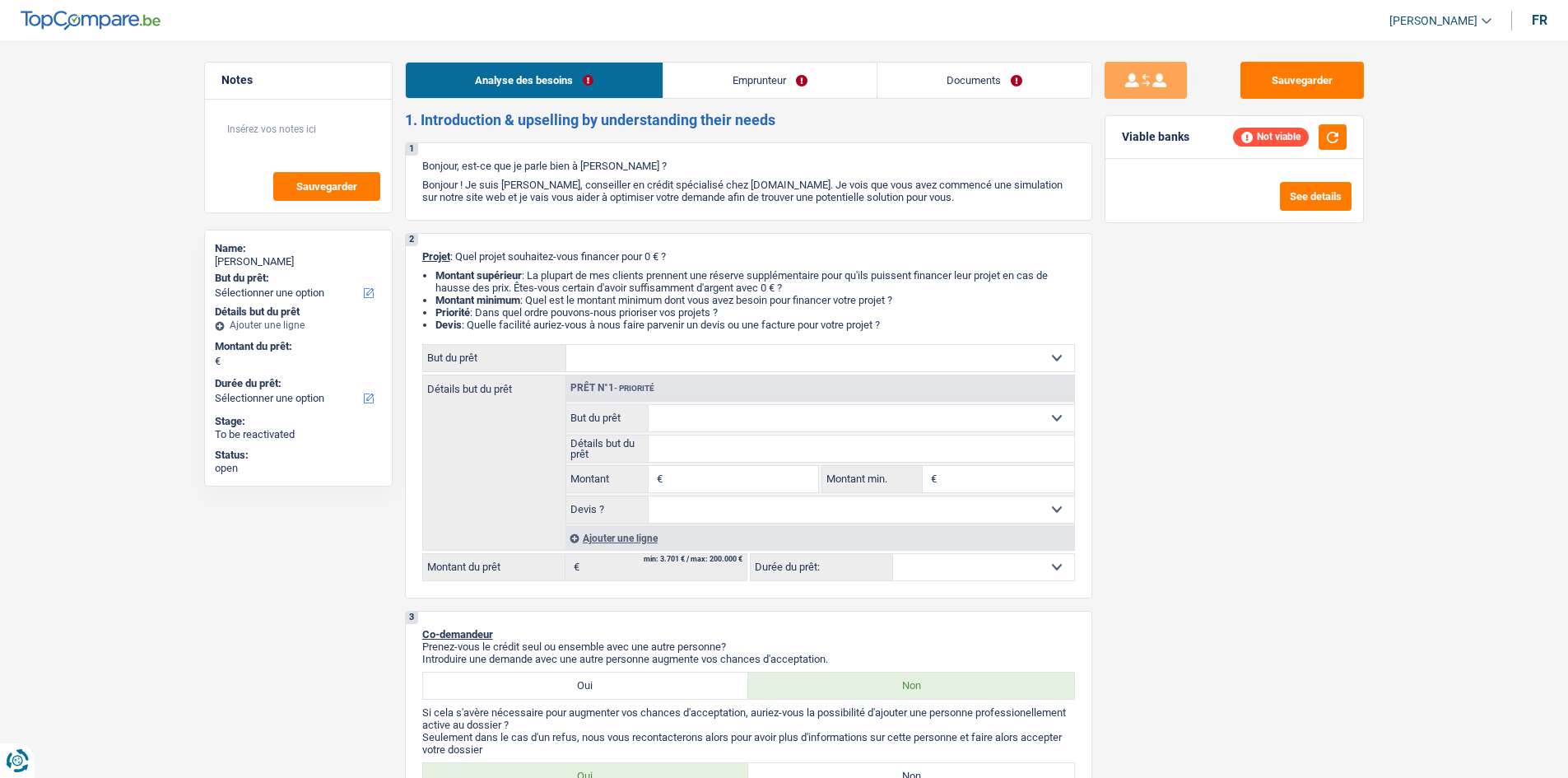 click on "Sauvegarder
Viable banks
Not viable
See details" at bounding box center (1234, 404) 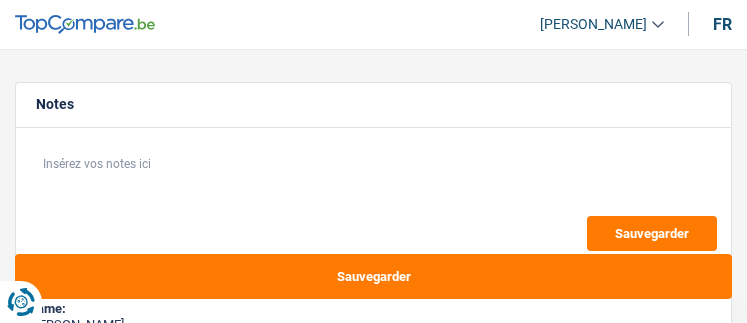 select on "worker" 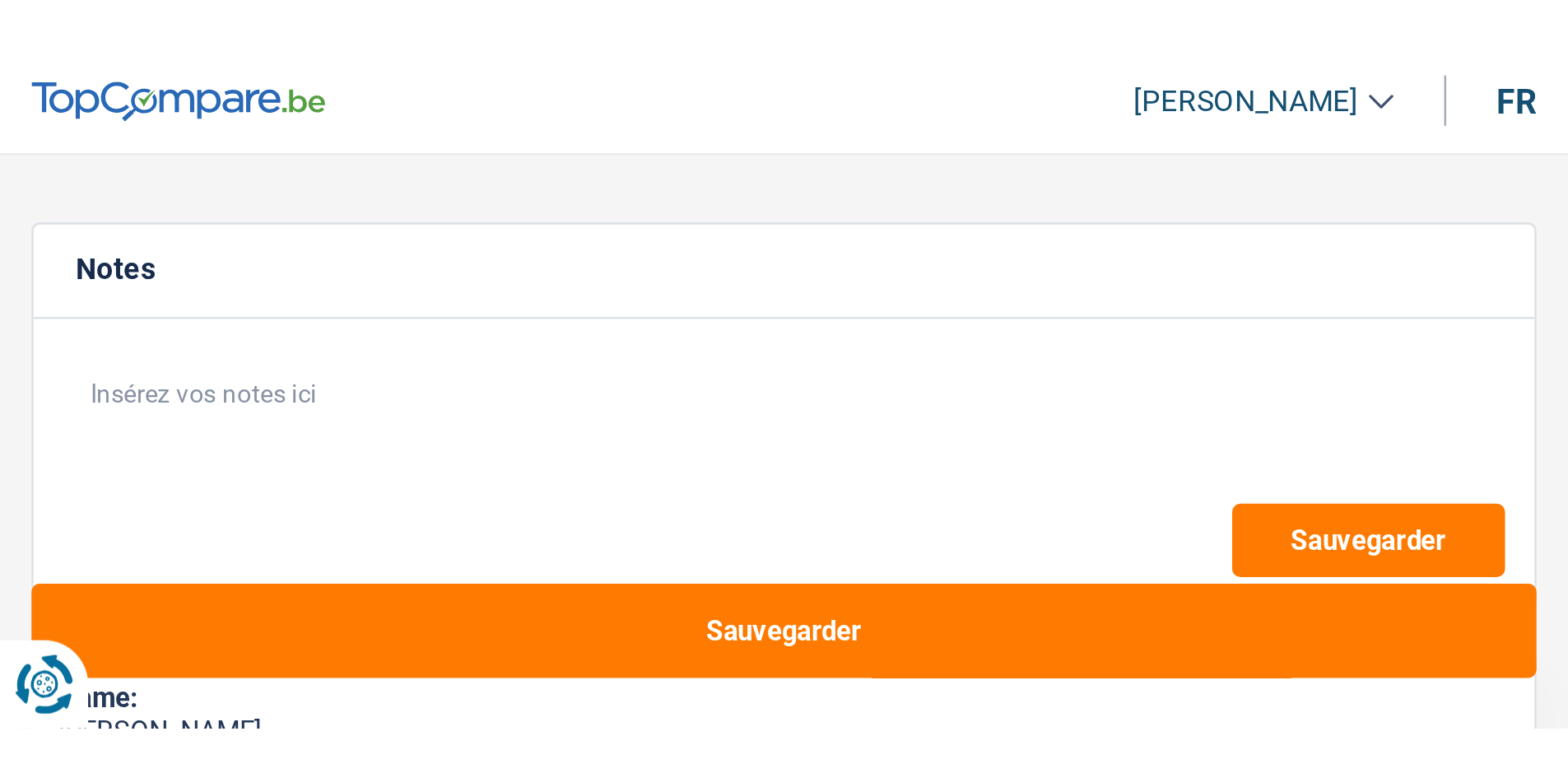 scroll, scrollTop: 0, scrollLeft: 0, axis: both 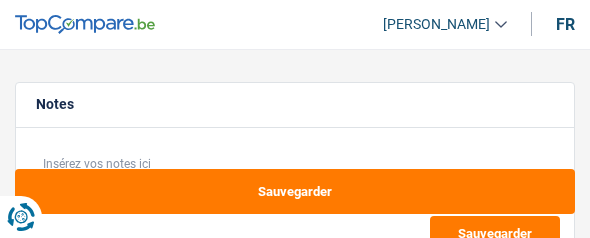 select on "worker" 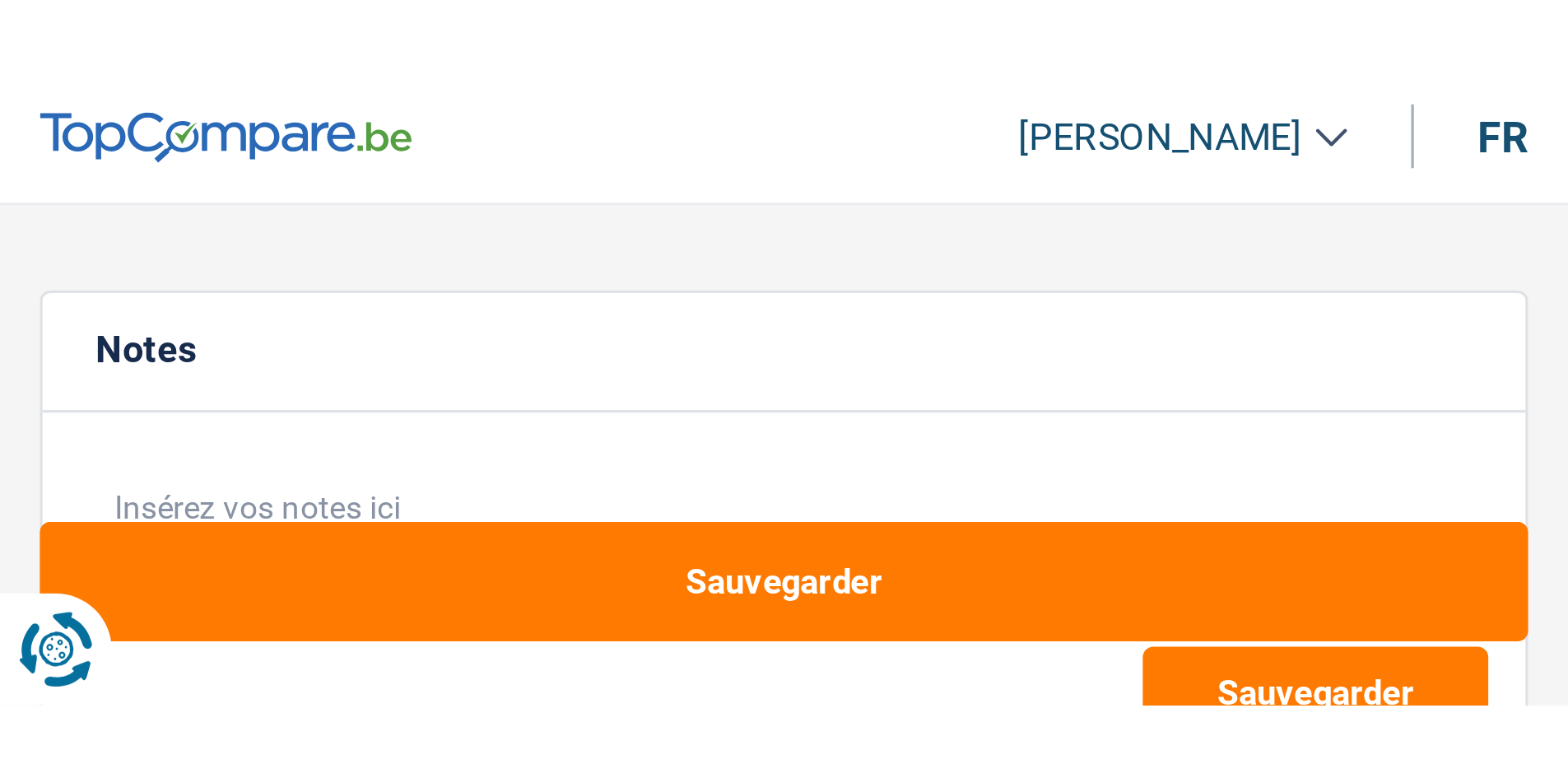 scroll, scrollTop: 0, scrollLeft: 0, axis: both 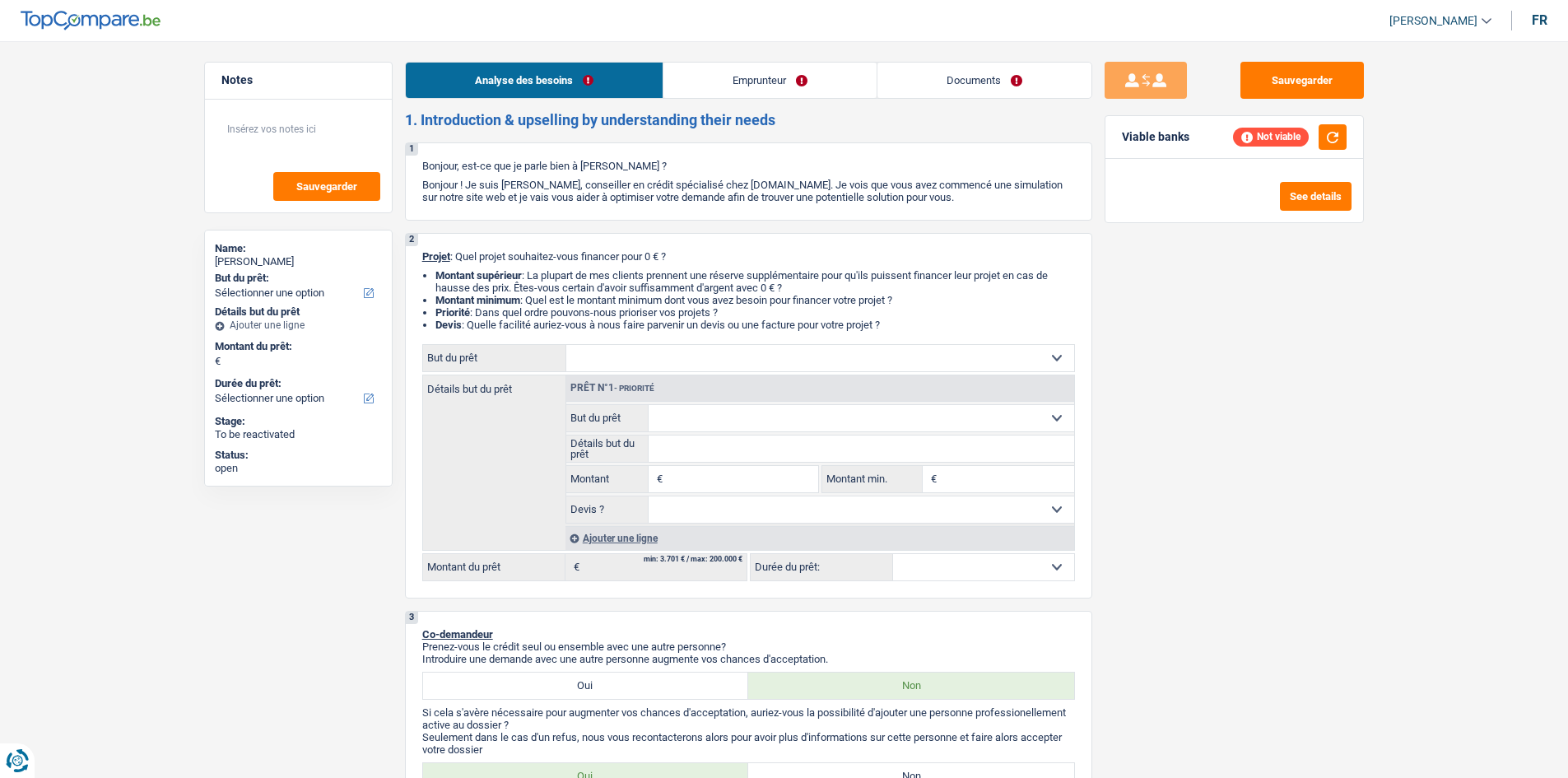 click on "Emprunteur" at bounding box center (770, 80) 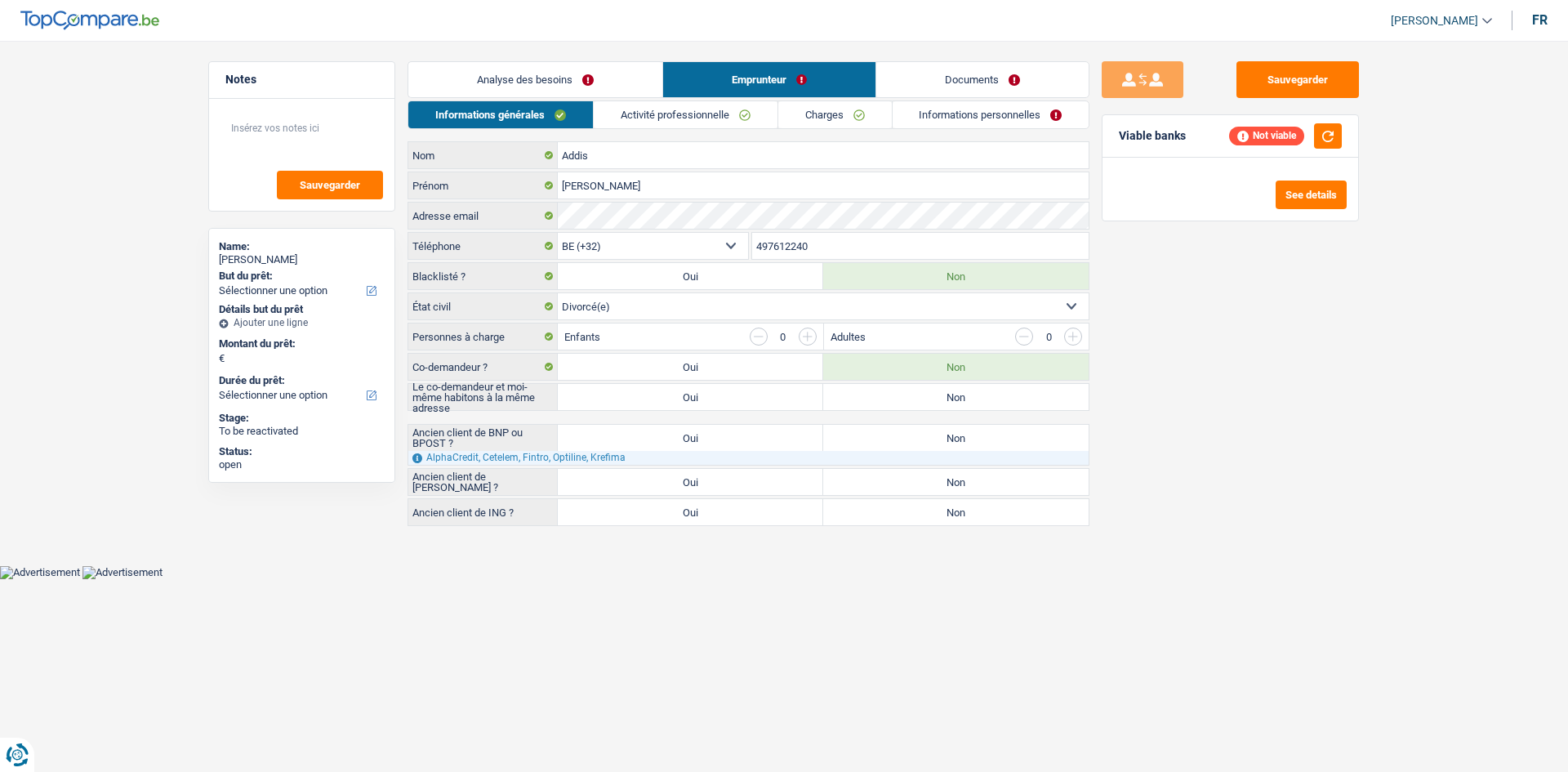 click on "Activité professionnelle" at bounding box center [685, 114] 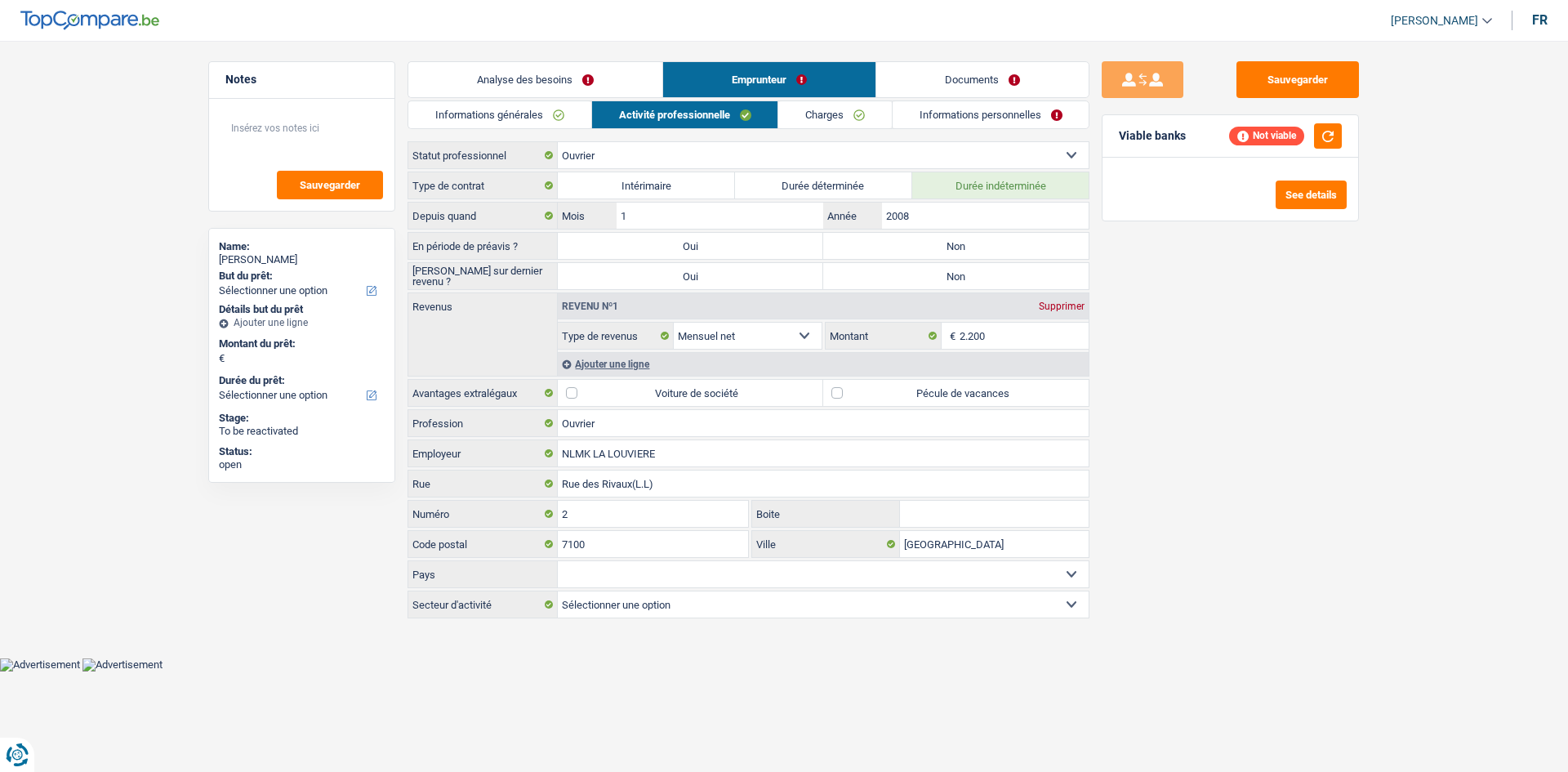 click on "Charges" at bounding box center (835, 114) 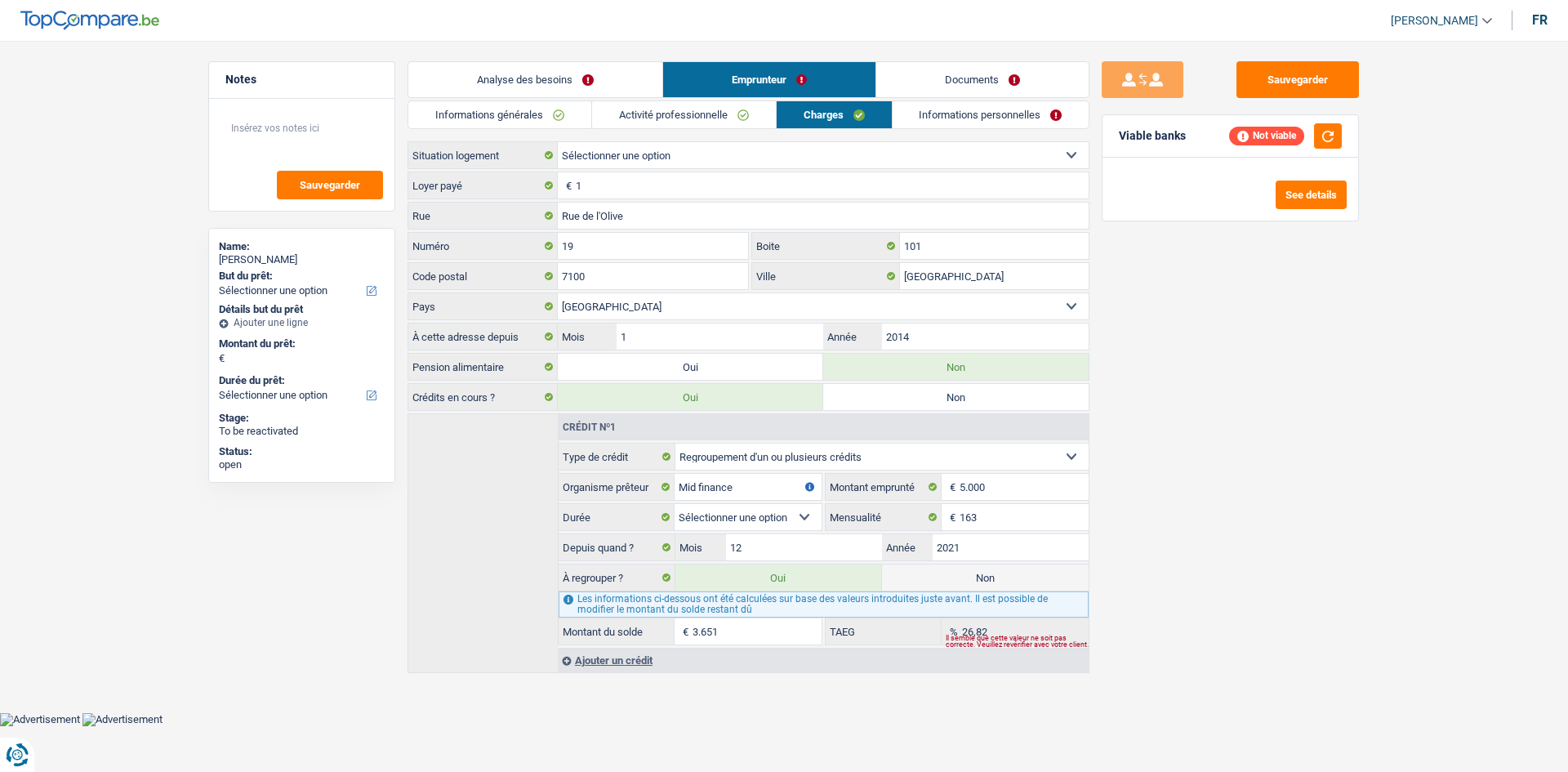click on "Informations personnelles" at bounding box center (991, 114) 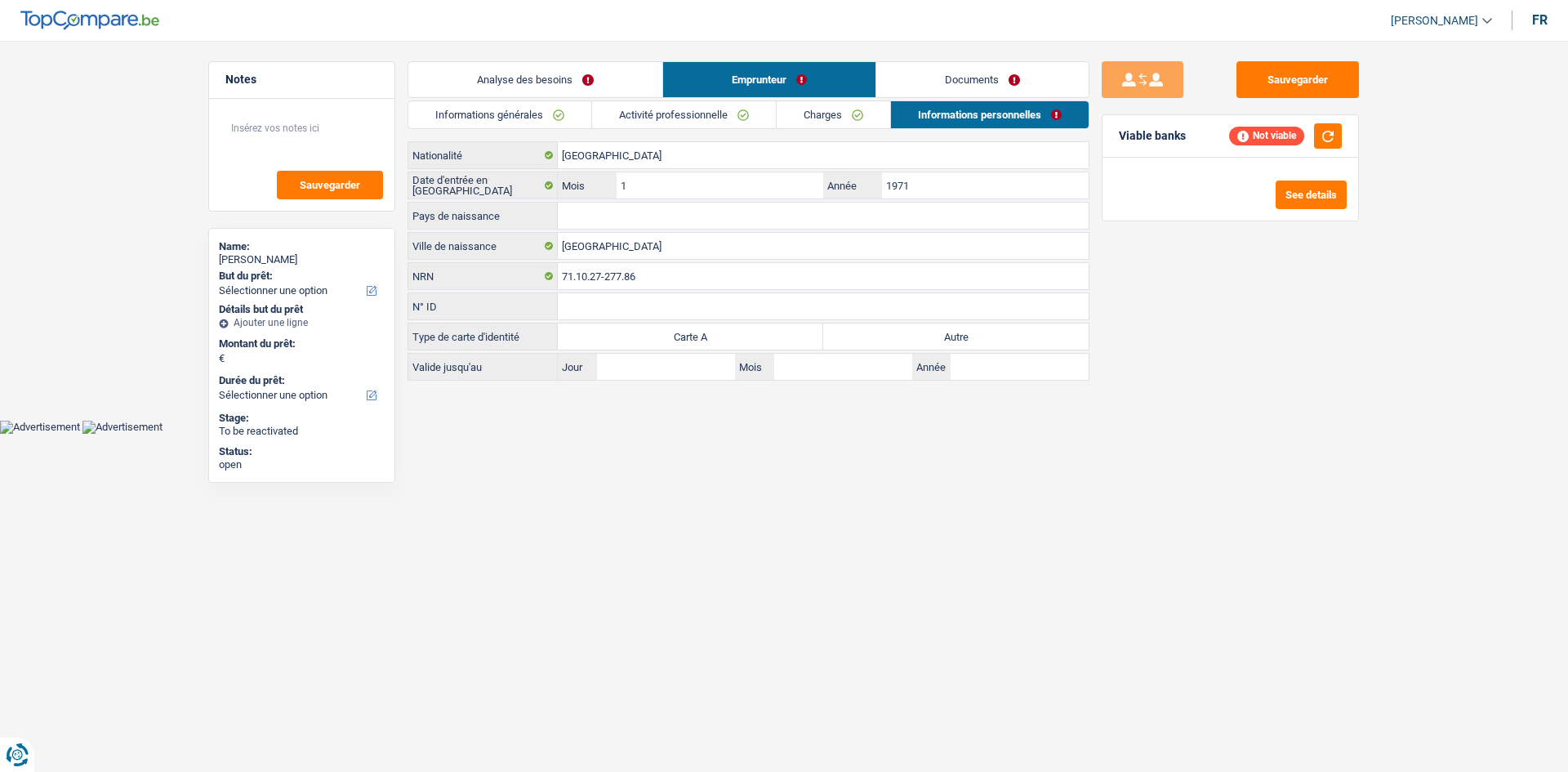 click on "Documents" at bounding box center (982, 79) 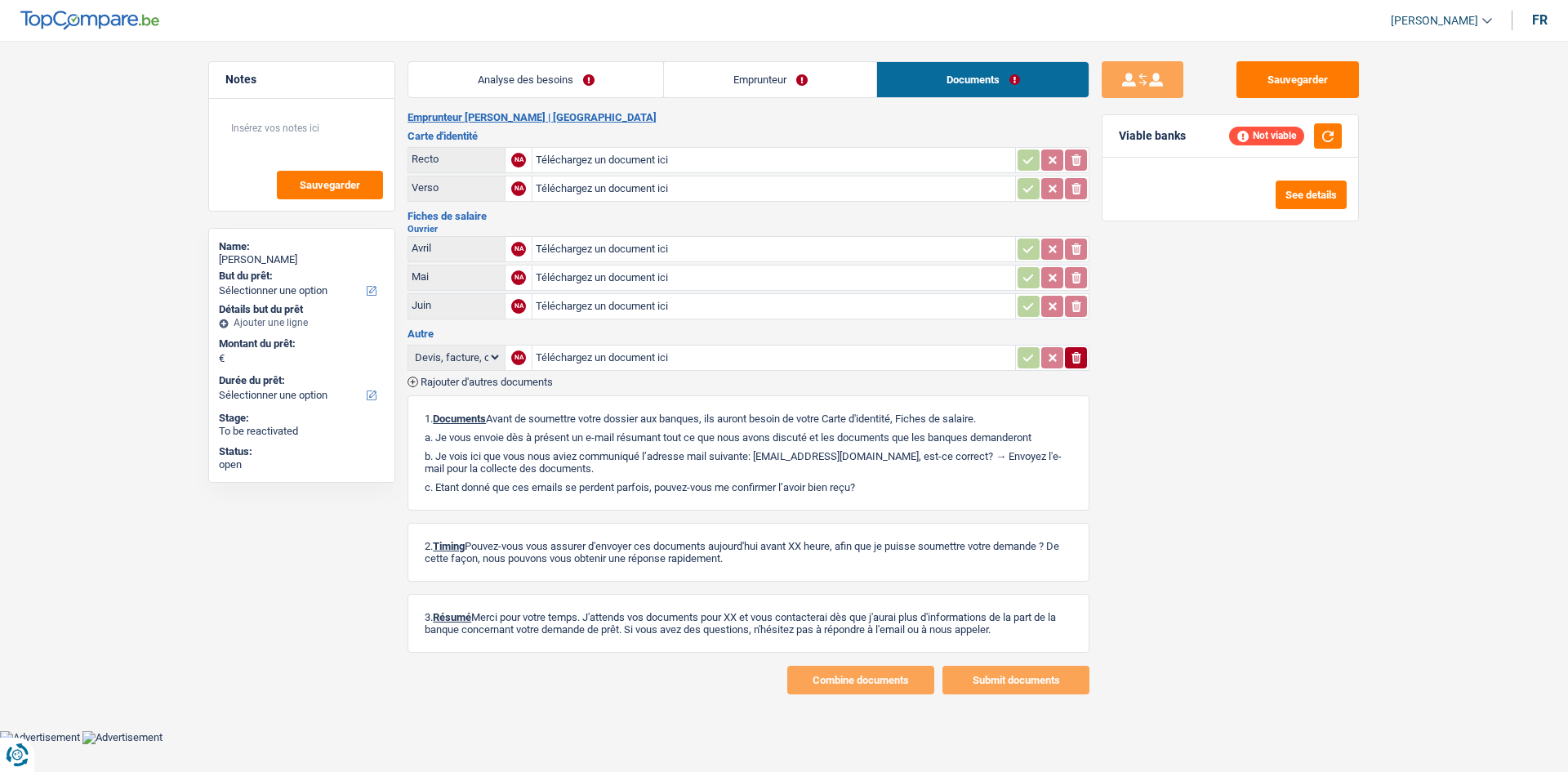 click on "Analyse des besoins" at bounding box center [536, 79] 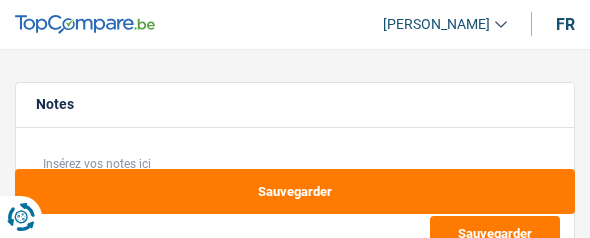 select on "hobbies" 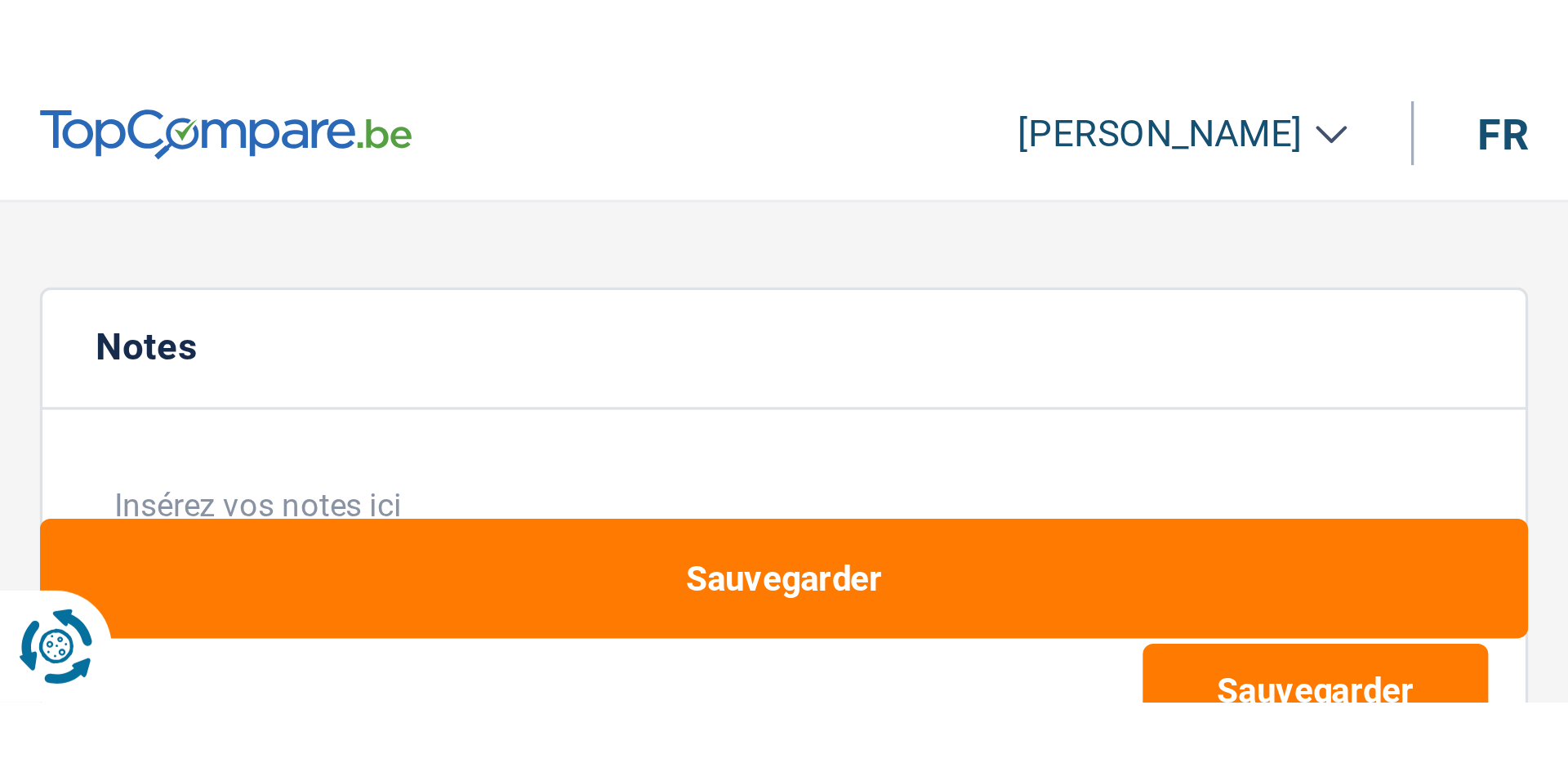 scroll, scrollTop: 0, scrollLeft: 0, axis: both 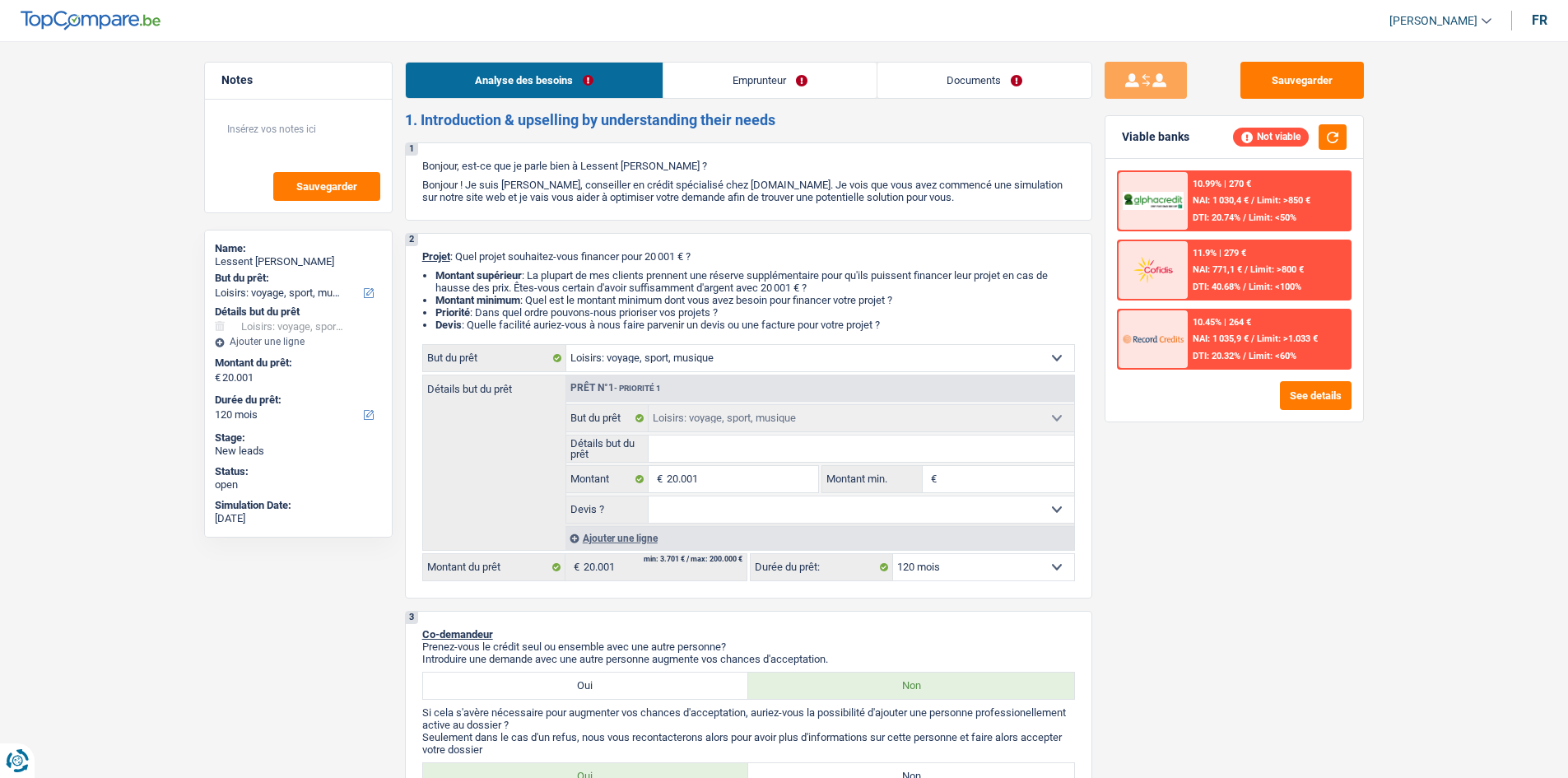 click on "Emprunteur" at bounding box center (770, 80) 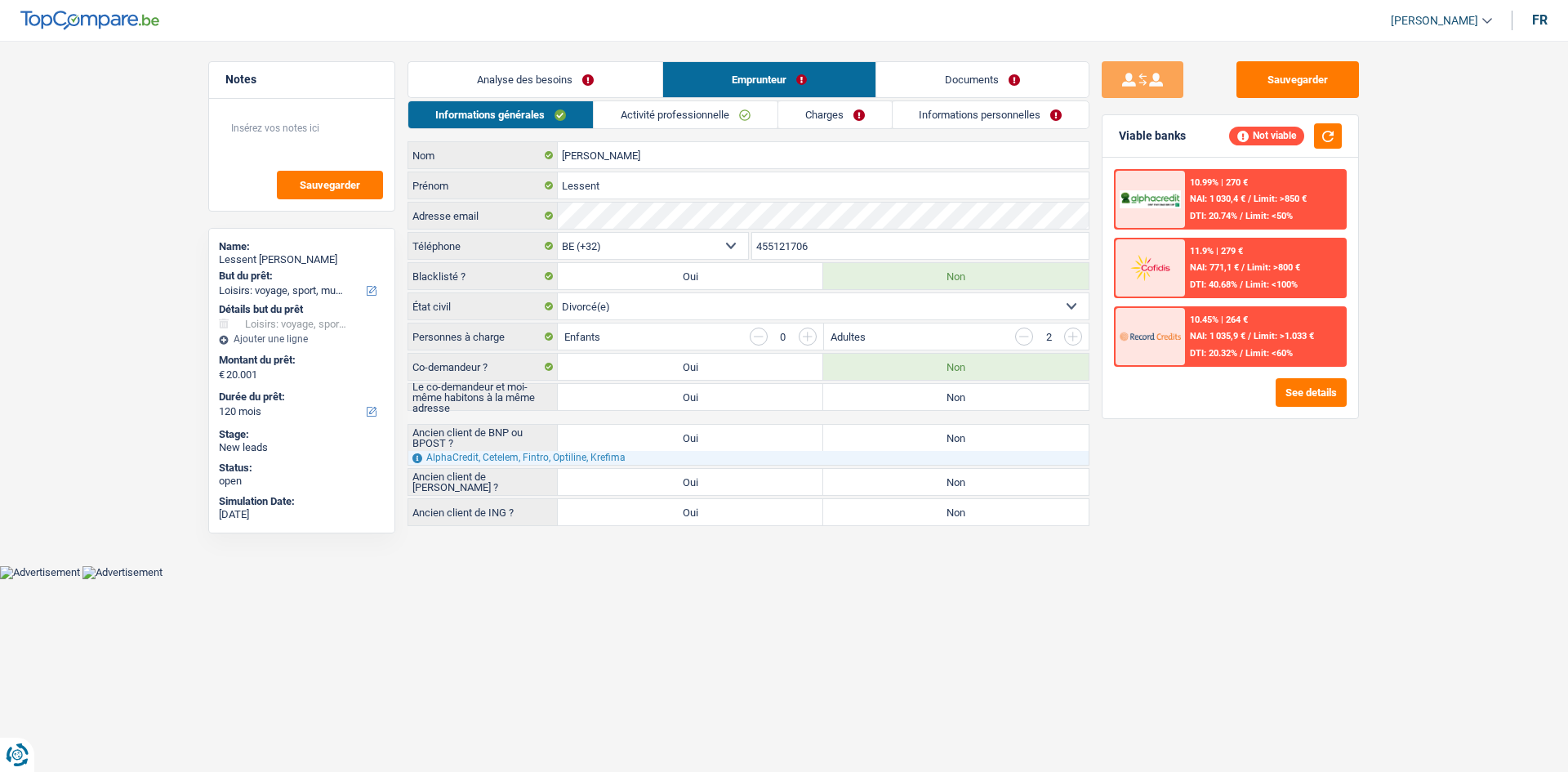 click on "Activité professionnelle" at bounding box center [685, 114] 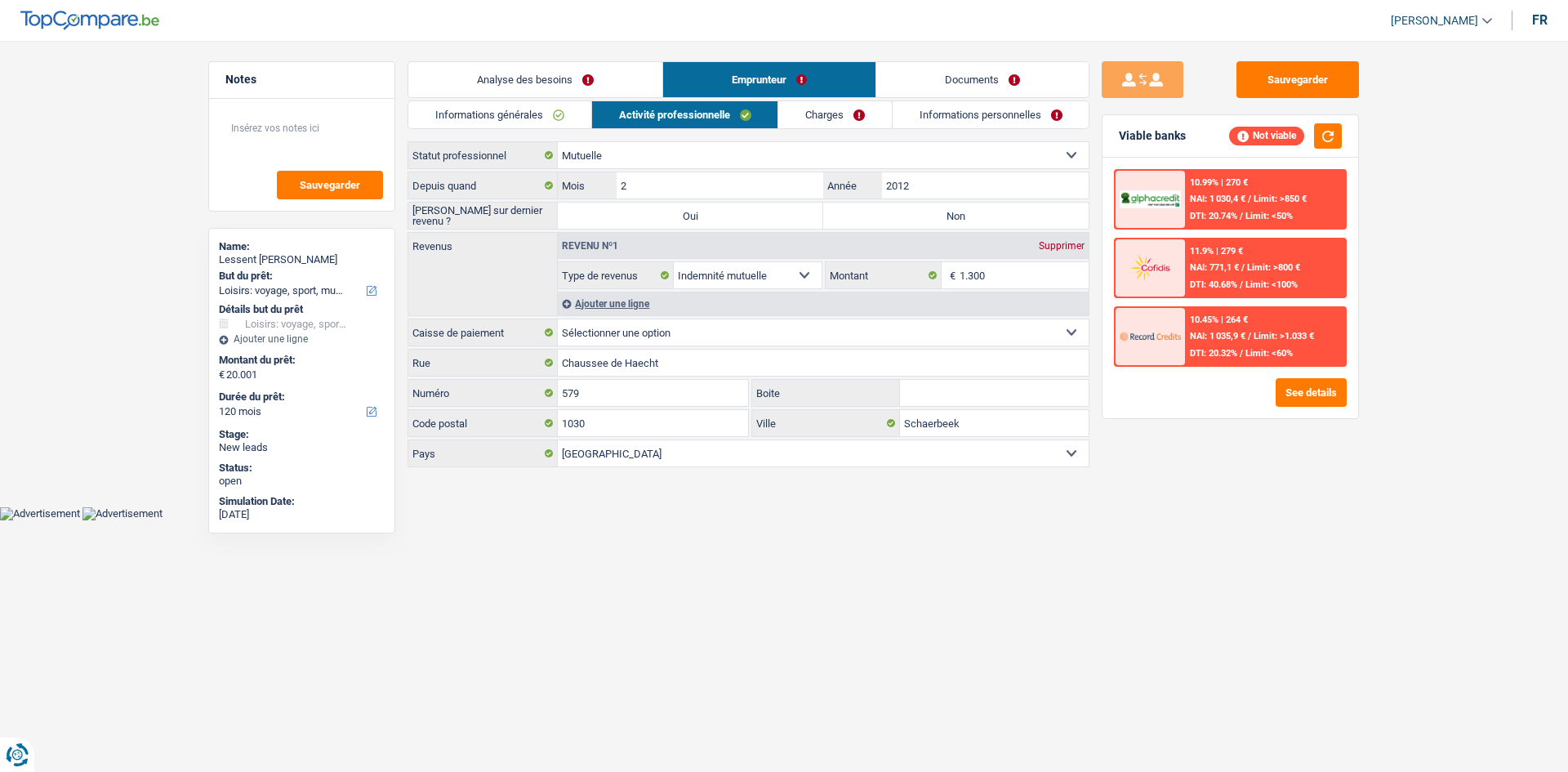 click on "Charges" at bounding box center (835, 114) 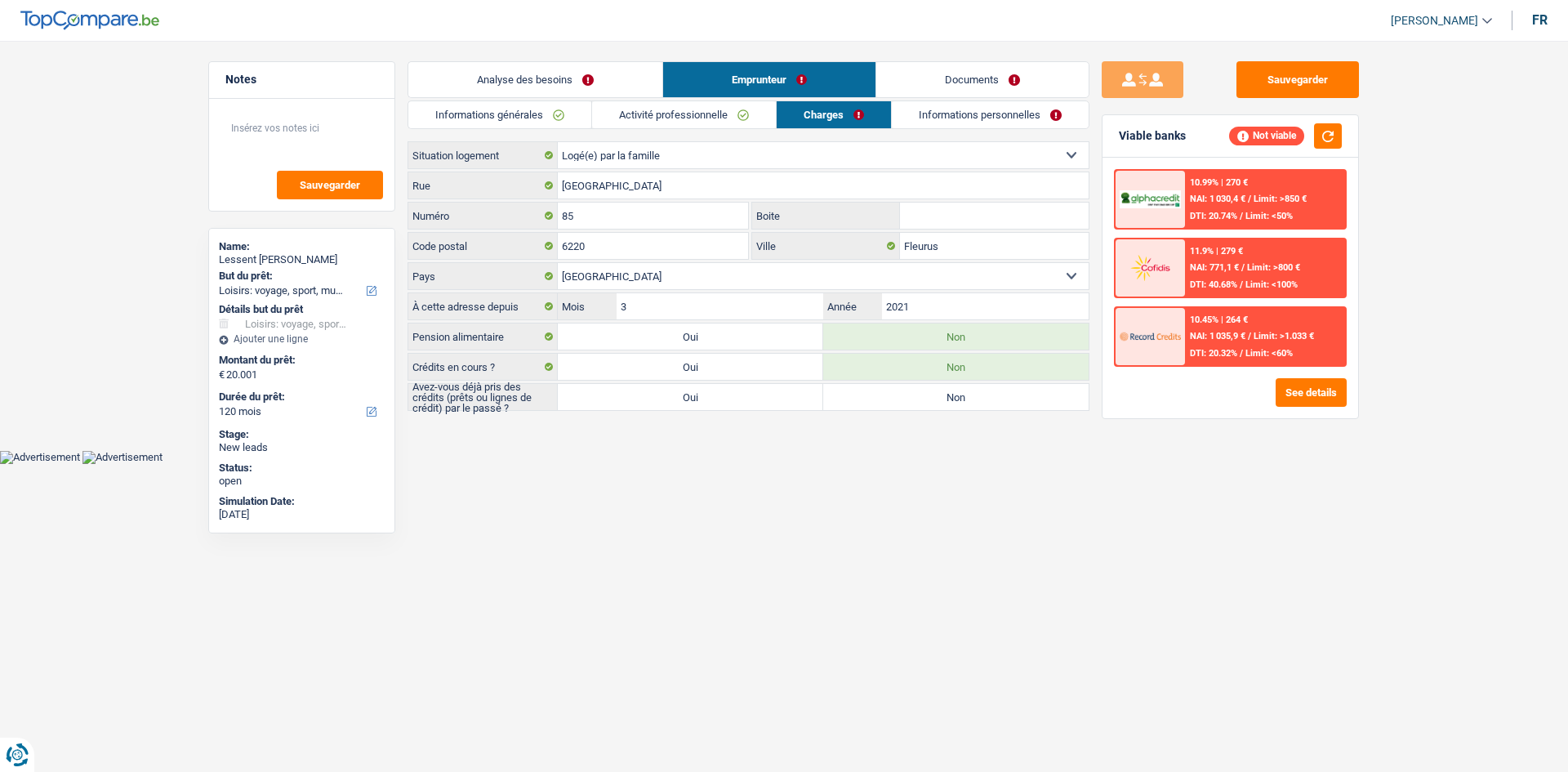 click on "Informations personnelles" at bounding box center (990, 114) 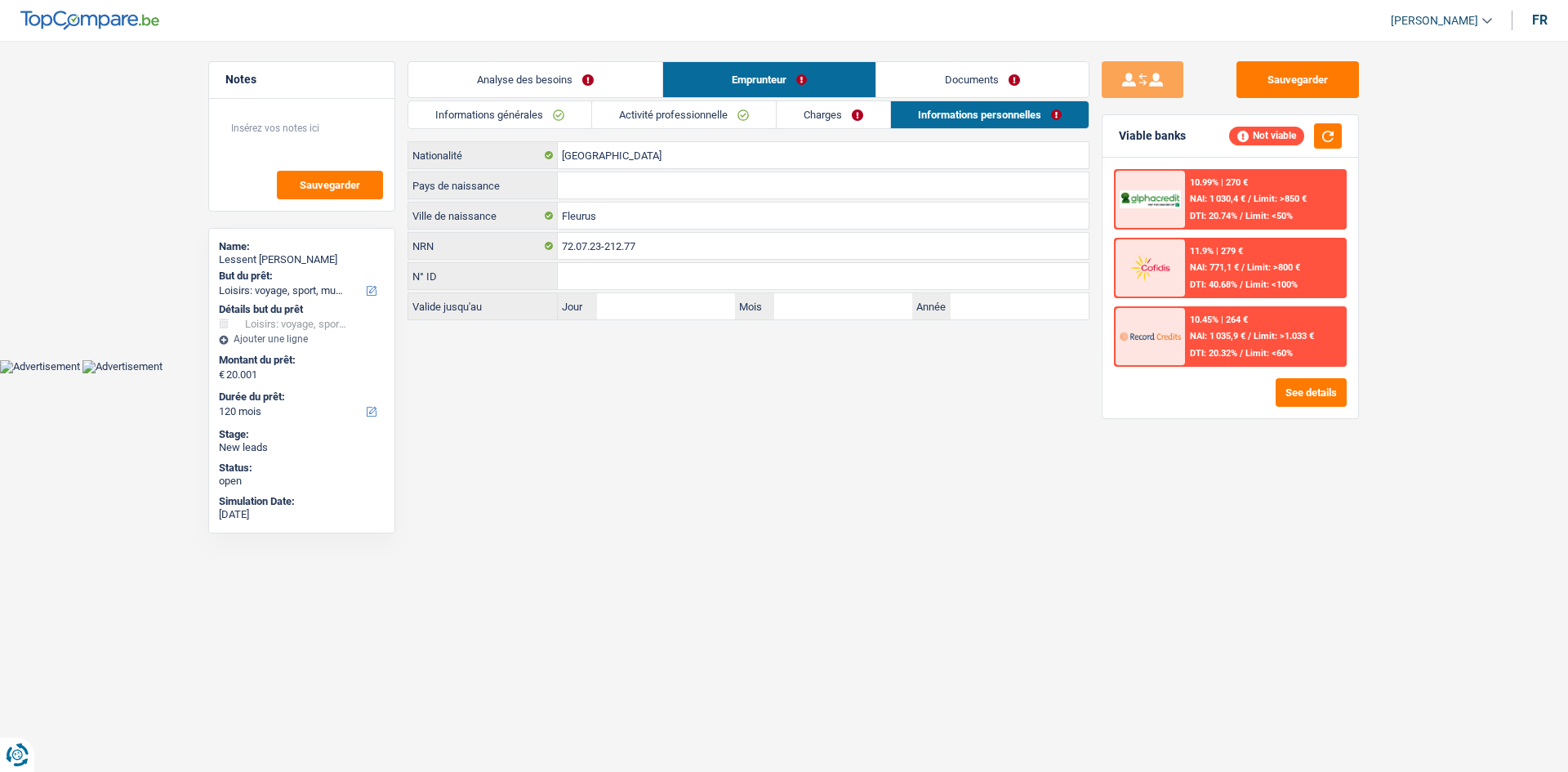 click on "Documents" at bounding box center [982, 79] 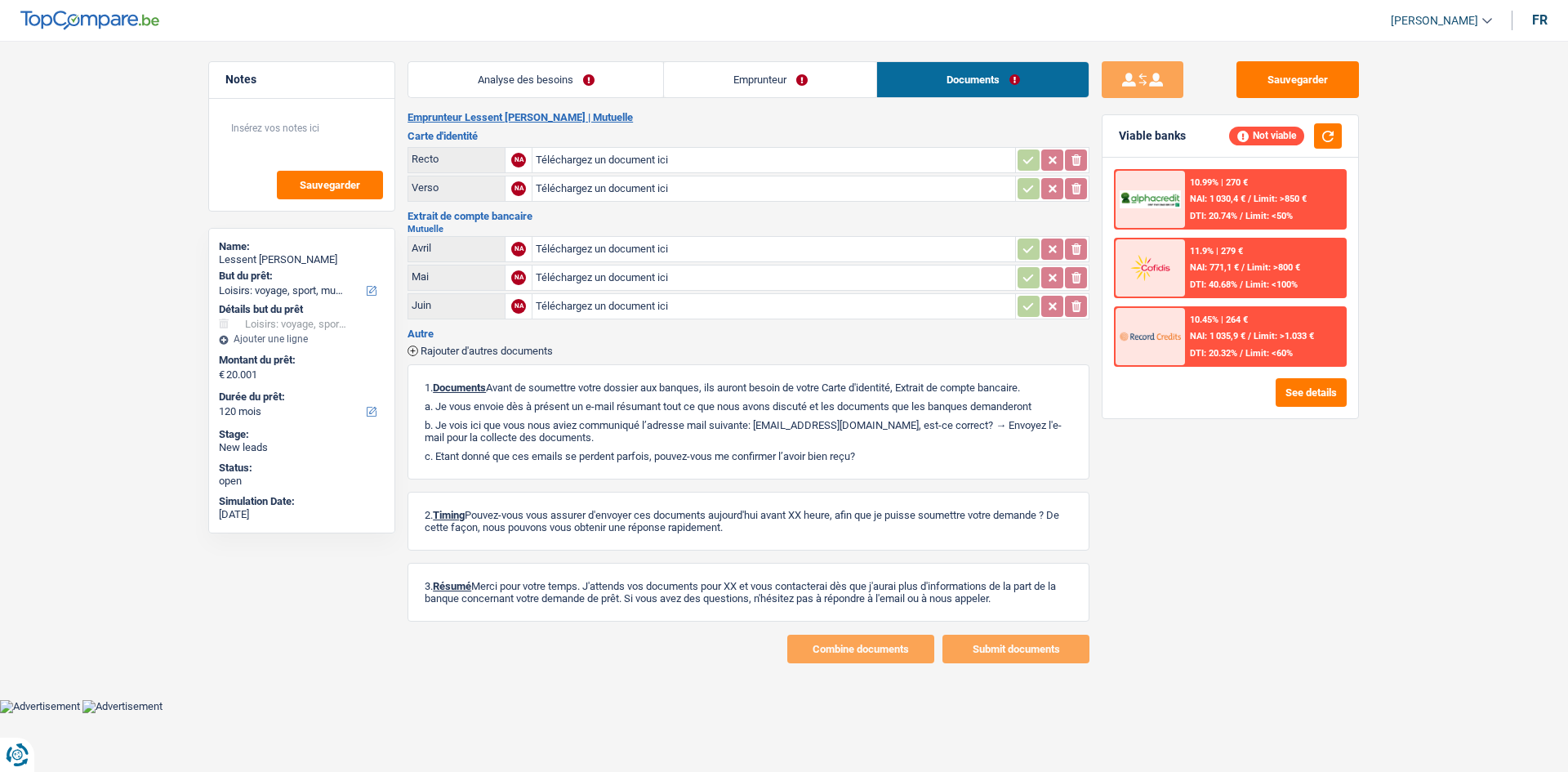 click on "Analyse des besoins Emprunteur Documents
1. Introduction & upselling by understanding their needs
1
Bonjour, est-ce que je parle bien à Lessent Jacqueline ?
Bonjour ! Je suis Charles Verhaegen, conseiller en crédit spécialisé chez TopCompare.be. Je vois que vous avez commencé une simulation sur notre site web et je vais vous aider à optimiser votre demande afin de trouver une potentielle solution pour vous.
2   Projet  : Quel projet souhaitez-vous financer pour 20 001 € ?
Montant supérieur : La plupart de mes clients prennent une réserve supplémentaire pour qu'ils puissent financer leur projet en cas de hausse des prix. Êtes-vous certain d'avoir suffisamment d'argent avec 20 001 € ?   Montant minimum : Quel est le montant minimum dont vous avez besoin pour financer votre projet ?   Priorité : Dans quel ordre pouvons-nous prioriser vos projets ?   Devis     Hifi, multimédia, gsm, ordinateur Frais médicaux" at bounding box center (748, 362) 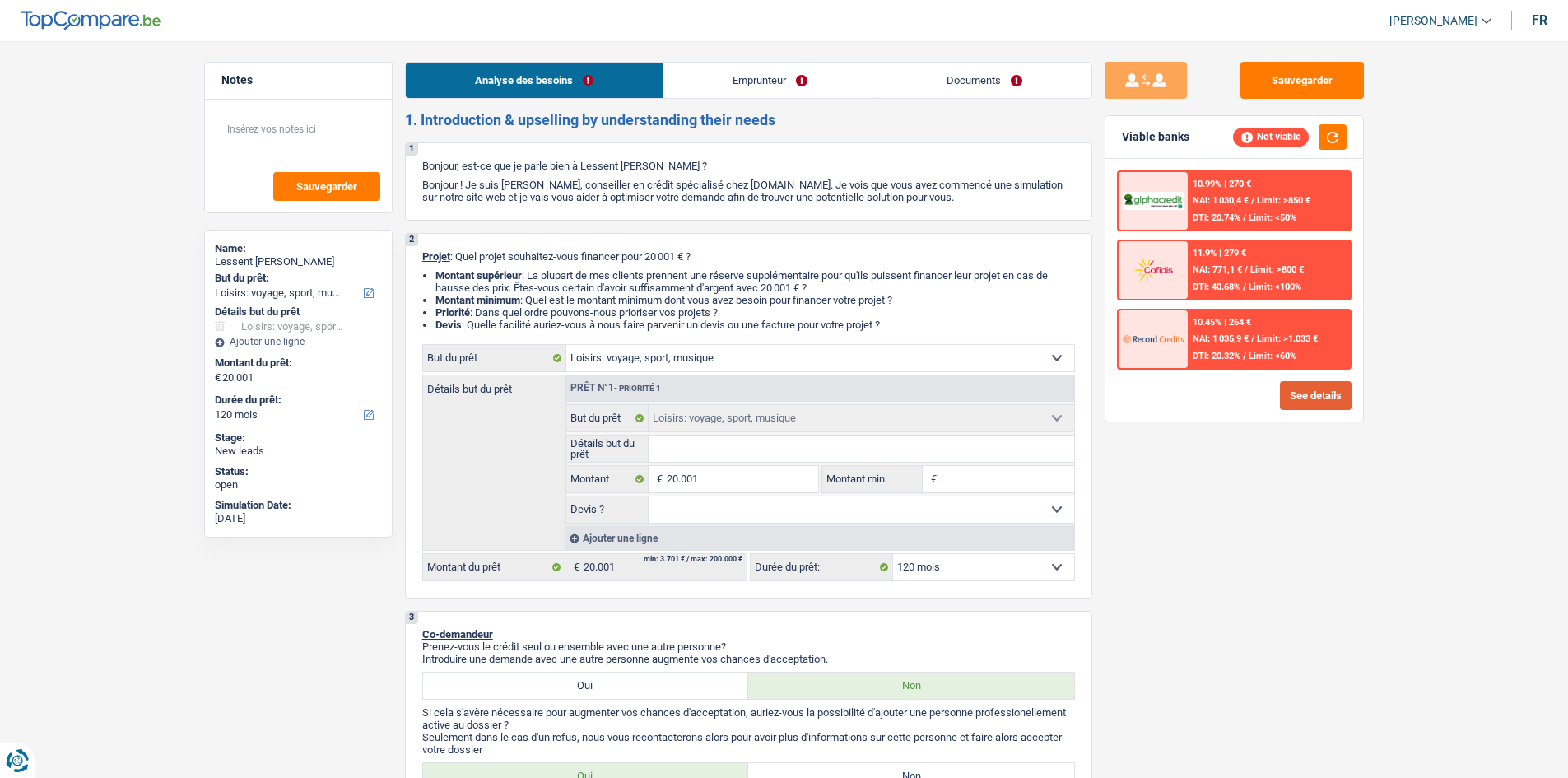 click on "See details" at bounding box center [1315, 395] 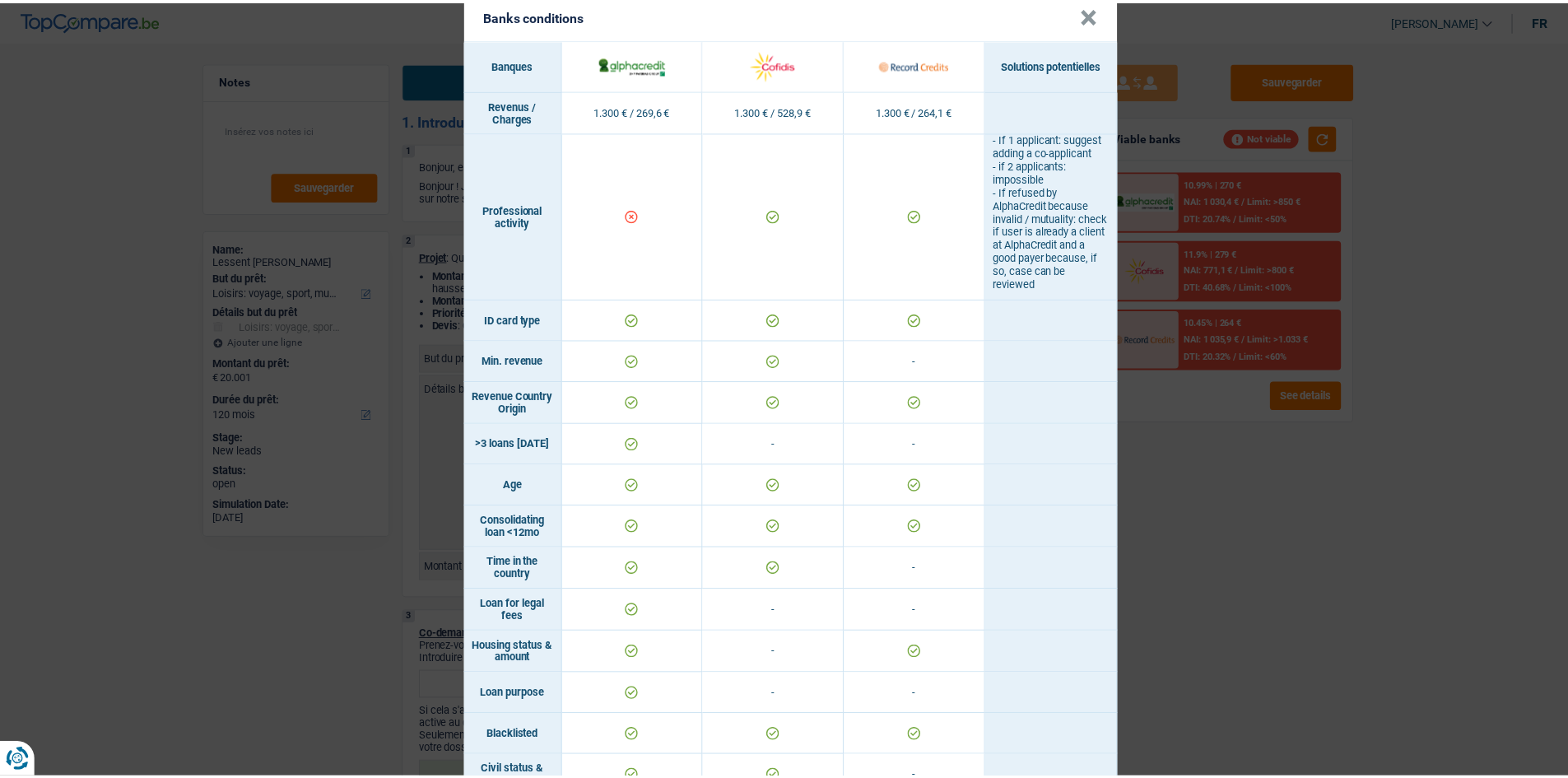scroll, scrollTop: 0, scrollLeft: 0, axis: both 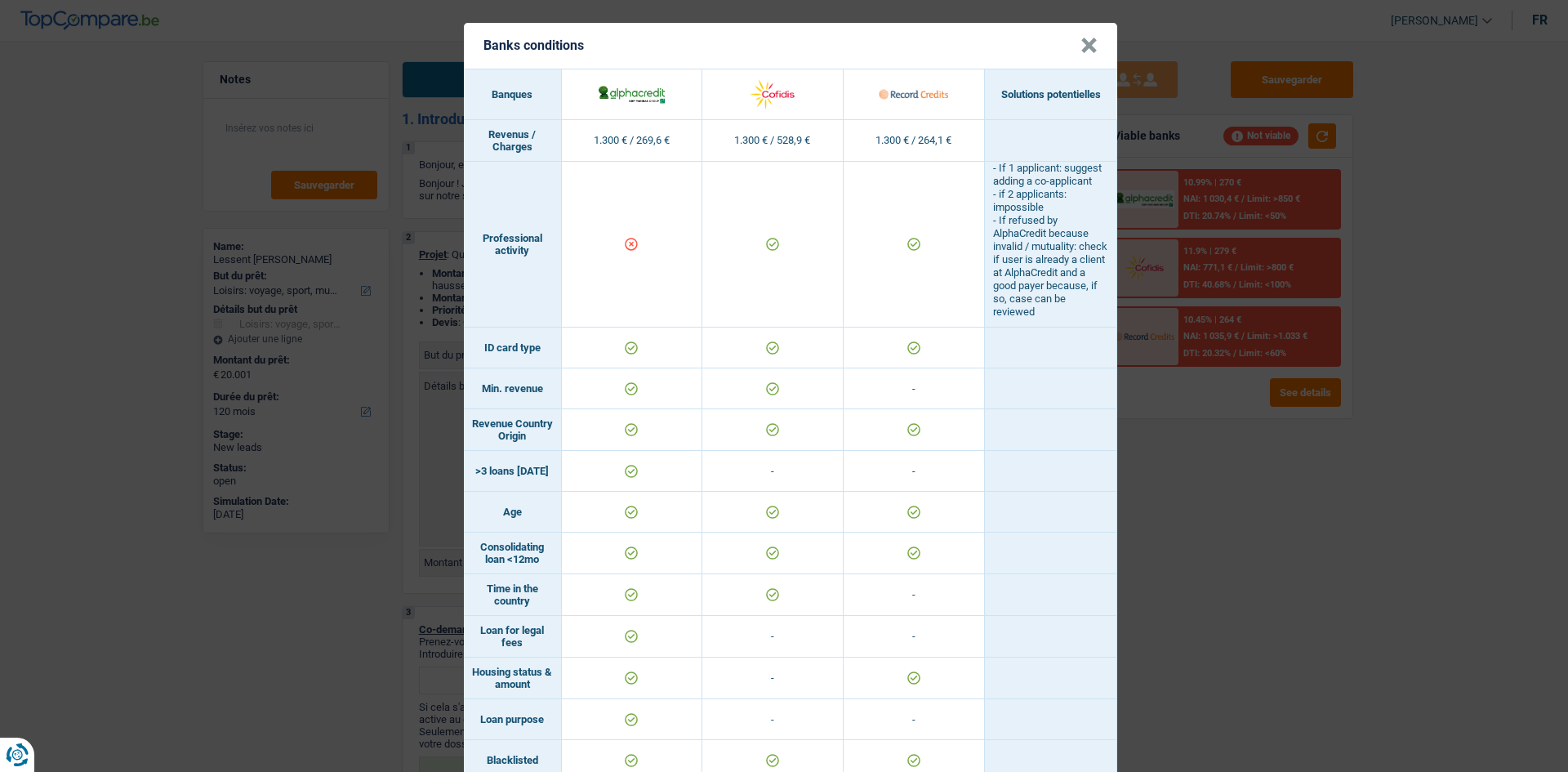 drag, startPoint x: 1294, startPoint y: 454, endPoint x: 1279, endPoint y: 477, distance: 27.45906 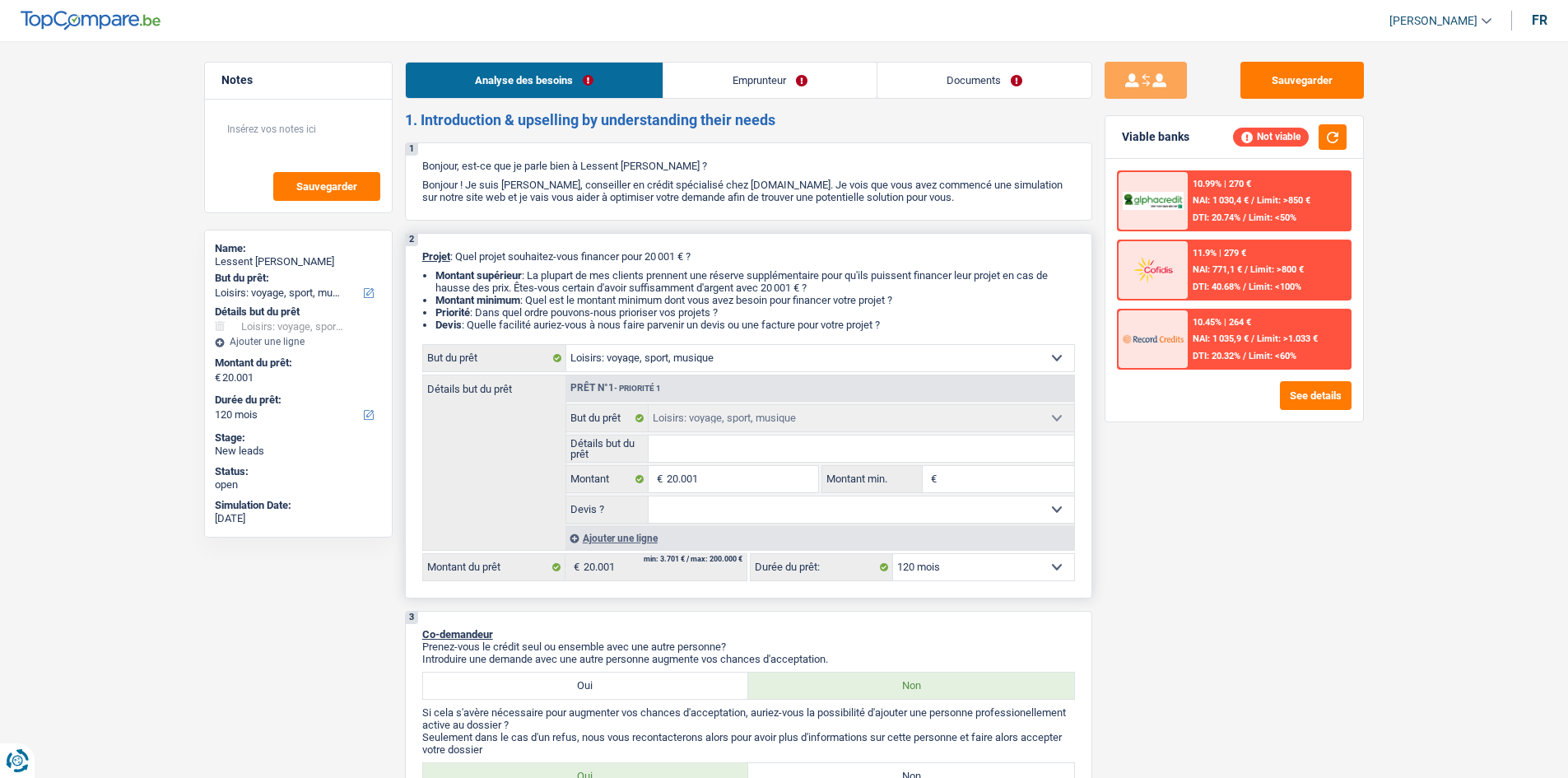 drag, startPoint x: 722, startPoint y: 441, endPoint x: 734, endPoint y: 440, distance: 12.041595 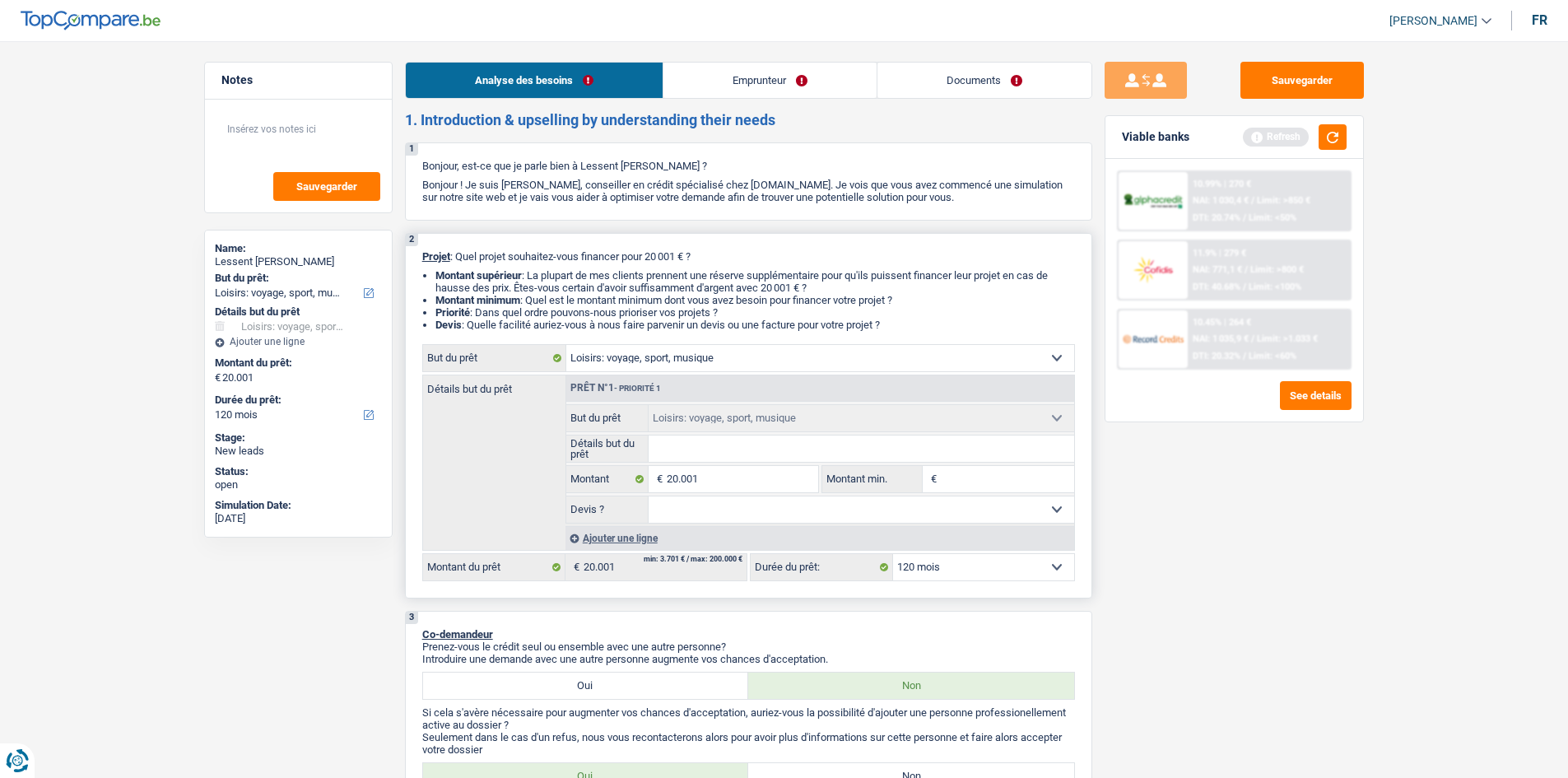 drag, startPoint x: 710, startPoint y: 434, endPoint x: 705, endPoint y: 441, distance: 8.60233 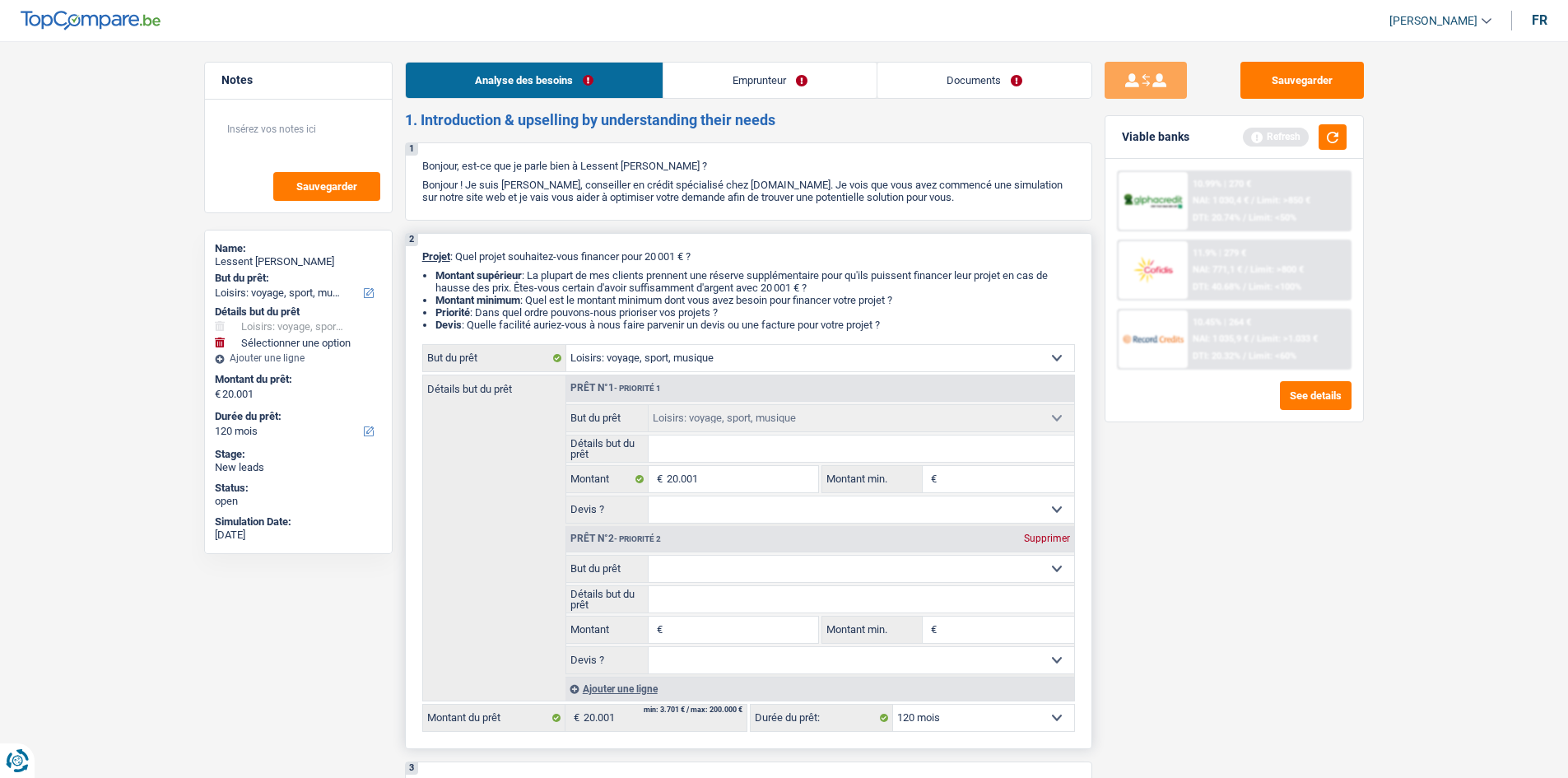 drag, startPoint x: 691, startPoint y: 570, endPoint x: 718, endPoint y: 585, distance: 30.88689 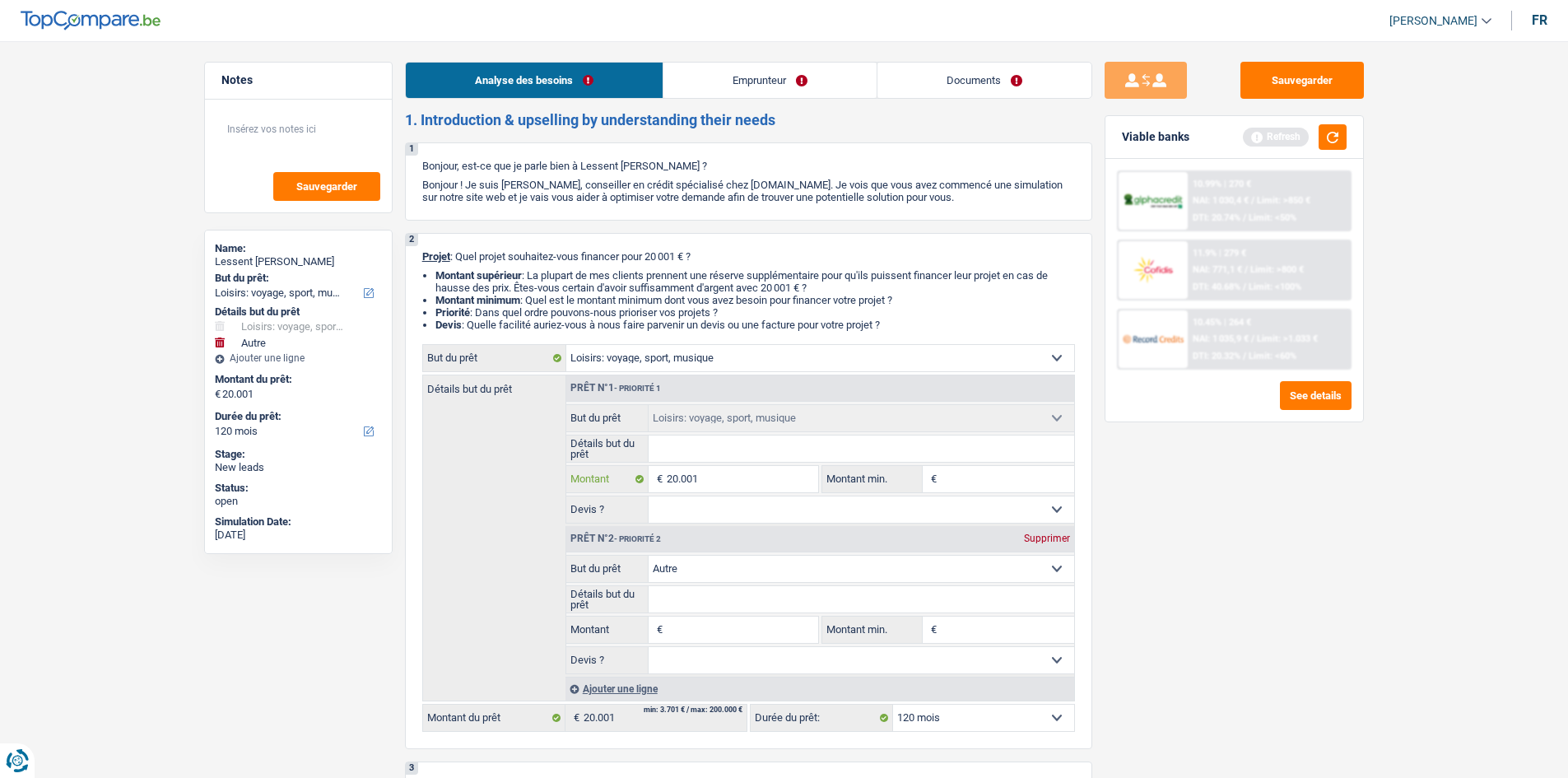 type on "2.000" 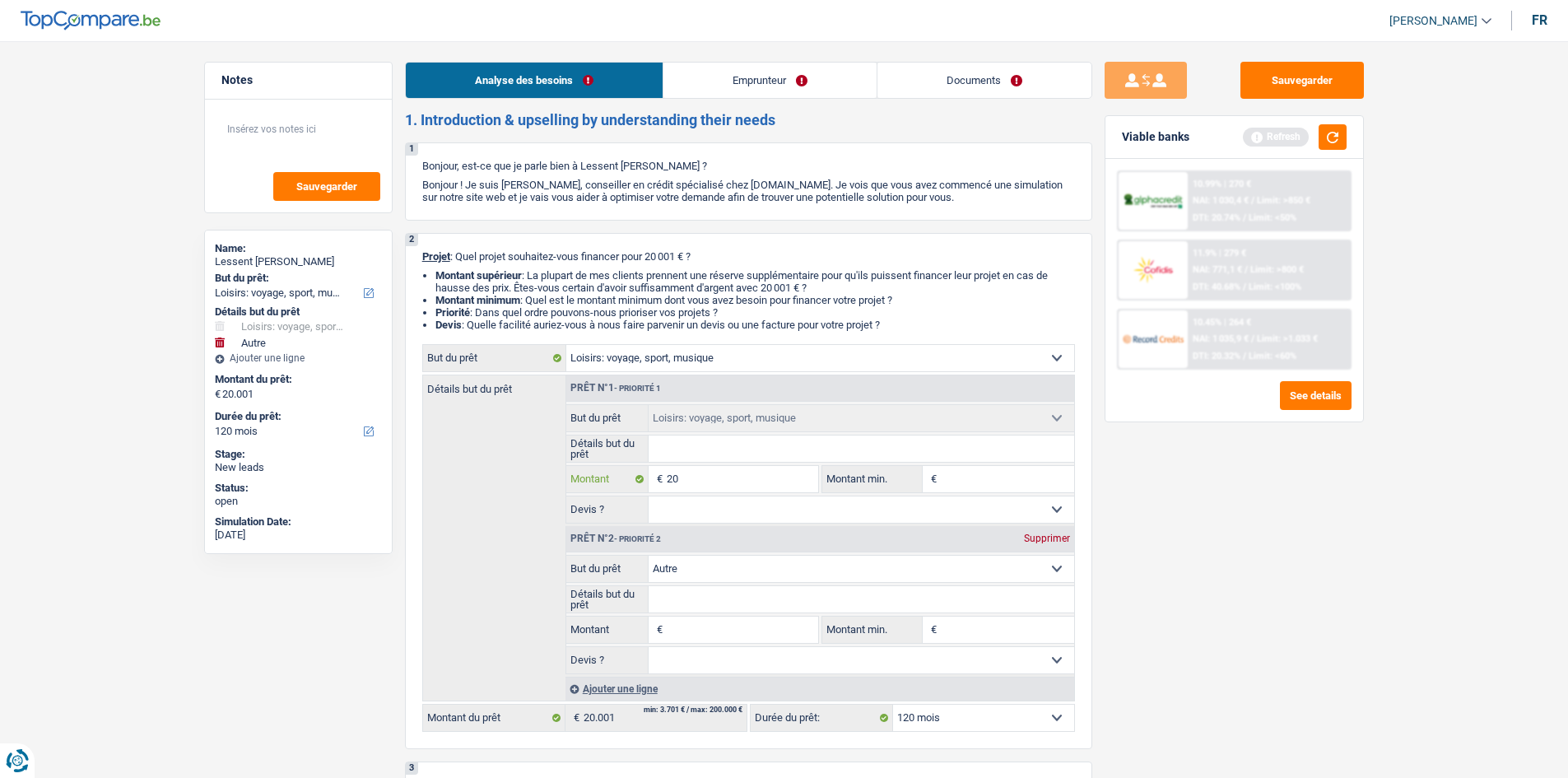 type on "2" 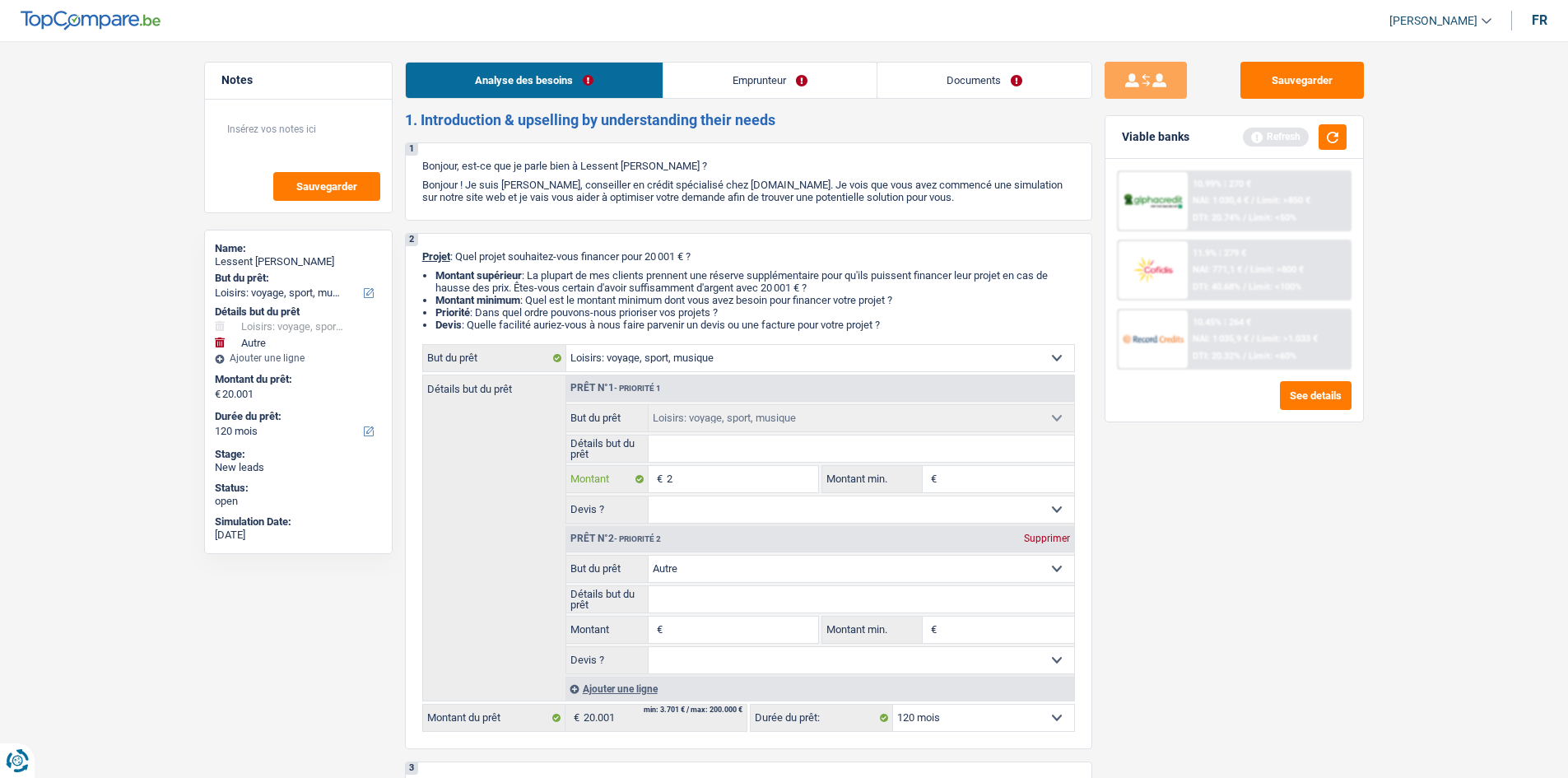 type 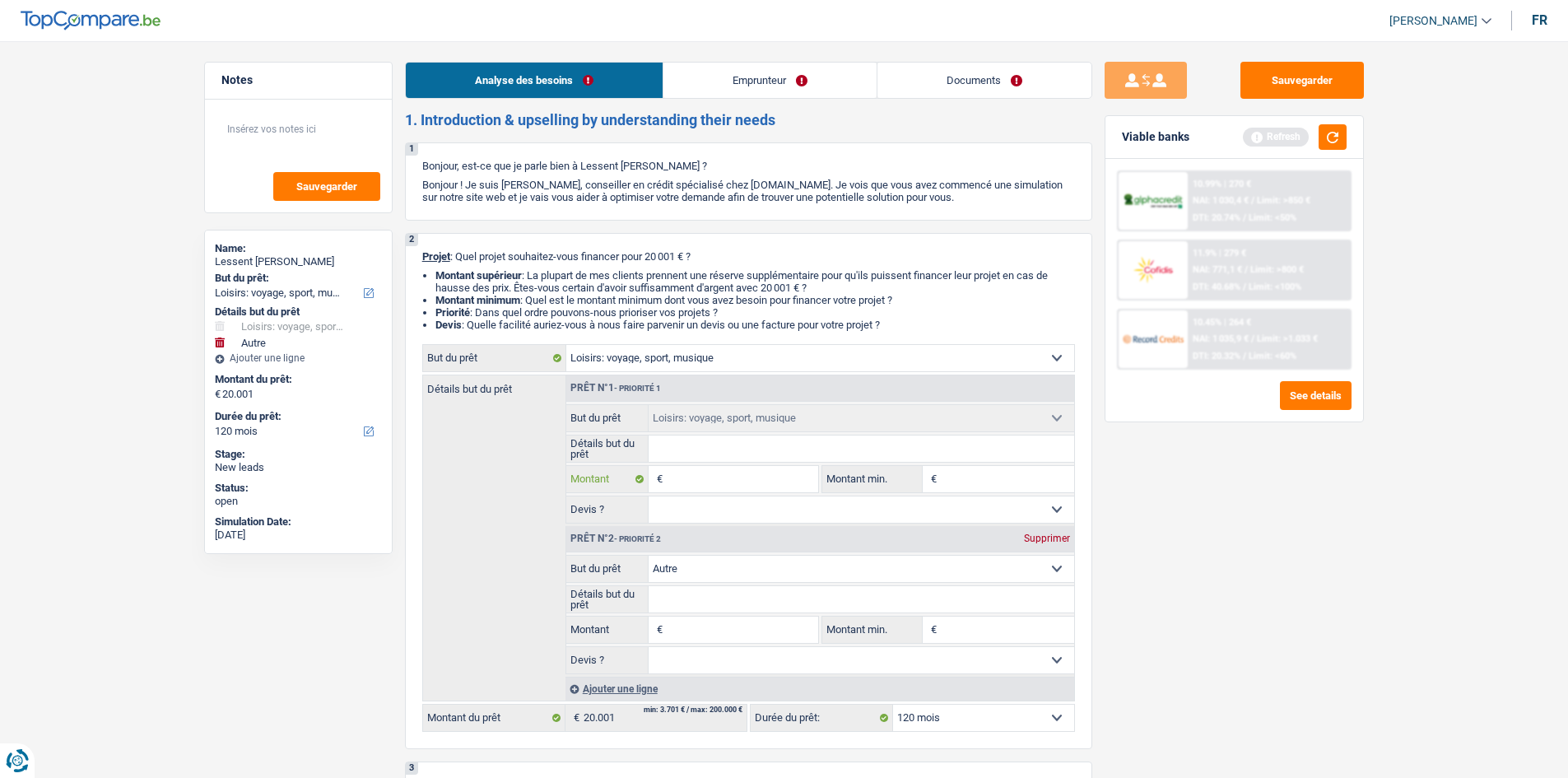 type 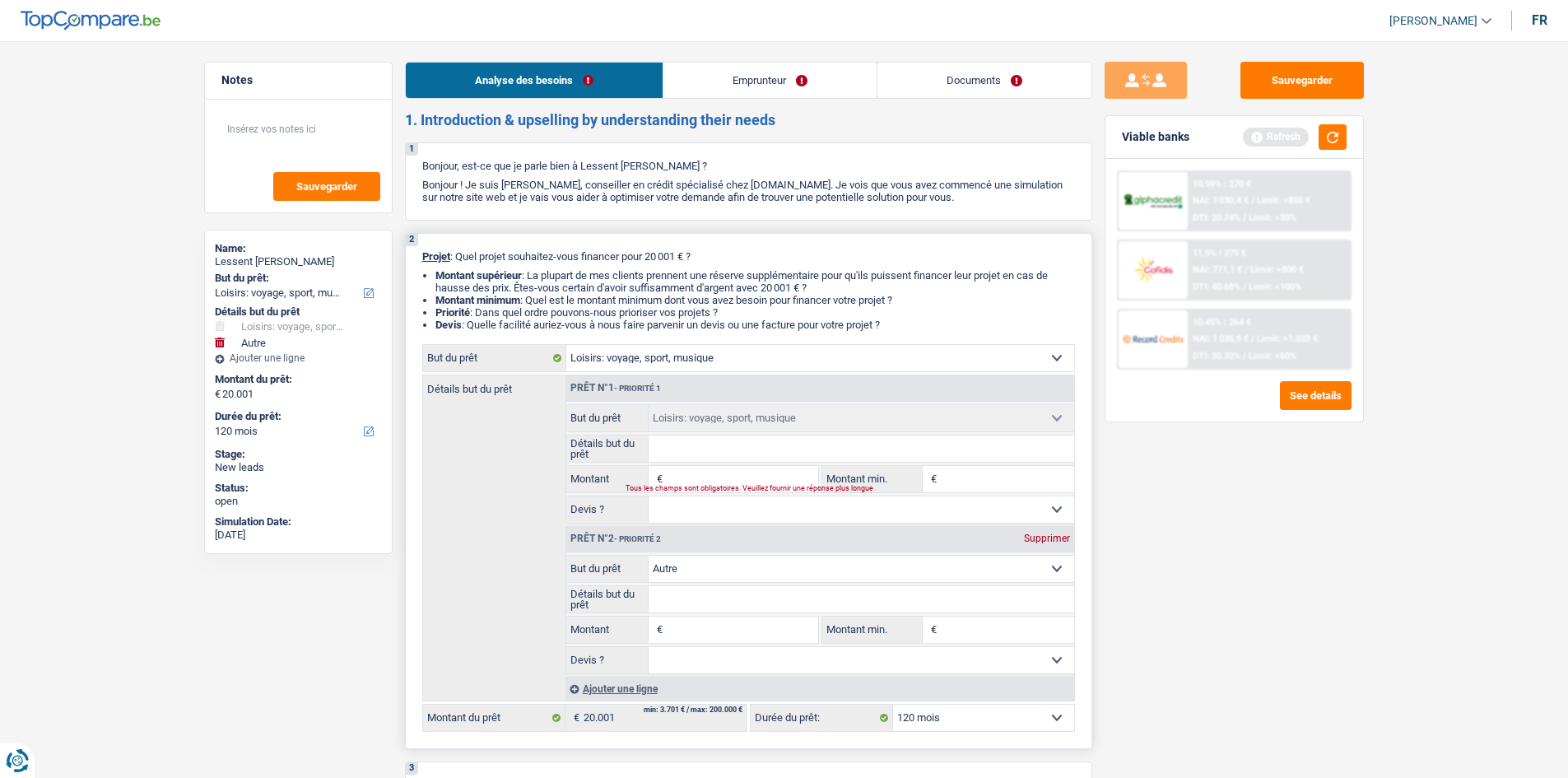 type 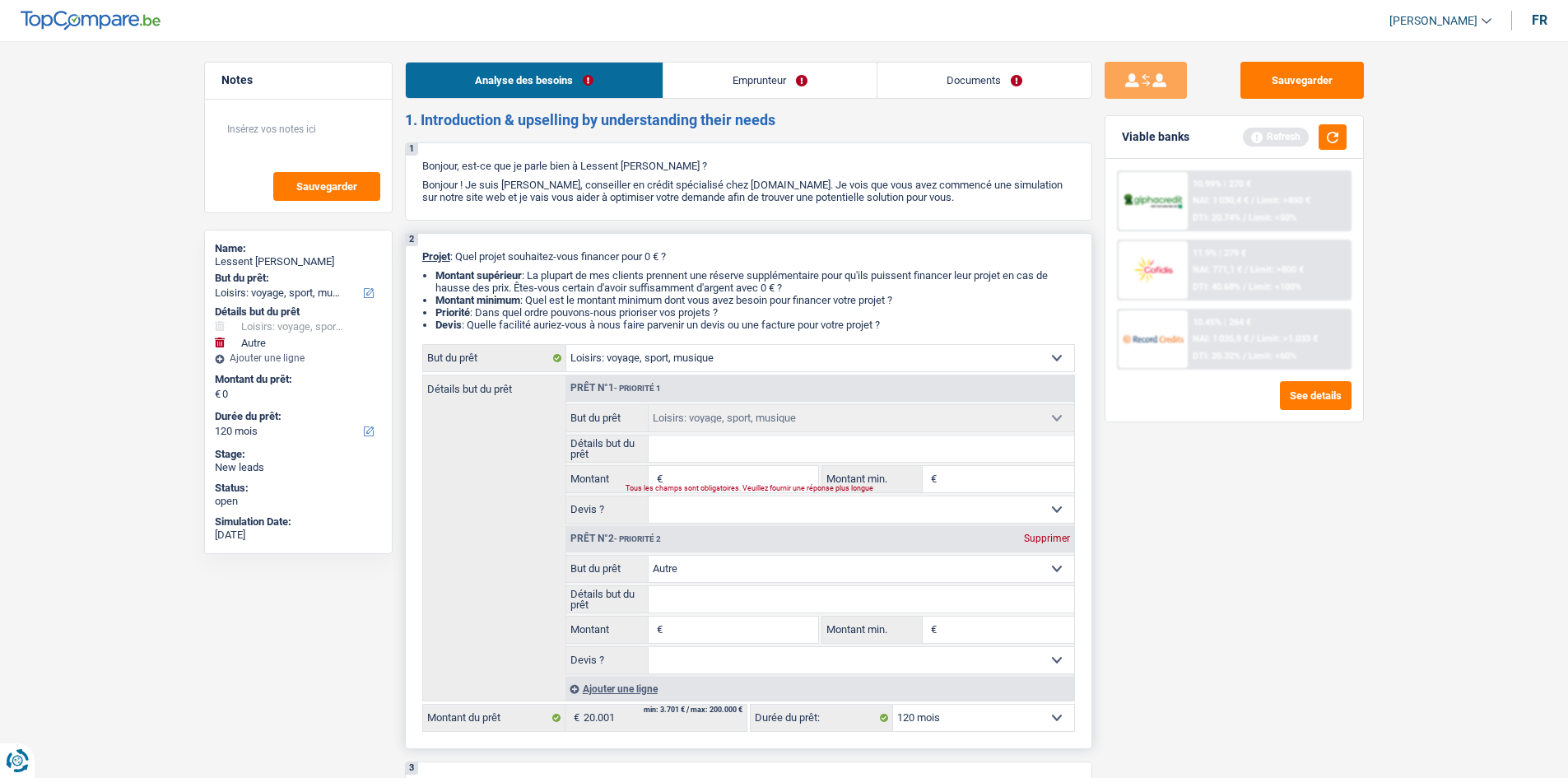 click on "Détails but du prêt" at bounding box center (861, 449) 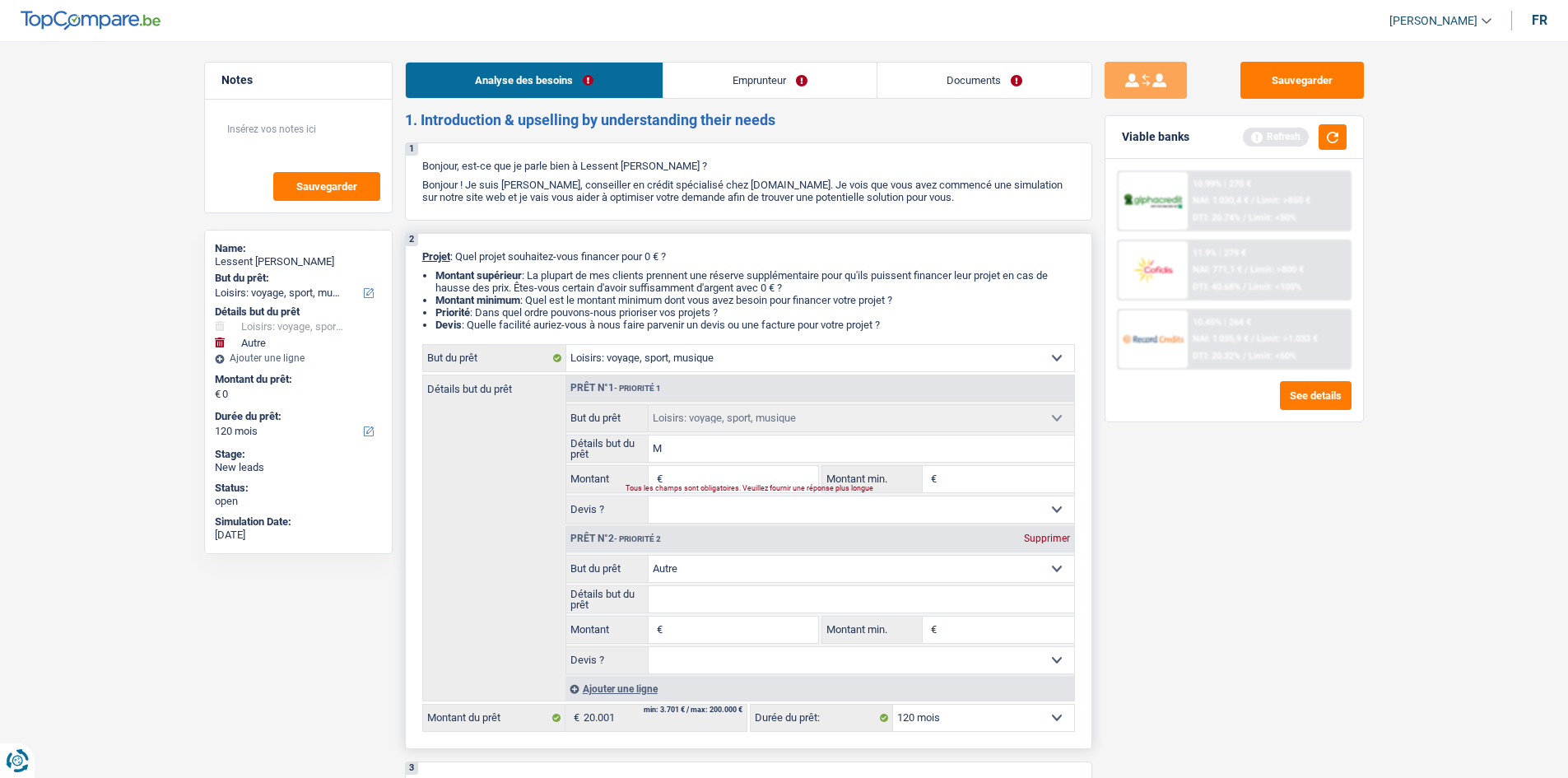 type on "M" 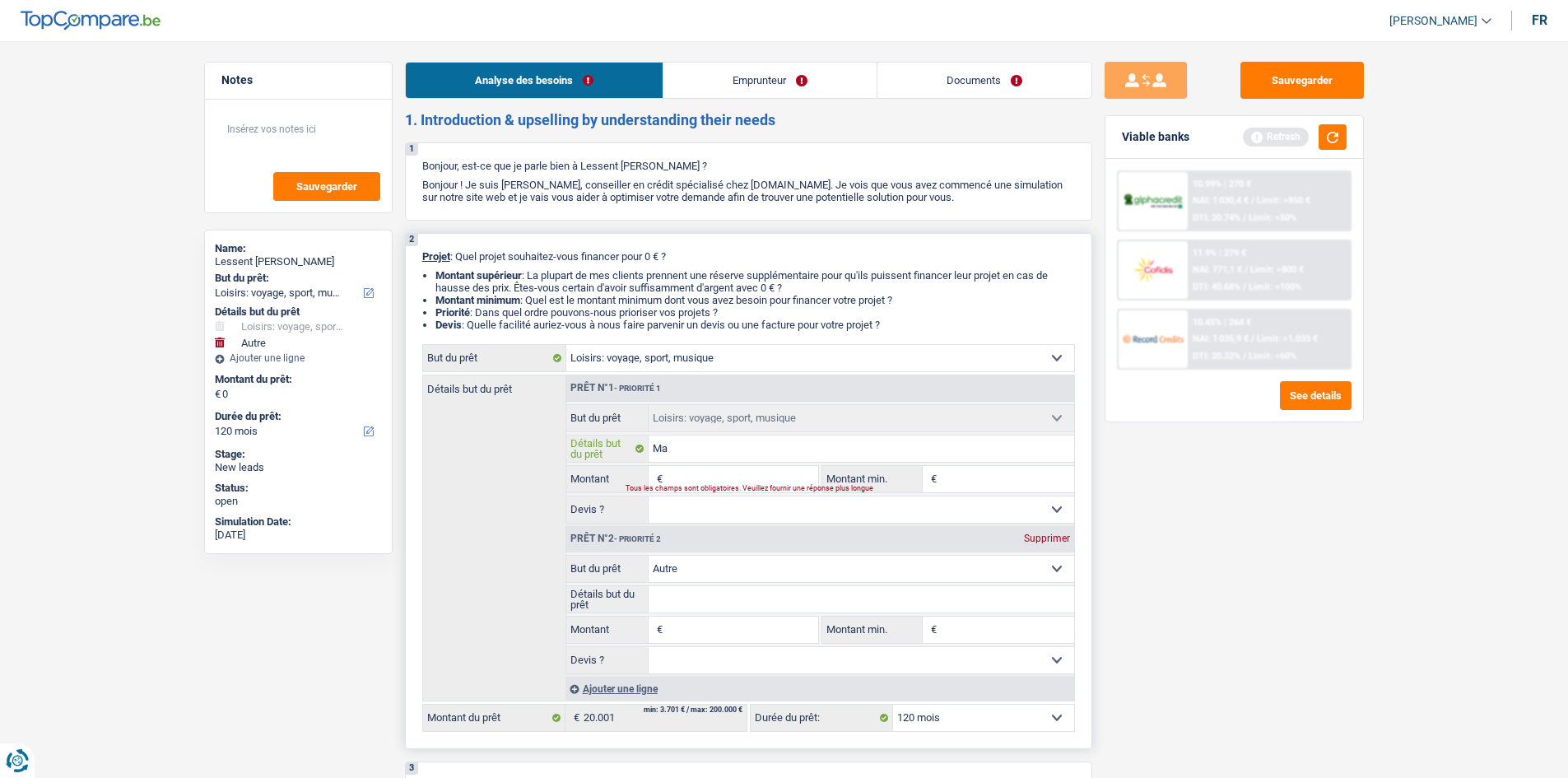 type on "Mar" 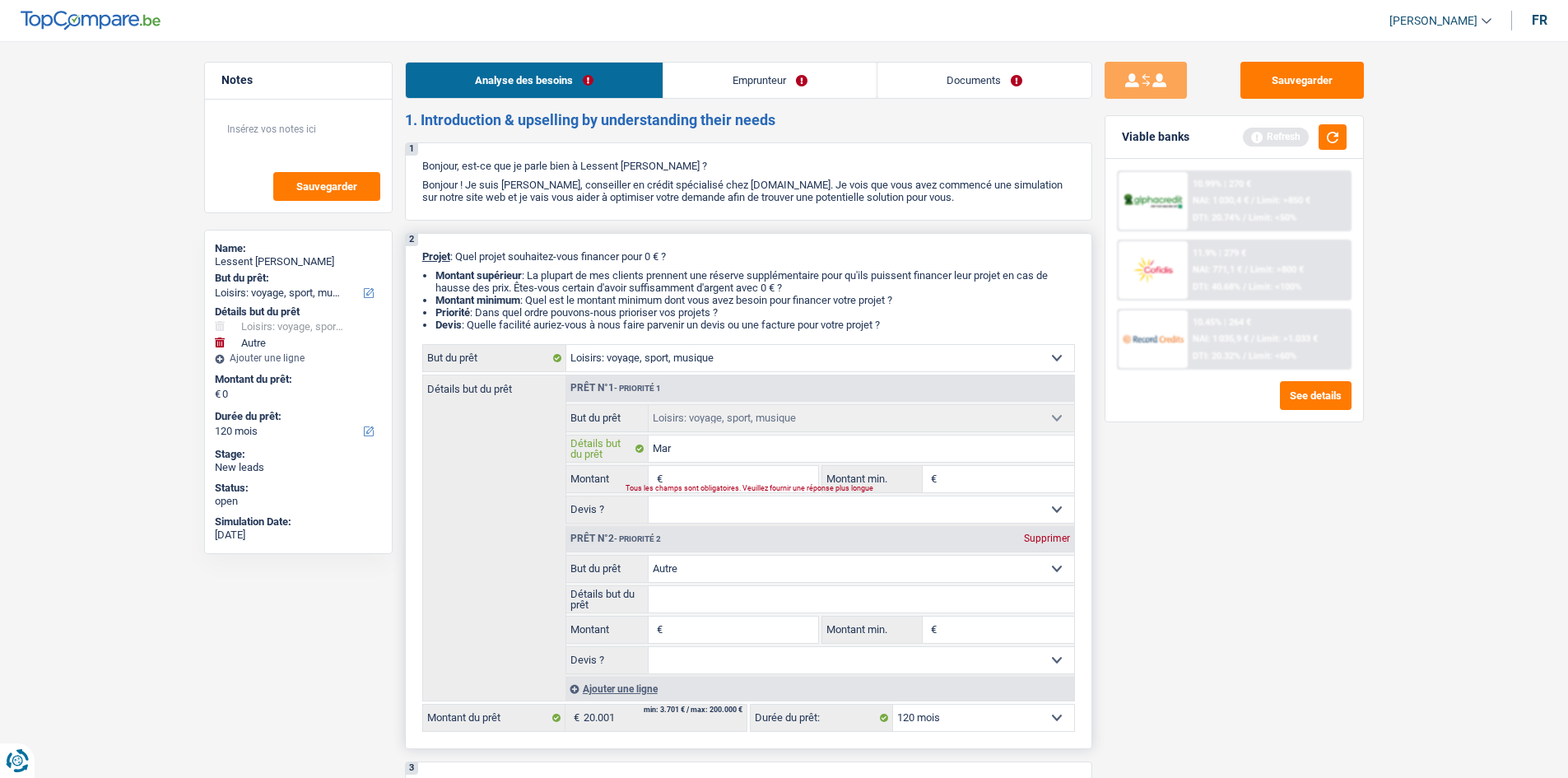 type on "Mars" 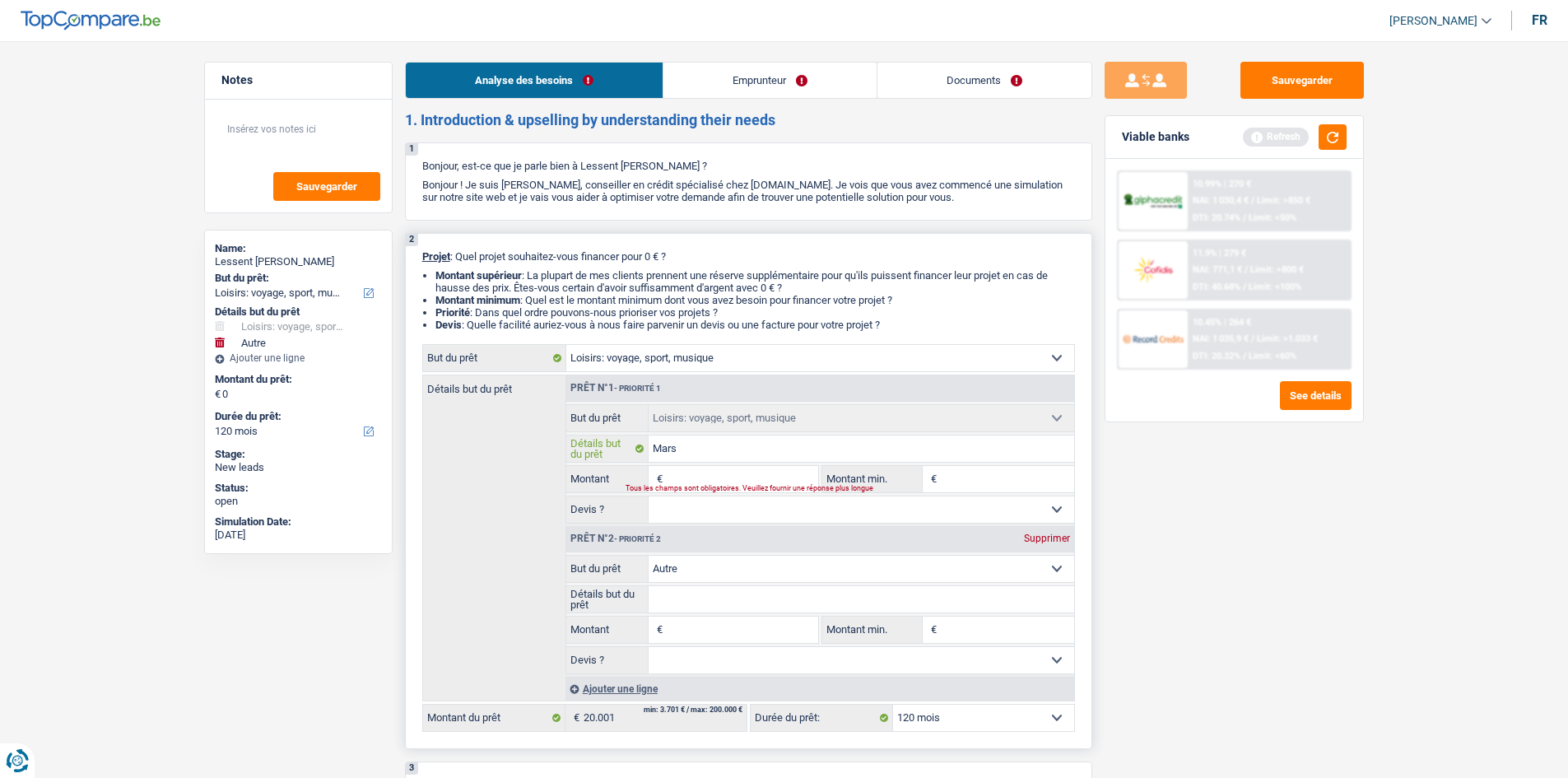 type on "Marse" 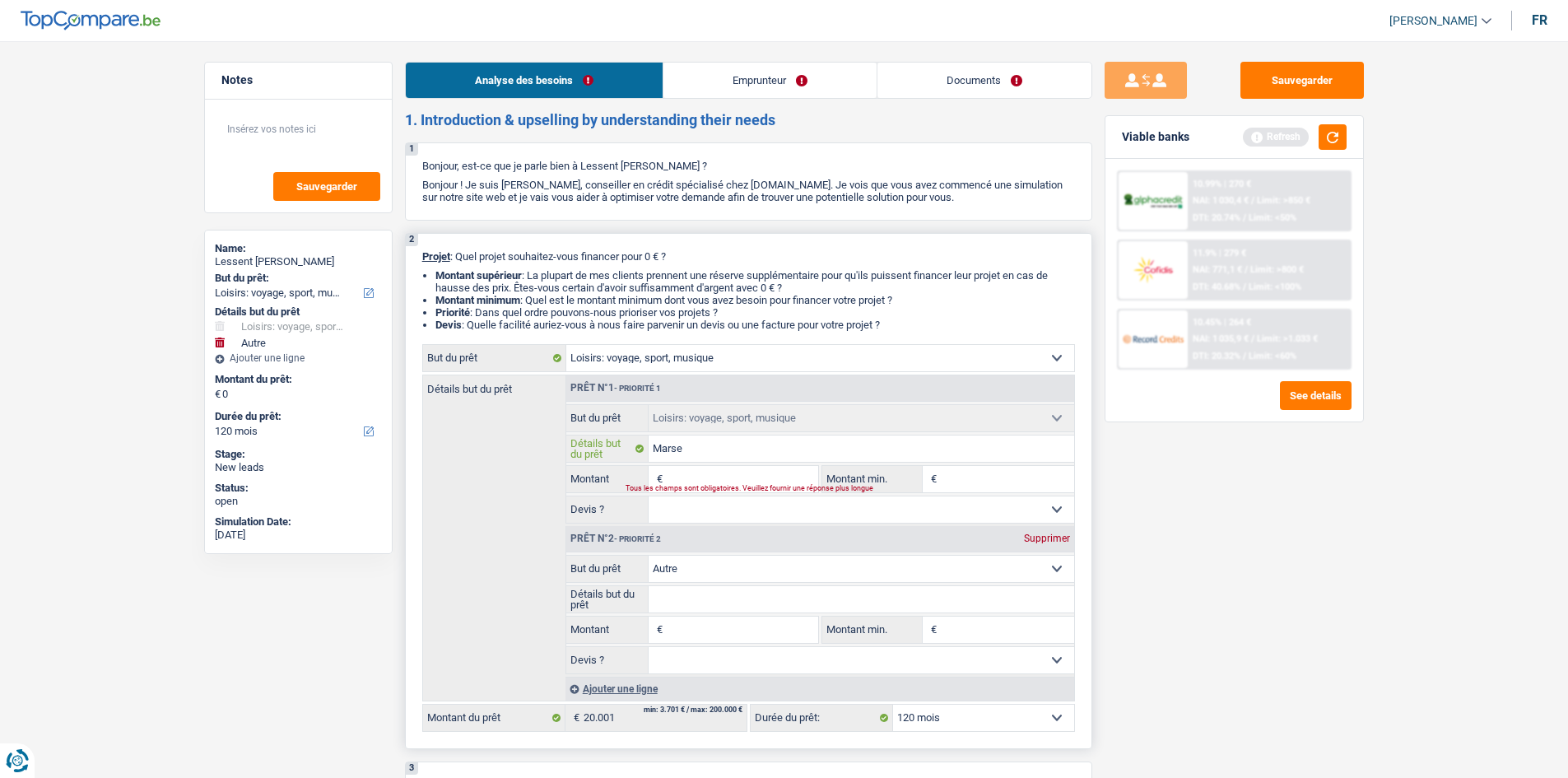 type on "Marsei" 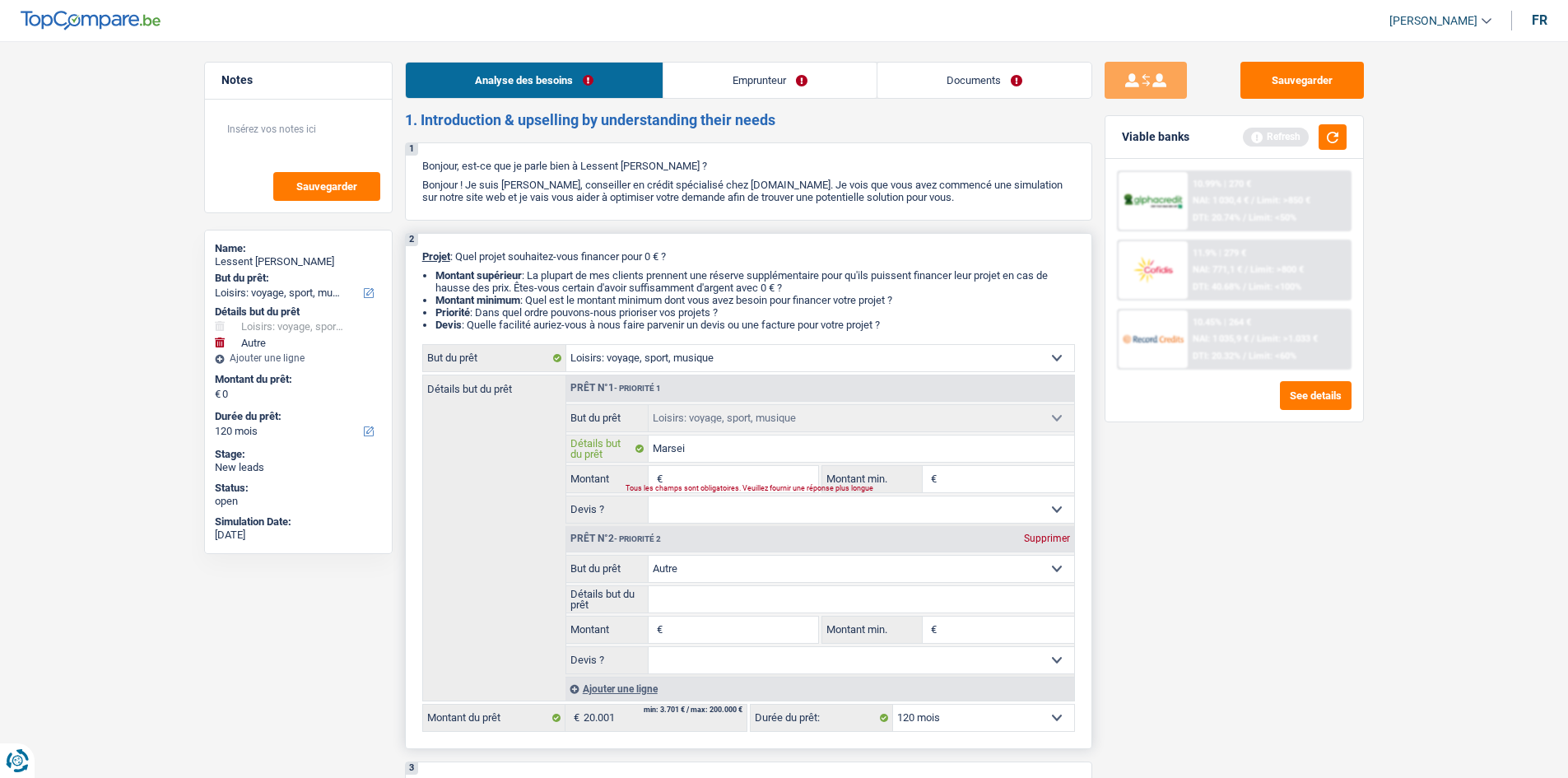 type on "Marseil" 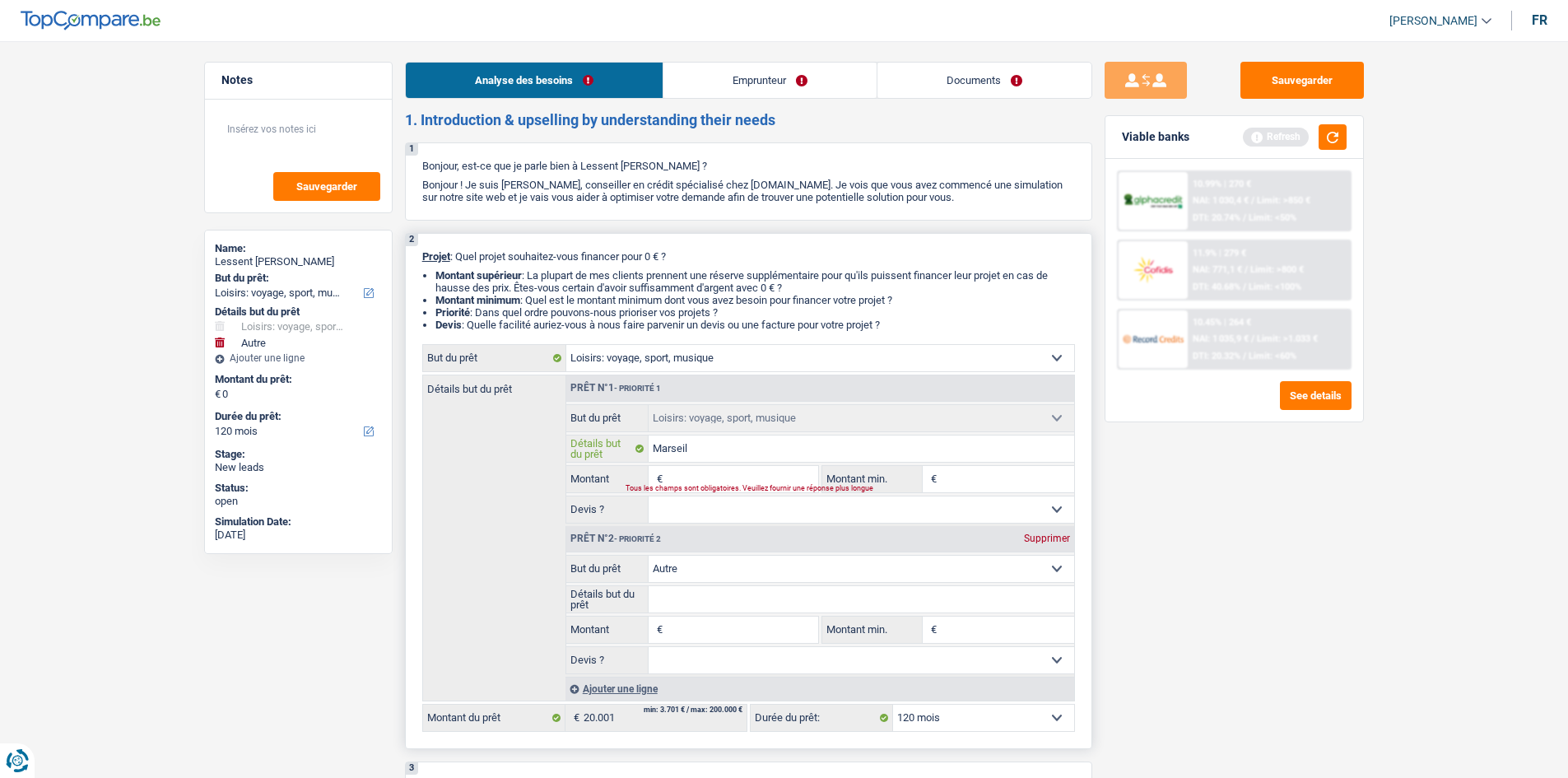type on "Marseill" 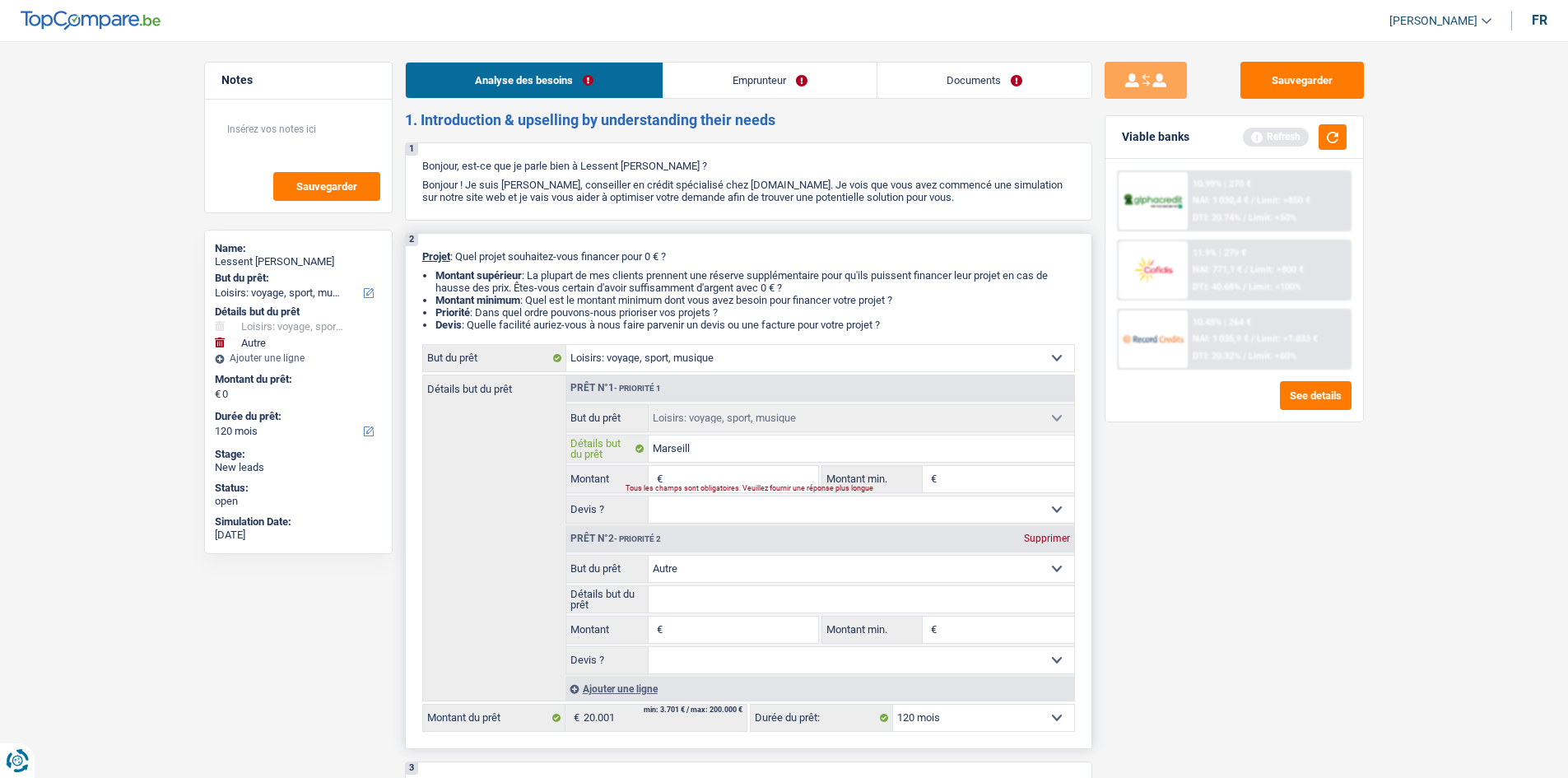 type on "Marseille" 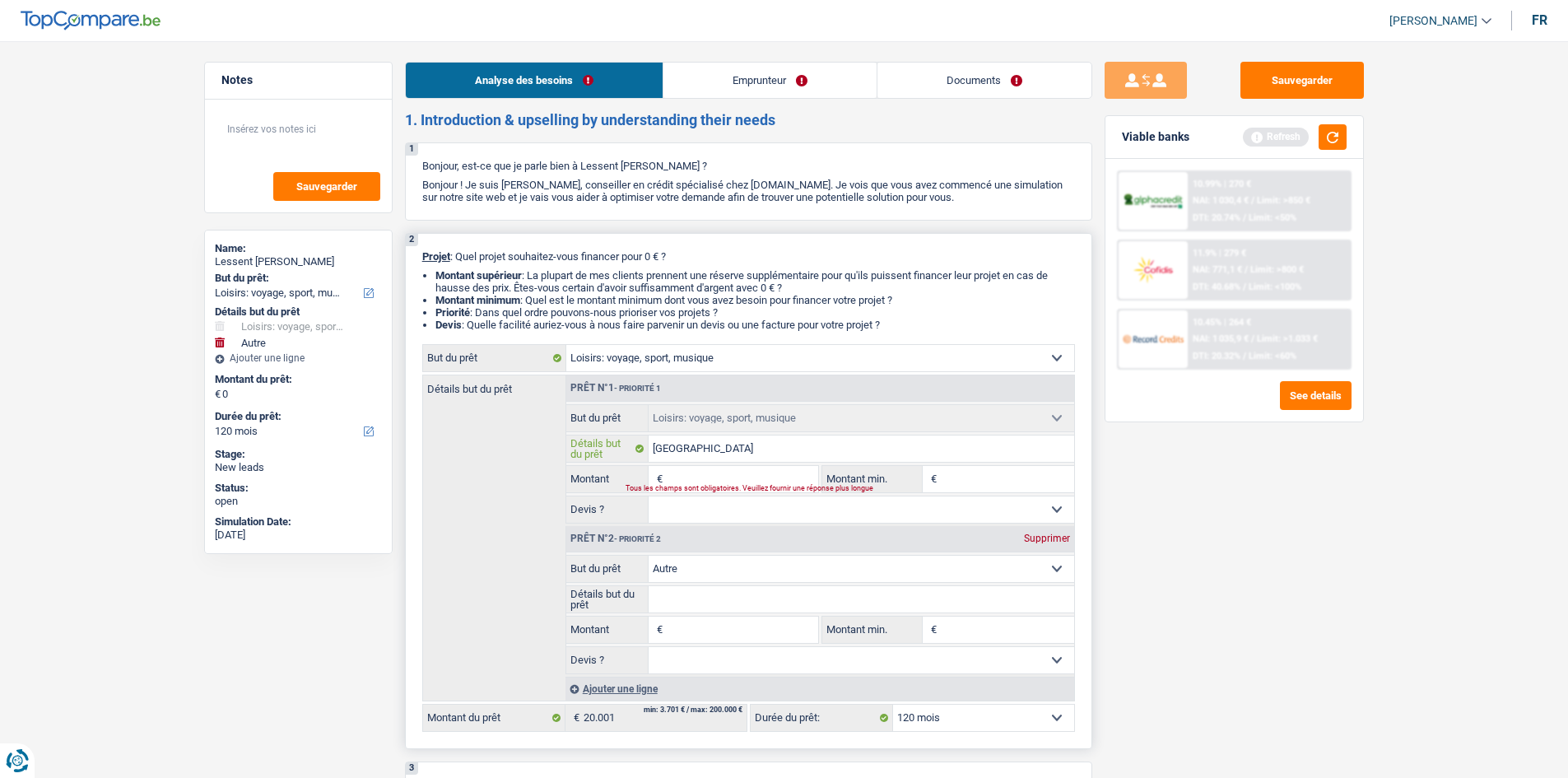 type on "Marseille" 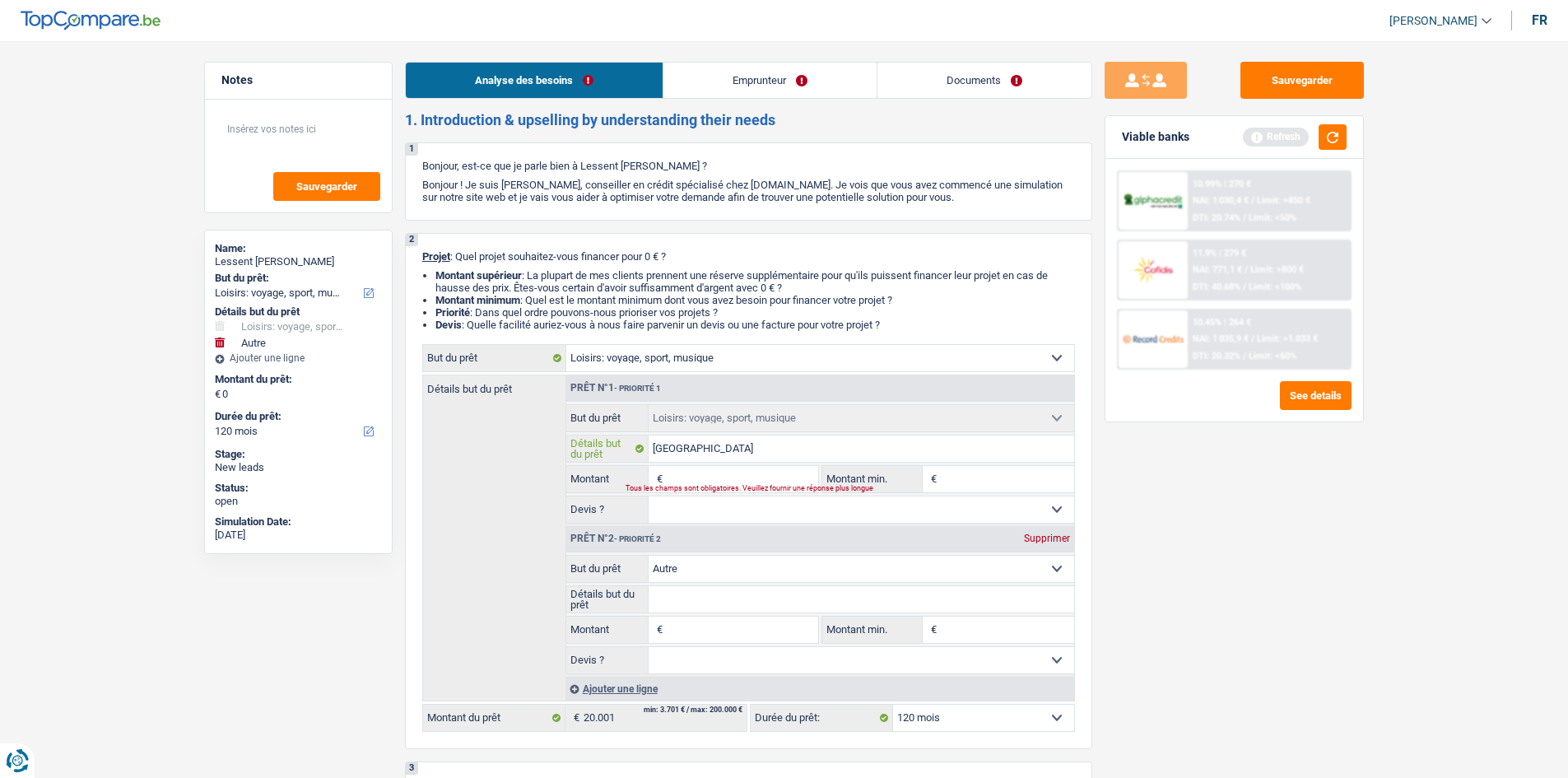 type on "Marseille" 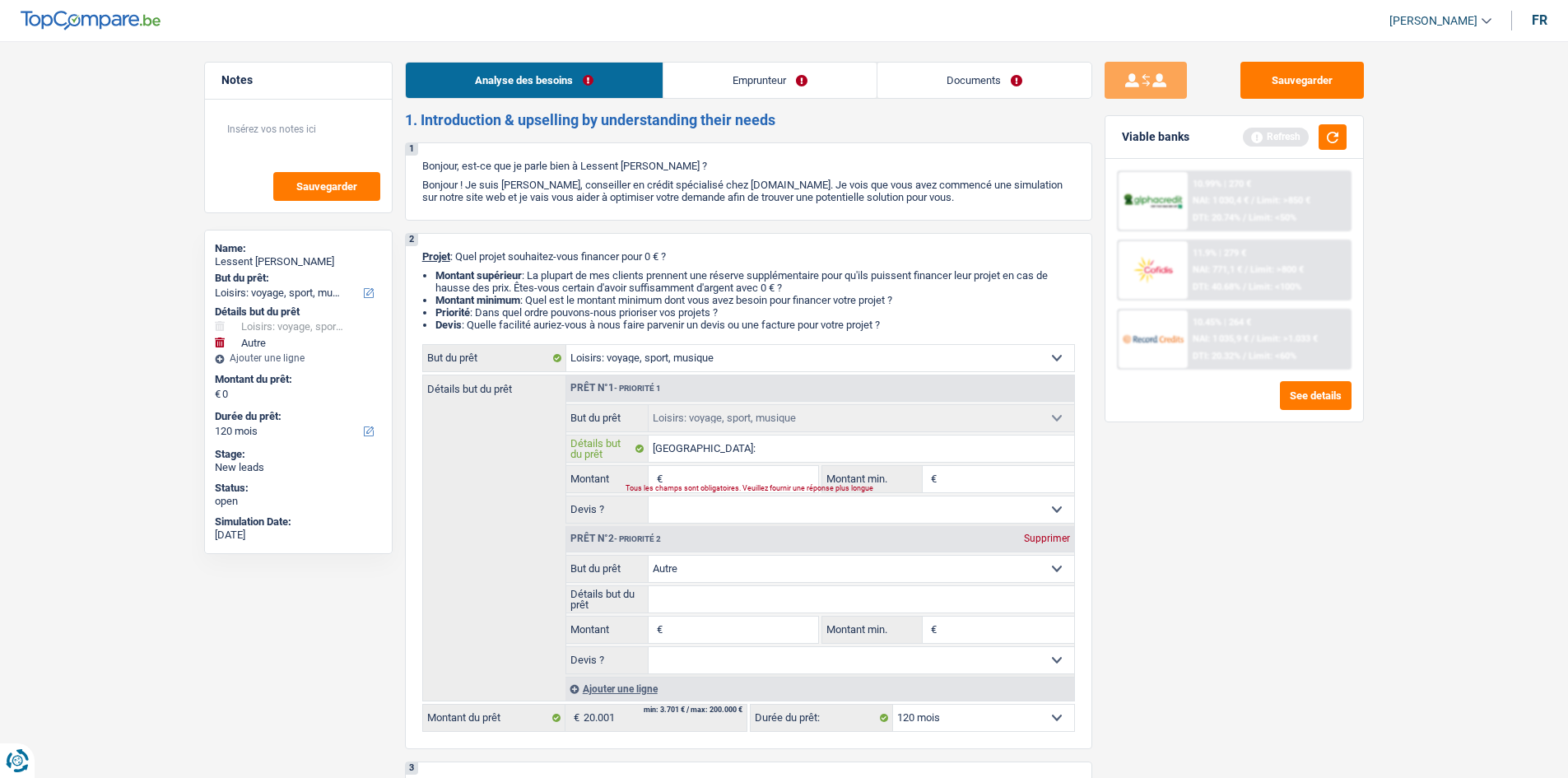 type on "Marseille:" 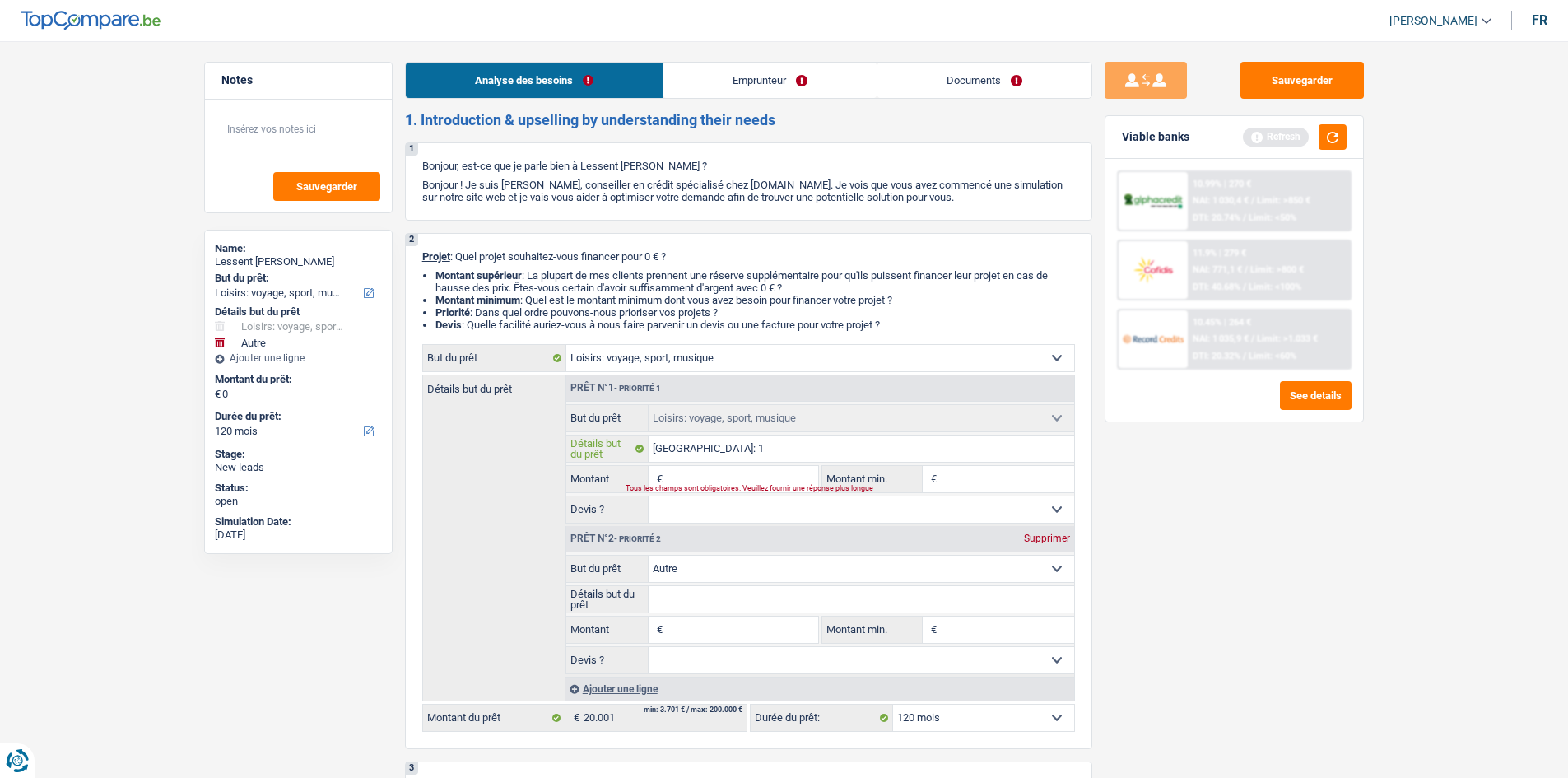 type on "Marseille: 10" 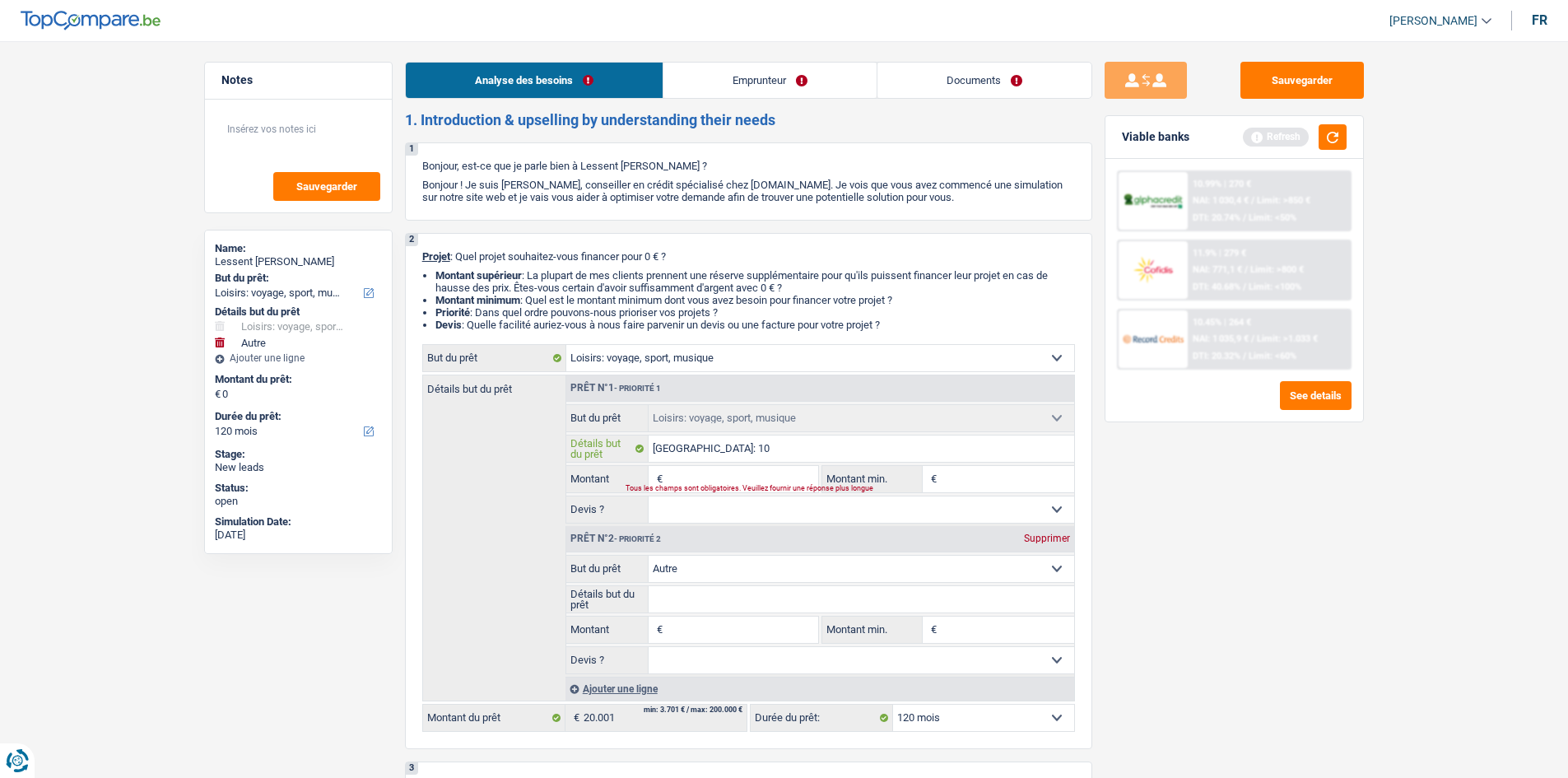 type on "Marseille: 10" 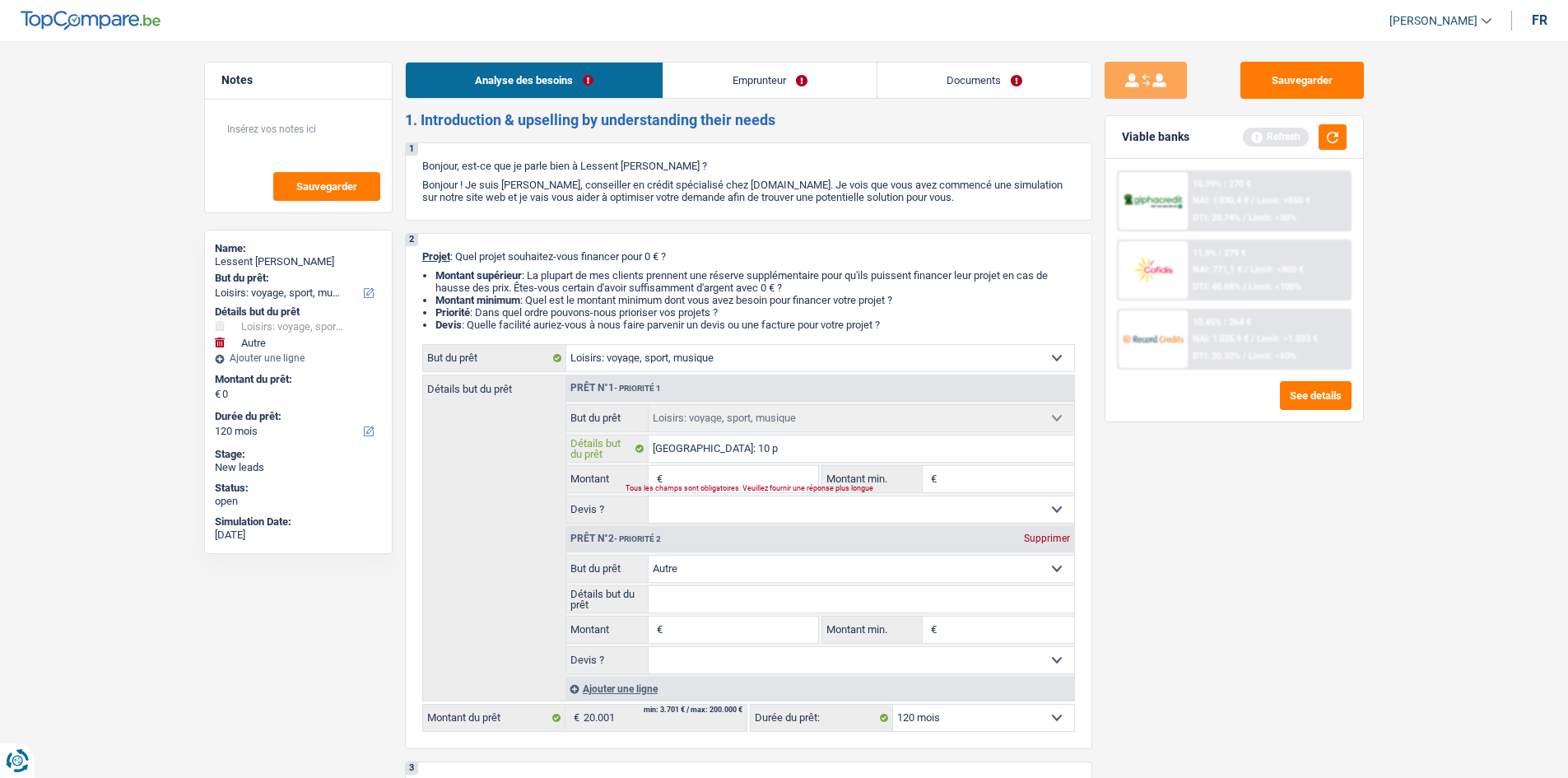 type on "Marseille: 10 pe" 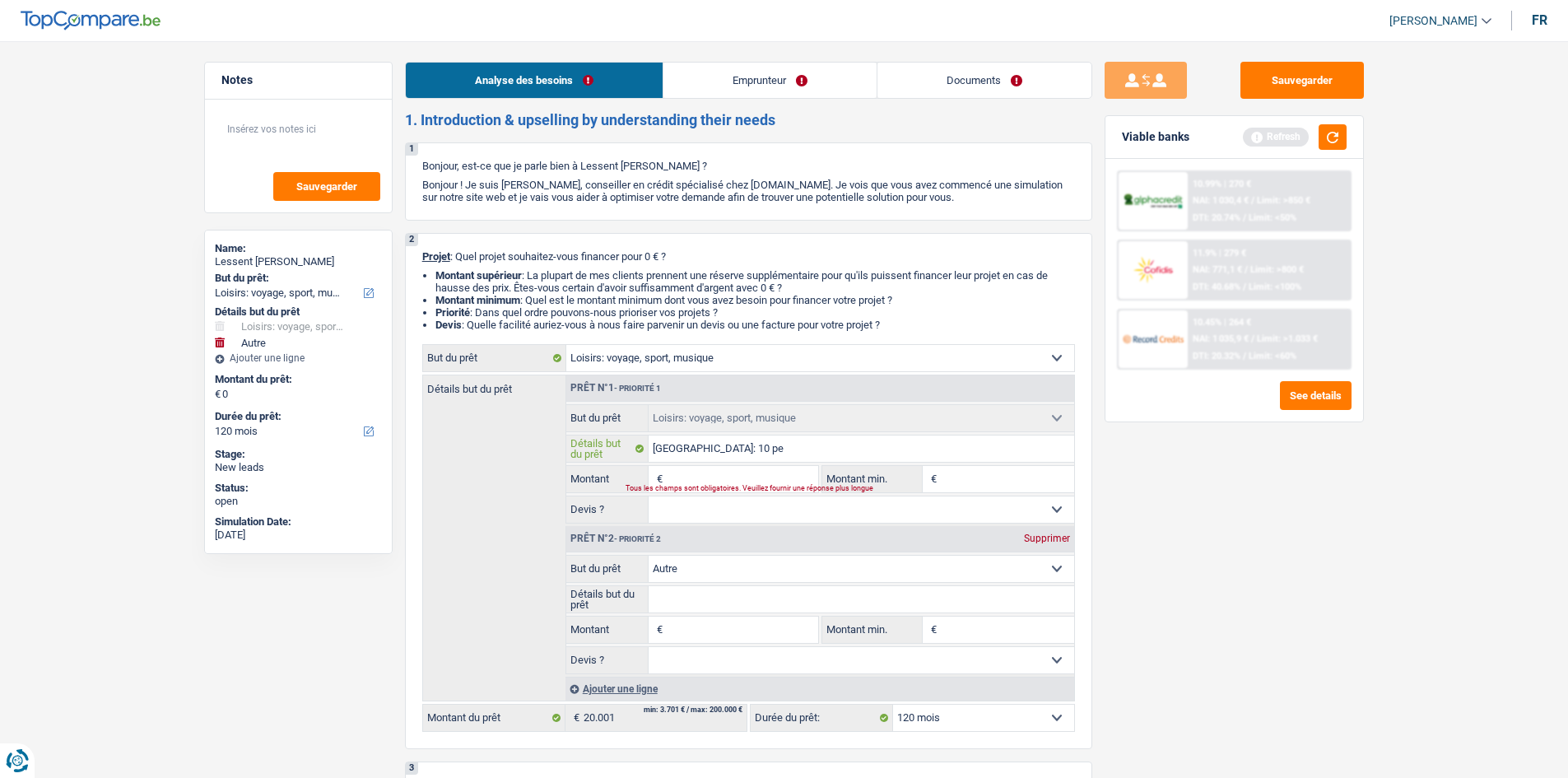 type on "Marseille: 10 per" 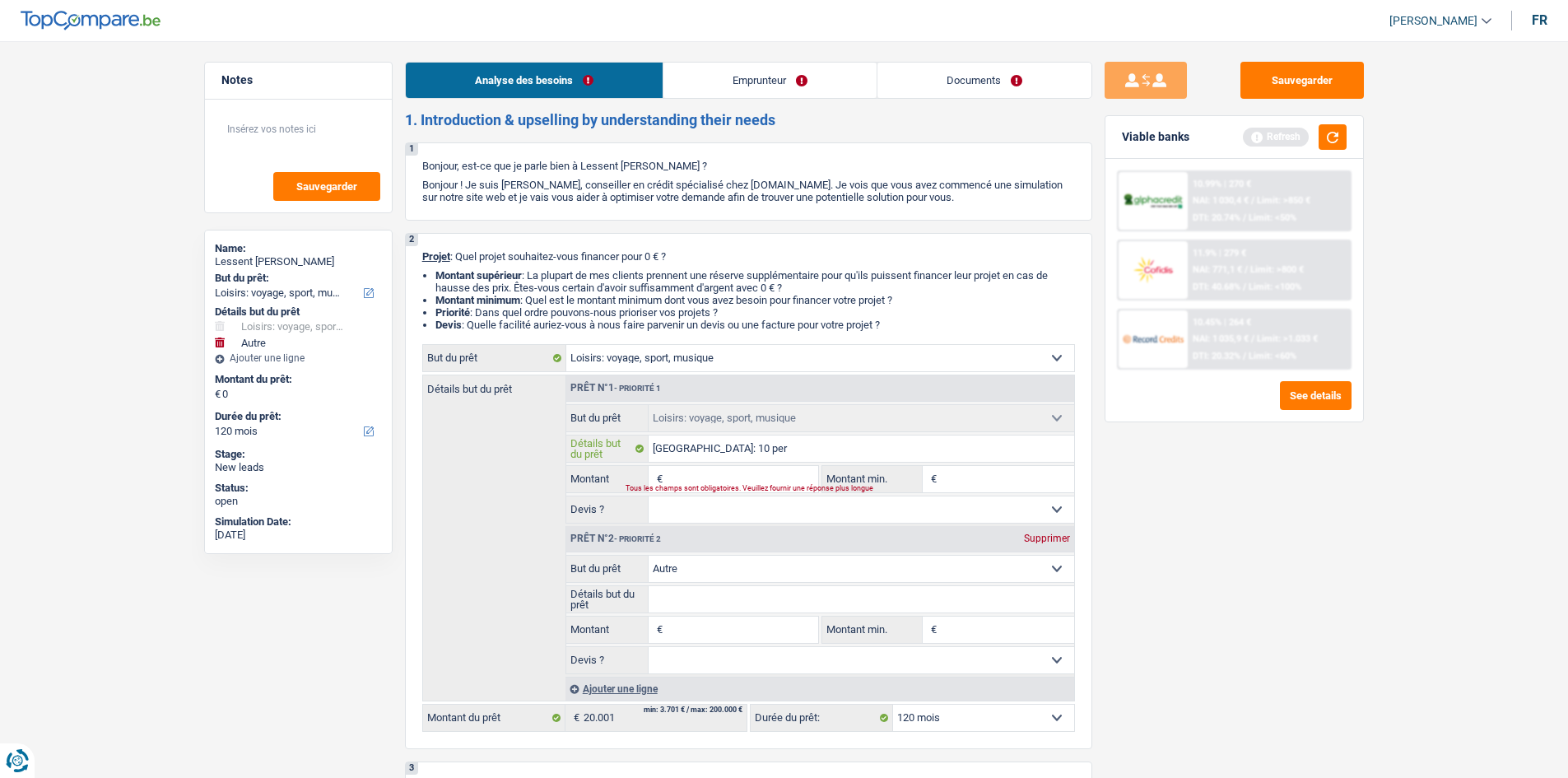 type on "Marseille: 10 pers" 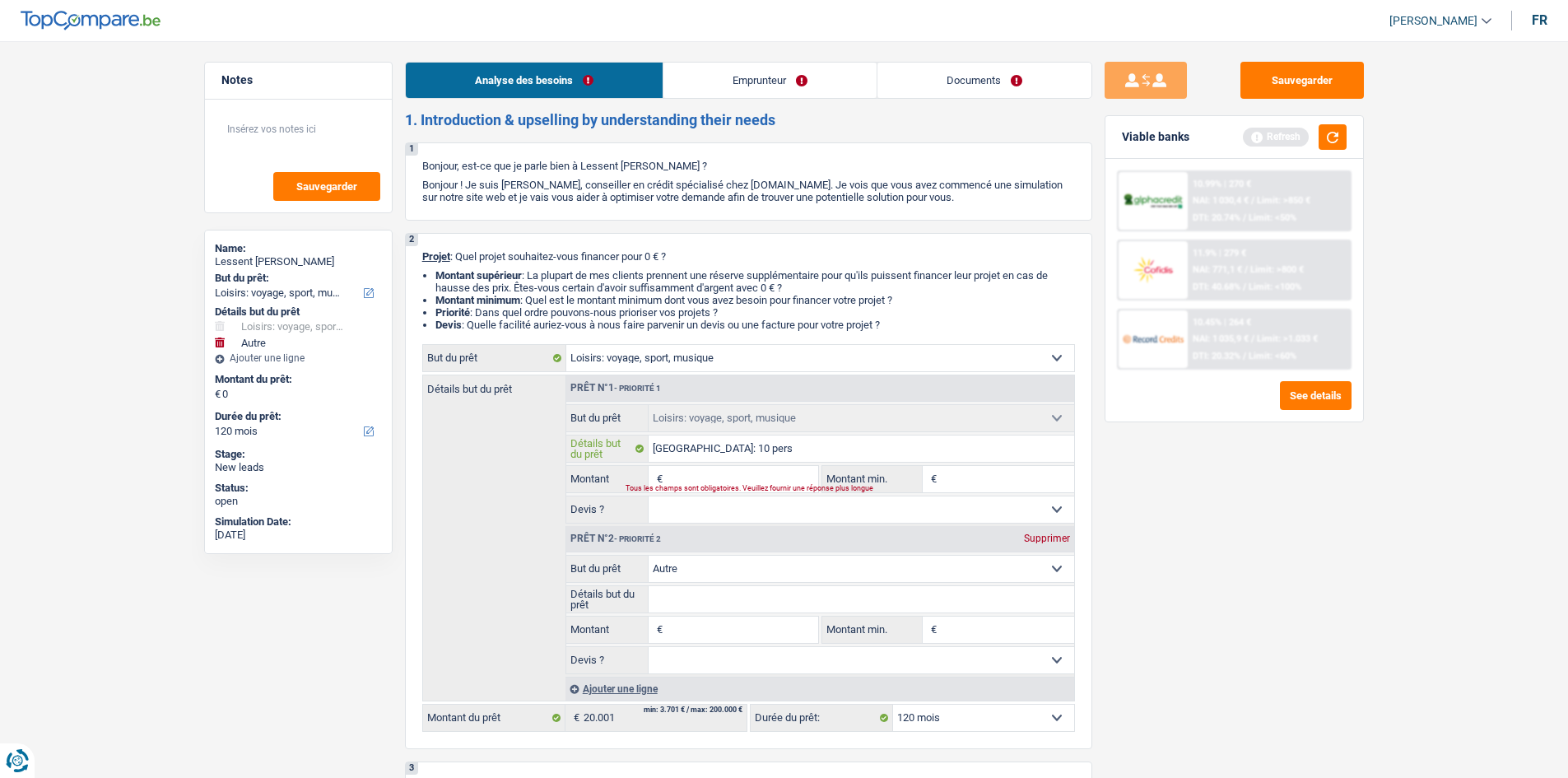 type on "Marseille: 10 perso" 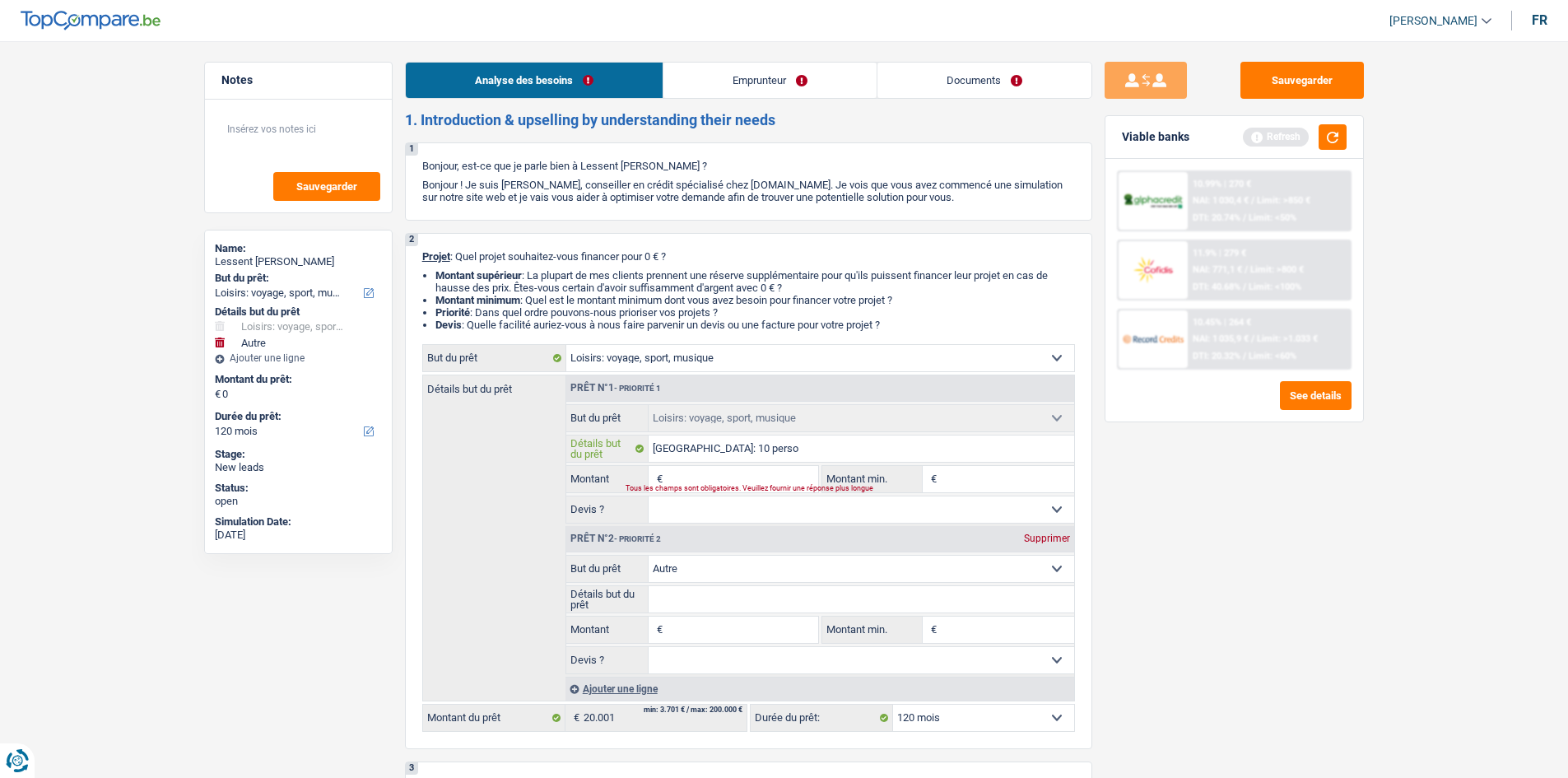 type on "Marseille: 10 person" 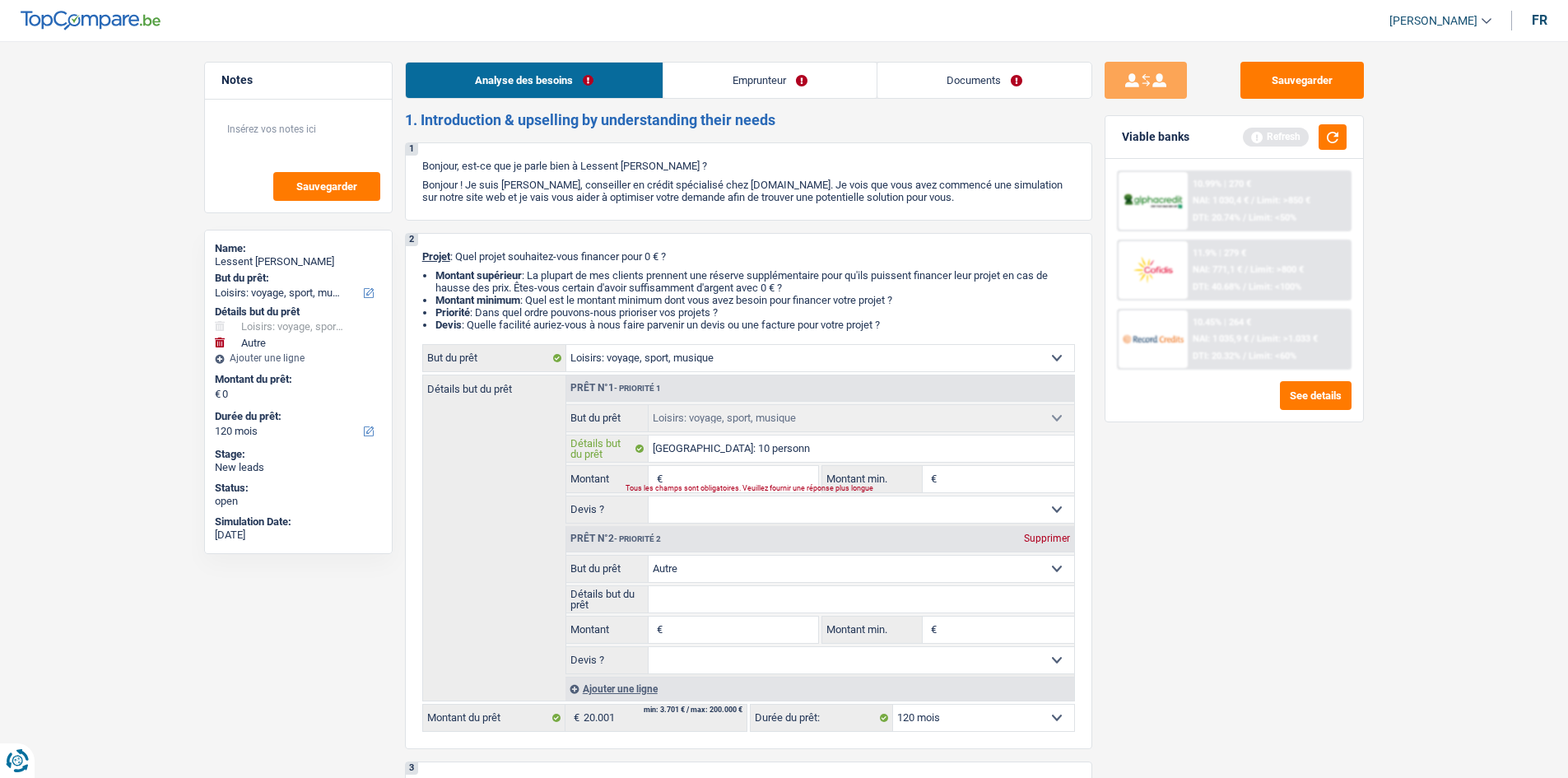 type on "Marseille: 10 personne" 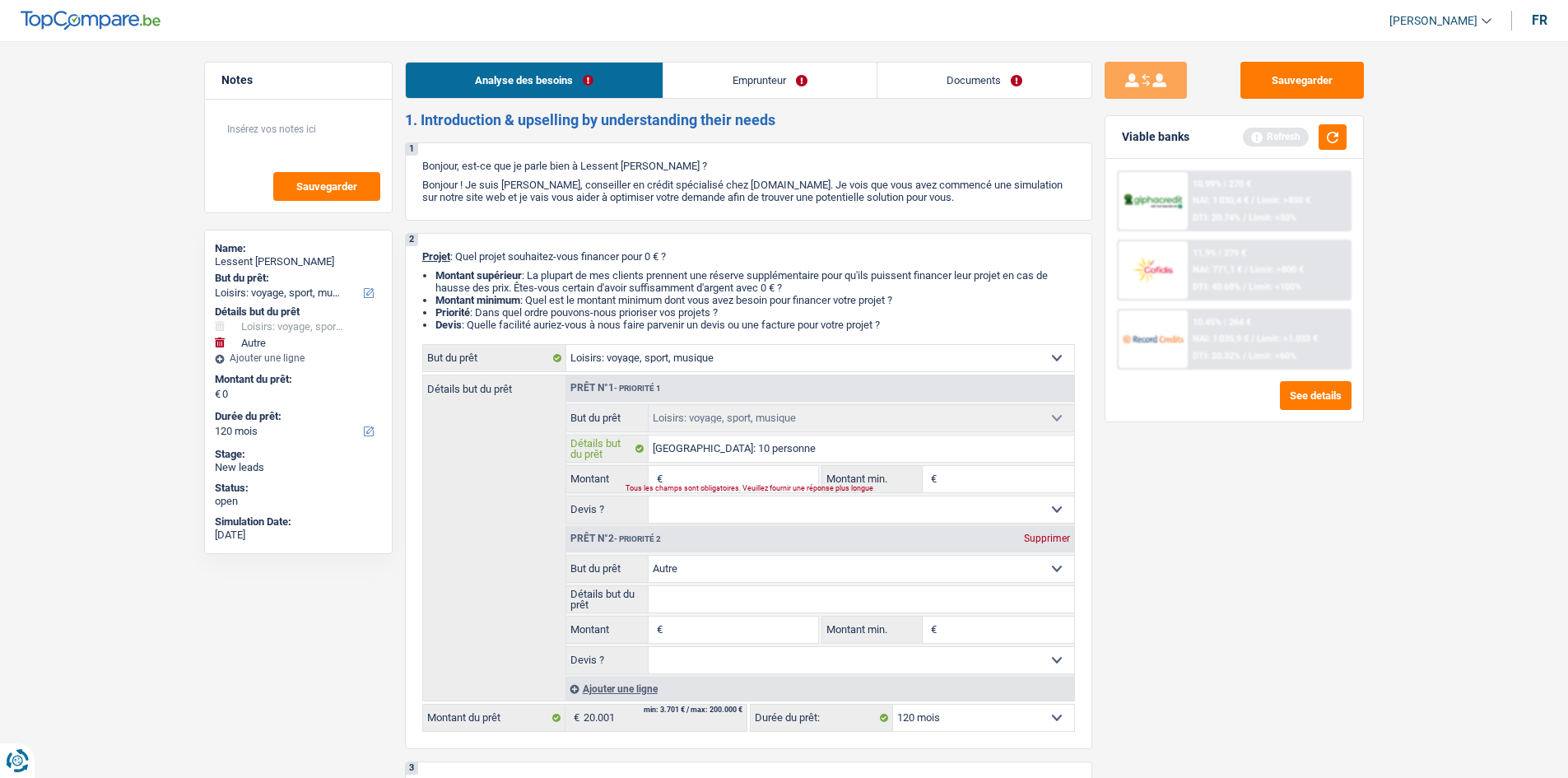 type on "Marseille: 10 personnee" 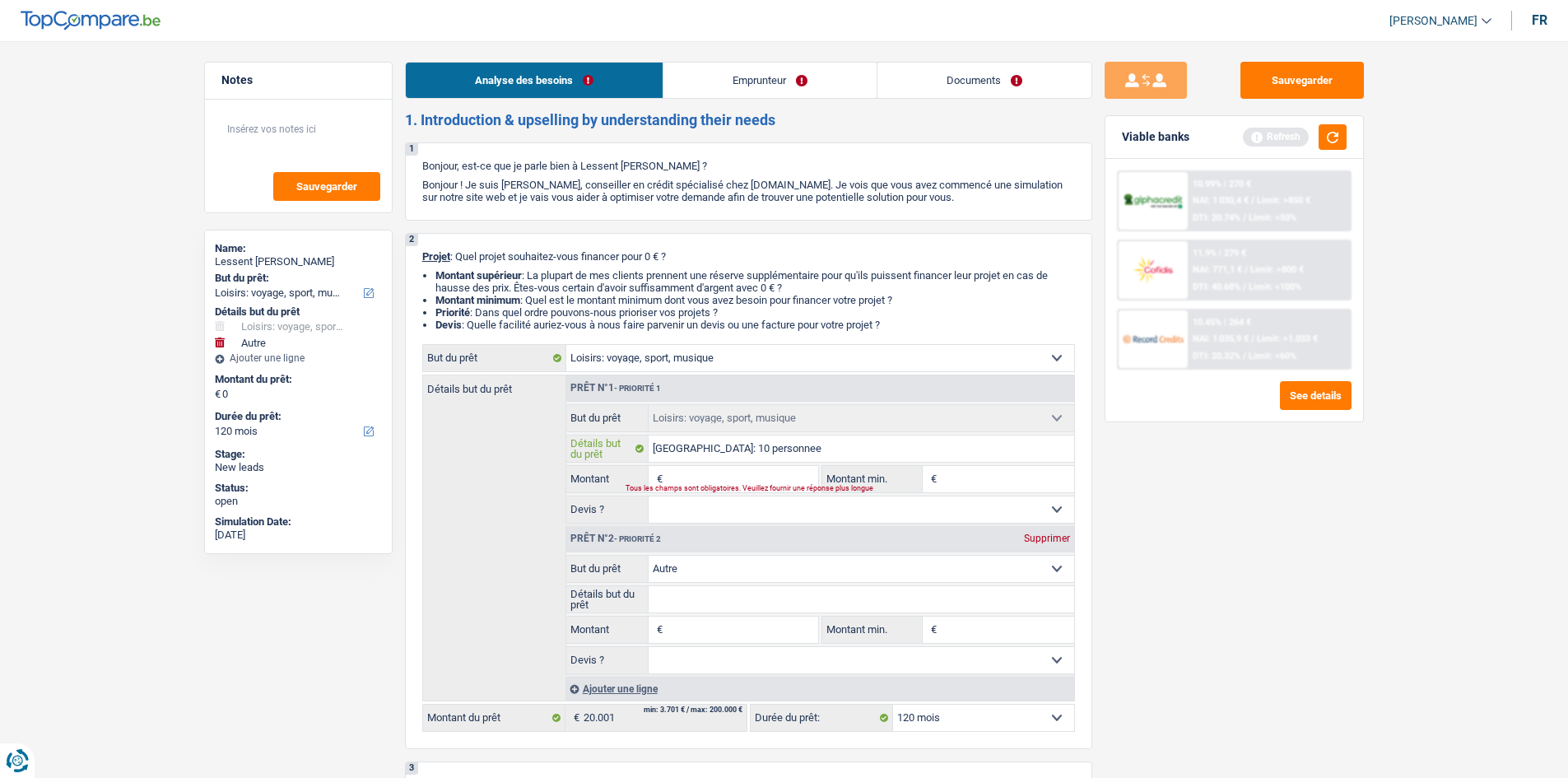 type on "Marseille: 10 personnees" 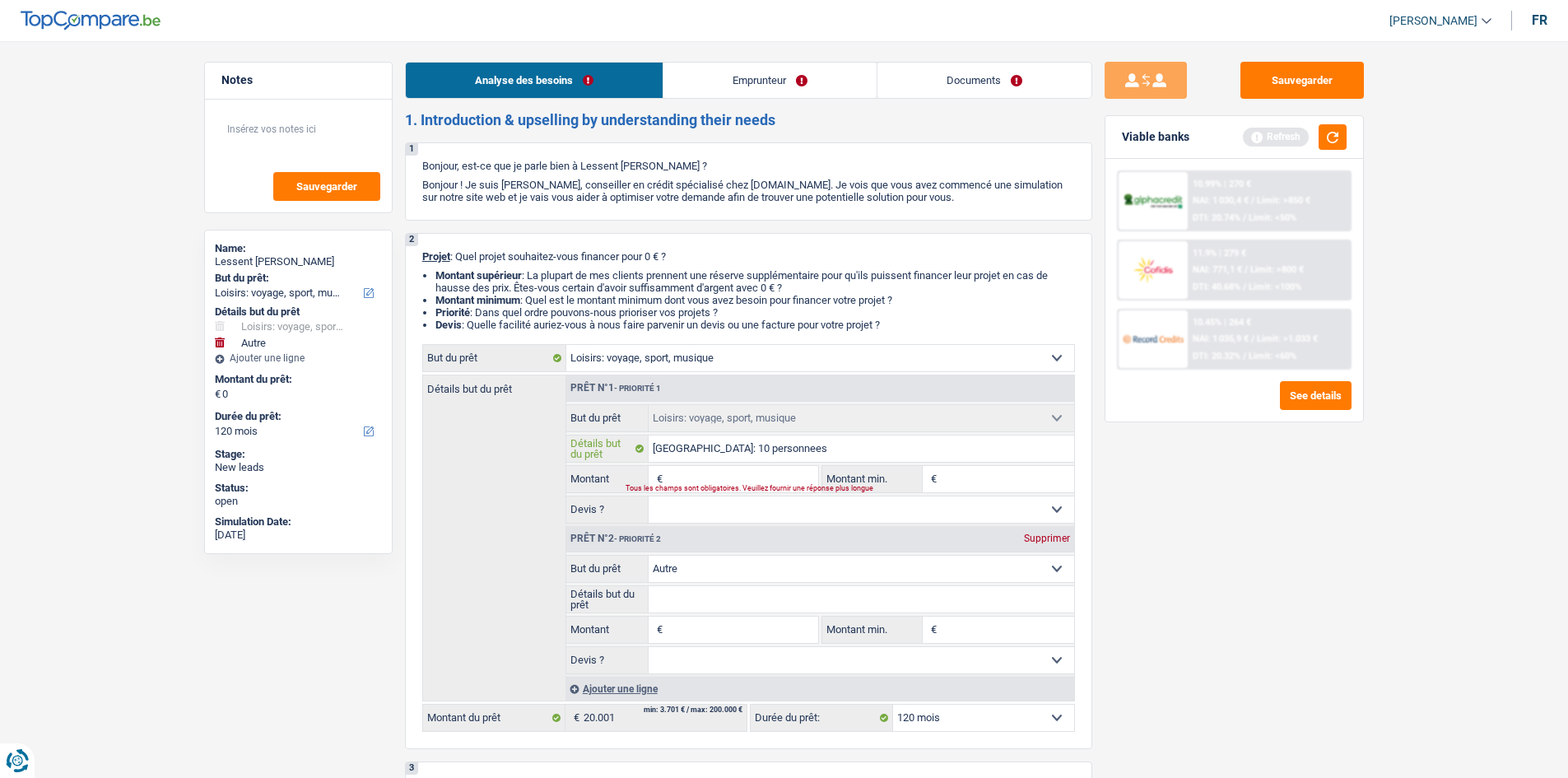 type on "Marseille: 10 personnees" 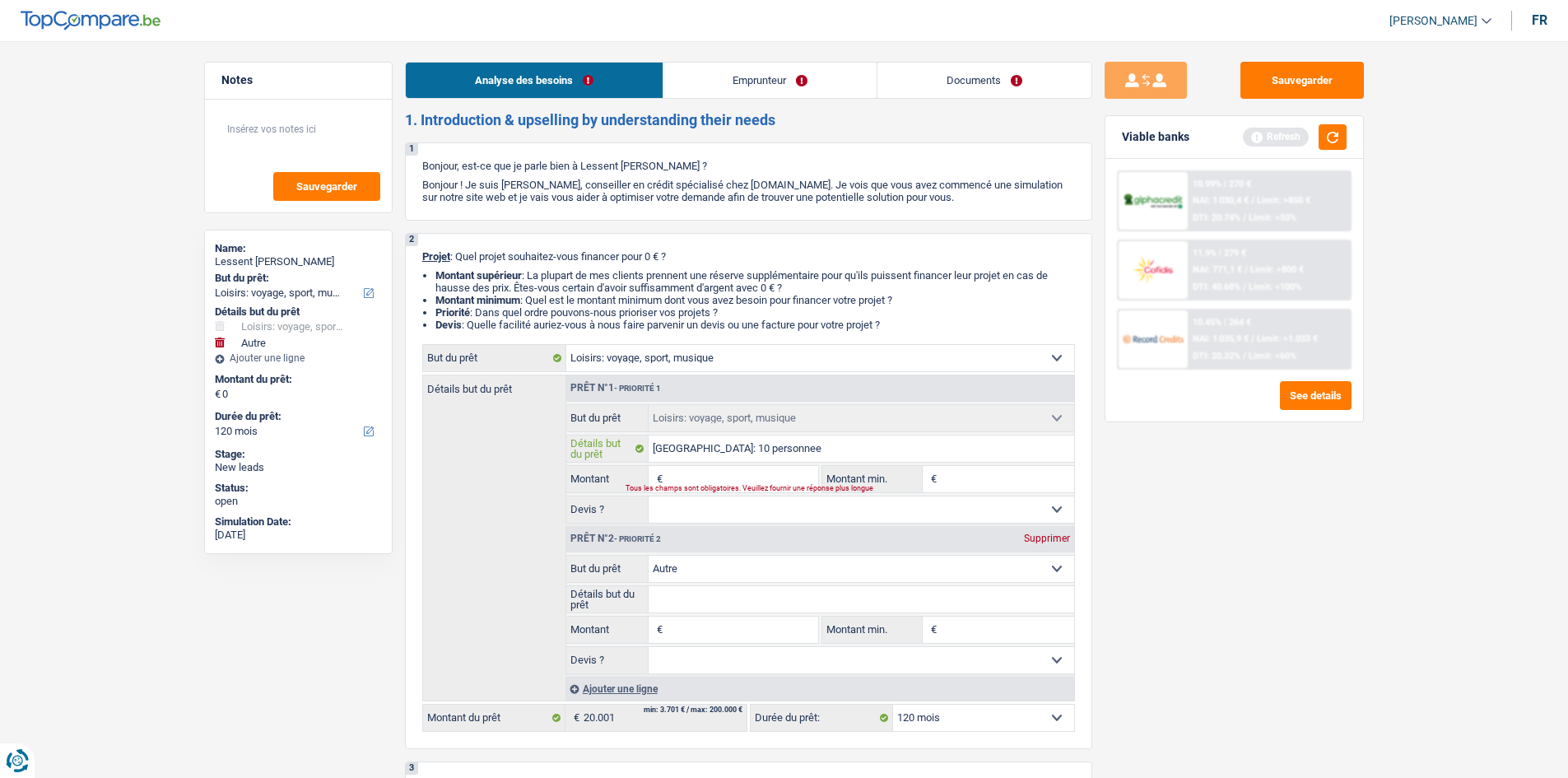 type on "Marseille: 10 personne" 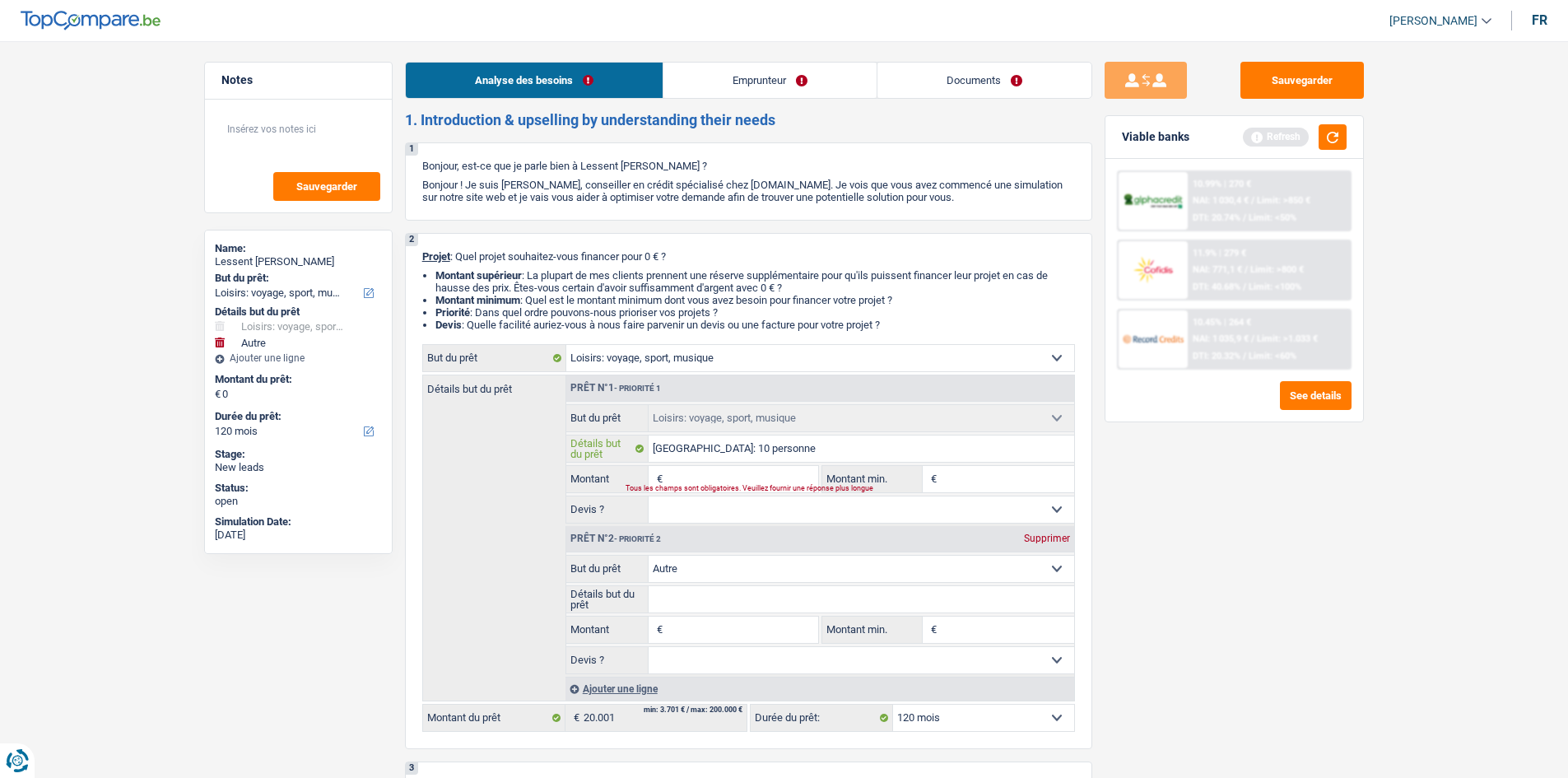 type on "Marseille: 10 personned" 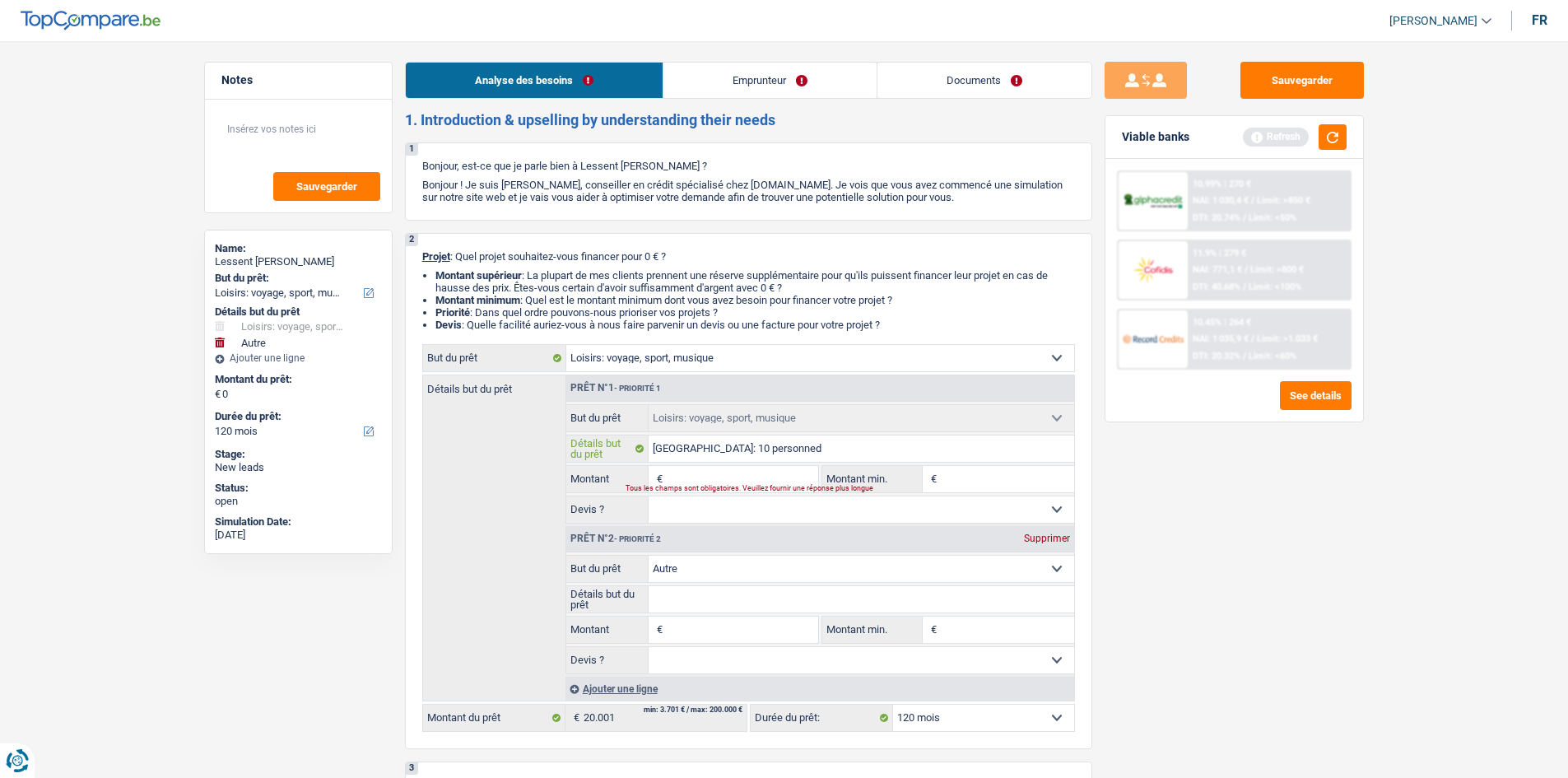 type on "Marseille: 10 personne" 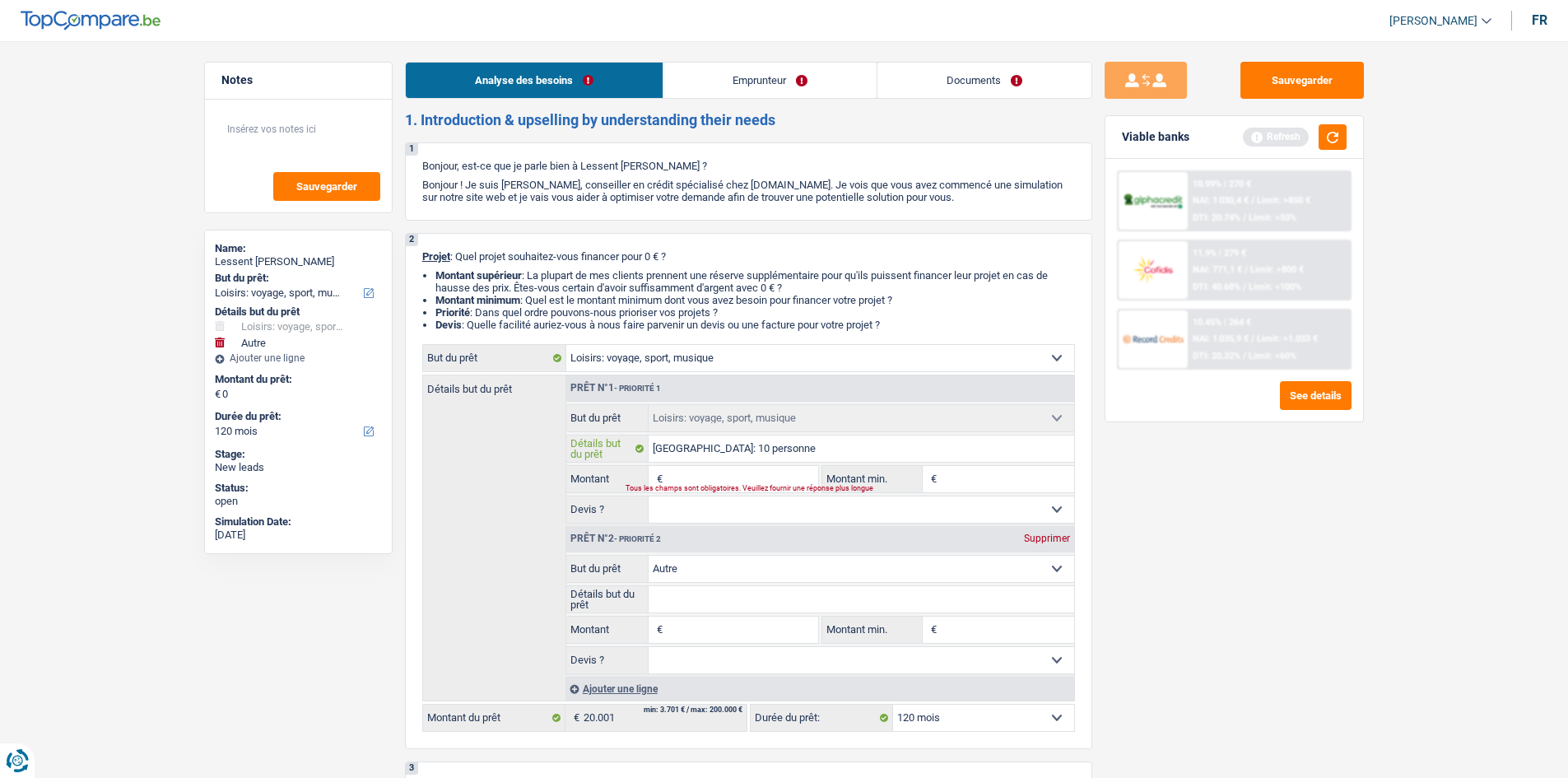 type on "Marseille: 10 personne" 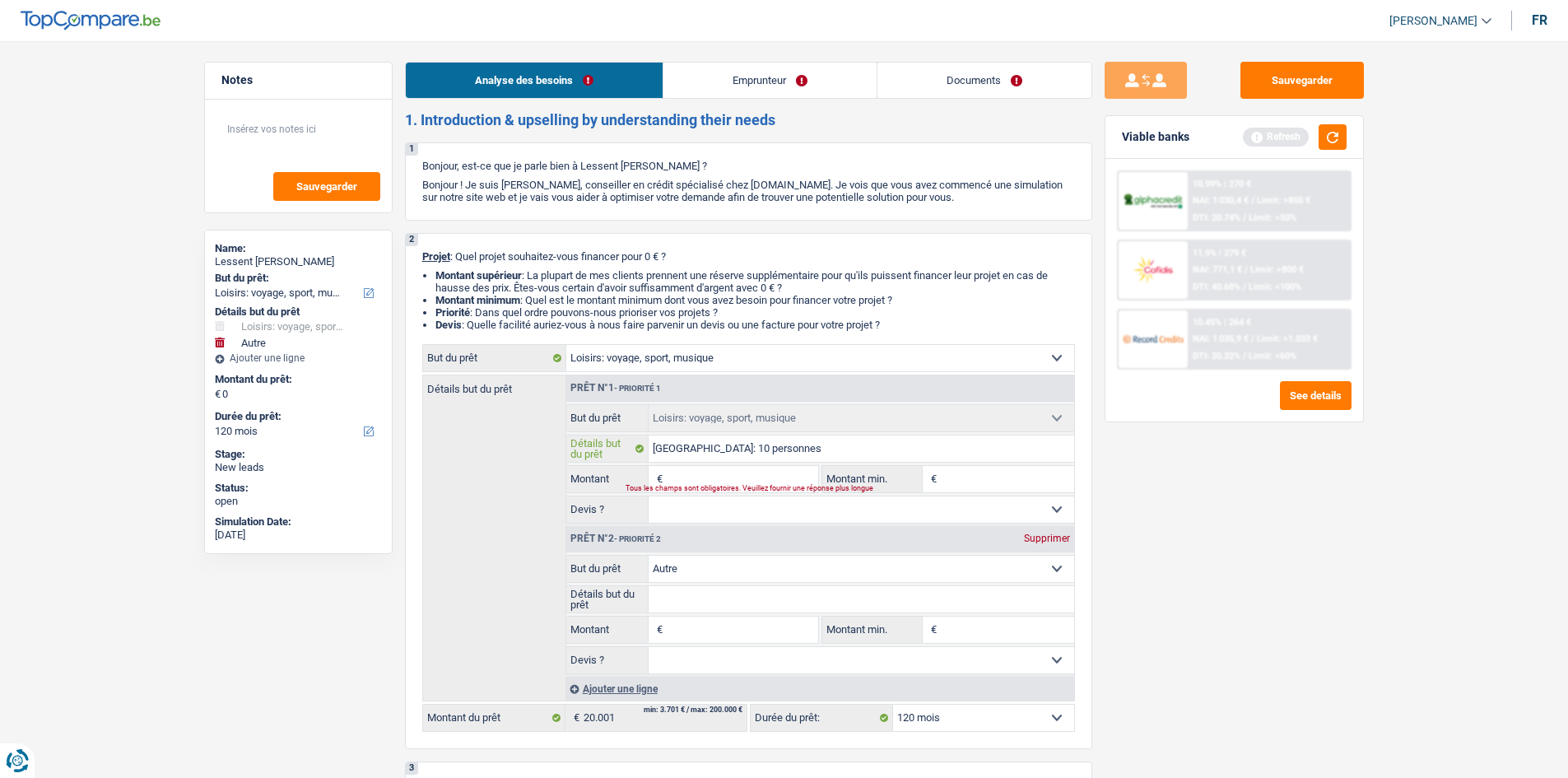 type on "Marseille: 10 personnes" 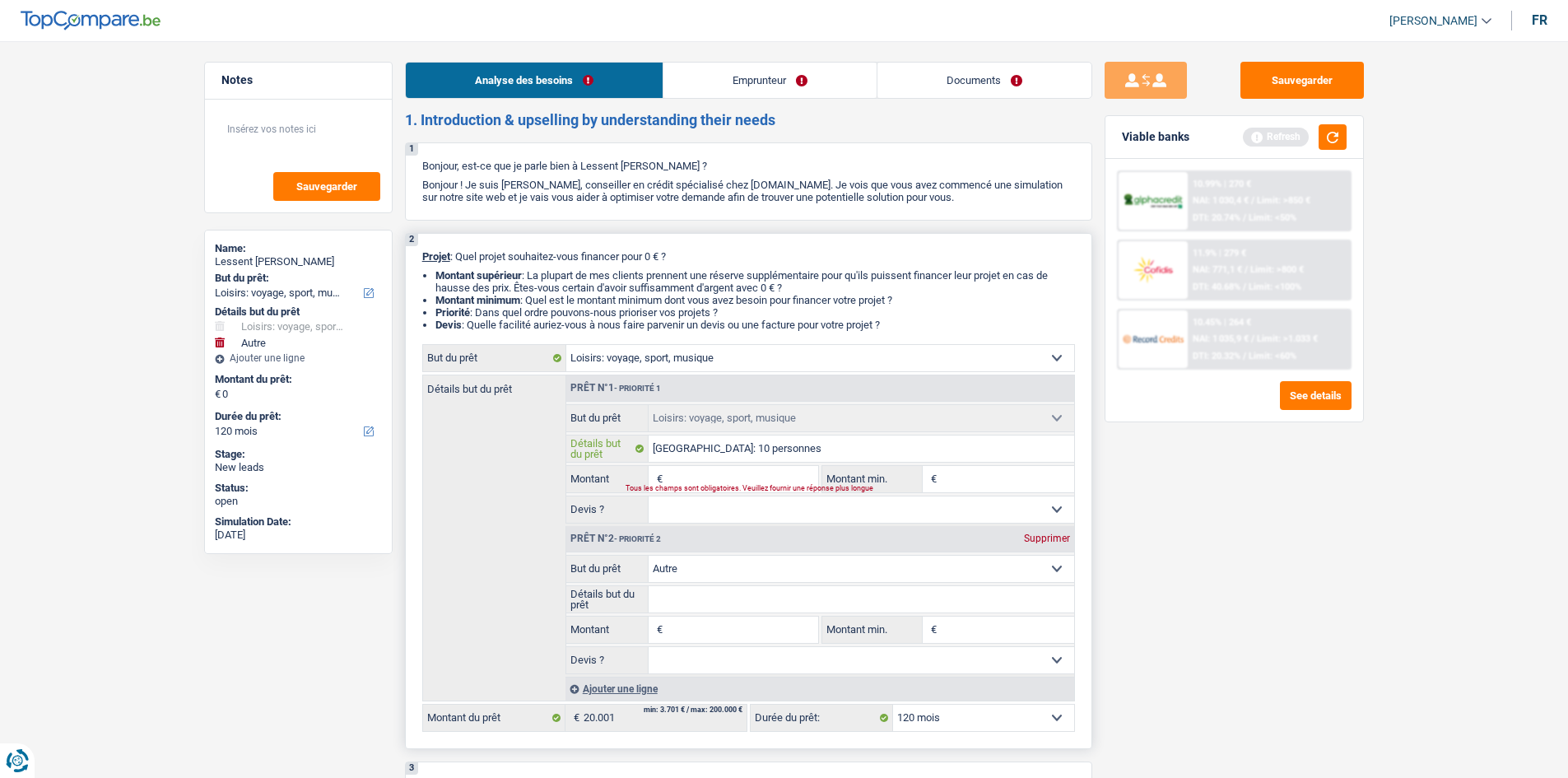 type on "Marseille: 10 personnes" 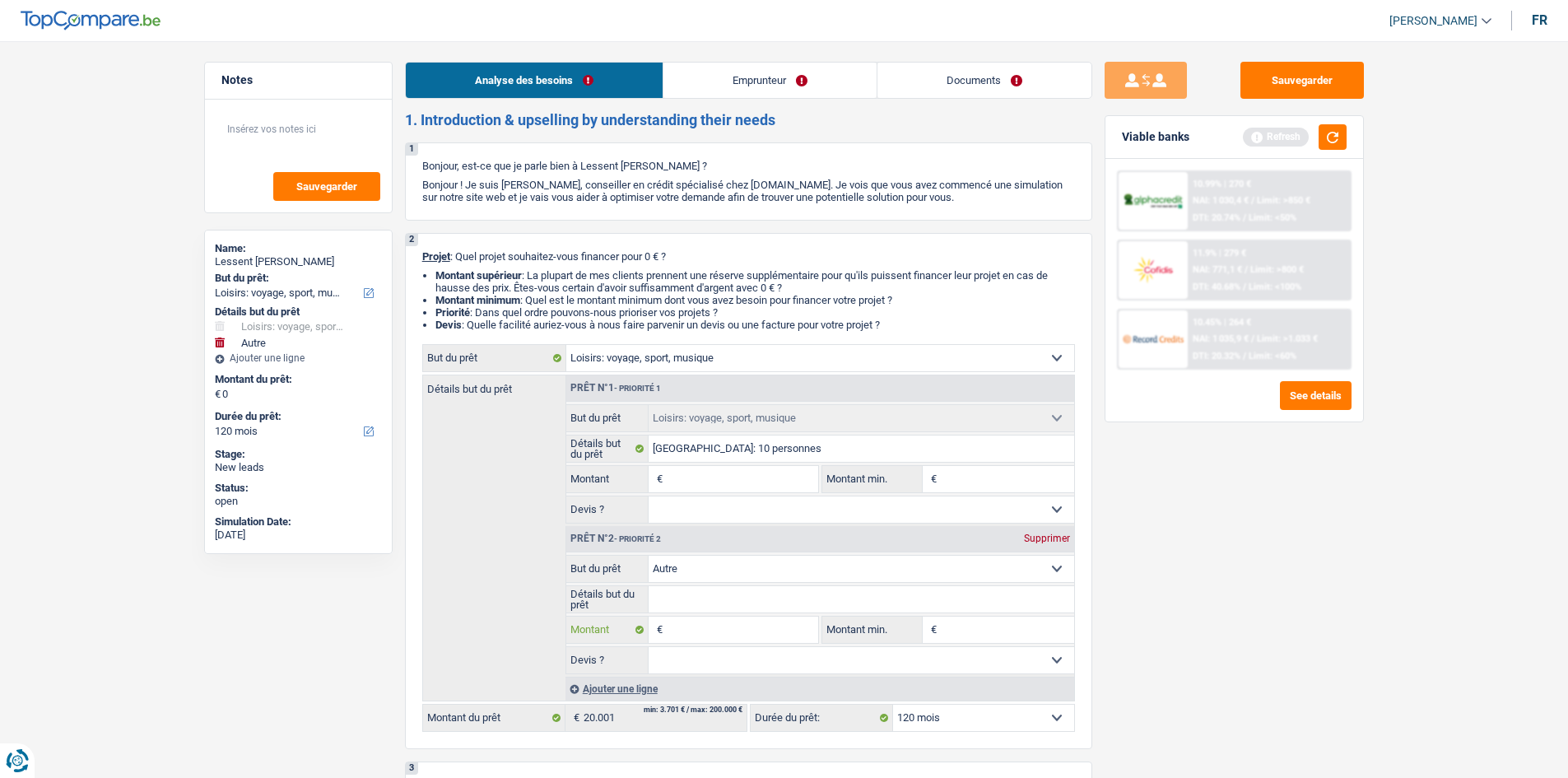 type on "1" 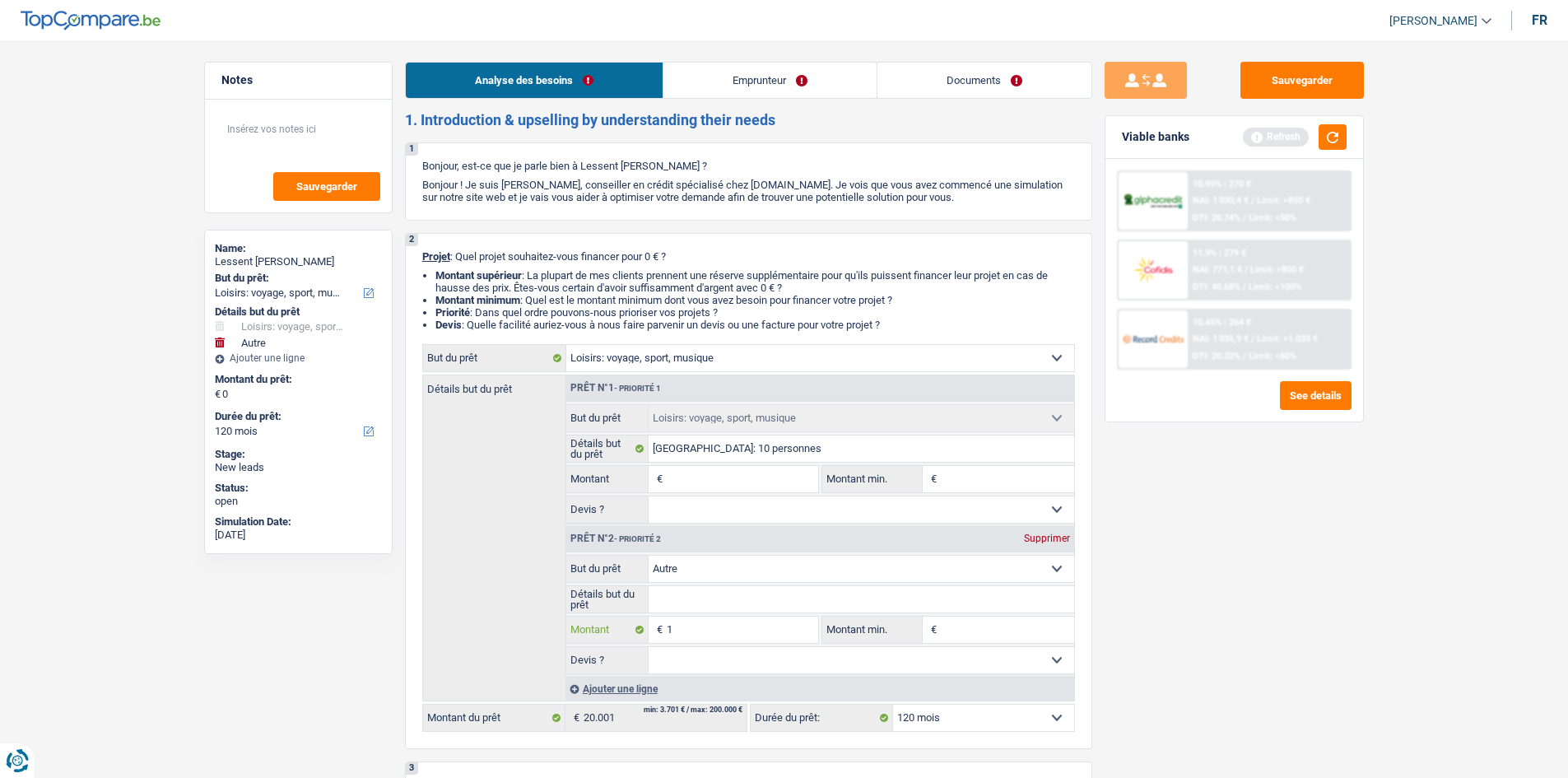 type on "10" 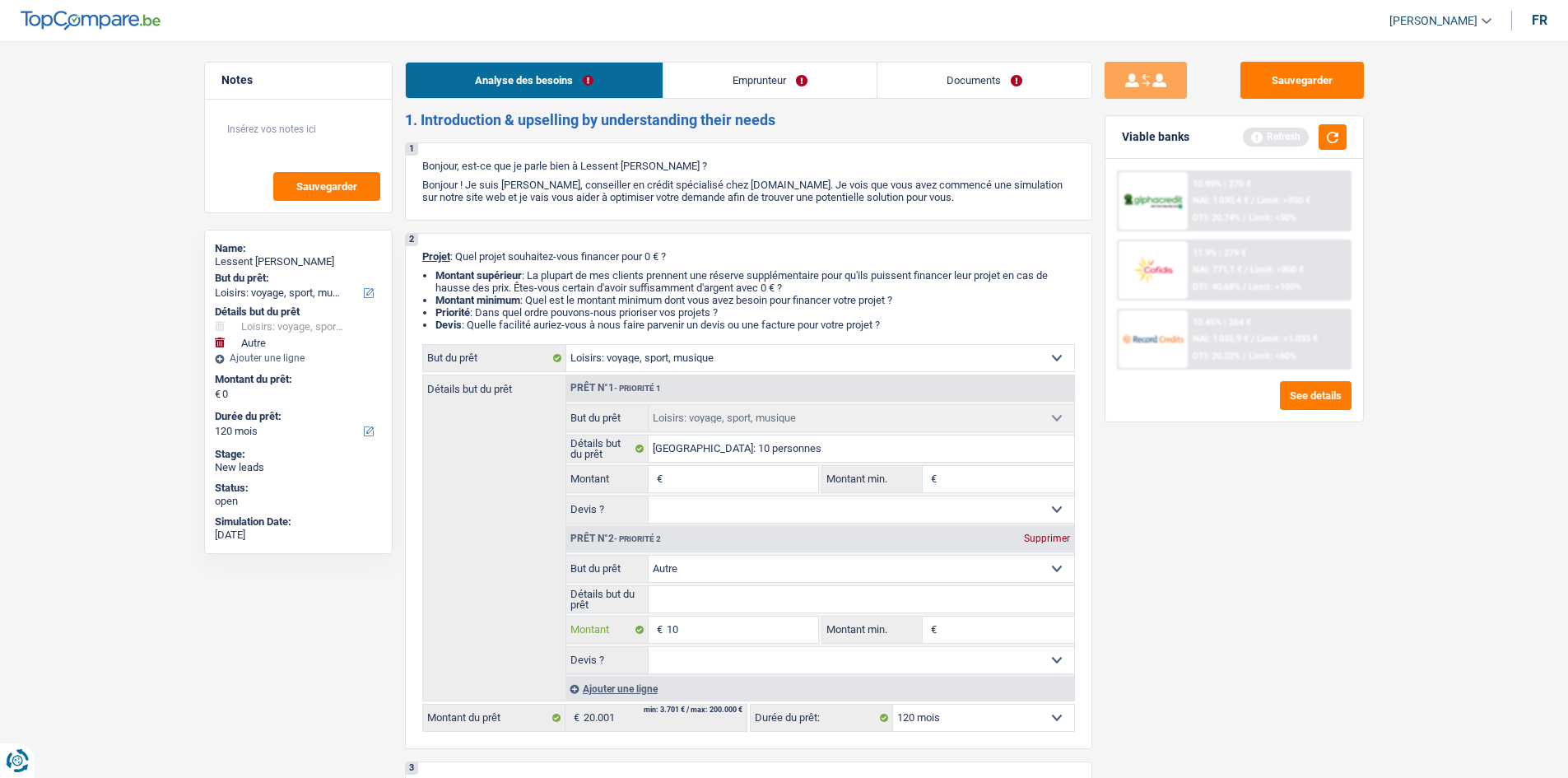 type on "100" 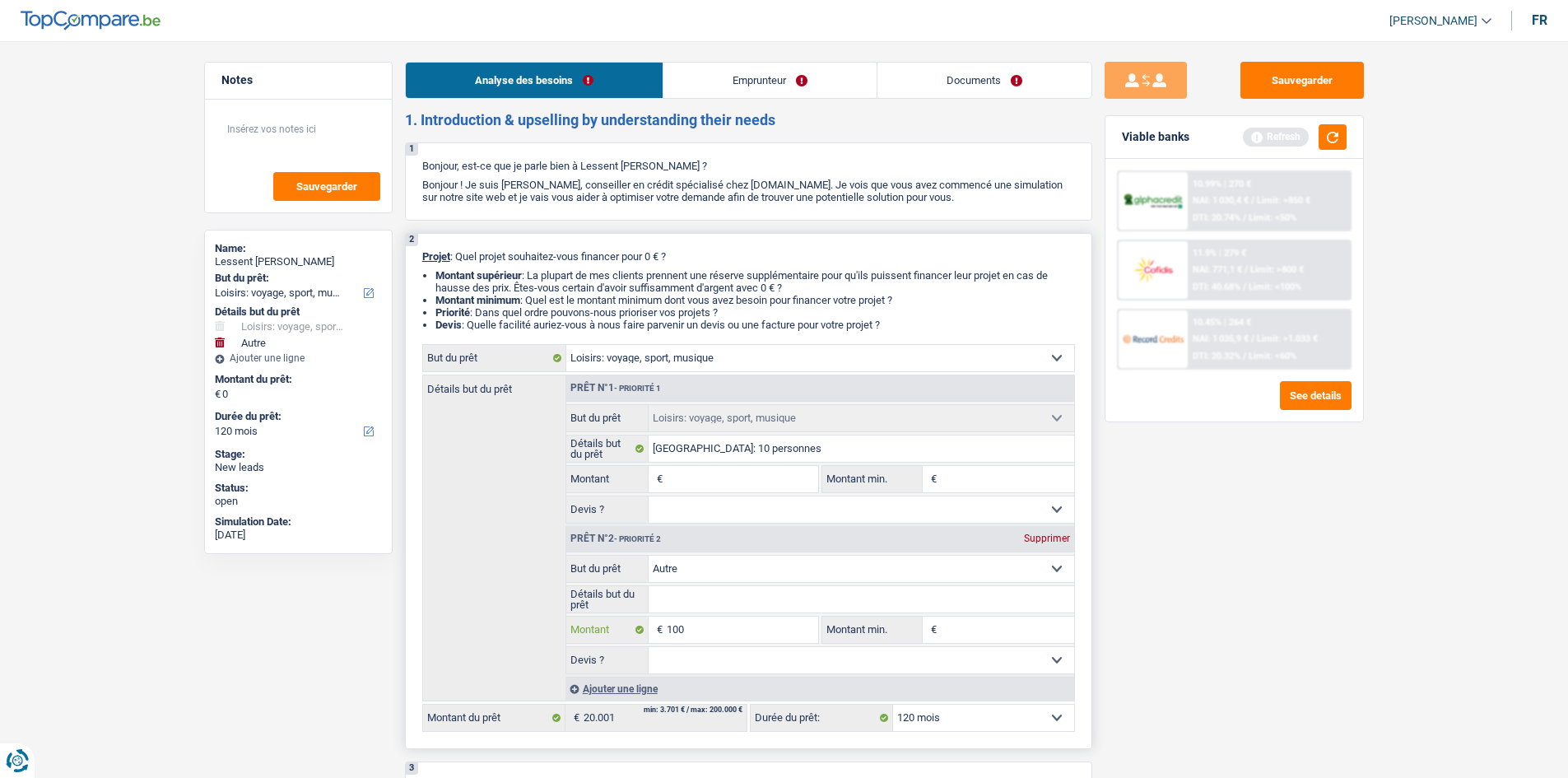 type on "1.000" 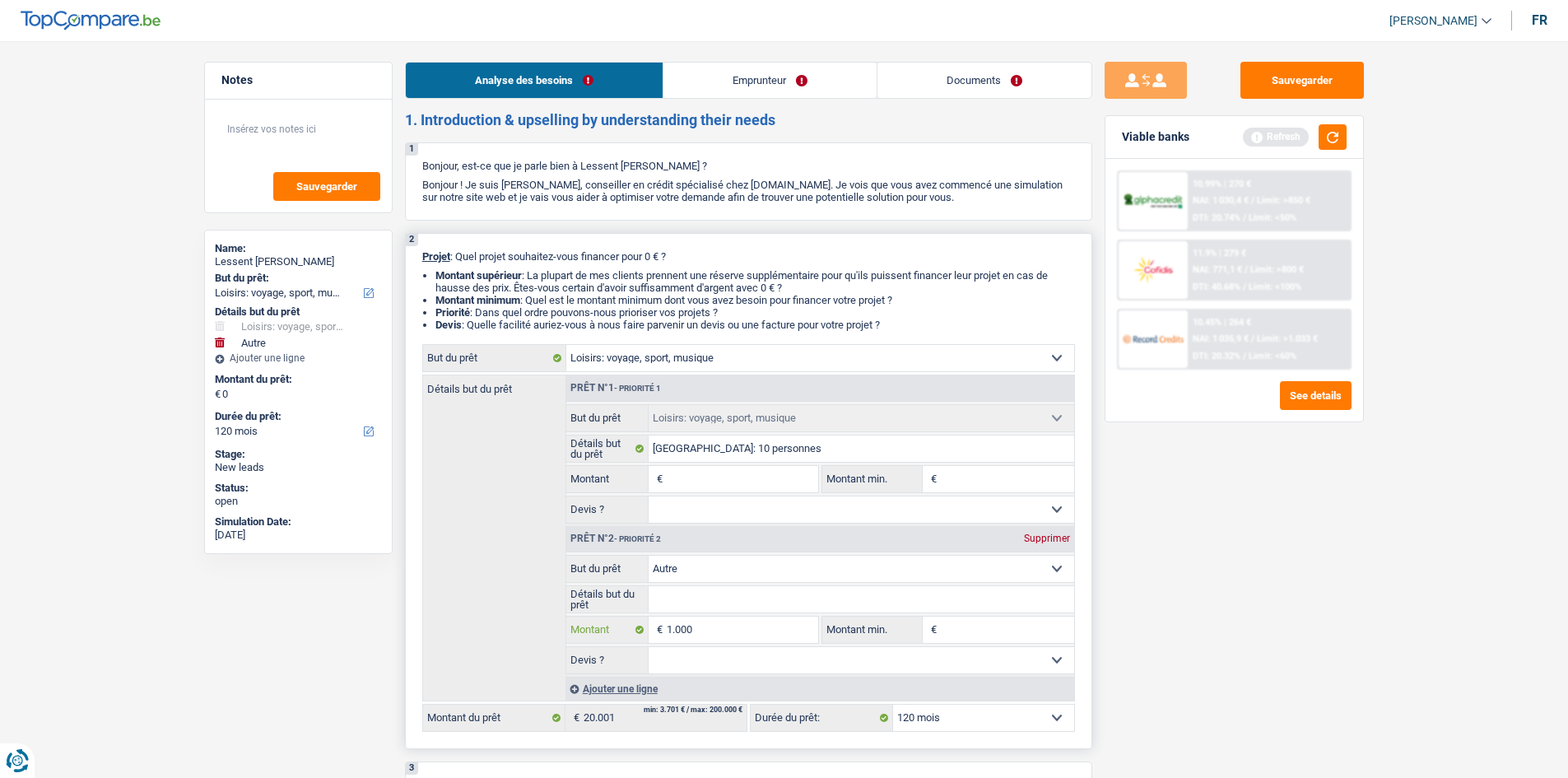 type on "1.000" 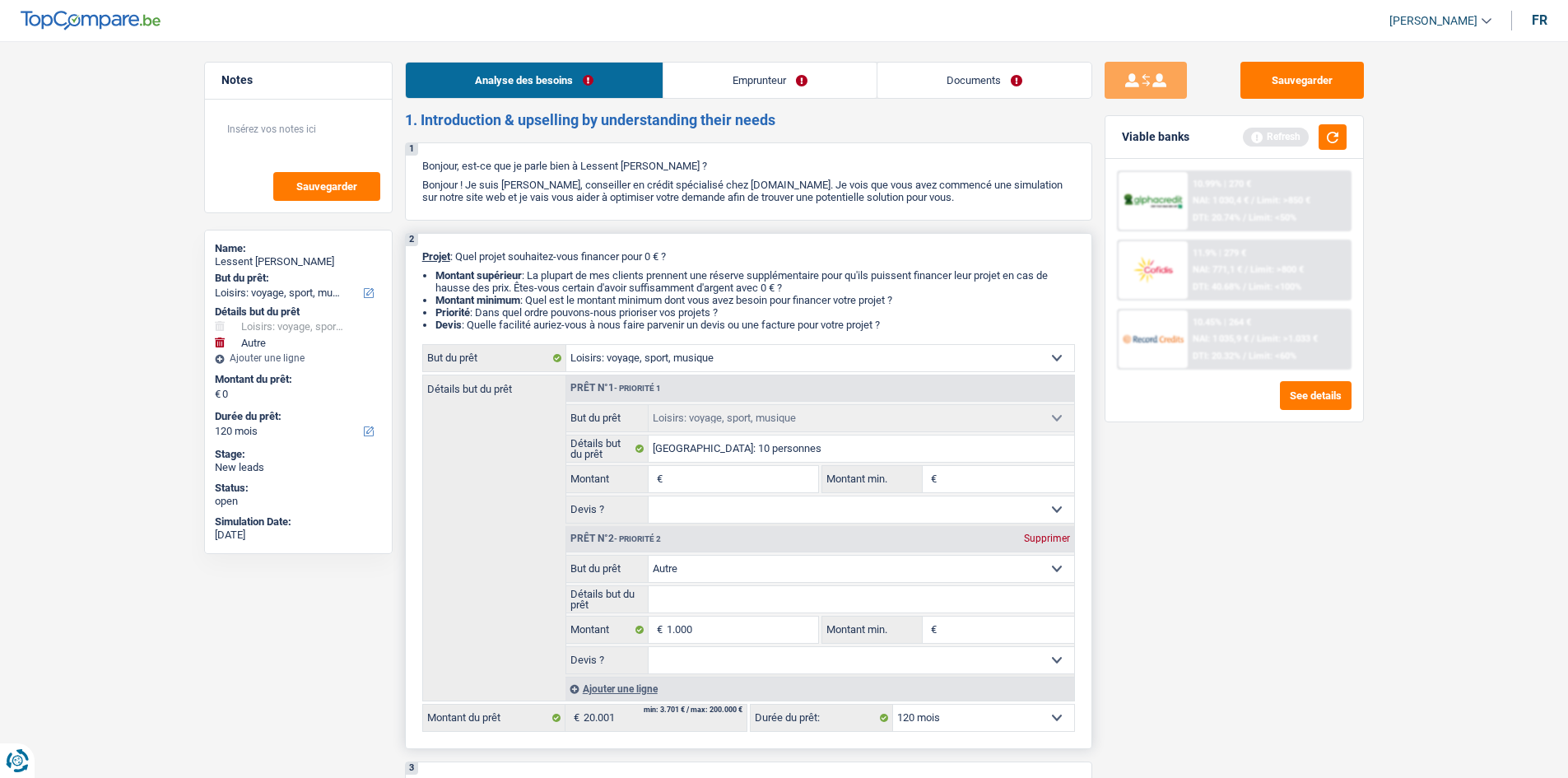type on "1.000" 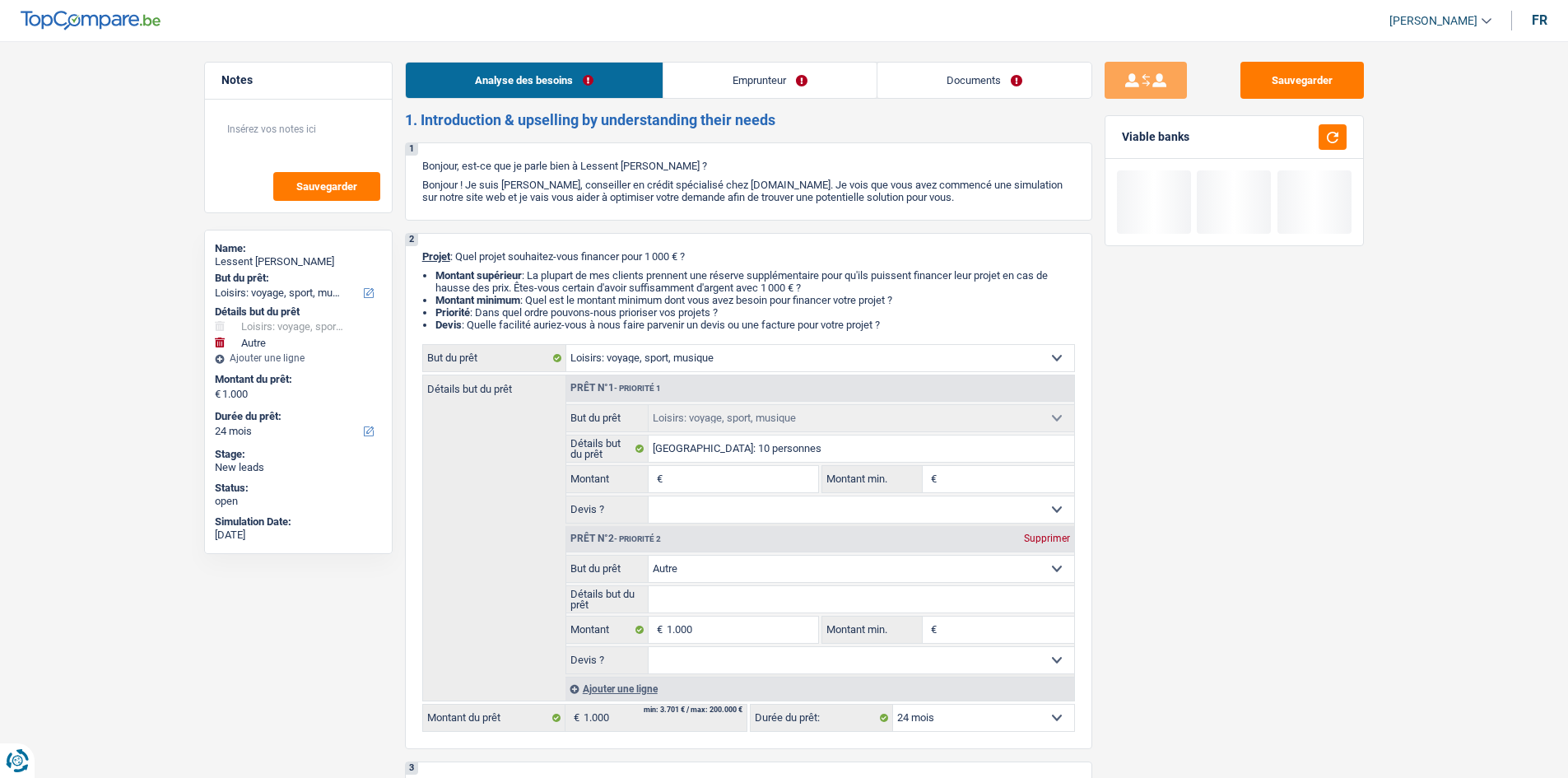 drag, startPoint x: 707, startPoint y: 582, endPoint x: 1405, endPoint y: 706, distance: 708.92877 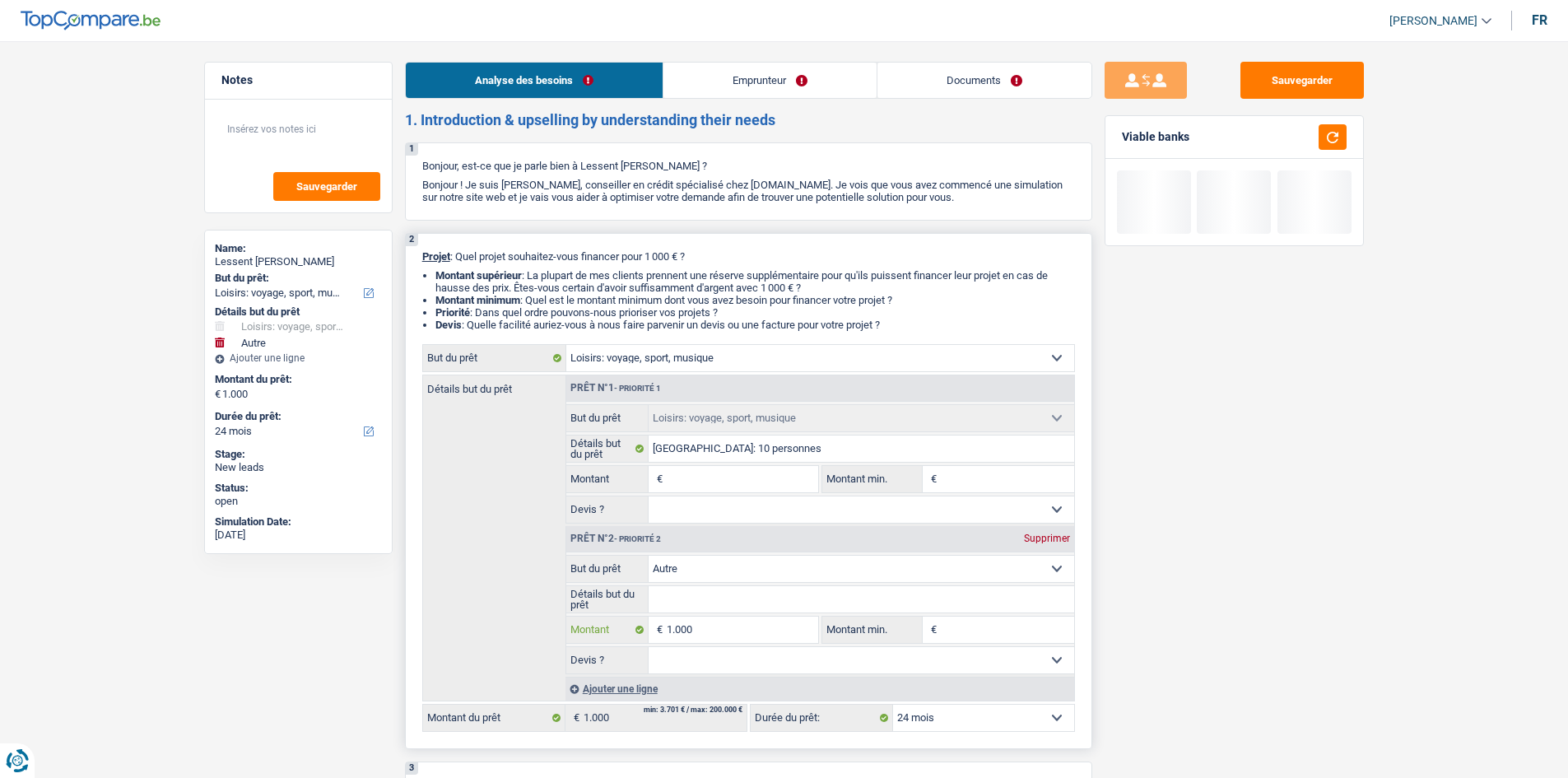 click on "1.000" at bounding box center (742, 630) 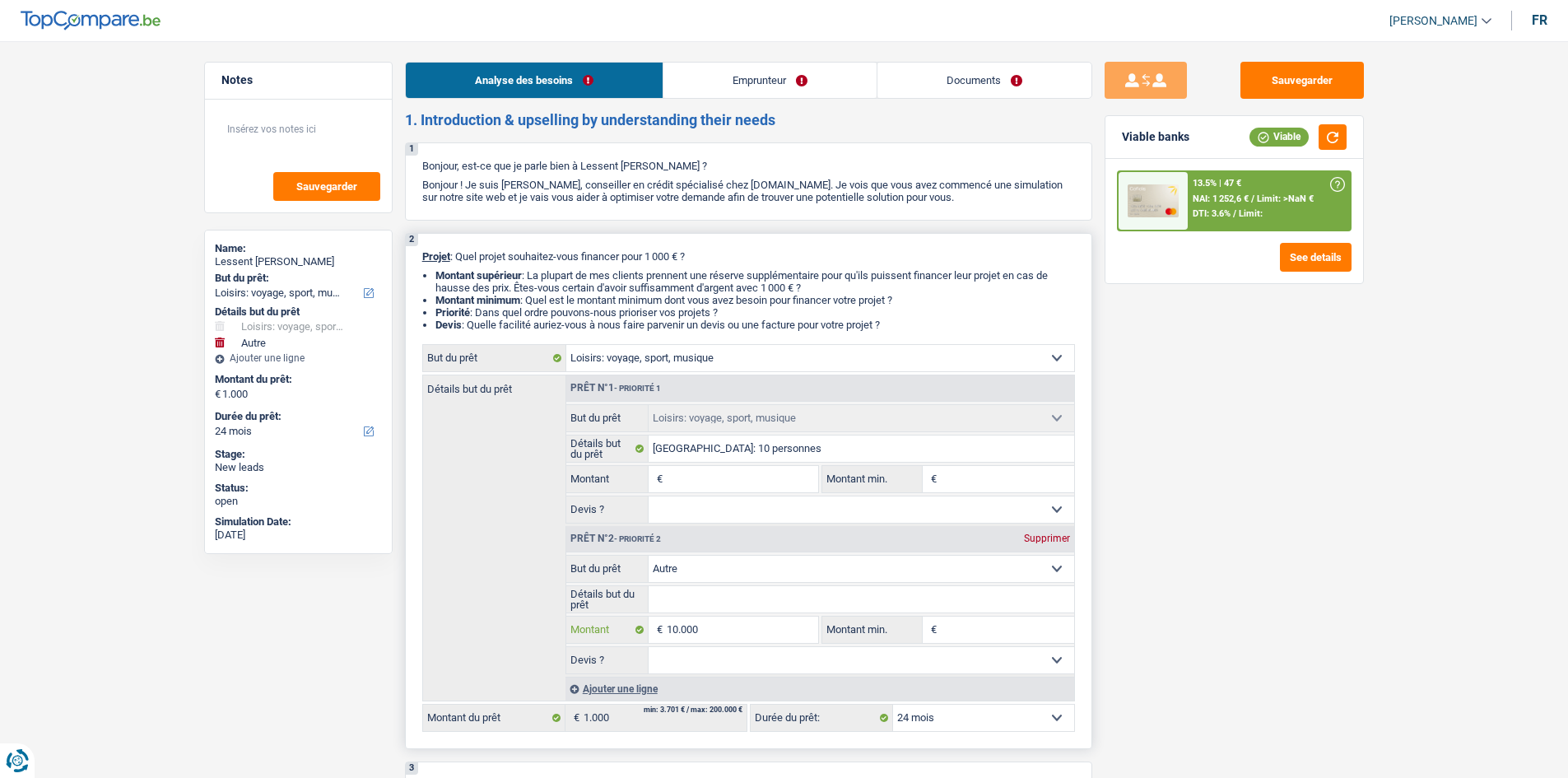 type on "10.000" 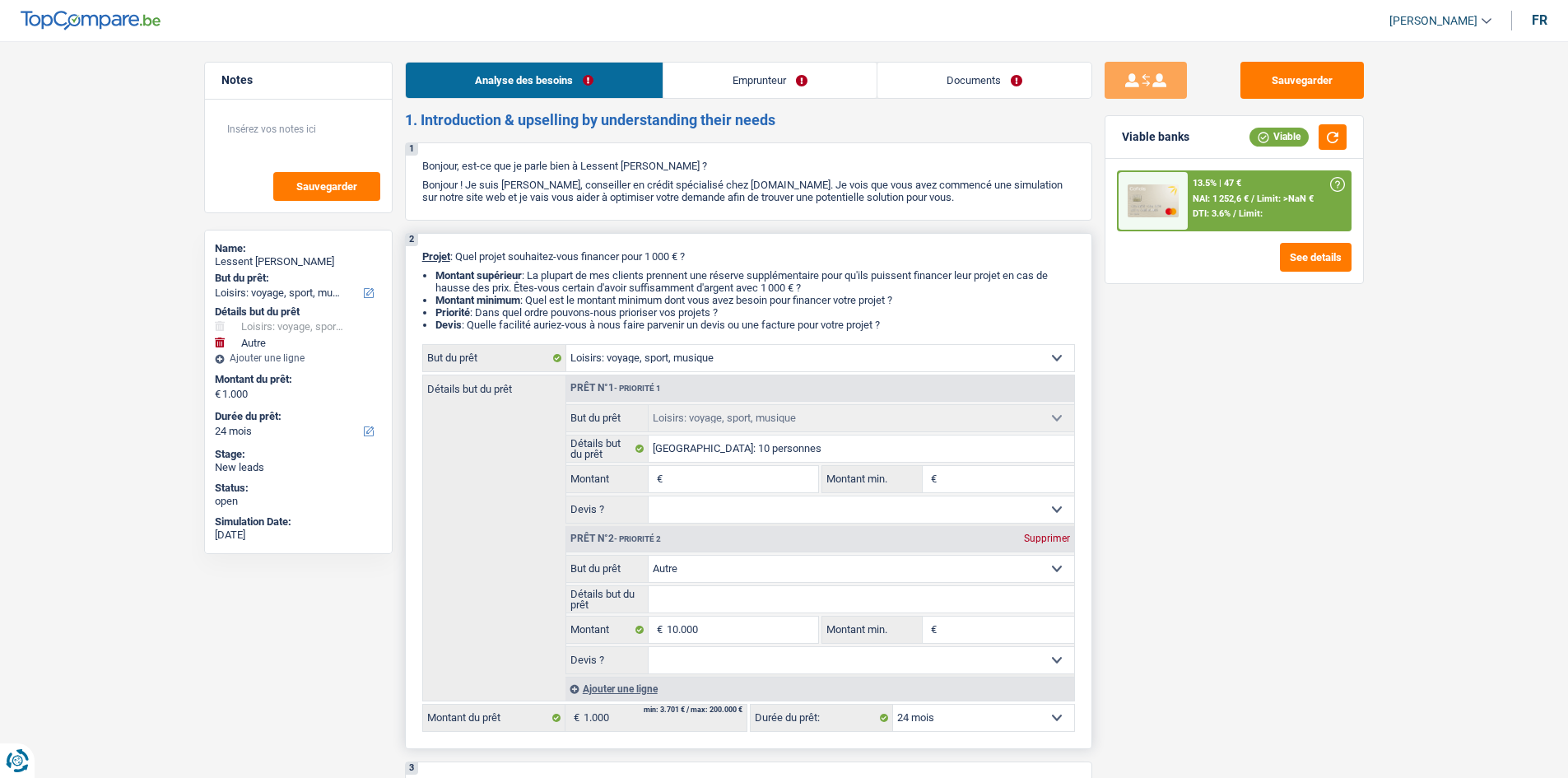 click on "Détails but du prêt" at bounding box center [861, 599] 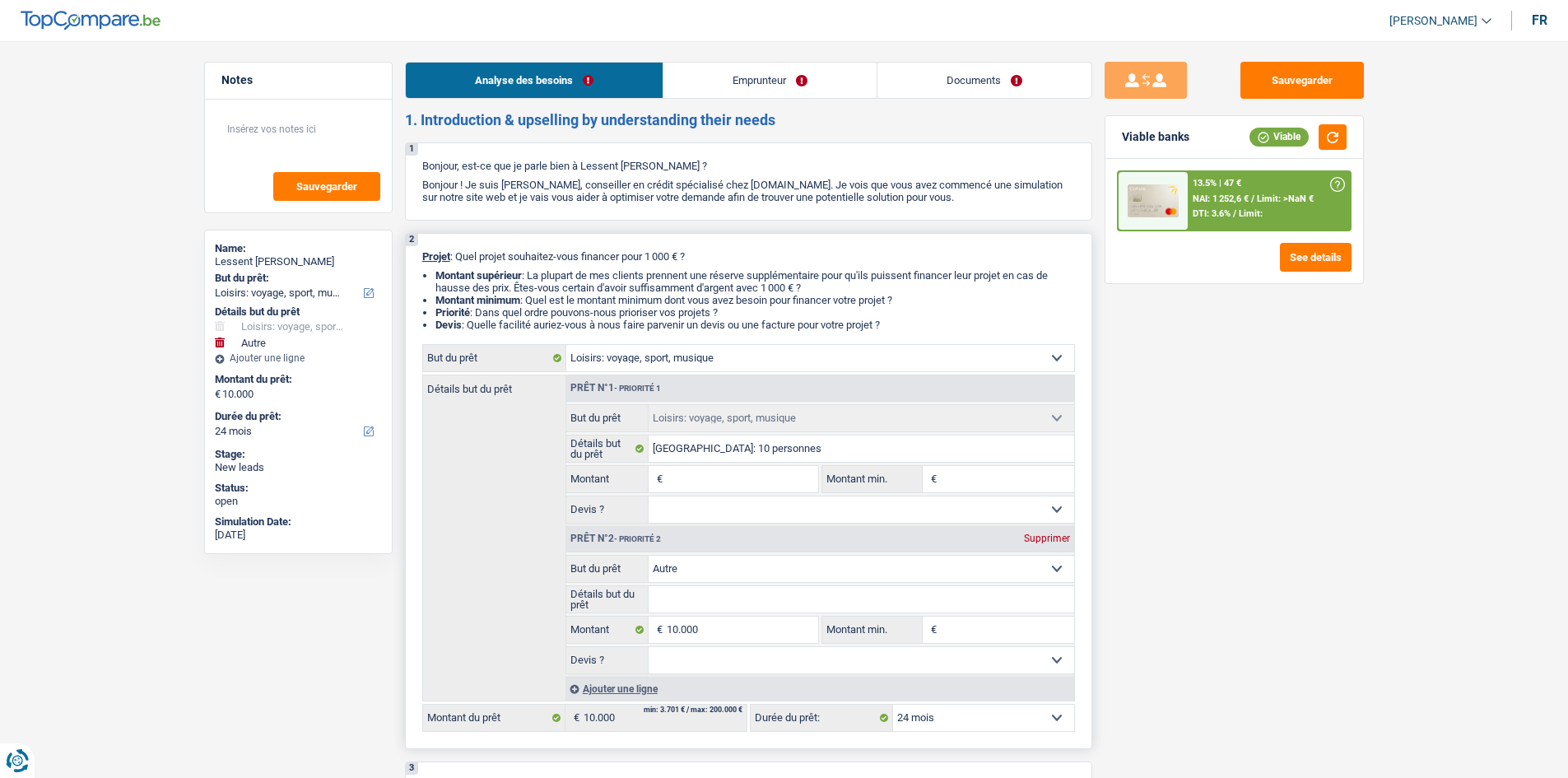 select on "48" 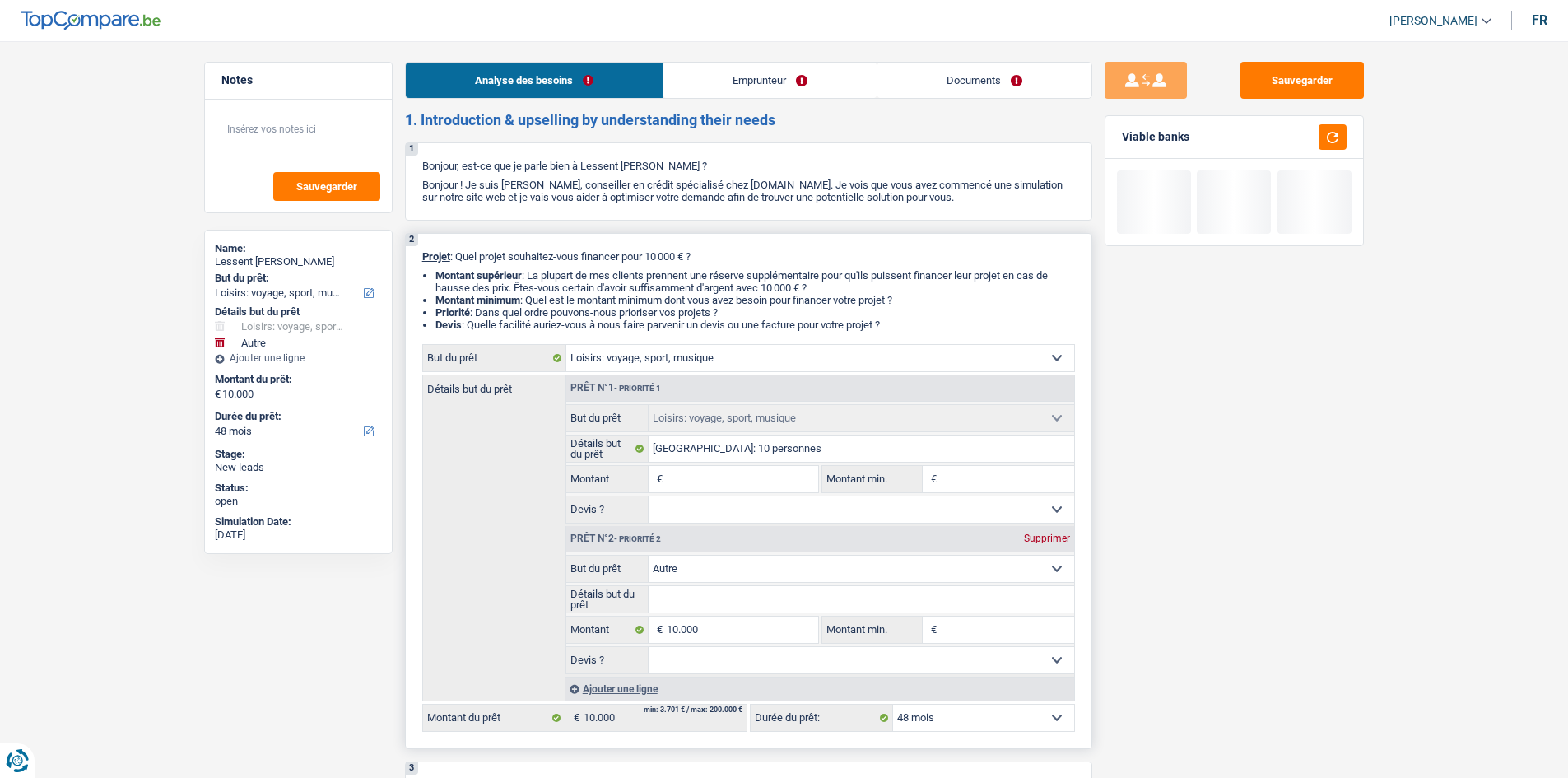 type on "v" 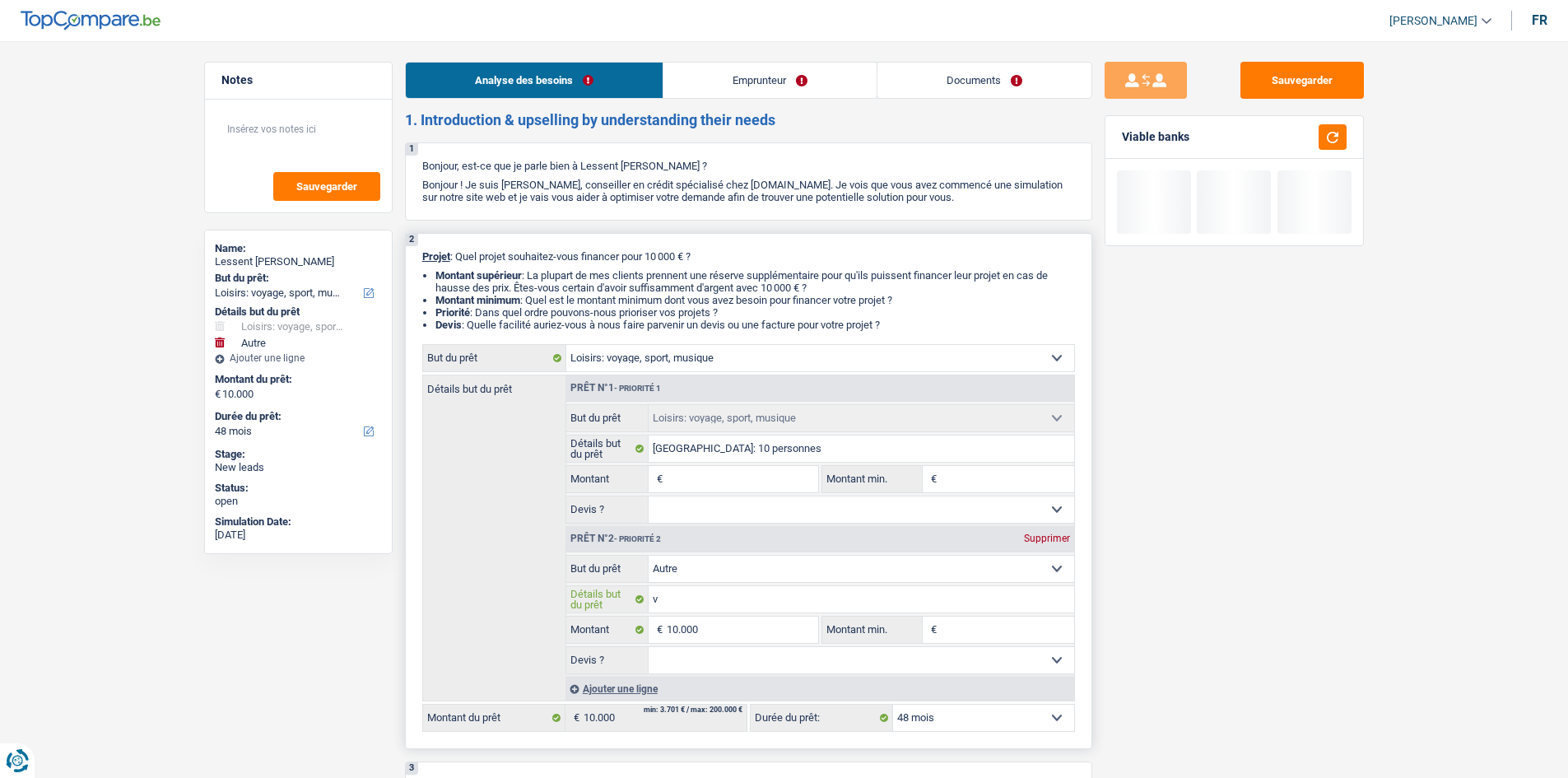 type on "vo" 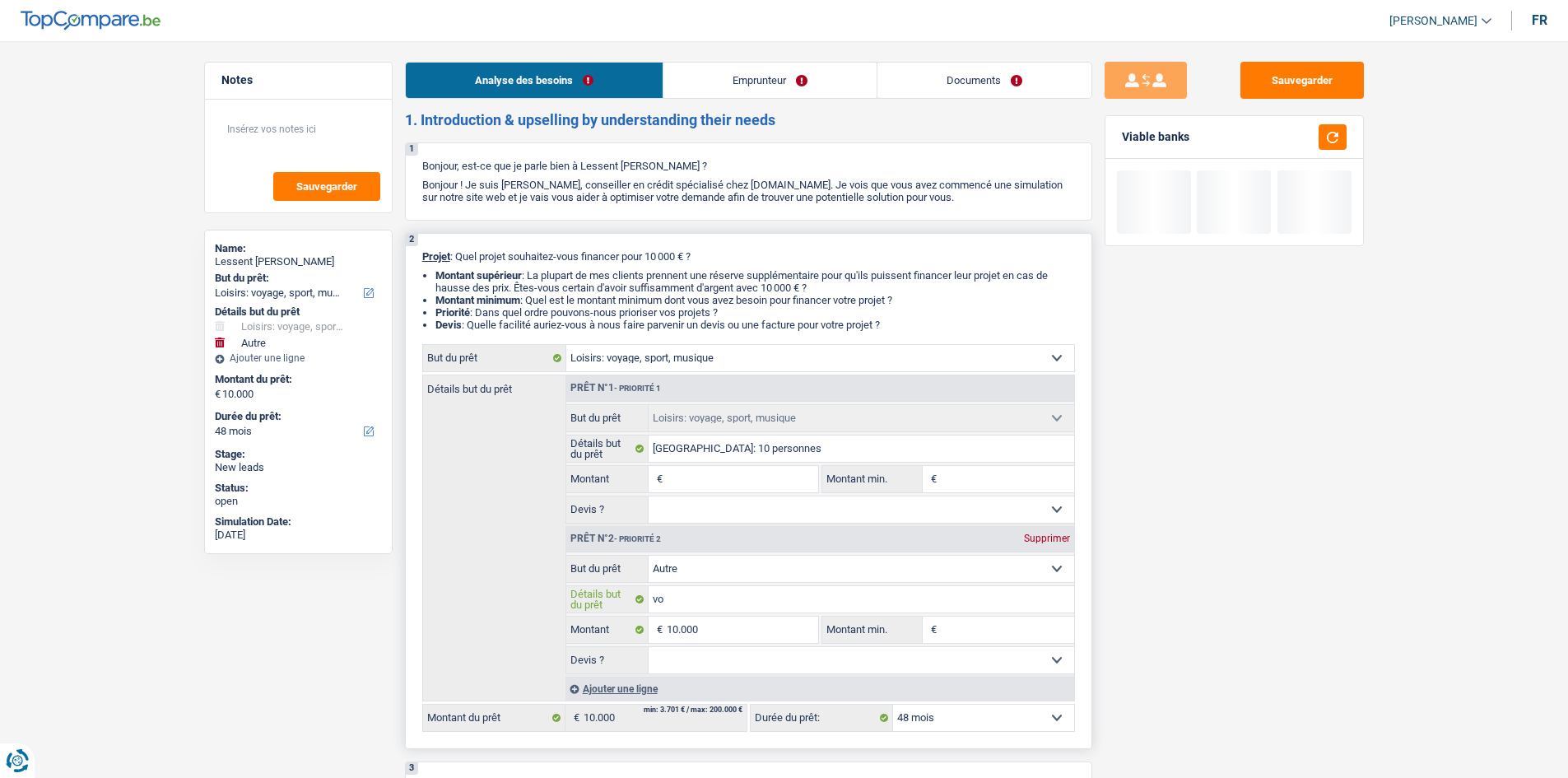 type on "voi" 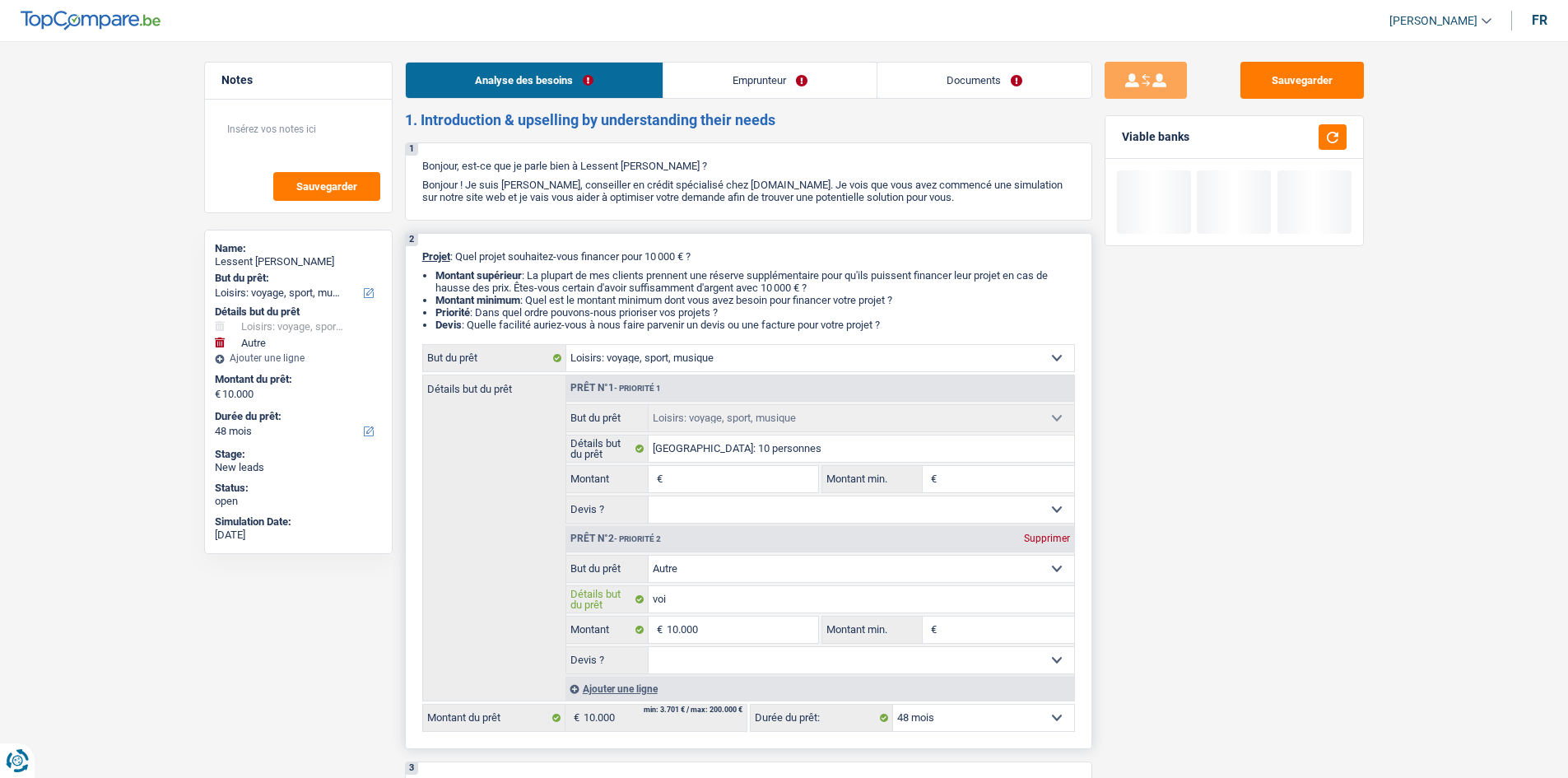 type on "voit" 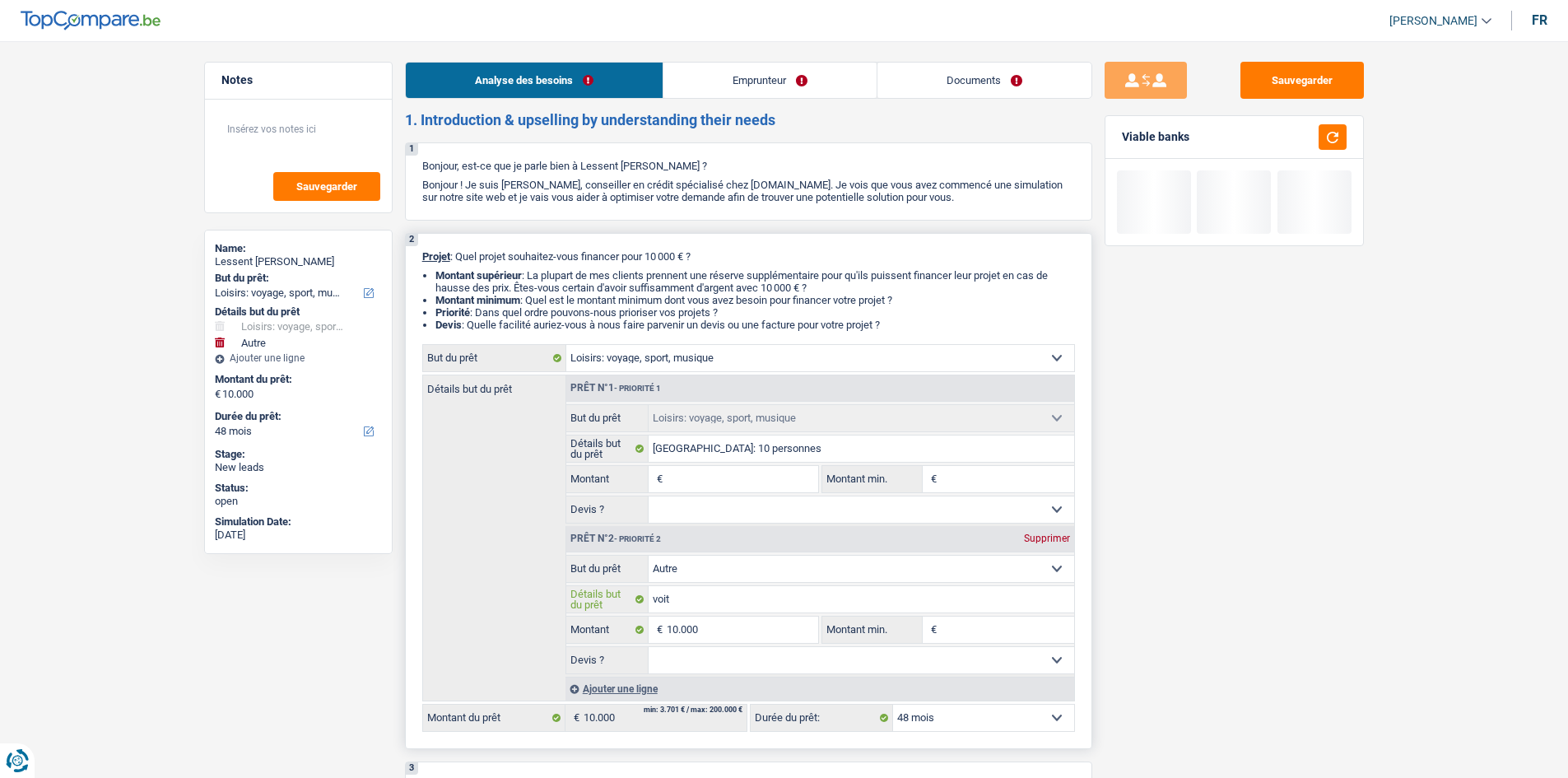 type on "voitu" 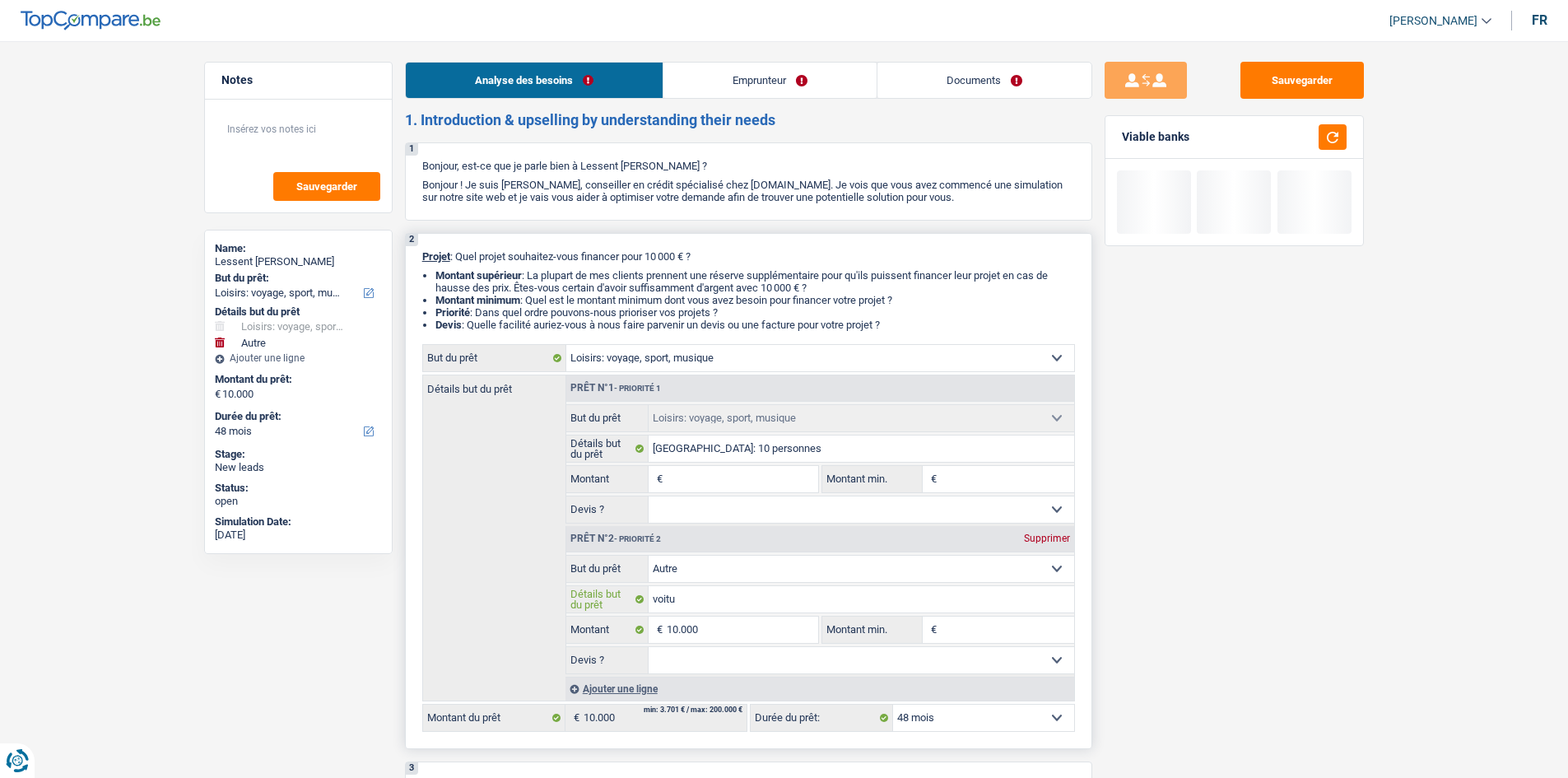 type on "voitur" 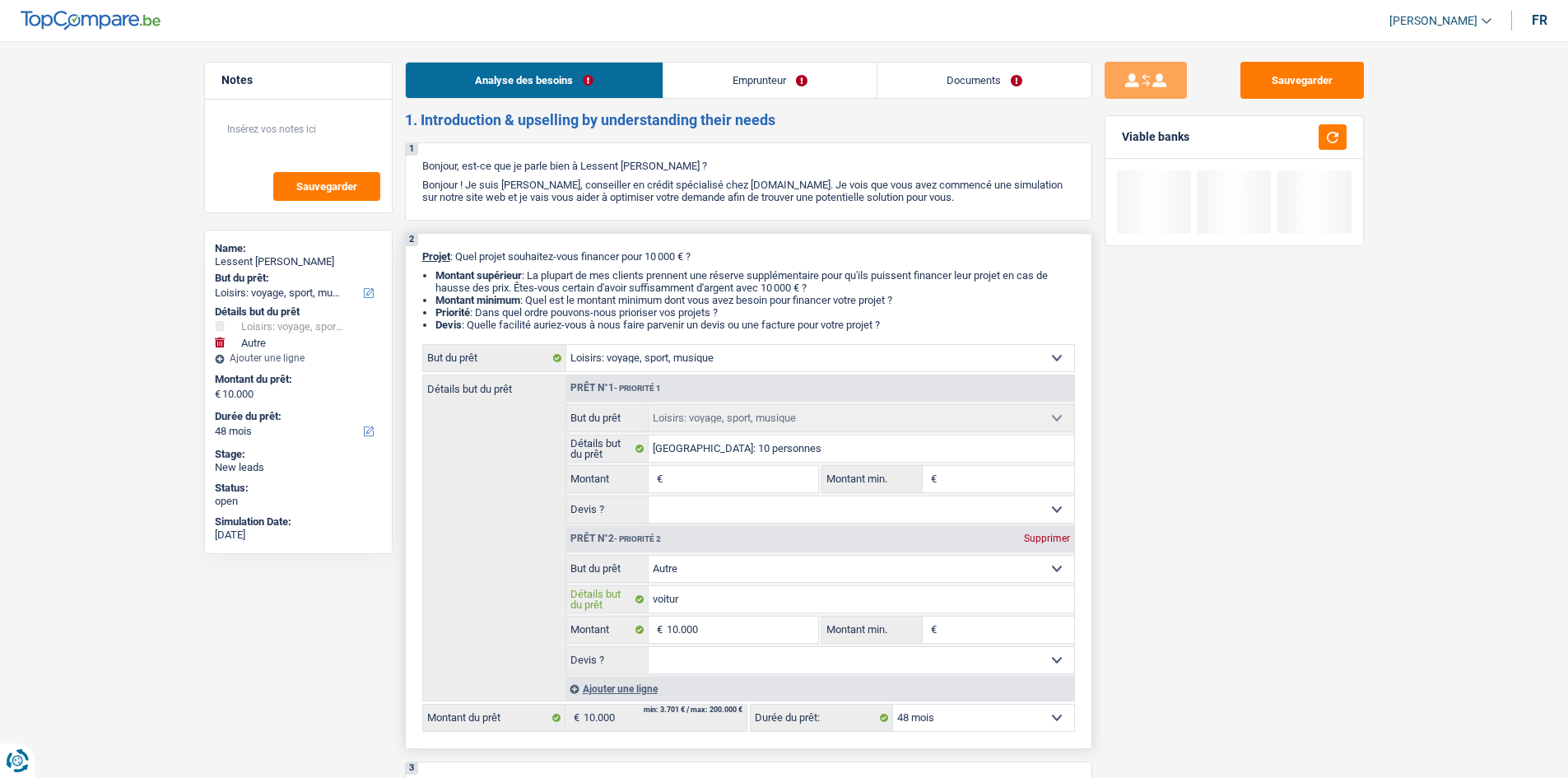 type on "voiture" 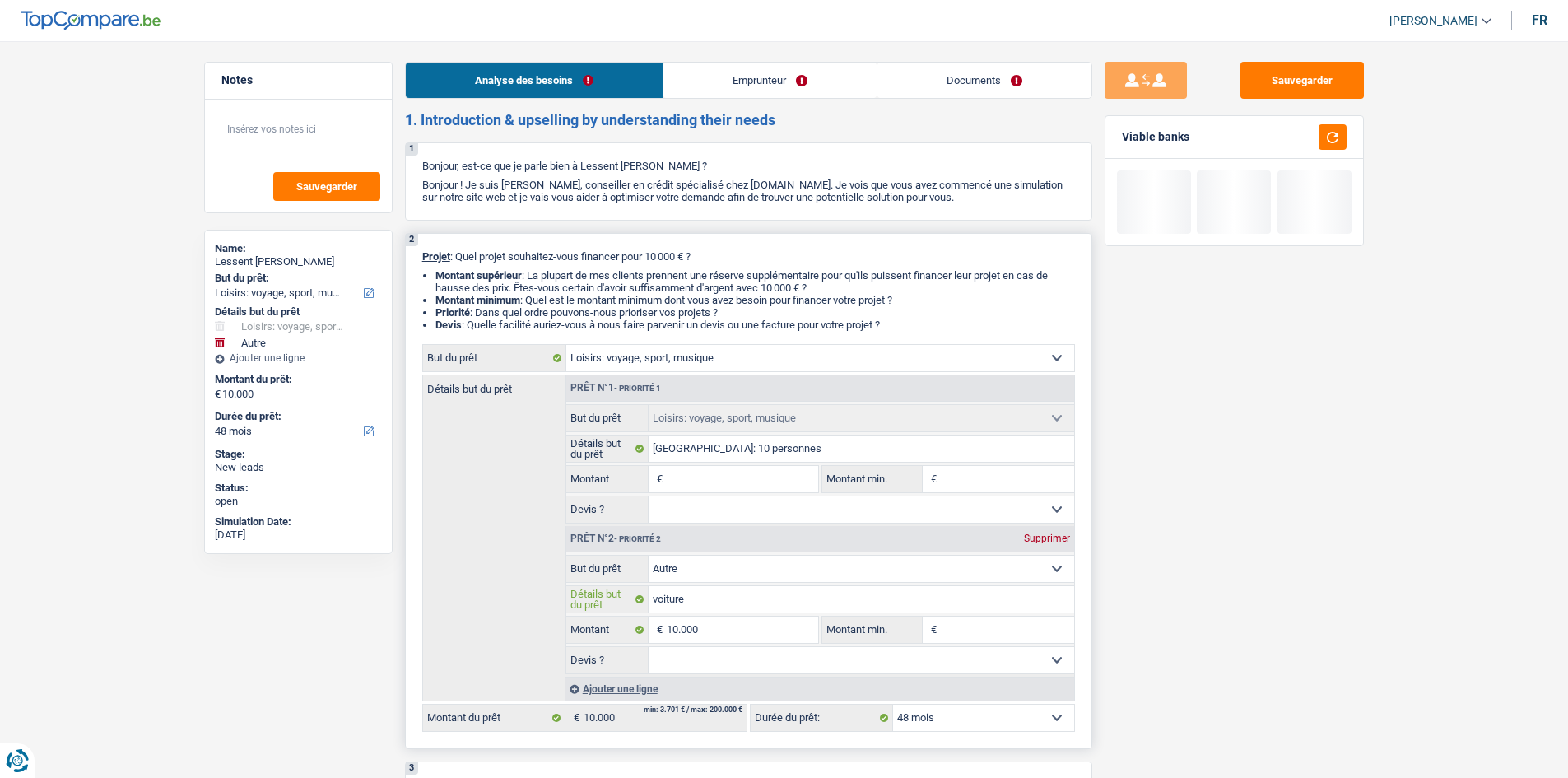 type on "voiture" 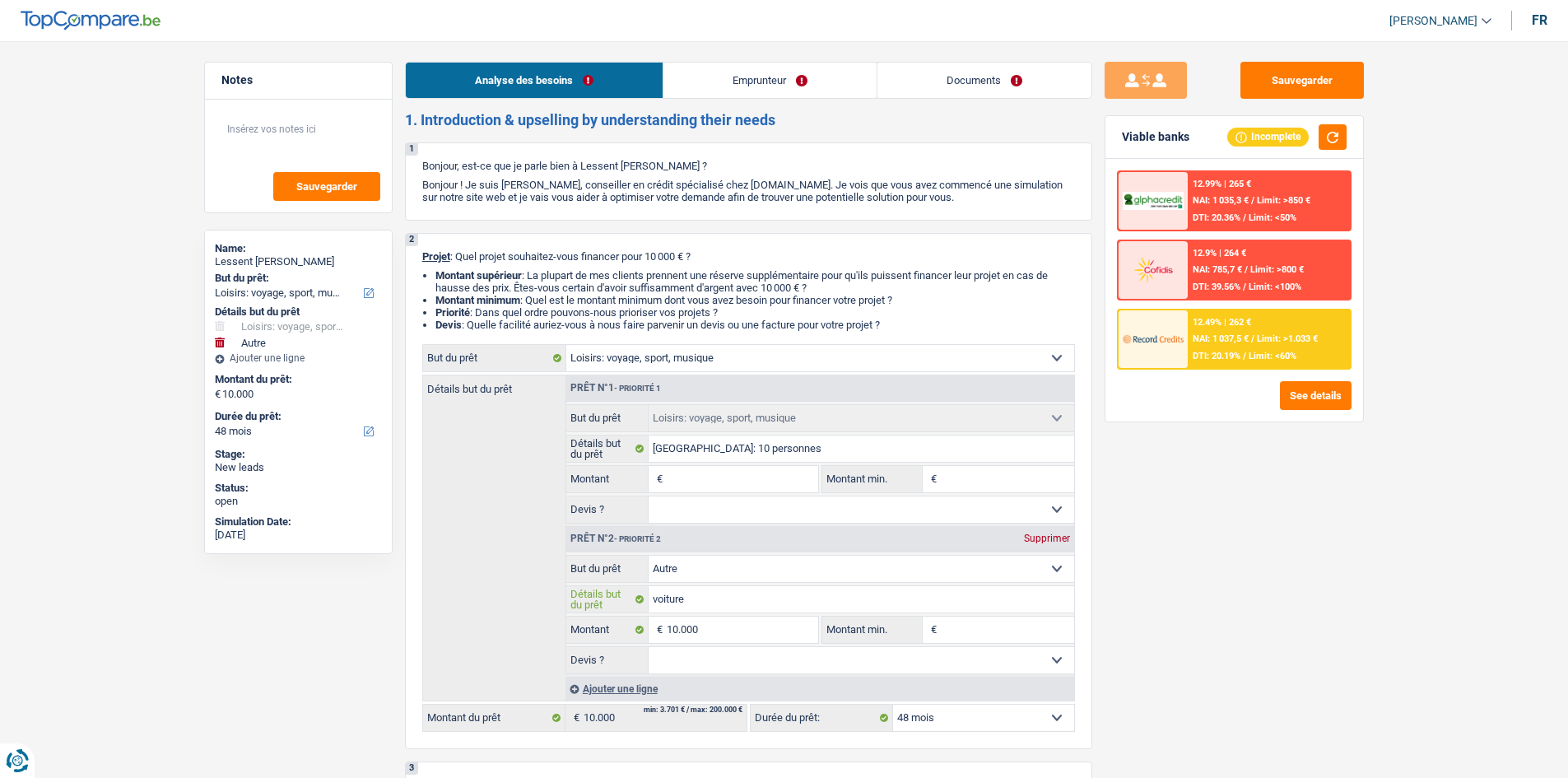 type on "voiture" 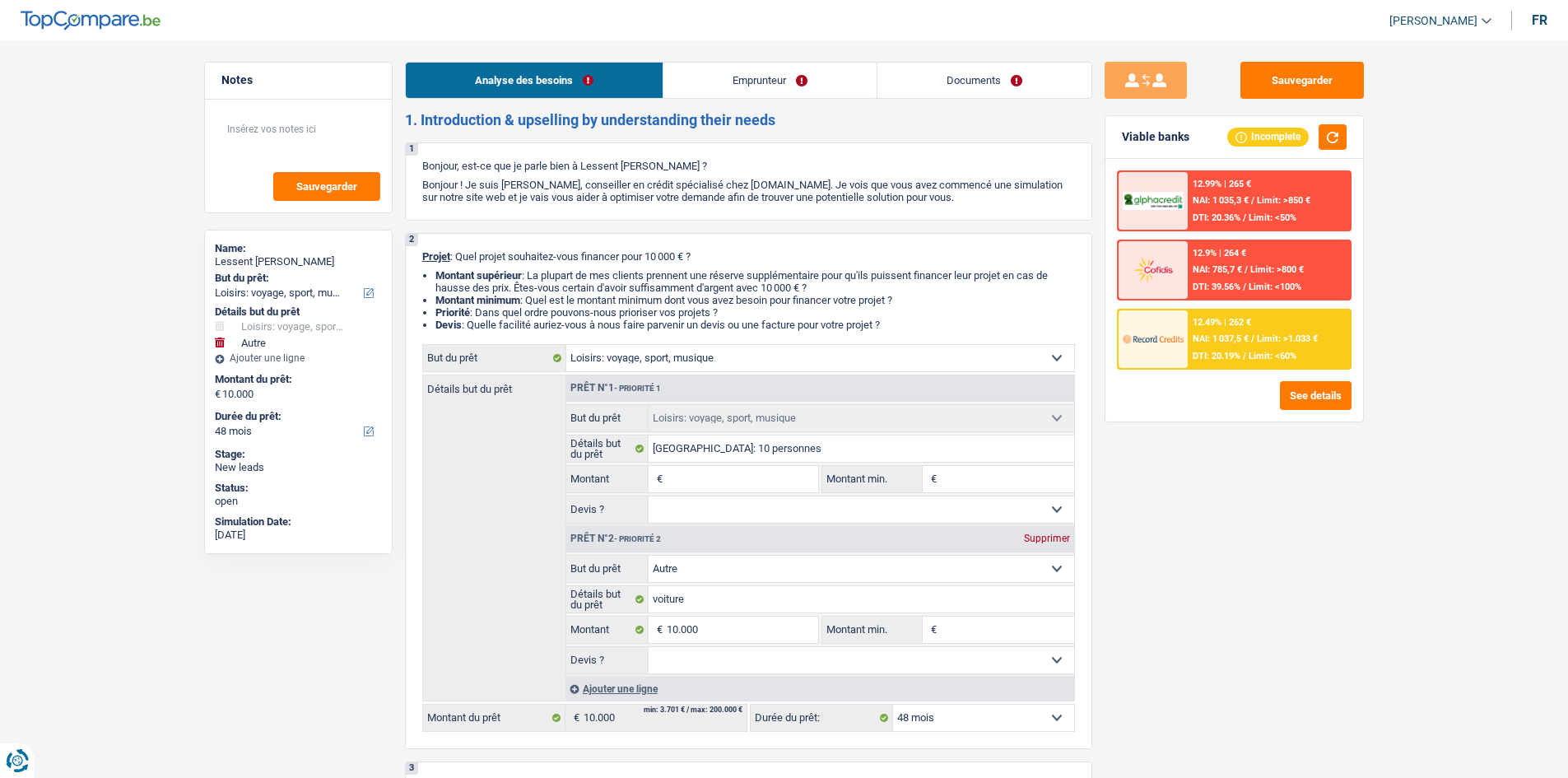click on "Sauvegarder
Viable banks
Incomplete
12.99% | 265 €
NAI: 1 035,3 €
/
Limit: >850 €
DTI: 20.36%
/
Limit: <50%
12.9% | 264 €
NAI: 785,7 €
/
Limit: >800 €
DTI: 39.56%
/
Limit: <100%
/       /" at bounding box center (1234, 404) 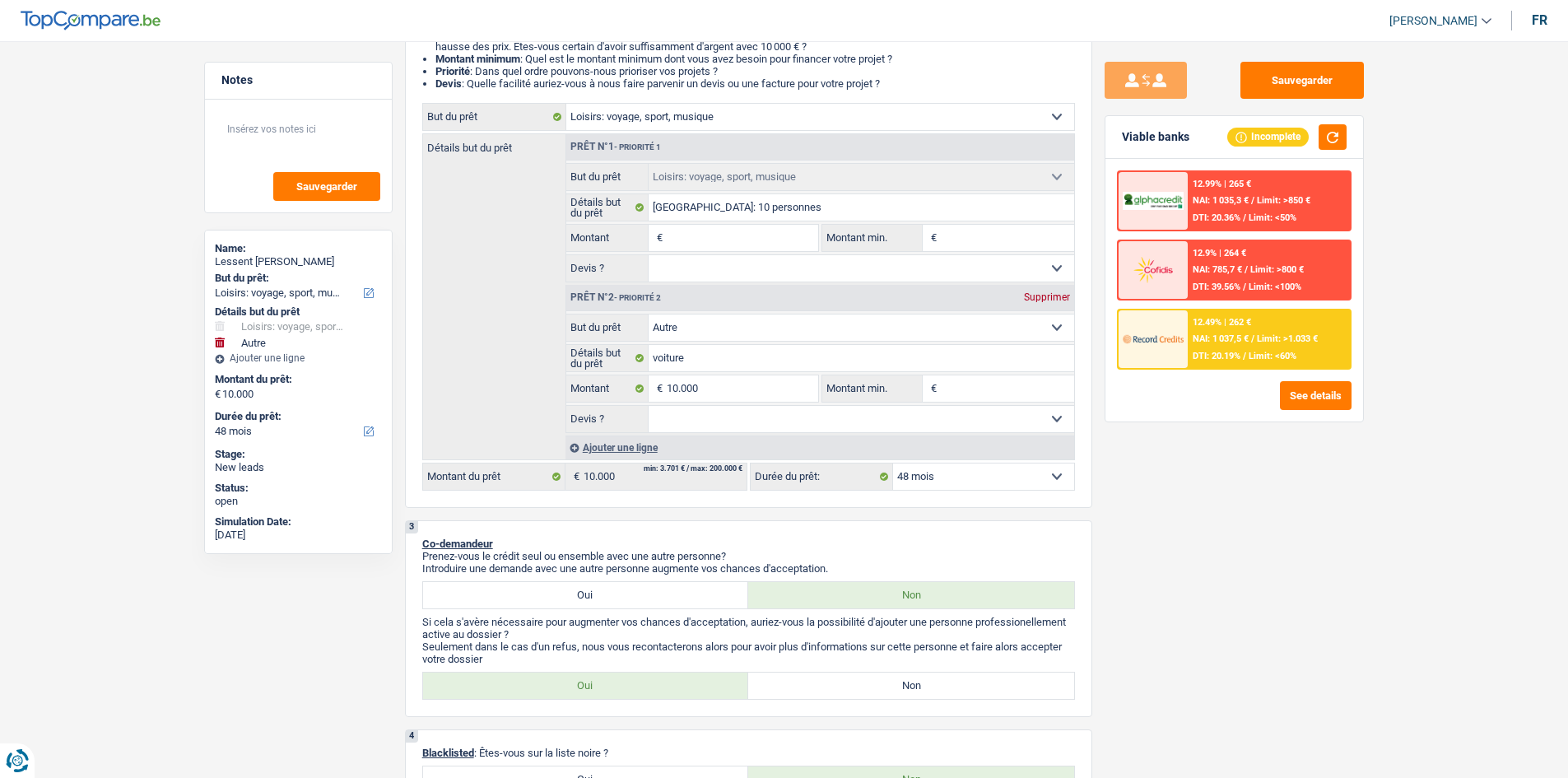 scroll, scrollTop: 412, scrollLeft: 0, axis: vertical 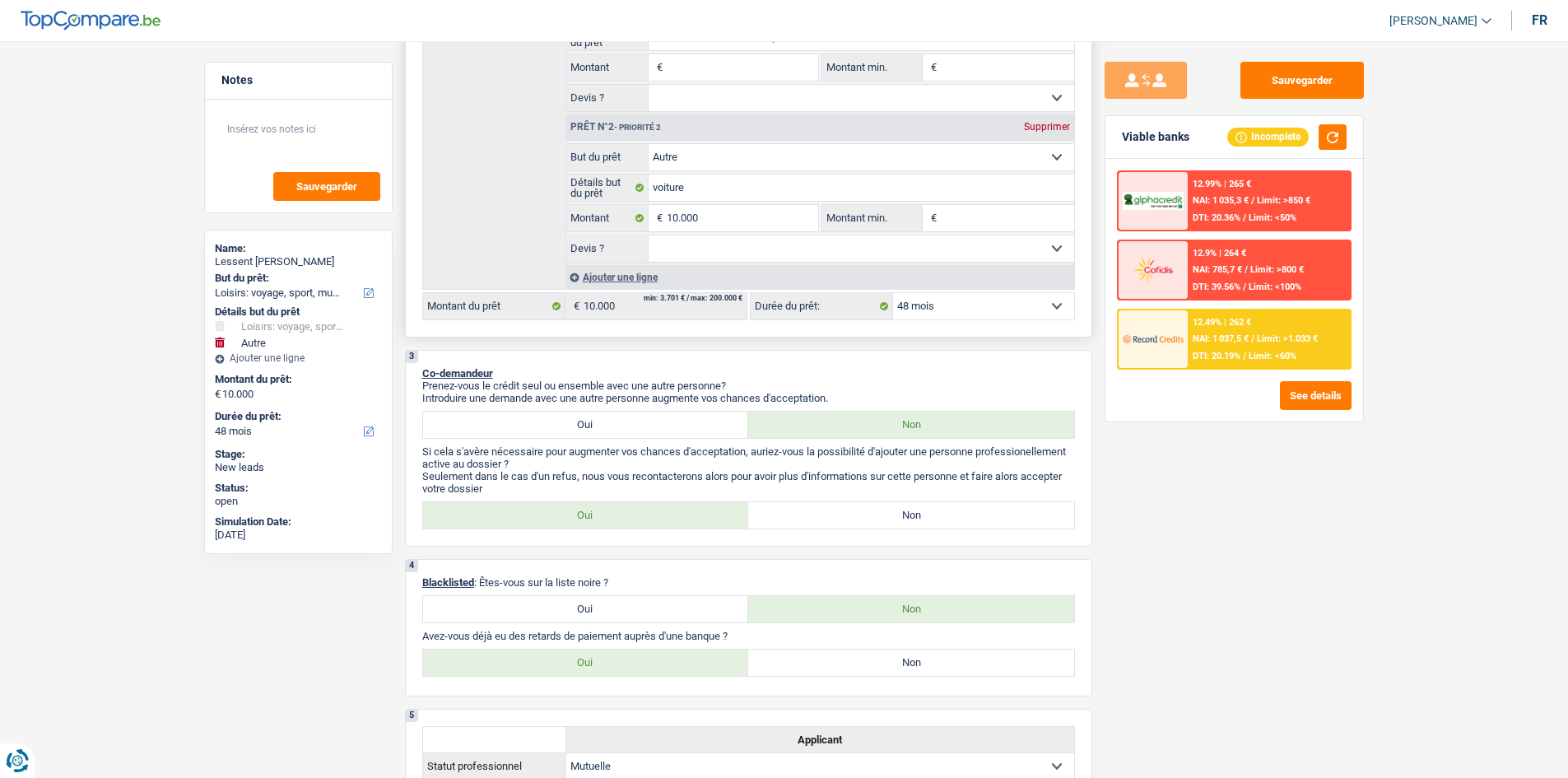 click on "12 mois 18 mois 24 mois 30 mois 36 mois 42 mois 48 mois
Sélectionner une option" at bounding box center [984, 306] 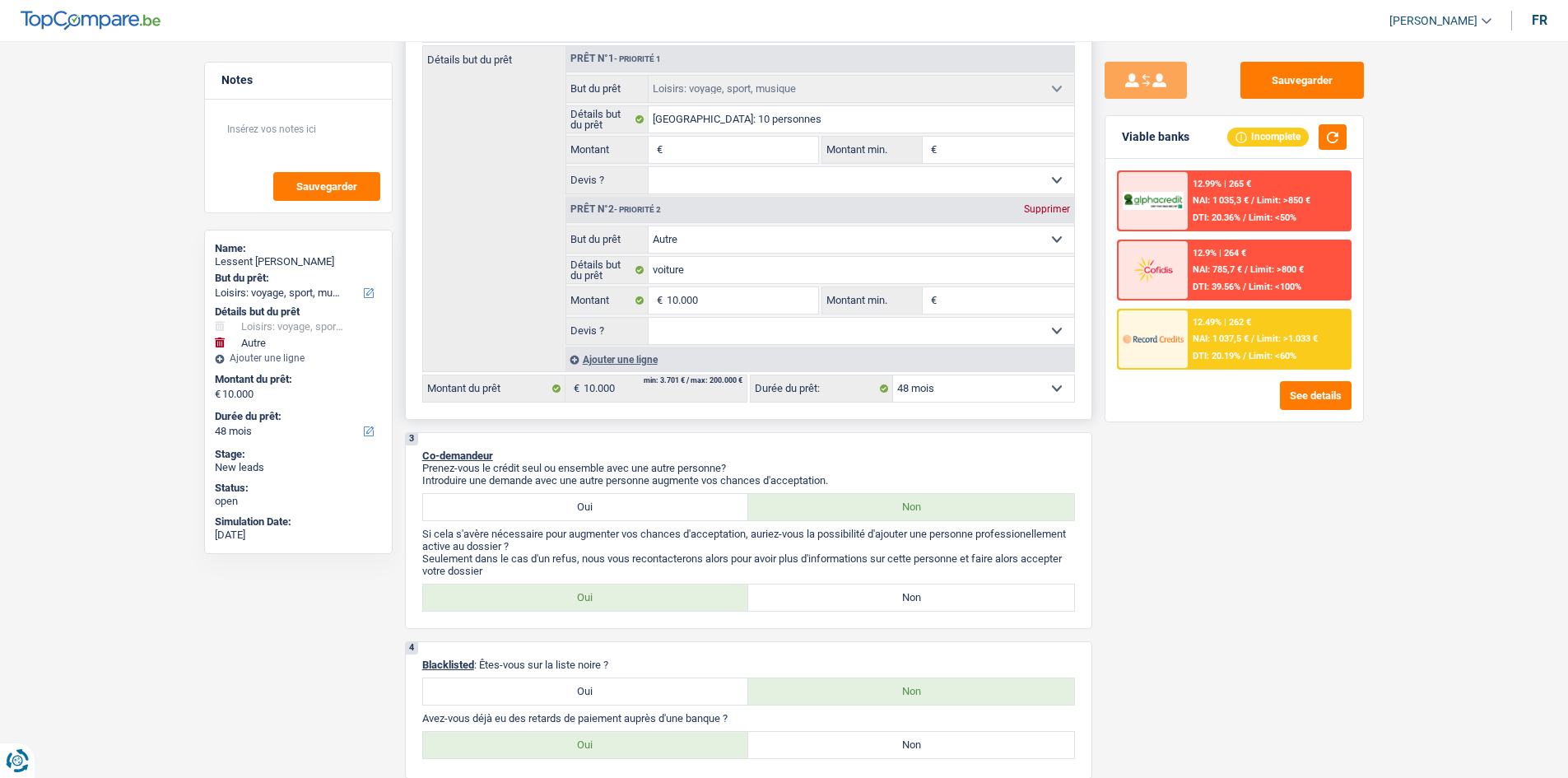 click on "Montant" at bounding box center (742, 150) 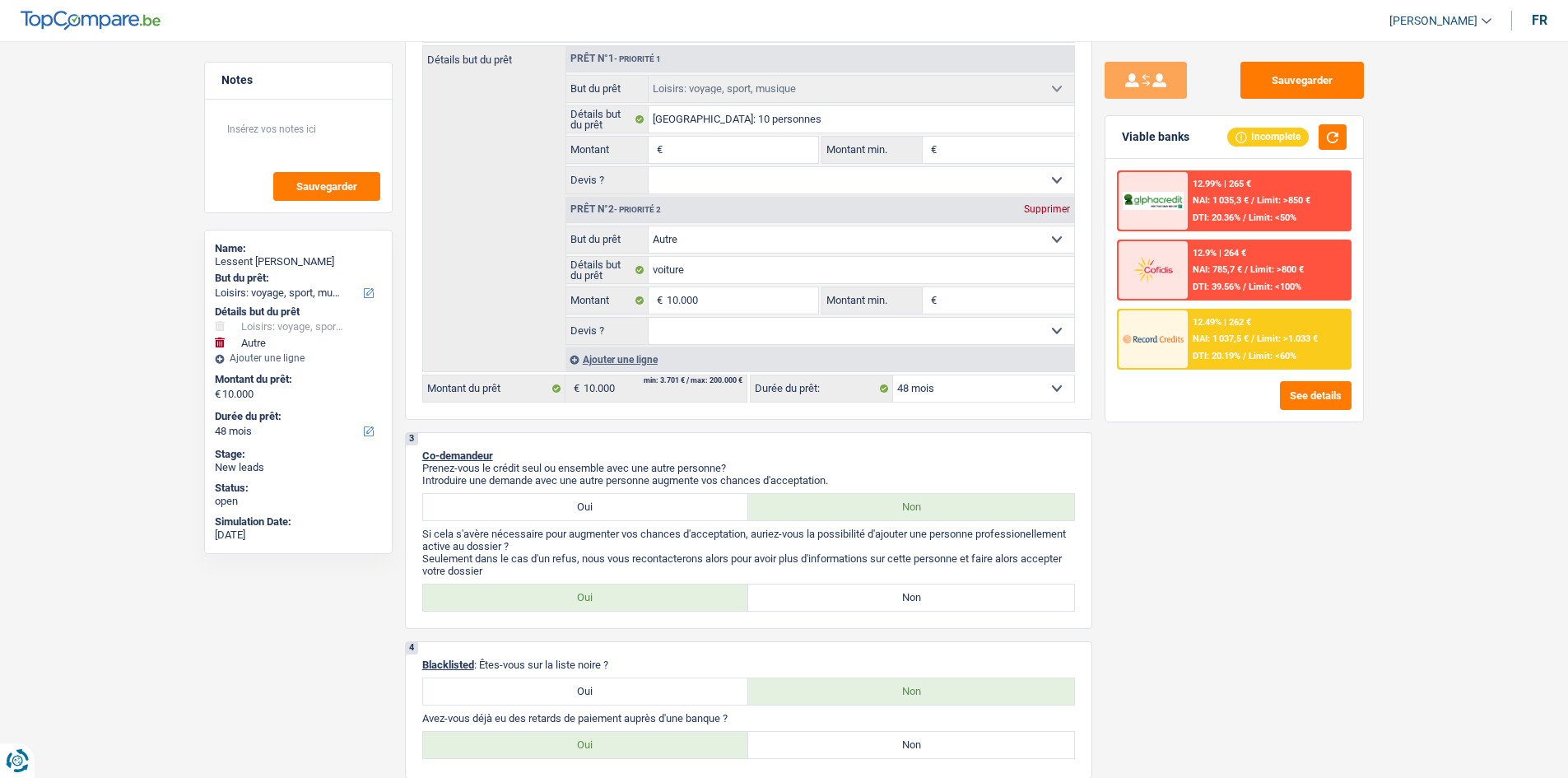 type on "1" 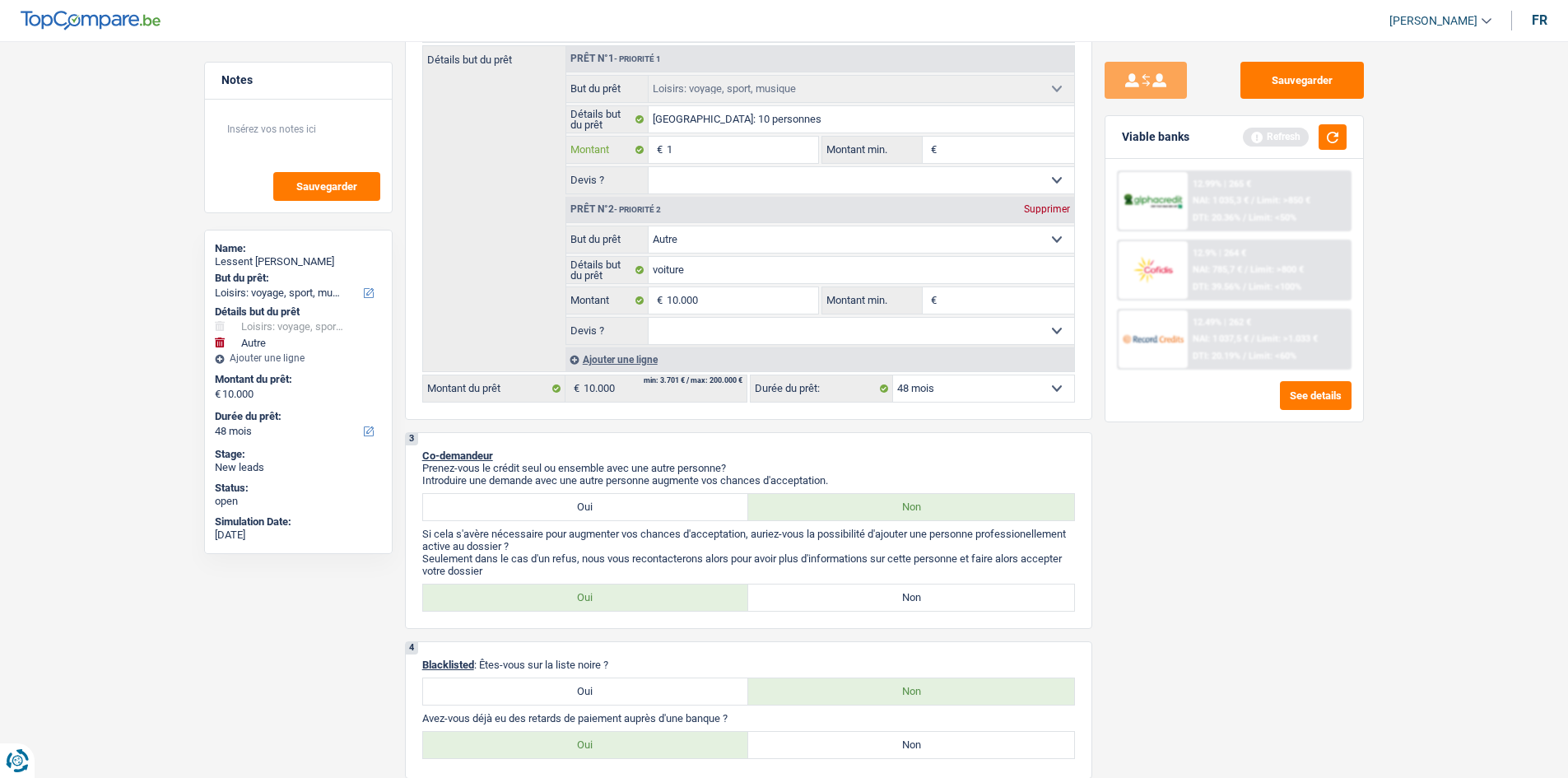 type on "10" 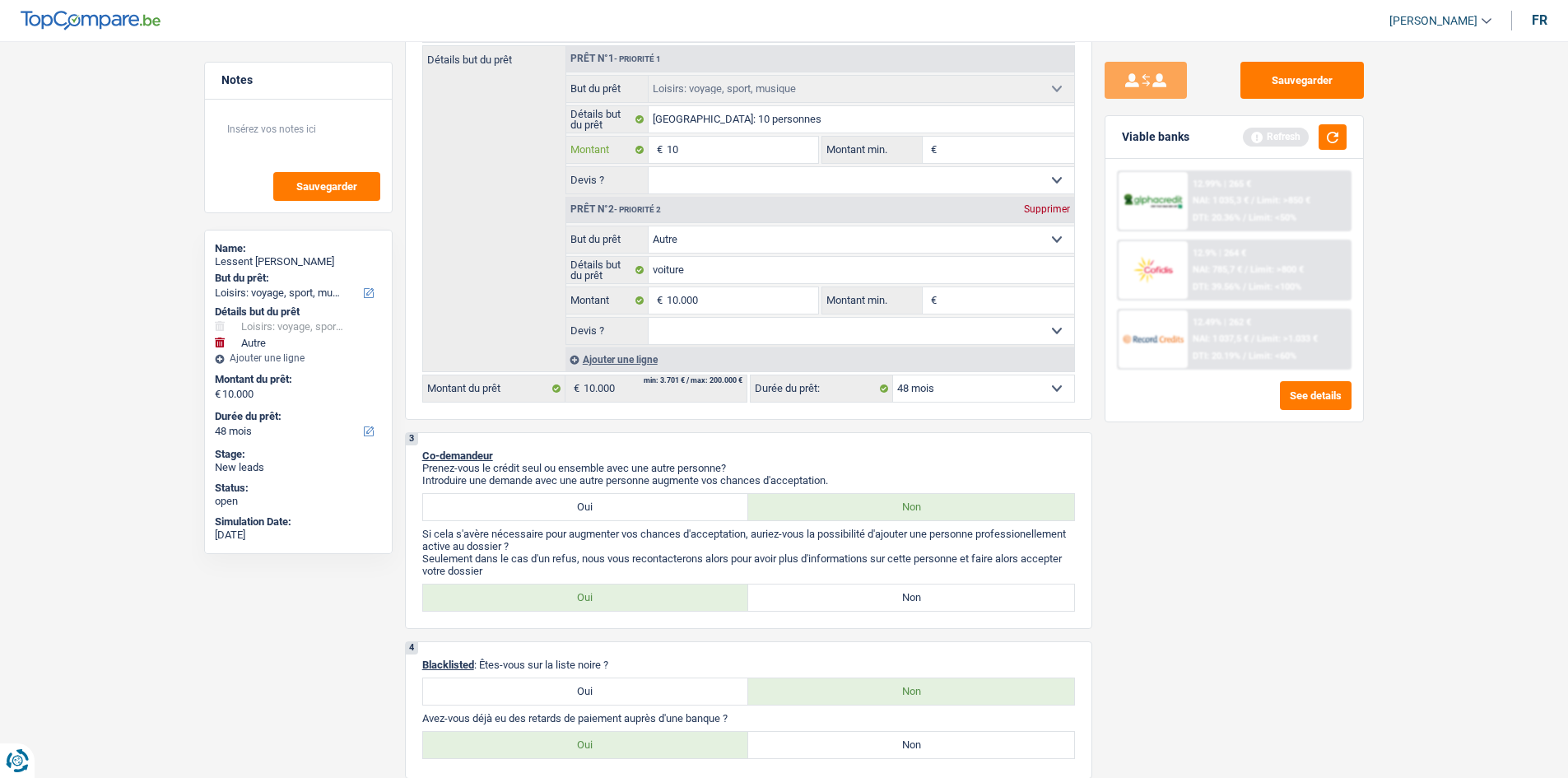 type on "100" 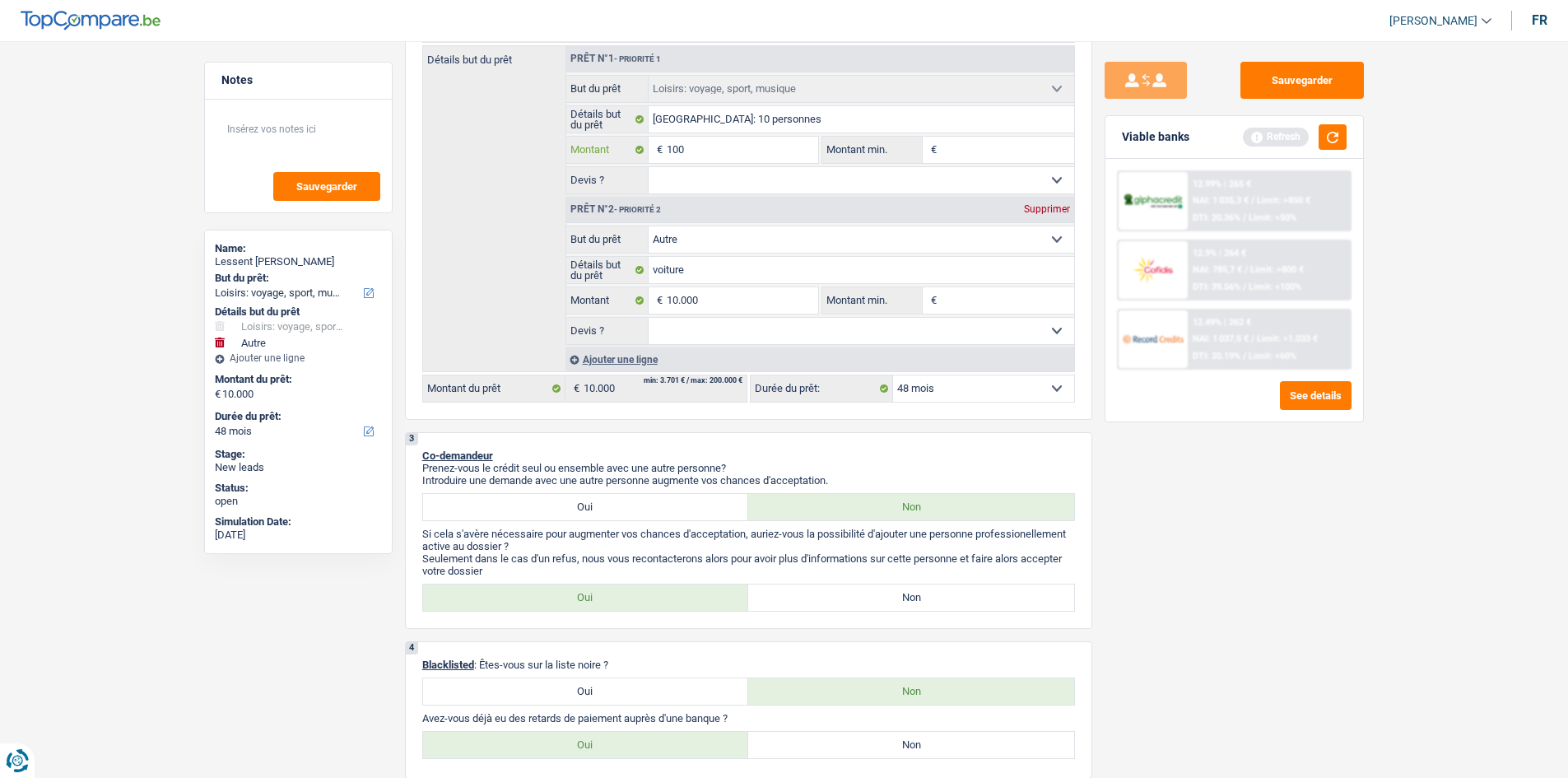 type on "1.000" 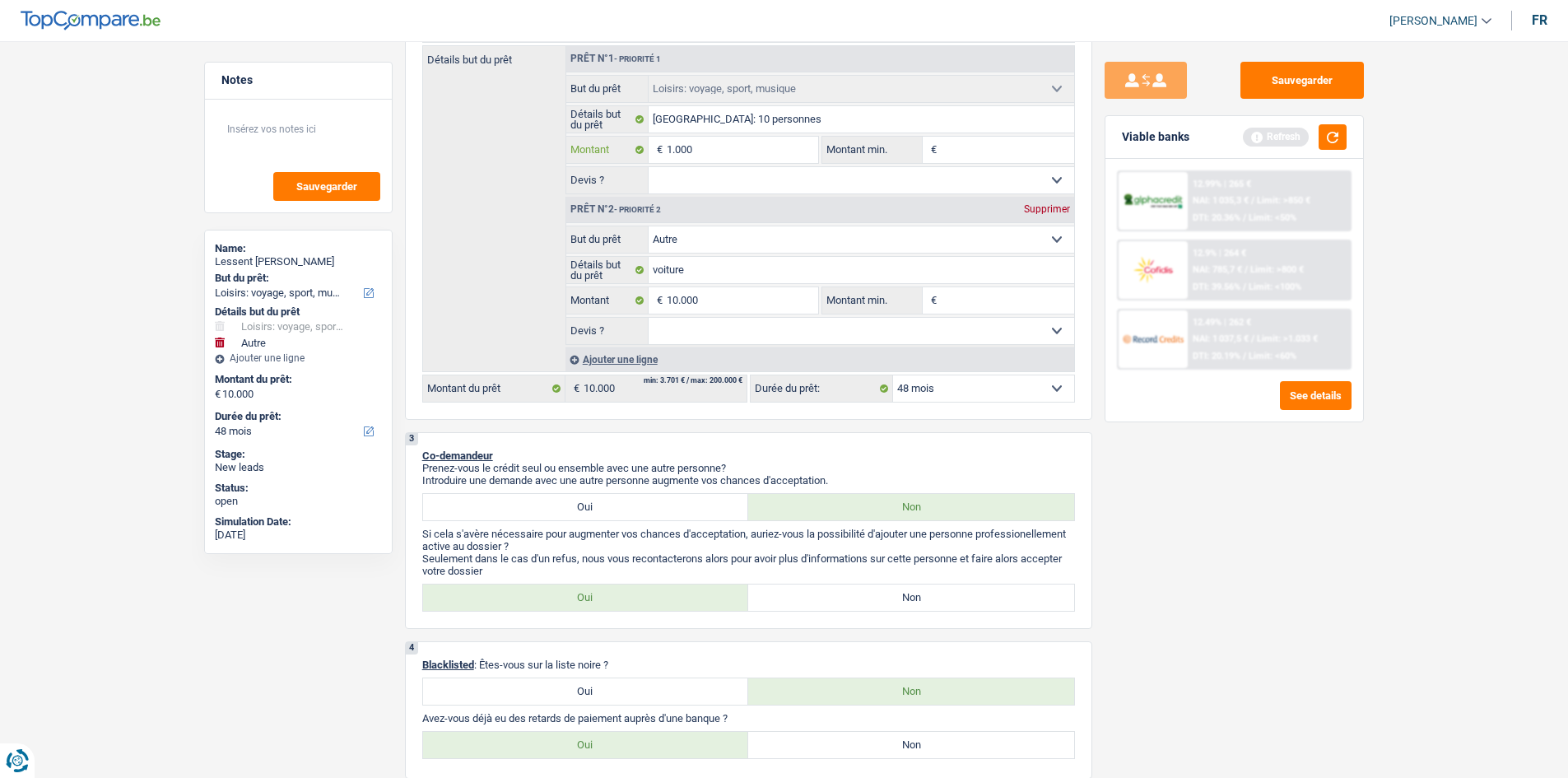 type on "10.000" 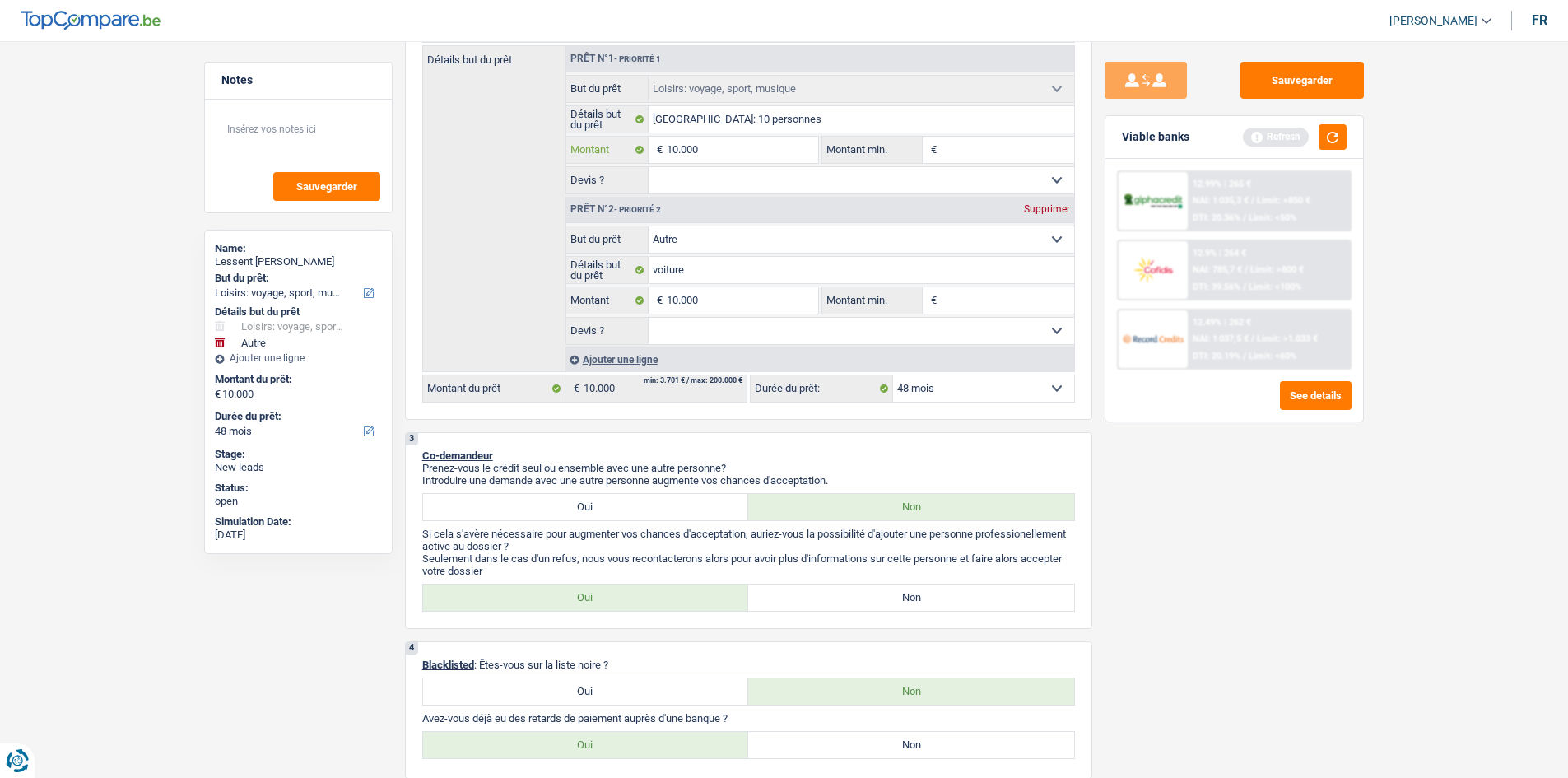 type on "10.000" 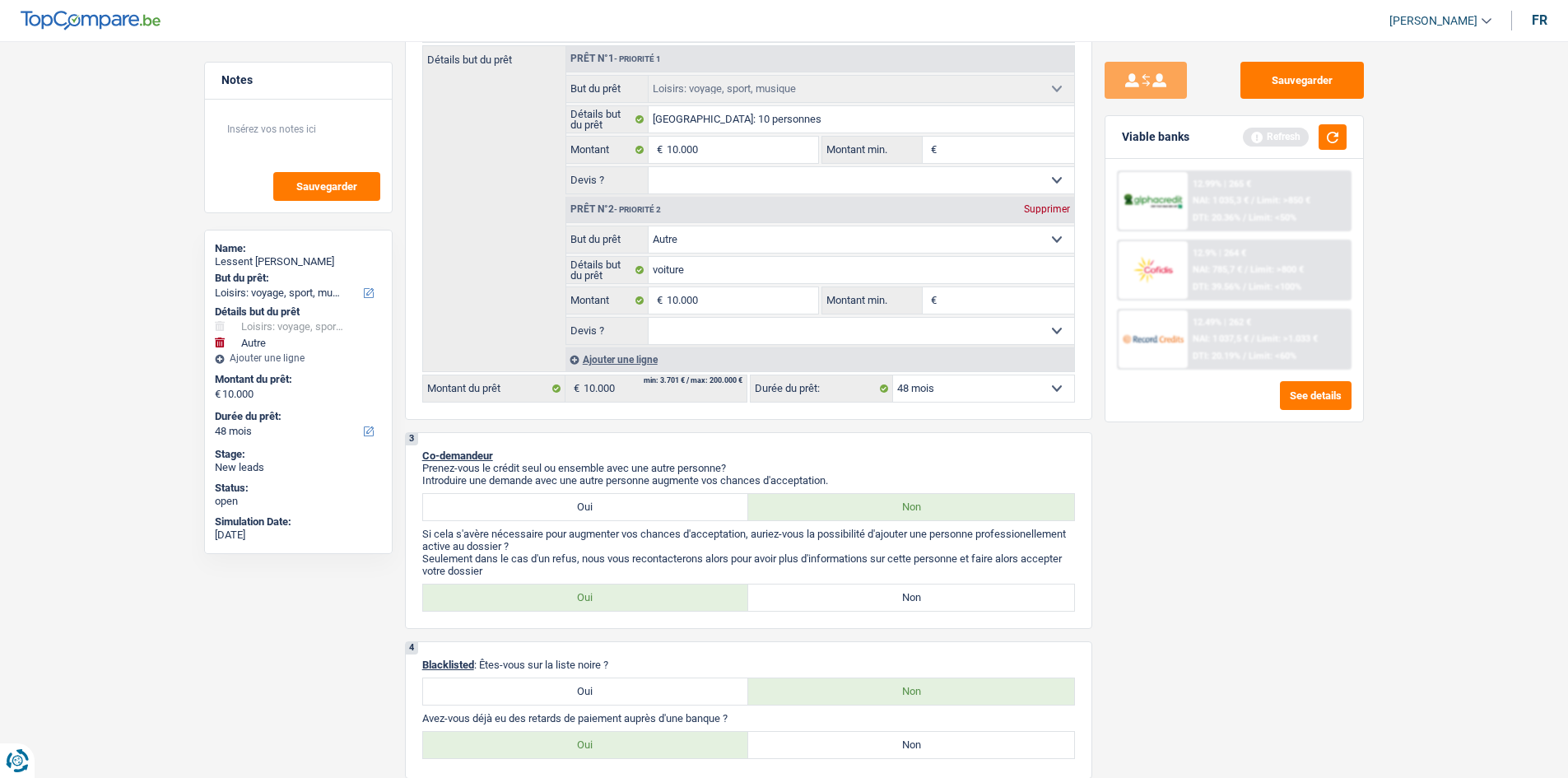 type on "20.000" 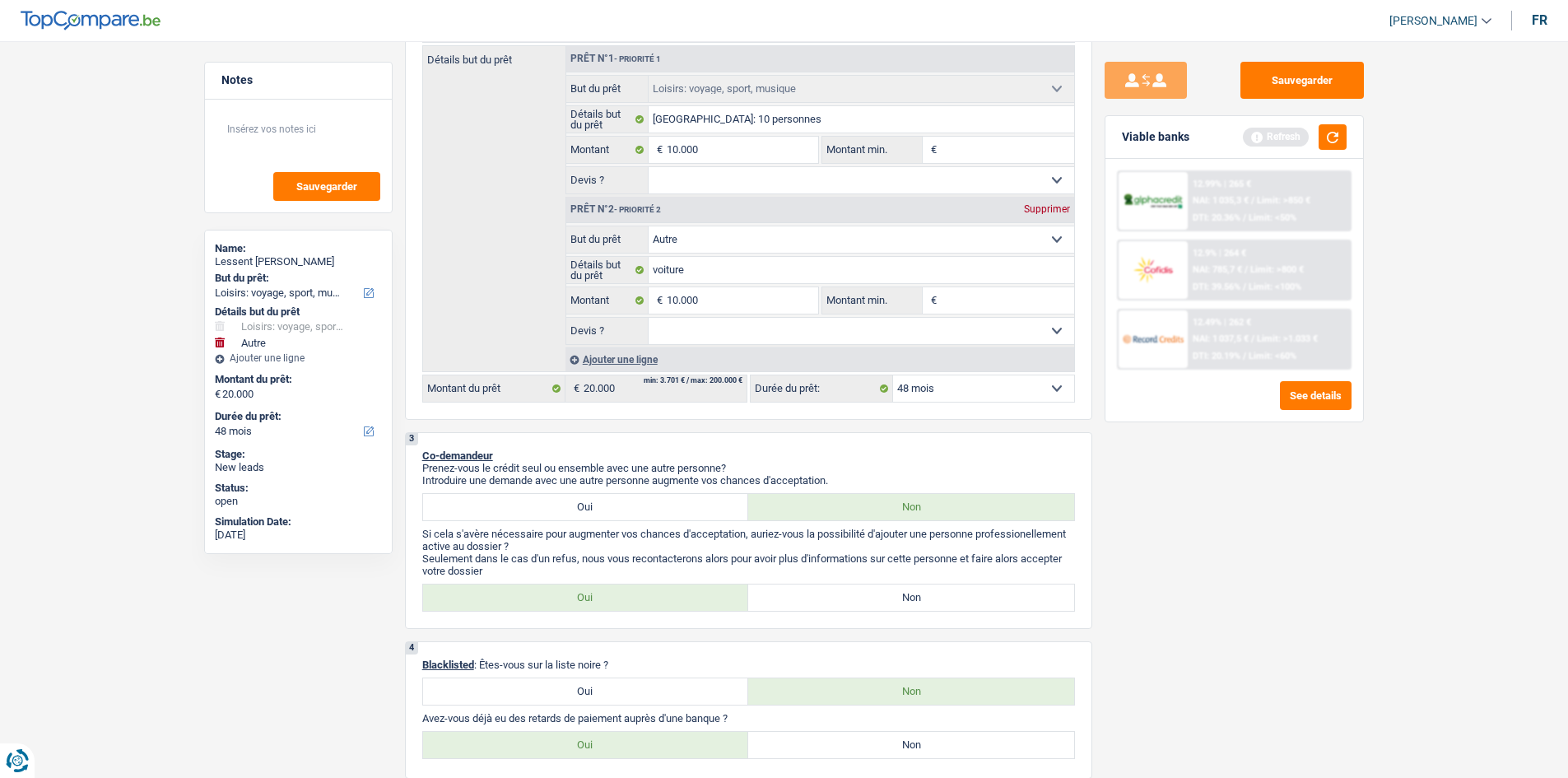 click on "Sauvegarder
Viable banks
Refresh
12.99% | 265 €
NAI: 1 035,3 €
/
Limit: >850 €
DTI: 20.36%
/
Limit: <50%
12.9% | 264 €
NAI: 785,7 €
/
Limit: >800 €
DTI: 39.56%
/
Limit: <100%
/       /" at bounding box center [1234, 404] 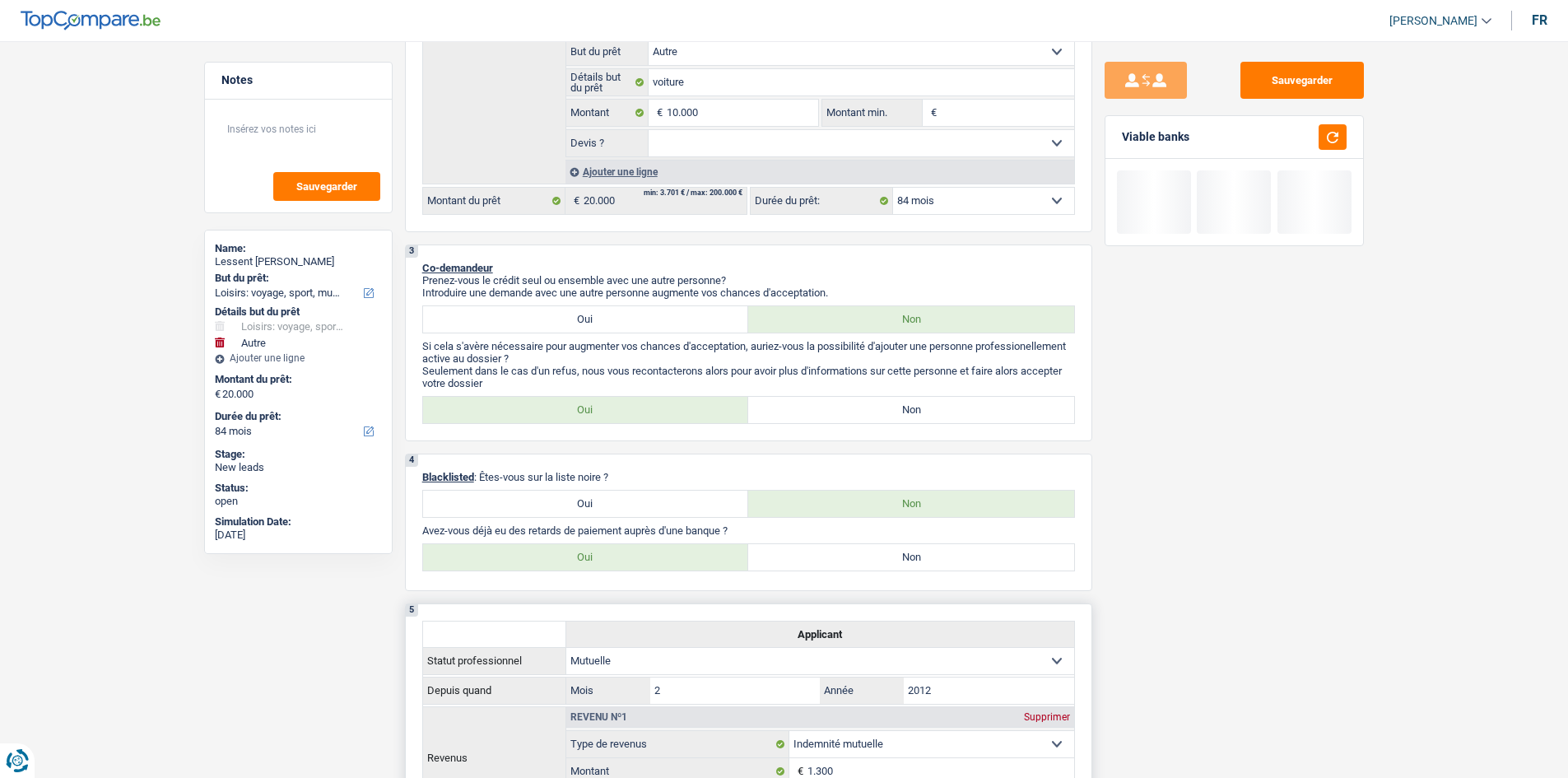 scroll, scrollTop: 659, scrollLeft: 0, axis: vertical 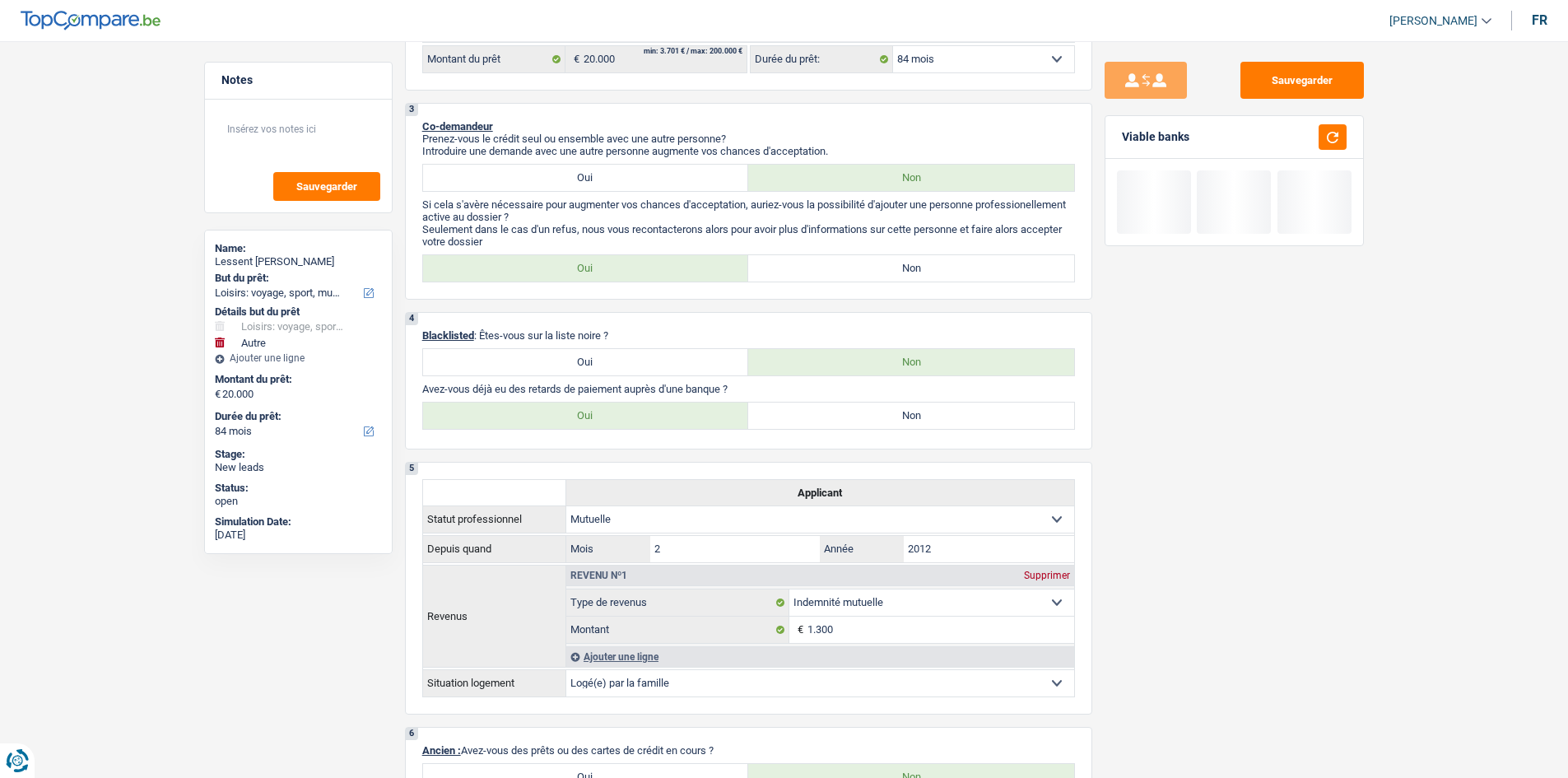 click on "Non" at bounding box center [911, 416] 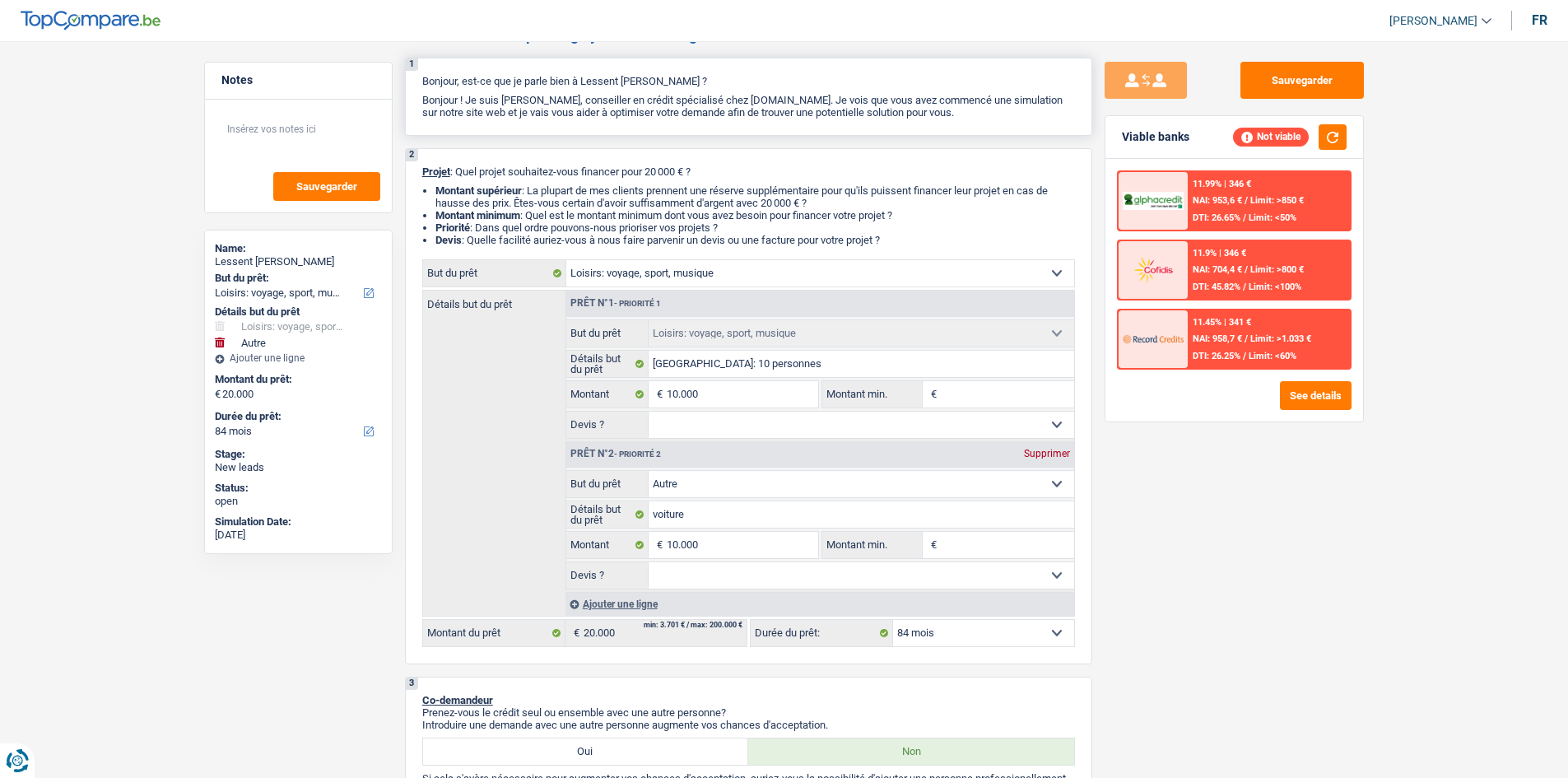 scroll, scrollTop: 0, scrollLeft: 0, axis: both 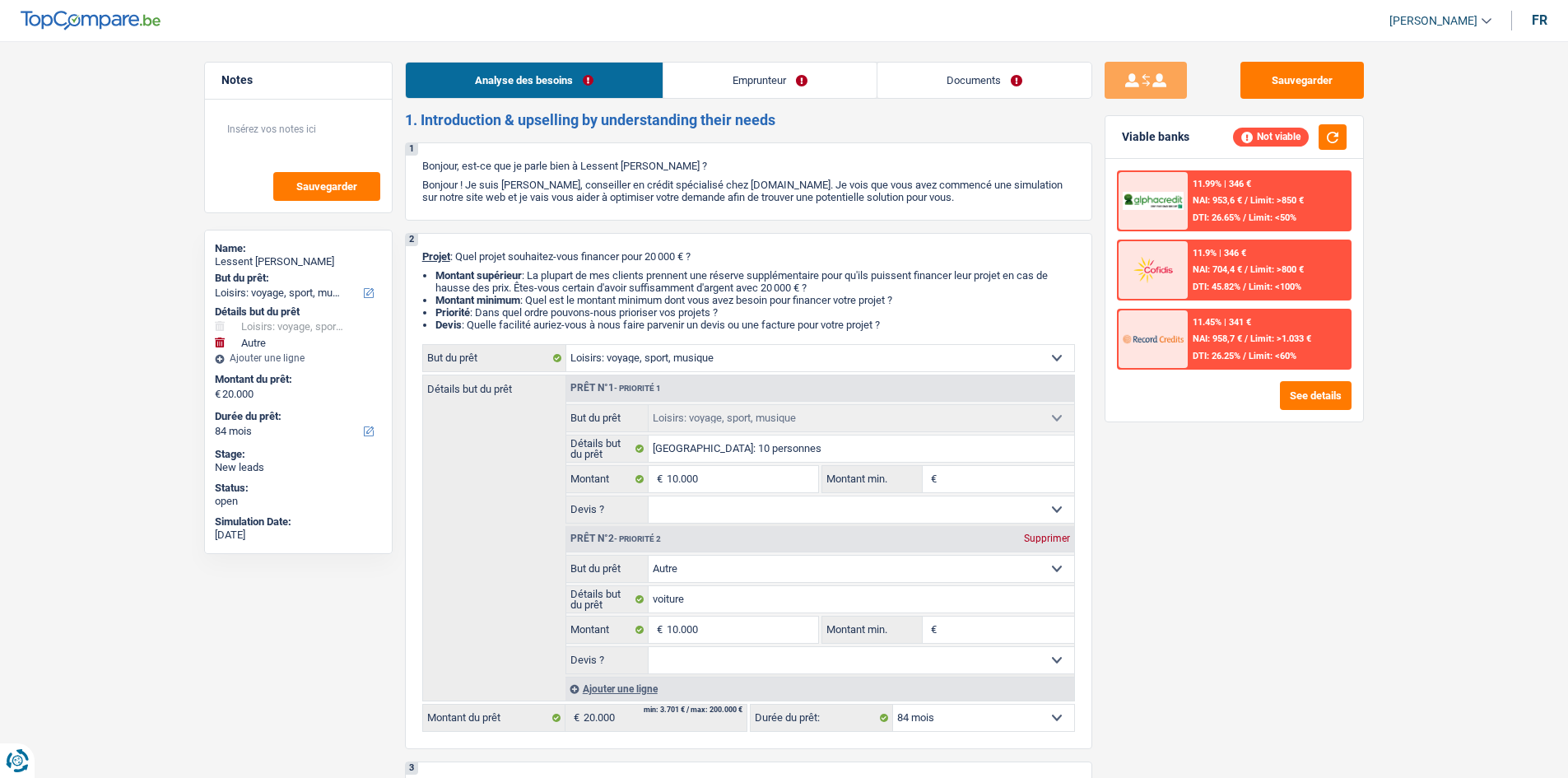 click on "Emprunteur" at bounding box center (770, 80) 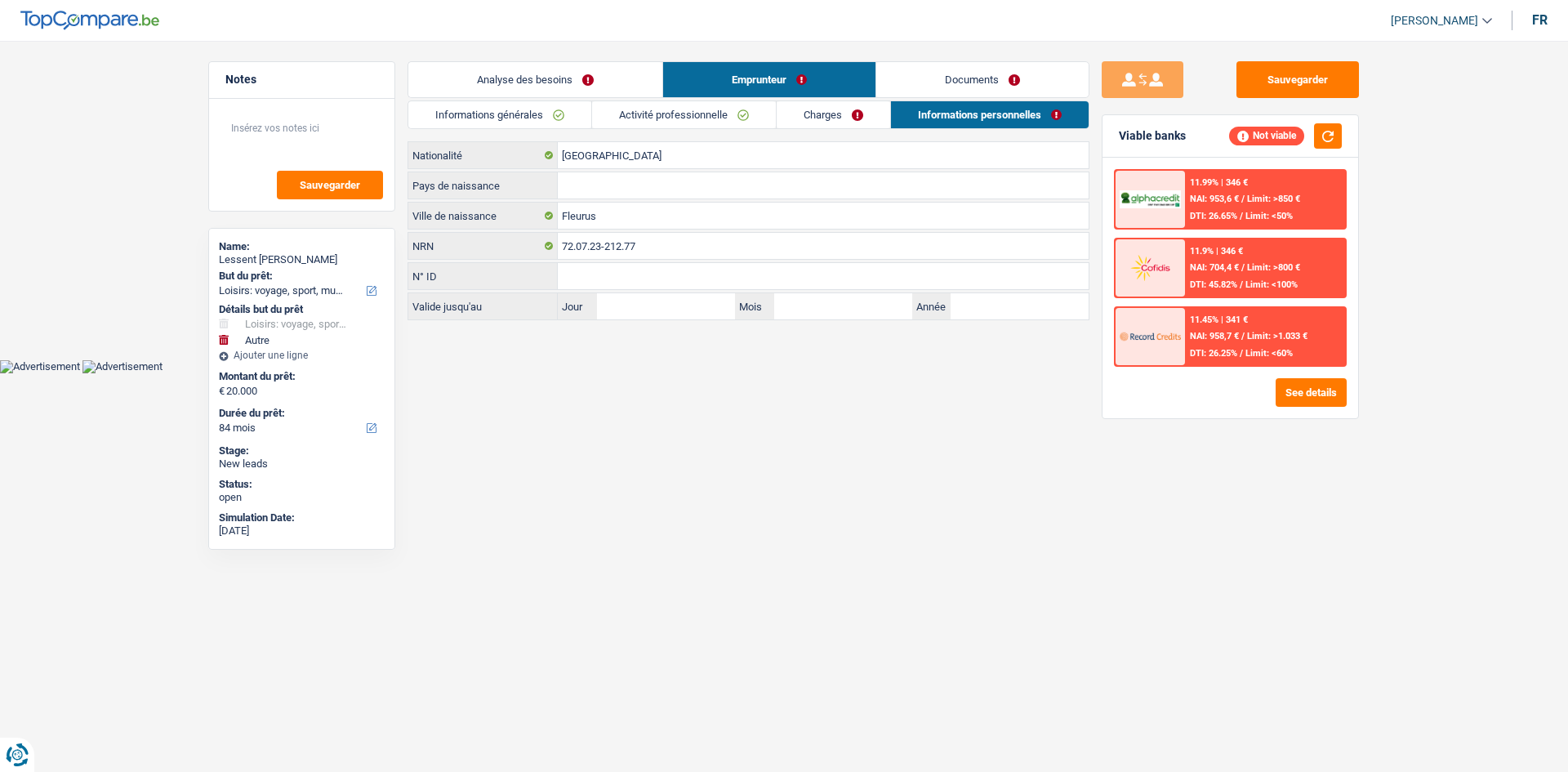 click on "Activité professionnelle" at bounding box center [684, 114] 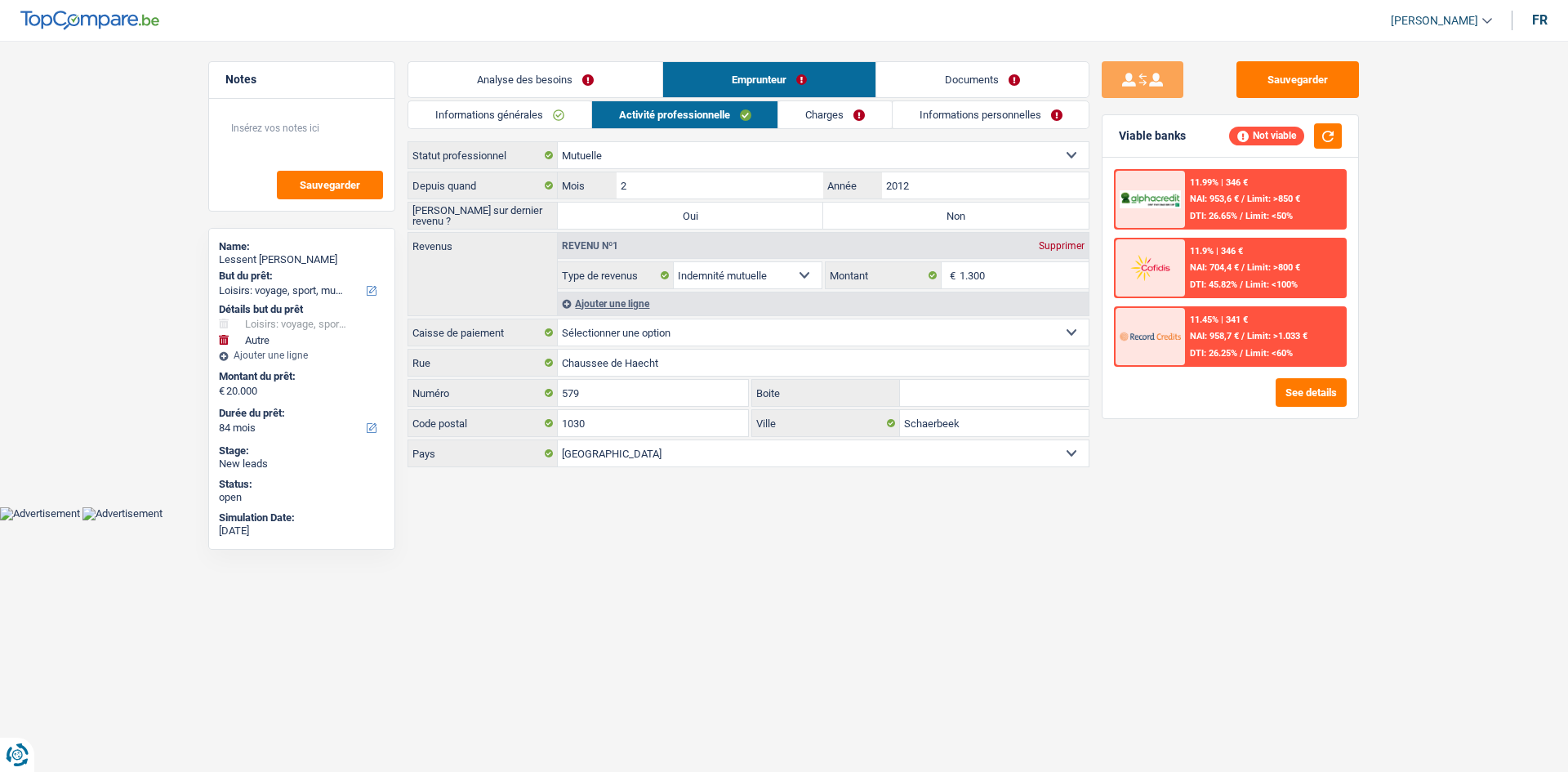 click on "Non" at bounding box center [956, 216] 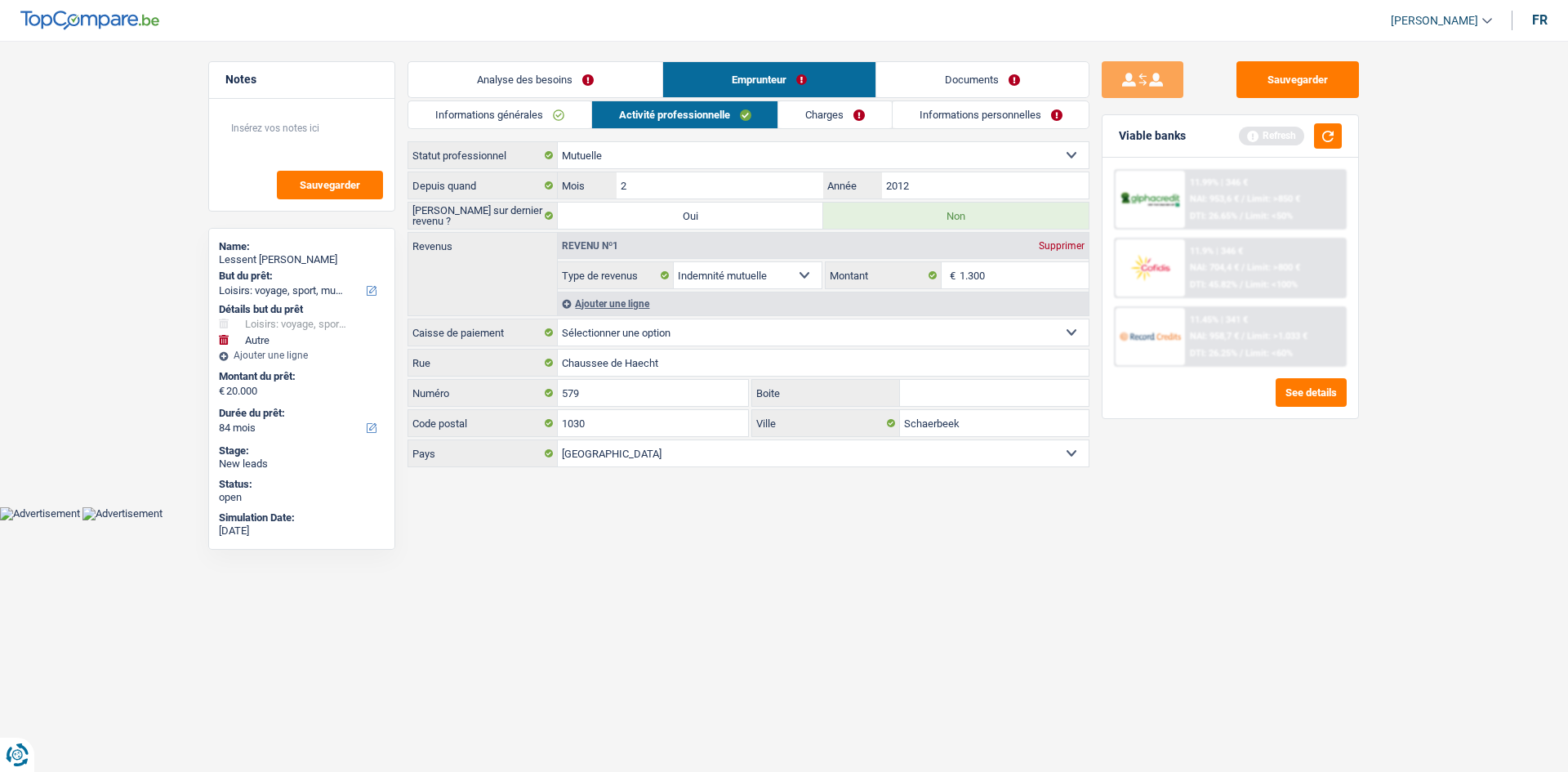 click on "Analyse des besoins" at bounding box center (535, 79) 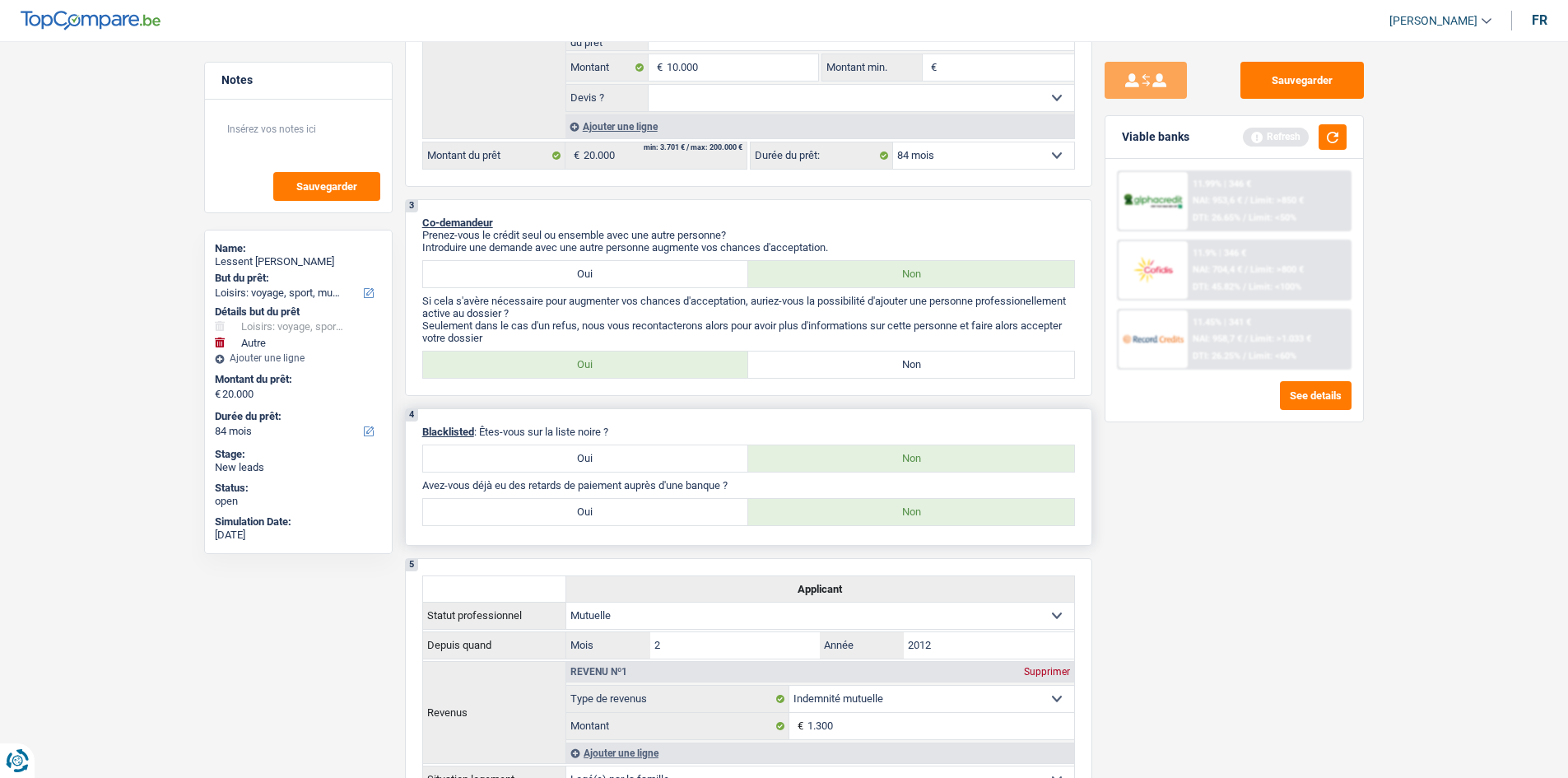 scroll, scrollTop: 659, scrollLeft: 0, axis: vertical 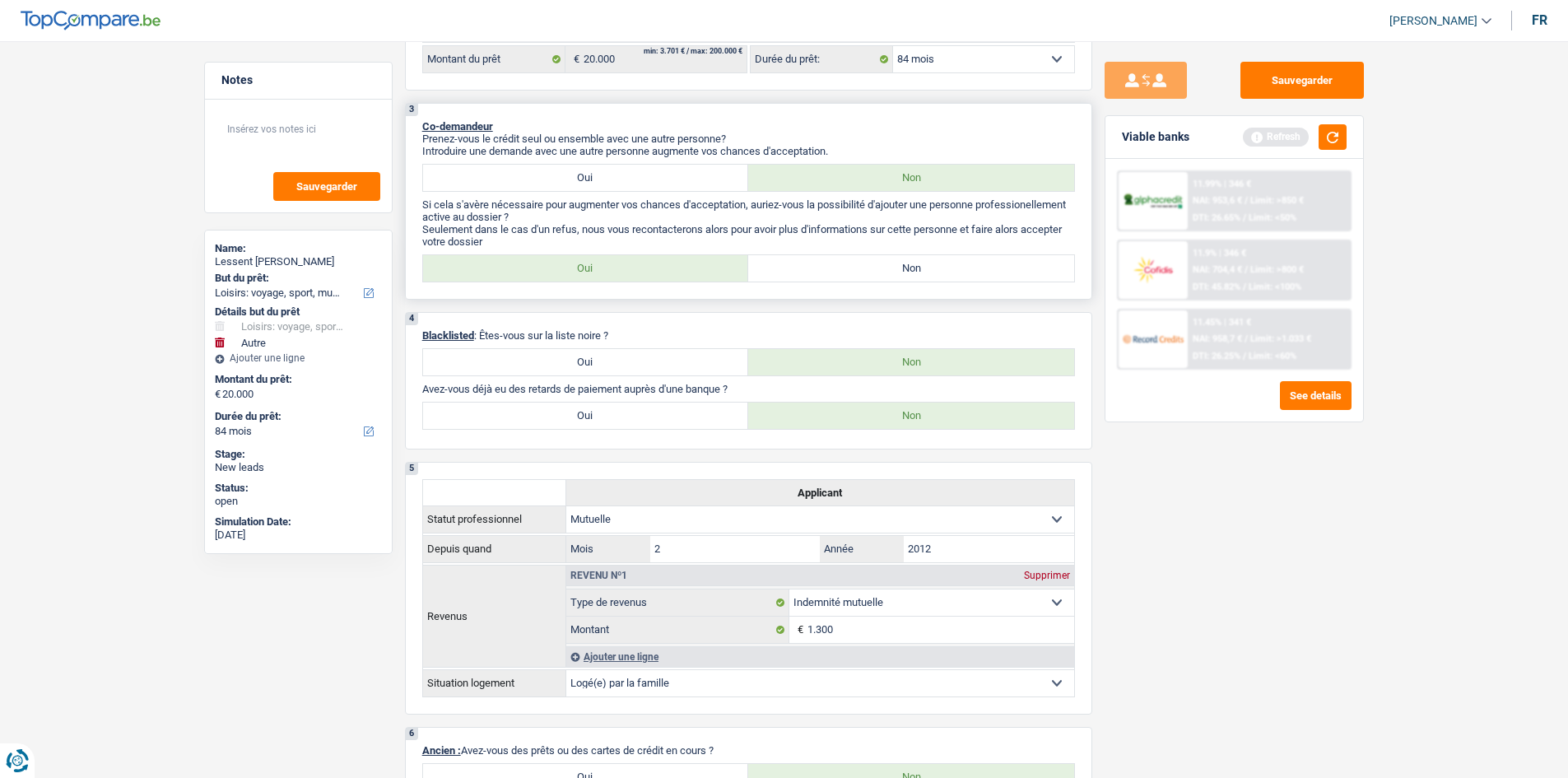 click on "Non" at bounding box center [911, 268] 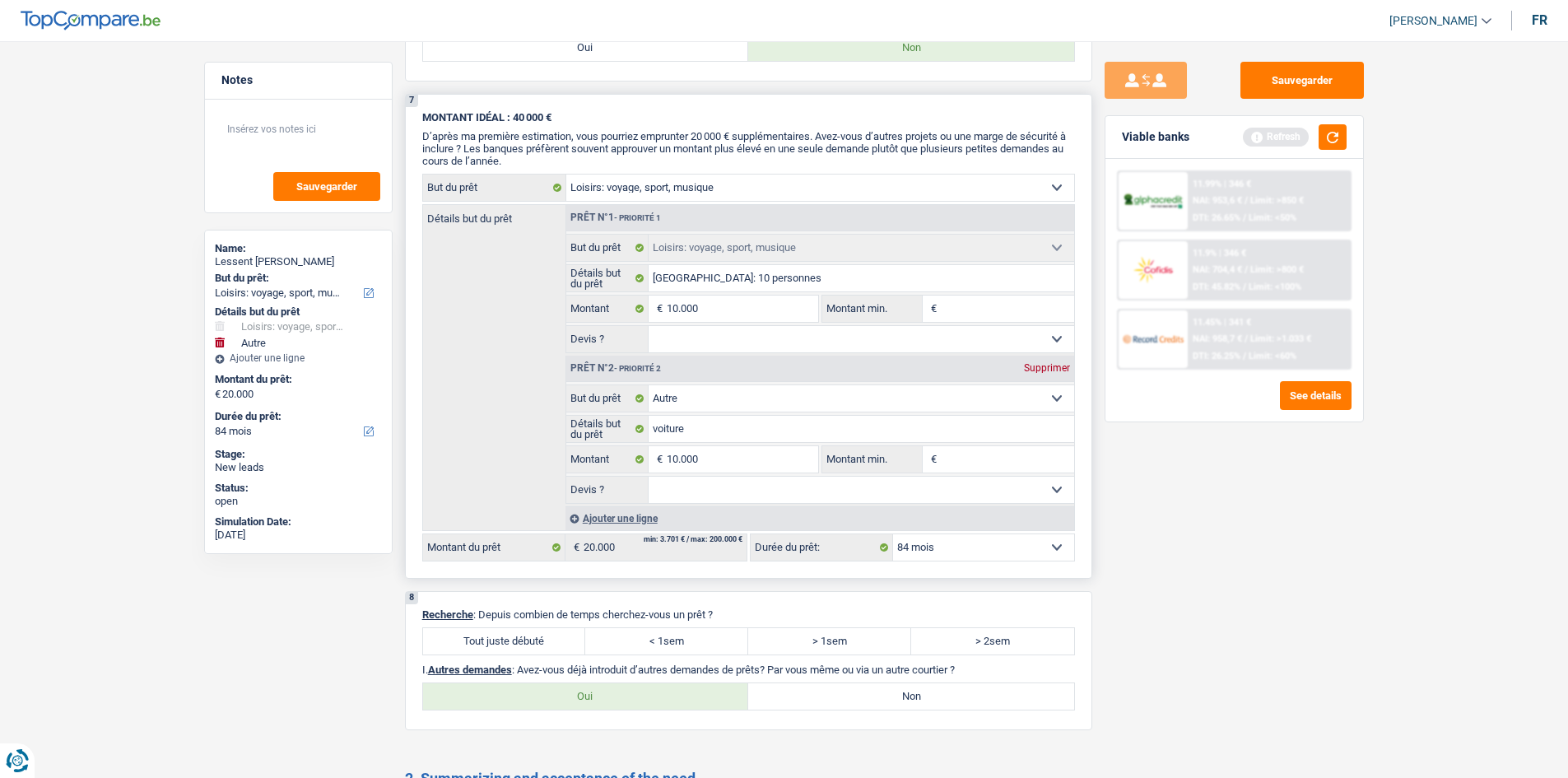 scroll, scrollTop: 1482, scrollLeft: 0, axis: vertical 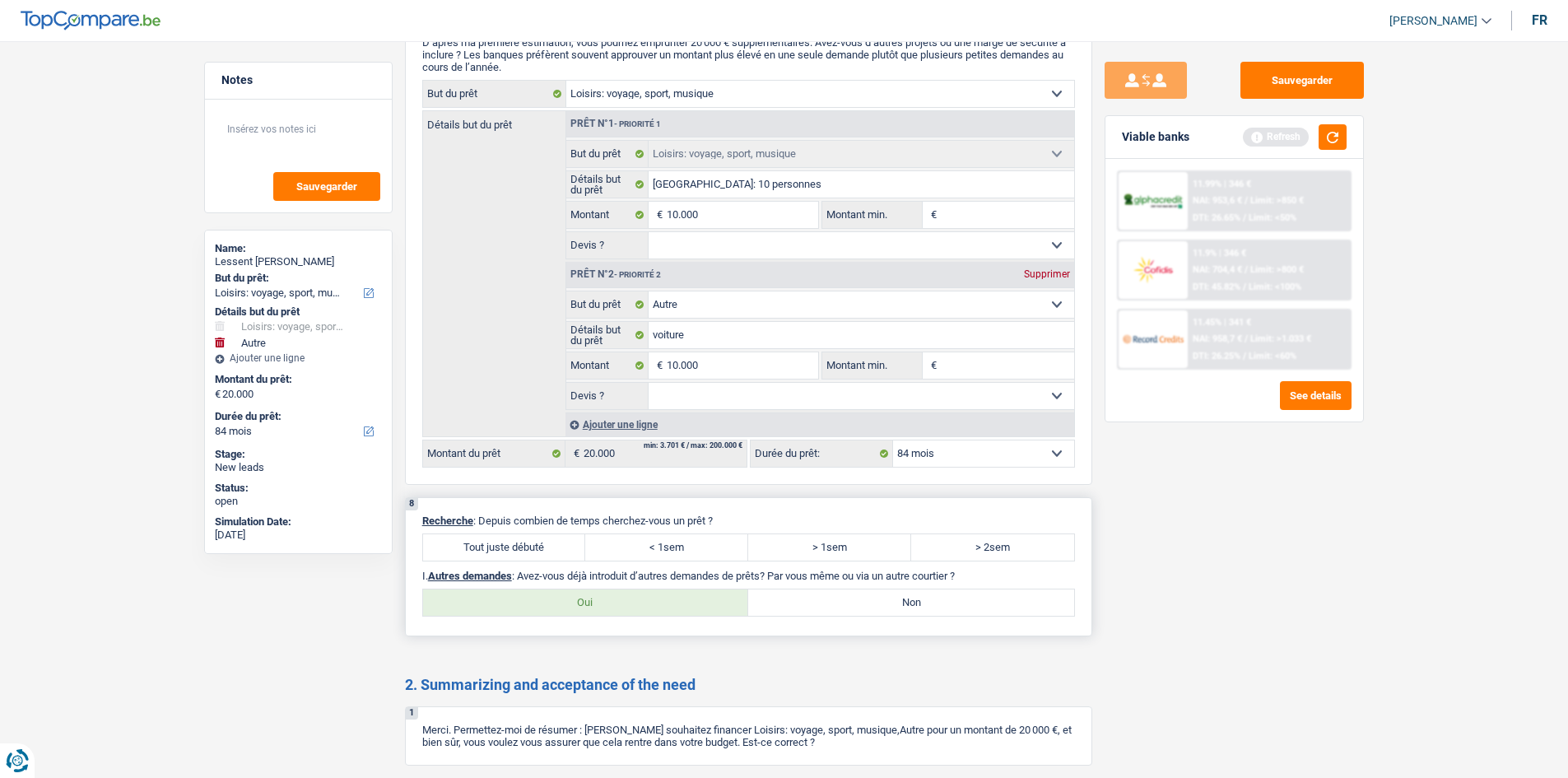 drag, startPoint x: 491, startPoint y: 539, endPoint x: 506, endPoint y: 531, distance: 17 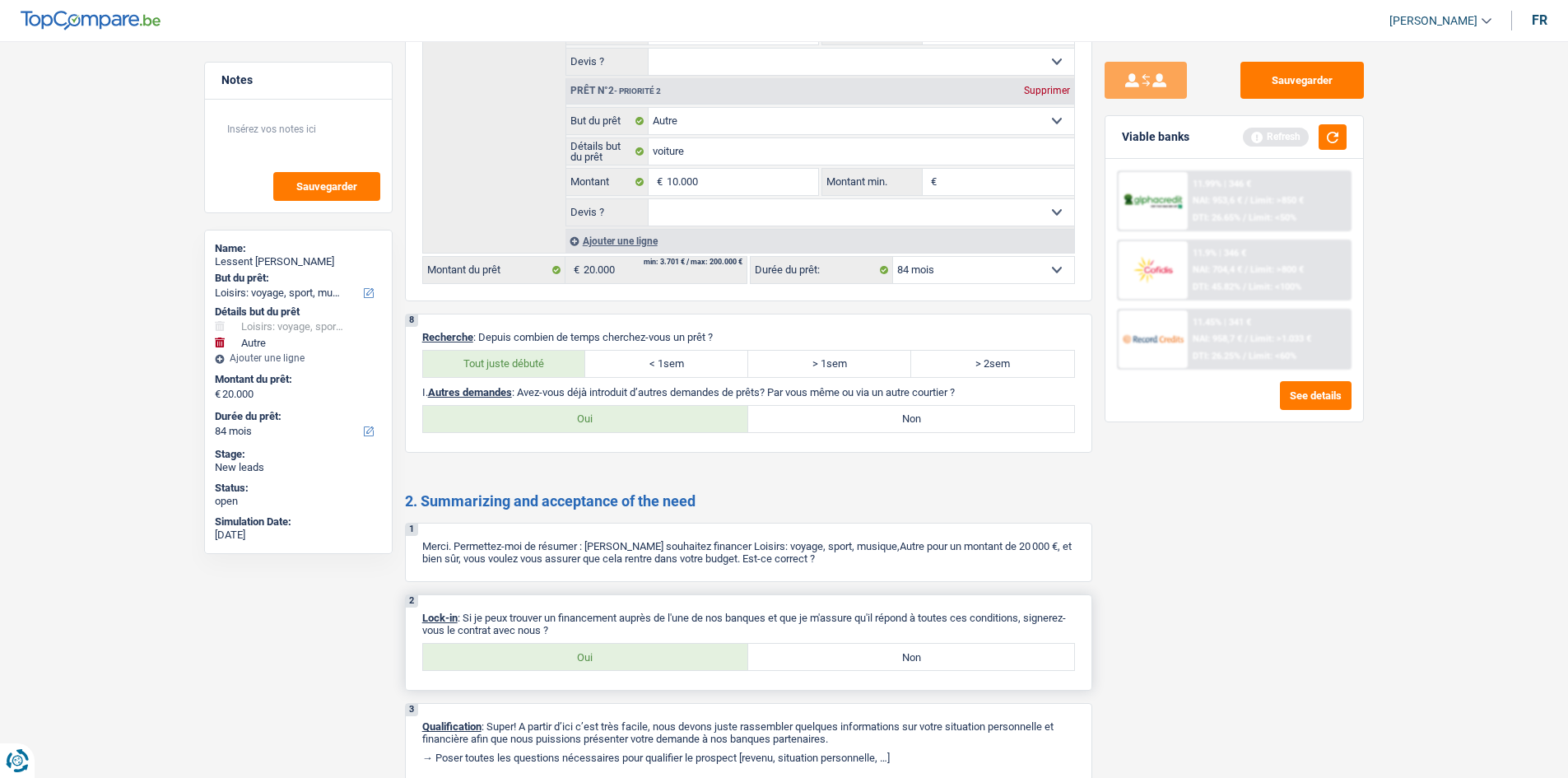 scroll, scrollTop: 1729, scrollLeft: 0, axis: vertical 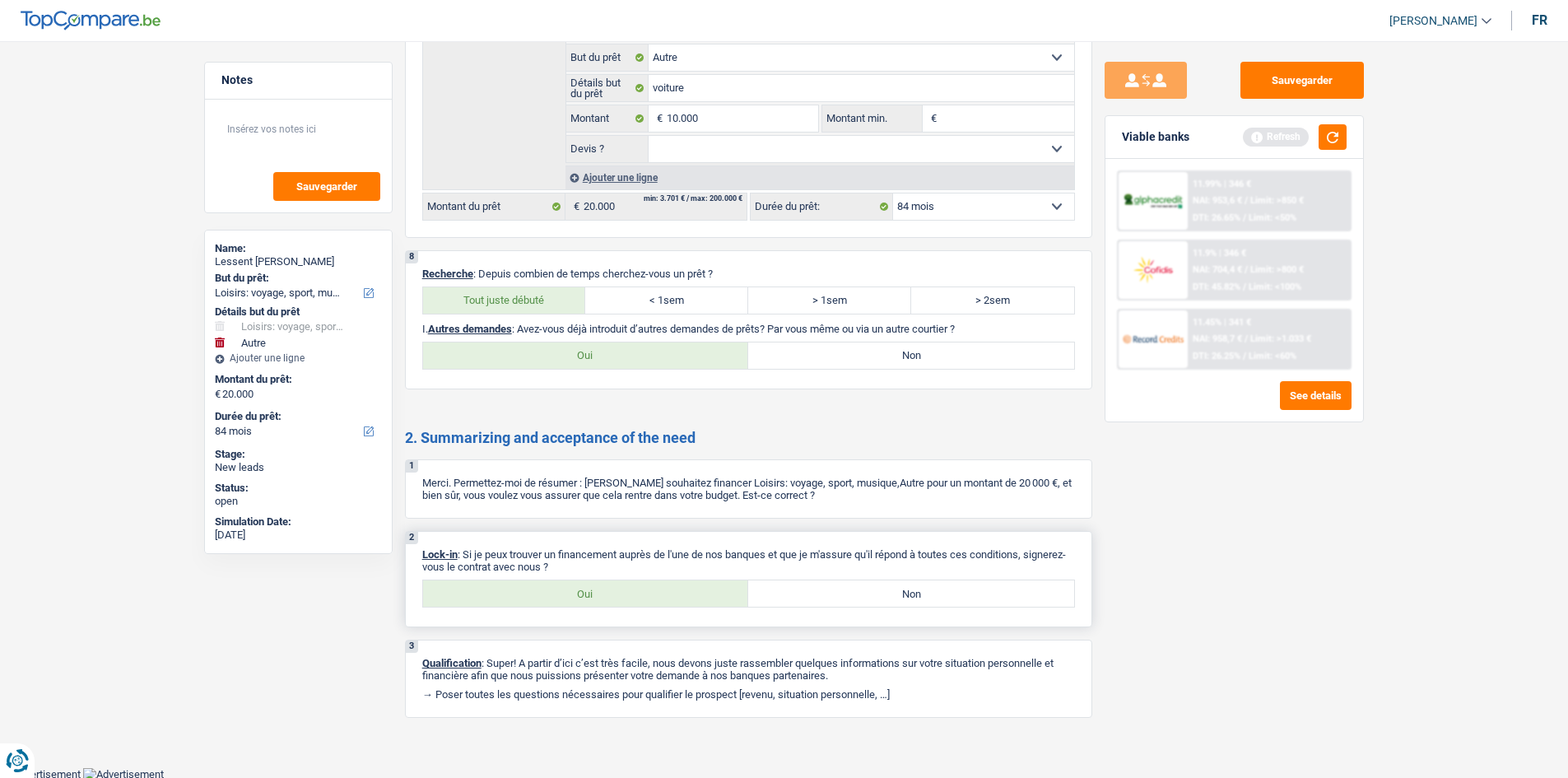 click on "Oui" at bounding box center [586, 594] 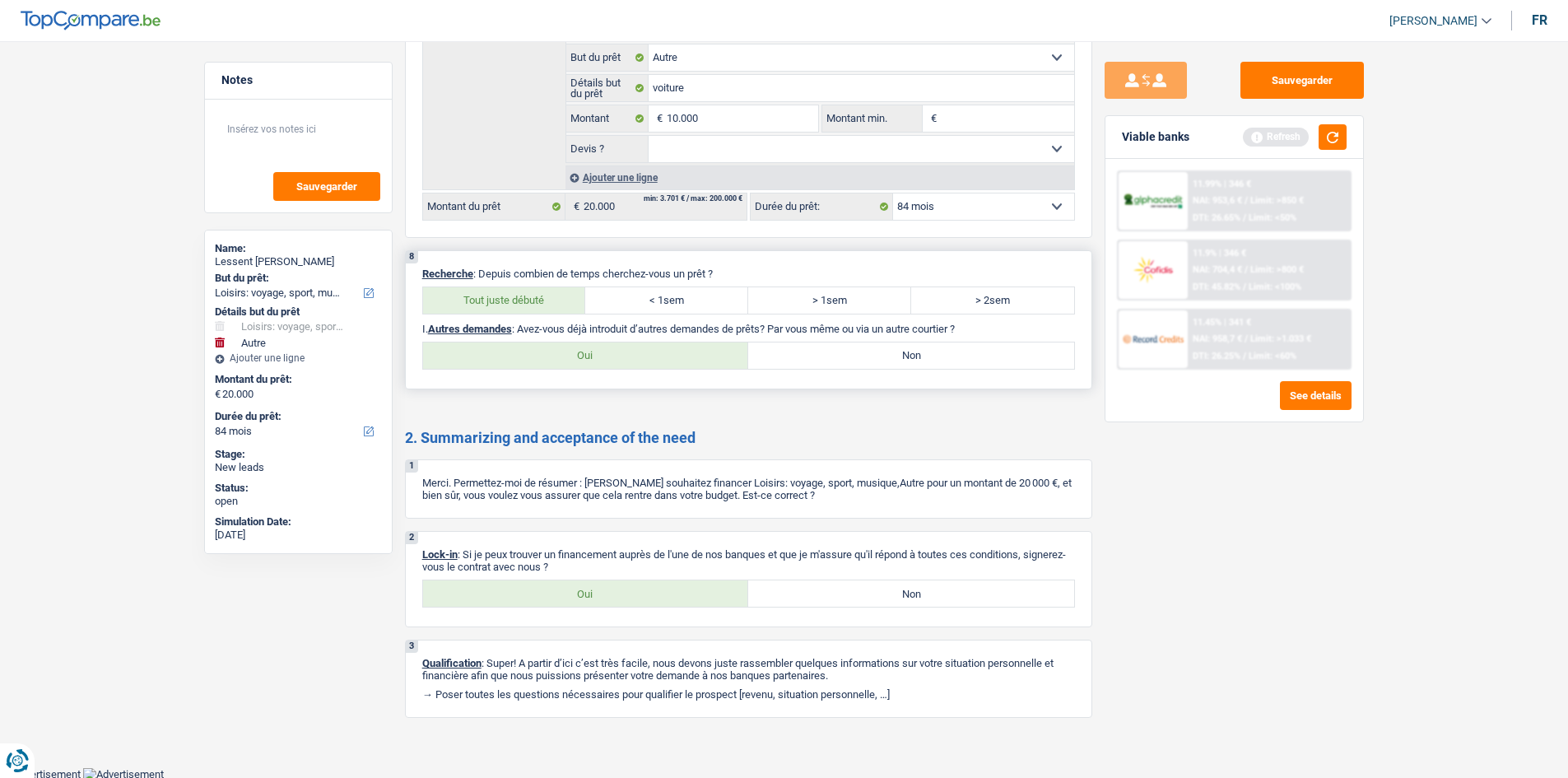 click on "Oui" at bounding box center [586, 356] 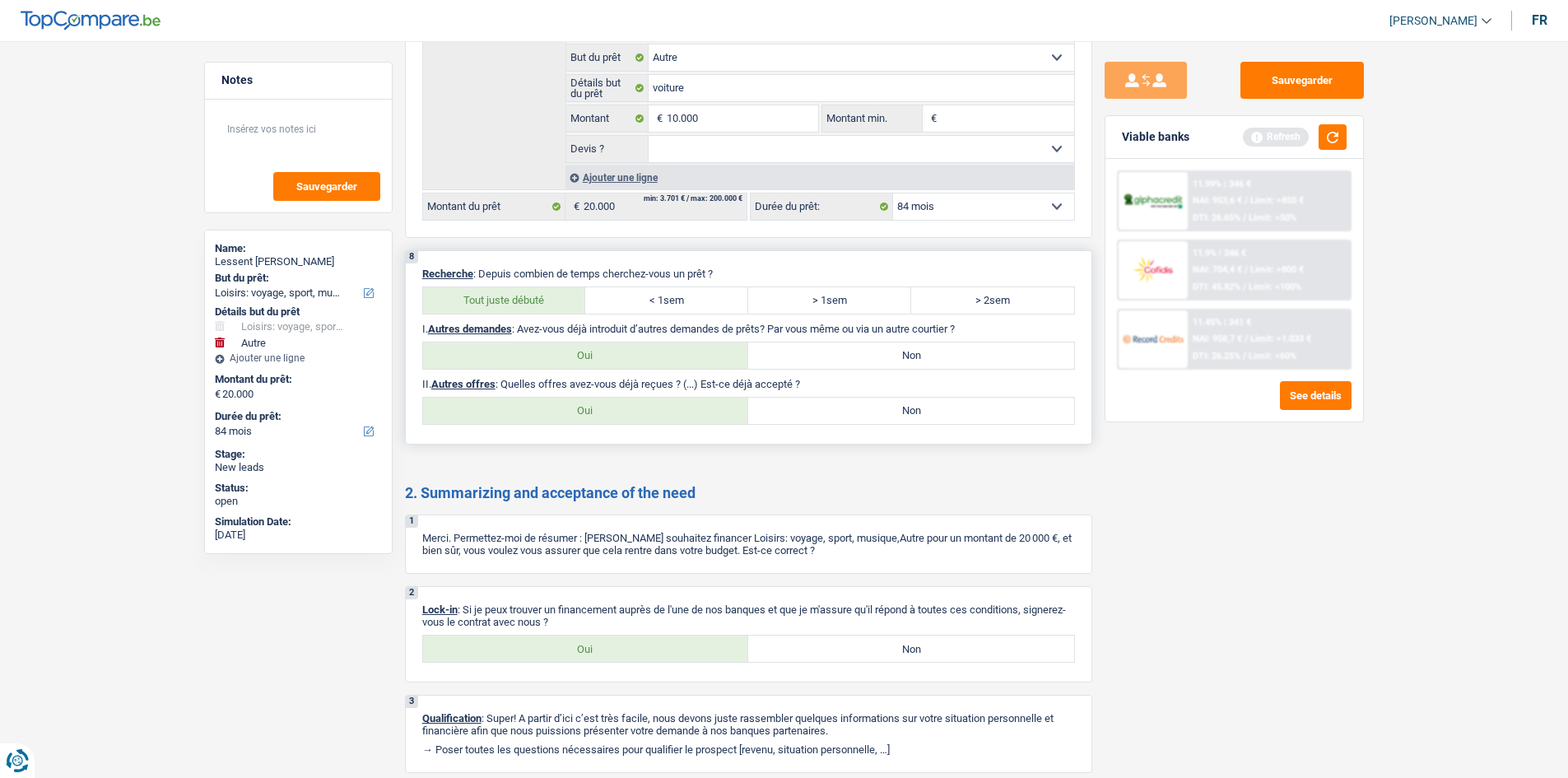 click on "Non" at bounding box center [911, 356] 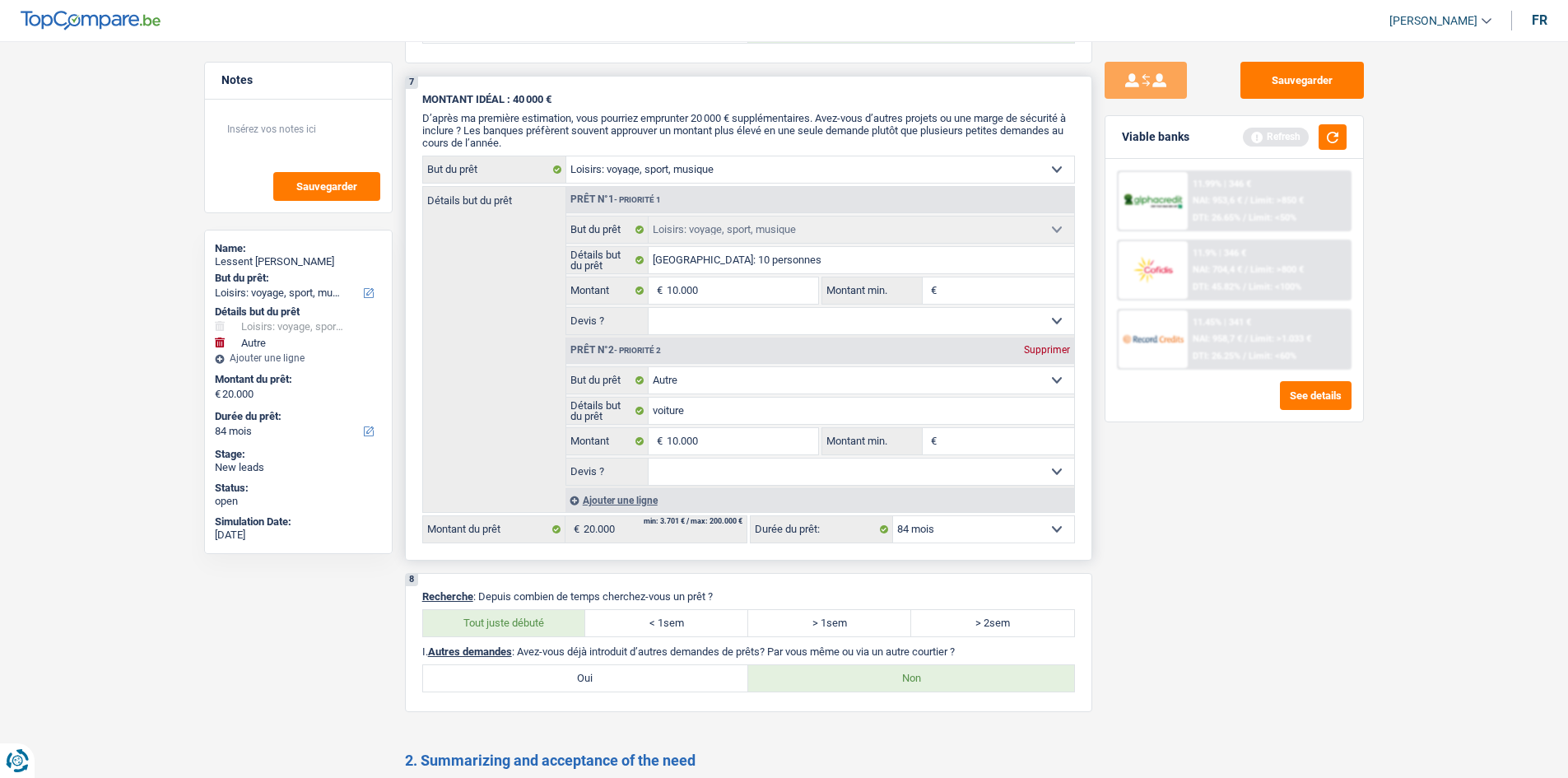 scroll, scrollTop: 1400, scrollLeft: 0, axis: vertical 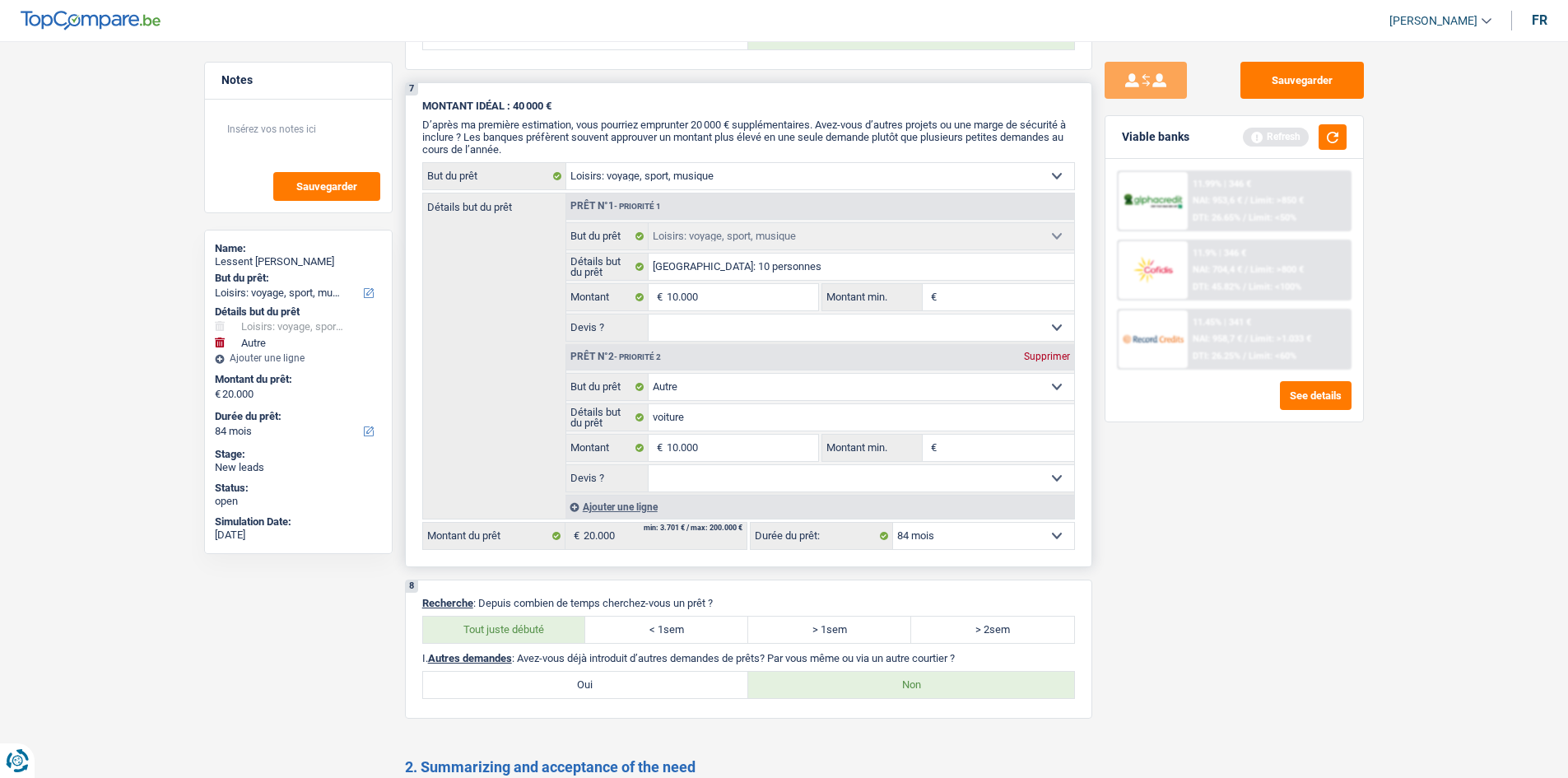 click on "Oui Non Non répondu
Sélectionner une option" at bounding box center (861, 478) 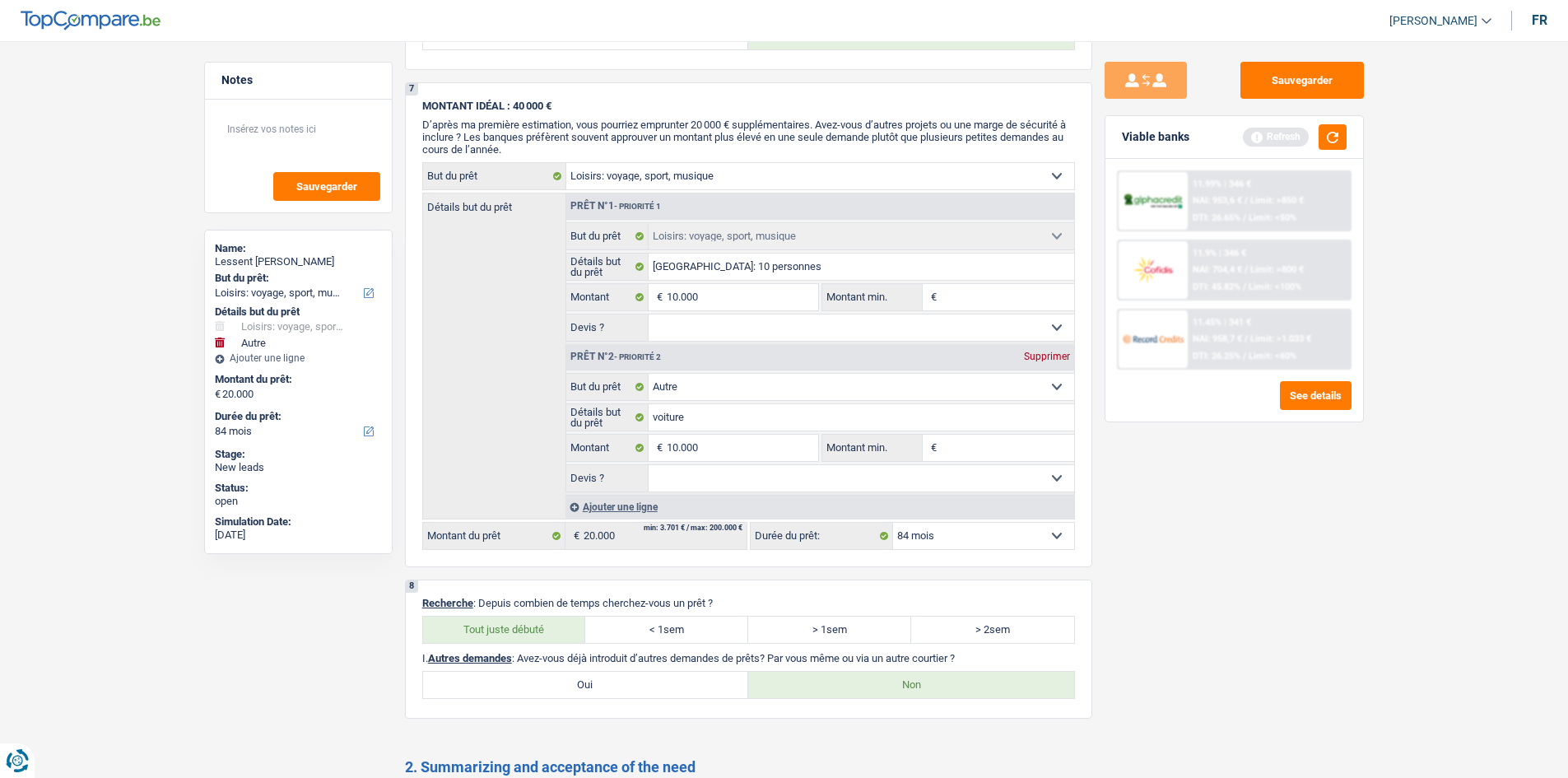 drag, startPoint x: 1316, startPoint y: 552, endPoint x: 1309, endPoint y: 505, distance: 47.518417 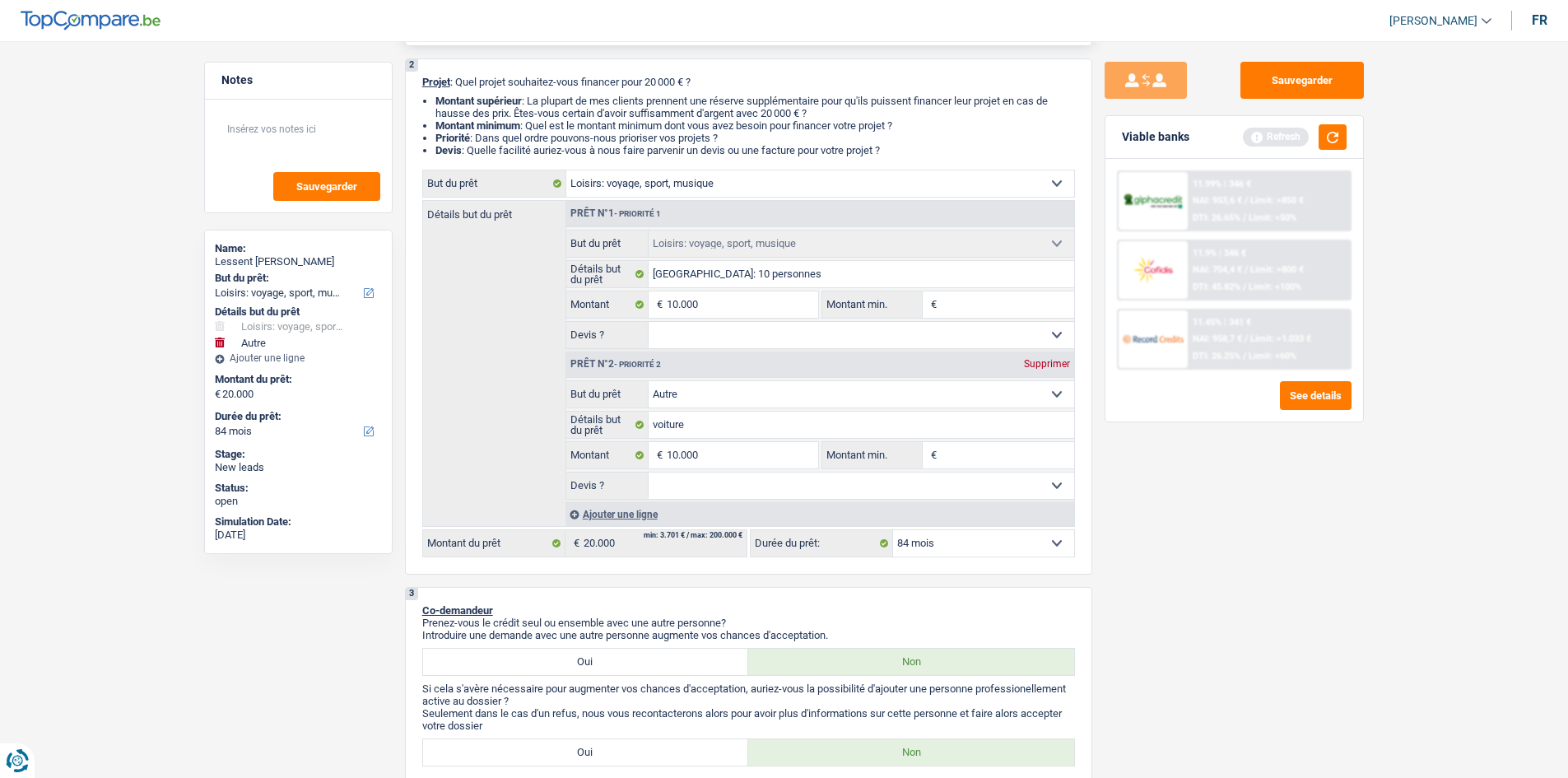 scroll, scrollTop: 0, scrollLeft: 0, axis: both 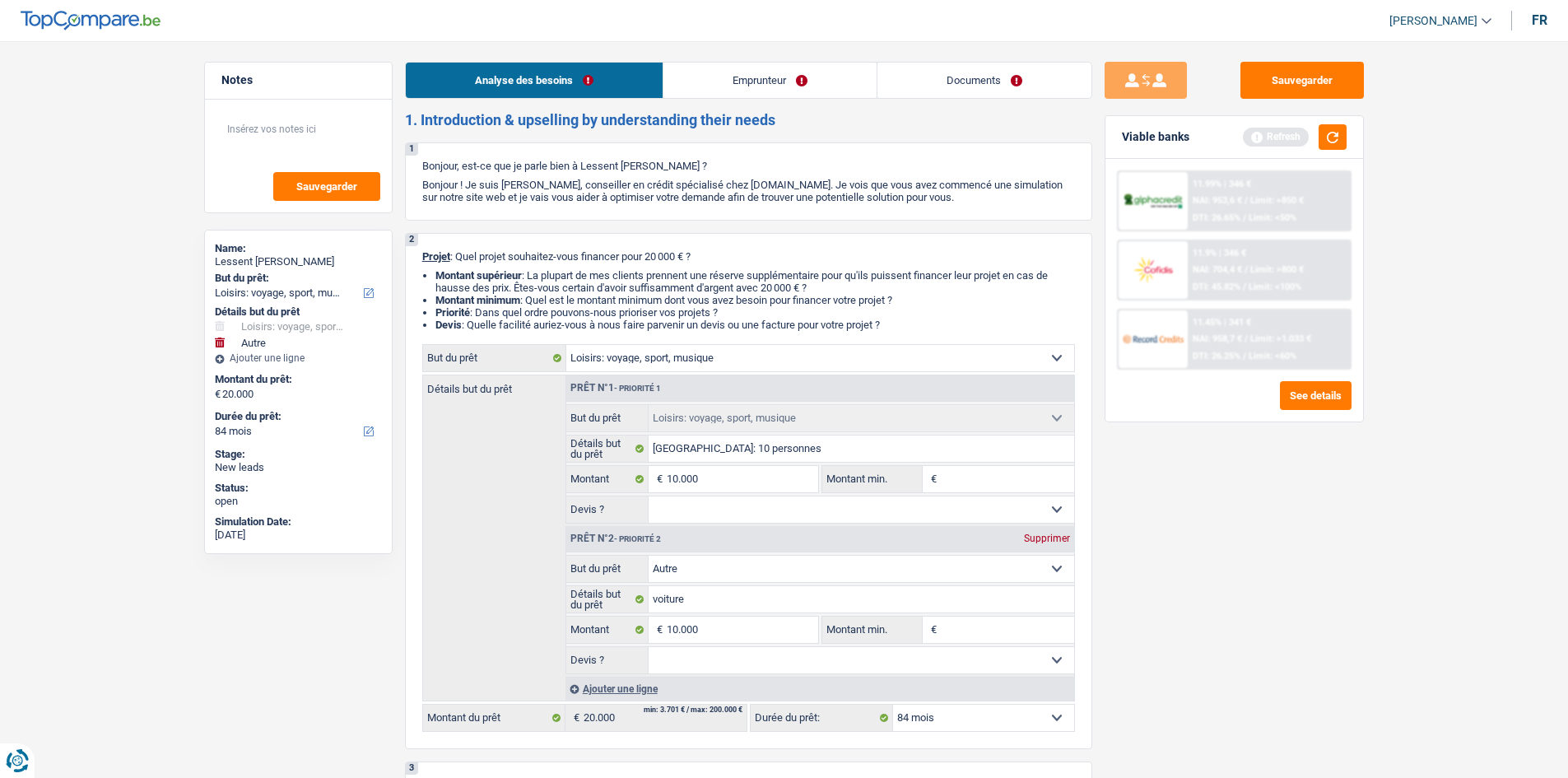 click on "Emprunteur" at bounding box center (770, 80) 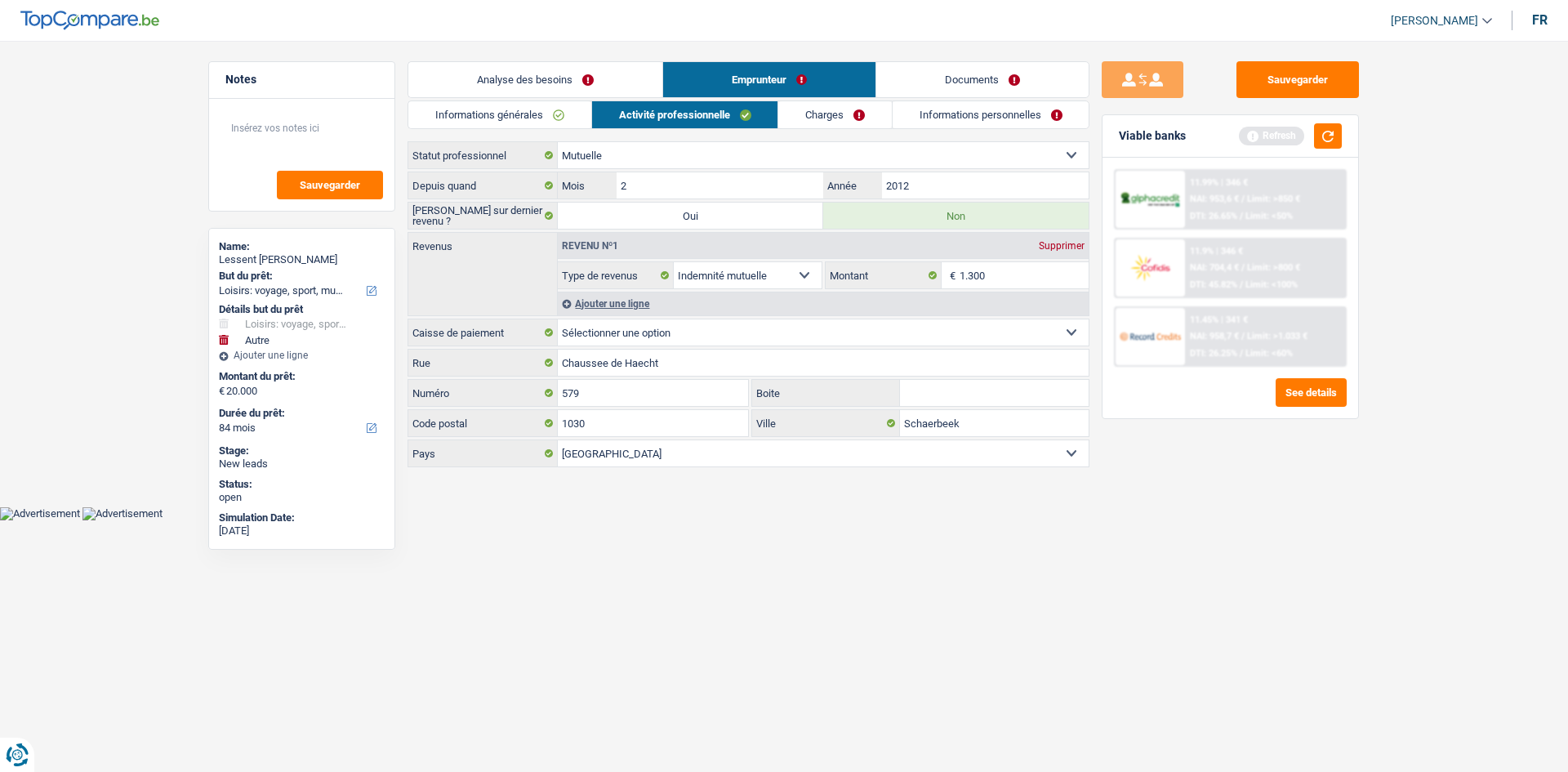 click on "Informations générales" at bounding box center [500, 114] 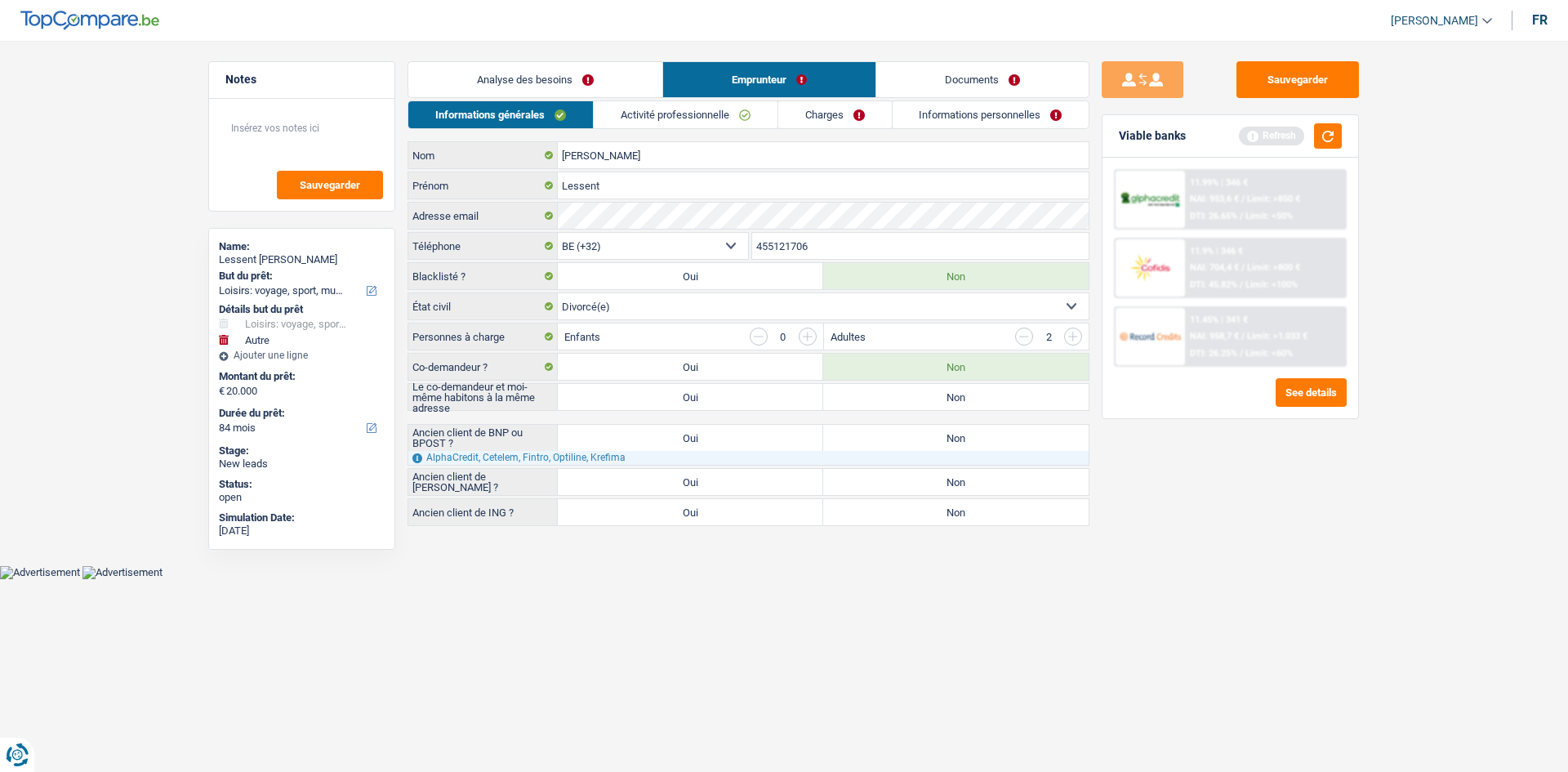click on "Le co-demandeur et moi-même habitons à la même adresse
Oui
Non
Tous les champs sont obligatoires. Veuillez sélectionner une option" at bounding box center (748, 397) 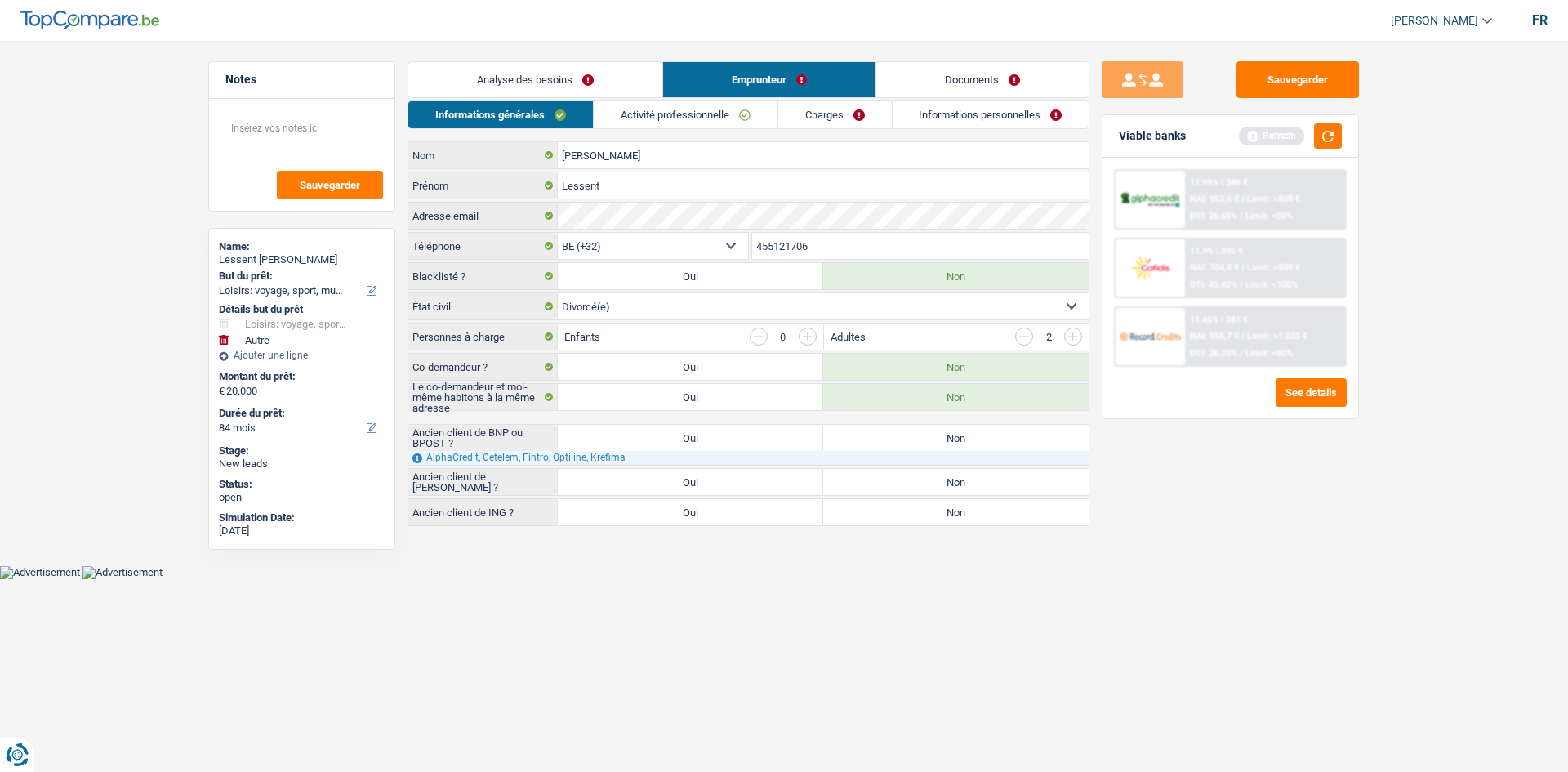 click on "Adultes
2" at bounding box center [956, 337] 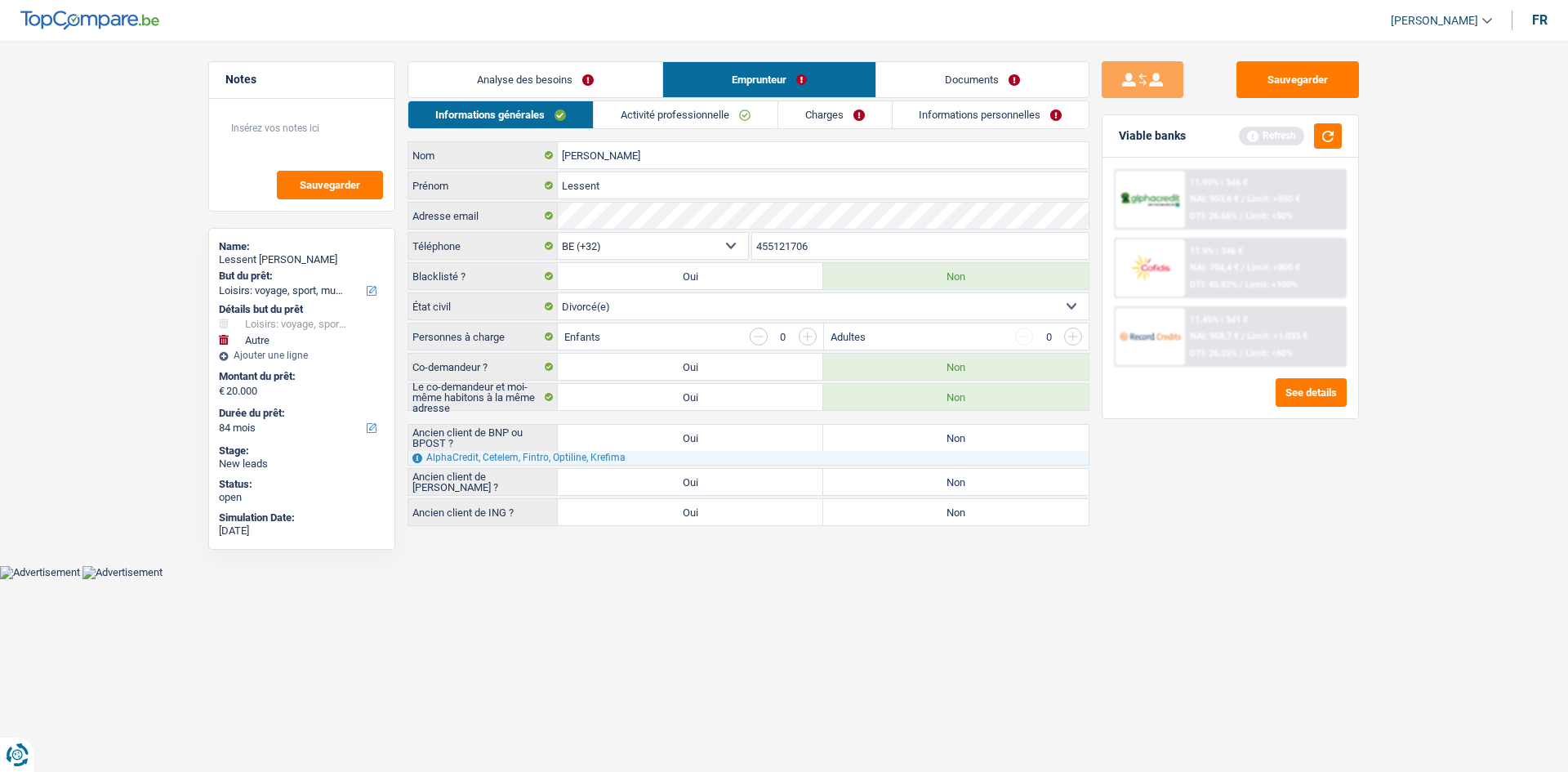 click on "Non" at bounding box center (956, 512) 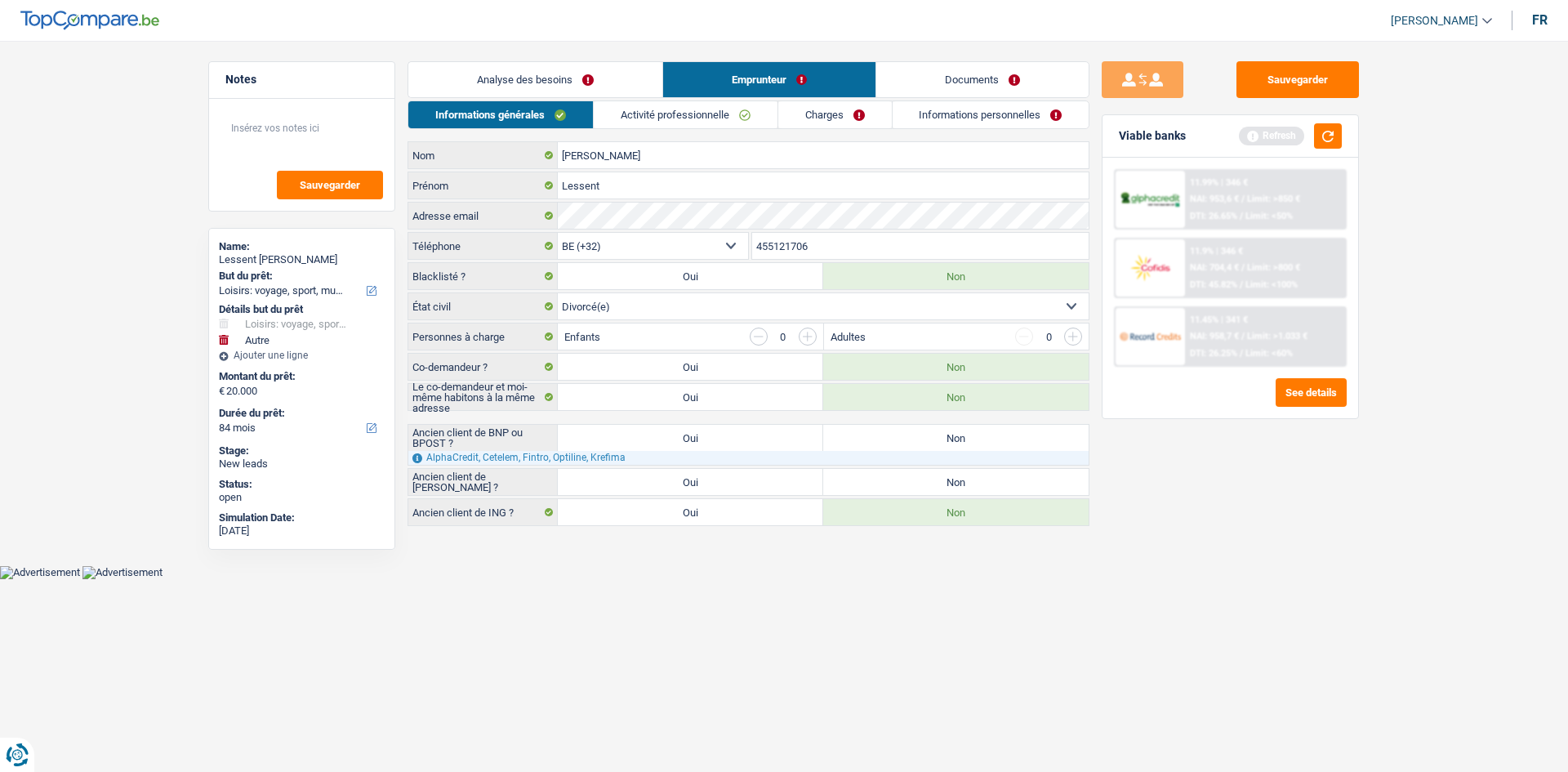 click on "Non" at bounding box center [956, 482] 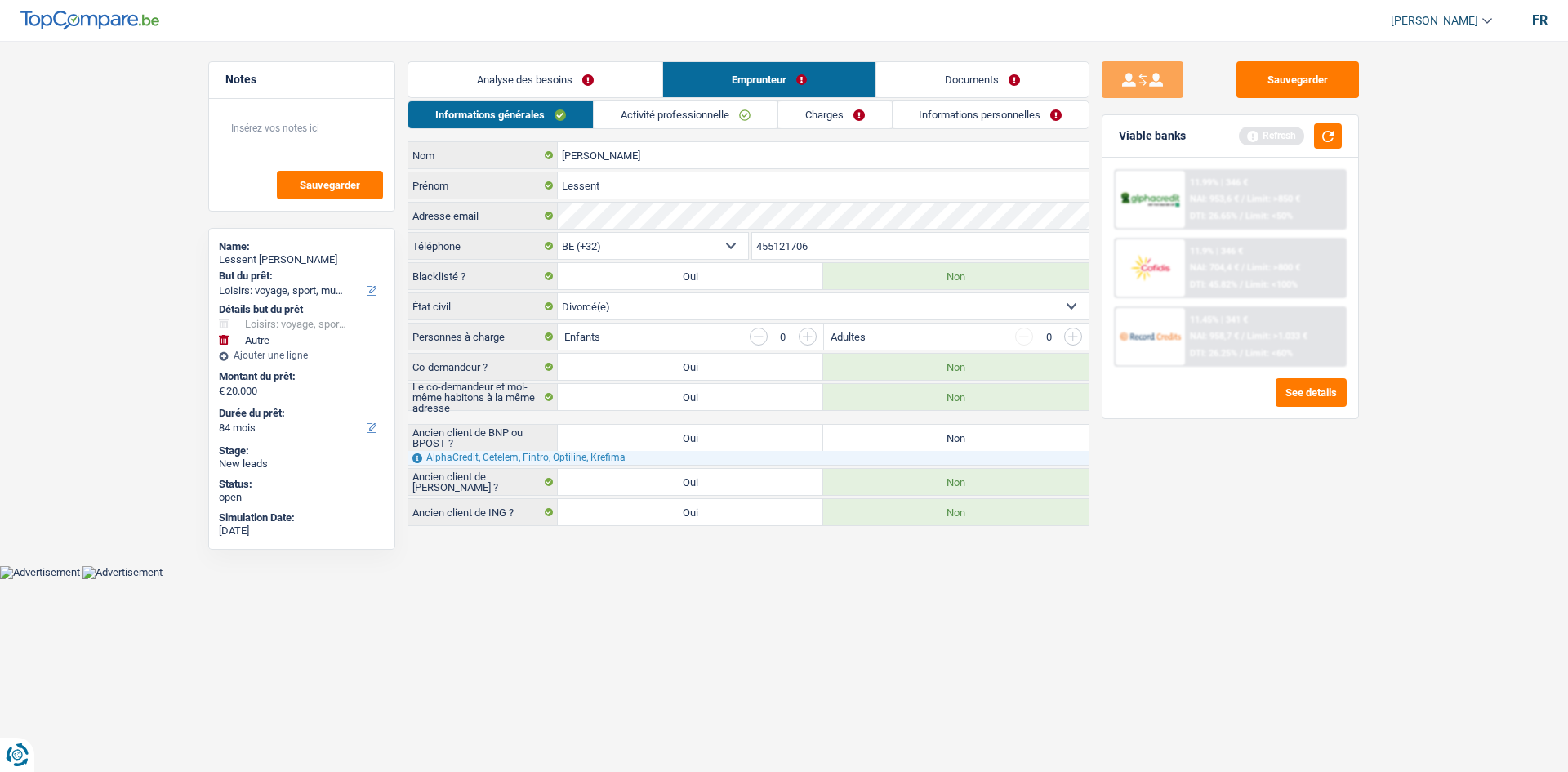 click on "Non" at bounding box center (956, 438) 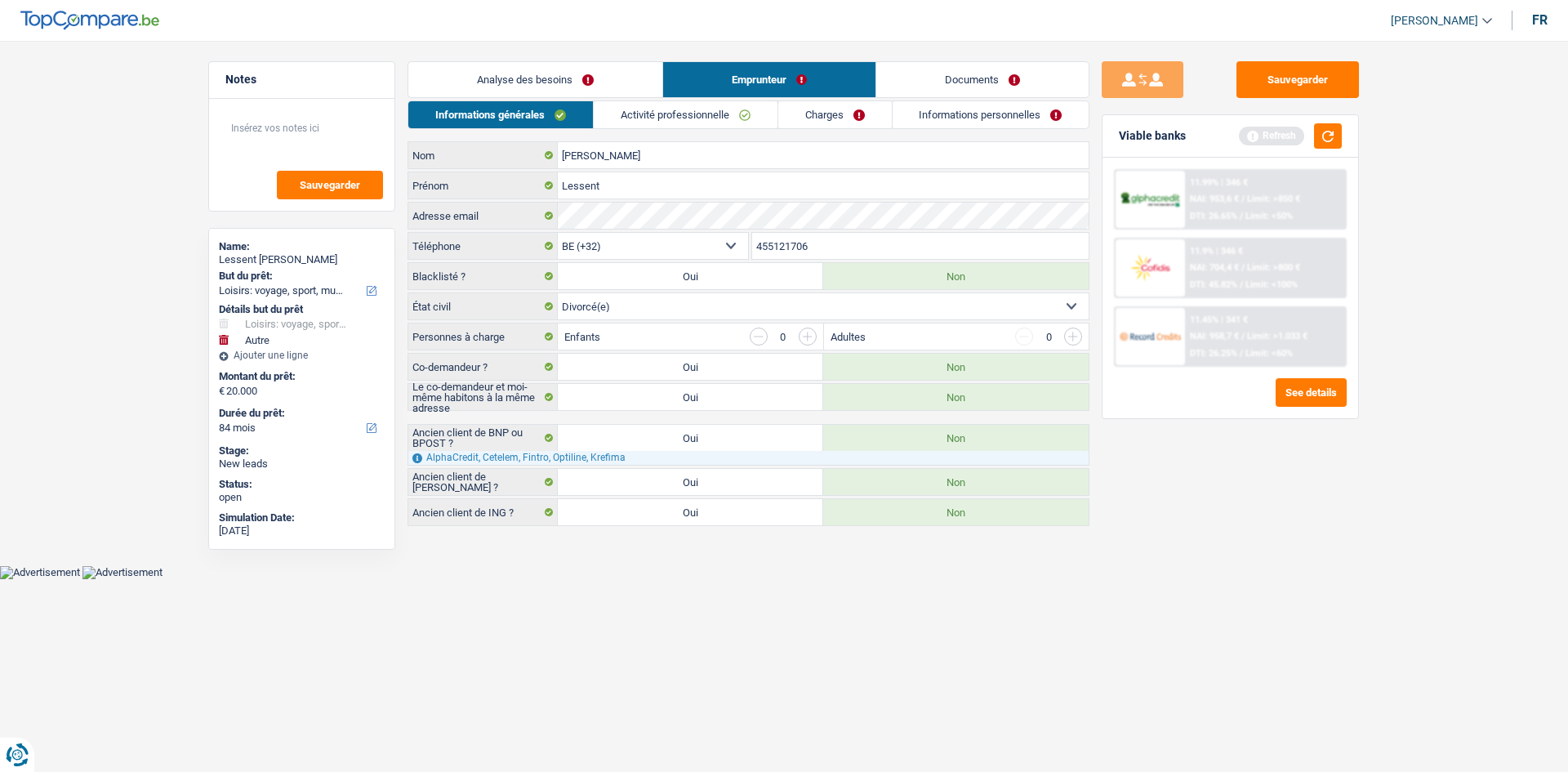 click on "Activité professionnelle" at bounding box center (685, 114) 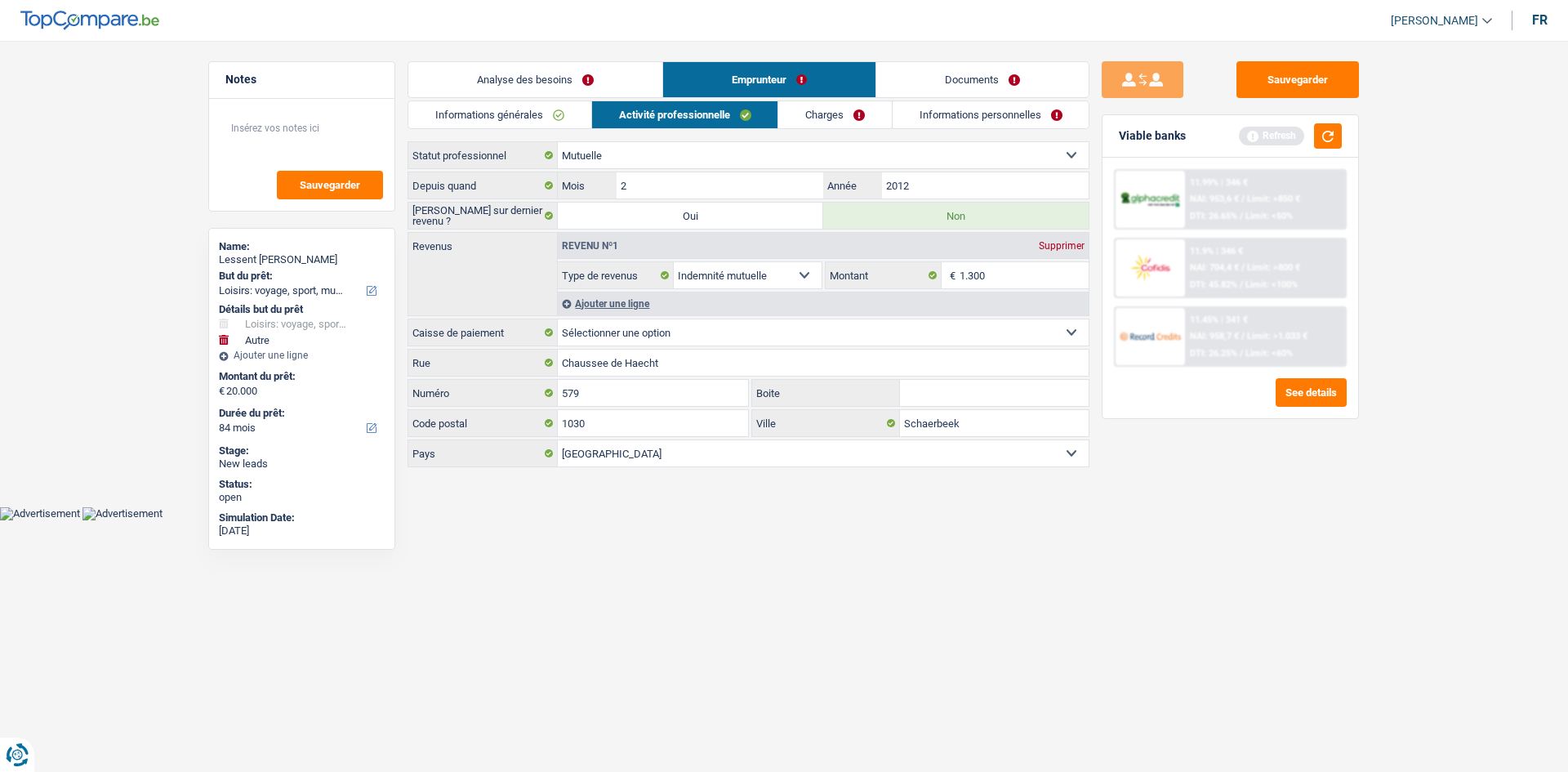 click on "Charges" at bounding box center [835, 114] 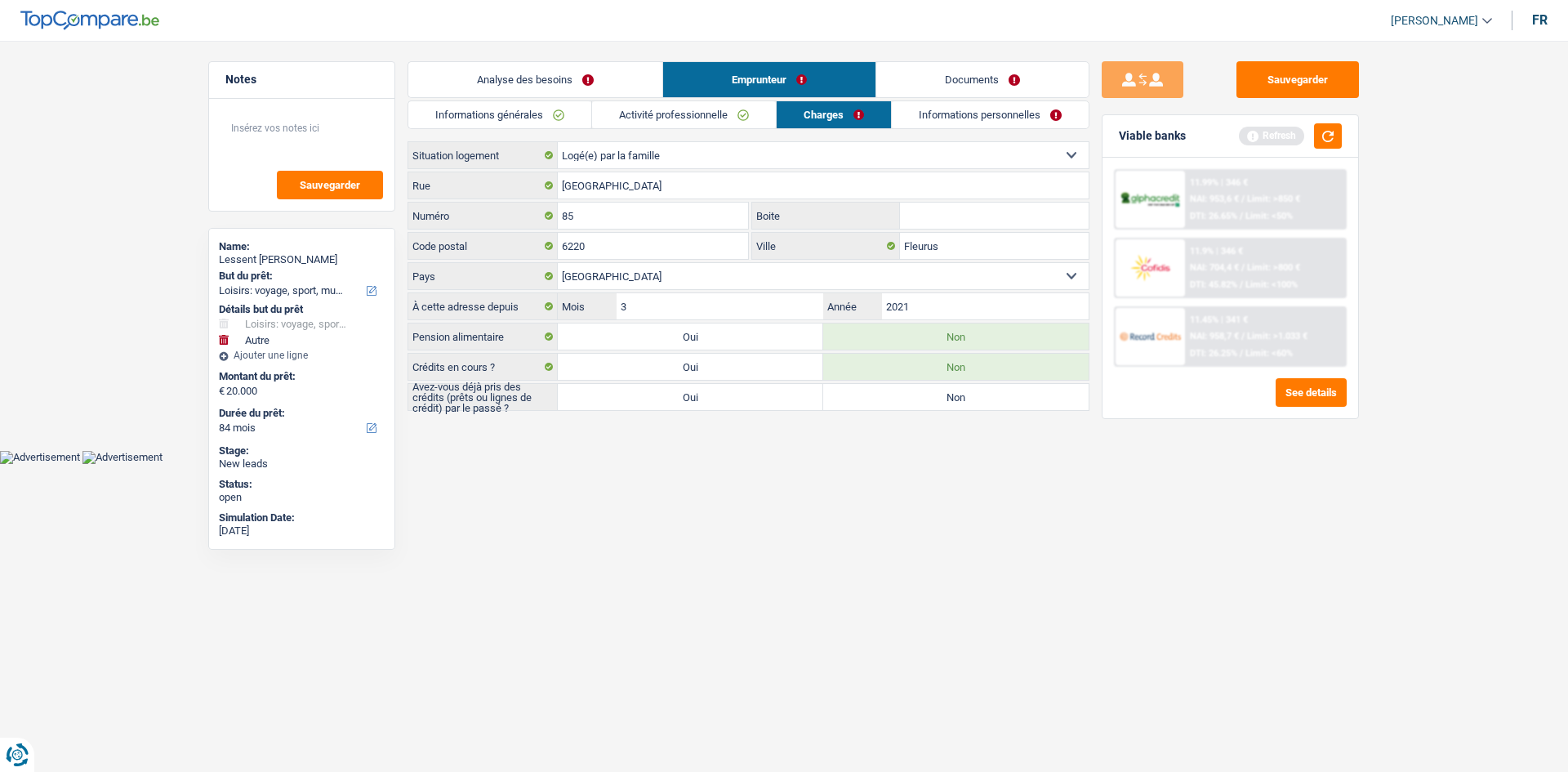 drag, startPoint x: 679, startPoint y: 120, endPoint x: 676, endPoint y: 136, distance: 16.278821 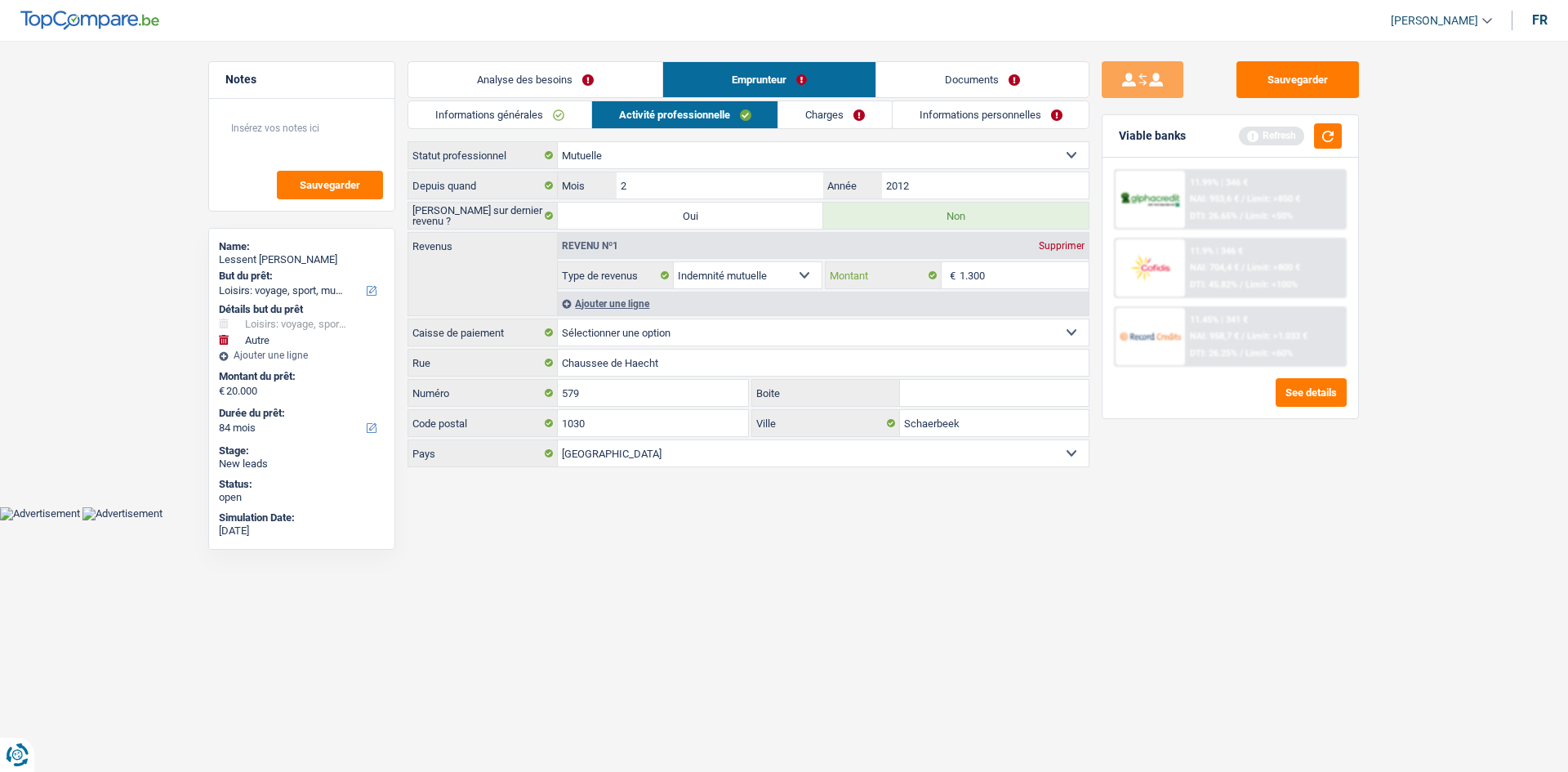 drag, startPoint x: 1037, startPoint y: 270, endPoint x: 1046, endPoint y: 283, distance: 15.811388 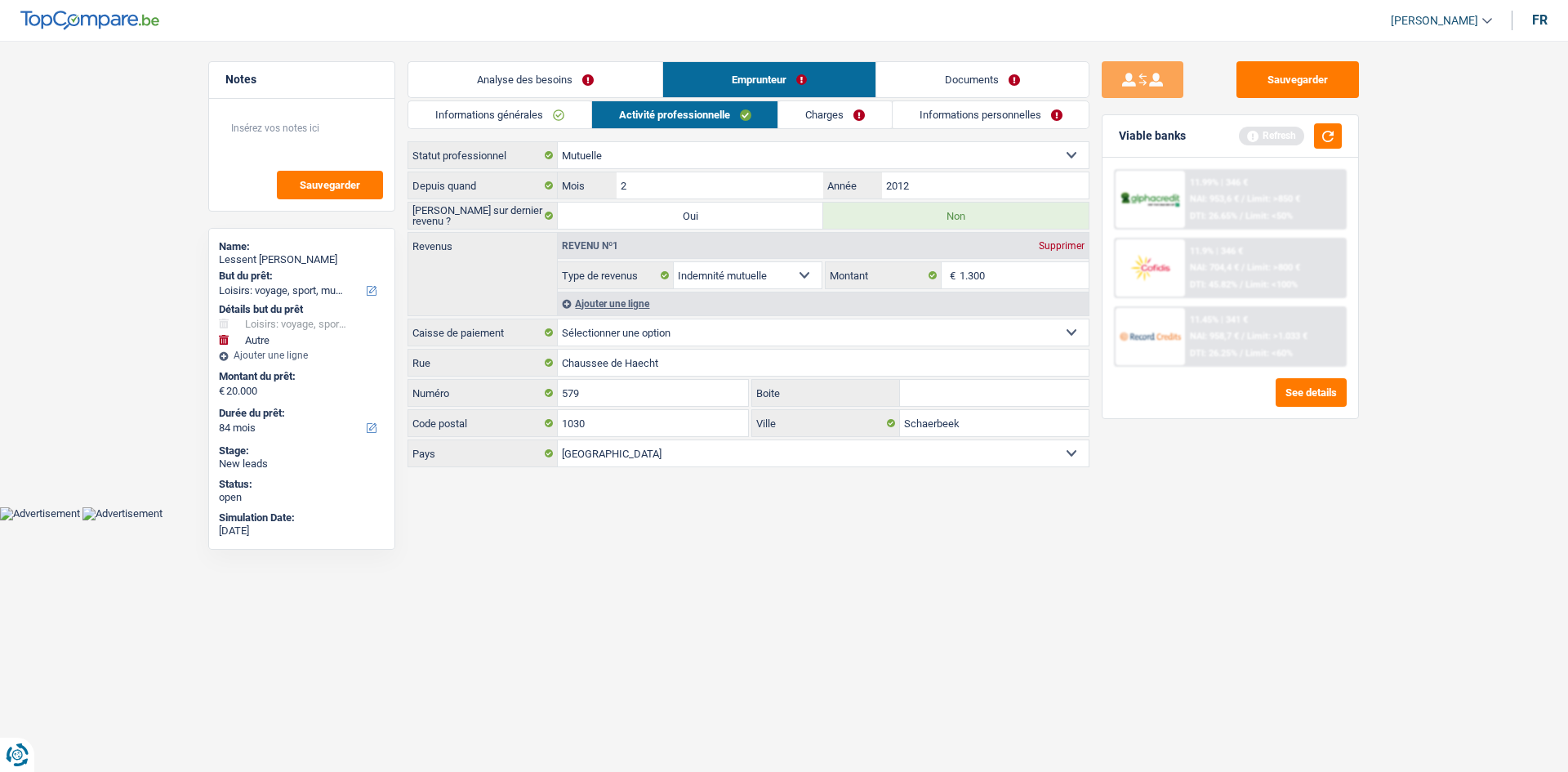 click on "Charges" at bounding box center [835, 114] 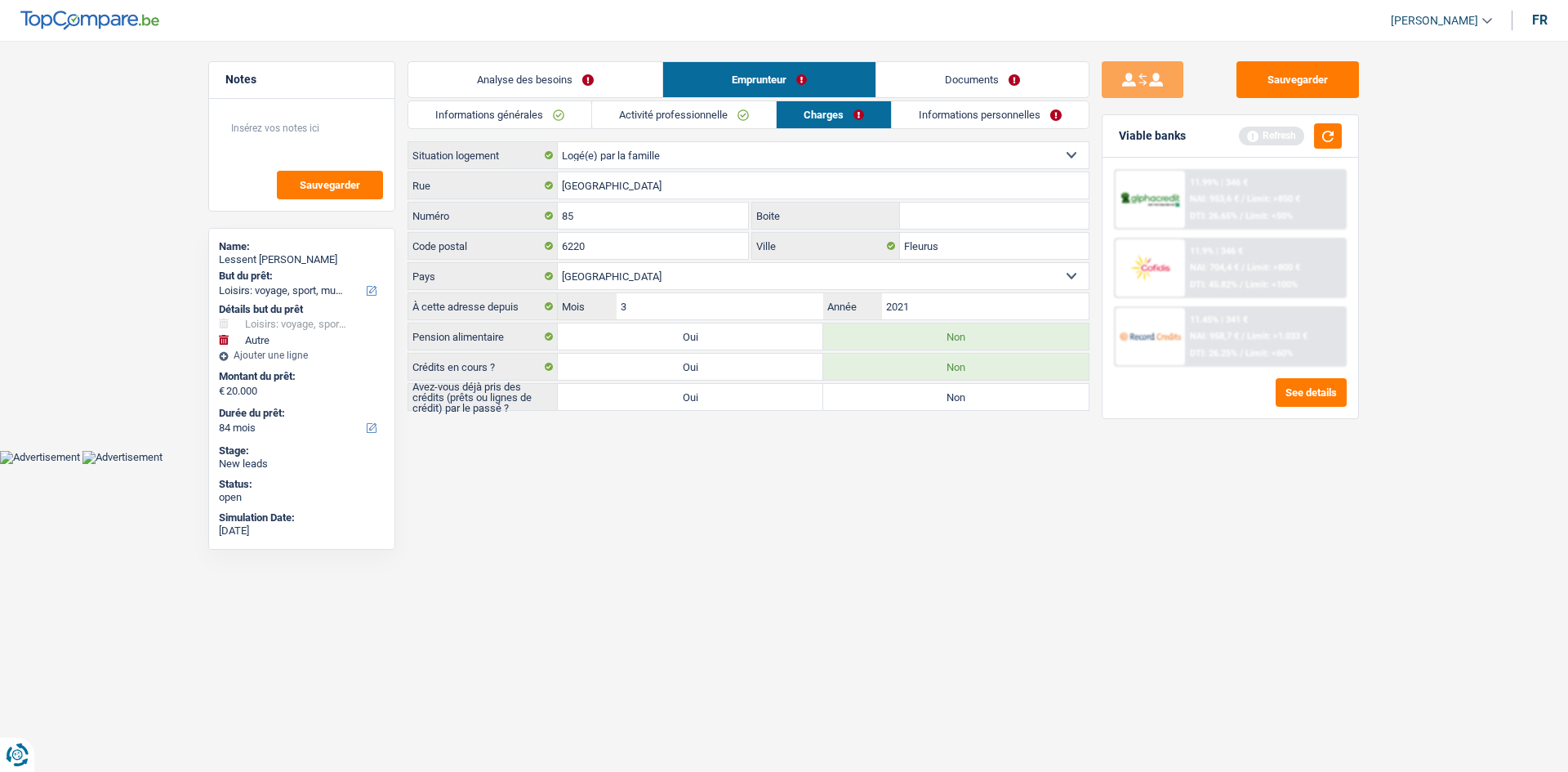 click on "Oui" at bounding box center [690, 397] 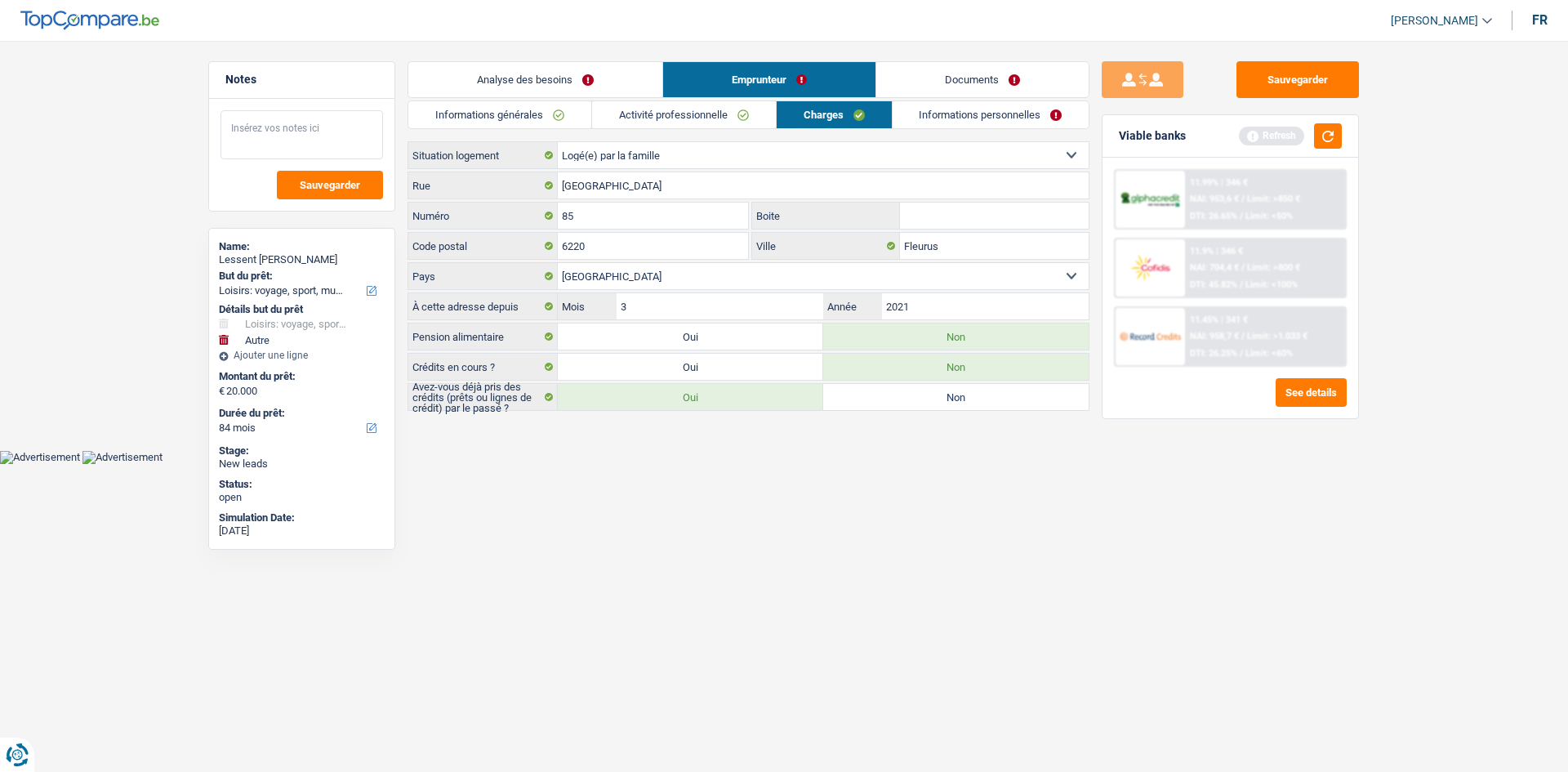click at bounding box center (301, 135) 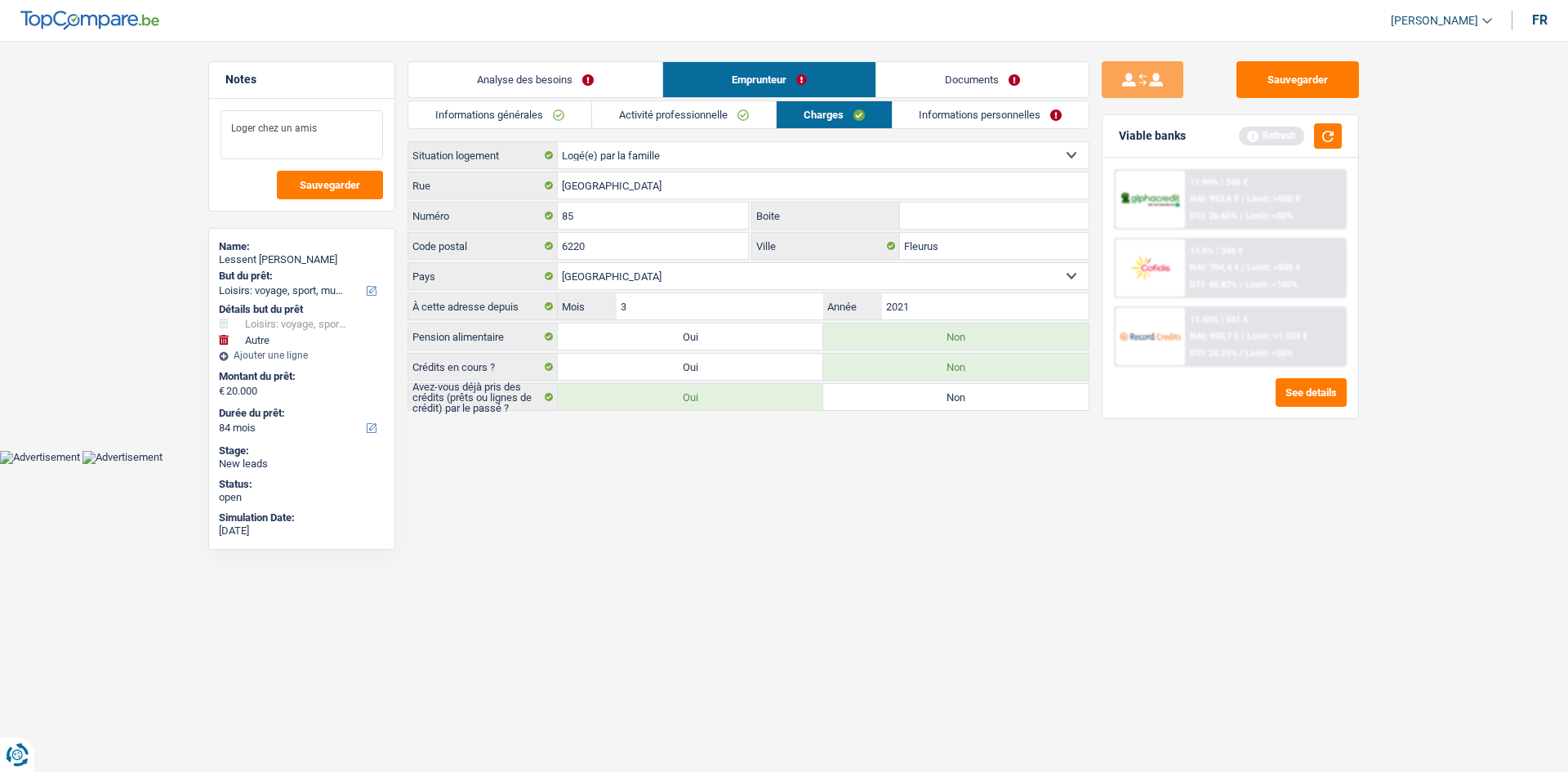 type on "Loger chez un amis" 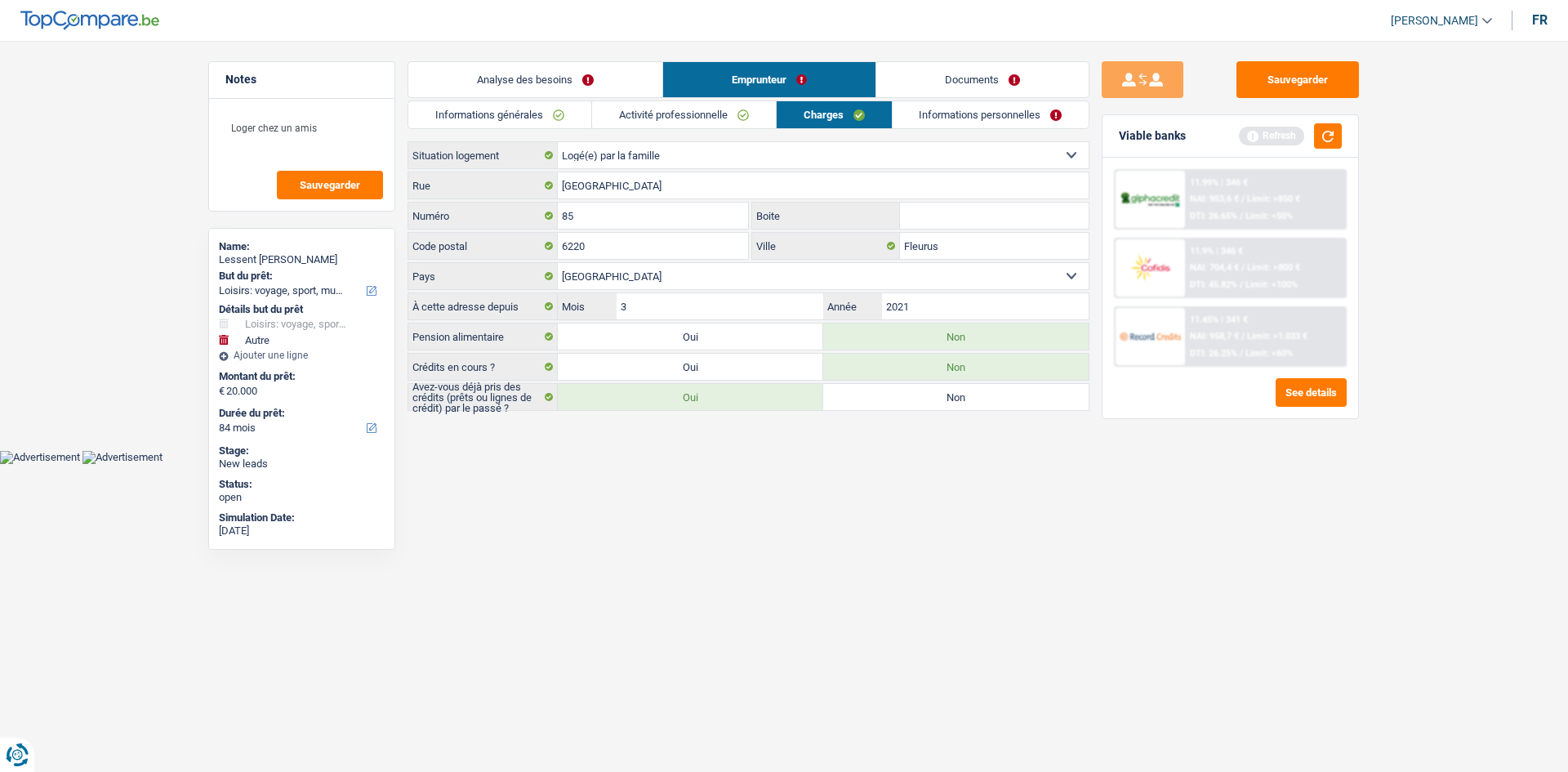 click on "Informations personnelles" at bounding box center [991, 114] 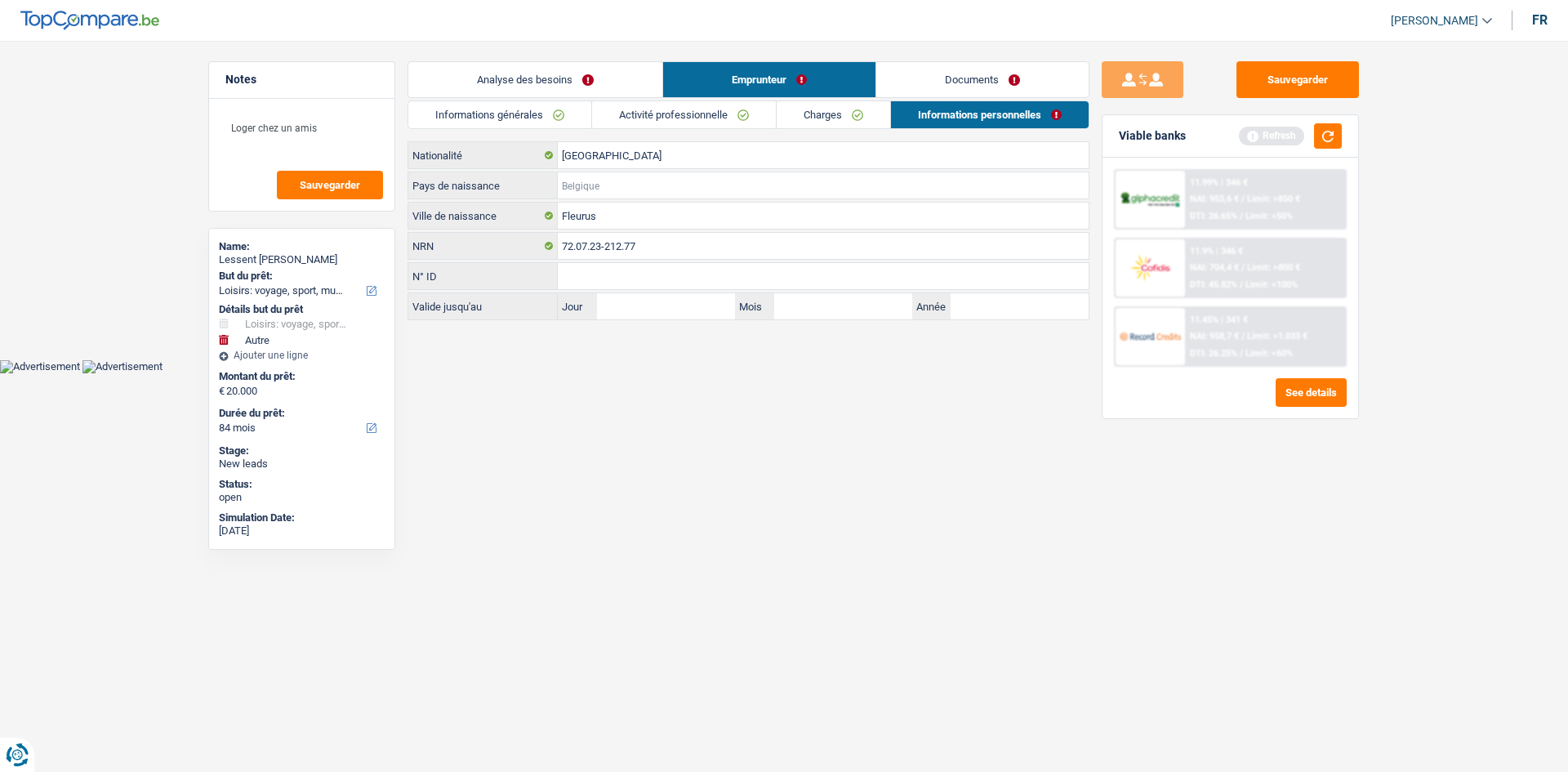 click on "Pays de naissance" at bounding box center (823, 185) 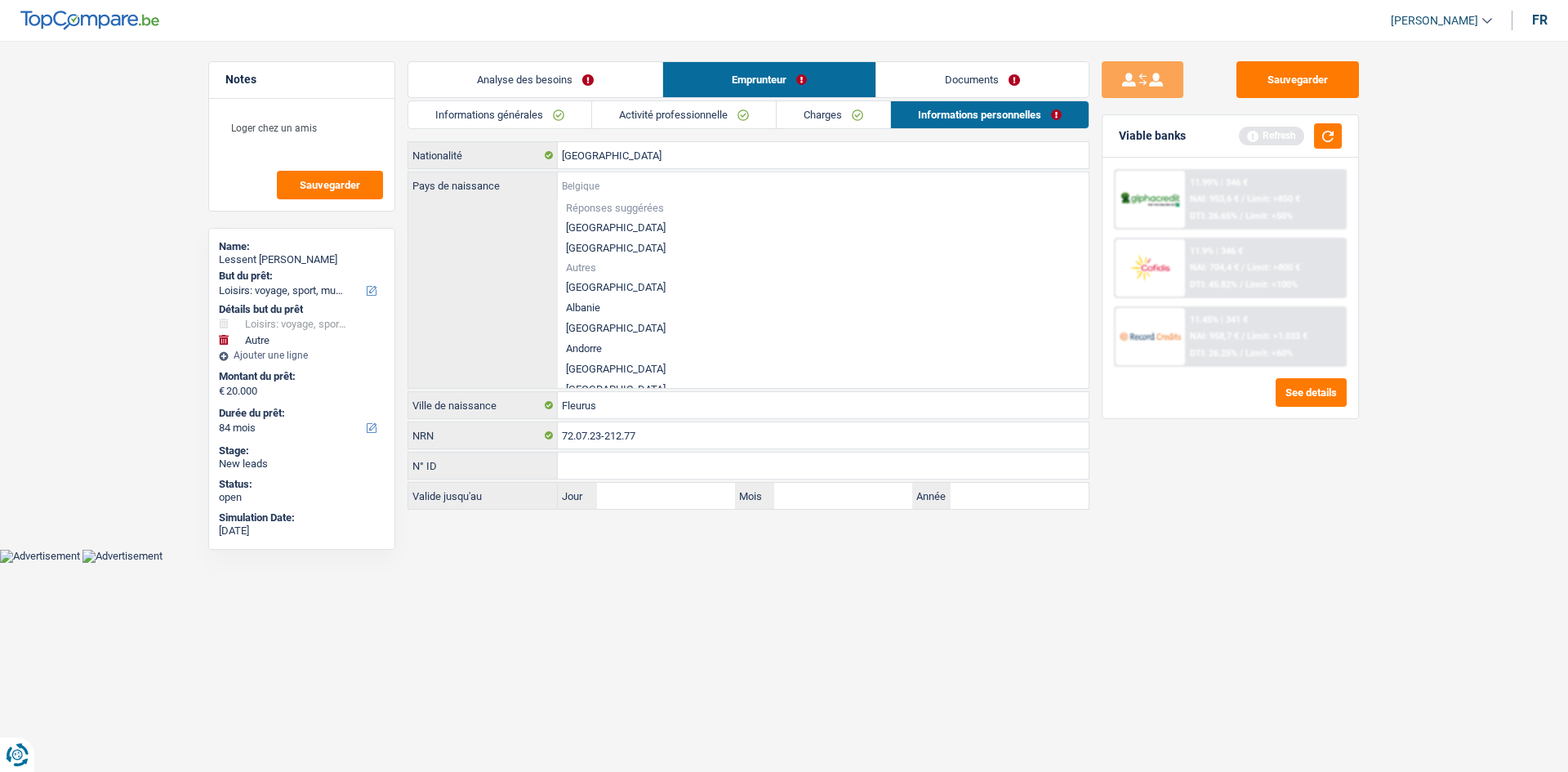 type on "b" 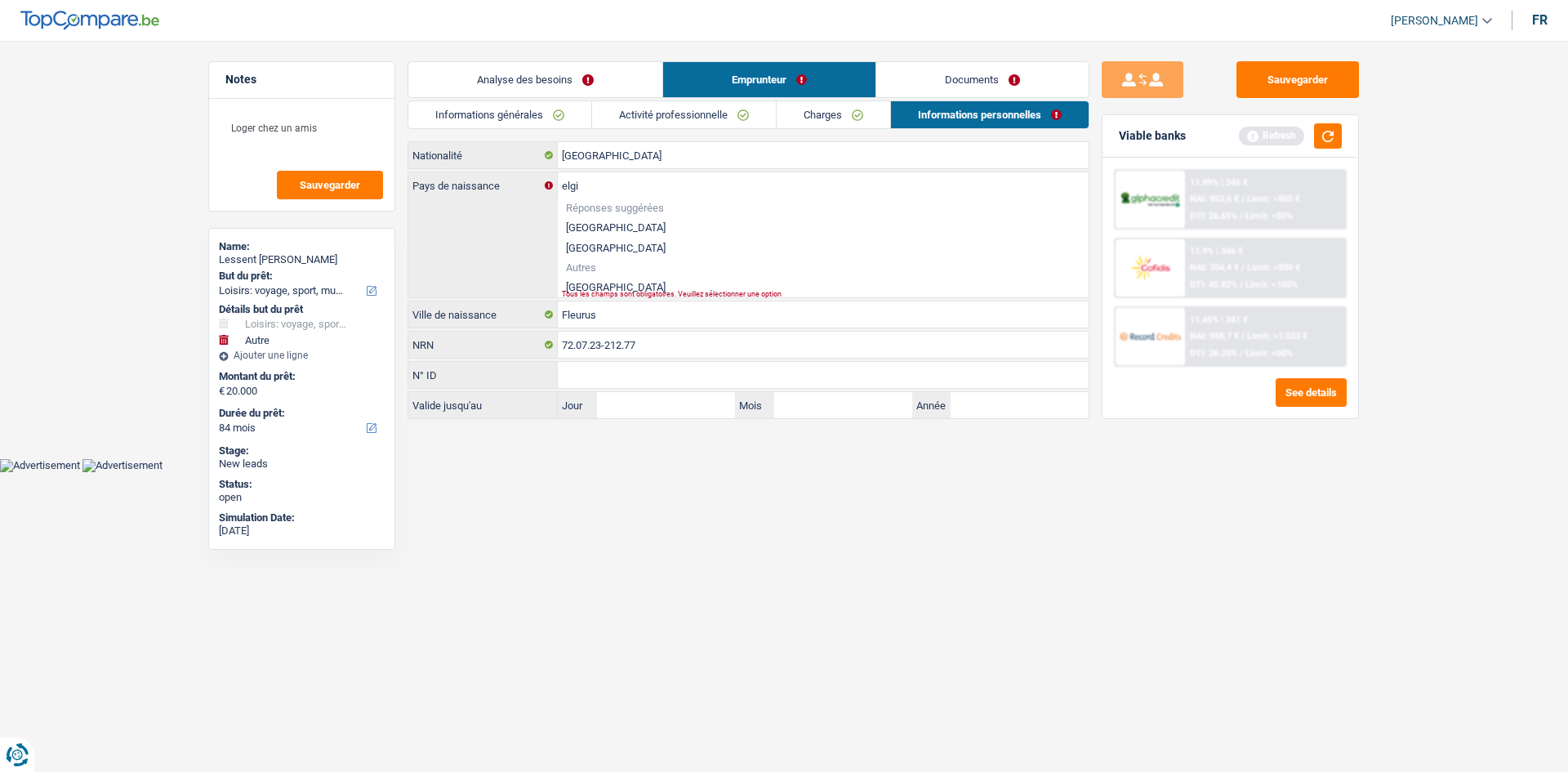 drag, startPoint x: 598, startPoint y: 230, endPoint x: 621, endPoint y: 235, distance: 23.537205 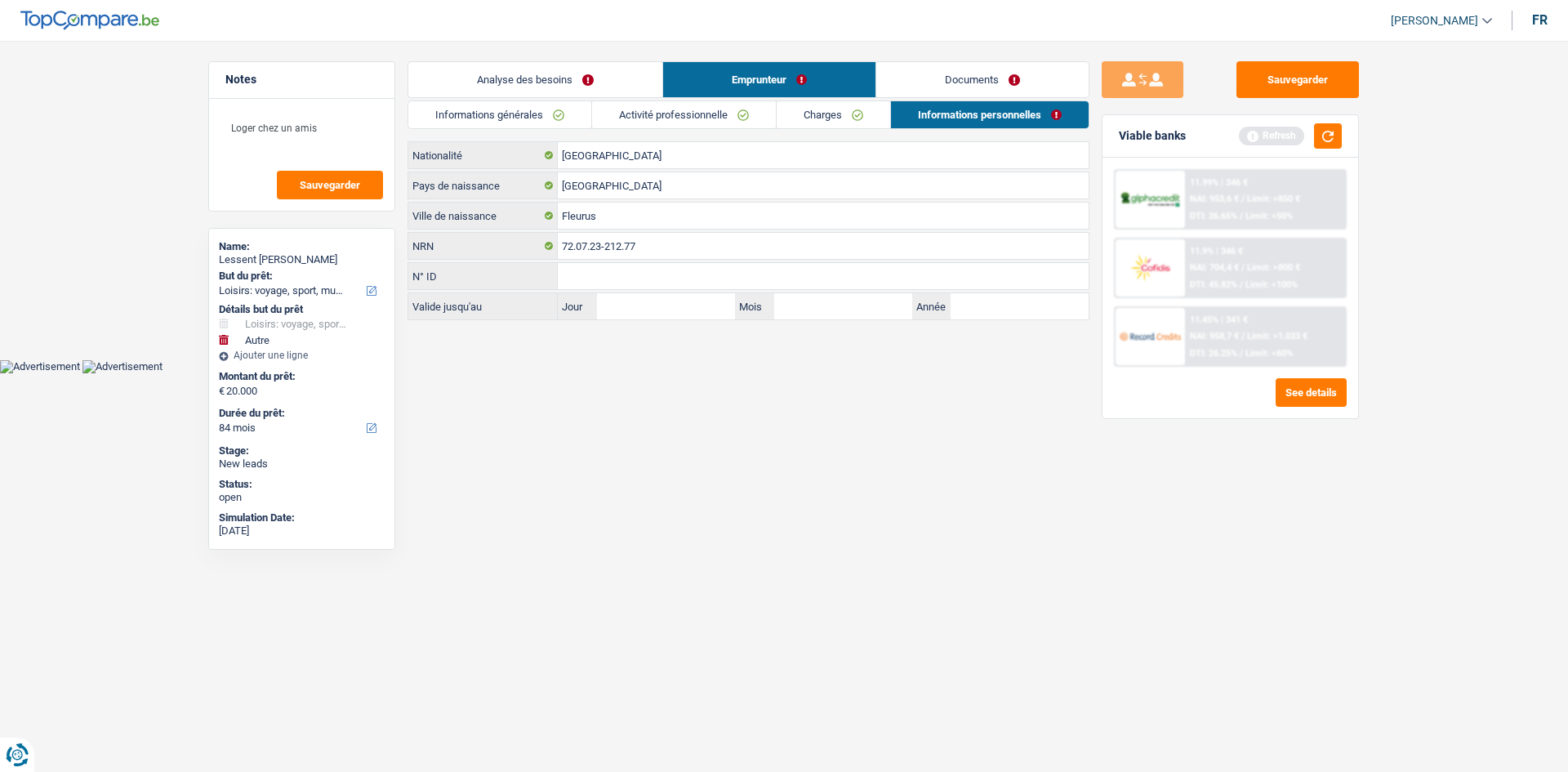 click on "Activité professionnelle" at bounding box center (684, 114) 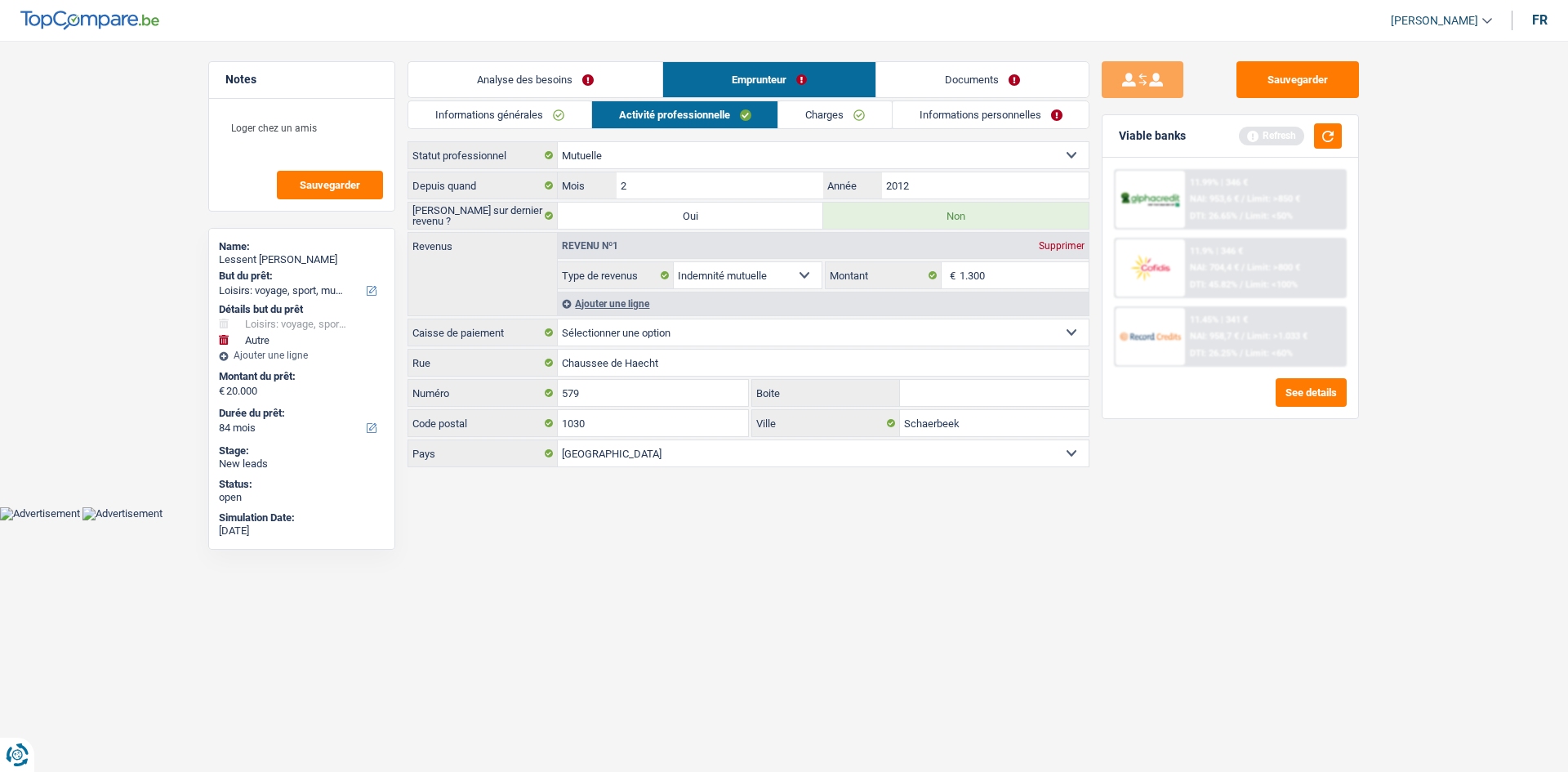 click on "Ajouter une ligne" at bounding box center [823, 303] 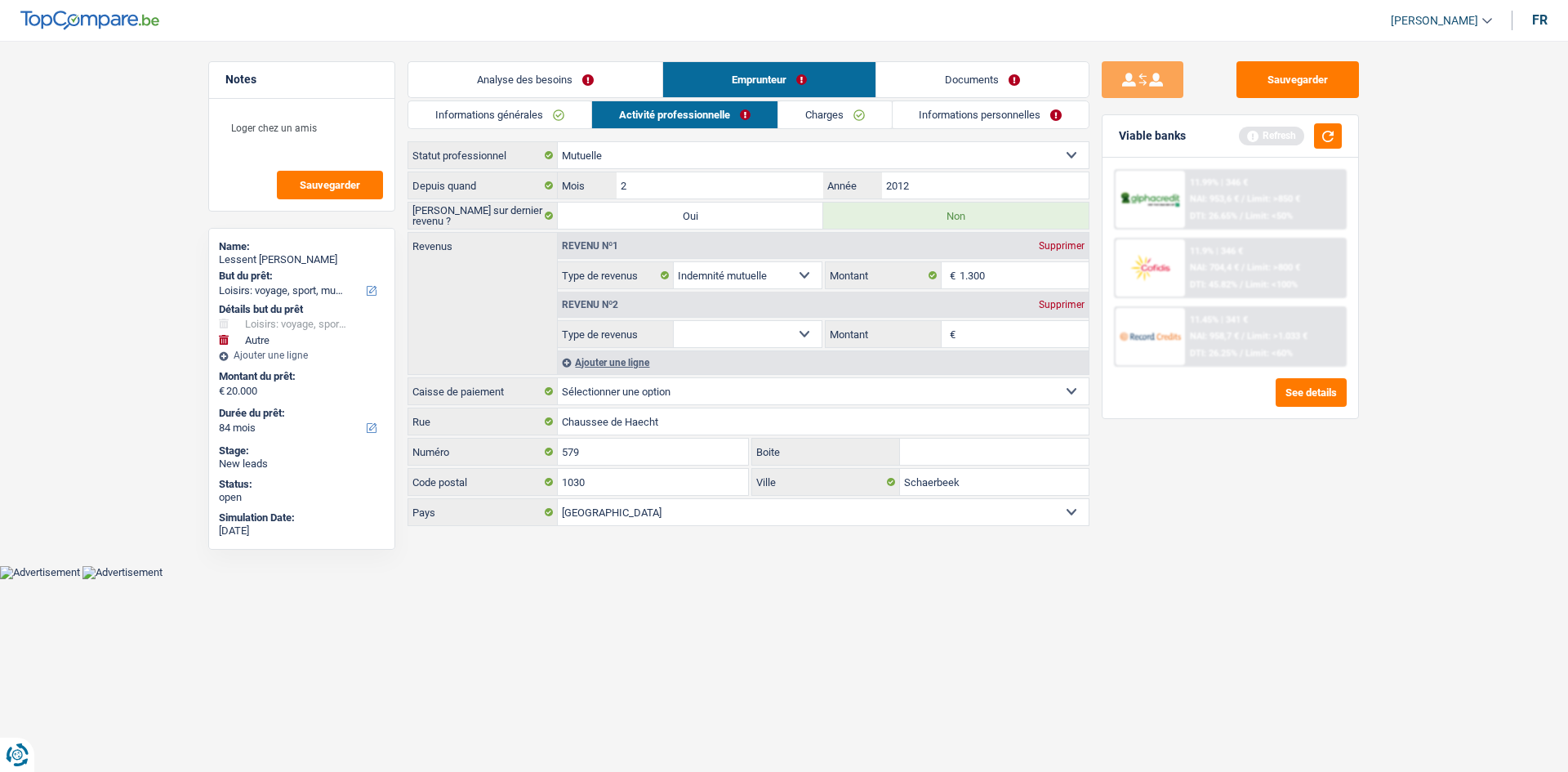 click on "Allocation d'handicap Allocations chômage Allocations familiales Chèques repas Complément d'entreprise Indemnité mutuelle Indépendant complémentaire Mensuel net Pension Pension alimentaire Pension d'invalidité Revenu d'intégration sociale Revenus locatifs Autres revenus
Sélectionner une option" at bounding box center (747, 334) 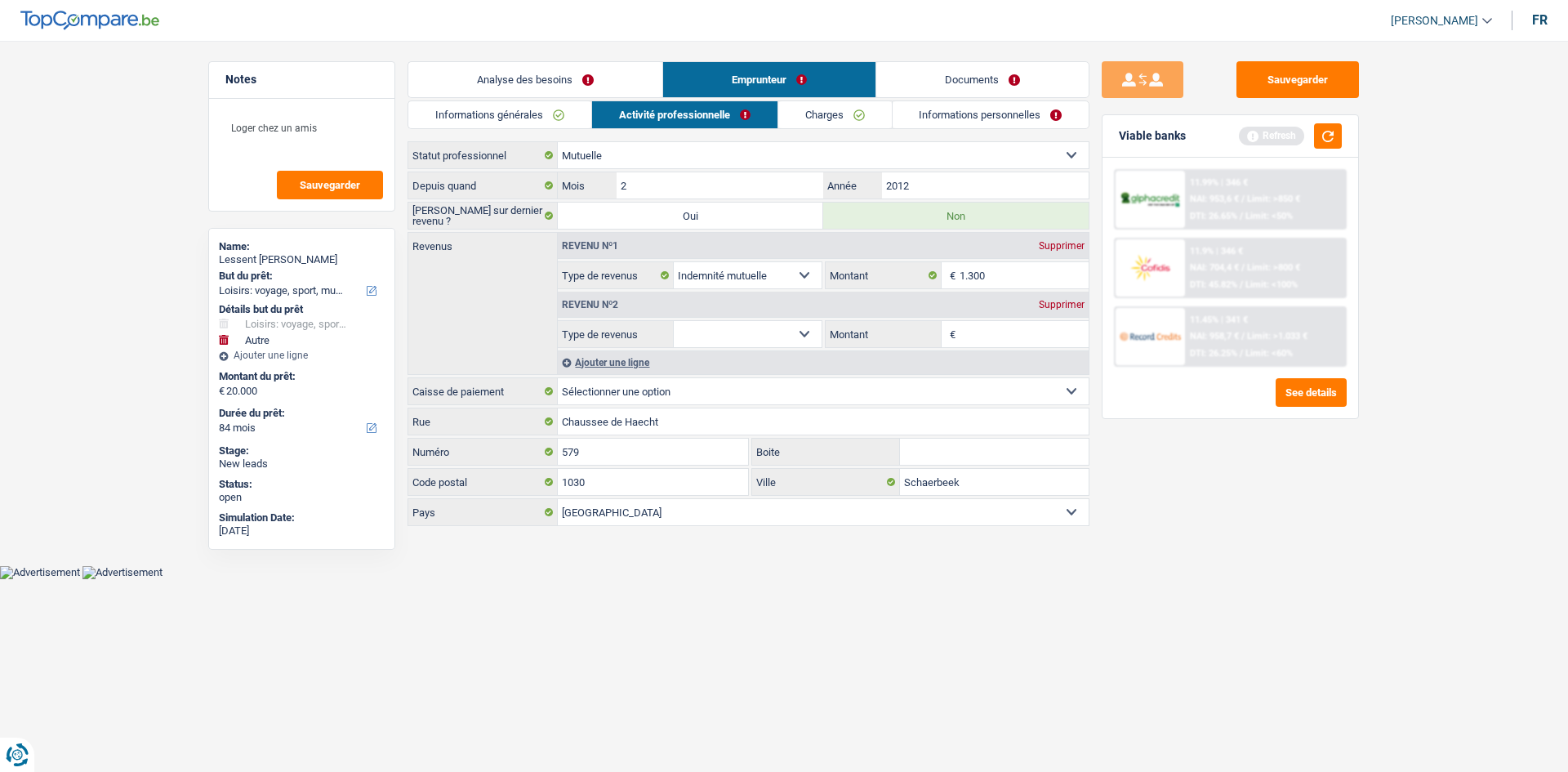 select on "alimony" 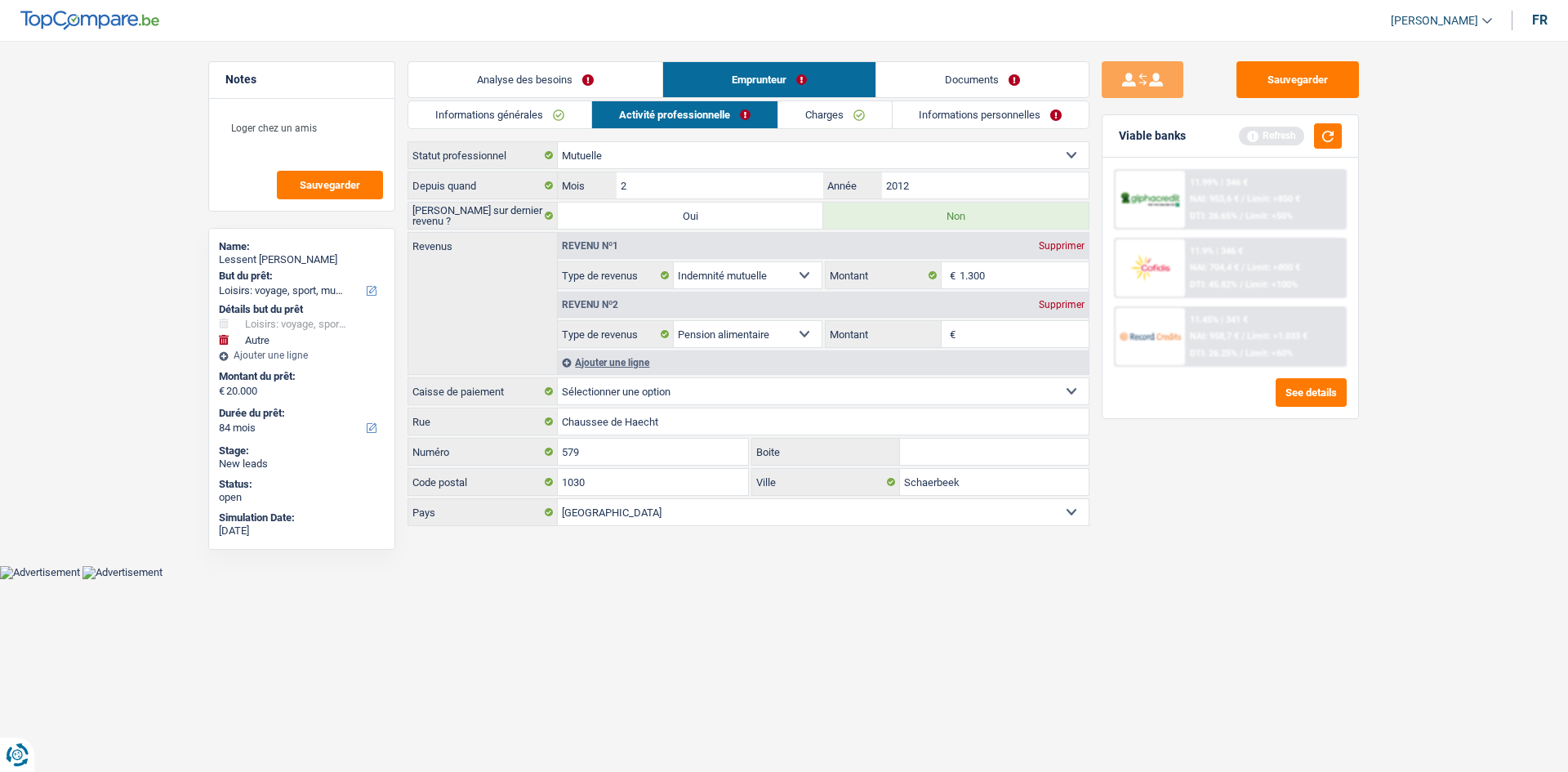 drag, startPoint x: 1016, startPoint y: 334, endPoint x: 1231, endPoint y: 417, distance: 230.46475 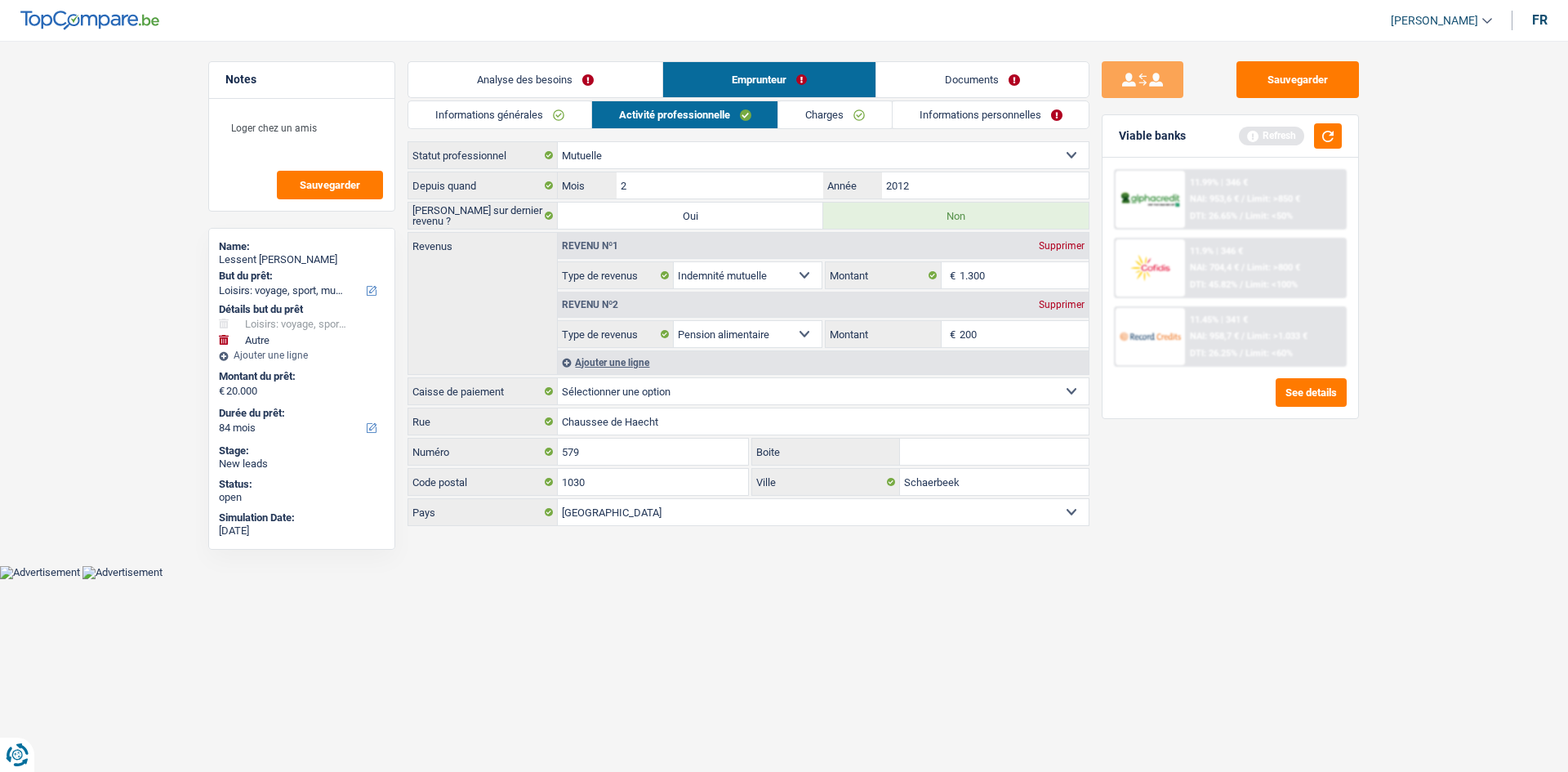 type on "200" 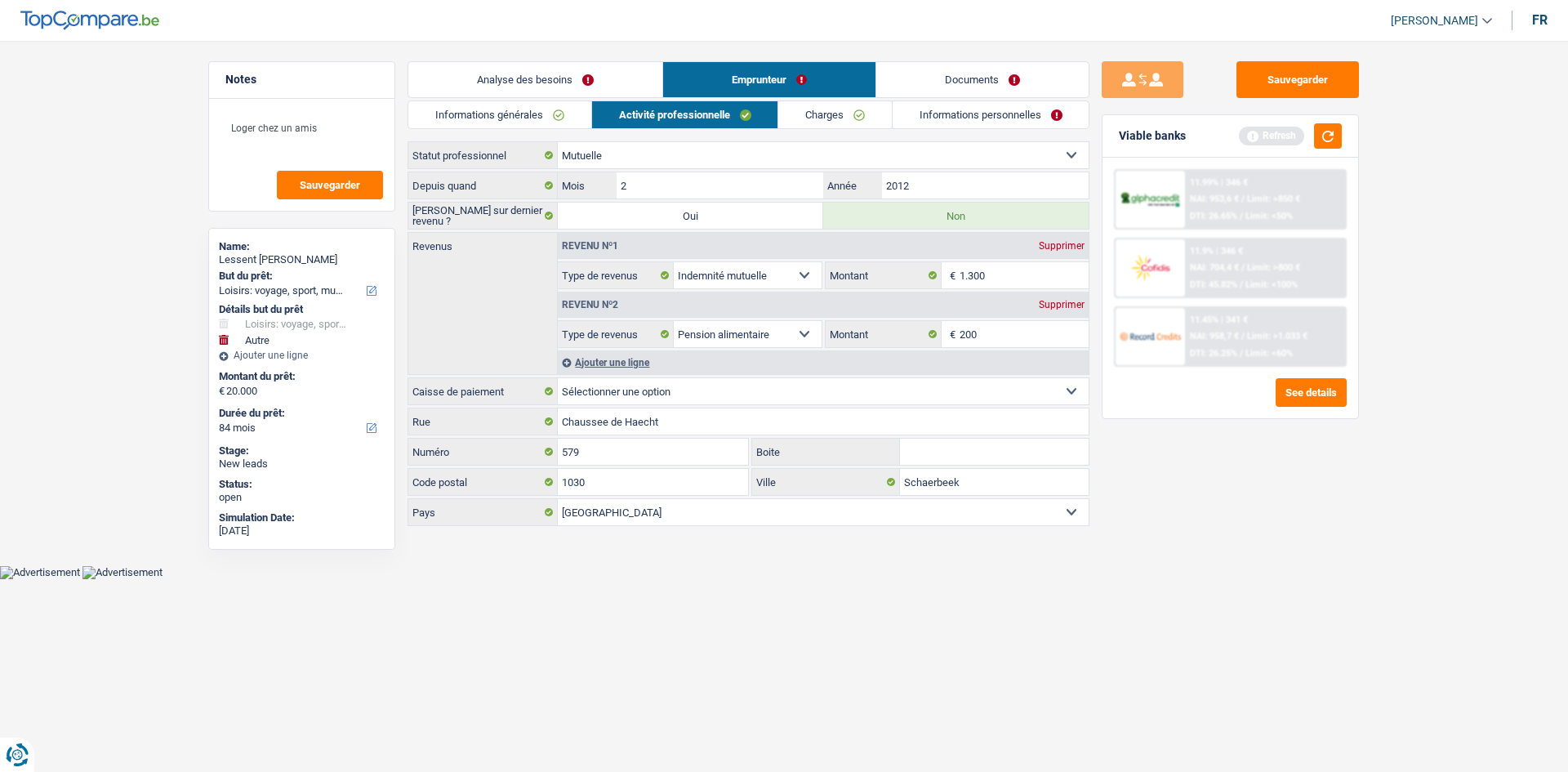 click on "Ajouter une ligne" at bounding box center [823, 362] 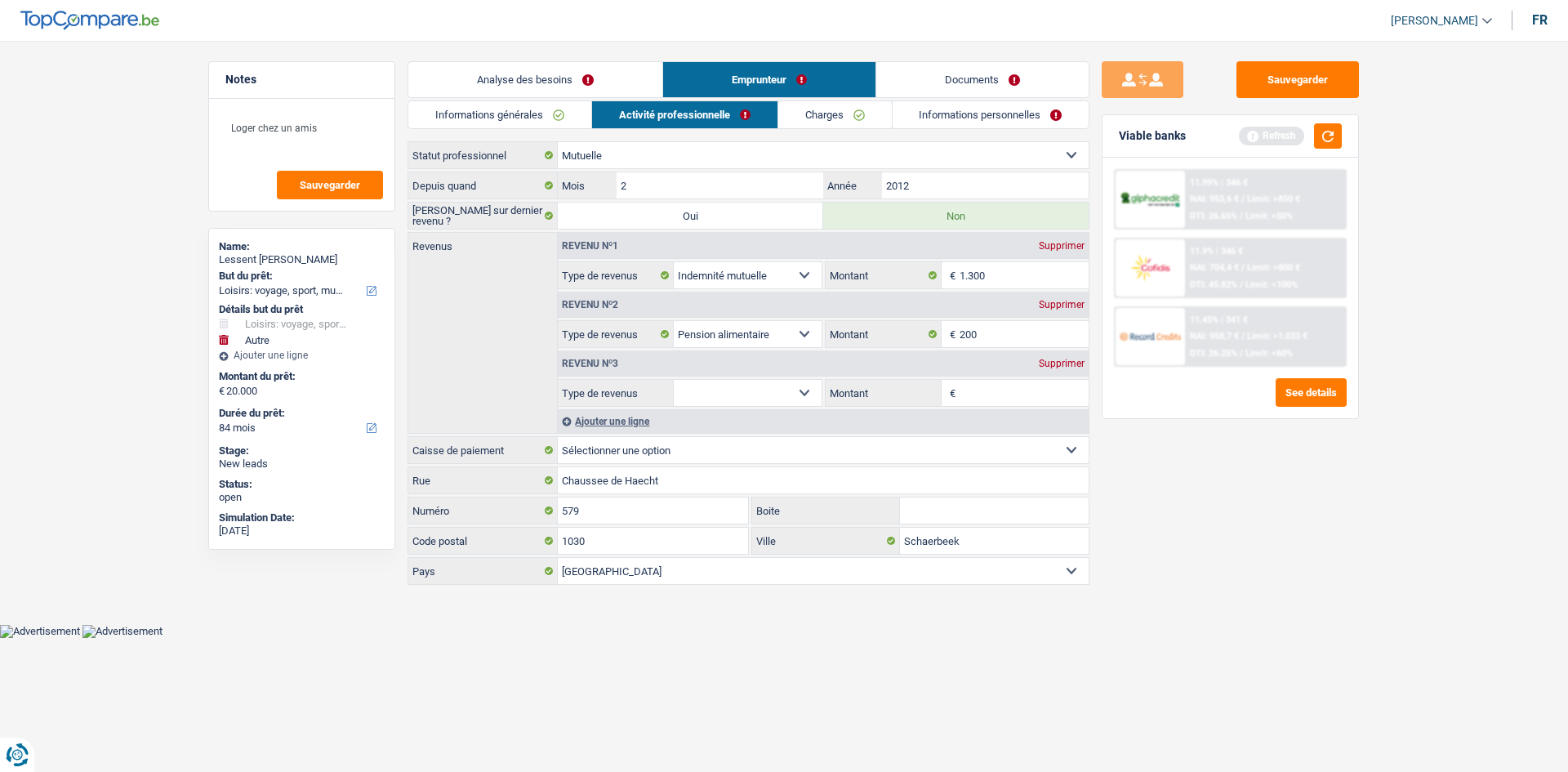 click on "Allocation d'handicap Allocations chômage Allocations familiales Chèques repas Complément d'entreprise Indemnité mutuelle Indépendant complémentaire Mensuel net Pension Pension alimentaire Pension d'invalidité Revenu d'intégration sociale Revenus locatifs Autres revenus
Sélectionner une option" at bounding box center [747, 393] 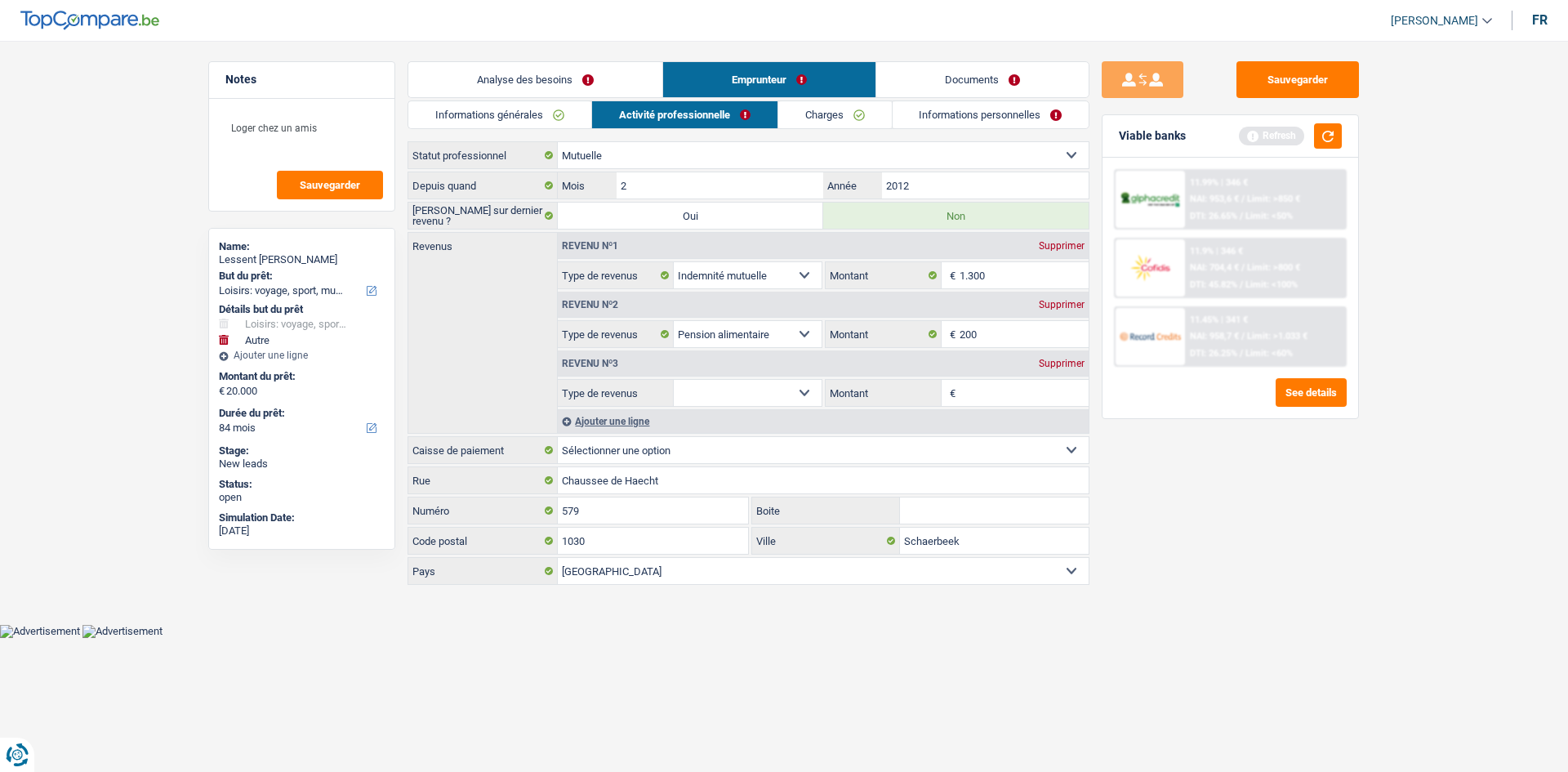 select on "familyAllowances" 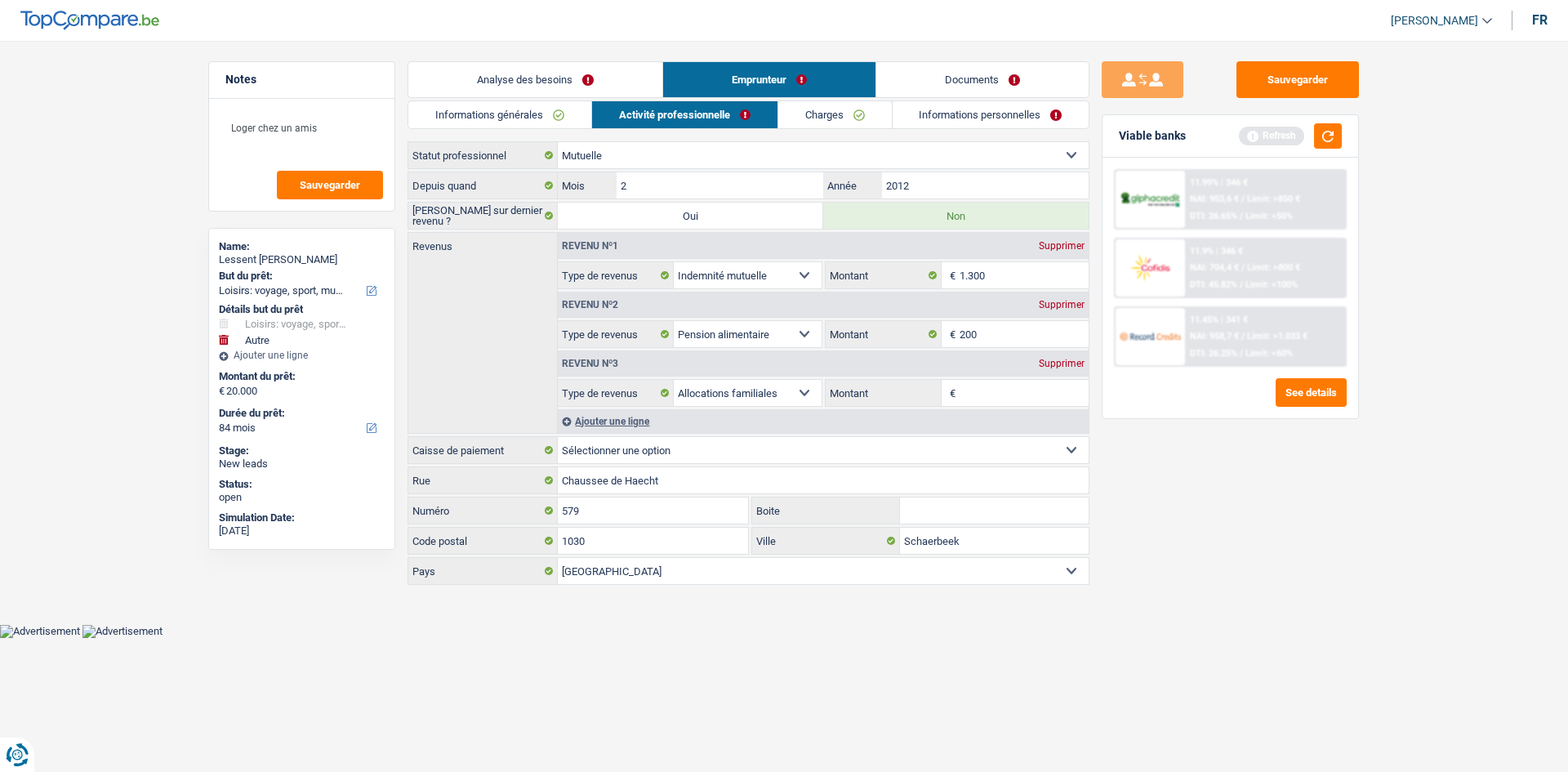 drag, startPoint x: 979, startPoint y: 411, endPoint x: 985, endPoint y: 395, distance: 17.088007 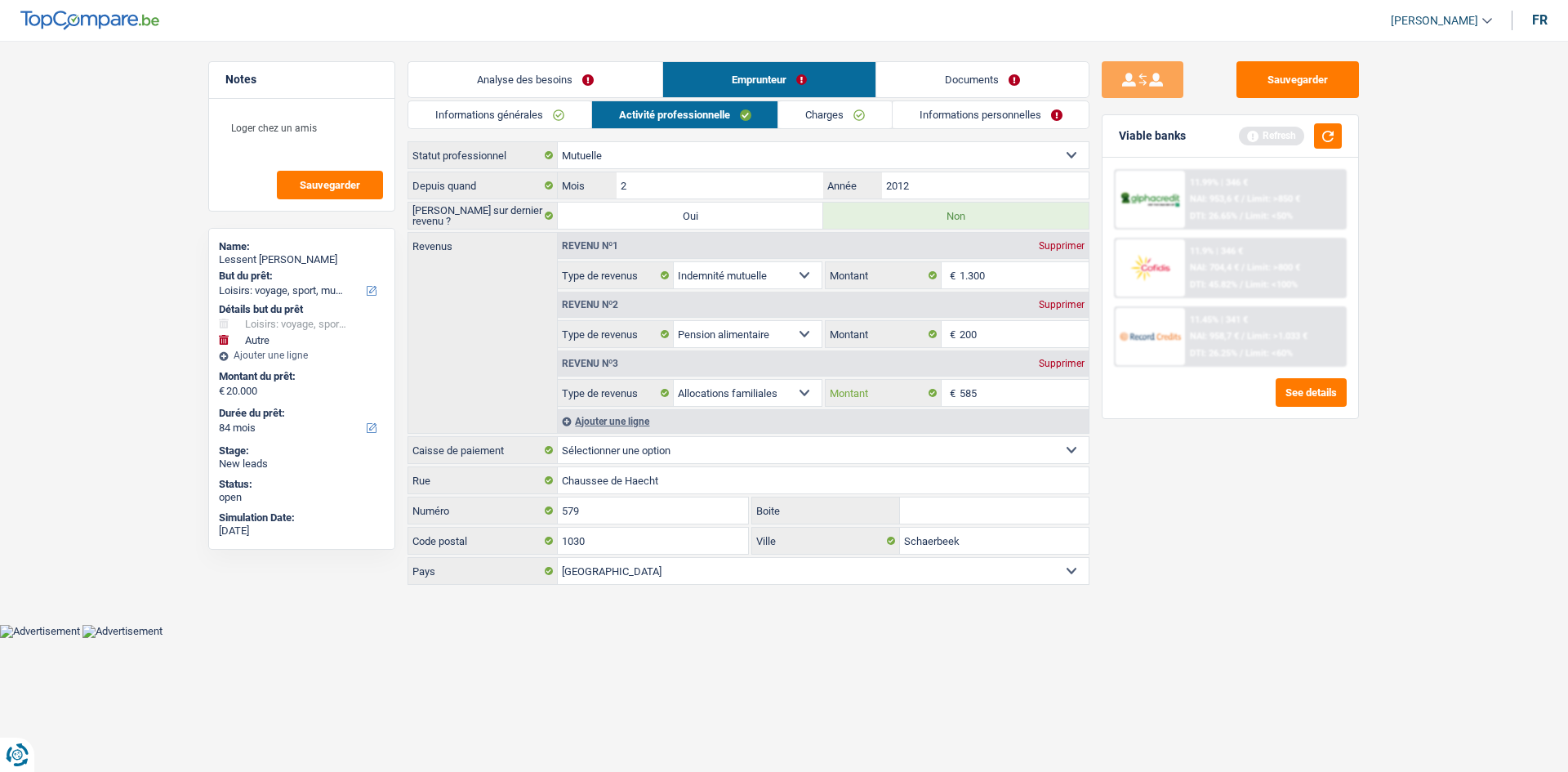 type on "585" 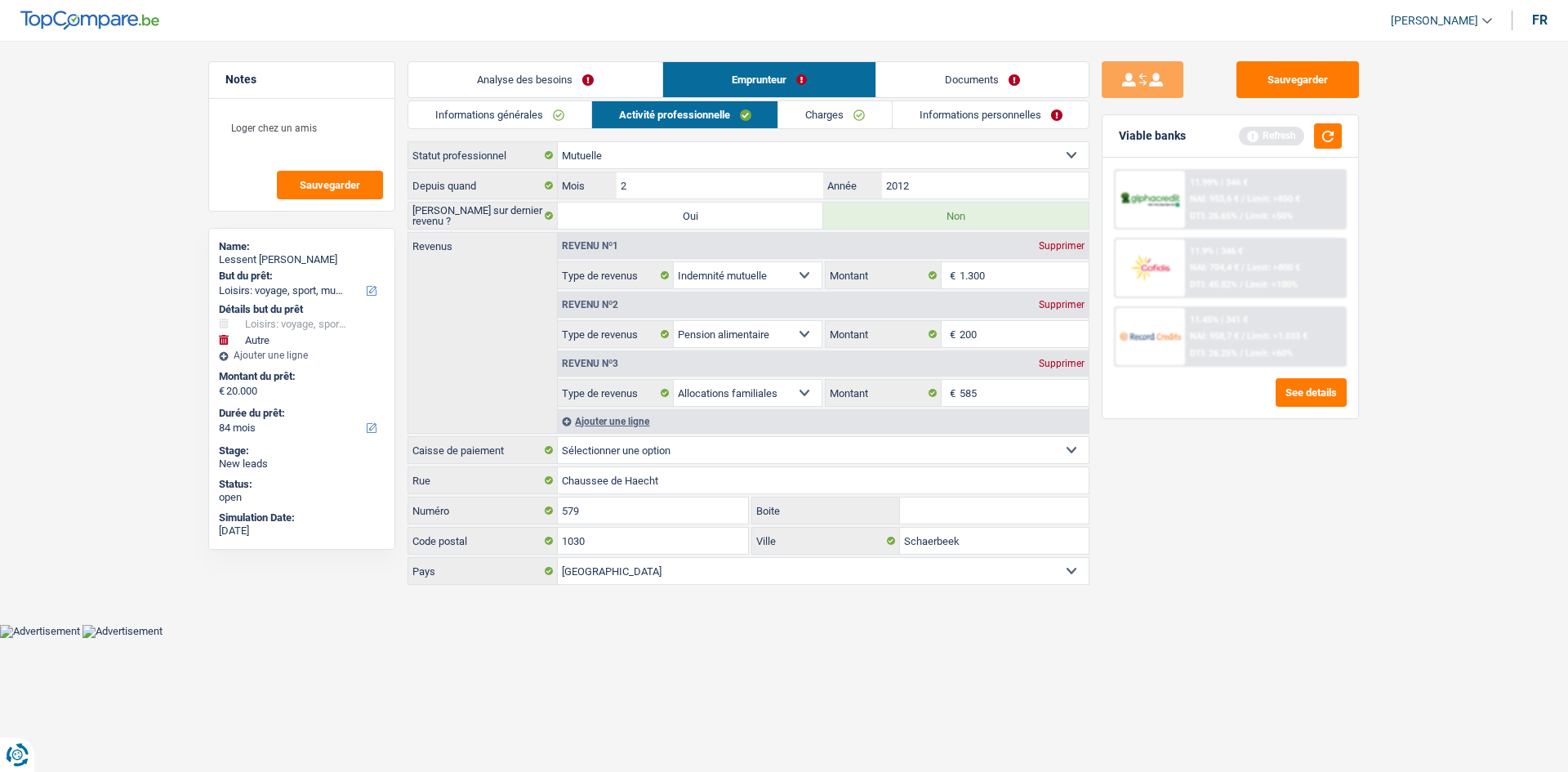 click on "Analyse des besoins" at bounding box center (535, 79) 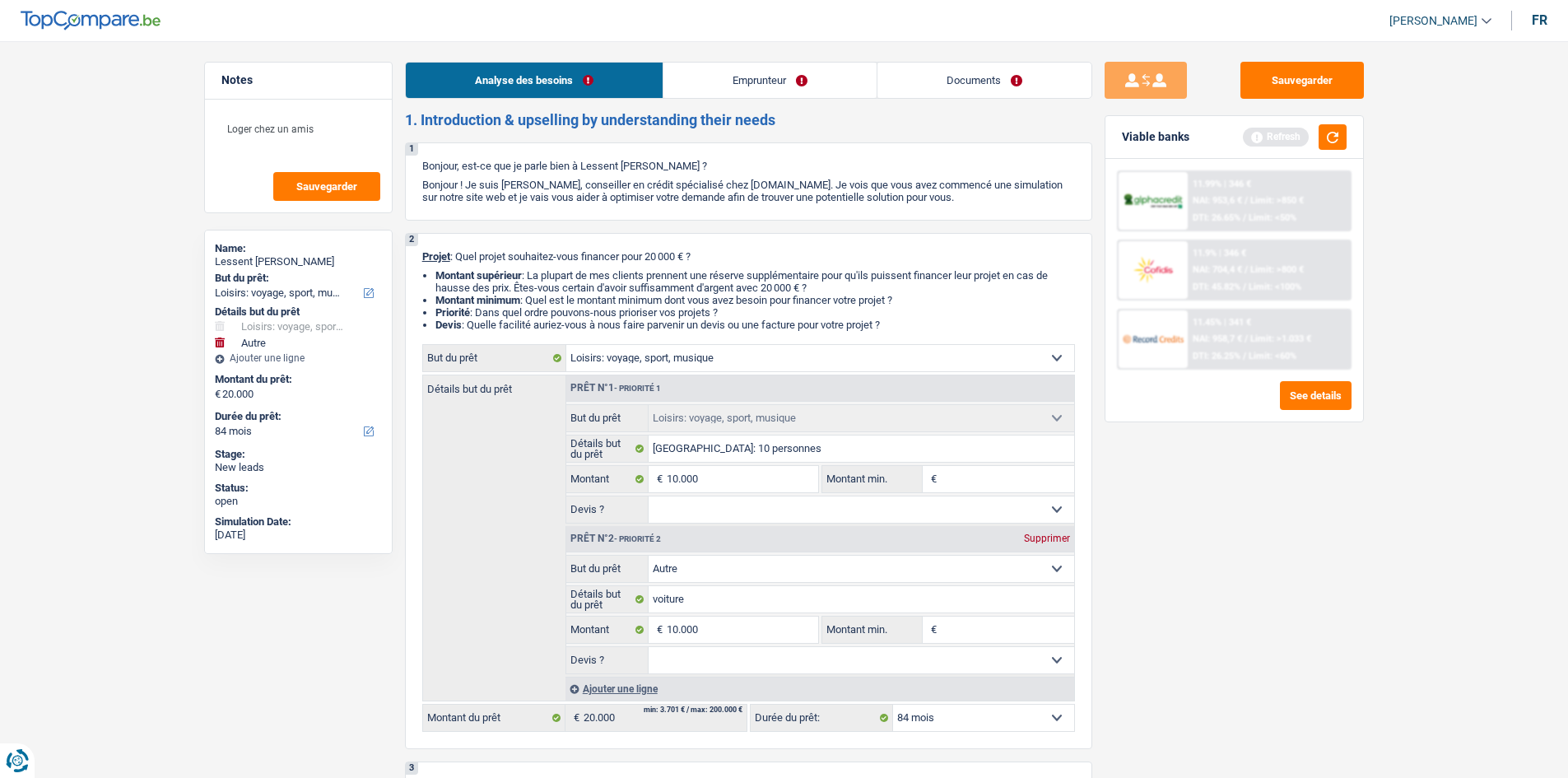 click on "Emprunteur" at bounding box center [770, 80] 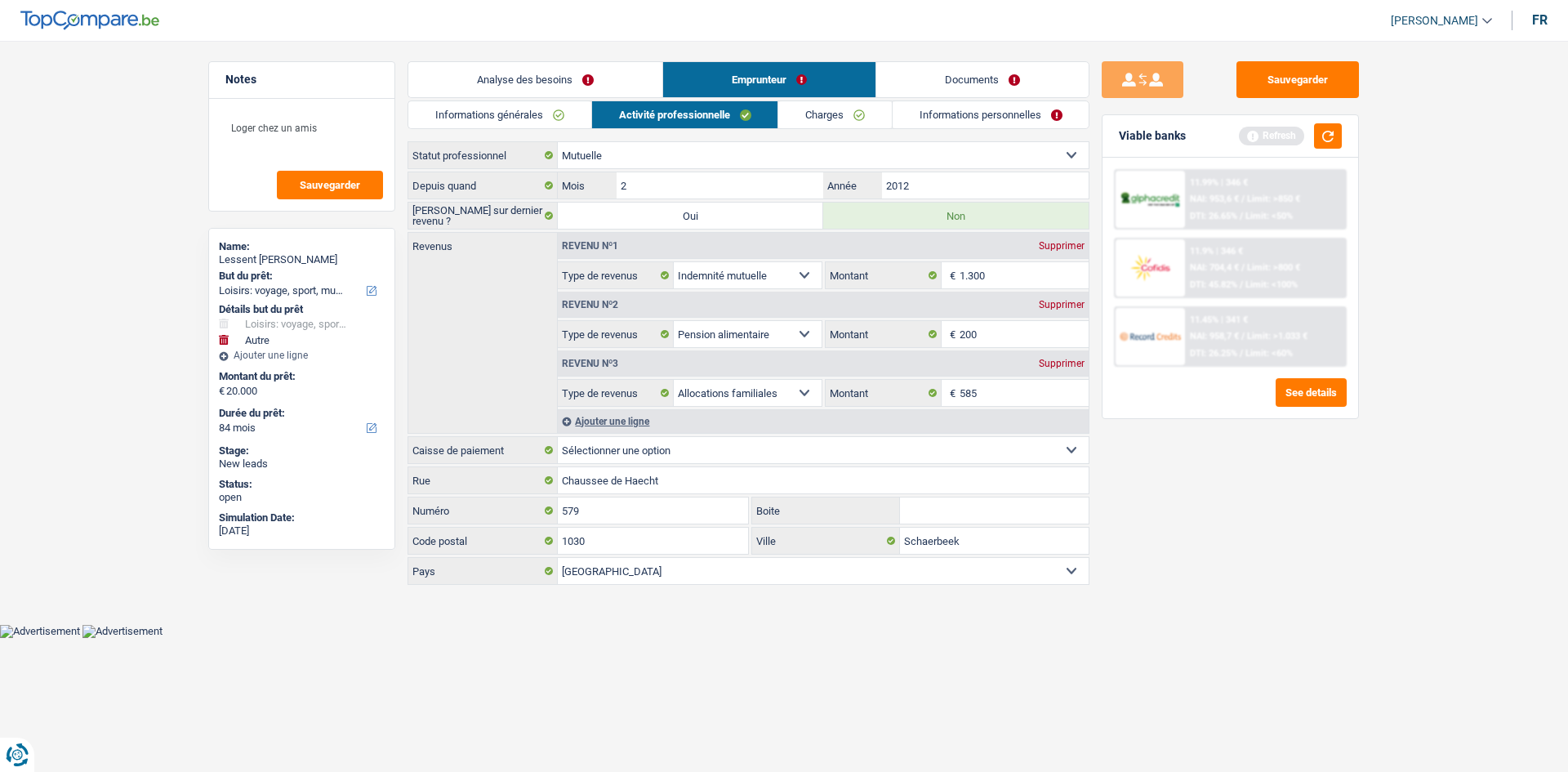 click on "Informations générales" at bounding box center (500, 114) 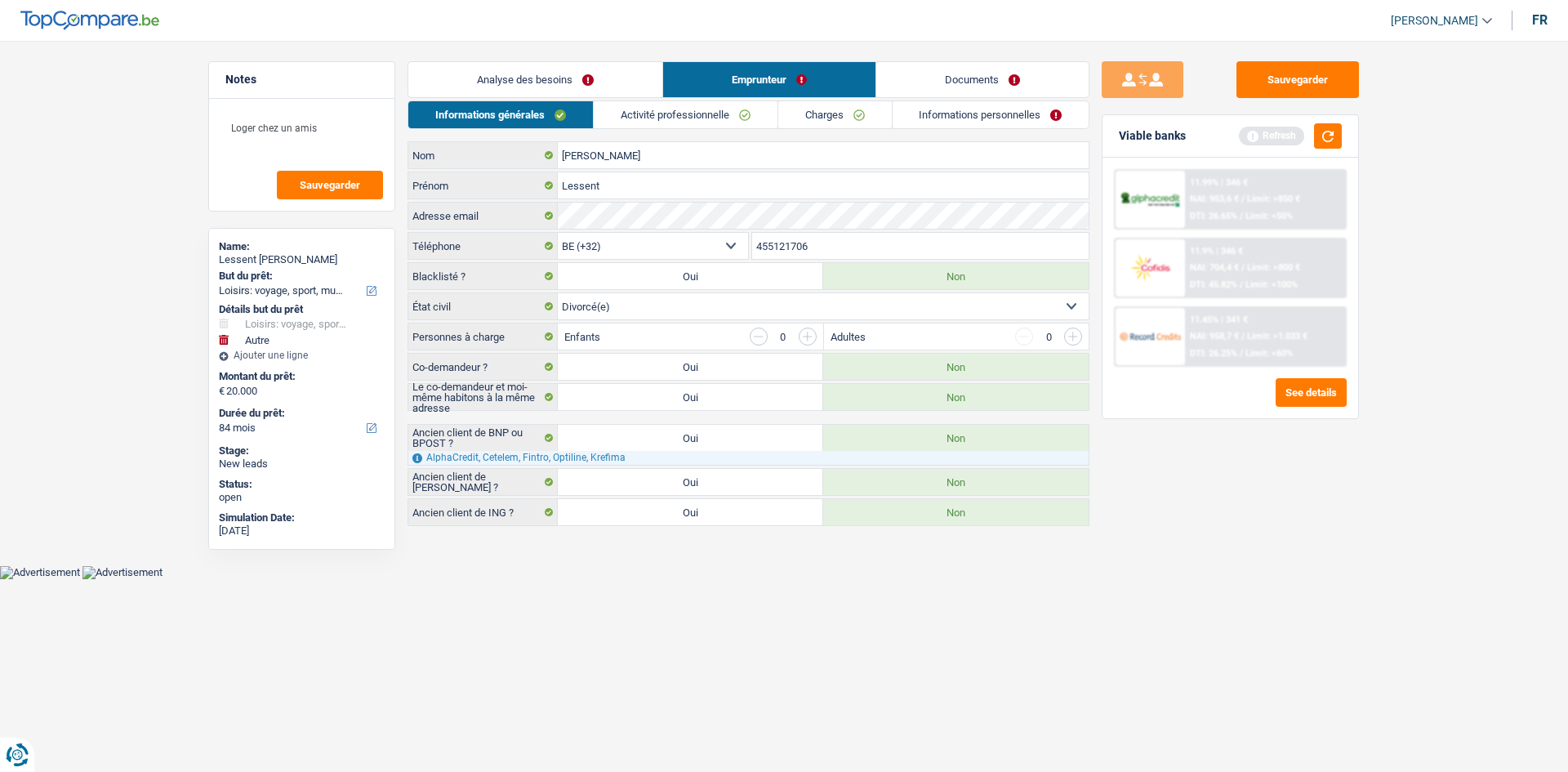 click on "Enfants
0" at bounding box center [690, 337] 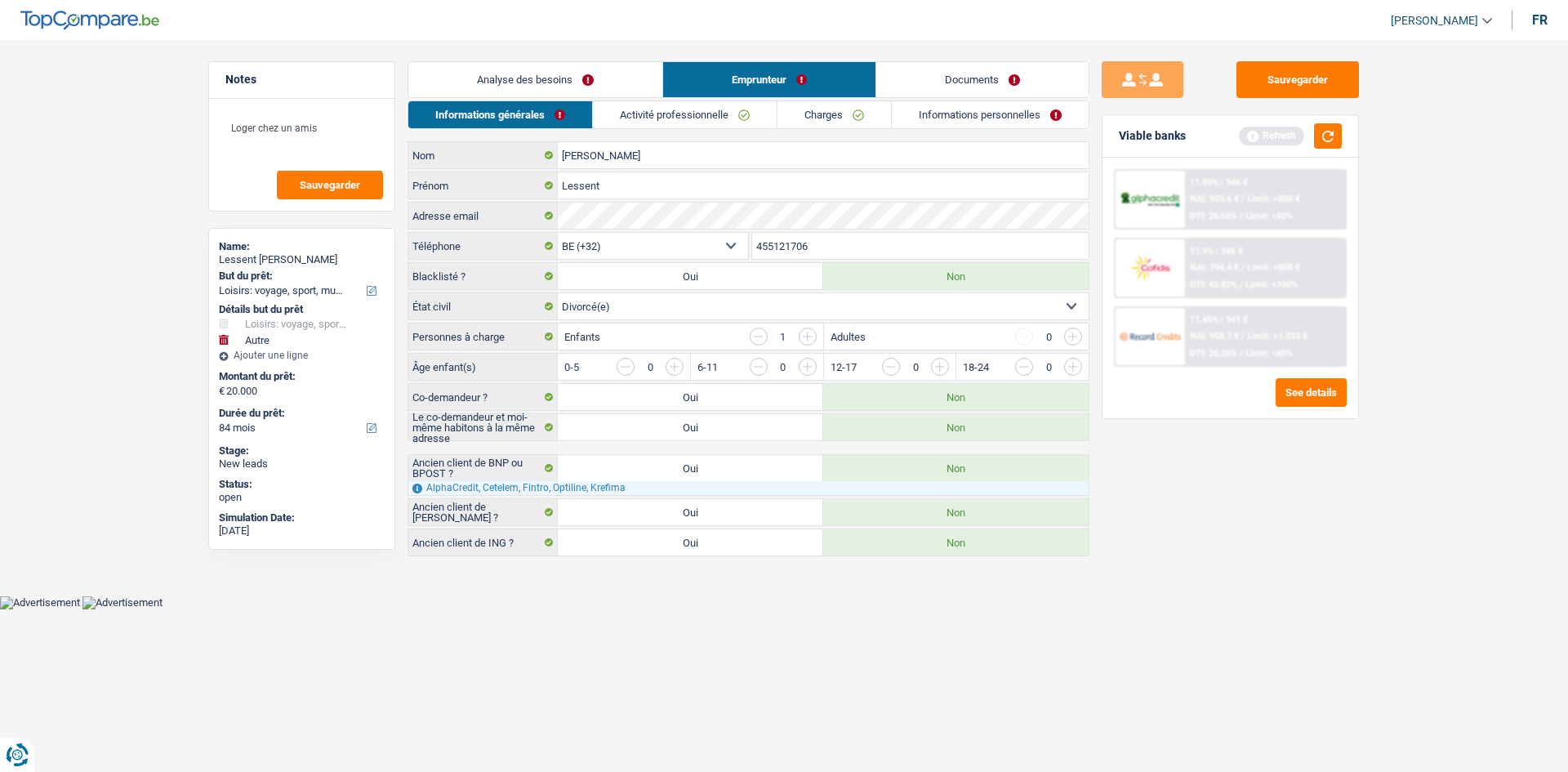 click at bounding box center [1073, 337] 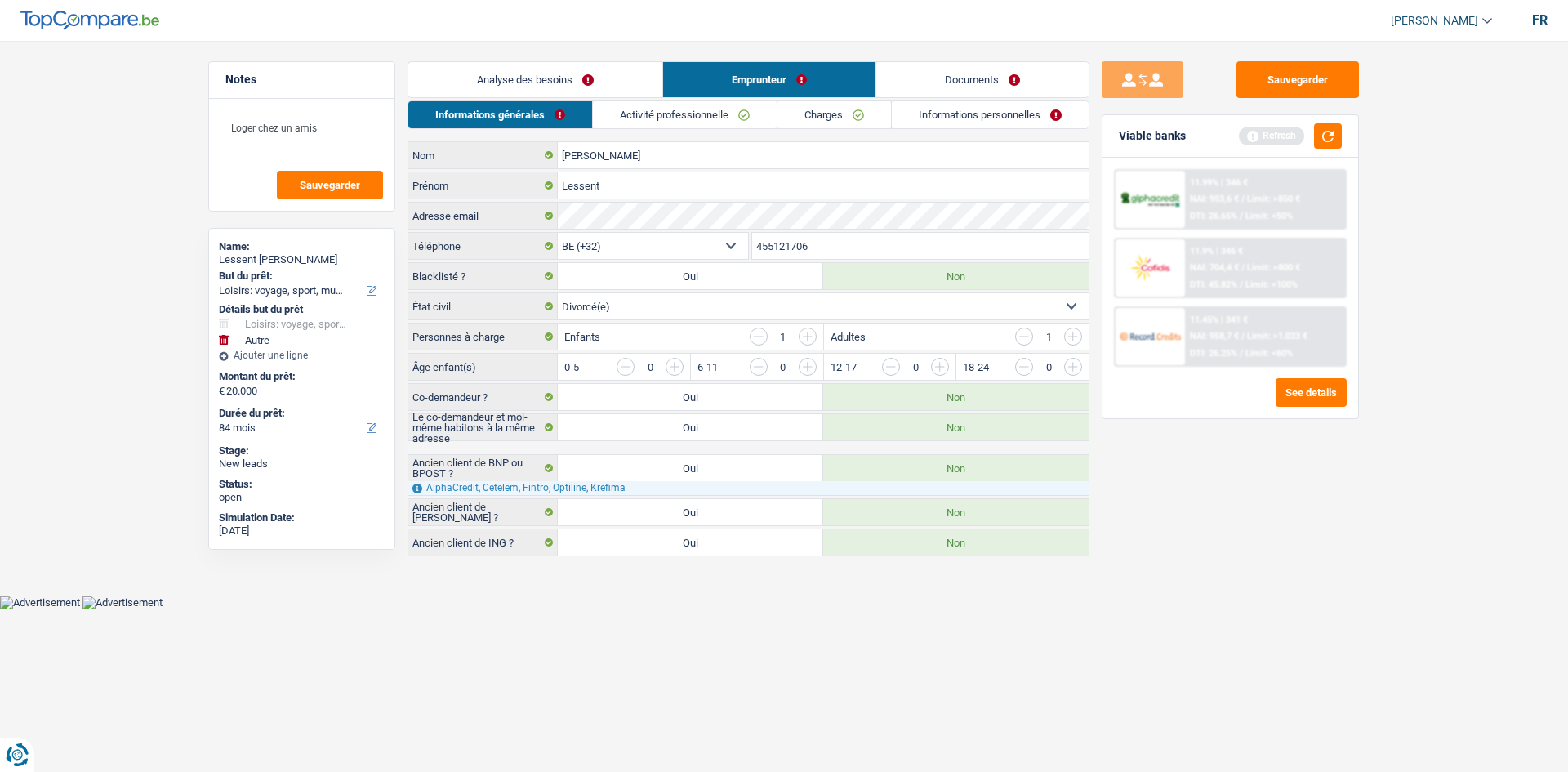 click at bounding box center [1073, 337] 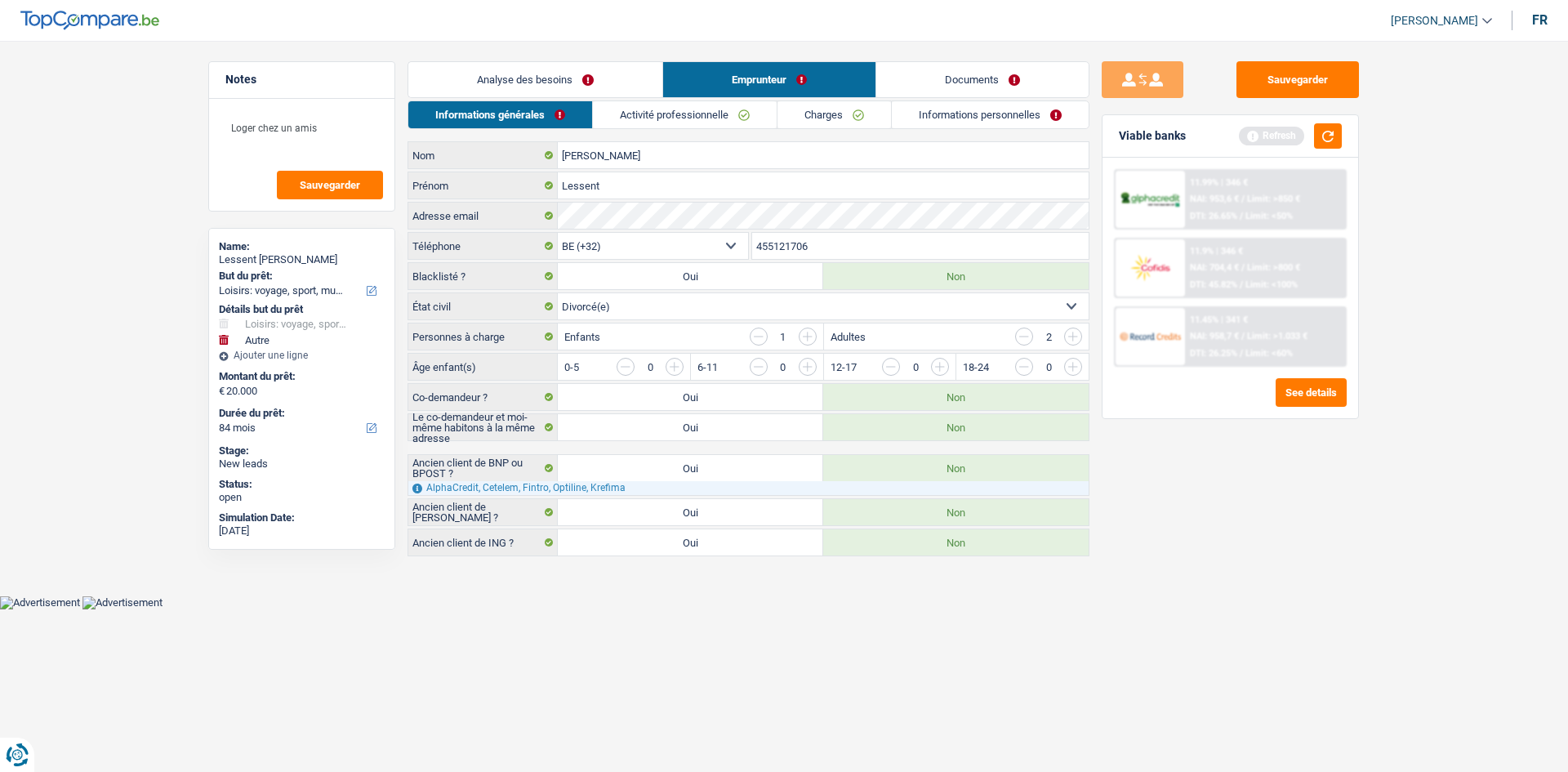 click at bounding box center (1404, 371) 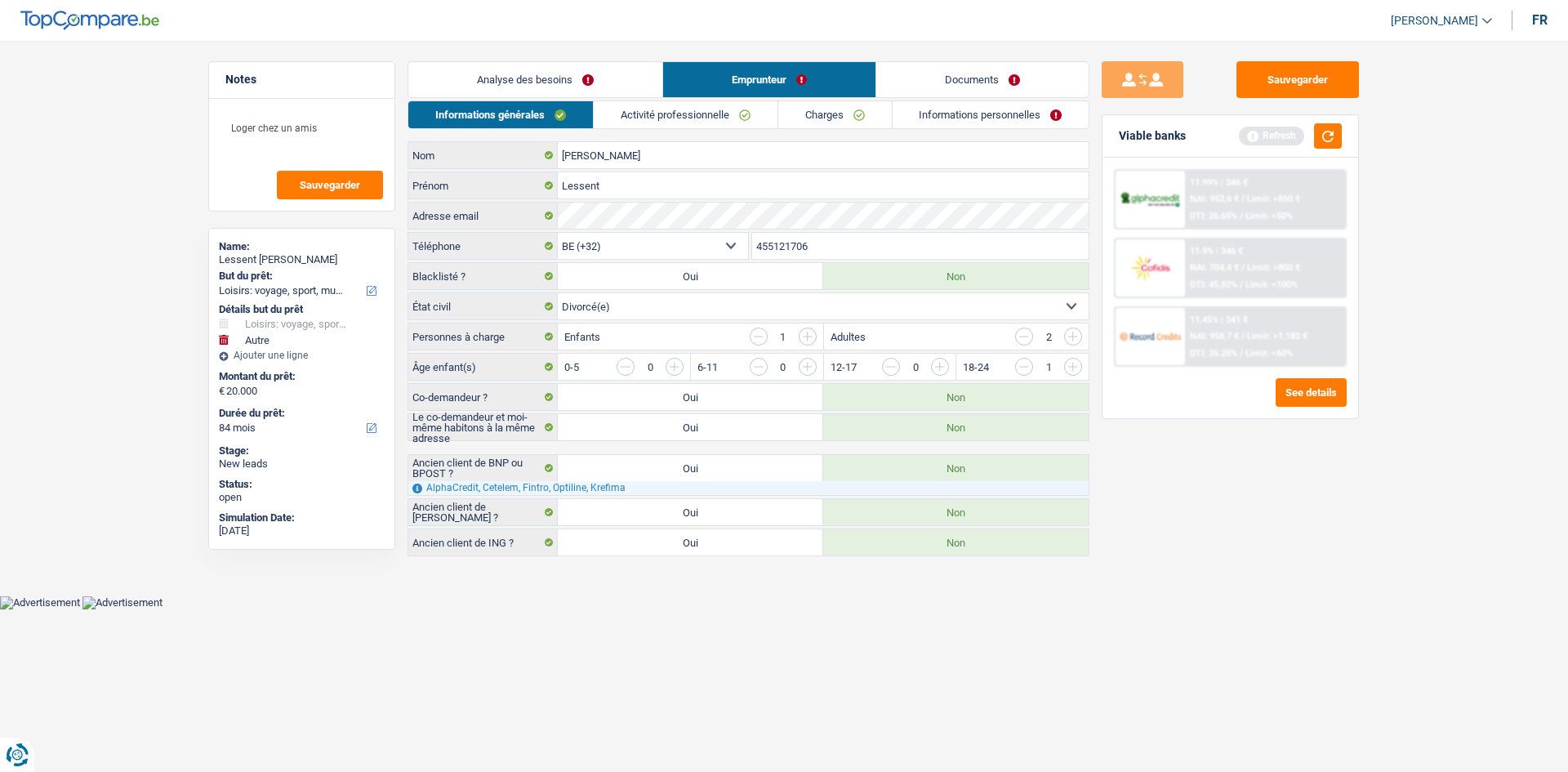 click at bounding box center [1404, 371] 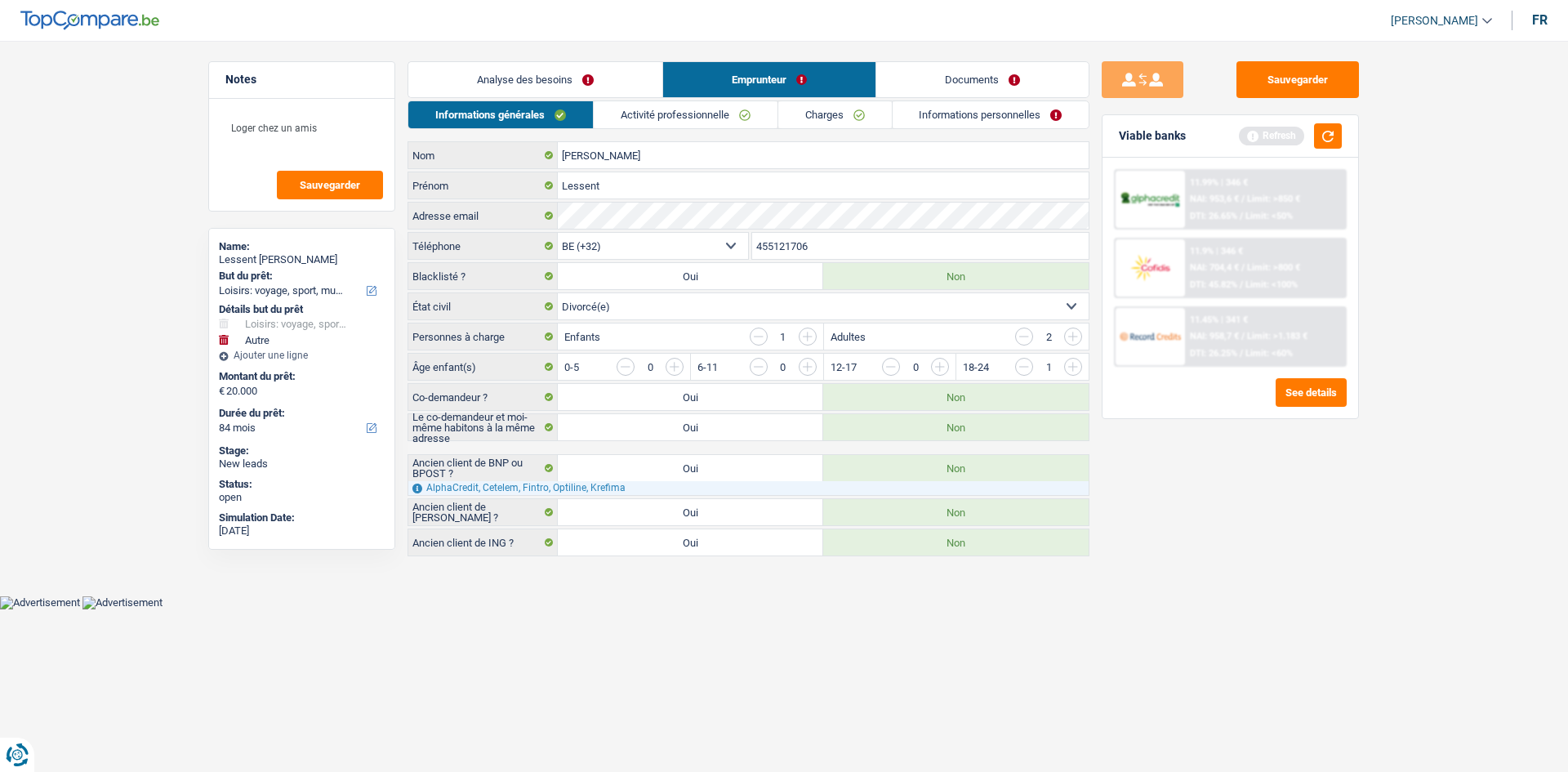 click at bounding box center [808, 337] 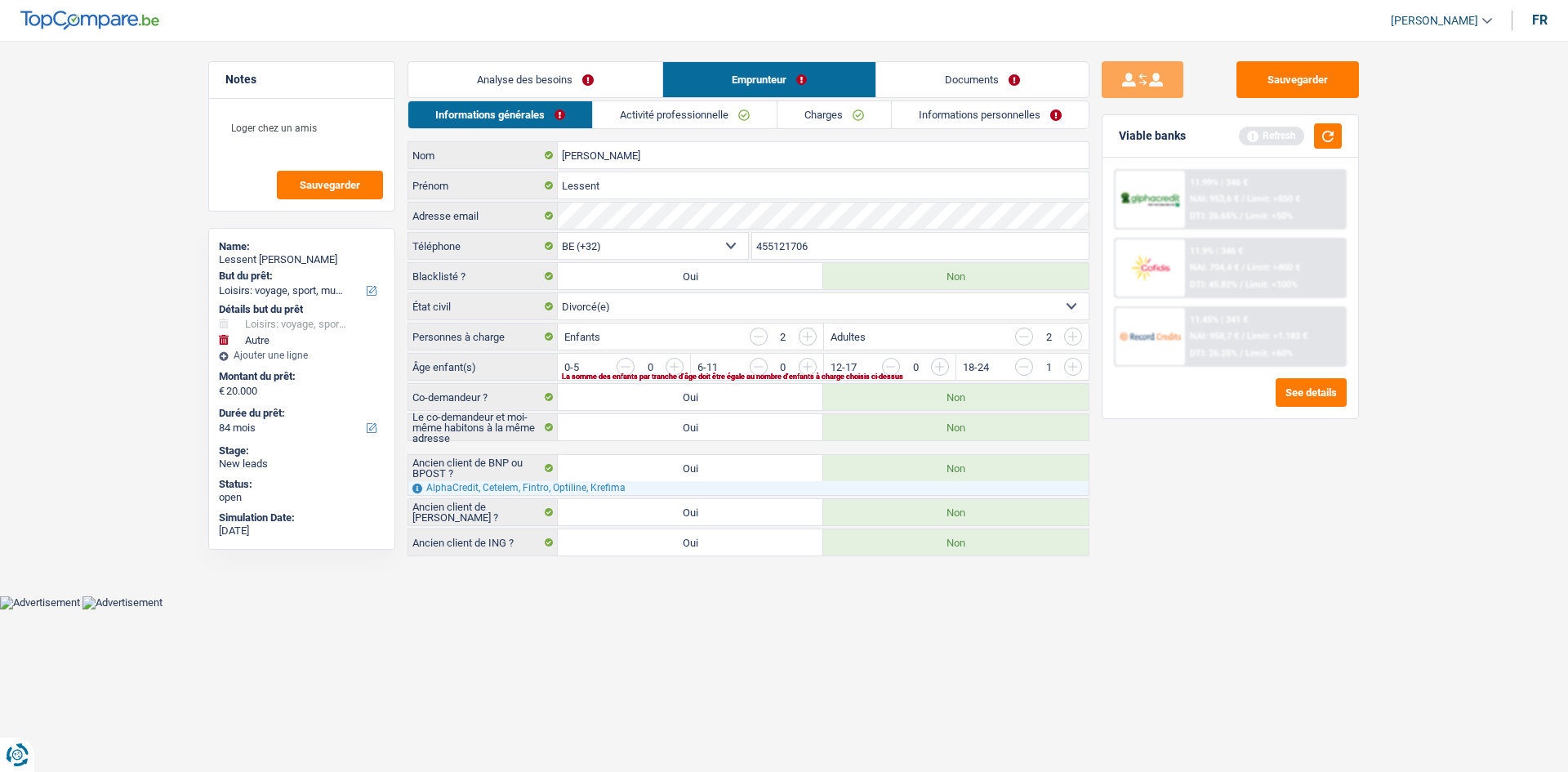 drag, startPoint x: 1069, startPoint y: 372, endPoint x: 1055, endPoint y: 372, distance: 14 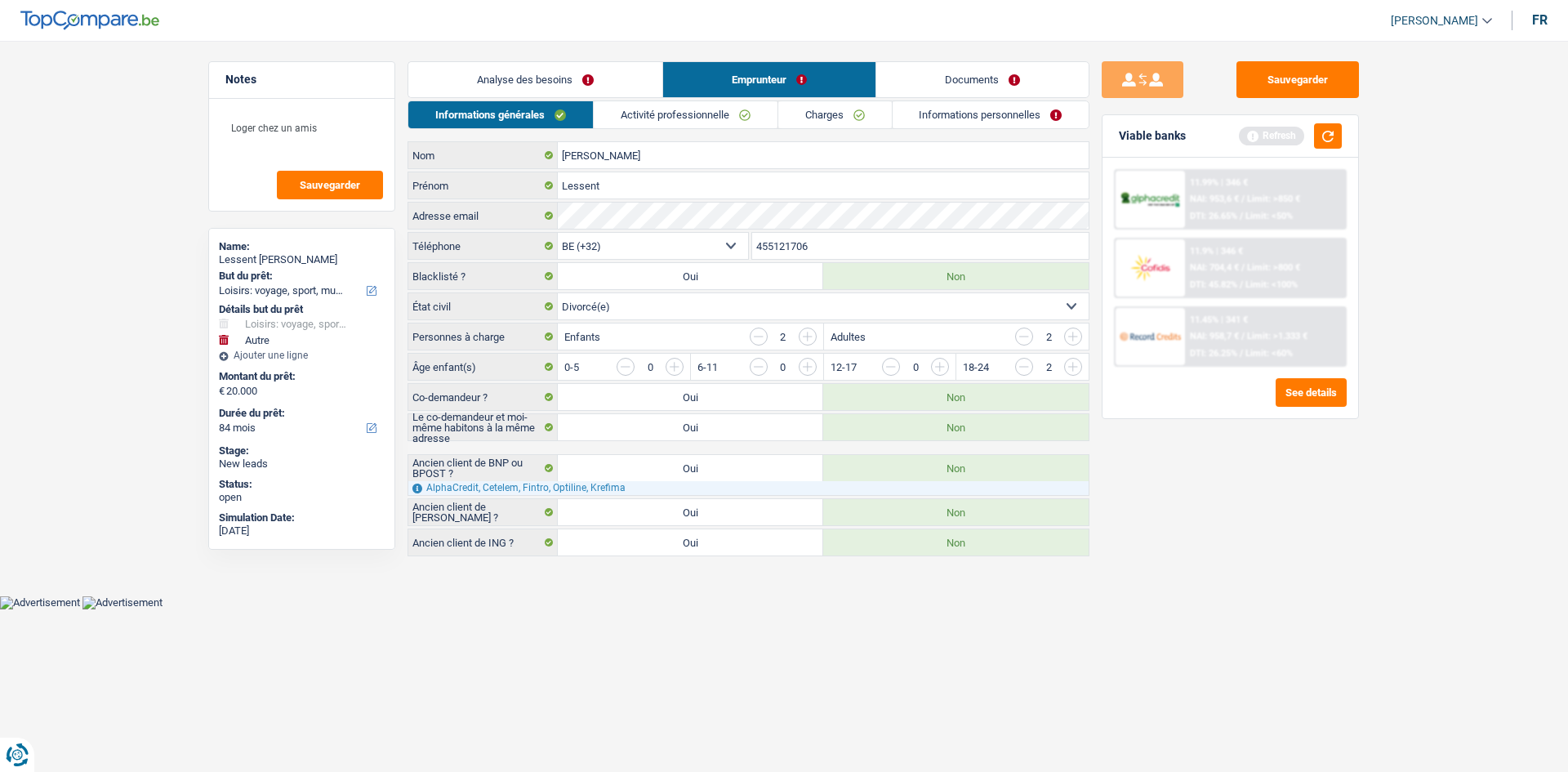 click on "Analyse des besoins" at bounding box center (535, 79) 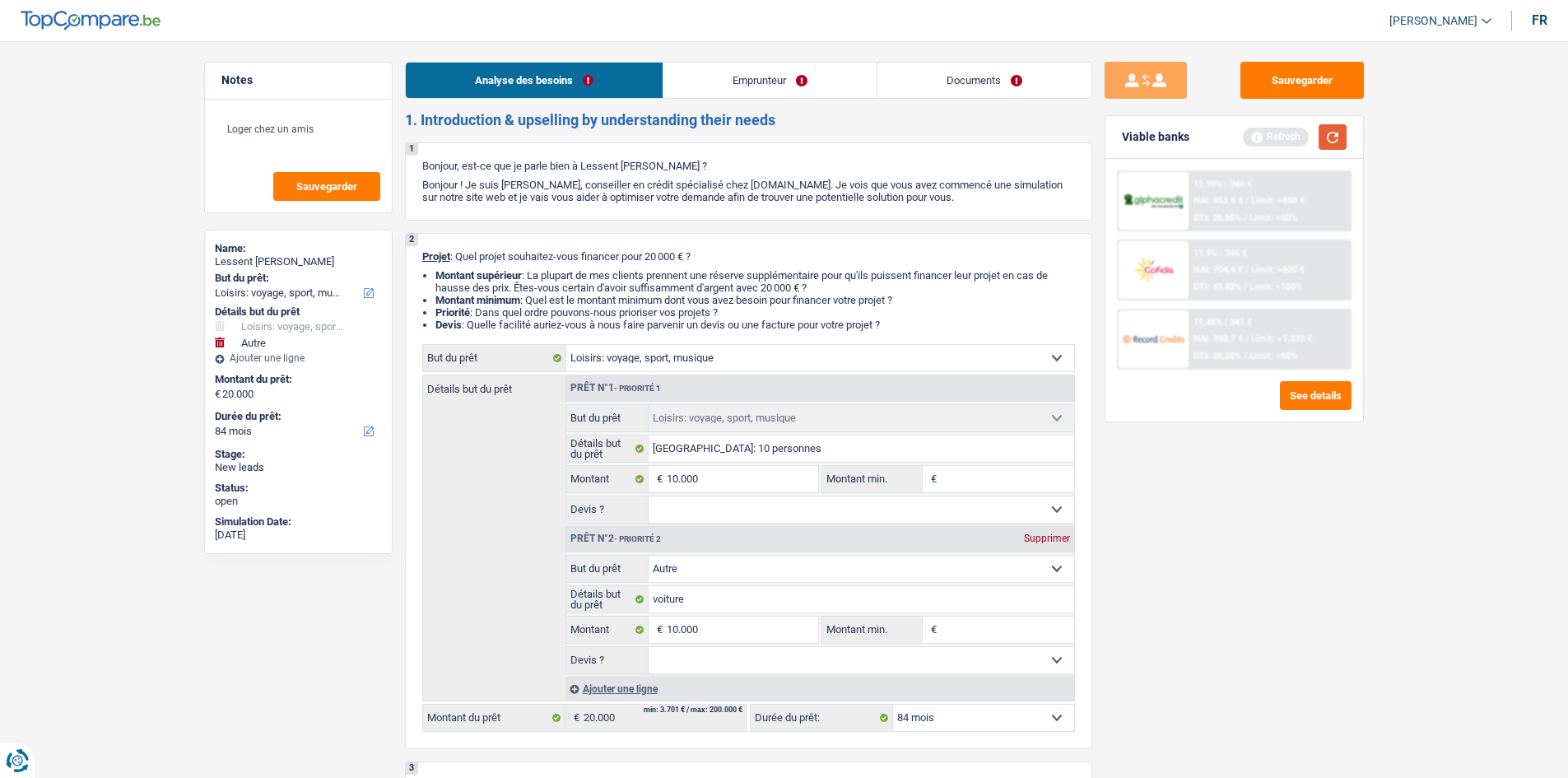 click at bounding box center (1333, 137) 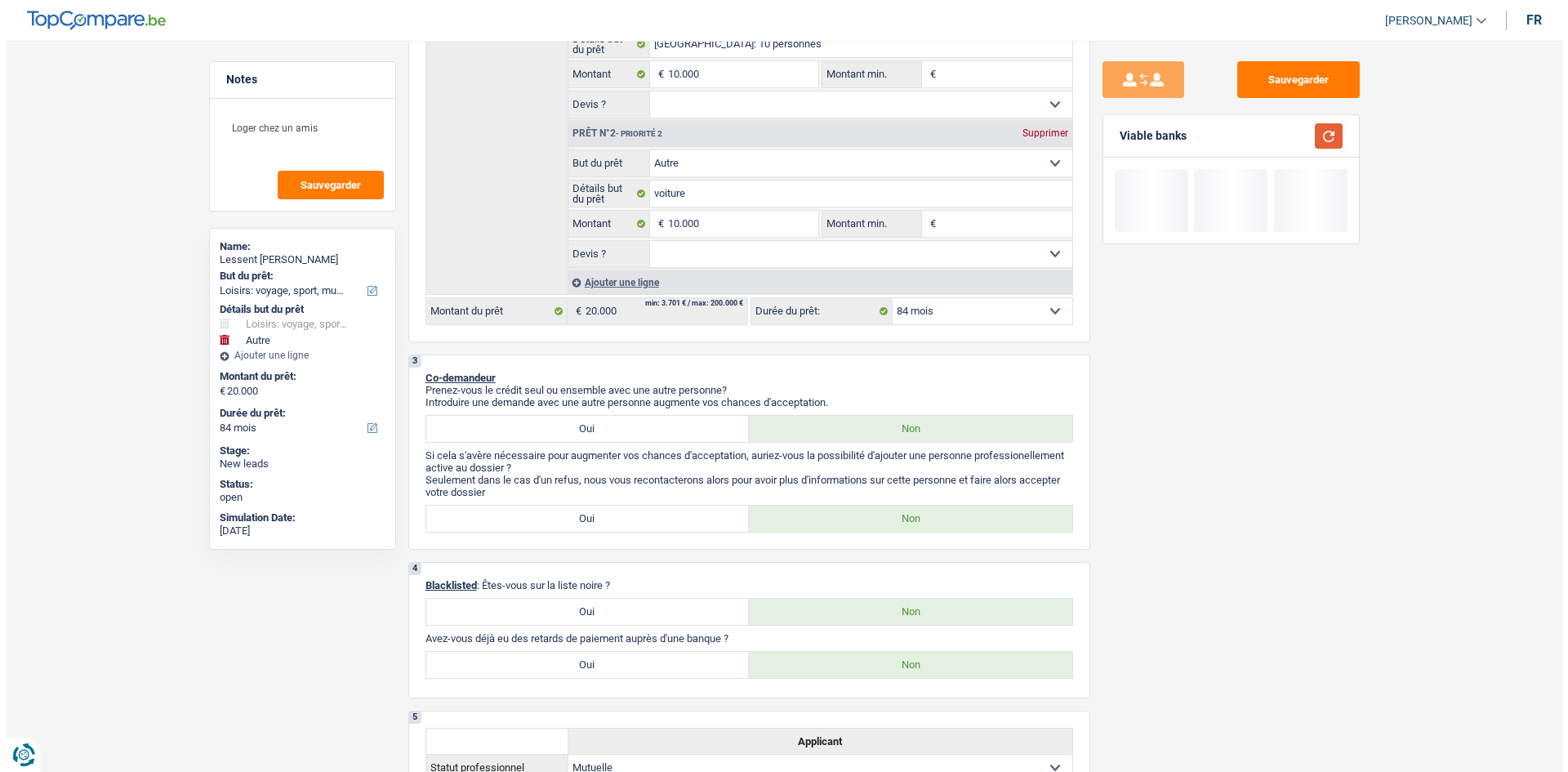 scroll, scrollTop: 245, scrollLeft: 0, axis: vertical 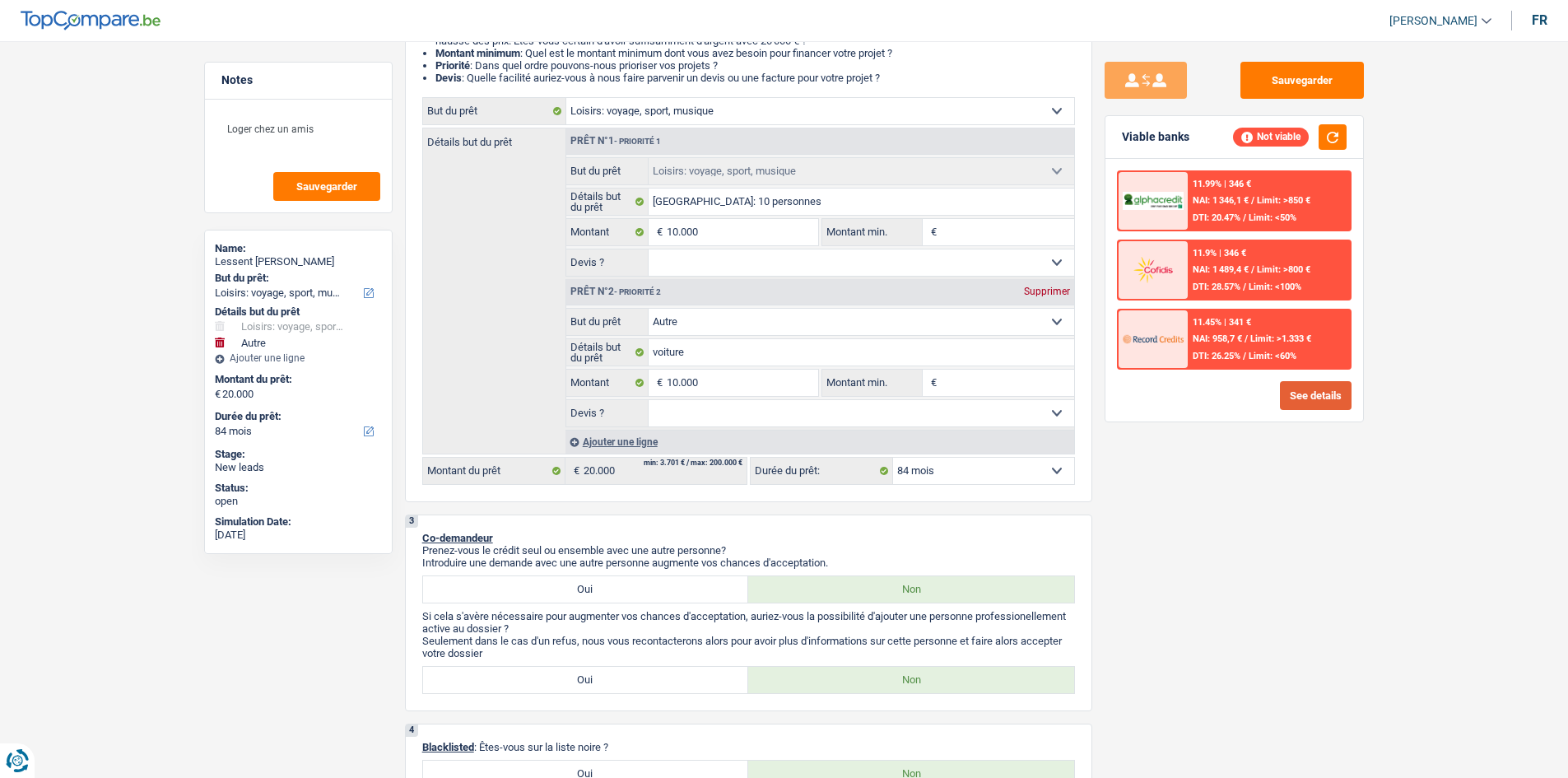 click on "See details" at bounding box center (1315, 395) 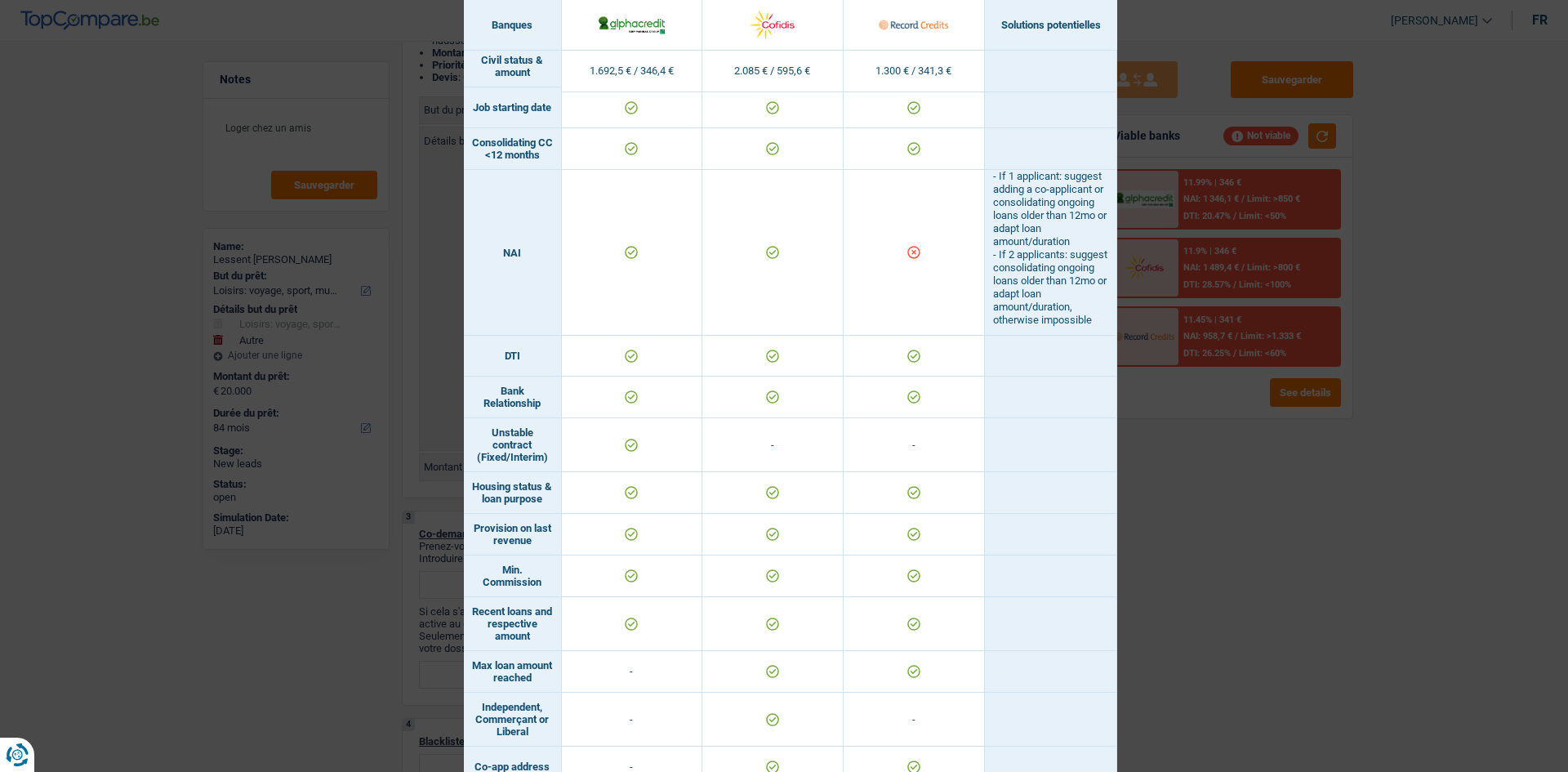 scroll, scrollTop: 1028, scrollLeft: 0, axis: vertical 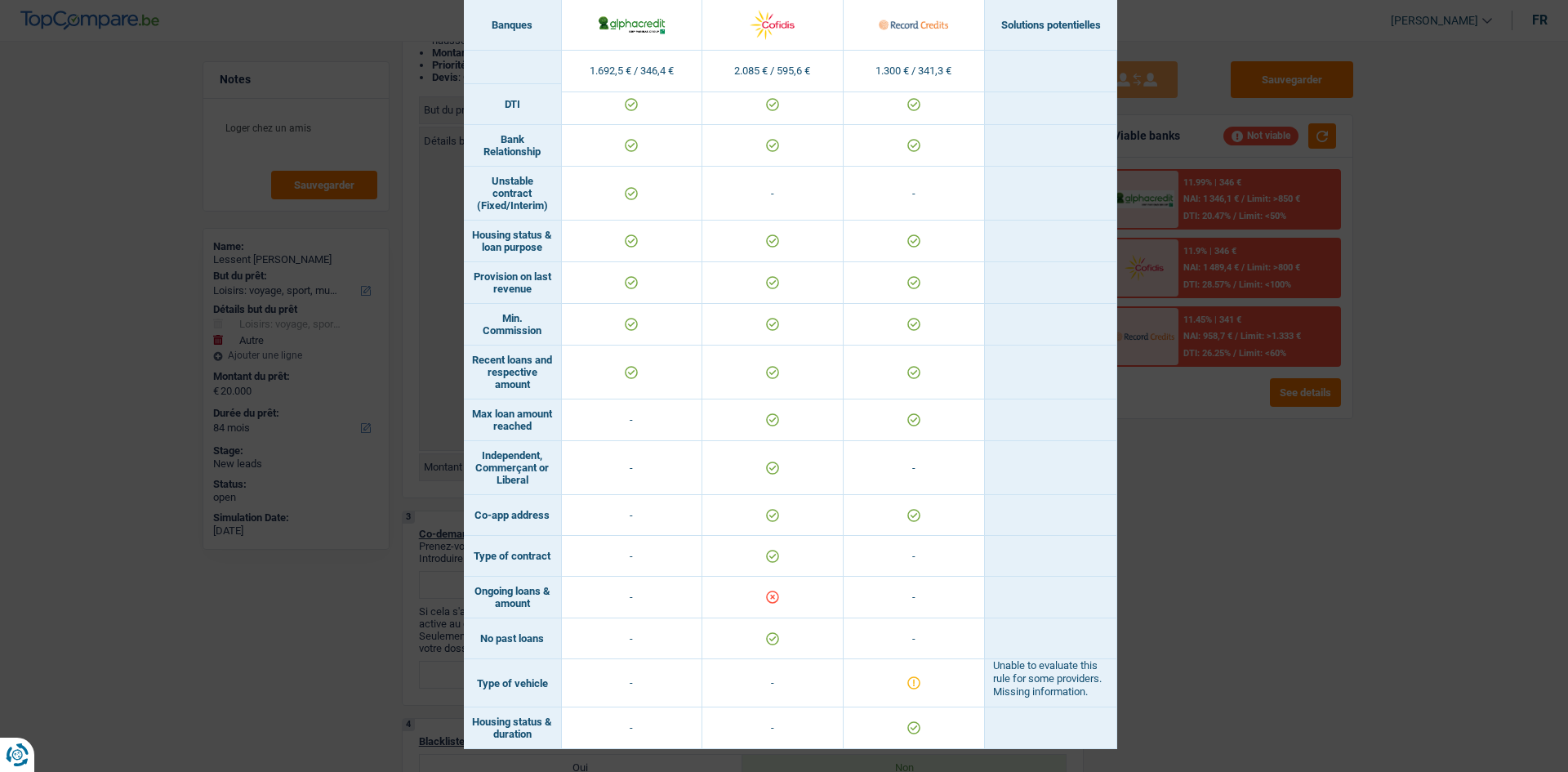 click on "Banks conditions ×
Banques
Solutions potentielles
Revenus / Charges
1.692,5 € / 346,4 €
2.085 € / 595,6 €
1.300 € / 341,3 €
Professional activity
- If 1 applicant: suggest adding a co-applicant
- if 2 applicants: impossible
- If refused by AlphaCredit because invalid / mutuality: check if user is already a client at AlphaCredit and a good payer because, if so, case can be reviewed
ID card type" at bounding box center (784, 386) 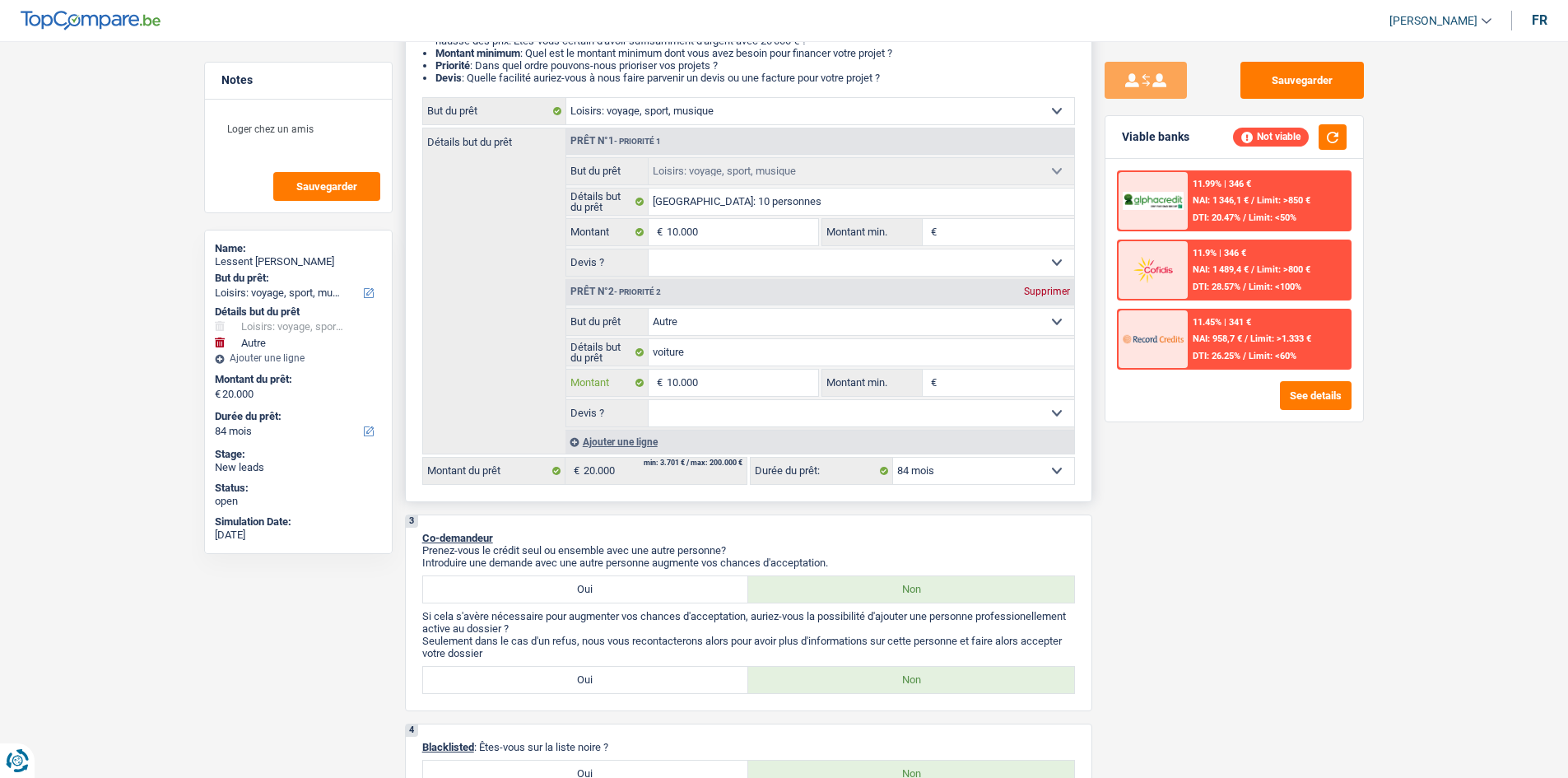 click on "10.000" at bounding box center [742, 383] 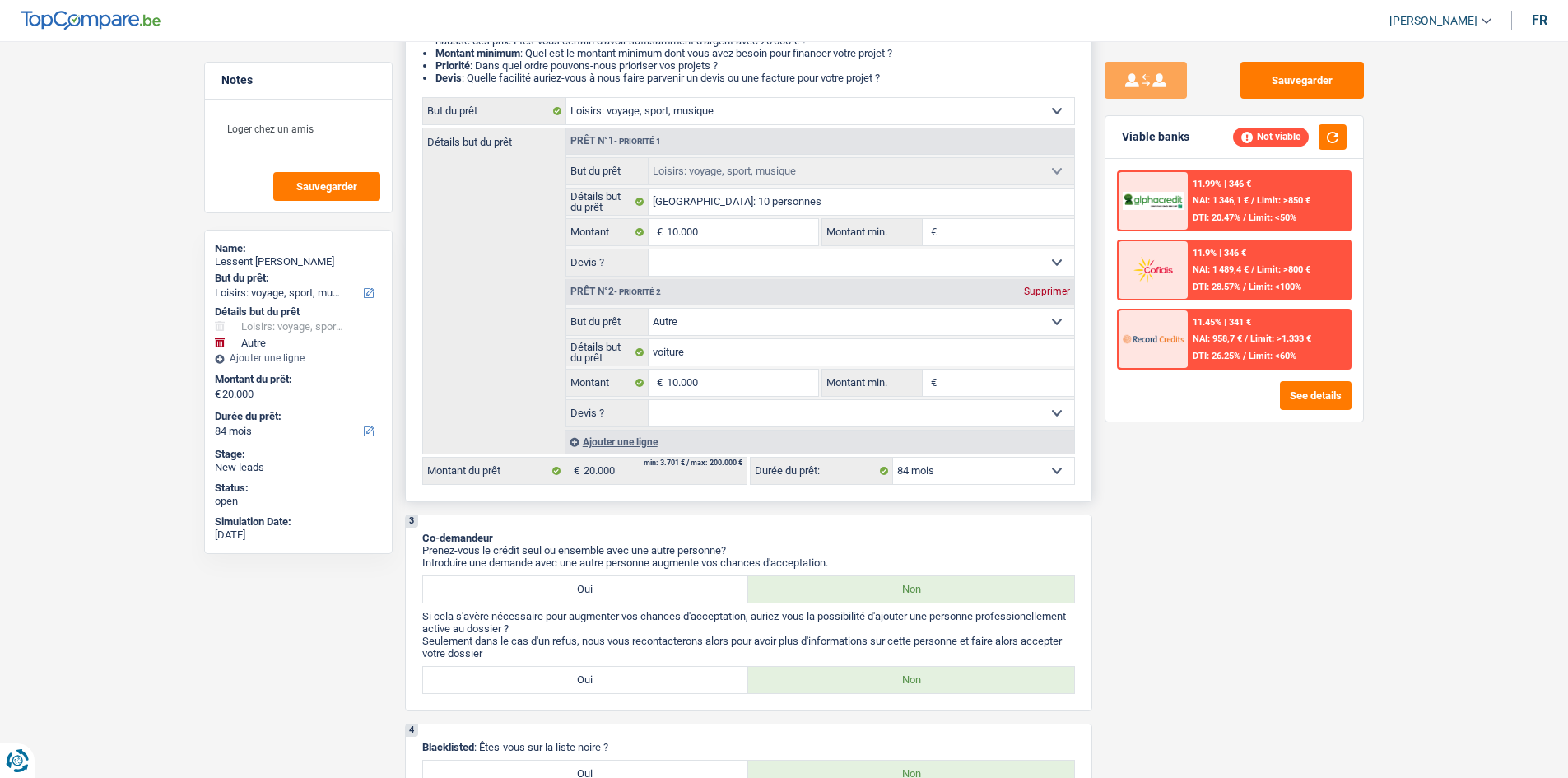 click on "2   Projet  : Quel projet souhaitez-vous financer pour 20 000 € ?
Montant supérieur : La plupart de mes clients prennent une réserve supplémentaire pour qu'ils puissent financer leur projet en cas de hausse des prix. Êtes-vous certain d'avoir suffisamment d'argent avec 20 000 € ?   Montant minimum : Quel est le montant minimum dont vous avez besoin pour financer votre projet ?   Priorité : Dans quel ordre pouvons-nous prioriser vos projets ?   Devis   : Quelle facilité auriez-vous à nous faire parvenir un devis ou une facture pour votre projet ?
Confort maison: meubles, textile, peinture, électroménager, outillage non-professionnel Hifi, multimédia, gsm, ordinateur Aménagement: frais d'installation, déménagement Evénement familial: naissance, mariage, divorce, communion, décès Frais médicaux Frais d'études Frais permis de conduire Loisirs: voyage, sport, musique Rafraîchissement: petits travaux maison et jardin Frais judiciaires Réparation voiture" at bounding box center (748, 244) 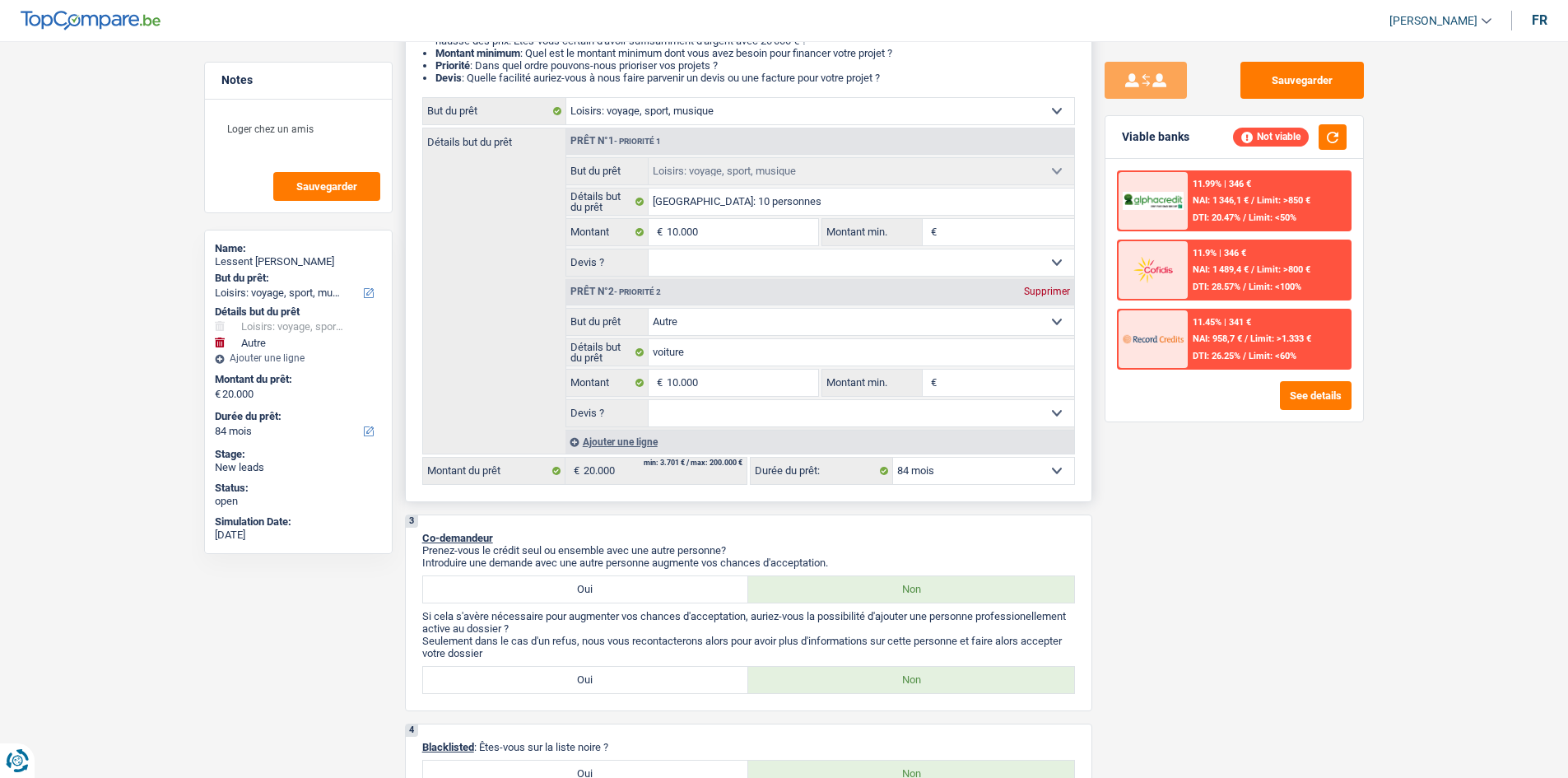 select on "60" 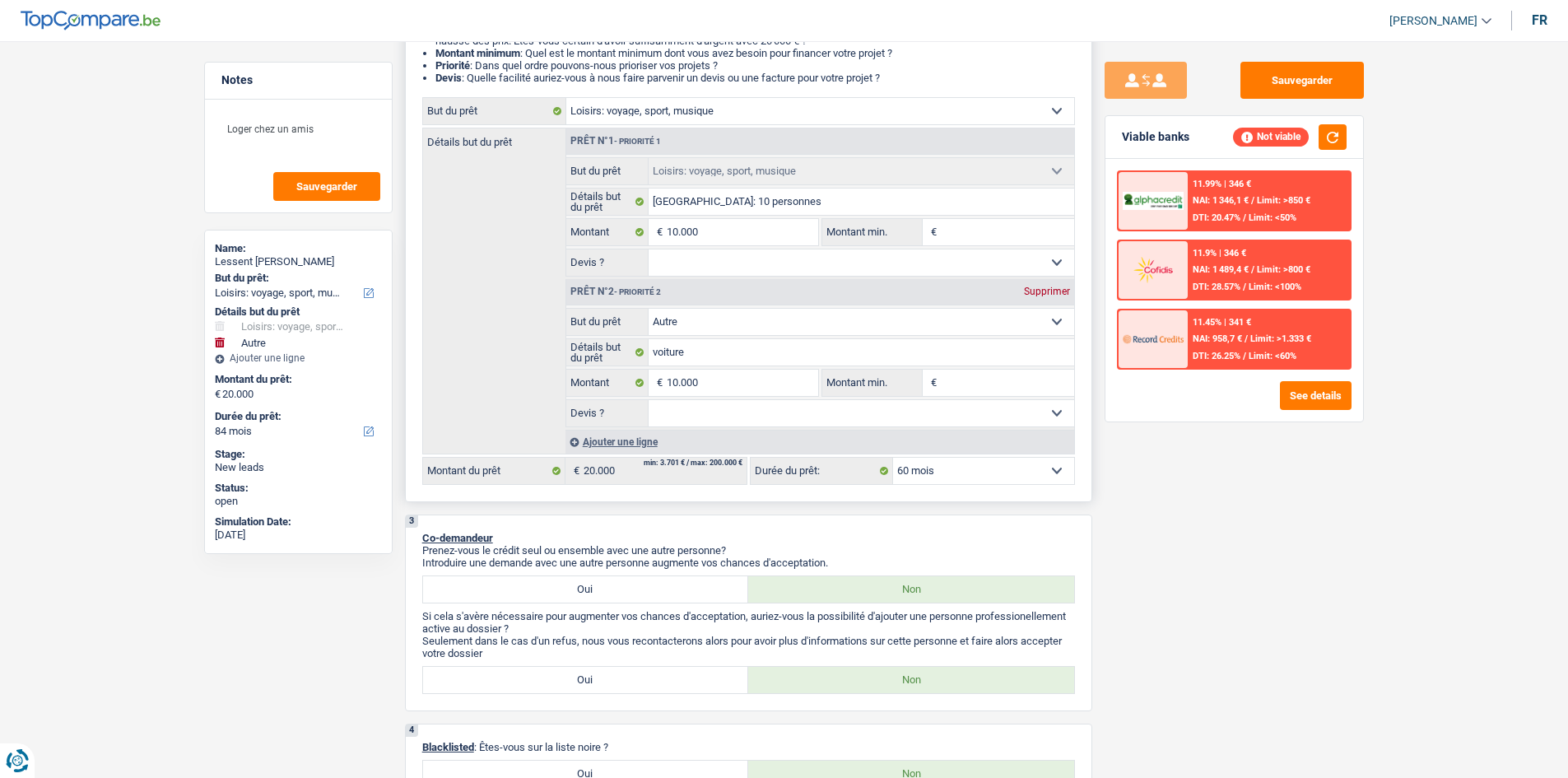 click on "12 mois 18 mois 24 mois 30 mois 36 mois 42 mois 48 mois 60 mois 72 mois 84 mois
Sélectionner une option" at bounding box center [984, 471] 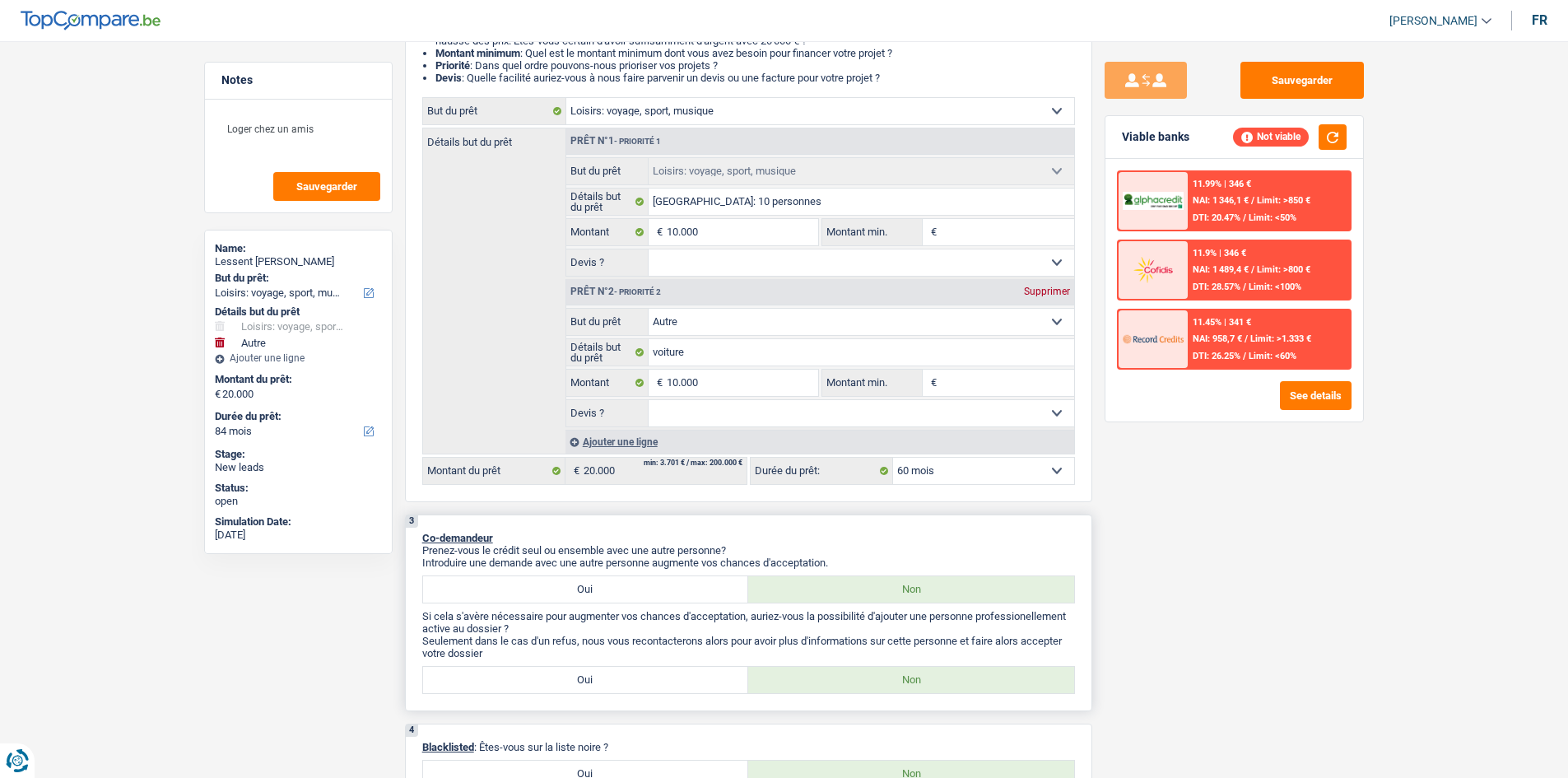 select on "60" 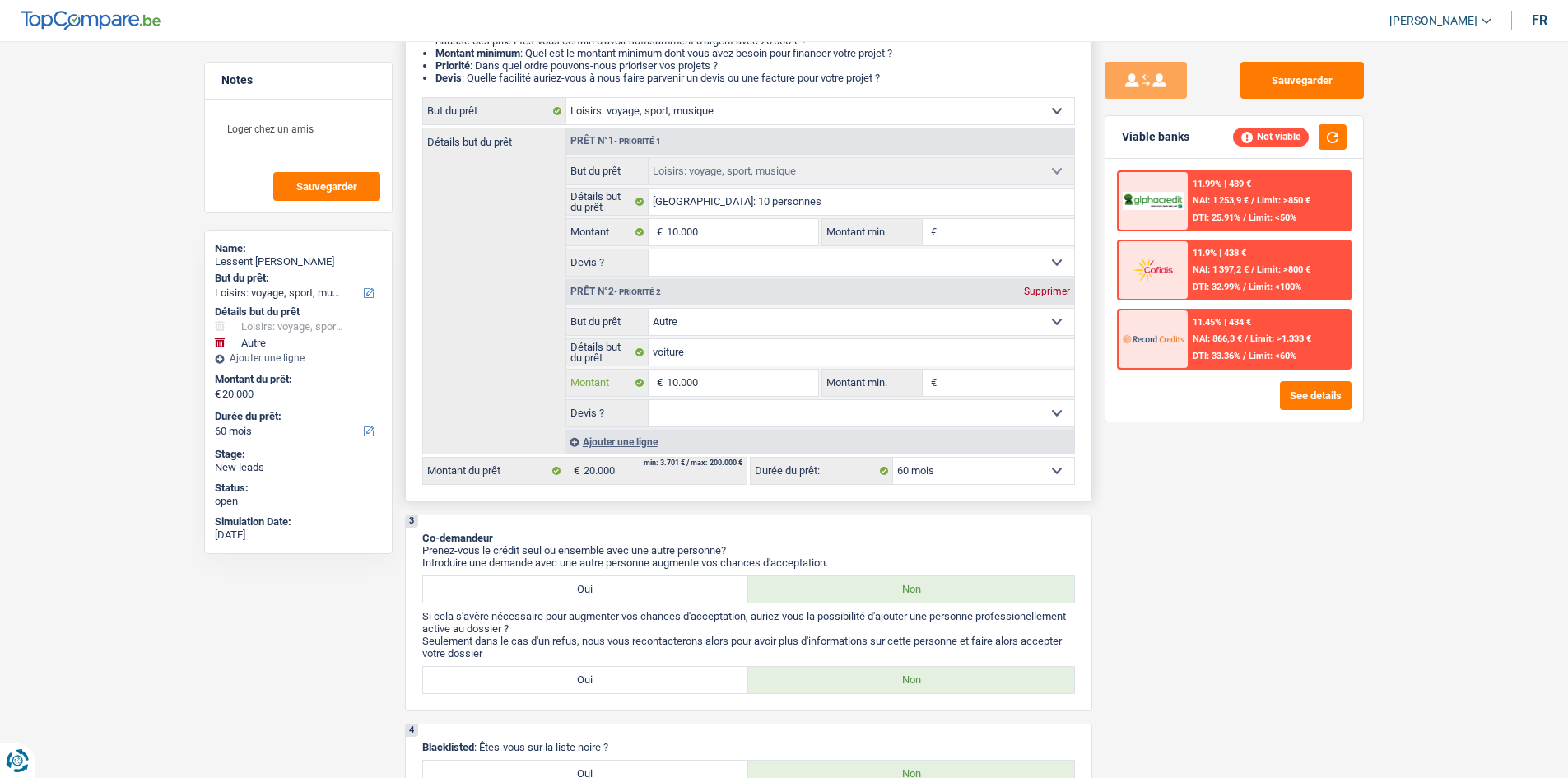 click on "10.000" at bounding box center [742, 383] 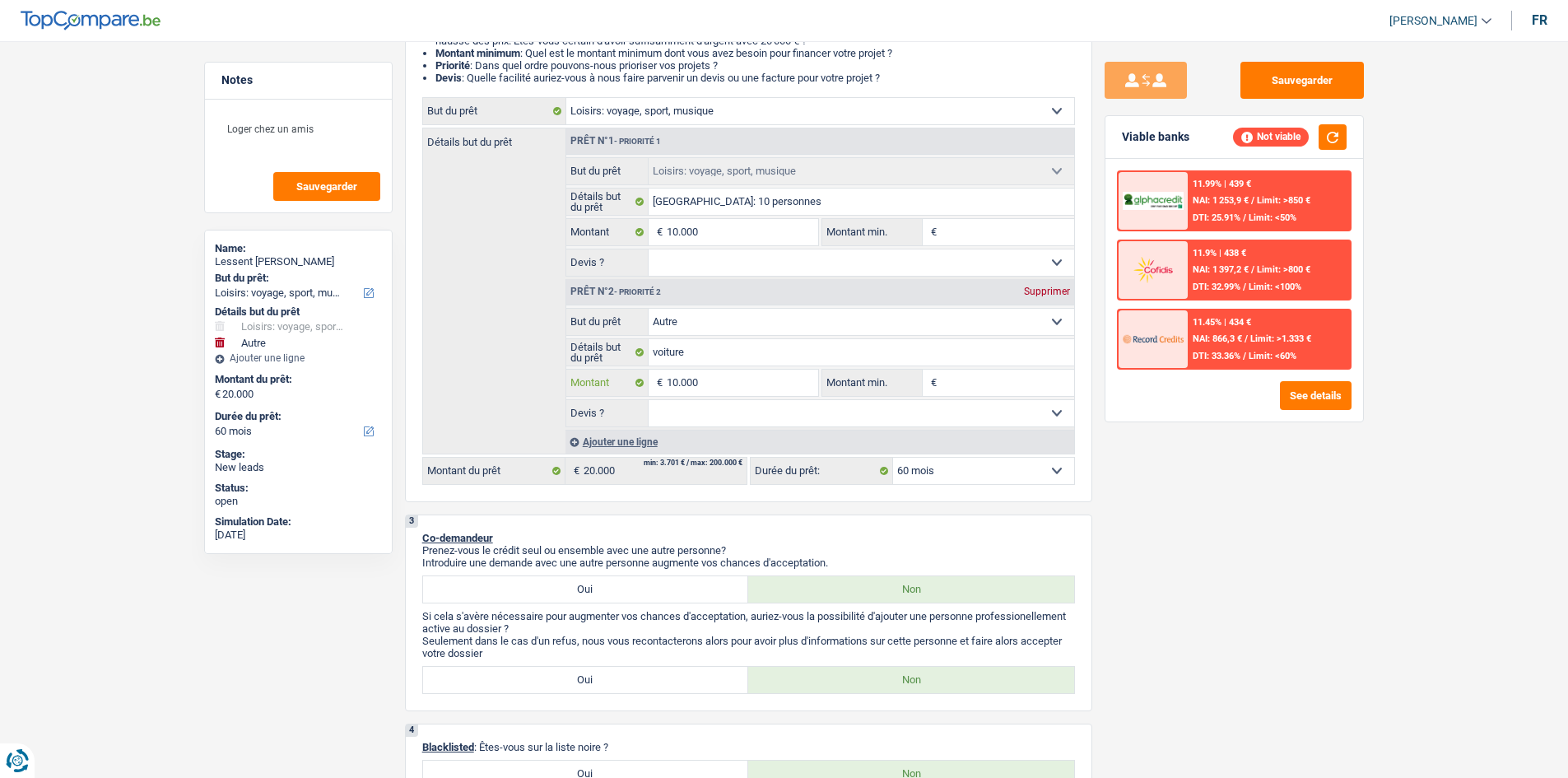 type on "1.000" 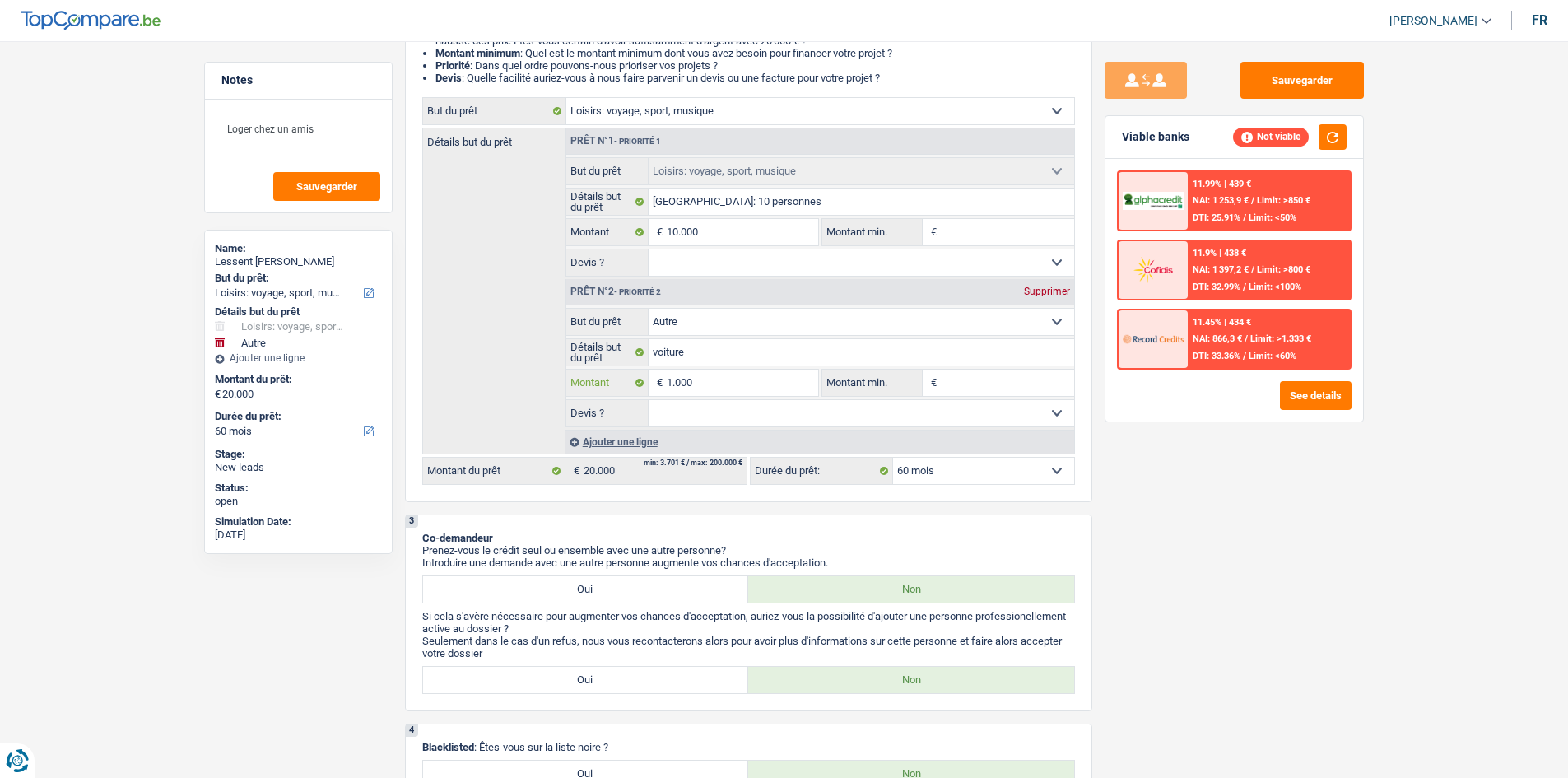 type on "1.000" 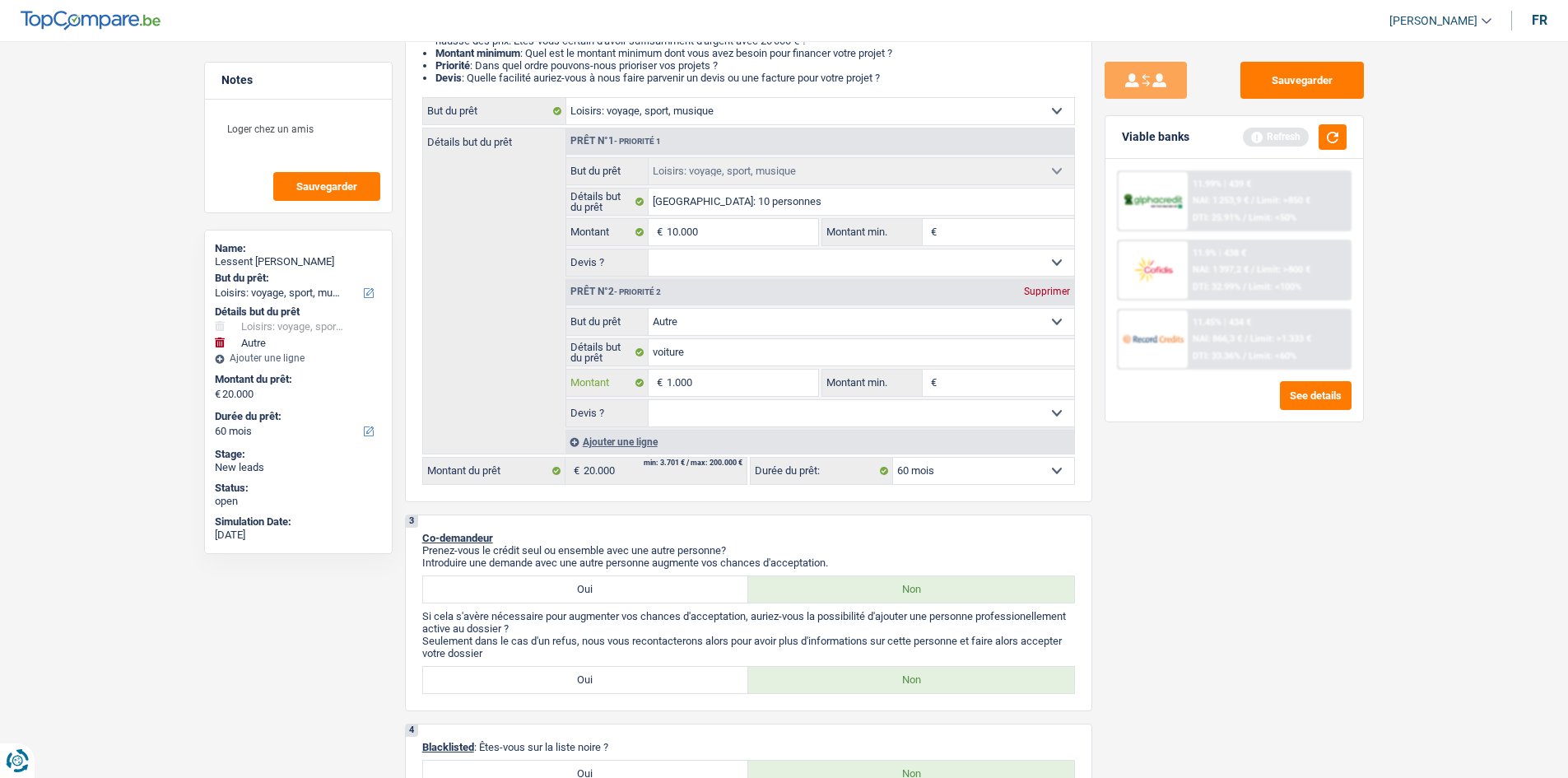 type on "100" 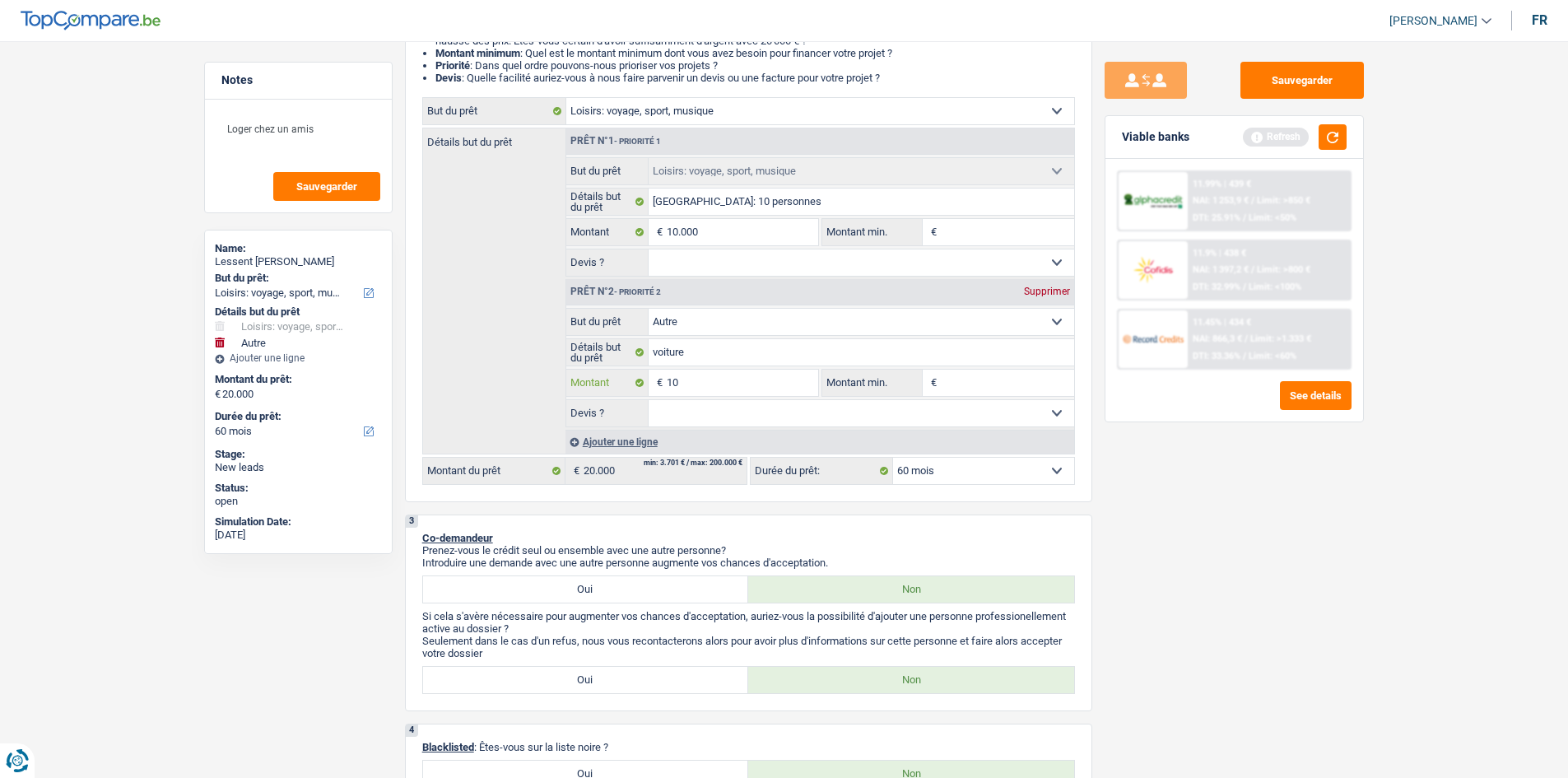 type on "1" 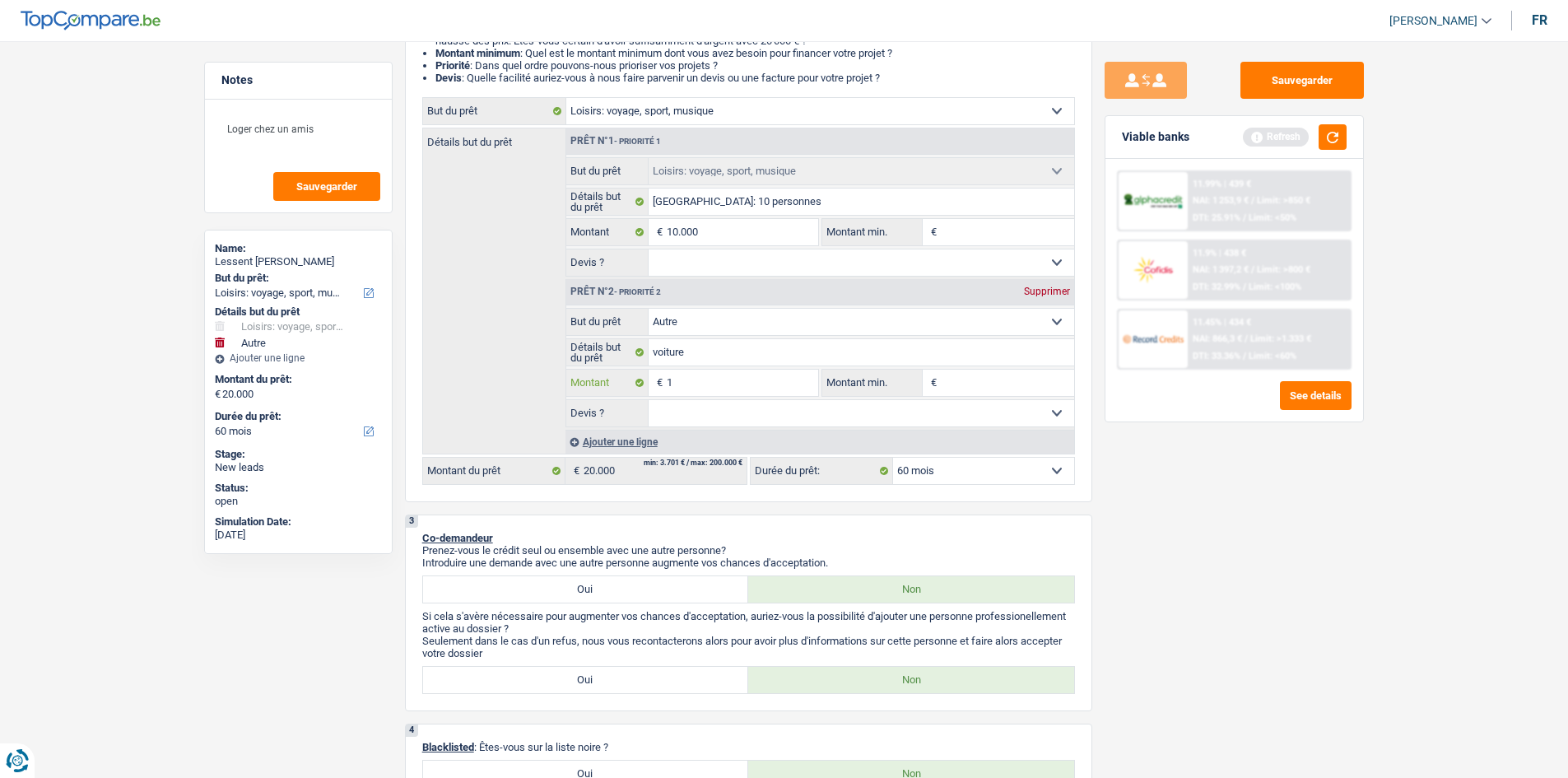 type 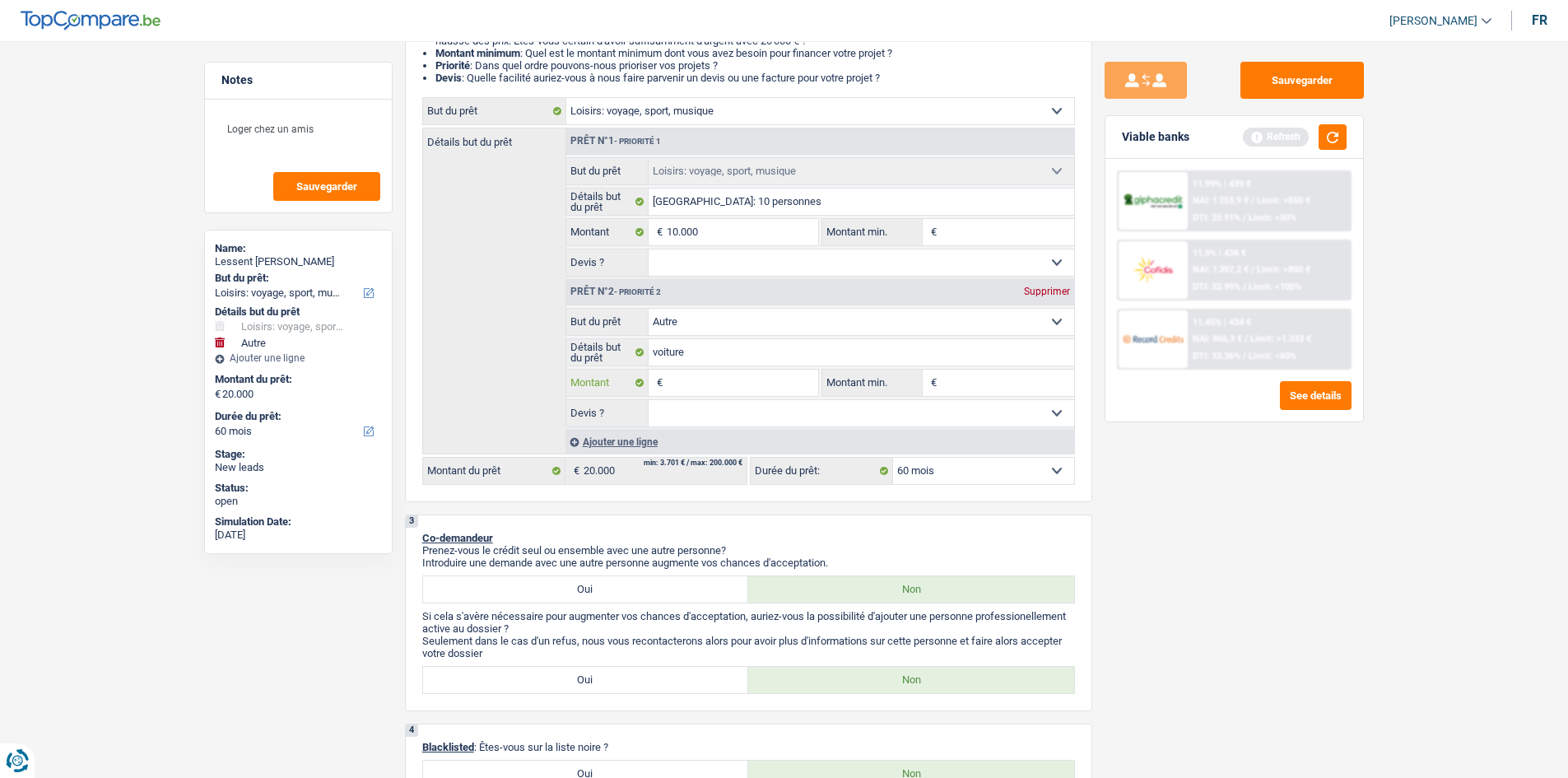 type 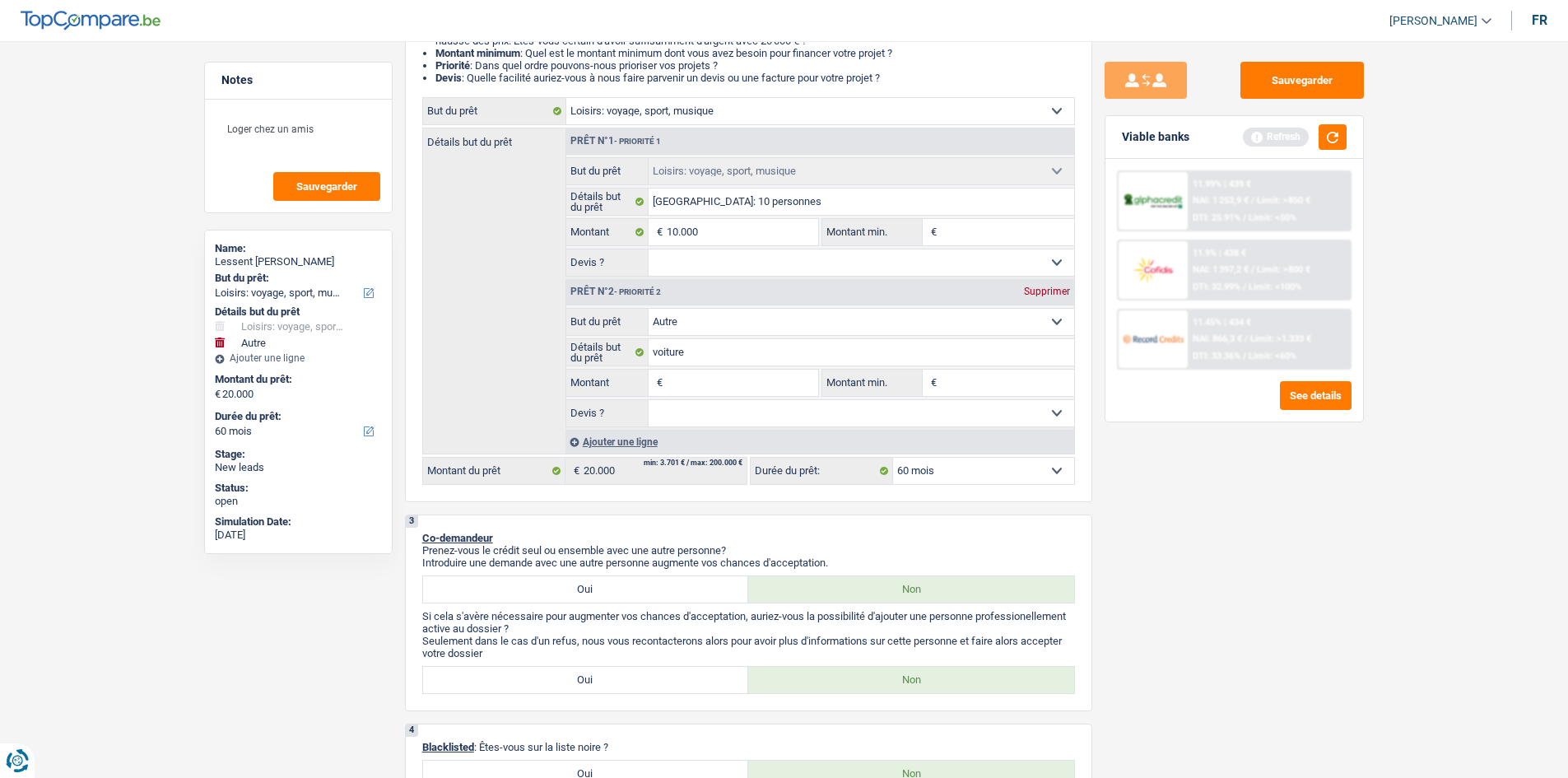 type on "9" 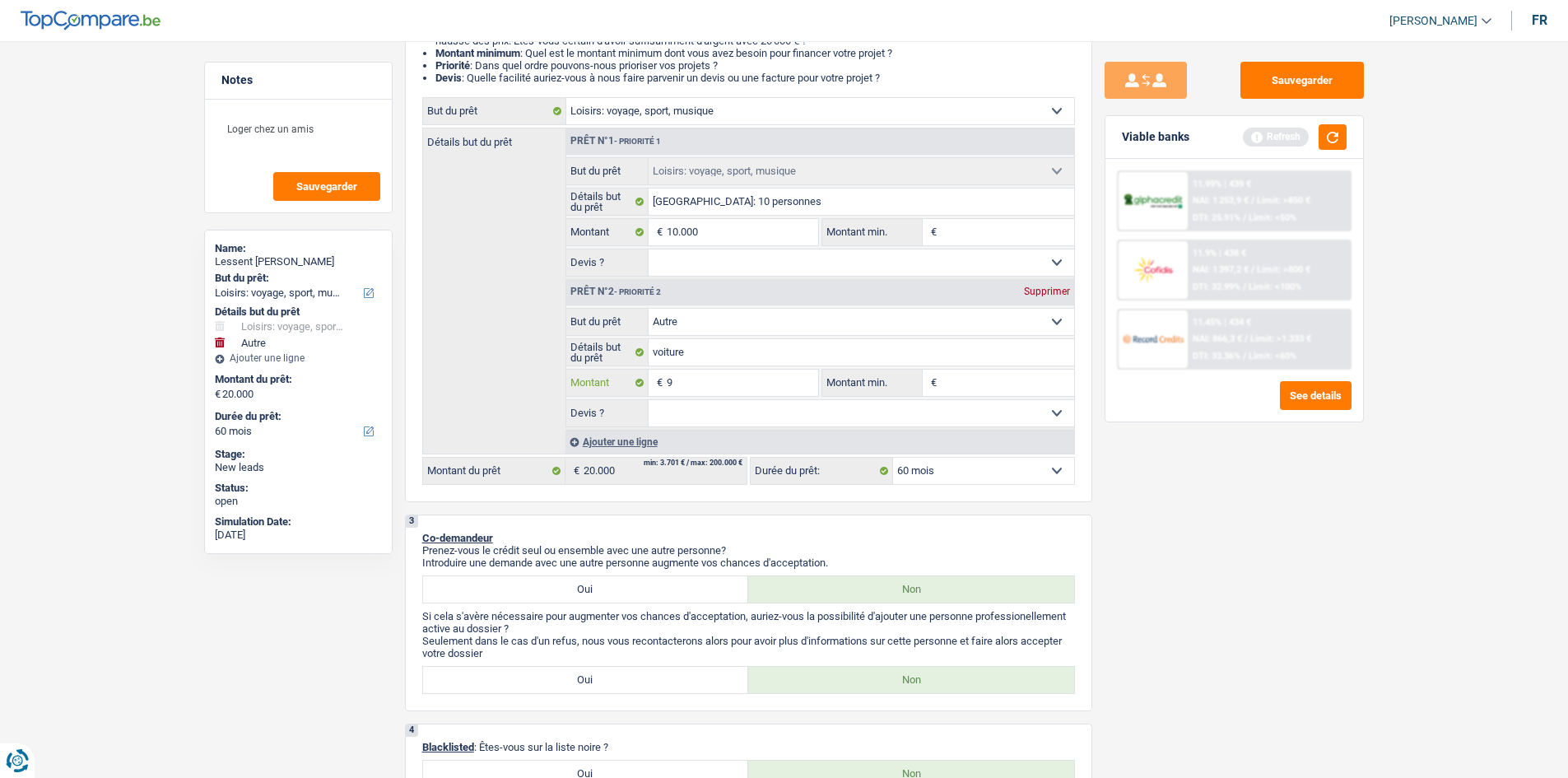 type on "99" 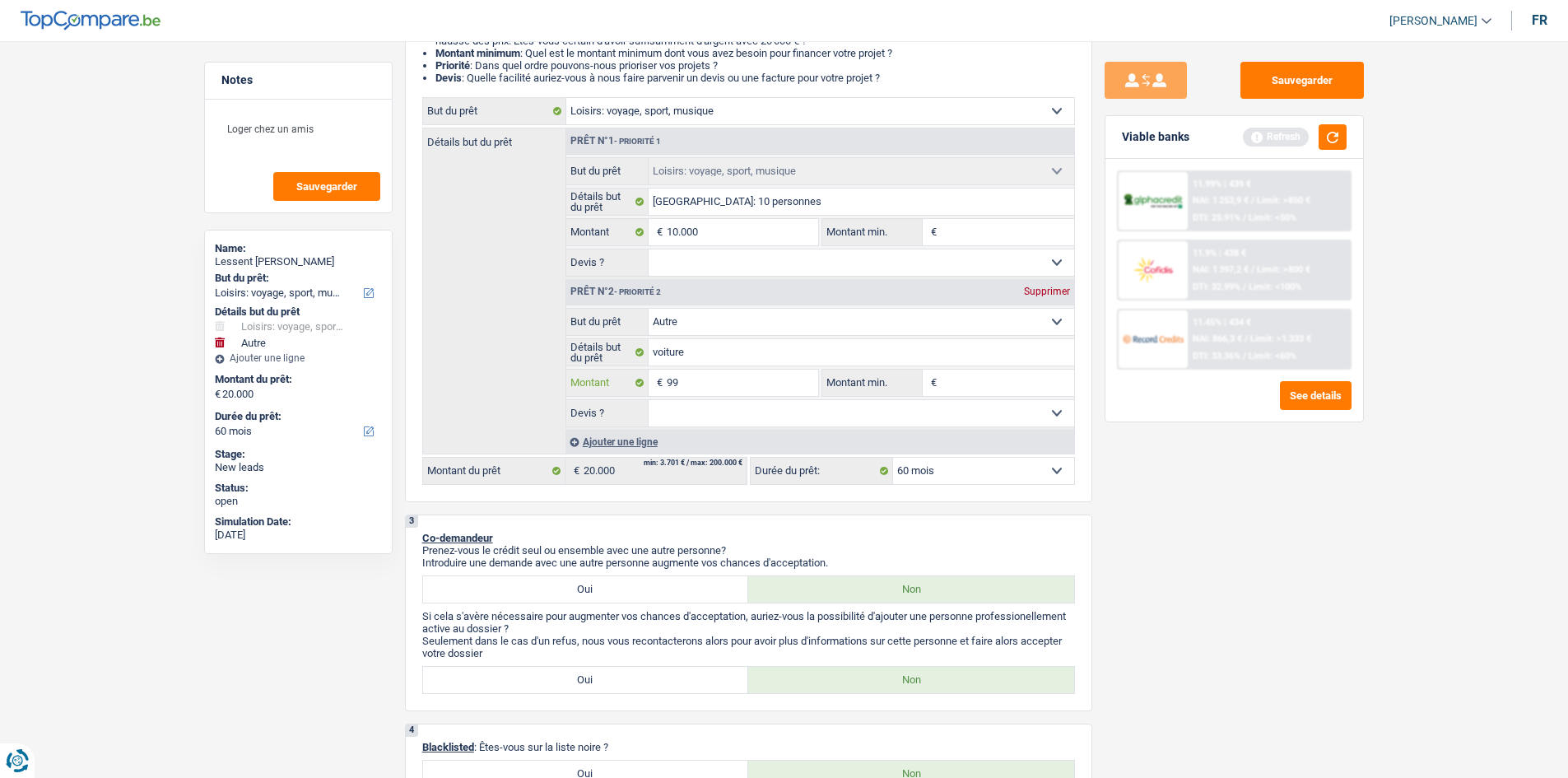 type on "999" 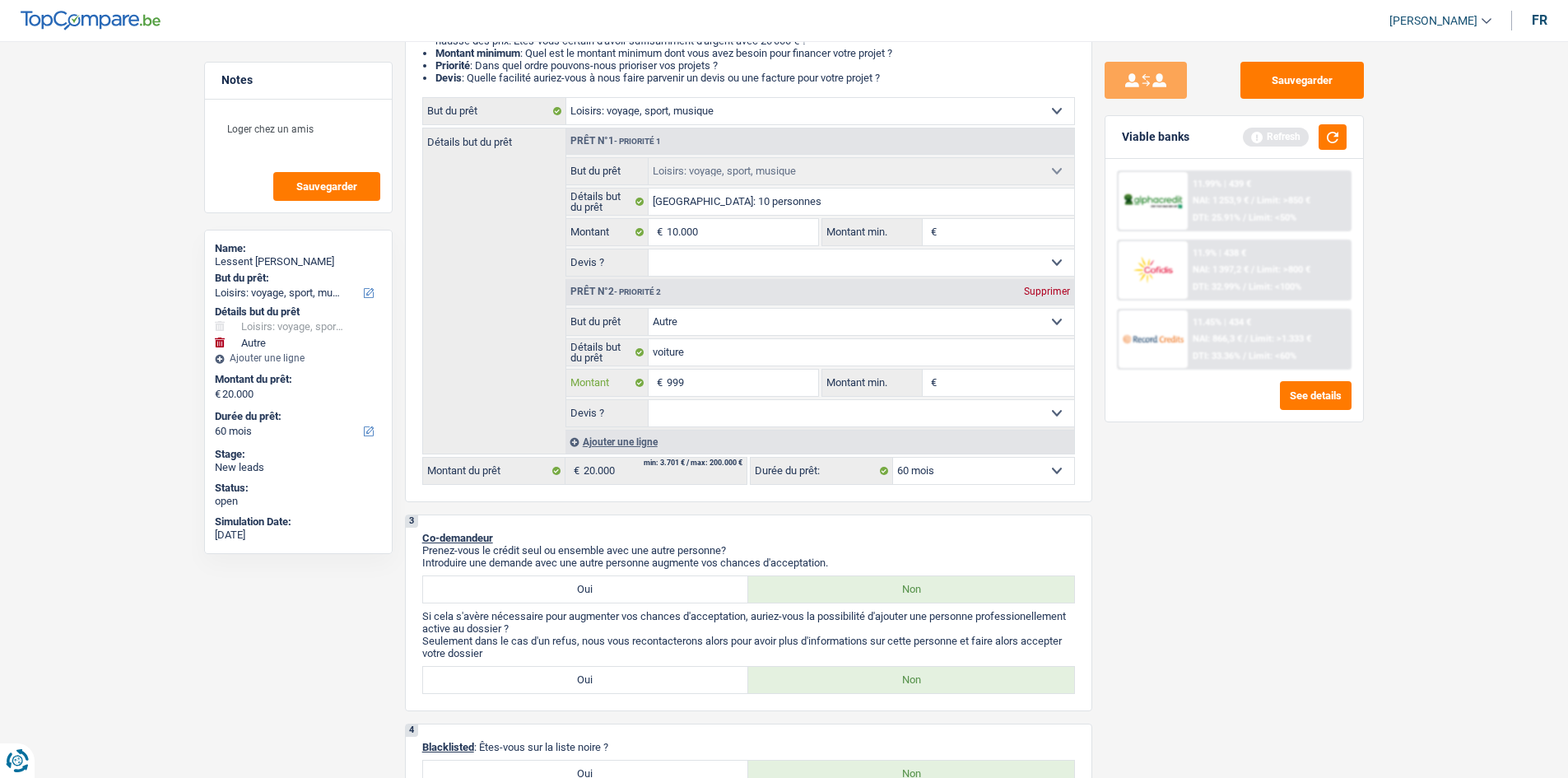 type on "9.999" 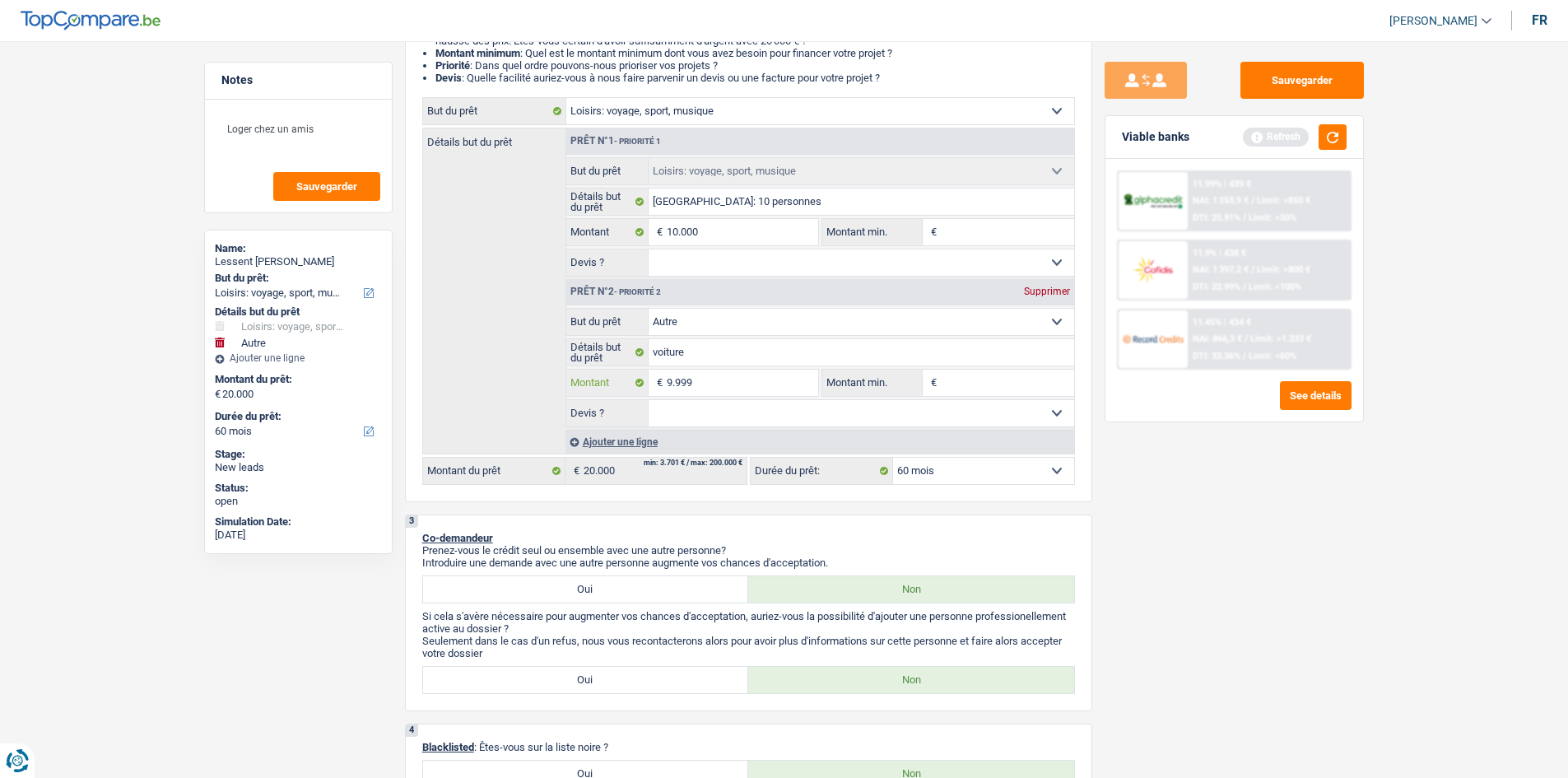 type on "9.999" 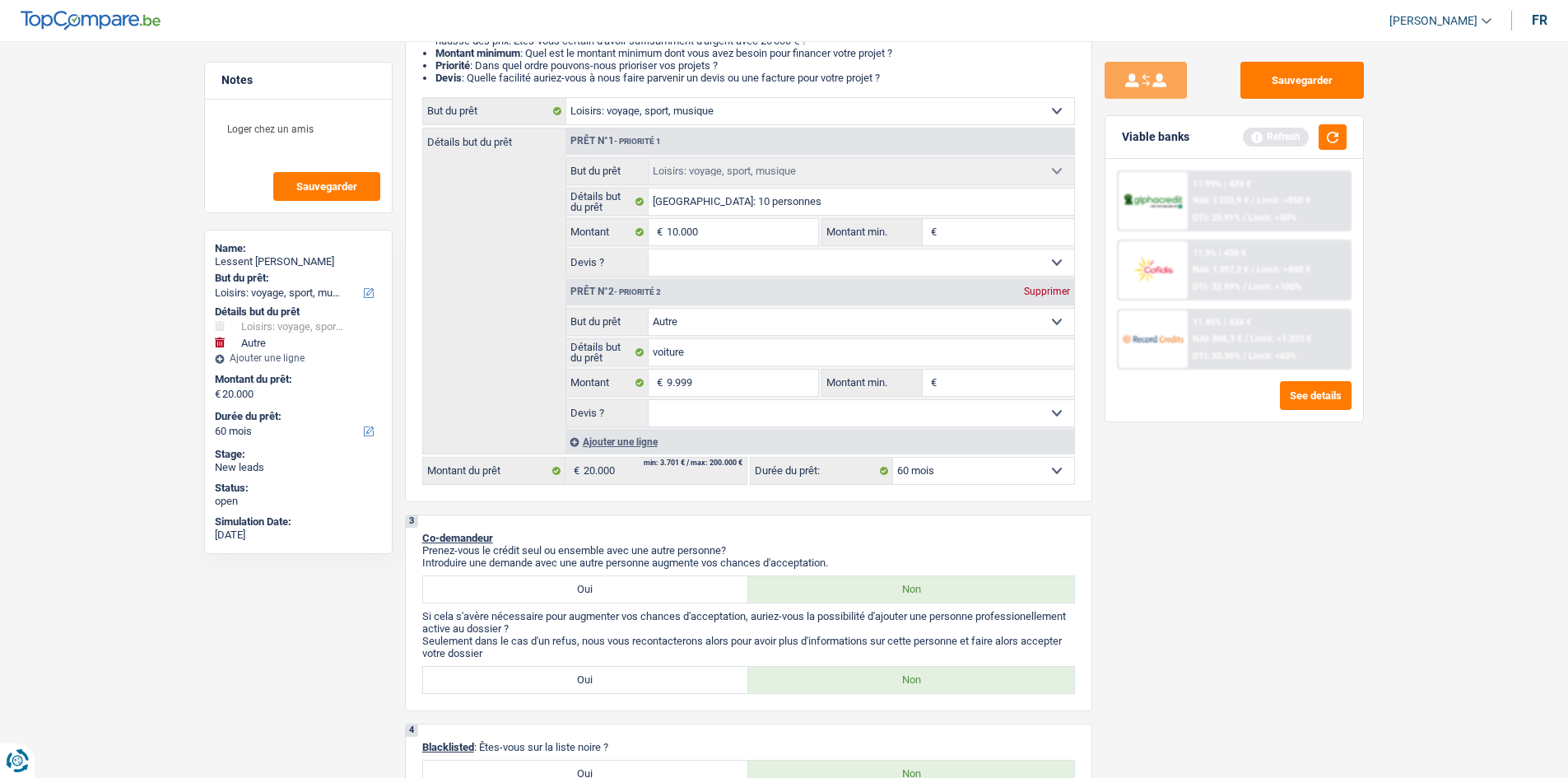 type on "19.999" 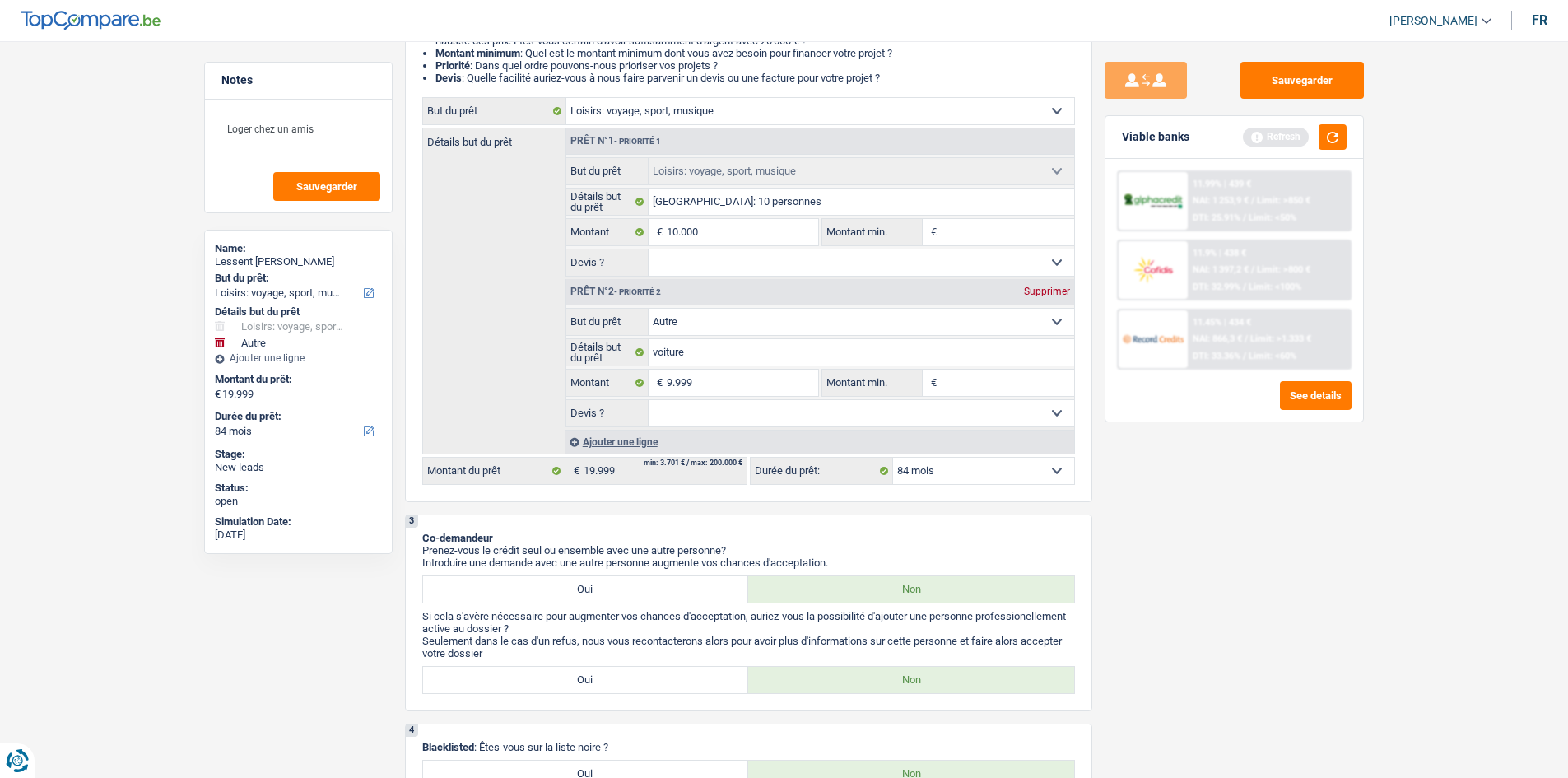 click on "Sauvegarder
Viable banks
Refresh
11.99% | 439 €
NAI: 1 253,9 €
/
Limit: >850 €
DTI: 25.91%
/
Limit: <50%
11.9% | 438 €
NAI: 1 397,2 €
/
Limit: >800 €
DTI: 32.99%
/
Limit: <100%
/       /" at bounding box center (1234, 404) 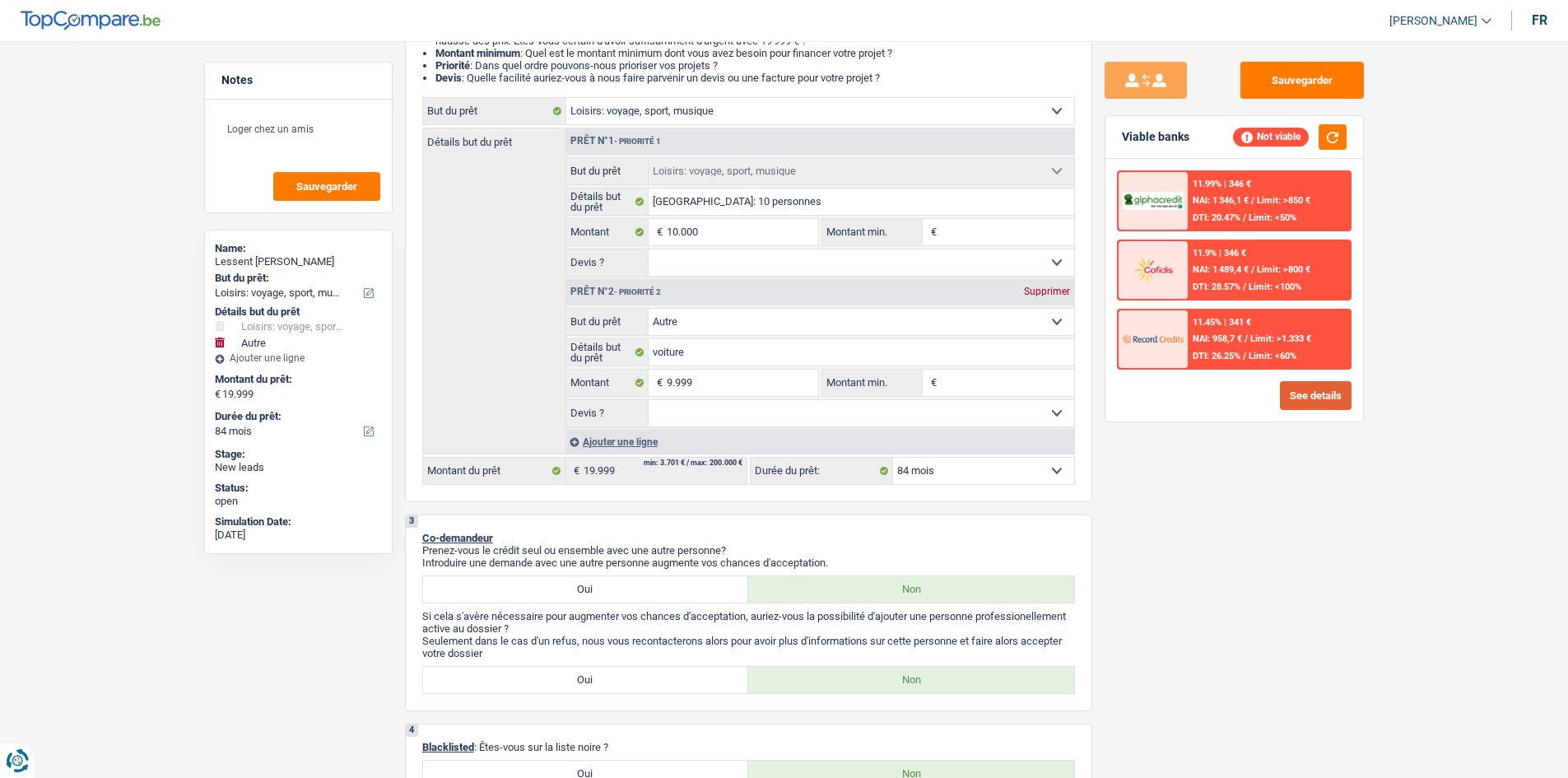 click on "See details" at bounding box center [1315, 395] 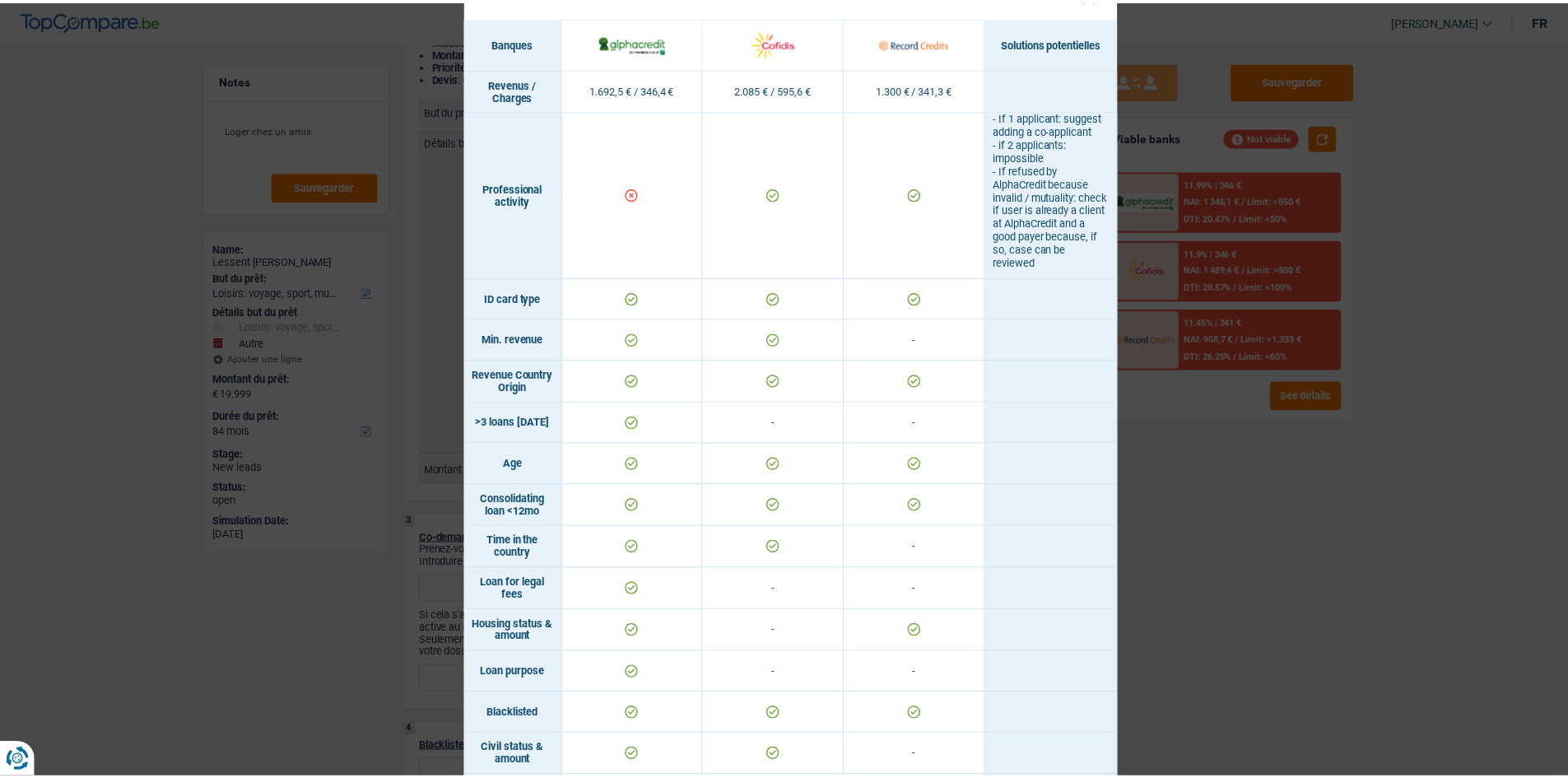 scroll, scrollTop: 48, scrollLeft: 0, axis: vertical 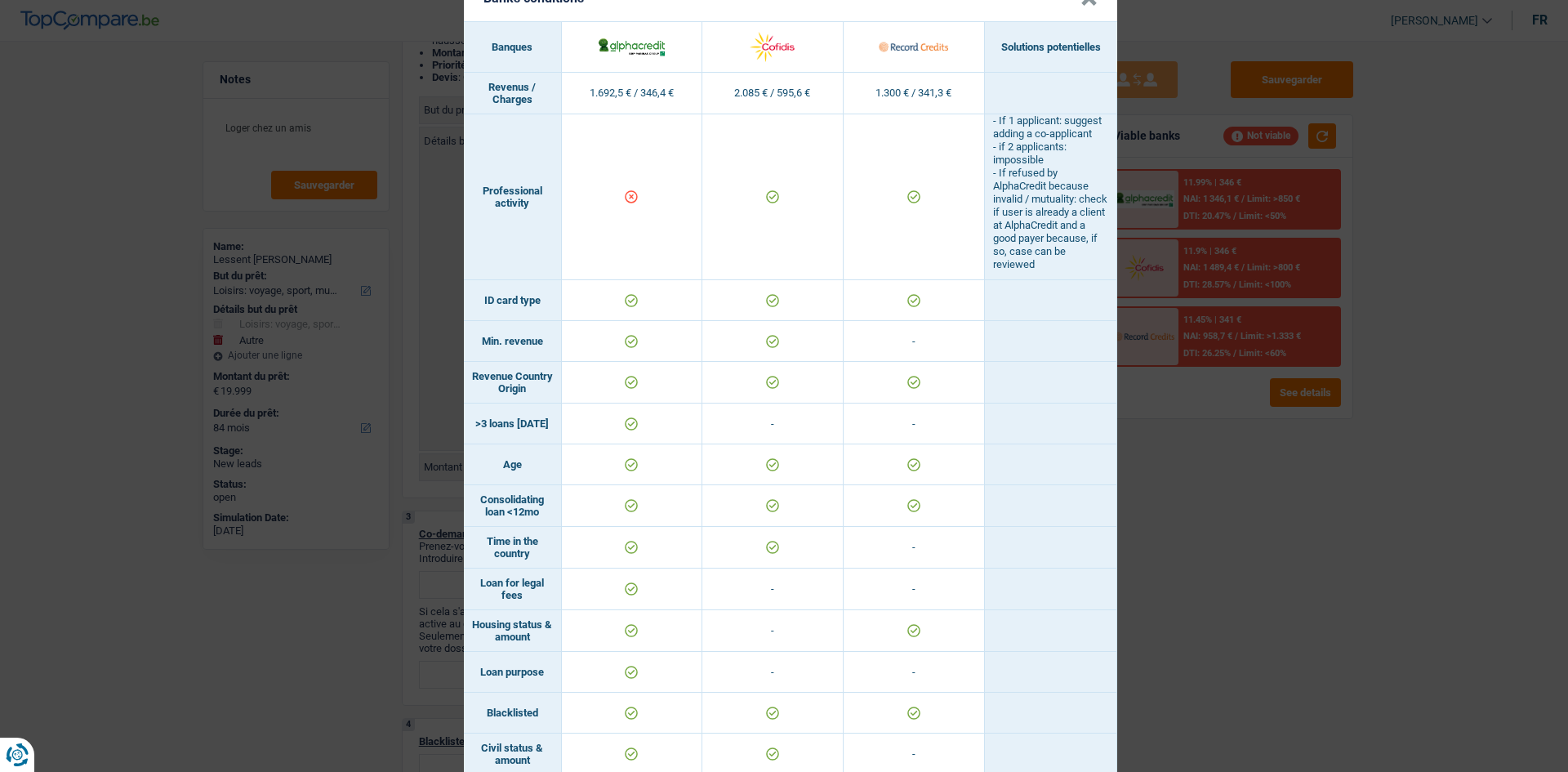 click on "Banks conditions ×
Banques
Solutions potentielles
Revenus / Charges
1.692,5 € / 346,4 €
2.085 € / 595,6 €
1.300 € / 341,3 €
Professional activity
- If 1 applicant: suggest adding a co-applicant
- if 2 applicants: impossible
- If refused by AlphaCredit because invalid / mutuality: check if user is already a client at AlphaCredit and a good payer because, if so, case can be reviewed
ID card type" at bounding box center (784, 386) 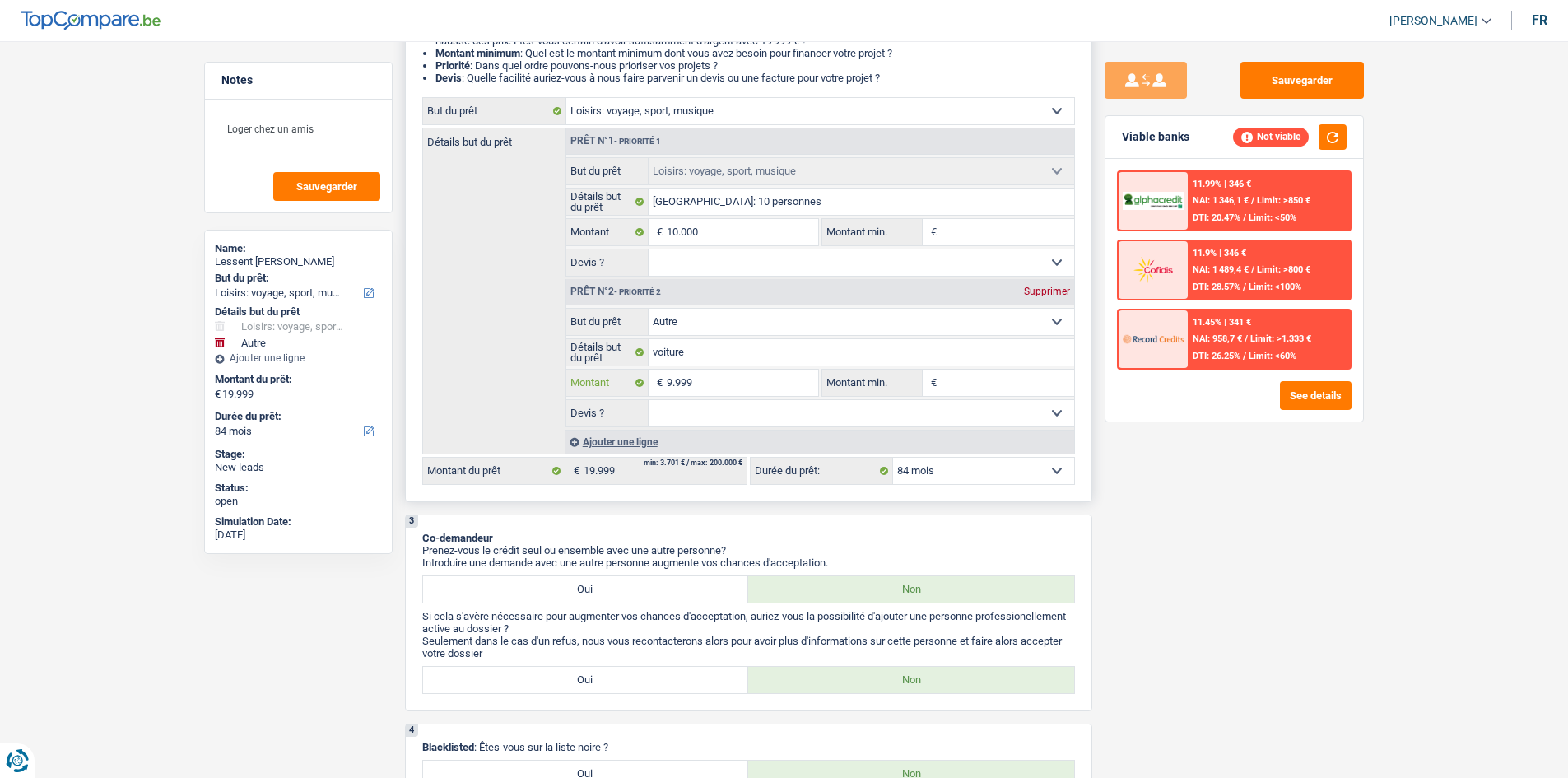 click on "9.999" at bounding box center (742, 383) 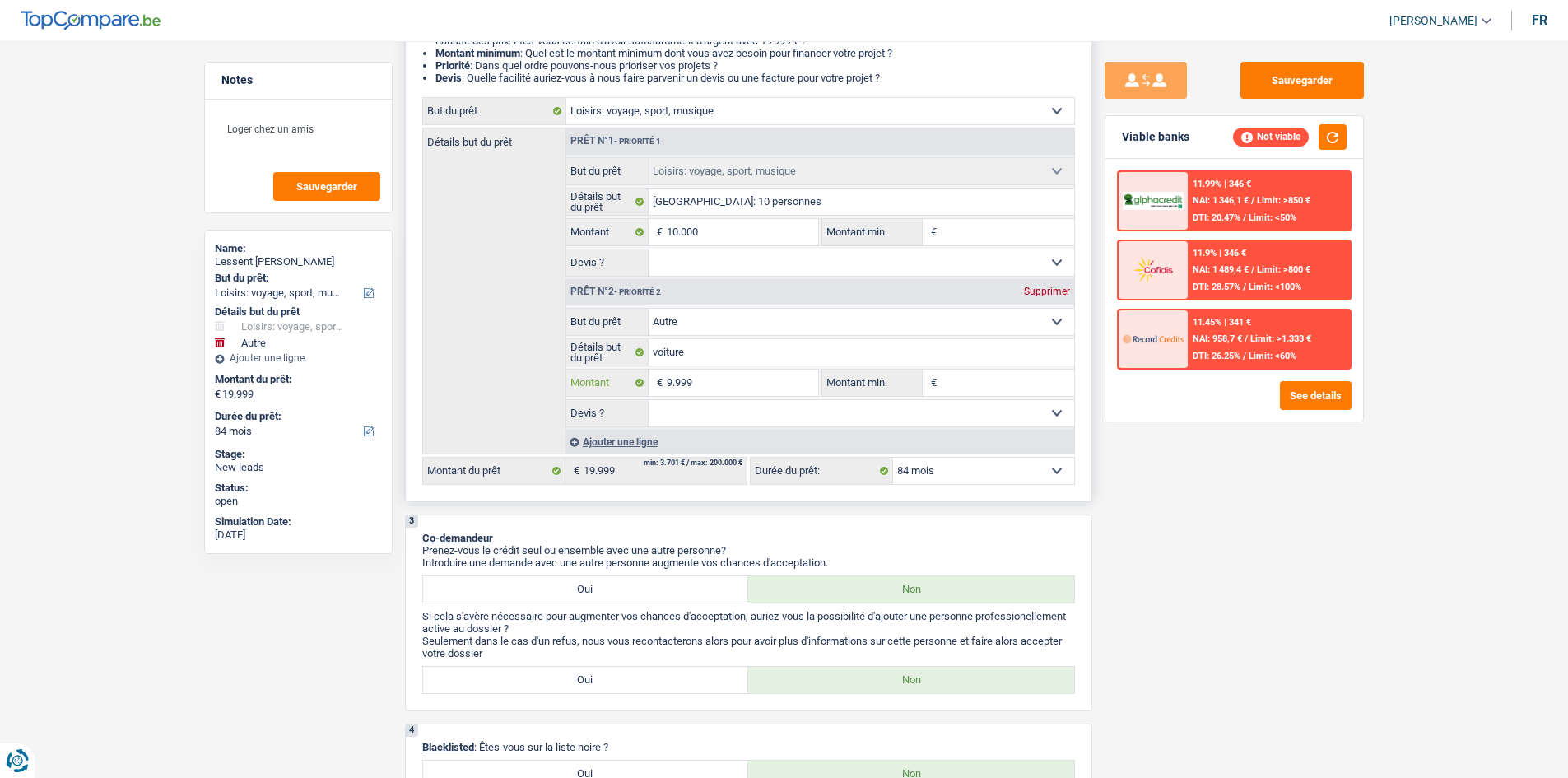 type on "999" 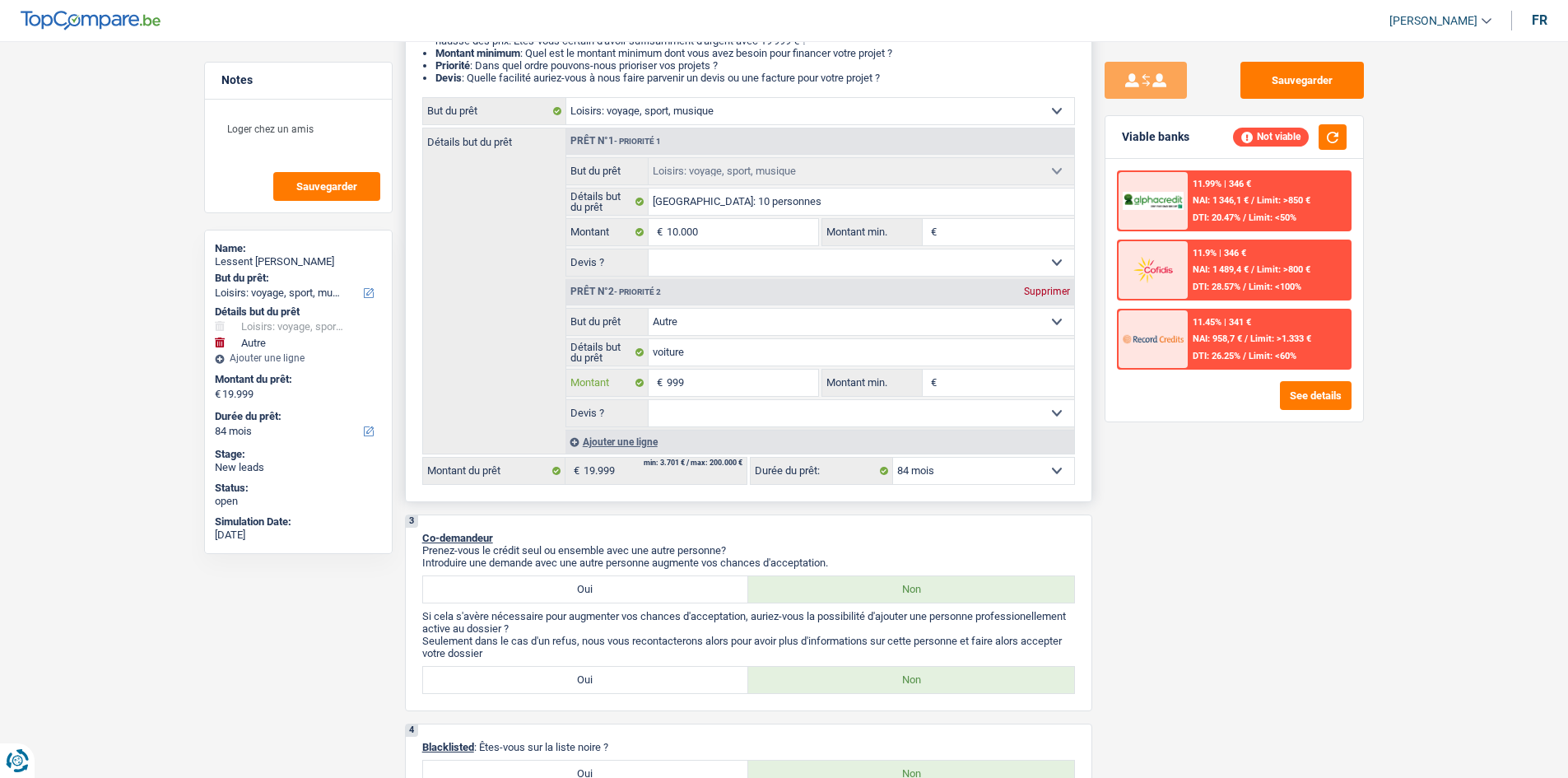 type on "99" 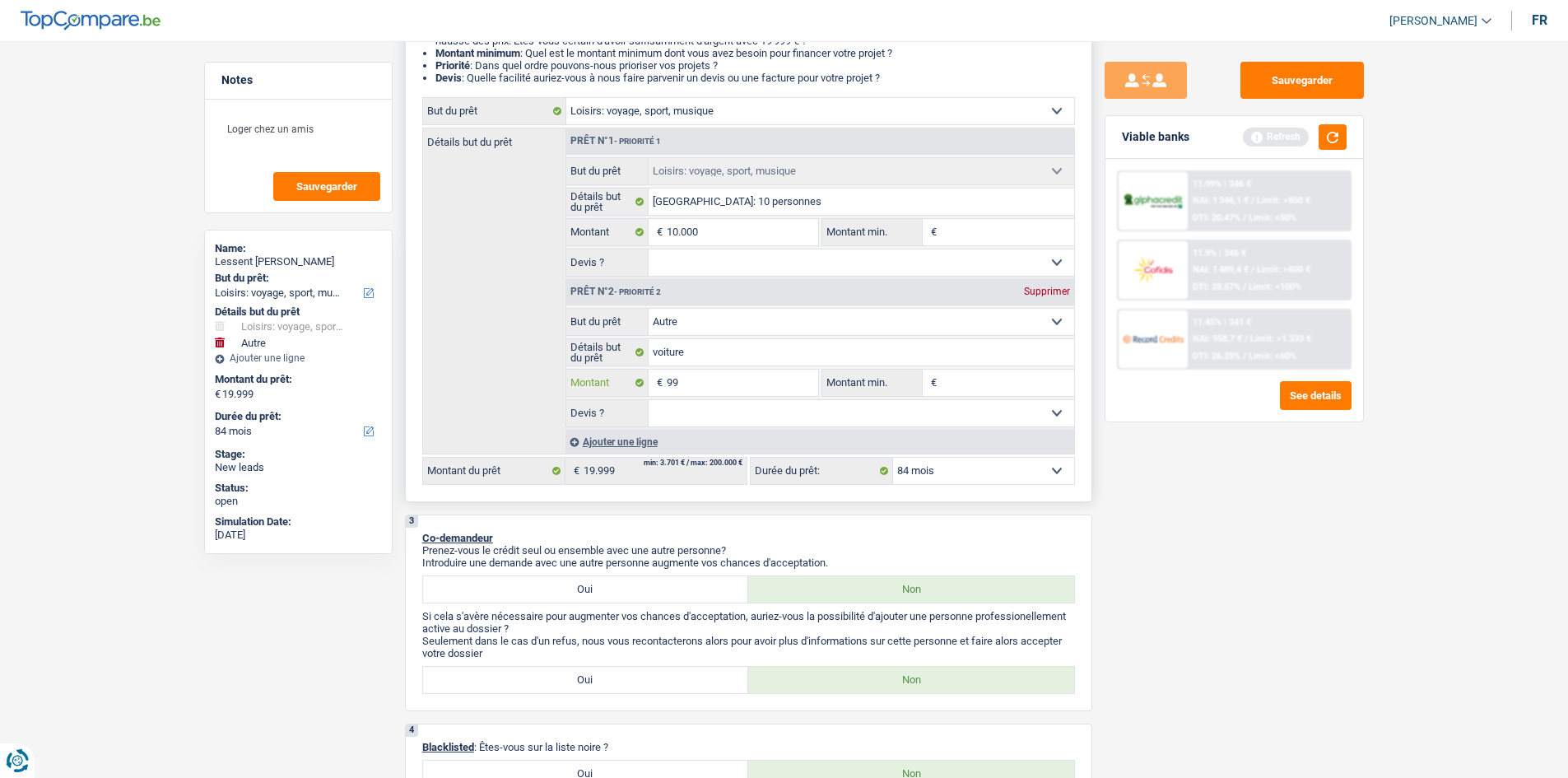 type on "9" 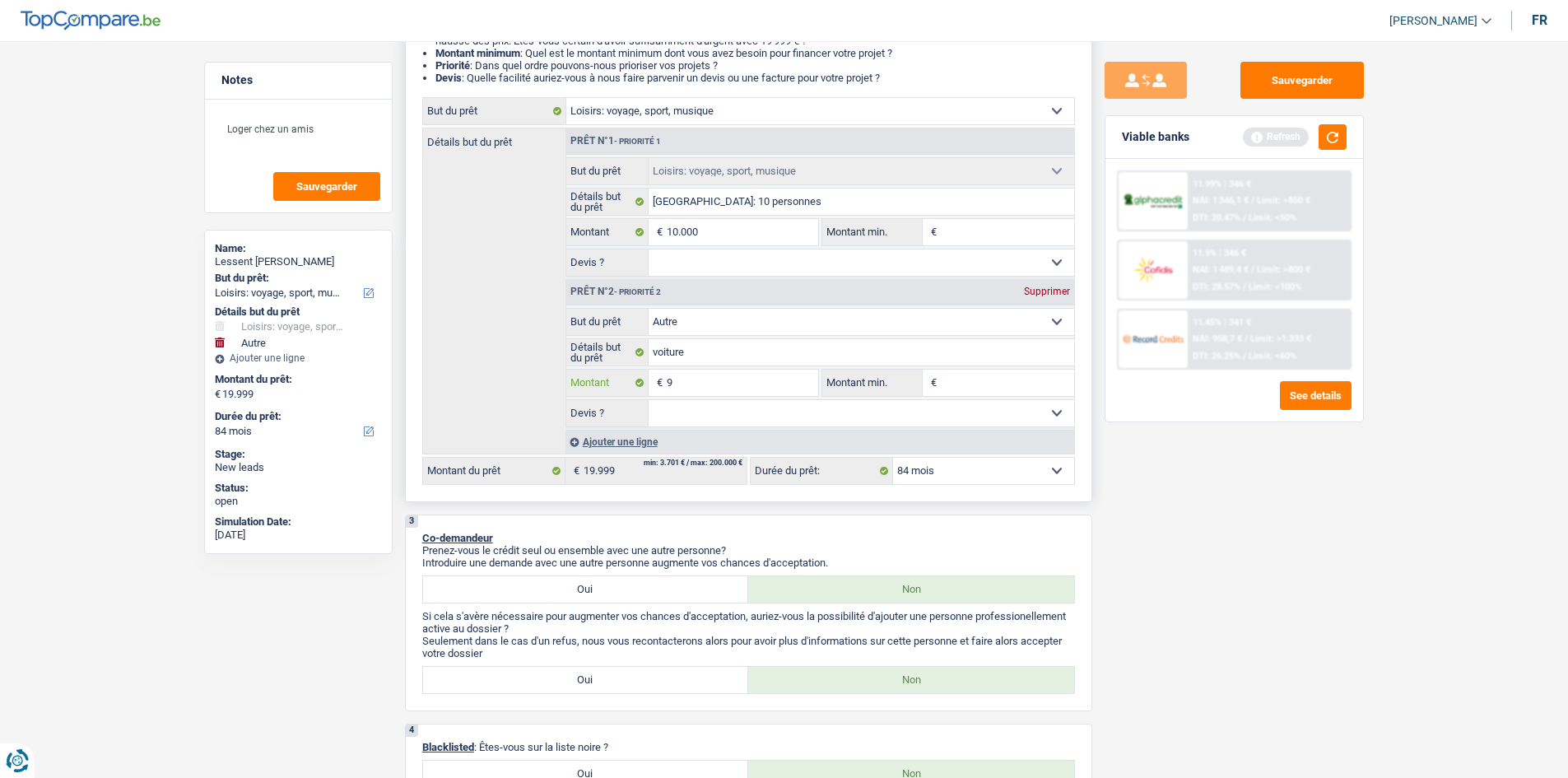 type 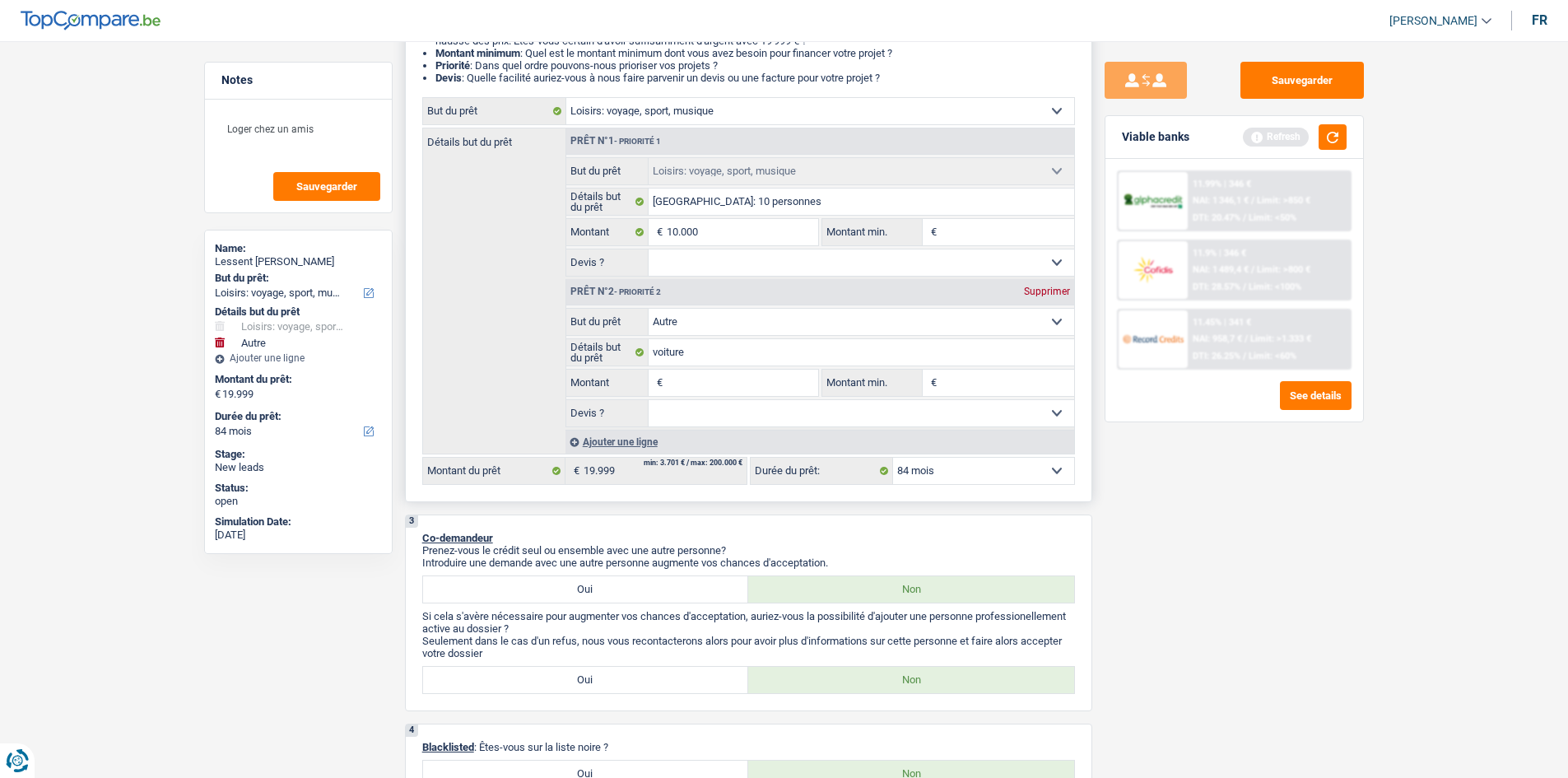 type on "4" 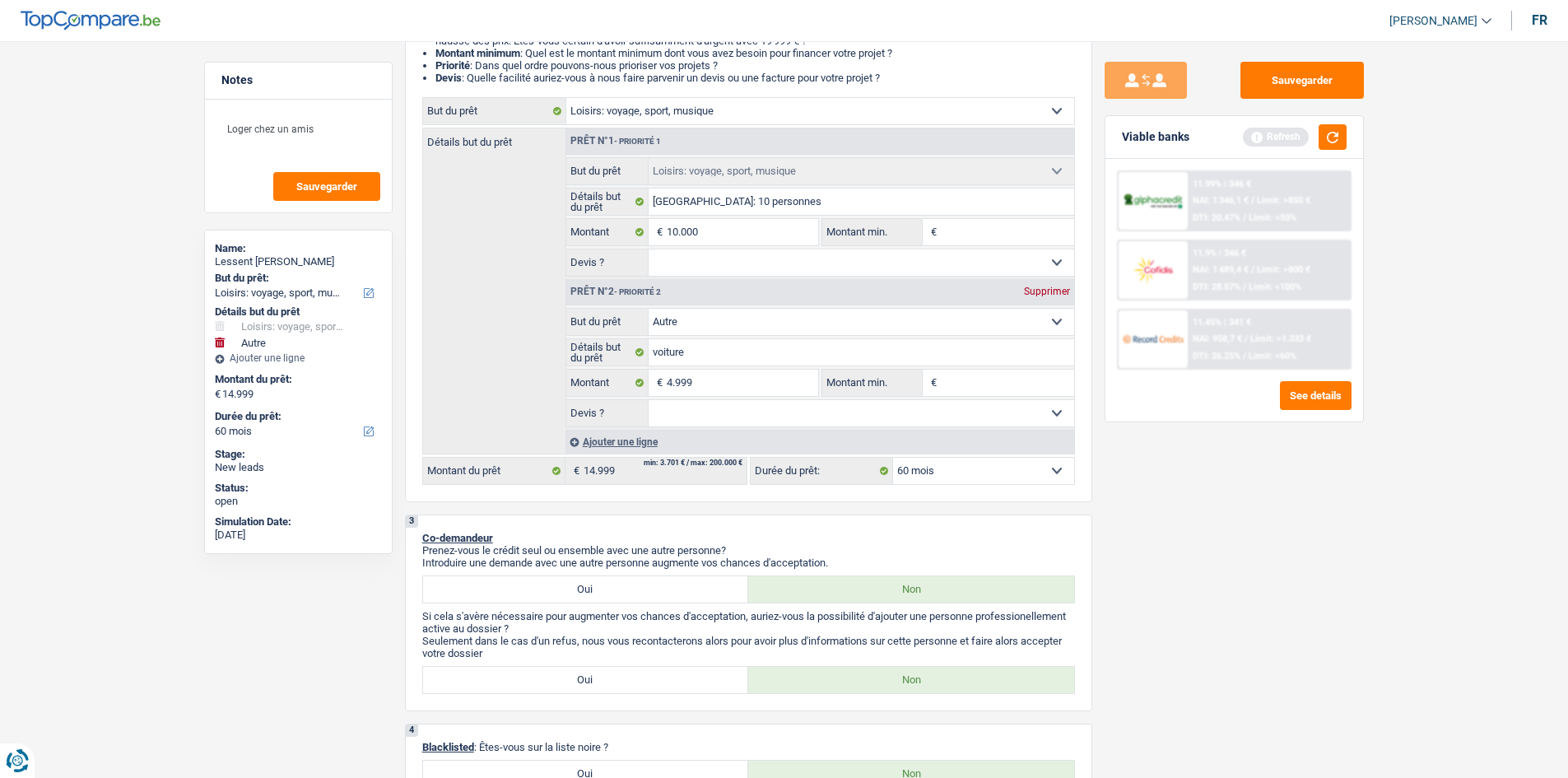 click on "Notes
Loger chez un amis
Sauvegarder
Name:   Lessent Jacqueline   But du prêt: Confort maison: meubles, textile, peinture, électroménager, outillage non-professionnel Hifi, multimédia, gsm, ordinateur Aménagement: frais d'installation, déménagement Evénement familial: naissance, mariage, divorce, communion, décès Frais médicaux Frais d'études Frais permis de conduire Loisirs: voyage, sport, musique Rafraîchissement: petits travaux maison et jardin Frais judiciaires Réparation voiture Prêt rénovation (non disponible pour les non-propriétaires) Prêt énergie (non disponible pour les non-propriétaires) Prêt voiture Taxes, impôts non professionnels Rénovation bien à l'étranger Dettes familiales Assurance Autre
Sélectionner une option
Détails but du prêt
Confort maison: meubles, textile, peinture, électroménager, outillage non-professionnel Prêt voiture" at bounding box center (784, 1094) 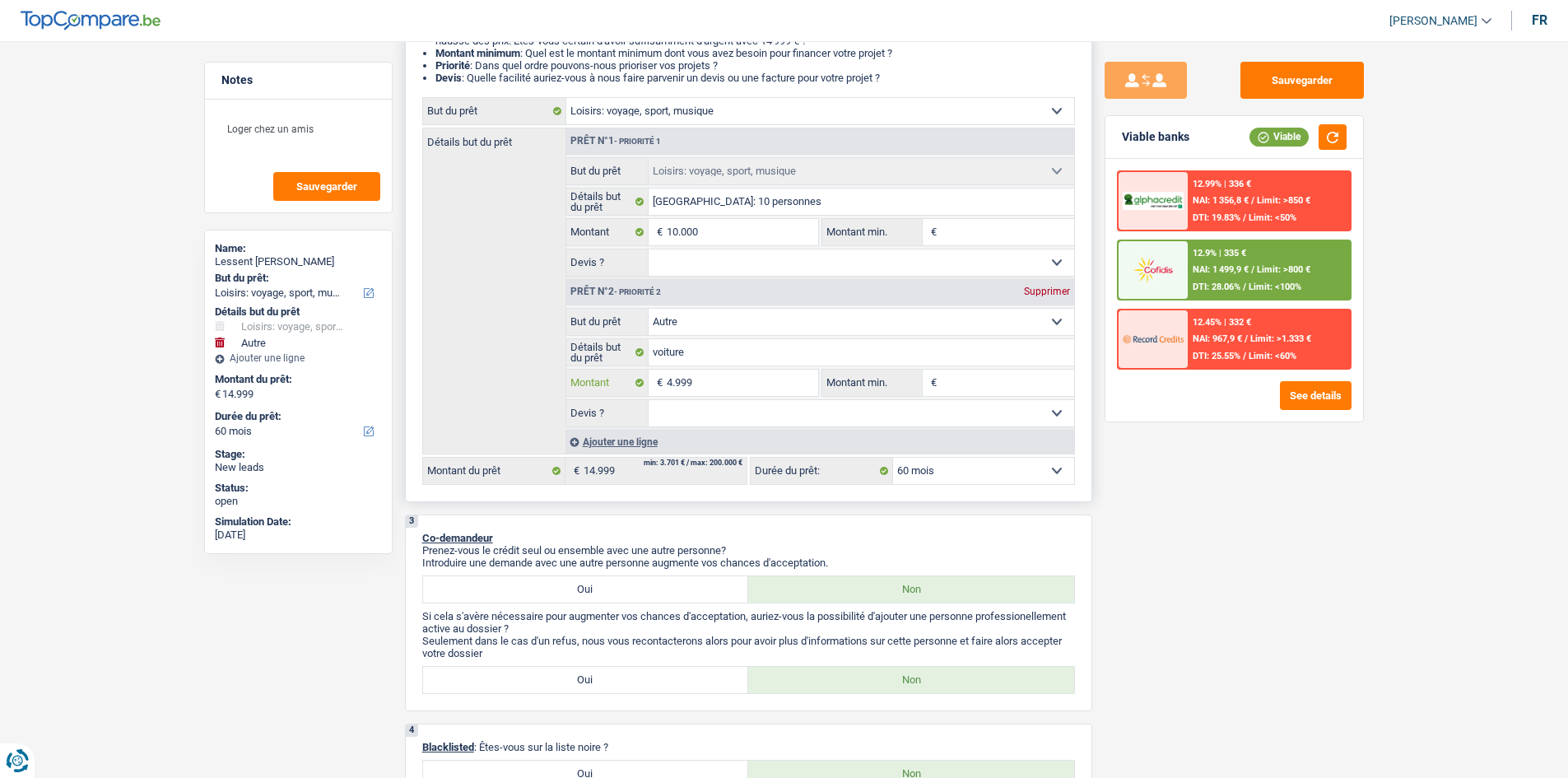 drag, startPoint x: 765, startPoint y: 391, endPoint x: 773, endPoint y: 389, distance: 8.246211 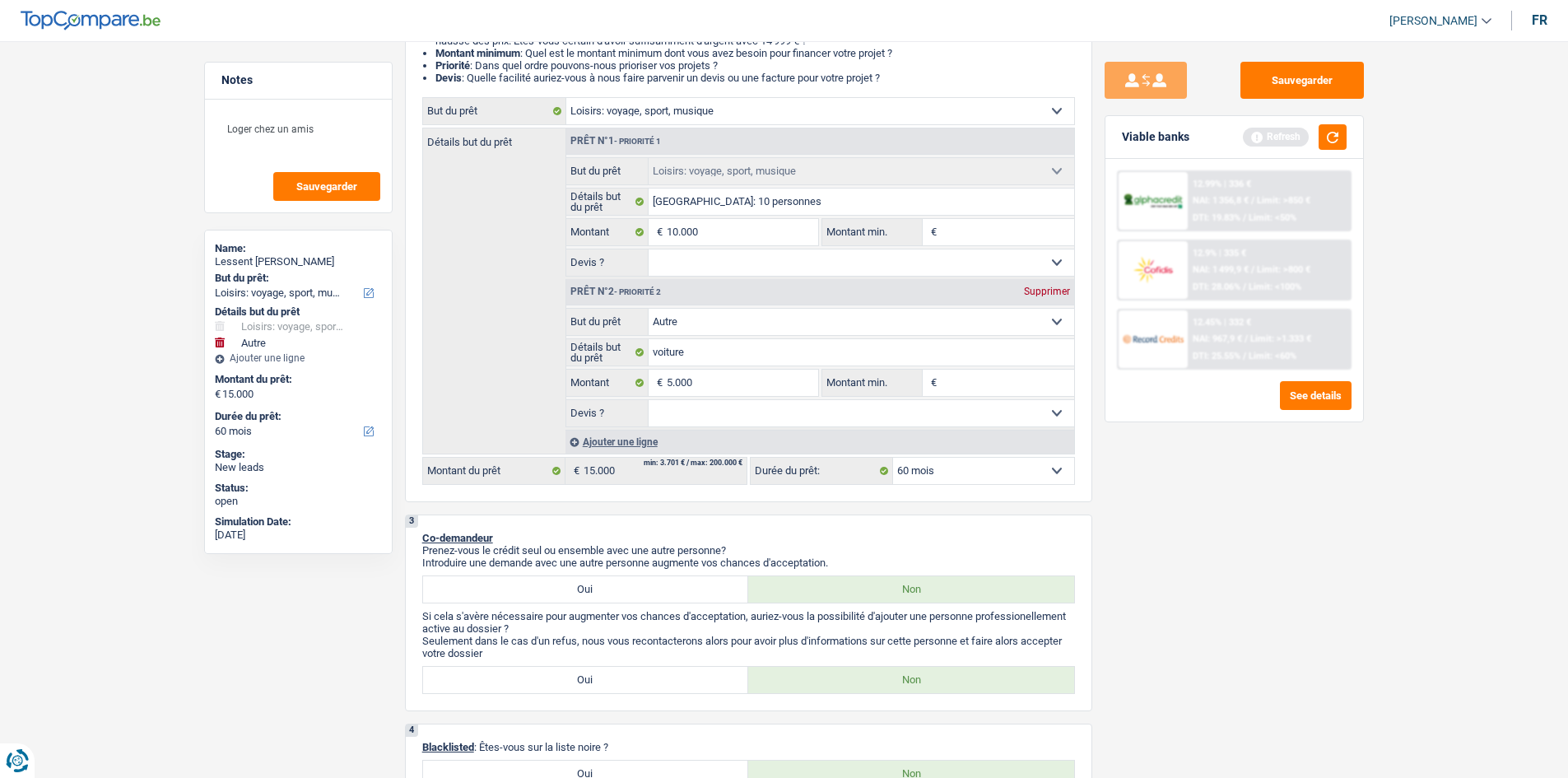 click on "Notes
Loger chez un amis
Sauvegarder
Name:   Lessent Jacqueline   But du prêt: Confort maison: meubles, textile, peinture, électroménager, outillage non-professionnel Hifi, multimédia, gsm, ordinateur Aménagement: frais d'installation, déménagement Evénement familial: naissance, mariage, divorce, communion, décès Frais médicaux Frais d'études Frais permis de conduire Loisirs: voyage, sport, musique Rafraîchissement: petits travaux maison et jardin Frais judiciaires Réparation voiture Prêt rénovation (non disponible pour les non-propriétaires) Prêt énergie (non disponible pour les non-propriétaires) Prêt voiture Taxes, impôts non professionnels Rénovation bien à l'étranger Dettes familiales Assurance Autre
Sélectionner une option
Détails but du prêt
Confort maison: meubles, textile, peinture, électroménager, outillage non-professionnel Prêt voiture" at bounding box center [784, 1094] 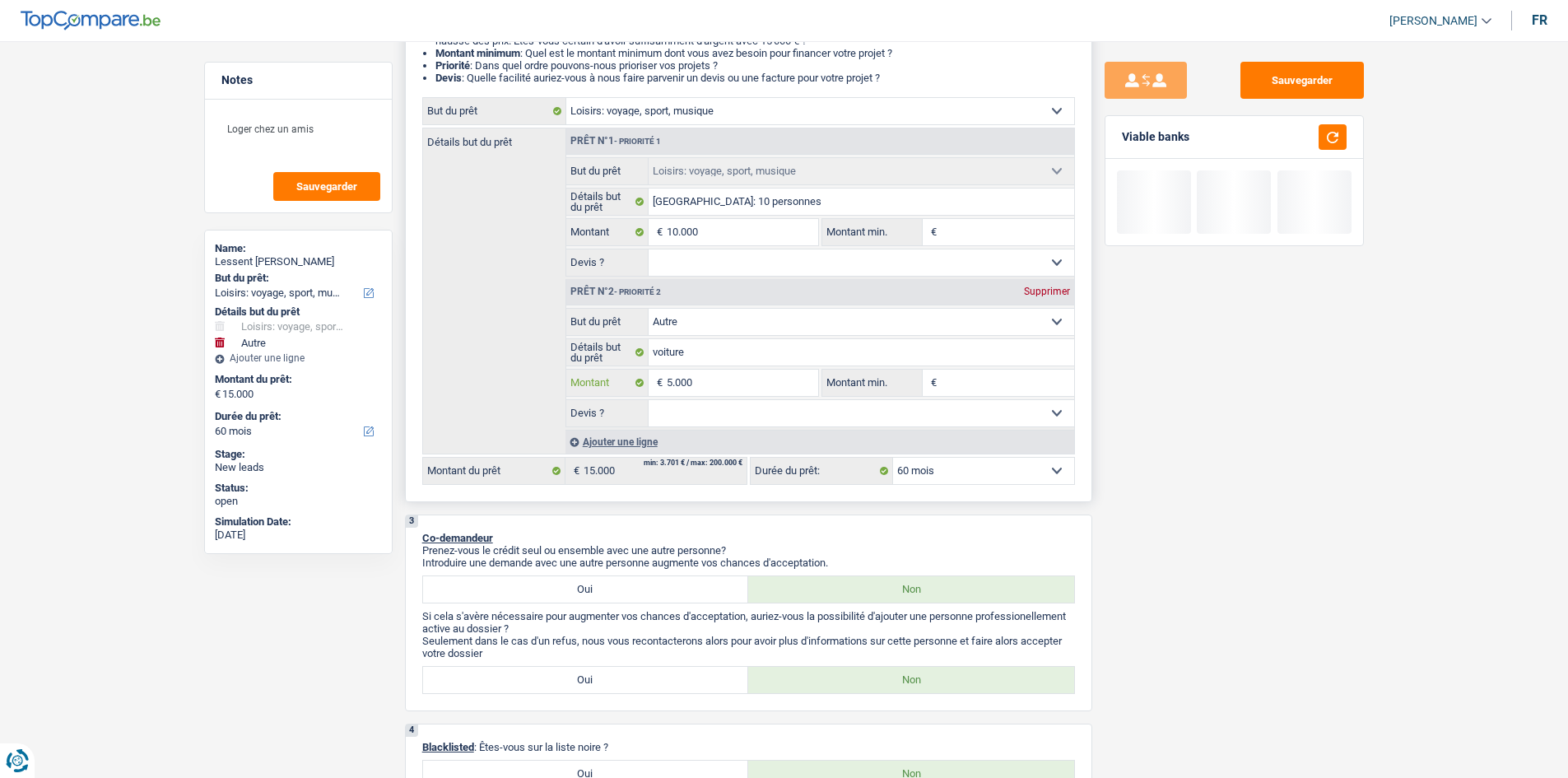 click on "5.000" at bounding box center [742, 383] 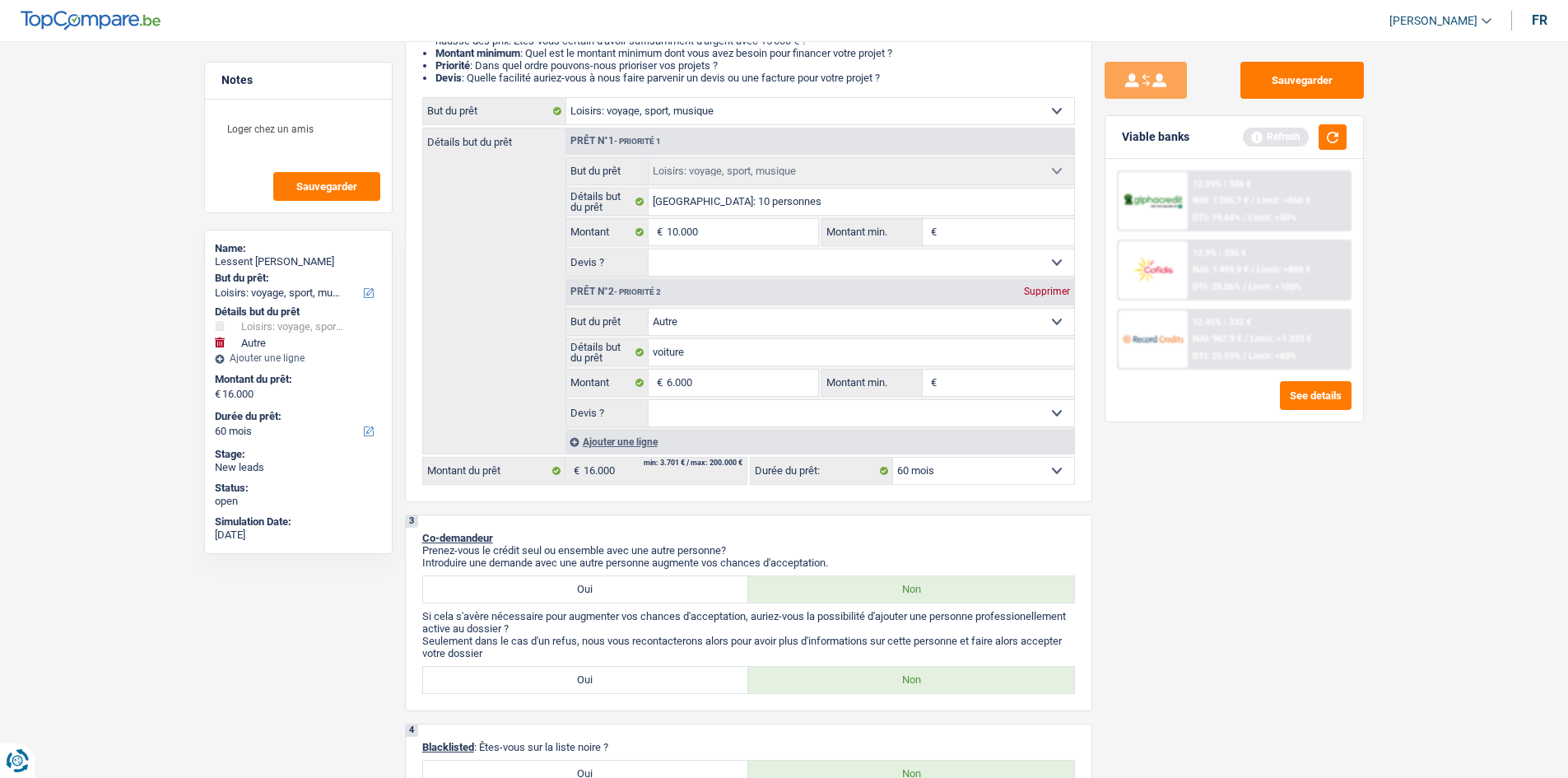 click on "Sauvegarder
Viable banks
Refresh
12.99% | 336 €
NAI: 1 356,7 €
/
Limit: >850 €
DTI: 19.84%
/
Limit: <50%
12.9% | 335 €
NAI: 1 499,9 €
/
Limit: >800 €
DTI: 28.06%
/
Limit: <100%
/       /" at bounding box center (1234, 404) 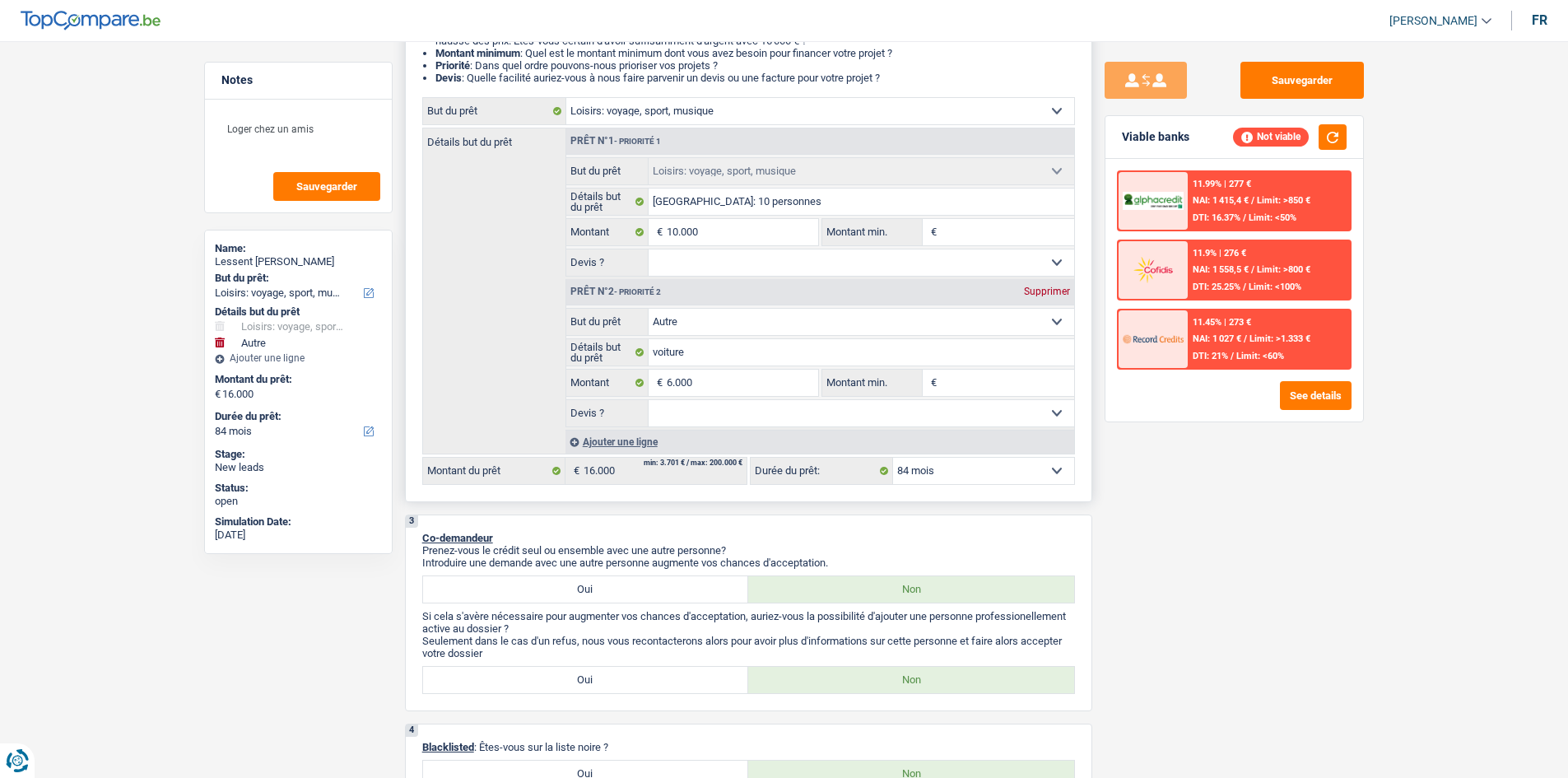 click on "12 mois 18 mois 24 mois 30 mois 36 mois 42 mois 48 mois 60 mois 72 mois 84 mois
Sélectionner une option" at bounding box center (984, 471) 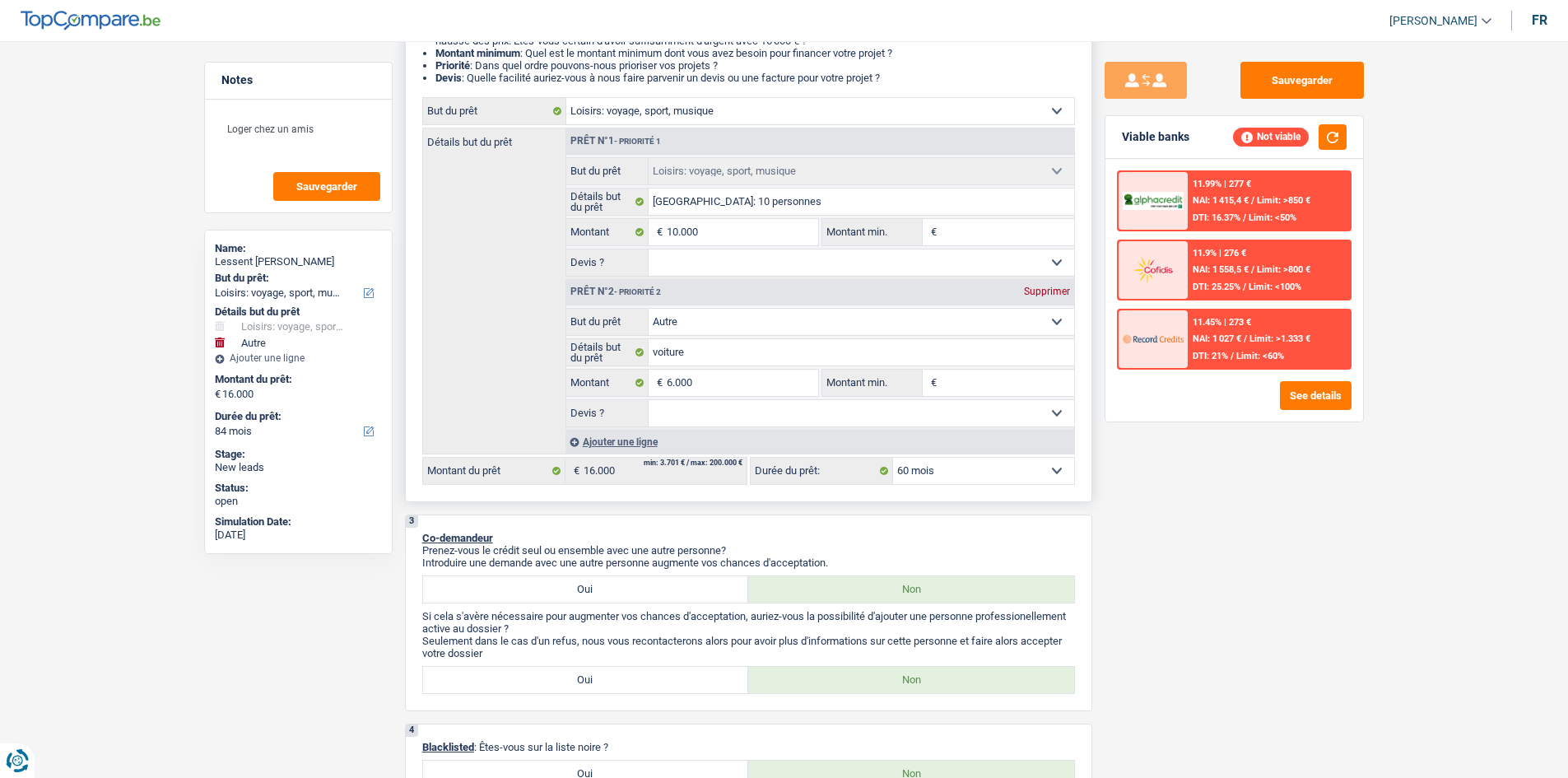 click on "12 mois 18 mois 24 mois 30 mois 36 mois 42 mois 48 mois 60 mois 72 mois 84 mois
Sélectionner une option" at bounding box center (984, 471) 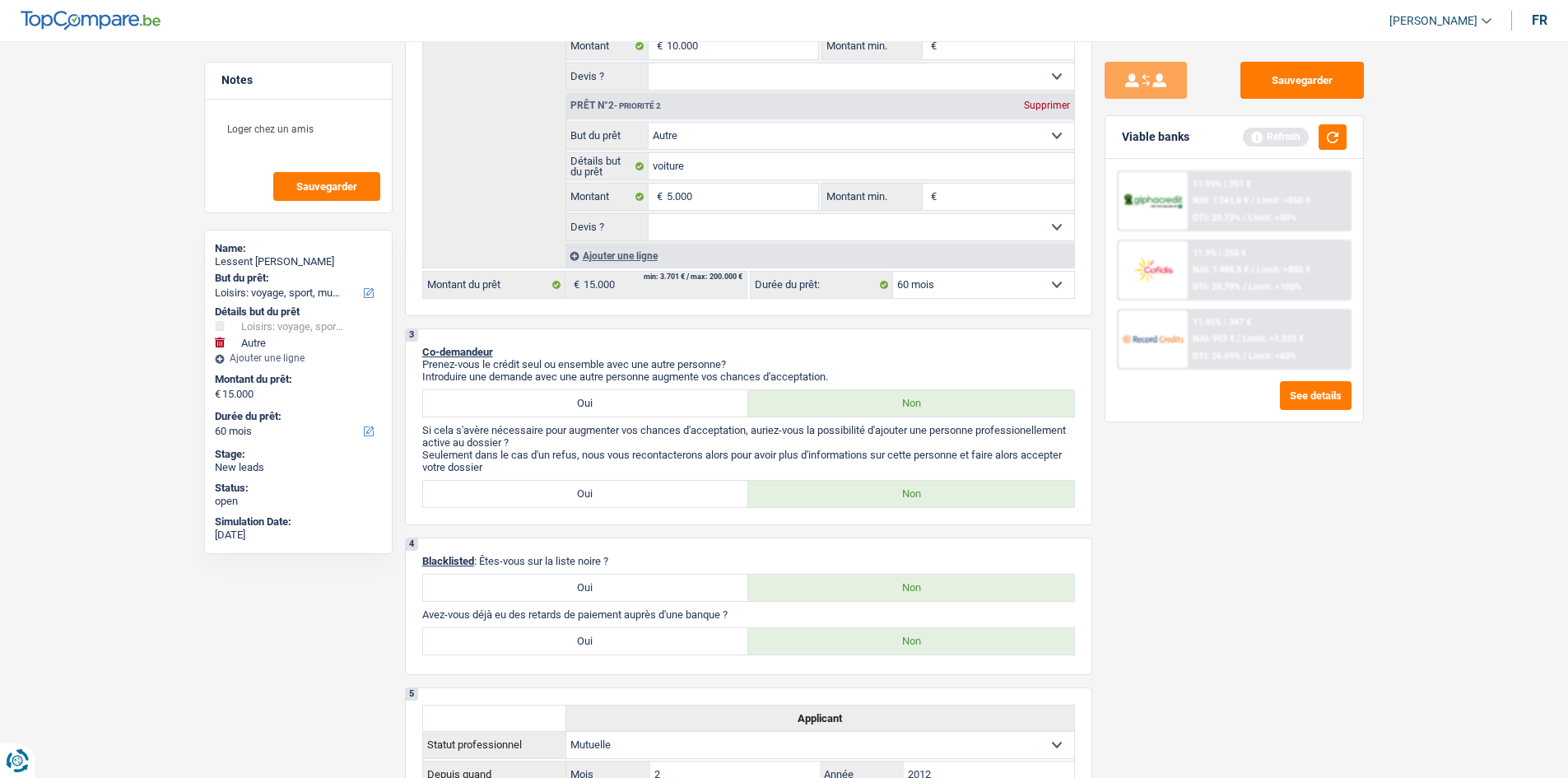 click on "Sauvegarder
Viable banks
Refresh
11.99% | 351 €
NAI: 1 341,6 €
/
Limit: >850 €
DTI: 20.73%
/
Limit: <50%
11.9% | 350 €
NAI: 1 484,8 €
/
Limit: >800 €
DTI: 28.79%
/
Limit: <100%
/       /" at bounding box center (1234, 404) 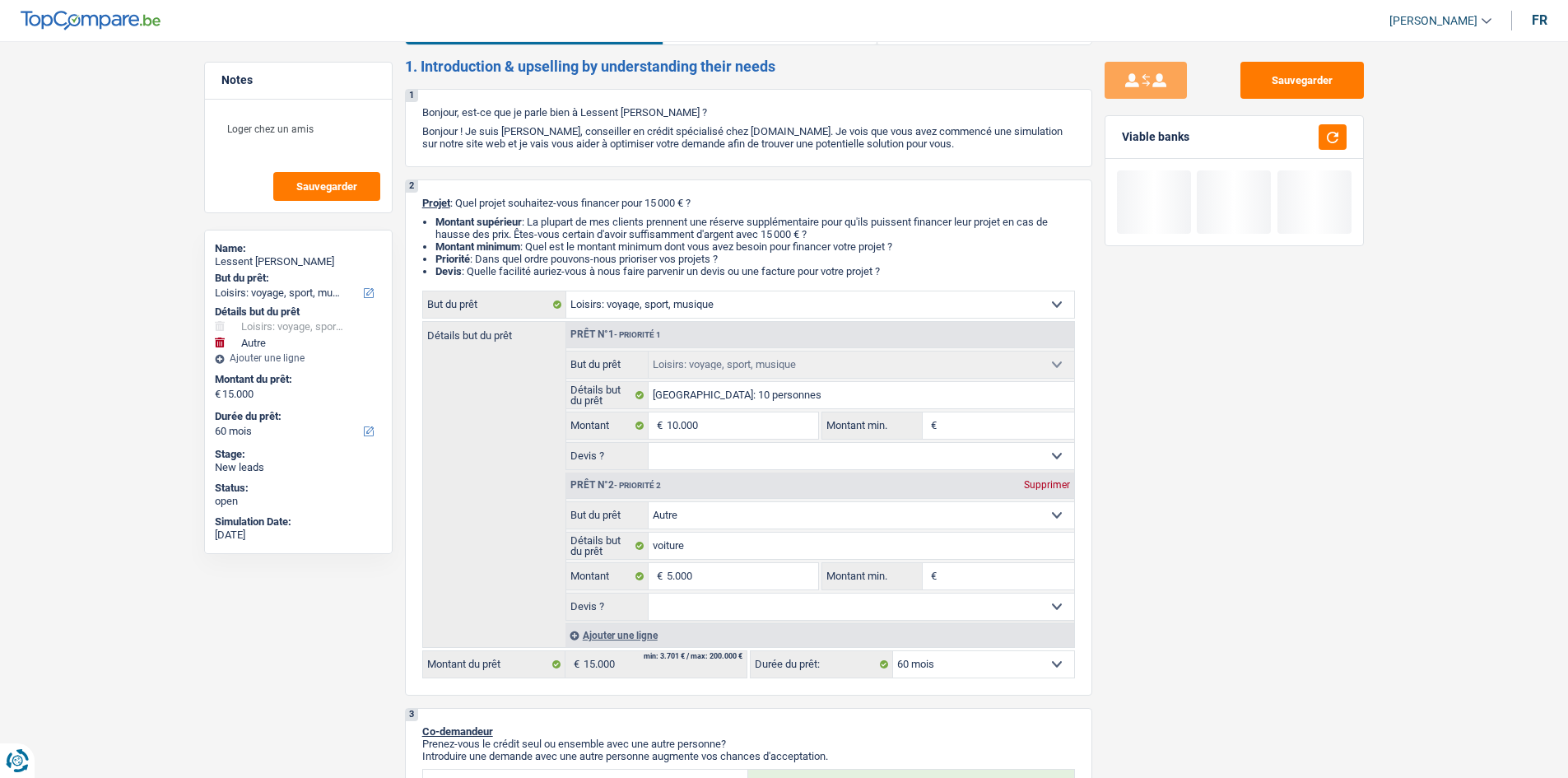 scroll, scrollTop: 82, scrollLeft: 0, axis: vertical 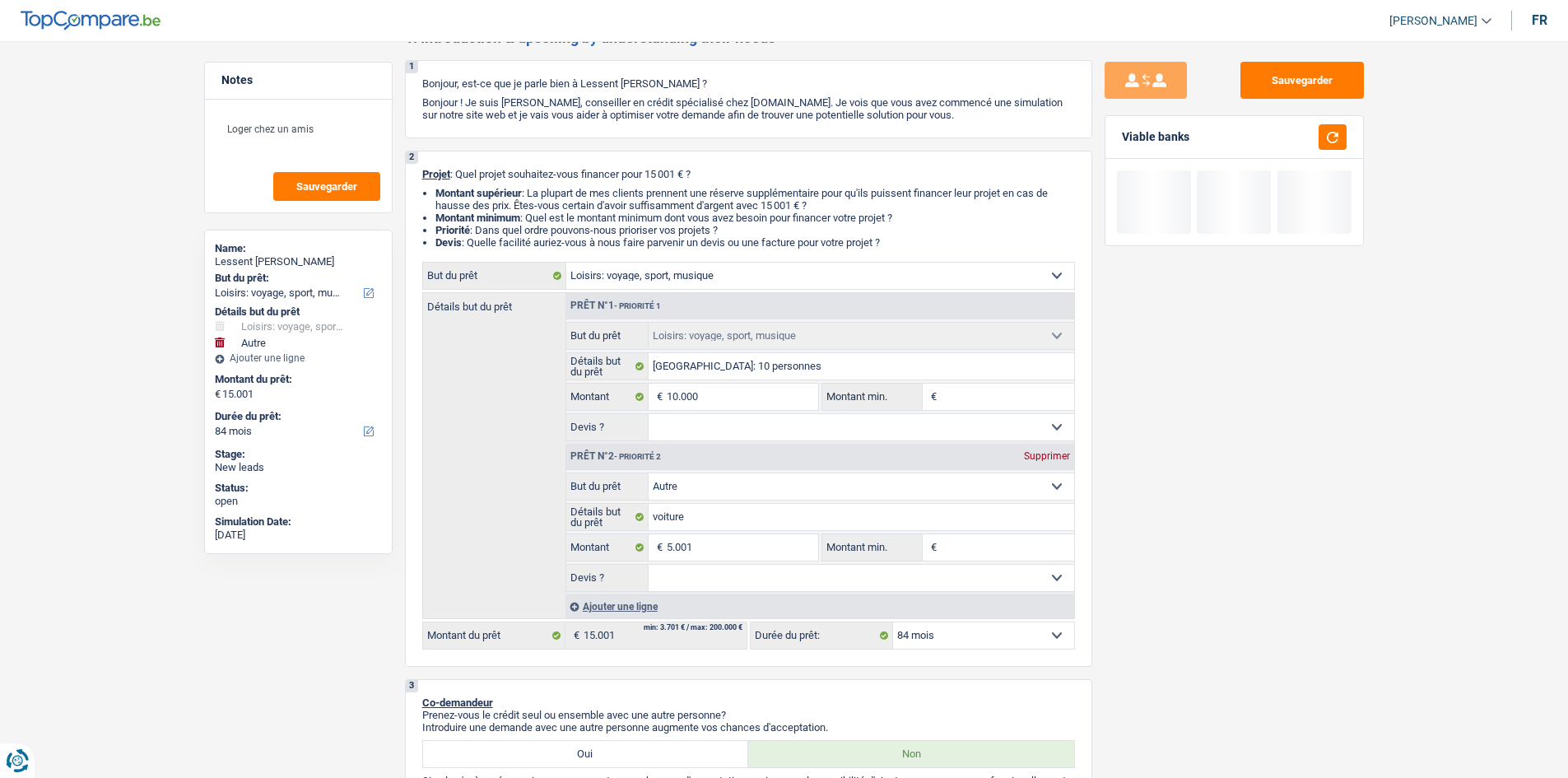 click on "Sauvegarder
Viable banks" at bounding box center (1234, 404) 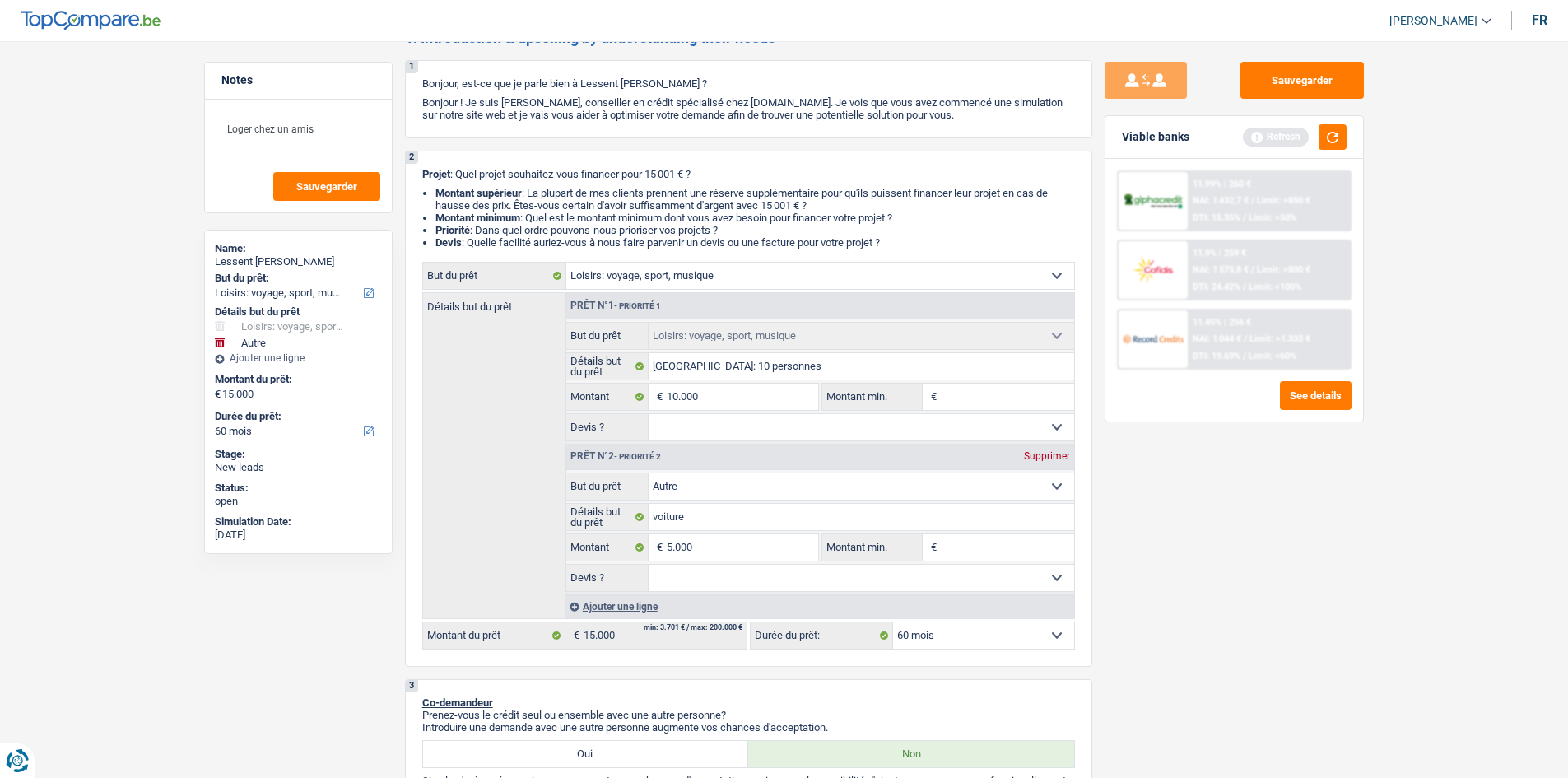 drag, startPoint x: 1156, startPoint y: 544, endPoint x: 1212, endPoint y: 501, distance: 70.60453 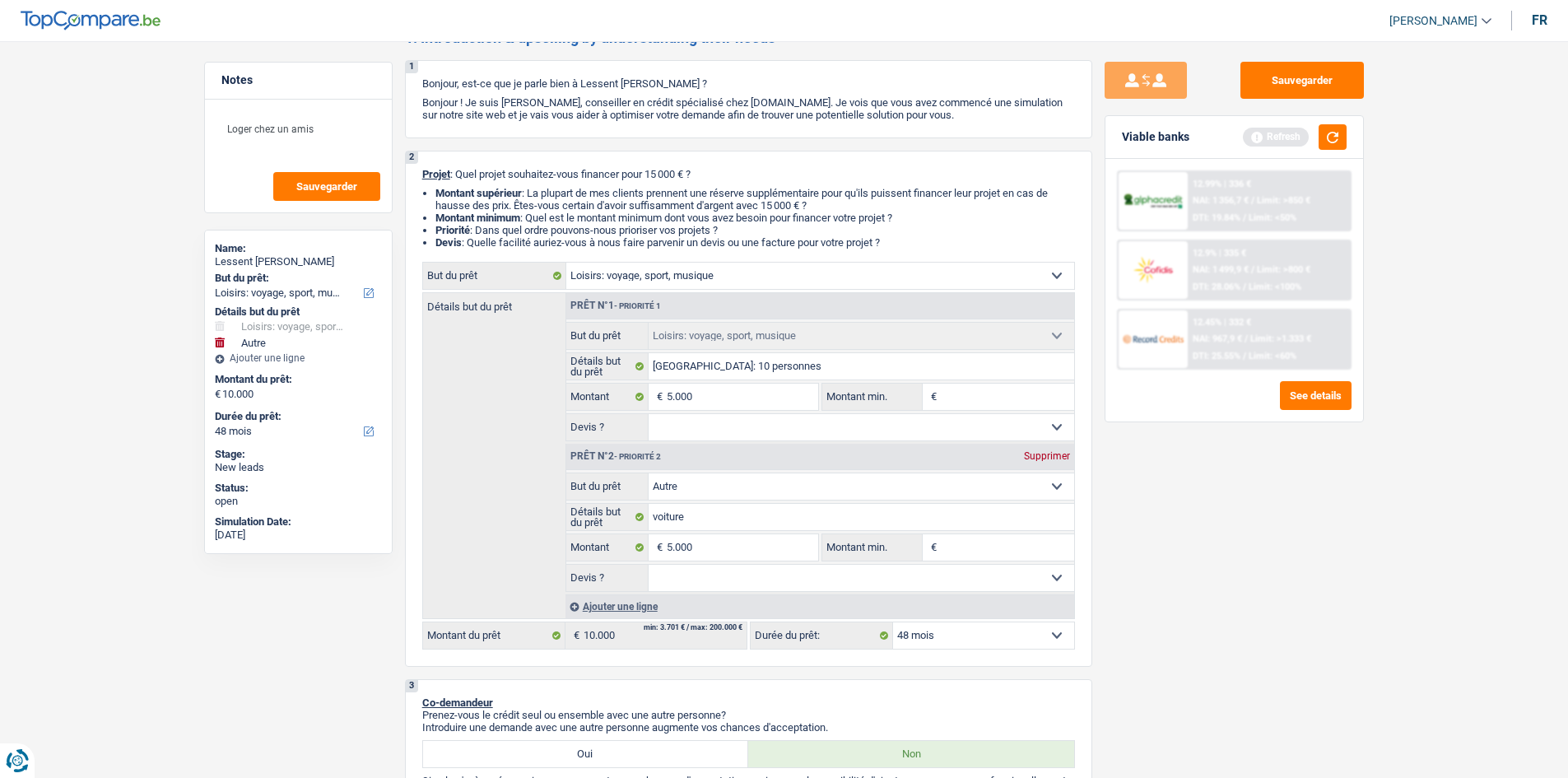 click on "Sauvegarder
Viable banks
Refresh
12.99% | 336 €
NAI: 1 356,7 €
/
Limit: >850 €
DTI: 19.84%
/
Limit: <50%
12.9% | 335 €
NAI: 1 499,9 €
/
Limit: >800 €
DTI: 28.06%
/
Limit: <100%
/       /" at bounding box center (1234, 404) 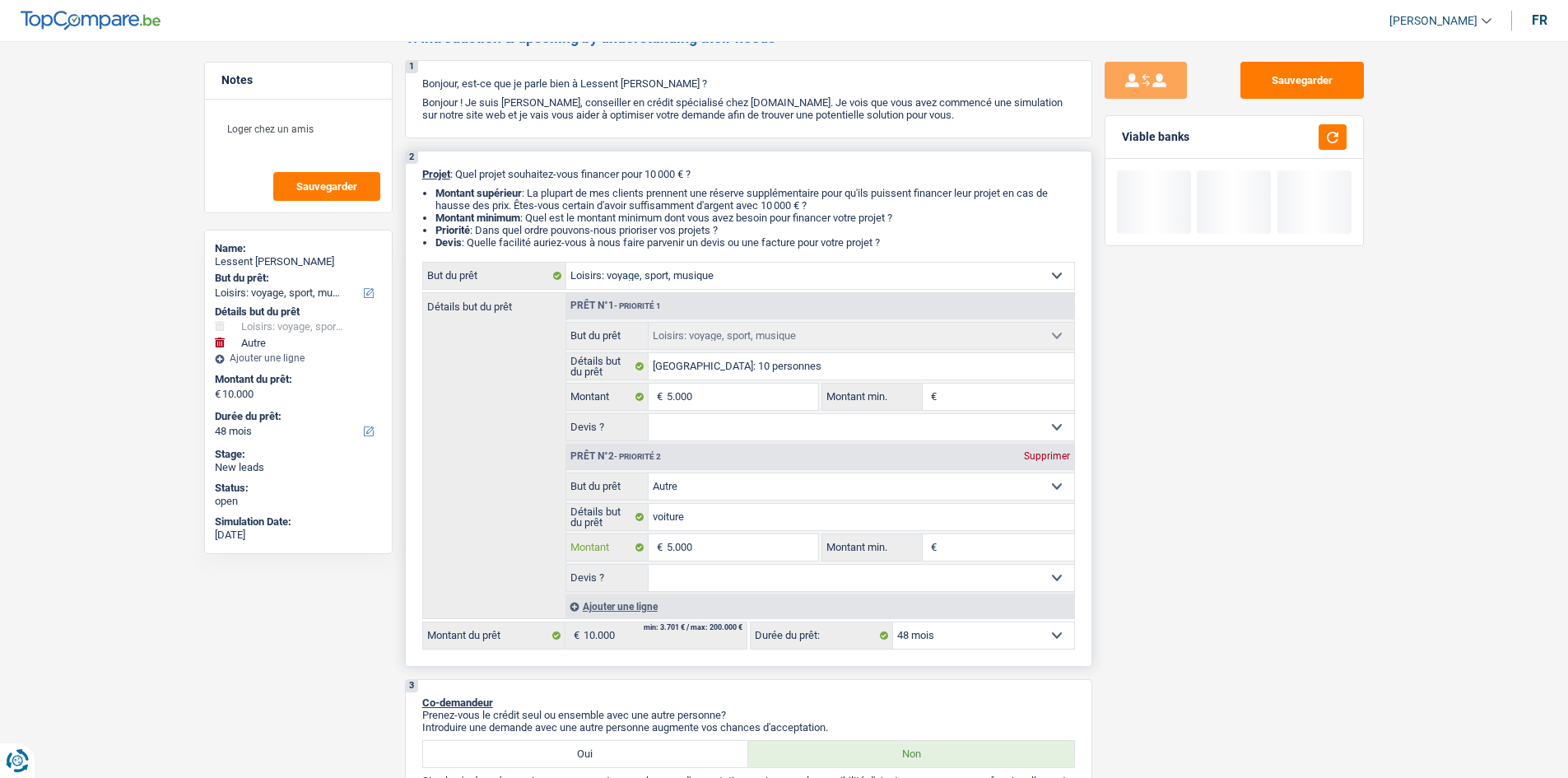 click on "5.000" at bounding box center (742, 547) 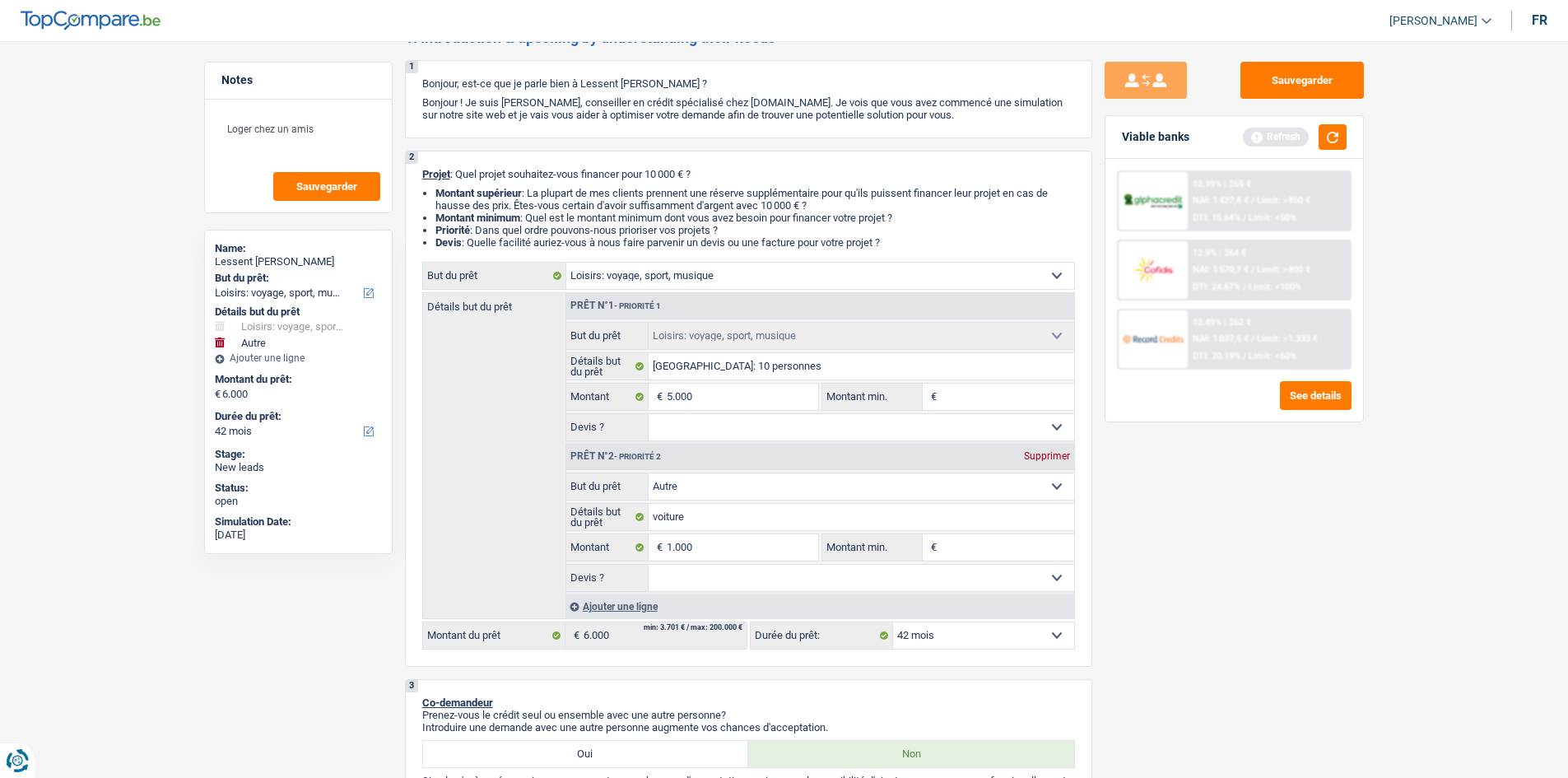 drag, startPoint x: 1301, startPoint y: 594, endPoint x: 1314, endPoint y: 586, distance: 15.264338 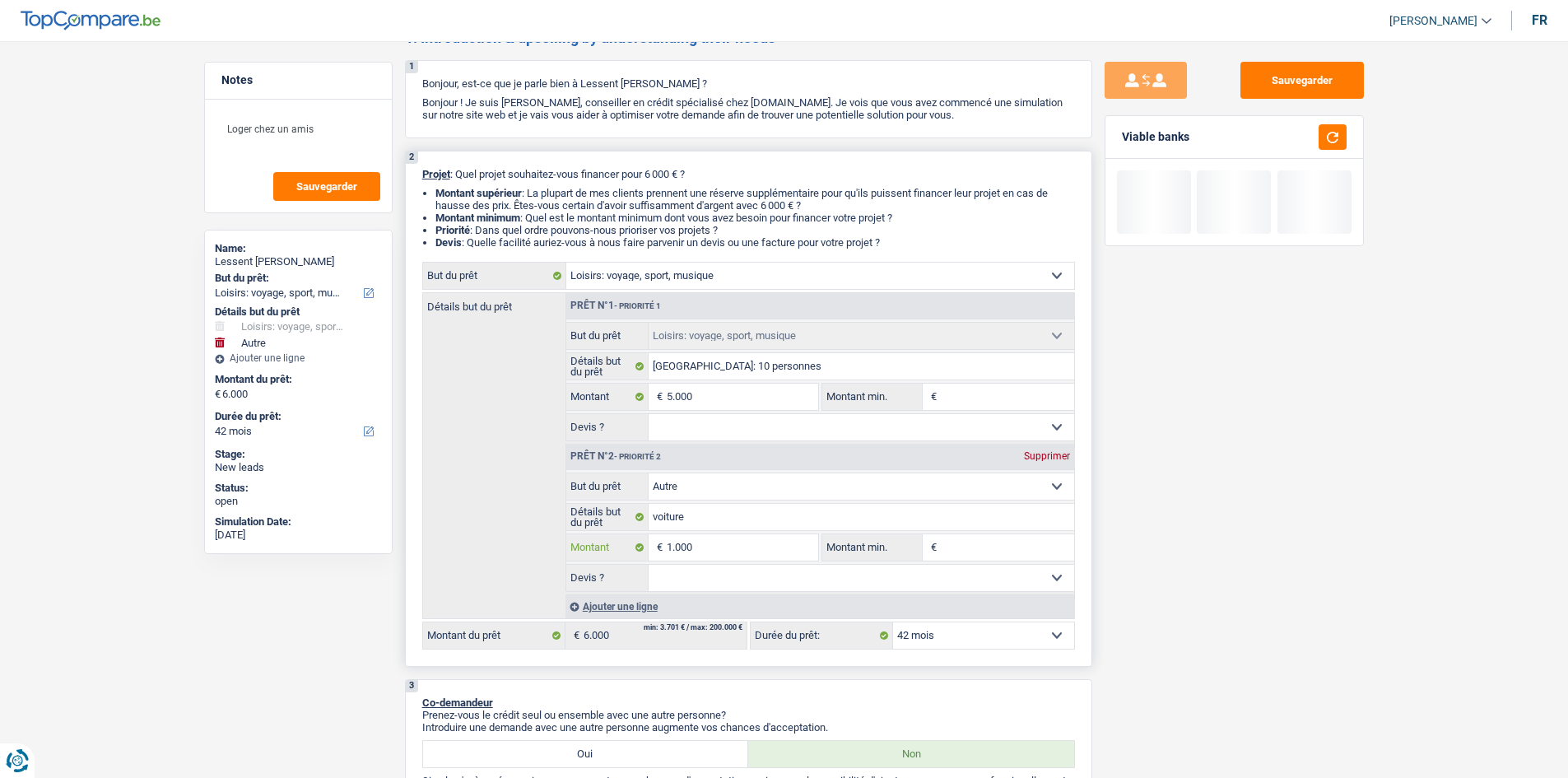 click on "1.000" at bounding box center (742, 547) 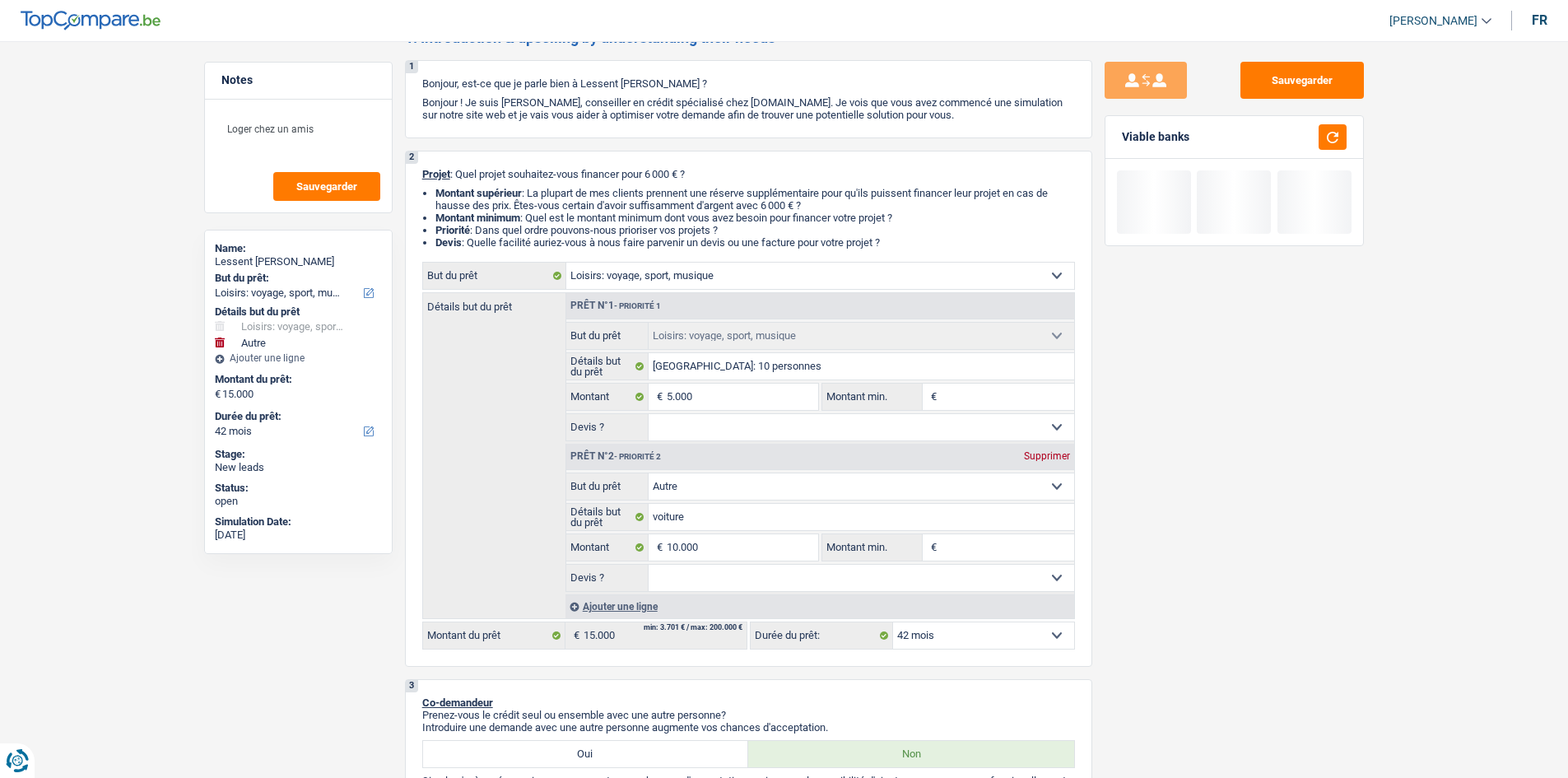 click on "Sauvegarder
Viable banks" at bounding box center (1234, 404) 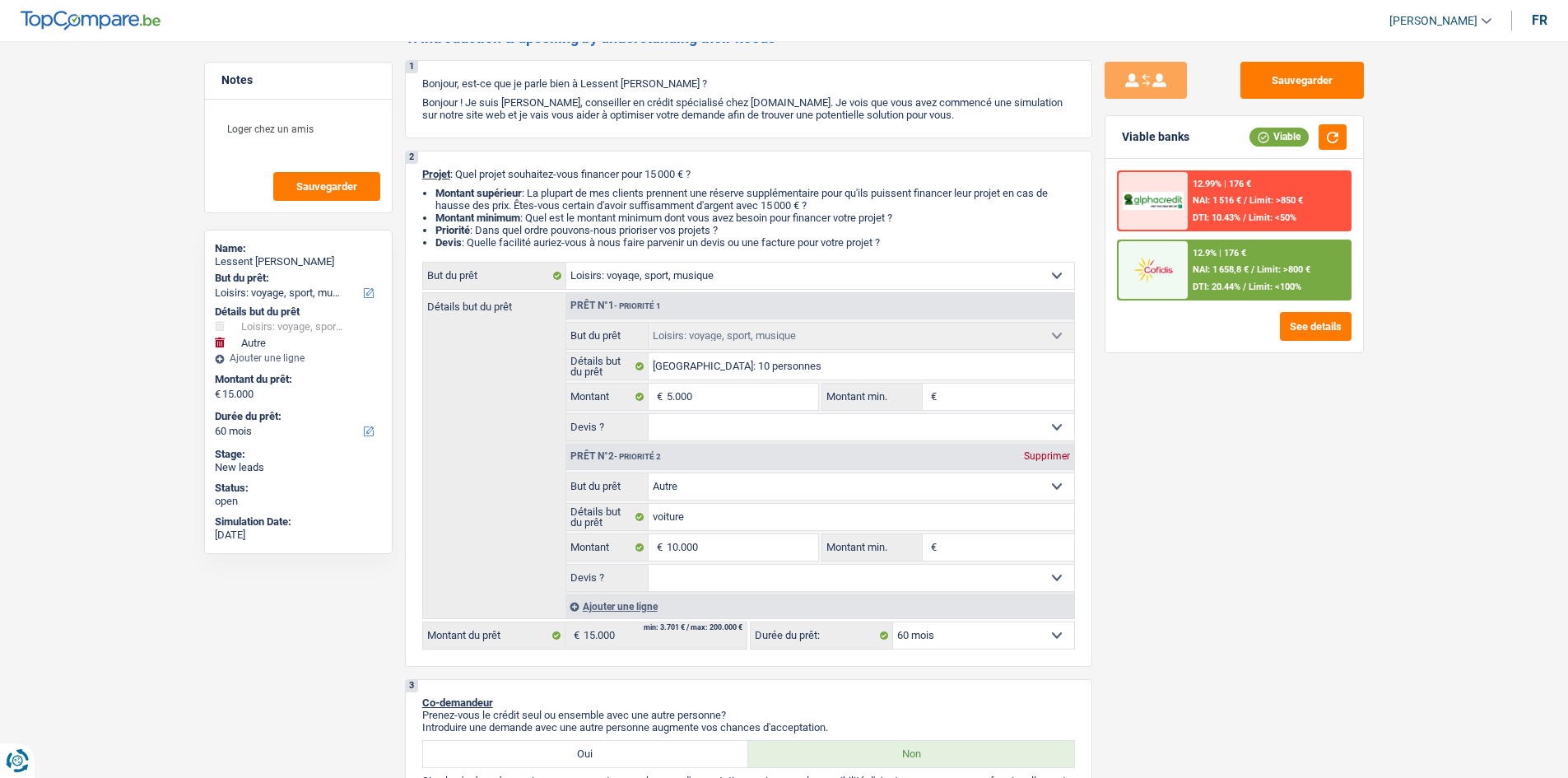 drag, startPoint x: 1268, startPoint y: 510, endPoint x: 1370, endPoint y: 368, distance: 174.83707 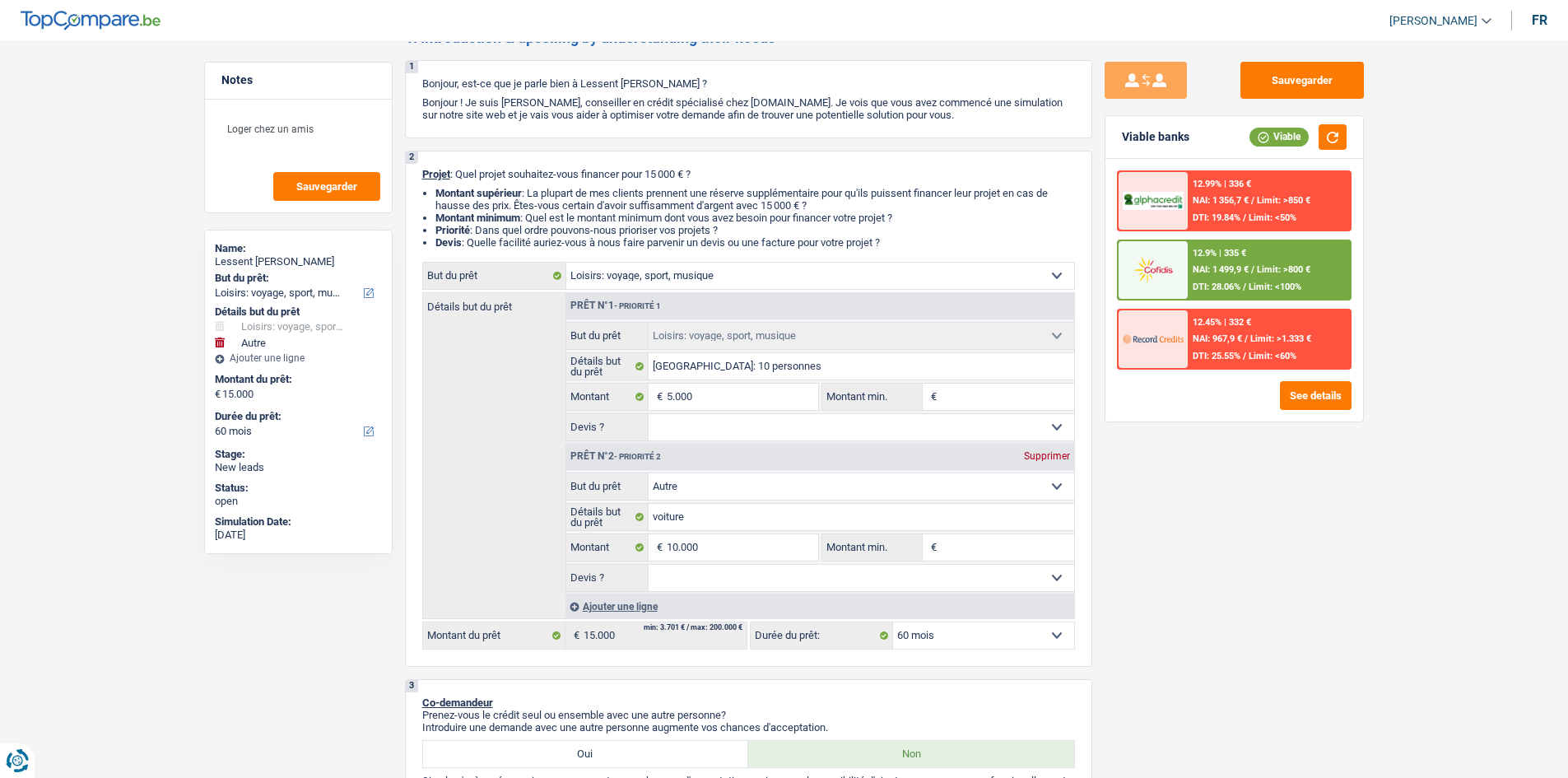 drag, startPoint x: 1293, startPoint y: 272, endPoint x: 1291, endPoint y: 240, distance: 32.062439 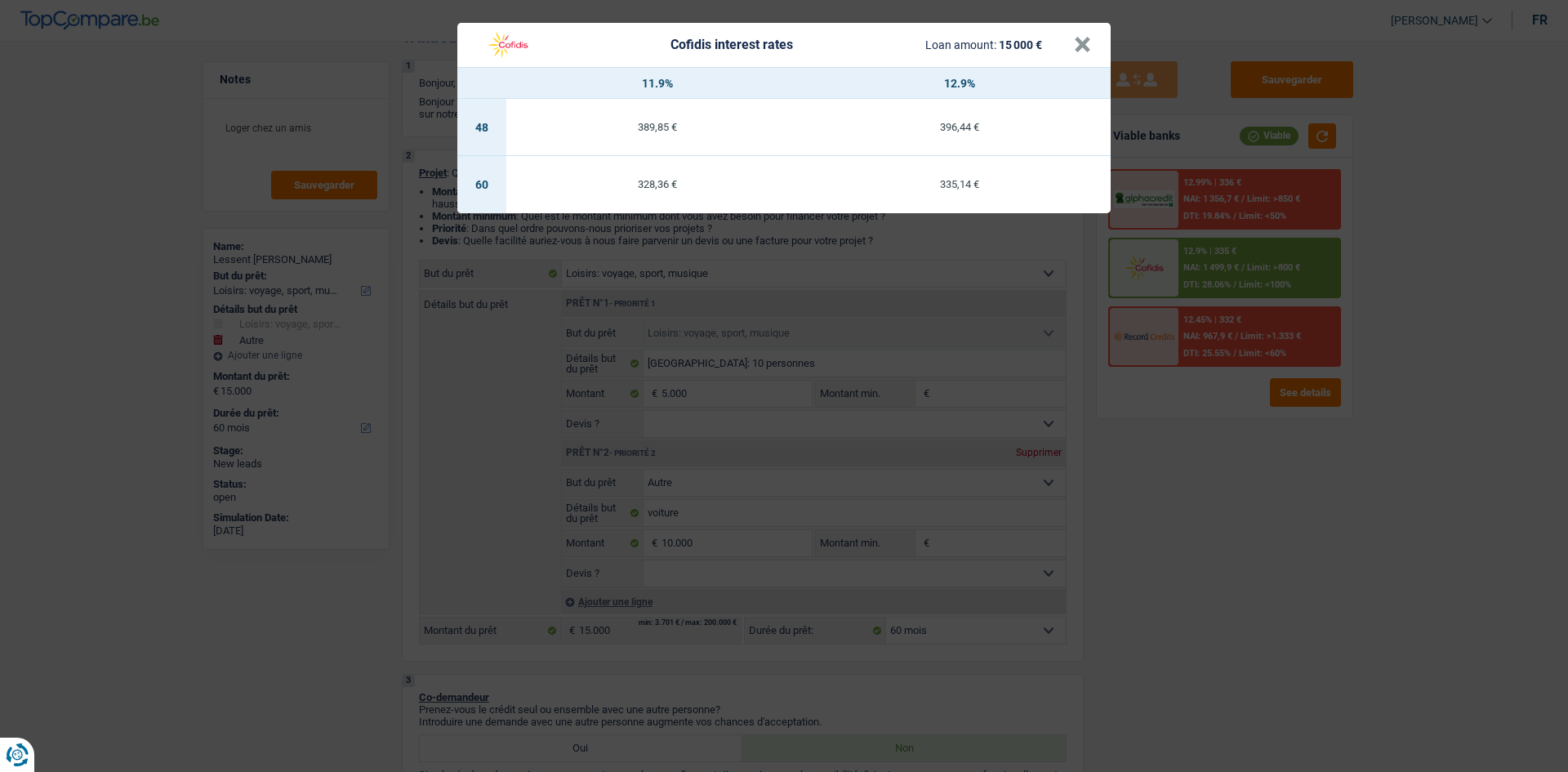 click on "Cofidis interest rates
Loan amount:
15 000 €
×
11.9%
12.9%
48
389,85 €
396,44 €
60
328,36 €
335,14 €" at bounding box center [784, 386] 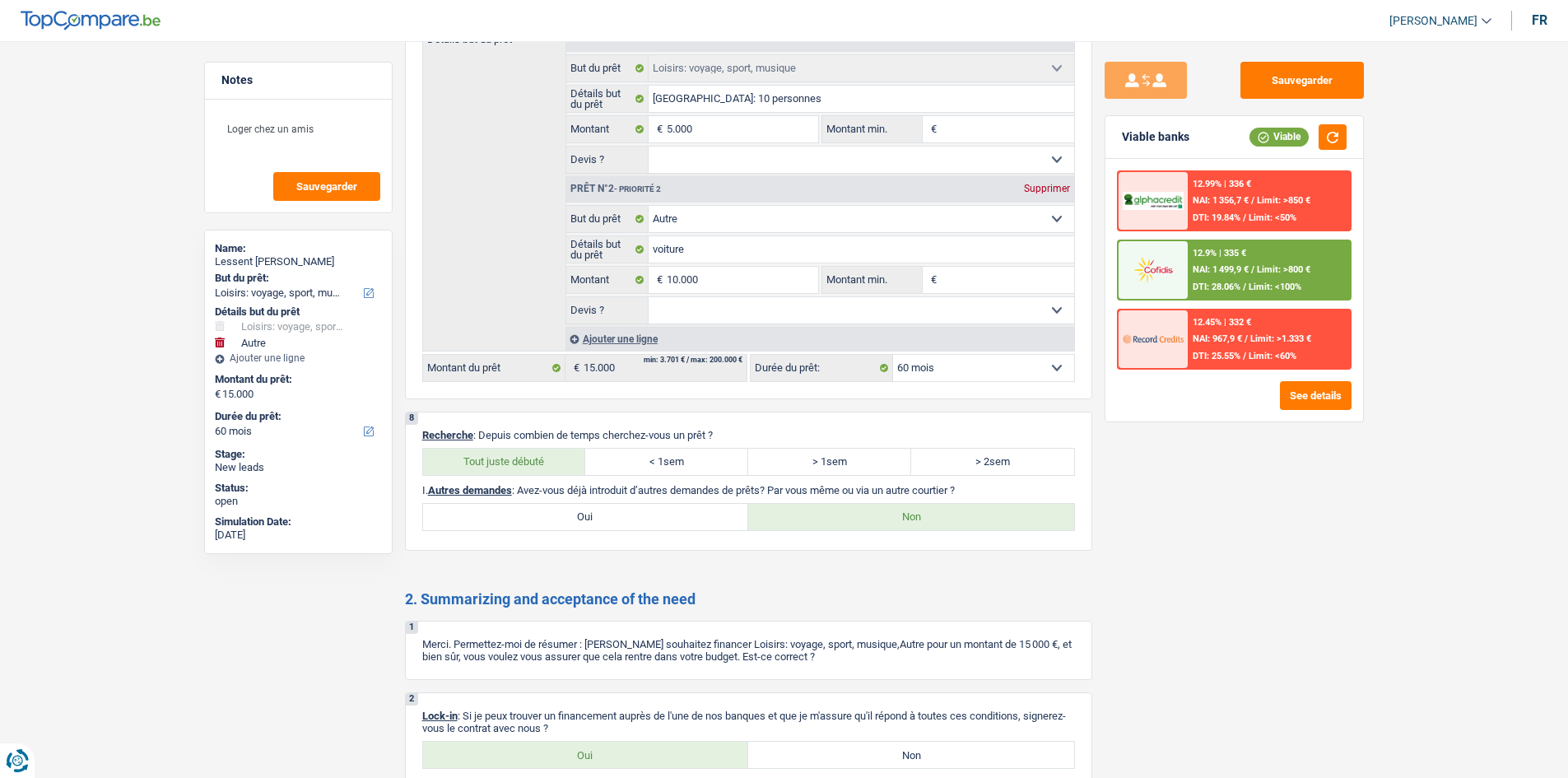 scroll, scrollTop: 1892, scrollLeft: 0, axis: vertical 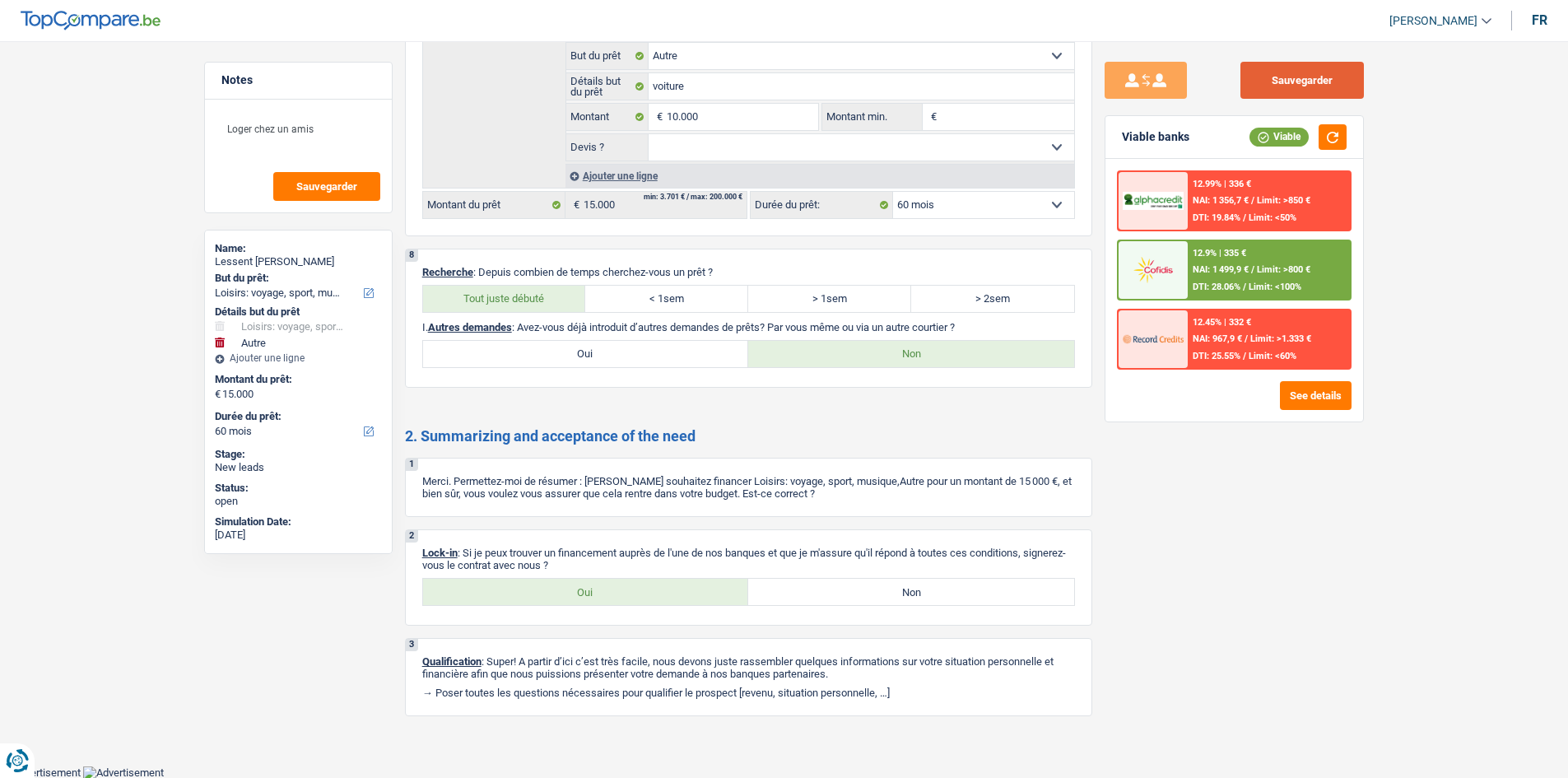 click on "Sauvegarder" at bounding box center (1302, 80) 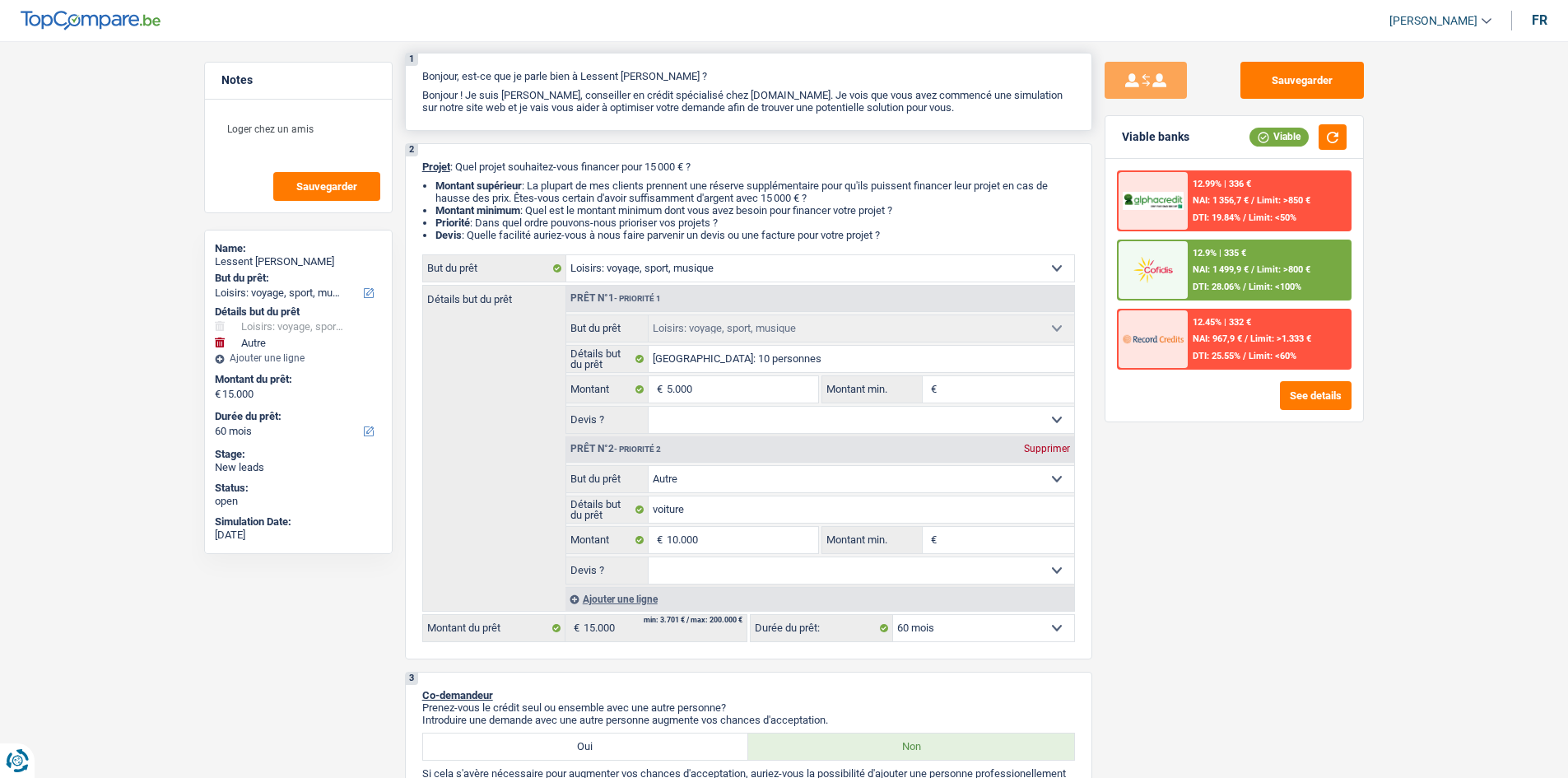 scroll, scrollTop: 0, scrollLeft: 0, axis: both 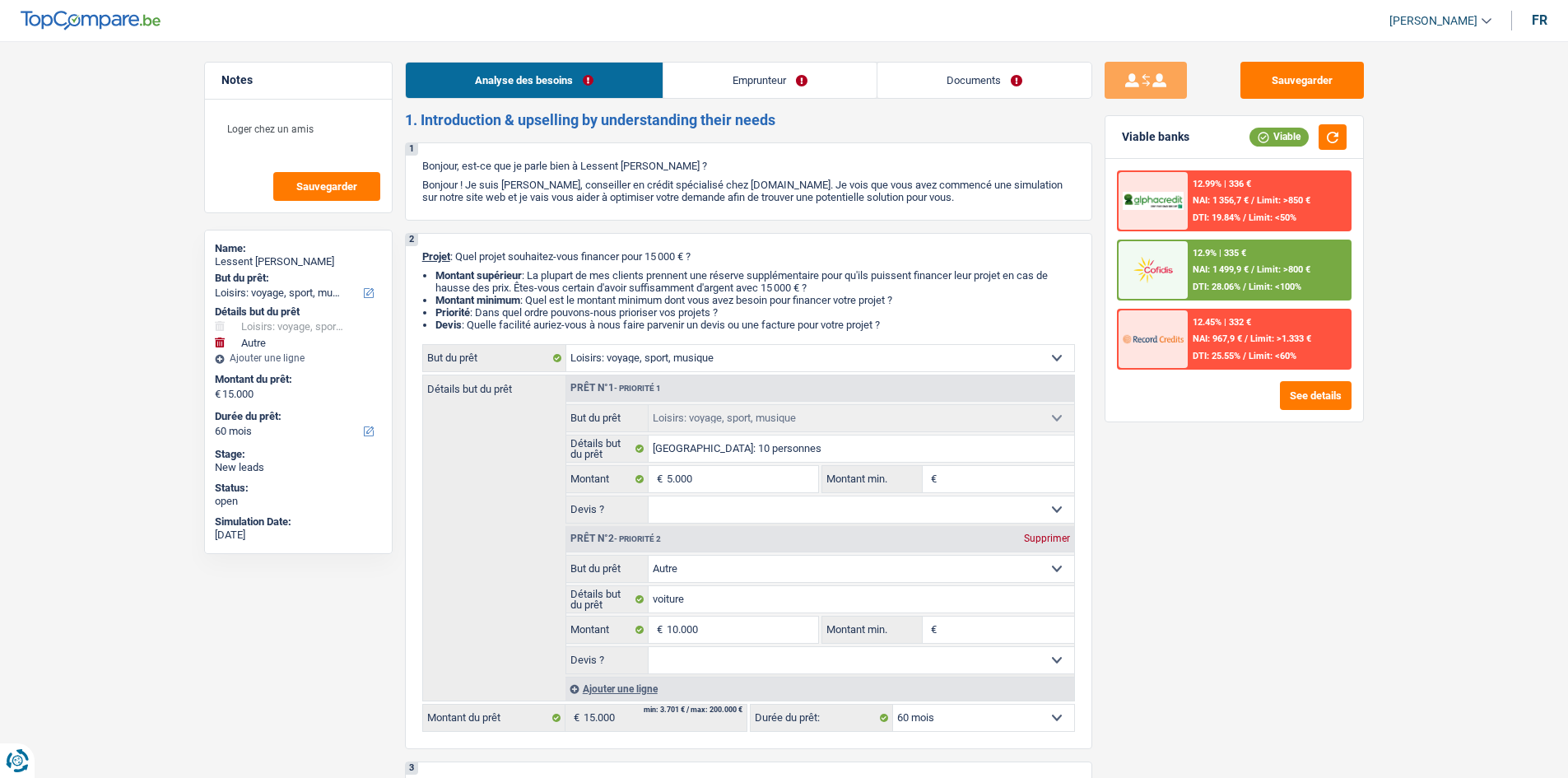 click on "Documents" at bounding box center [984, 80] 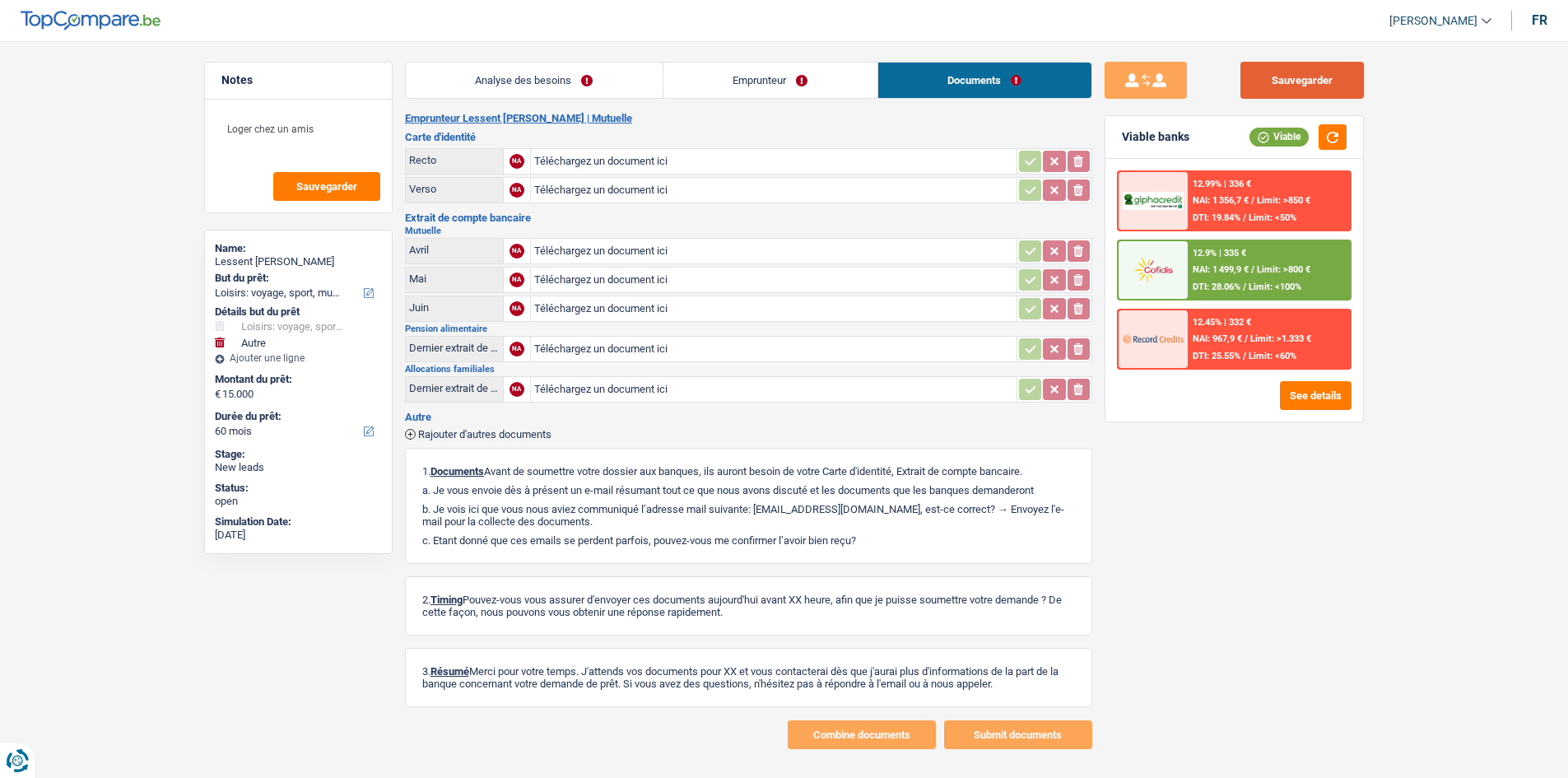 drag, startPoint x: 1319, startPoint y: 73, endPoint x: 1302, endPoint y: 106, distance: 37.12142 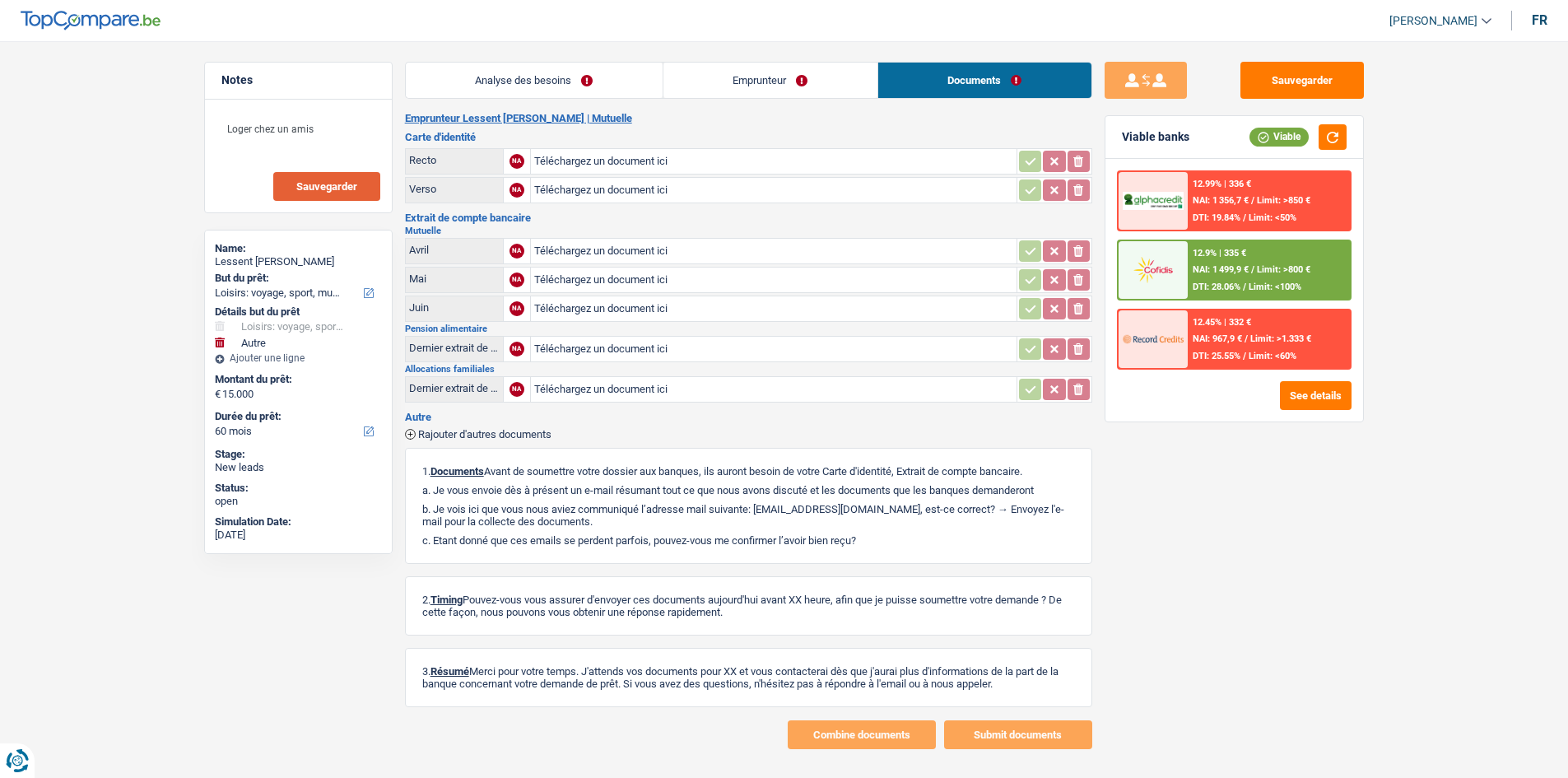 click on "Sauvegarder" at bounding box center (327, 186) 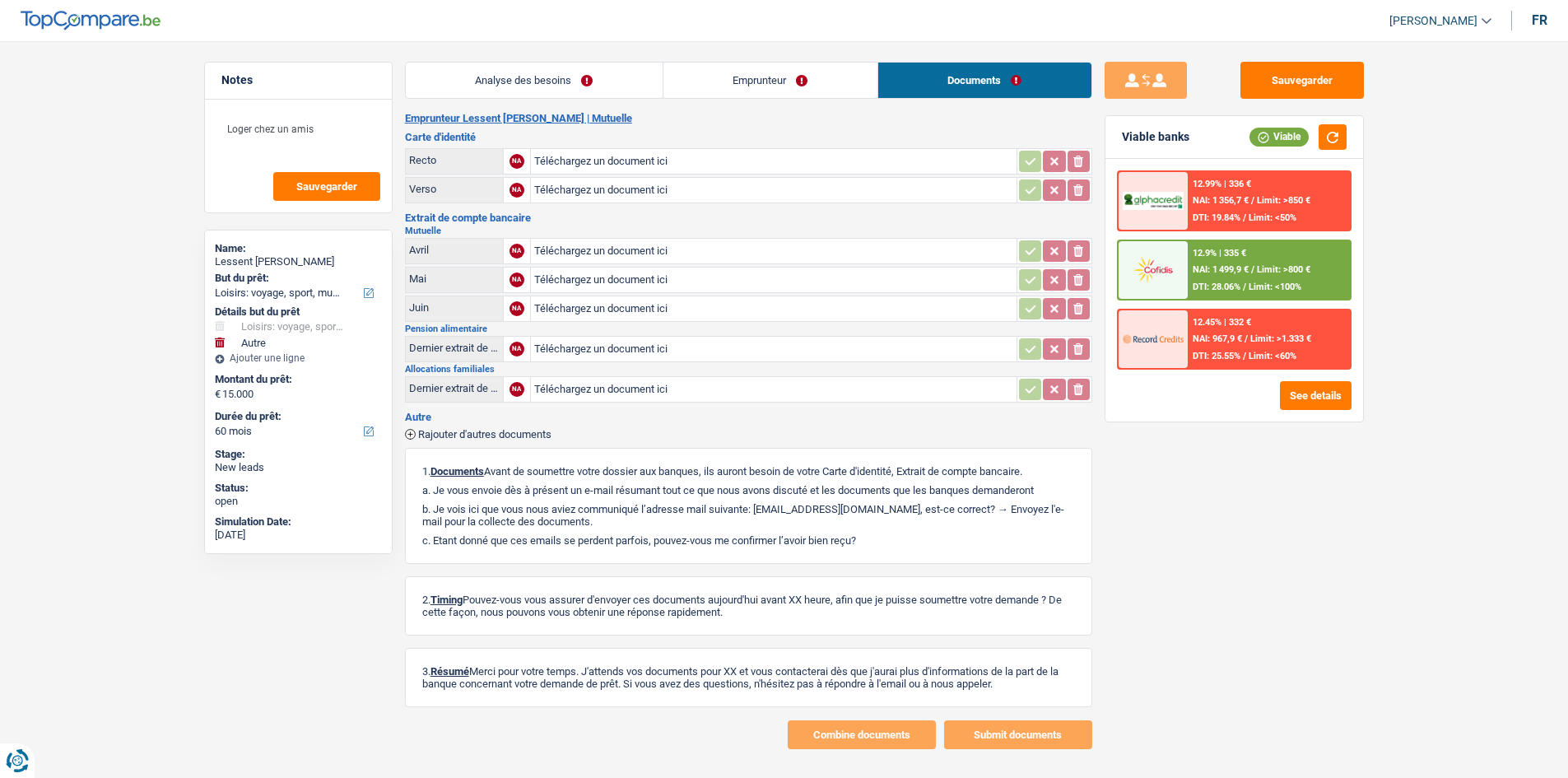 click on "Emprunteur" at bounding box center (770, 80) 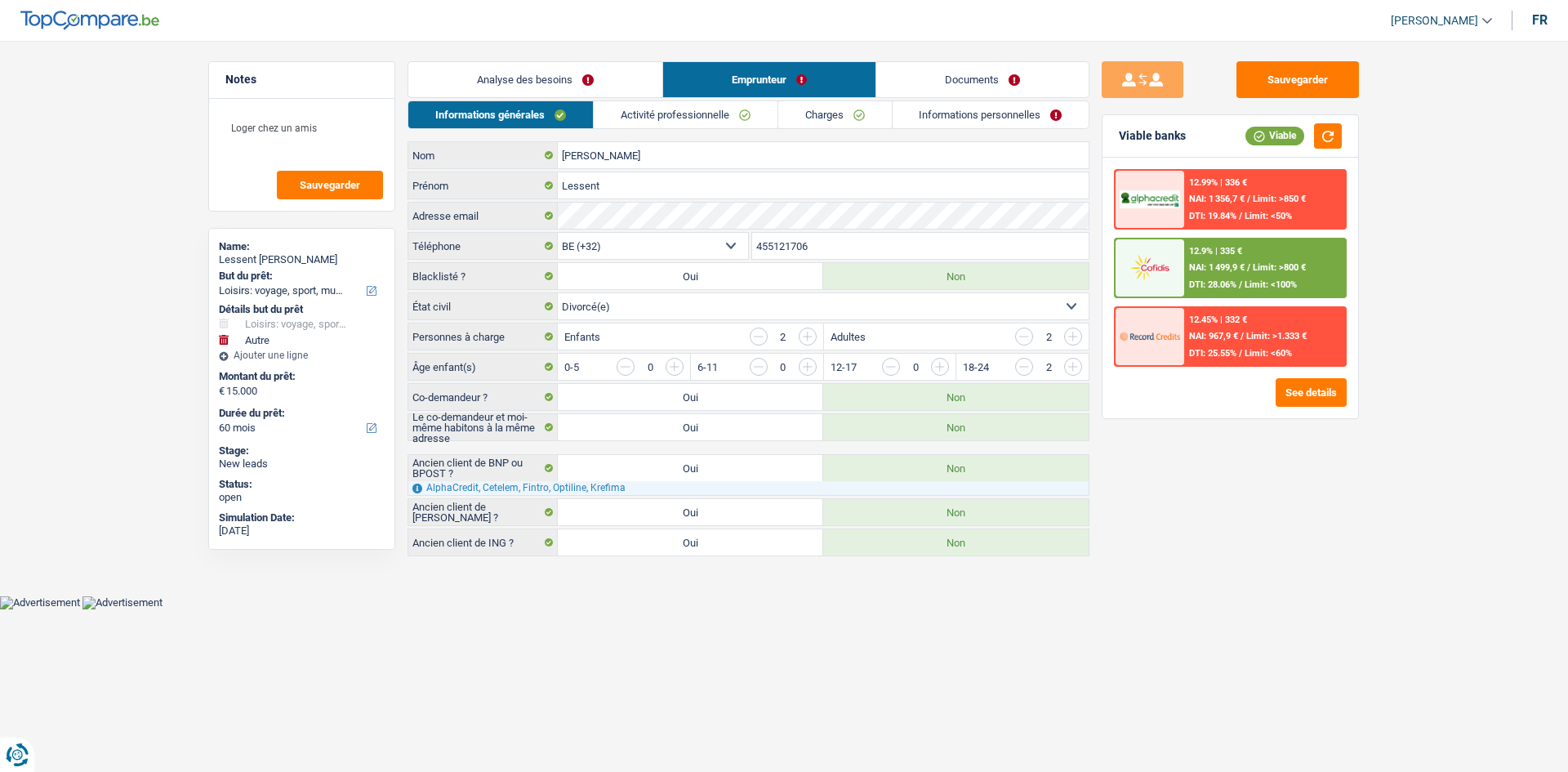 click on "Activité professionnelle" at bounding box center [685, 114] 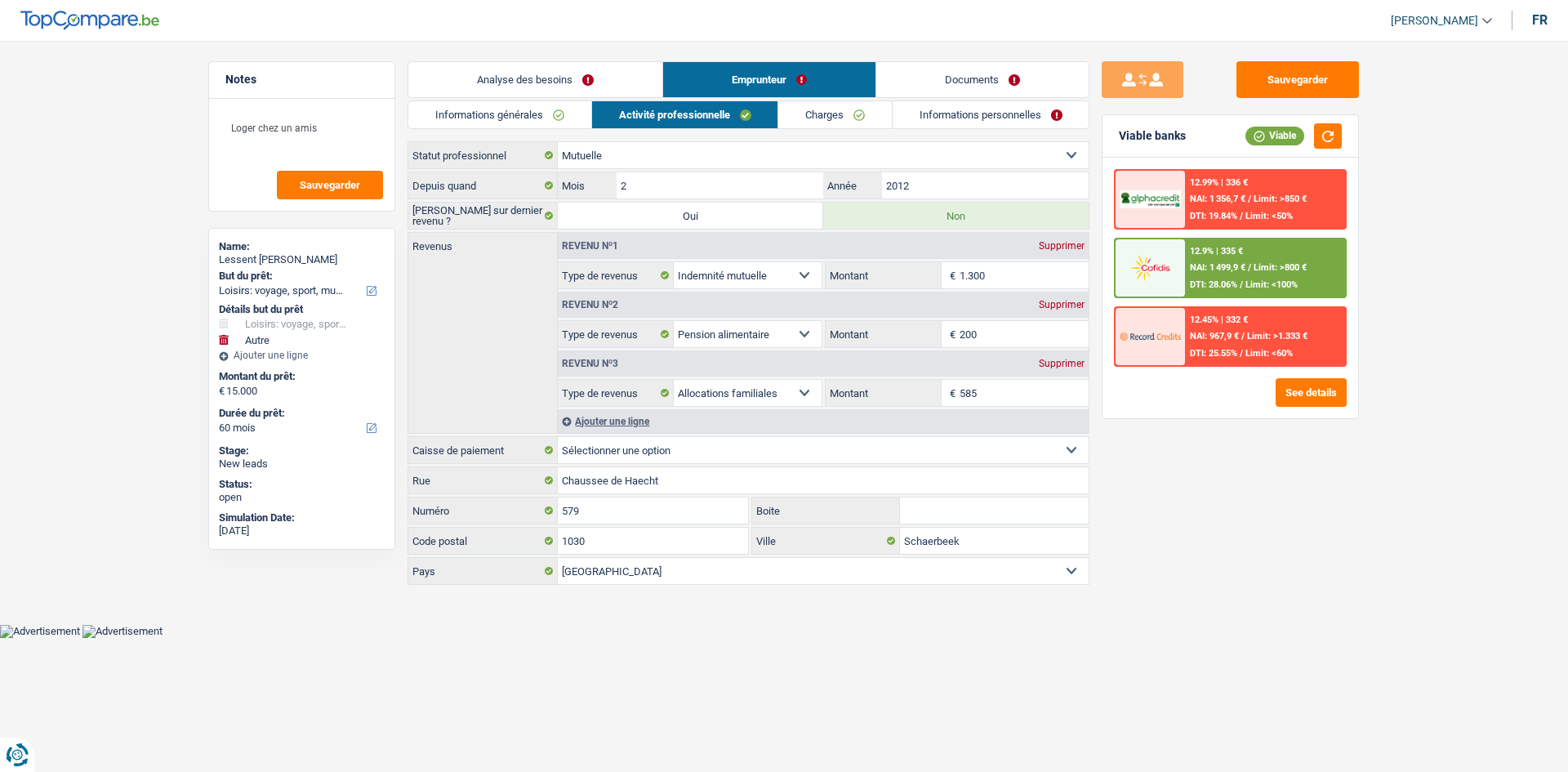 drag, startPoint x: 479, startPoint y: 96, endPoint x: 507, endPoint y: 112, distance: 32.249031 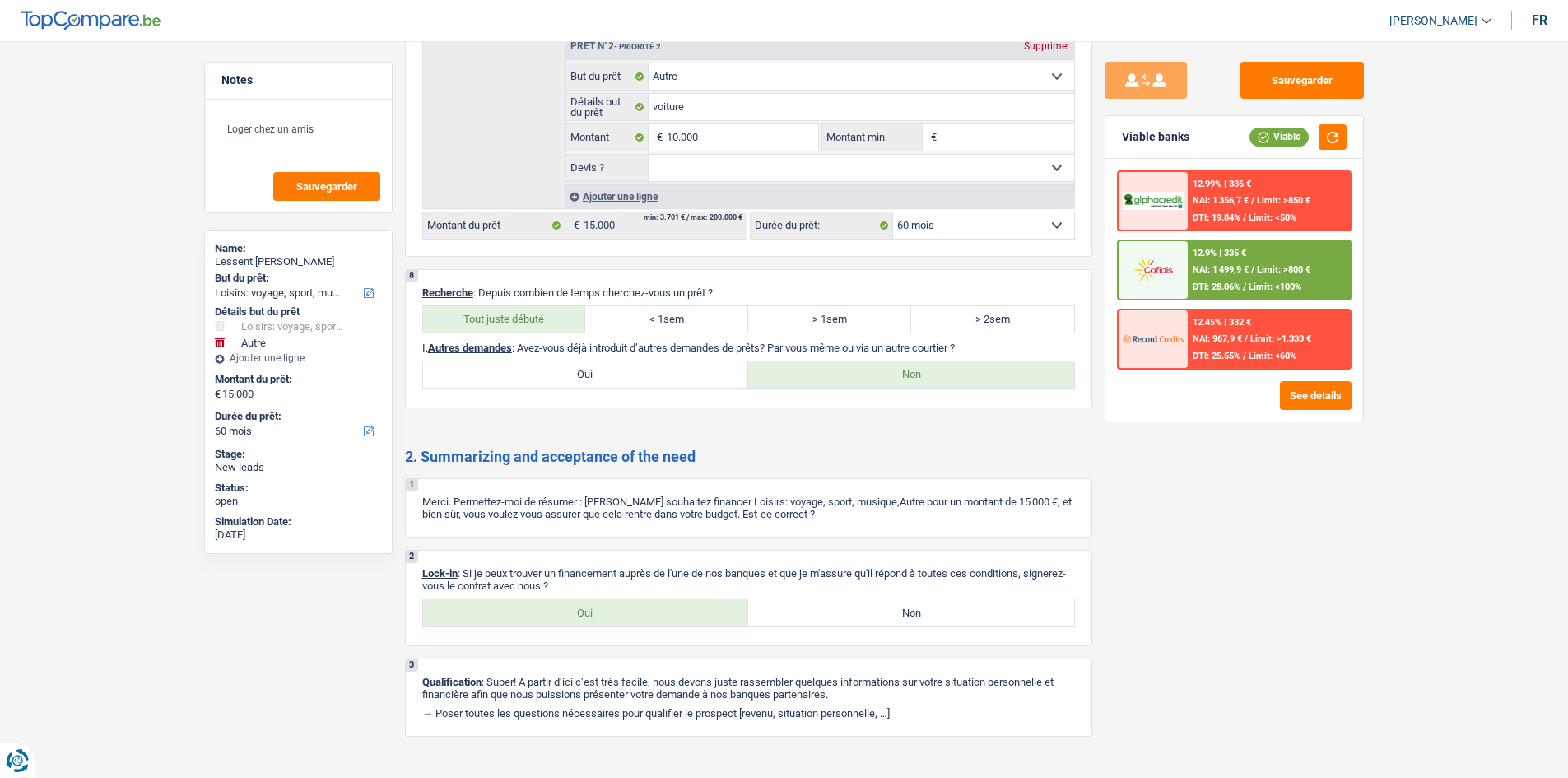 scroll, scrollTop: 1892, scrollLeft: 0, axis: vertical 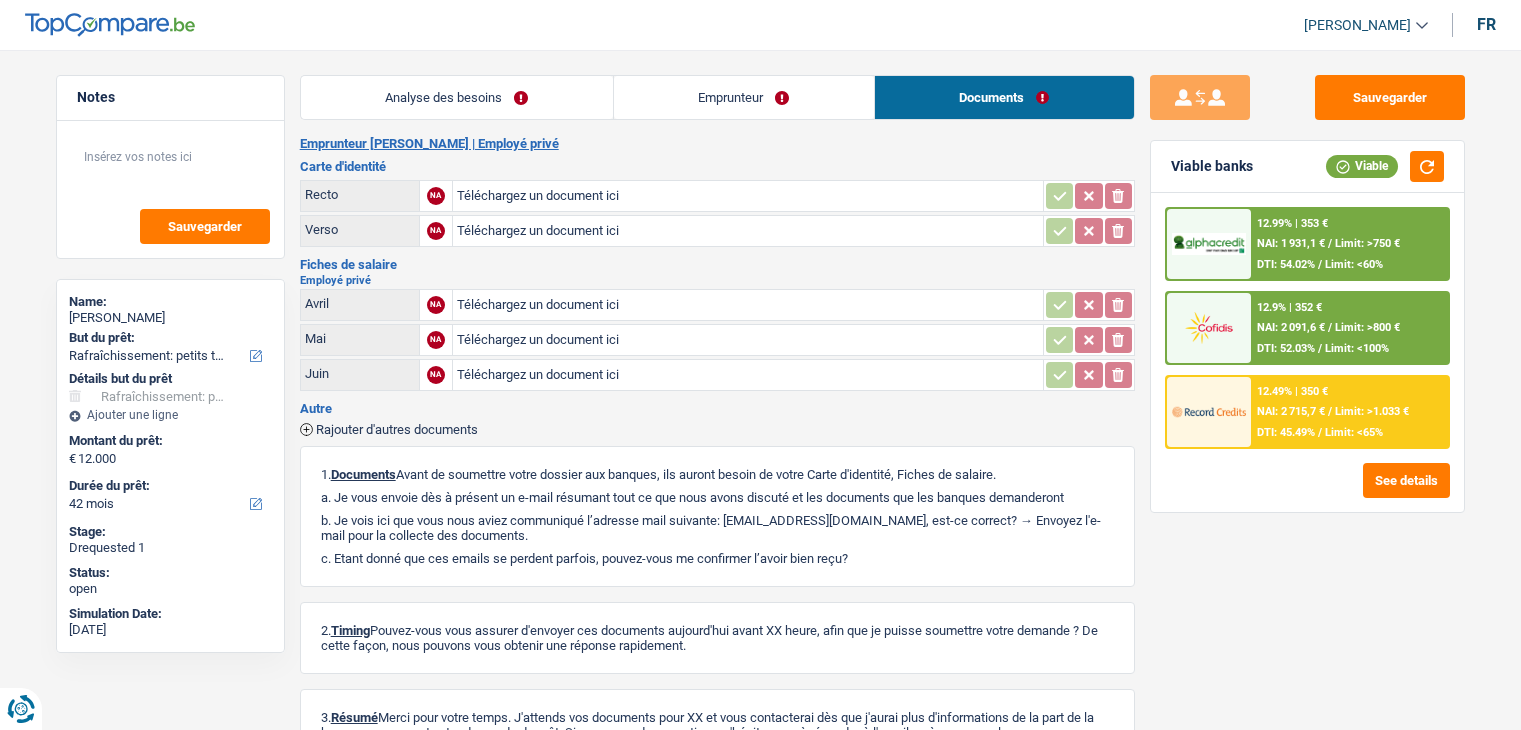 select on "houseOrGarden" 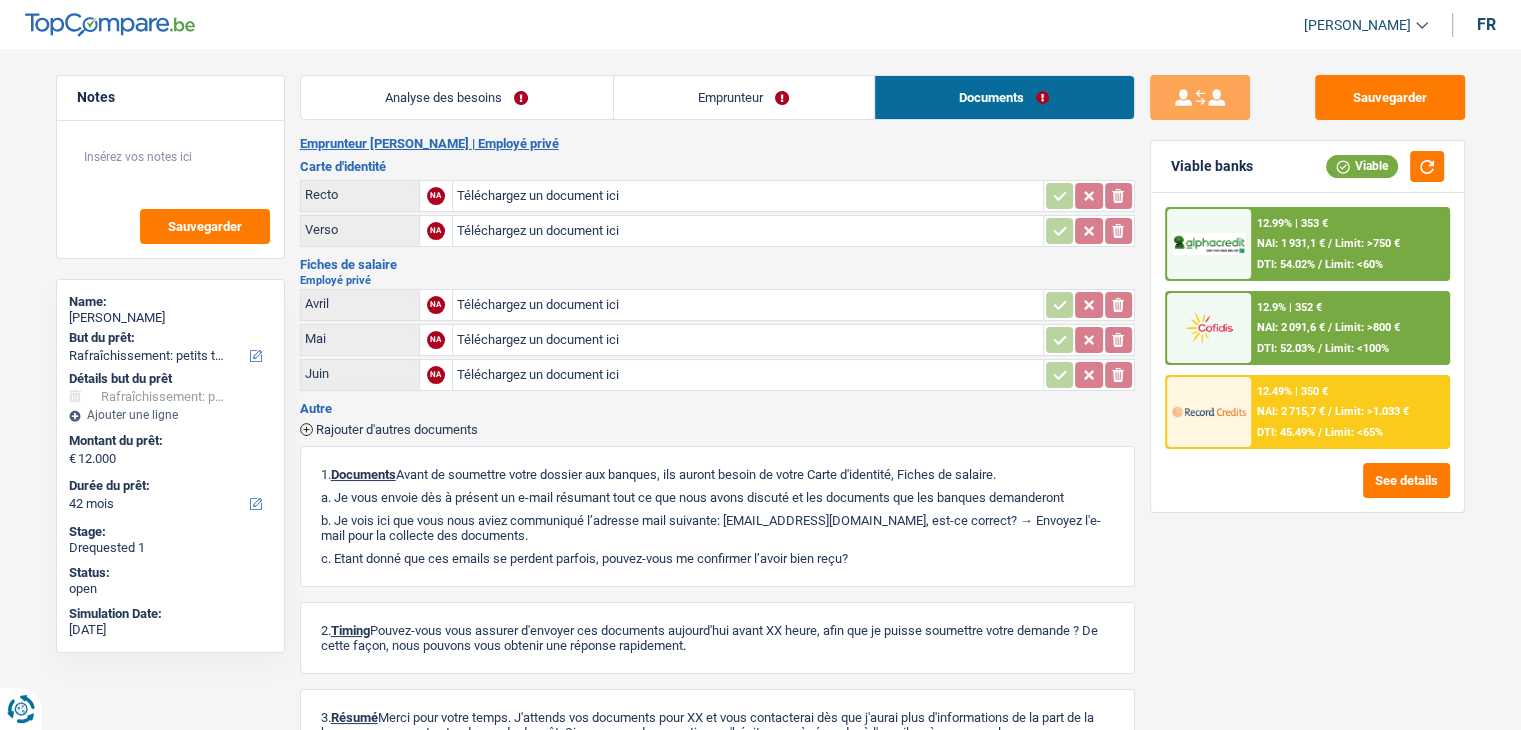 scroll, scrollTop: 0, scrollLeft: 0, axis: both 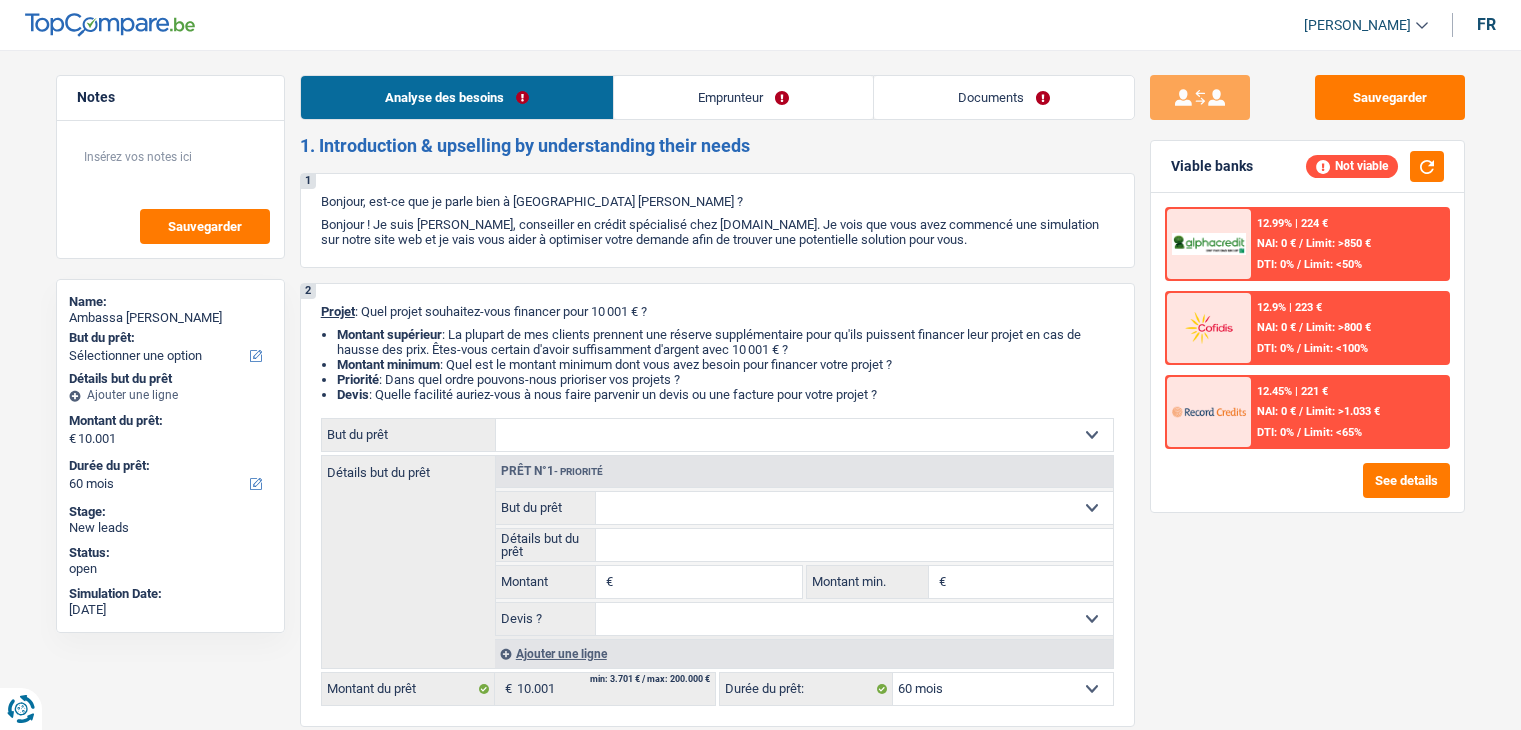 select on "60" 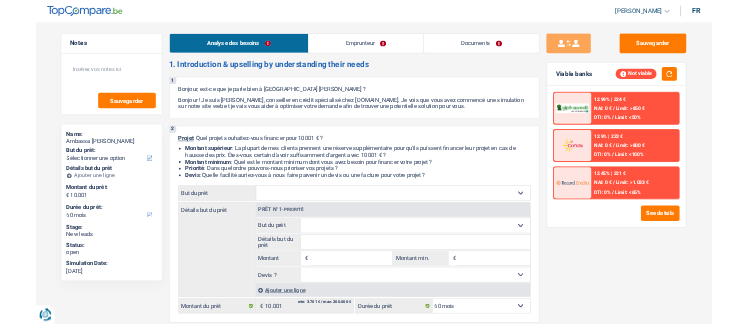 scroll, scrollTop: 0, scrollLeft: 0, axis: both 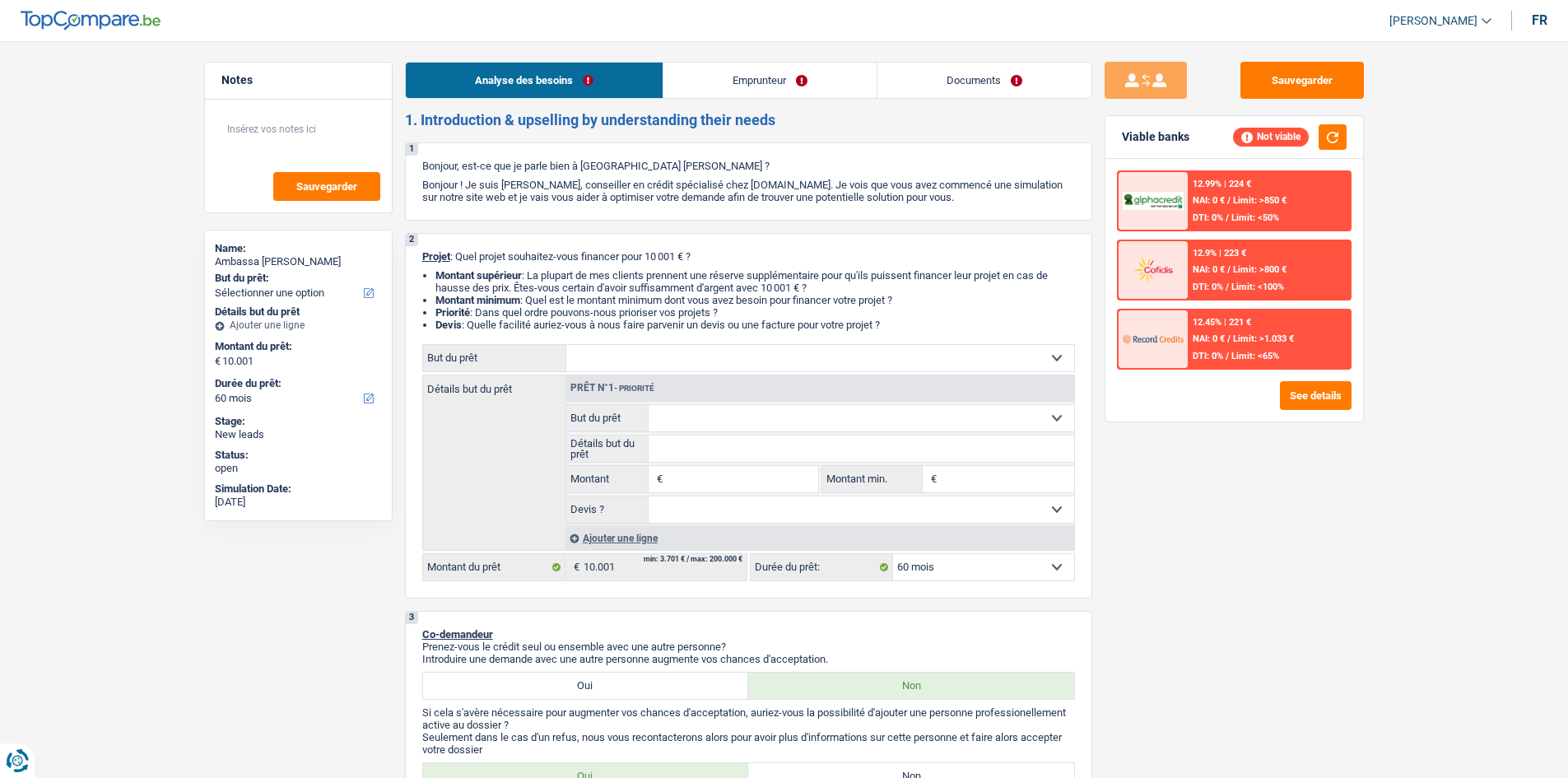 click on "Analyse des besoins Emprunteur Documents
1. Introduction & upselling by understanding their needs
1
Bonjour, est-ce que je parle bien à Ambassa Ella Françoise ?
Bonjour ! Je suis Charles Verhaegen, conseiller en crédit spécialisé chez TopCompare.be. Je vois que vous avez commencé une simulation sur notre site web et je vais vous aider à optimiser votre demande afin de trouver une potentielle solution pour vous.
2   Projet  : Quel projet souhaitez-vous financer pour 10 001 € ?
Montant supérieur : La plupart de mes clients prennent une réserve supplémentaire pour qu'ils puissent financer leur projet en cas de hausse des prix. Êtes-vous certain d'avoir suffisamment d'argent avec 10 001 € ?   Montant minimum : Quel est le montant minimum dont vous avez besoin pour financer votre projet ?   Priorité : Dans quel ordre pouvons-nous prioriser vos projets ?   Devis     Hifi, multimédia, gsm, ordinateur Frais médicaux" at bounding box center [748, 1112] 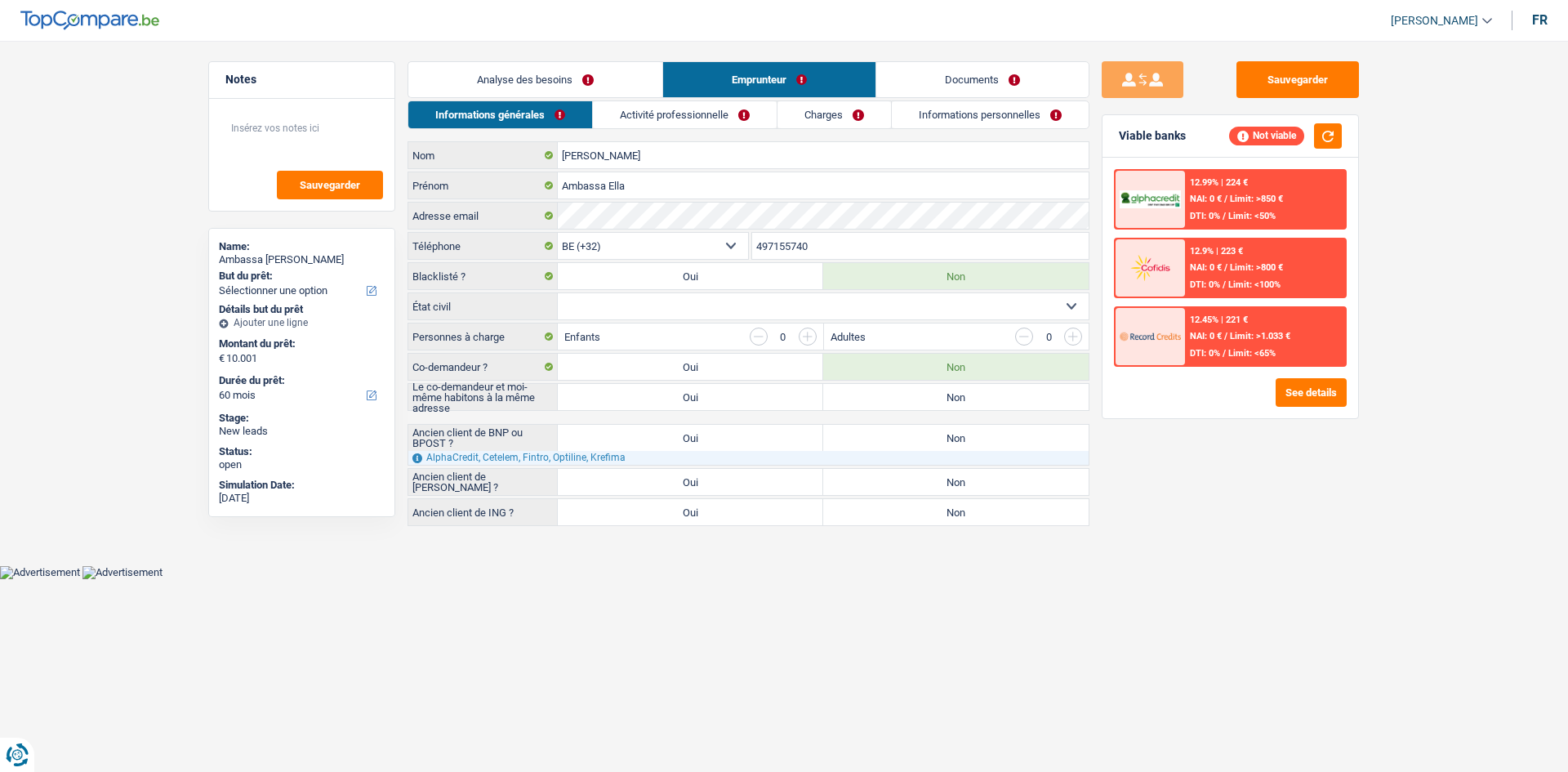 drag, startPoint x: 538, startPoint y: 69, endPoint x: 650, endPoint y: 94, distance: 114.75626 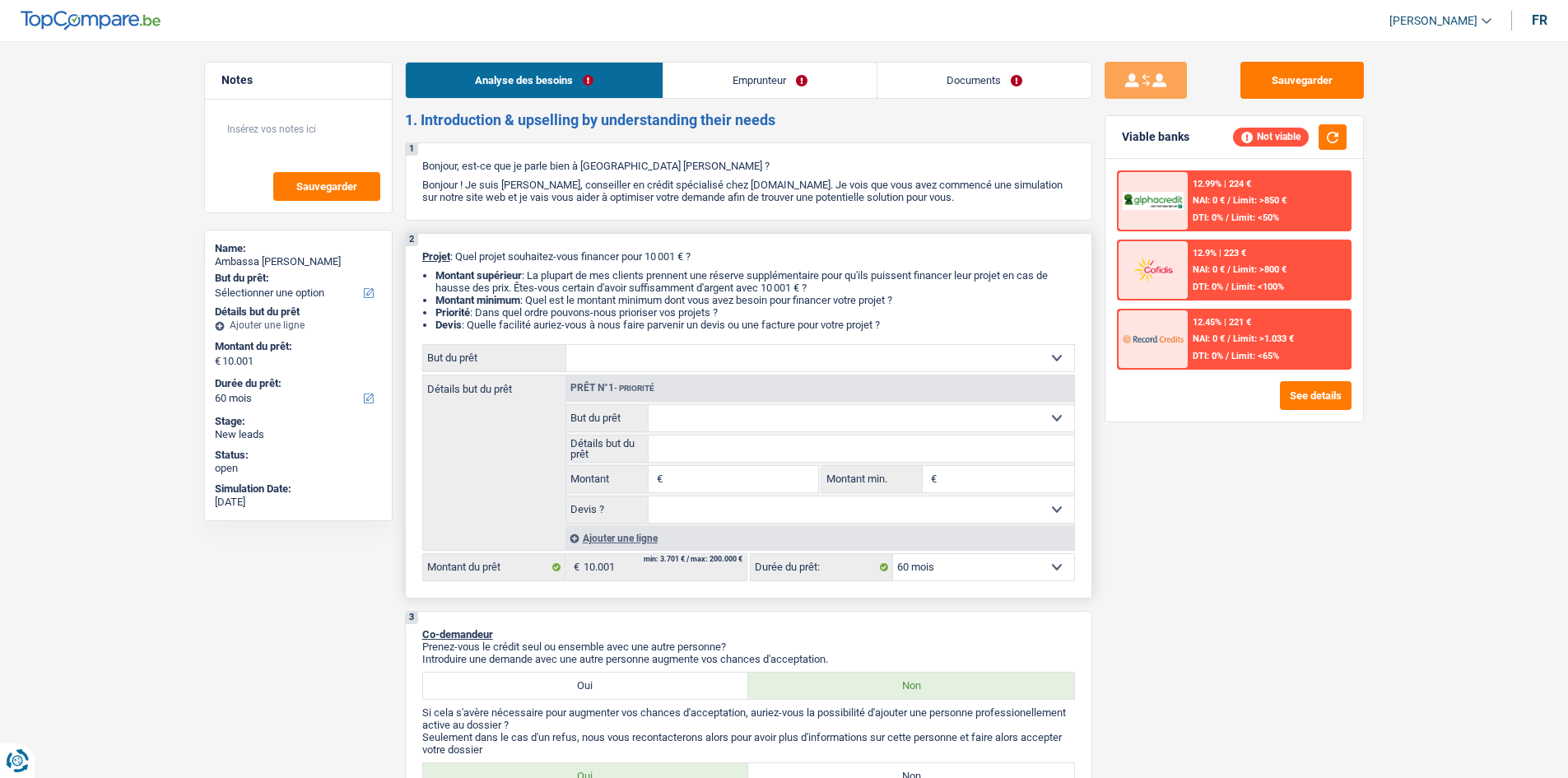 click on "Confort maison: meubles, textile, peinture, électroménager, outillage non-professionnel Hifi, multimédia, gsm, ordinateur Aménagement: frais d'installation, déménagement Evénement familial: naissance, mariage, divorce, communion, décès Frais médicaux Frais d'études Frais permis de conduire Loisirs: voyage, sport, musique Rafraîchissement: petits travaux maison et jardin Frais judiciaires Réparation voiture Prêt rénovation (non disponible pour les non-propriétaires) Prêt énergie (non disponible pour les non-propriétaires) Prêt voiture Taxes, impôts non professionnels Rénovation bien à l'étranger Dettes familiales Assurance Autre
Sélectionner une option" at bounding box center (820, 358) 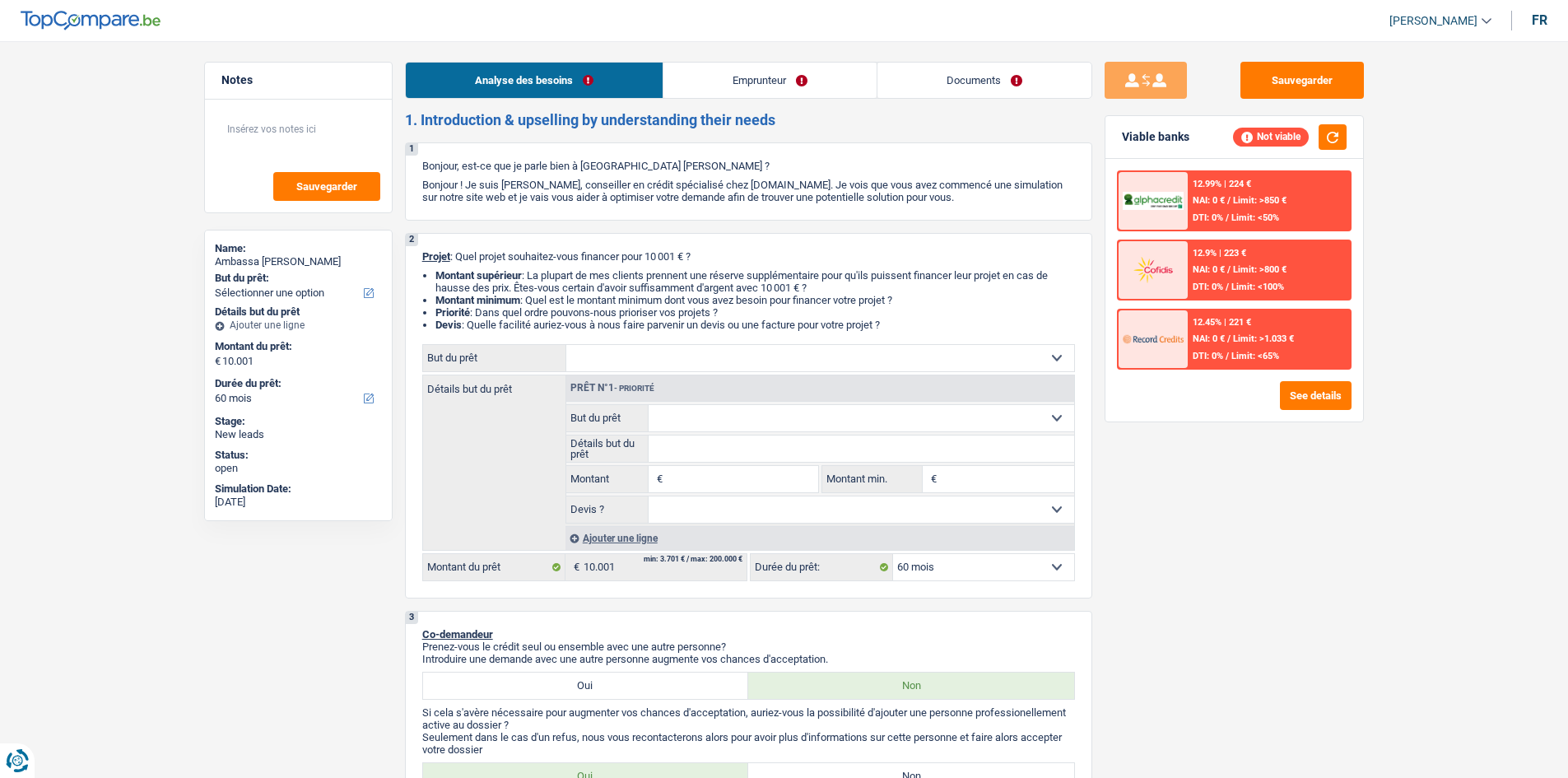 click on "Emprunteur" at bounding box center (770, 80) 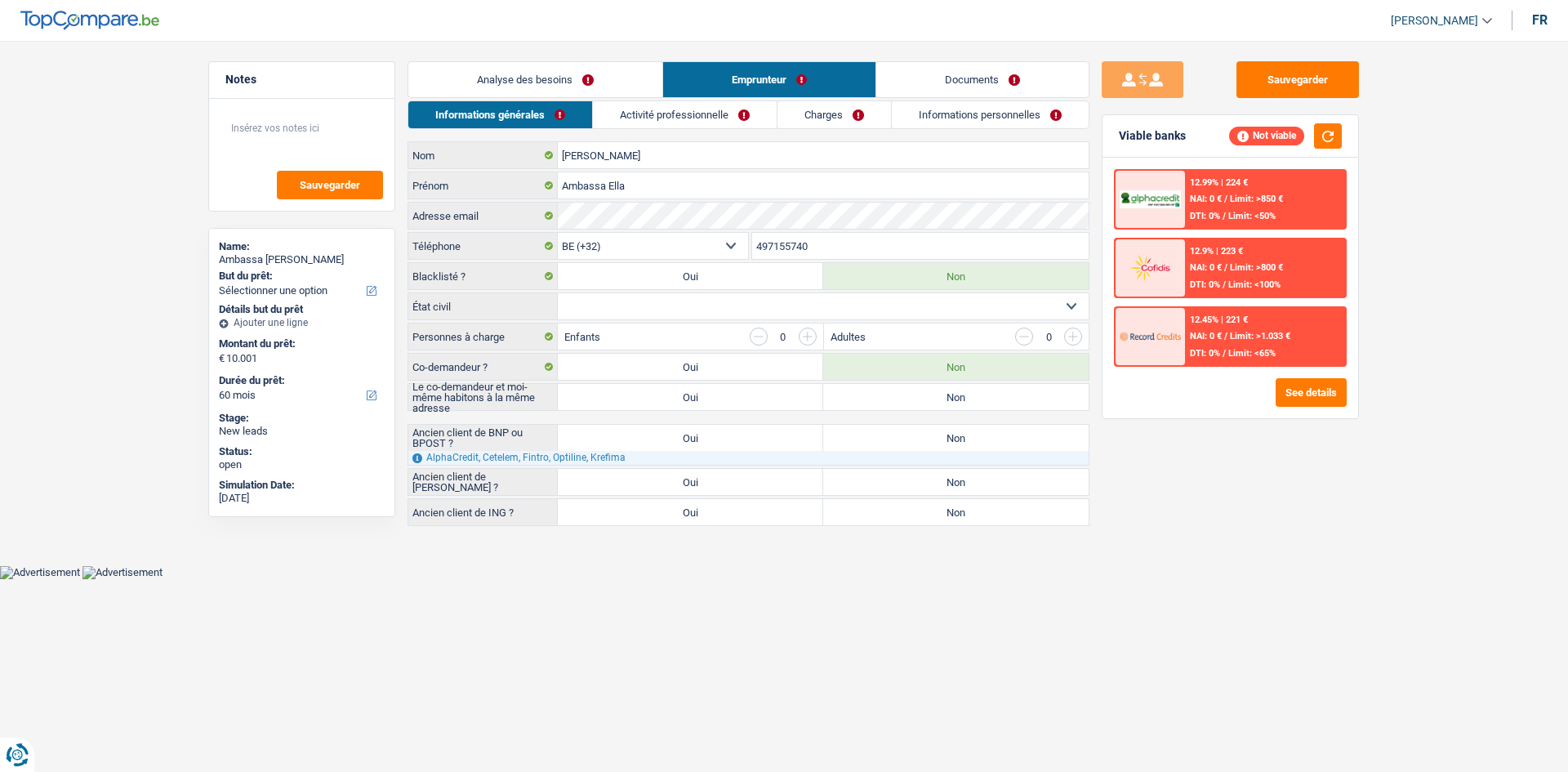 click on "Activité professionnelle" at bounding box center (684, 114) 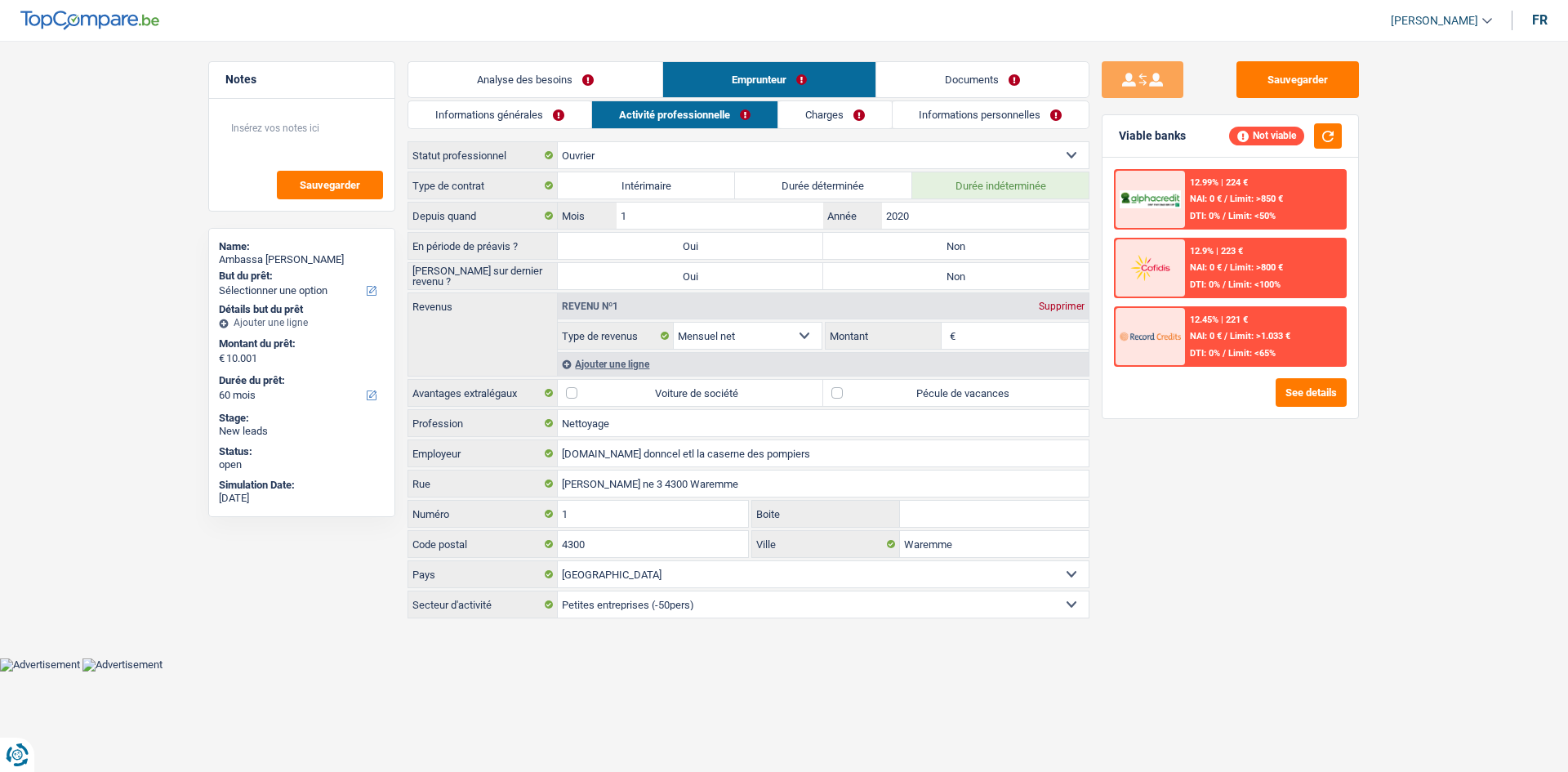click on "Analyse des besoins" at bounding box center [535, 79] 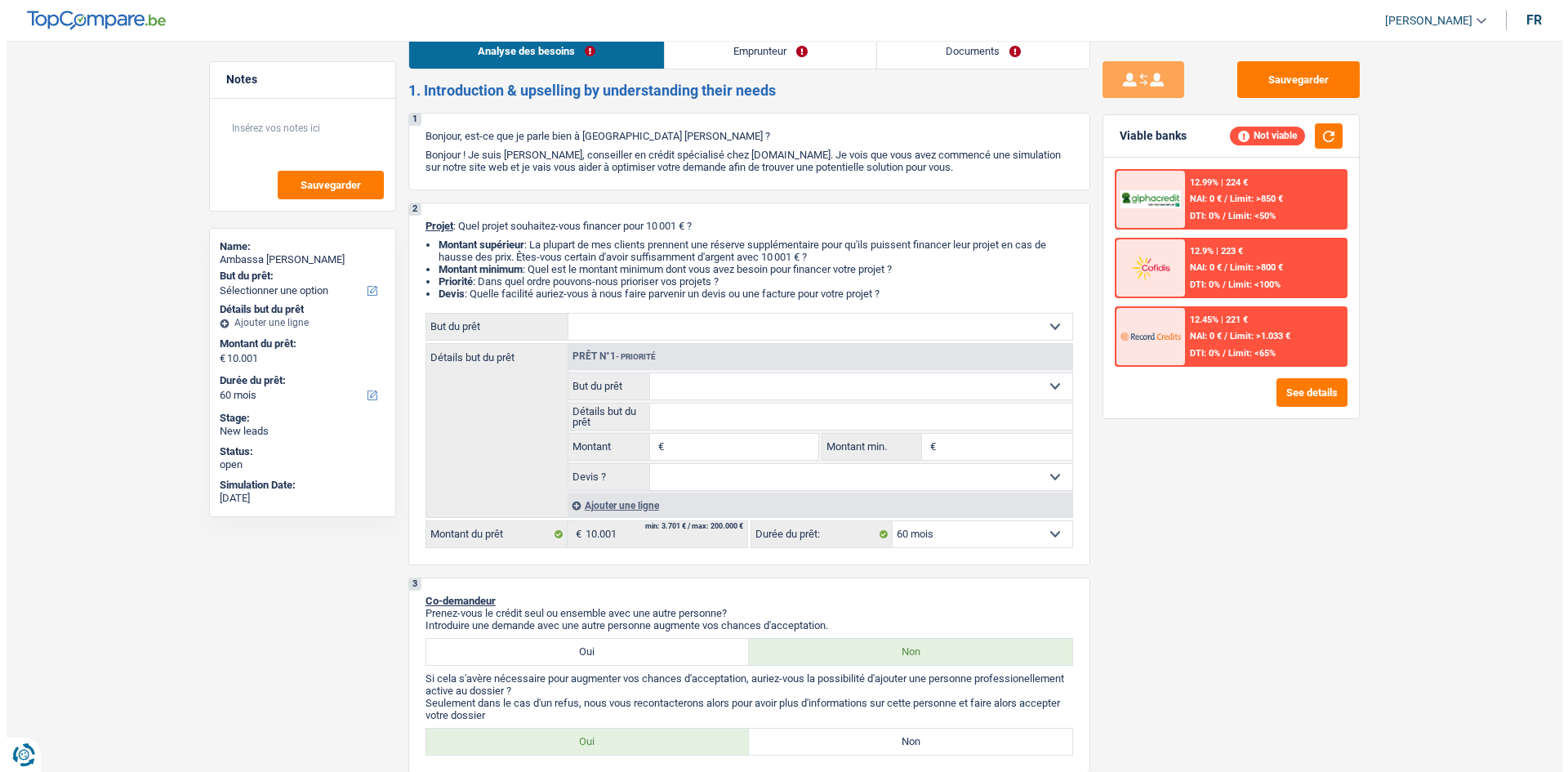 scroll, scrollTop: 0, scrollLeft: 0, axis: both 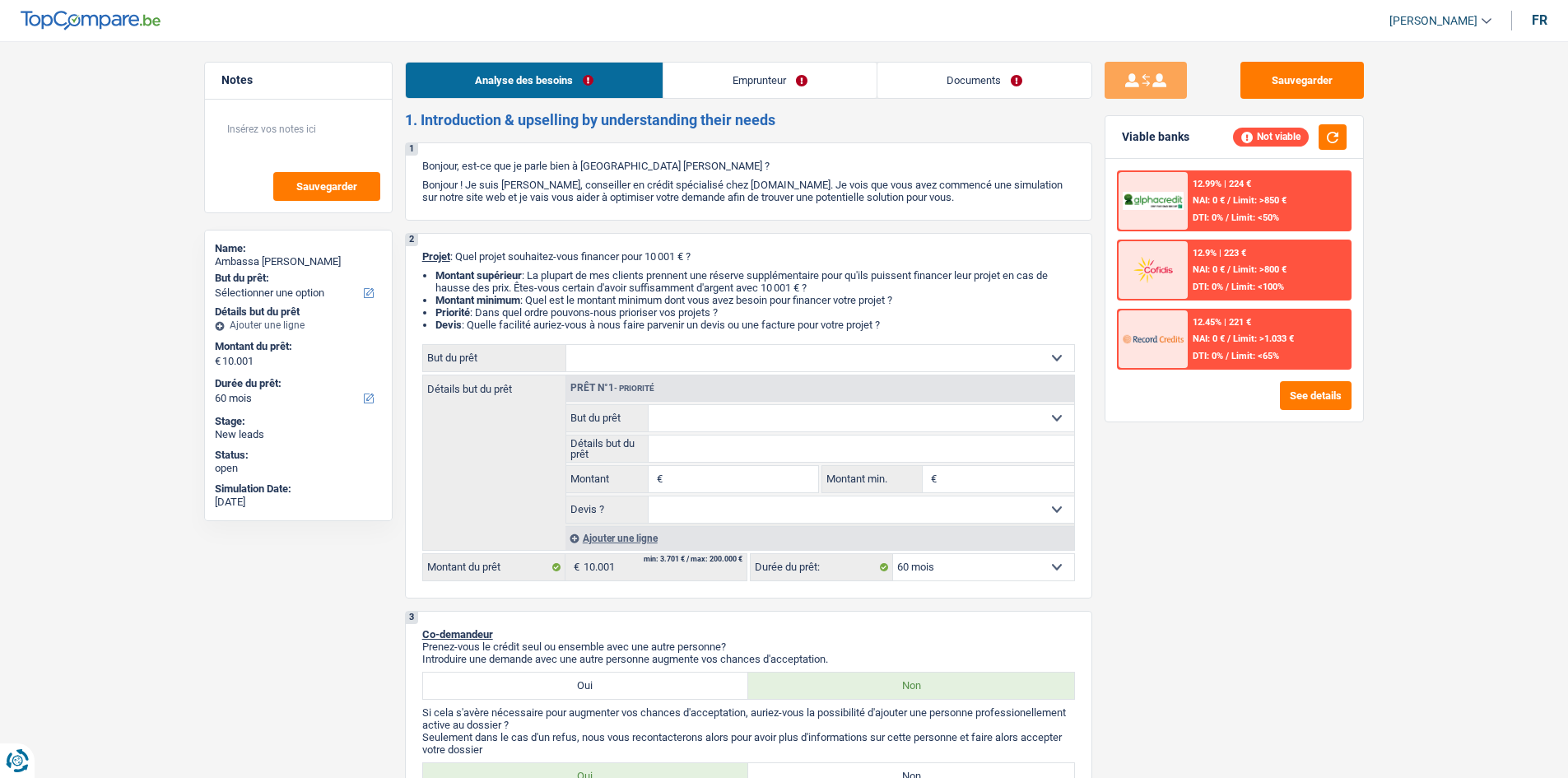 click on "Emprunteur" at bounding box center (770, 80) 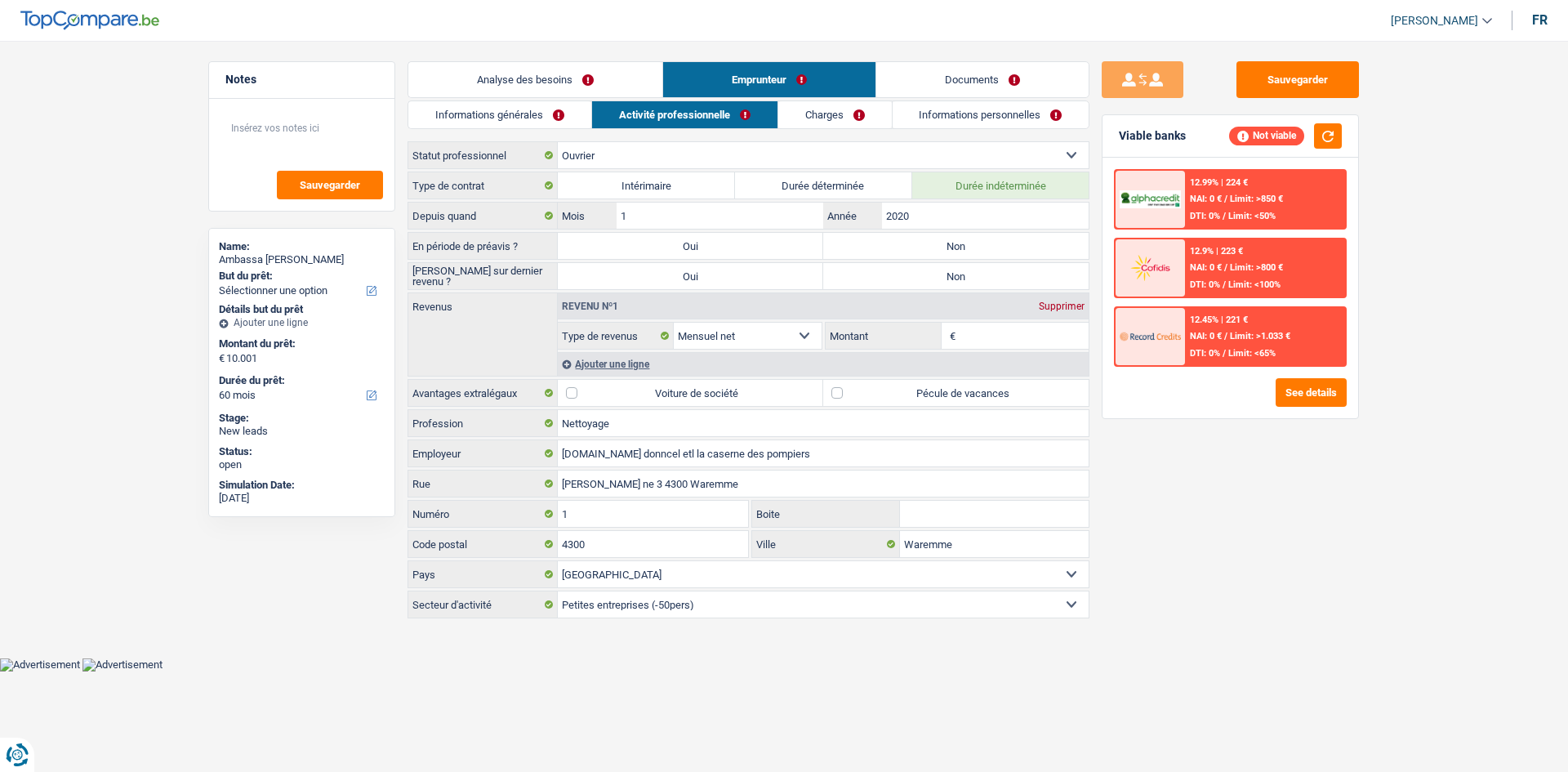 click on "Informations générales Activité professionnelle Charges Informations personnelles Françoise
Nom
Ambassa Ella
Prénom
Adresse email
BE (+32) LU (+352)
Sélectionner une option
Téléphone
497155740
Téléphone
Blacklisté ?
Oui
Non
Célibataire Marié(e) Cohabitant(e) légal(e) Divorcé(e) Veuf(ve) Séparé (de fait)
Sélectionner une option
État civil
Tous les champs sont obligatoires. Veuillez sélectionner une option
Personnes à charge
Enfants
0" at bounding box center [748, 360] 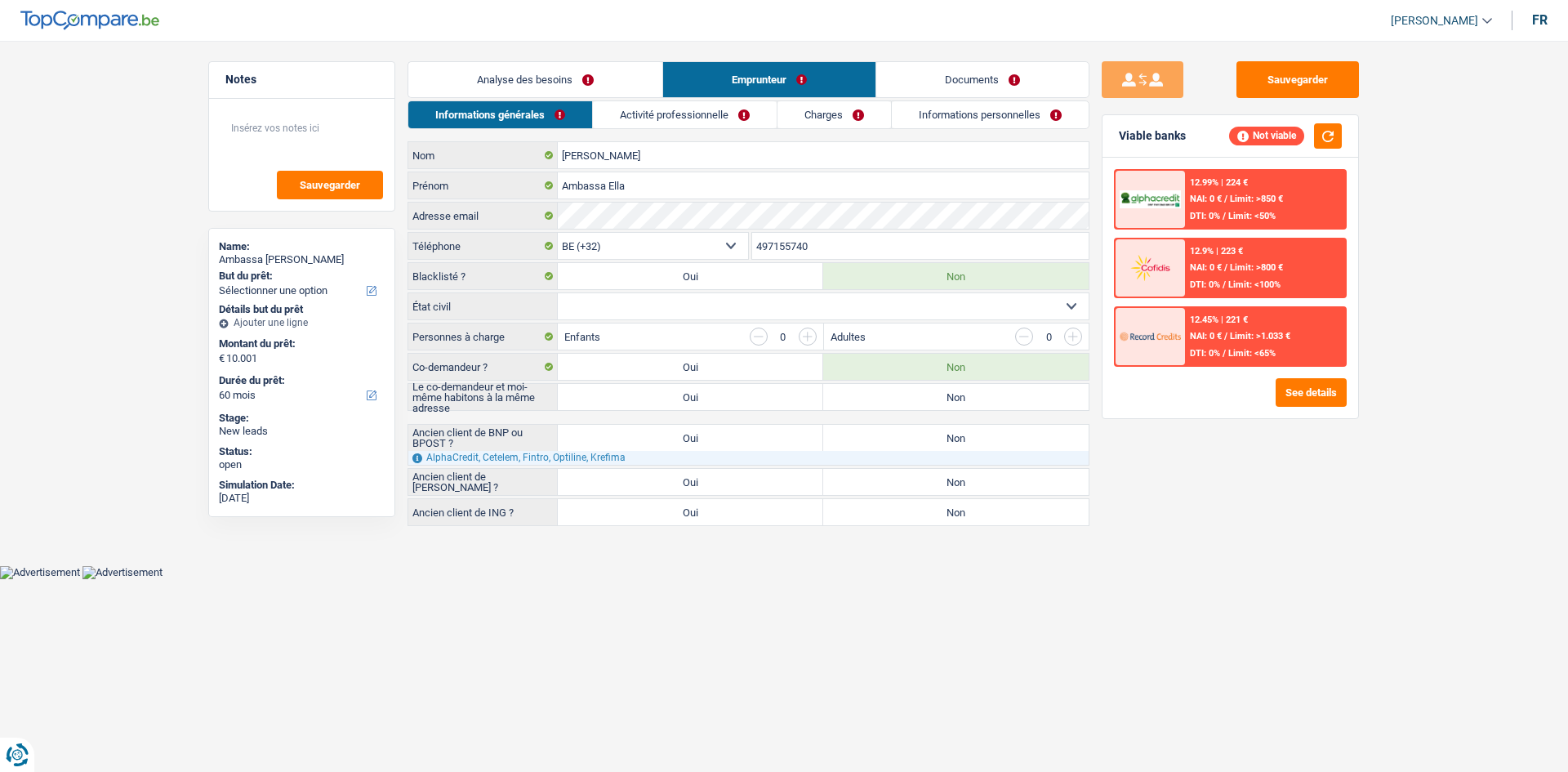 click on "Activité professionnelle" at bounding box center [684, 114] 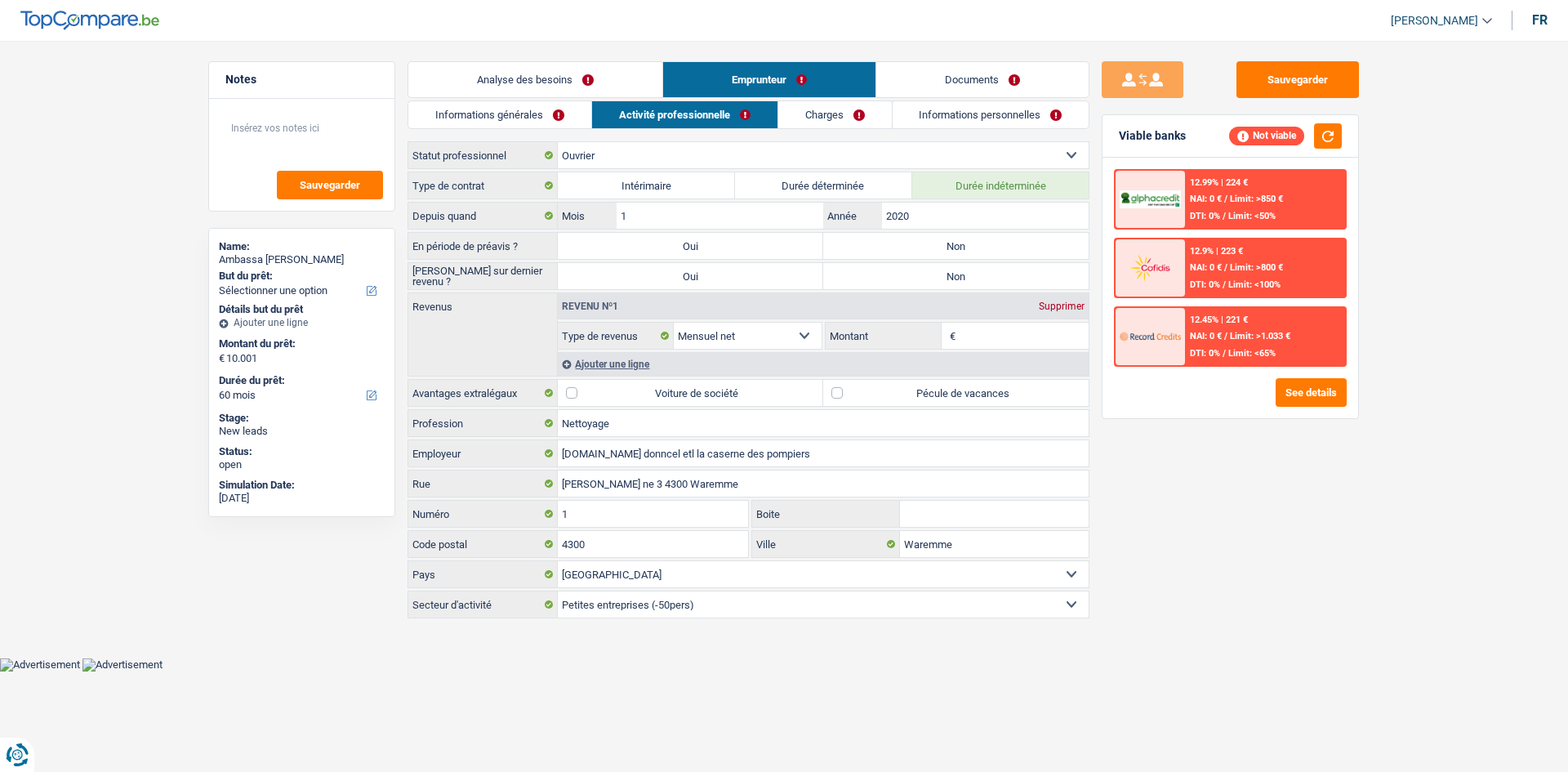 click on "Charges" at bounding box center [835, 114] 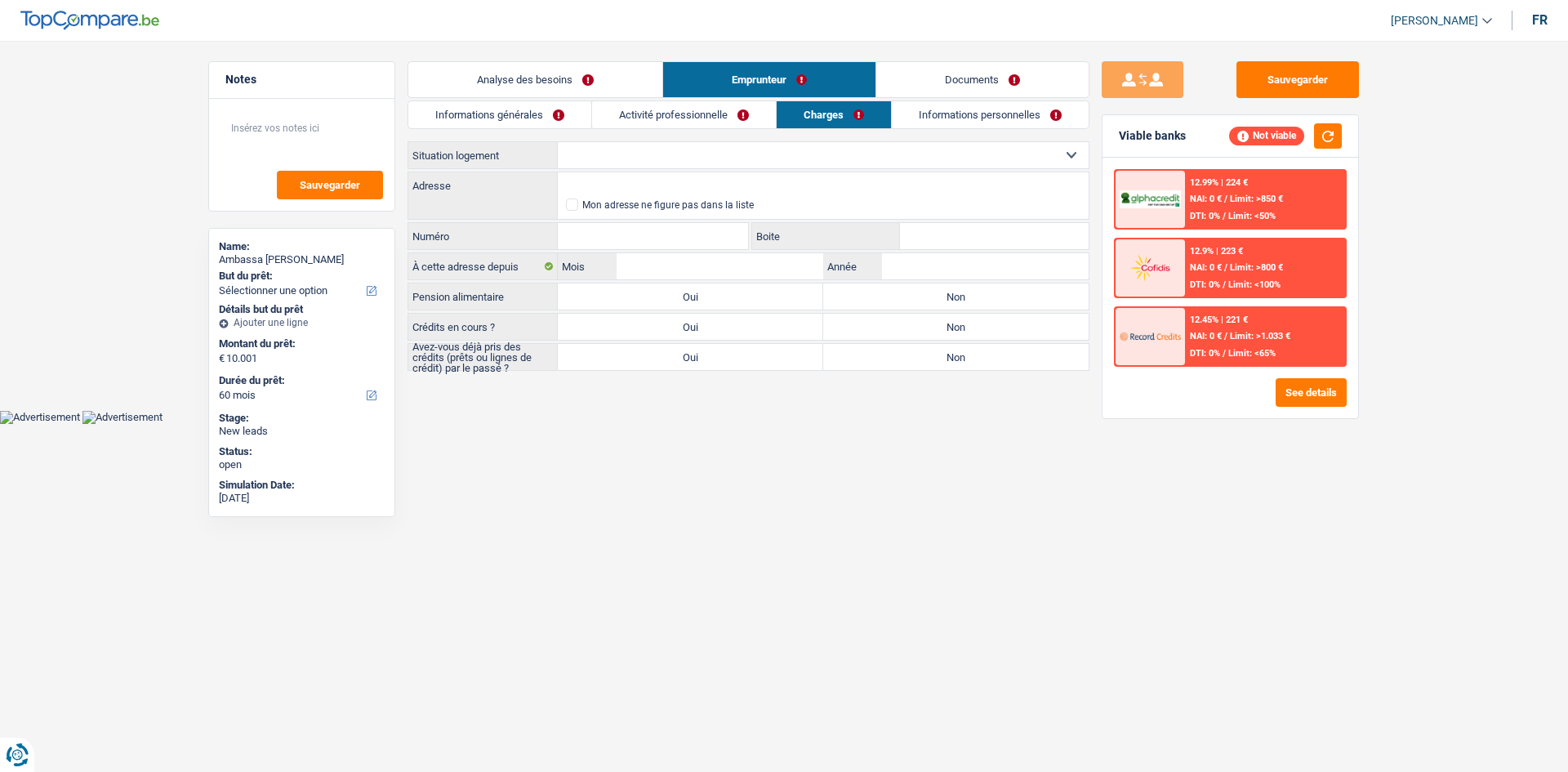 click on "Informations personnelles" at bounding box center [990, 114] 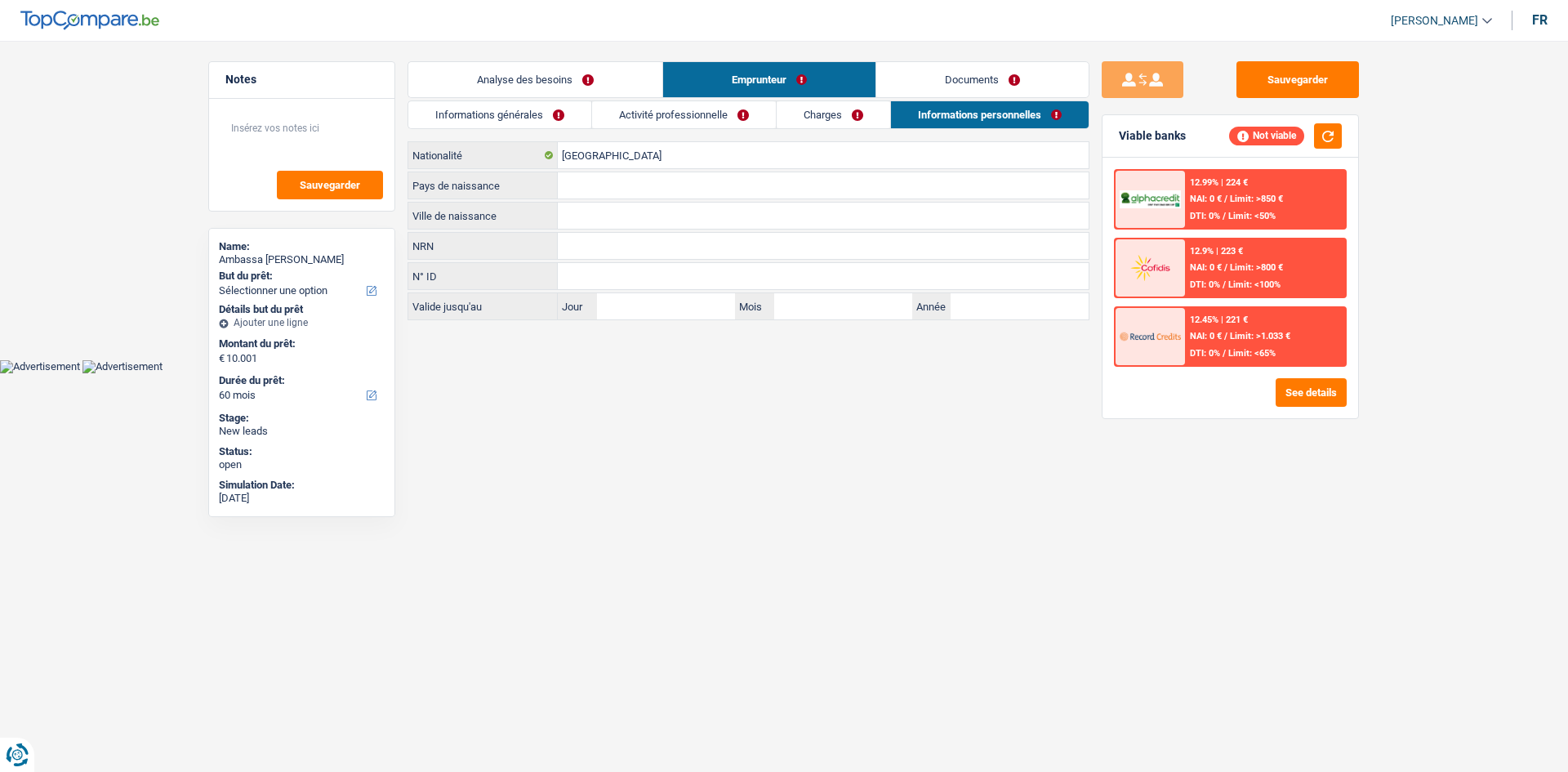 click on "Activité professionnelle" at bounding box center [684, 114] 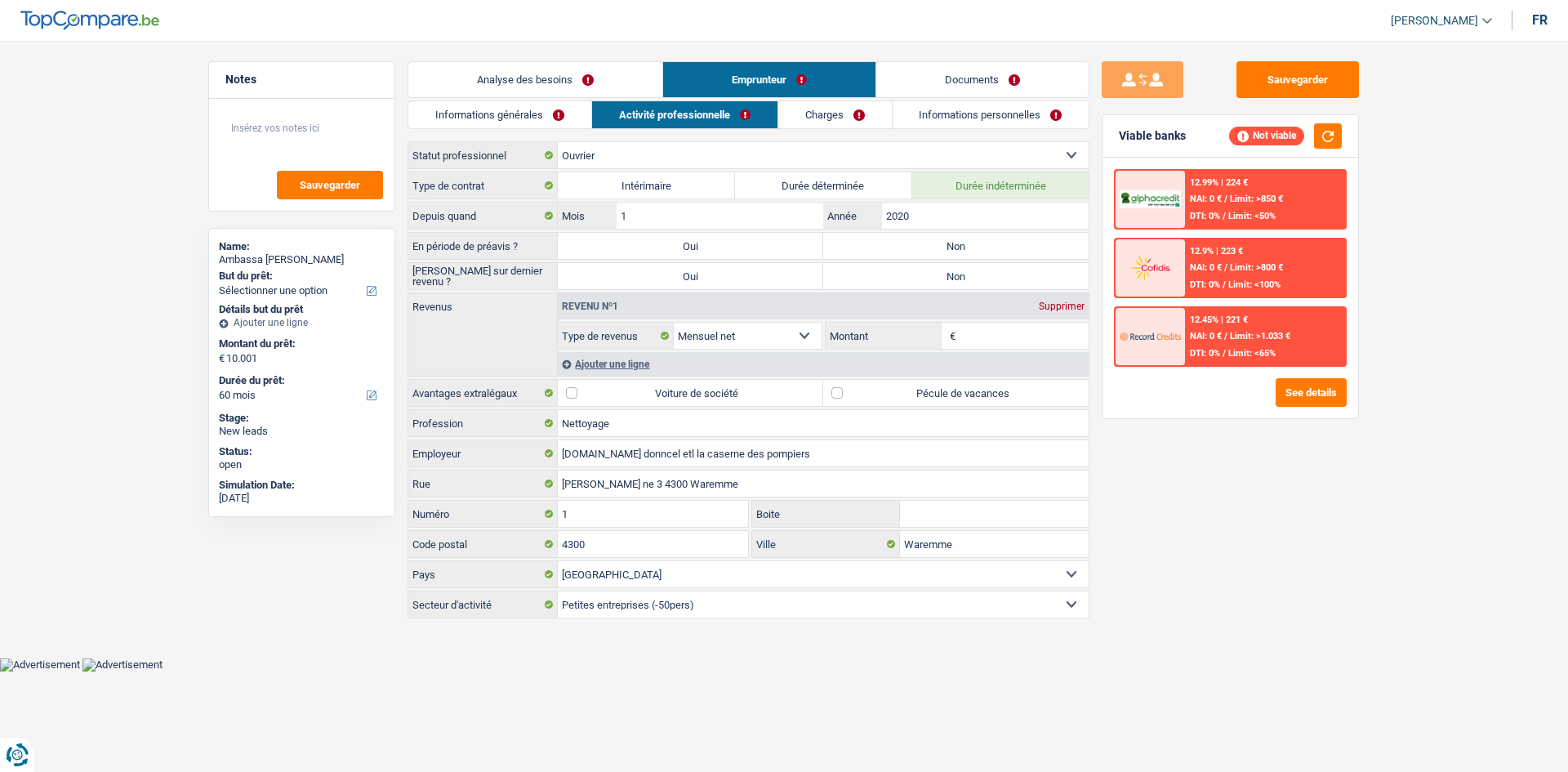 click on "Informations générales" at bounding box center [500, 114] 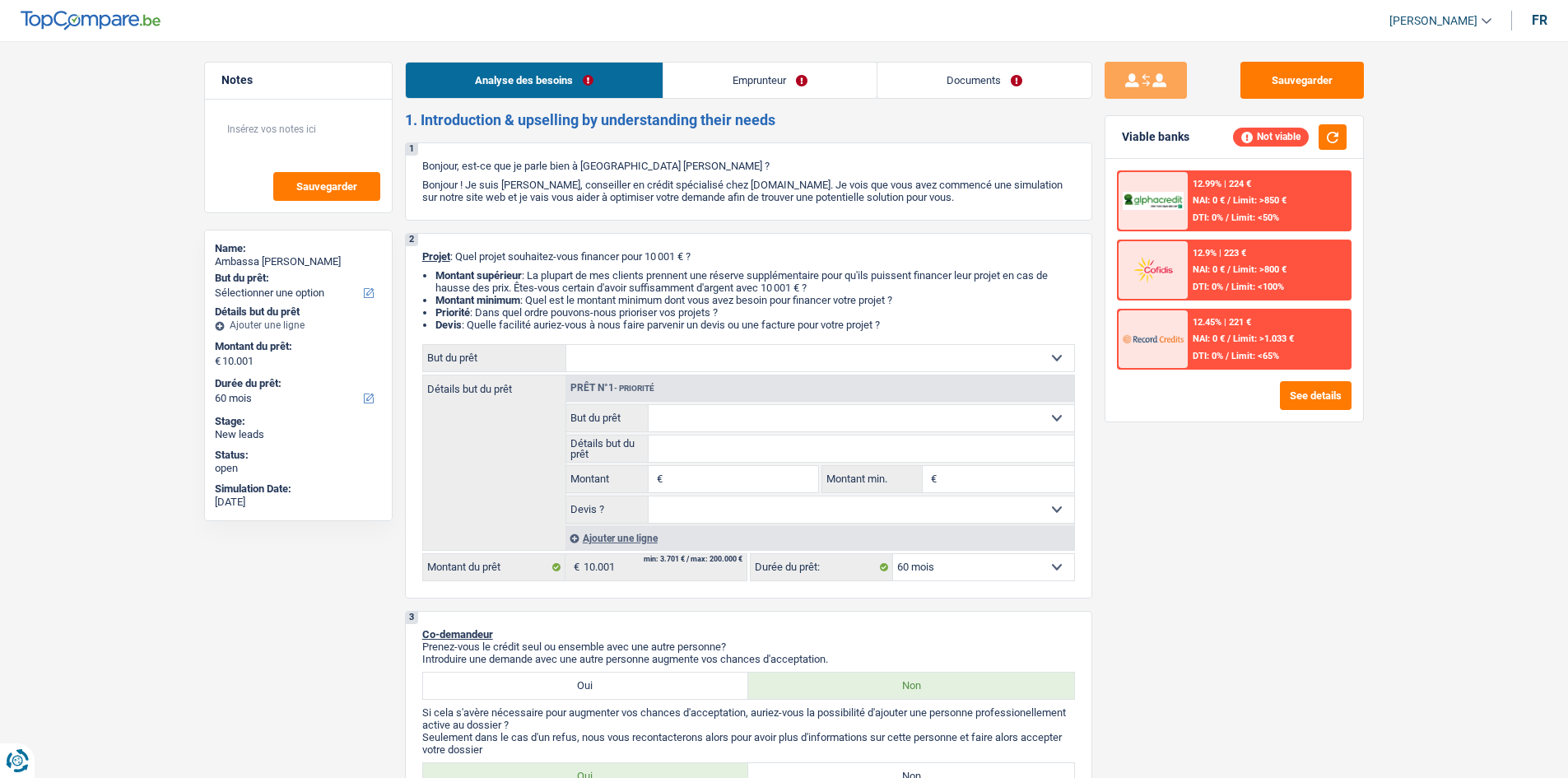 select on "60" 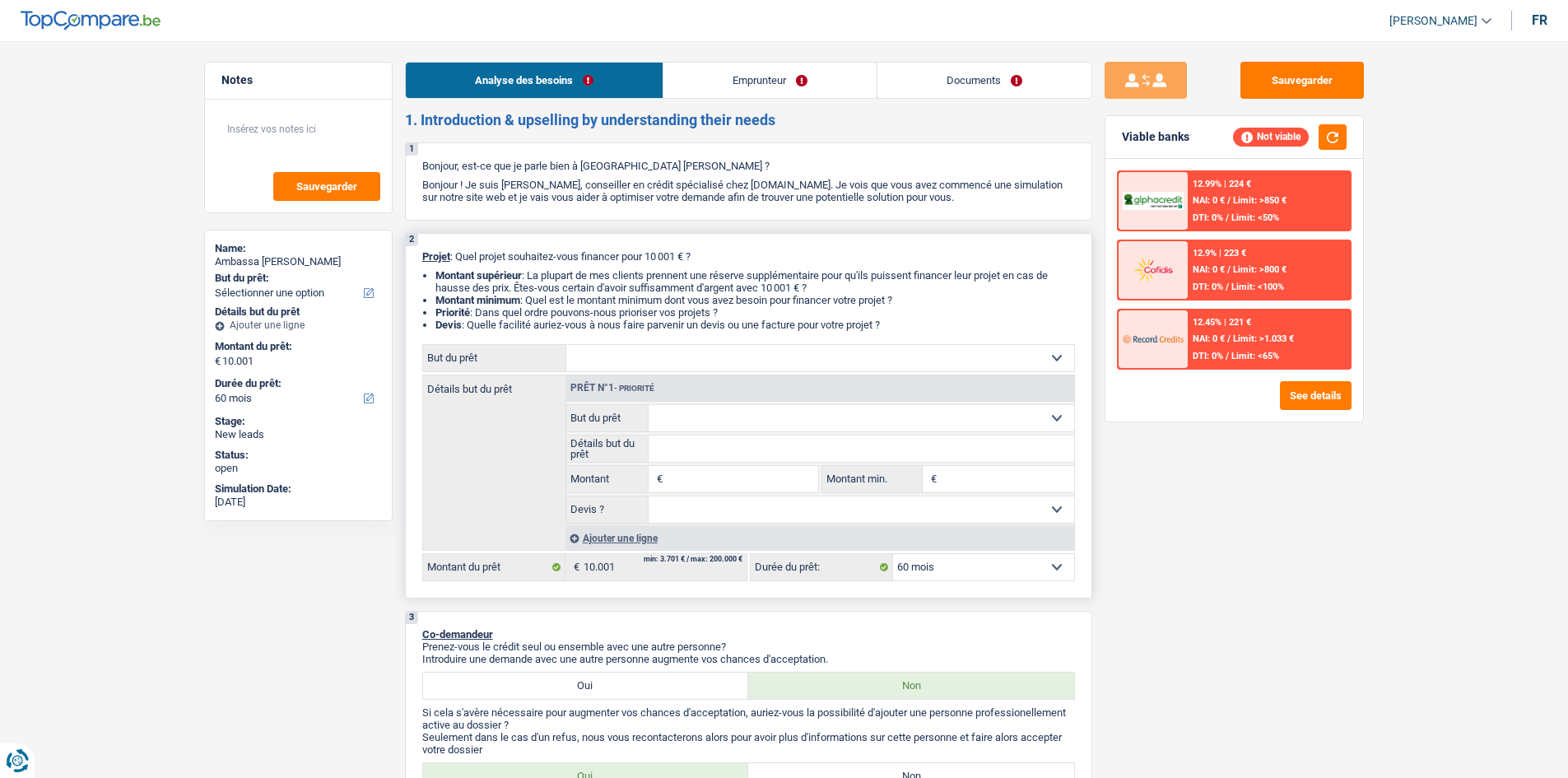 scroll, scrollTop: 0, scrollLeft: 0, axis: both 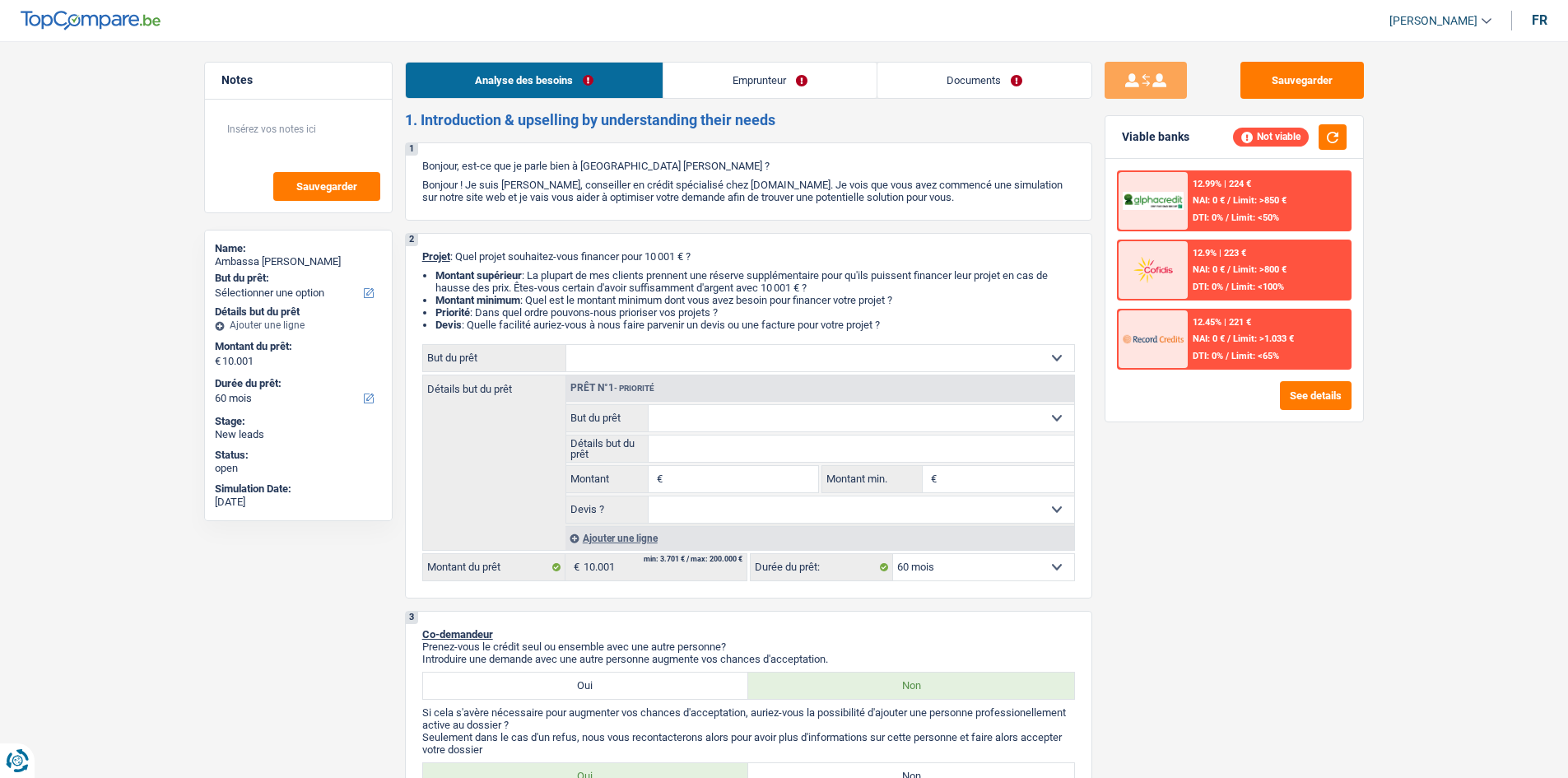 click on "Emprunteur" at bounding box center [770, 80] 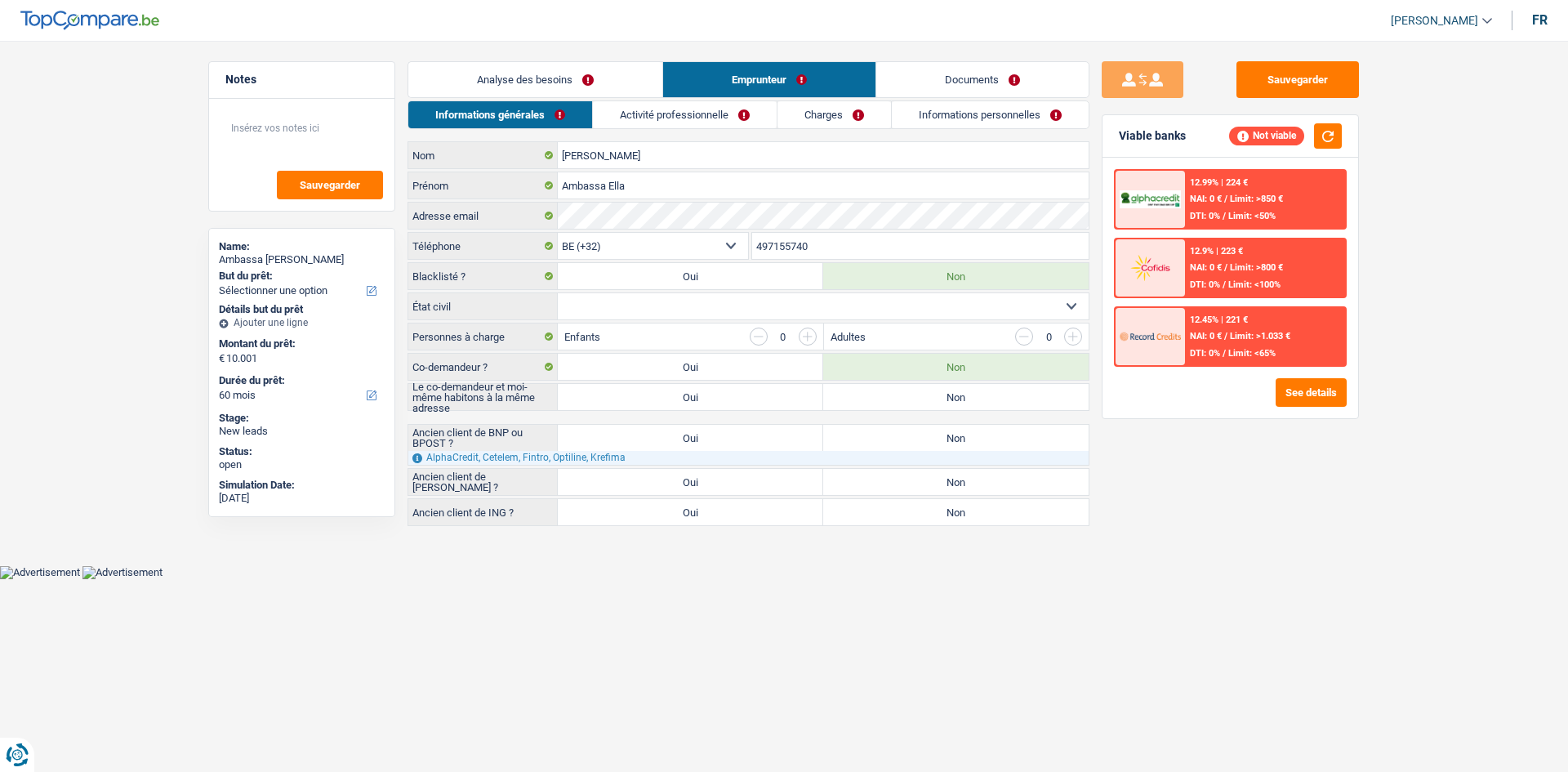 drag, startPoint x: 952, startPoint y: 397, endPoint x: 947, endPoint y: 387, distance: 11.18034 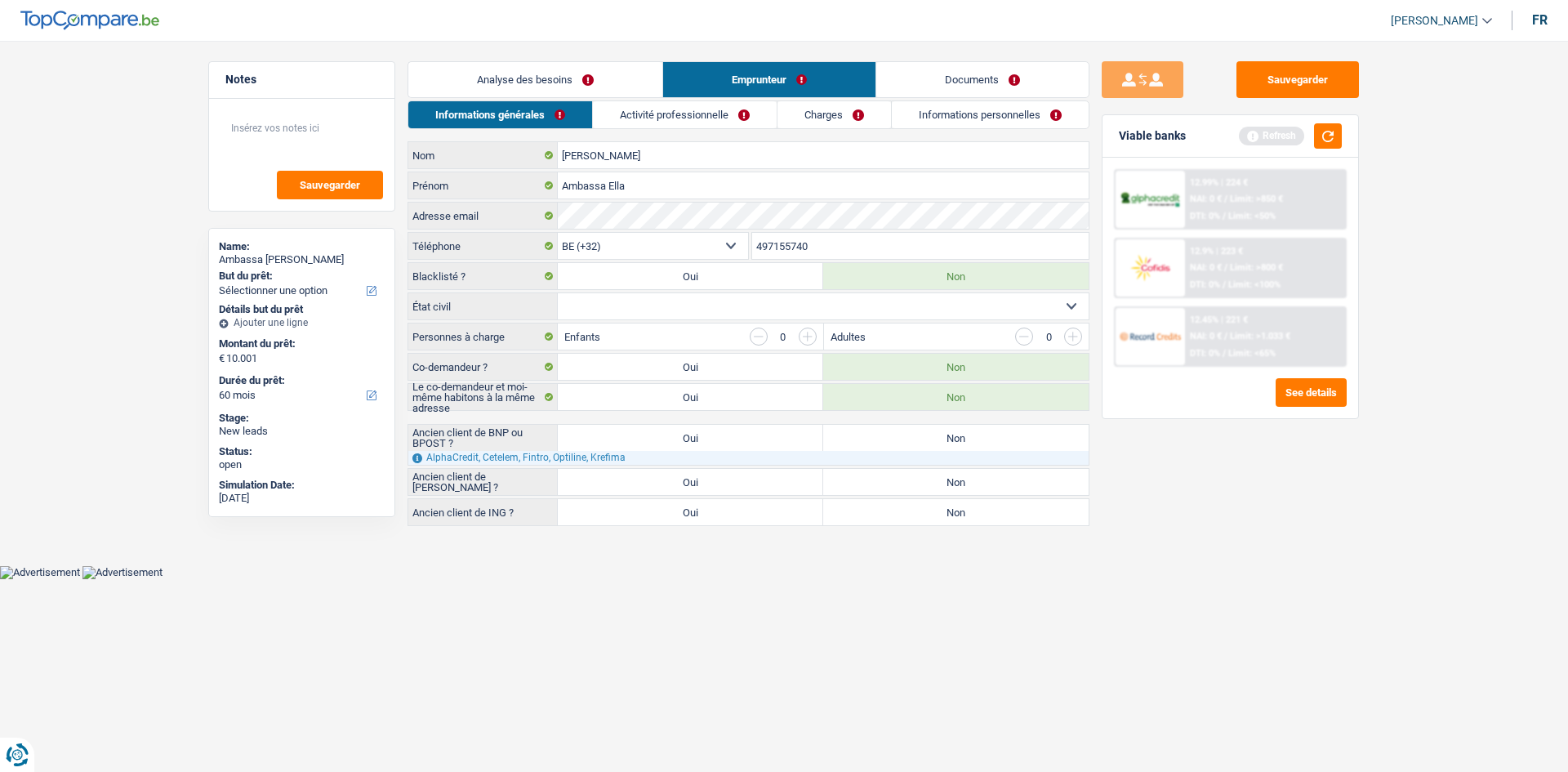 click on "Célibataire Marié(e) Cohabitant(e) légal(e) Divorcé(e) Veuf(ve) Séparé (de fait)
Sélectionner une option" at bounding box center (823, 306) 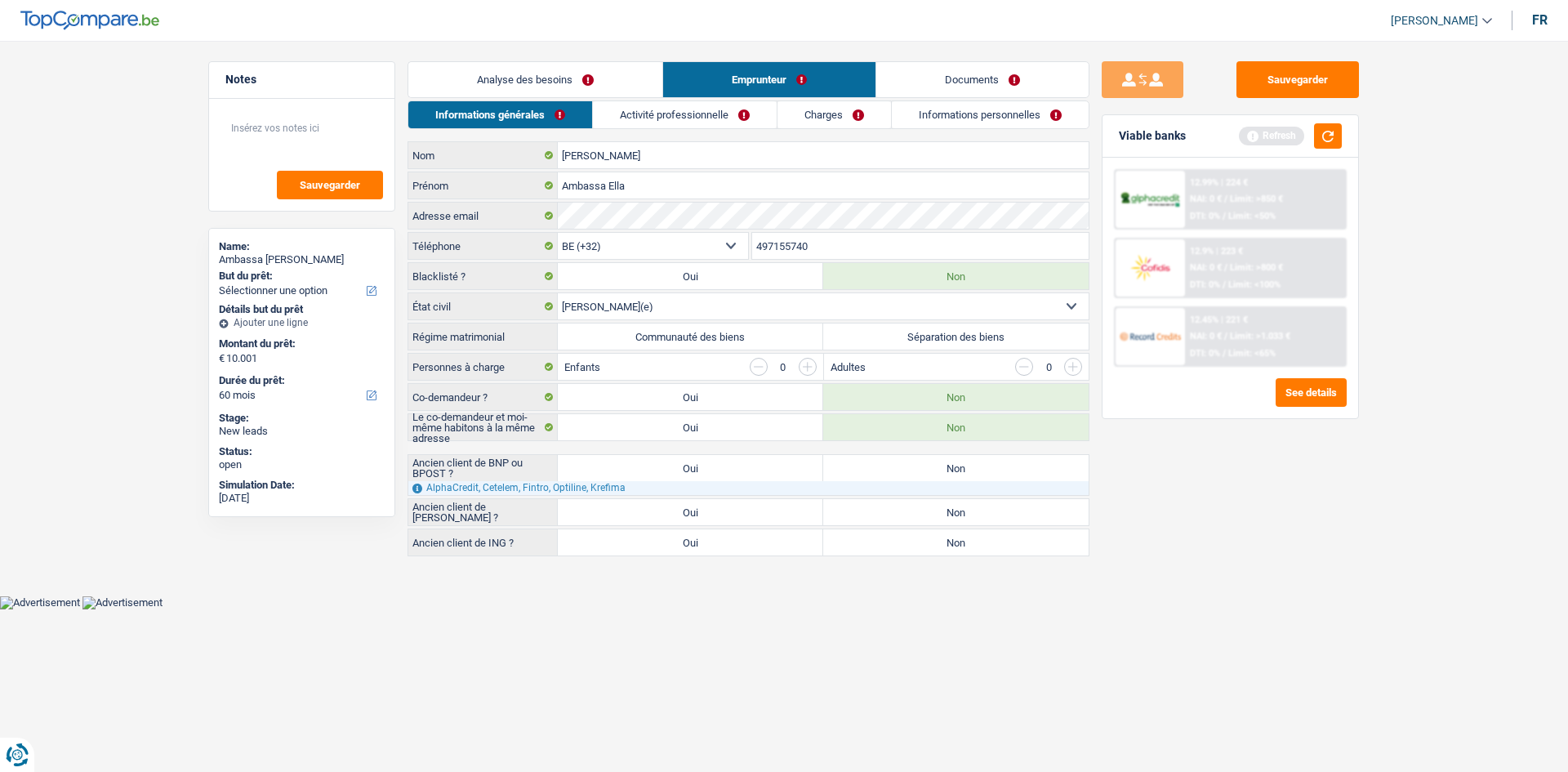 click on "Activité professionnelle" at bounding box center [684, 114] 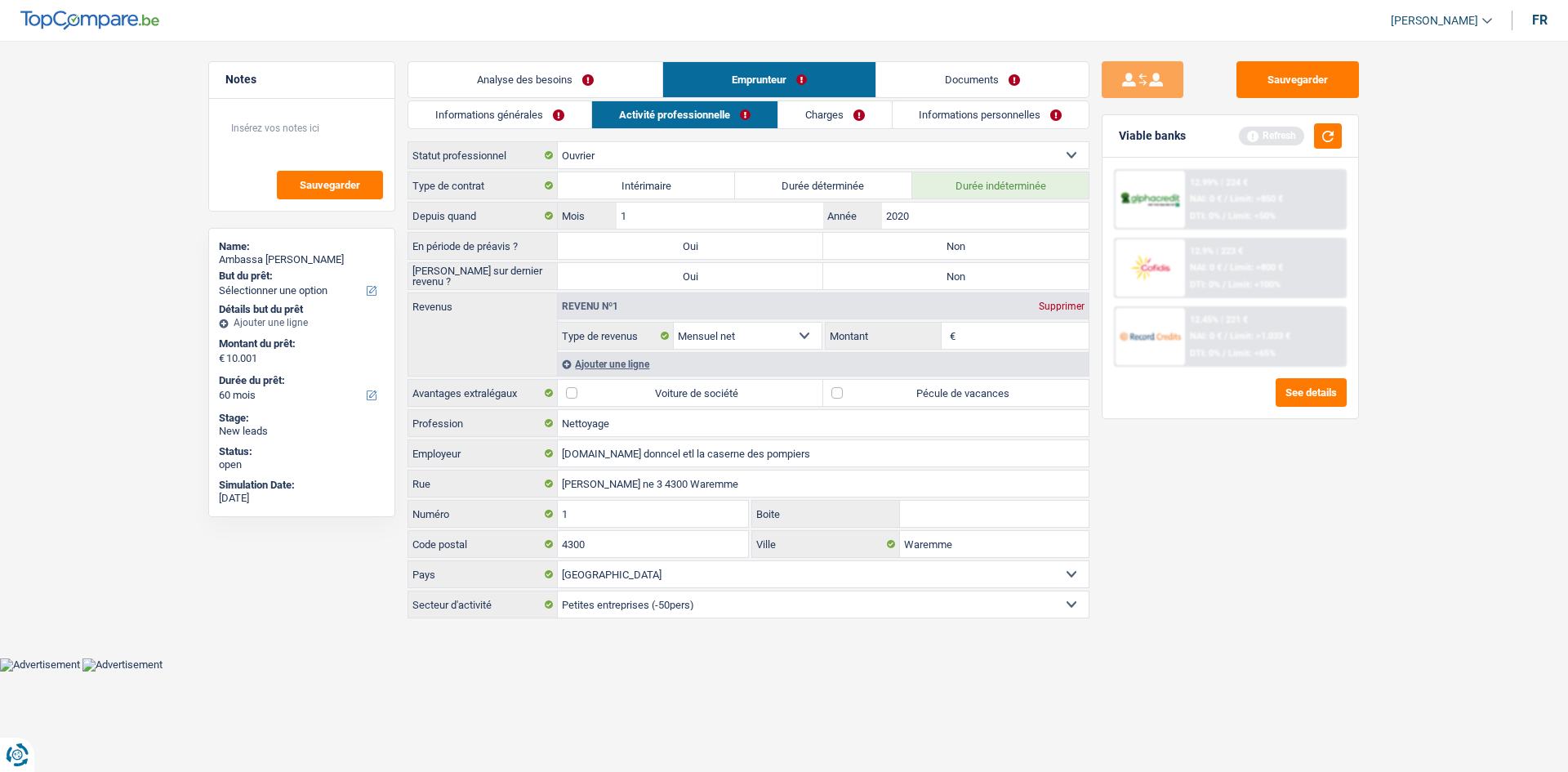 click on "Non" at bounding box center (956, 246) 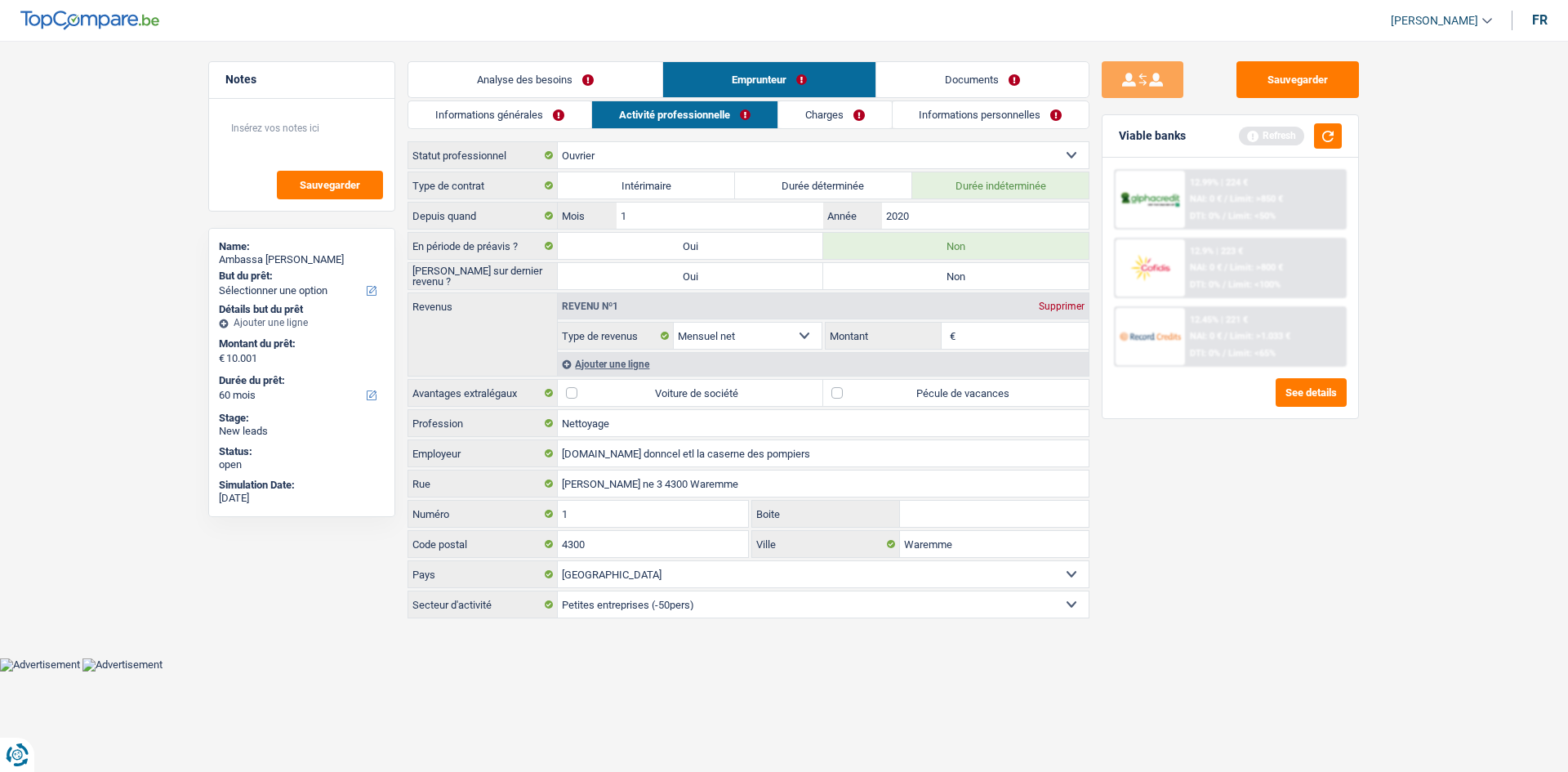 drag, startPoint x: 969, startPoint y: 284, endPoint x: 1030, endPoint y: 327, distance: 74.63243 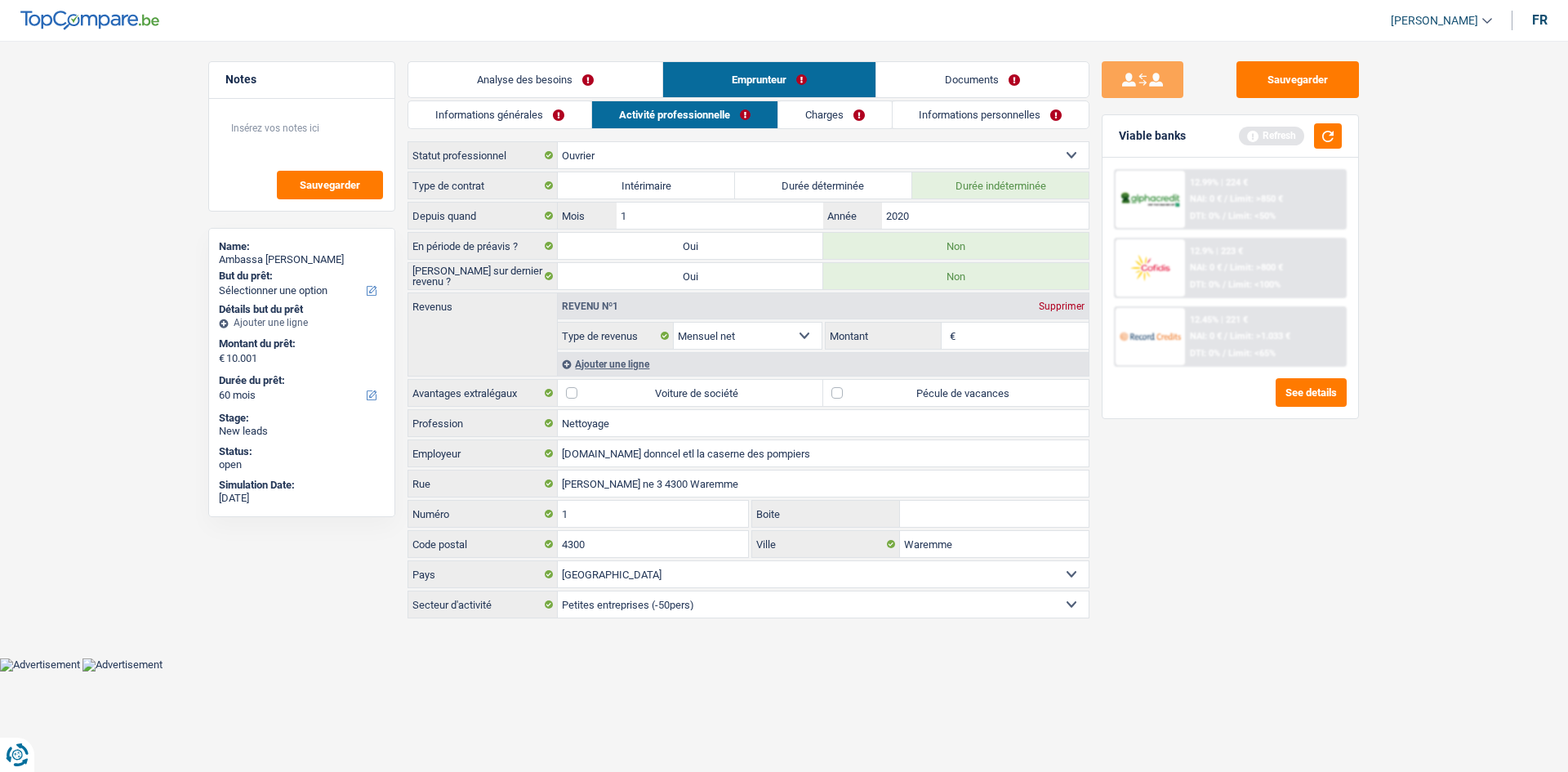 drag, startPoint x: 1254, startPoint y: 558, endPoint x: 1203, endPoint y: 529, distance: 58.66856 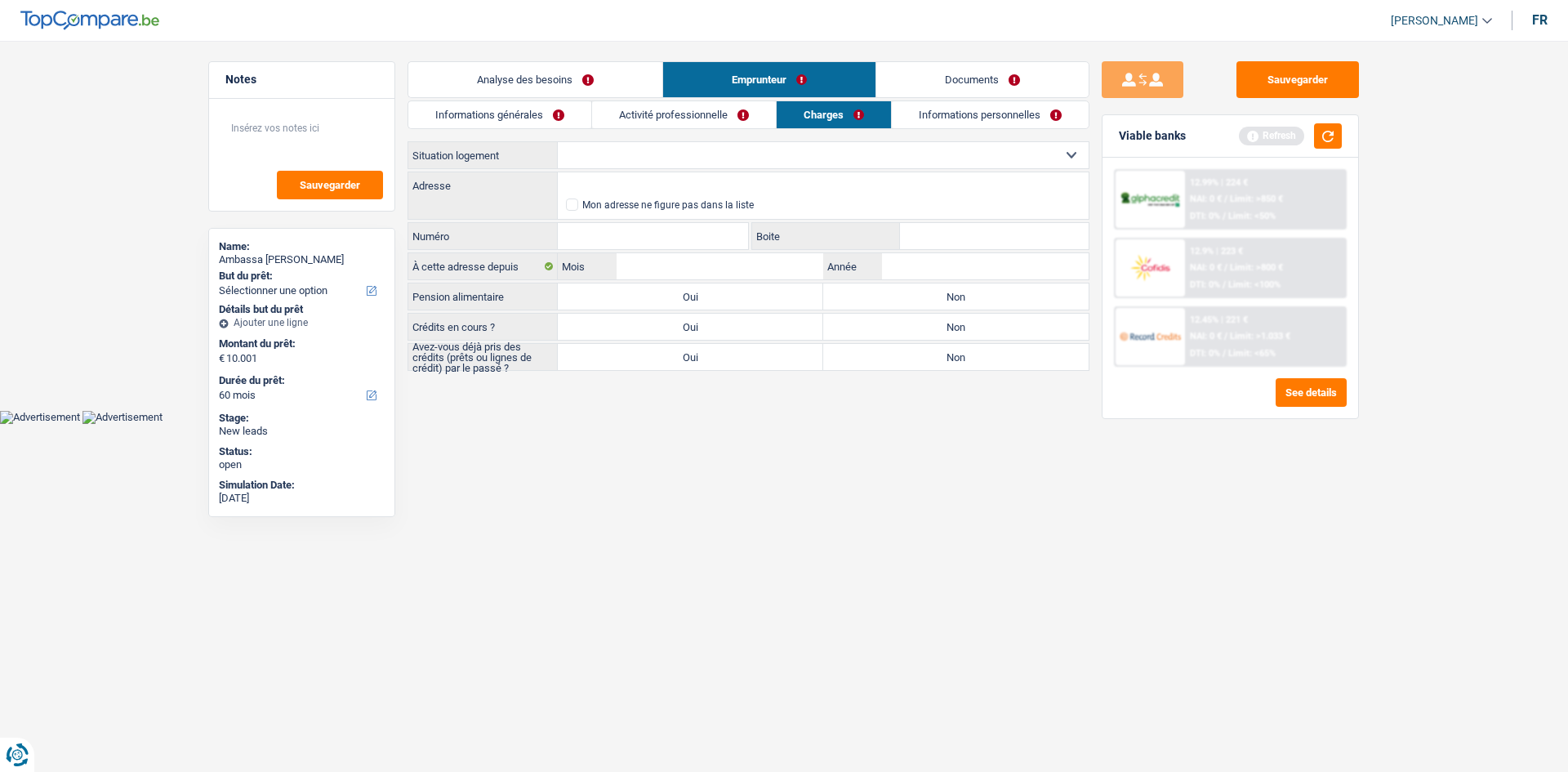 click on "Informations personnelles" at bounding box center (990, 114) 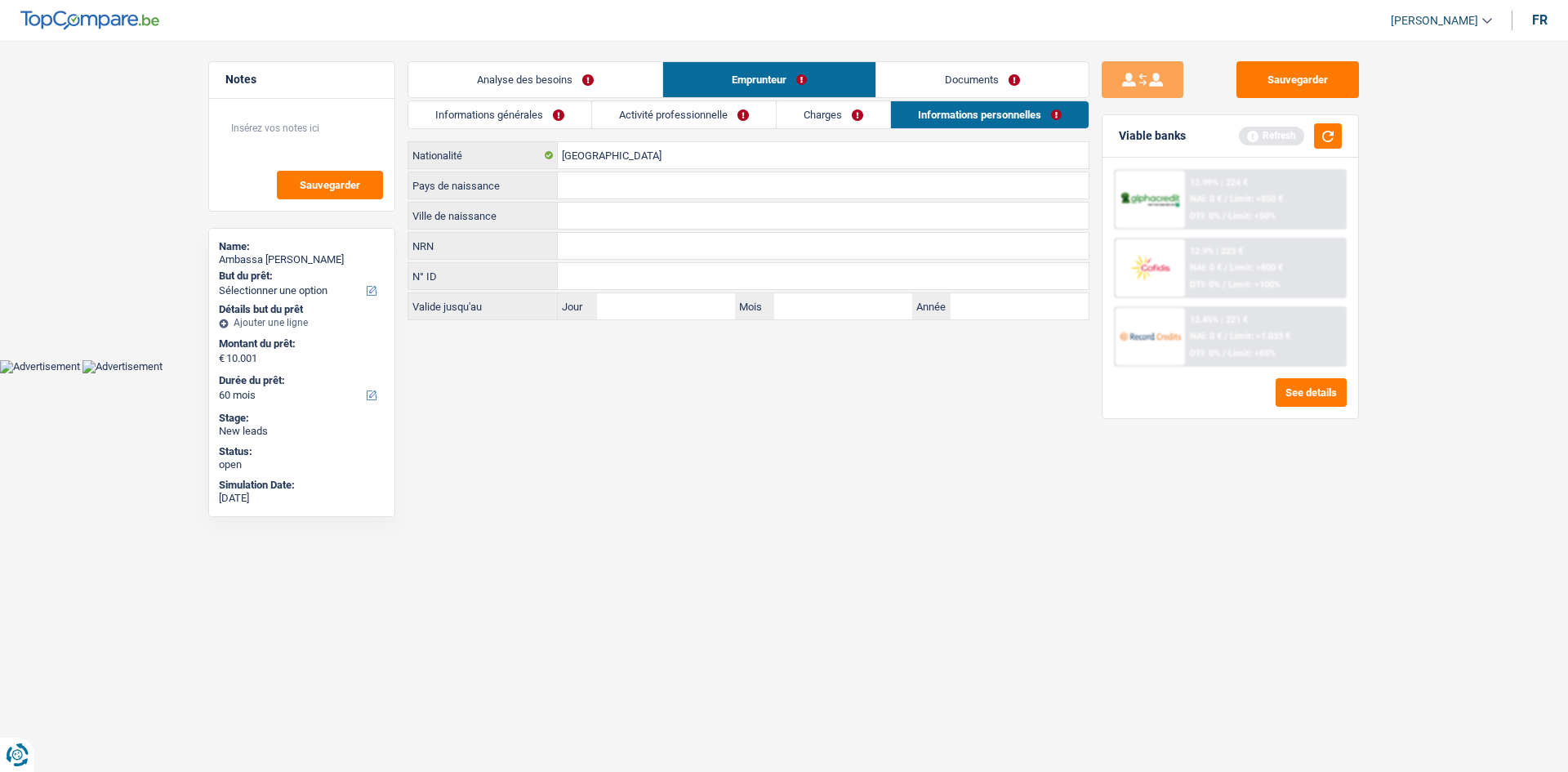 click on "Activité professionnelle" at bounding box center (684, 114) 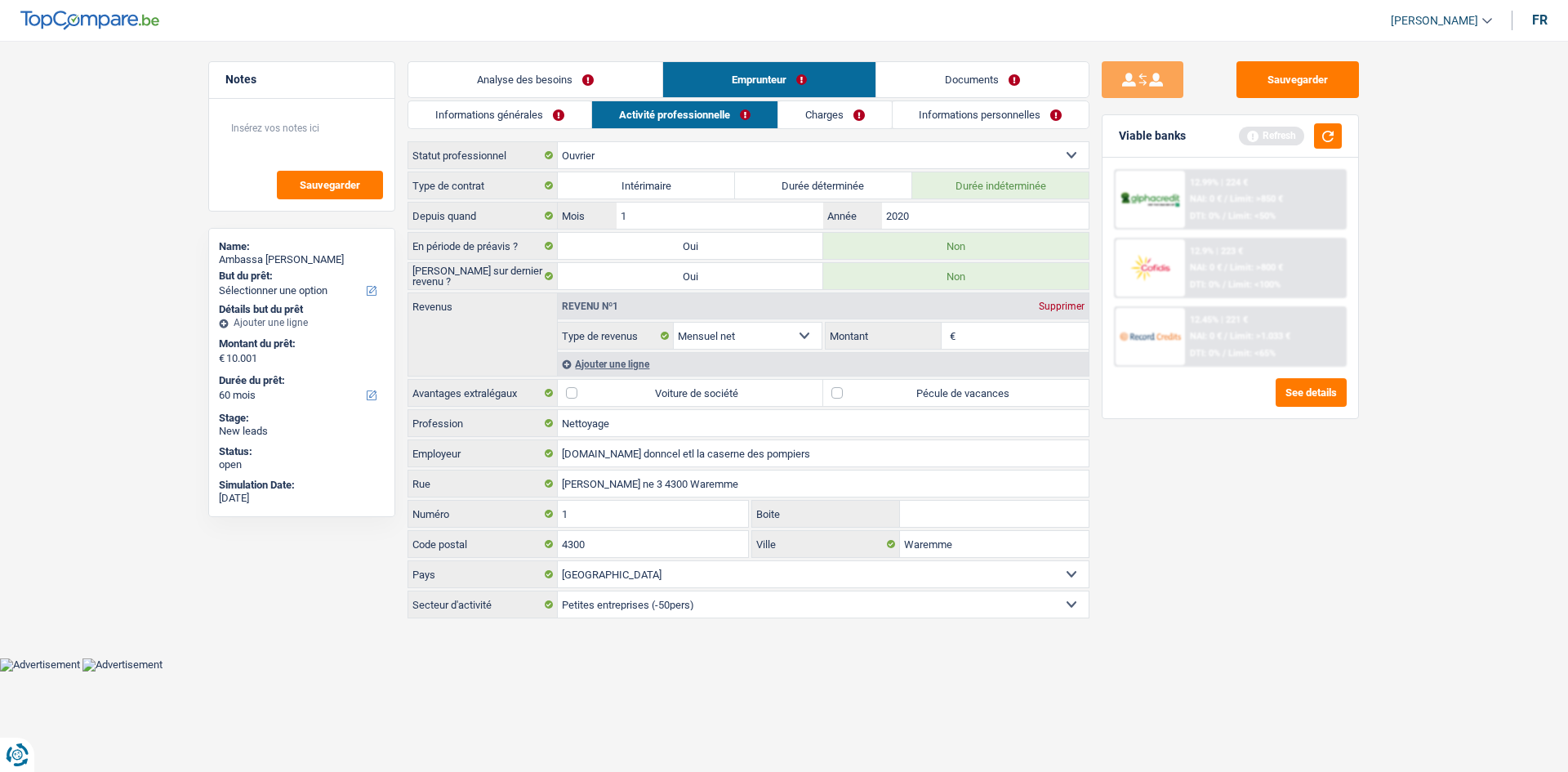 click on "Informations générales" at bounding box center [500, 114] 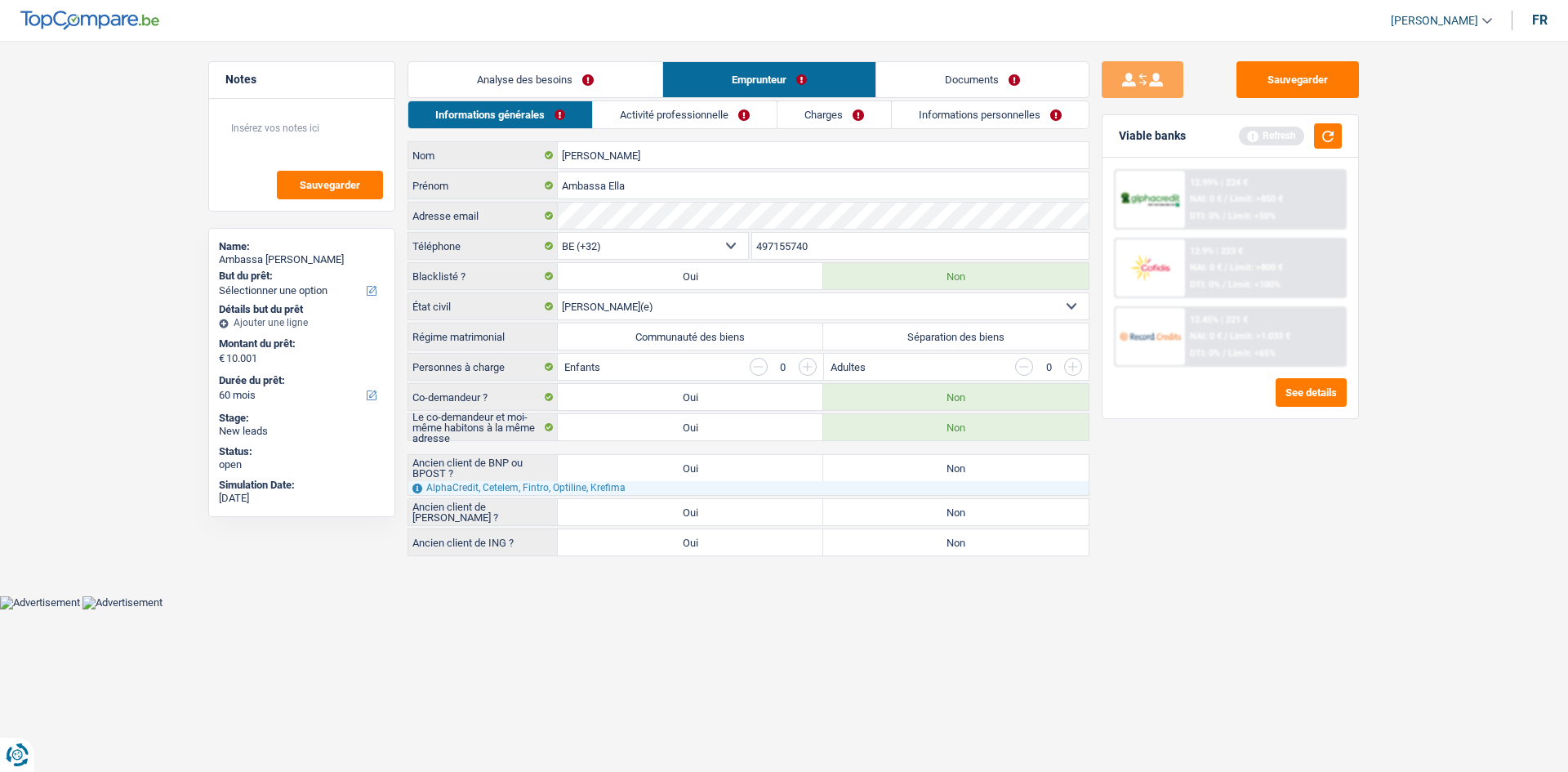 drag, startPoint x: 581, startPoint y: 85, endPoint x: 888, endPoint y: 266, distance: 356.3846 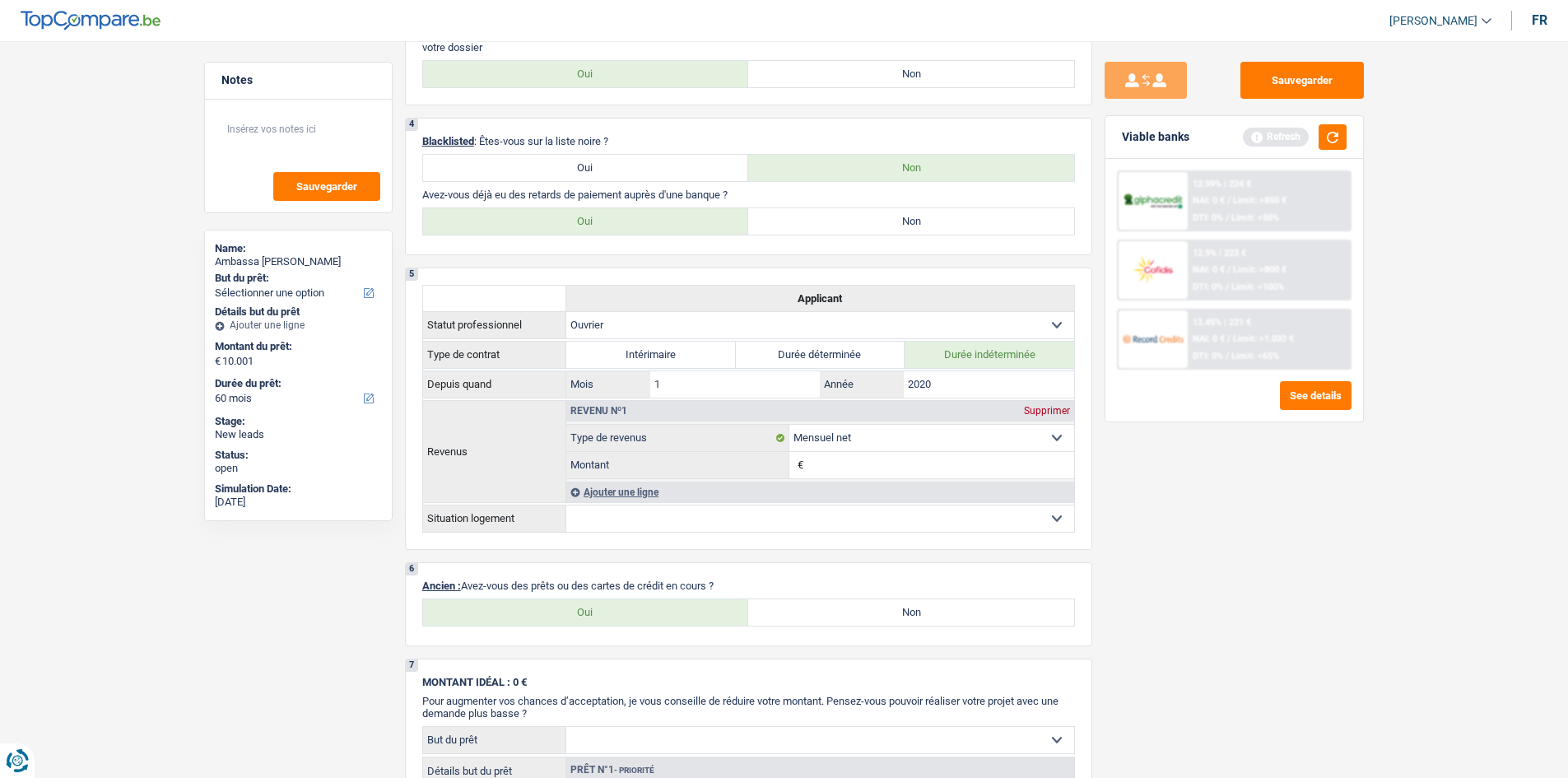 scroll, scrollTop: 494, scrollLeft: 0, axis: vertical 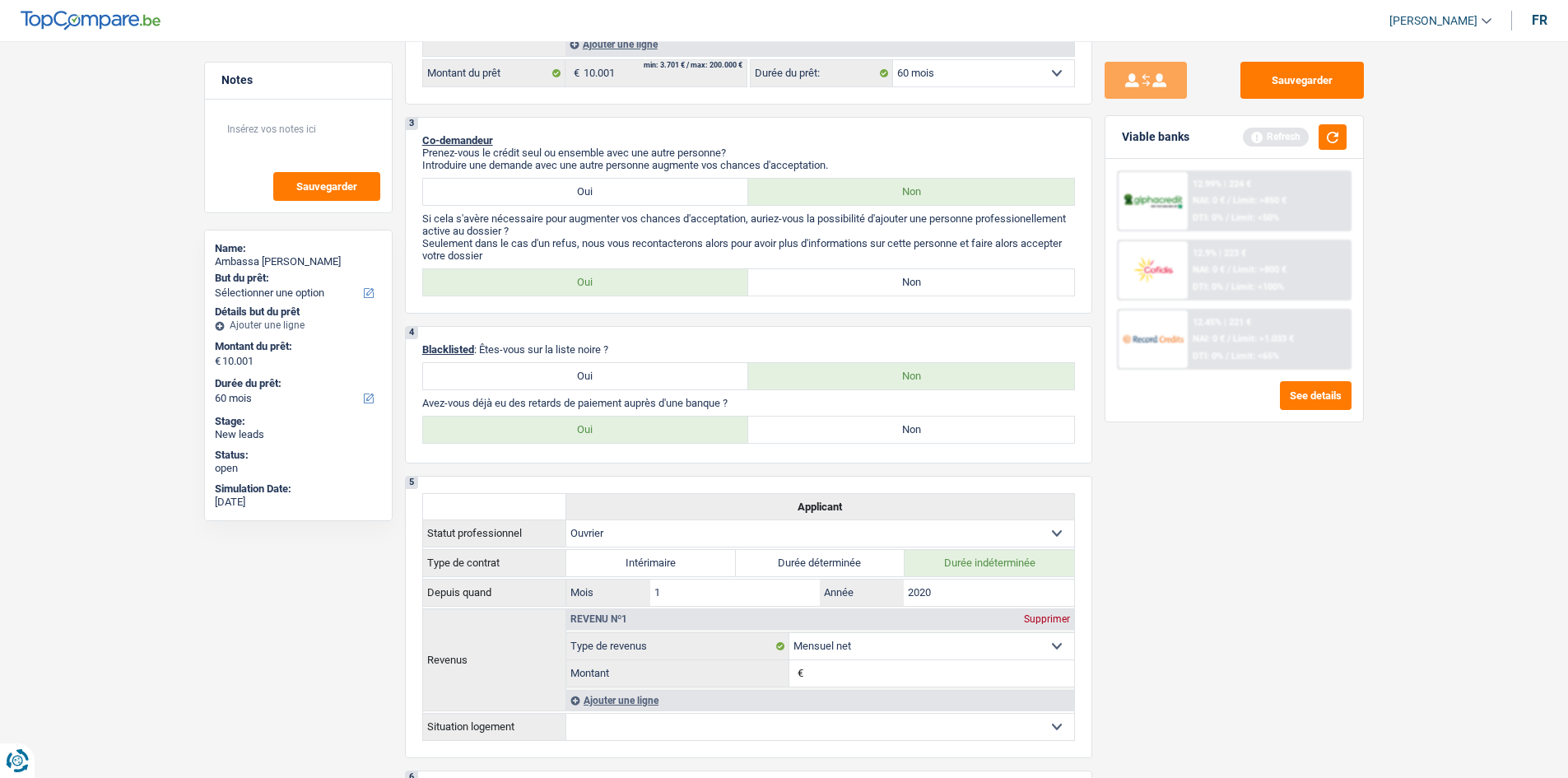 click on "12.9% | 223 €
NAI: 0 €
/
Limit: >800 €
DTI: 0%
/
Limit: <100%" at bounding box center [1268, 270] 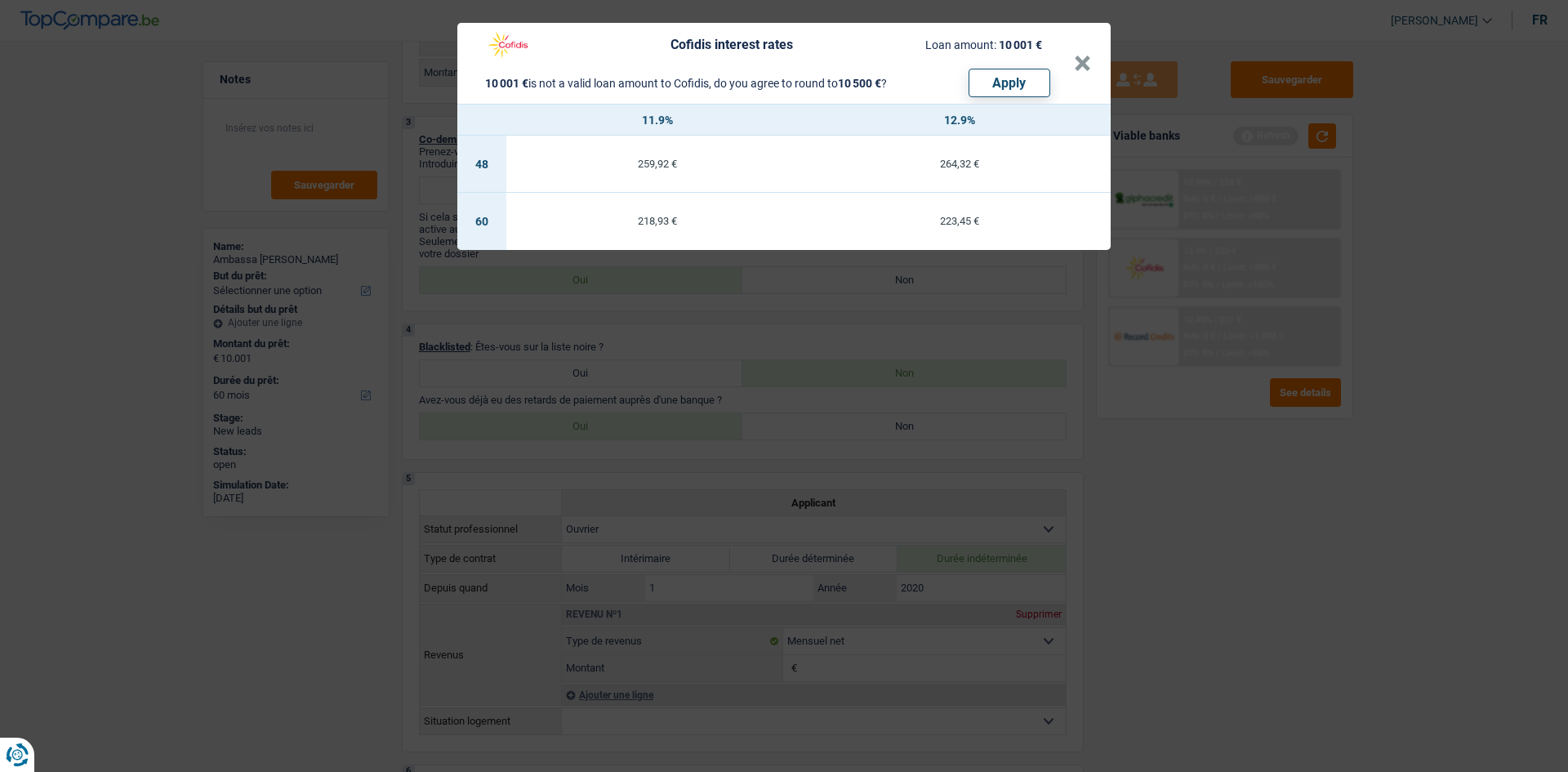 click on "Cofidis interest rates
Loan amount:
10 001 €
10 001 €  is not a valid loan amount to Cofidis, do you agree to round to  10 500 € ?
Apply
×
11.9%
12.9%
48
259,92 €
264,32 €
60
218,93 €
223,45 €" at bounding box center [784, 386] 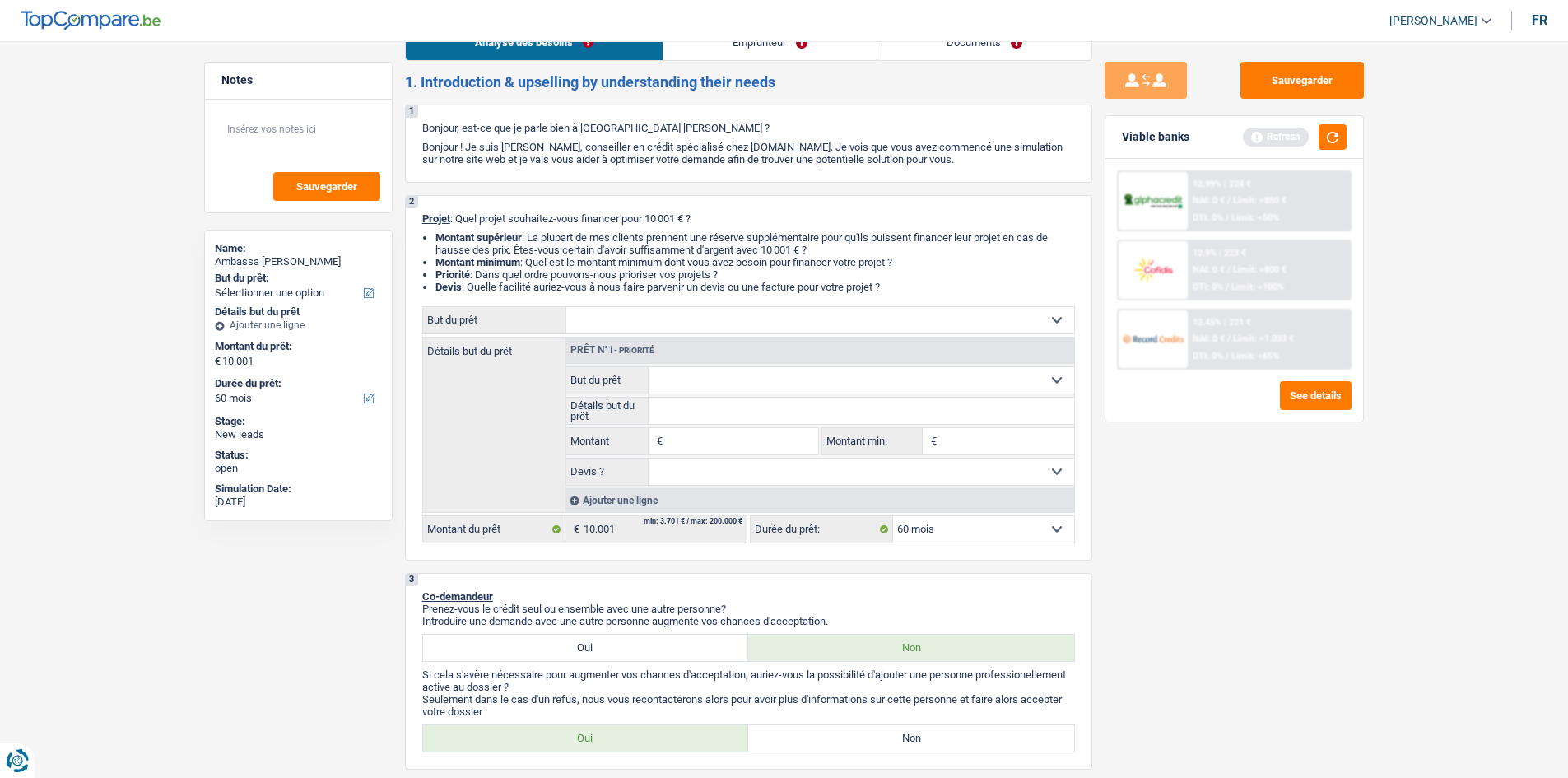 scroll, scrollTop: 0, scrollLeft: 0, axis: both 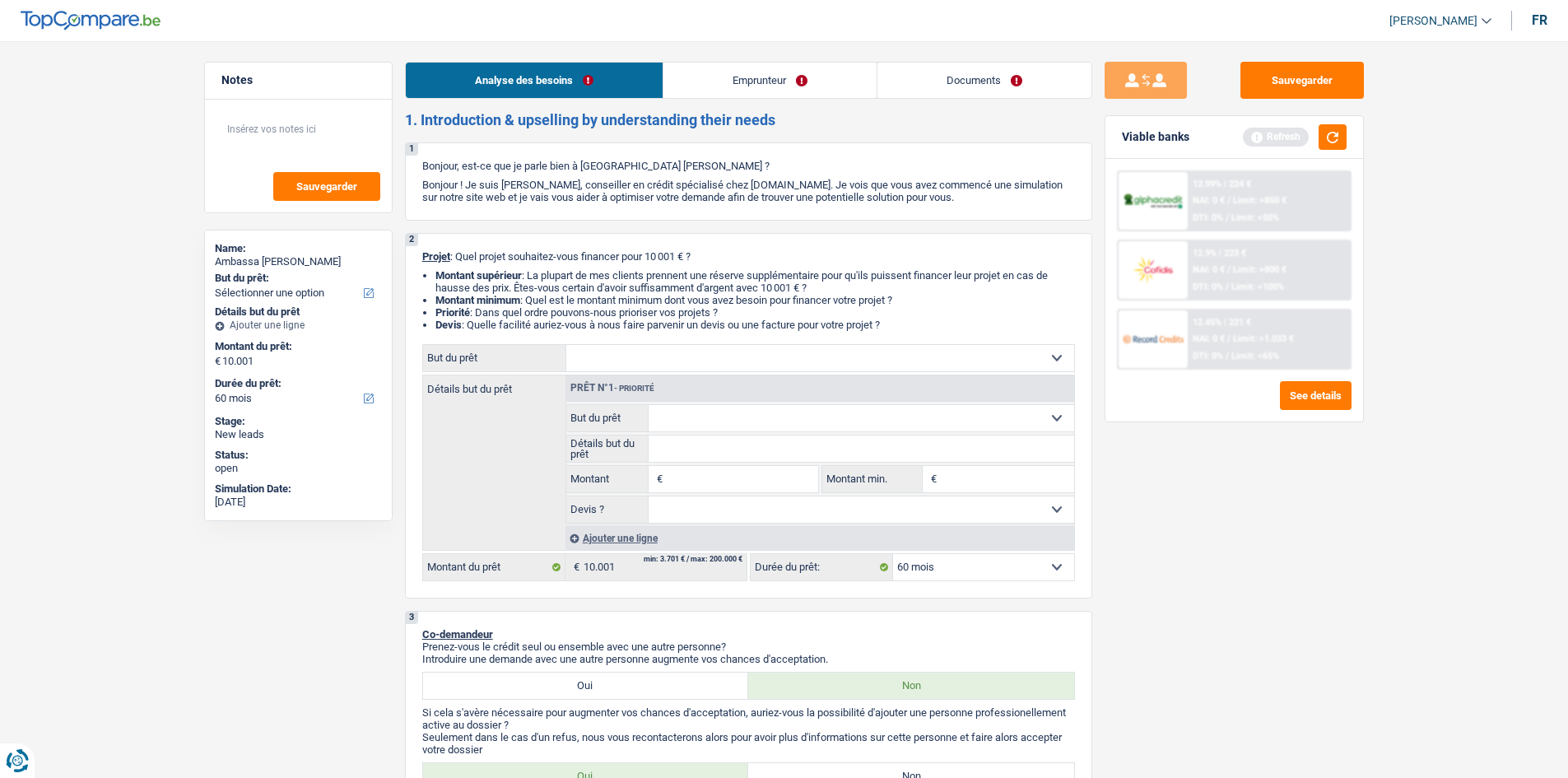 click on "Emprunteur" at bounding box center (770, 80) 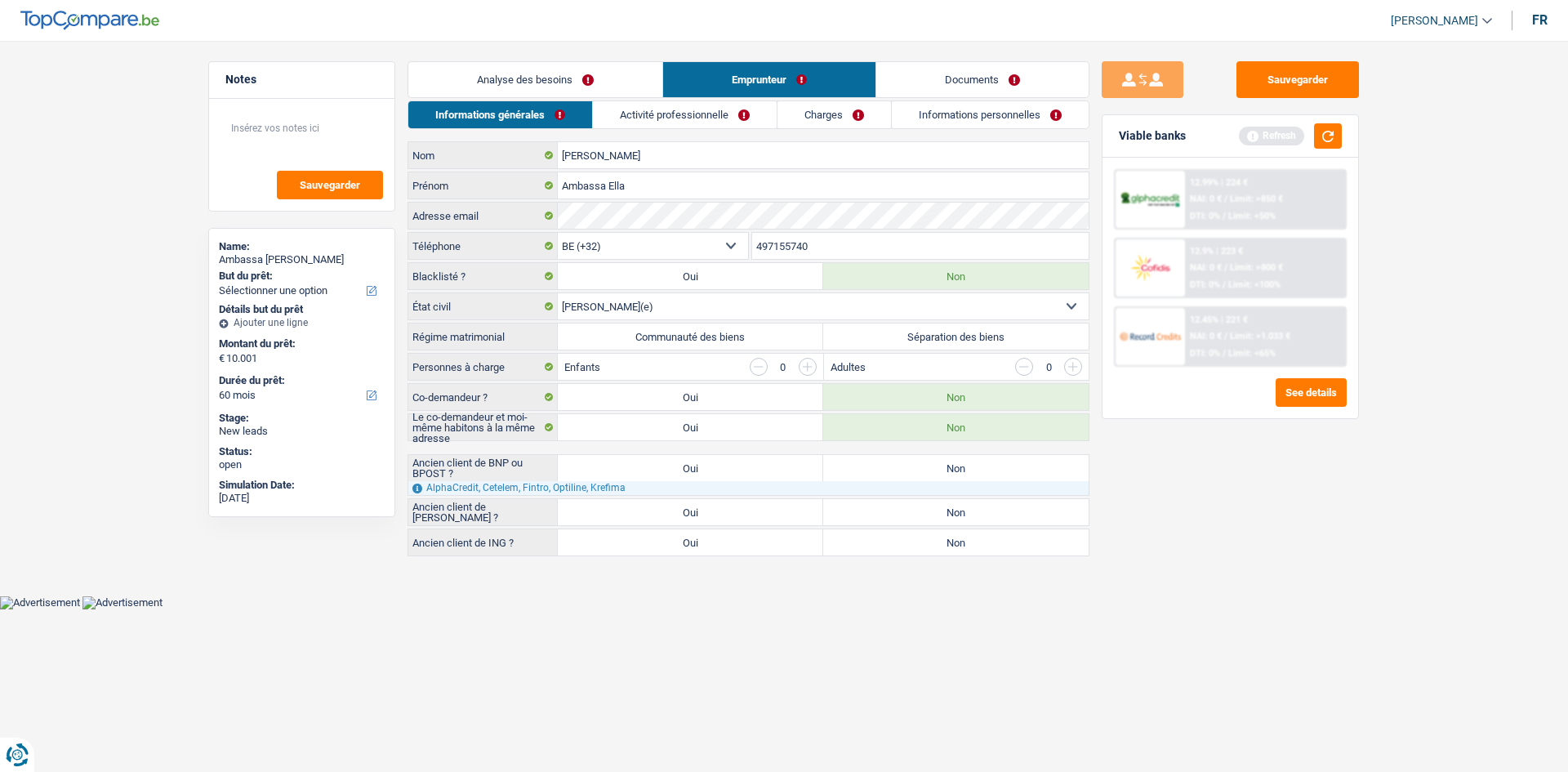 click on "Communauté des biens" at bounding box center (690, 337) 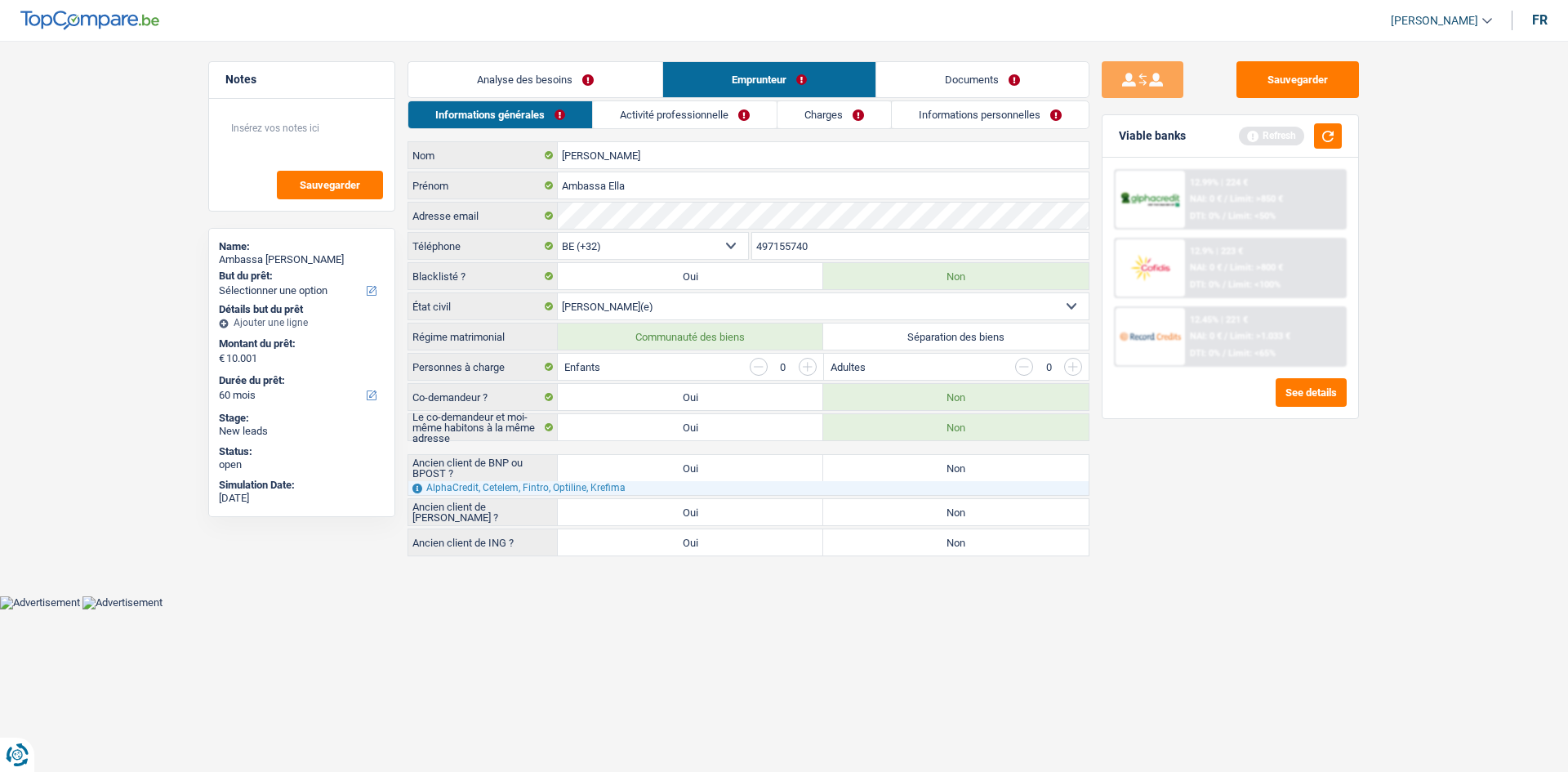 radio on "true" 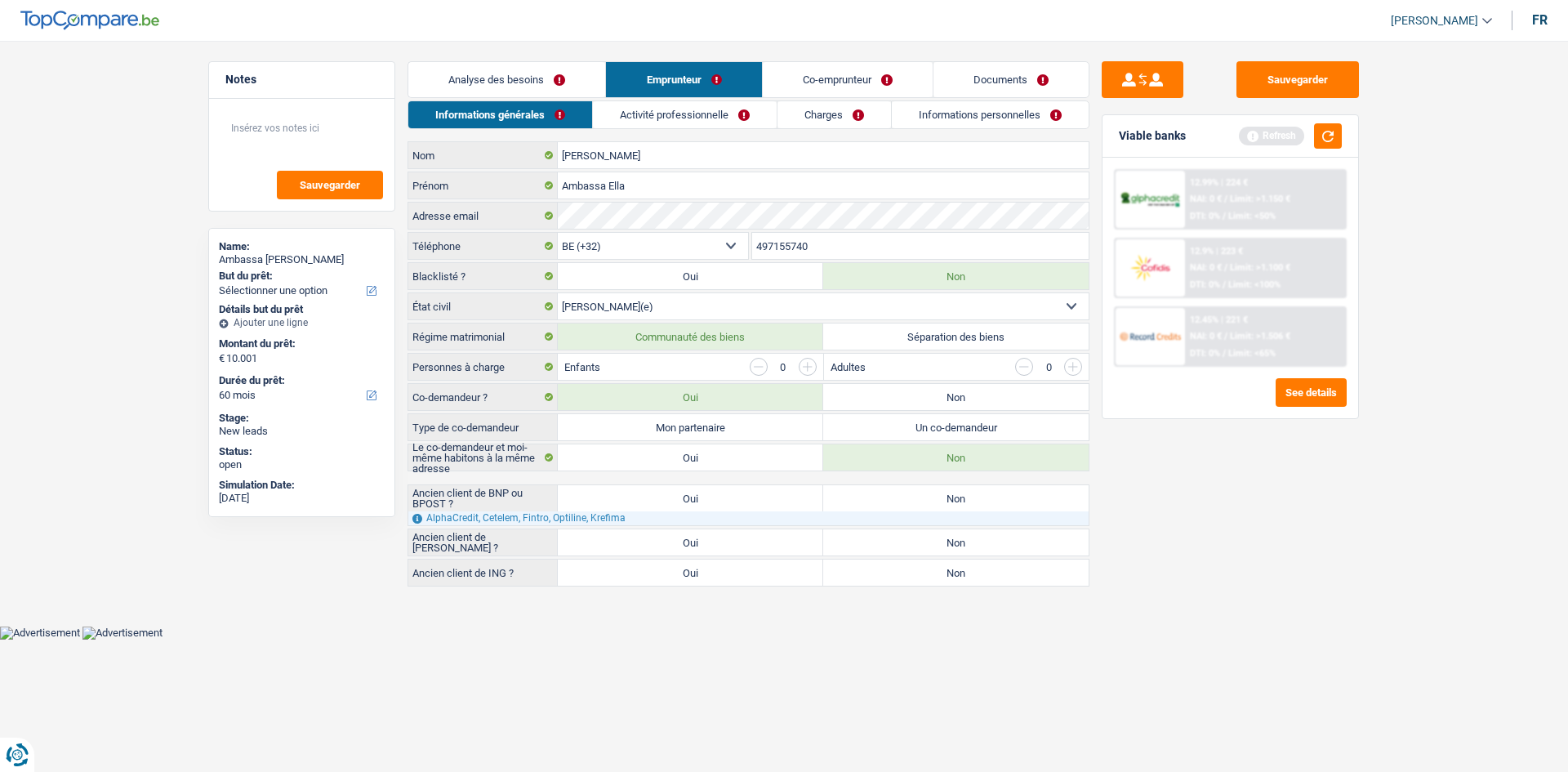 drag, startPoint x: 977, startPoint y: 393, endPoint x: 1045, endPoint y: 411, distance: 70.342022 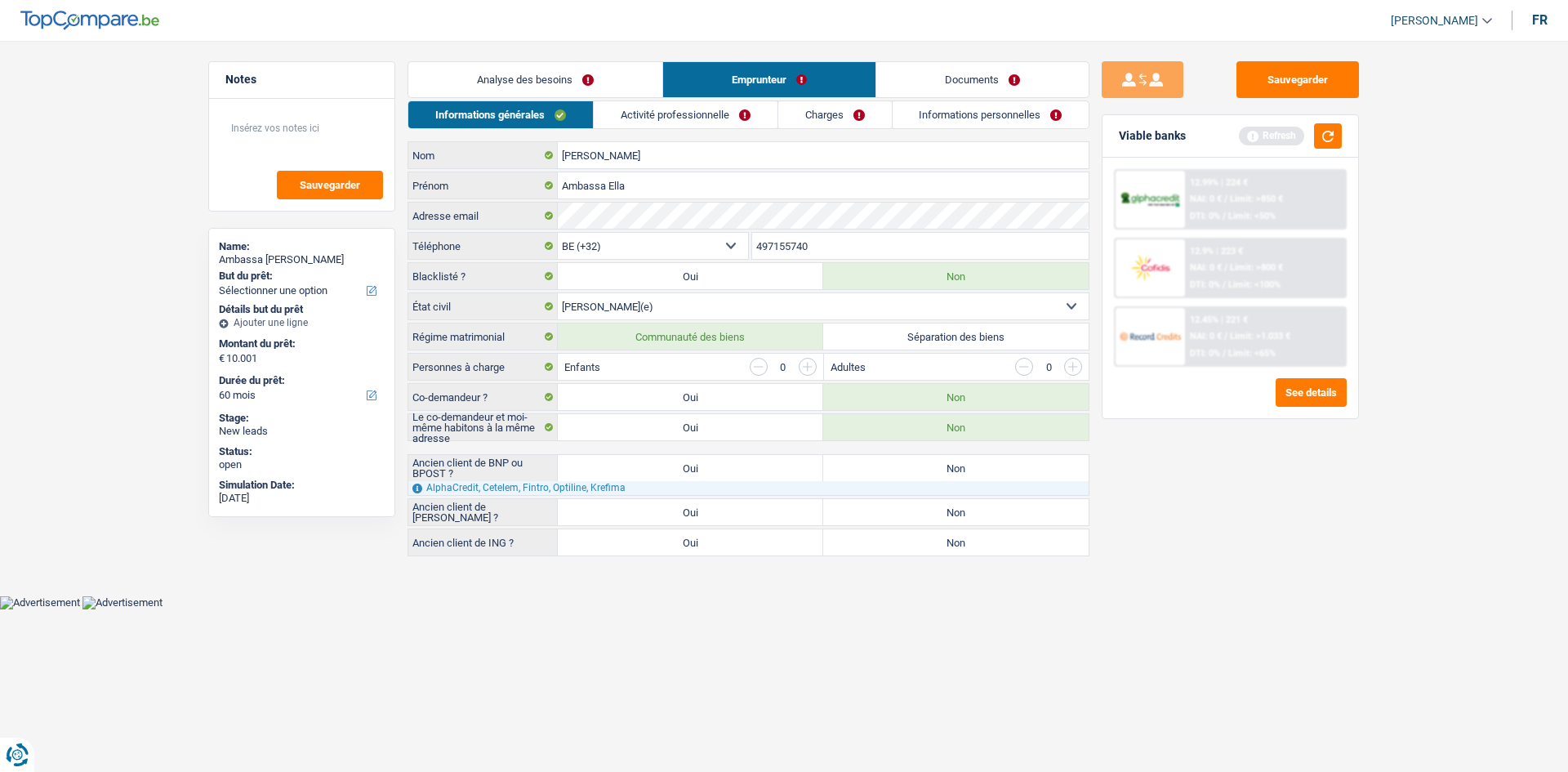 click on "Séparation des biens" at bounding box center [956, 337] 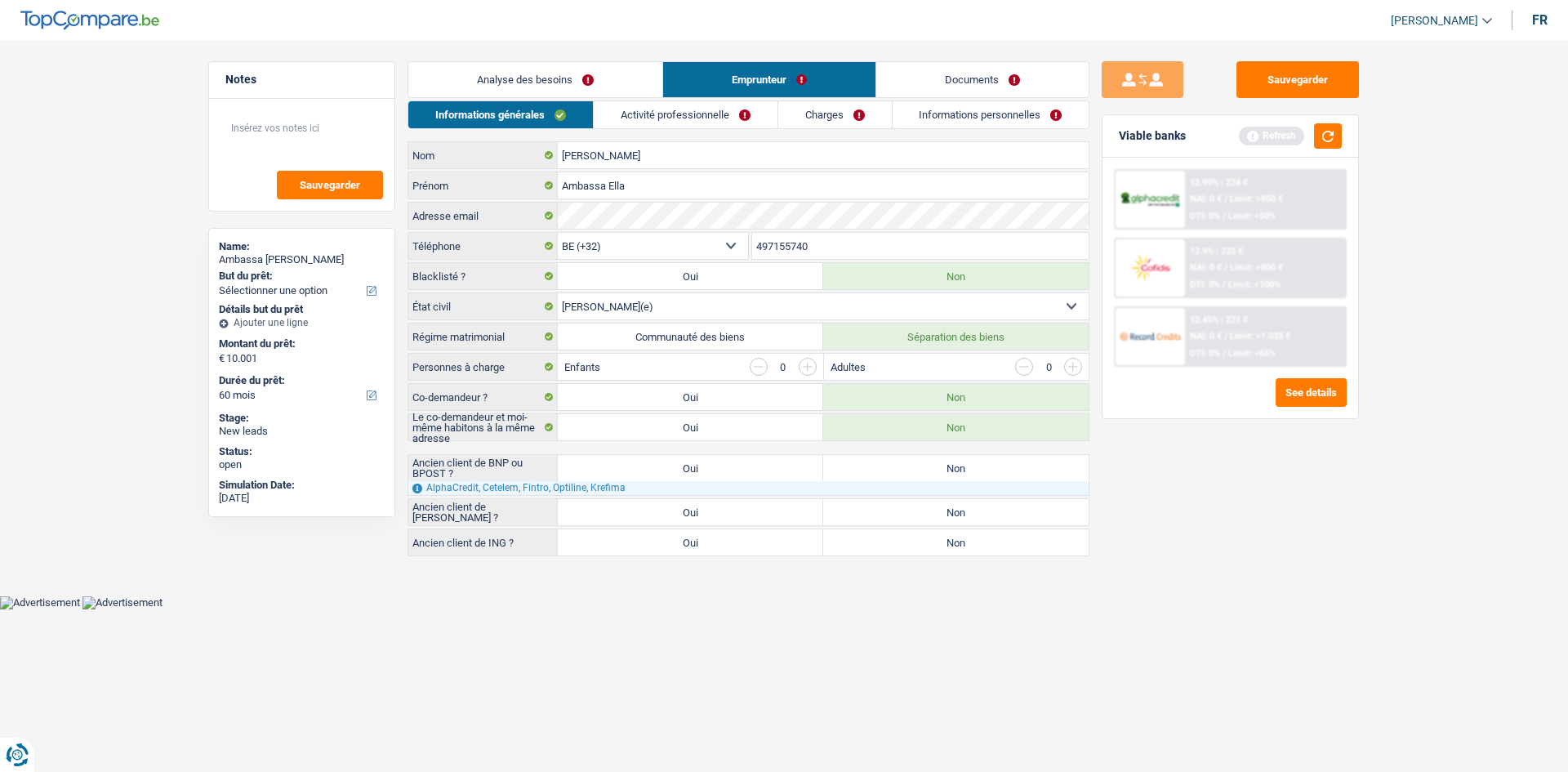 click on "Analyse des besoins" at bounding box center (535, 79) 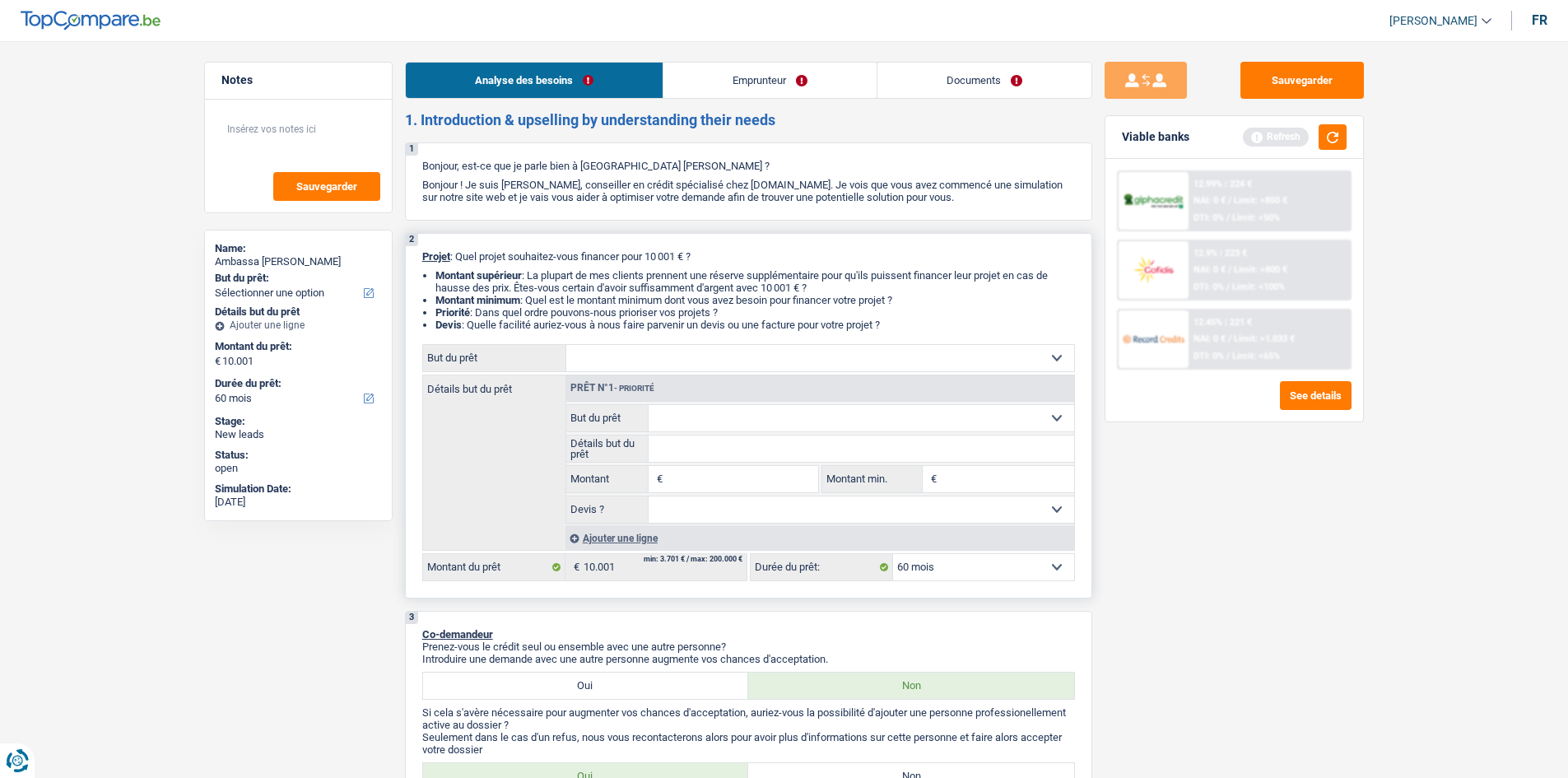 click on "Confort maison: meubles, textile, peinture, électroménager, outillage non-professionnel Hifi, multimédia, gsm, ordinateur Aménagement: frais d'installation, déménagement Evénement familial: naissance, mariage, divorce, communion, décès Frais médicaux Frais d'études Frais permis de conduire Loisirs: voyage, sport, musique Rafraîchissement: petits travaux maison et jardin Frais judiciaires Réparation voiture Prêt rénovation (non disponible pour les non-propriétaires) Prêt énergie (non disponible pour les non-propriétaires) Prêt voiture Taxes, impôts non professionnels Rénovation bien à l'étranger Dettes familiales Assurance Autre
Sélectionner une option" at bounding box center (820, 358) 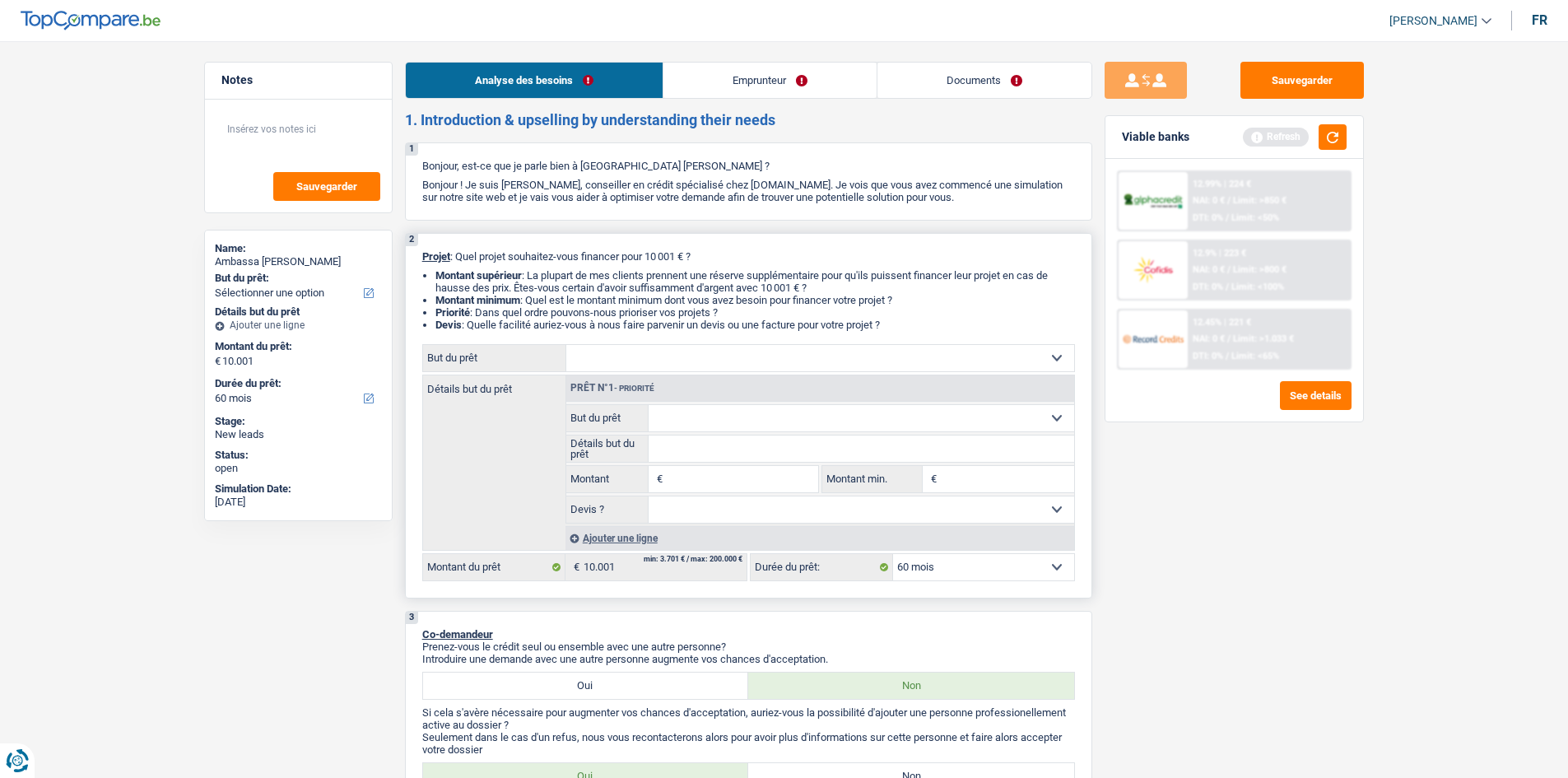 select on "familyEvent" 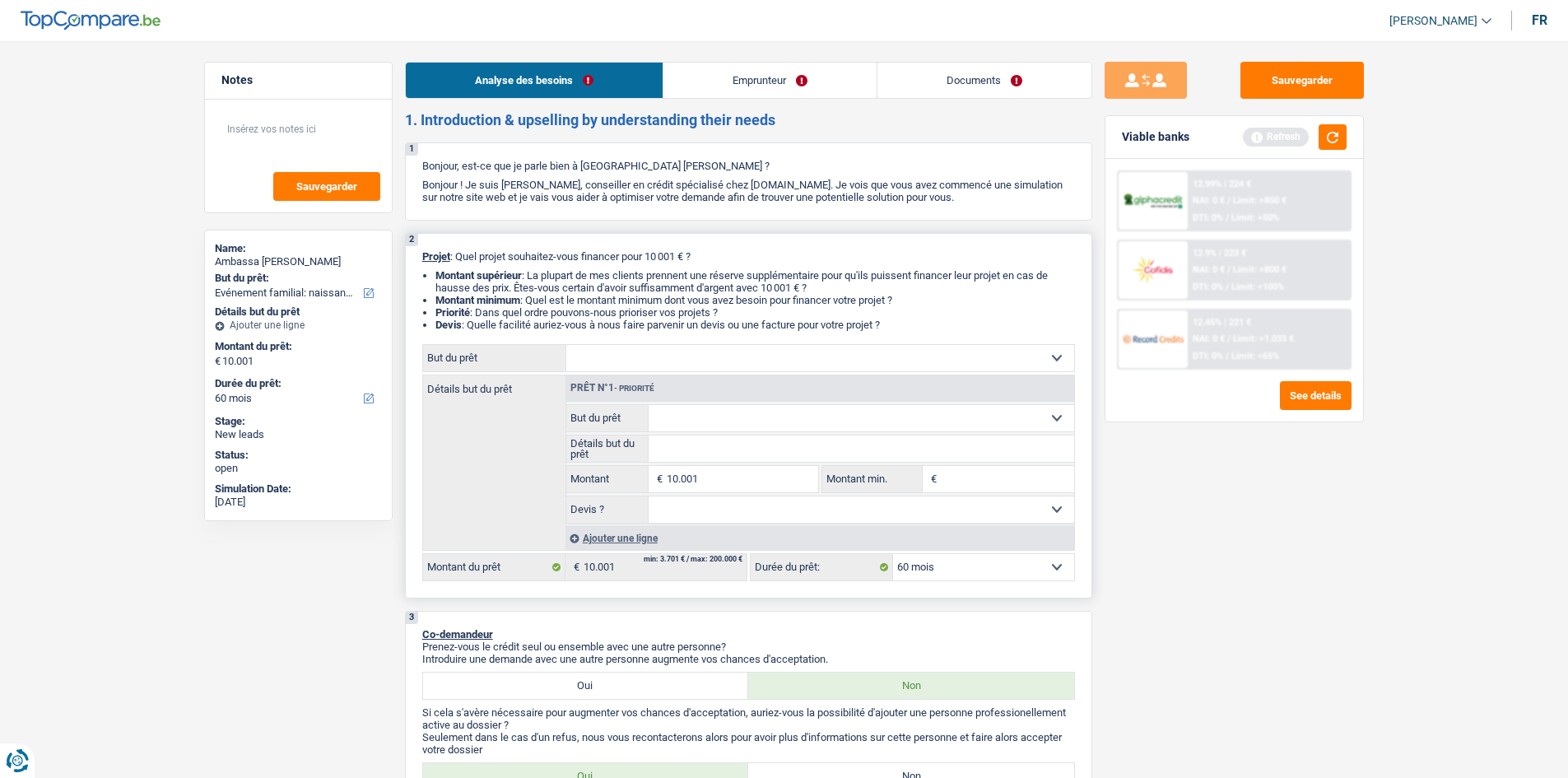 select on "familyEvent" 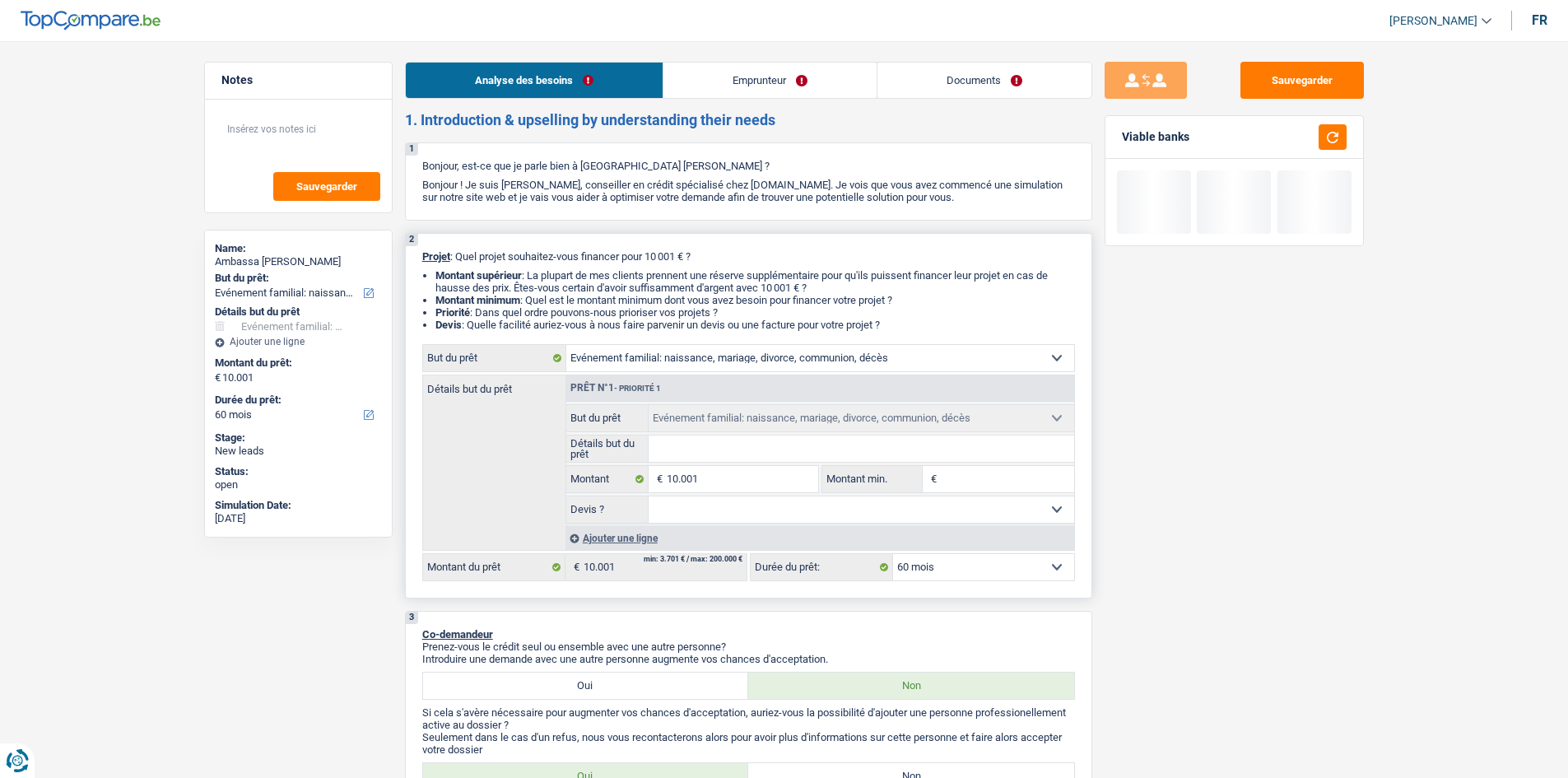 type on "m" 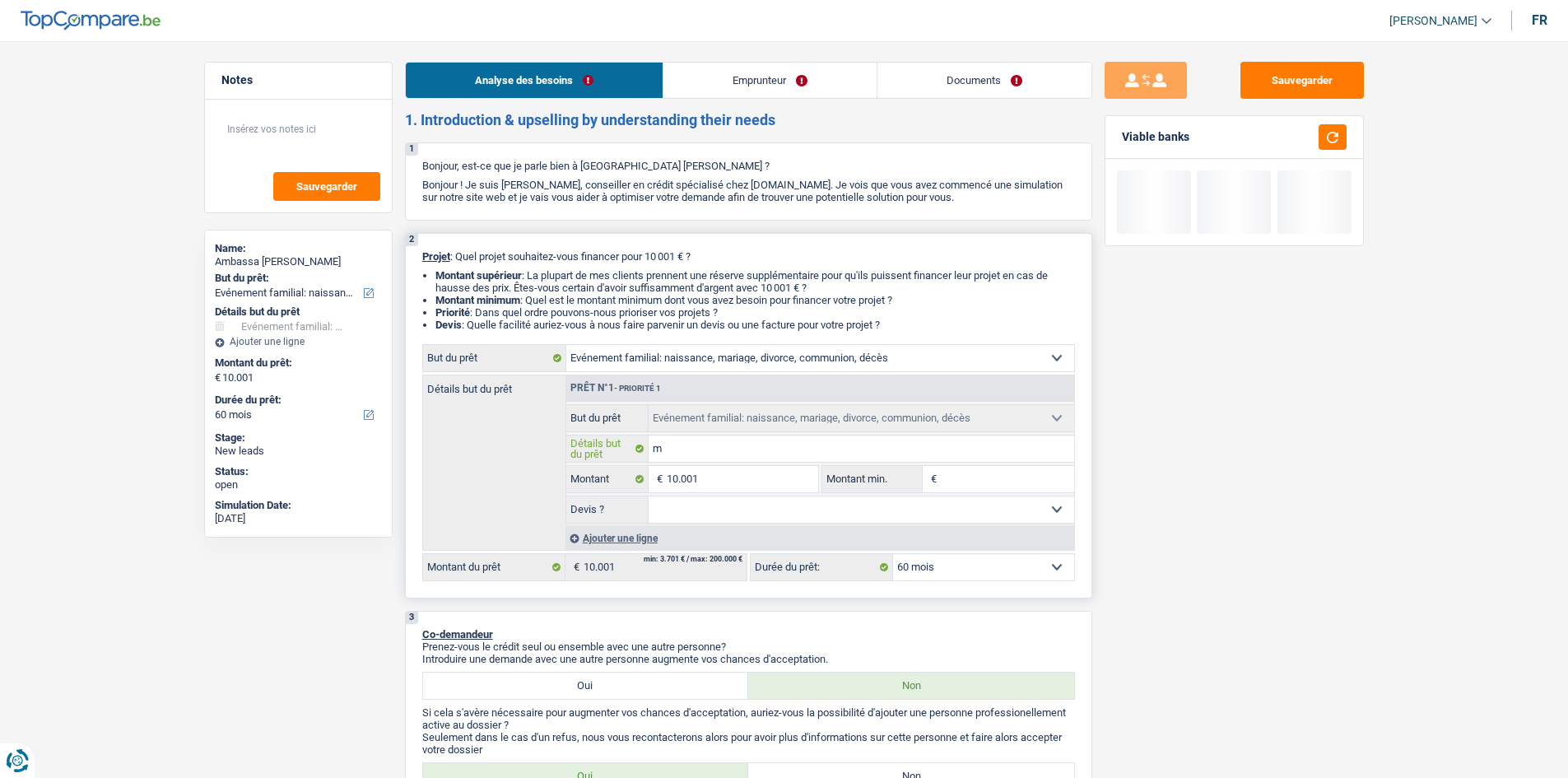 type on "ma" 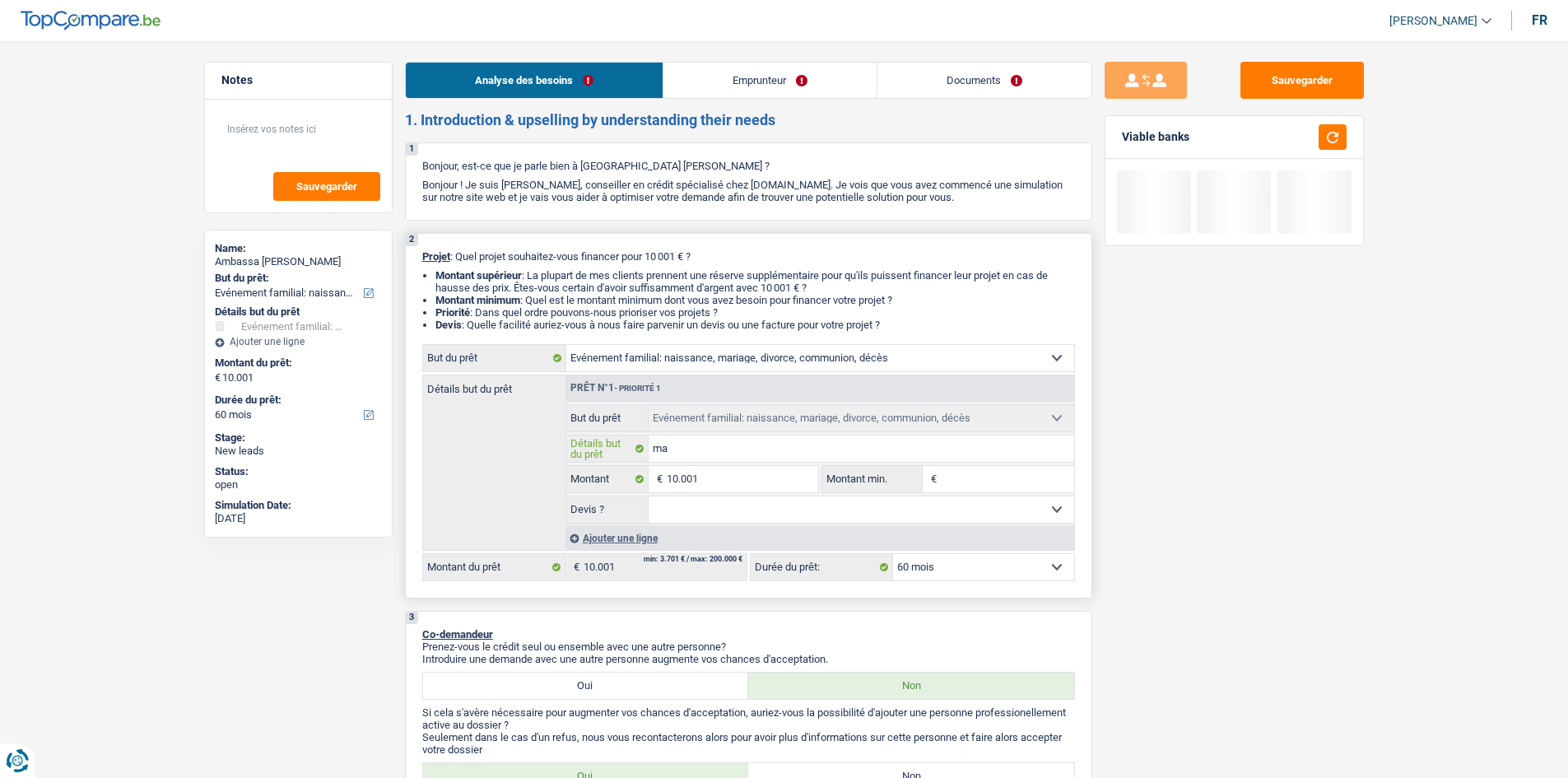 type on "mar" 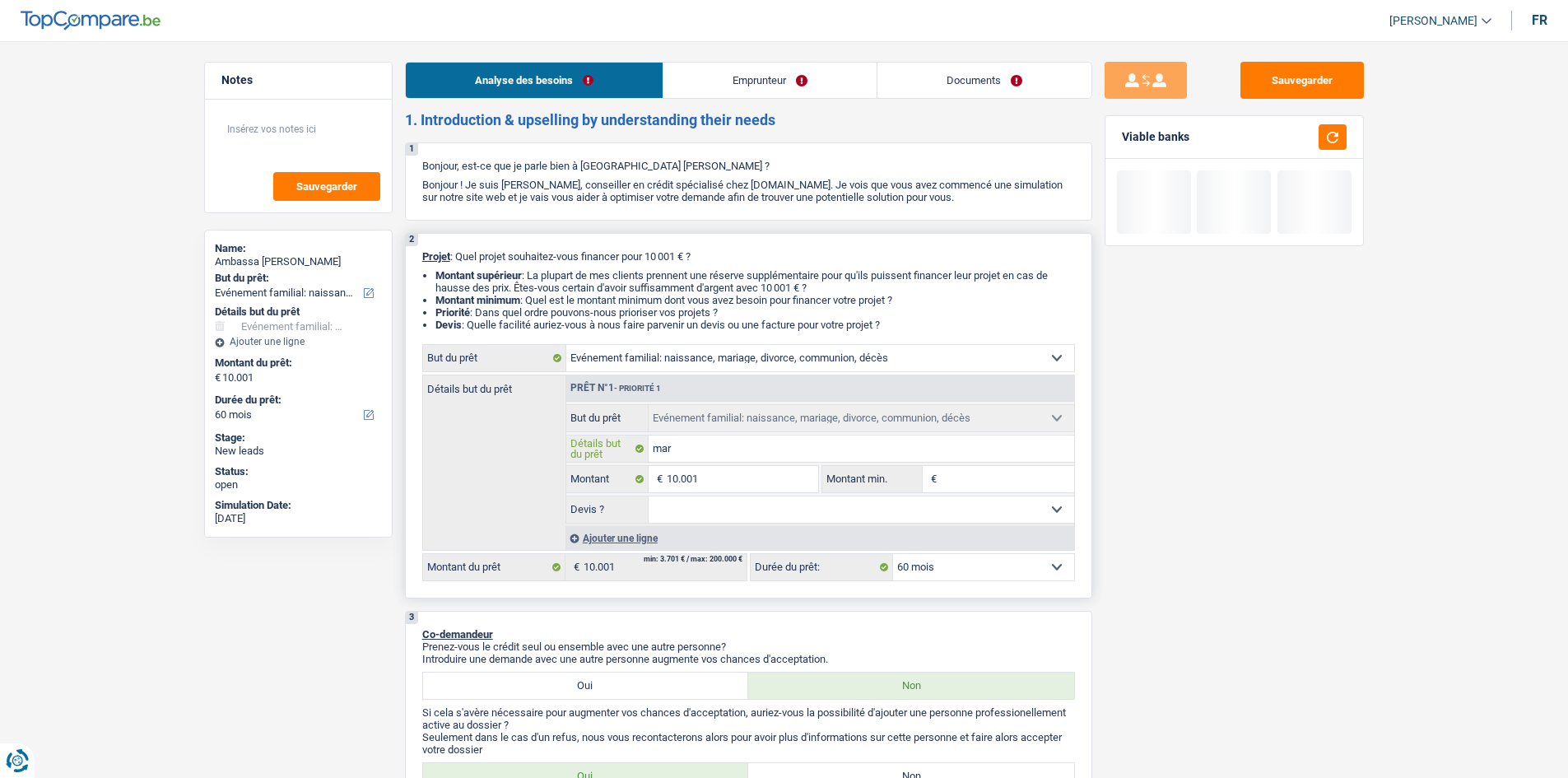 type on "ma" 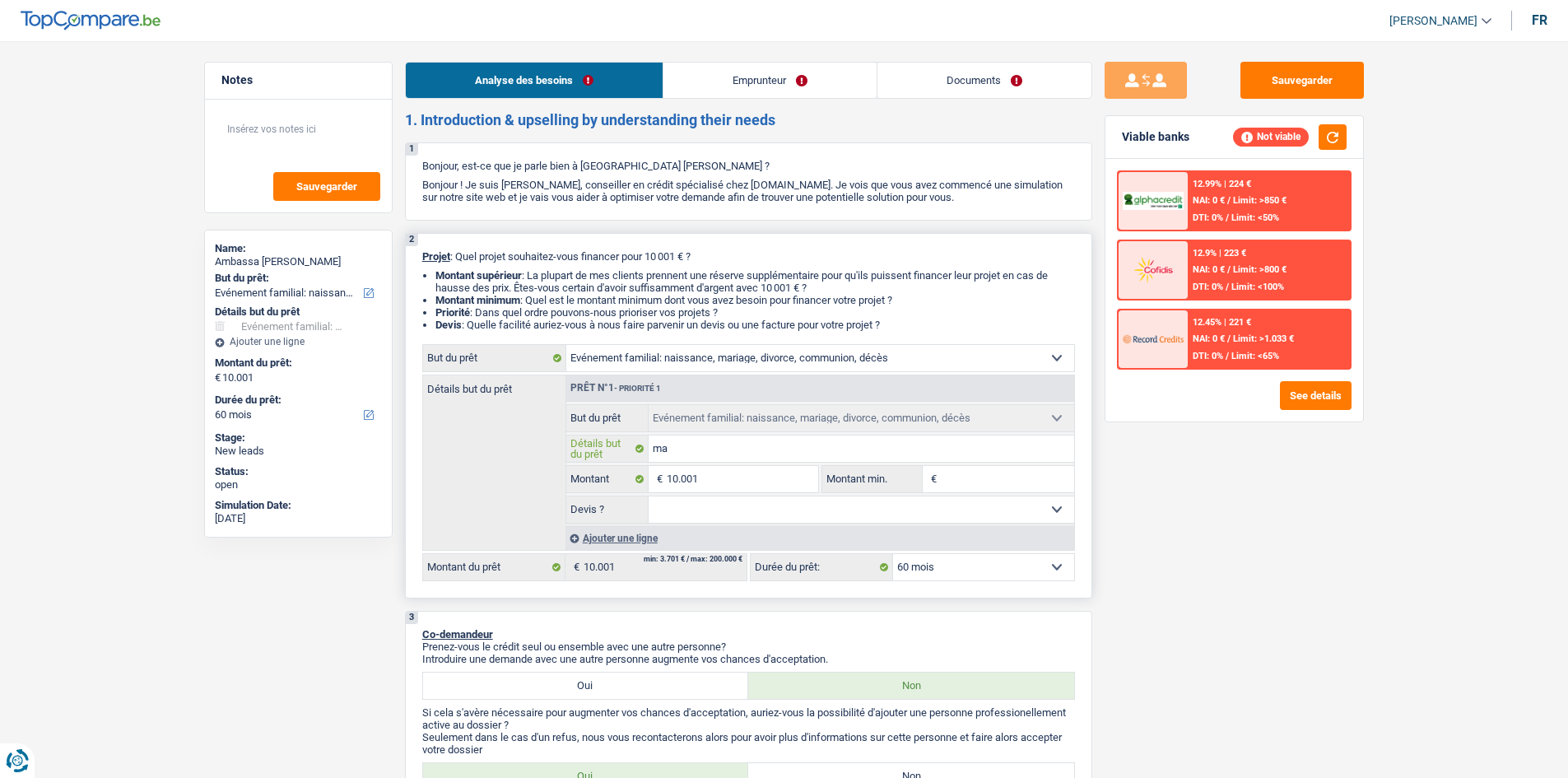 type on "m" 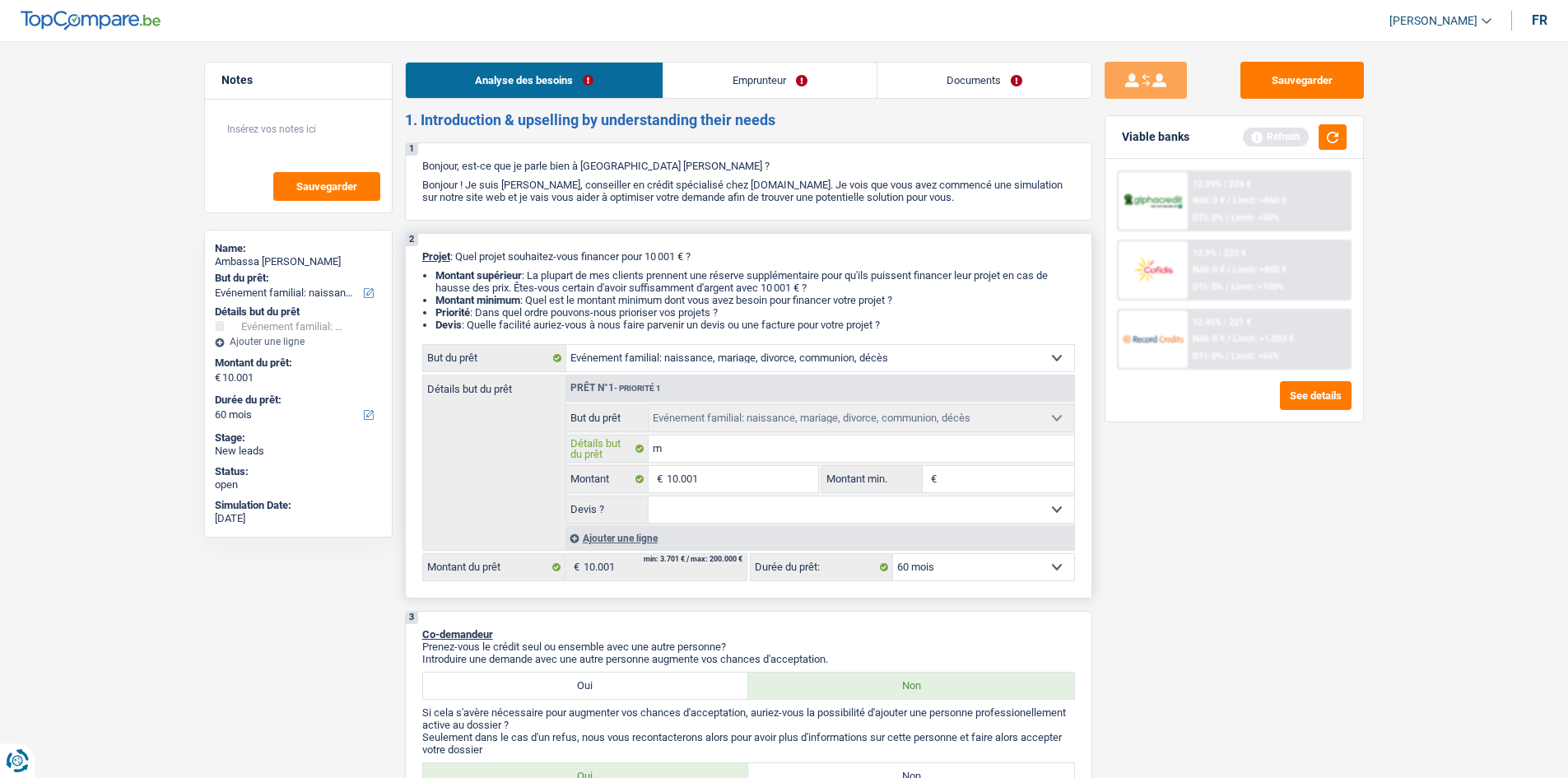 type 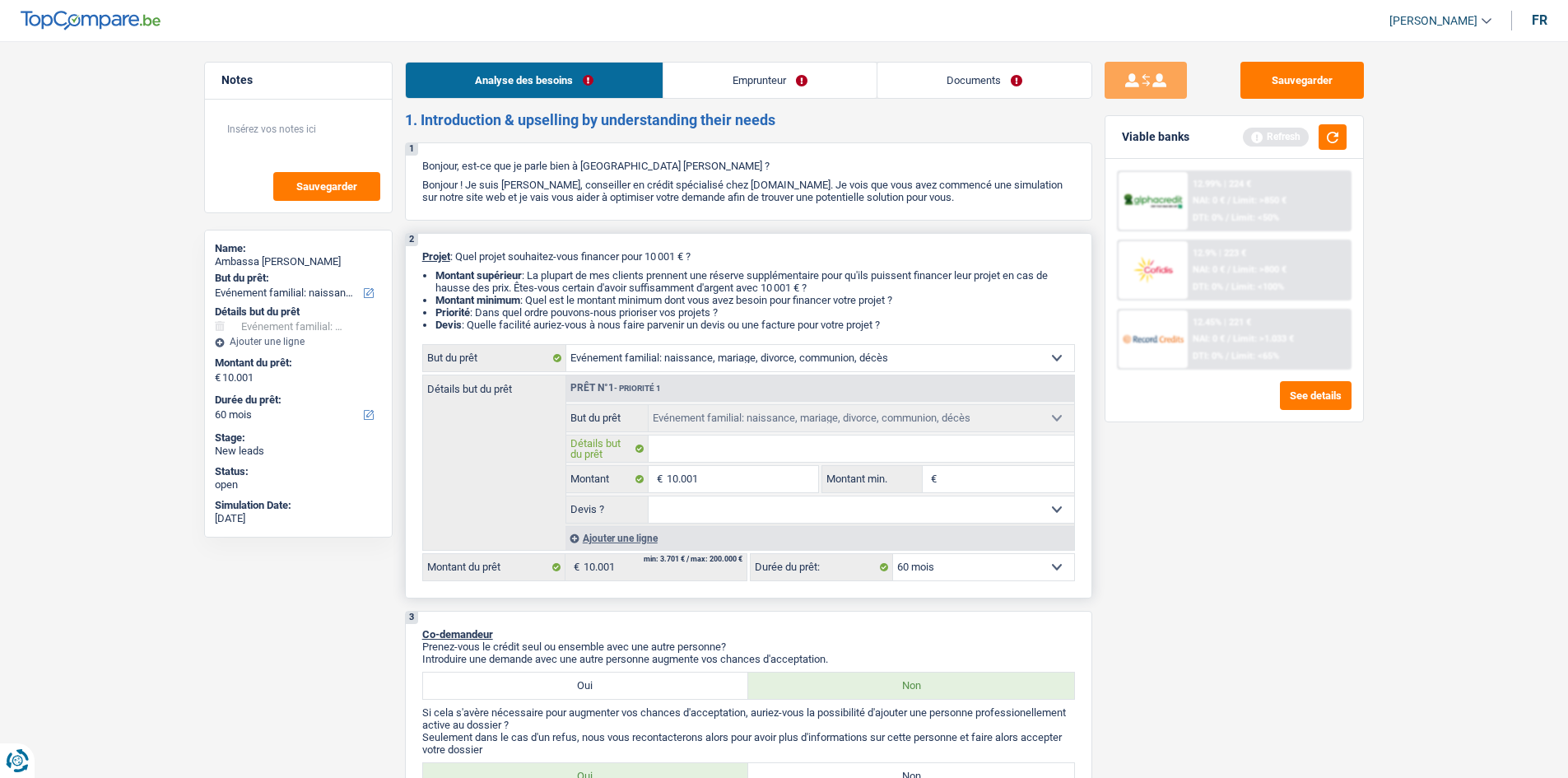 type on "s" 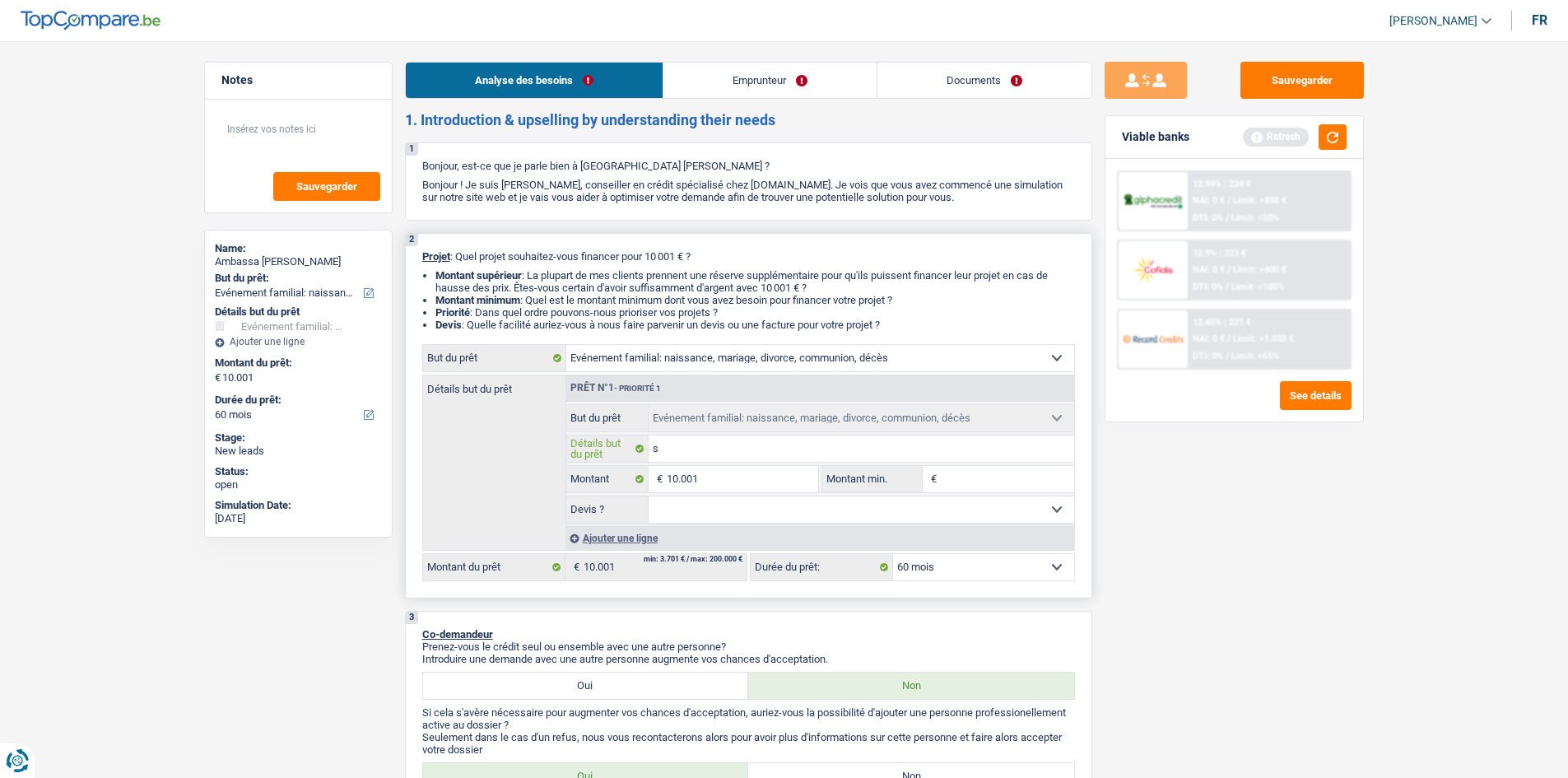 type on "so" 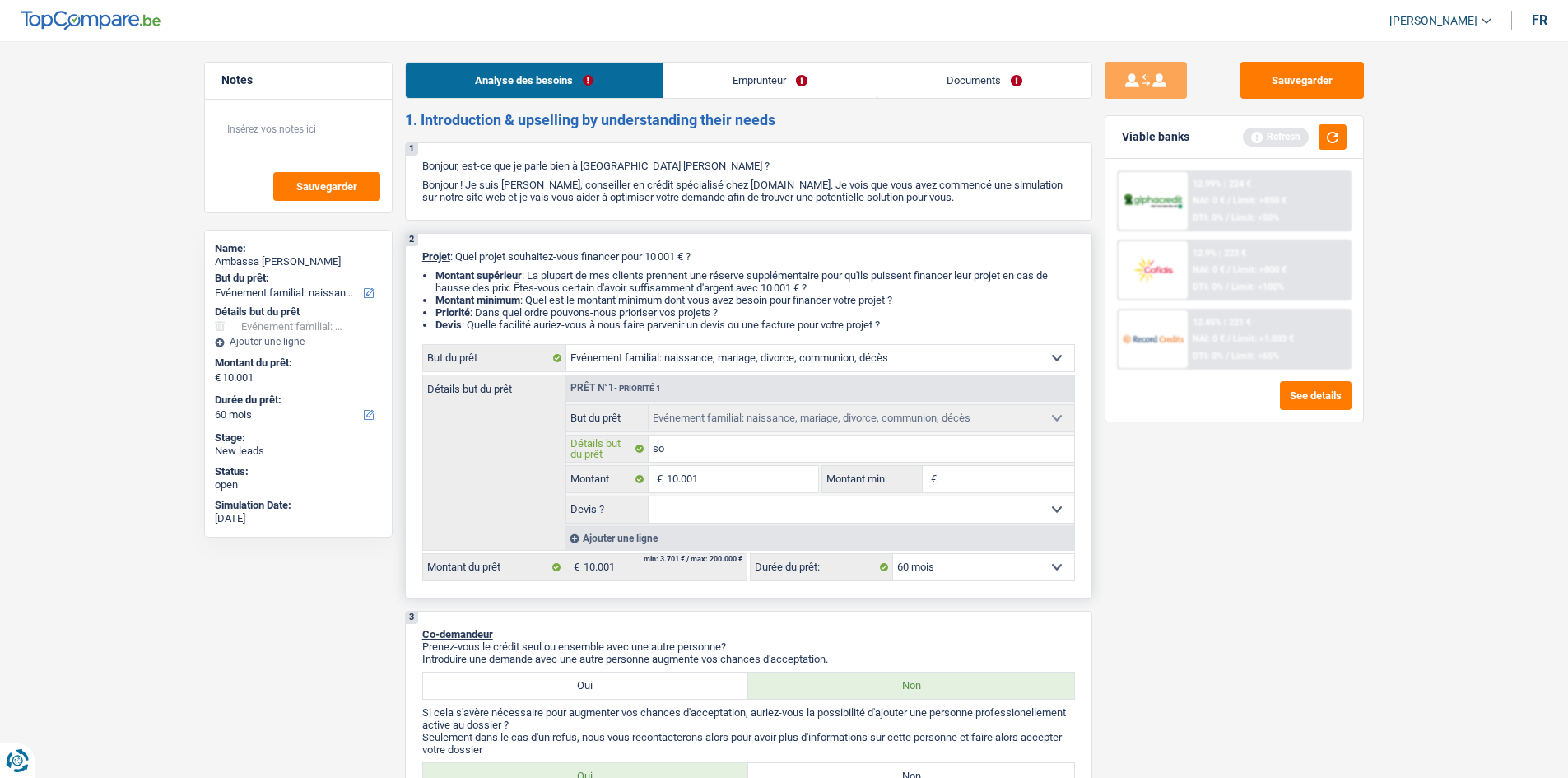 type on "son" 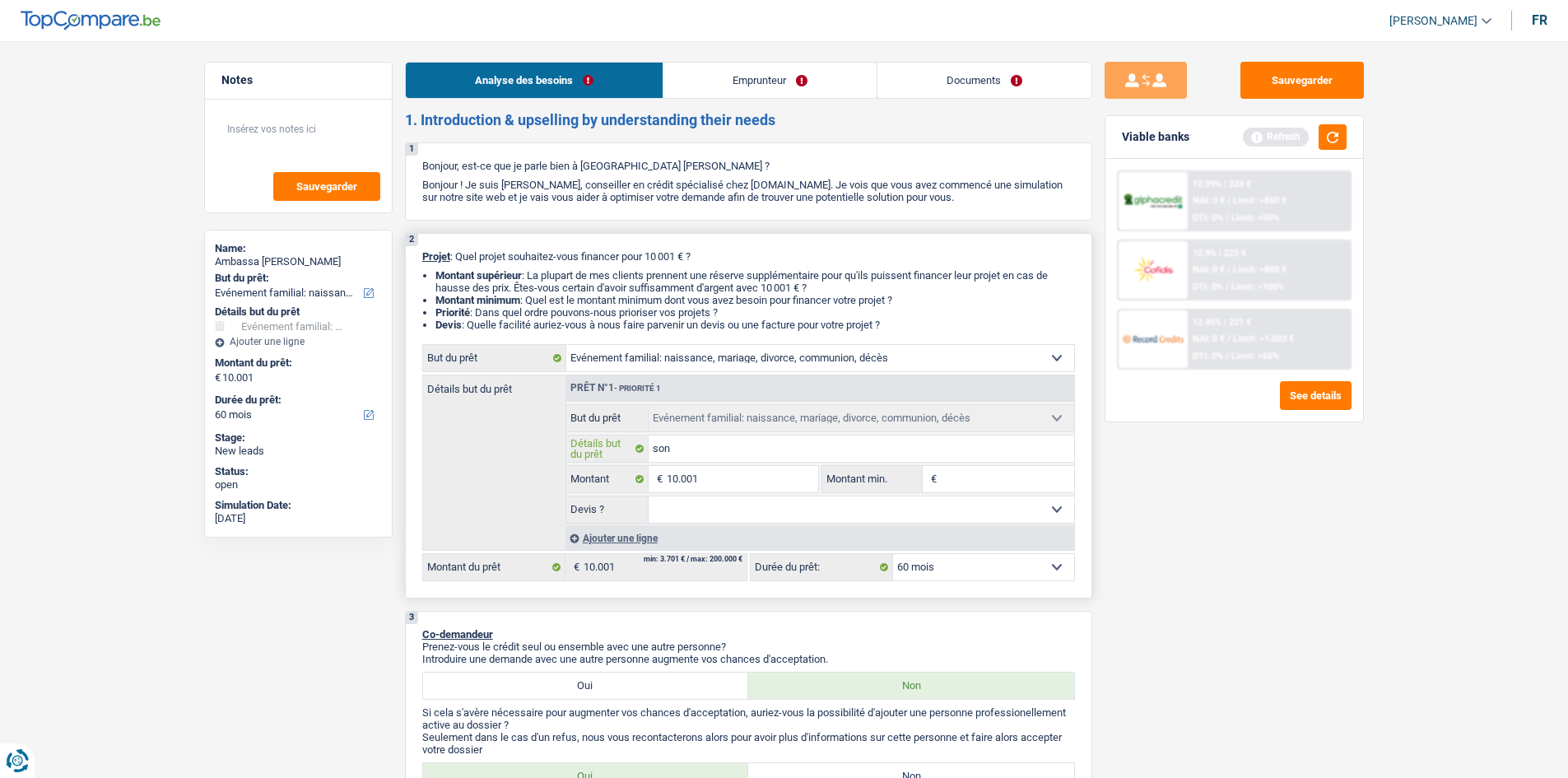 type on "son" 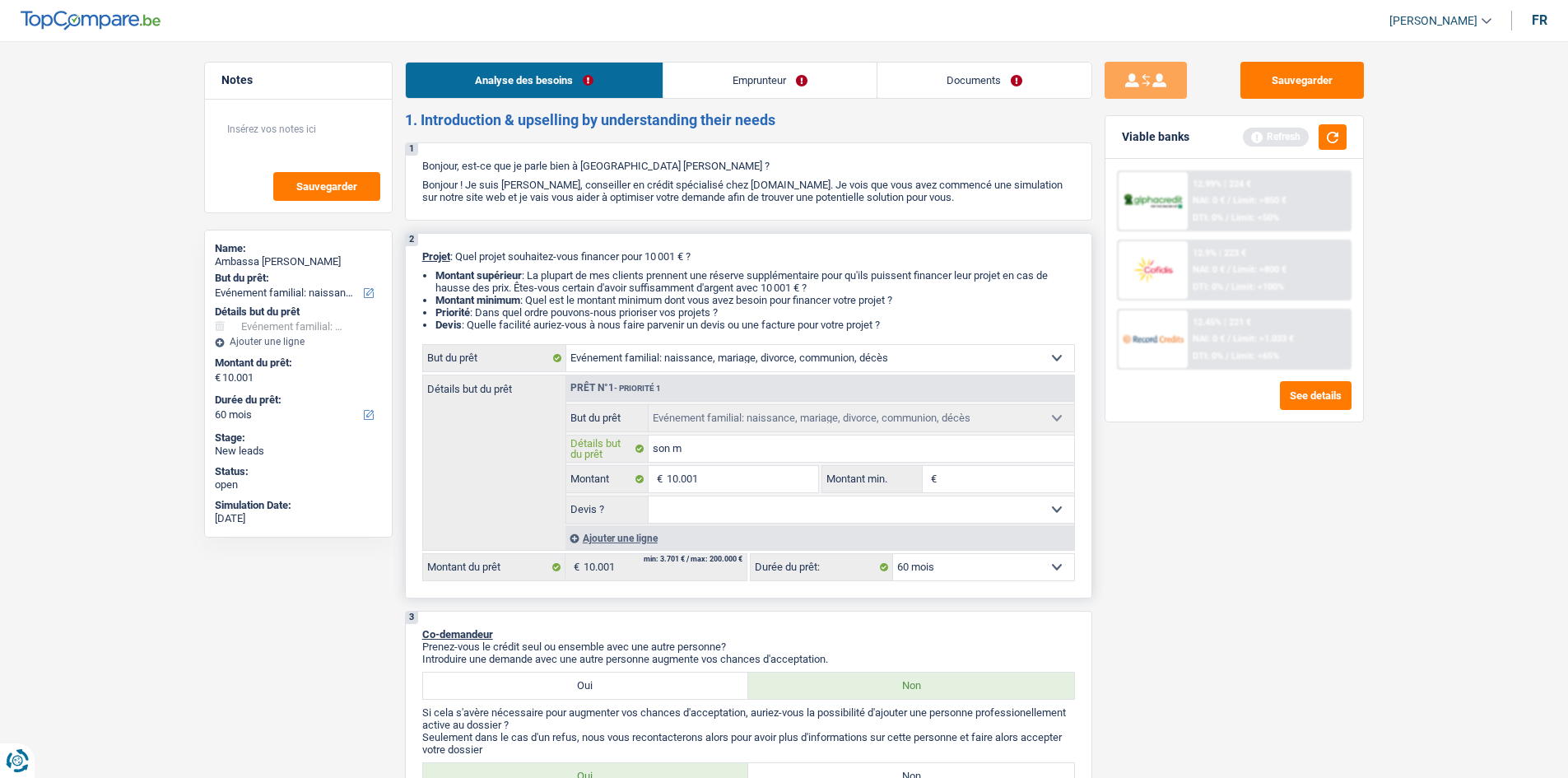 type on "son ma" 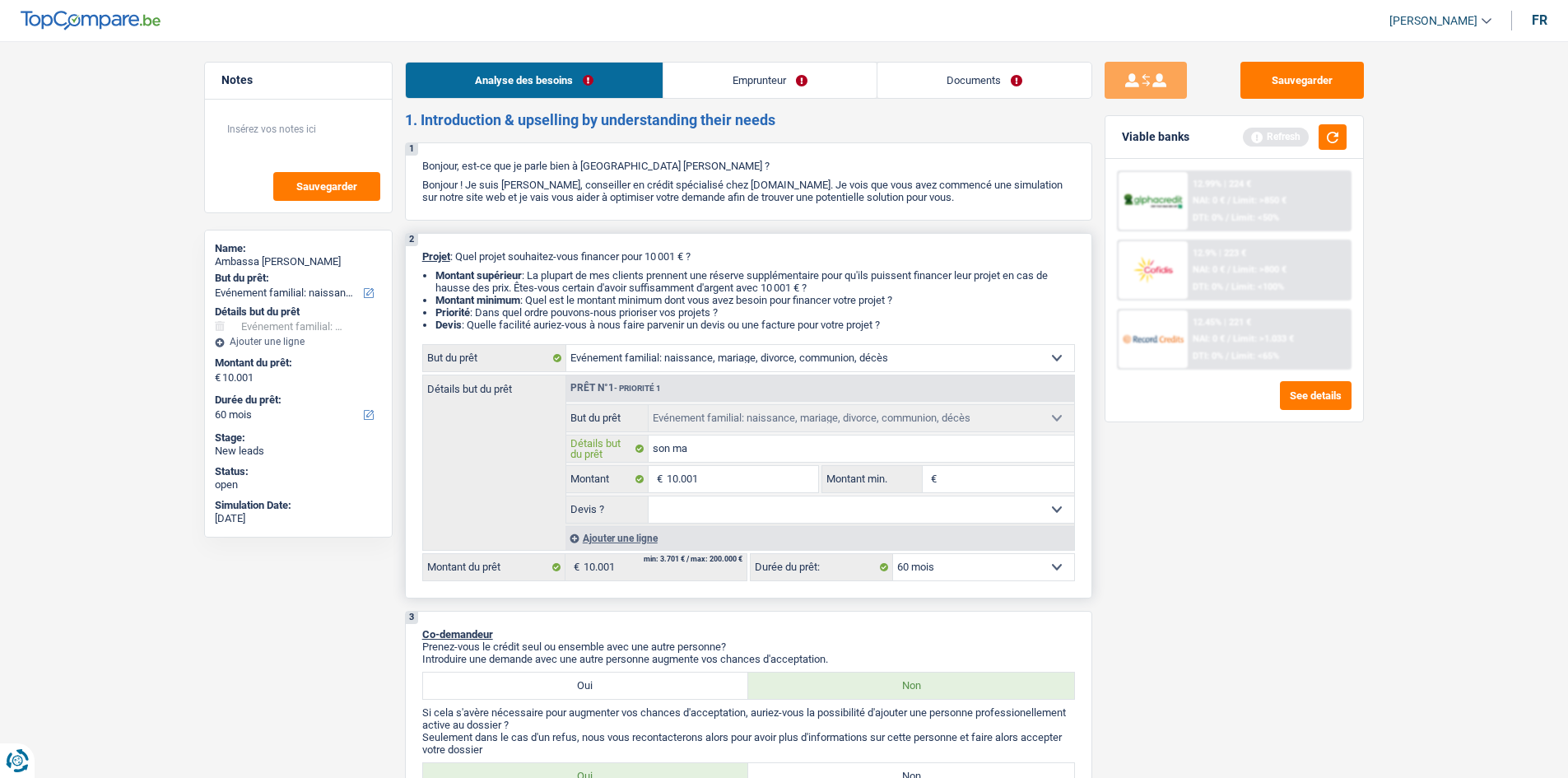 type on "son mar" 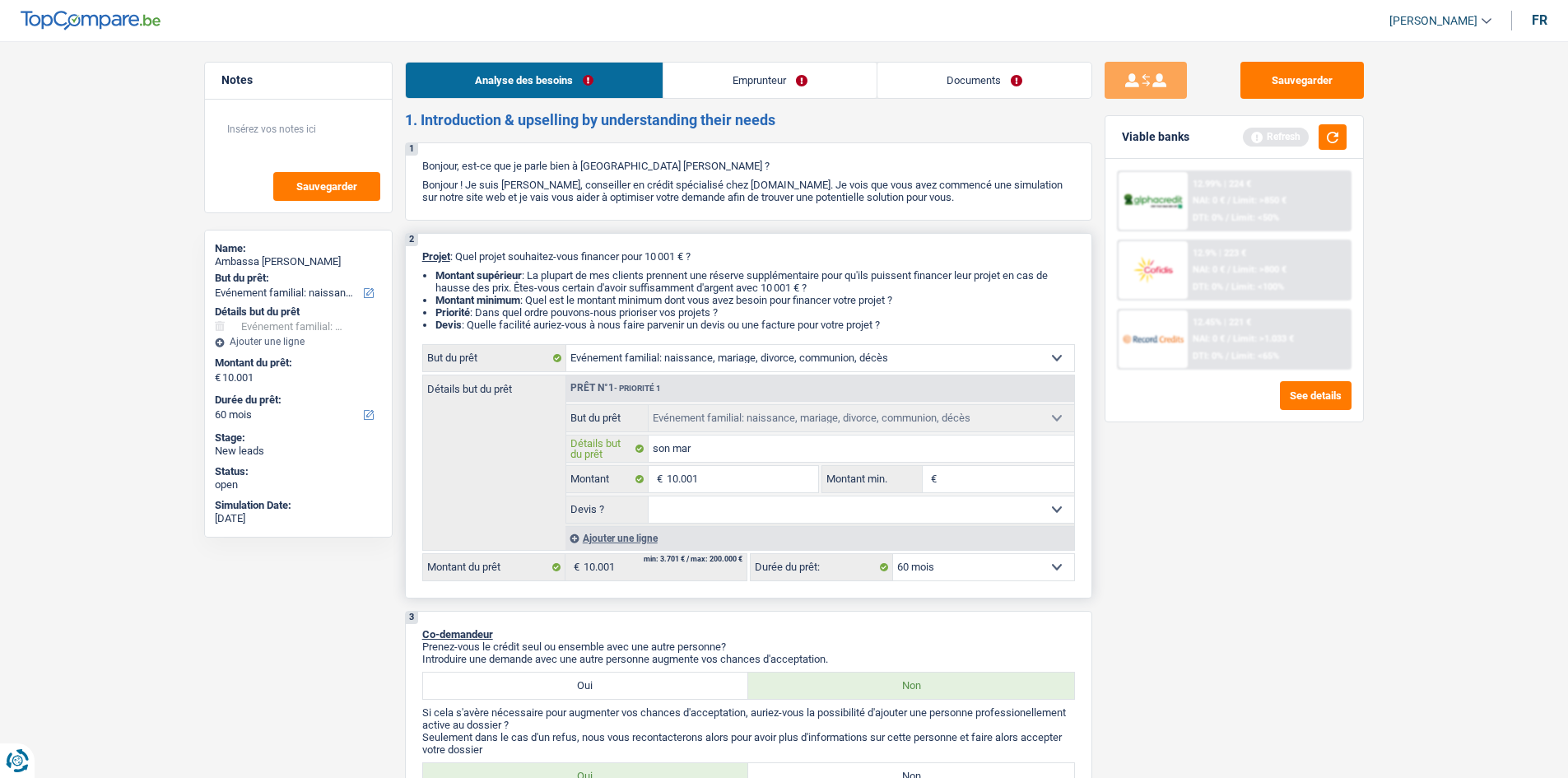 type on "son mari" 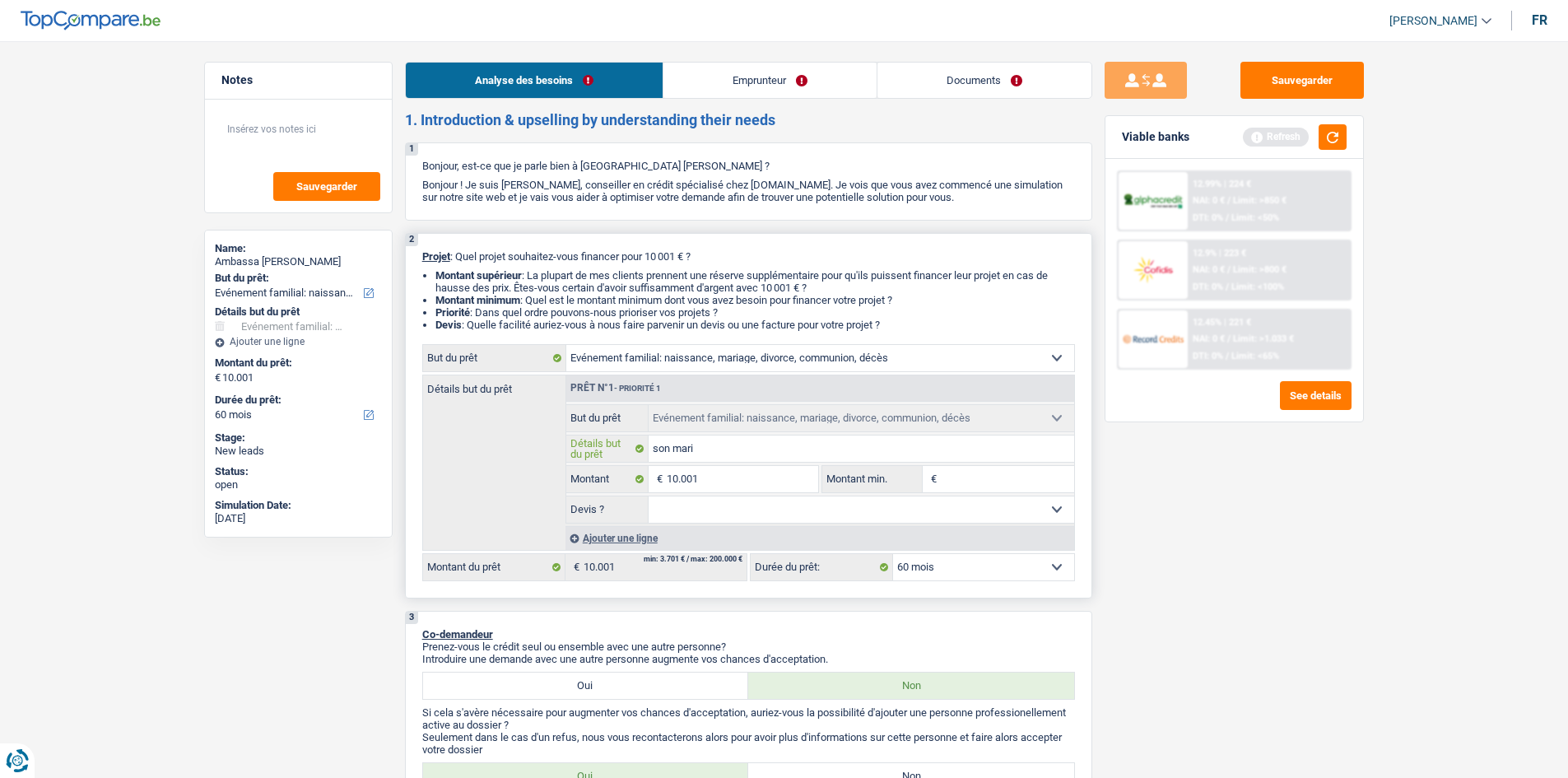 type on "son maria" 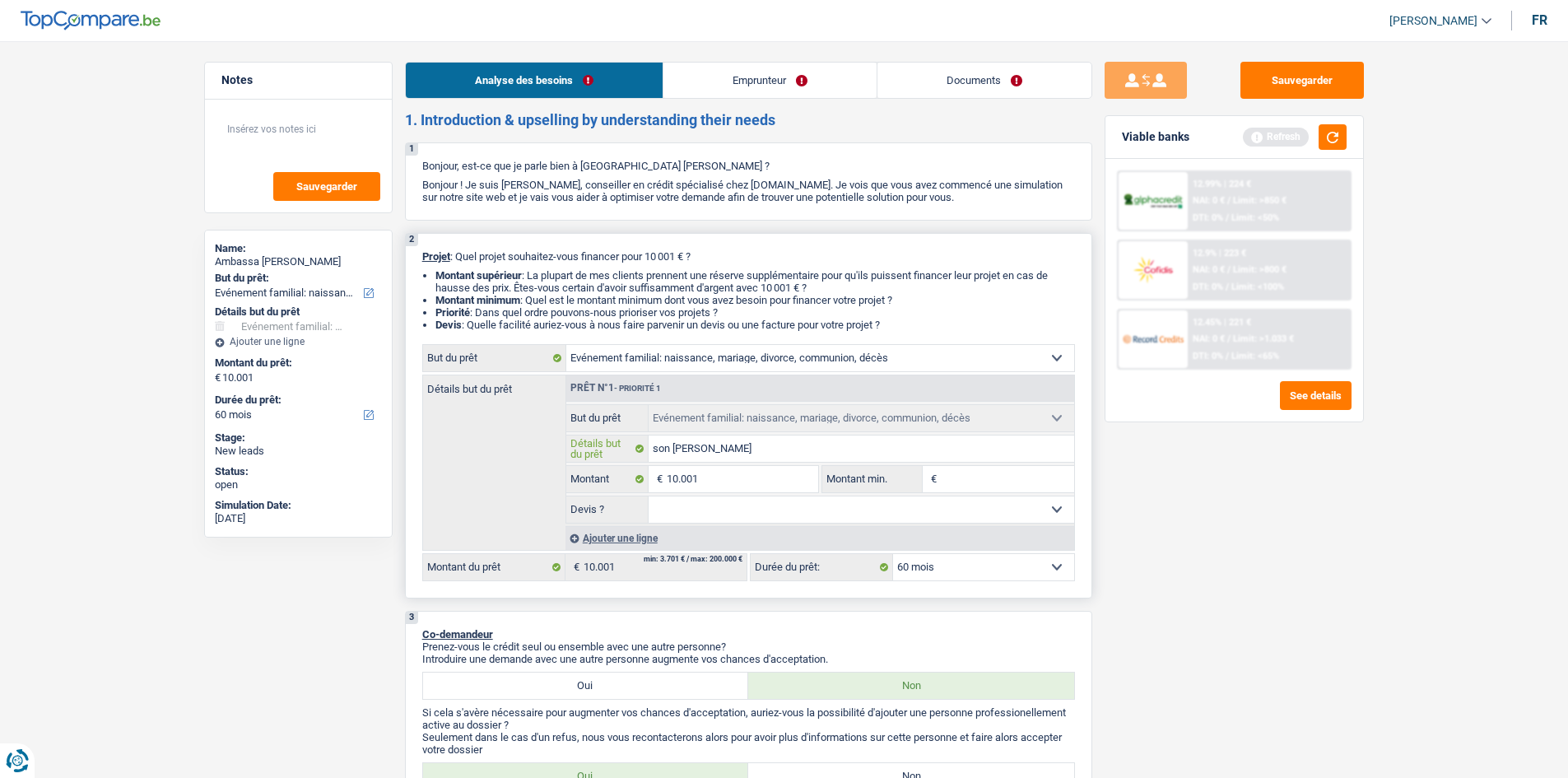 type on "son mariag" 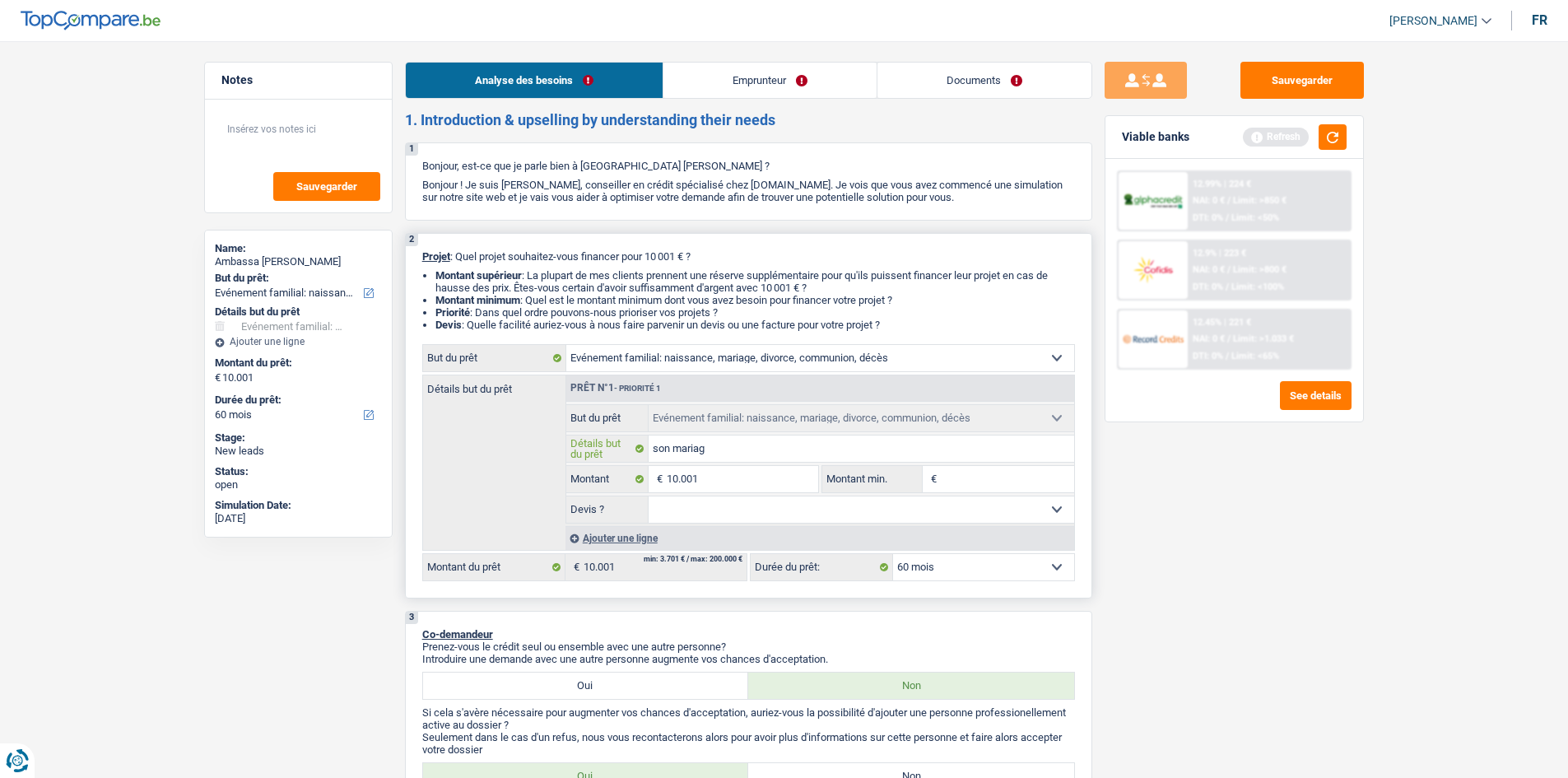 type on "son mariage" 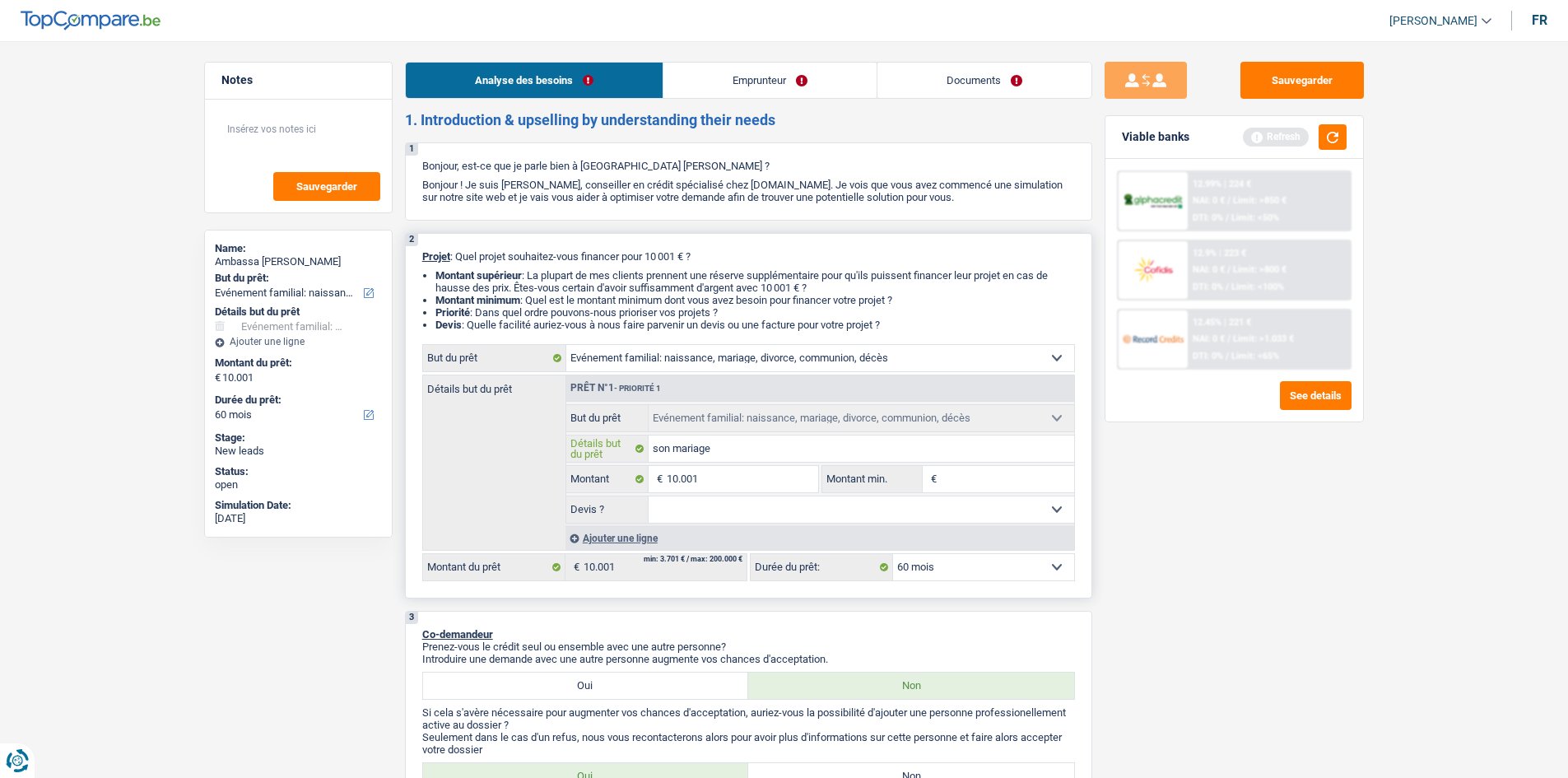 type on "son mariage" 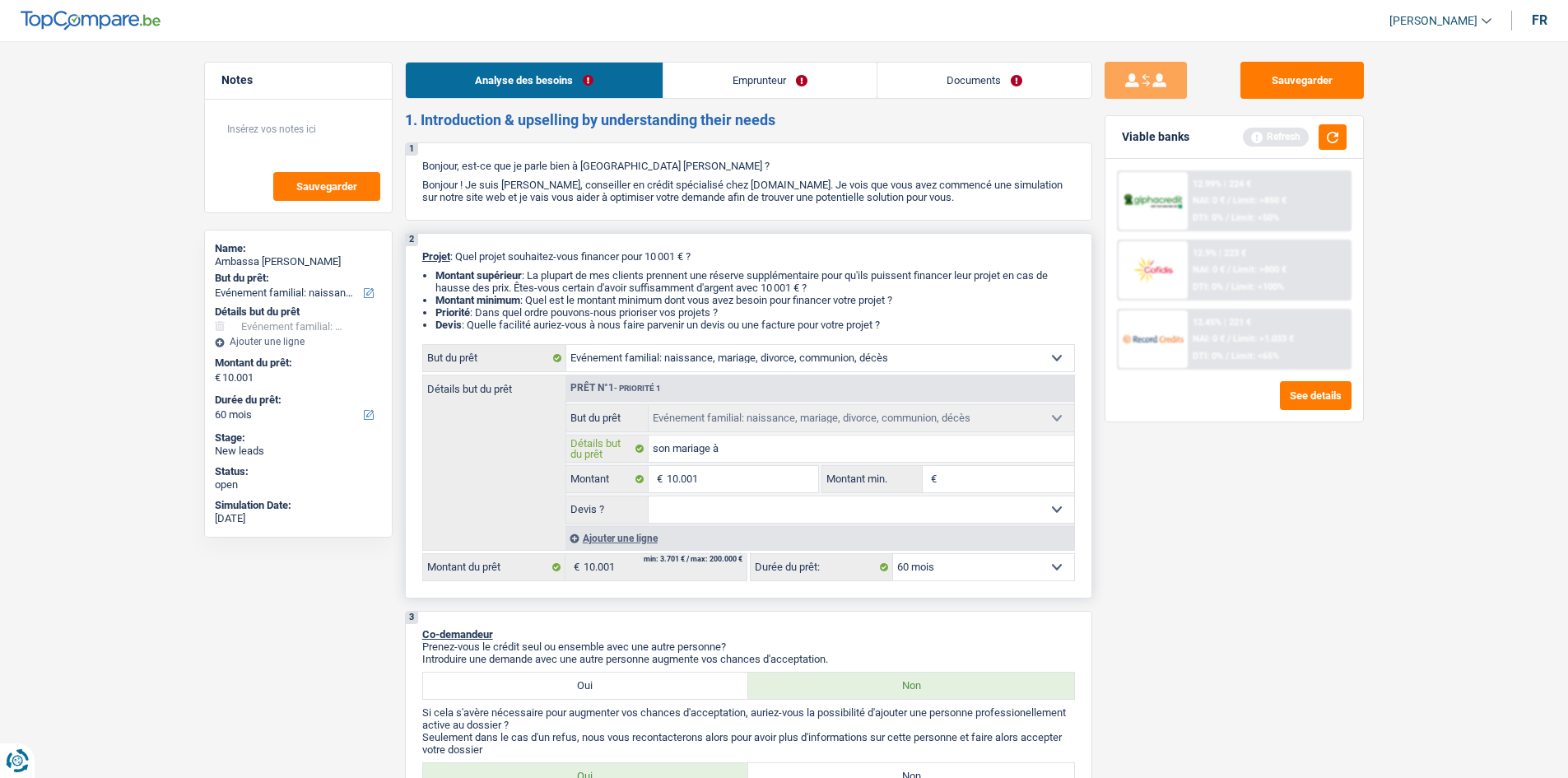 type on "son mariage à" 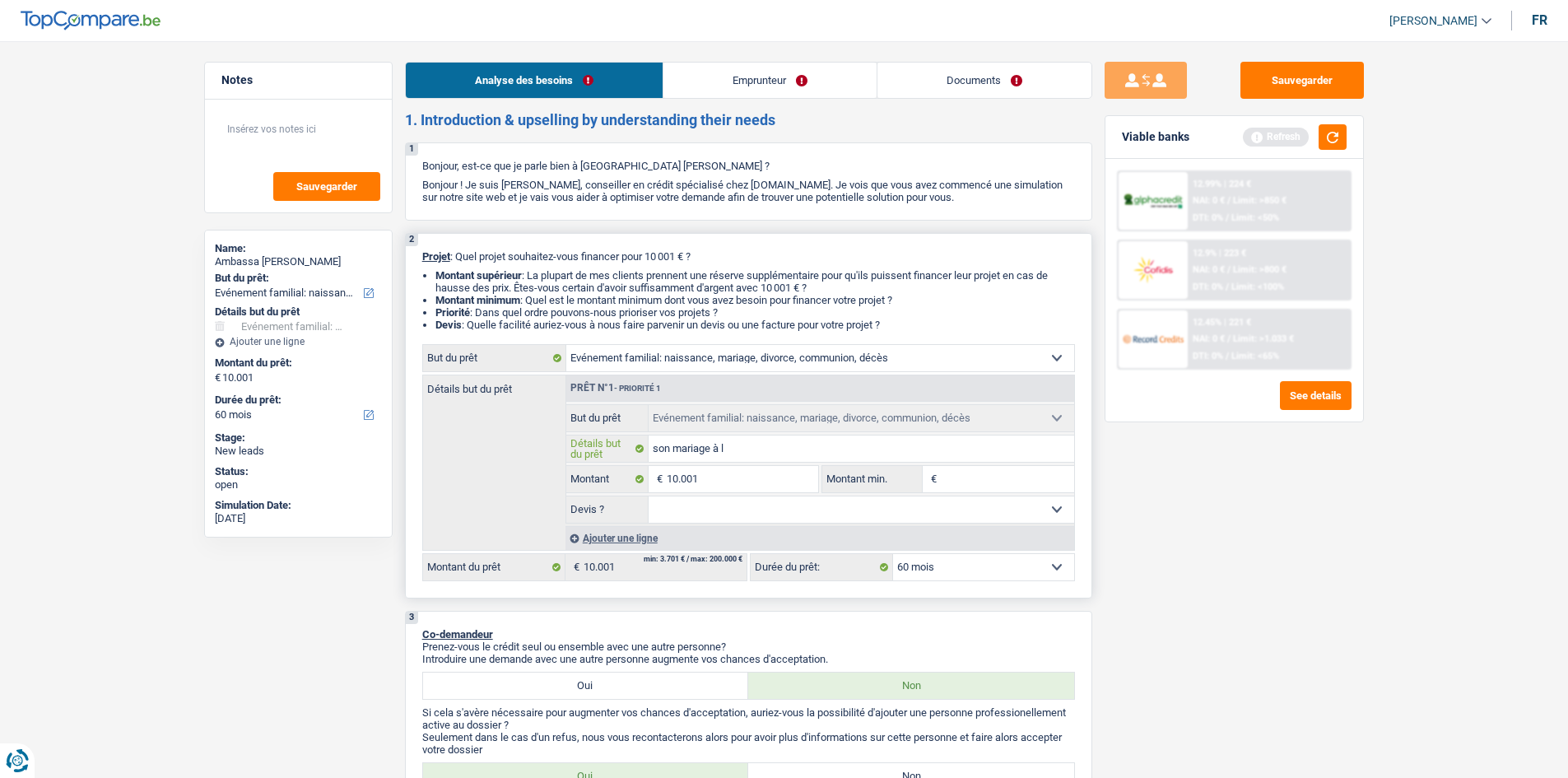 type on "son mariage à l'" 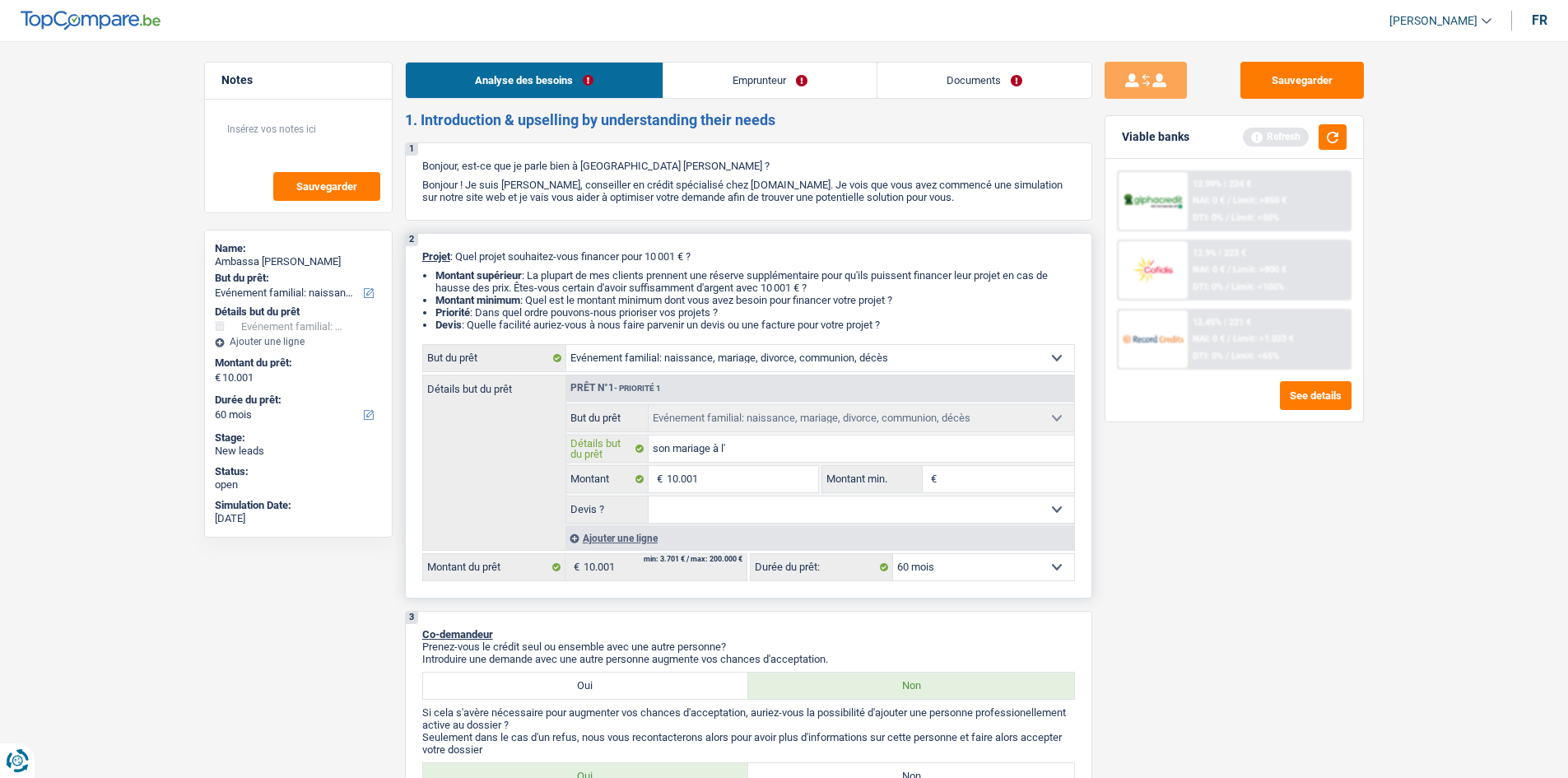 type on "son mariage à l'é" 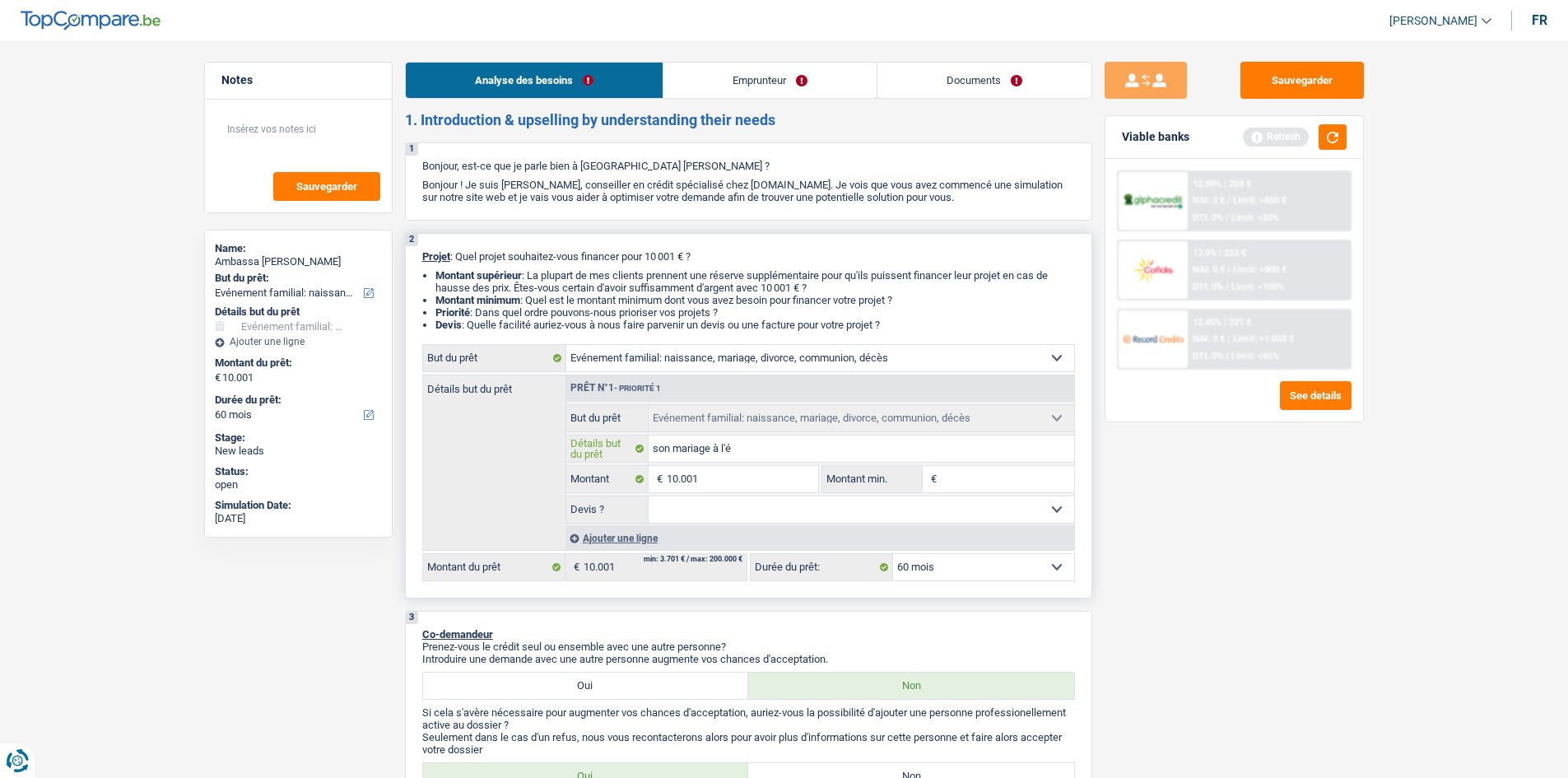 type on "son mariage à l'é" 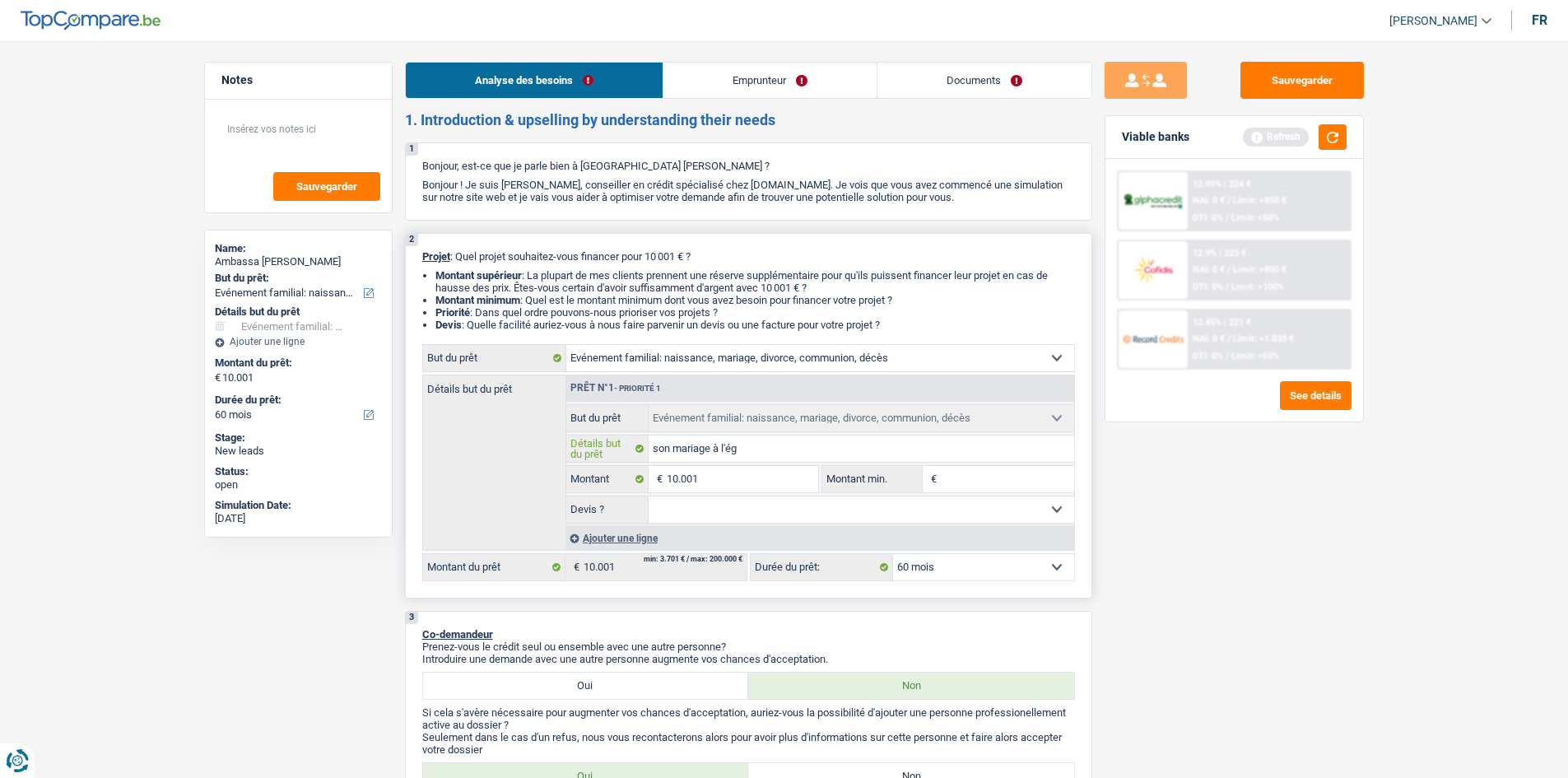 type on "son mariage à l'égl" 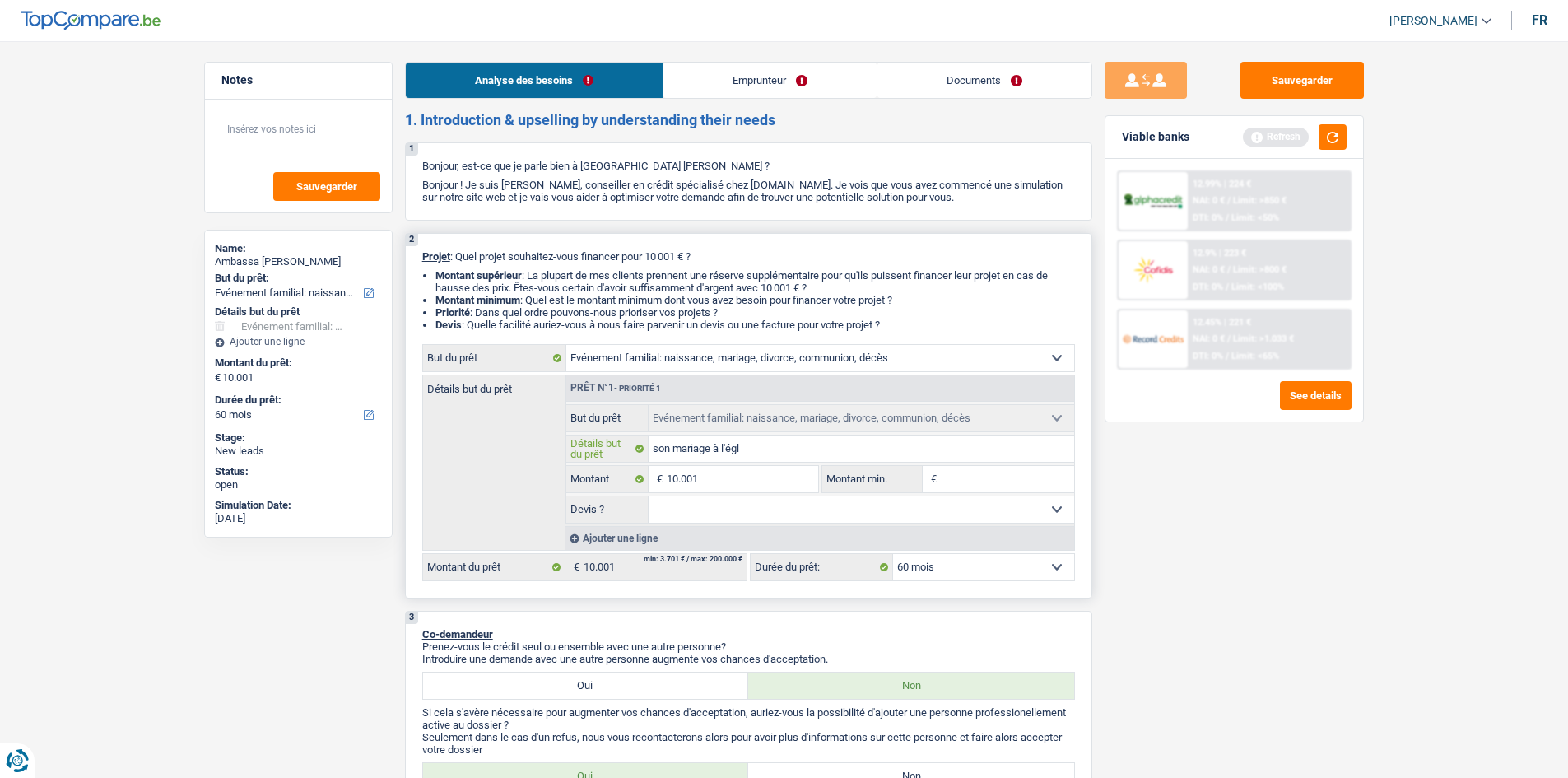 type on "son mariage à l'égli" 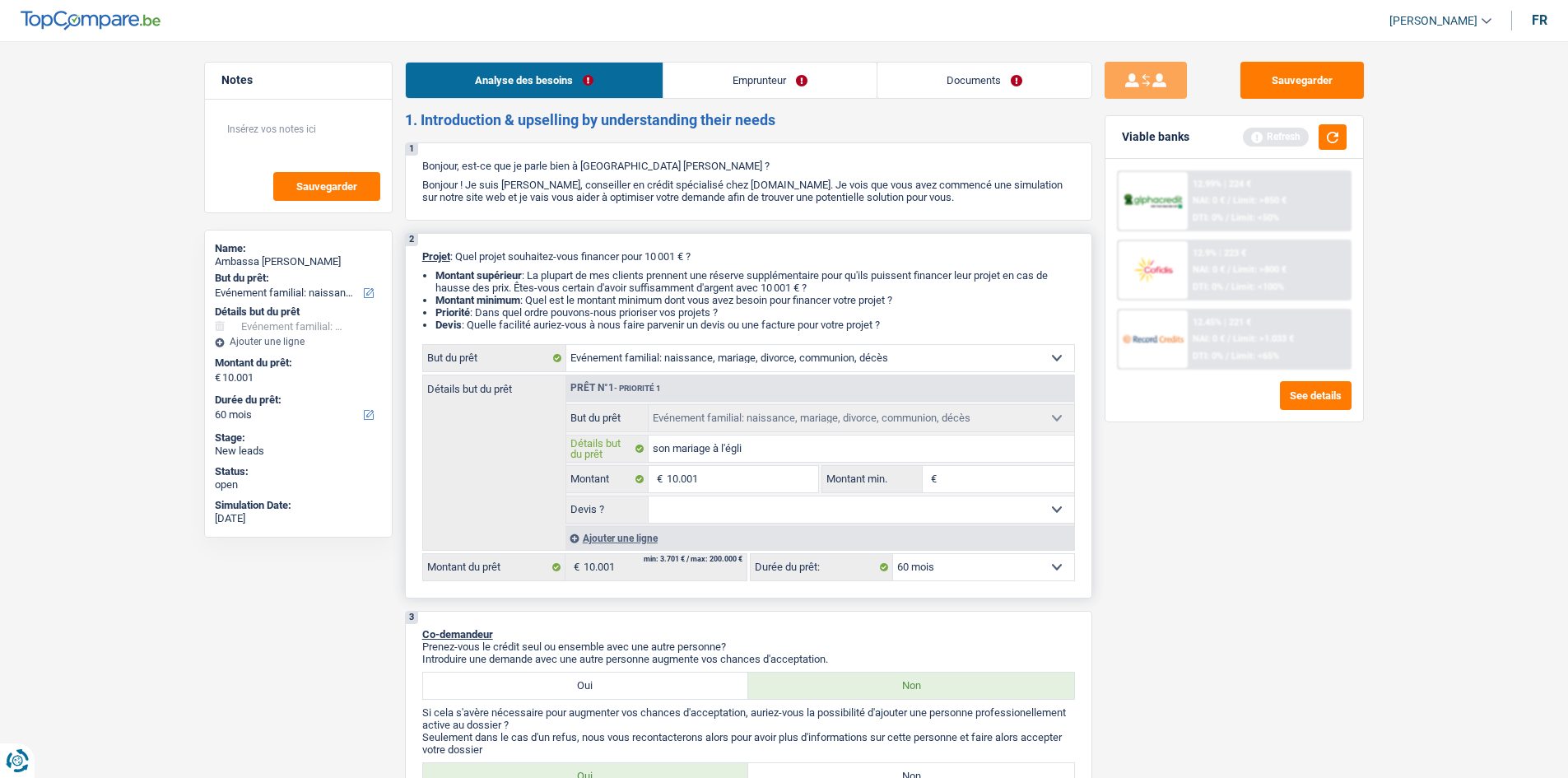 type on "son mariage à l'églis" 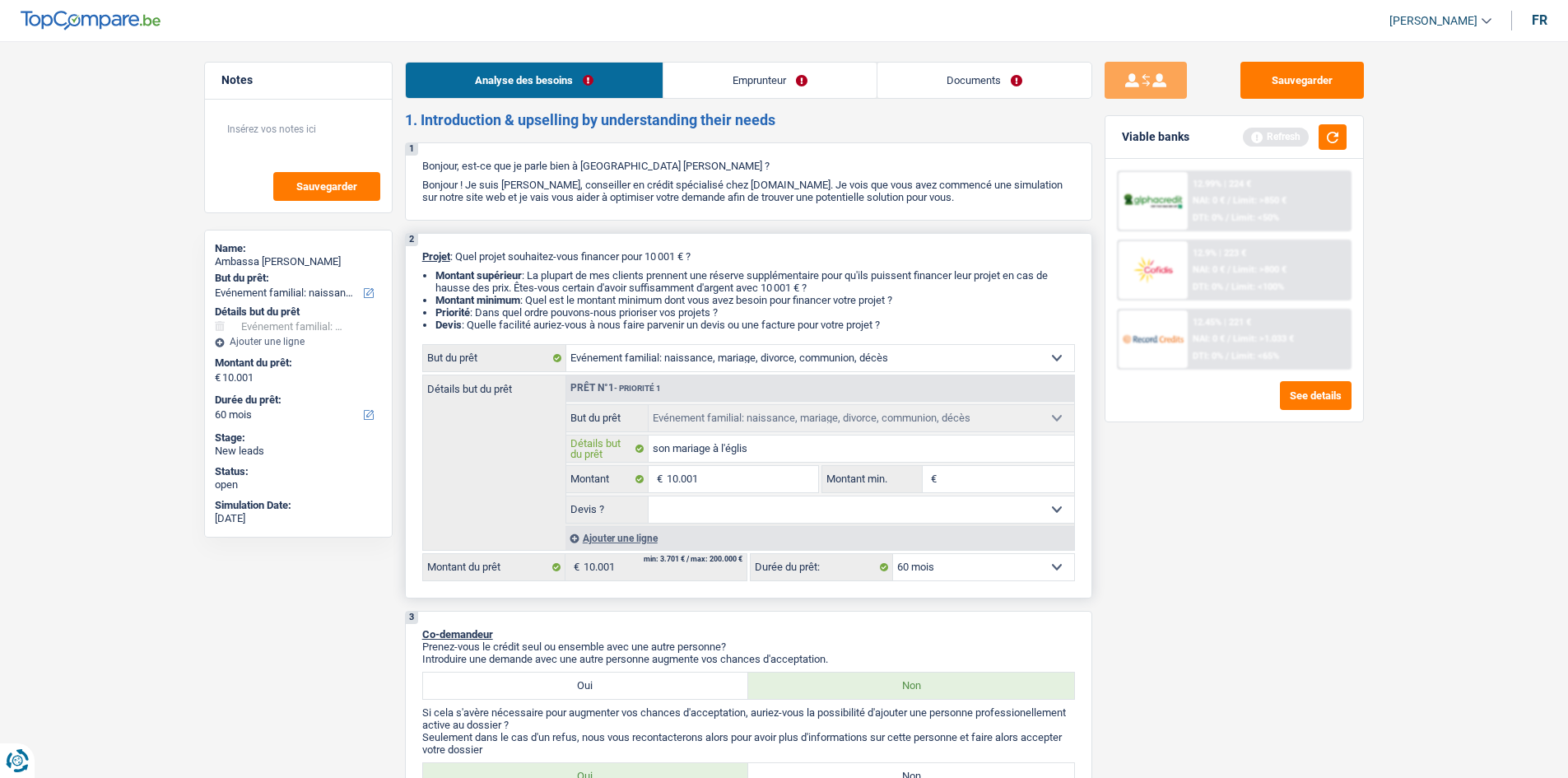type on "son mariage à l'église" 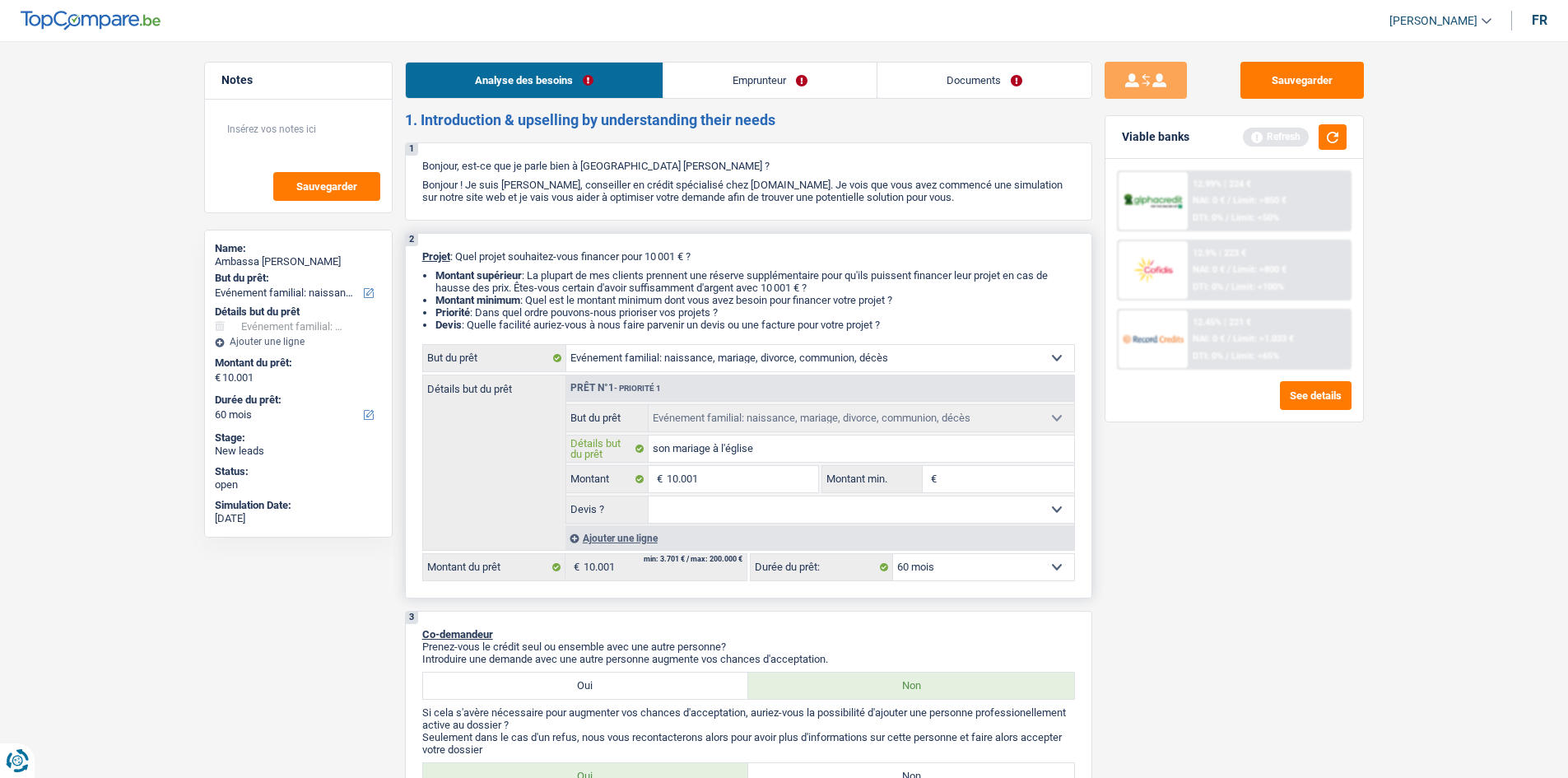 type on "son mariage à l'église" 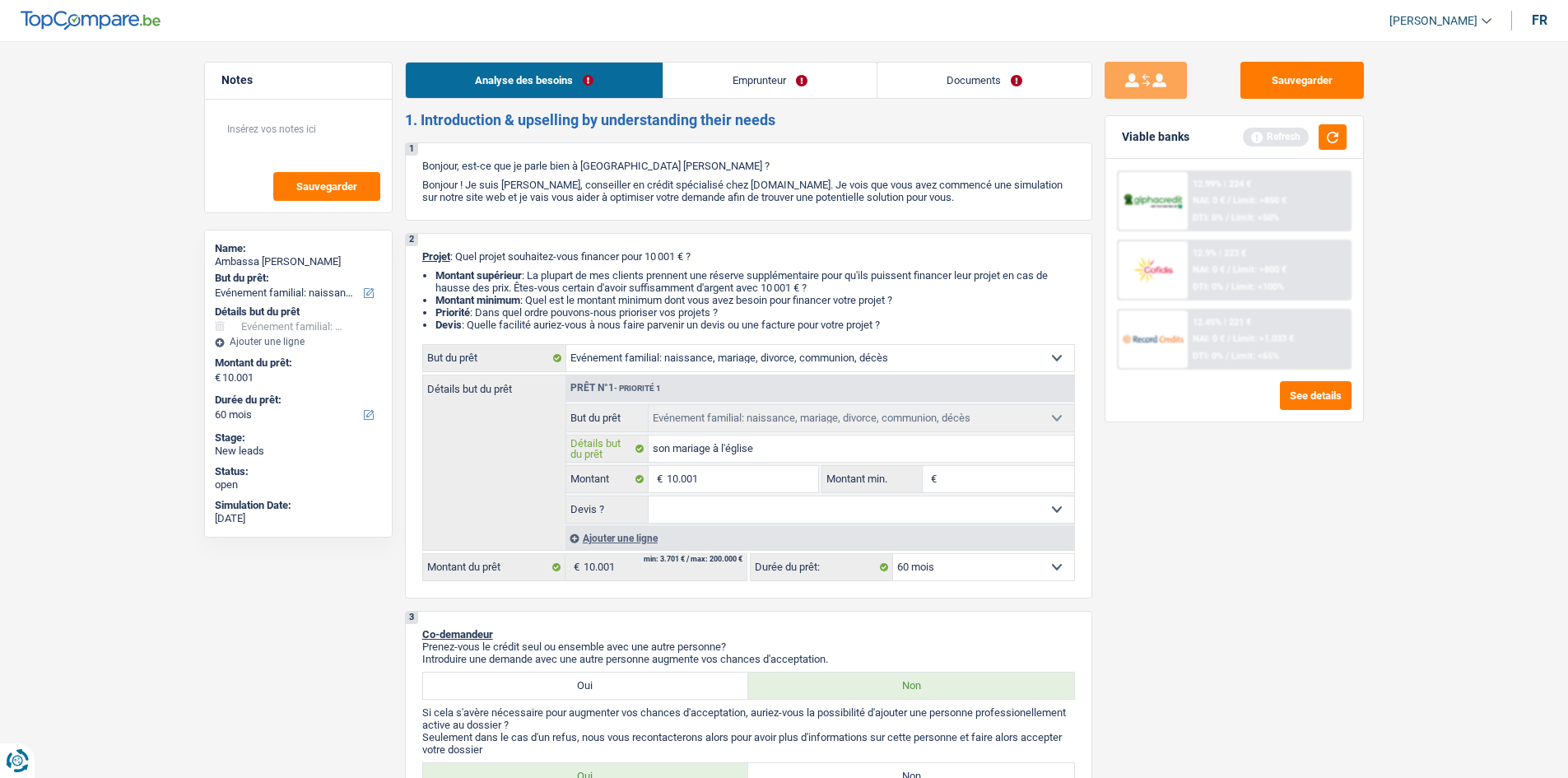 type on "son mariage à l'église" 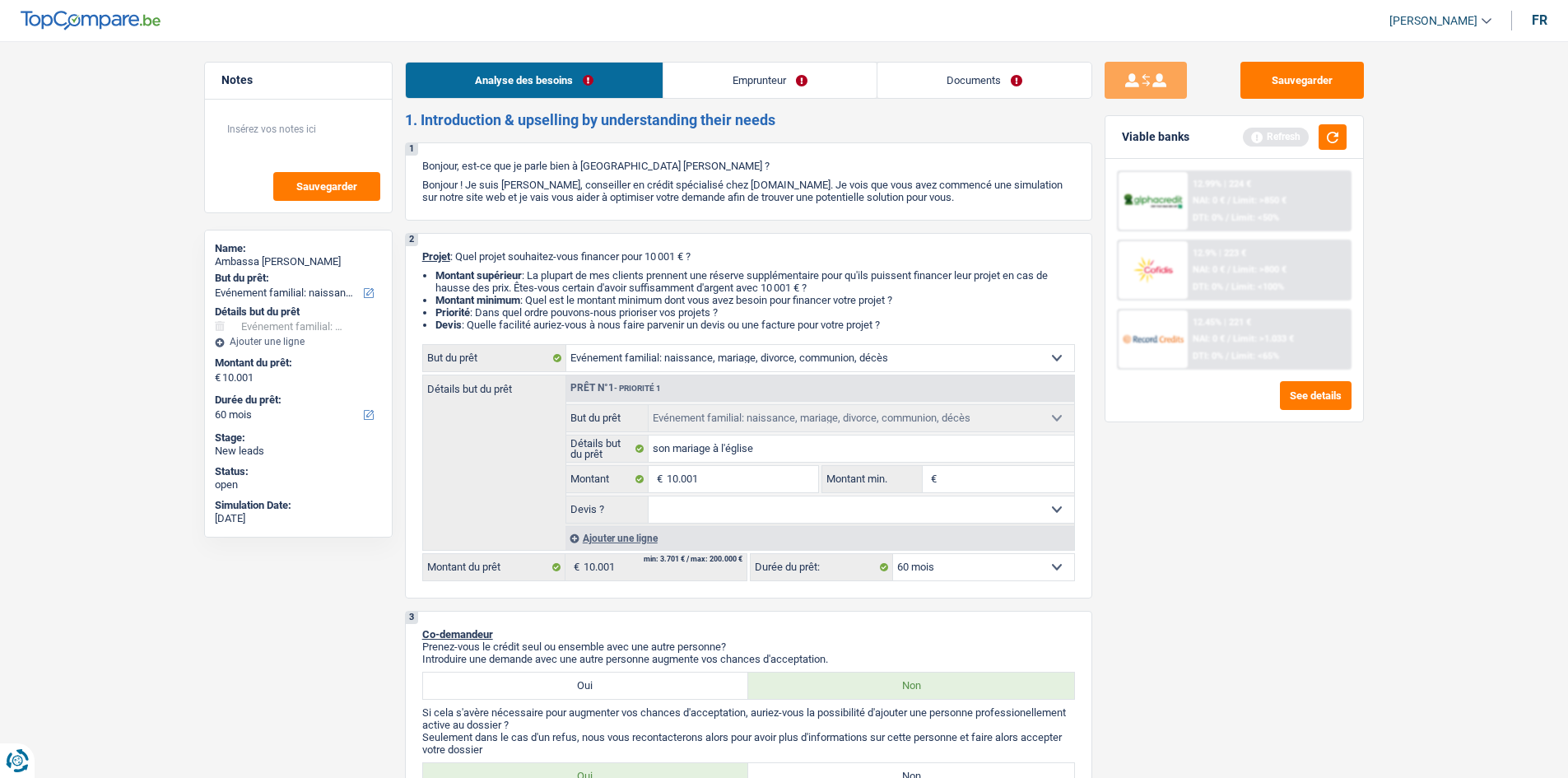 drag, startPoint x: 1441, startPoint y: 541, endPoint x: 1334, endPoint y: 503, distance: 113.54735 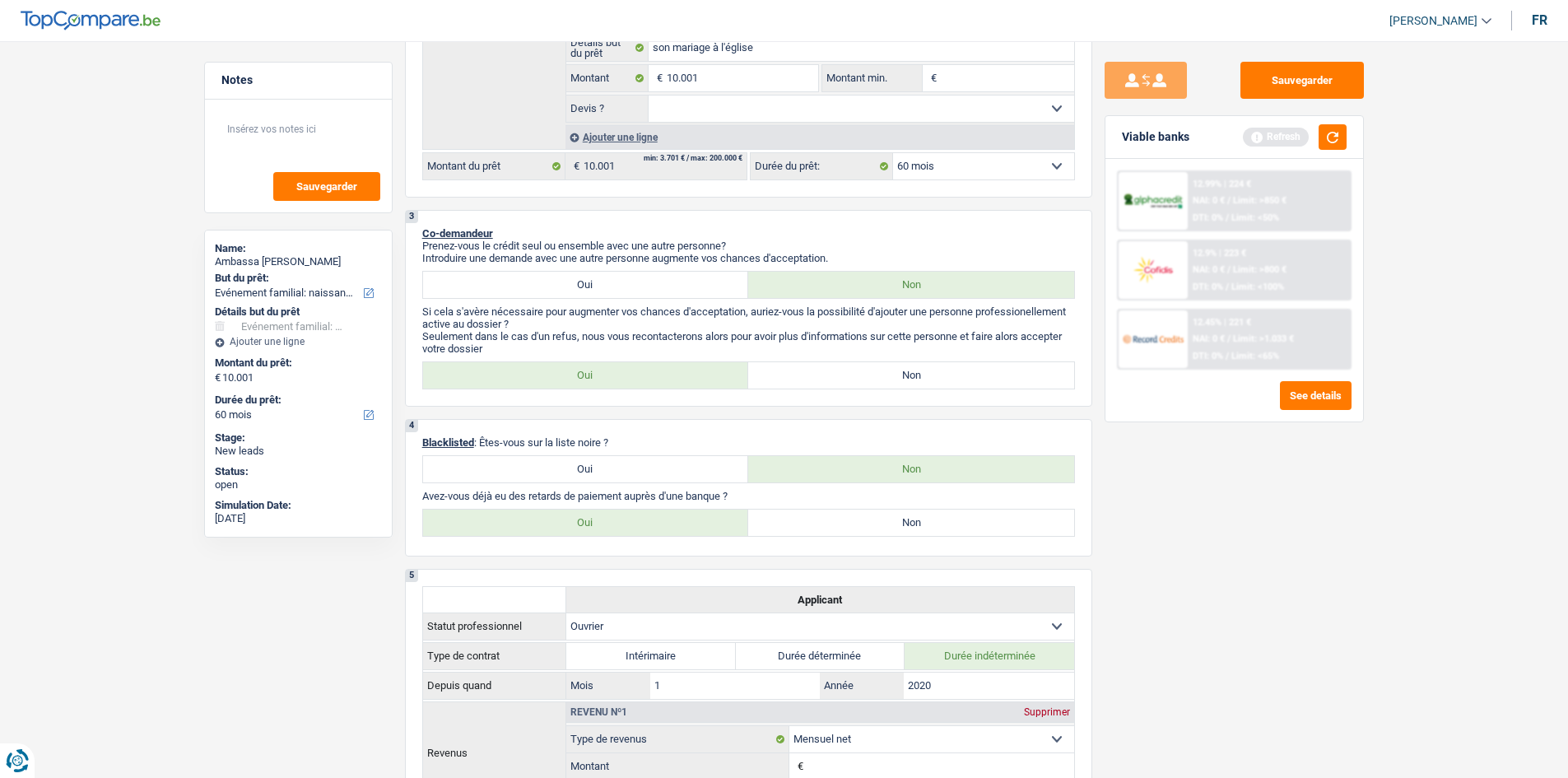scroll, scrollTop: 576, scrollLeft: 0, axis: vertical 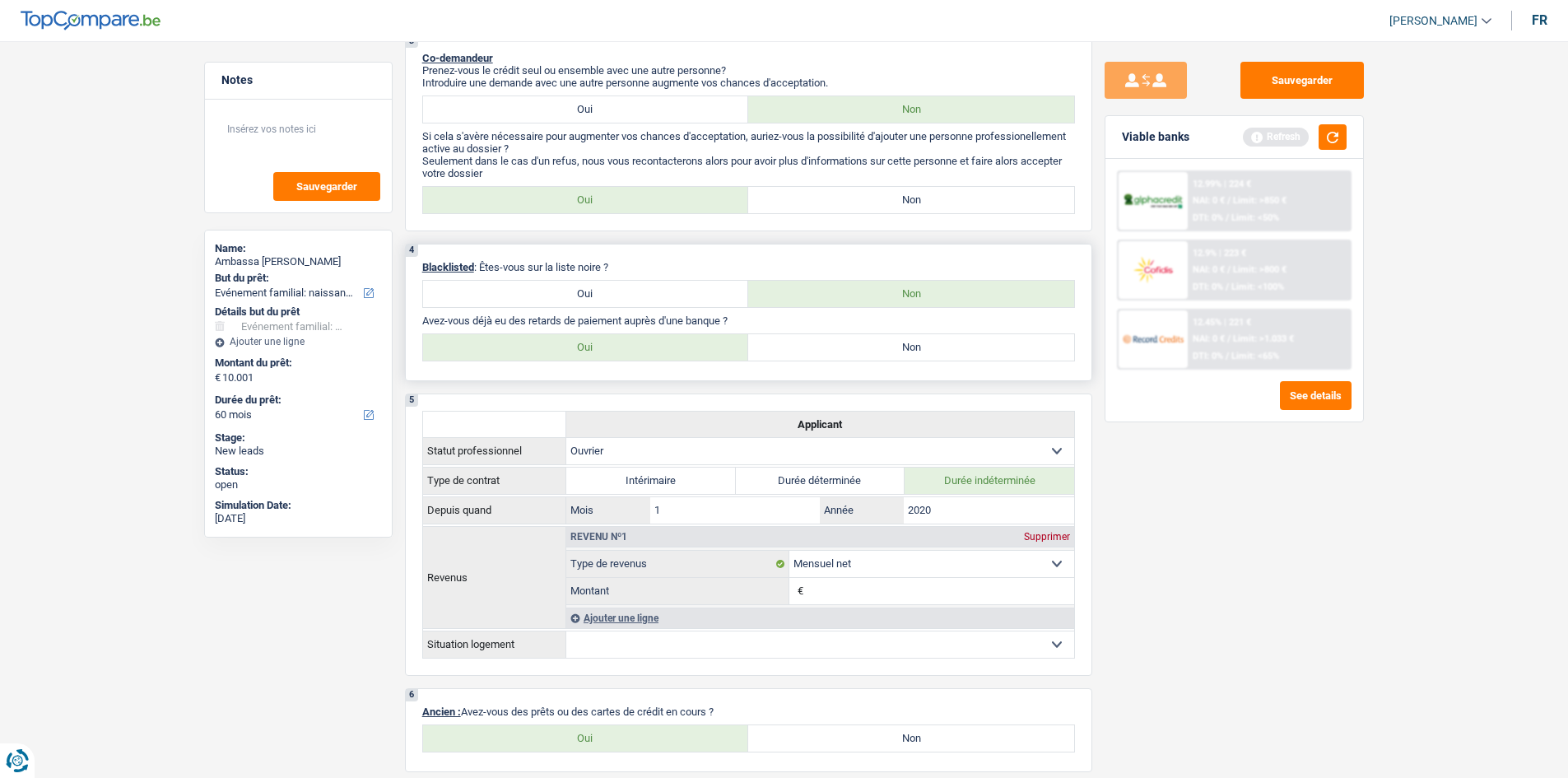 click on "Non" at bounding box center [911, 347] 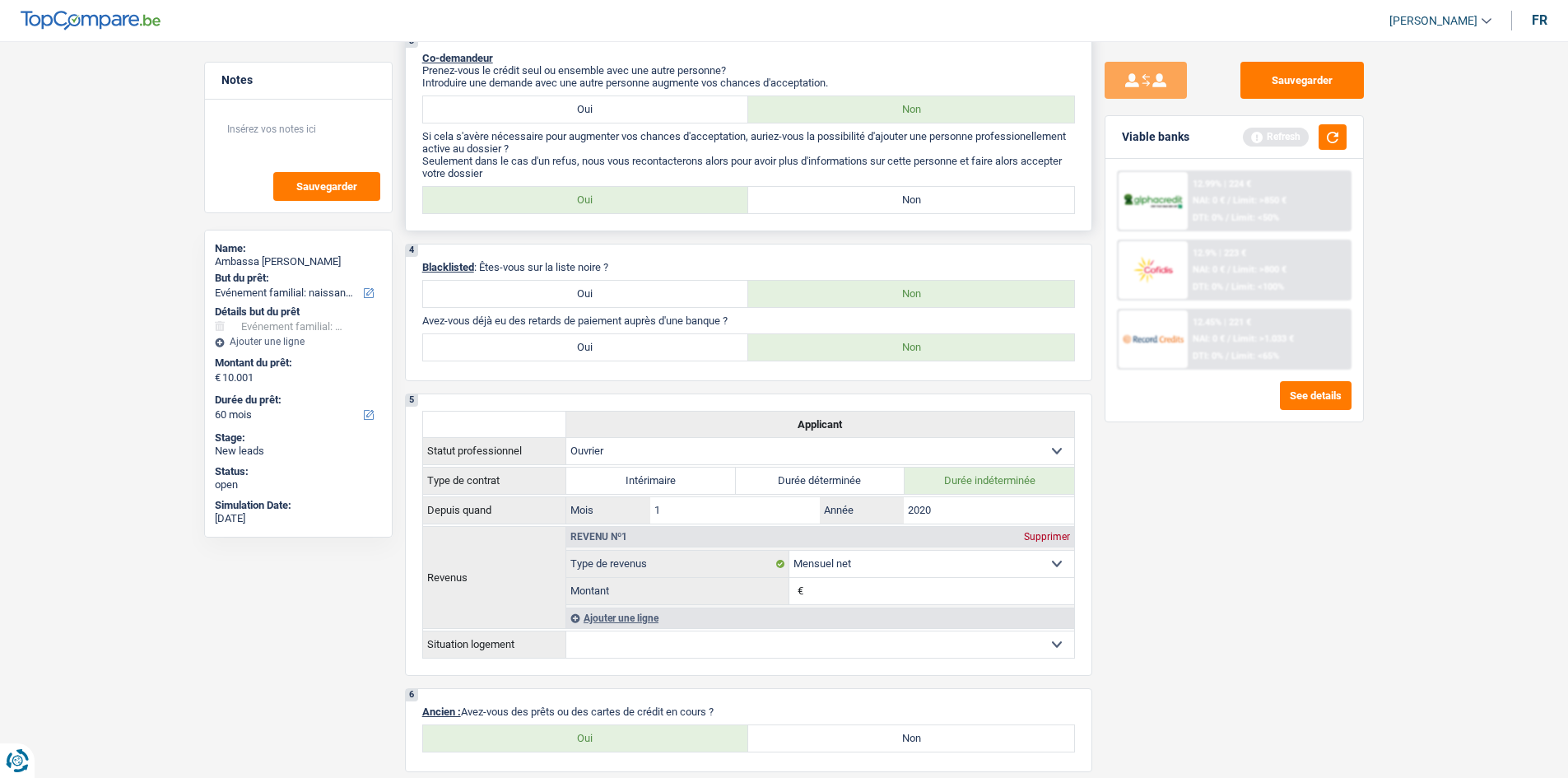 click on "Non" at bounding box center [911, 200] 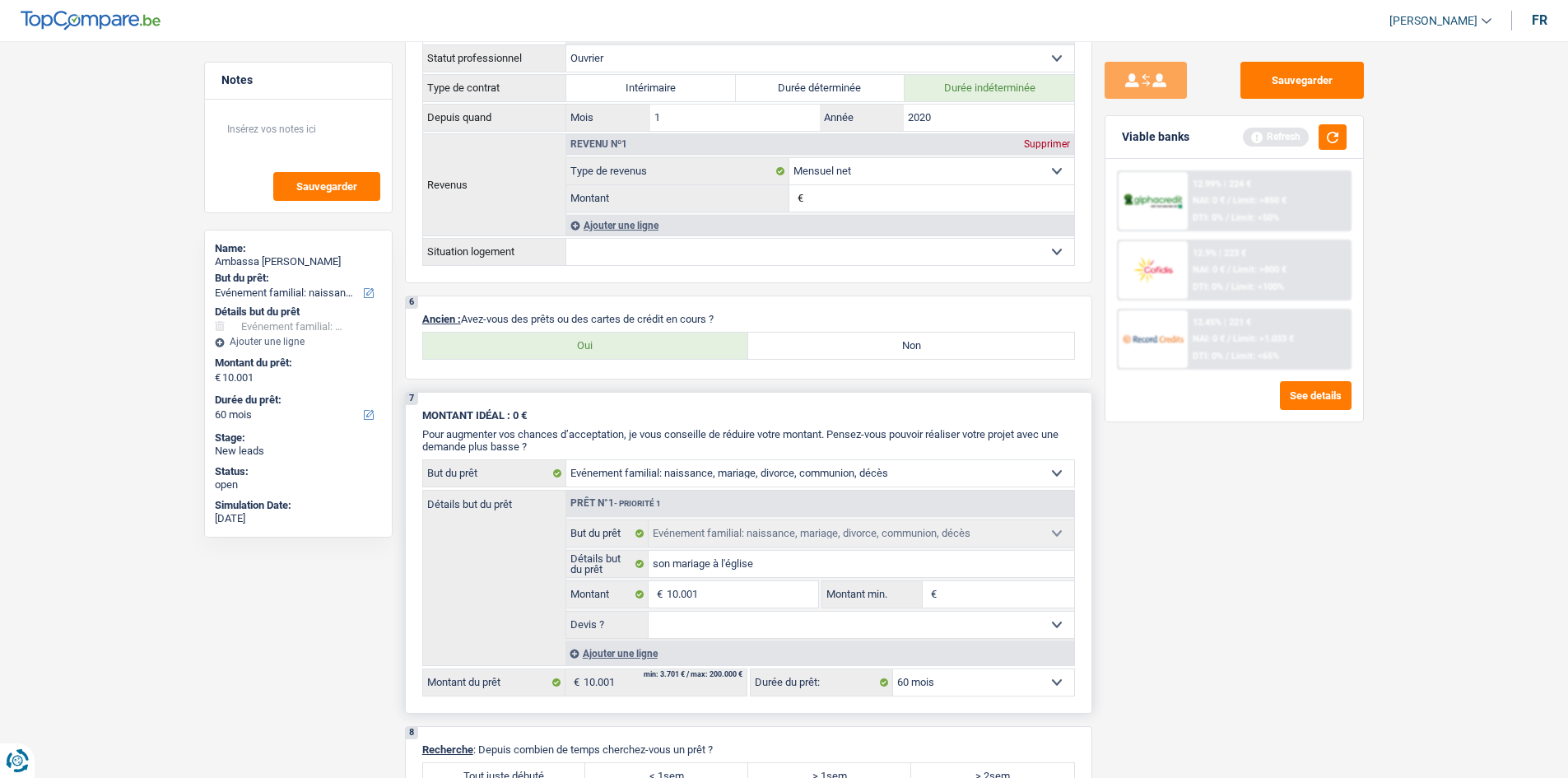scroll, scrollTop: 988, scrollLeft: 0, axis: vertical 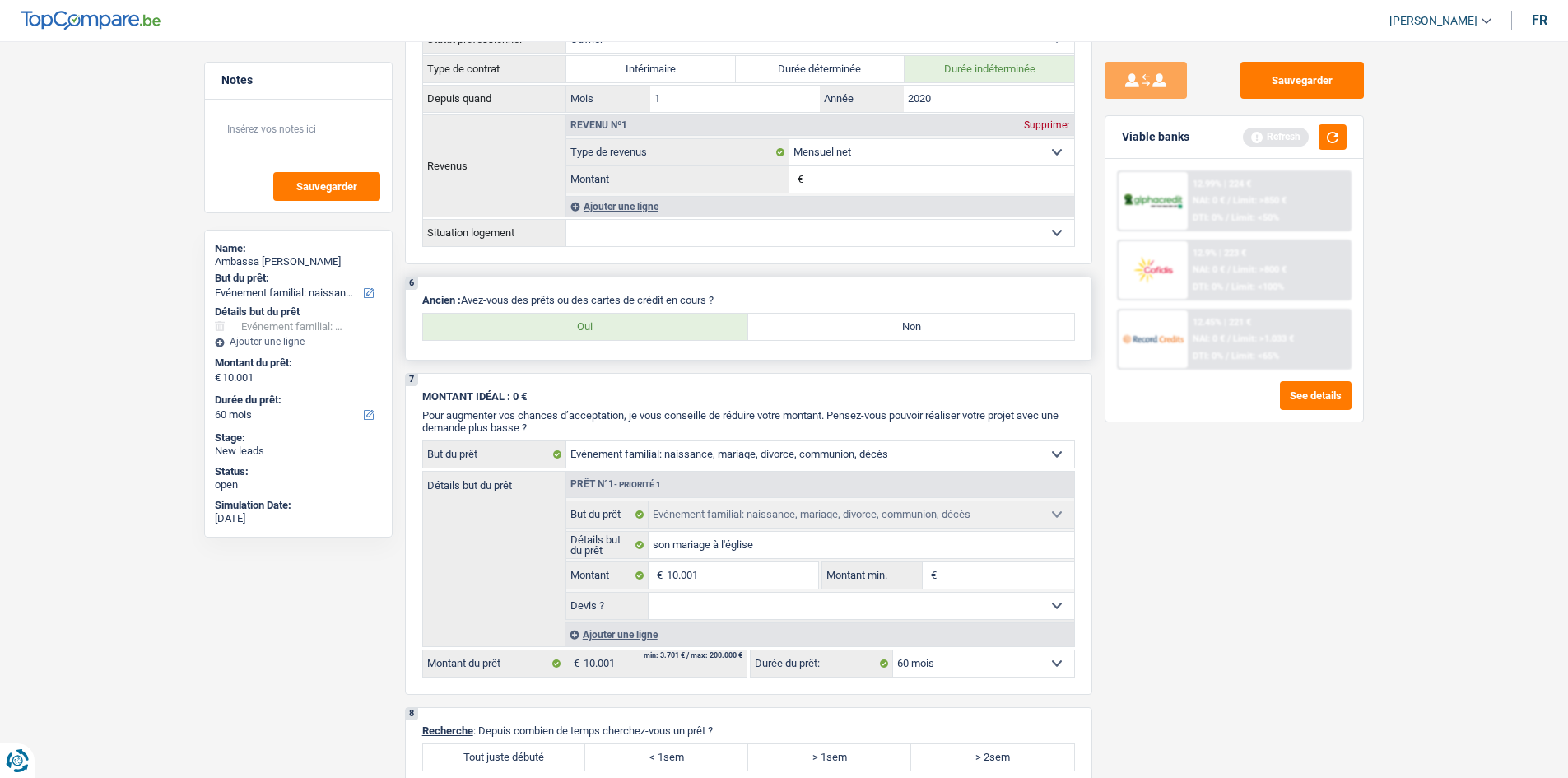 drag, startPoint x: 687, startPoint y: 328, endPoint x: 862, endPoint y: 365, distance: 178.86867 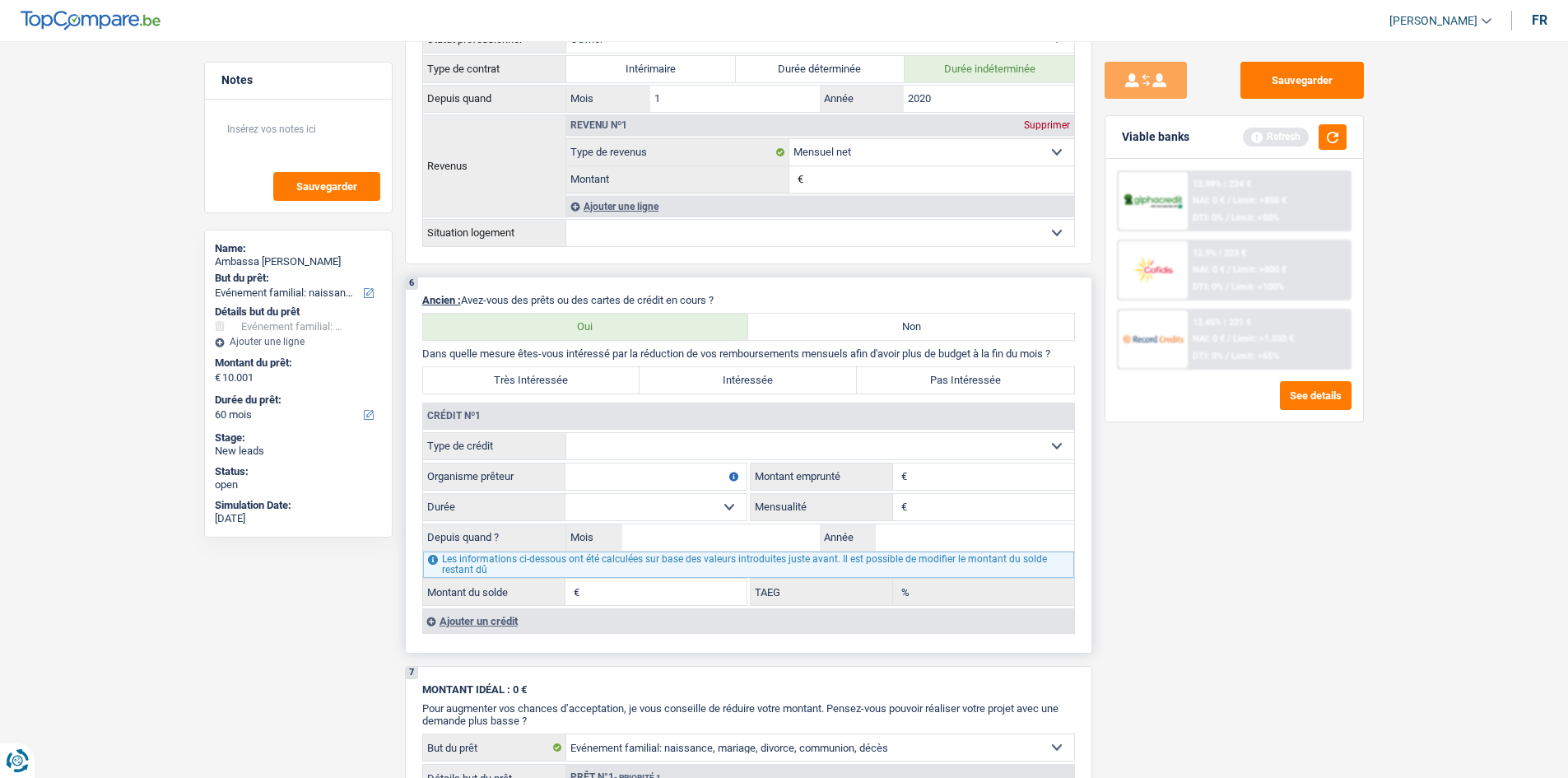 click on "Carte ou ouverture de crédit Prêt hypothécaire Vente à tempérament Prêt à tempérament Prêt rénovation Prêt voiture Regroupement d'un ou plusieurs crédits
Sélectionner une option" at bounding box center [820, 446] 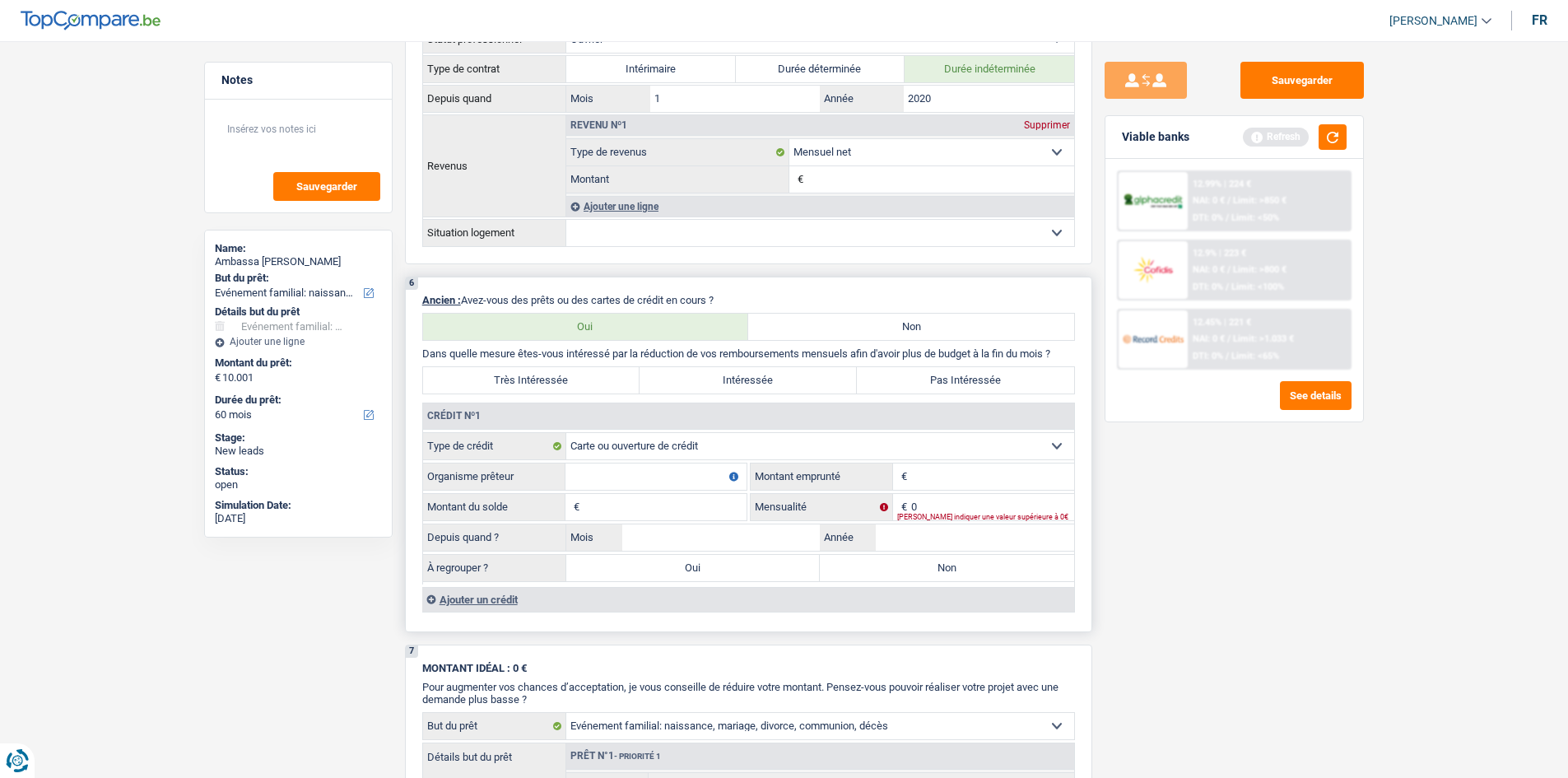 click on "Montant" at bounding box center [993, 477] 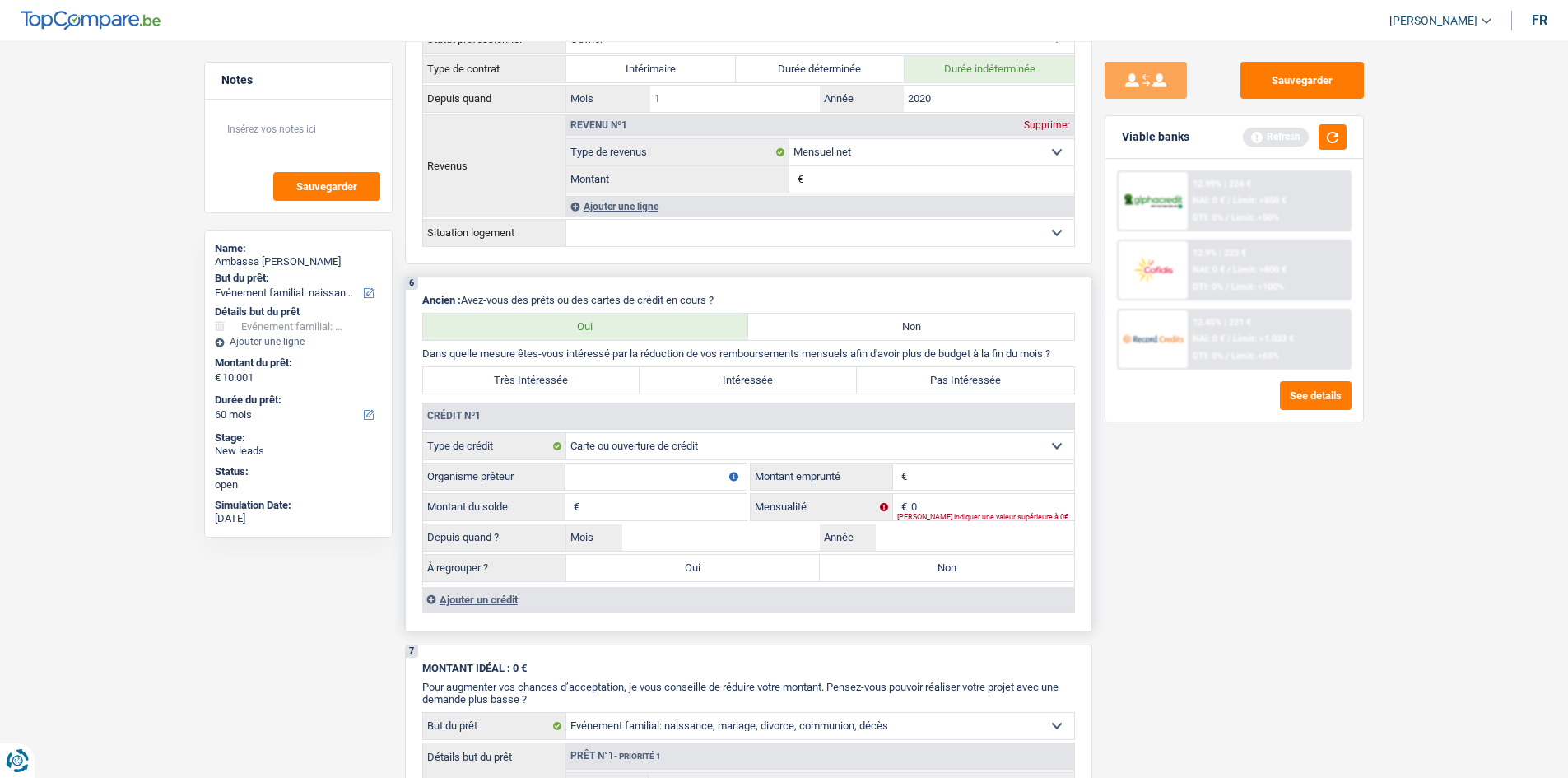 click on "Organisme prêteur" at bounding box center (656, 477) 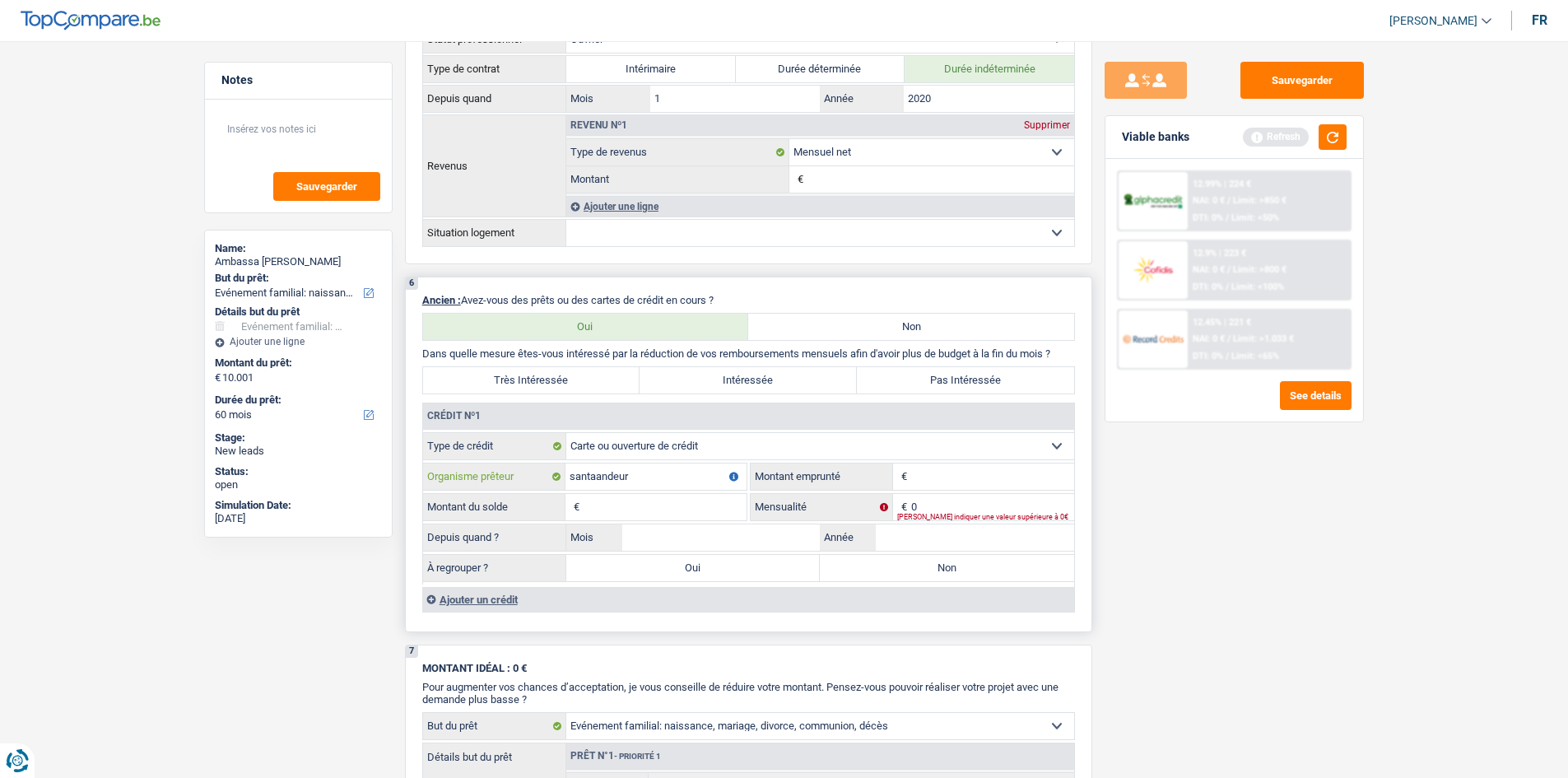click on "santaandeur" at bounding box center (656, 477) 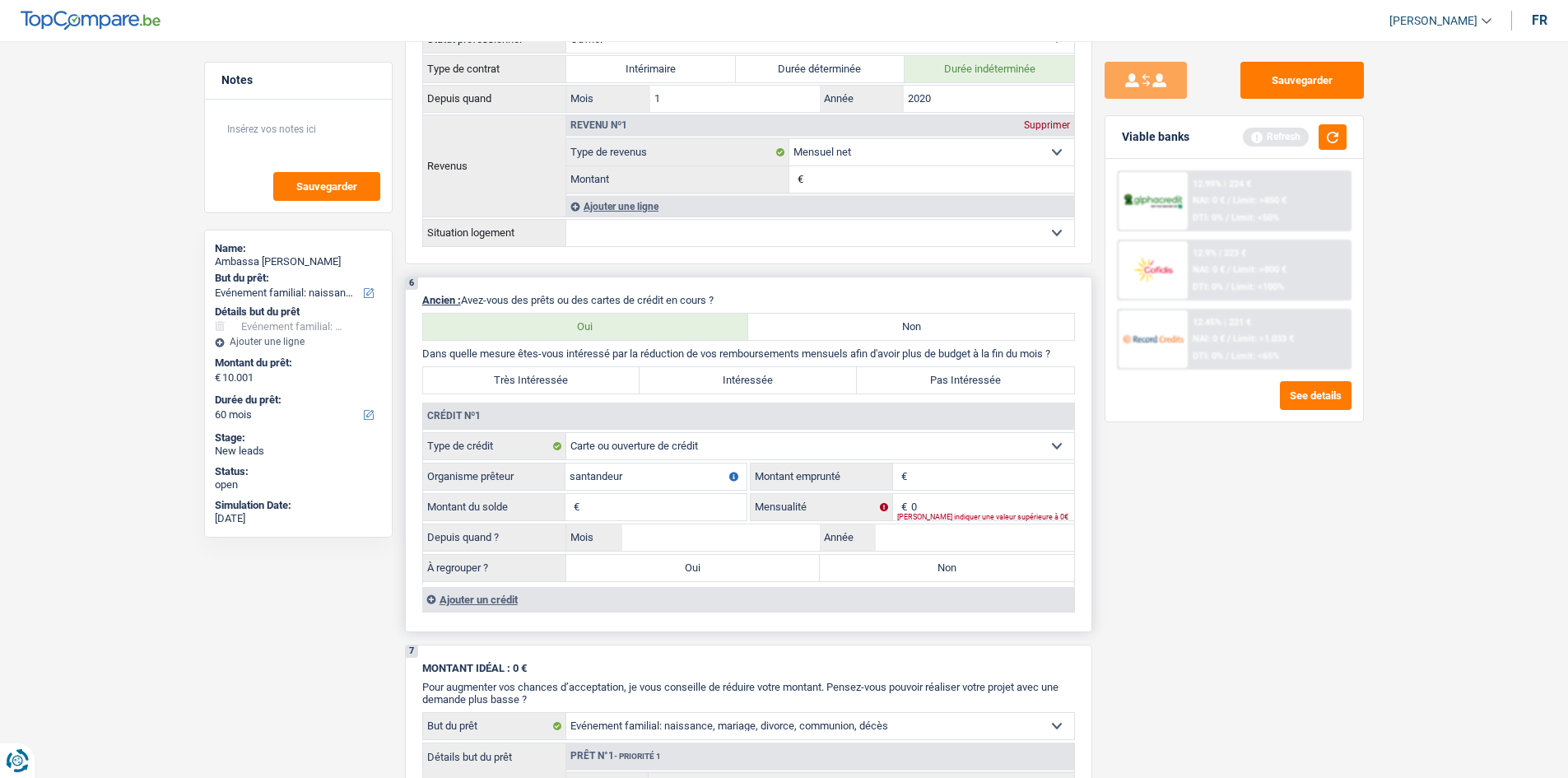 type on "santandeur" 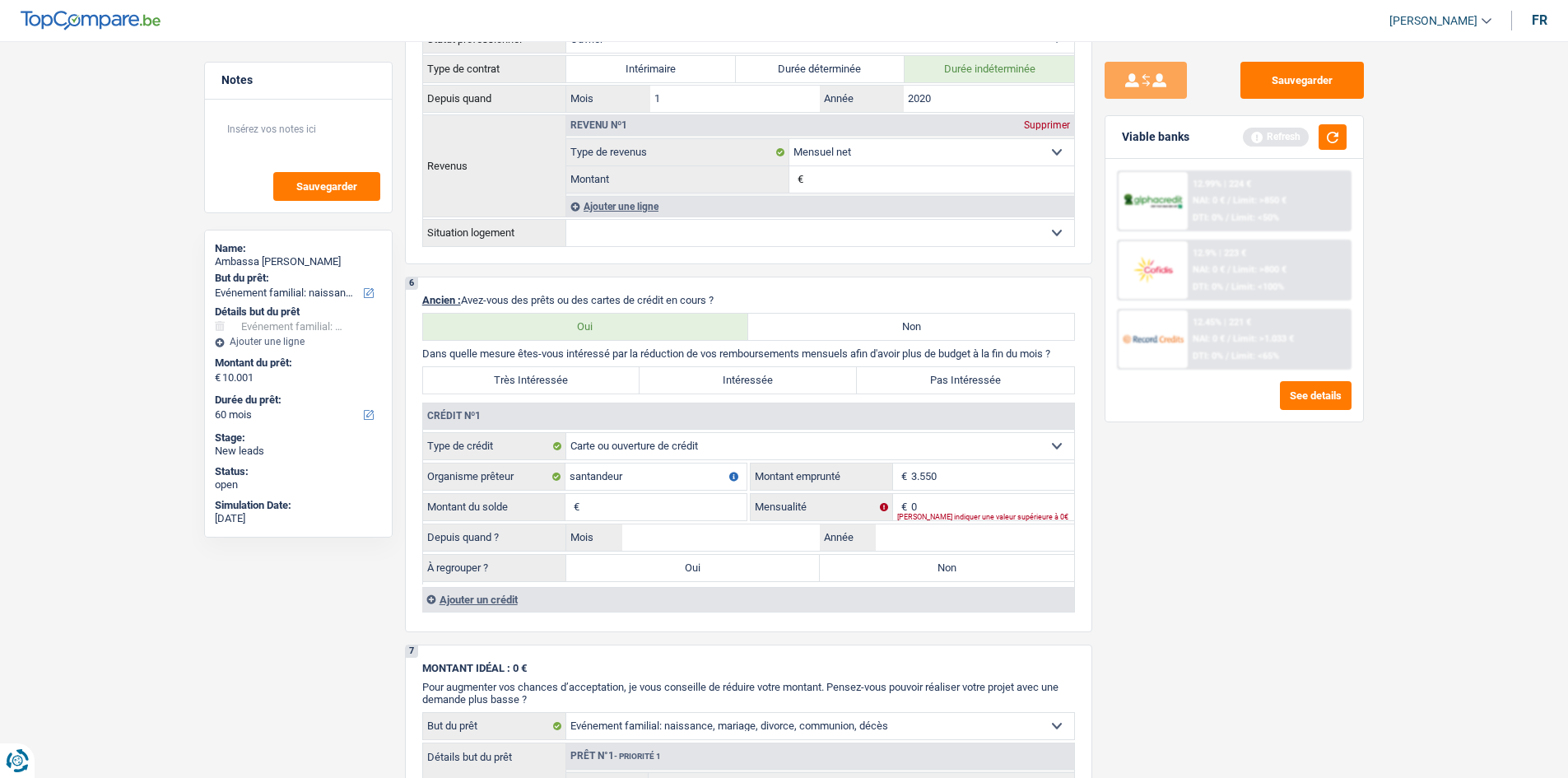 type on "3.550" 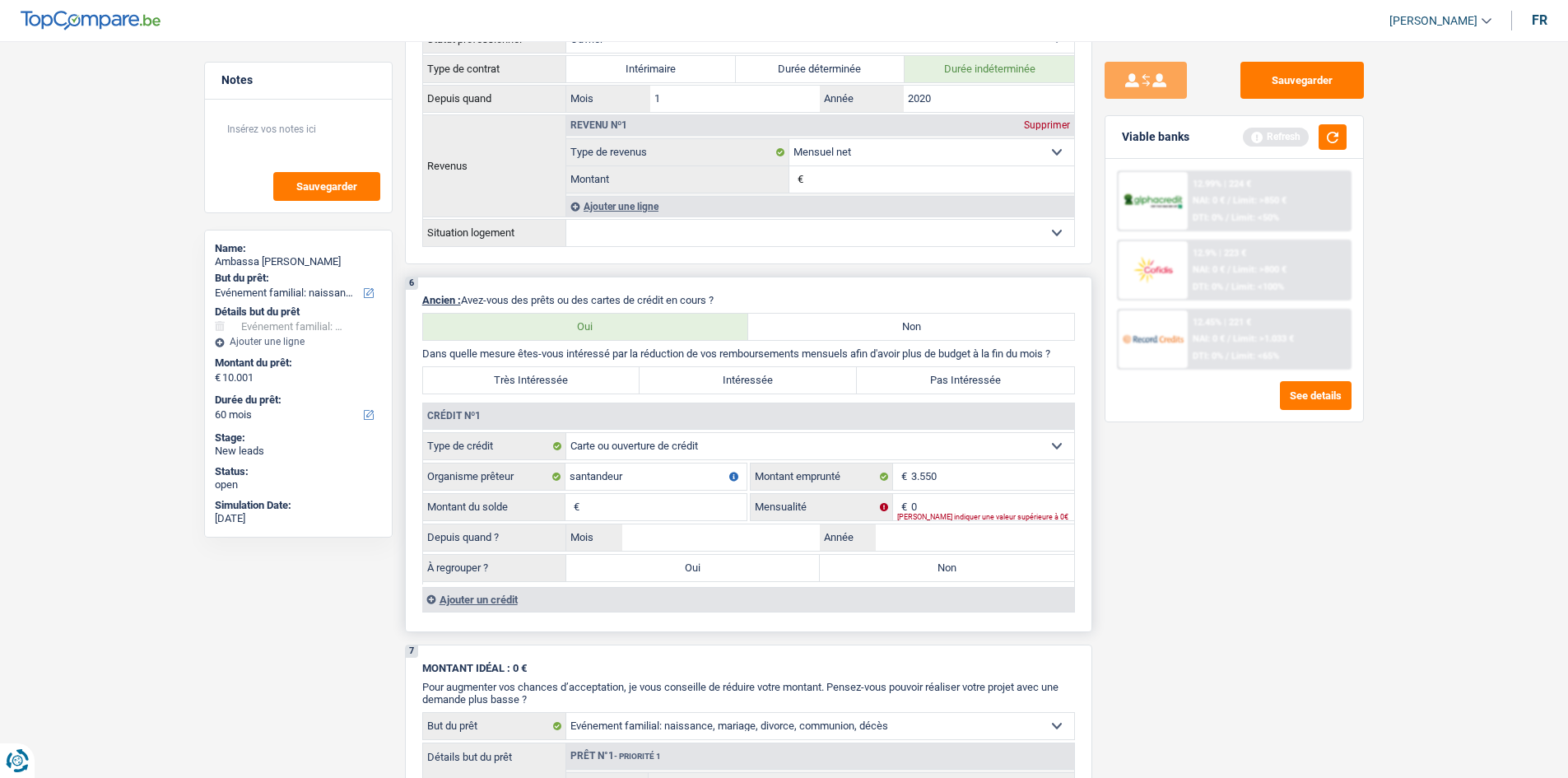 click on "Montant du solde" at bounding box center [665, 507] 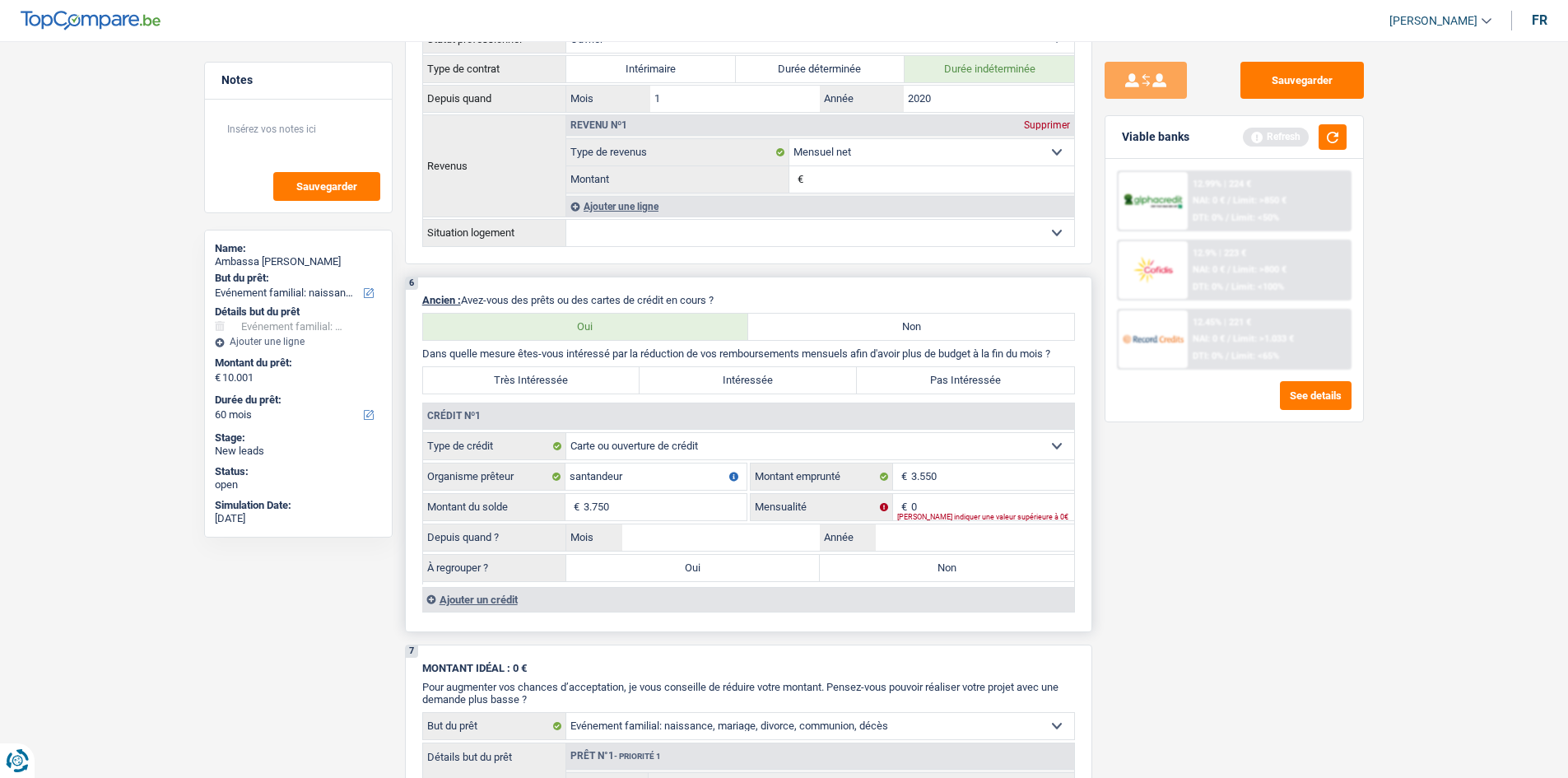 type on "3.750" 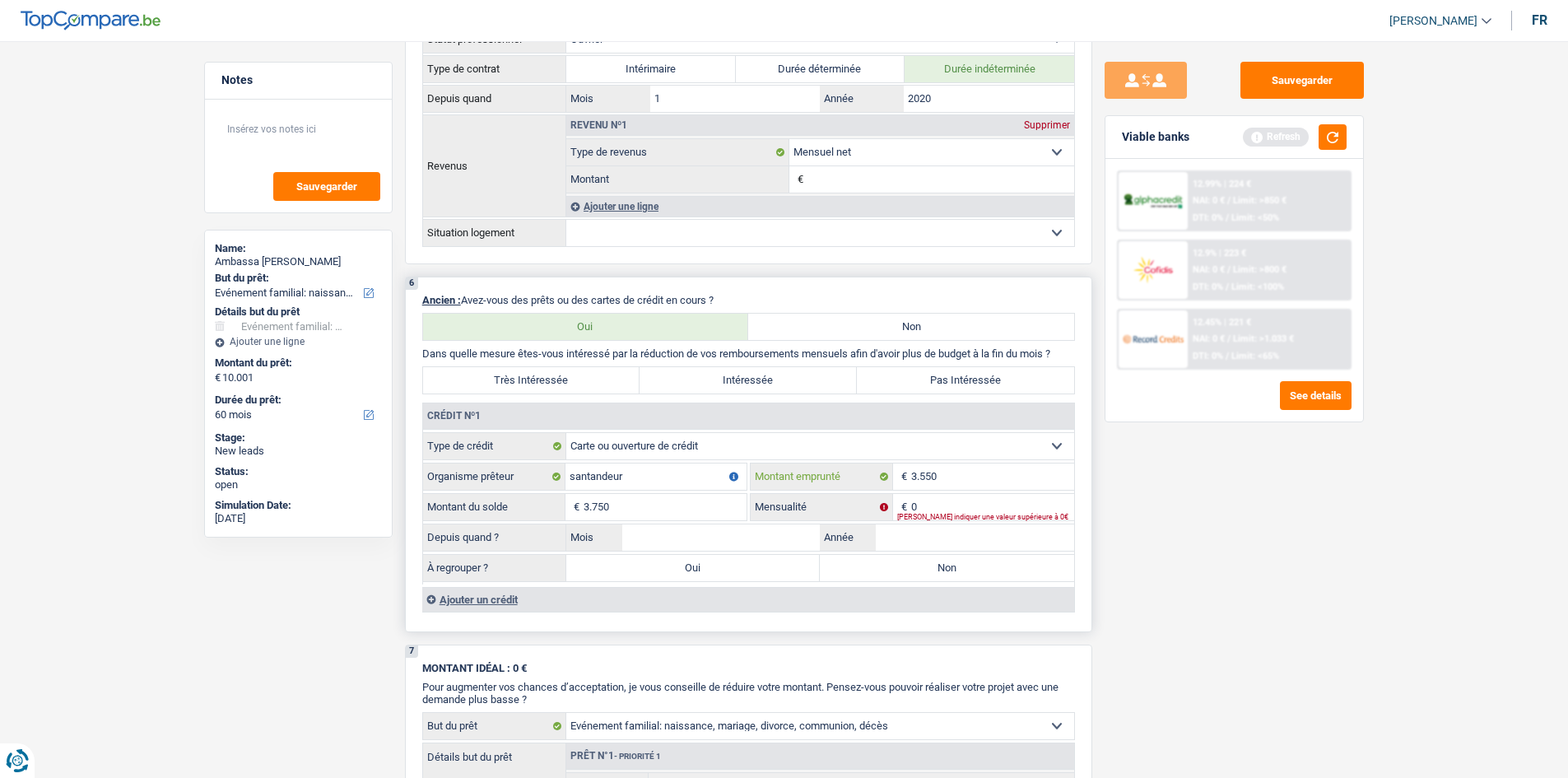 click on "3.550" at bounding box center [993, 477] 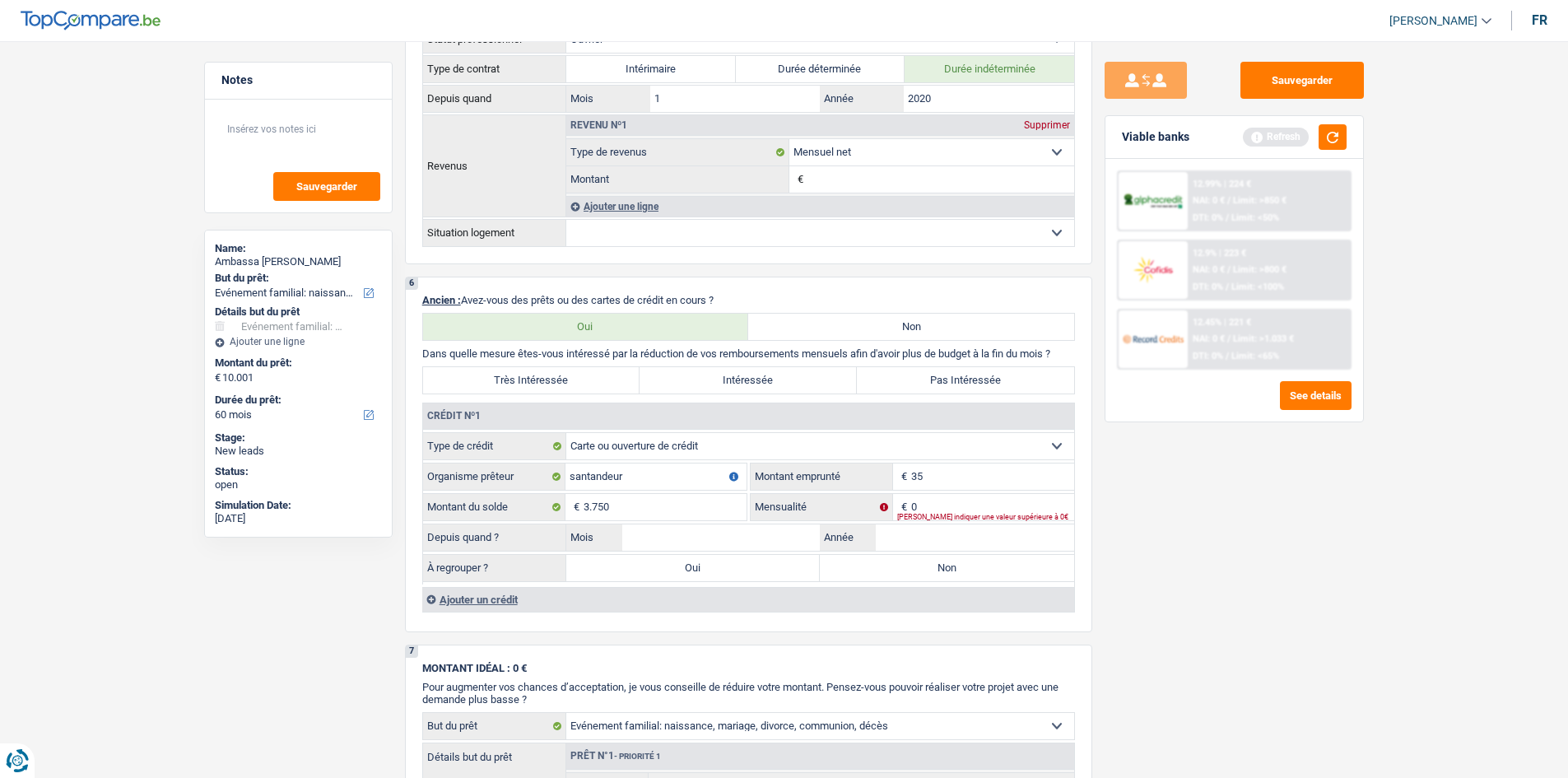 type on "3" 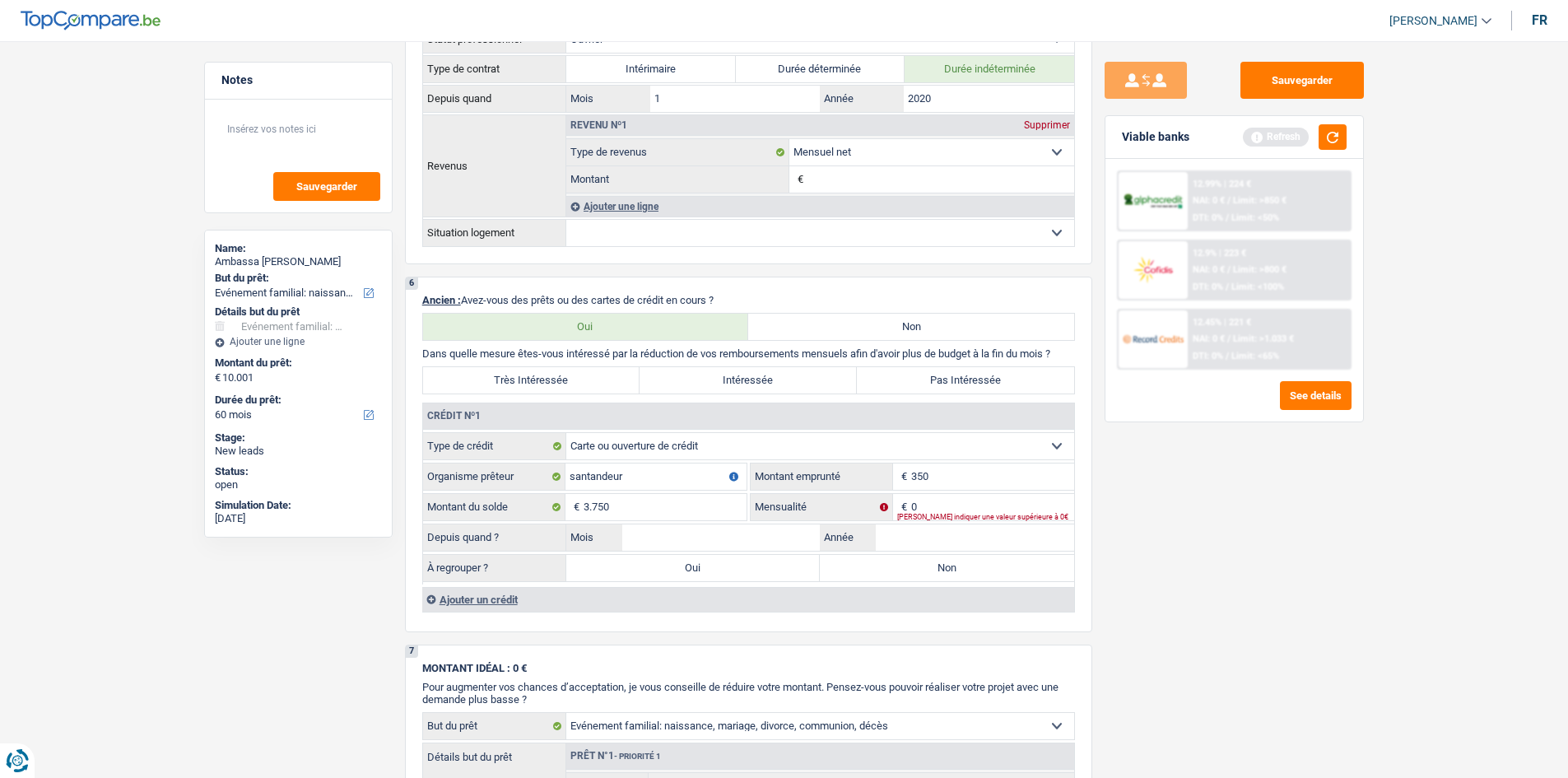 click on "Sauvegarder
Viable banks
Refresh
12.99% | 224 €
NAI: 0 €
/
Limit: >850 €
DTI: 0%
/
Limit: <50%
12.9% | 223 €
NAI: 0 €
/
Limit: >800 €
DTI: 0%
/
Limit: <100%
/       /" at bounding box center [1234, 404] 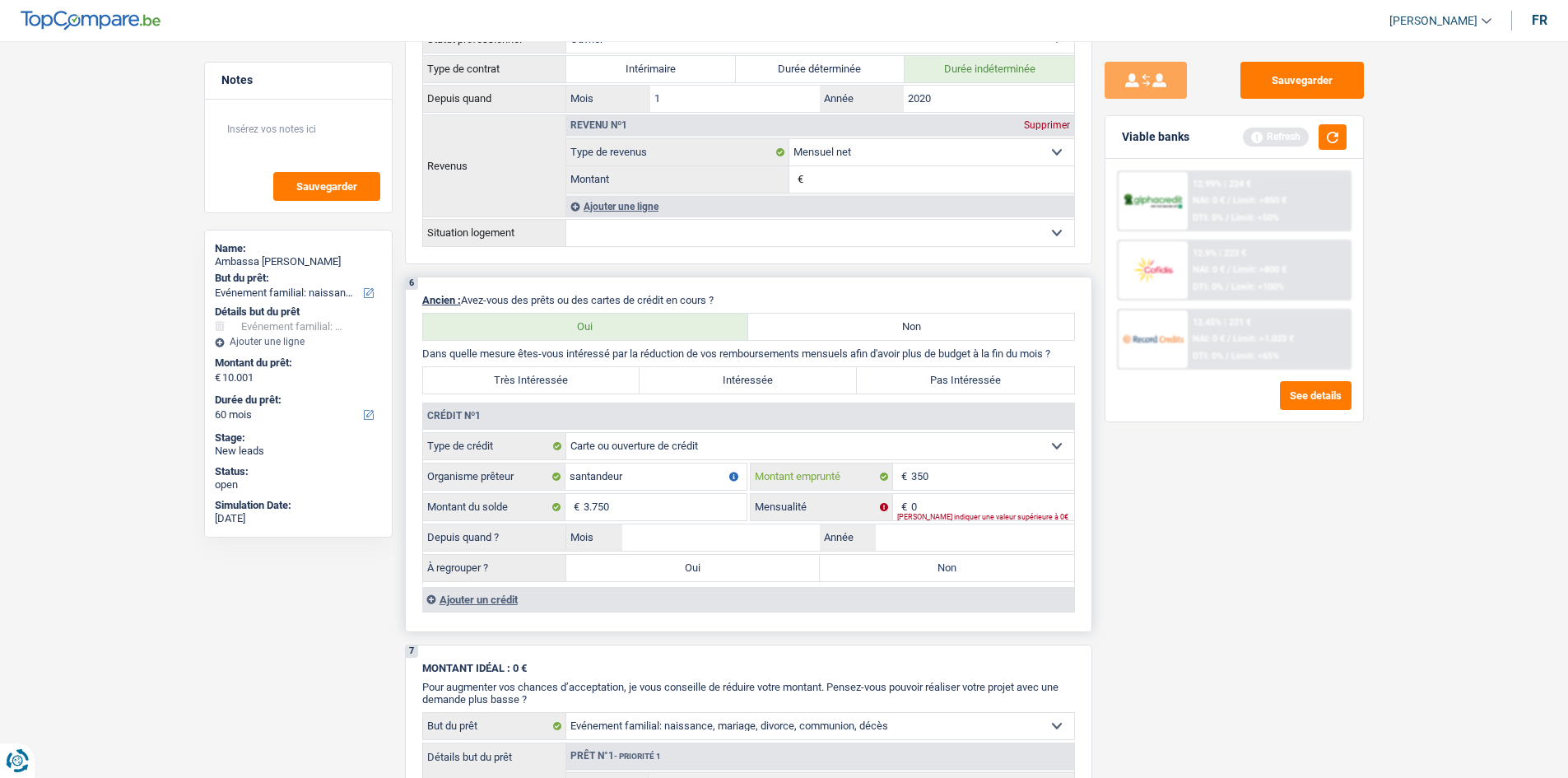 drag, startPoint x: 956, startPoint y: 479, endPoint x: 962, endPoint y: 486, distance: 9.219544 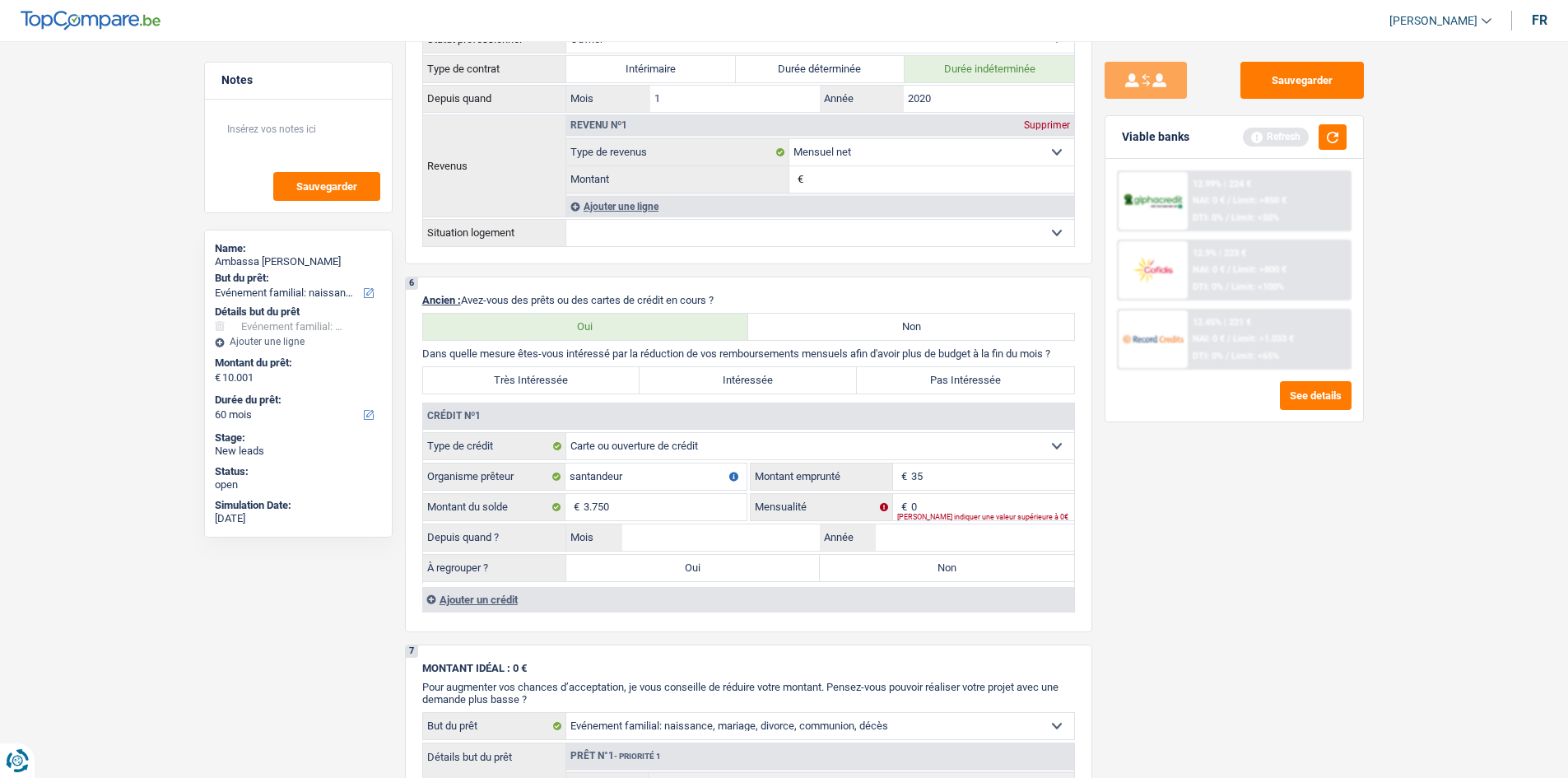 type on "3" 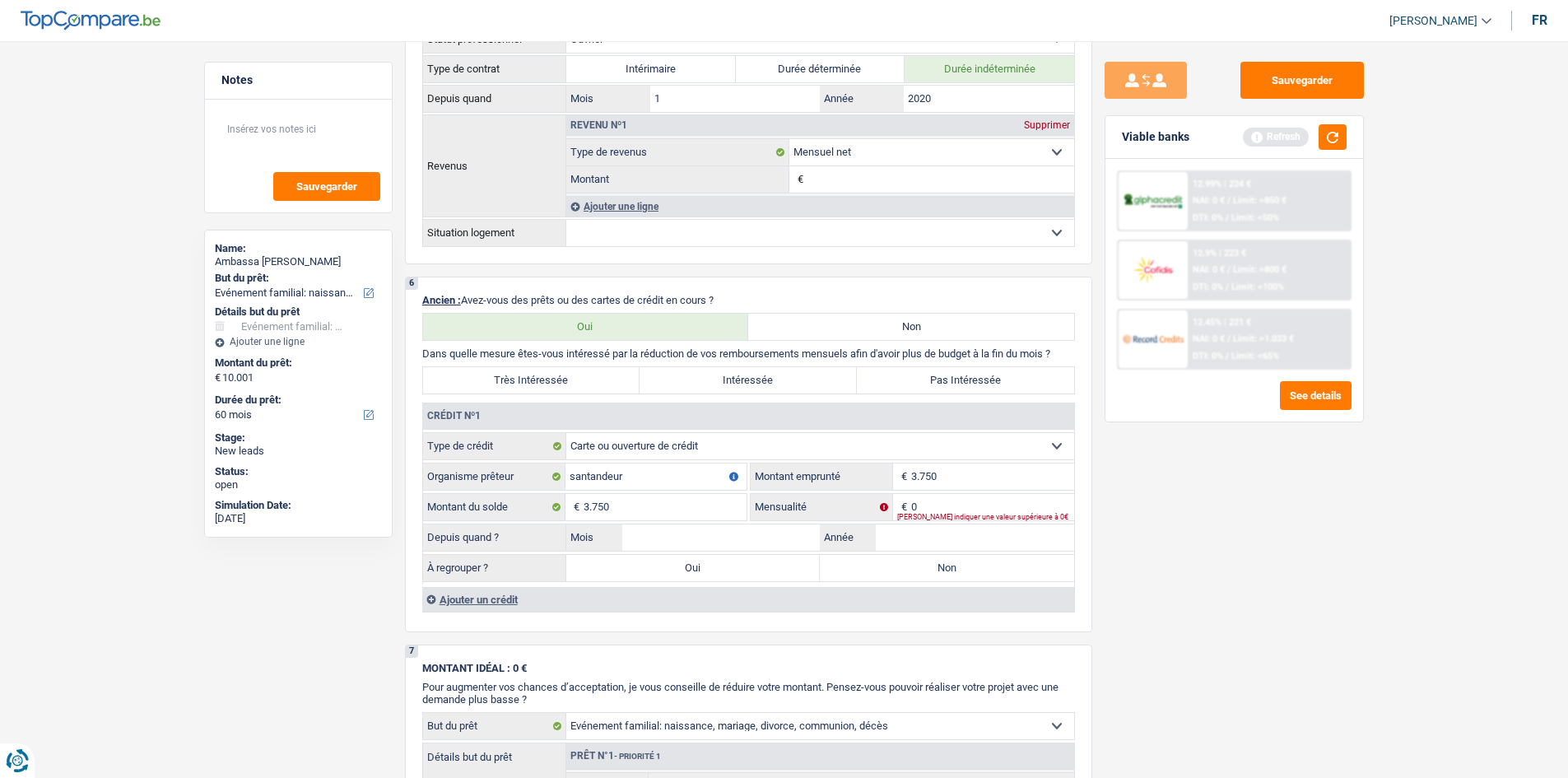 type on "3.750" 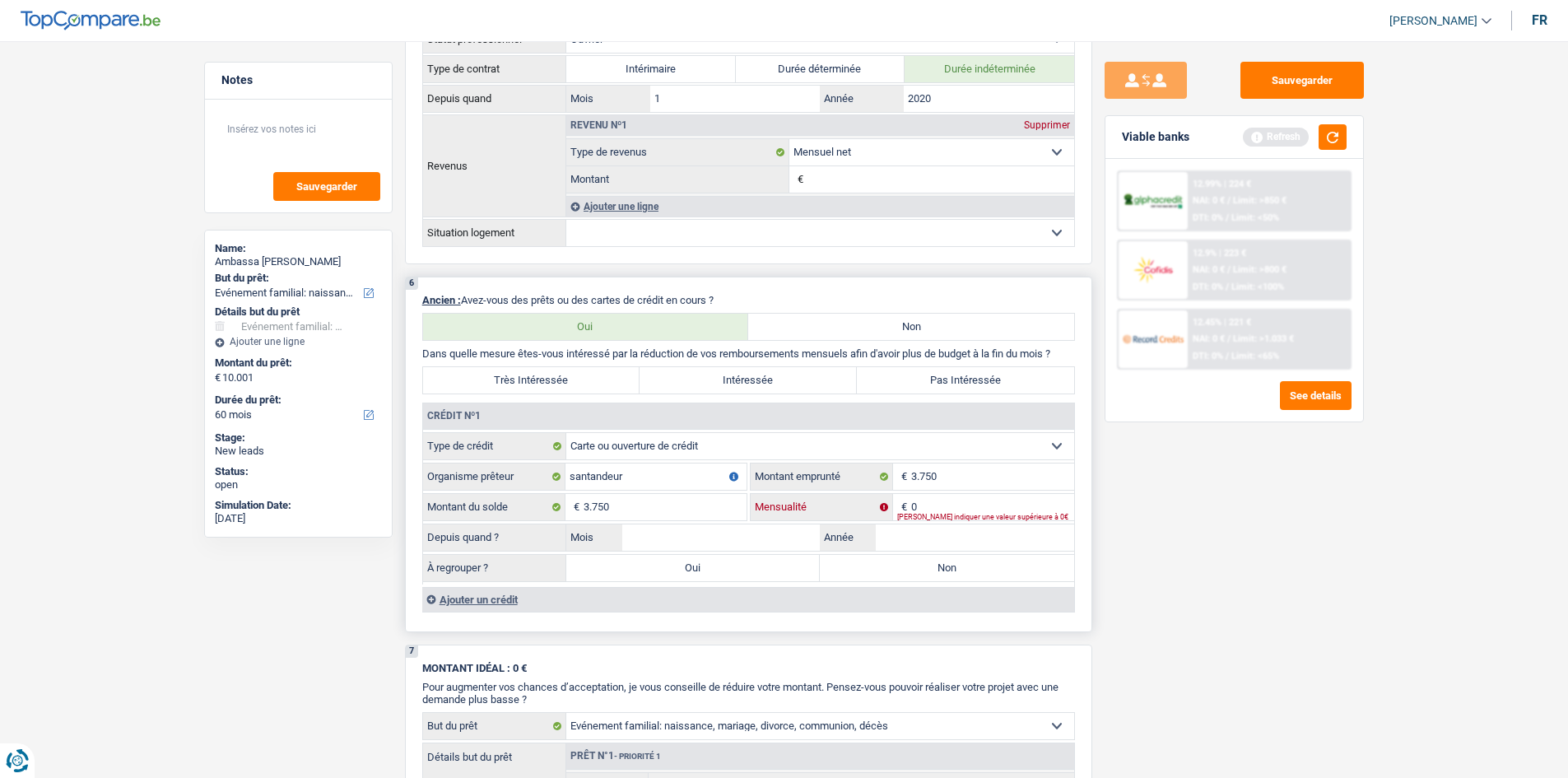 click on "0" at bounding box center [993, 507] 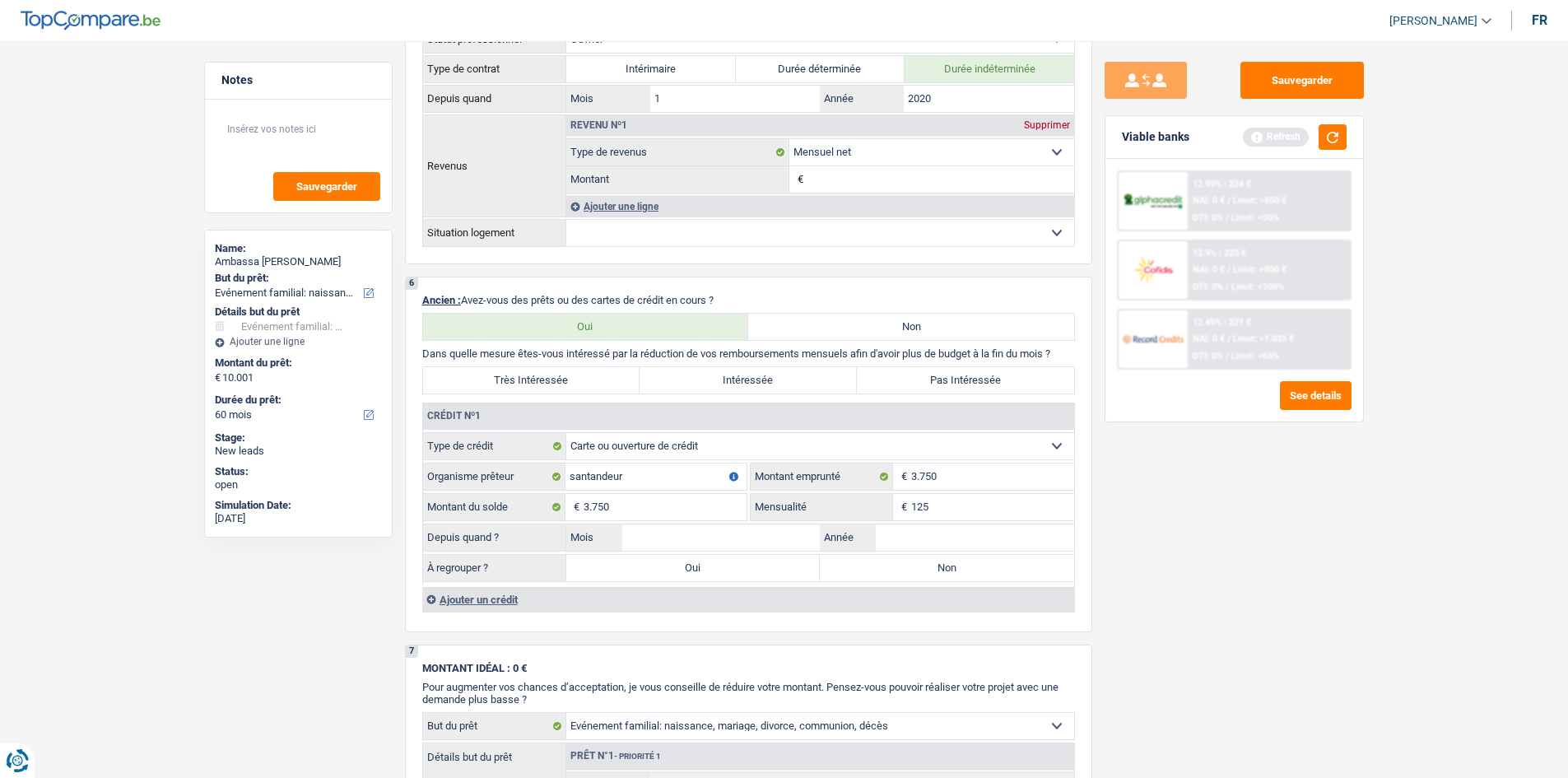 type on "125" 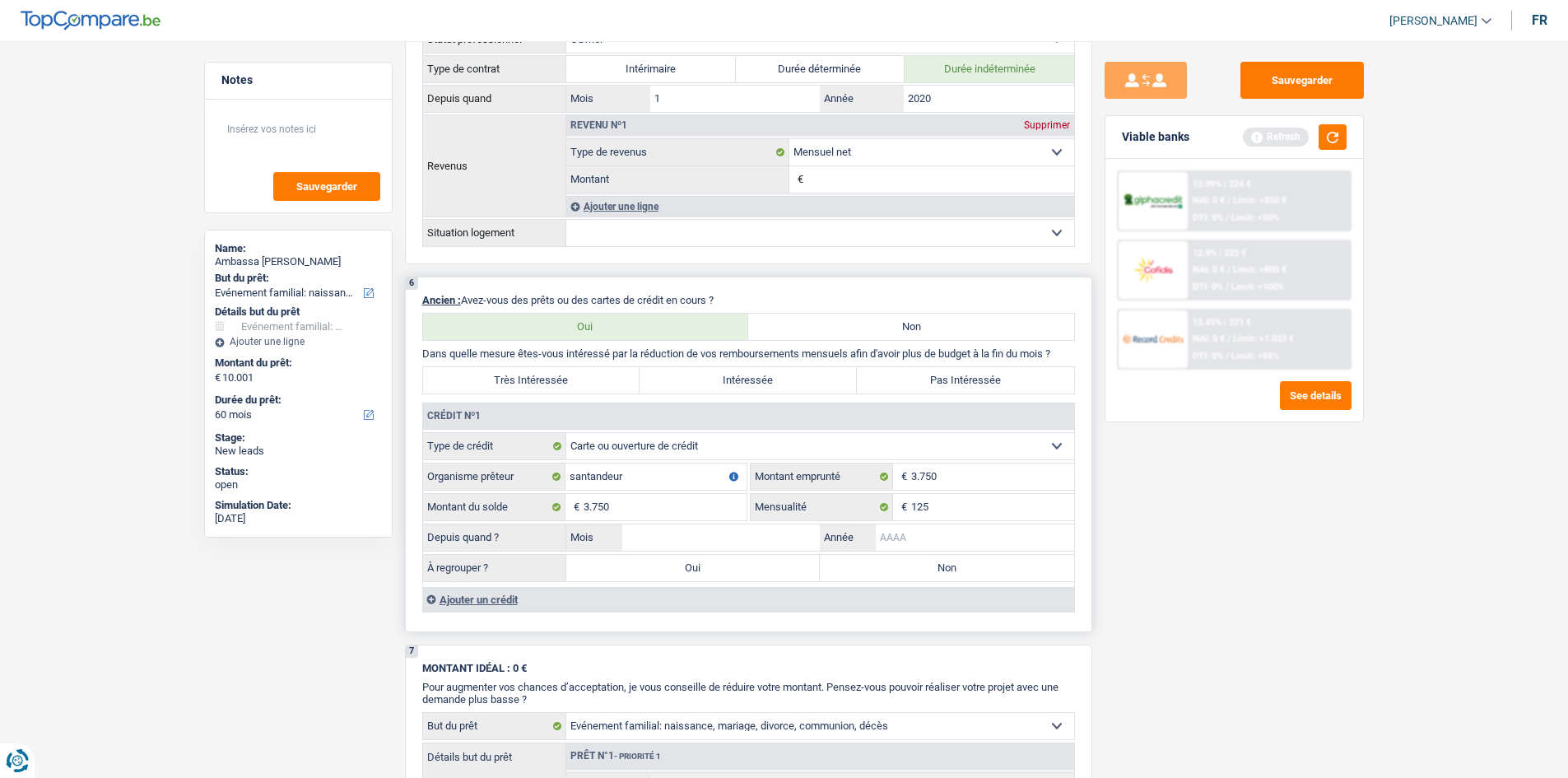 click on "Année" at bounding box center (975, 538) 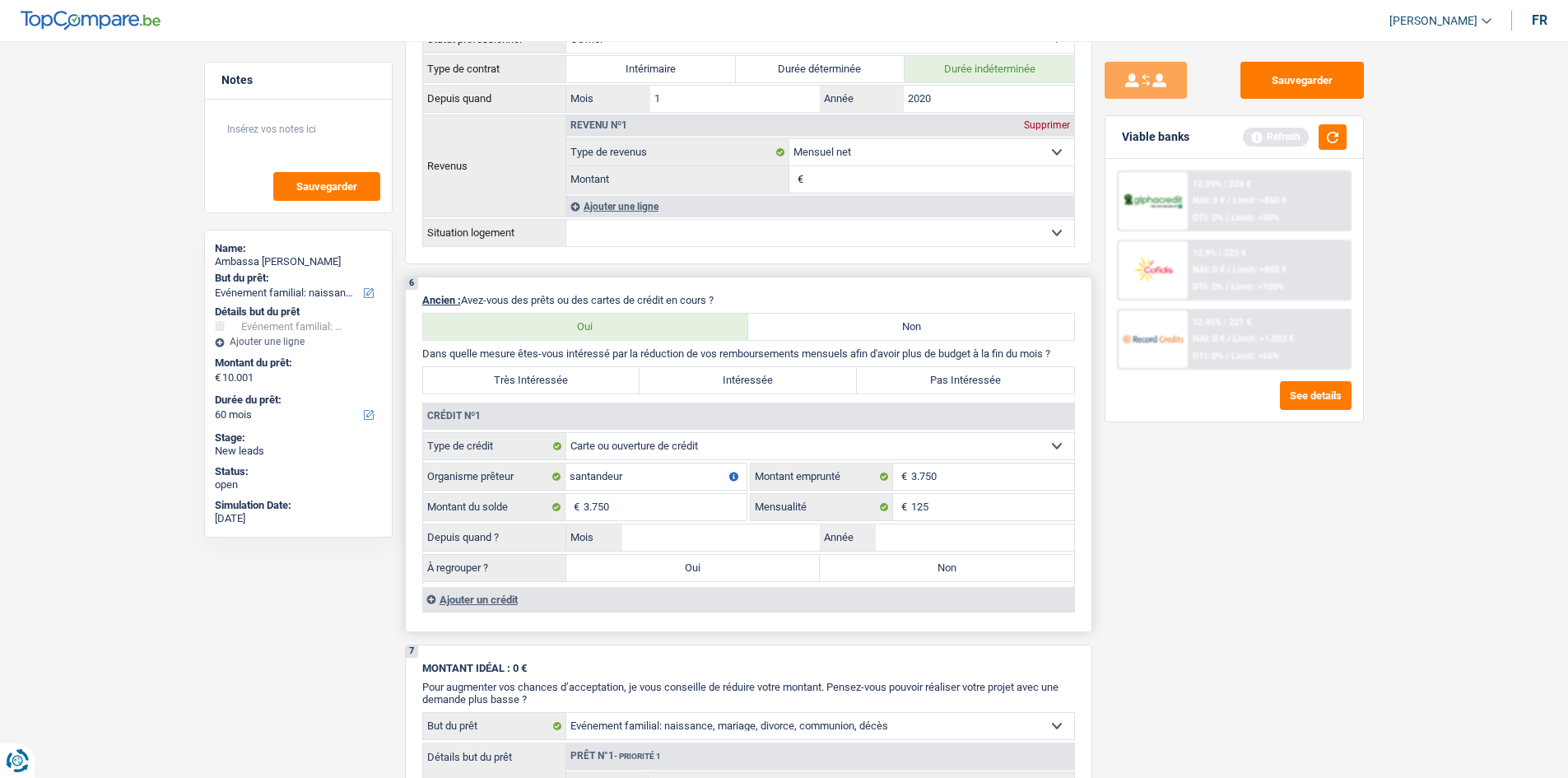 click on "Pas Intéressée" at bounding box center [965, 380] 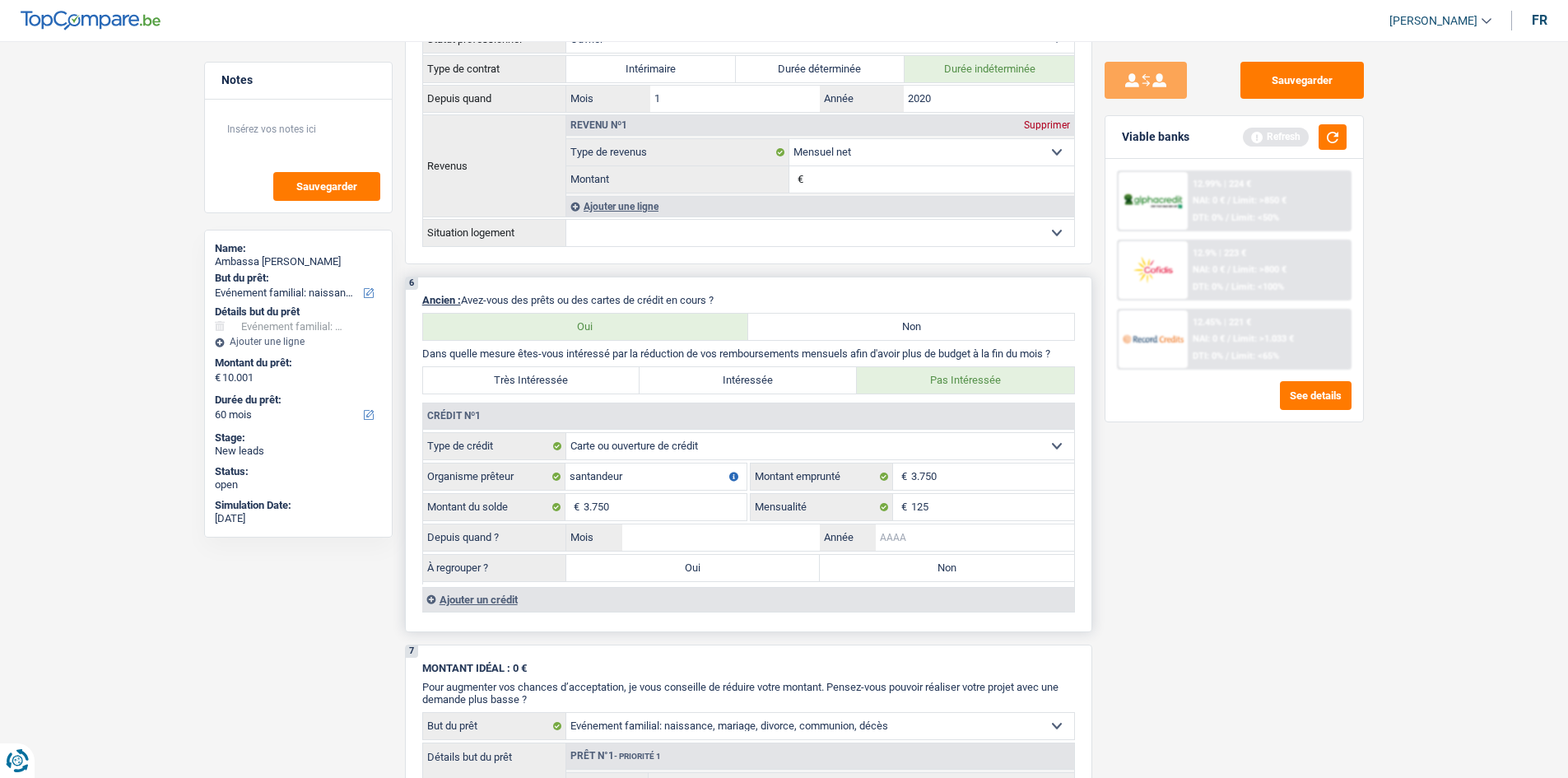 click on "Année" at bounding box center [975, 538] 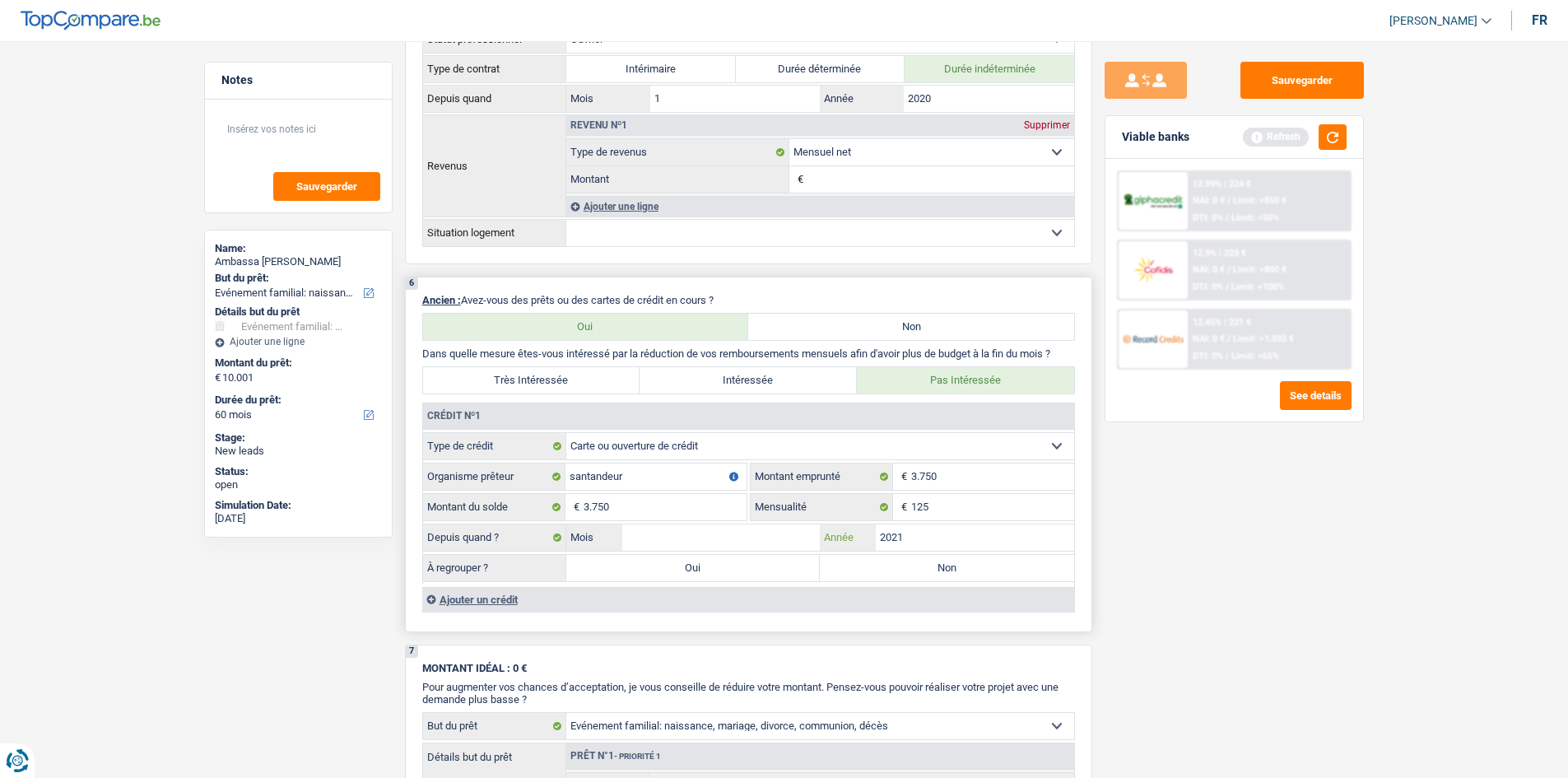 type on "2021" 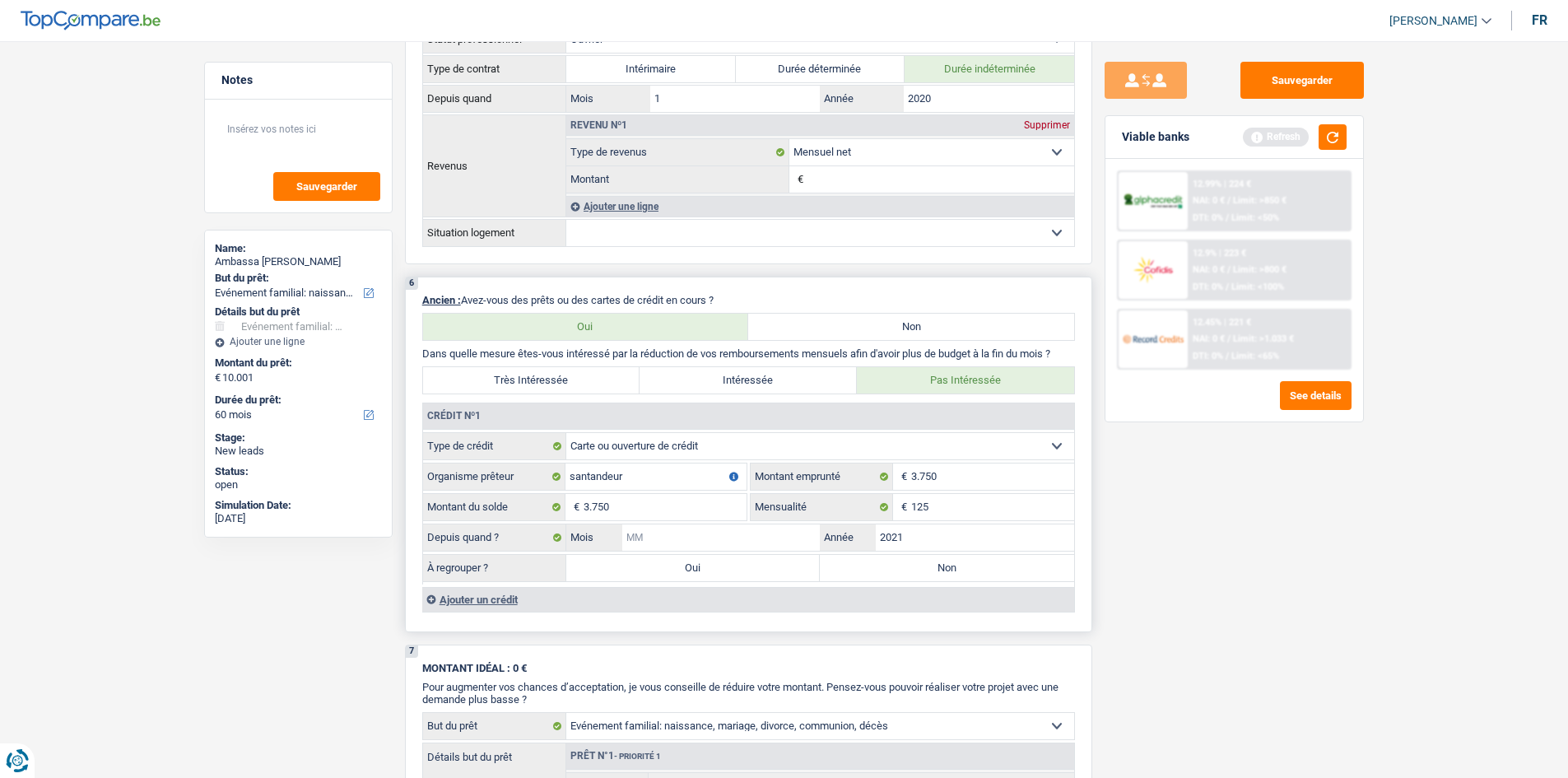 click on "Mois" at bounding box center [721, 538] 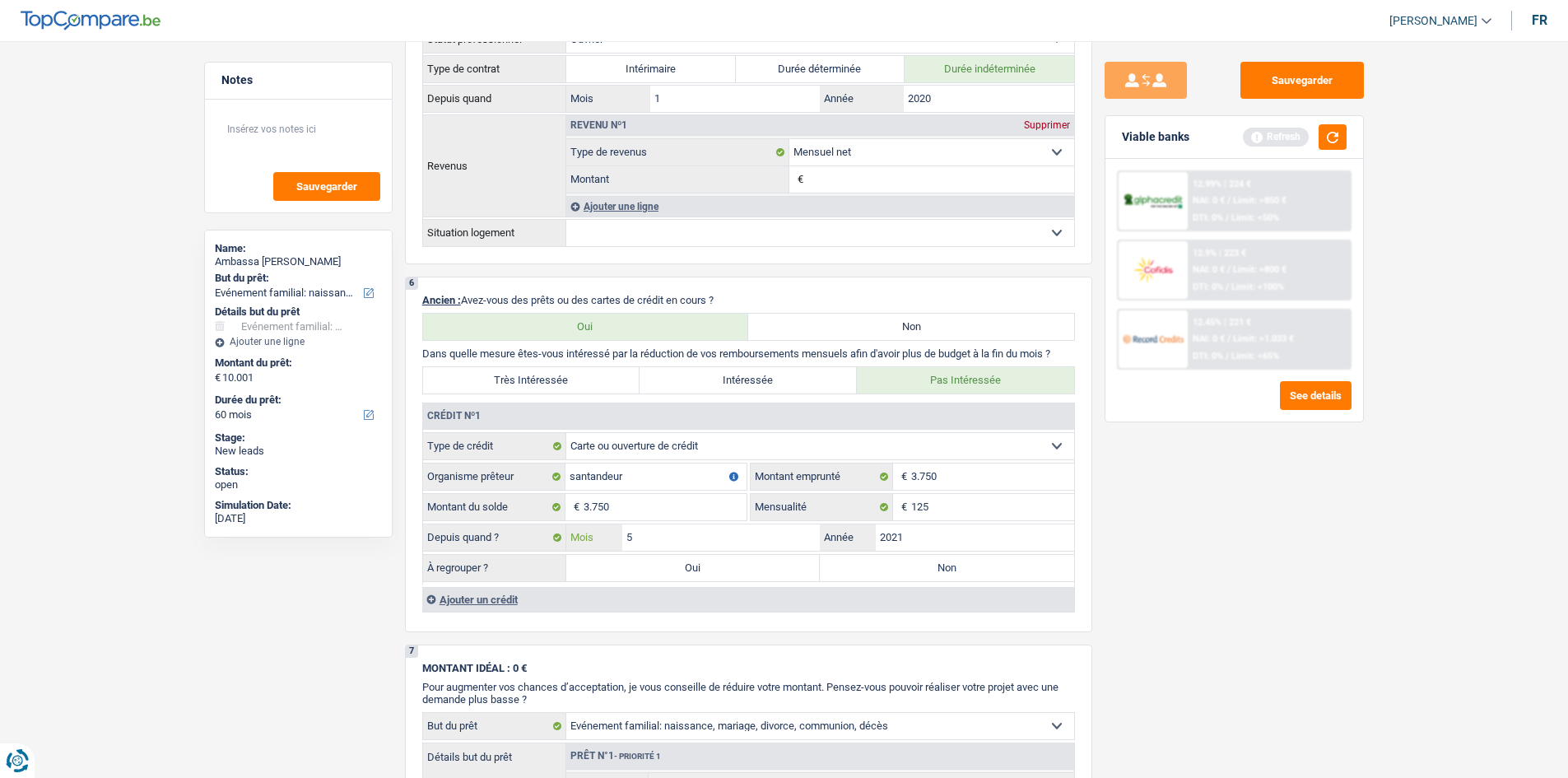 type on "5" 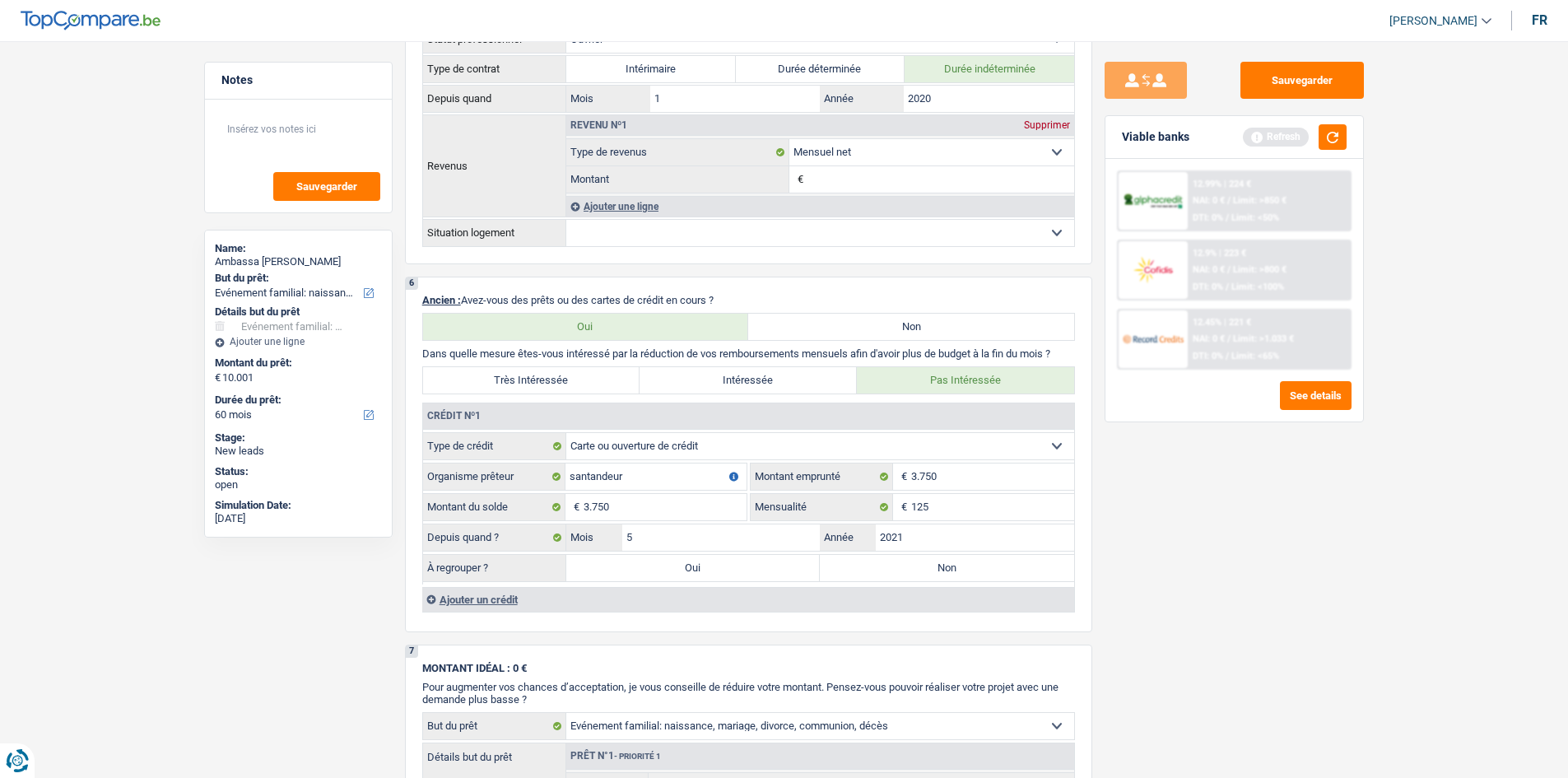 click on "Sauvegarder
Viable banks
Refresh
12.99% | 224 €
NAI: 0 €
/
Limit: >850 €
DTI: 0%
/
Limit: <50%
12.9% | 223 €
NAI: 0 €
/
Limit: >800 €
DTI: 0%
/
Limit: <100%
/       /" at bounding box center (1234, 404) 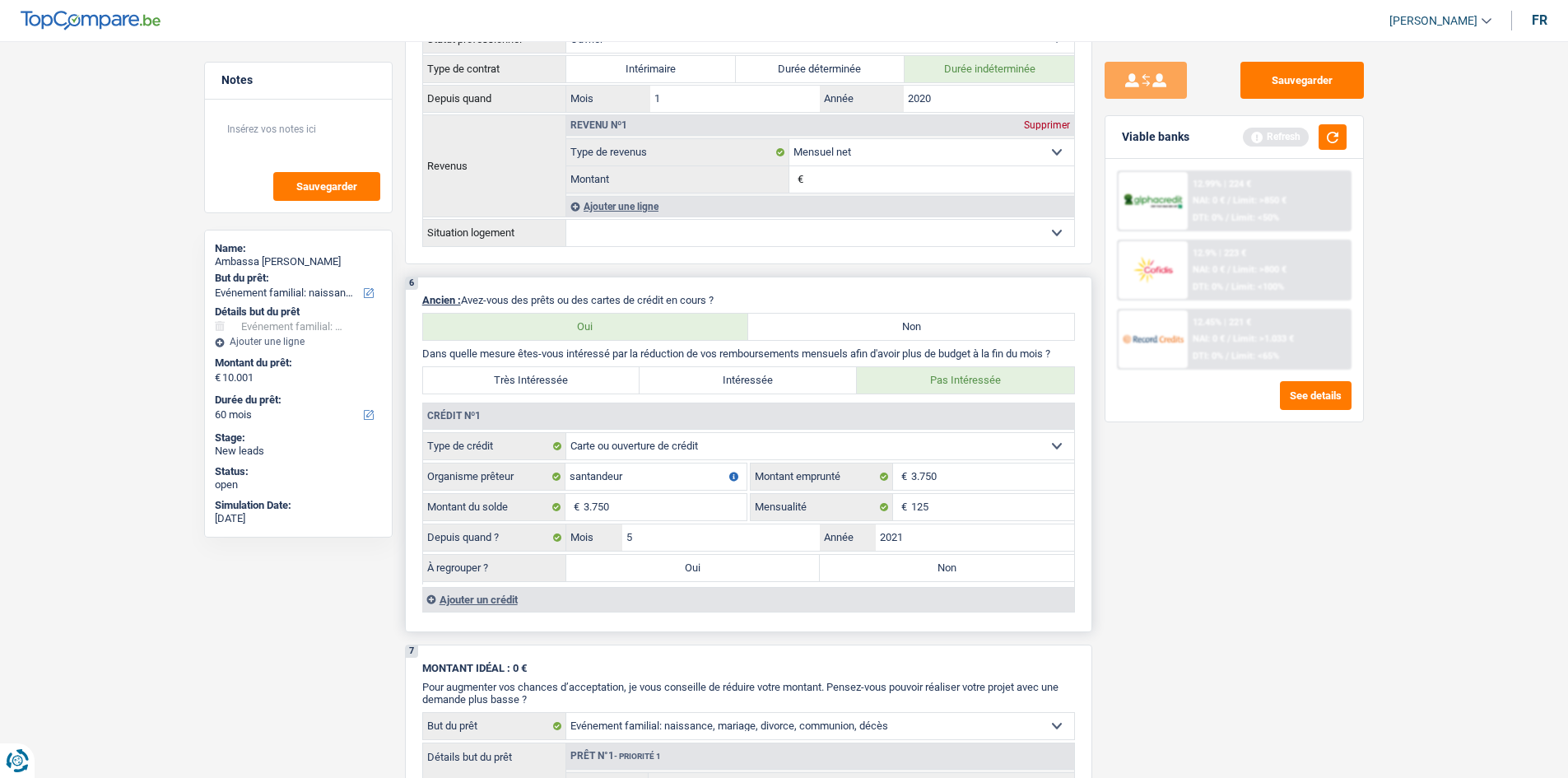 click on "Carte ou ouverture de crédit Prêt hypothécaire Vente à tempérament Prêt à tempérament Prêt rénovation Prêt voiture Regroupement d'un ou plusieurs crédits
Sélectionner une option
Type de crédit
santandeur
Organisme prêteur
Veillez à ne pas indiquer le nom du courtier, mais bien le nom du prêteur tels que Buyway, ING, AlphaCredit, etc.
3.750   €
Montant emprunté
3.750   €
Montant du solde
125   €       Depuis quand ? 5       /   2021" at bounding box center [748, 508] 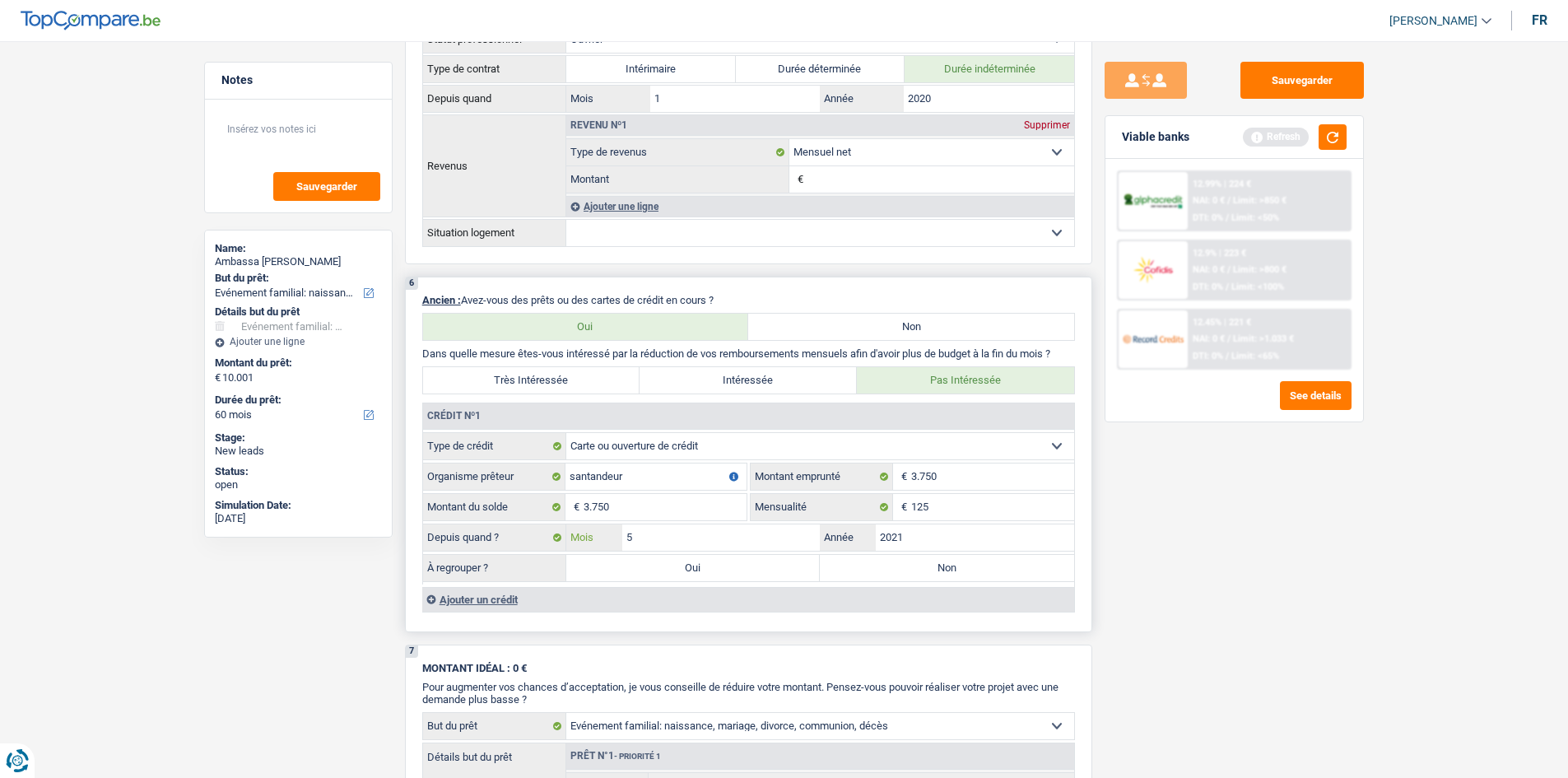click on "5" at bounding box center [721, 538] 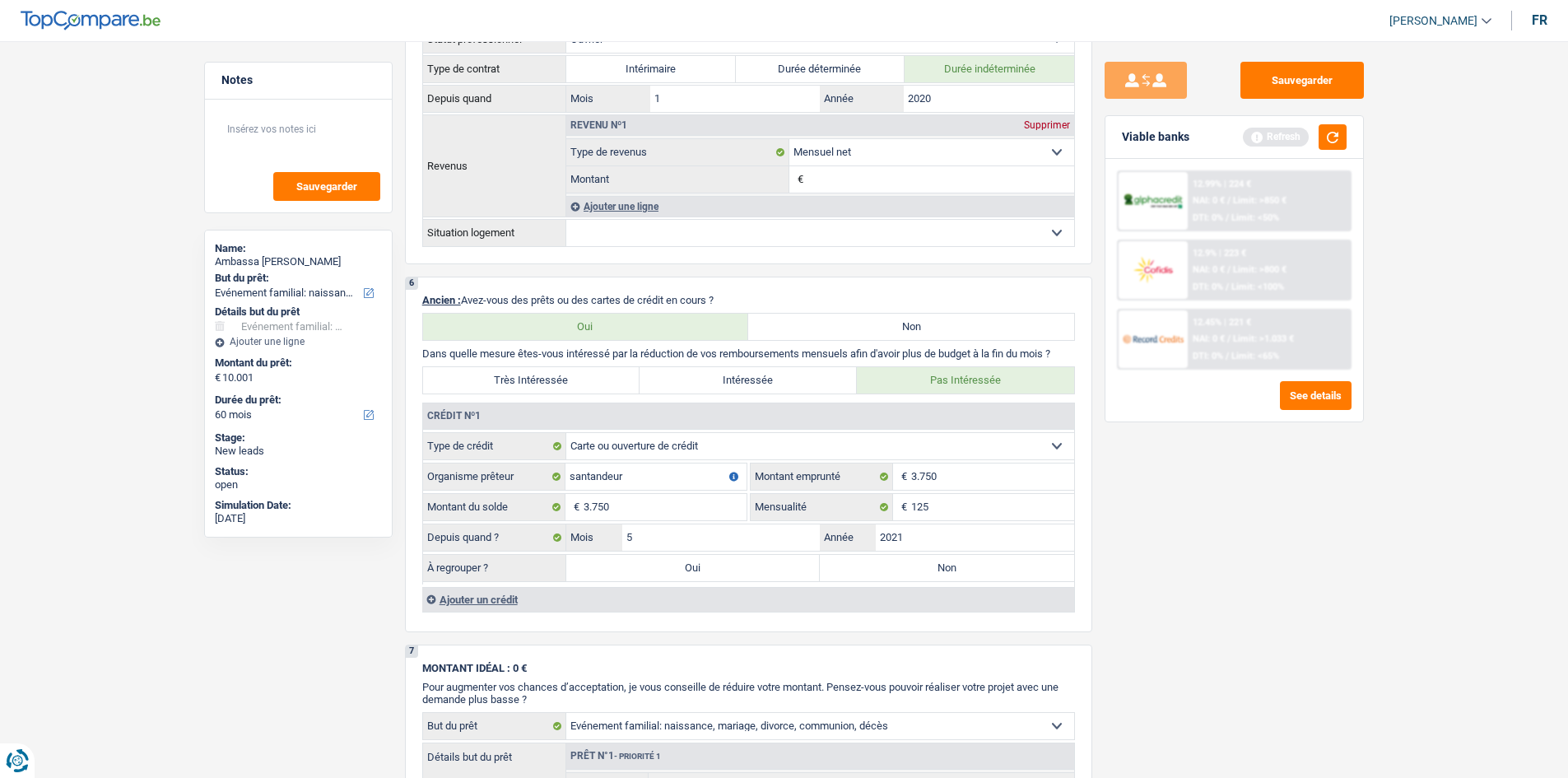 drag, startPoint x: 703, startPoint y: 566, endPoint x: 1172, endPoint y: 514, distance: 471.8739 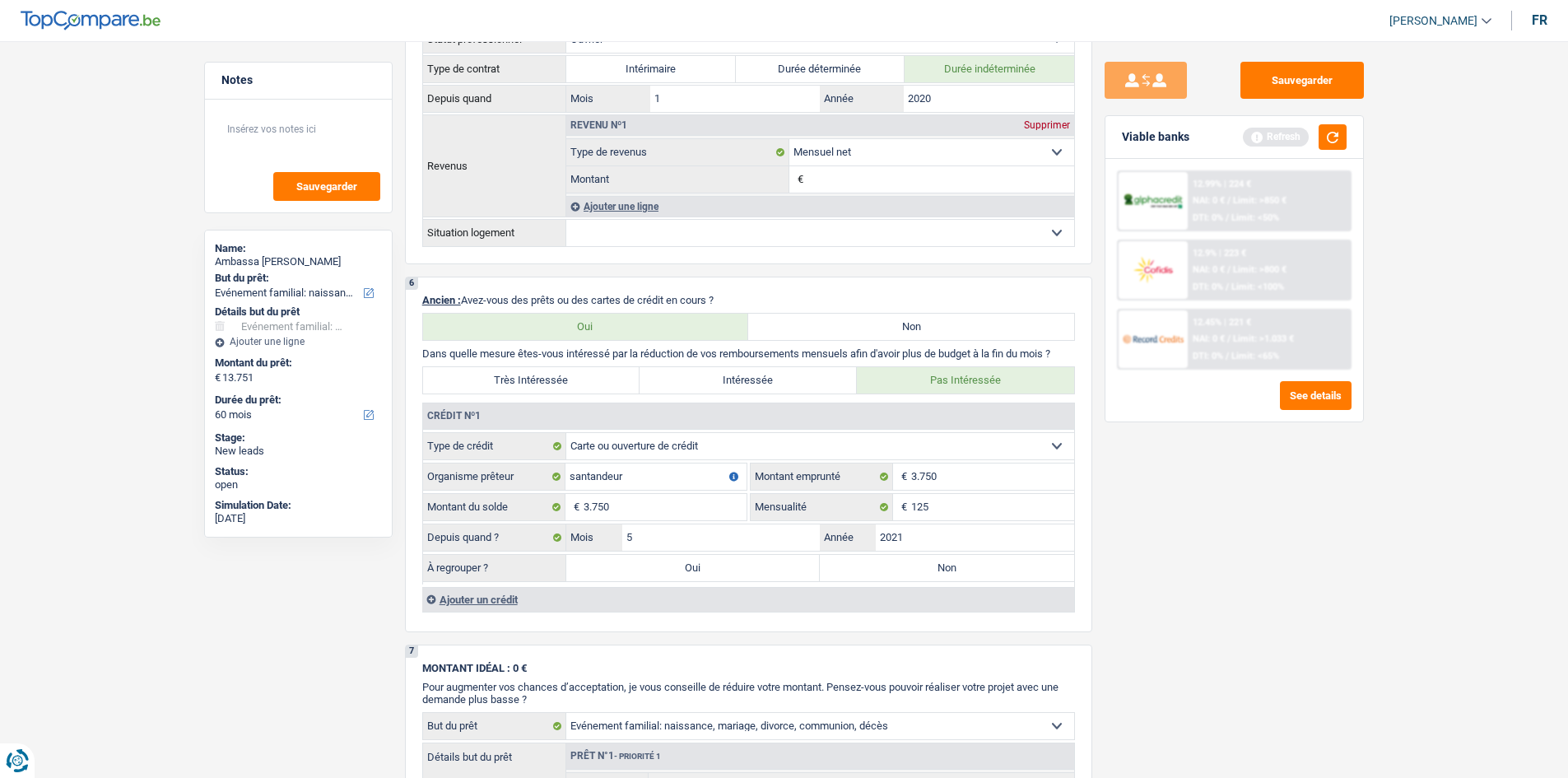select on "refinancing" 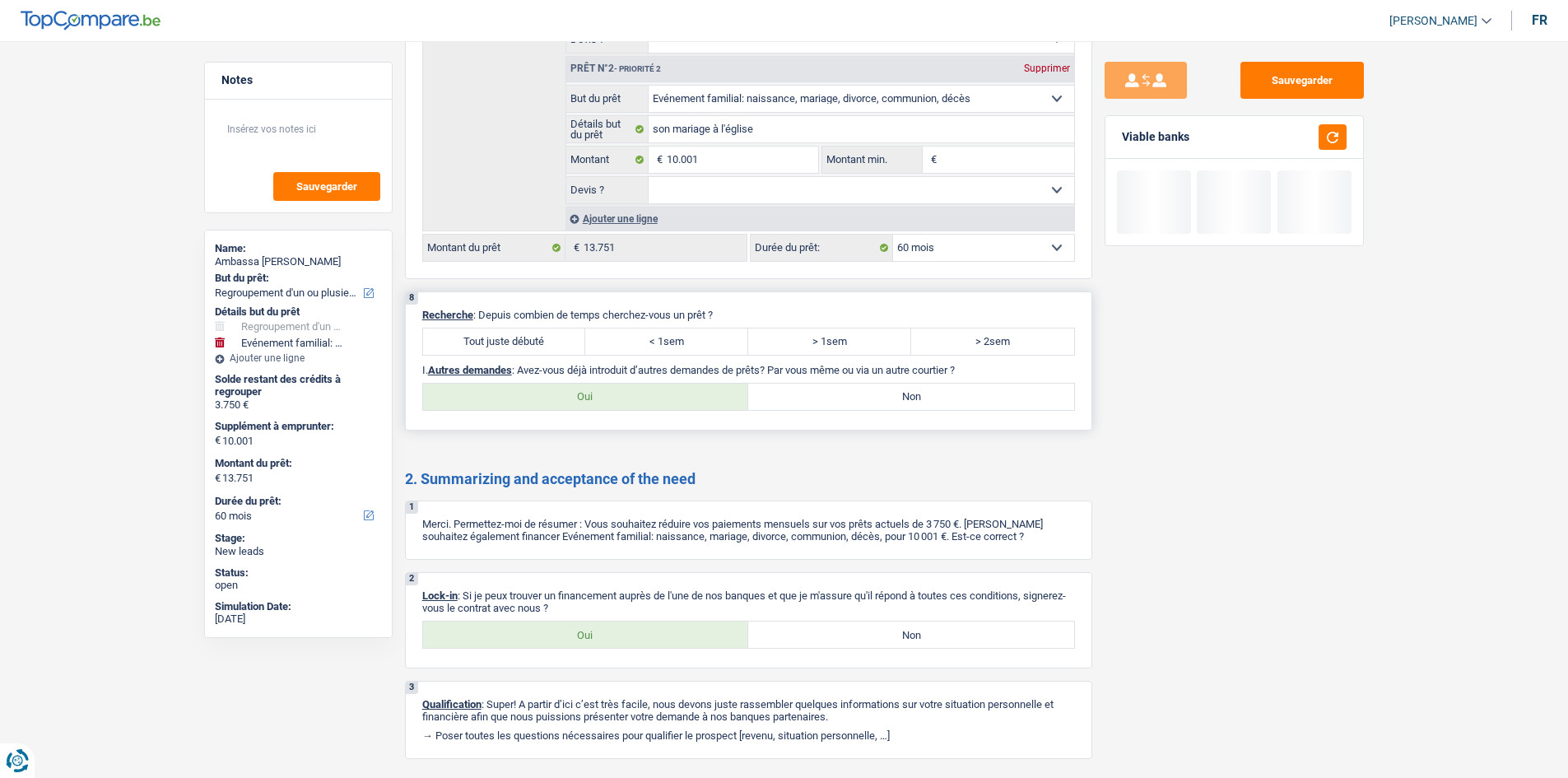 scroll, scrollTop: 2141, scrollLeft: 0, axis: vertical 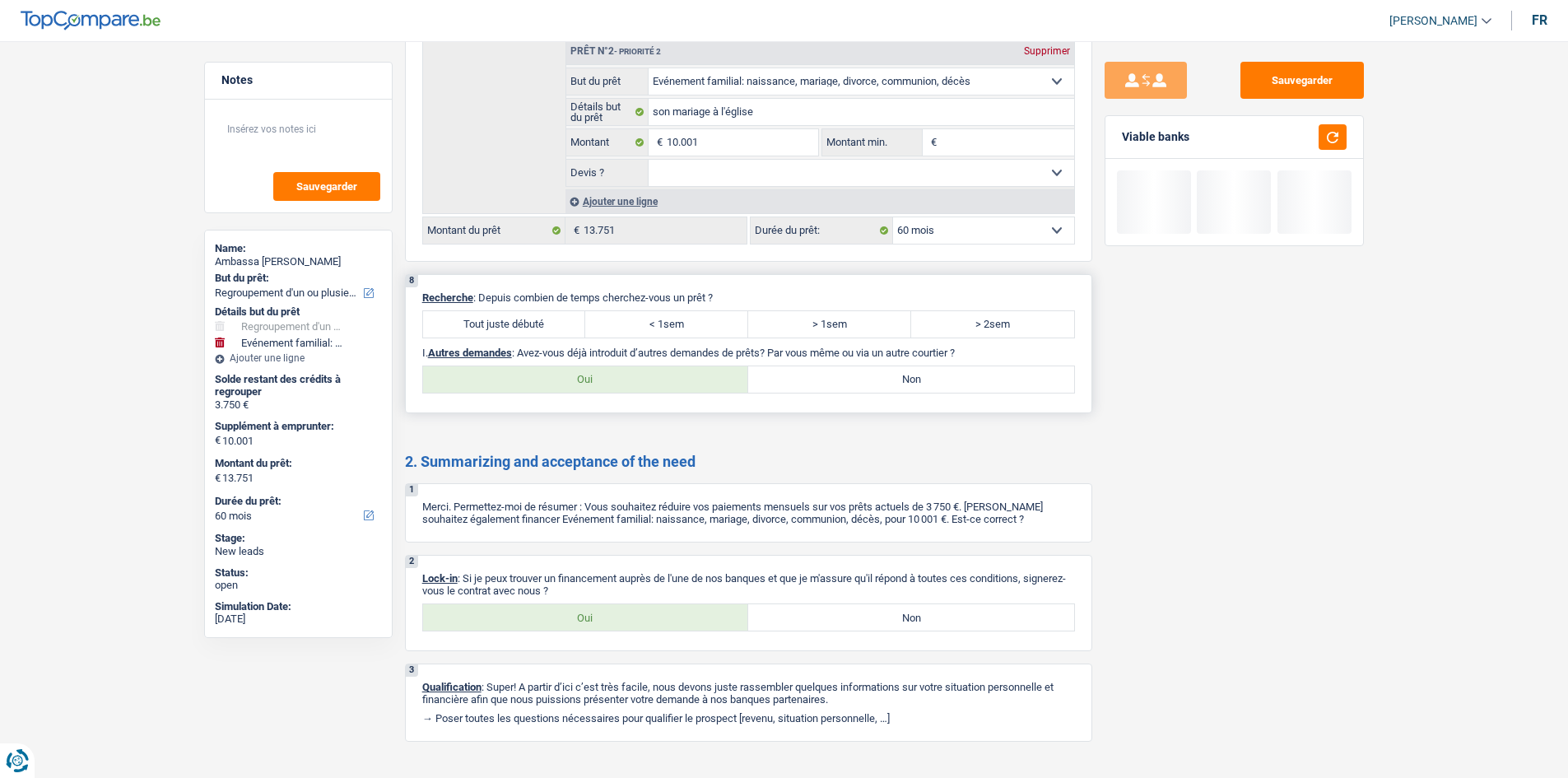 drag, startPoint x: 541, startPoint y: 311, endPoint x: 721, endPoint y: 345, distance: 183.18297 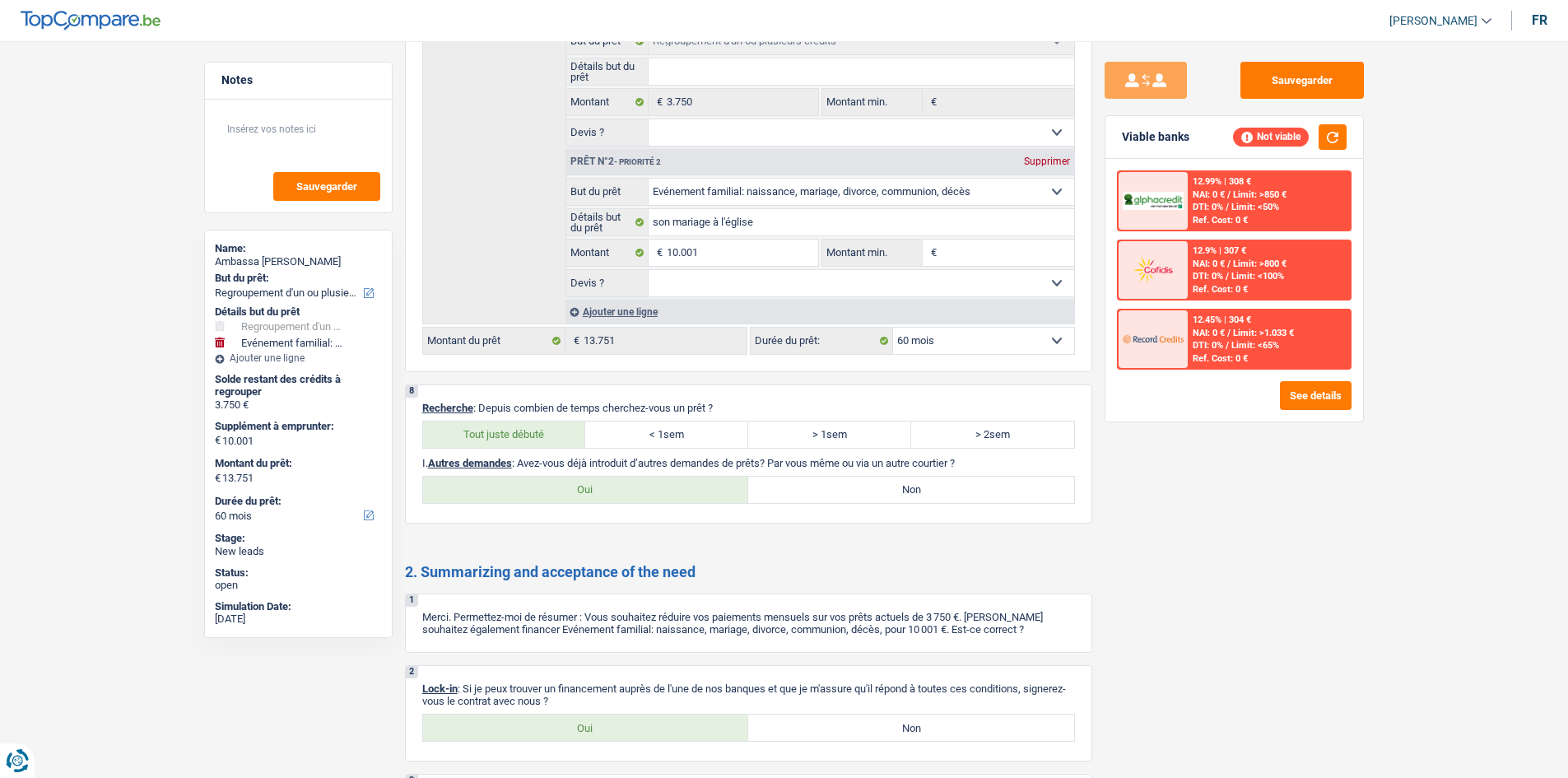 scroll, scrollTop: 2166, scrollLeft: 0, axis: vertical 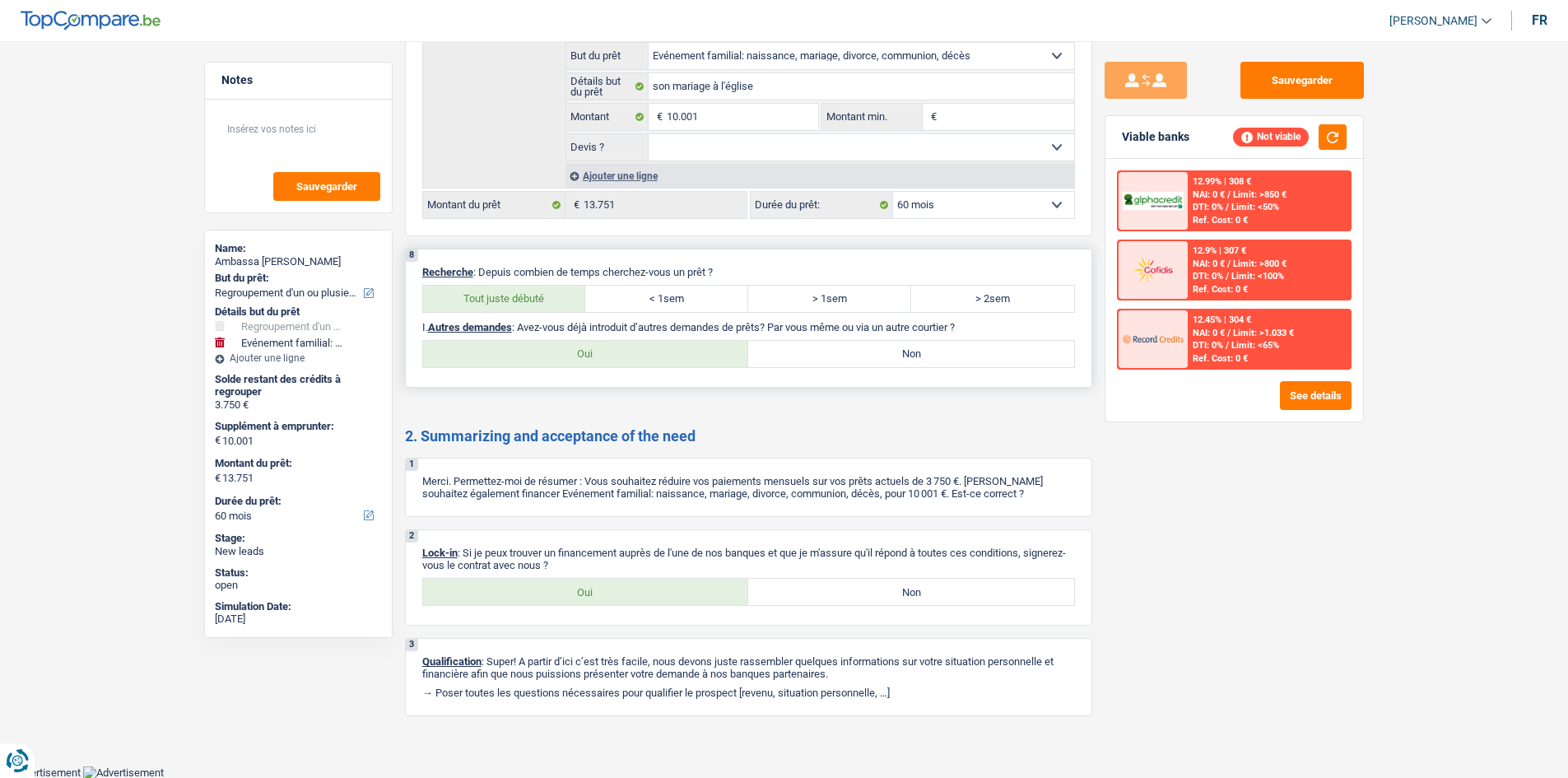 click on "8   Recherche   : Depuis combien de temps cherchez-vous un prêt ?
Tout juste débuté
< 1sem
> 1sem
> 2sem
I.  Autres demandes   : Avez-vous déjà introduit d’autres demandes de prêts? Par vous même ou via un autre courtier ?
Oui
Non
Tous les champs sont obligatoires. Veuillez sélectionner une option" at bounding box center (748, 318) 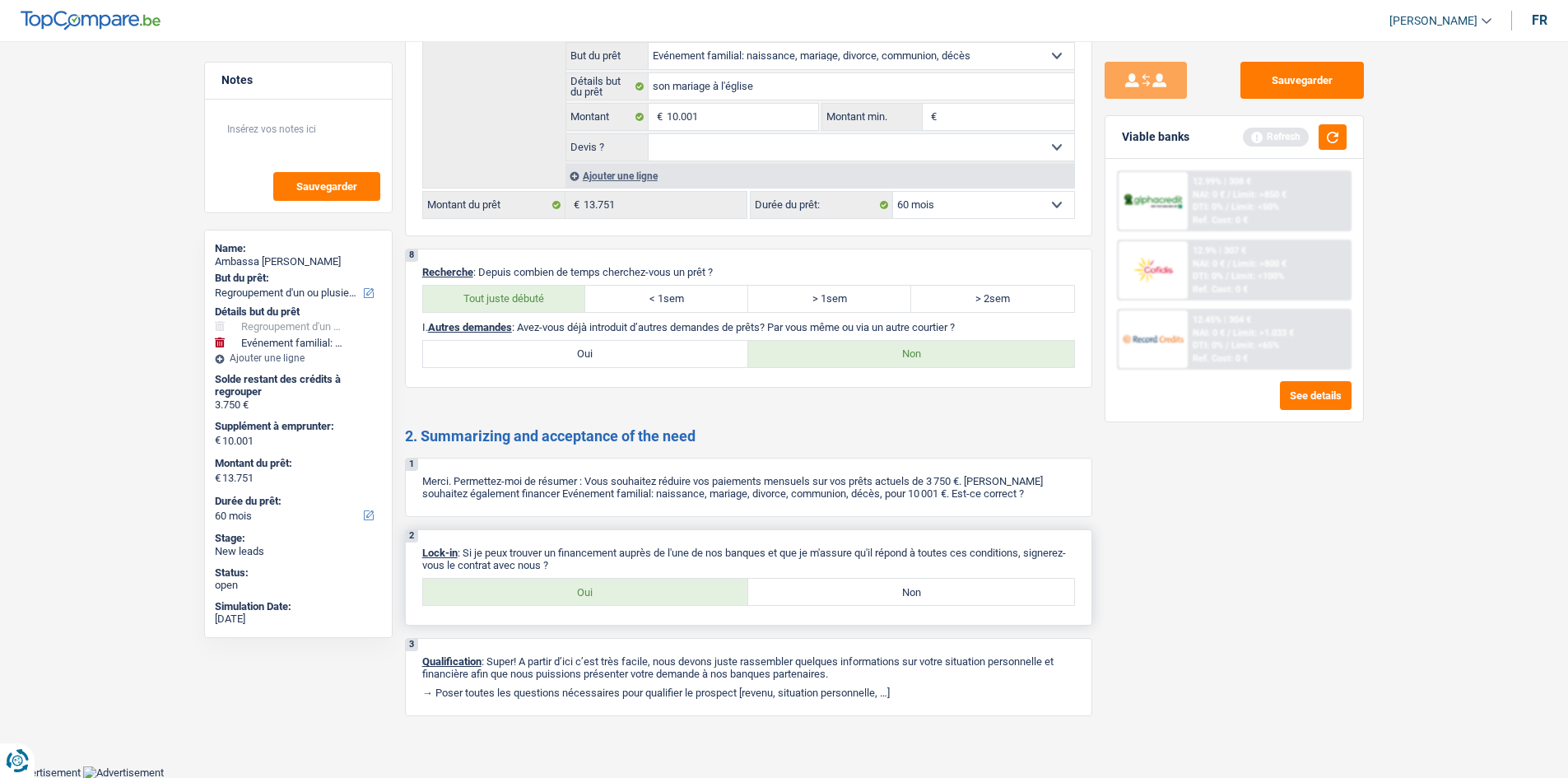 click on "Oui" at bounding box center (586, 592) 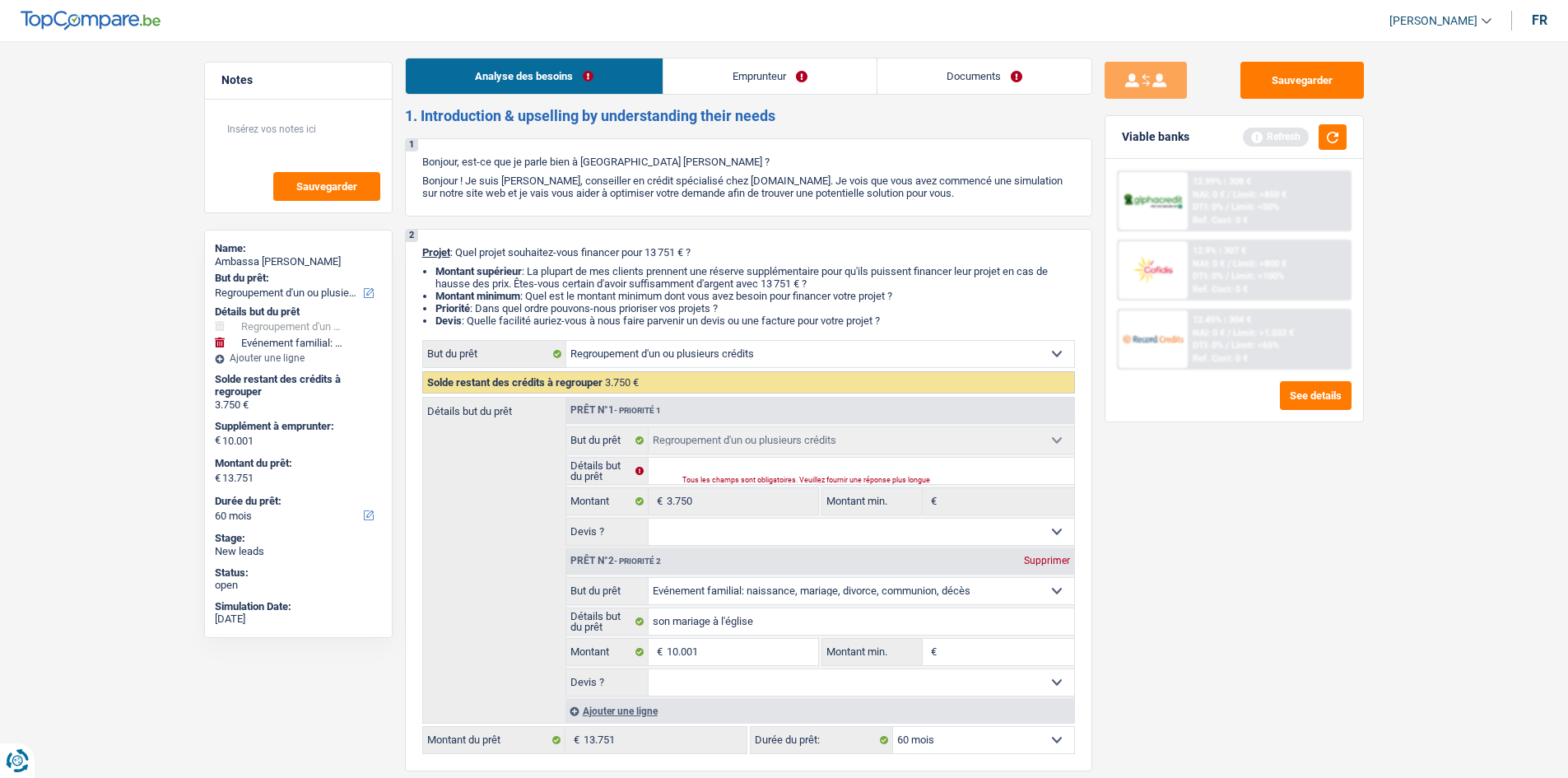 scroll, scrollTop: 0, scrollLeft: 0, axis: both 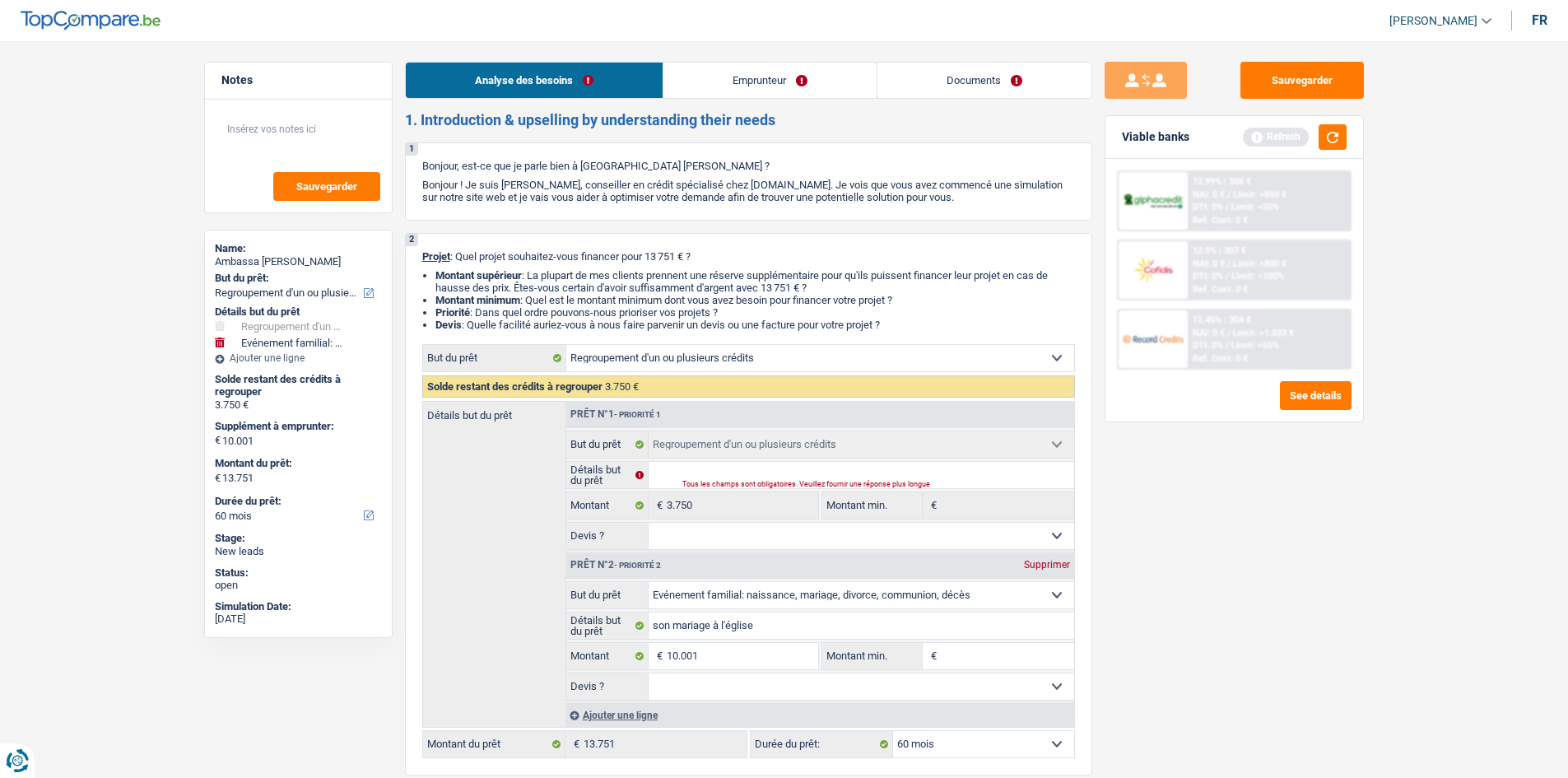 click on "Emprunteur" at bounding box center [770, 80] 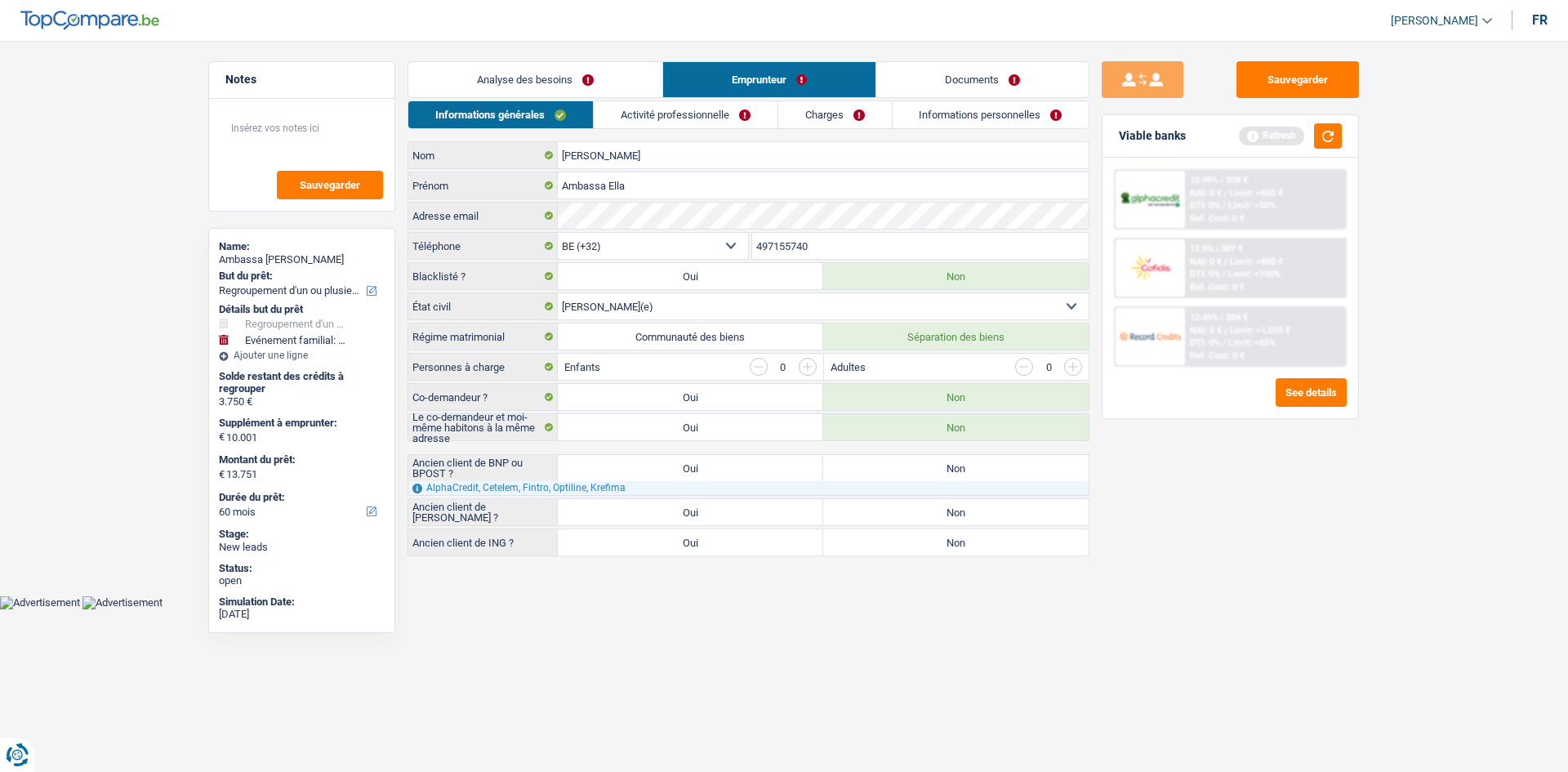 click on "Analyse des besoins" at bounding box center [535, 79] 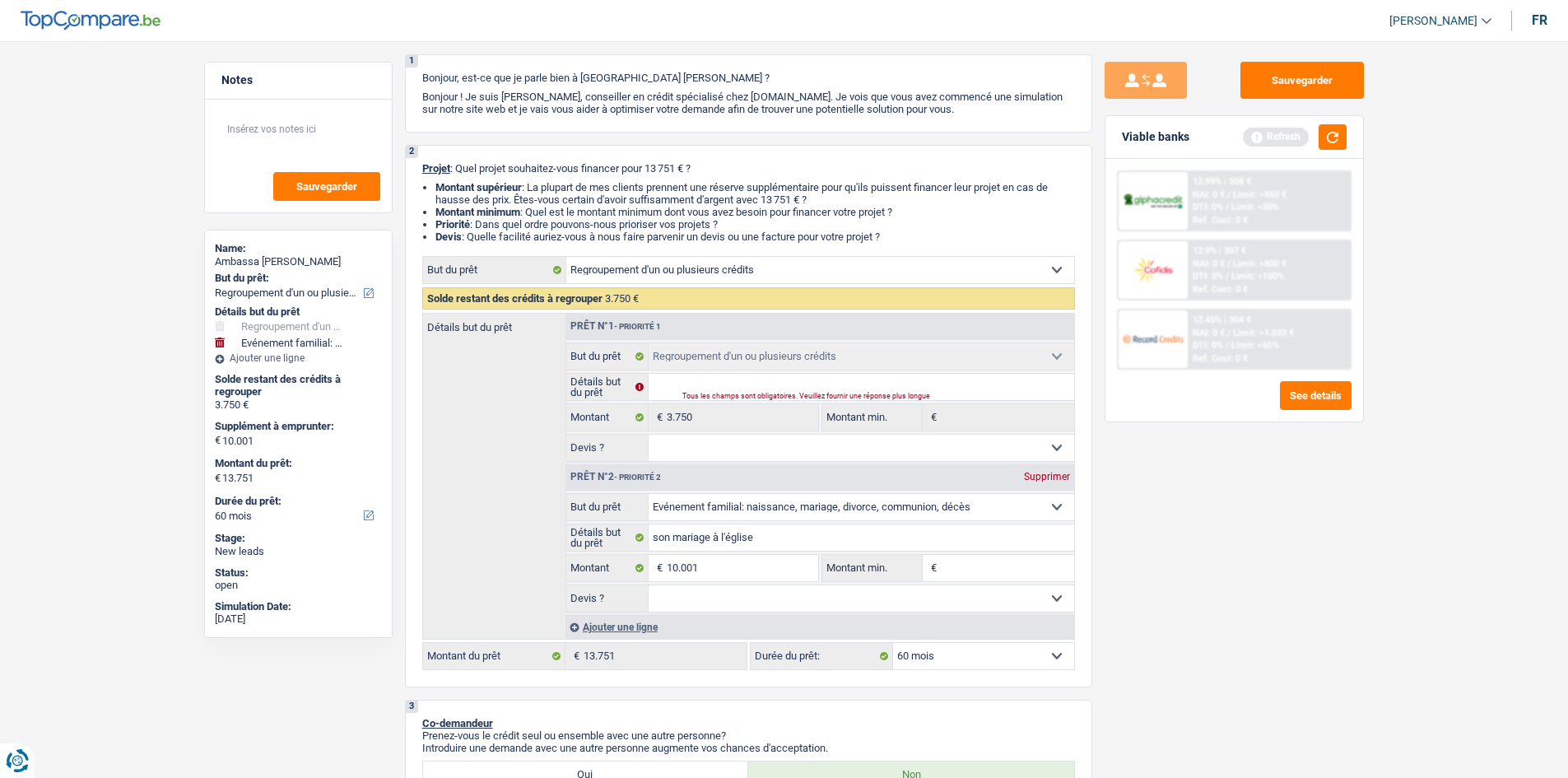 scroll, scrollTop: 0, scrollLeft: 0, axis: both 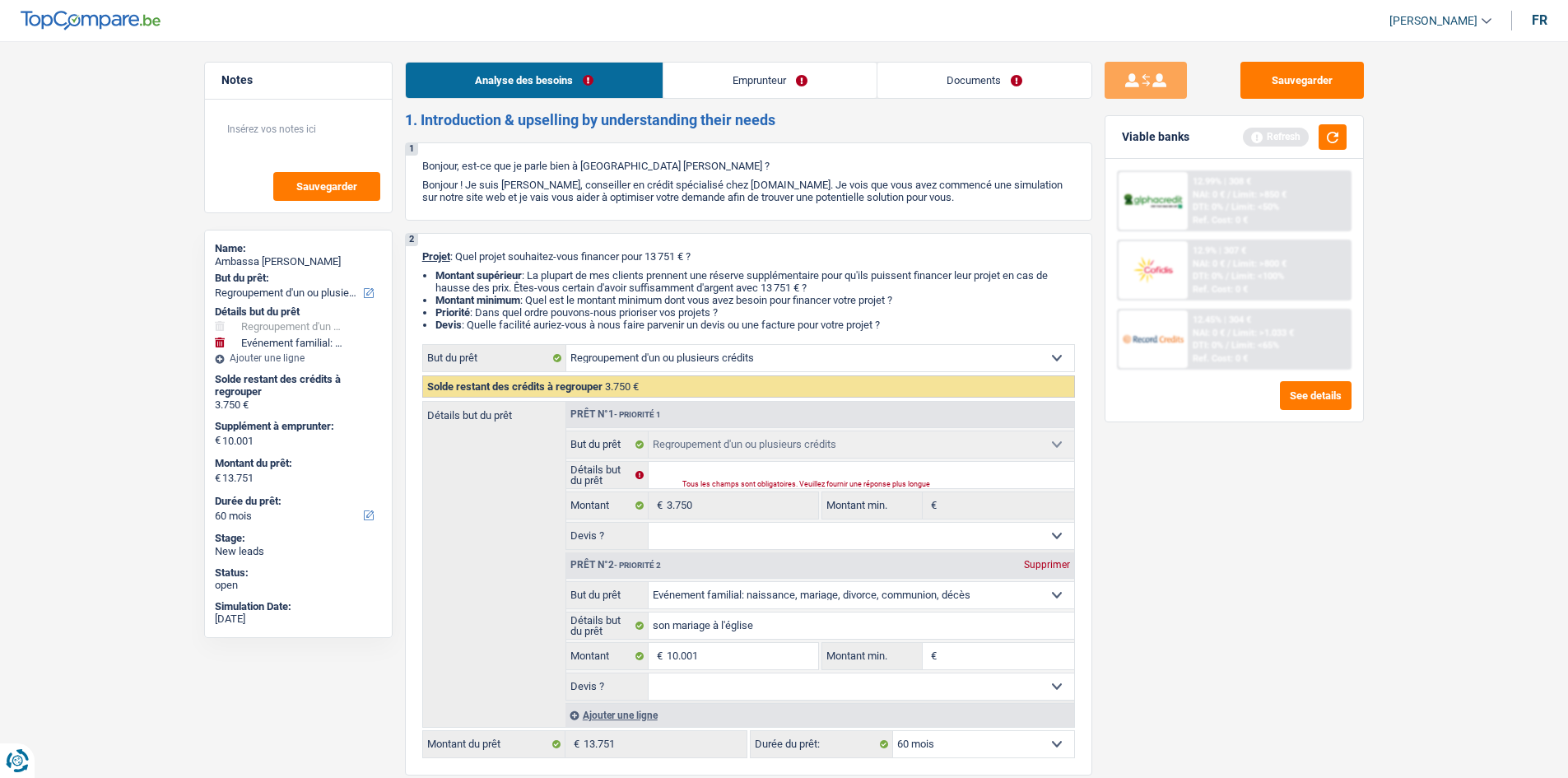 click on "Emprunteur" at bounding box center [770, 80] 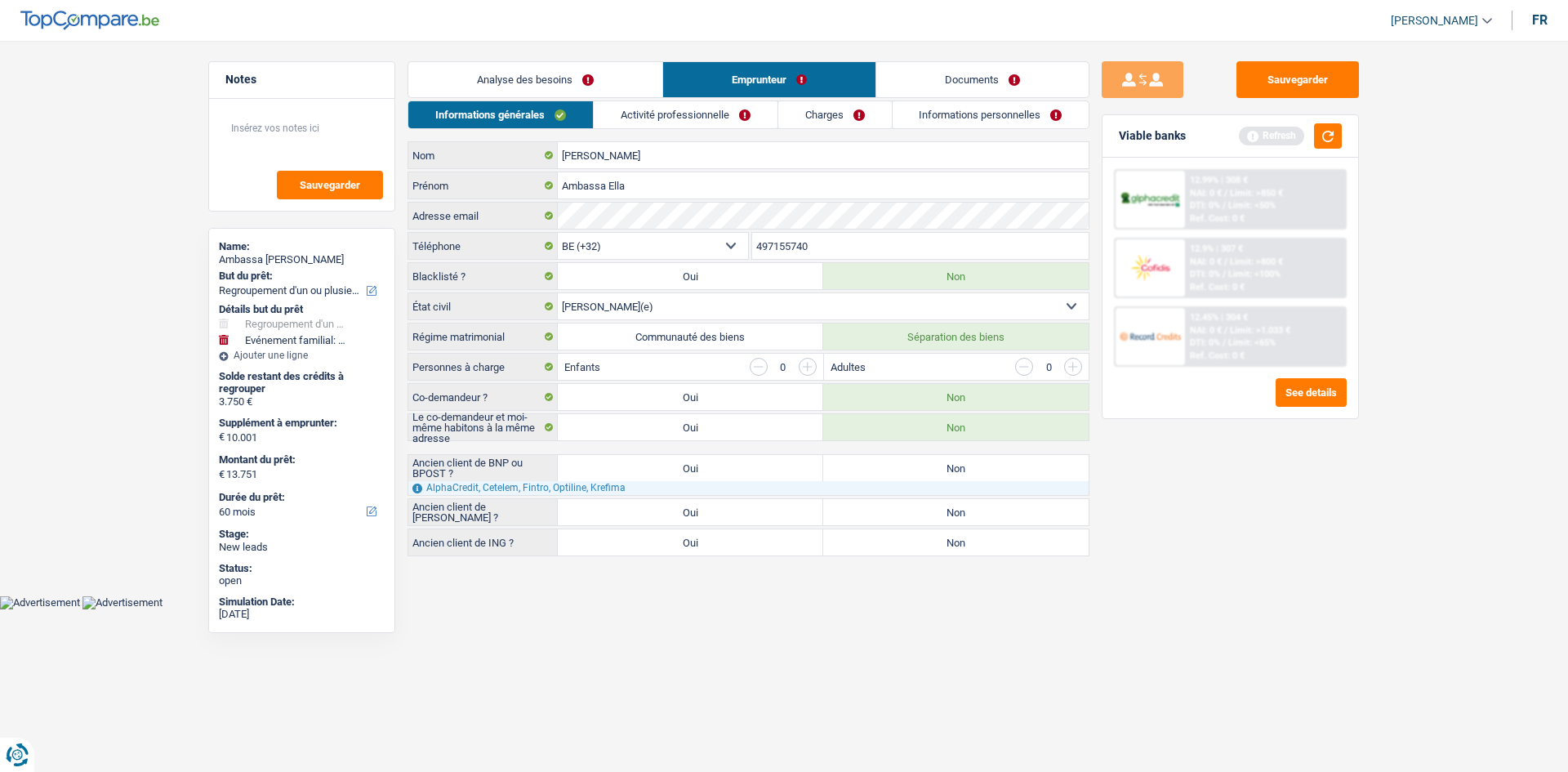 click on "Non" at bounding box center [956, 468] 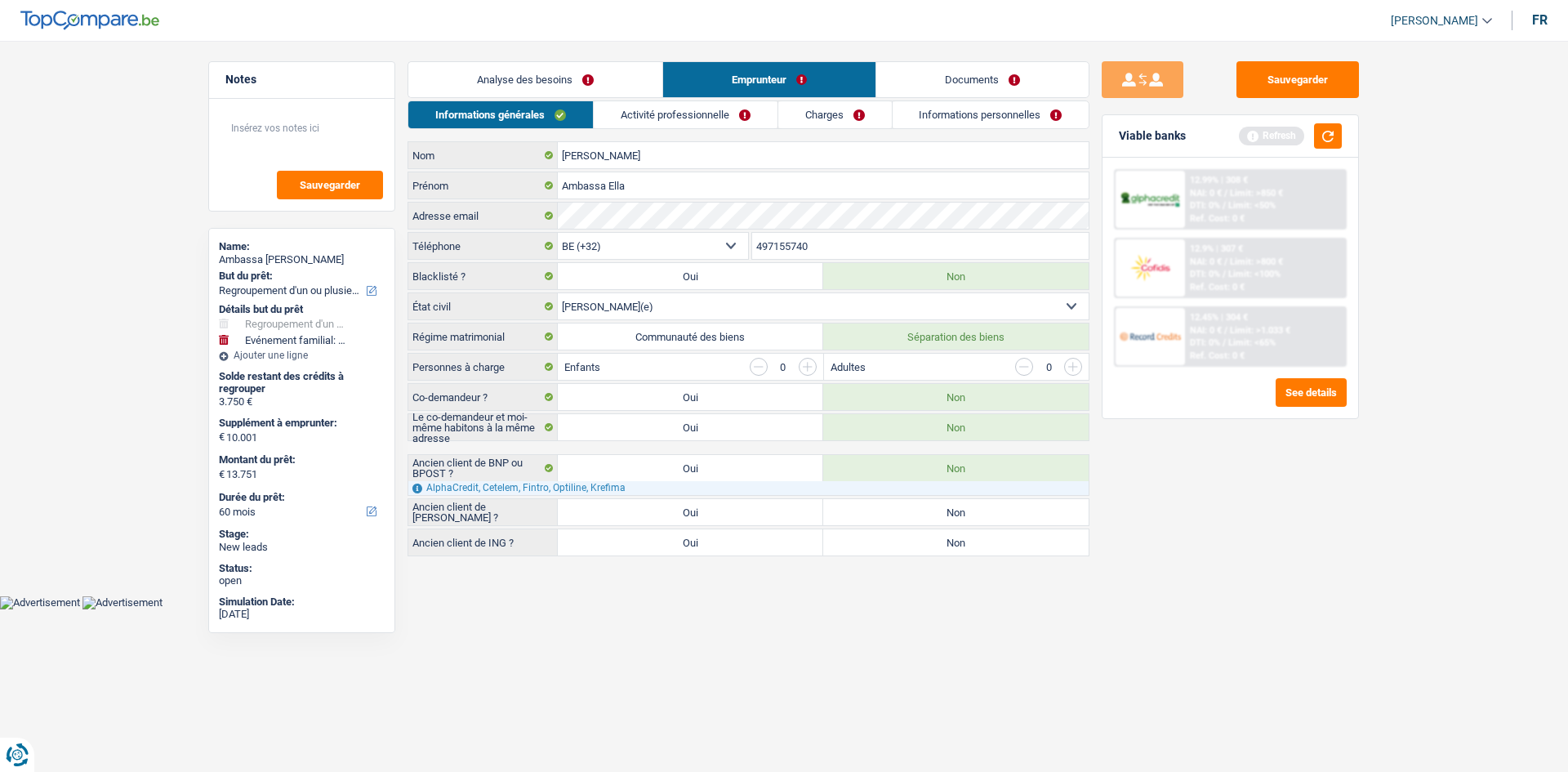 click on "Non" at bounding box center [956, 512] 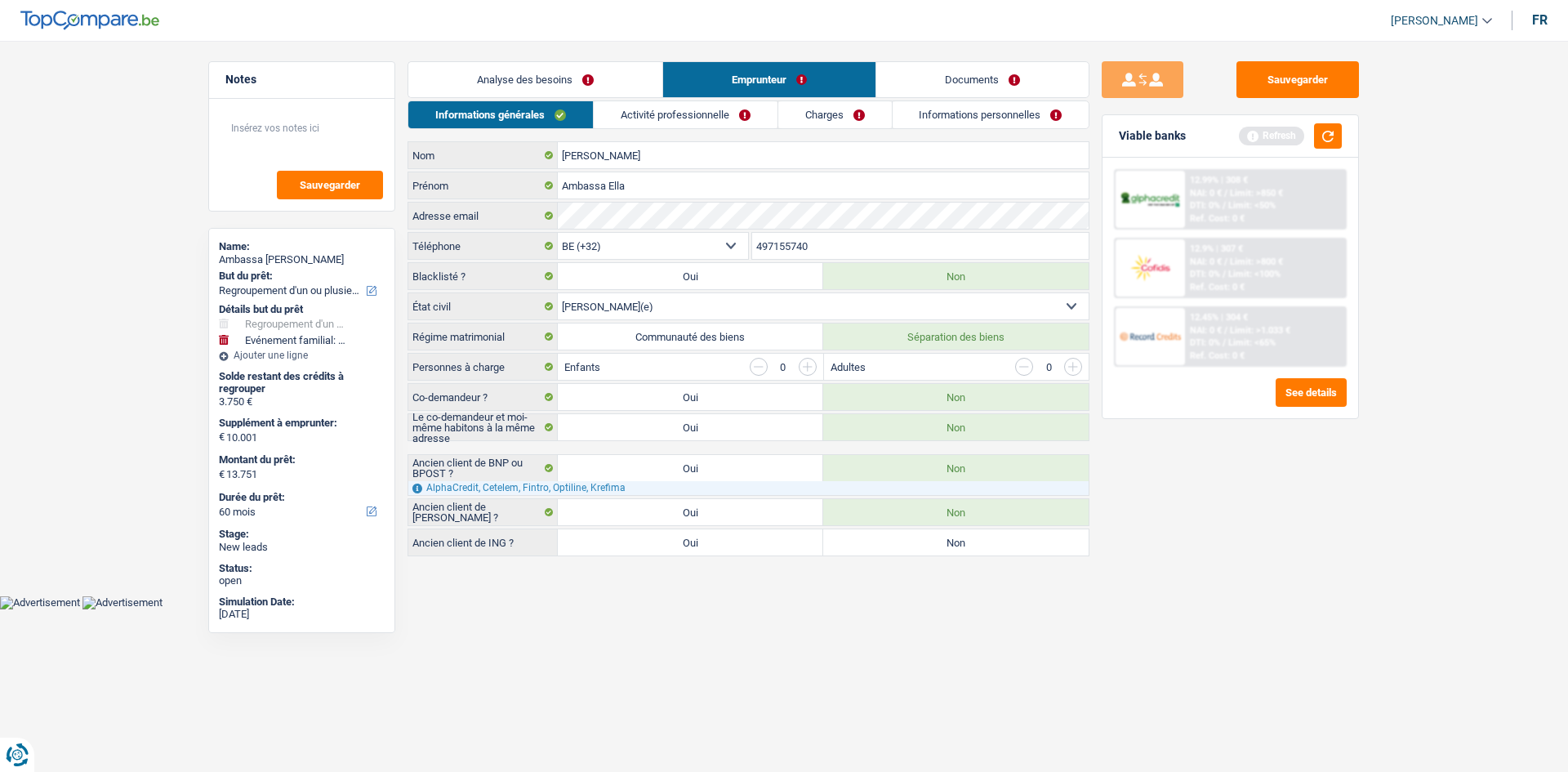 click on "Non" at bounding box center (956, 542) 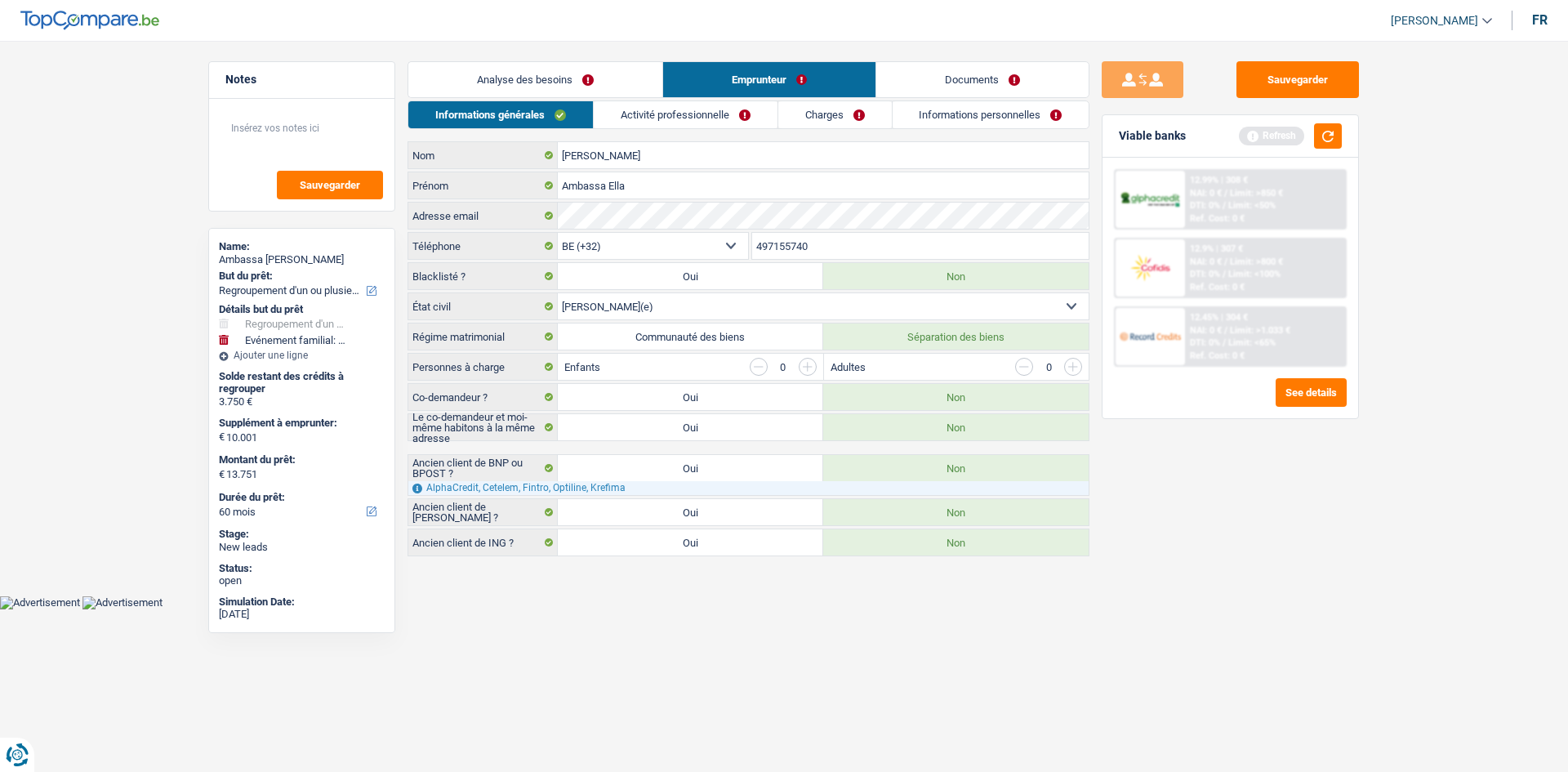 click on "Oui" at bounding box center [690, 512] 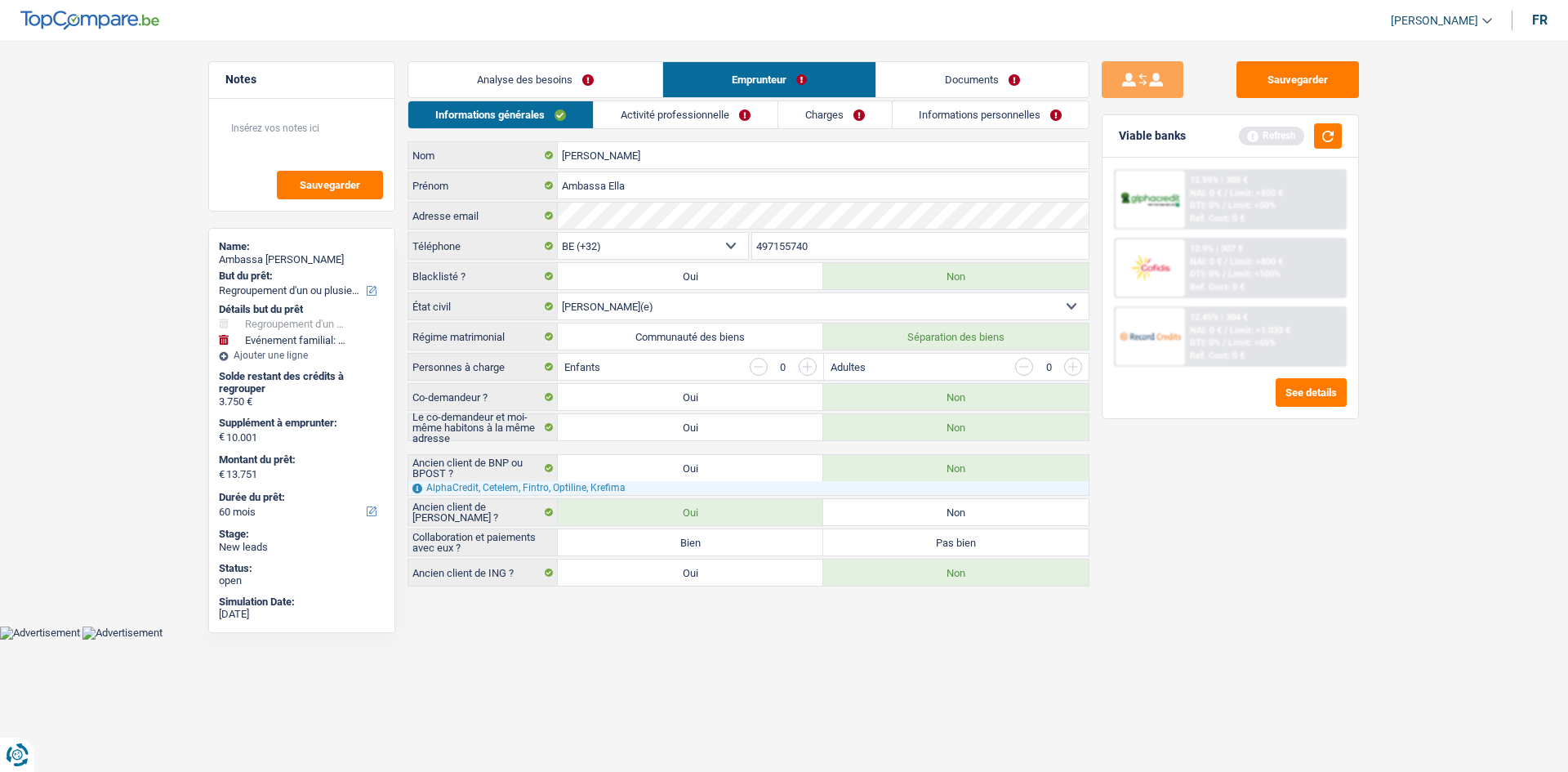 click on "Bien" at bounding box center [690, 542] 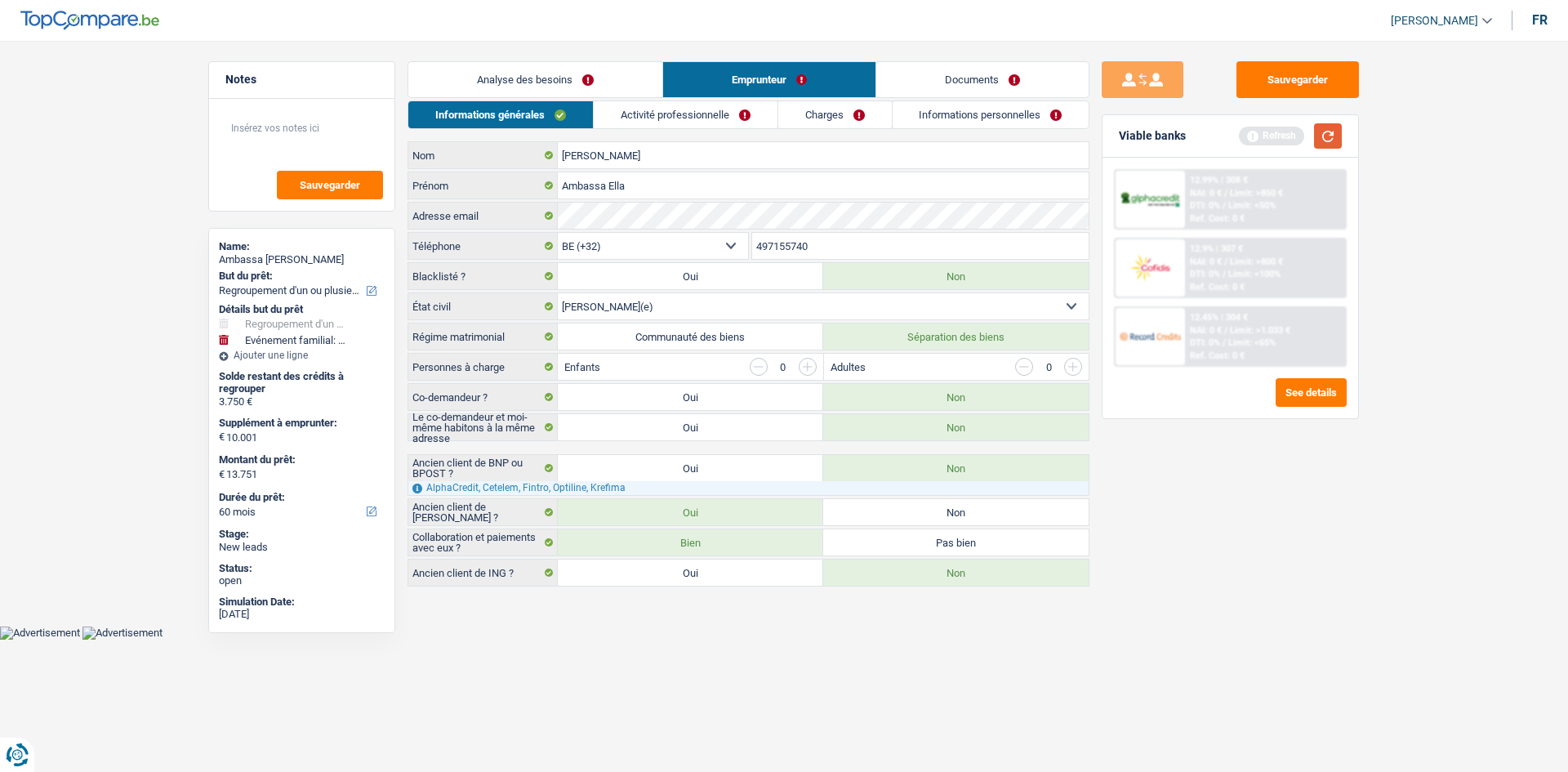 click at bounding box center (1328, 136) 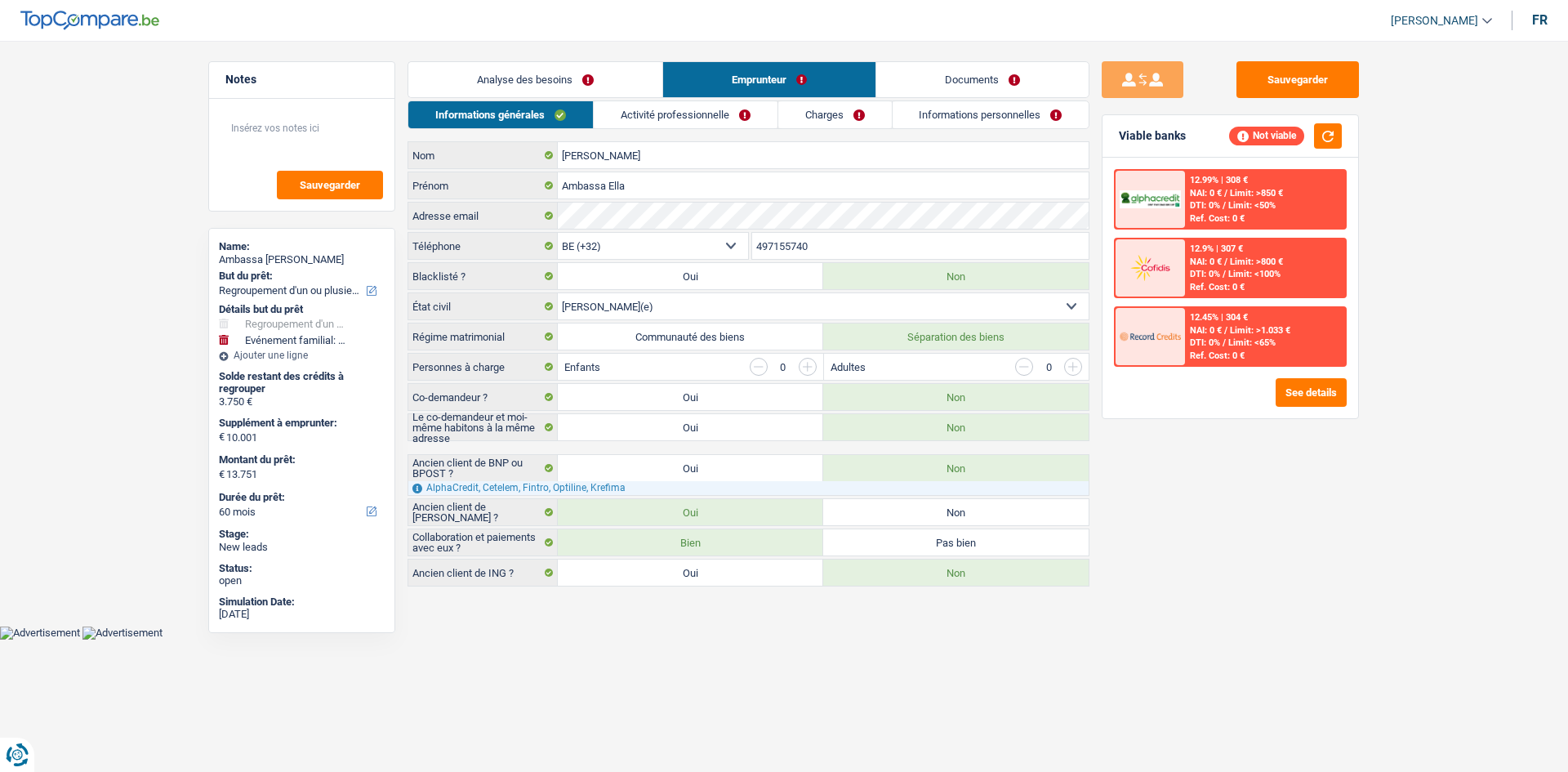 click on "Activité professionnelle" at bounding box center (685, 114) 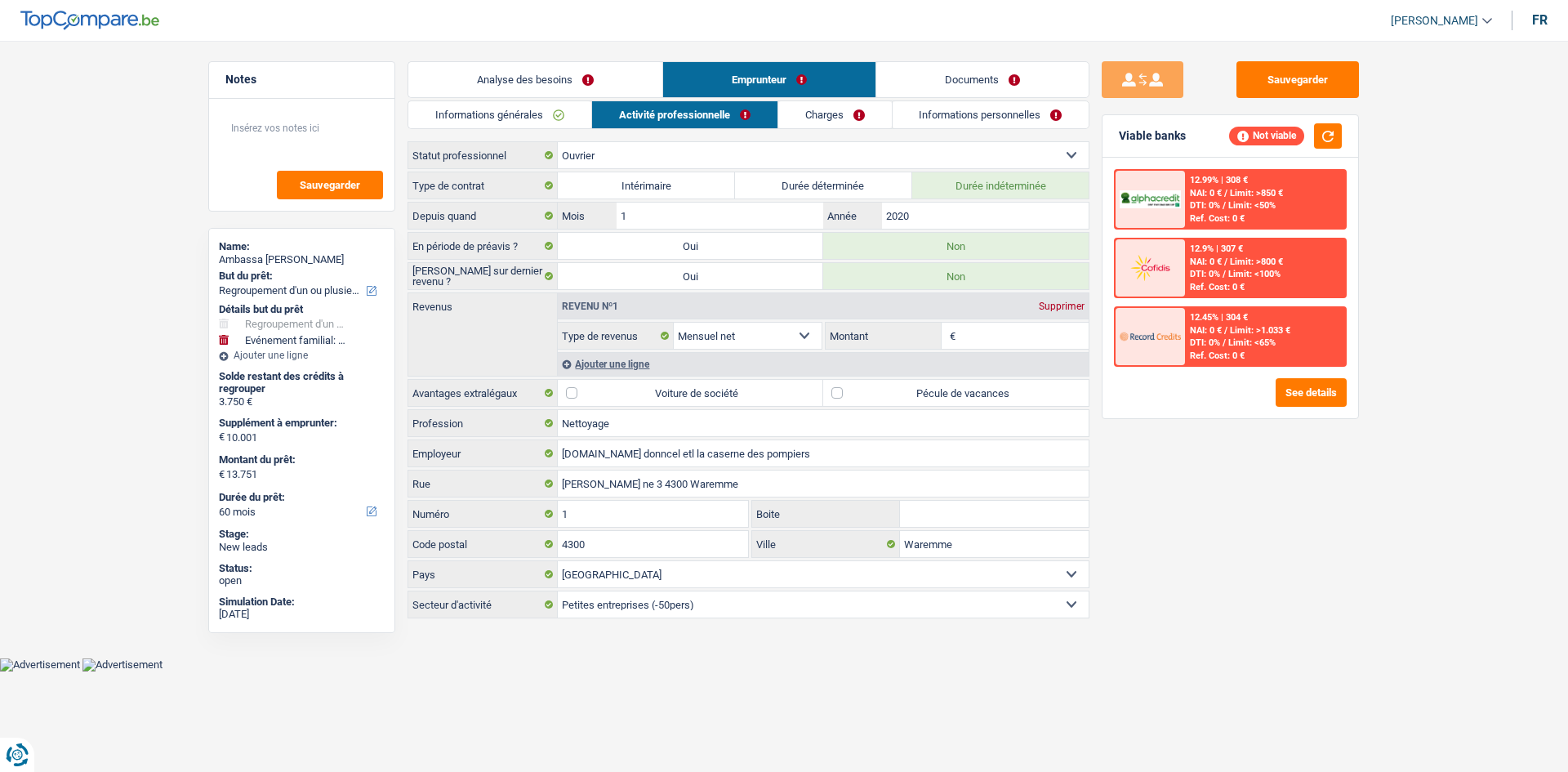 drag, startPoint x: 1002, startPoint y: 332, endPoint x: 1315, endPoint y: 421, distance: 325.4074 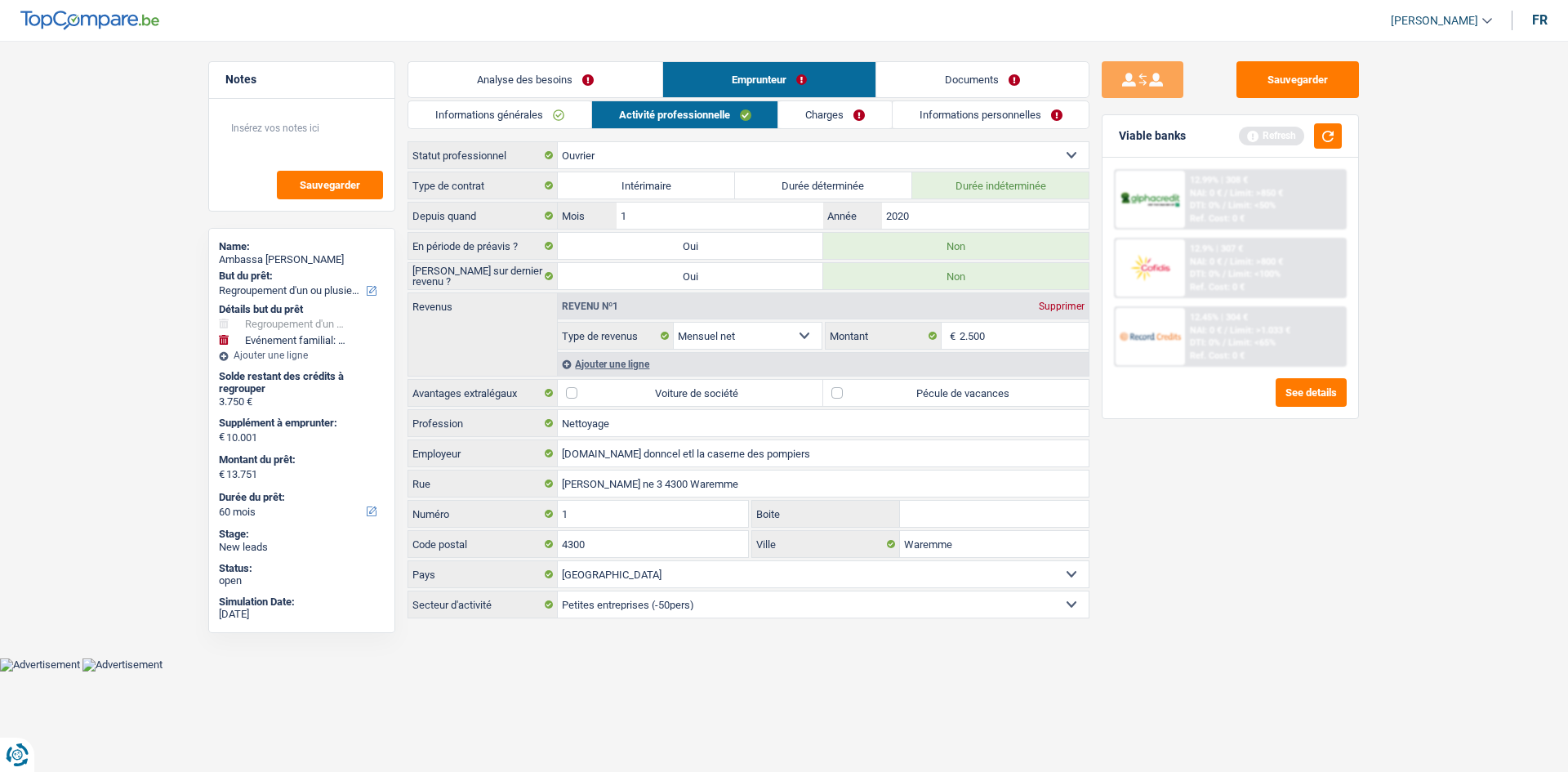 drag, startPoint x: 1188, startPoint y: 602, endPoint x: 1130, endPoint y: 506, distance: 112.1606 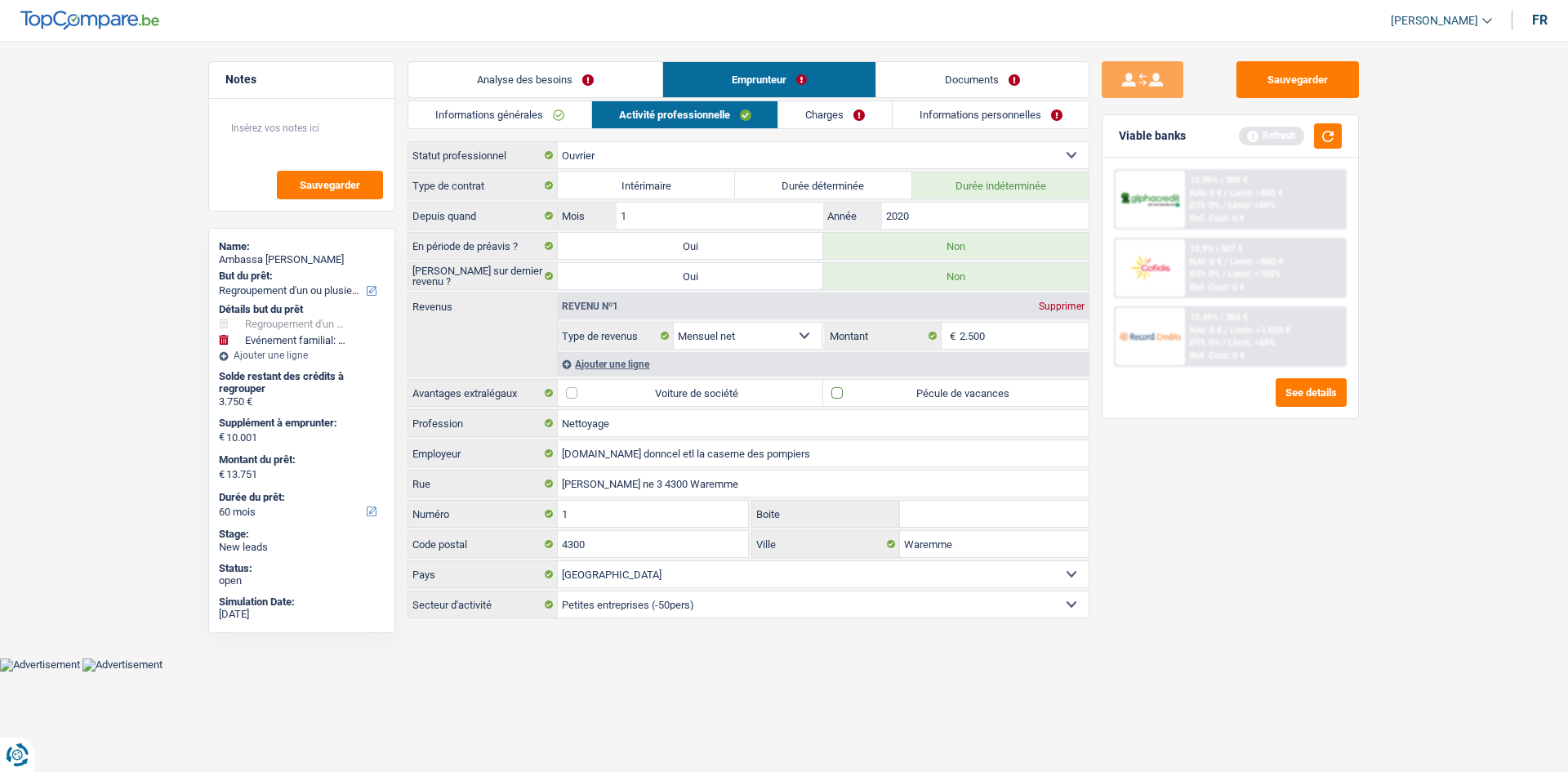 click on "Pécule de vacances" at bounding box center (956, 393) 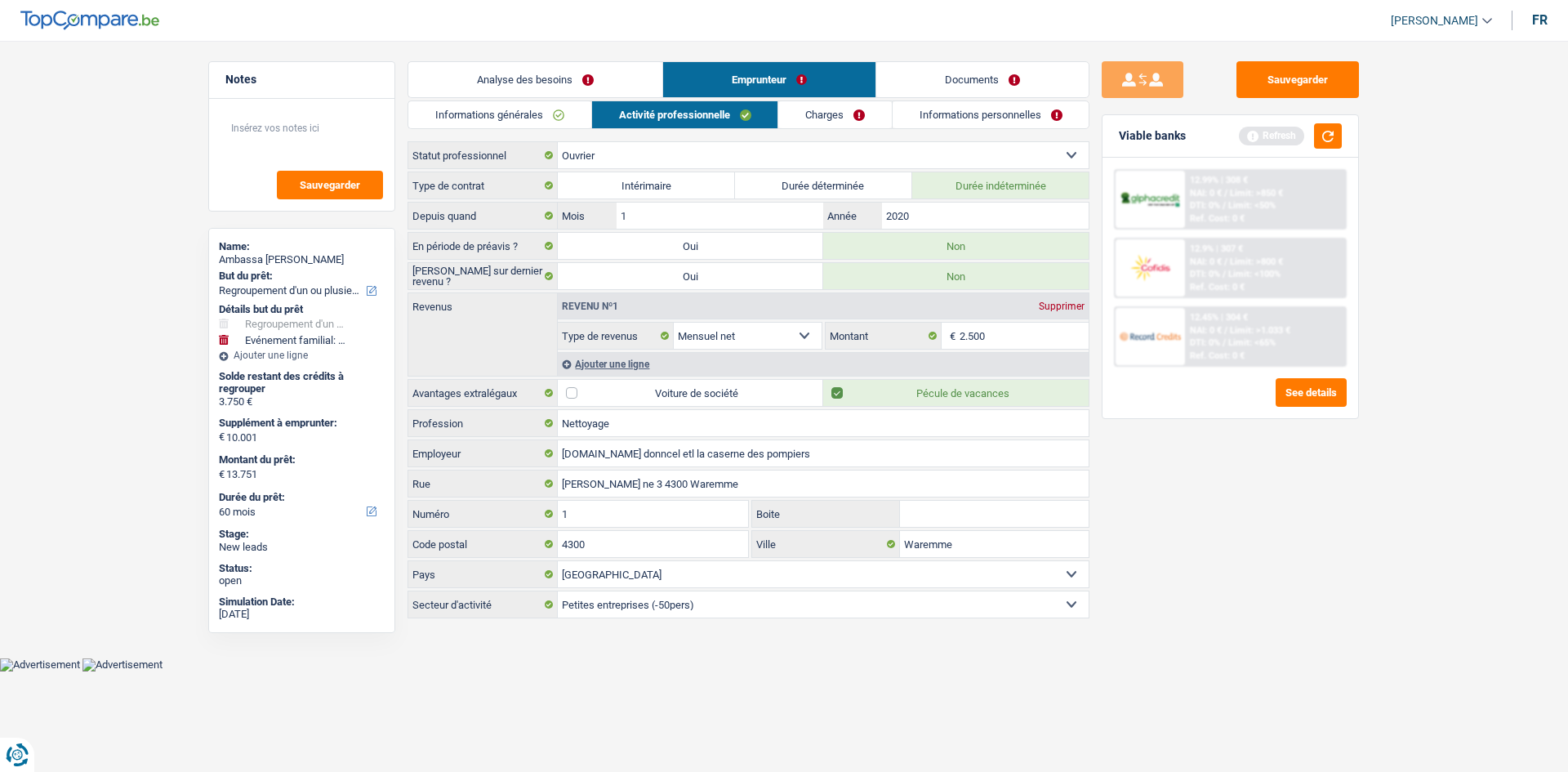 click on "Ajouter une ligne" at bounding box center [823, 364] 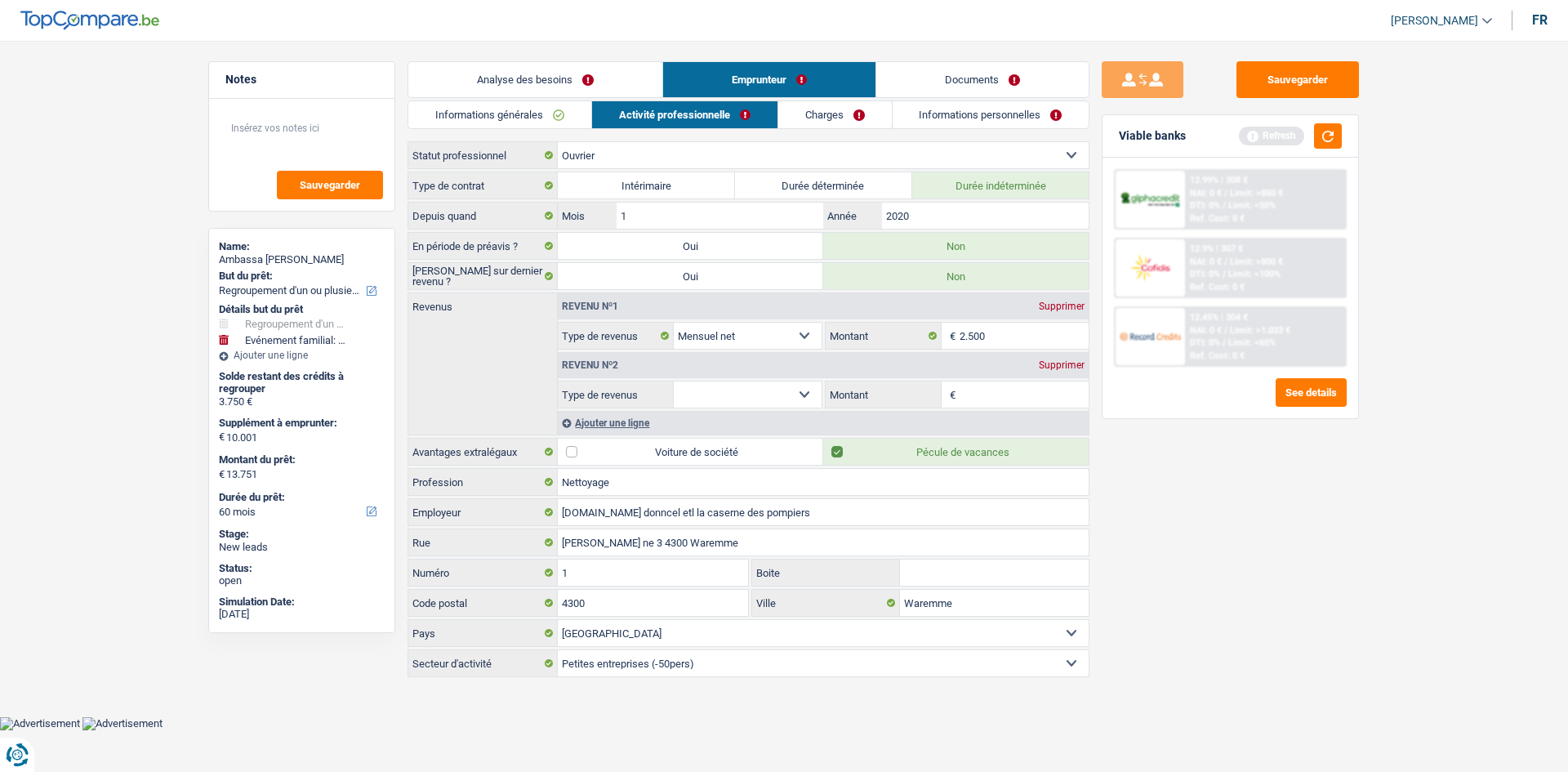 click on "Allocation d'handicap Allocations chômage Allocations familiales Chèques repas Complément d'entreprise Indemnité mutuelle Indépendant complémentaire Mensuel net Pension Pension alimentaire Pension d'invalidité Revenu d'intégration sociale Revenus locatifs Autres revenus
Sélectionner une option" at bounding box center [747, 395] 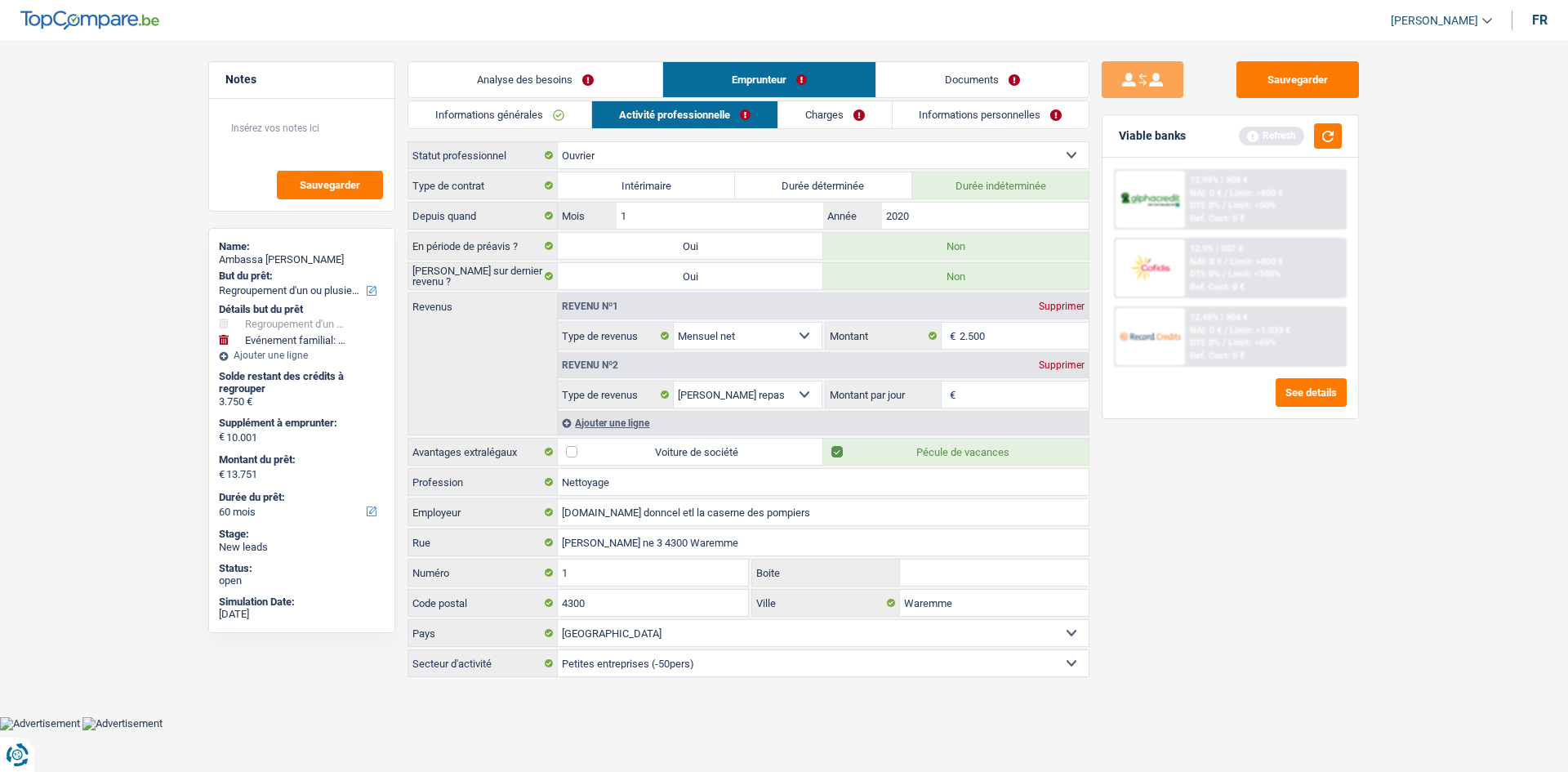 drag, startPoint x: 987, startPoint y: 392, endPoint x: 1173, endPoint y: 439, distance: 191.84629 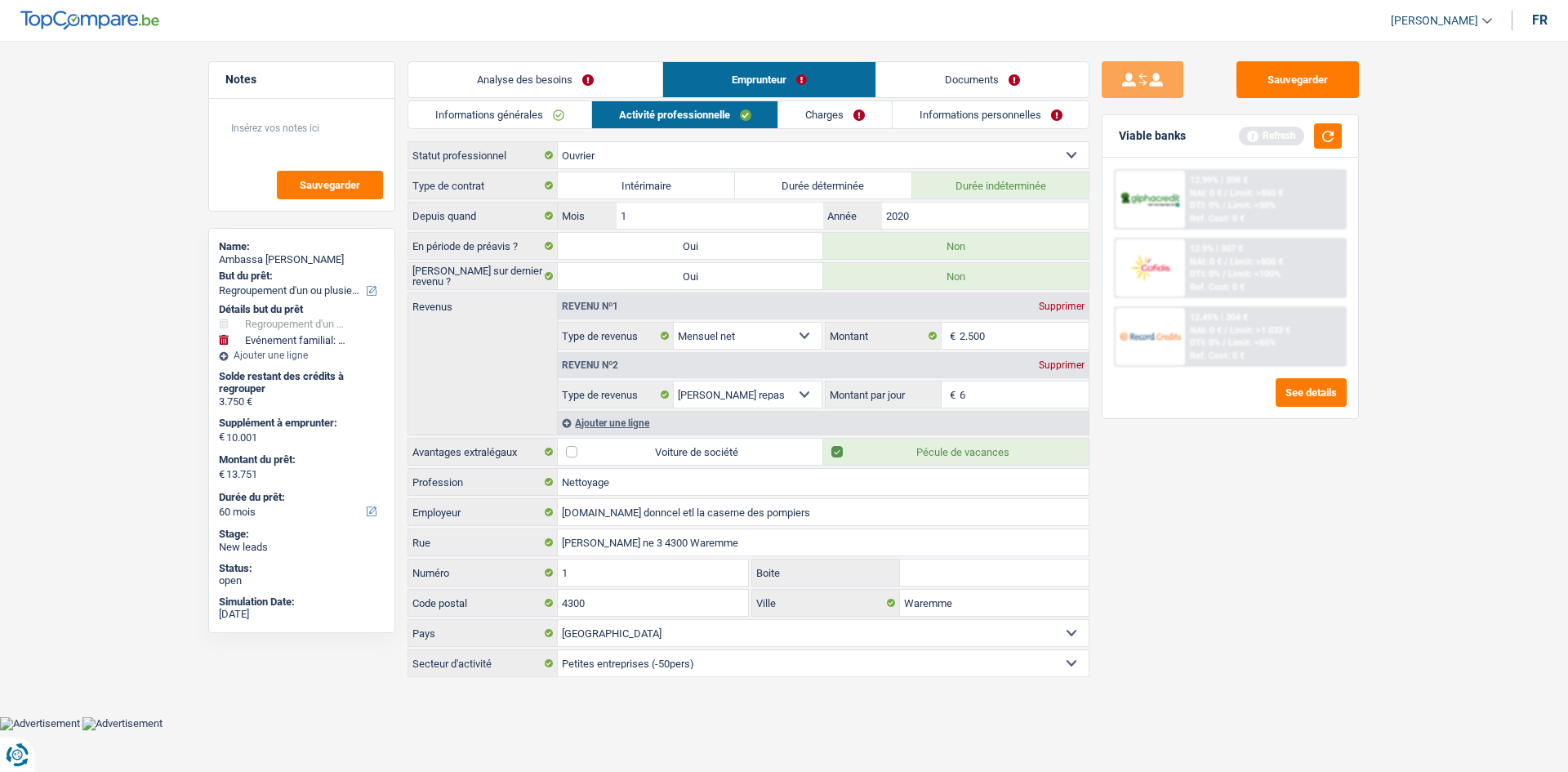type on "6,0" 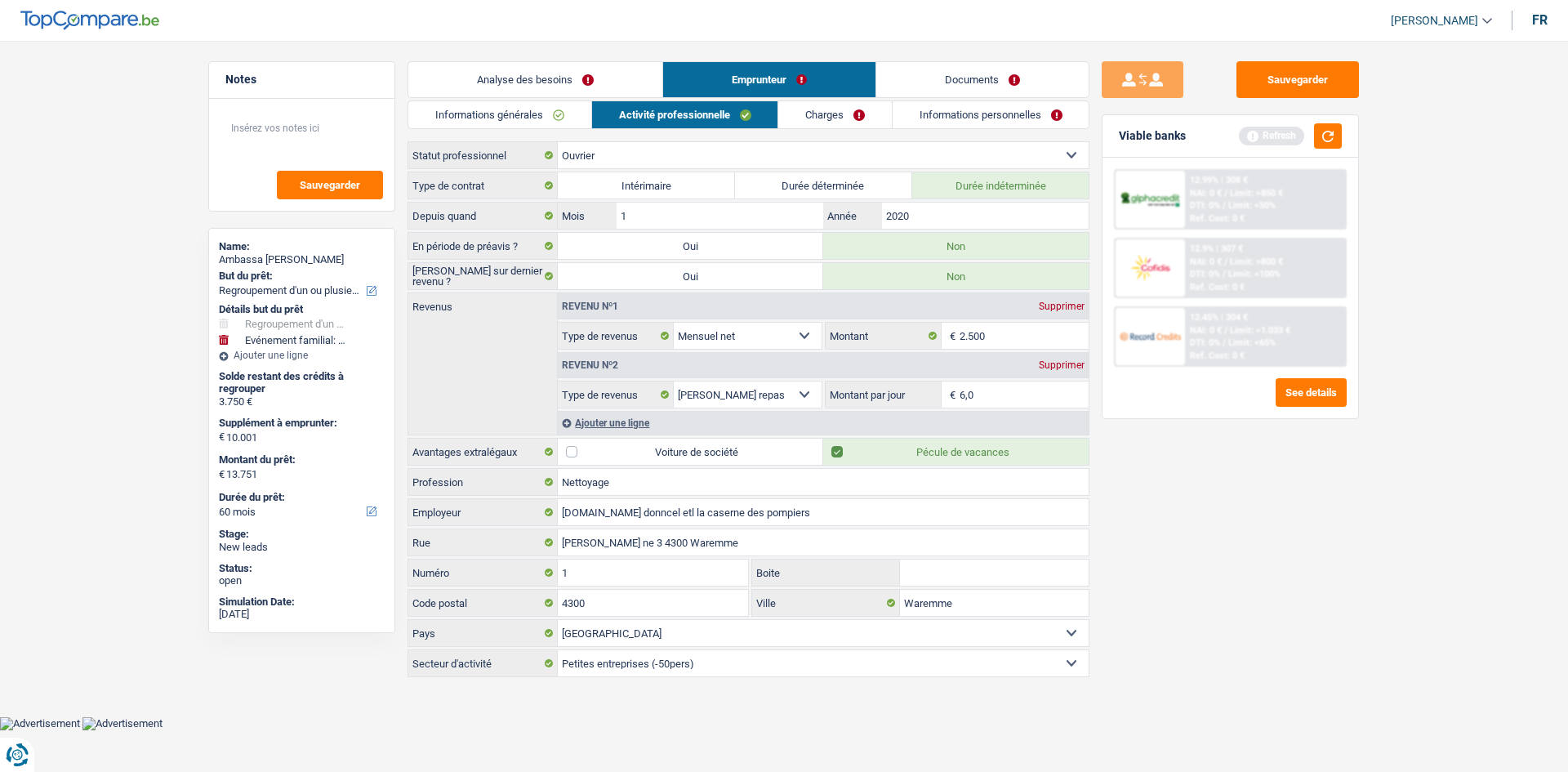 click on "Waremme
Ville" at bounding box center (920, 603) 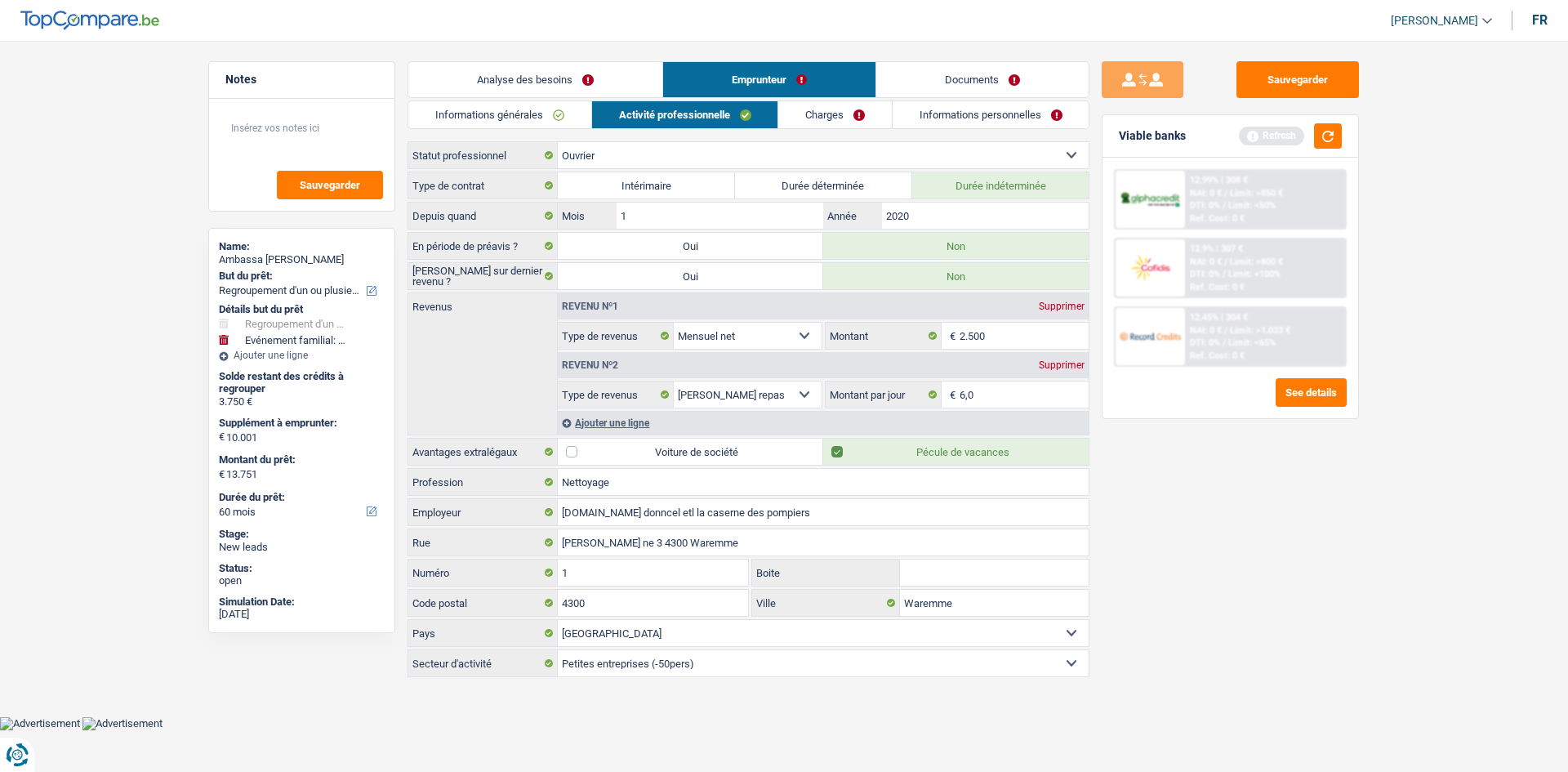 click on "Informations générales" at bounding box center (500, 114) 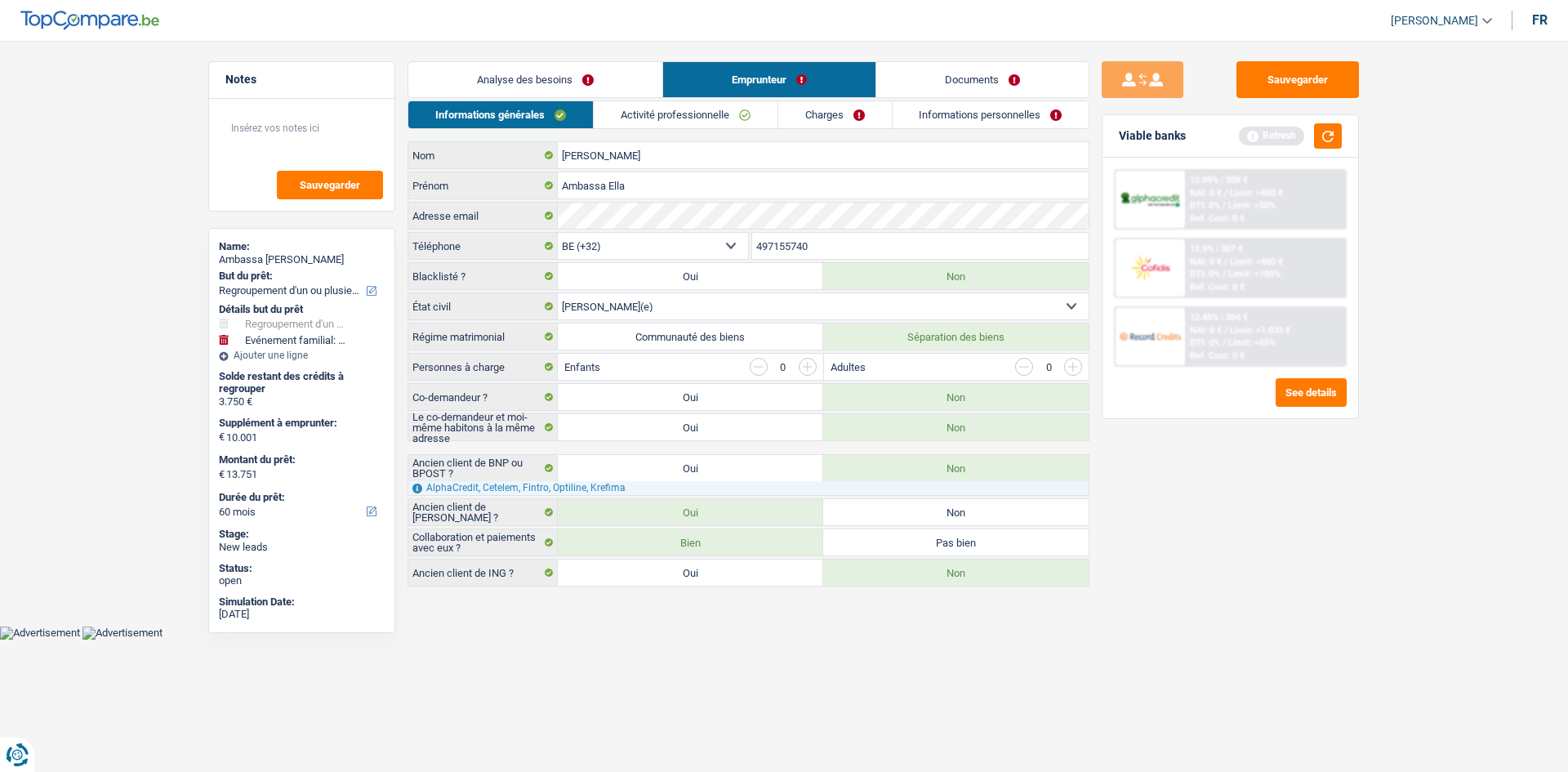 click on "Activité professionnelle" at bounding box center (685, 114) 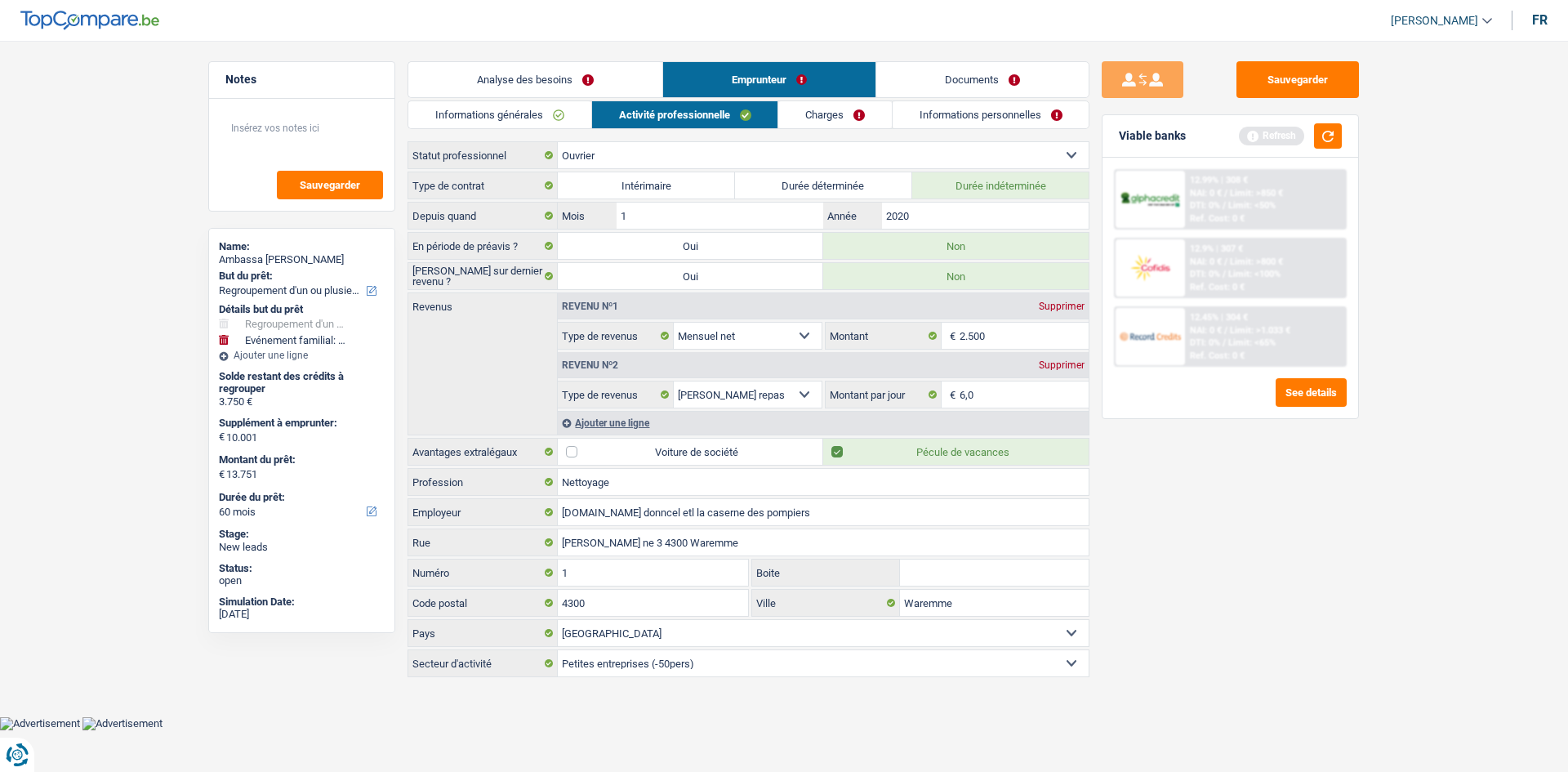 click on "Ajouter une ligne" at bounding box center [823, 422] 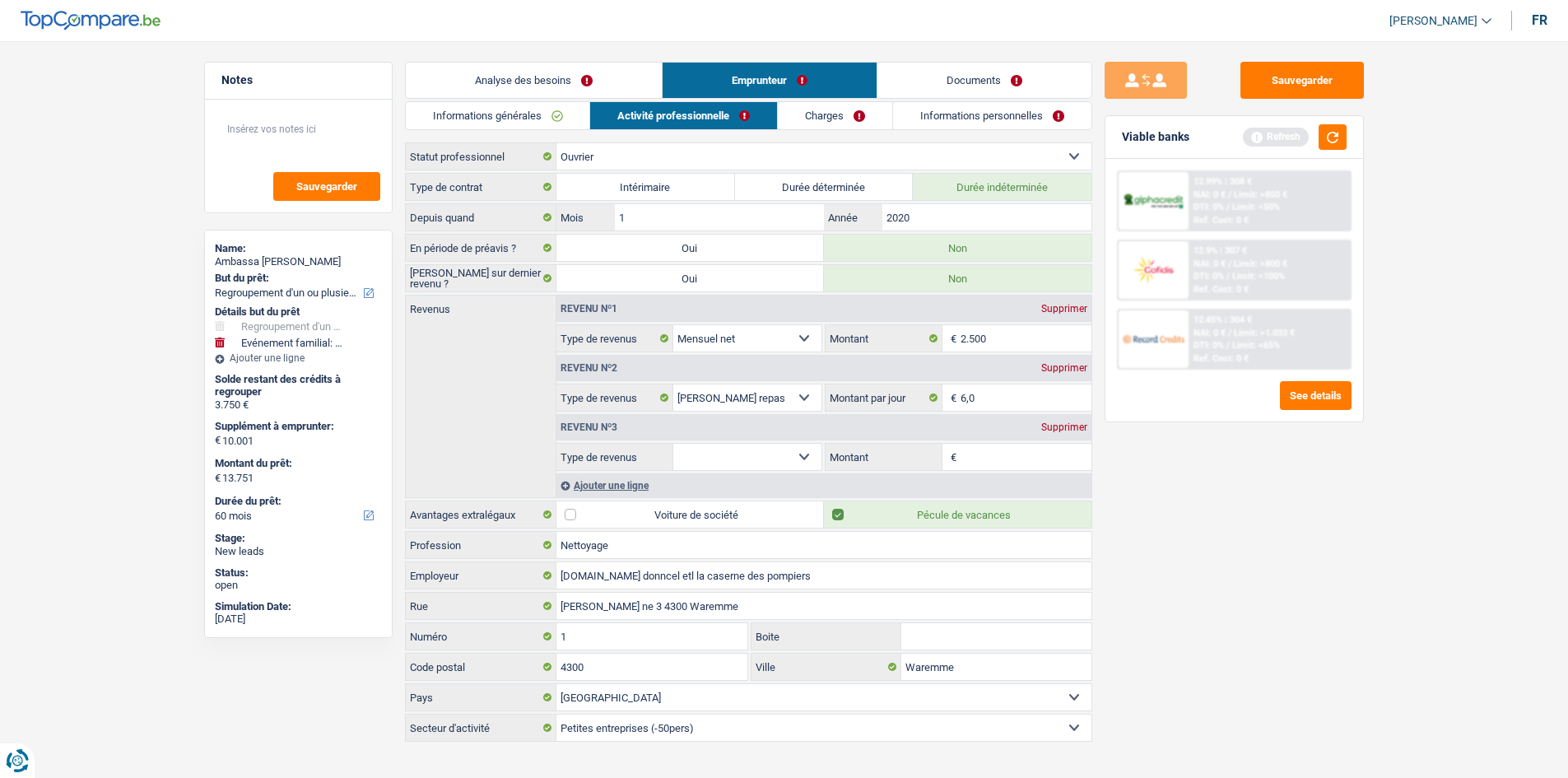 click on "Allocation d'handicap Allocations chômage Allocations familiales Chèques repas Complément d'entreprise Indemnité mutuelle Indépendant complémentaire Mensuel net Pension Pension alimentaire Pension d'invalidité Revenu d'intégration sociale Revenus locatifs Autres revenus
Sélectionner une option" at bounding box center (747, 457) 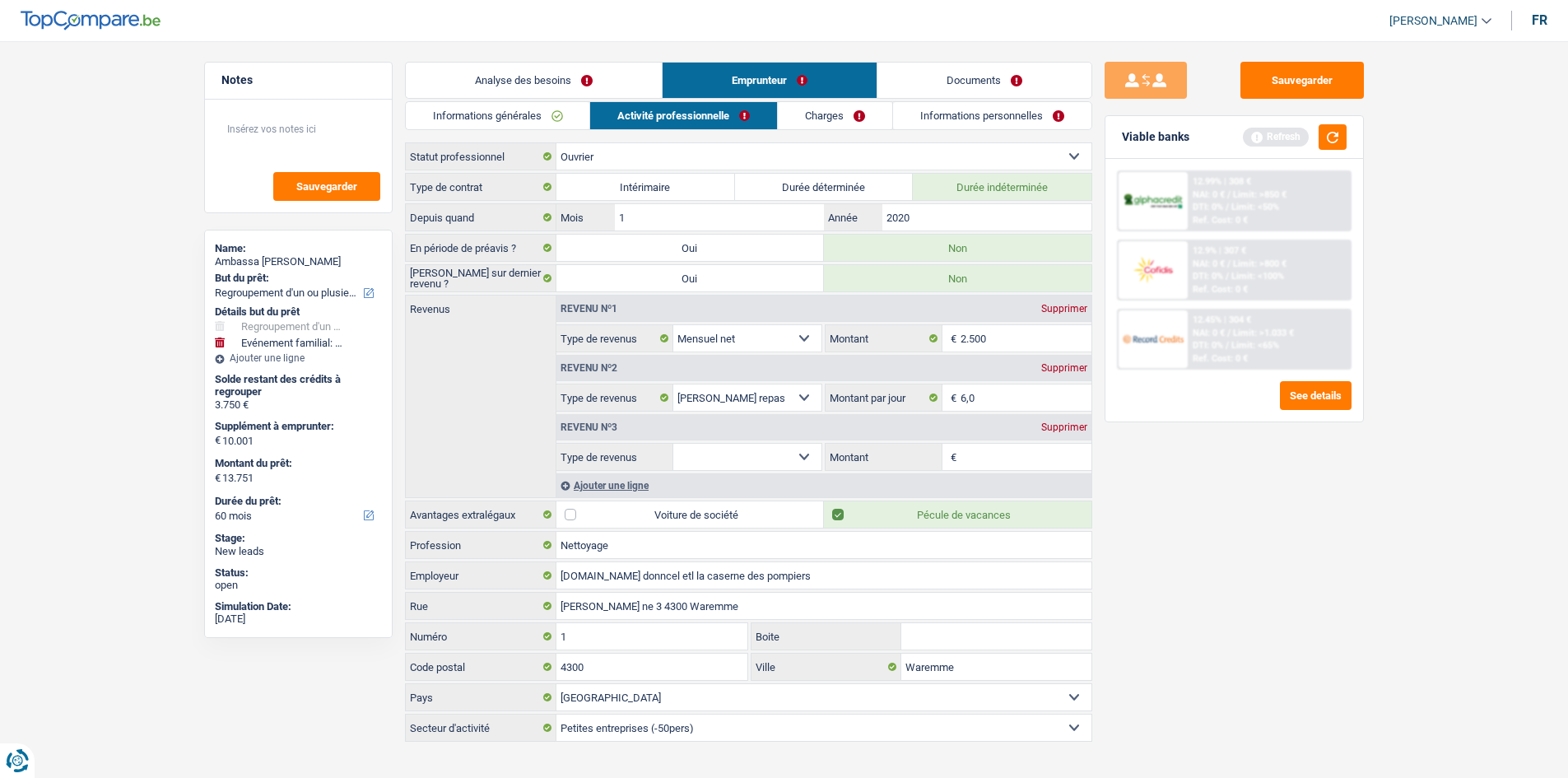 select on "other" 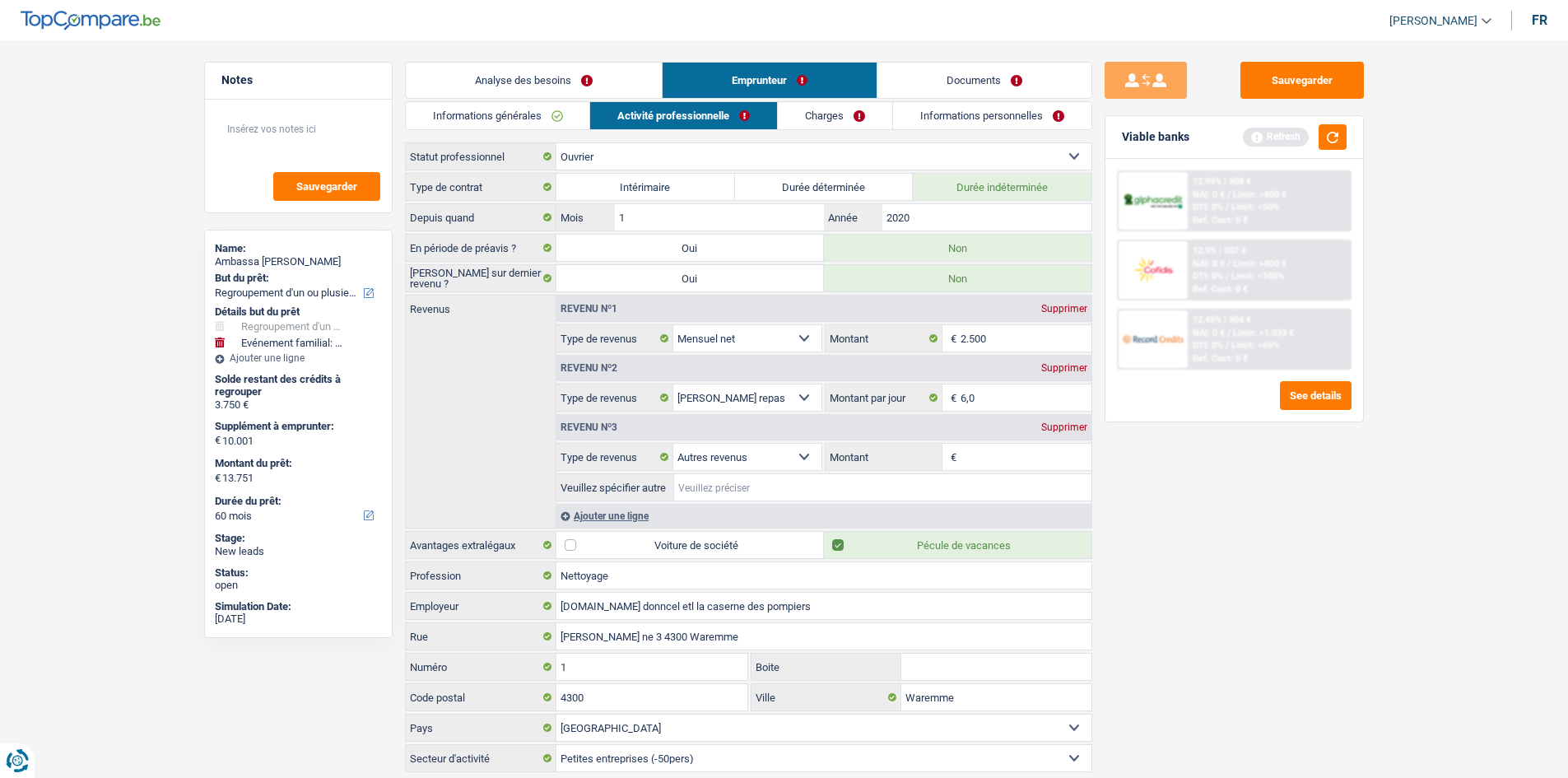 click on "Veuillez spécifier autre" at bounding box center [882, 487] 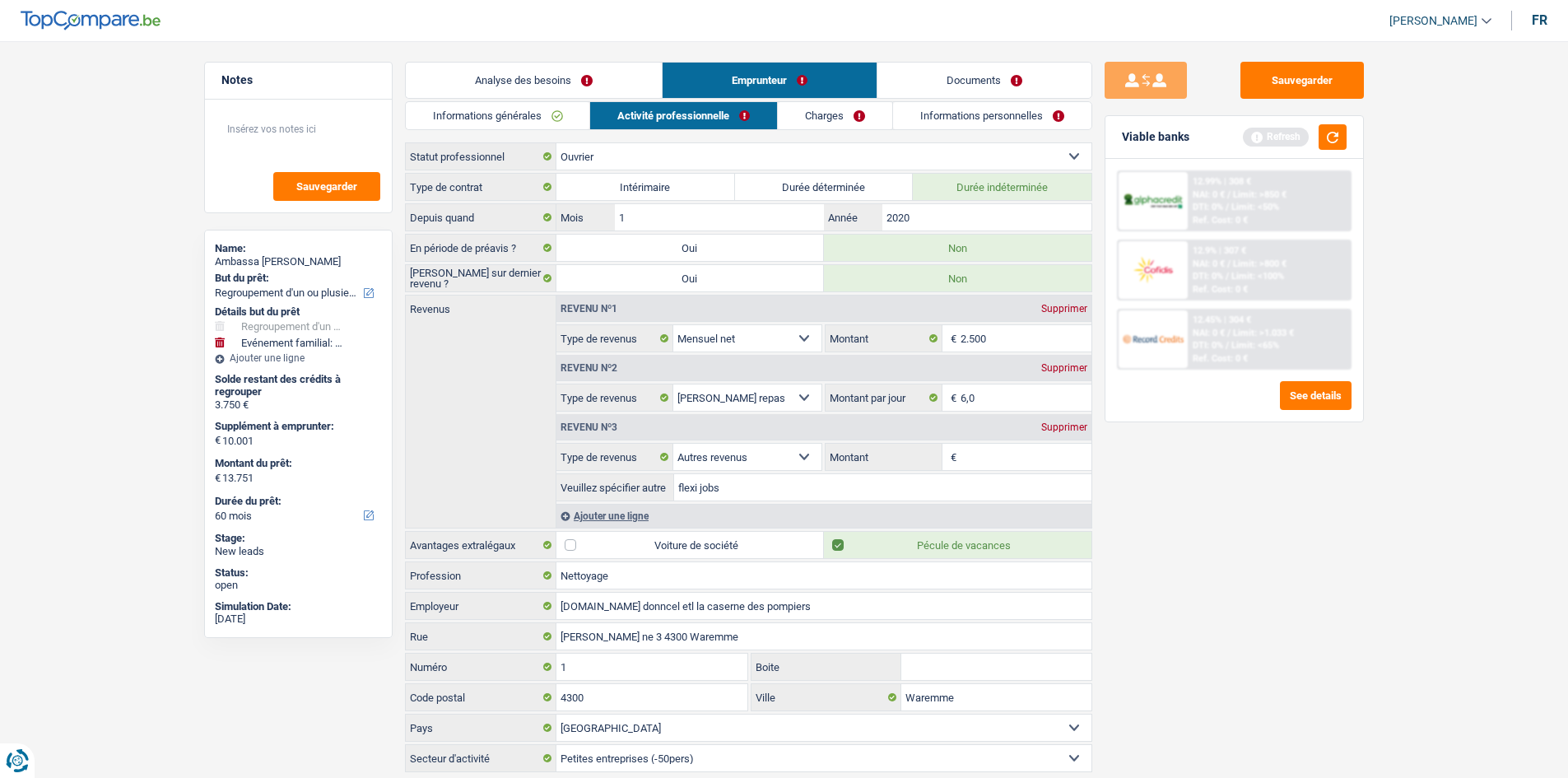 type on "flexi jobs" 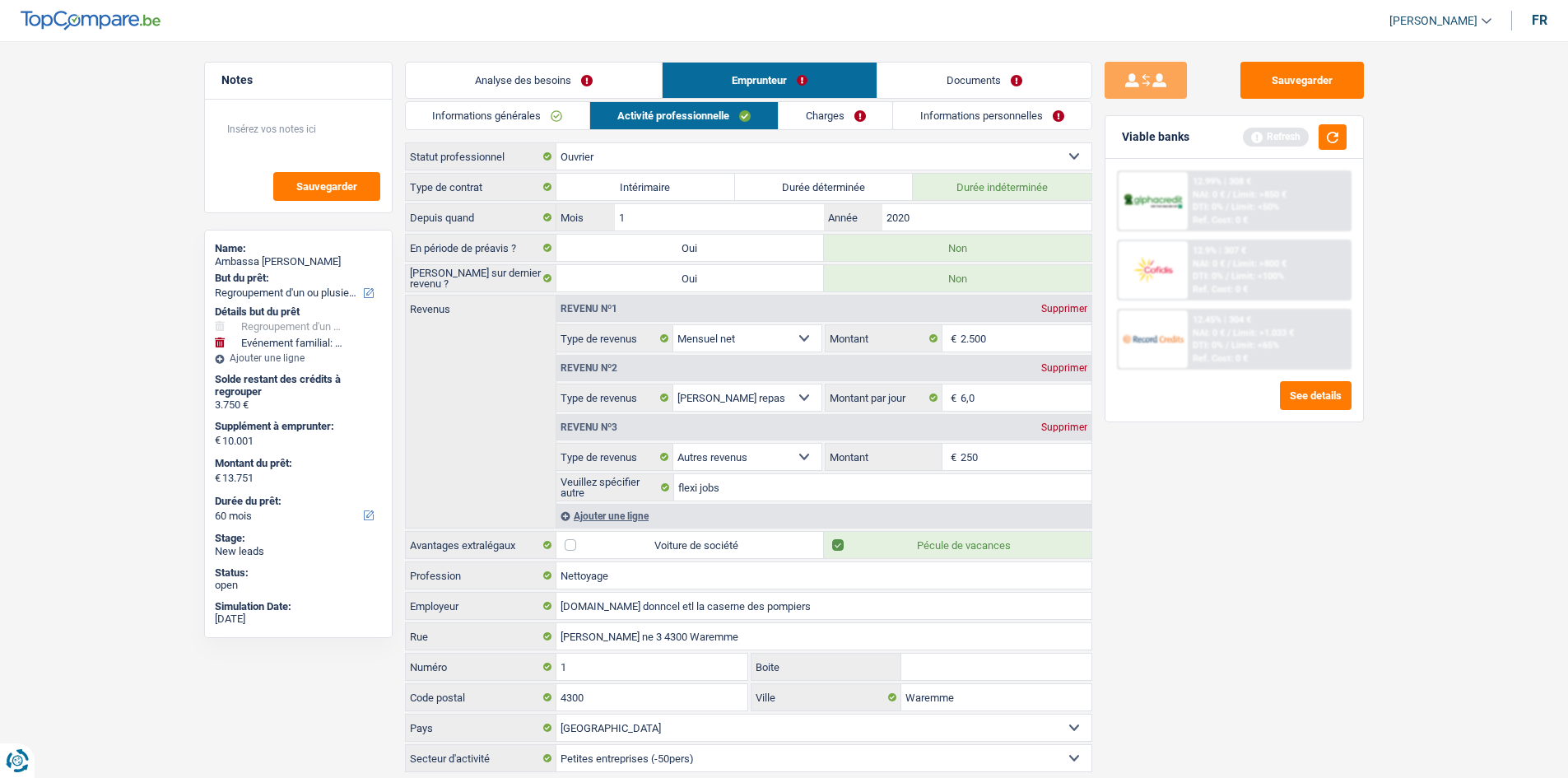 type on "250" 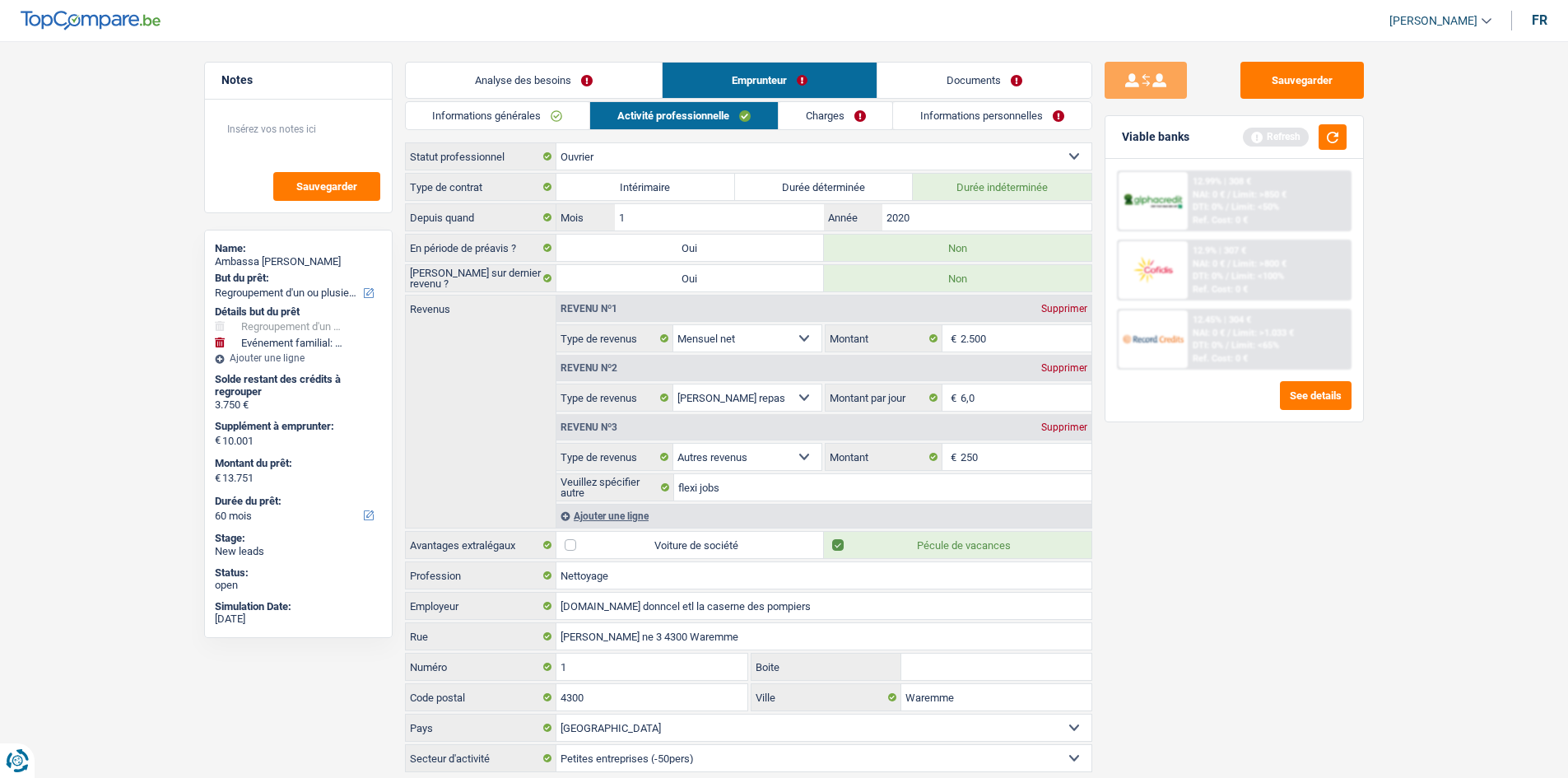 click on "Informations générales" at bounding box center [498, 115] 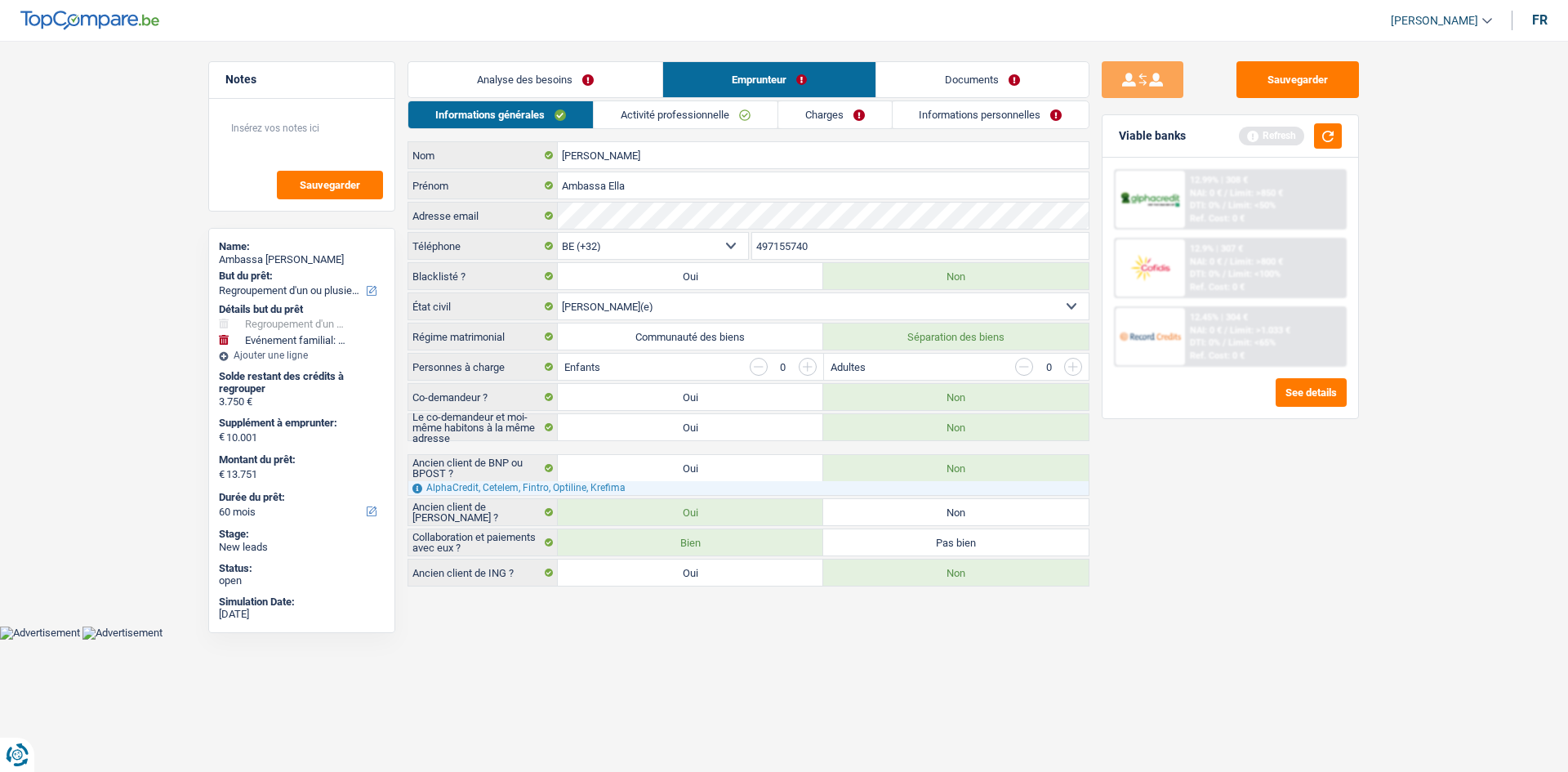 click at bounding box center [808, 367] 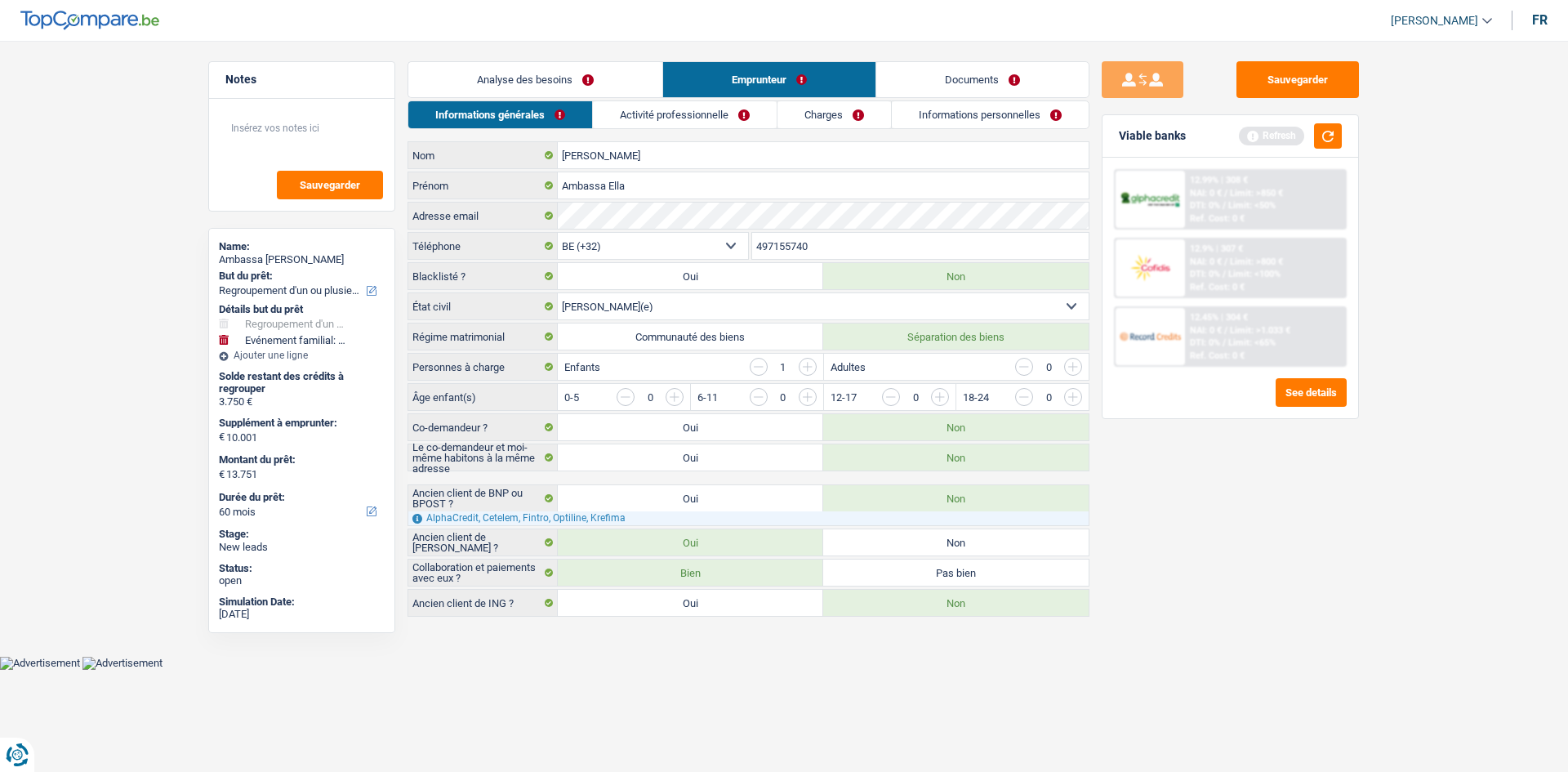 click at bounding box center [808, 367] 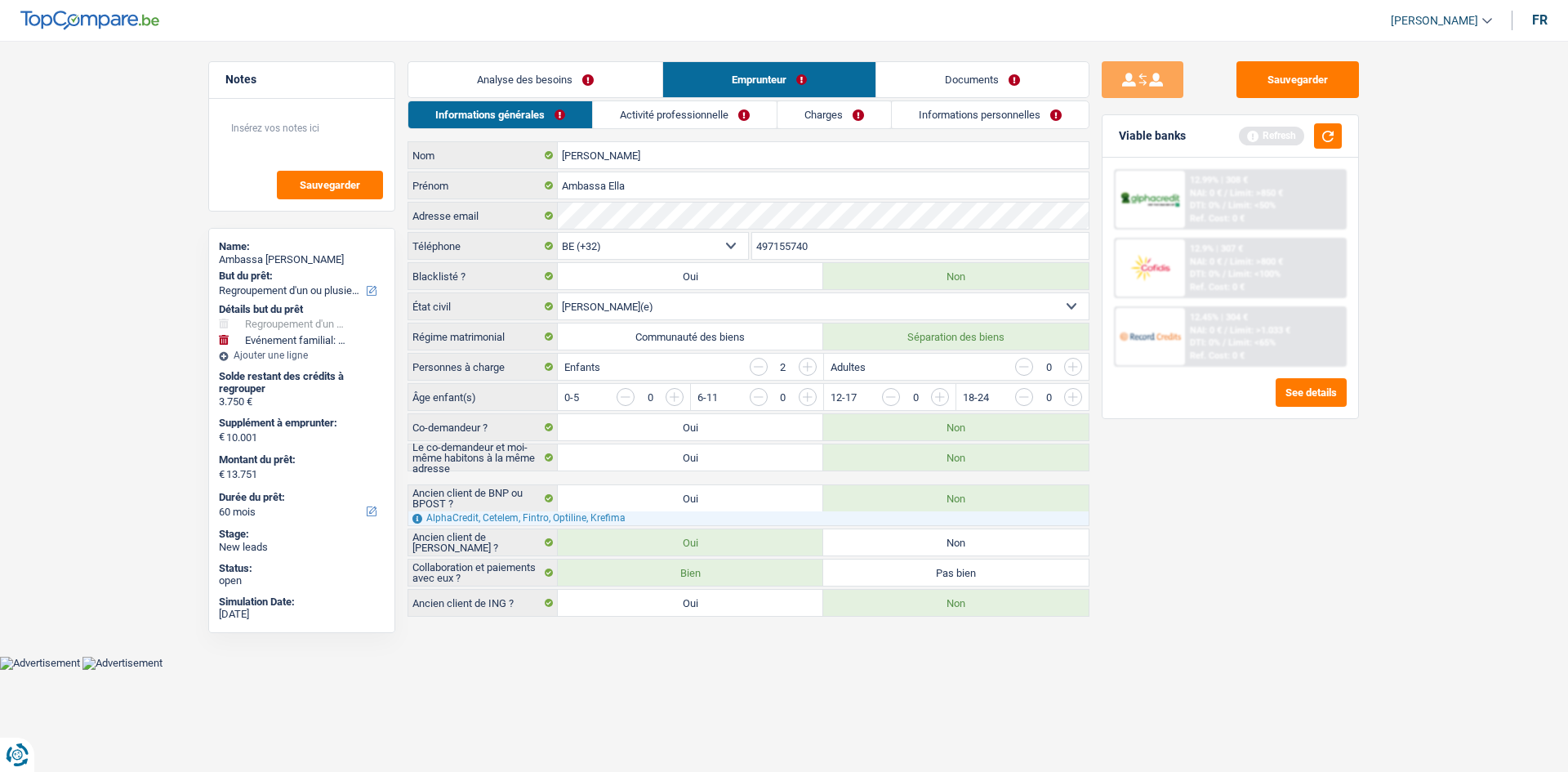 click at bounding box center (1138, 401) 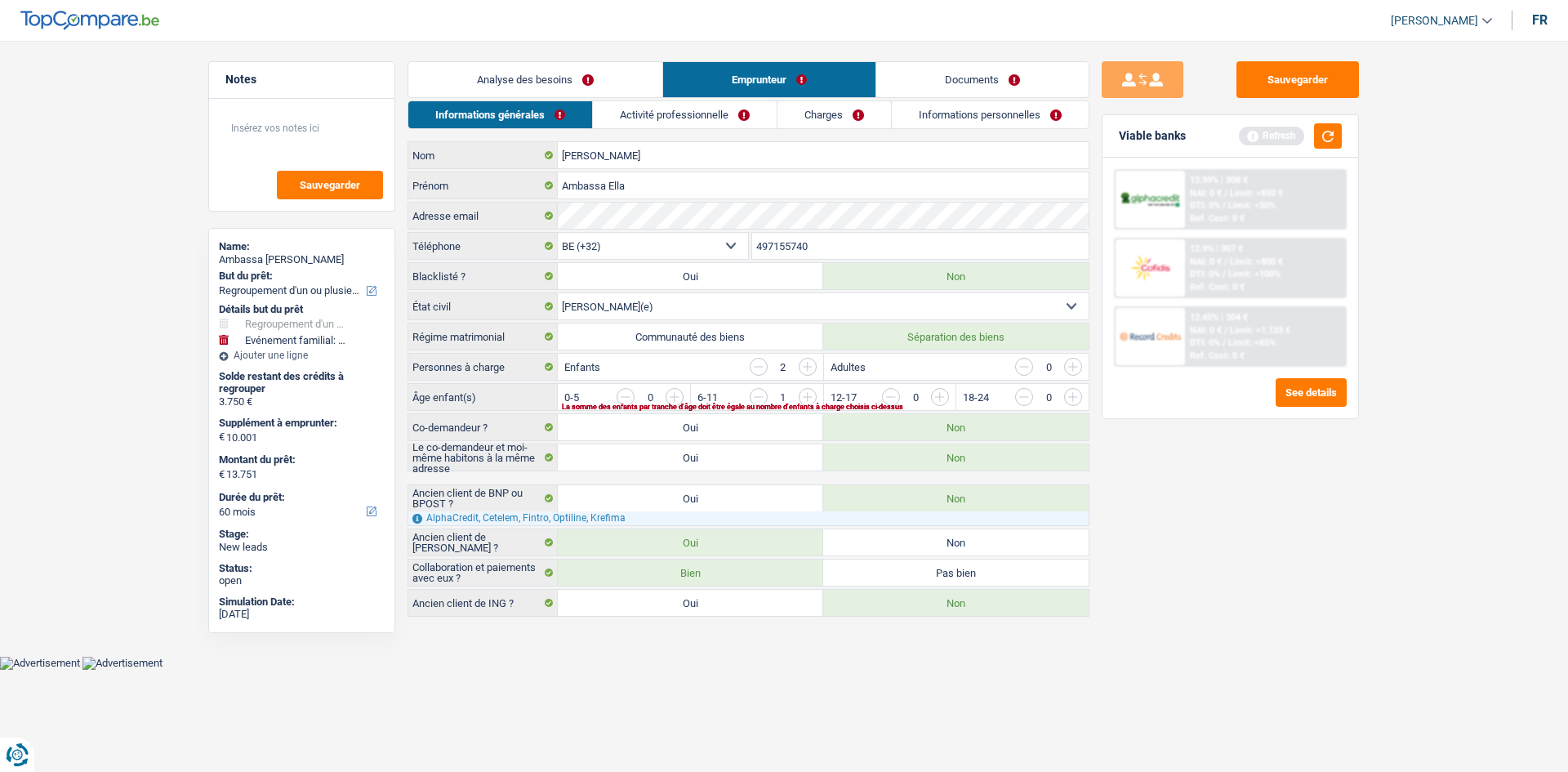 drag, startPoint x: 815, startPoint y: 393, endPoint x: 823, endPoint y: 391, distance: 8.246211 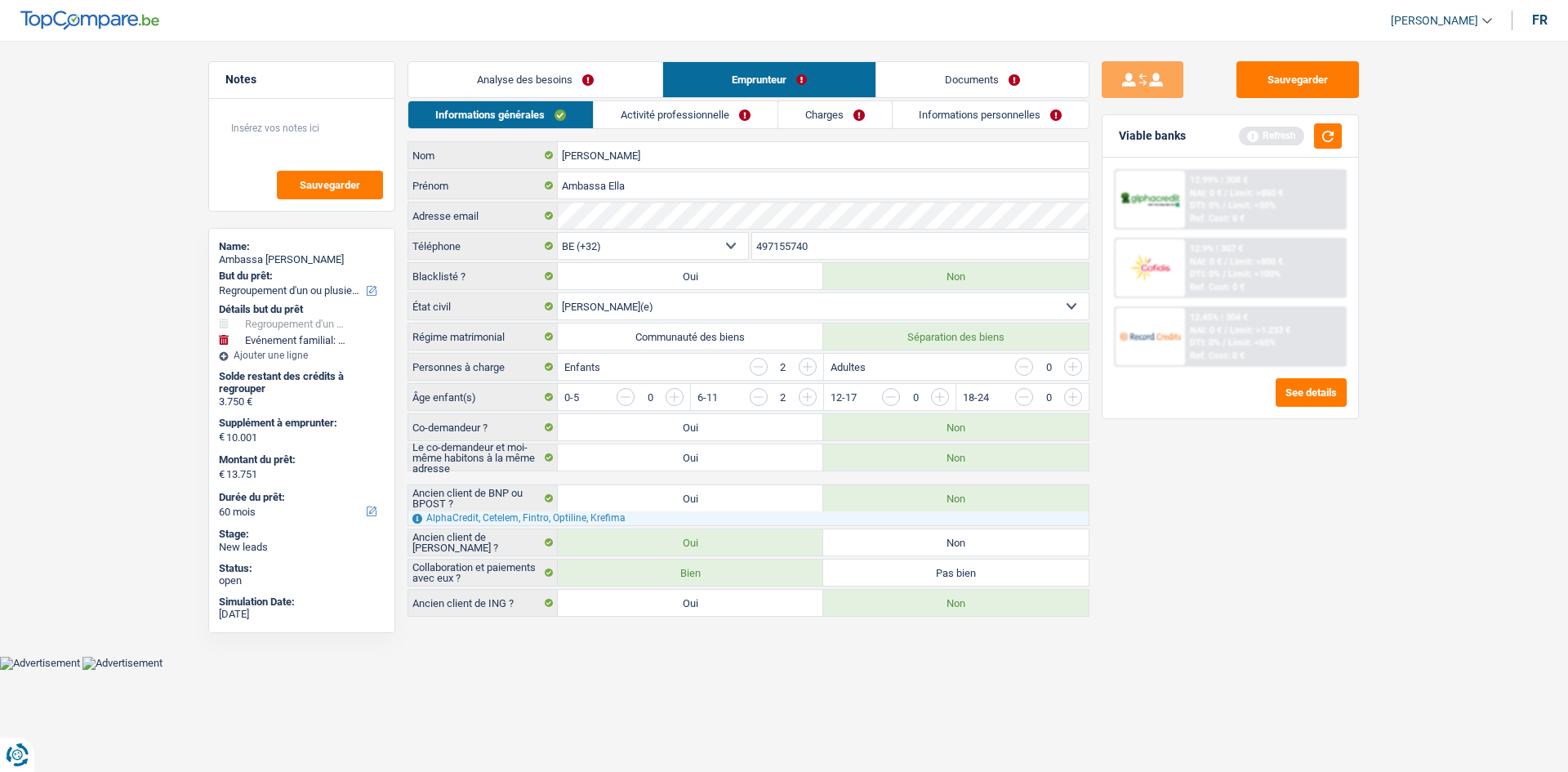 click on "Sauvegarder
Viable banks
Refresh
12.99% | 308 €
NAI: 0 €
/
Limit: >850 €
DTI: 0%
/
Limit: <50%
Ref. Cost: 0 €
12.9% | 307 €
NAI: 0 €
/
Limit: >800 €
DTI: 0%
/               /       /" at bounding box center (1230, 401) 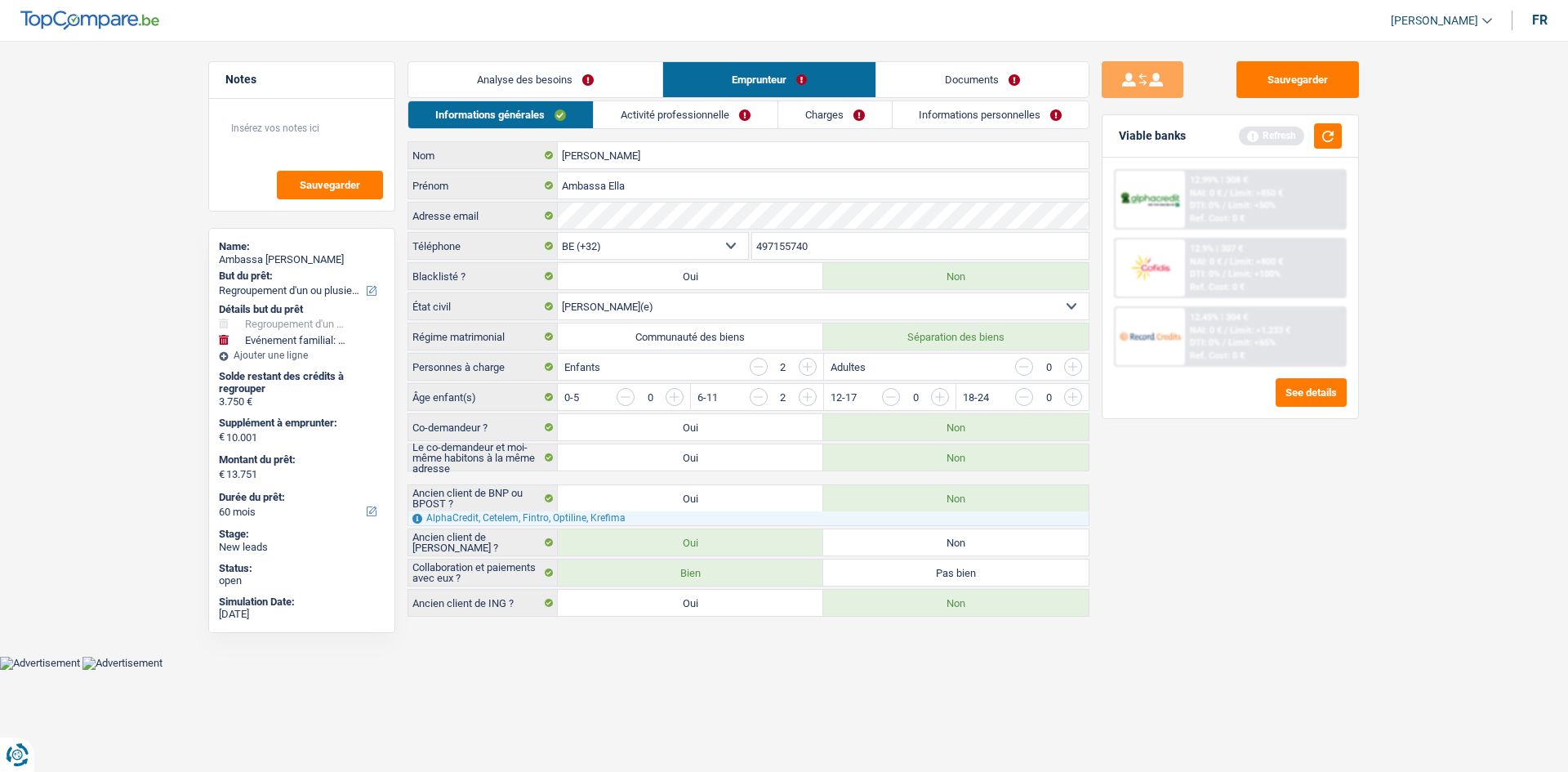 click on "Activité professionnelle" at bounding box center (685, 114) 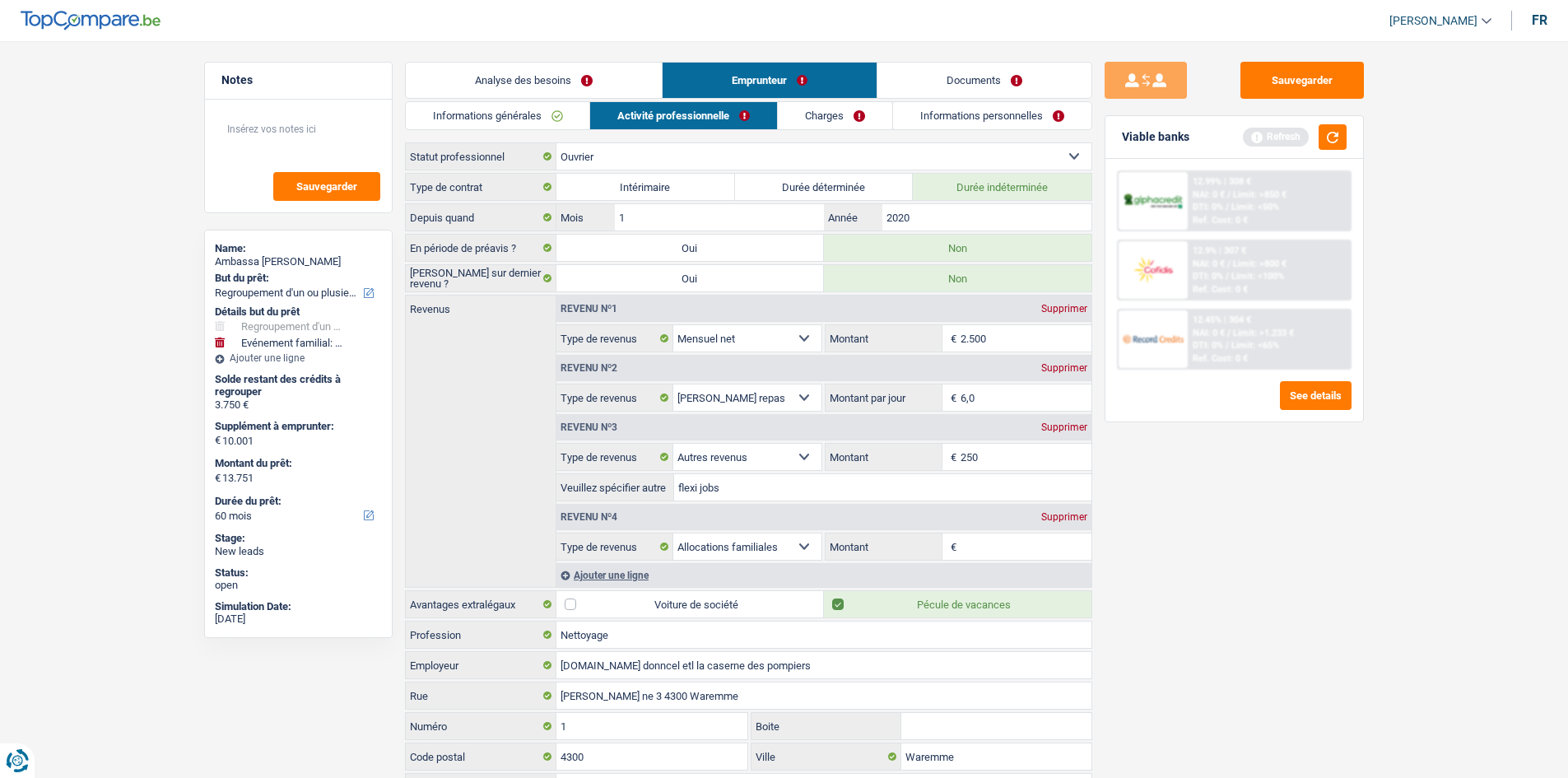 click on "Montant" at bounding box center [884, 547] 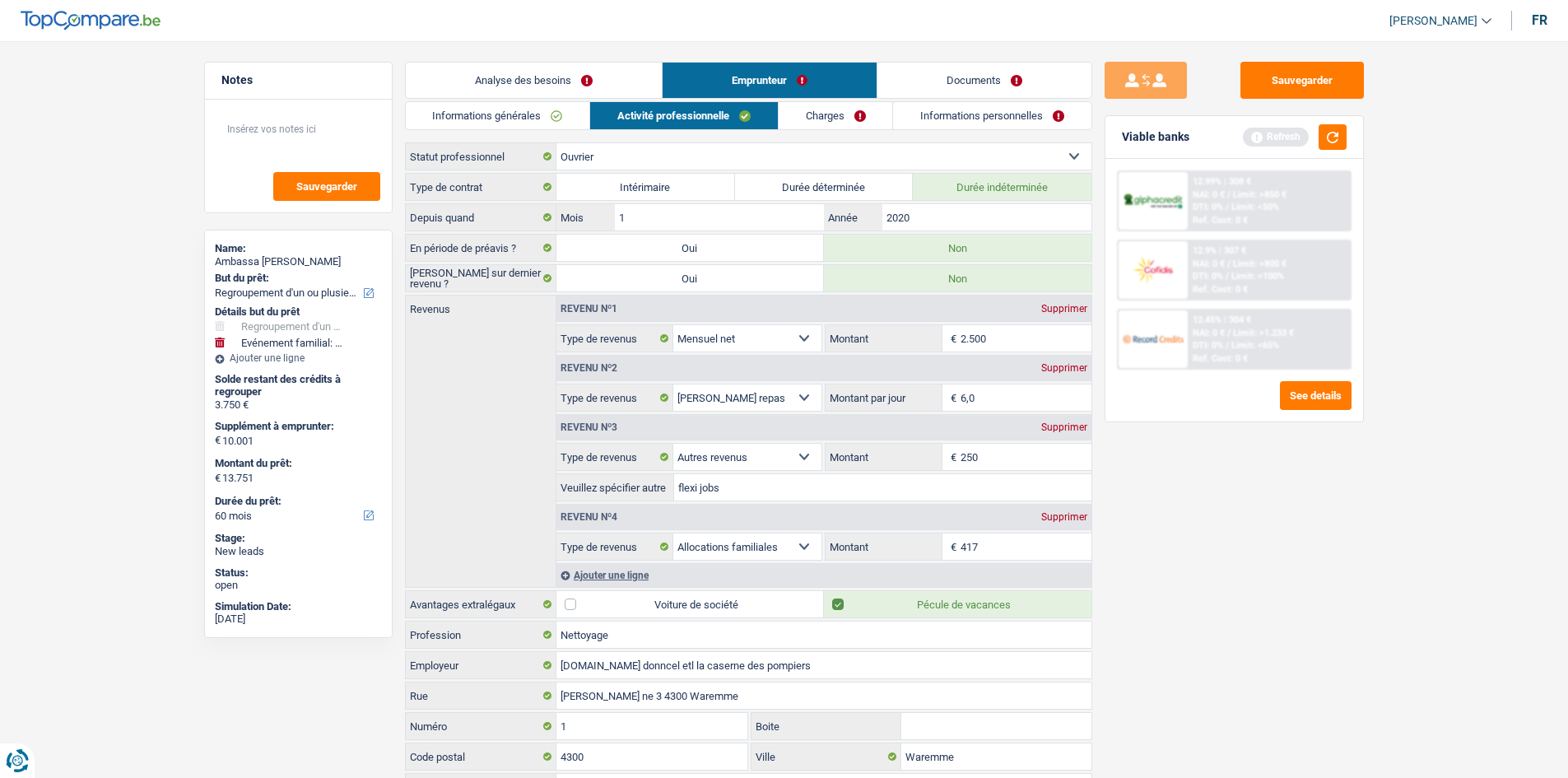 type on "417" 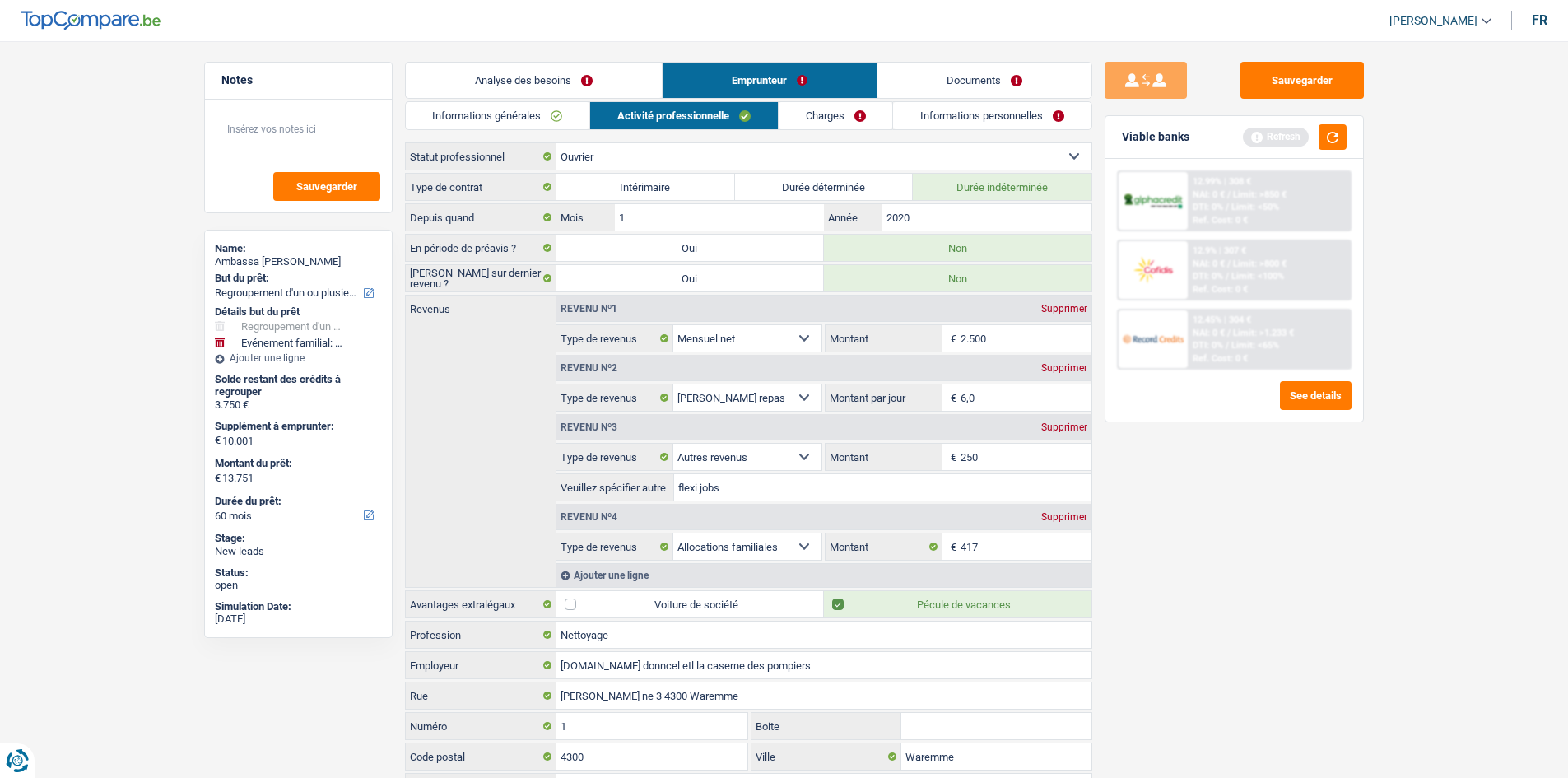 click on "Charges" at bounding box center [835, 115] 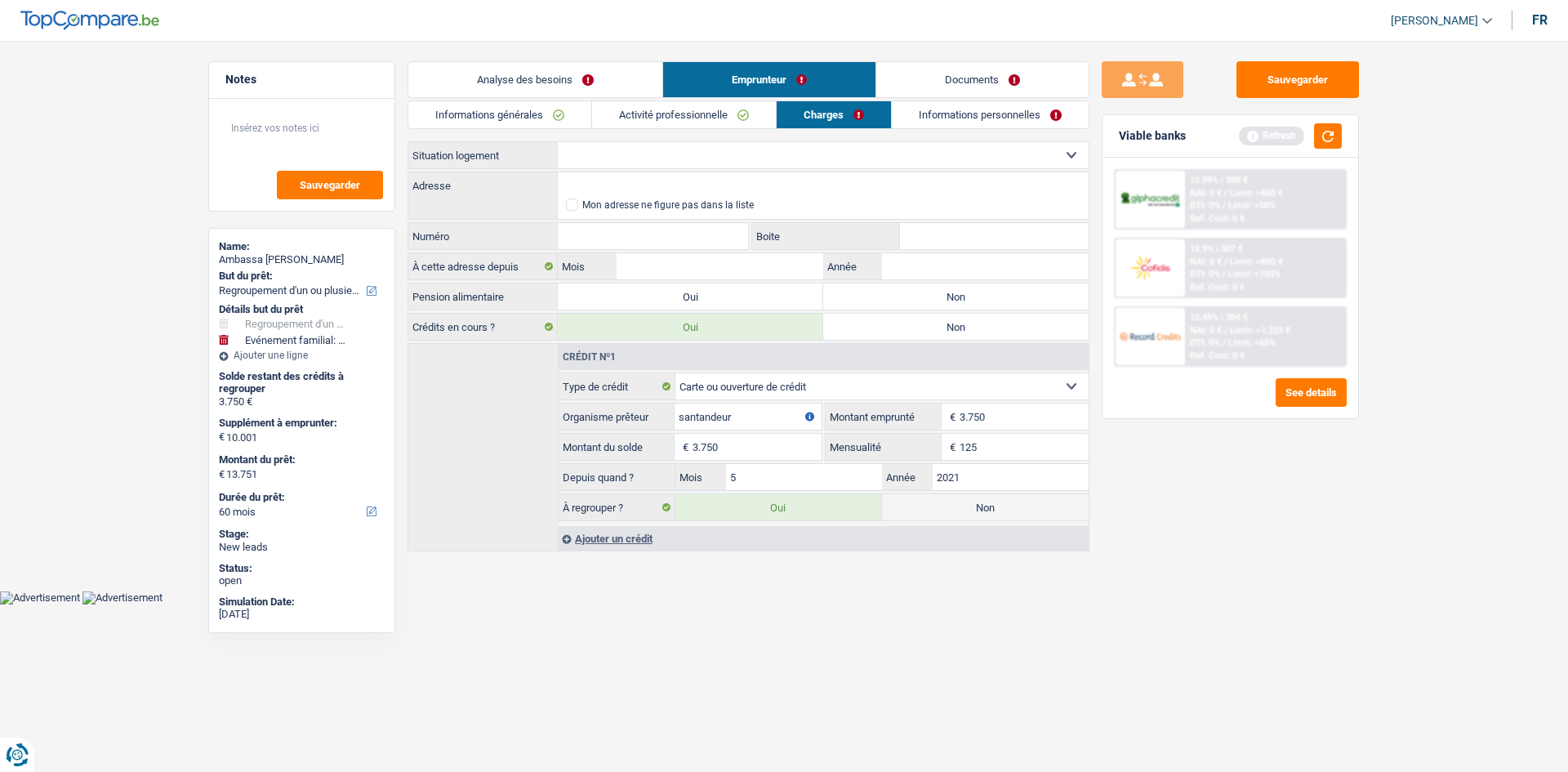 click on "Locataire Propriétaire avec prêt hypothécaire Propriétaire sans prêt hypothécaire Logé(e) par la famille Concierge
Sélectionner une option" at bounding box center (823, 155) 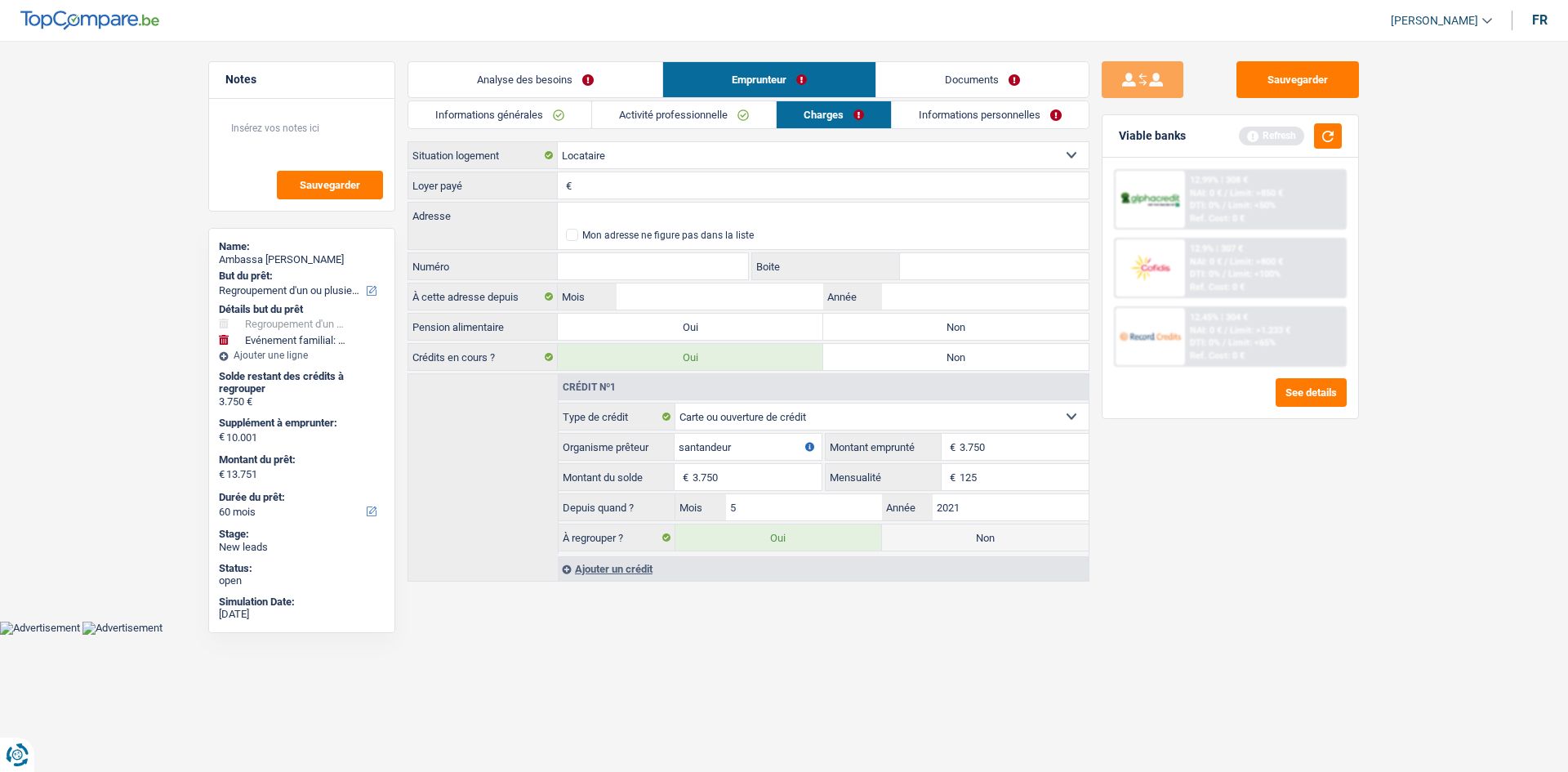 click on "Non" at bounding box center [956, 327] 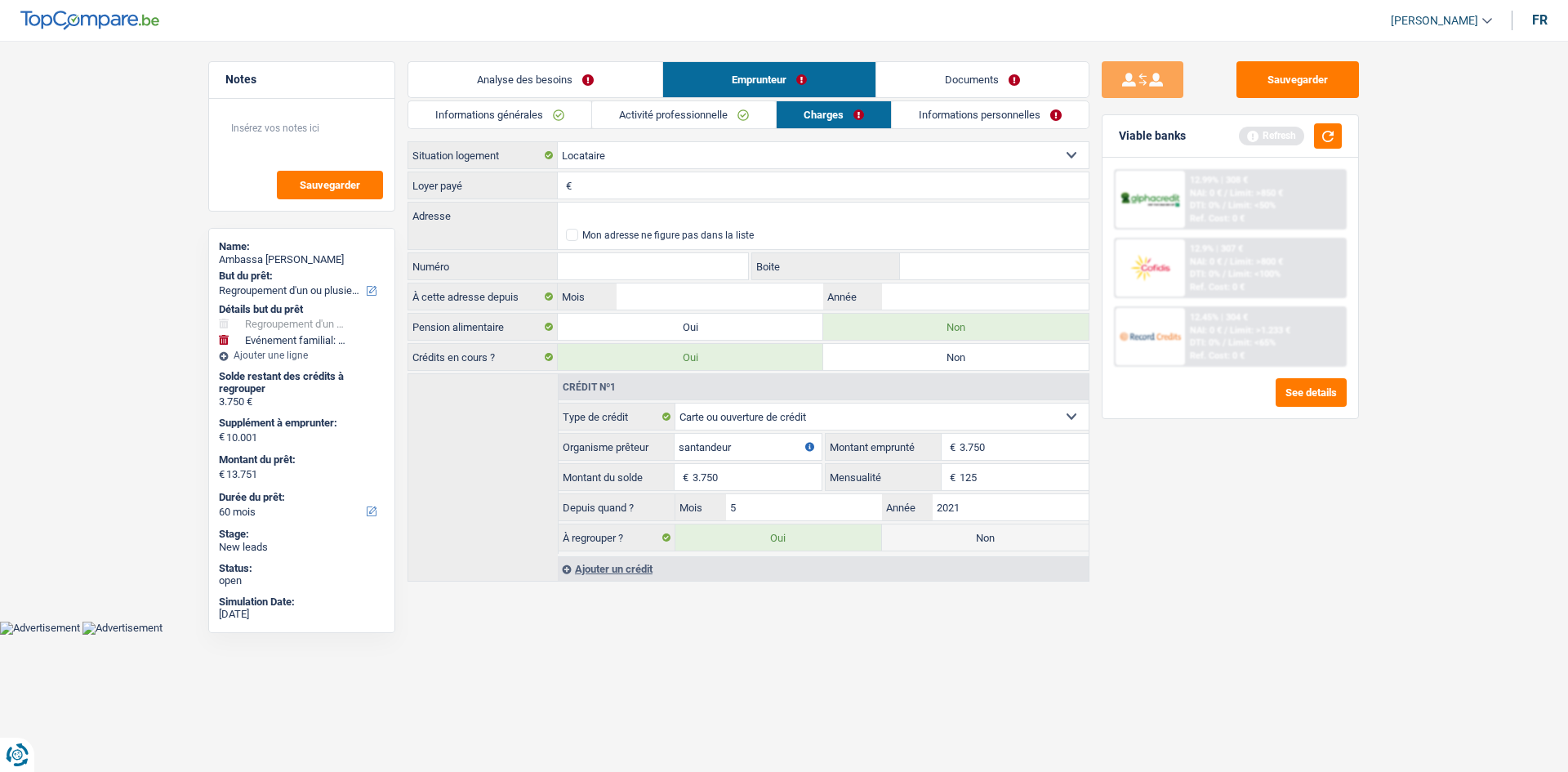 click on "Loyer payé" at bounding box center [832, 185] 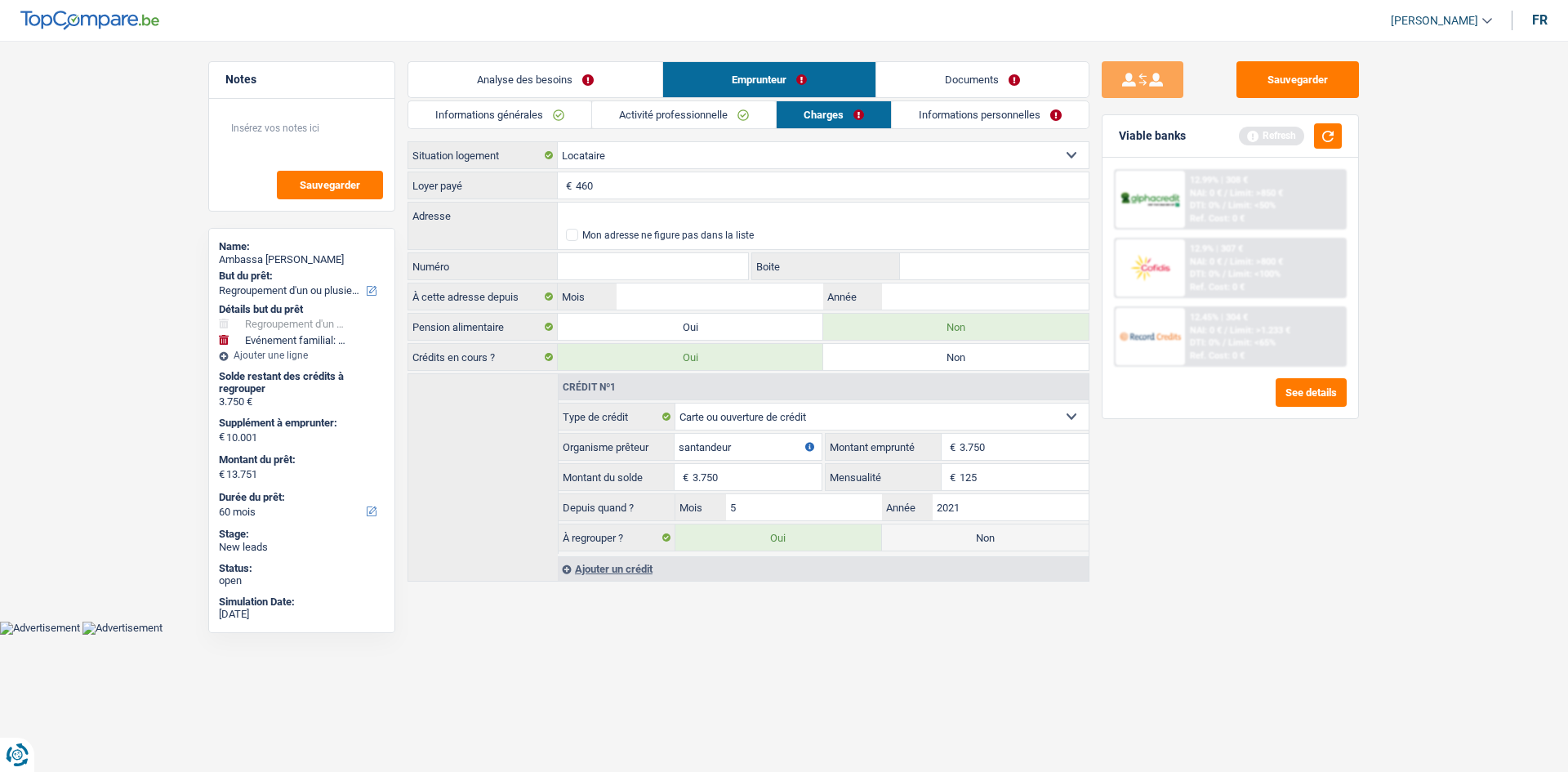 type on "460" 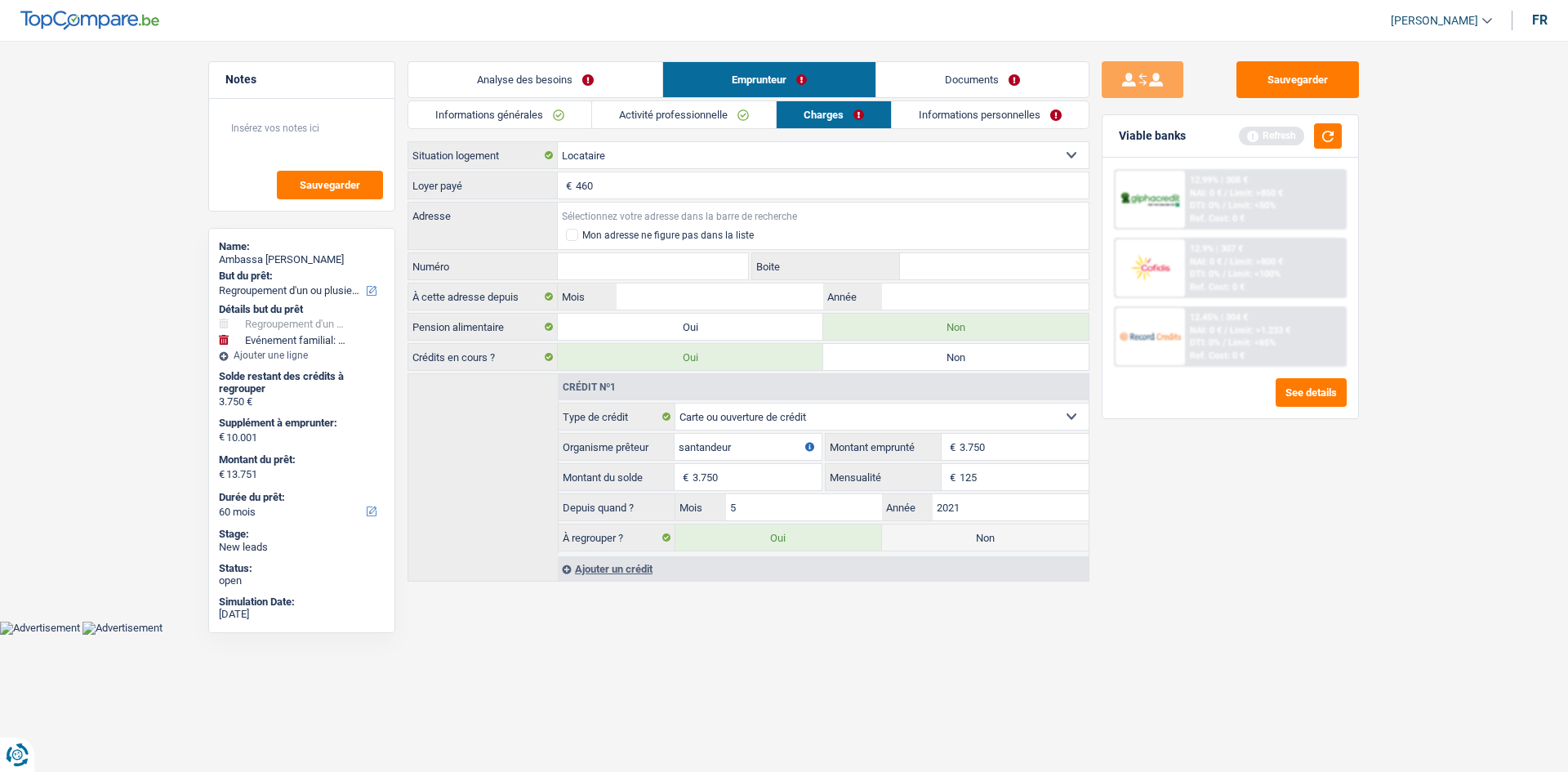 drag, startPoint x: 617, startPoint y: 204, endPoint x: 612, endPoint y: 217, distance: 13.928388 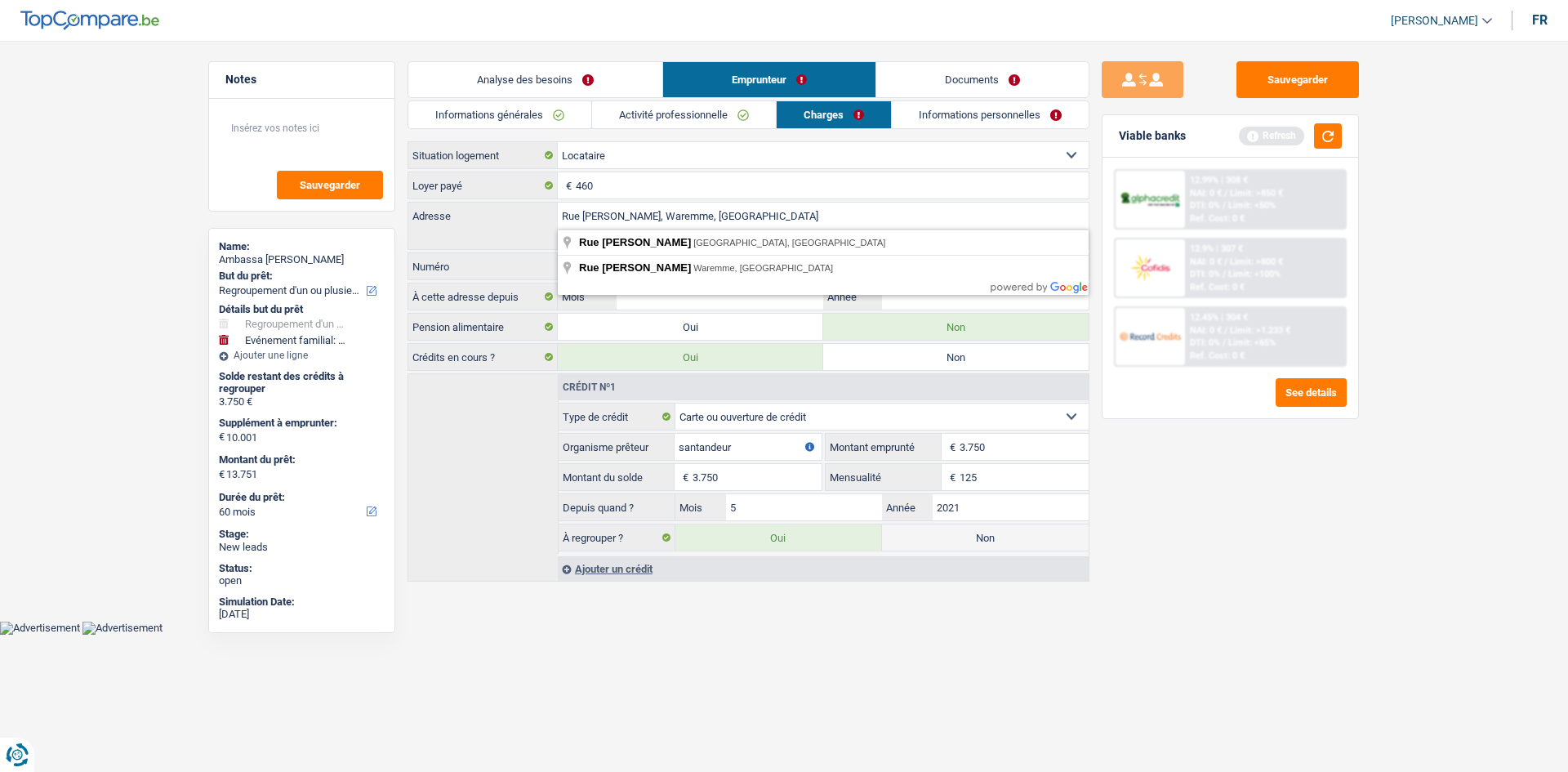 type on "Rue Hubert Stiernet, 4300, Waremme, BE" 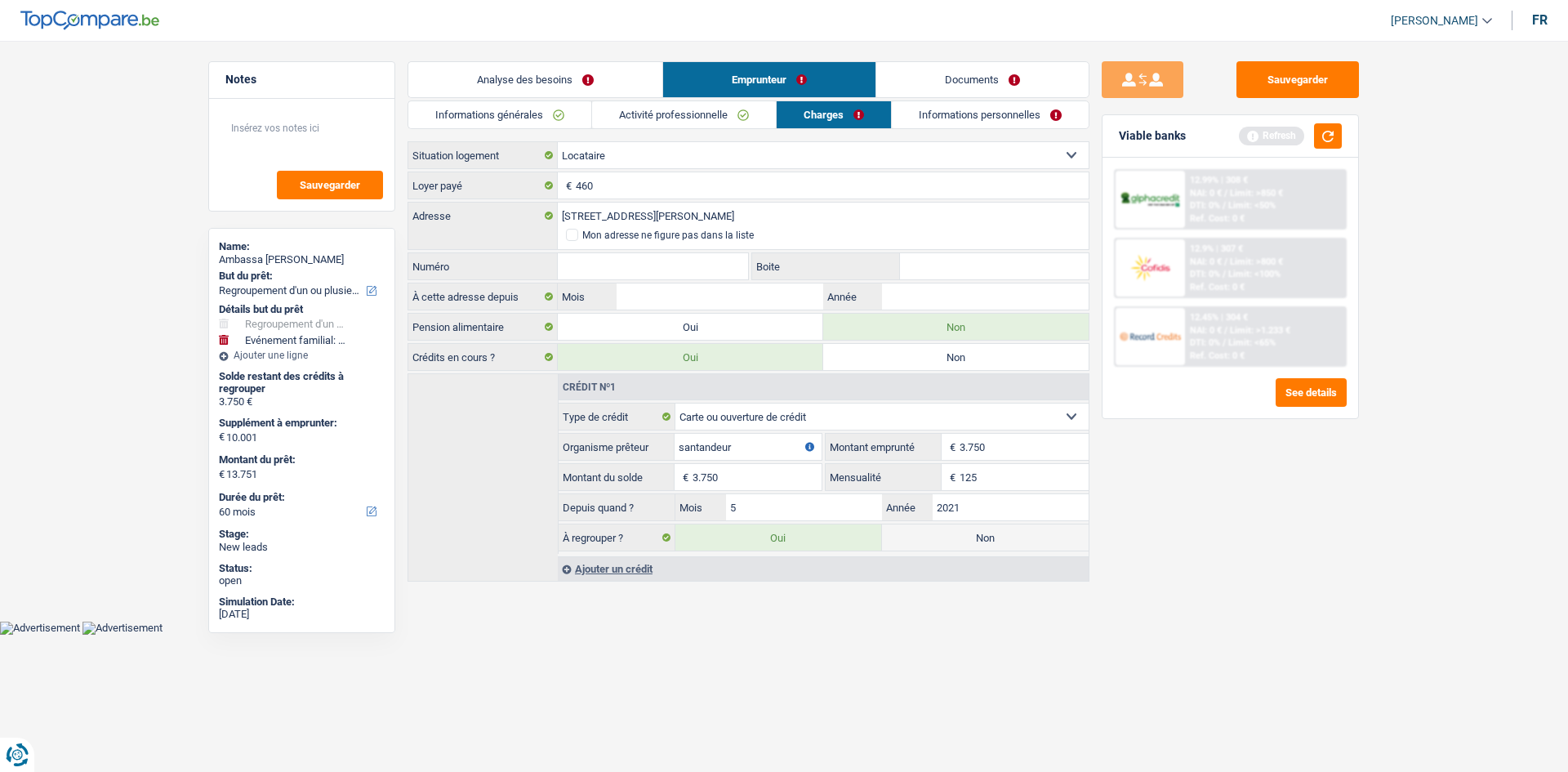 drag, startPoint x: 641, startPoint y: 261, endPoint x: 736, endPoint y: 269, distance: 95.33625 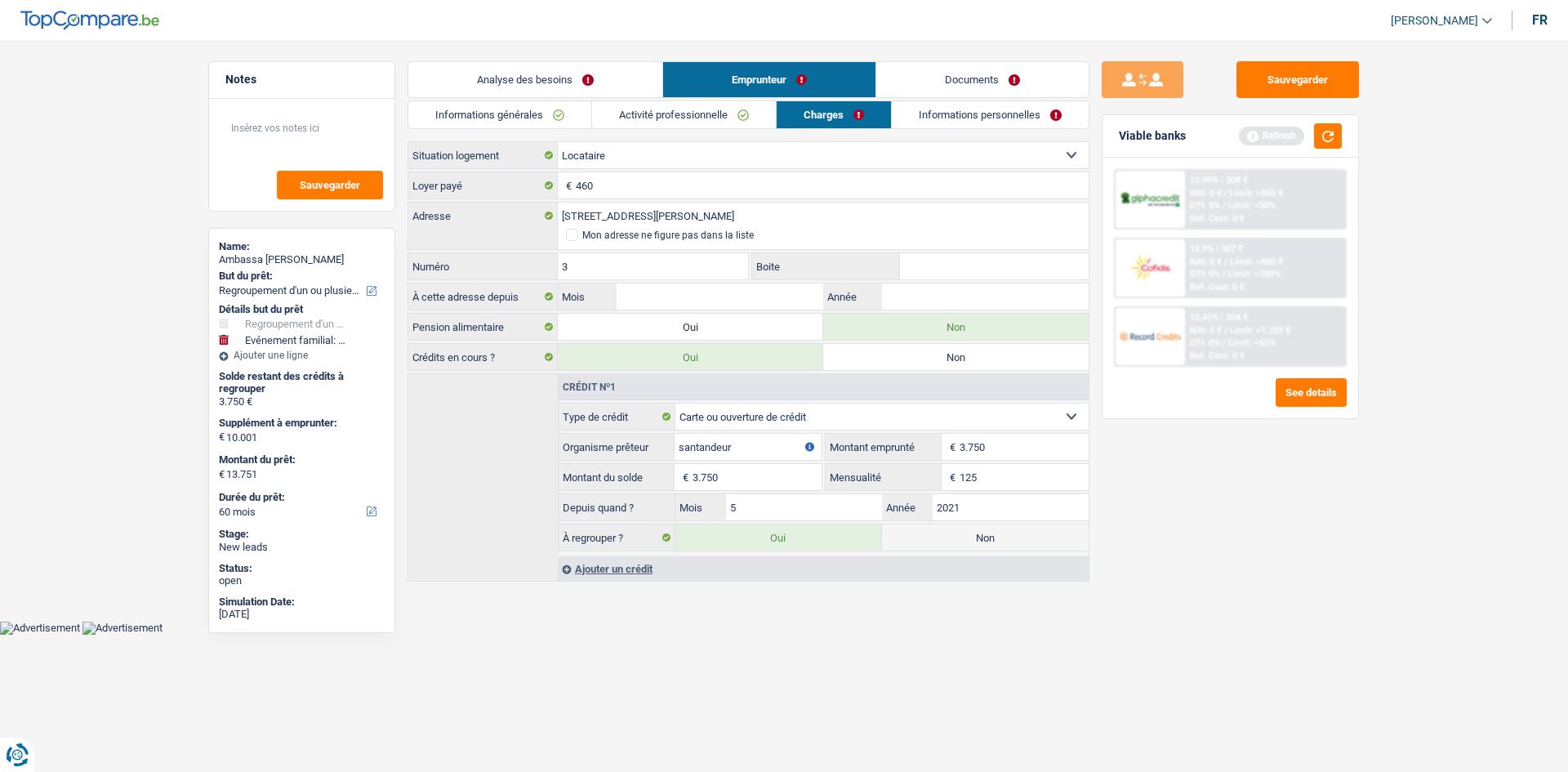 type on "3" 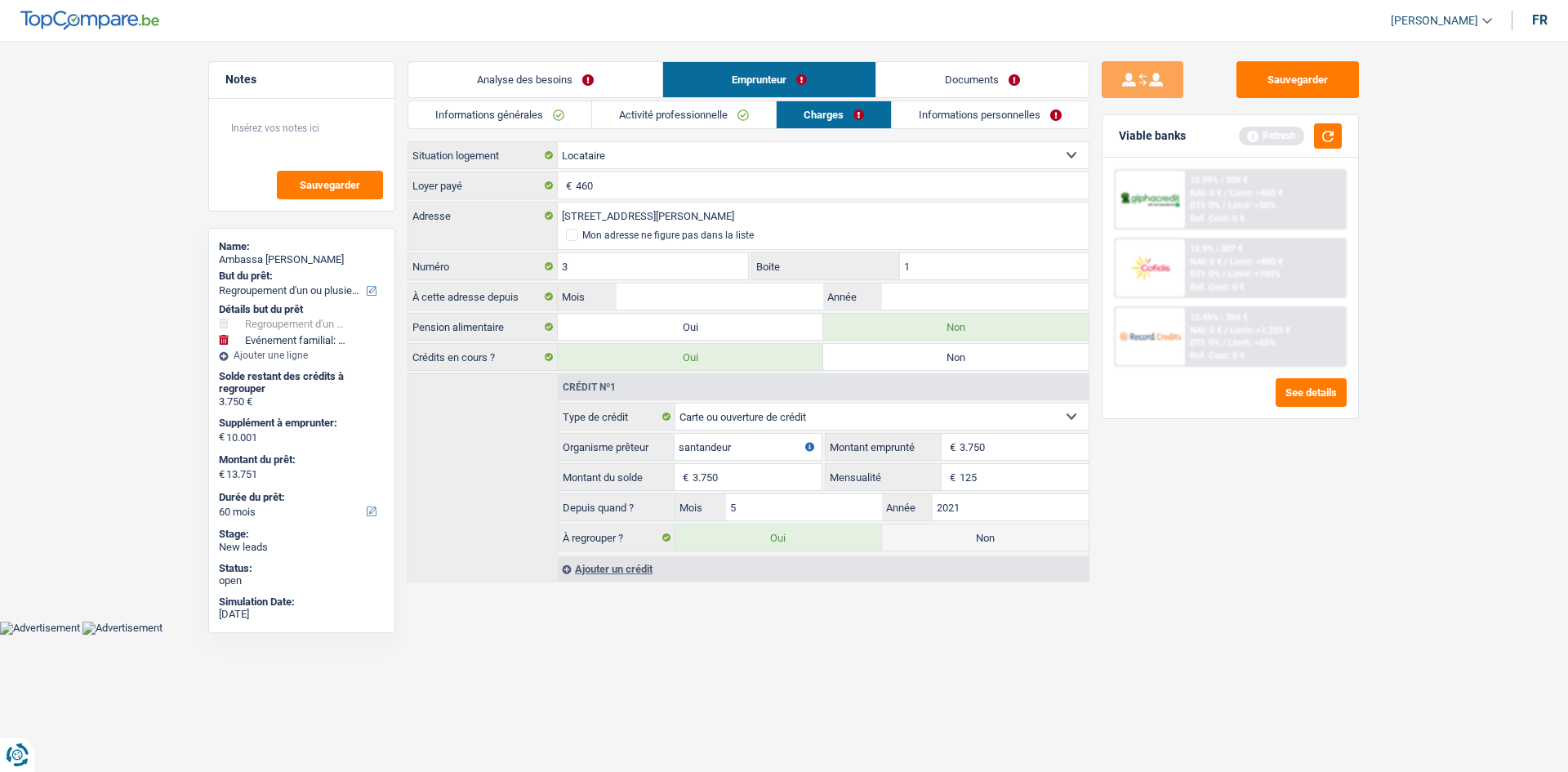 type on "1" 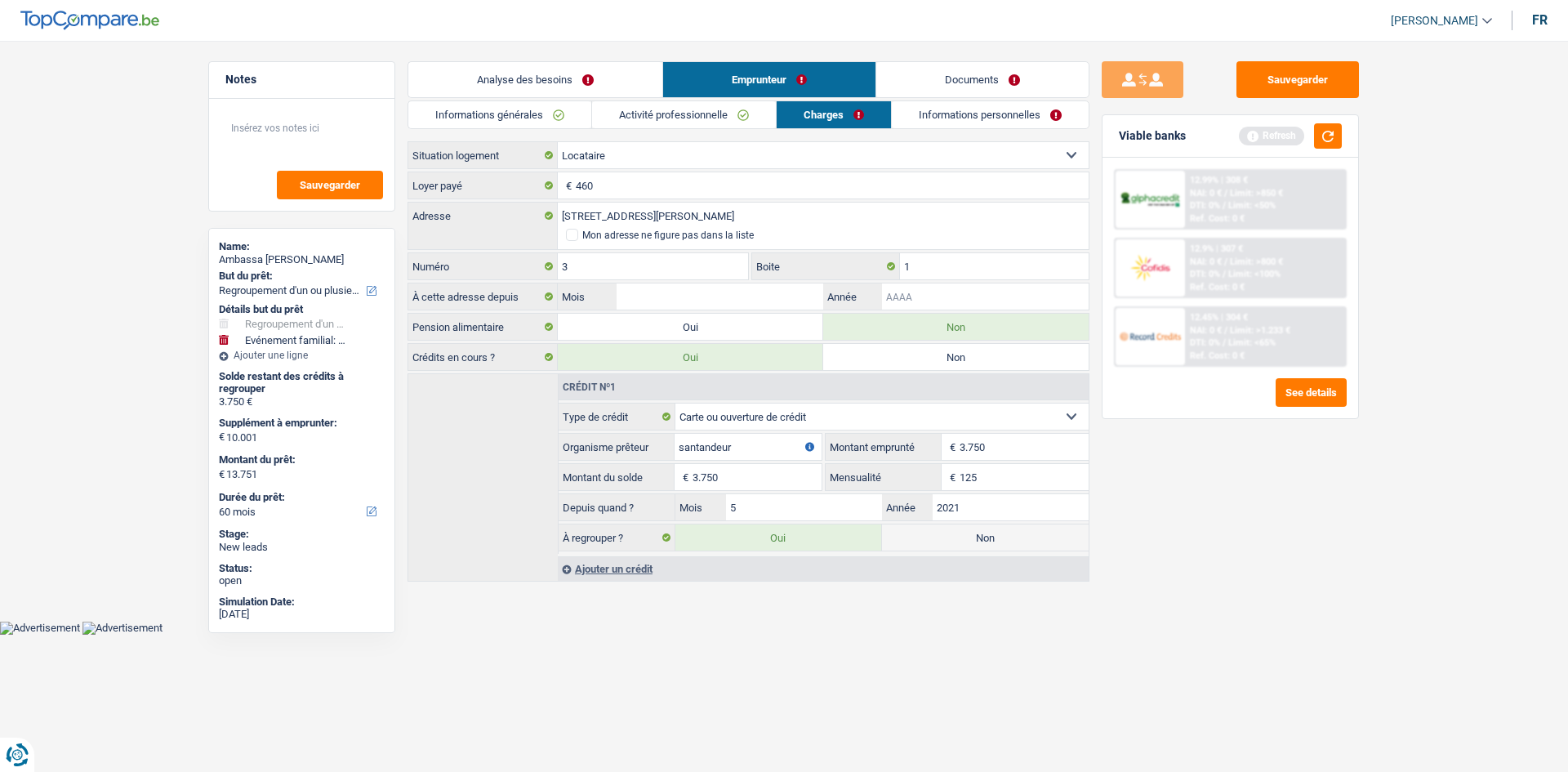 click on "Année" at bounding box center [985, 297] 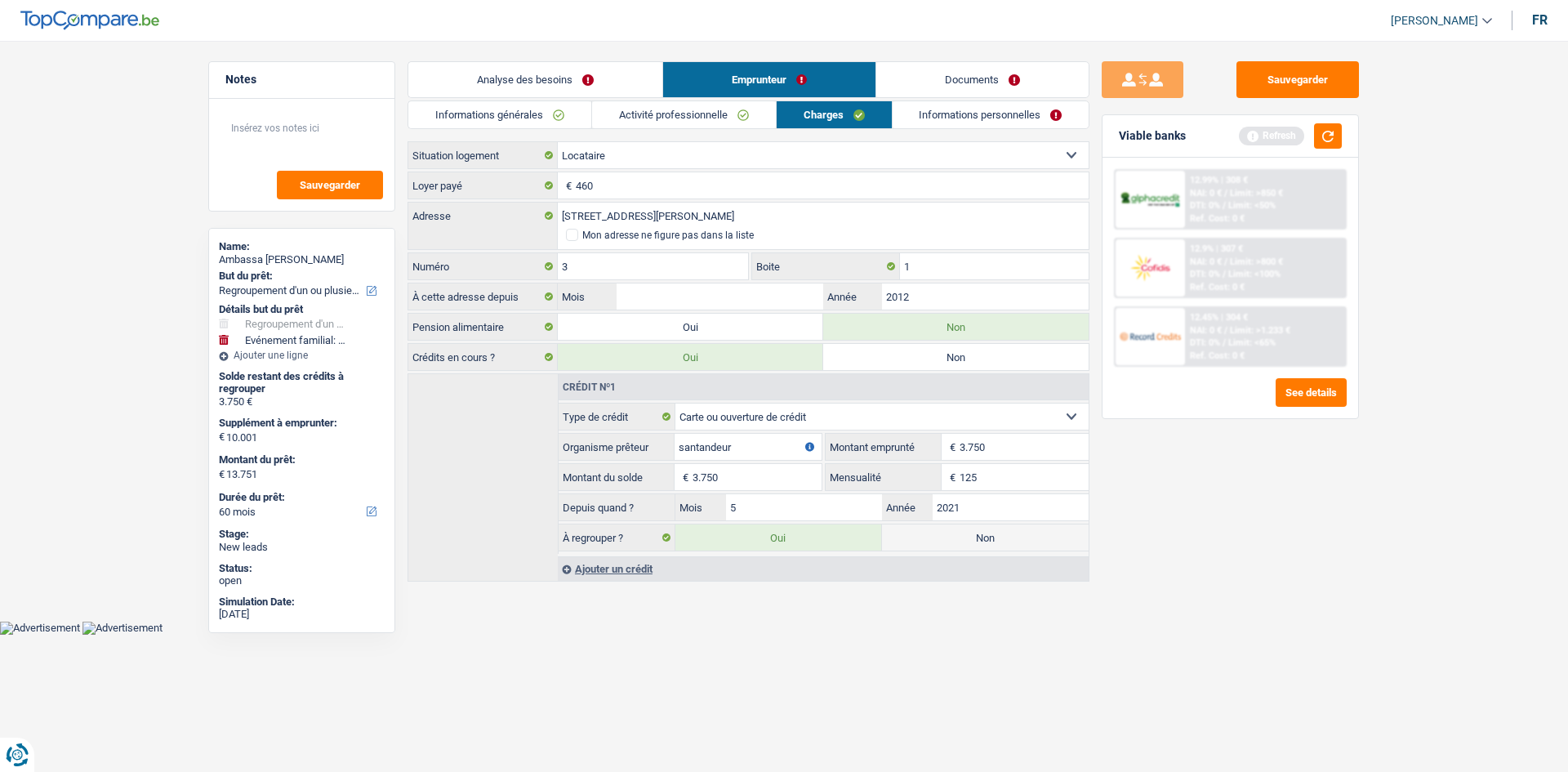 type on "2012" 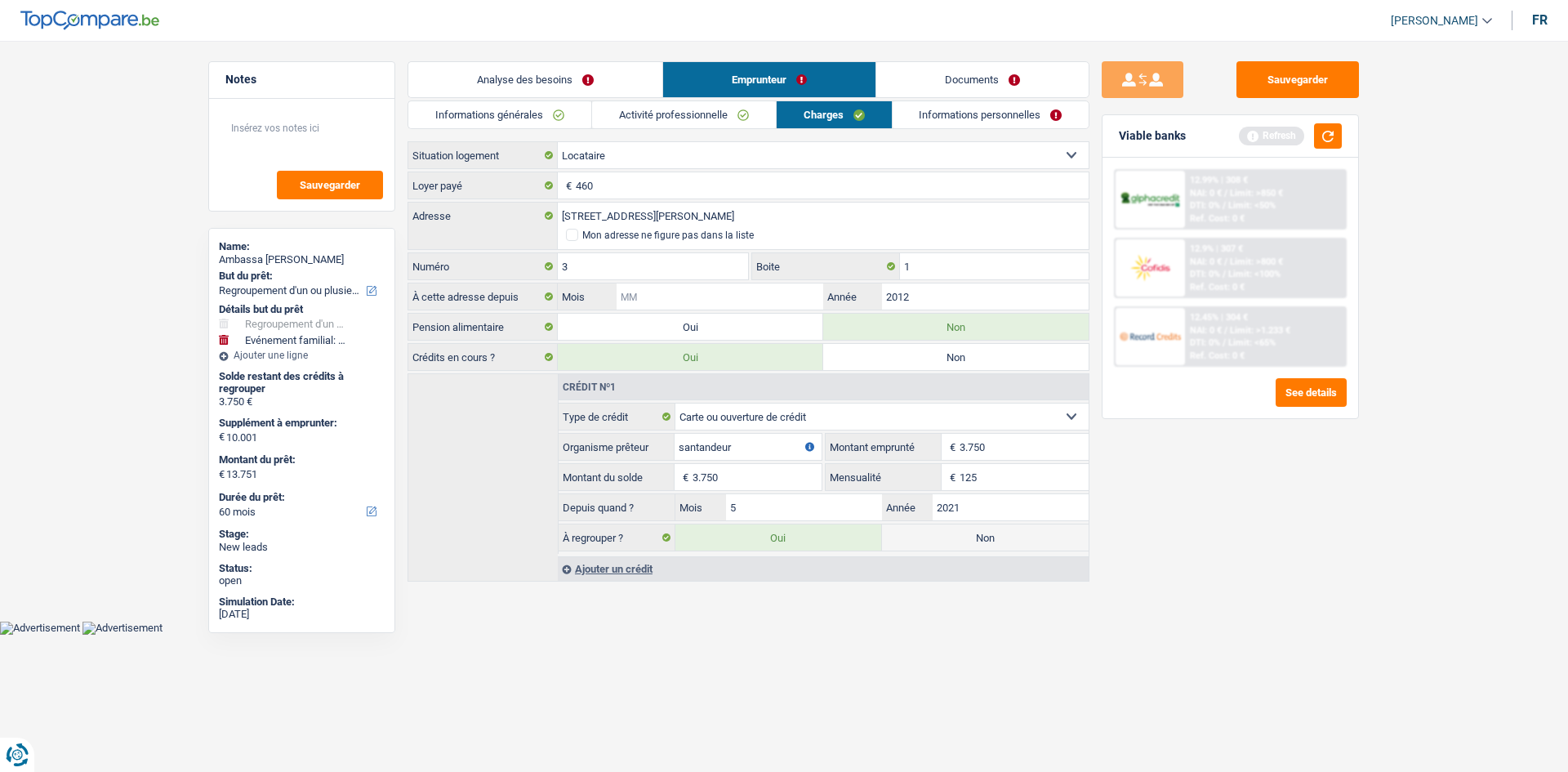 click on "Mois" at bounding box center (719, 297) 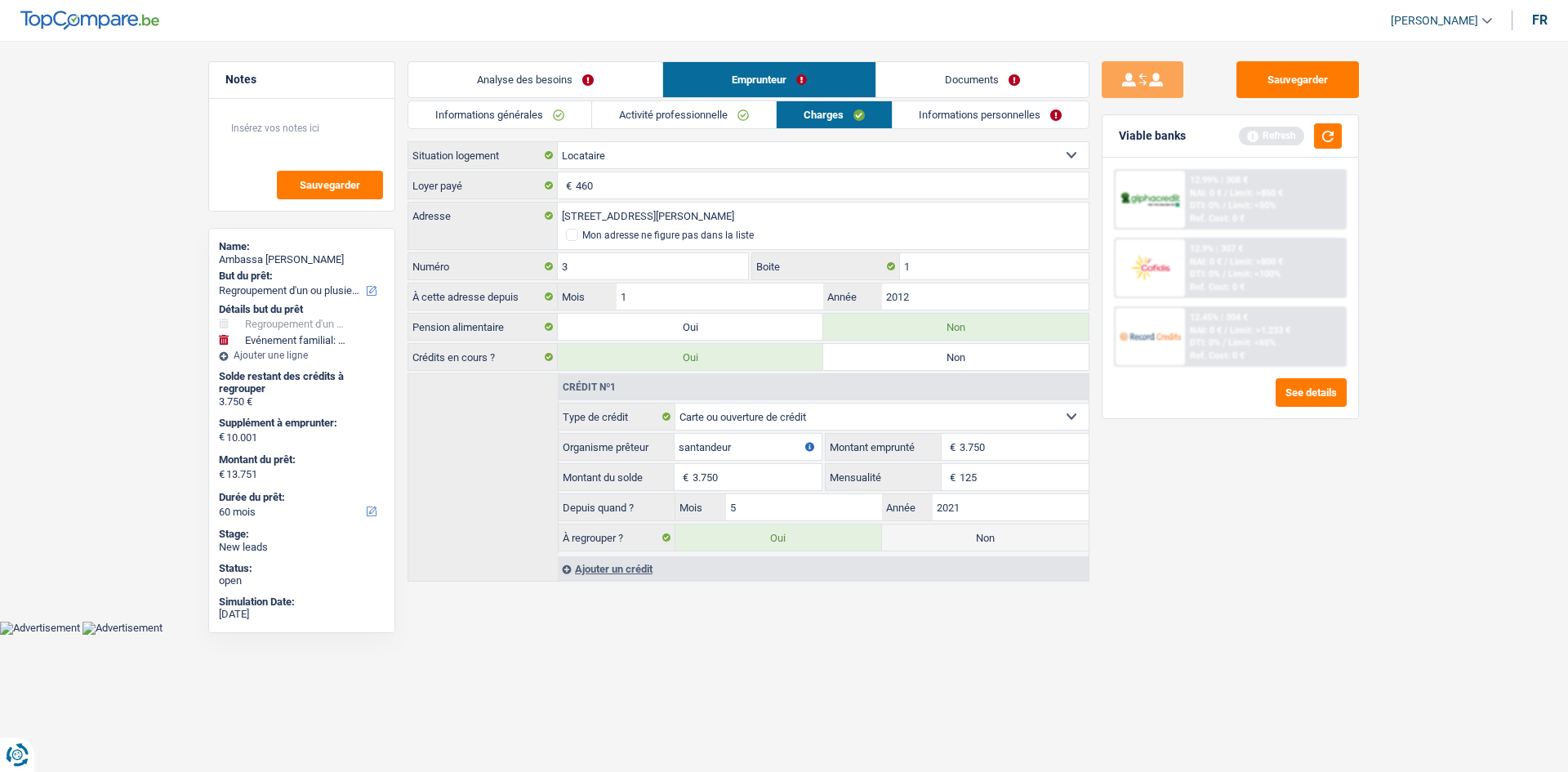 type on "12" 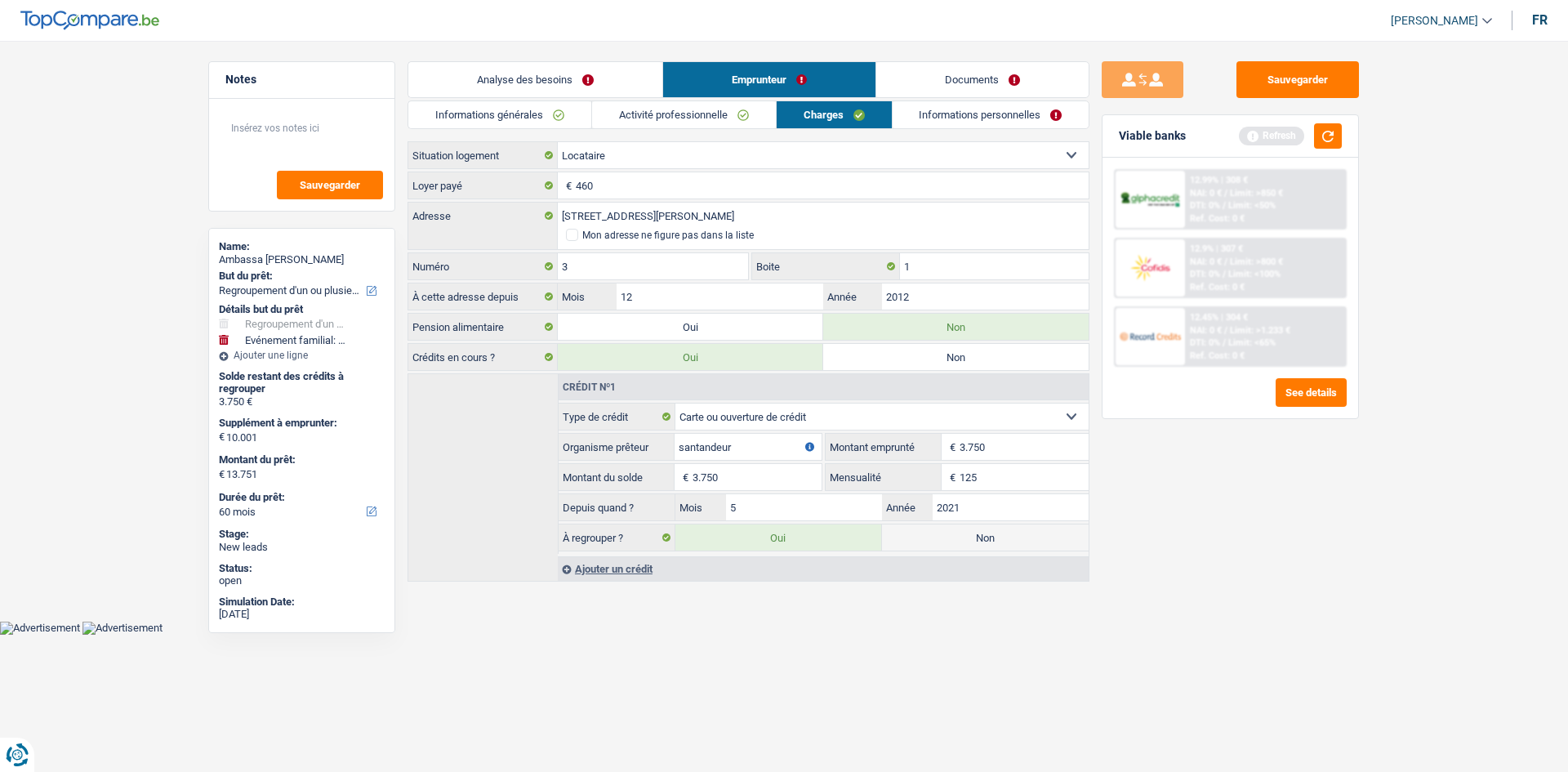 click on "Informations personnelles" at bounding box center [991, 114] 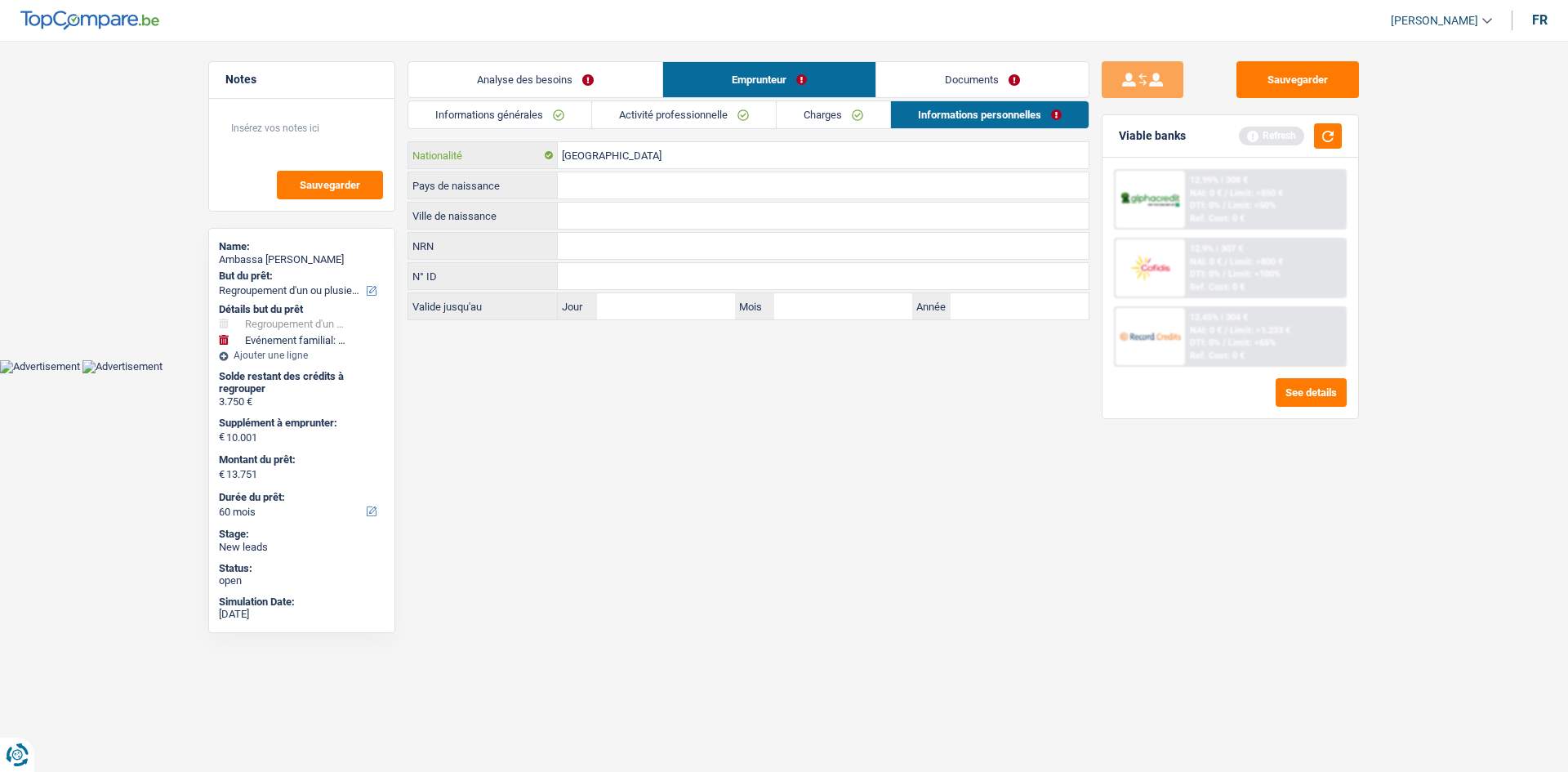 click on "[GEOGRAPHIC_DATA]" at bounding box center [823, 155] 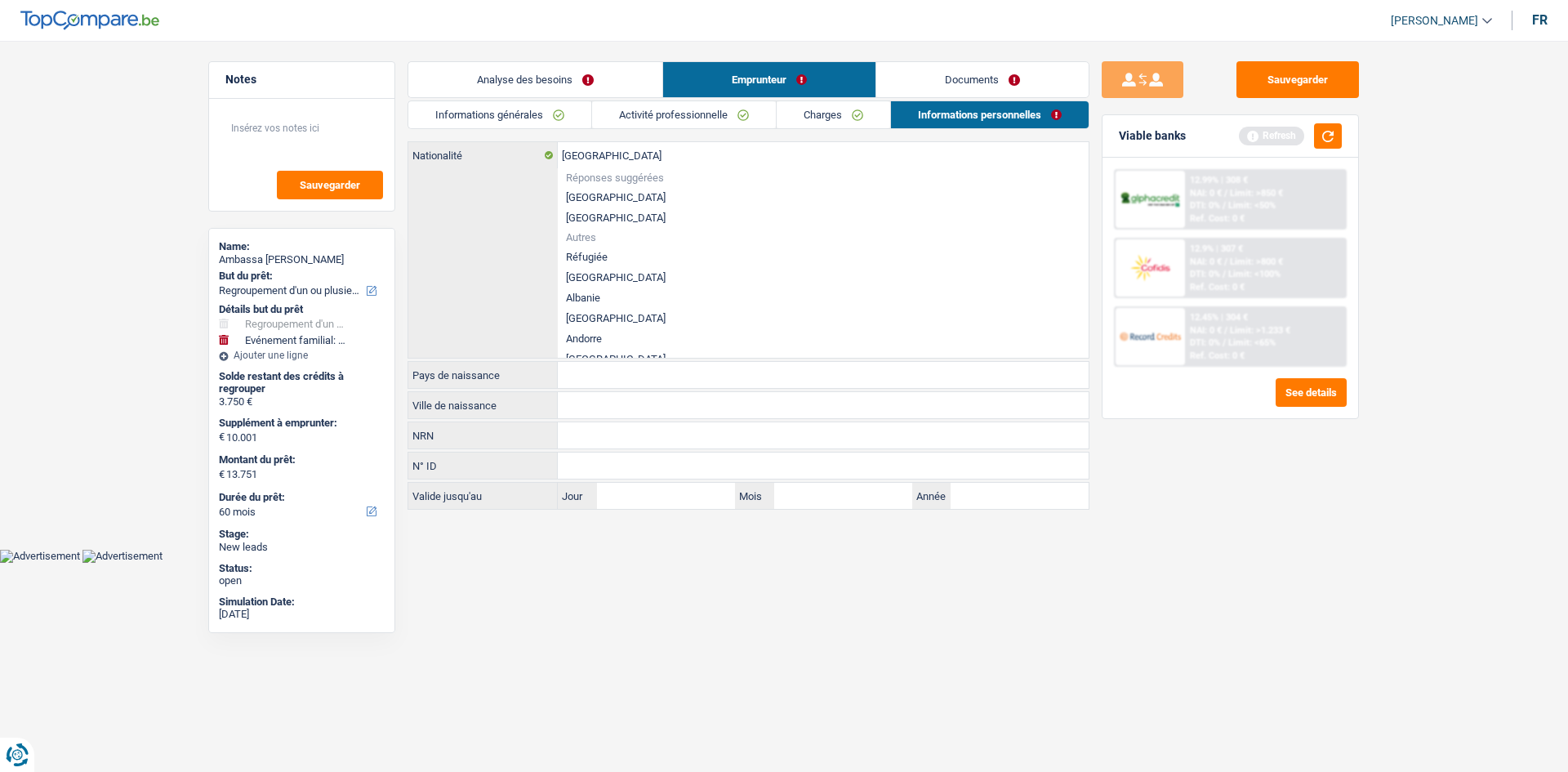 click on "Sauvegarder
Viable banks
Refresh
12.99% | 308 €
NAI: 0 €
/
Limit: >850 €
DTI: 0%
/
Limit: <50%
Ref. Cost: 0 €
12.9% | 307 €
NAI: 0 €
/
Limit: >800 €
DTI: 0%
/               /       /" at bounding box center [1230, 401] 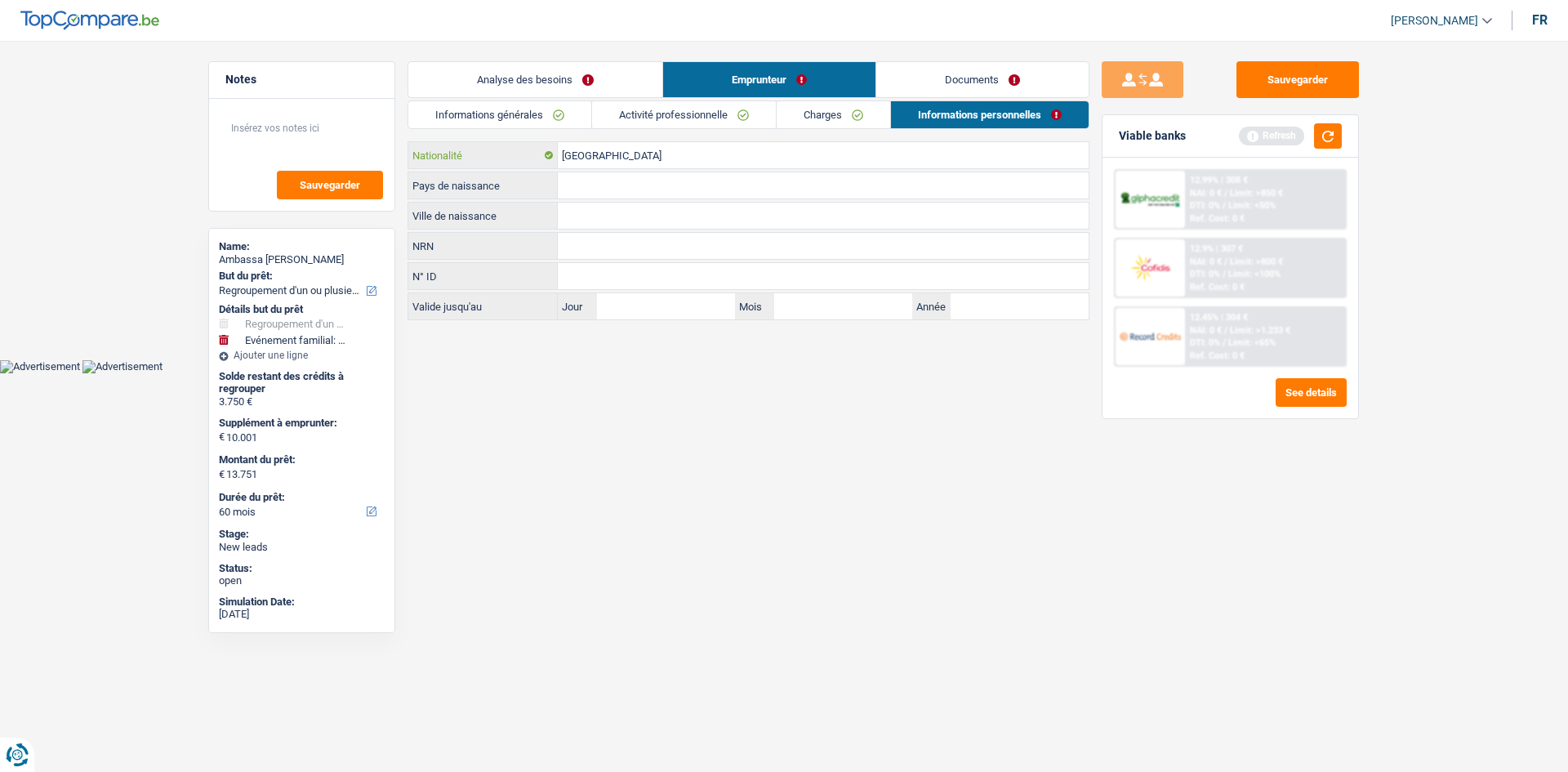 click on "[GEOGRAPHIC_DATA]" at bounding box center (823, 155) 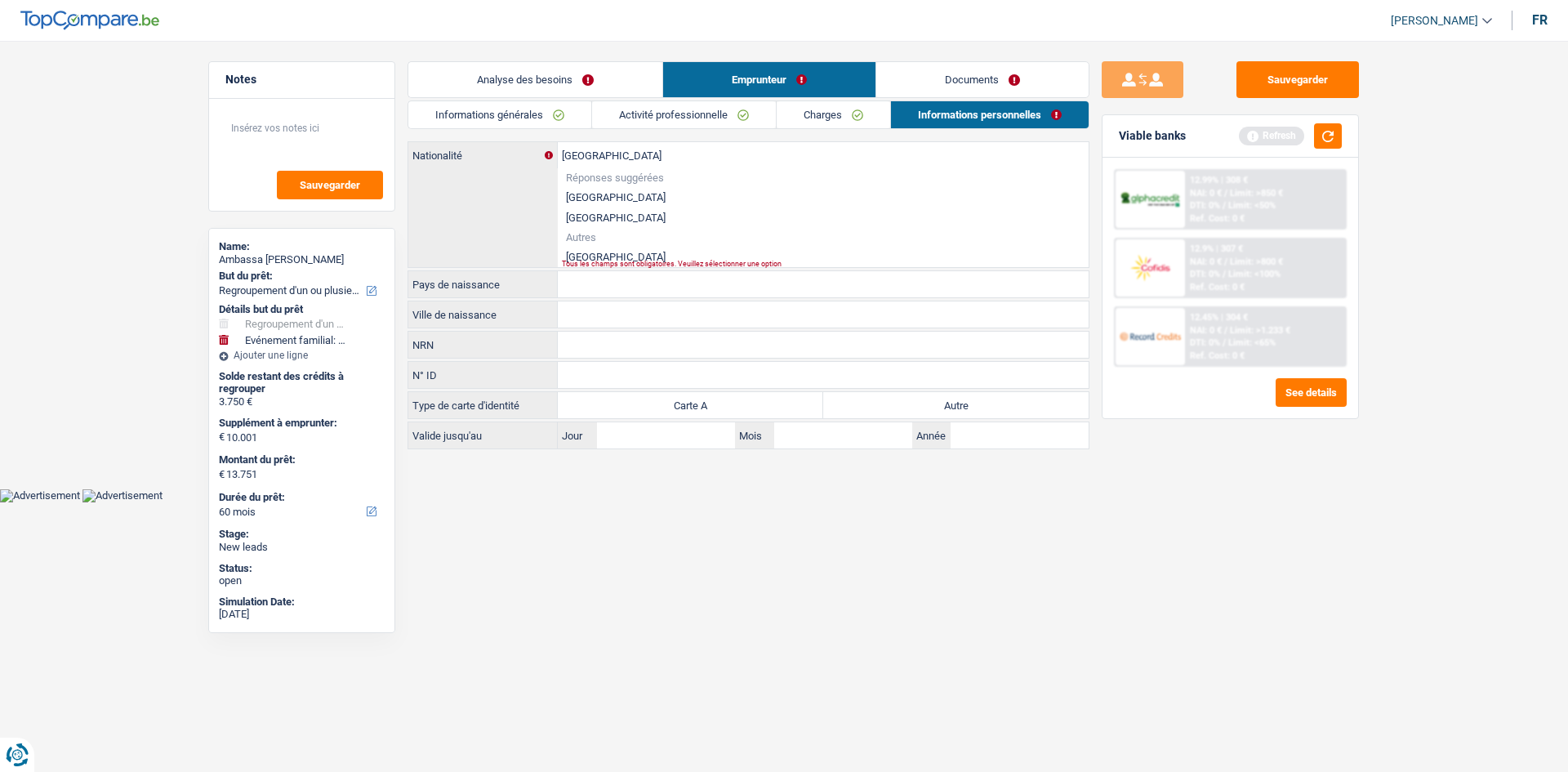 click on "[GEOGRAPHIC_DATA]" at bounding box center [823, 257] 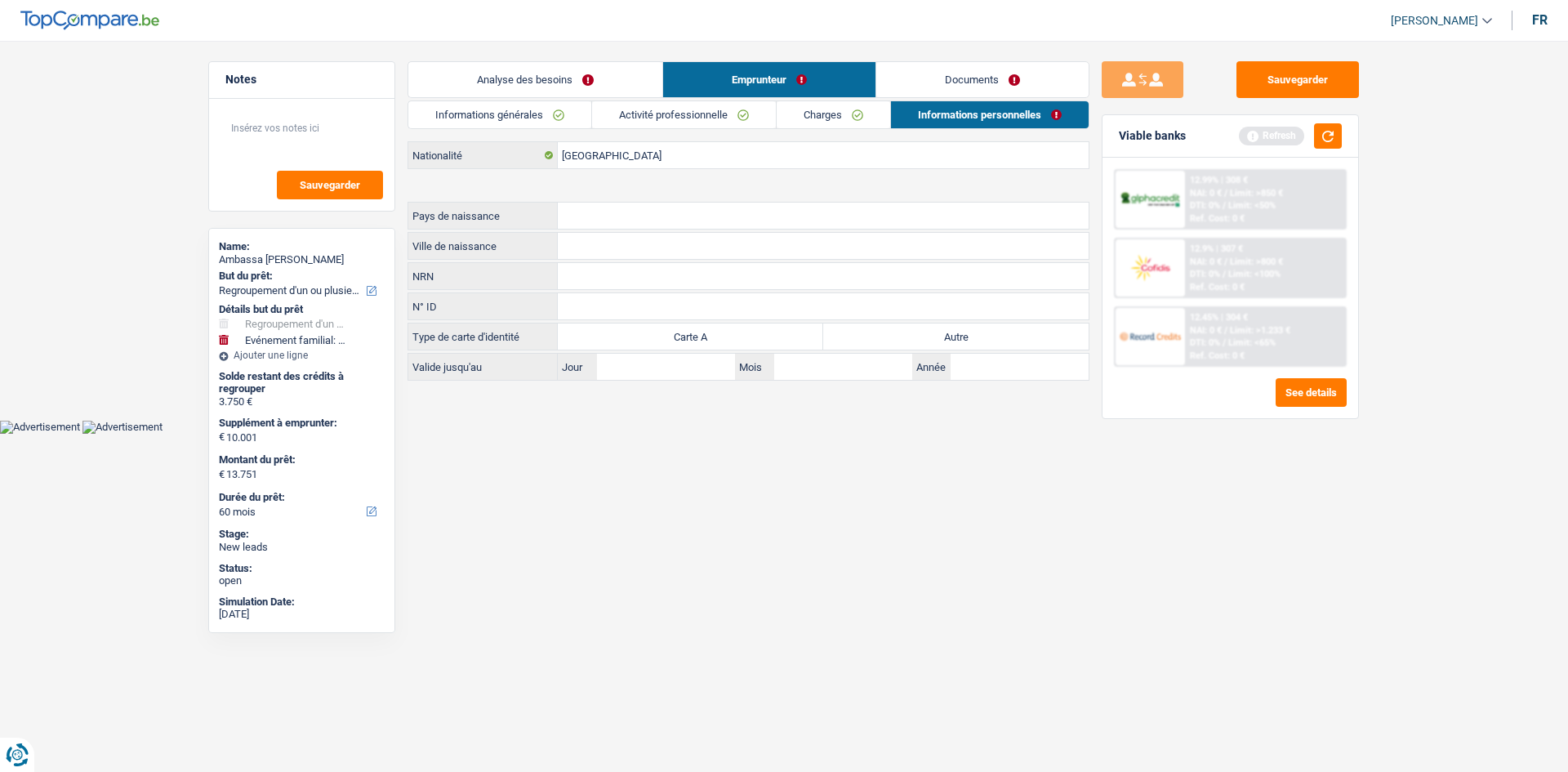type on "[GEOGRAPHIC_DATA]" 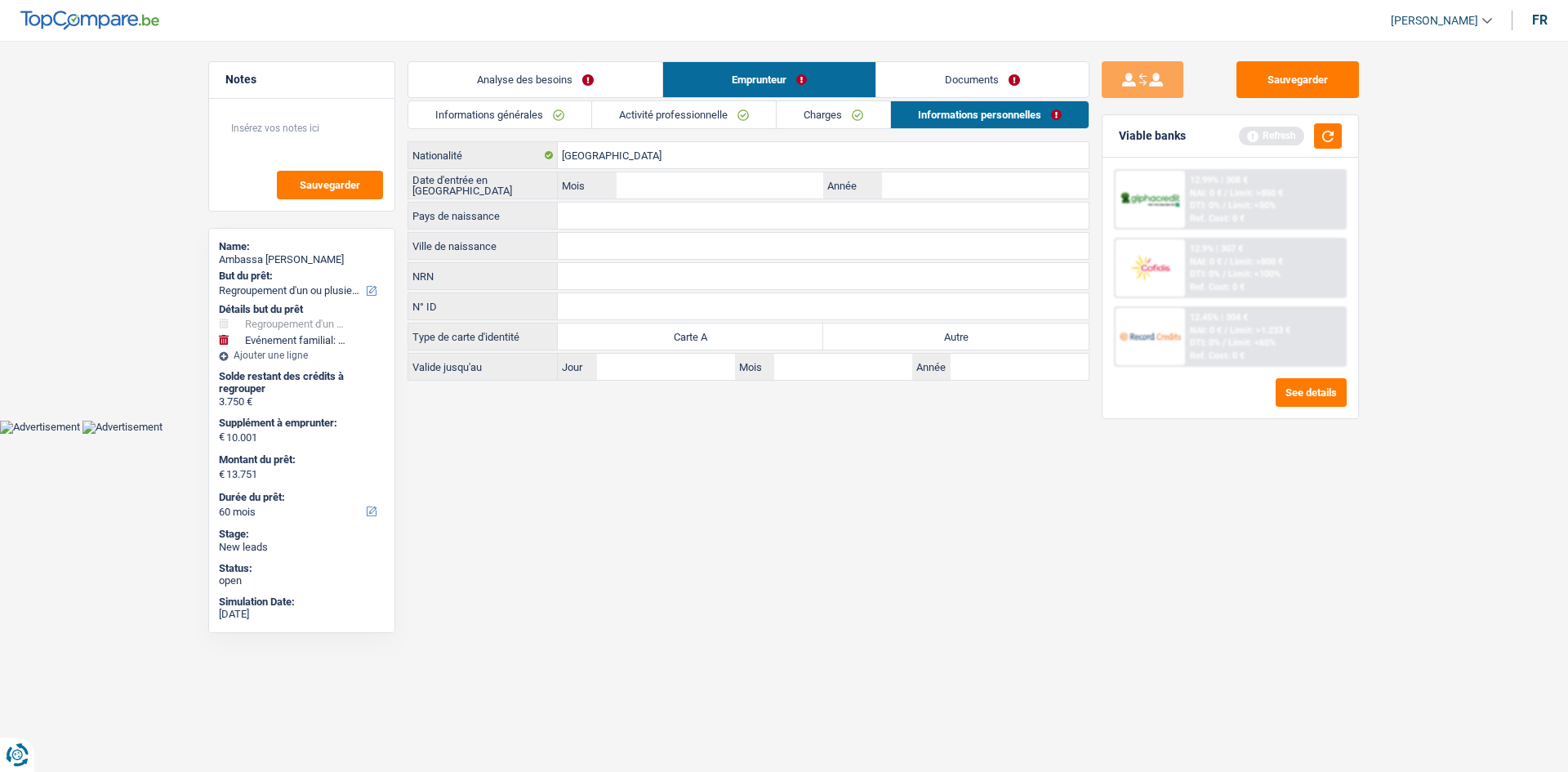 click on "Autre" at bounding box center (956, 337) 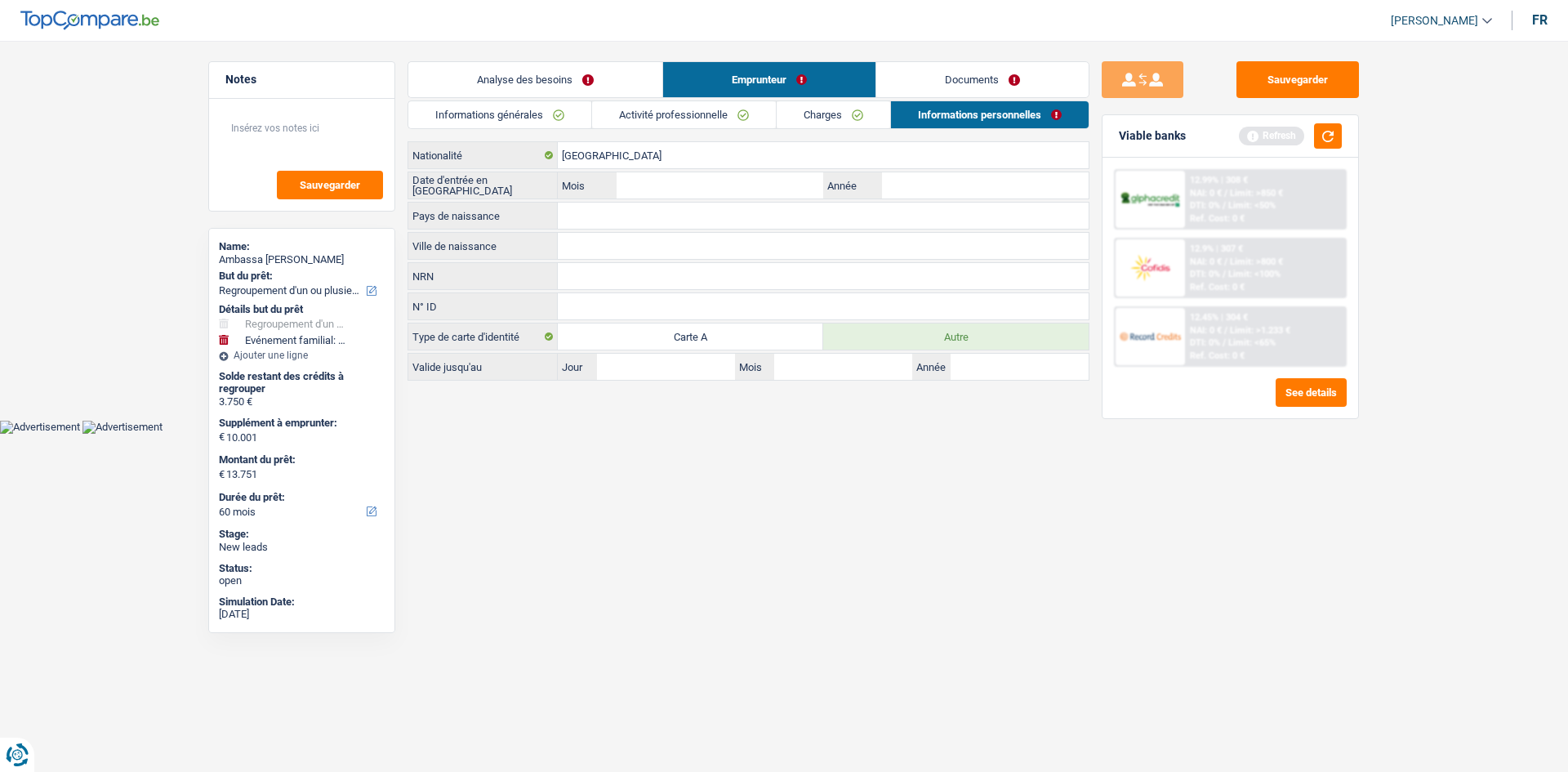click on "Cameroun
Nationalité
Date d'entrée en Belgique
Mois
/
Année
Pays de naissance
Tous les champs sont obligatoires. Veuillez sélectionner une option
Ville de naissance
Tous les champs sont obligatoires. Veuillez fournir une réponse plus longue
NRN
Tous les champs sont obligatoires. Veuillez fournir une réponse plus longue
N° ID
Tous les champs sont obligatoires. Veuillez fournir une réponse plus longue     Type de carte d'identité
Carte A
Autre
Valide jusqu'au
Jour
/
Mois" at bounding box center [748, 261] 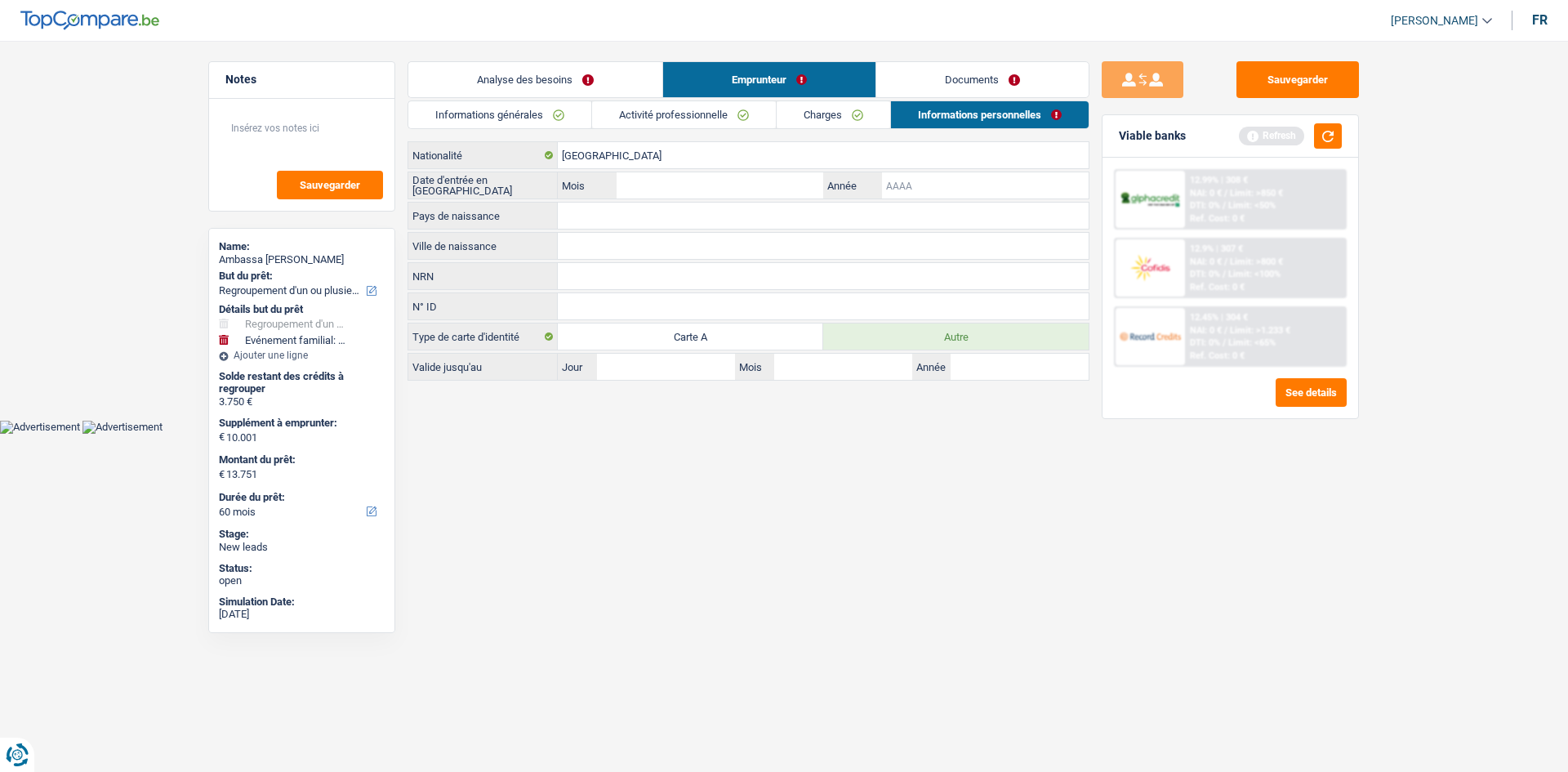 drag, startPoint x: 922, startPoint y: 195, endPoint x: 928, endPoint y: 208, distance: 14.317821 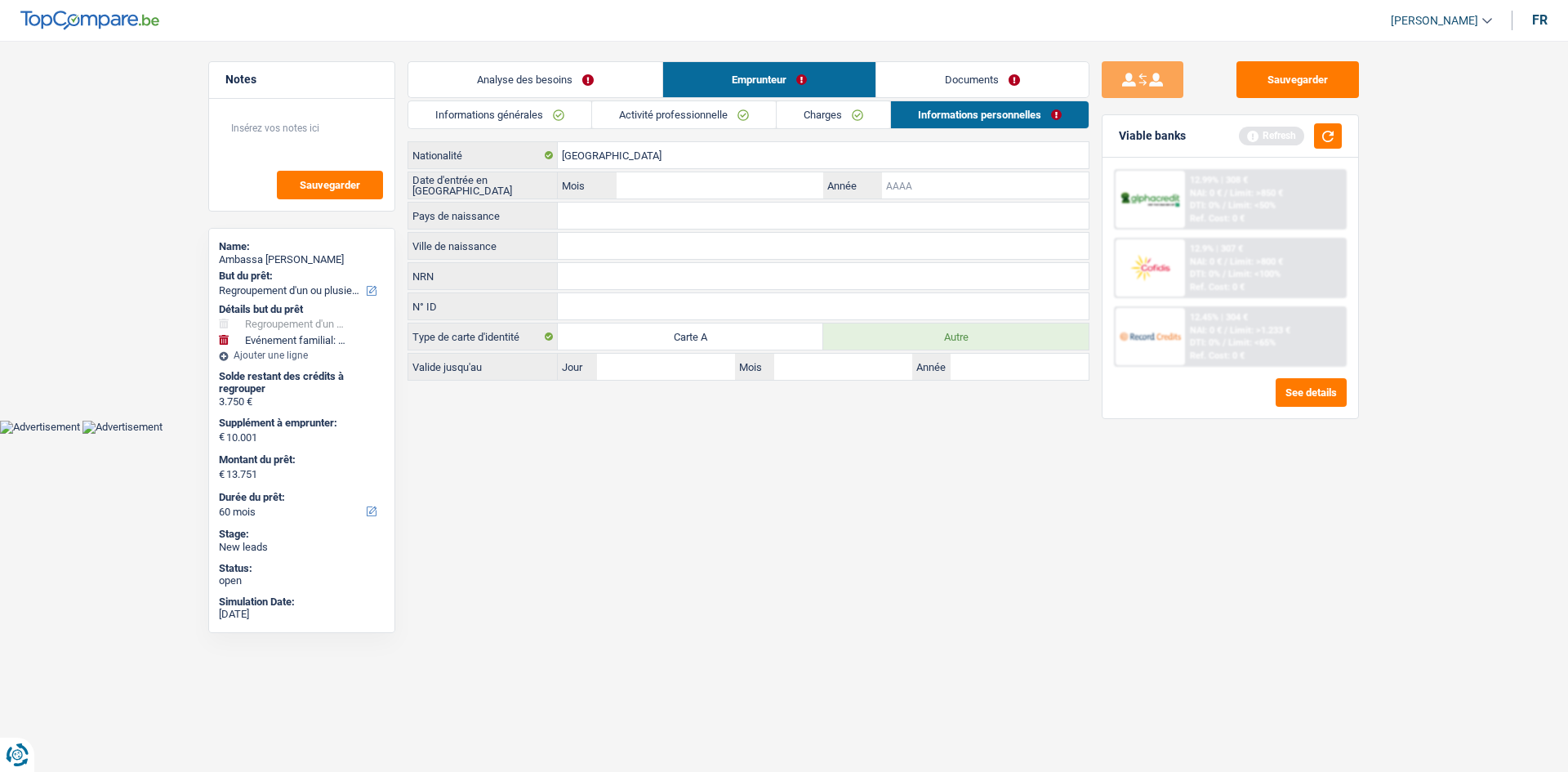 click on "Cameroun
Nationalité
Date d'entrée en Belgique
Mois
/
Année
Pays de naissance
Tous les champs sont obligatoires. Veuillez sélectionner une option
Ville de naissance
Tous les champs sont obligatoires. Veuillez fournir une réponse plus longue
NRN
Tous les champs sont obligatoires. Veuillez fournir une réponse plus longue
N° ID
Tous les champs sont obligatoires. Veuillez fournir une réponse plus longue     Type de carte d'identité
Carte A
Autre
Valide jusqu'au
Jour
/
Mois" at bounding box center (748, 261) 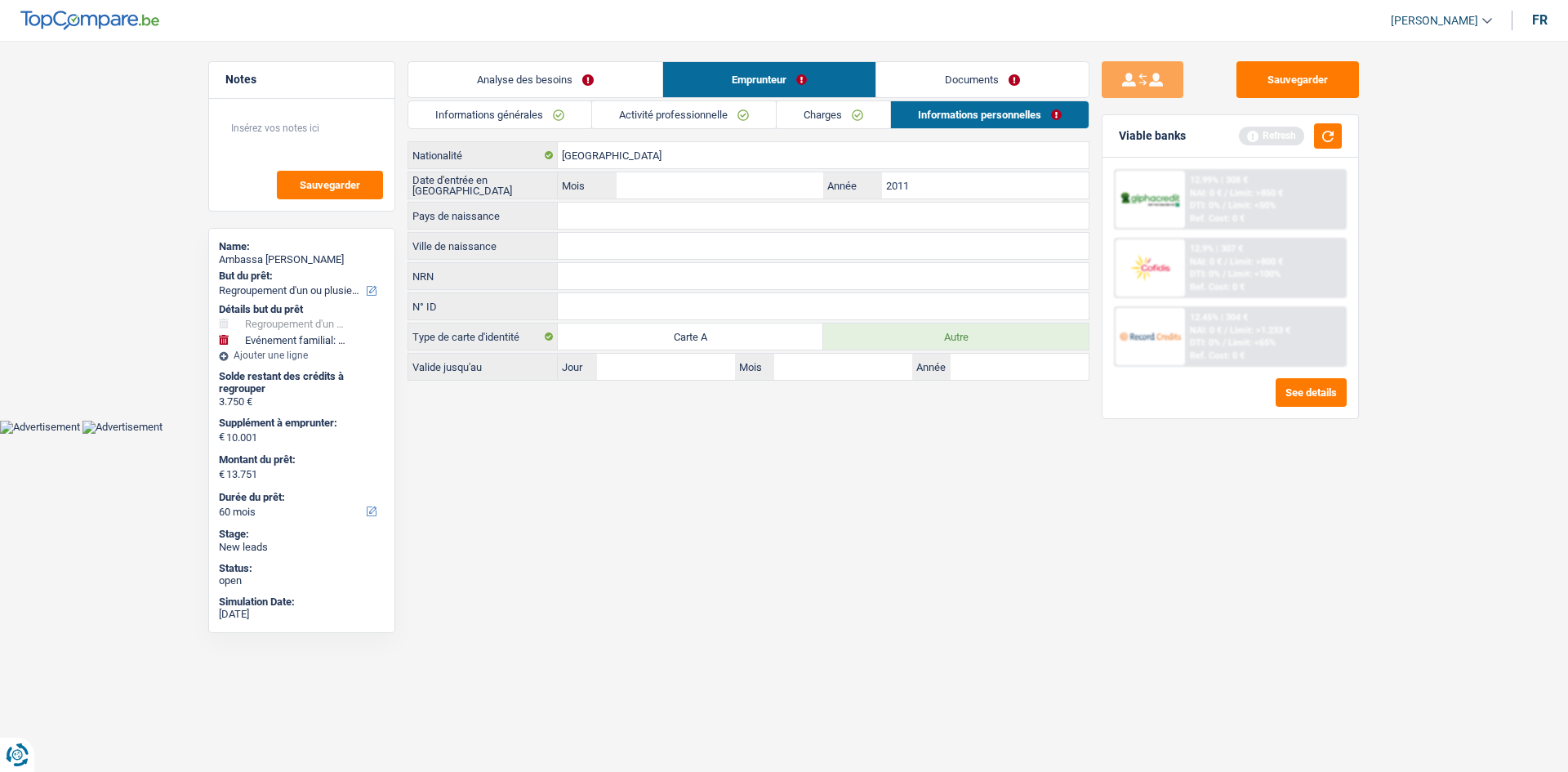 type on "2011" 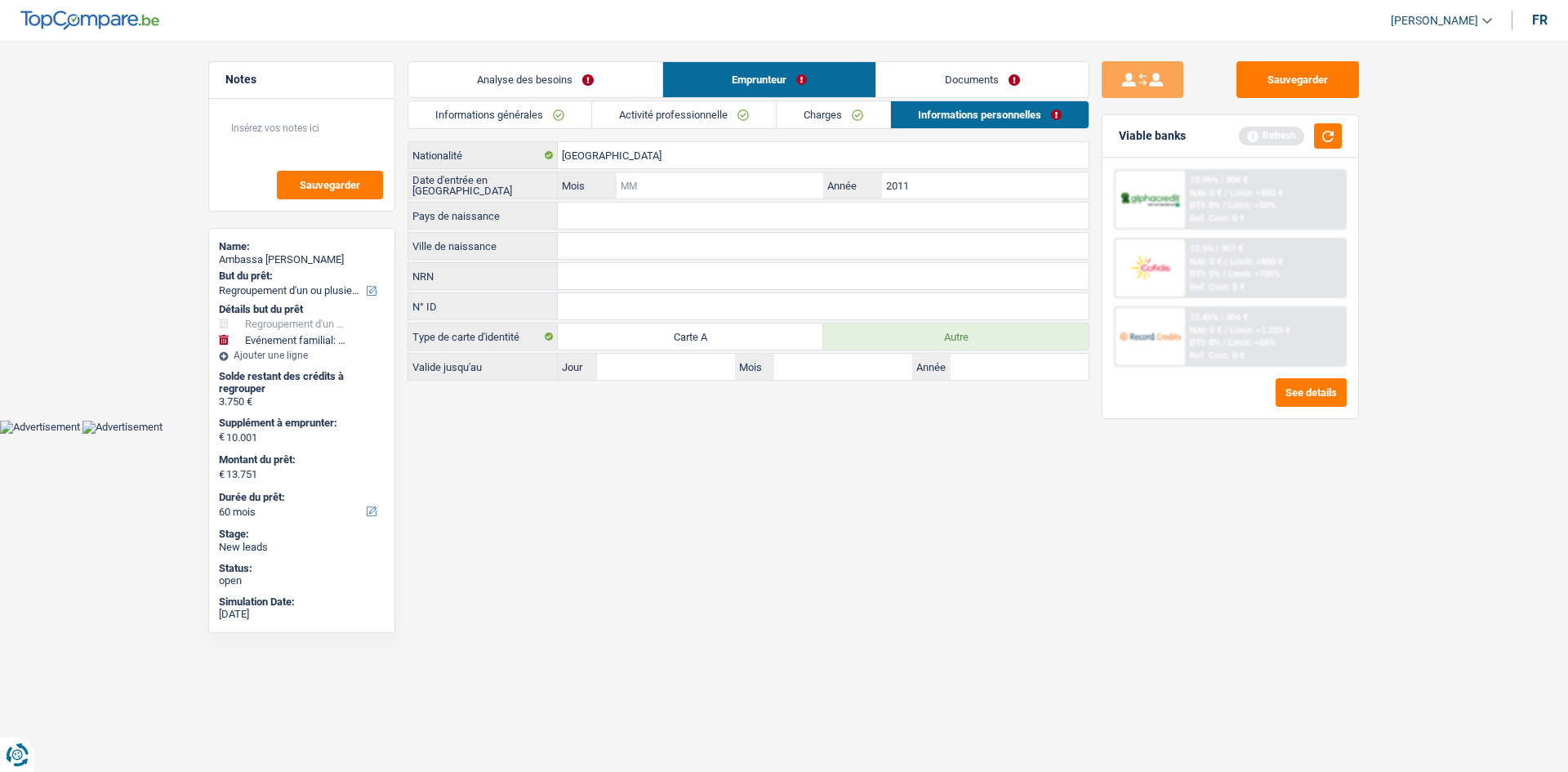 click on "Mois" at bounding box center [719, 185] 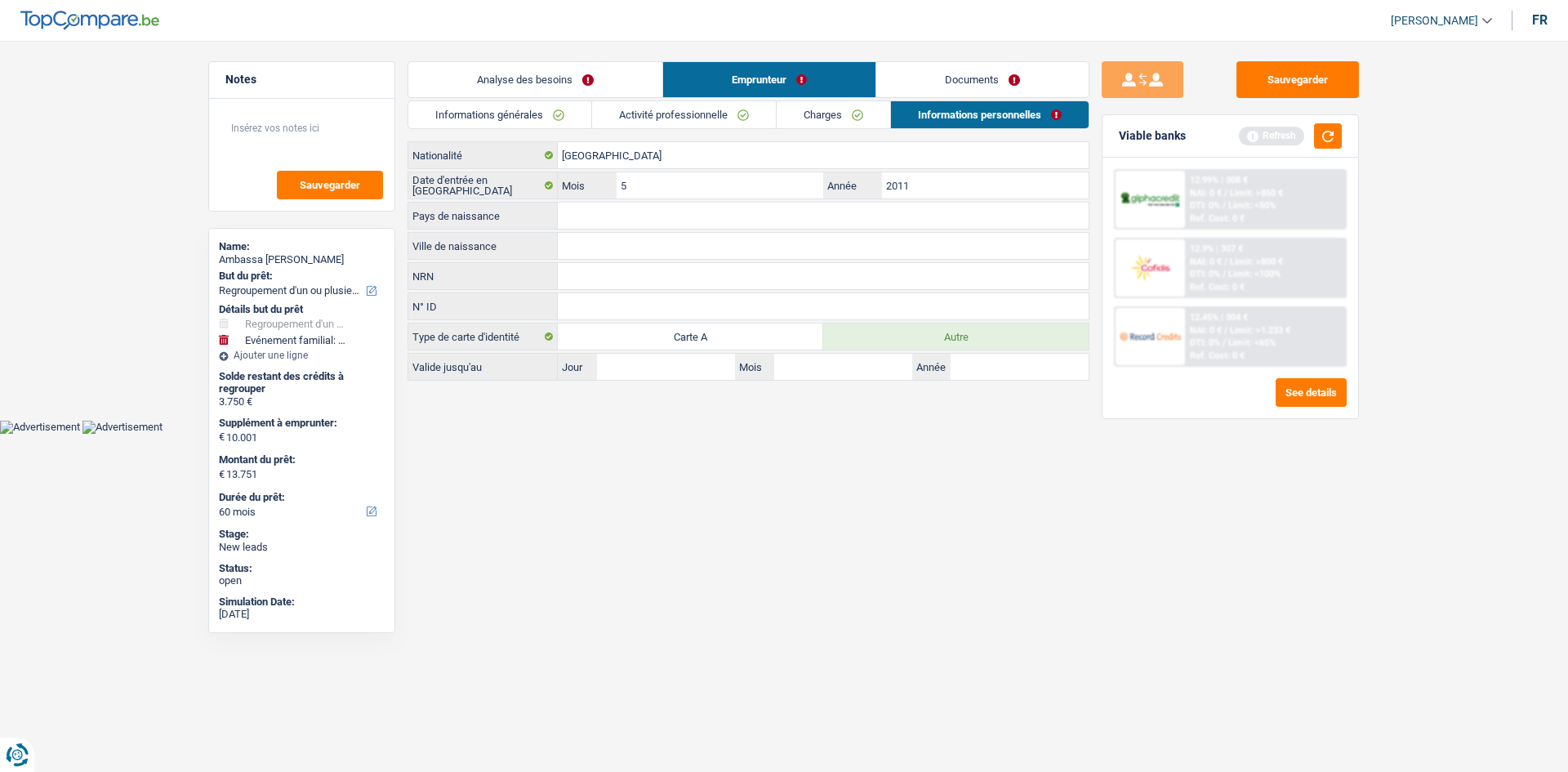 type on "5" 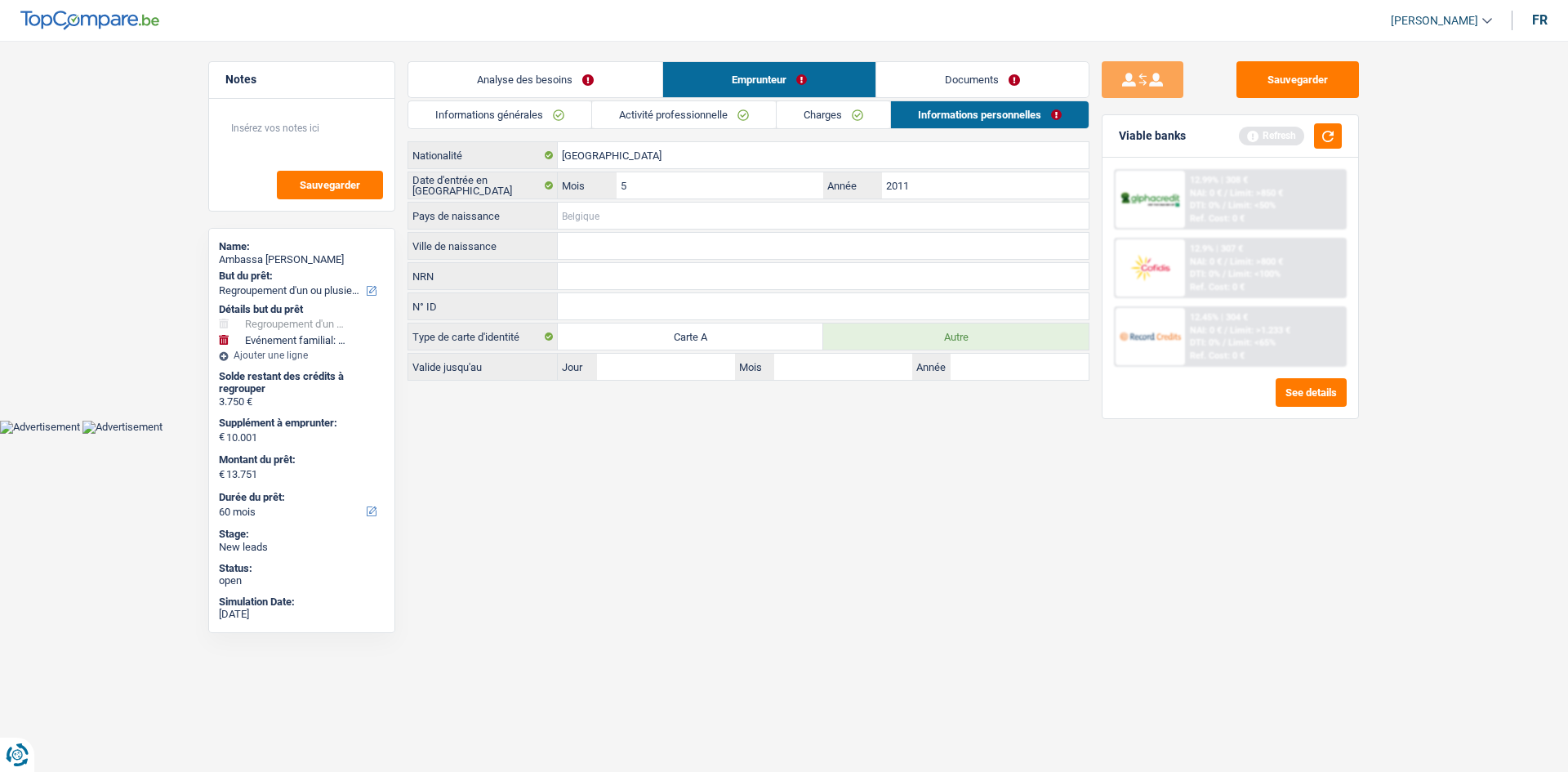 click on "Pays de naissance" at bounding box center (823, 216) 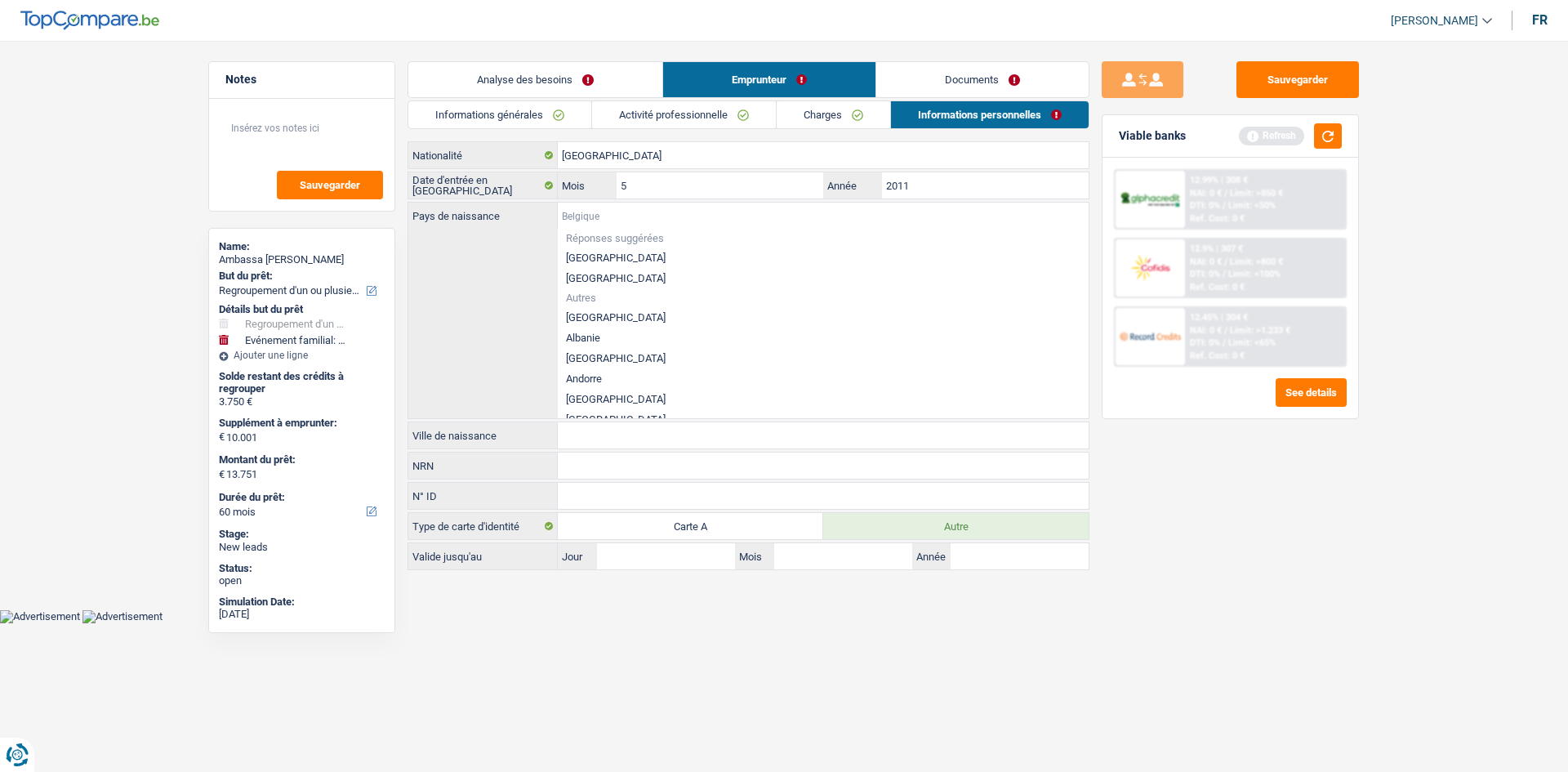 type on "c" 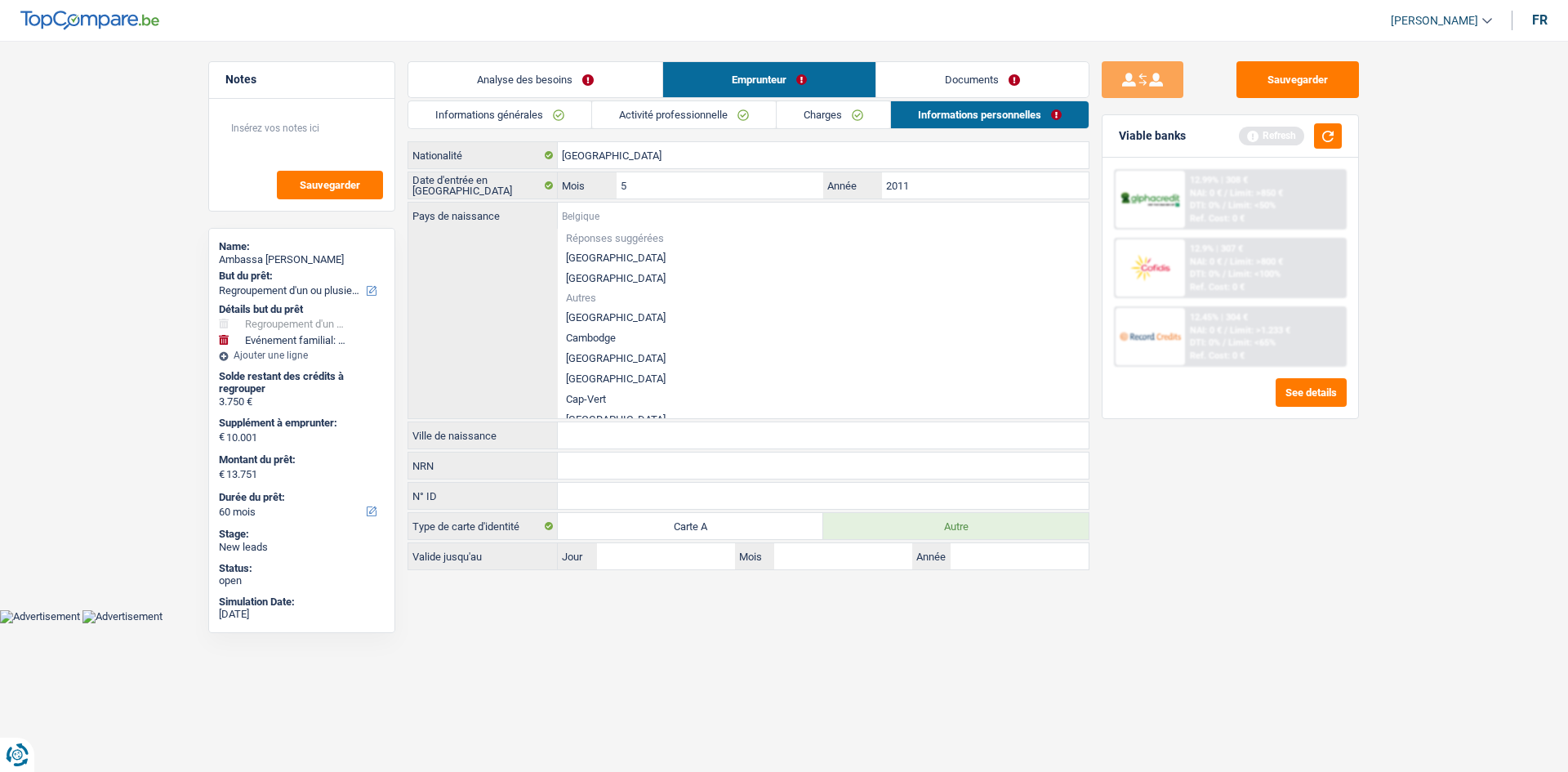 type on "a" 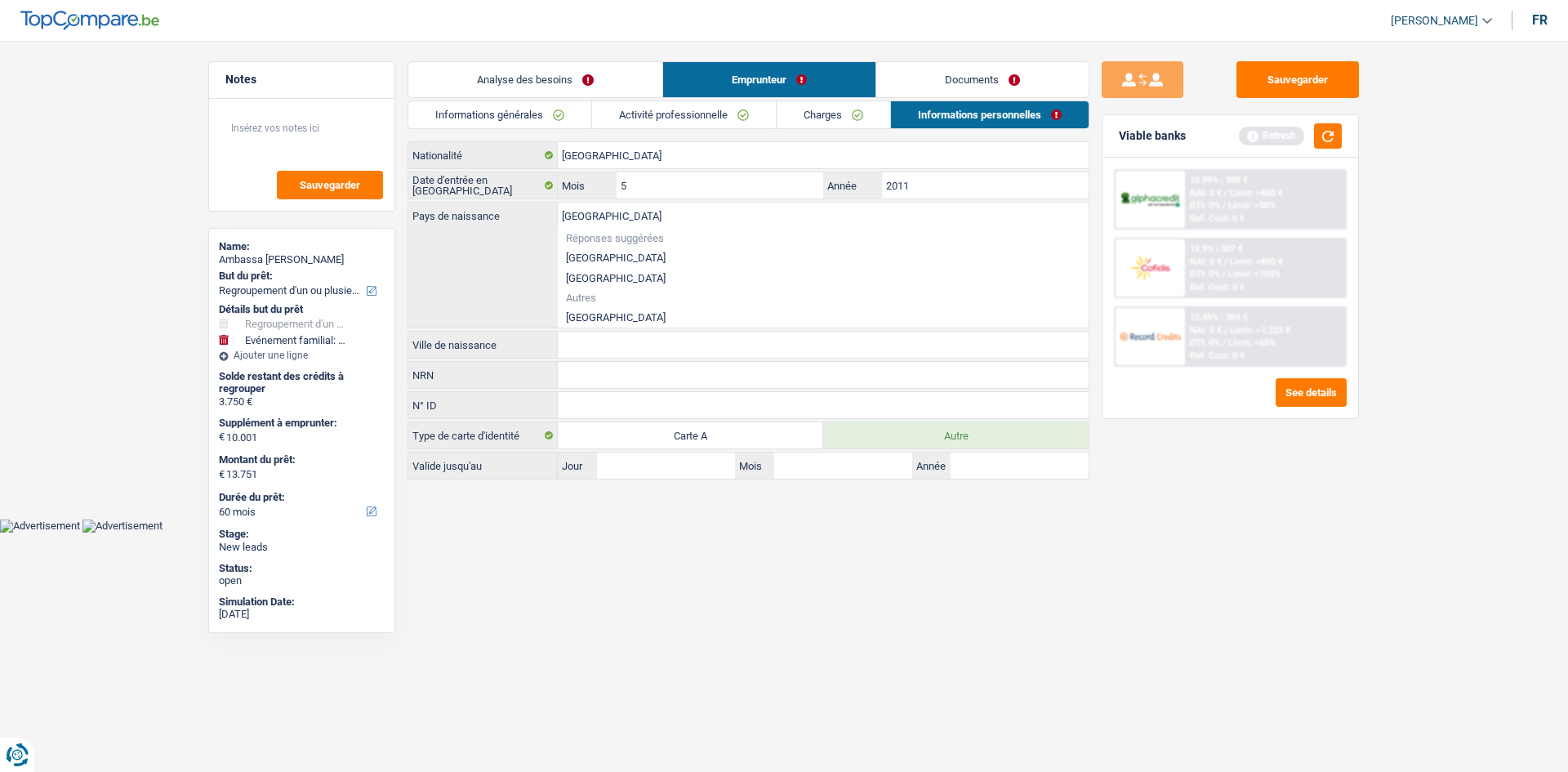 click on "[GEOGRAPHIC_DATA]" at bounding box center (823, 317) 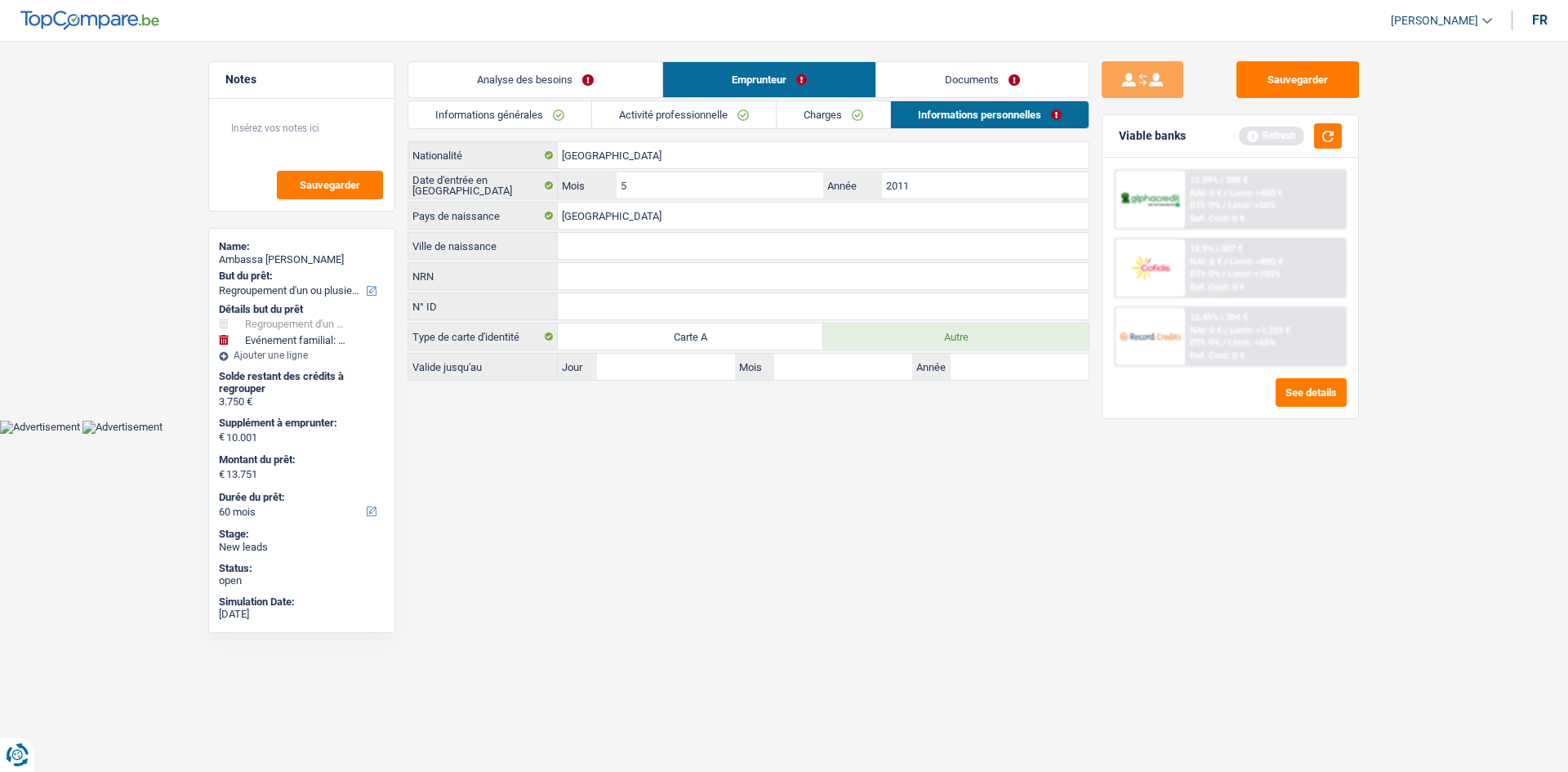 click on "Ville de naissance" at bounding box center [823, 246] 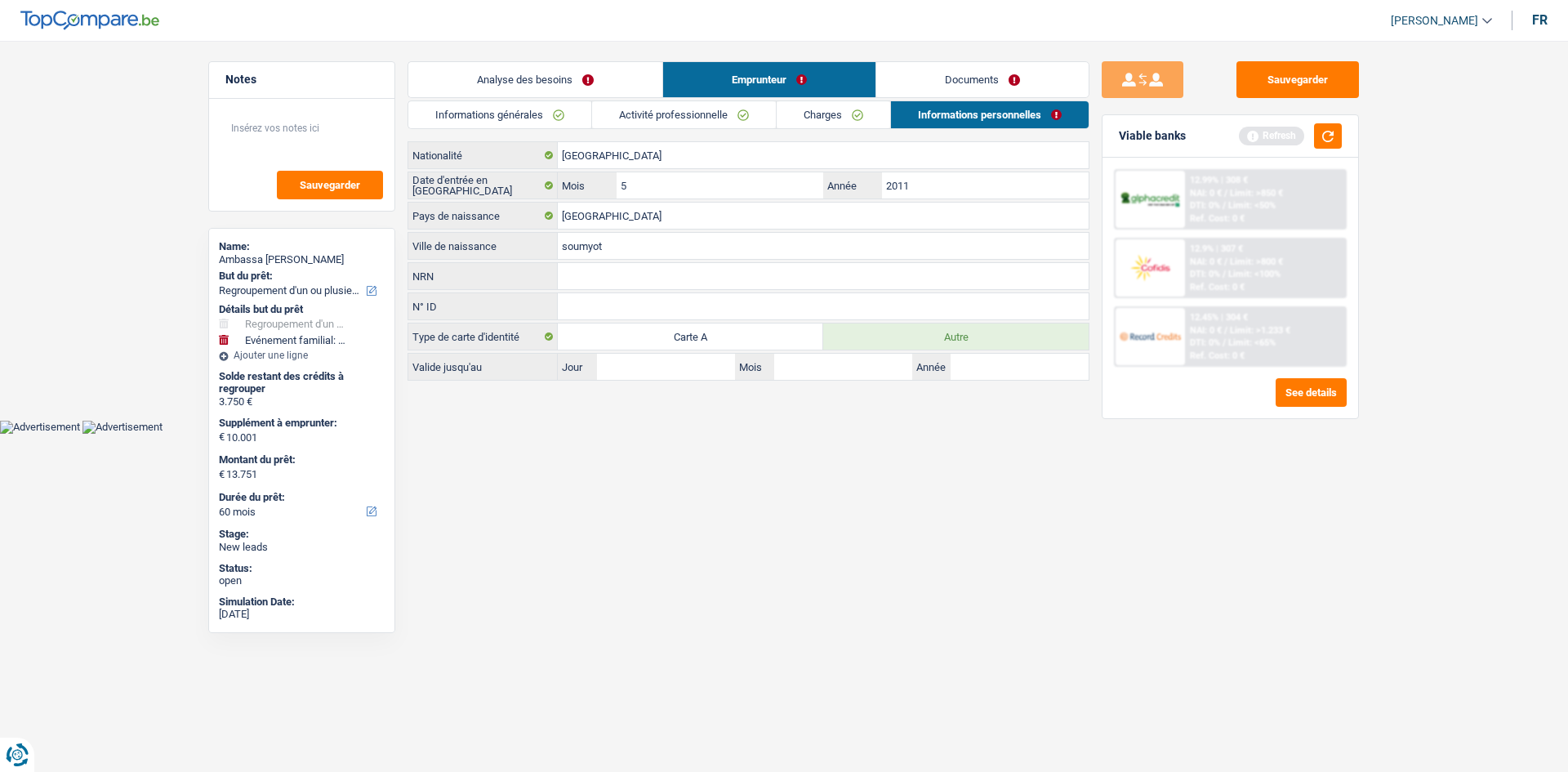 type on "soumyot" 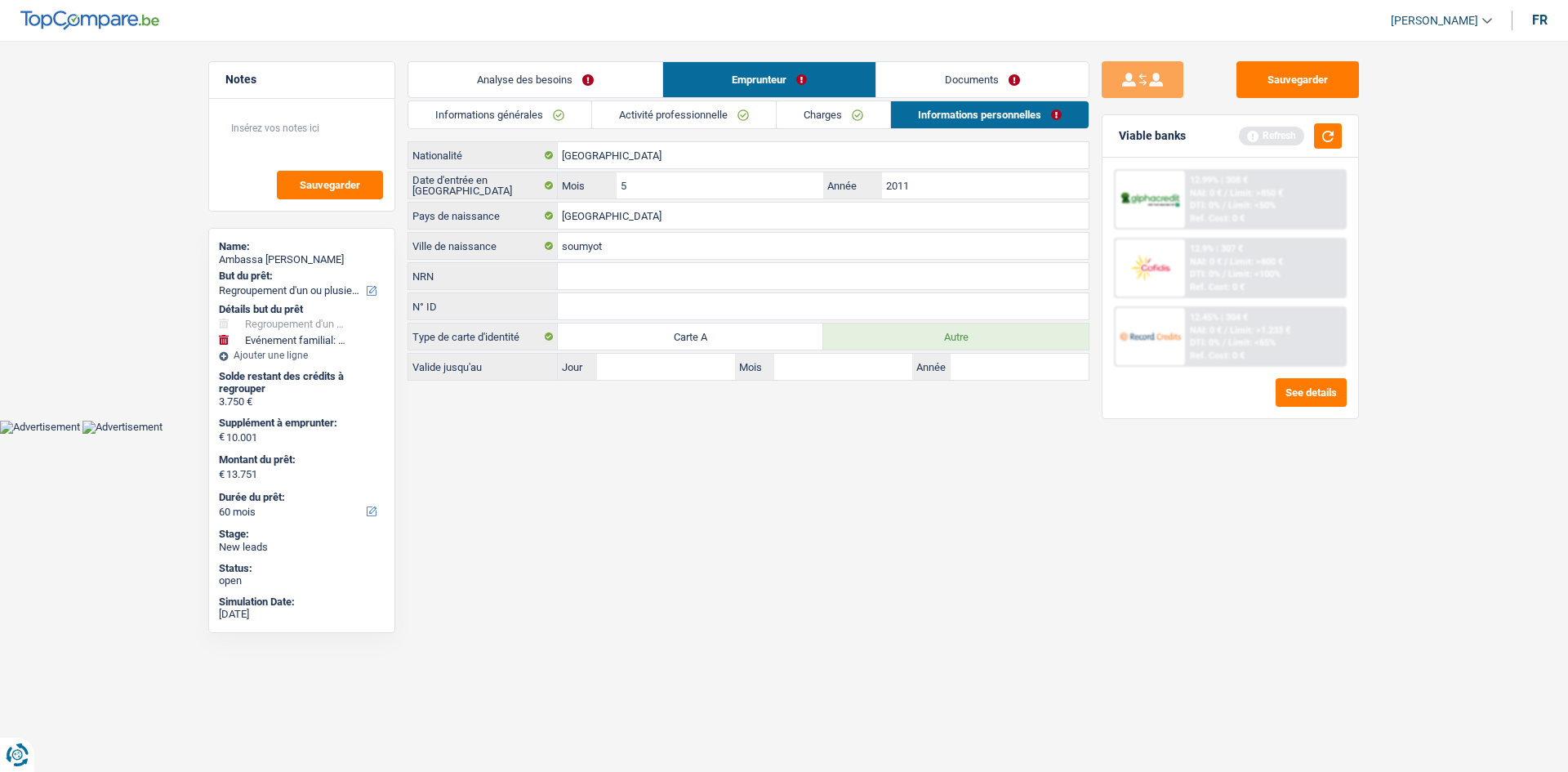 click on "Analyse des besoins" at bounding box center [535, 79] 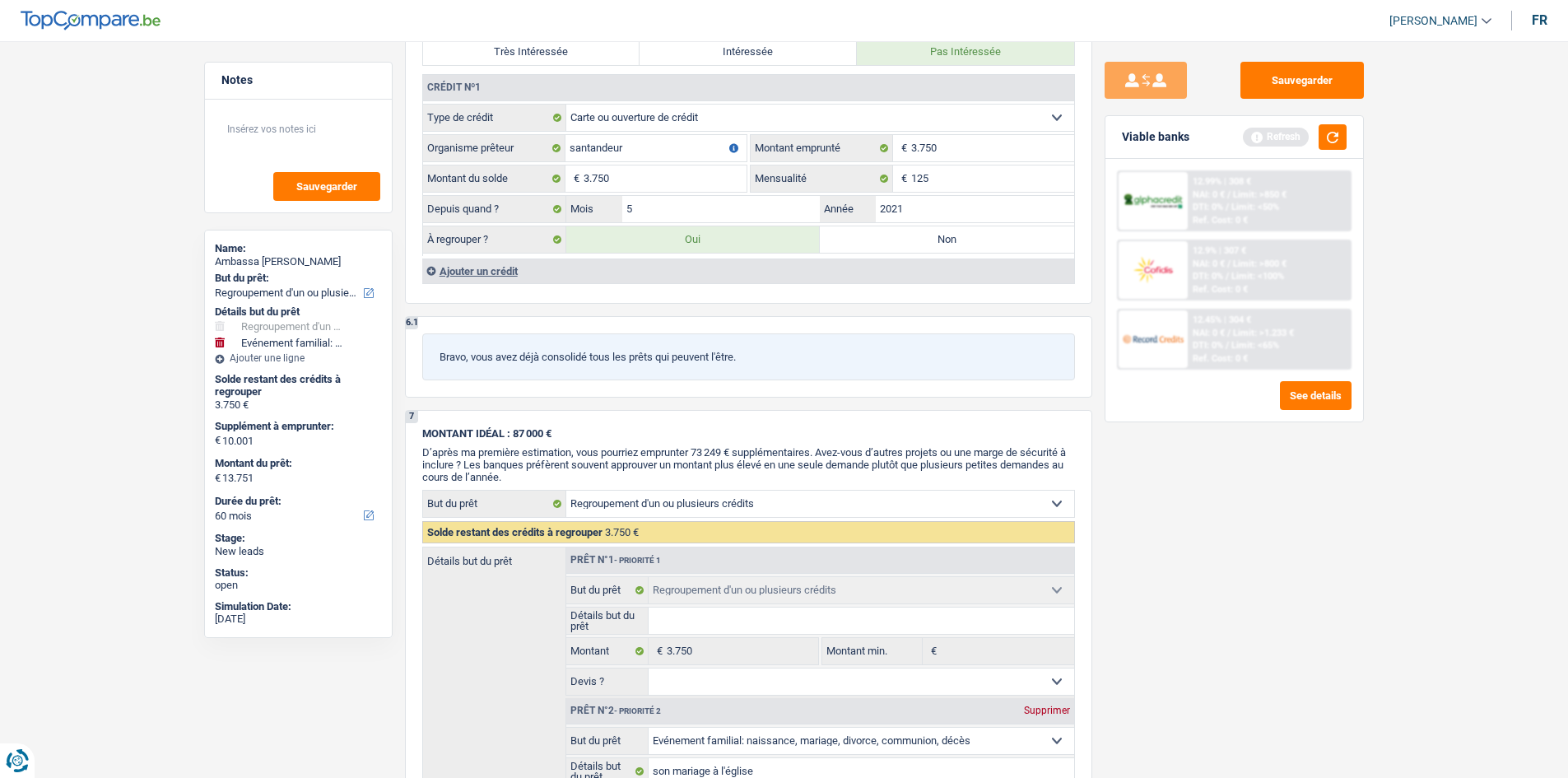 scroll, scrollTop: 1811, scrollLeft: 0, axis: vertical 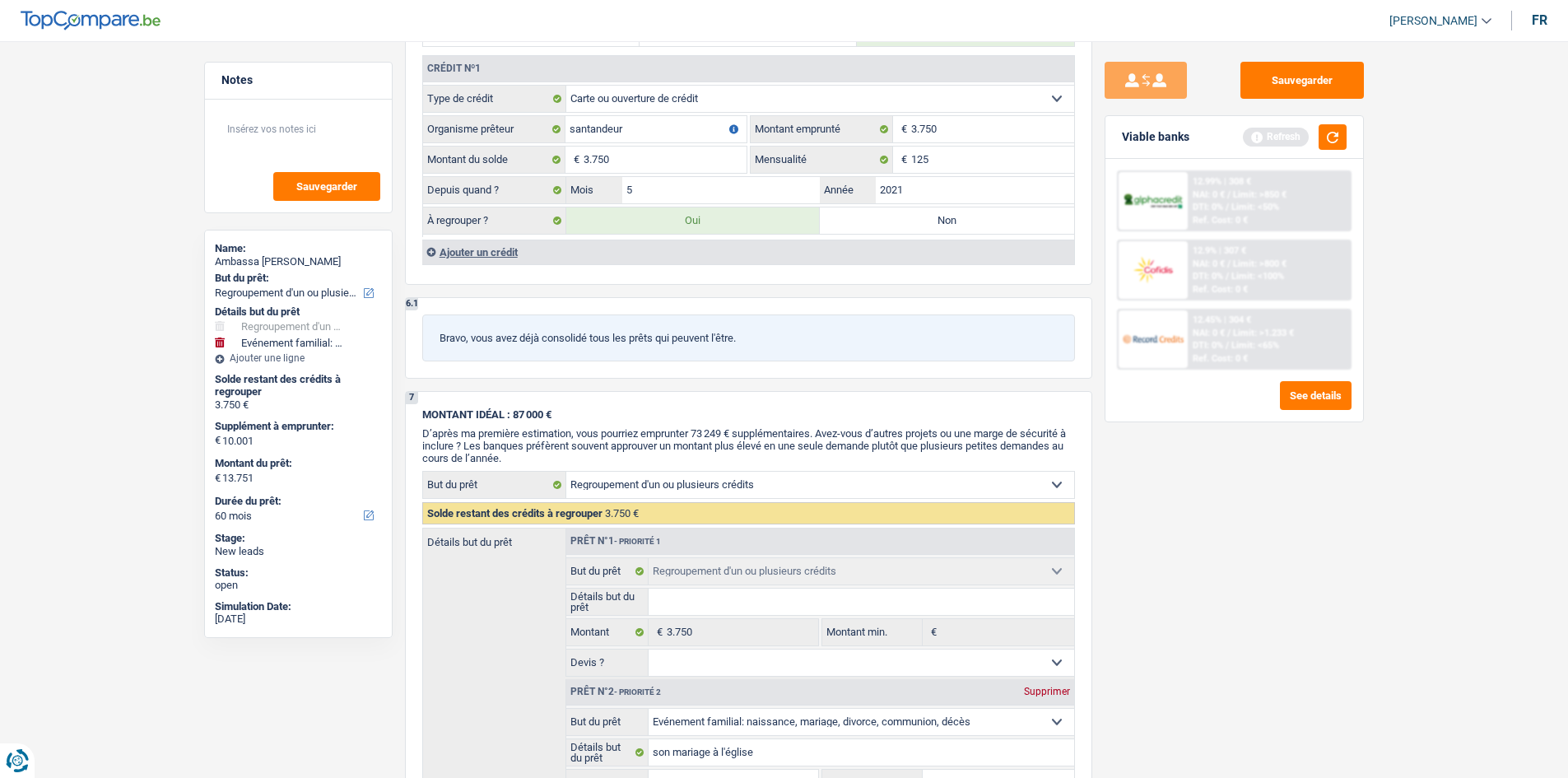 click on "Viable banks
Refresh" at bounding box center (1234, 137) 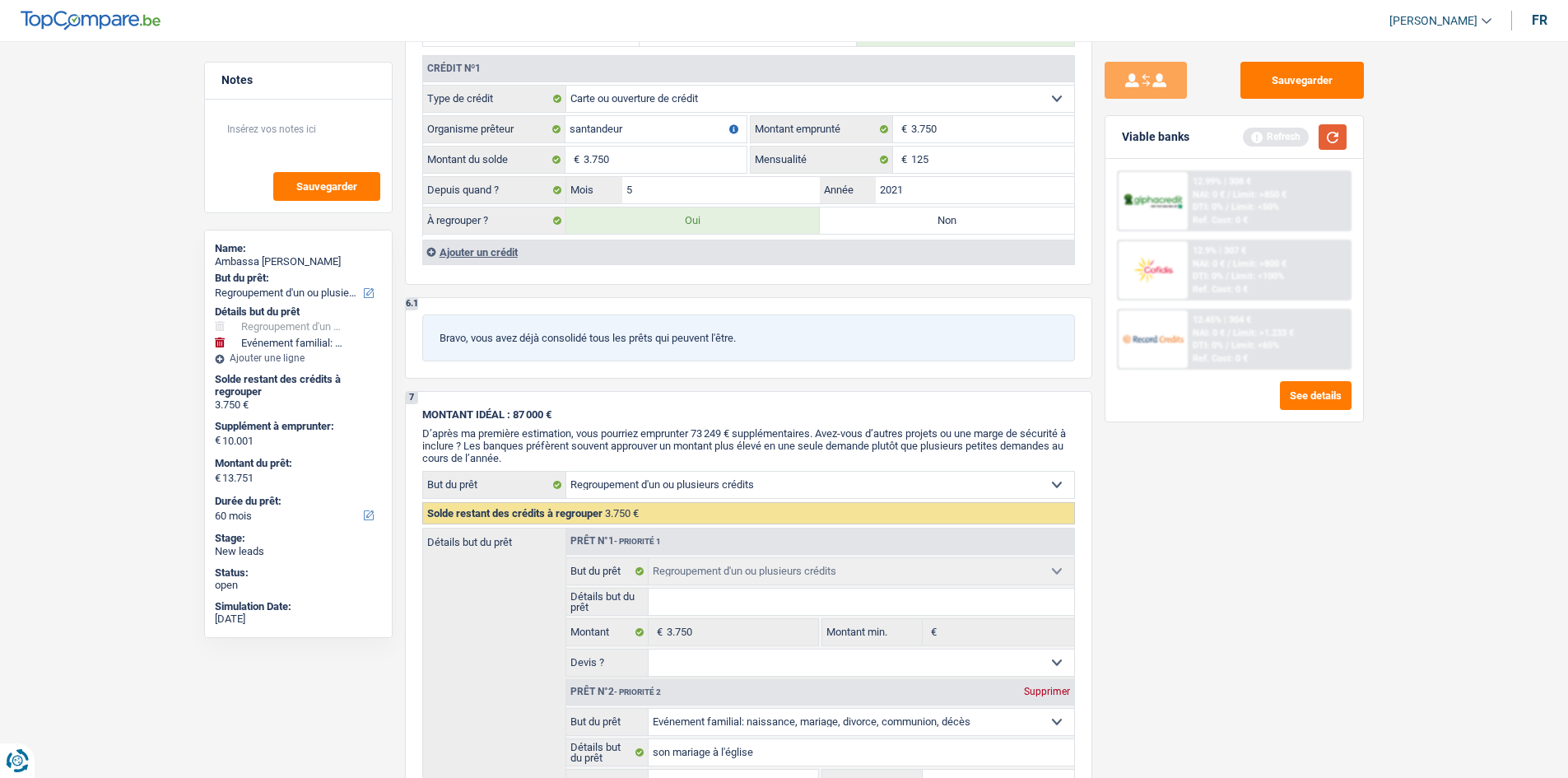 click at bounding box center (1333, 137) 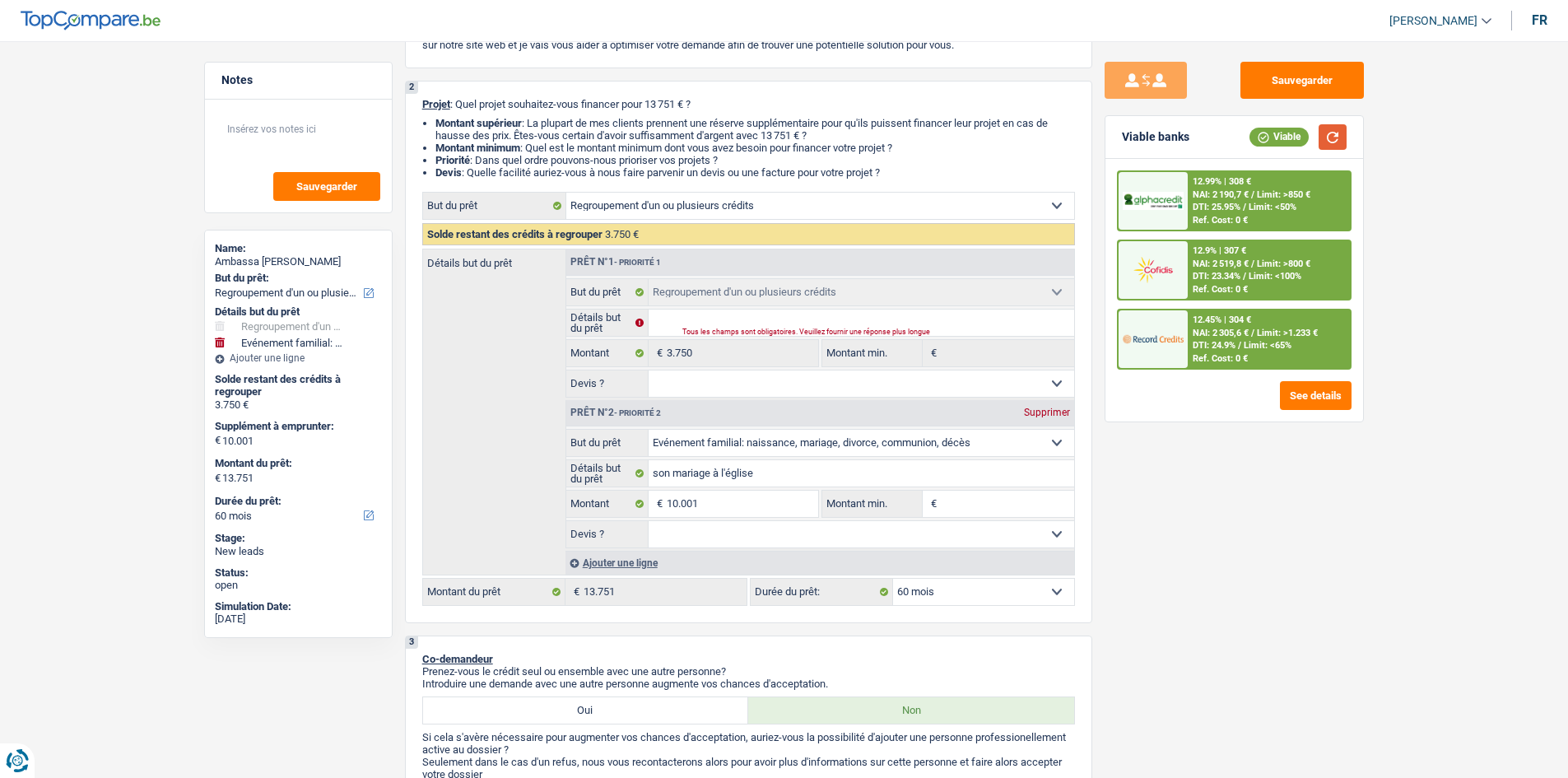 scroll, scrollTop: 0, scrollLeft: 0, axis: both 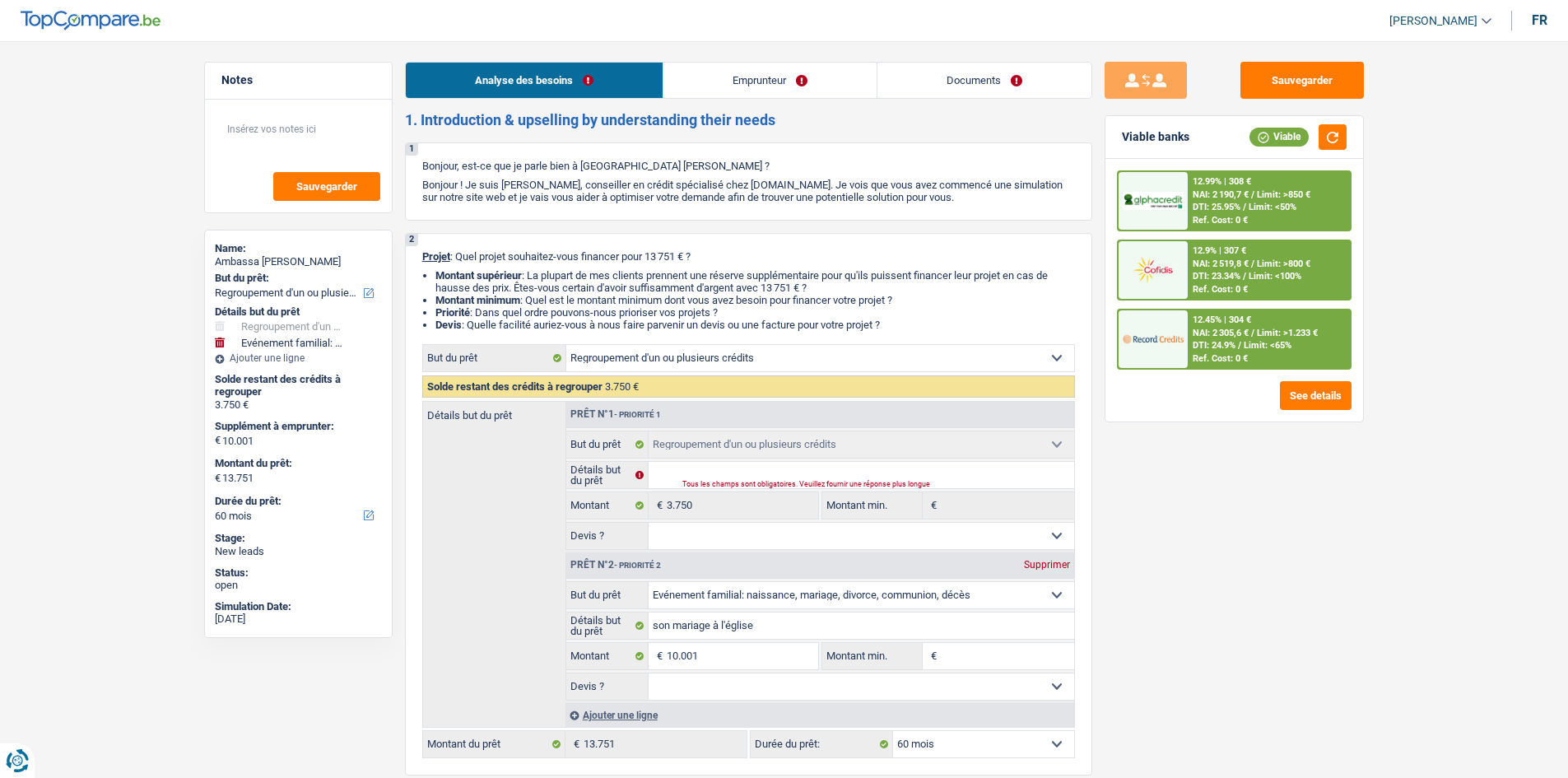 click on "Emprunteur" at bounding box center [770, 80] 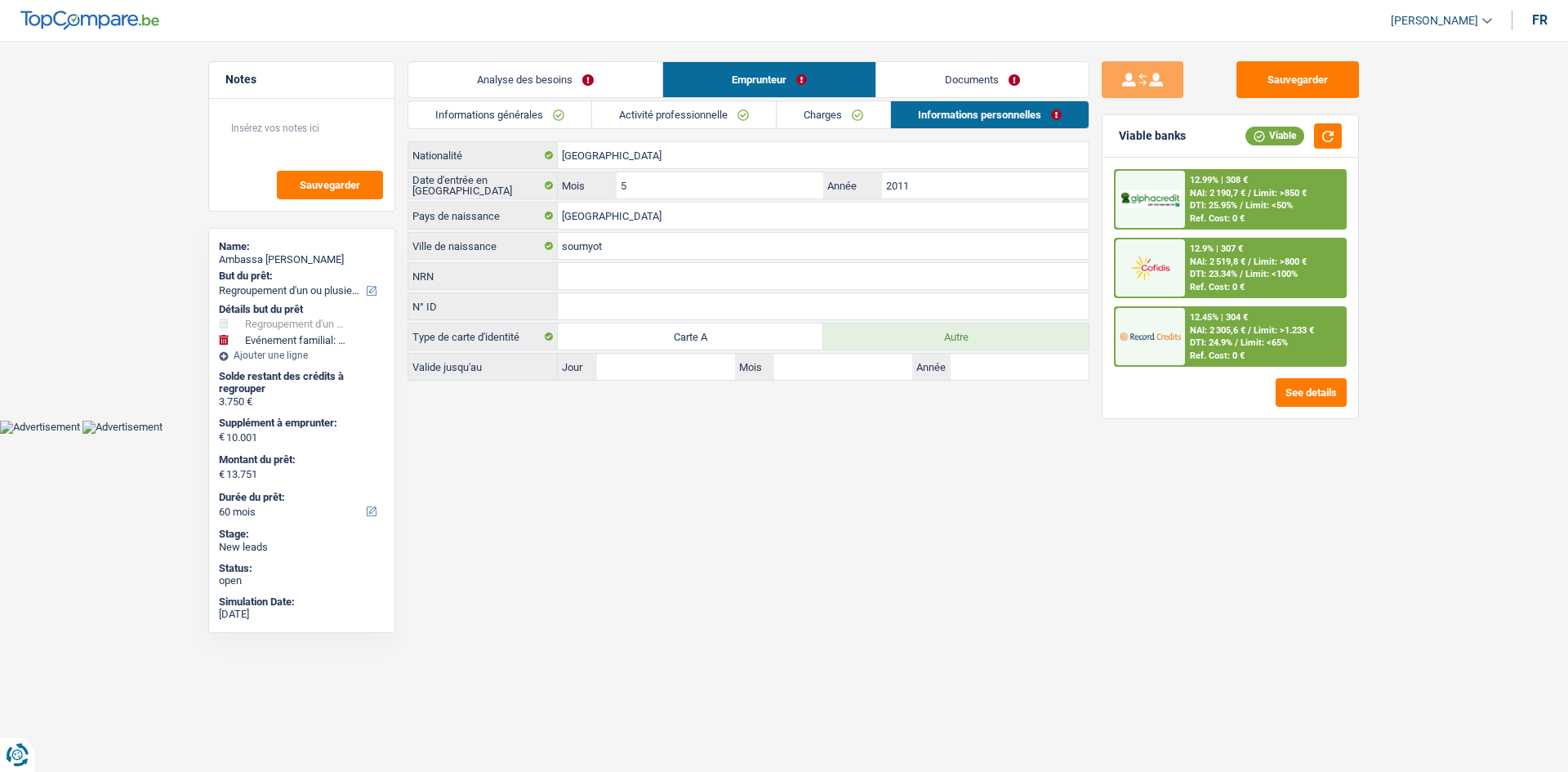 click on "Informations générales" at bounding box center (500, 114) 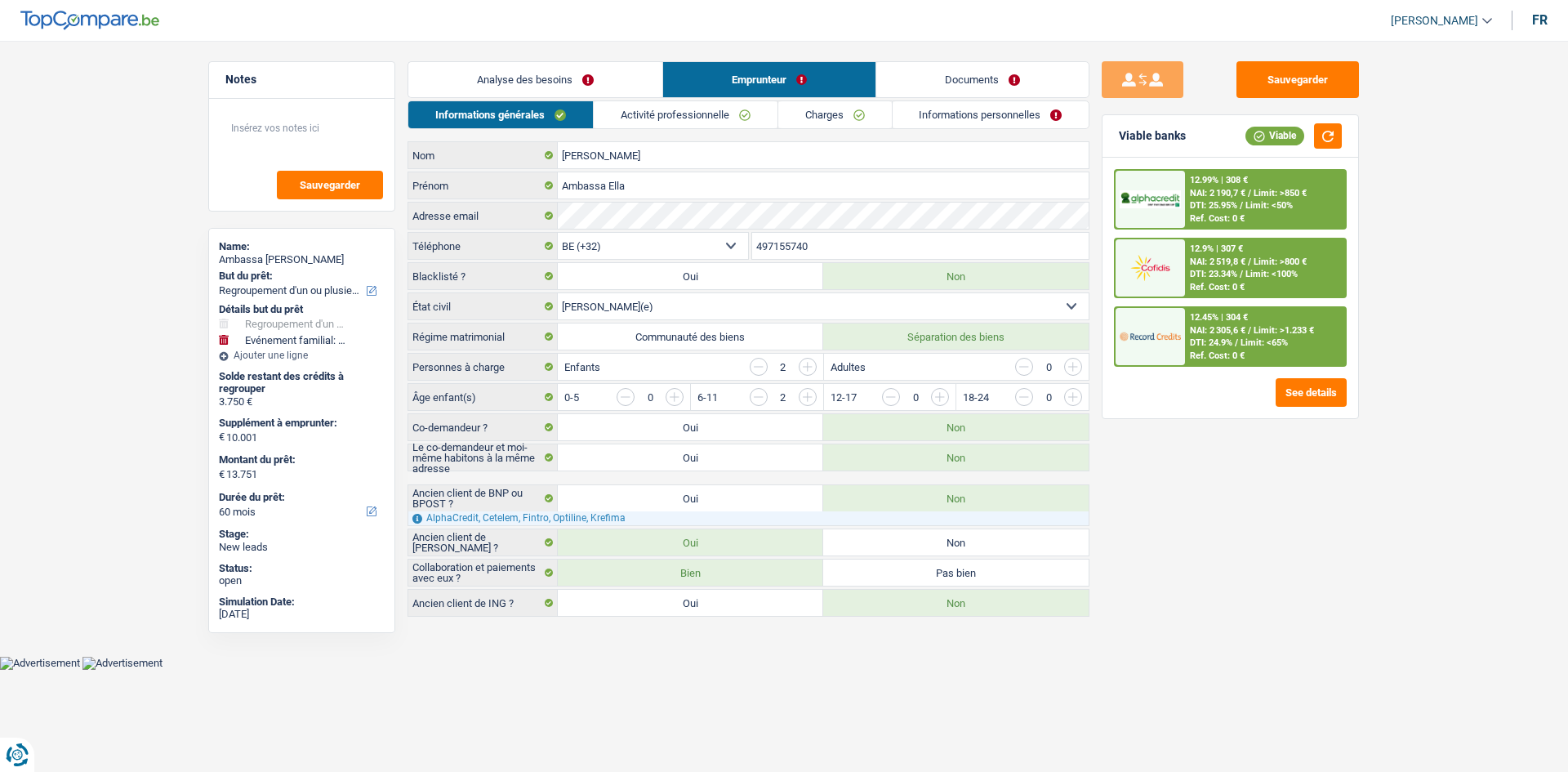 click on "Analyse des besoins" at bounding box center [535, 79] 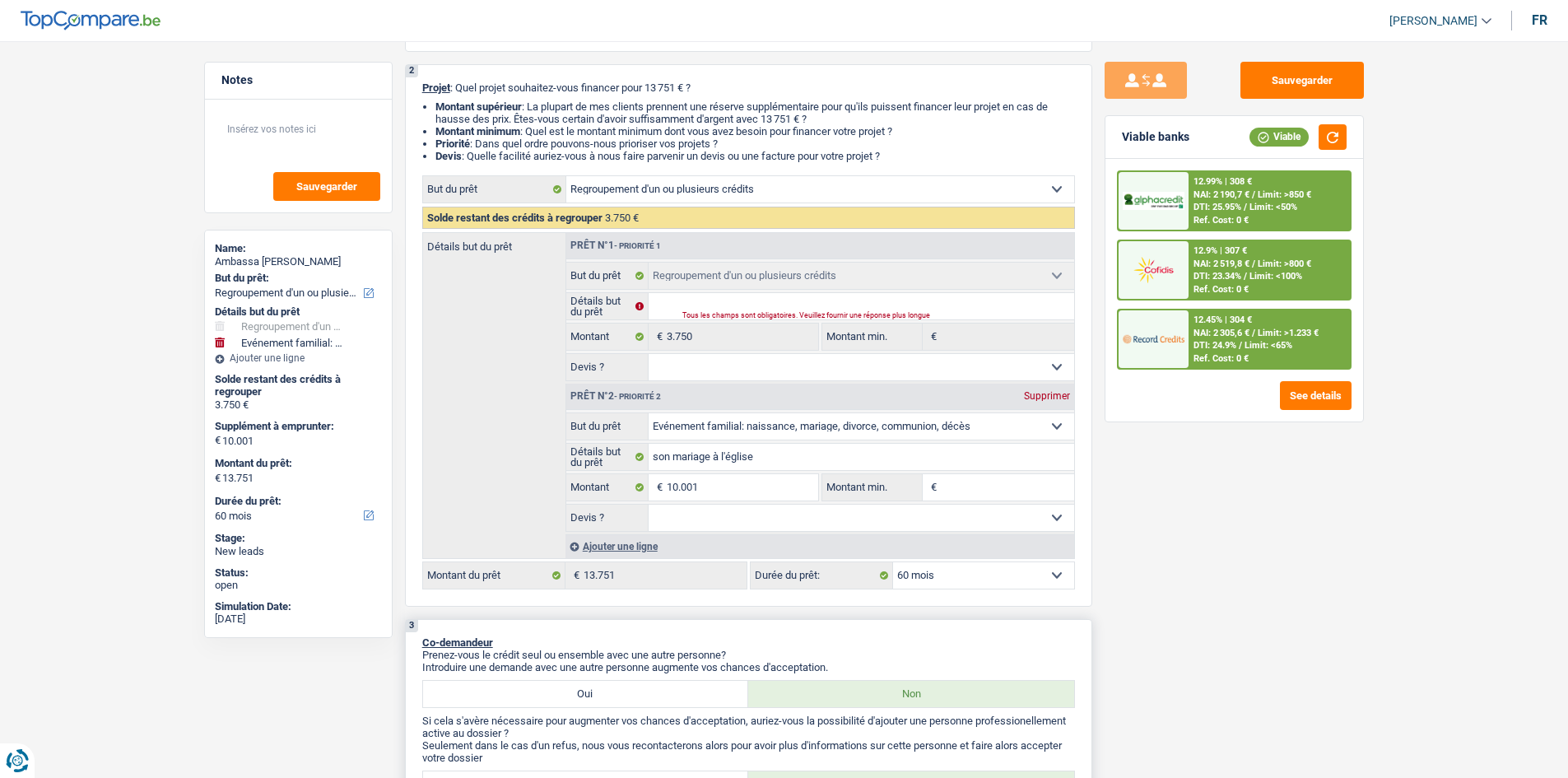 scroll, scrollTop: 329, scrollLeft: 0, axis: vertical 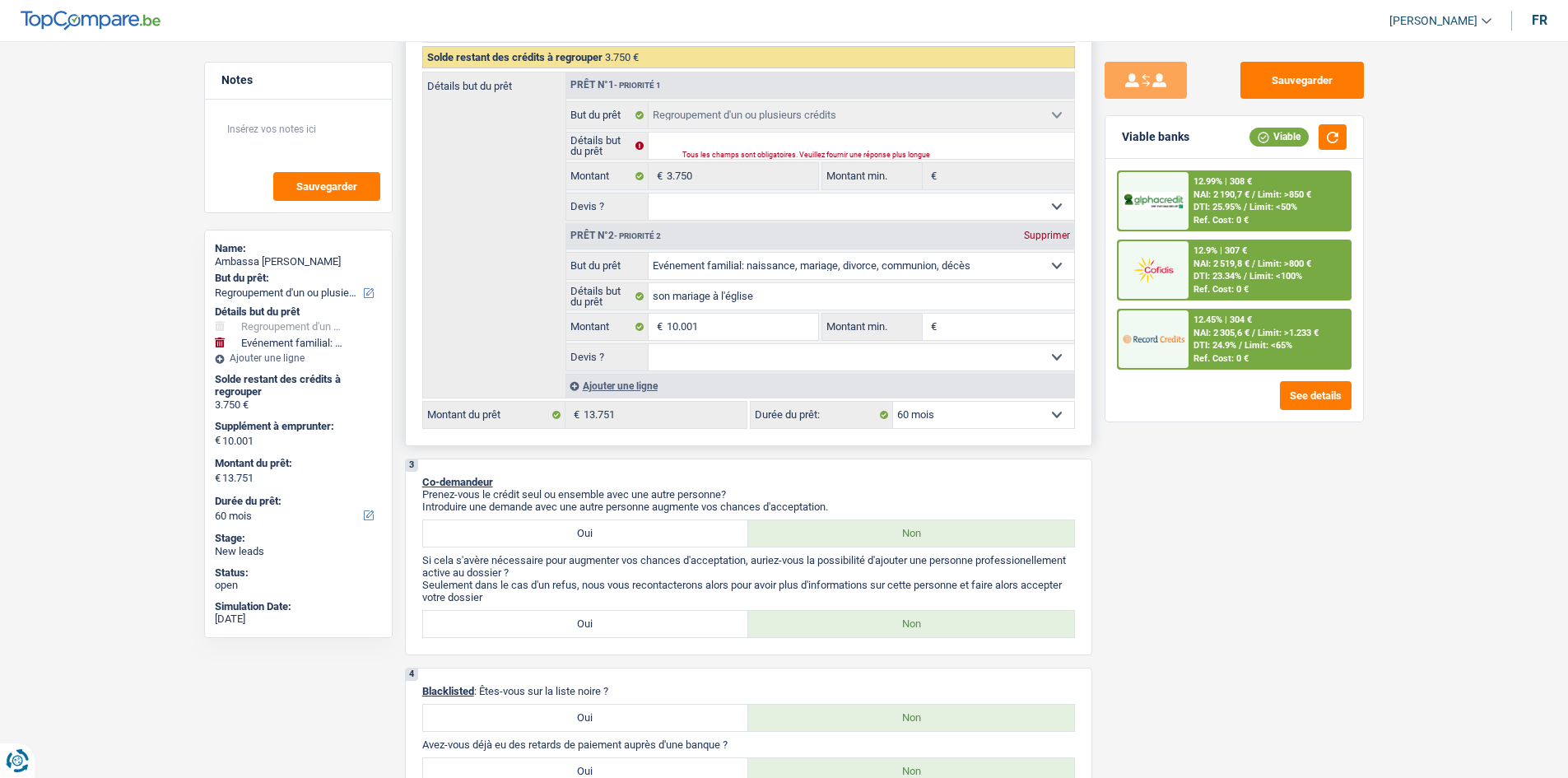 click on "12 mois 18 mois 24 mois 30 mois 36 mois 42 mois 48 mois 60 mois
Sélectionner une option" at bounding box center [984, 415] 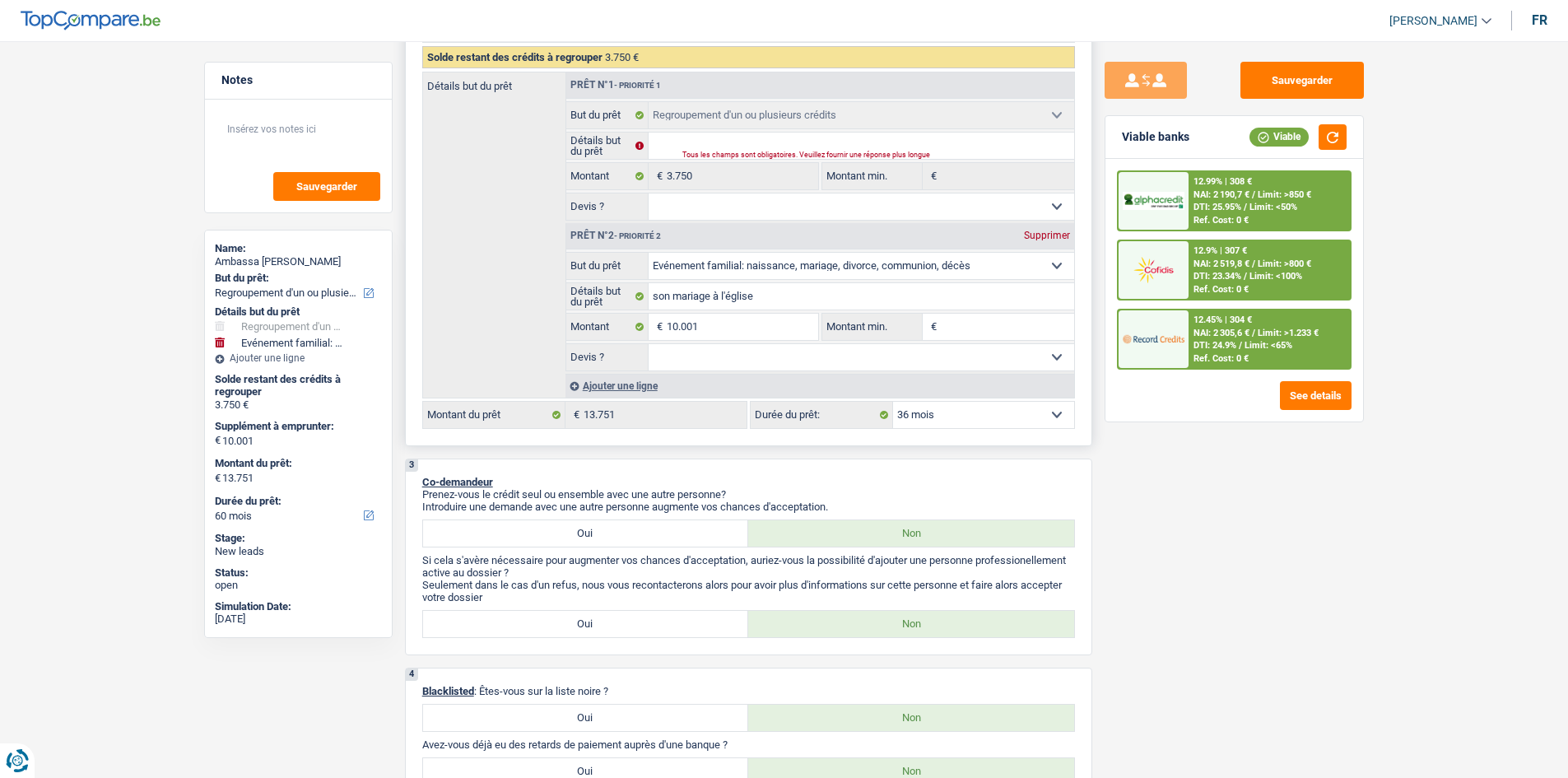 click on "12 mois 18 mois 24 mois 30 mois 36 mois 42 mois 48 mois 60 mois
Sélectionner une option" at bounding box center [984, 415] 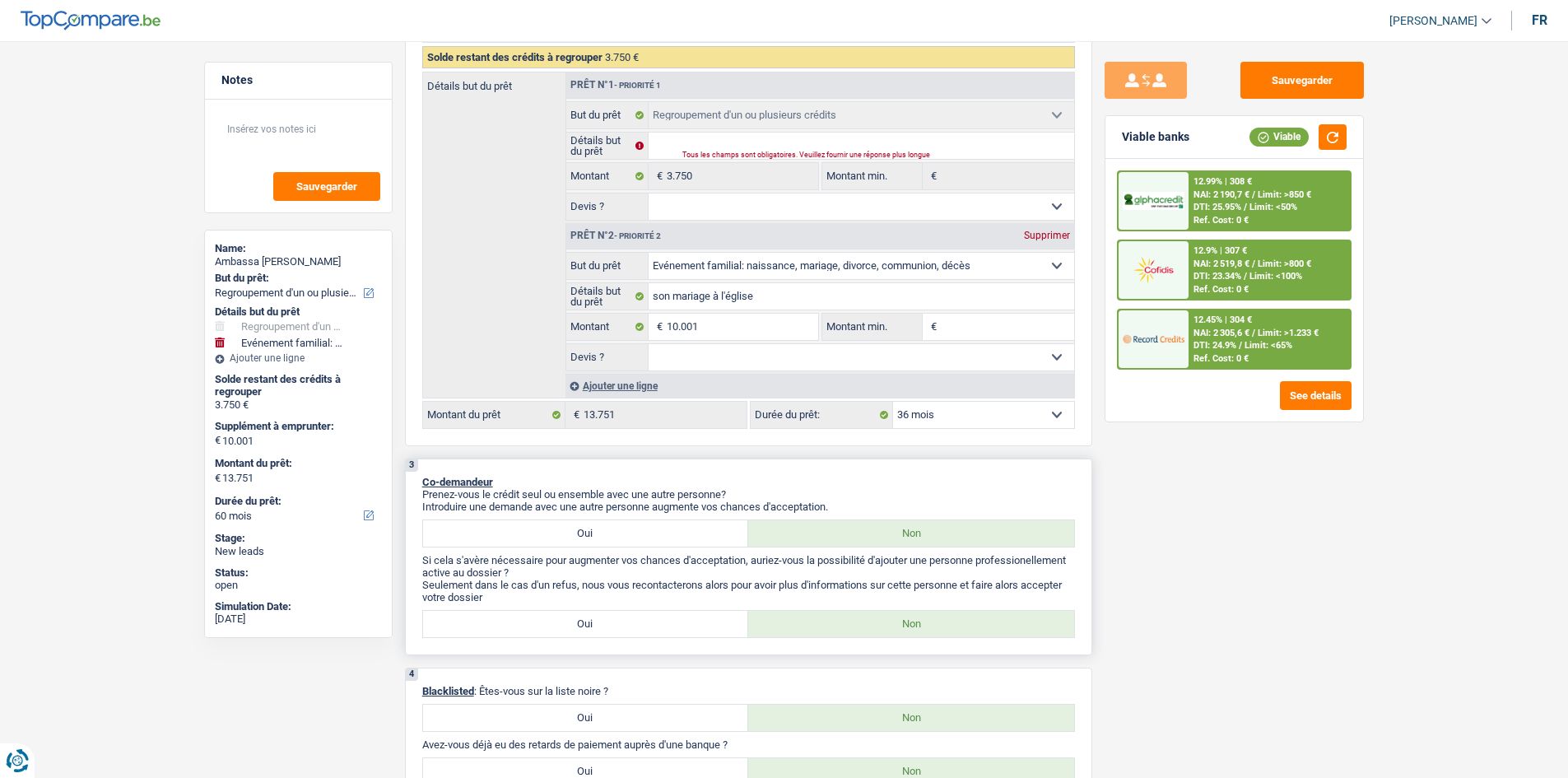 select on "36" 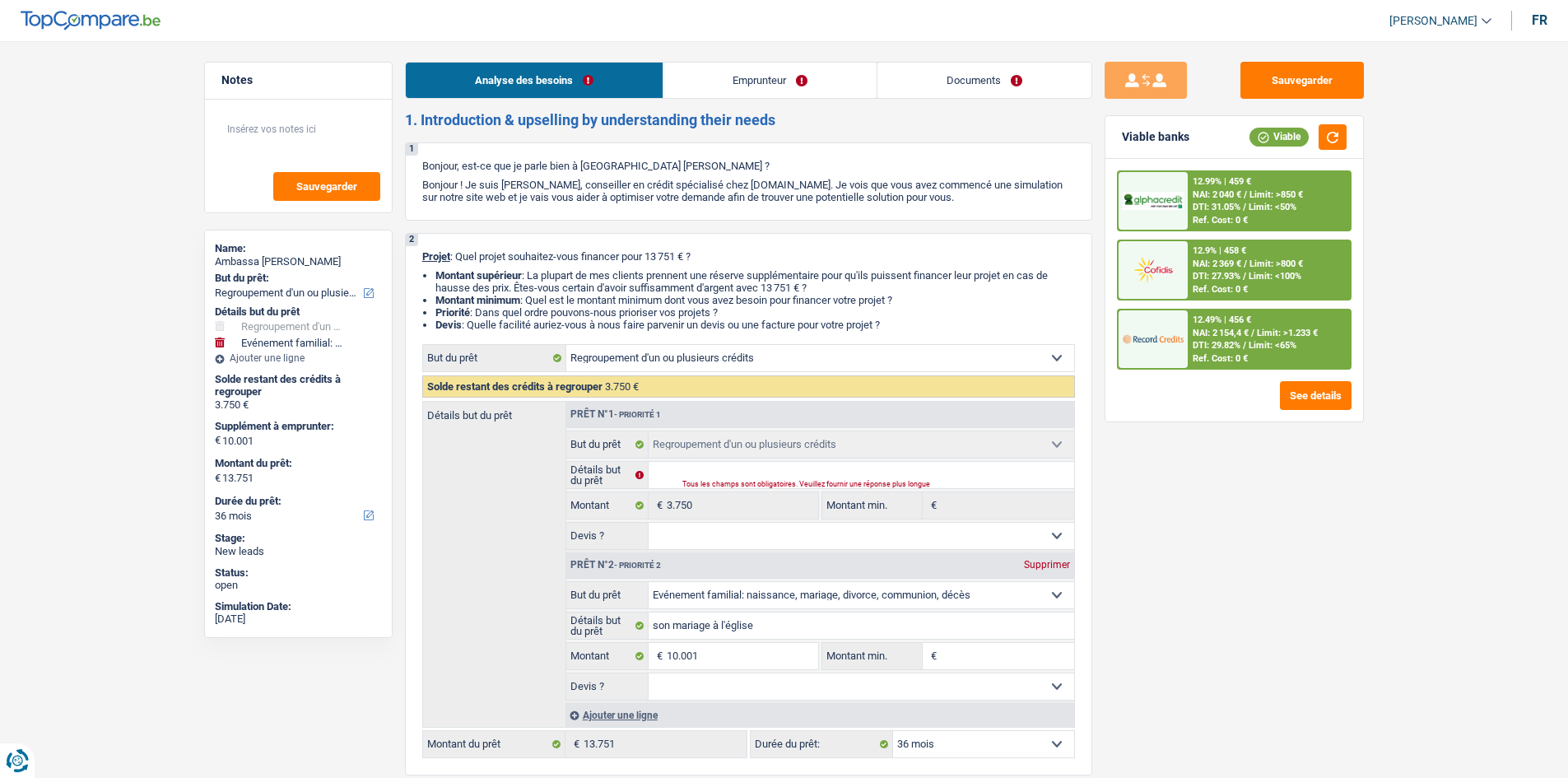 scroll, scrollTop: 165, scrollLeft: 0, axis: vertical 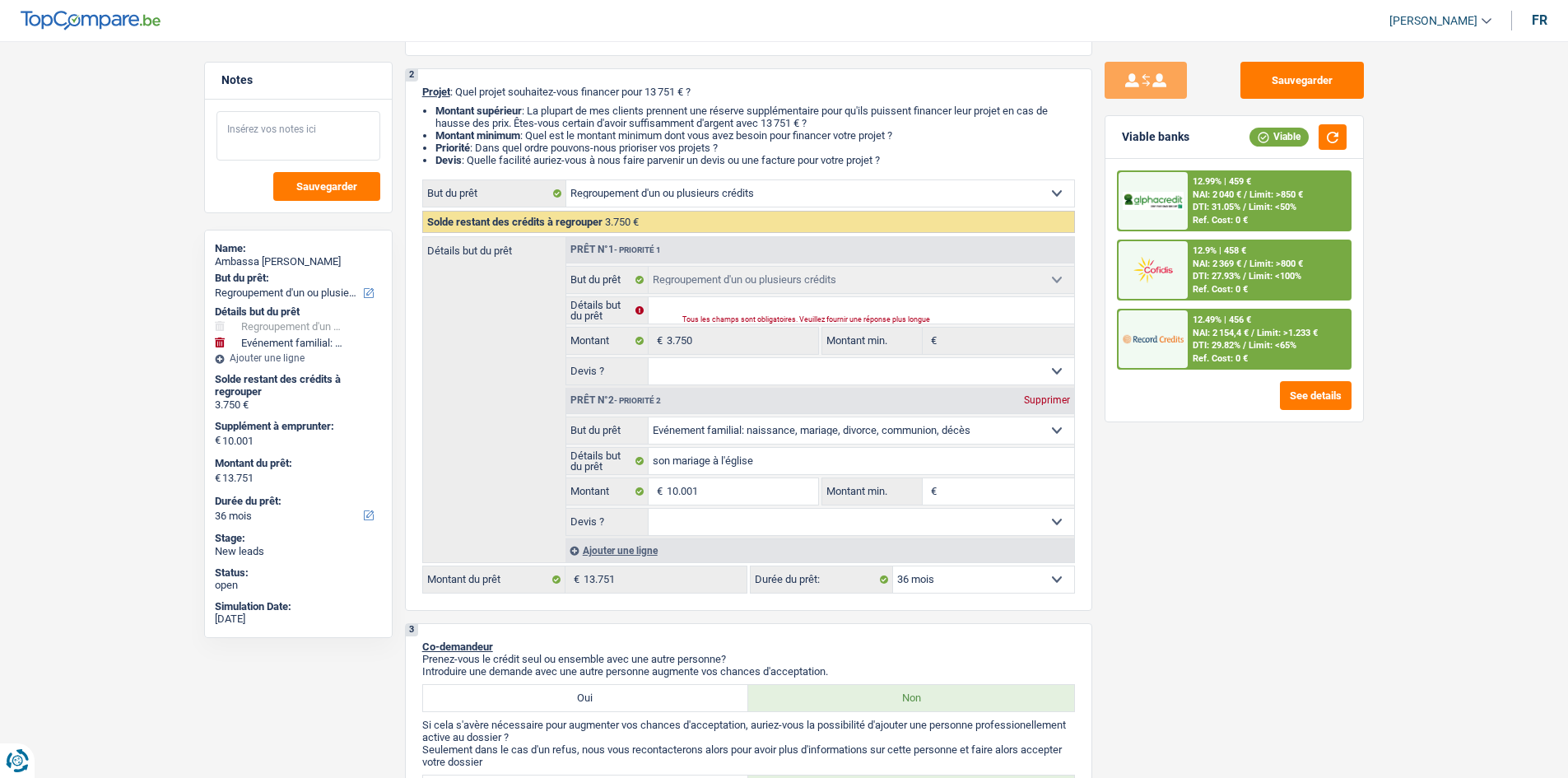 click at bounding box center [298, 136] 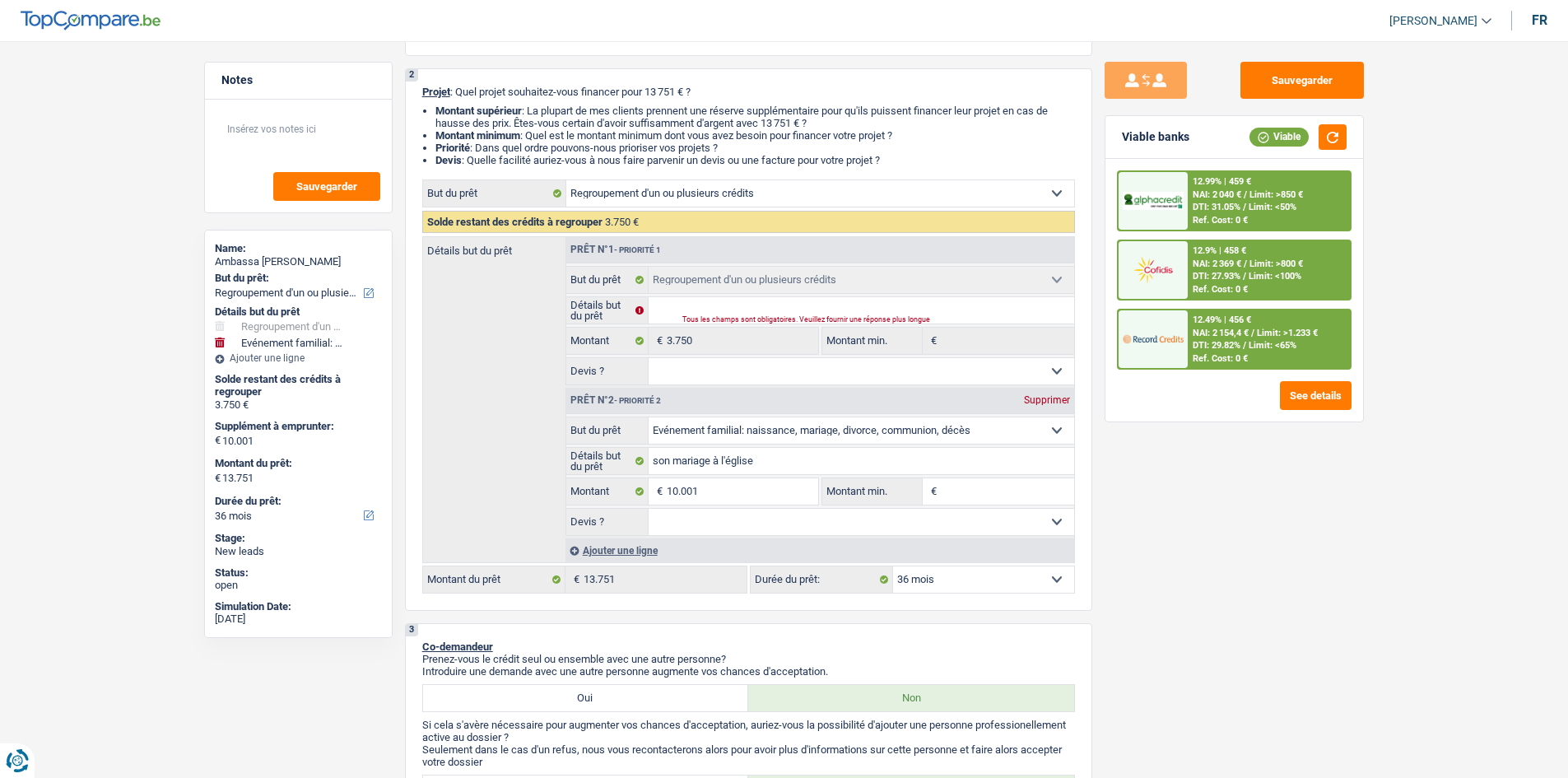 click on "NAI: 2 154,4 €" at bounding box center [1221, 333] 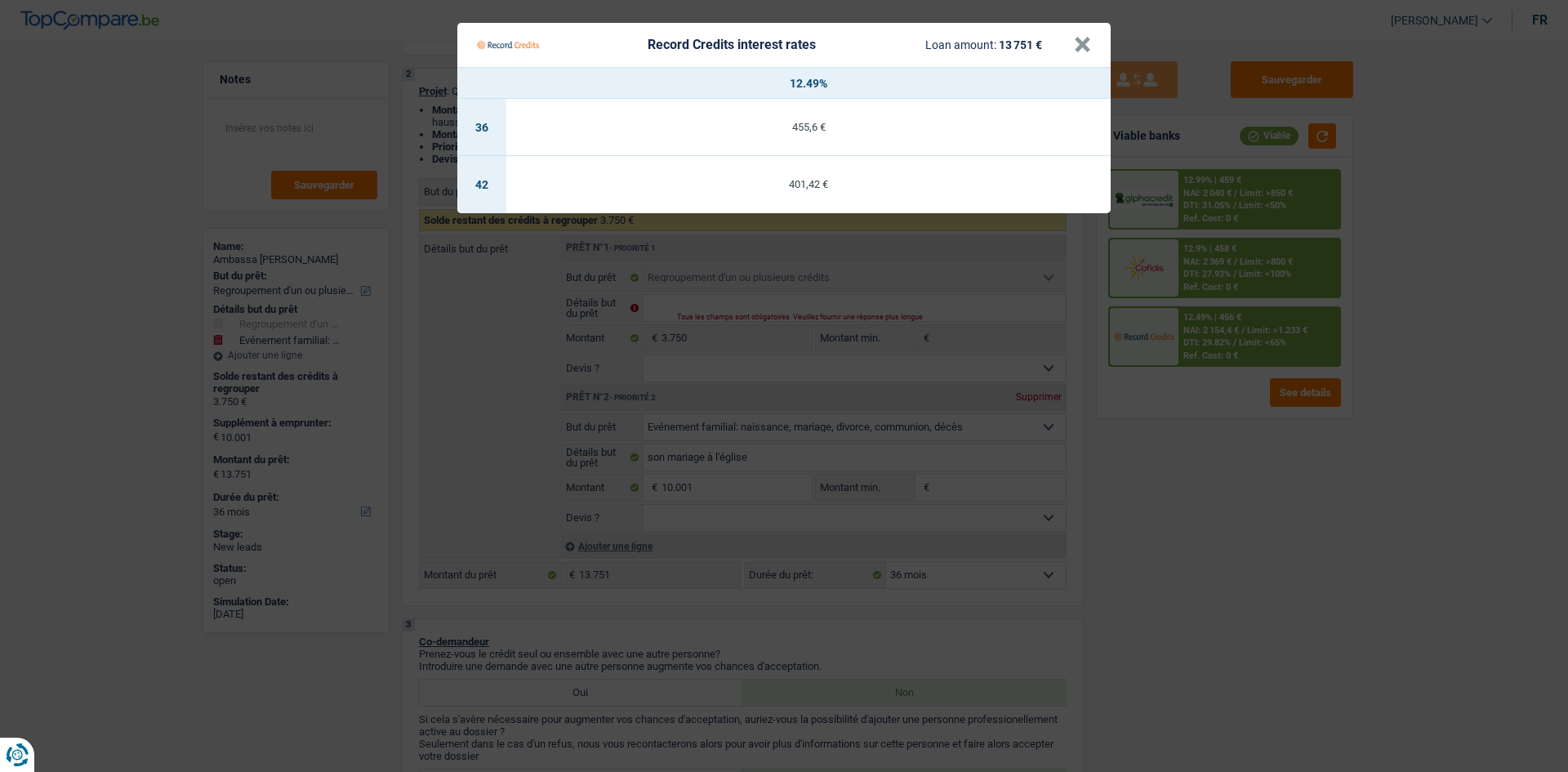 drag, startPoint x: 1199, startPoint y: 625, endPoint x: 1200, endPoint y: 615, distance: 10.0498756 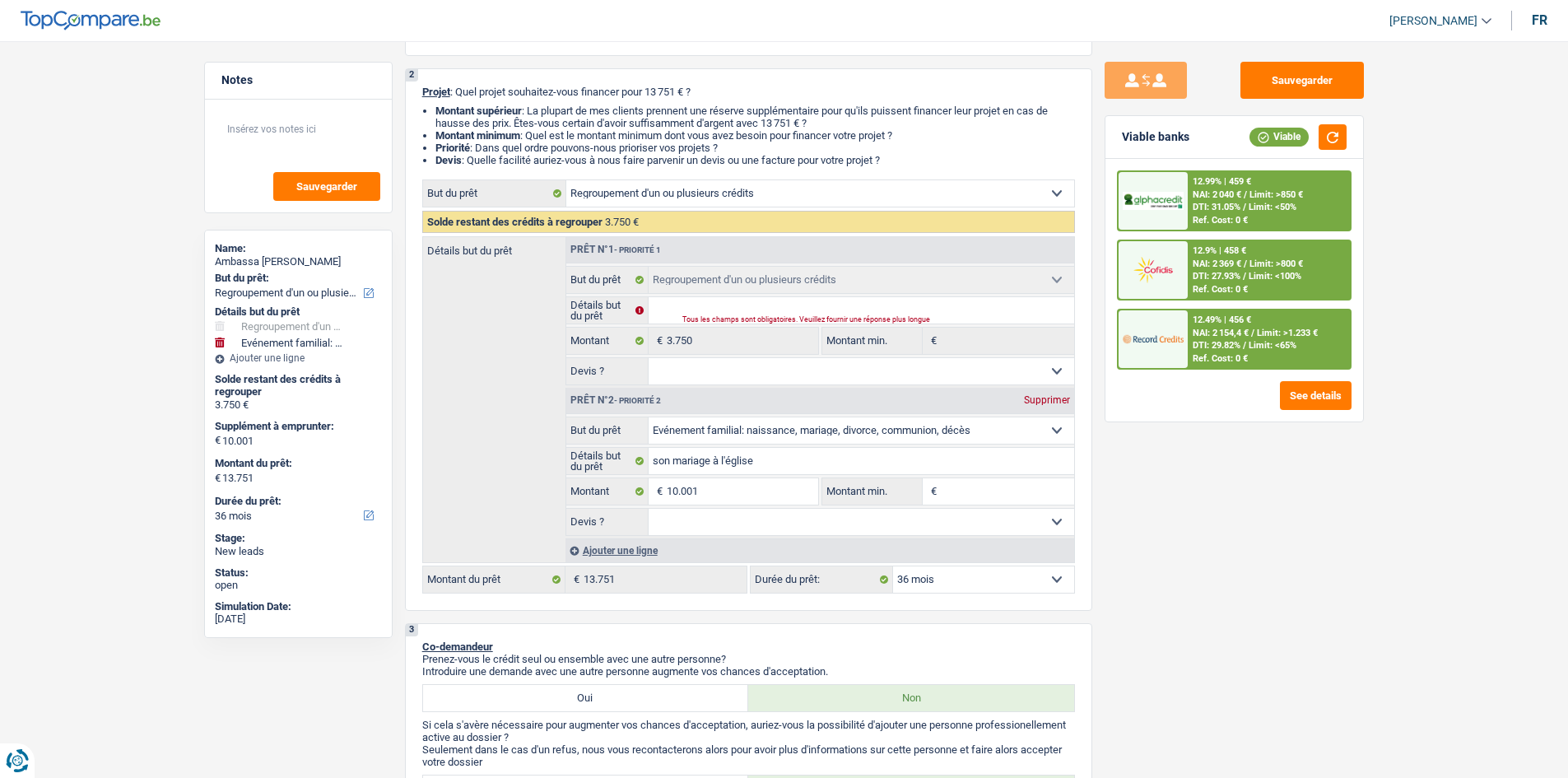 click on "Limit: >800 €" at bounding box center [1276, 263] 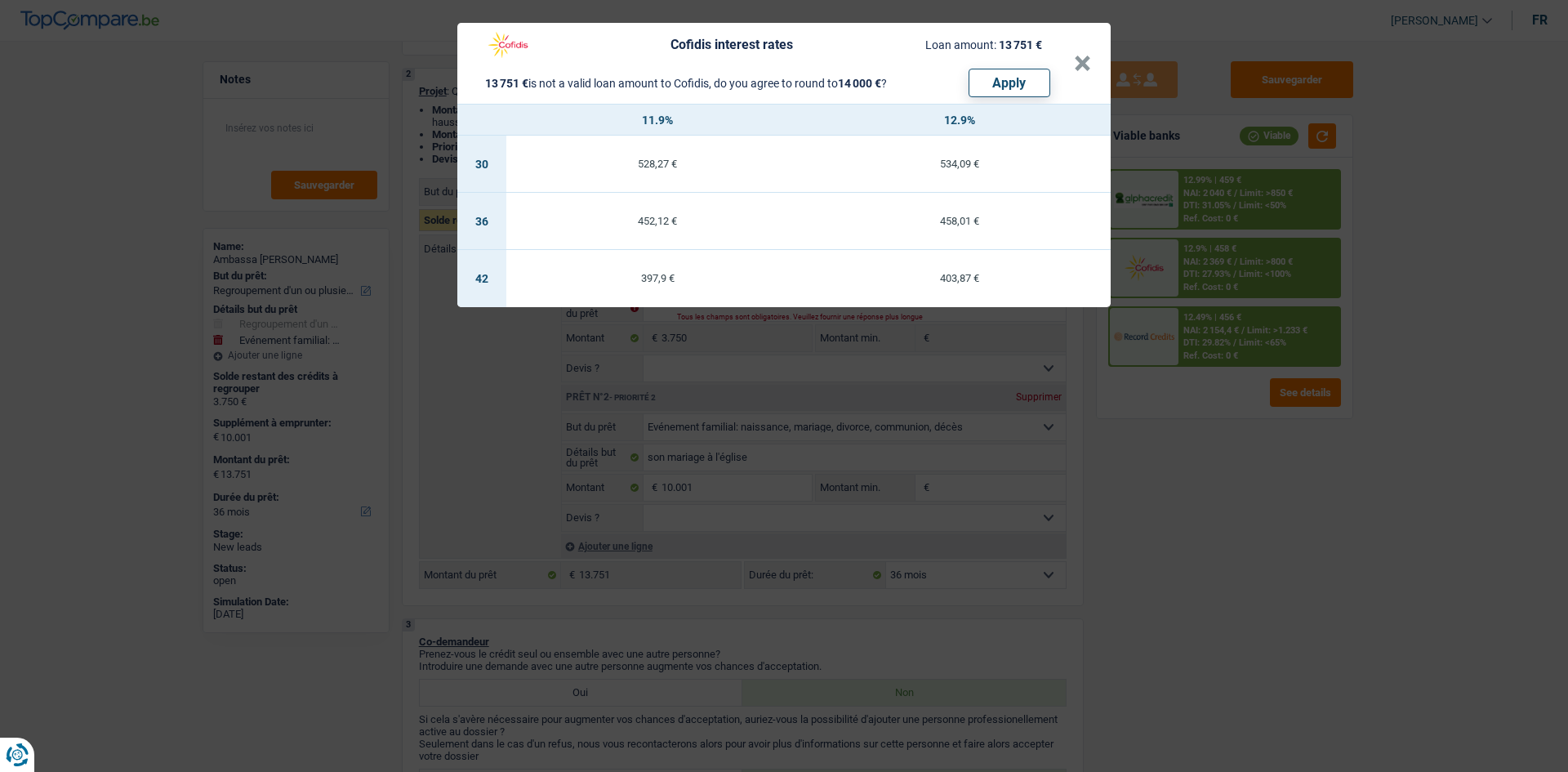 drag, startPoint x: 1296, startPoint y: 564, endPoint x: 1349, endPoint y: 524, distance: 66.400301 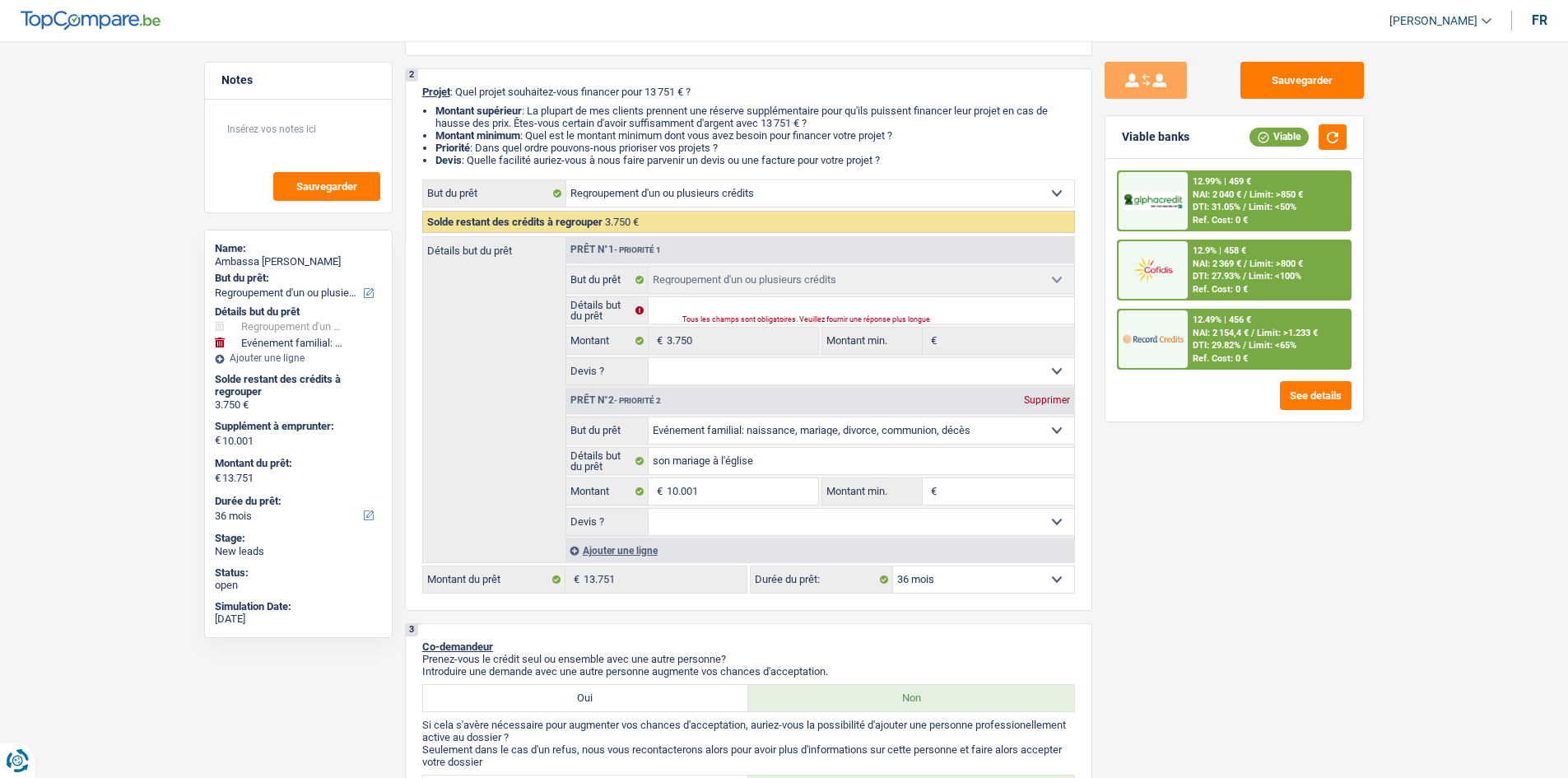 click on "NAI: 2 040 €
/
Limit: >850 €" at bounding box center (1248, 194) 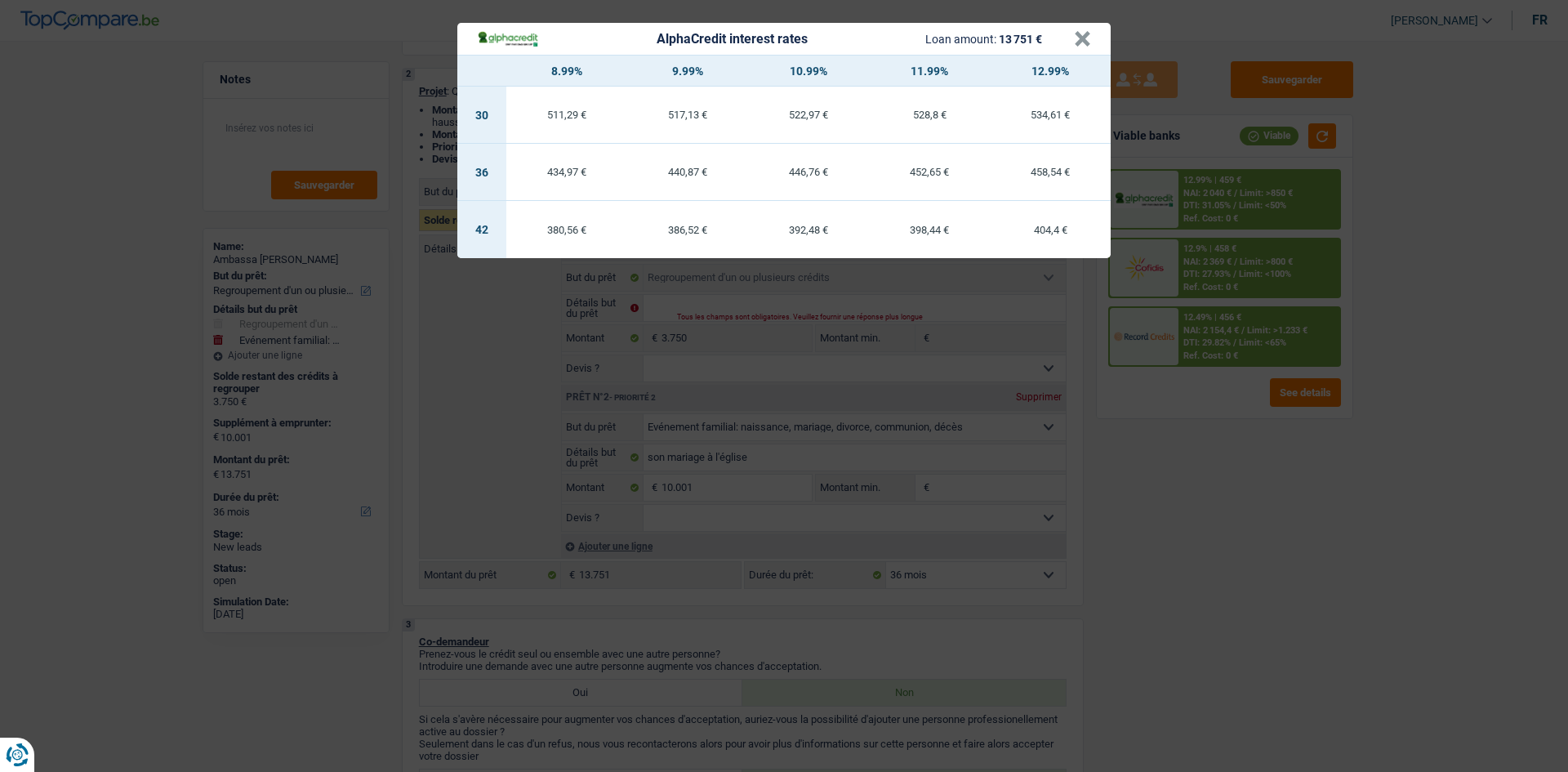 click on "AlphaCredit interest rates
Loan amount:
13 751 €
×
8.99%
9.99%
10.99%
11.99%
12.99%
30
511,29 €
517,13 €
522,97 €
528,8 €
534,61 €
36
434,97 €
440,87 €
446,76 €
452,65 €
458,54 €" at bounding box center (784, 386) 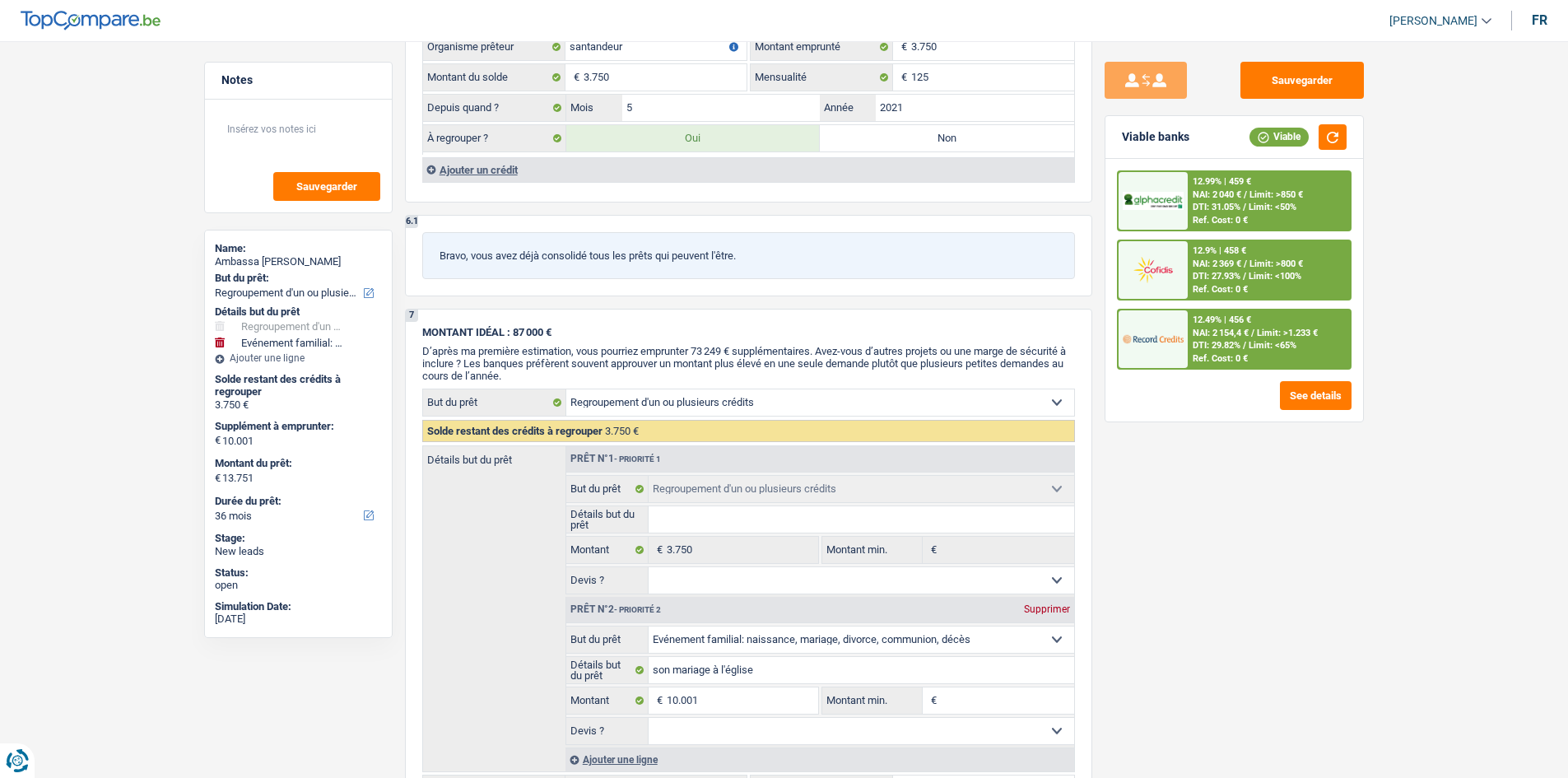click on "Sauvegarder
Viable banks
Viable
12.99% | 459 €
NAI: 2 040 €
/
Limit: >850 €
DTI: 31.05%
/
Limit: <50%
Ref. Cost: 0 €
12.9% | 458 €
NAI: 2 369 €
/
Limit: >800 €
DTI: 27.93%
/               /       /" at bounding box center (1234, 404) 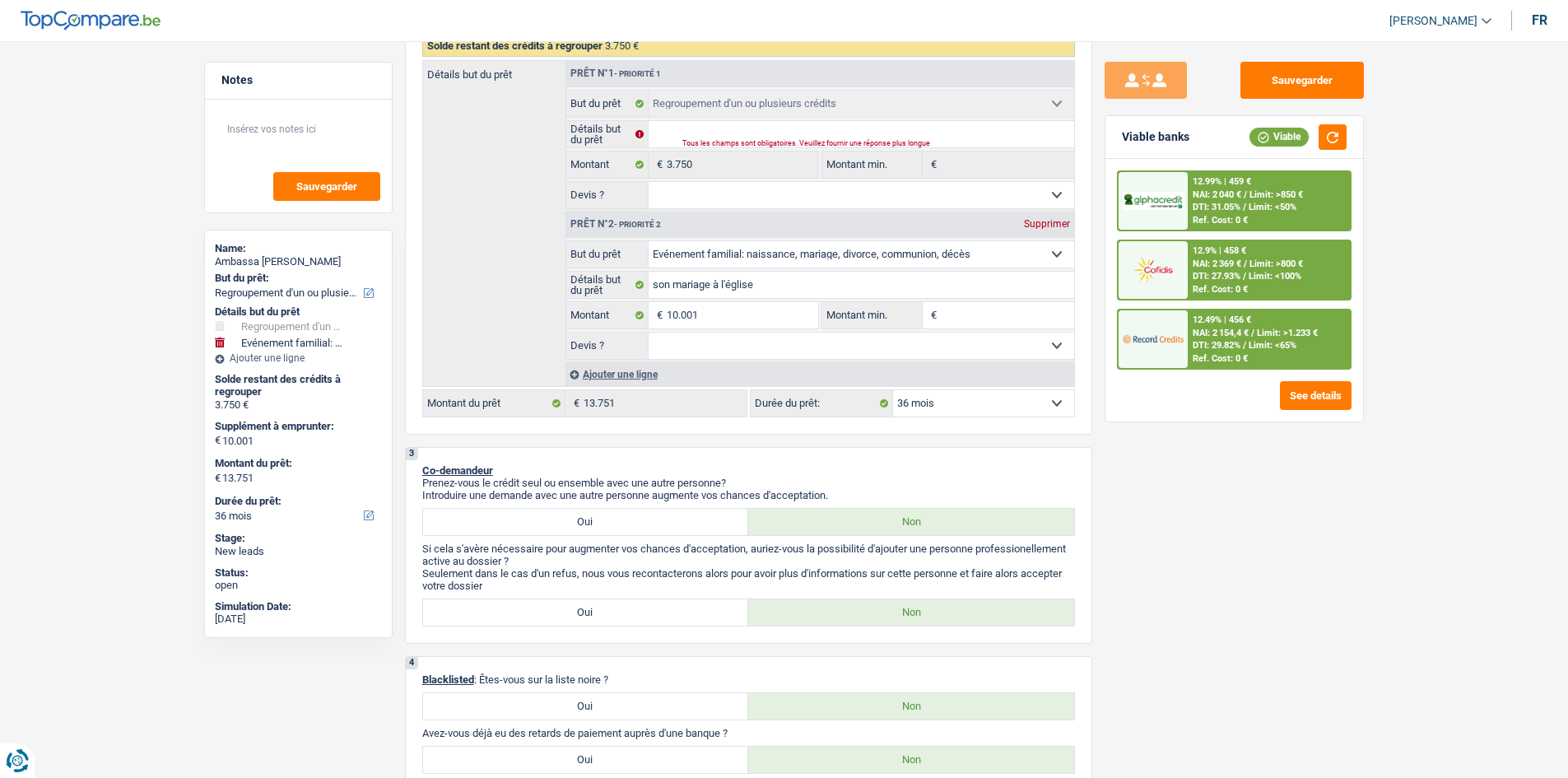 scroll, scrollTop: 165, scrollLeft: 0, axis: vertical 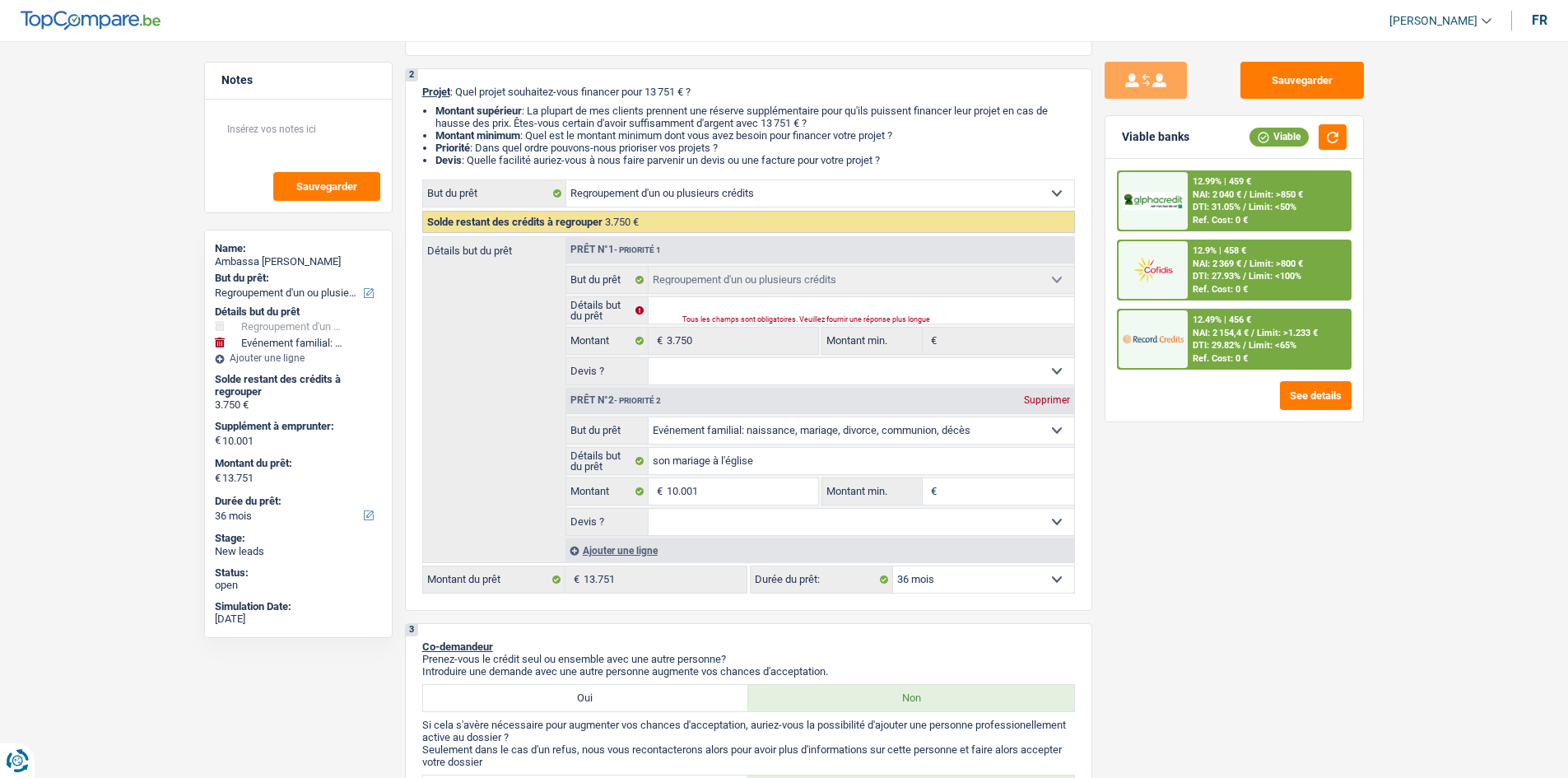click on "Limit: <100%" at bounding box center (1275, 276) 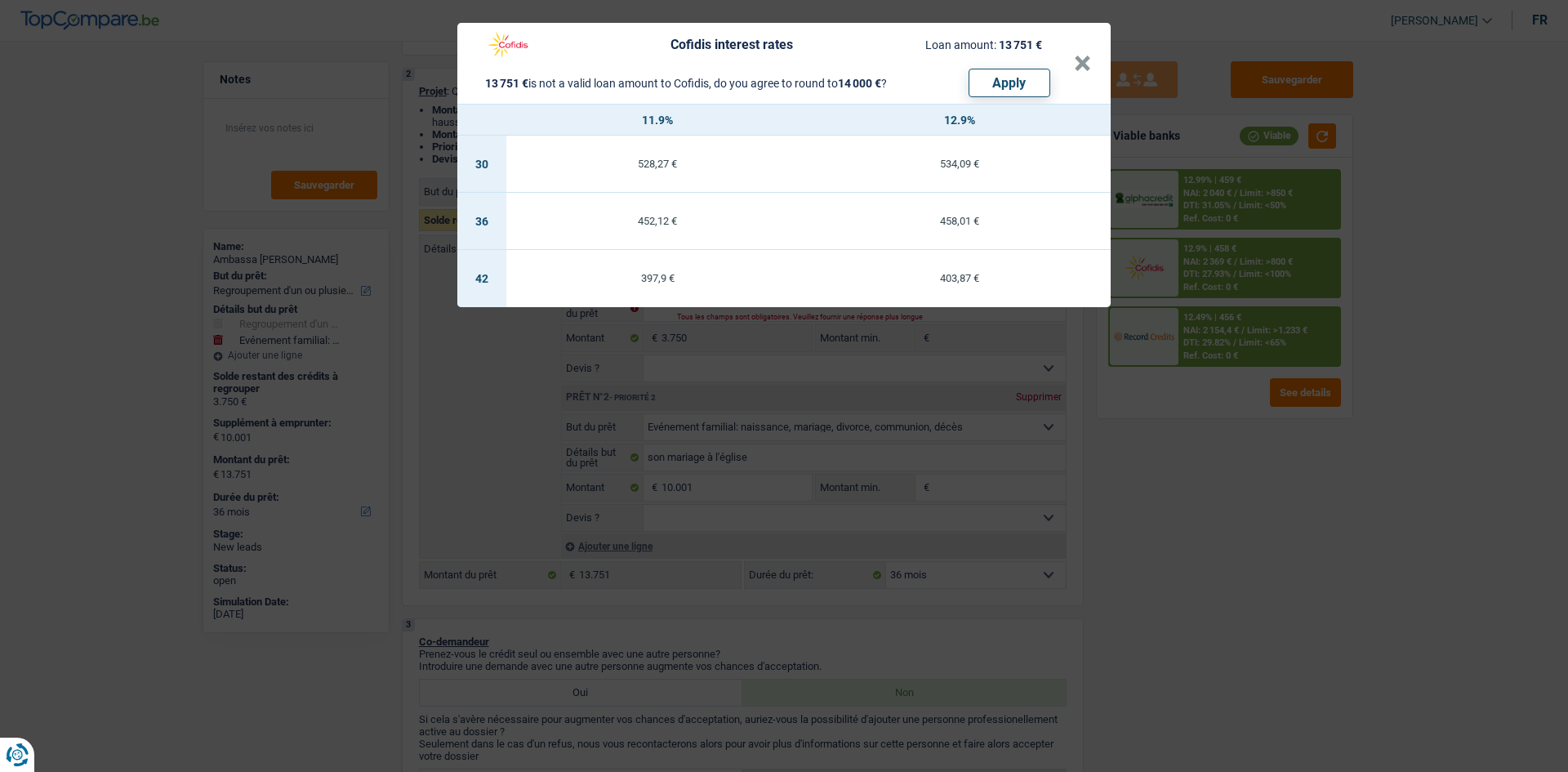 click on "Cofidis interest rates
Loan amount:
13 751 €
13 751 €  is not a valid loan amount to Cofidis, do you agree to round to  14 000 € ?
Apply
×
11.9%
12.9%
30
528,27 €
534,09 €
36
452,12 €
458,01 €
42
397,9 €
403,87 €" at bounding box center [784, 386] 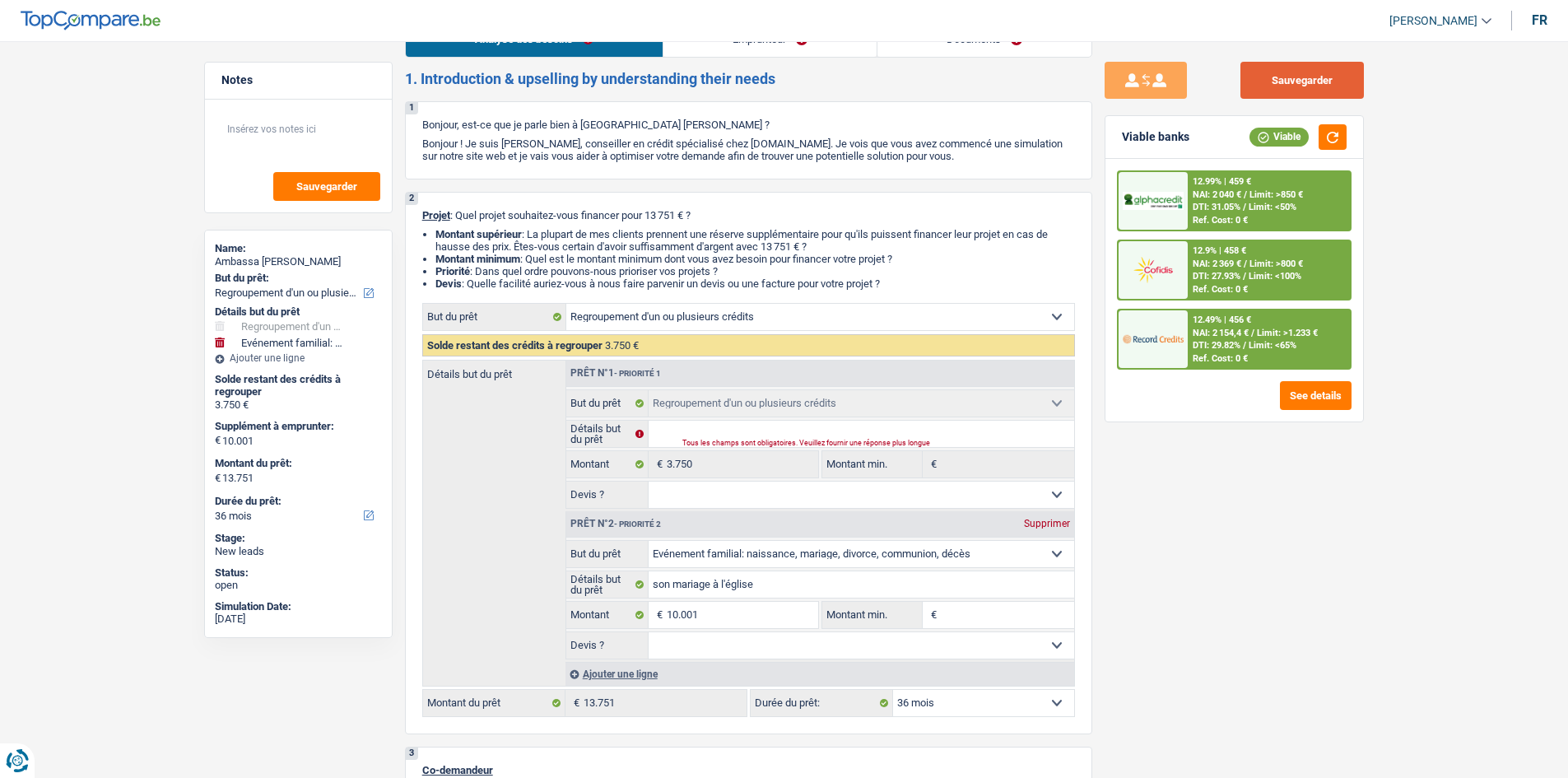 scroll, scrollTop: 0, scrollLeft: 0, axis: both 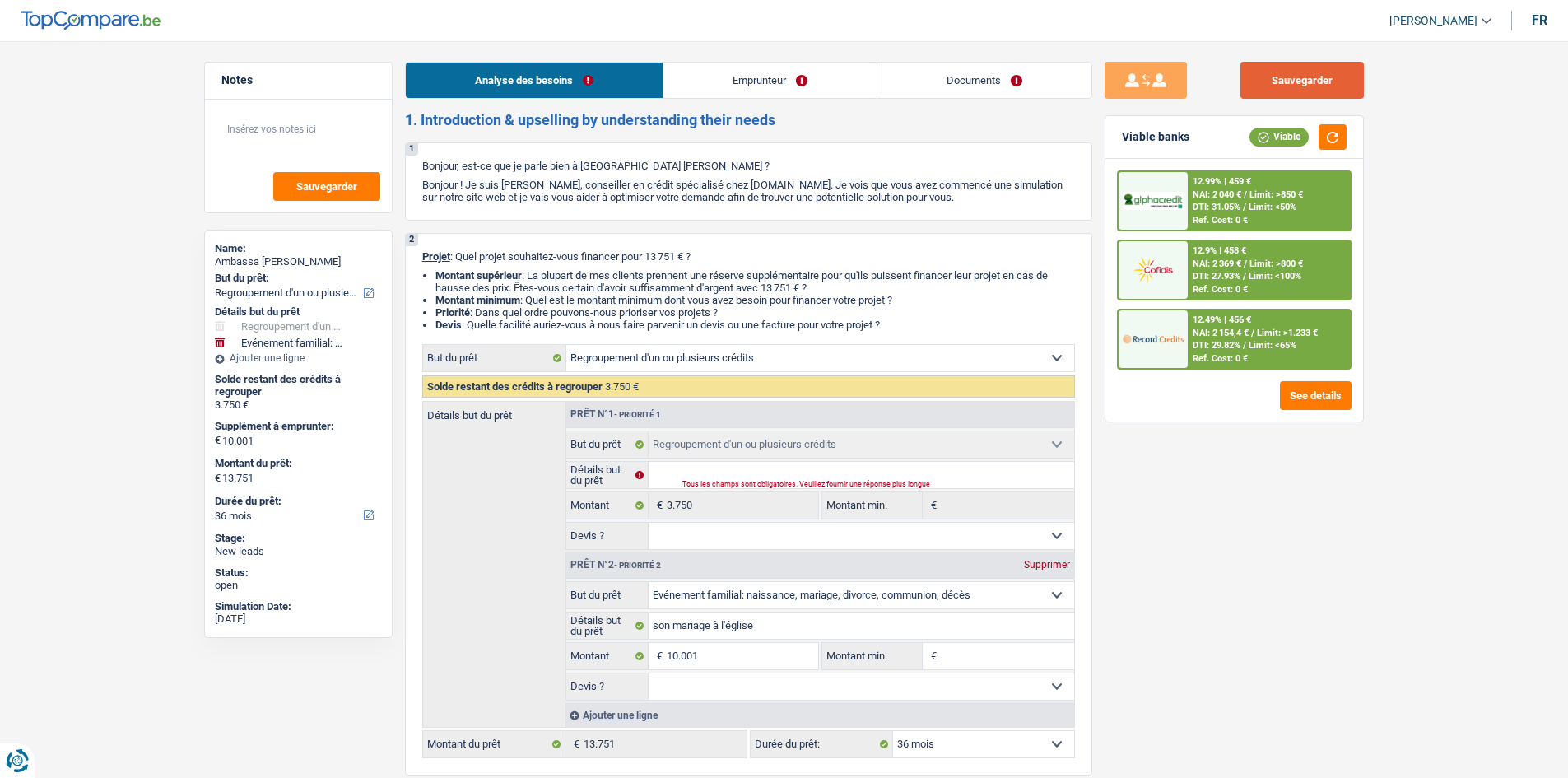 click on "Sauvegarder" at bounding box center [1302, 80] 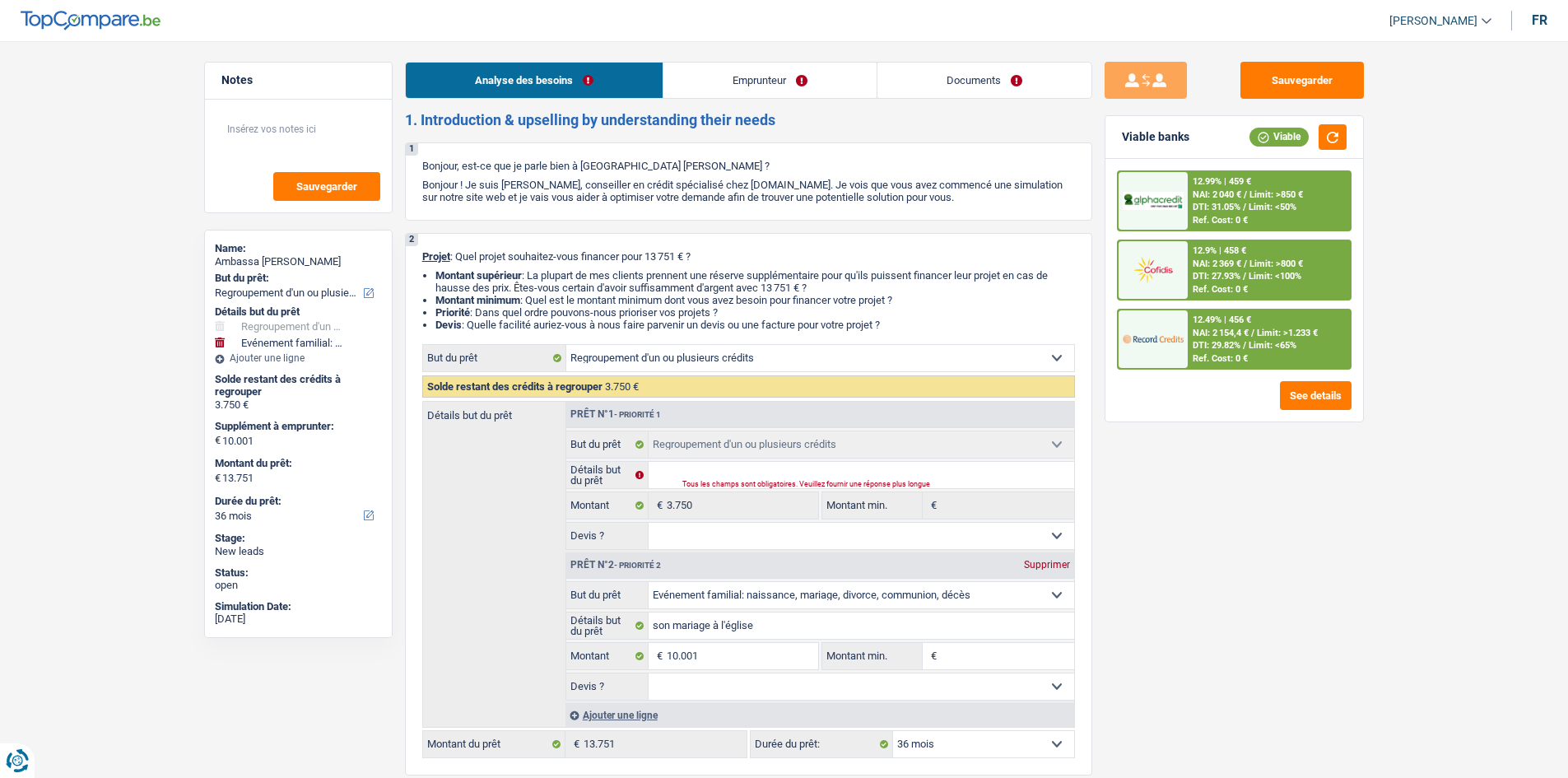 click on "Emprunteur" at bounding box center [770, 80] 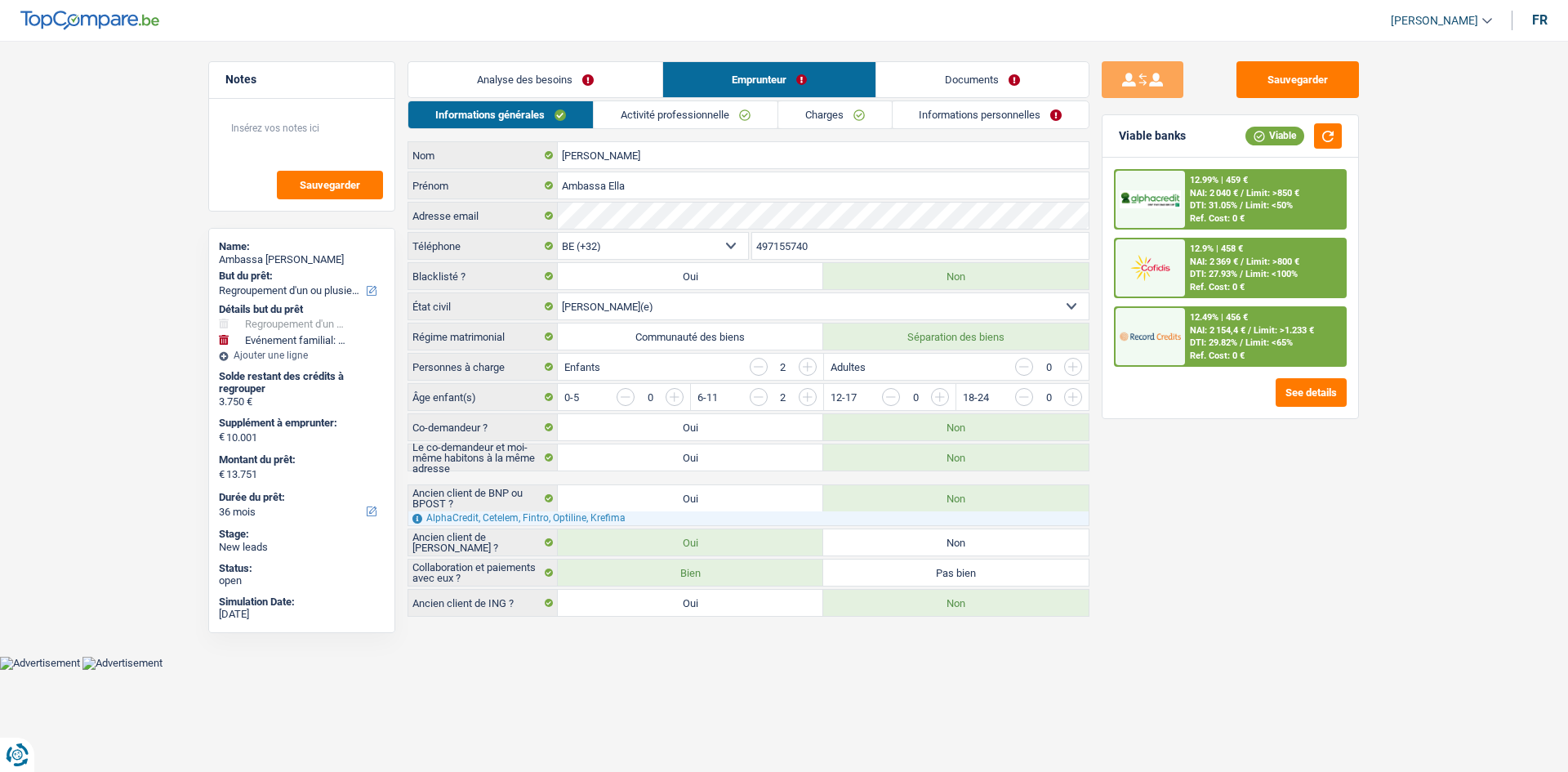 click on "Analyse des besoins" at bounding box center [535, 79] 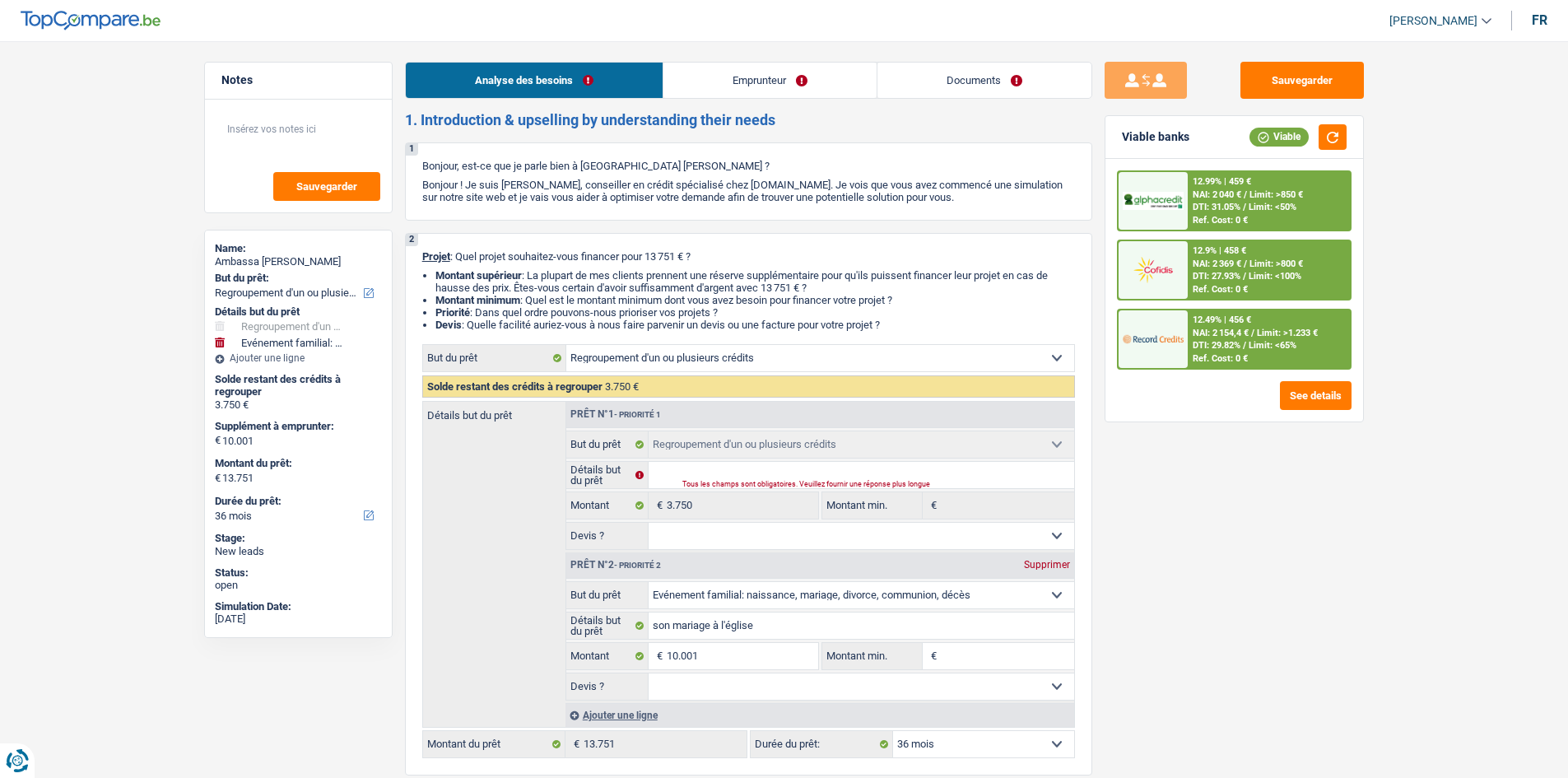 click on "Documents" at bounding box center [984, 80] 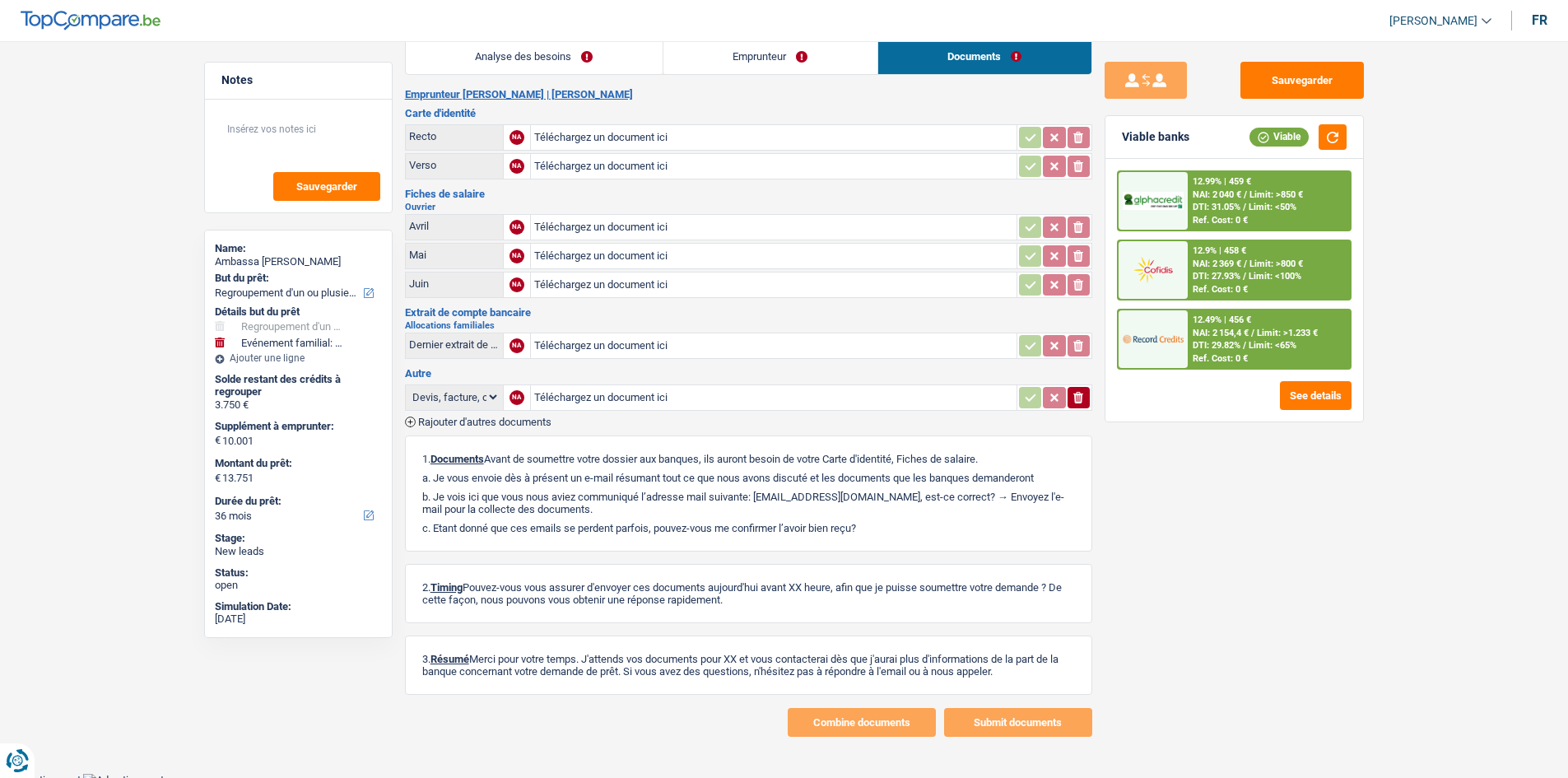 scroll, scrollTop: 0, scrollLeft: 0, axis: both 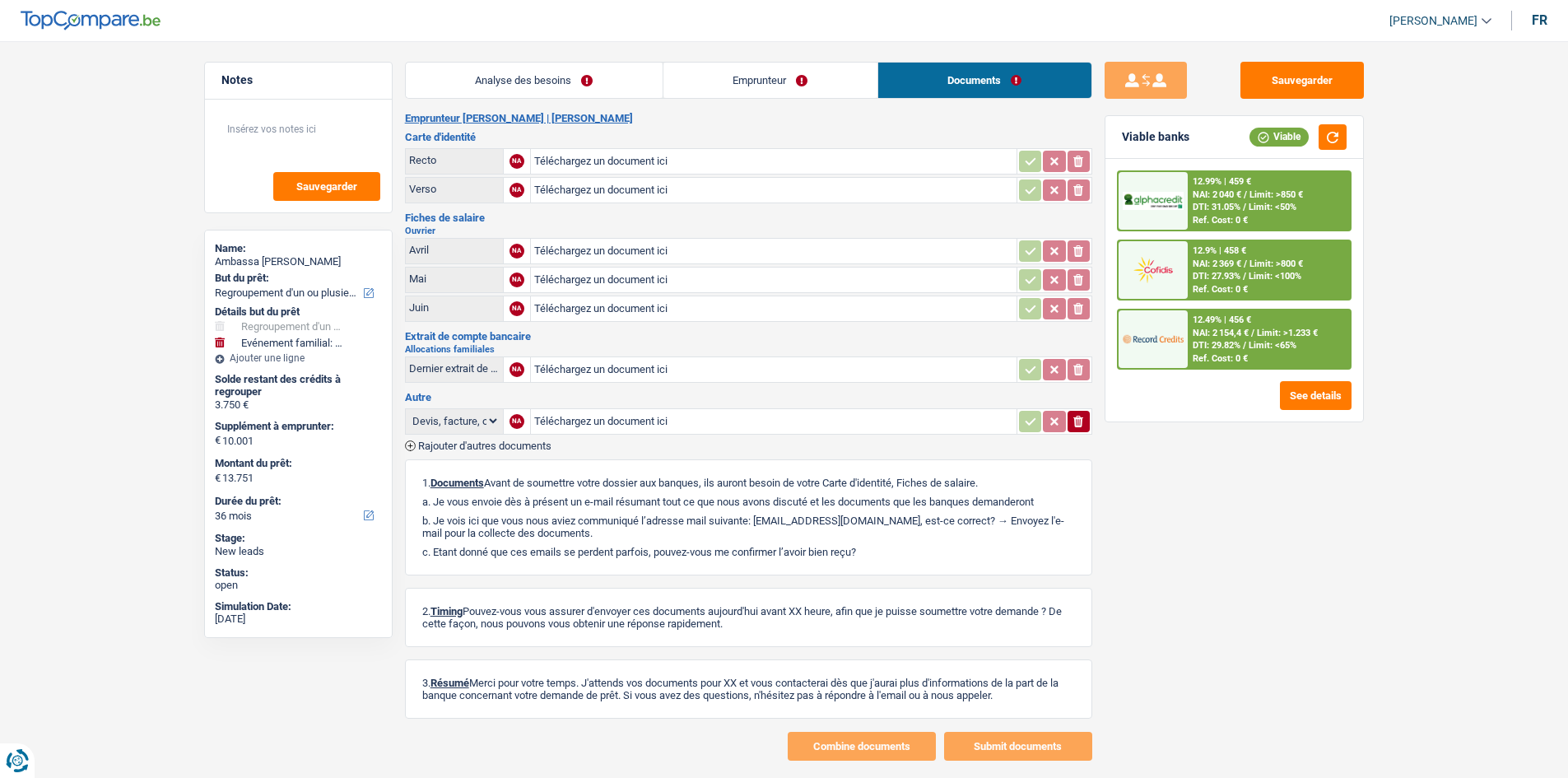 click on "Analyse des besoins" at bounding box center [534, 80] 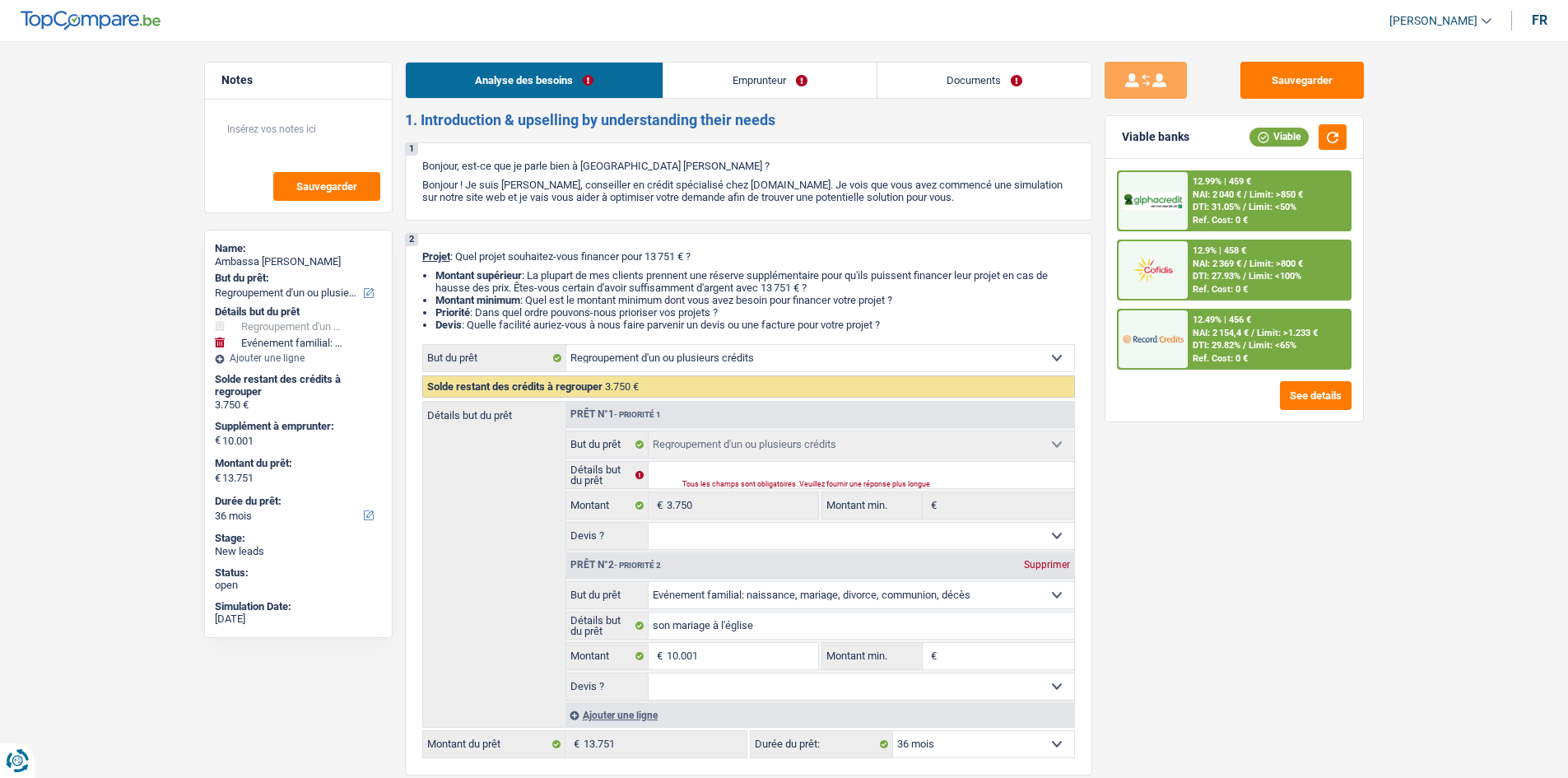 click on "Emprunteur" at bounding box center [770, 80] 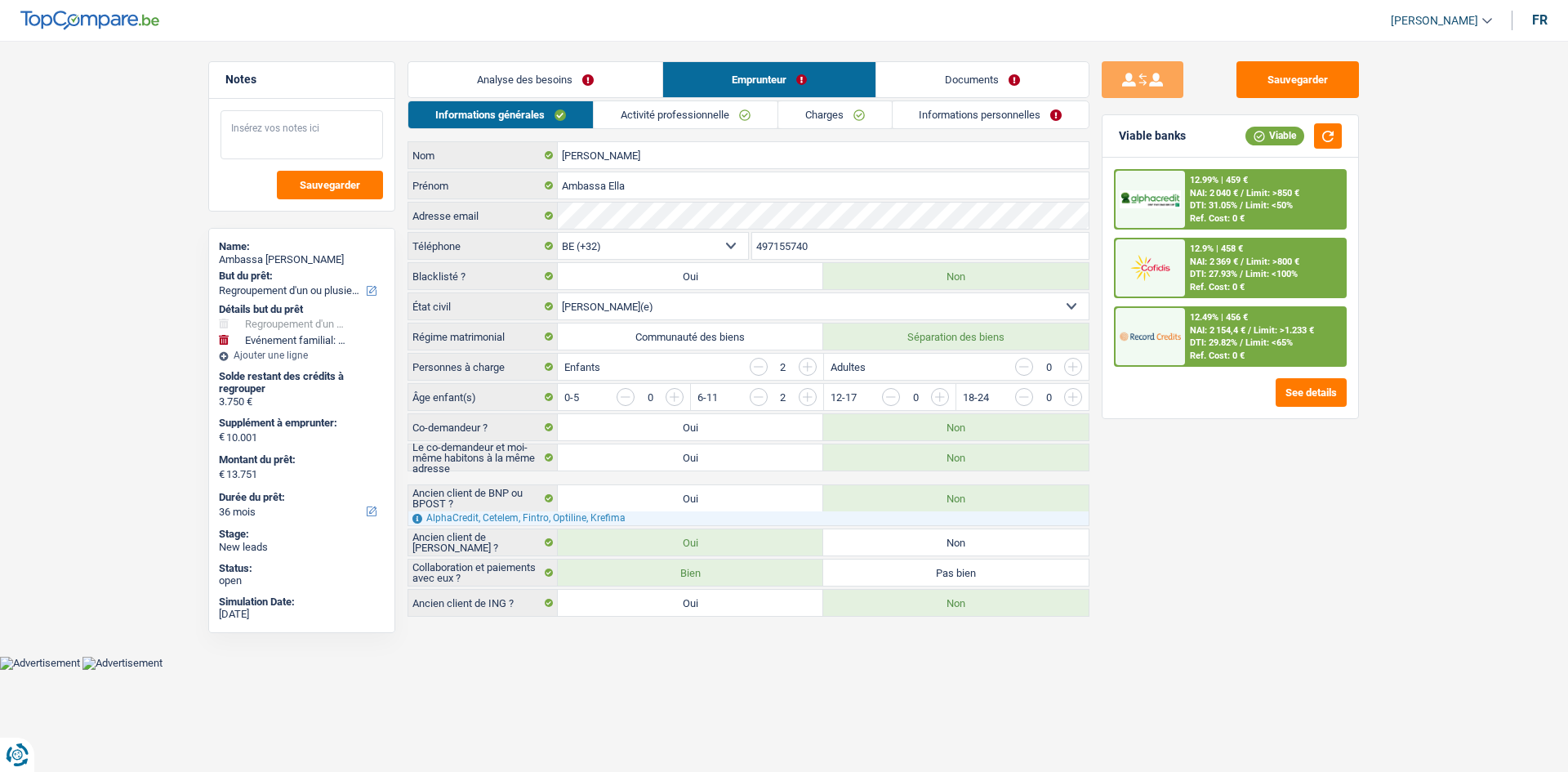 click at bounding box center (301, 135) 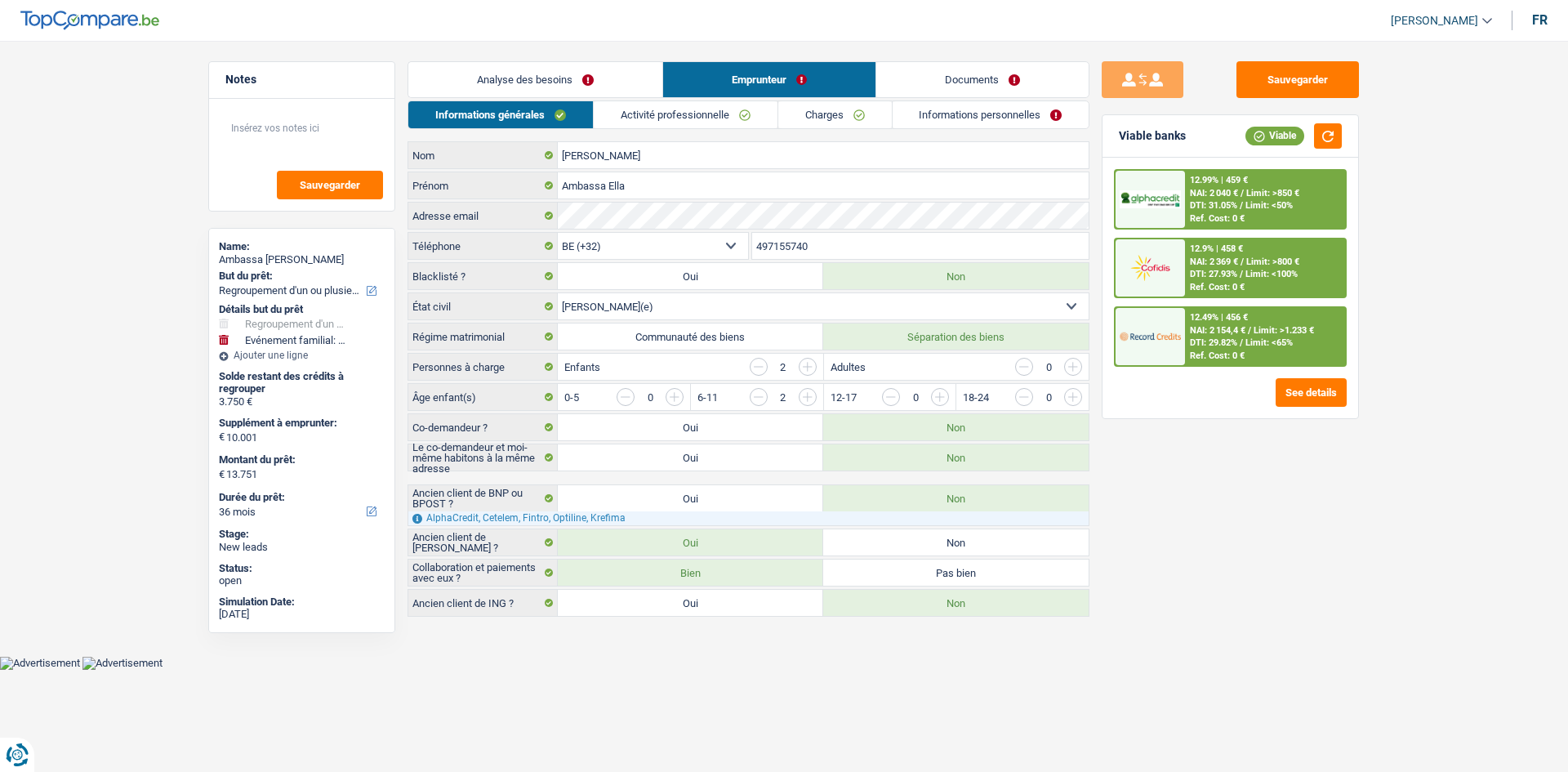 click on "Analyse des besoins" at bounding box center (535, 79) 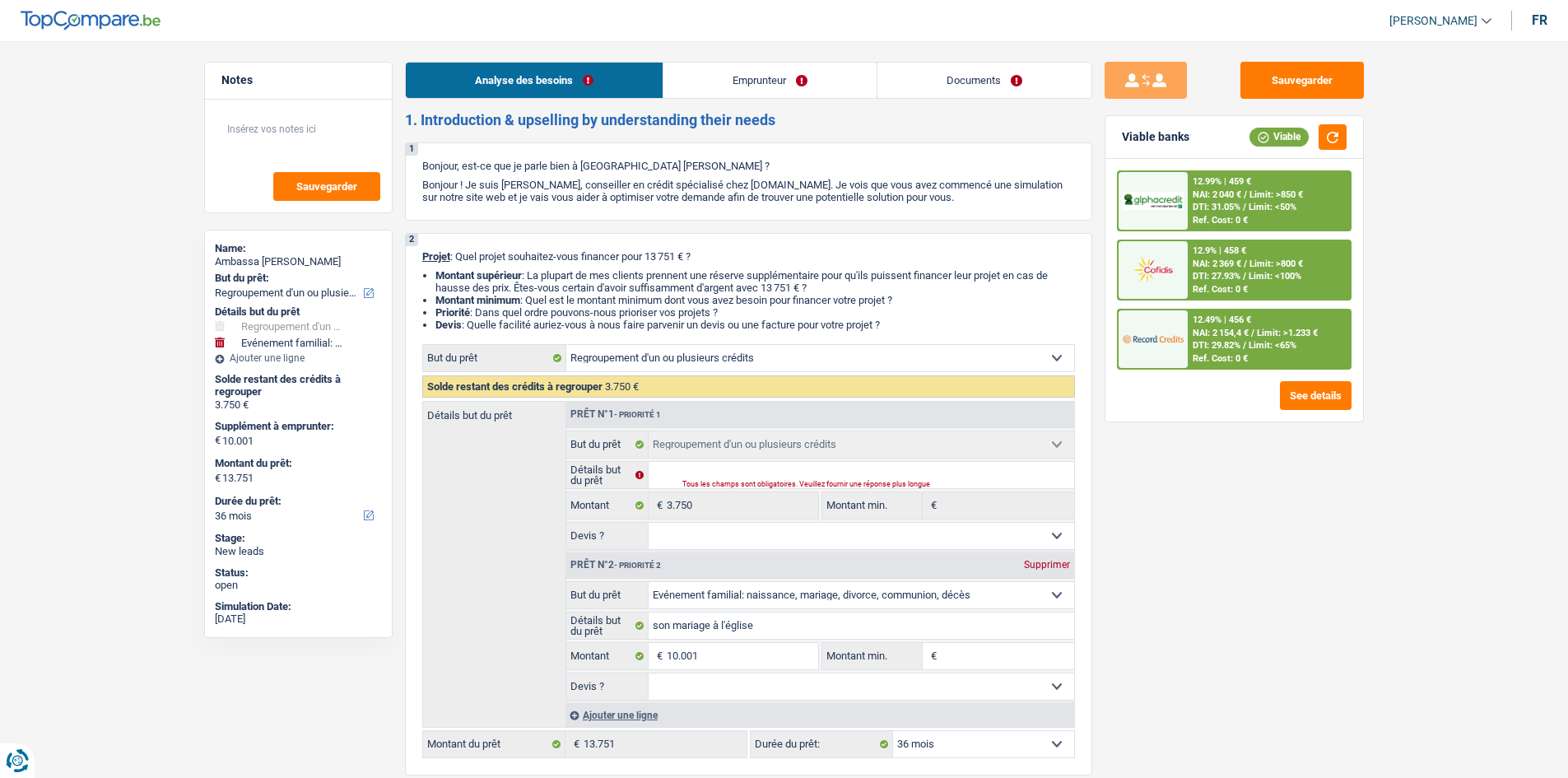 click on "Emprunteur" at bounding box center [770, 80] 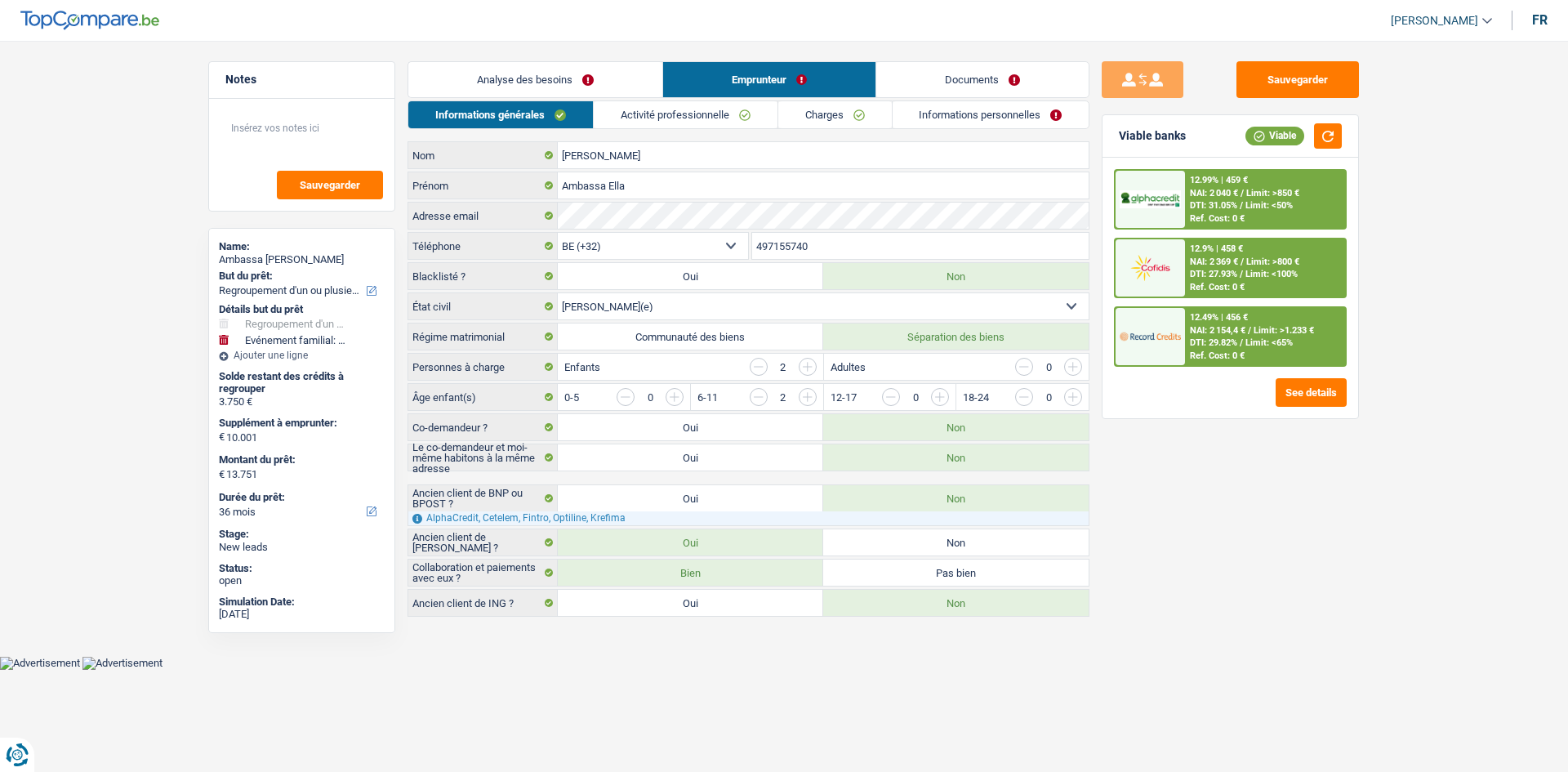 click on "Analyse des besoins" at bounding box center (535, 79) 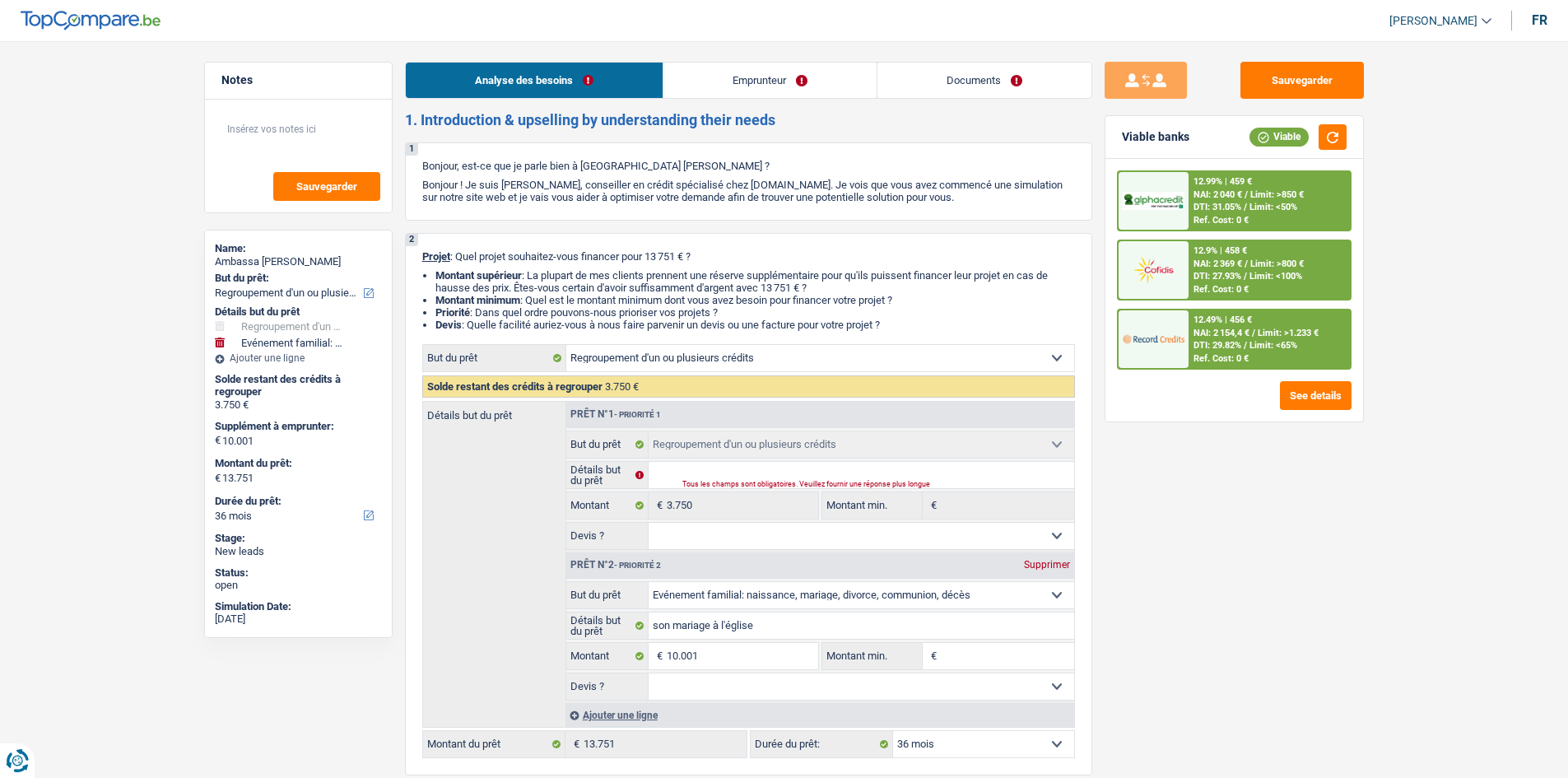click on "Emprunteur" at bounding box center [770, 80] 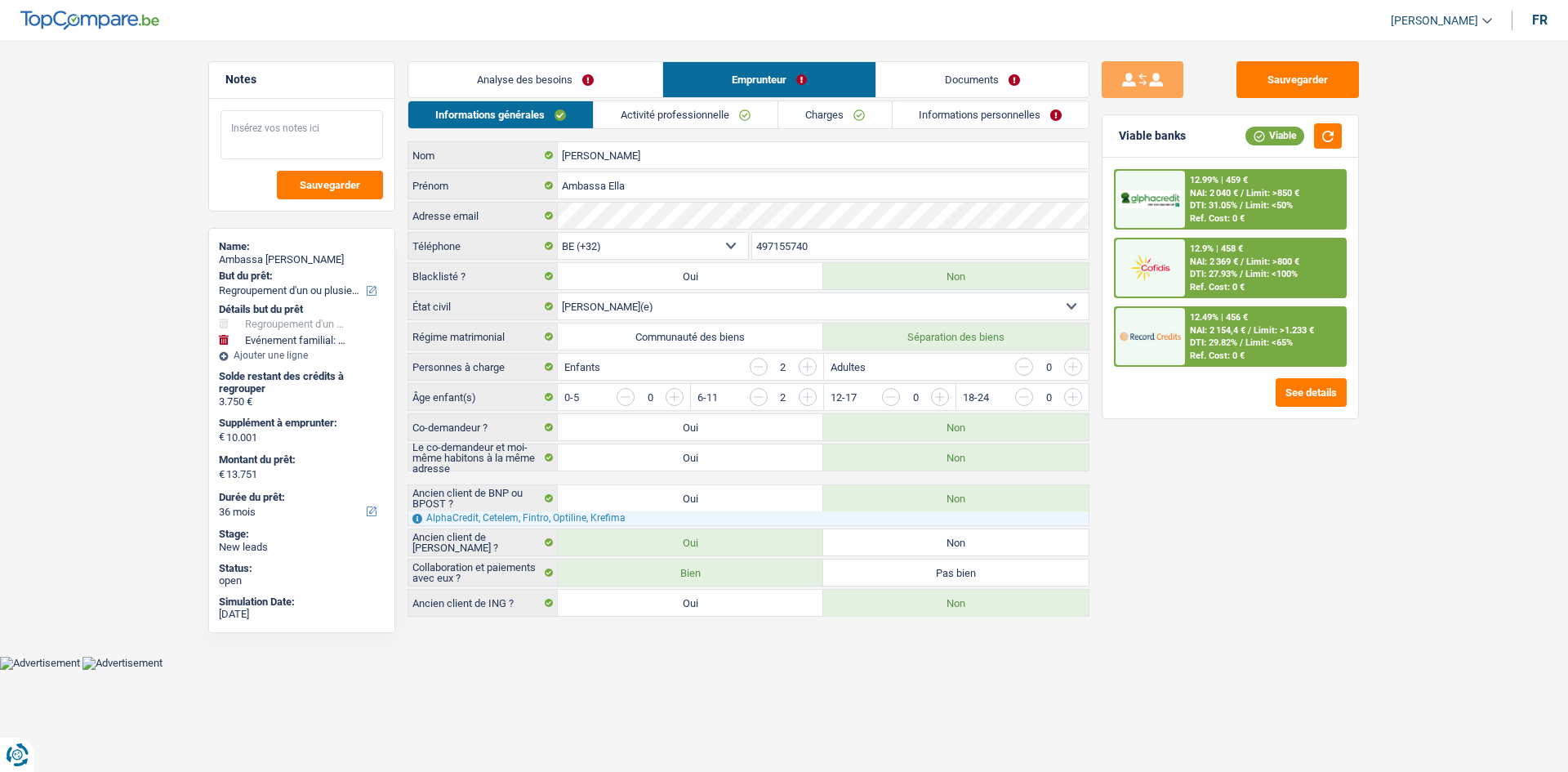 drag, startPoint x: 329, startPoint y: 146, endPoint x: 639, endPoint y: 260, distance: 330.2968 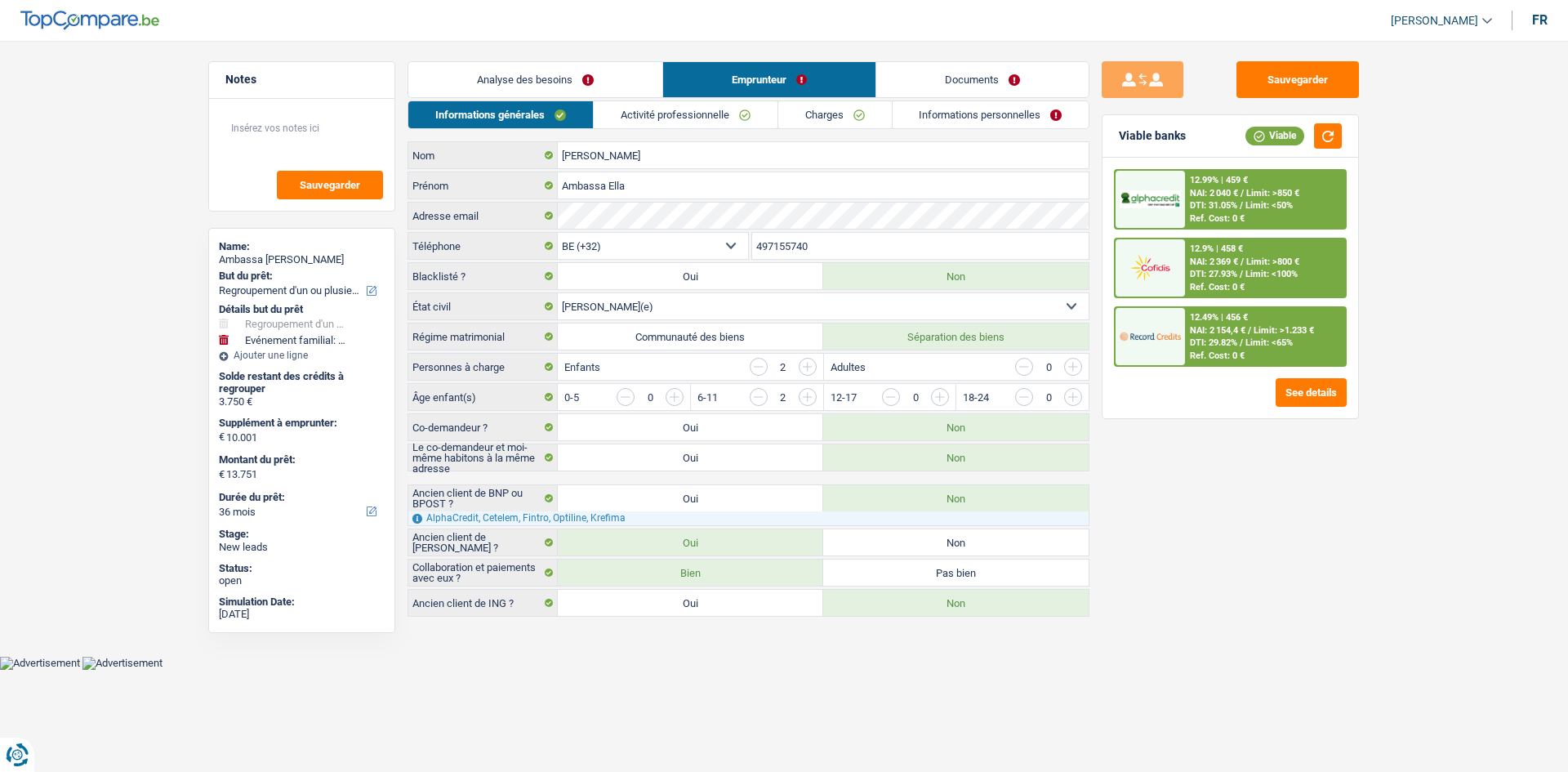 click on "Analyse des besoins" at bounding box center [535, 79] 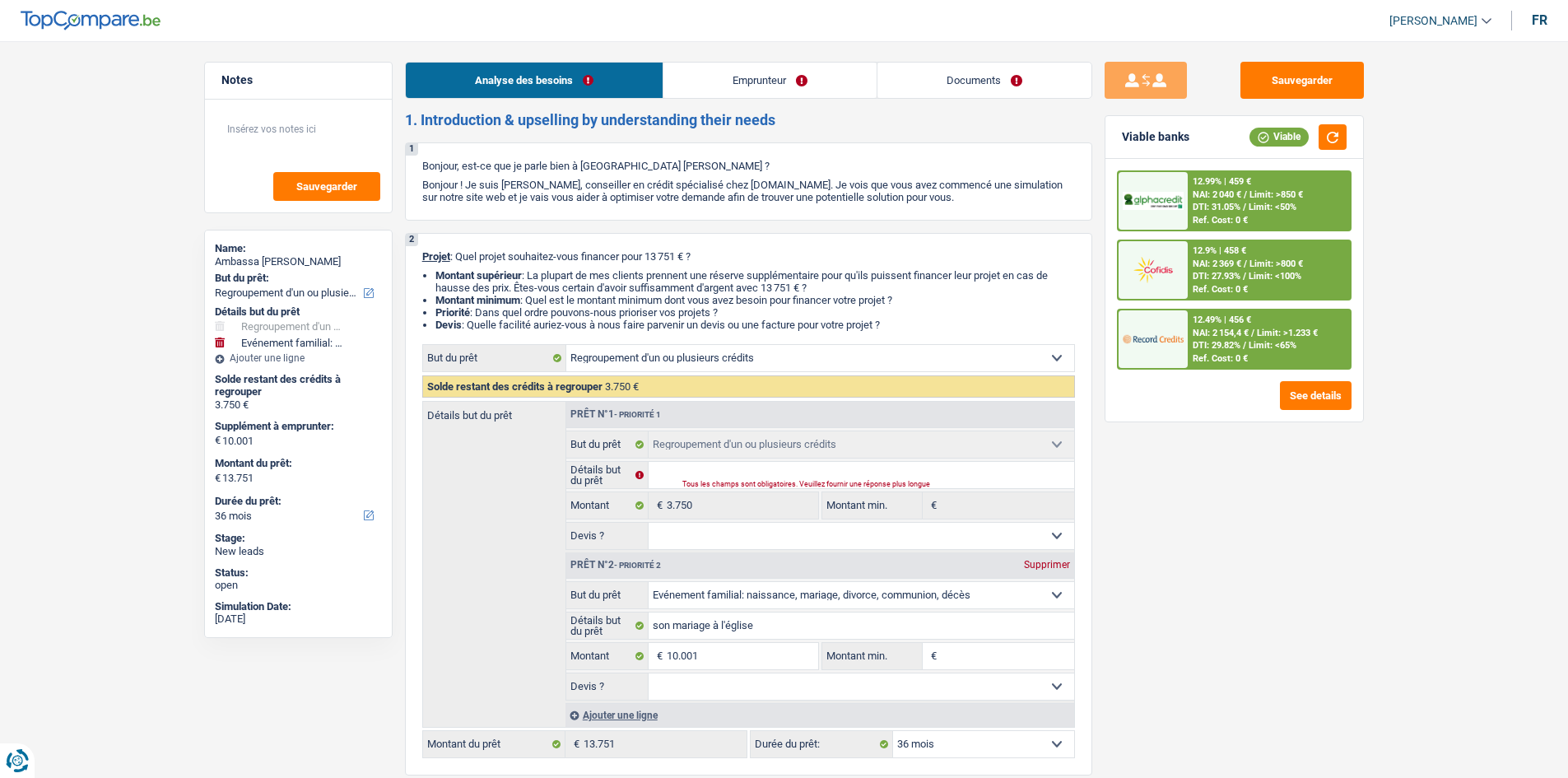 click on "Emprunteur" at bounding box center [770, 80] 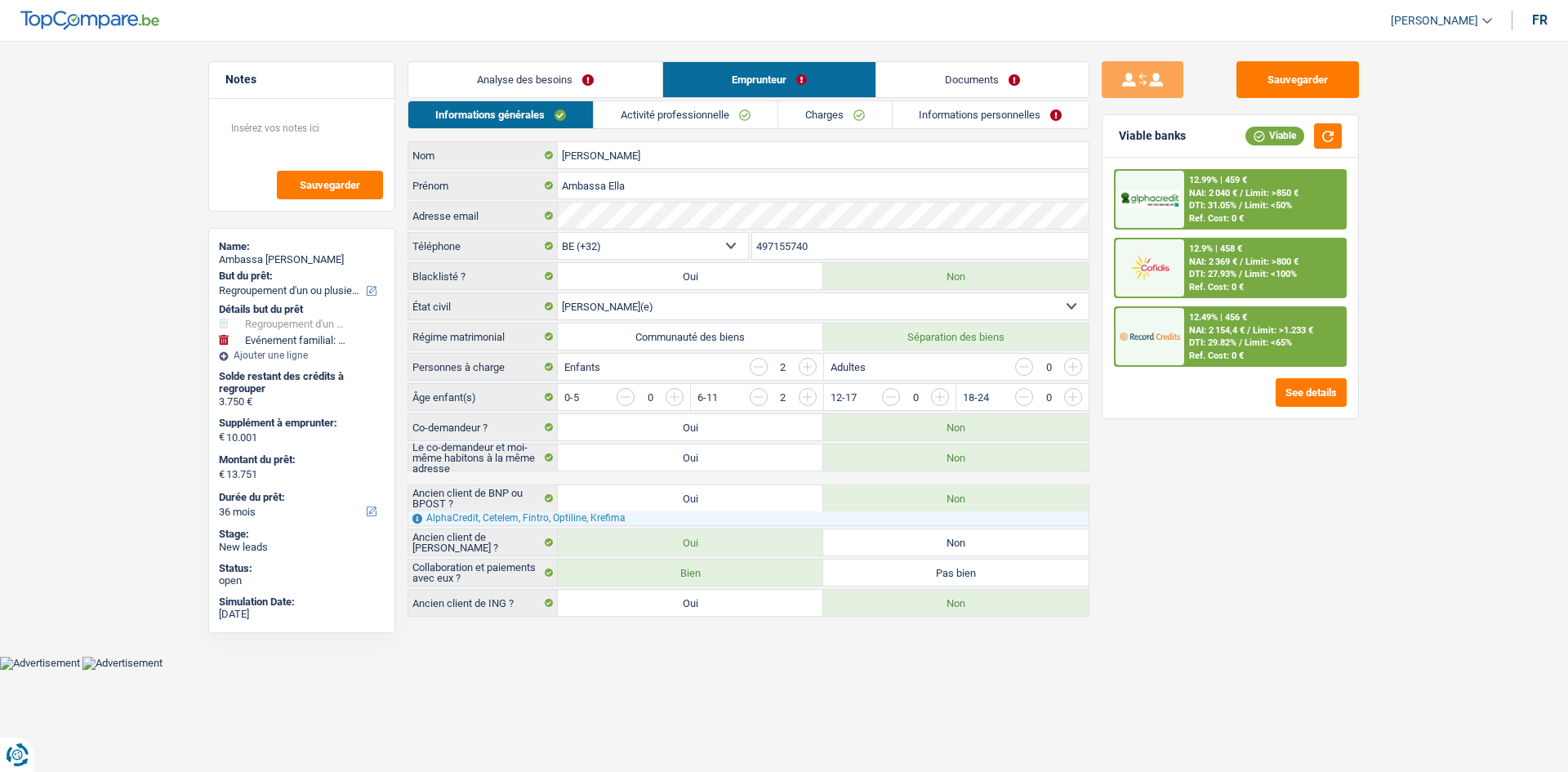 click on "Analyse des besoins" at bounding box center [535, 79] 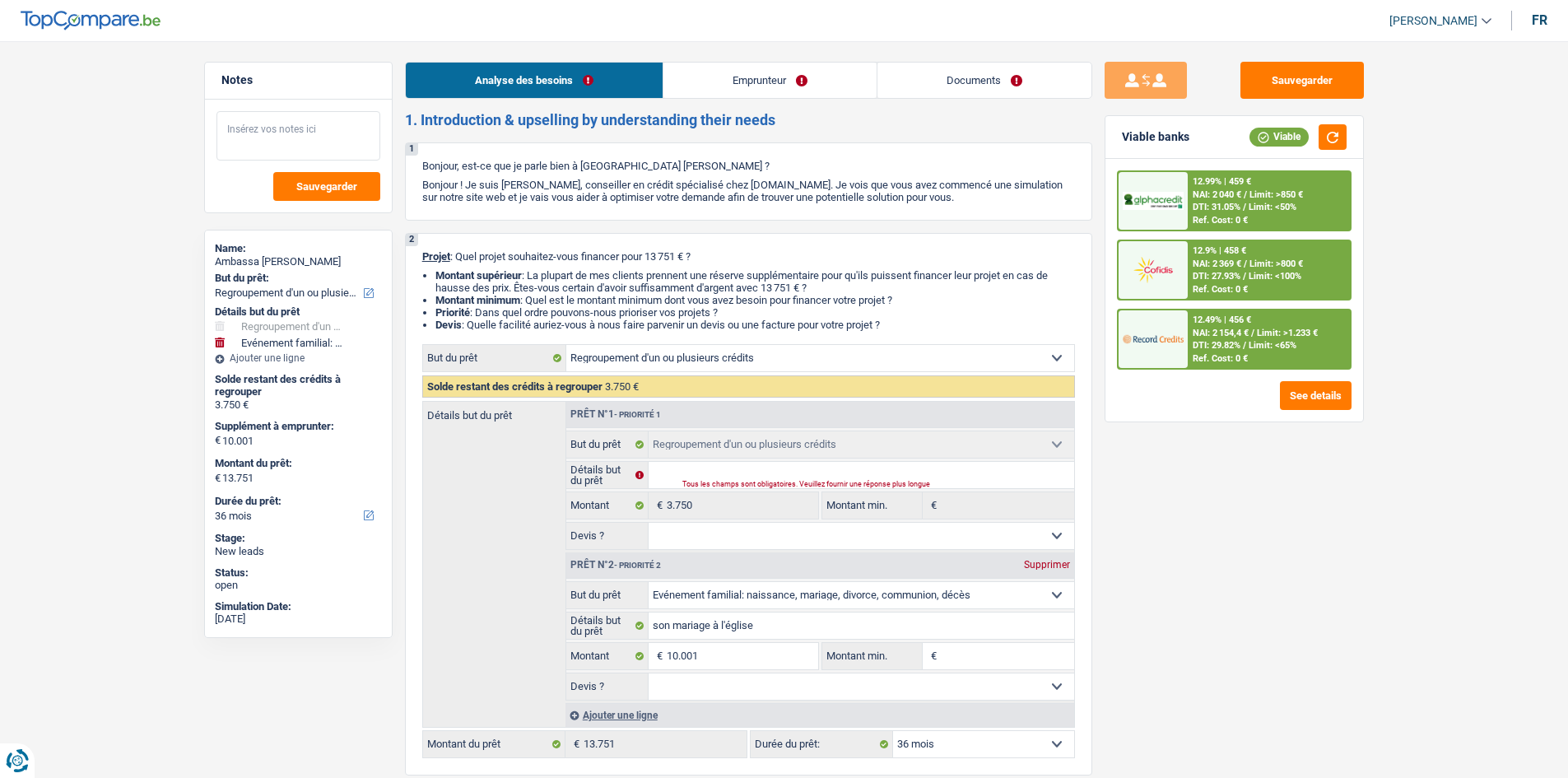 click at bounding box center [298, 136] 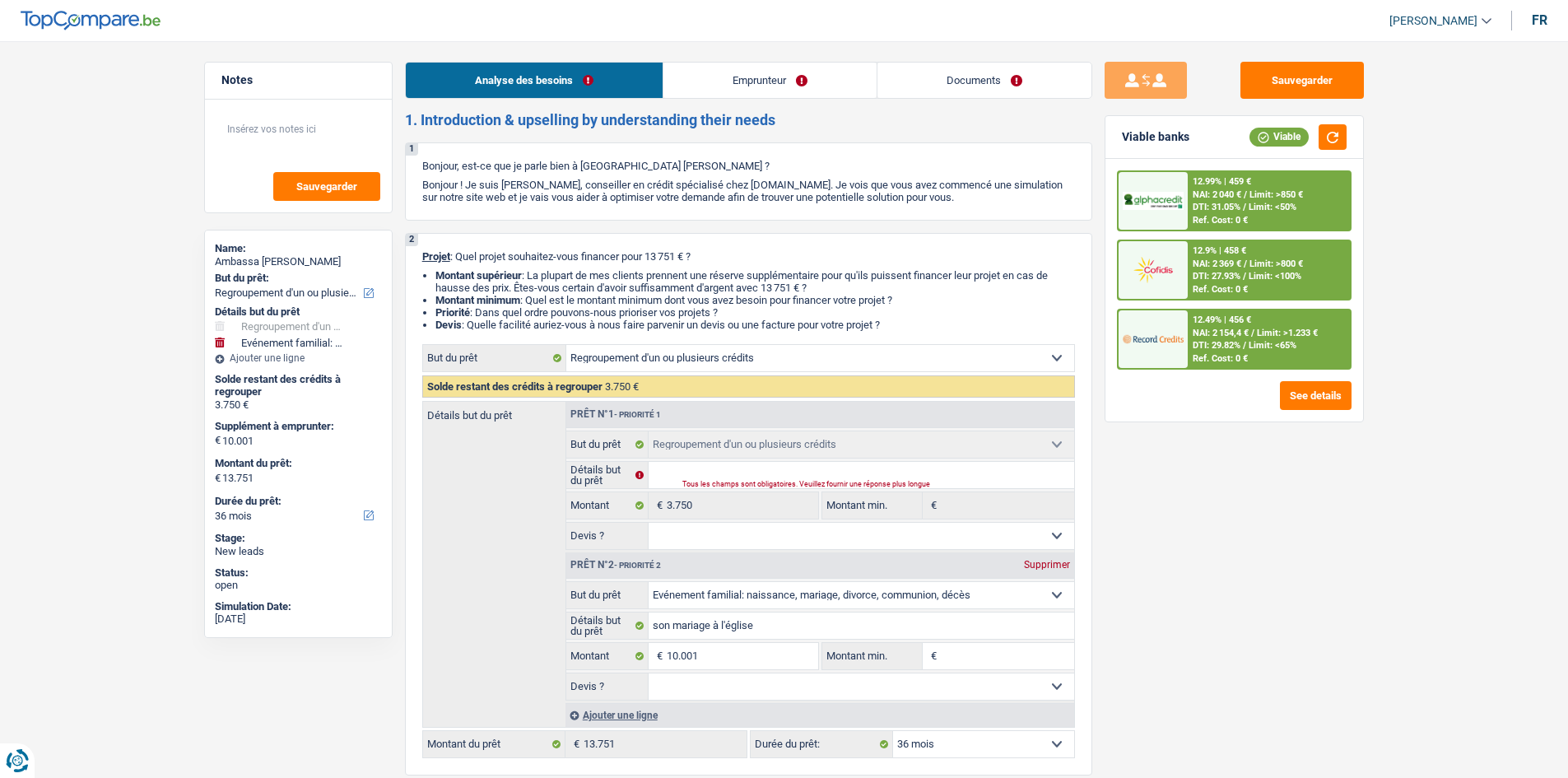 click on "Analyse des besoins Emprunteur Documents
1. Introduction & upselling by understanding their needs
1
Bonjour, est-ce que je parle bien à Ambassa Ella Françoise ?
Bonjour ! Je suis Charles Verhaegen, conseiller en crédit spécialisé chez TopCompare.be. Je vois que vous avez commencé une simulation sur notre site web et je vais vous aider à optimiser votre demande afin de trouver une potentielle solution pour vous.
2   Projet  : Quel projet souhaitez-vous financer pour 13 751 € ?
Montant supérieur : La plupart de mes clients prennent une réserve supplémentaire pour qu'ils puissent financer leur projet en cas de hausse des prix. Êtes-vous certain d'avoir suffisamment d'argent avec 13 751 € ?   Montant minimum : Quel est le montant minimum dont vous avez besoin pour financer votre projet ?   Priorité : Dans quel ordre pouvons-nous prioriser vos projets ?   Devis     Hifi, multimédia, gsm, ordinateur Frais médicaux" at bounding box center [748, 1628] 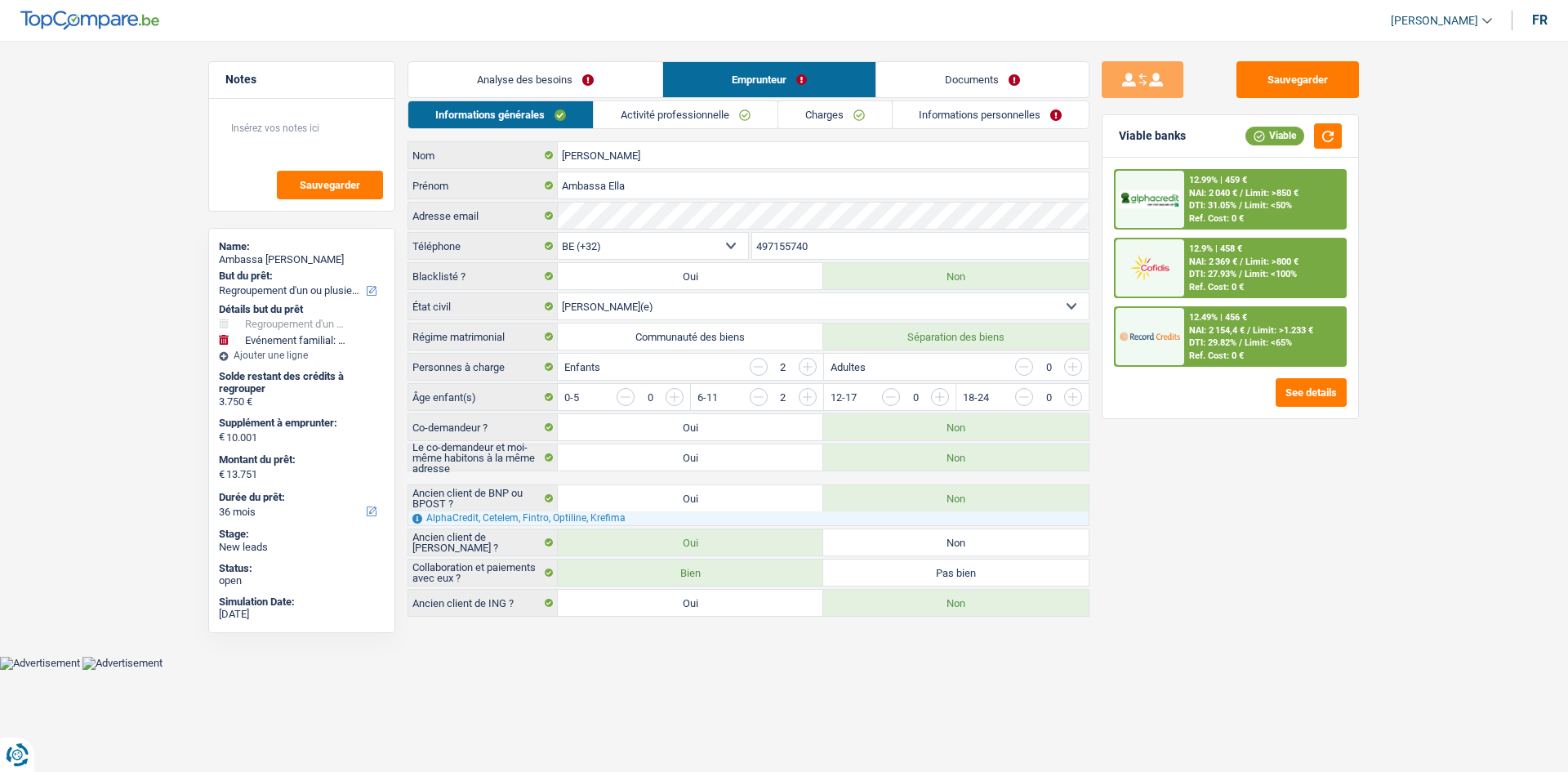 click on "Activité professionnelle" at bounding box center (685, 114) 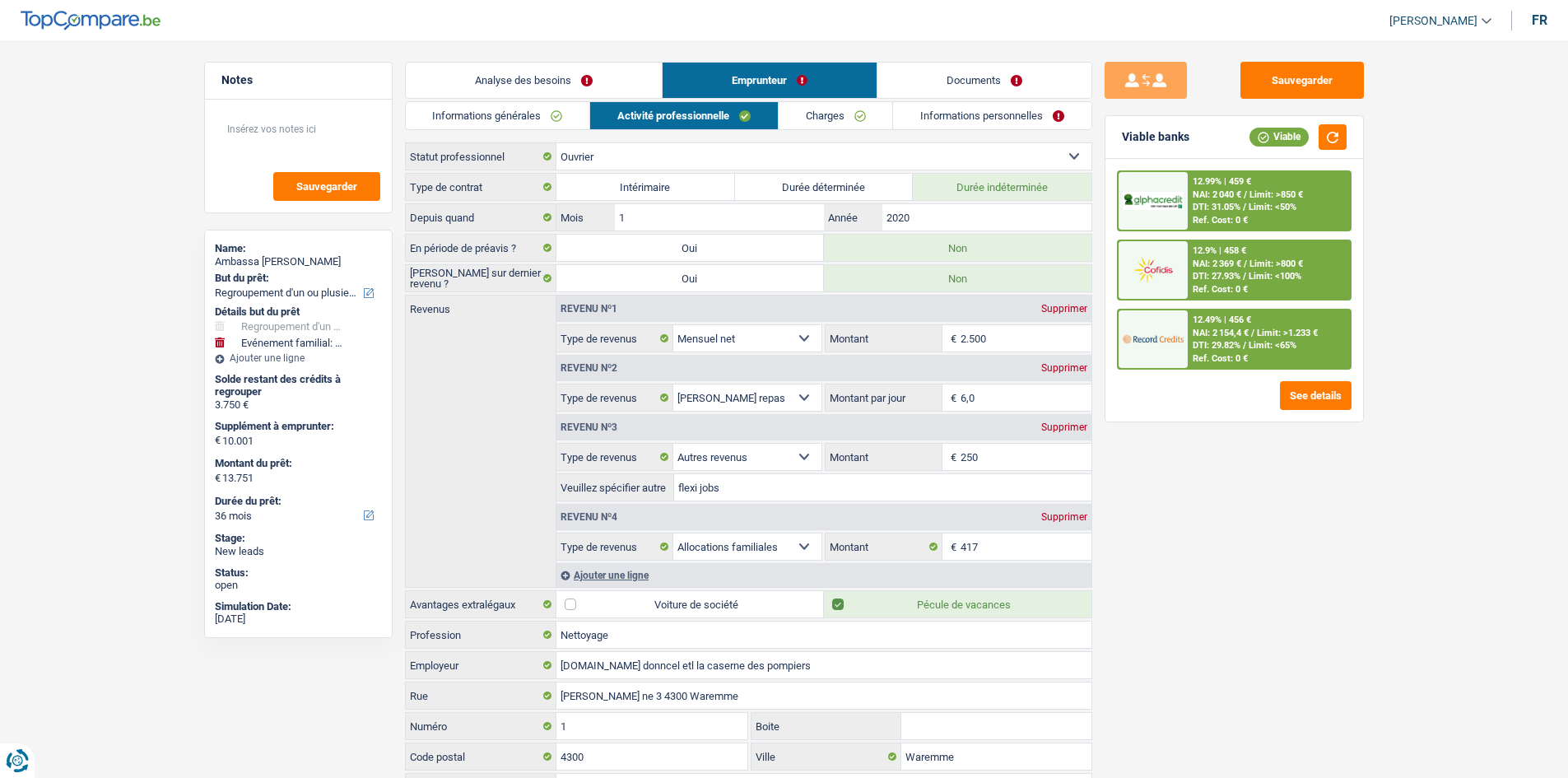 drag, startPoint x: 820, startPoint y: 117, endPoint x: 832, endPoint y: 112, distance: 13 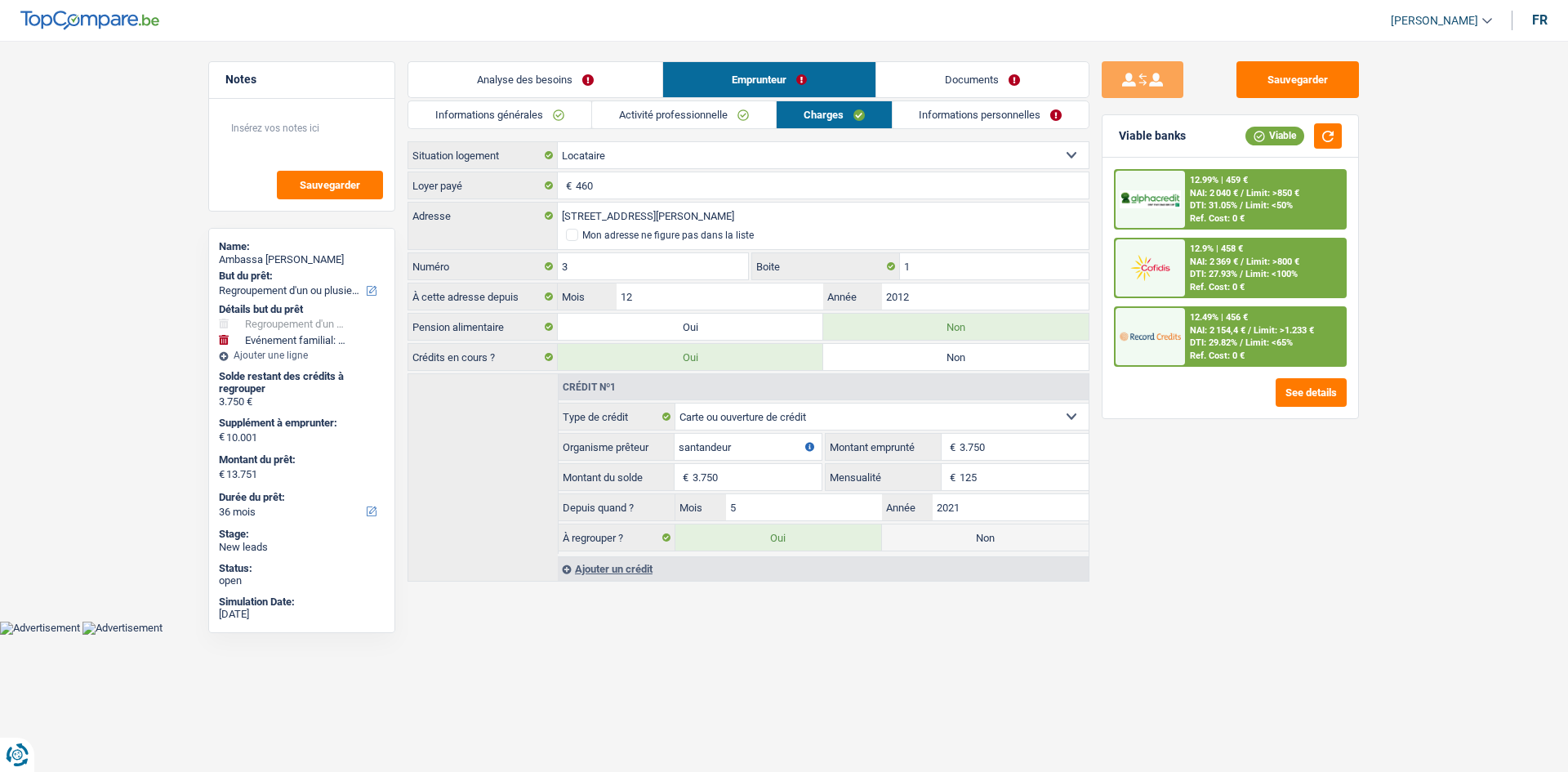click on "Informations personnelles" at bounding box center (991, 114) 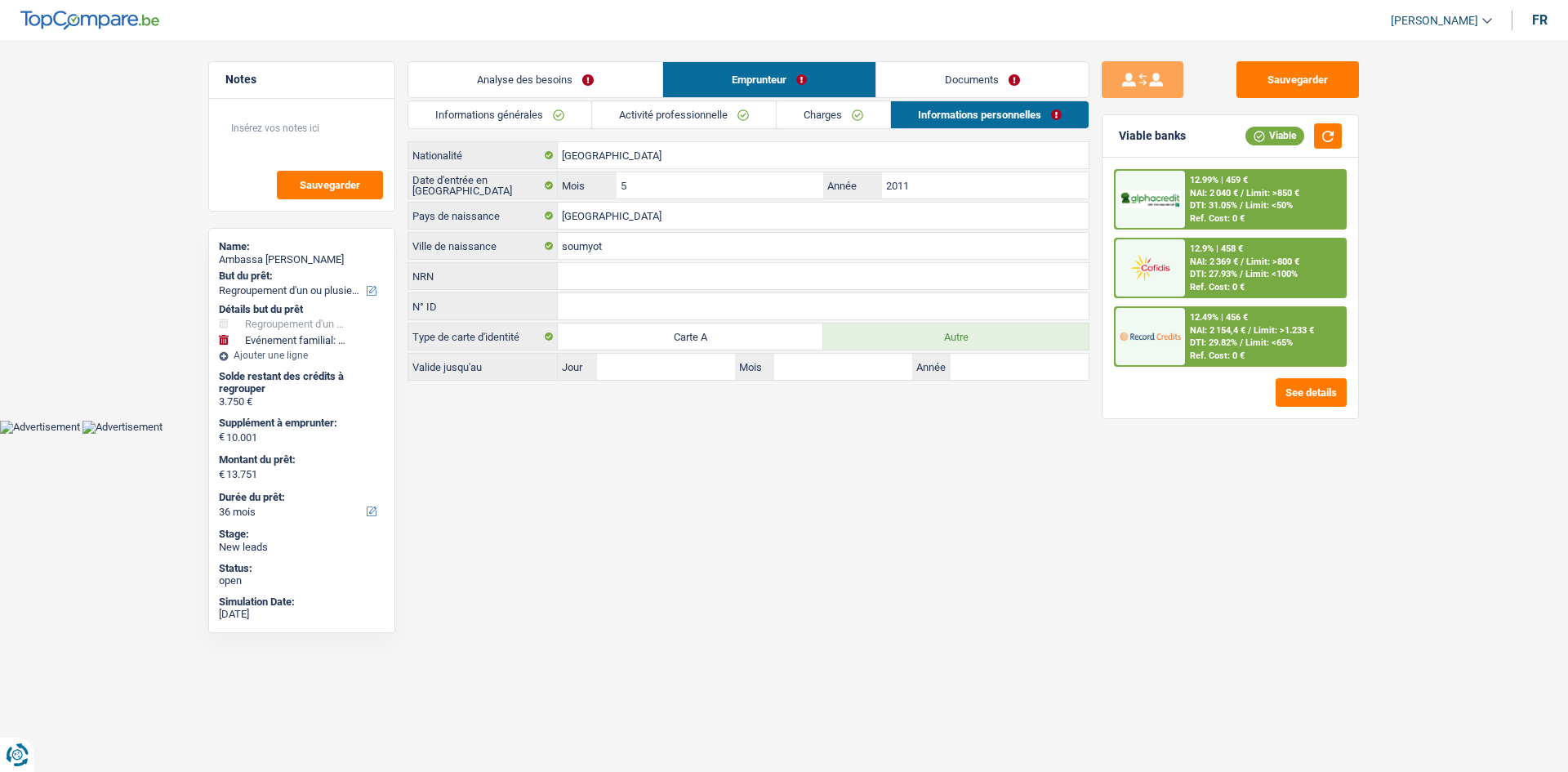 click on "Activité professionnelle" at bounding box center (684, 114) 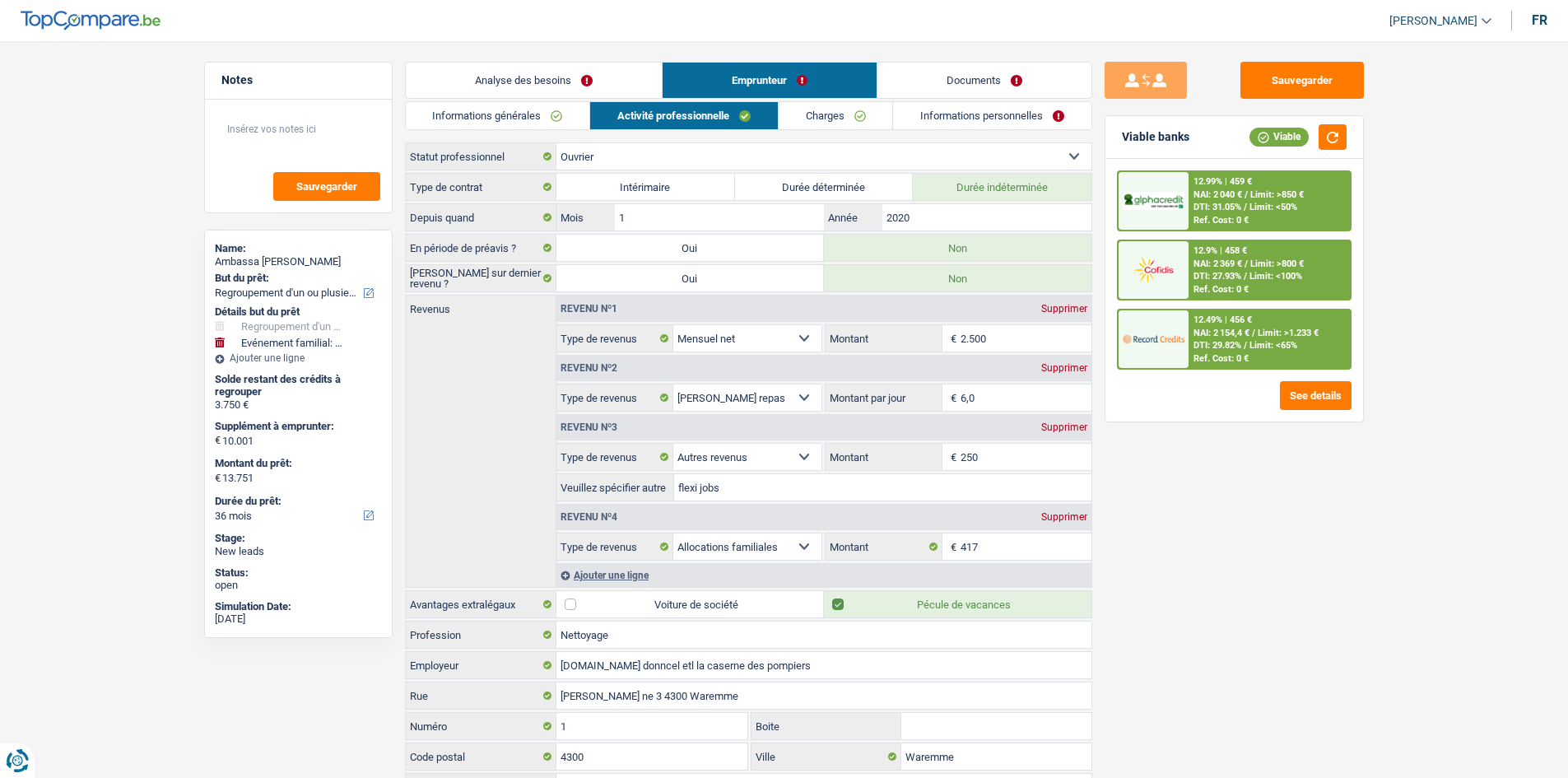 click on "Charges" at bounding box center (835, 115) 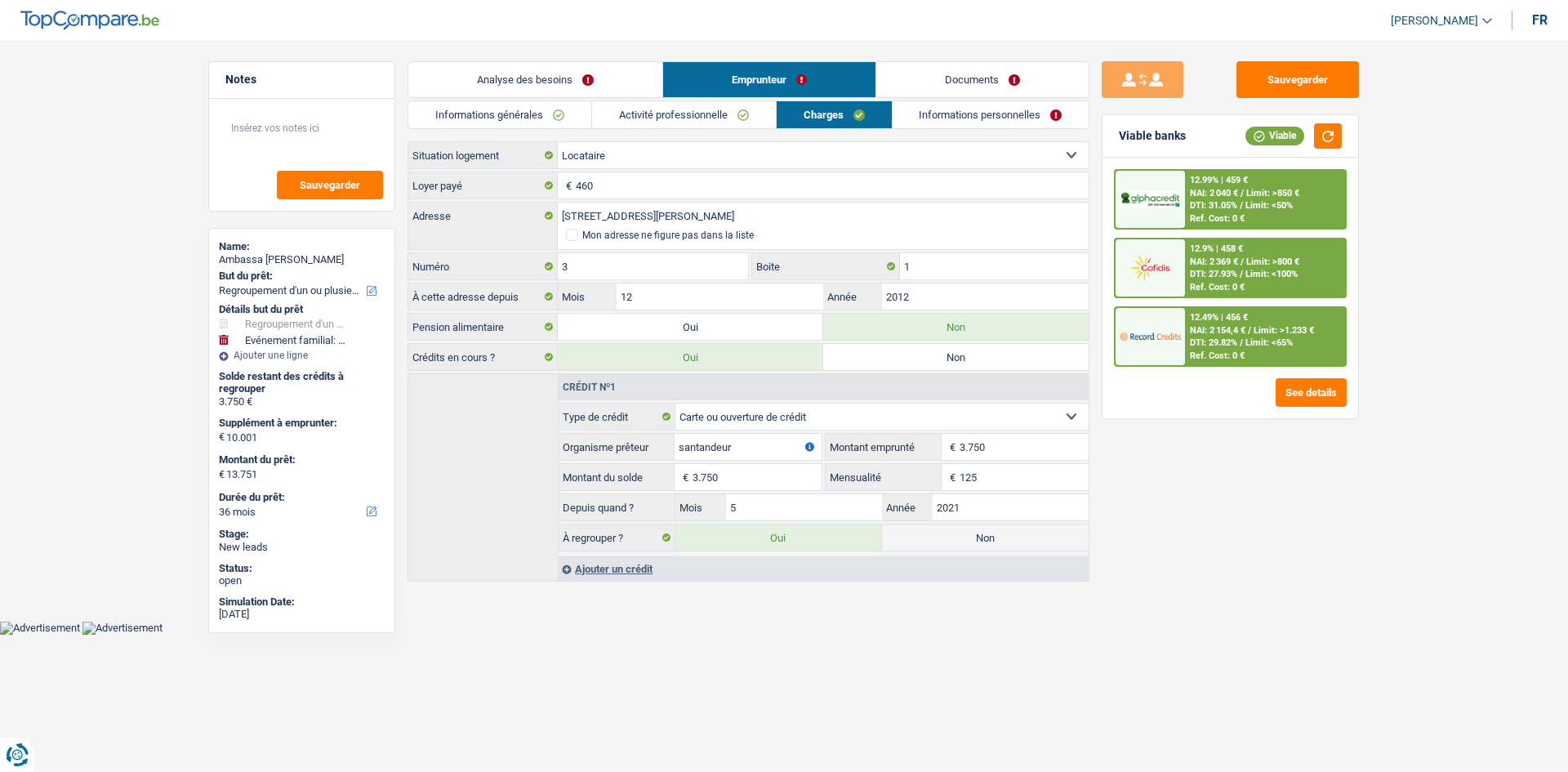 drag, startPoint x: 914, startPoint y: 118, endPoint x: 892, endPoint y: 113, distance: 22.561028 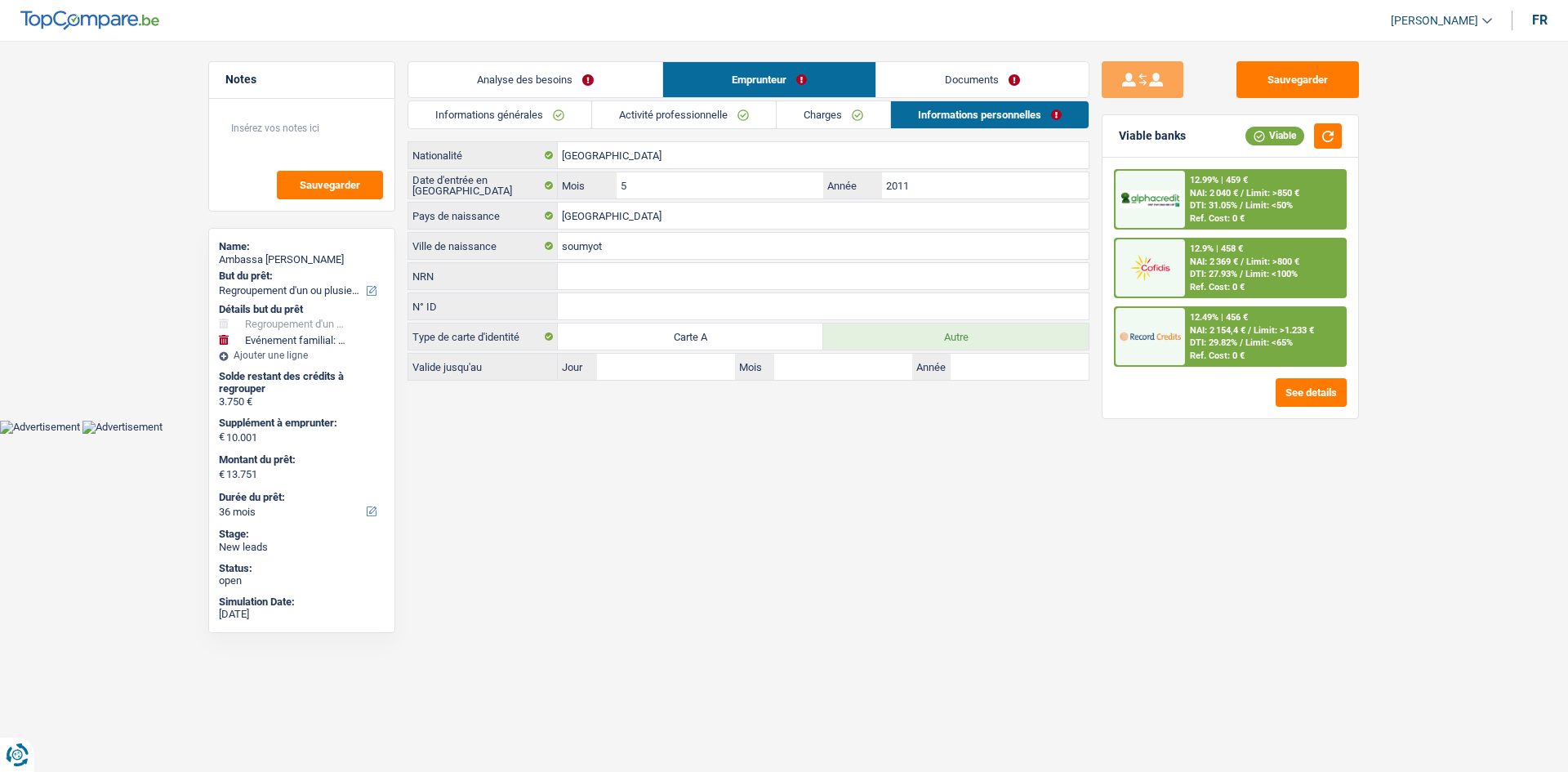 click on "Informations générales" at bounding box center (500, 114) 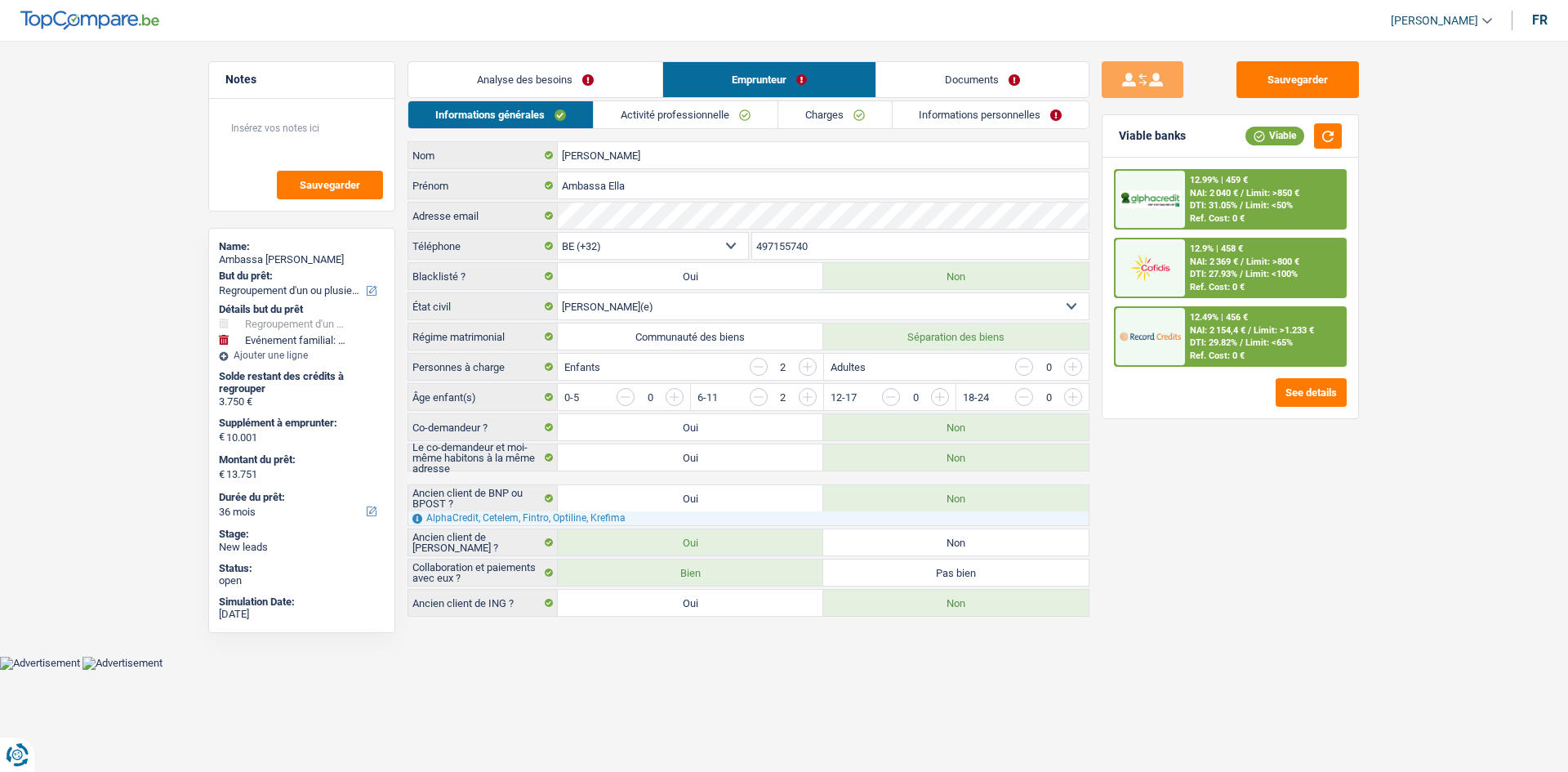 click on "Analyse des besoins" at bounding box center [535, 79] 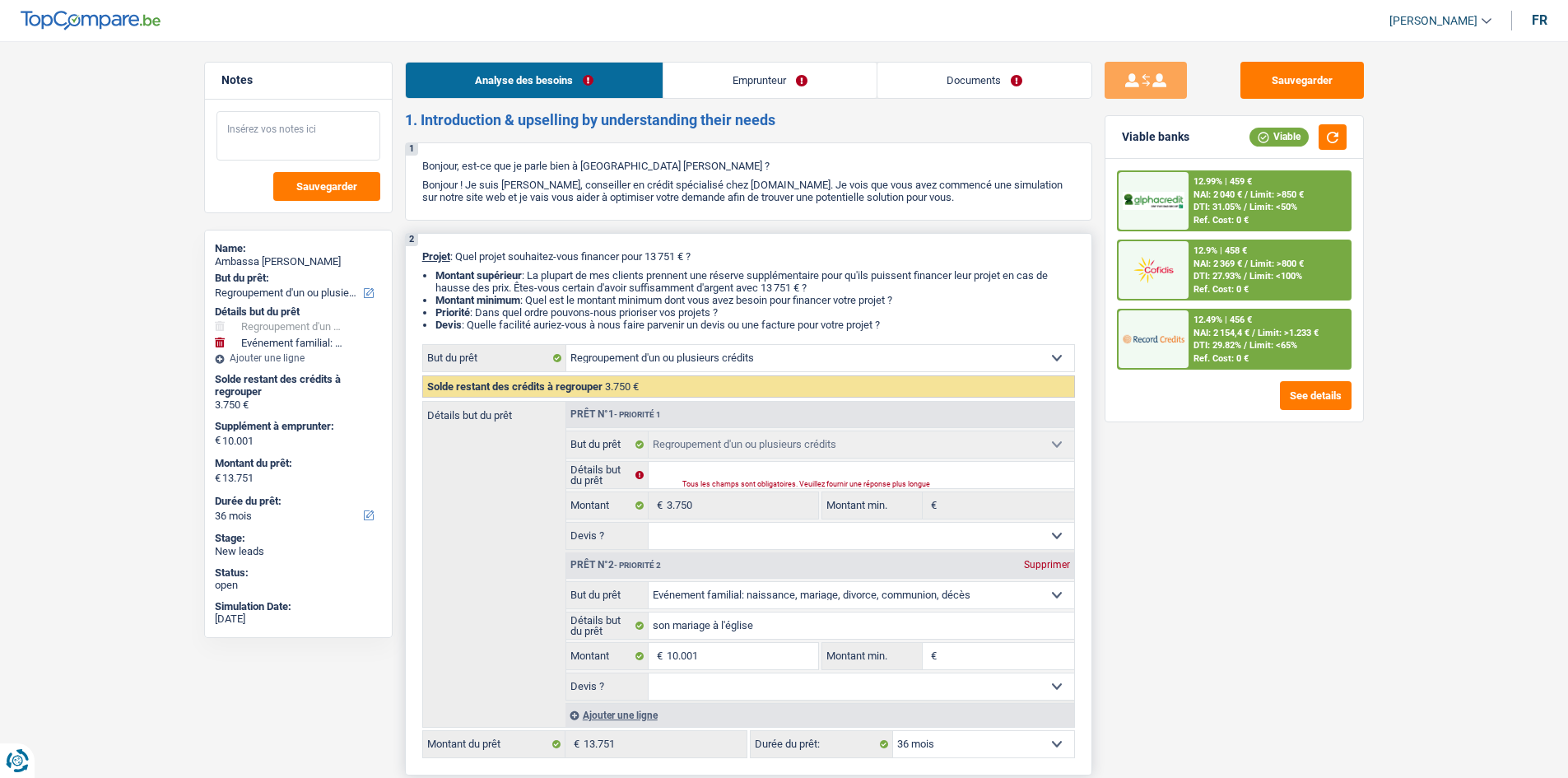 drag, startPoint x: 308, startPoint y: 132, endPoint x: 852, endPoint y: 286, distance: 565.3777 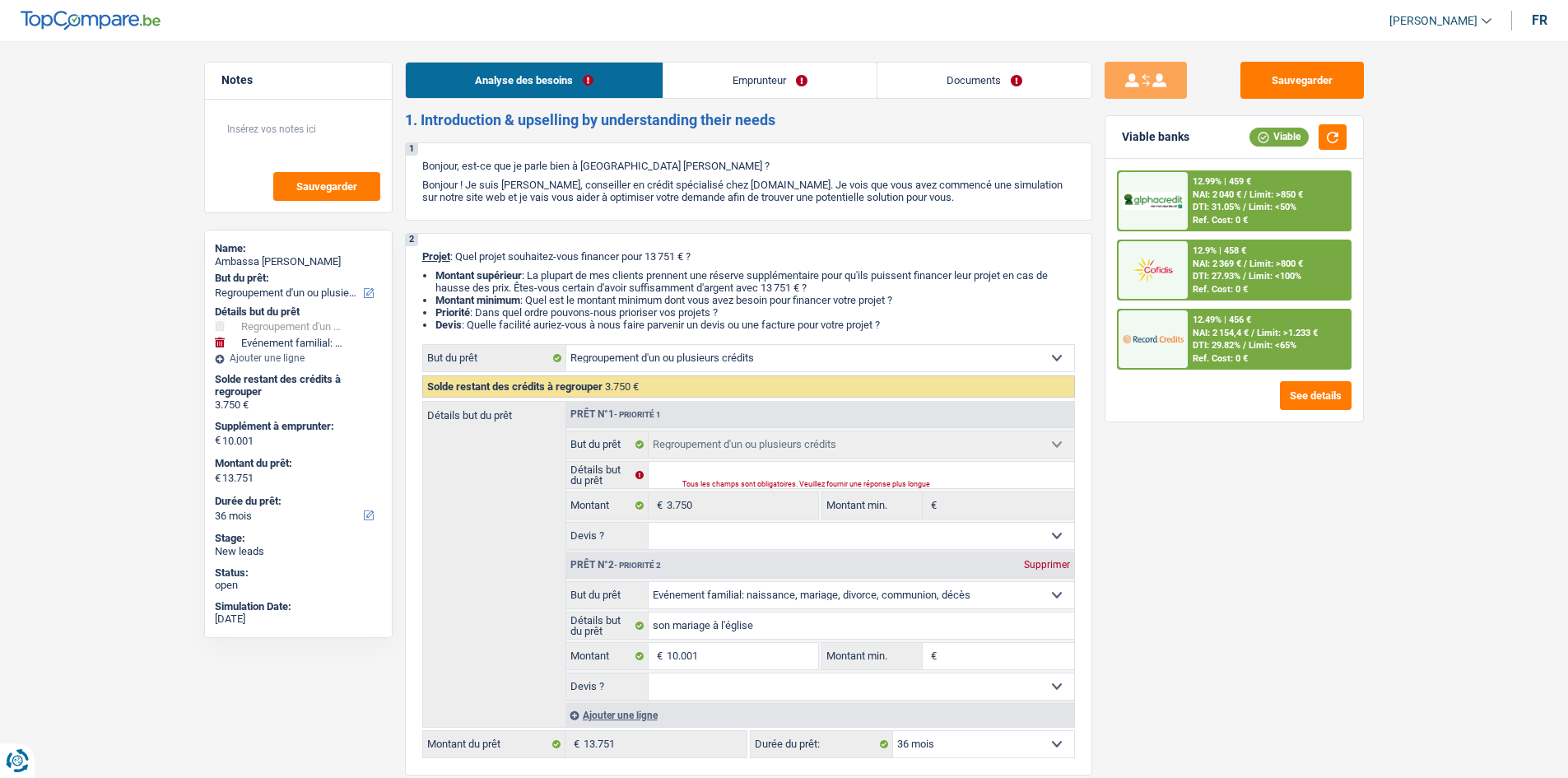 click on "Emprunteur" at bounding box center [770, 80] 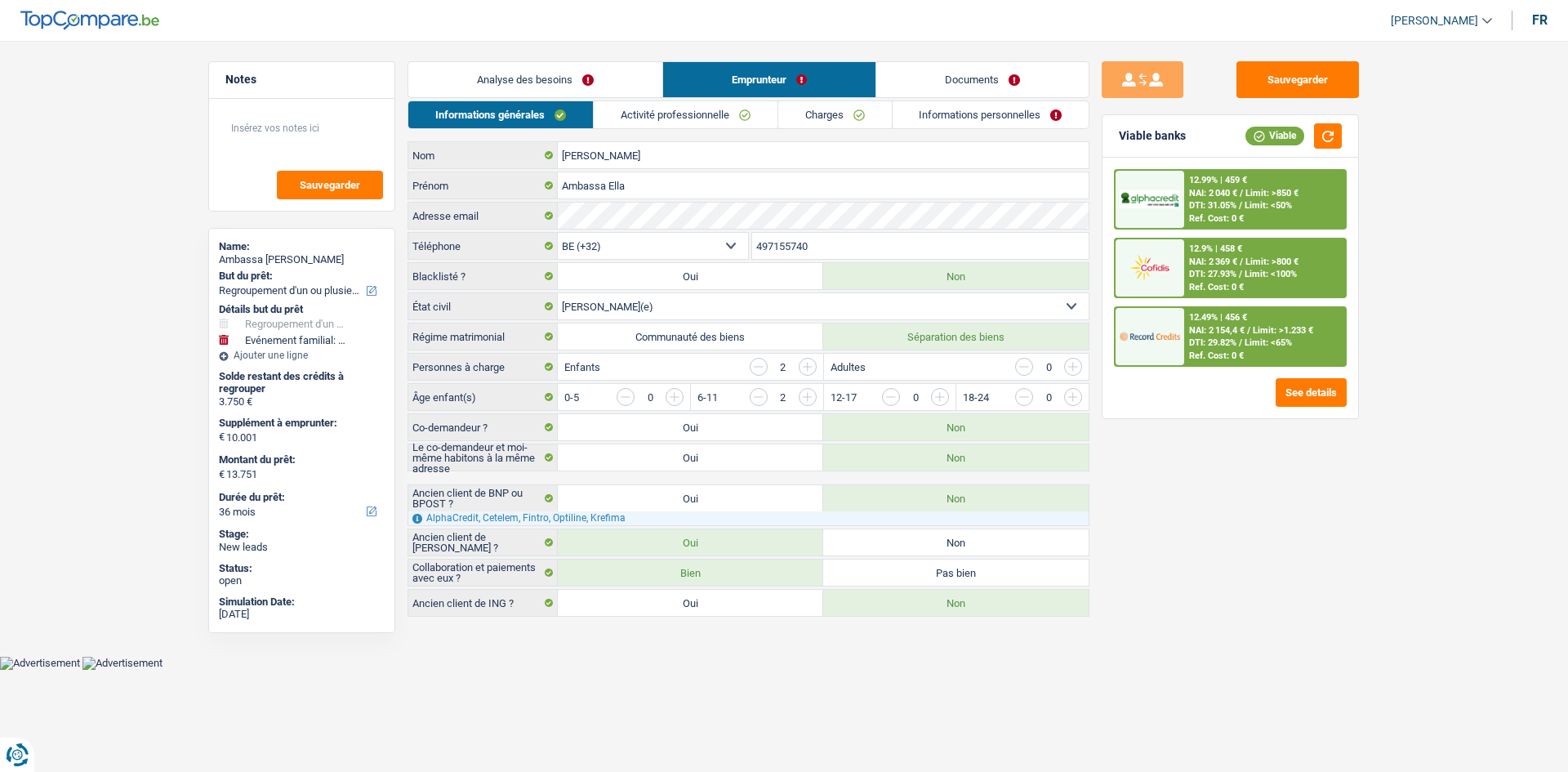 click on "Activité professionnelle" at bounding box center [685, 114] 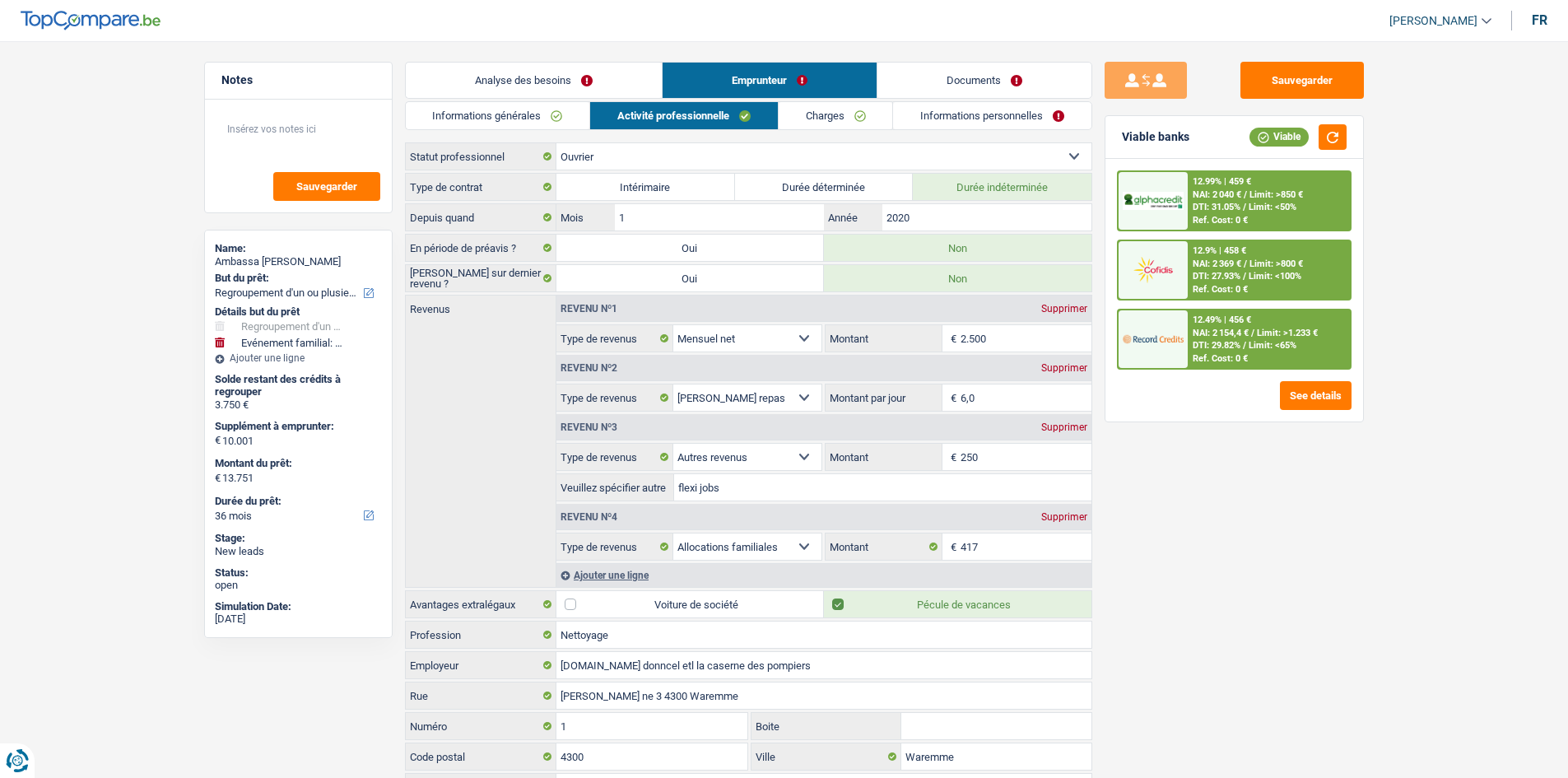 click on "Informations générales" at bounding box center [498, 115] 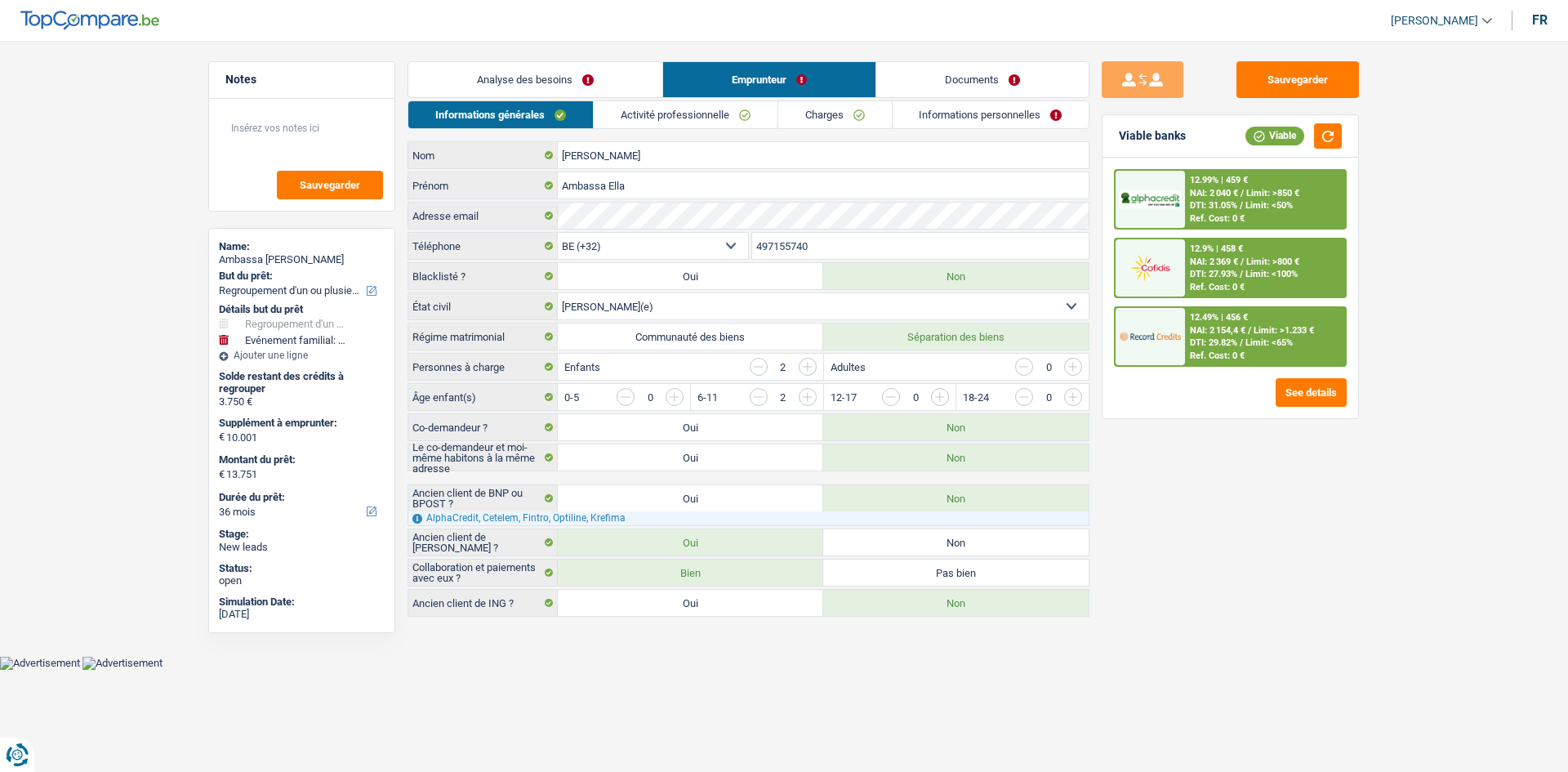 click on "Activité professionnelle" at bounding box center [685, 114] 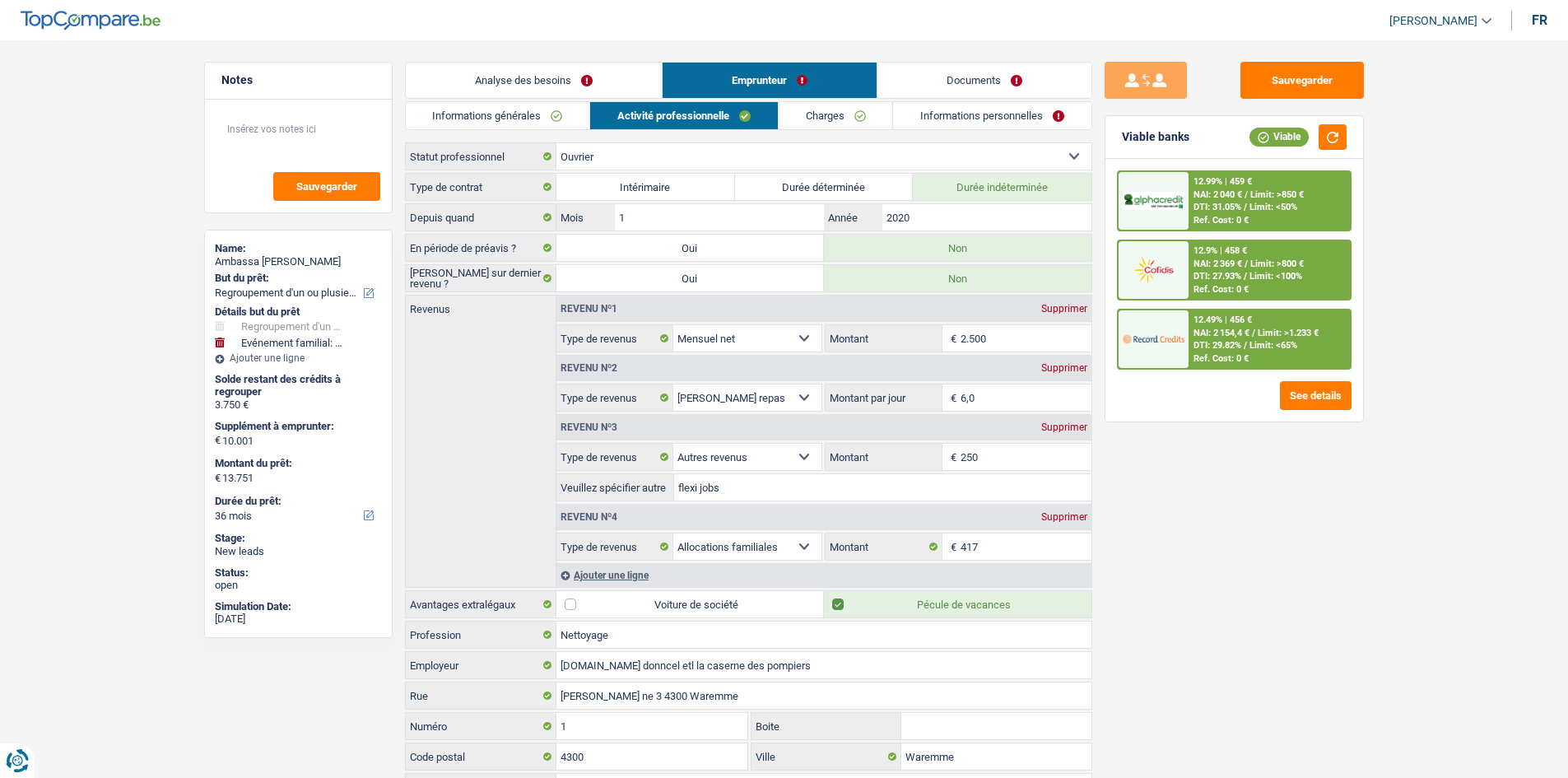 drag, startPoint x: 500, startPoint y: 103, endPoint x: 525, endPoint y: 106, distance: 25.179357 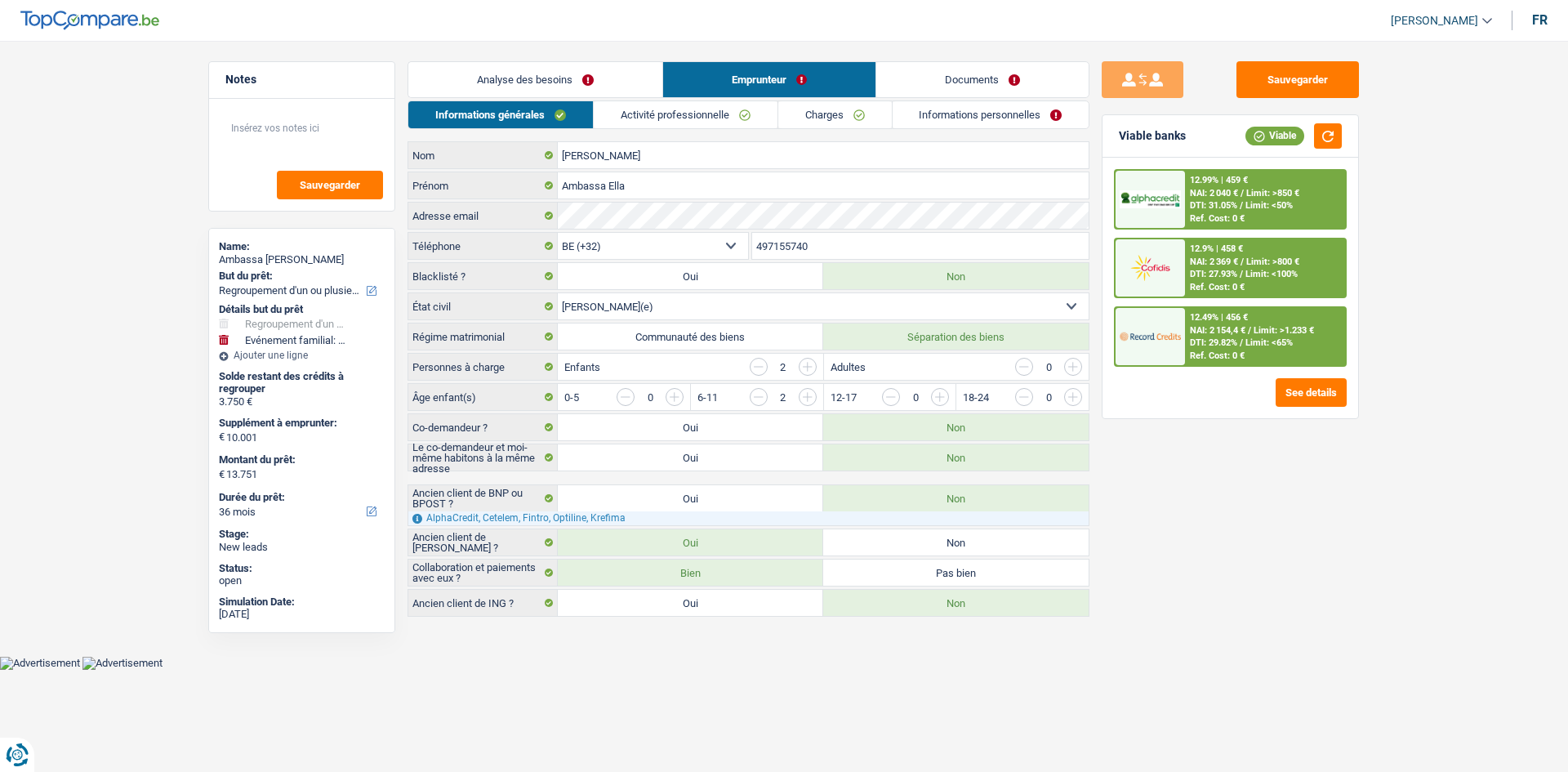 click on "Activité professionnelle" at bounding box center [685, 114] 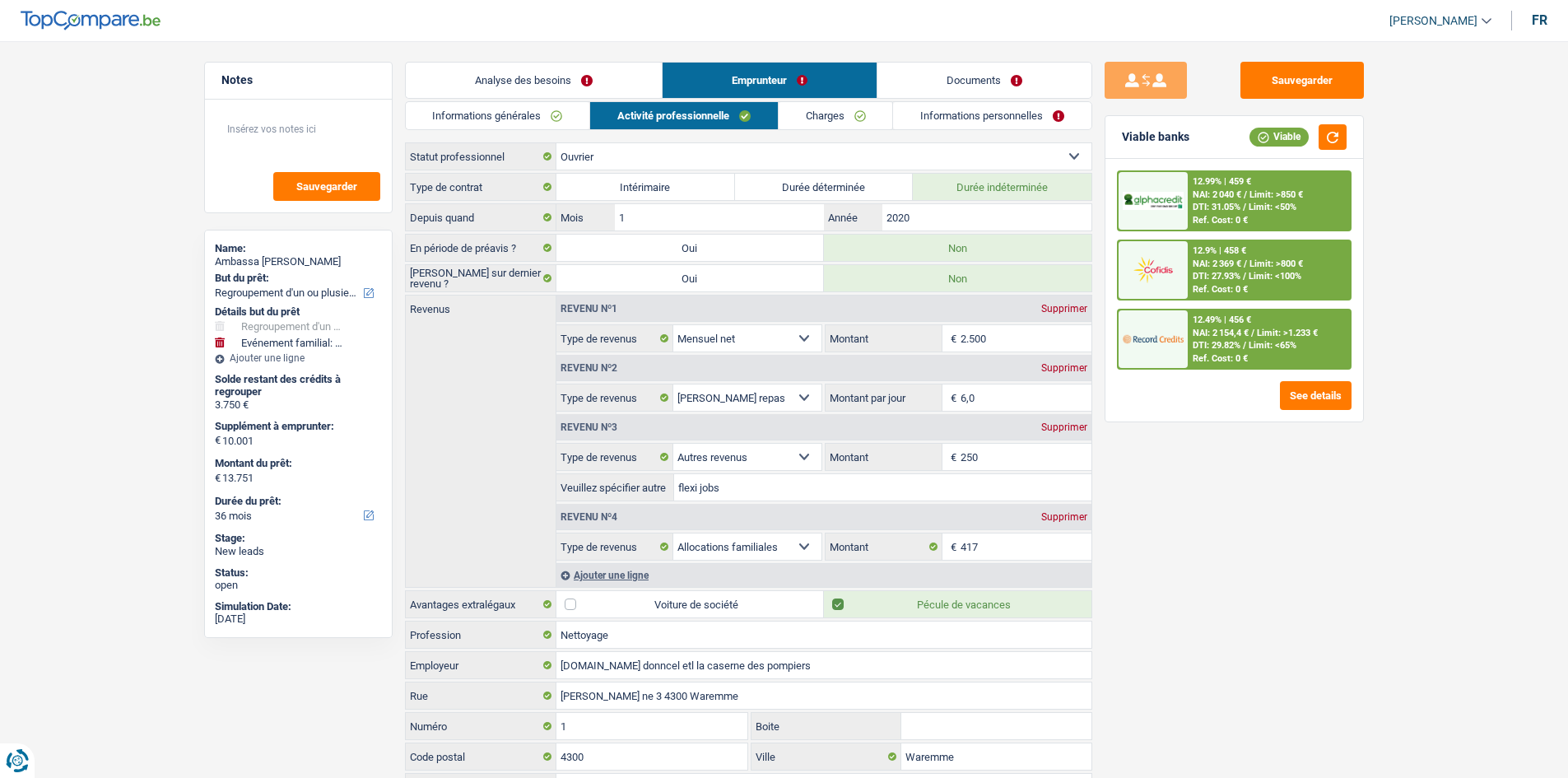 drag, startPoint x: 556, startPoint y: 105, endPoint x: 575, endPoint y: 104, distance: 19.026298 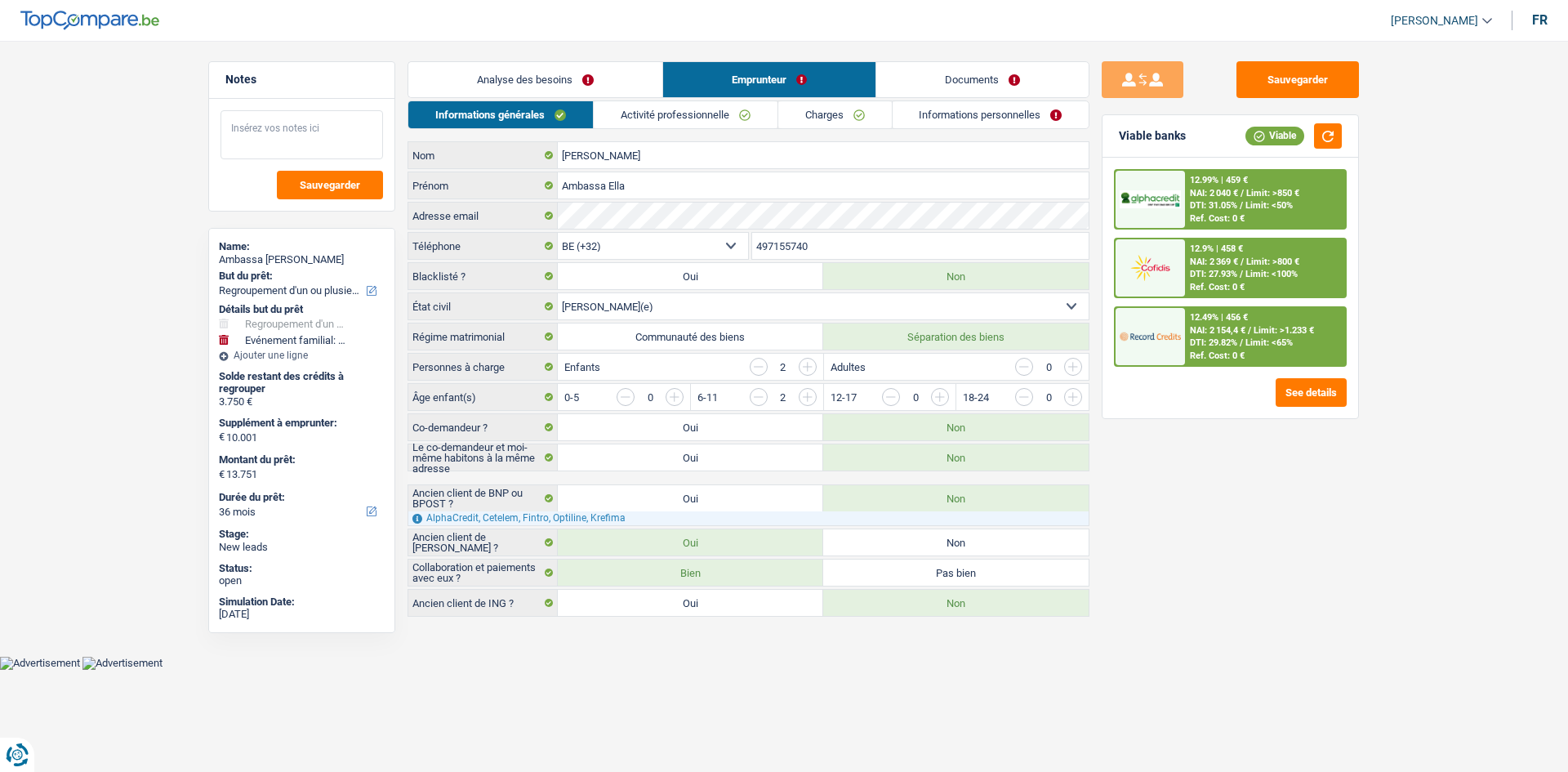 click at bounding box center (301, 135) 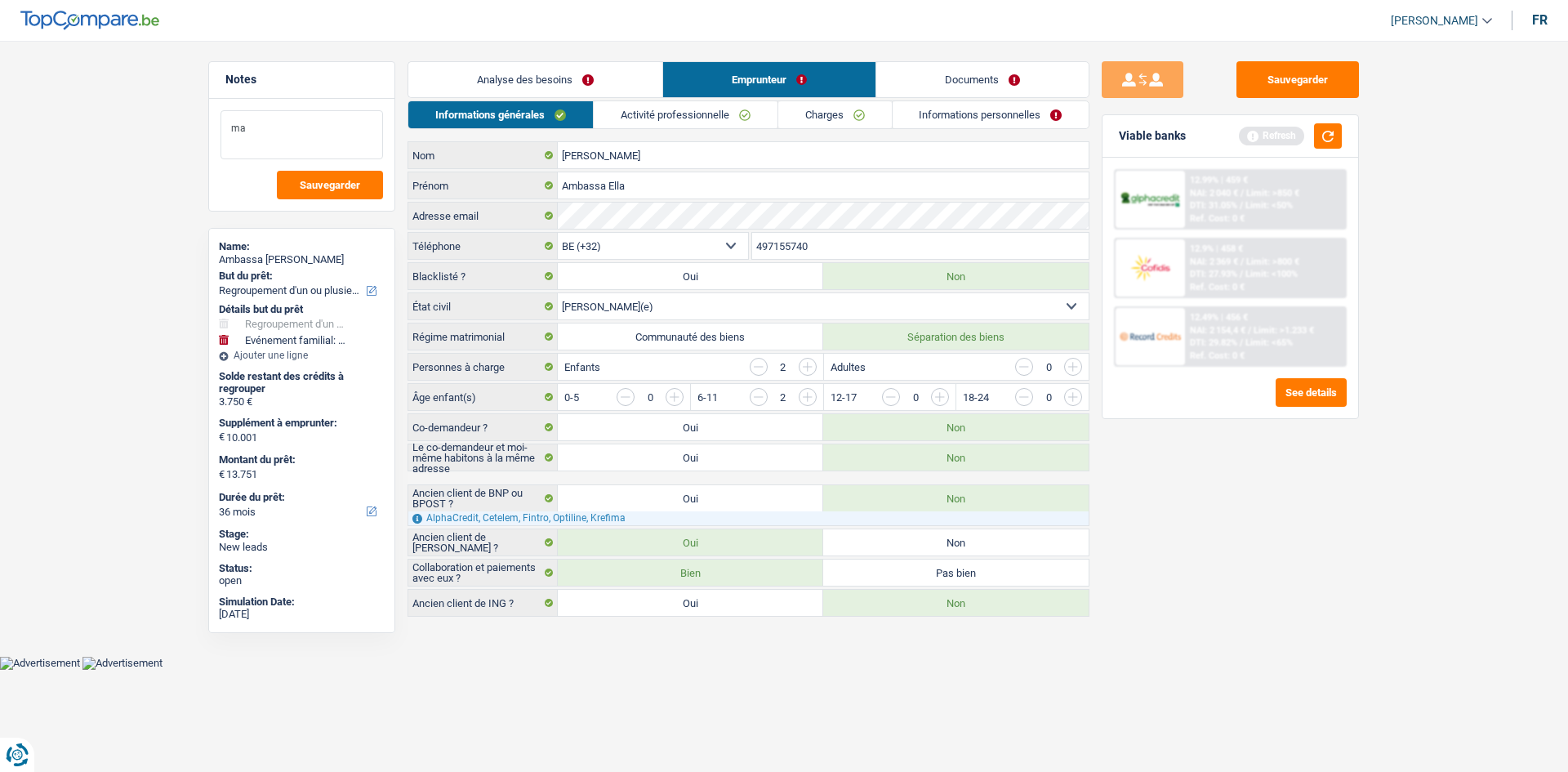 drag, startPoint x: 425, startPoint y: 205, endPoint x: 452, endPoint y: 234, distance: 39.623226 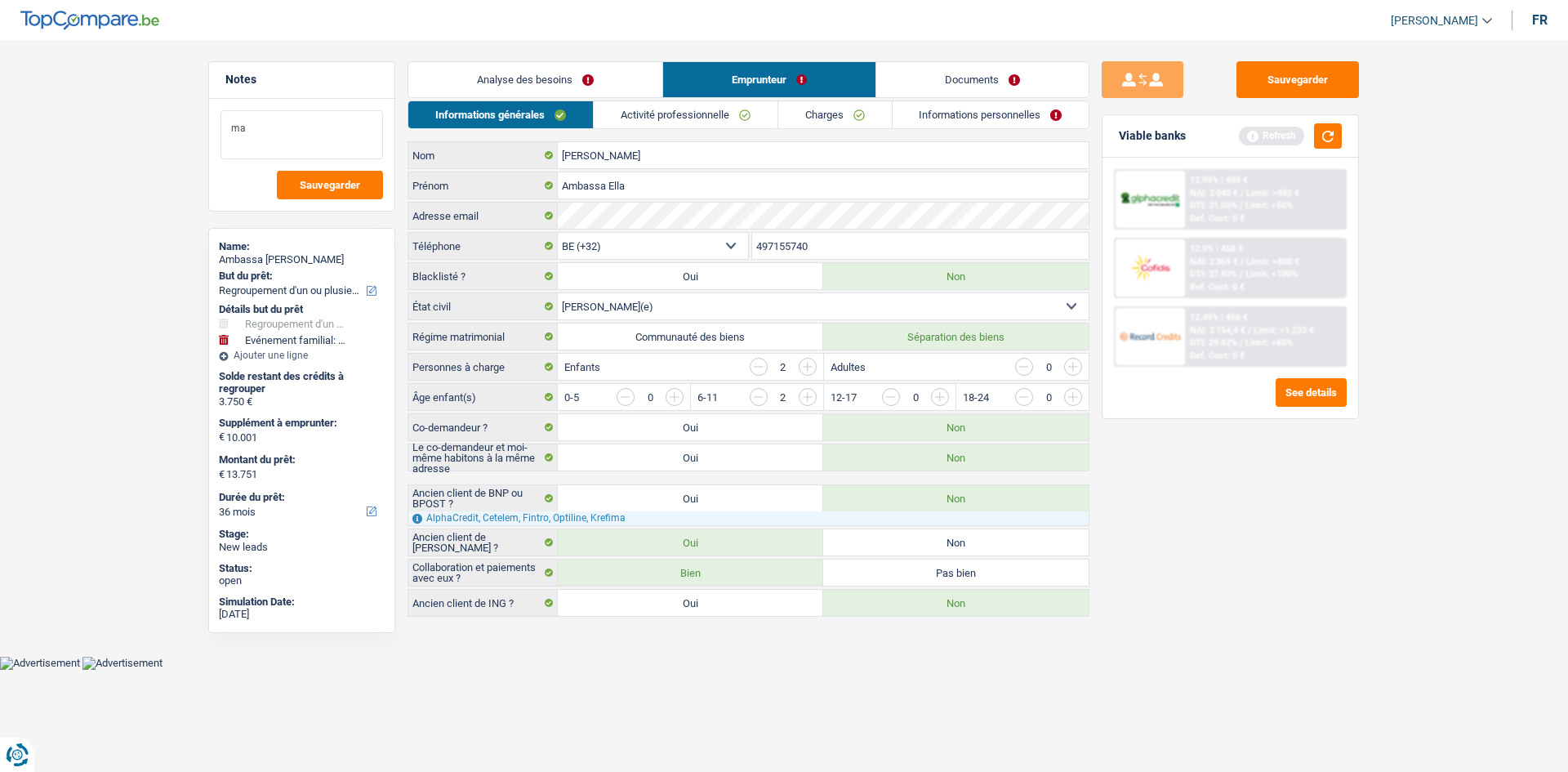 type on "m" 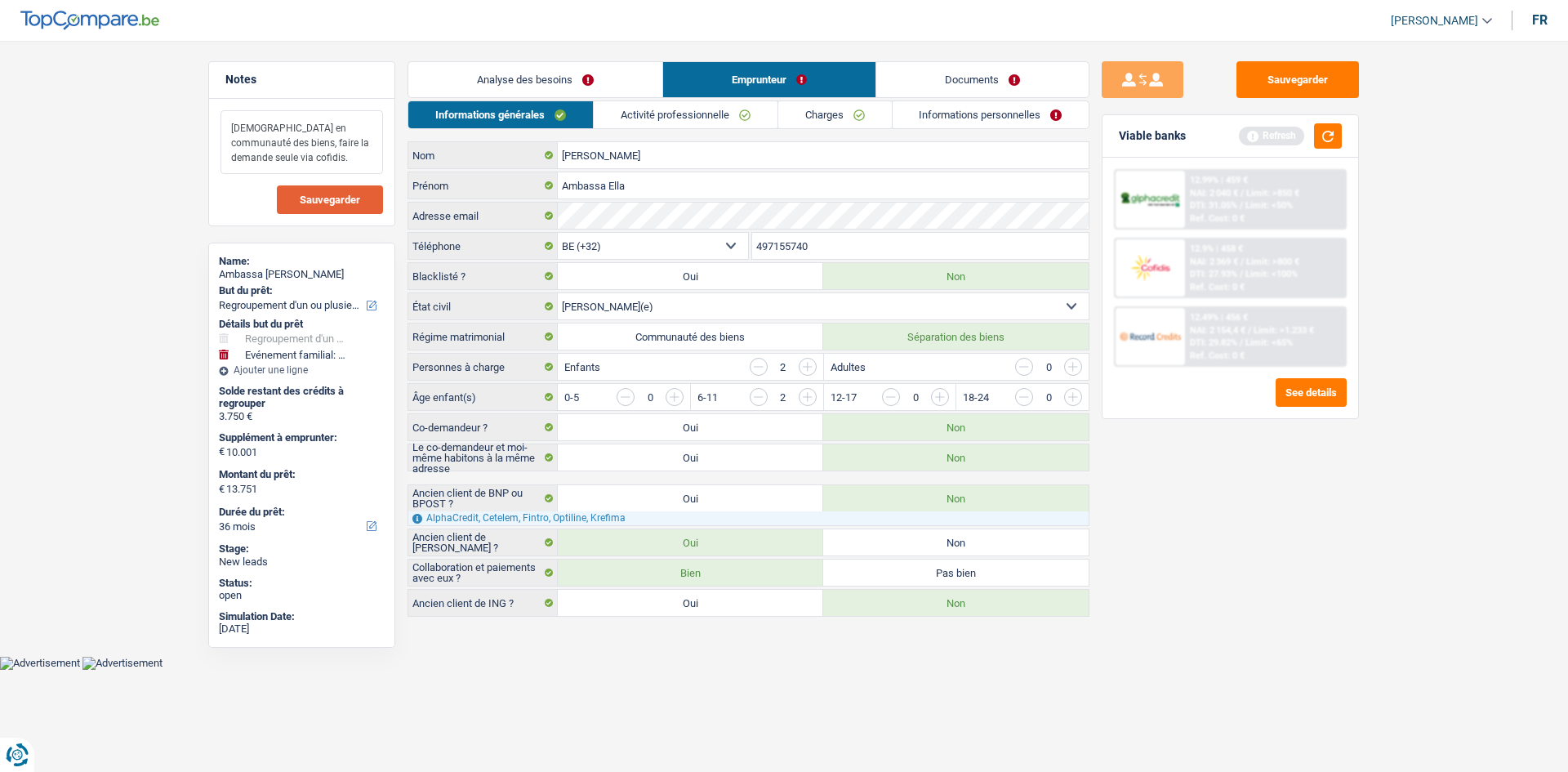 type on "Marié en communauté des biens, faire la demande seule via cofidis." 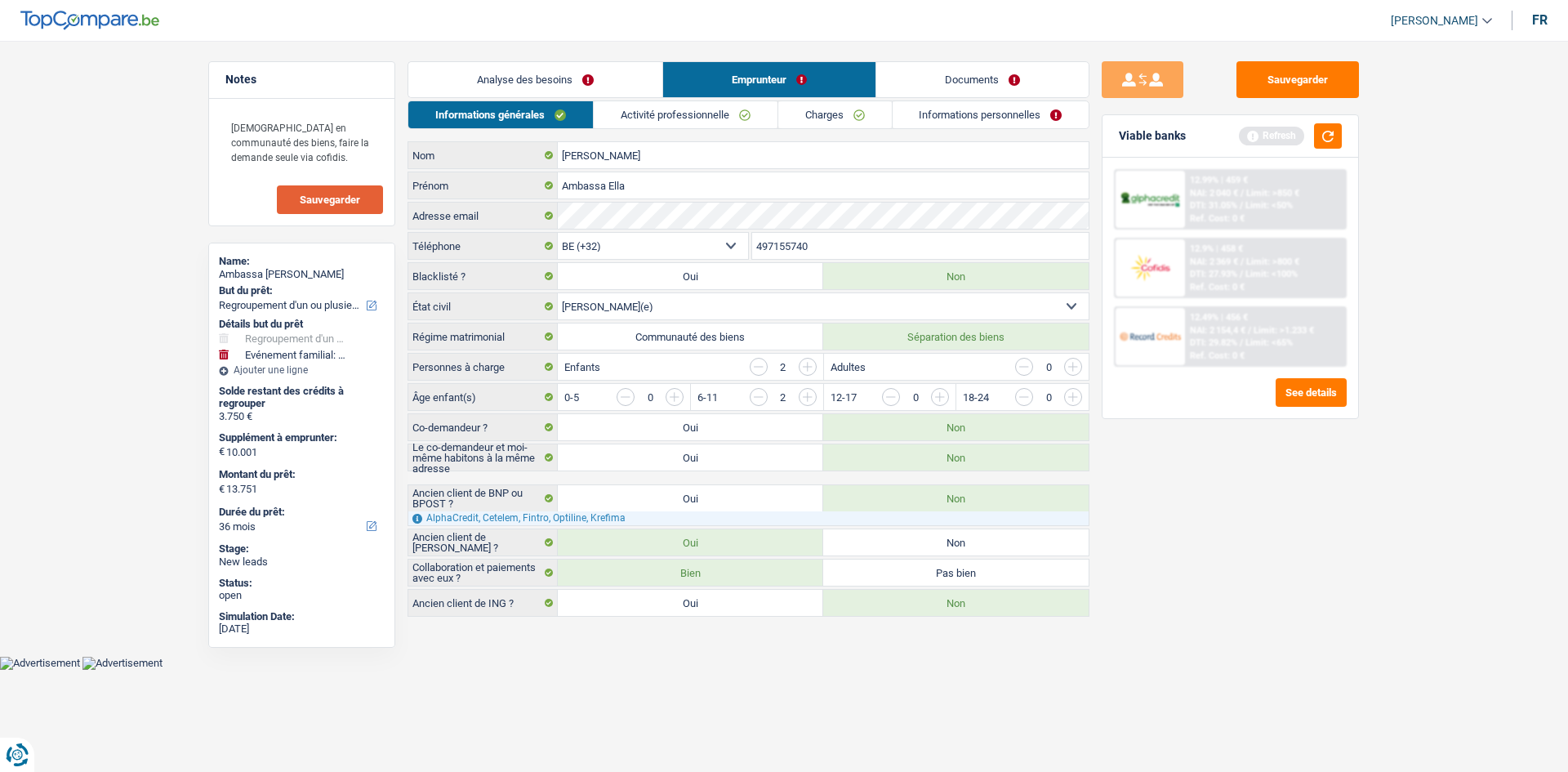 drag, startPoint x: 352, startPoint y: 208, endPoint x: 373, endPoint y: 205, distance: 21.213203 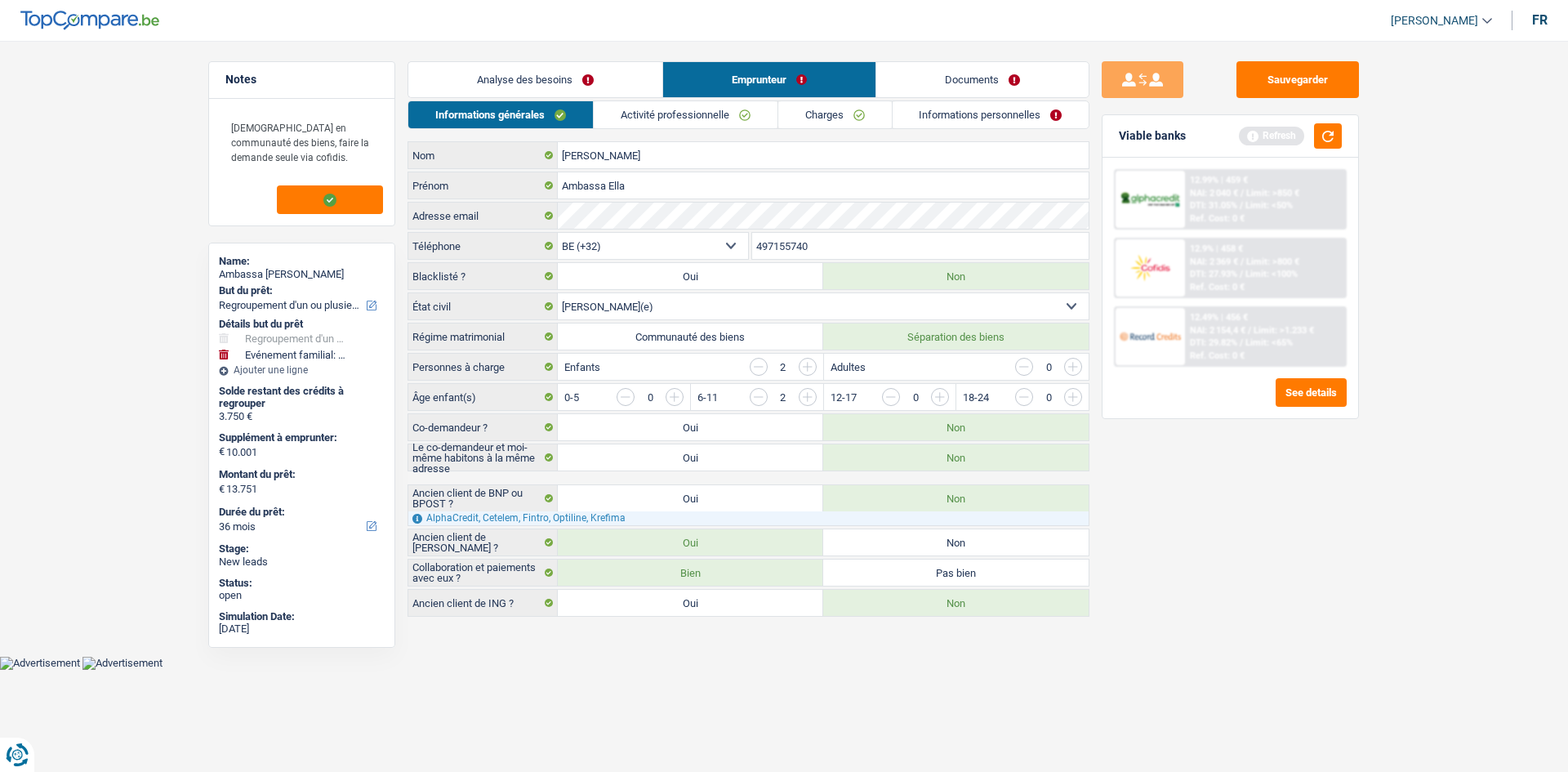 drag, startPoint x: 562, startPoint y: 90, endPoint x: 582, endPoint y: 111, distance: 29 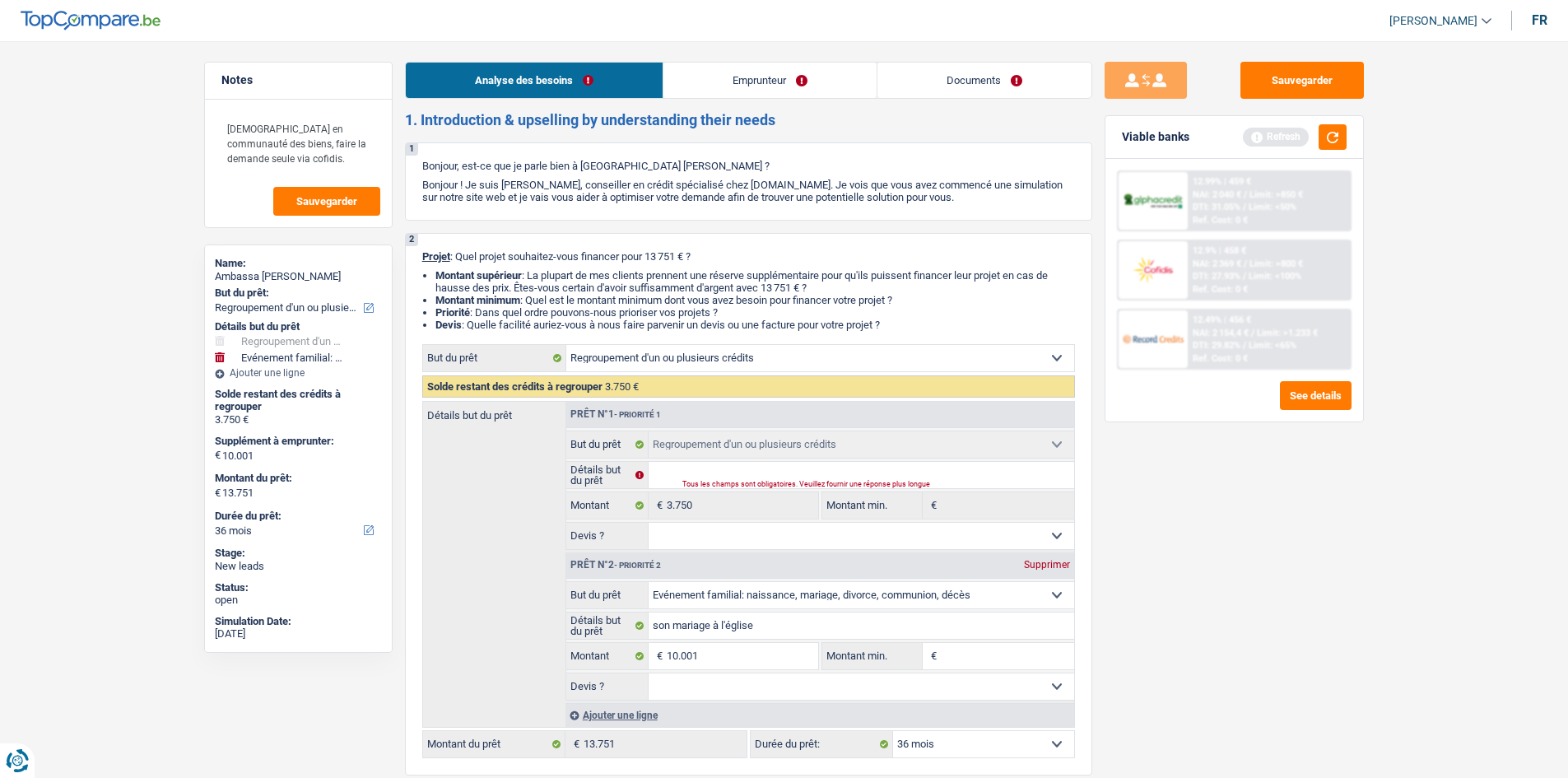 click on "Emprunteur" at bounding box center [770, 80] 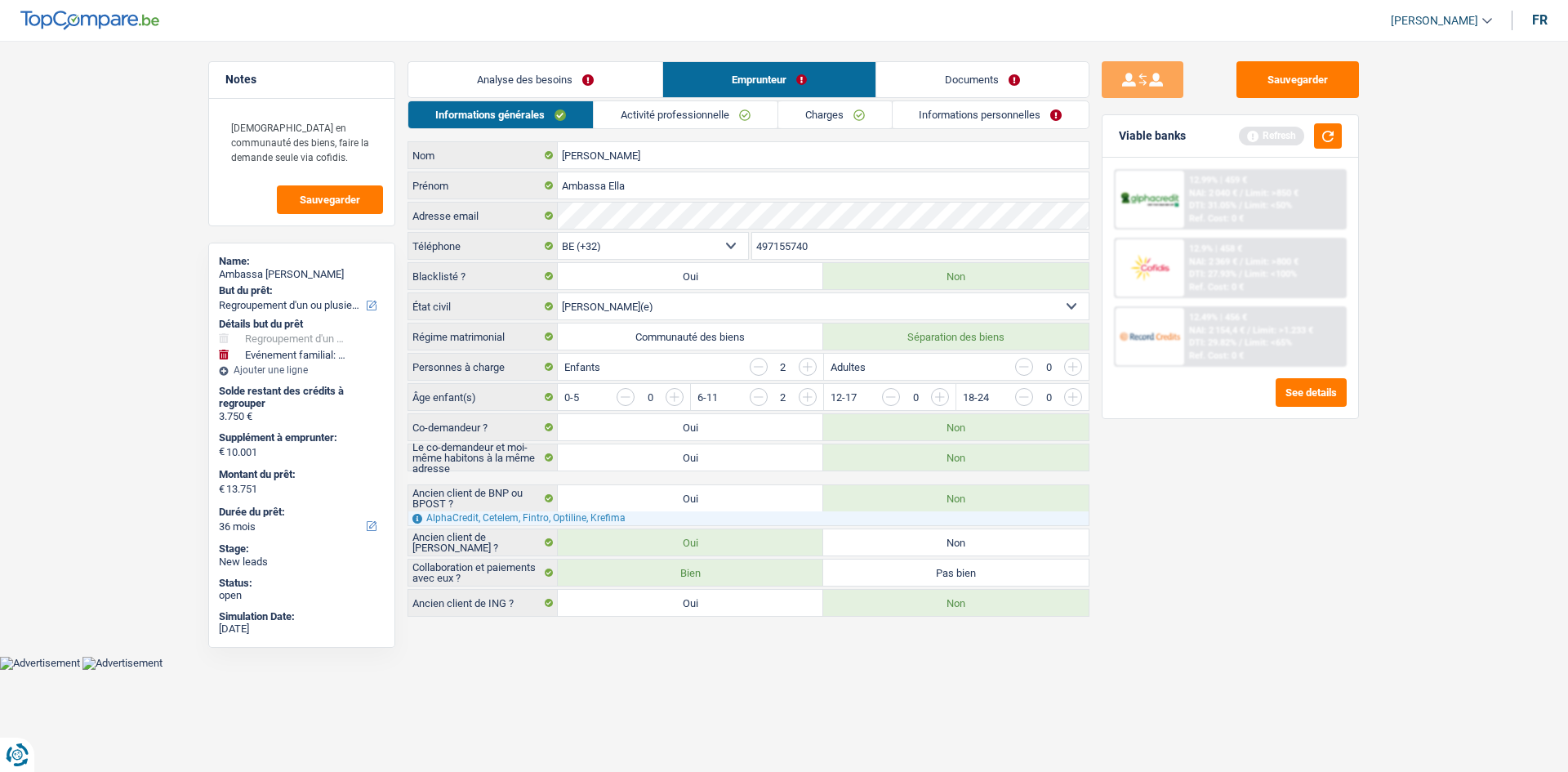 click on "Activité professionnelle" at bounding box center [685, 114] 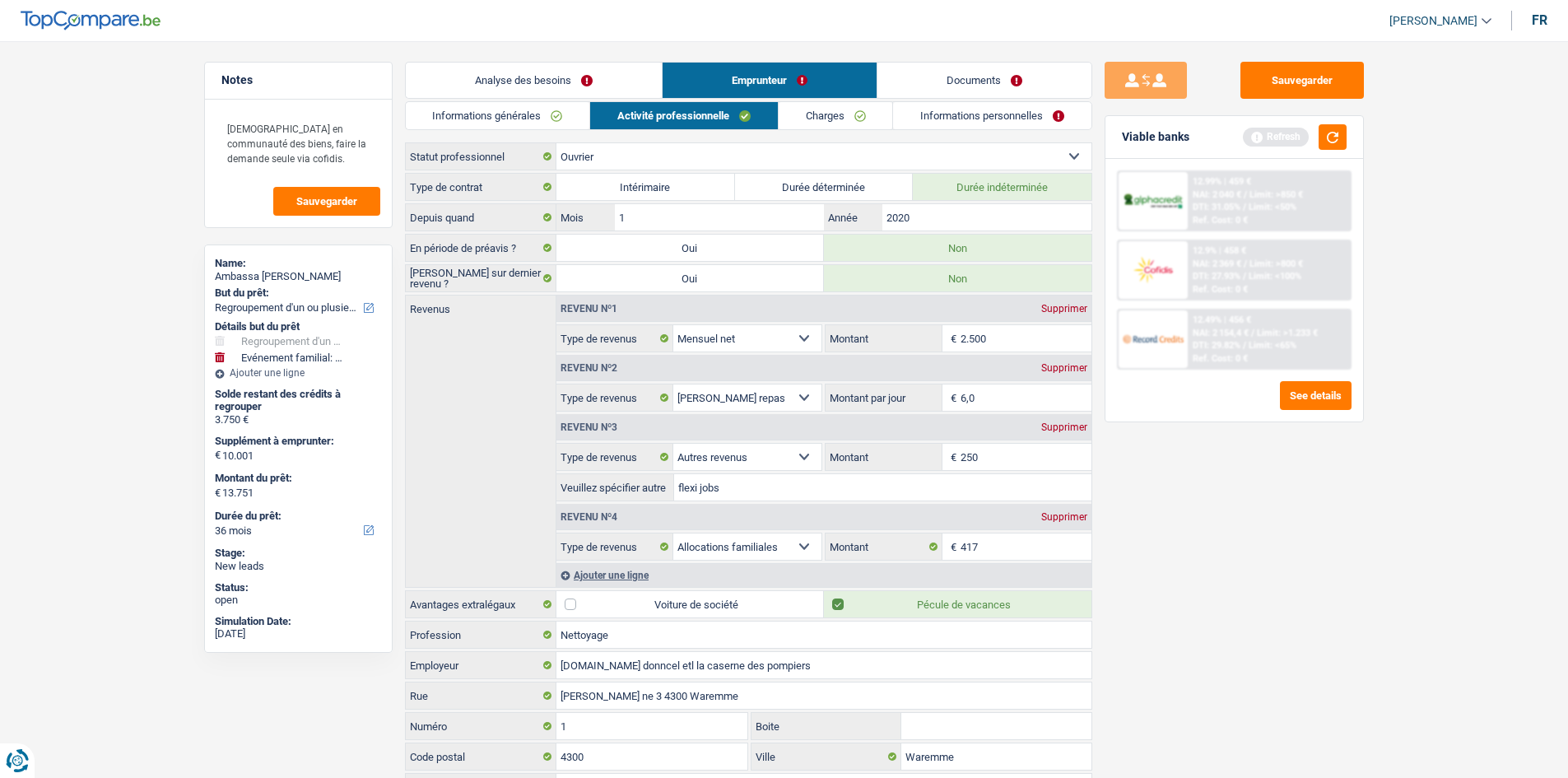 click on "Charges" at bounding box center [835, 115] 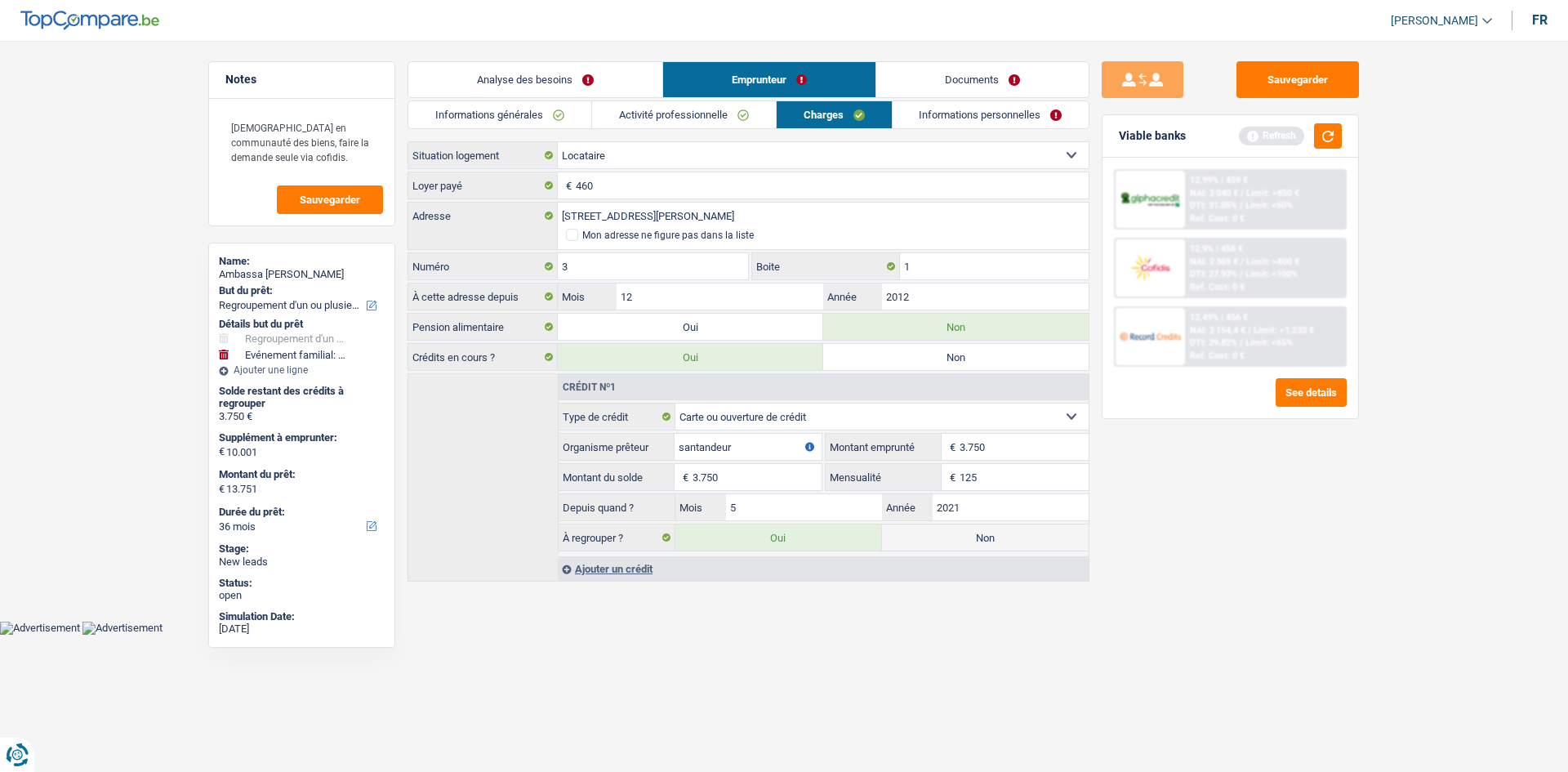click on "Informations personnelles" at bounding box center (991, 114) 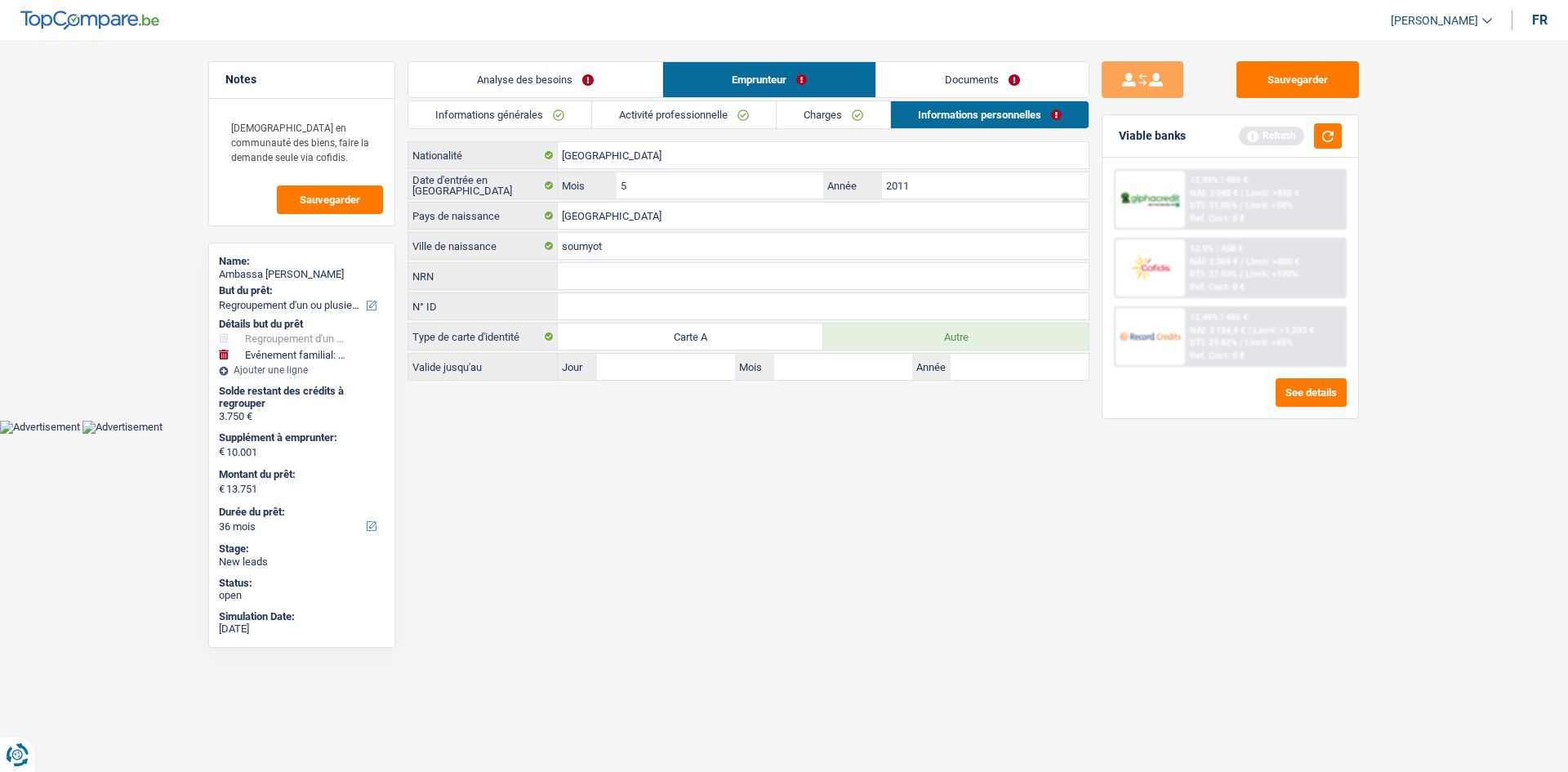 drag, startPoint x: 841, startPoint y: 116, endPoint x: 754, endPoint y: 127, distance: 87.69265 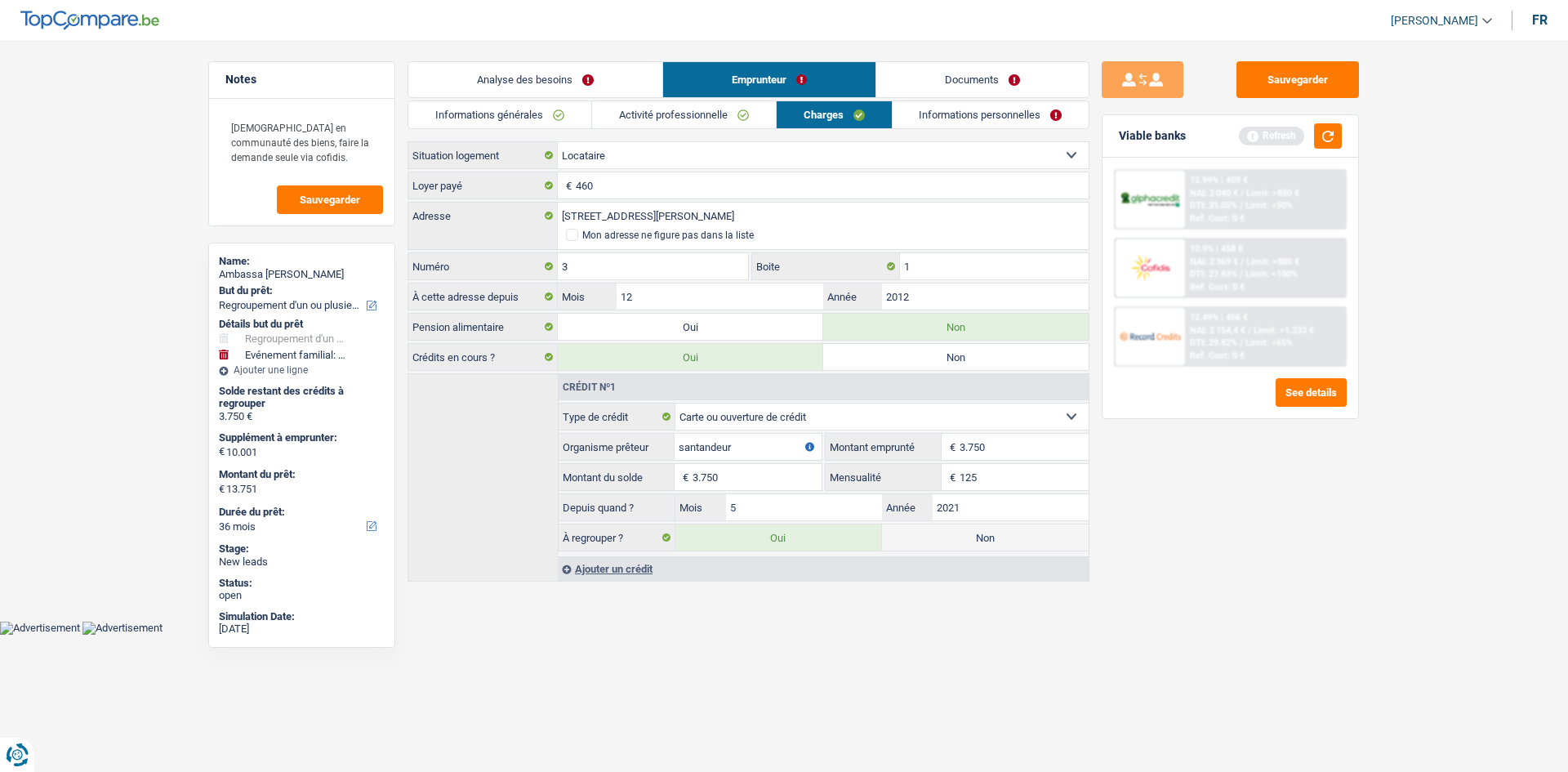 click on "Activité professionnelle" at bounding box center (684, 114) 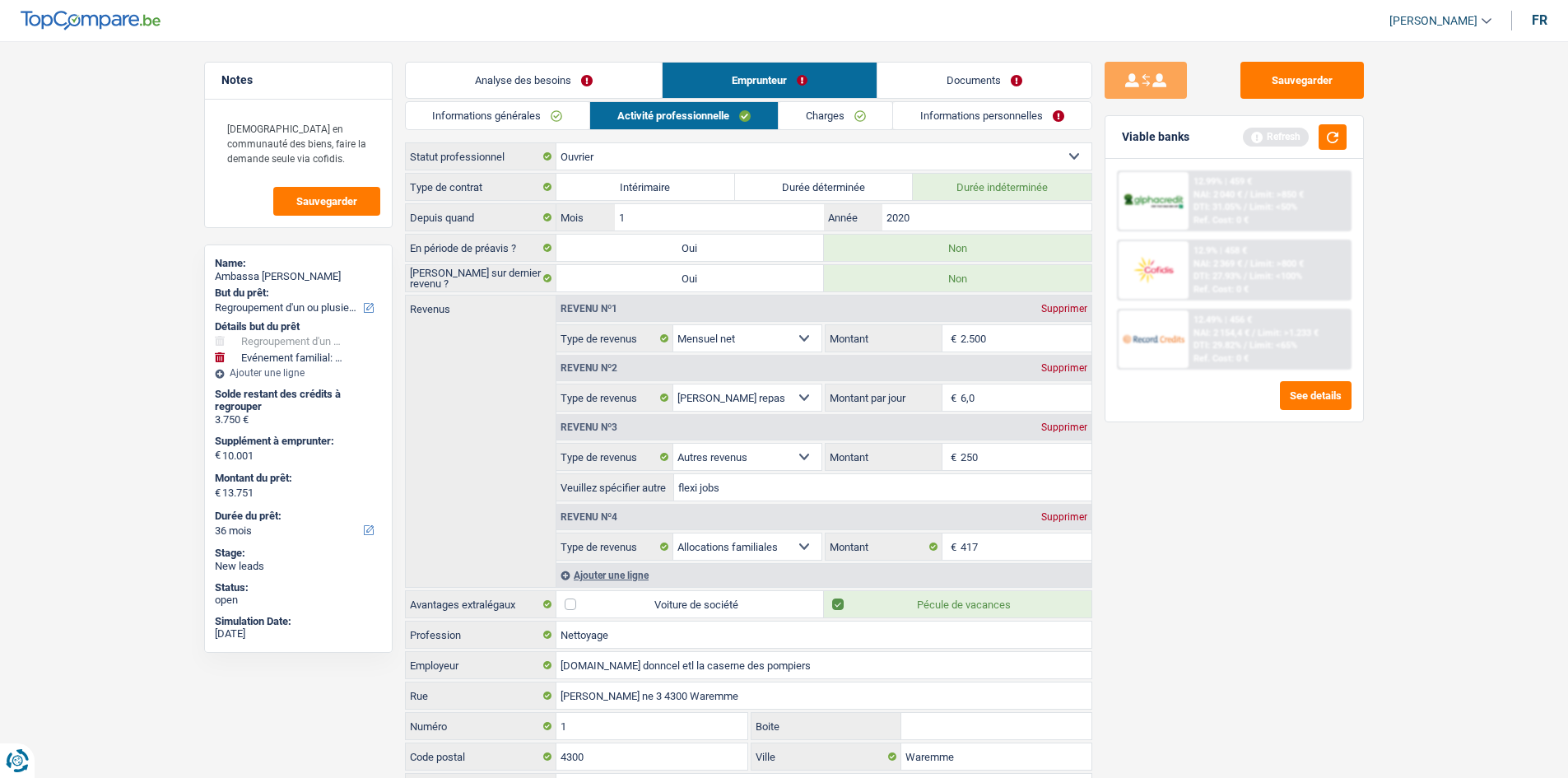 click on "Informations générales" at bounding box center [498, 115] 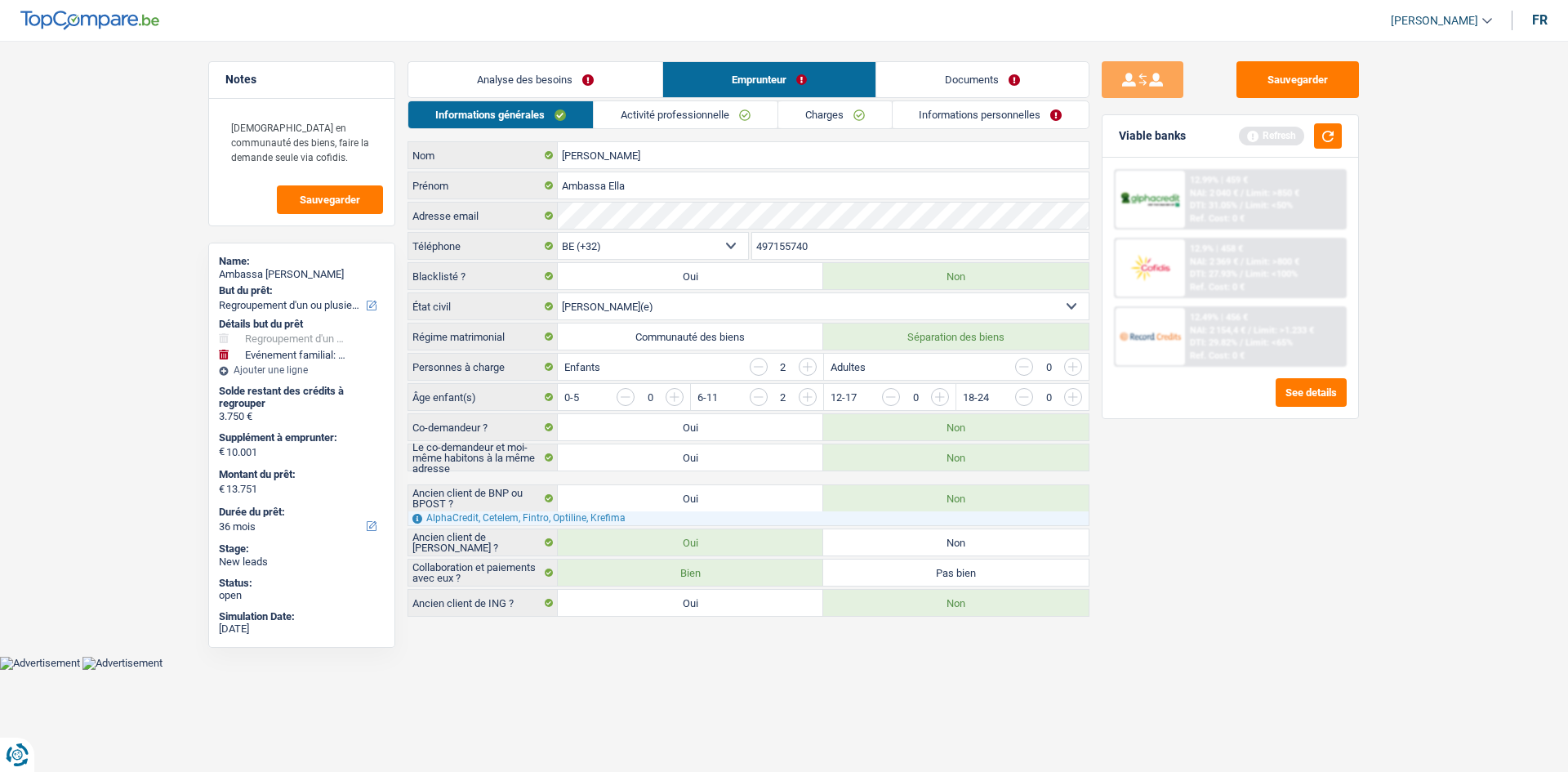 click on "Analyse des besoins" at bounding box center [535, 79] 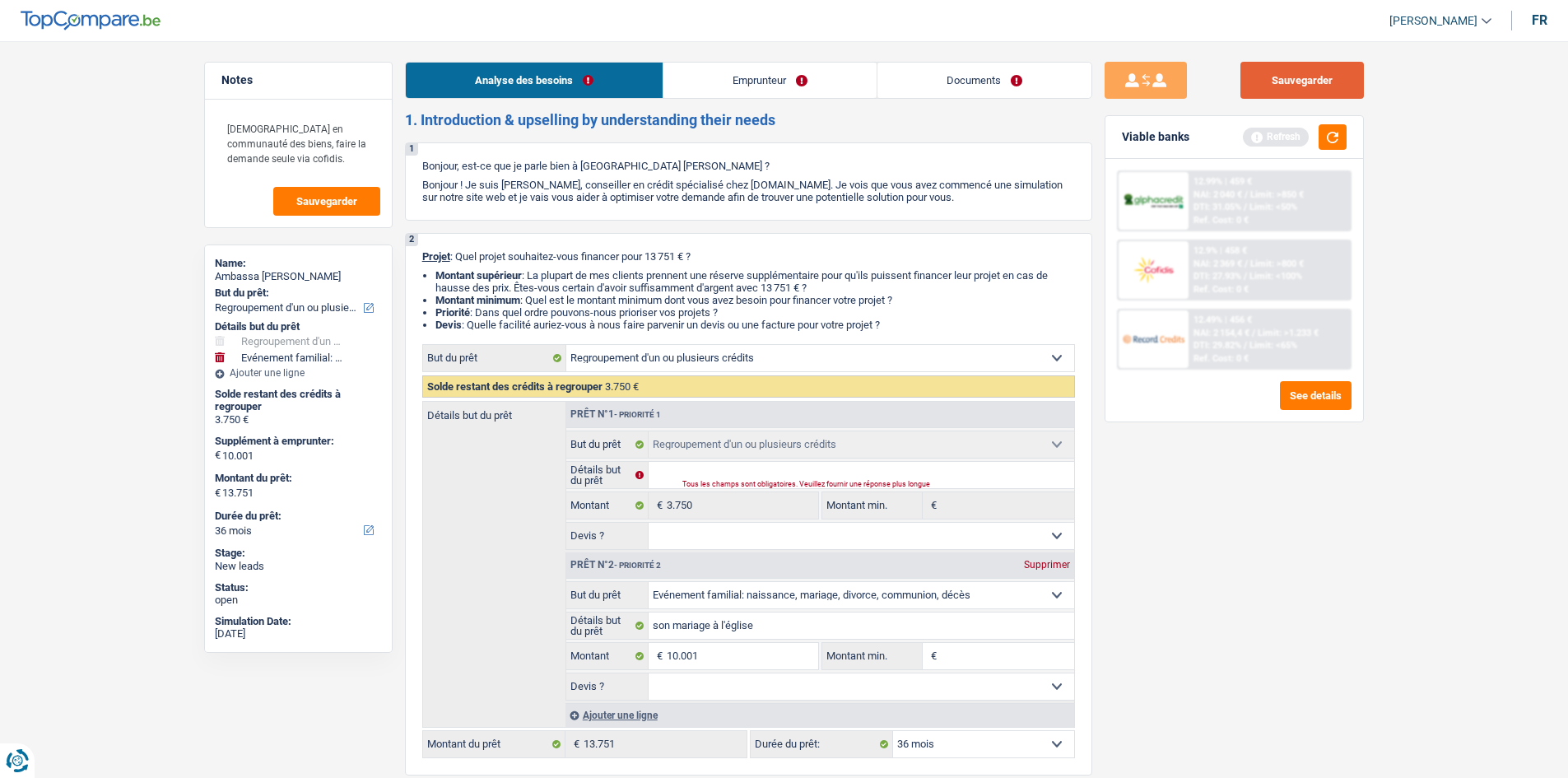 click on "Sauvegarder
Viable banks
Refresh
12.99% | 459 €
NAI: 2 040 €
/
Limit: >850 €
DTI: 31.05%
/
Limit: <50%
Ref. Cost: 0 €
12.9% | 458 €
NAI: 2 369 €
/
Limit: >800 €
DTI: 27.93%
/               /       /" at bounding box center (1234, 404) 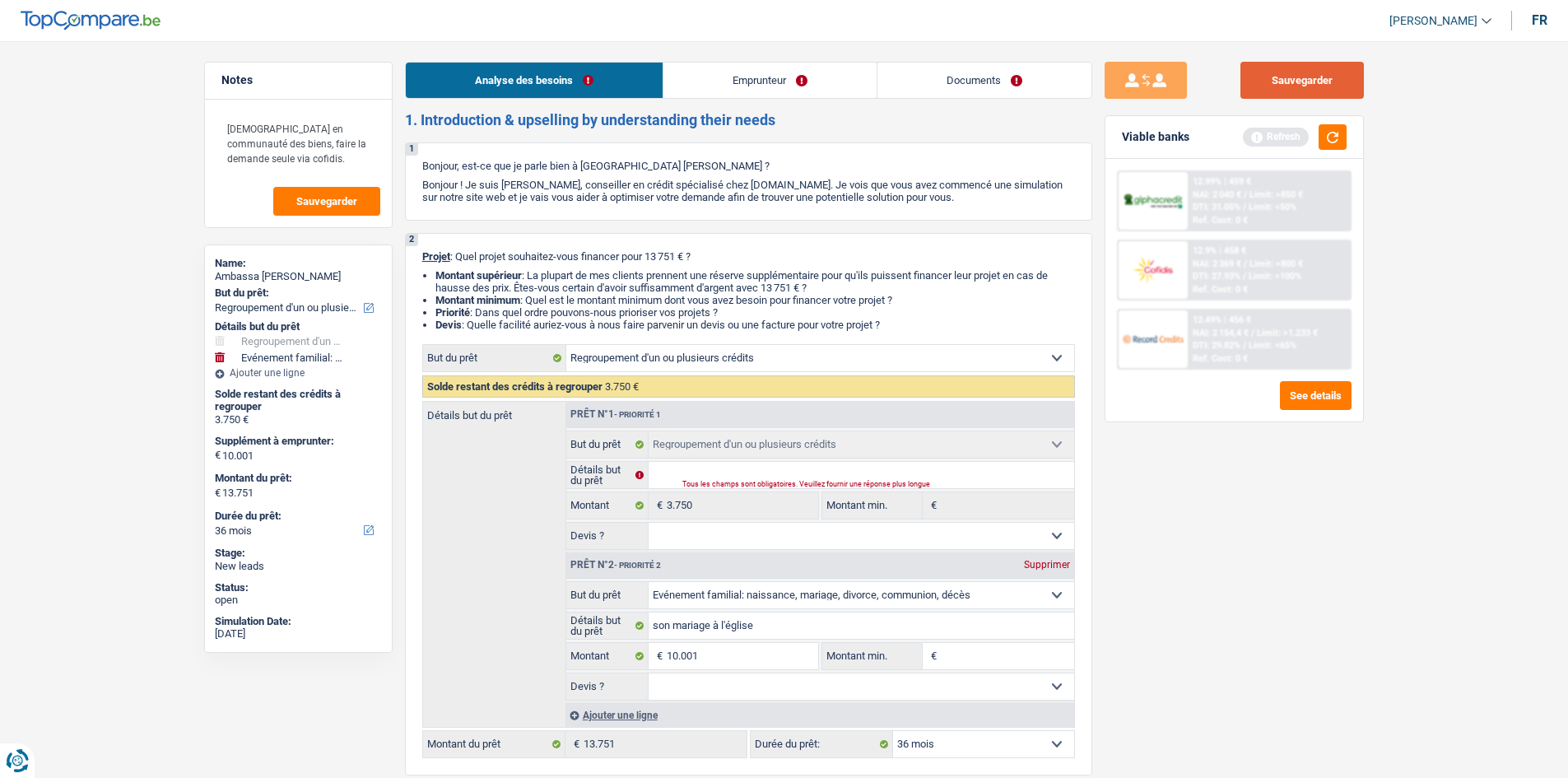 click on "Sauvegarder" at bounding box center [1302, 80] 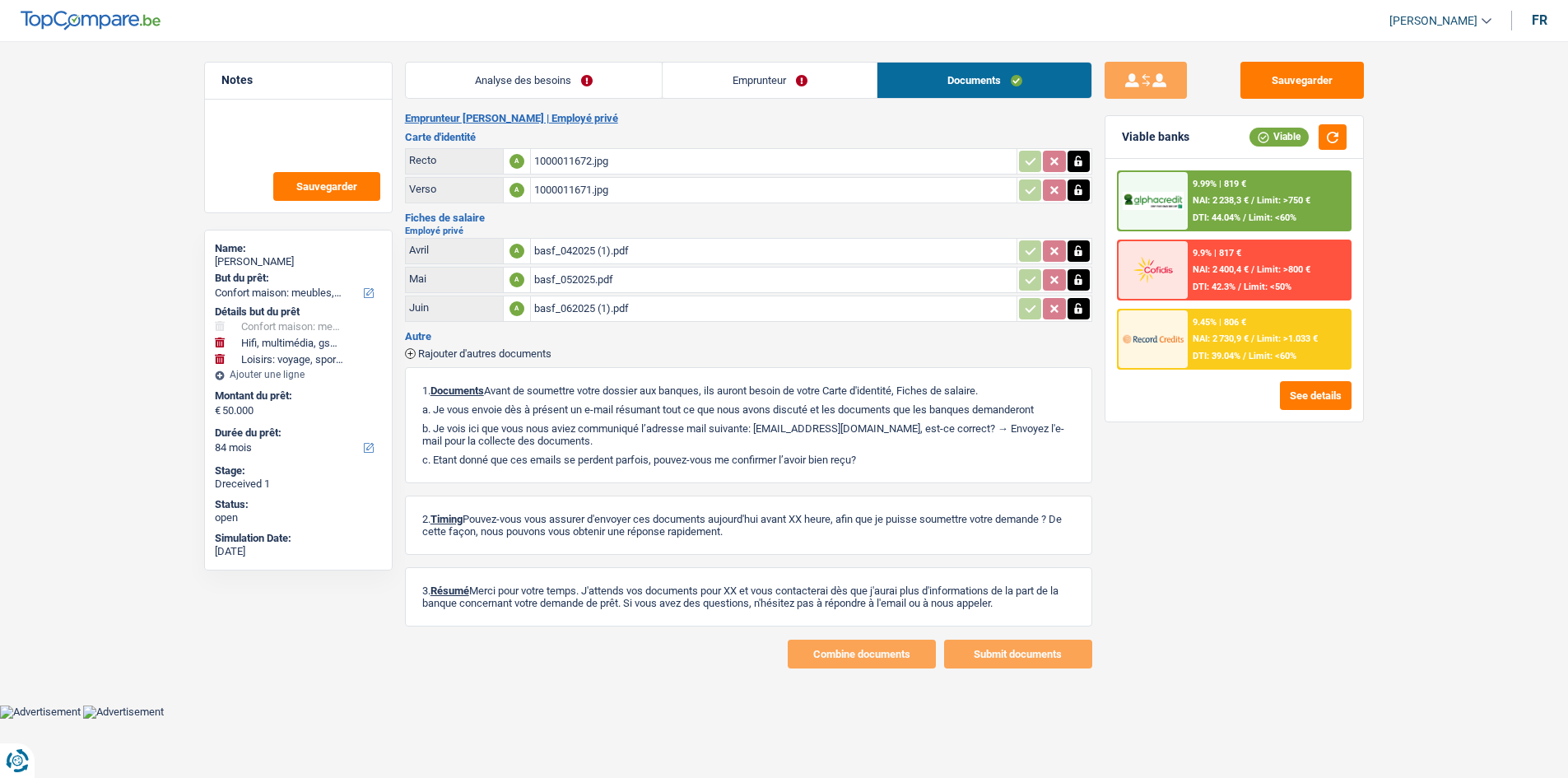 select on "household" 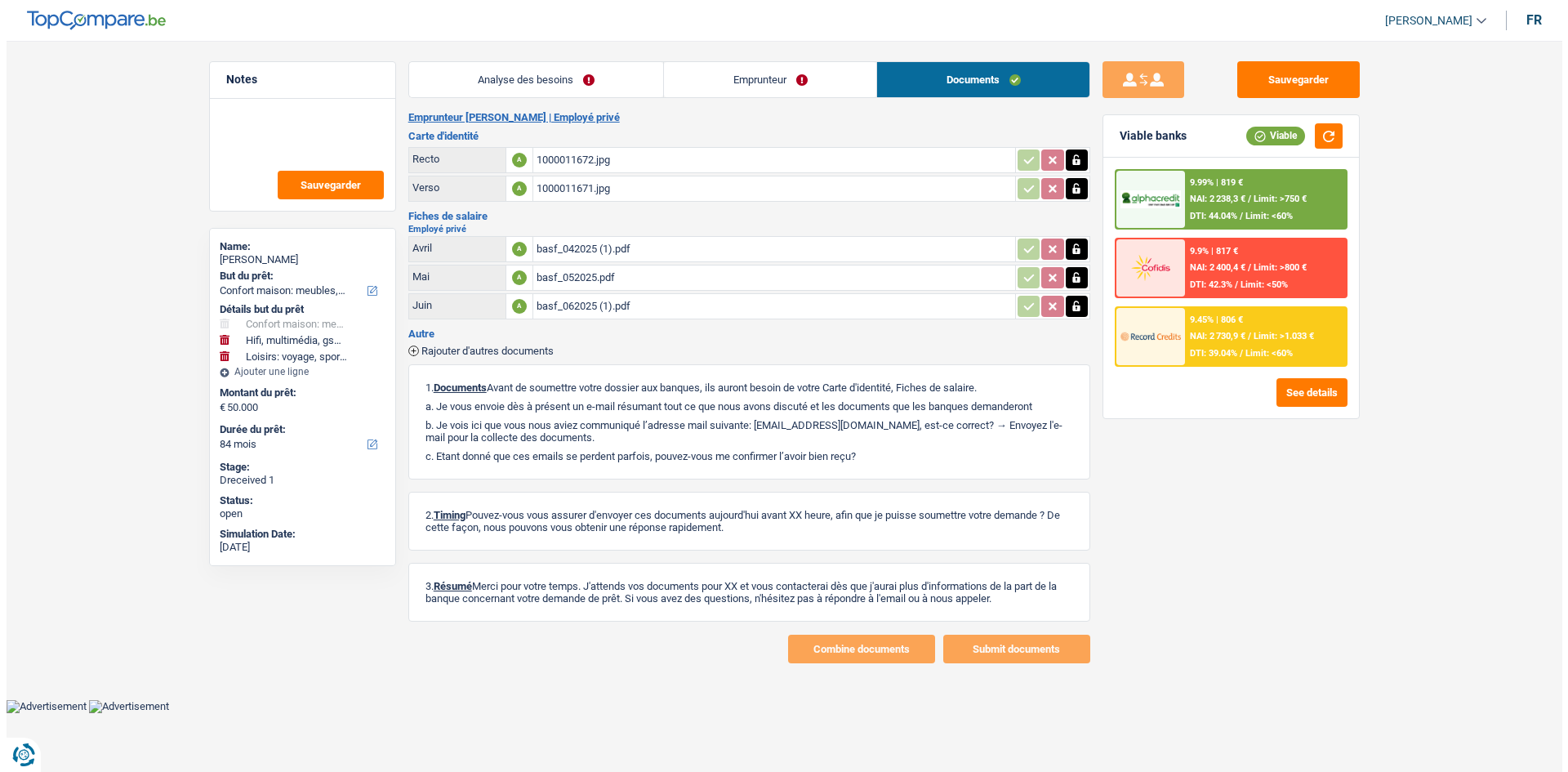 scroll, scrollTop: 0, scrollLeft: 0, axis: both 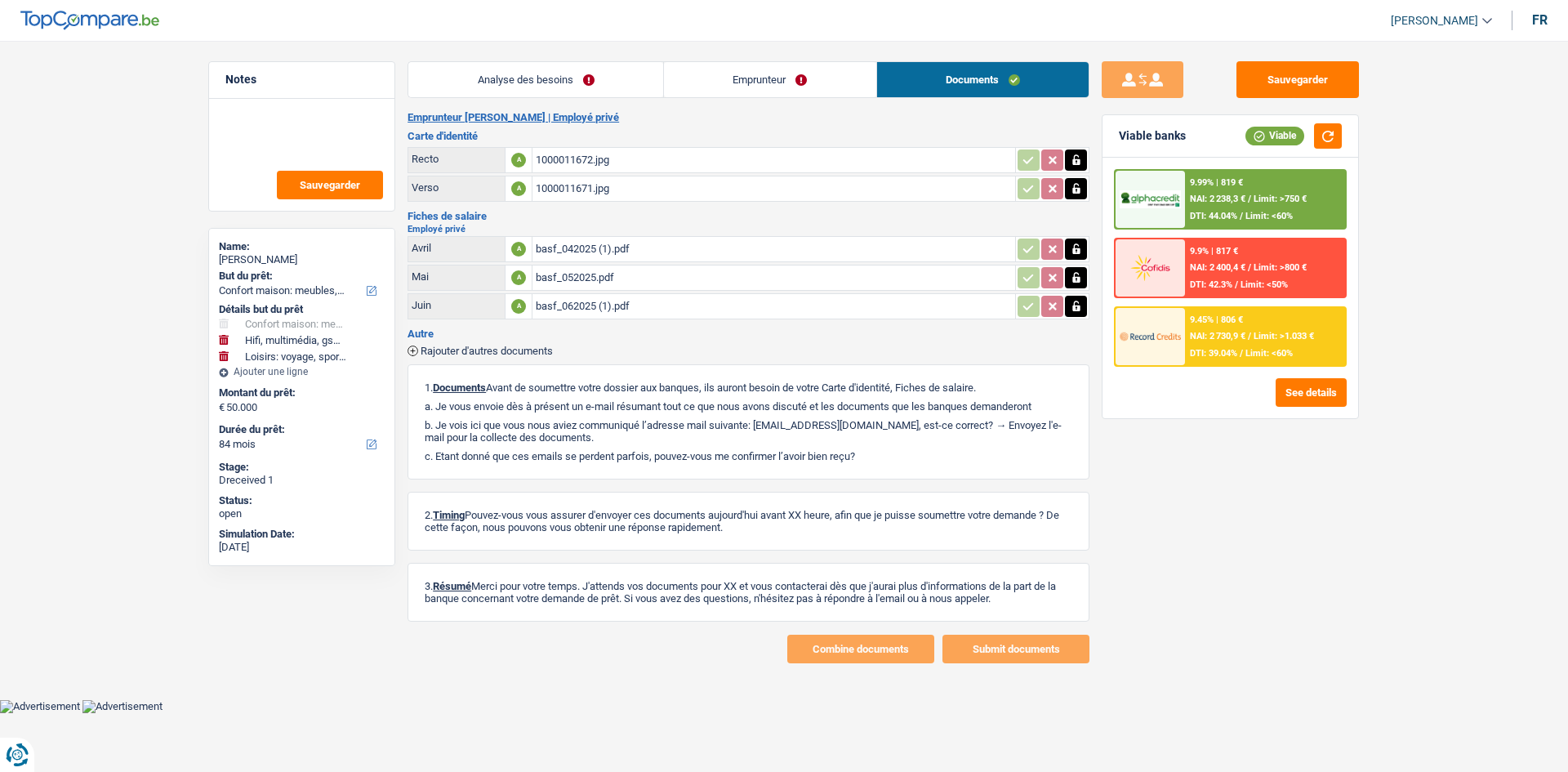 click on "basf_062025 (1).pdf" at bounding box center [773, 306] 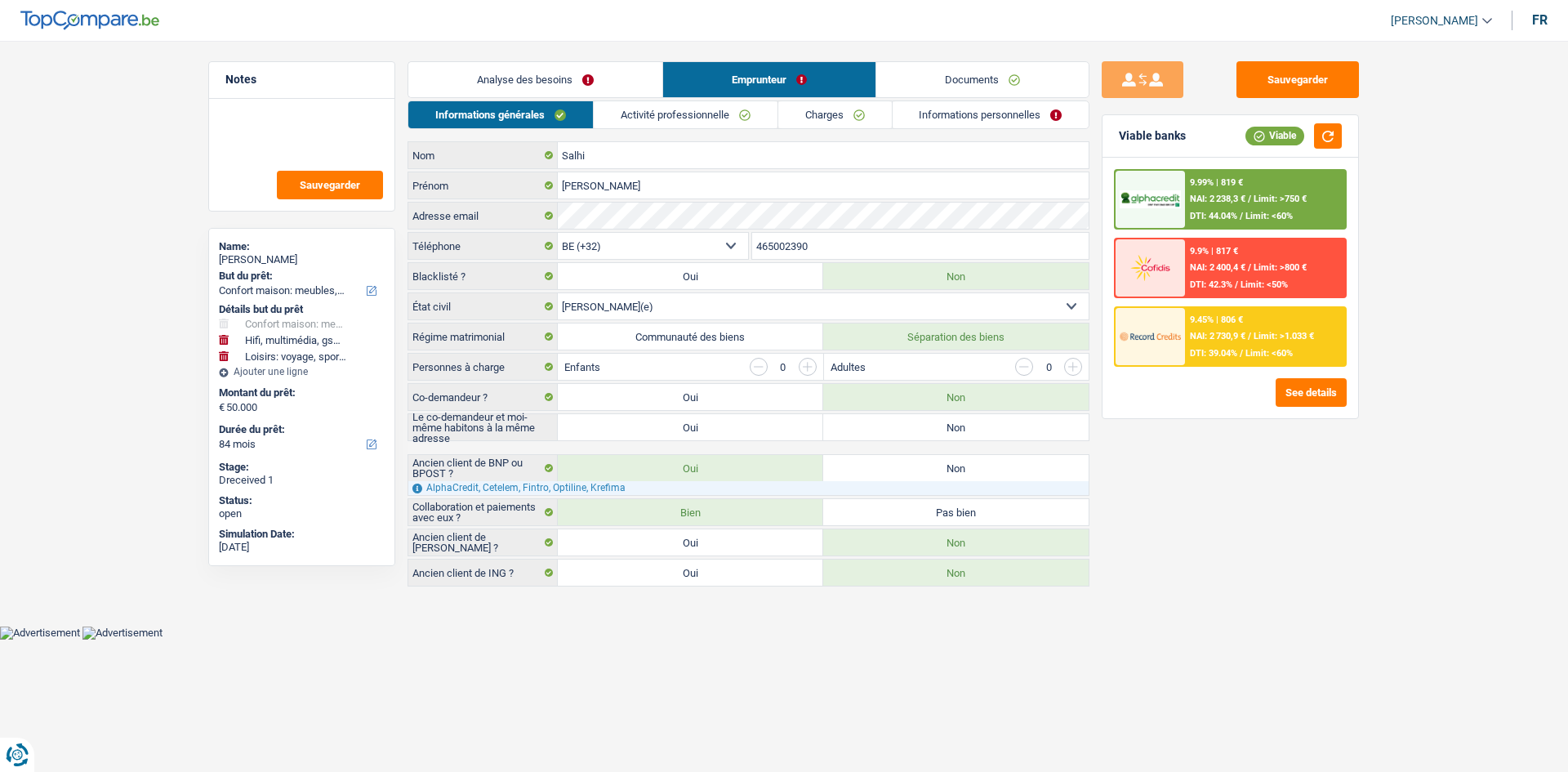 click on "Informations personnelles" at bounding box center (991, 114) 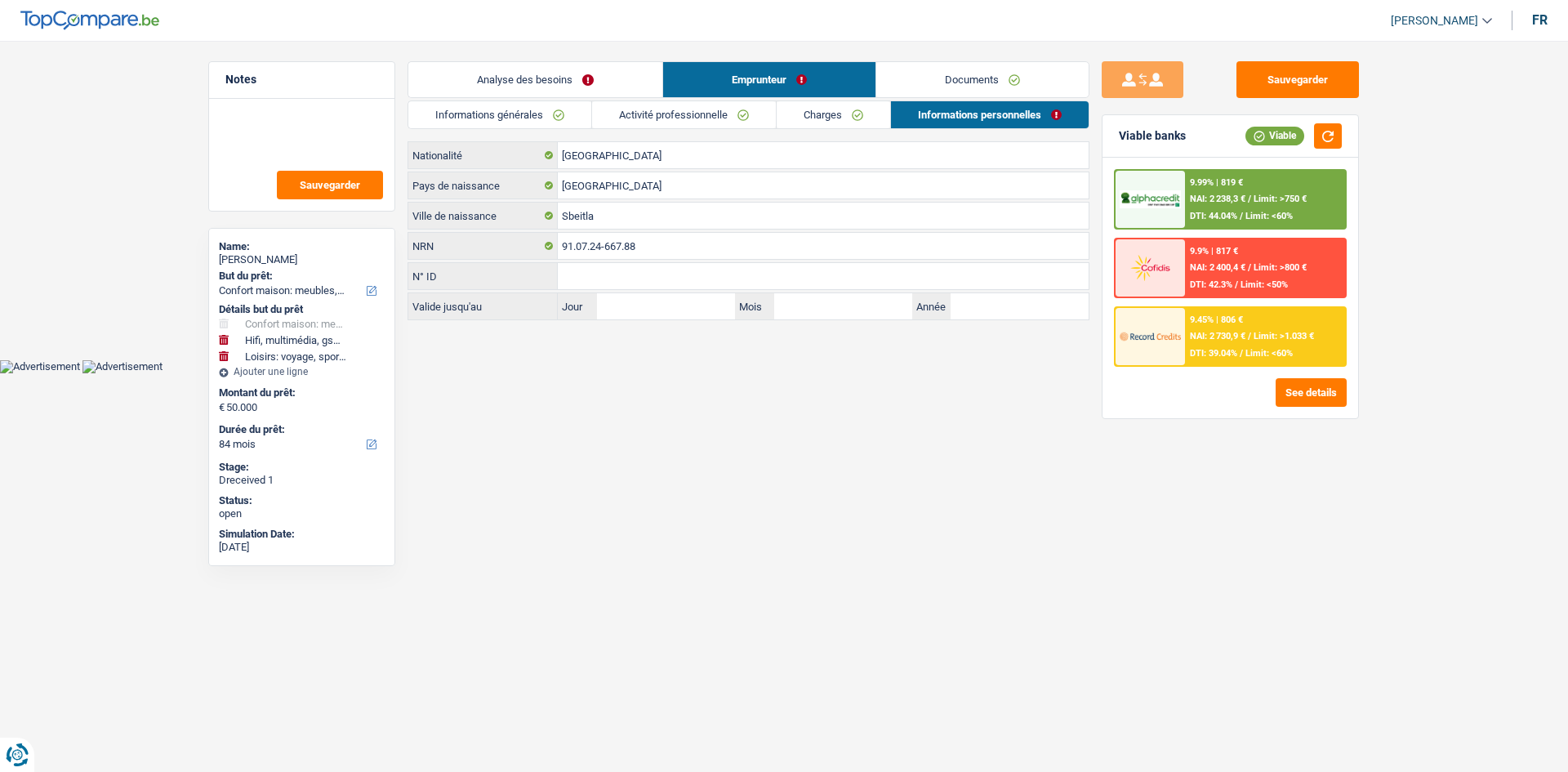 click on "Documents" at bounding box center (982, 79) 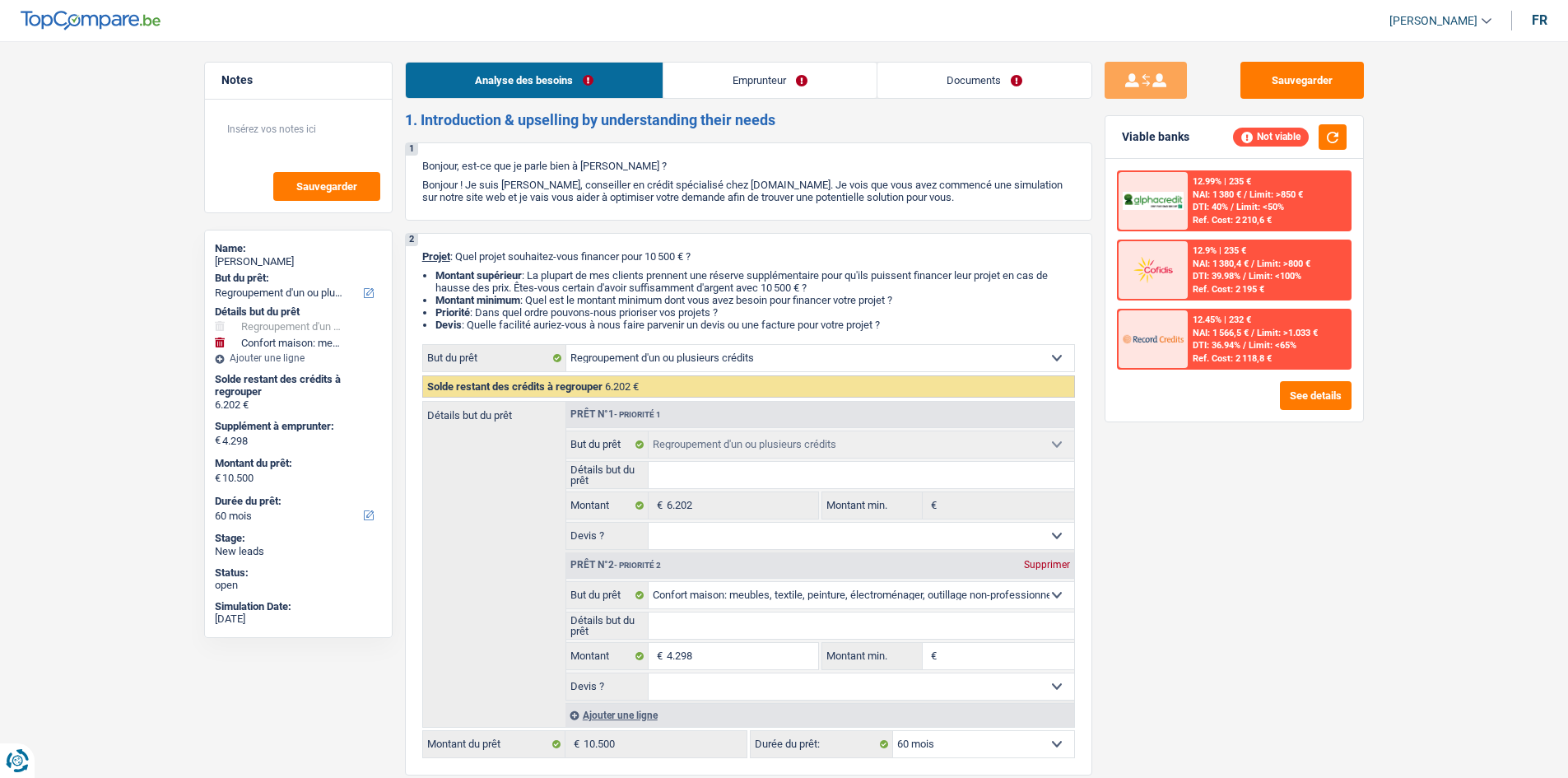 select on "refinancing" 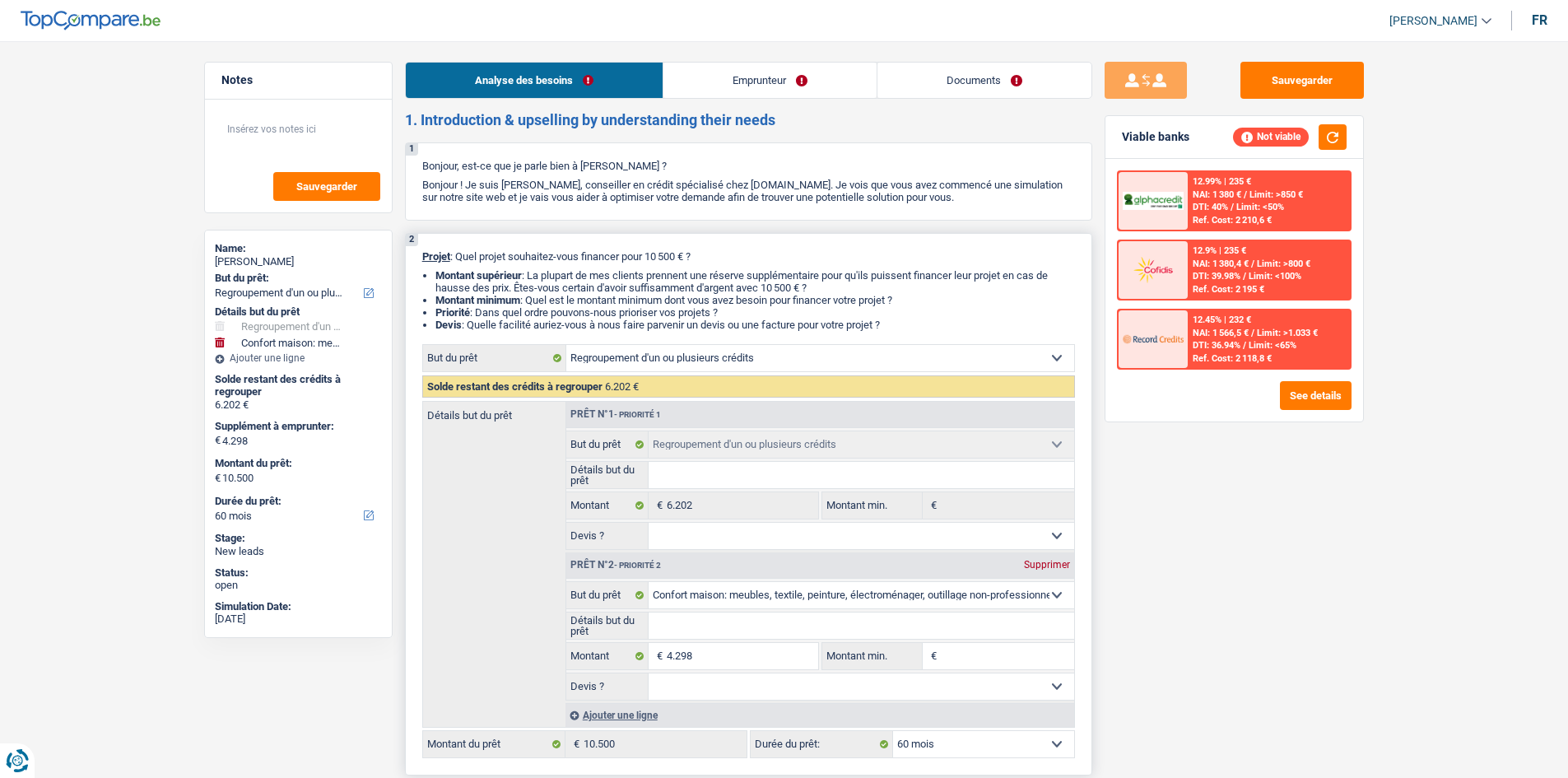 scroll, scrollTop: 0, scrollLeft: 0, axis: both 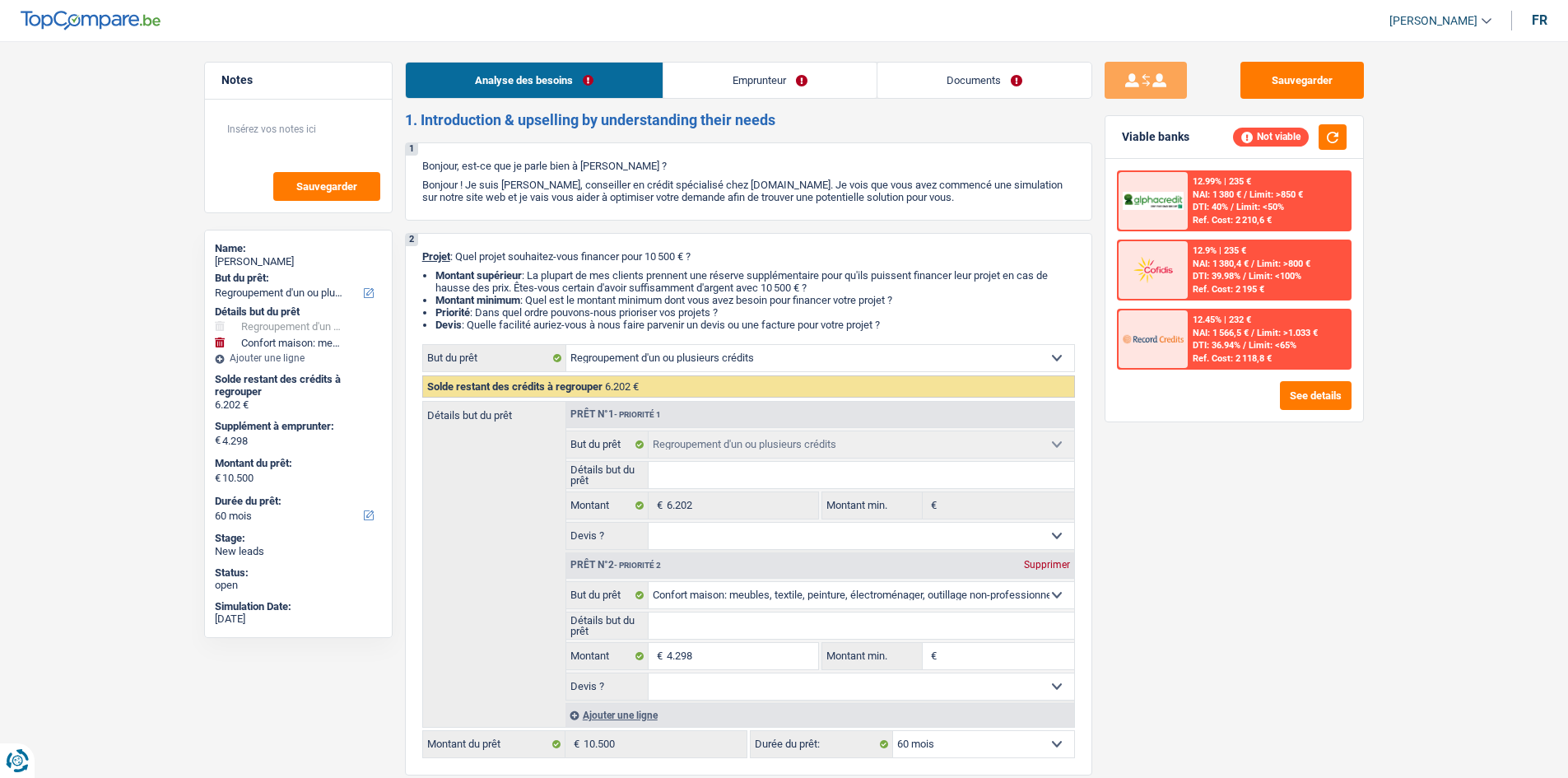 click on "Emprunteur" at bounding box center [770, 80] 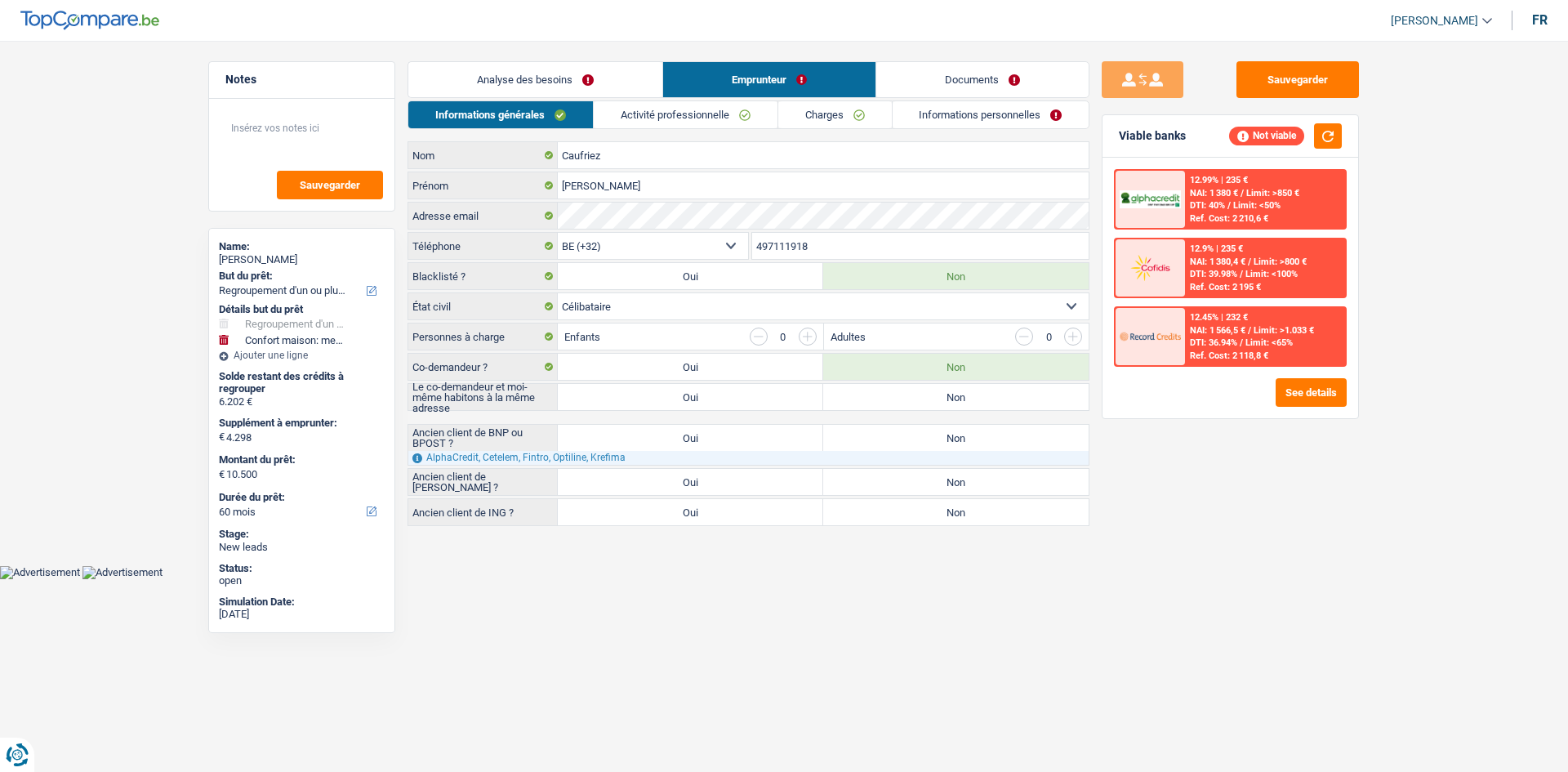 click on "Informations personnelles" at bounding box center [991, 114] 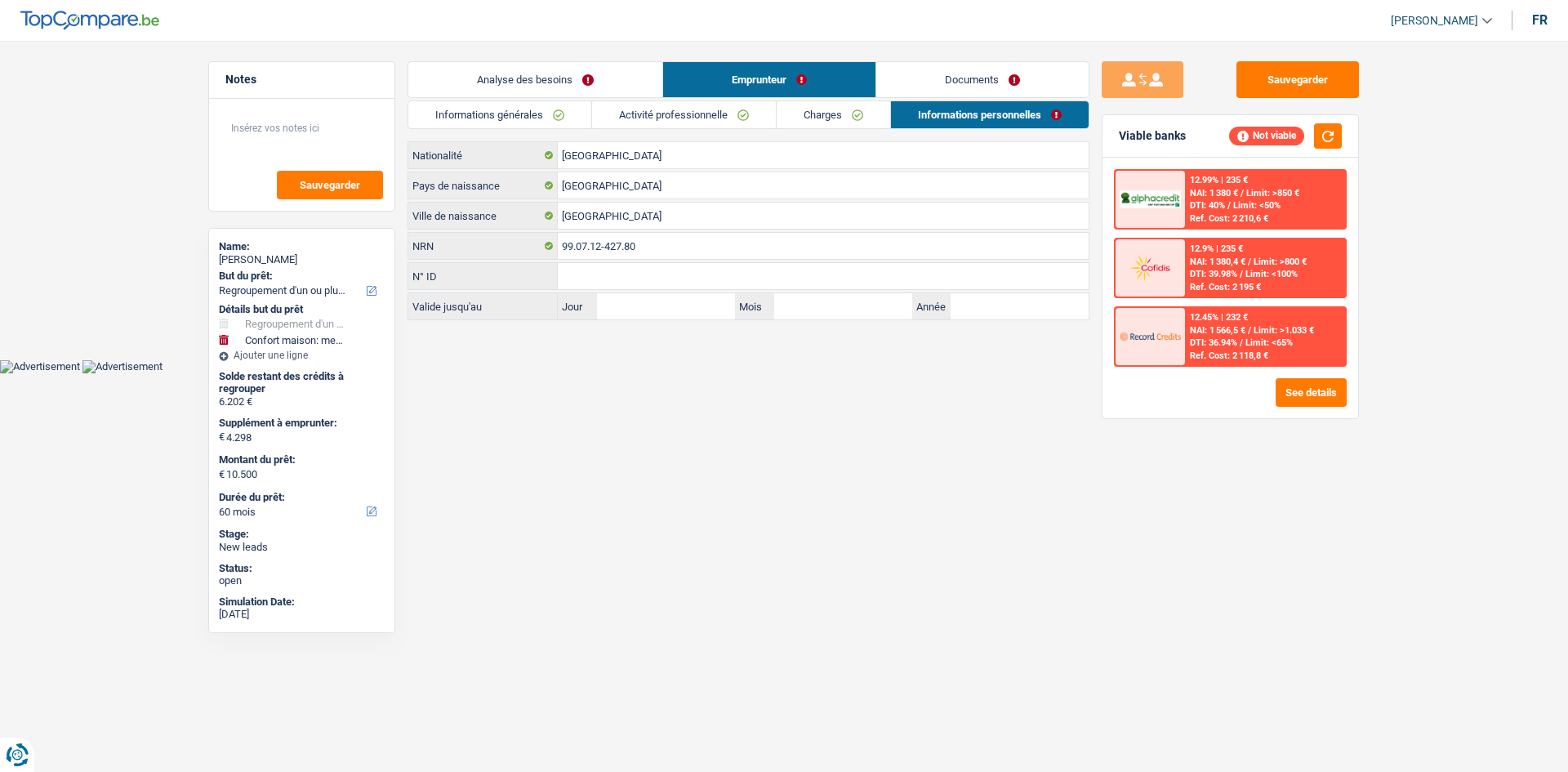 click on "Documents" at bounding box center [982, 79] 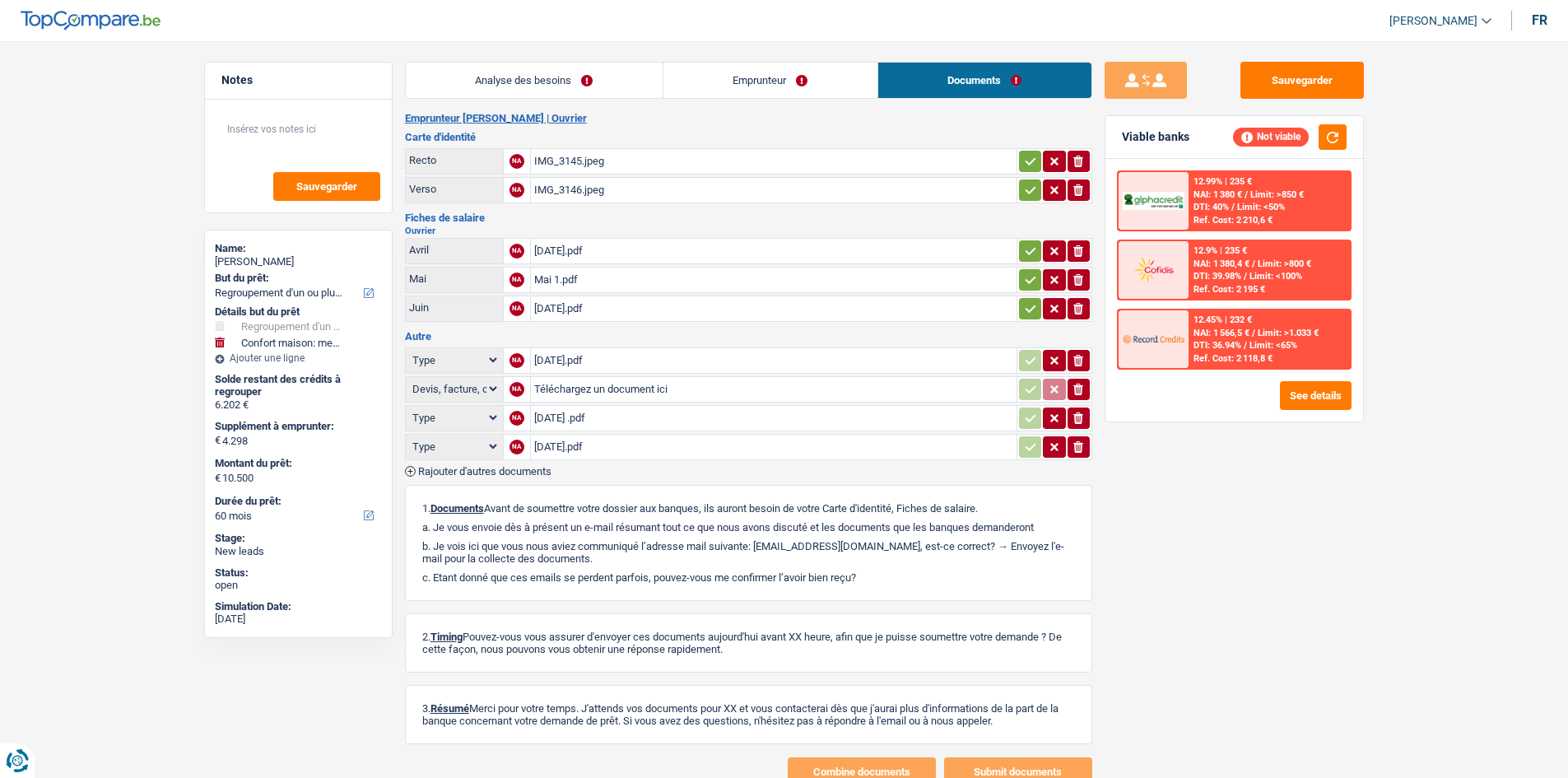 drag, startPoint x: 580, startPoint y: 82, endPoint x: 616, endPoint y: 105, distance: 42.720019 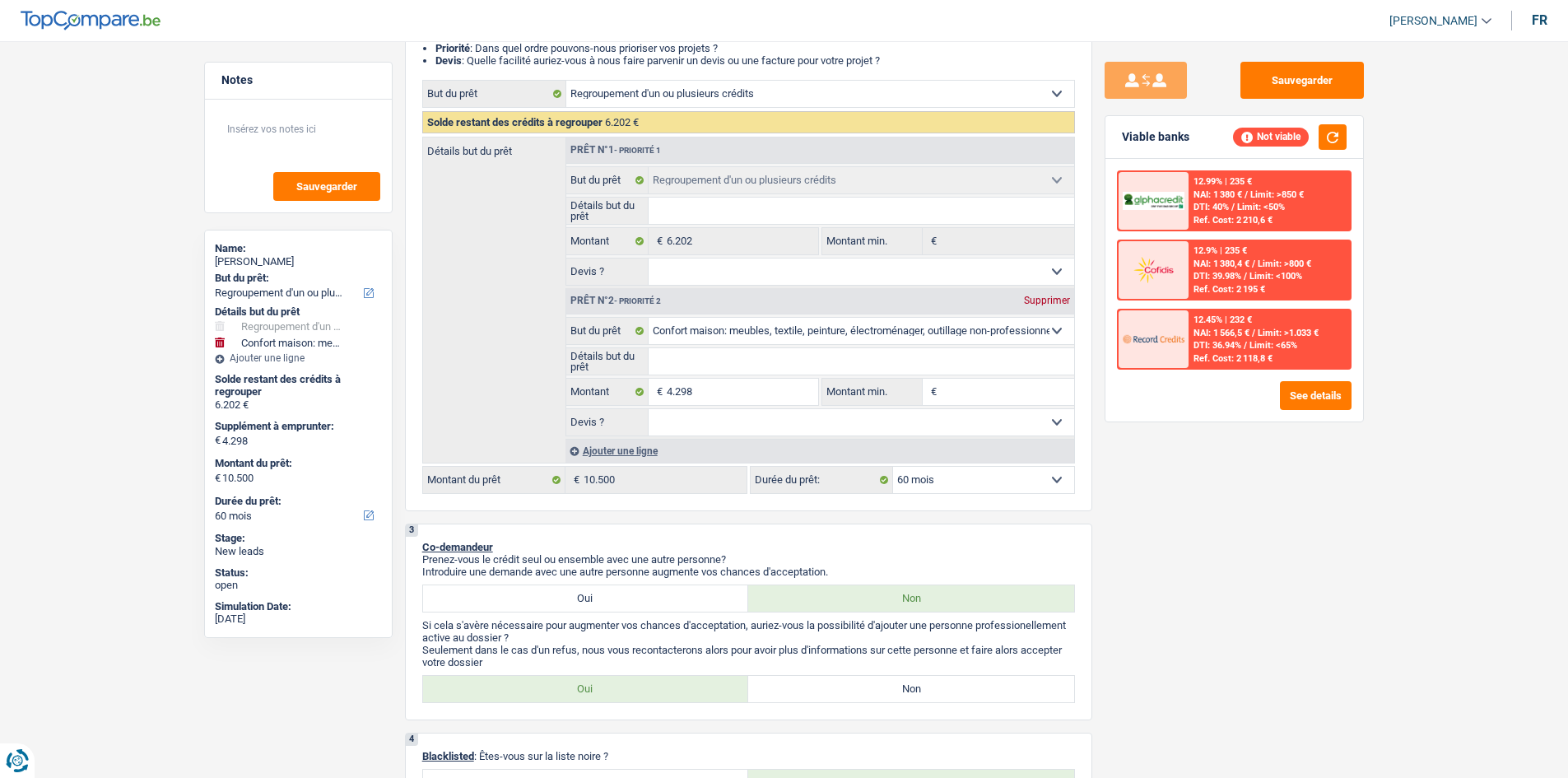 scroll, scrollTop: 329, scrollLeft: 0, axis: vertical 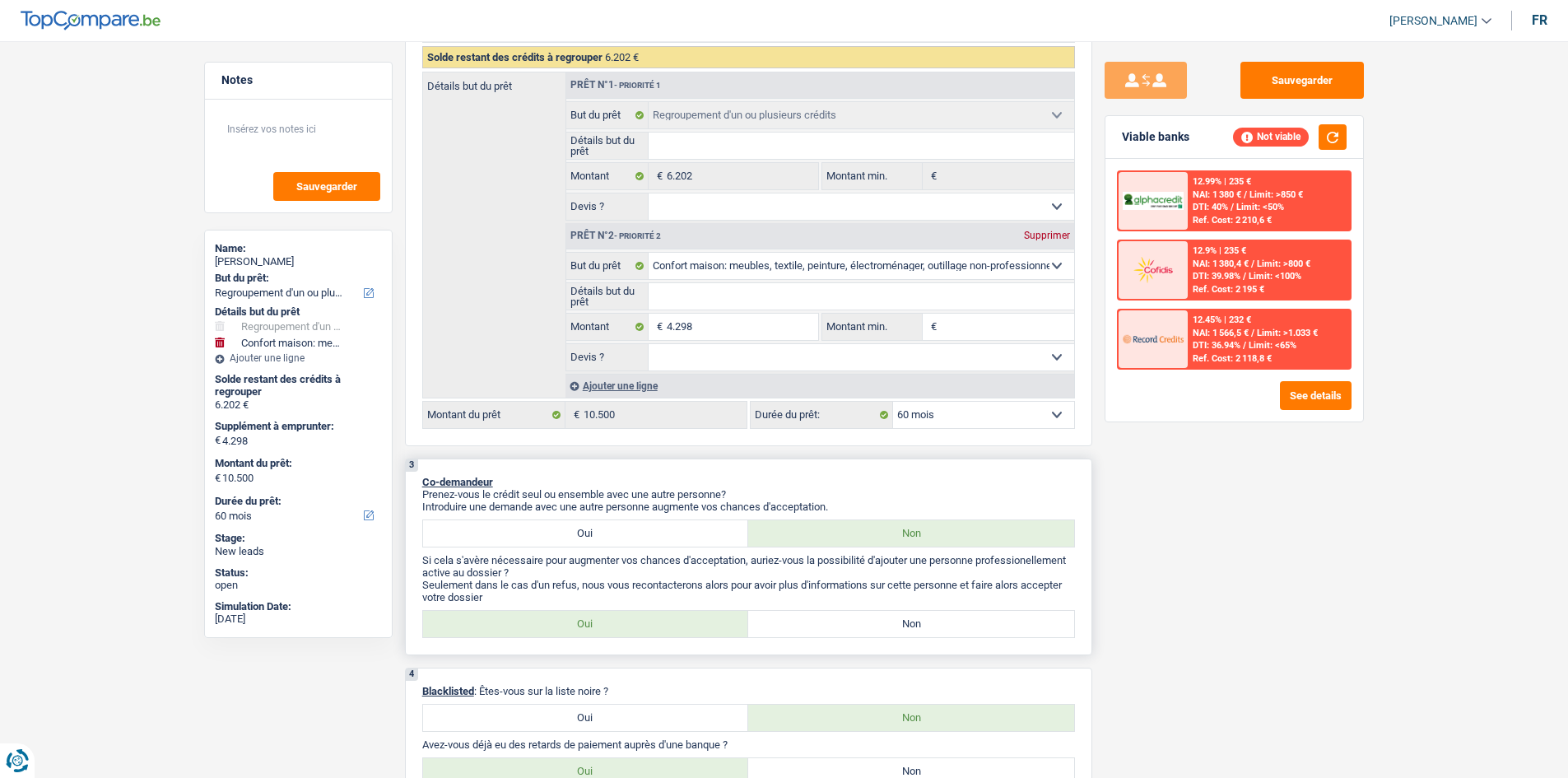 click on "Non" at bounding box center (911, 624) 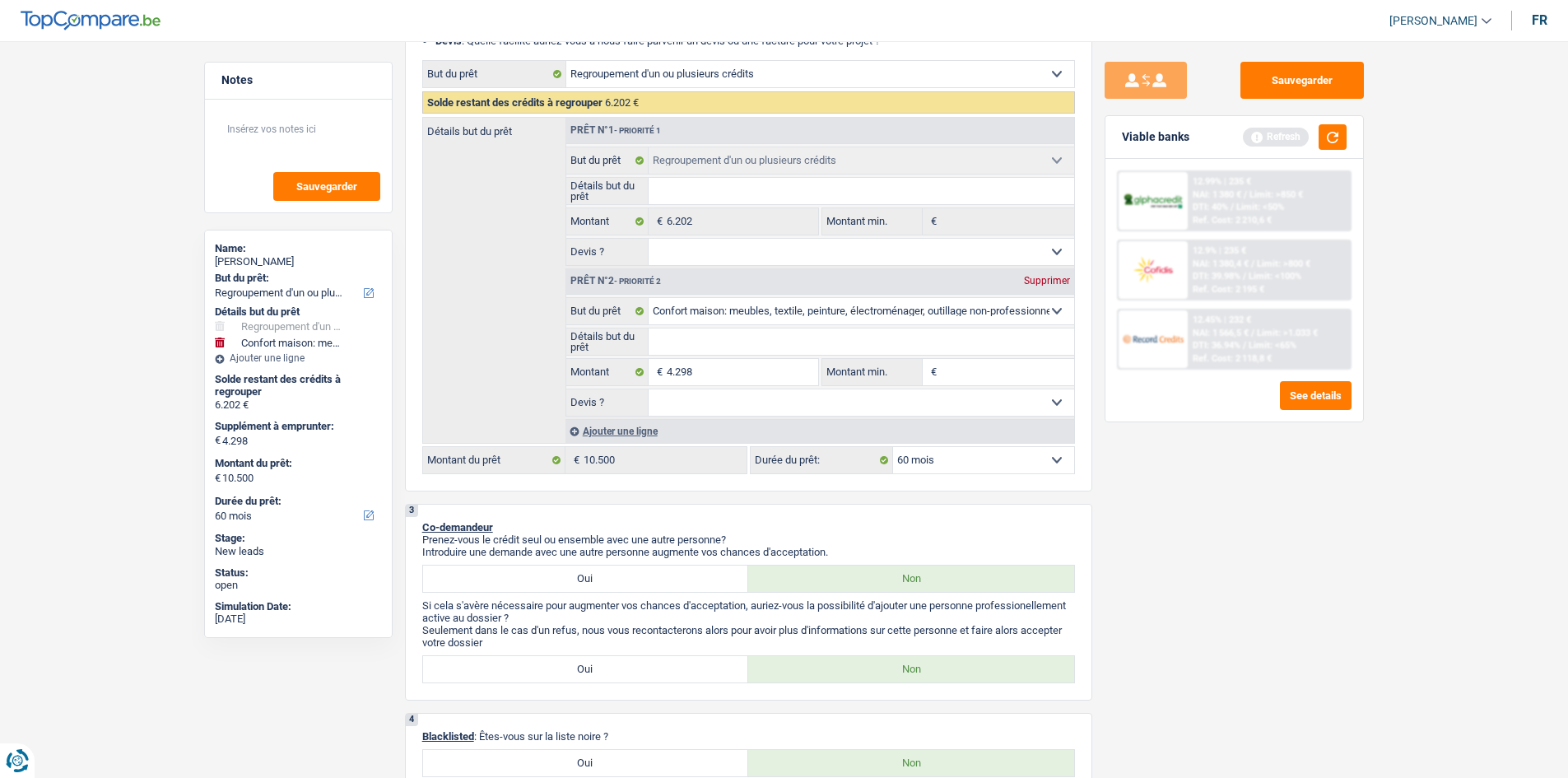 scroll, scrollTop: 0, scrollLeft: 0, axis: both 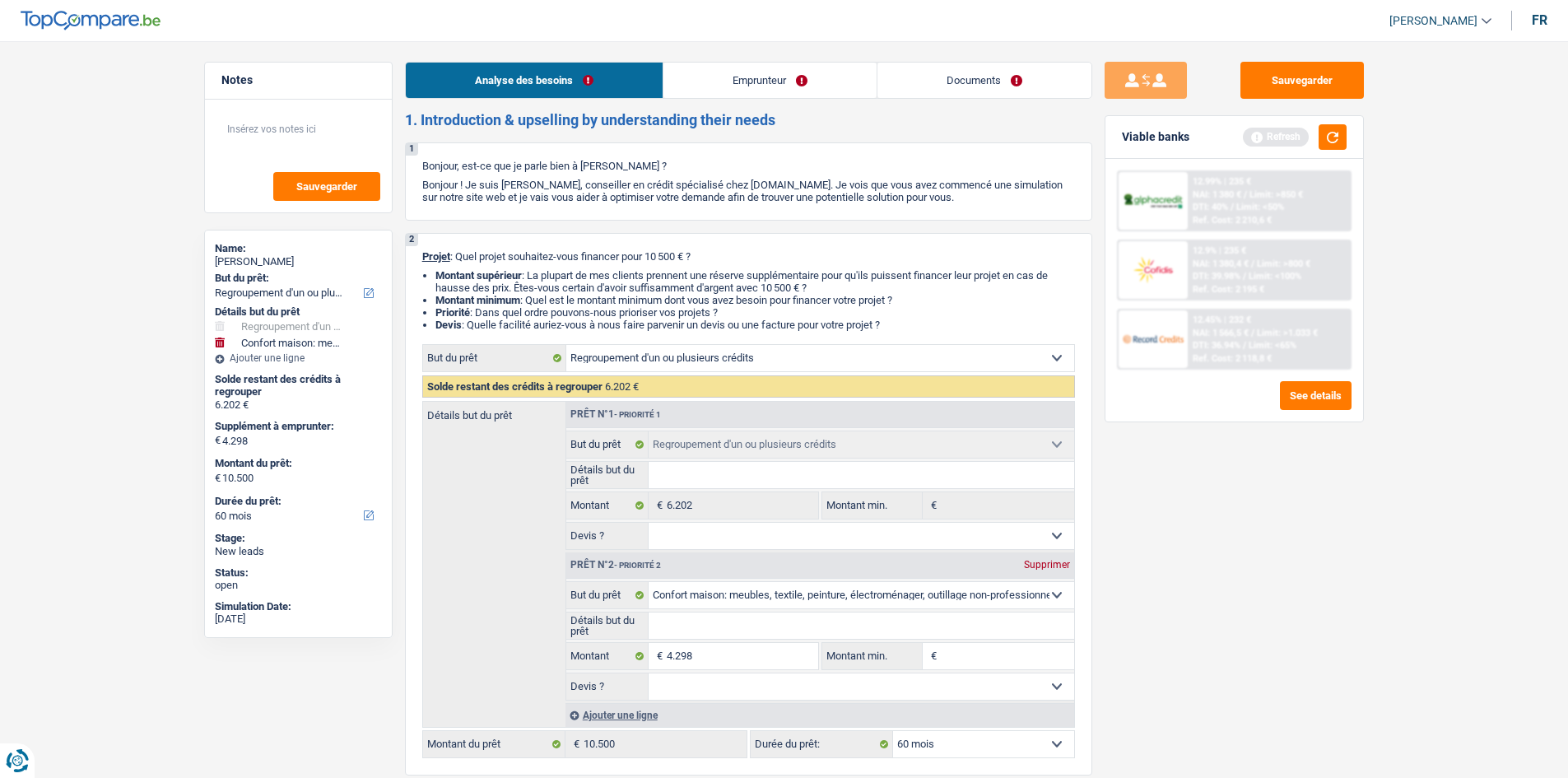 click on "Emprunteur" at bounding box center (770, 80) 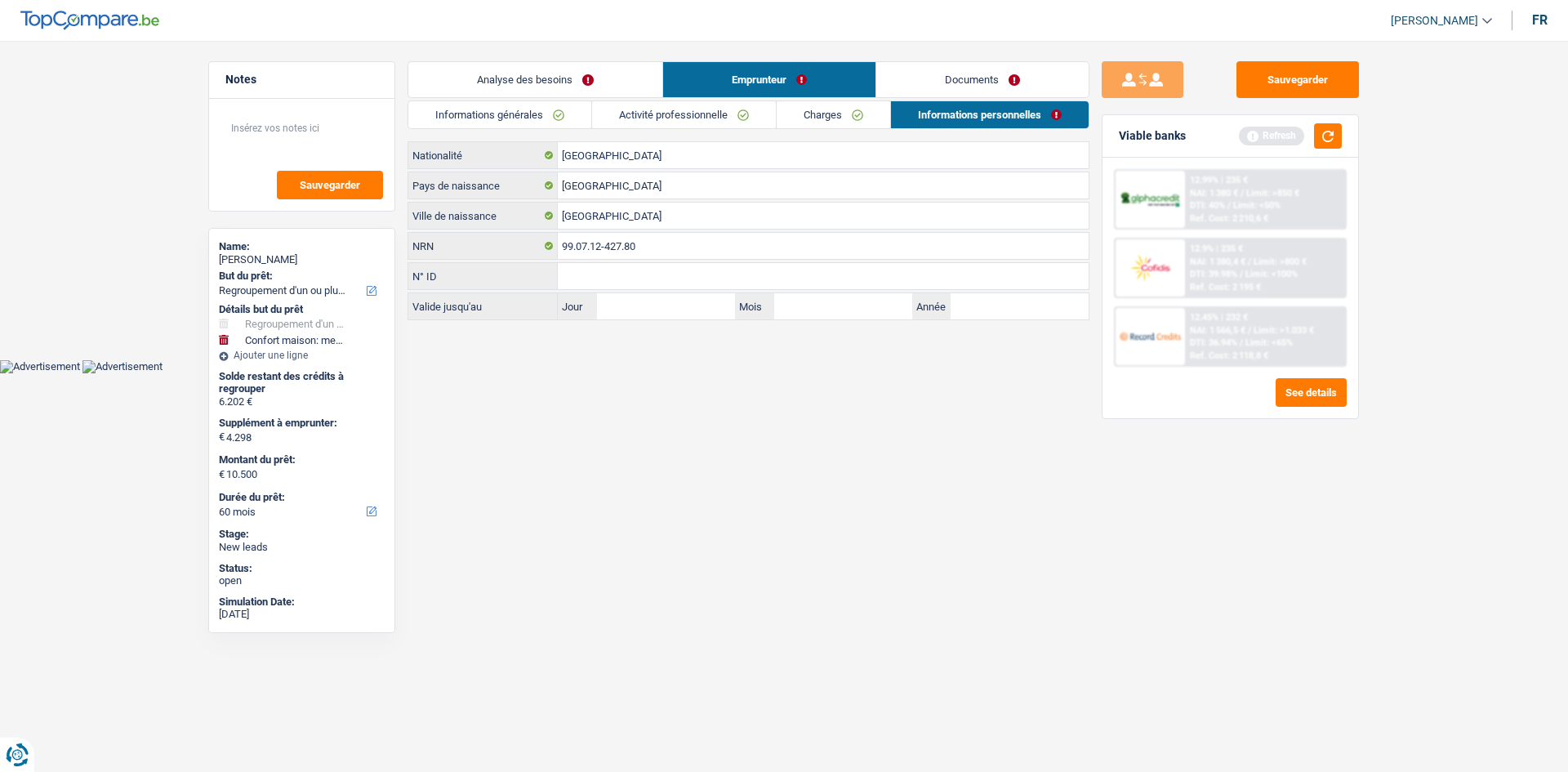 click on "Informations générales" at bounding box center [500, 114] 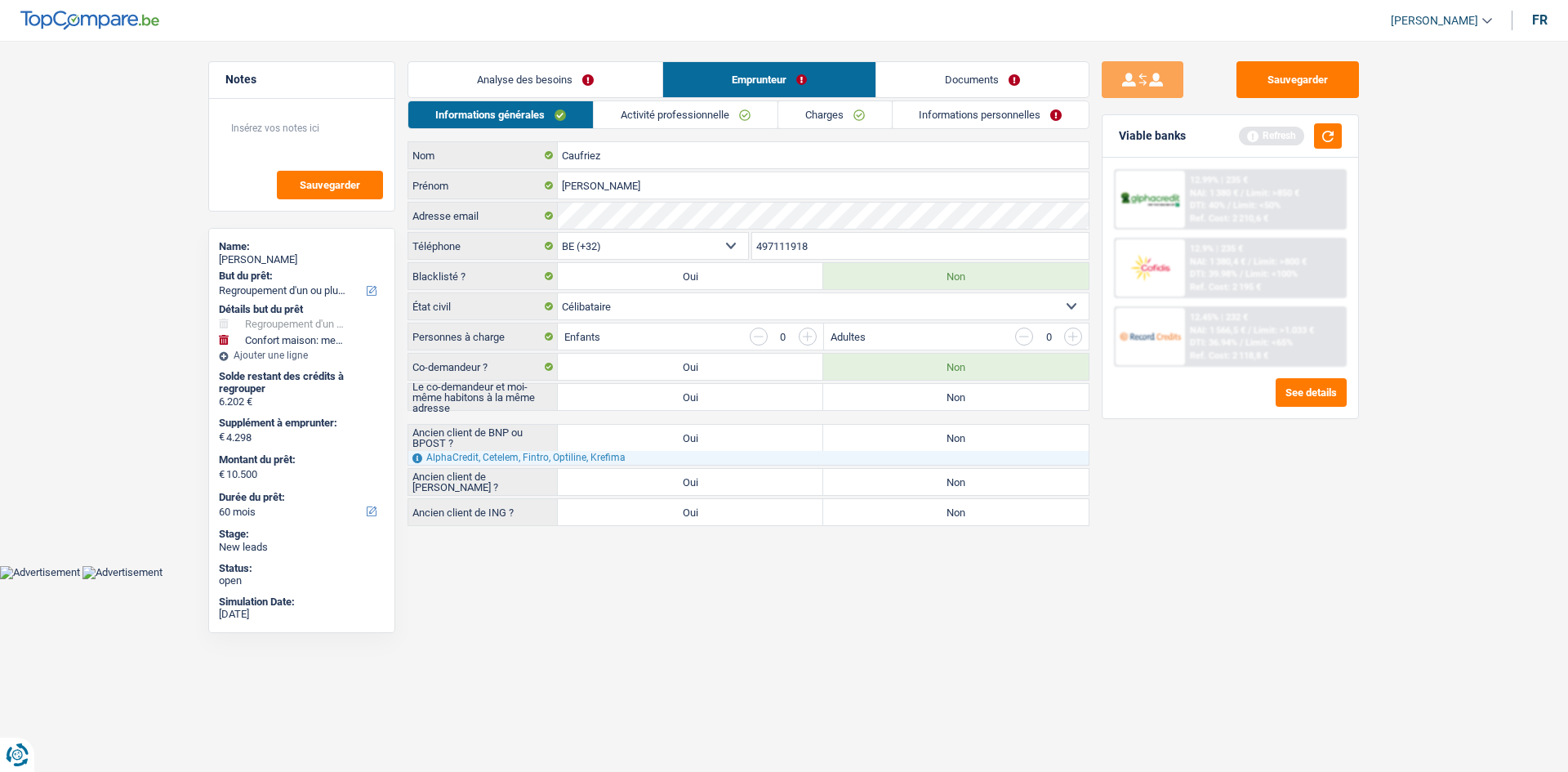 click on "Non" at bounding box center [956, 397] 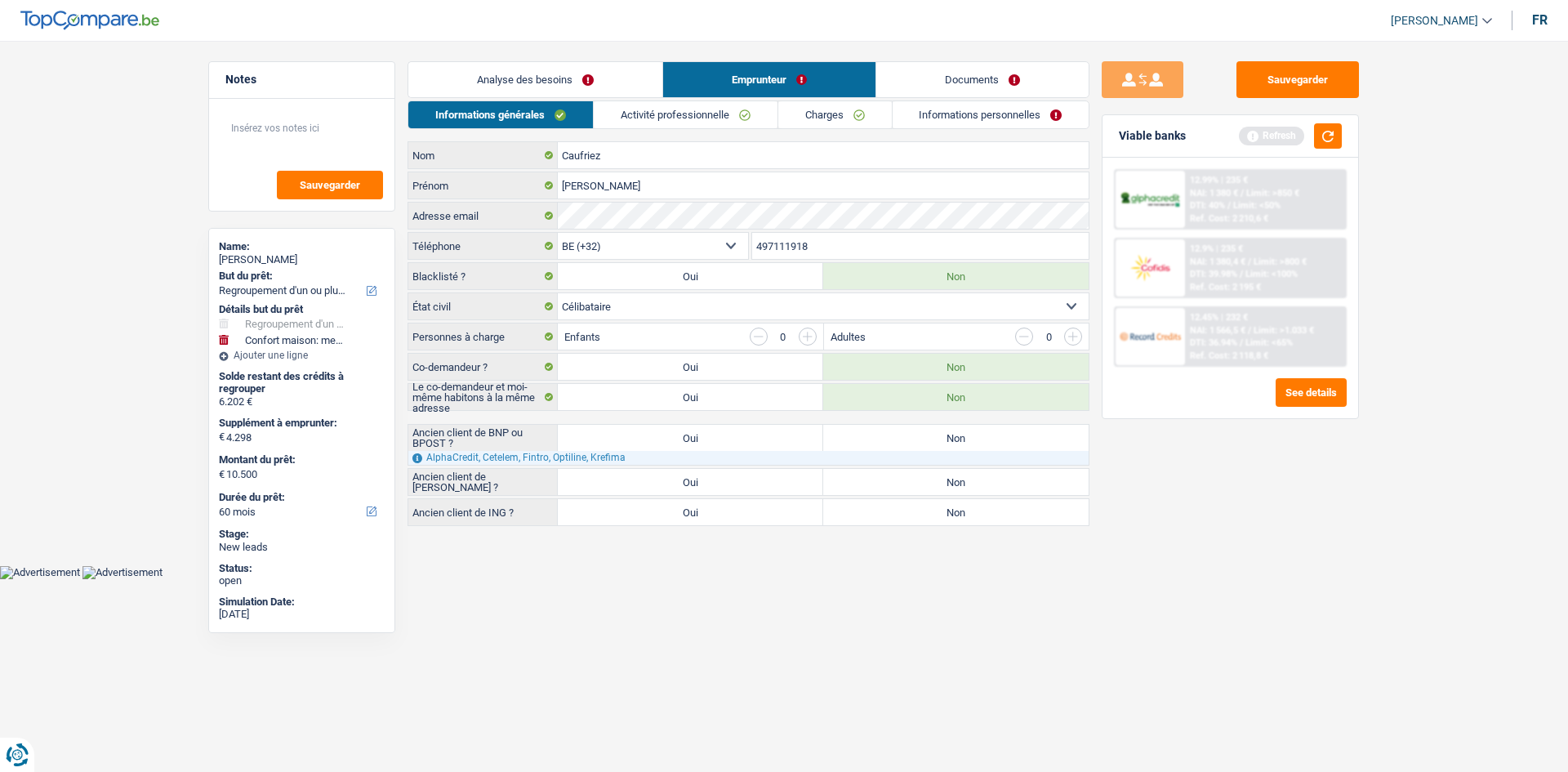 click on "Analyse des besoins" at bounding box center [535, 79] 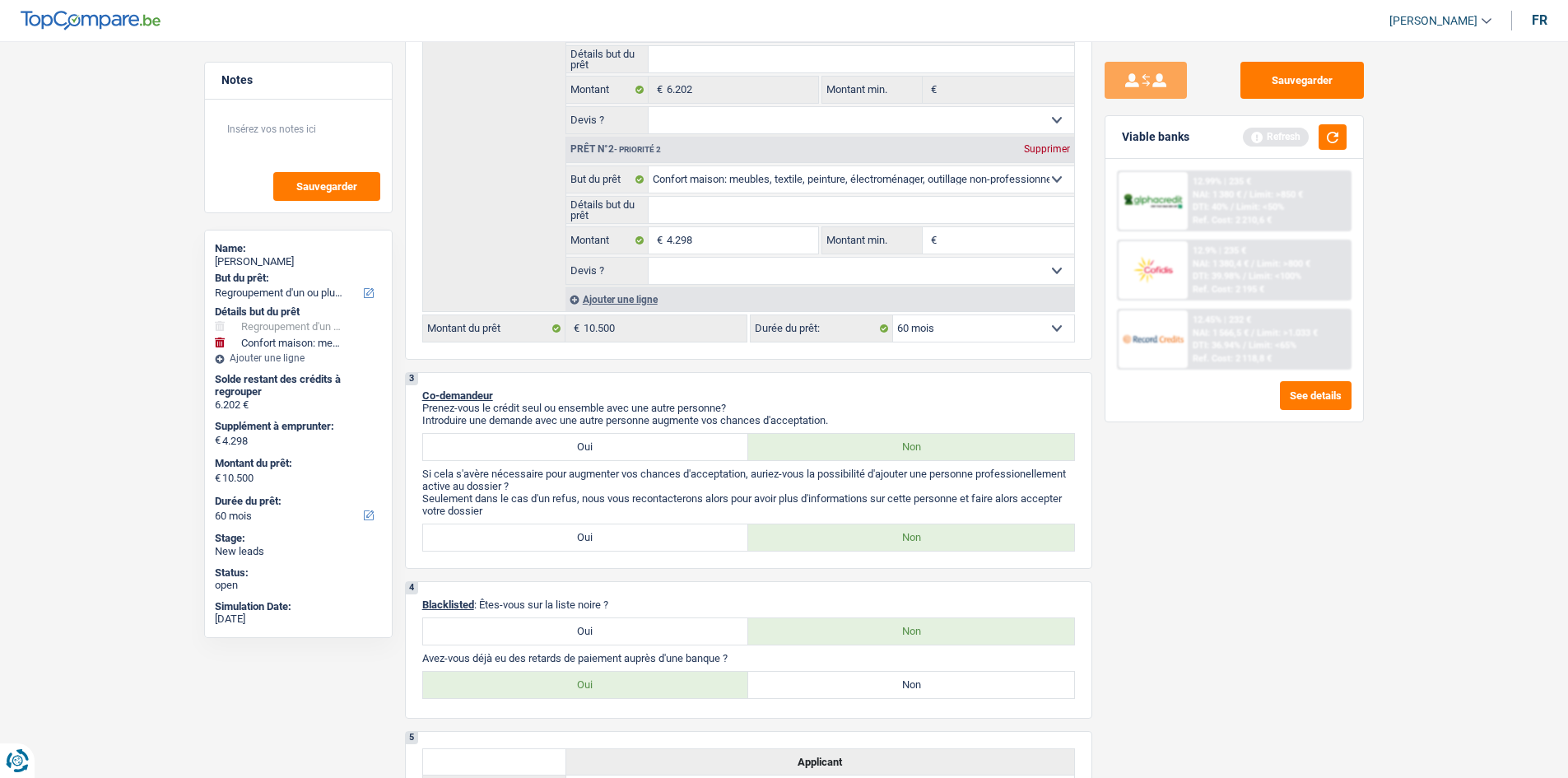 scroll, scrollTop: 659, scrollLeft: 0, axis: vertical 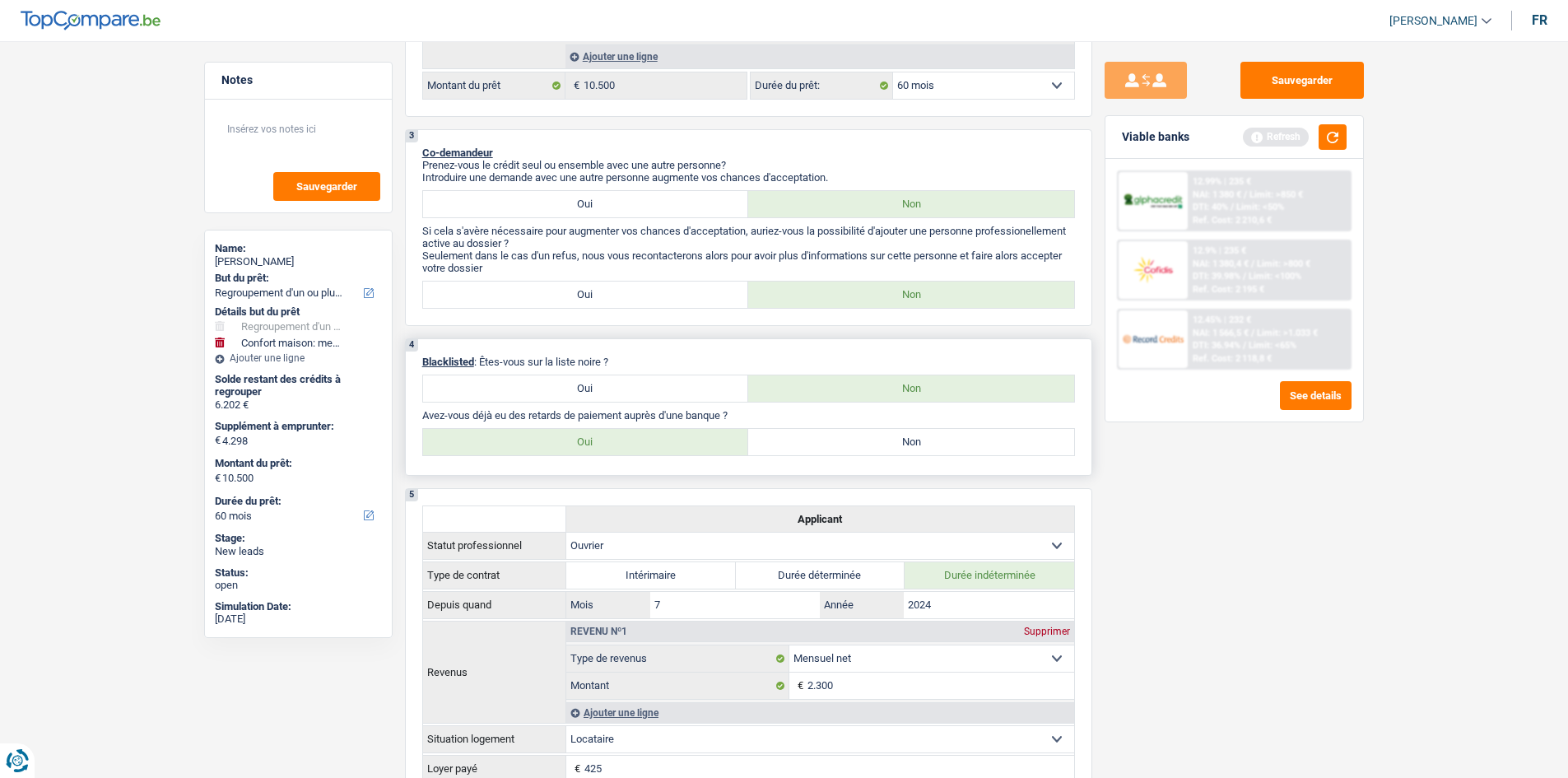 click on "4   Blacklisted  : Êtes-vous sur la liste noire ?
Oui
Non
Avez-vous déjà eu des retards de paiement auprès d'une banque ?
Oui
Non
Tous les champs sont obligatoires. Veuillez sélectionner une option" at bounding box center (748, 407) 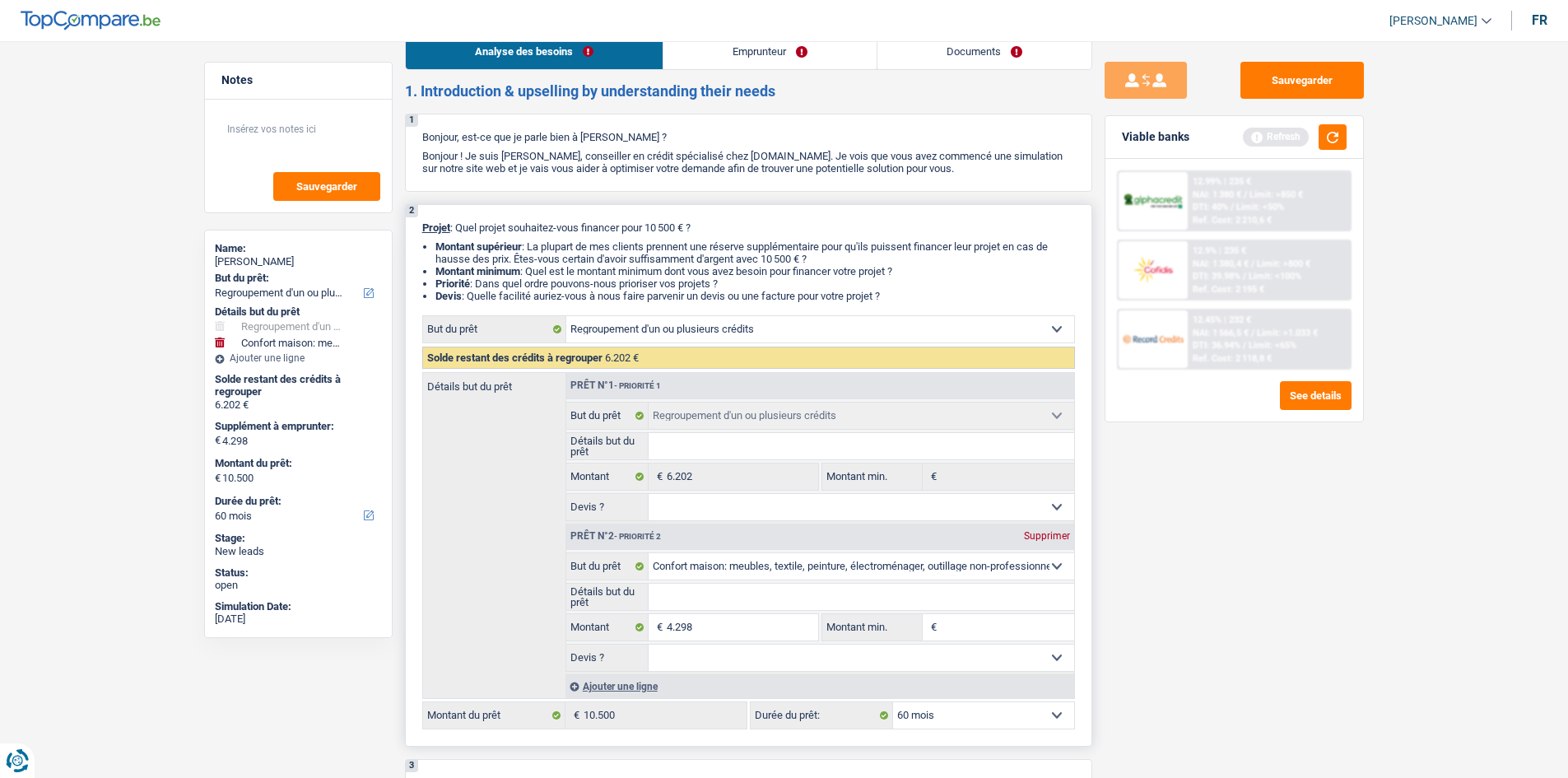 scroll, scrollTop: 0, scrollLeft: 0, axis: both 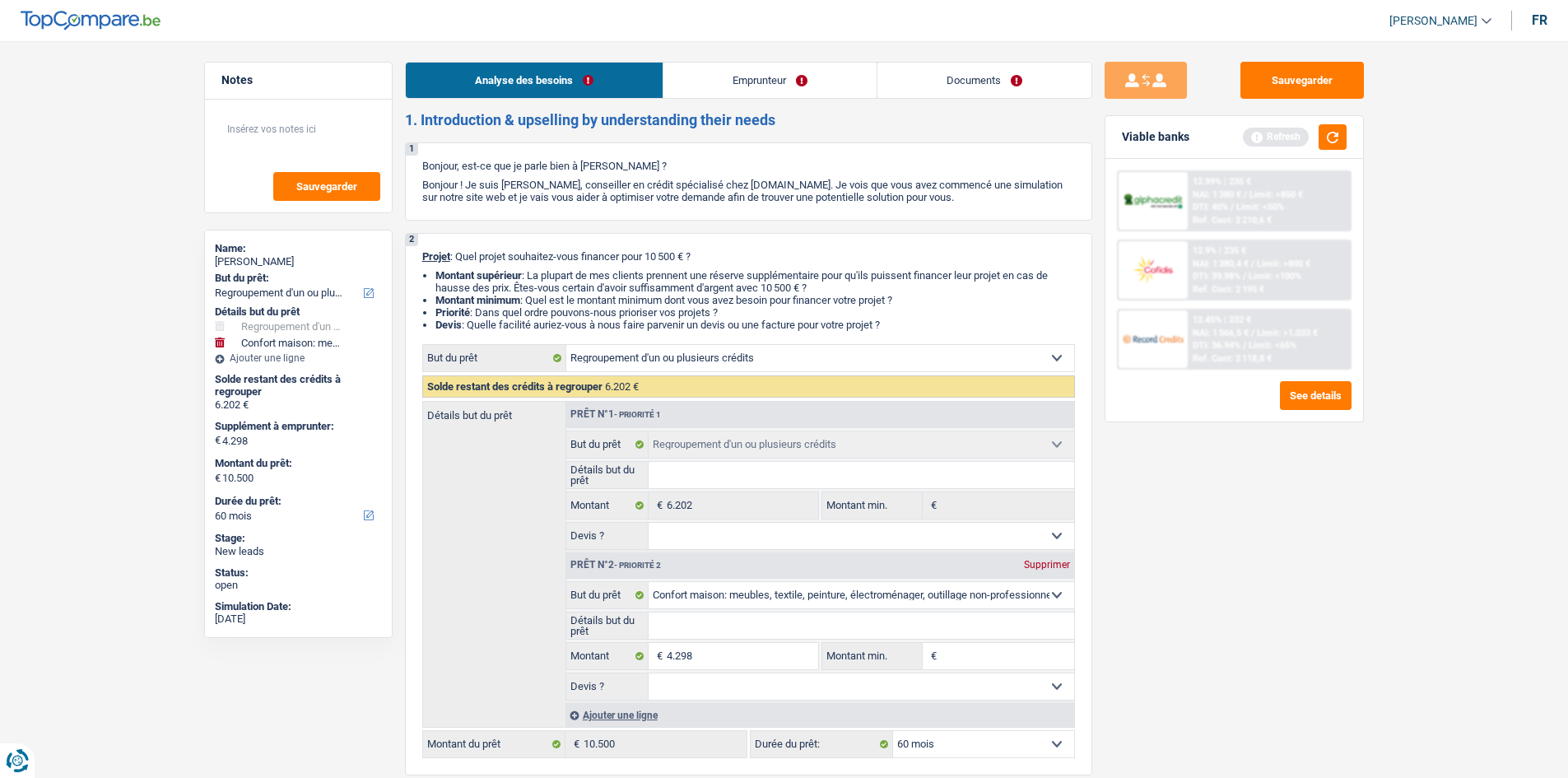 click on "Emprunteur" at bounding box center [770, 80] 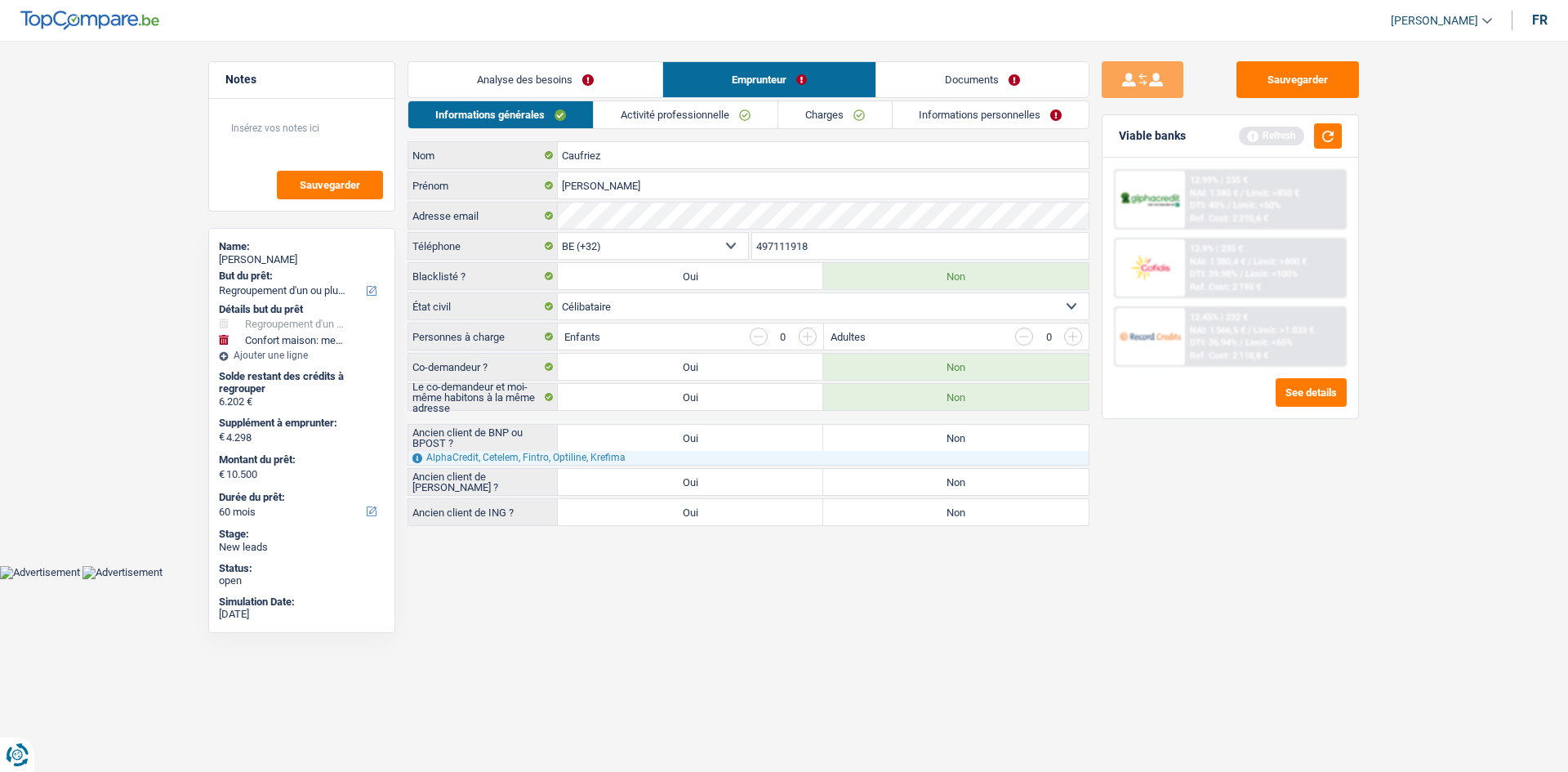 click on "Activité professionnelle" at bounding box center [685, 114] 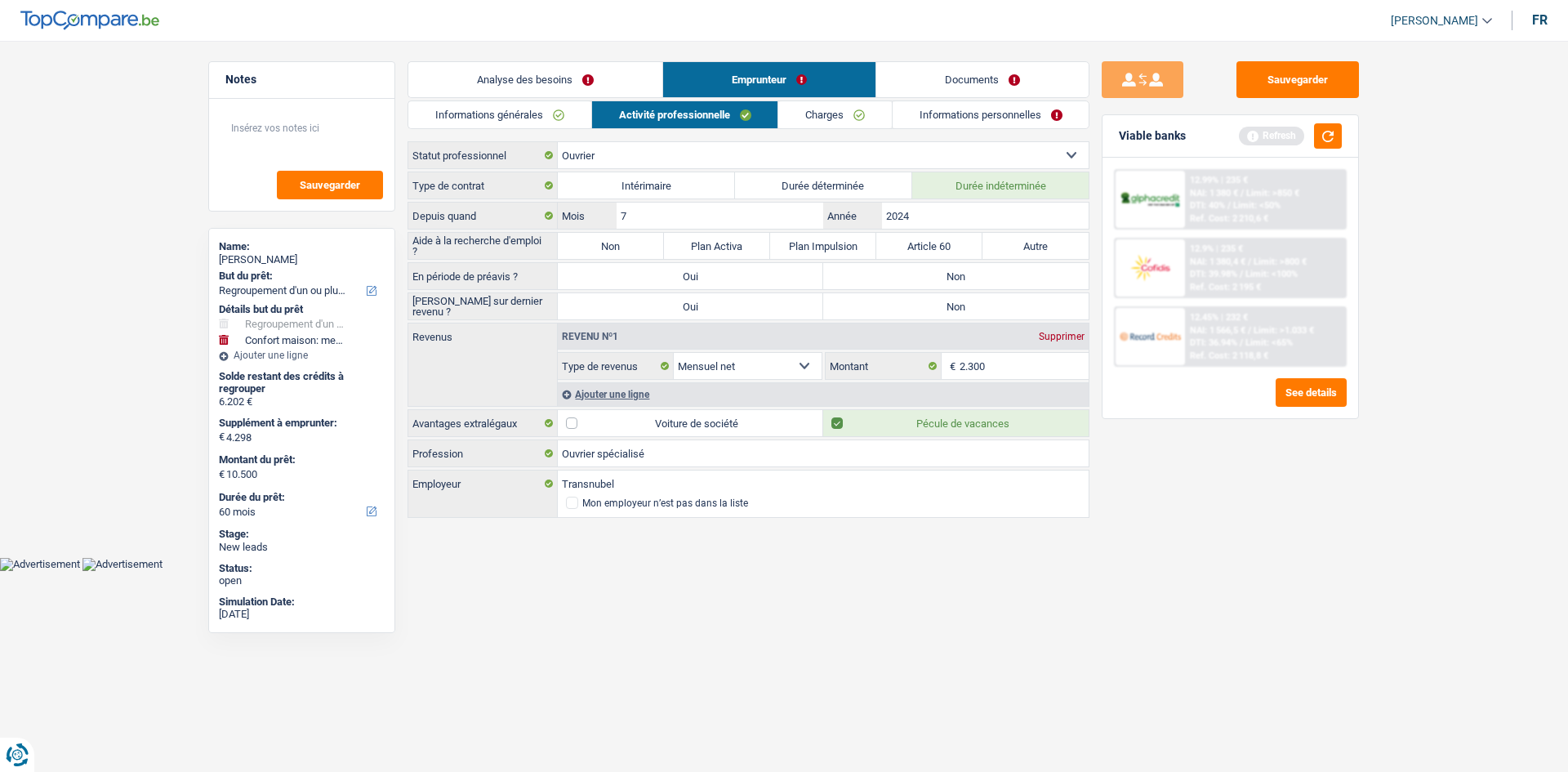 click on "Non" at bounding box center (611, 246) 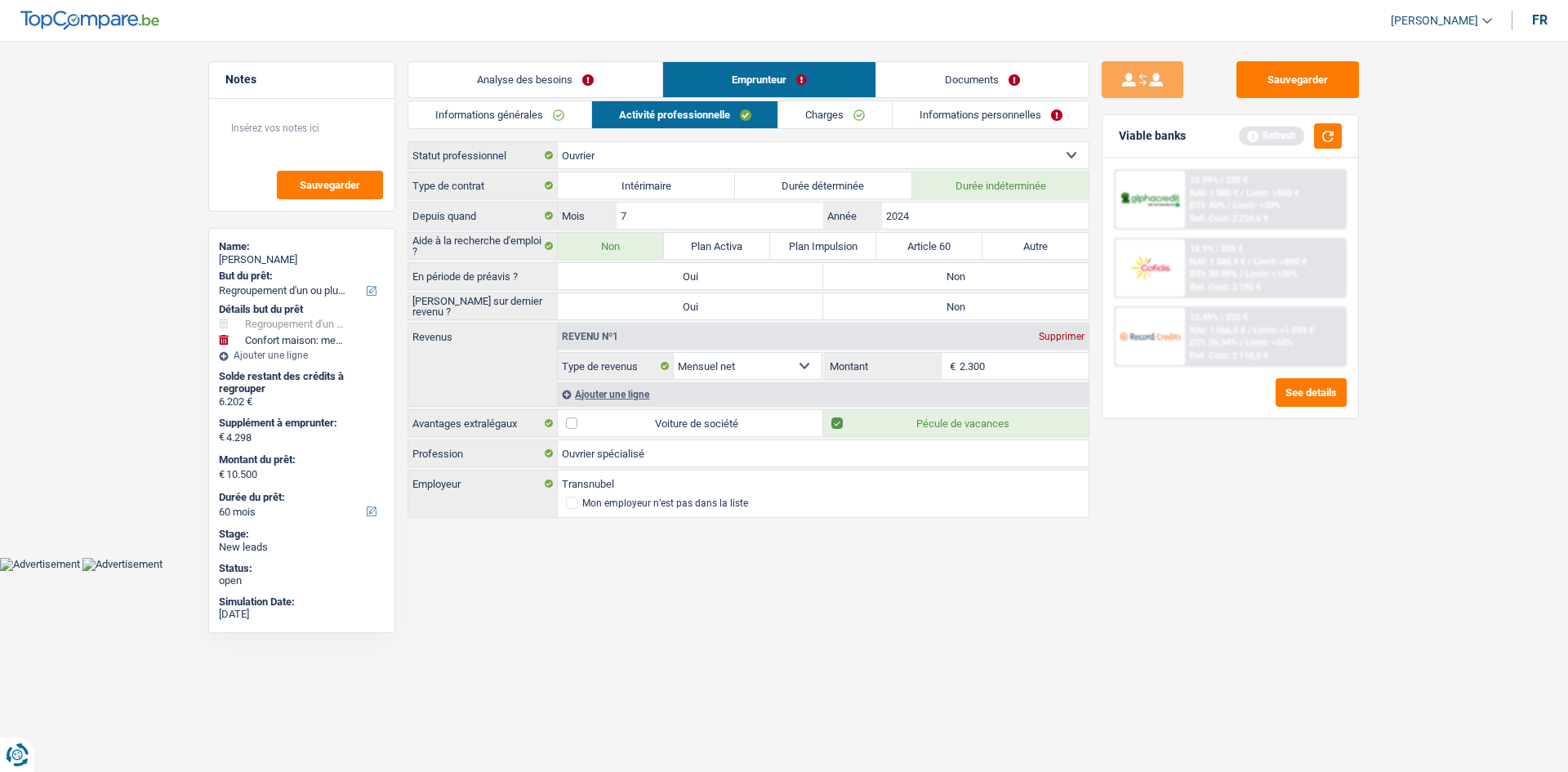 click on "Non" at bounding box center (956, 276) 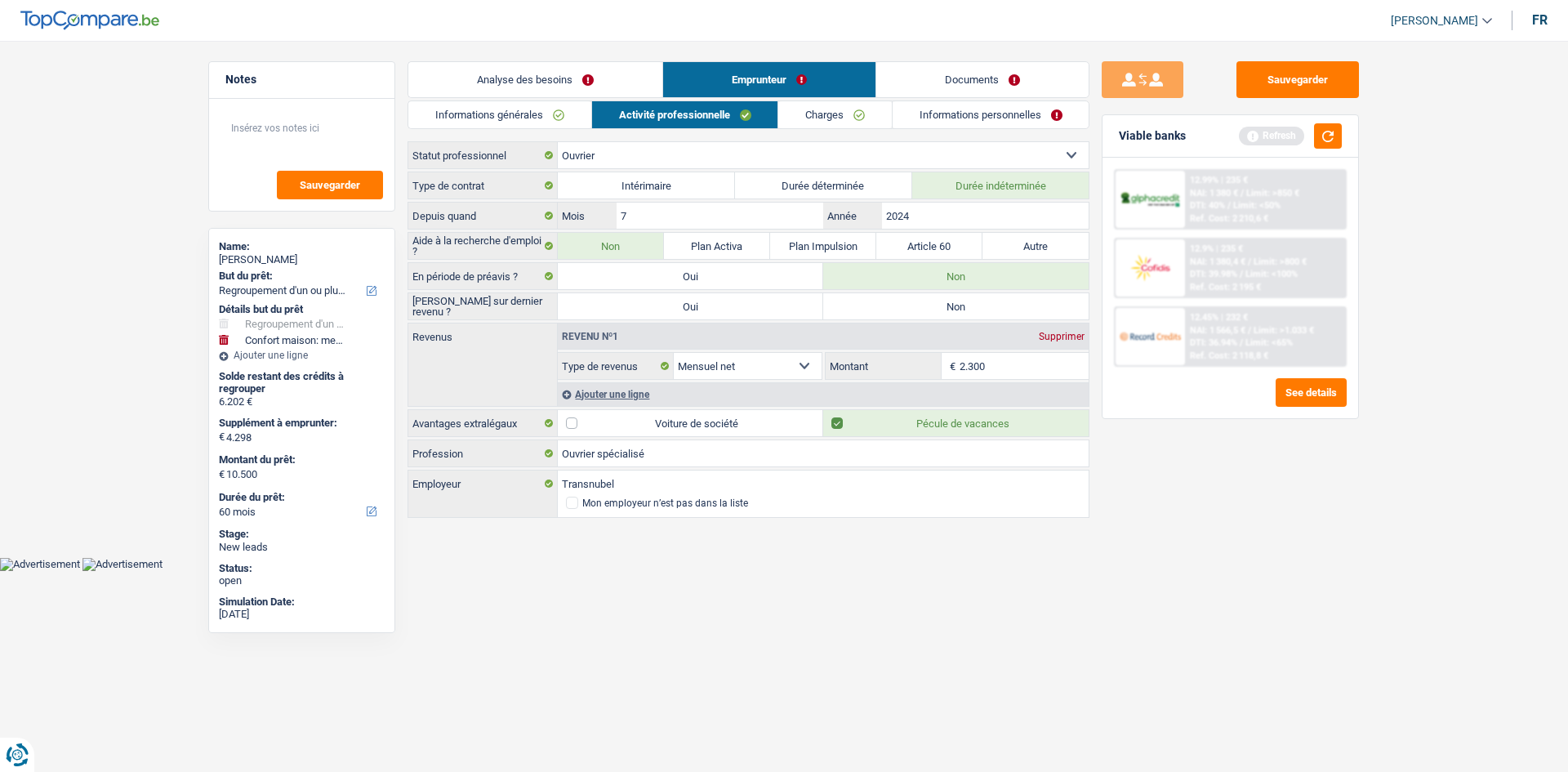 click on "Non" at bounding box center [956, 306] 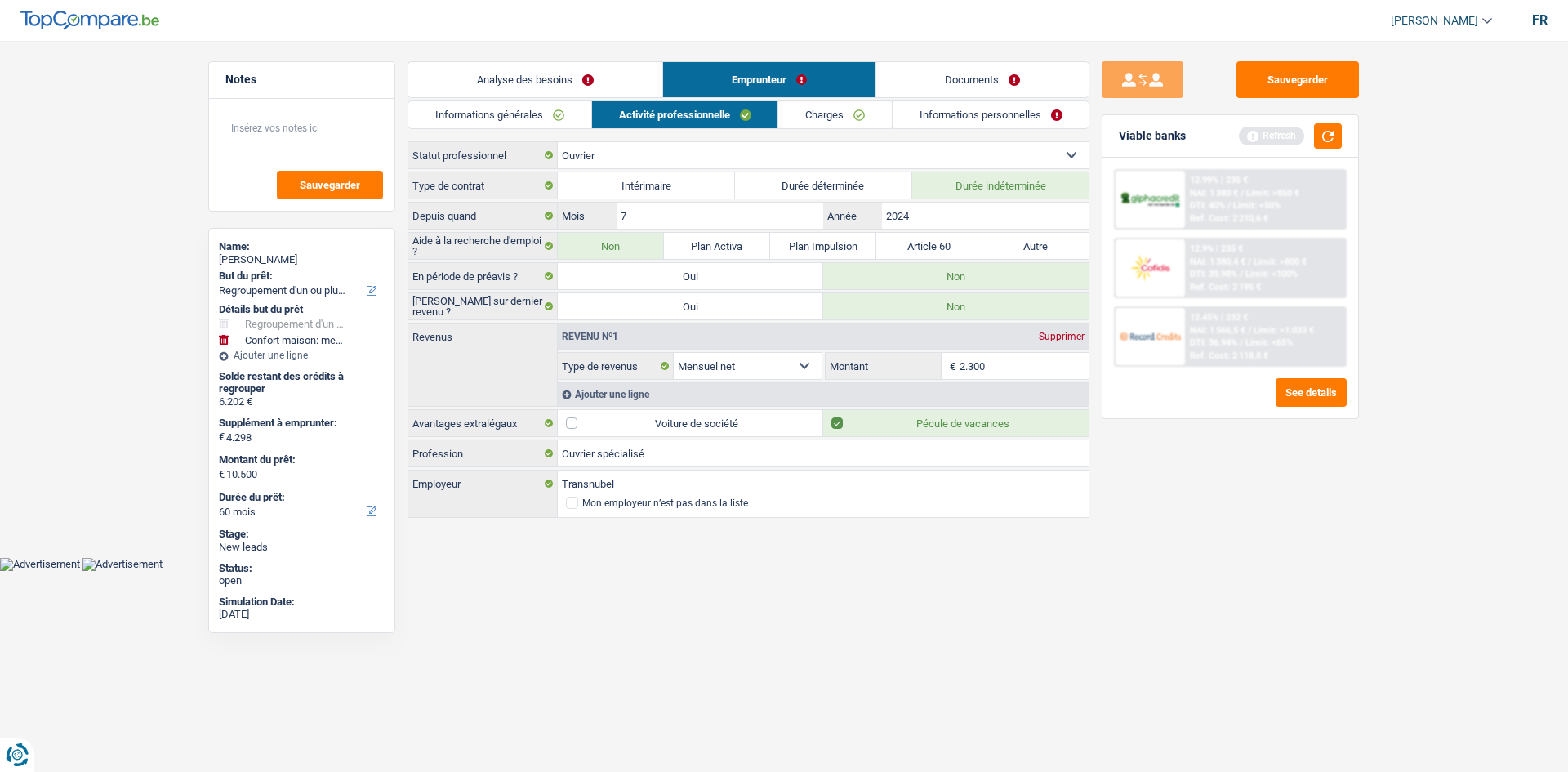 click on "Analyse des besoins" at bounding box center [535, 79] 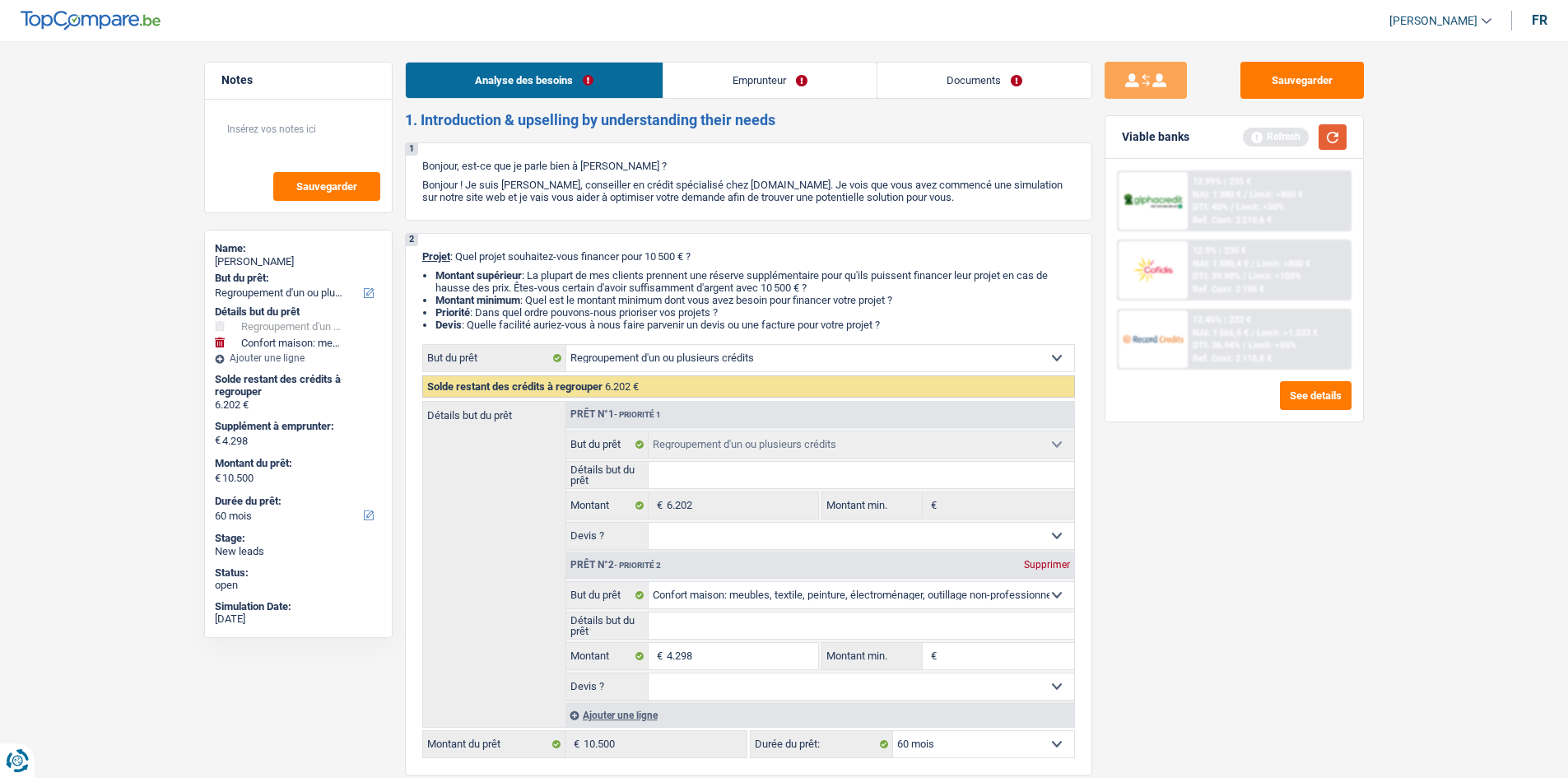 drag, startPoint x: 1327, startPoint y: 129, endPoint x: 1316, endPoint y: 129, distance: 11 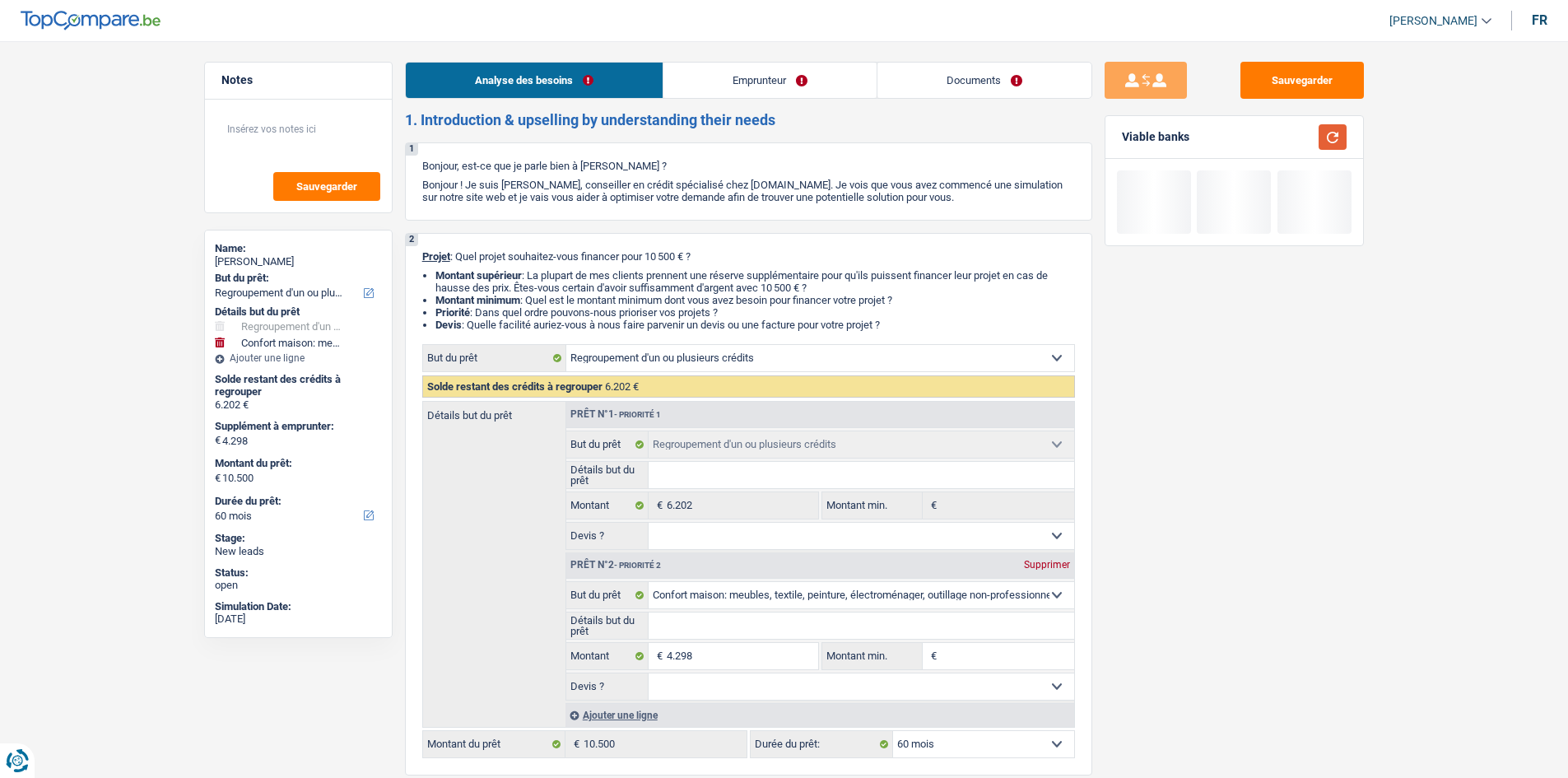 click at bounding box center (1328, 137) 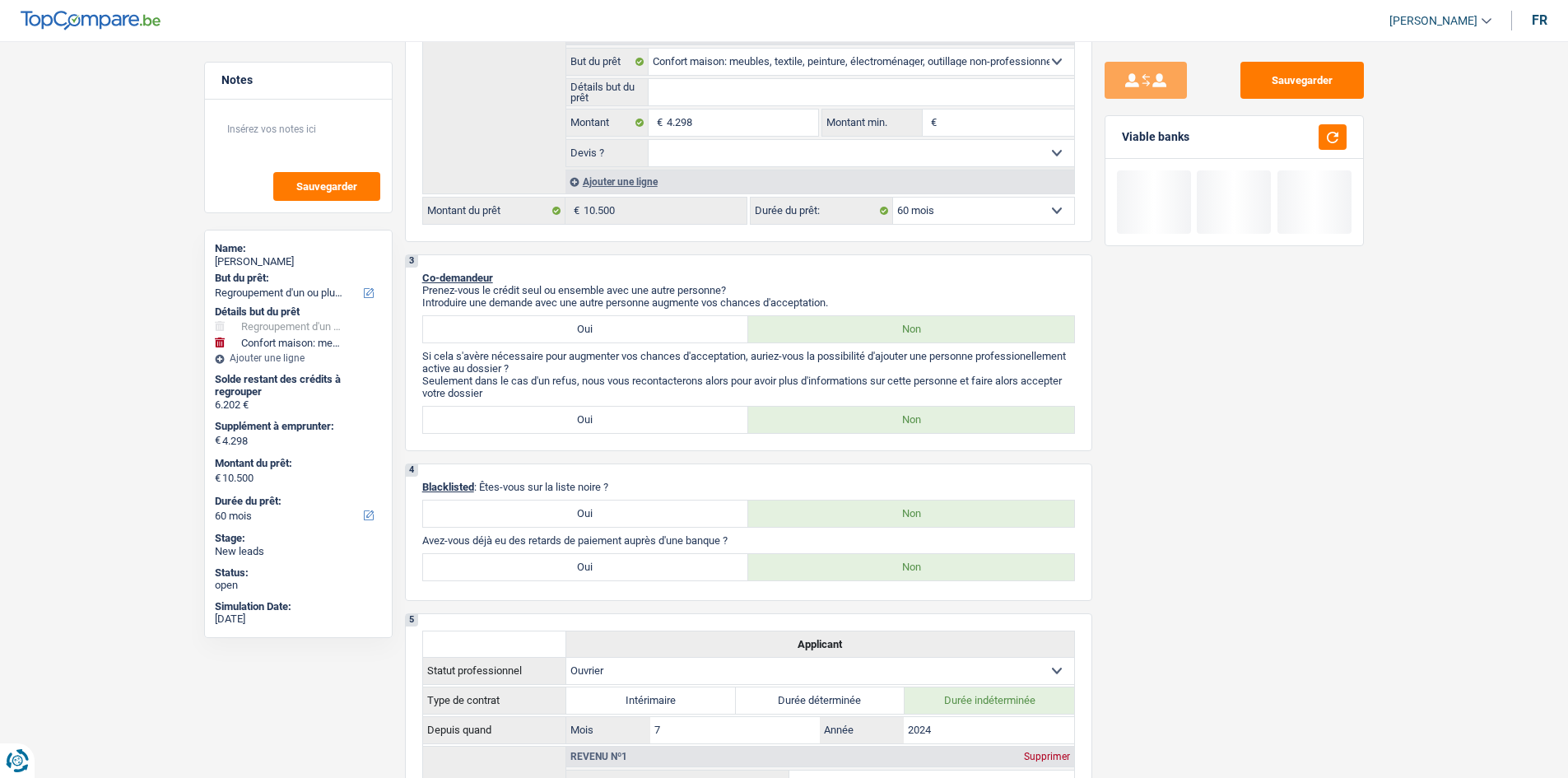 scroll, scrollTop: 659, scrollLeft: 0, axis: vertical 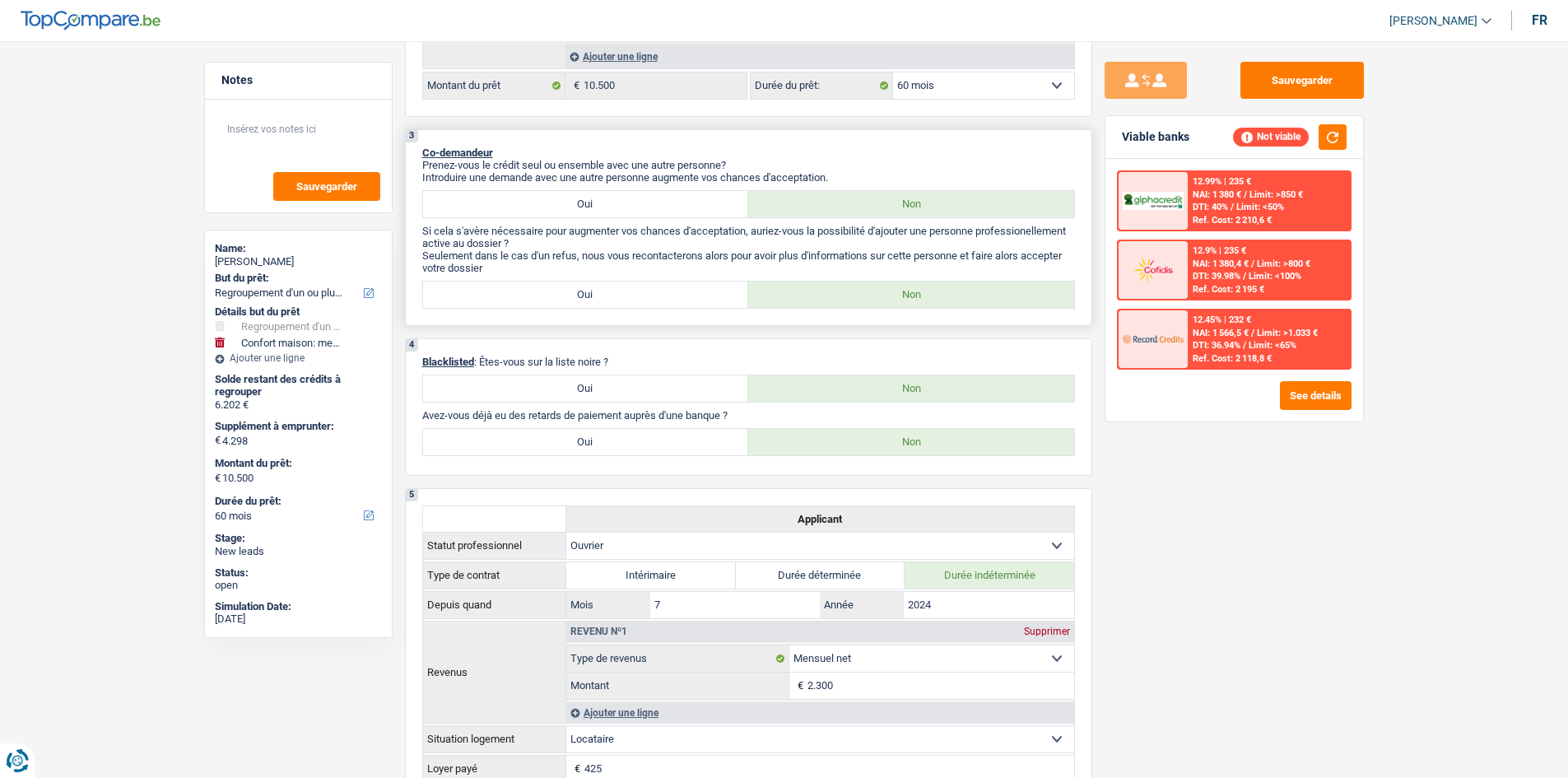 click on "Oui" at bounding box center [586, 295] 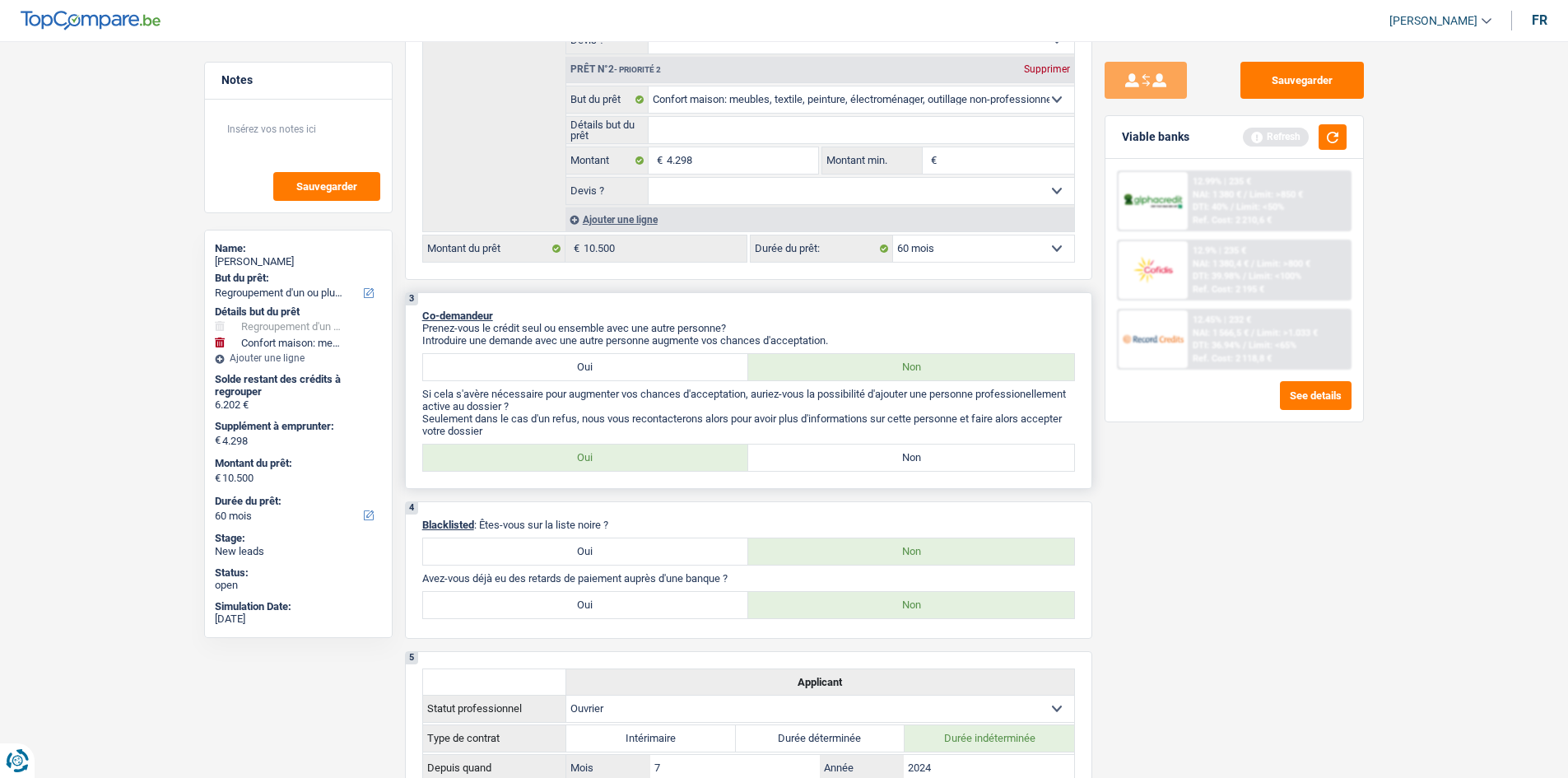 scroll, scrollTop: 494, scrollLeft: 0, axis: vertical 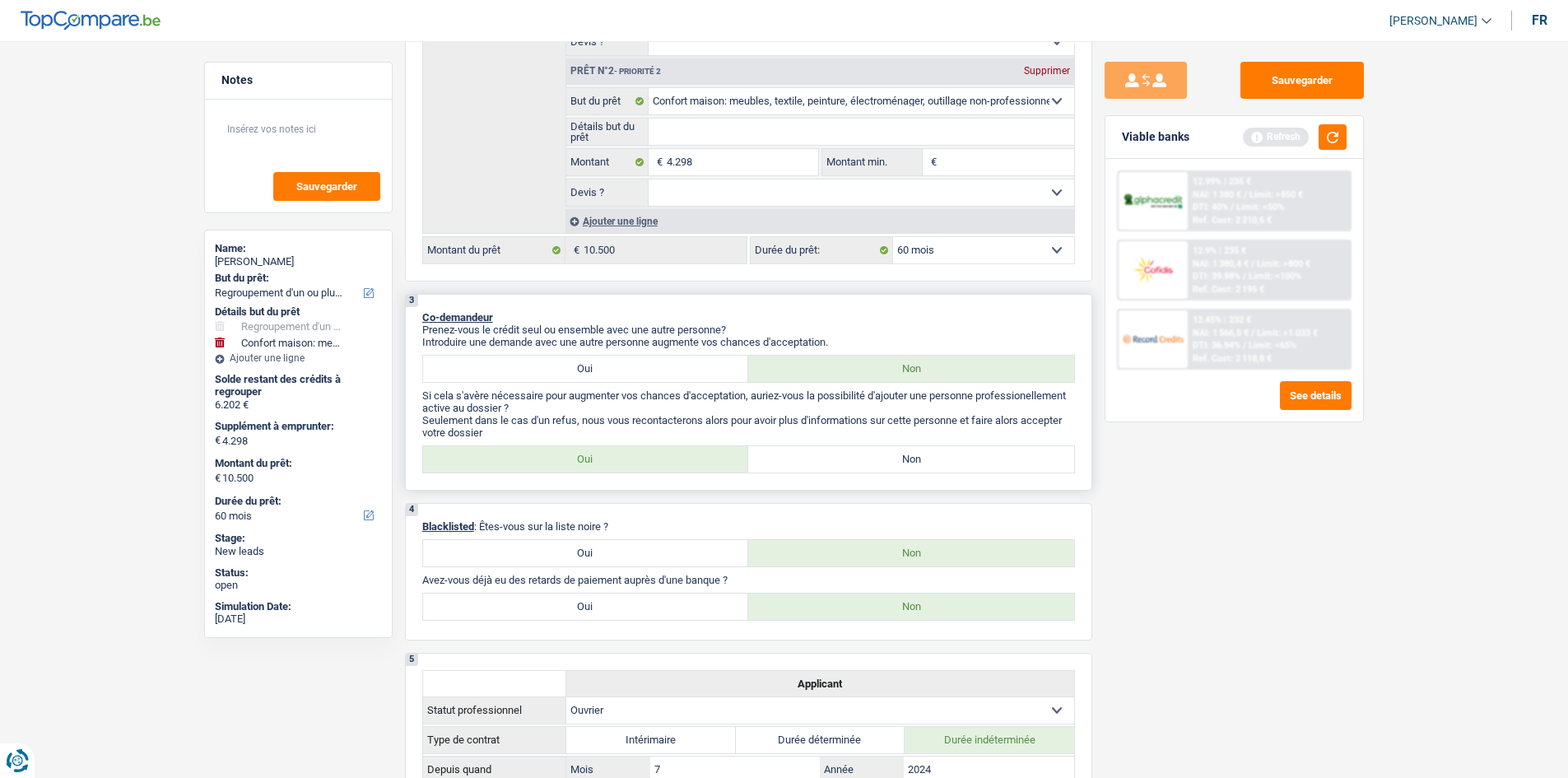 click on "Non" at bounding box center (911, 459) 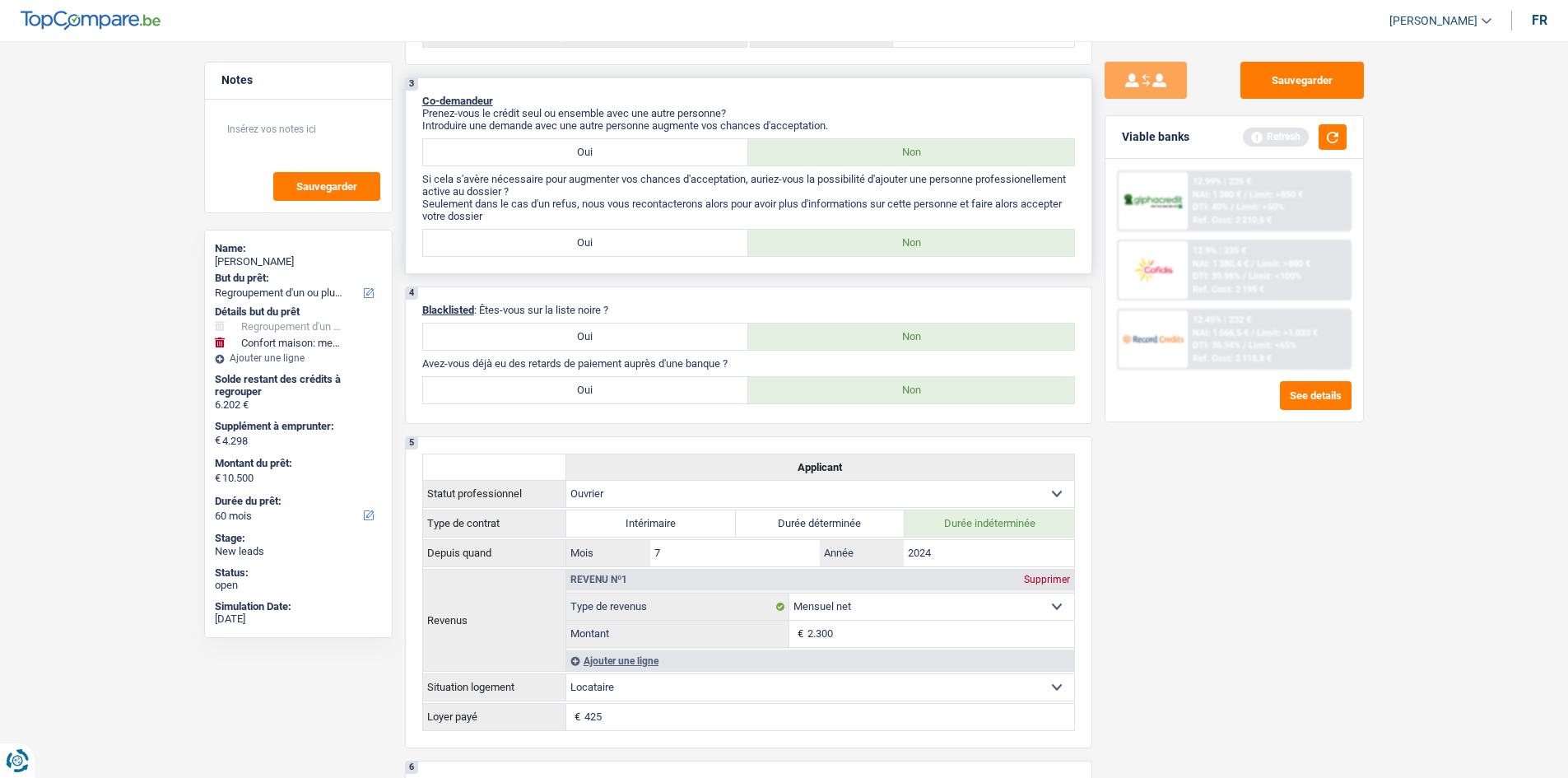 scroll, scrollTop: 494, scrollLeft: 0, axis: vertical 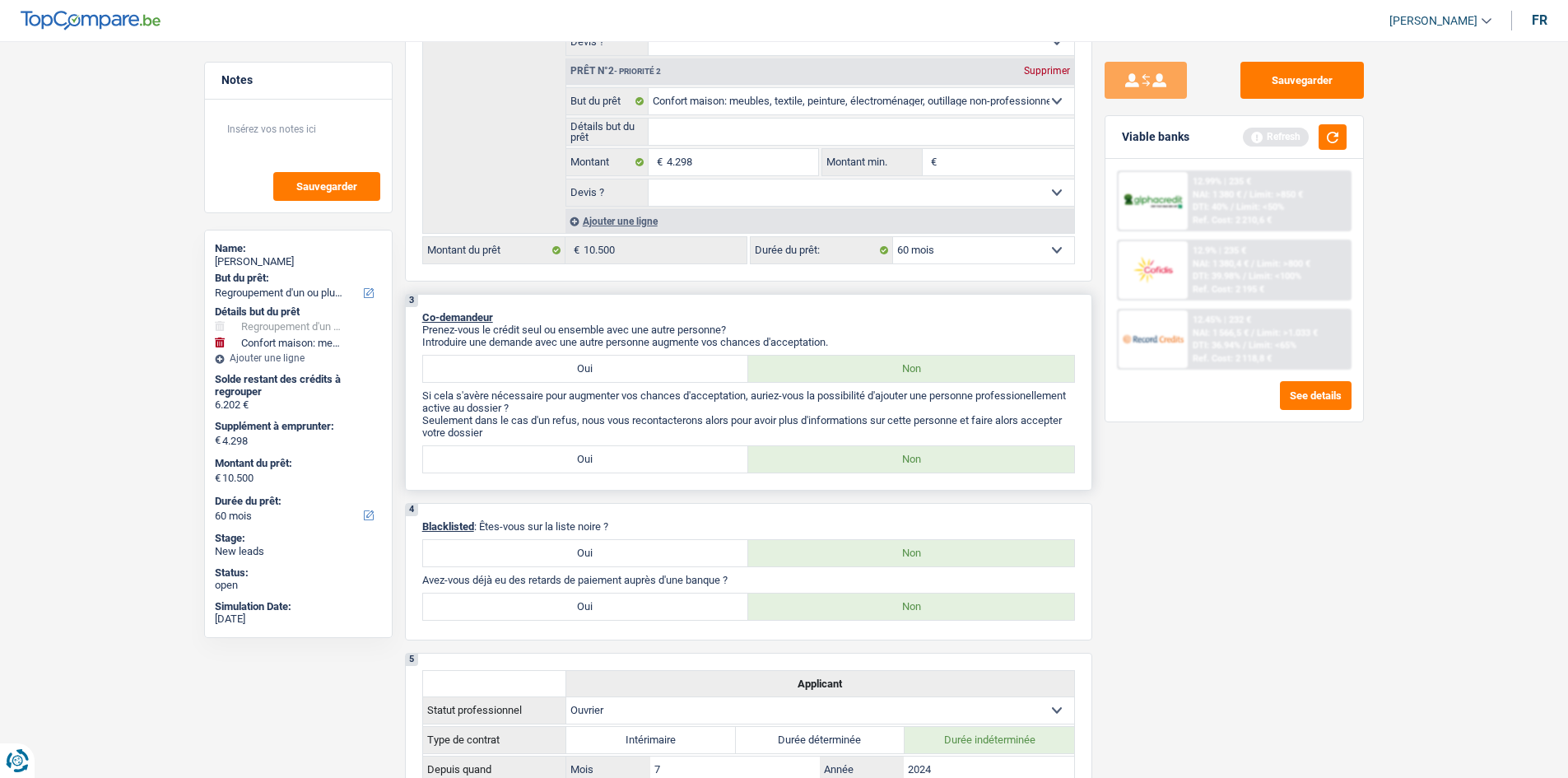 click on "Oui" at bounding box center (586, 459) 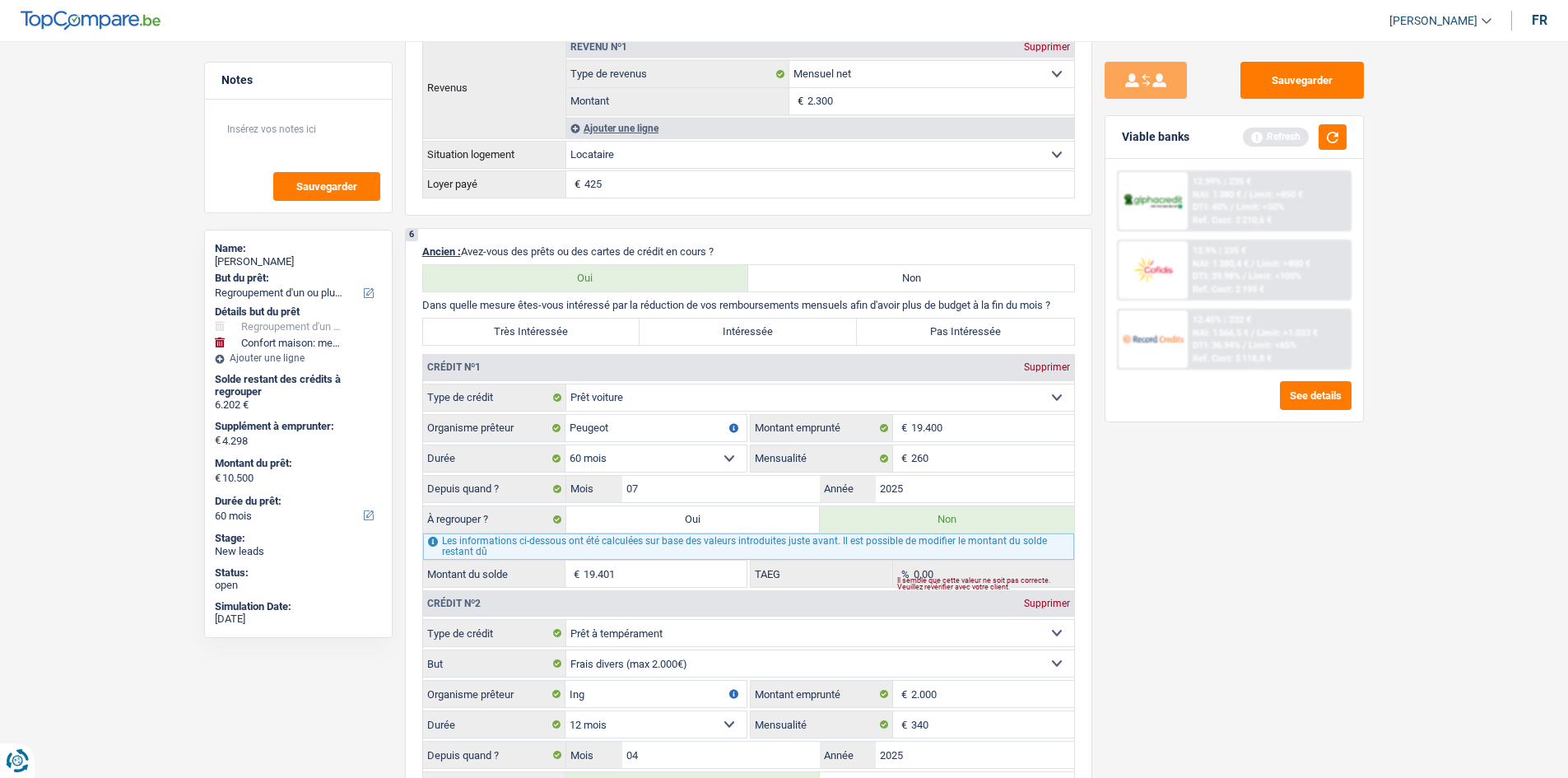 scroll, scrollTop: 1235, scrollLeft: 0, axis: vertical 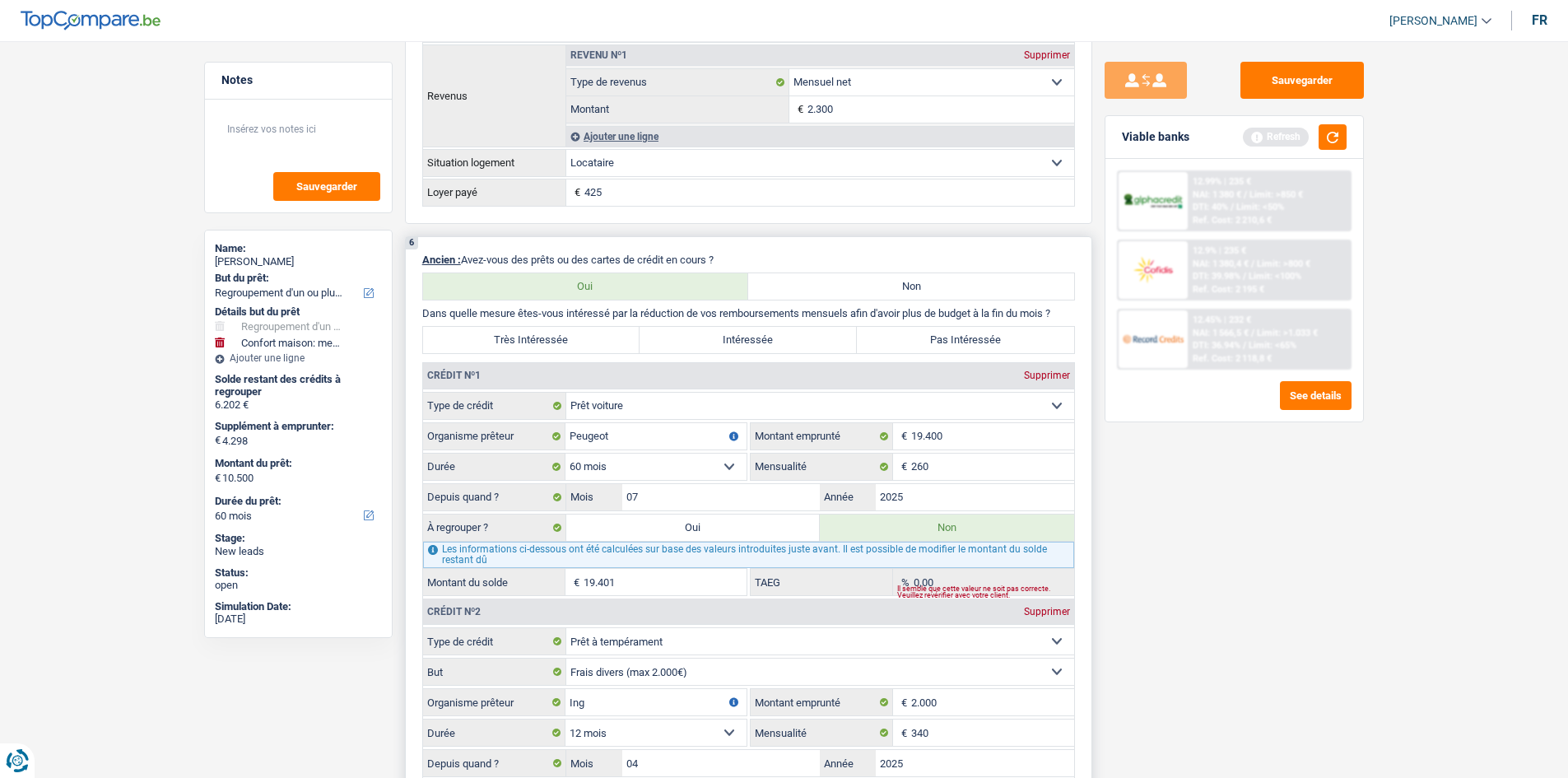 drag, startPoint x: 987, startPoint y: 340, endPoint x: 1087, endPoint y: 401, distance: 117.13667 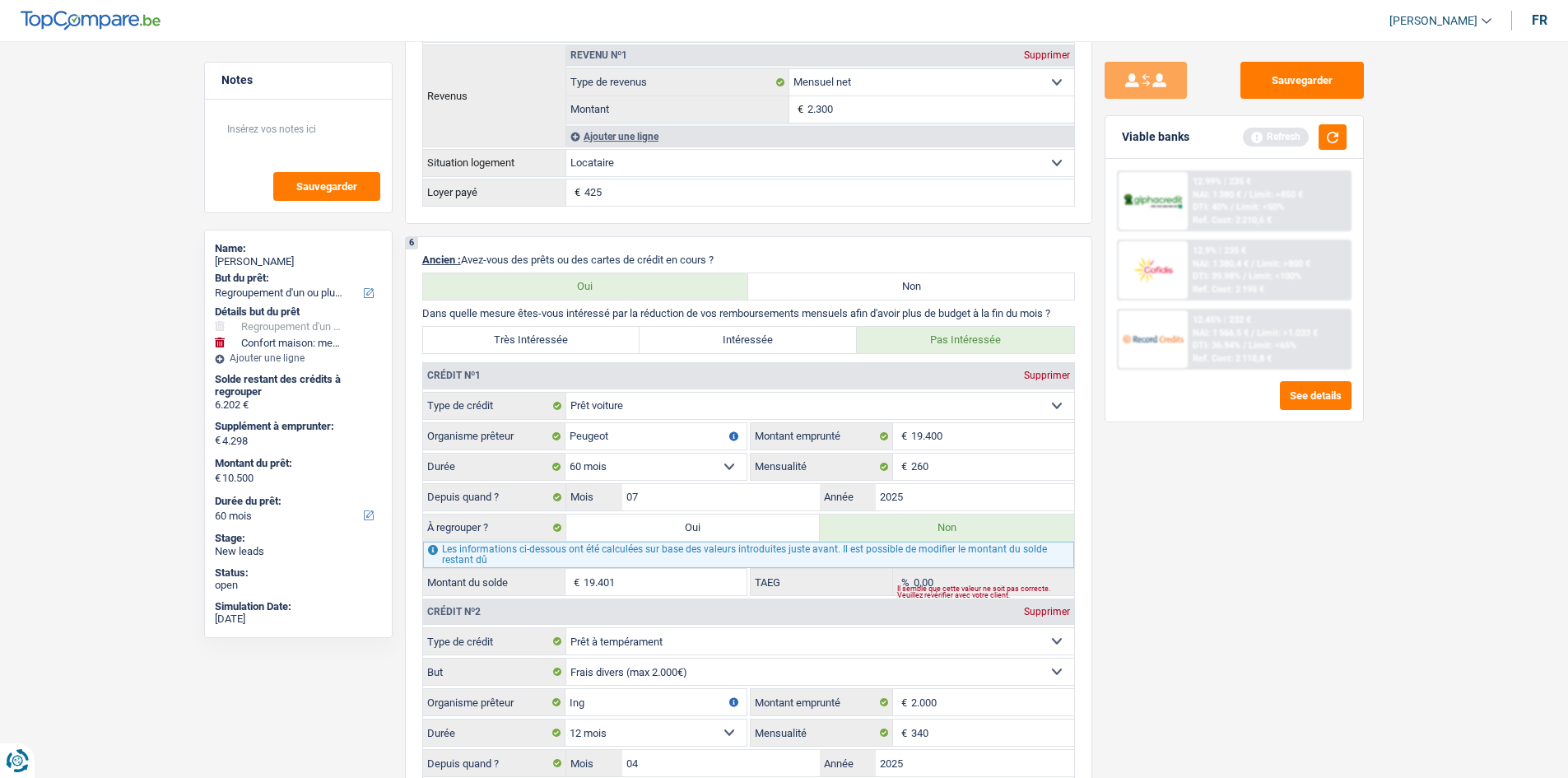 scroll, scrollTop: 1400, scrollLeft: 0, axis: vertical 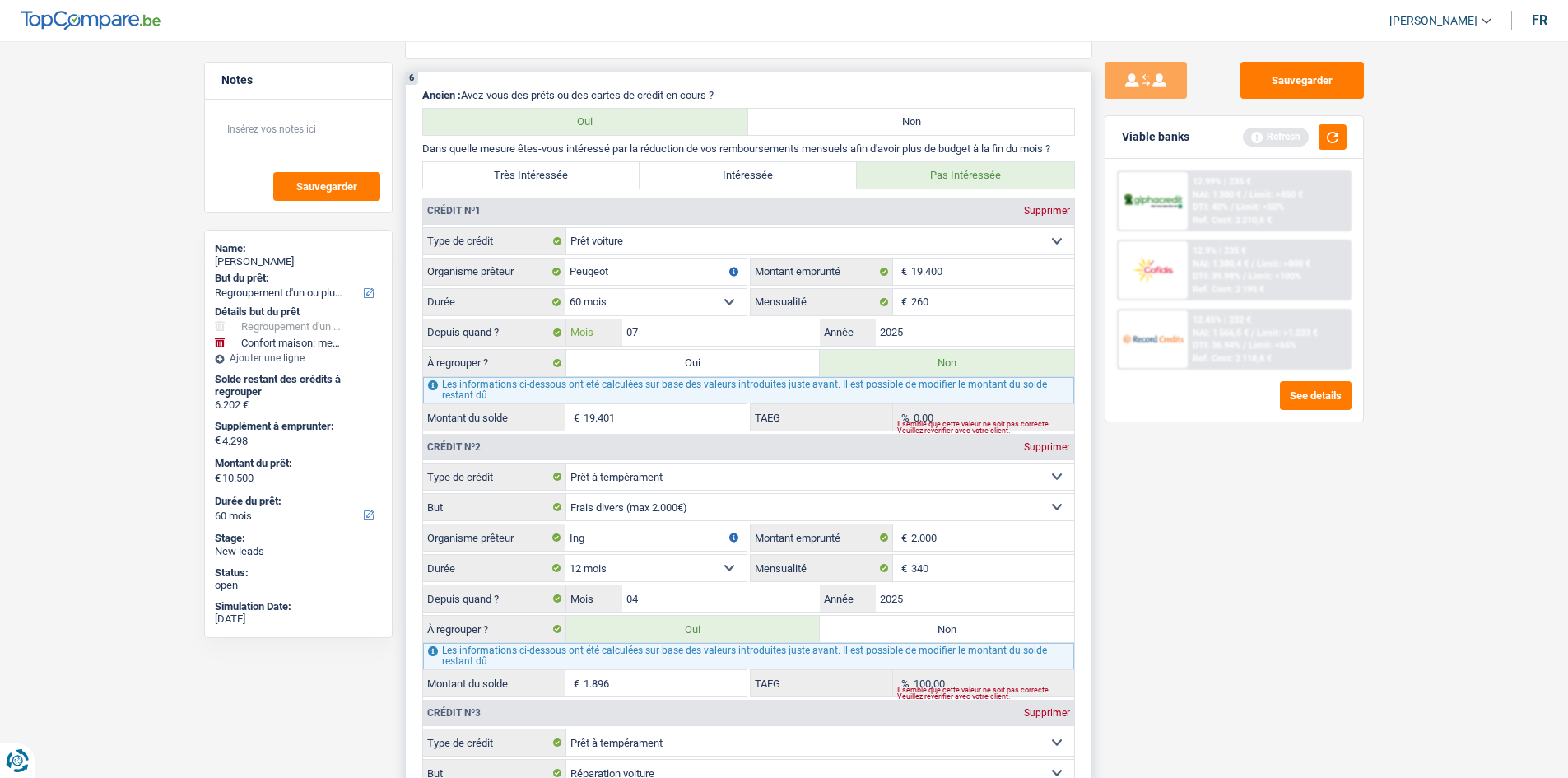 click on "07" at bounding box center (721, 333) 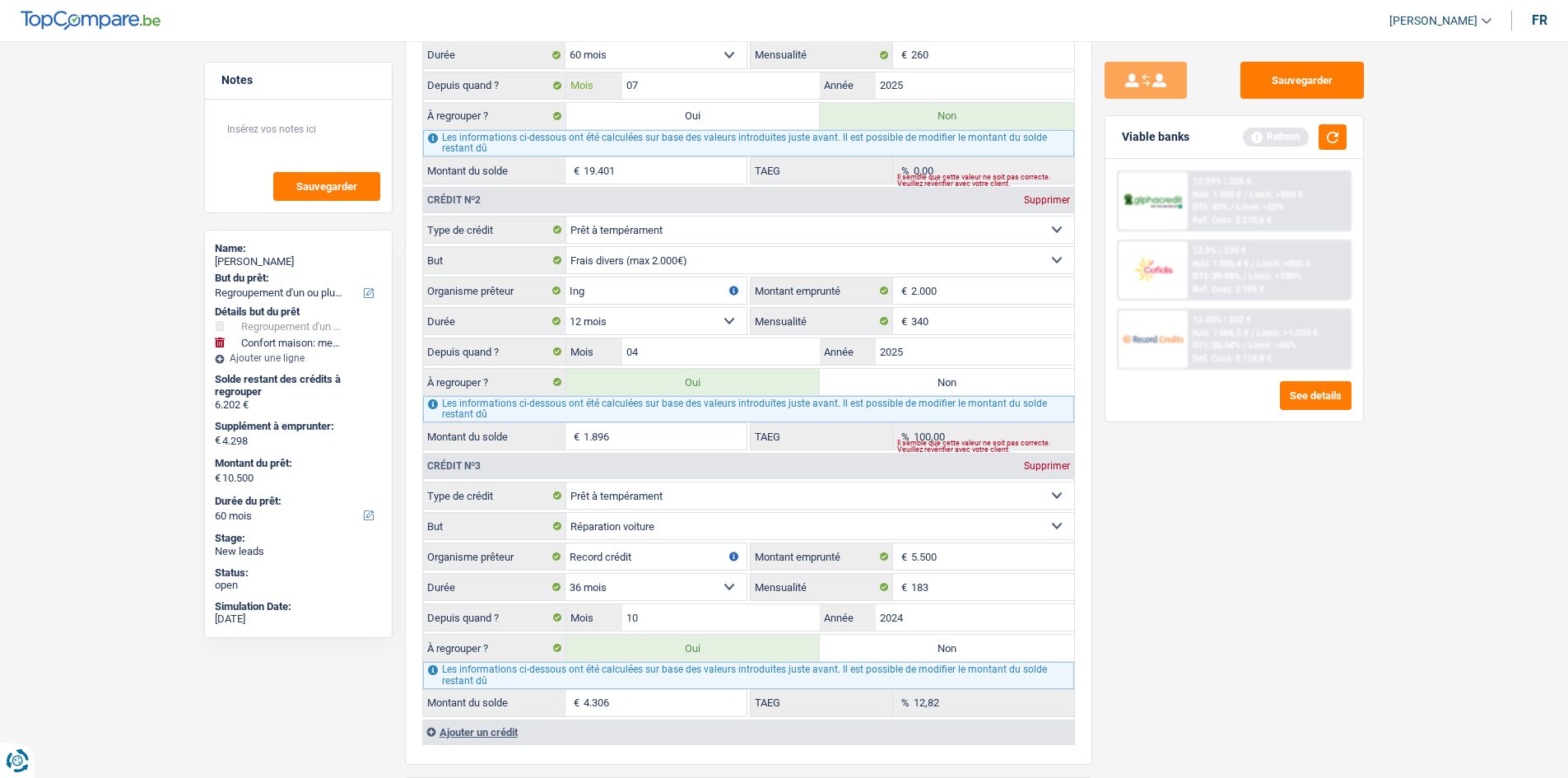 scroll, scrollTop: 1482, scrollLeft: 0, axis: vertical 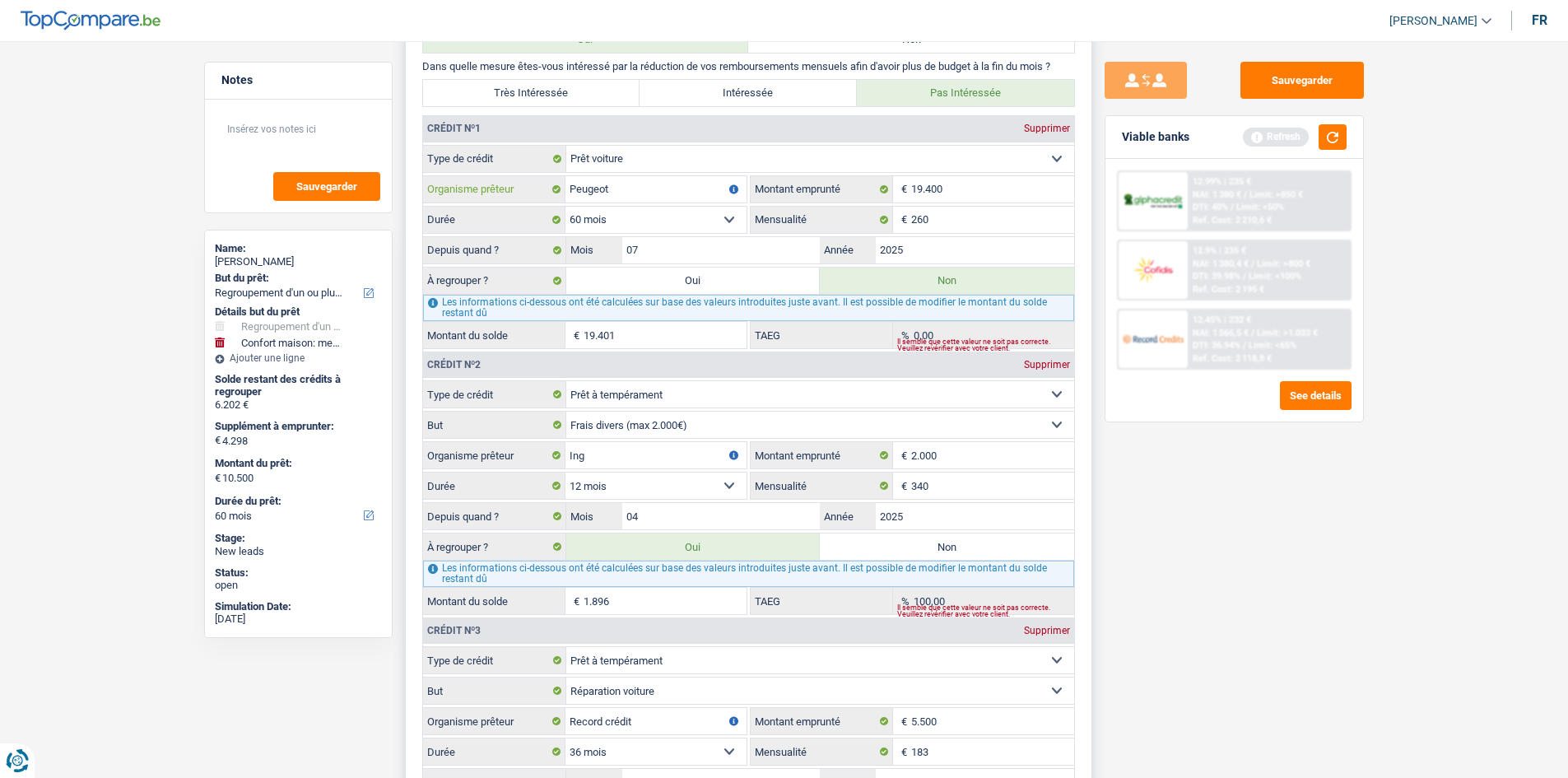 click on "Peugeot" at bounding box center (656, 189) 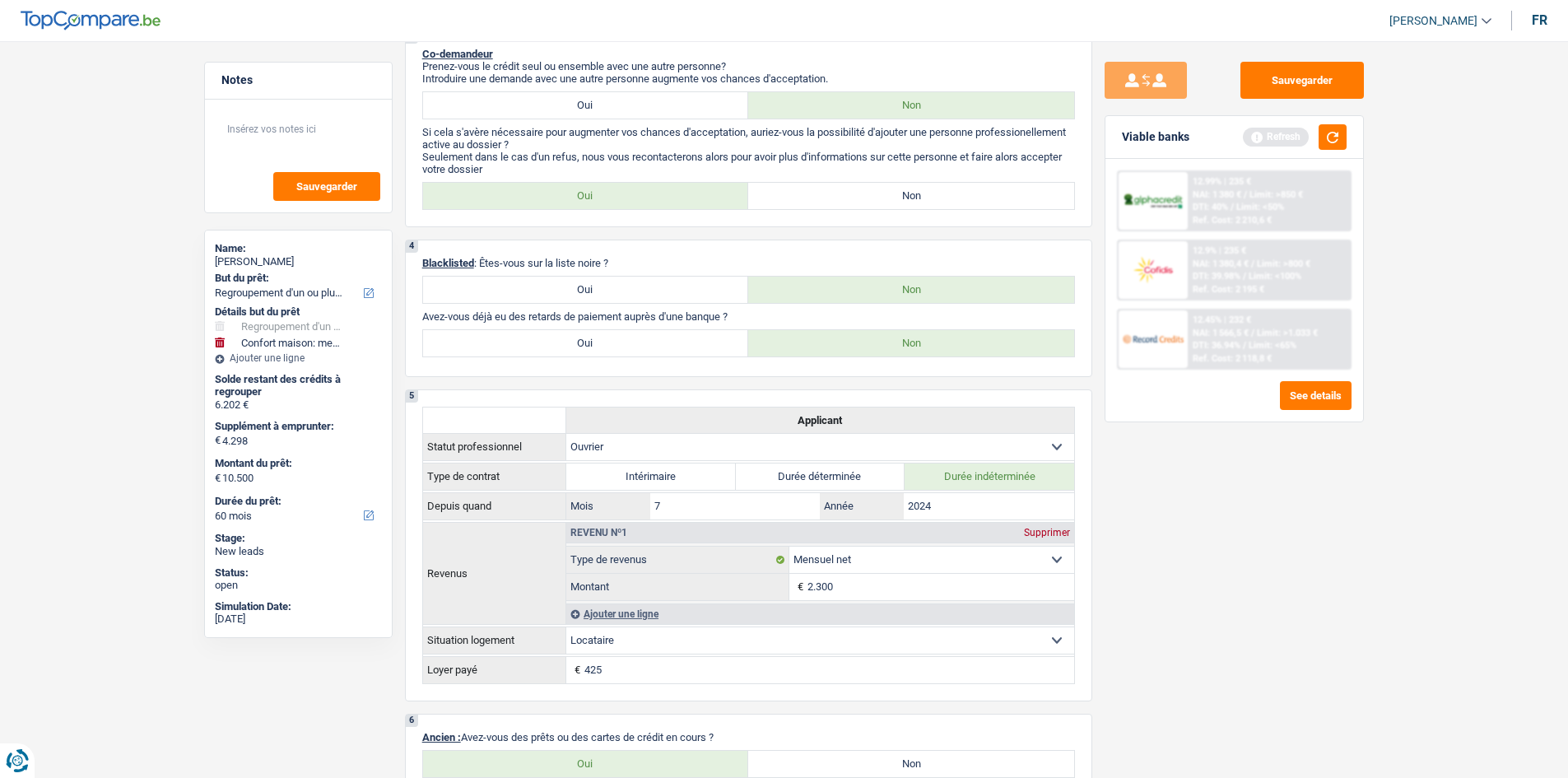 scroll, scrollTop: 576, scrollLeft: 0, axis: vertical 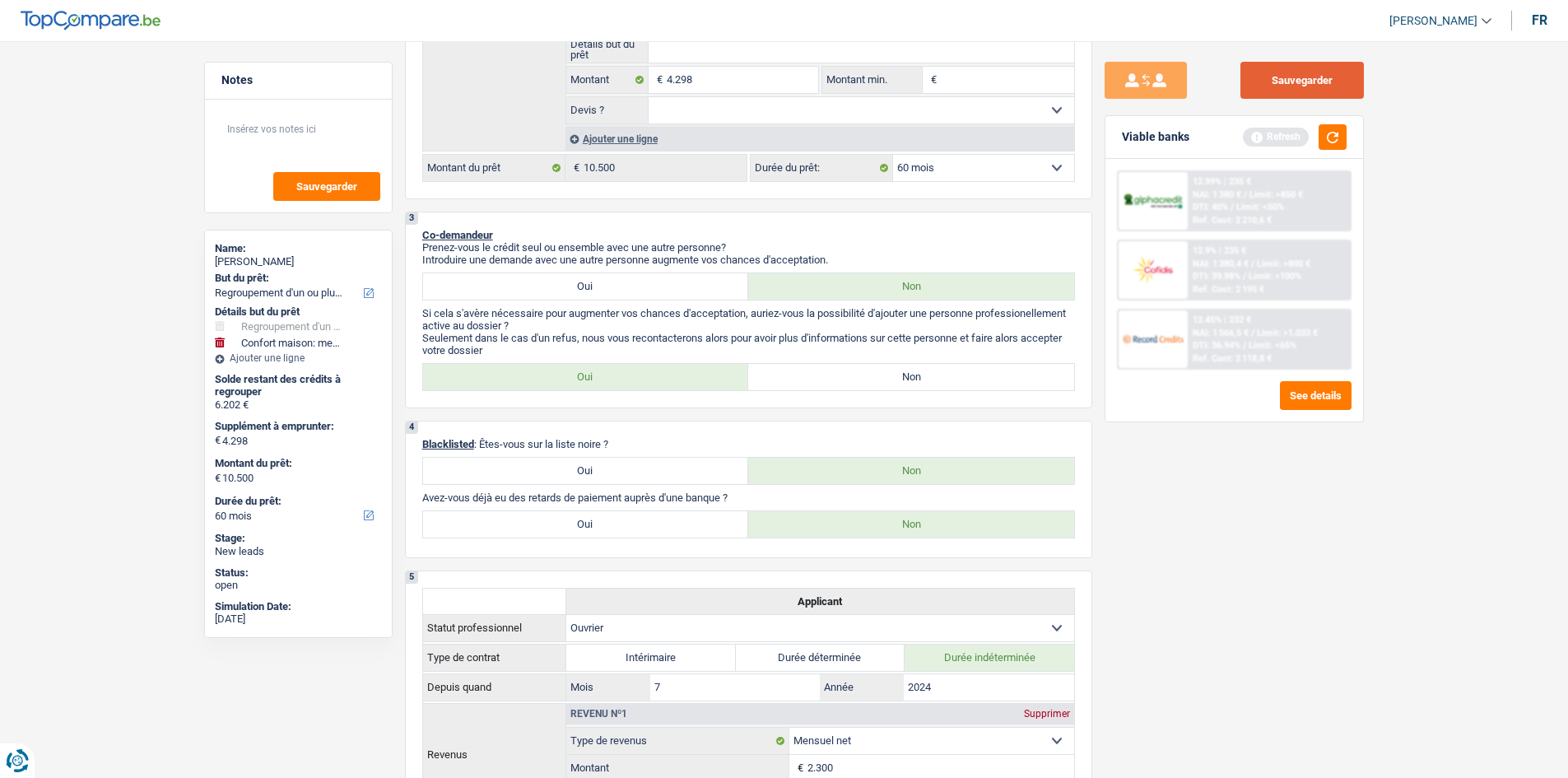 click on "Sauvegarder" at bounding box center [1302, 80] 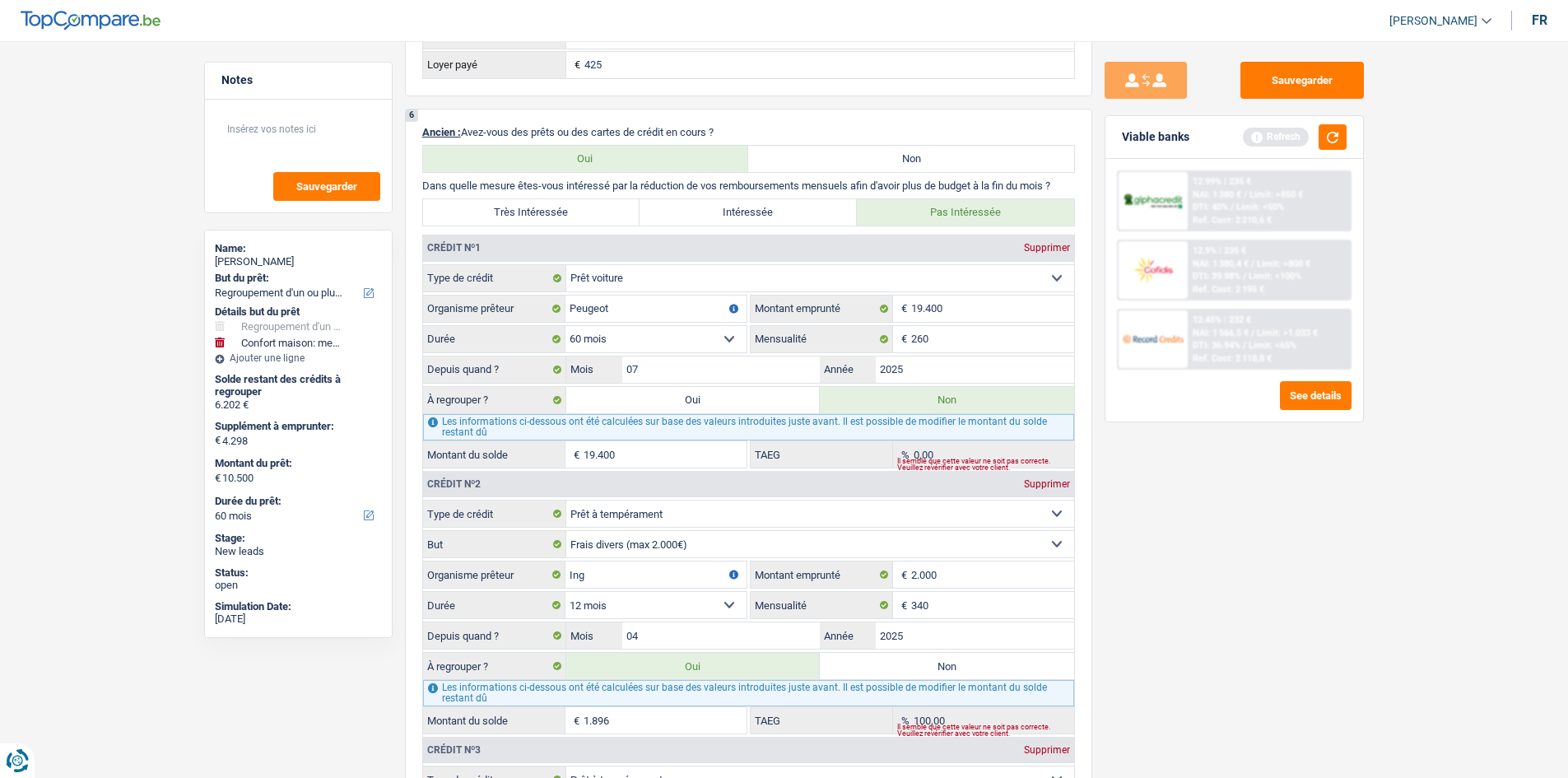 scroll, scrollTop: 1400, scrollLeft: 0, axis: vertical 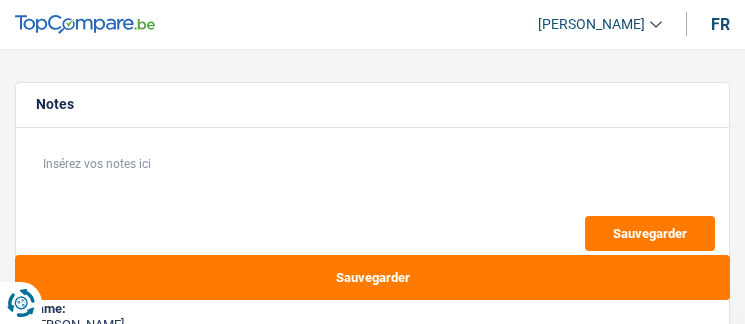 select on "car" 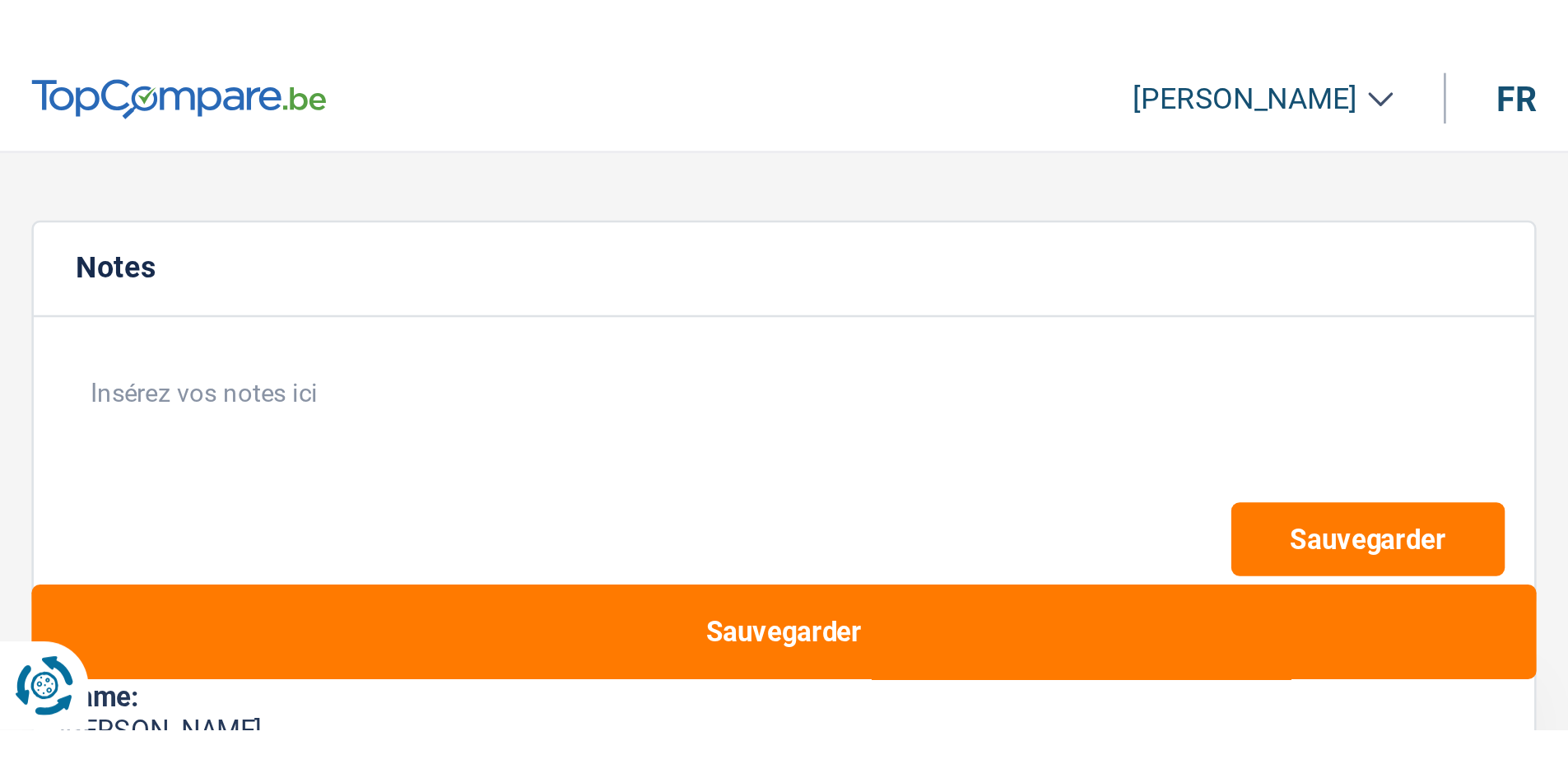 scroll, scrollTop: 0, scrollLeft: 0, axis: both 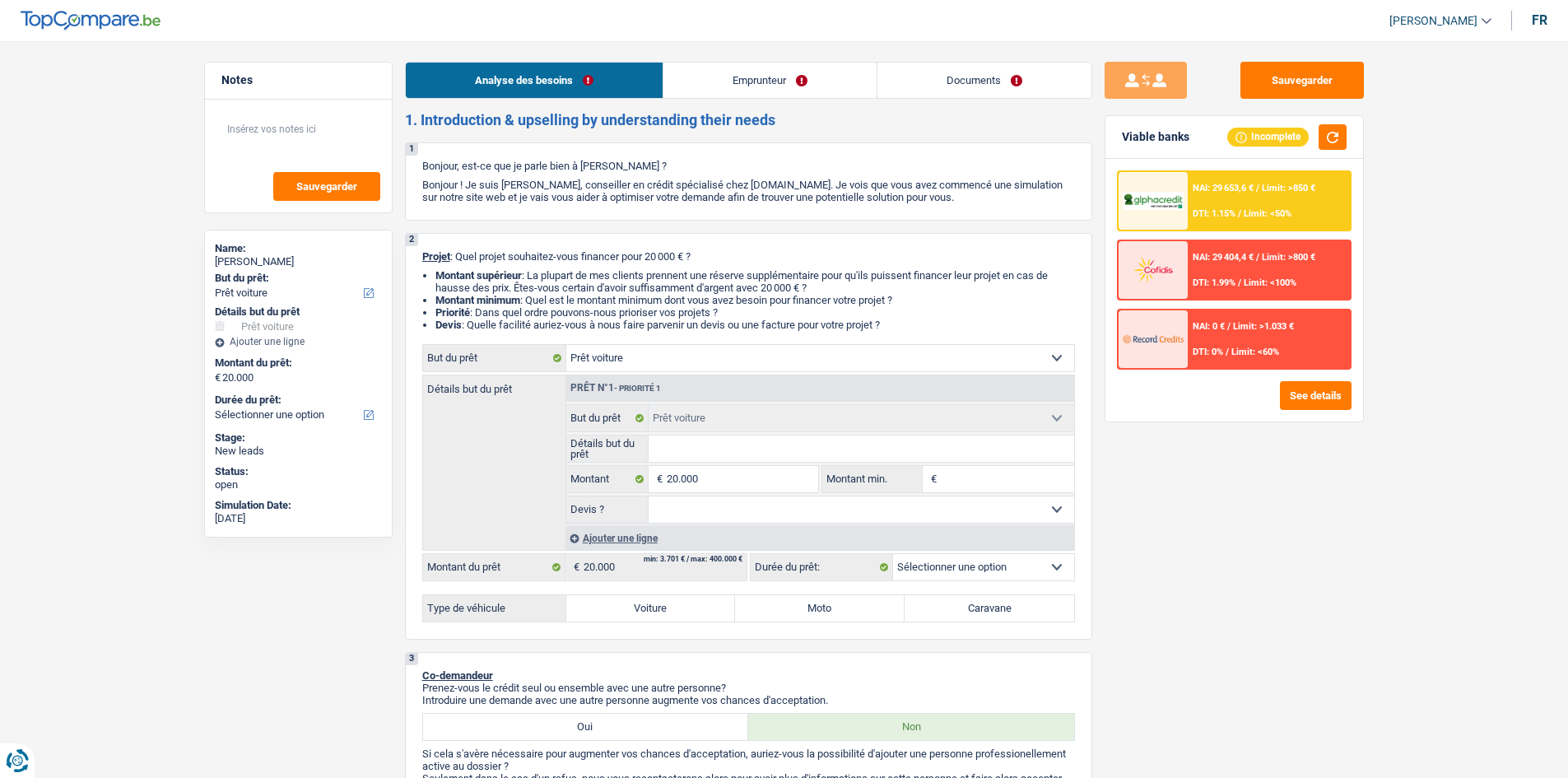 drag, startPoint x: 1027, startPoint y: 79, endPoint x: 939, endPoint y: 101, distance: 90.70832 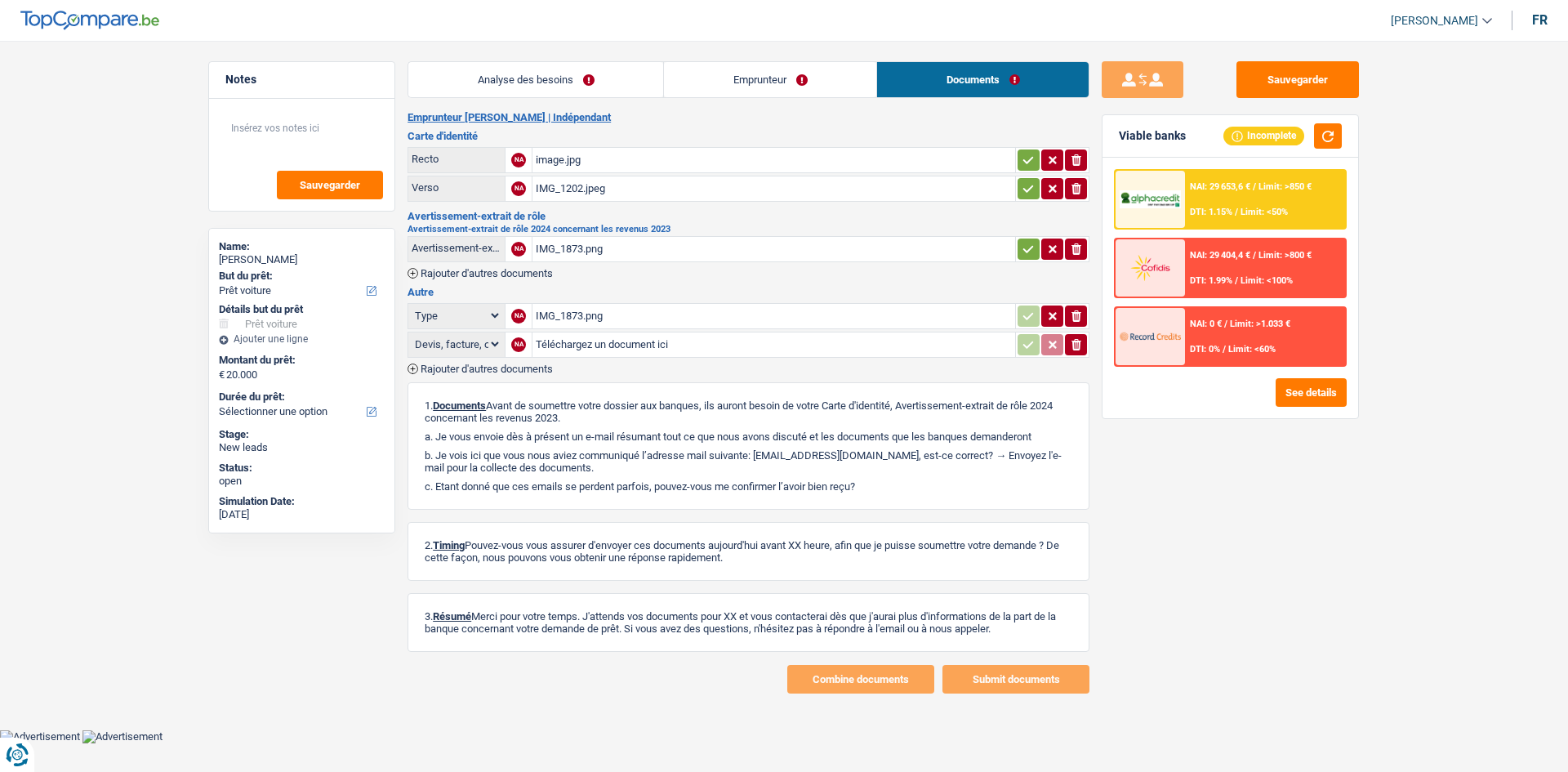 drag, startPoint x: 563, startPoint y: 83, endPoint x: 591, endPoint y: 103, distance: 34.4093 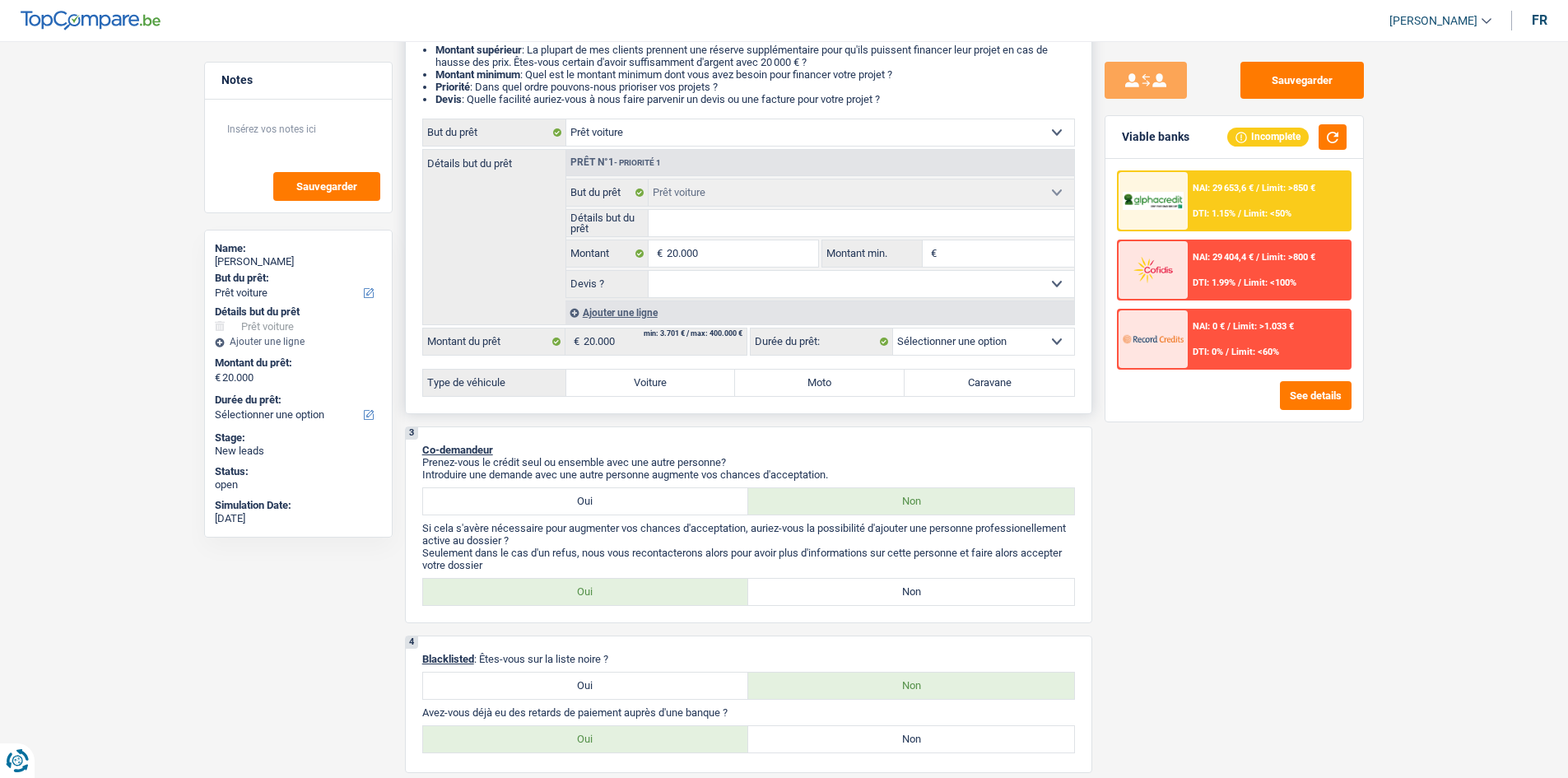 scroll, scrollTop: 0, scrollLeft: 0, axis: both 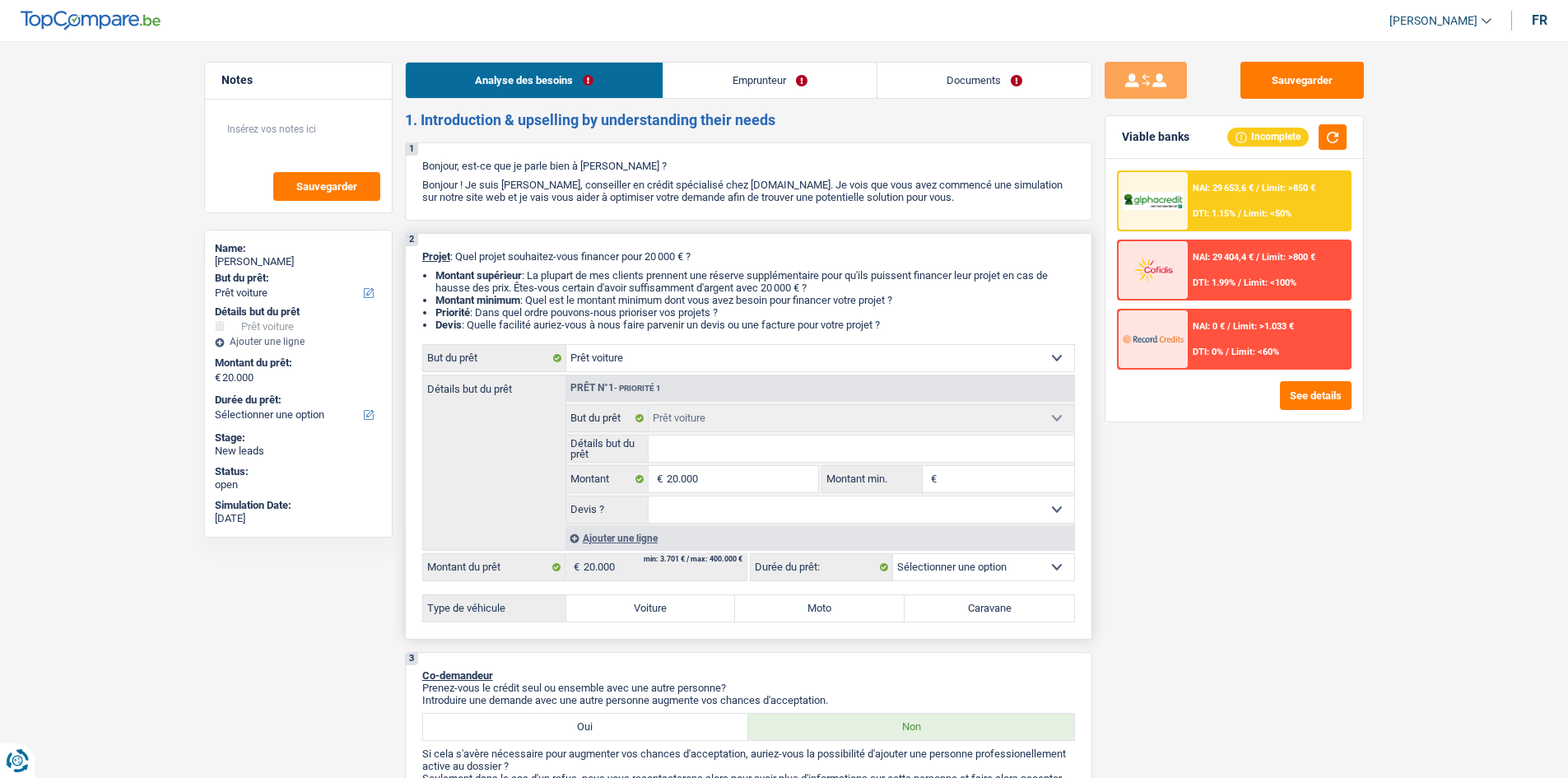 click on "Détails but du prêt" at bounding box center [861, 449] 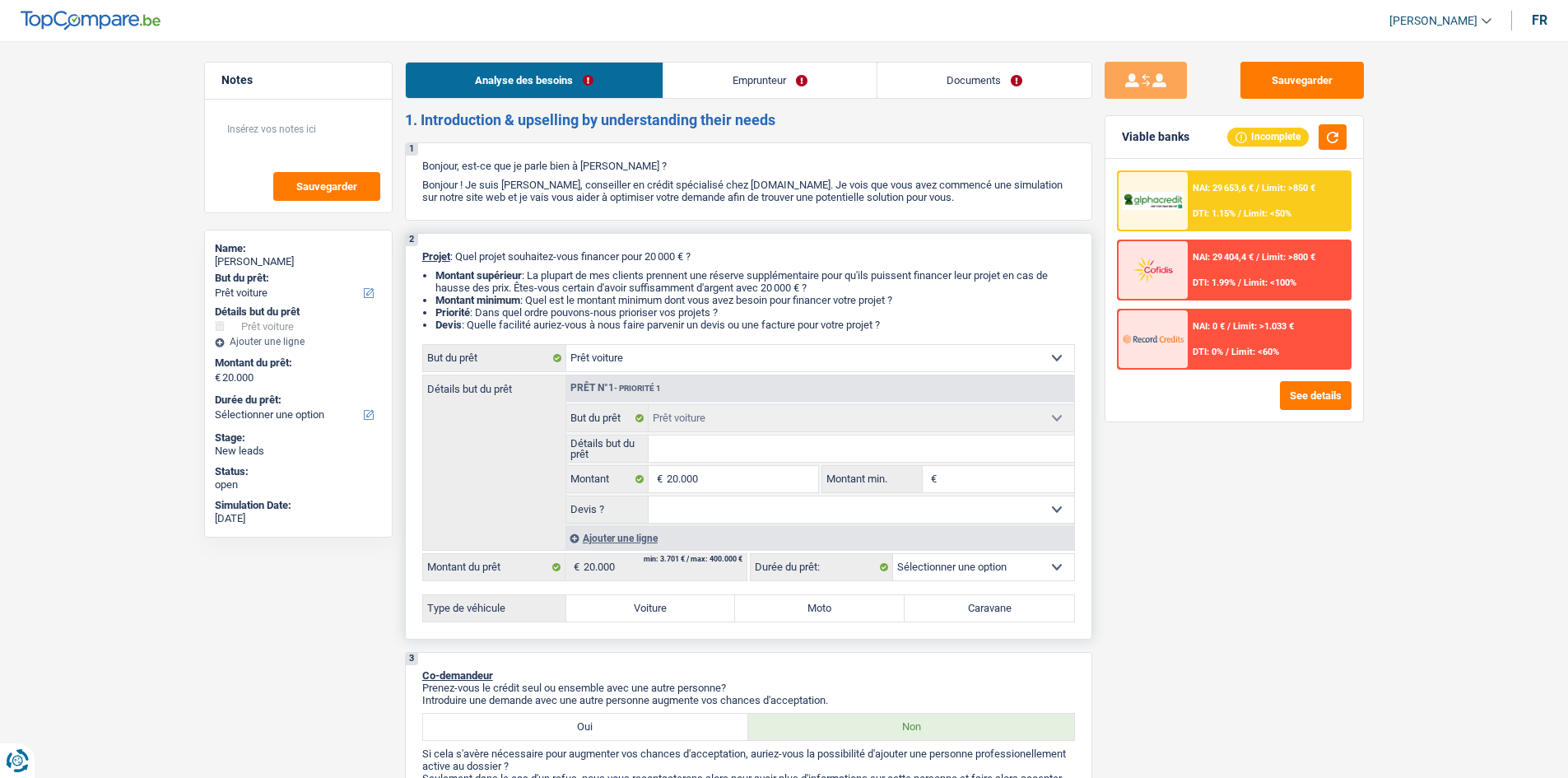 select on "other" 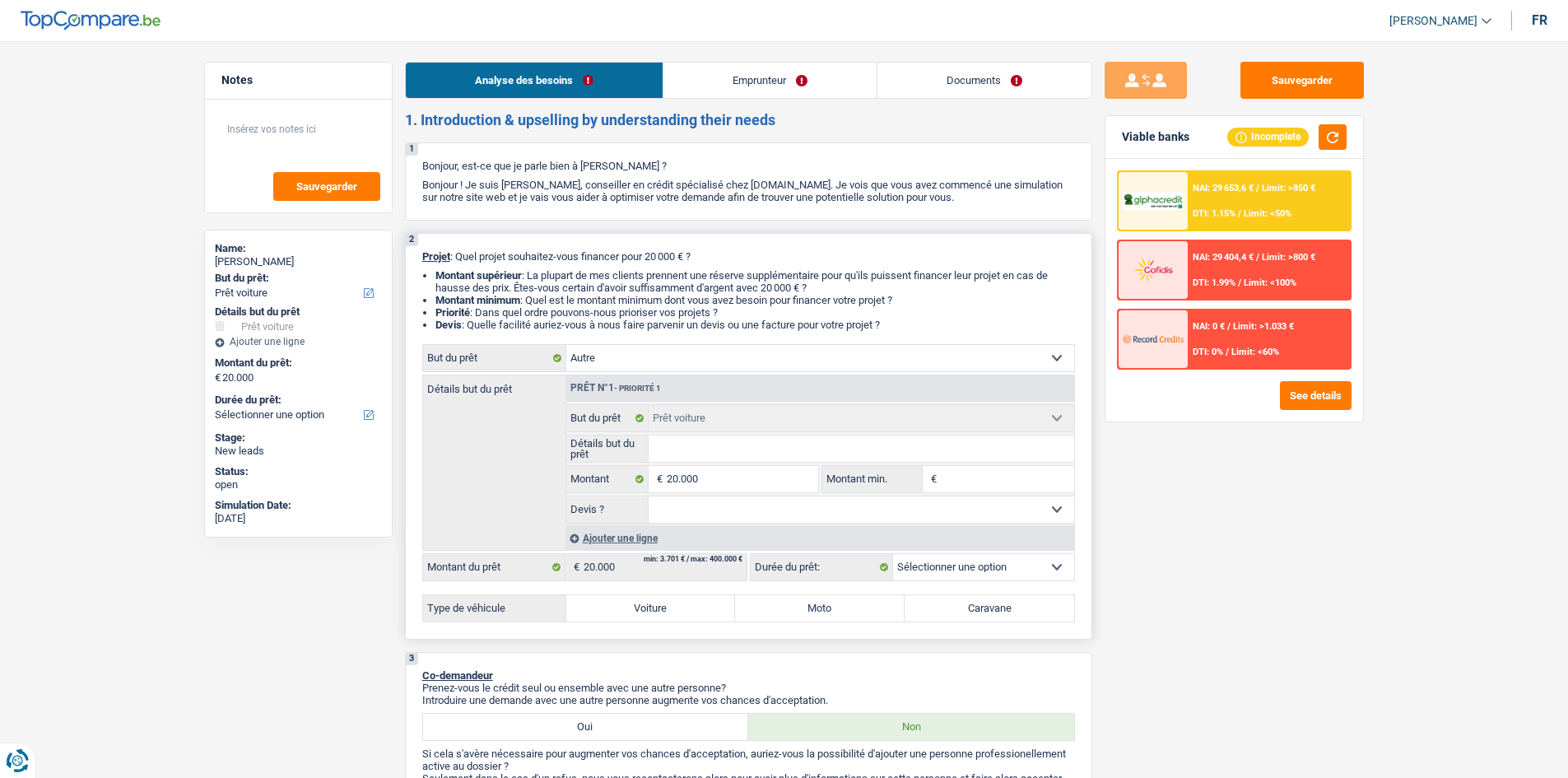 click on "Confort maison: meubles, textile, peinture, électroménager, outillage non-professionnel Hifi, multimédia, gsm, ordinateur Aménagement: frais d'installation, déménagement Evénement familial: naissance, mariage, divorce, communion, décès Frais médicaux Frais d'études Frais permis de conduire Loisirs: voyage, sport, musique Rafraîchissement: petits travaux maison et jardin Frais judiciaires Réparation voiture Prêt rénovation (non disponible pour les non-propriétaires) Prêt énergie (non disponible pour les non-propriétaires) Prêt voiture Taxes, impôts non professionnels Rénovation bien à l'étranger Dettes familiales Assurance Autre
Sélectionner une option" at bounding box center [820, 358] 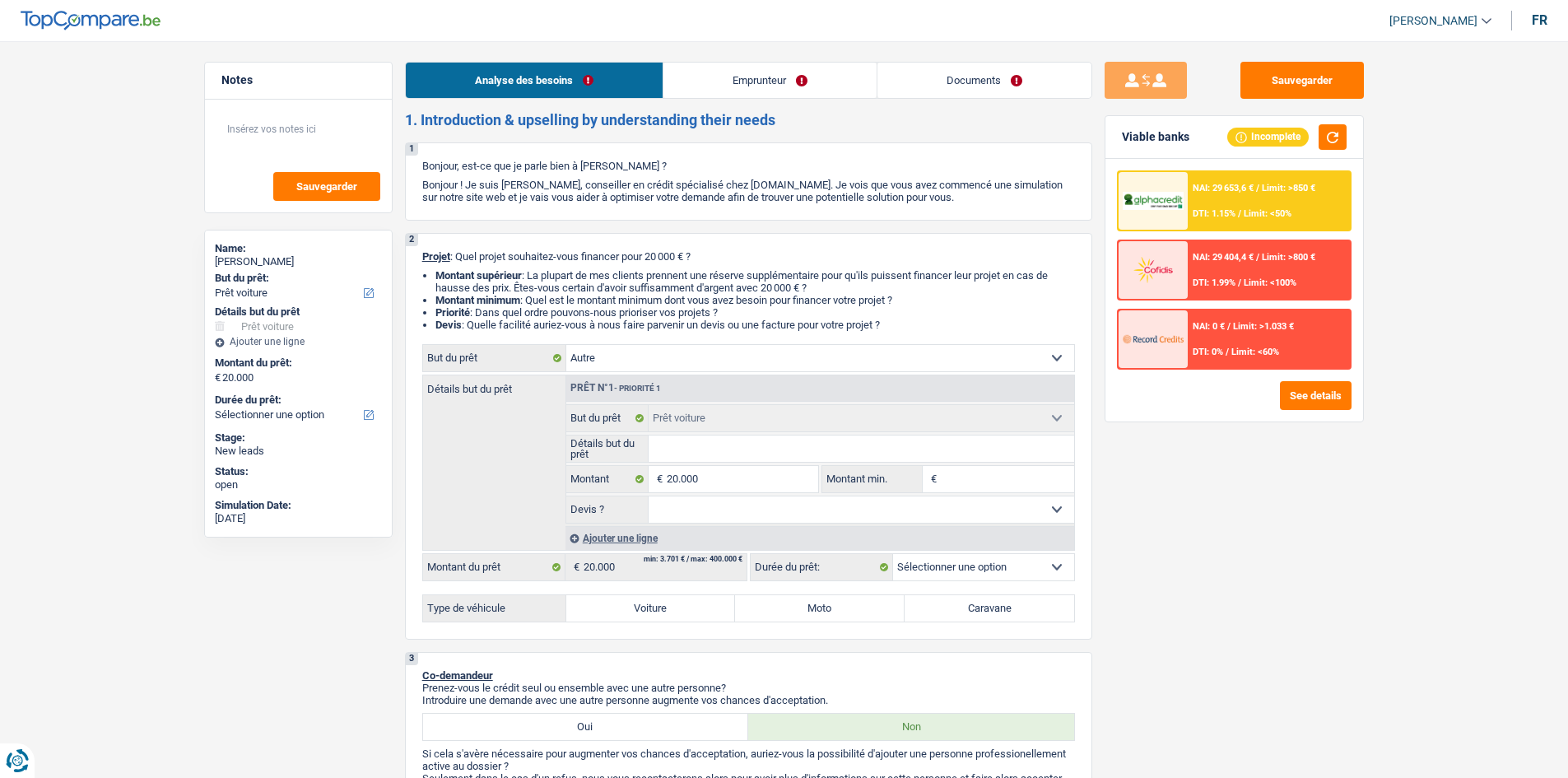 select on "other" 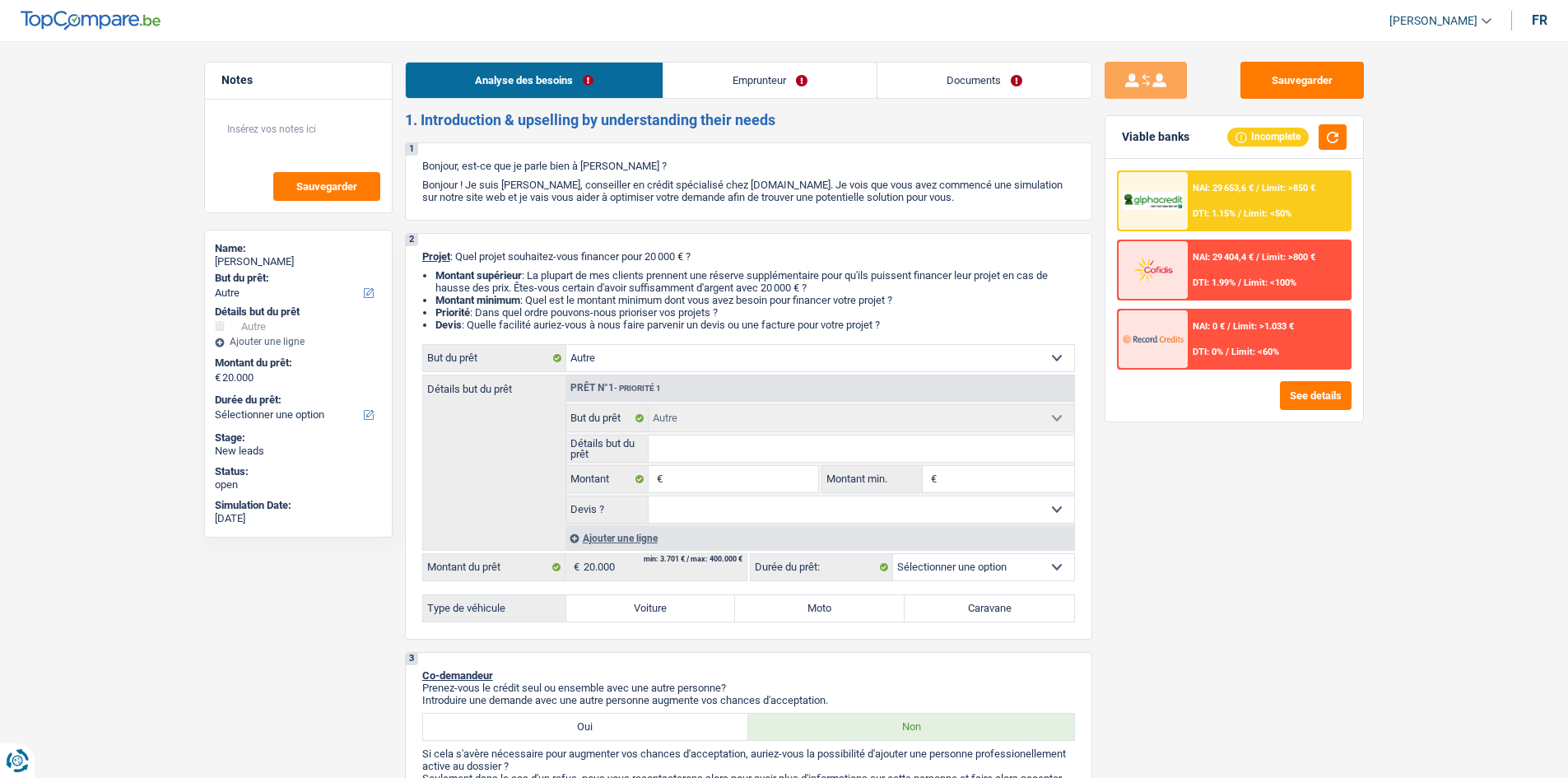 select on "84" 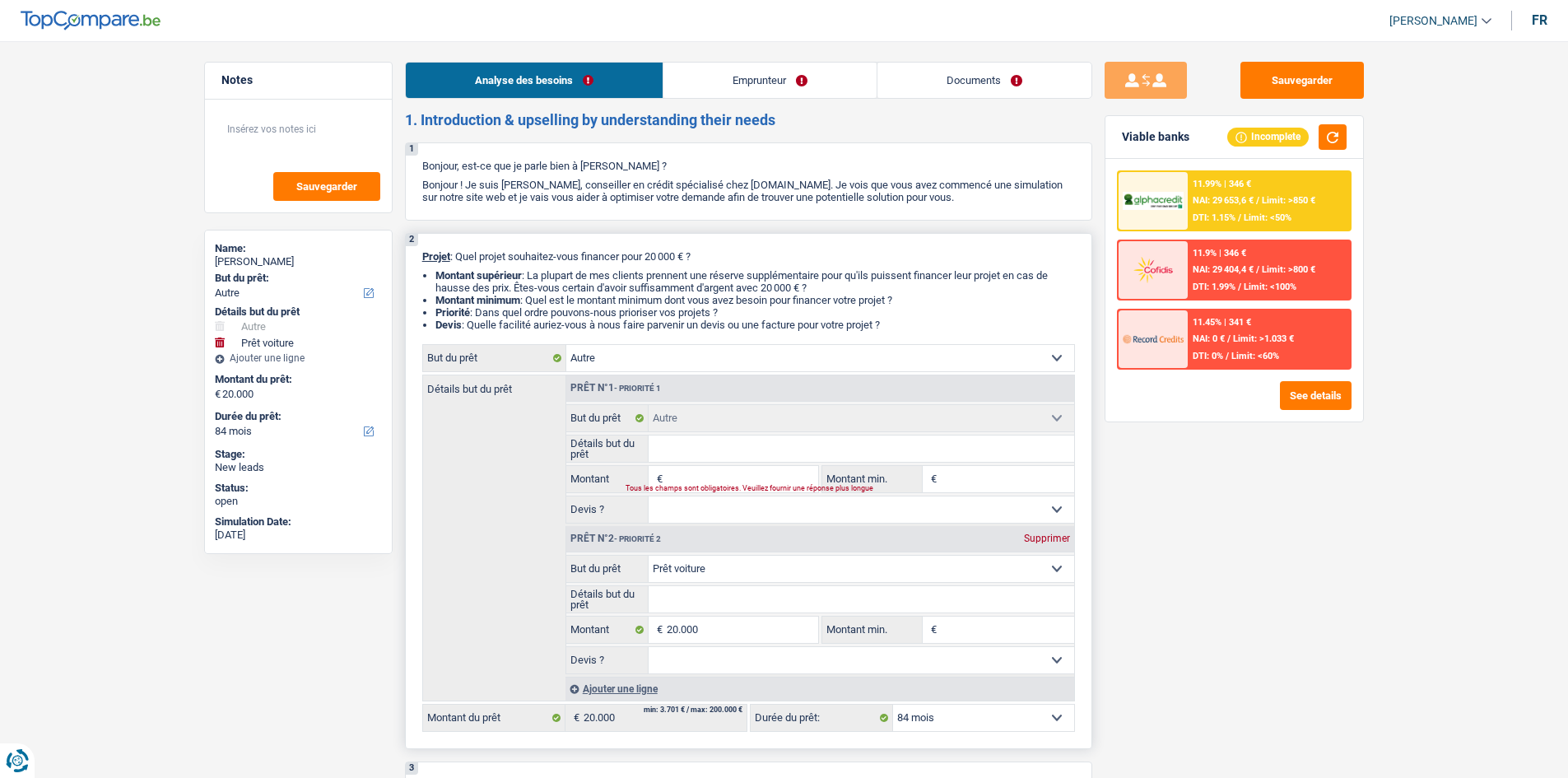 click on "Détails but du prêt" at bounding box center [861, 449] 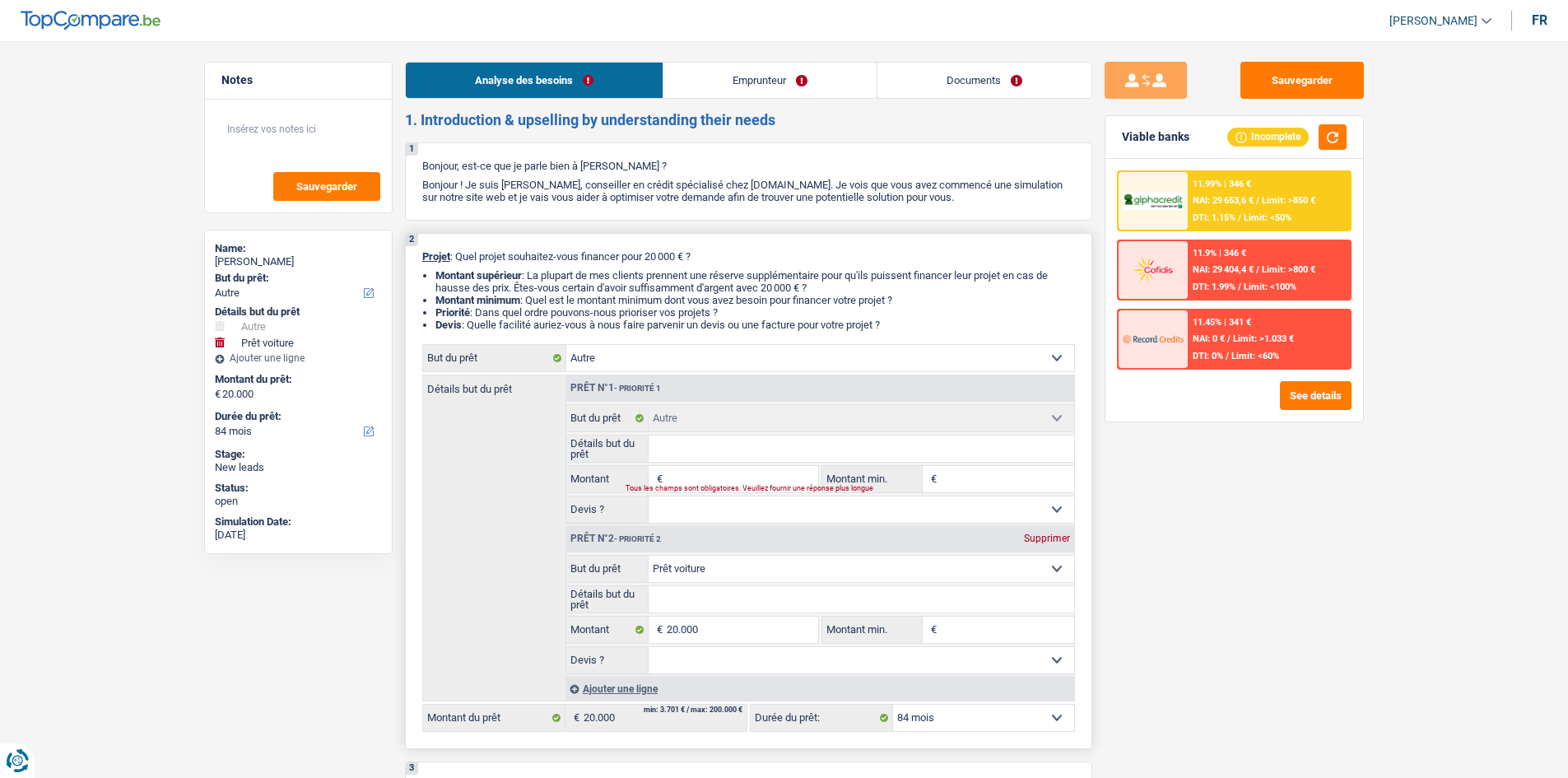 select on "household" 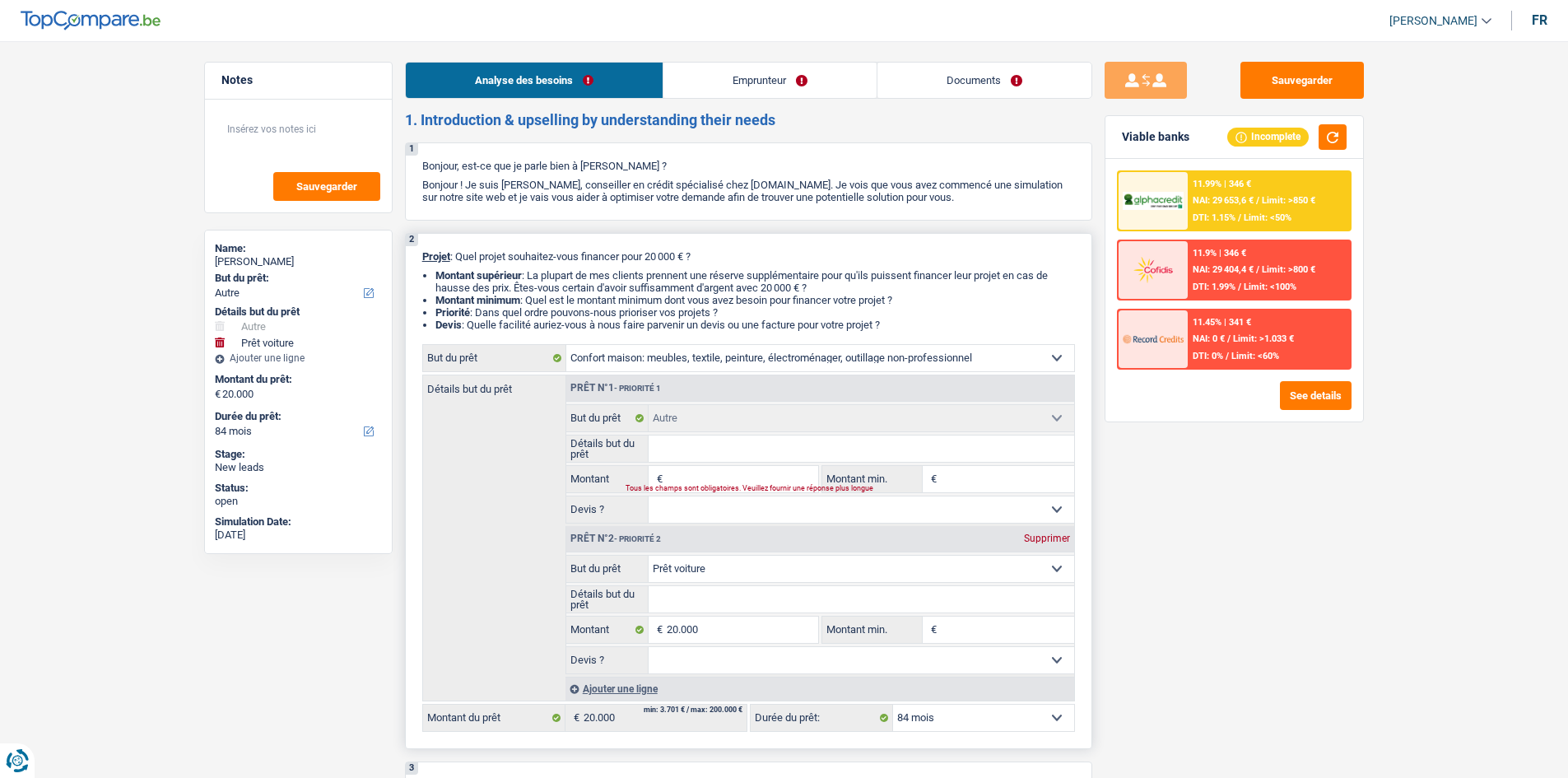 click on "Confort maison: meubles, textile, peinture, électroménager, outillage non-professionnel Hifi, multimédia, gsm, ordinateur Aménagement: frais d'installation, déménagement Evénement familial: naissance, mariage, divorce, communion, décès Frais médicaux Frais d'études Frais permis de conduire Loisirs: voyage, sport, musique Rafraîchissement: petits travaux maison et jardin Frais judiciaires Réparation voiture Prêt rénovation (non disponible pour les non-propriétaires) Prêt énergie (non disponible pour les non-propriétaires) Prêt voiture Taxes, impôts non professionnels Rénovation bien à l'étranger Dettes familiales Assurance Autre
Sélectionner une option" at bounding box center [820, 358] 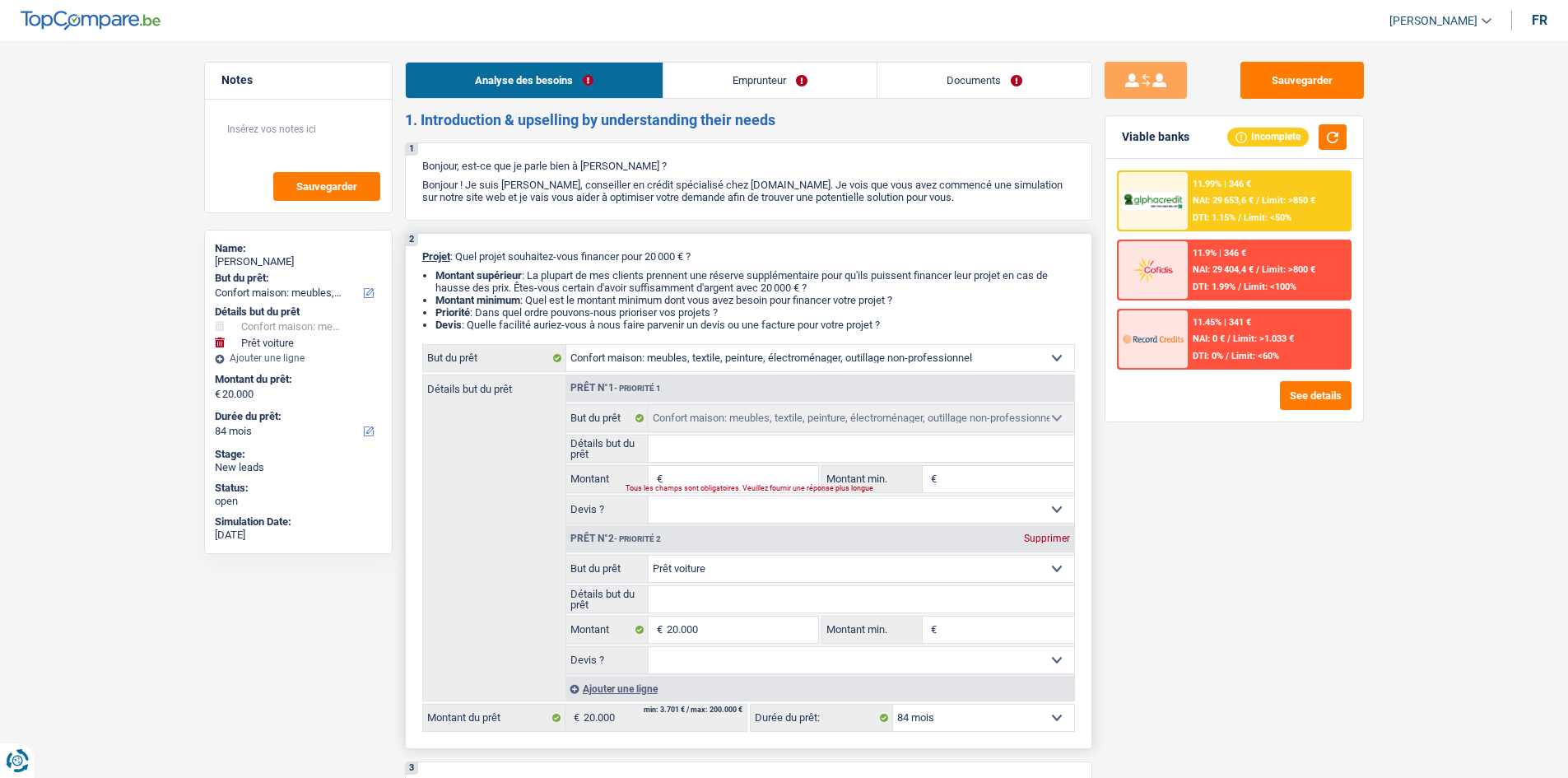 select on "household" 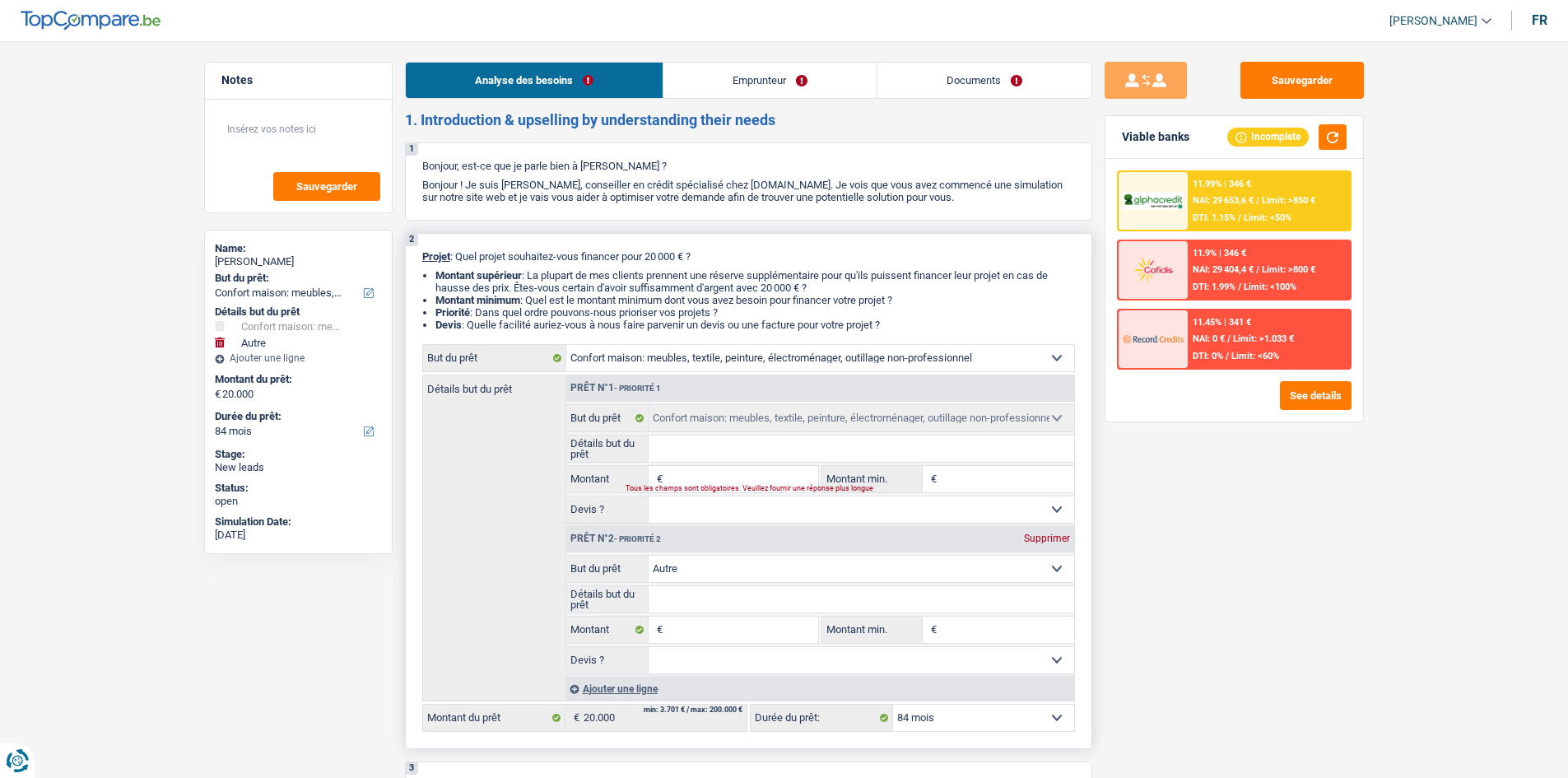 select on "car" 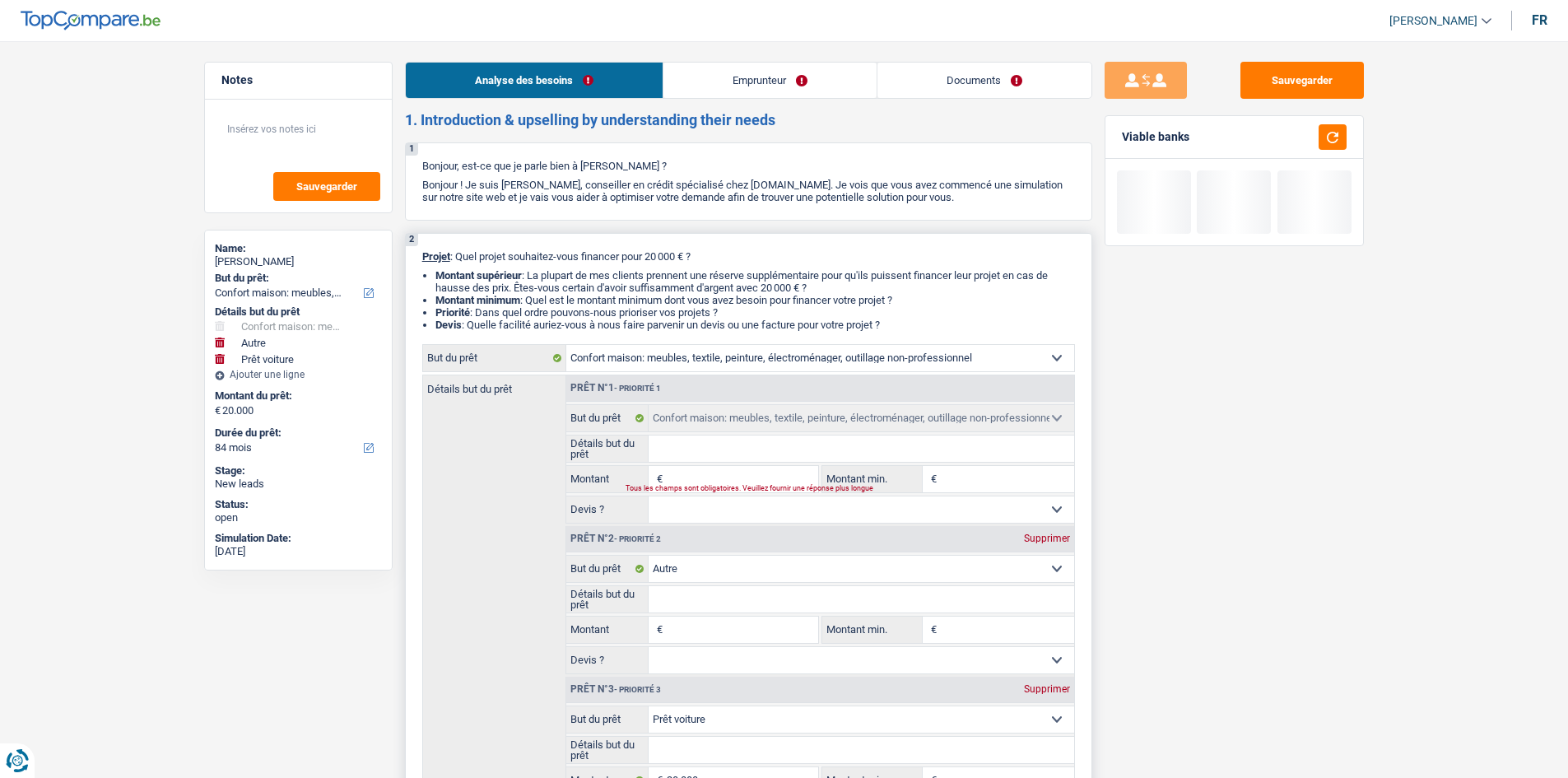 click on "Supprimer" at bounding box center [1047, 538] 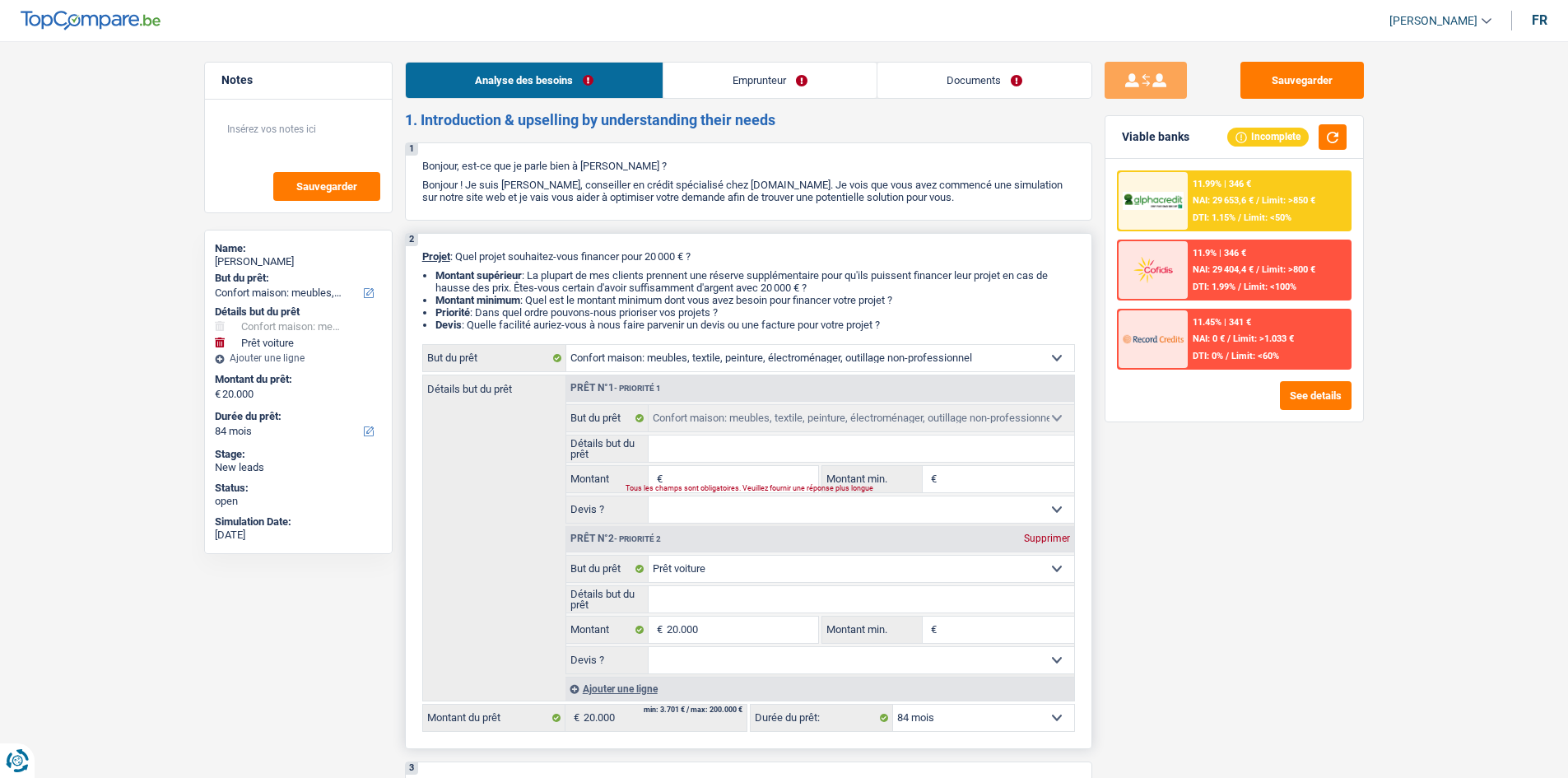 click on "Confort maison: meubles, textile, peinture, électroménager, outillage non-professionnel Hifi, multimédia, gsm, ordinateur Aménagement: frais d'installation, déménagement Evénement familial: naissance, mariage, divorce, communion, décès Frais médicaux Frais d'études Frais permis de conduire Loisirs: voyage, sport, musique Rafraîchissement: petits travaux maison et jardin Frais judiciaires Réparation voiture Prêt rénovation (non disponible pour les non-propriétaires) Prêt énergie (non disponible pour les non-propriétaires) Prêt voiture Taxes, impôts non professionnels Rénovation bien à l'étranger Dettes familiales Assurance Autre
Sélectionner une option" at bounding box center [861, 569] 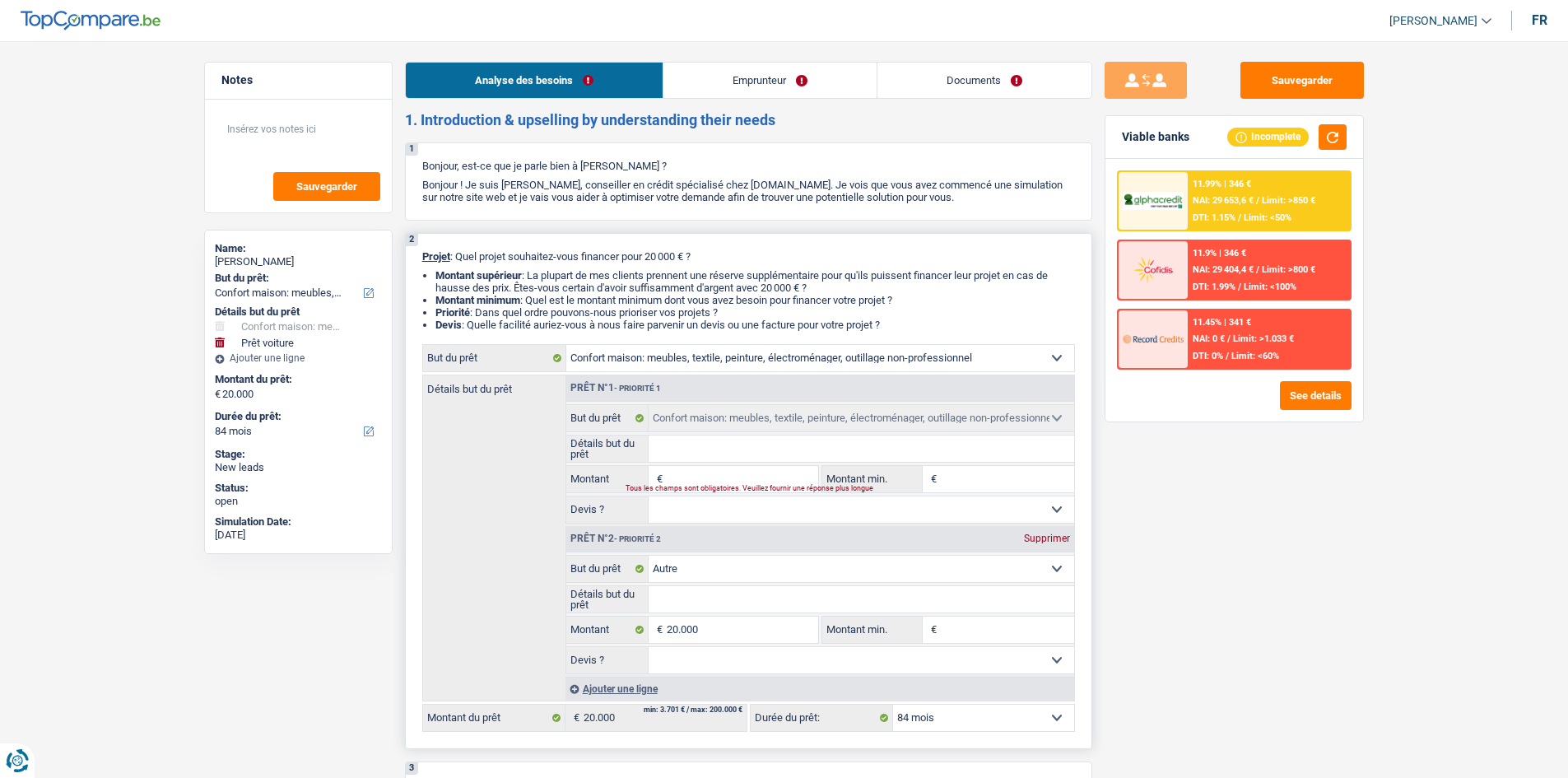 click on "Confort maison: meubles, textile, peinture, électroménager, outillage non-professionnel Hifi, multimédia, gsm, ordinateur Aménagement: frais d'installation, déménagement Evénement familial: naissance, mariage, divorce, communion, décès Frais médicaux Frais d'études Frais permis de conduire Loisirs: voyage, sport, musique Rafraîchissement: petits travaux maison et jardin Frais judiciaires Réparation voiture Prêt rénovation (non disponible pour les non-propriétaires) Prêt énergie (non disponible pour les non-propriétaires) Prêt voiture Taxes, impôts non professionnels Rénovation bien à l'étranger Dettes familiales Assurance Autre
Sélectionner une option" at bounding box center (861, 569) 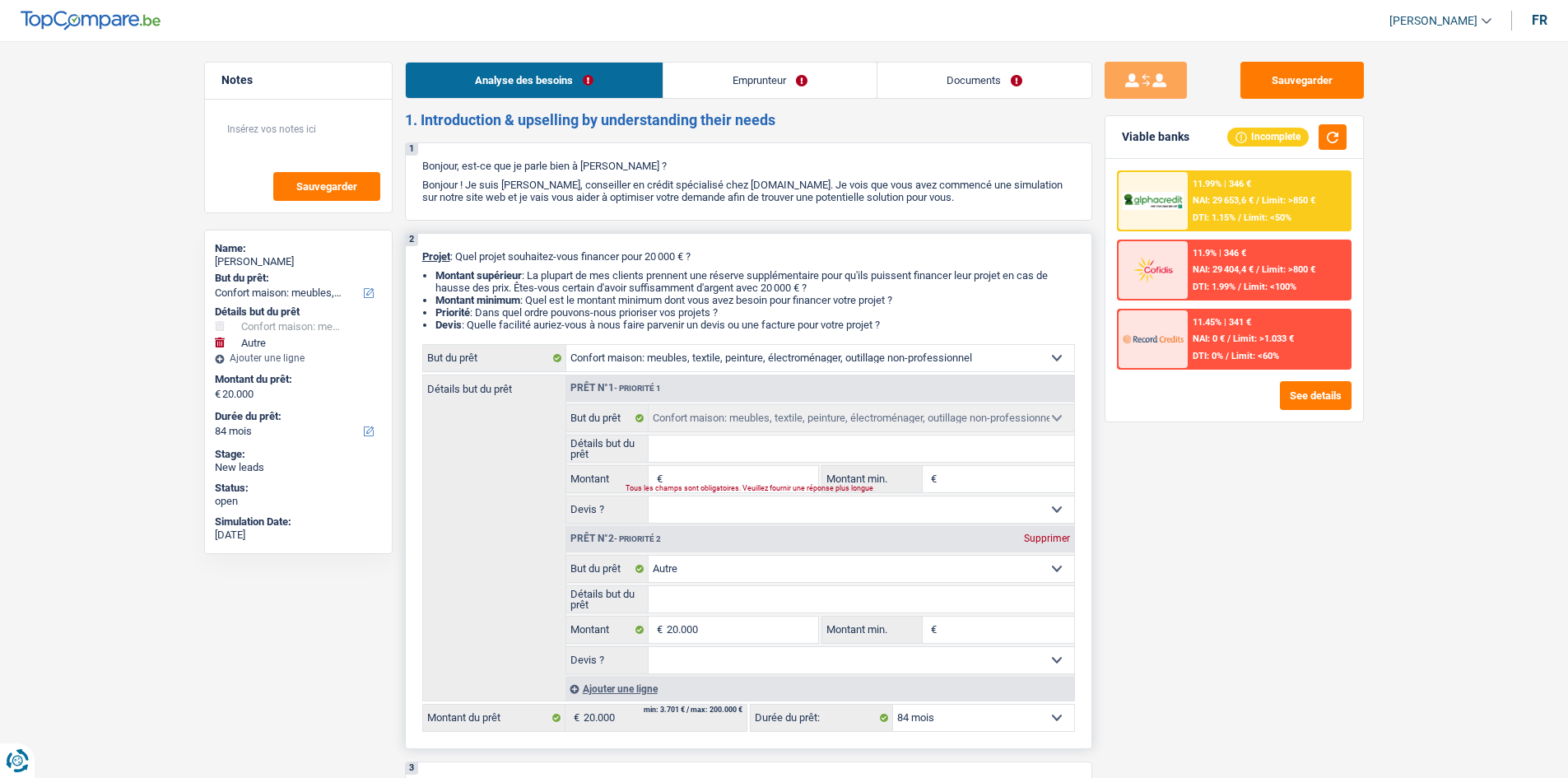 select on "other" 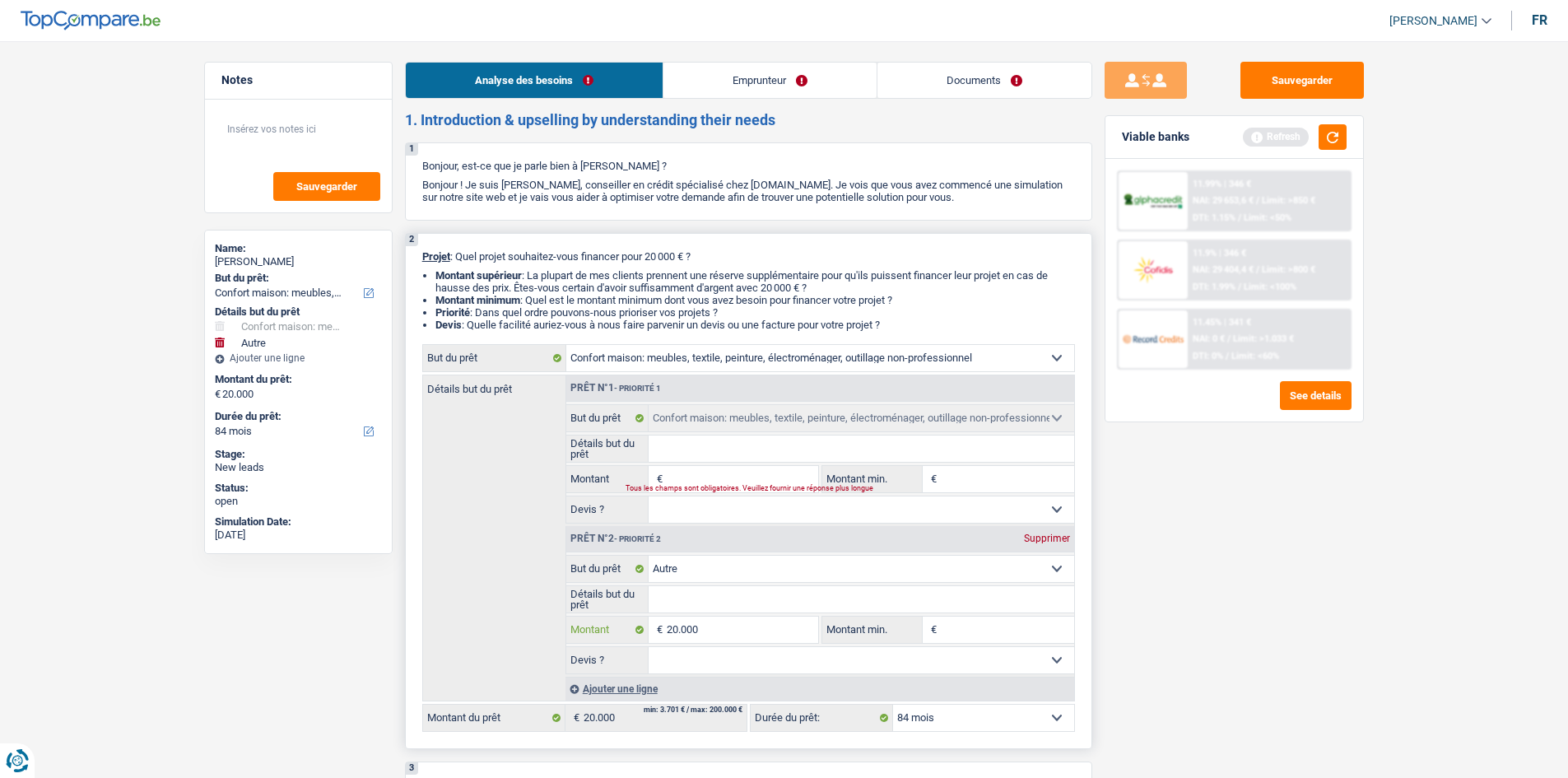 click on "20.000" at bounding box center [742, 630] 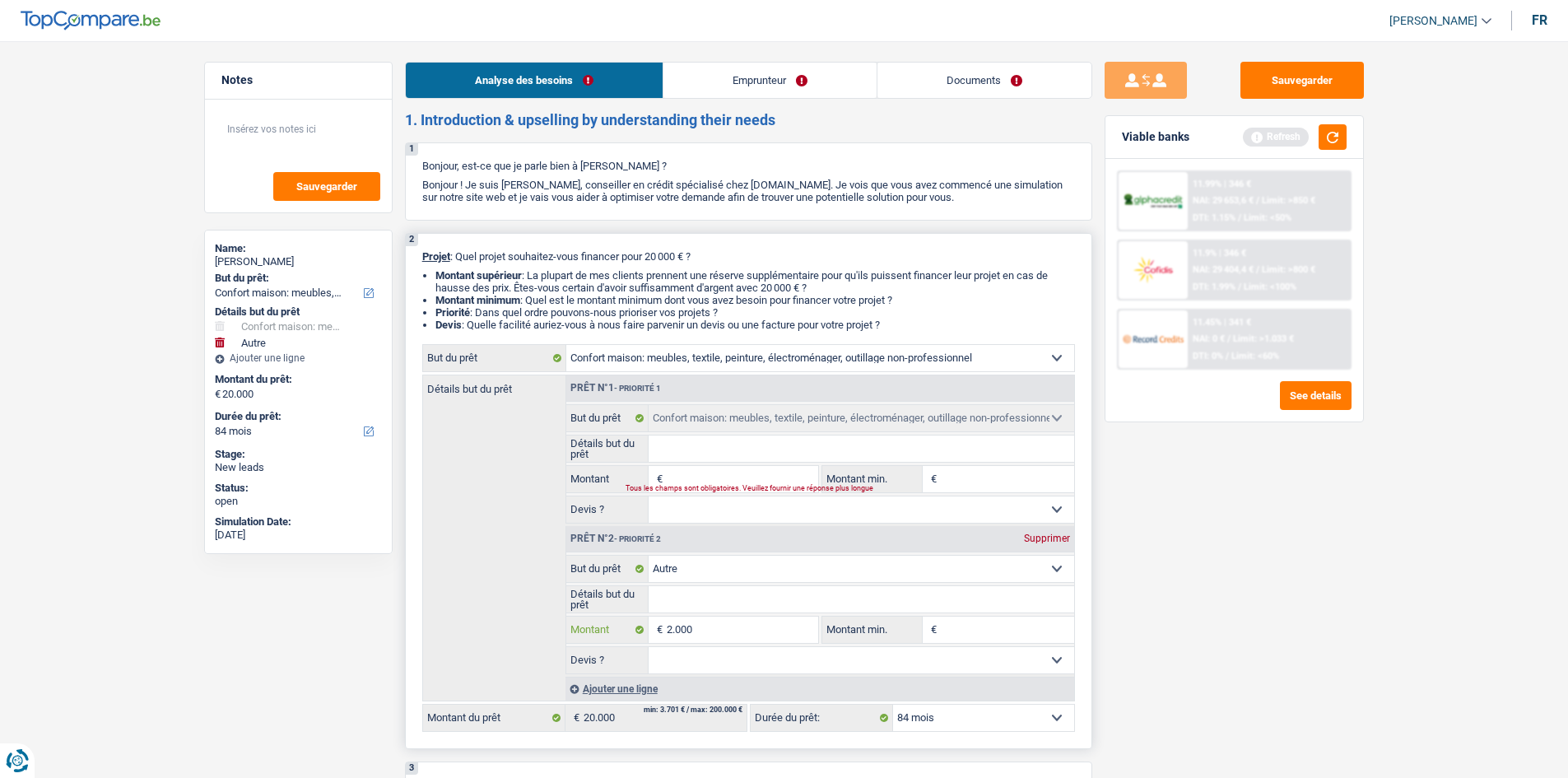 type on "200" 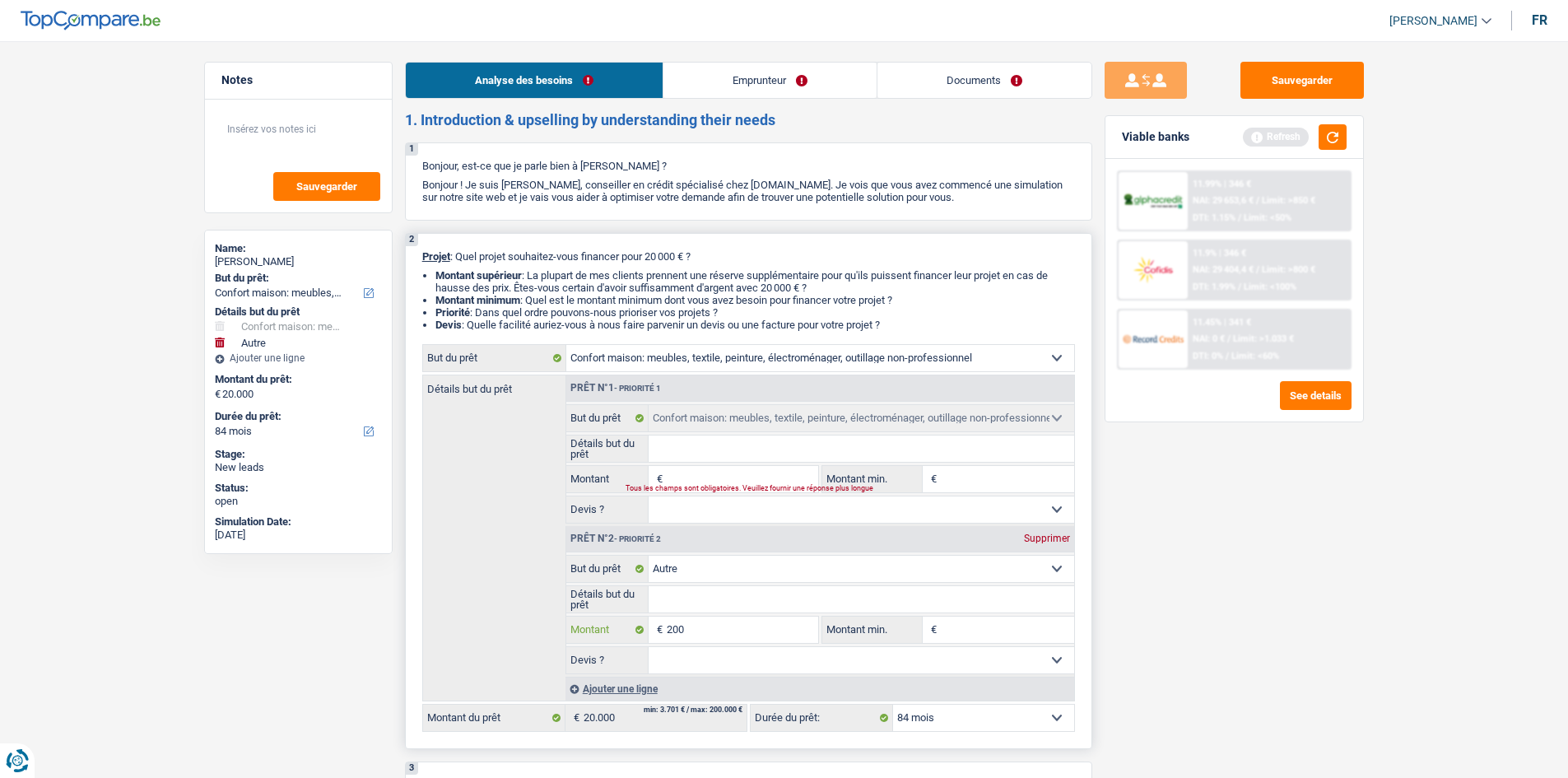 type on "20" 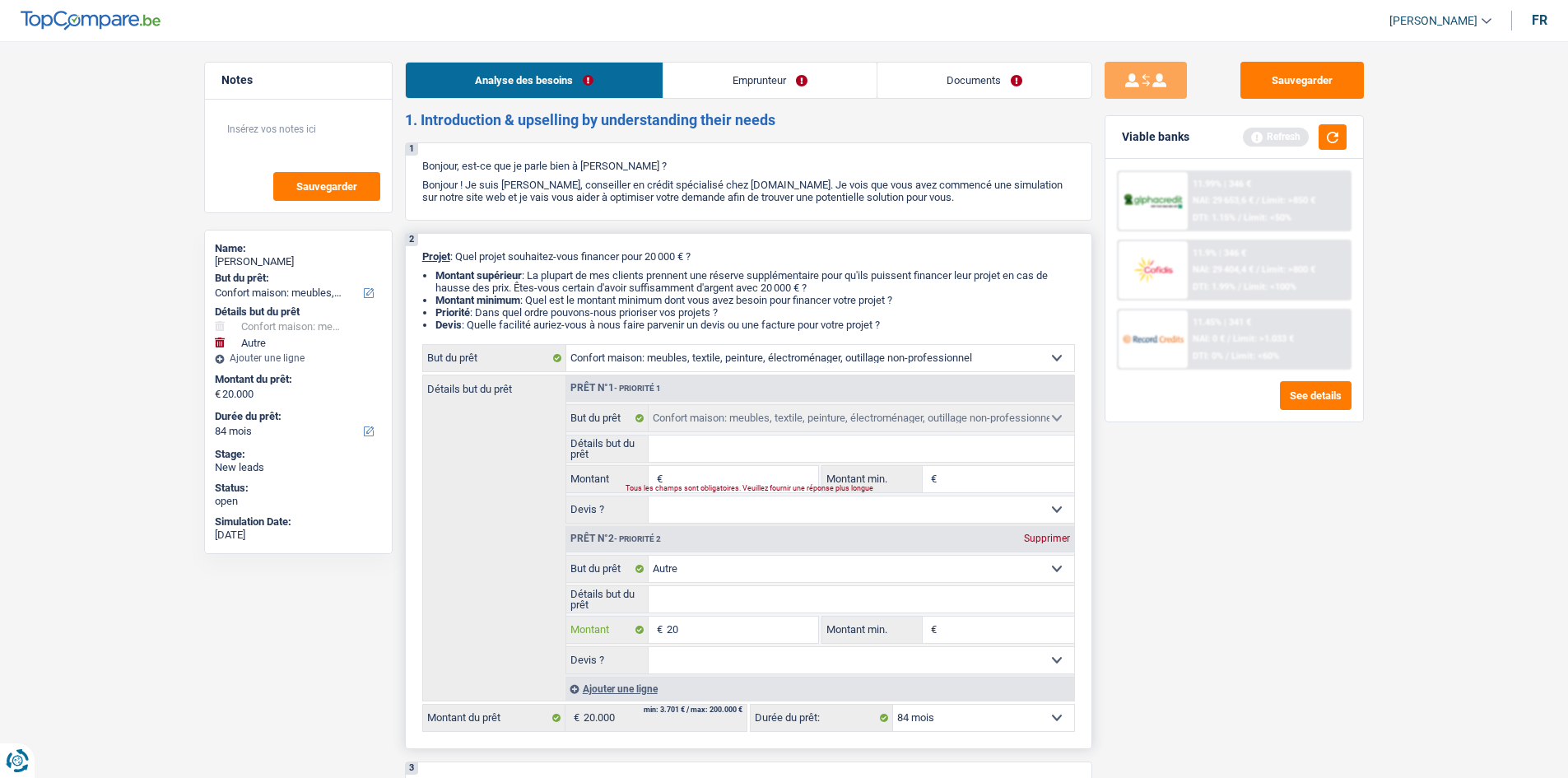 type on "2" 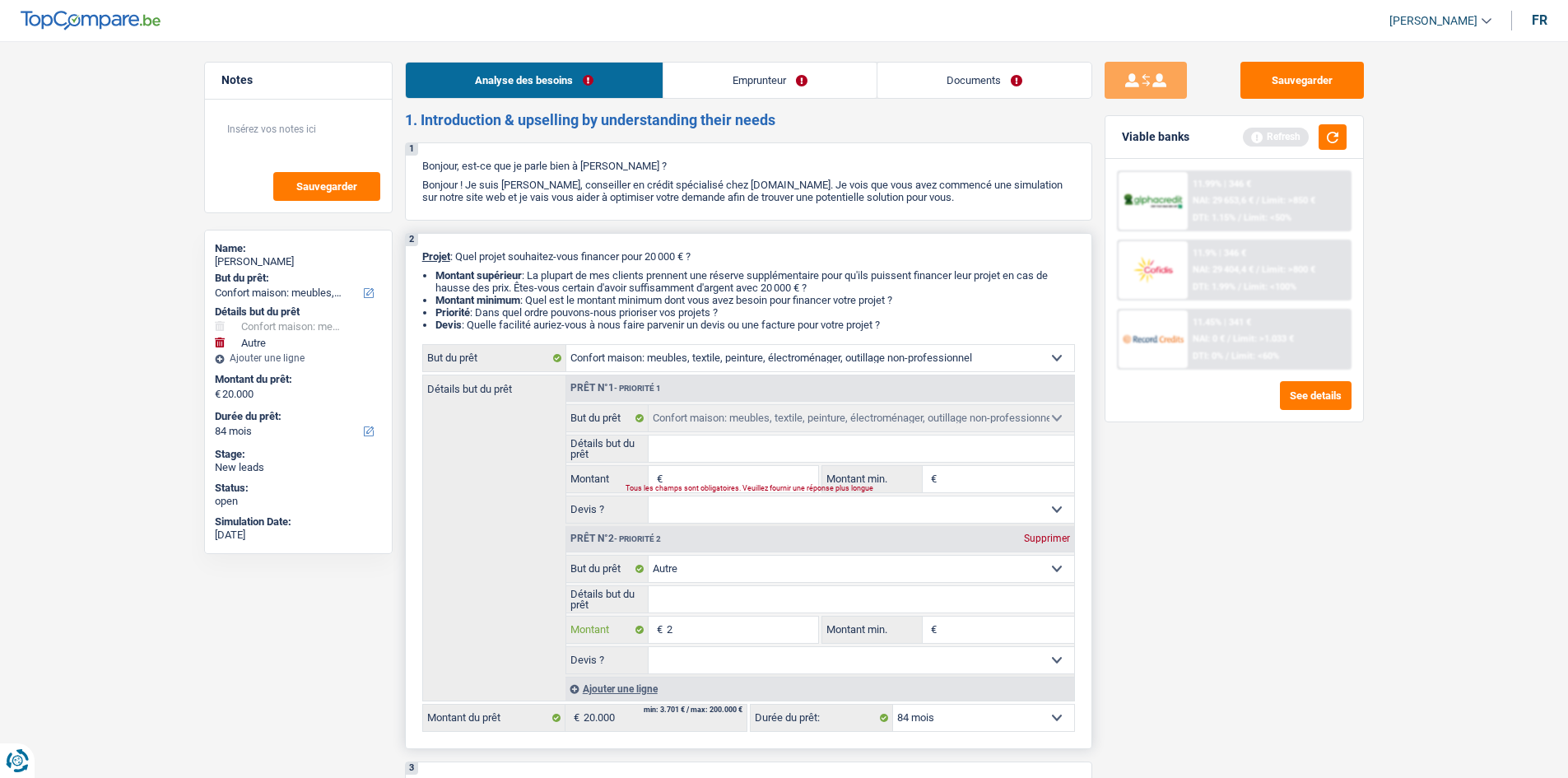 type 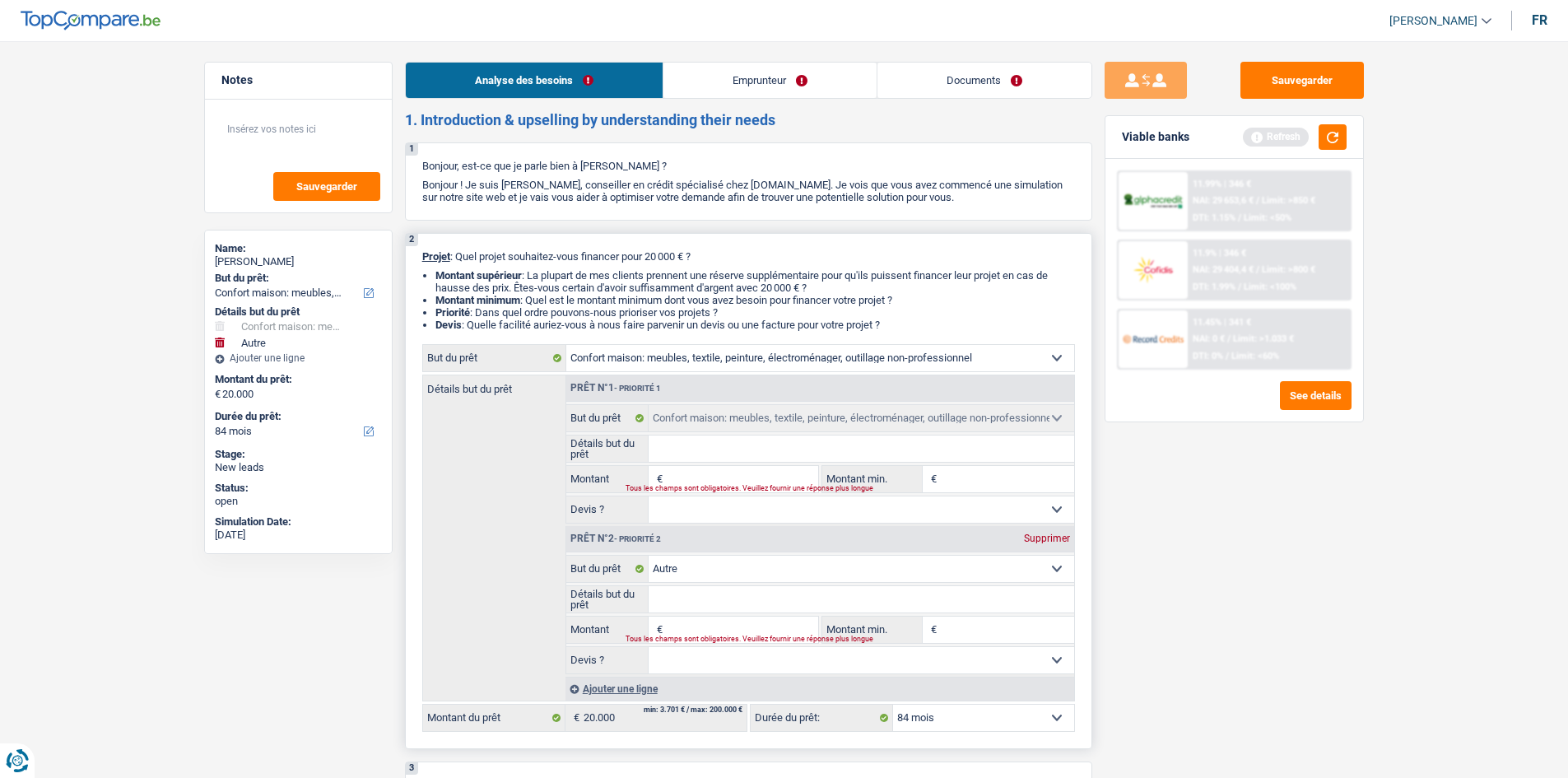 type on "3" 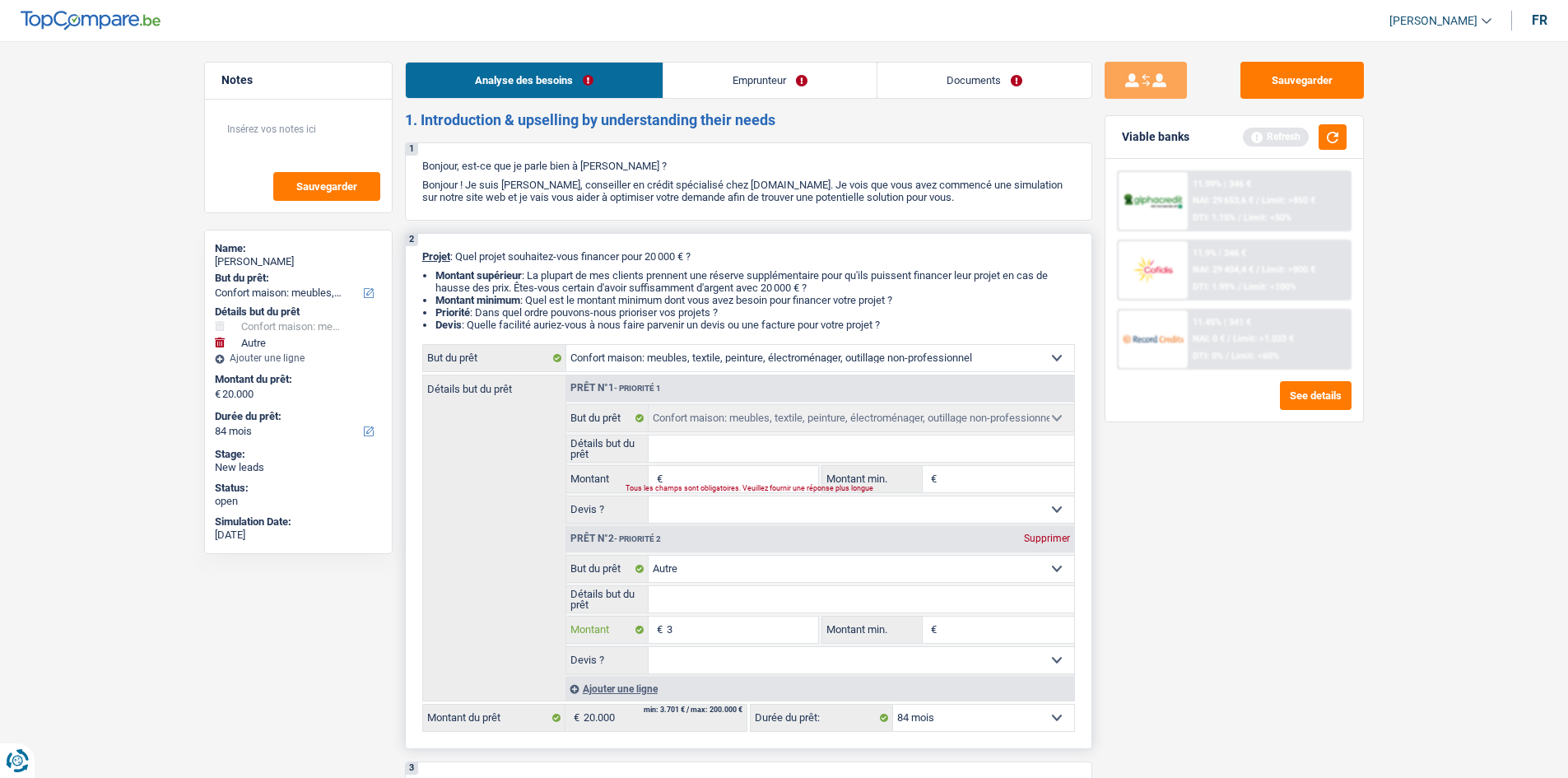 type on "35" 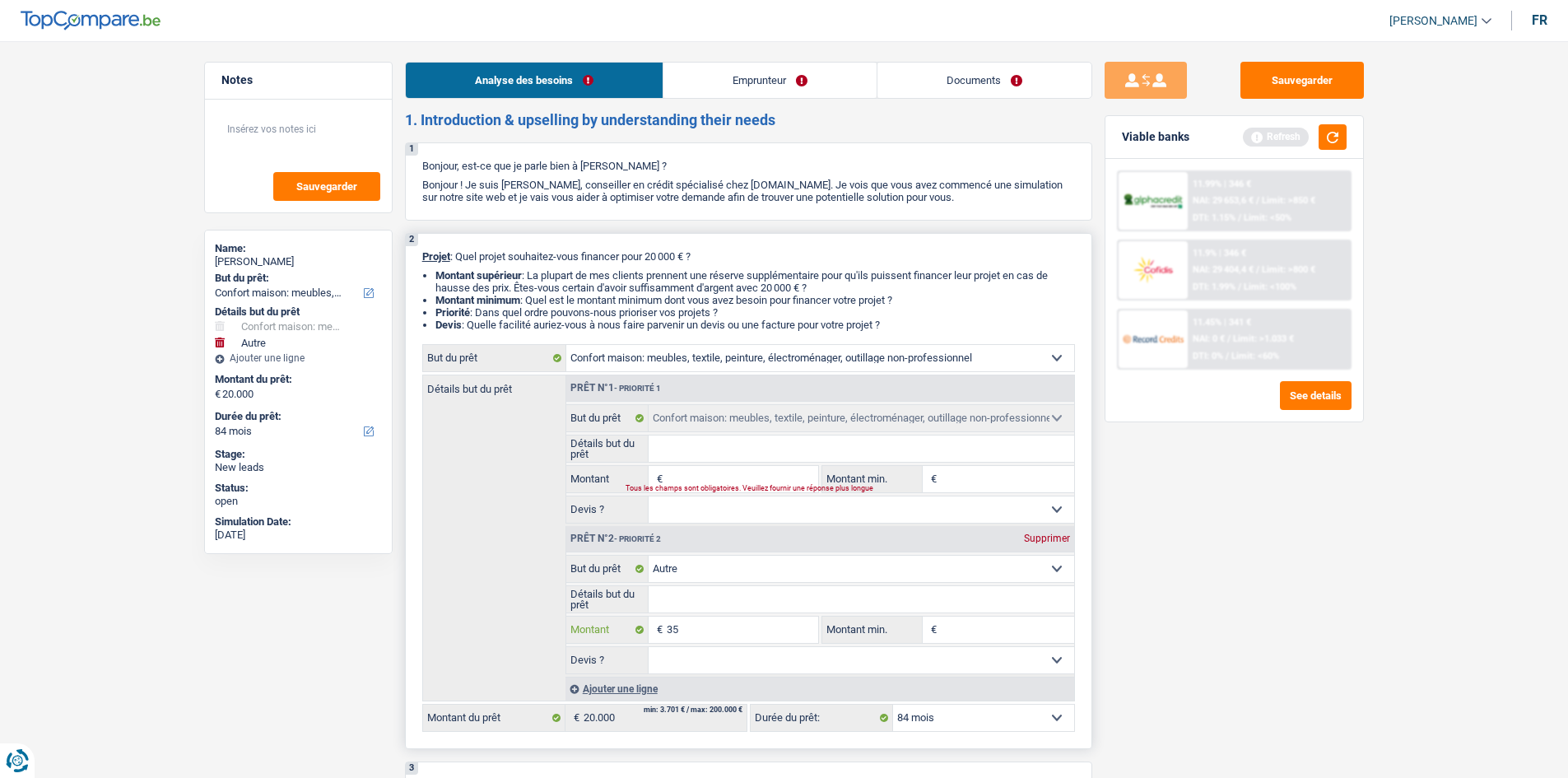 type on "350" 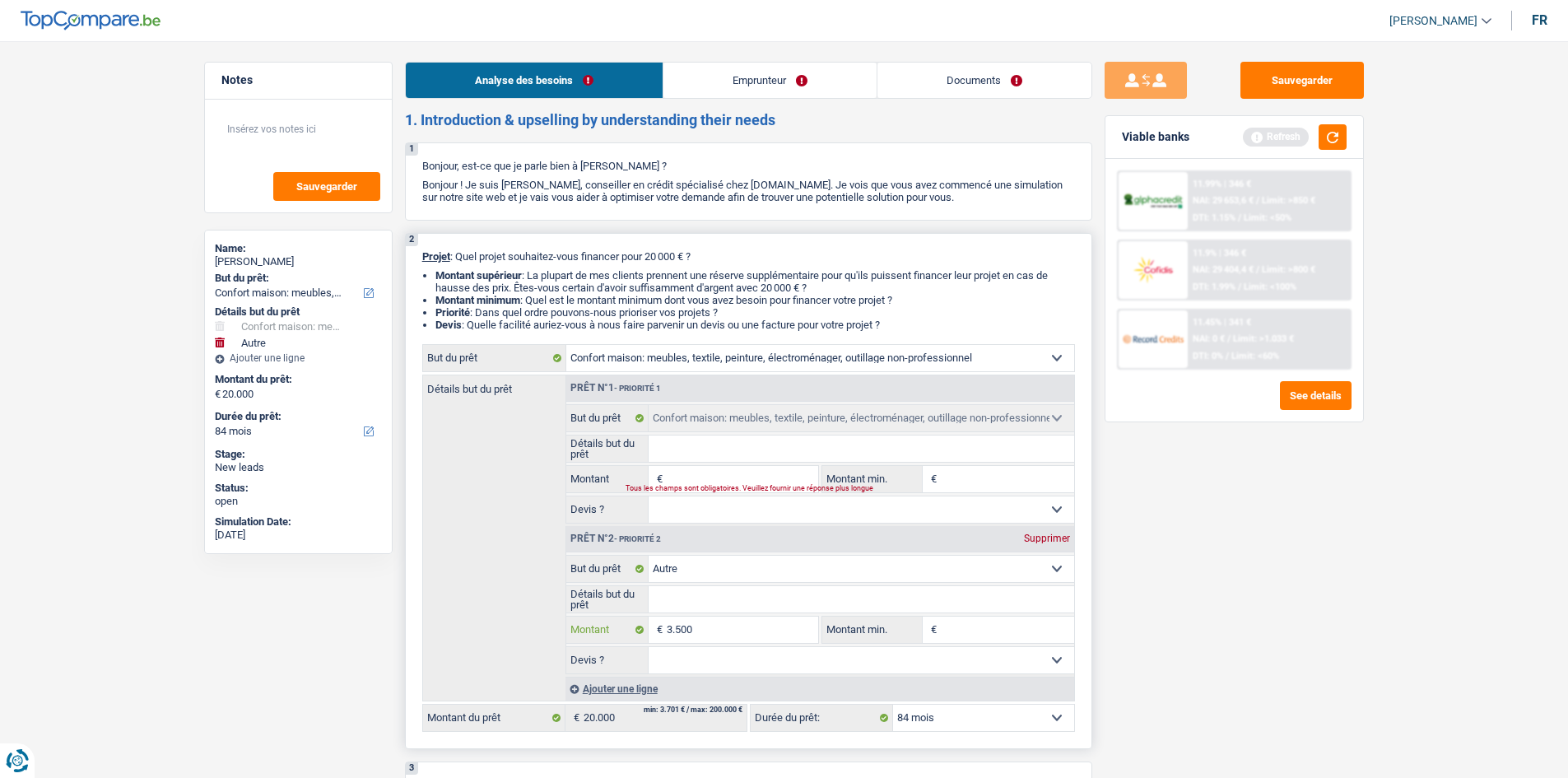 type on "35.000" 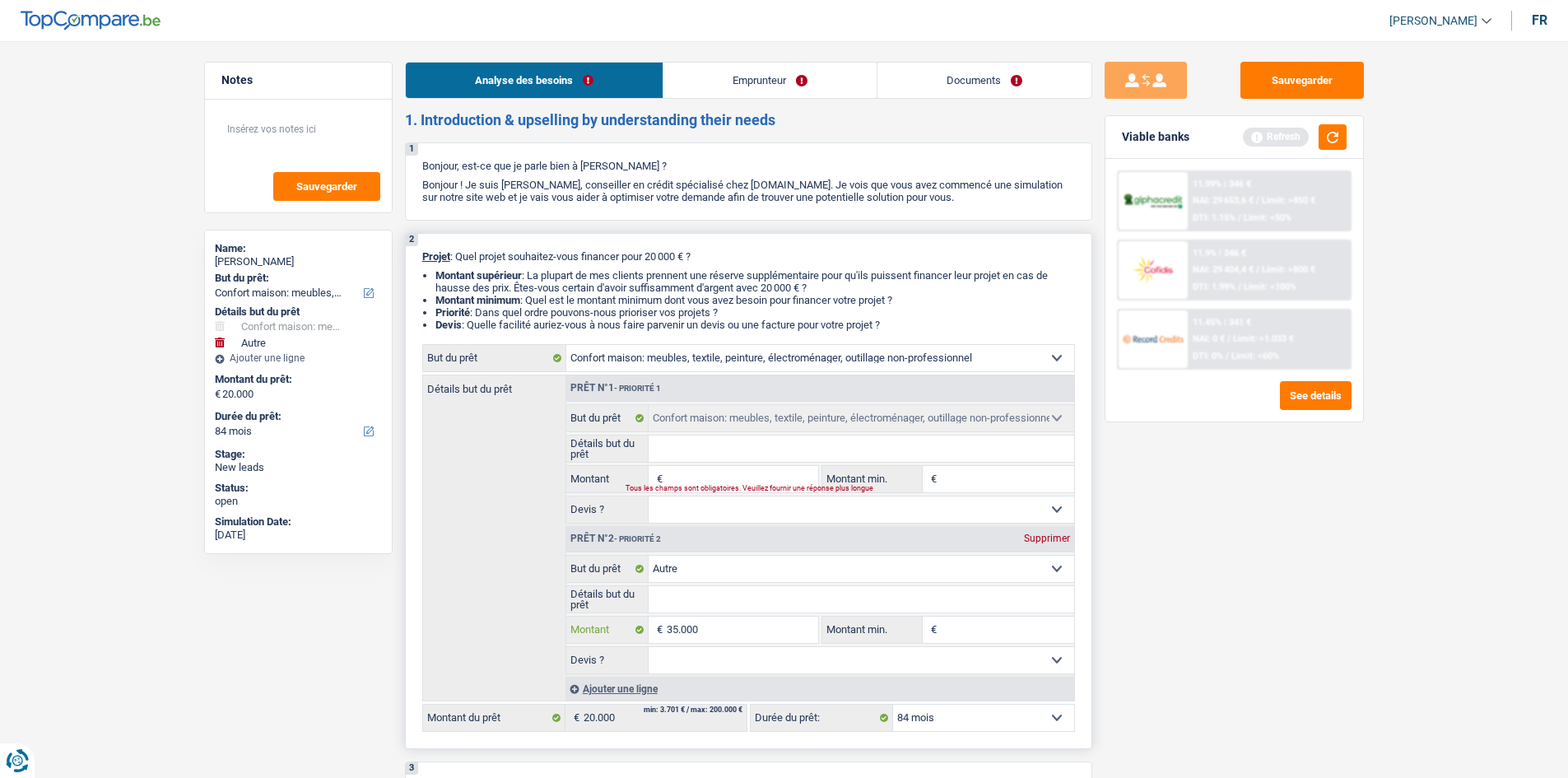 type on "35.000" 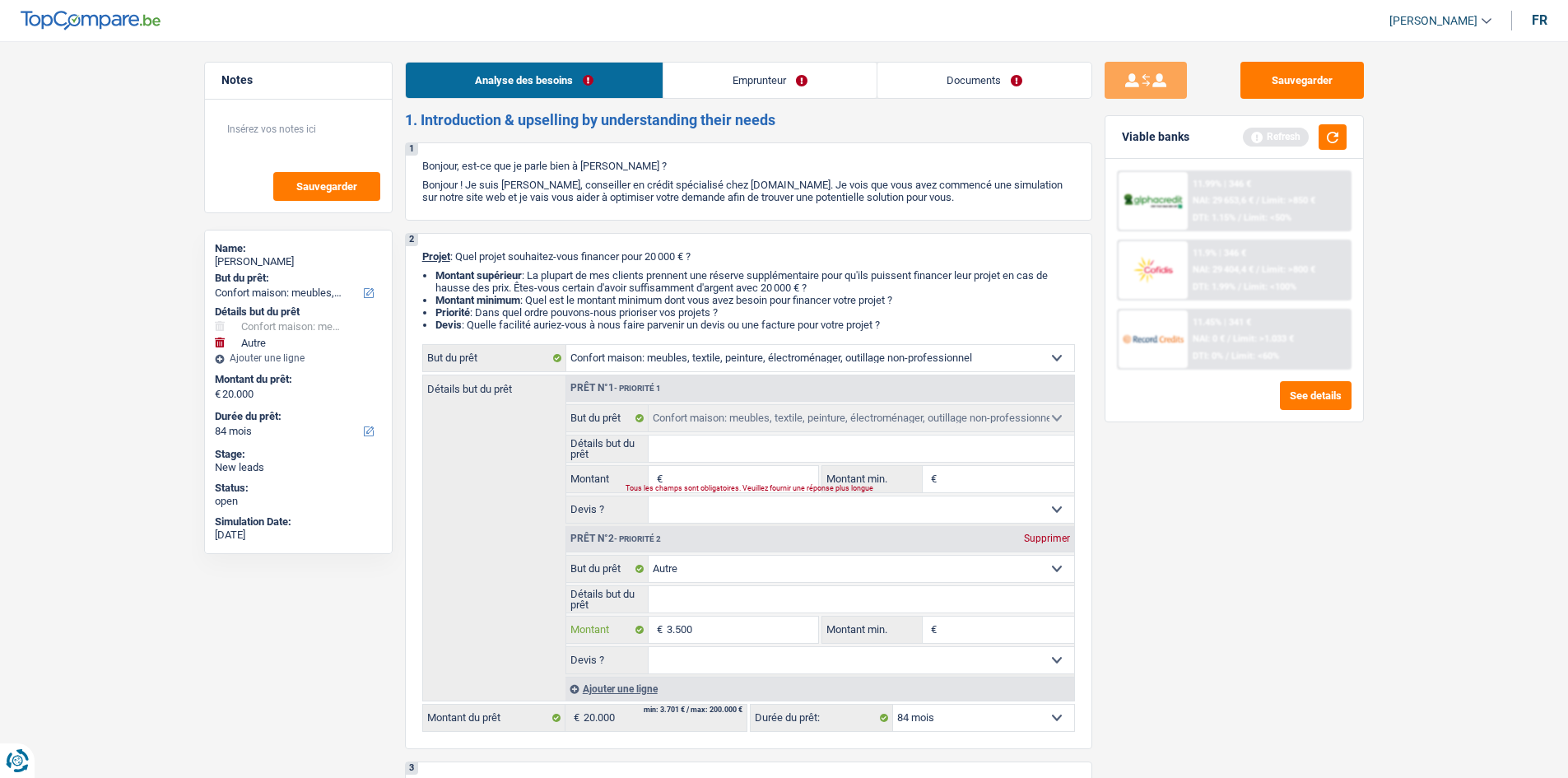 type on "3.500" 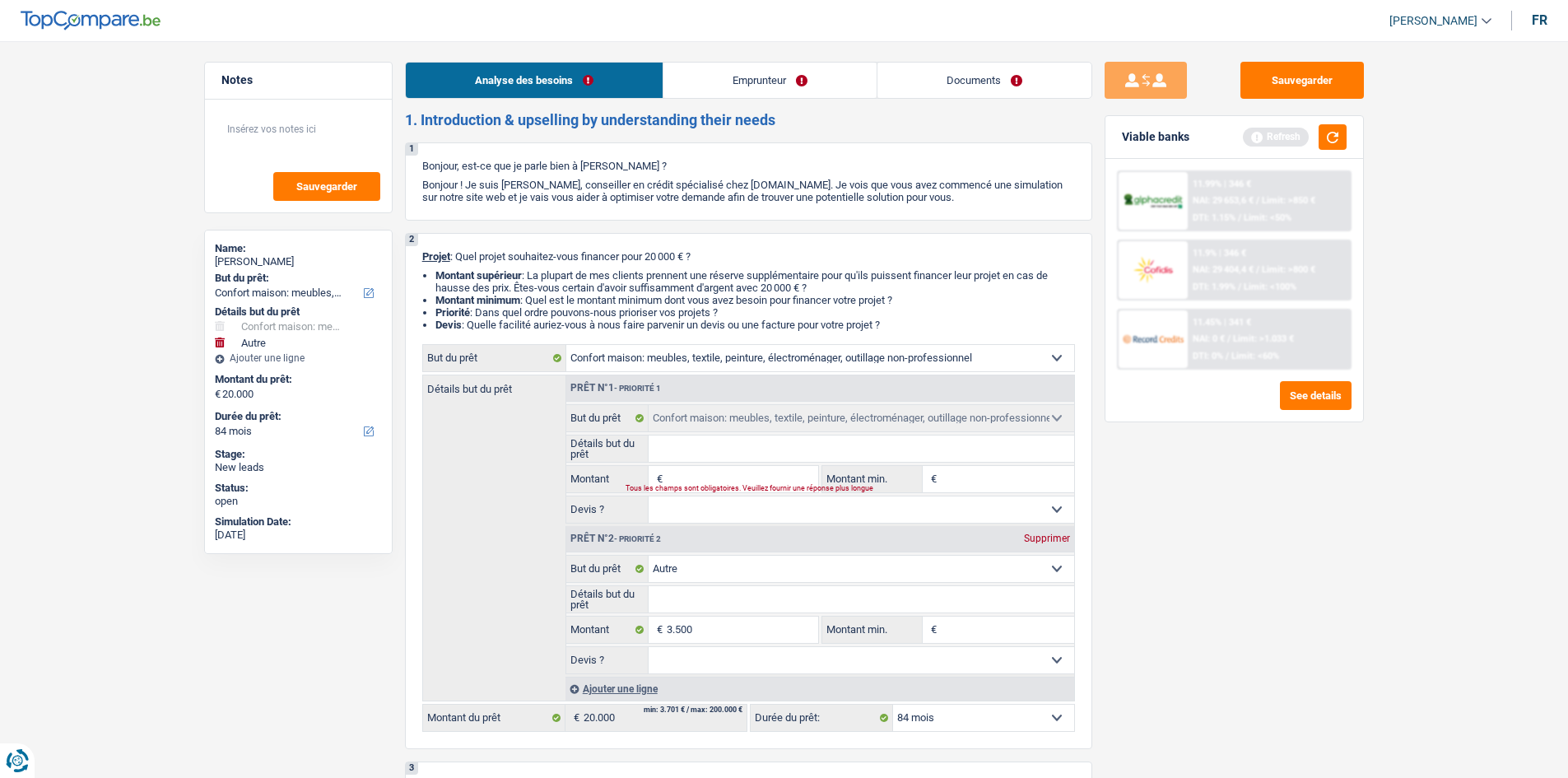 type on "3.500" 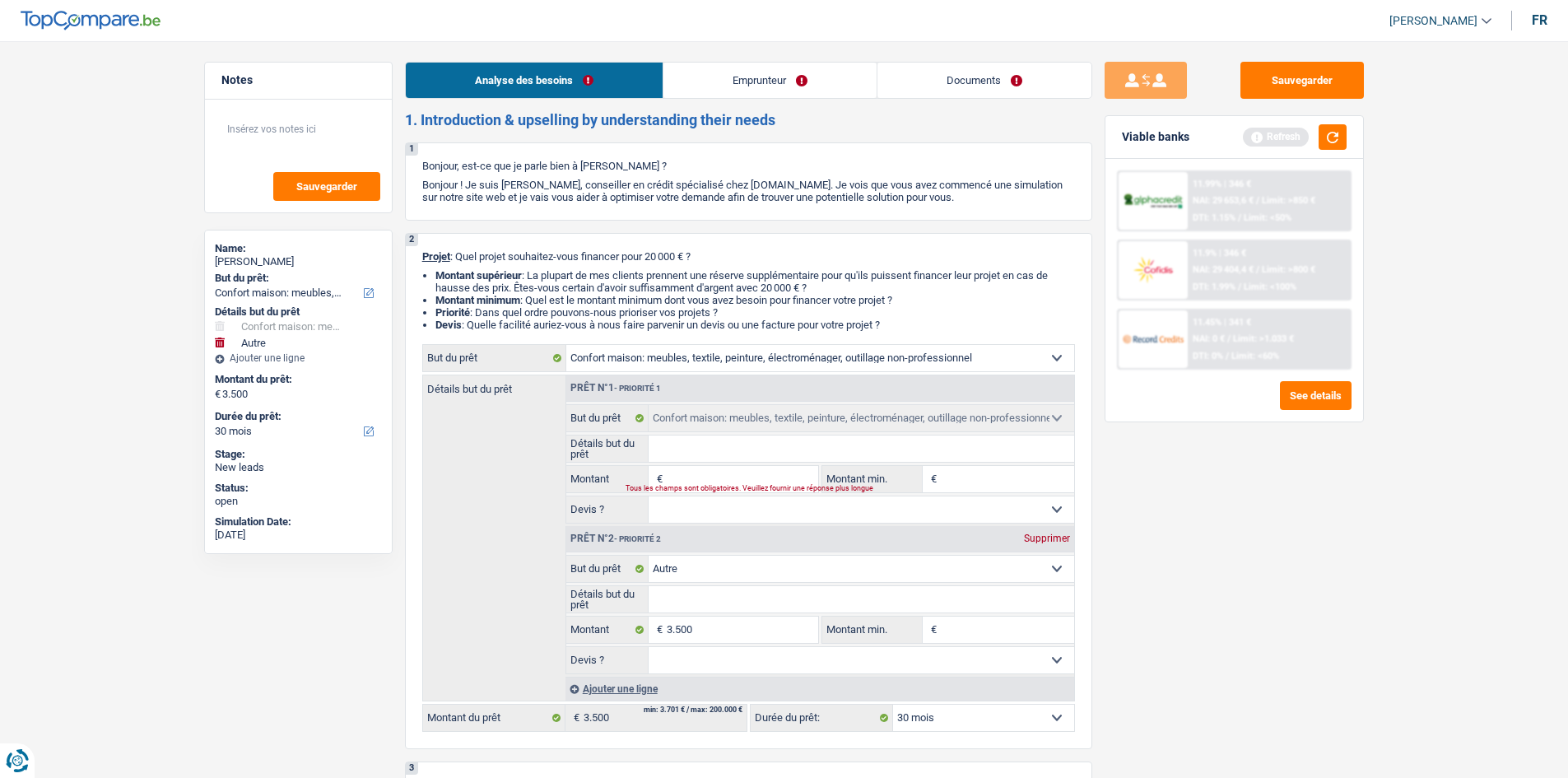 click on "Sauvegarder
Viable banks
Refresh
11.99% | 346 €
NAI: 29 653,6 €
/
Limit: >850 €
DTI: 1.15%
/
Limit: <50%
11.9% | 346 €
NAI: 29 404,4 €
/
Limit: >800 €
DTI: 1.99%
/
Limit: <100%
/       /" at bounding box center [1234, 404] 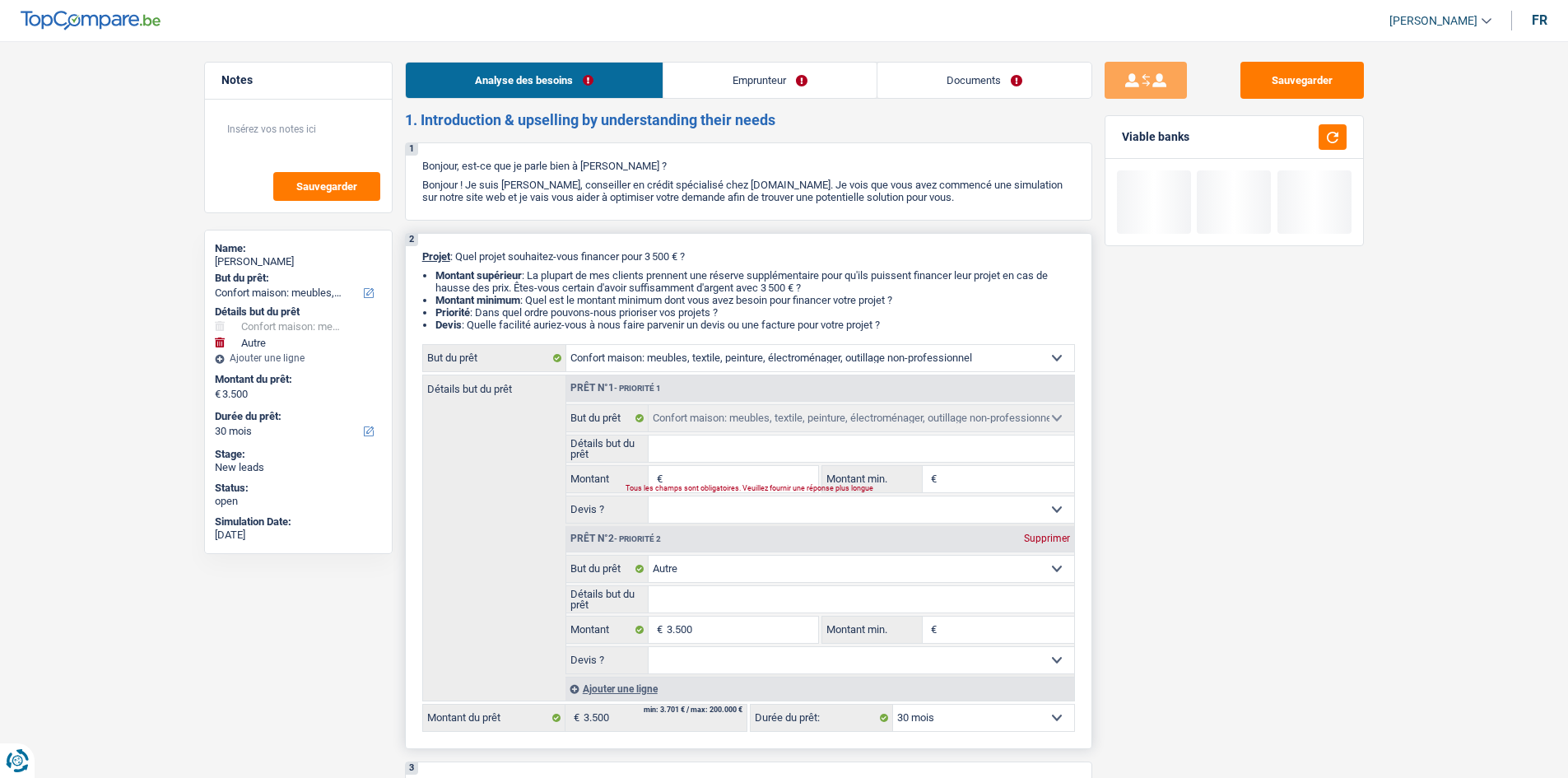 click on "Montant" at bounding box center [742, 479] 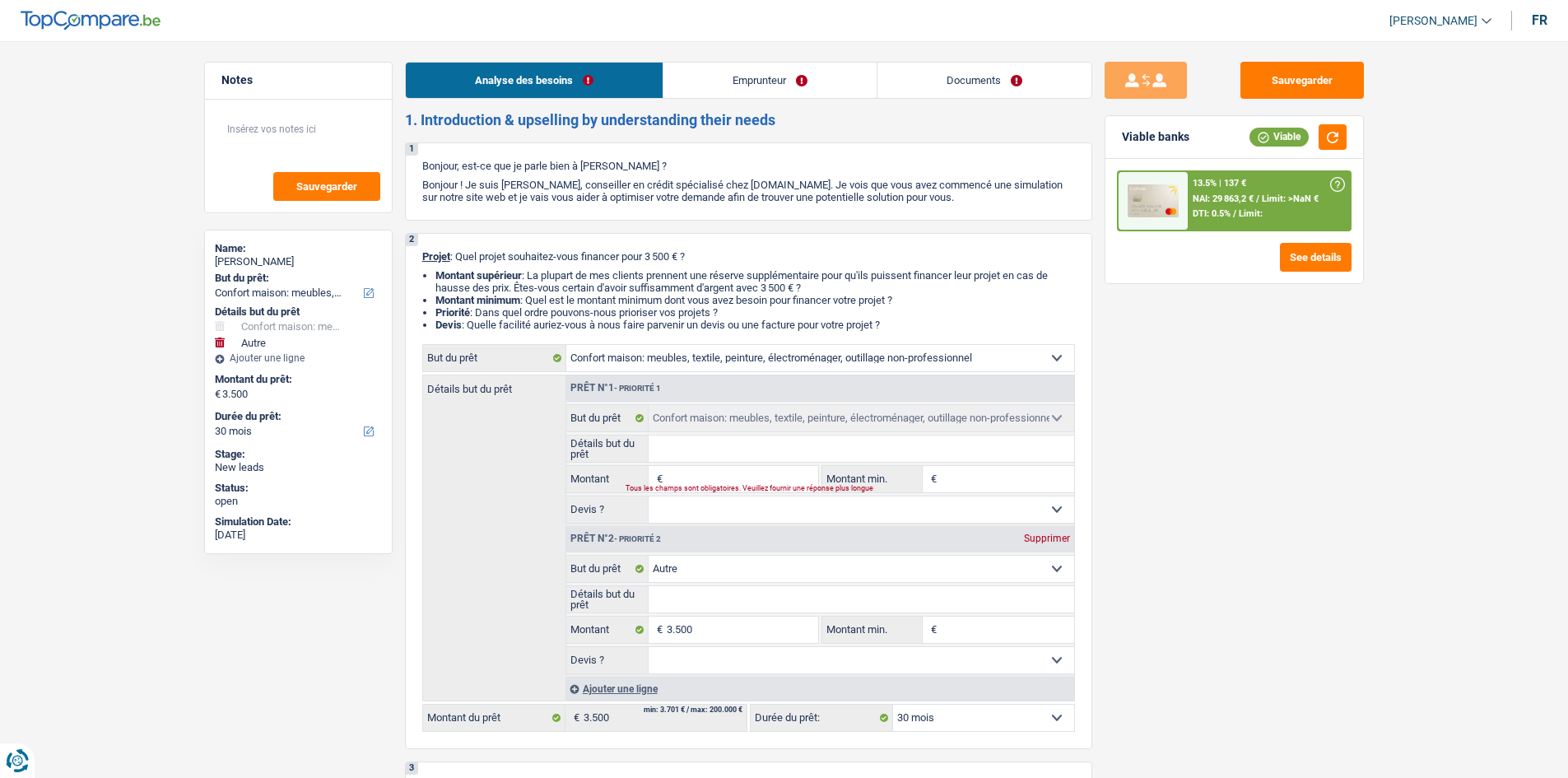 type on "1" 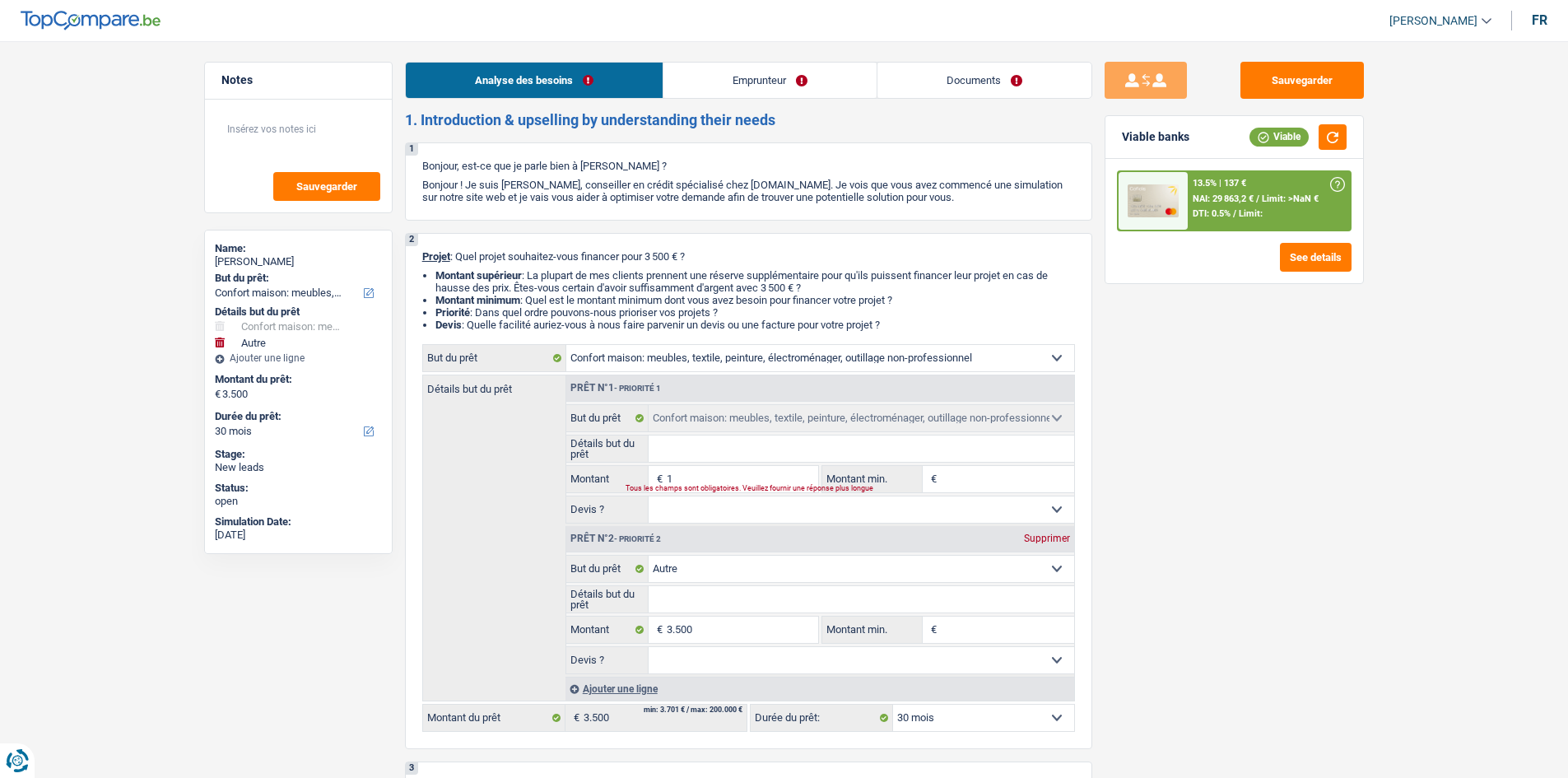 type on "1" 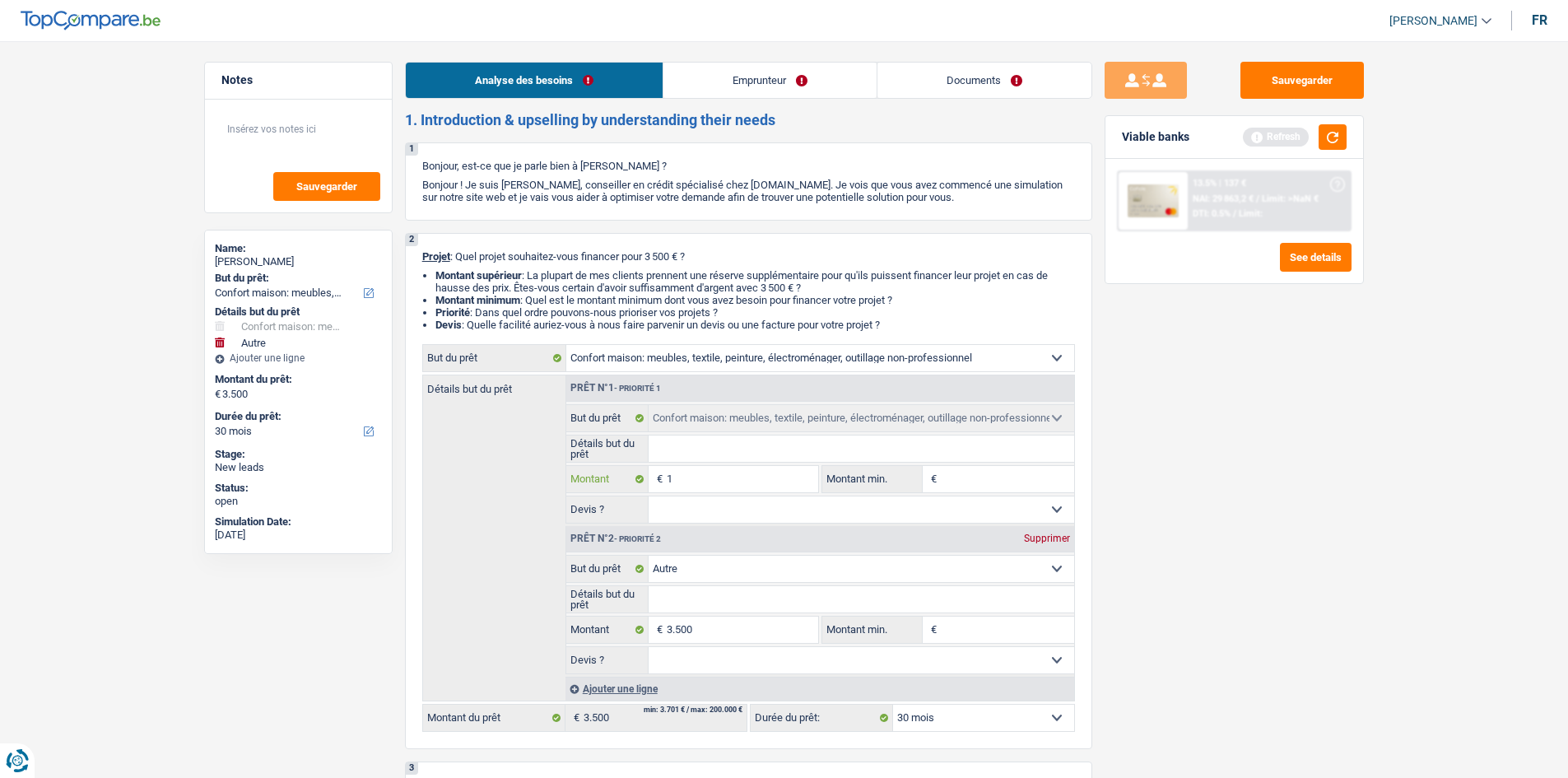 type on "16" 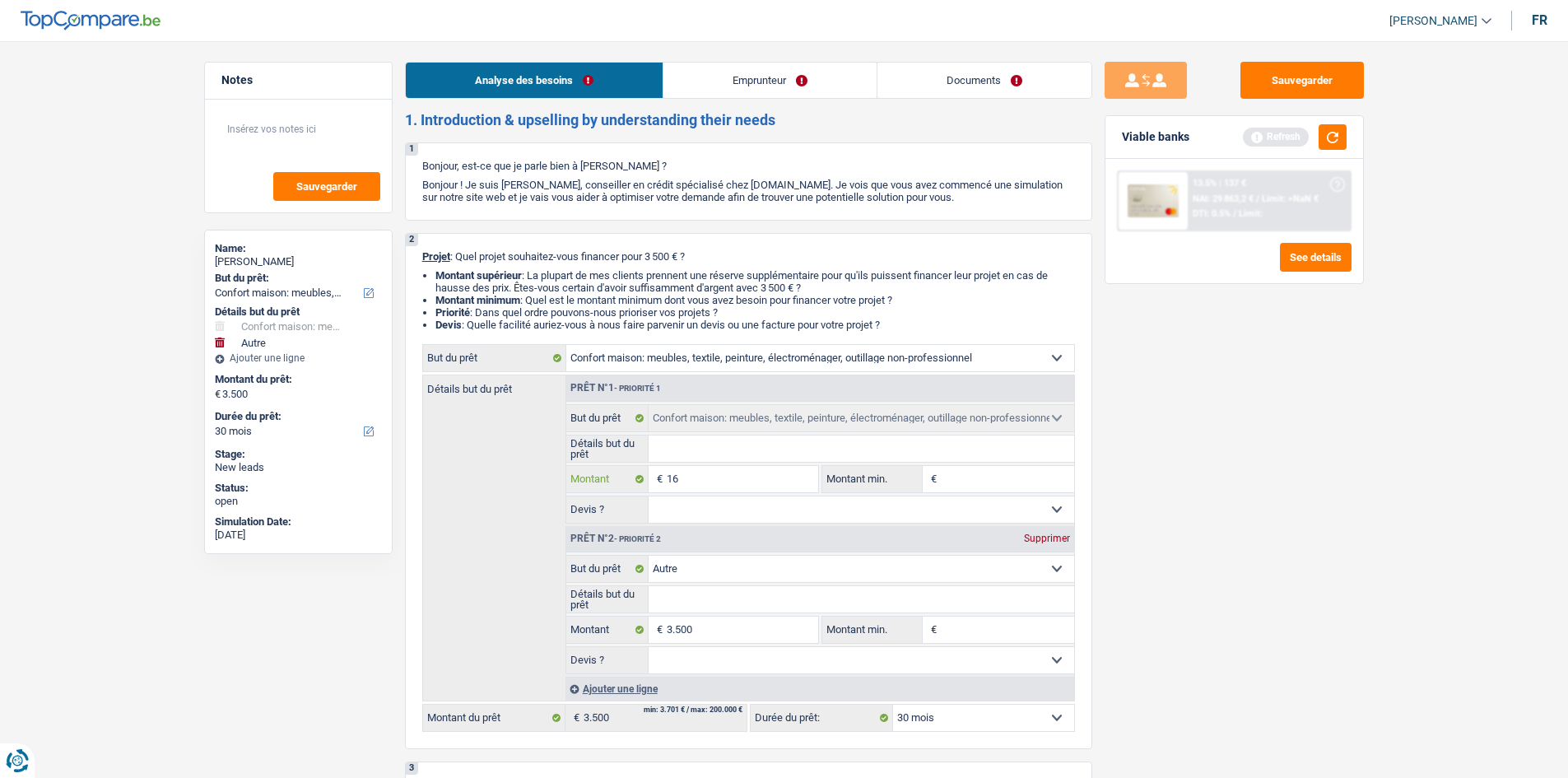 type on "165" 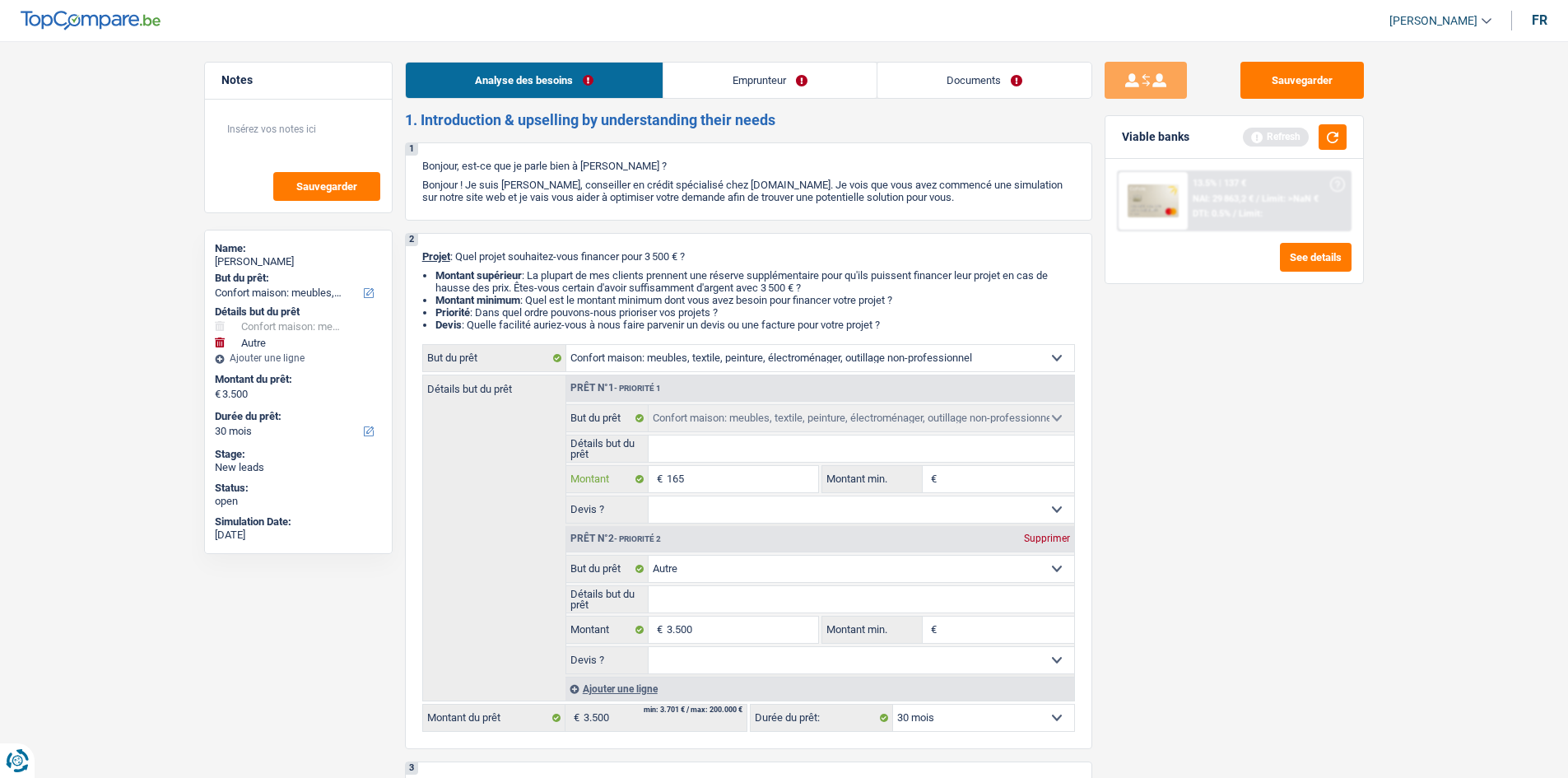type on "1.650" 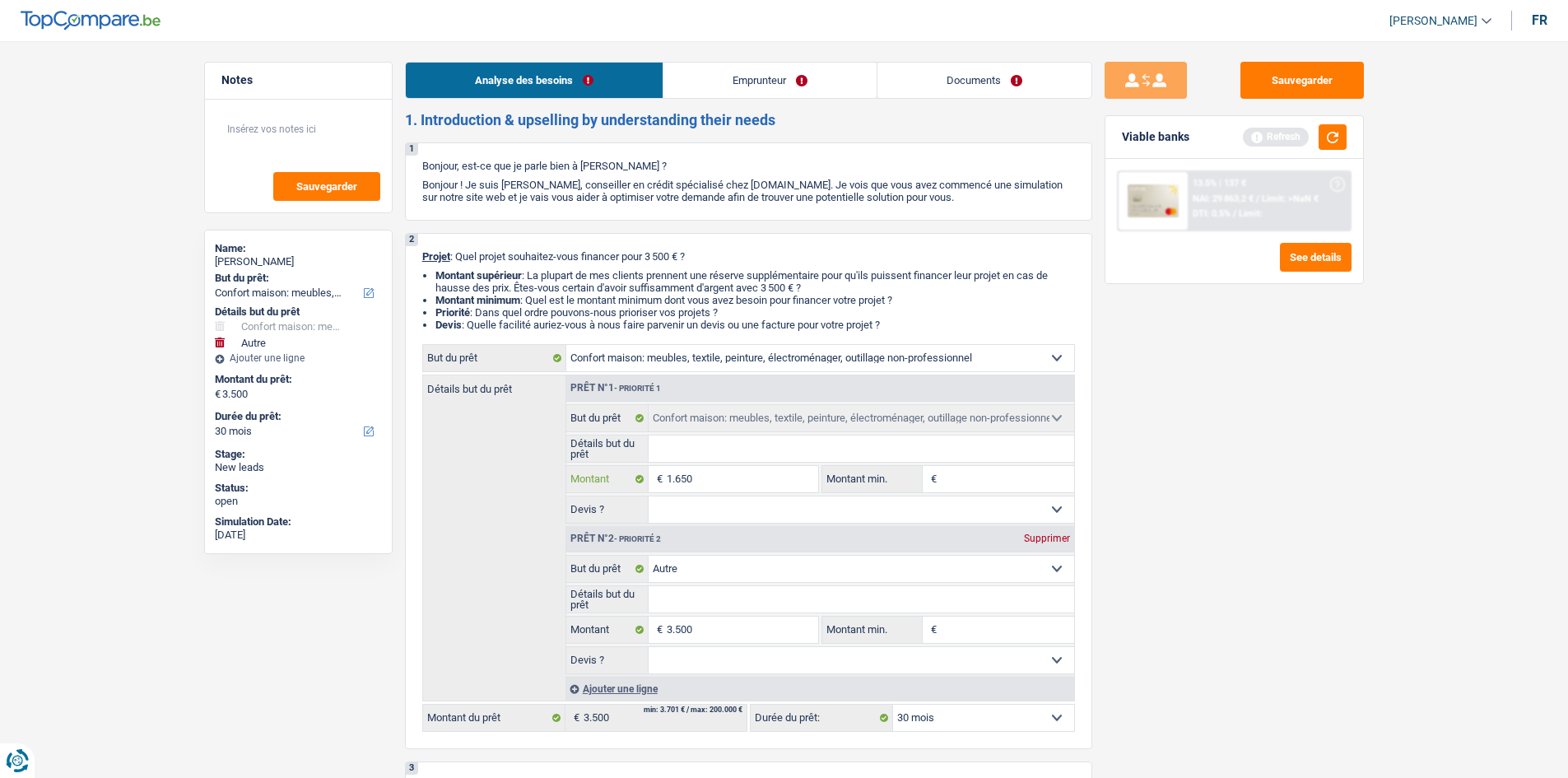 type on "16.500" 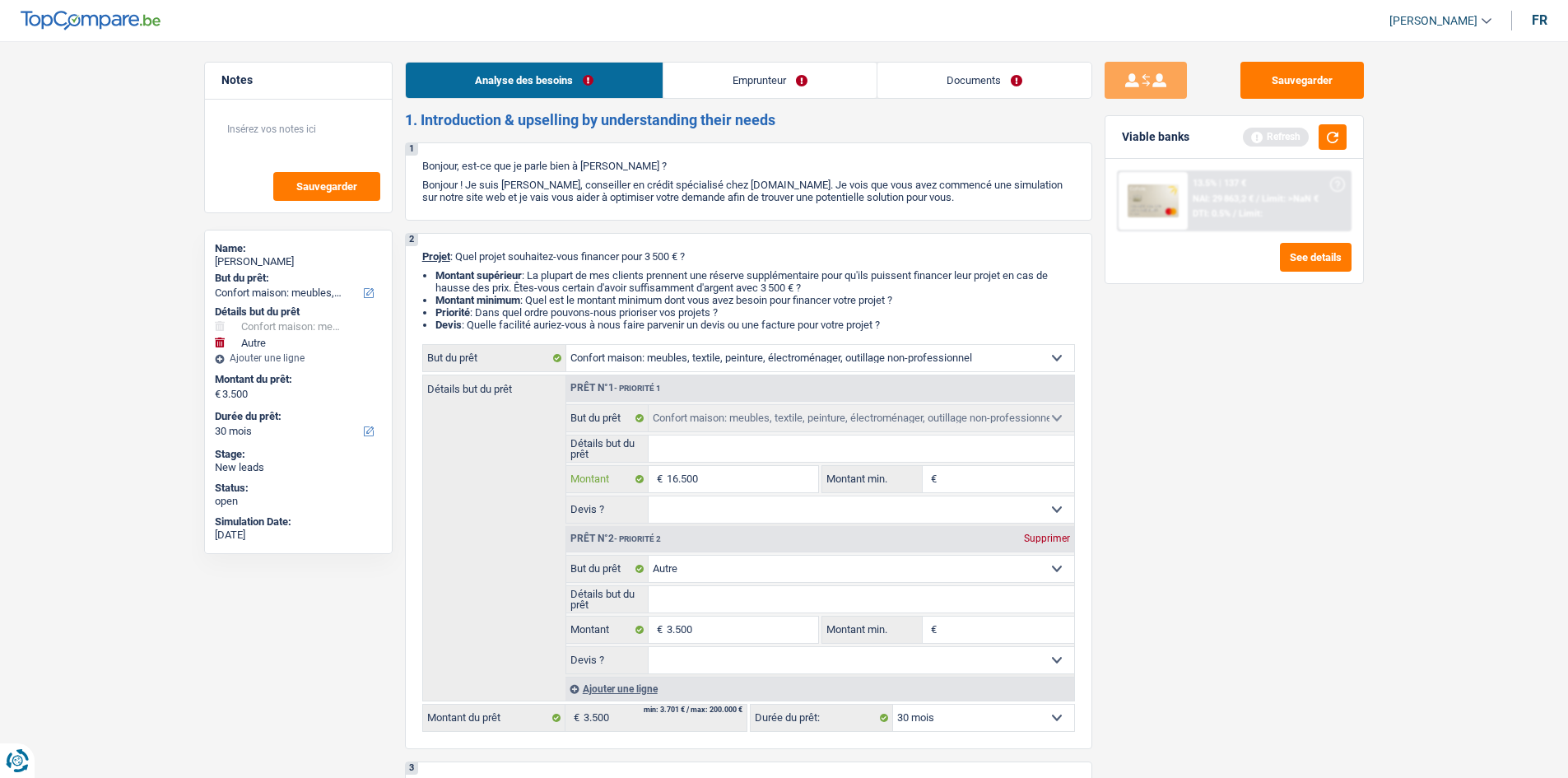 type on "16.500" 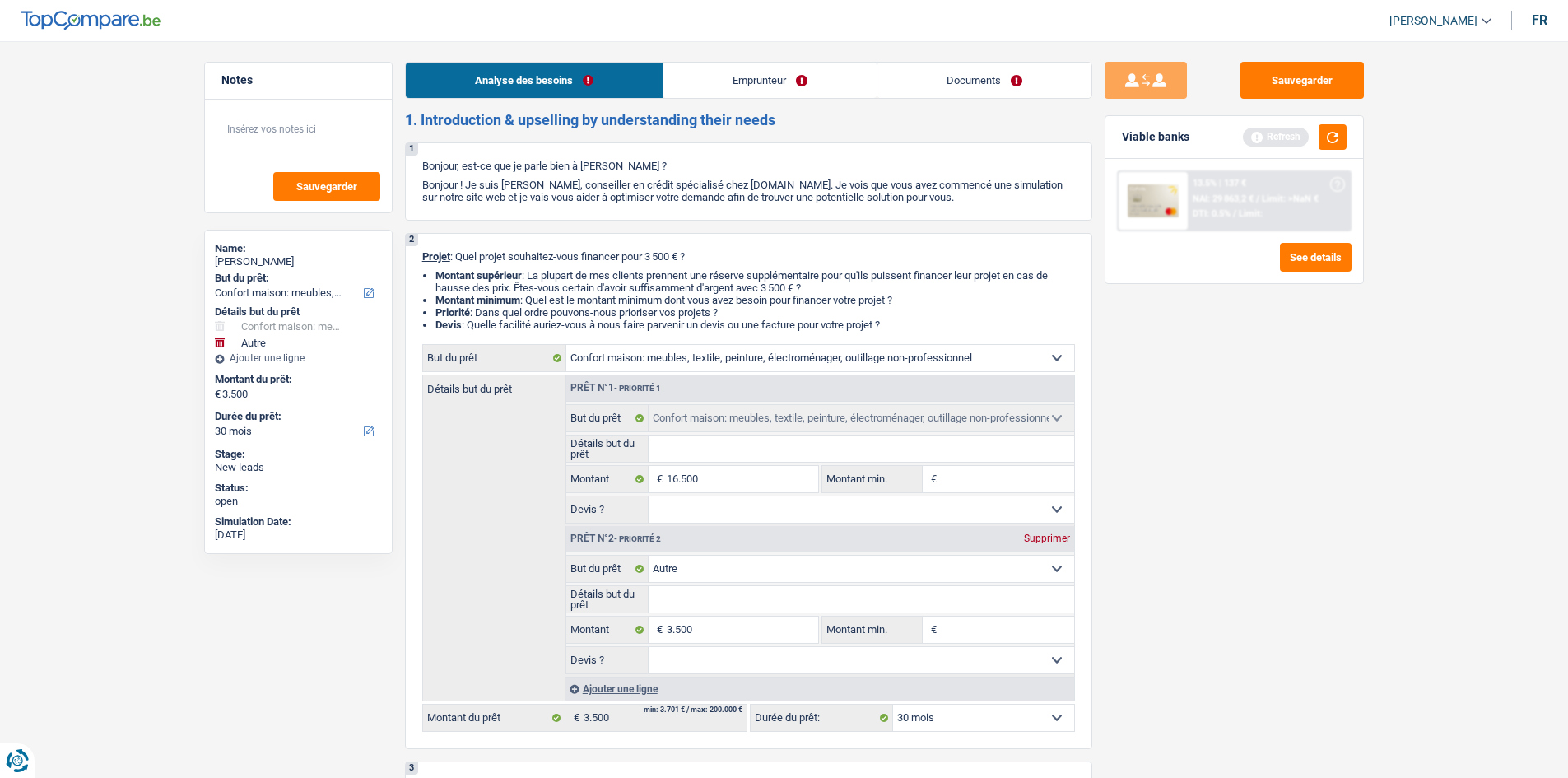type on "20.000" 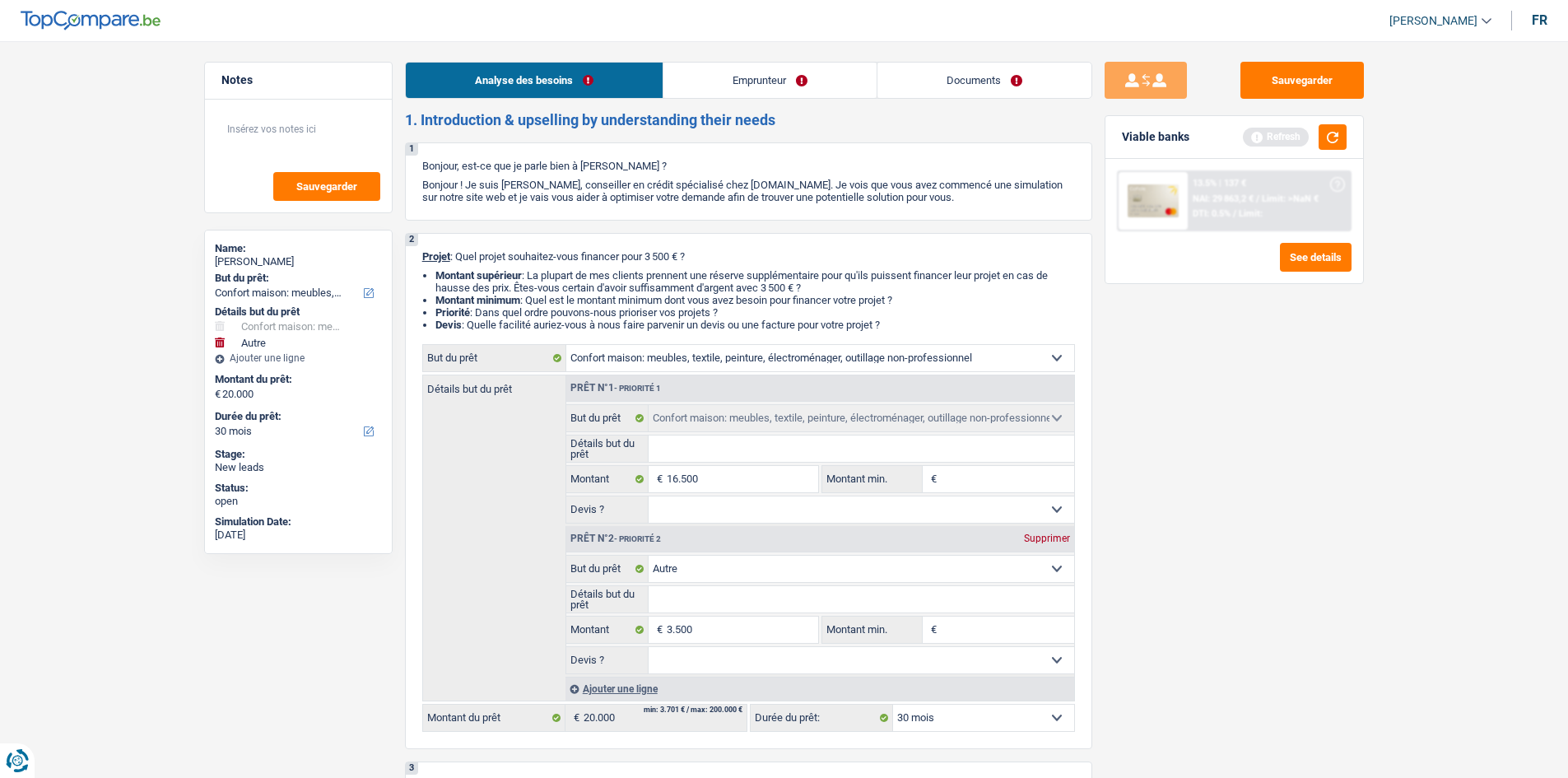 select on "84" 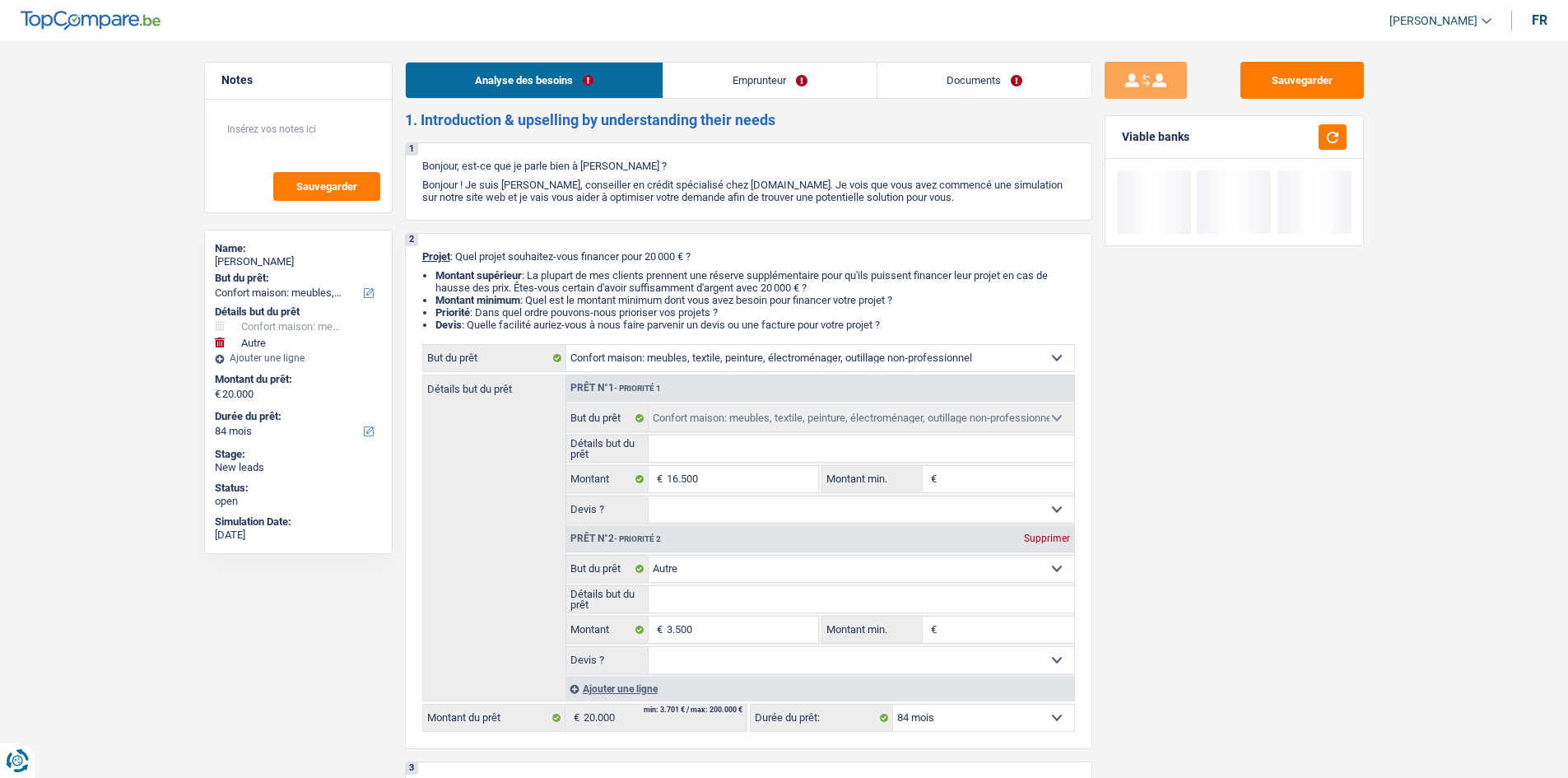 click on "Sauvegarder
Viable banks" at bounding box center (1235, 1266) 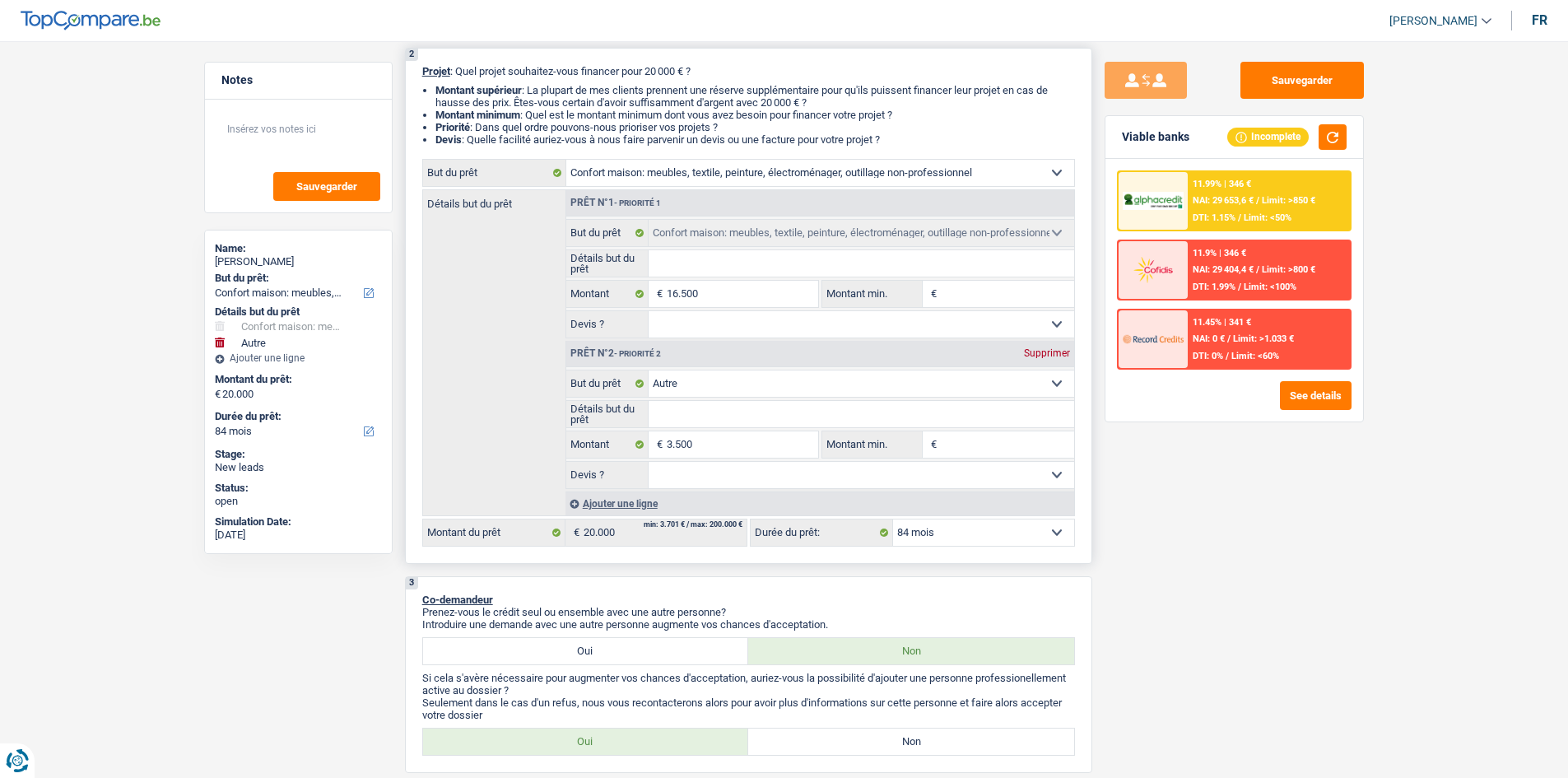 scroll, scrollTop: 0, scrollLeft: 0, axis: both 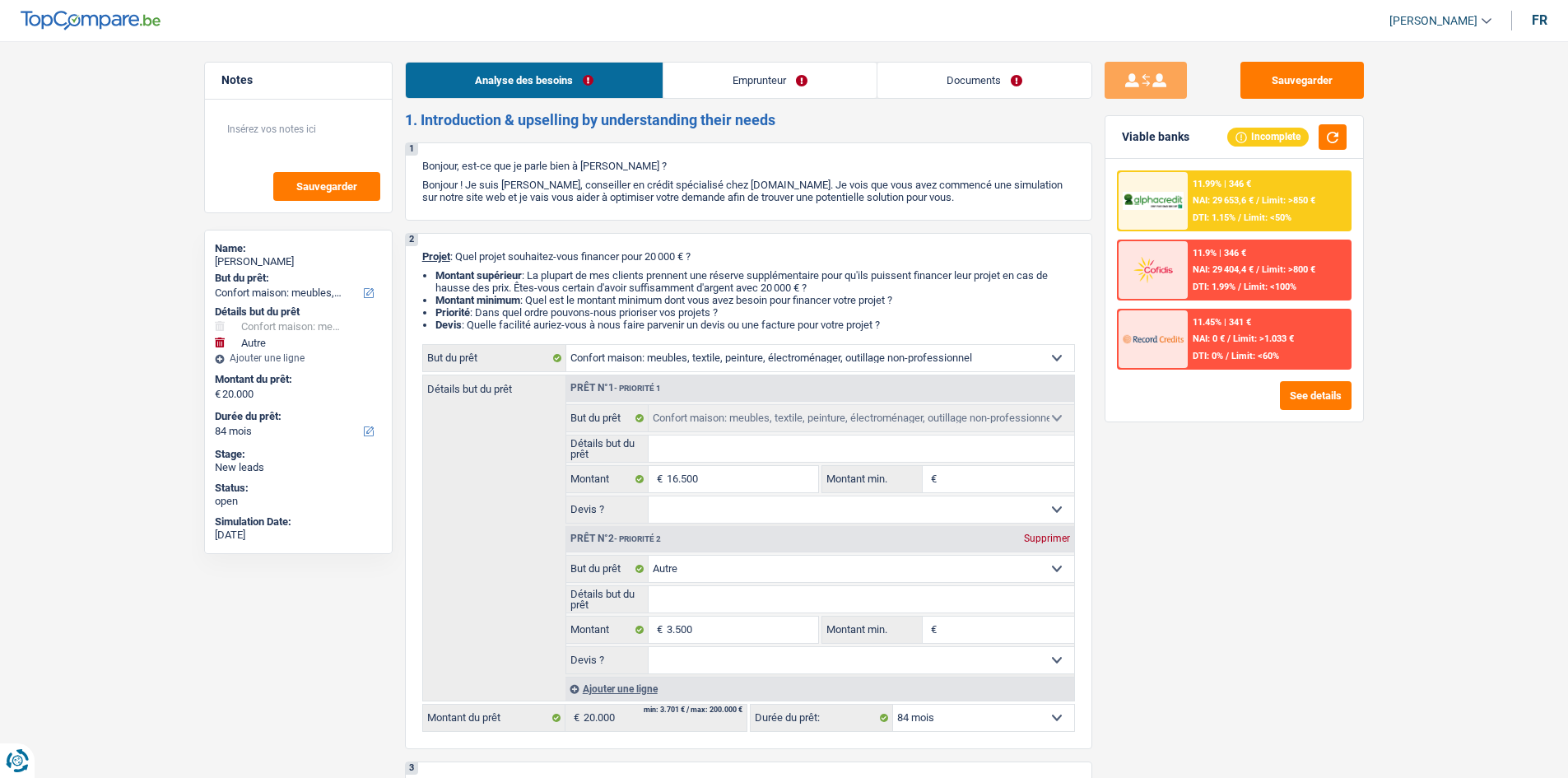 click on "Emprunteur" at bounding box center (770, 80) 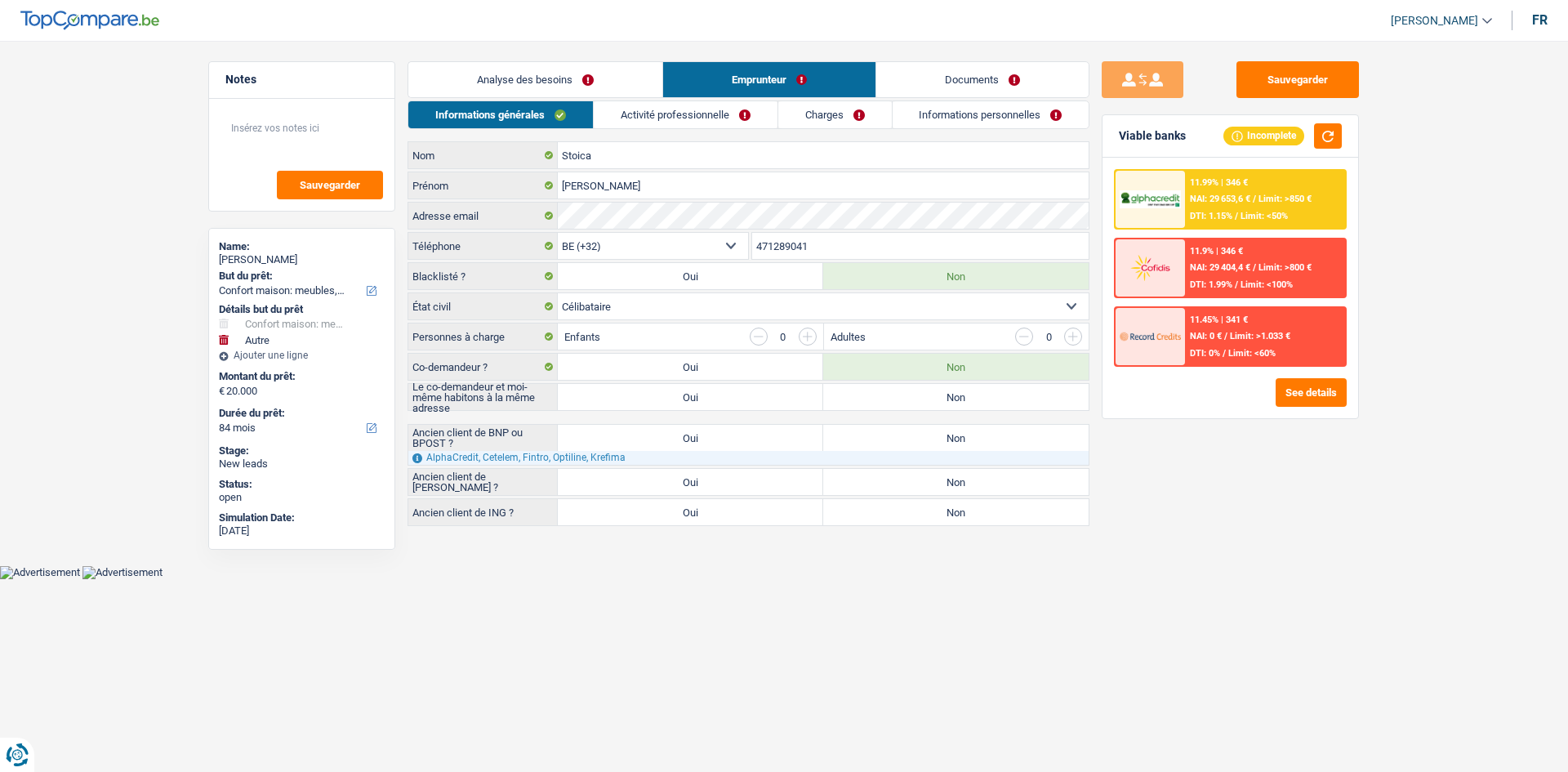click on "Activité professionnelle" at bounding box center (685, 114) 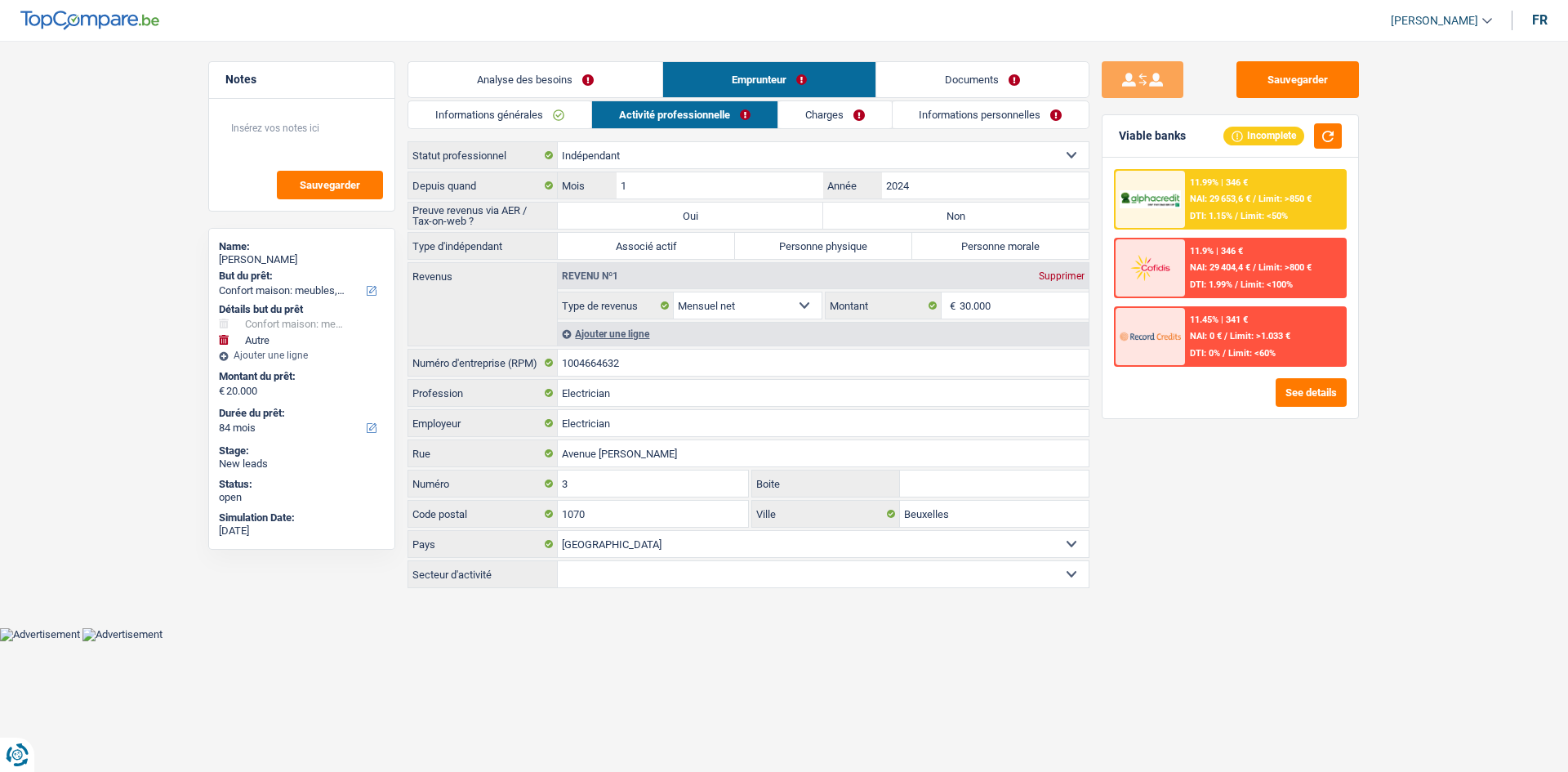 click on "Charges" at bounding box center (835, 114) 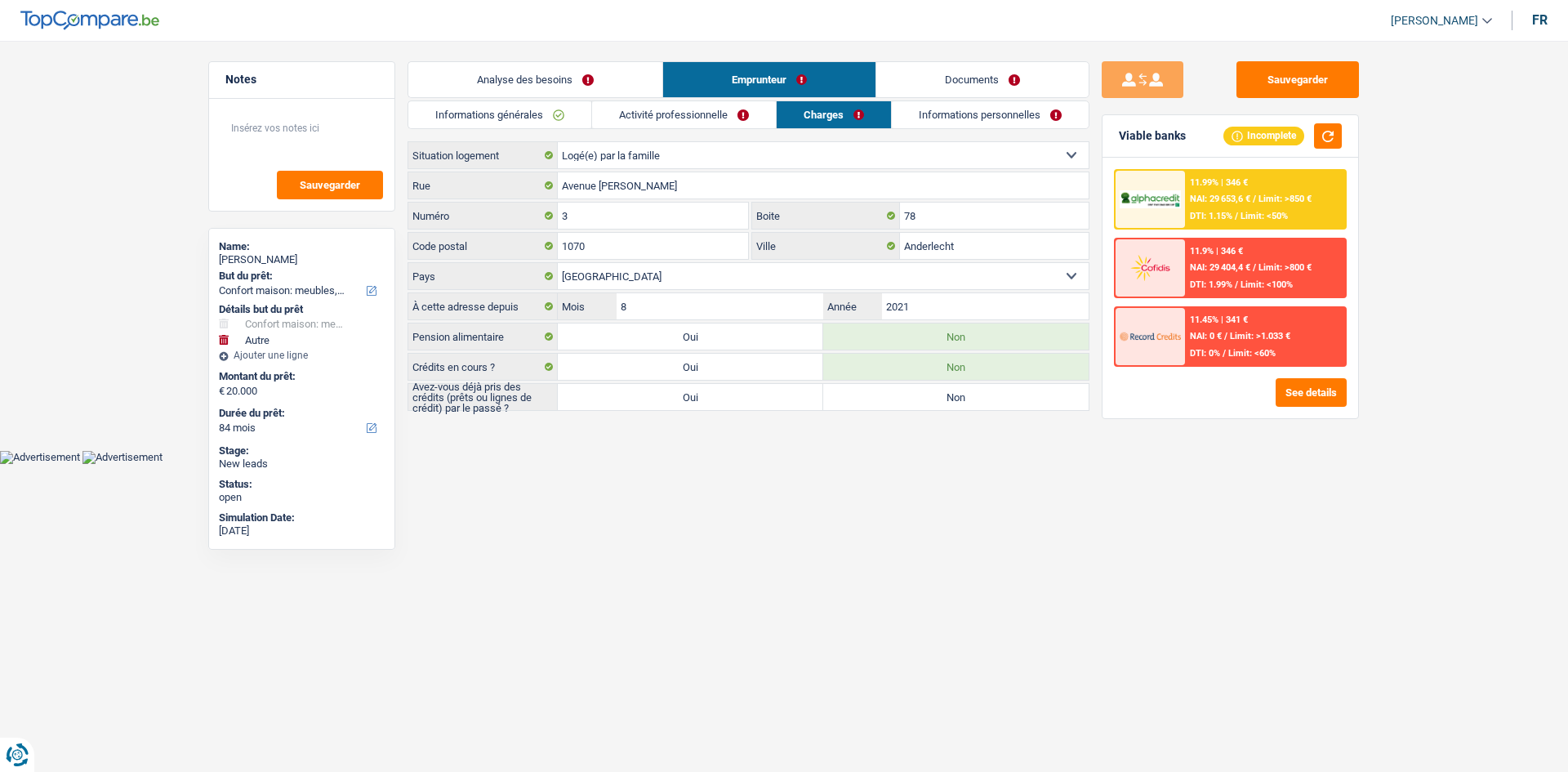 click on "Informations personnelles" at bounding box center [990, 114] 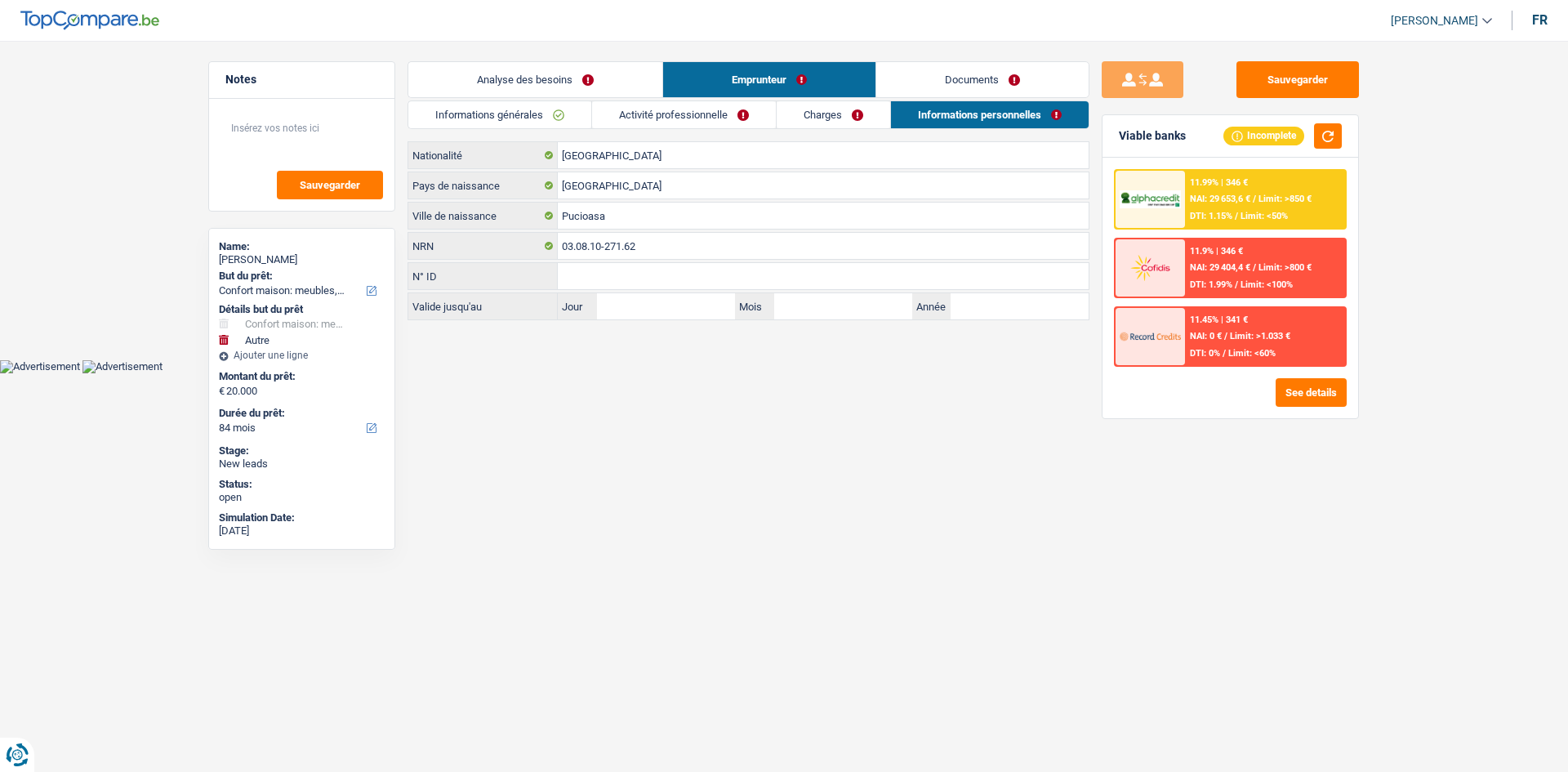 click on "Informations générales" at bounding box center [500, 114] 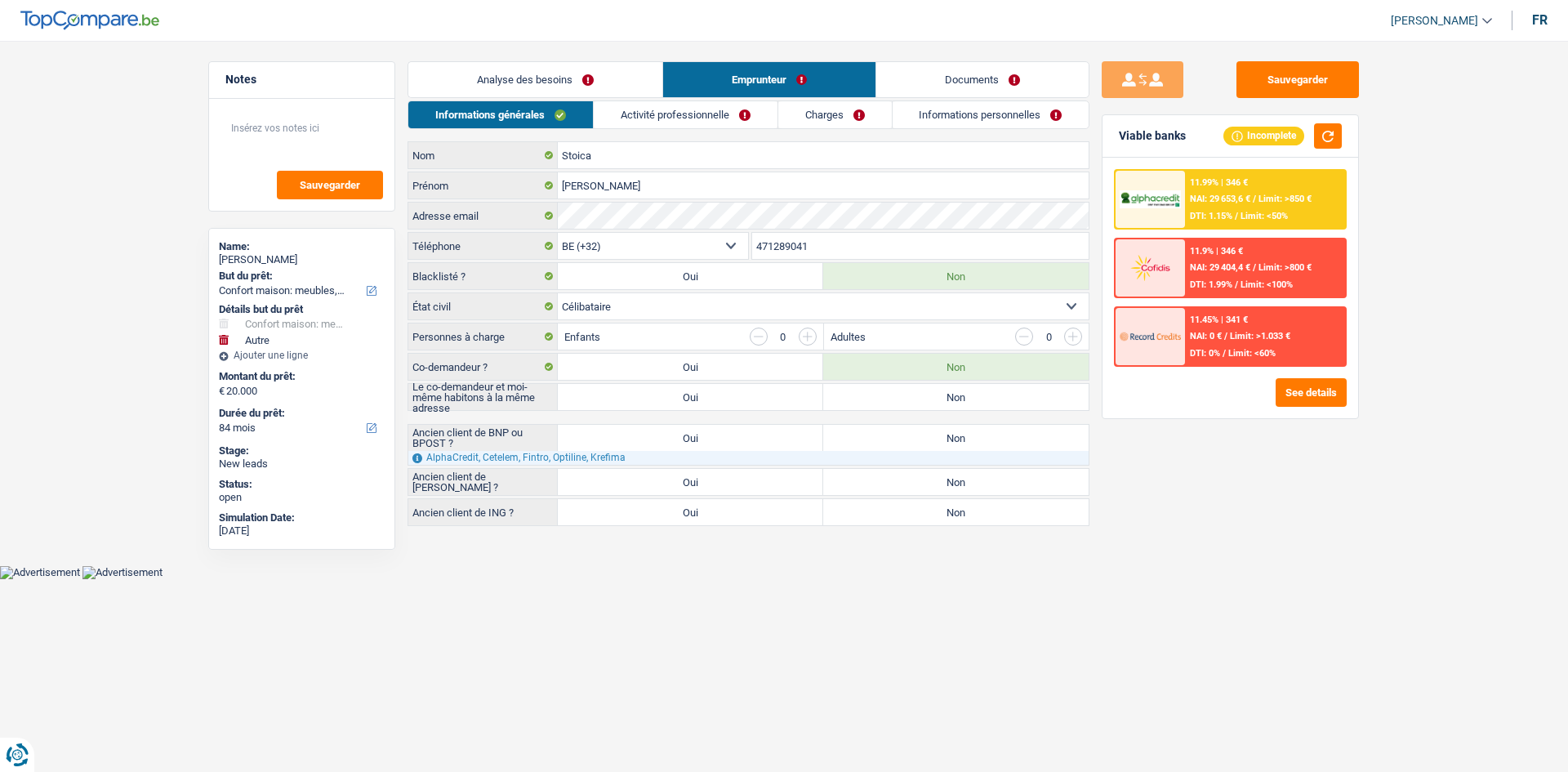 drag, startPoint x: 595, startPoint y: 91, endPoint x: 655, endPoint y: 100, distance: 60.67125 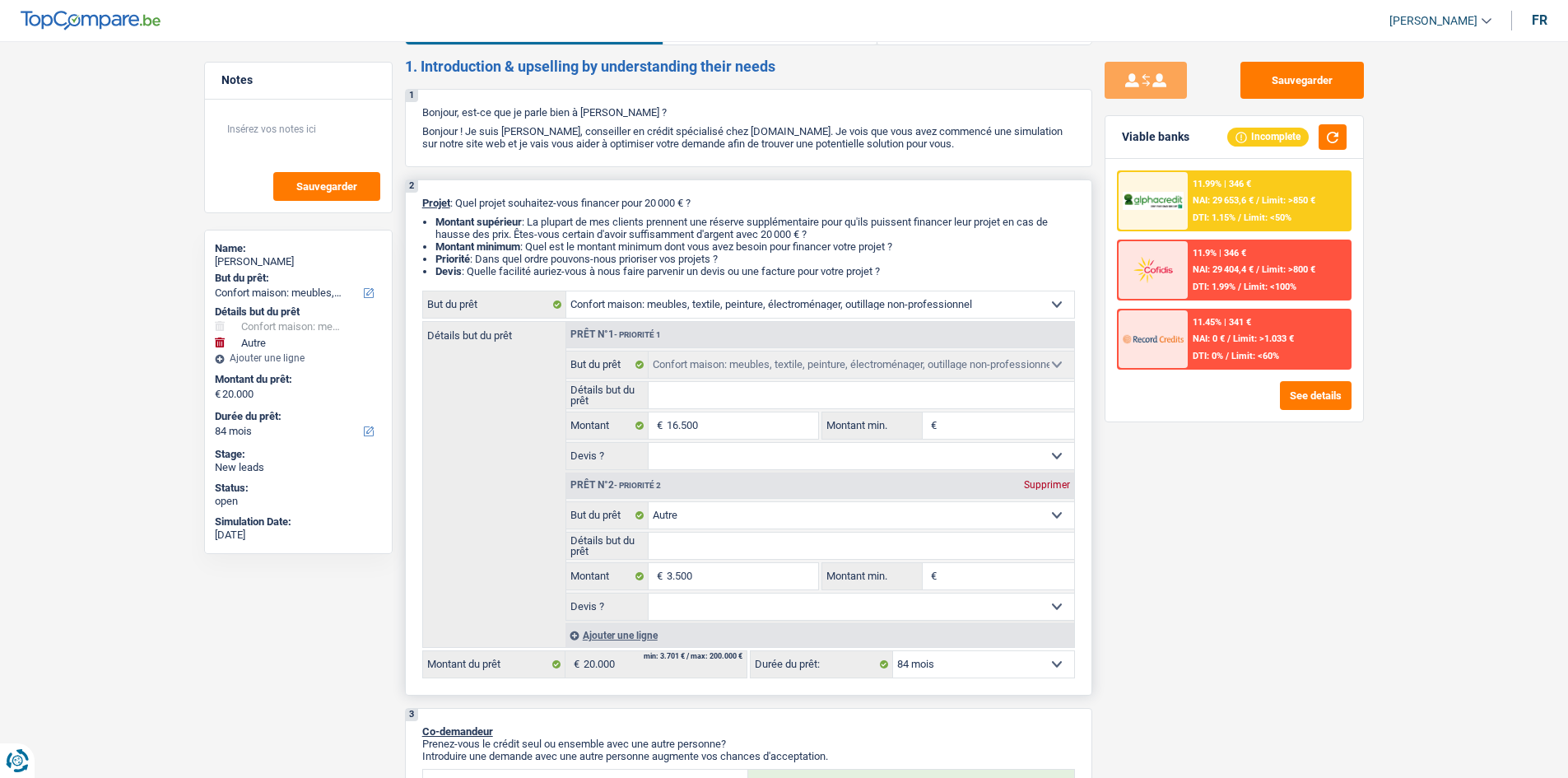scroll, scrollTop: 82, scrollLeft: 0, axis: vertical 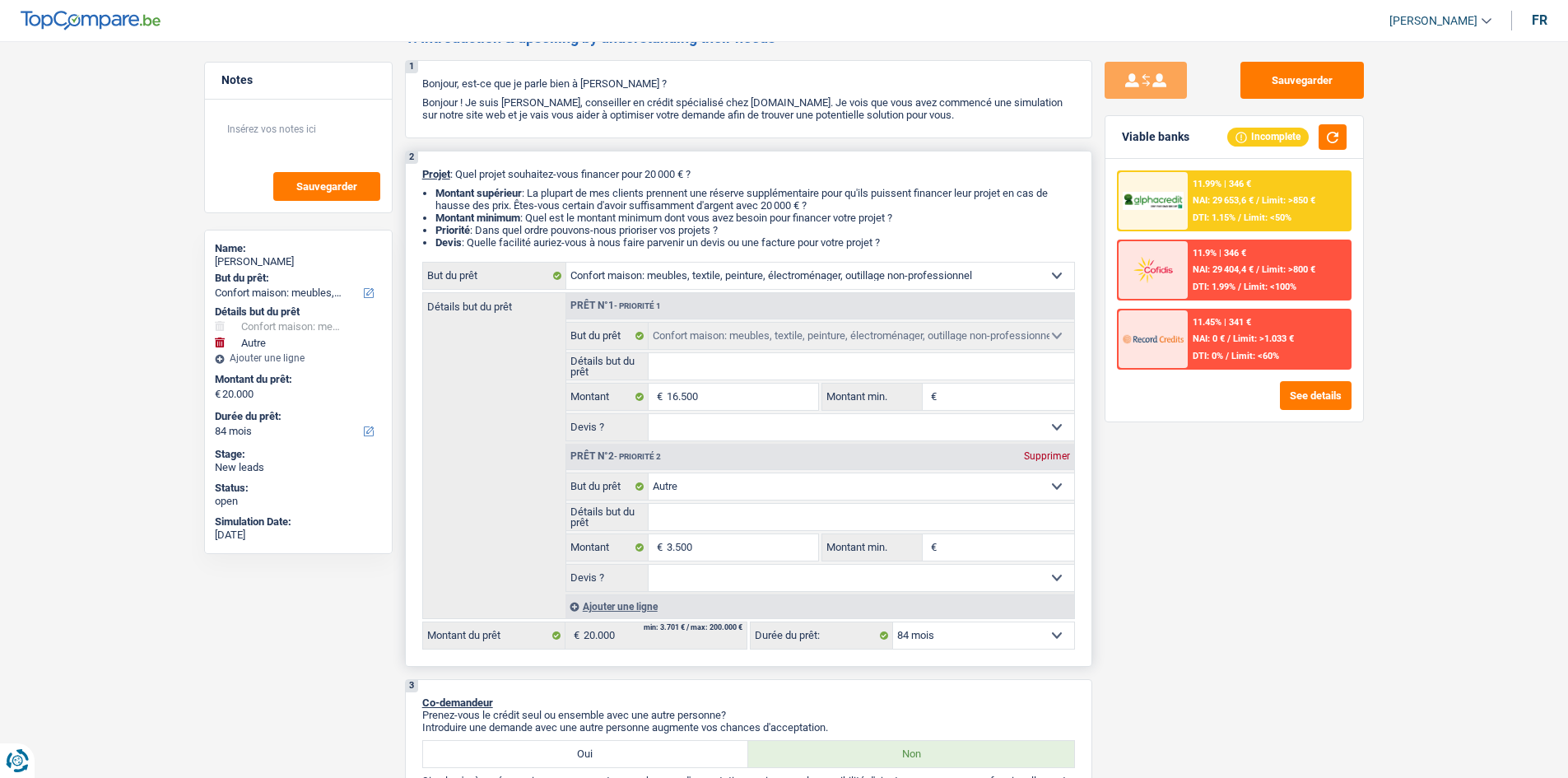 click on "Détails but du prêt" at bounding box center [861, 366] 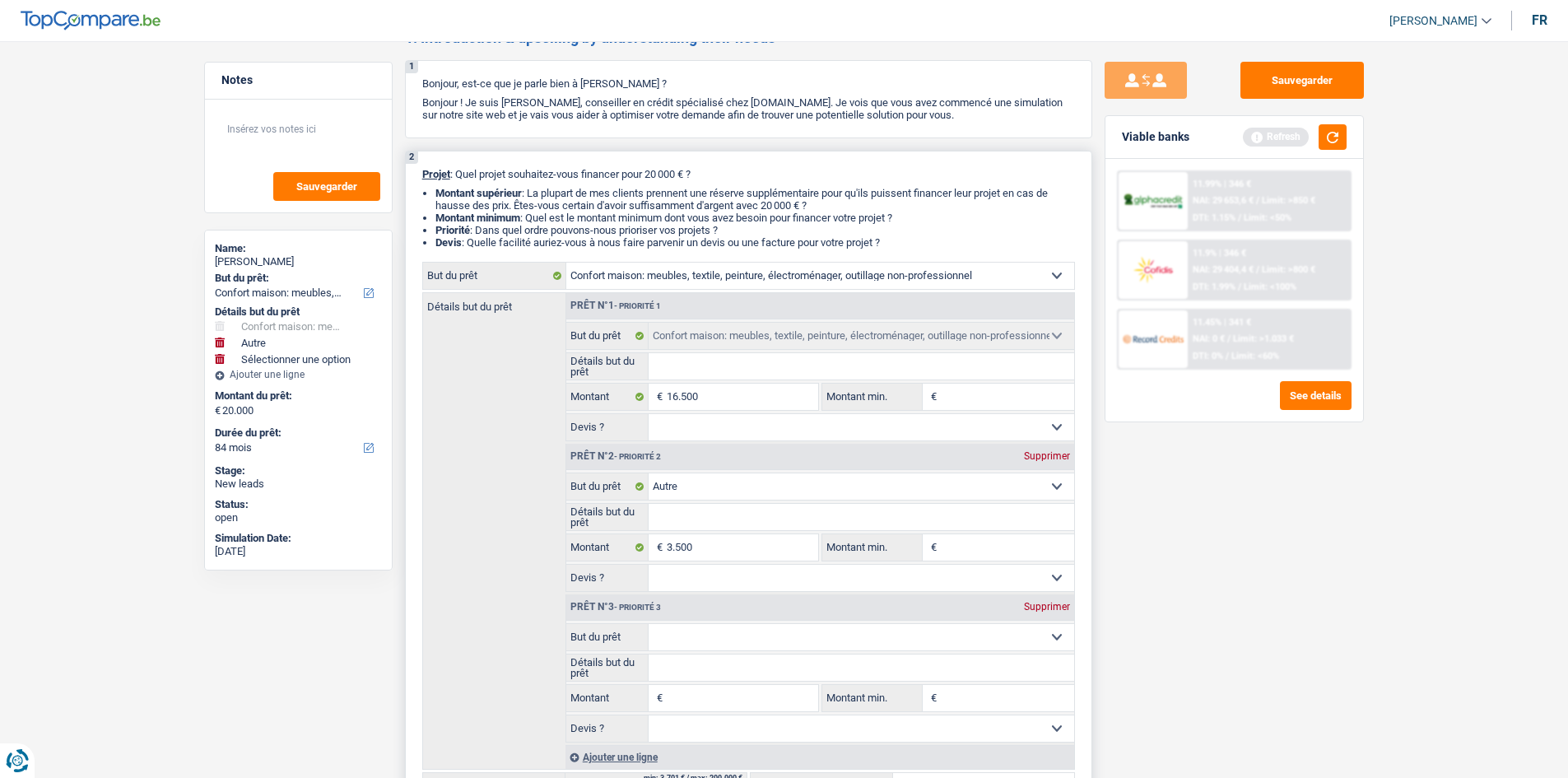 click on "Confort maison: meubles, textile, peinture, électroménager, outillage non-professionnel Hifi, multimédia, gsm, ordinateur Aménagement: frais d'installation, déménagement Evénement familial: naissance, mariage, divorce, communion, décès Frais médicaux Frais d'études Frais permis de conduire Loisirs: voyage, sport, musique Rafraîchissement: petits travaux maison et jardin Frais judiciaires Réparation voiture Prêt rénovation (non disponible pour les non-propriétaires) Prêt énergie (non disponible pour les non-propriétaires) Prêt voiture Taxes, impôts non professionnels Rénovation bien à l'étranger Dettes familiales Assurance Autre
Sélectionner une option" at bounding box center [861, 637] 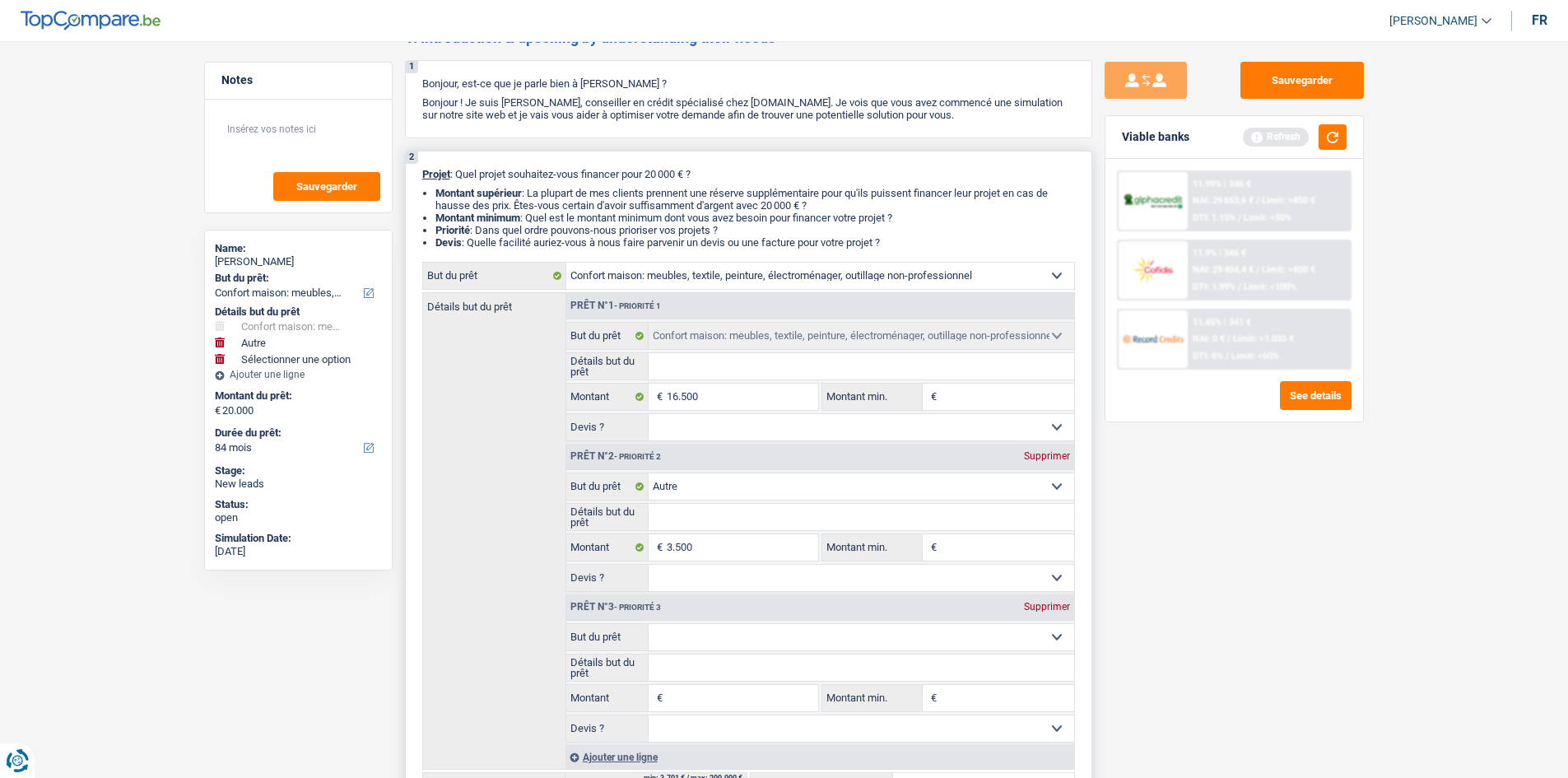 select on "tech" 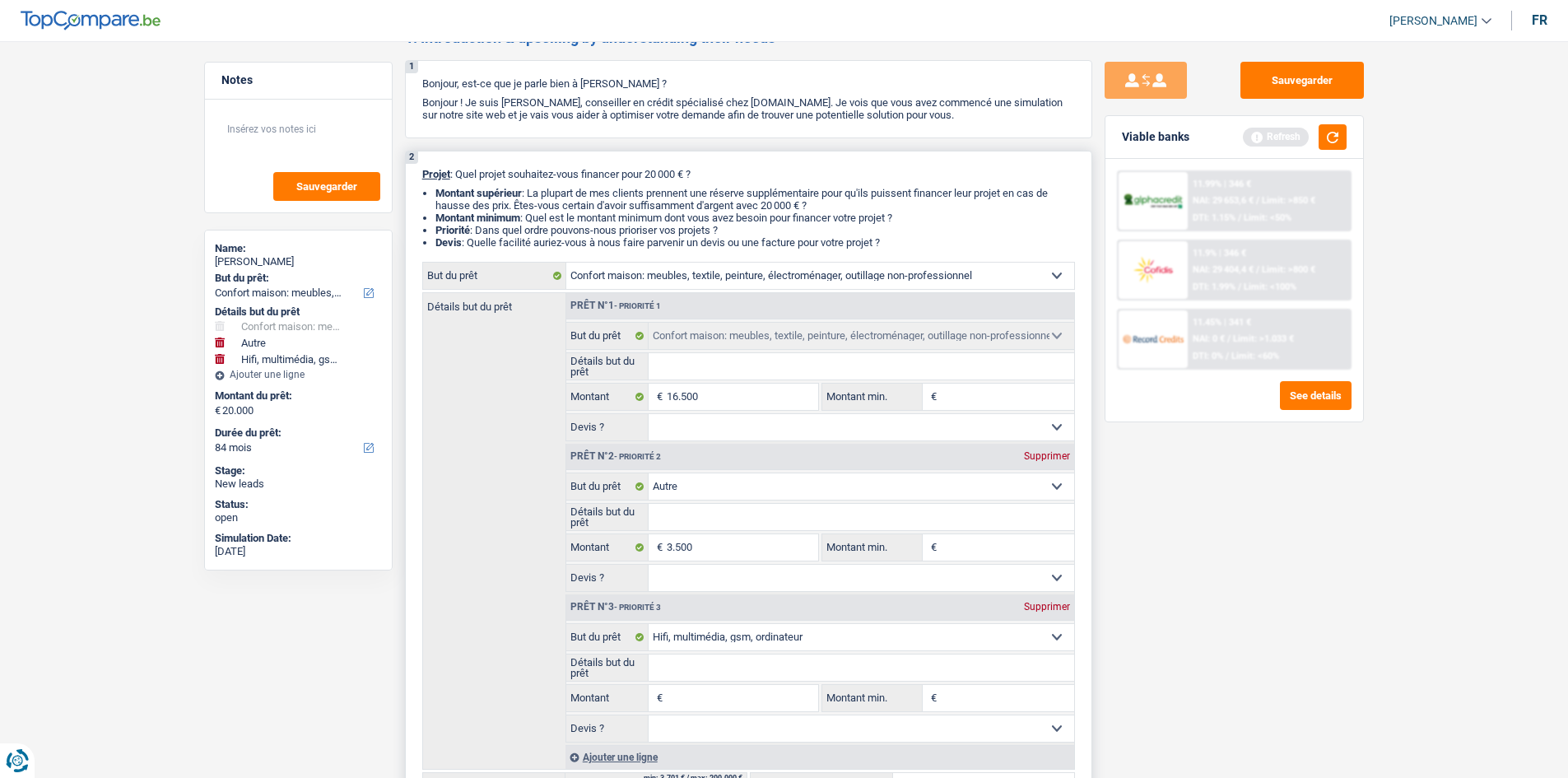 drag, startPoint x: 724, startPoint y: 690, endPoint x: 761, endPoint y: 701, distance: 38.600518 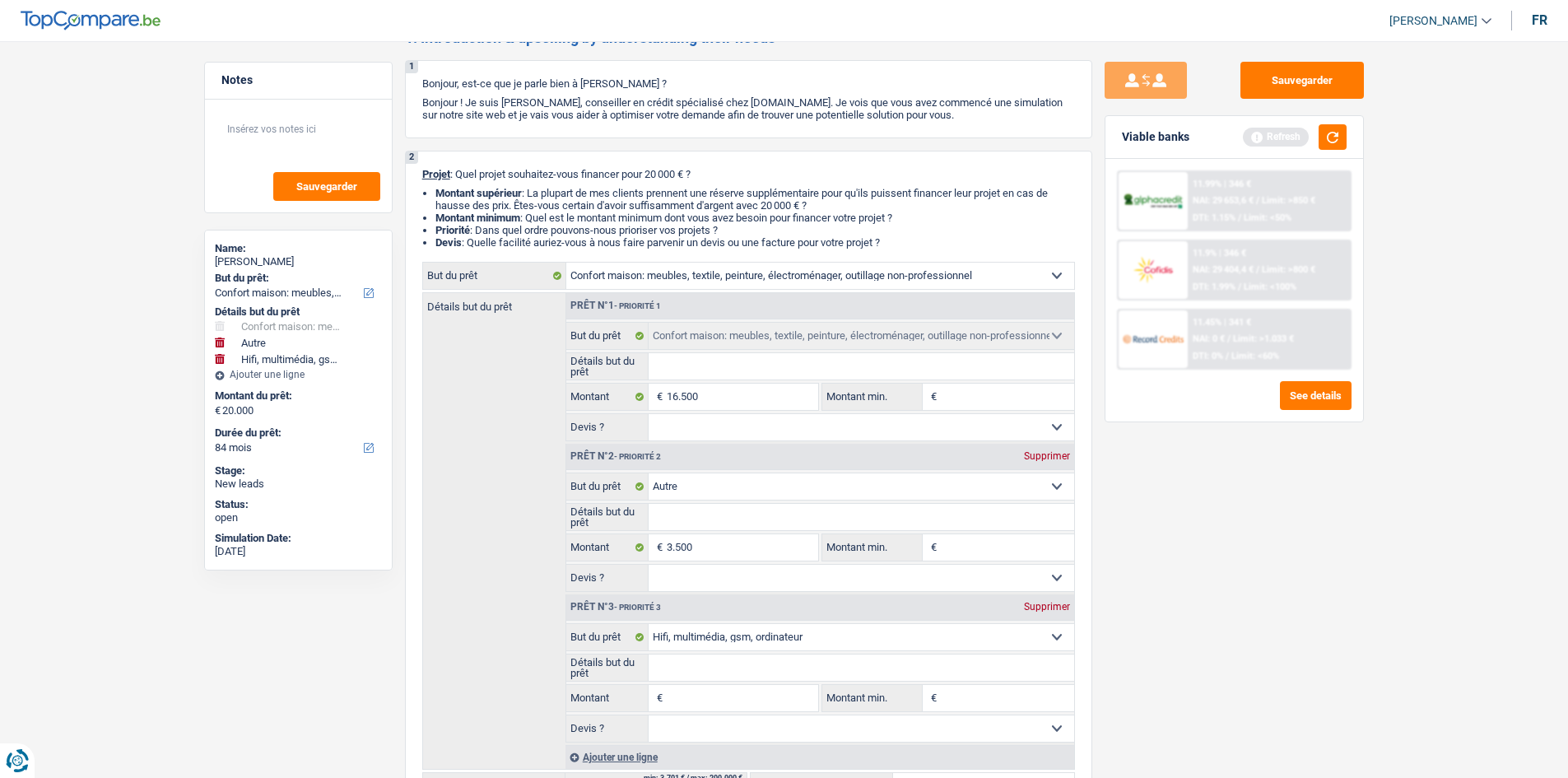 type on "3" 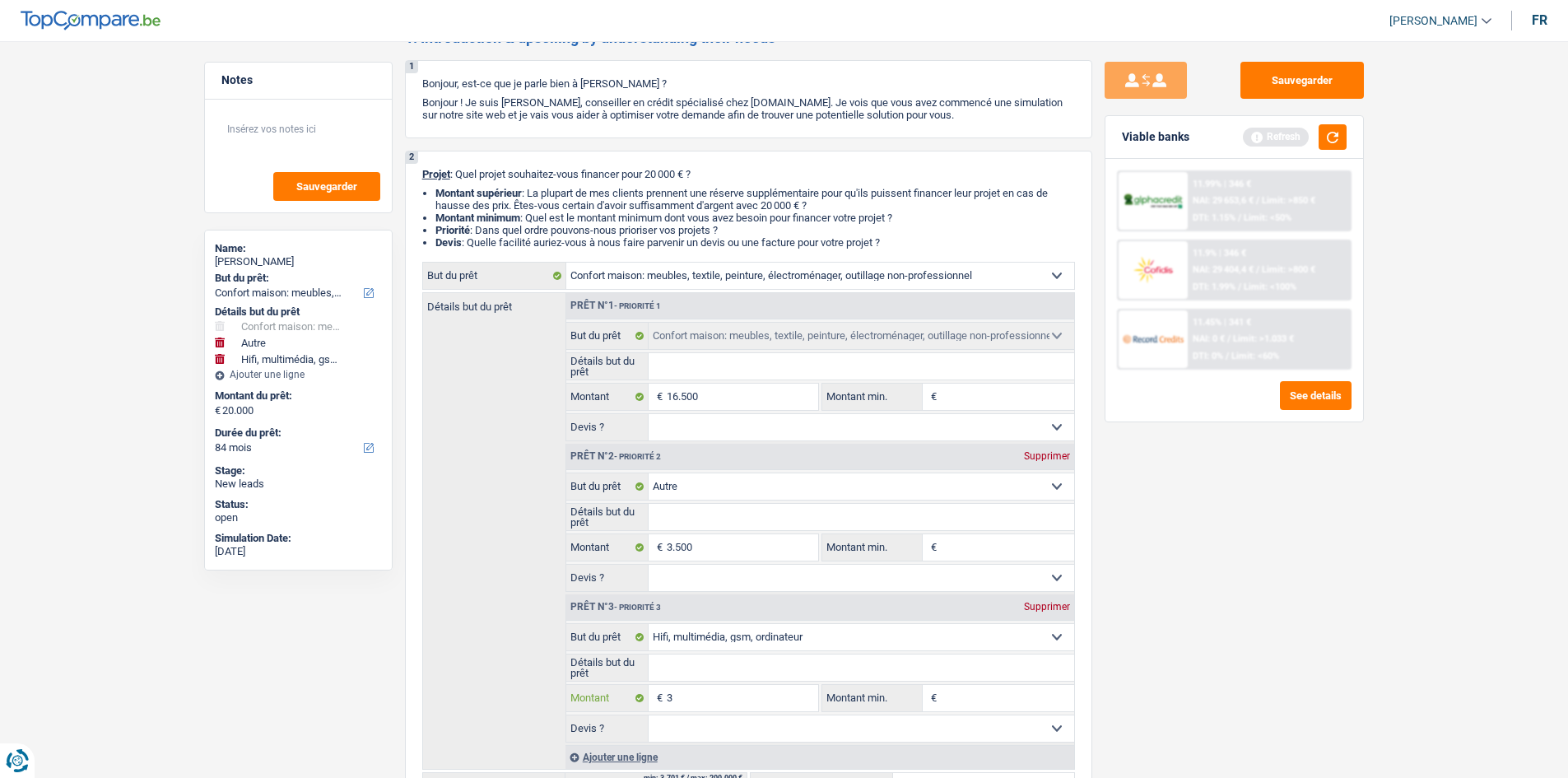 type on "35" 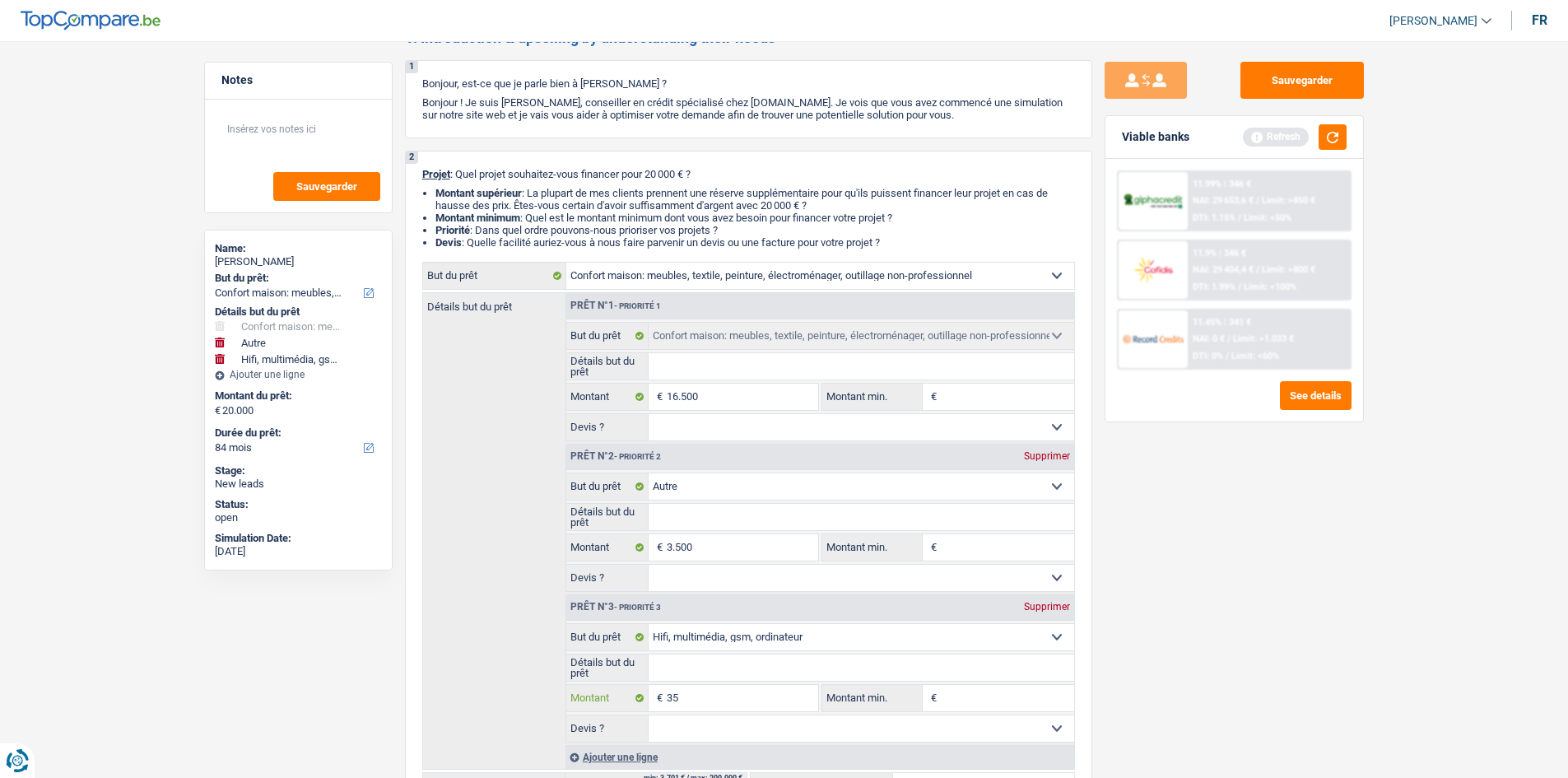 type on "350" 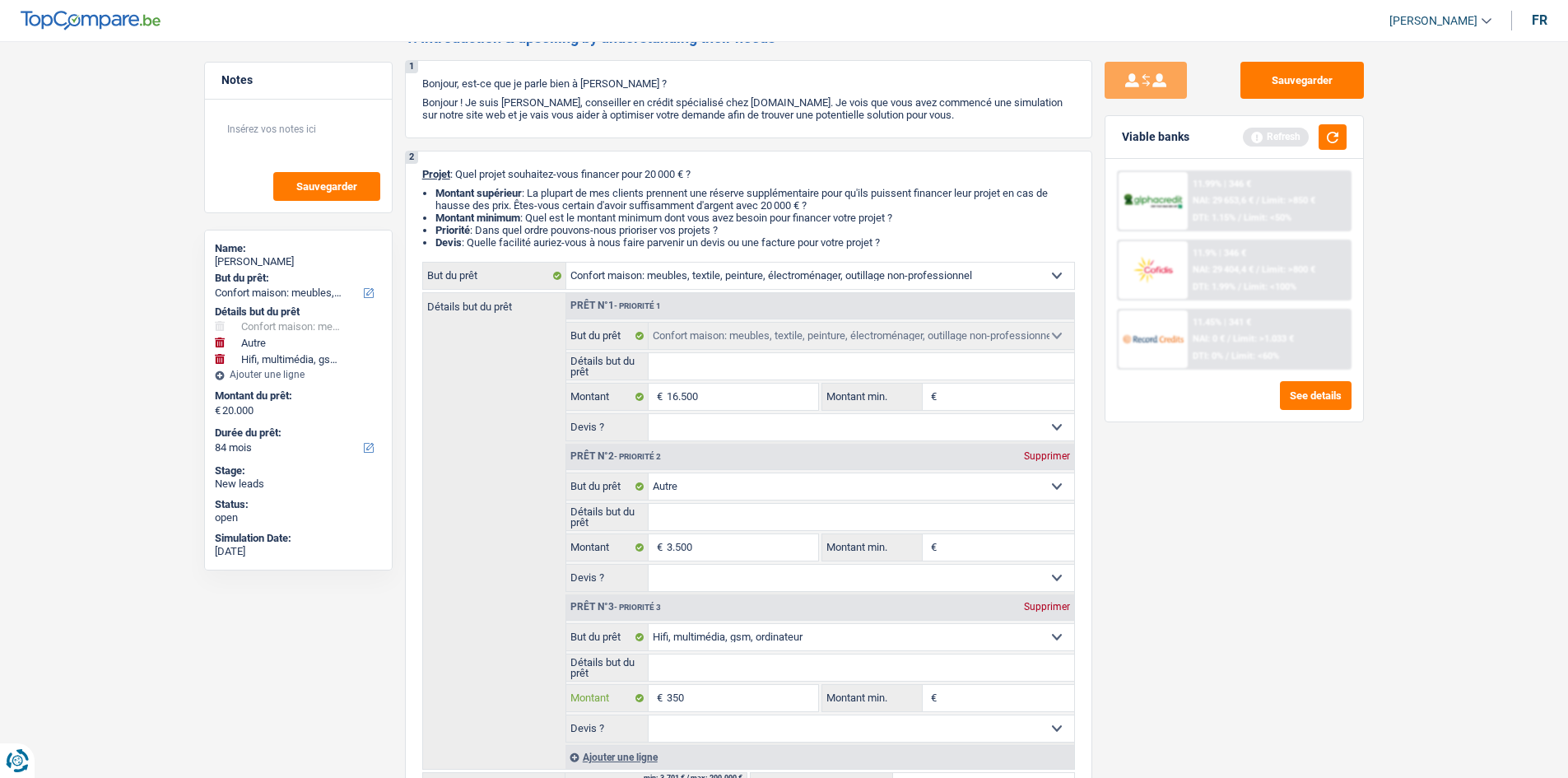 type on "3.500" 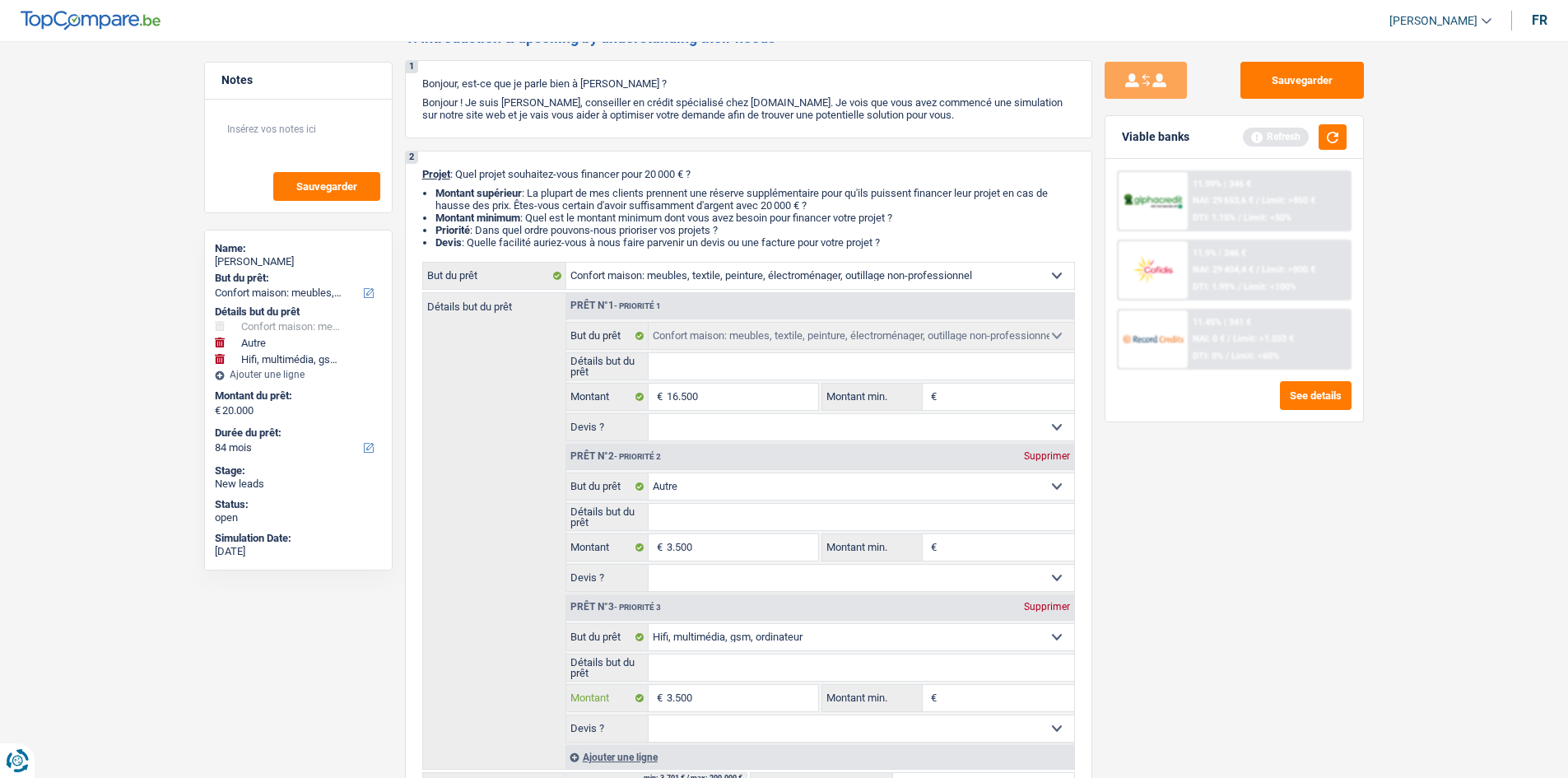 type on "3.500" 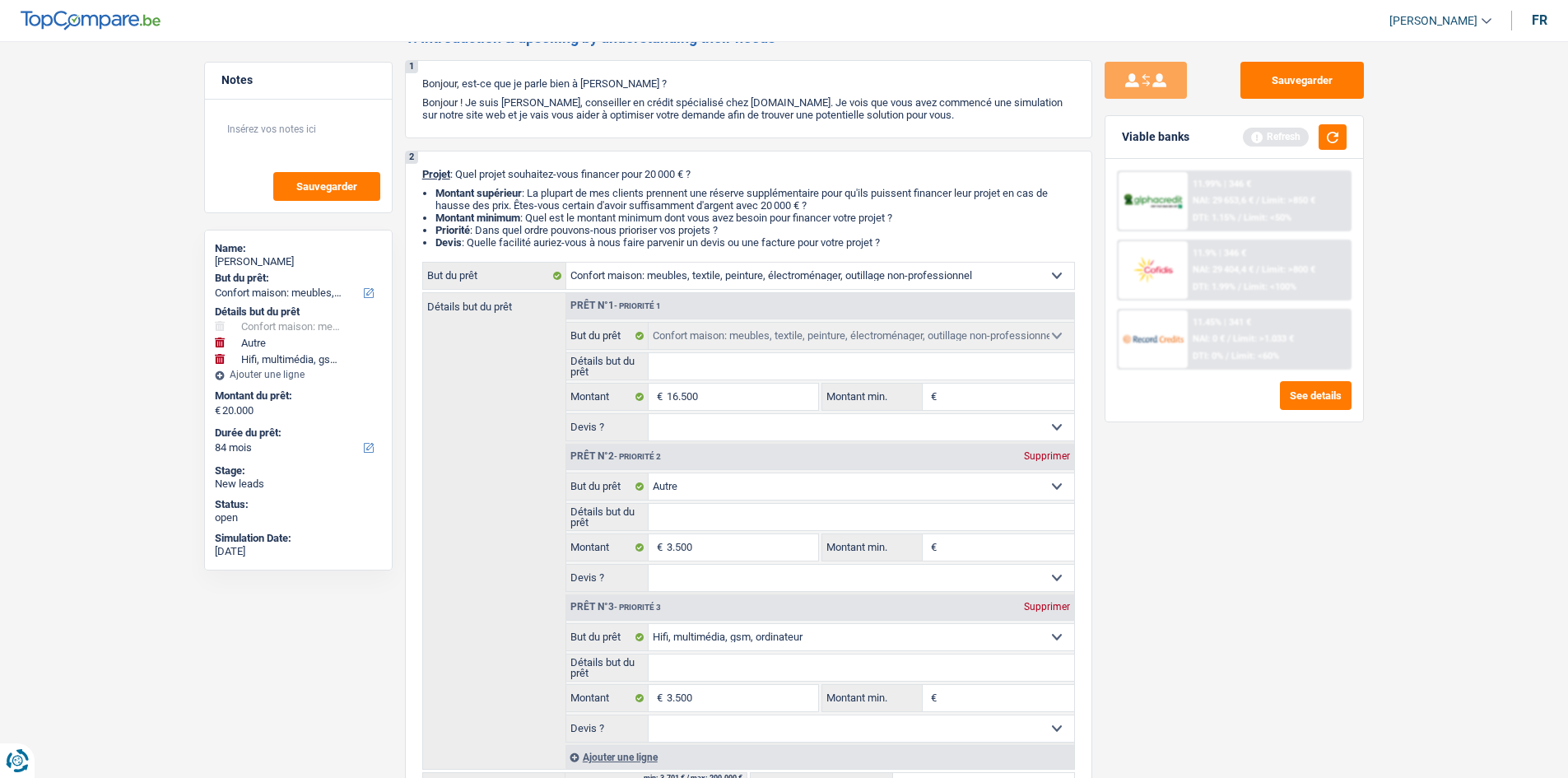 type on "23.500" 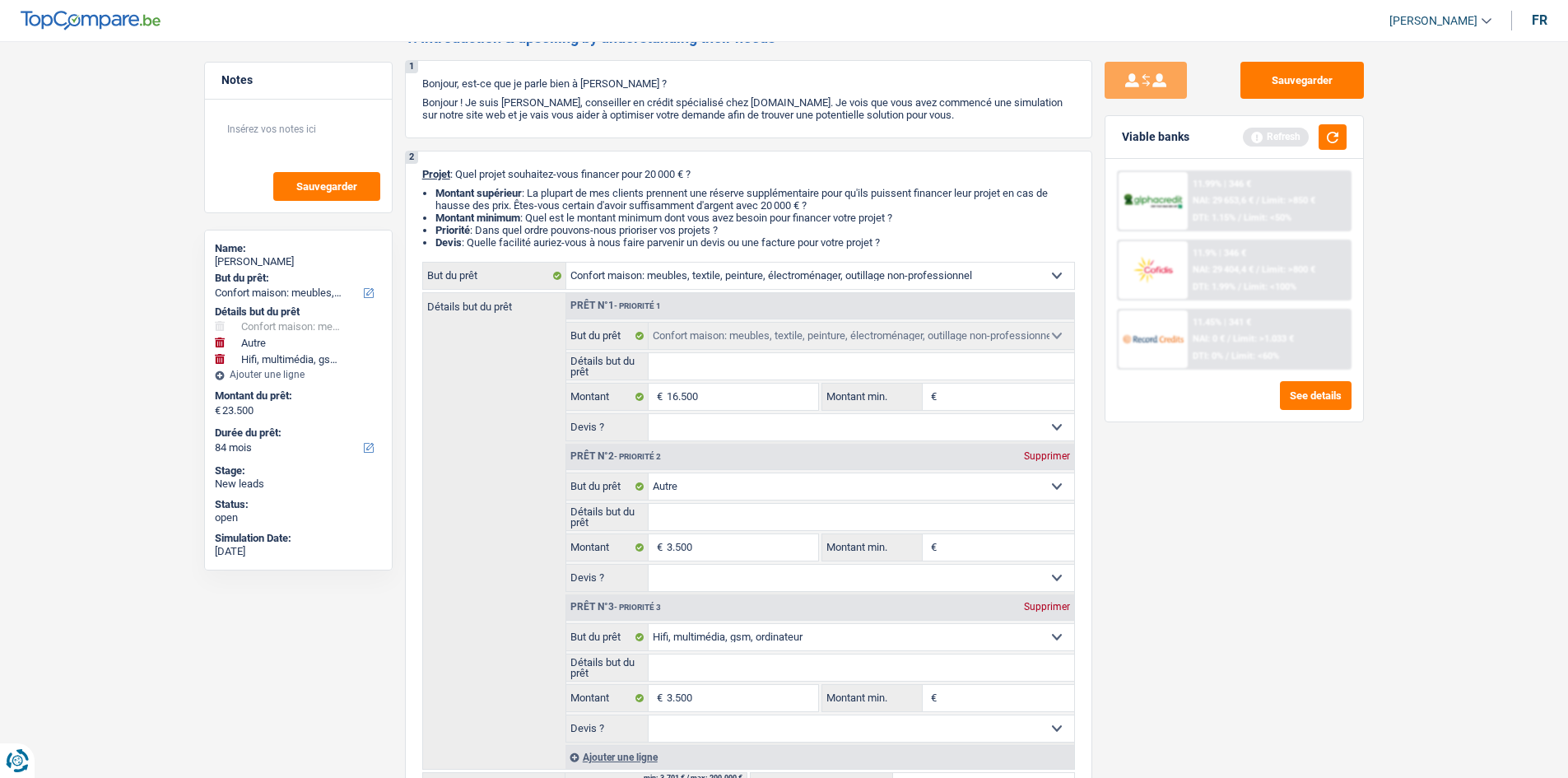 click on "Sauvegarder
Viable banks
Refresh
11.99% | 346 €
NAI: 29 653,6 €
/
Limit: >850 €
DTI: 1.15%
/
Limit: <50%
11.9% | 346 €
NAI: 29 404,4 €
/
Limit: >800 €
DTI: 1.99%
/
Limit: <100%
/       /" at bounding box center [1234, 404] 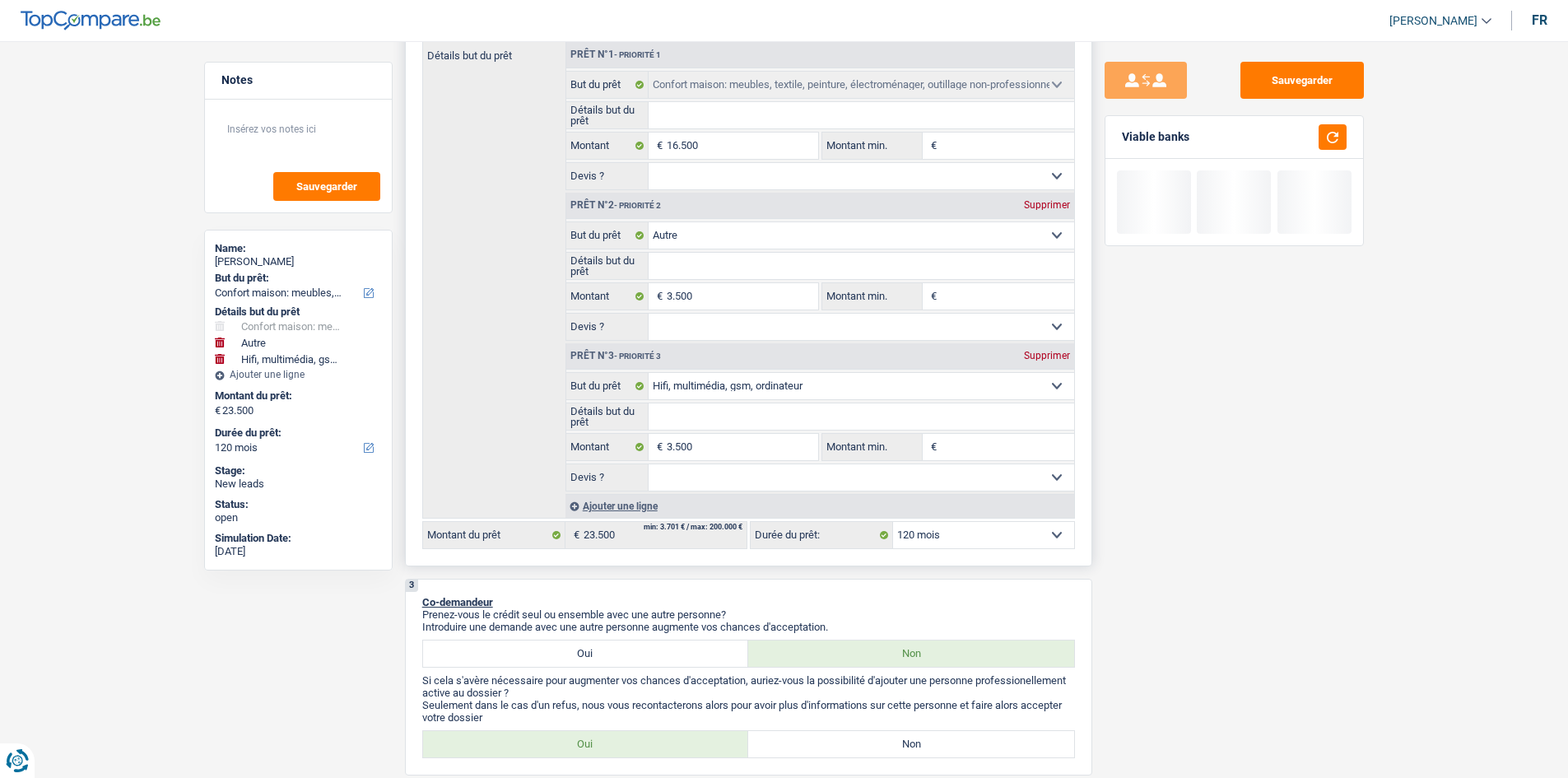 scroll, scrollTop: 82, scrollLeft: 0, axis: vertical 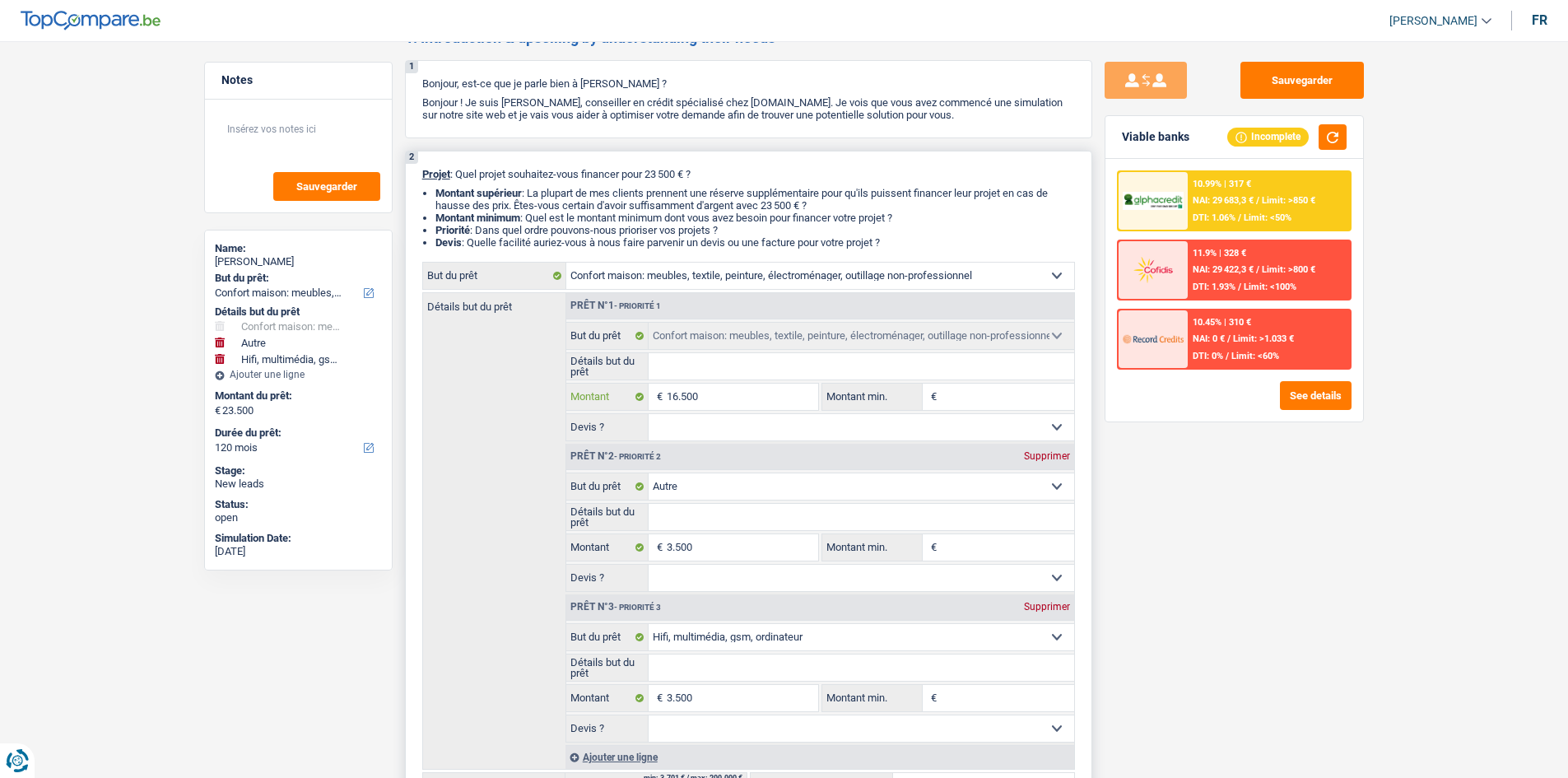 click on "16.500" at bounding box center [742, 397] 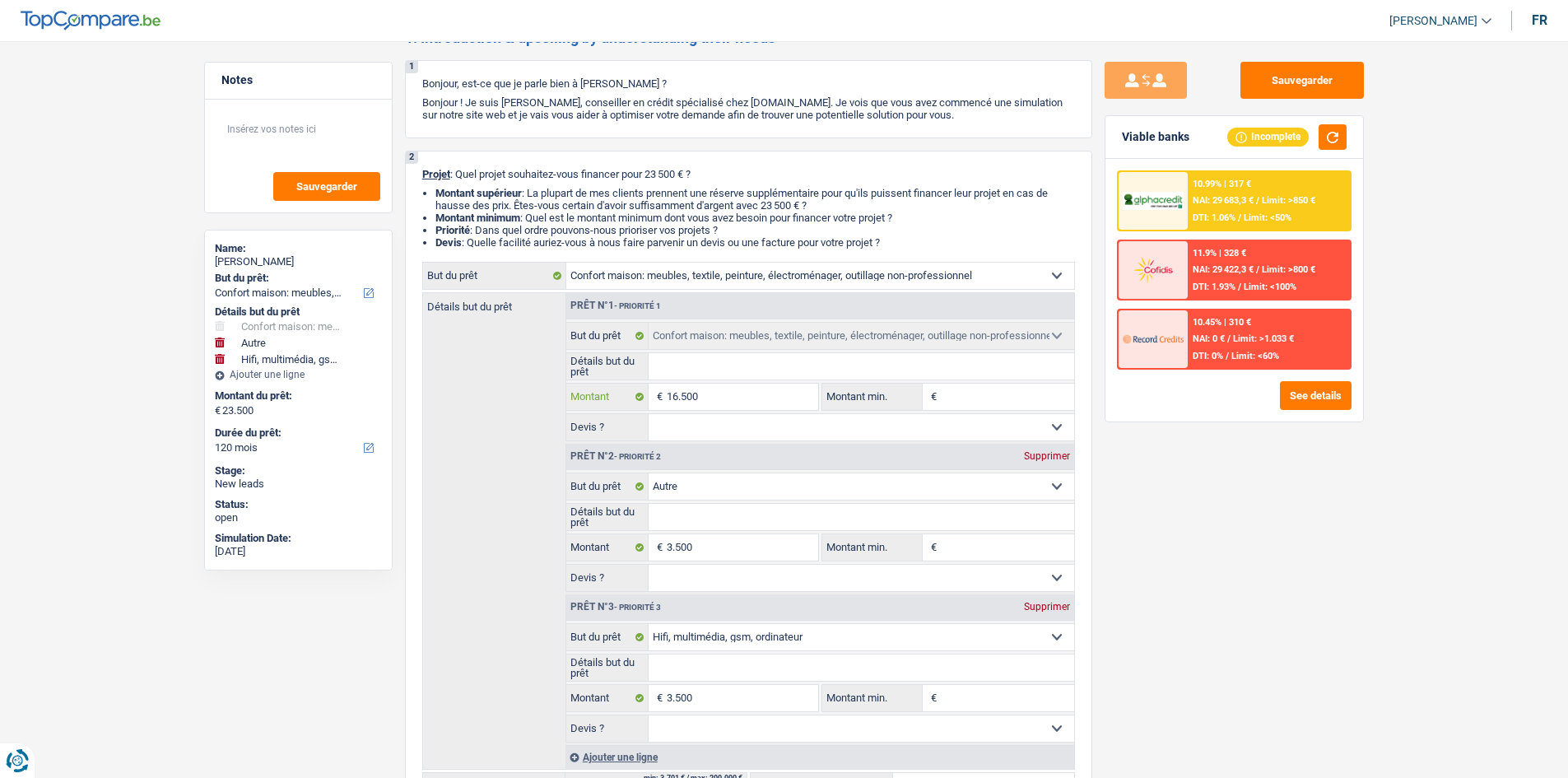 type on "1.500" 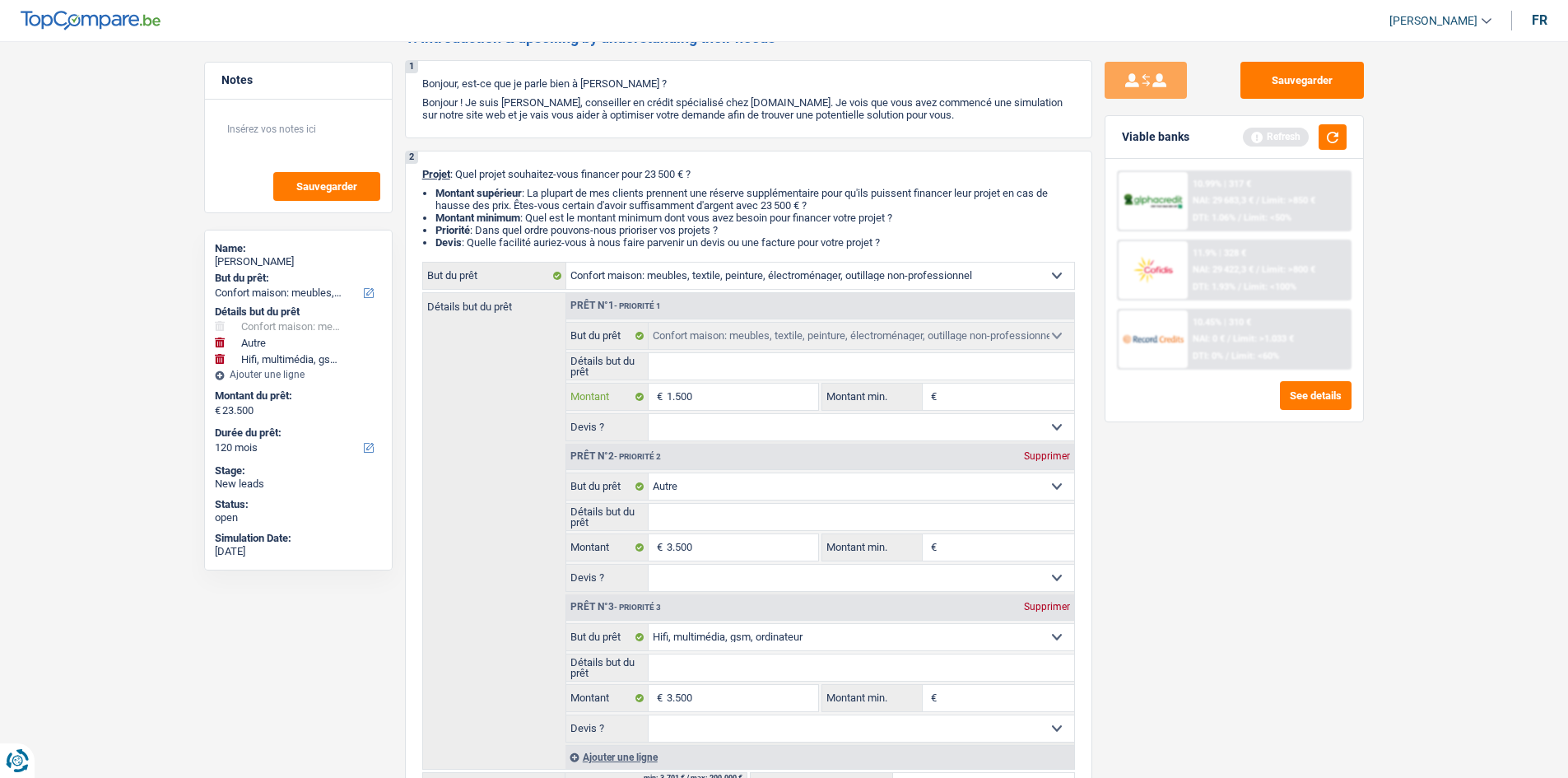 type on "13.500" 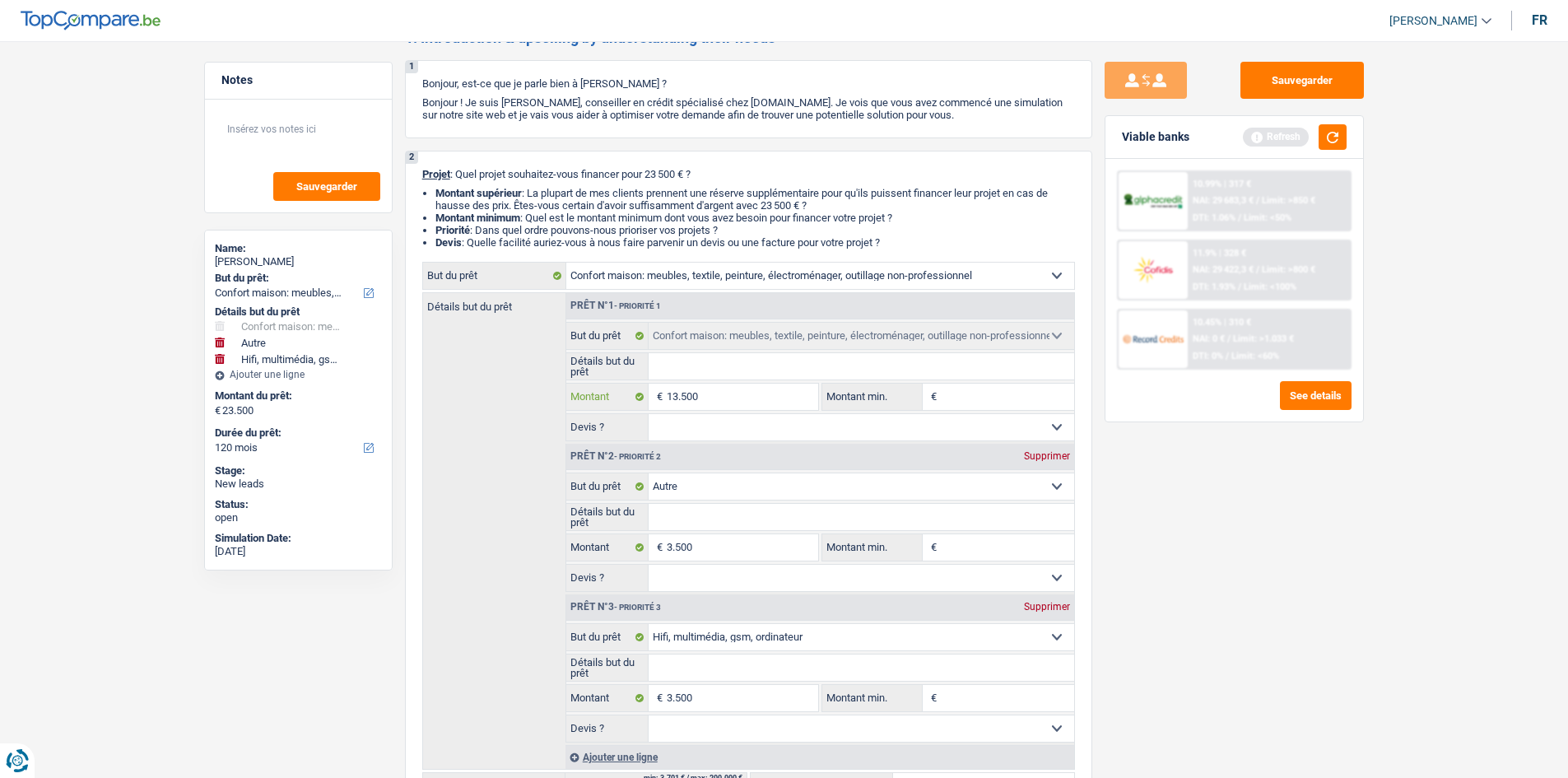 type on "13.500" 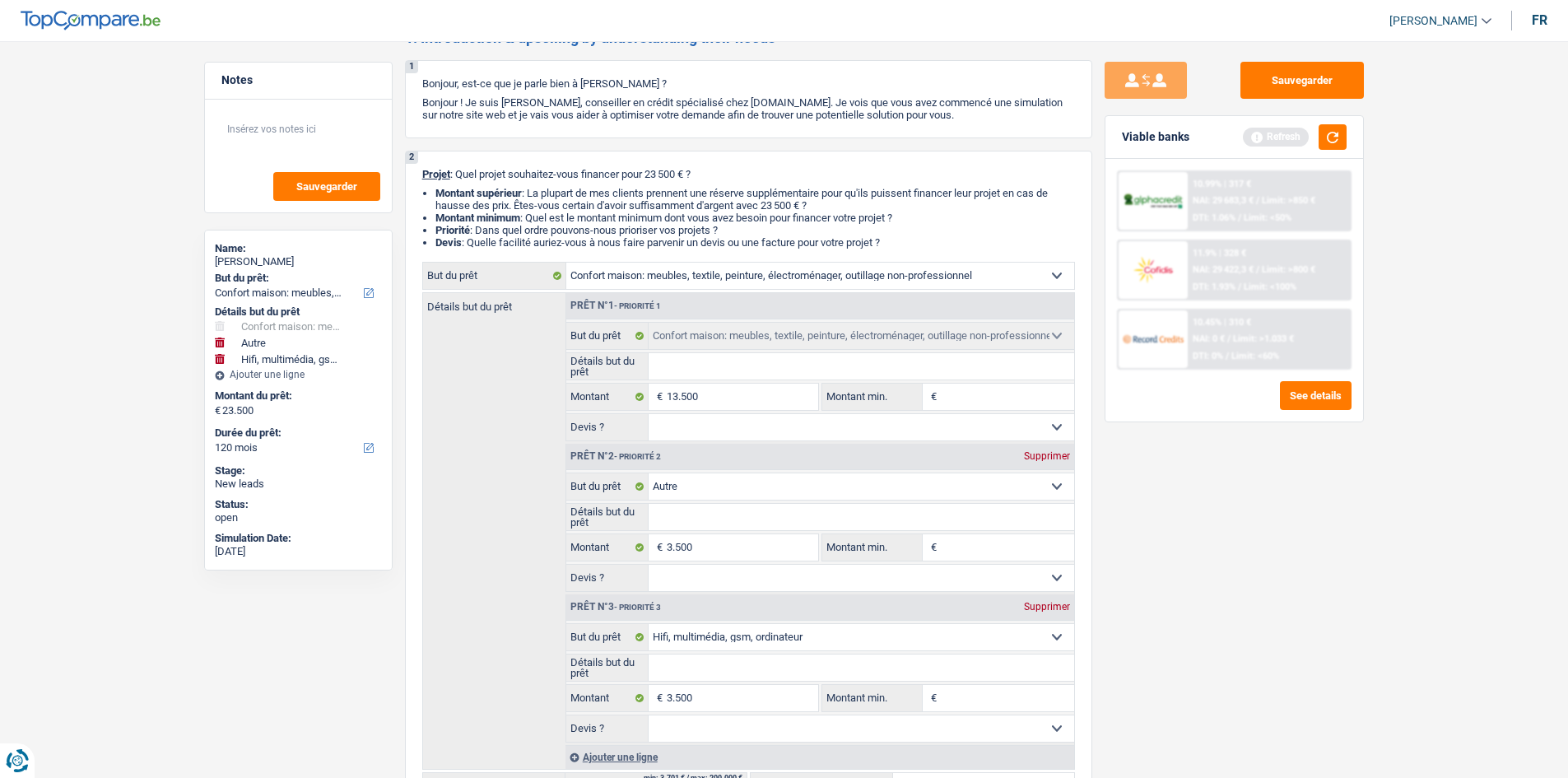 type on "20.500" 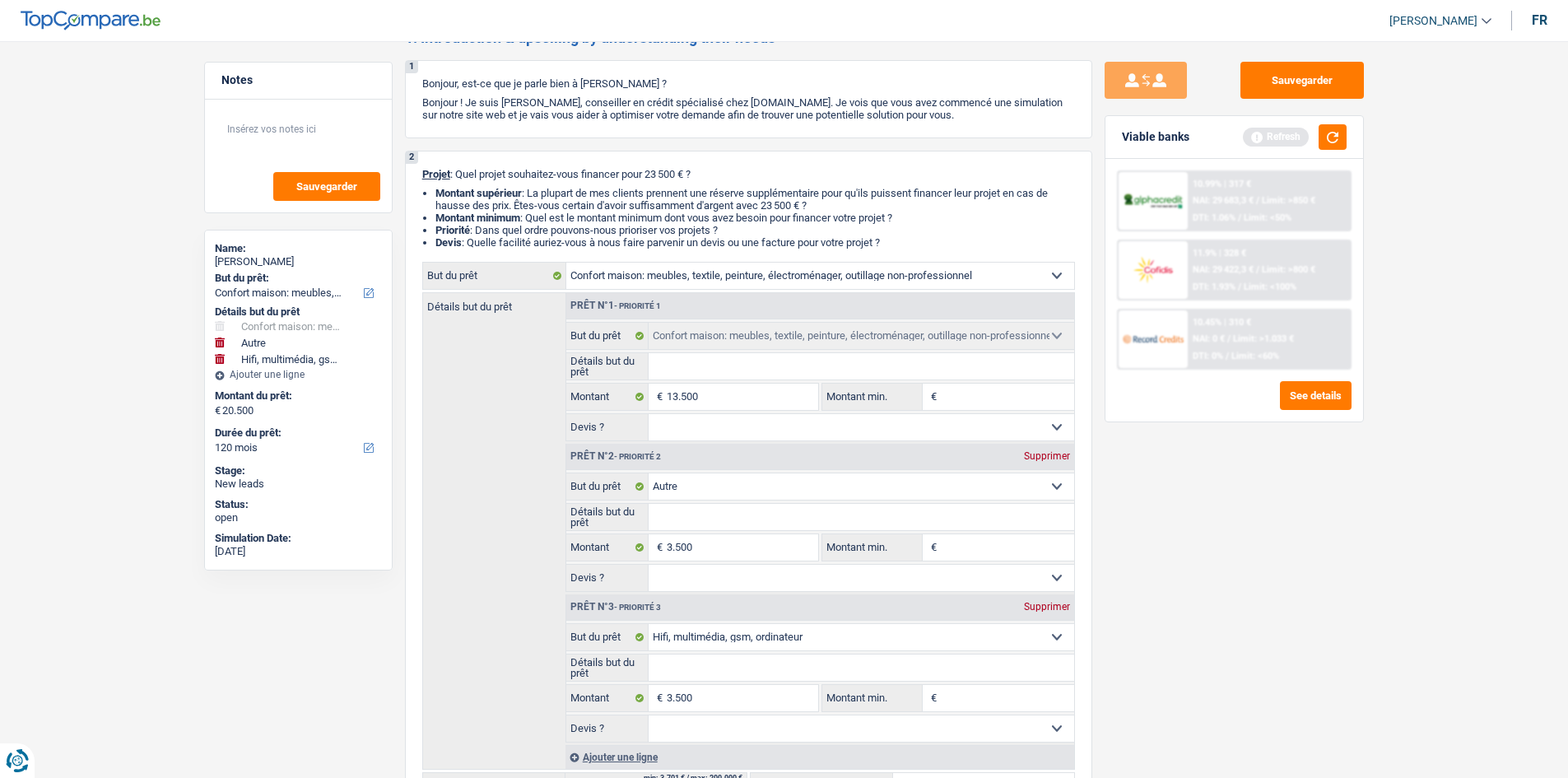 click on "Sauvegarder
Viable banks
Refresh
10.99% | 317 €
NAI: 29 683,3 €
/
Limit: >850 €
DTI: 1.06%
/
Limit: <50%
11.9% | 328 €
NAI: 29 422,3 €
/
Limit: >800 €
DTI: 1.93%
/
Limit: <100%
/       /" at bounding box center [1234, 404] 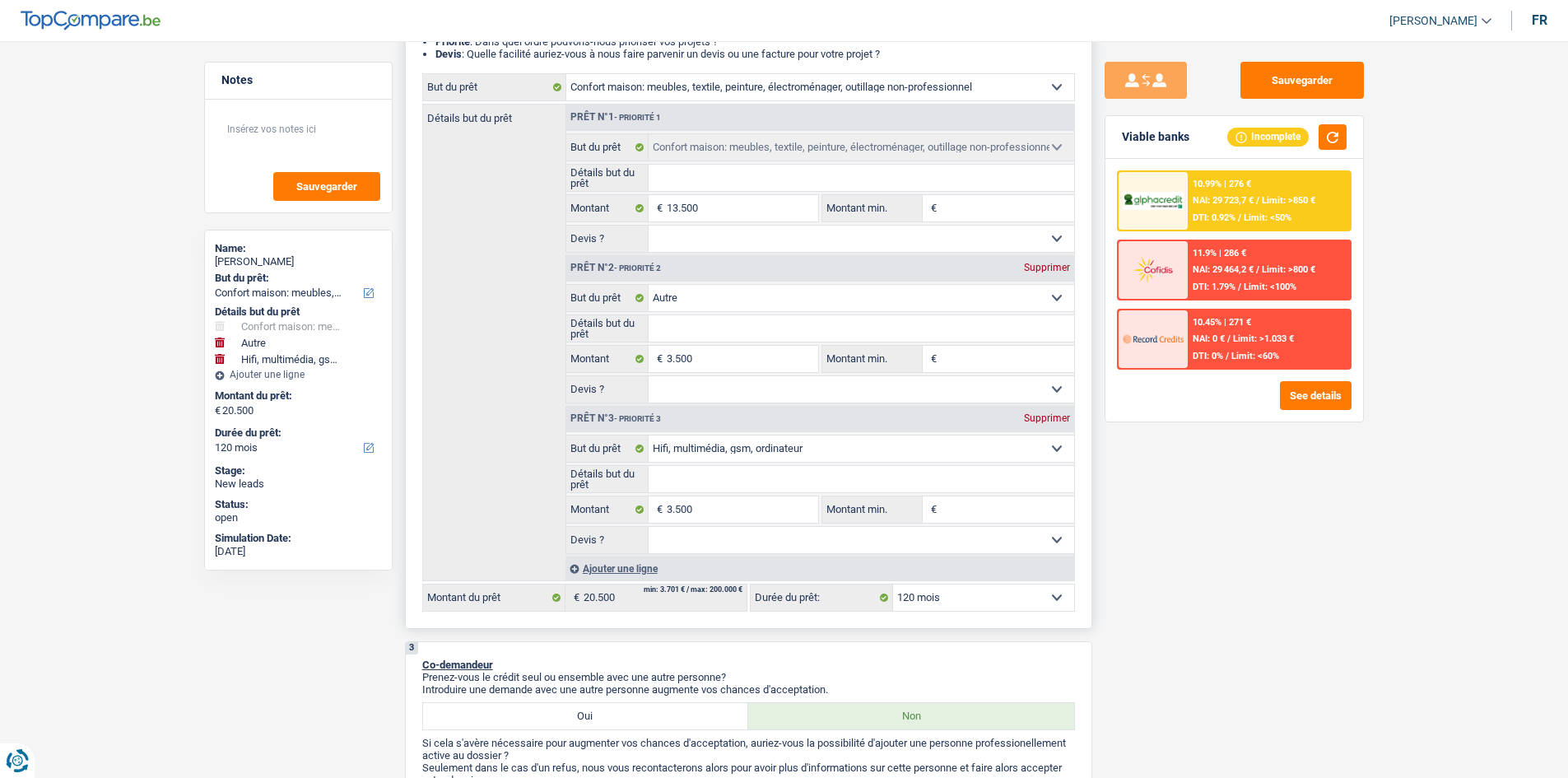 scroll, scrollTop: 247, scrollLeft: 0, axis: vertical 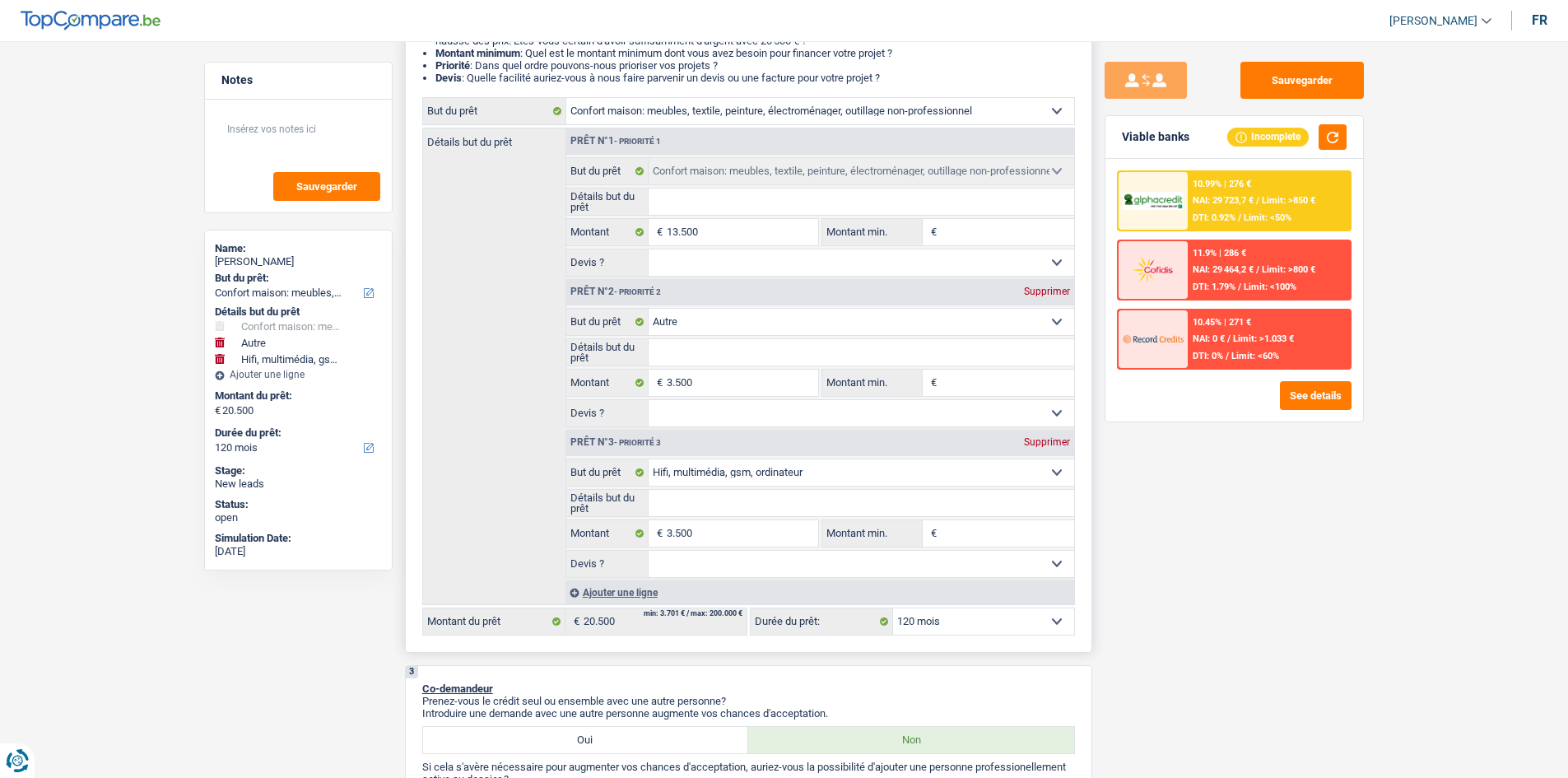 click on "Détails but du prêt" at bounding box center [861, 352] 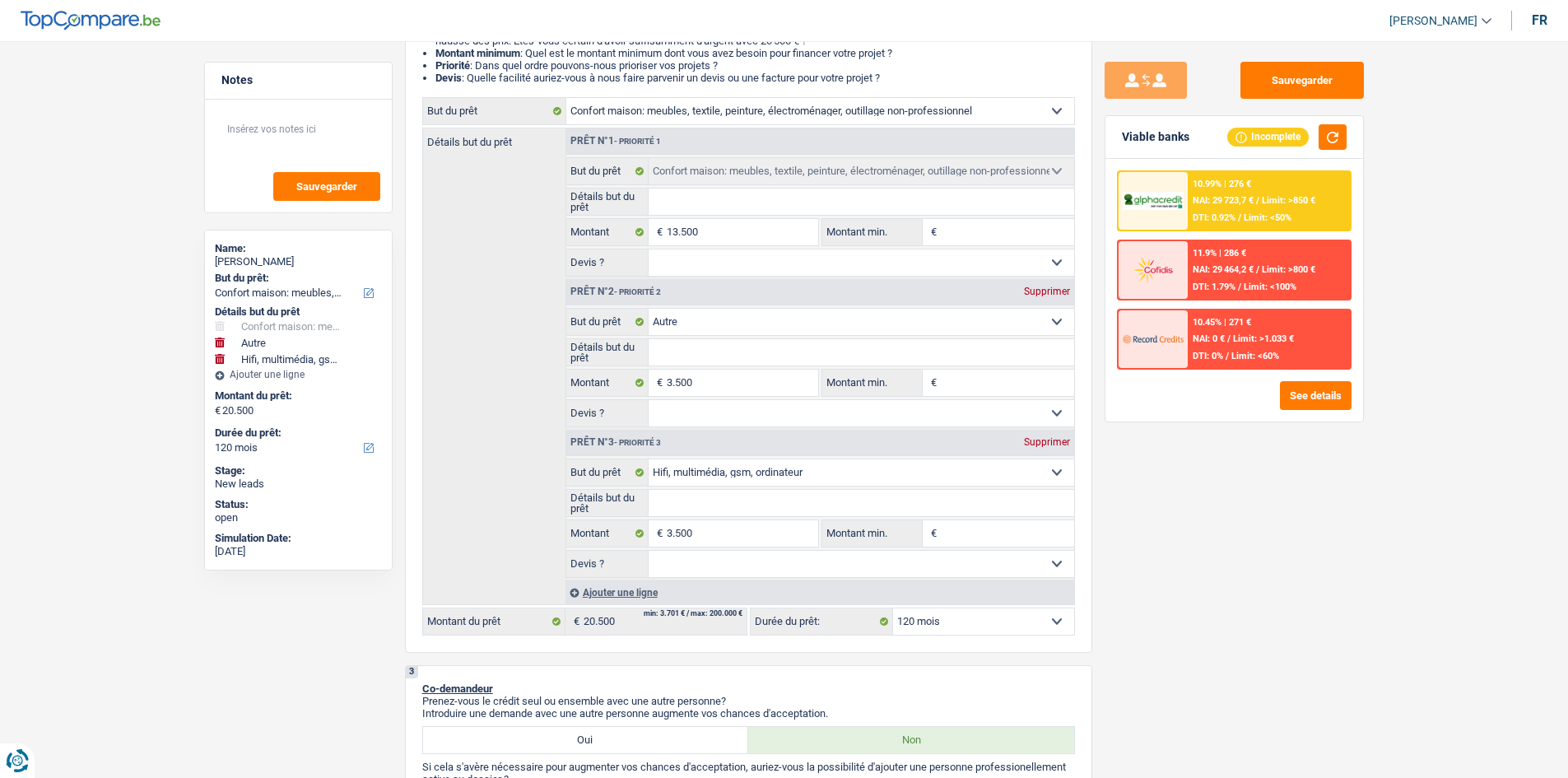 type on "s" 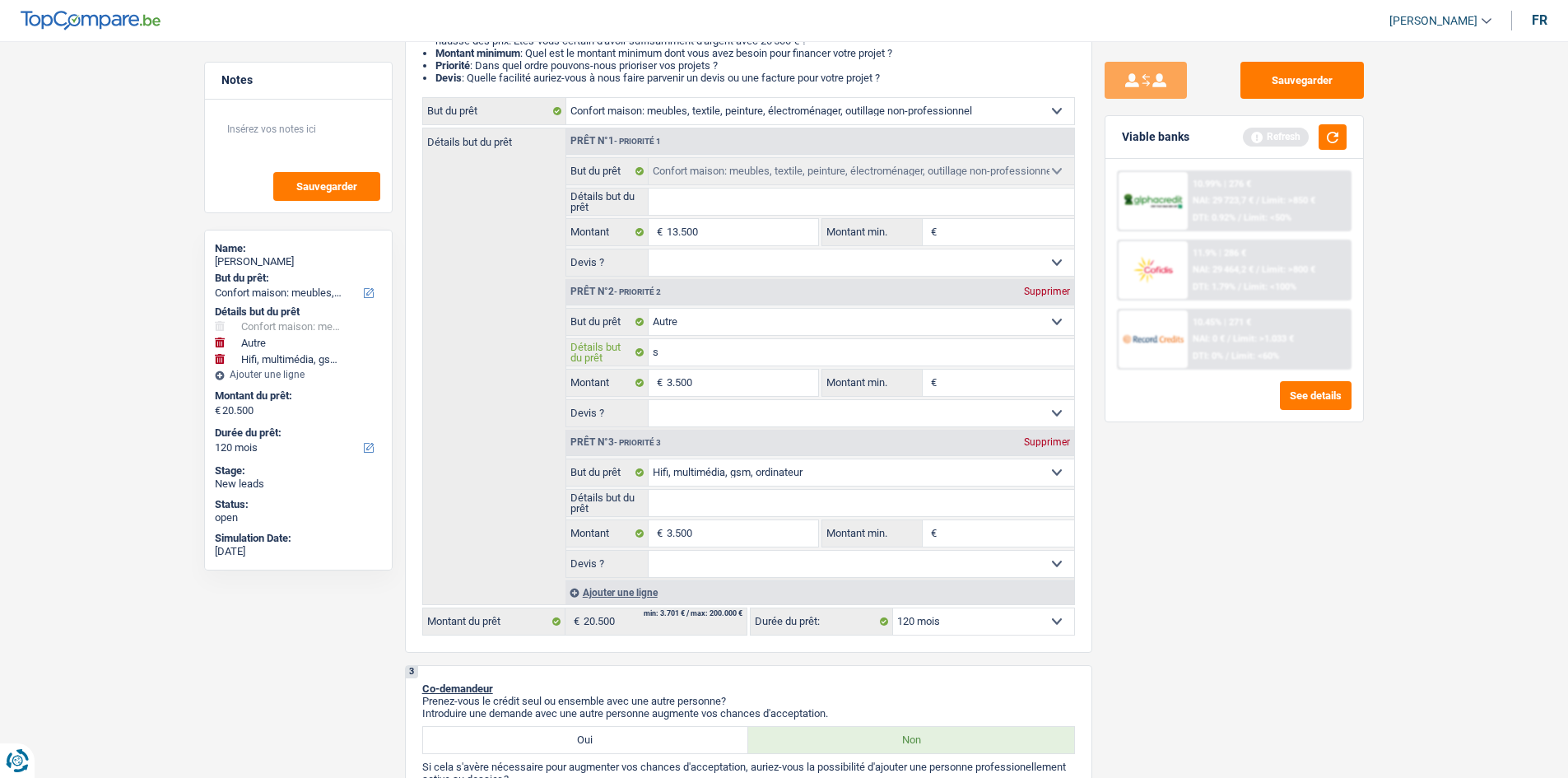 type on "sc" 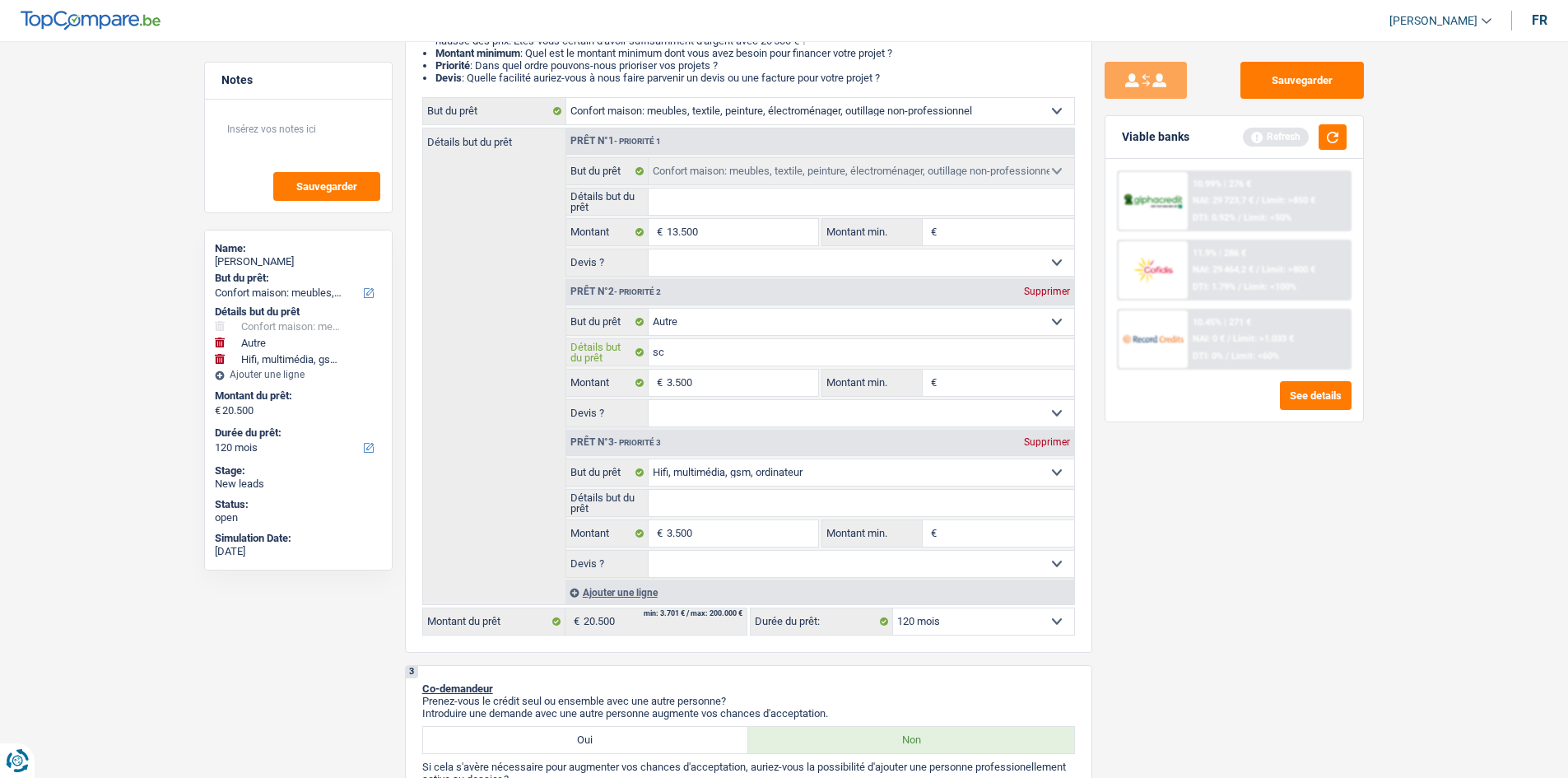 type on "sco" 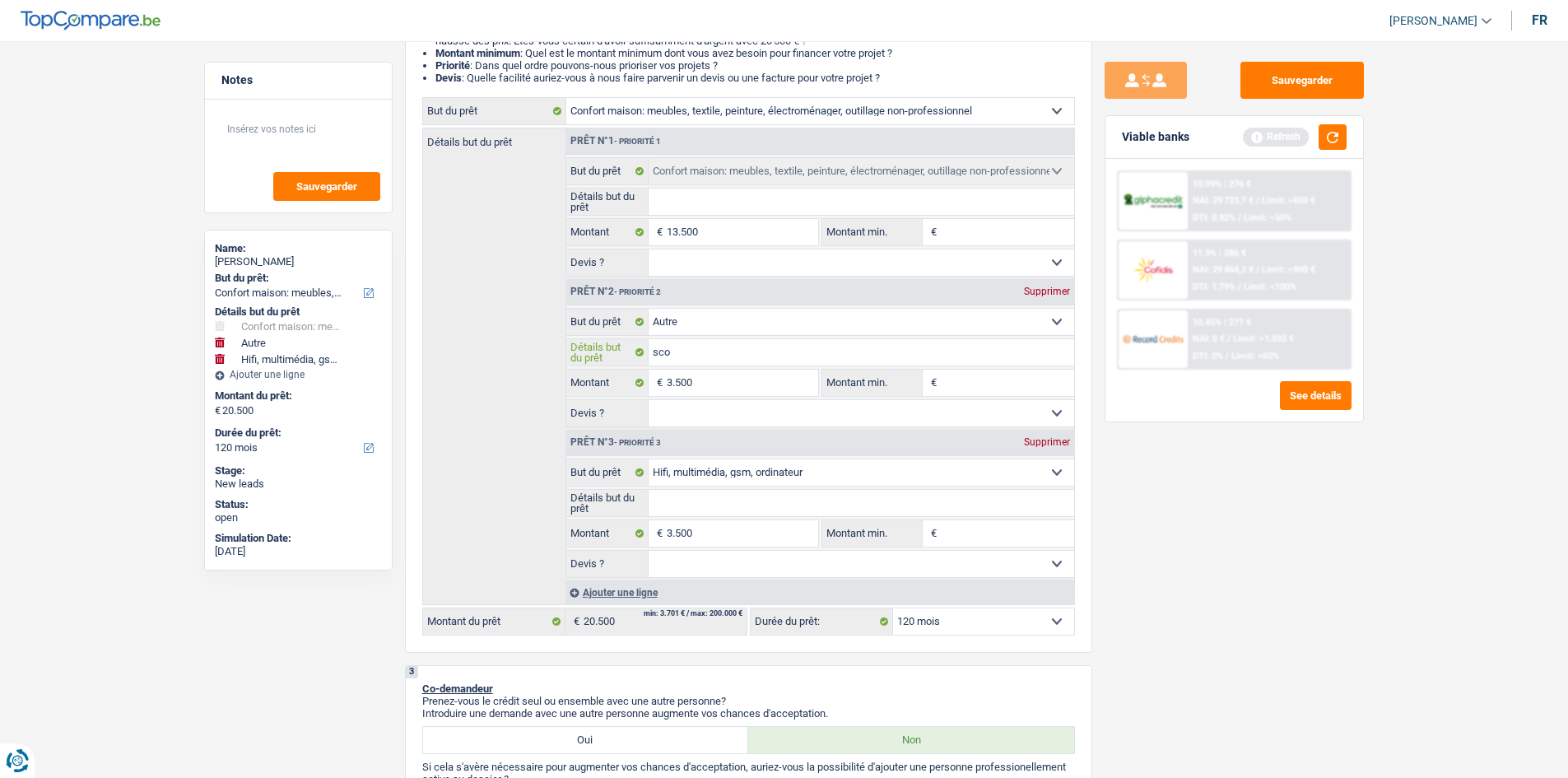 type on "scoo" 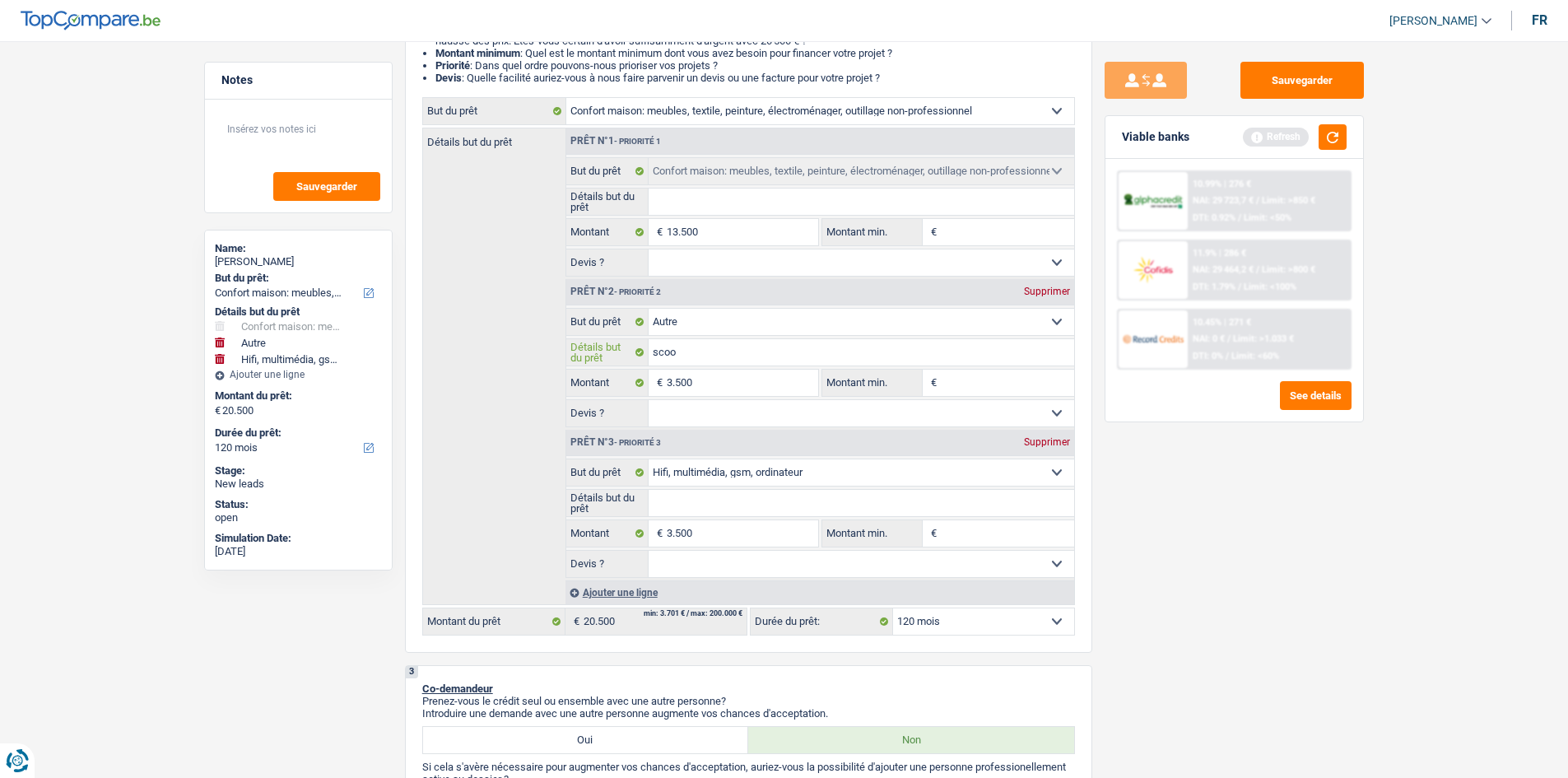 type on "scoot" 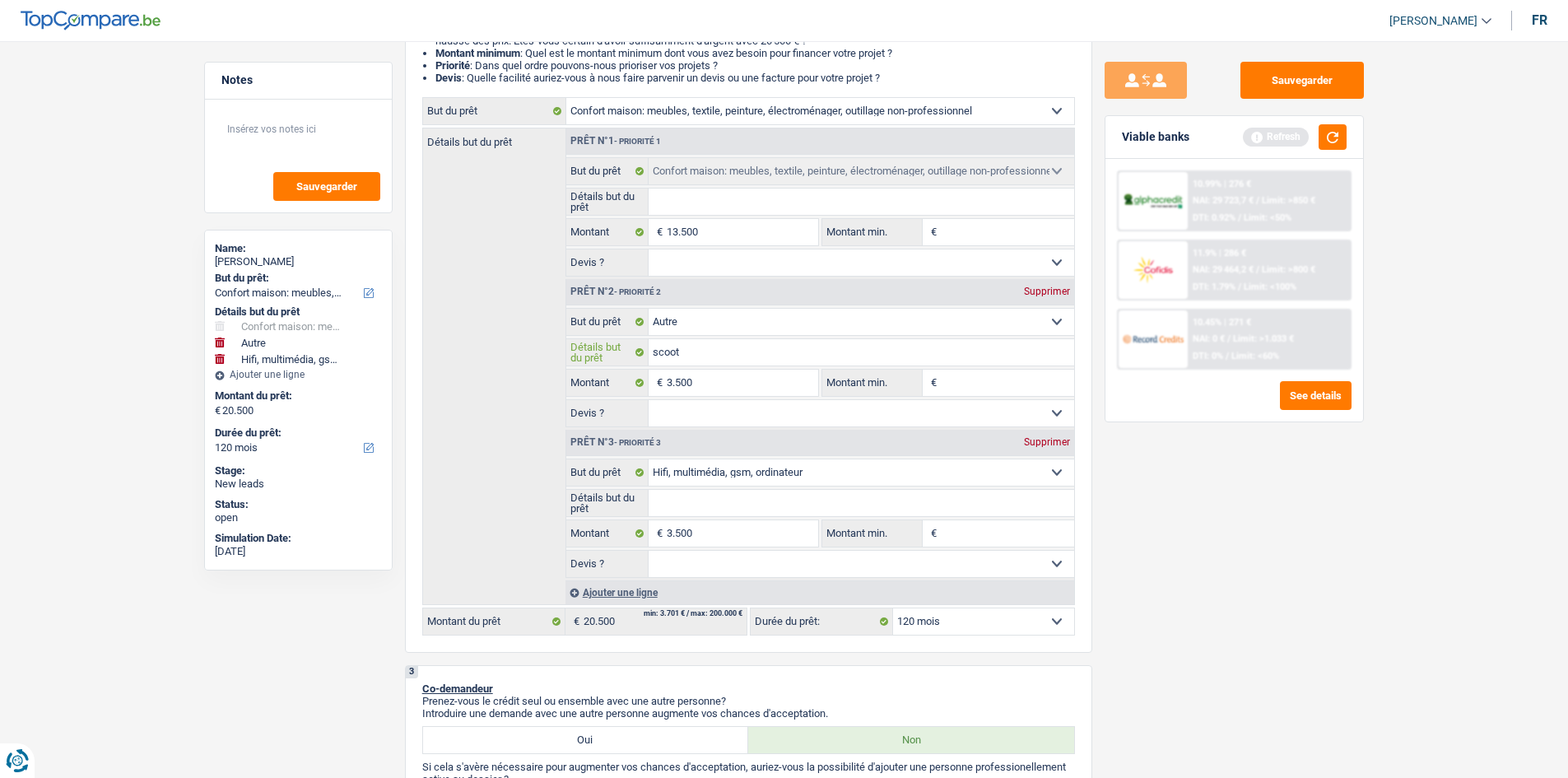 type on "scoote" 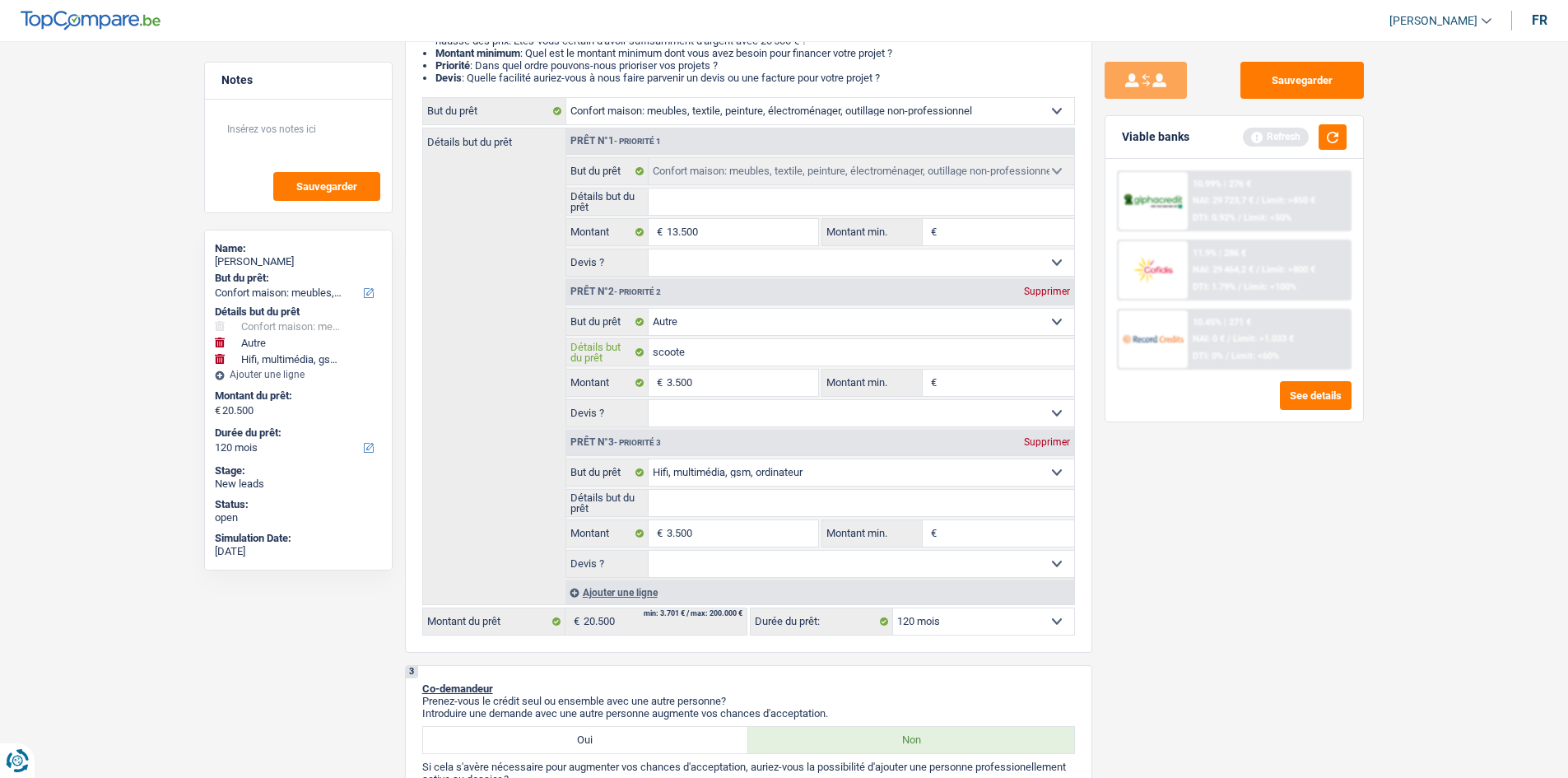 type on "scooteu" 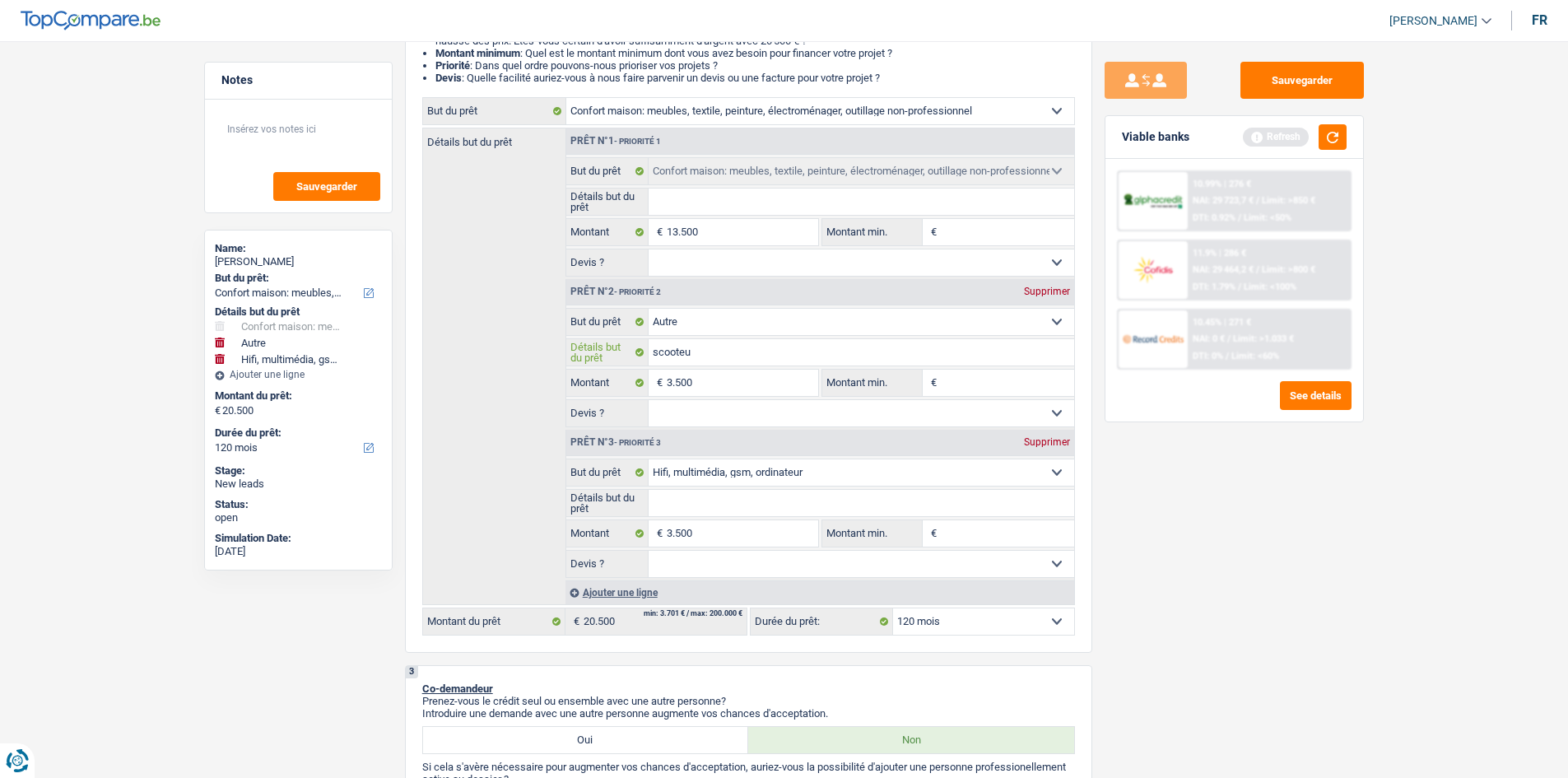 type on "scooteur" 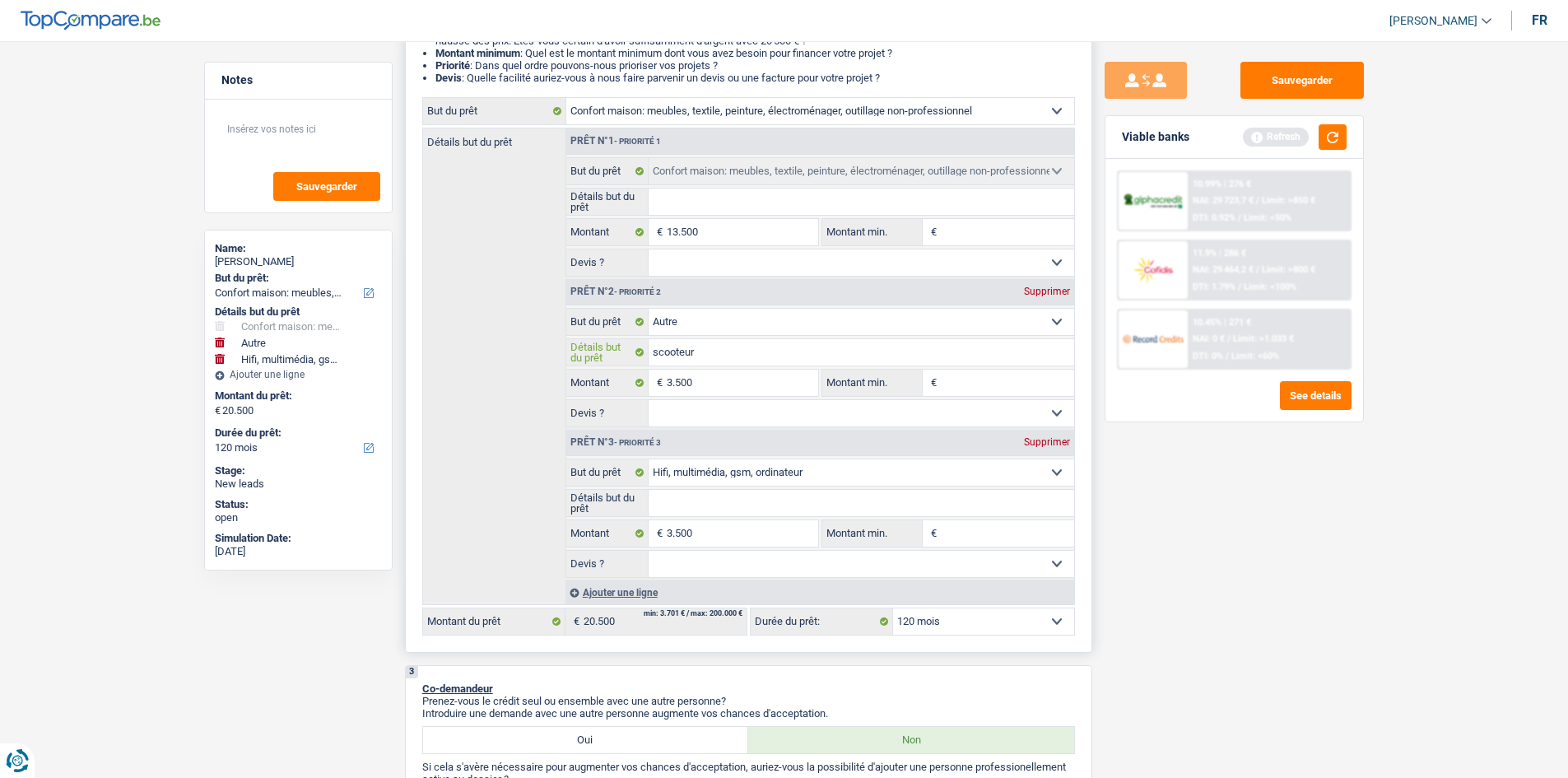 type on "scooteur" 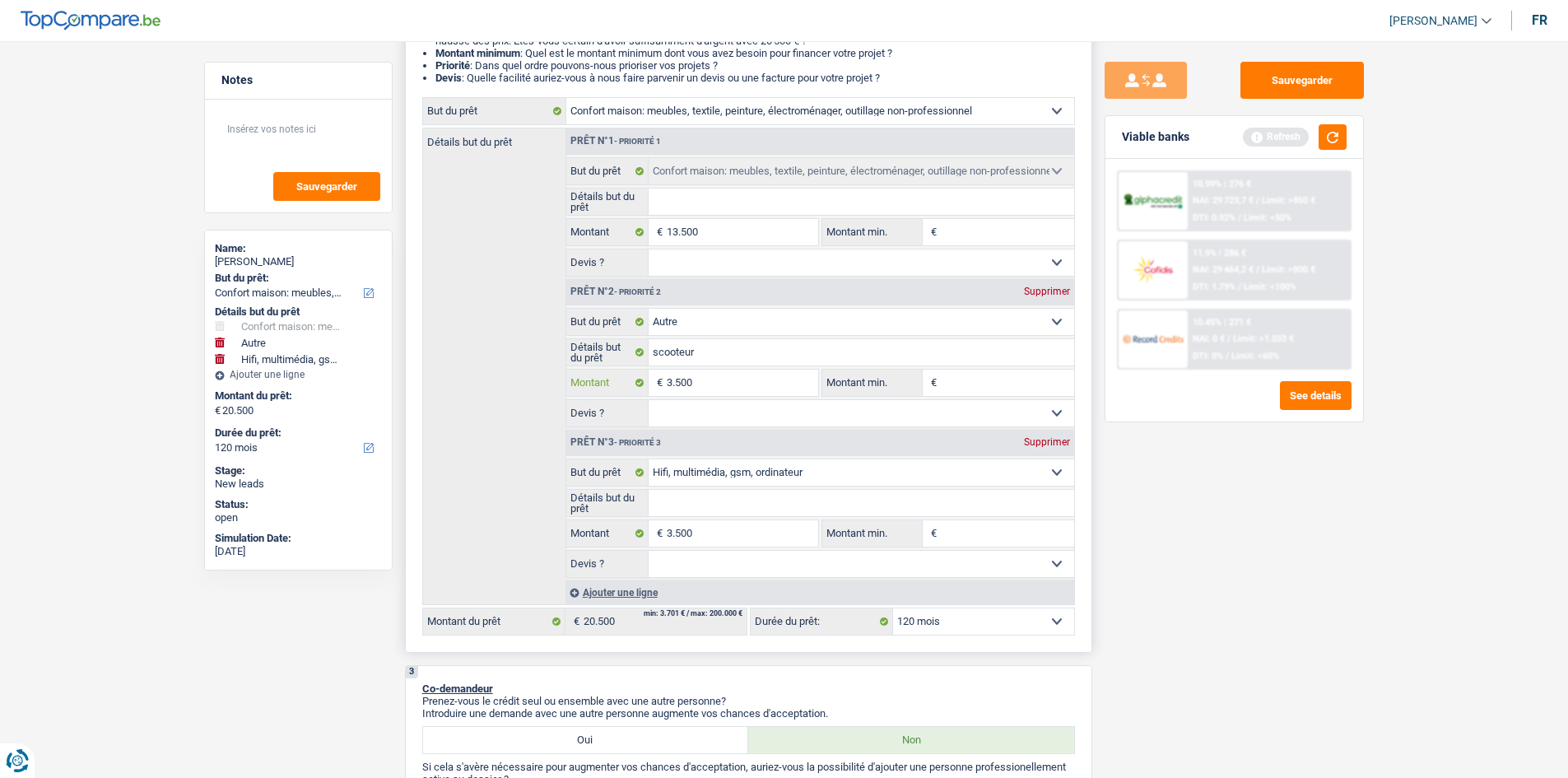 click on "3.500" at bounding box center (742, 383) 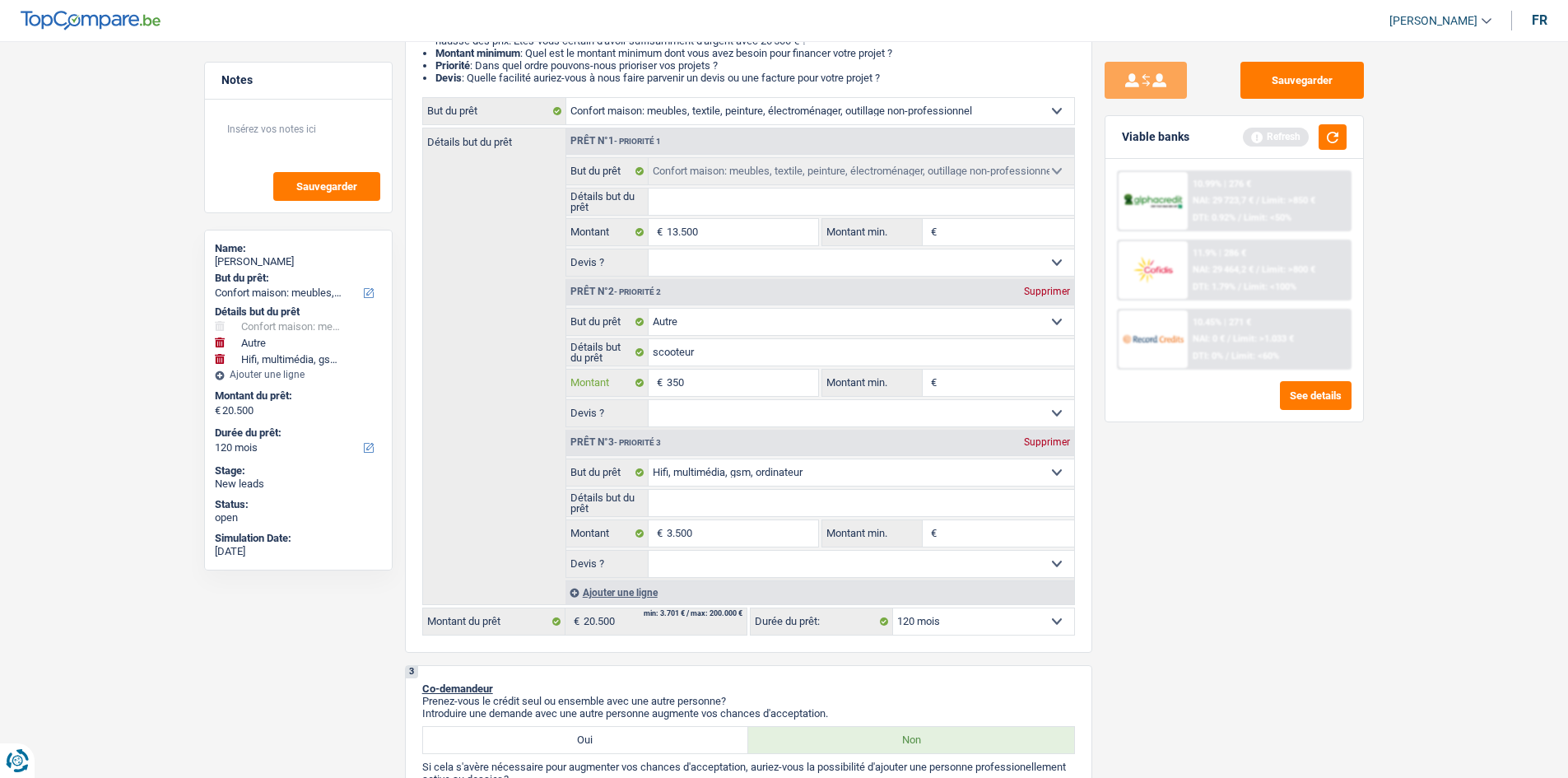 type on "35" 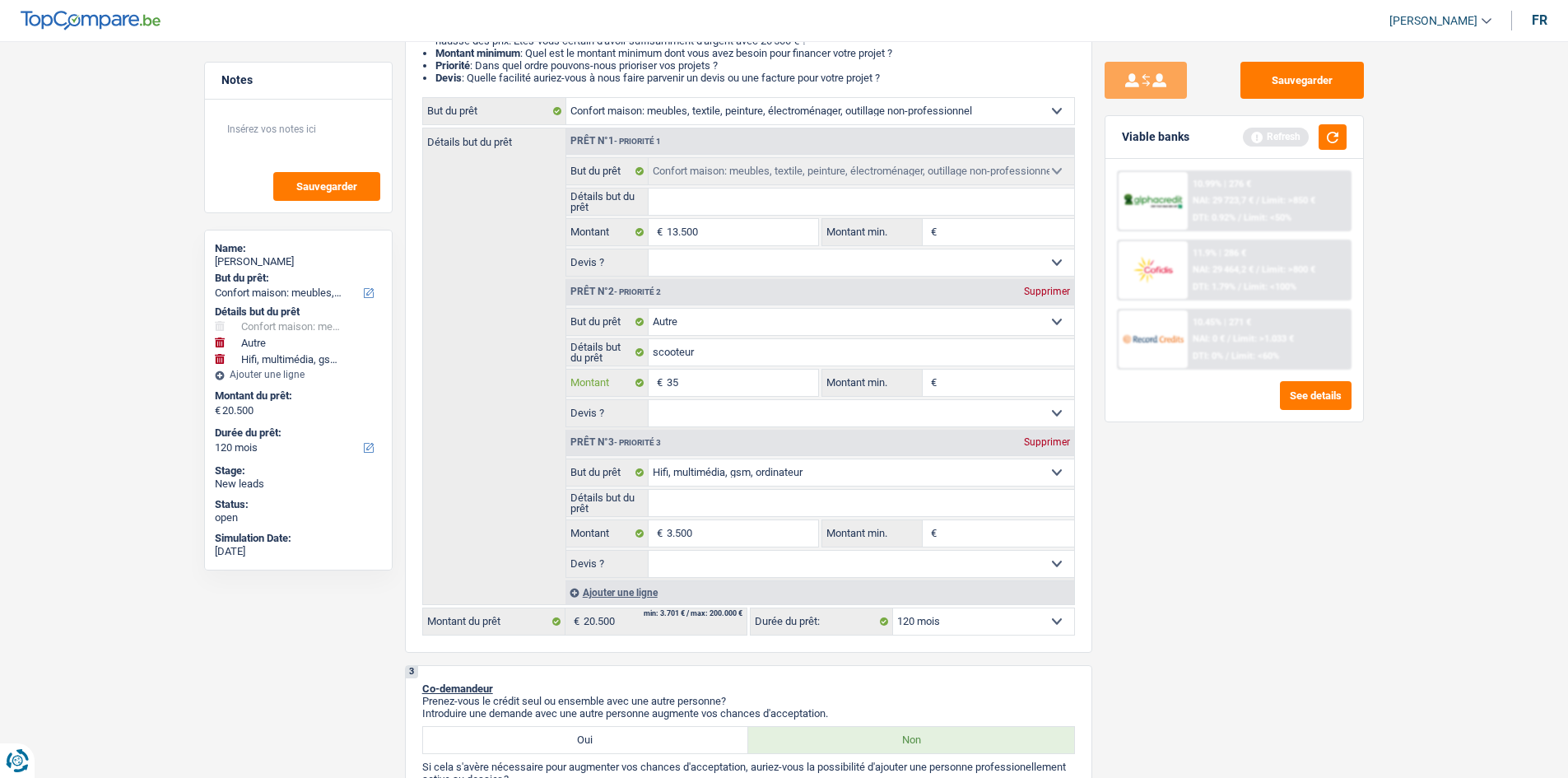 type on "3" 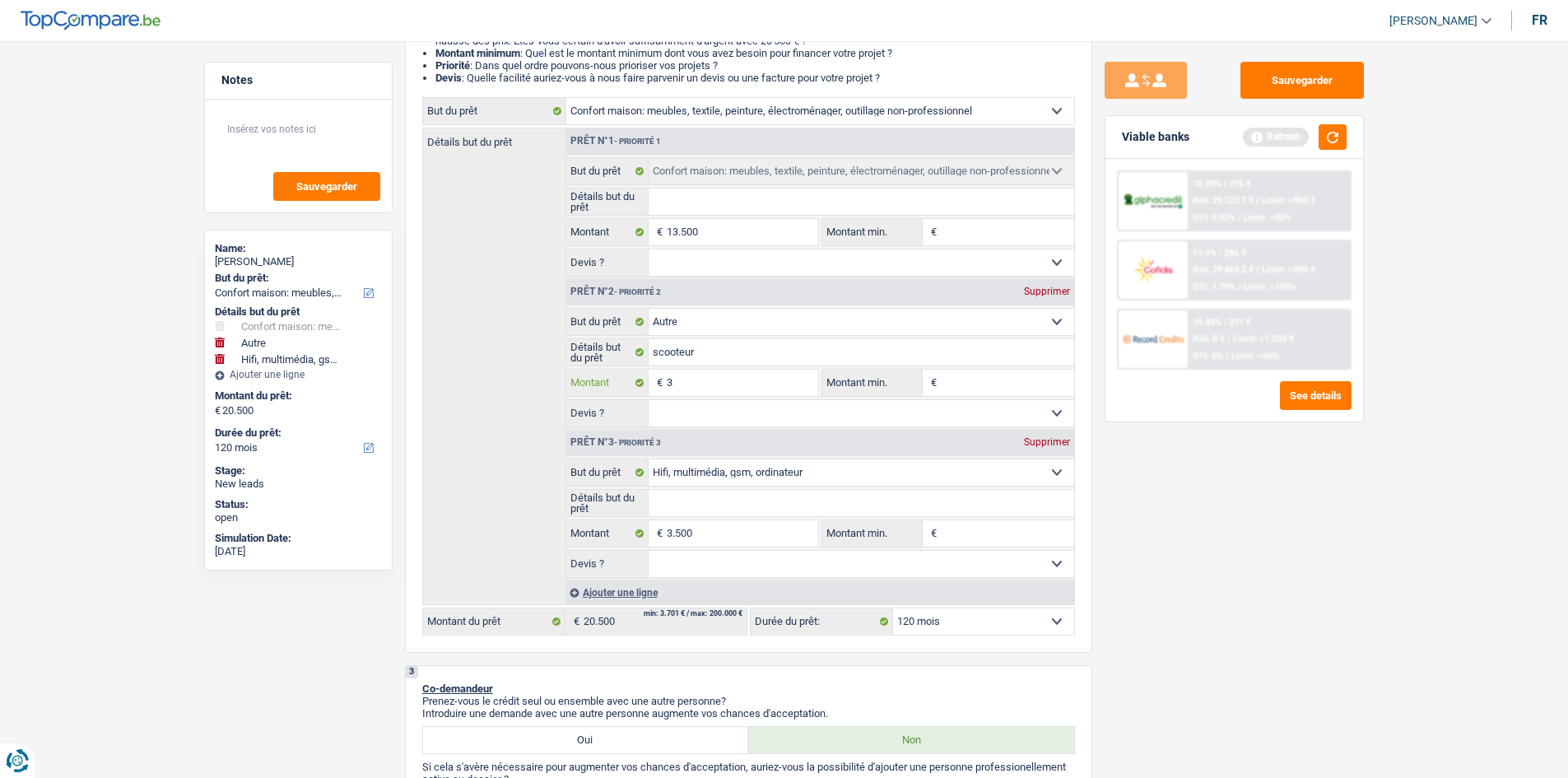 type on "3" 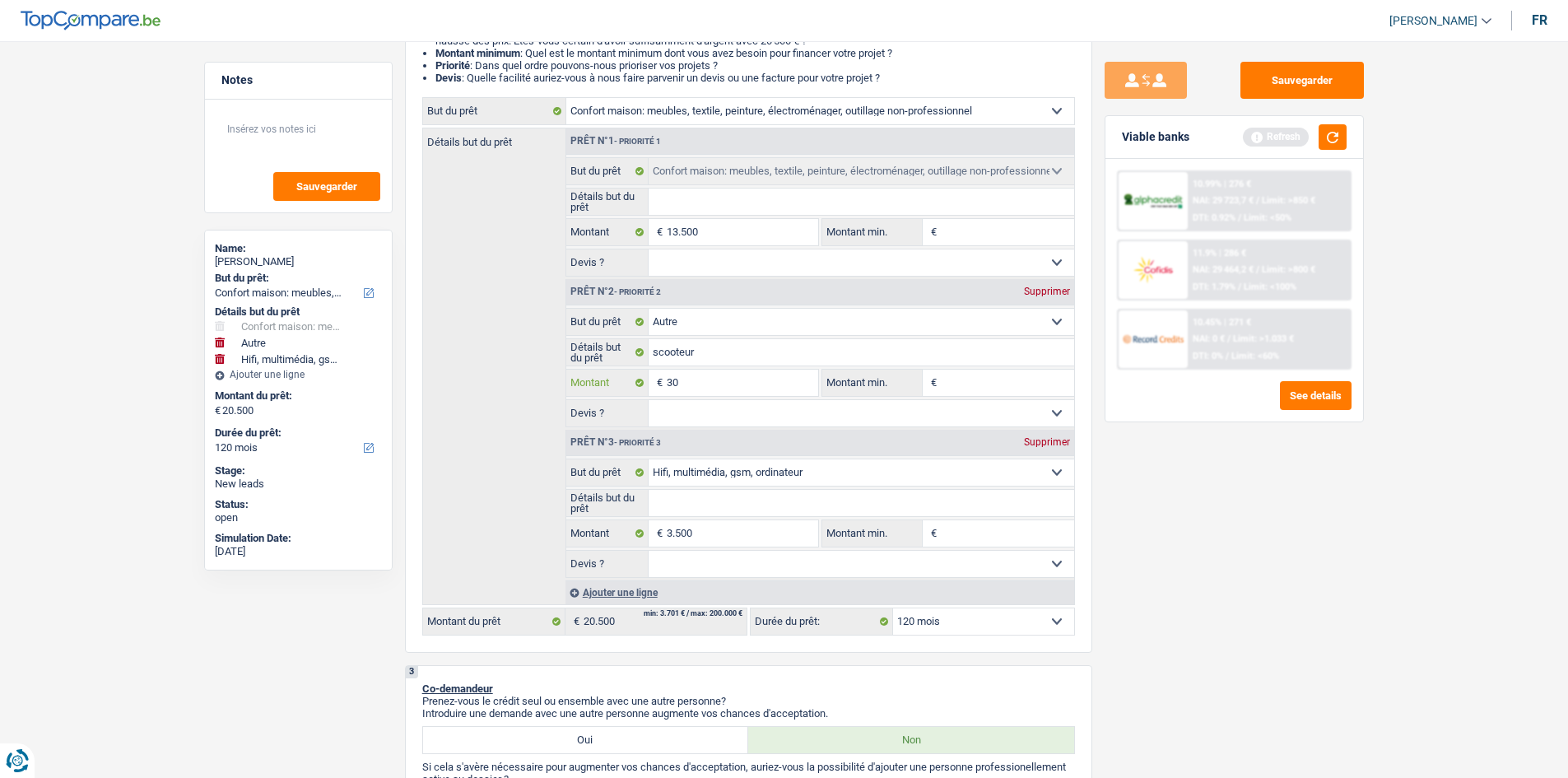type on "300" 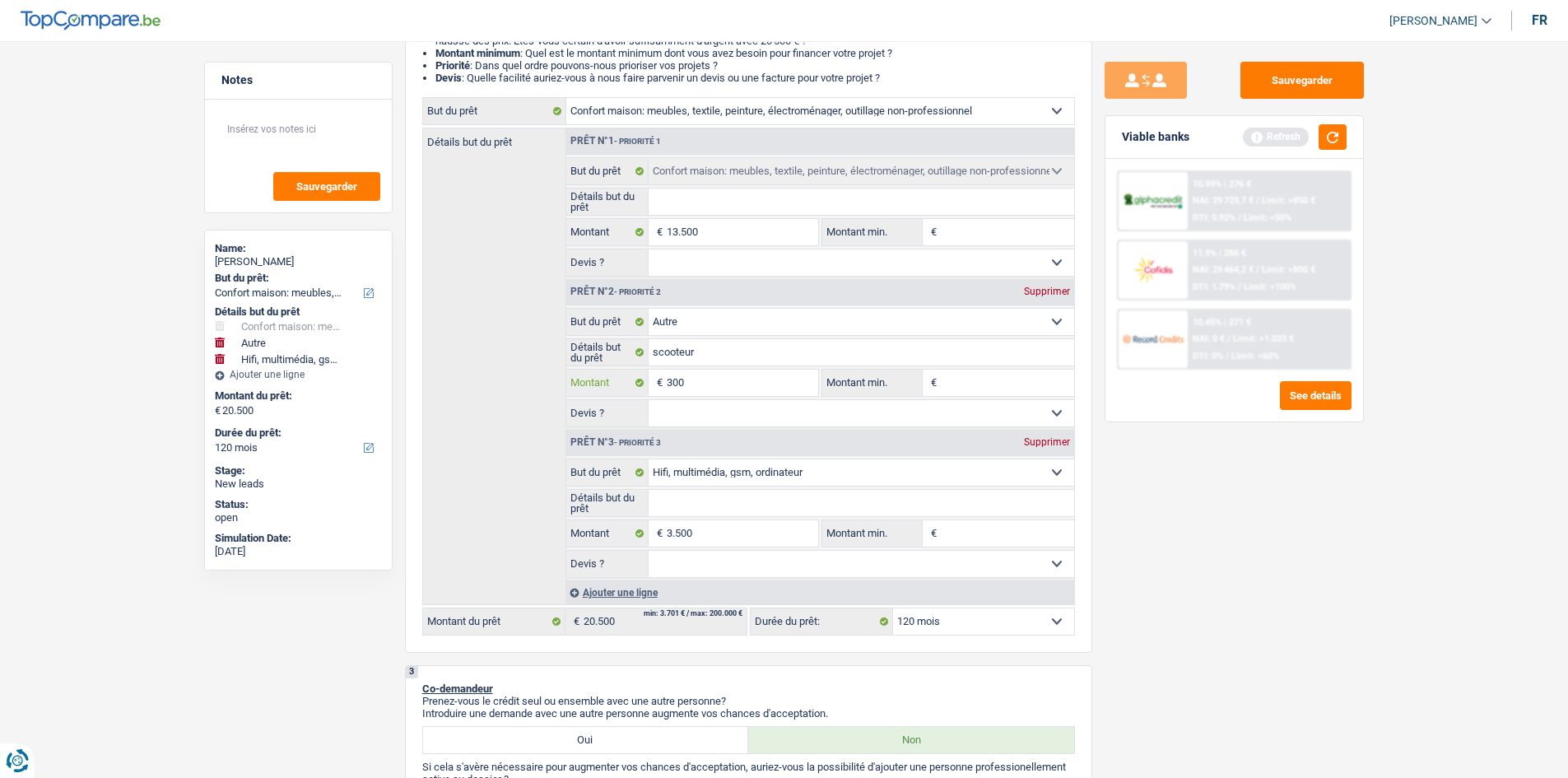 type on "300" 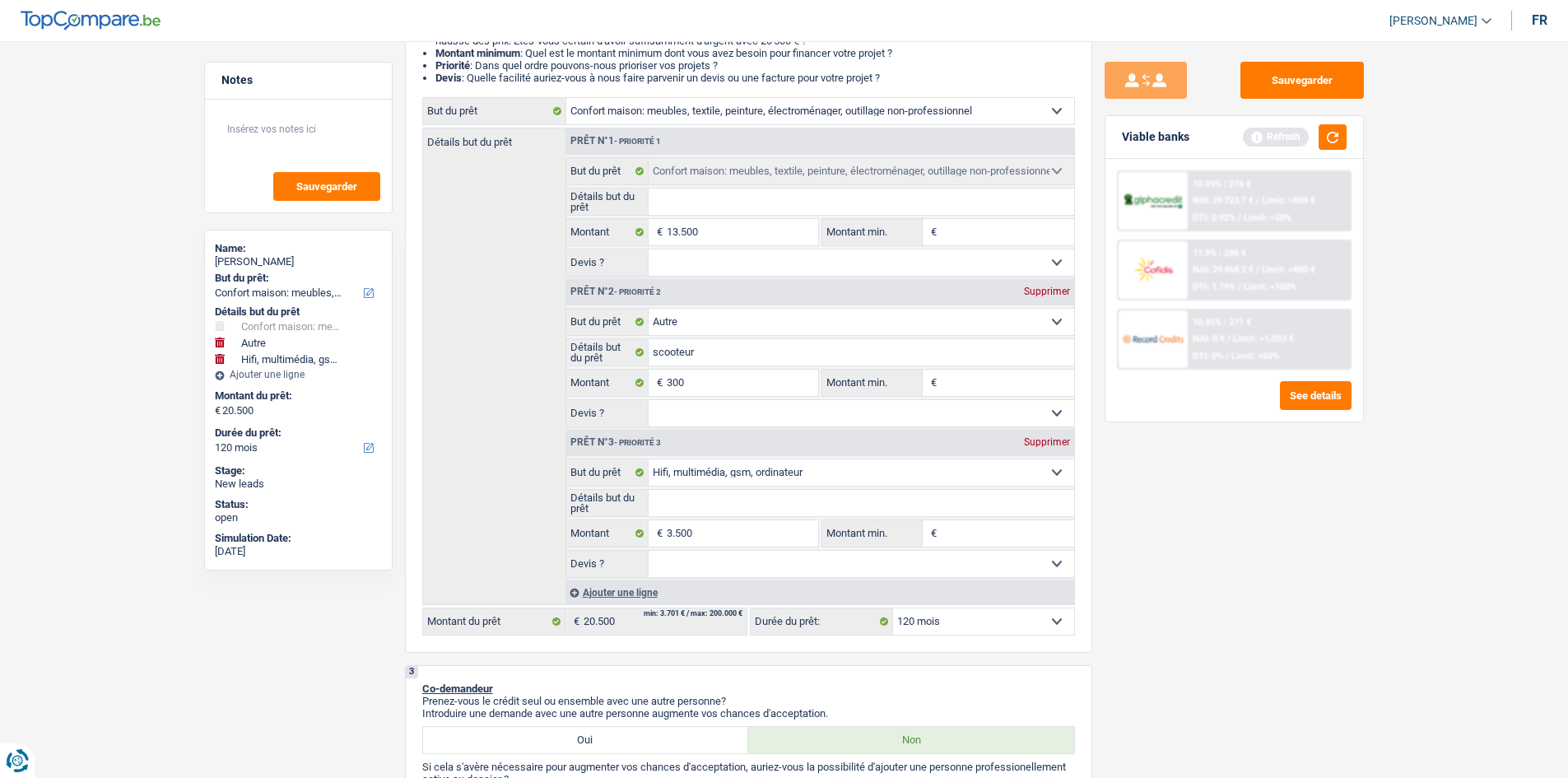 type on "17.300" 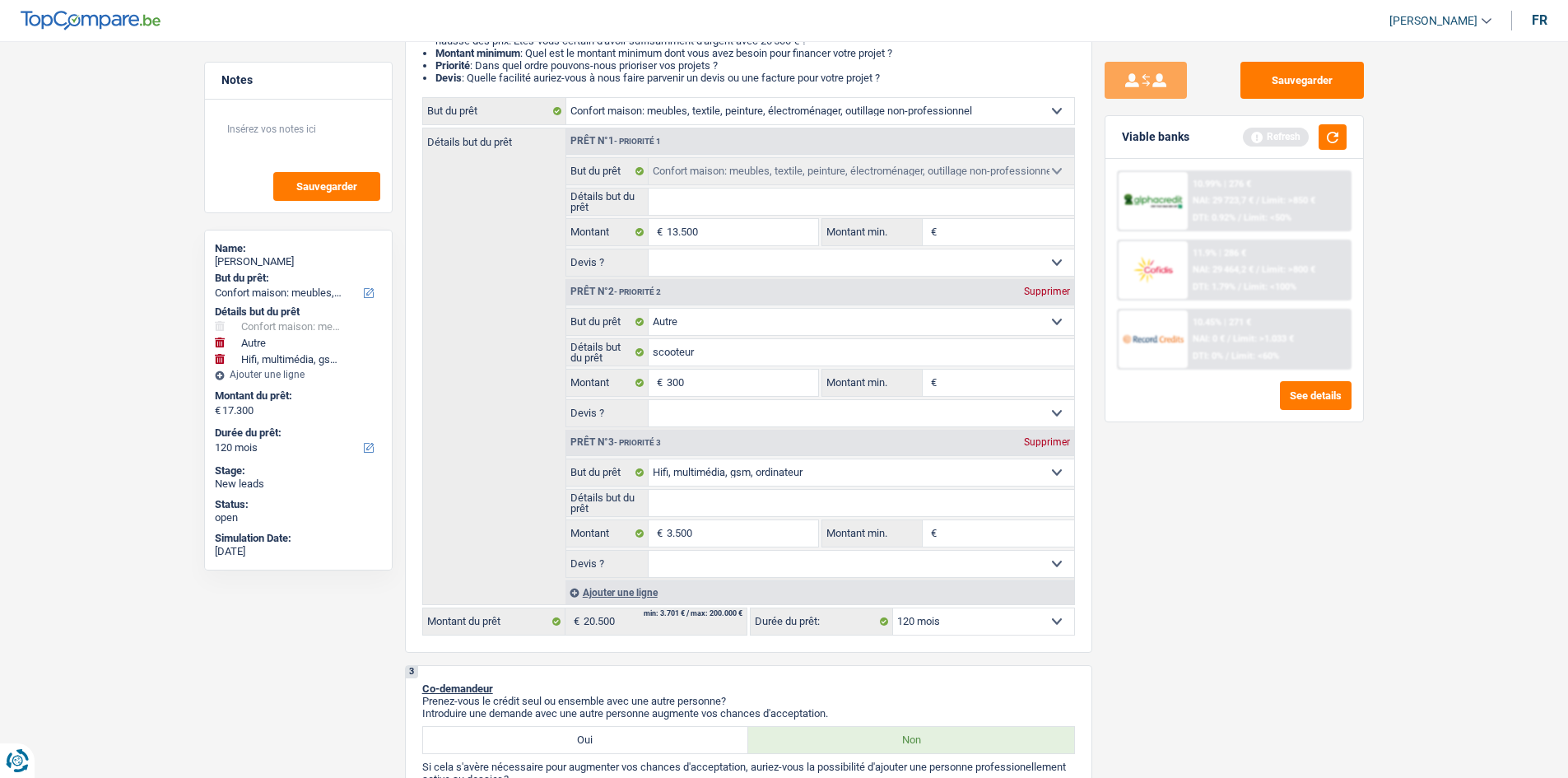 select on "84" 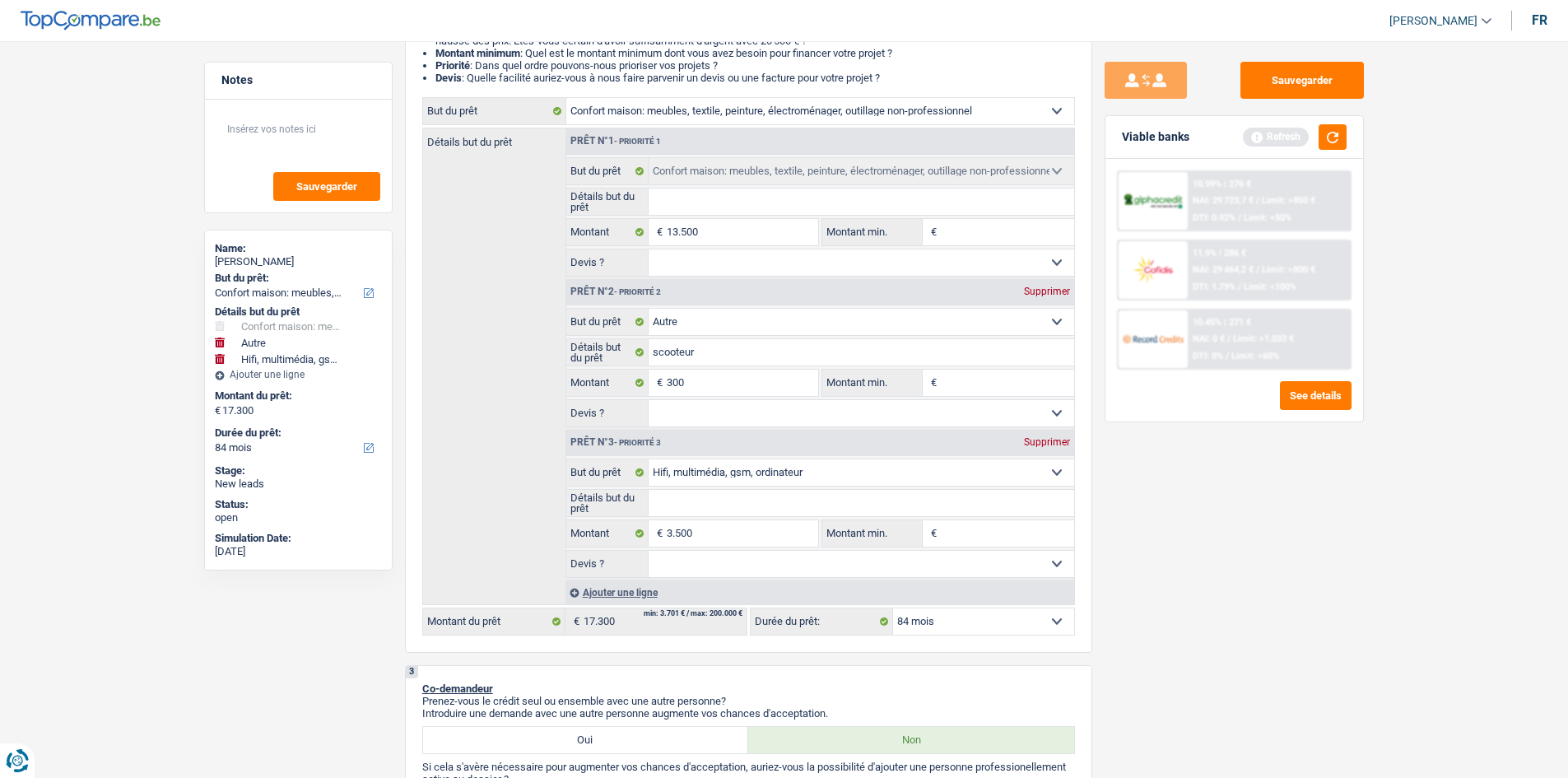 click on "Sauvegarder
Viable banks
Refresh
10.99% | 276 €
NAI: 29 723,7 €
/
Limit: >850 €
DTI: 0.92%
/
Limit: <50%
11.9% | 286 €
NAI: 29 464,2 €
/
Limit: >800 €
DTI: 1.79%
/
Limit: <100%
/       /" at bounding box center (1234, 404) 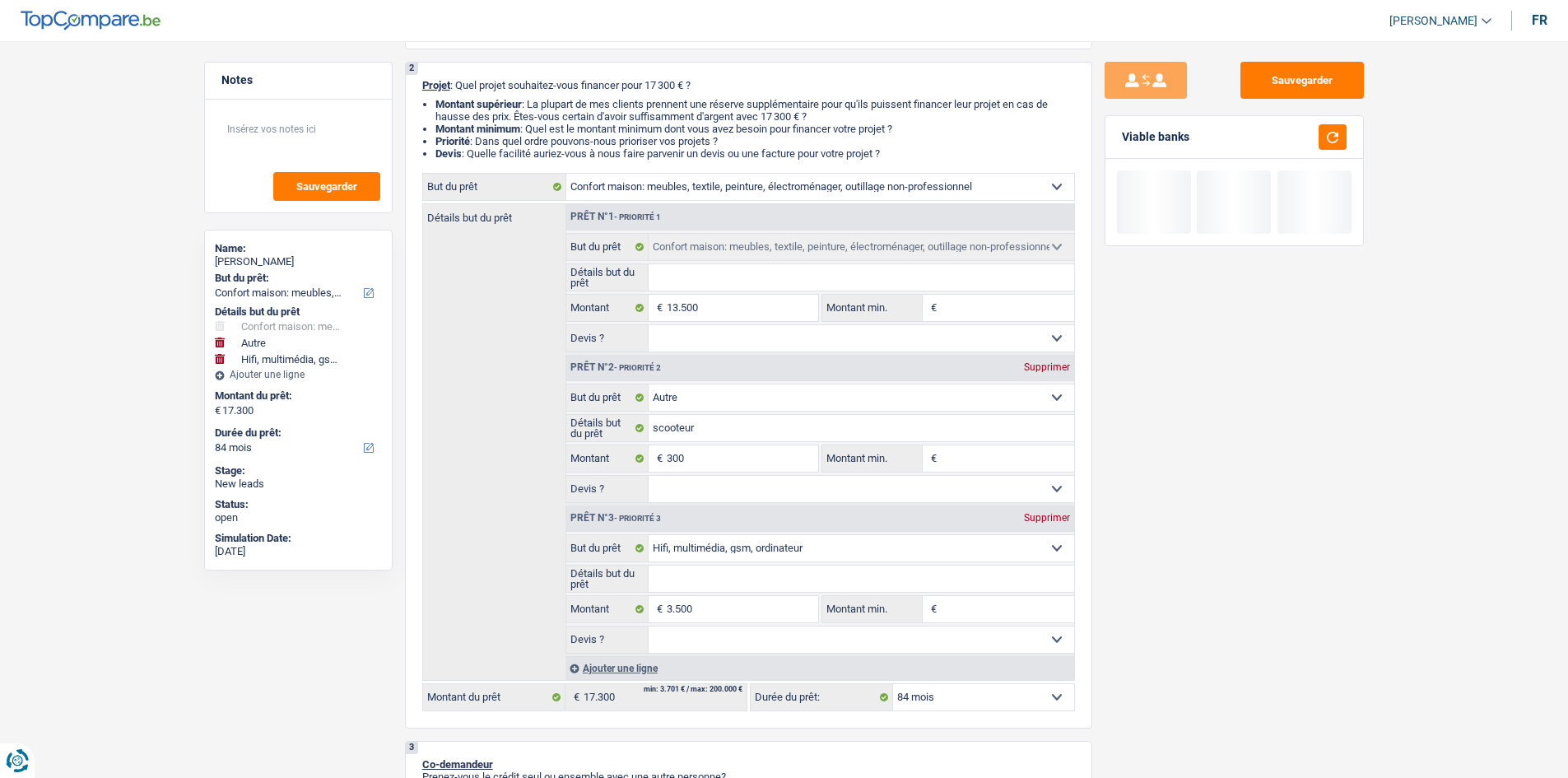 scroll, scrollTop: 0, scrollLeft: 0, axis: both 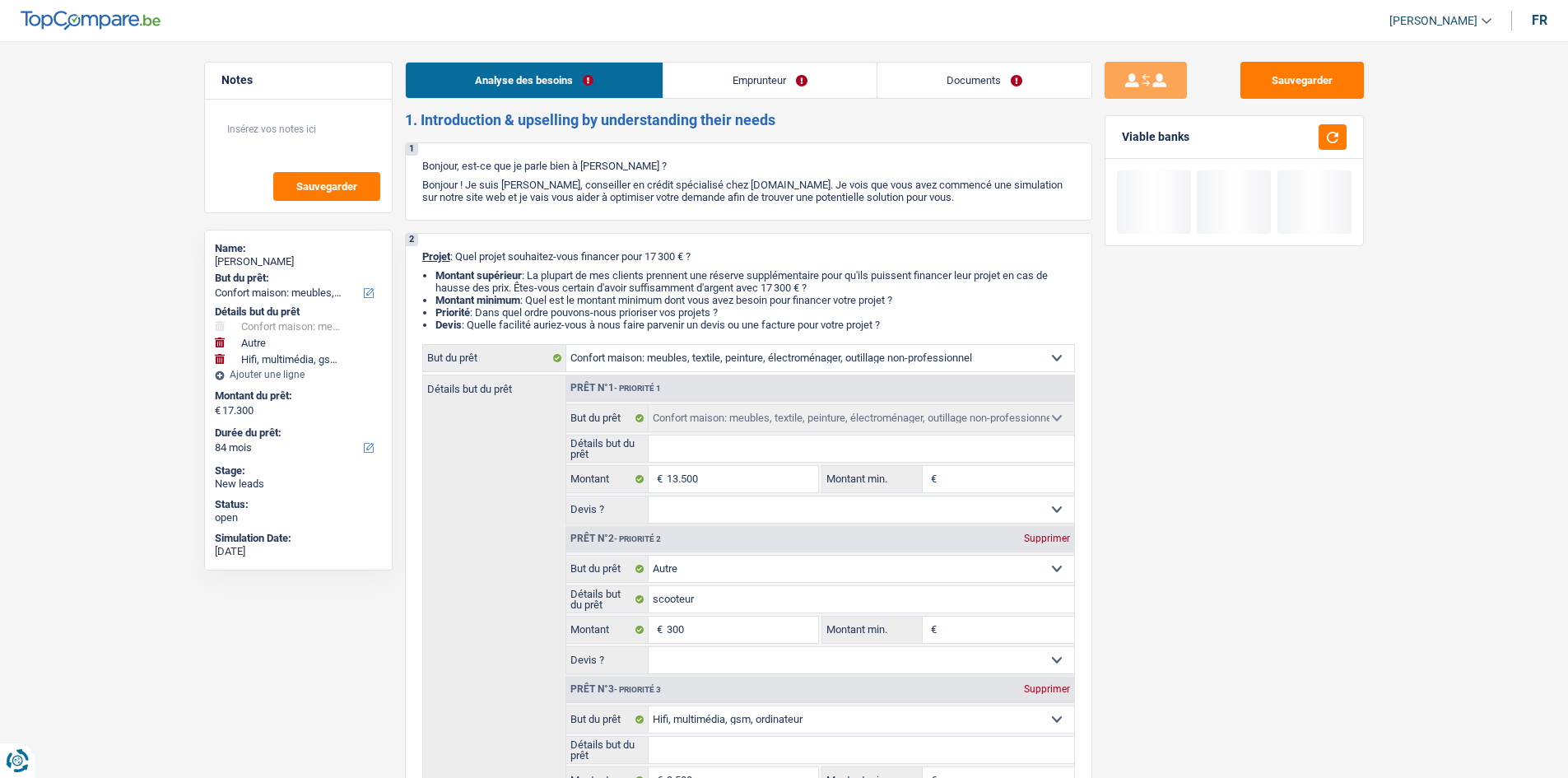 click on "Analyse des besoins Emprunteur Documents
1. Introduction & upselling by understanding their needs
1
Bonjour, est-ce que je parle bien à Stefan valentin Stoica ?
Bonjour ! Je suis Charles Verhaegen, conseiller en crédit spécialisé chez TopCompare.be. Je vois que vous avez commencé une simulation sur notre site web et je vais vous aider à optimiser votre demande afin de trouver une potentielle solution pour vous.
2   Projet  : Quel projet souhaitez-vous financer pour 17 300 € ?
Montant supérieur : La plupart de mes clients prennent une réserve supplémentaire pour qu'ils puissent financer leur projet en cas de hausse des prix. Êtes-vous certain d'avoir suffisamment d'argent avec 17 300 € ?   Montant minimum : Quel est le montant minimum dont vous avez besoin pour financer votre projet ?   Priorité : Dans quel ordre pouvons-nous prioriser vos projets ?   Devis     Hifi, multimédia, gsm, ordinateur Frais médicaux" at bounding box center (748, 1411) 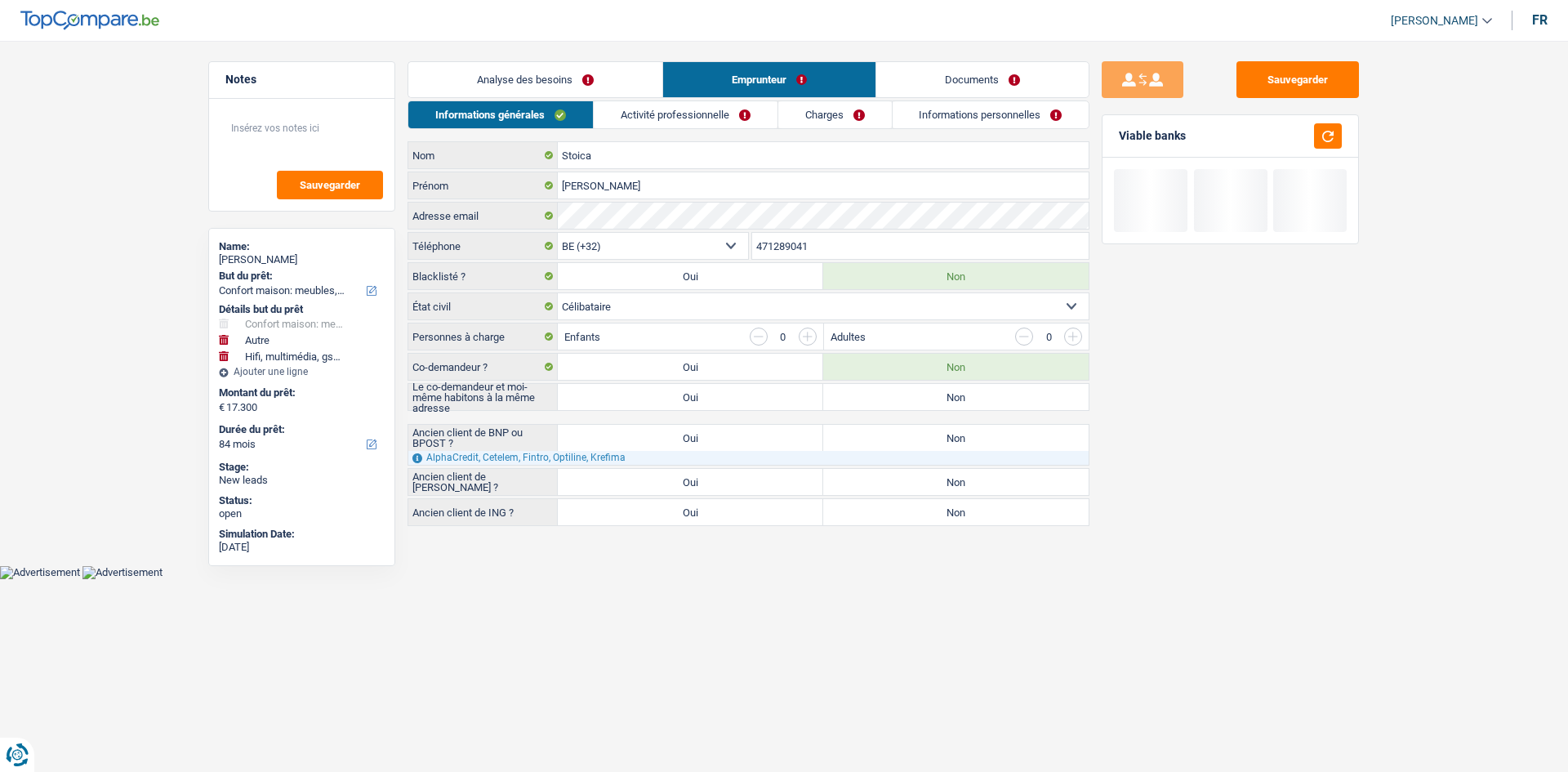 drag, startPoint x: 839, startPoint y: 123, endPoint x: 849, endPoint y: 123, distance: 10 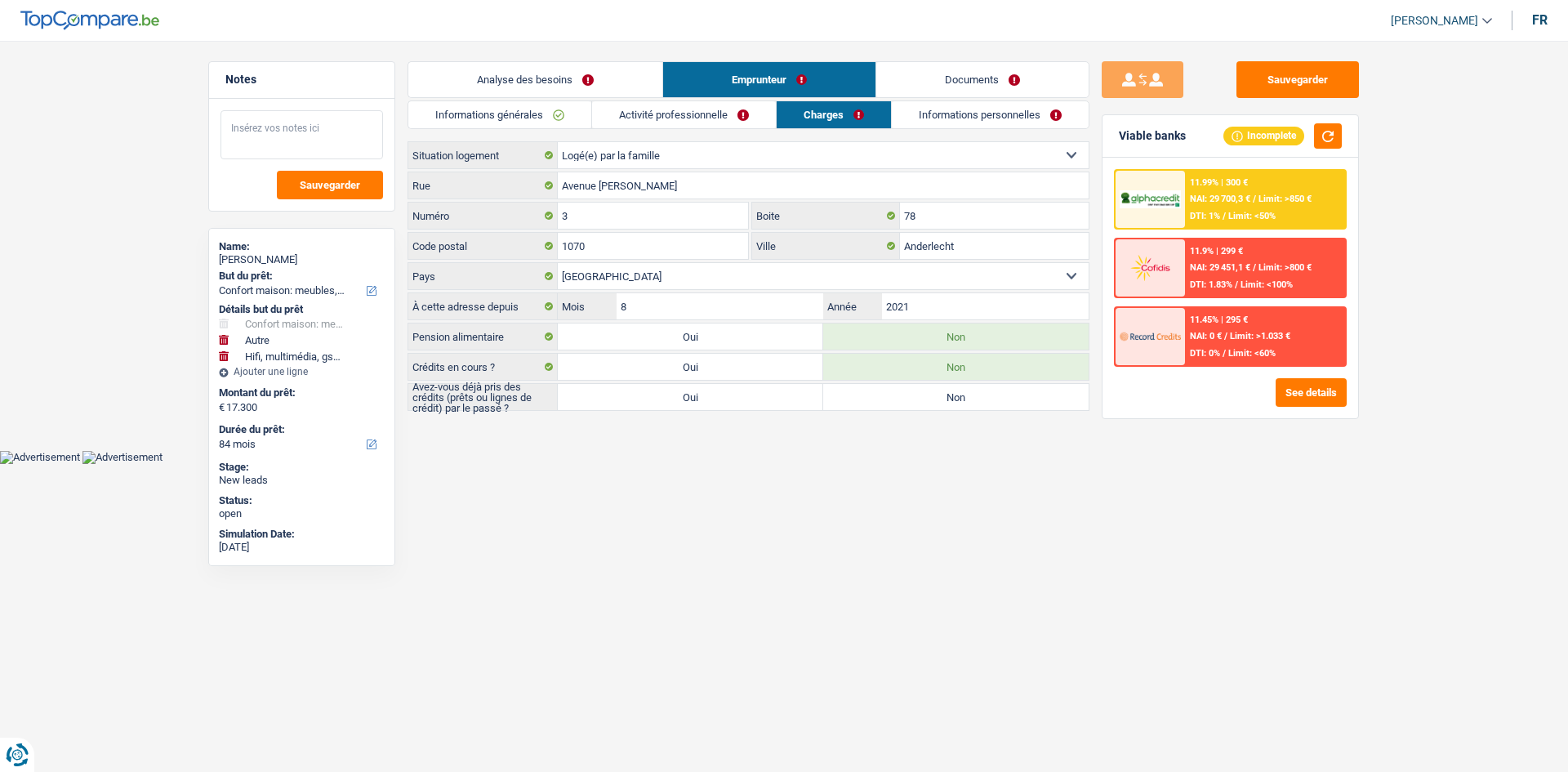click at bounding box center [301, 135] 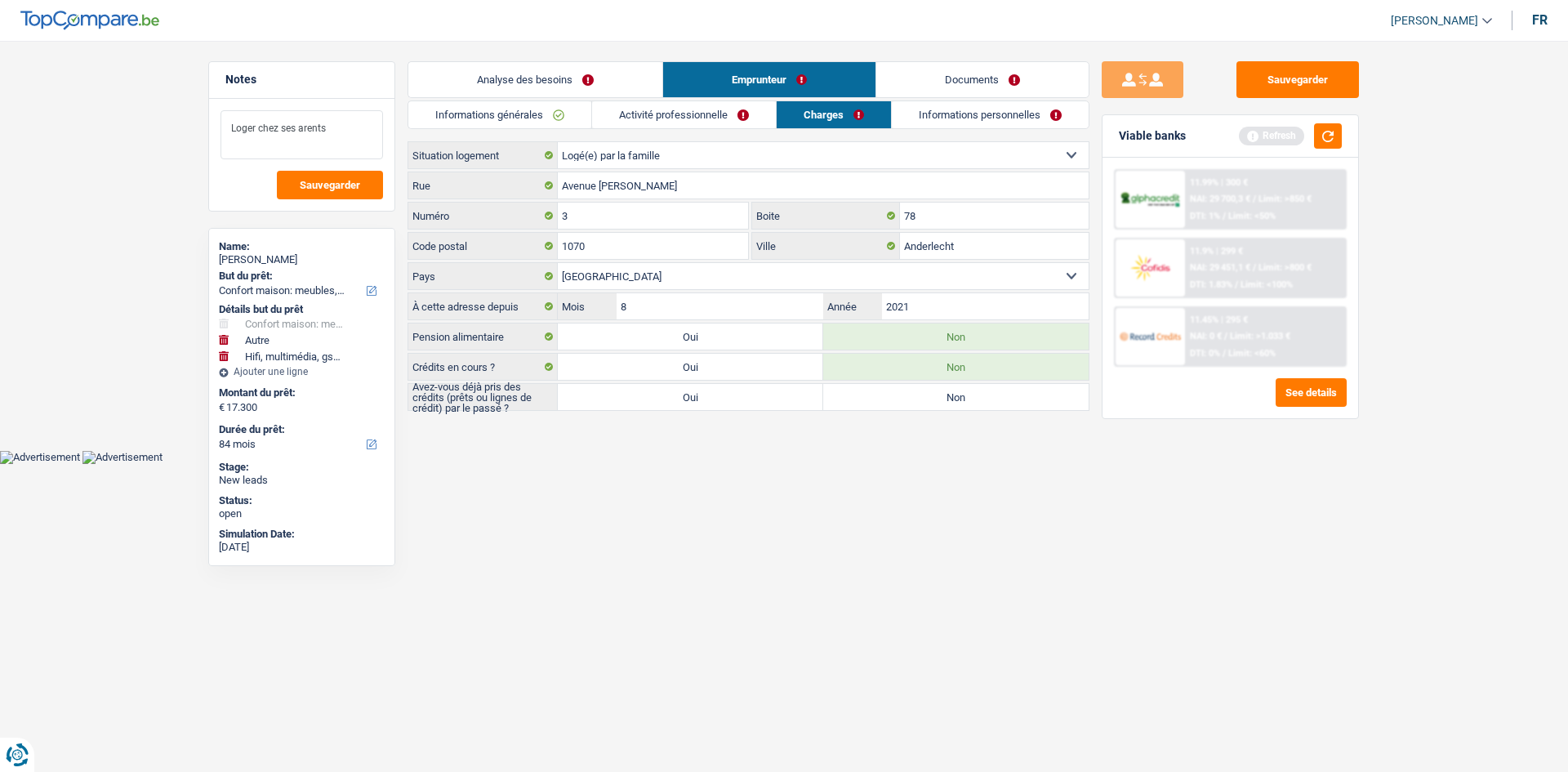 click on "Loger chez ses arents" at bounding box center [301, 135] 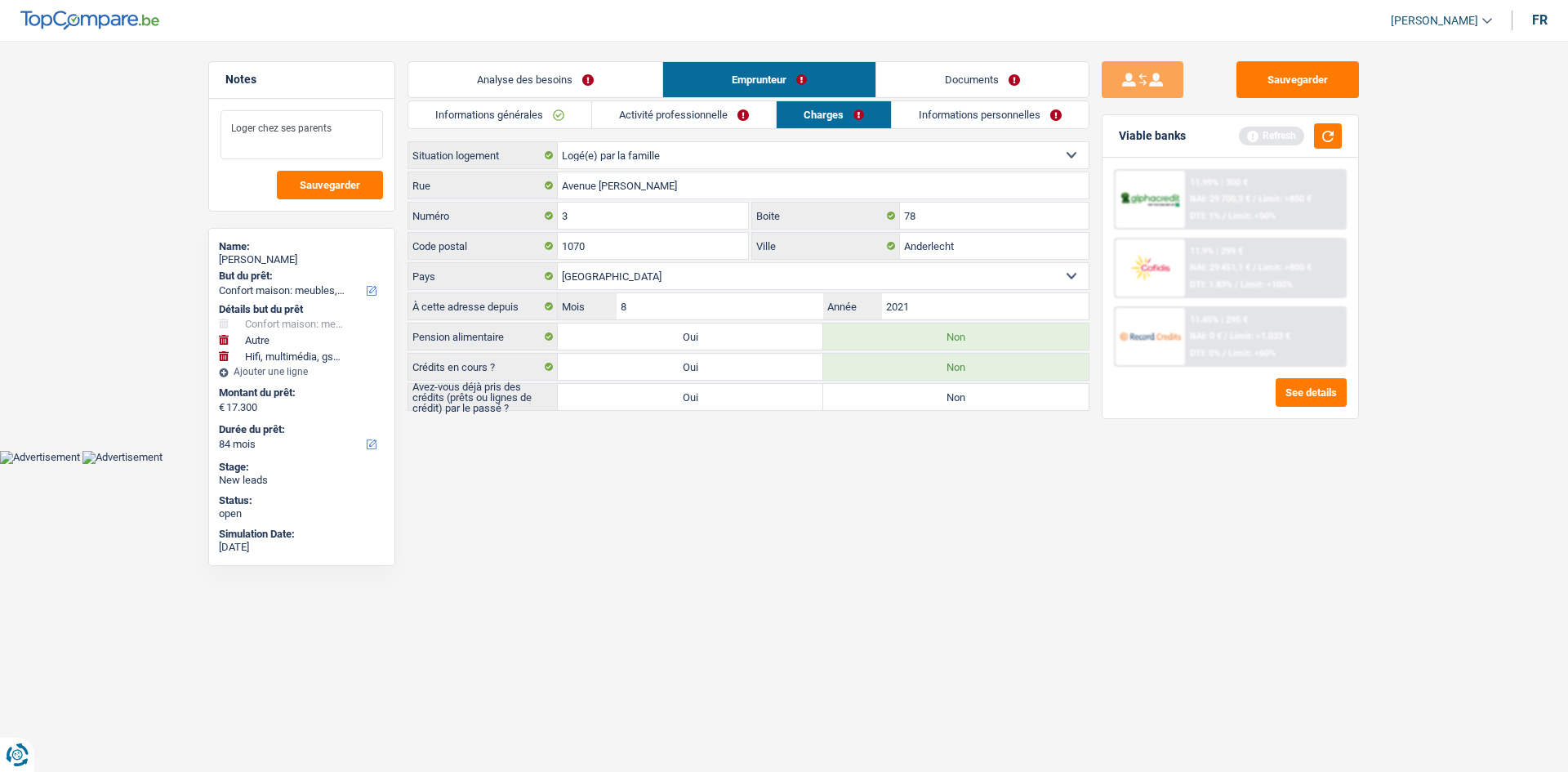 type on "Loger chez ses parents" 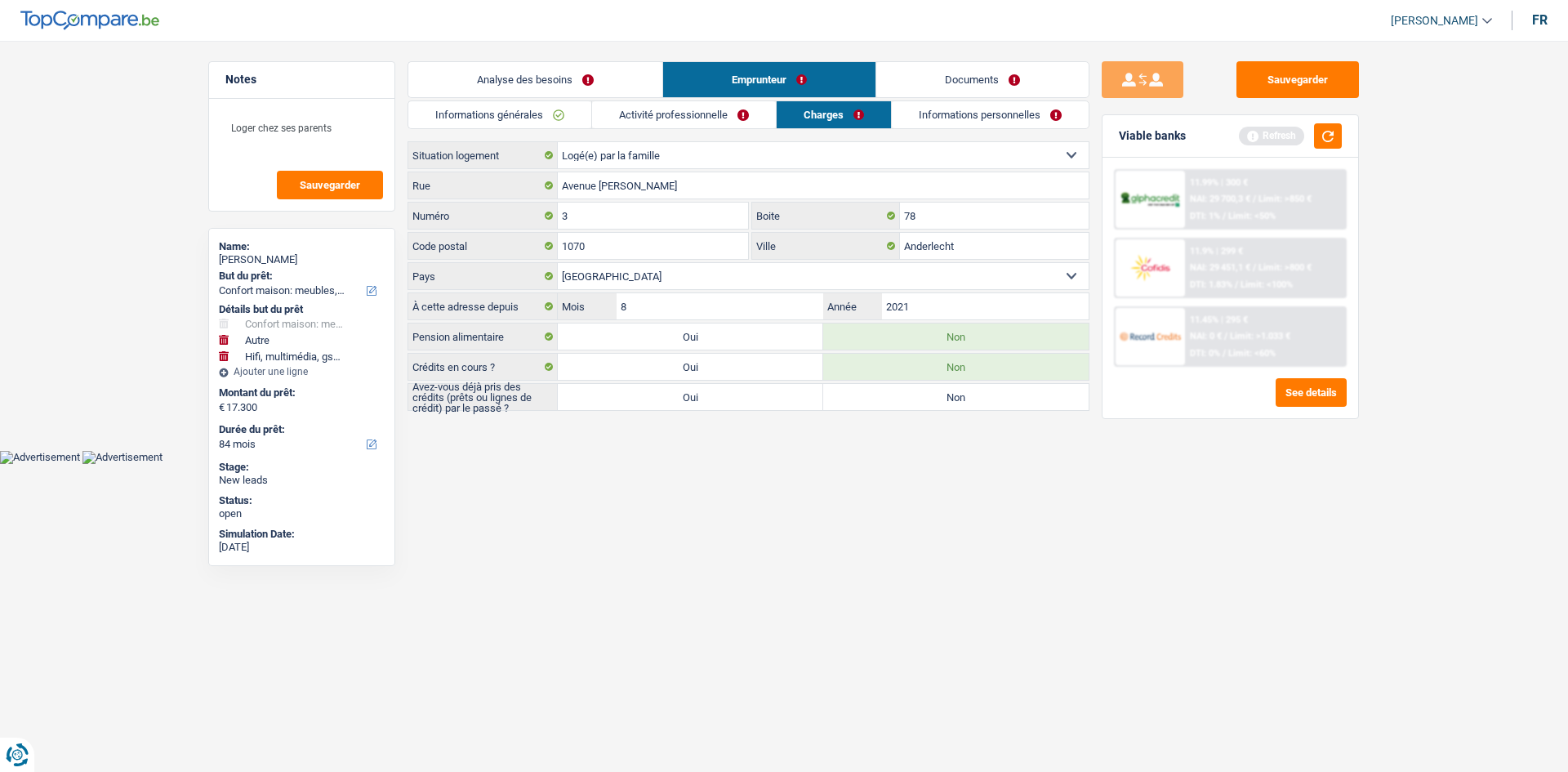click on "Analyse des besoins" at bounding box center (535, 79) 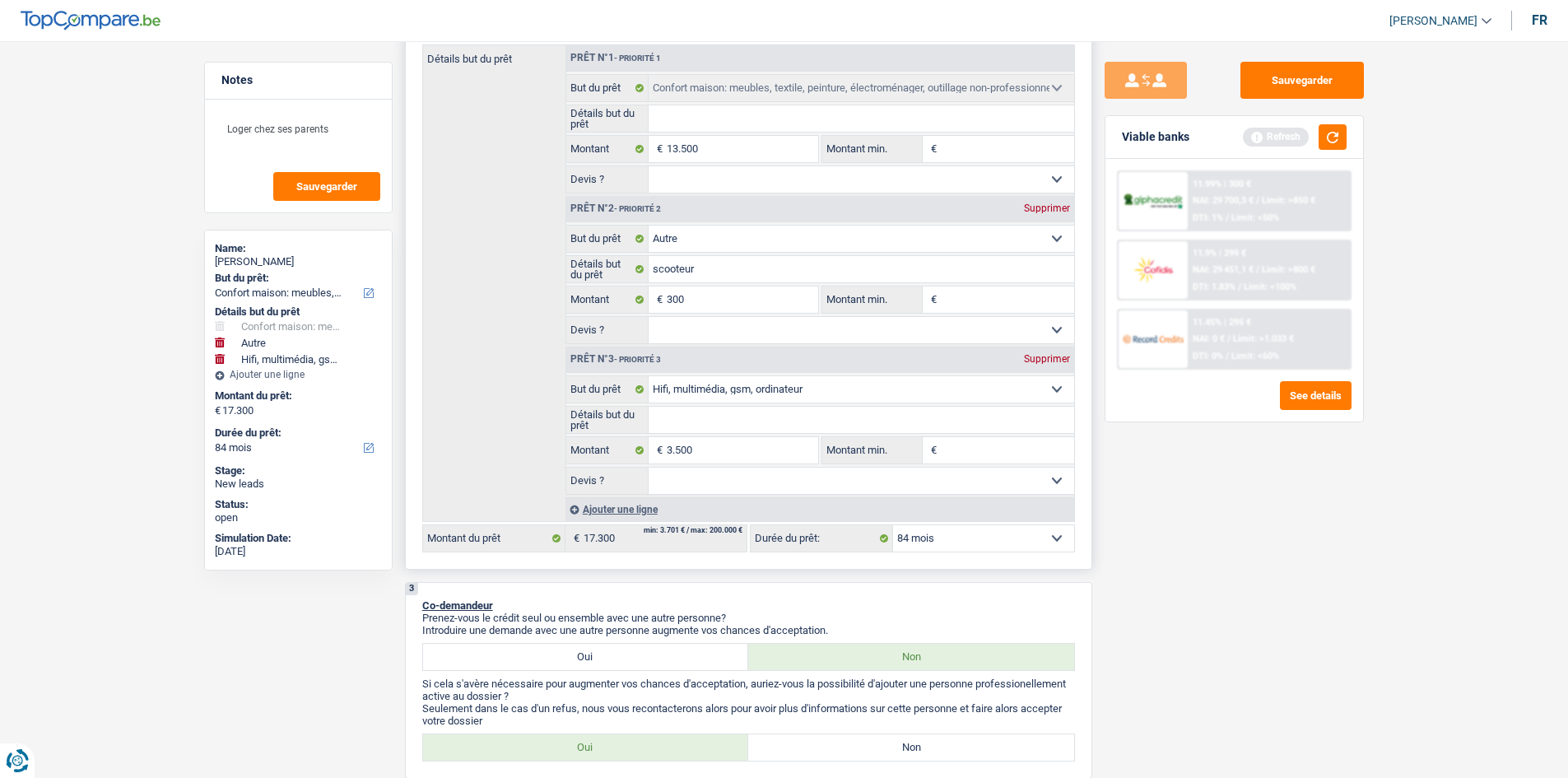 scroll, scrollTop: 329, scrollLeft: 0, axis: vertical 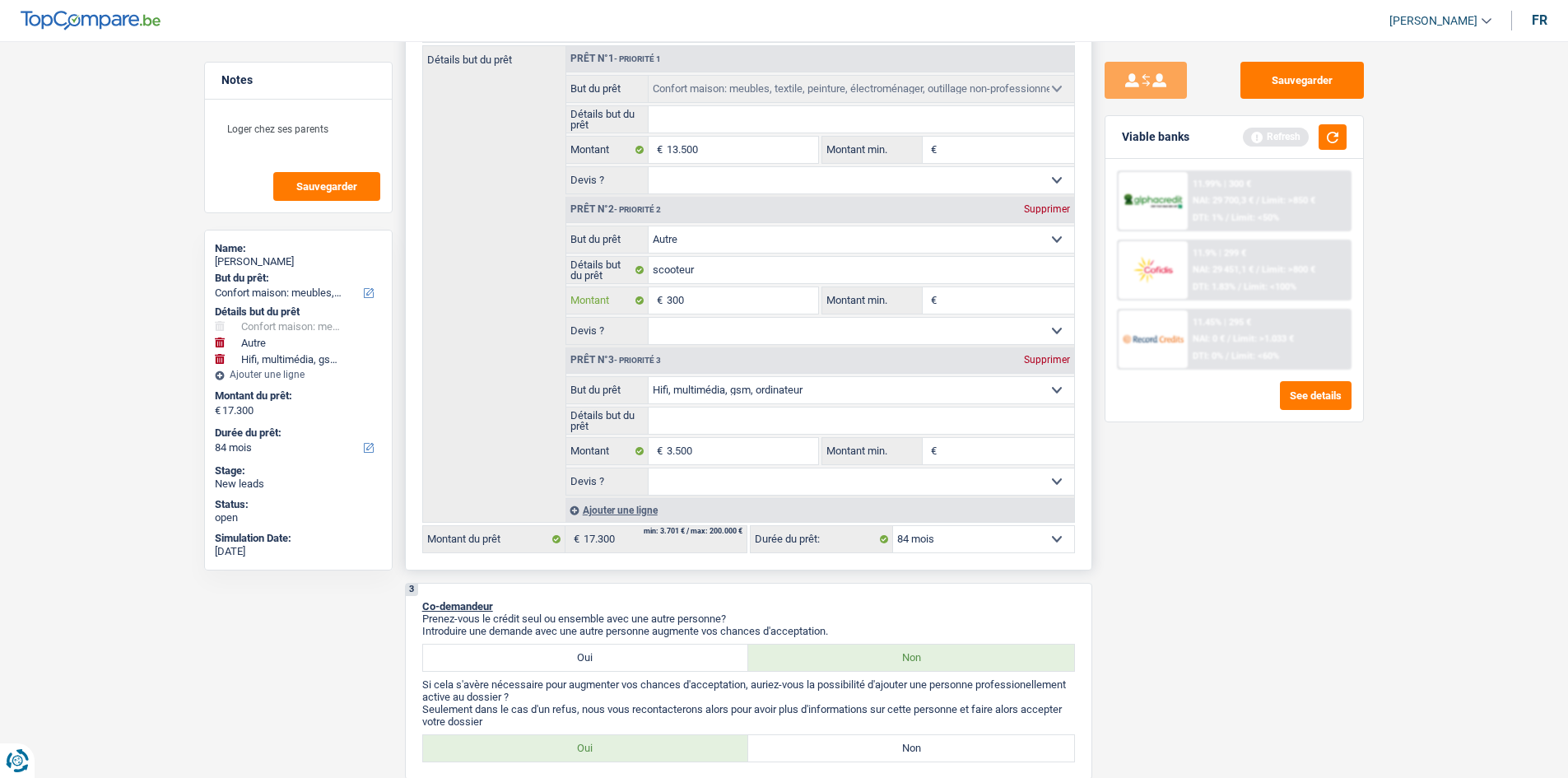 type on "3.000" 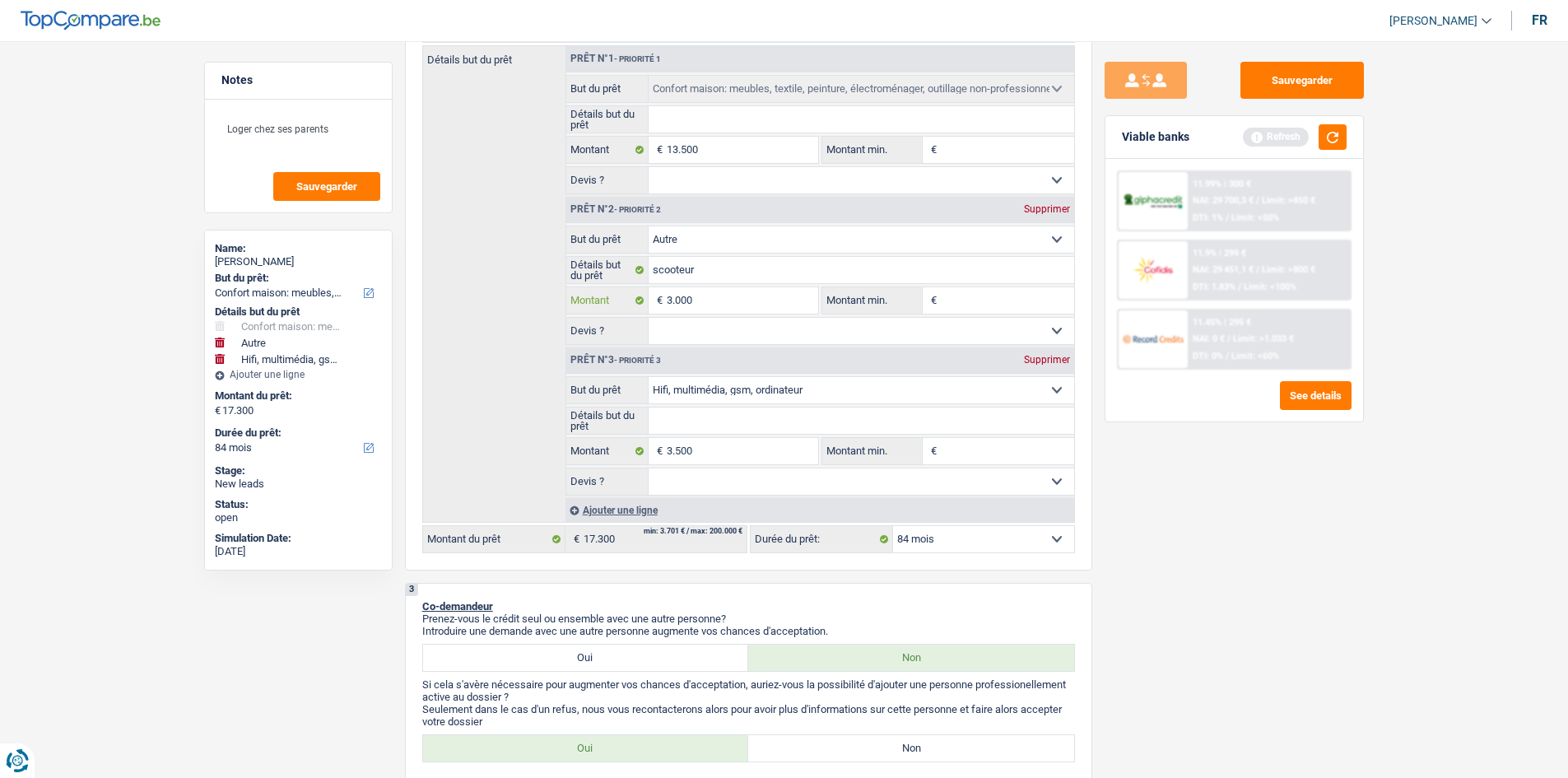 type on "3.000" 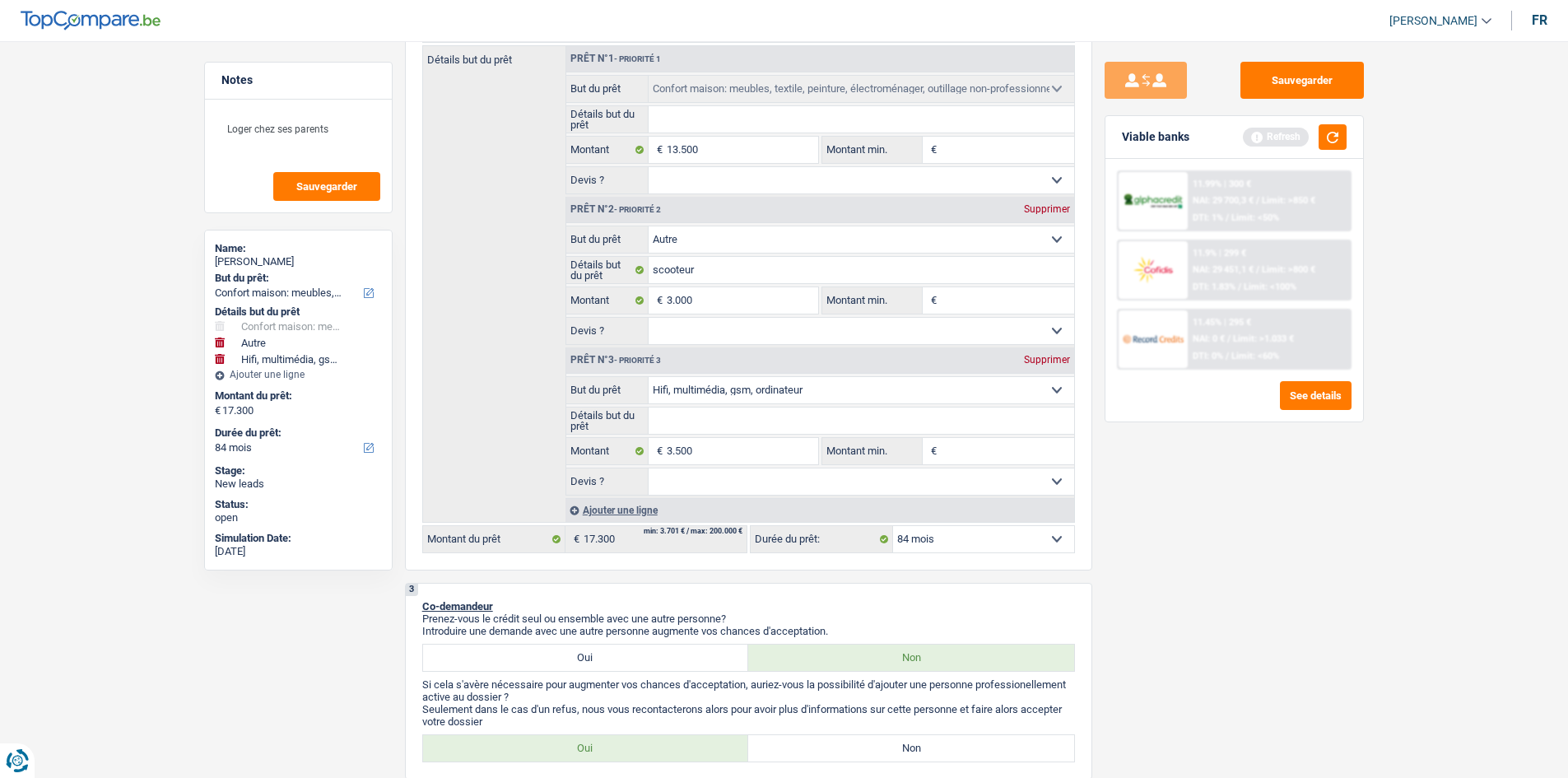 type on "20.000" 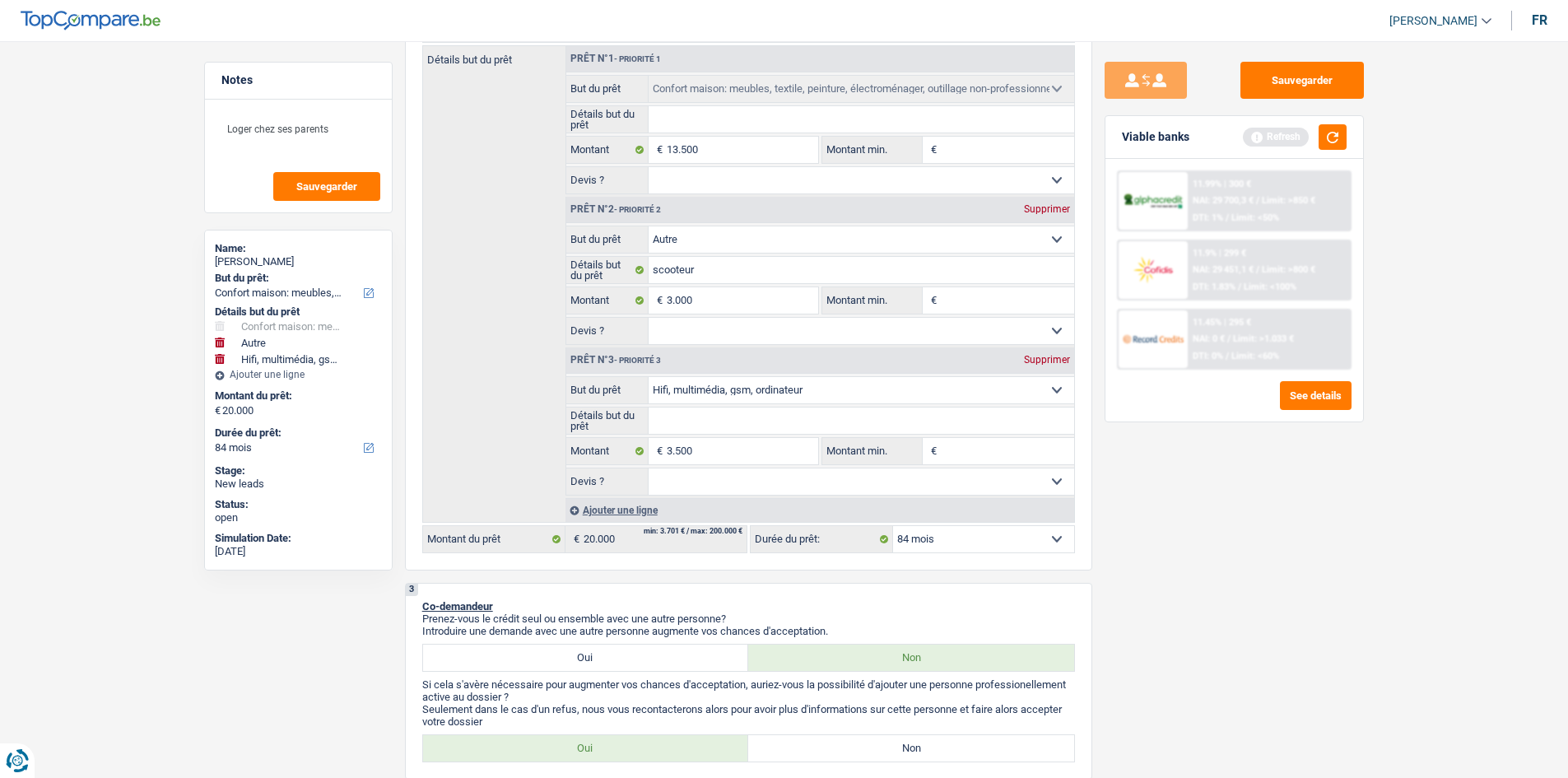 click on "Sauvegarder
Viable banks
Refresh
11.99% | 300 €
NAI: 29 700,3 €
/
Limit: >850 €
DTI: 1%
/
Limit: <50%
11.9% | 299 €
NAI: 29 451,1 €
/
Limit: >800 €
DTI: 1.83%
/
Limit: <100%
/       /" at bounding box center [1234, 404] 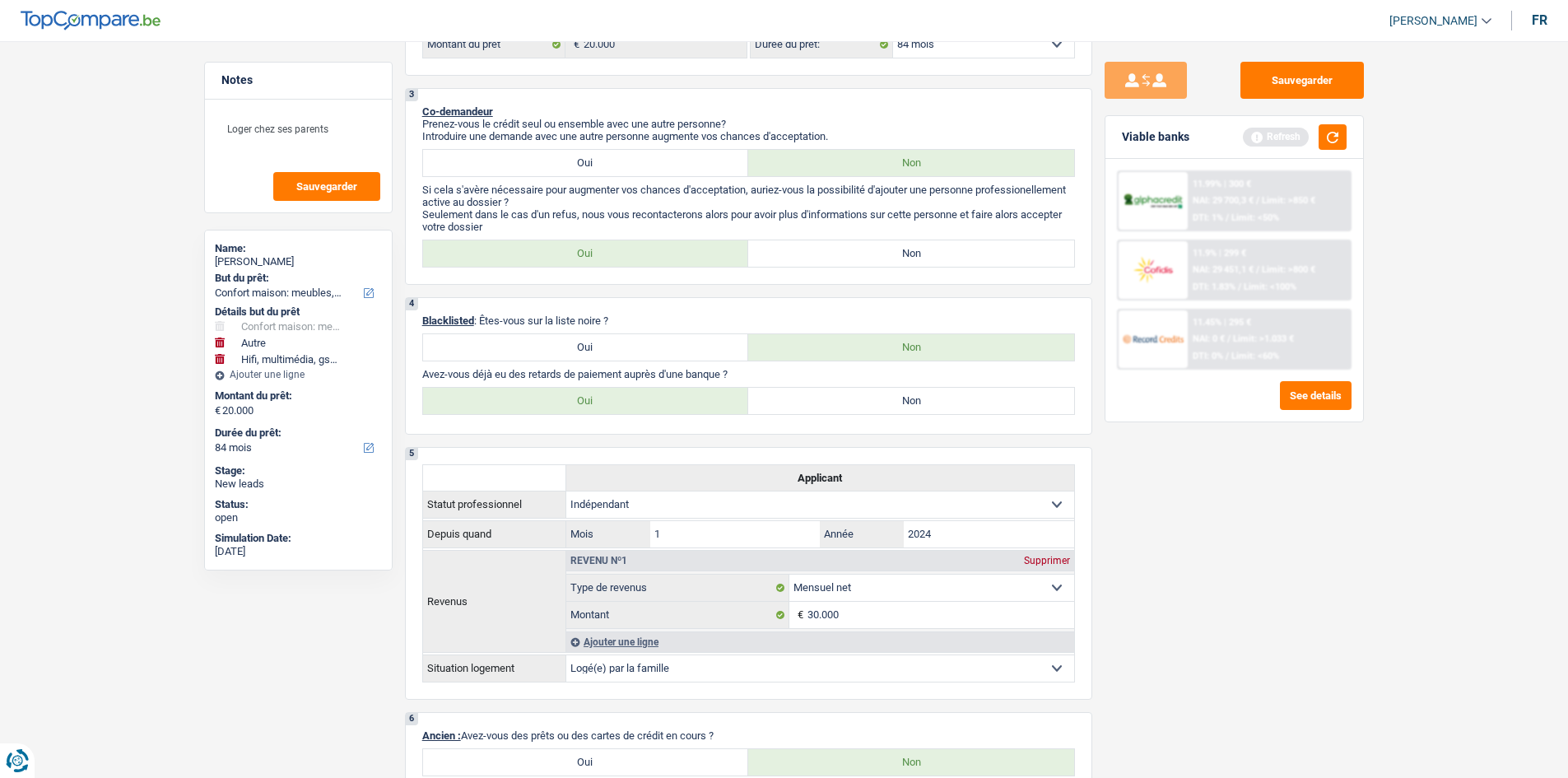 scroll, scrollTop: 906, scrollLeft: 0, axis: vertical 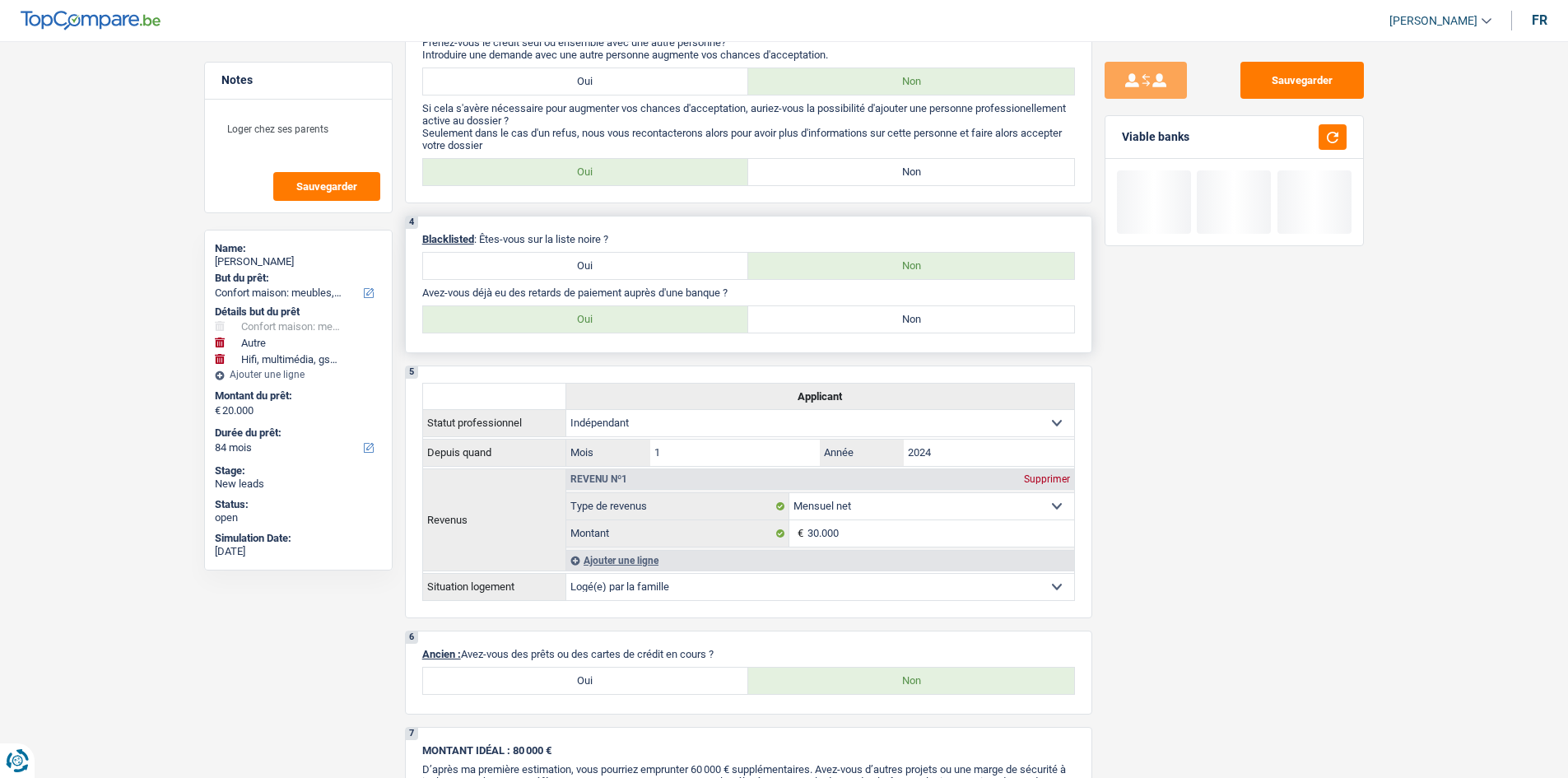 drag, startPoint x: 956, startPoint y: 317, endPoint x: 994, endPoint y: 345, distance: 47.201695 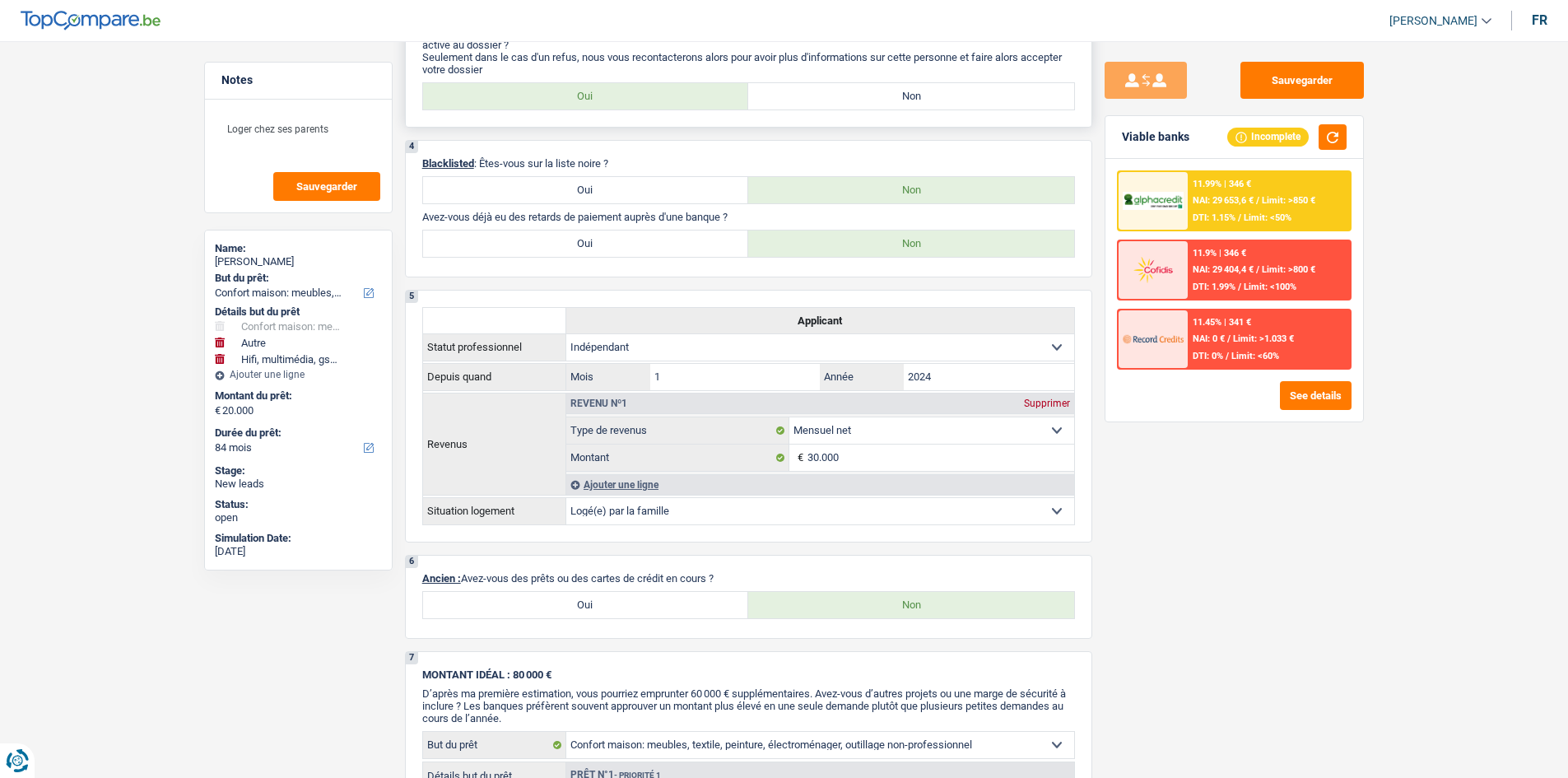 scroll, scrollTop: 659, scrollLeft: 0, axis: vertical 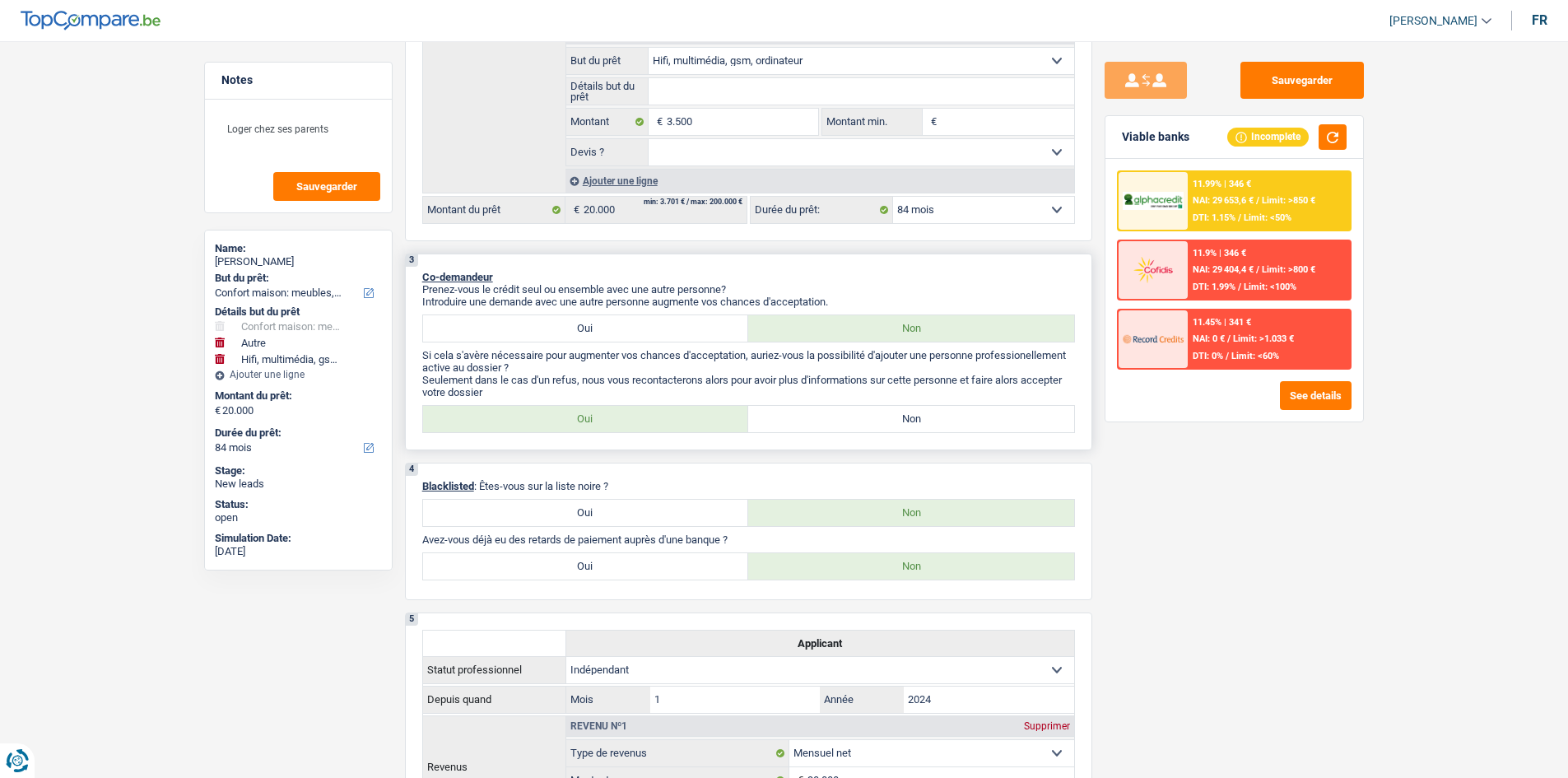 drag, startPoint x: 919, startPoint y: 412, endPoint x: 1337, endPoint y: 514, distance: 430.265 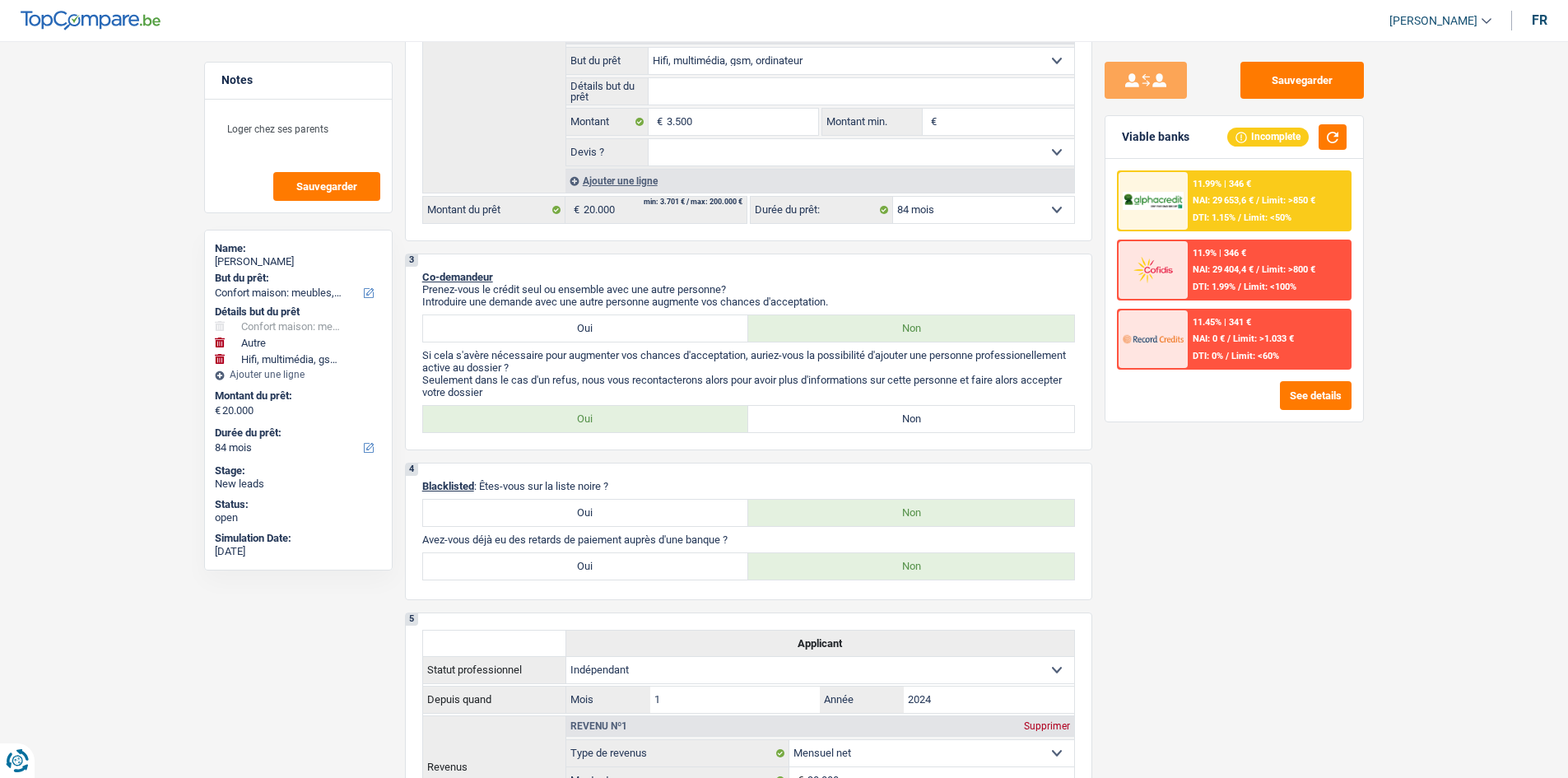 click on "Non" at bounding box center [911, 419] 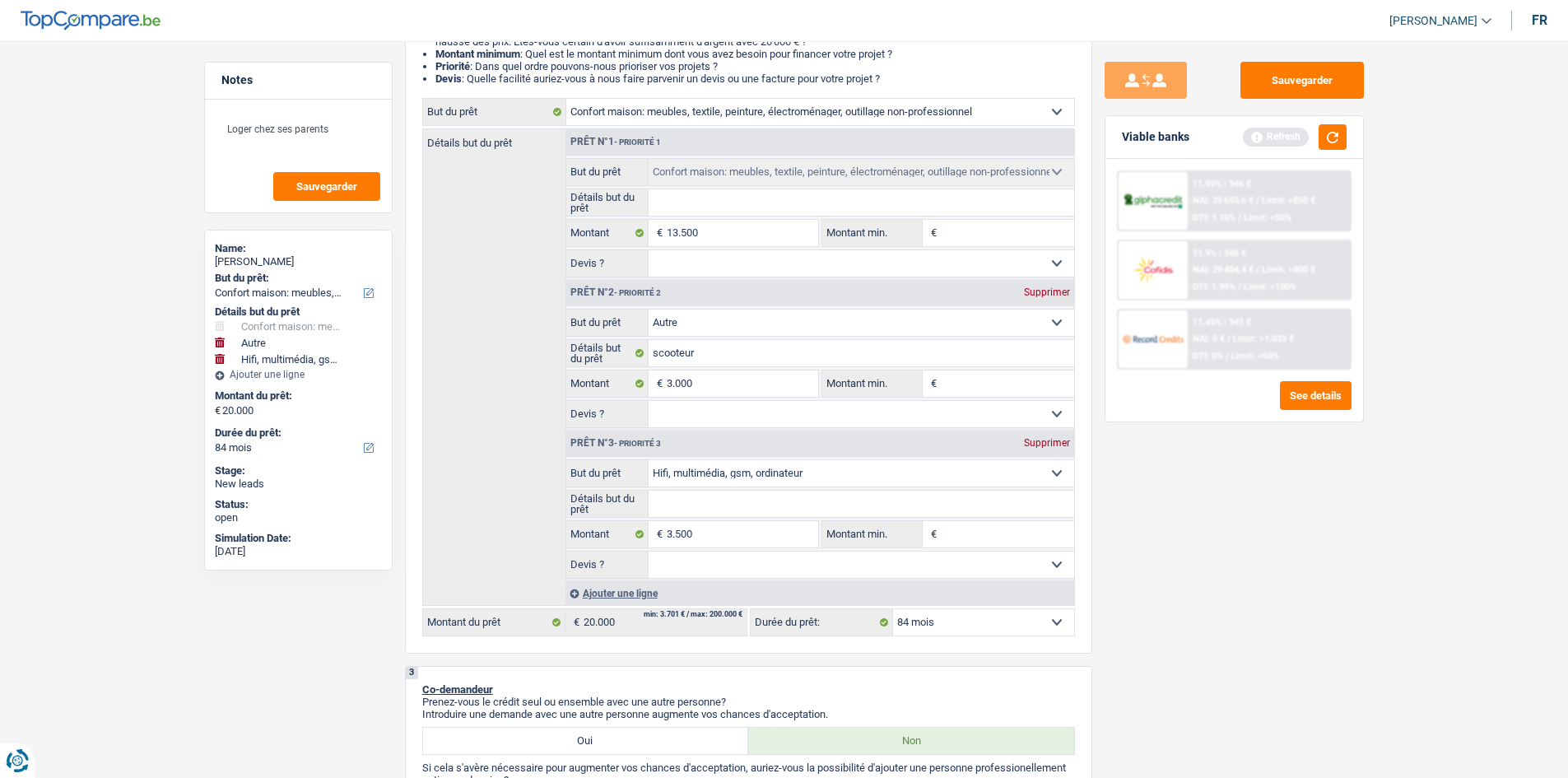 scroll, scrollTop: 0, scrollLeft: 0, axis: both 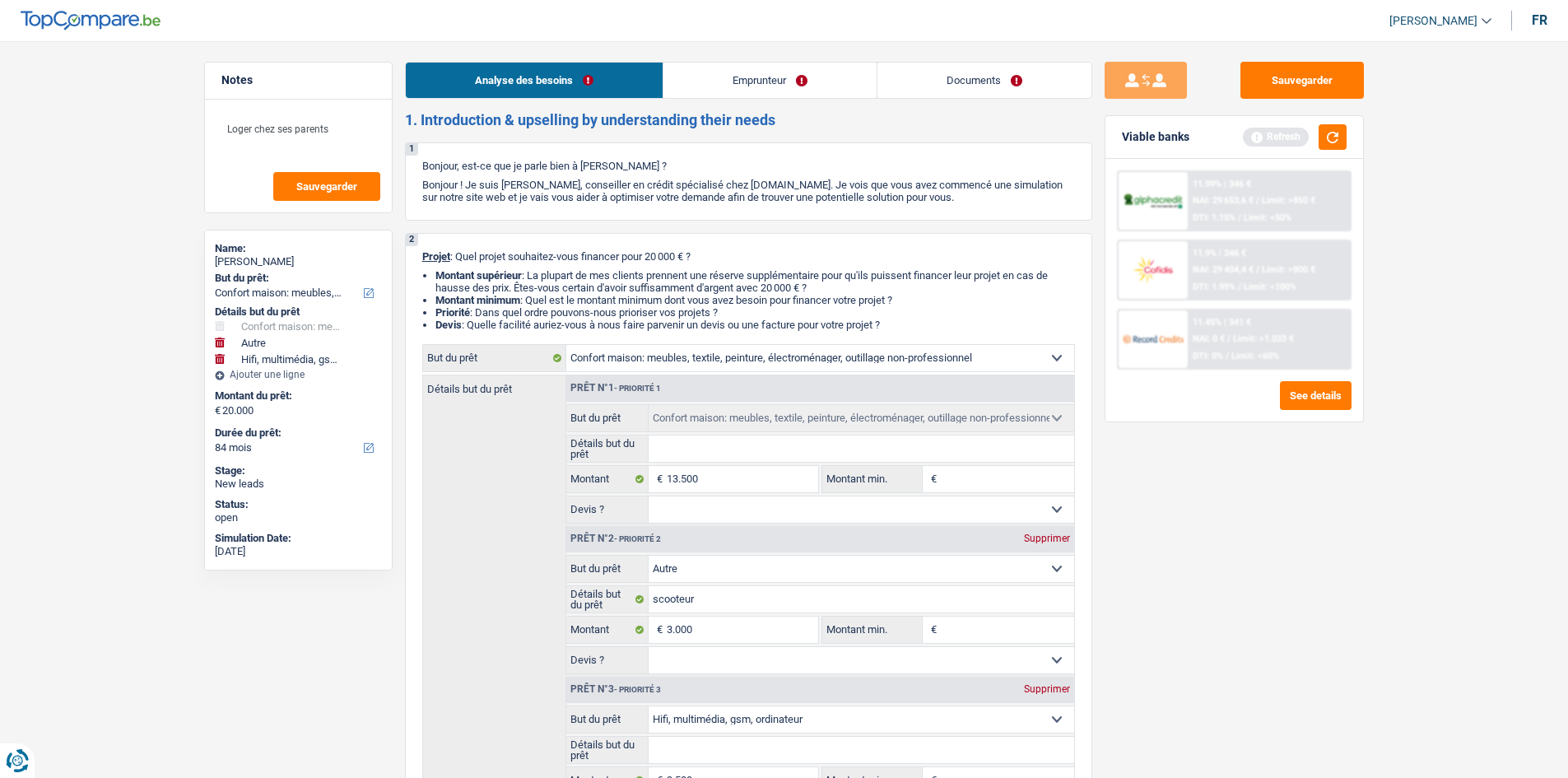click on "Emprunteur" at bounding box center (770, 80) 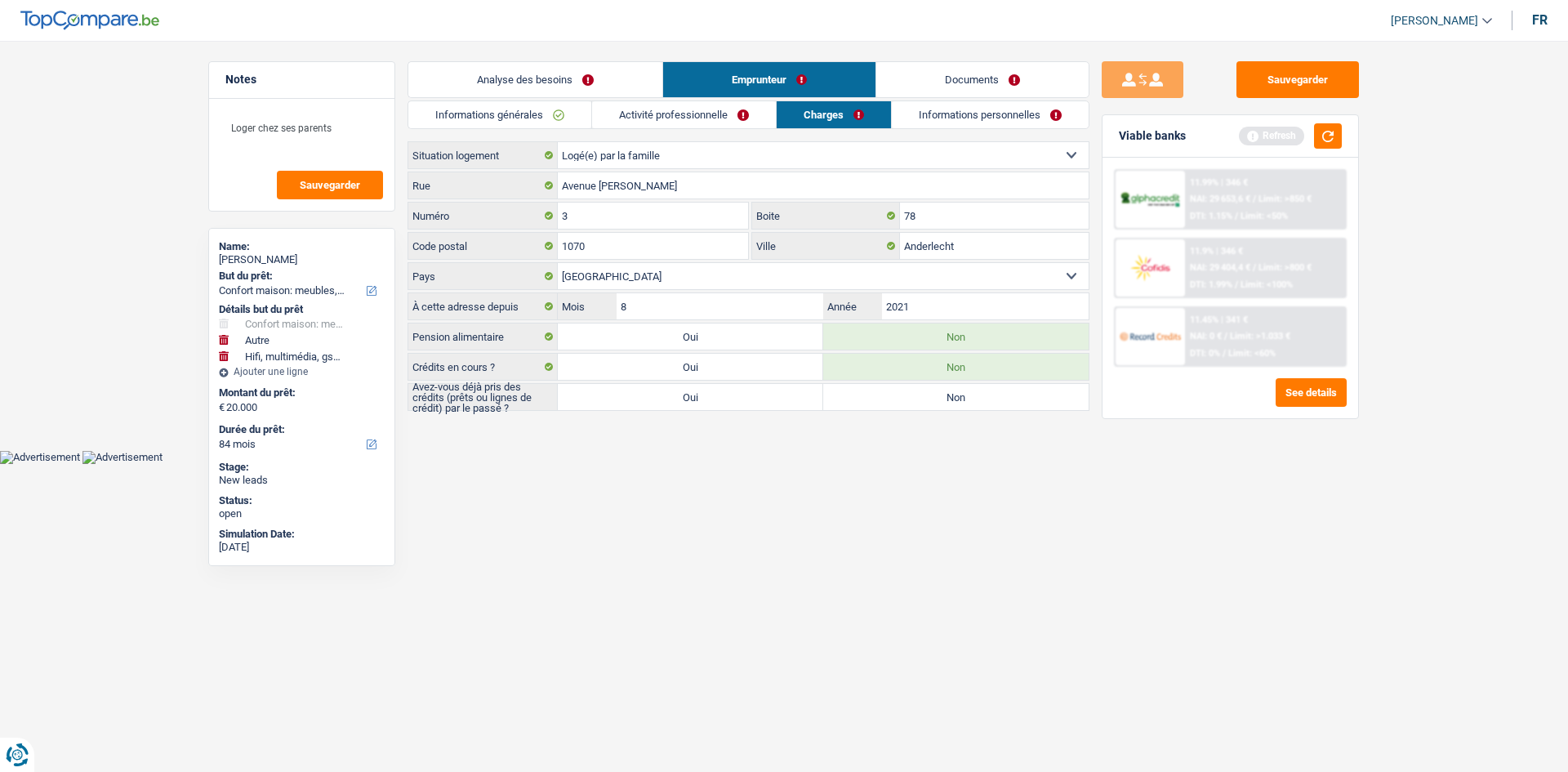 click on "Informations générales" at bounding box center (500, 114) 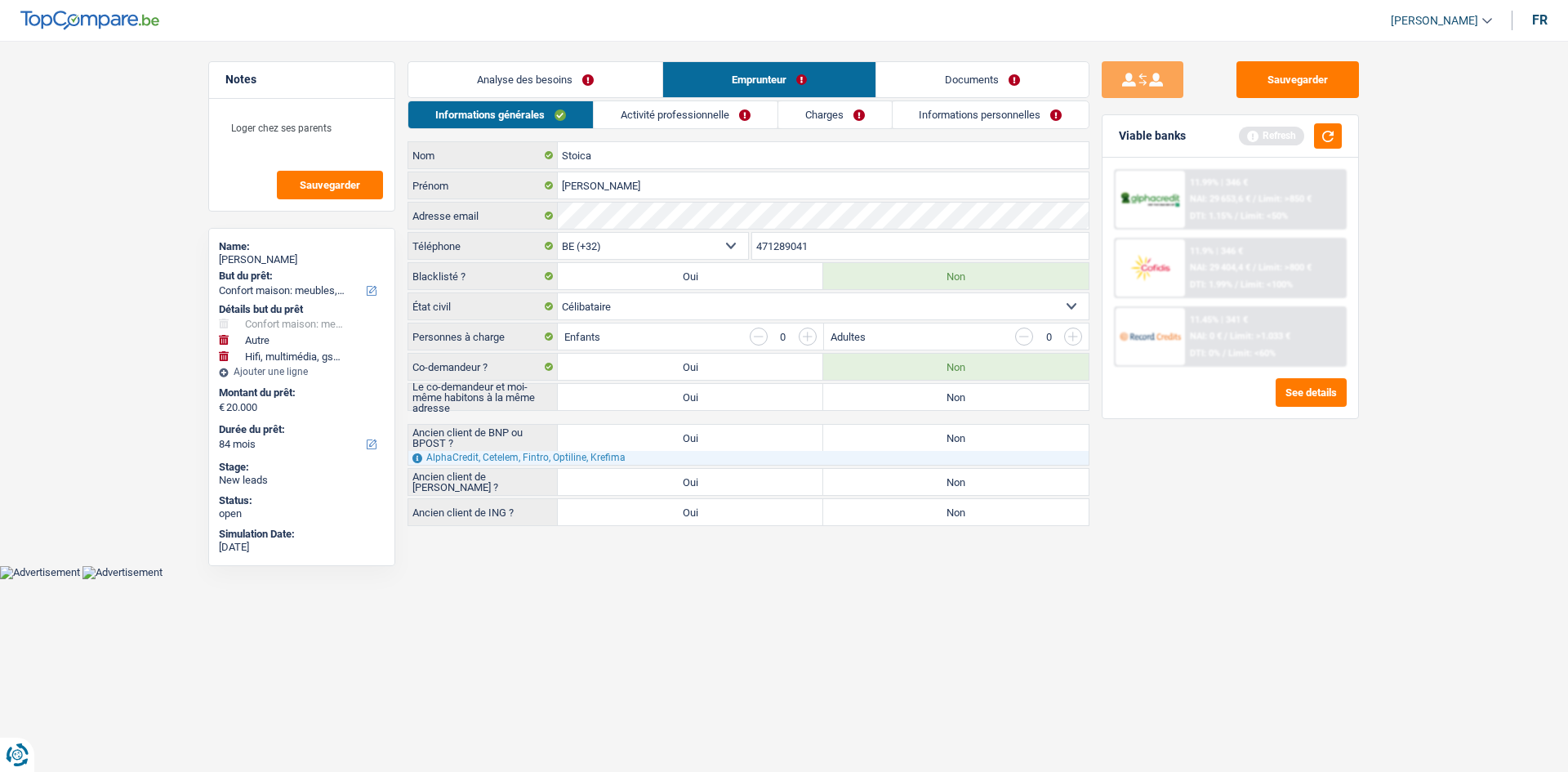 click on "Non" at bounding box center (956, 397) 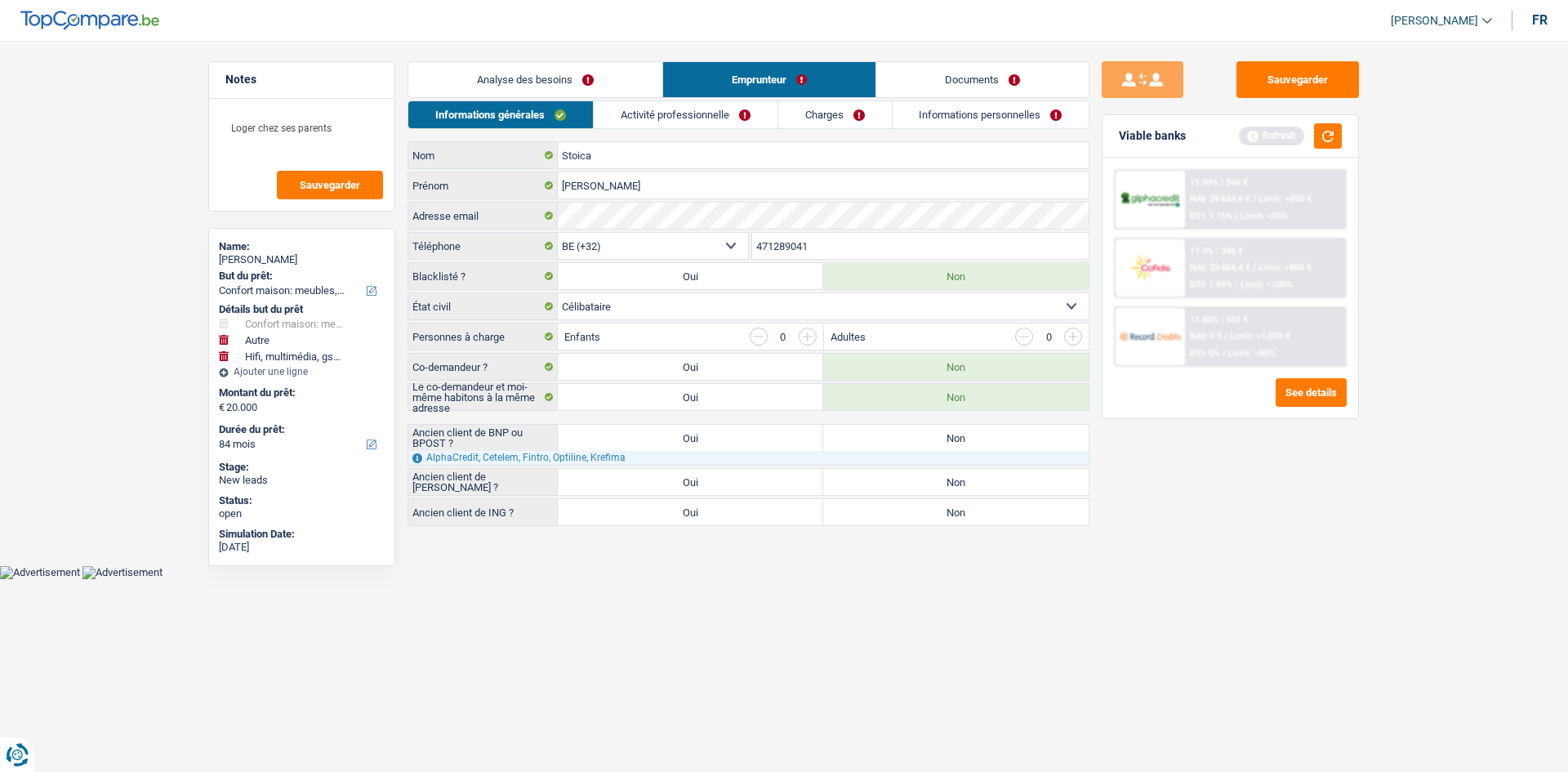 click on "Analyse des besoins" at bounding box center (535, 79) 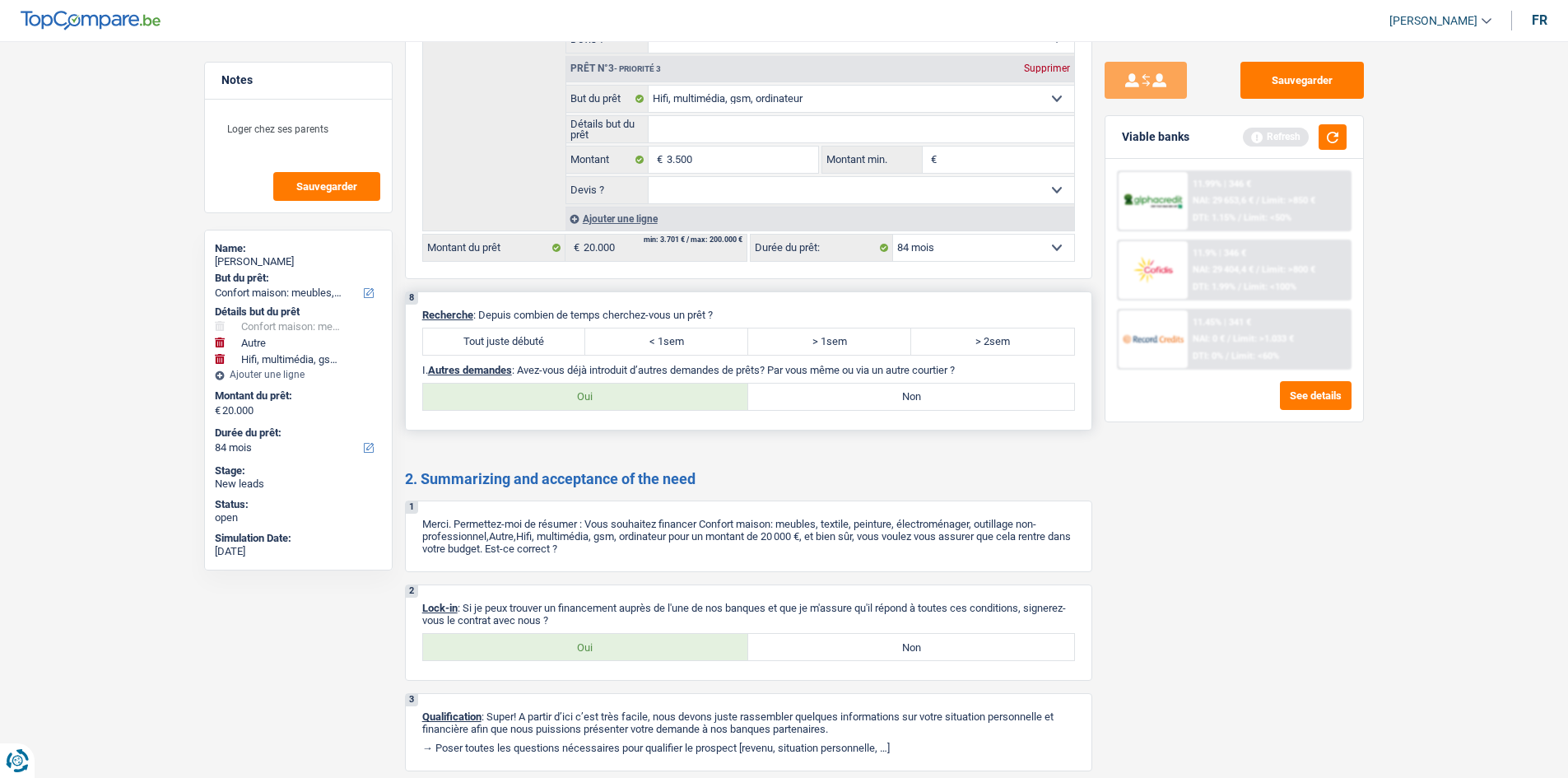 scroll, scrollTop: 2044, scrollLeft: 0, axis: vertical 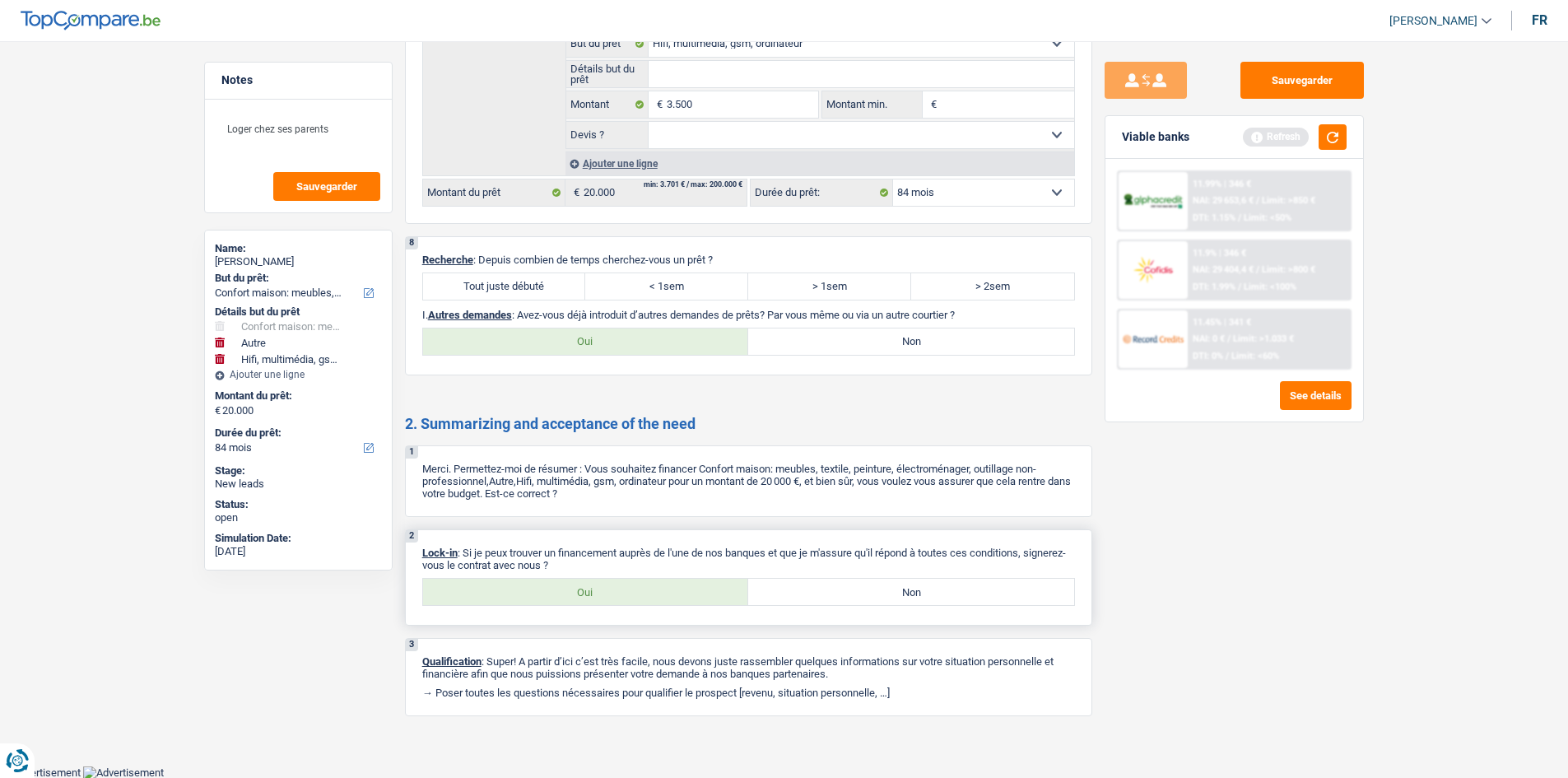 click on "Oui" at bounding box center (586, 592) 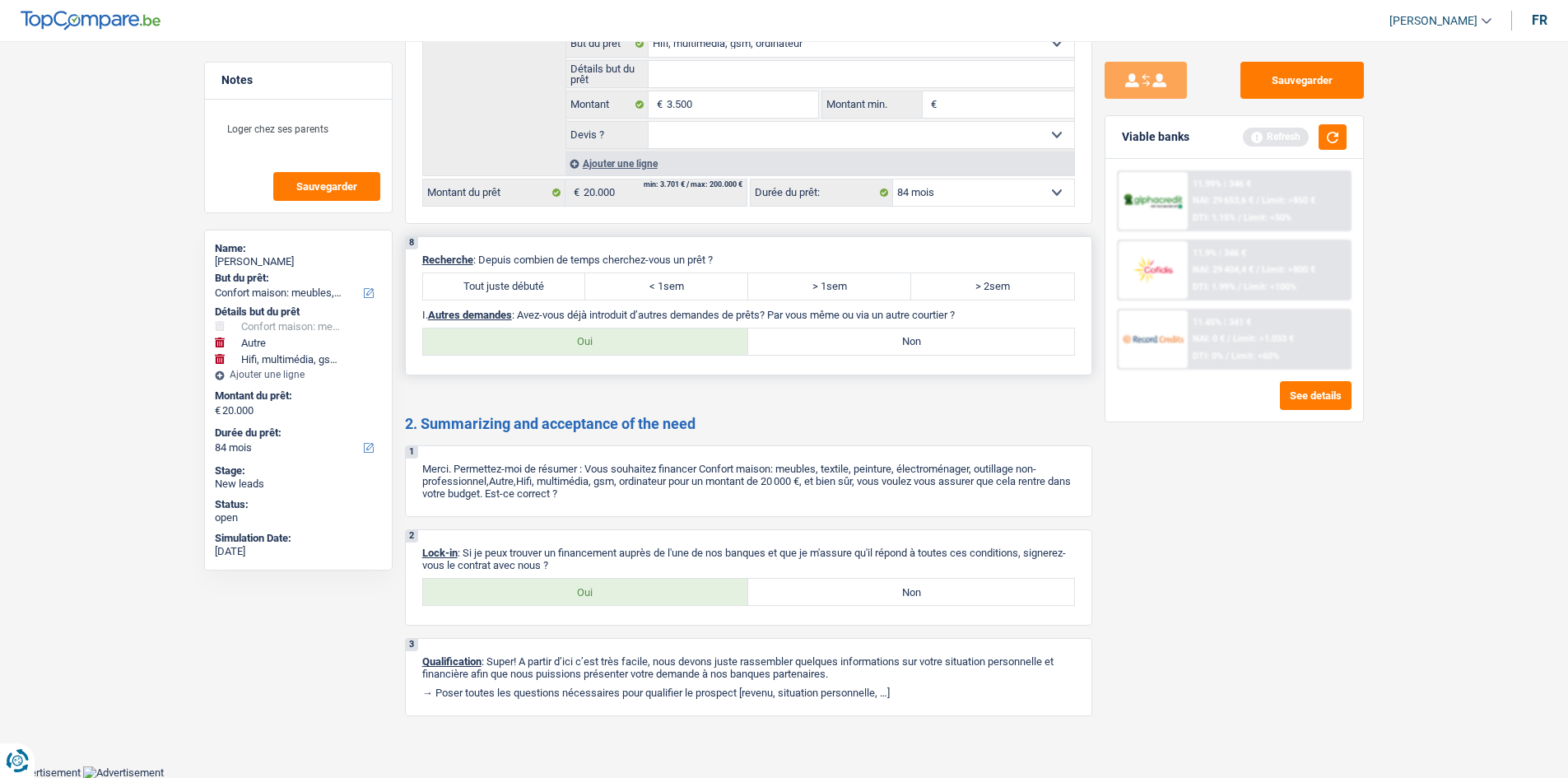 drag, startPoint x: 477, startPoint y: 291, endPoint x: 487, endPoint y: 298, distance: 12.206556 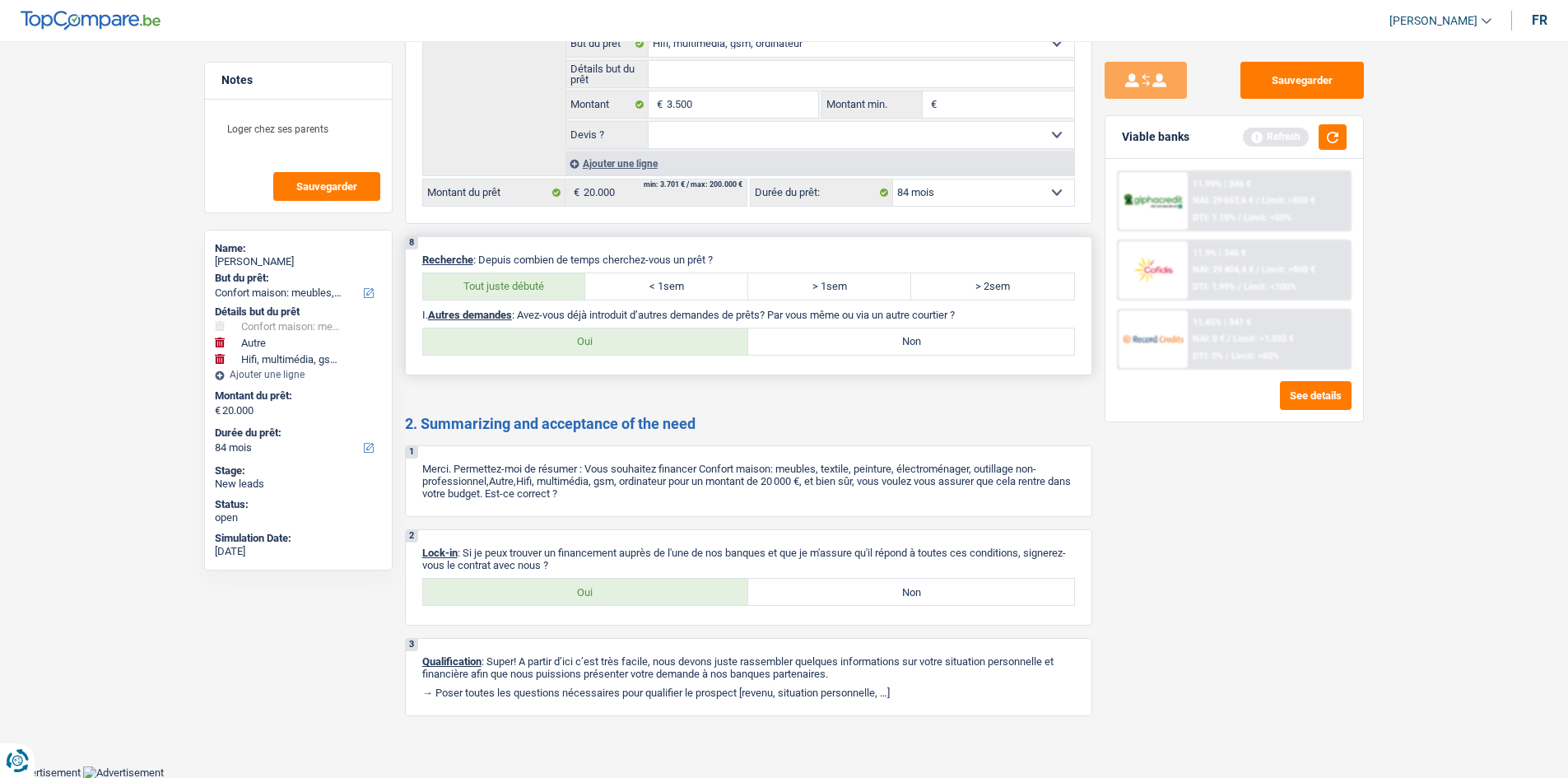 drag, startPoint x: 610, startPoint y: 341, endPoint x: 595, endPoint y: 336, distance: 15.811388 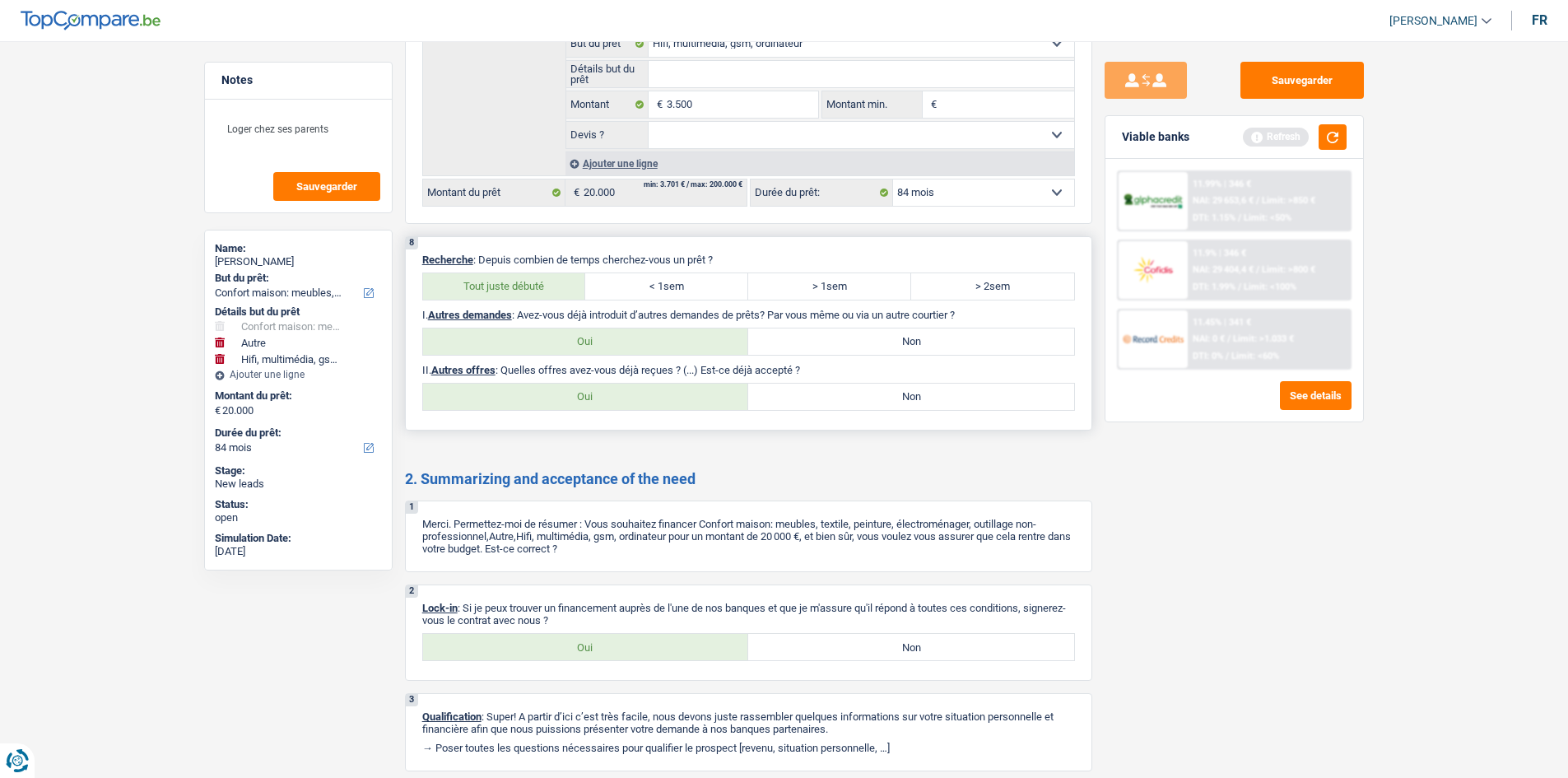 click on "Non" at bounding box center [911, 397] 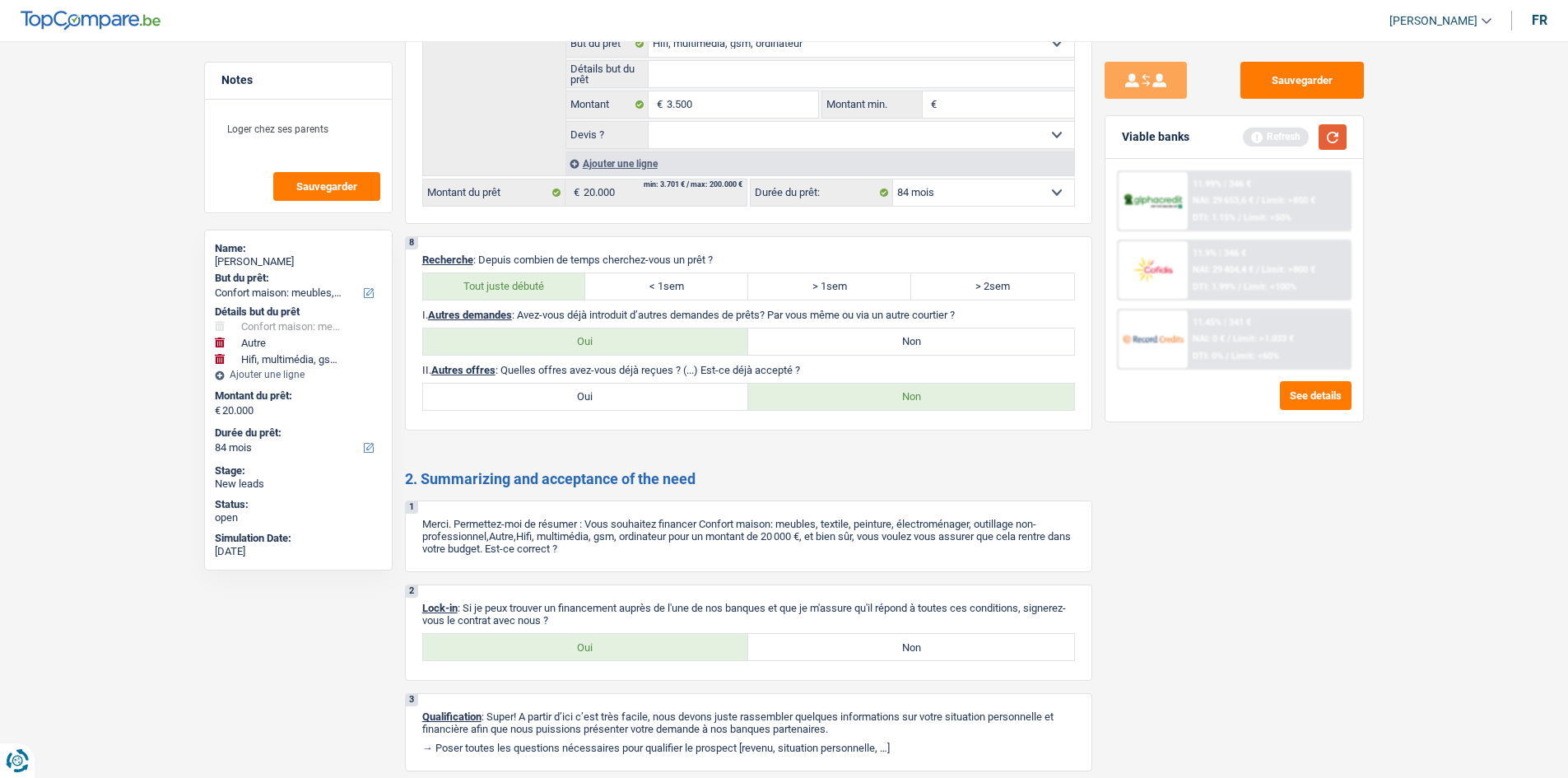click at bounding box center (1333, 137) 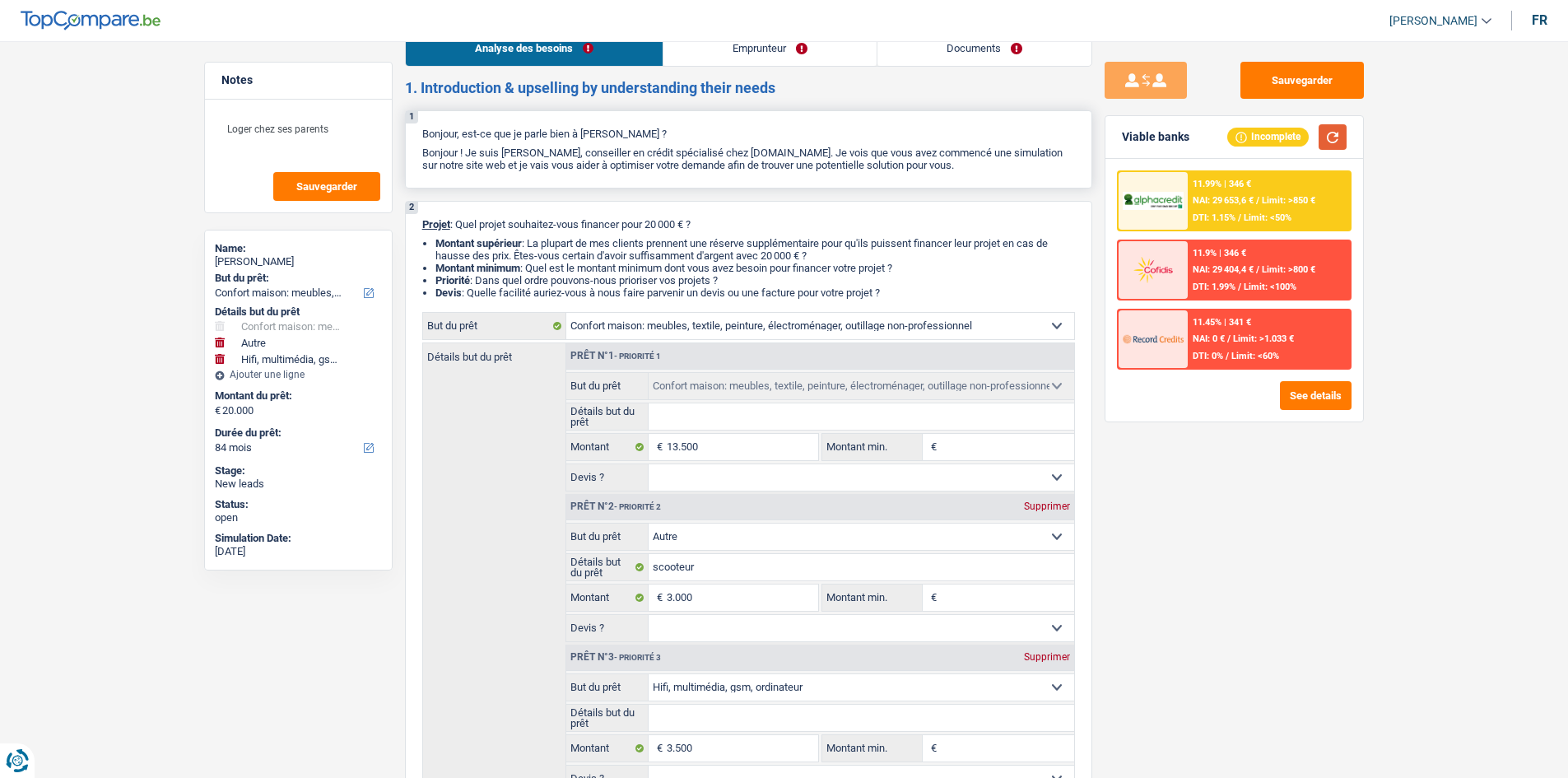 scroll, scrollTop: 0, scrollLeft: 0, axis: both 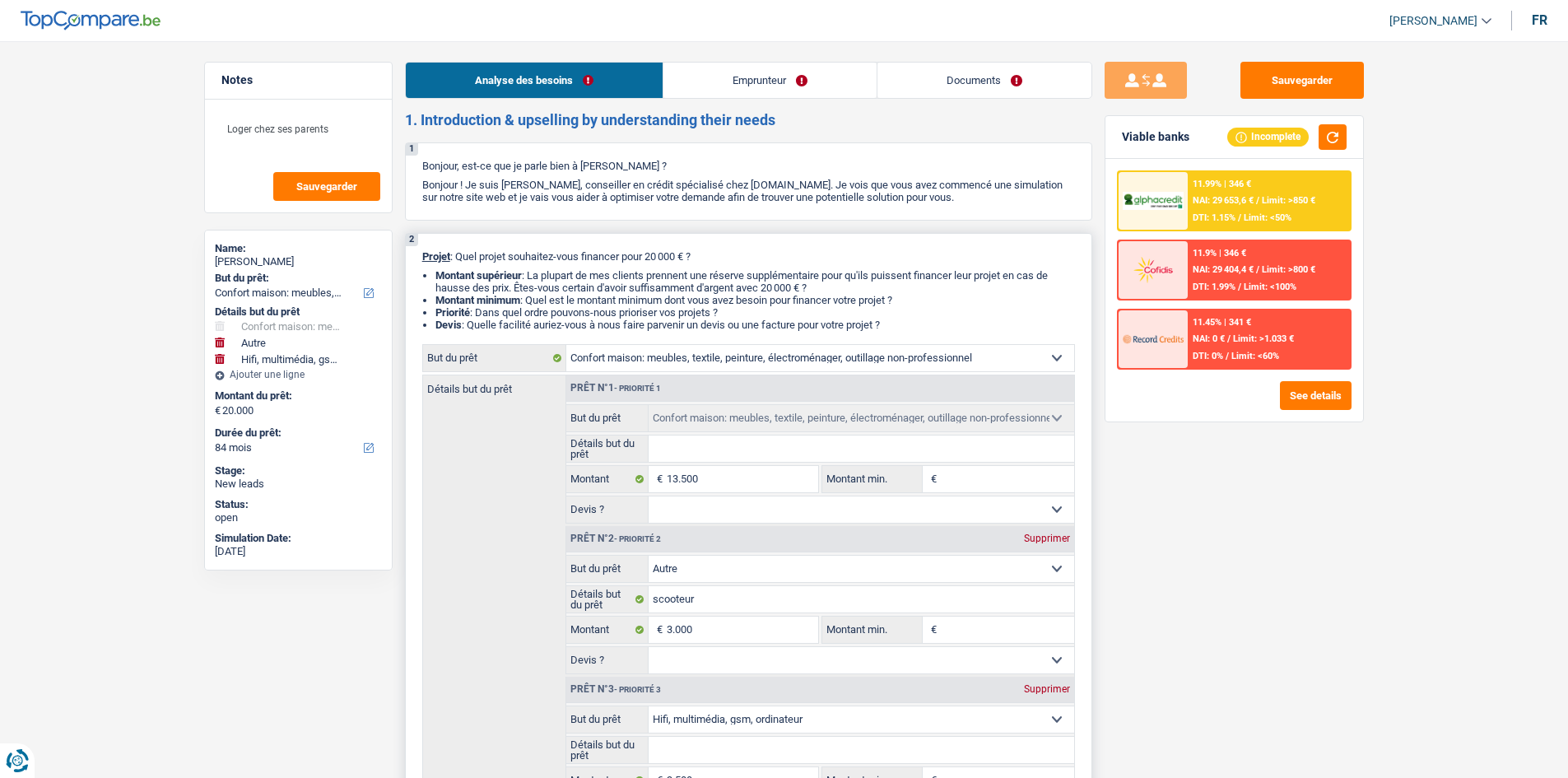 drag, startPoint x: 707, startPoint y: 496, endPoint x: 720, endPoint y: 509, distance: 18.384776 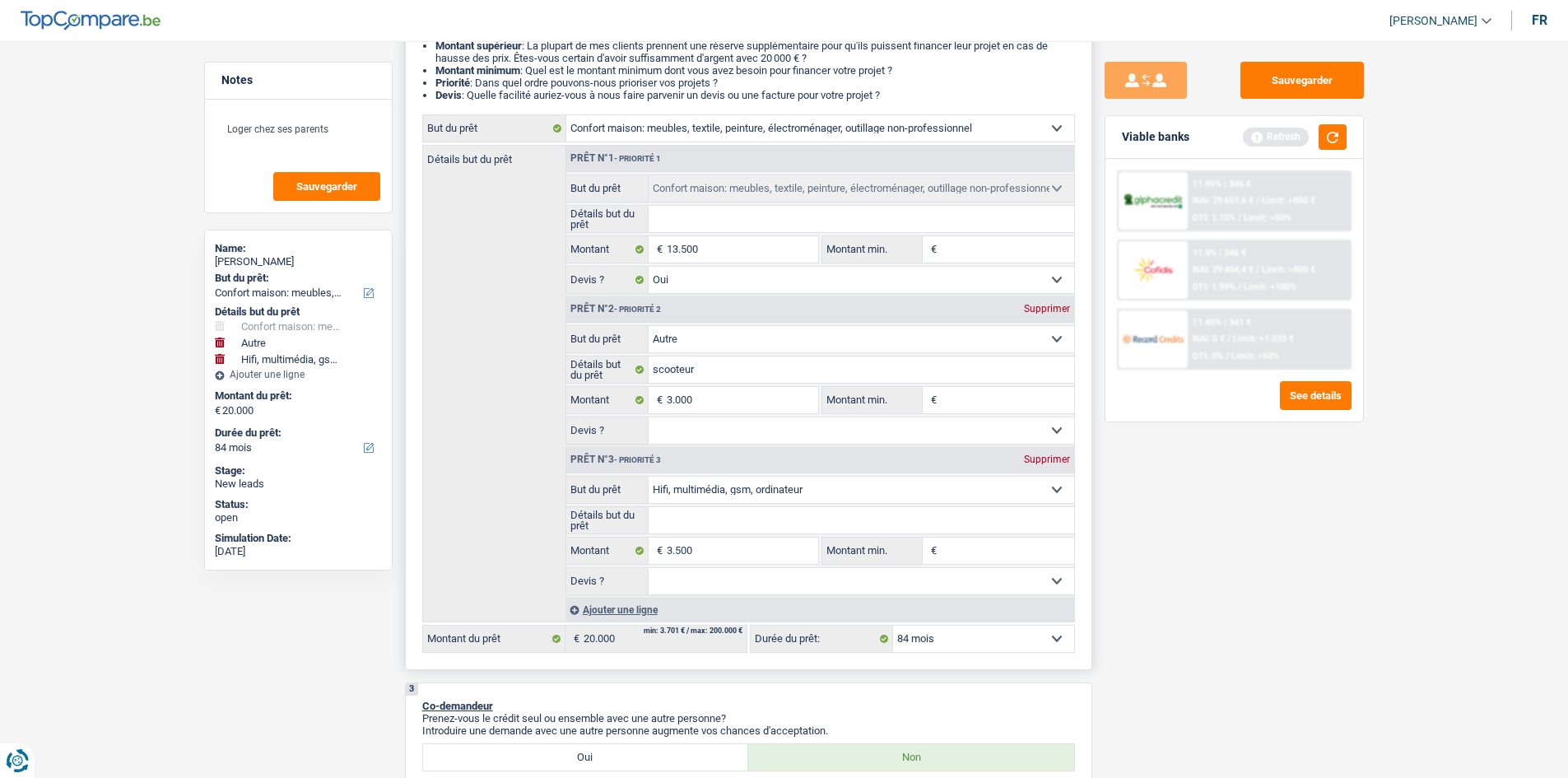 scroll, scrollTop: 329, scrollLeft: 0, axis: vertical 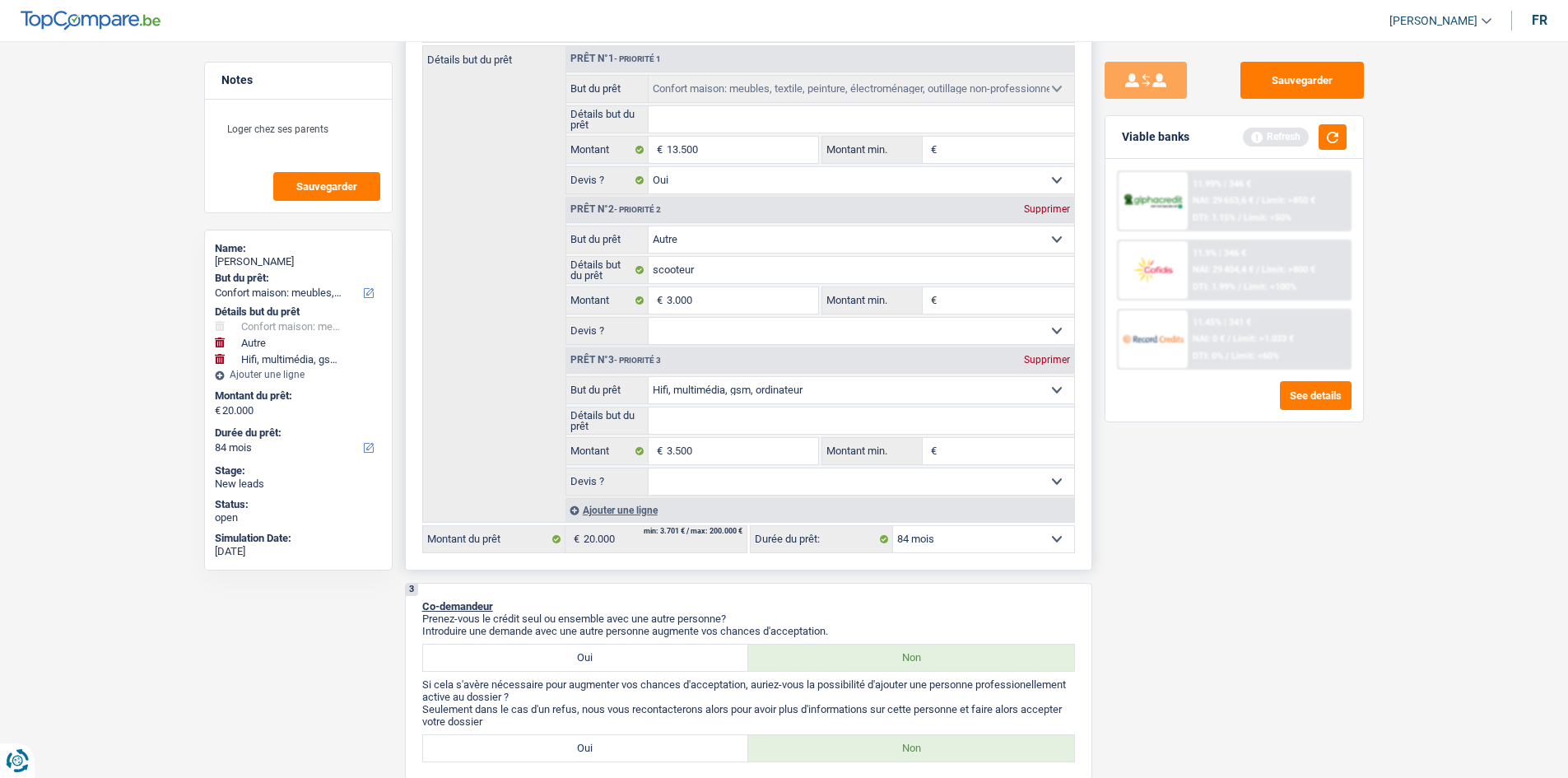 drag, startPoint x: 698, startPoint y: 471, endPoint x: 728, endPoint y: 491, distance: 36.055513 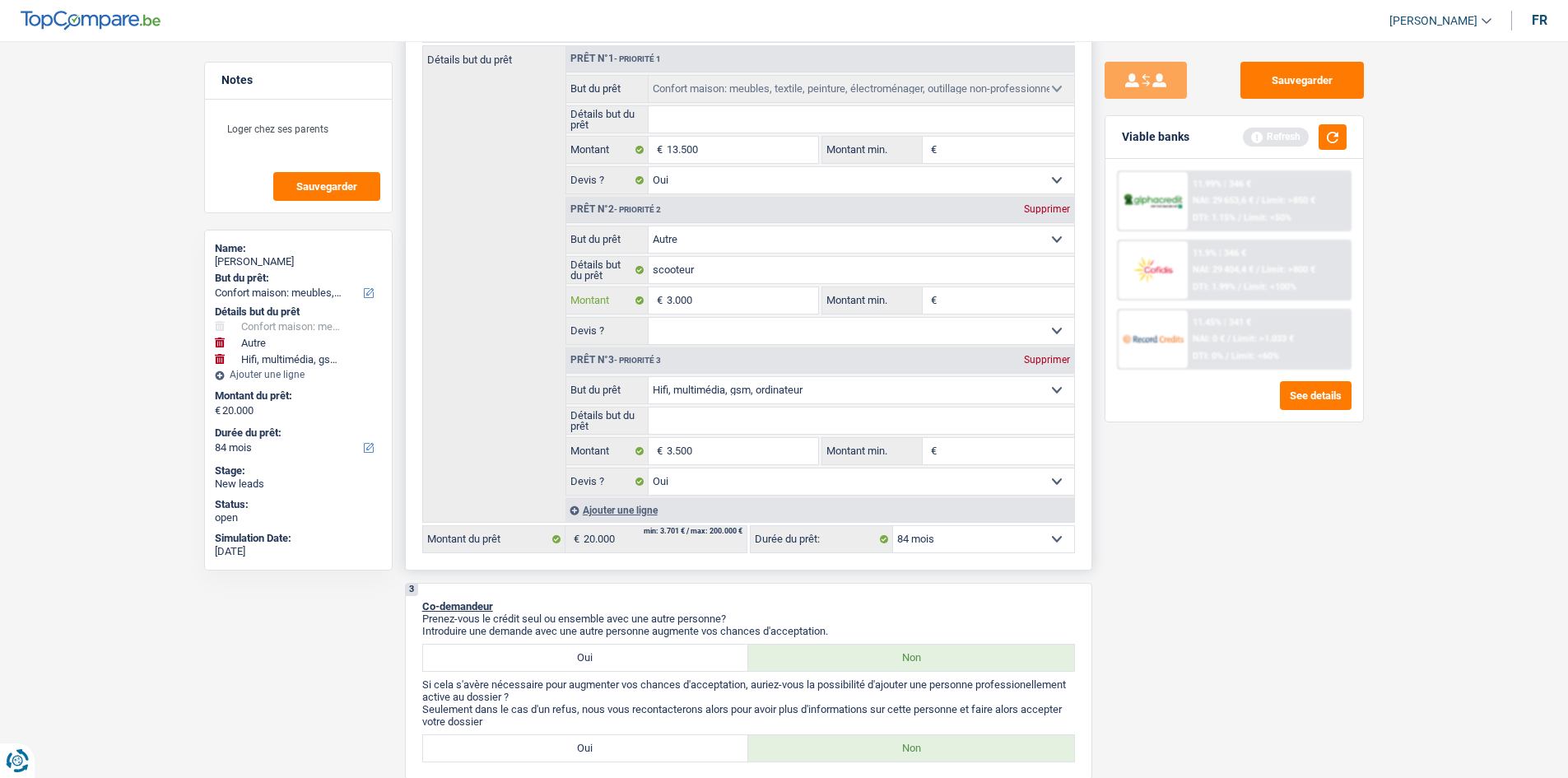 click on "3.000" at bounding box center (742, 300) 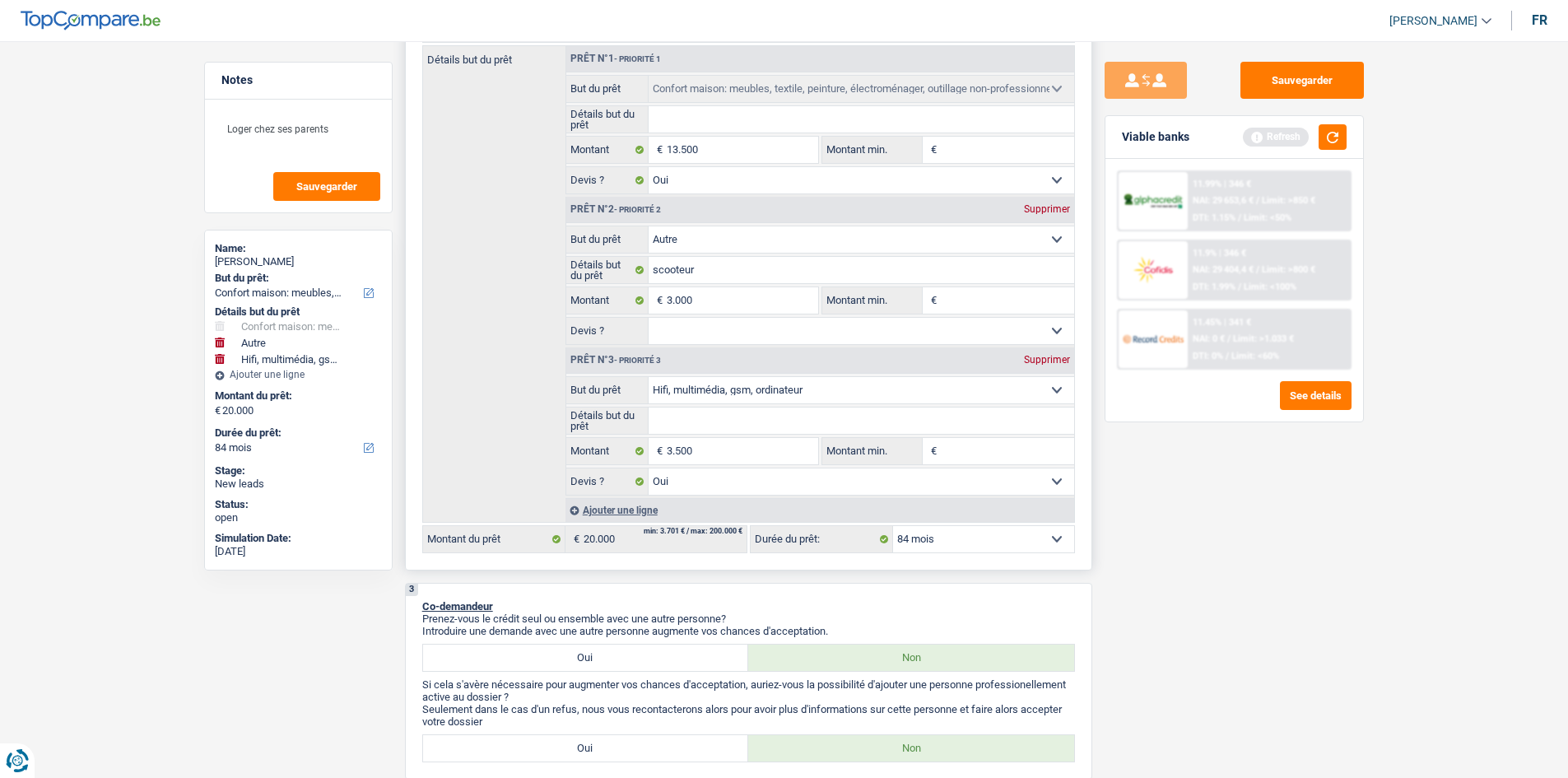 click on "Oui Non Non répondu
Sélectionner une option" at bounding box center (861, 331) 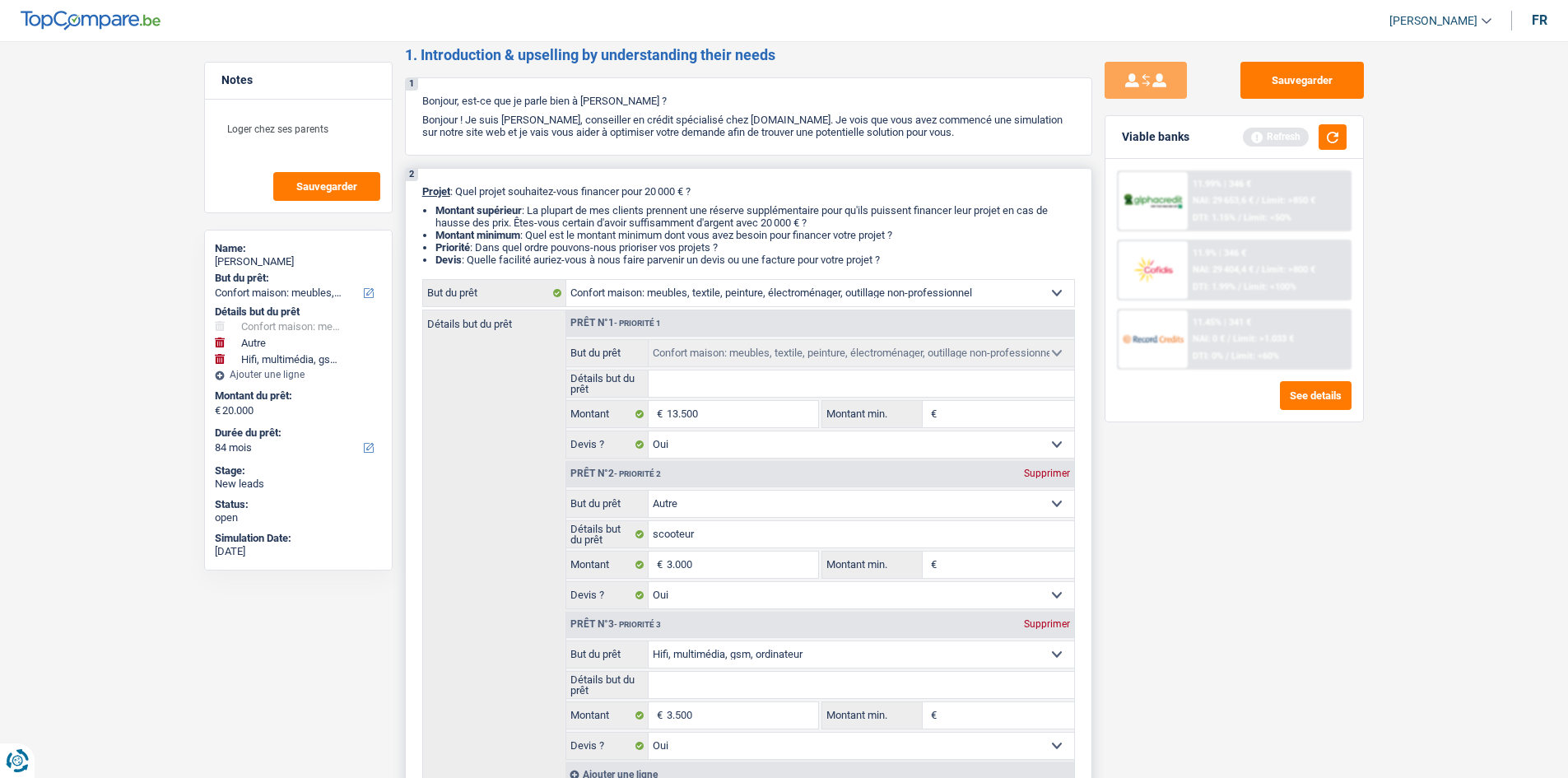 scroll, scrollTop: 0, scrollLeft: 0, axis: both 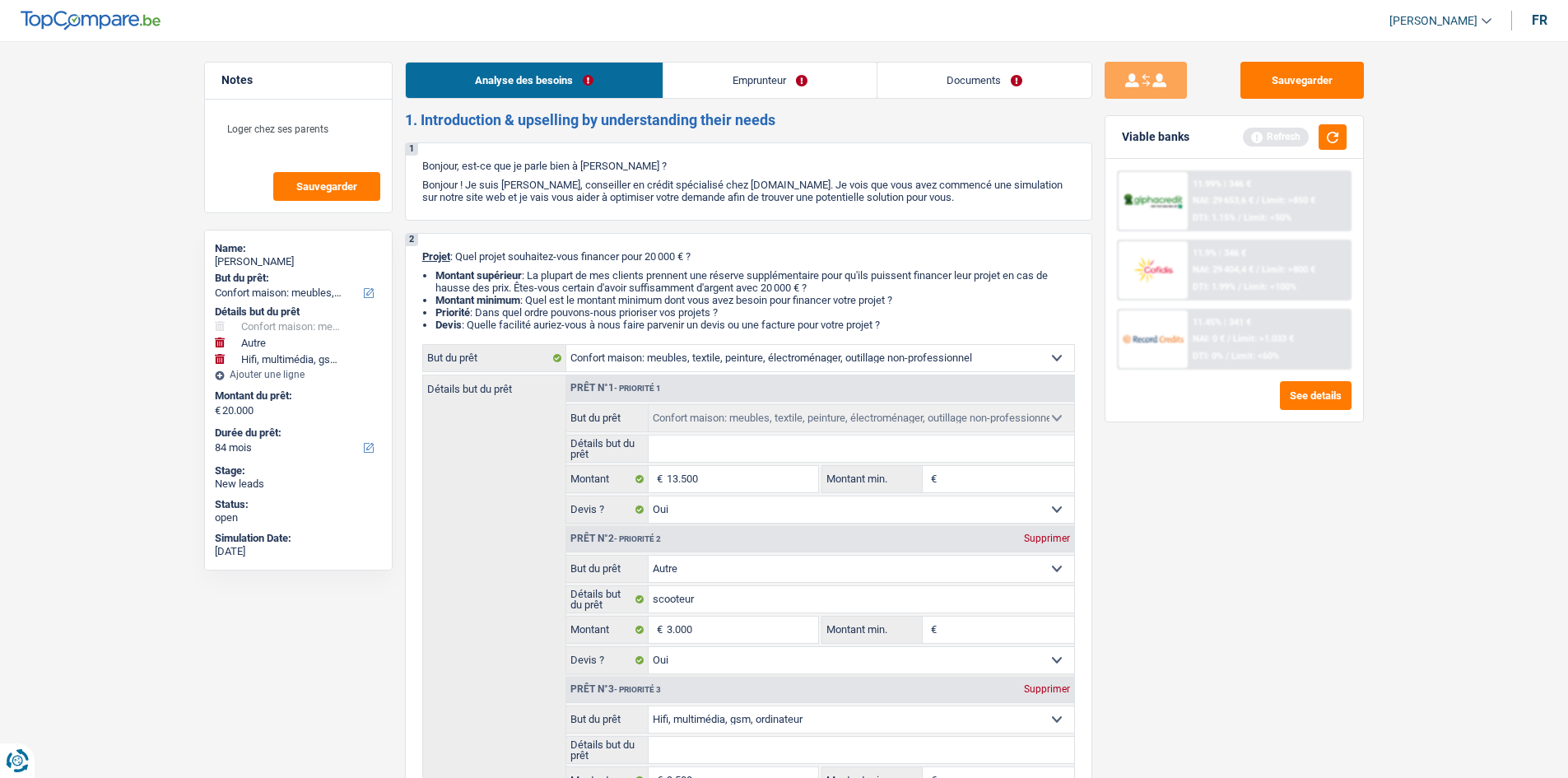 click on "Emprunteur" at bounding box center [770, 80] 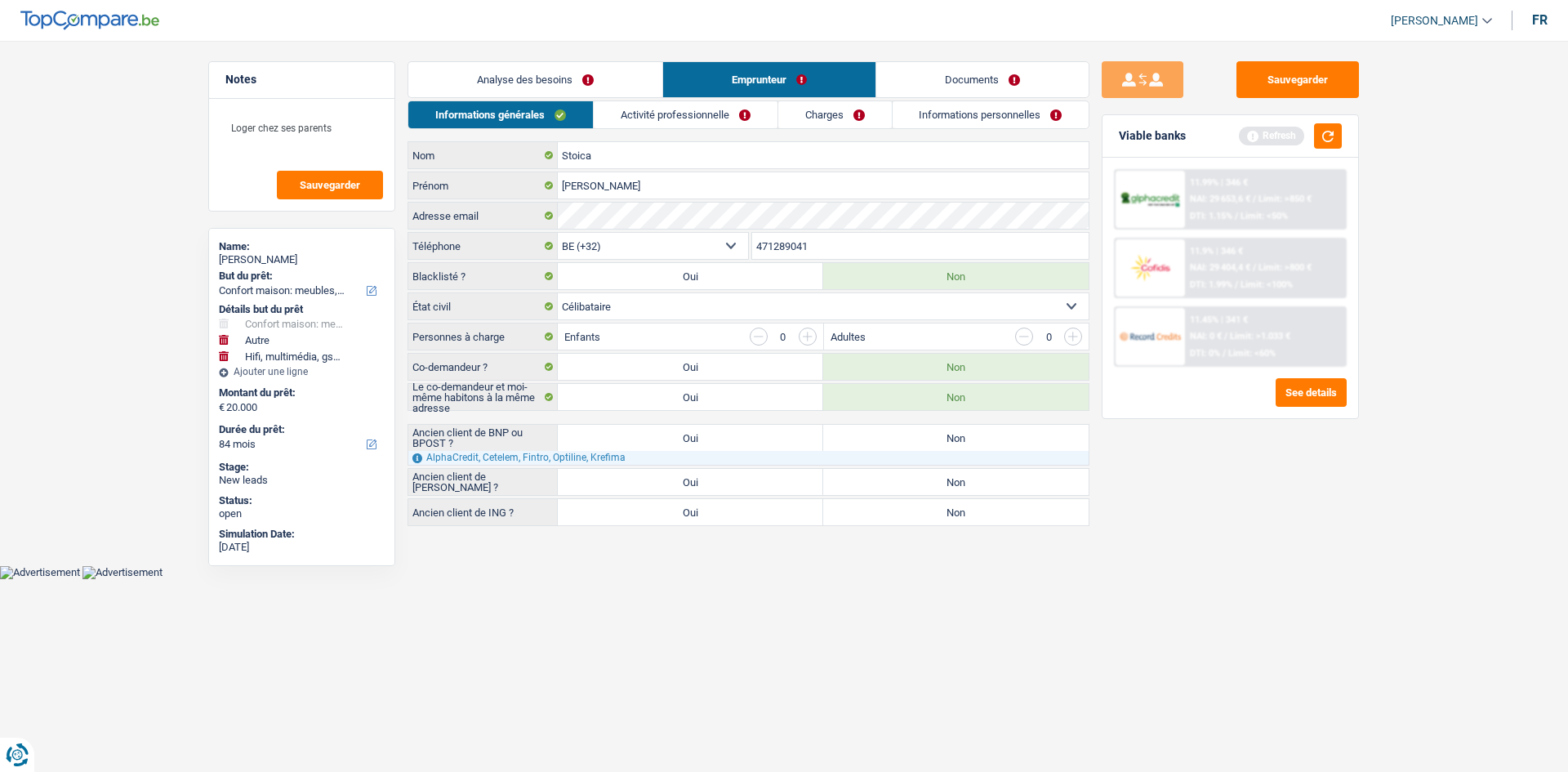 drag, startPoint x: 624, startPoint y: 91, endPoint x: 752, endPoint y: 237, distance: 194.16488 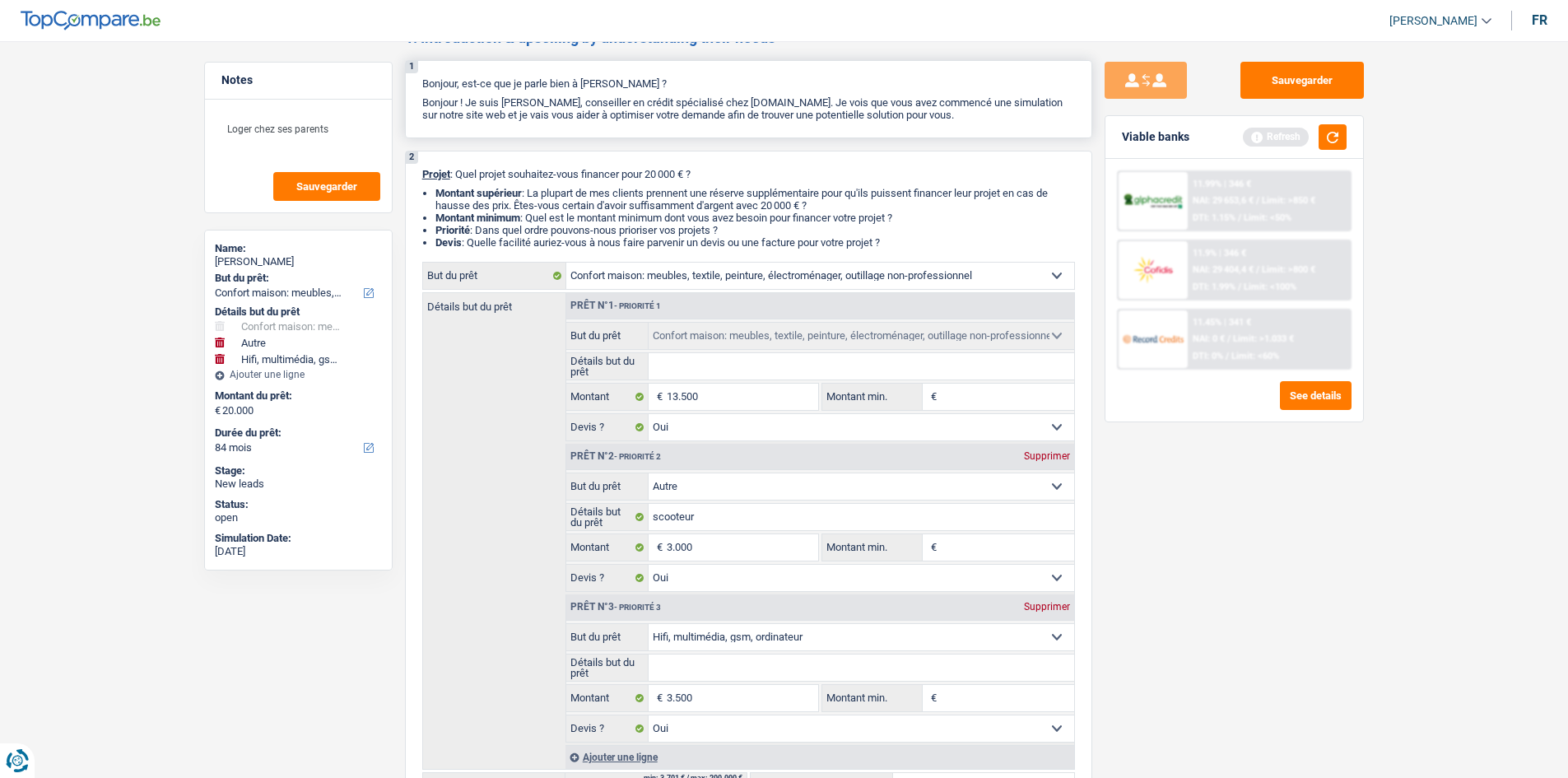scroll, scrollTop: 0, scrollLeft: 0, axis: both 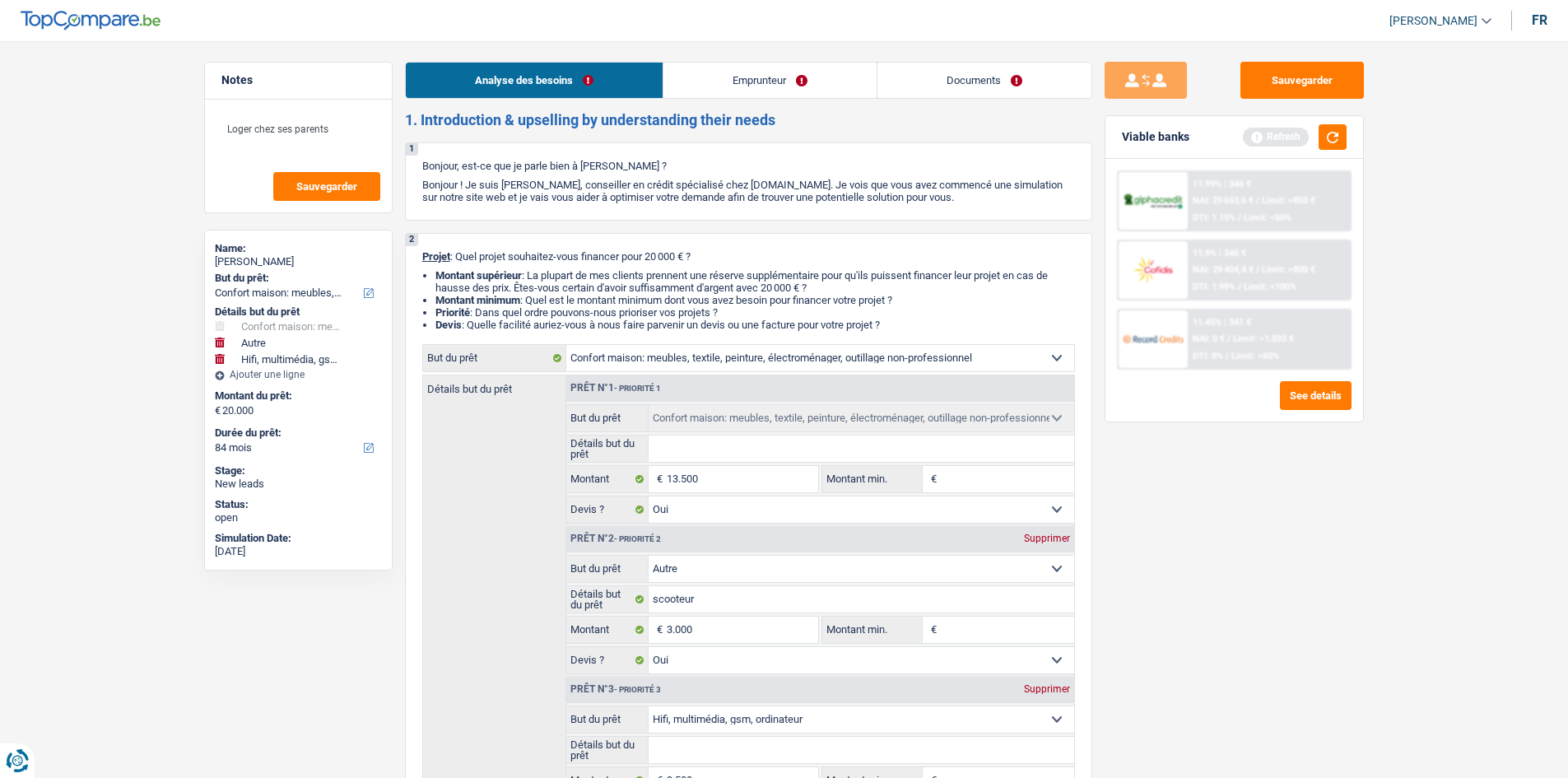 click on "Emprunteur" at bounding box center [770, 80] 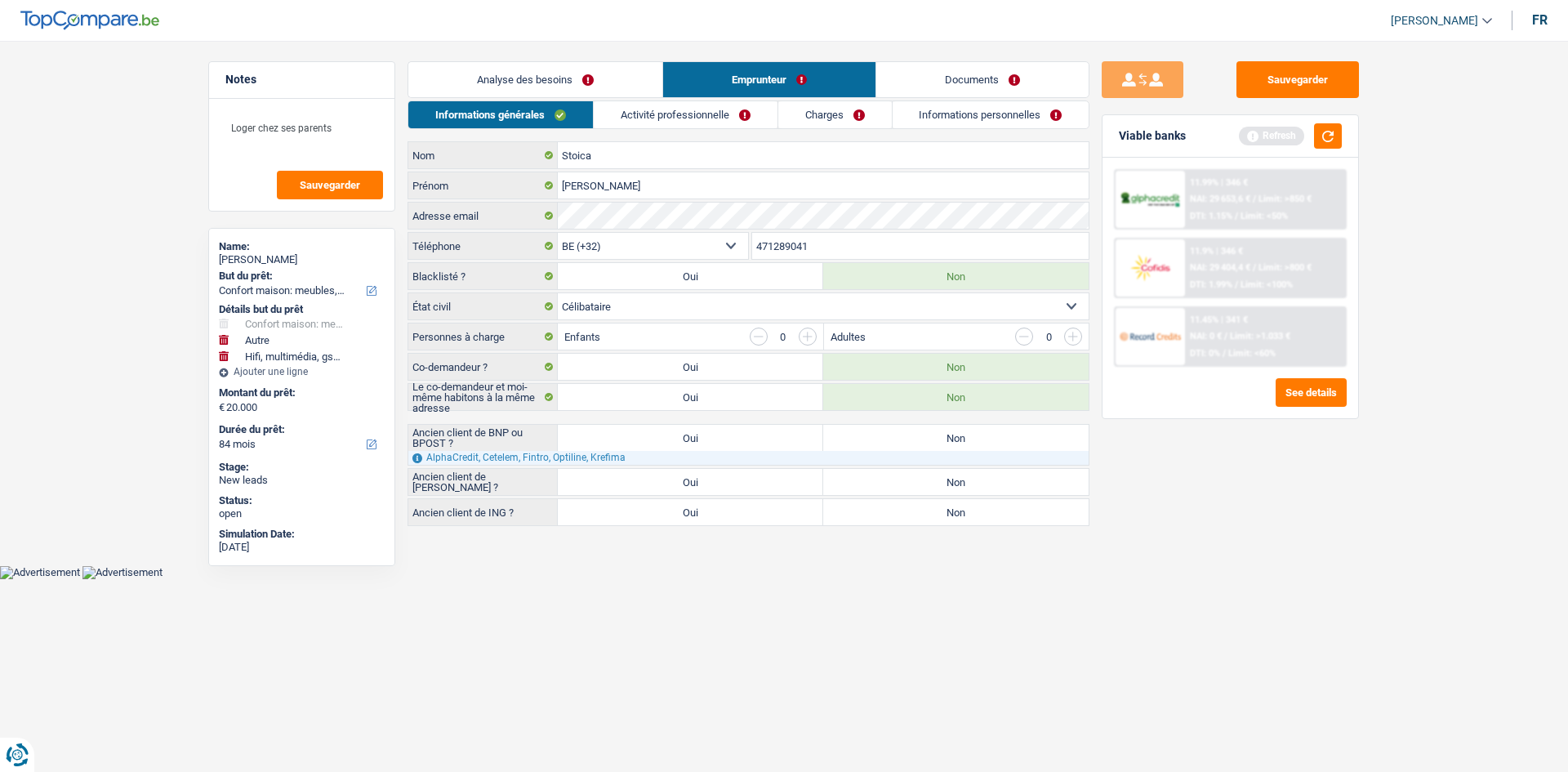 click on "Non" at bounding box center (956, 438) 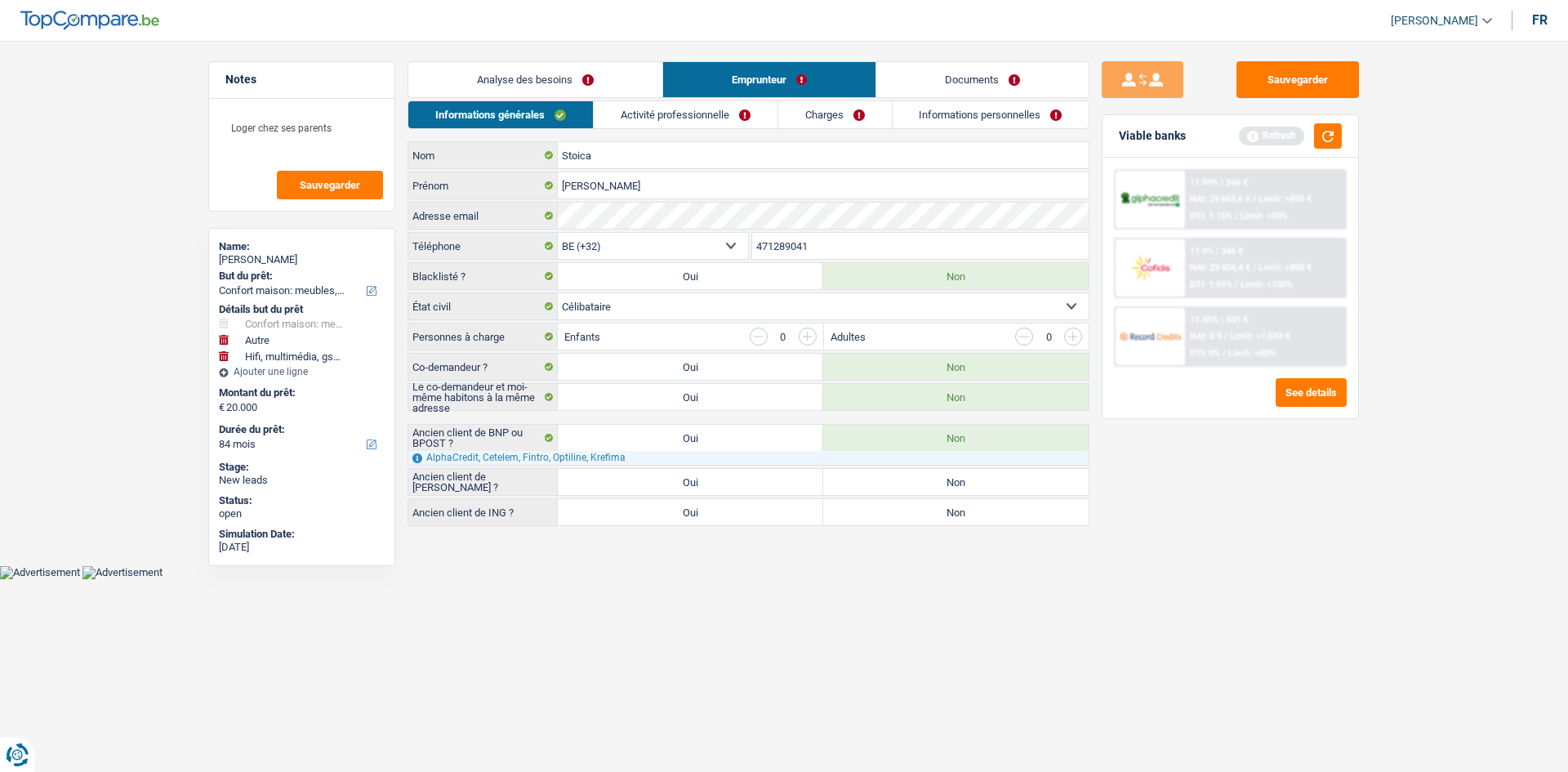 drag, startPoint x: 974, startPoint y: 472, endPoint x: 964, endPoint y: 457, distance: 18.027756 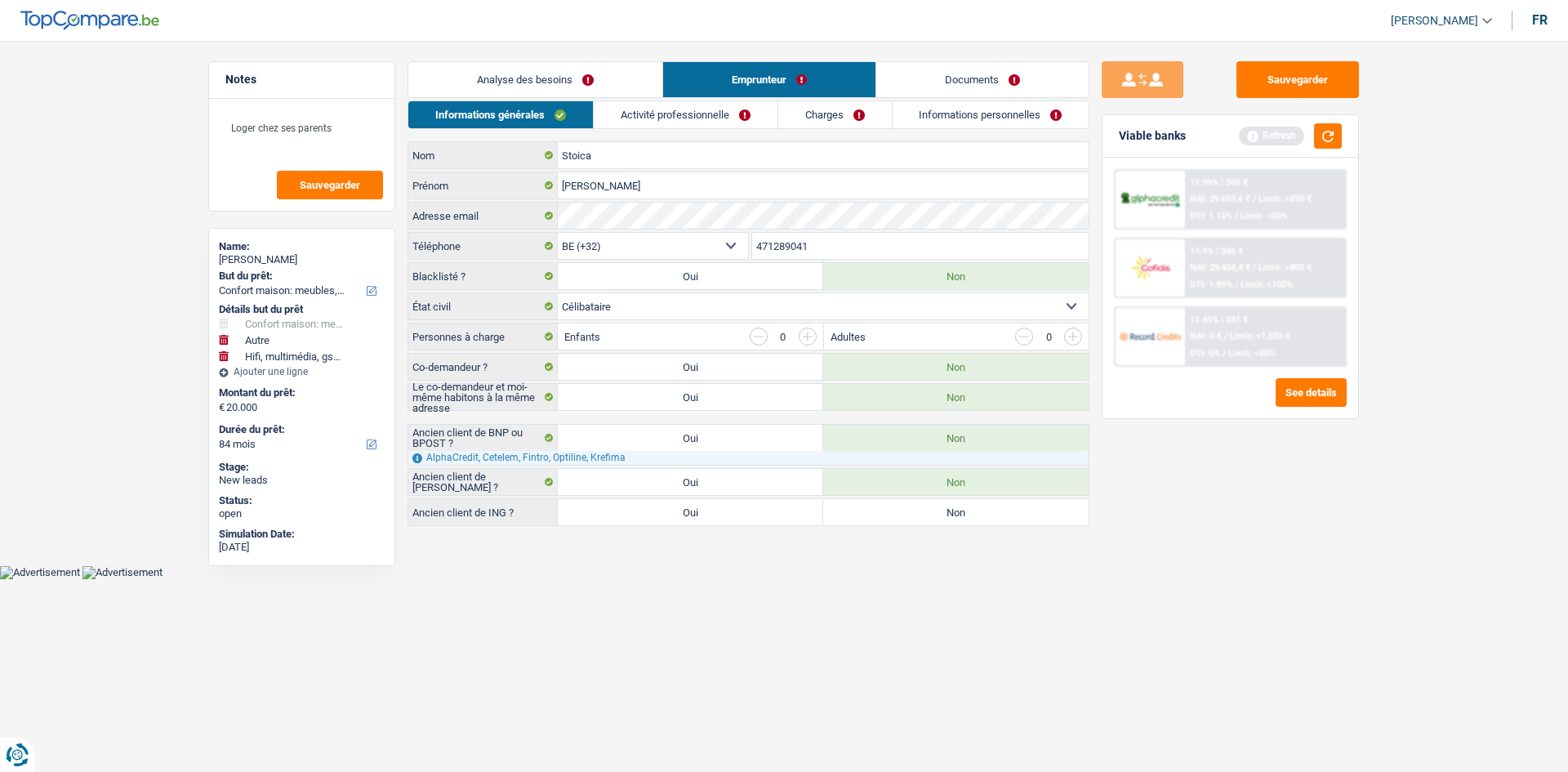 click on "Non" at bounding box center (956, 512) 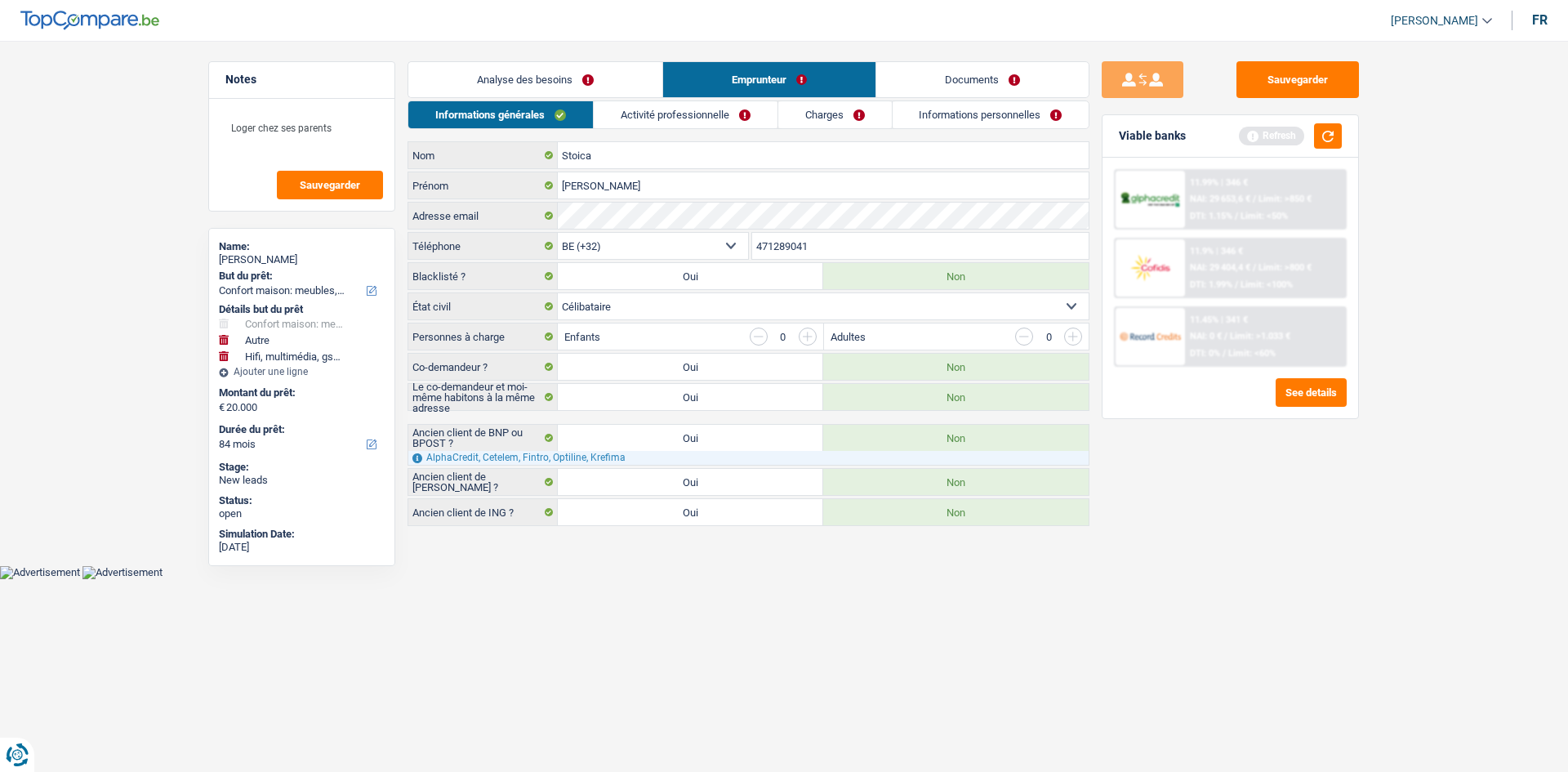 click on "Charges" at bounding box center (835, 114) 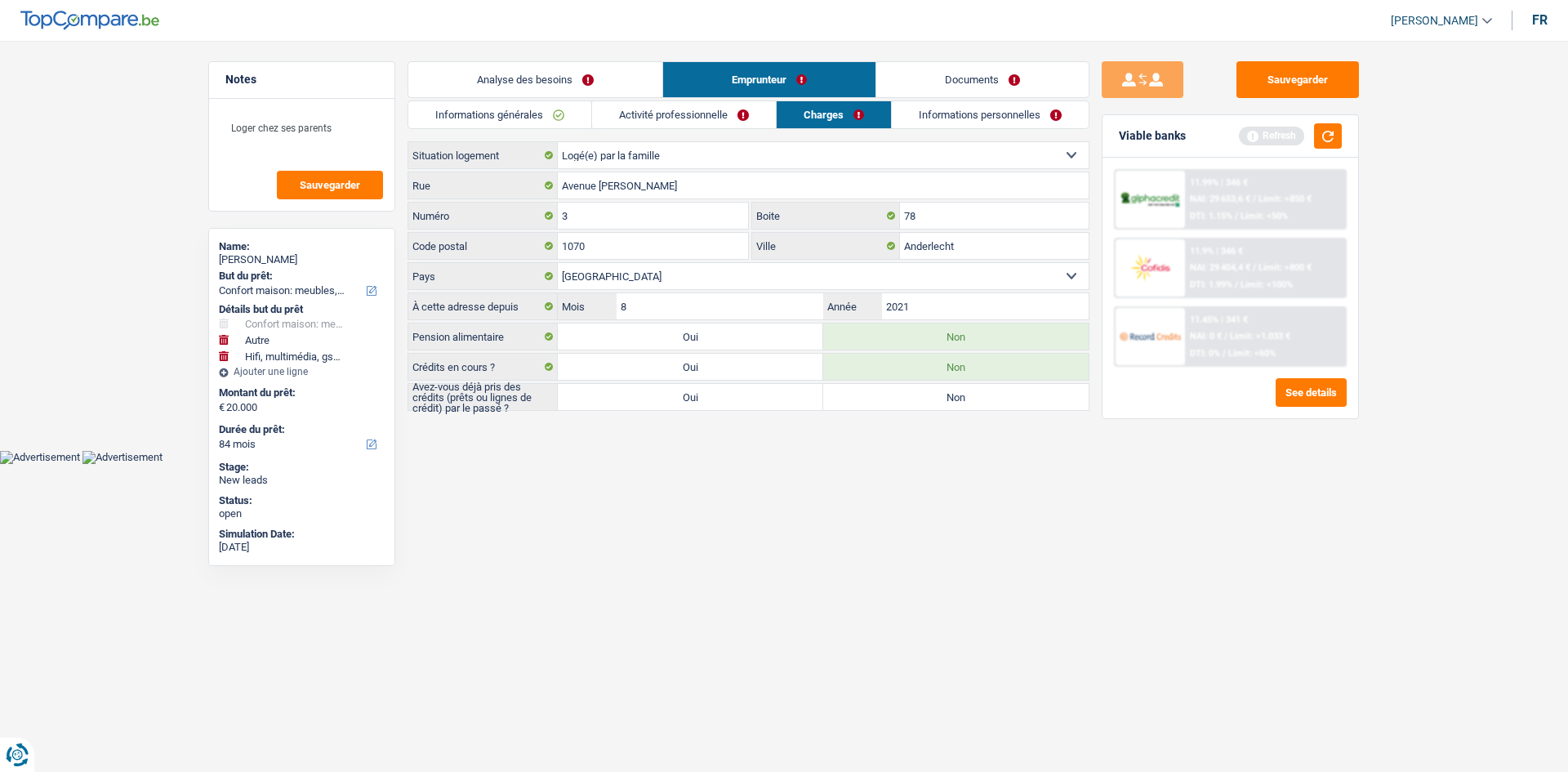 drag, startPoint x: 959, startPoint y: 398, endPoint x: 947, endPoint y: 402, distance: 12.649111 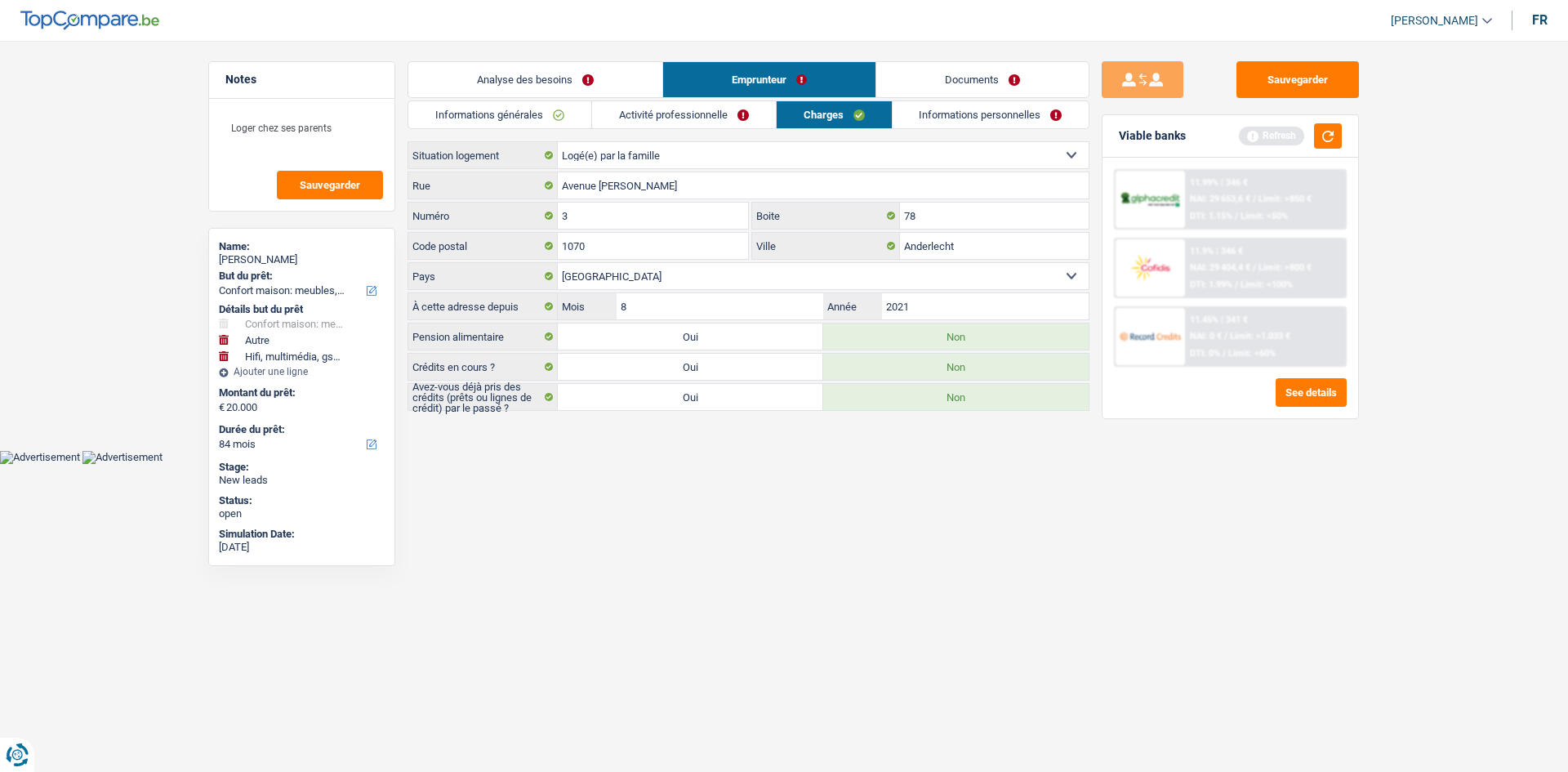 drag, startPoint x: 587, startPoint y: 81, endPoint x: 595, endPoint y: 85, distance: 8.94427 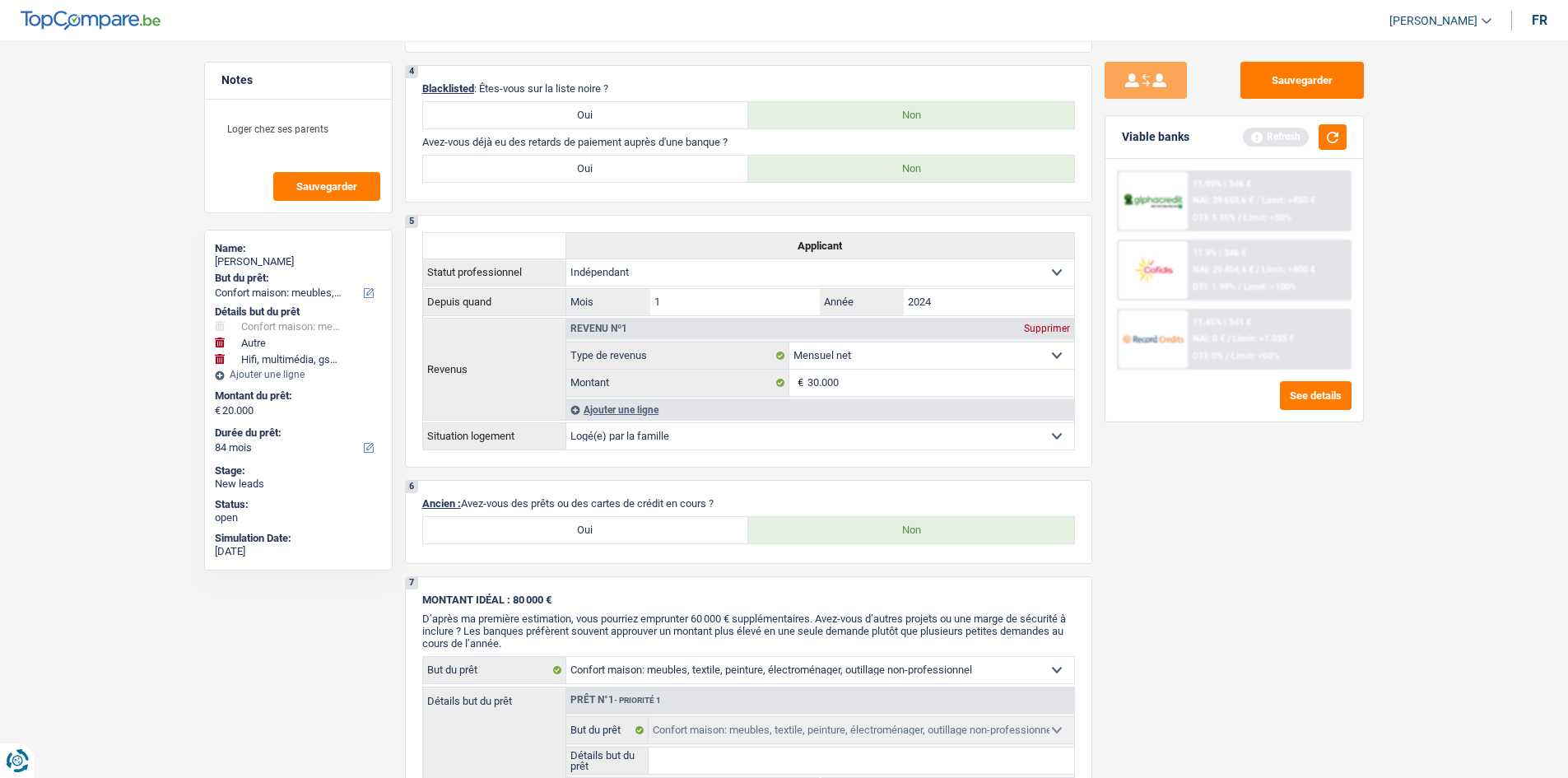 scroll, scrollTop: 1235, scrollLeft: 0, axis: vertical 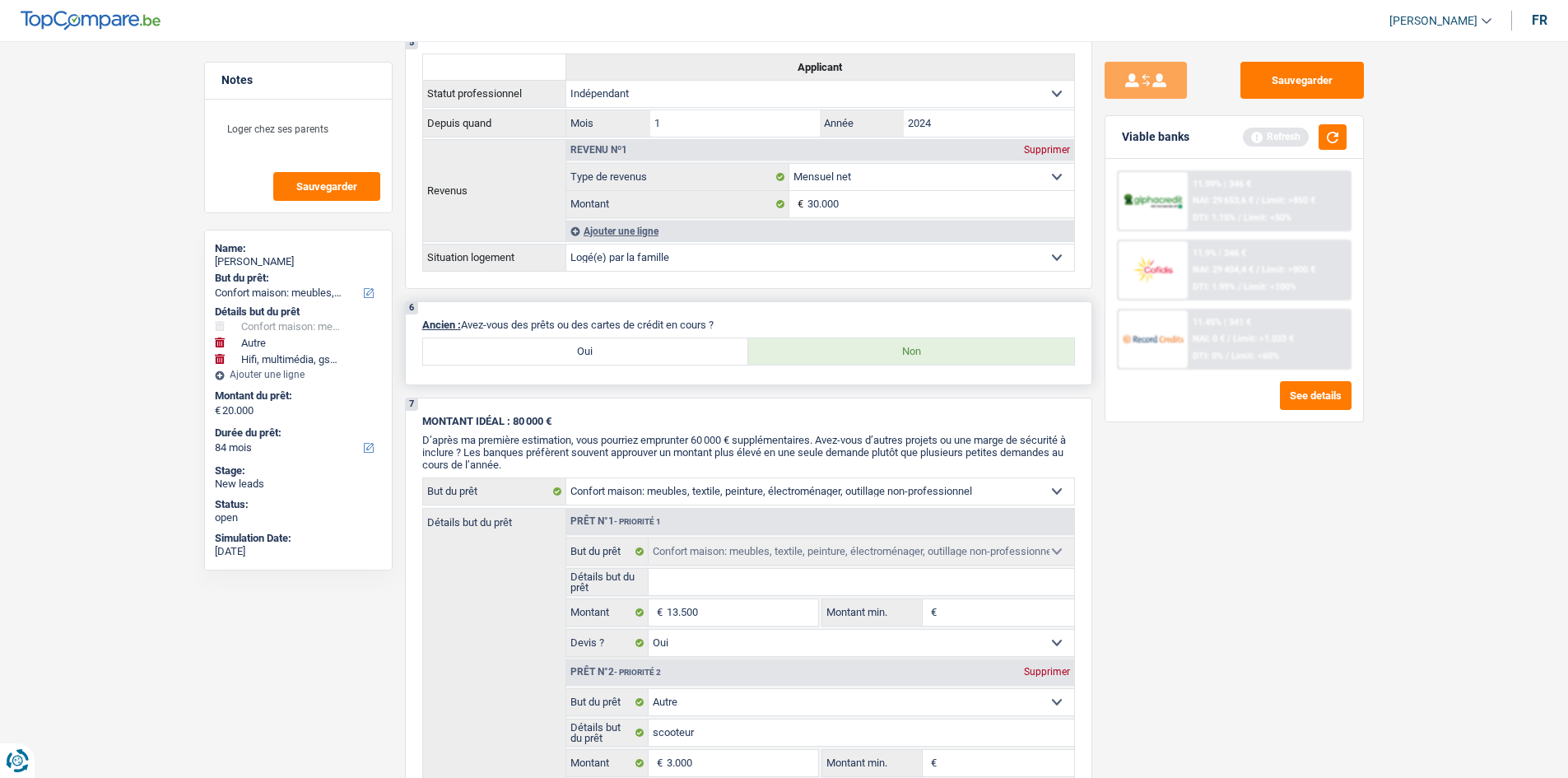 drag, startPoint x: 556, startPoint y: 350, endPoint x: 1077, endPoint y: 533, distance: 552.2047 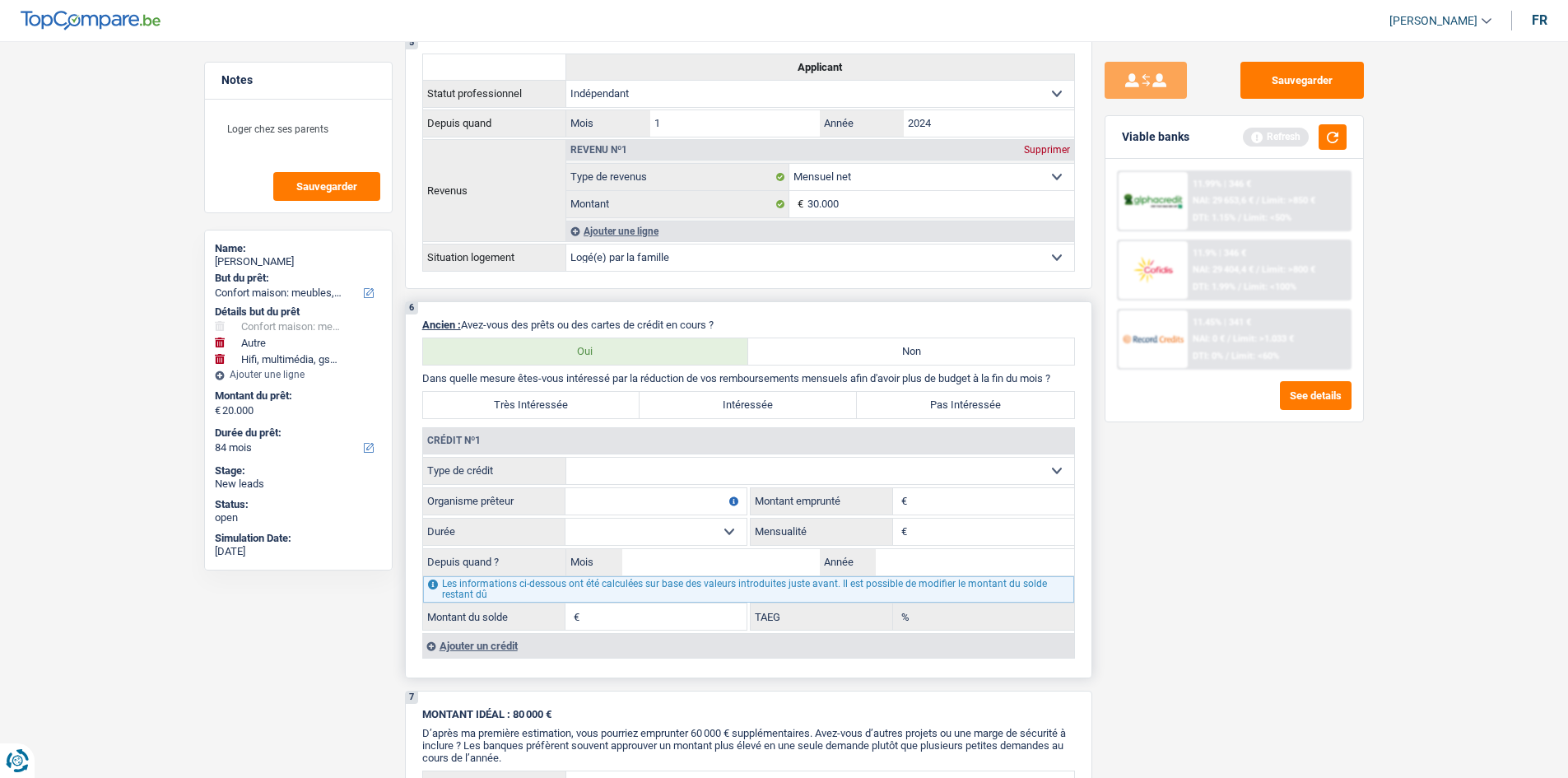 click on "Carte ou ouverture de crédit Prêt hypothécaire Vente à tempérament Prêt à tempérament Prêt rénovation Prêt voiture Regroupement d'un ou plusieurs crédits
Sélectionner une option" at bounding box center [820, 471] 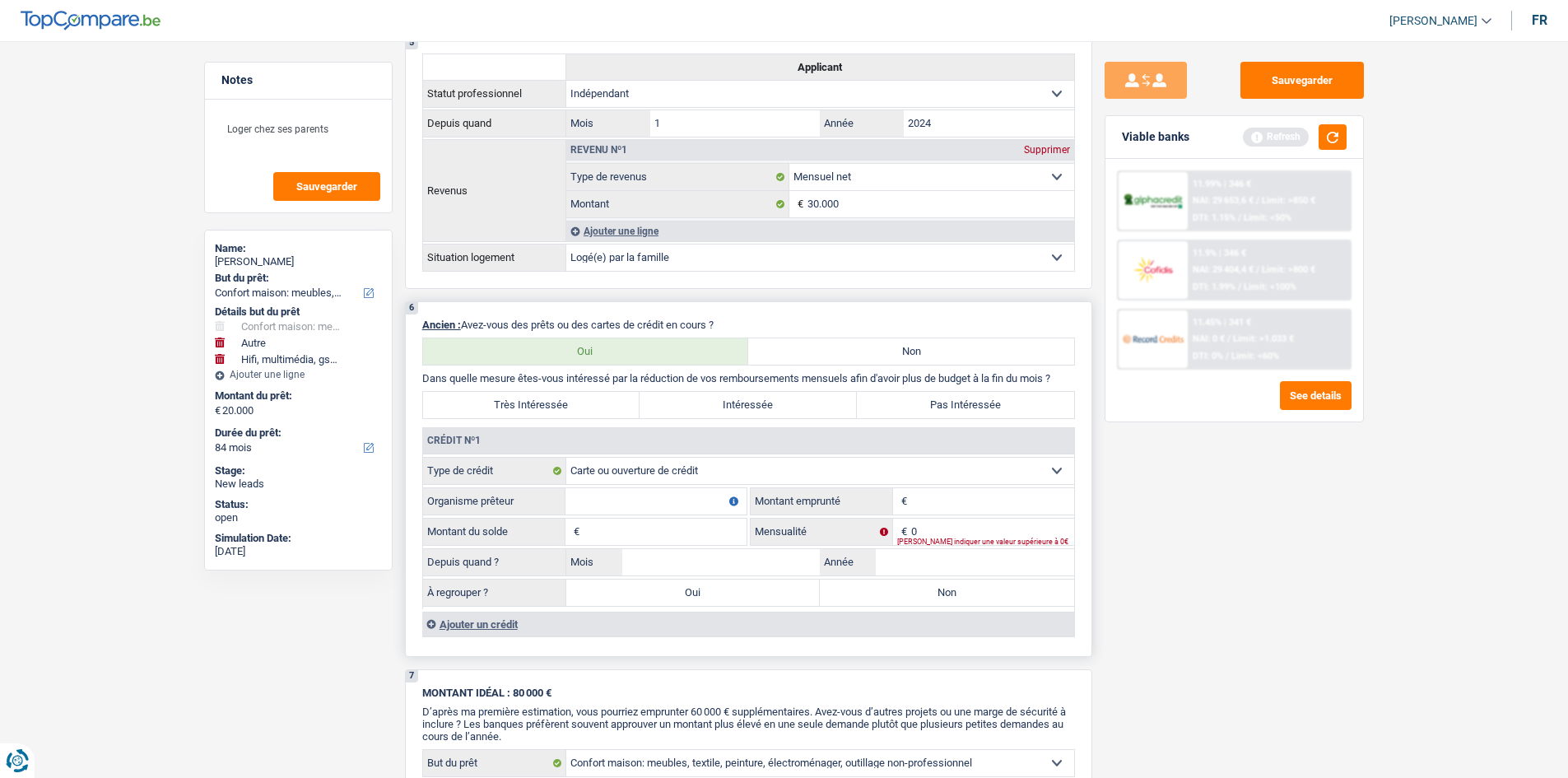 drag, startPoint x: 970, startPoint y: 486, endPoint x: 978, endPoint y: 491, distance: 9.433981 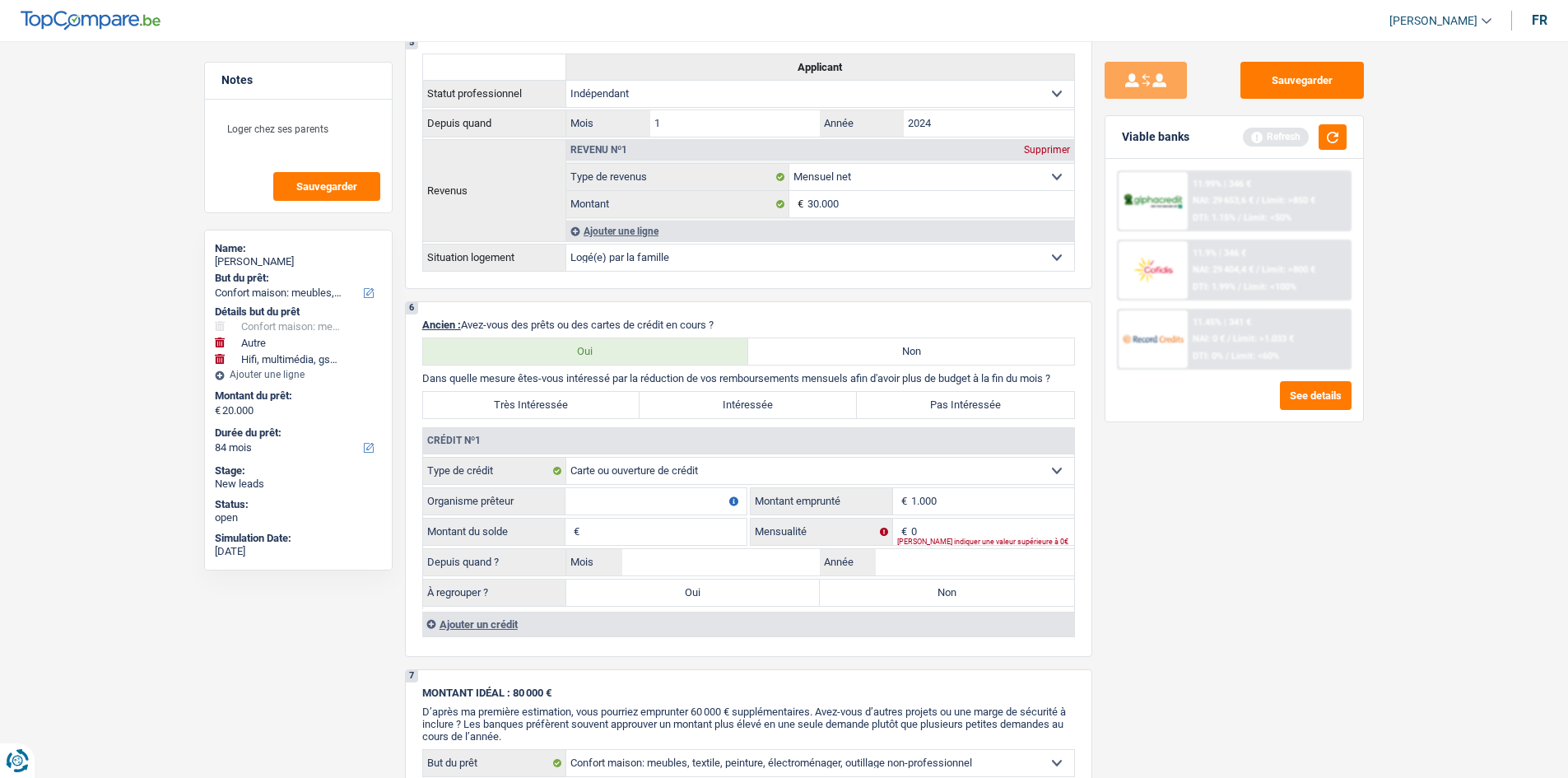 type on "1.000" 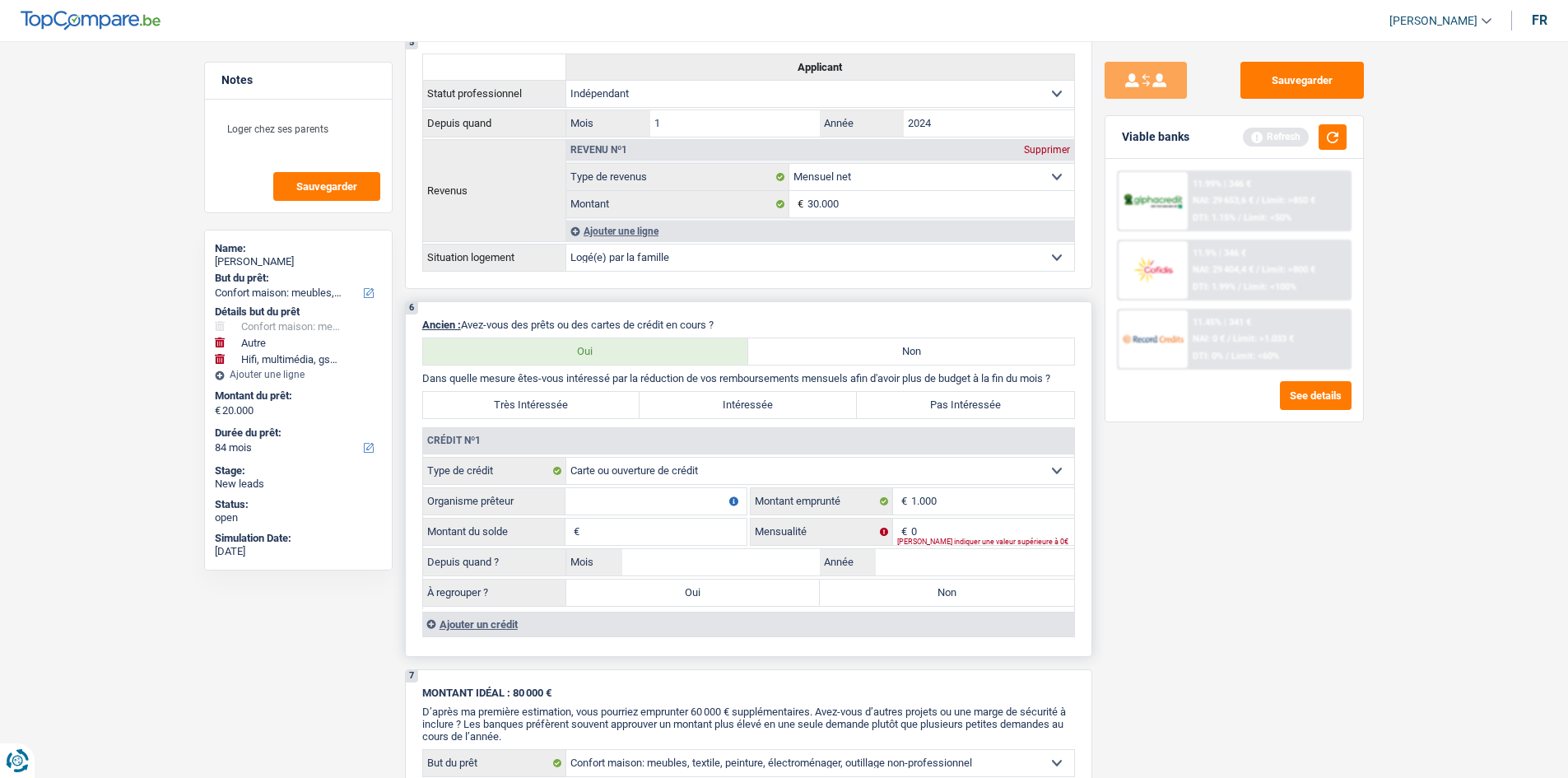 click on "Montant du solde" at bounding box center [665, 532] 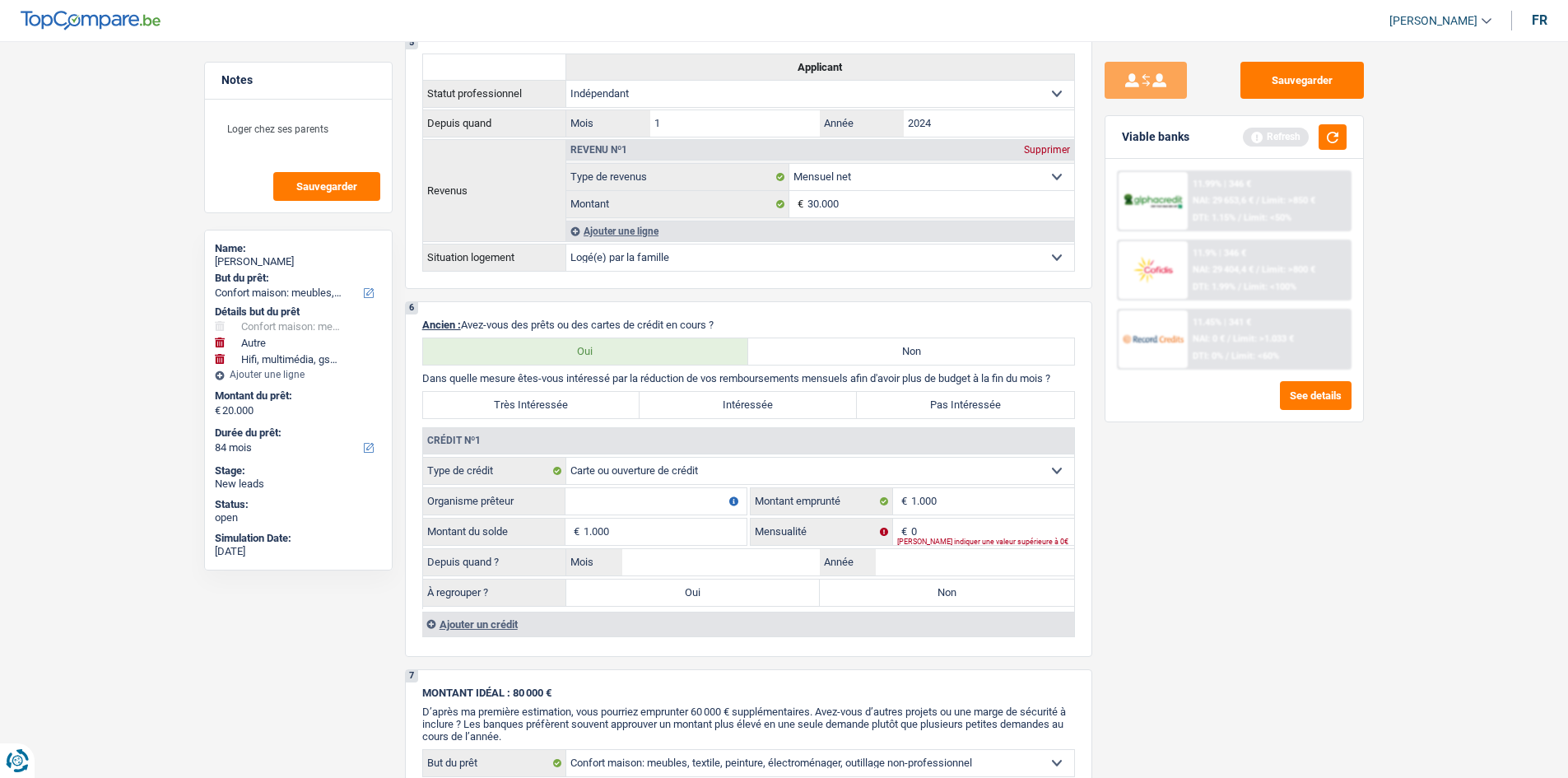 type on "1.000" 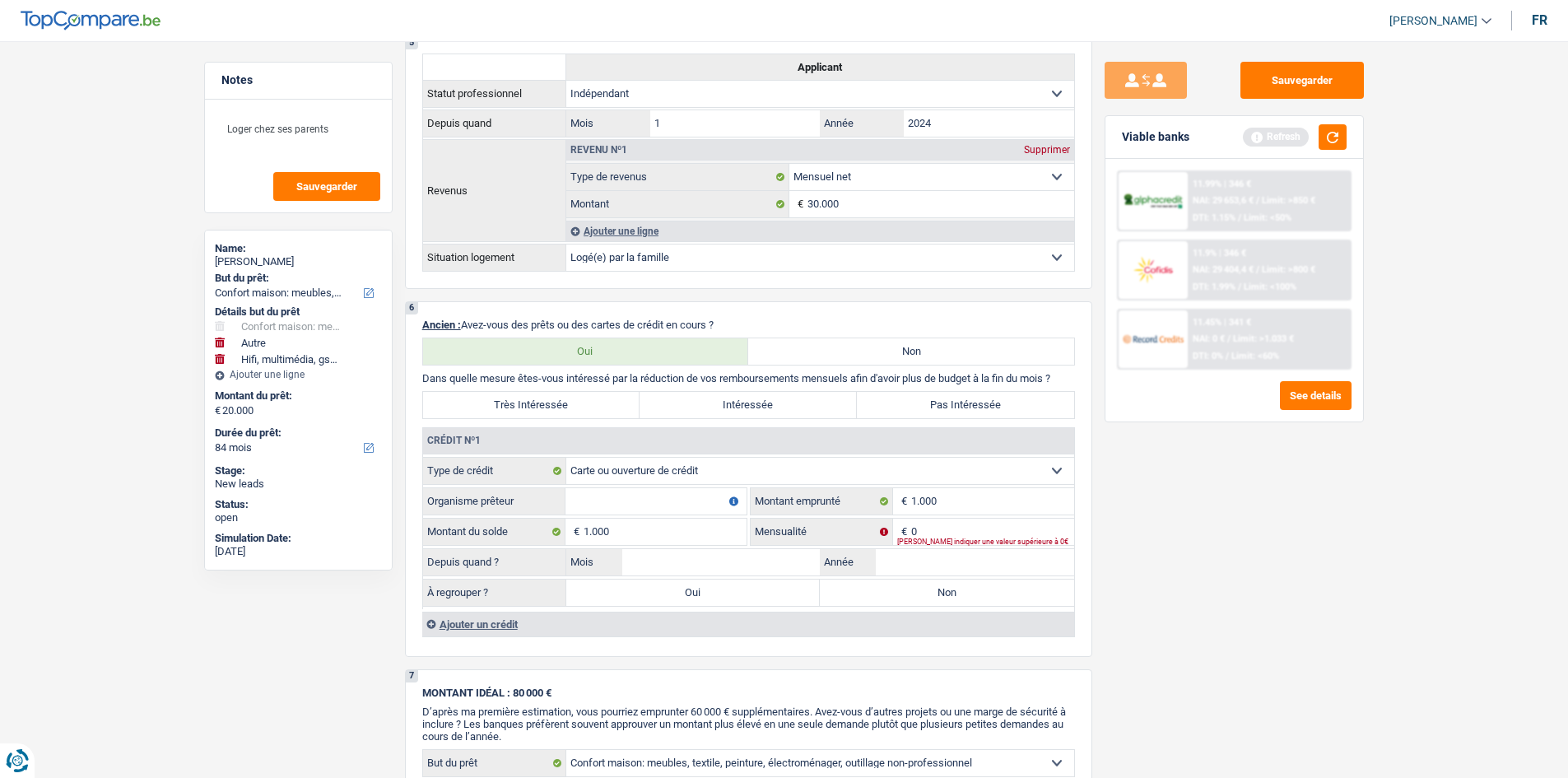 drag, startPoint x: 1399, startPoint y: 664, endPoint x: 1388, endPoint y: 662, distance: 11.1803399 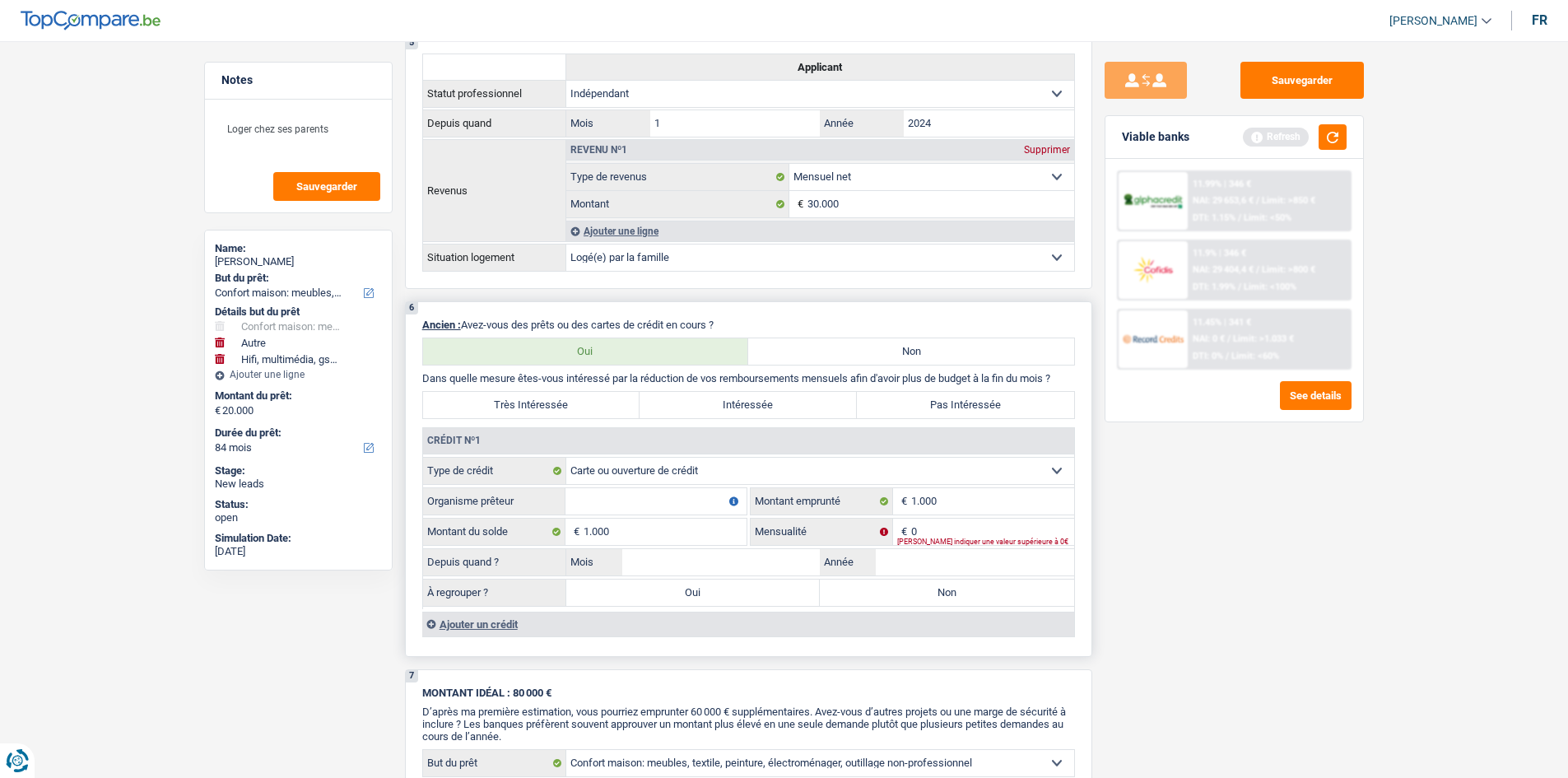 click on "Organisme prêteur" at bounding box center (656, 501) 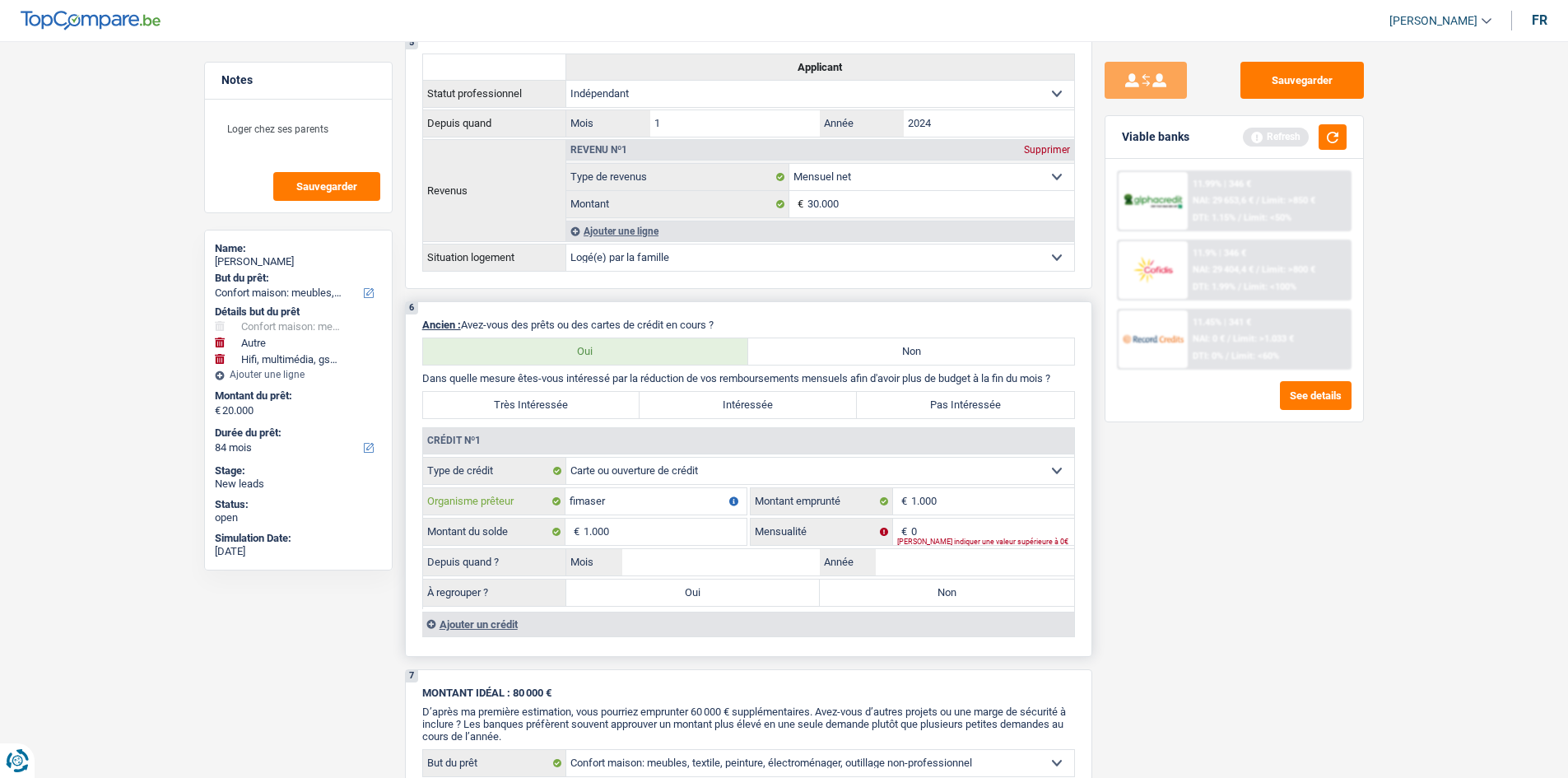 type on "fimaser" 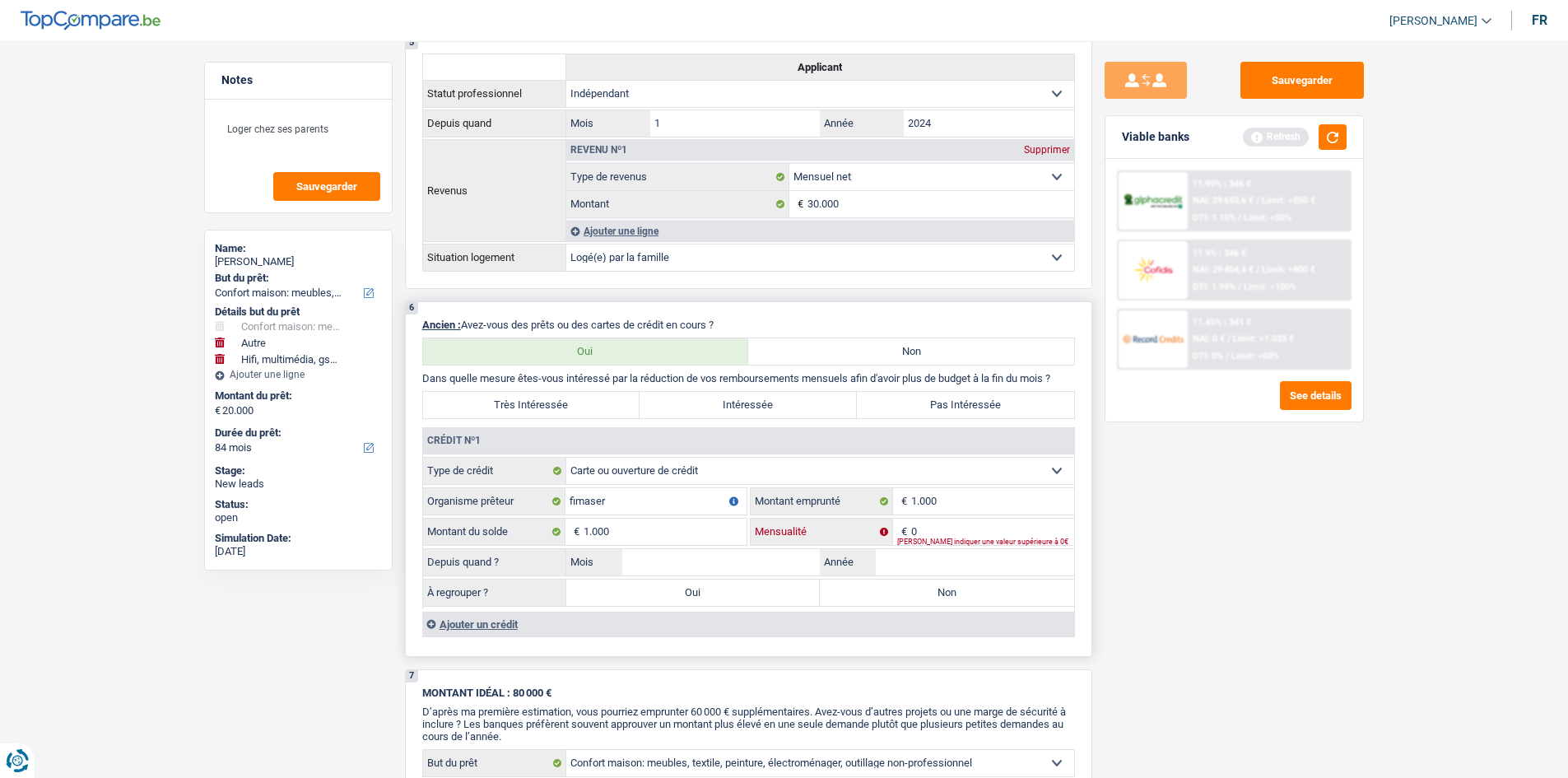 click on "0" at bounding box center (993, 532) 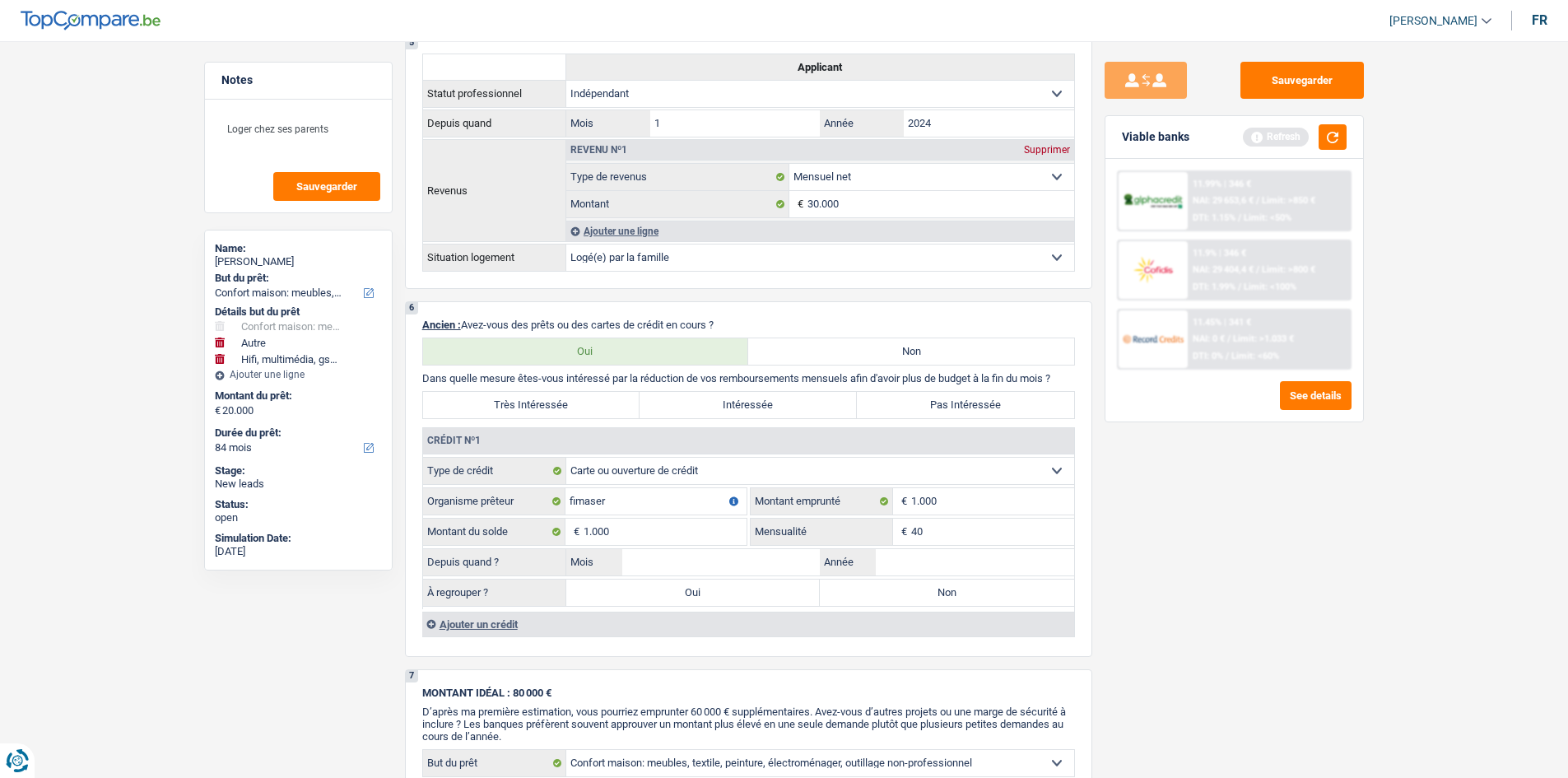type on "40" 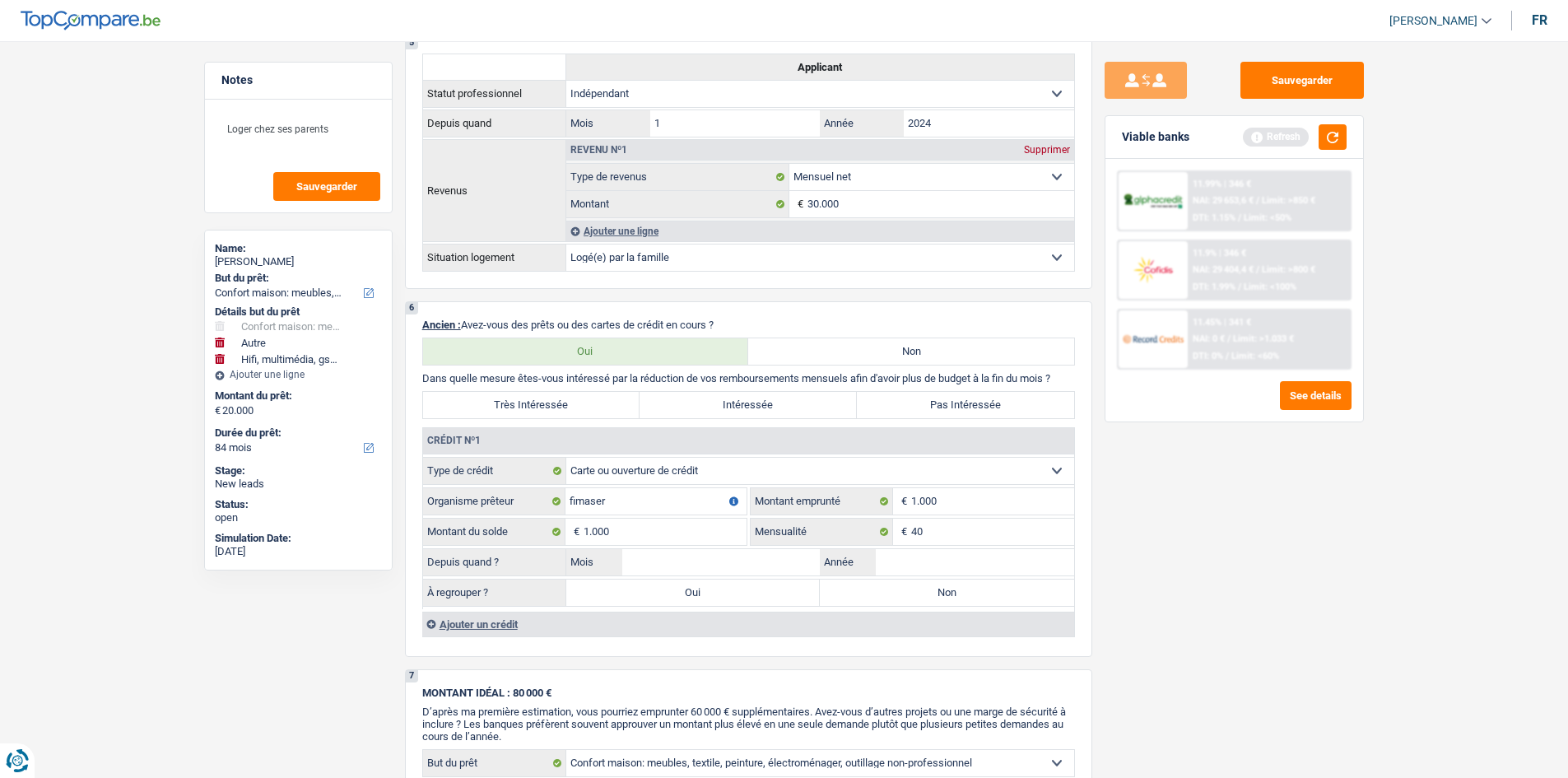 click on "Sauvegarder
Viable banks
Refresh
11.99% | 346 €
NAI: 29 653,6 €
/
Limit: >850 €
DTI: 1.15%
/
Limit: <50%
11.9% | 346 €
NAI: 29 404,4 €
/
Limit: >800 €
DTI: 1.99%
/
Limit: <100%
/       /" at bounding box center [1234, 404] 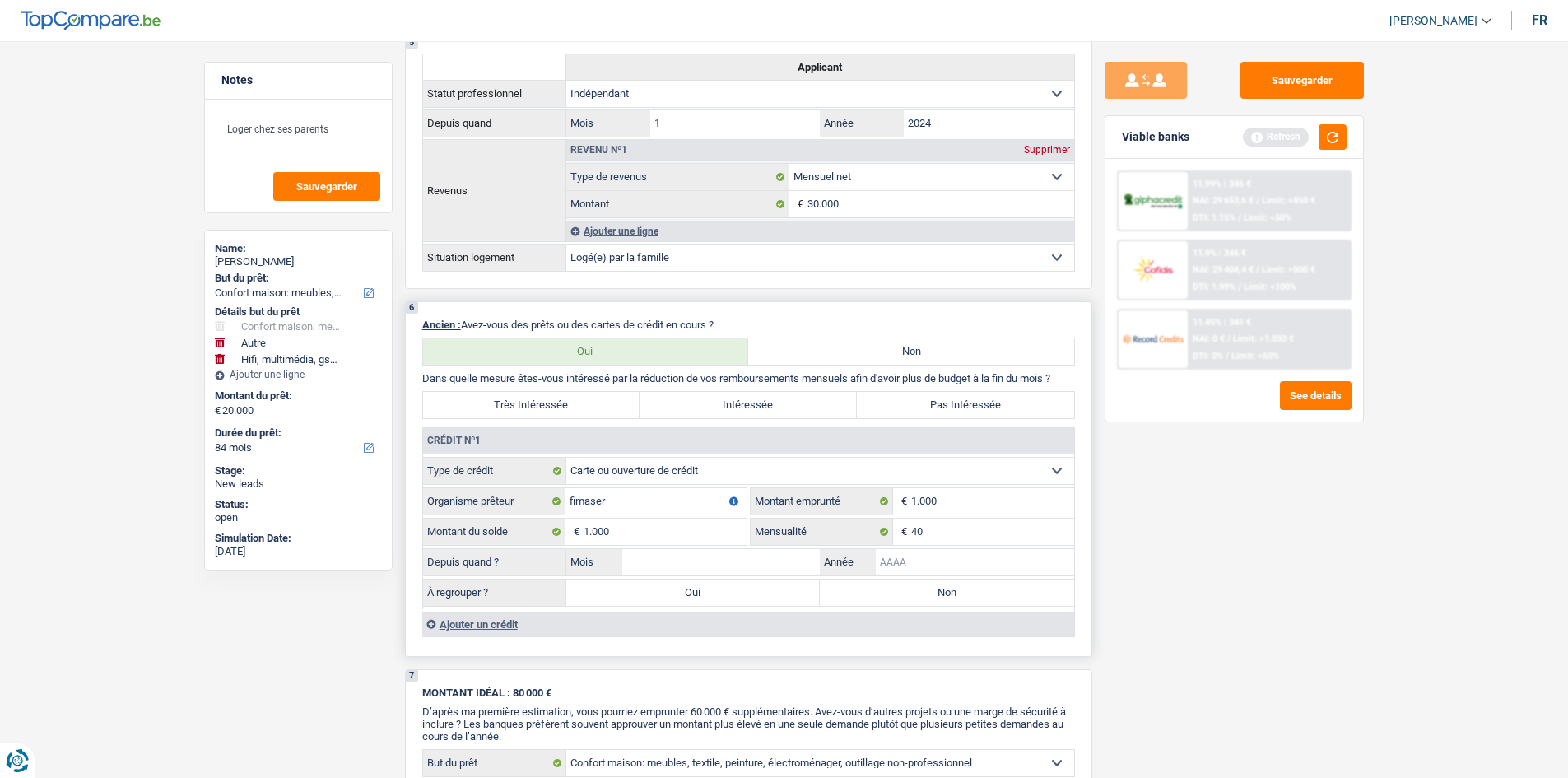 click on "Année" at bounding box center [975, 562] 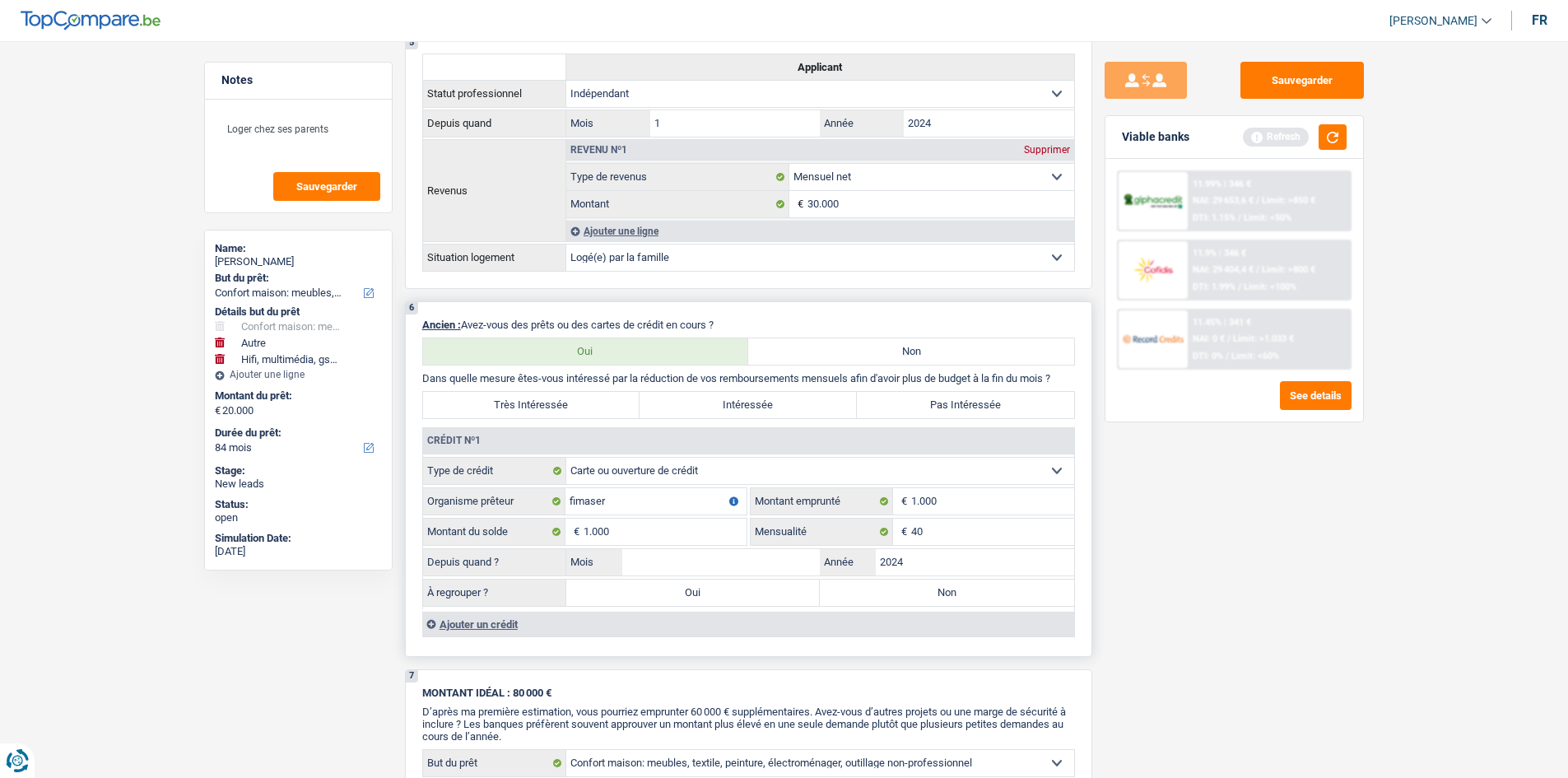 type on "2024" 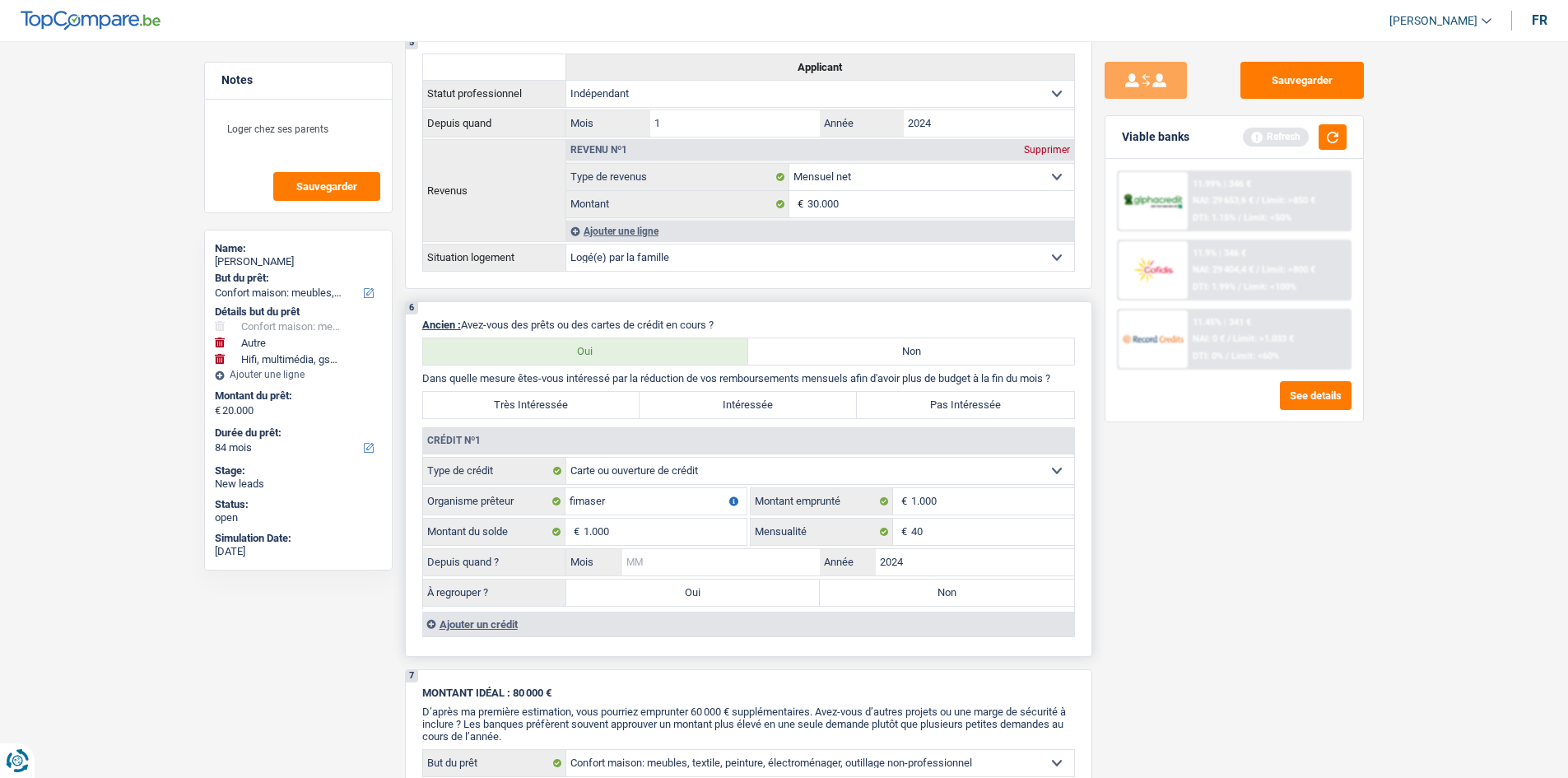 click on "Mois" at bounding box center (721, 562) 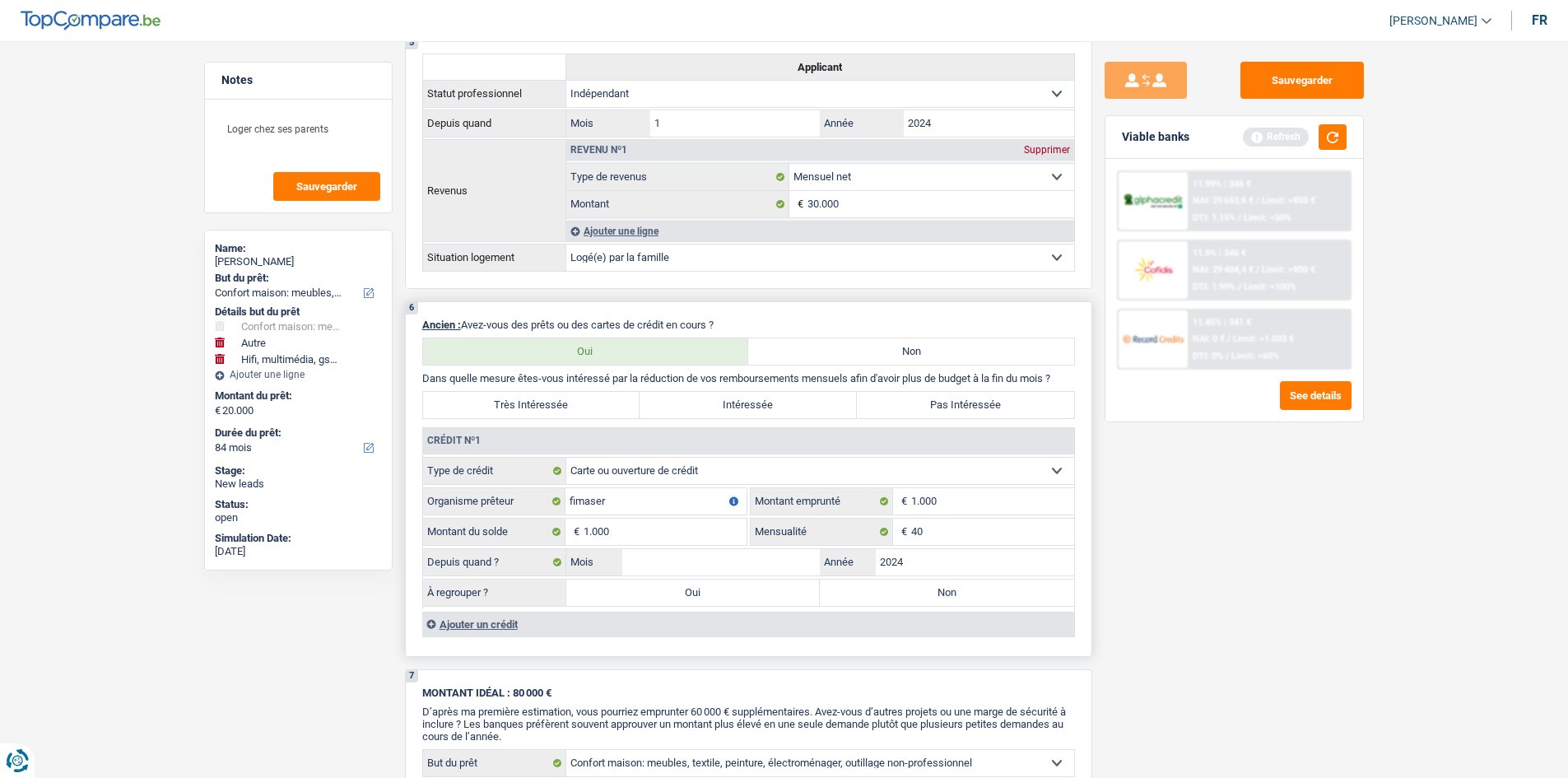 drag, startPoint x: 972, startPoint y: 589, endPoint x: 982, endPoint y: 591, distance: 10.198039 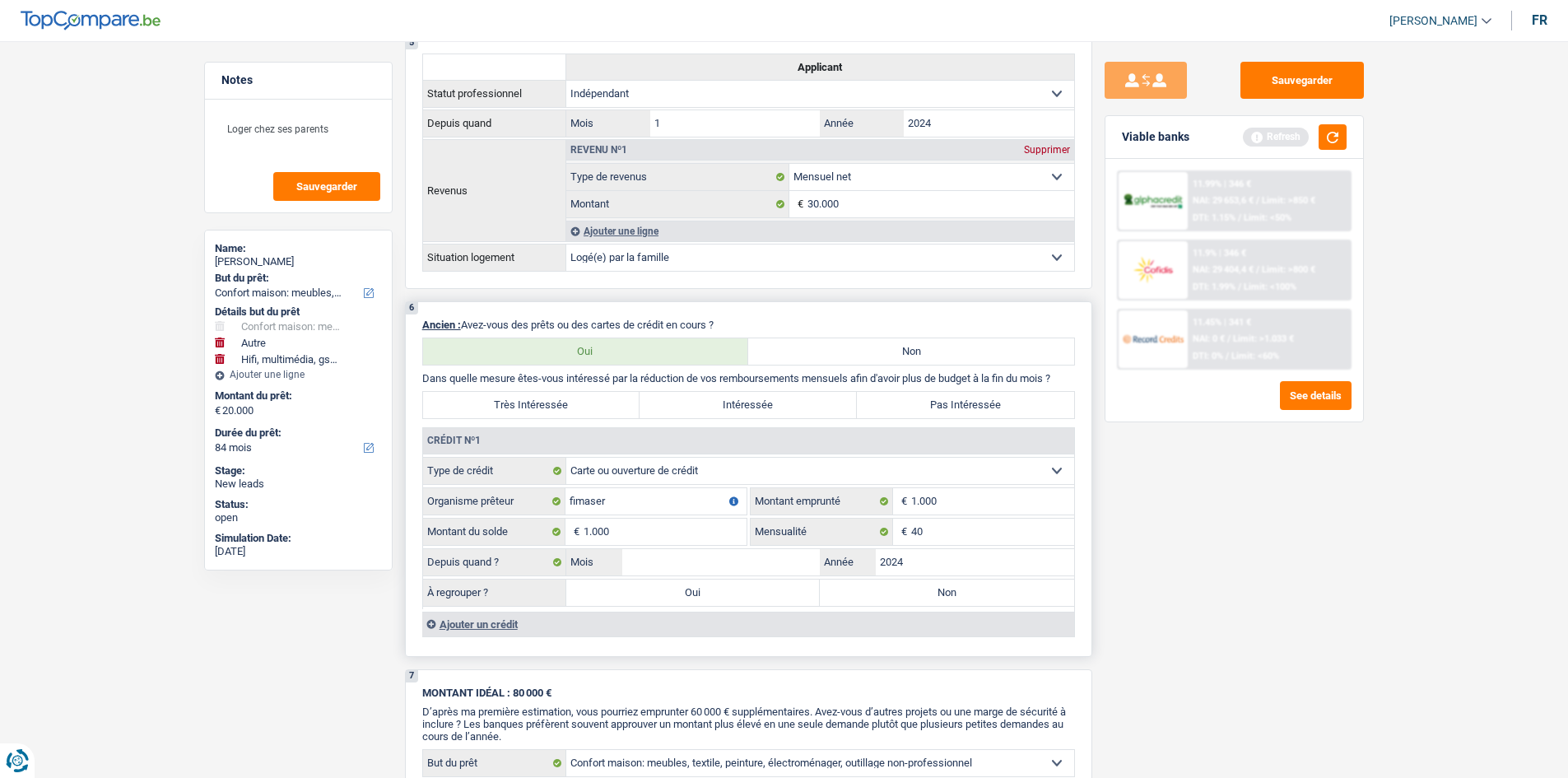 click on "Non" at bounding box center [947, 593] 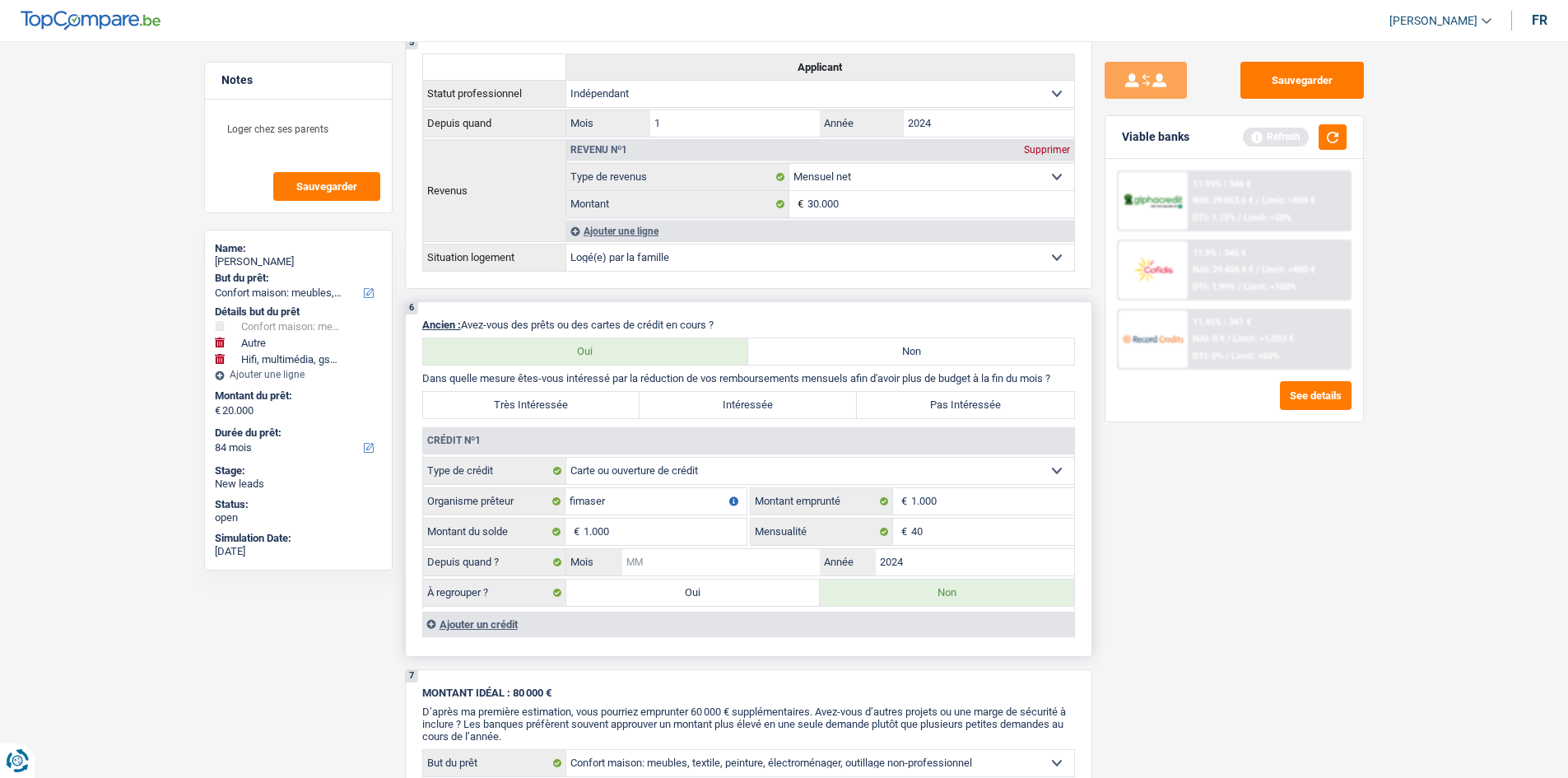 drag, startPoint x: 764, startPoint y: 558, endPoint x: 1037, endPoint y: 569, distance: 273.22152 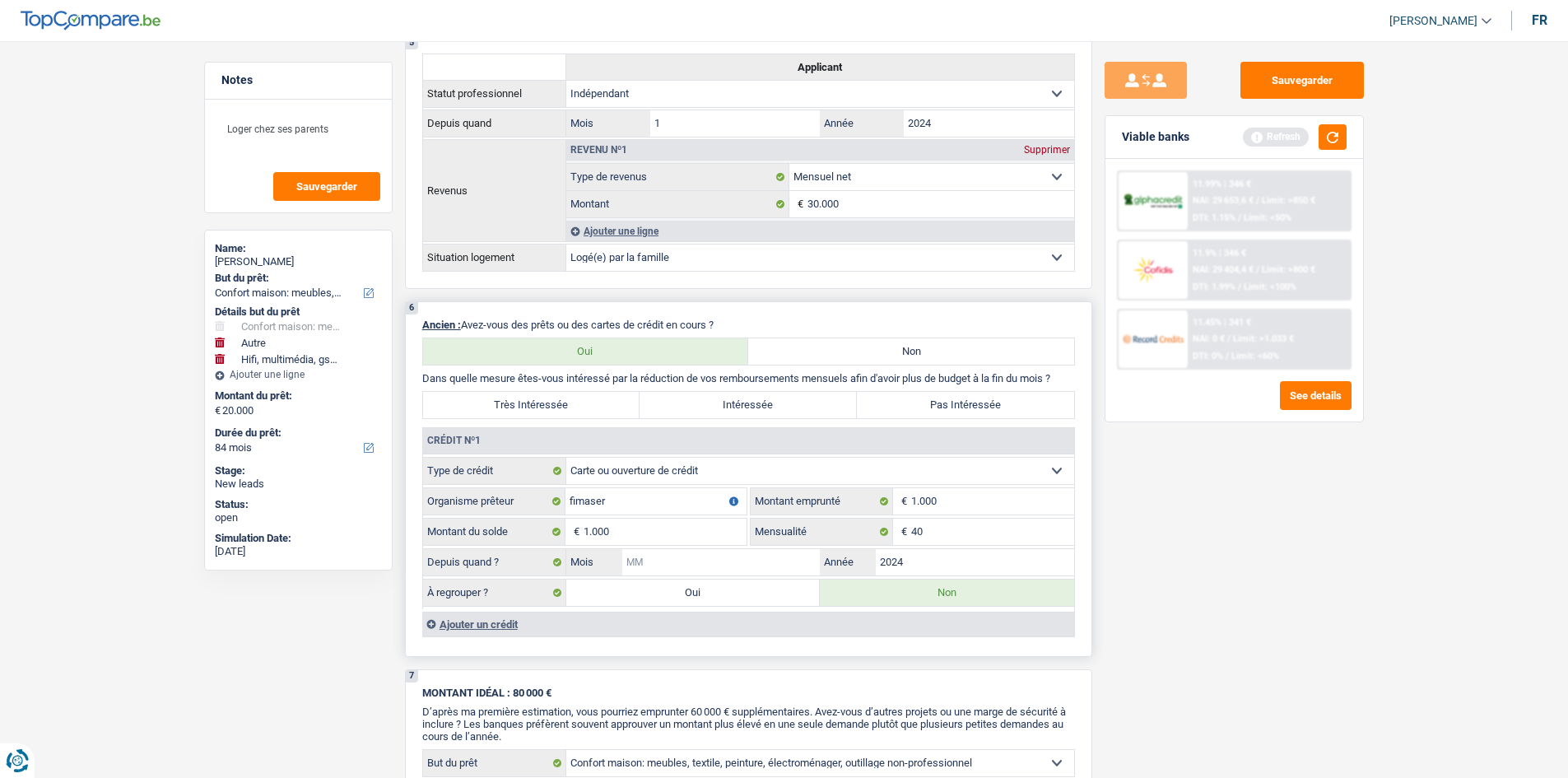 click on "Mois" at bounding box center (721, 562) 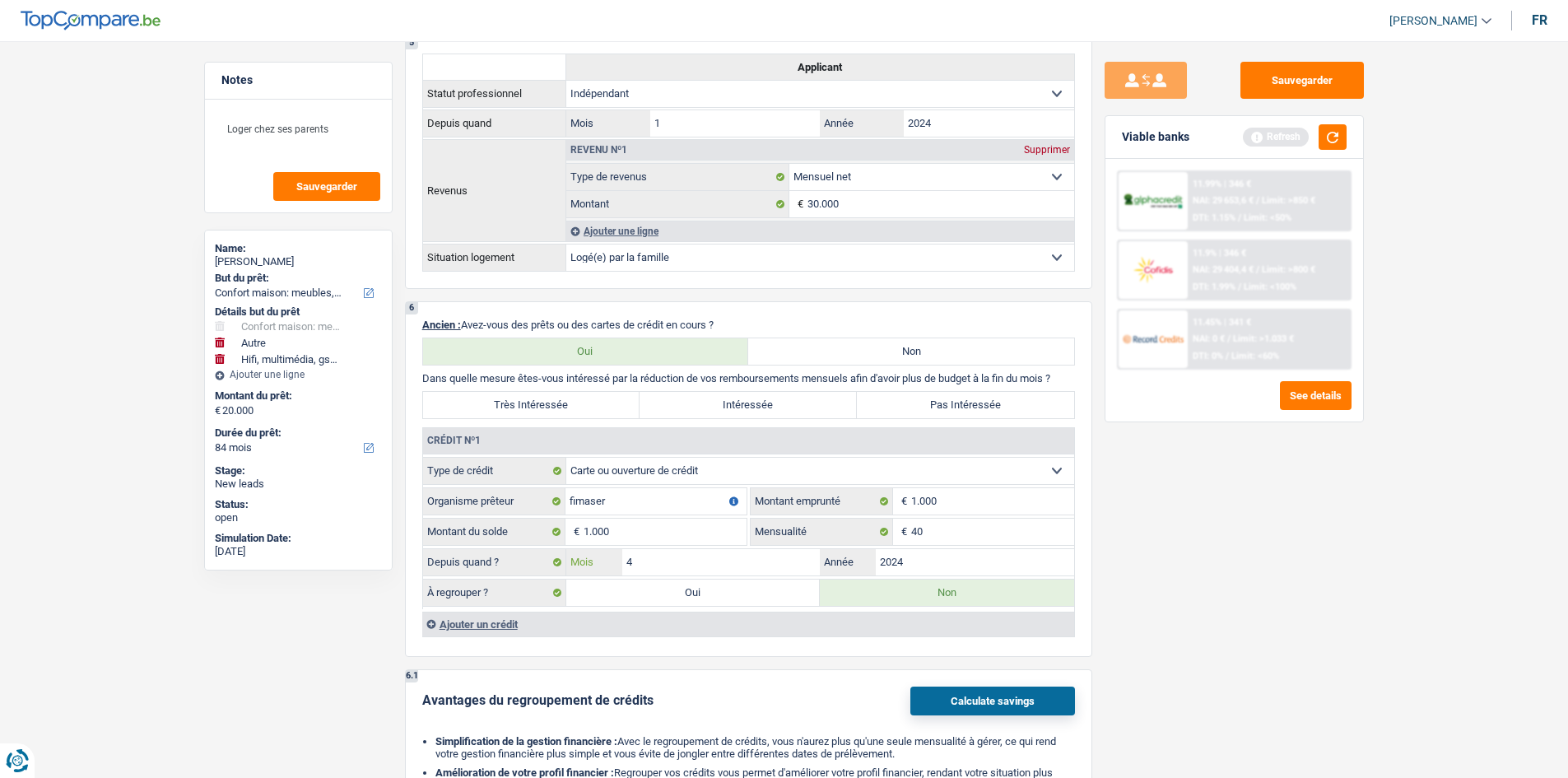 type on "4" 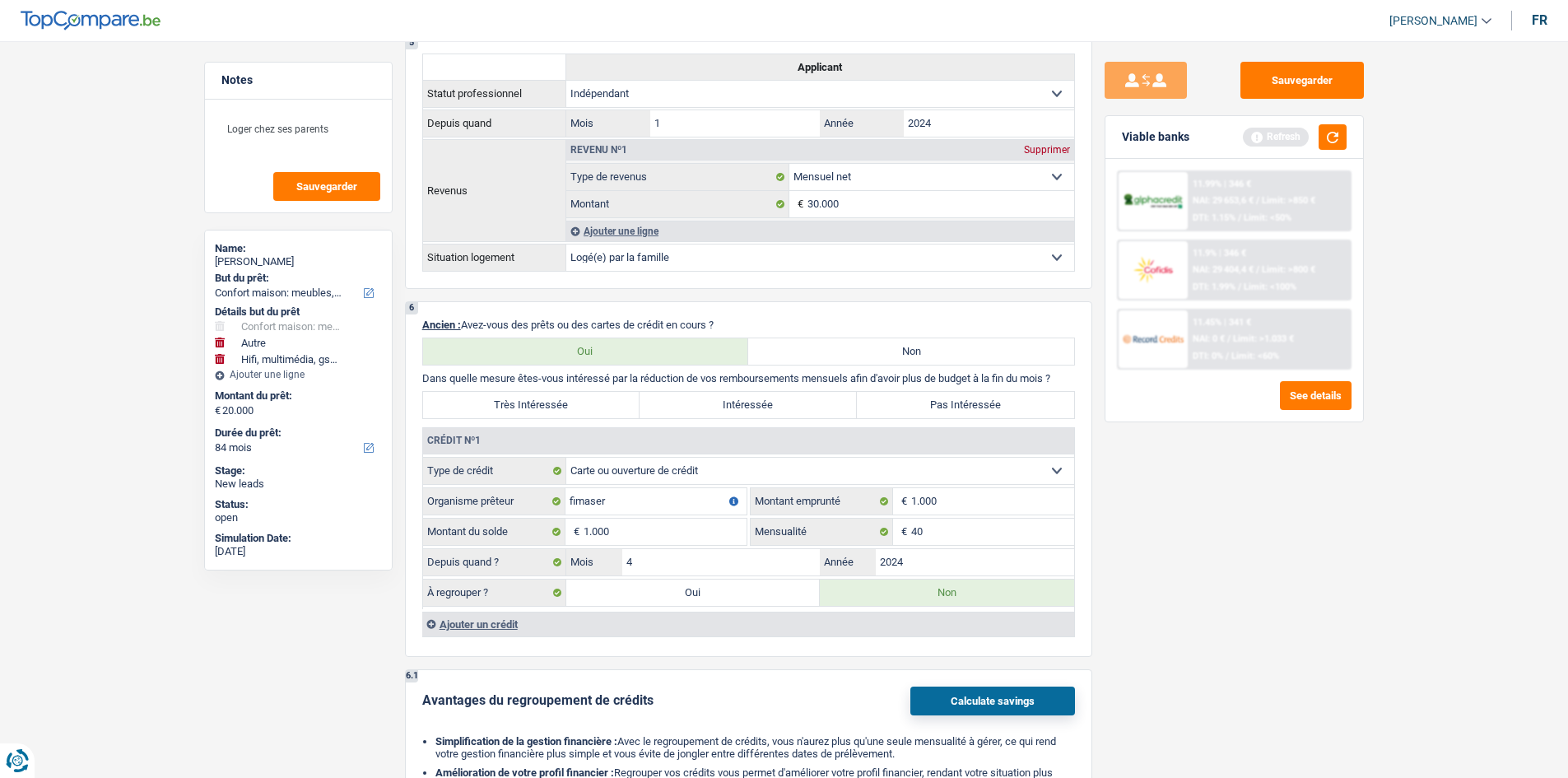 drag, startPoint x: 1145, startPoint y: 571, endPoint x: 1157, endPoint y: 551, distance: 23.323808 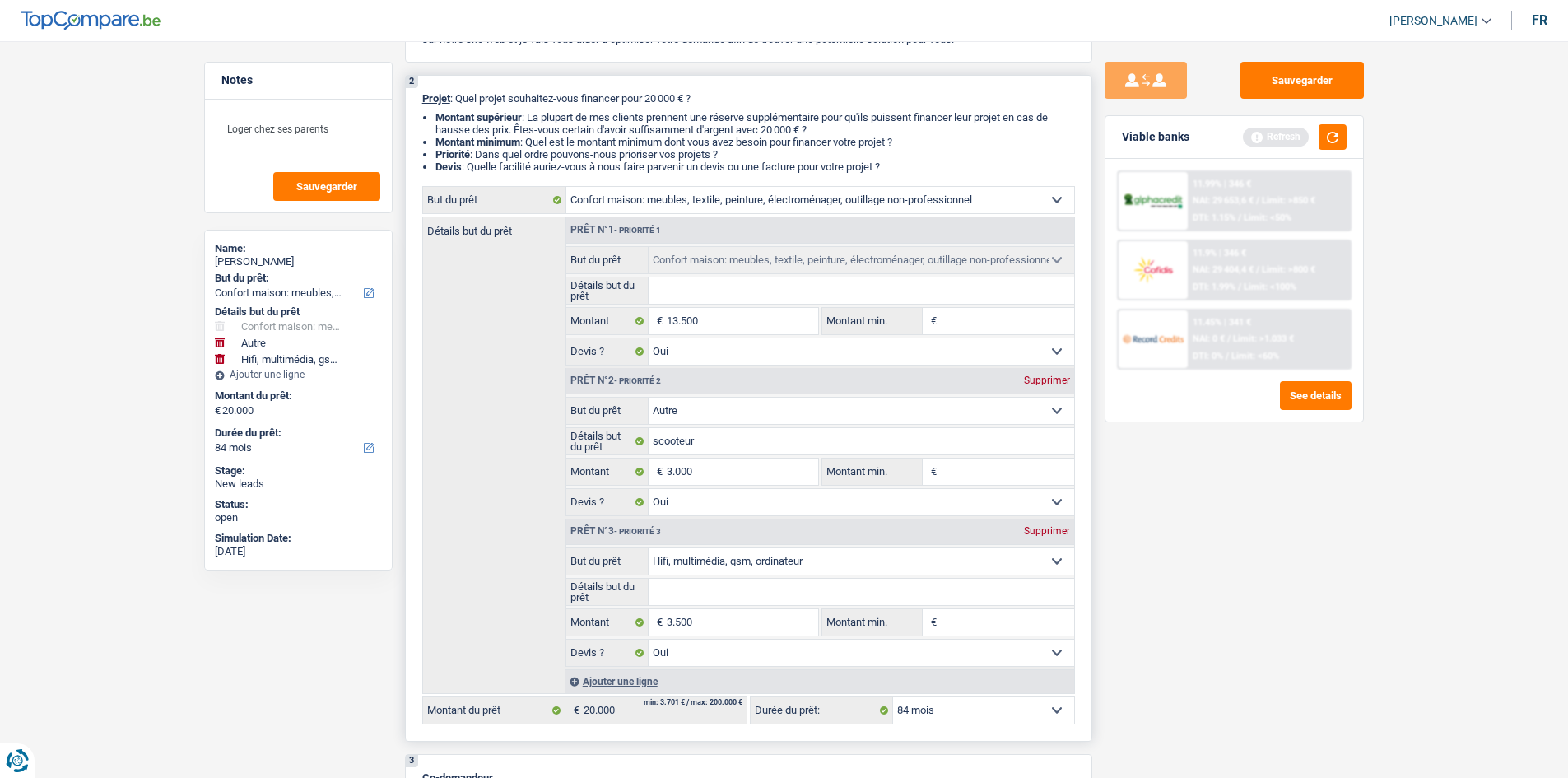 scroll, scrollTop: 0, scrollLeft: 0, axis: both 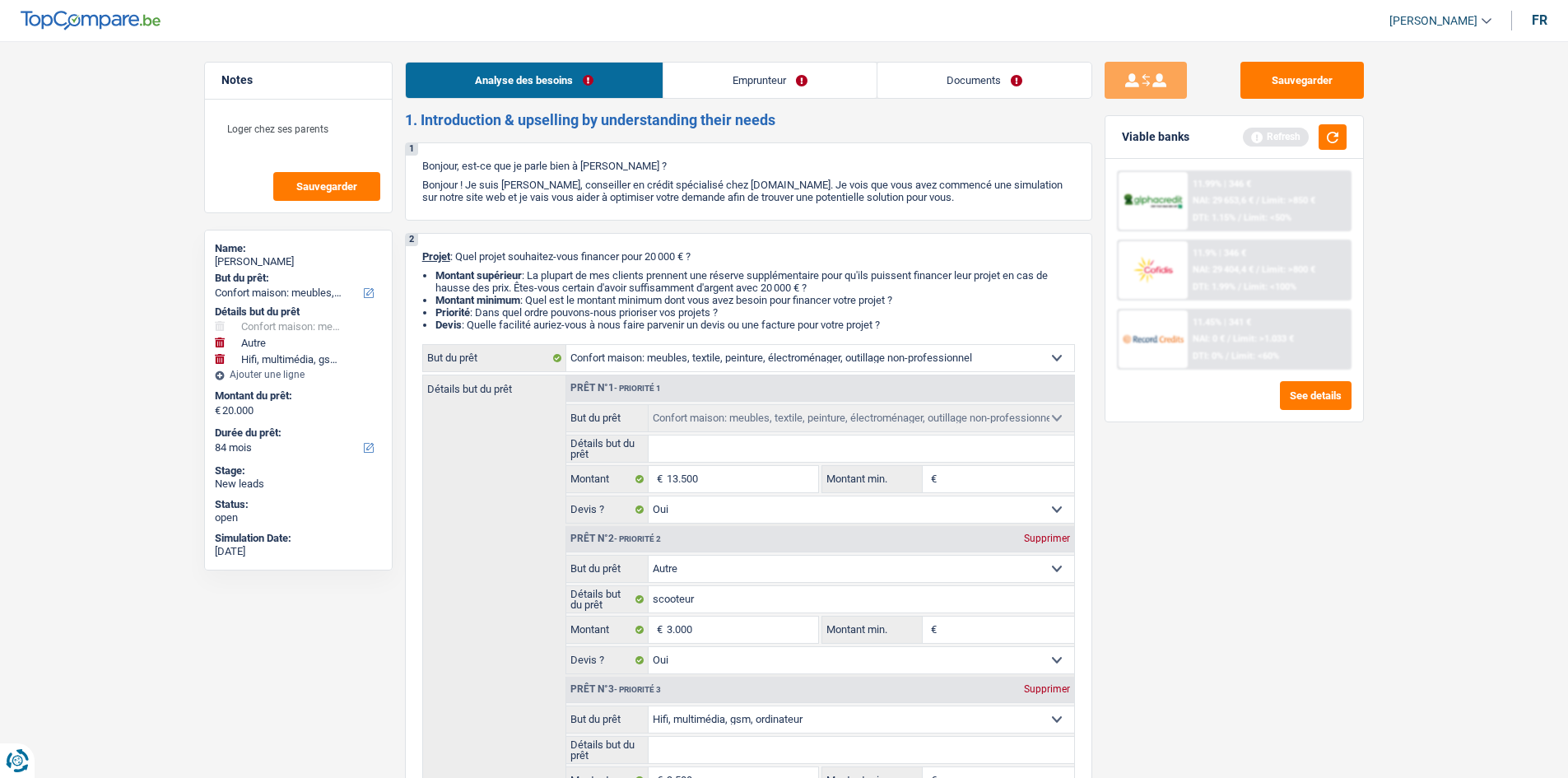 click on "Emprunteur" at bounding box center [770, 80] 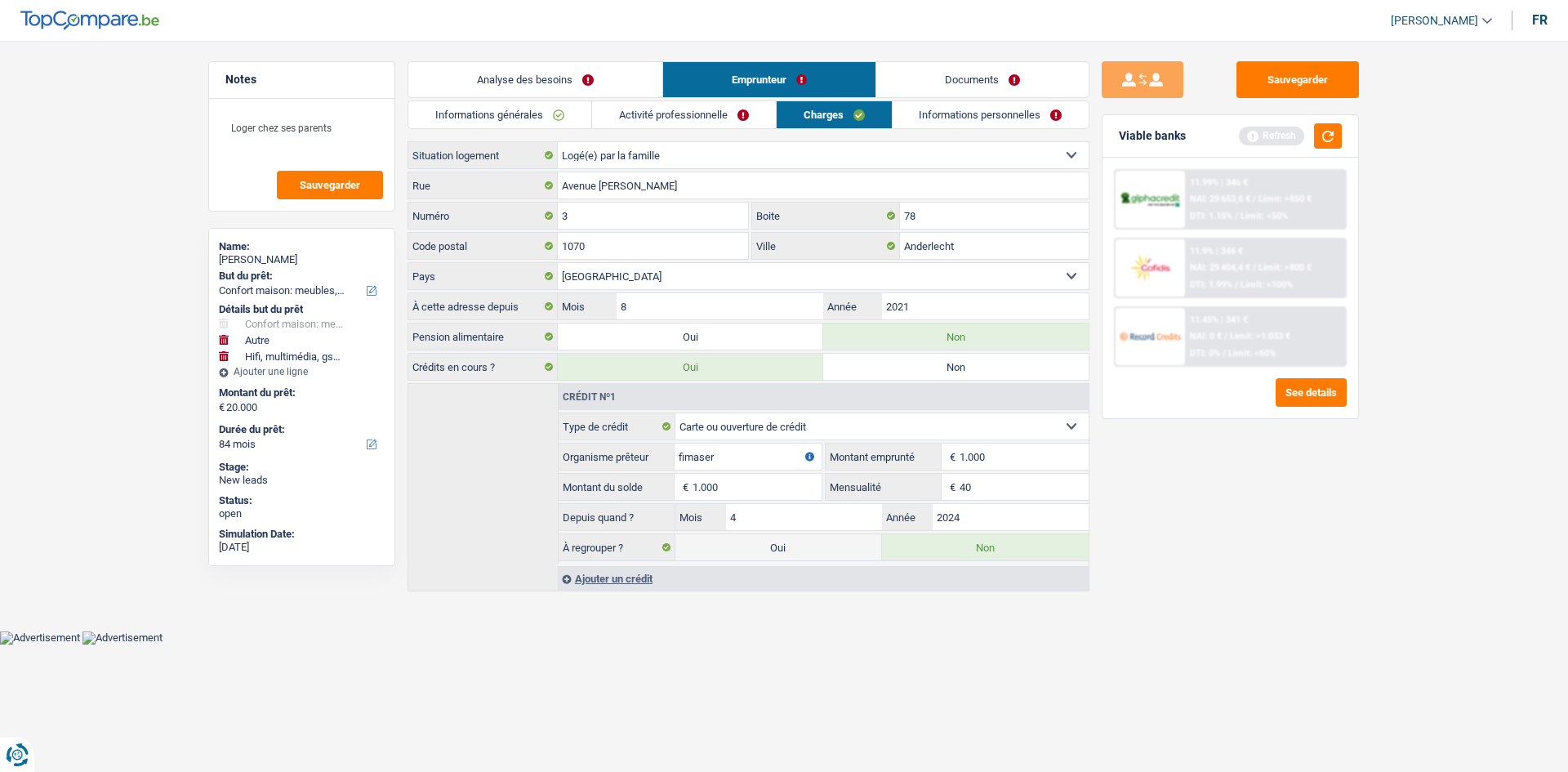 click on "Activité professionnelle" at bounding box center [684, 114] 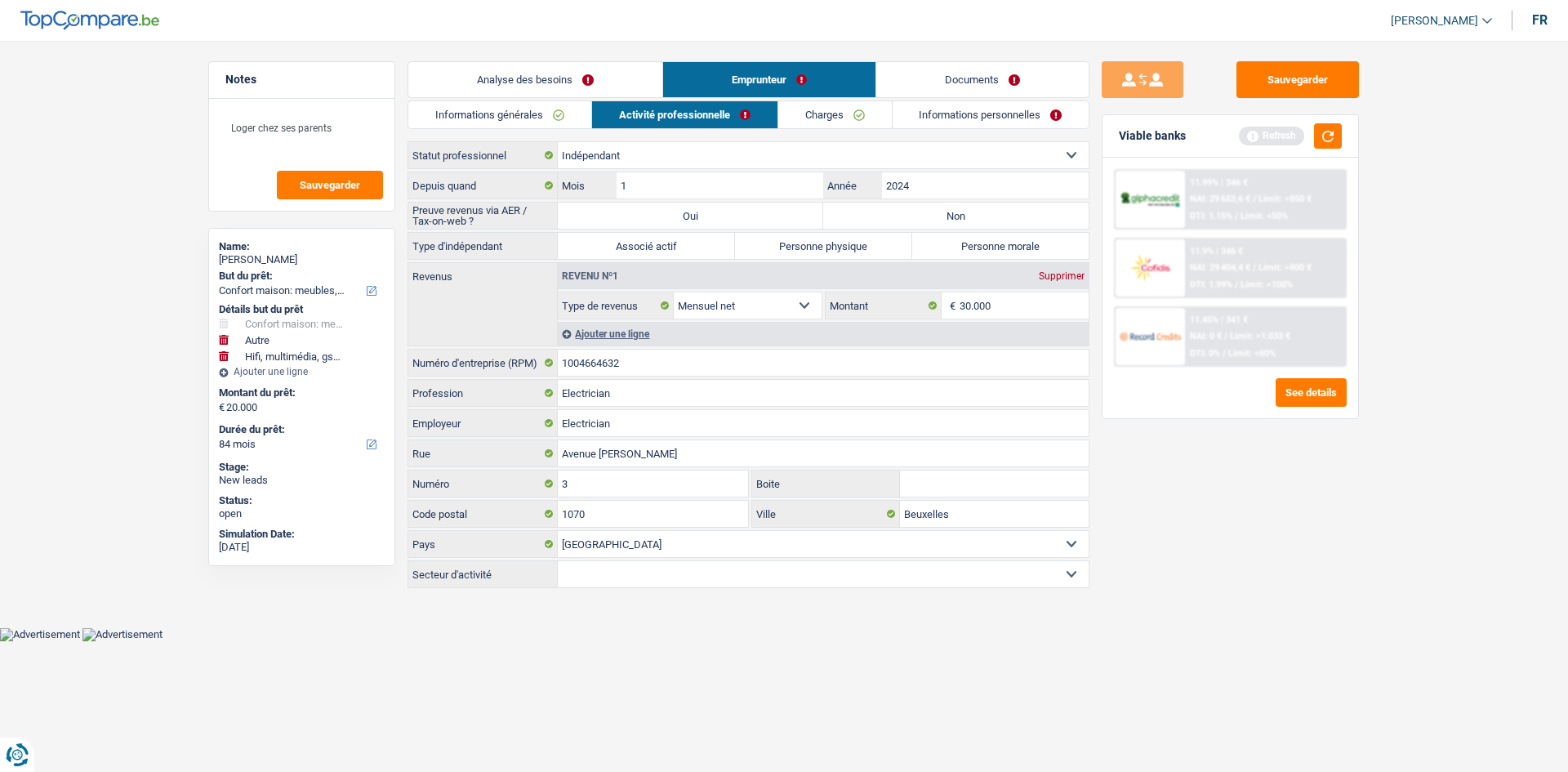 click on "Informations générales" at bounding box center [500, 114] 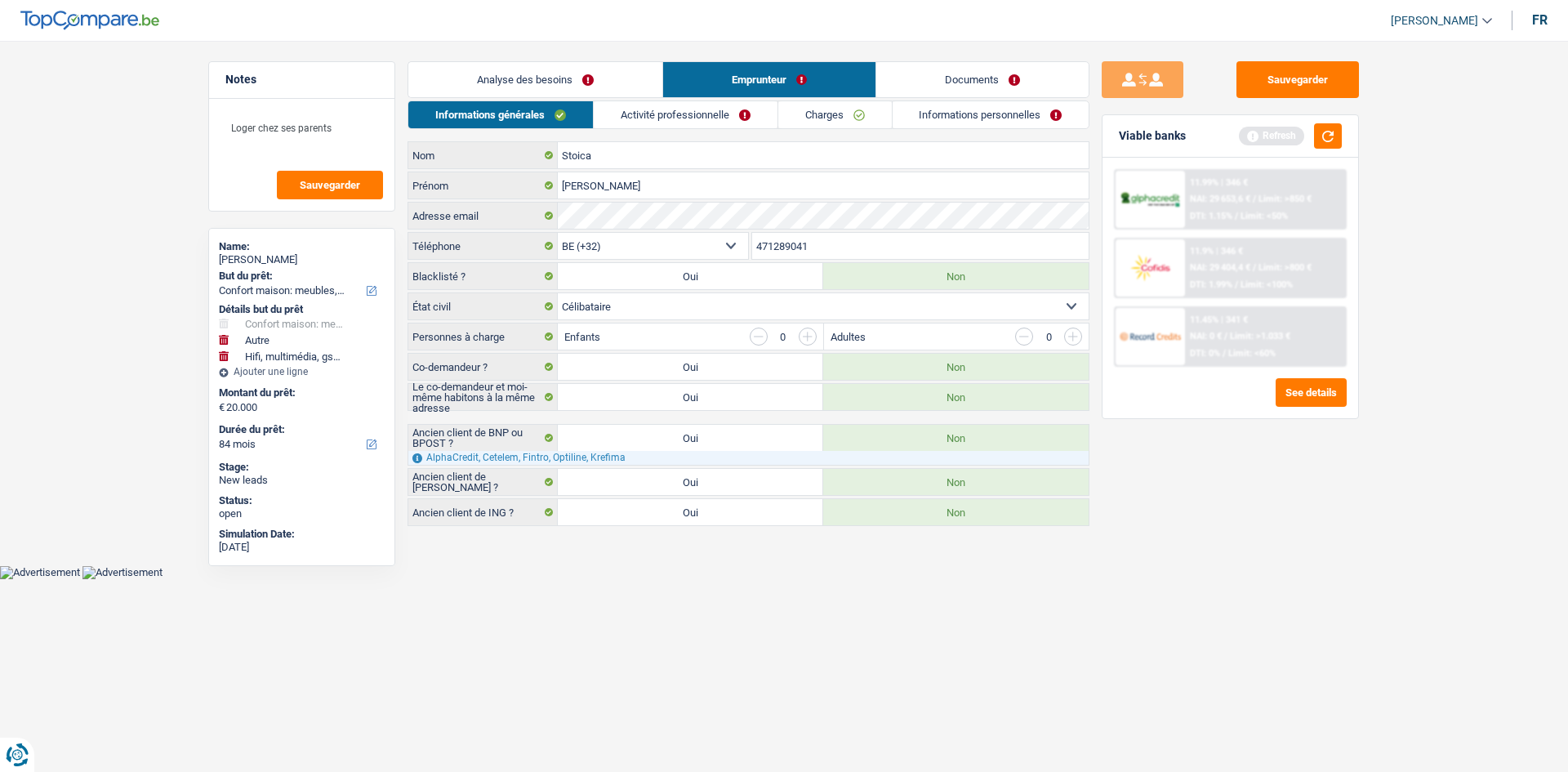 click on "Activité professionnelle" at bounding box center (685, 114) 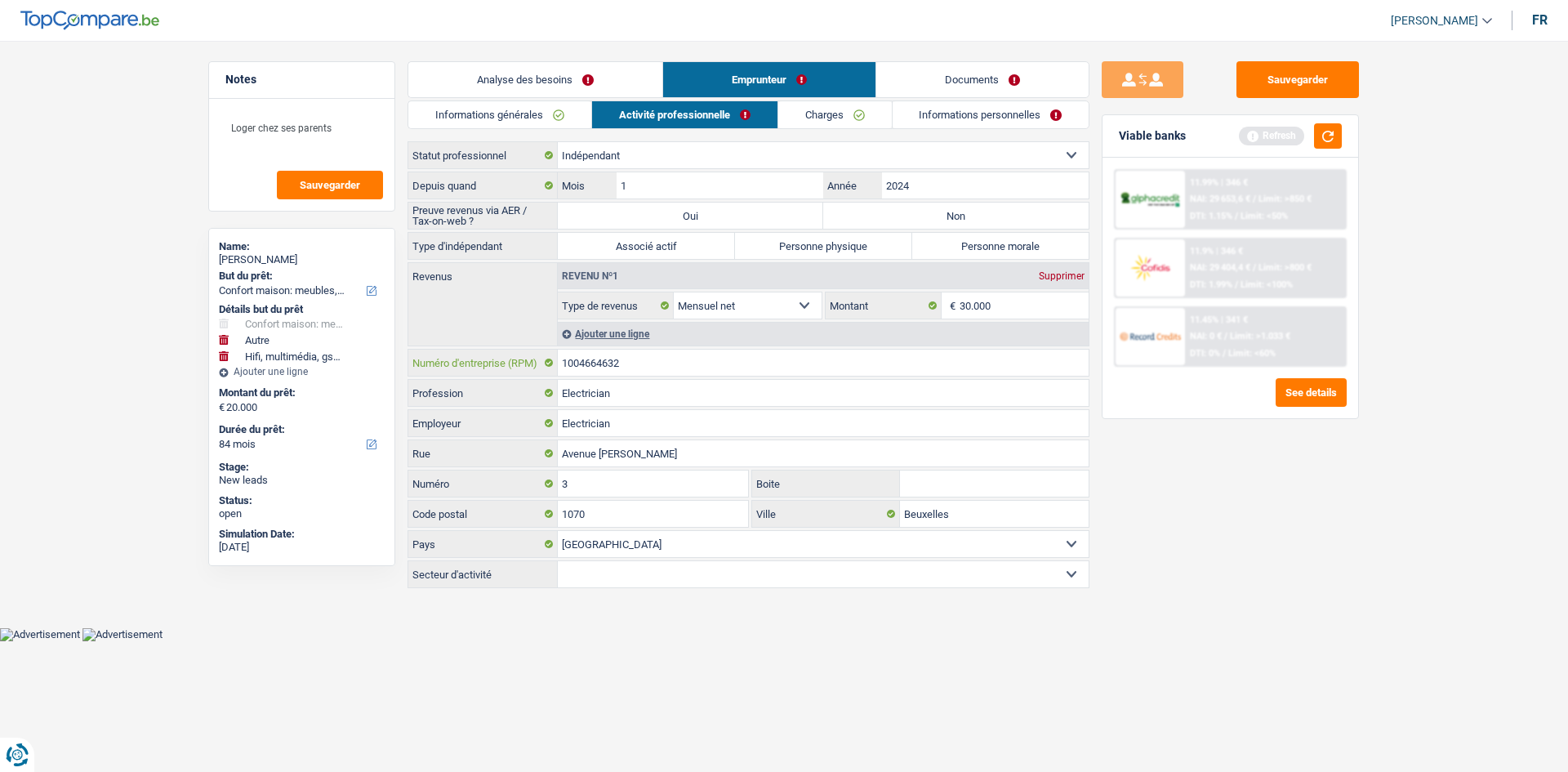 drag, startPoint x: 642, startPoint y: 360, endPoint x: 545, endPoint y: 358, distance: 97.02062 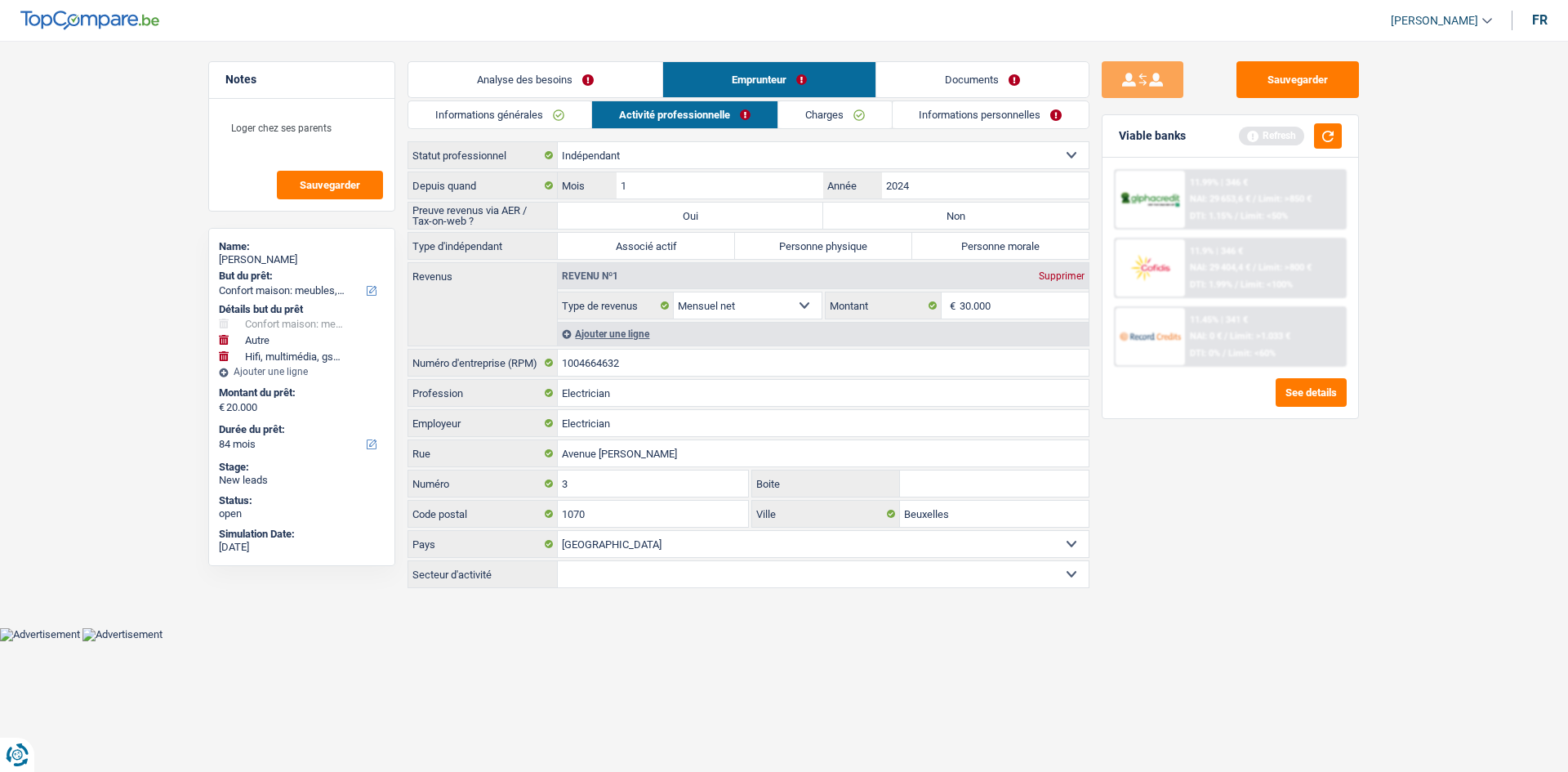 click on "Oui" at bounding box center (690, 216) 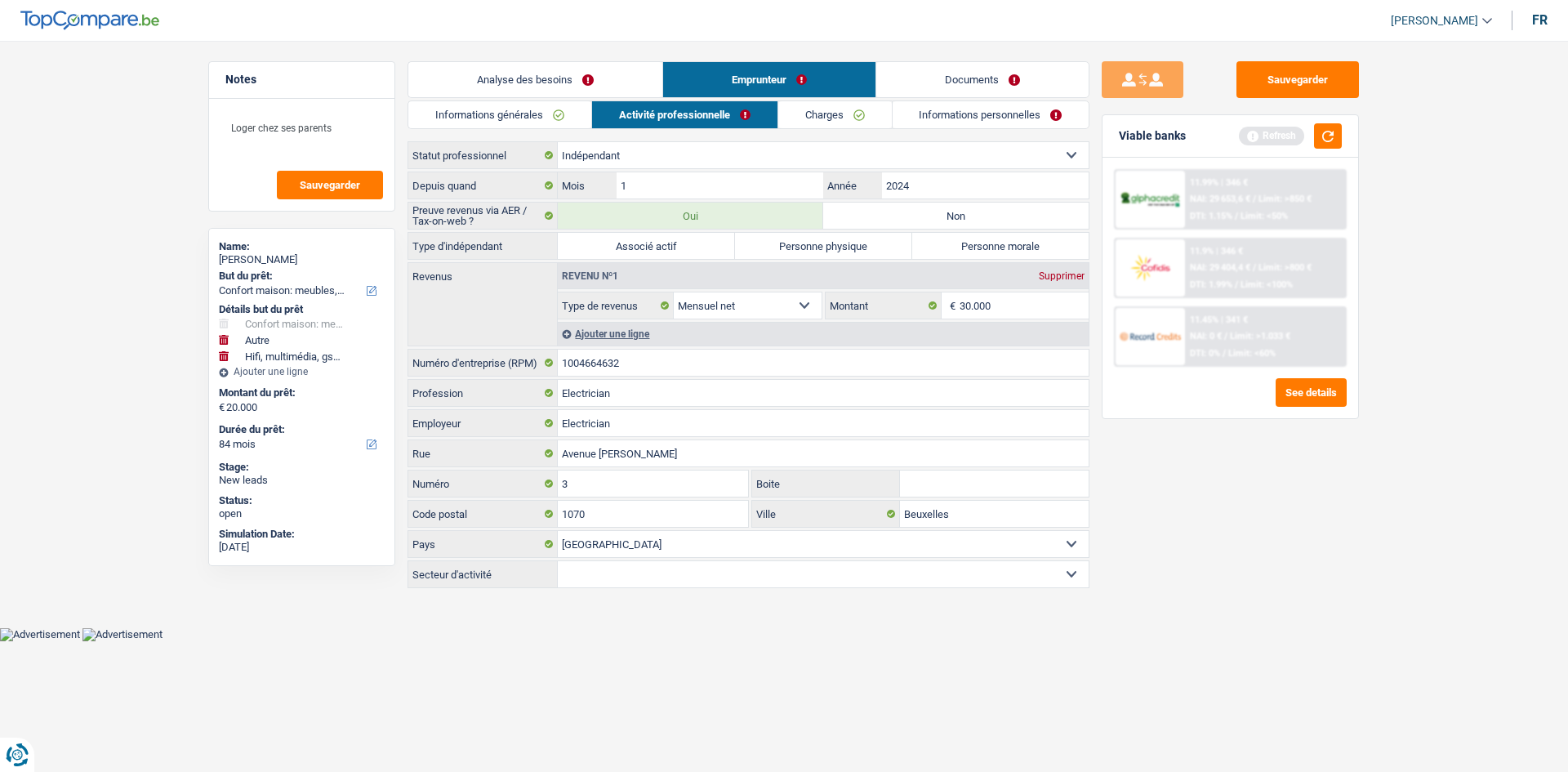 drag, startPoint x: 938, startPoint y: 85, endPoint x: 913, endPoint y: 91, distance: 25.70992 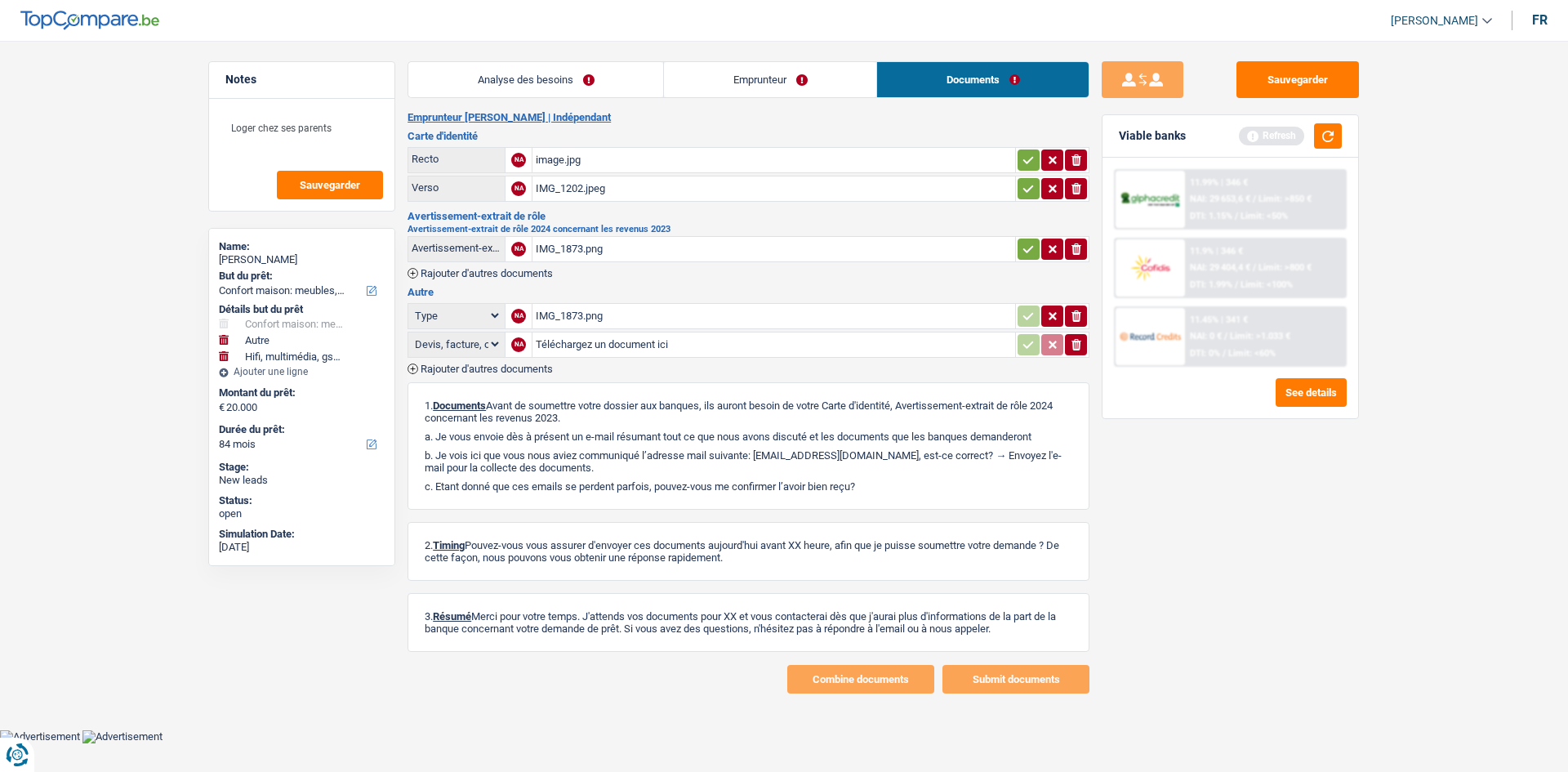 click on "IMG_1873.png" at bounding box center [773, 249] 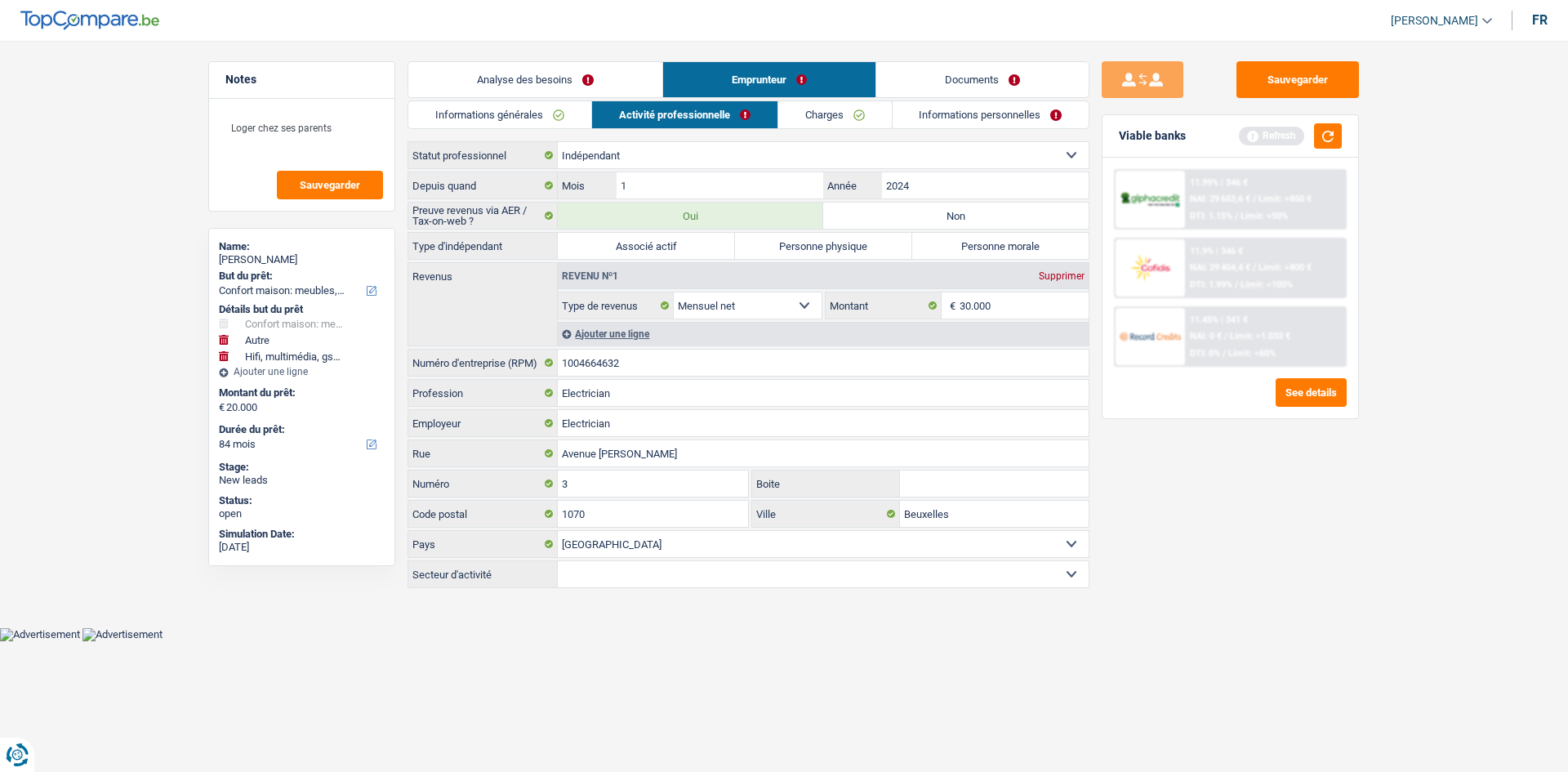 click on "Personne physique" at bounding box center [823, 246] 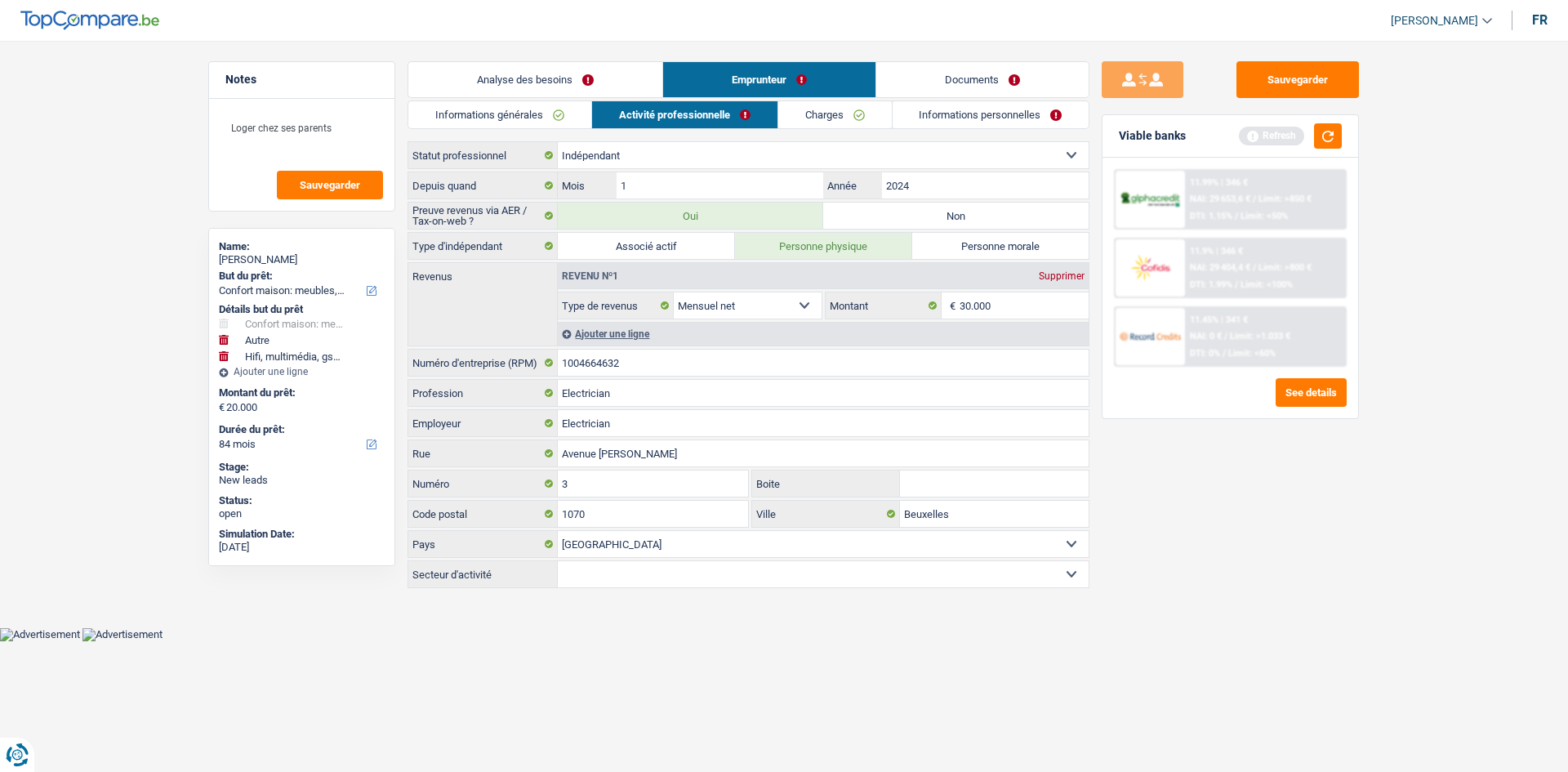 click on "Documents" at bounding box center (982, 79) 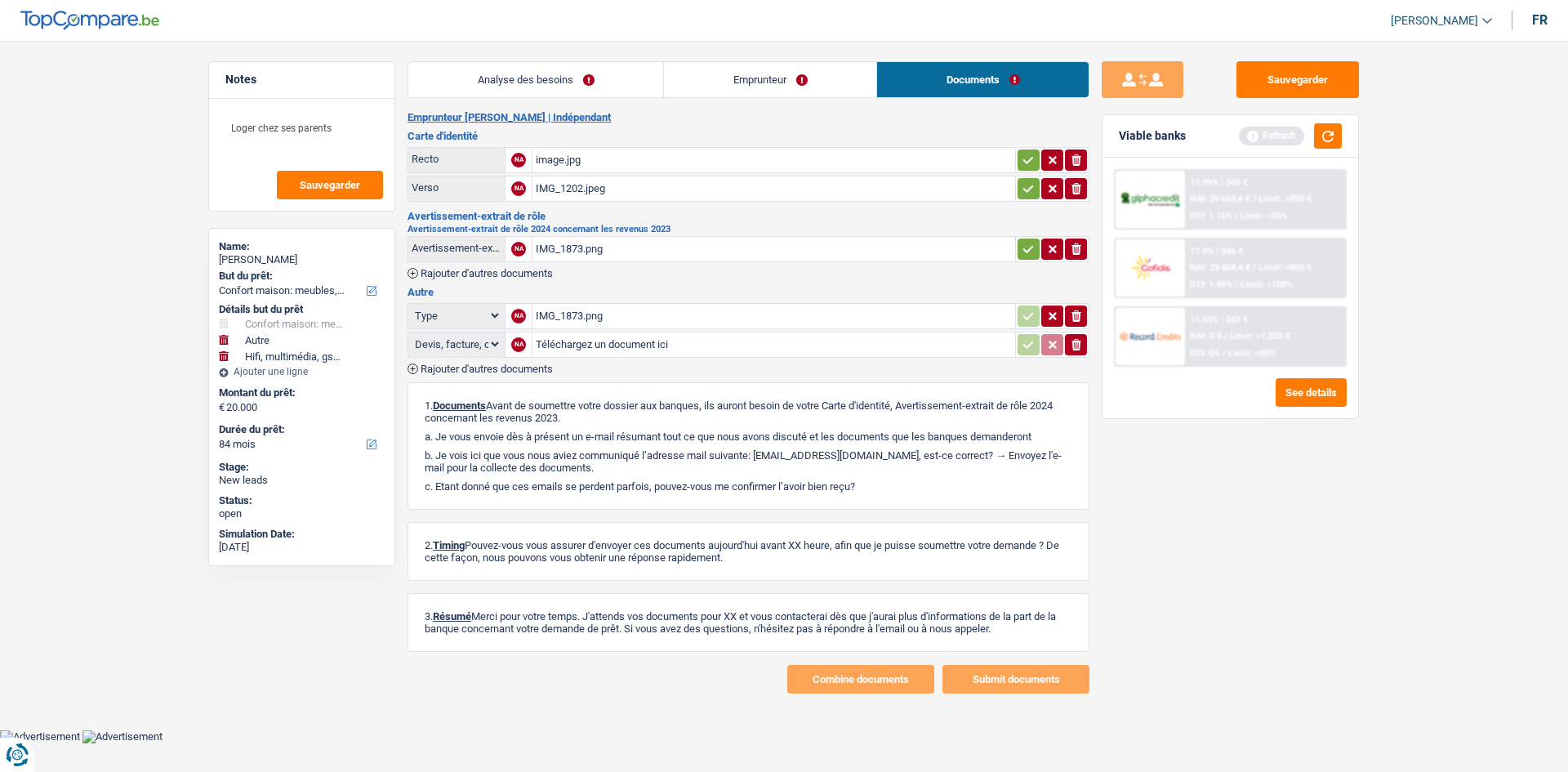 drag, startPoint x: 787, startPoint y: 87, endPoint x: 816, endPoint y: 89, distance: 29.068884 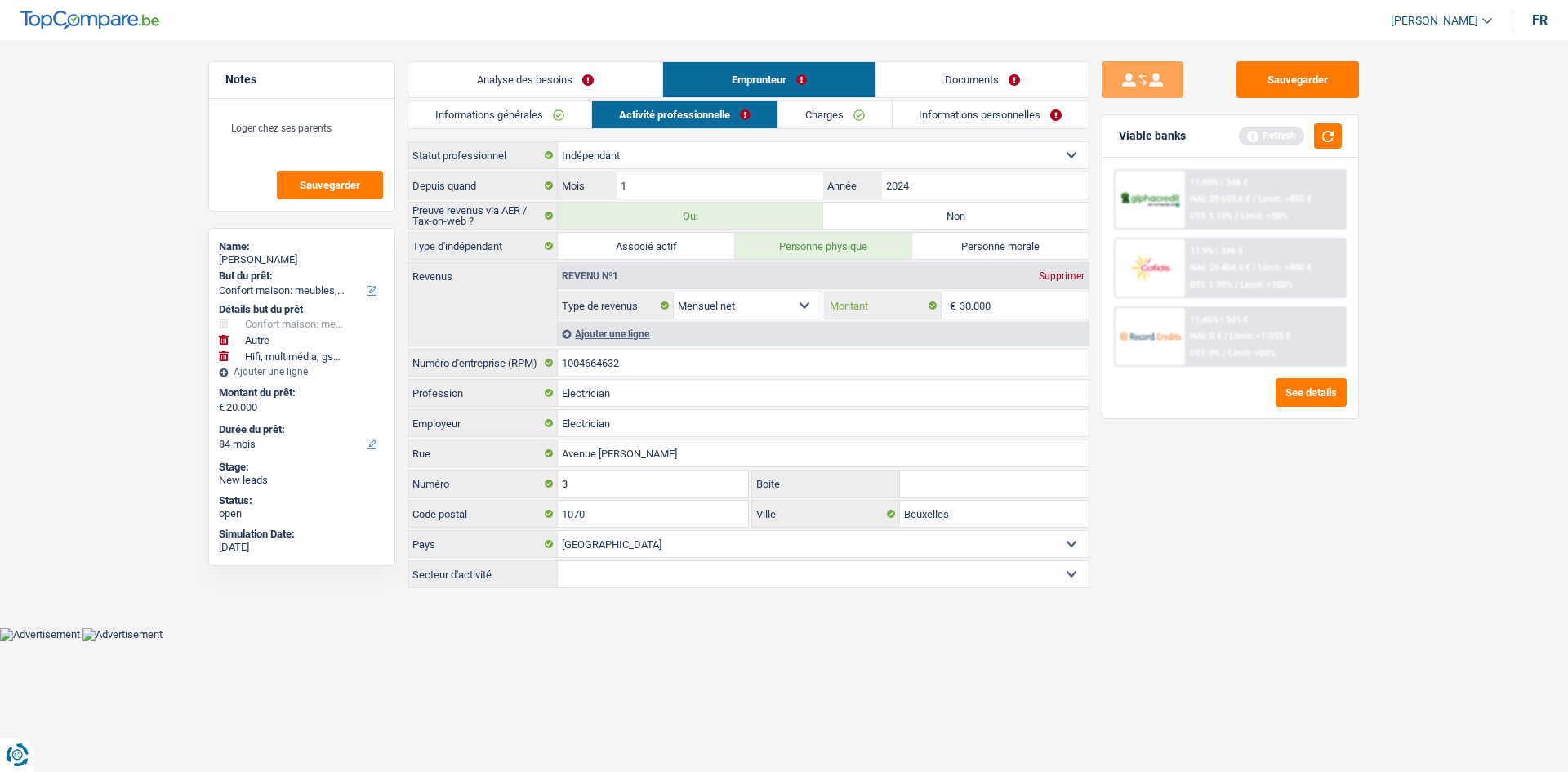 click on "30.000" at bounding box center [1024, 306] 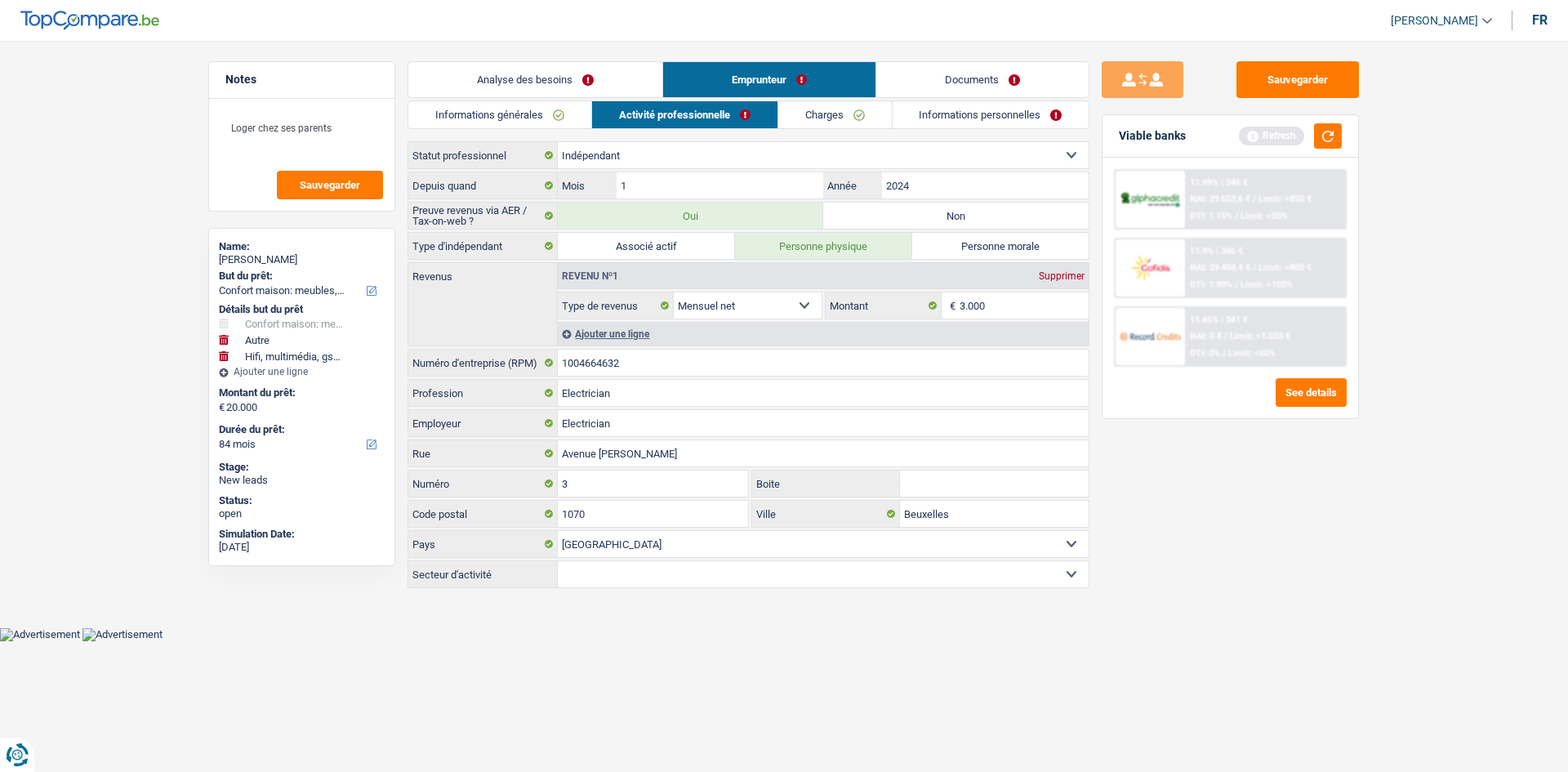 click on "Sauvegarder
Viable banks
Refresh
11.99% | 346 €
NAI: 29 653,6 €
/
Limit: >850 €
DTI: 1.15%
/
Limit: <50%
11.9% | 346 €
NAI: 29 404,4 €
/
Limit: >800 €
DTI: 1.99%
/
Limit: <100%
/       /" at bounding box center [1230, 401] 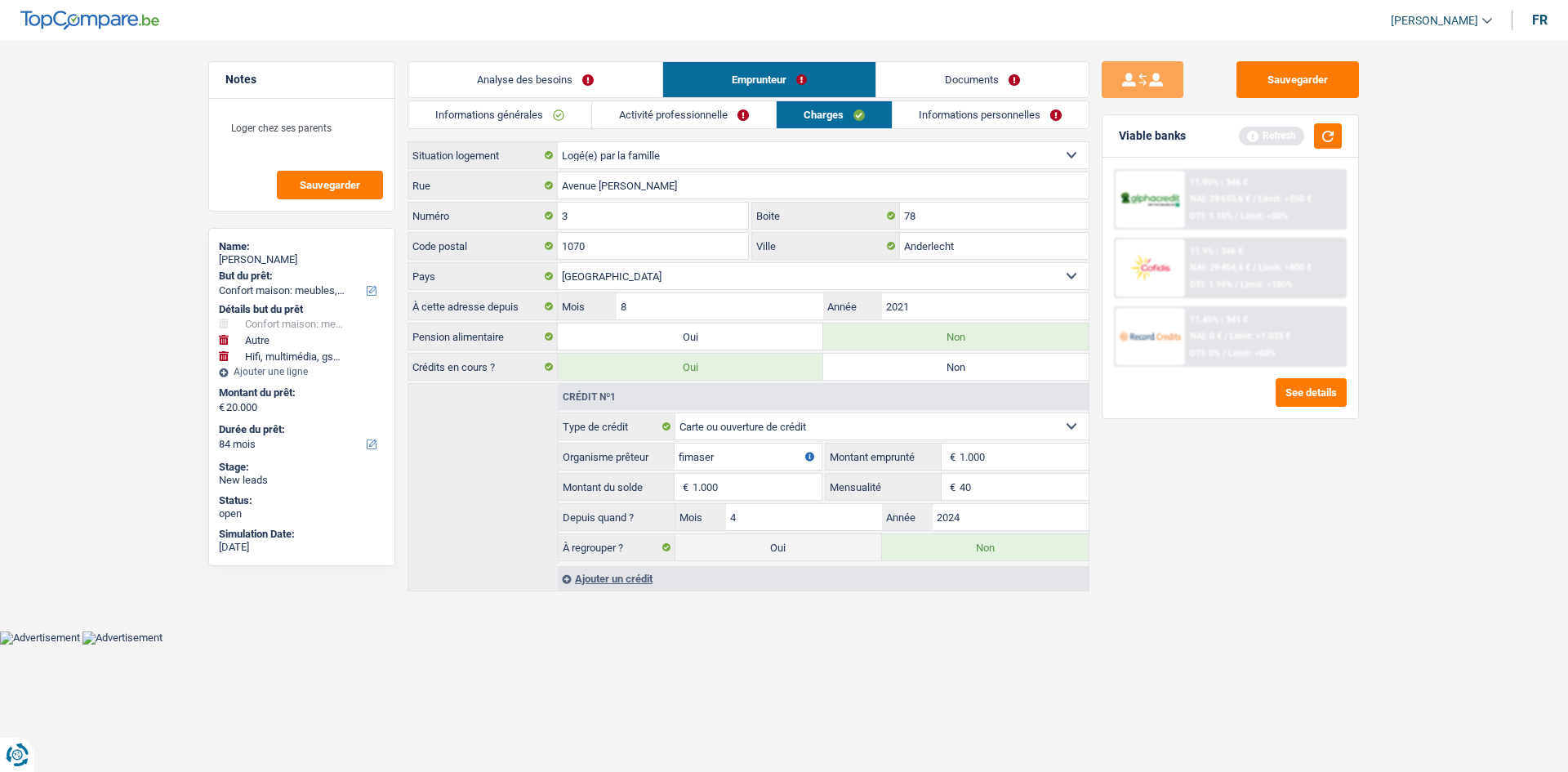 click on "Informations personnelles" at bounding box center [991, 114] 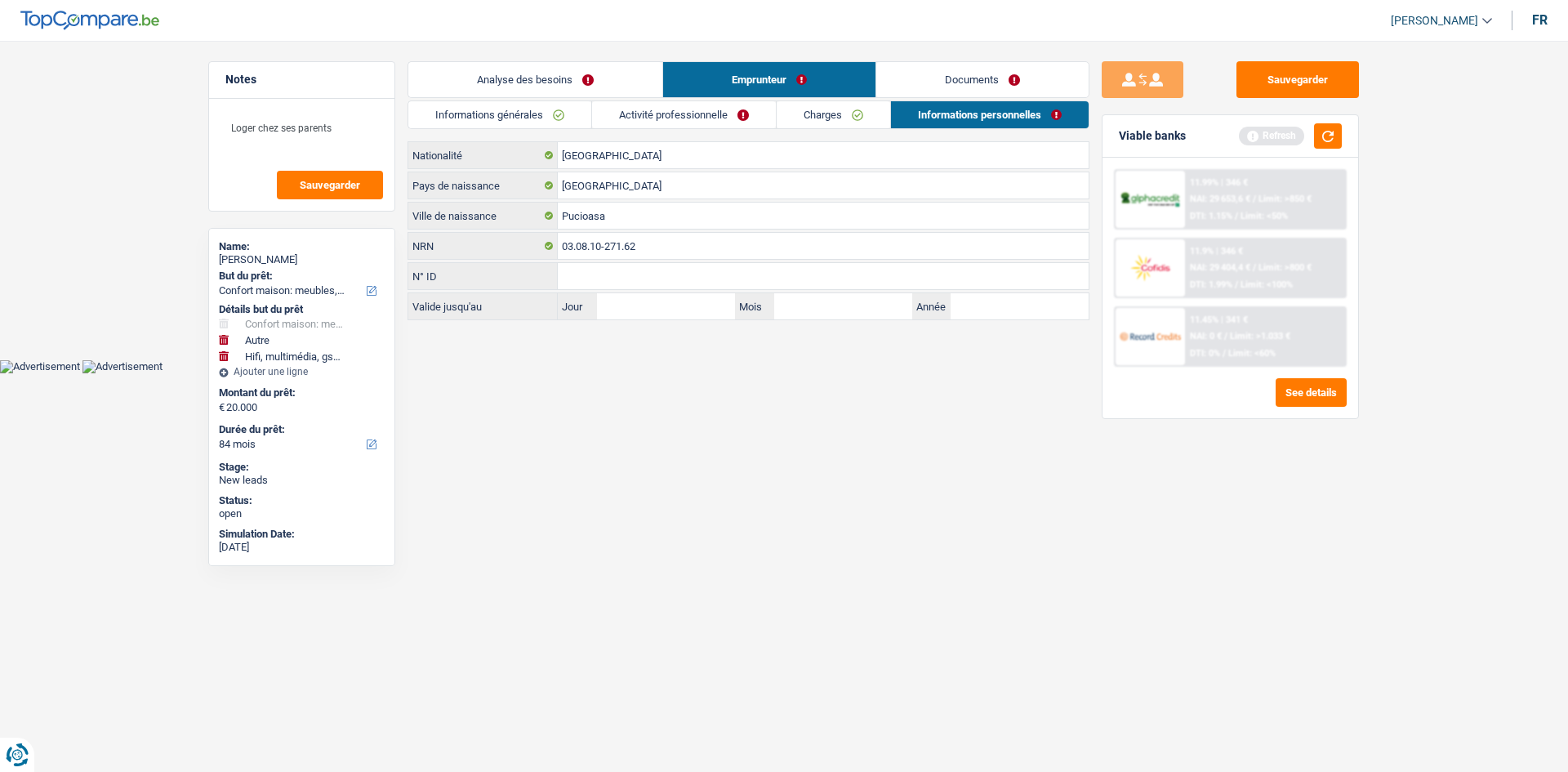click on "Charges" at bounding box center [833, 114] 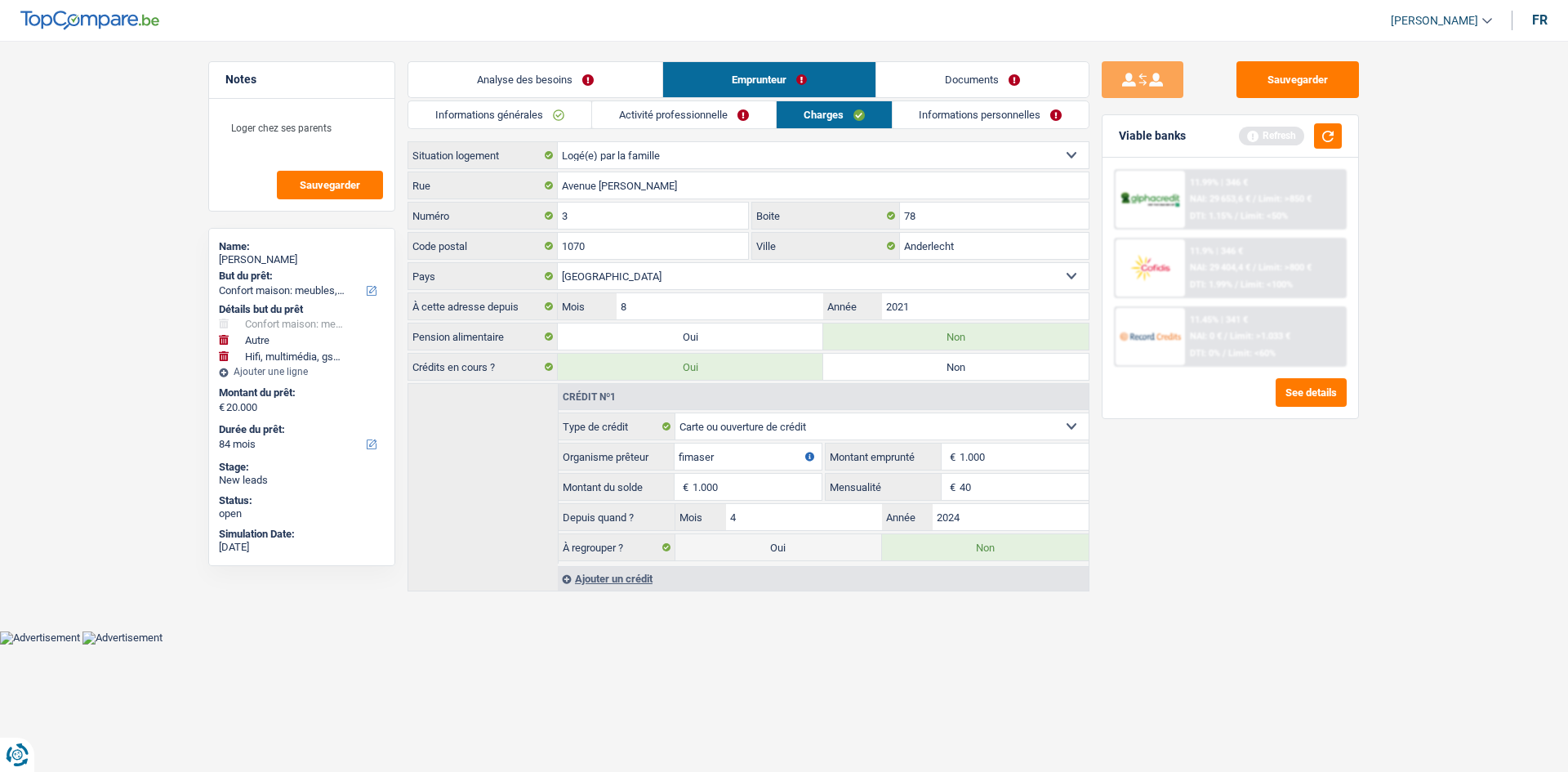 click on "Activité professionnelle" at bounding box center (684, 114) 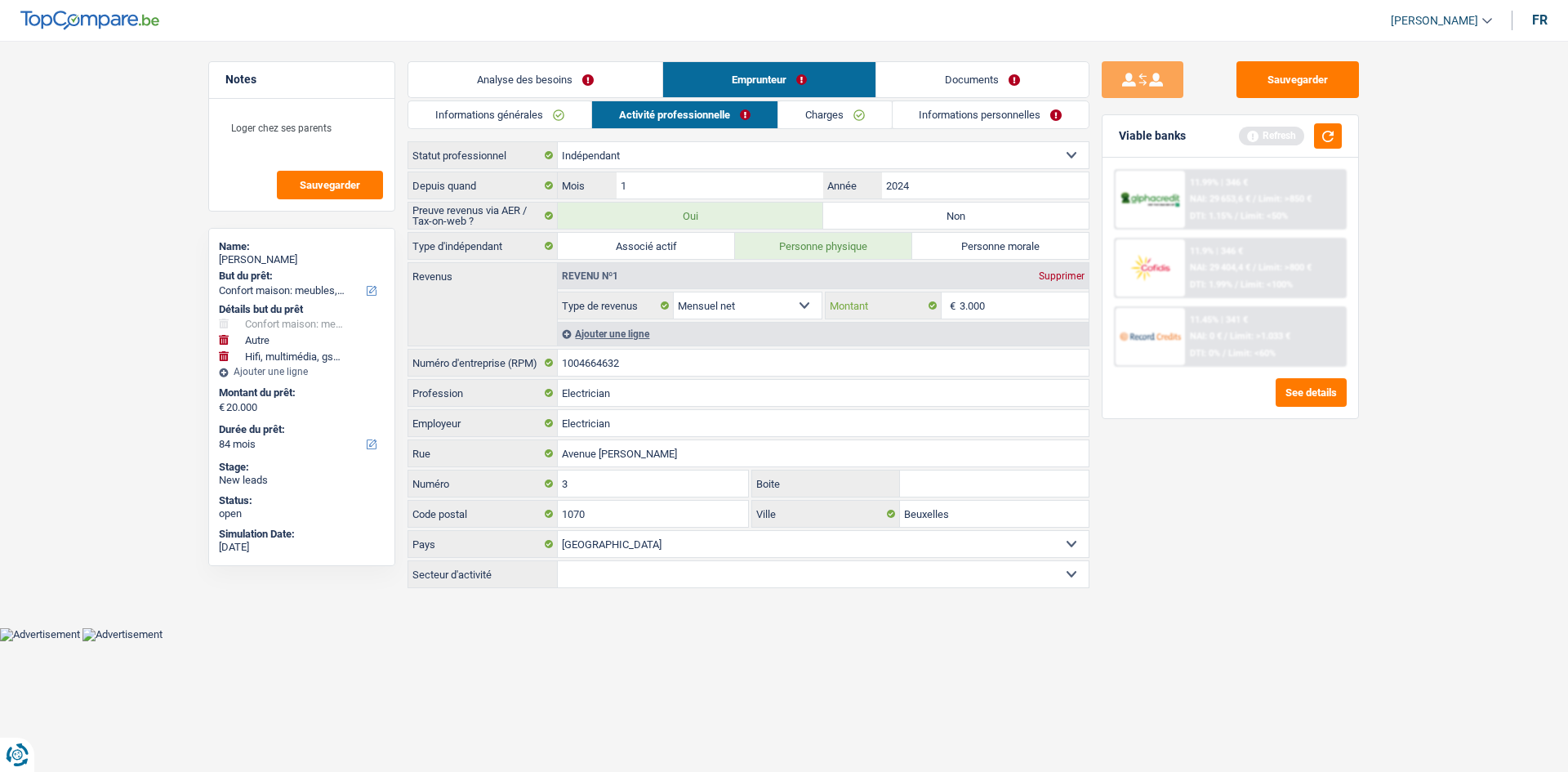 drag, startPoint x: 1015, startPoint y: 308, endPoint x: 1026, endPoint y: 337, distance: 31.01612 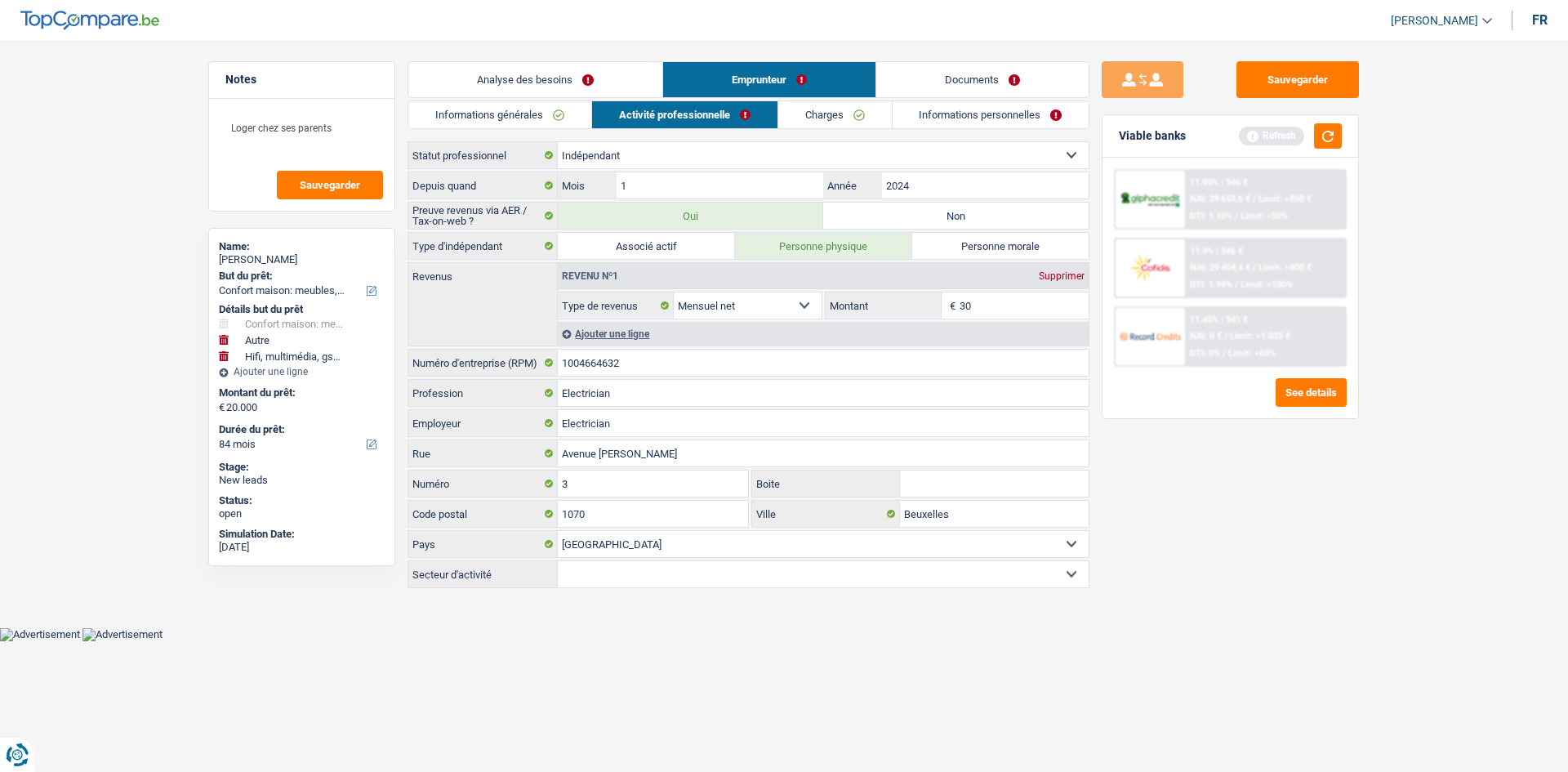 type on "3" 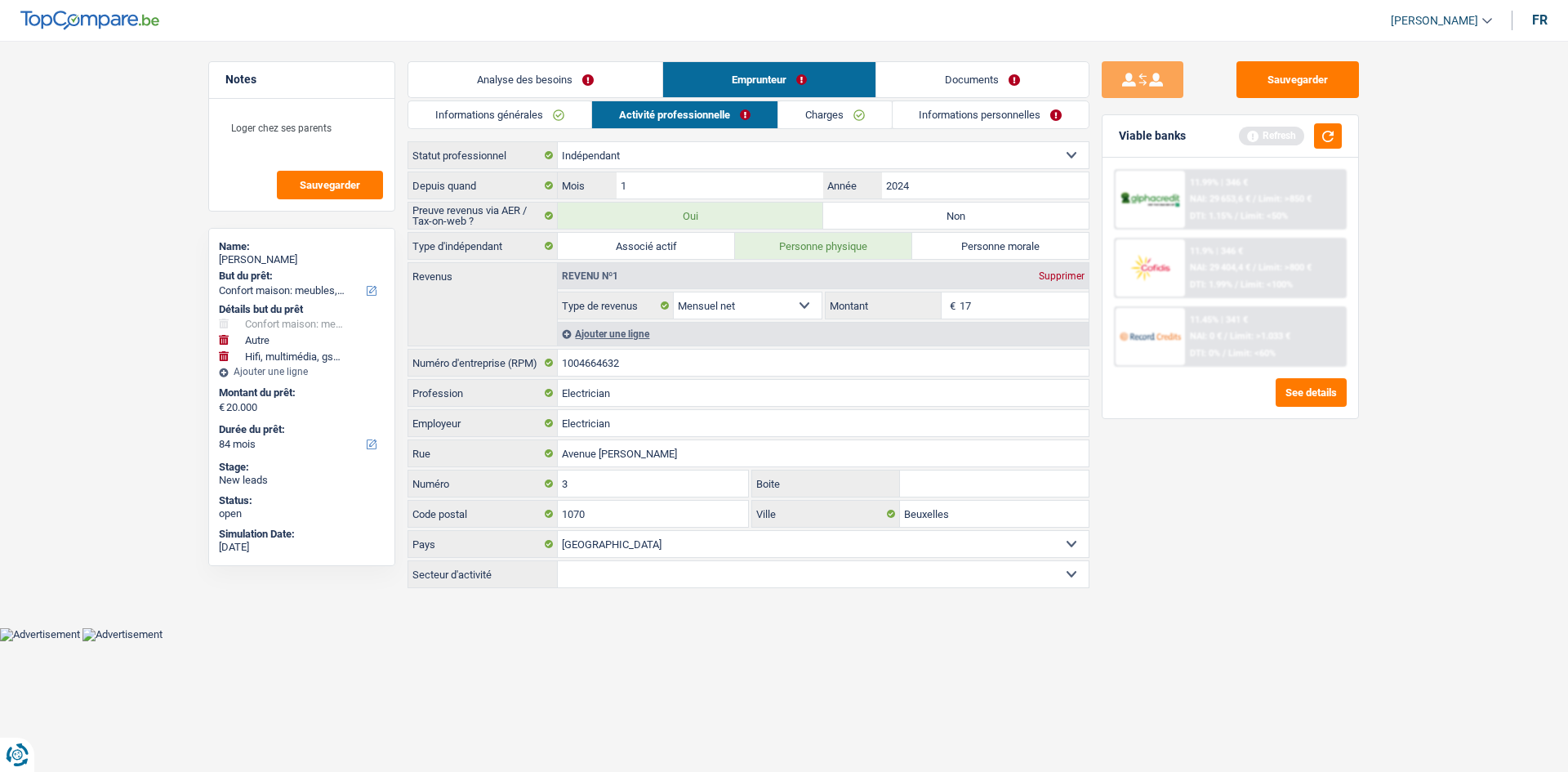 type on "170" 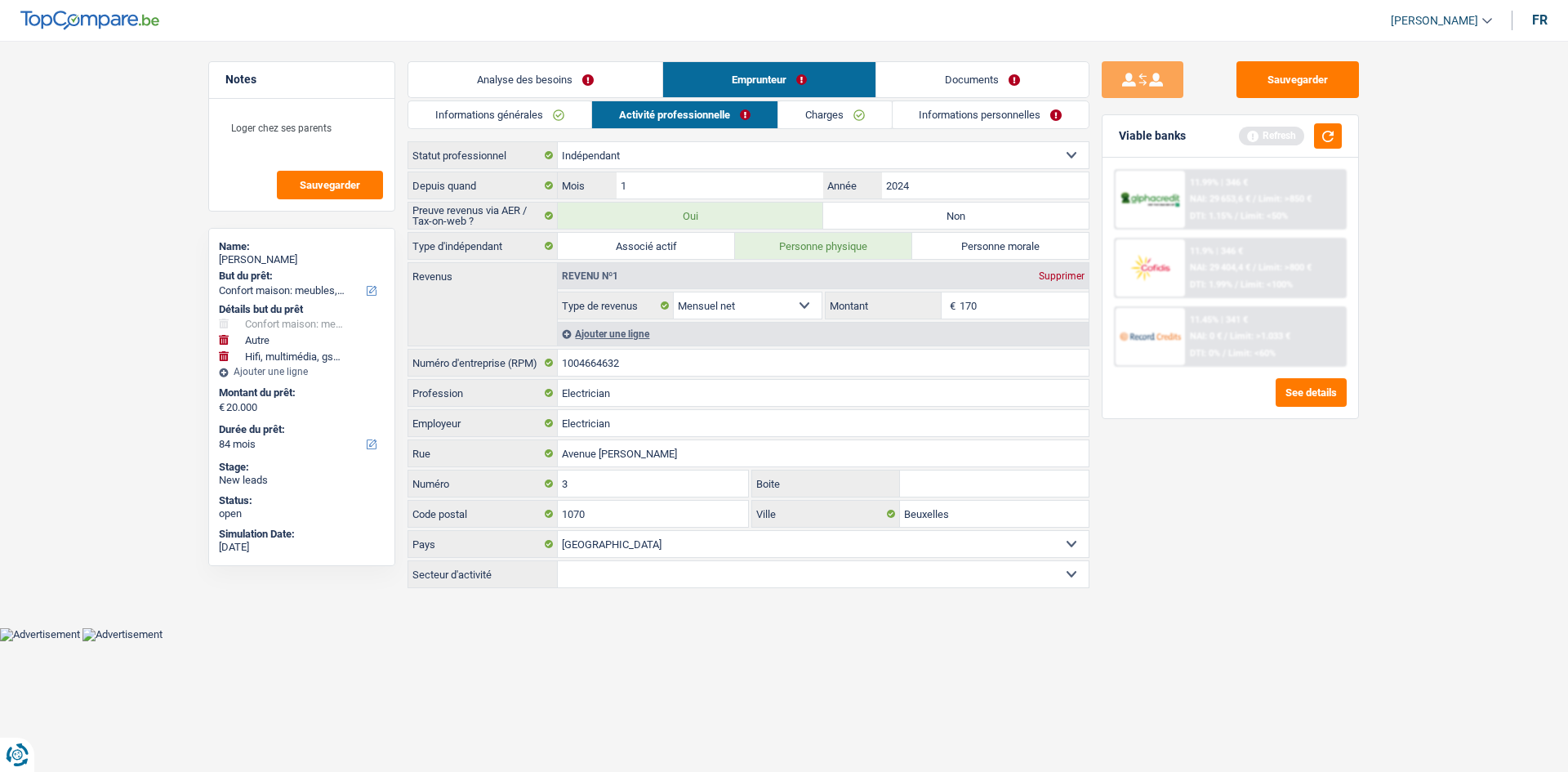 type on "1.700" 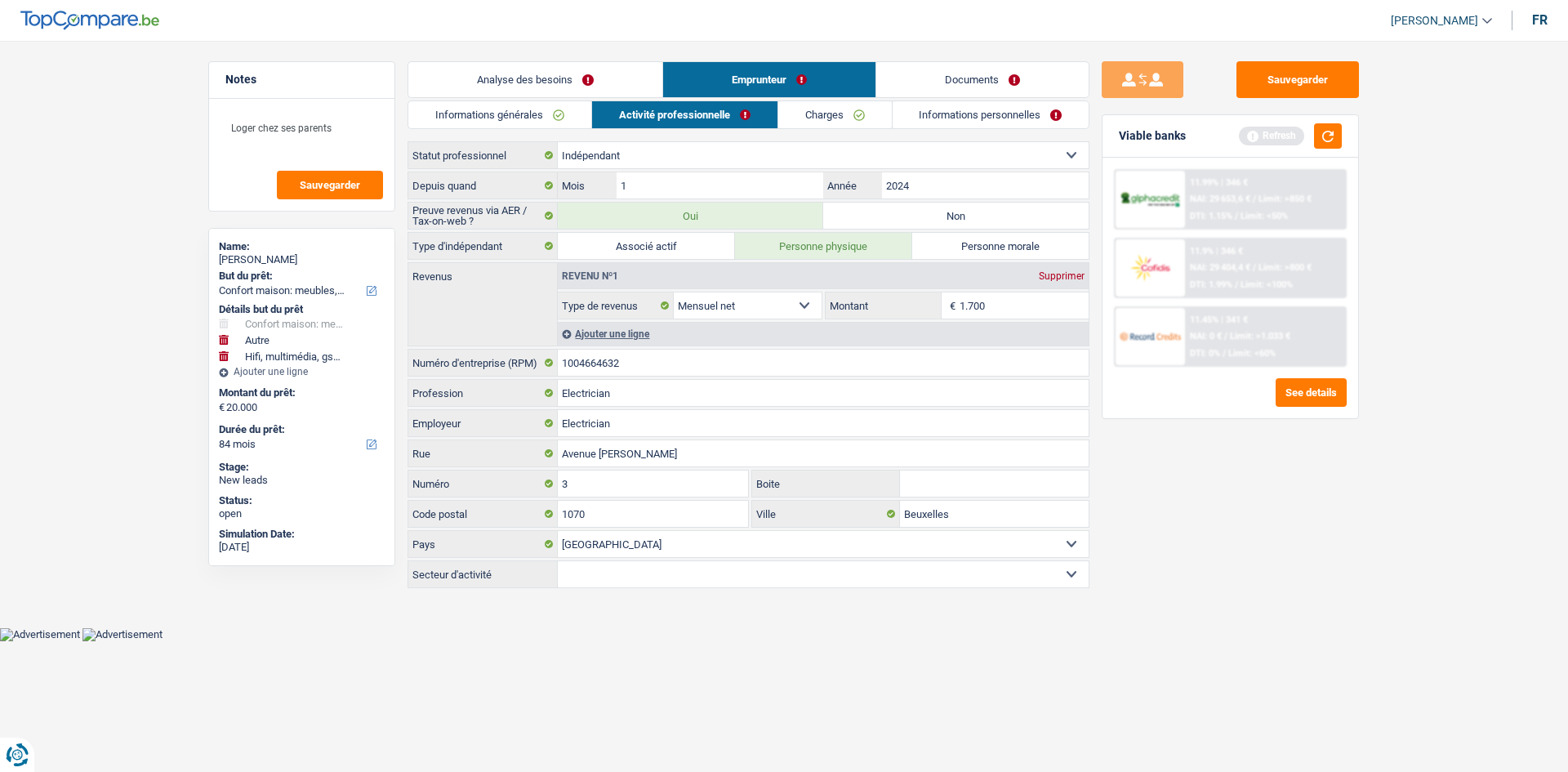 click on "Notes
Loger chez ses parents
Sauvegarder
Name:   Stefan valentin Stoica   But du prêt: Confort maison: meubles, textile, peinture, électroménager, outillage non-professionnel Hifi, multimédia, gsm, ordinateur Aménagement: frais d'installation, déménagement Evénement familial: naissance, mariage, divorce, communion, décès Frais médicaux Frais d'études Frais permis de conduire Loisirs: voyage, sport, musique Rafraîchissement: petits travaux maison et jardin Frais judiciaires Réparation voiture Prêt rénovation (non disponible pour les non-propriétaires) Prêt énergie (non disponible pour les non-propriétaires) Prêt voiture Taxes, impôts non professionnels Rénovation bien à l'étranger Dettes familiales Assurance Autre
Sélectionner une option
Détails but du prêt
Confort maison: meubles, textile, peinture, électroménager, outillage non-professionnel Autre" at bounding box center (784, 326) 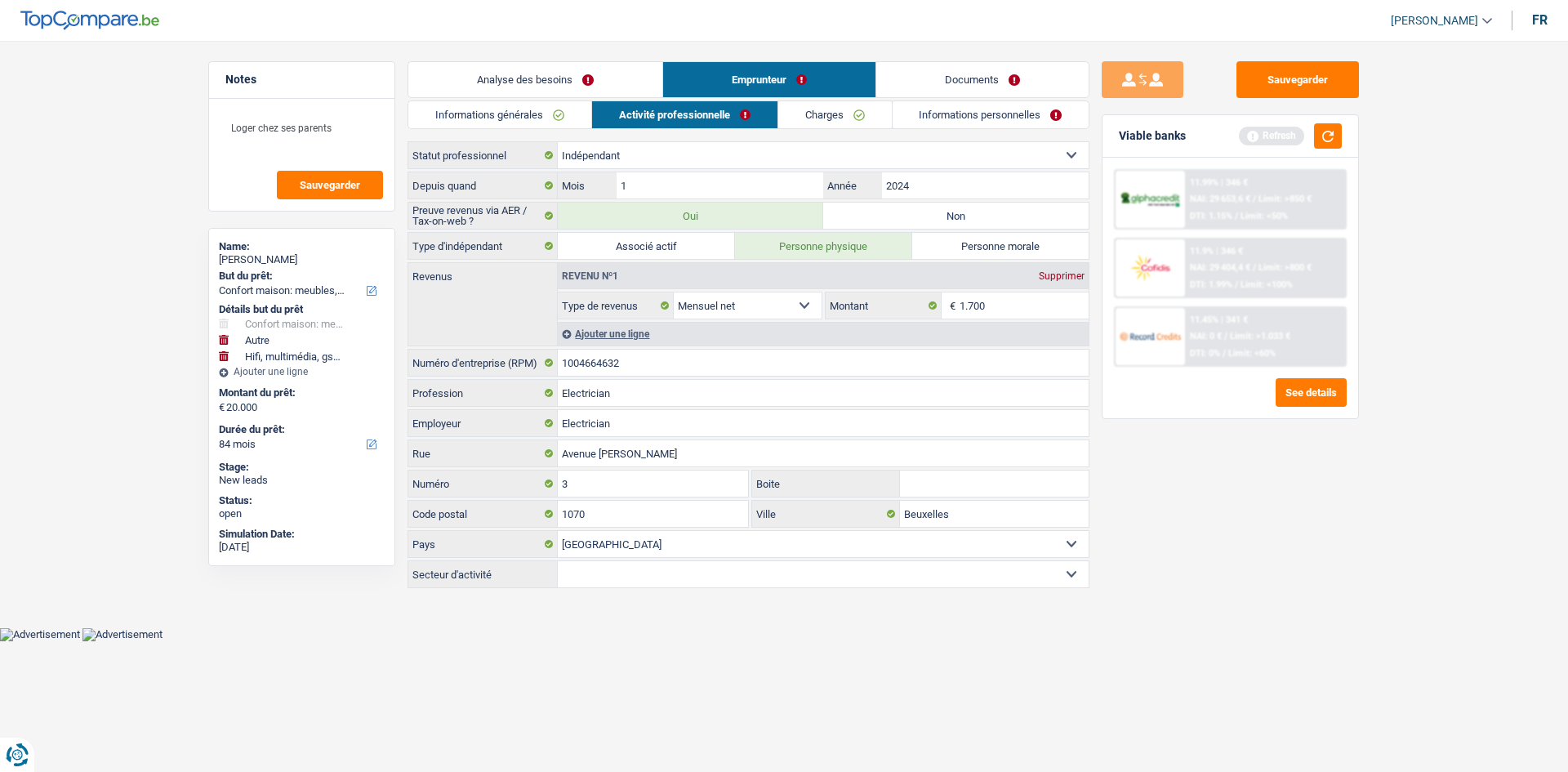 click on "Analyse des besoins" at bounding box center [535, 79] 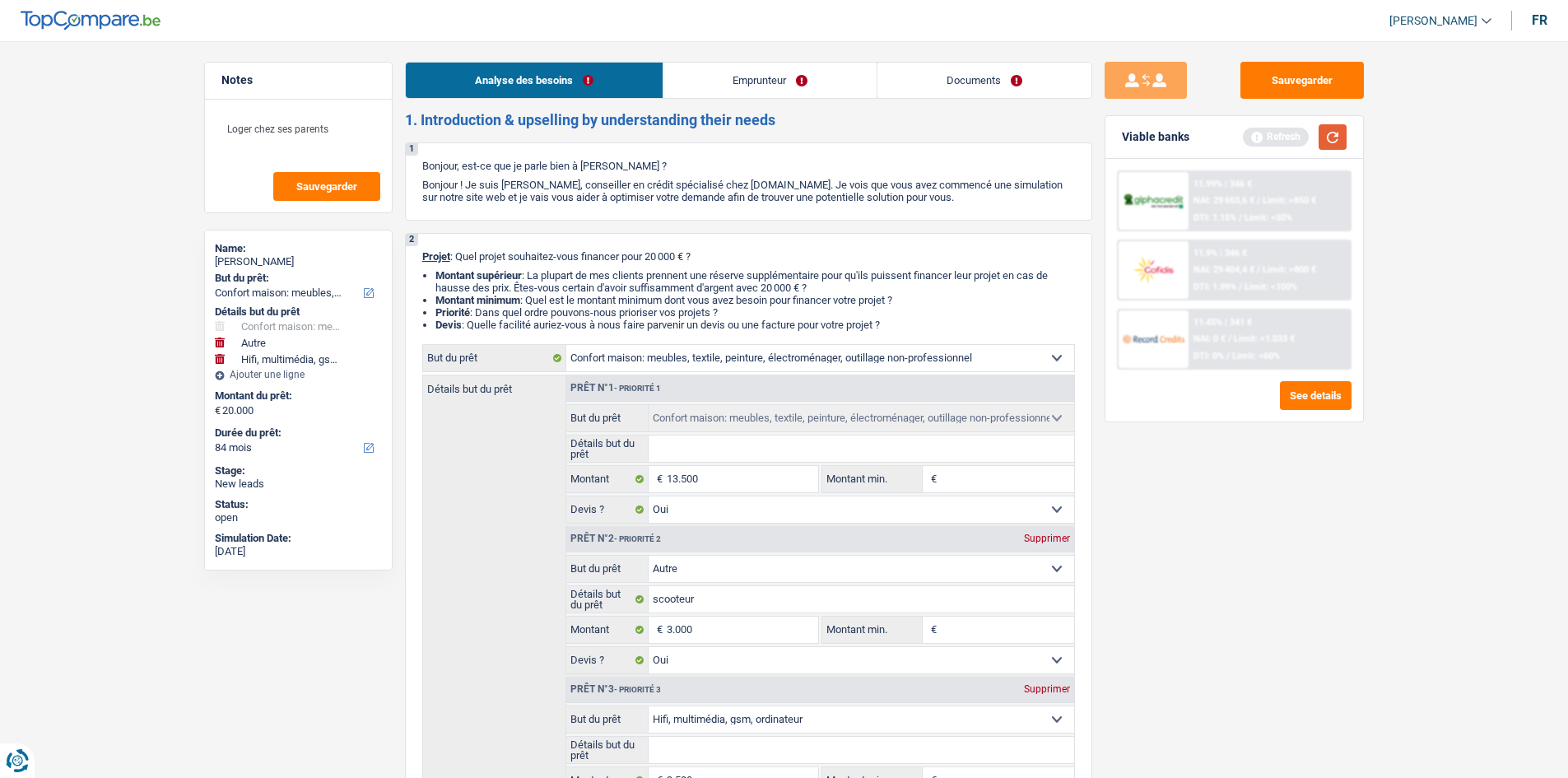 click at bounding box center [1333, 137] 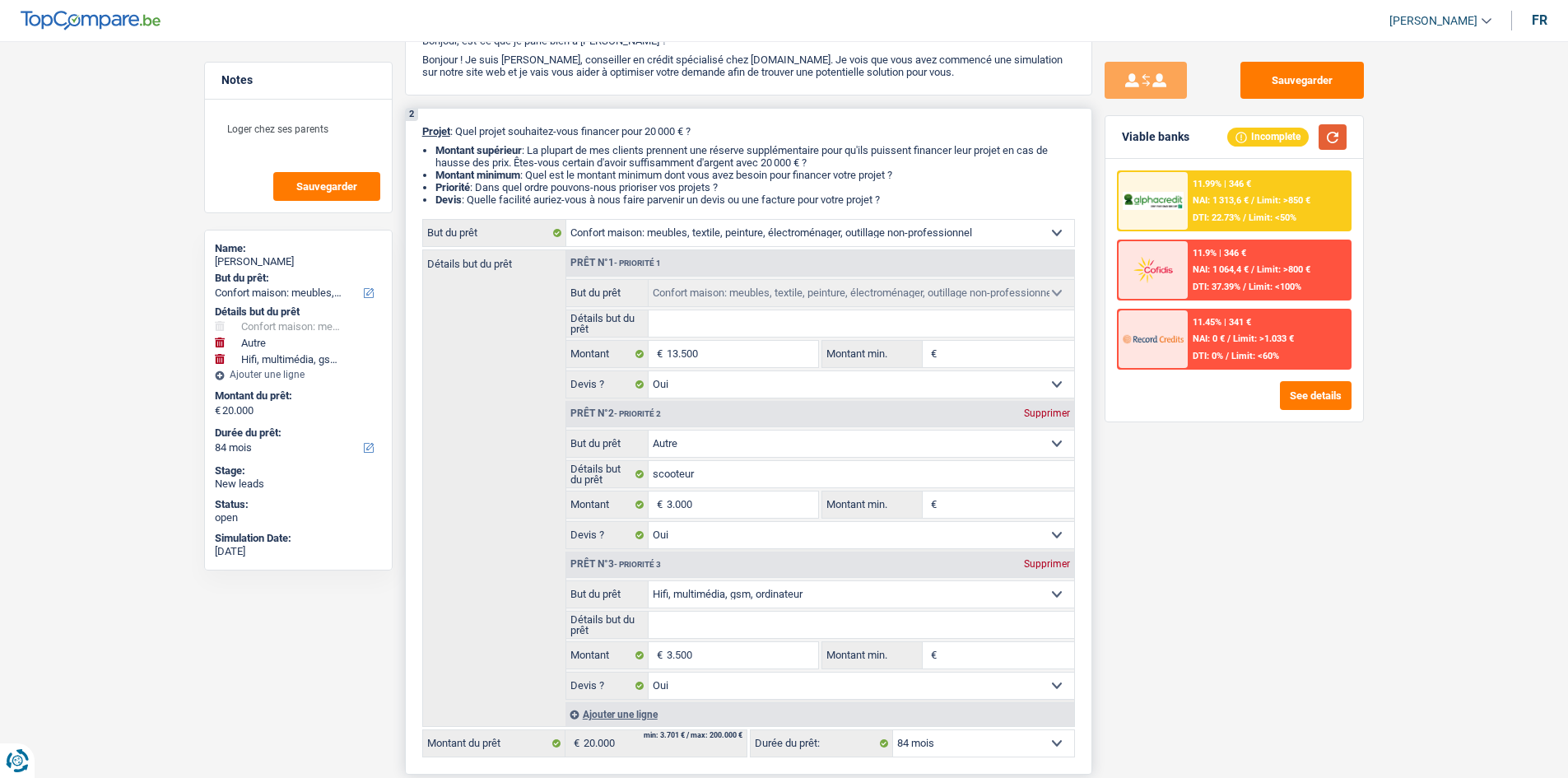 scroll, scrollTop: 0, scrollLeft: 0, axis: both 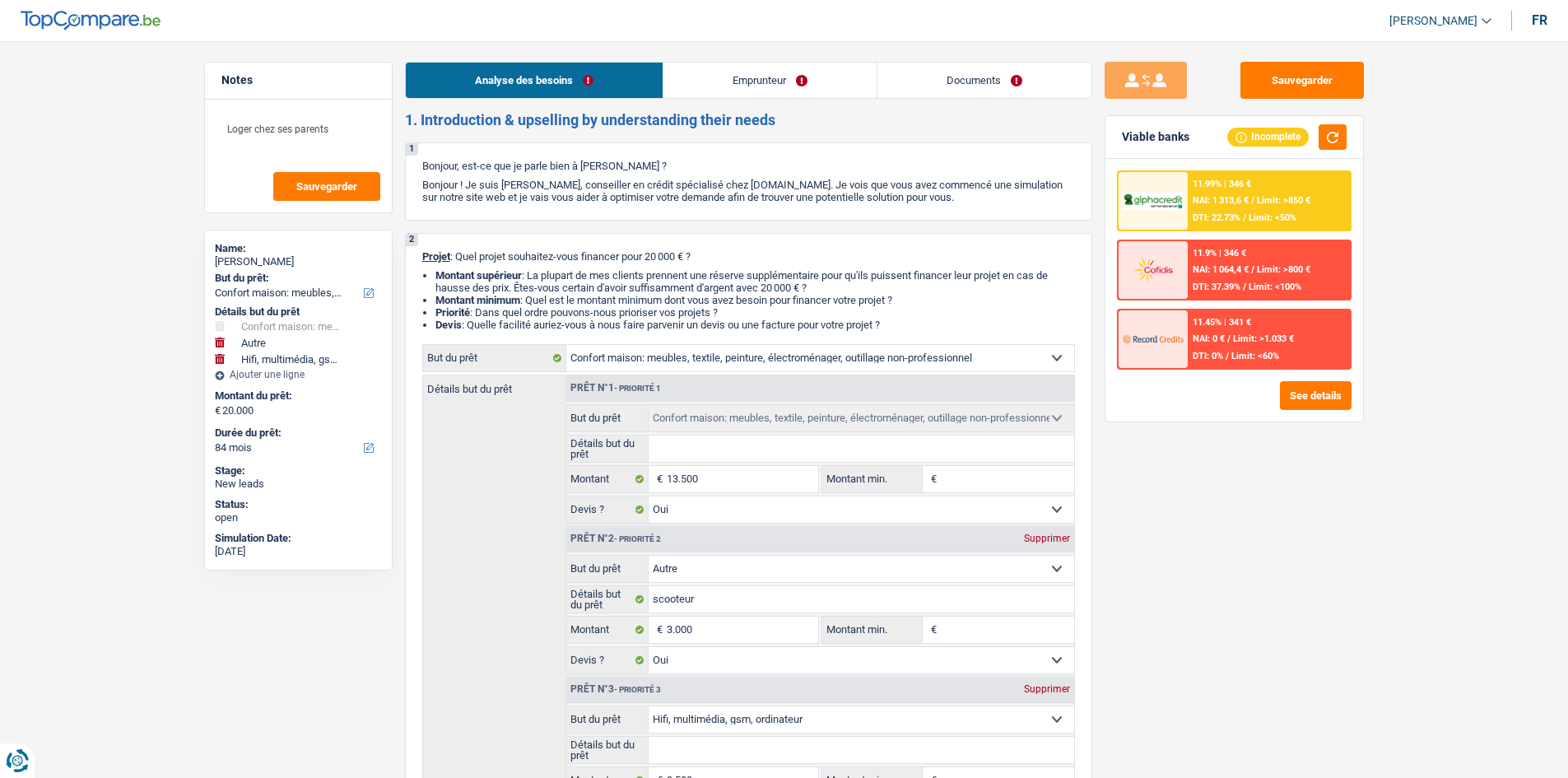 click on "Emprunteur" at bounding box center (770, 80) 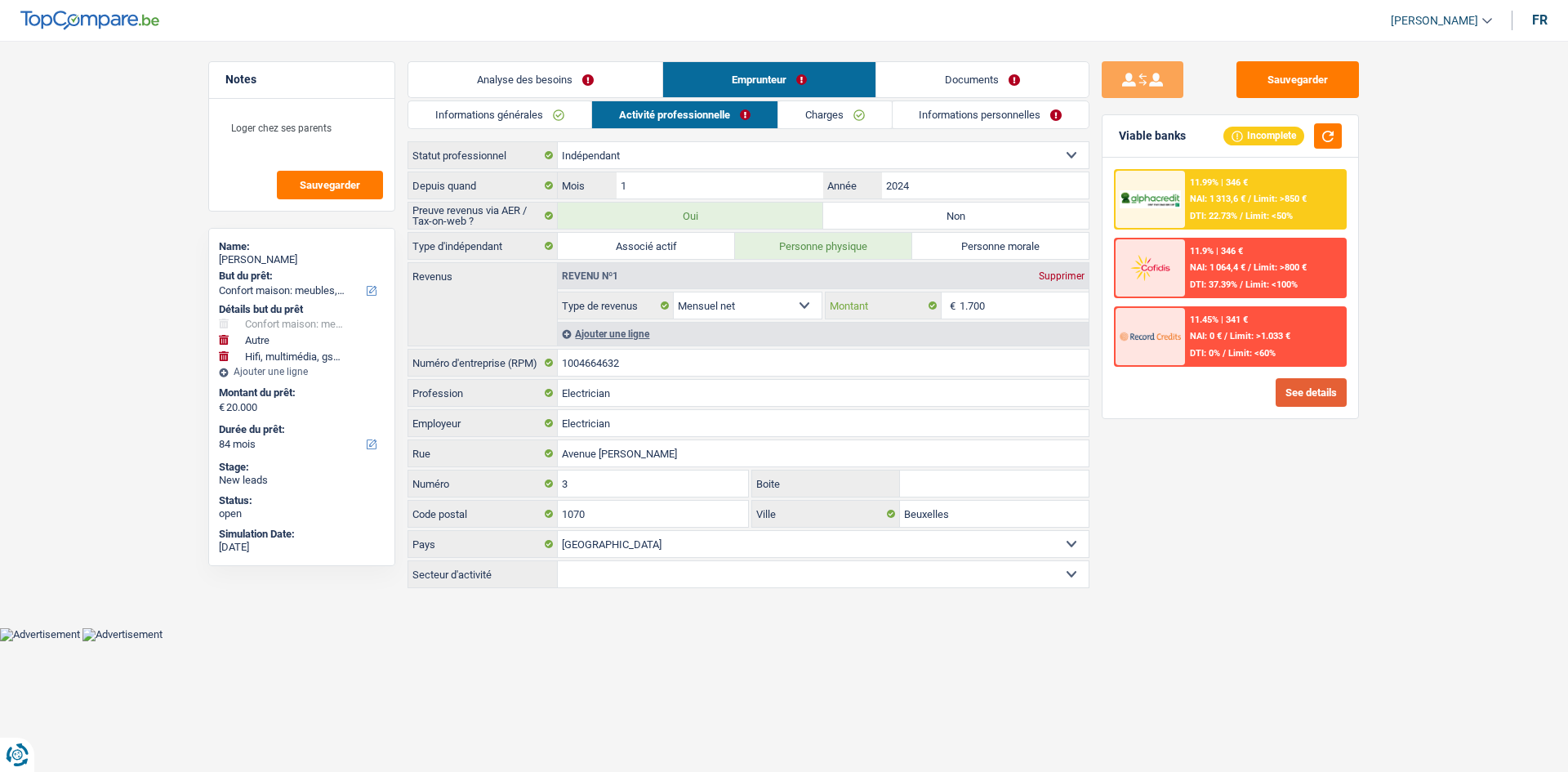 drag, startPoint x: 1047, startPoint y: 315, endPoint x: 1342, endPoint y: 403, distance: 307.84574 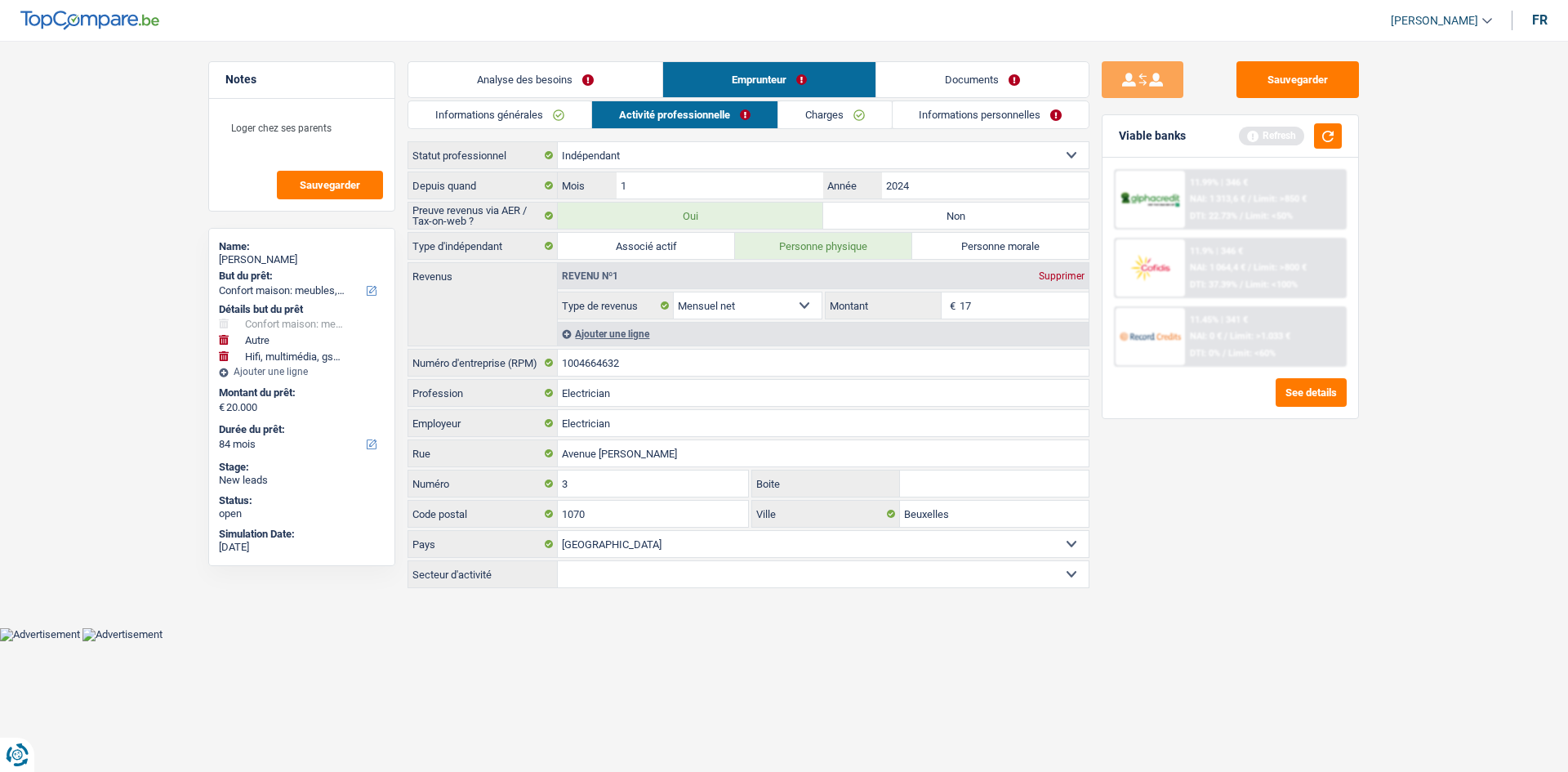type on "1" 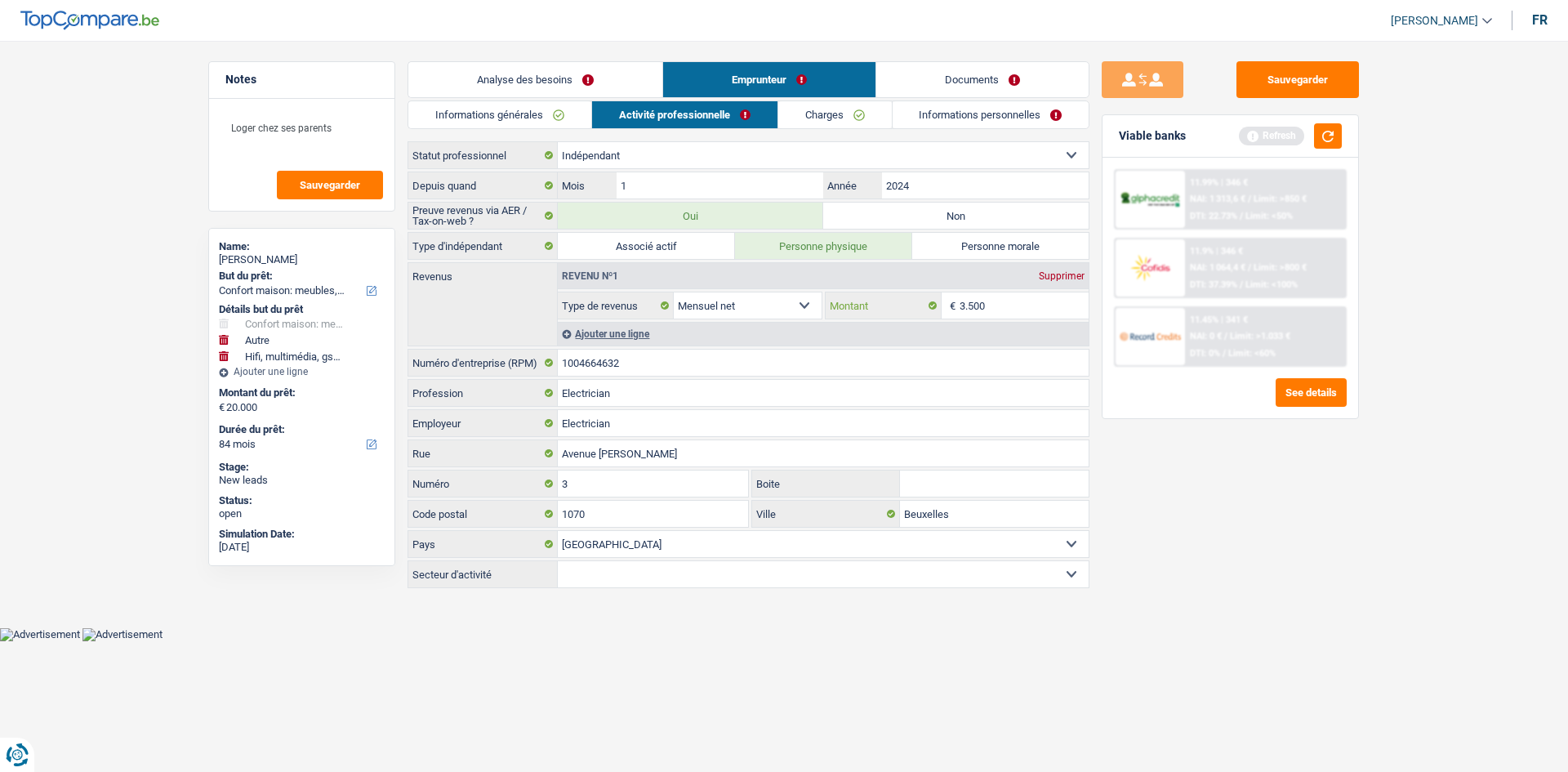 type on "3.500" 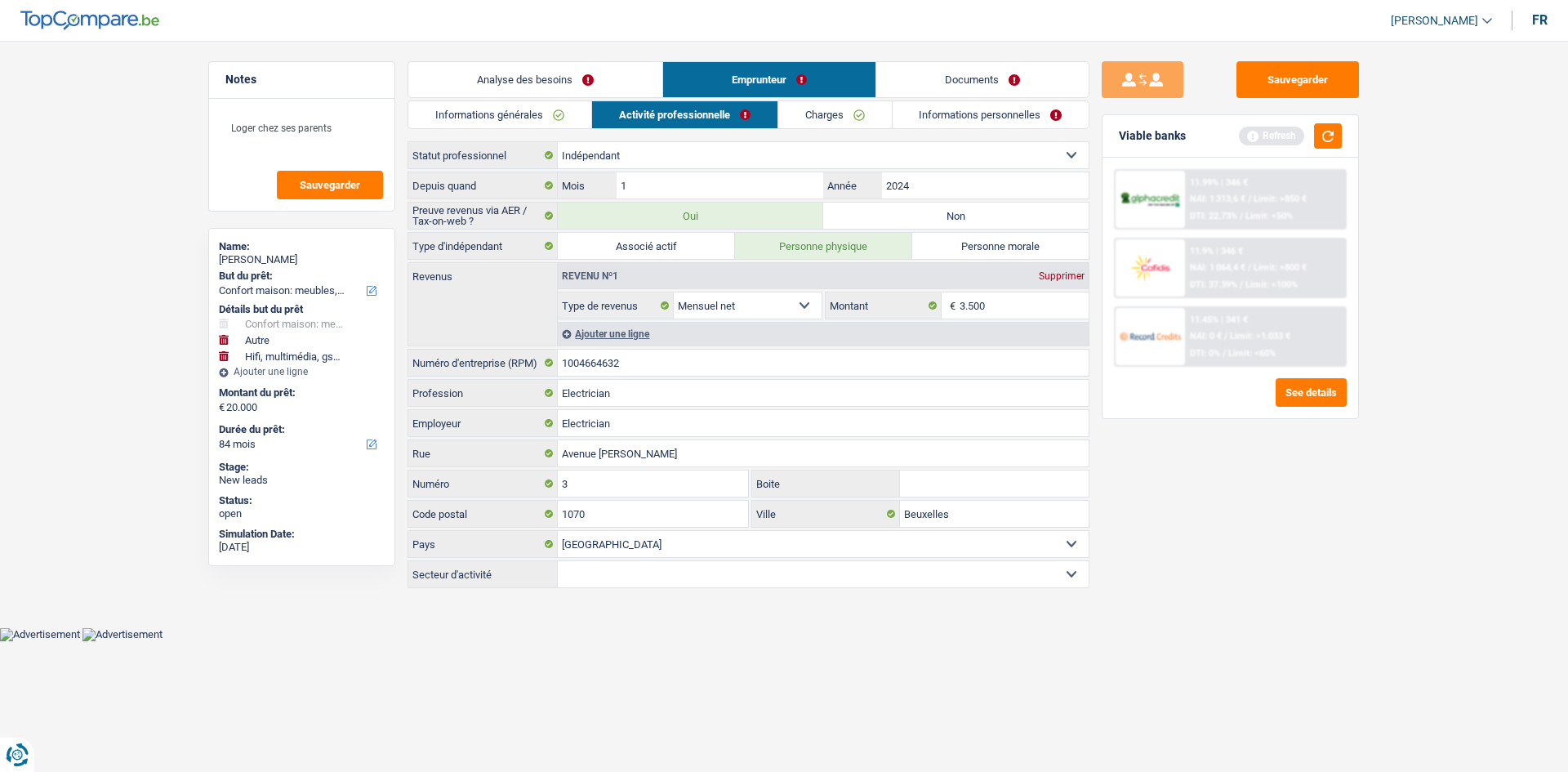 click on "Sauvegarder
Viable banks
Refresh
11.99% | 346 €
NAI: 1 313,6 €
/
Limit: >850 €
DTI: 22.73%
/
Limit: <50%
11.9% | 346 €
NAI: 1 064,4 €
/
Limit: >800 €
DTI: 37.39%
/
Limit: <100%
/       /" at bounding box center (1230, 401) 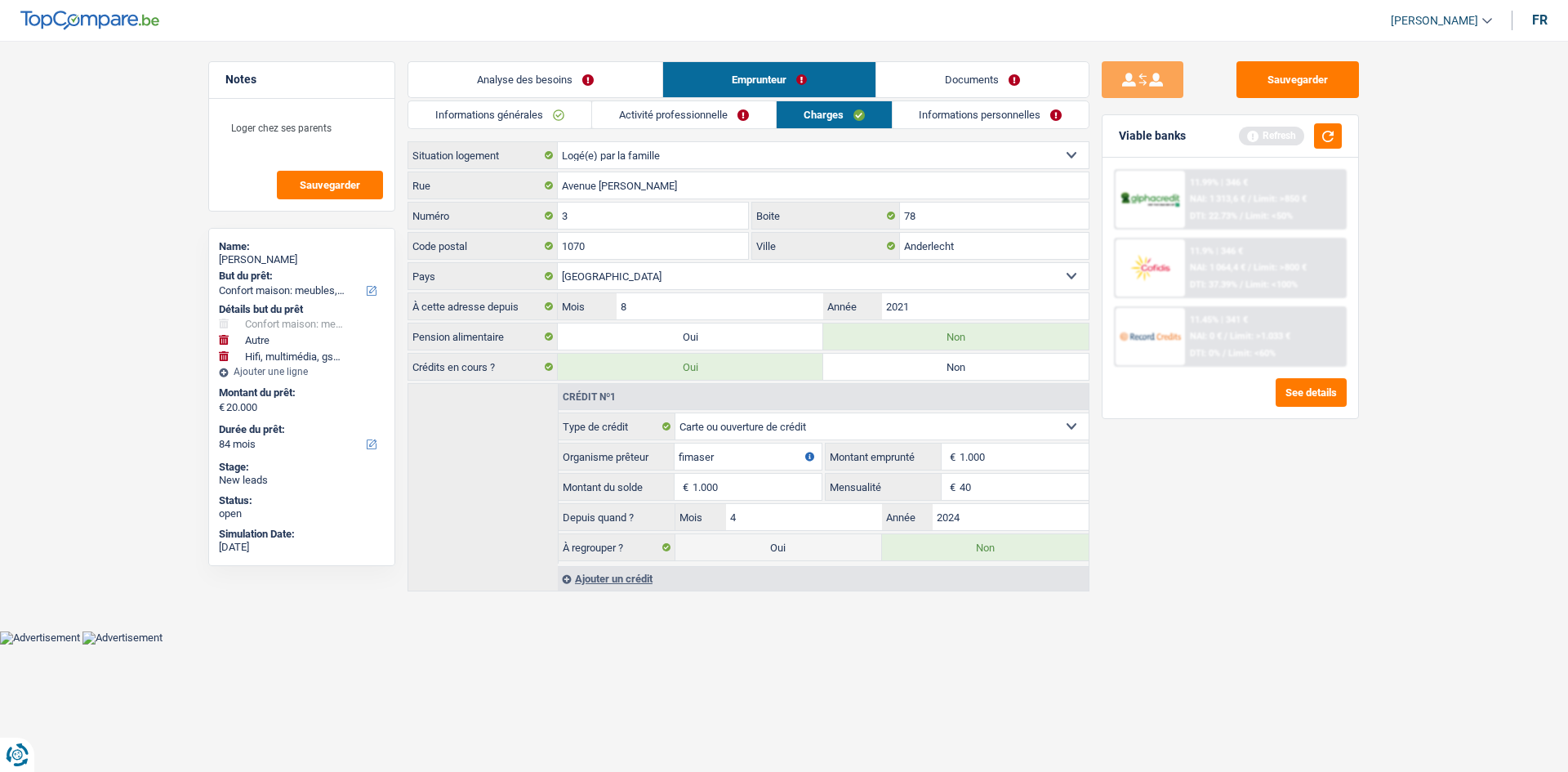 click on "Informations personnelles" at bounding box center (991, 114) 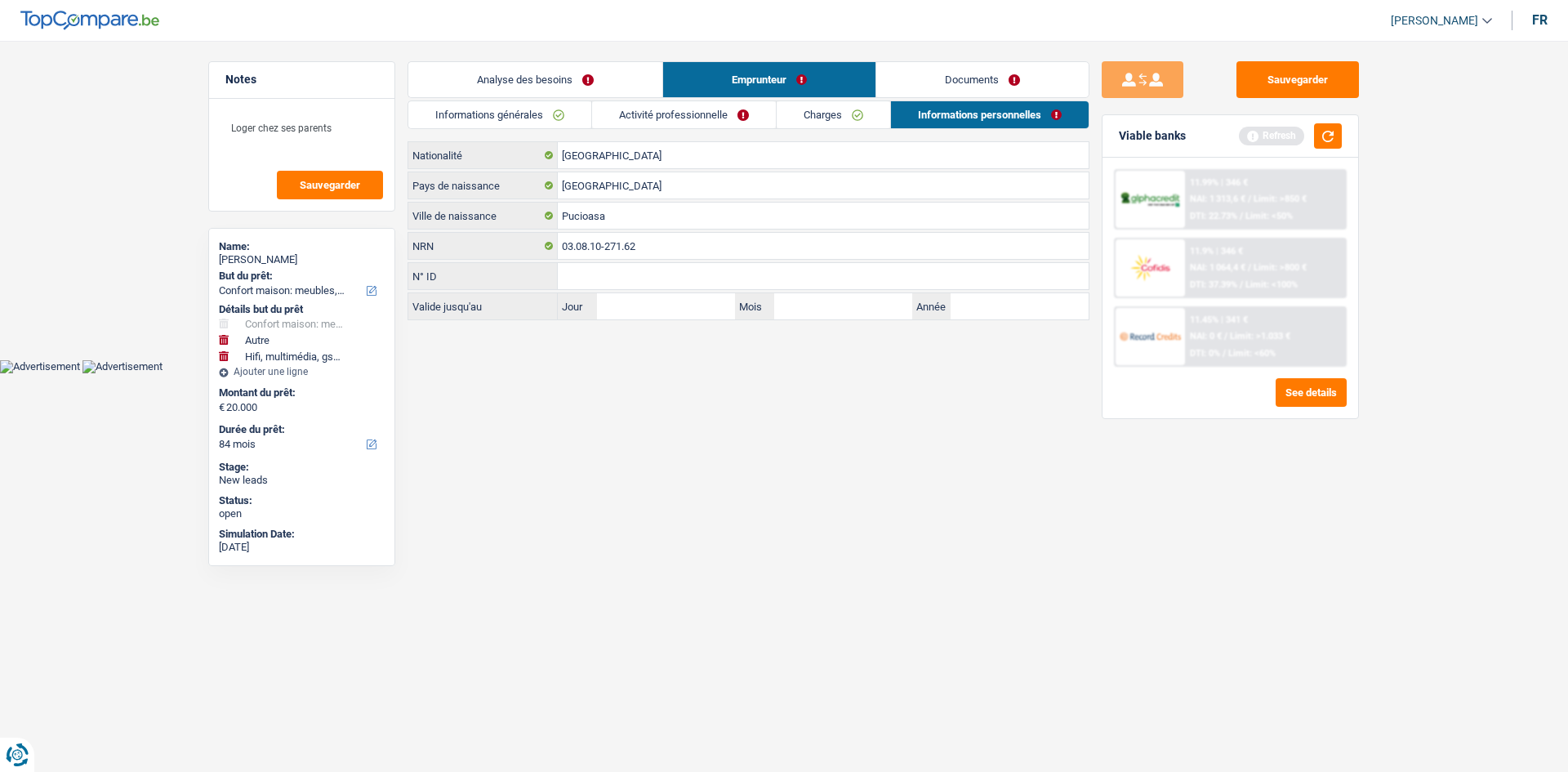 click on "Documents" at bounding box center [982, 79] 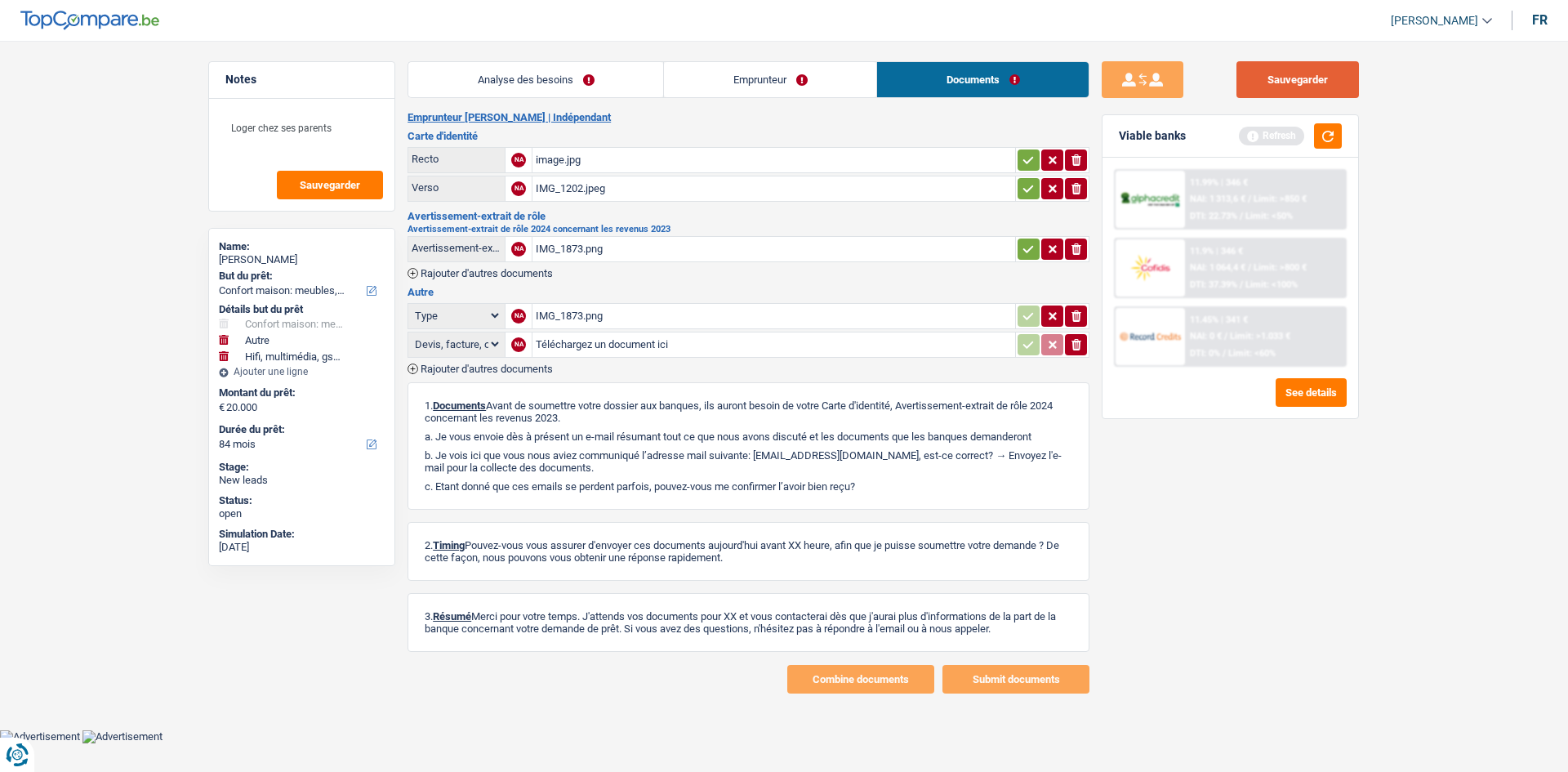 click on "Sauvegarder" at bounding box center [1298, 79] 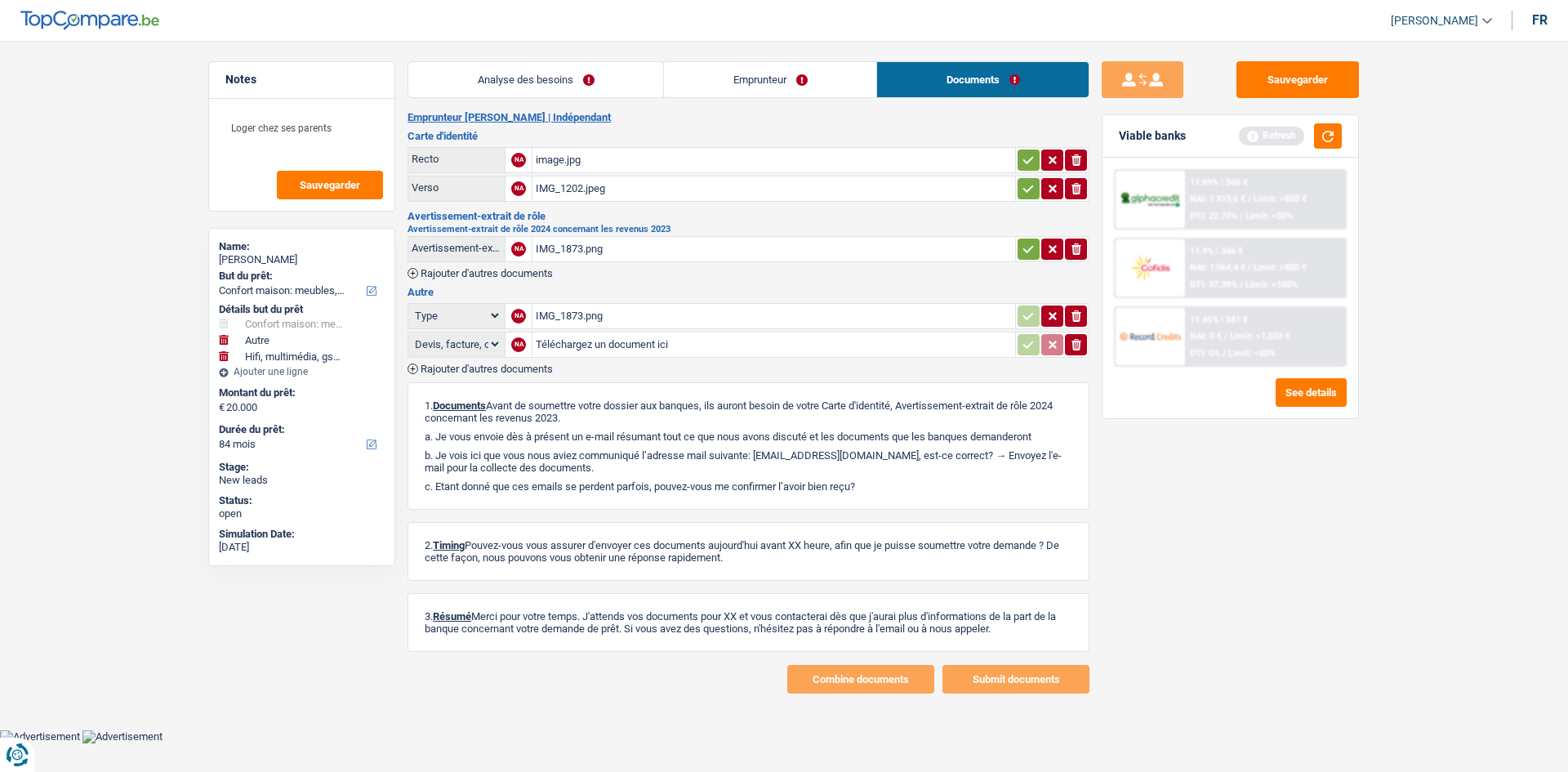 click on "Analyse des besoins" at bounding box center (536, 79) 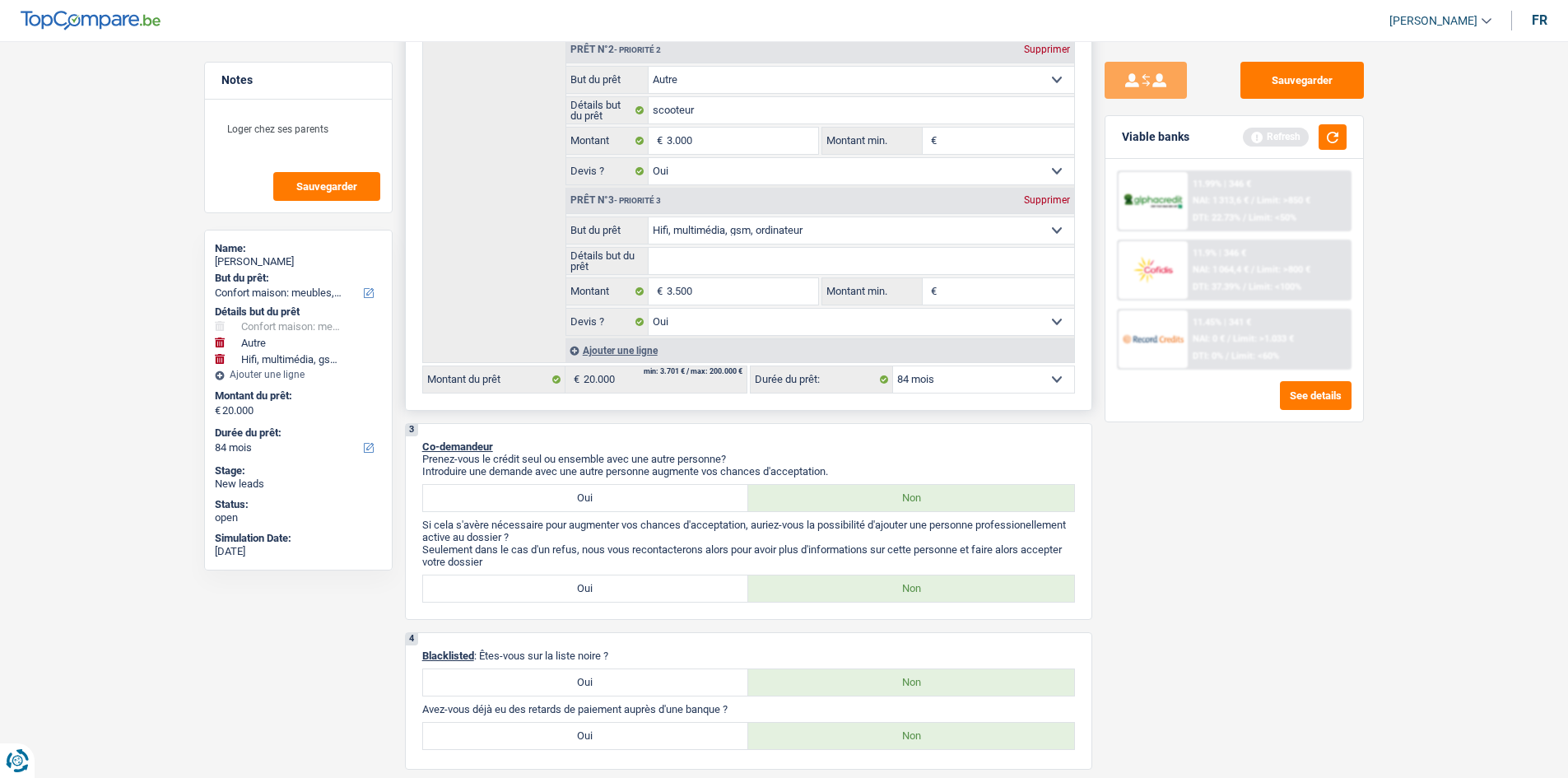 scroll, scrollTop: 0, scrollLeft: 0, axis: both 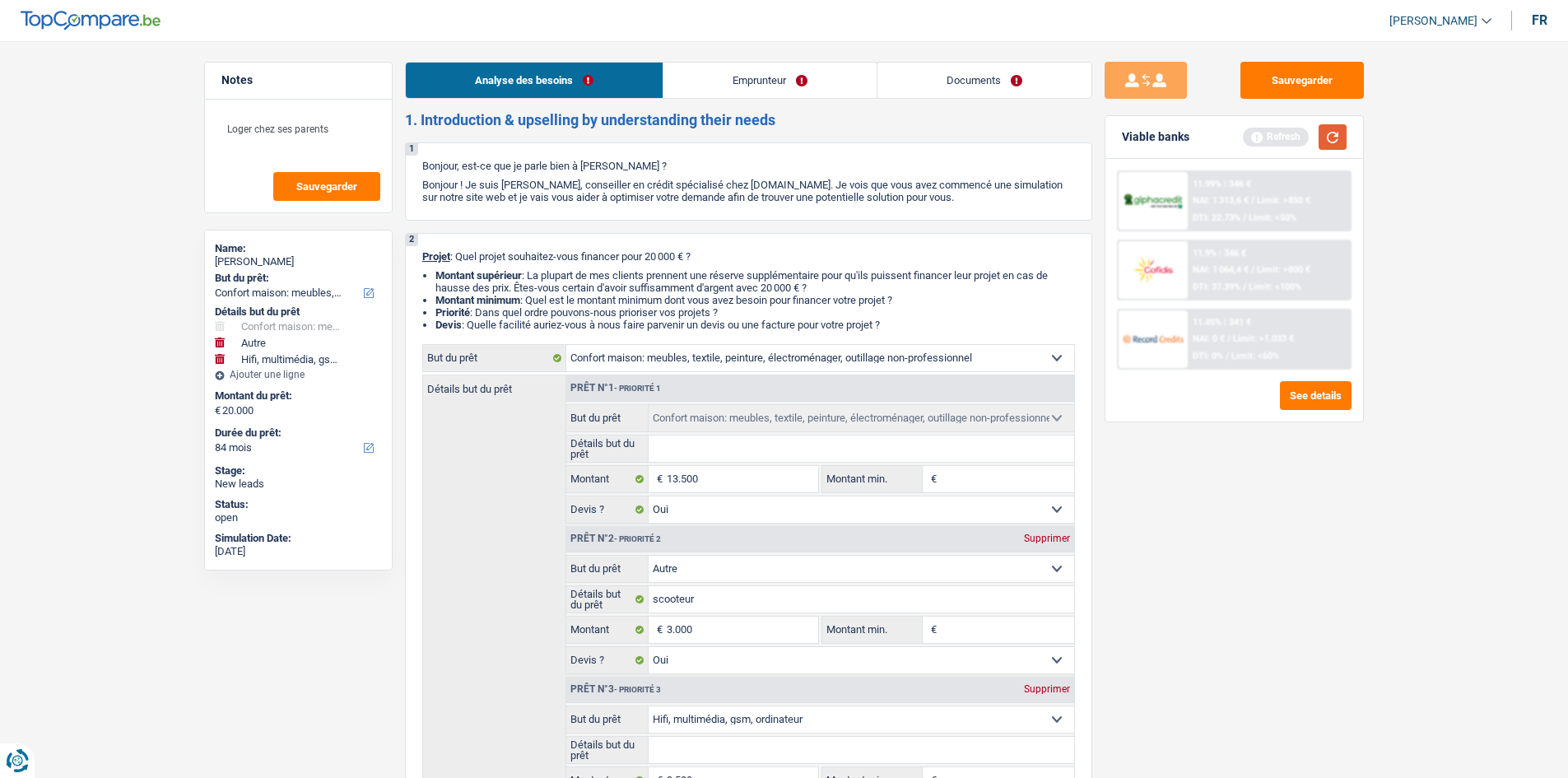 click at bounding box center [1333, 137] 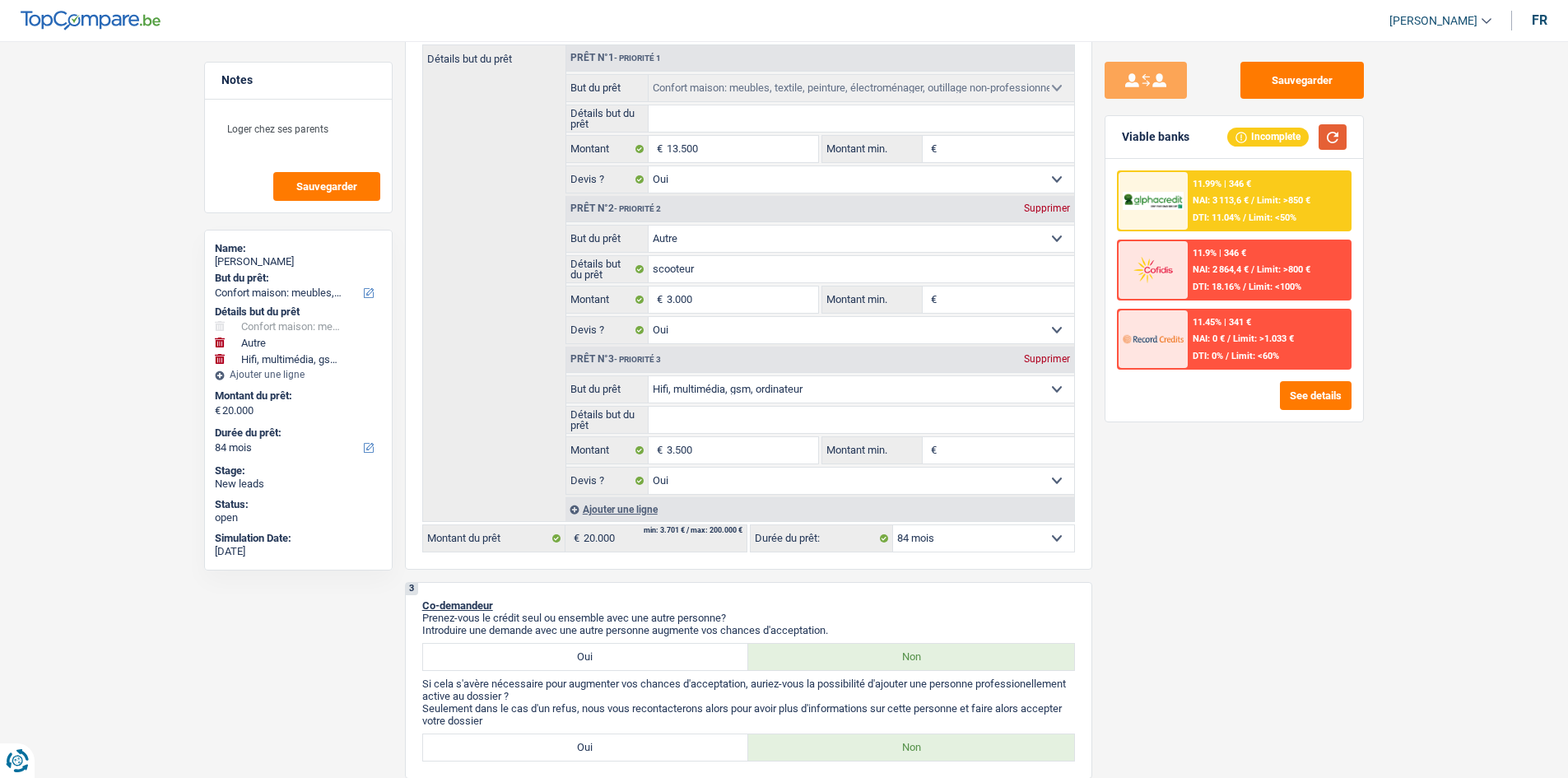 scroll, scrollTop: 329, scrollLeft: 0, axis: vertical 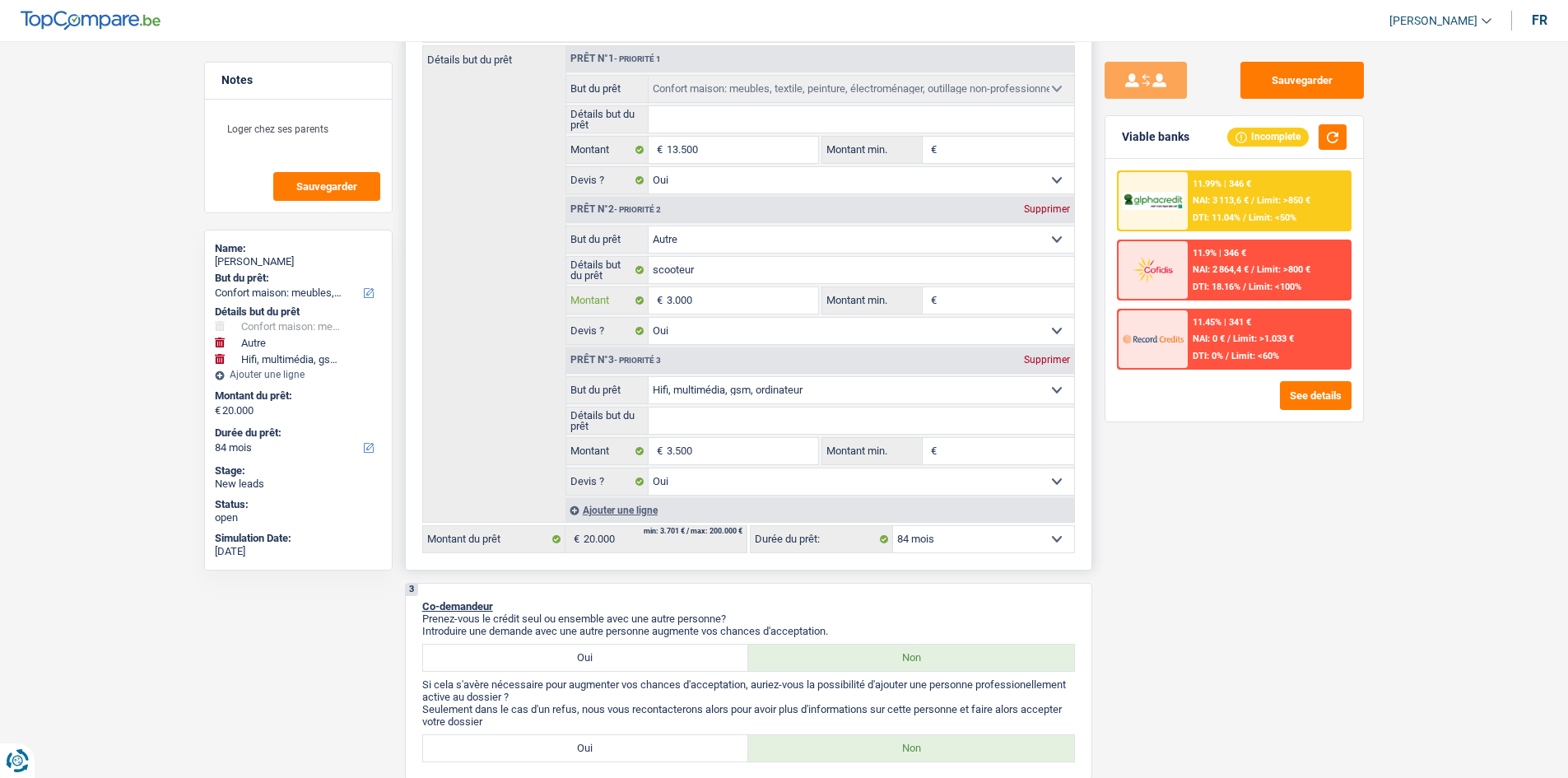 click on "3.000" at bounding box center [742, 300] 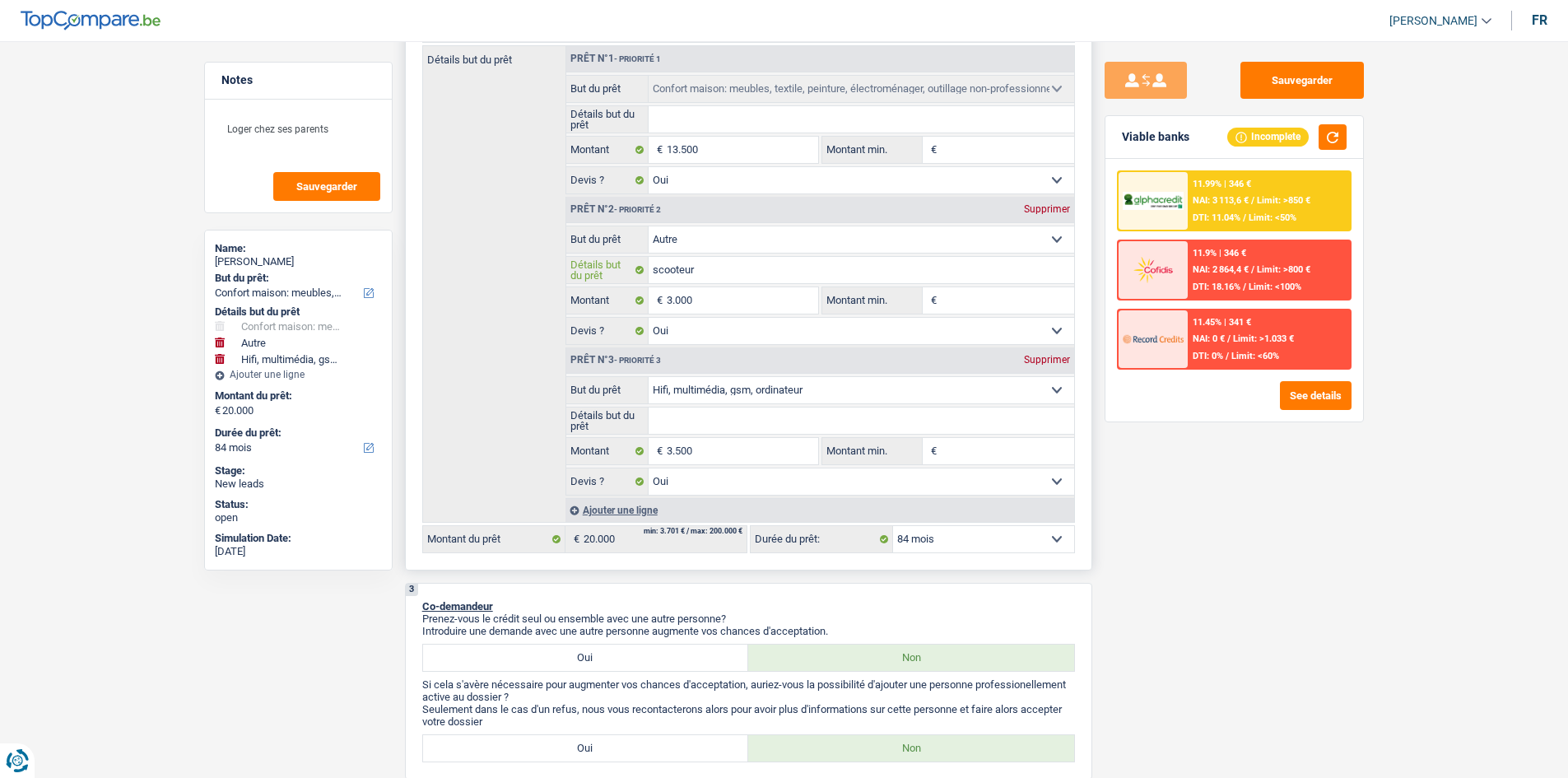 click on "scooteur" at bounding box center (861, 270) 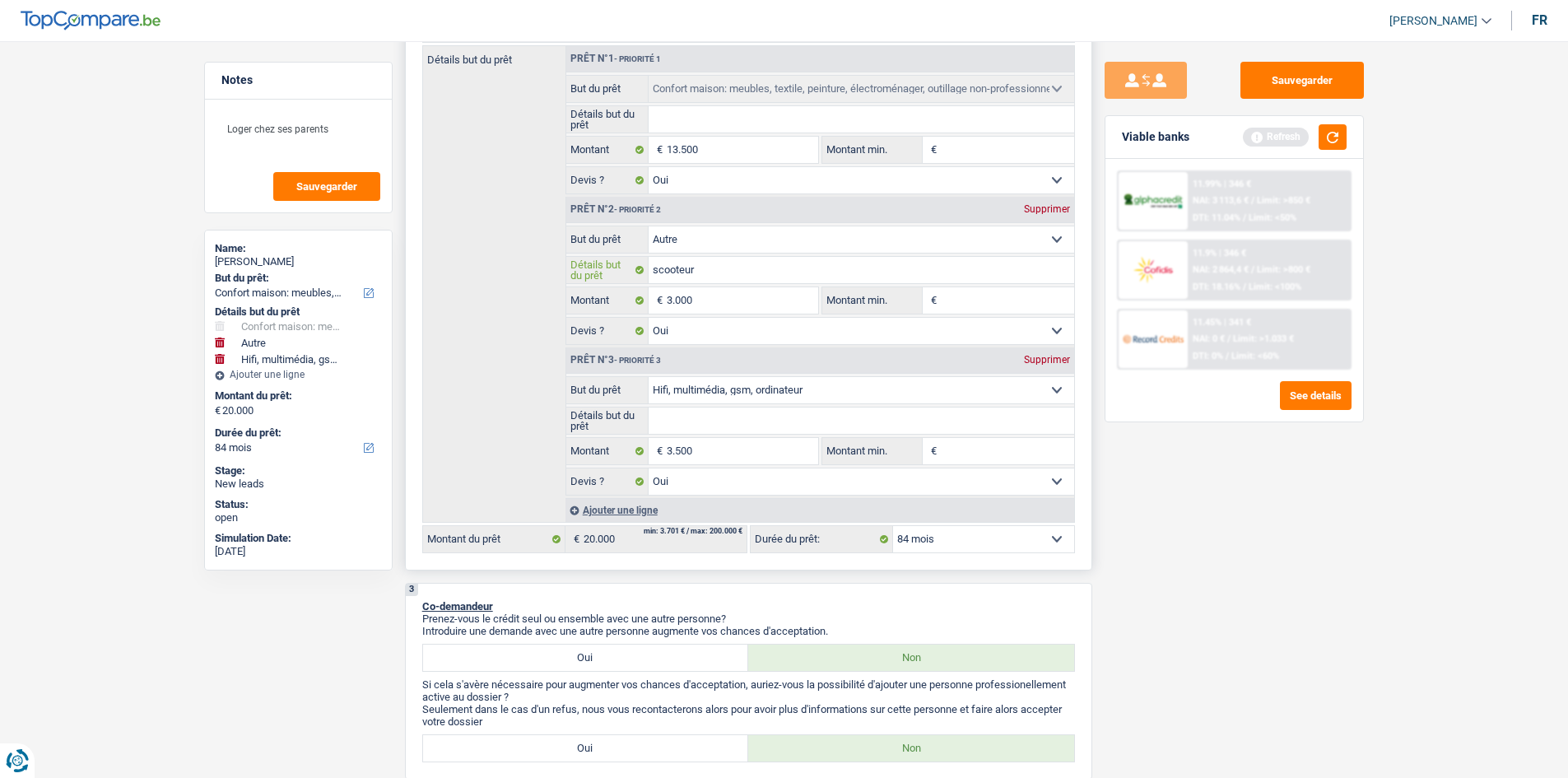 type on "scooteur y" 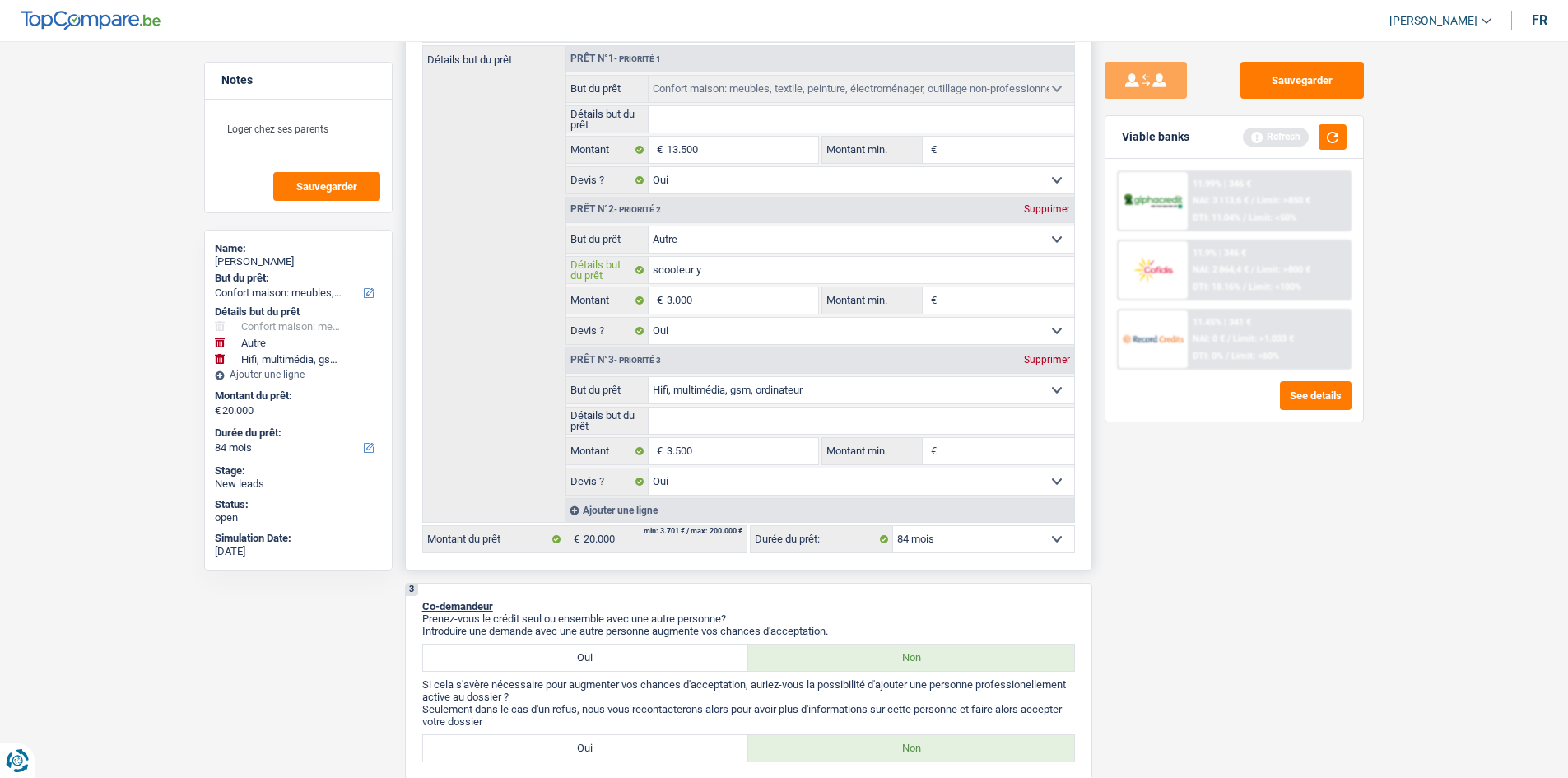 type on "scooteur ya" 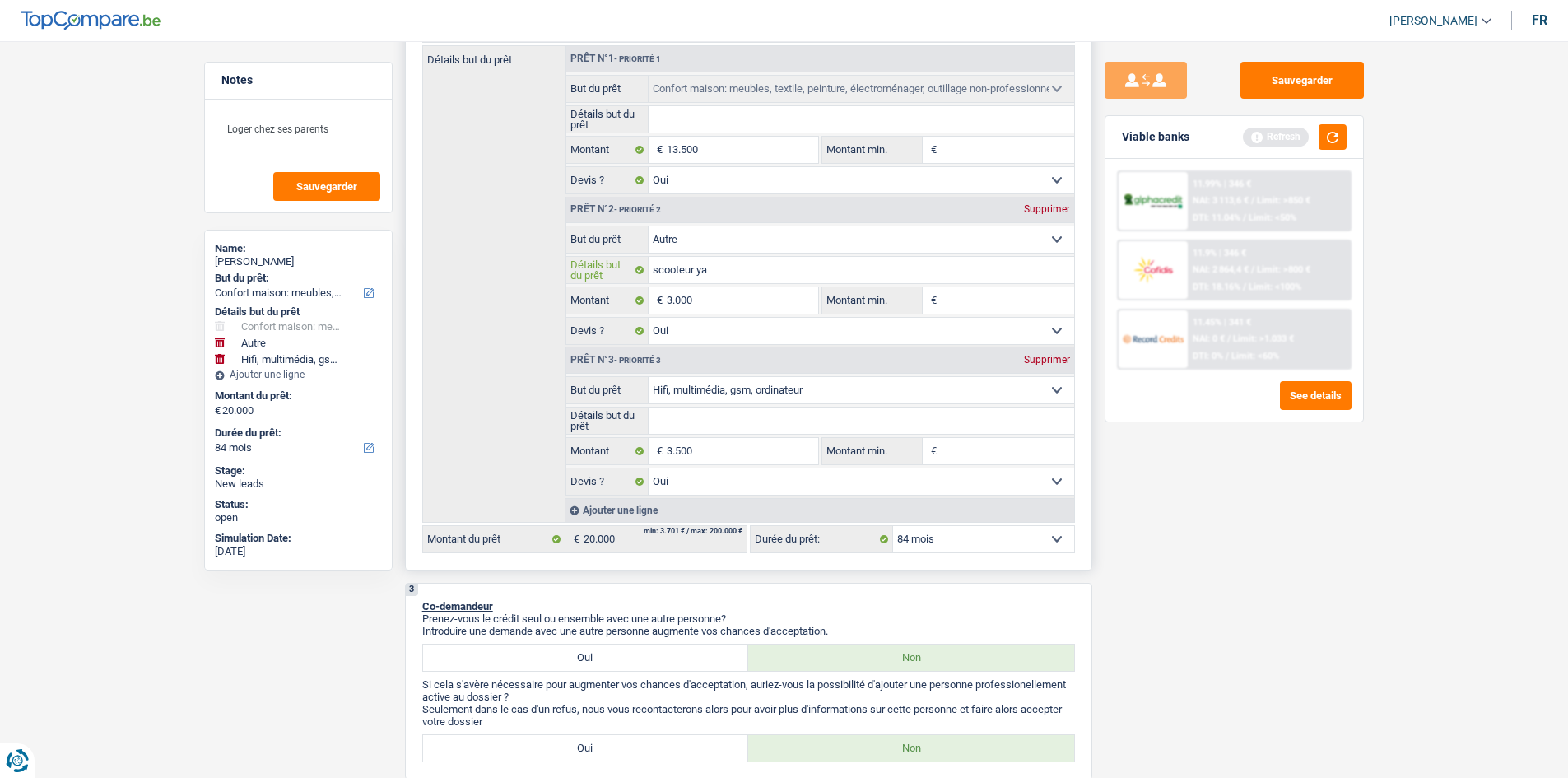 type on "scooteur yam" 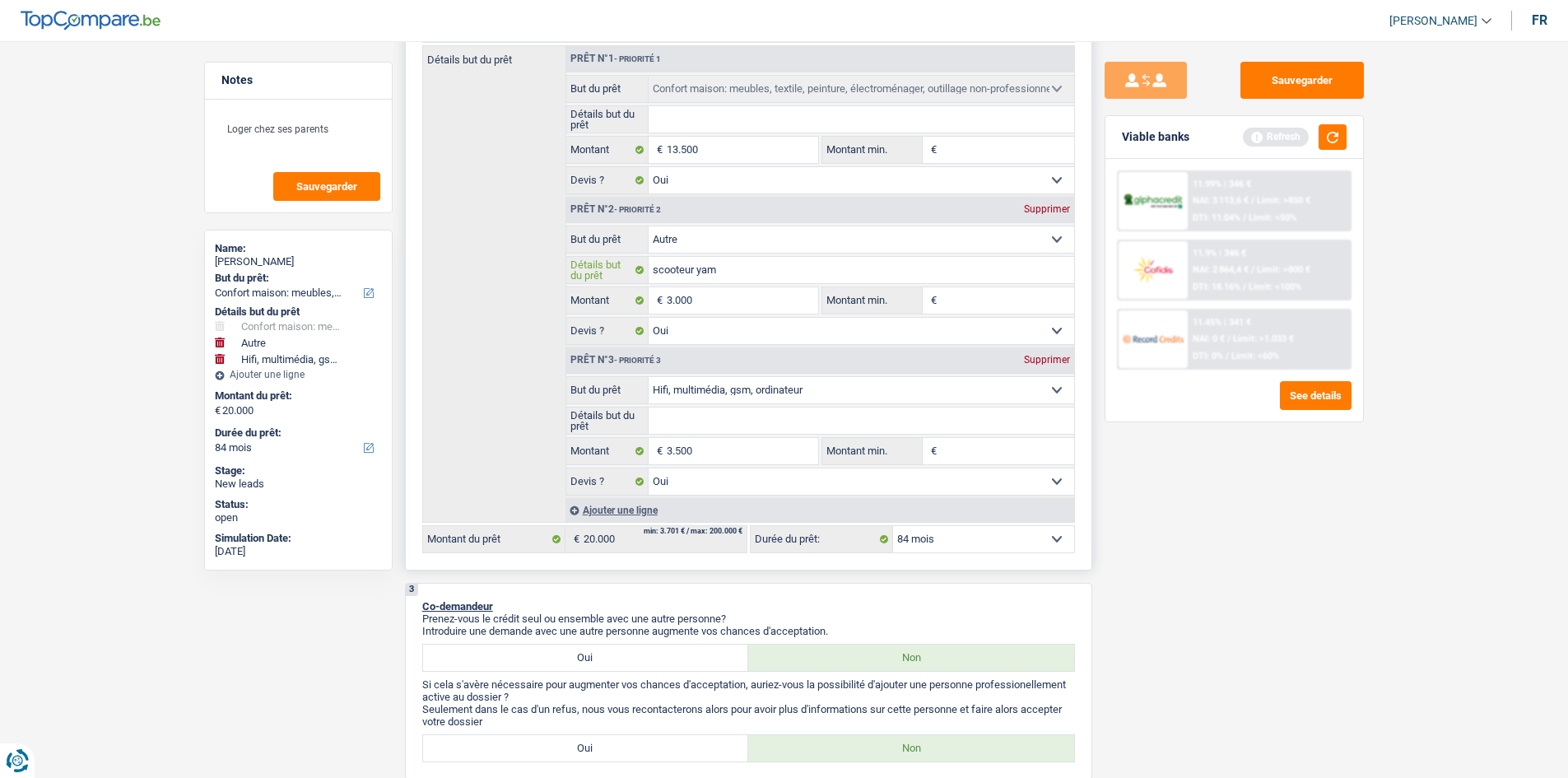 type on "scooteur yama" 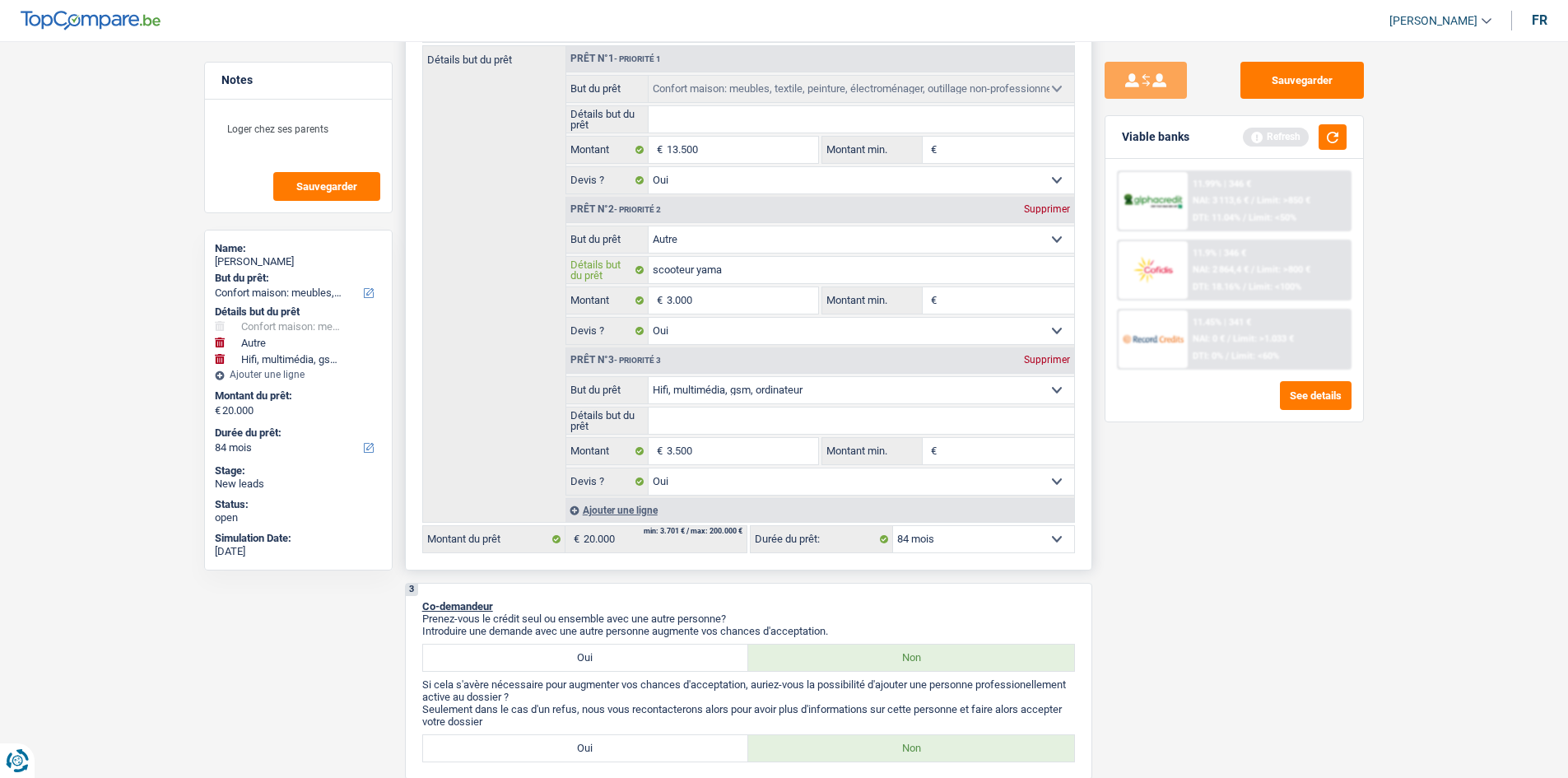 type 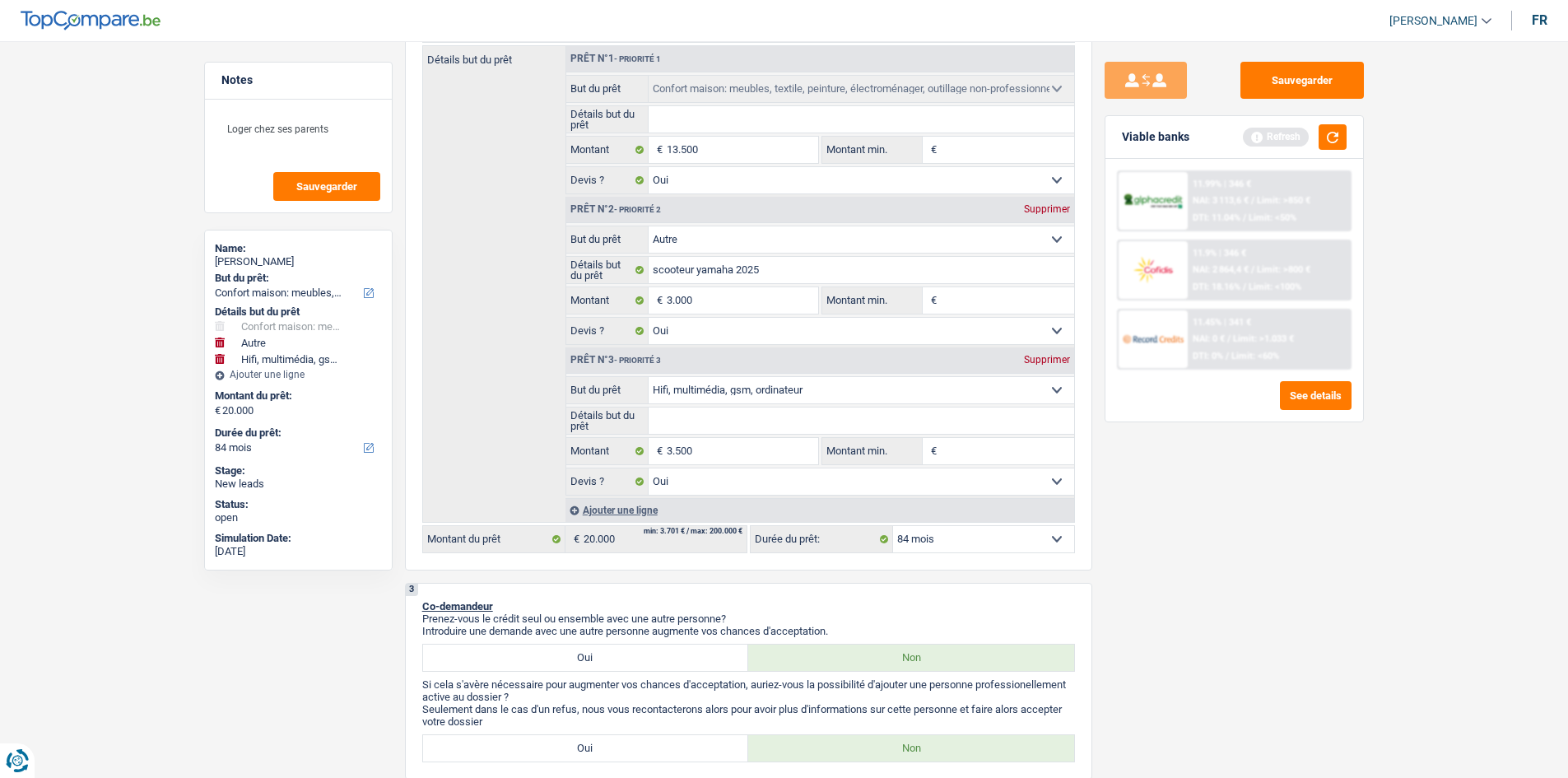 click on "Notes
Loger chez ses parents
Sauvegarder
Name:   Stefan valentin Stoica   But du prêt: Confort maison: meubles, textile, peinture, électroménager, outillage non-professionnel Hifi, multimédia, gsm, ordinateur Aménagement: frais d'installation, déménagement Evénement familial: naissance, mariage, divorce, communion, décès Frais médicaux Frais d'études Frais permis de conduire Loisirs: voyage, sport, musique Rafraîchissement: petits travaux maison et jardin Frais judiciaires Réparation voiture Prêt rénovation (non disponible pour les non-propriétaires) Prêt énergie (non disponible pour les non-propriétaires) Prêt voiture Taxes, impôts non professionnels Rénovation bien à l'étranger Dettes familiales Assurance Autre
Sélectionner une option
Détails but du prêt
Confort maison: meubles, textile, peinture, électroménager, outillage non-professionnel Autre" at bounding box center [784, 1343] 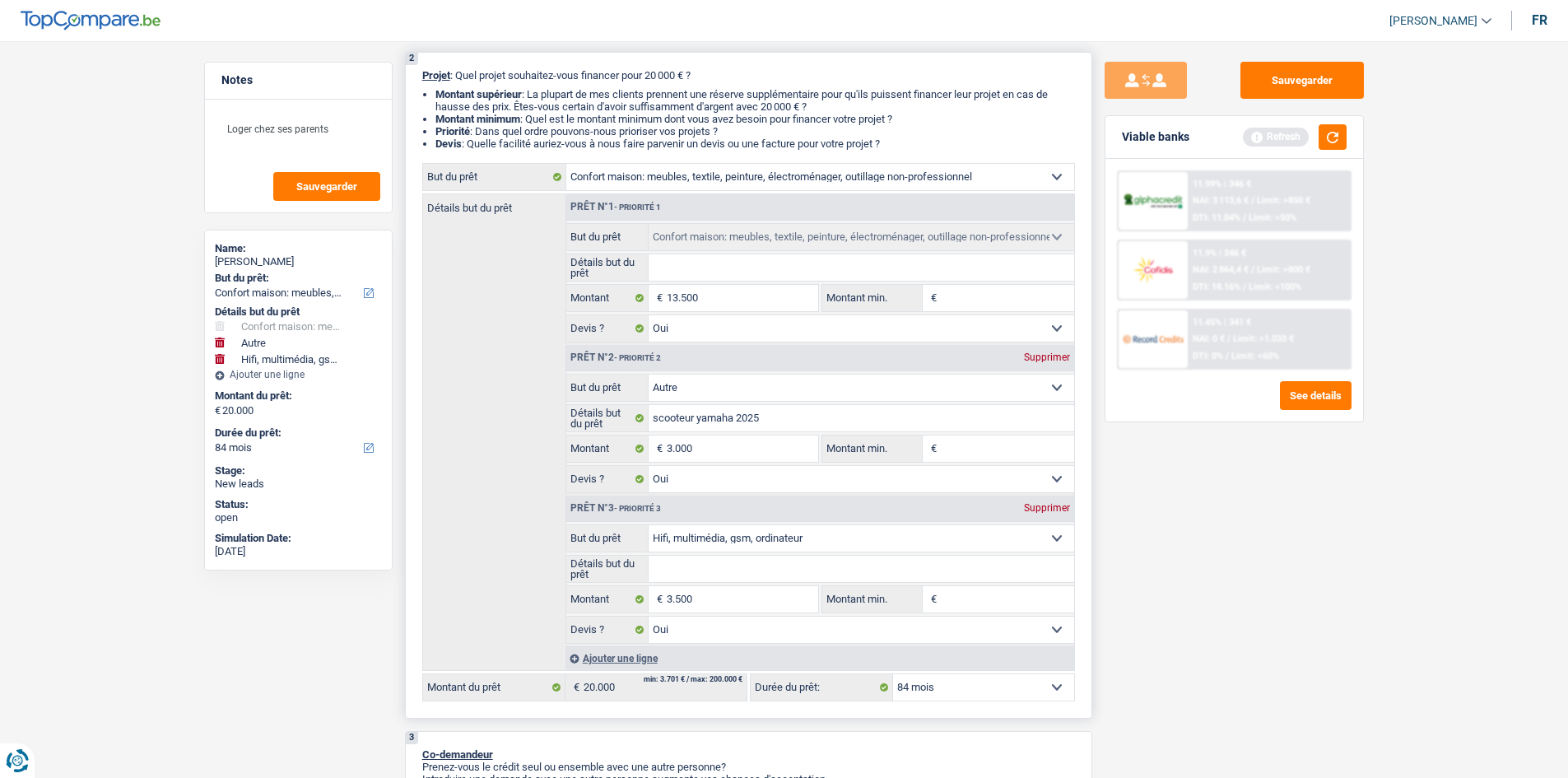 scroll, scrollTop: 165, scrollLeft: 0, axis: vertical 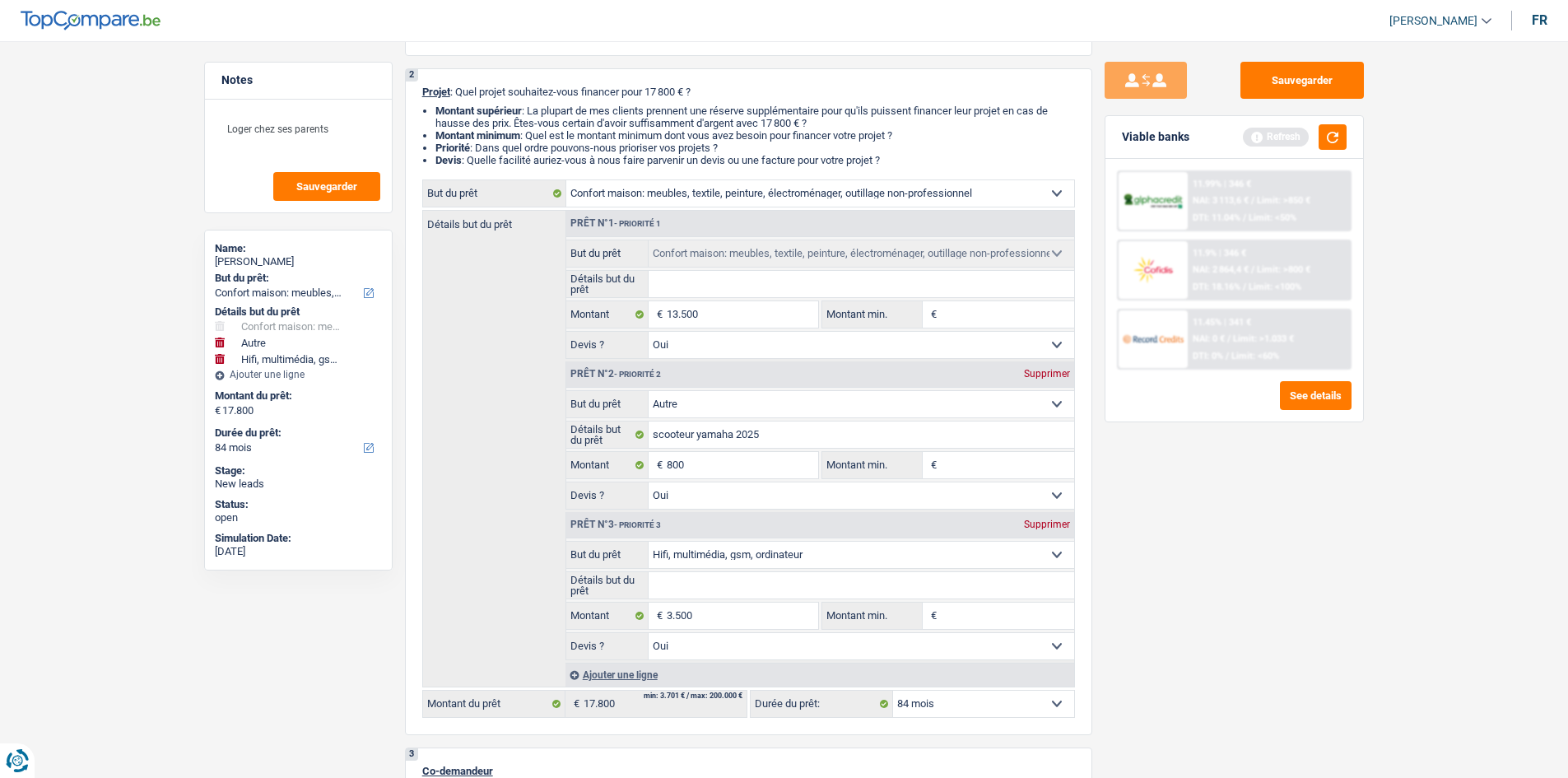 click on "Sauvegarder
Viable banks
Refresh
11.99% | 346 €
NAI: 3 113,6 €
/
Limit: >850 €
DTI: 11.04%
/
Limit: <50%
11.9% | 346 €
NAI: 2 864,4 €
/
Limit: >800 €
DTI: 18.16%
/
Limit: <100%
/       /" at bounding box center (1234, 404) 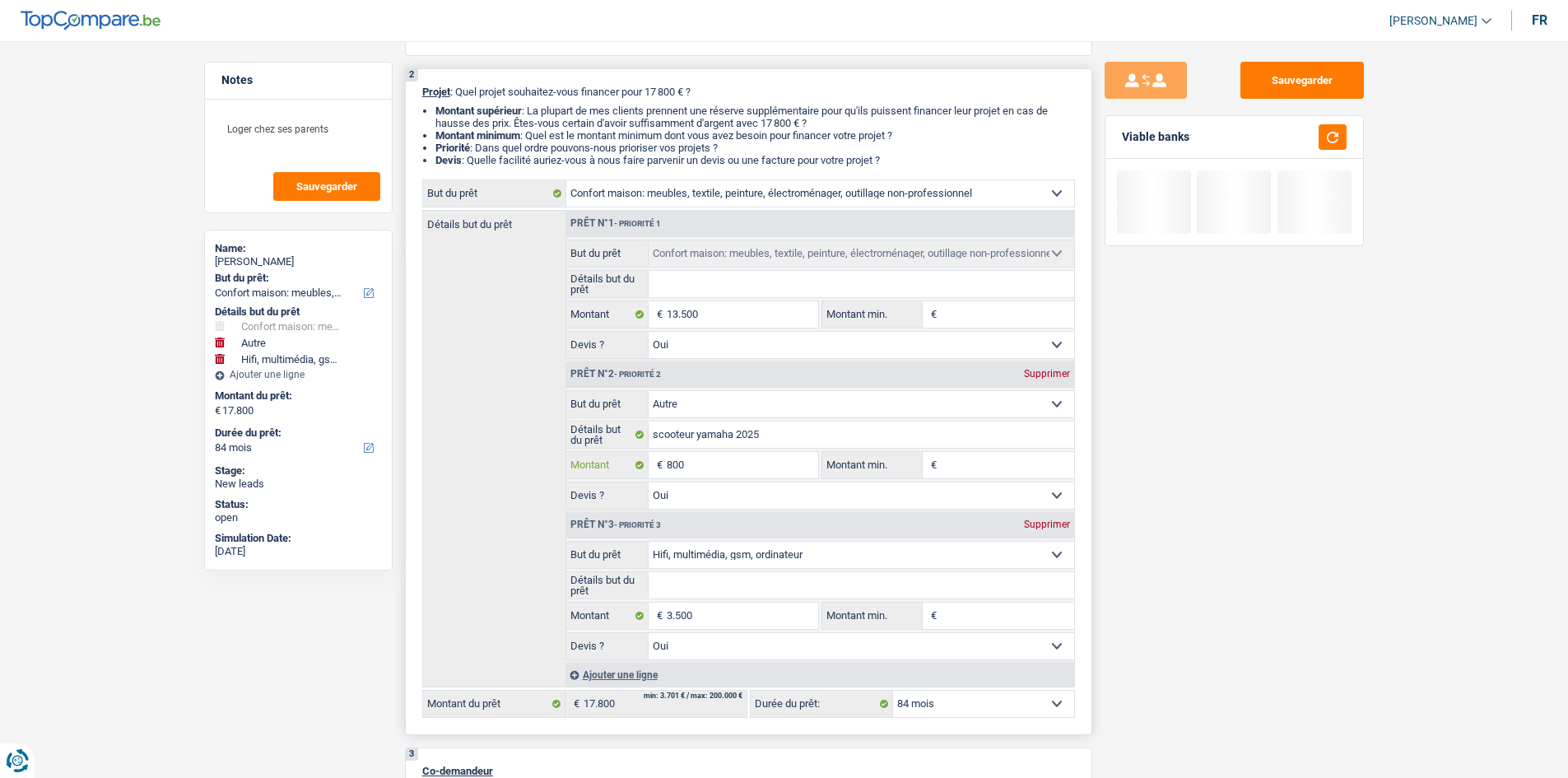 click on "800" at bounding box center (742, 465) 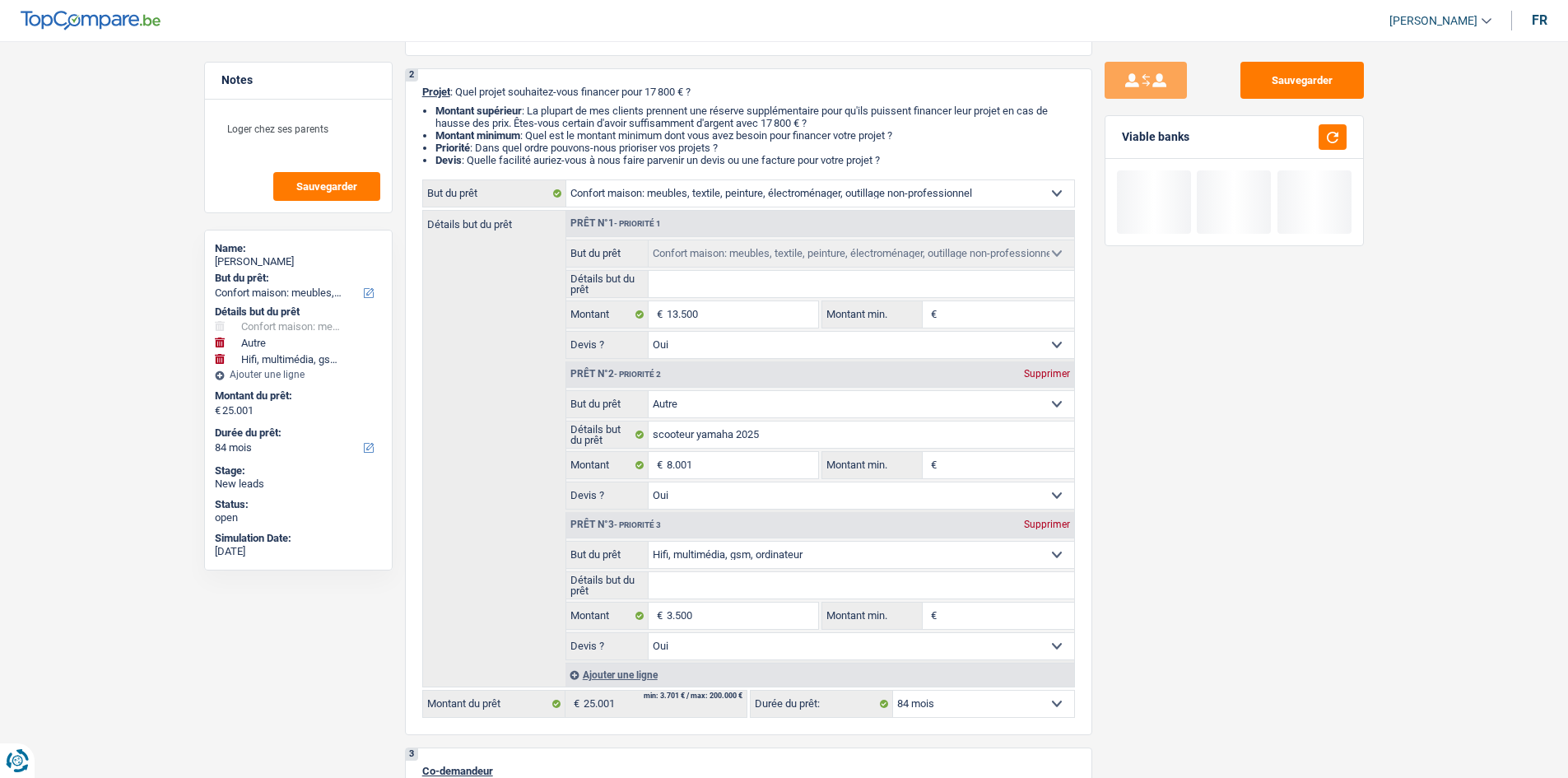 drag, startPoint x: 1460, startPoint y: 599, endPoint x: 1424, endPoint y: 598, distance: 36.01389 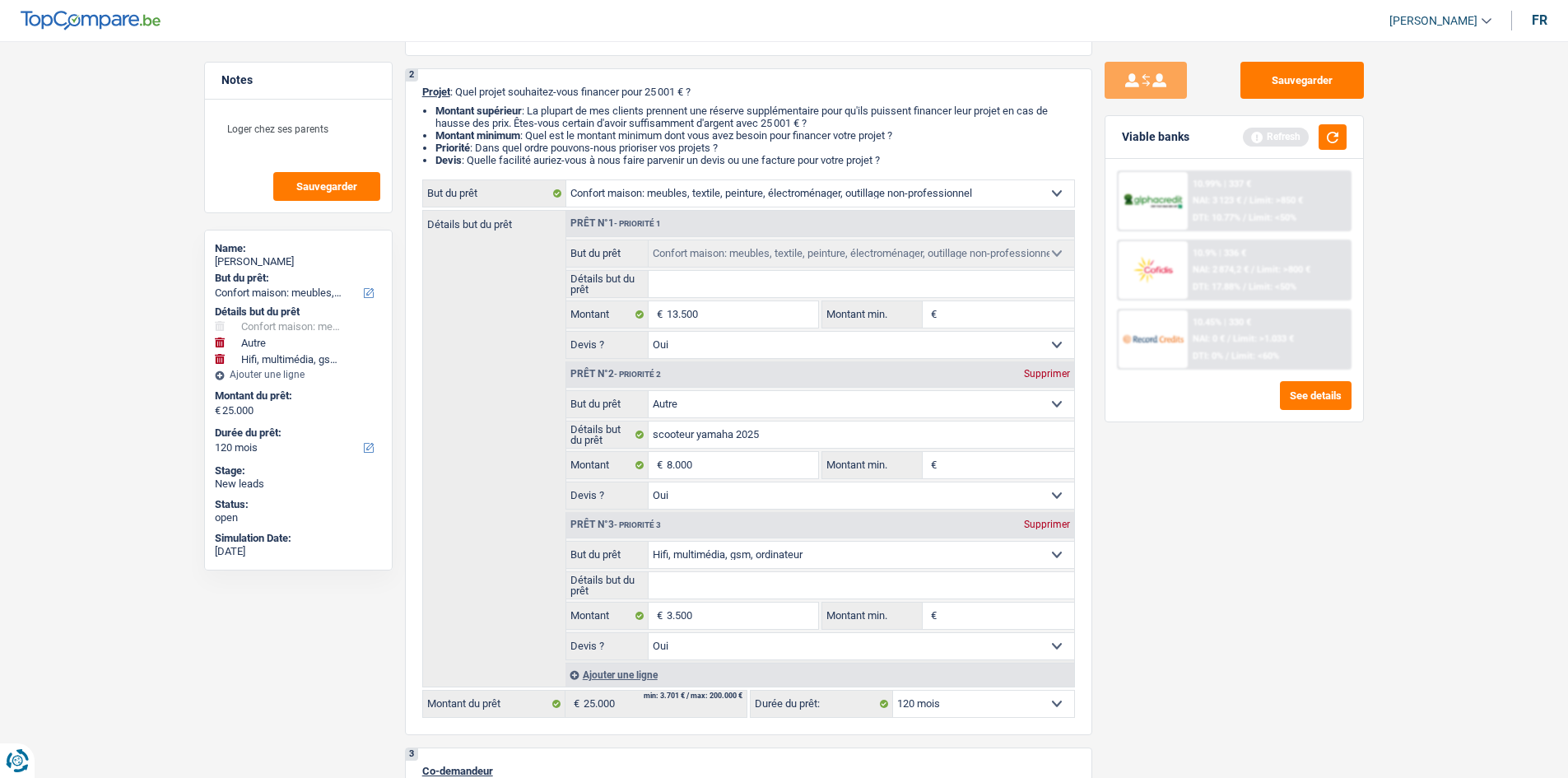 click on "Notes
Loger chez ses parents
Sauvegarder
Name:   Stefan valentin Stoica   But du prêt: Confort maison: meubles, textile, peinture, électroménager, outillage non-professionnel Hifi, multimédia, gsm, ordinateur Aménagement: frais d'installation, déménagement Evénement familial: naissance, mariage, divorce, communion, décès Frais médicaux Frais d'études Frais permis de conduire Loisirs: voyage, sport, musique Rafraîchissement: petits travaux maison et jardin Frais judiciaires Réparation voiture Prêt rénovation (non disponible pour les non-propriétaires) Prêt énergie (non disponible pour les non-propriétaires) Prêt voiture Taxes, impôts non professionnels Rénovation bien à l'étranger Dettes familiales Assurance Autre
Sélectionner une option
Détails but du prêt
Confort maison: meubles, textile, peinture, électroménager, outillage non-professionnel Autre" at bounding box center (784, 1507) 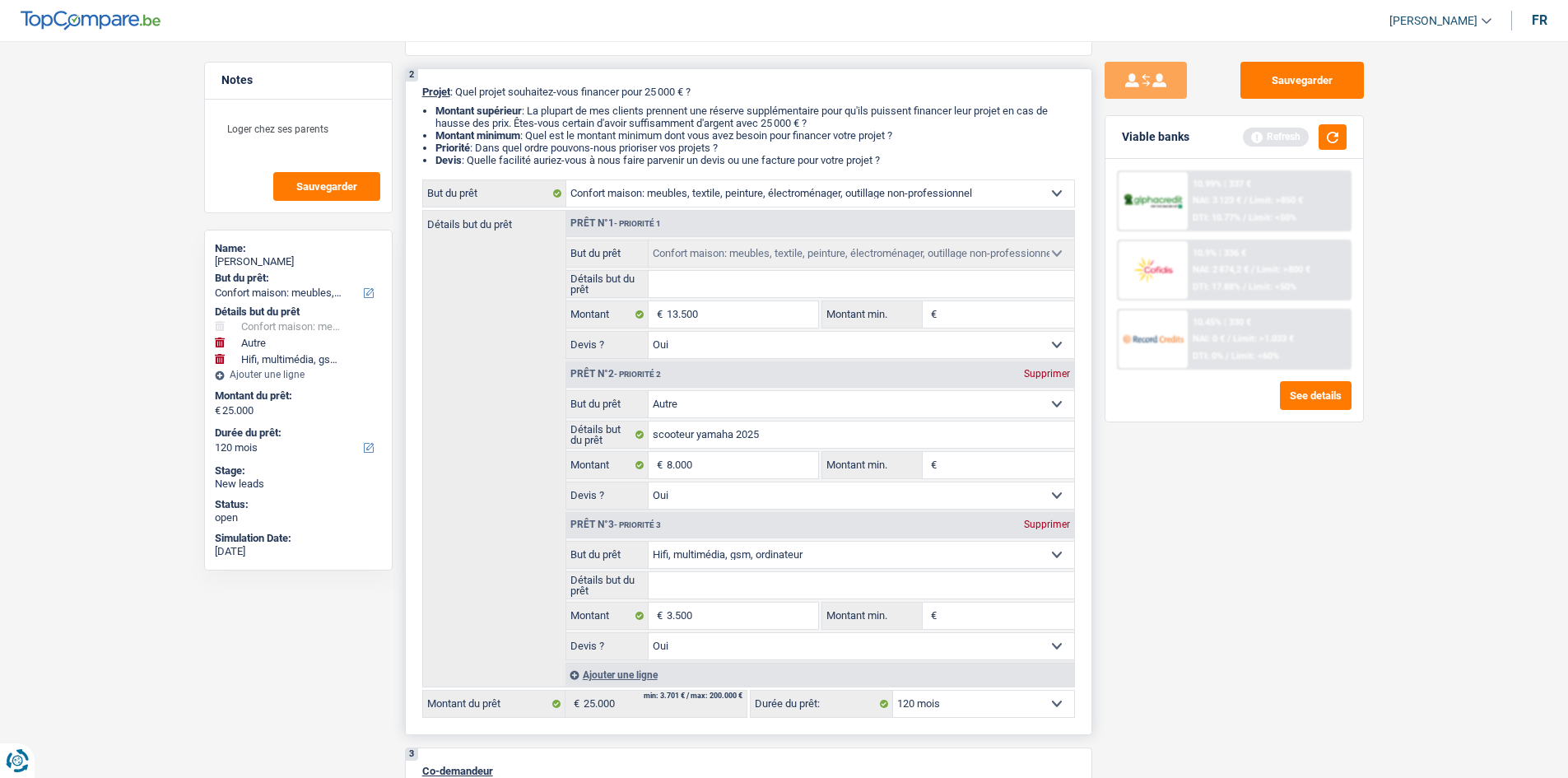 click on "Supprimer" at bounding box center [1047, 524] 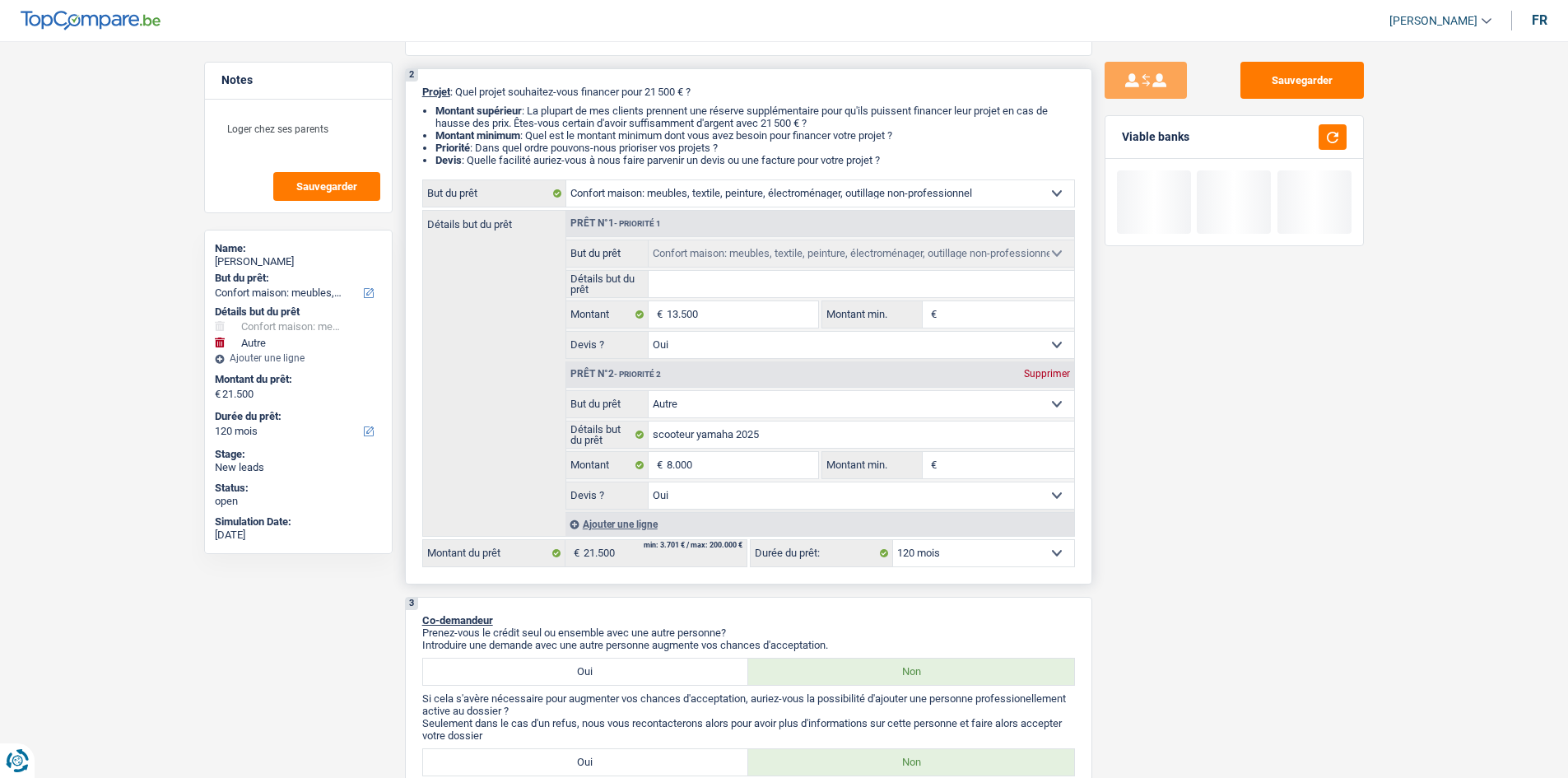 click on "Sauvegarder
Viable banks" at bounding box center (1234, 404) 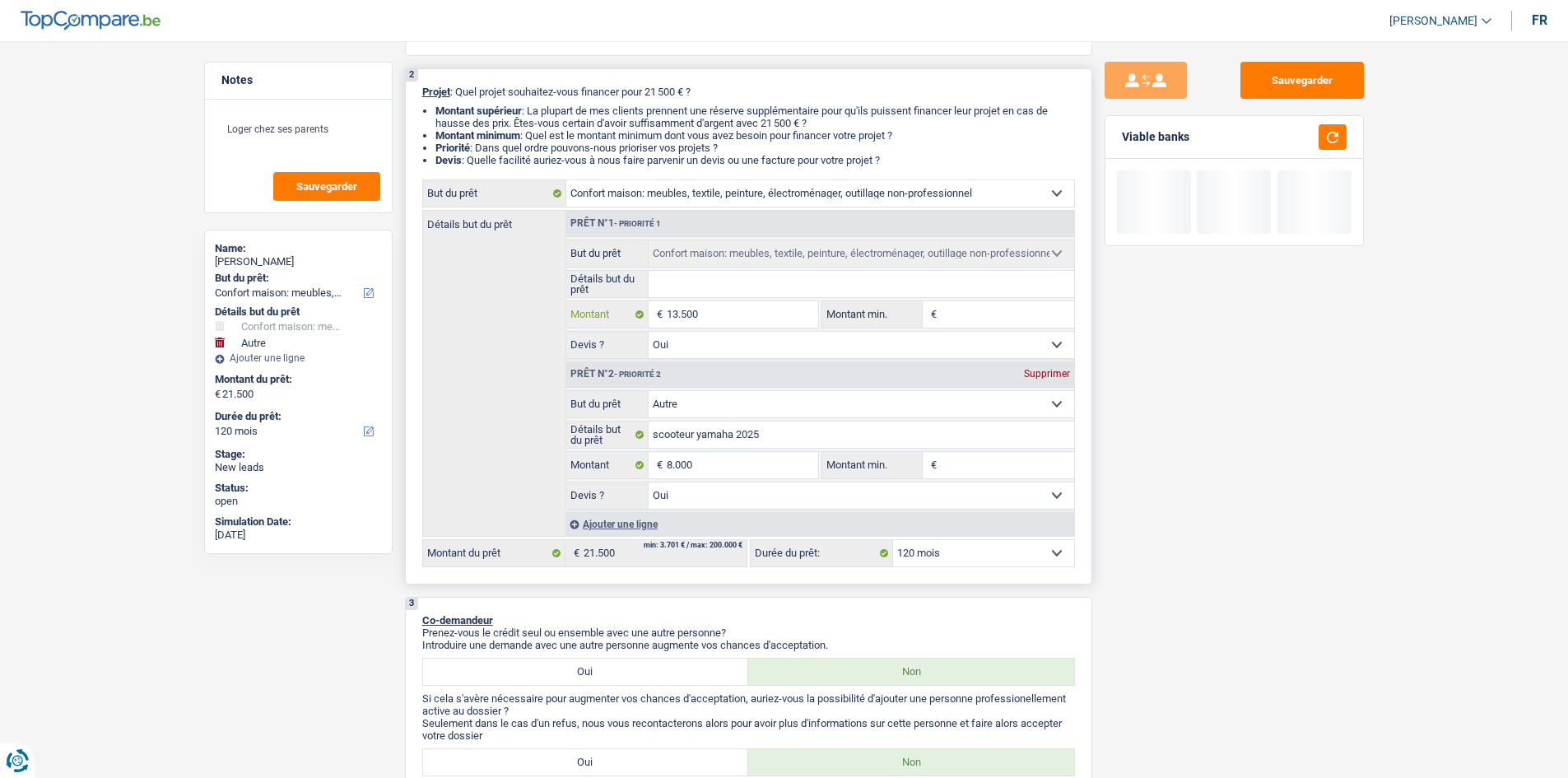 click on "13.500" at bounding box center (742, 314) 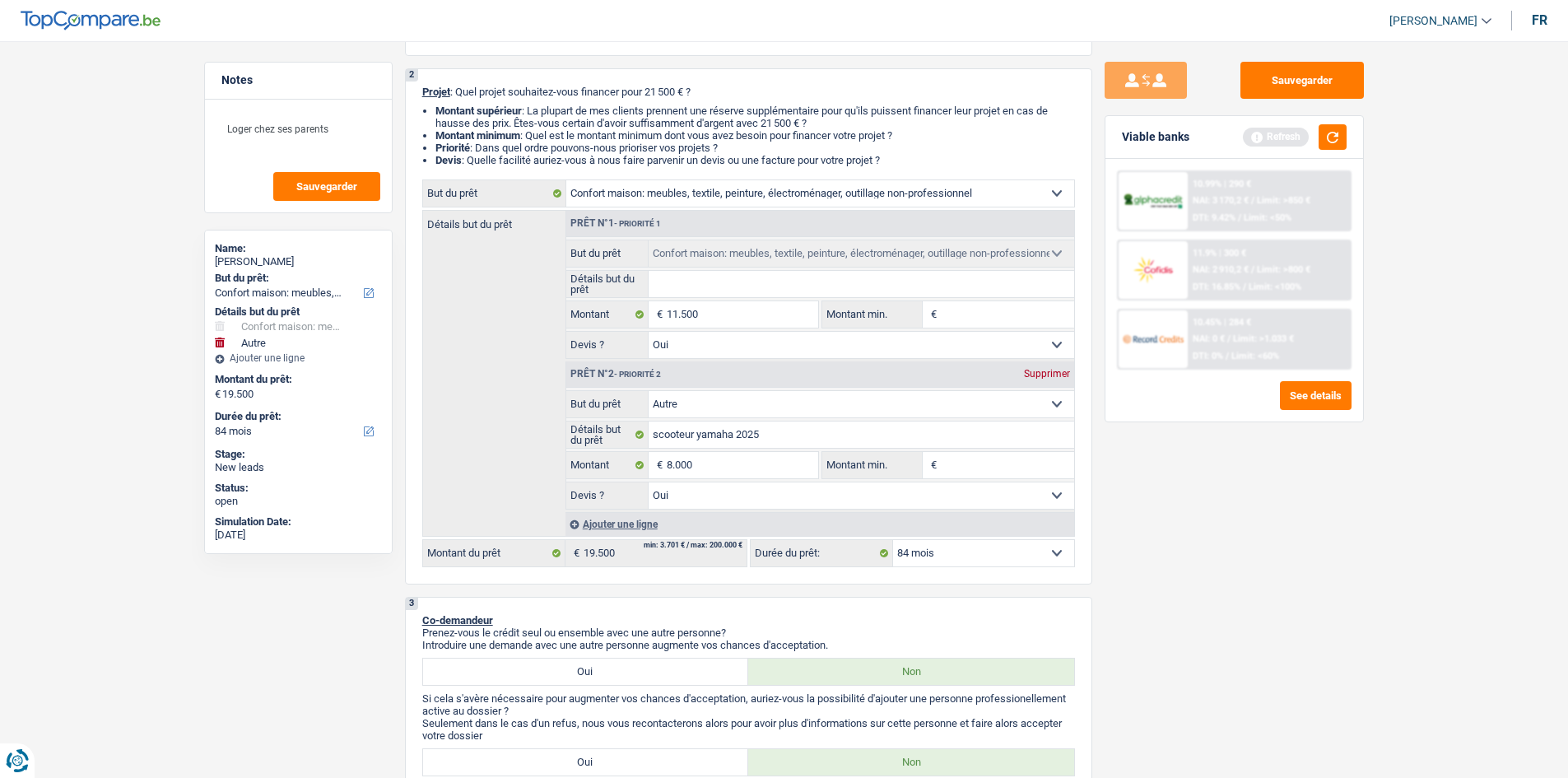 click on "Sauvegarder
Viable banks
Refresh
10.99% | 290 €
NAI: 3 170,2 €
/
Limit: >850 €
DTI: 9.42%
/
Limit: <50%
11.9% | 300 €
NAI: 2 910,2 €
/
Limit: >800 €
DTI: 16.85%
/
Limit: <100%
/       /" at bounding box center [1234, 404] 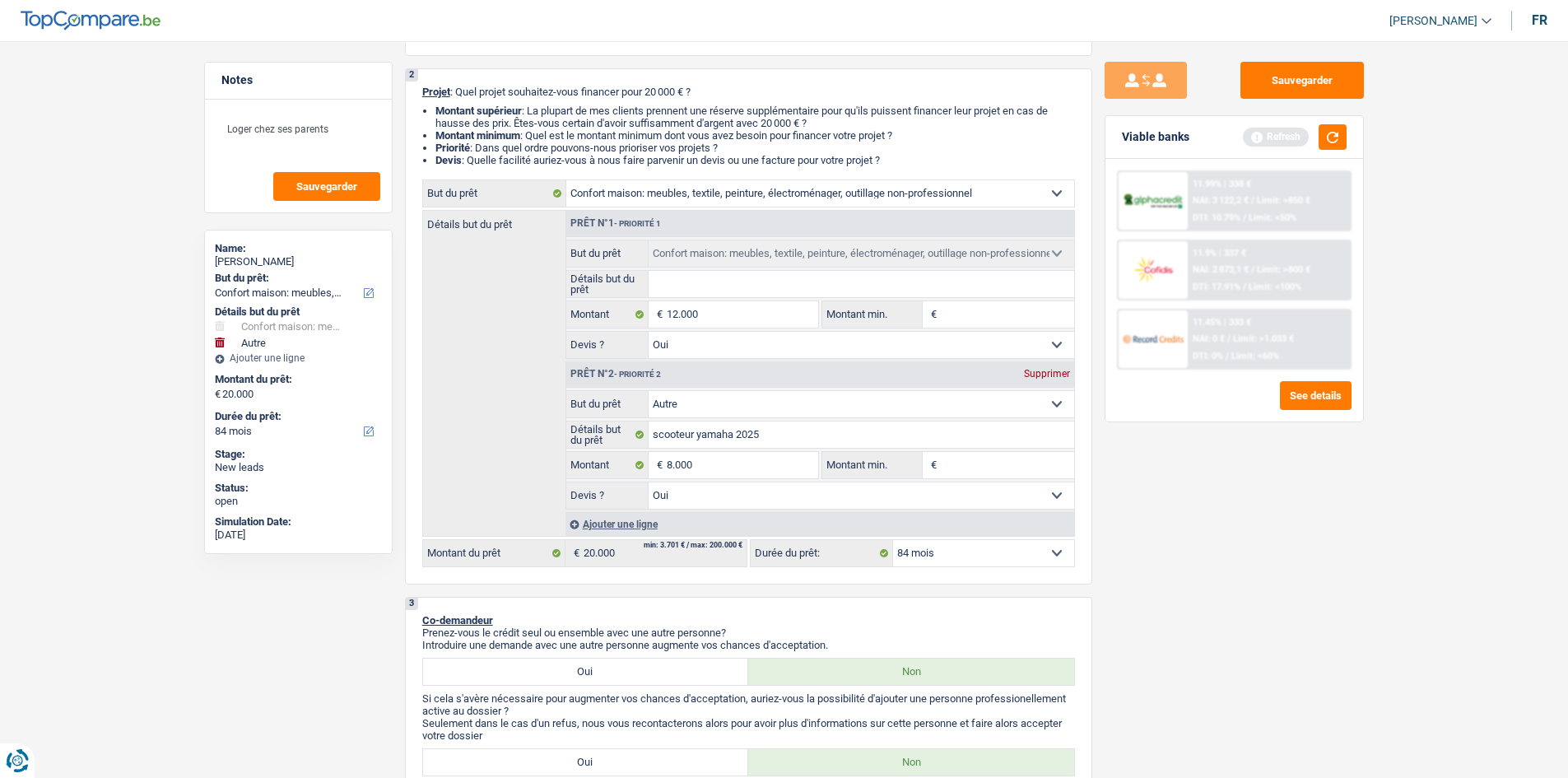 drag, startPoint x: 1154, startPoint y: 501, endPoint x: 1102, endPoint y: 474, distance: 58.59181 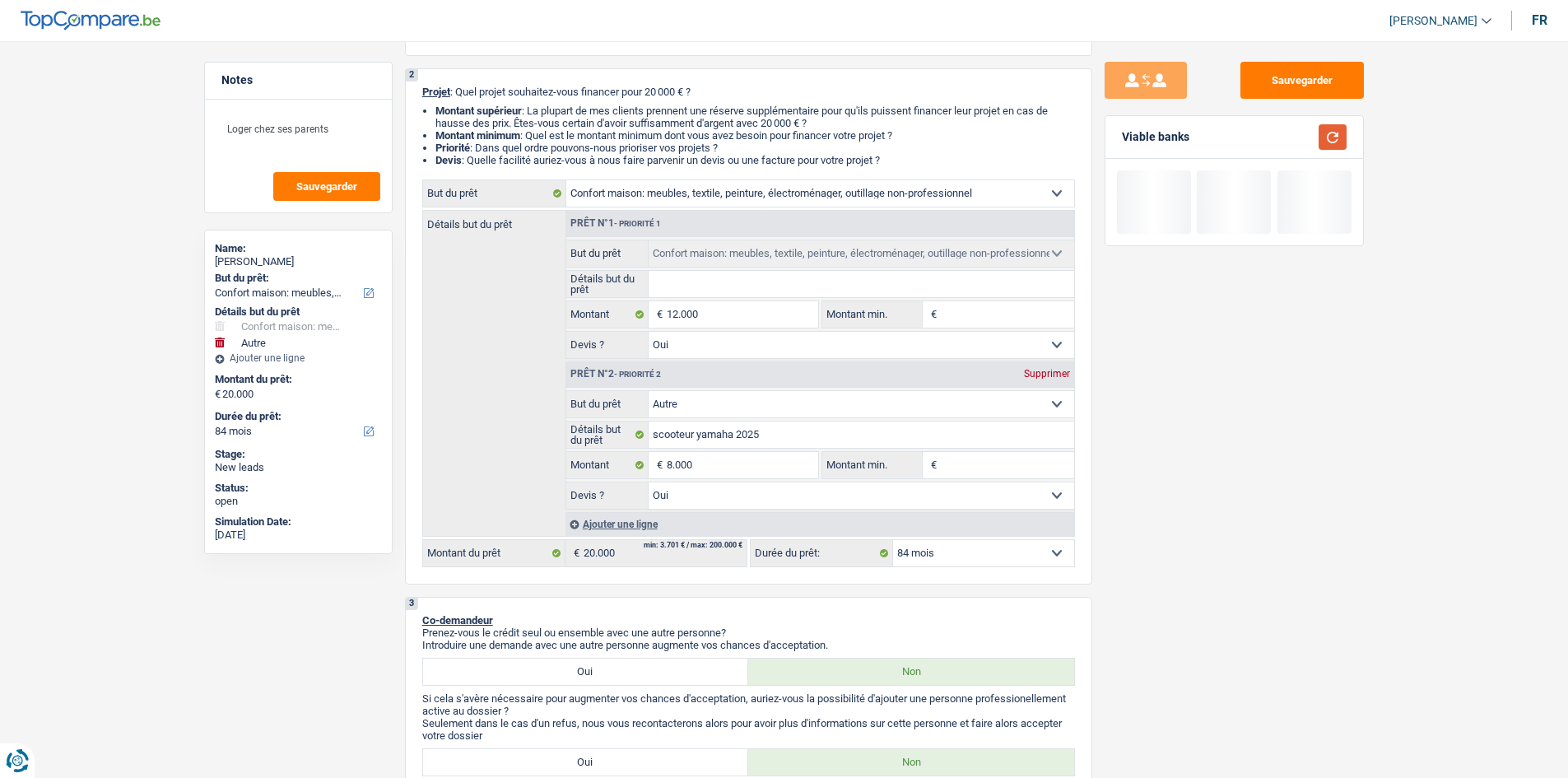 drag, startPoint x: 1333, startPoint y: 143, endPoint x: 1294, endPoint y: 152, distance: 40.024992 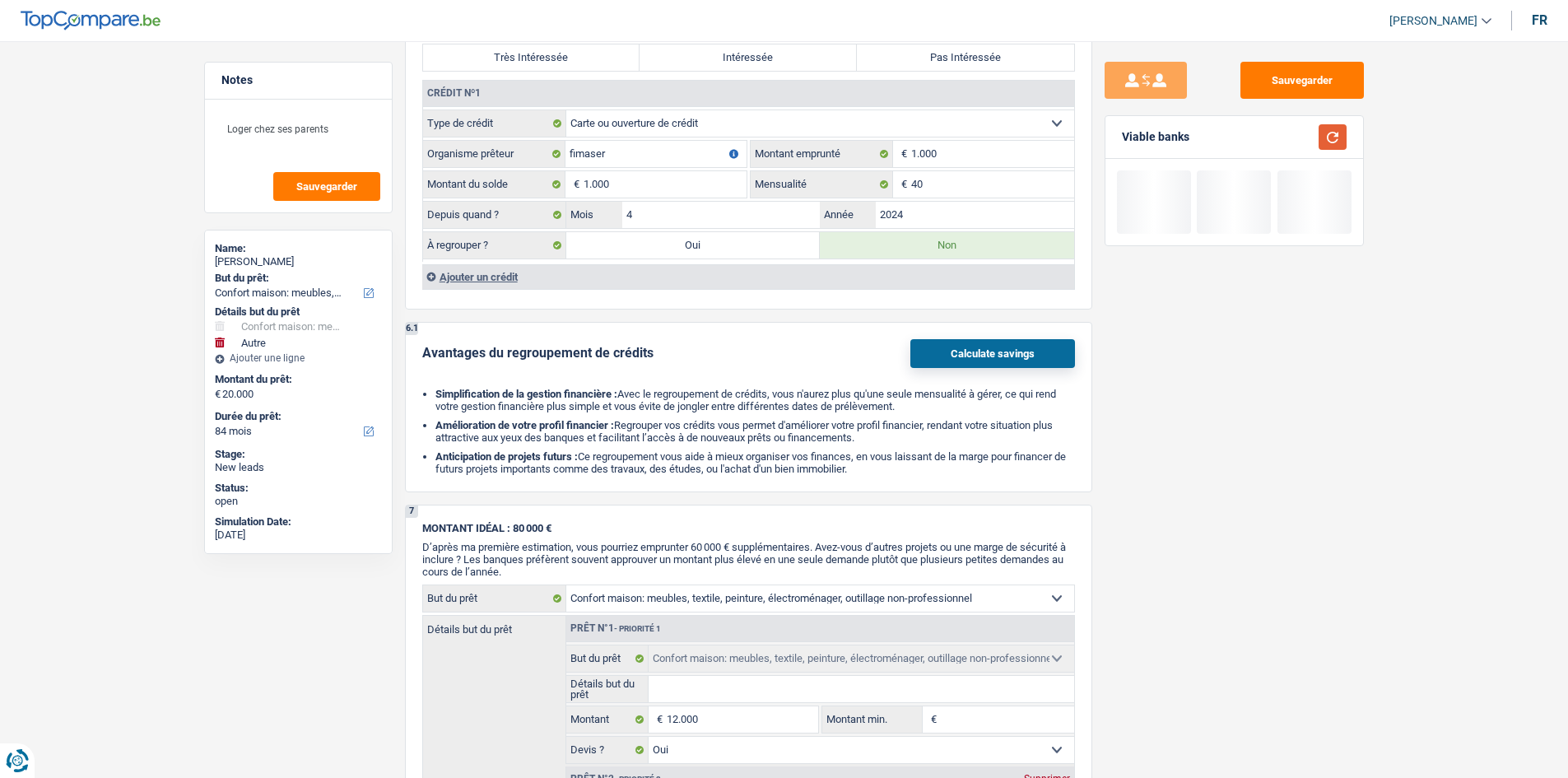scroll, scrollTop: 1564, scrollLeft: 0, axis: vertical 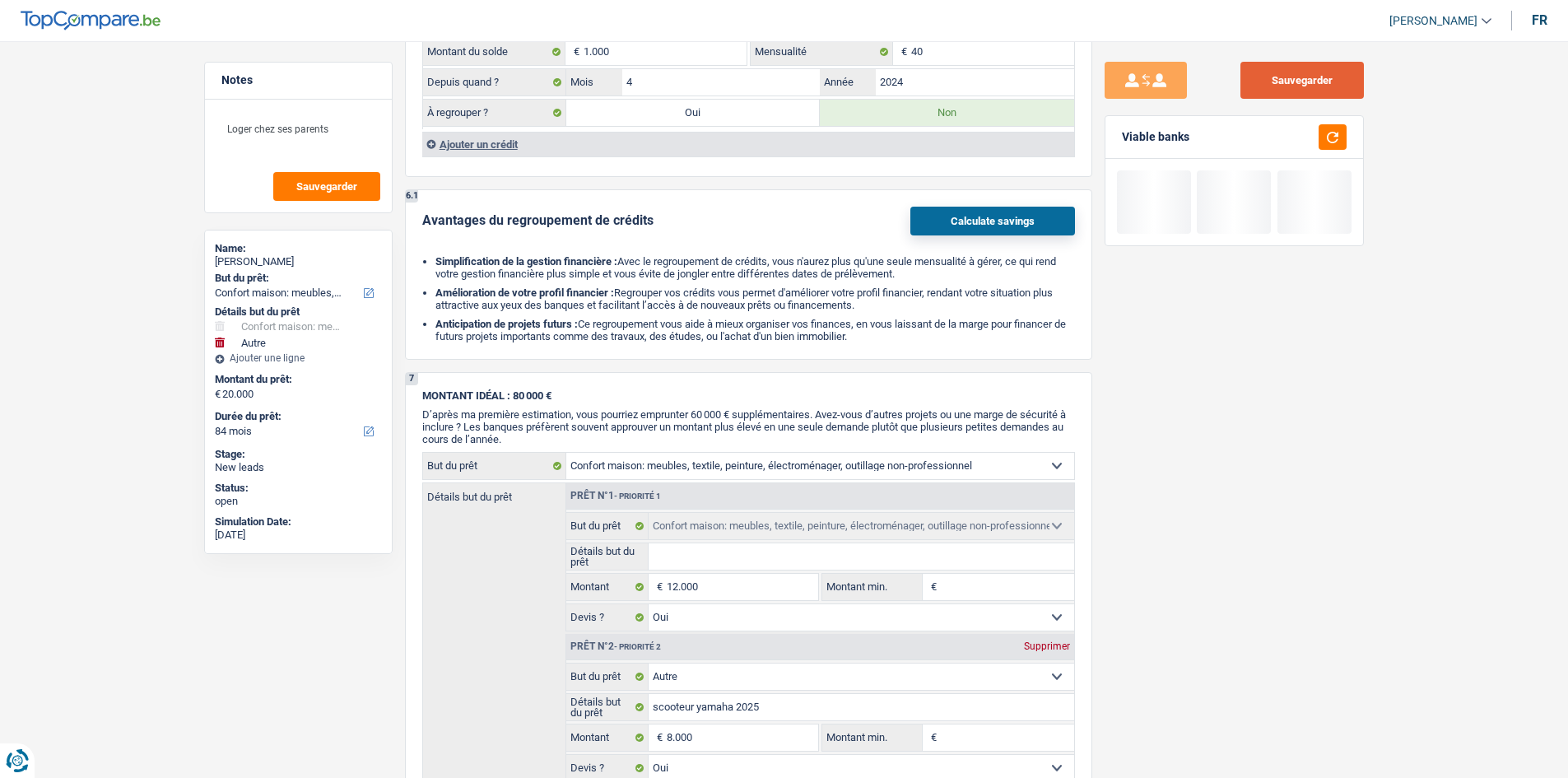 click on "Sauvegarder" at bounding box center [1302, 80] 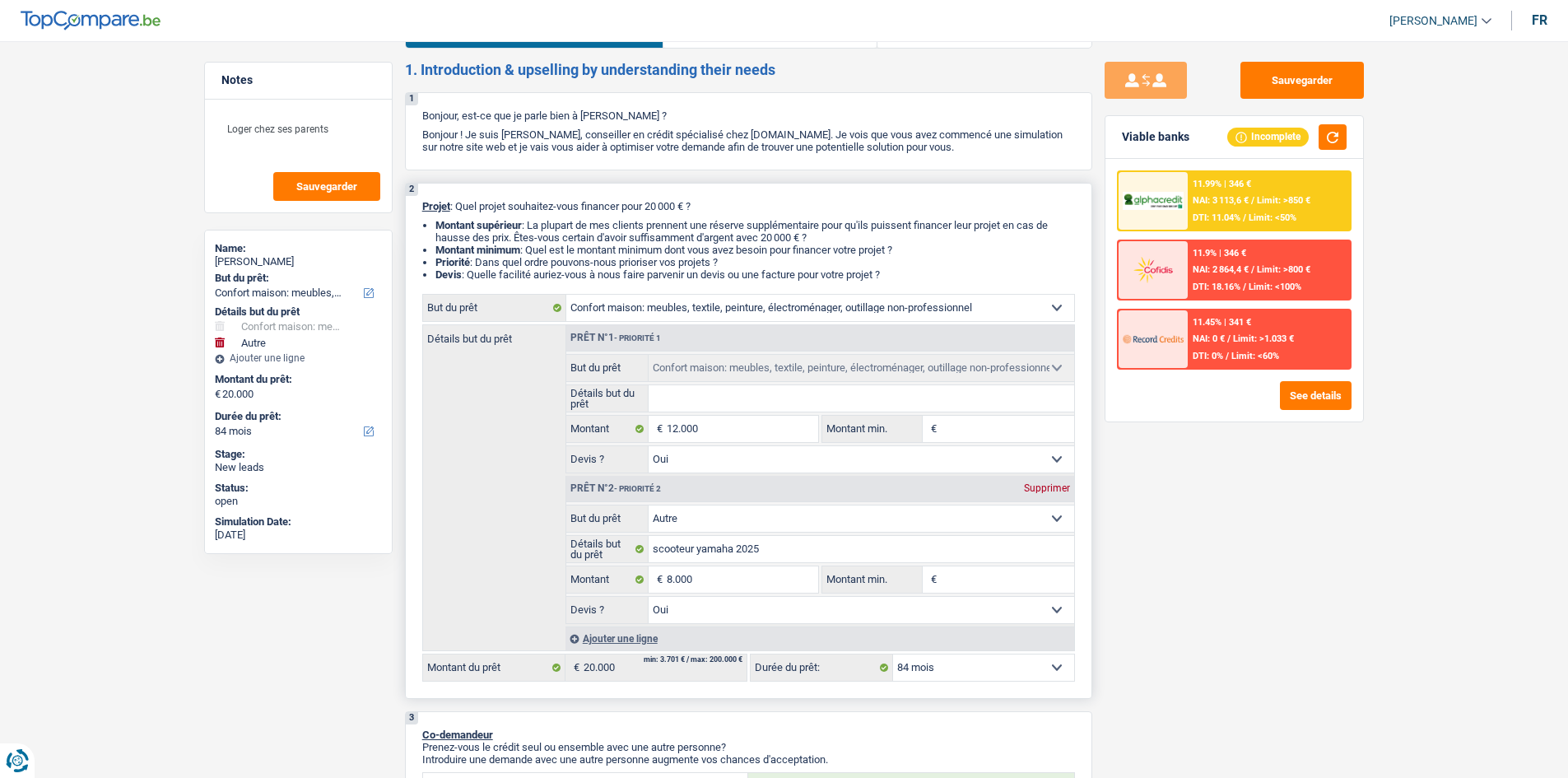 scroll, scrollTop: 0, scrollLeft: 0, axis: both 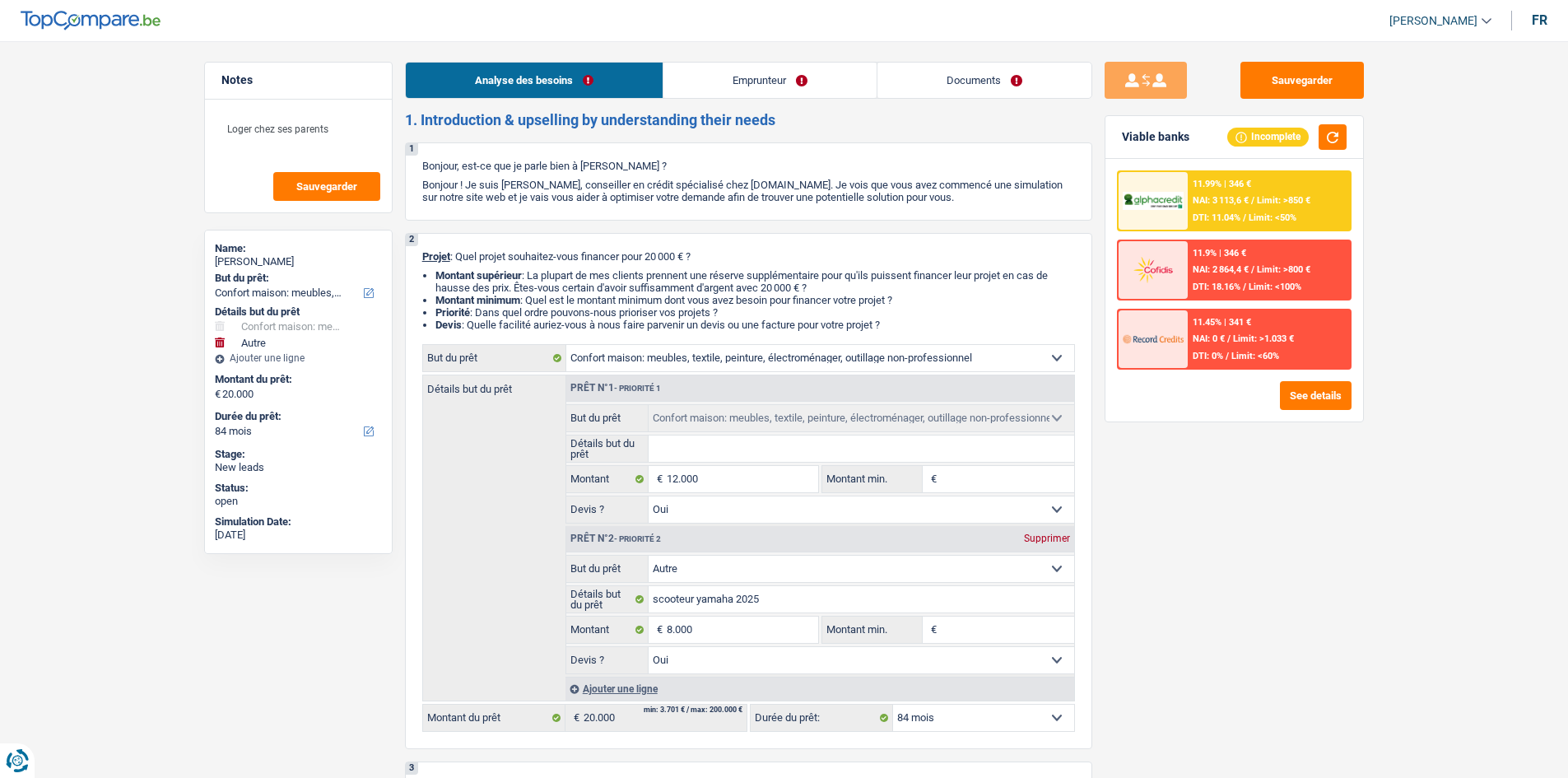click on "Emprunteur" at bounding box center [770, 80] 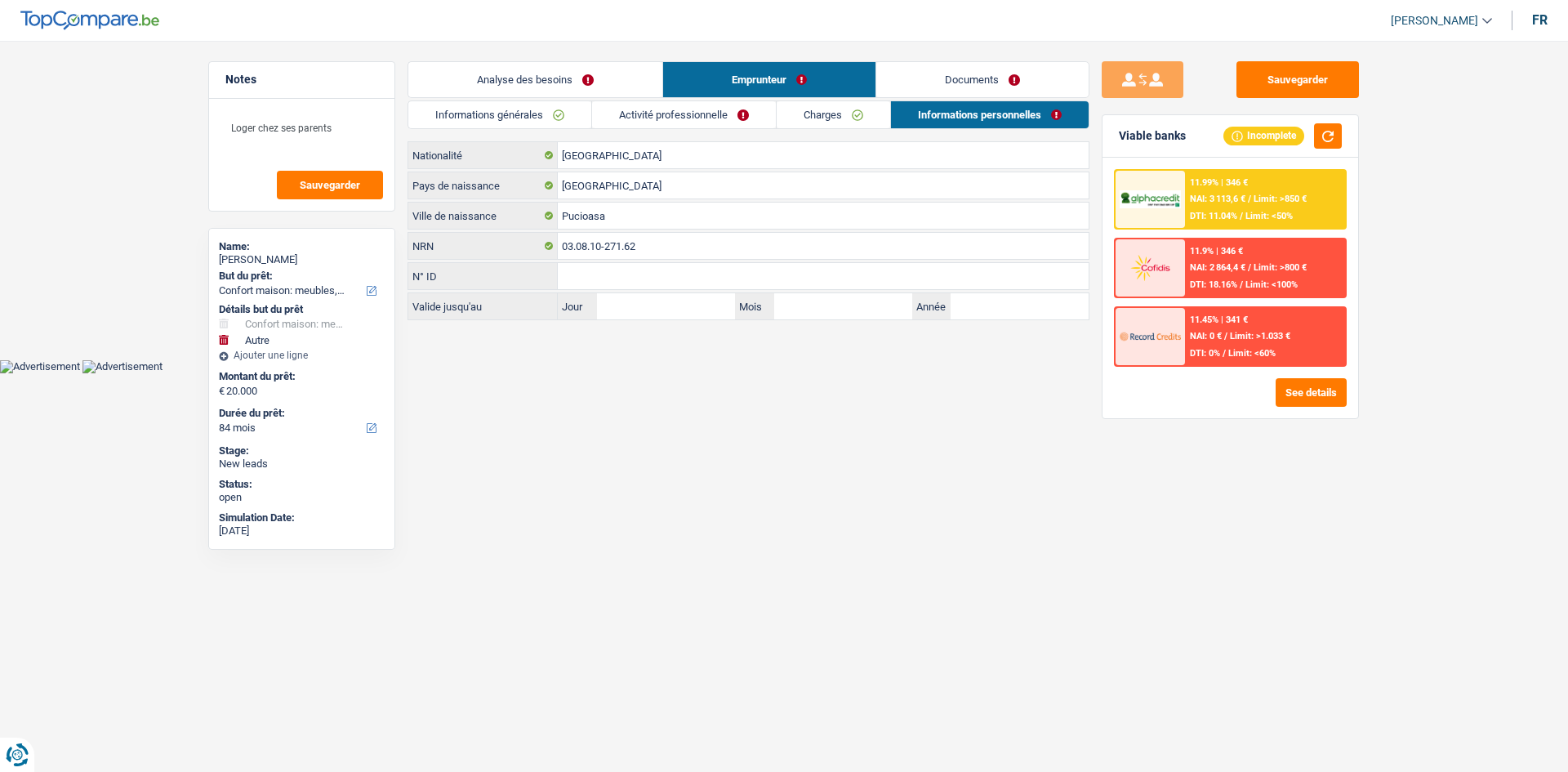 click on "Documents" at bounding box center (982, 79) 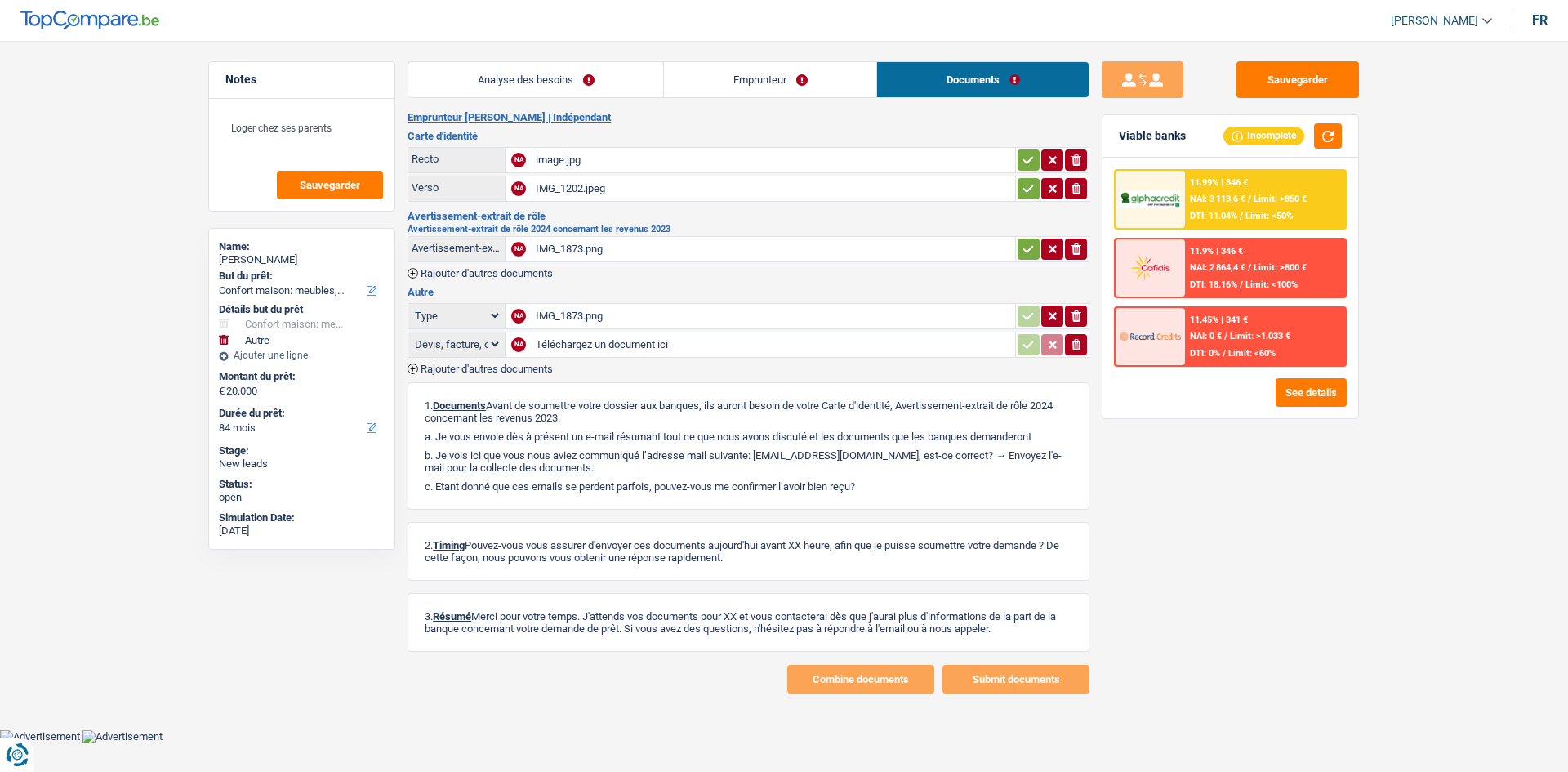 click on "Emprunteur" at bounding box center [770, 79] 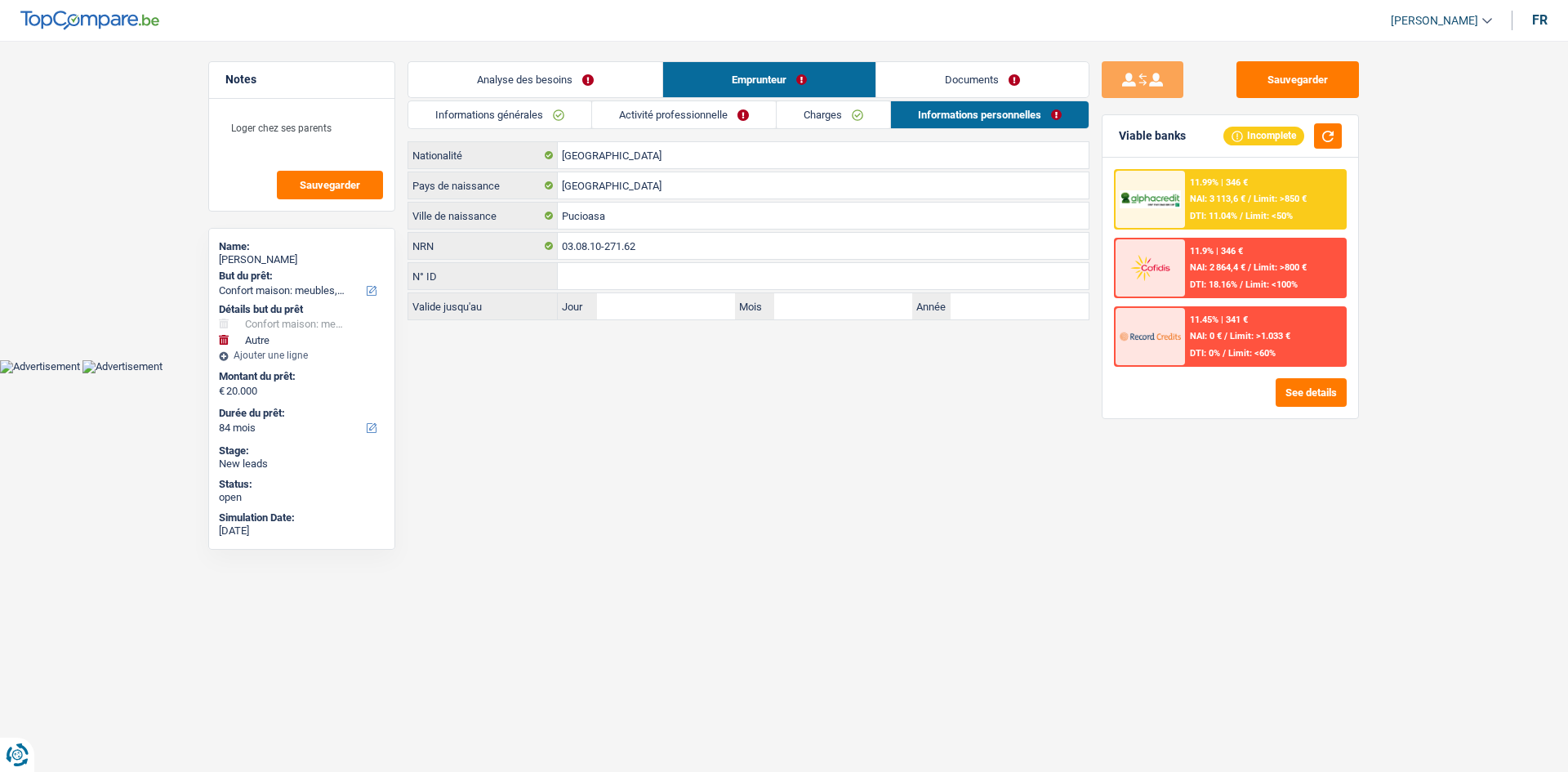 click on "Informations générales" at bounding box center (499, 114) 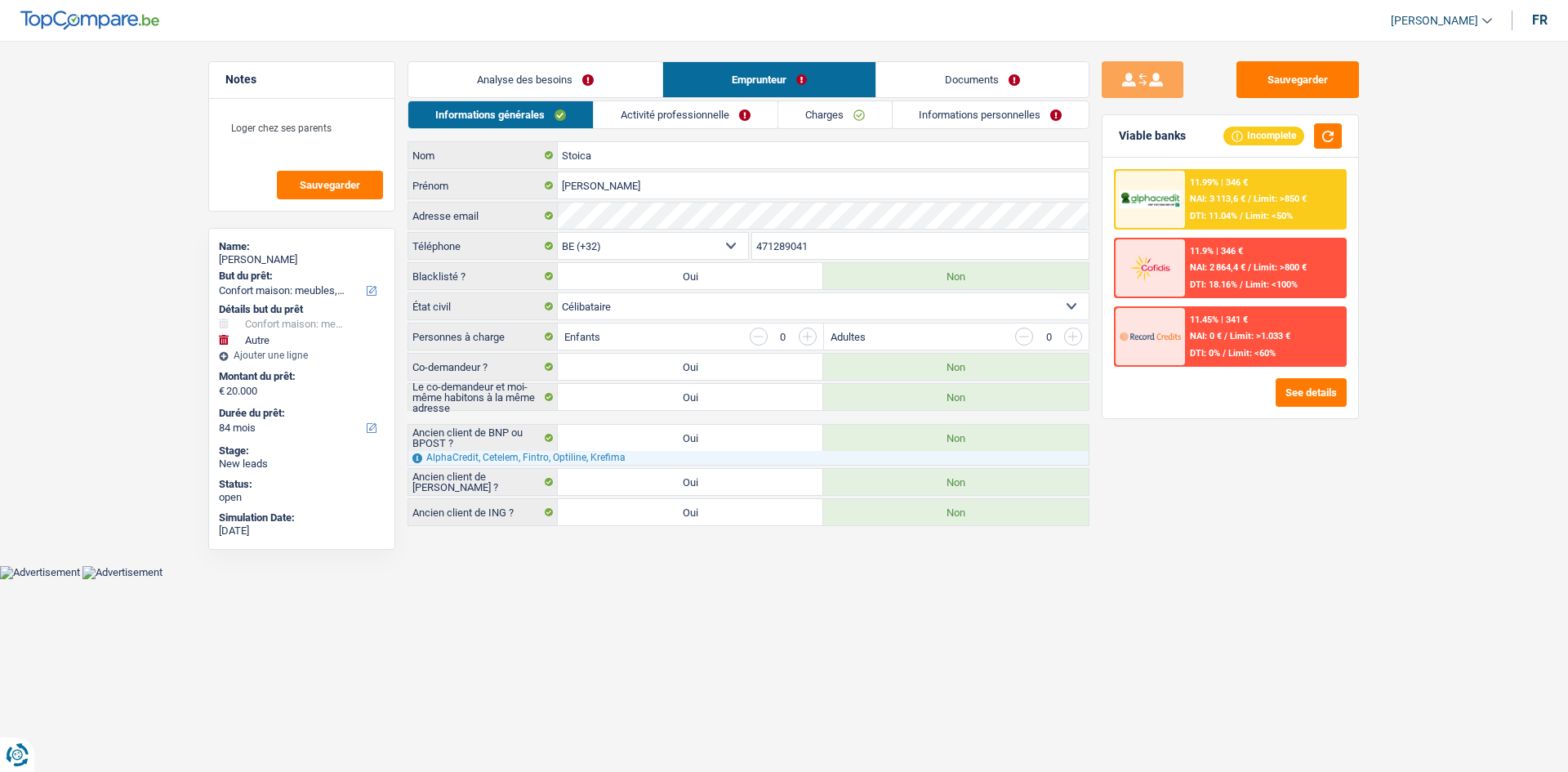 click on "Documents" at bounding box center [982, 79] 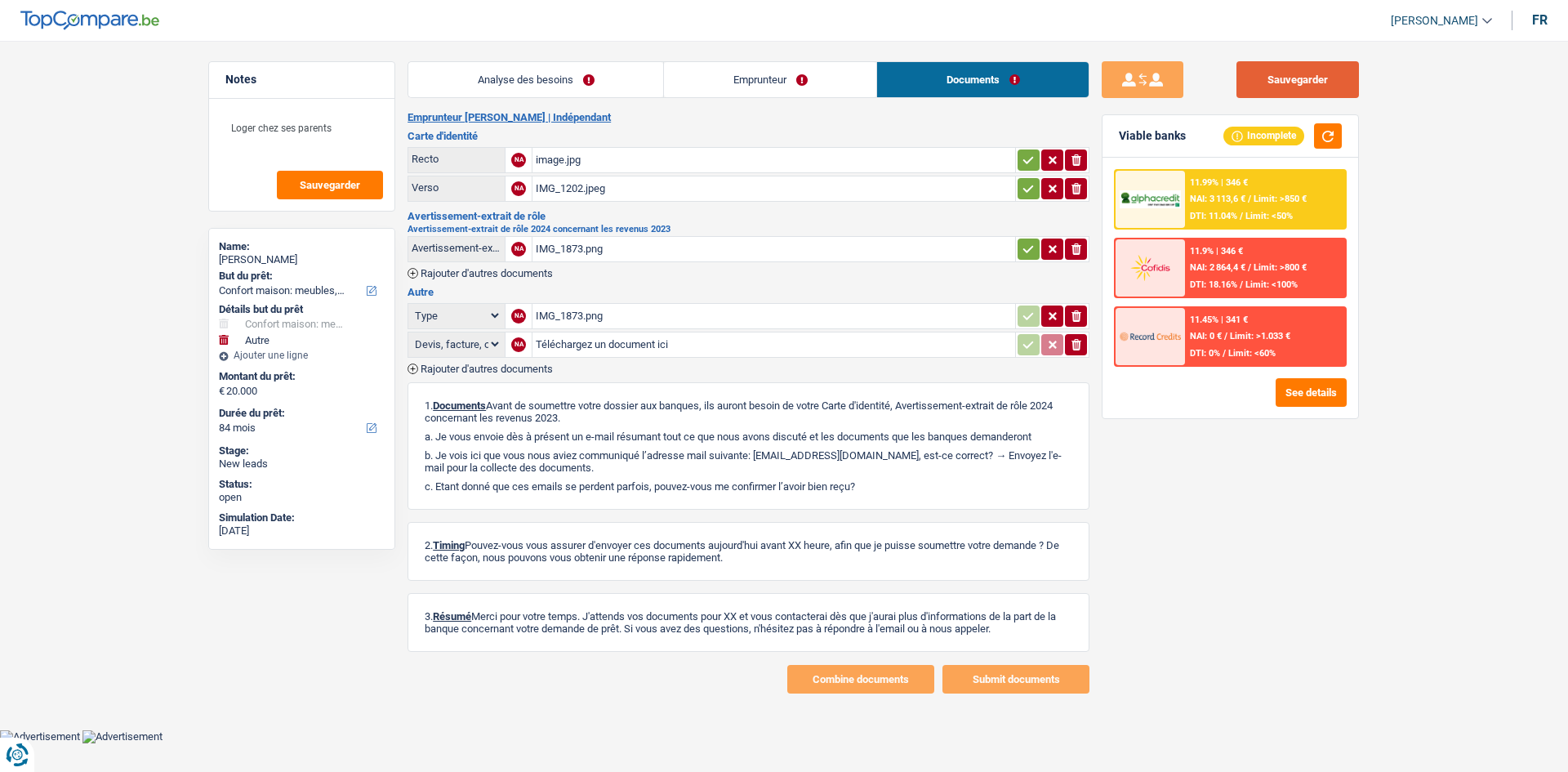 drag, startPoint x: 1271, startPoint y: 84, endPoint x: 1245, endPoint y: 83, distance: 26.01922 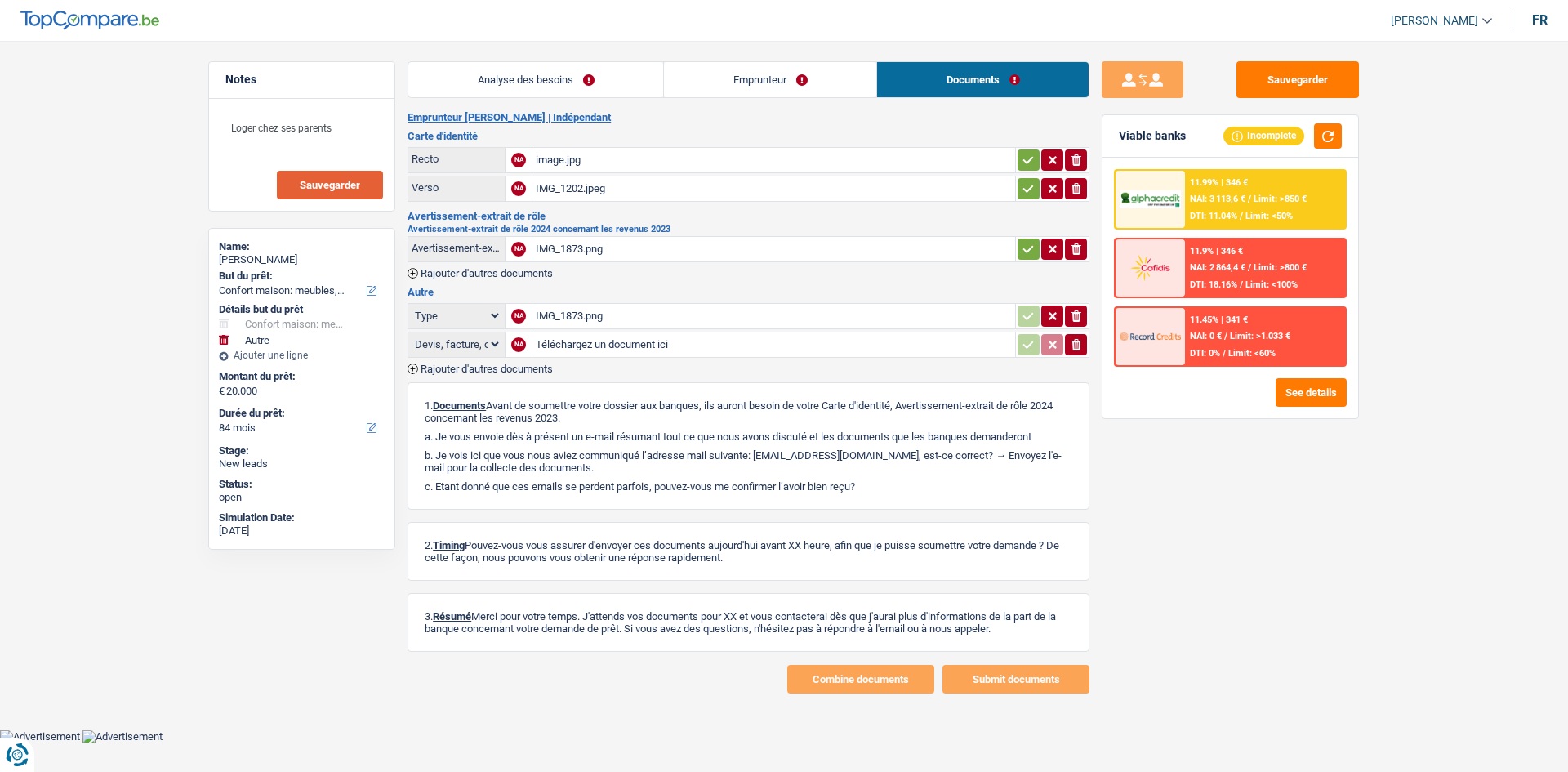drag, startPoint x: 366, startPoint y: 176, endPoint x: 819, endPoint y: 310, distance: 472.403 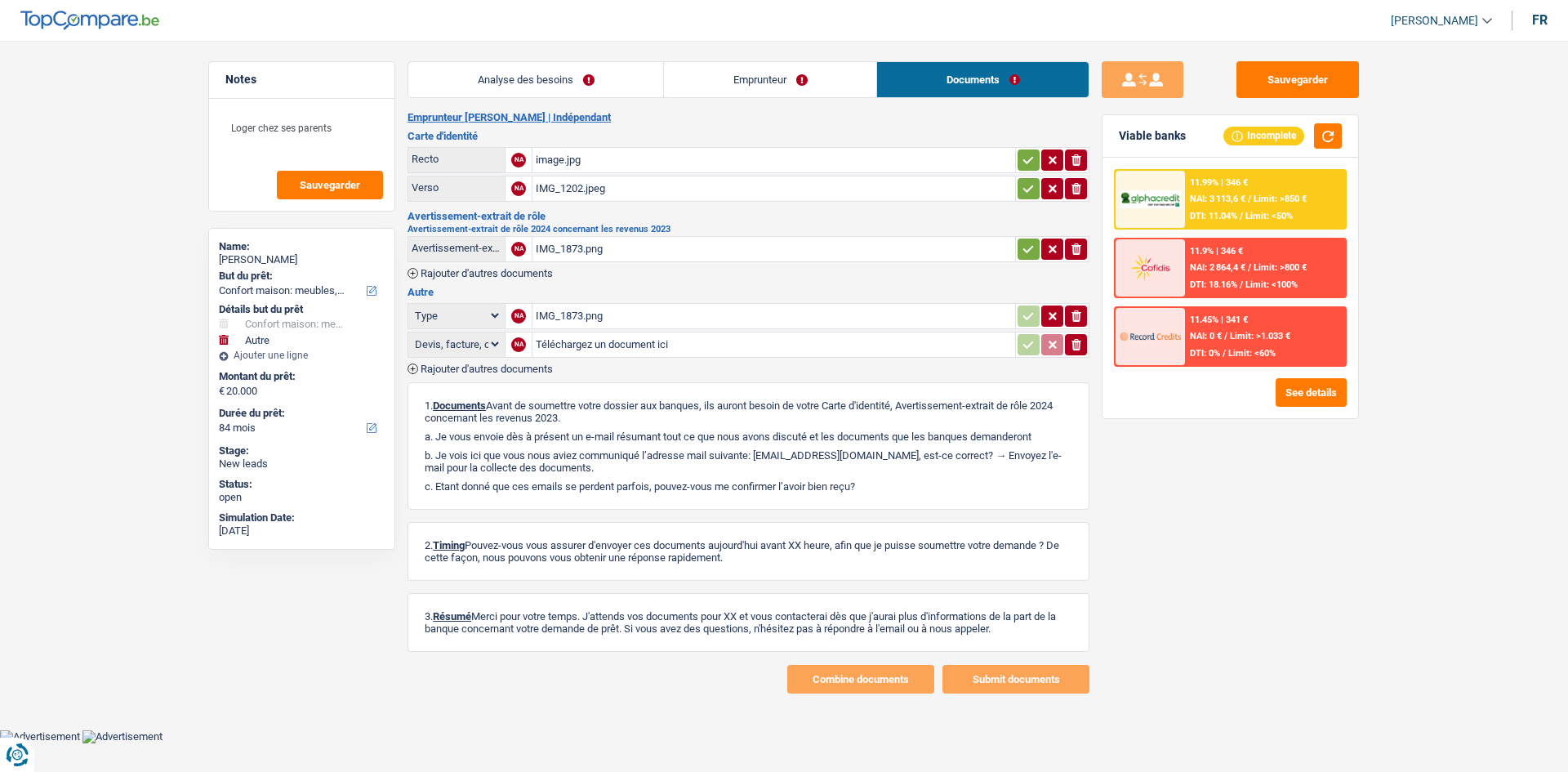 click on "Notes
Loger chez ses parents
Sauvegarder
Name:   Stefan valentin Stoica   But du prêt: Confort maison: meubles, textile, peinture, électroménager, outillage non-professionnel Hifi, multimédia, gsm, ordinateur Aménagement: frais d'installation, déménagement Evénement familial: naissance, mariage, divorce, communion, décès Frais médicaux Frais d'études Frais permis de conduire Loisirs: voyage, sport, musique Rafraîchissement: petits travaux maison et jardin Frais judiciaires Réparation voiture Prêt rénovation (non disponible pour les non-propriétaires) Prêt énergie (non disponible pour les non-propriétaires) Prêt voiture Taxes, impôts non professionnels Rénovation bien à l'étranger Dettes familiales Assurance Autre
Sélectionner une option
Détails but du prêt
Confort maison: meubles, textile, peinture, électroménager, outillage non-professionnel Autre" at bounding box center [784, 377] 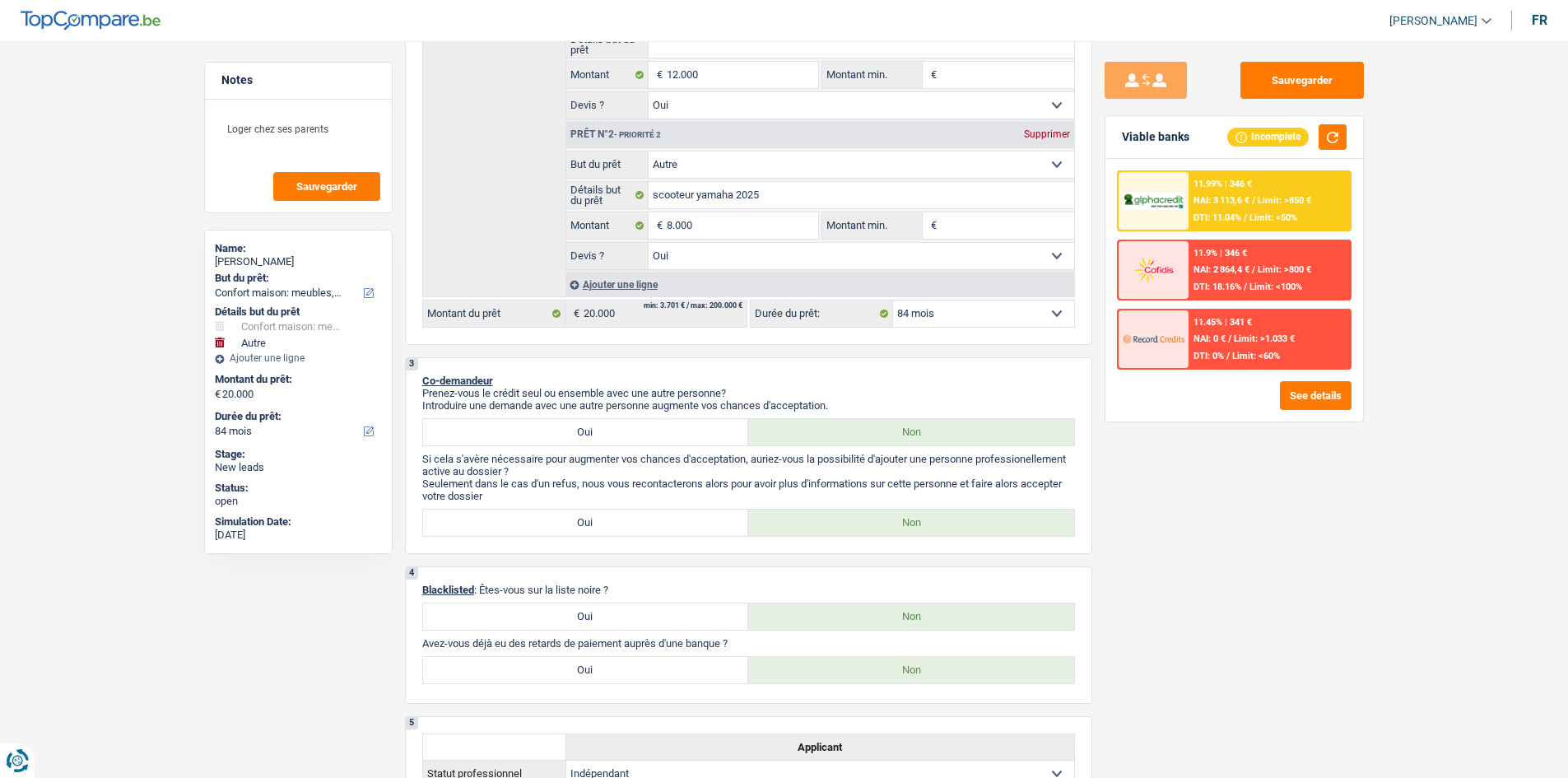 scroll, scrollTop: 412, scrollLeft: 0, axis: vertical 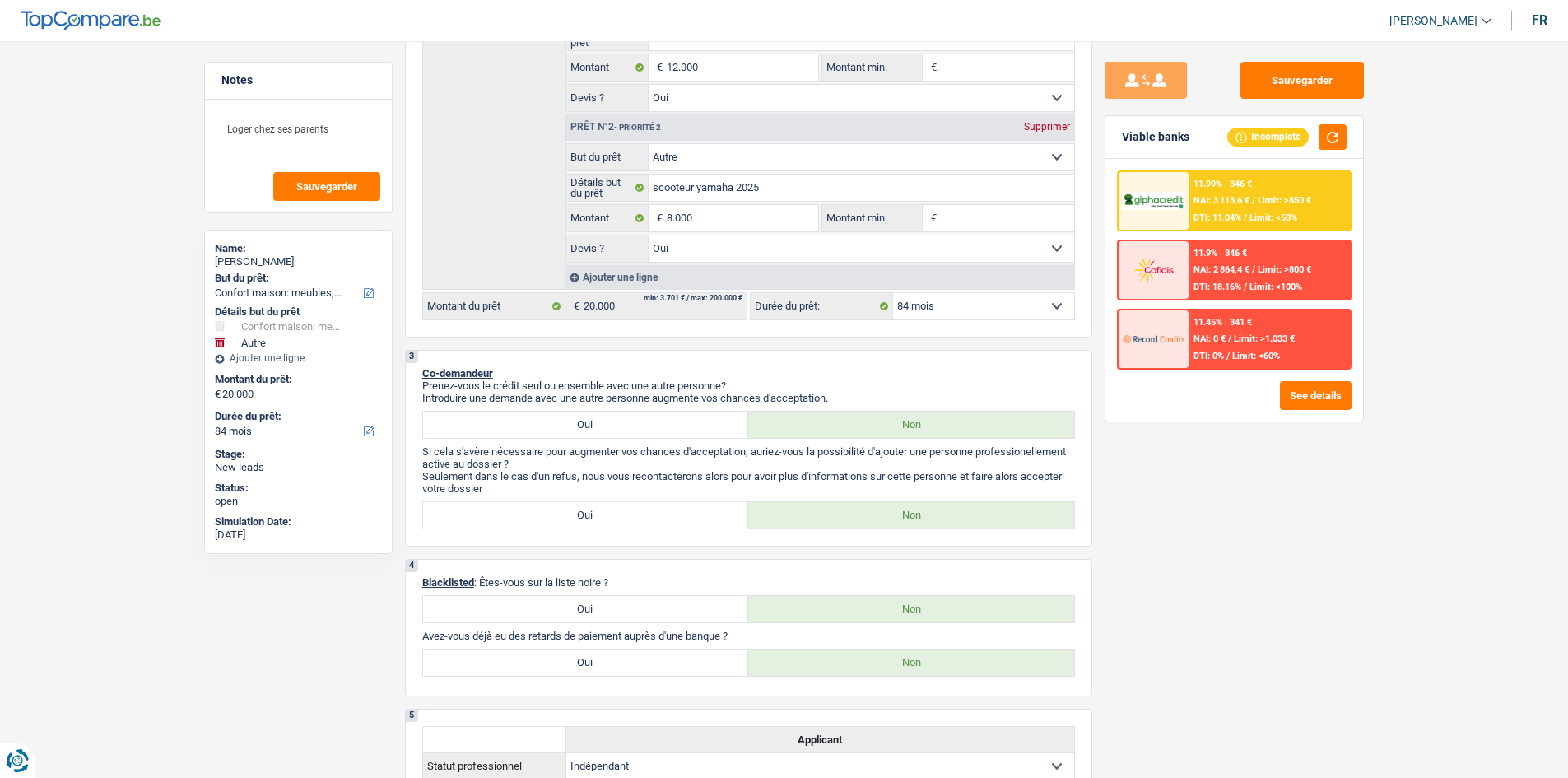 click on "11.99% | 346 €
NAI: 3 113,6 €
/
Limit: >850 €
DTI: 11.04%
/
Limit: <50%" at bounding box center [1268, 201] 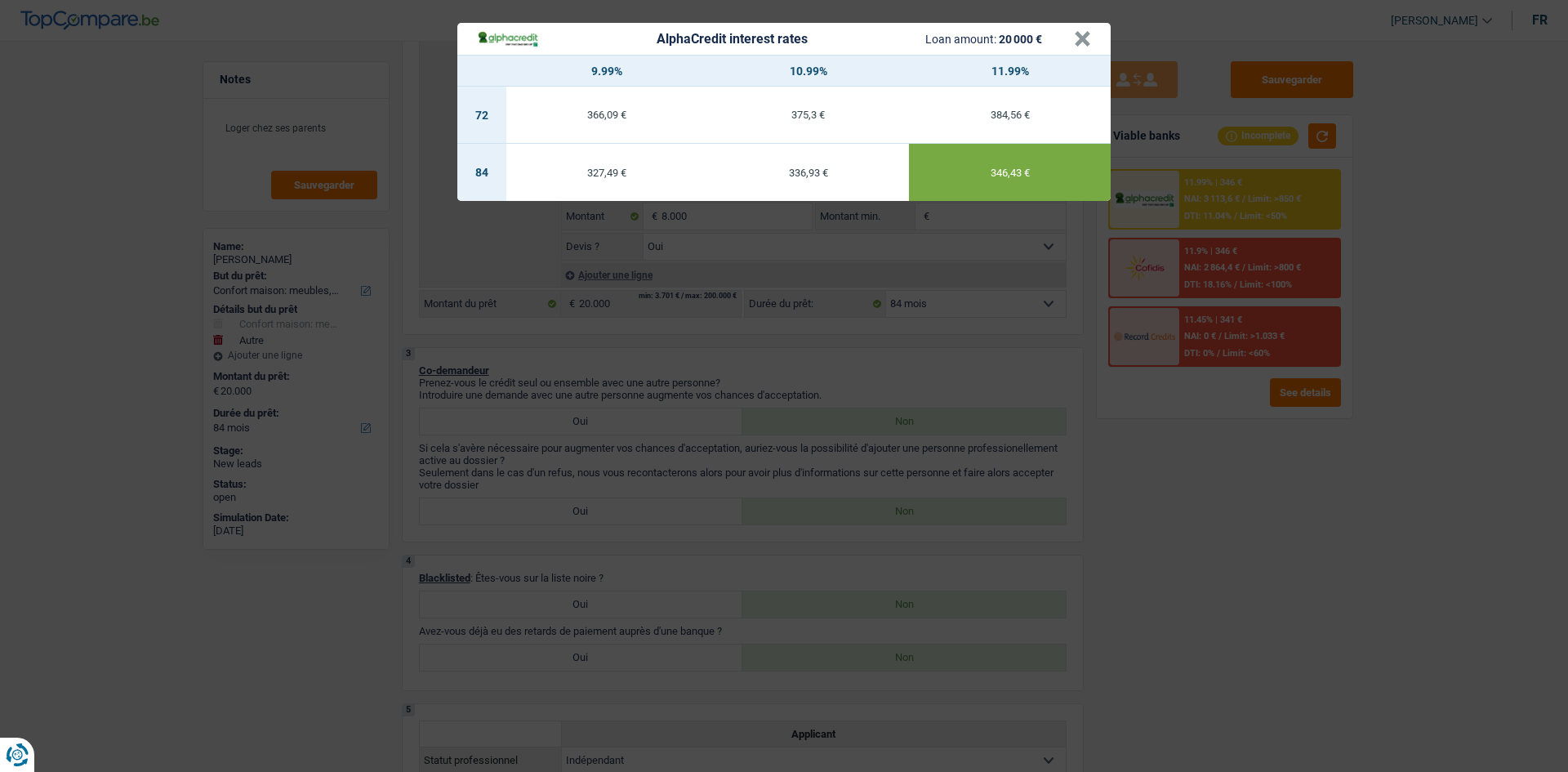 drag, startPoint x: 1152, startPoint y: 430, endPoint x: 1129, endPoint y: 417, distance: 26.41969 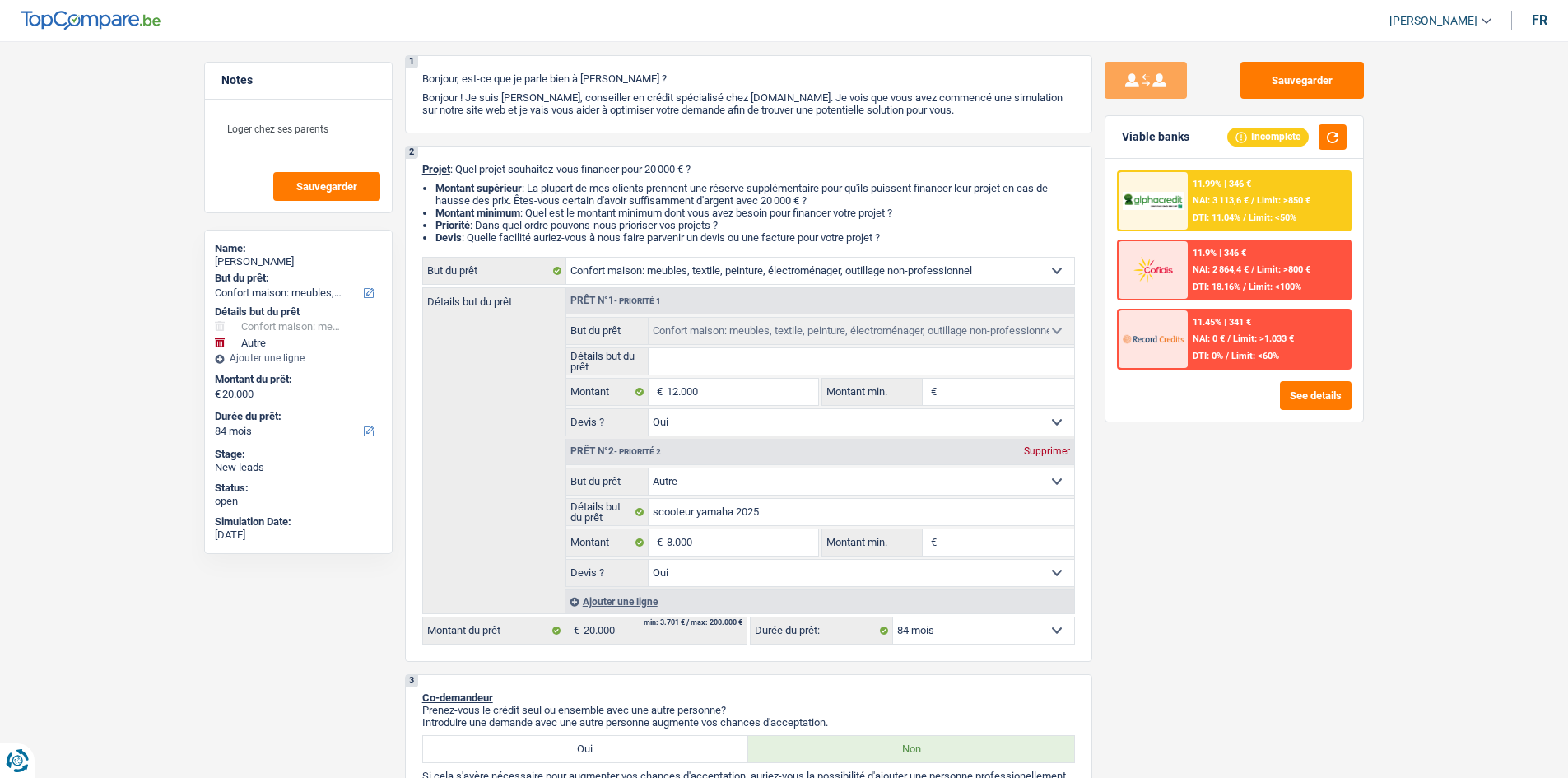 scroll, scrollTop: 82, scrollLeft: 0, axis: vertical 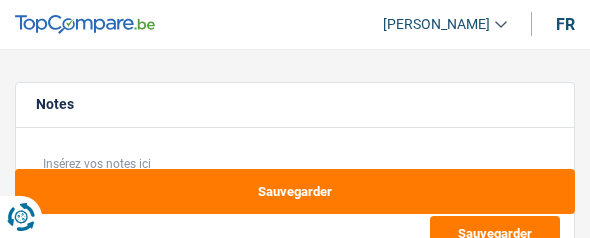 select on "privateEmployee" 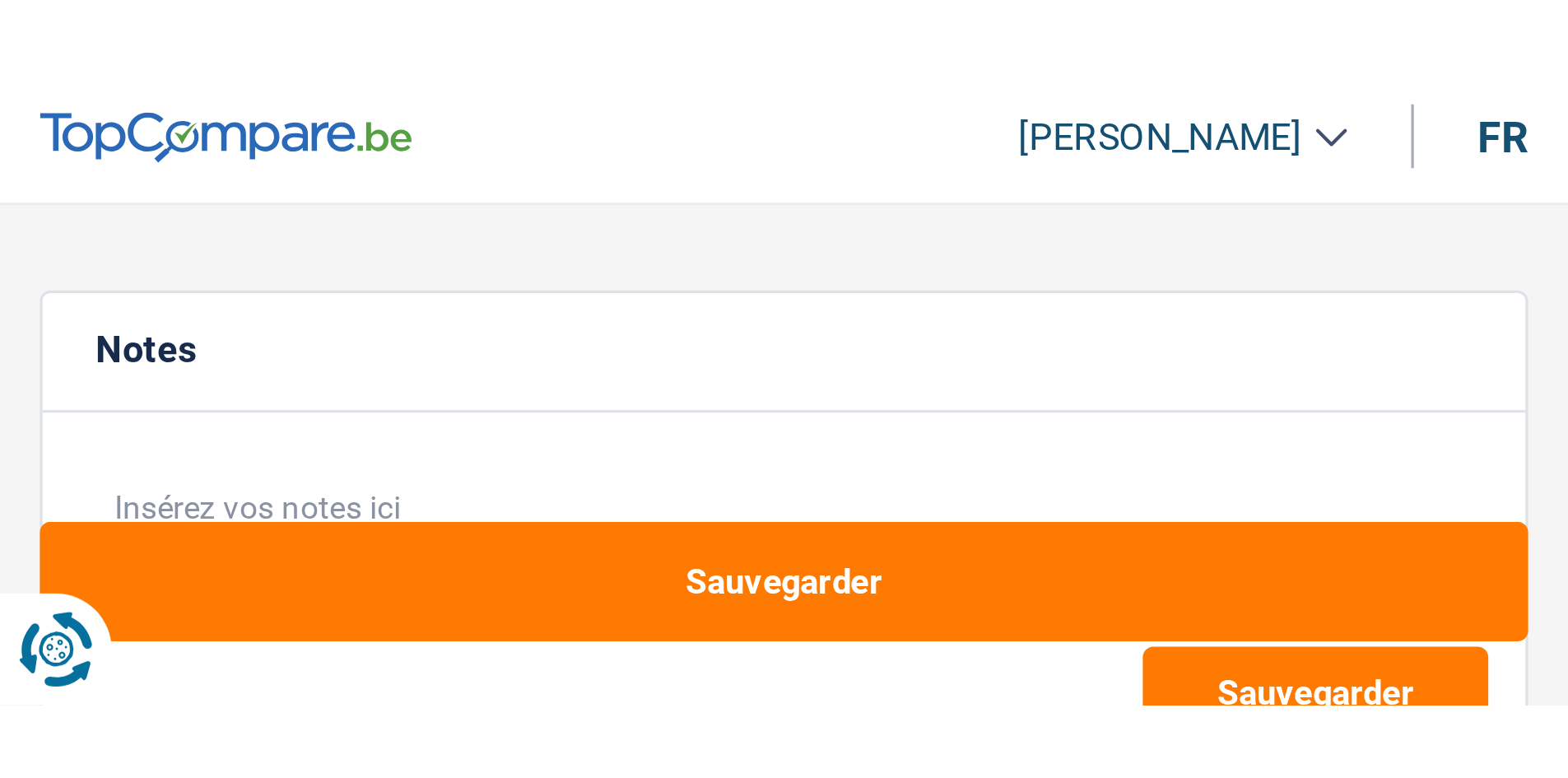 scroll, scrollTop: 0, scrollLeft: 0, axis: both 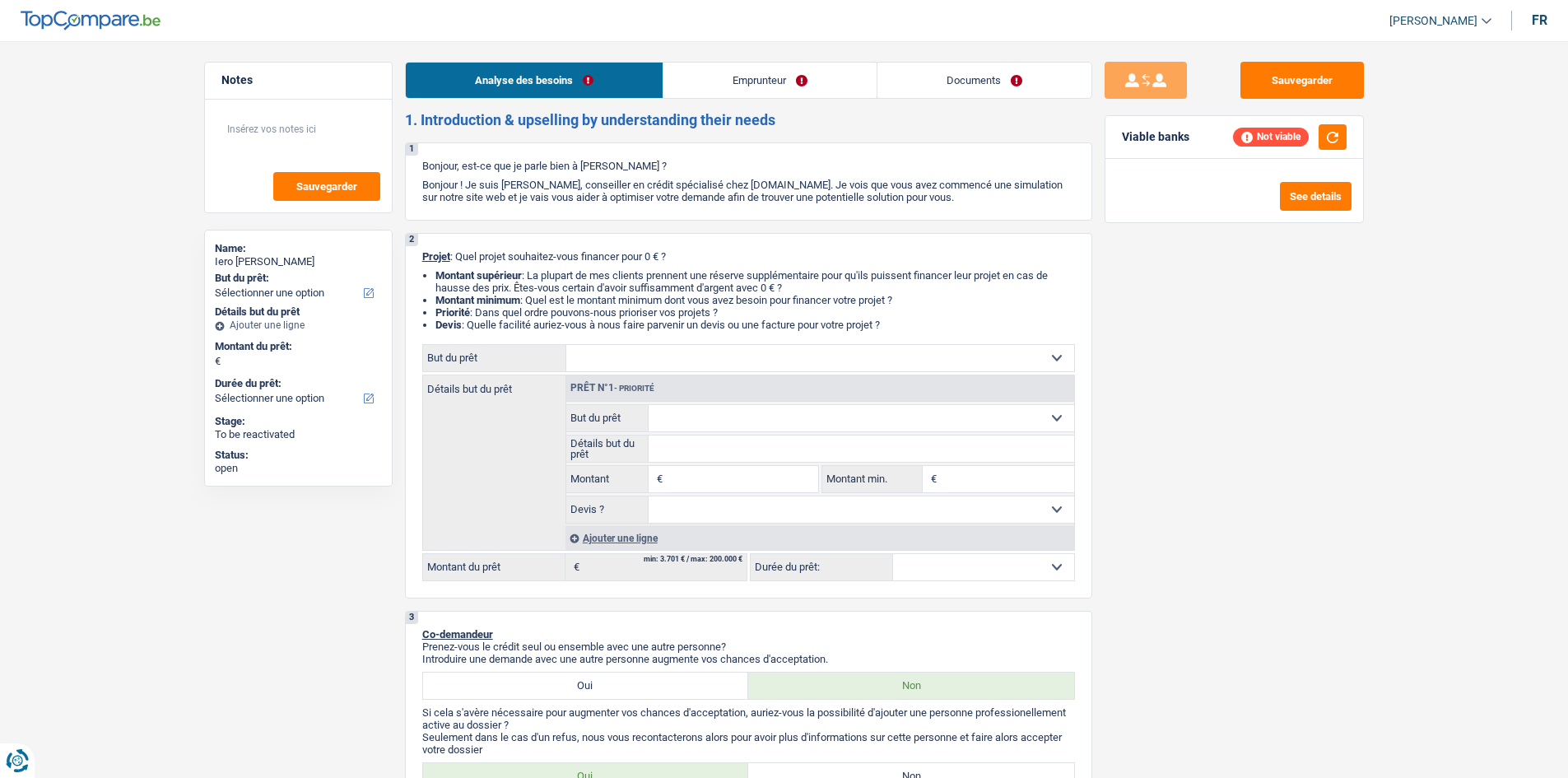 click on "Emprunteur" at bounding box center [770, 80] 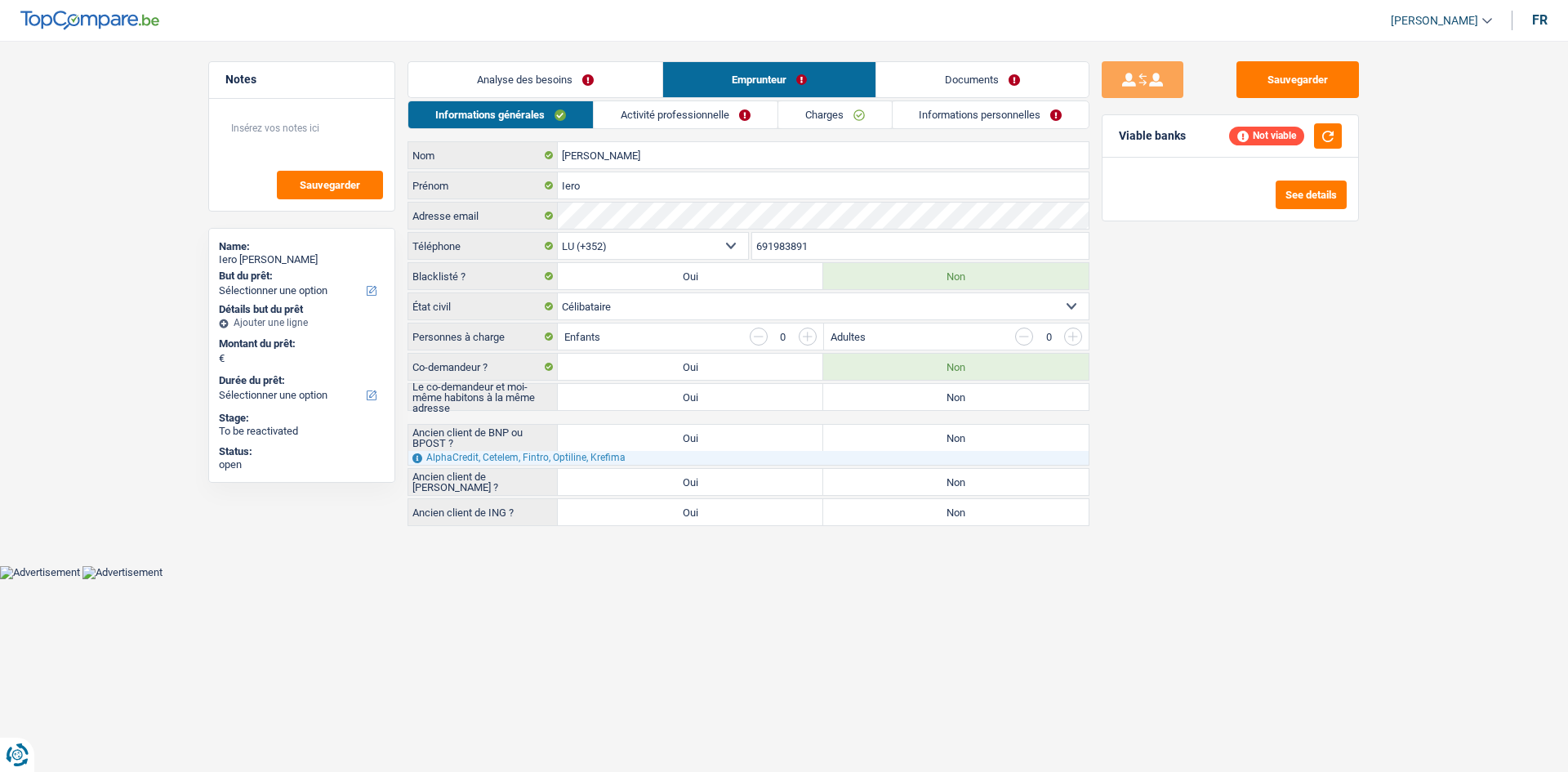 click on "Non" at bounding box center (956, 397) 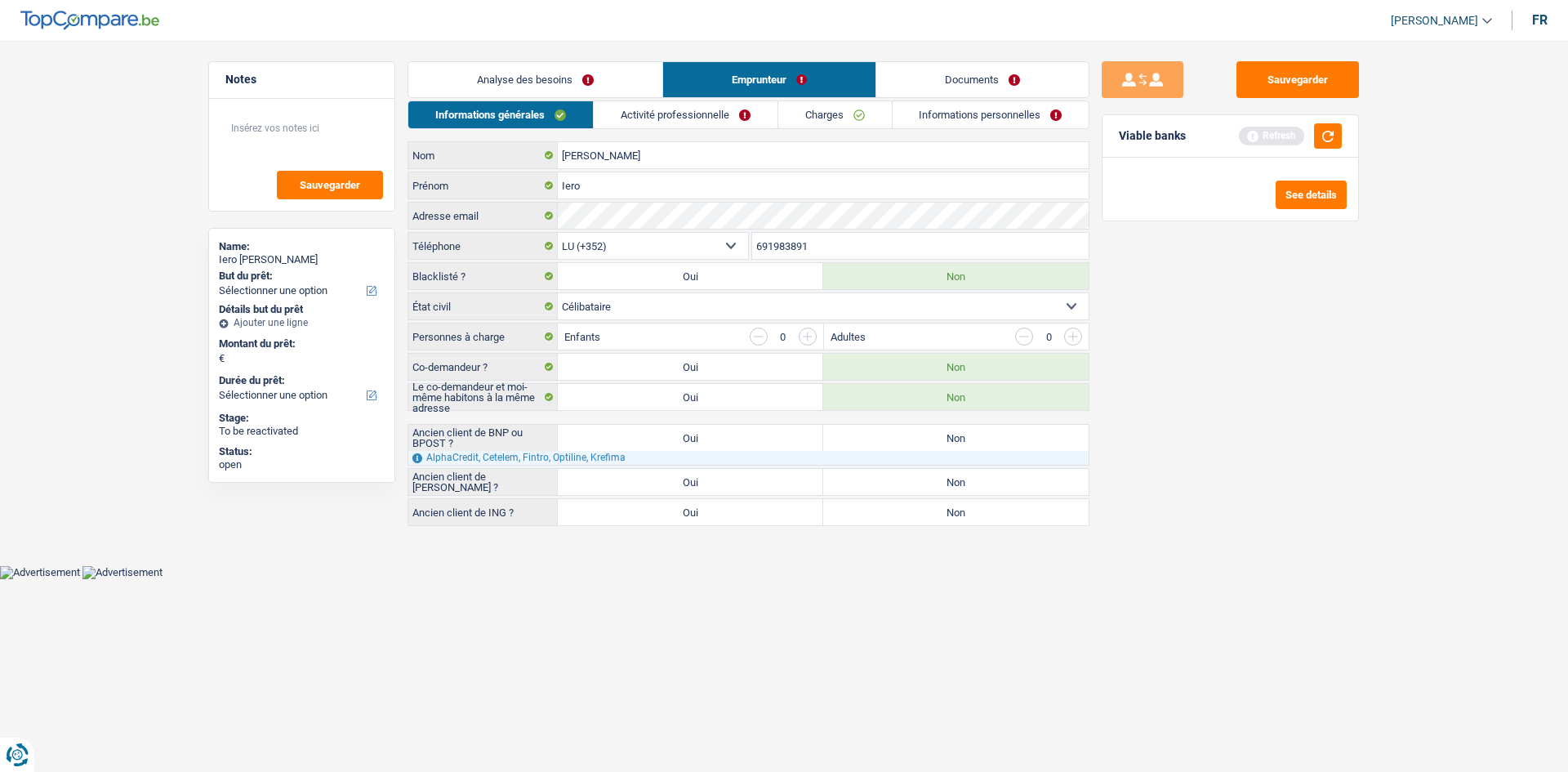 drag, startPoint x: 584, startPoint y: 90, endPoint x: 1098, endPoint y: 343, distance: 572.8918 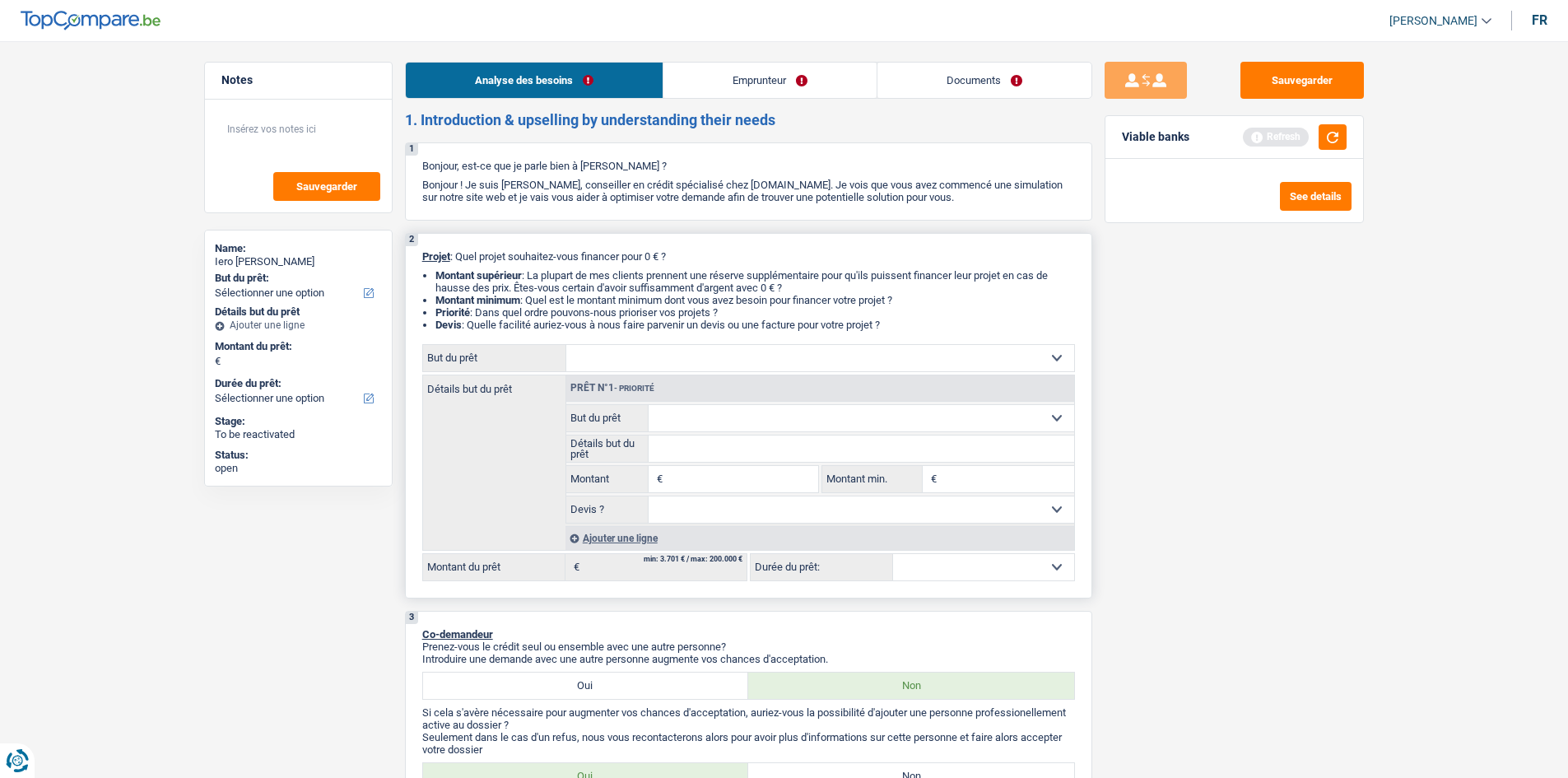 click on "2   Projet  : Quel projet souhaitez-vous financer pour 0 € ?
Montant supérieur : La plupart de mes clients prennent une réserve supplémentaire pour qu'ils puissent financer leur projet en cas de hausse des prix. Êtes-vous certain d'avoir suffisamment d'argent avec 0 € ?   Montant minimum : Quel est le montant minimum dont vous avez besoin pour financer votre projet ?   Priorité : Dans quel ordre pouvons-nous prioriser vos projets ?   Devis   : Quelle facilité auriez-vous à nous faire parvenir un devis ou une facture pour votre projet ?
Confort maison: meubles, textile, peinture, électroménager, outillage non-professionnel Hifi, multimédia, gsm, ordinateur Aménagement: frais d'installation, déménagement Evénement familial: naissance, mariage, divorce, communion, décès Frais médicaux Frais d'études Frais permis de conduire Loisirs: voyage, sport, musique Rafraîchissement: petits travaux maison et jardin Frais judiciaires Réparation voiture Prêt voiture" at bounding box center [748, 416] 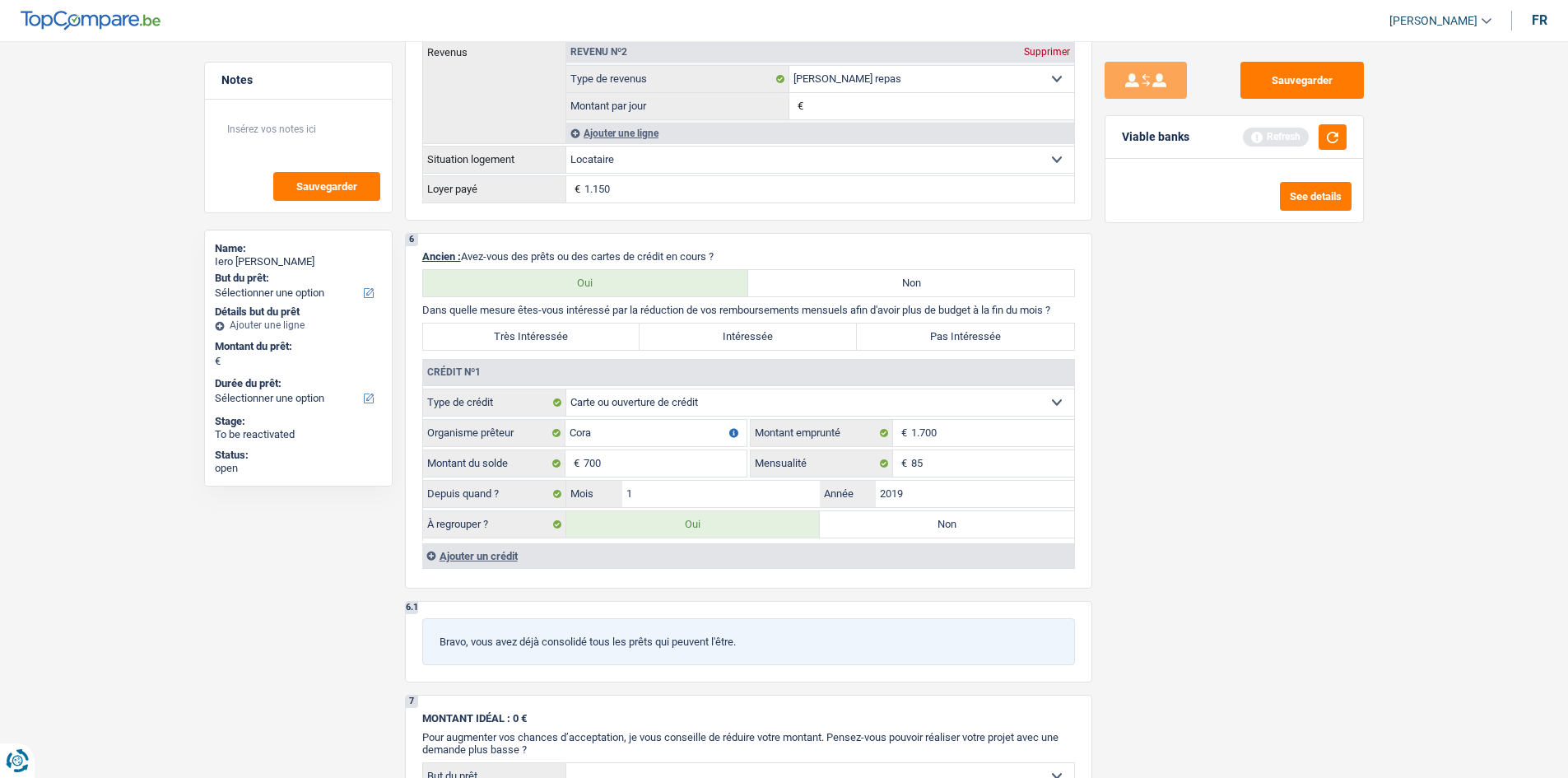 scroll, scrollTop: 1153, scrollLeft: 0, axis: vertical 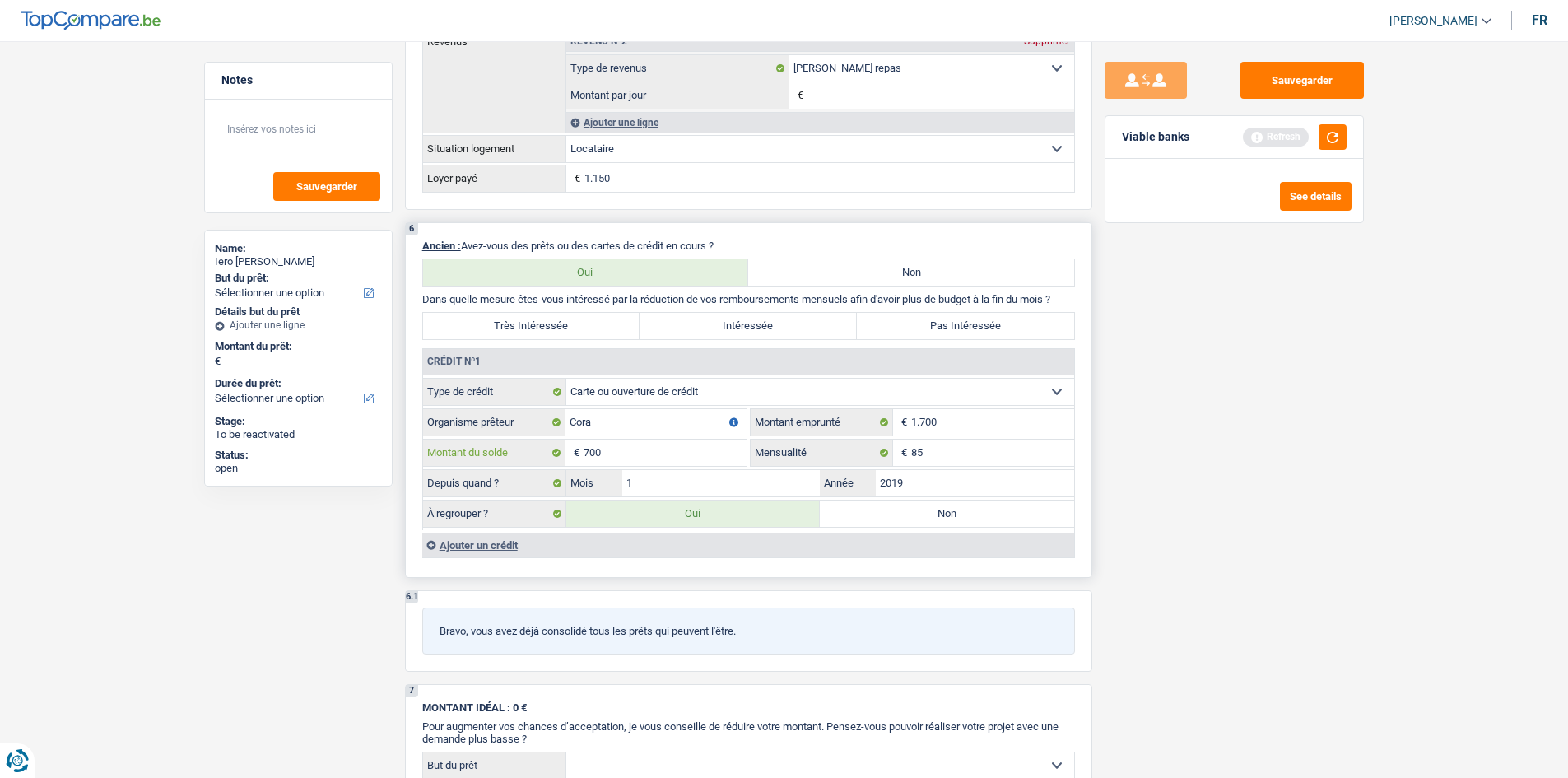 click on "700" at bounding box center (665, 453) 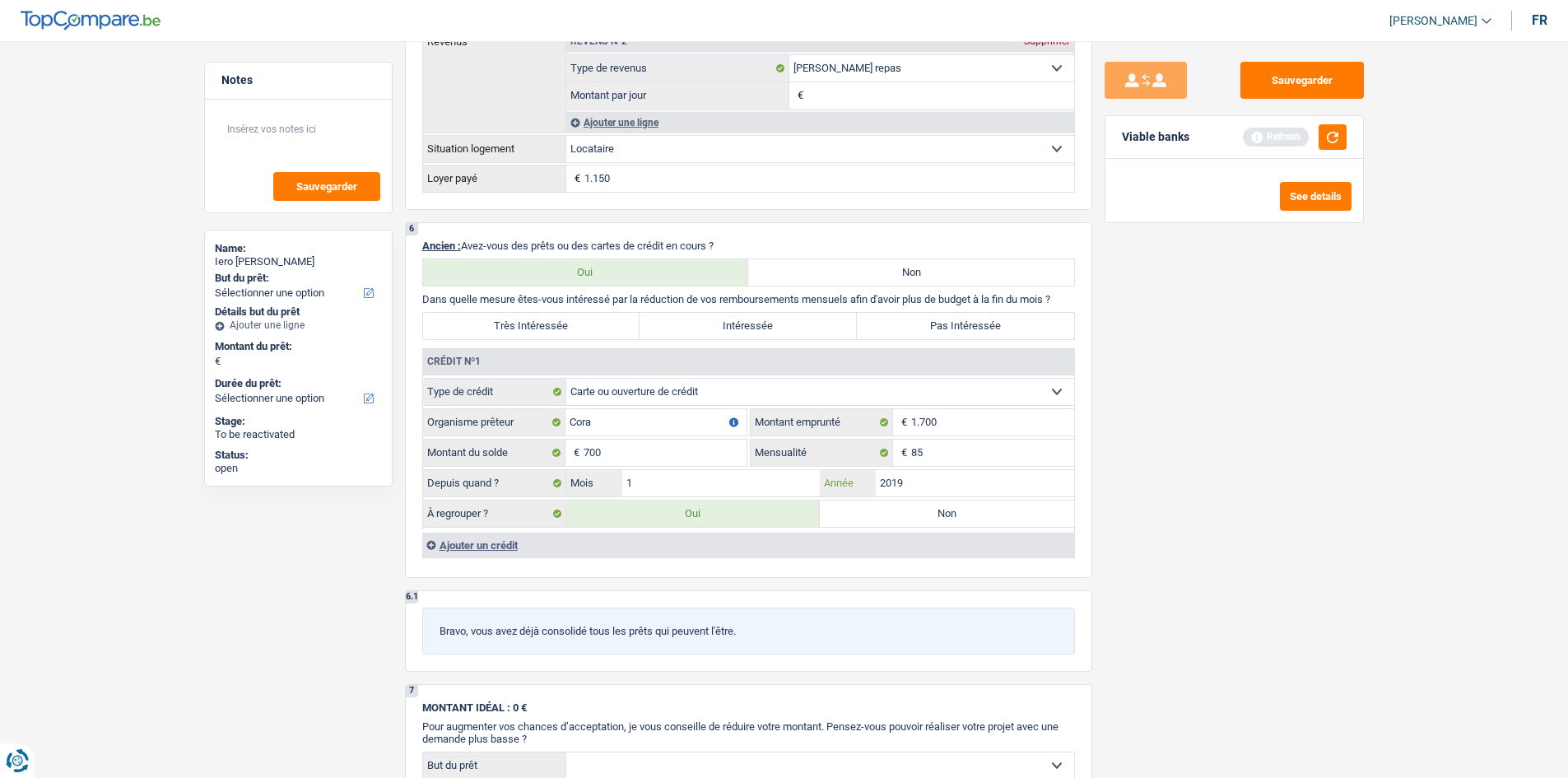 drag, startPoint x: 1032, startPoint y: 480, endPoint x: 1100, endPoint y: 502, distance: 71.47027 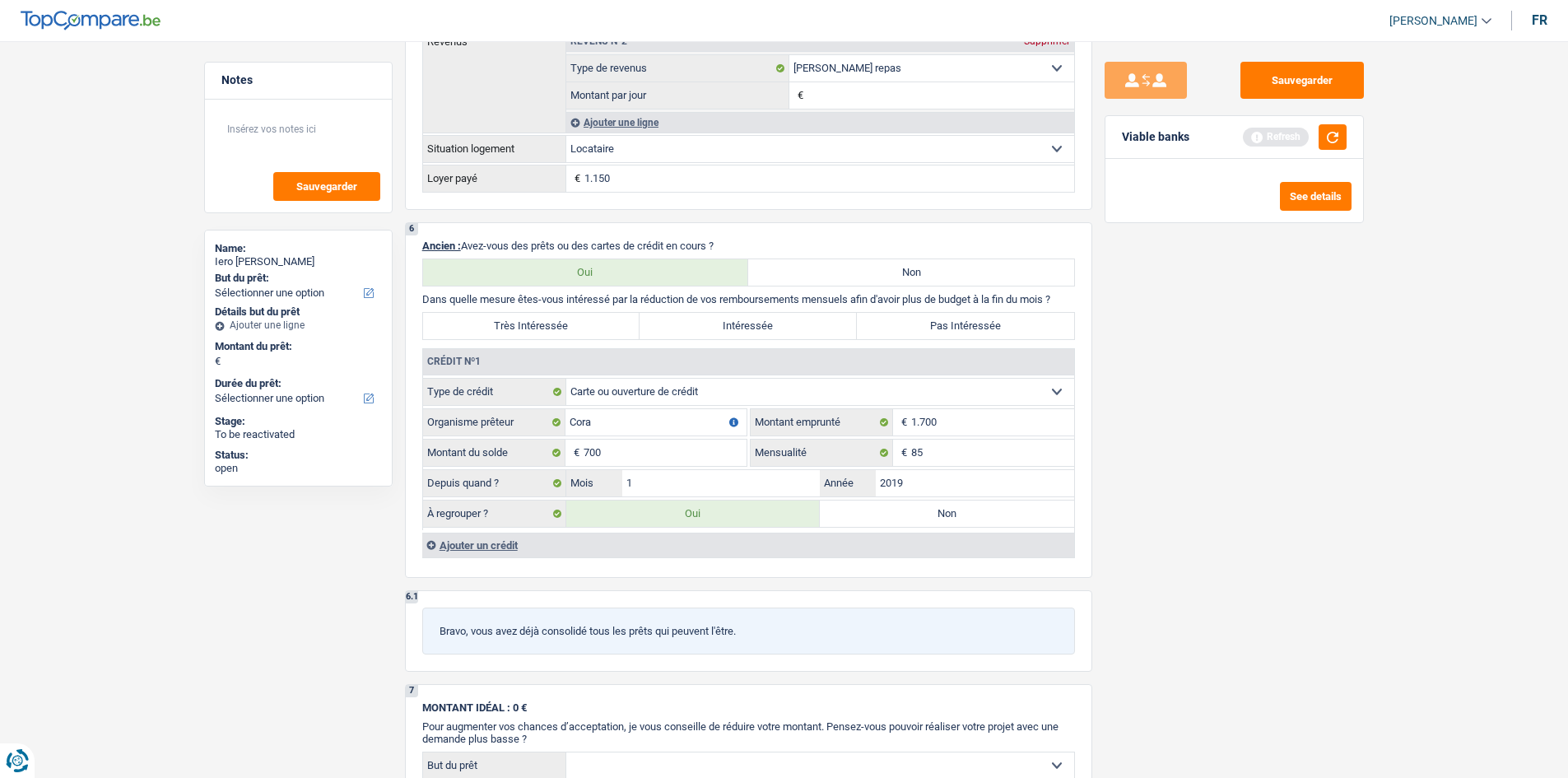 click on "Sauvegarder
Viable banks
Refresh
See details" at bounding box center [1234, 404] 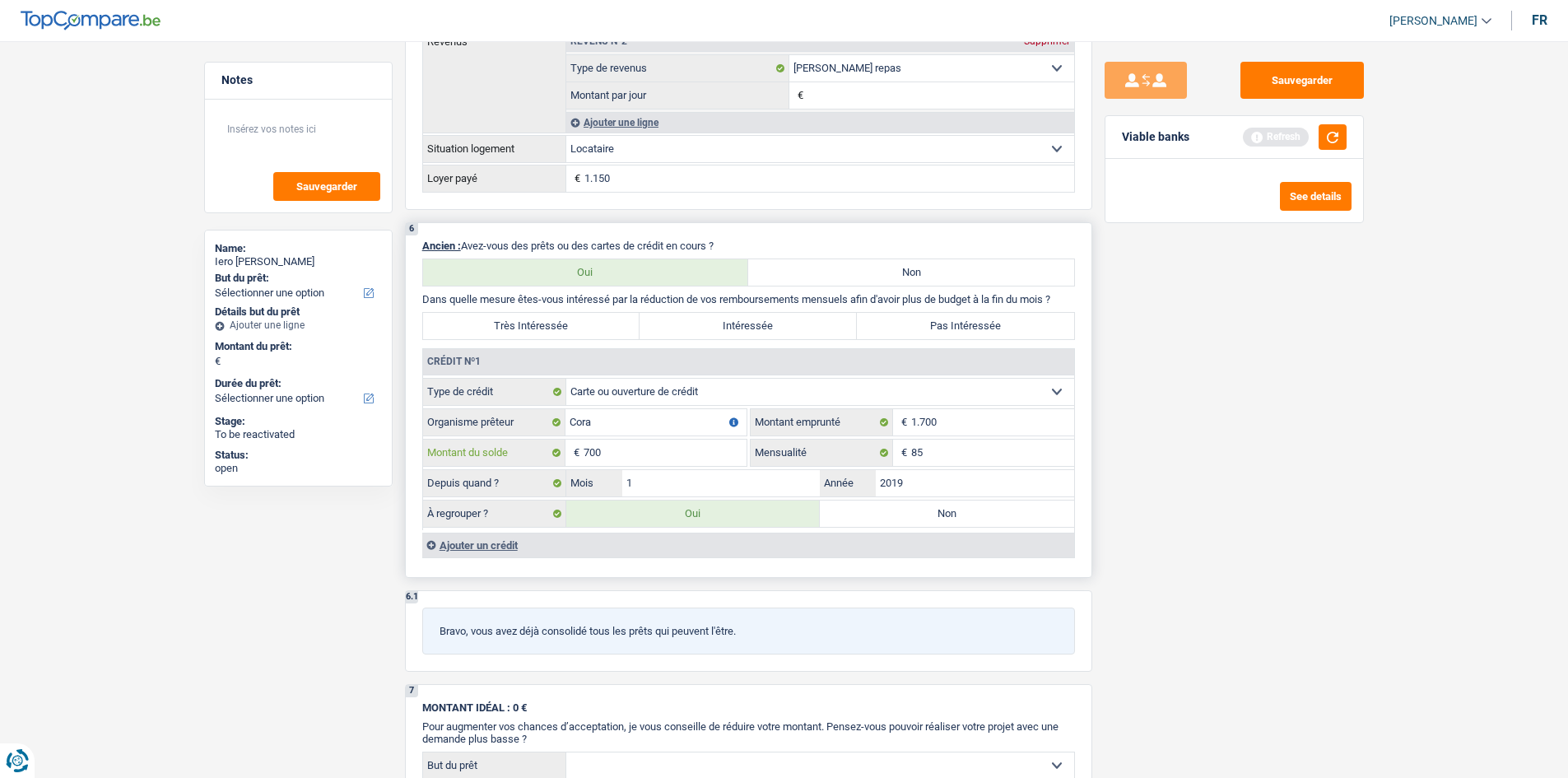drag, startPoint x: 714, startPoint y: 445, endPoint x: 729, endPoint y: 437, distance: 17 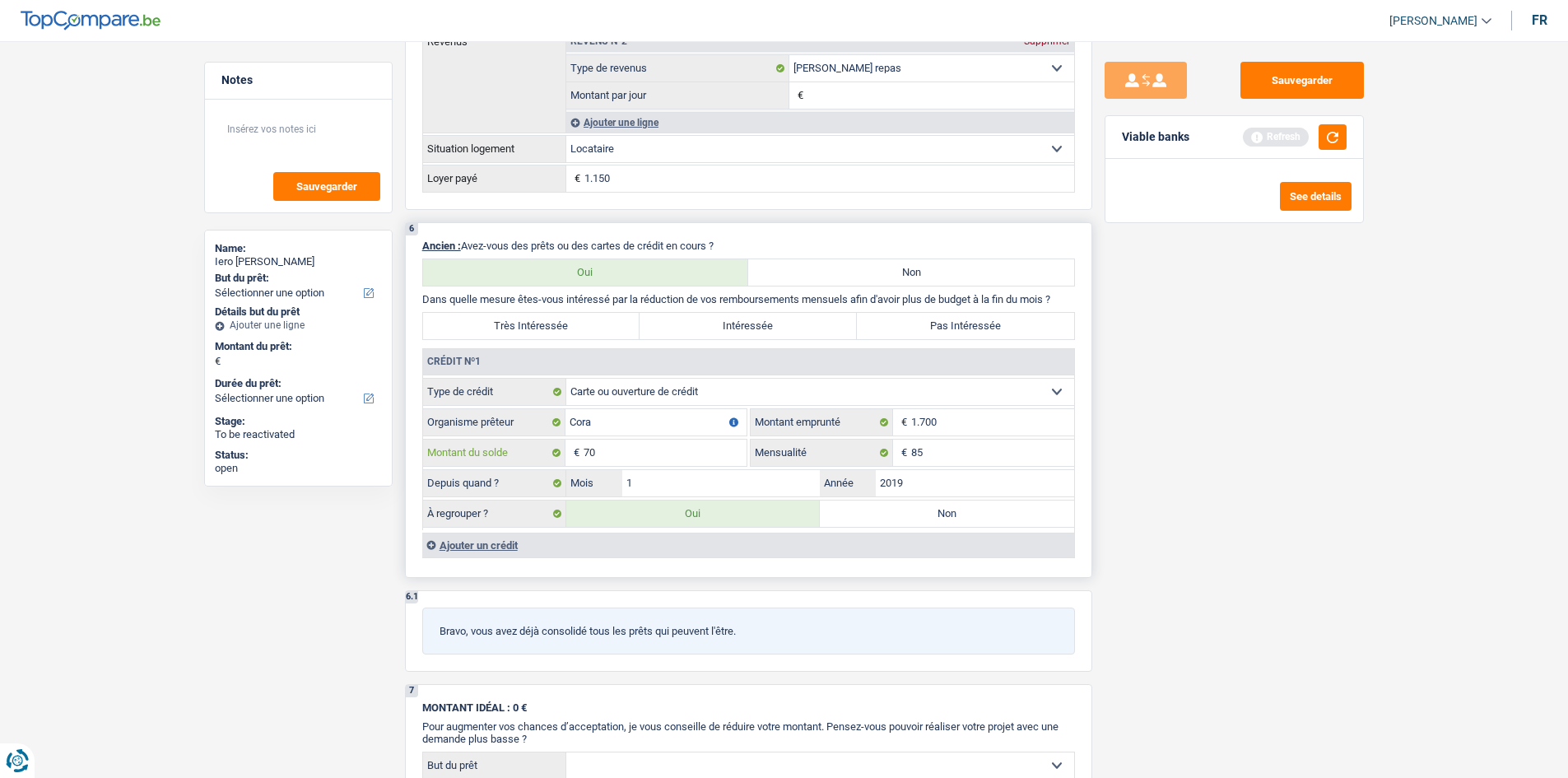 type on "7" 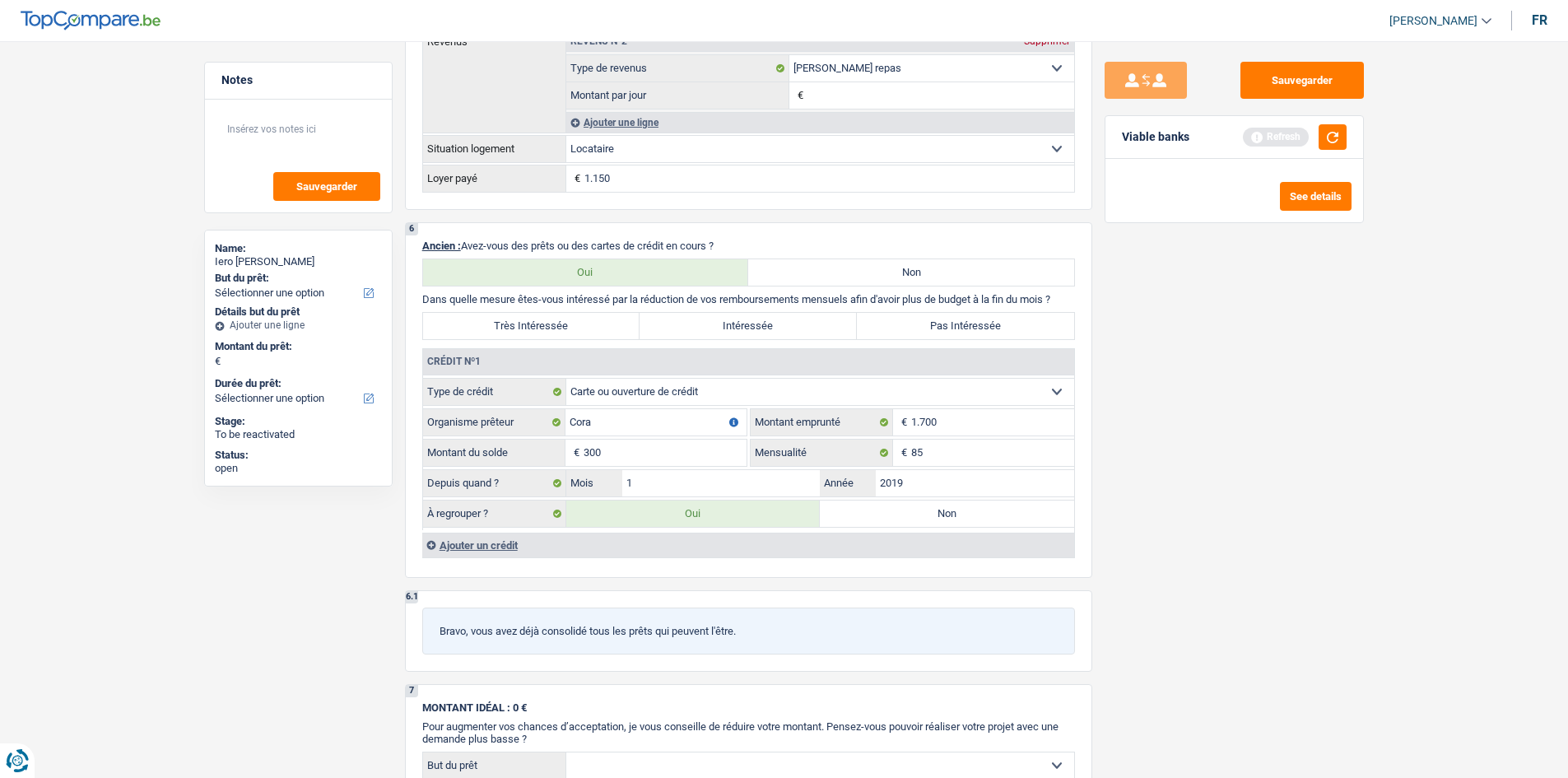 type on "300" 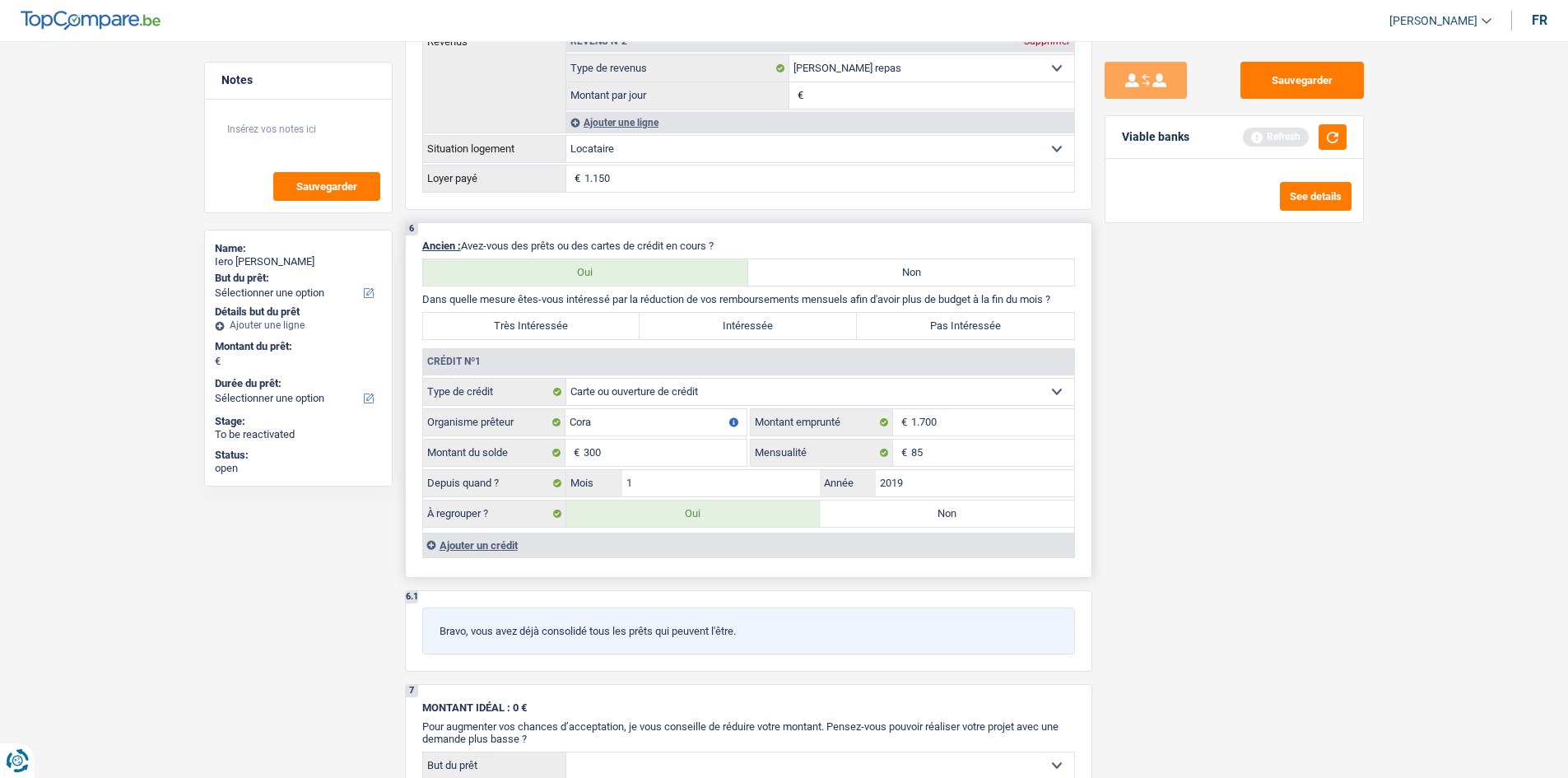 click on "Pas Intéressée" at bounding box center [965, 326] 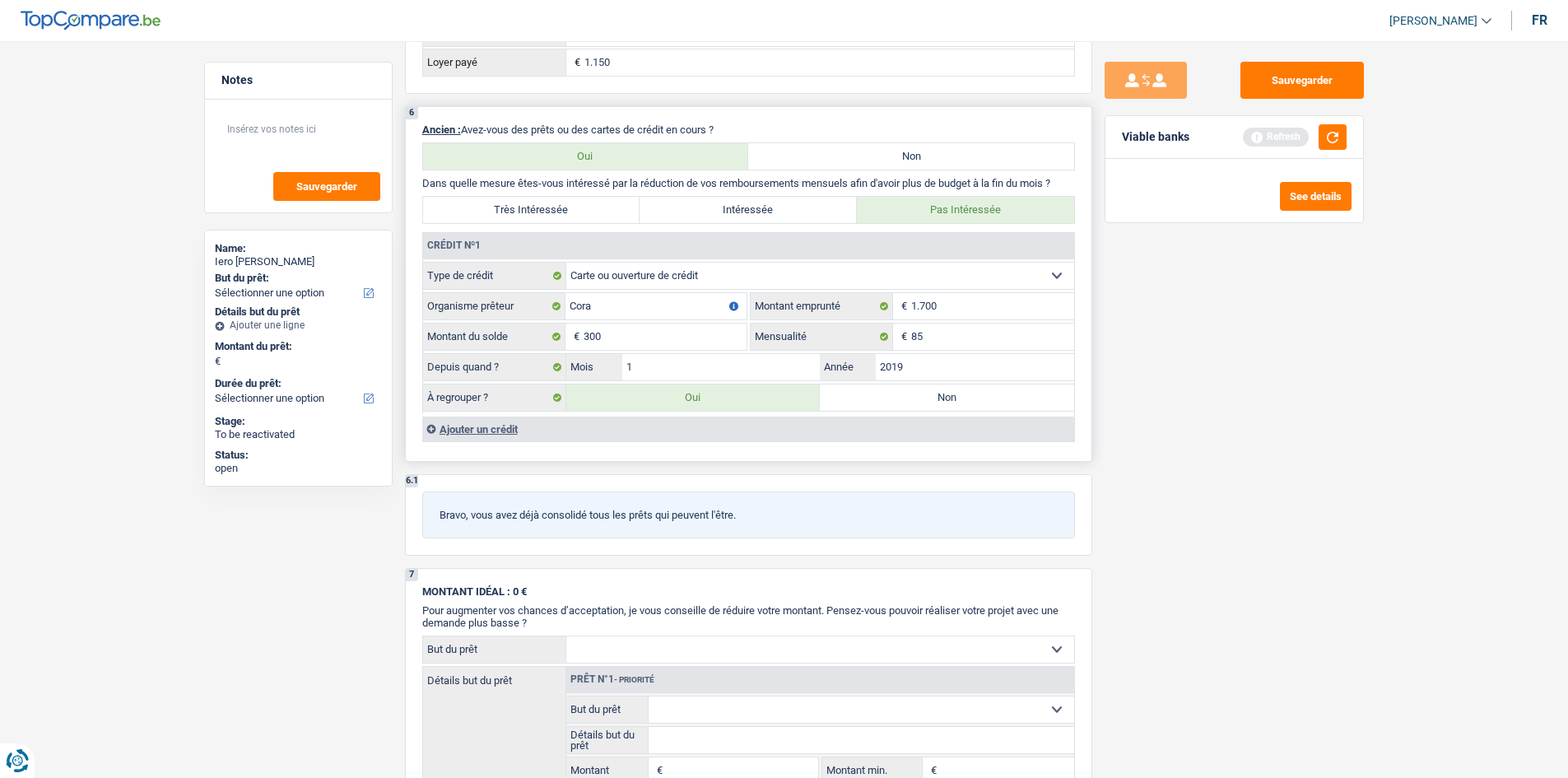 scroll, scrollTop: 1235, scrollLeft: 0, axis: vertical 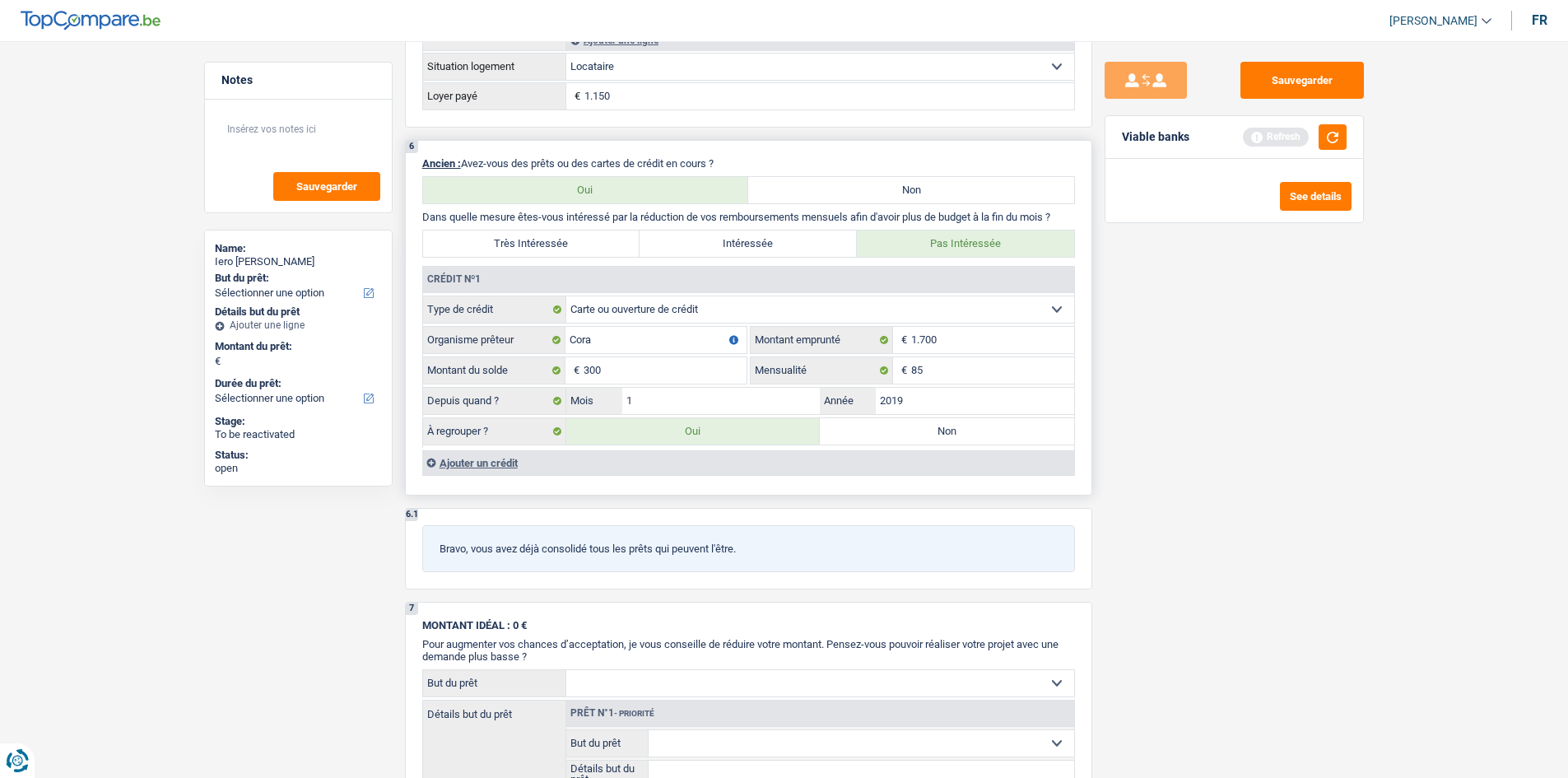 click on "Depuis quand ? 1
Mois
/   2019
Année" at bounding box center [748, 401] 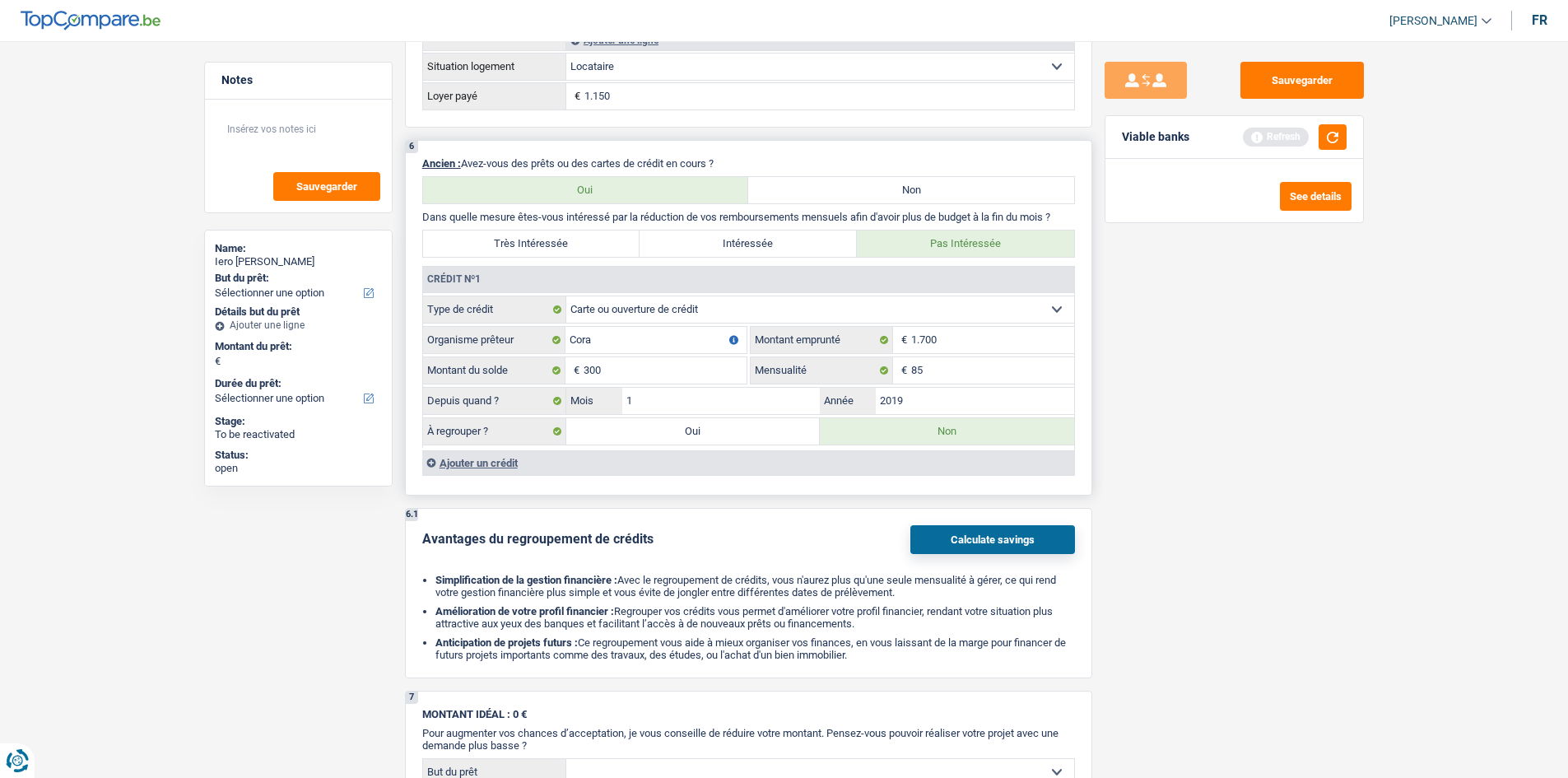 click on "Oui" at bounding box center [693, 431] 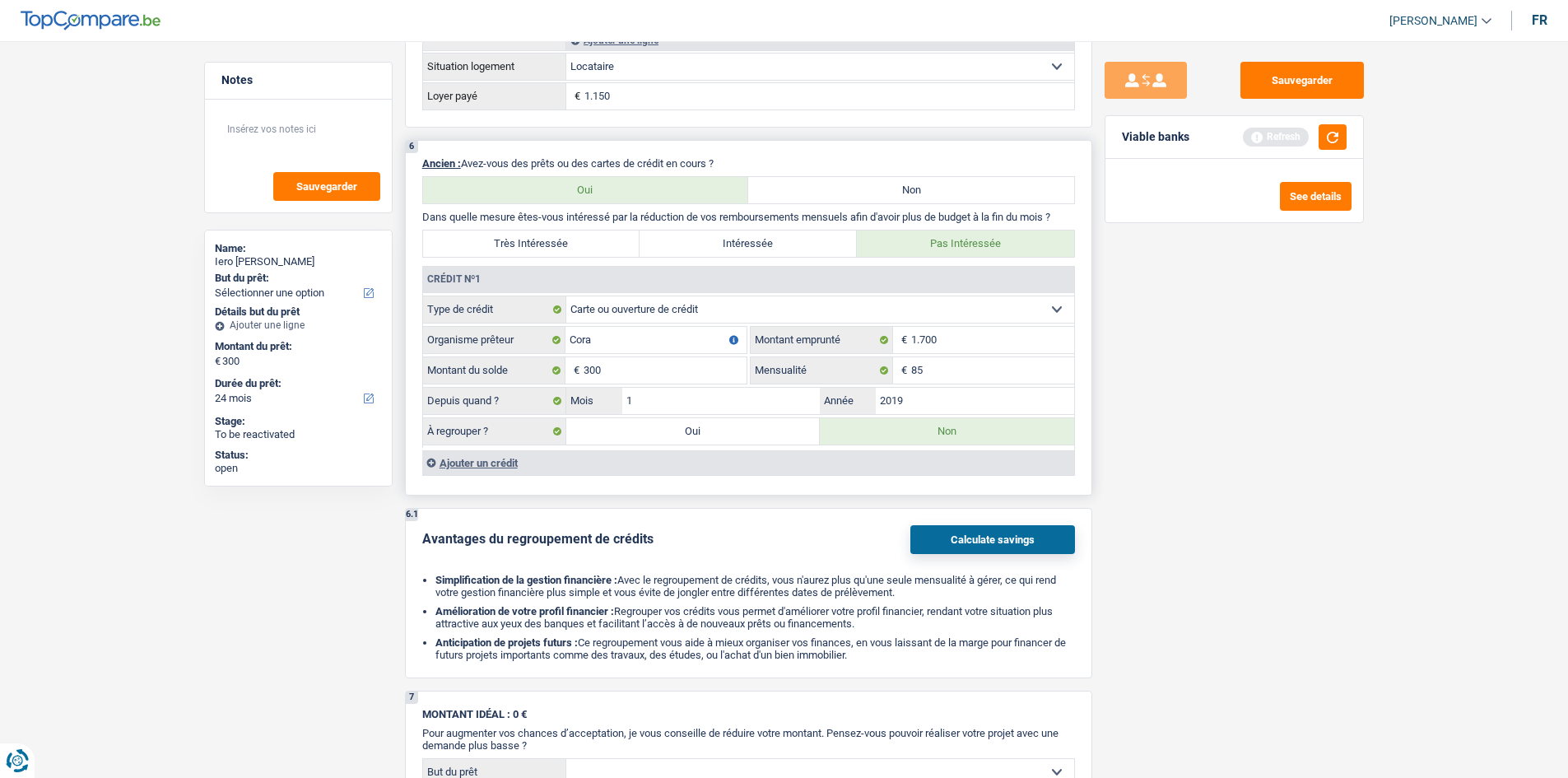 radio on "false" 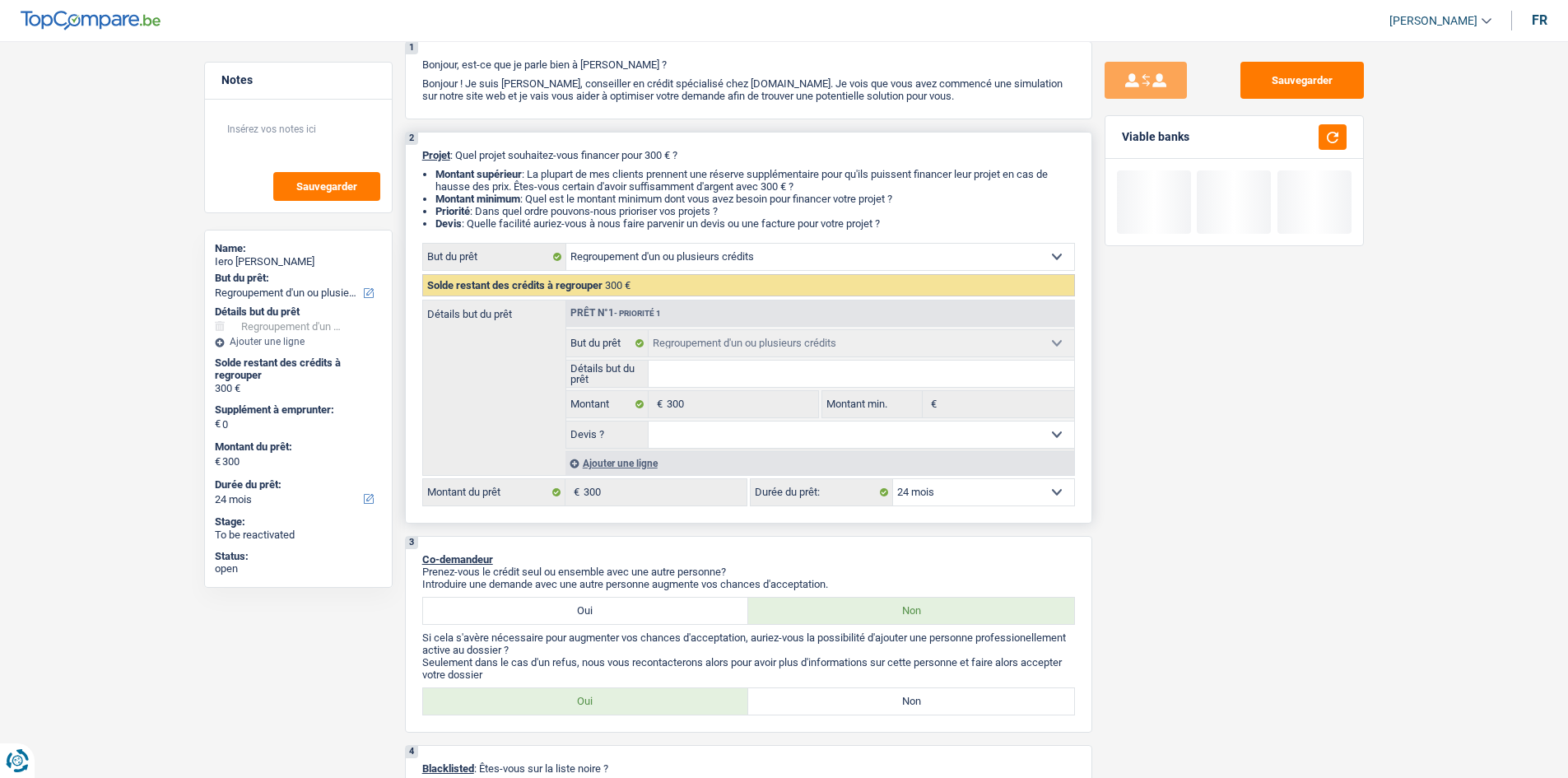 scroll, scrollTop: 82, scrollLeft: 0, axis: vertical 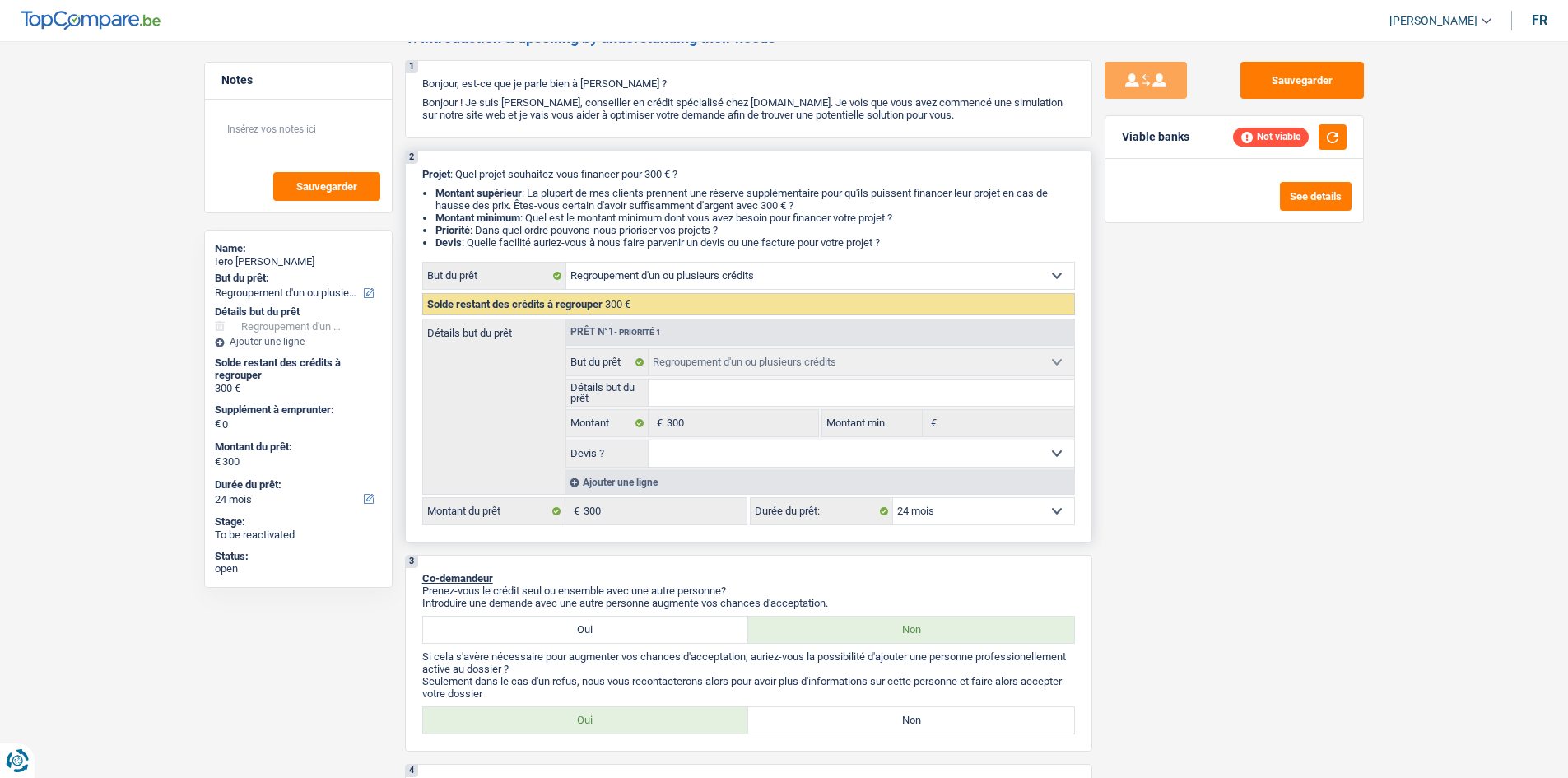 click on "Ajouter une ligne" at bounding box center (820, 482) 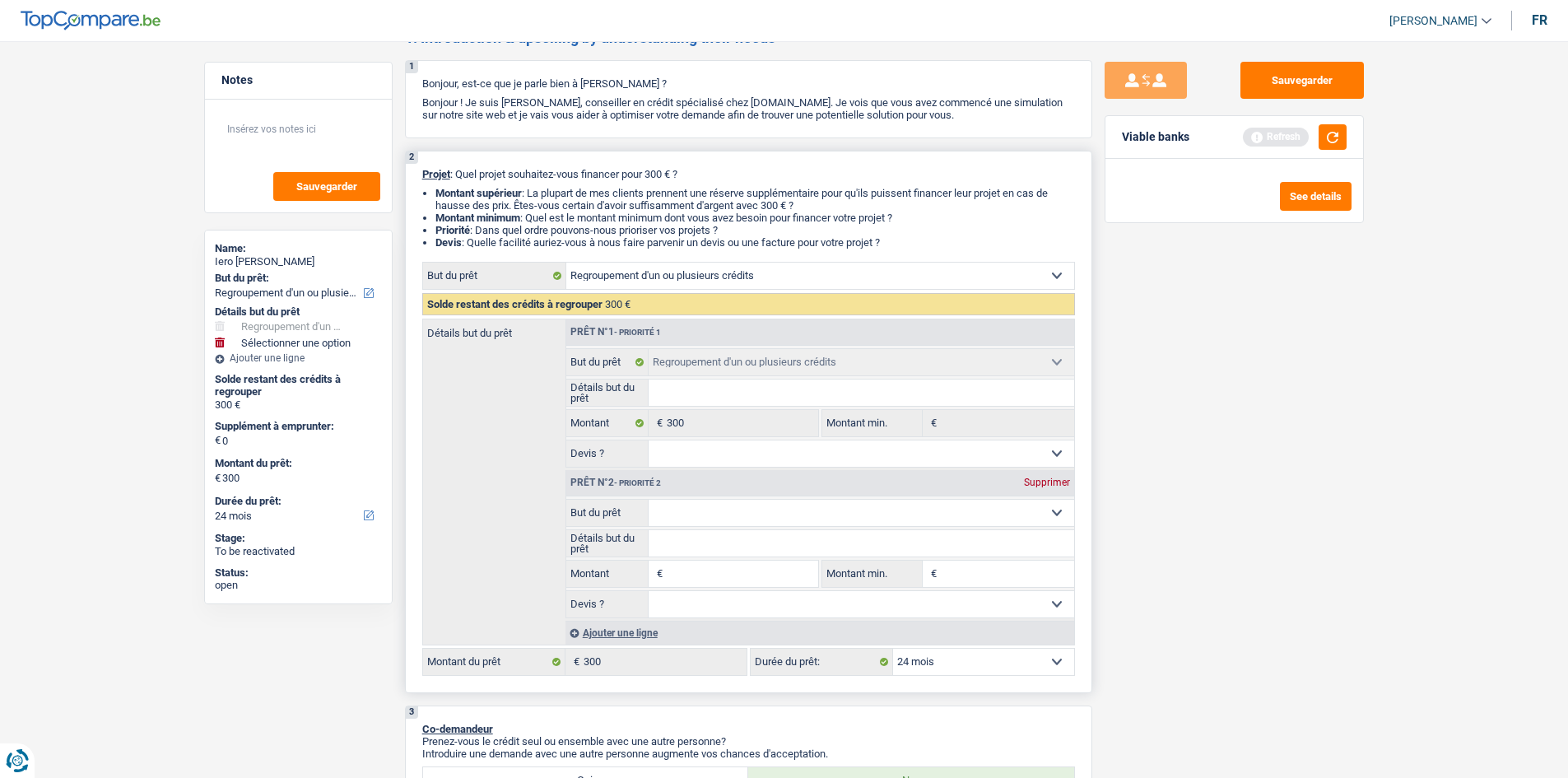 click on "Confort maison: meubles, textile, peinture, électroménager, outillage non-professionnel Hifi, multimédia, gsm, ordinateur Aménagement: frais d'installation, déménagement Evénement familial: naissance, mariage, divorce, communion, décès Frais médicaux Frais d'études Frais permis de conduire Regroupement d'un ou plusieurs crédits Loisirs: voyage, sport, musique Rafraîchissement: petits travaux maison et jardin Frais judiciaires Réparation voiture Prêt rénovation (non disponible pour les non-propriétaires) Prêt énergie (non disponible pour les non-propriétaires) Prêt voiture Taxes, impôts non professionnels Rénovation bien à l'étranger Dettes familiales Assurance Autre
Sélectionner une option" at bounding box center [861, 513] 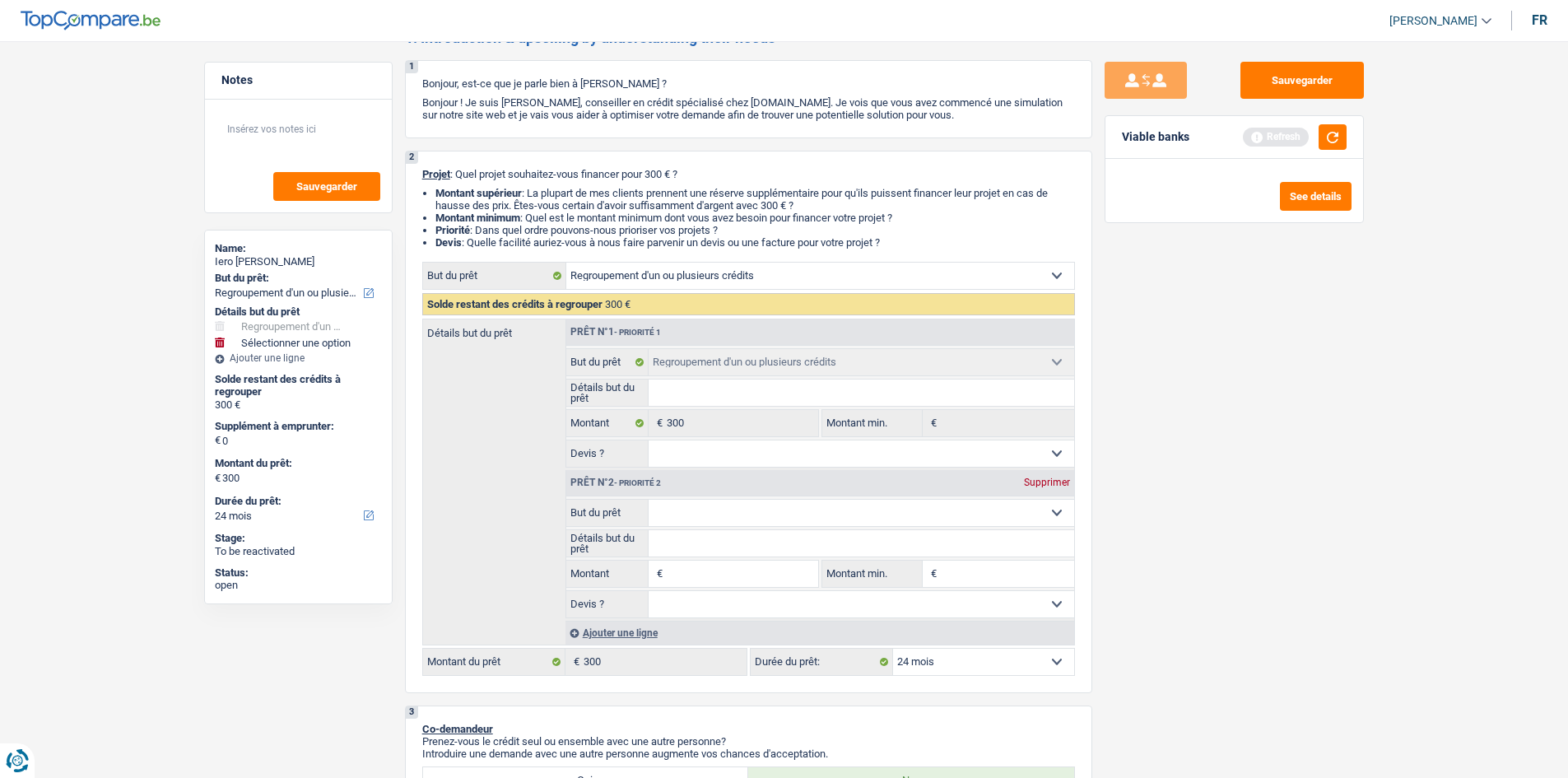 click on "Sauvegarder
Viable banks
Refresh
See details" at bounding box center [1234, 404] 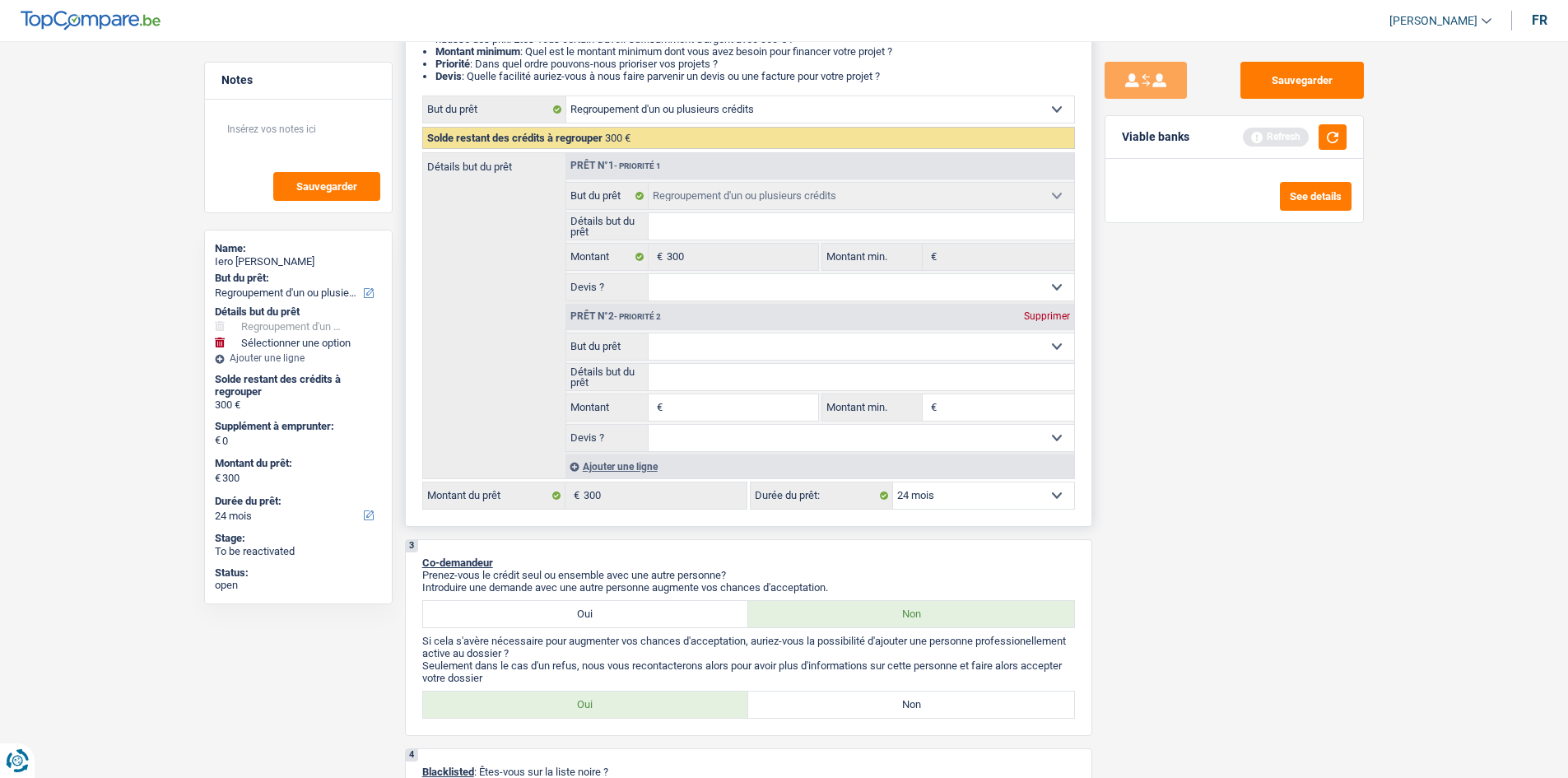 scroll, scrollTop: 247, scrollLeft: 0, axis: vertical 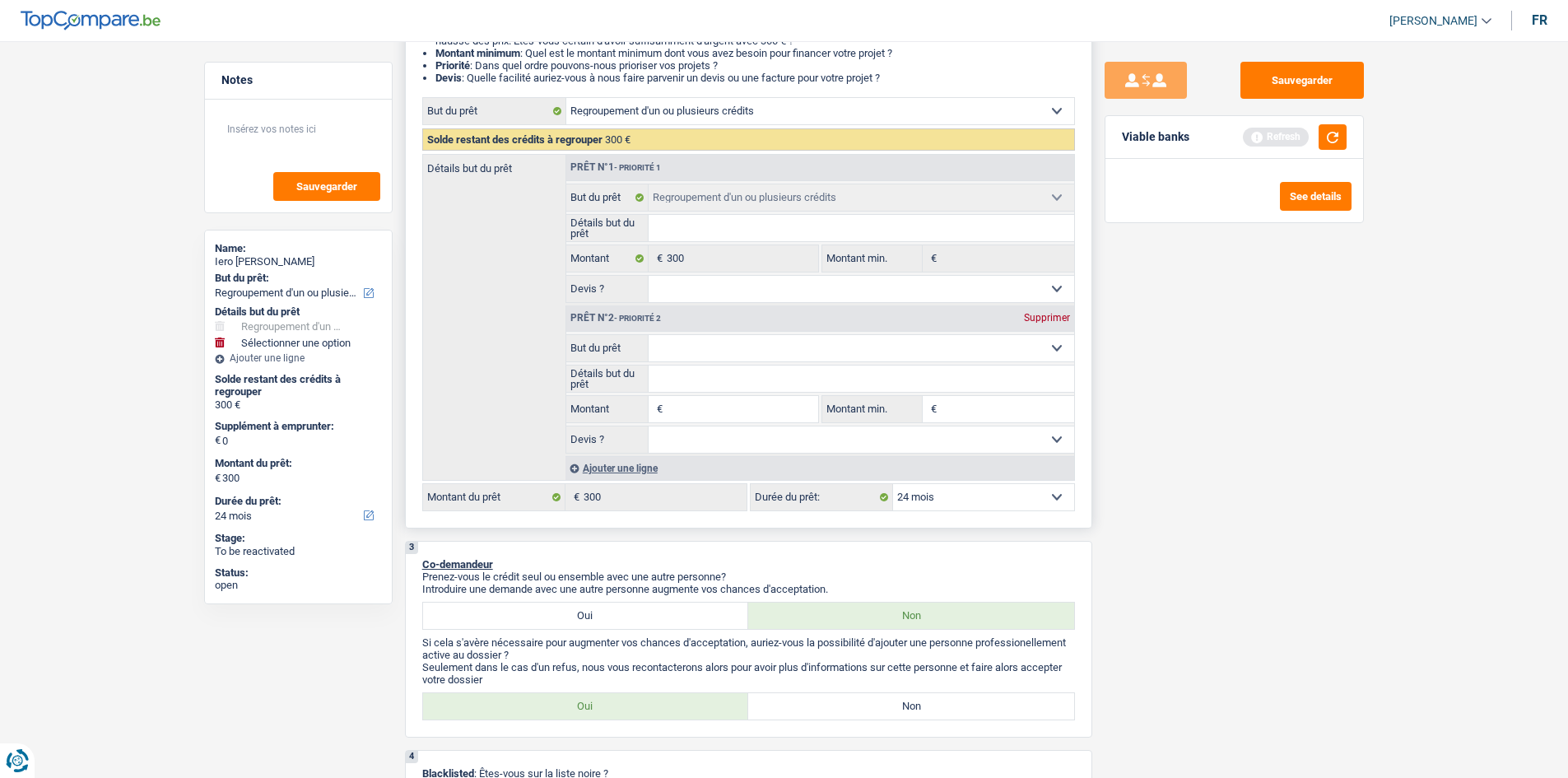 click on "Détails but du prêt
Tous les champs sont obligatoires. Veuillez fournir une réponse plus longue" at bounding box center [820, 379] 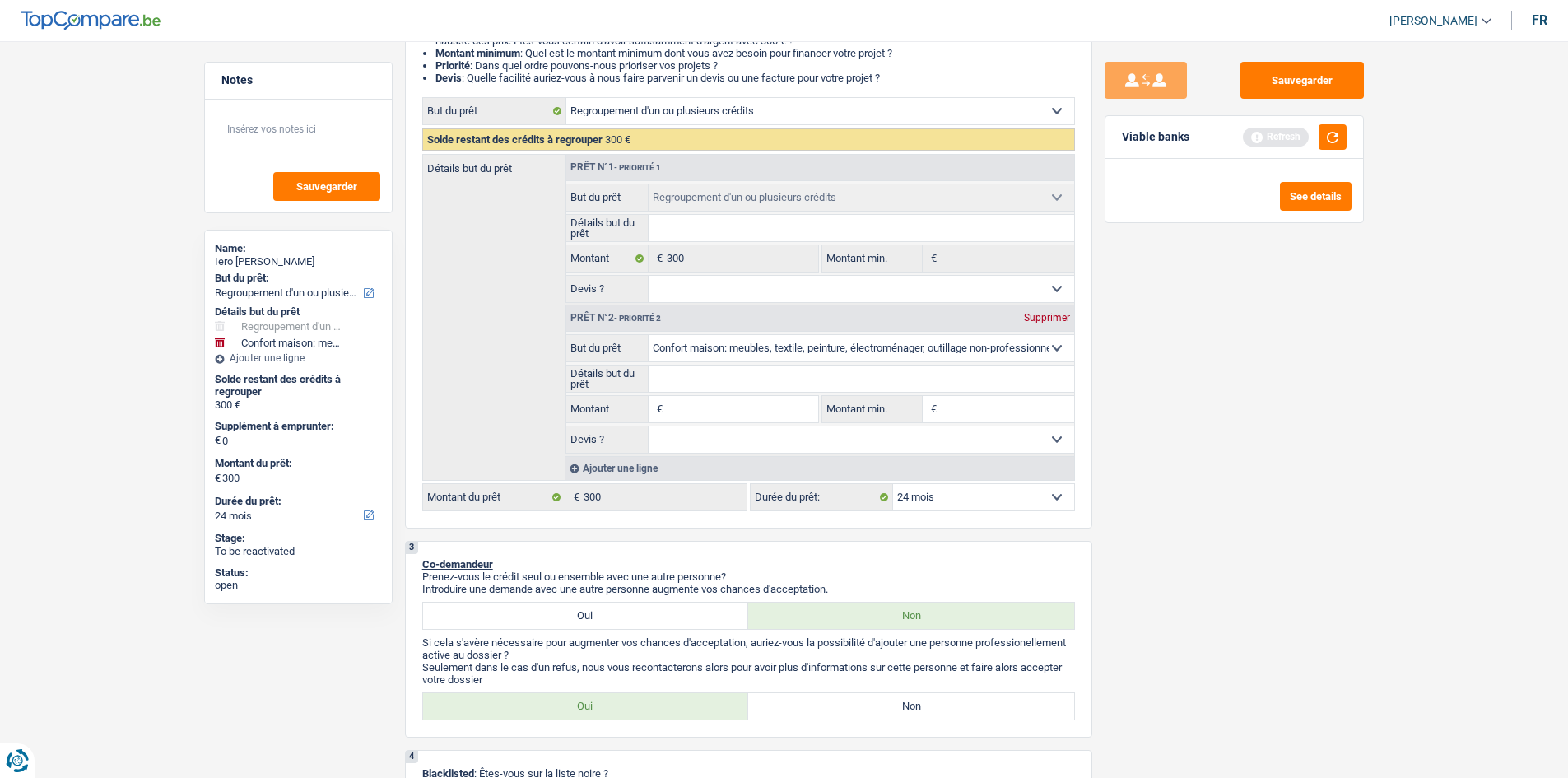 type on "1" 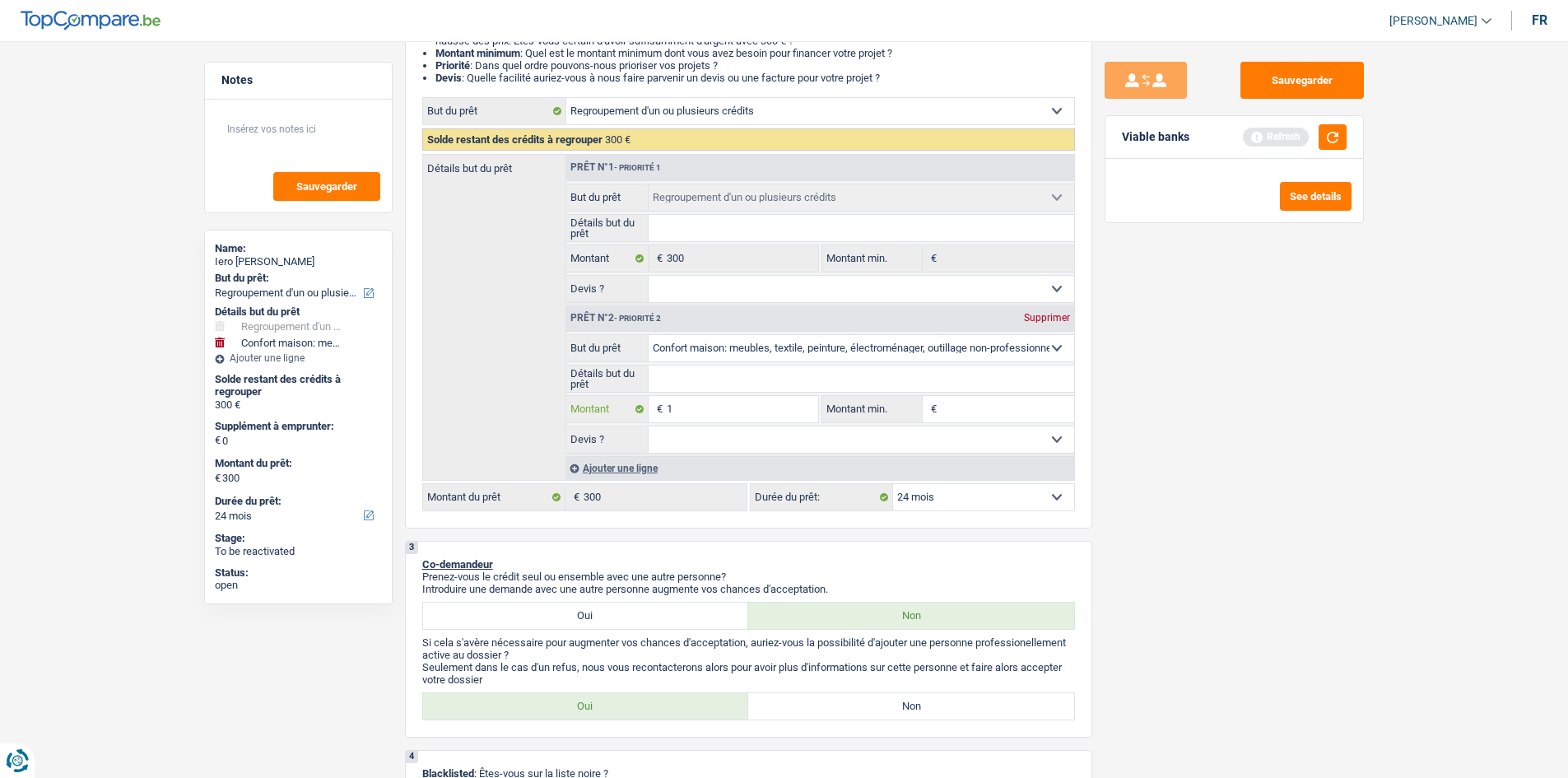 type on "10" 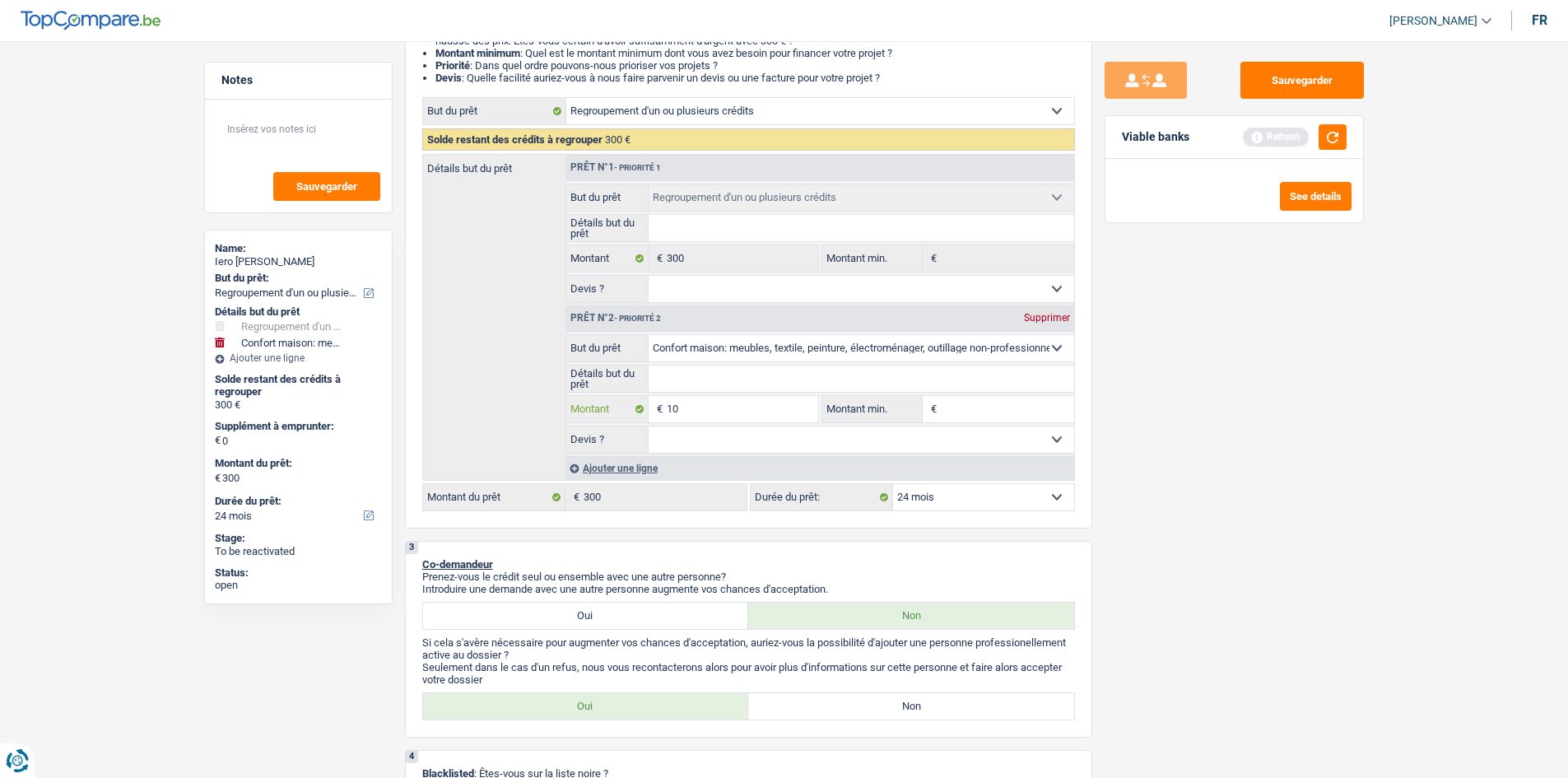 type on "100" 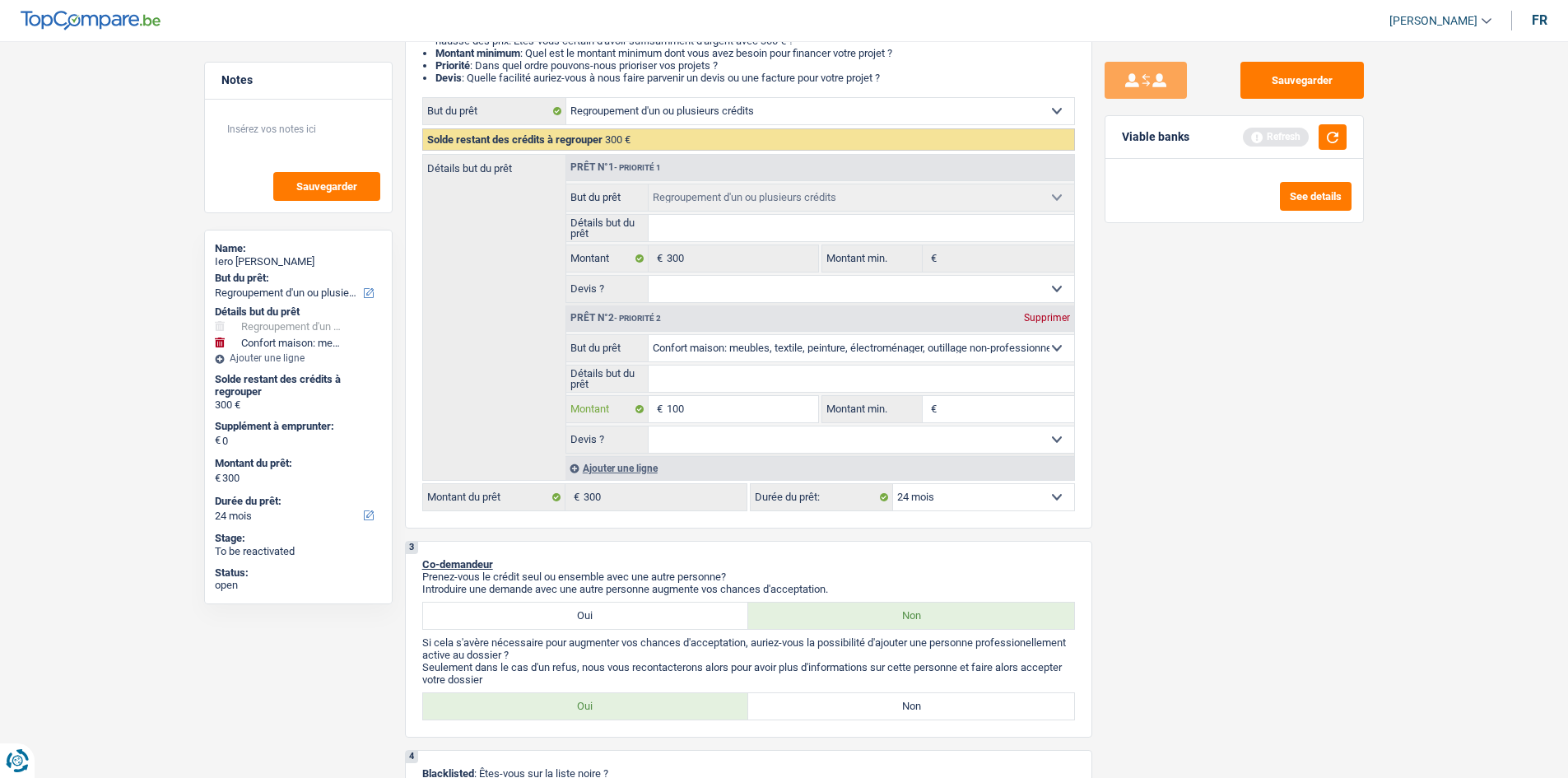type on "1.000" 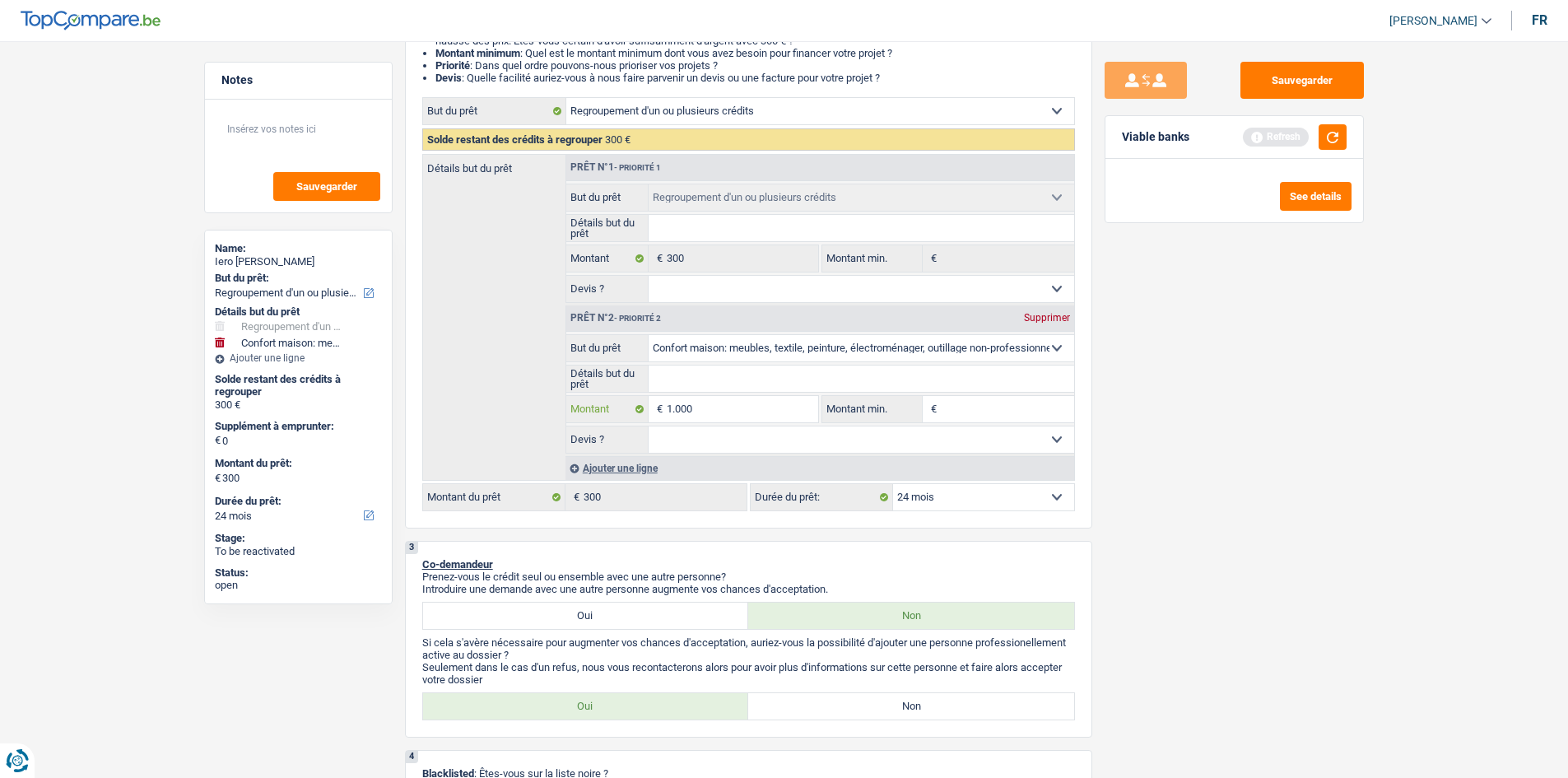 type on "10.000" 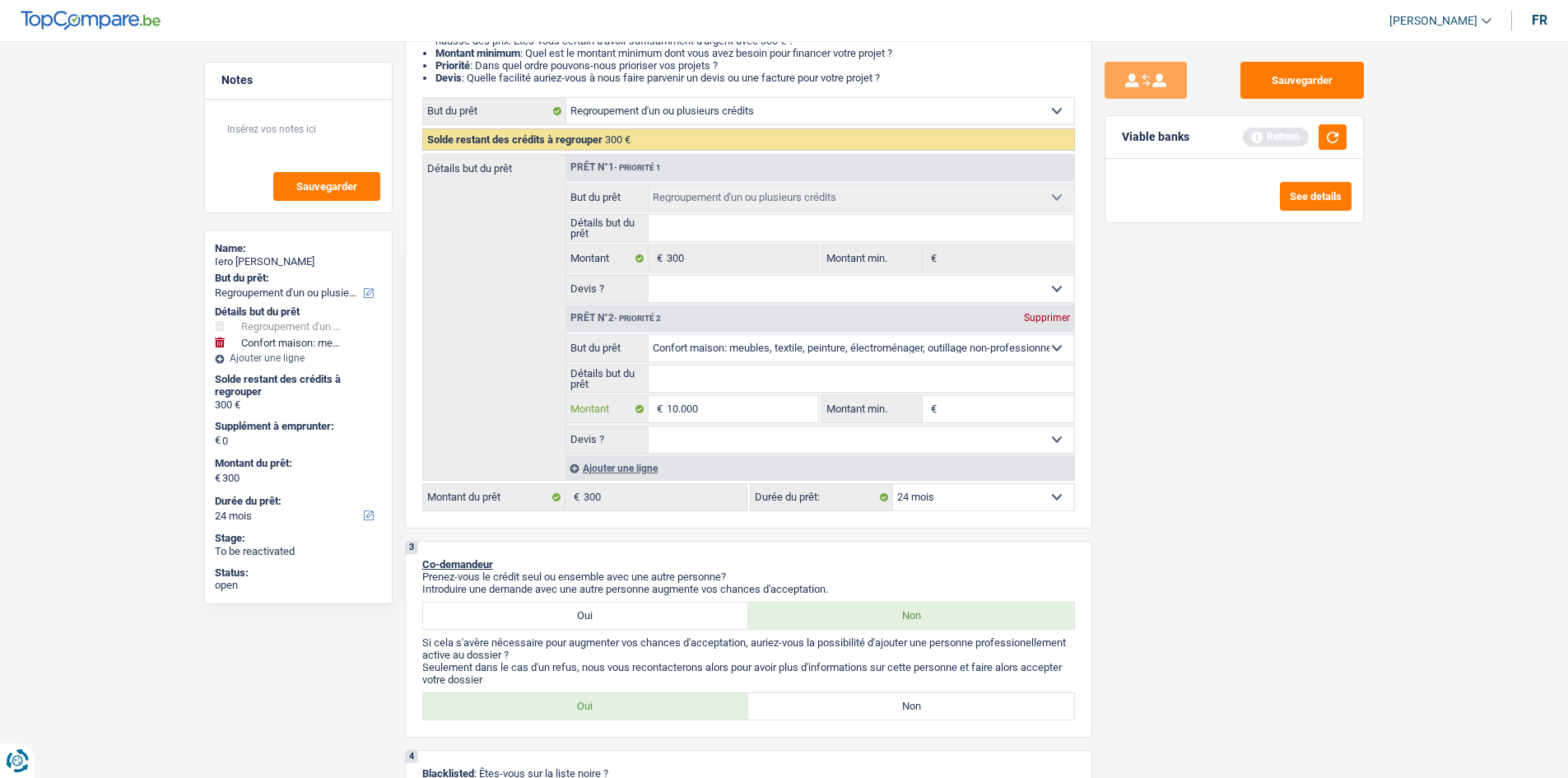 type on "10.000" 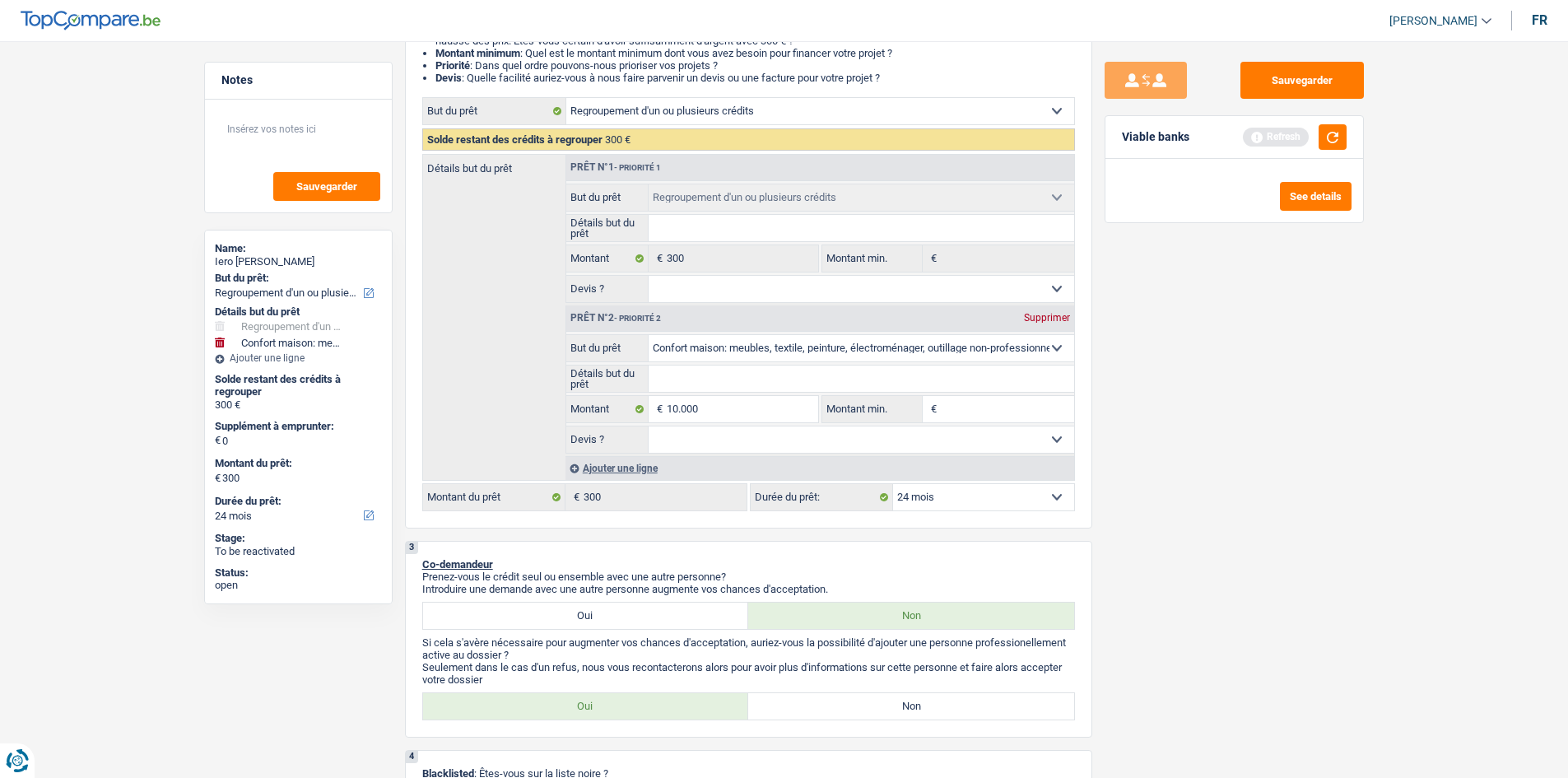 click on "Notes
Sauvegarder
Name:   [PERSON_NAME]   But du prêt: Confort maison: meubles, textile, peinture, électroménager, outillage non-professionnel Hifi, multimédia, gsm, ordinateur Aménagement: frais d'installation, déménagement Evénement familial: naissance, mariage, divorce, communion, décès Frais médicaux Frais d'études Frais permis de conduire Regroupement d'un ou plusieurs crédits Loisirs: voyage, sport, musique Rafraîchissement: petits travaux maison et jardin Frais judiciaires Réparation voiture Prêt rénovation (non disponible pour les non-propriétaires) Prêt énergie (non disponible pour les non-propriétaires) Prêt voiture Taxes, impôts non professionnels Rénovation bien à l'étranger Dettes familiales Assurance Autre
Sélectionner une option
Détails but du prêt
Confort maison: meubles, textile, peinture, électroménager, outillage non-professionnel" at bounding box center (784, 1293) 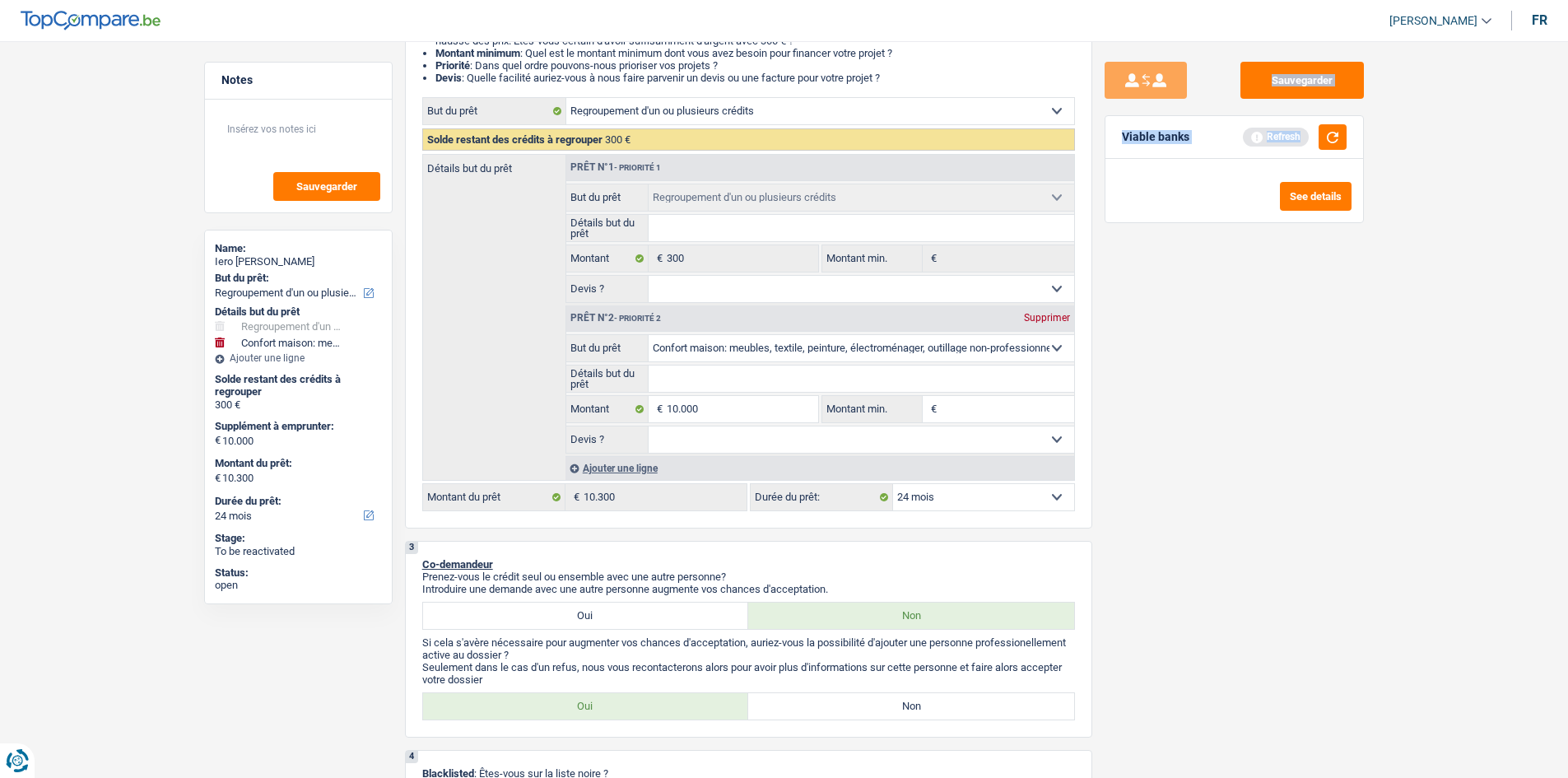 select on "60" 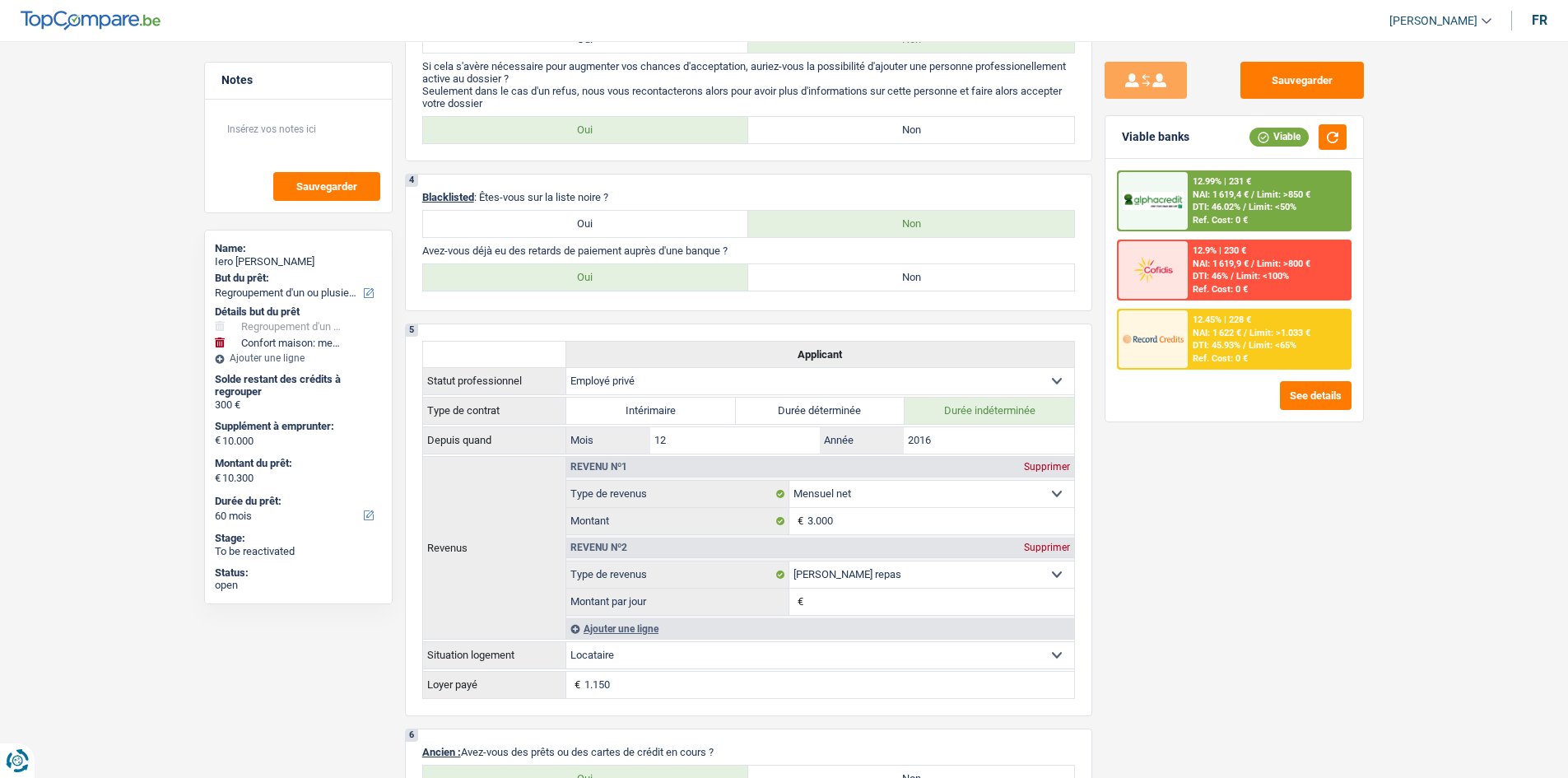 click on "Sauvegarder
Viable banks
Viable
12.99% | 231 €
NAI: 1 619,4 €
/
Limit: >850 €
DTI: 46.02%
/
Limit: <50%
Ref. Cost: 0 €
12.9% | 230 €
NAI: 1 619,9 €
/
Limit: >800 €
DTI: 46%
/               /       /" at bounding box center (1234, 404) 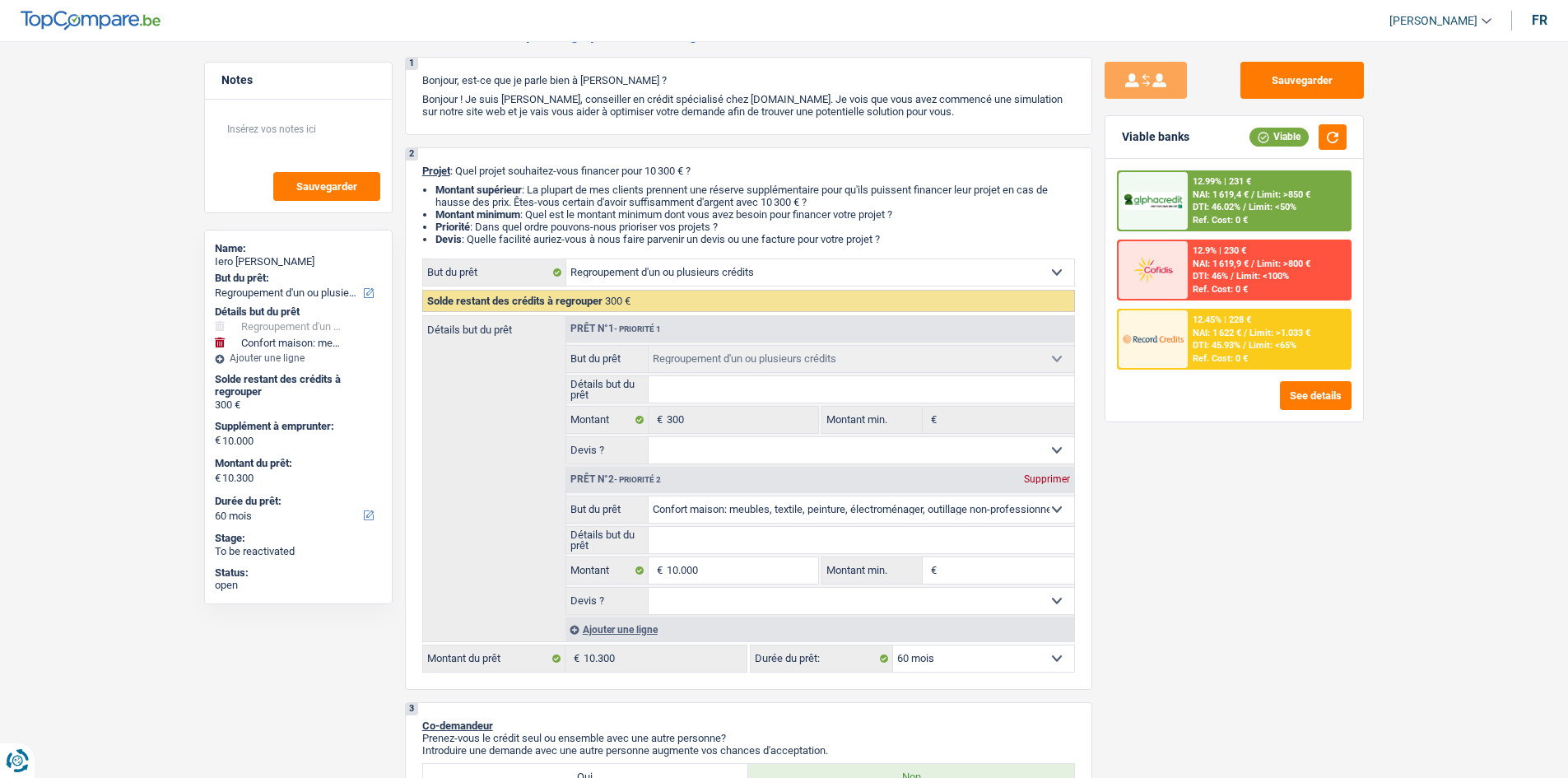 scroll, scrollTop: 82, scrollLeft: 0, axis: vertical 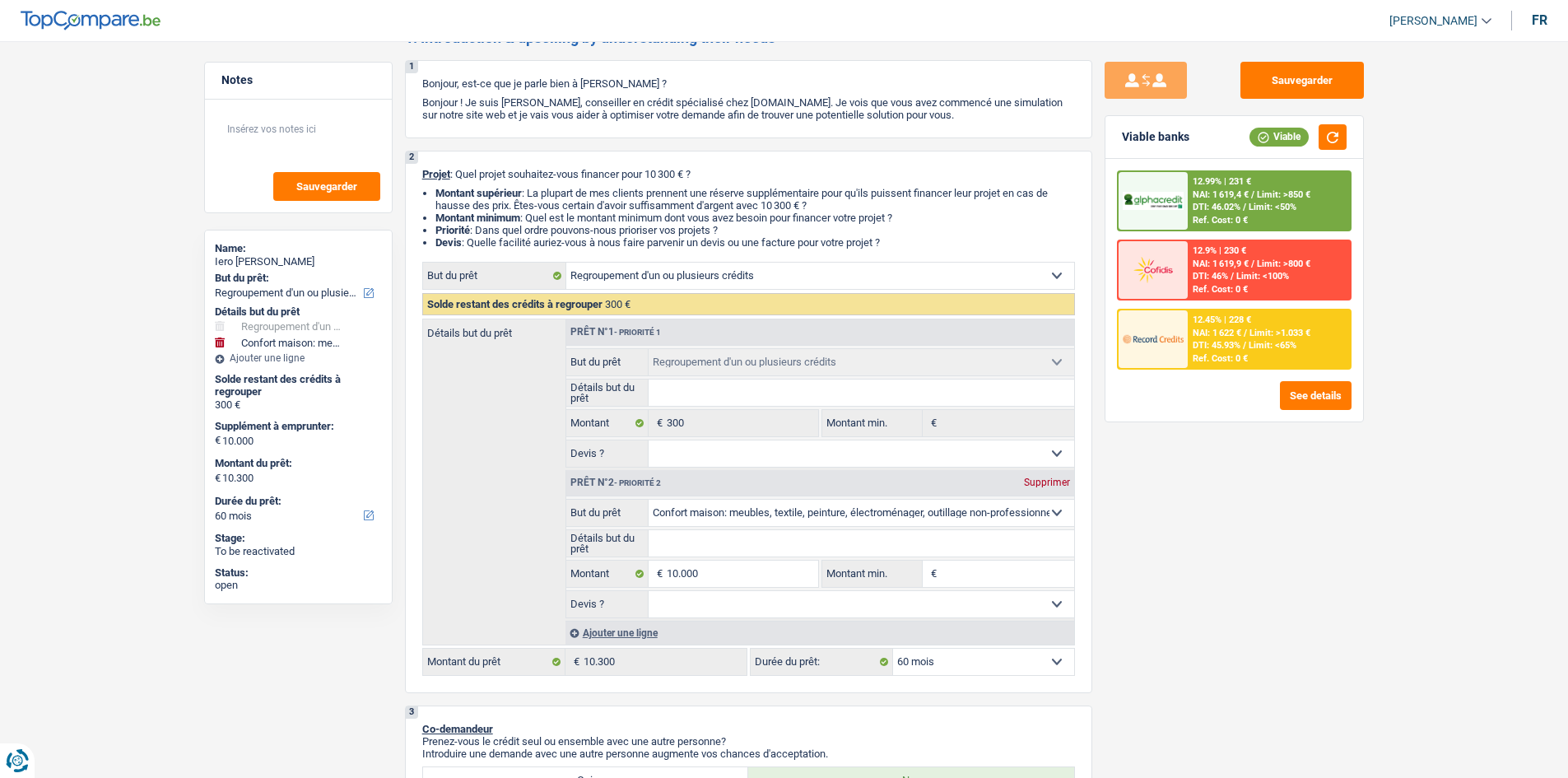 type on "m" 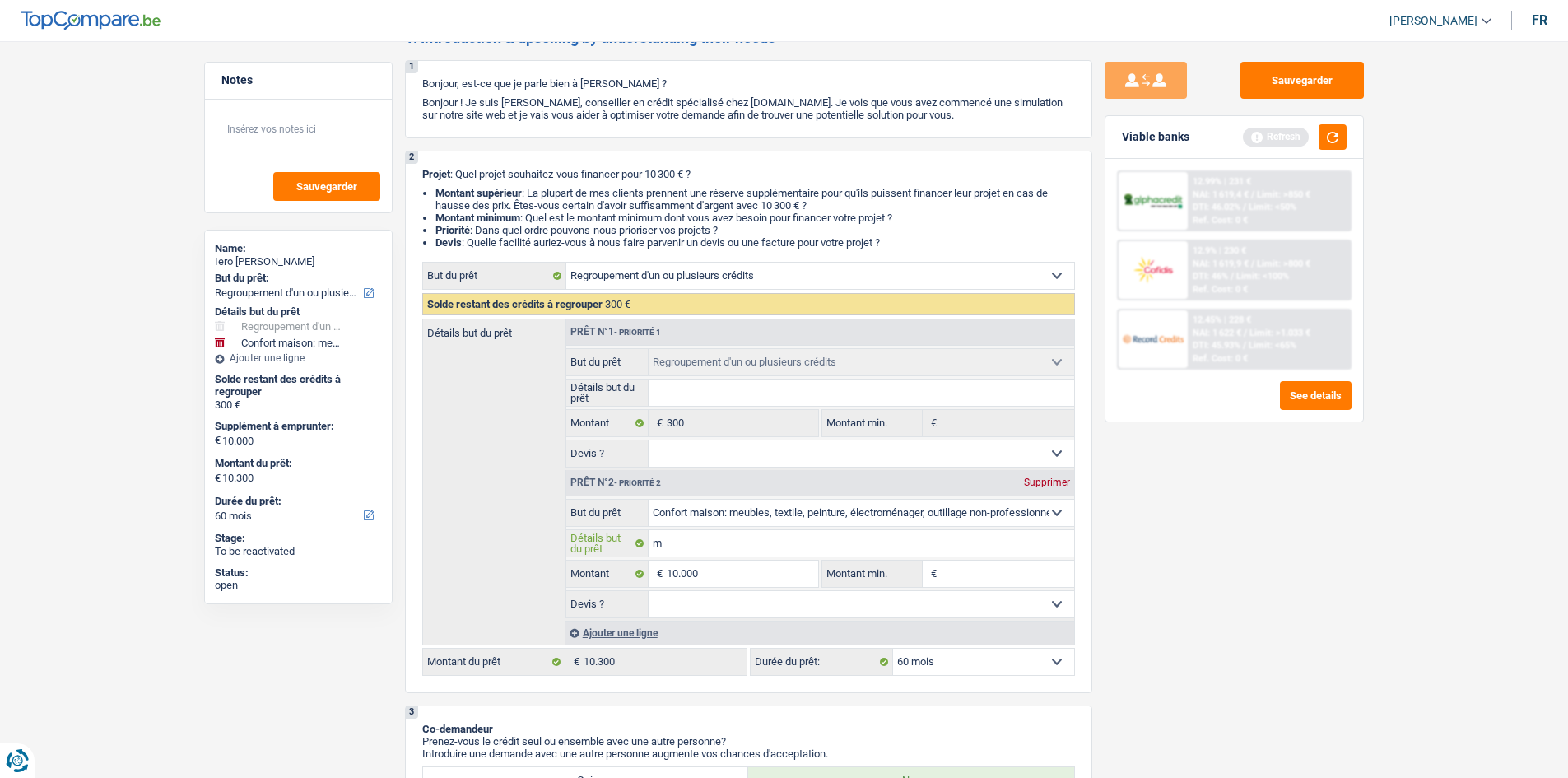 type on "me" 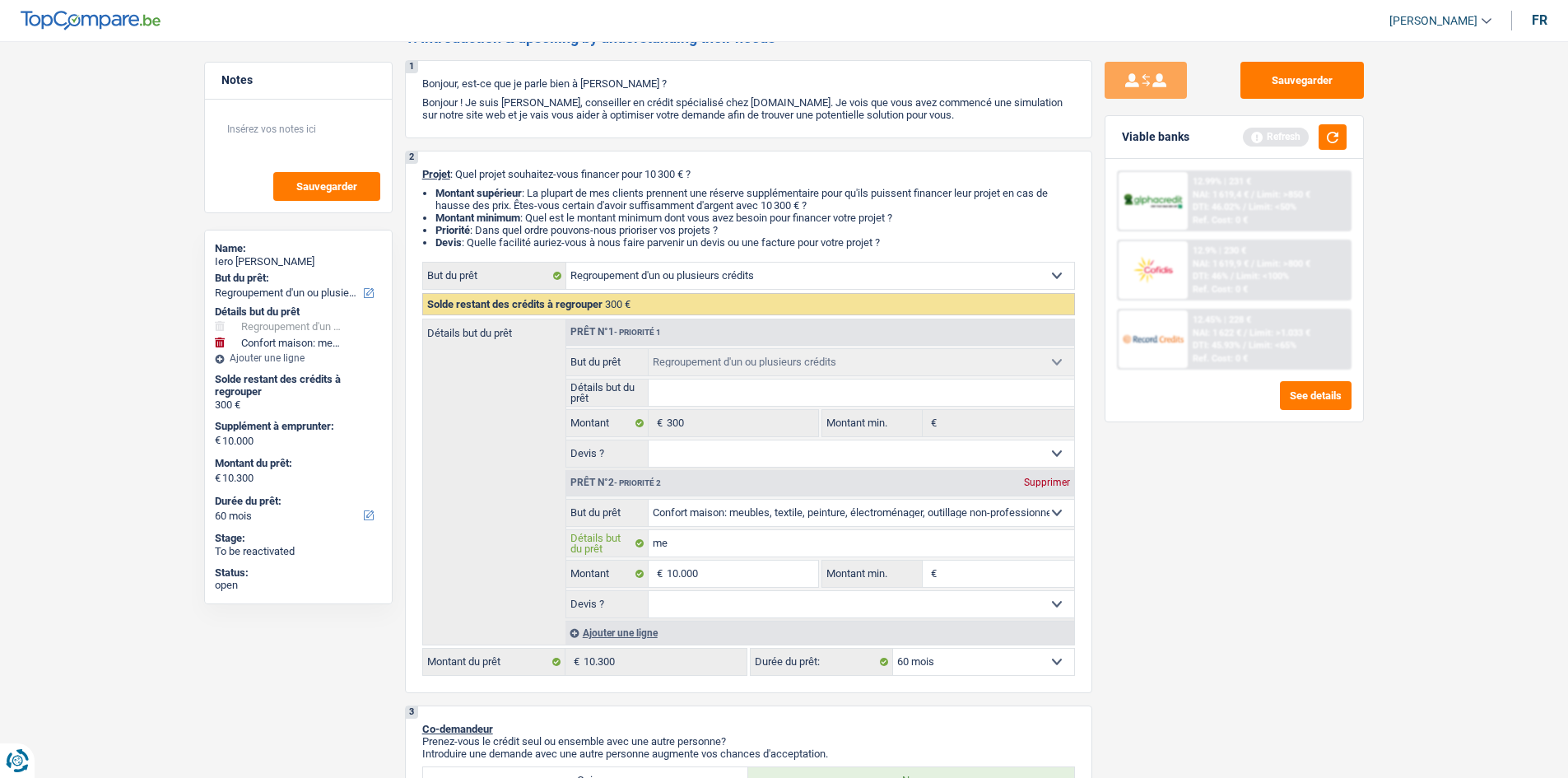 type on "meu" 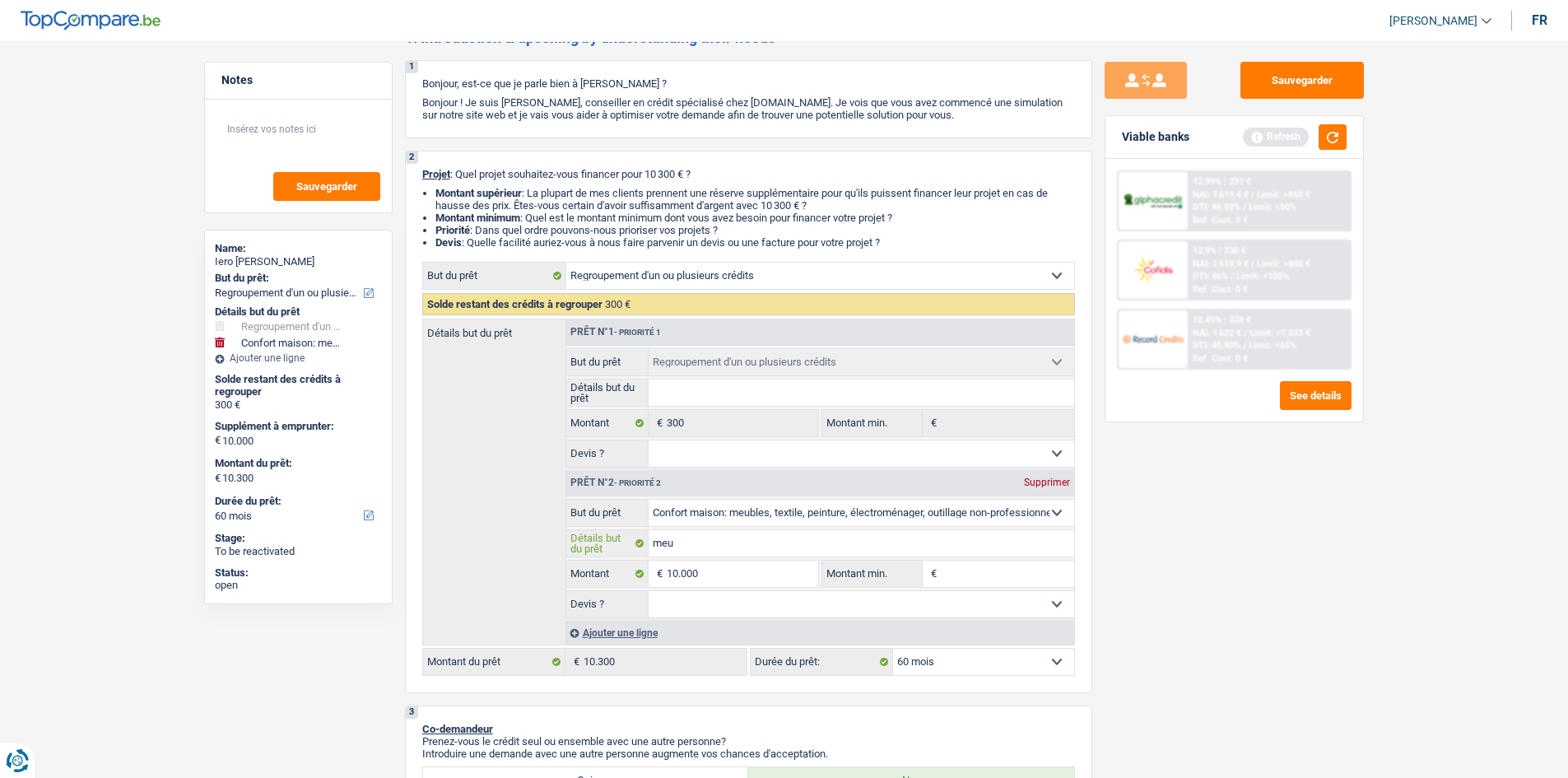 type on "meub" 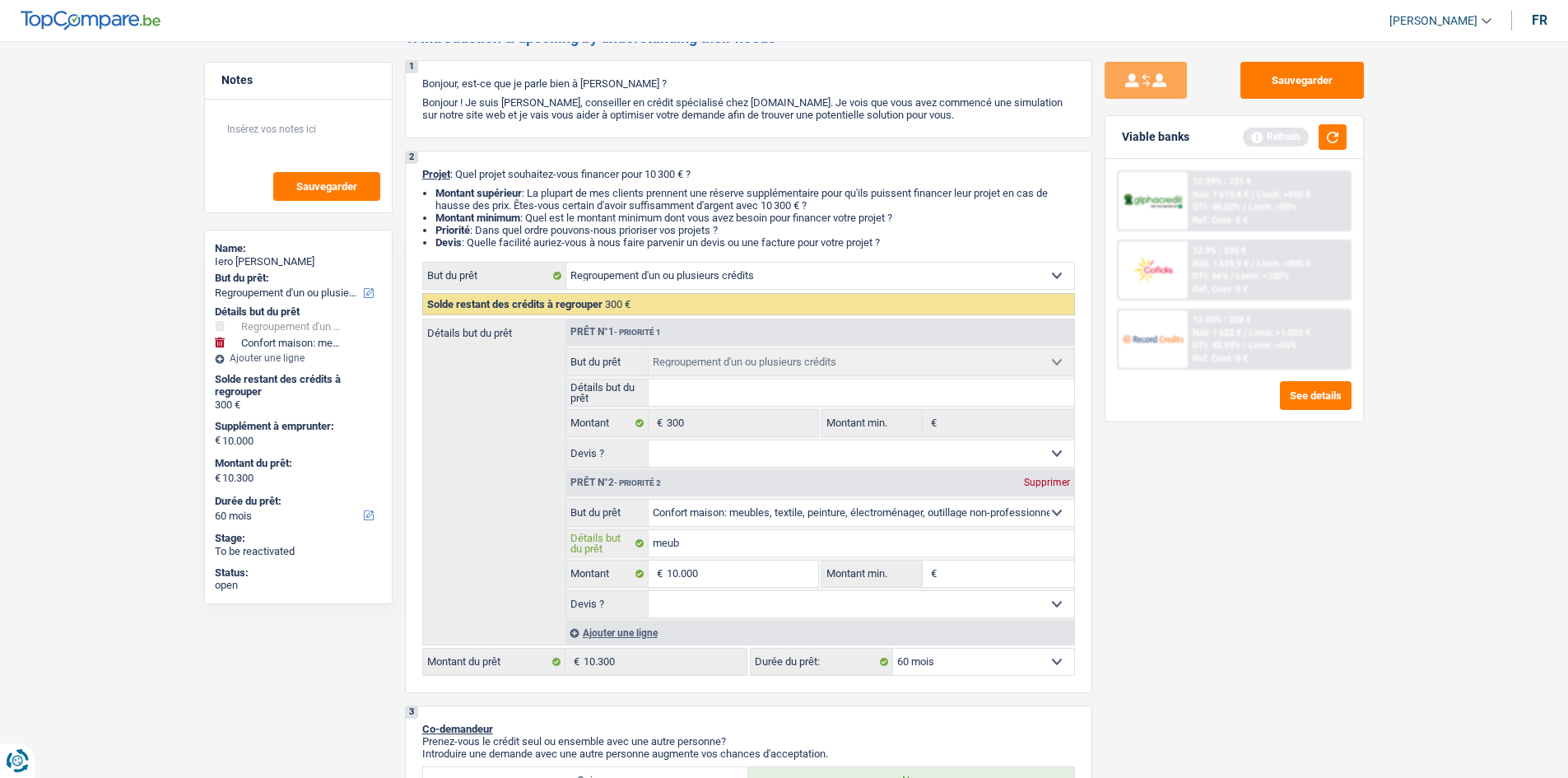 type on "meubl" 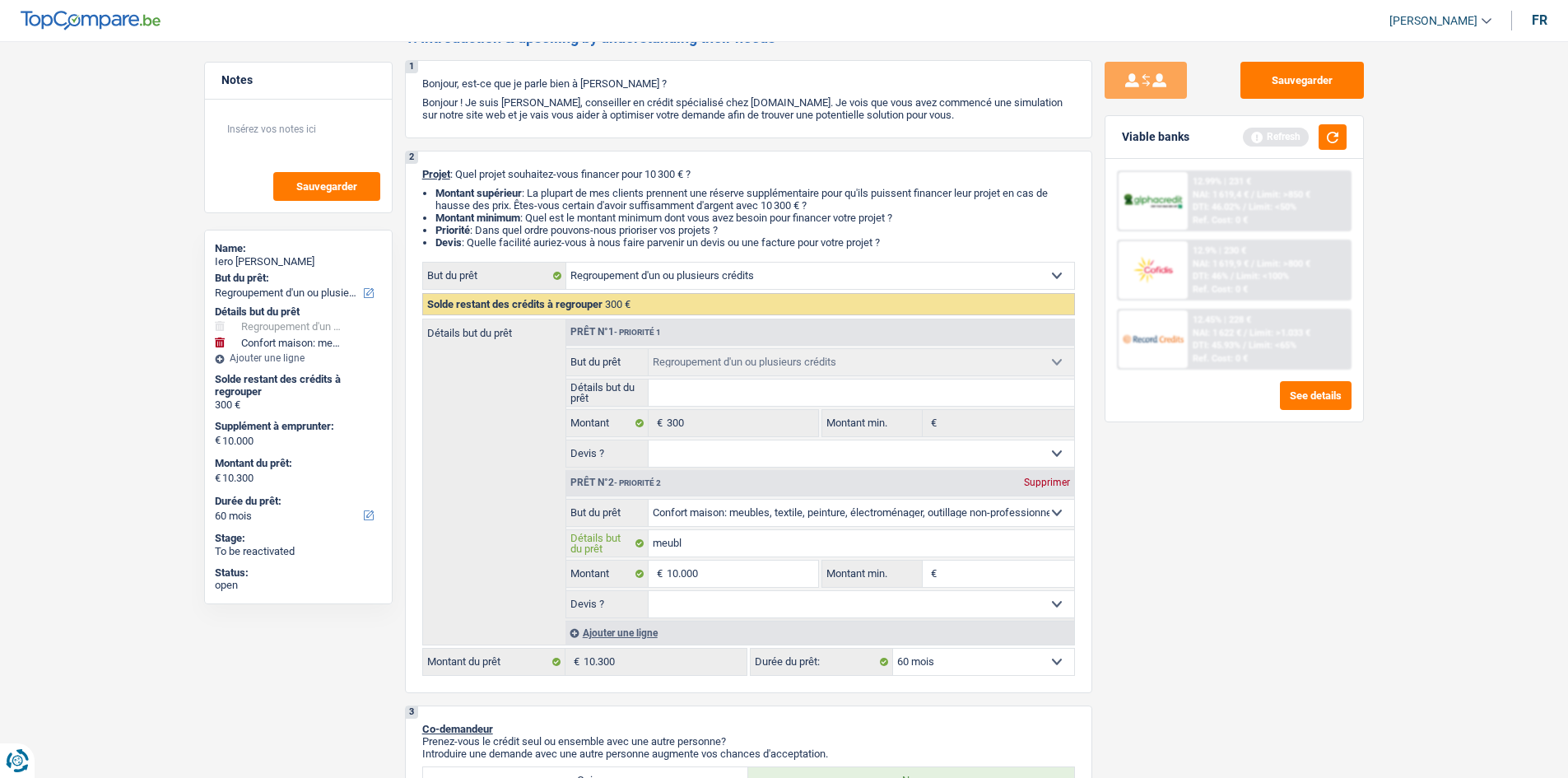 type on "meuble" 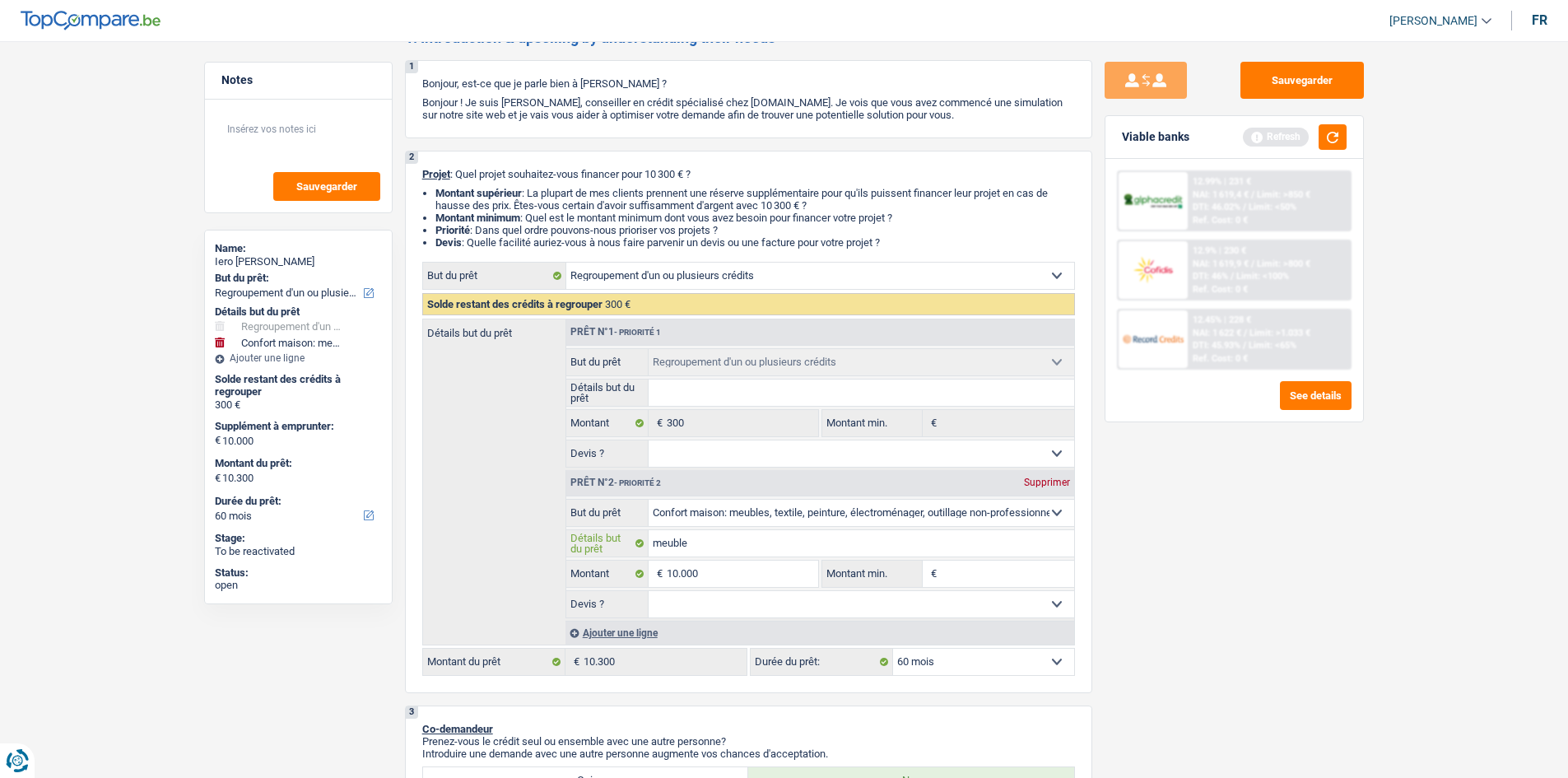 type on "meubles" 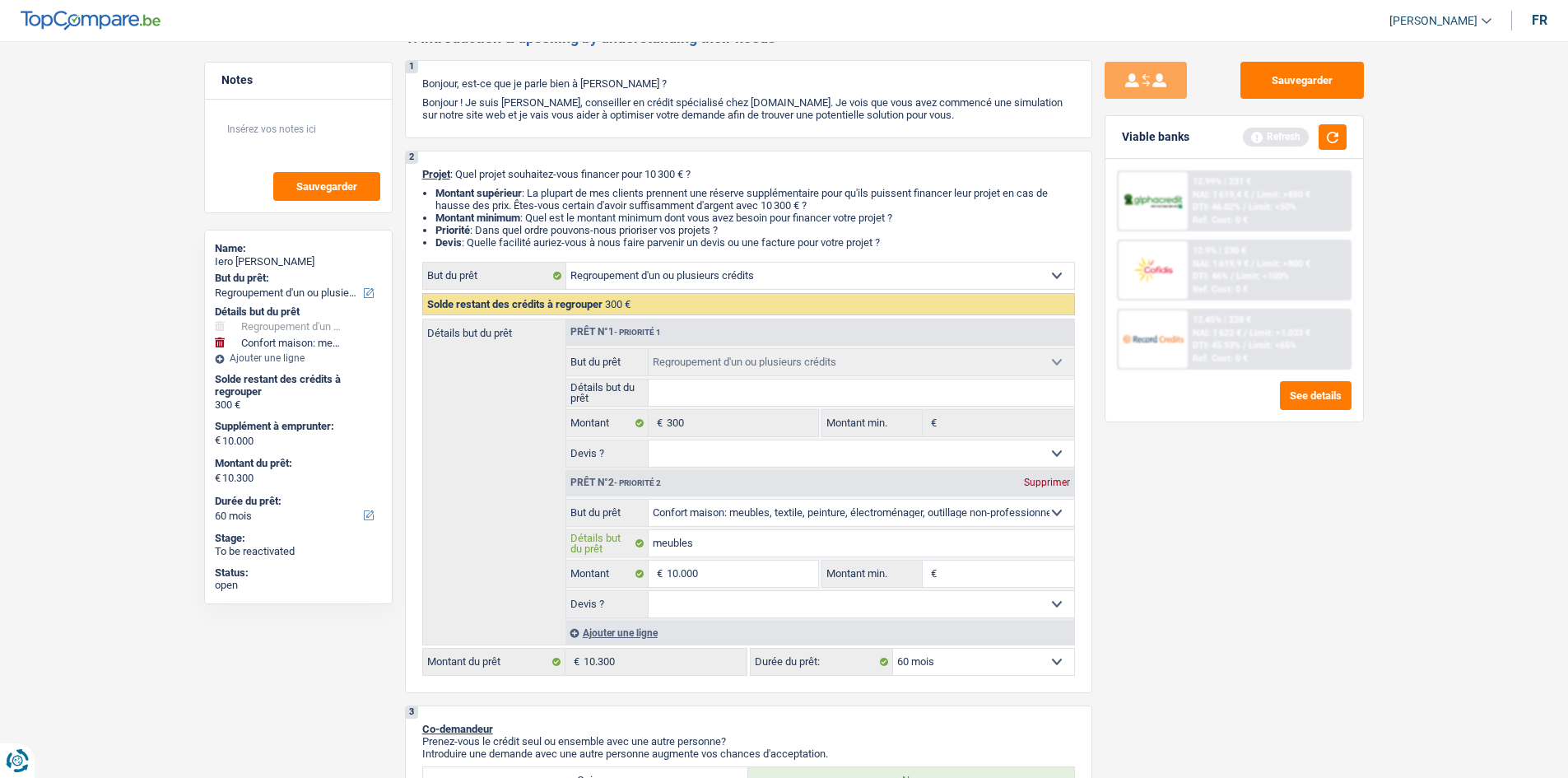 type on "meubles" 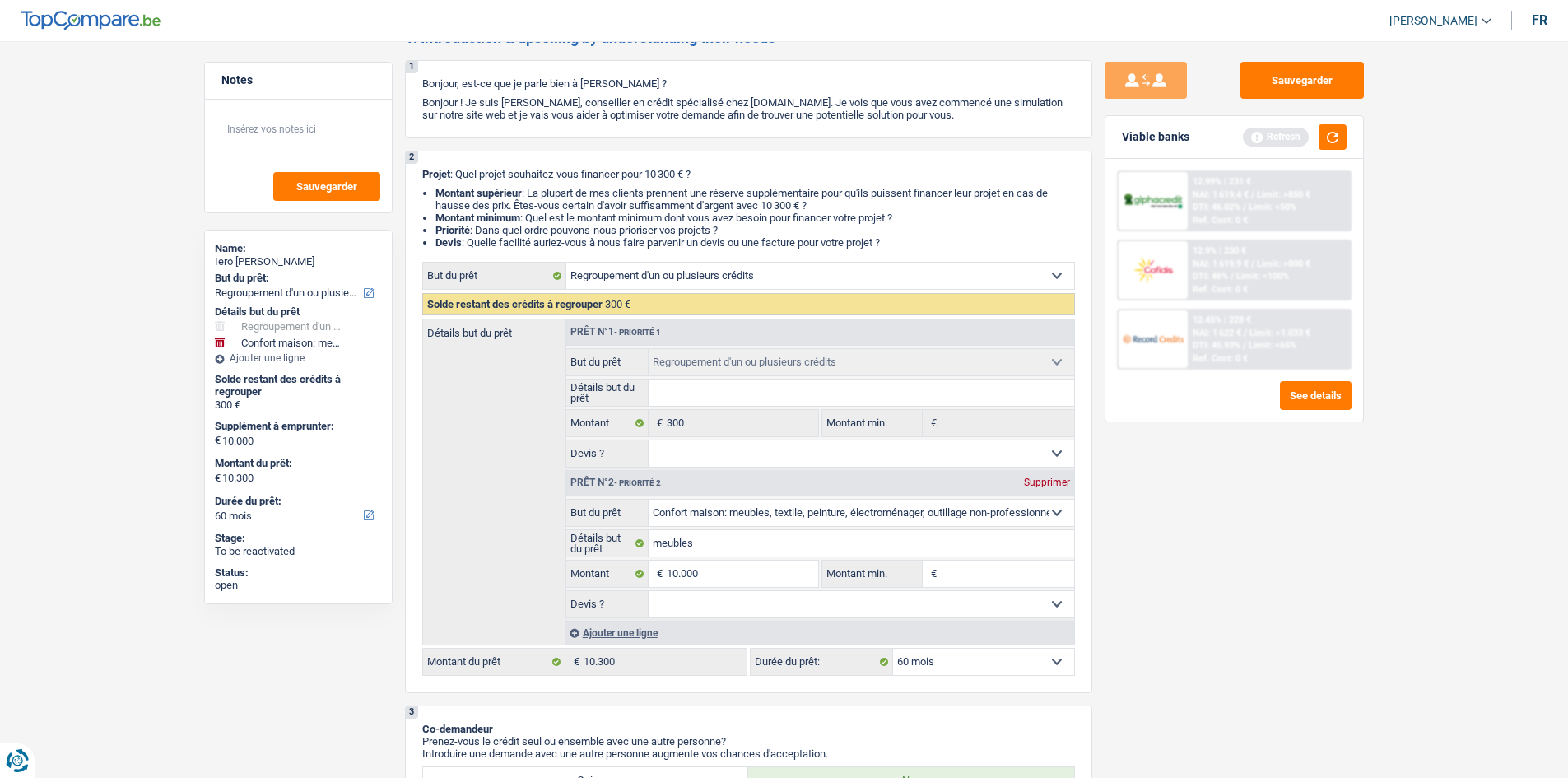 drag, startPoint x: 1371, startPoint y: 575, endPoint x: 1334, endPoint y: 517, distance: 68.7968 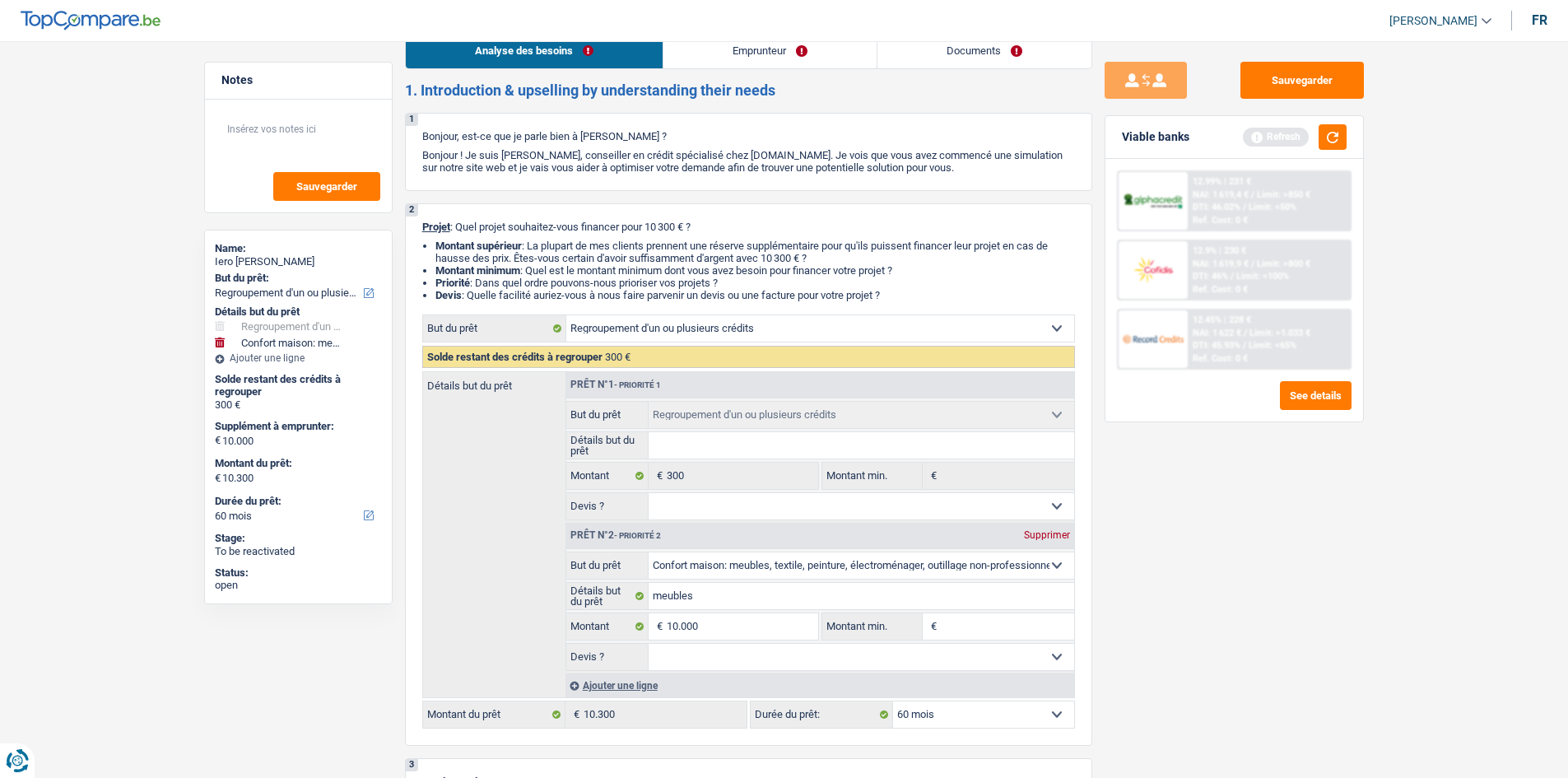 scroll, scrollTop: 0, scrollLeft: 0, axis: both 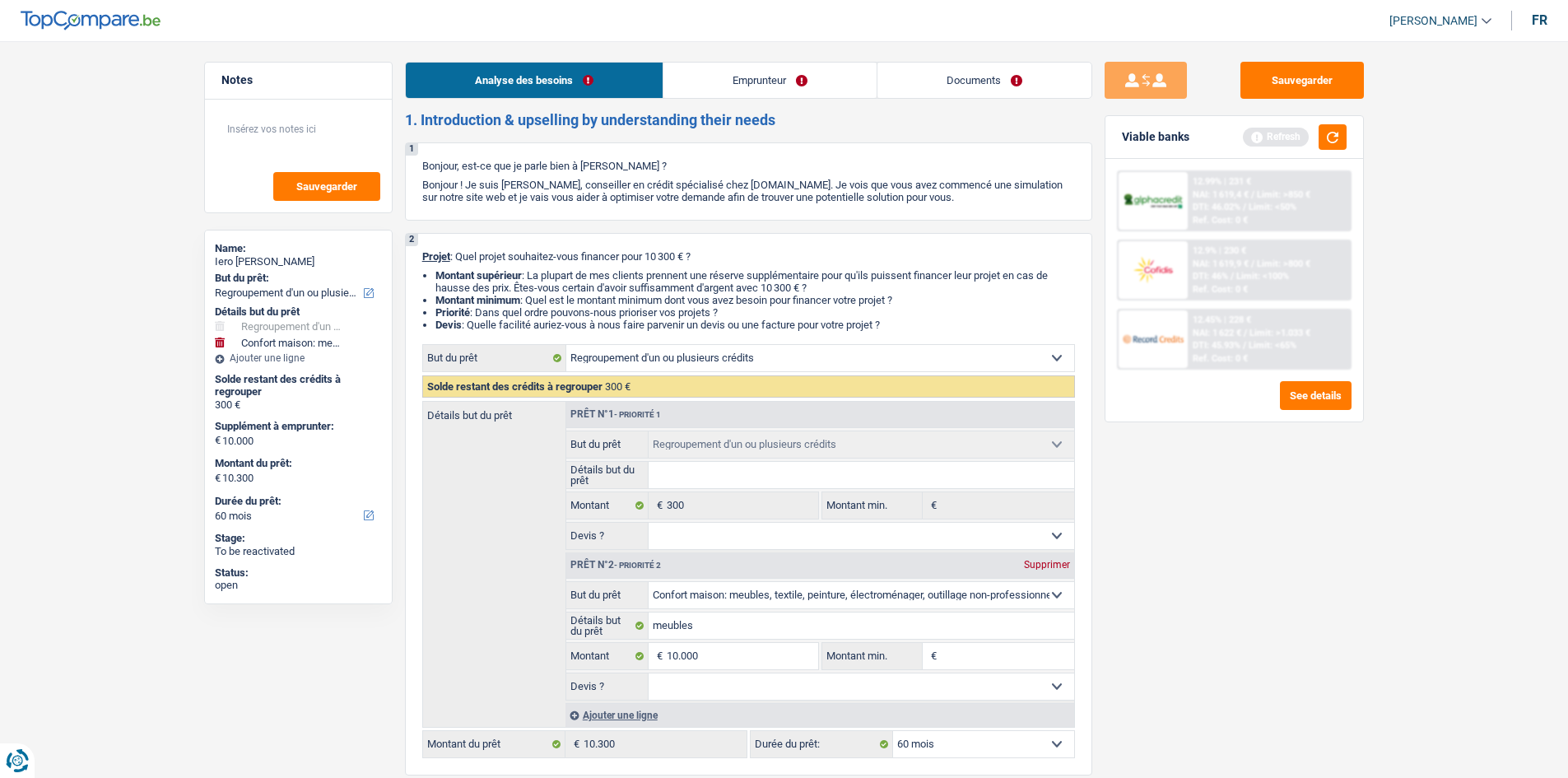 drag, startPoint x: 759, startPoint y: 75, endPoint x: 796, endPoint y: 78, distance: 37.12142 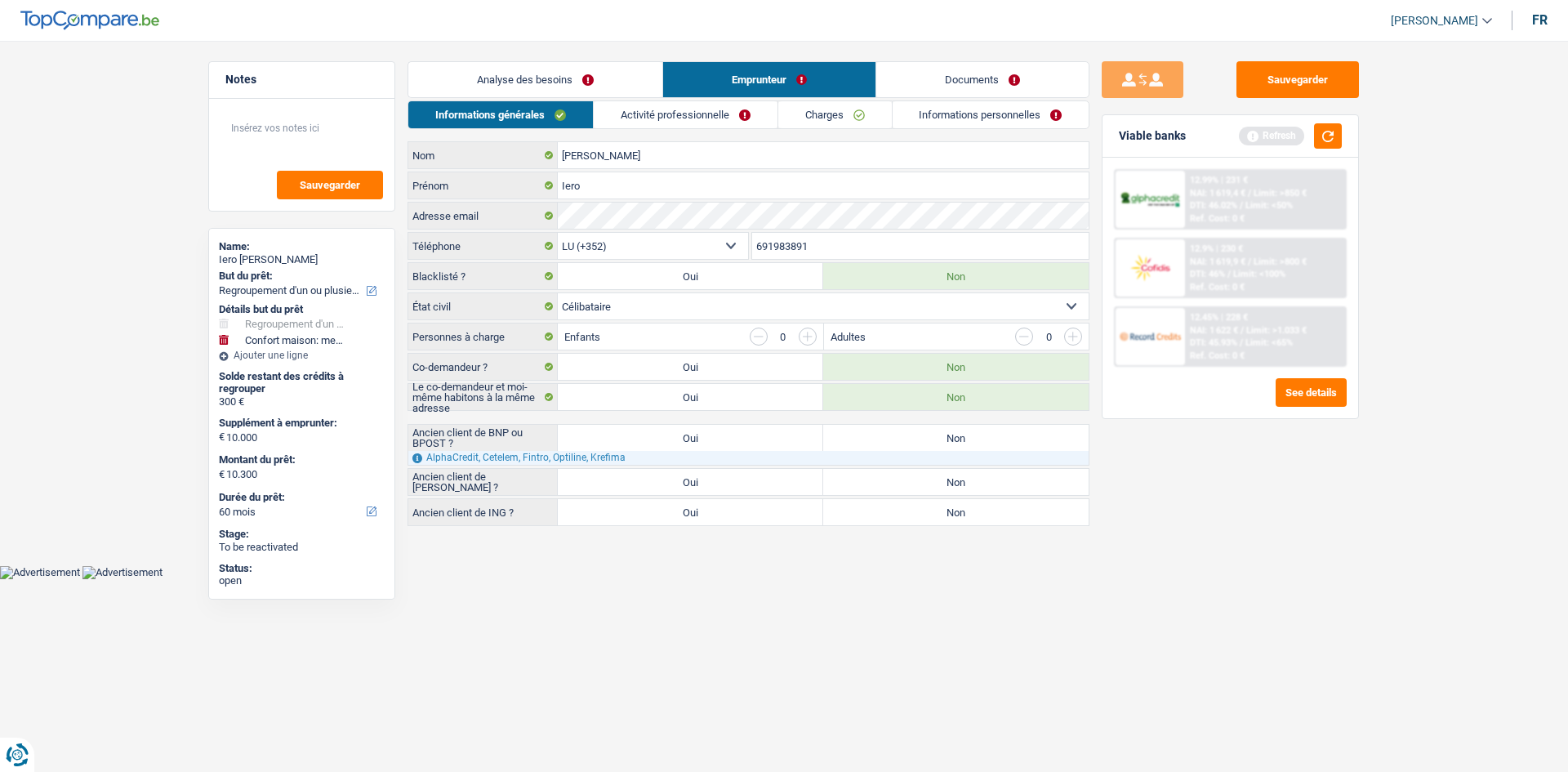 click on "Activité professionnelle" at bounding box center (685, 114) 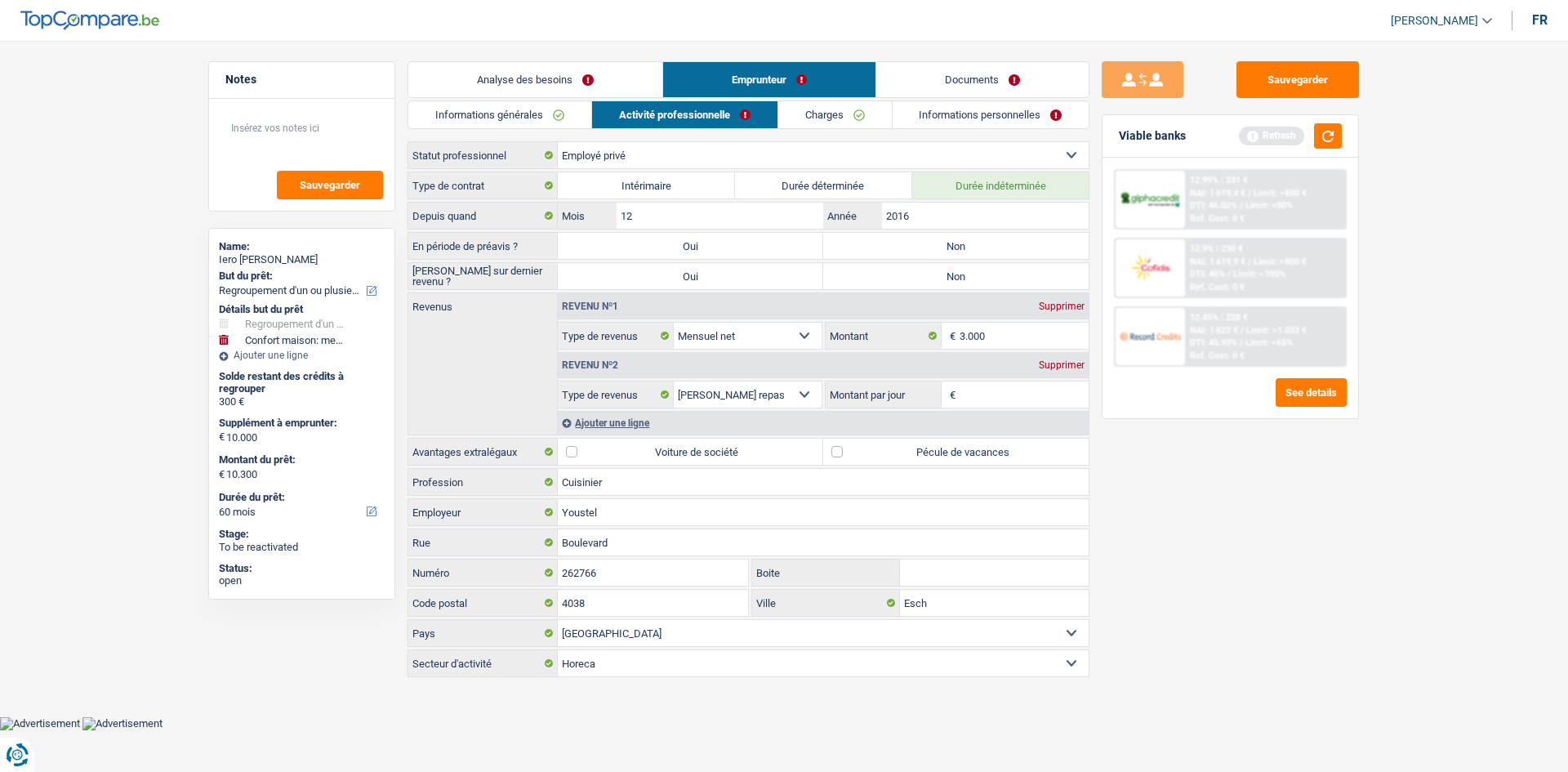 click on "Analyse des besoins" at bounding box center (535, 79) 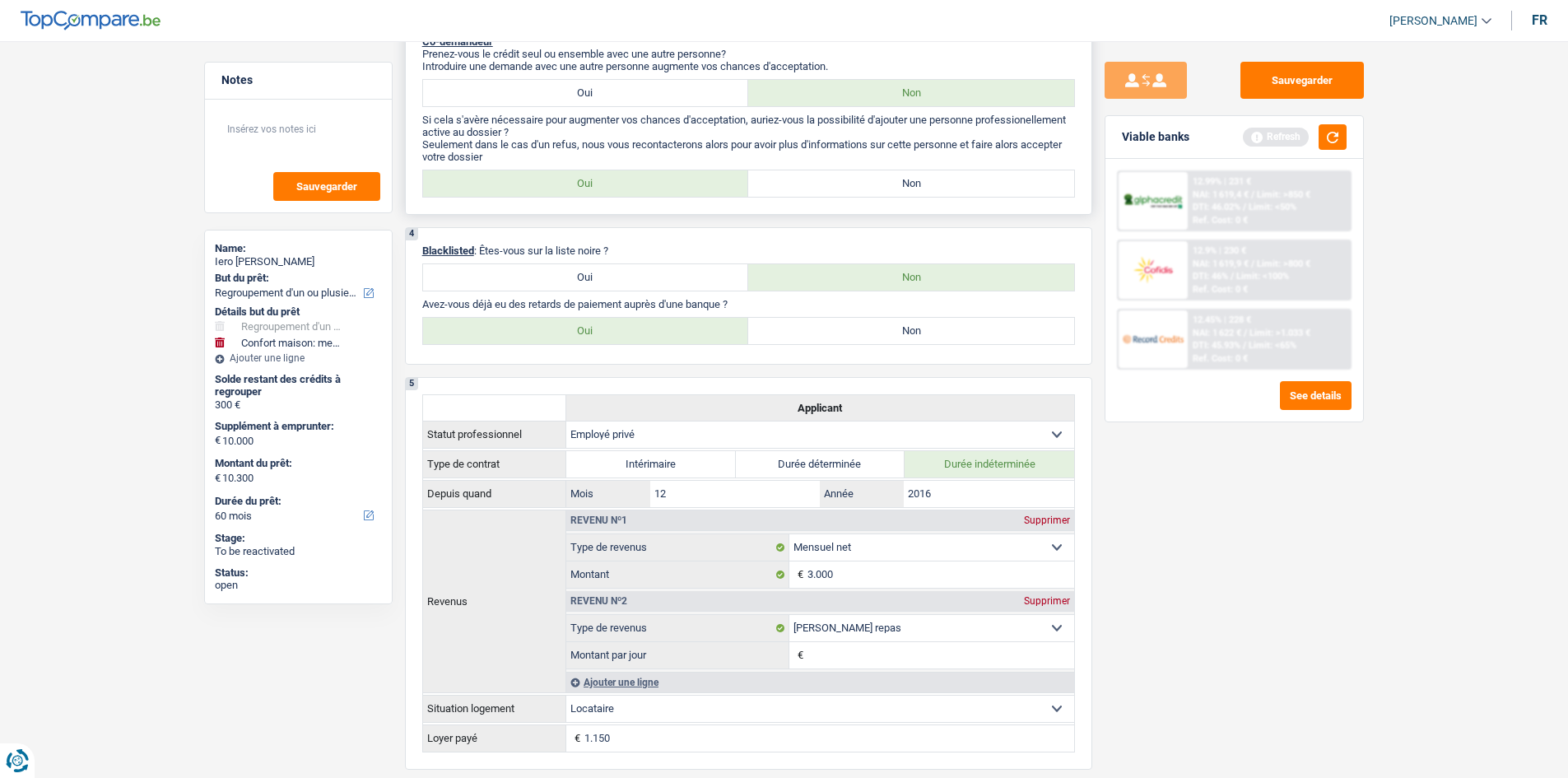 scroll, scrollTop: 741, scrollLeft: 0, axis: vertical 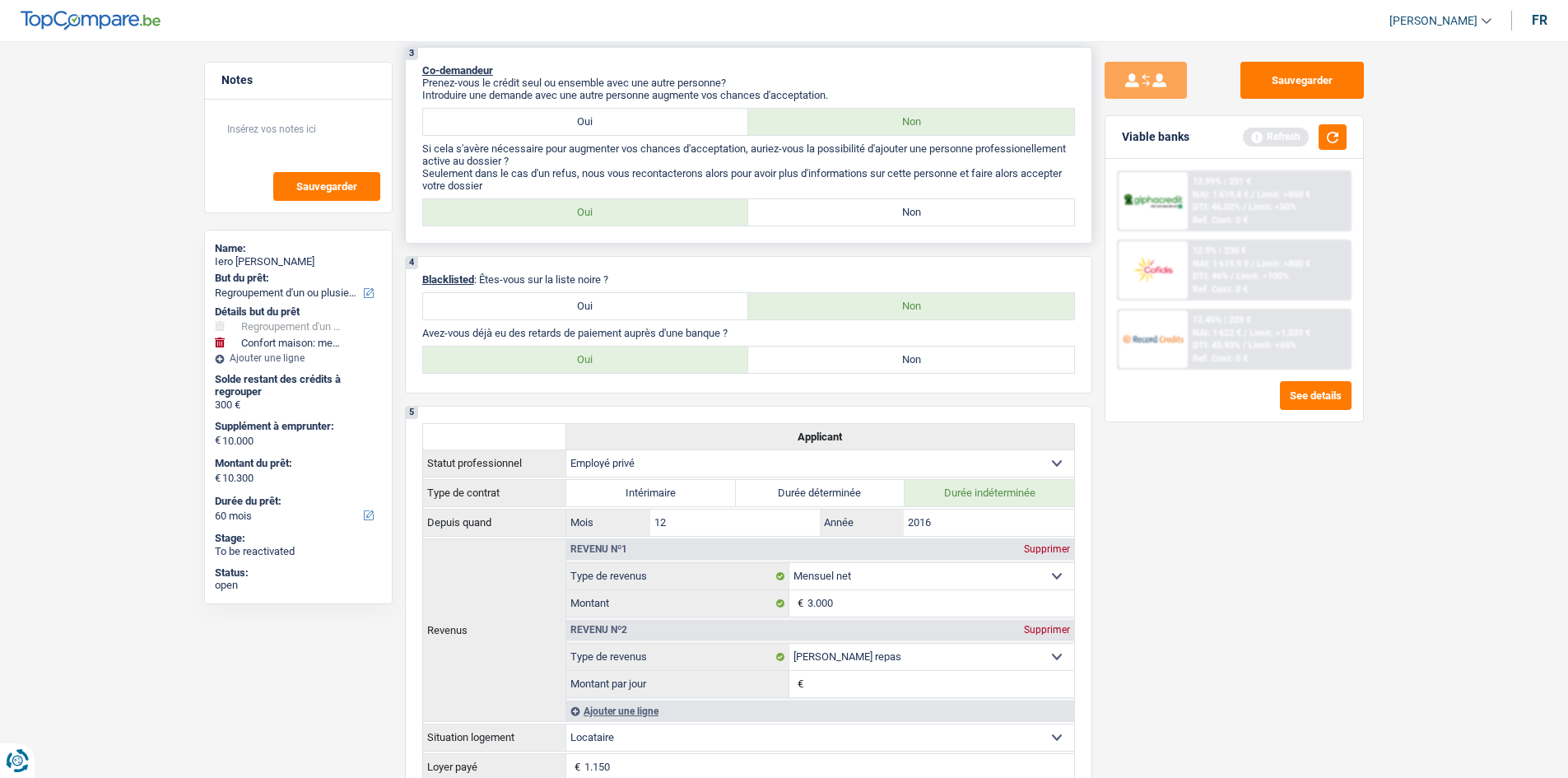 click on "Non" at bounding box center (911, 212) 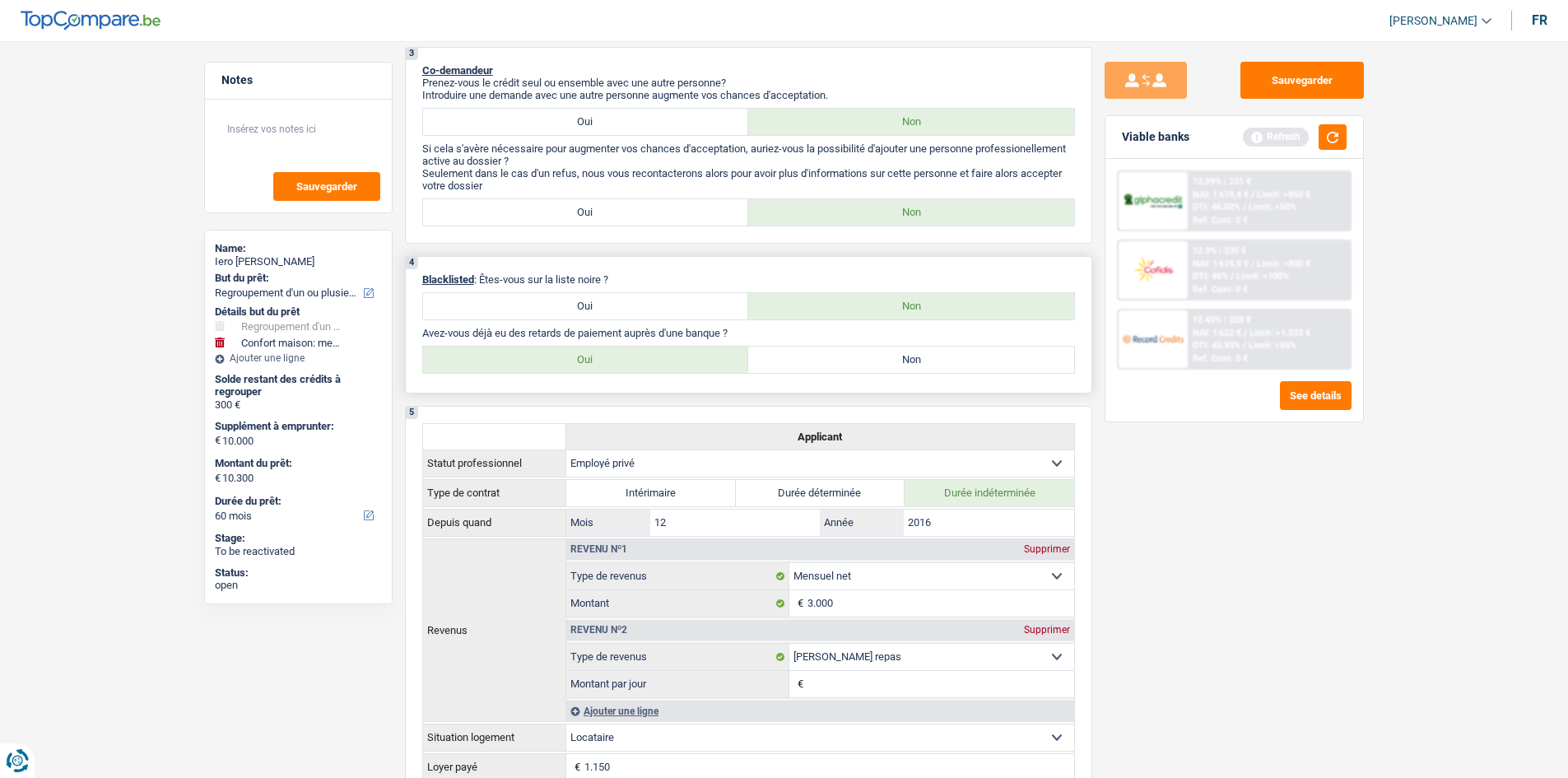 drag, startPoint x: 969, startPoint y: 352, endPoint x: 962, endPoint y: 362, distance: 12.206556 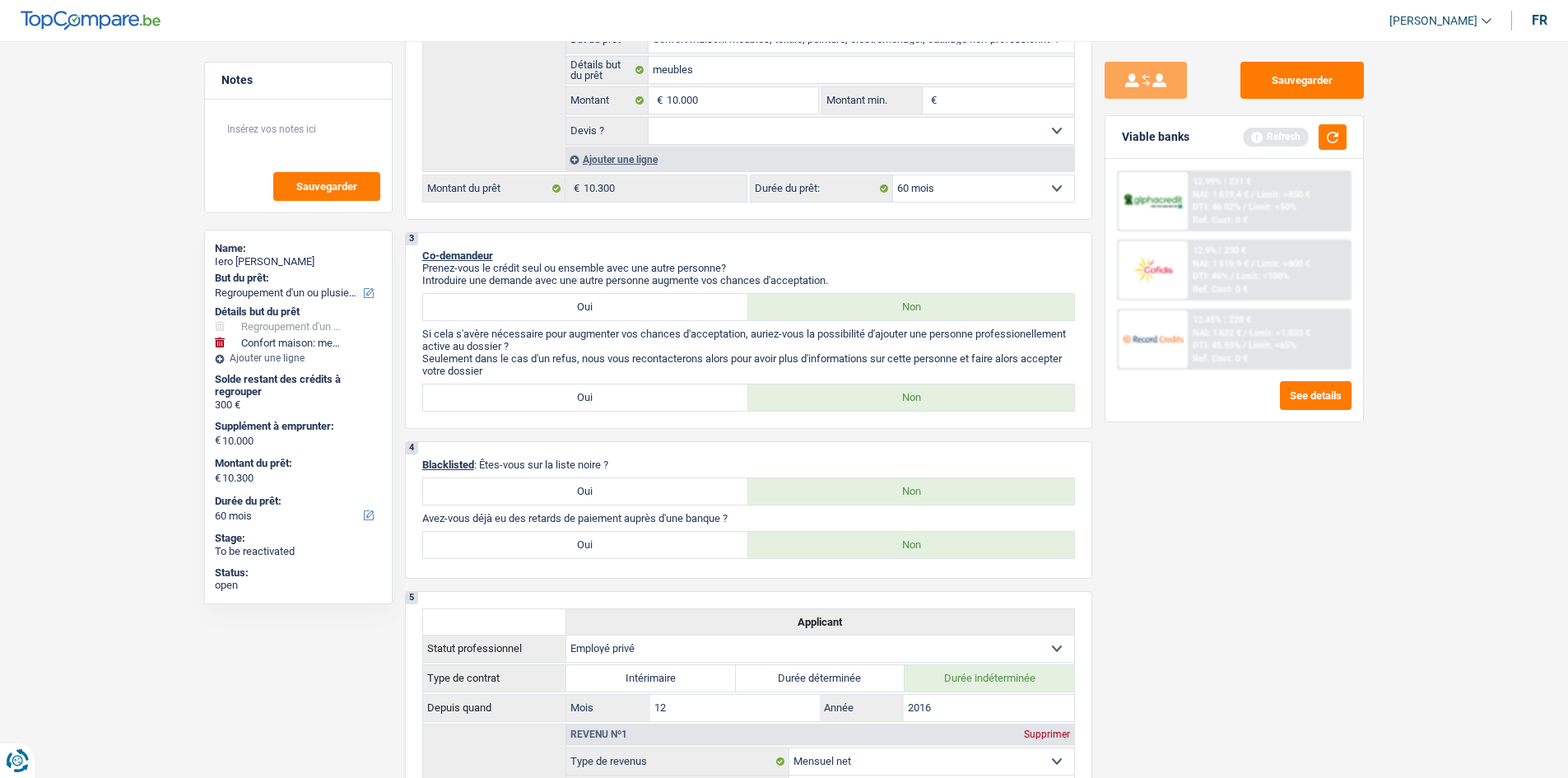 scroll, scrollTop: 329, scrollLeft: 0, axis: vertical 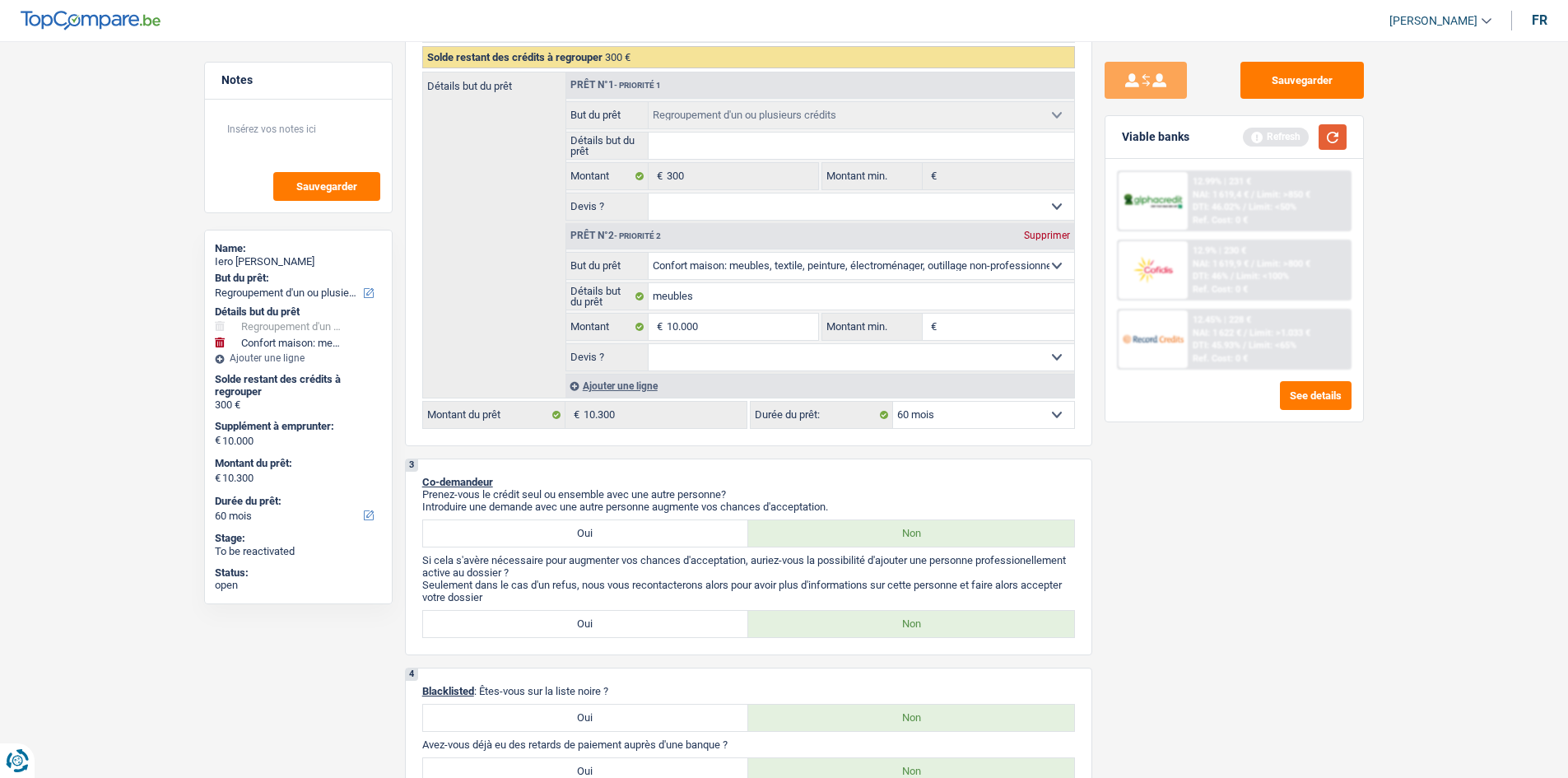 click at bounding box center (1333, 137) 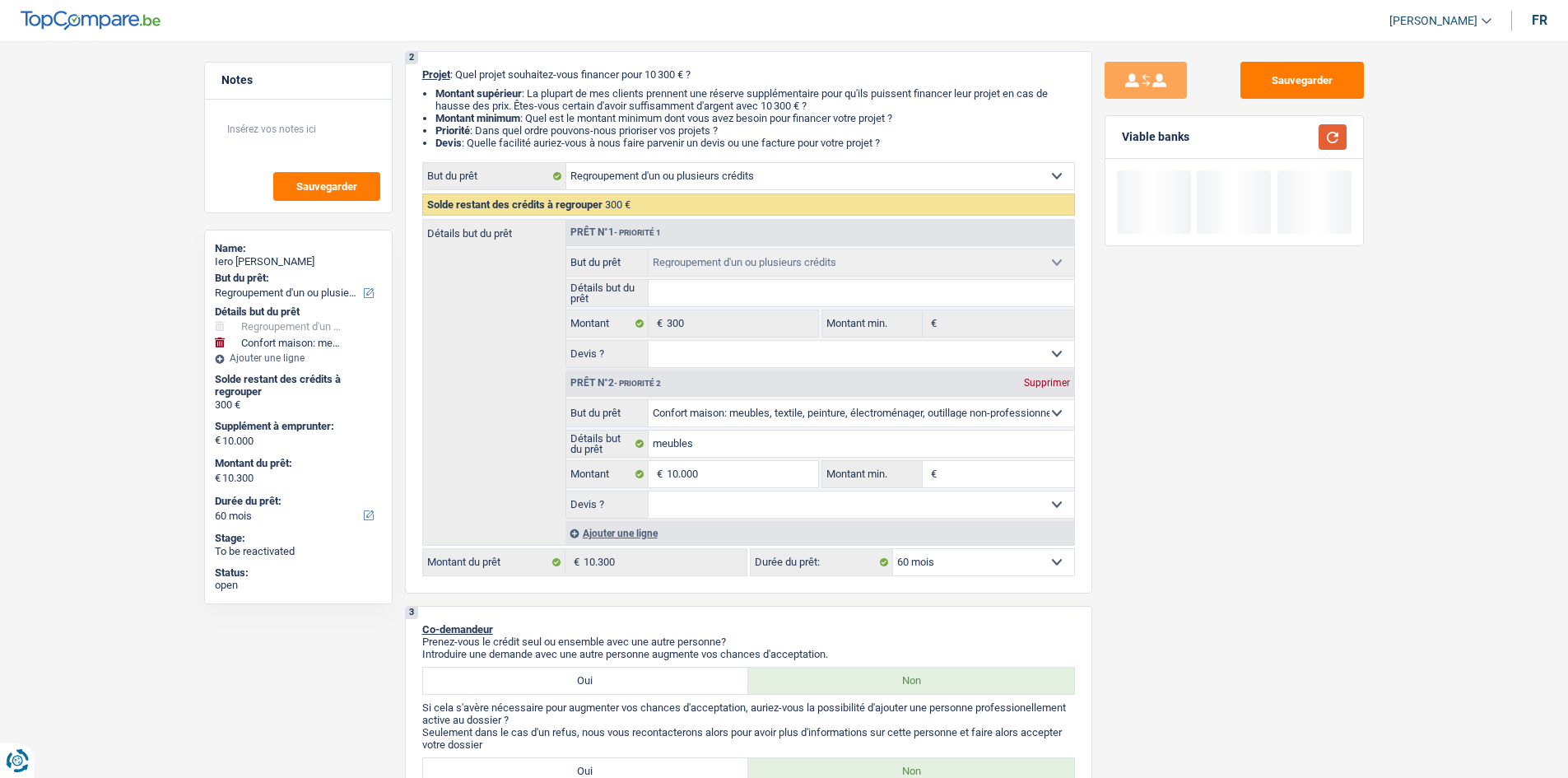 scroll, scrollTop: 0, scrollLeft: 0, axis: both 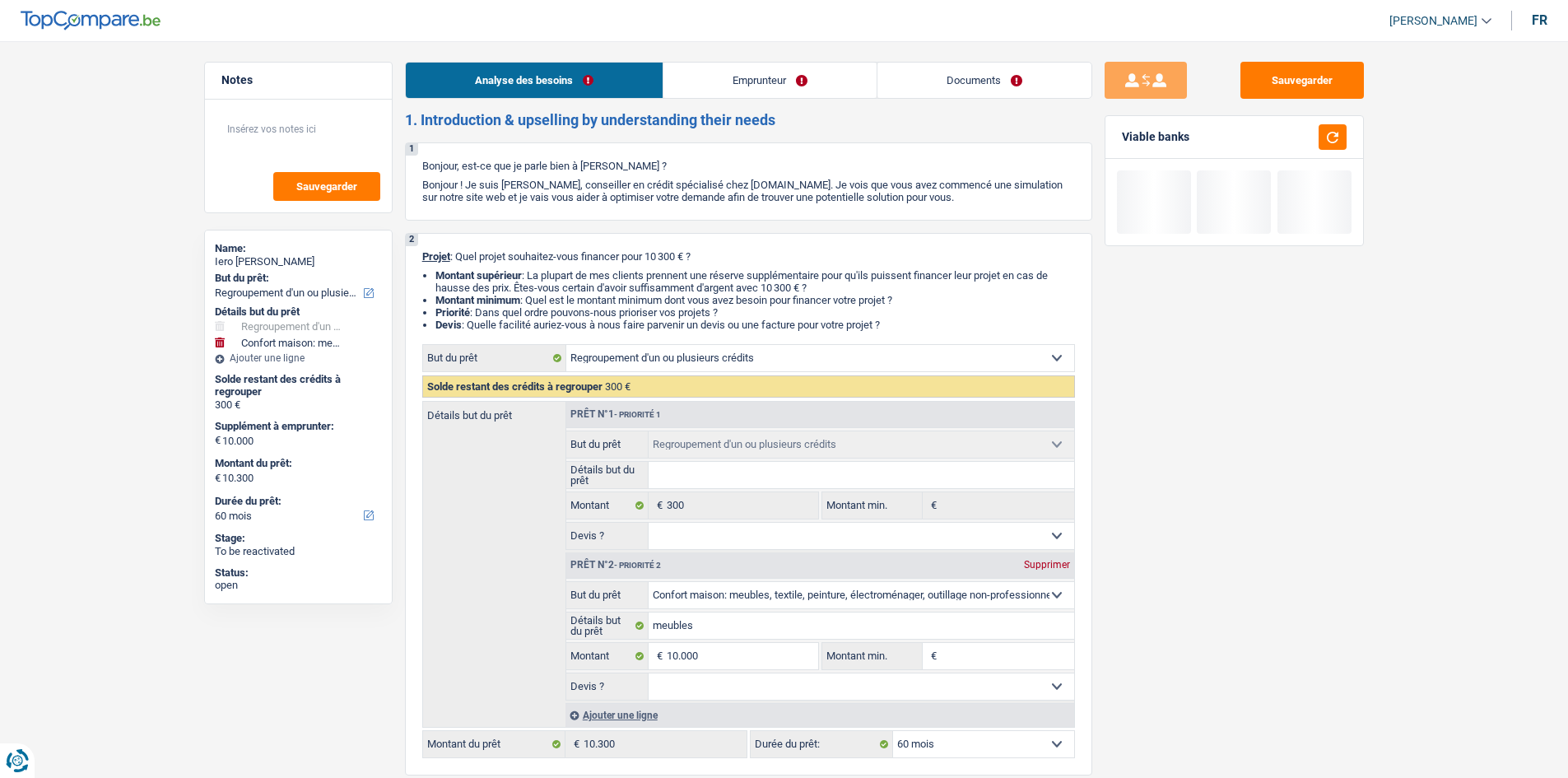 click on "Emprunteur" at bounding box center [770, 80] 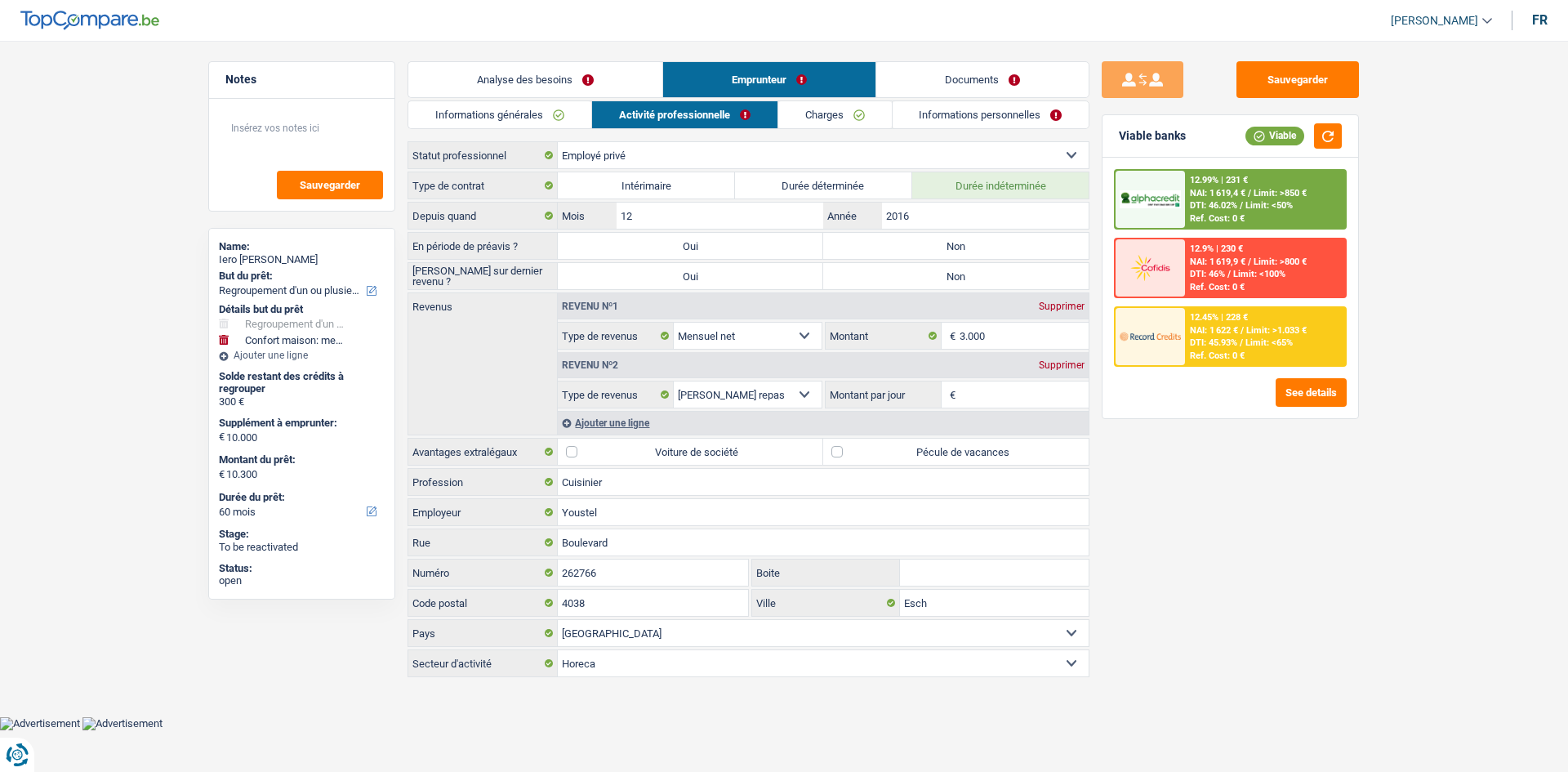 click on "Informations générales" at bounding box center (500, 114) 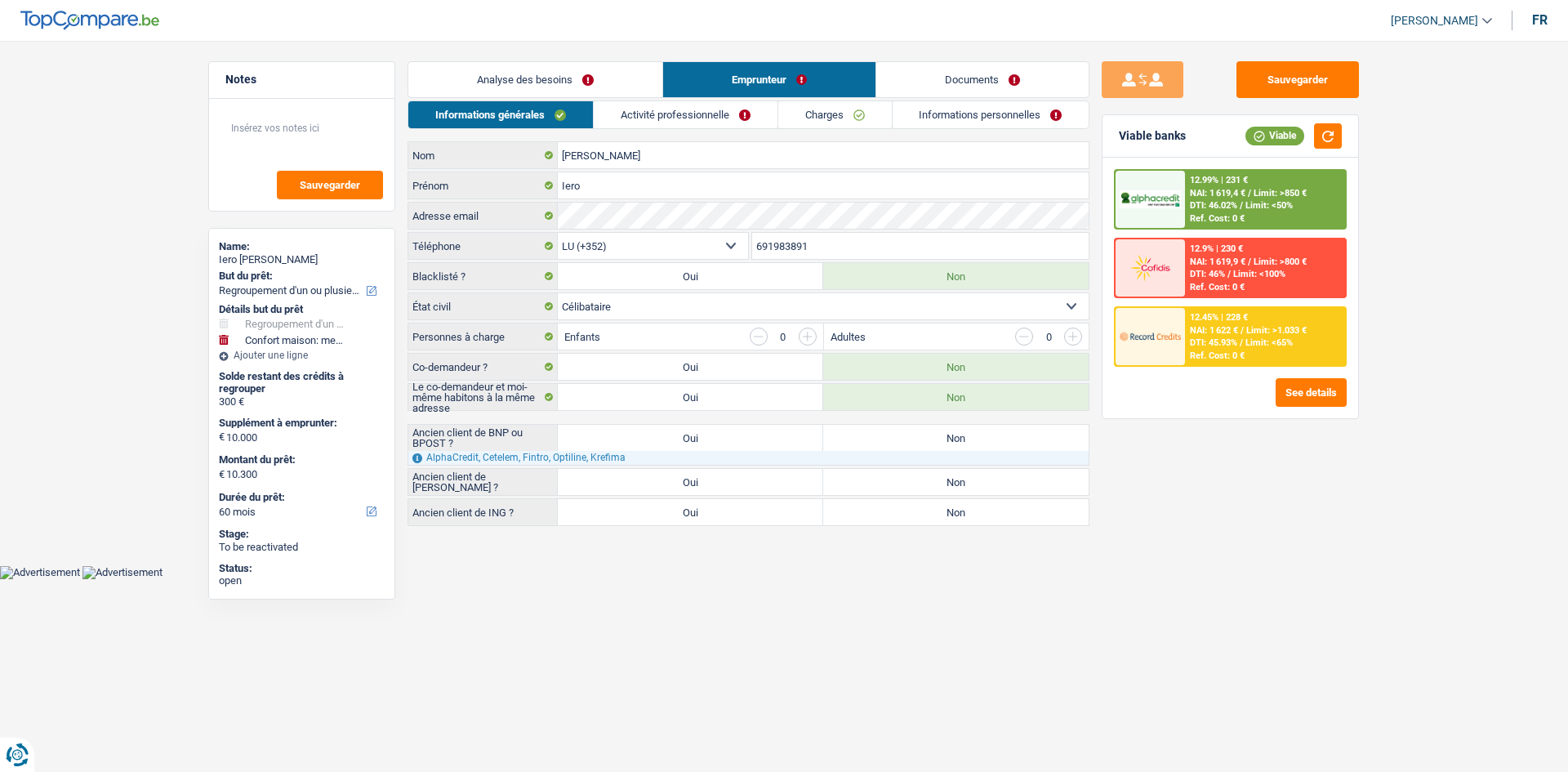 click on "Analyse des besoins" at bounding box center (535, 79) 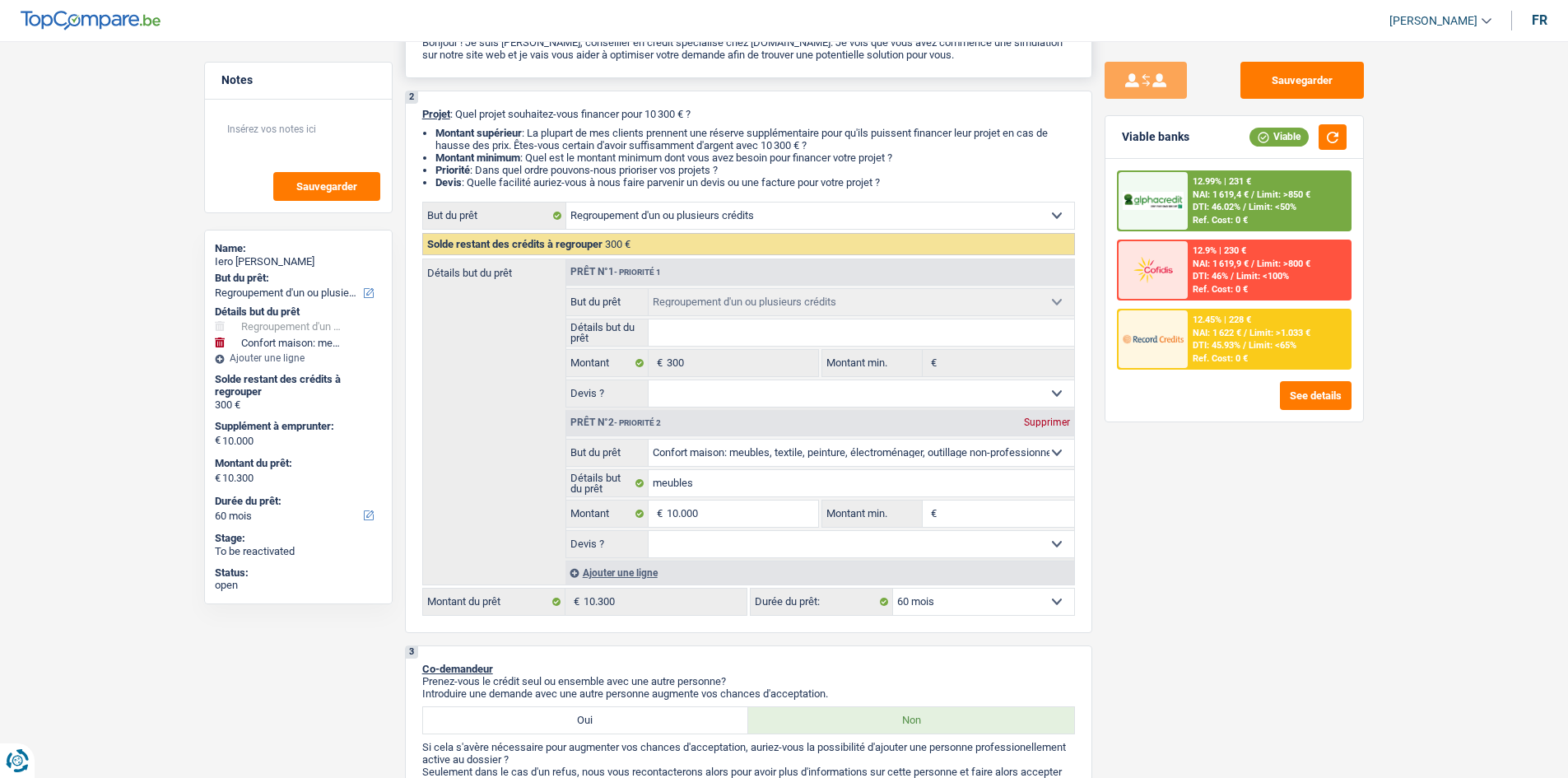 scroll, scrollTop: 0, scrollLeft: 0, axis: both 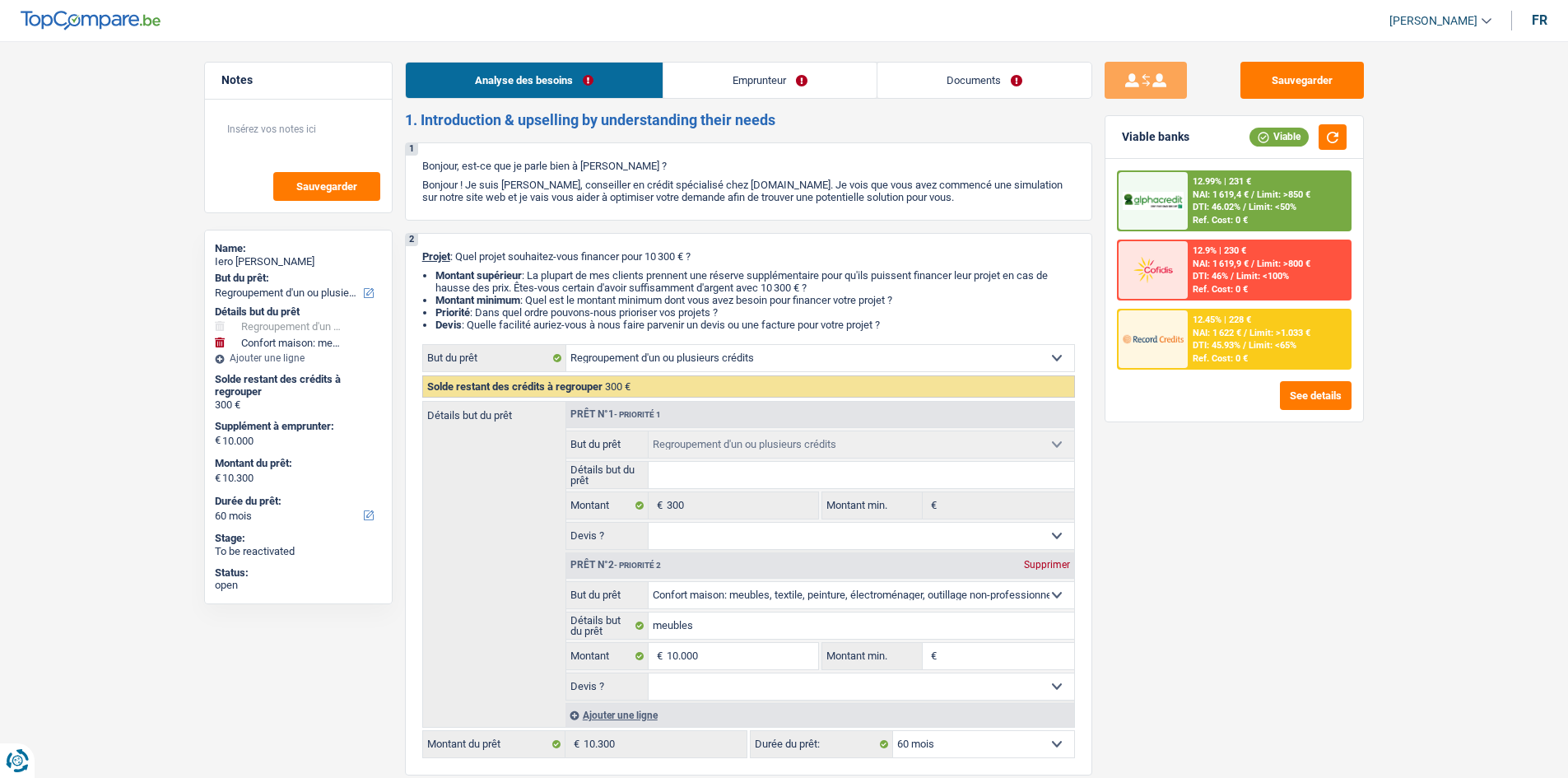 click on "Emprunteur" at bounding box center [770, 80] 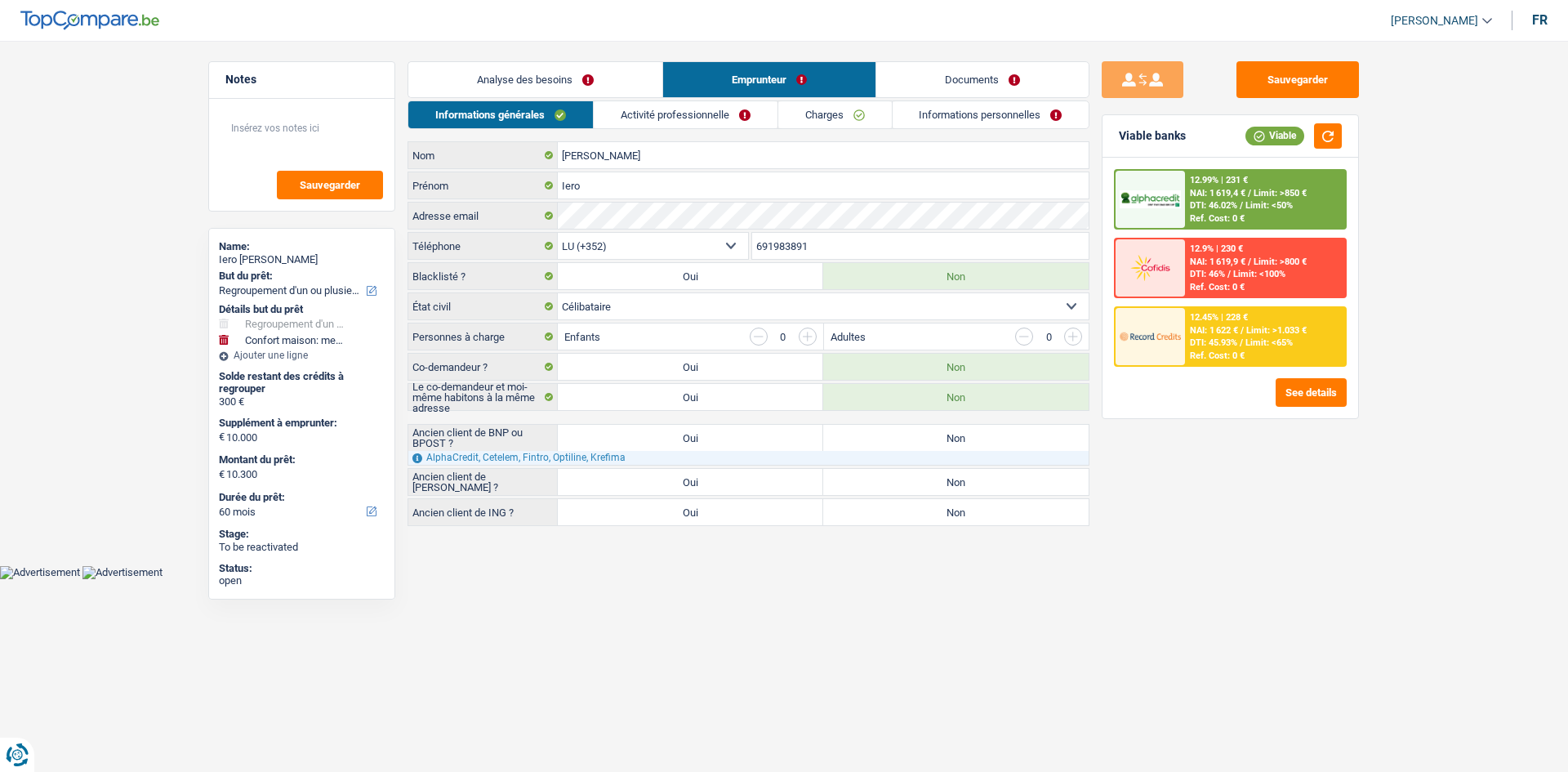 click on "Non" at bounding box center [956, 438] 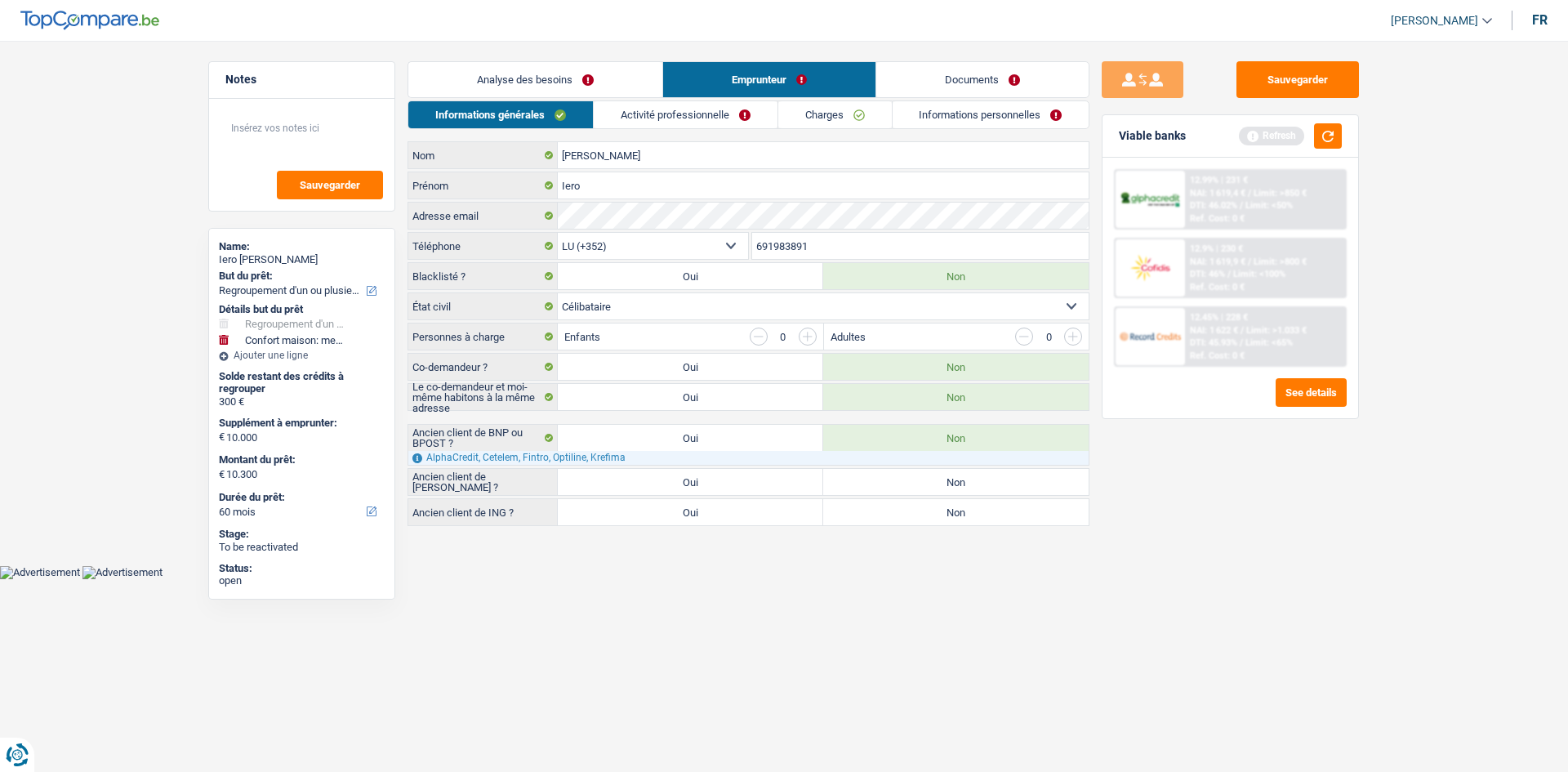 click on "[PERSON_NAME]
Nom
[PERSON_NAME]
Adresse email
BE (+32) LU (+352)
Sélectionner une option
Téléphone
691983891
Téléphone
Blacklisté ?
Oui
Non
Célibataire Marié(e) Cohabitant(e) légal(e) Divorcé(e) Veuf(ve) Séparé (de fait)
Sélectionner une option
État civil
Personnes à charge
Enfants
0
Adultes
0
Co-demandeur ?
Oui" at bounding box center (748, 333) 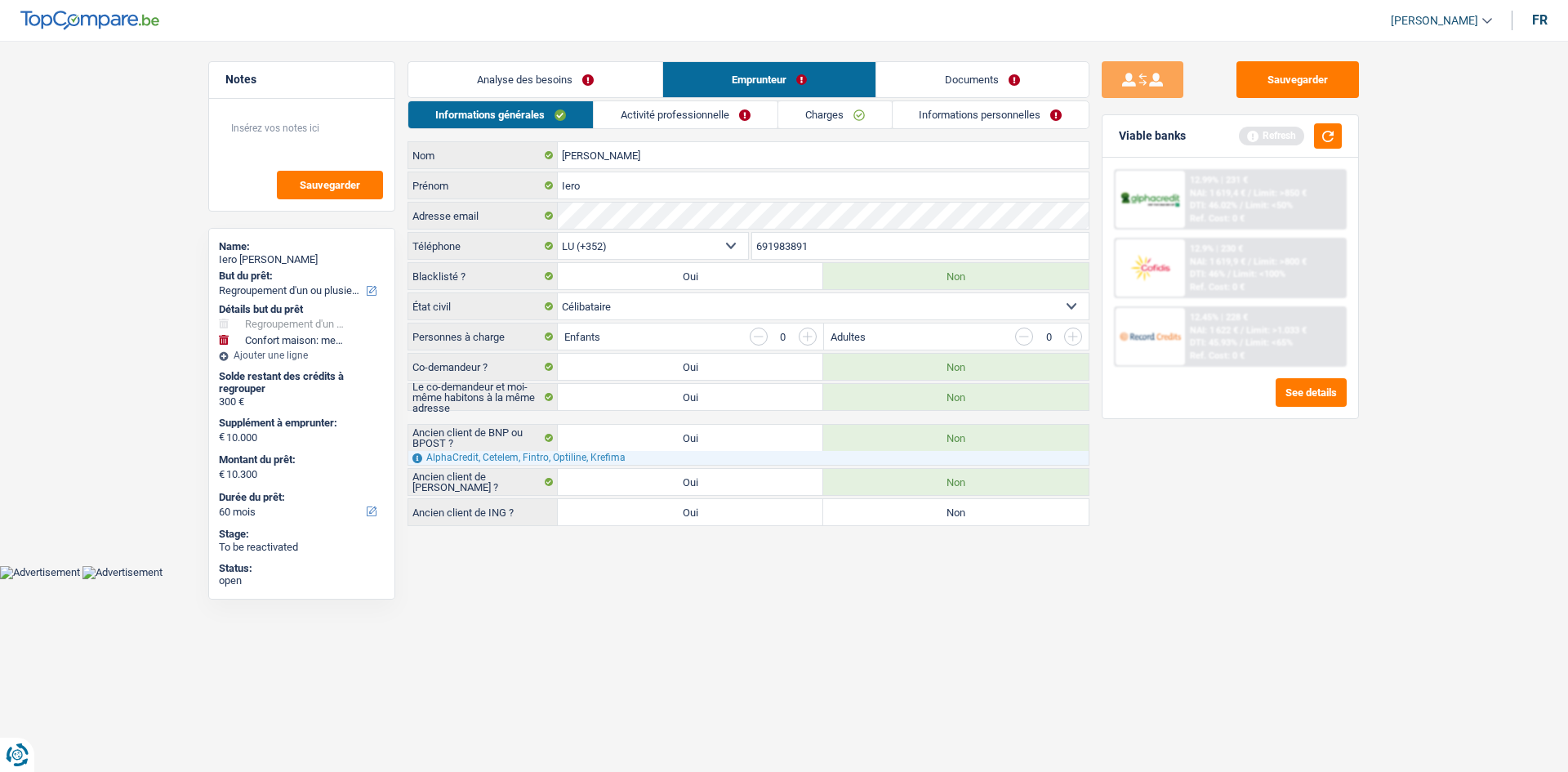 click on "Non" at bounding box center (956, 512) 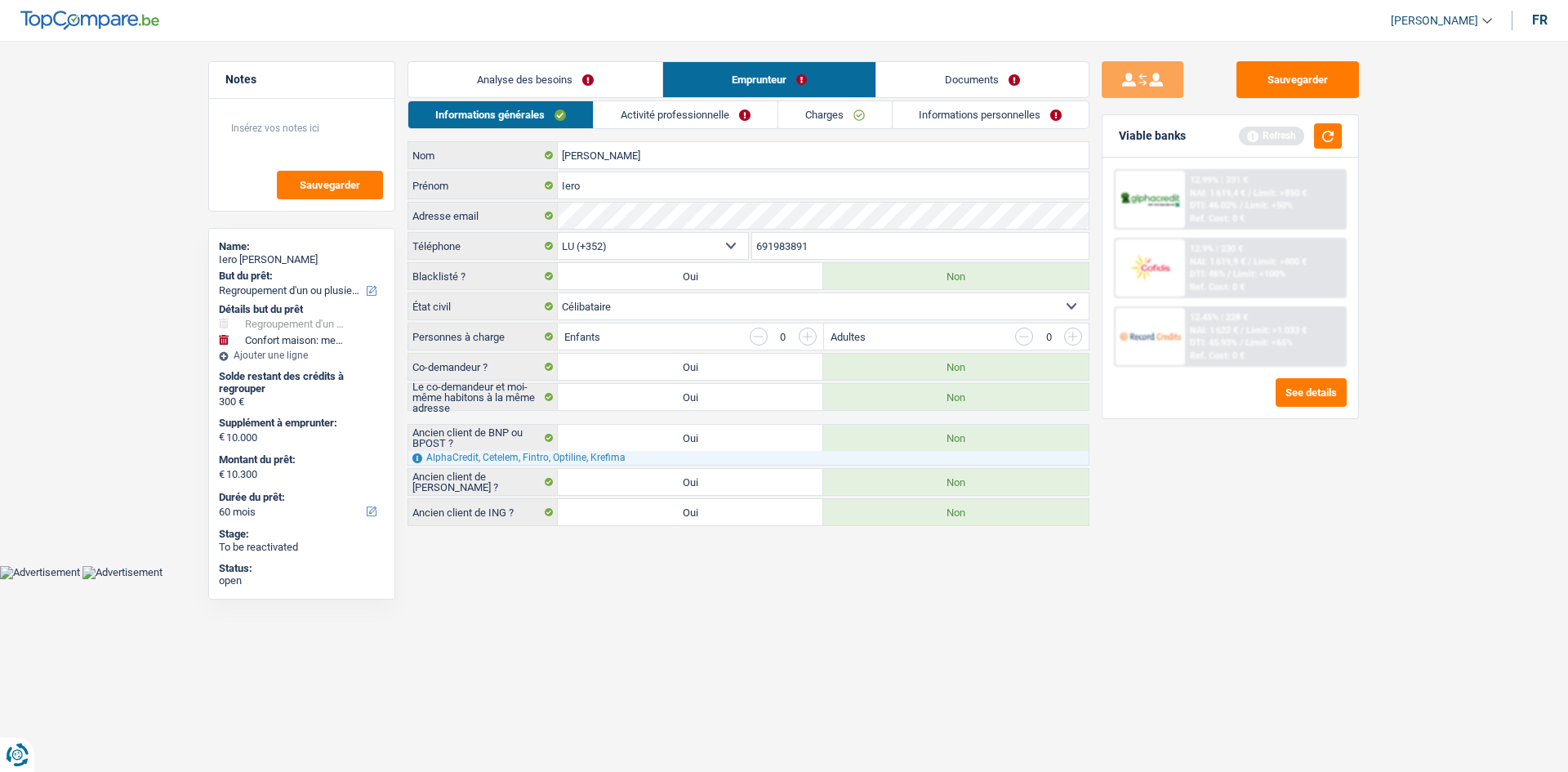 click on "Activité professionnelle" at bounding box center [685, 114] 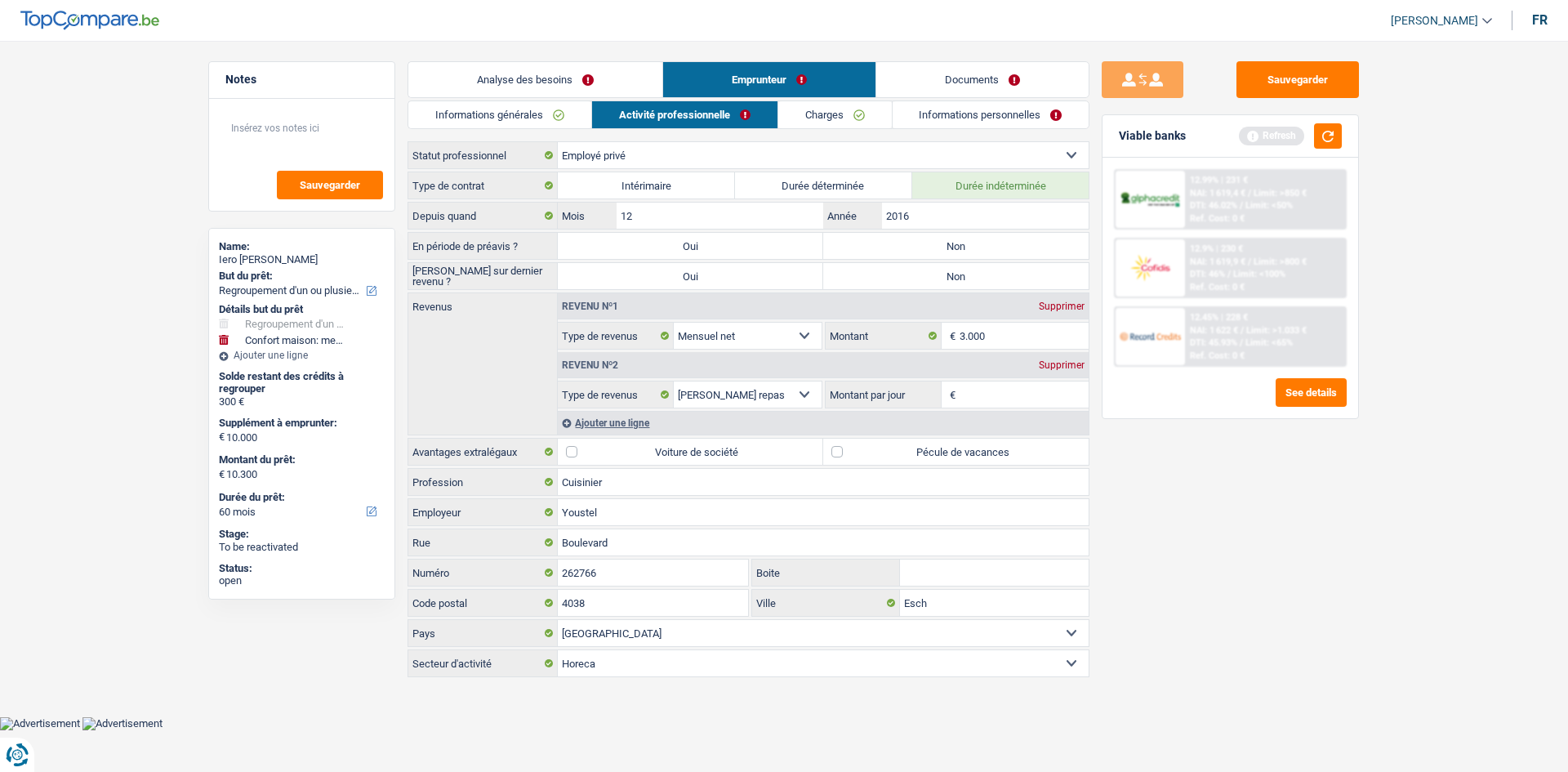 click on "Non" at bounding box center (956, 246) 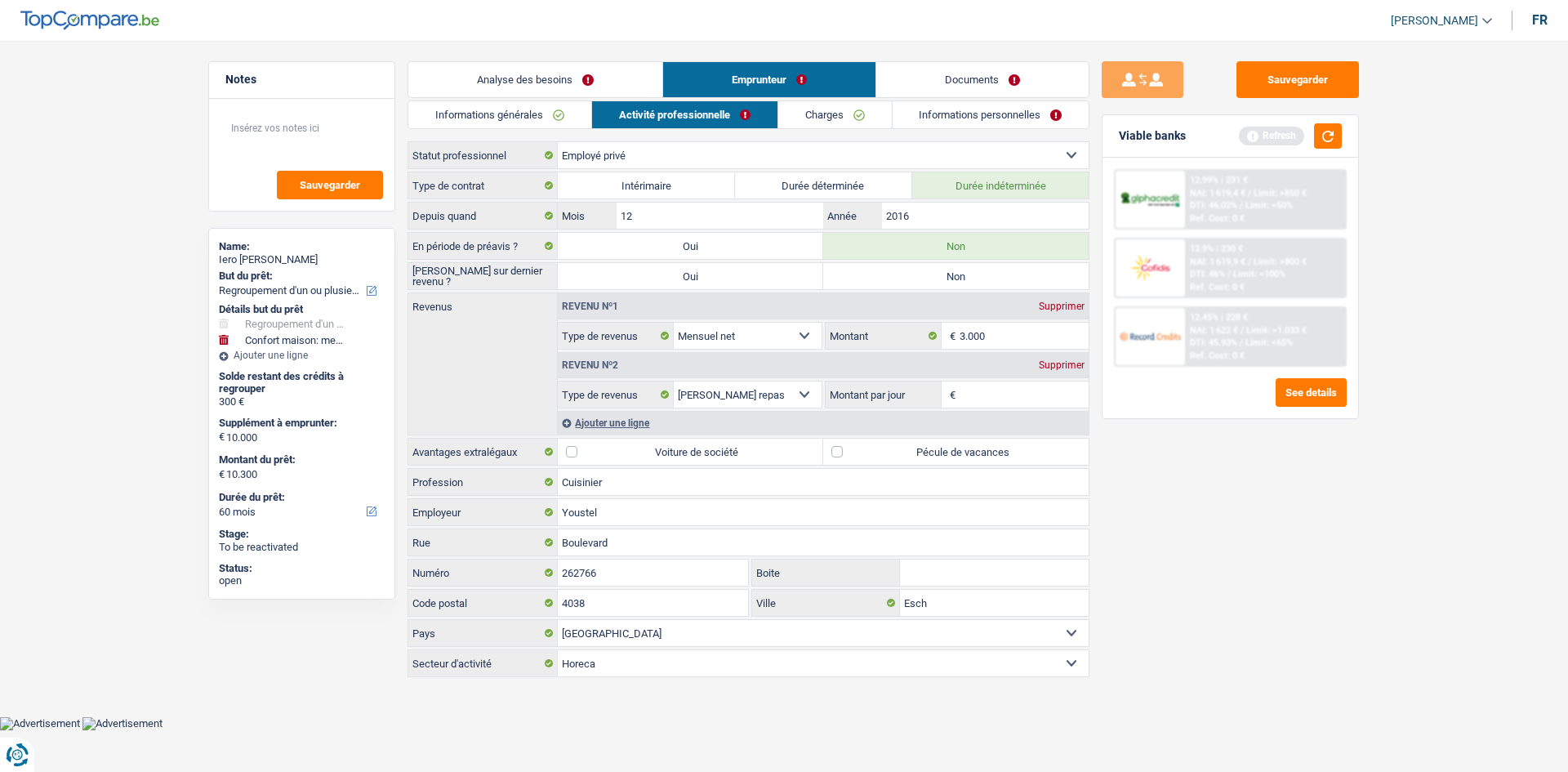click on "Non" at bounding box center [956, 276] 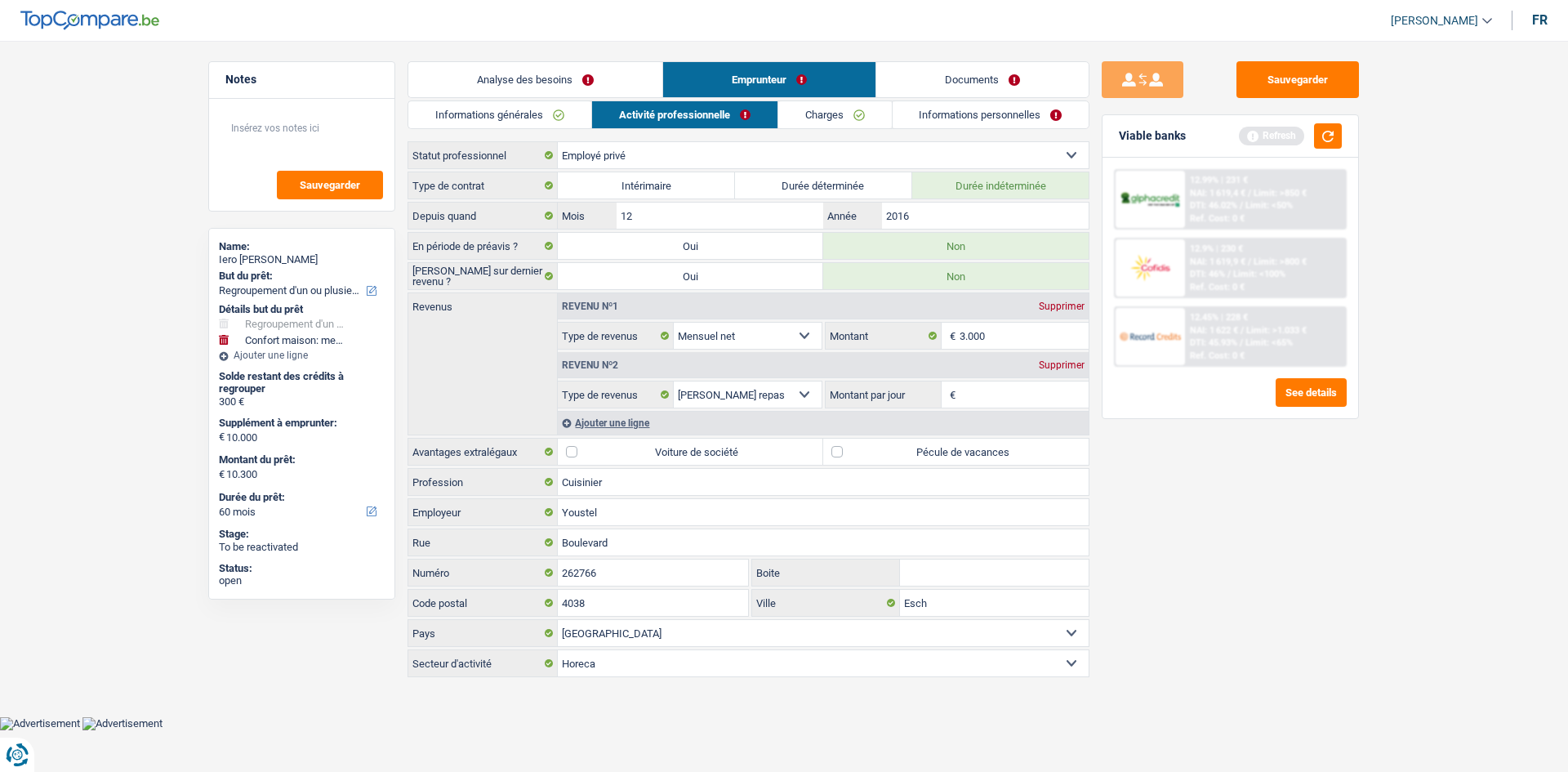 click on "Sauvegarder
Viable banks
Refresh
12.99% | 231 €
NAI: 1 619,4 €
/
Limit: >850 €
DTI: 46.02%
/
Limit: <50%
Ref. Cost: 0 €
12.9% | 230 €
NAI: 1 619,9 €
/
Limit: >800 €
DTI: 46%
/               /       /" at bounding box center (1230, 401) 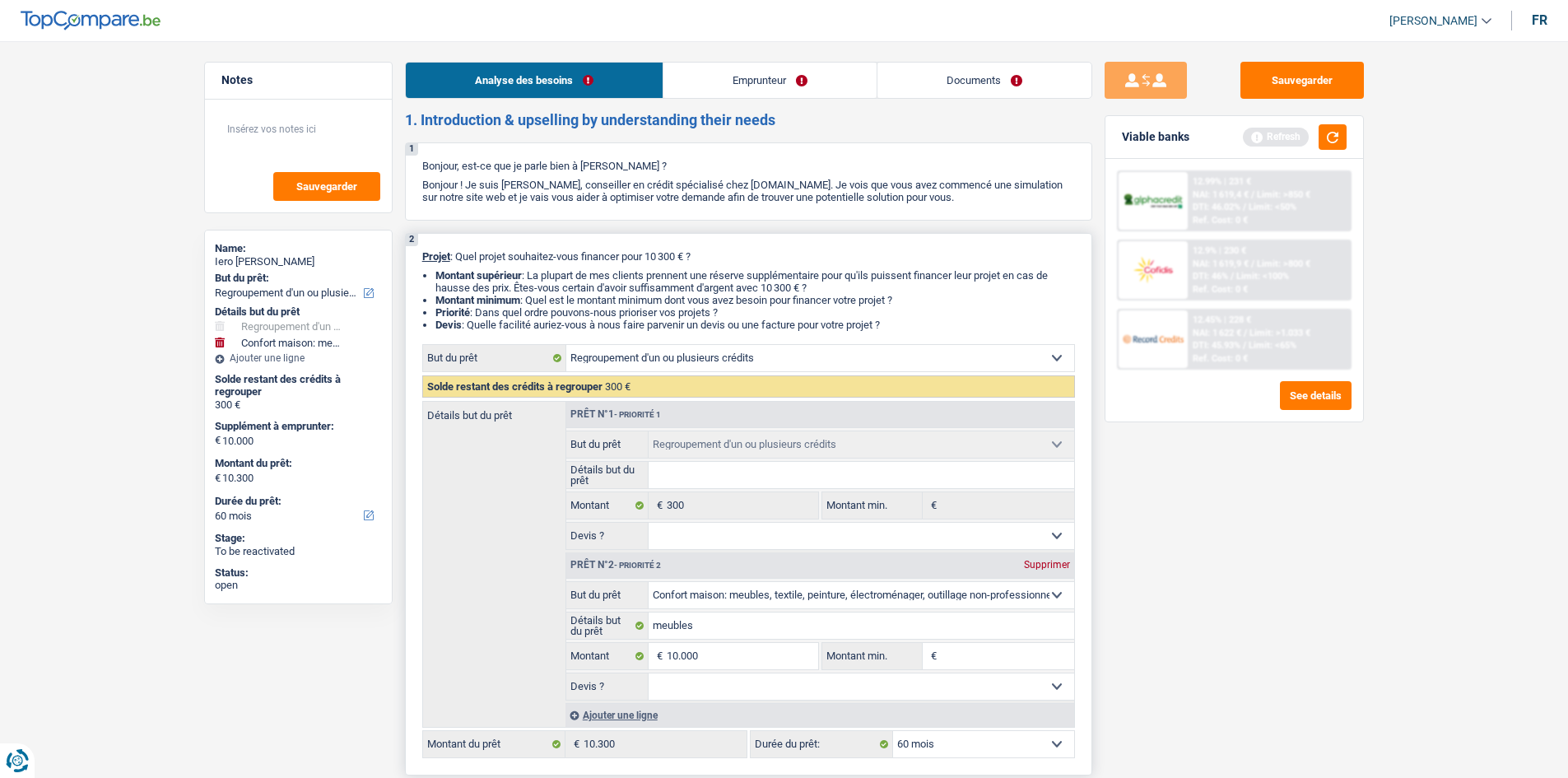 click on "Confort maison: meubles, textile, peinture, électroménager, outillage non-professionnel Hifi, multimédia, gsm, ordinateur Aménagement: frais d'installation, déménagement Evénement familial: naissance, mariage, divorce, communion, décès Frais médicaux Frais d'études Frais permis de conduire Regroupement d'un ou plusieurs crédits Loisirs: voyage, sport, musique Rafraîchissement: petits travaux maison et jardin Frais judiciaires Réparation voiture Prêt rénovation (non disponible pour les non-propriétaires) Prêt énergie (non disponible pour les non-propriétaires) Prêt voiture Taxes, impôts non professionnels Rénovation bien à l'étranger Dettes familiales Assurance Autre
Sélectionner une option
But du prêt
Tous les champs sont obligatoires. Veuillez fournir une réponse plus longue   meubles       10.000   €         €" at bounding box center [820, 641] 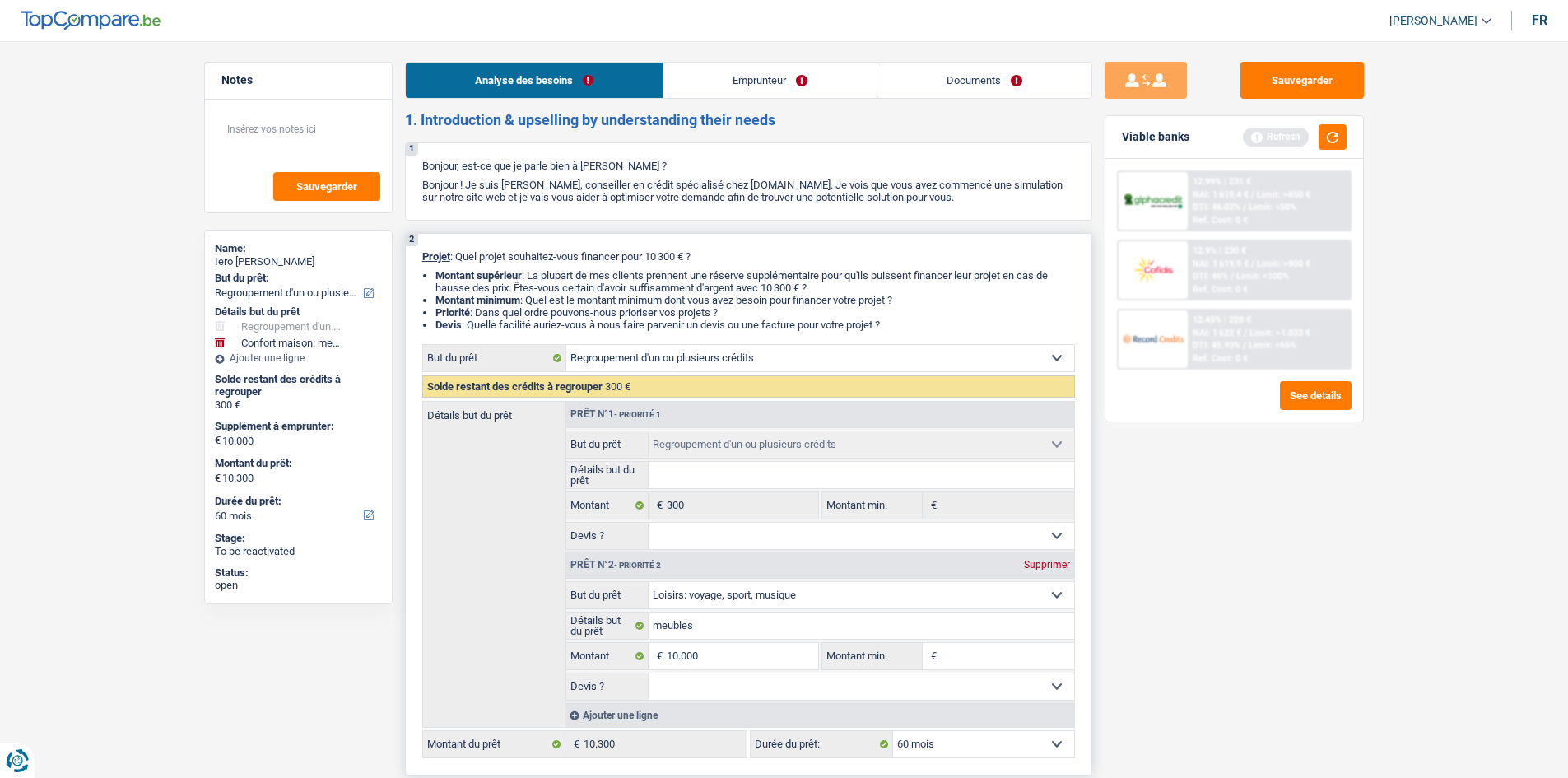 click on "Confort maison: meubles, textile, peinture, électroménager, outillage non-professionnel Hifi, multimédia, gsm, ordinateur Aménagement: frais d'installation, déménagement Evénement familial: naissance, mariage, divorce, communion, décès Frais médicaux Frais d'études Frais permis de conduire Regroupement d'un ou plusieurs crédits Loisirs: voyage, sport, musique Rafraîchissement: petits travaux maison et jardin Frais judiciaires Réparation voiture Prêt rénovation (non disponible pour les non-propriétaires) Prêt énergie (non disponible pour les non-propriétaires) Prêt voiture Taxes, impôts non professionnels Rénovation bien à l'étranger Dettes familiales Assurance Autre
Sélectionner une option" at bounding box center [861, 595] 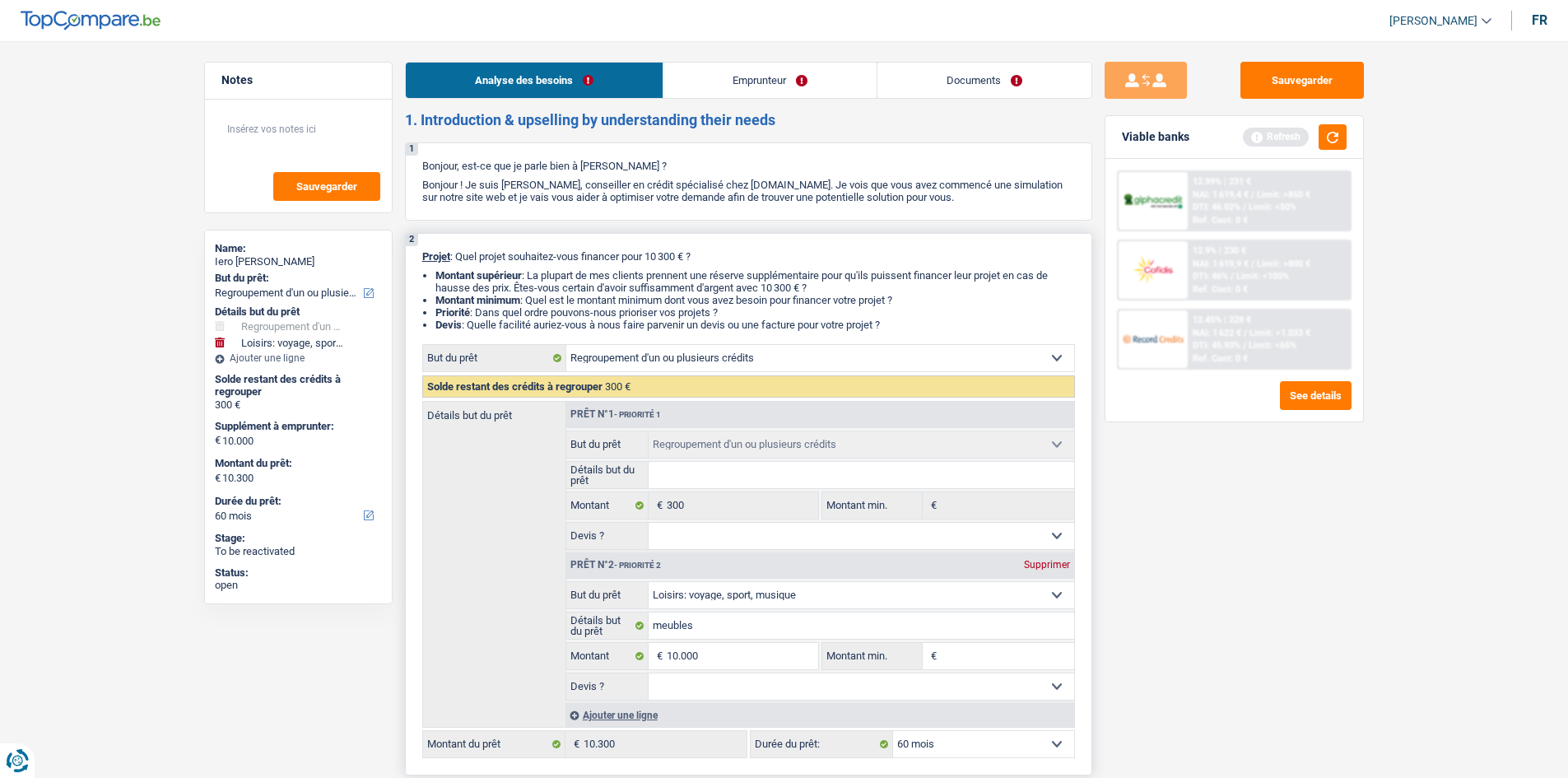 select on "hobbies" 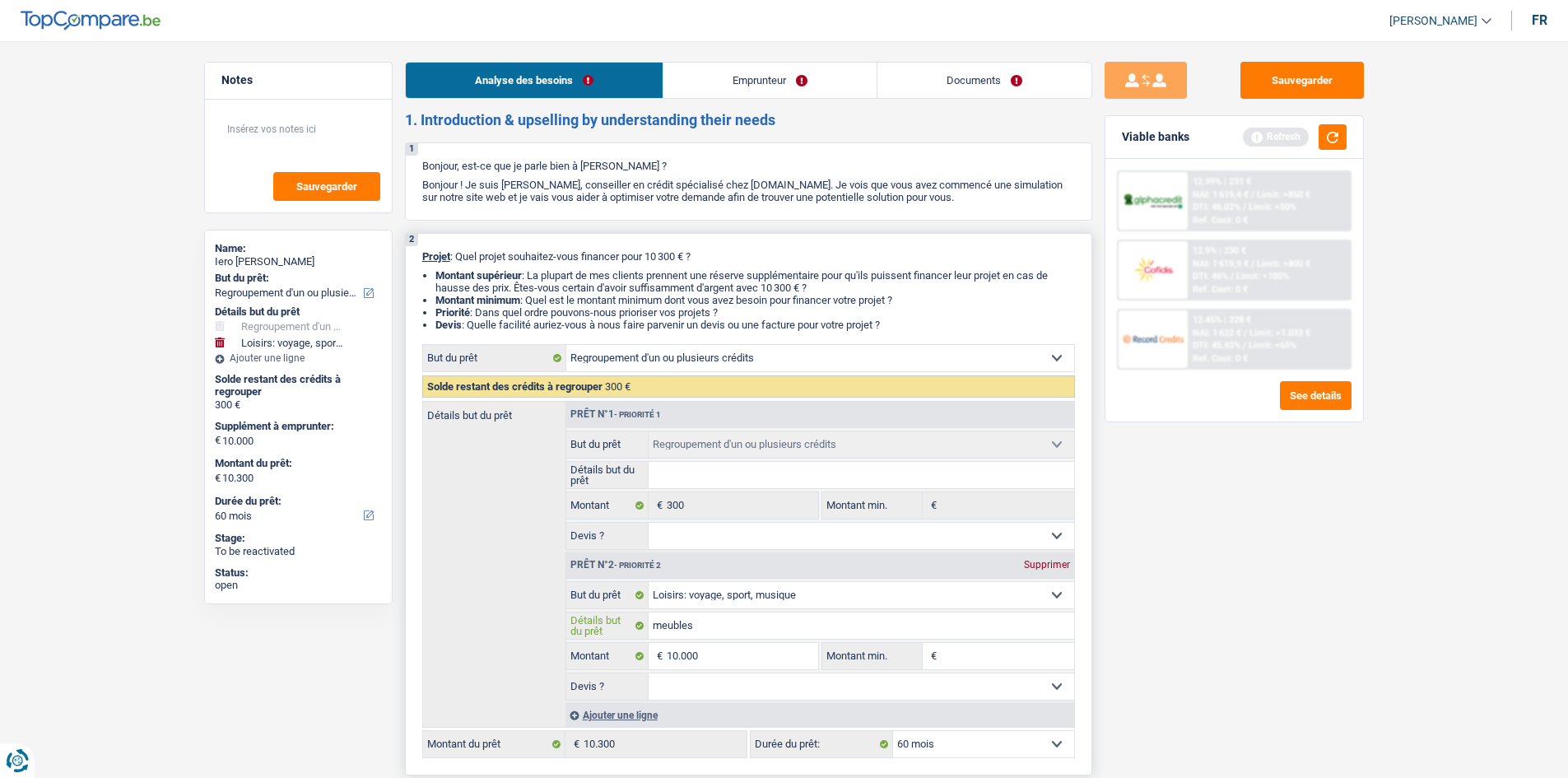 click on "meubles" at bounding box center (861, 626) 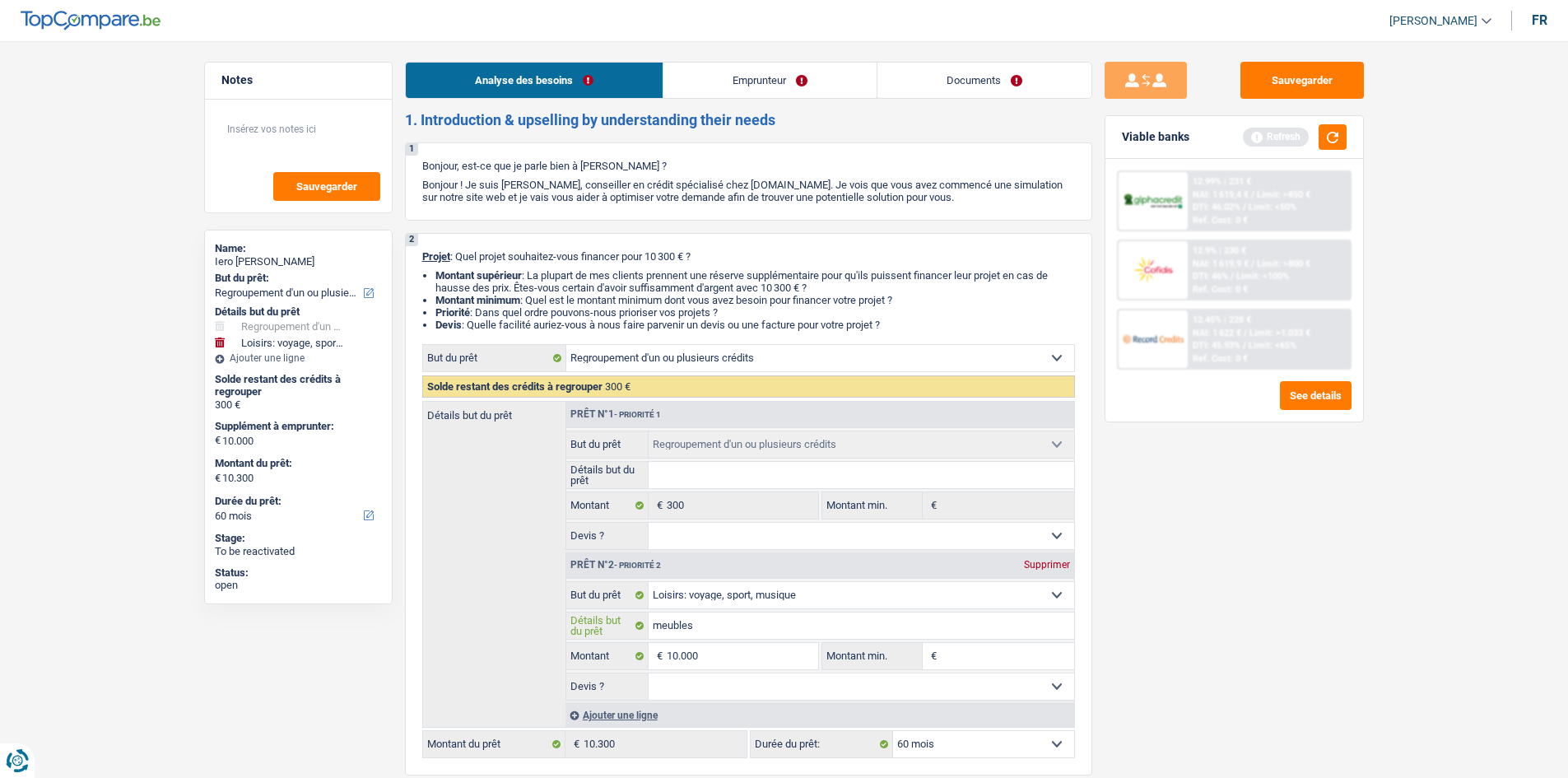 type on "meubles" 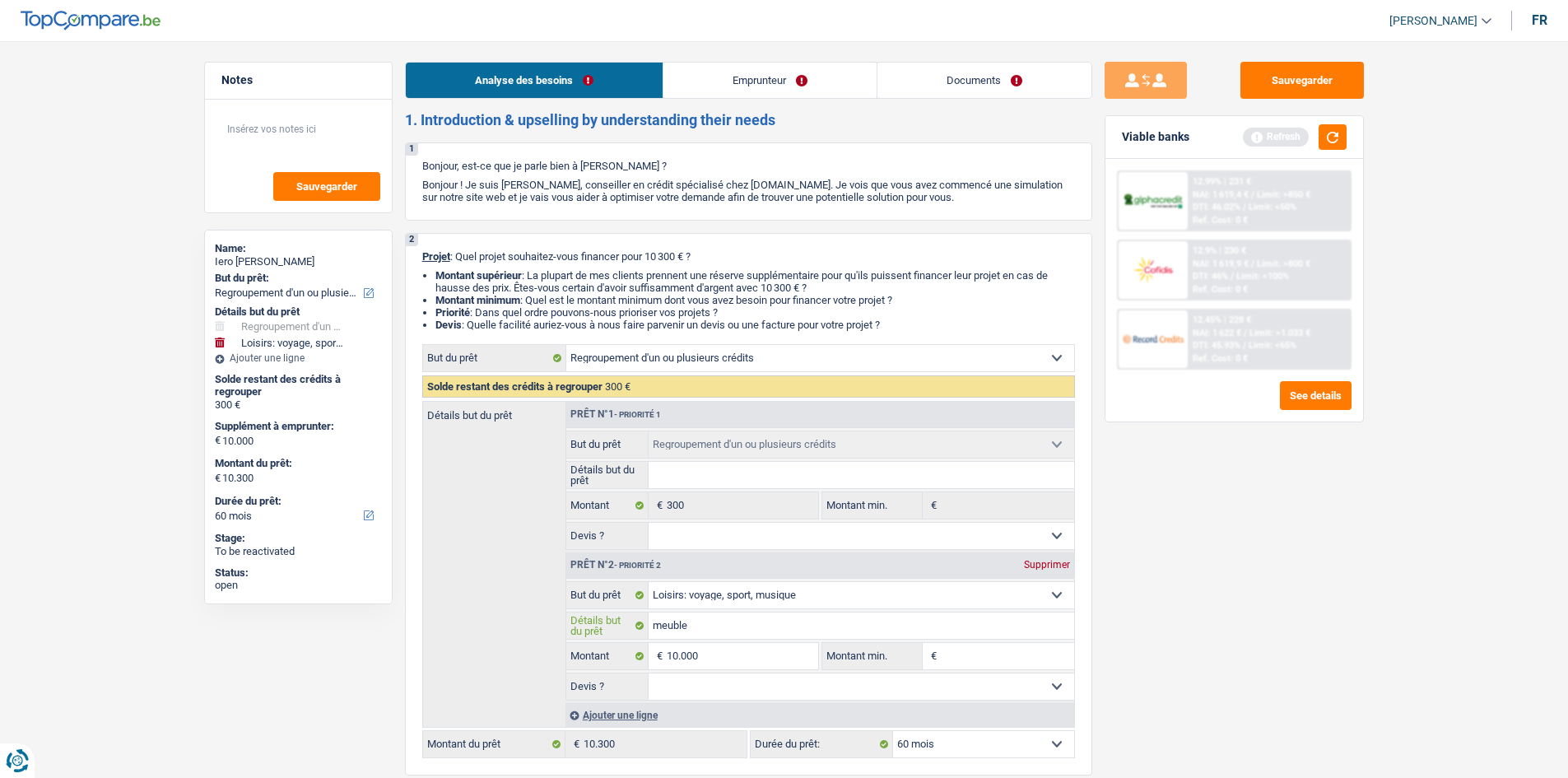 type on "meubl" 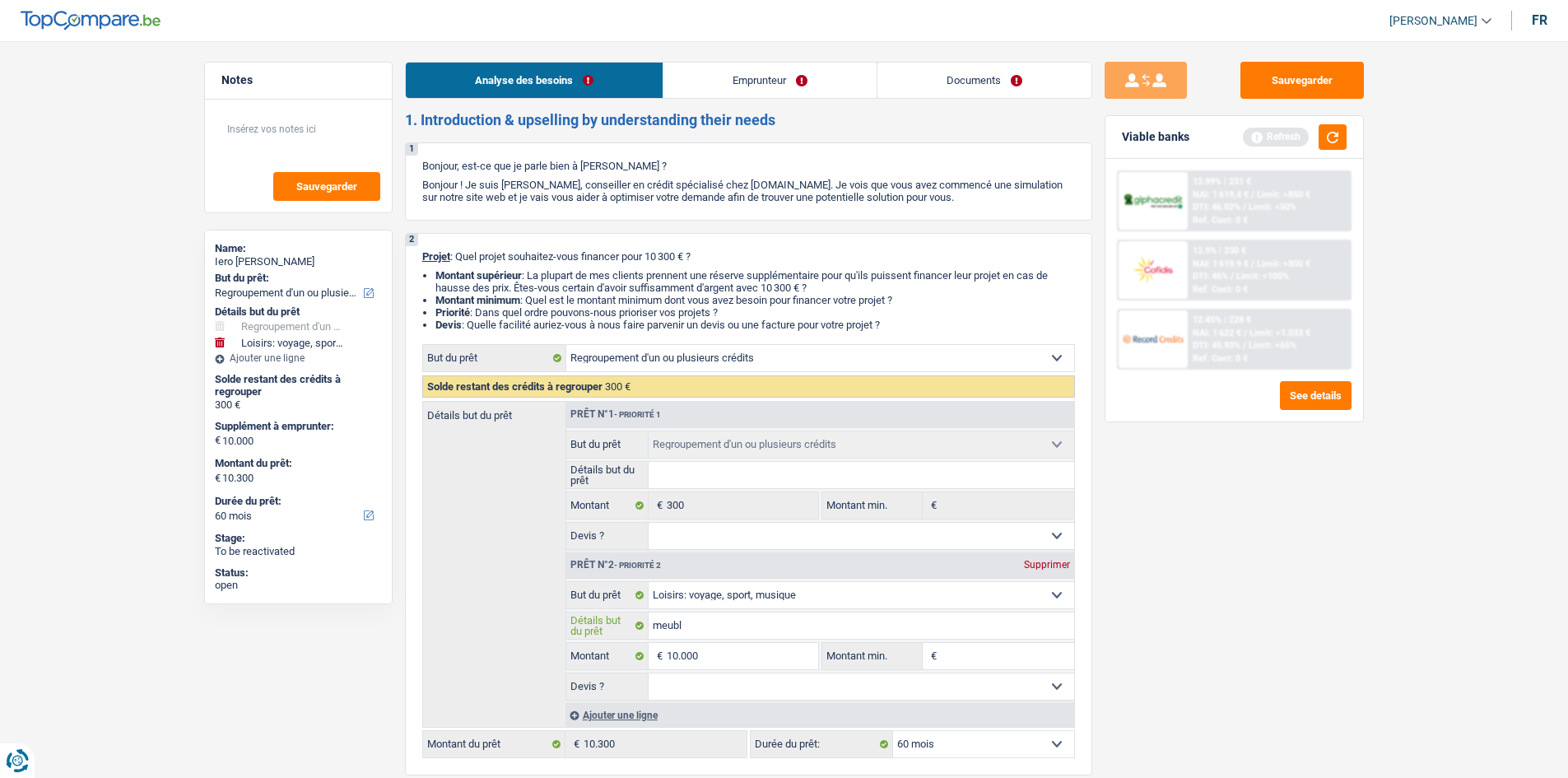 type on "meub" 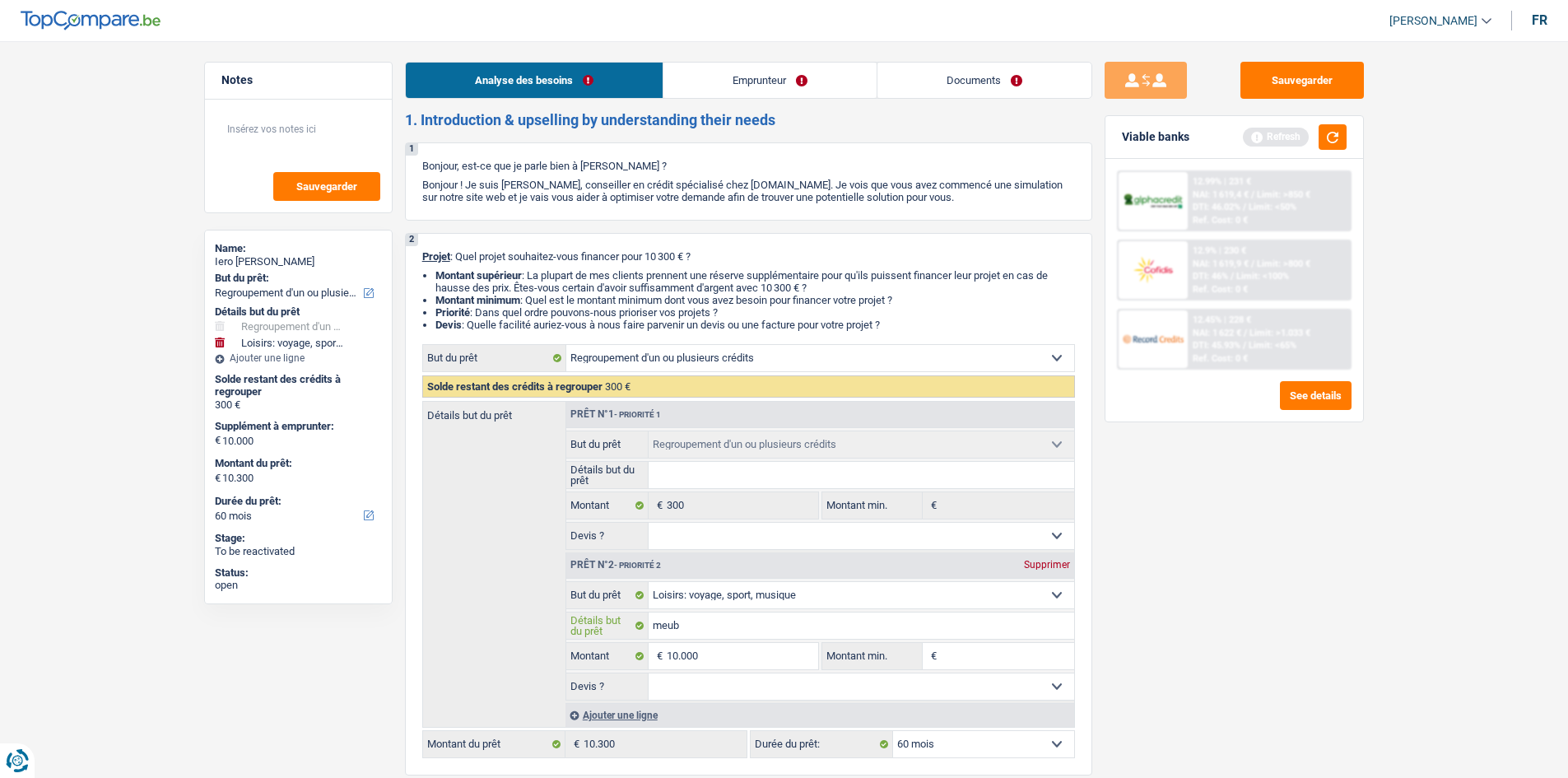 type on "meu" 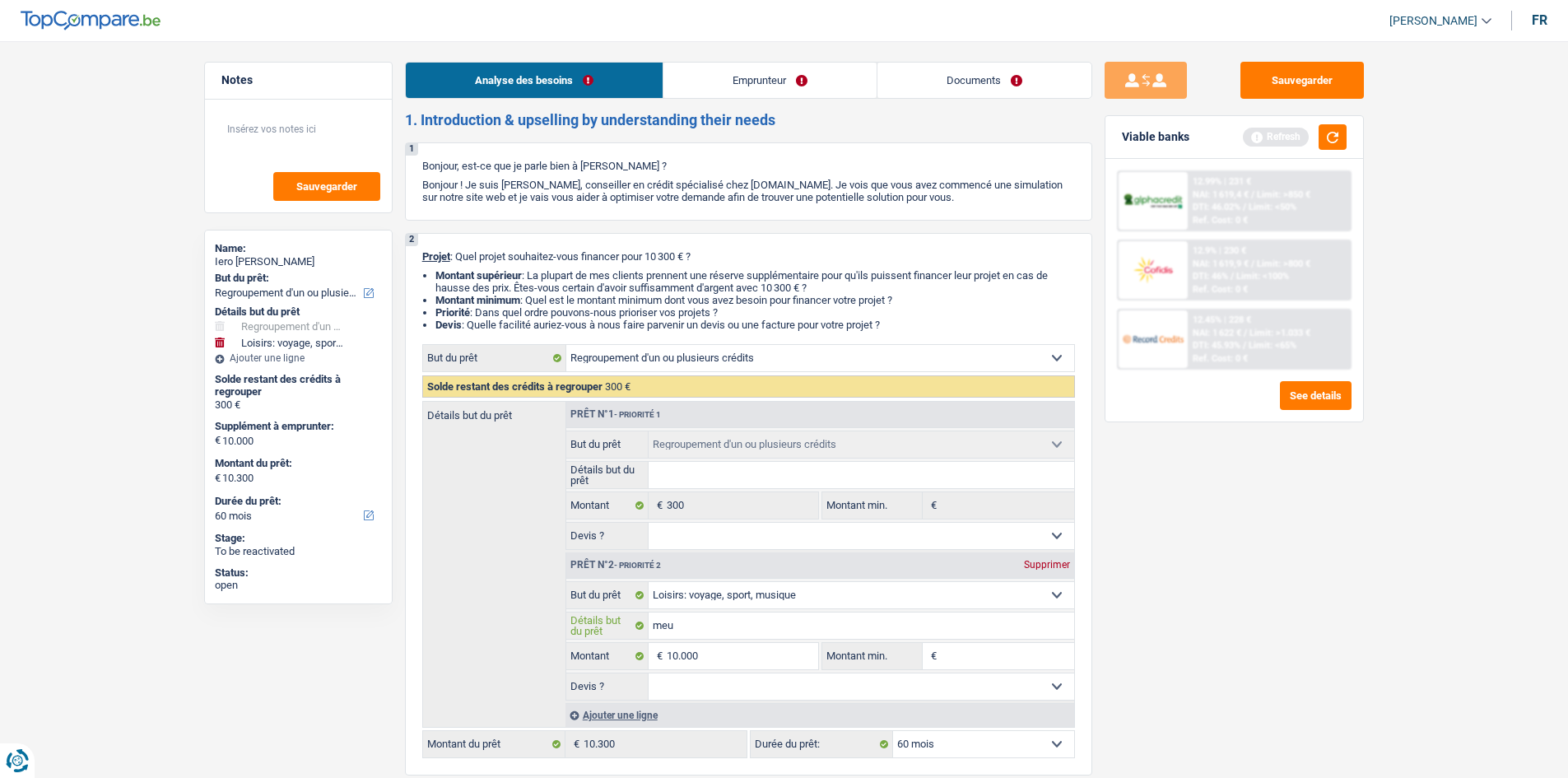 type on "meu" 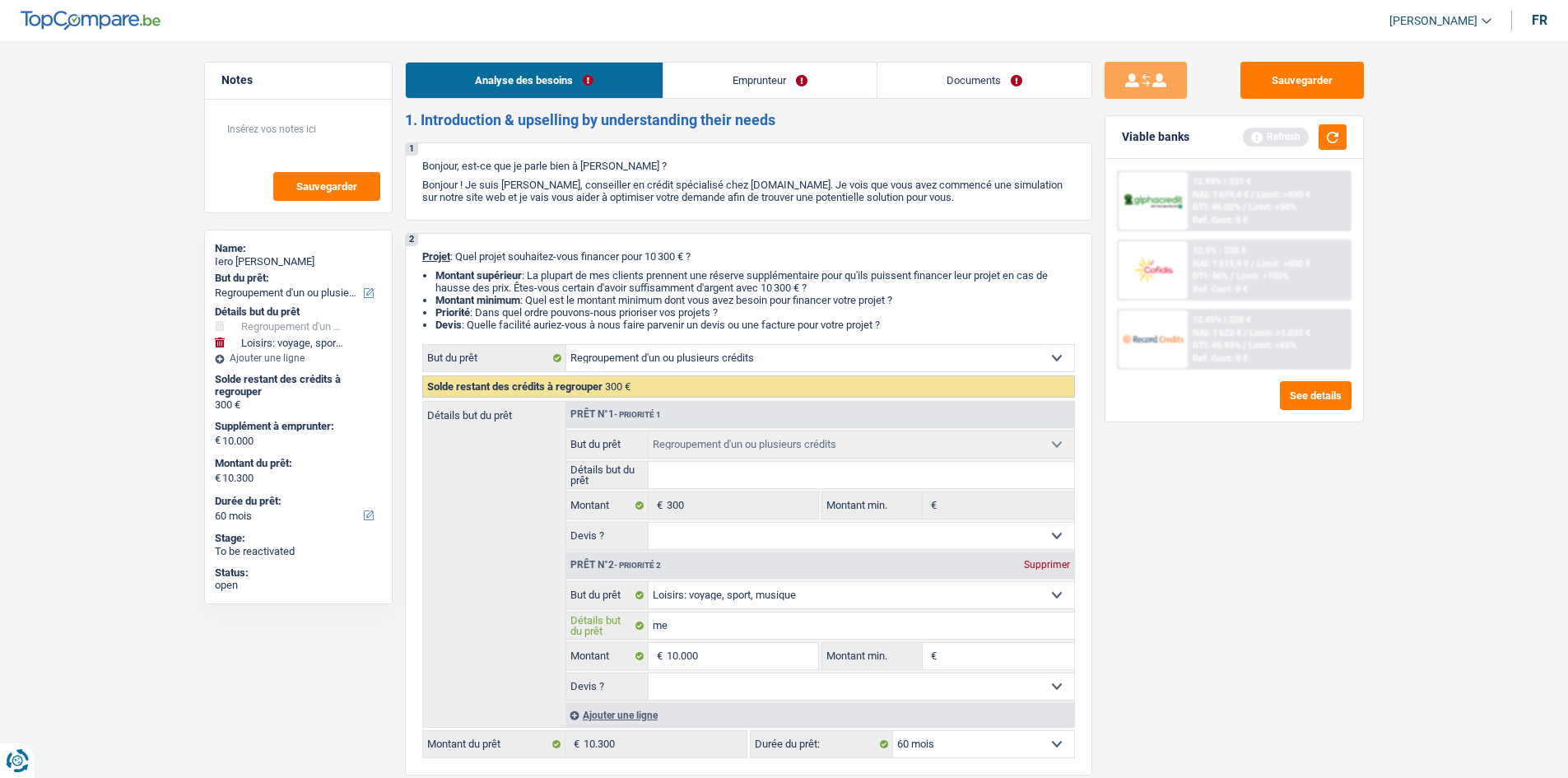 type on "m" 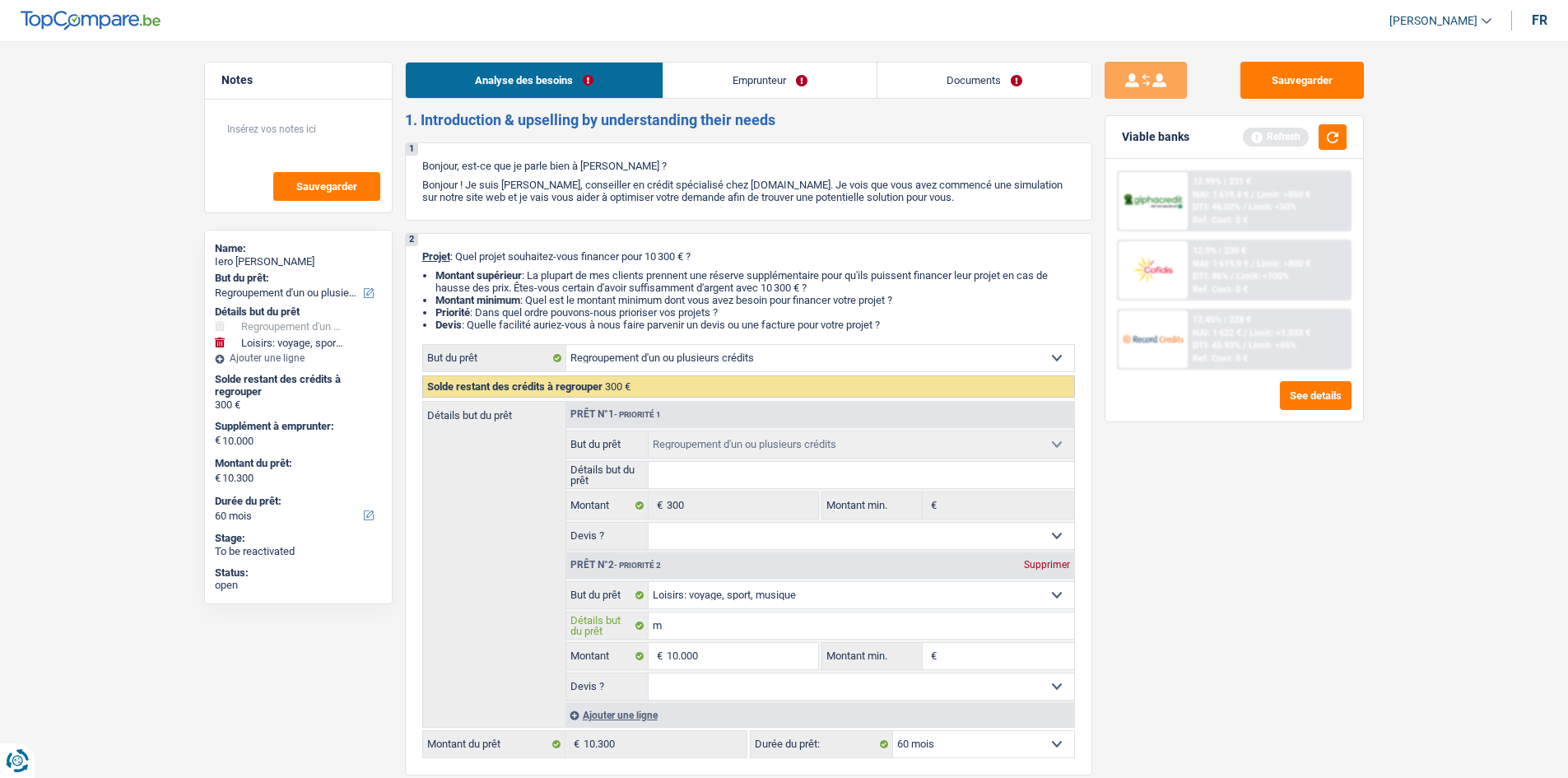 type 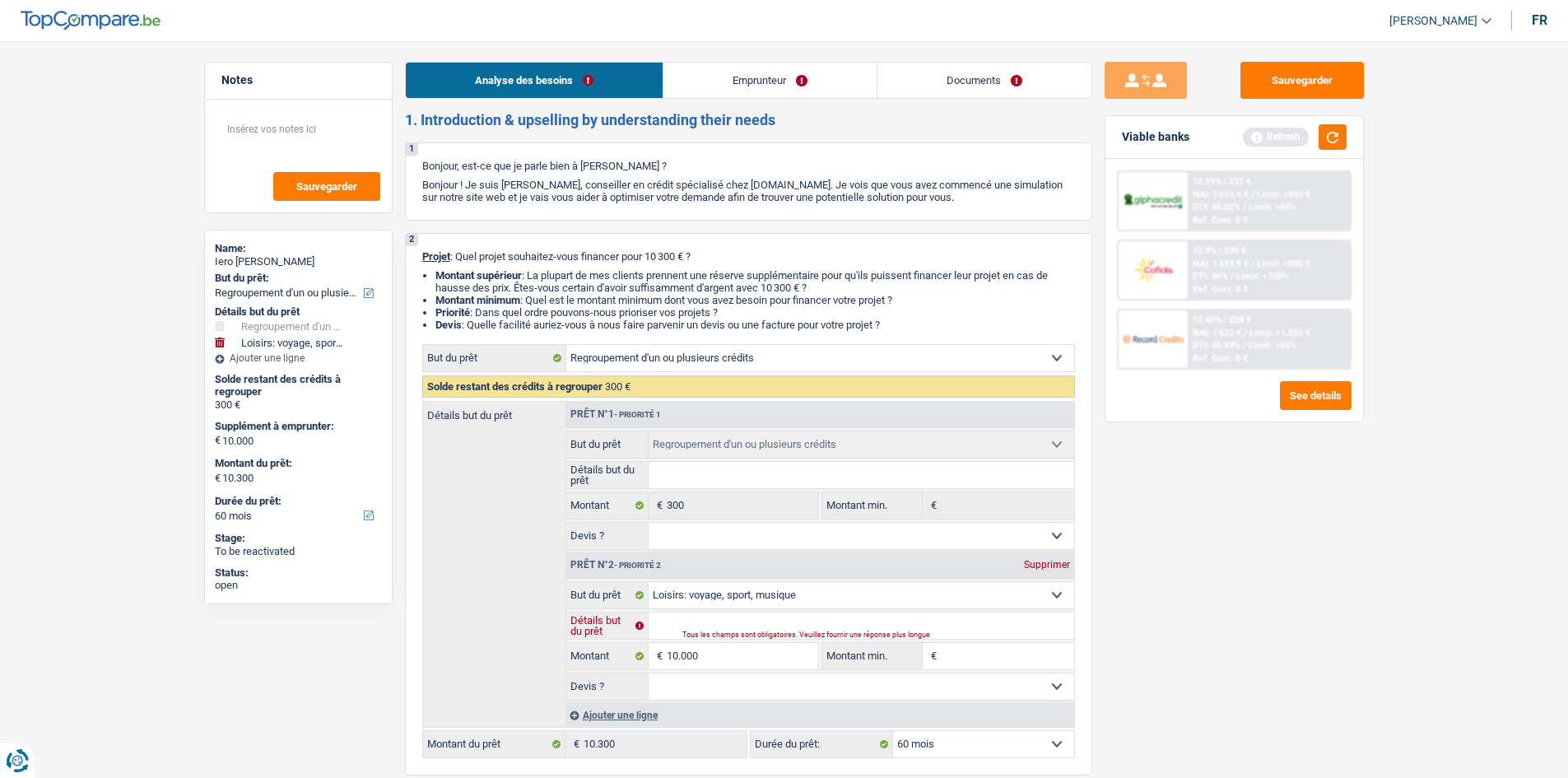 type on "P" 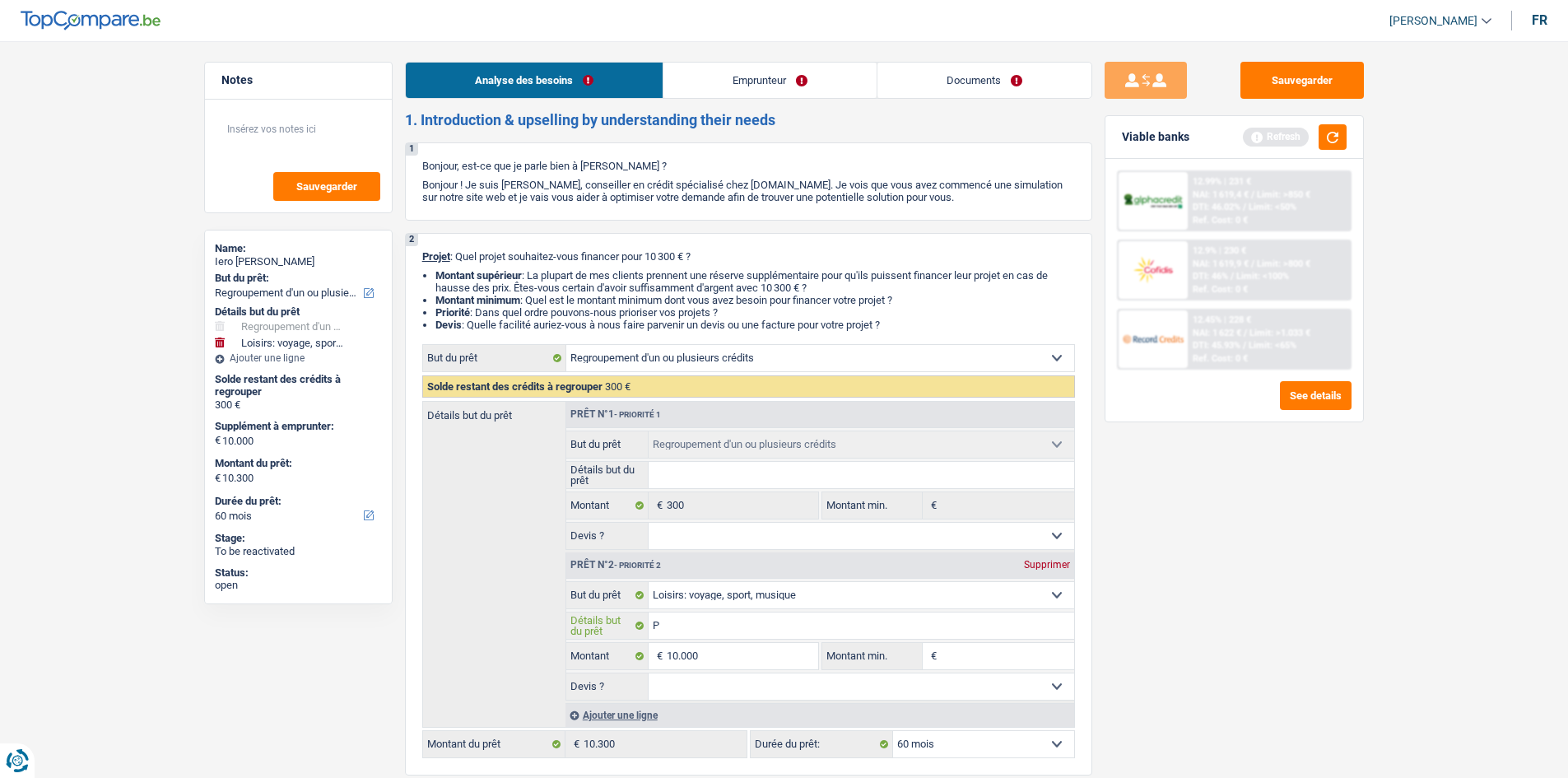 type on "Po" 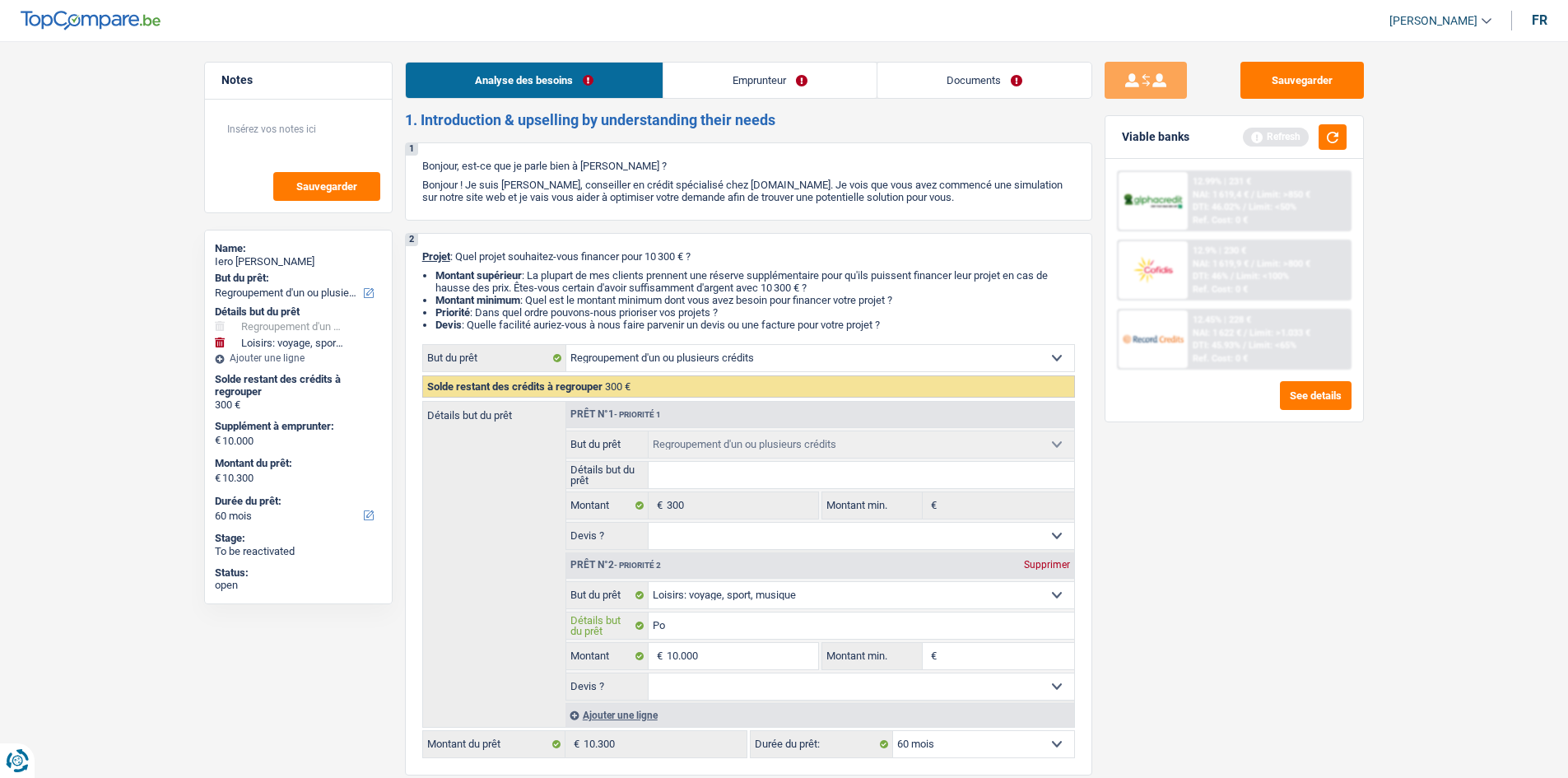 type on "Por" 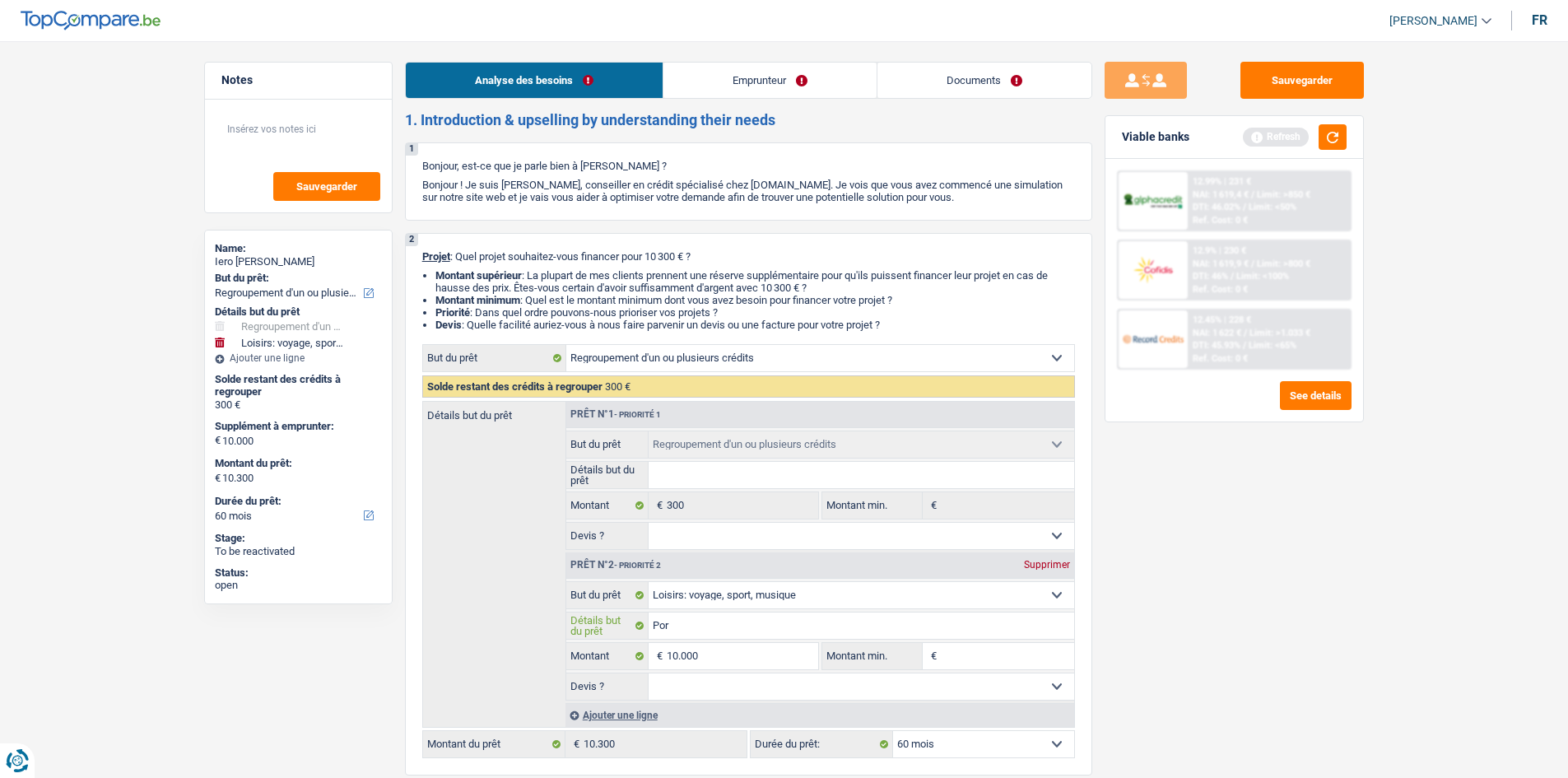 type on "Port" 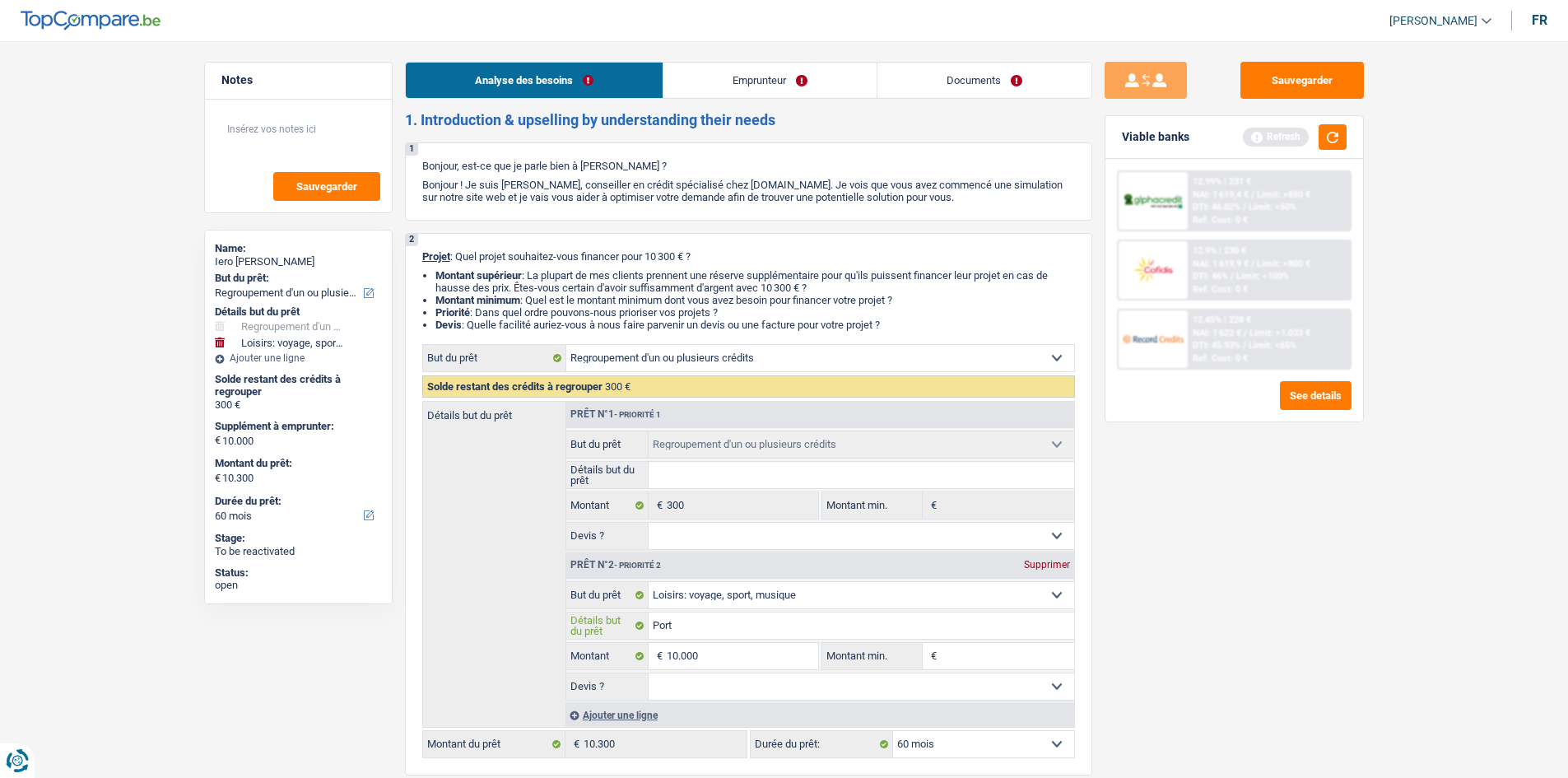 type on "Portu" 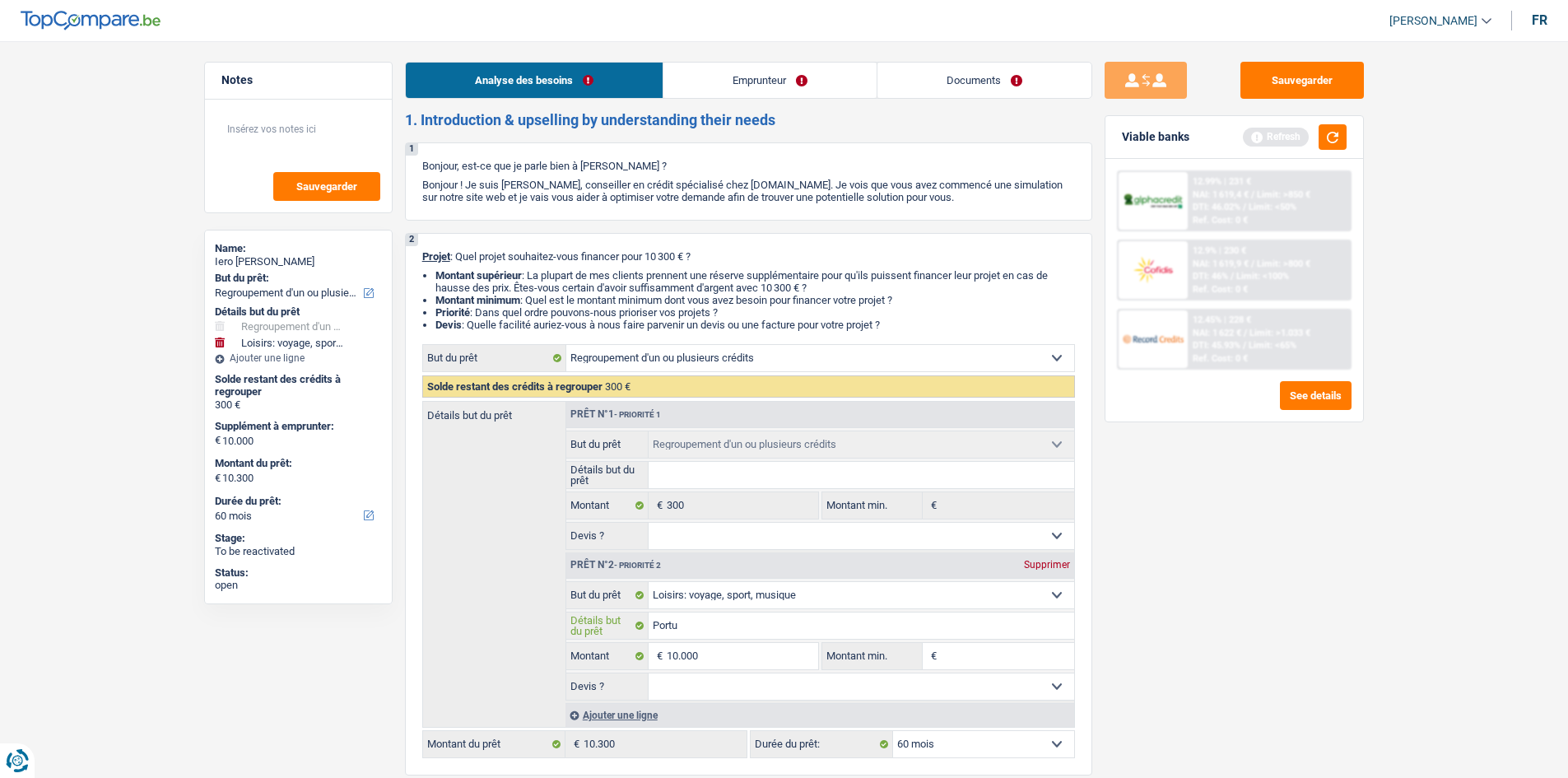 type on "Portug" 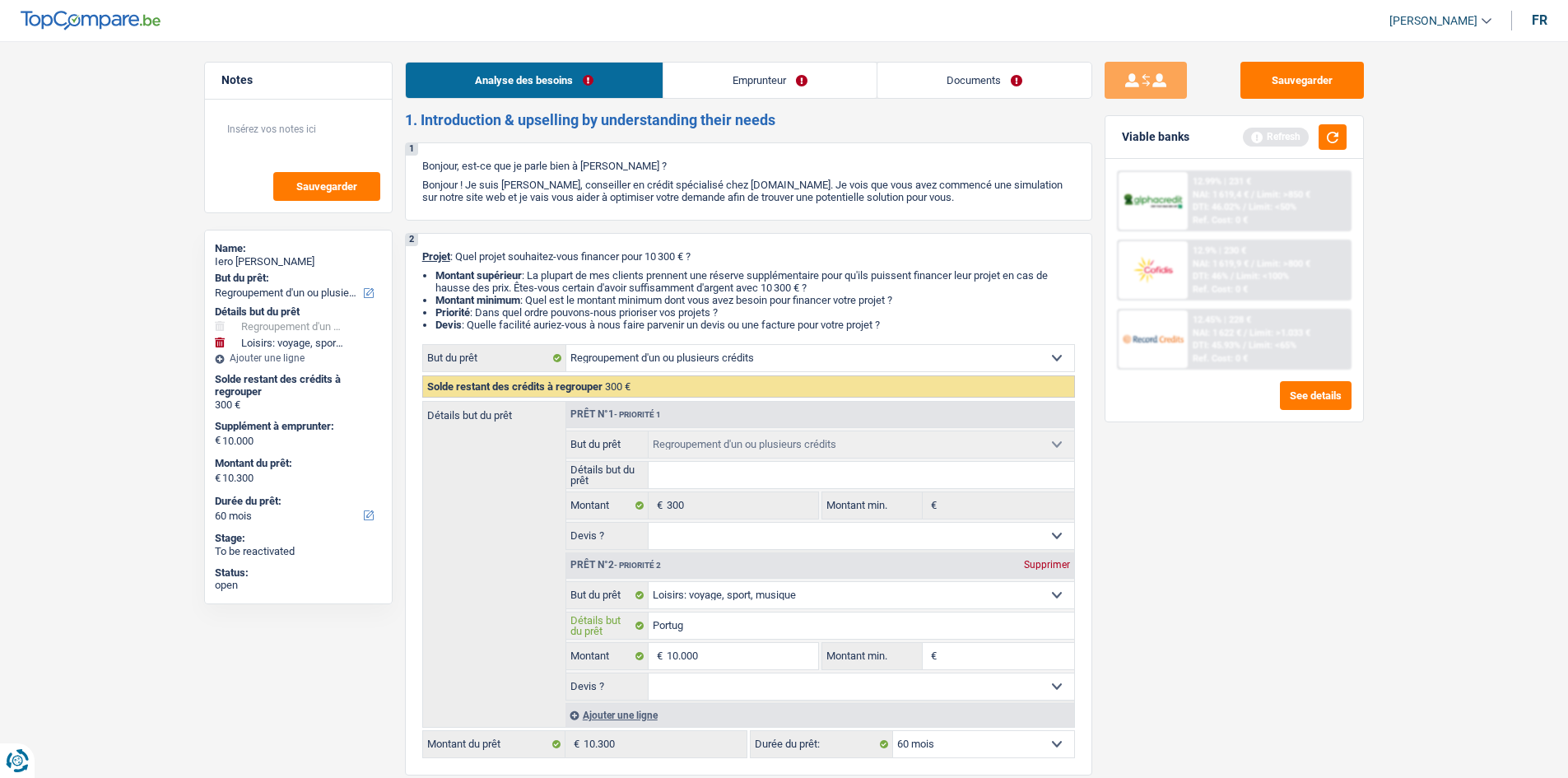 type on "Portugz" 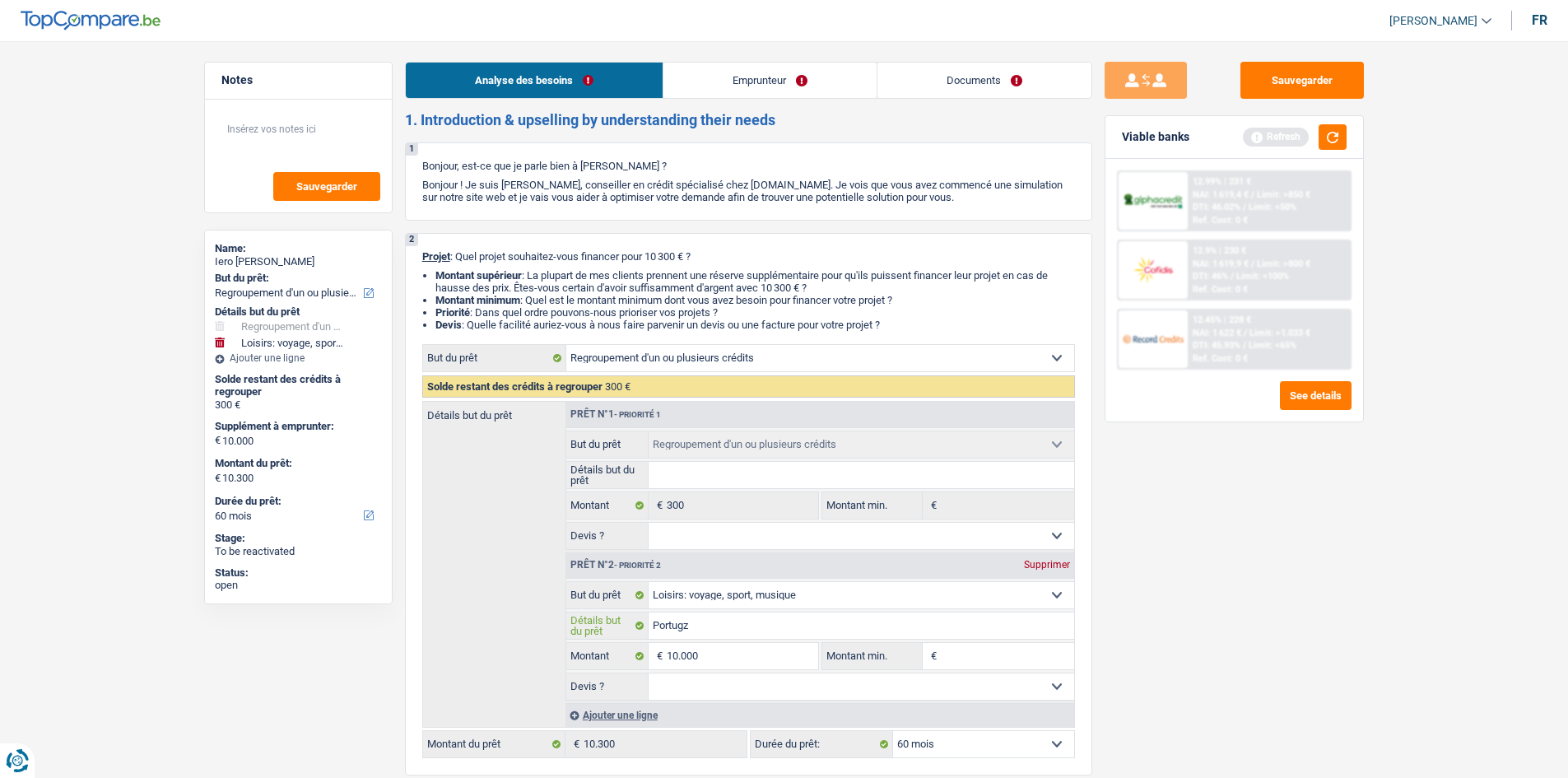 type on "Portugzl" 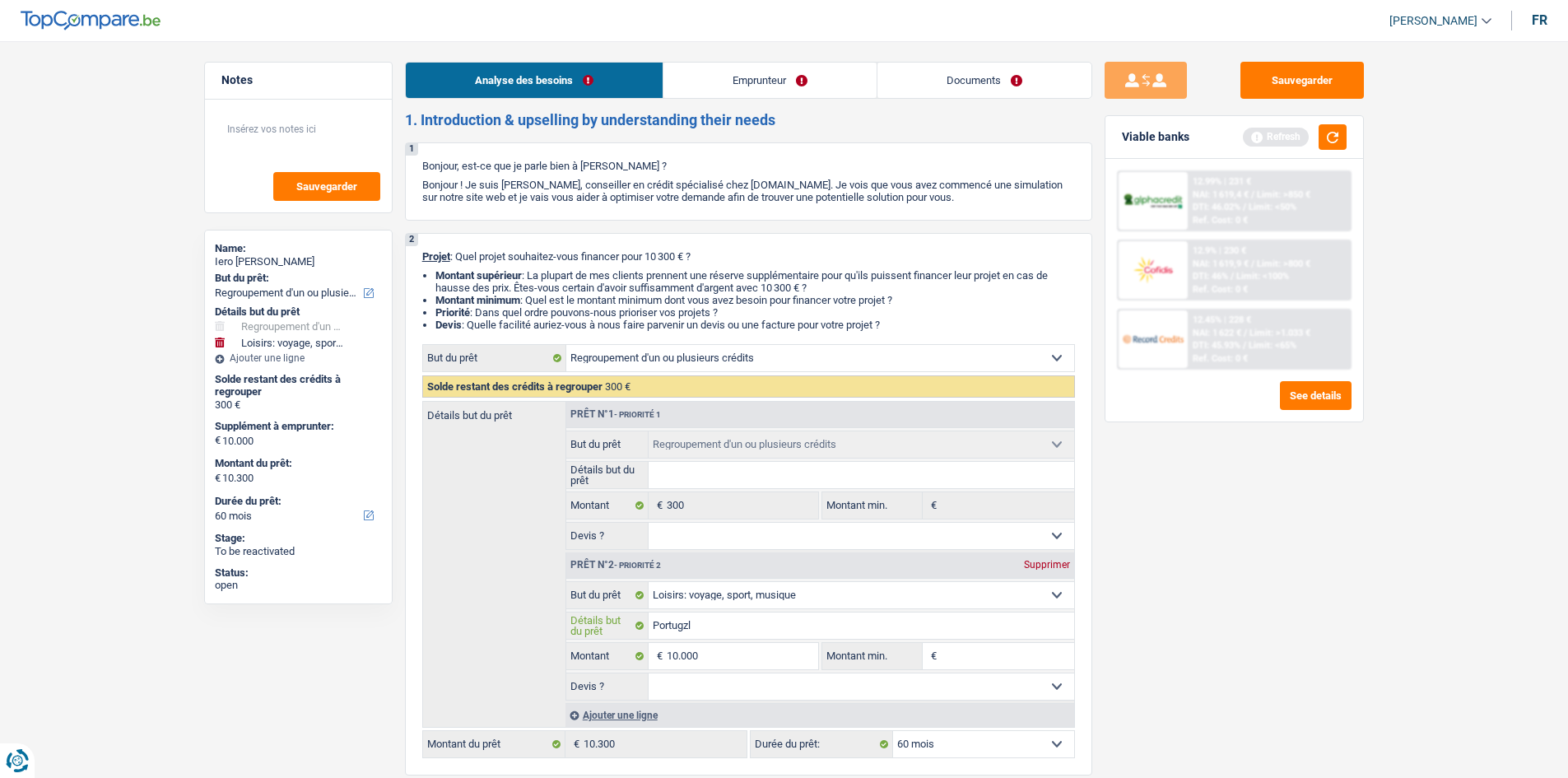 type on "Portugz" 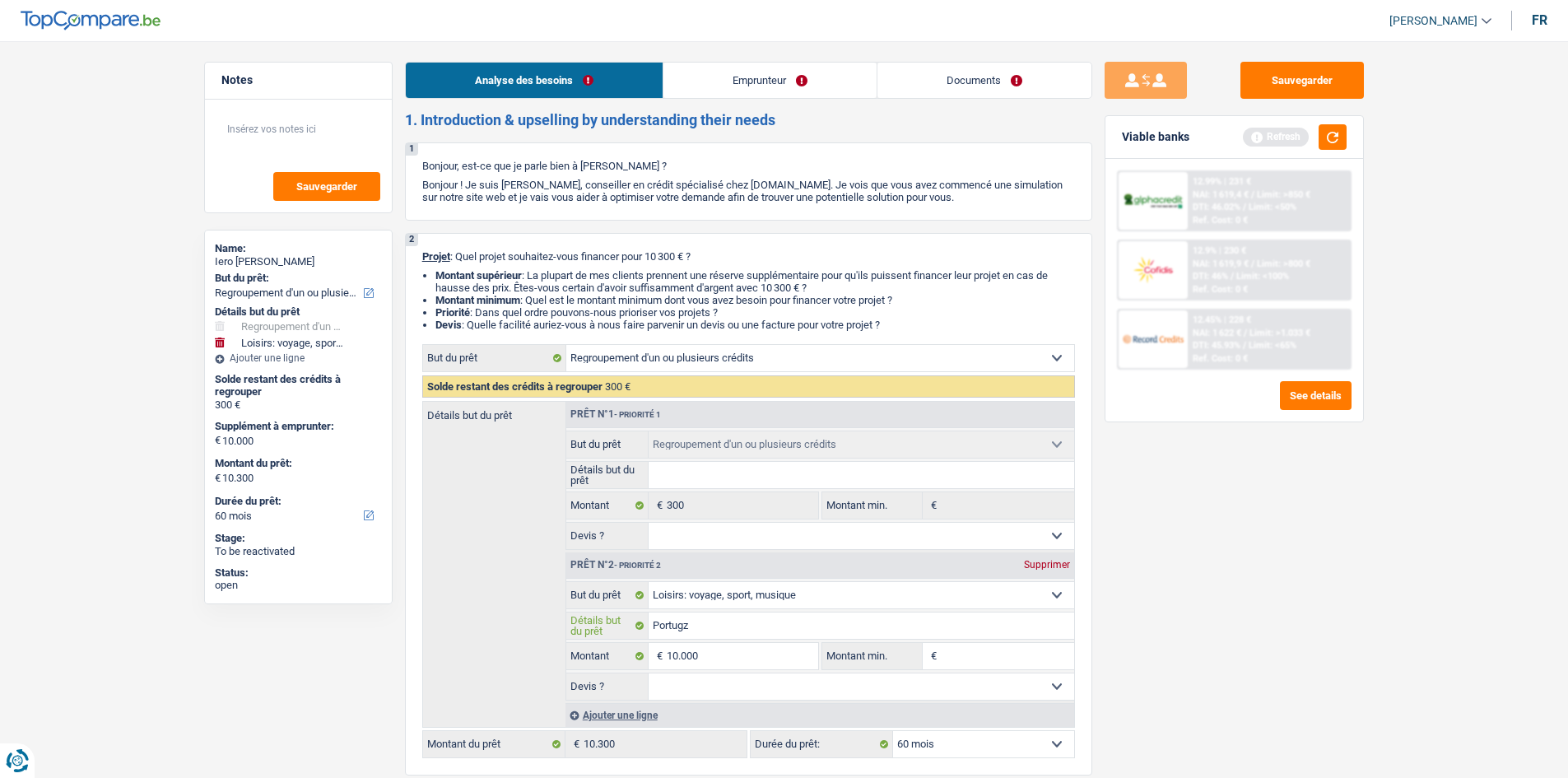 type on "Portug" 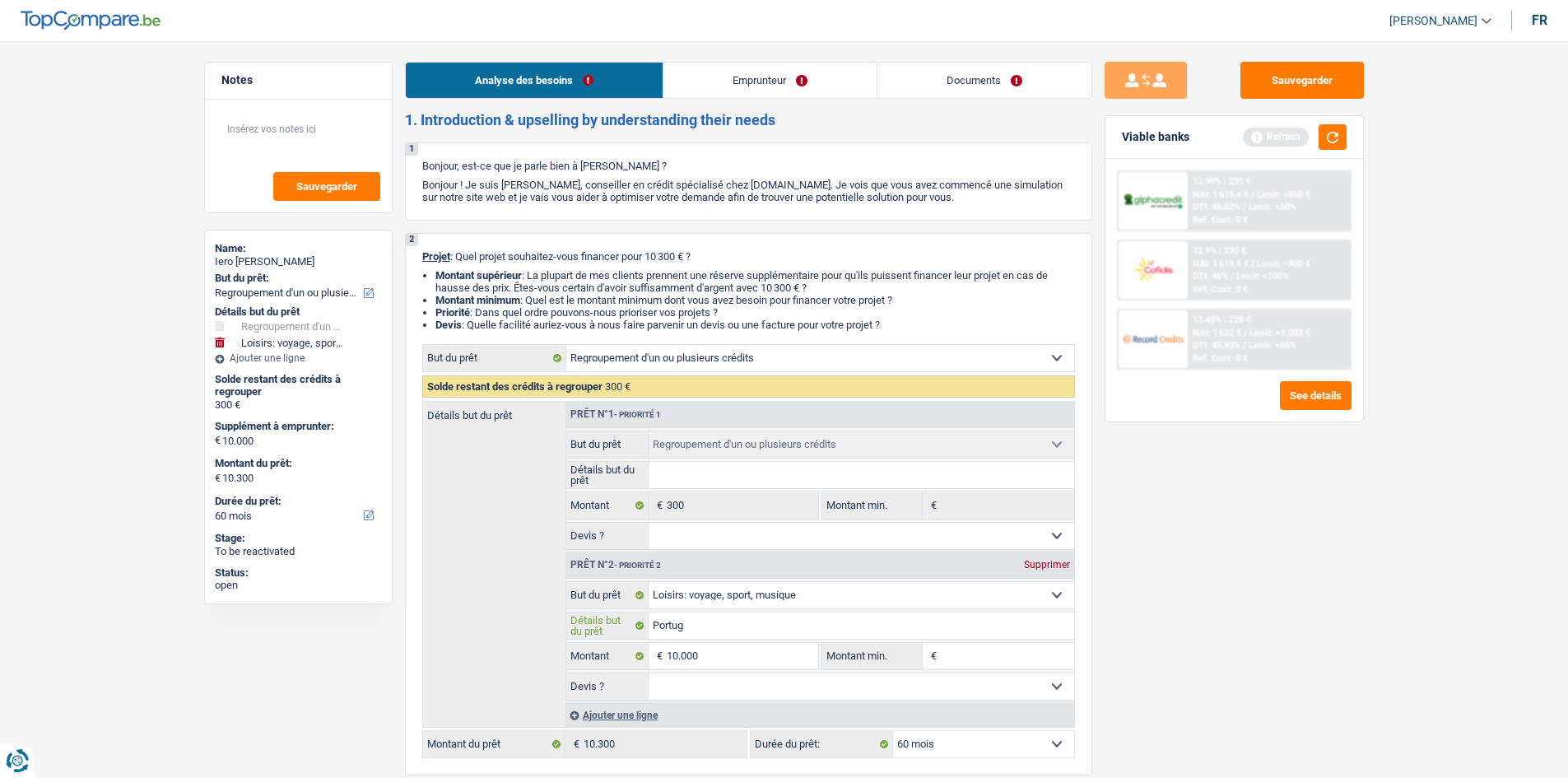 type on "Portuga" 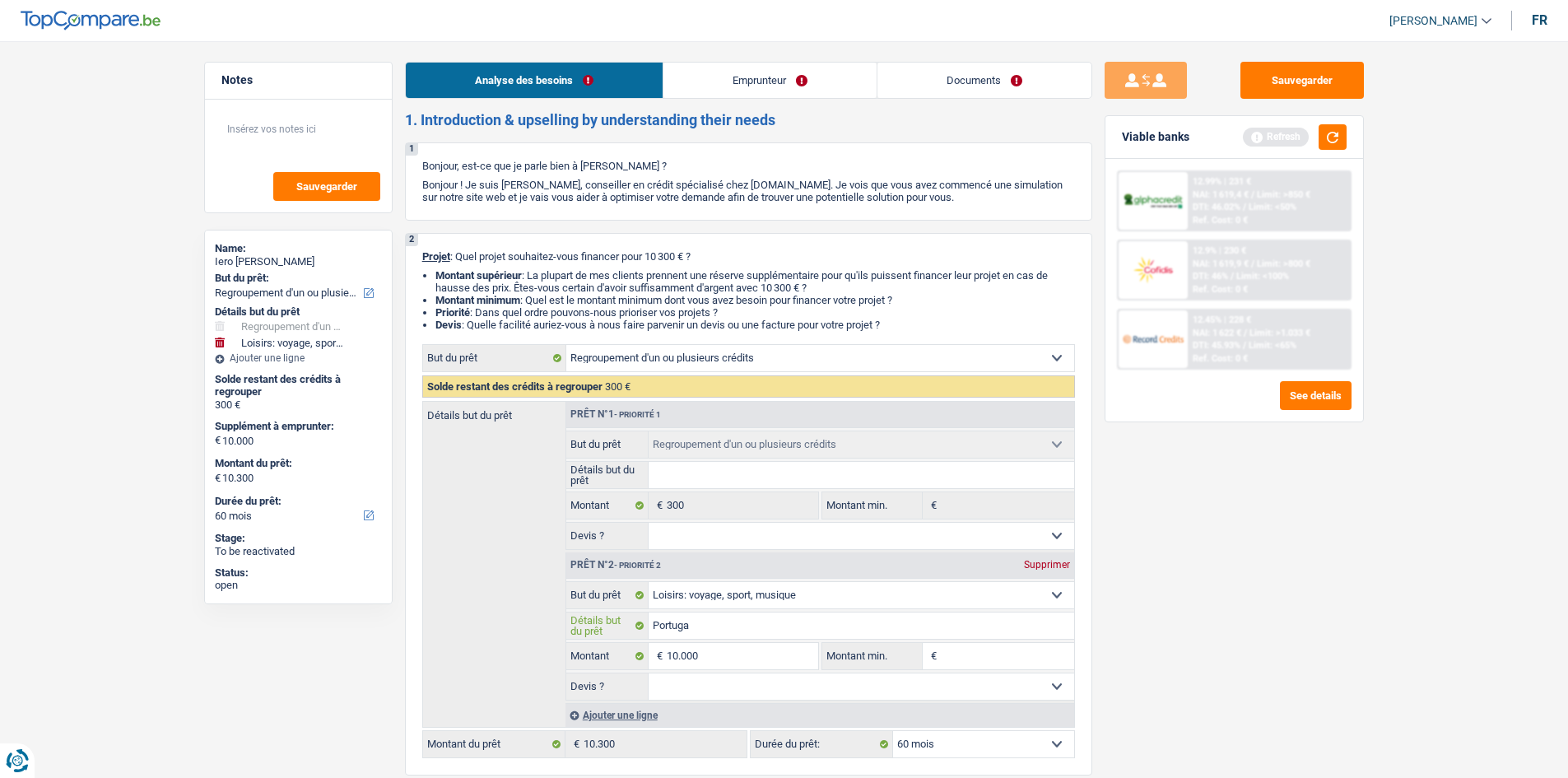 type on "[GEOGRAPHIC_DATA]" 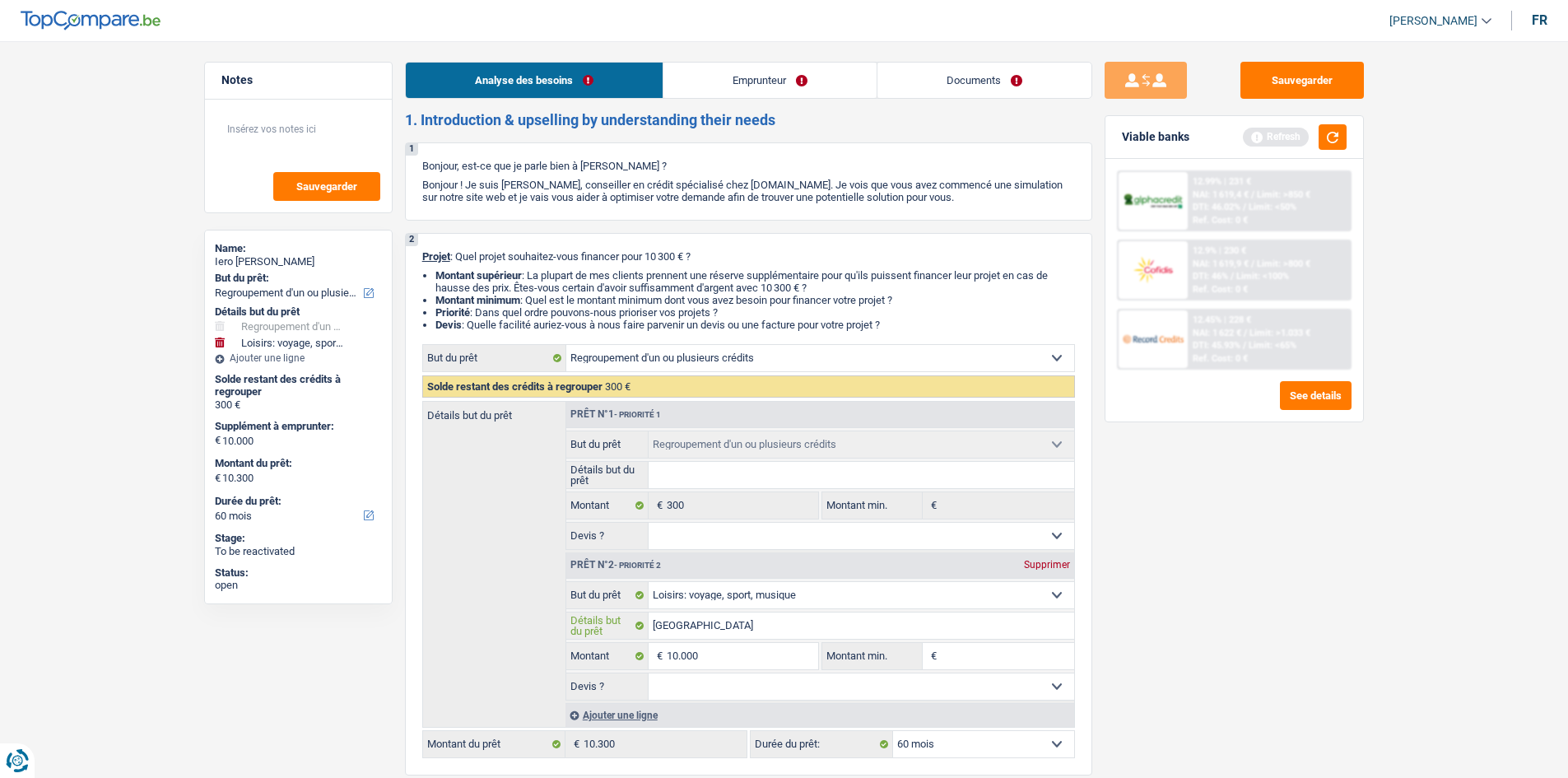 type on "[GEOGRAPHIC_DATA]," 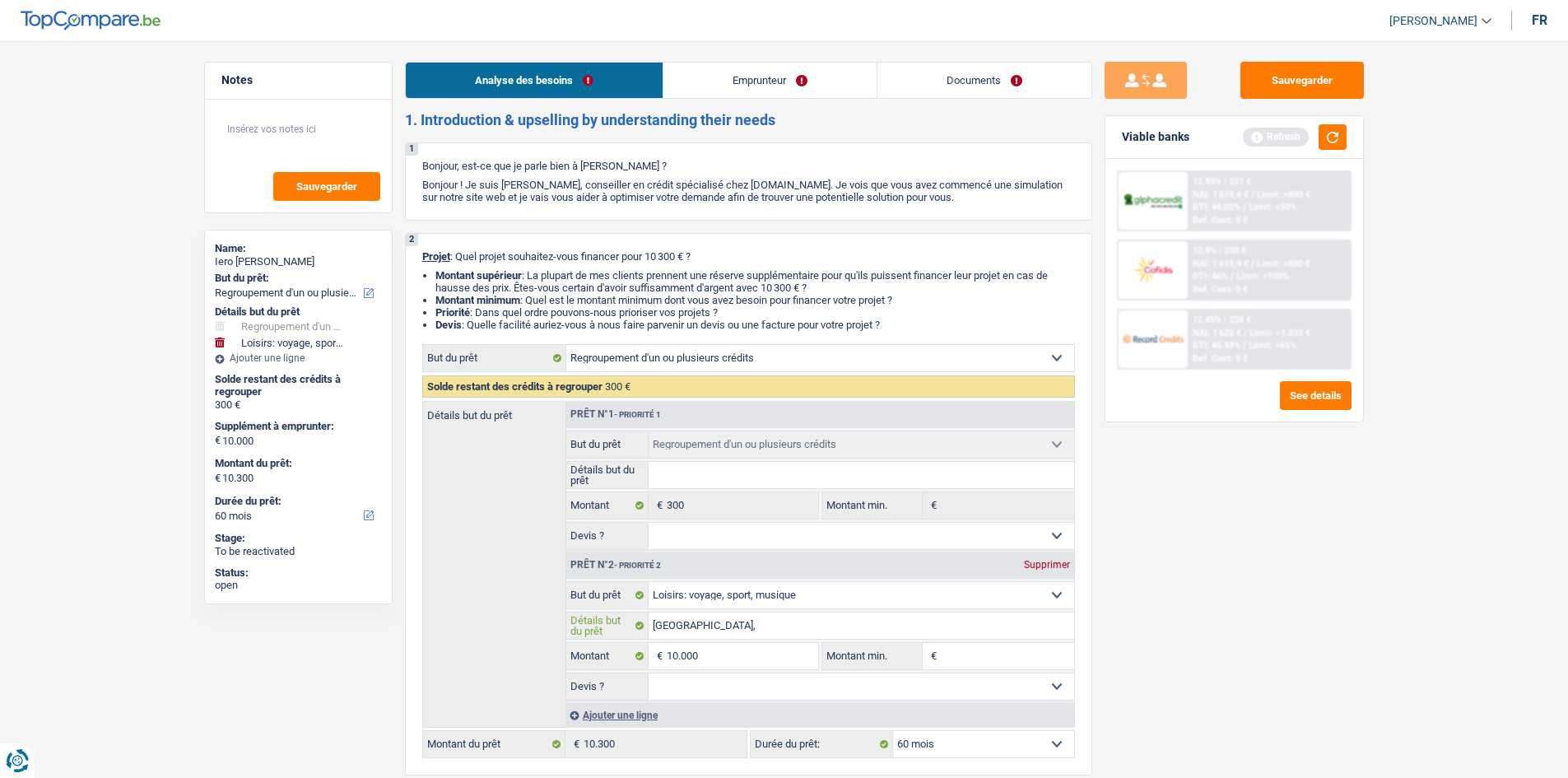 type on "[GEOGRAPHIC_DATA]," 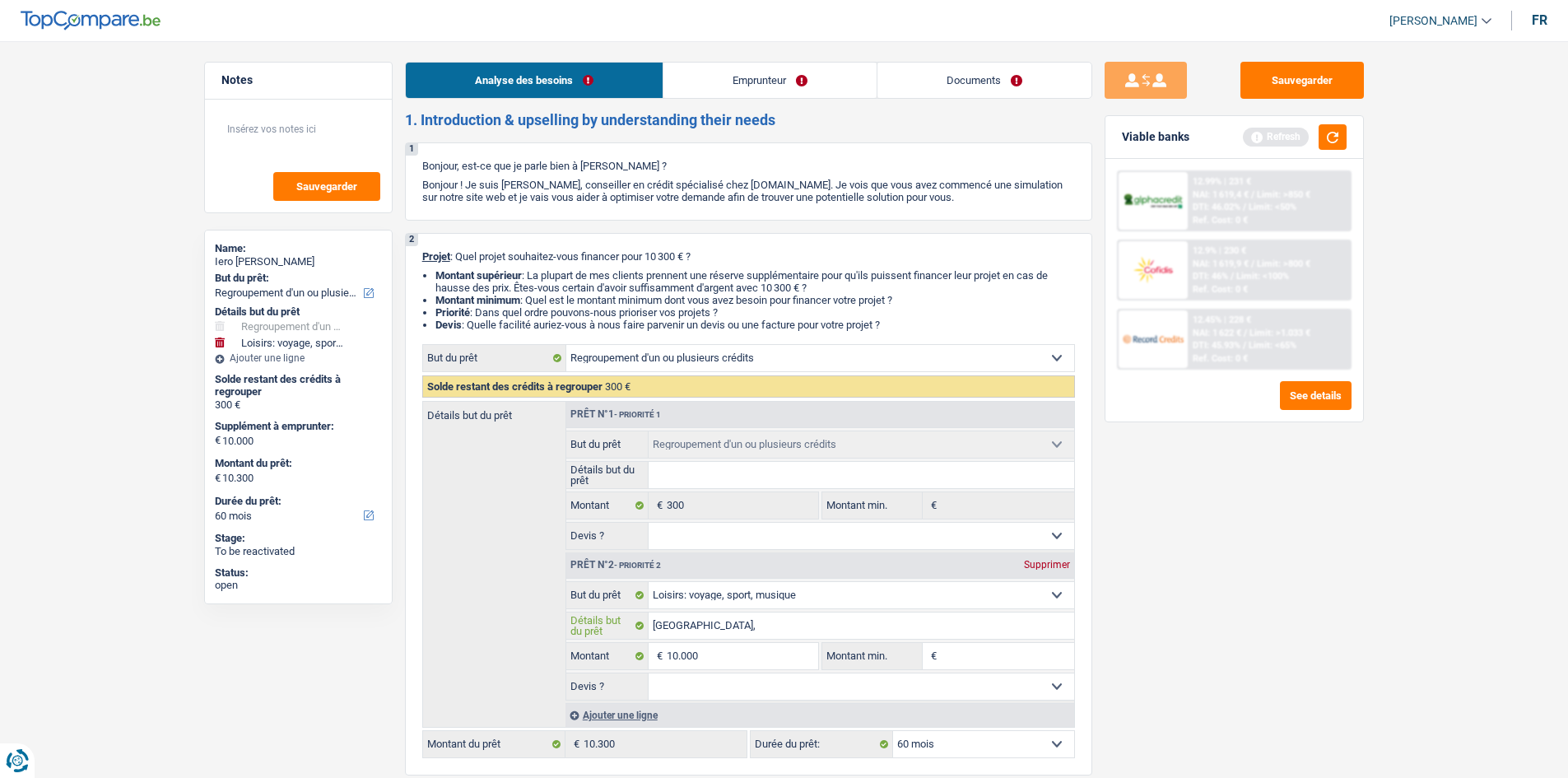 type on "[GEOGRAPHIC_DATA], E" 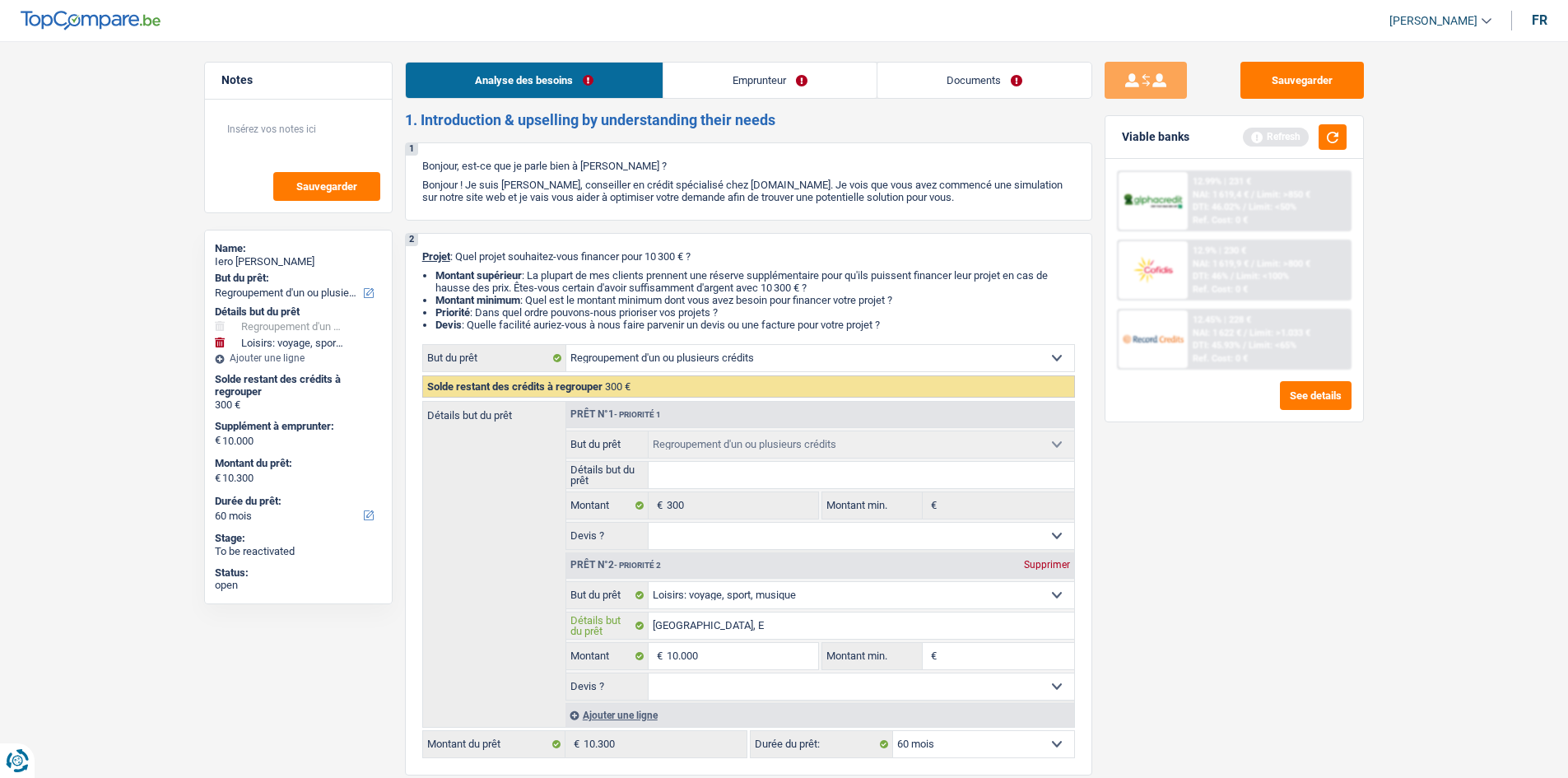 type on "[GEOGRAPHIC_DATA], E" 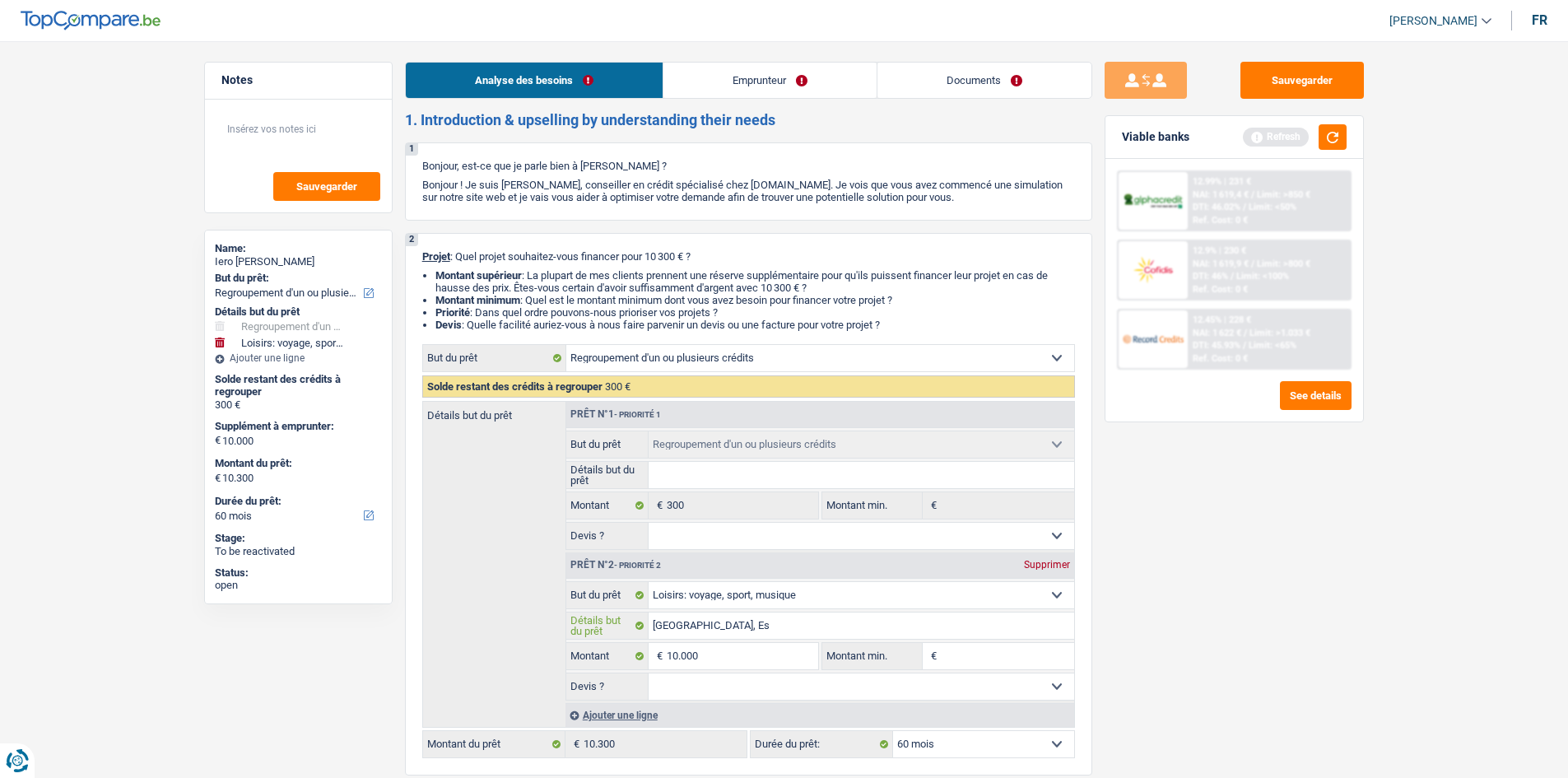 type on "Portugal, Esp" 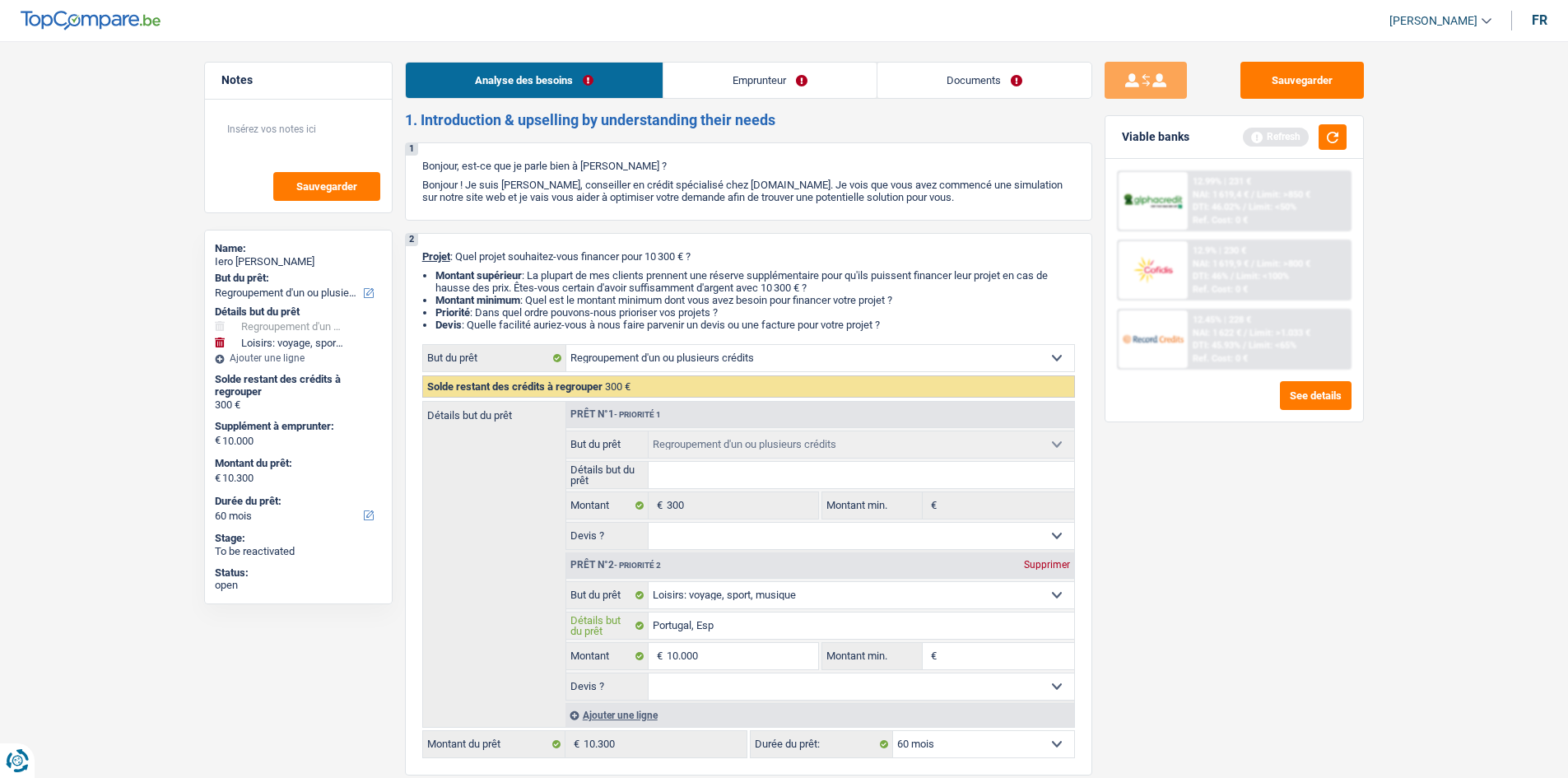 type on "[GEOGRAPHIC_DATA], Espa" 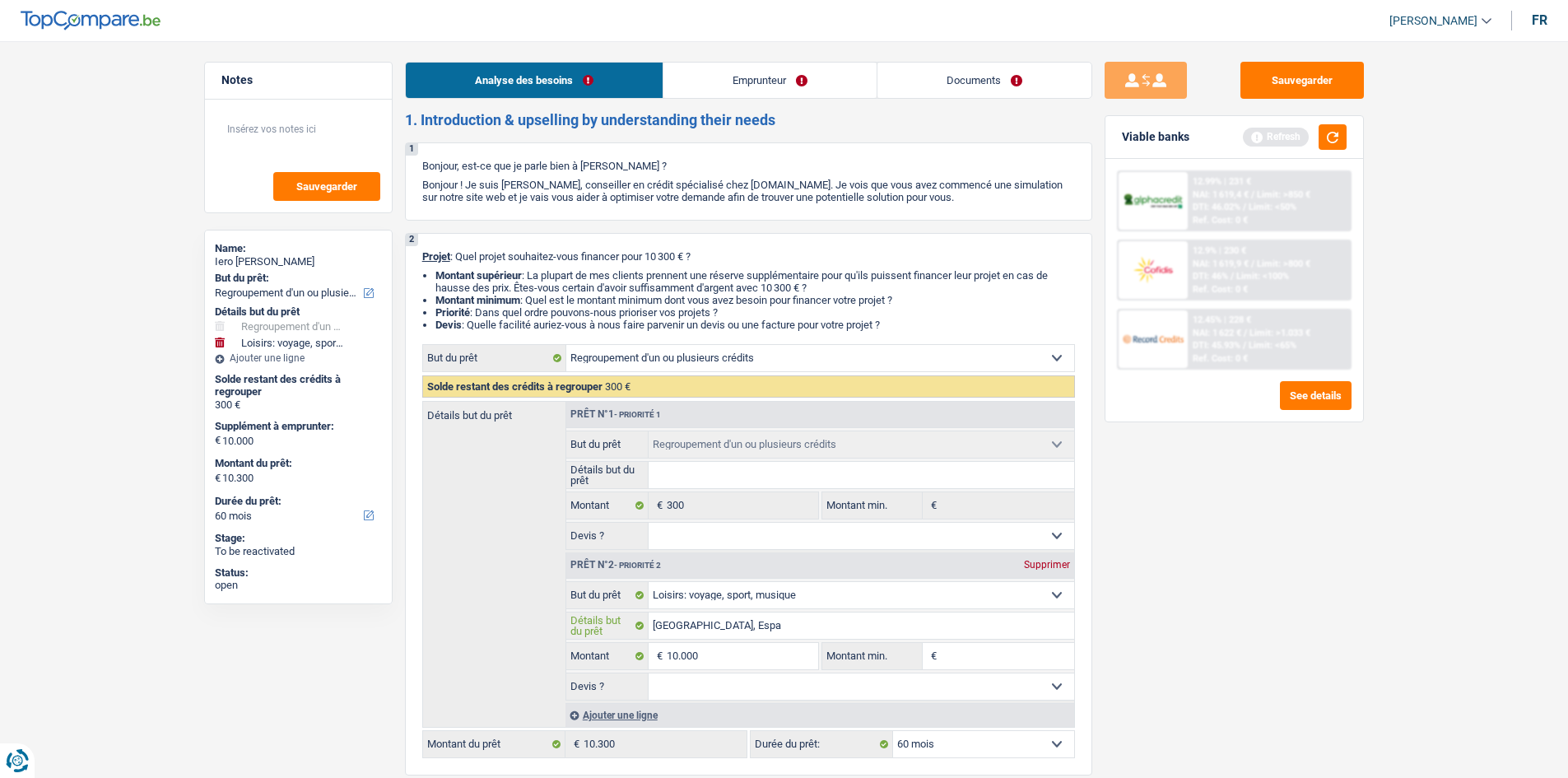 type on "Portugal, Espag" 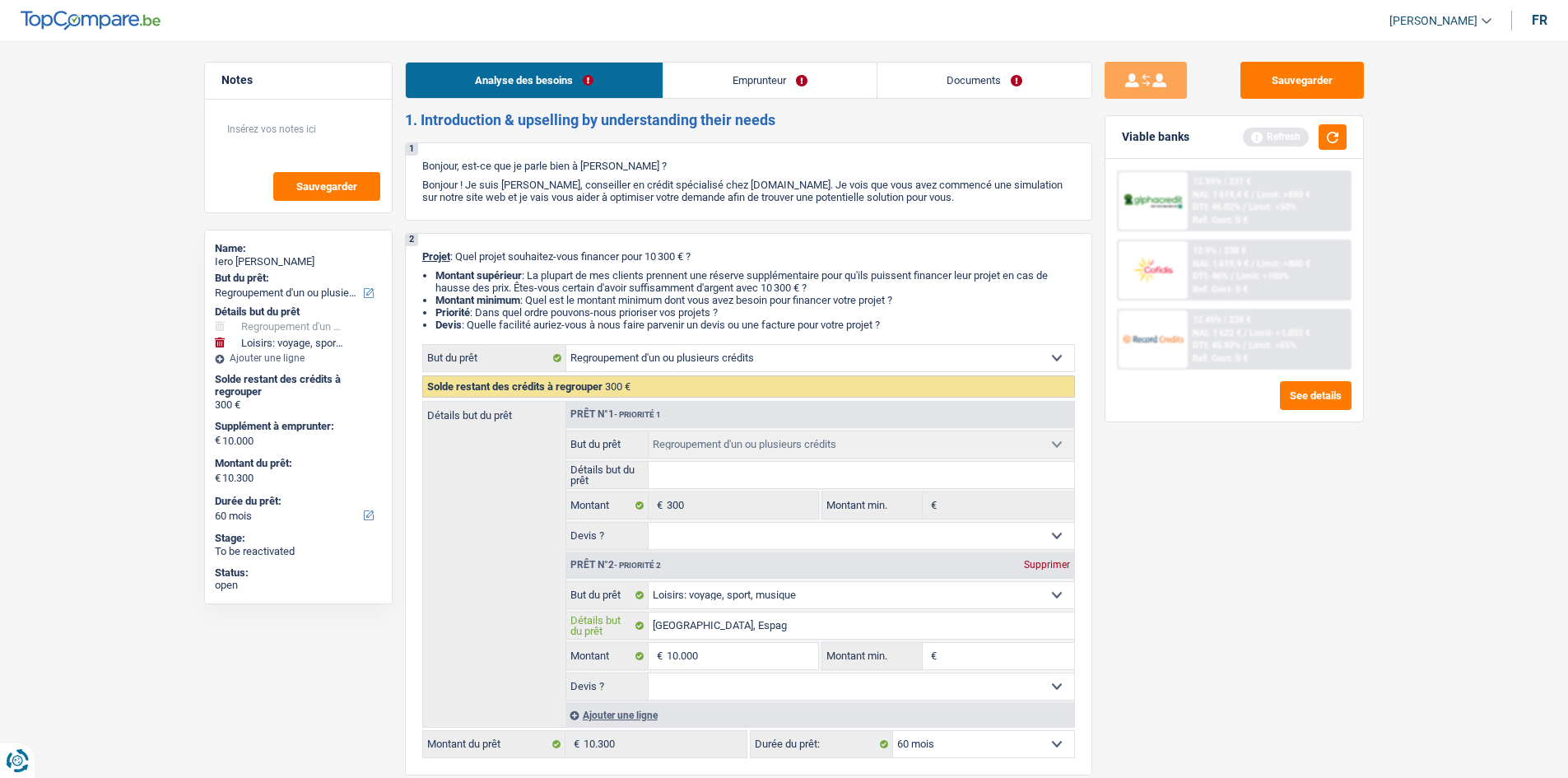type on "Portugal, Espagn" 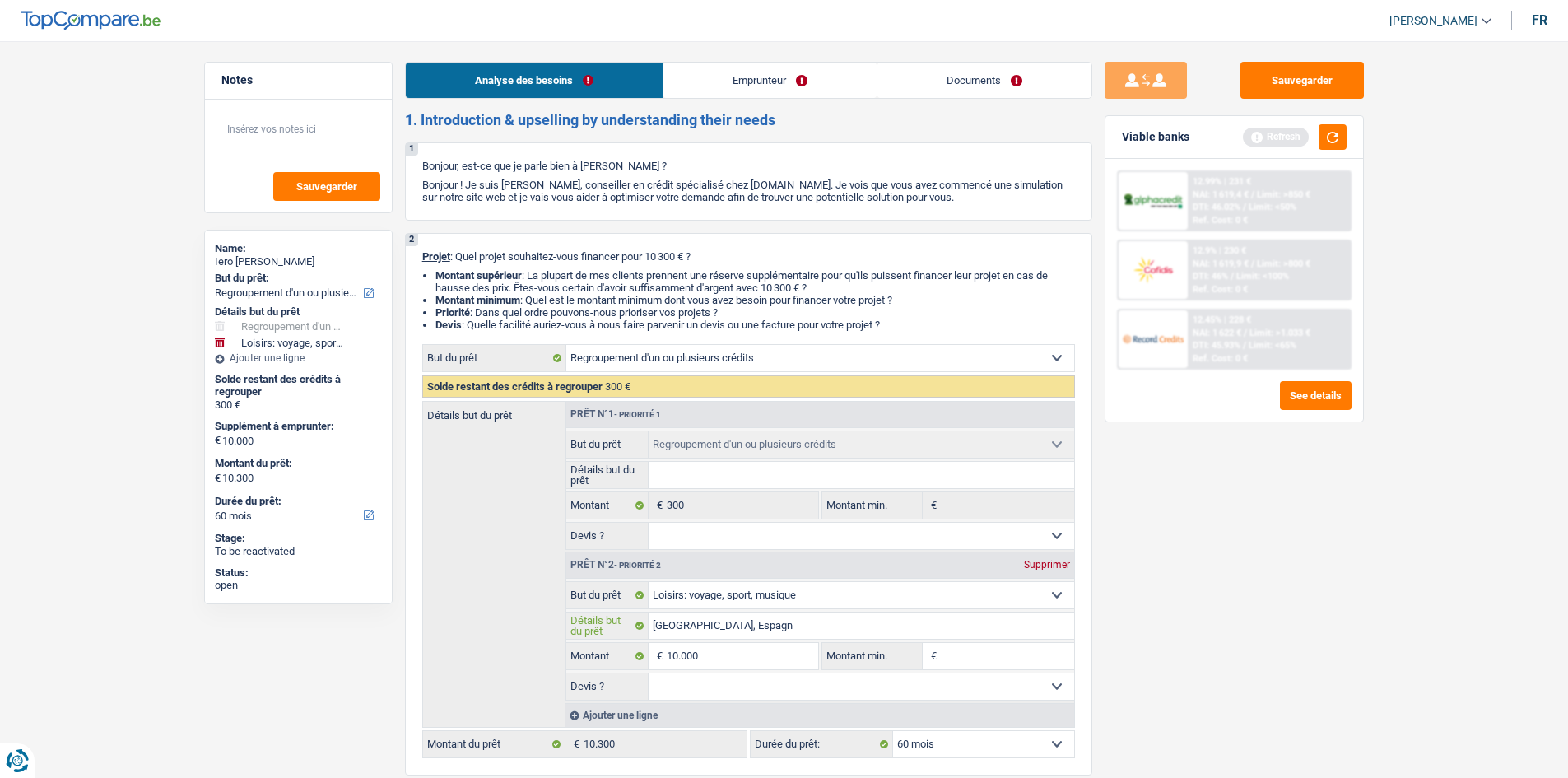 type on "Portugal, Espagne" 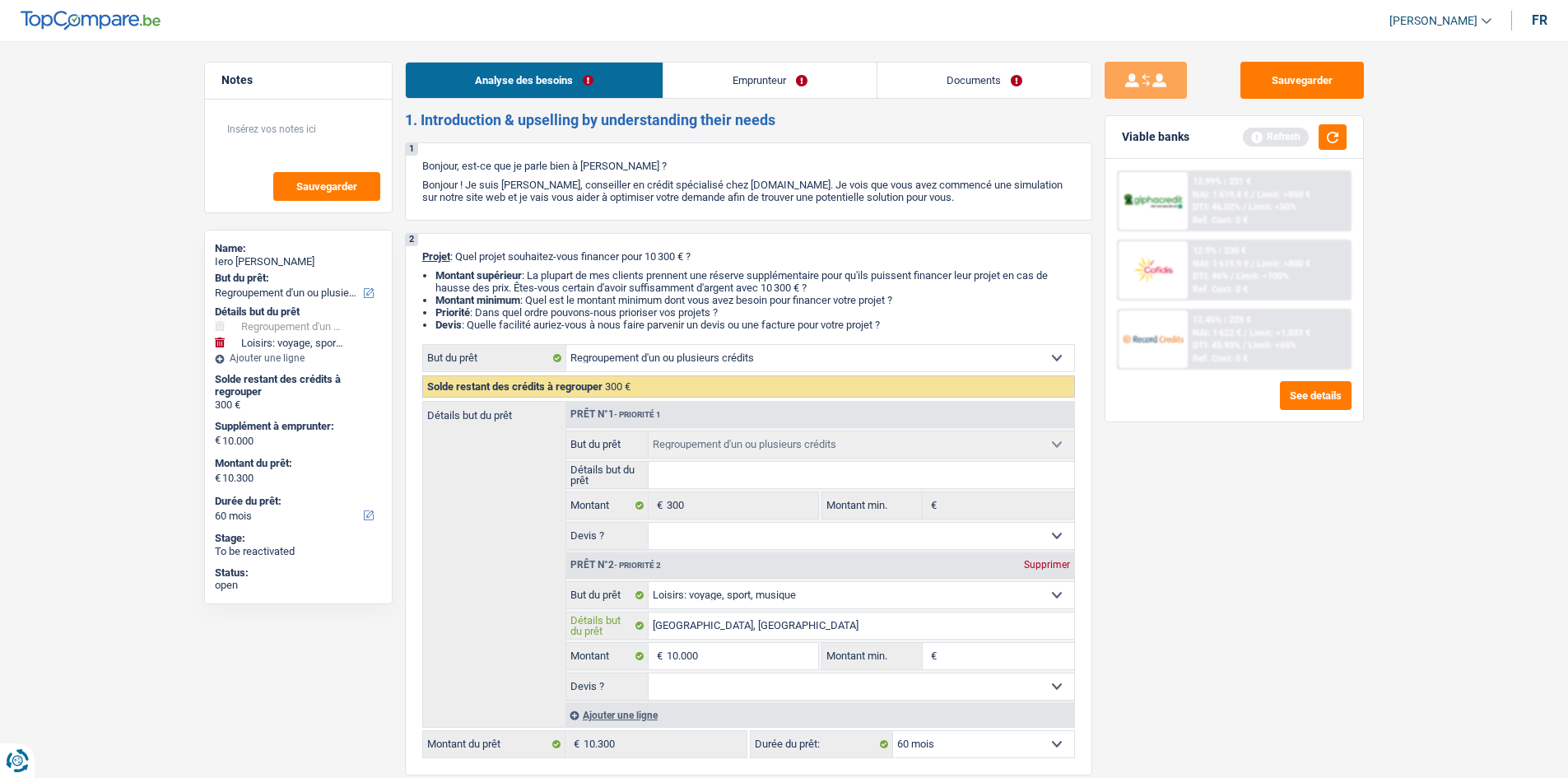 type on "Portugal, Espagne" 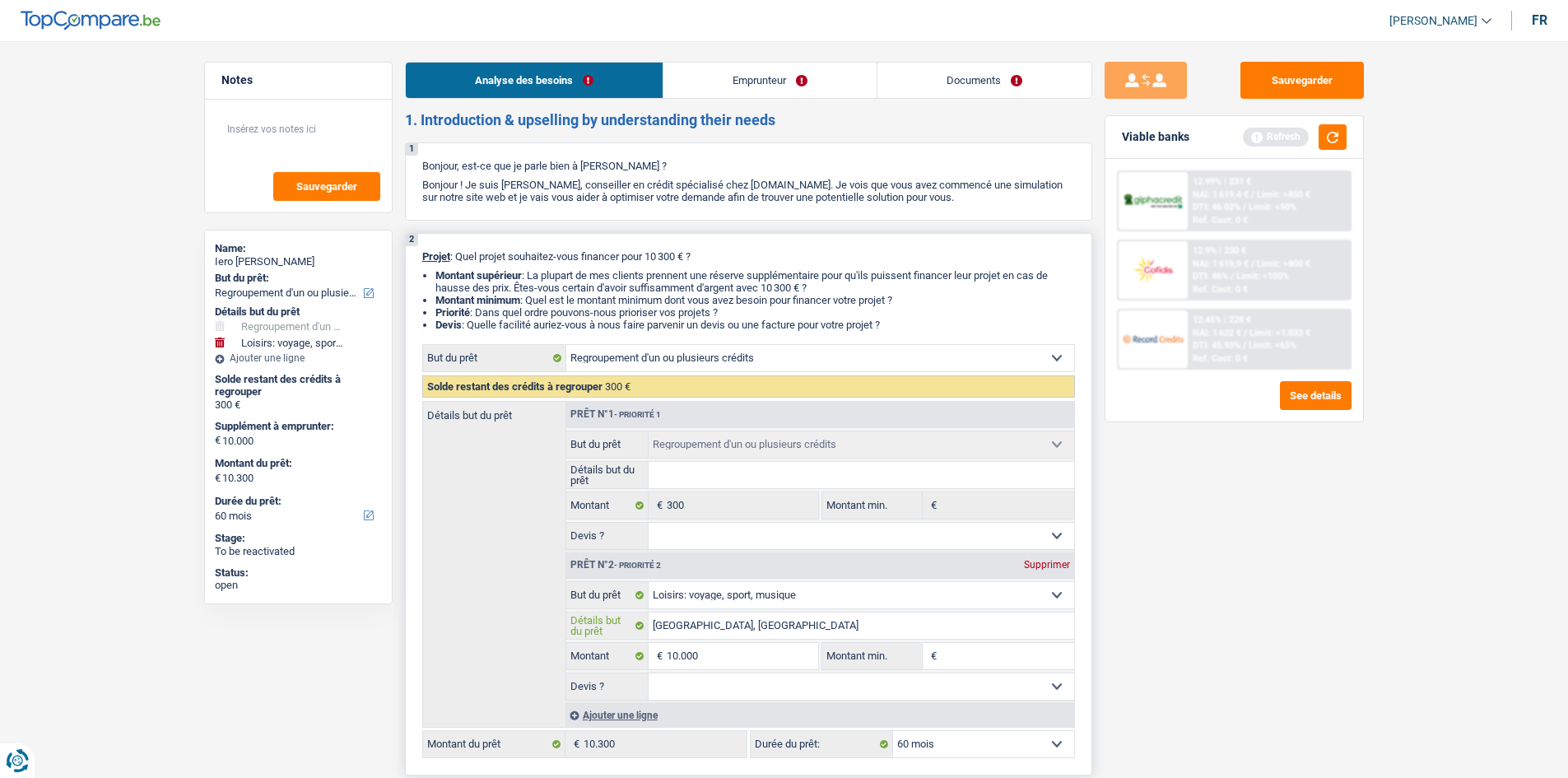 type on "Portugal, Espagne" 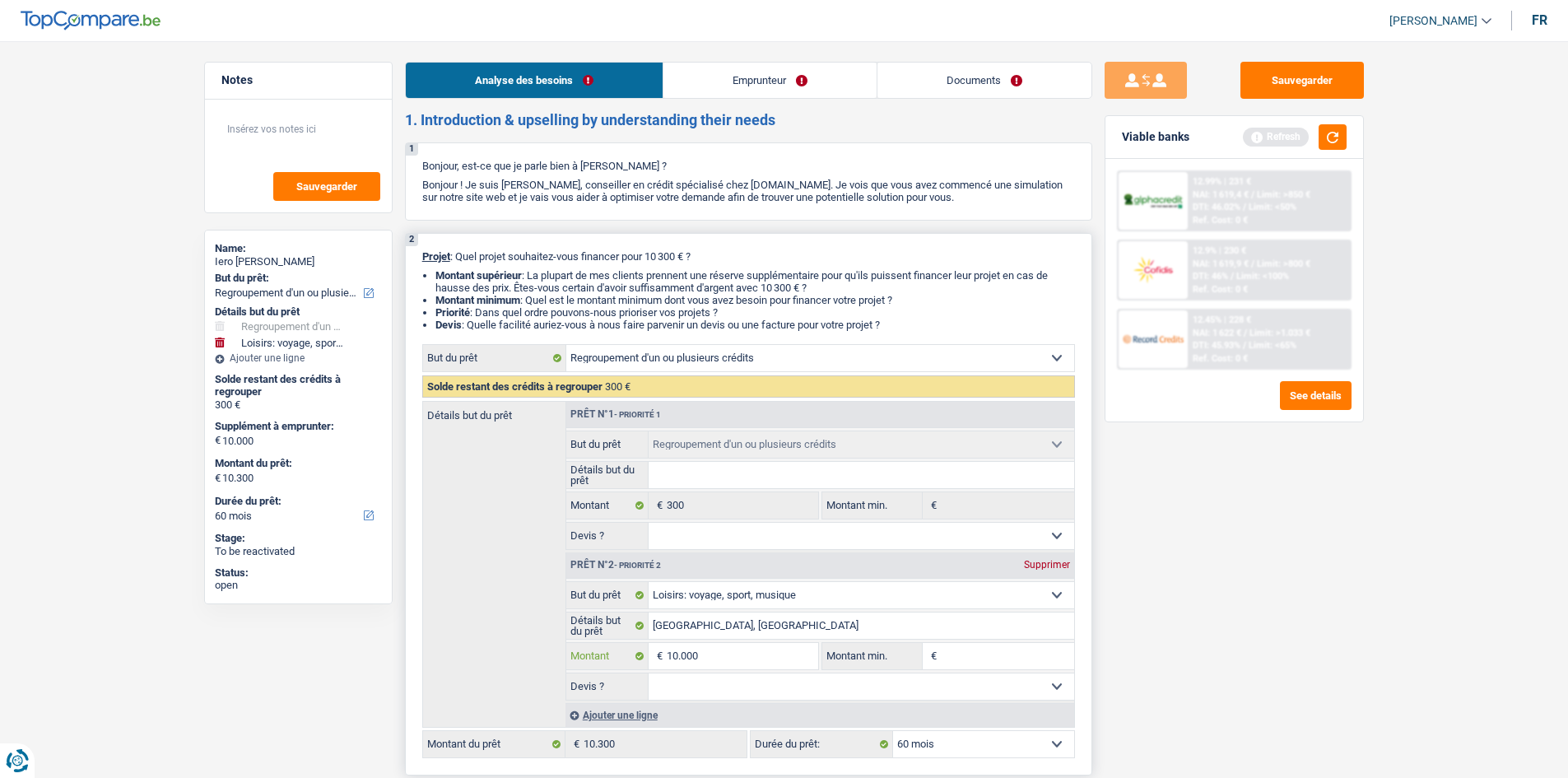 click on "10.000" at bounding box center [742, 656] 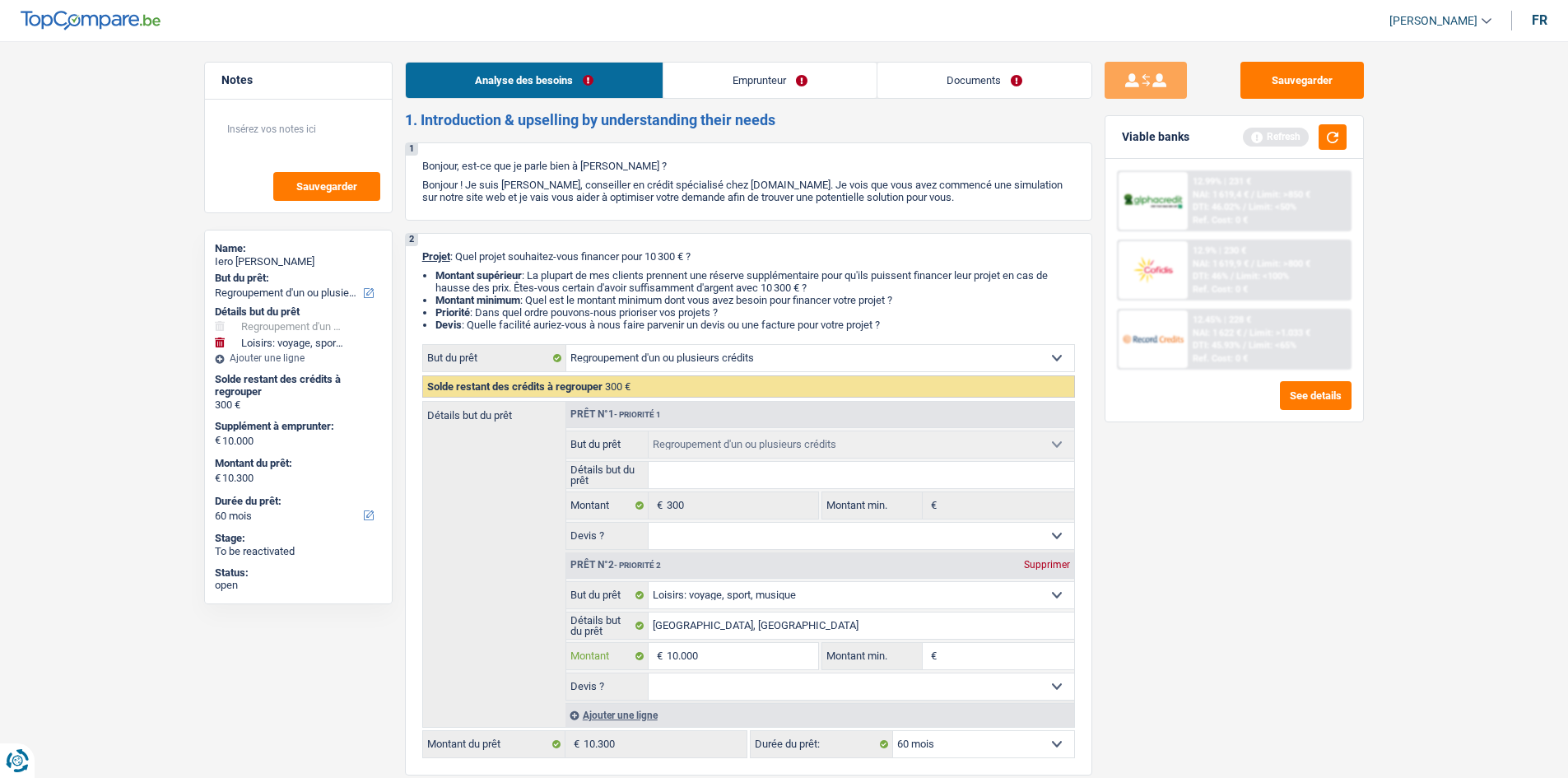 type on "1.000" 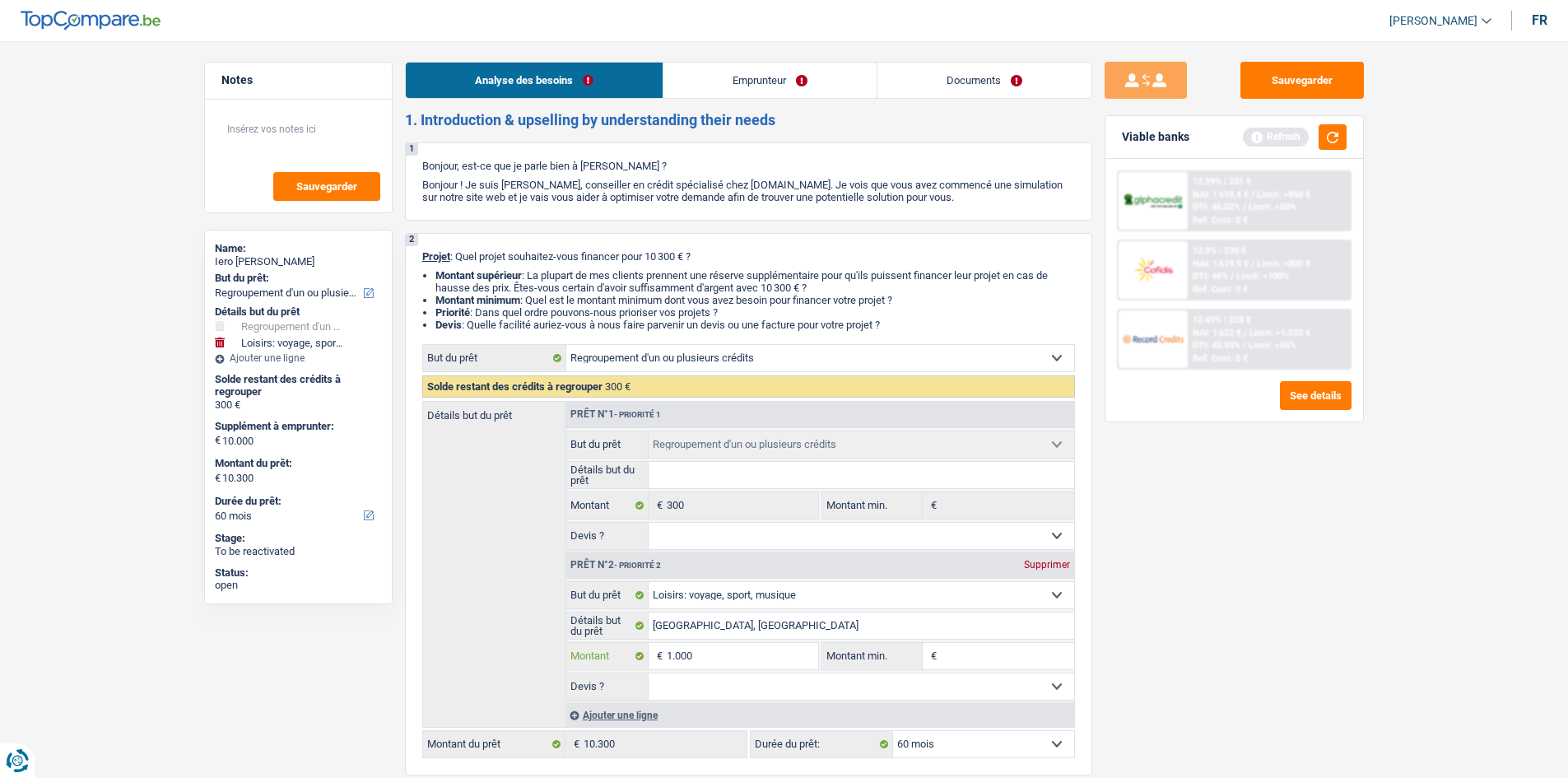 type on "100" 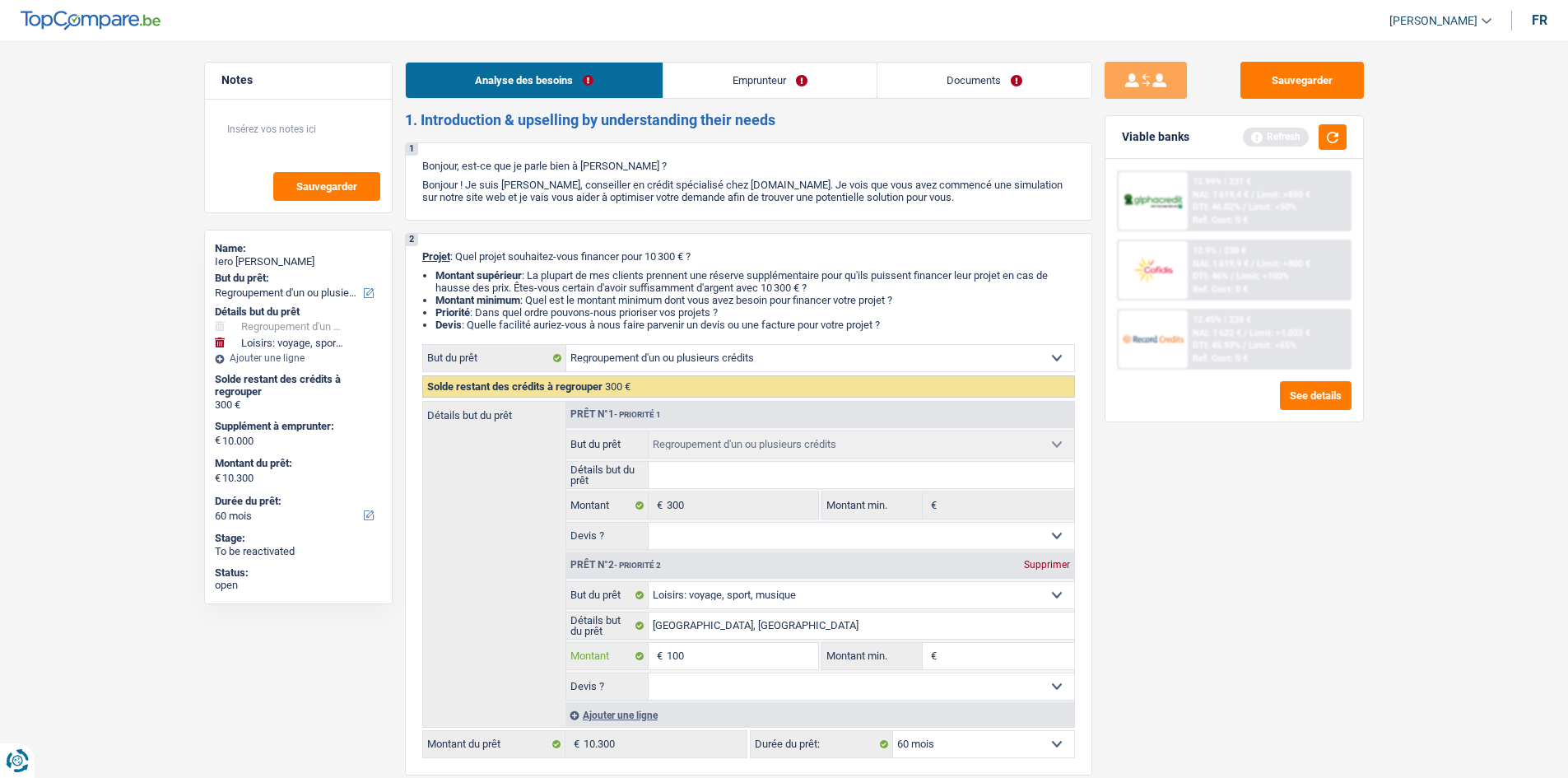 type on "10" 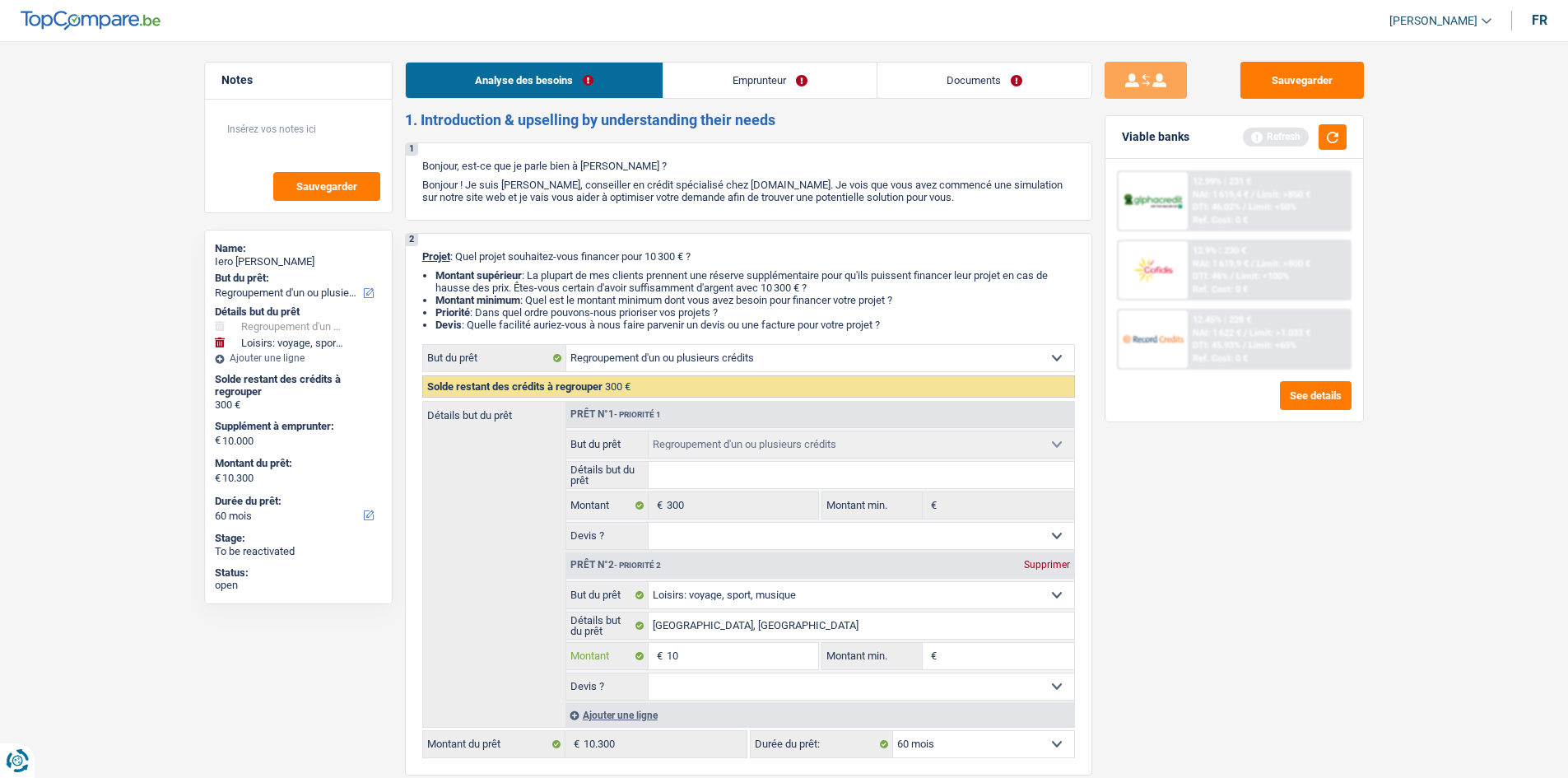 type on "1" 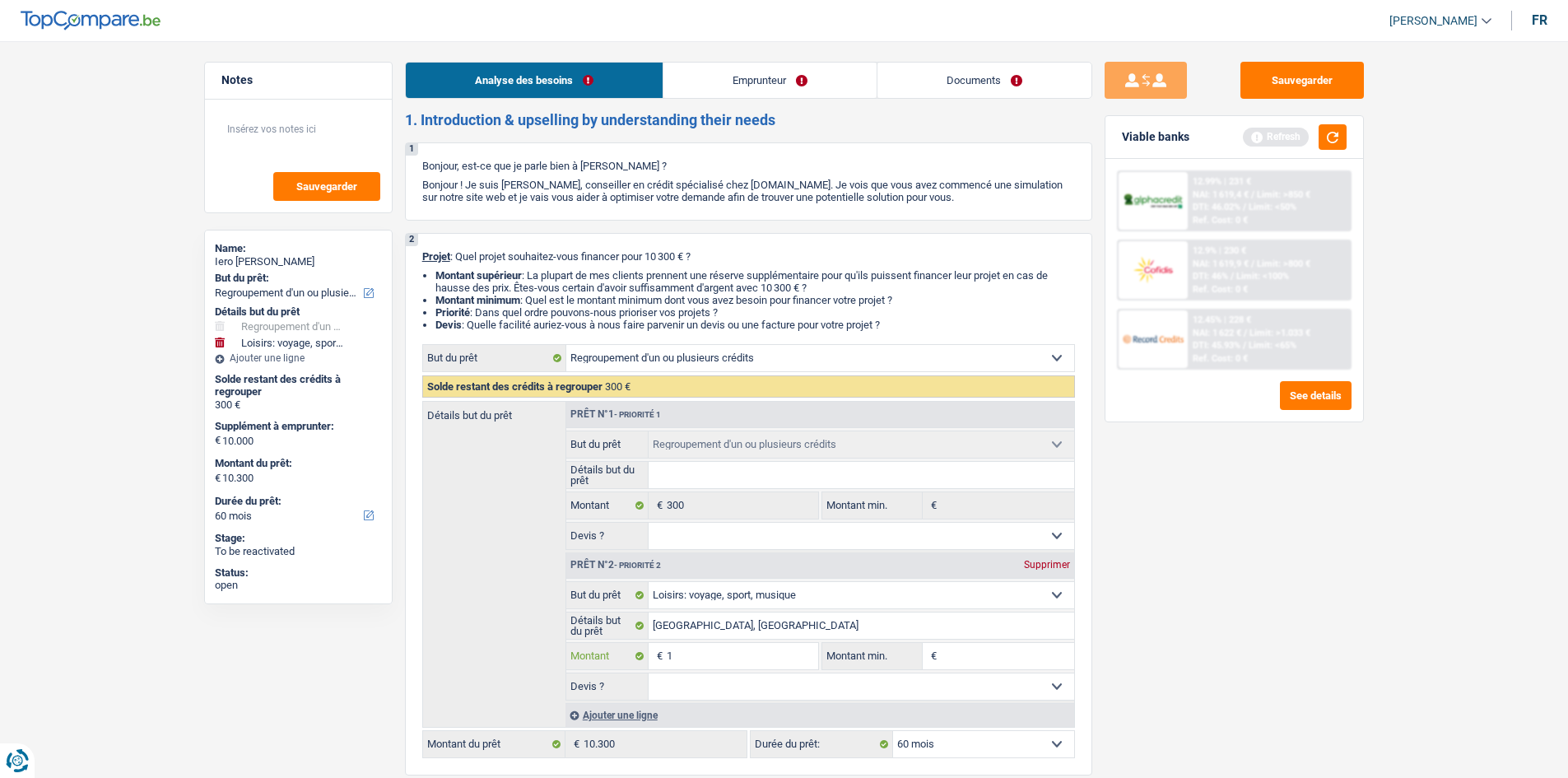 type 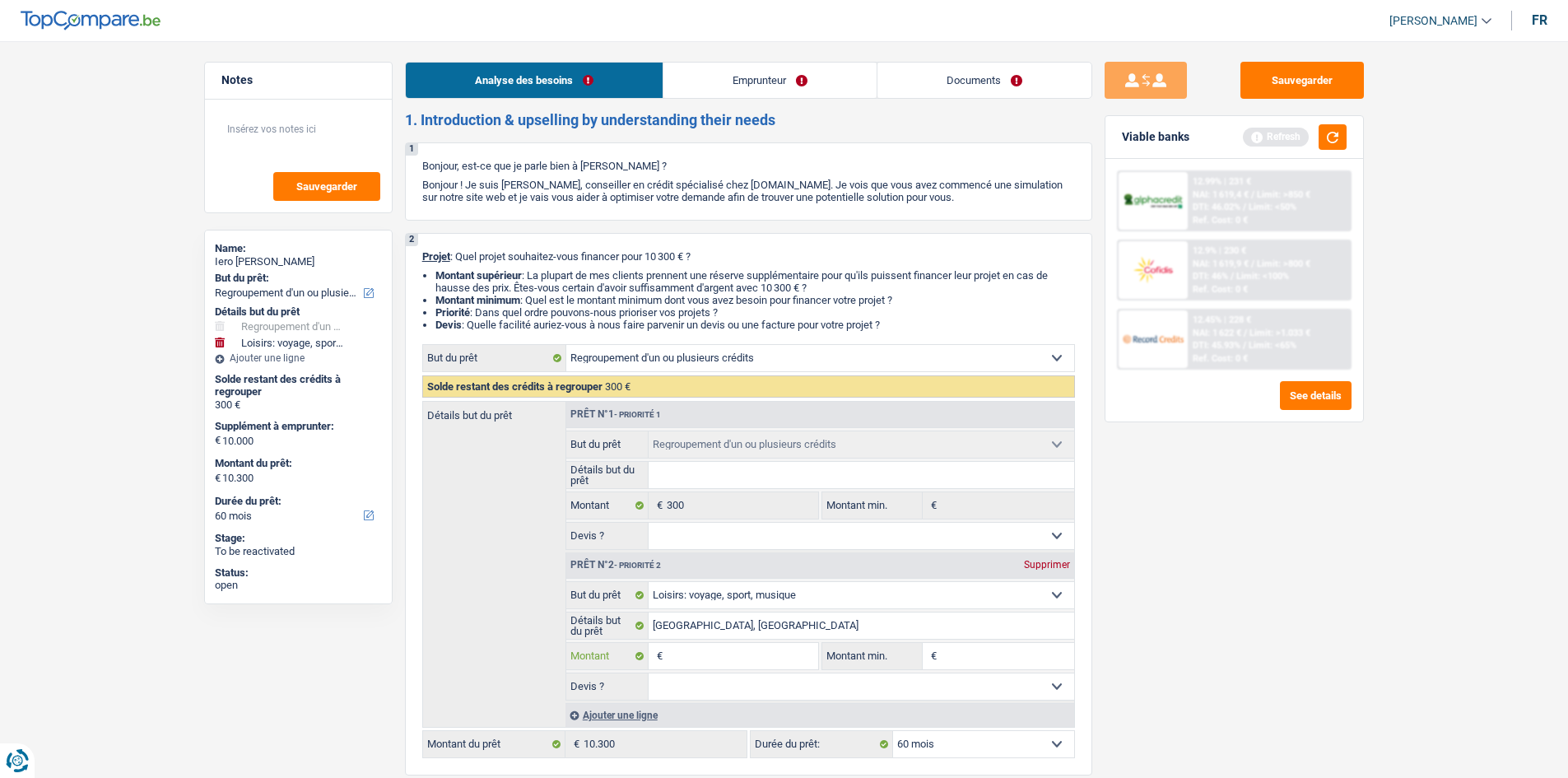 type on "7" 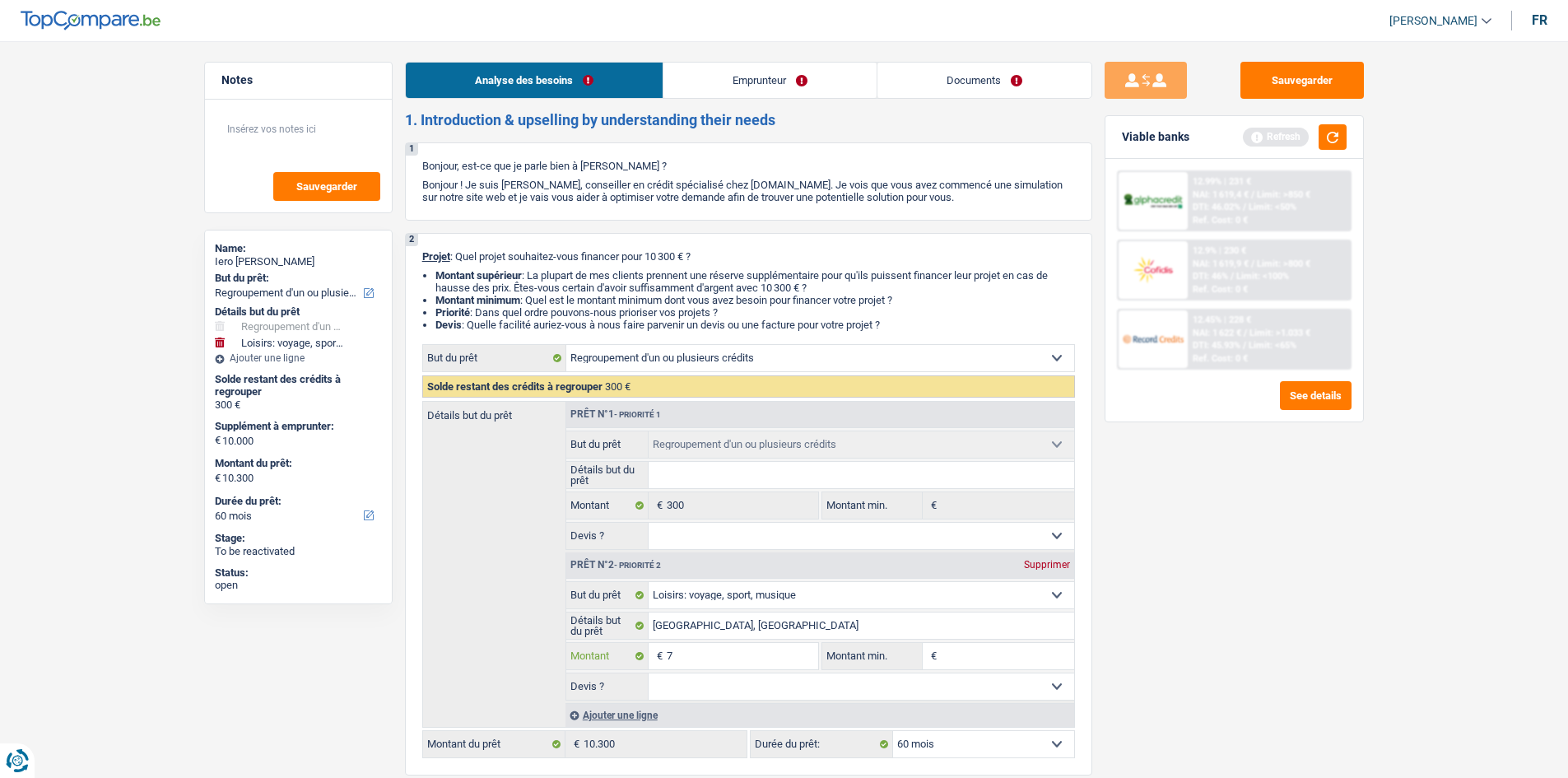 type on "70" 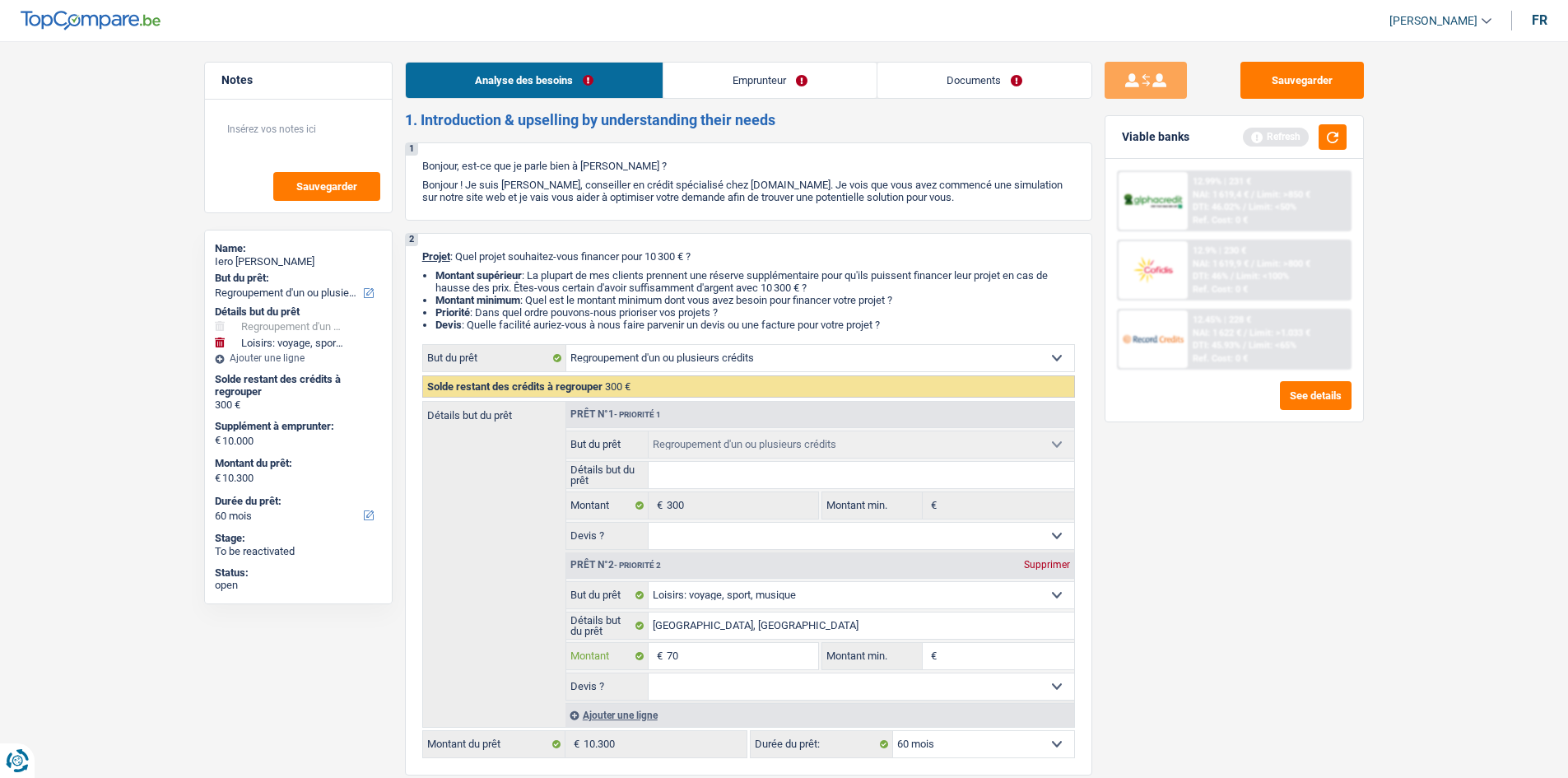 type on "700" 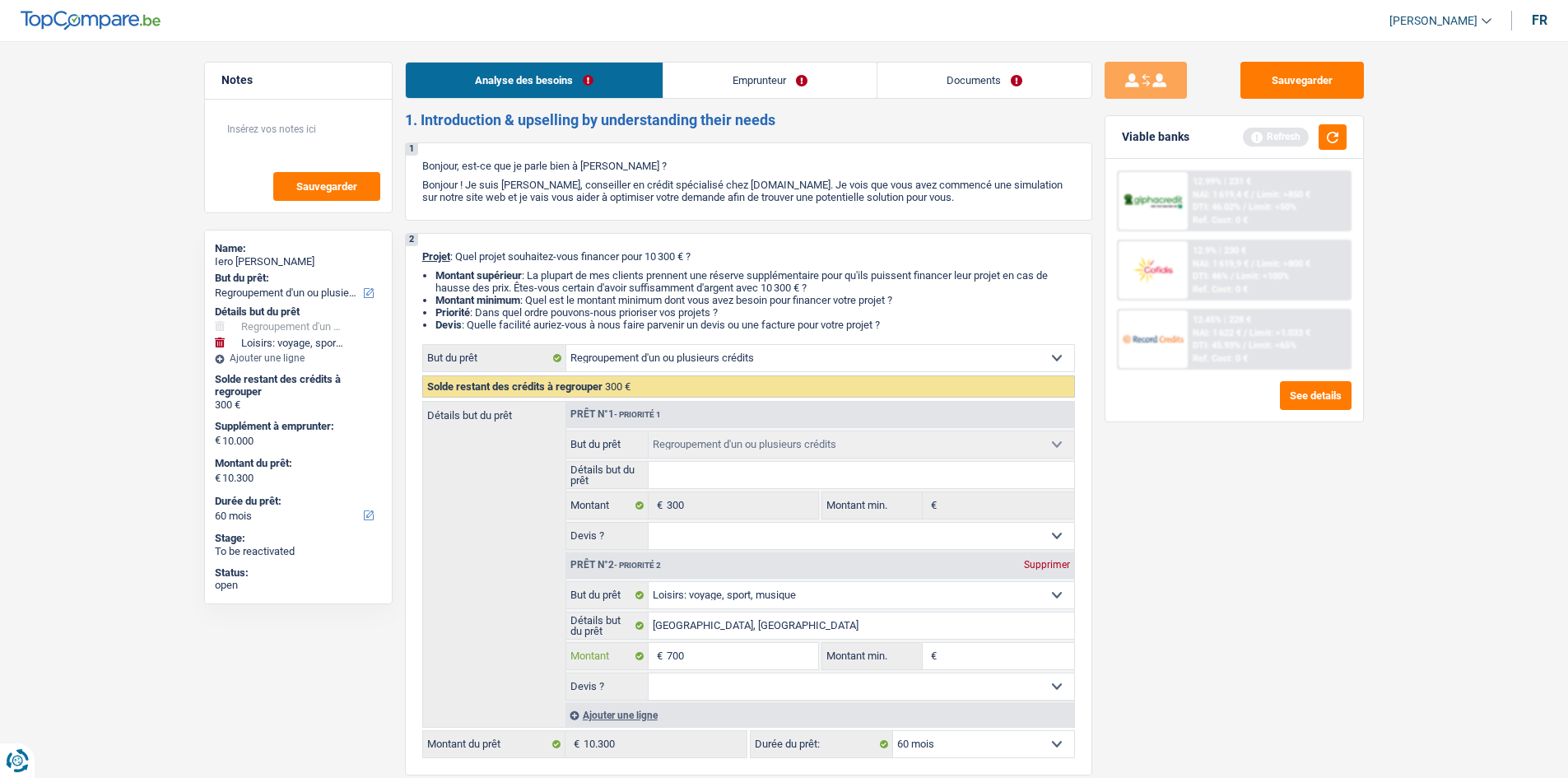 type on "7.000" 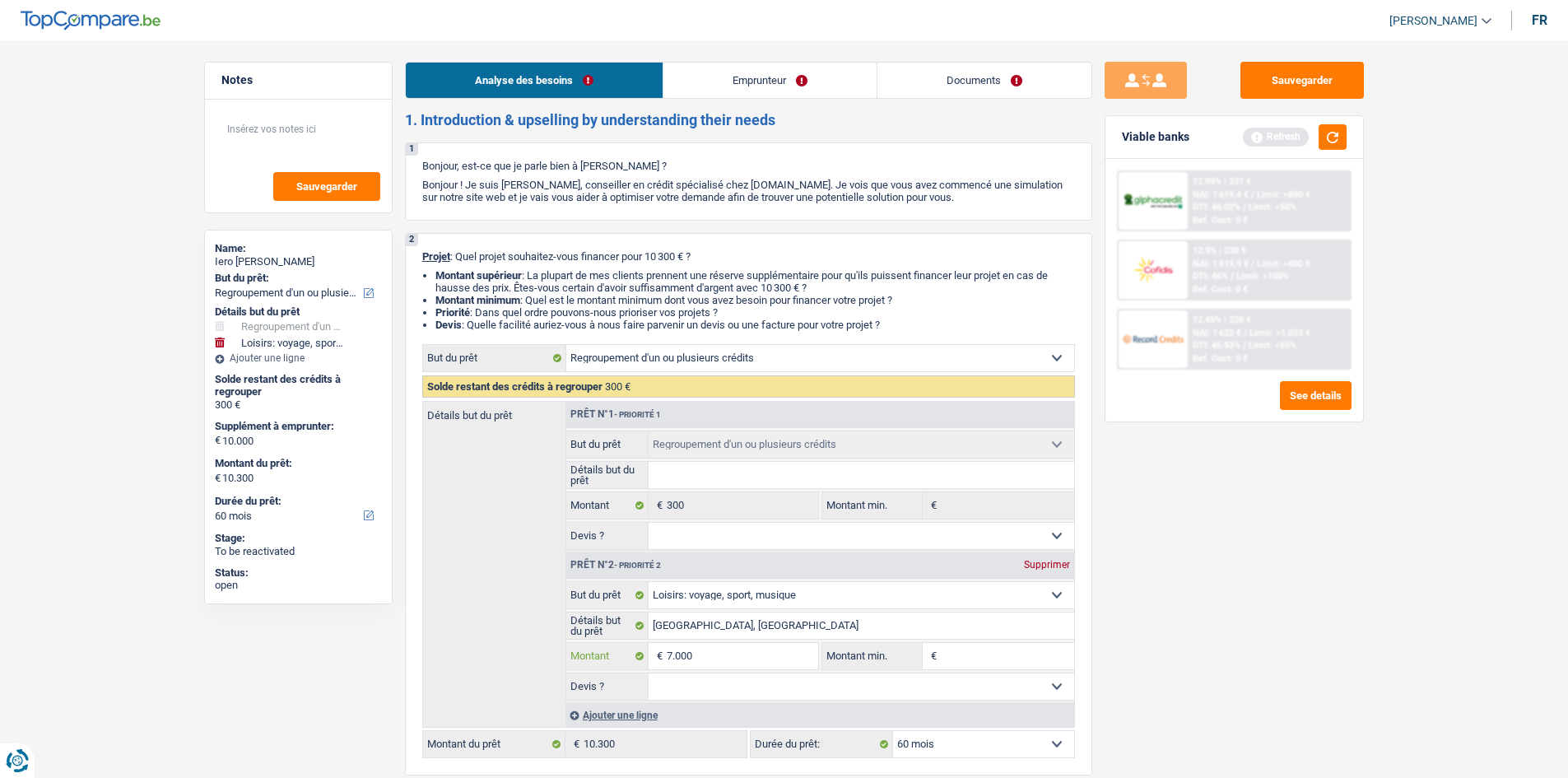 type on "7.000" 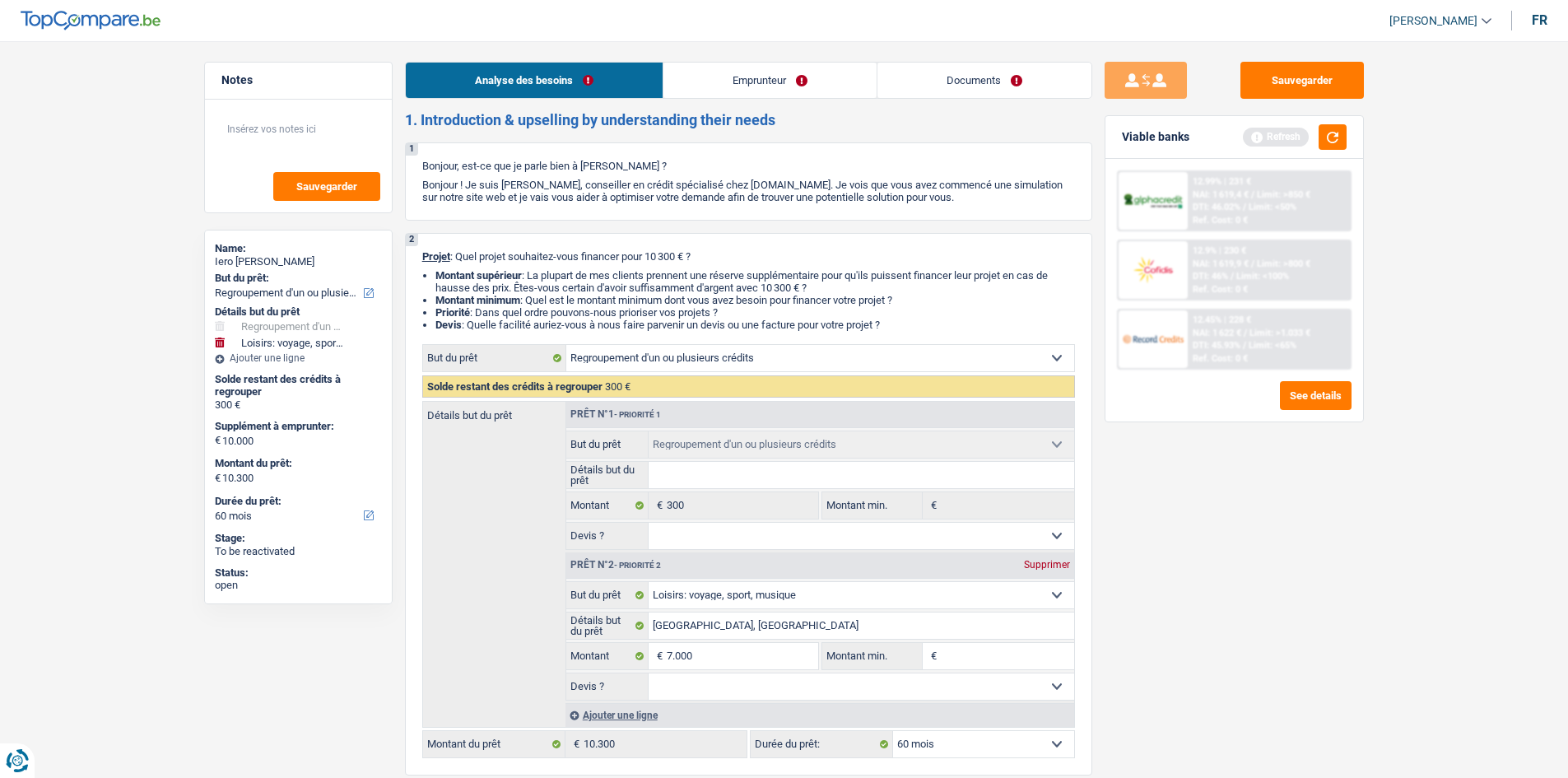 select on "42" 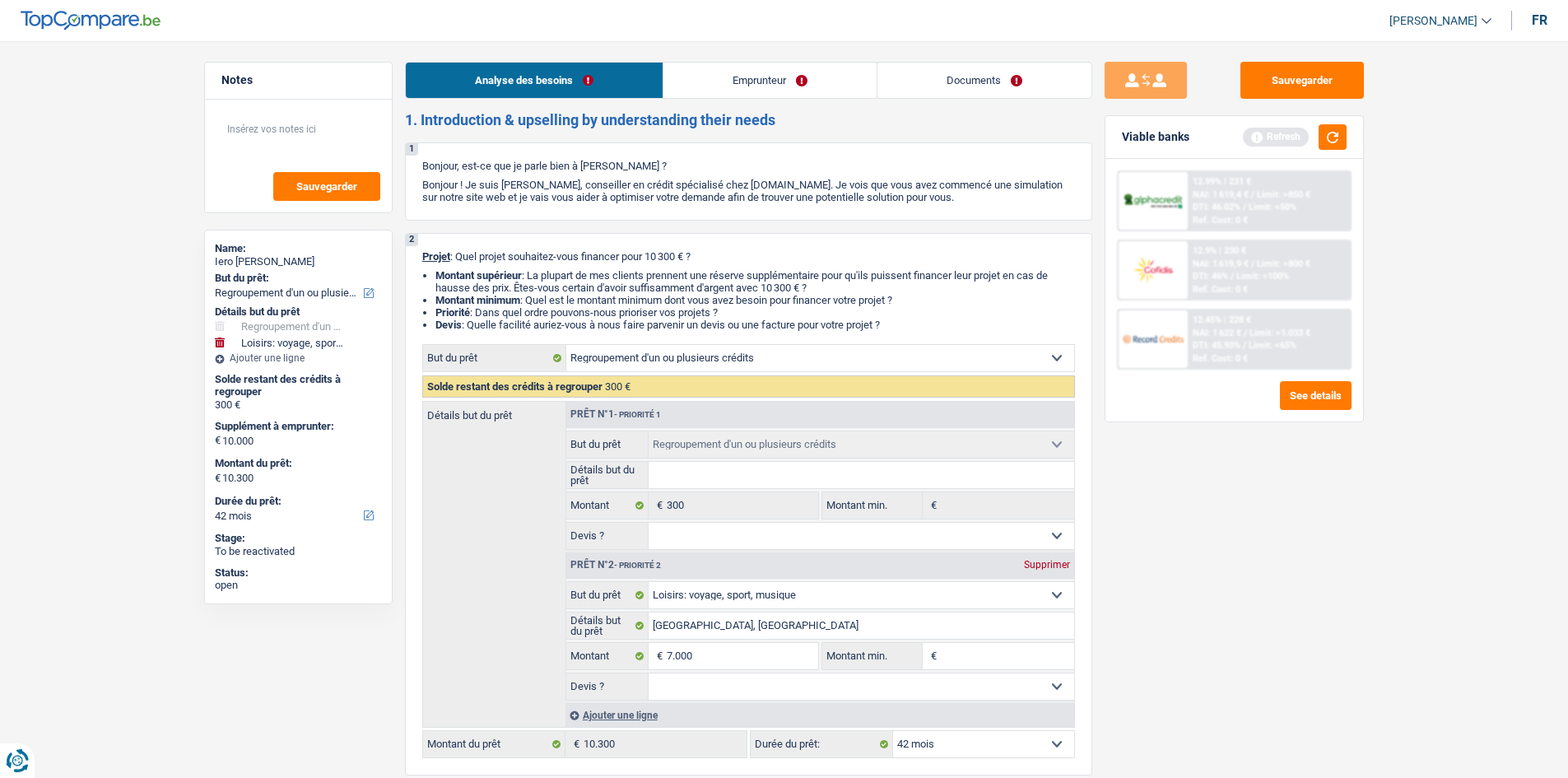 select on "42" 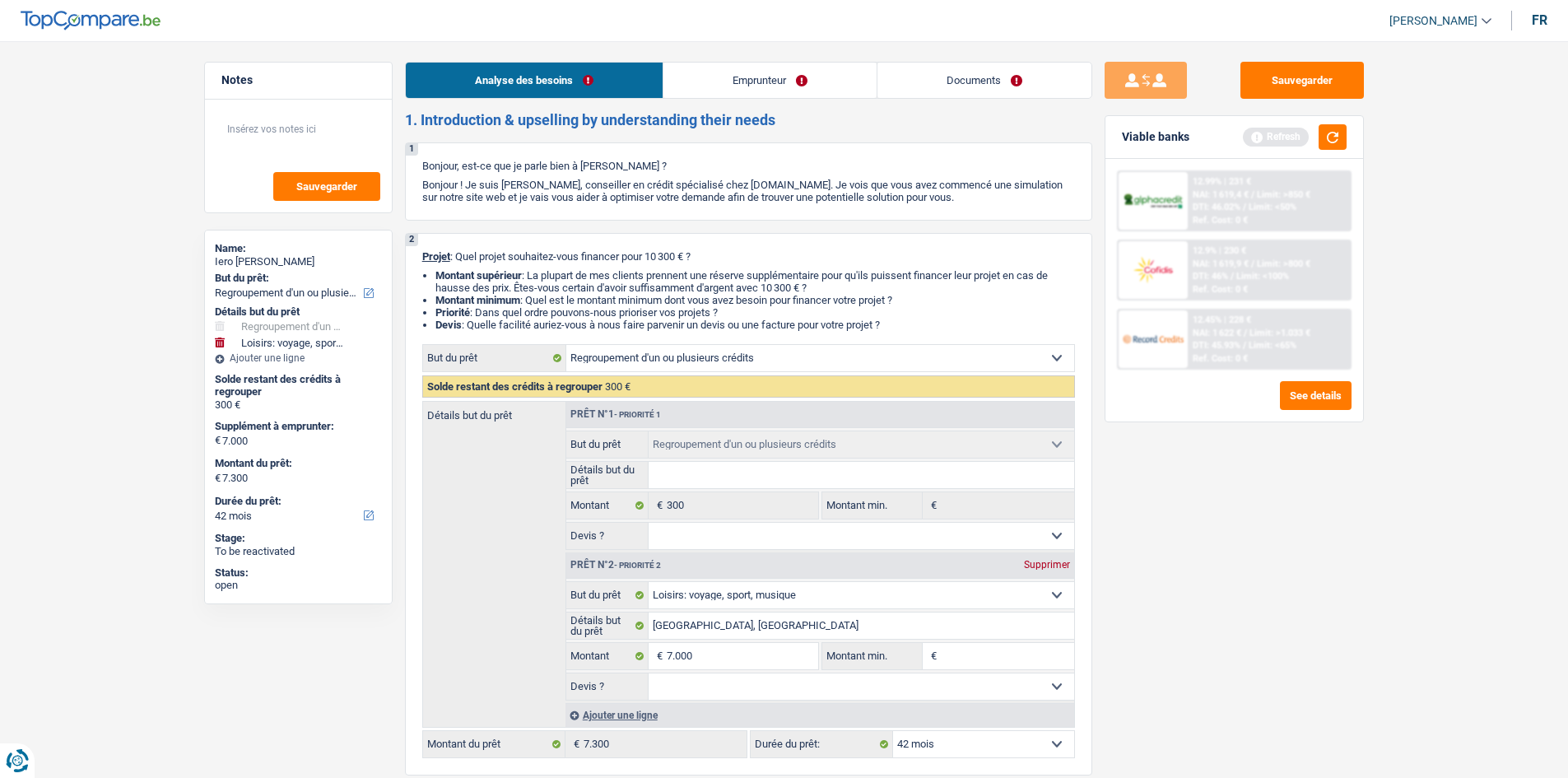 click on "Sauvegarder
Viable banks
Refresh
12.99% | 231 €
NAI: 1 619,4 €
/
Limit: >850 €
DTI: 46.02%
/
Limit: <50%
Ref. Cost: 0 €
12.9% | 230 €
NAI: 1 619,9 €
/
Limit: >800 €
DTI: 46%
/               /       /" at bounding box center (1234, 404) 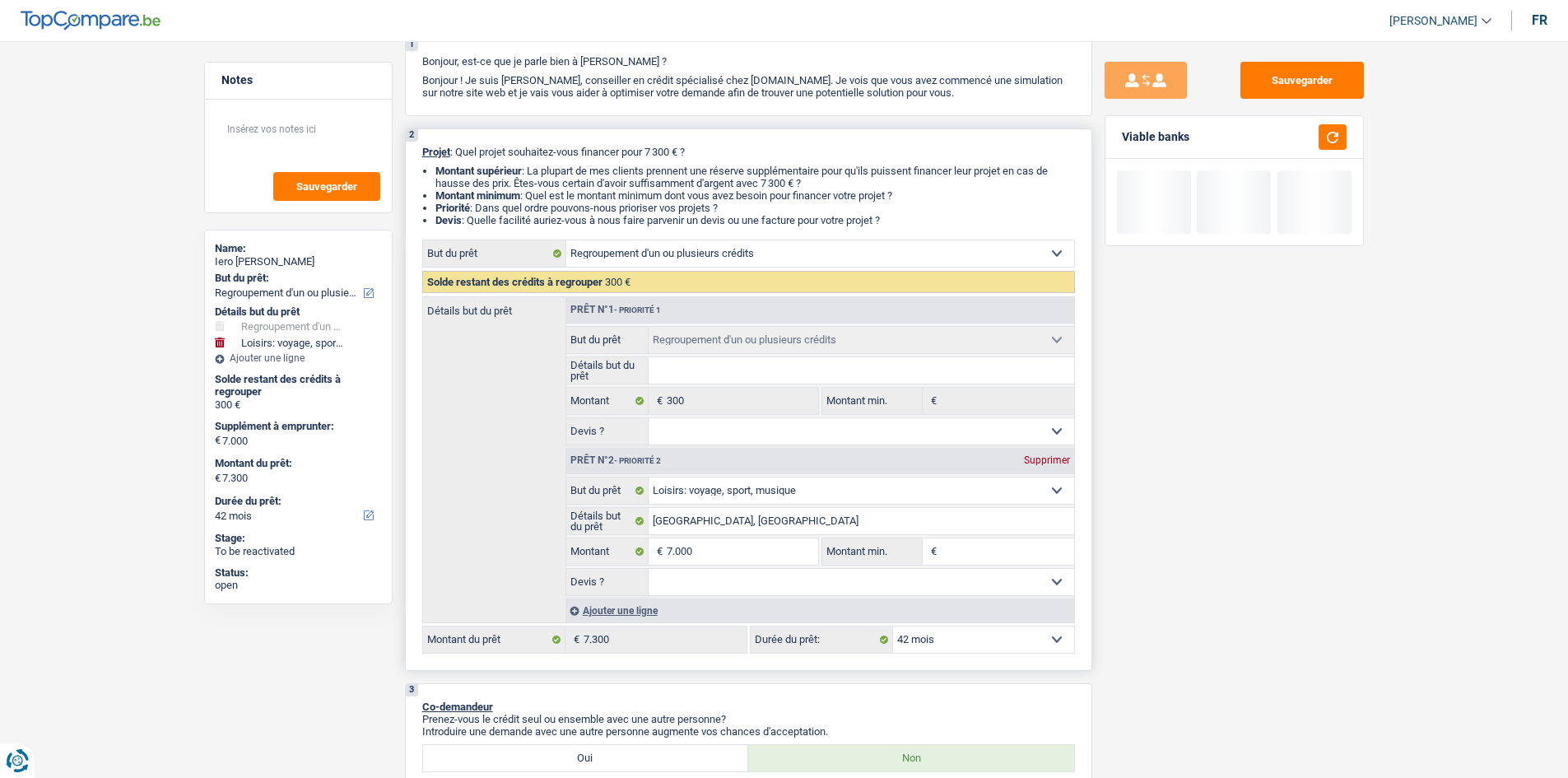 scroll, scrollTop: 165, scrollLeft: 0, axis: vertical 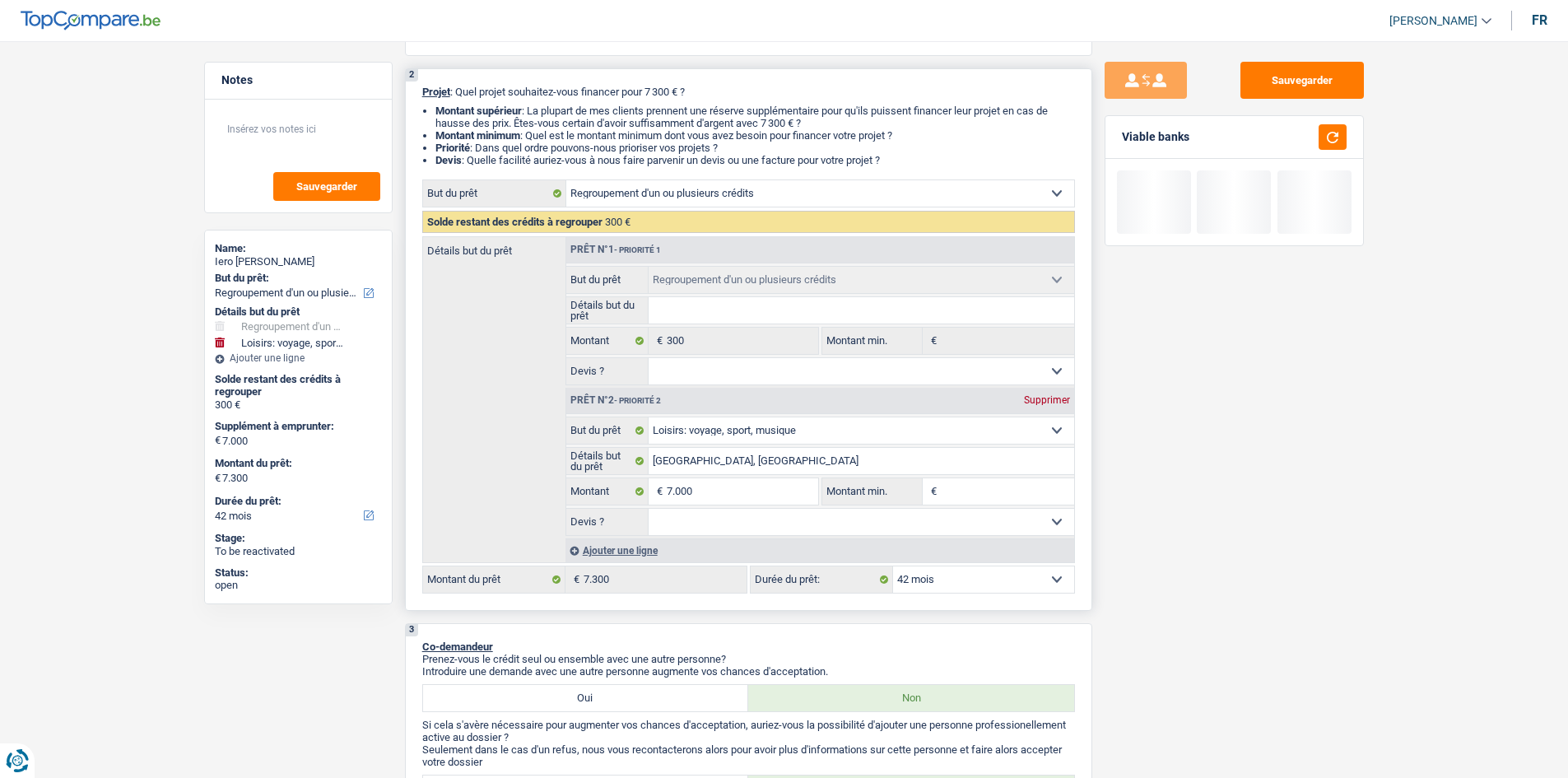 click on "Ajouter une ligne" at bounding box center (820, 550) 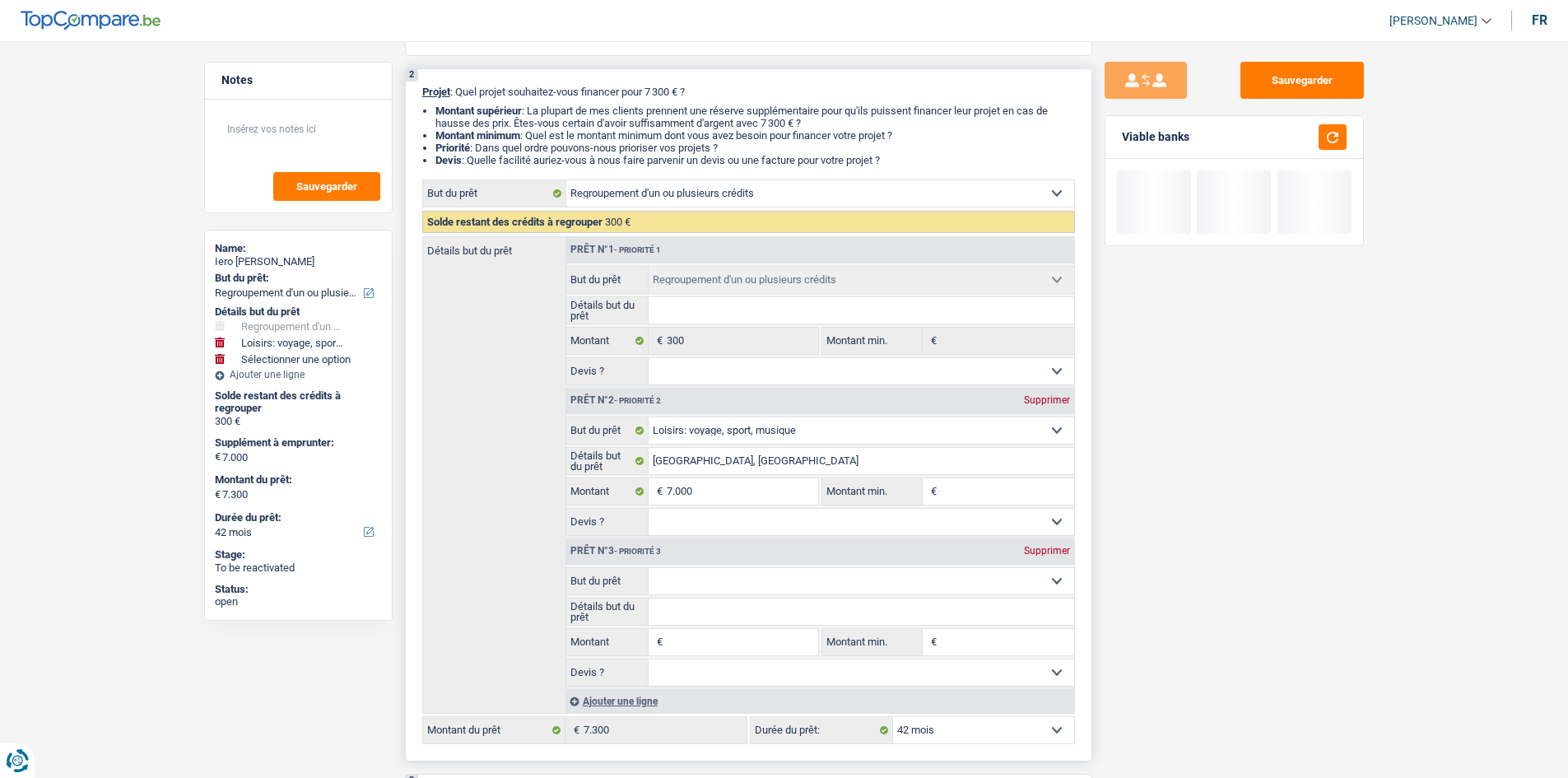 click on "Confort maison: meubles, textile, peinture, électroménager, outillage non-professionnel Hifi, multimédia, gsm, ordinateur Aménagement: frais d'installation, déménagement Evénement familial: naissance, mariage, divorce, communion, décès Frais médicaux Frais d'études Frais permis de conduire Regroupement d'un ou plusieurs crédits Loisirs: voyage, sport, musique Rafraîchissement: petits travaux maison et jardin Frais judiciaires Réparation voiture Prêt rénovation (non disponible pour les non-propriétaires) Prêt énergie (non disponible pour les non-propriétaires) Prêt voiture Taxes, impôts non professionnels Rénovation bien à l'étranger Dettes familiales Assurance Autre
Sélectionner une option" at bounding box center (861, 581) 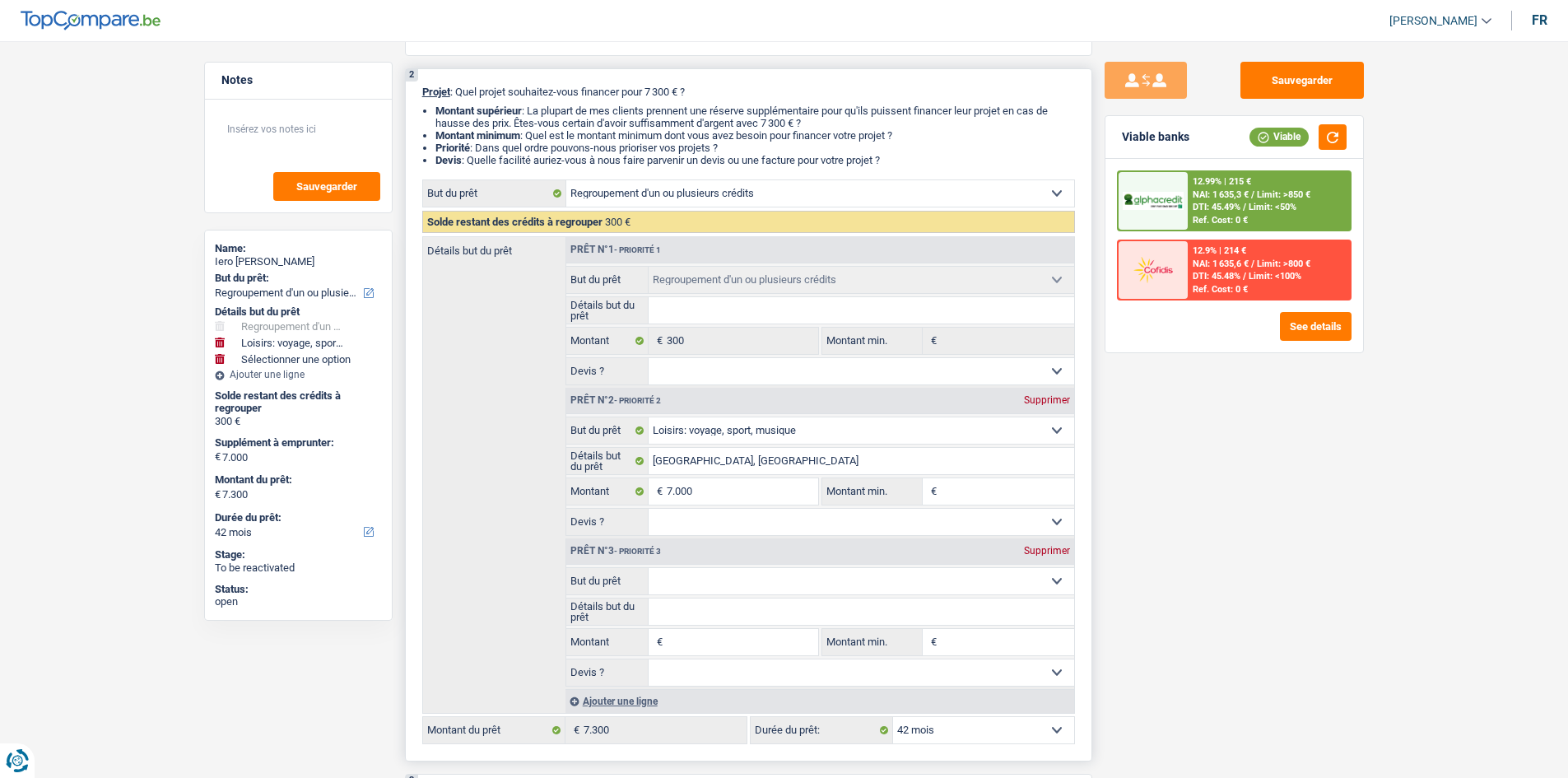 select on "tech" 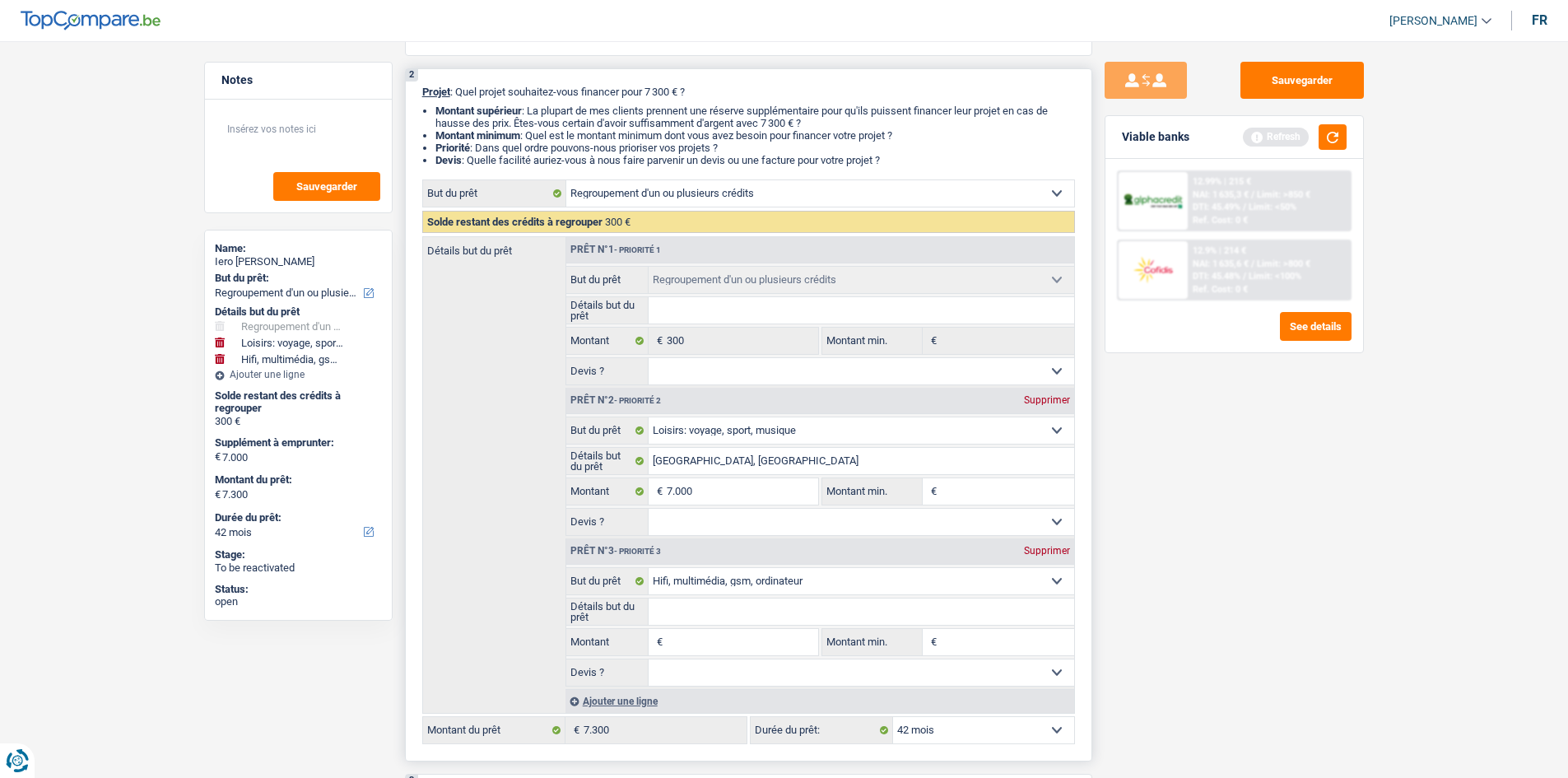 click on "Confort maison: meubles, textile, peinture, électroménager, outillage non-professionnel Hifi, multimédia, gsm, ordinateur Aménagement: frais d'installation, déménagement Evénement familial: naissance, mariage, divorce, communion, décès Frais médicaux Frais d'études Frais permis de conduire Regroupement d'un ou plusieurs crédits Loisirs: voyage, sport, musique Rafraîchissement: petits travaux maison et jardin Frais judiciaires Réparation voiture Prêt rénovation (non disponible pour les non-propriétaires) Prêt énergie (non disponible pour les non-propriétaires) Prêt voiture Taxes, impôts non professionnels Rénovation bien à l'étranger Dettes familiales Assurance Autre
Sélectionner une option" at bounding box center (861, 581) 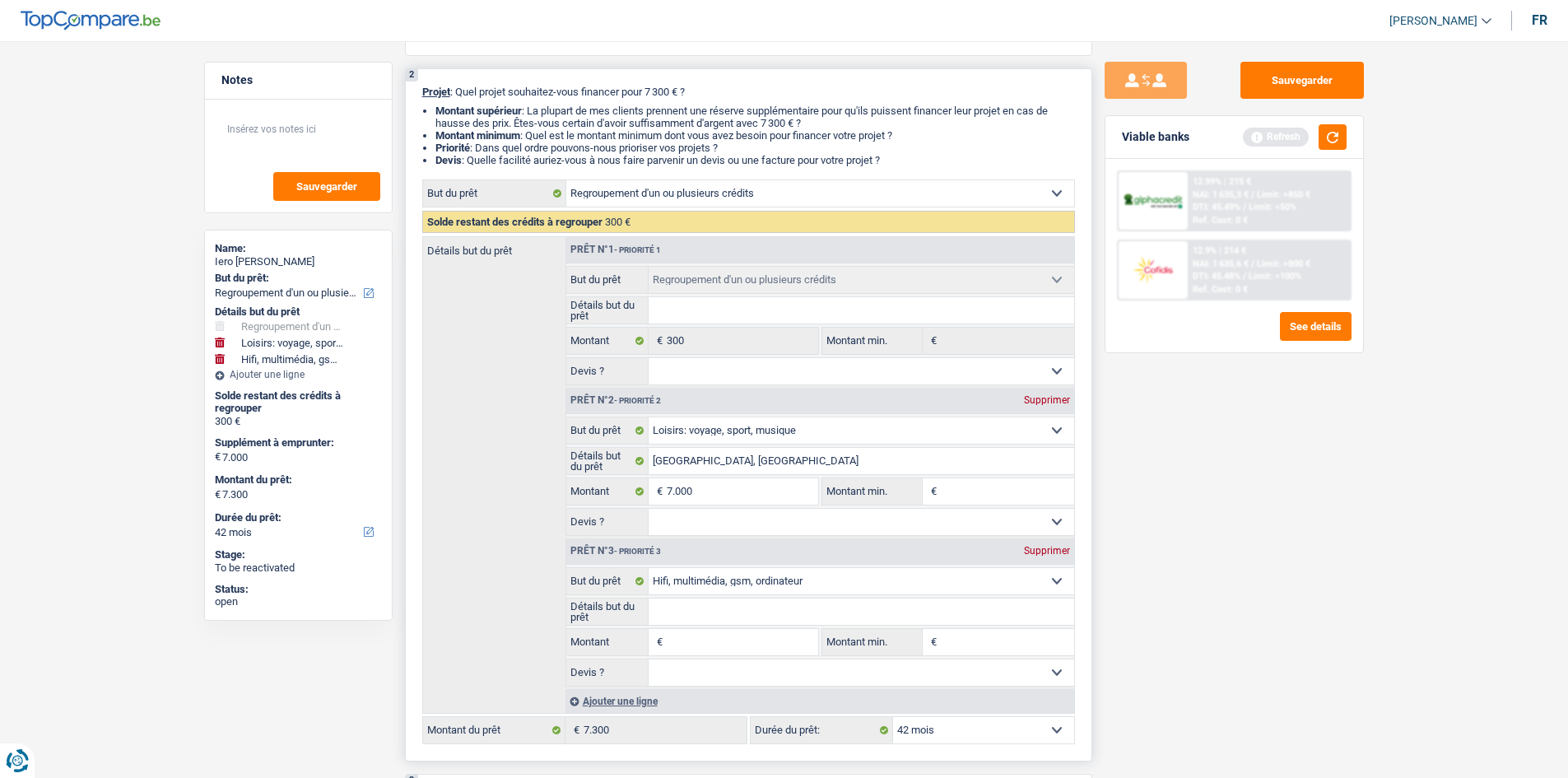 select on "household" 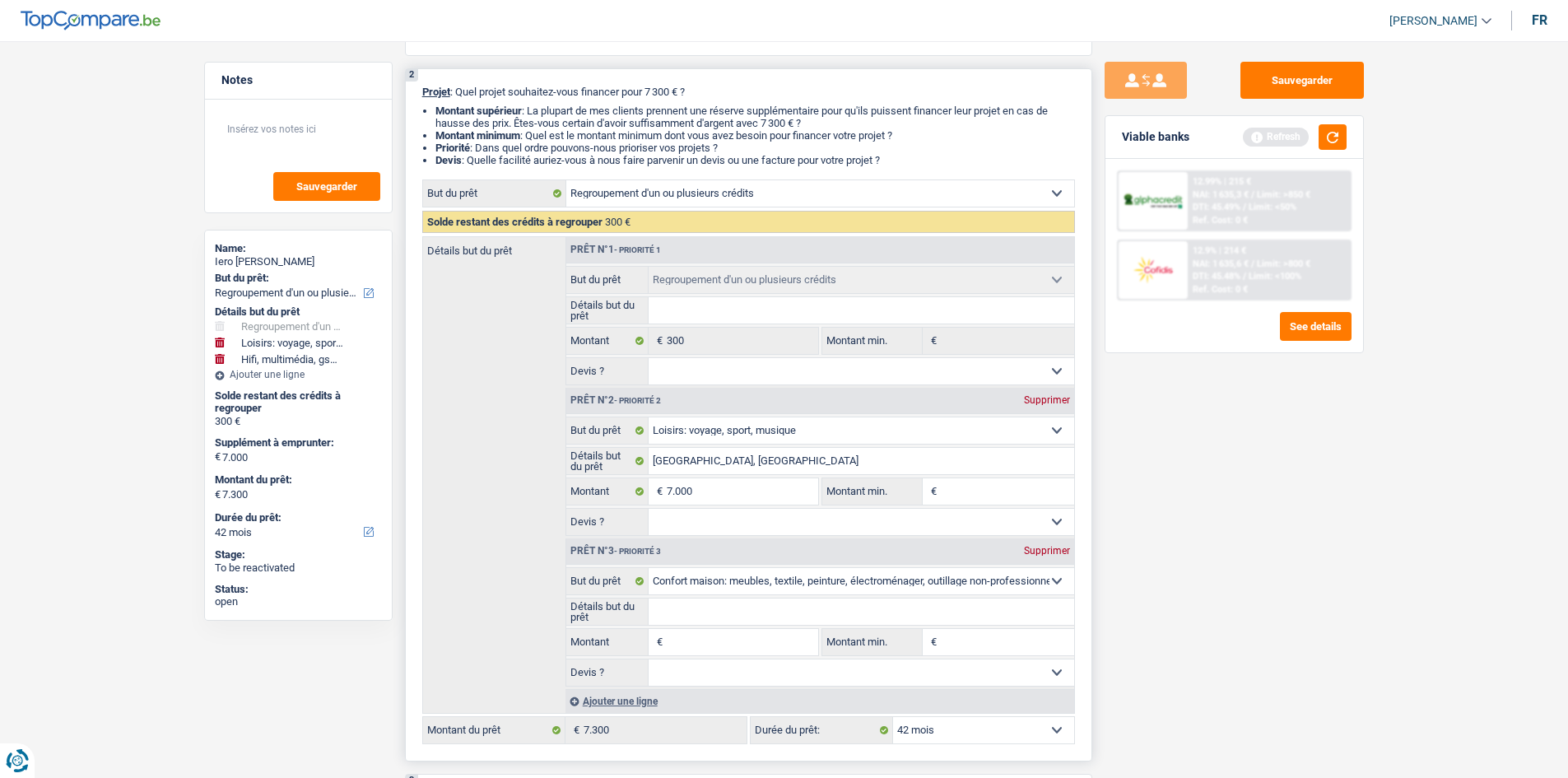 click on "Confort maison: meubles, textile, peinture, électroménager, outillage non-professionnel Hifi, multimédia, gsm, ordinateur Aménagement: frais d'installation, déménagement Evénement familial: naissance, mariage, divorce, communion, décès Frais médicaux Frais d'études Frais permis de conduire Regroupement d'un ou plusieurs crédits Loisirs: voyage, sport, musique Rafraîchissement: petits travaux maison et jardin Frais judiciaires Réparation voiture Prêt rénovation (non disponible pour les non-propriétaires) Prêt énergie (non disponible pour les non-propriétaires) Prêt voiture Taxes, impôts non professionnels Rénovation bien à l'étranger Dettes familiales Assurance Autre
Sélectionner une option" at bounding box center (861, 581) 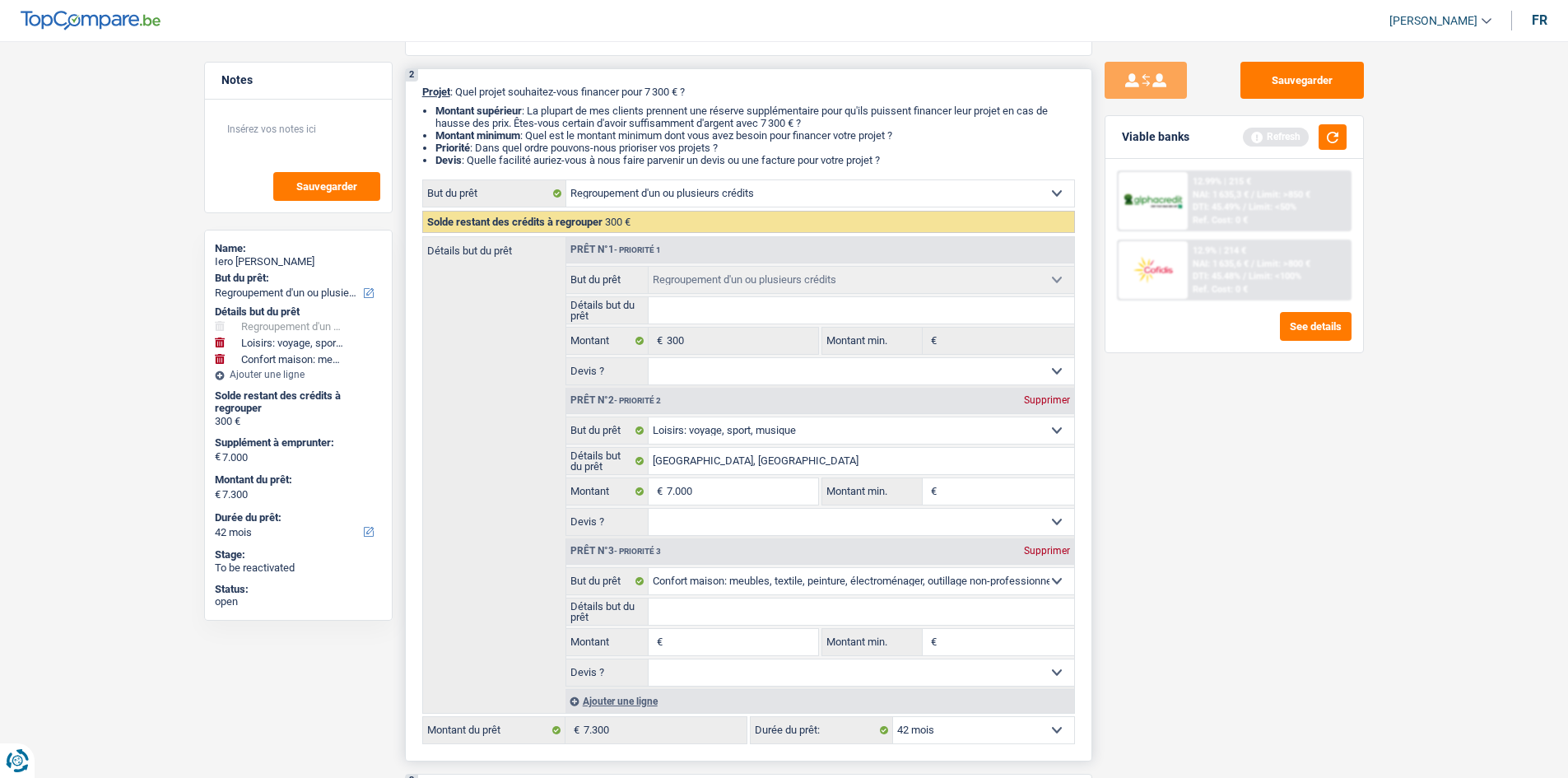 click on "Détails but du prêt" at bounding box center [861, 612] 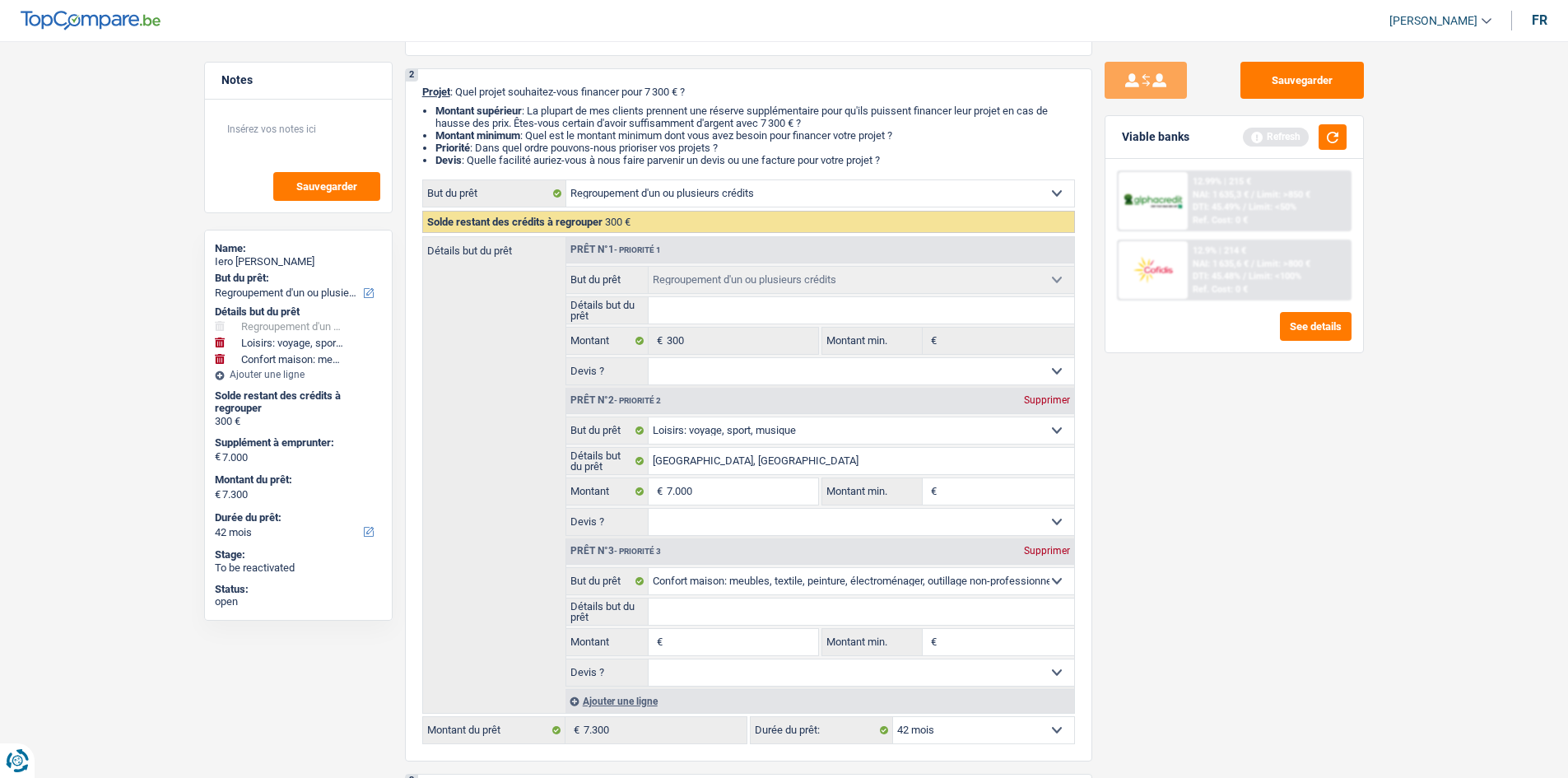 type on "3" 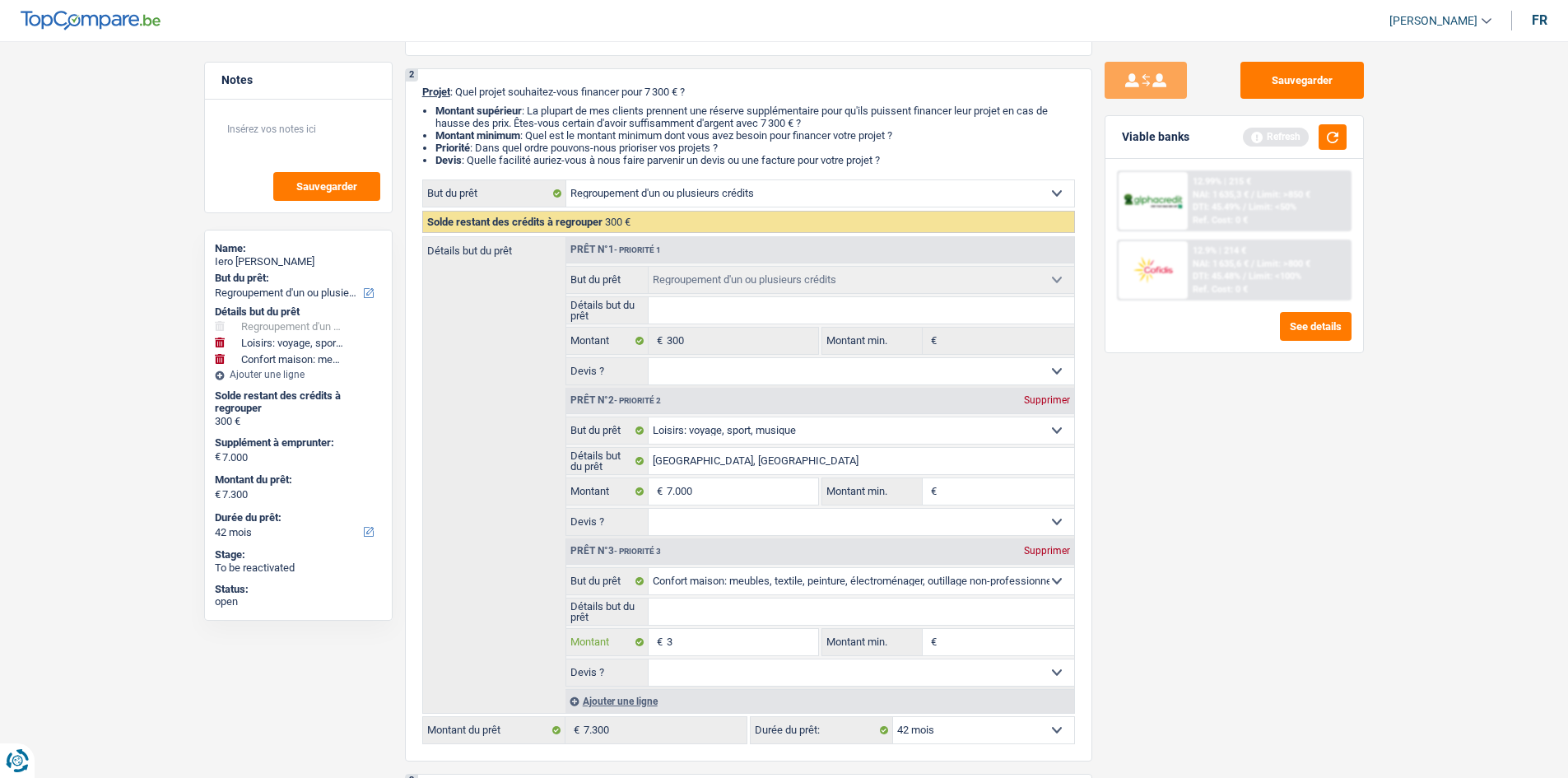 type on "30" 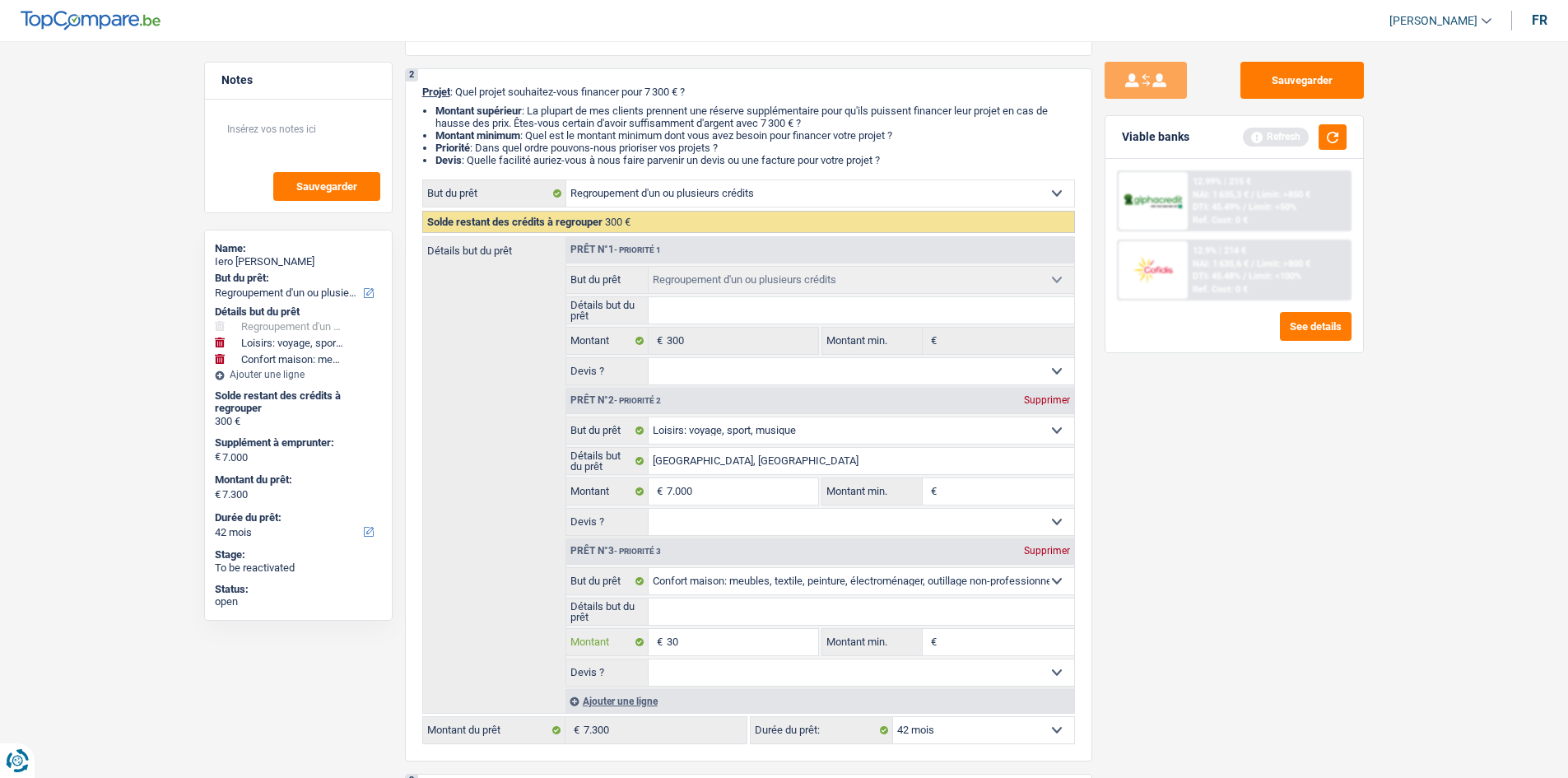 type on "30" 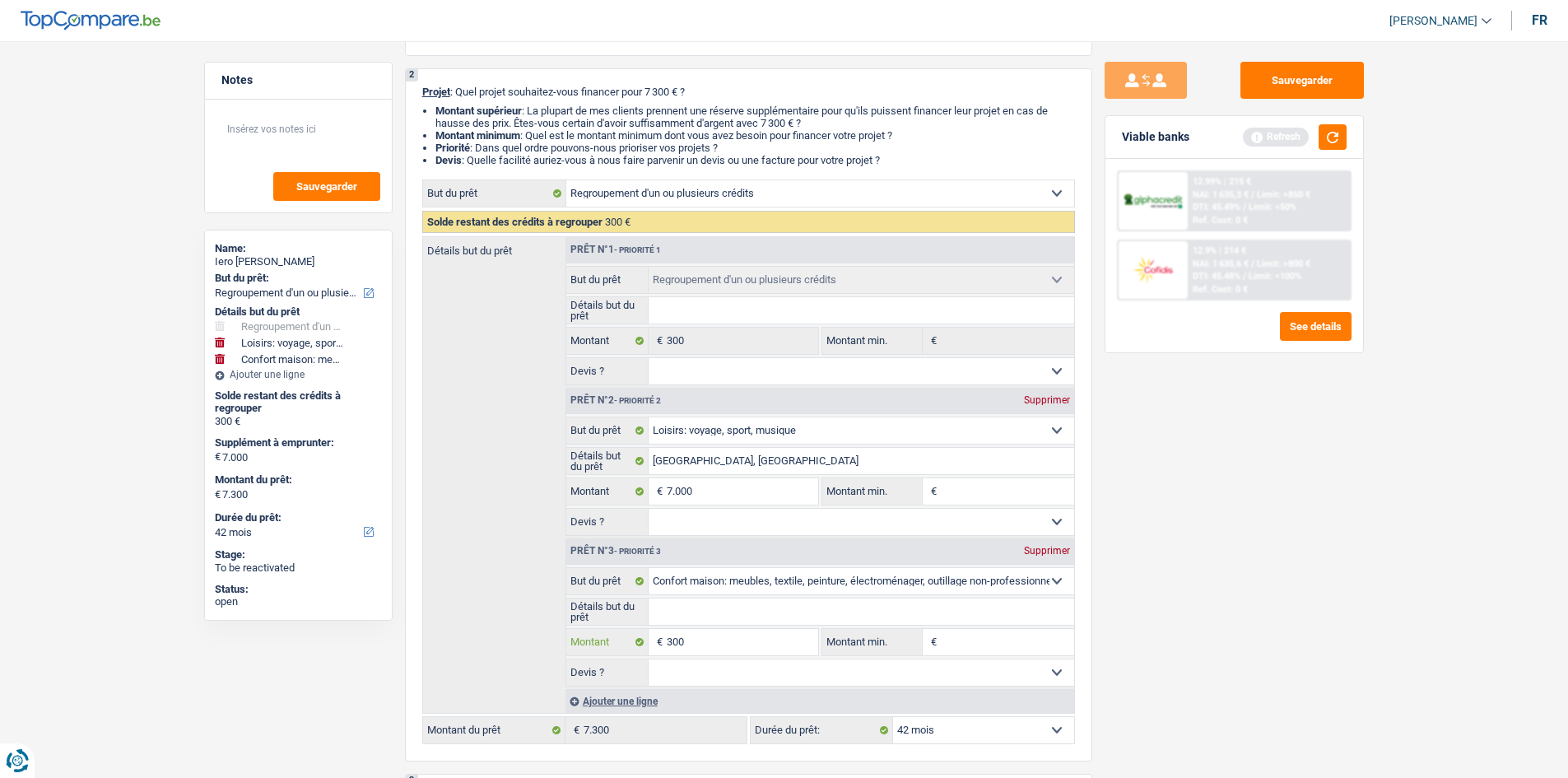 type on "3.000" 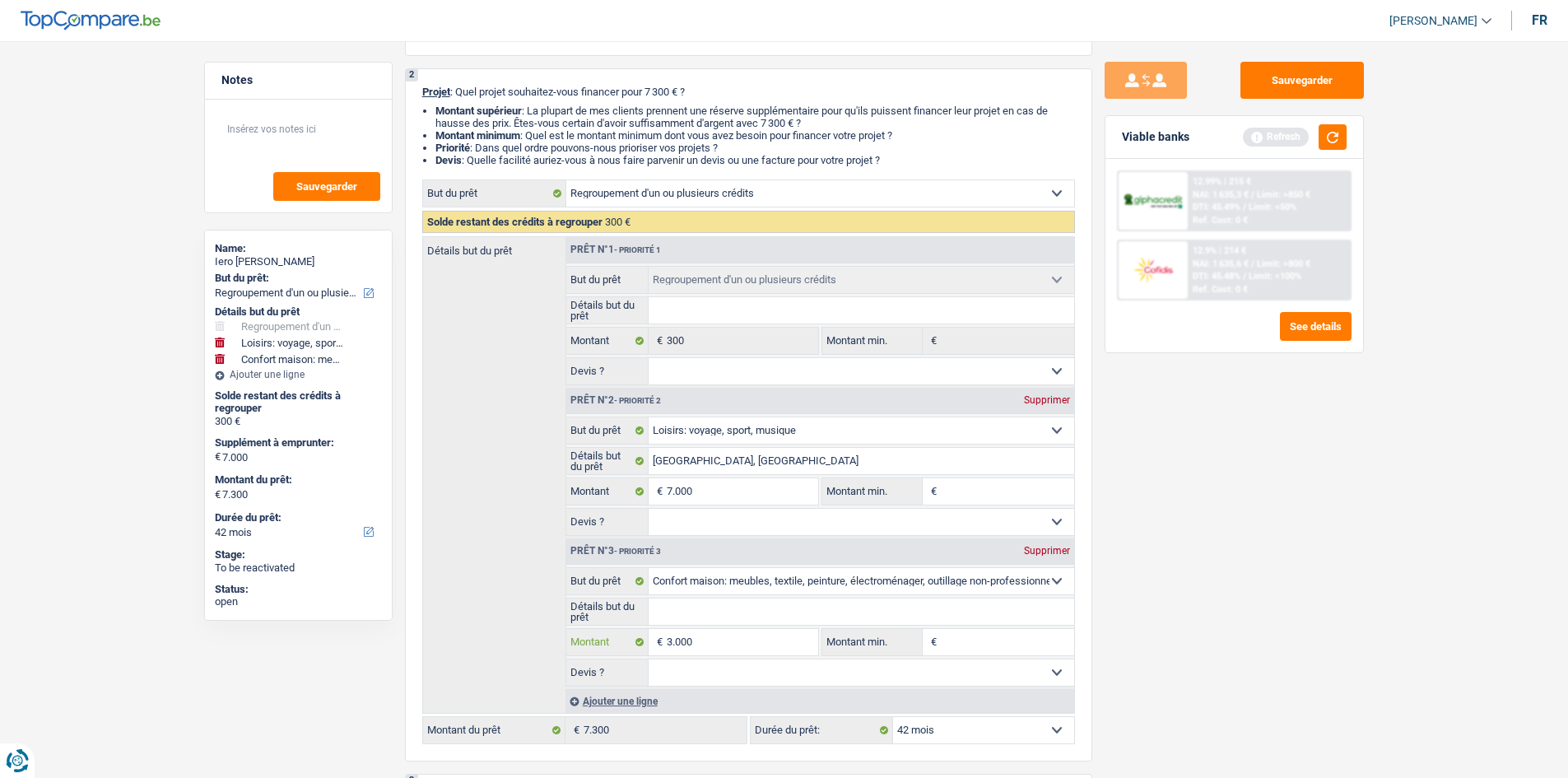 type on "3.000" 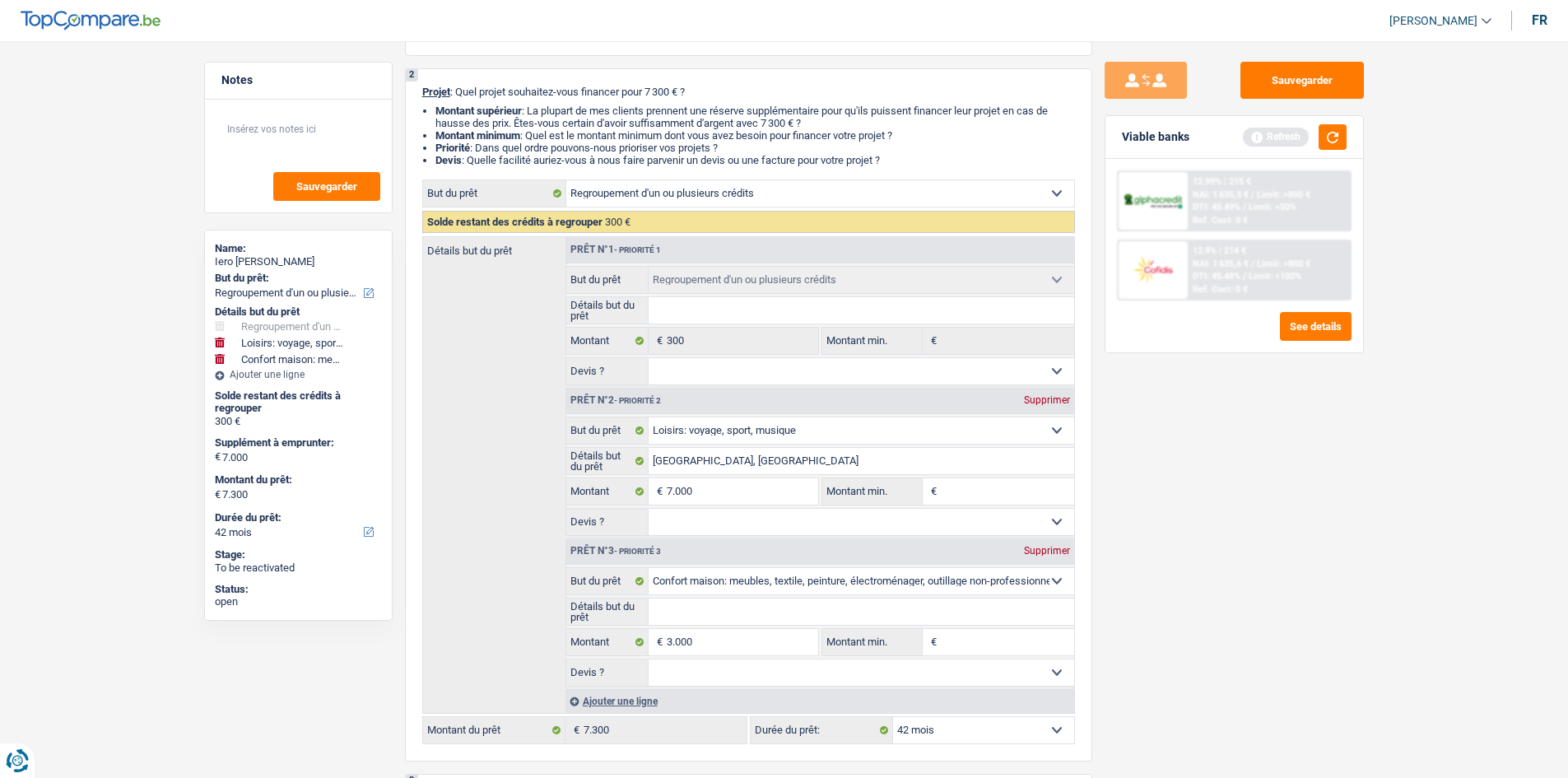 type on "10.000" 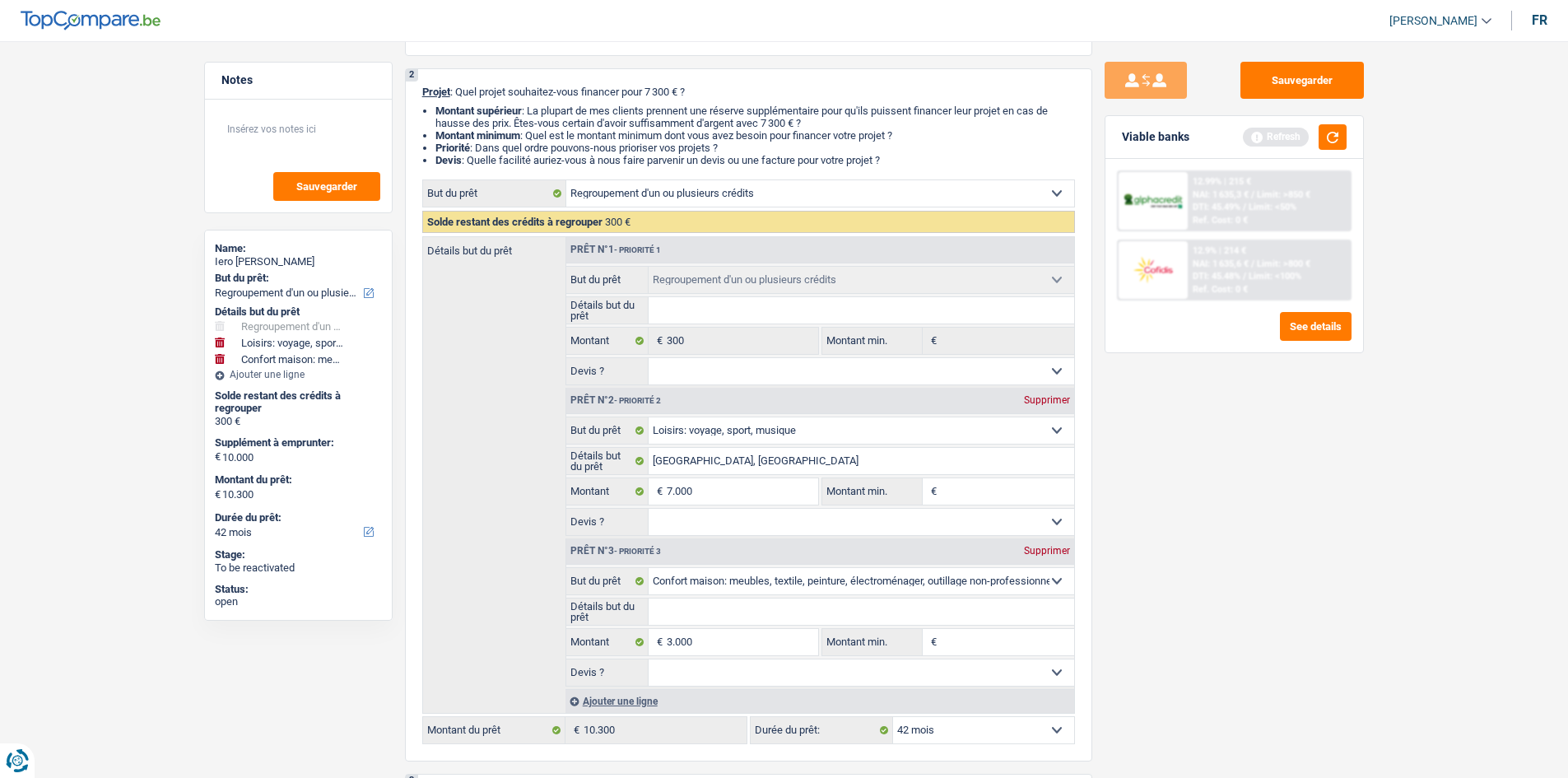 click on "Sauvegarder
Viable banks
Refresh
12.99% | 215 €
NAI: 1 635,3 €
/
Limit: >850 €
DTI: 45.49%
/
Limit: <50%
Ref. Cost: 0 €
12.9% | 214 €
NAI: 1 635,6 €
/
Limit: >800 €
DTI: 45.48%
/" at bounding box center [1234, 404] 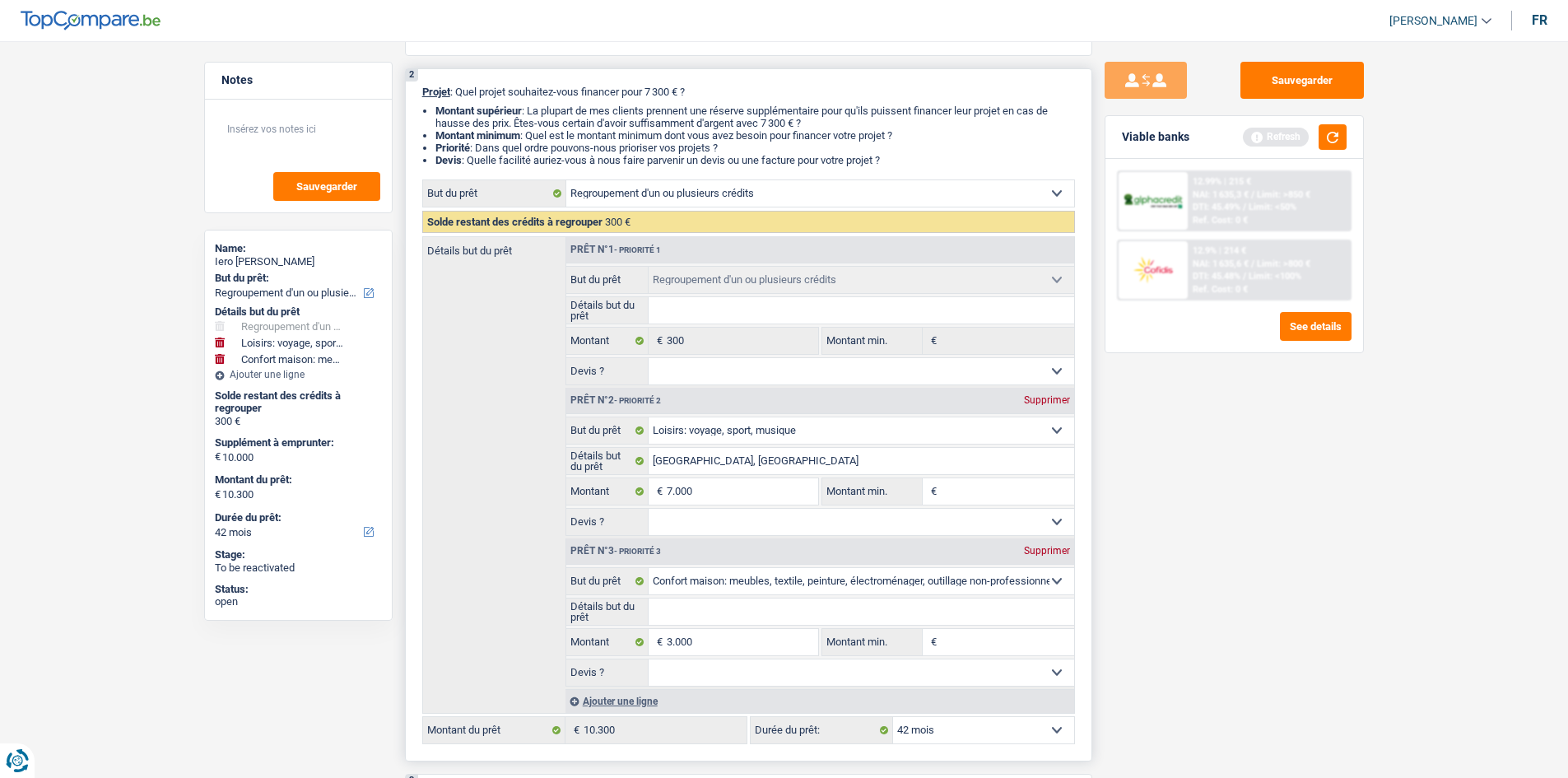 select on "60" 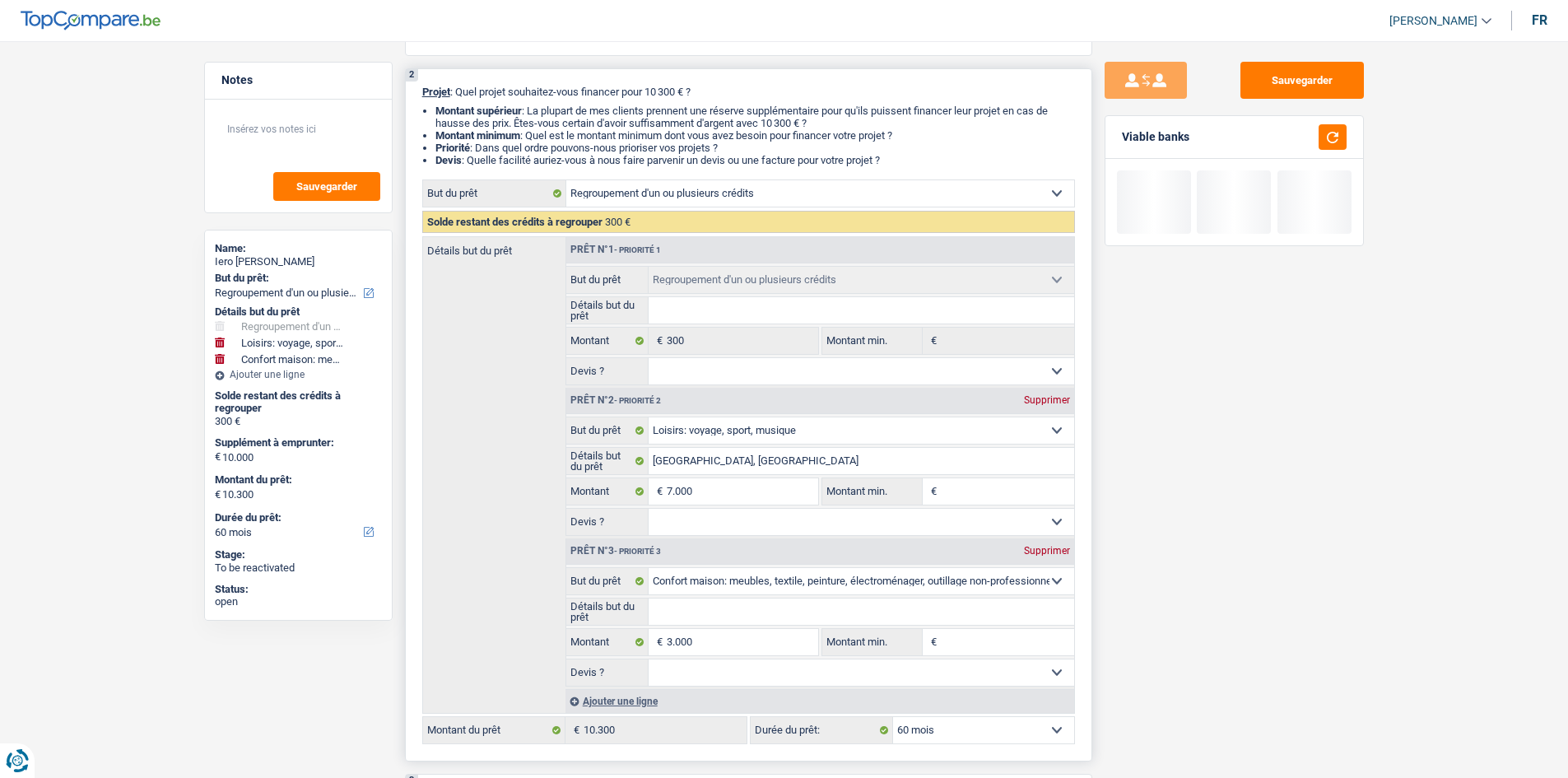 click on "Détails but du prêt" at bounding box center (861, 612) 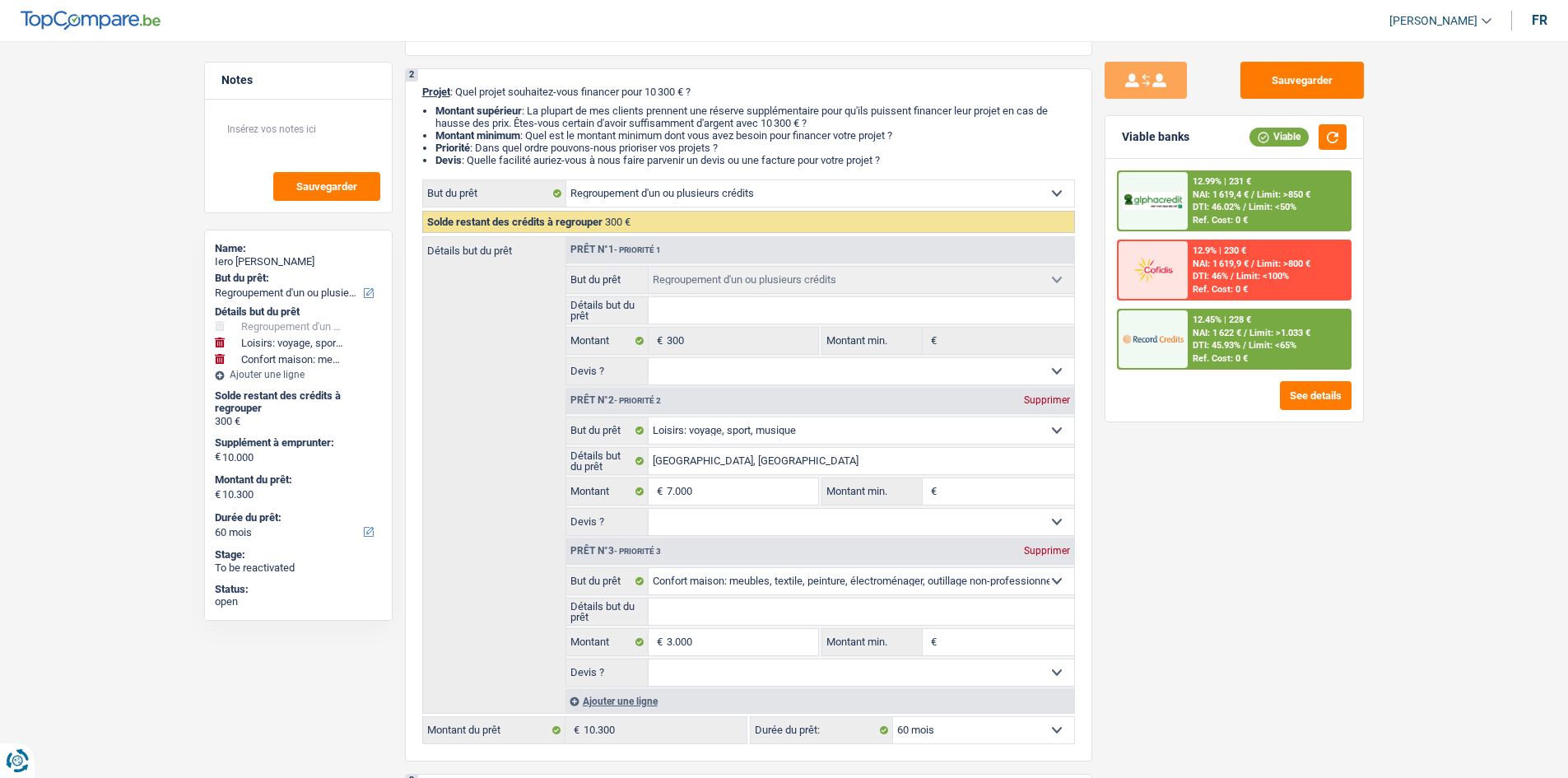 type on "m" 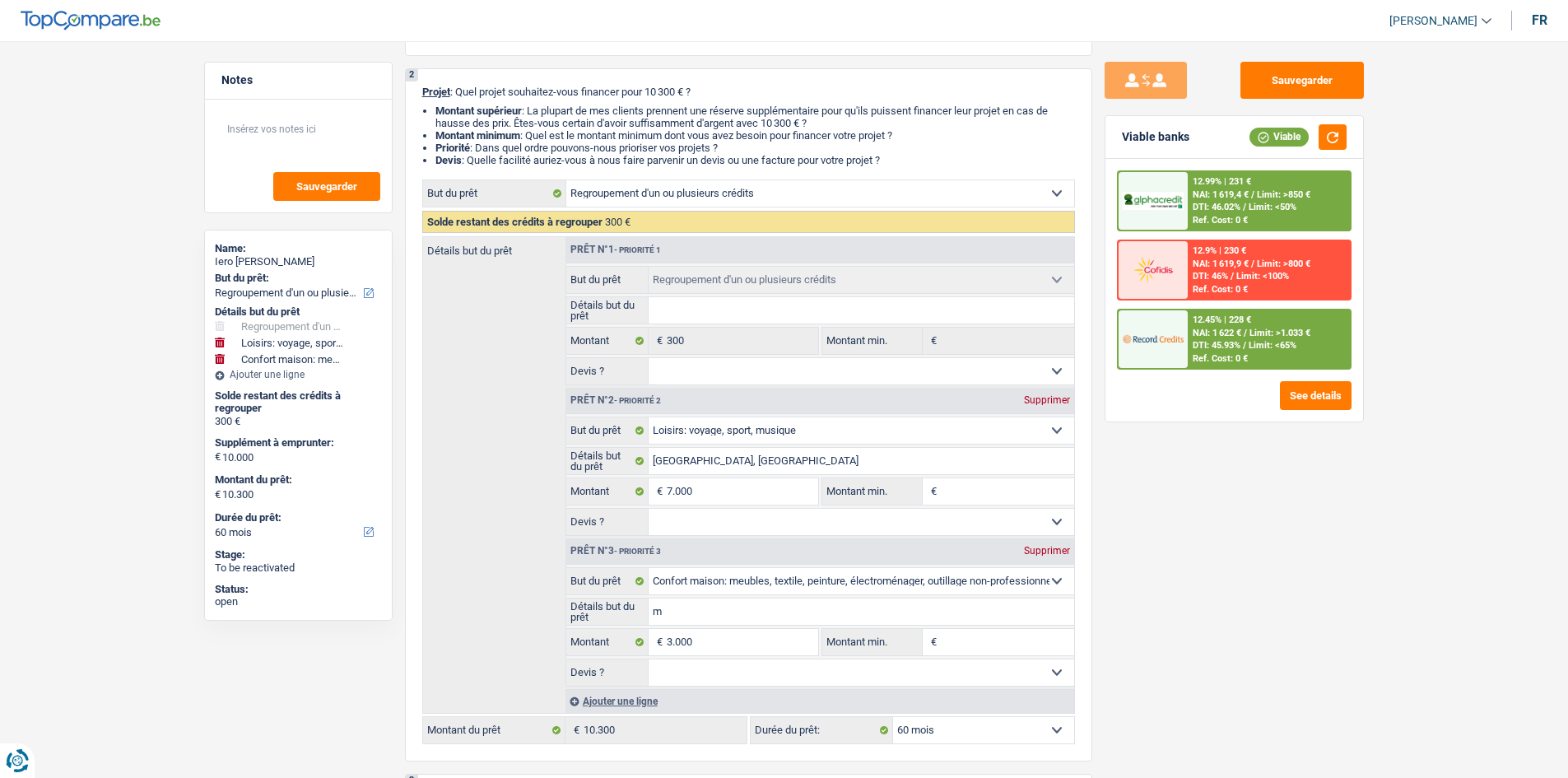 type on "me" 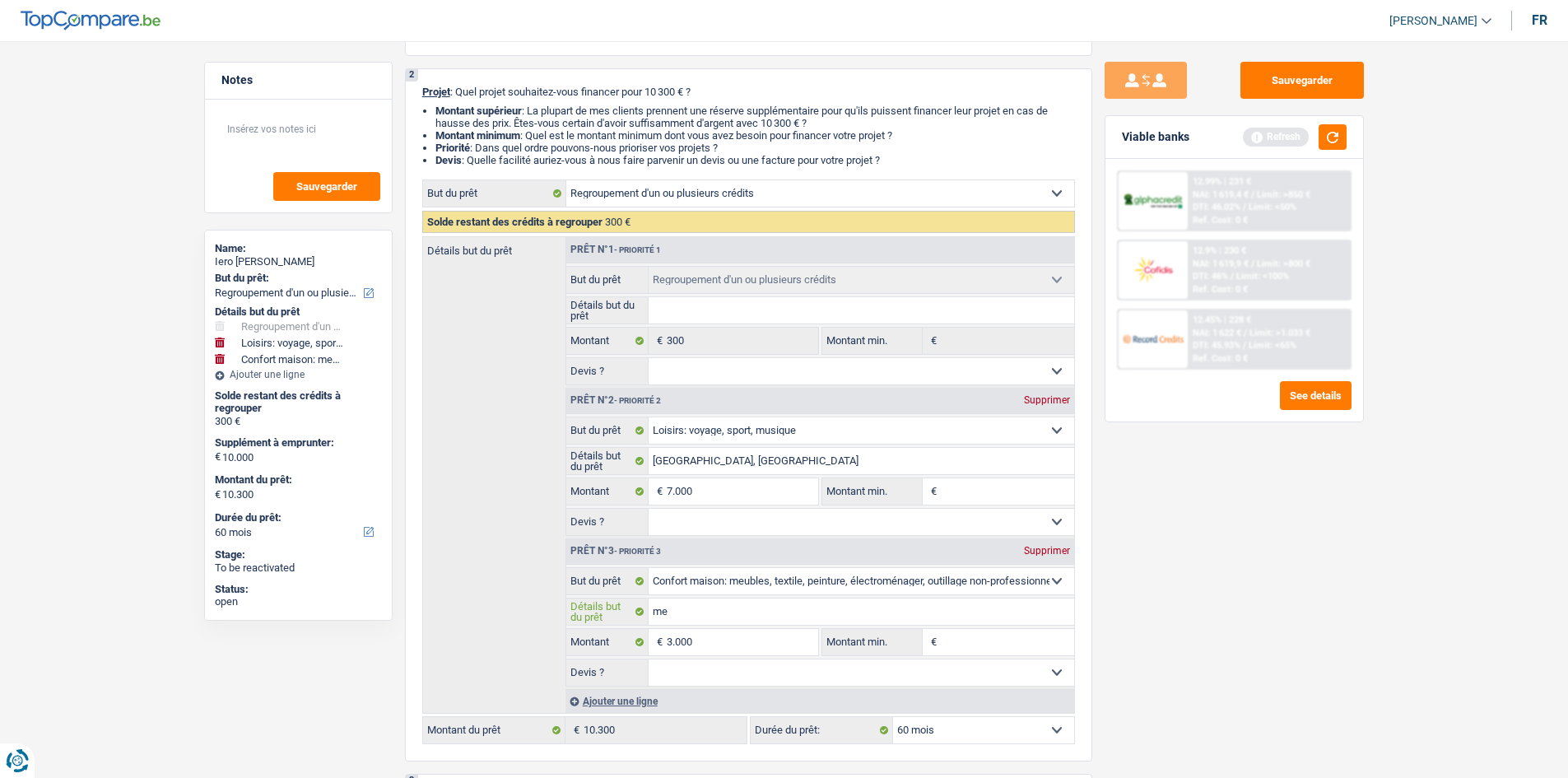 type on "meu" 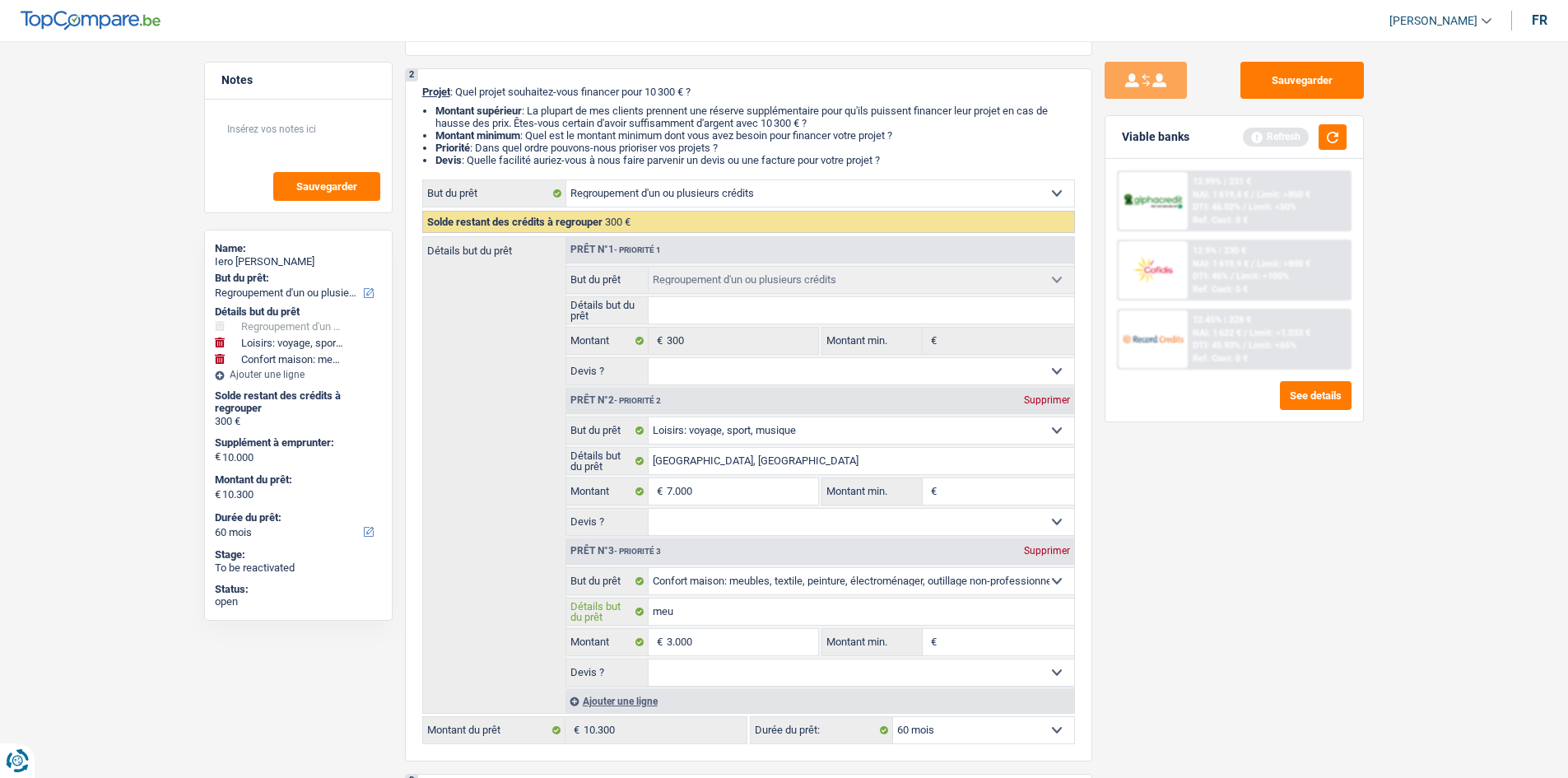 type on "meub" 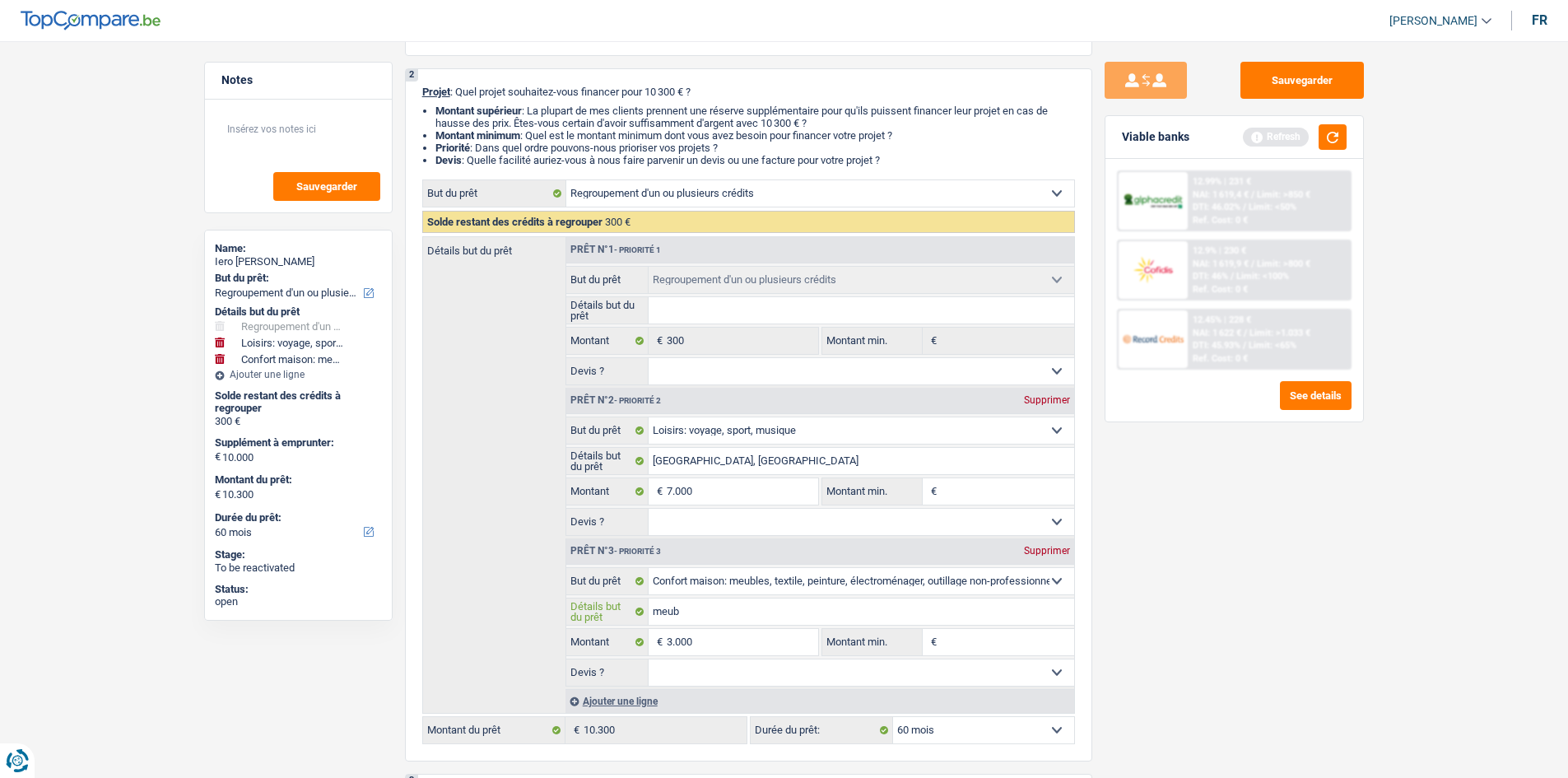 type on "meubl" 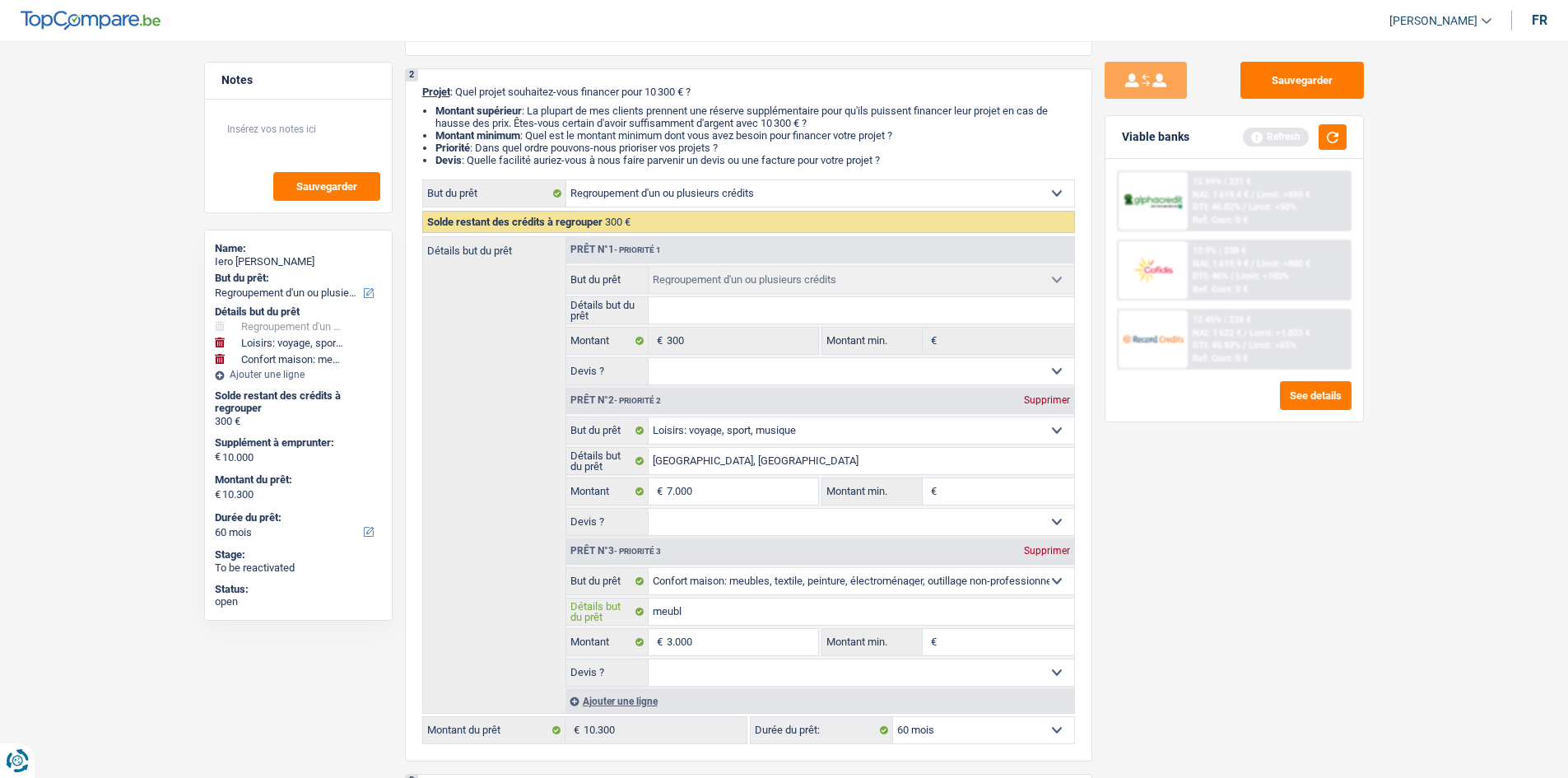 type on "meuble" 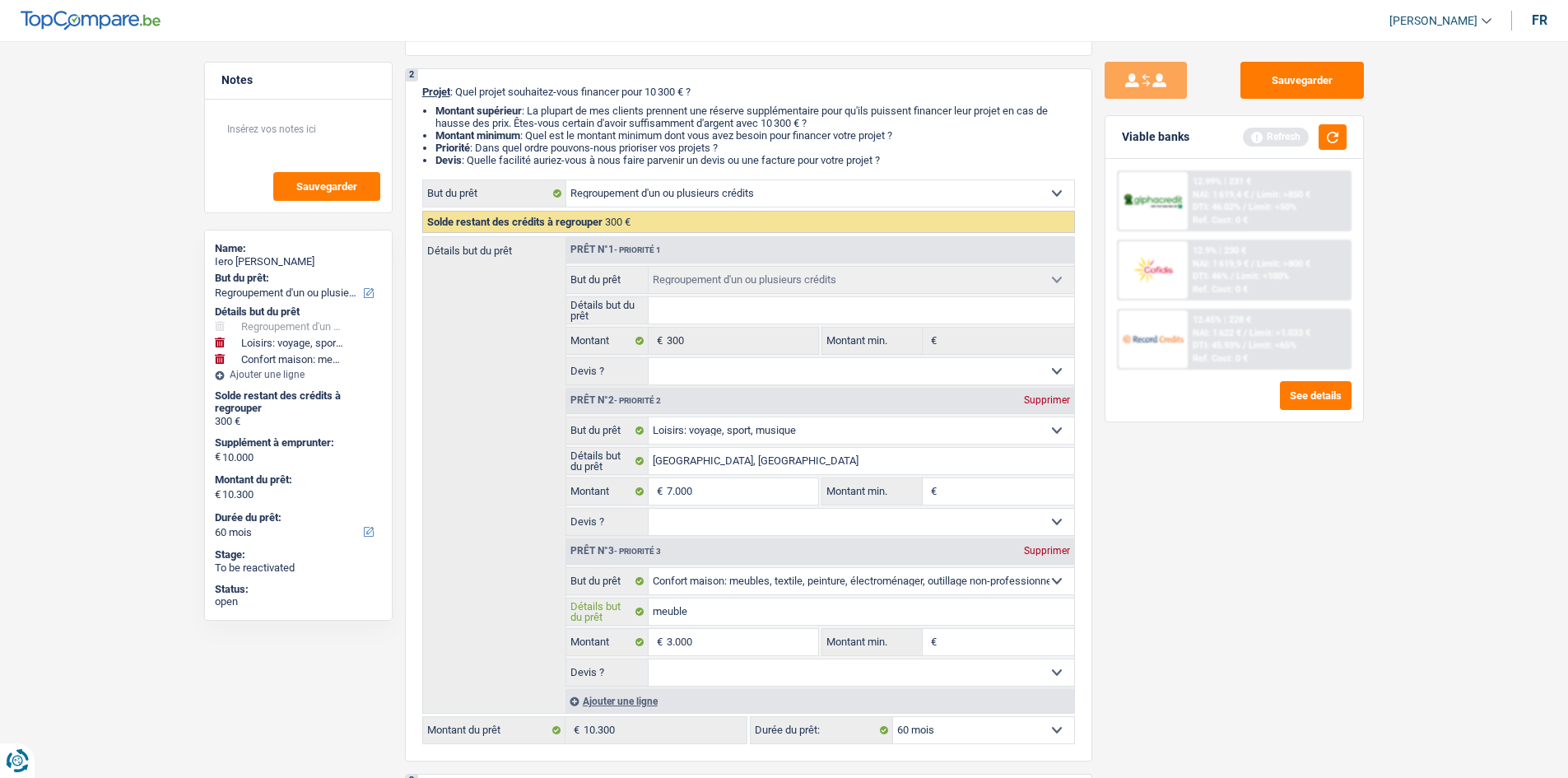 type on "meubles" 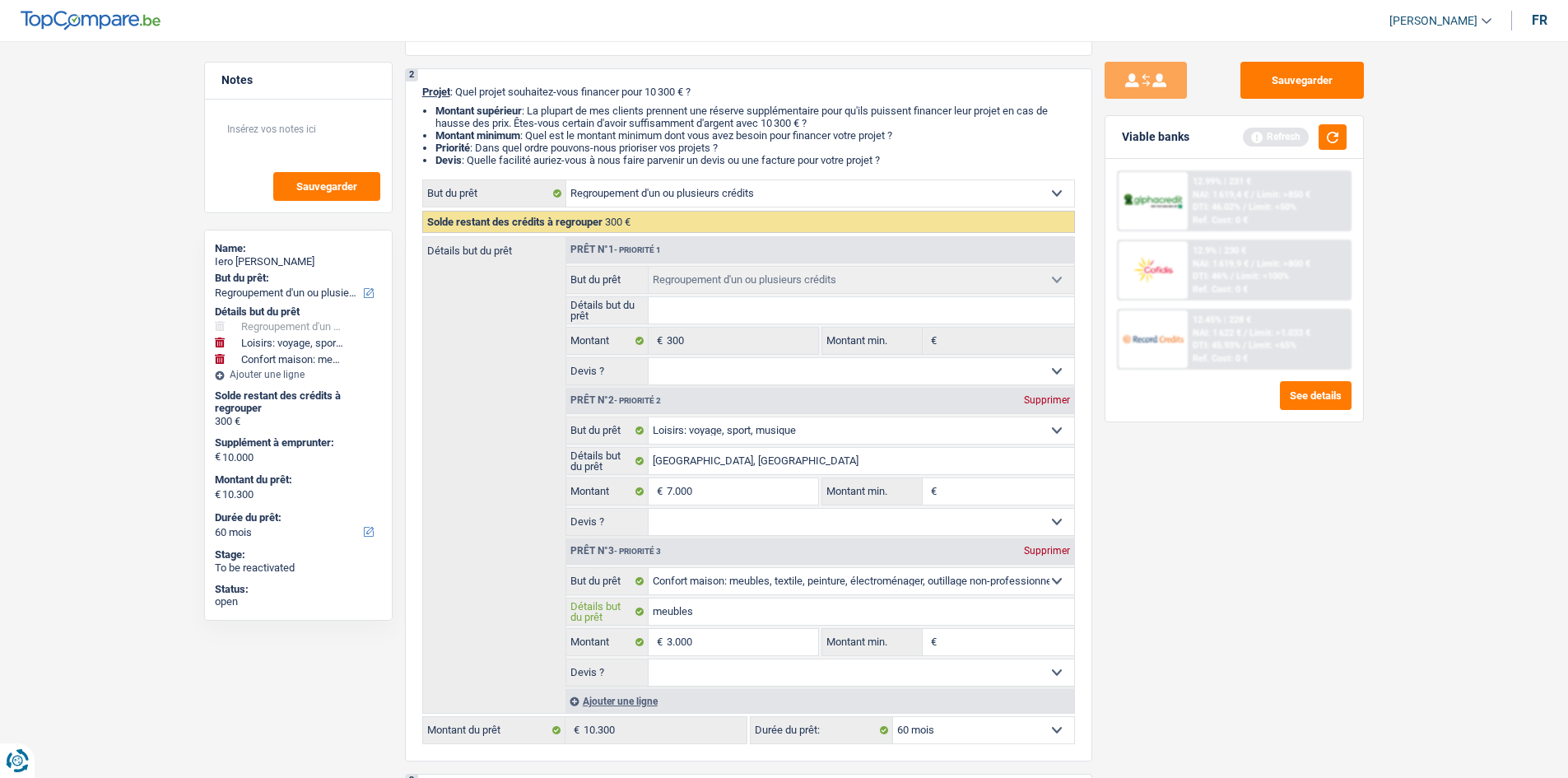 type on "meubles" 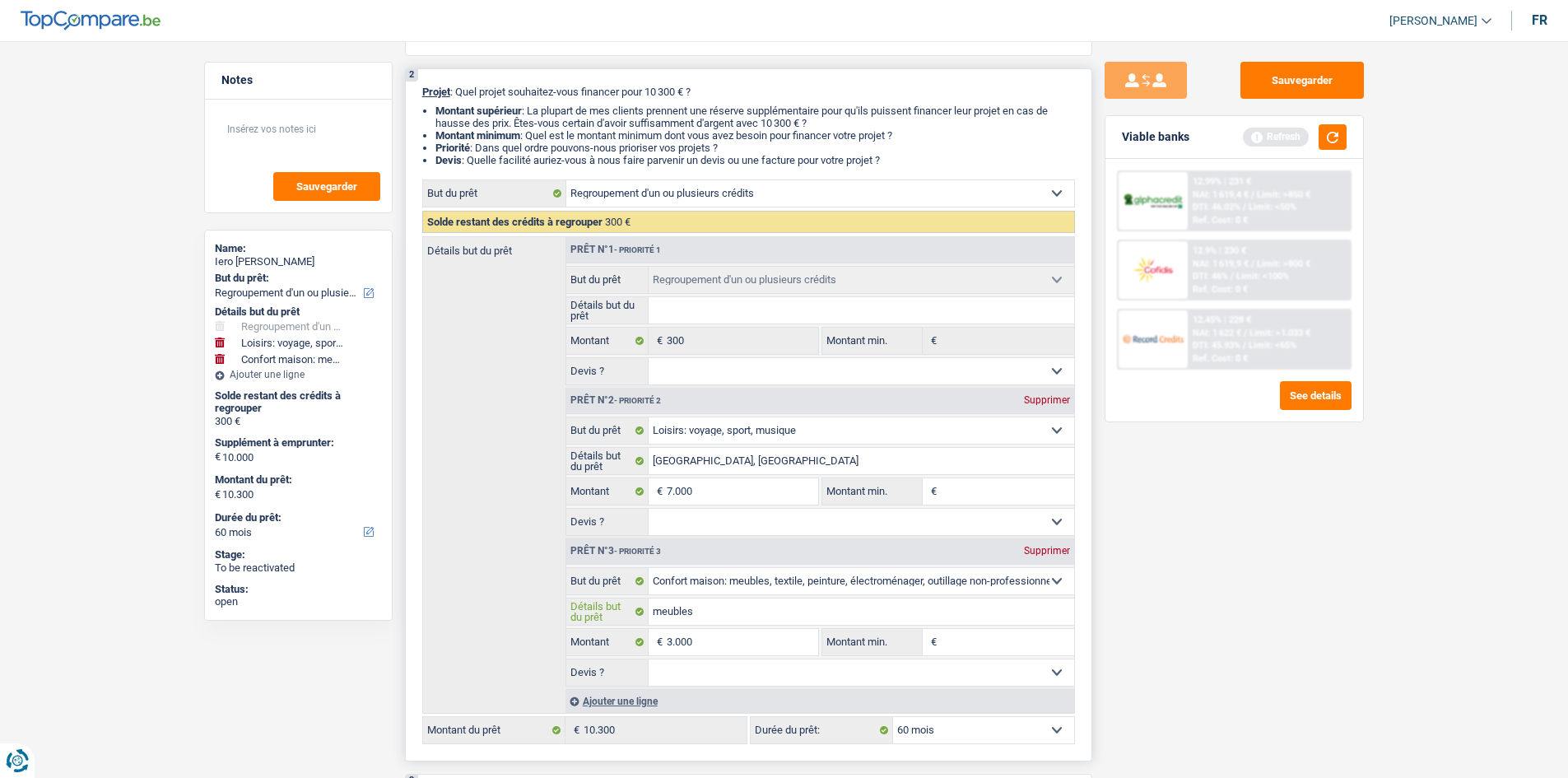 type on "meubles" 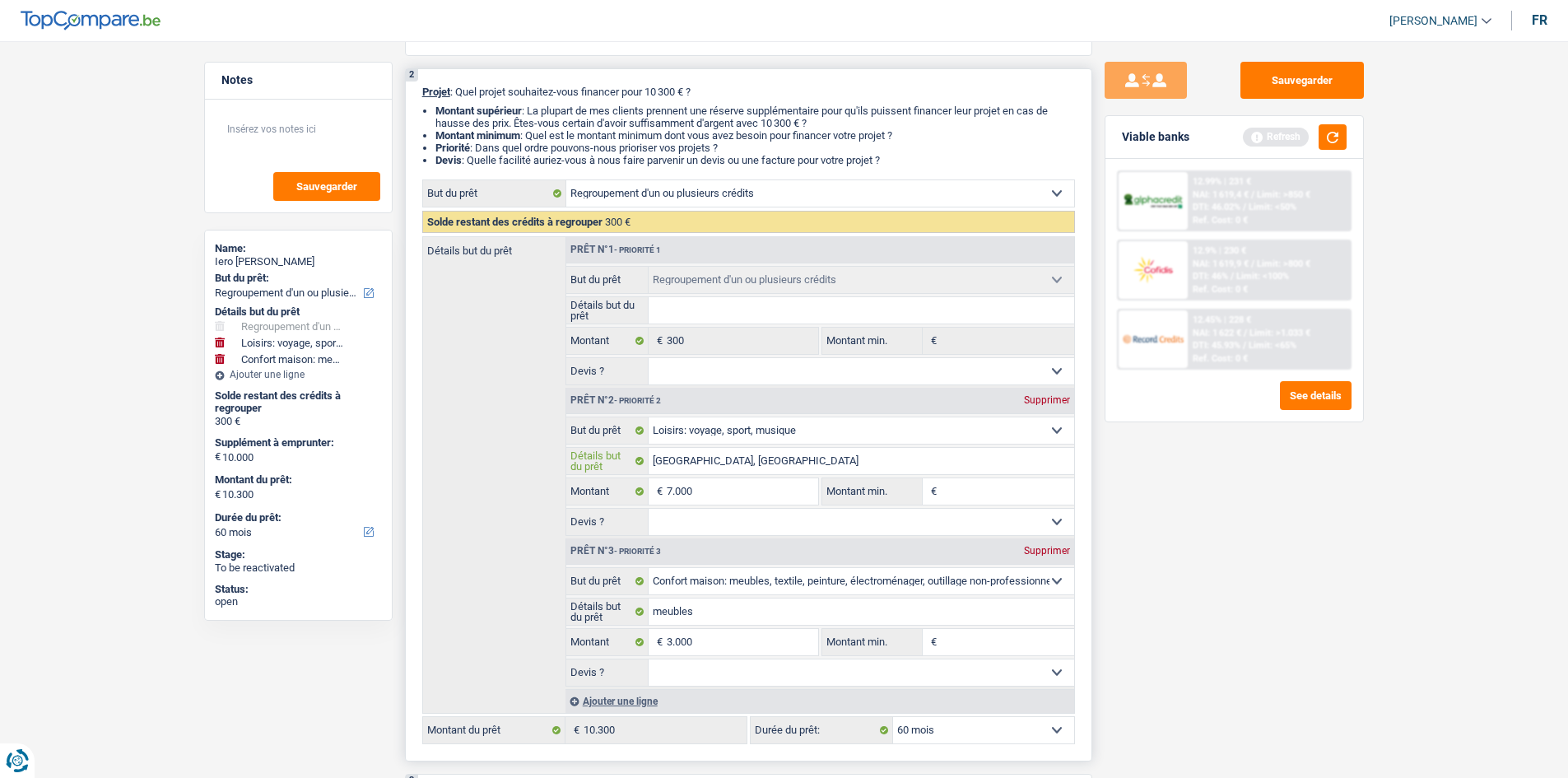 click on "Portugal, Espagne" at bounding box center (861, 461) 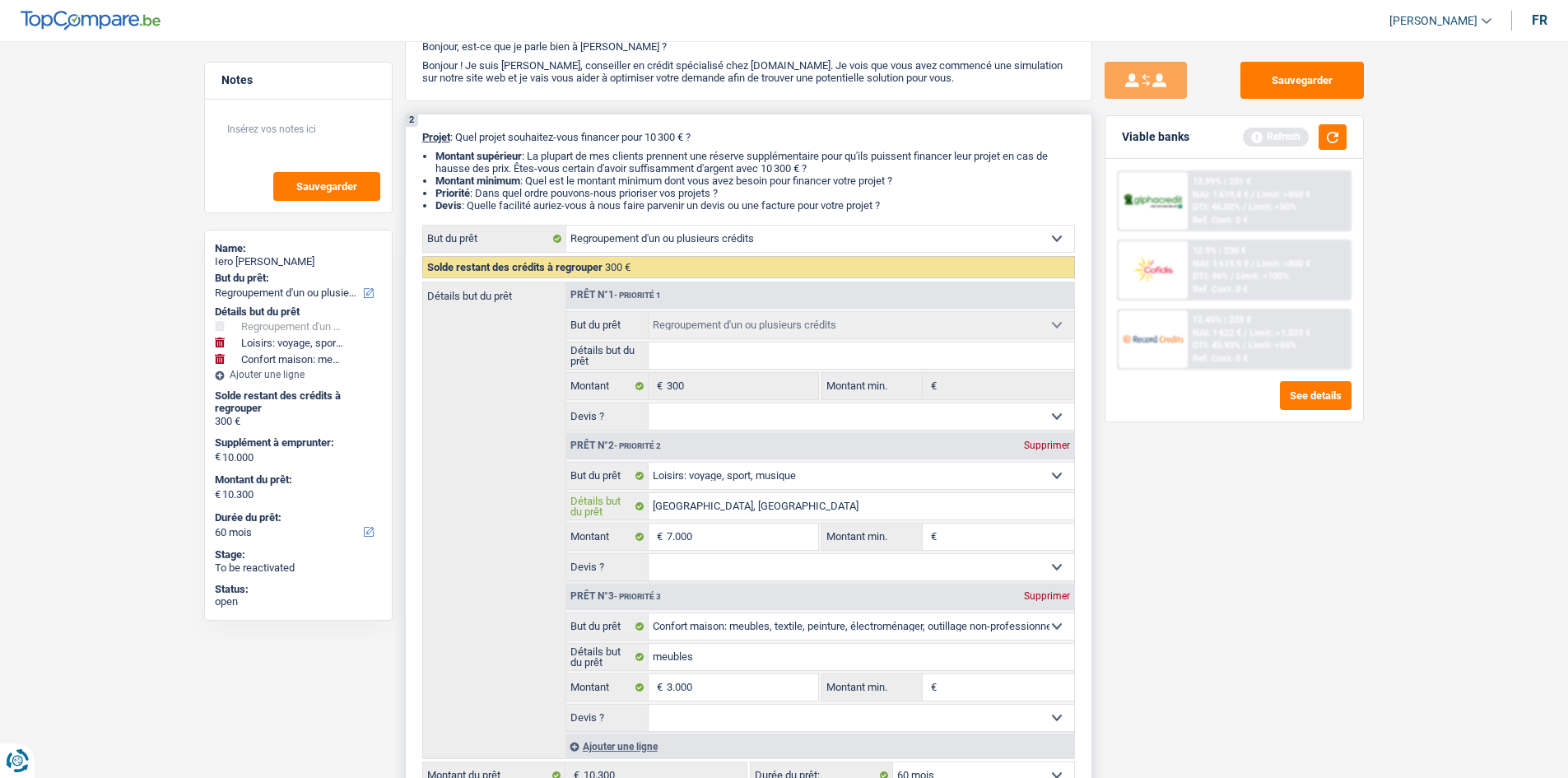 scroll, scrollTop: 0, scrollLeft: 0, axis: both 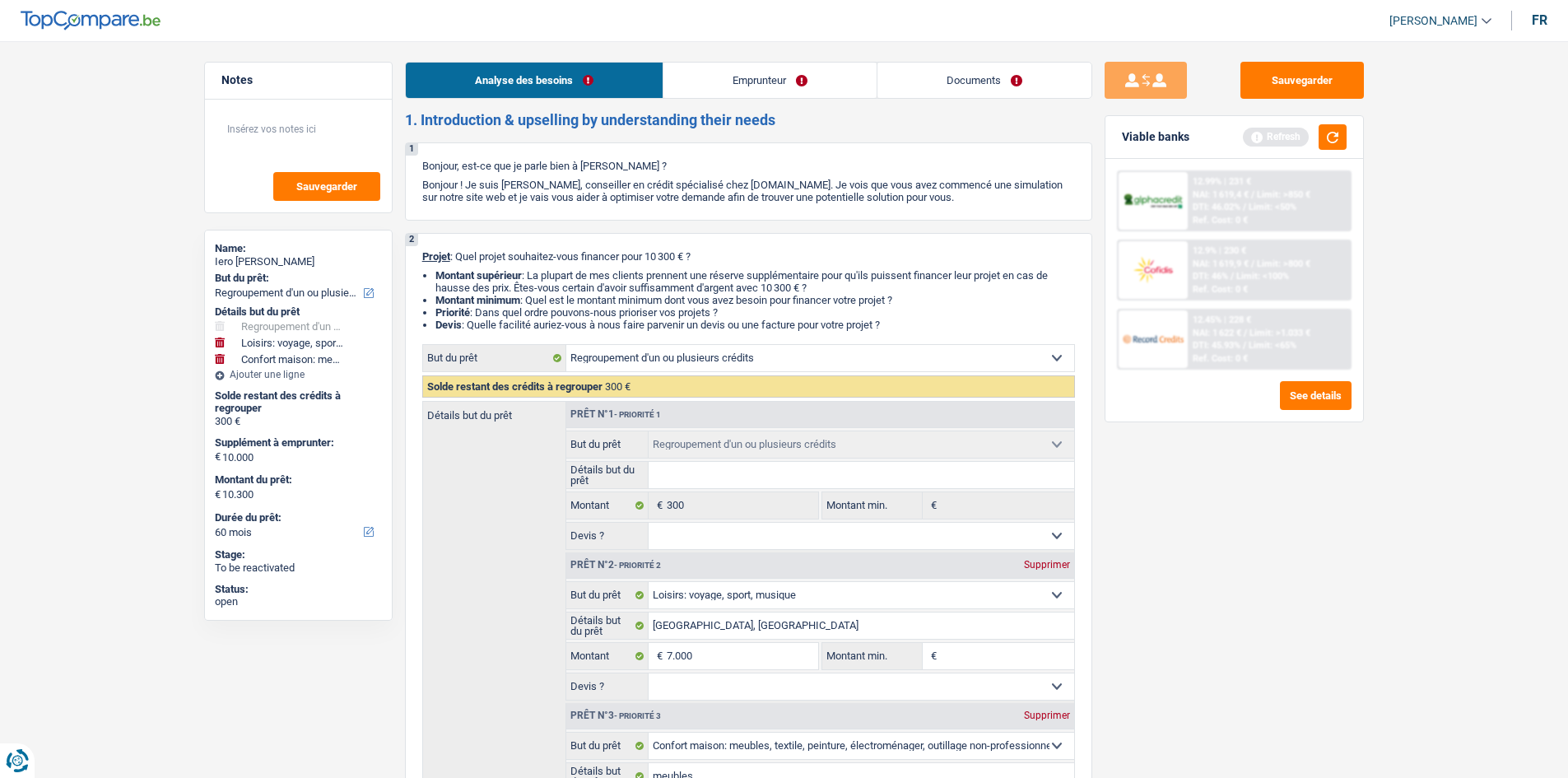 click on "Notes
Sauvegarder
Name:   Iero Balde   But du prêt: Confort maison: meubles, textile, peinture, électroménager, outillage non-professionnel Hifi, multimédia, gsm, ordinateur Aménagement: frais d'installation, déménagement Evénement familial: naissance, mariage, divorce, communion, décès Frais médicaux Frais d'études Frais permis de conduire Regroupement d'un ou plusieurs crédits Loisirs: voyage, sport, musique Rafraîchissement: petits travaux maison et jardin Frais judiciaires Réparation voiture Prêt rénovation (non disponible pour les non-propriétaires) Prêt énergie (non disponible pour les non-propriétaires) Prêt voiture Taxes, impôts non professionnels Rénovation bien à l'étranger Dettes familiales Assurance Autre
Sélectionner une option
Détails but du prêt
Confort maison: meubles, textile, peinture, électroménager, outillage non-professionnel" at bounding box center (784, 1696) 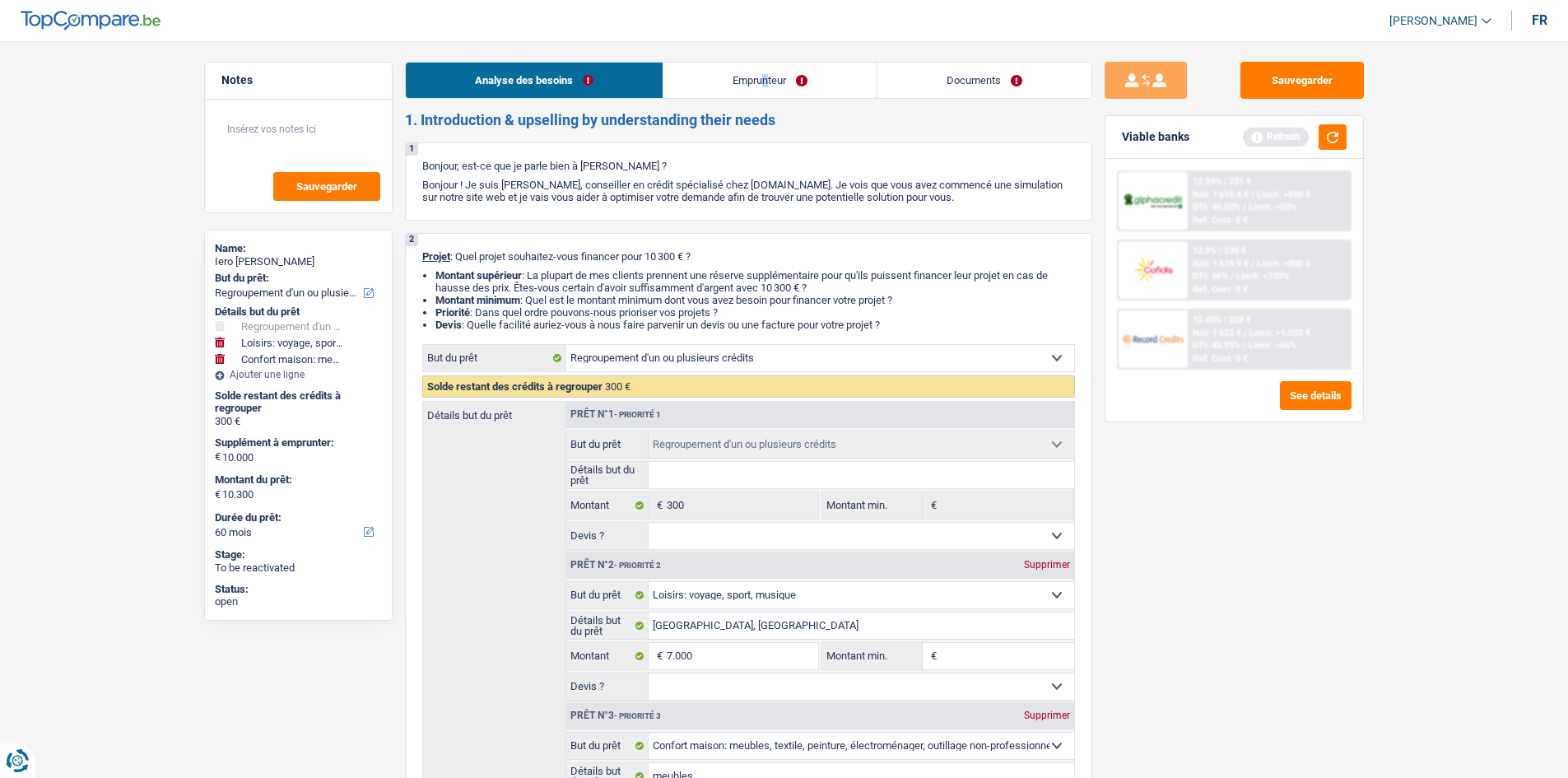 click on "Notes
Sauvegarder
Name:   Iero Balde   But du prêt: Confort maison: meubles, textile, peinture, électroménager, outillage non-professionnel Hifi, multimédia, gsm, ordinateur Aménagement: frais d'installation, déménagement Evénement familial: naissance, mariage, divorce, communion, décès Frais médicaux Frais d'études Frais permis de conduire Regroupement d'un ou plusieurs crédits Loisirs: voyage, sport, musique Rafraîchissement: petits travaux maison et jardin Frais judiciaires Réparation voiture Prêt rénovation (non disponible pour les non-propriétaires) Prêt énergie (non disponible pour les non-propriétaires) Prêt voiture Taxes, impôts non professionnels Rénovation bien à l'étranger Dettes familiales Assurance Autre
Sélectionner une option
Détails but du prêt
Confort maison: meubles, textile, peinture, électroménager, outillage non-professionnel" at bounding box center [784, 1696] 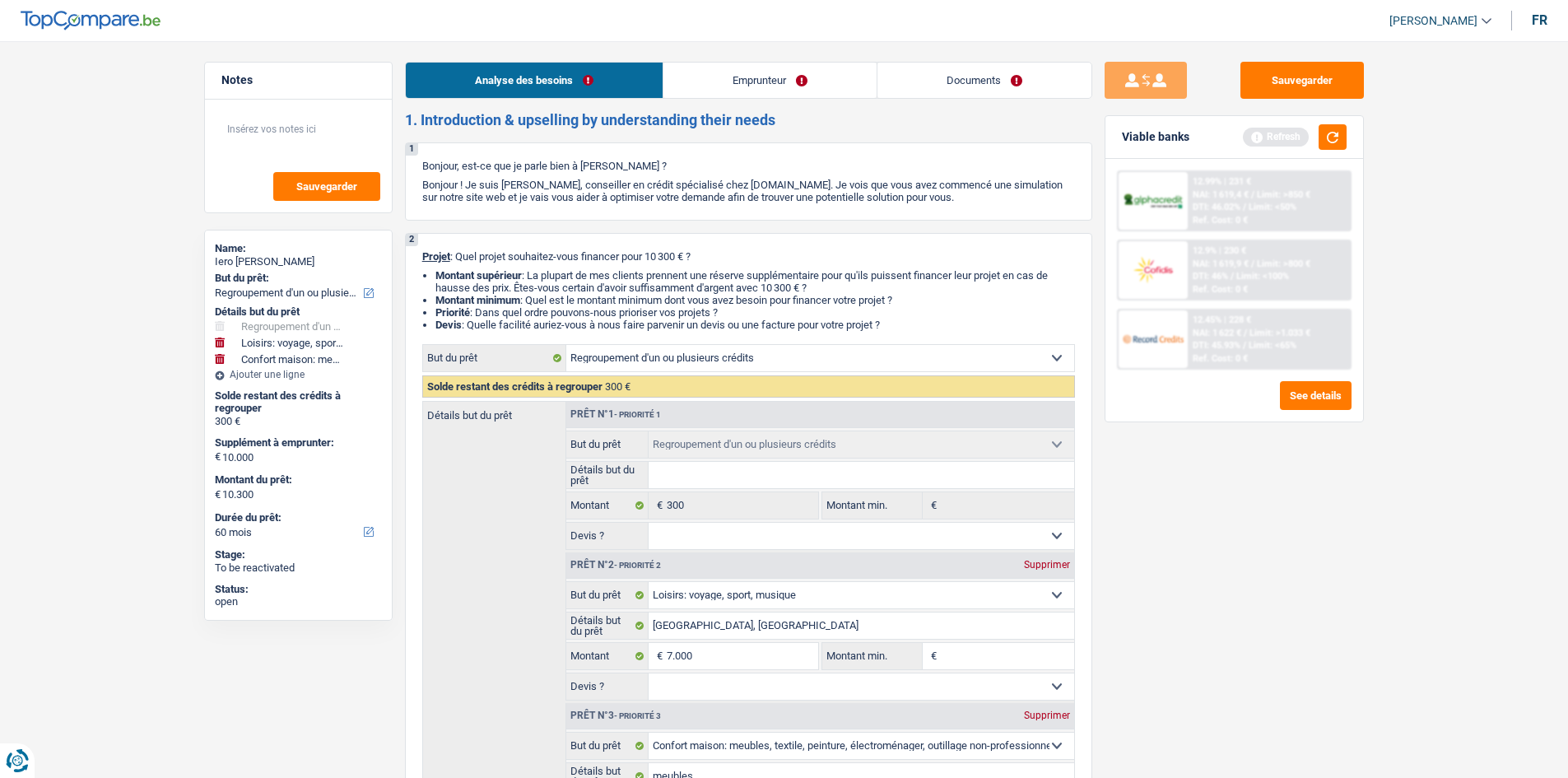 drag, startPoint x: 781, startPoint y: 87, endPoint x: 794, endPoint y: 82, distance: 13.928388 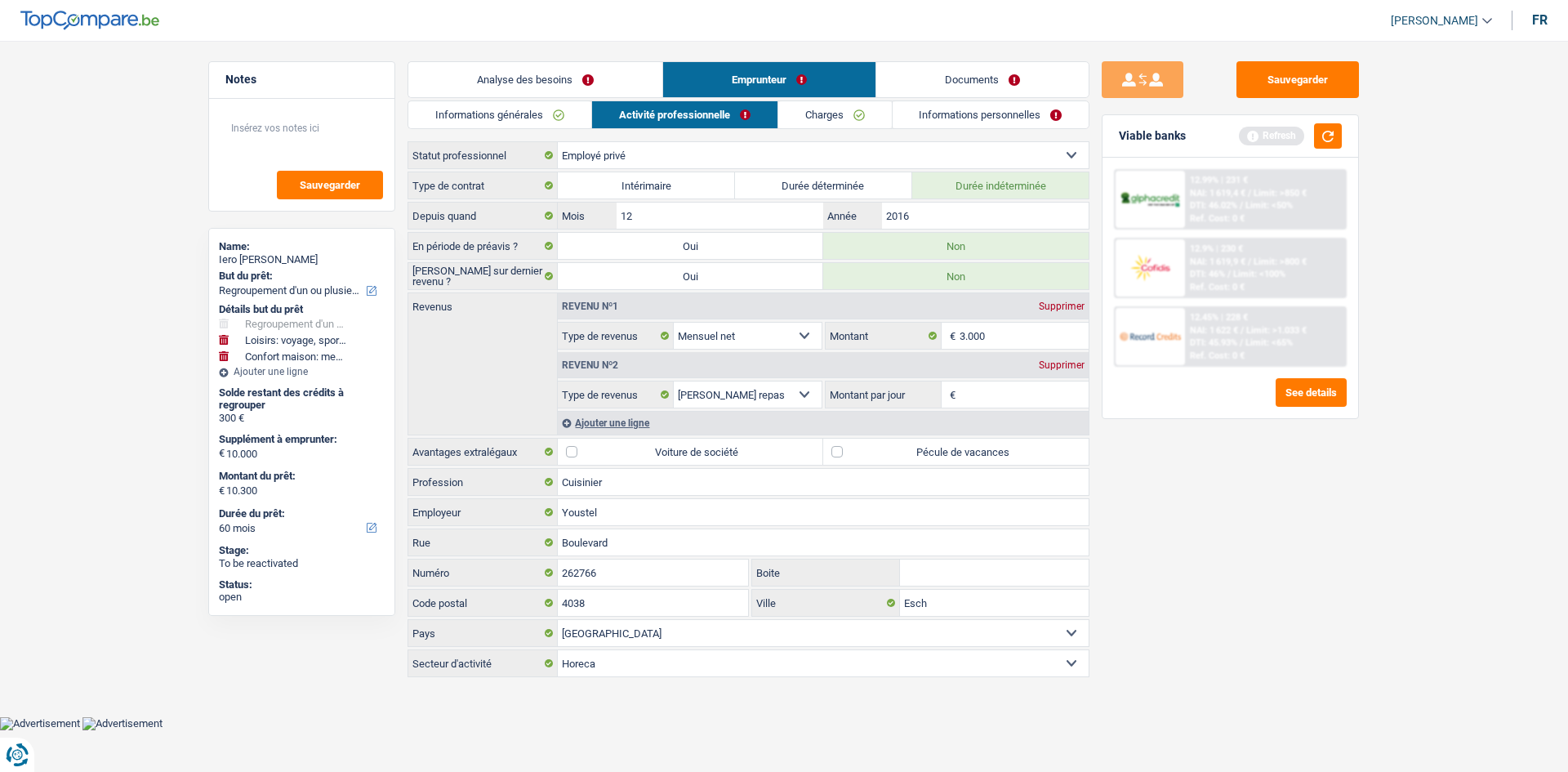 click on "Montant par jour" at bounding box center [1024, 395] 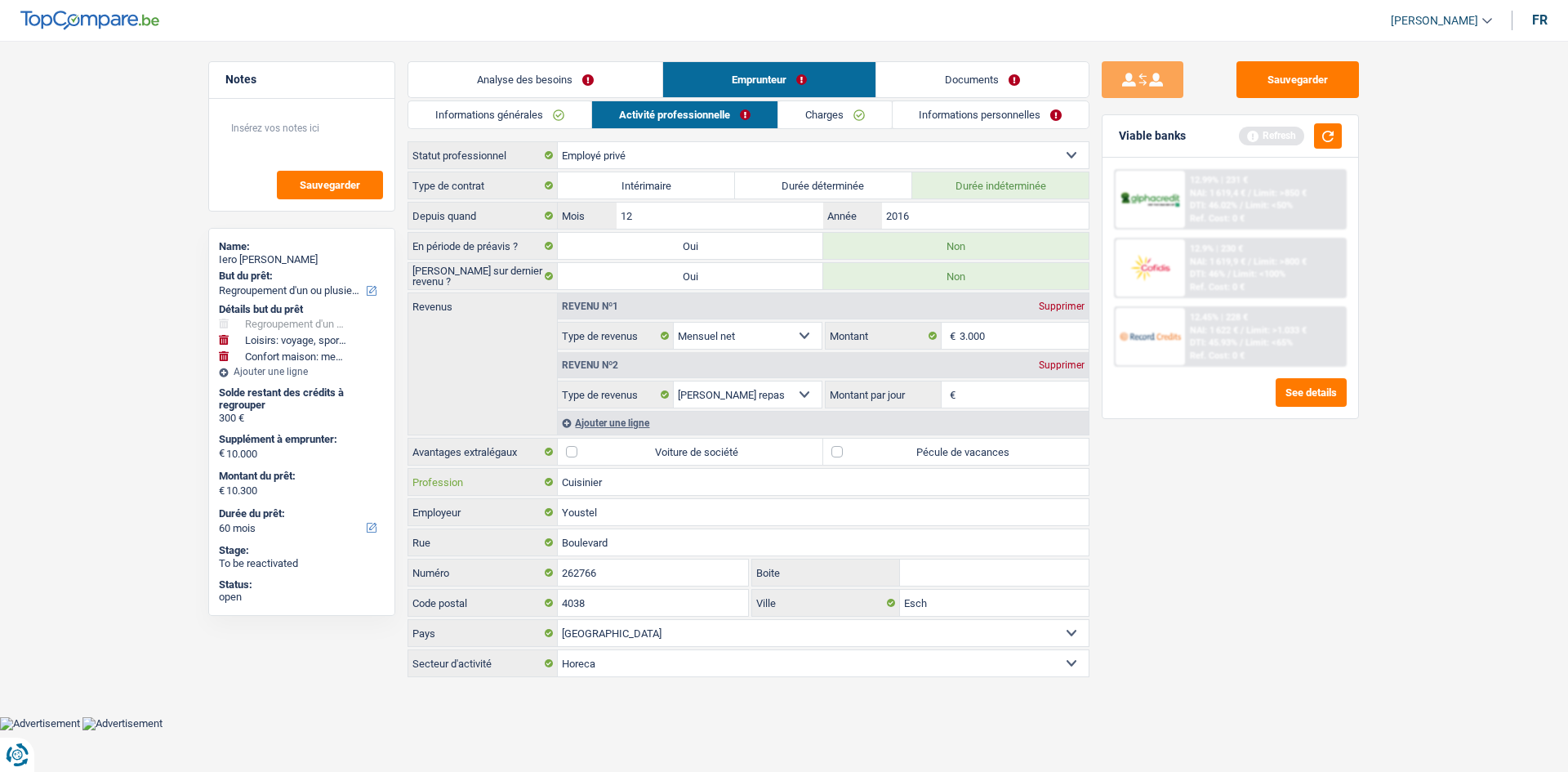 click on "Cuisinier" at bounding box center (823, 482) 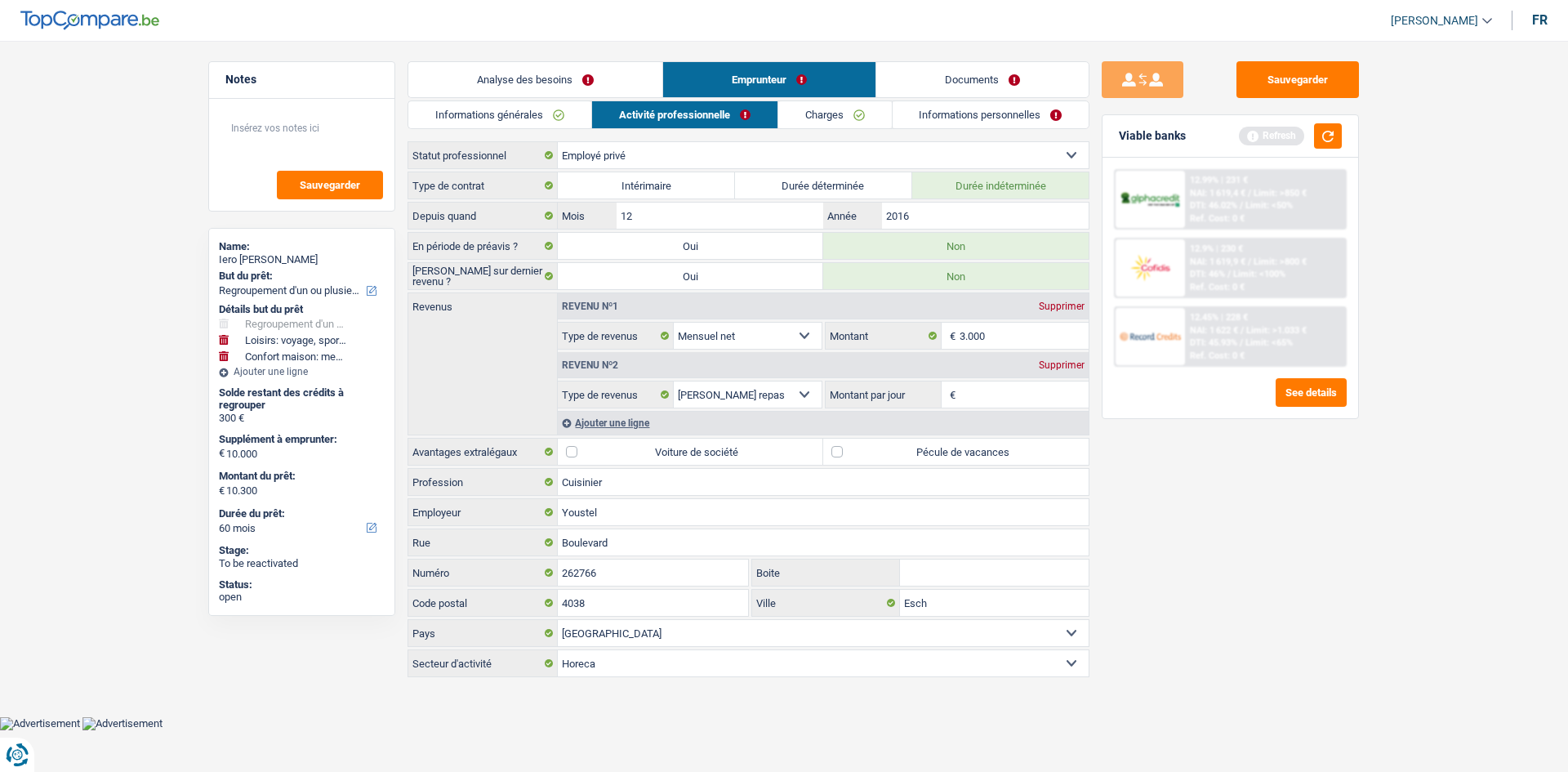 click on "Ajouter une ligne" at bounding box center (823, 422) 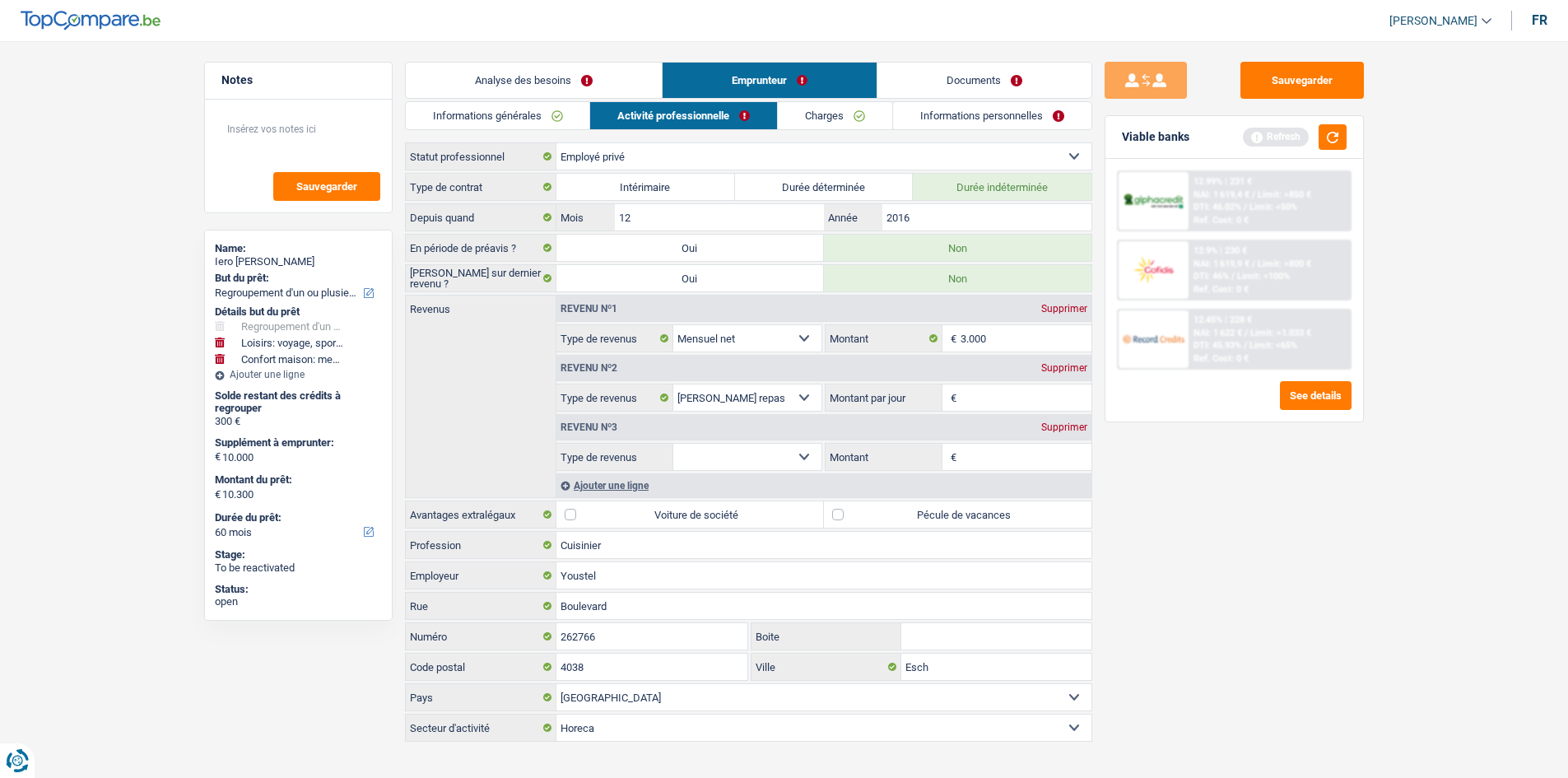 click on "Montant" at bounding box center [1026, 457] 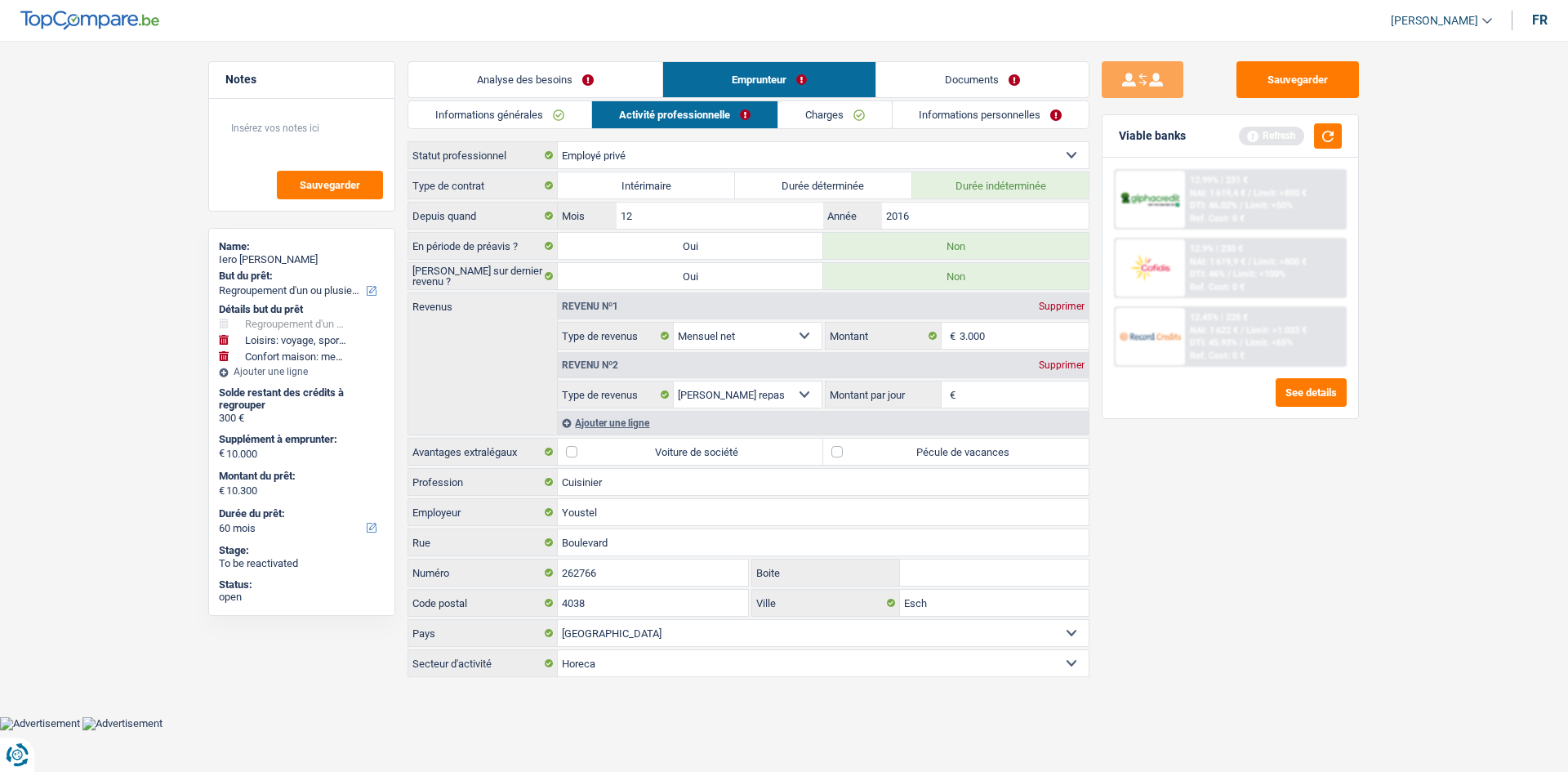 click on "Pécule de vacances" at bounding box center (956, 452) 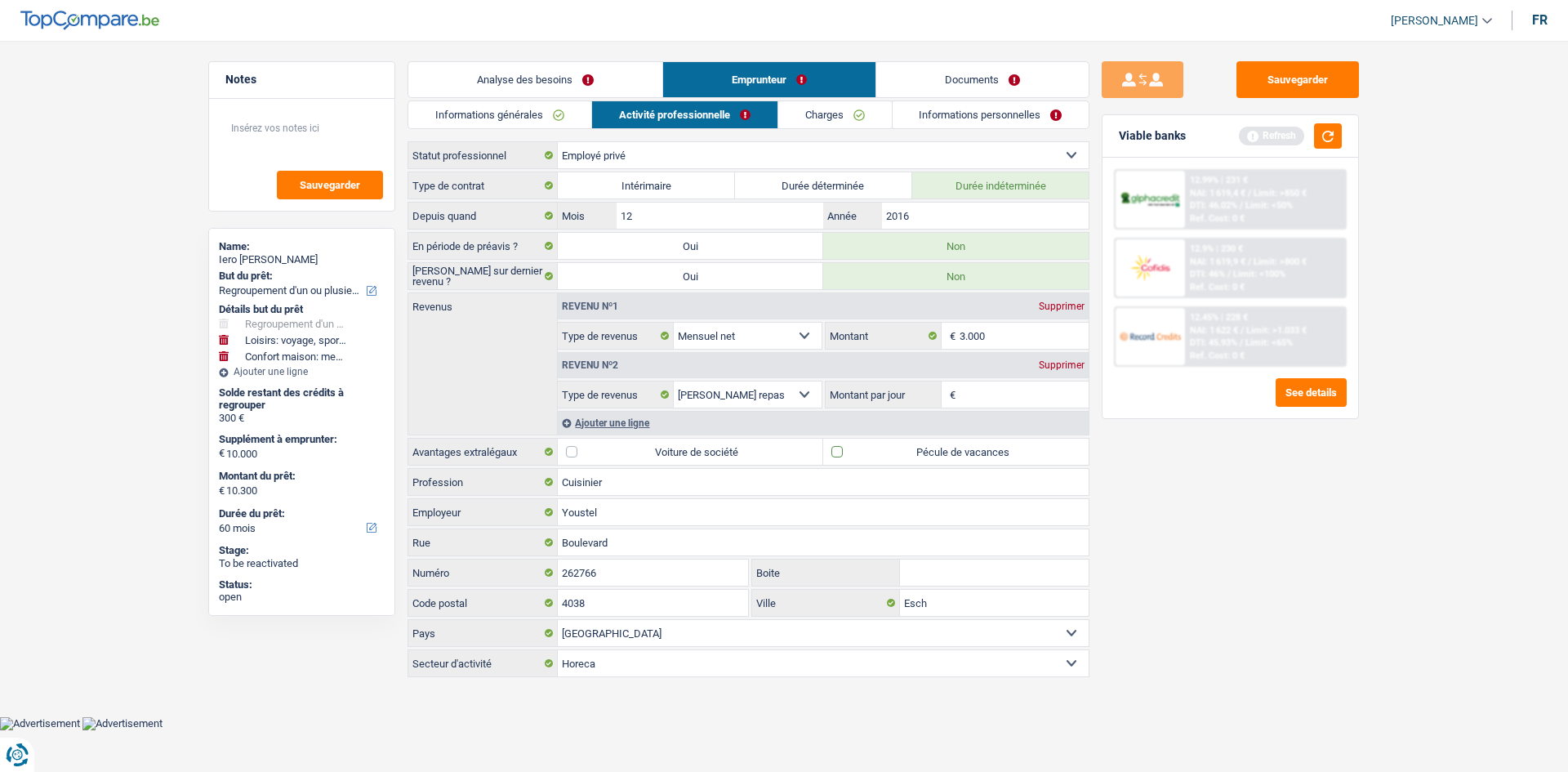 click on "Pécule de vacances" at bounding box center (956, 452) 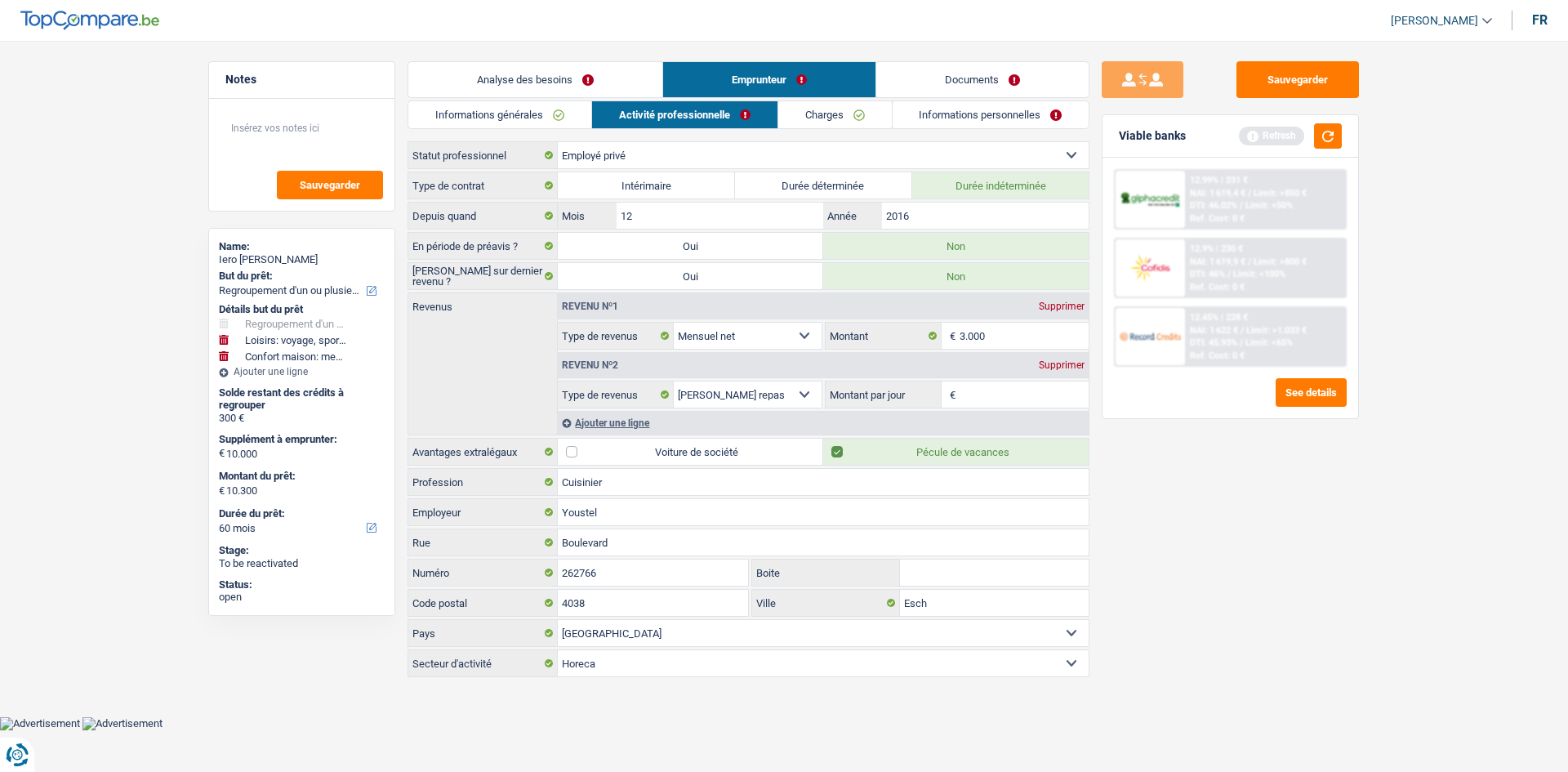 click on "Revenu nº1
Supprimer
Allocation d'handicap Allocations chômage Allocations familiales Chèques repas Complément d'entreprise Indemnité mutuelle Indépendant complémentaire Mensuel net Pension Pension alimentaire Pension d'invalidité Revenu d'intégration sociale Revenus locatifs Autres revenus
Sélectionner une option
Type de revenus
Tous les champs sont obligatoires. Veuillez fournir une réponse plus longue   3.000   €
Montant
N'utilisez que des lettres pour répondre
Revenu nº2
Supprimer
Allocation d'handicap Allocations chômage Allocations familiales" at bounding box center (822, 364) 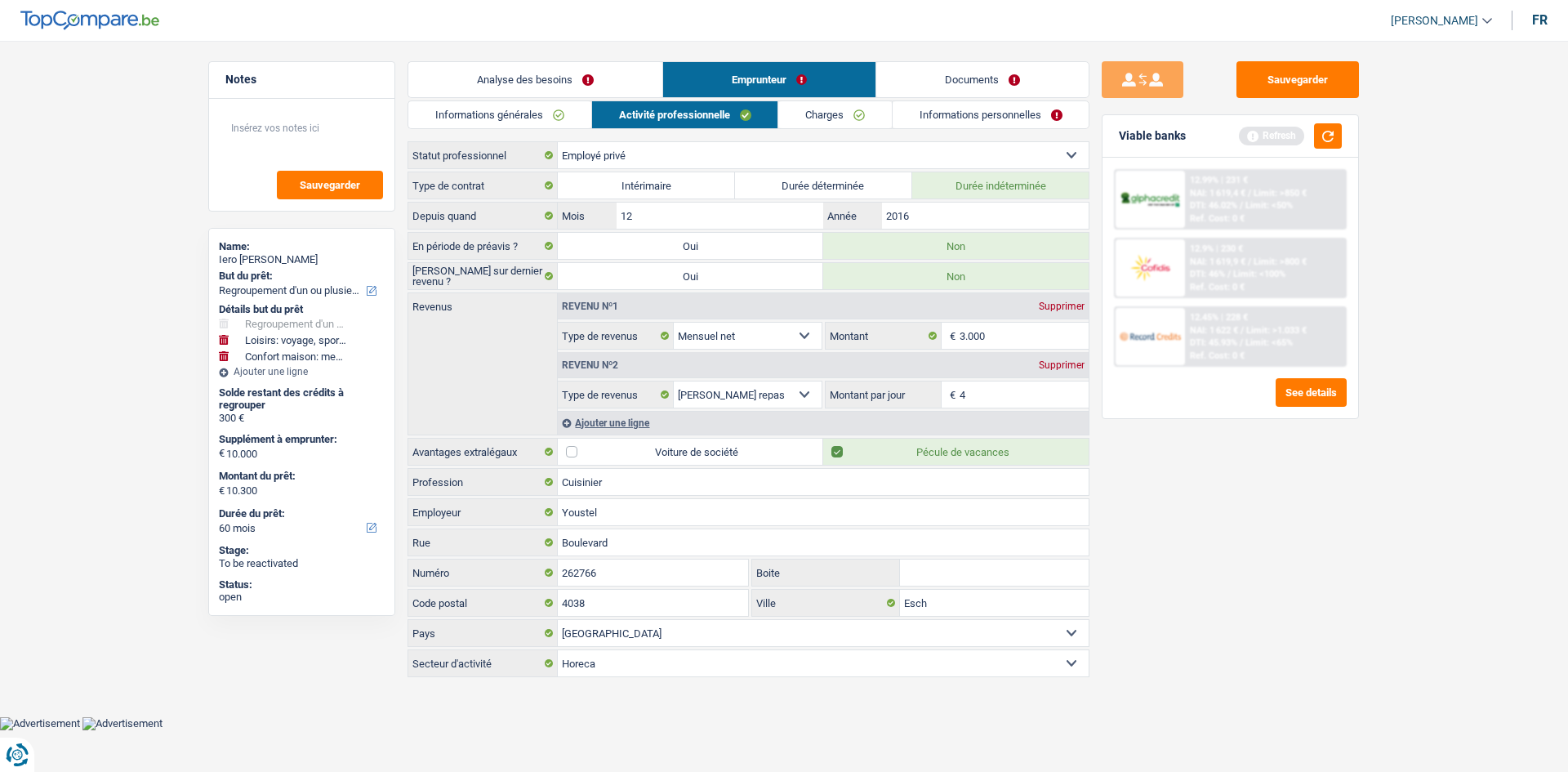 type on "4,0" 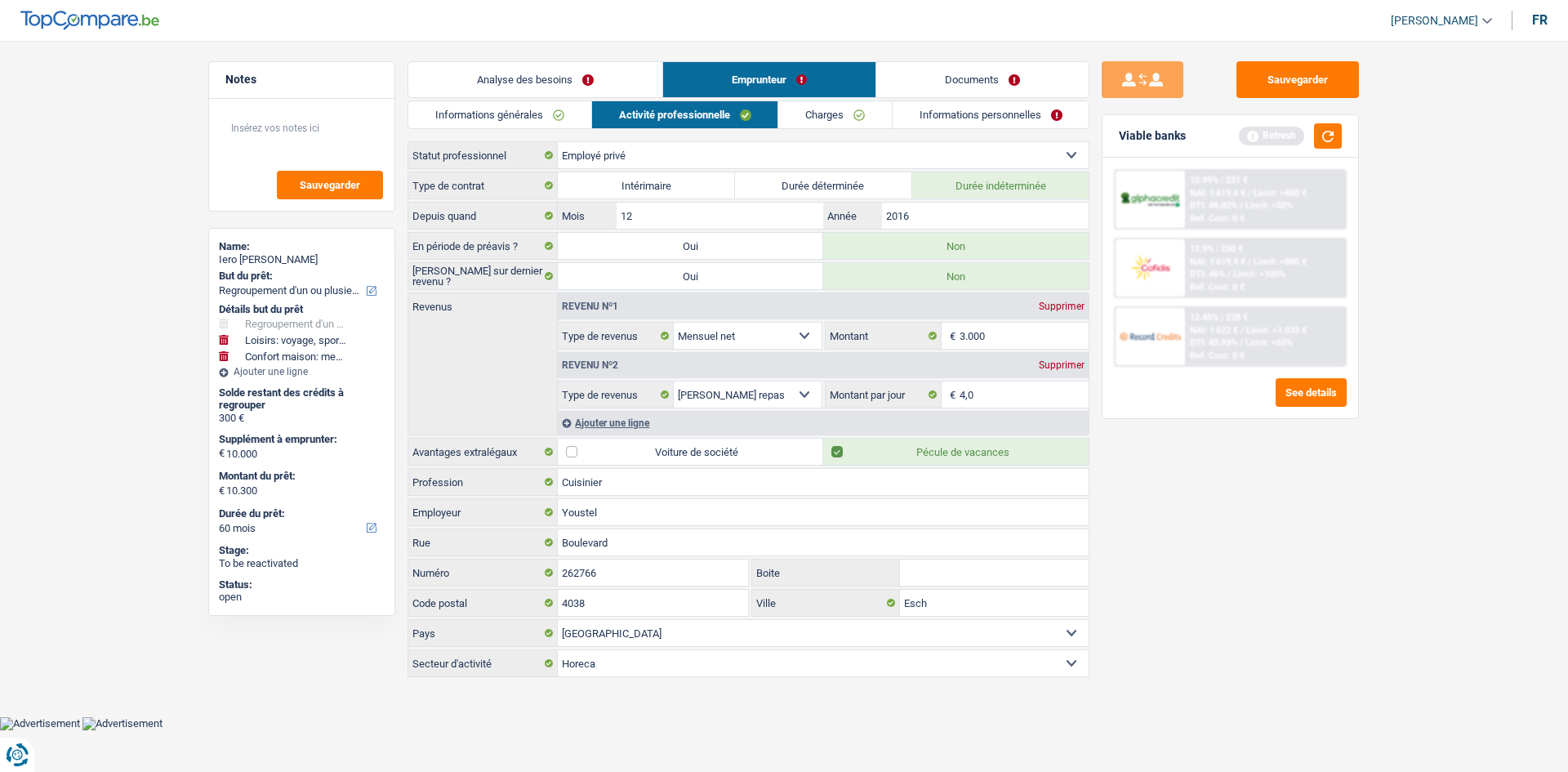 drag, startPoint x: 1281, startPoint y: 625, endPoint x: 1324, endPoint y: 620, distance: 43.28972 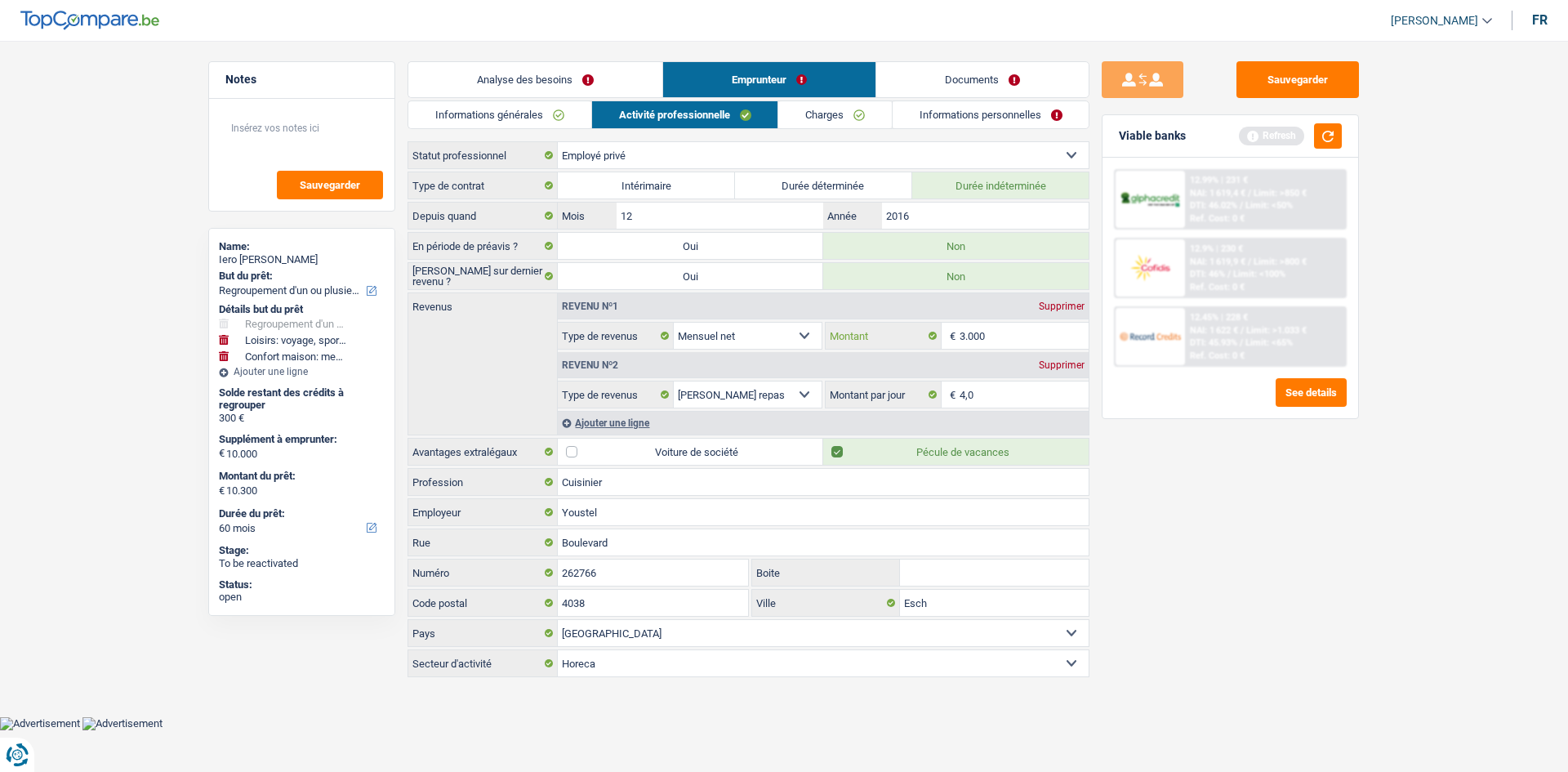 drag, startPoint x: 1020, startPoint y: 338, endPoint x: 1044, endPoint y: 349, distance: 26.400758 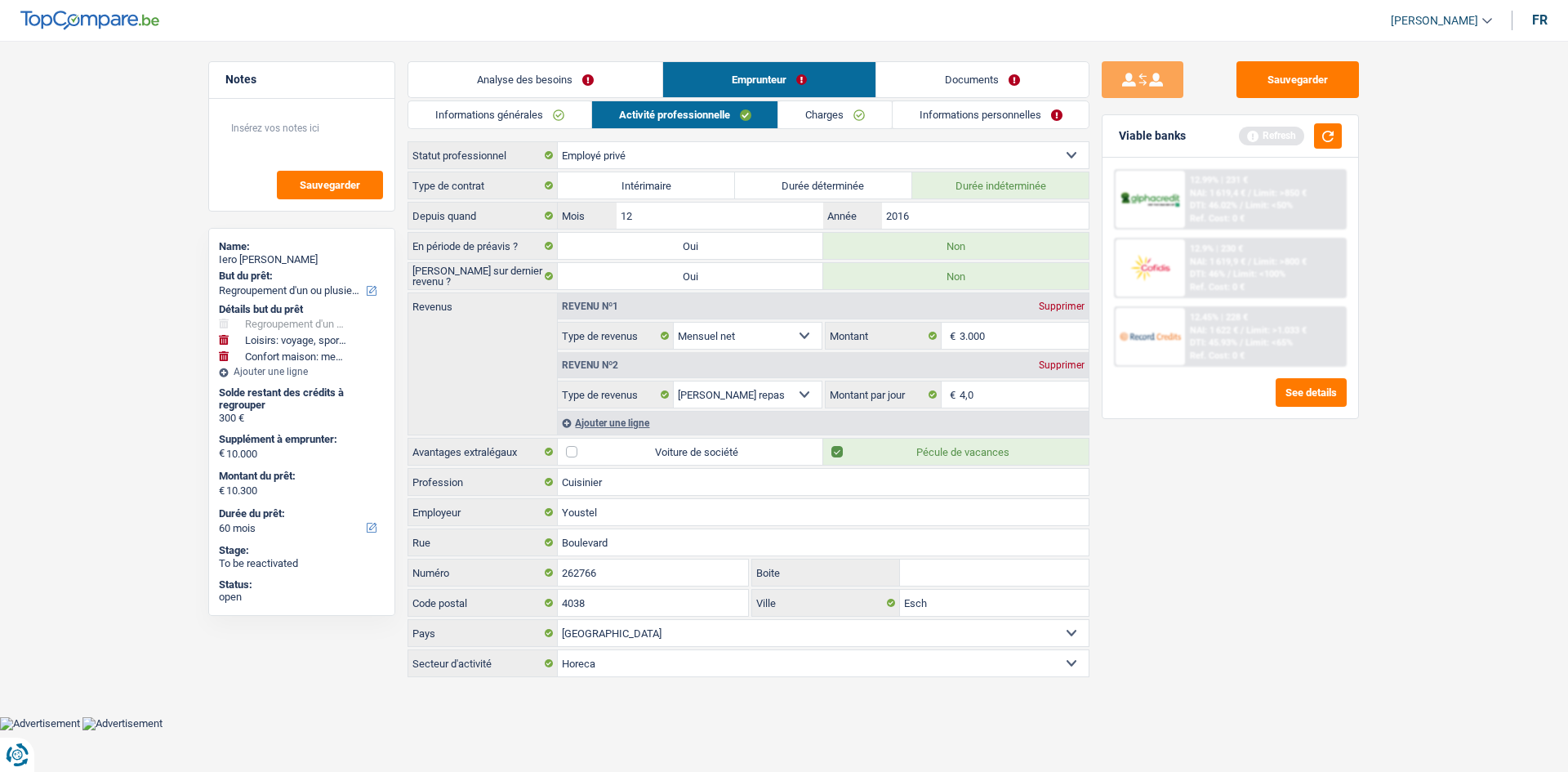 click on "Sauvegarder
Viable banks
Refresh
12.99% | 231 €
NAI: 1 619,4 €
/
Limit: >850 €
DTI: 46.02%
/
Limit: <50%
Ref. Cost: 0 €
12.9% | 230 €
NAI: 1 619,9 €
/
Limit: >800 €
DTI: 46%
/               /       /" at bounding box center [1230, 401] 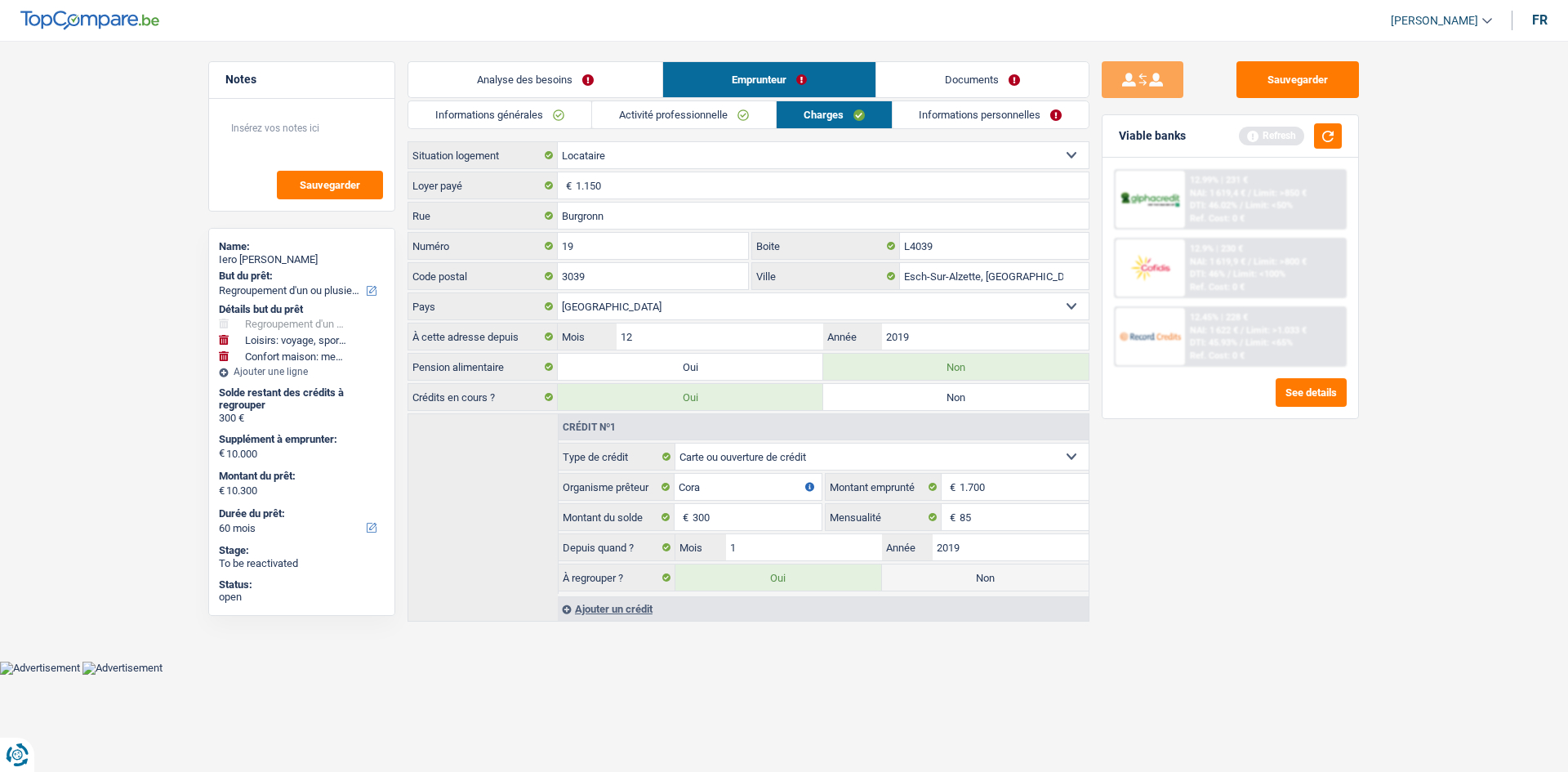 click on "Activité professionnelle" at bounding box center (684, 114) 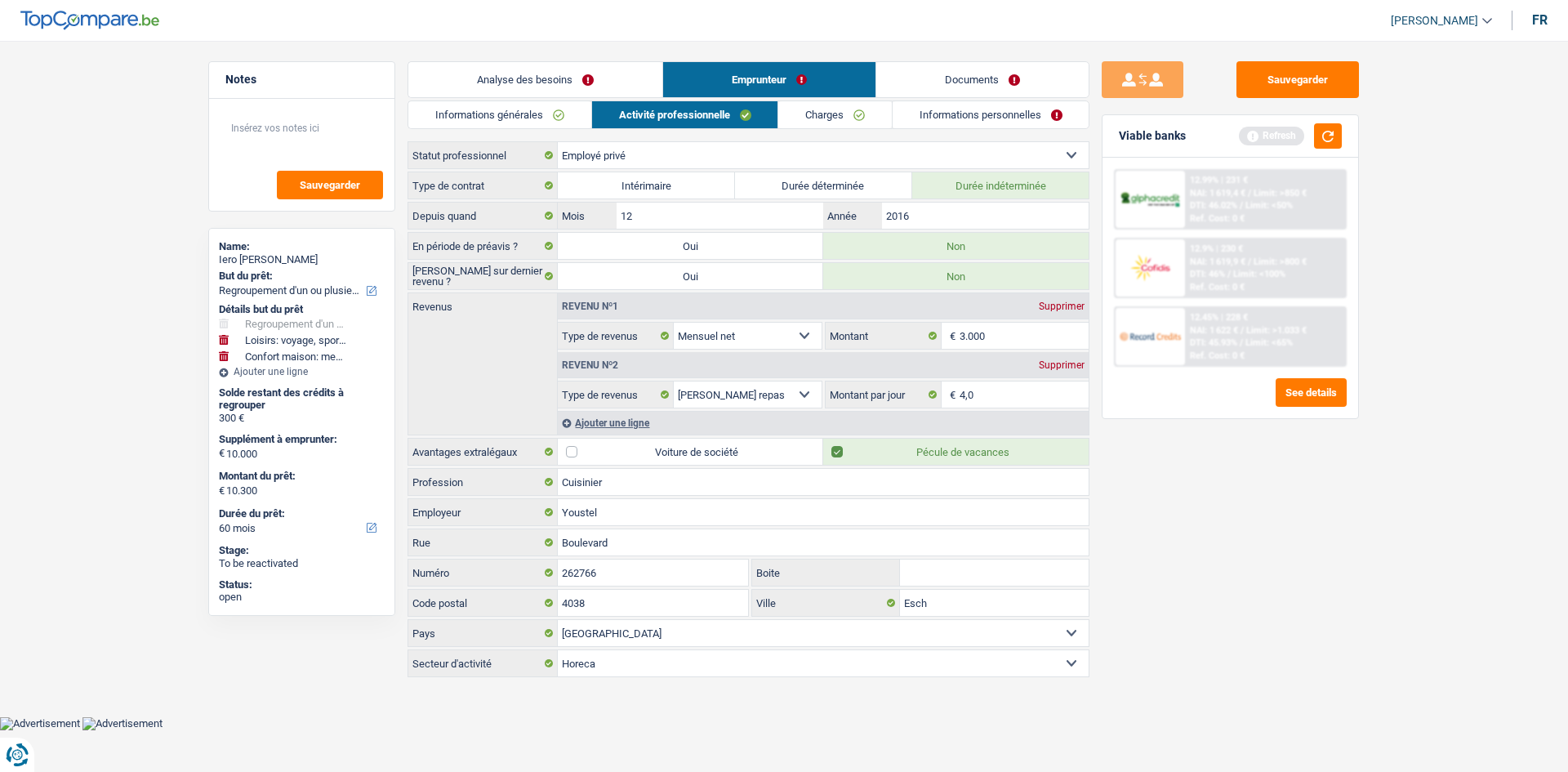 click on "Charges" at bounding box center (835, 114) 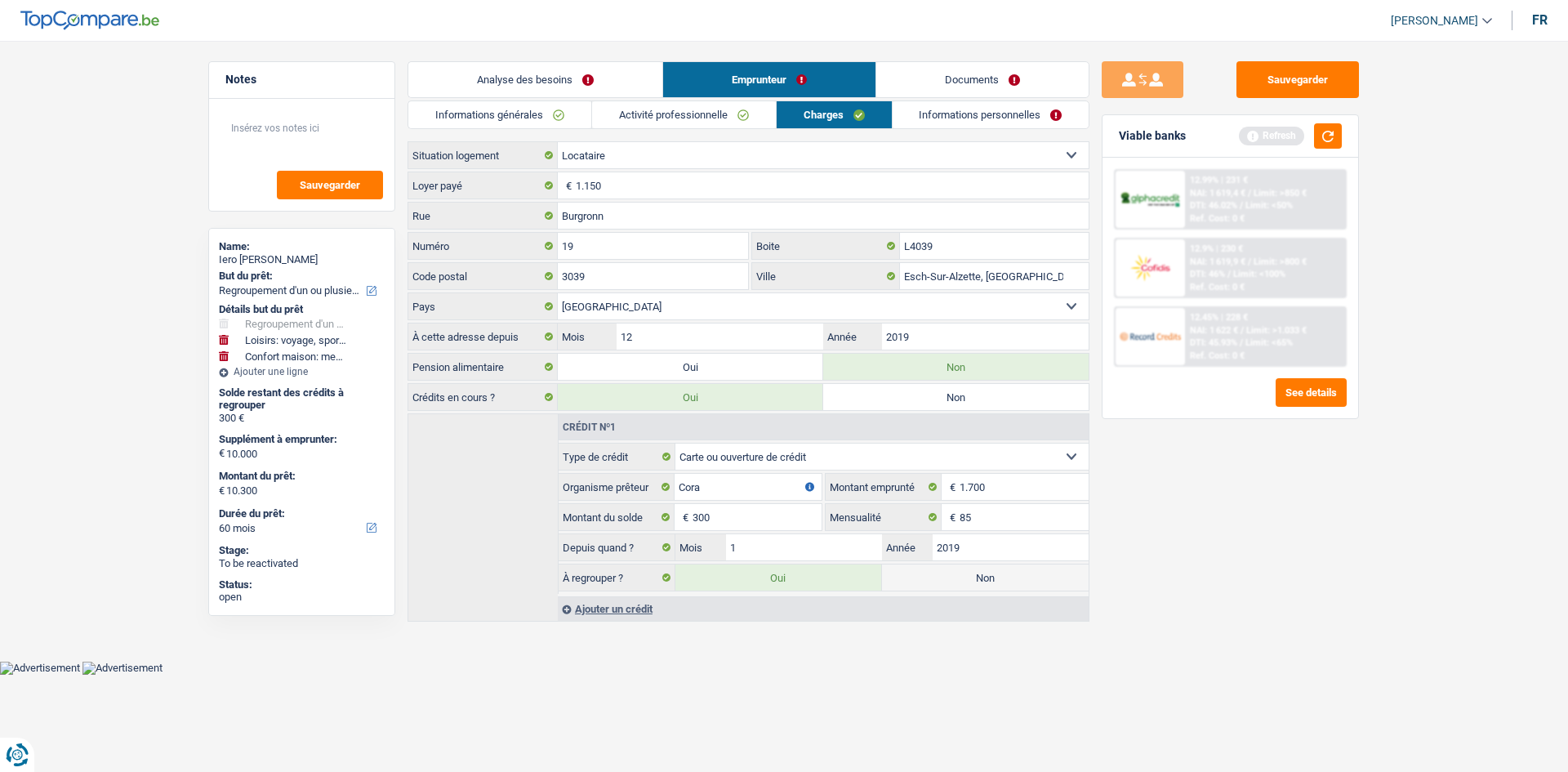 click on "Activité professionnelle" at bounding box center [684, 114] 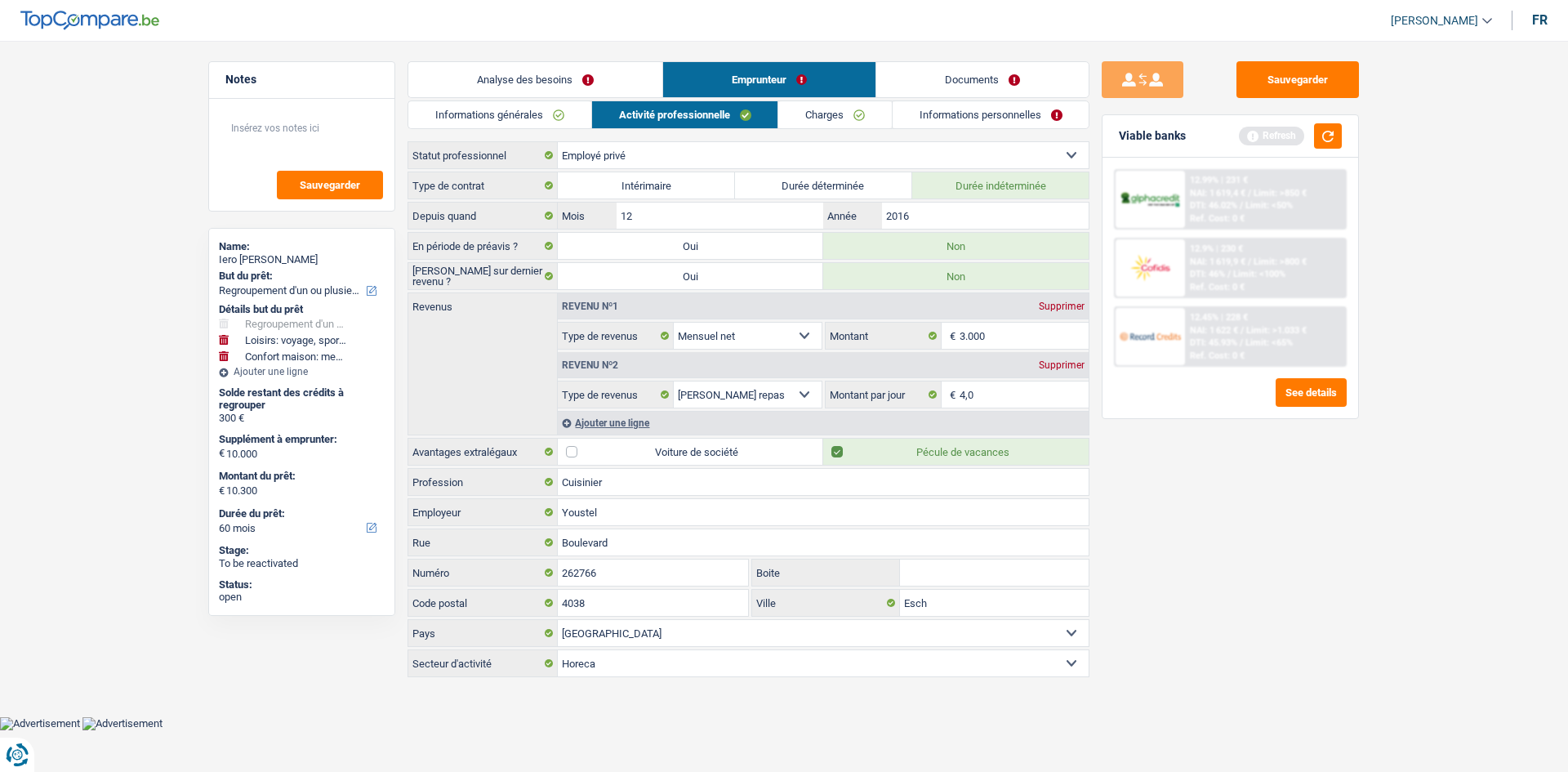 click on "Charges" at bounding box center [835, 114] 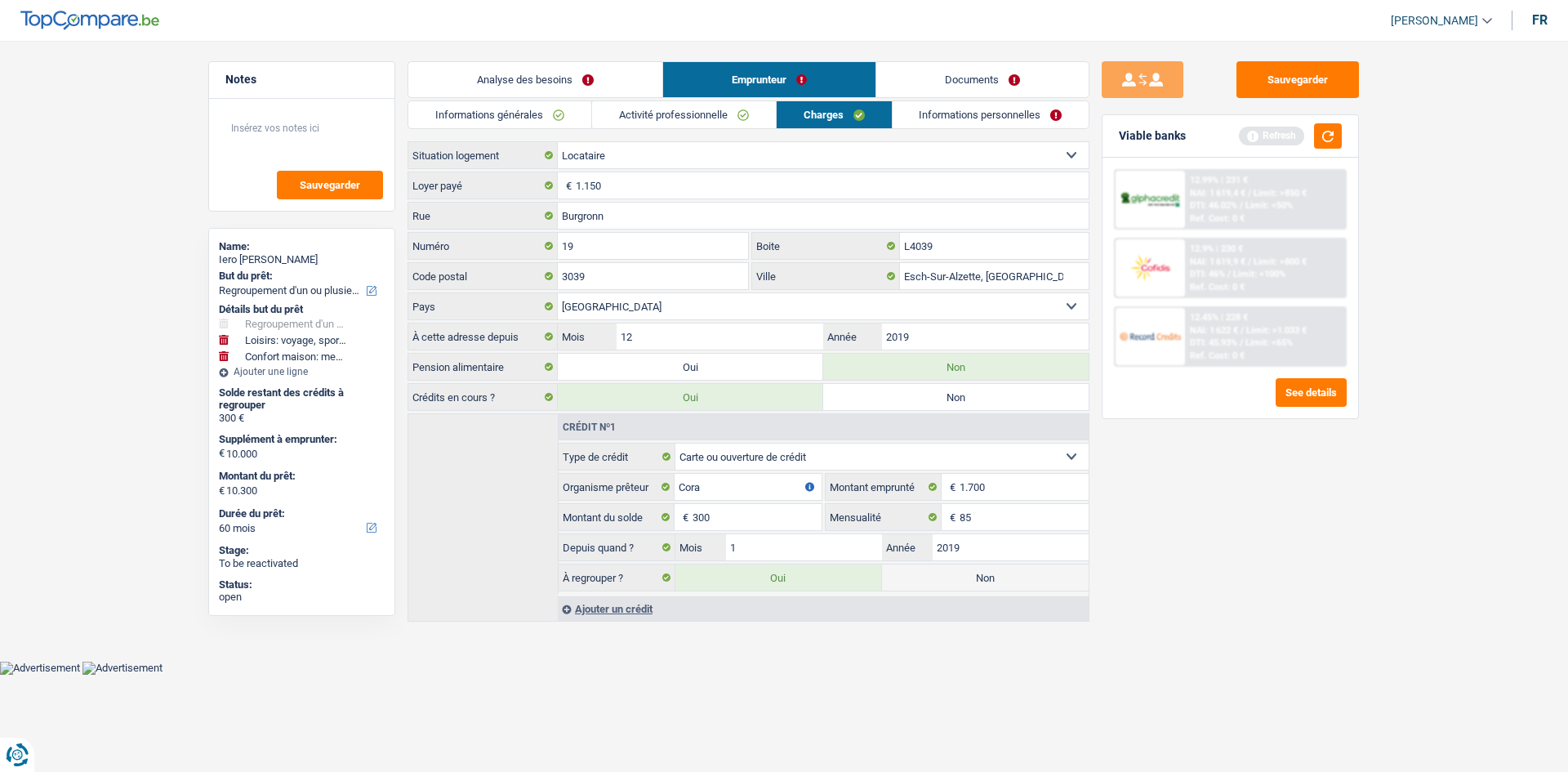click on "1.150   €
Loyer payé" at bounding box center [748, 185] 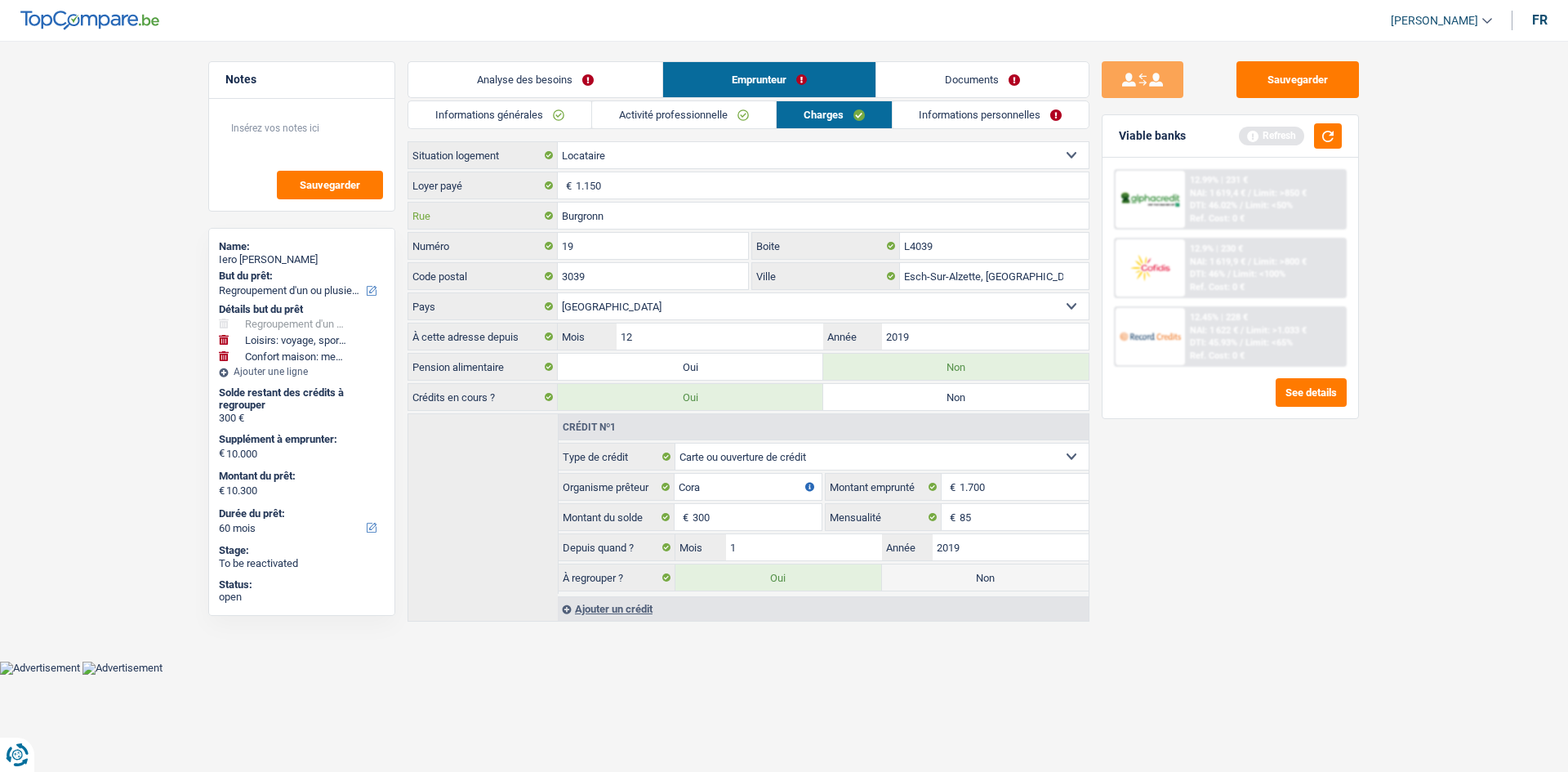 click on "Burgronn" at bounding box center [823, 216] 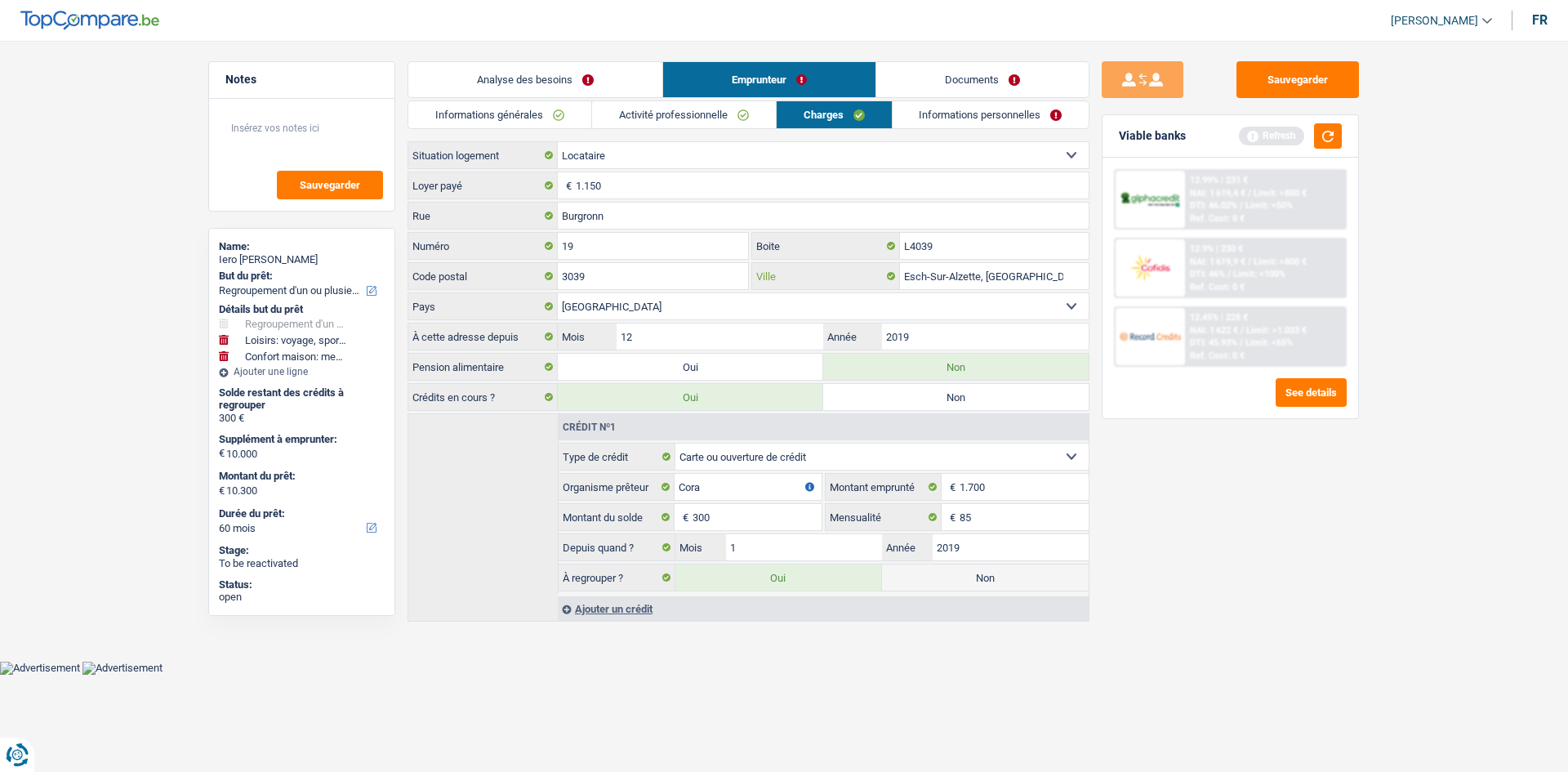 click on "Esch-Sur-Alzette, Esch" at bounding box center (994, 276) 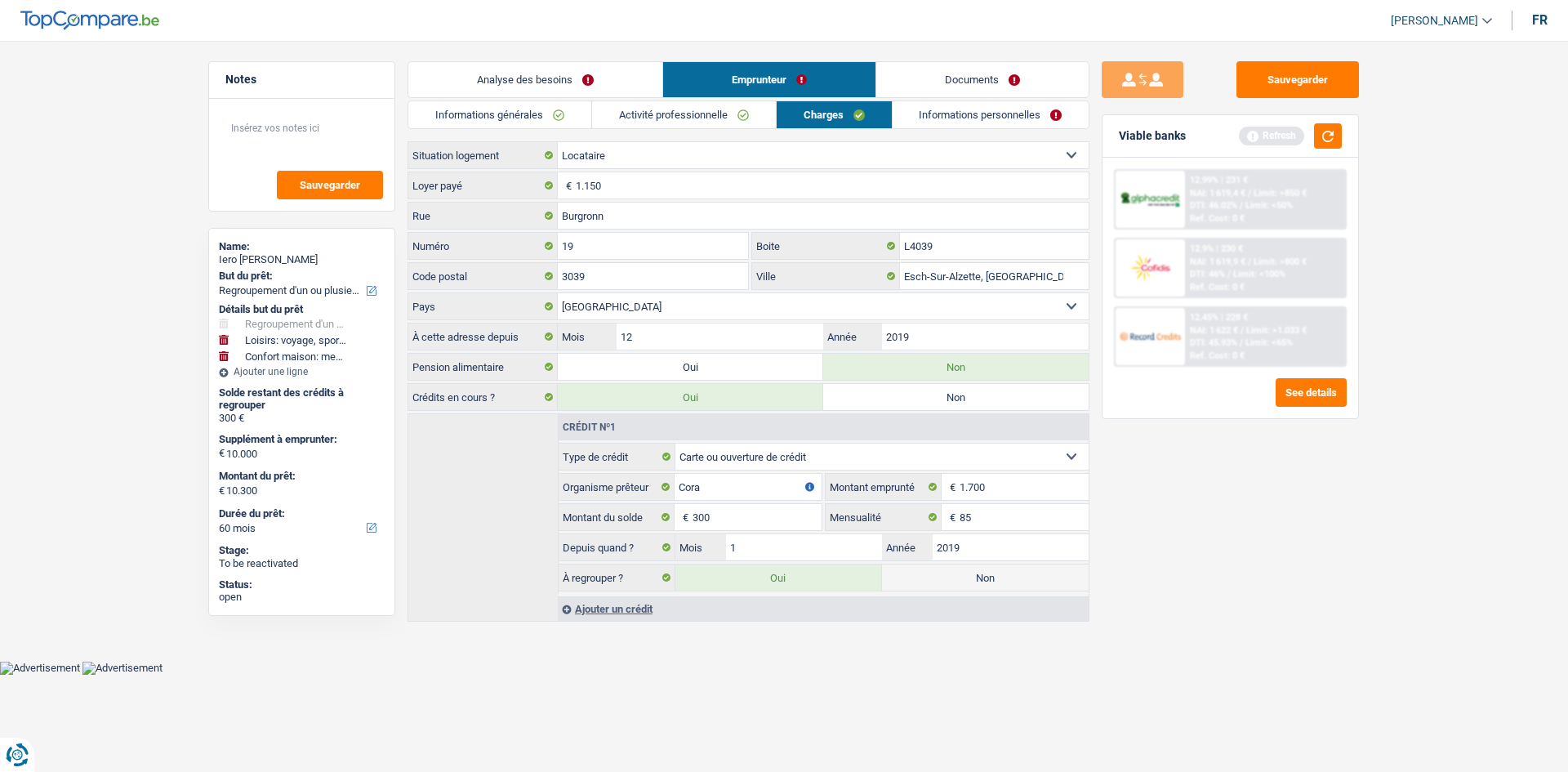 click on "Sauvegarder
Viable banks
Refresh
12.99% | 231 €
NAI: 1 619,4 €
/
Limit: >850 €
DTI: 46.02%
/
Limit: <50%
Ref. Cost: 0 €
12.9% | 230 €
NAI: 1 619,9 €
/
Limit: >800 €
DTI: 46%
/               /       /" at bounding box center (1230, 401) 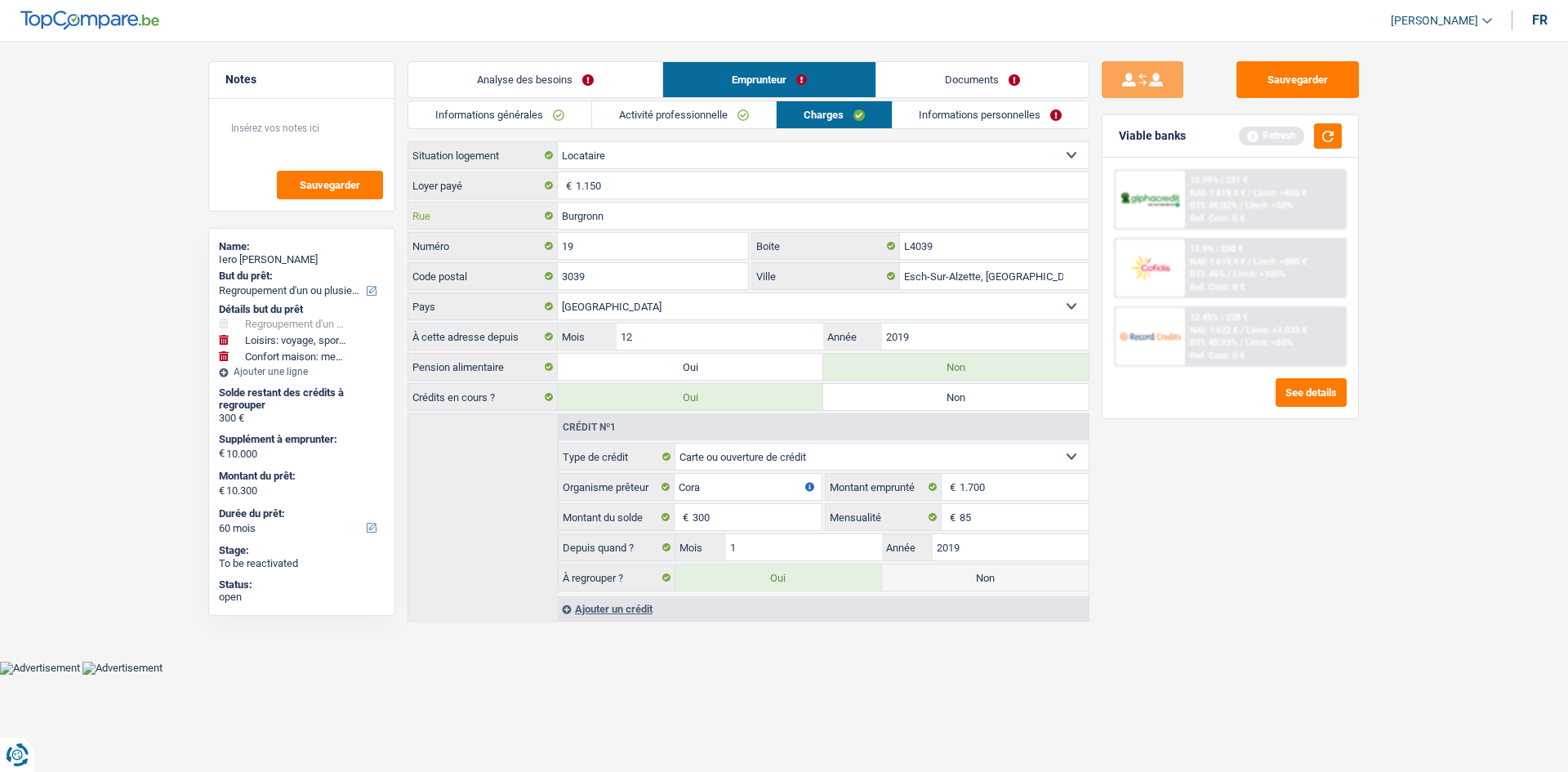 click on "Burgronn" at bounding box center [823, 216] 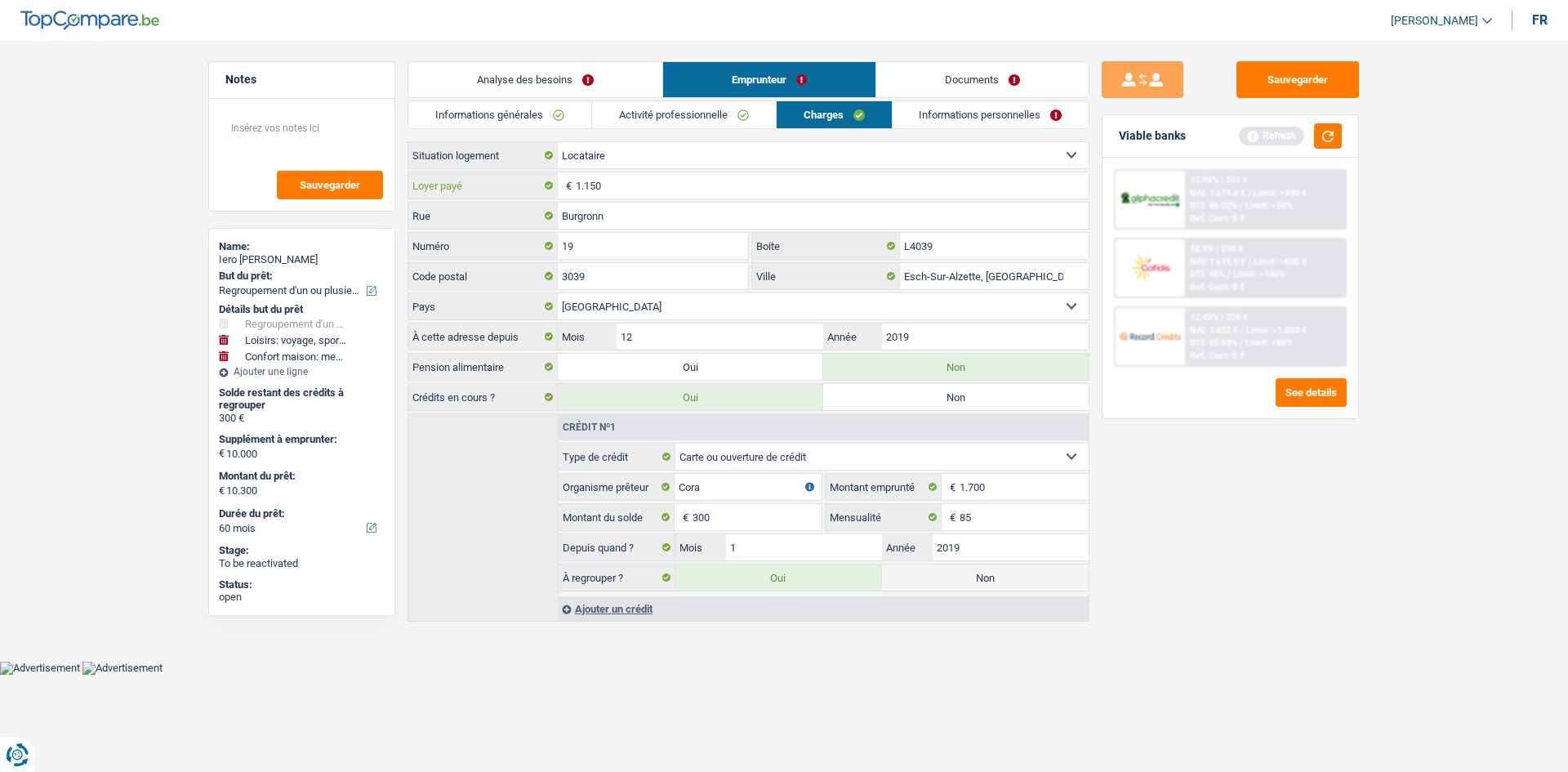 click on "1.150" at bounding box center (832, 185) 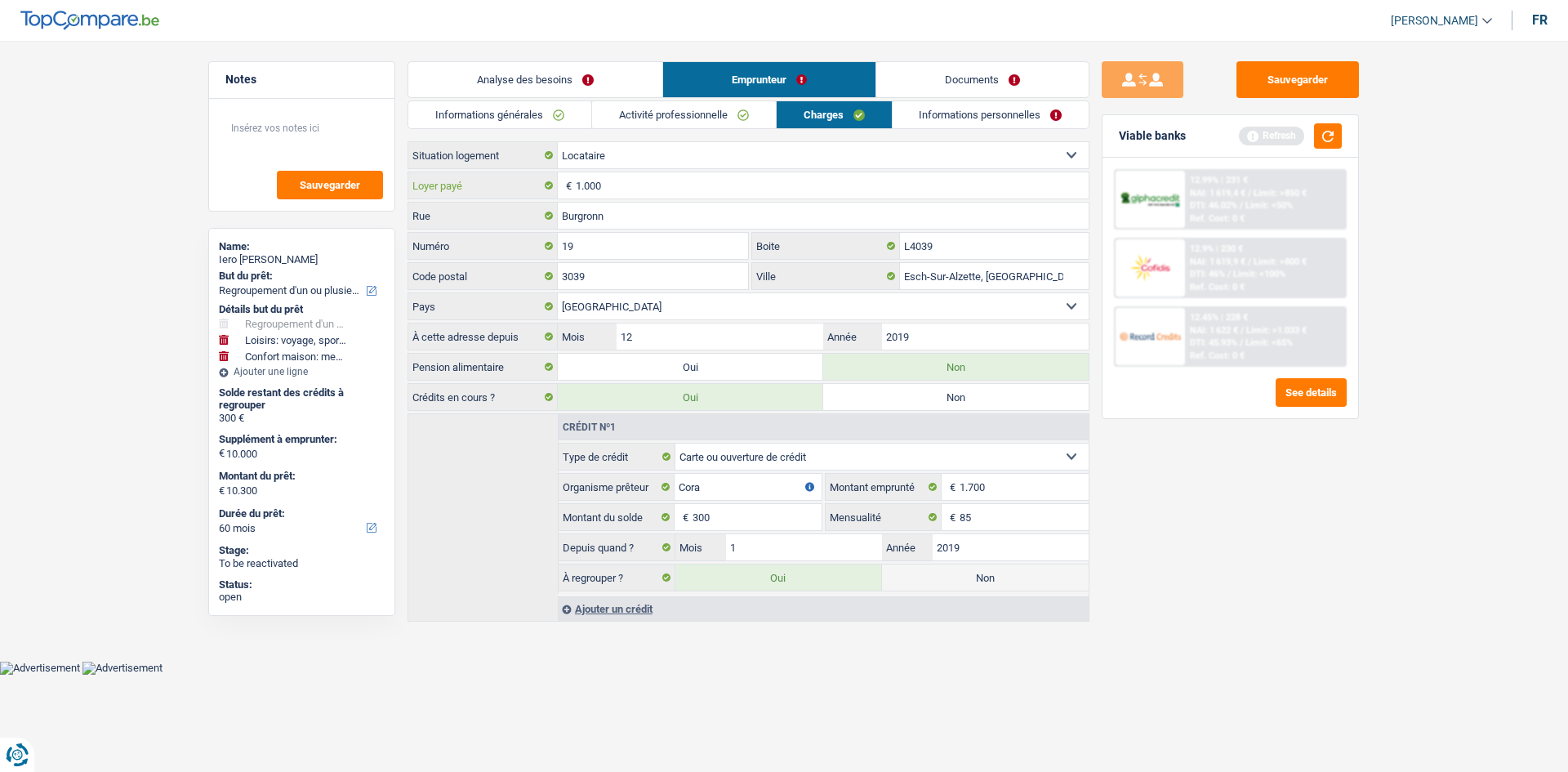 type 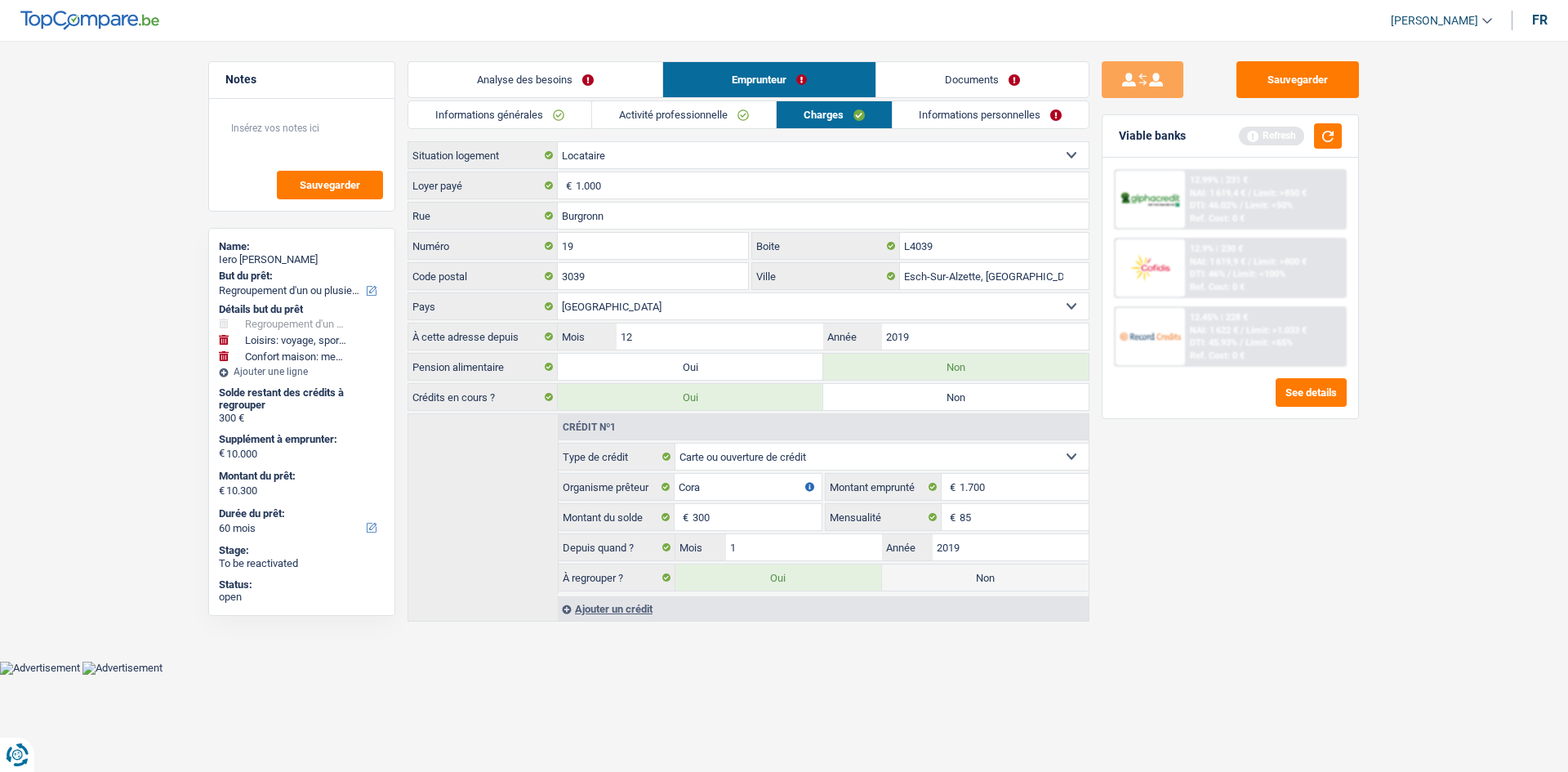drag, startPoint x: 1425, startPoint y: 501, endPoint x: 1373, endPoint y: 410, distance: 104.80935 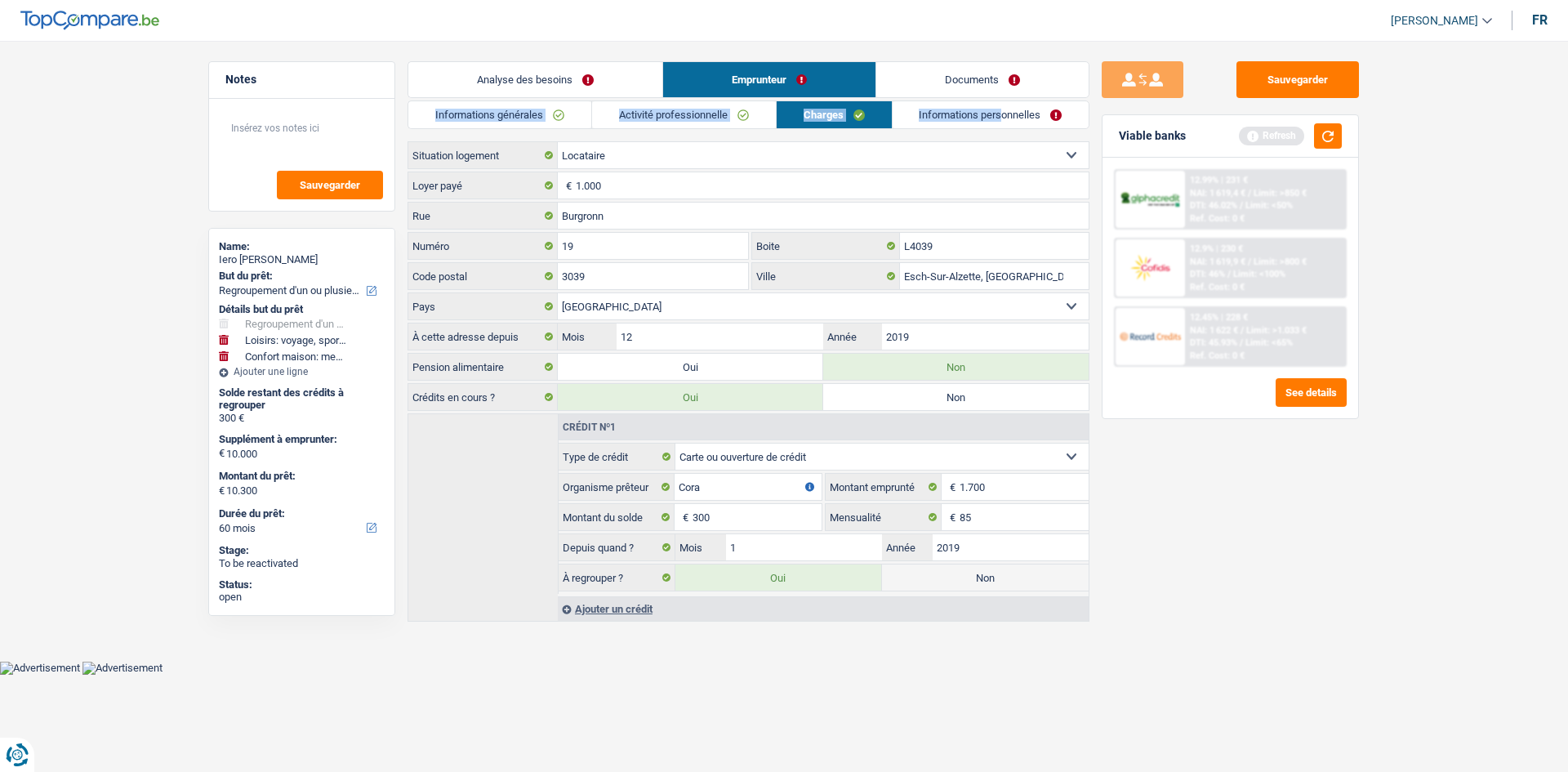 click on "Informations personnelles" at bounding box center [991, 114] 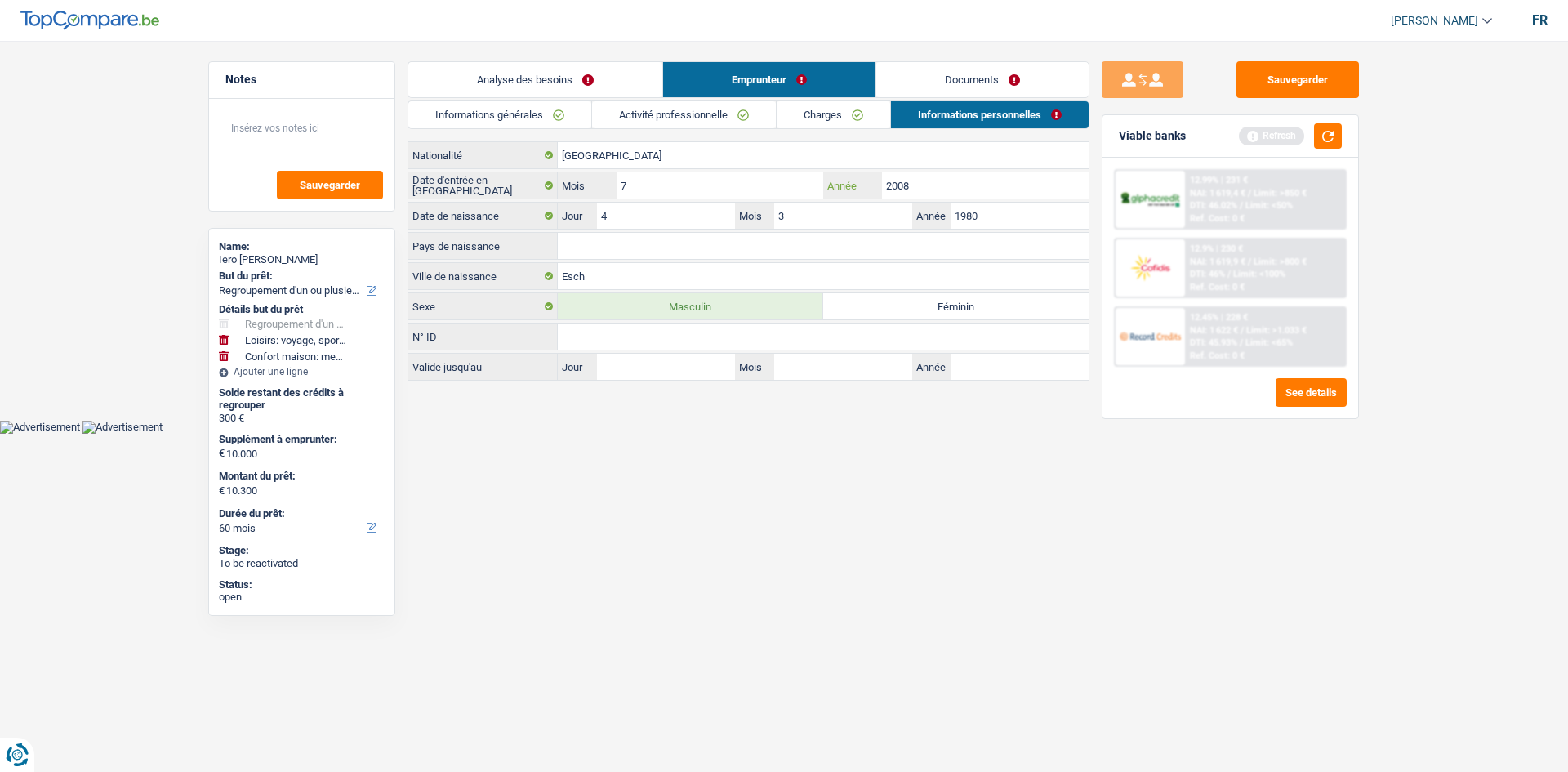 click on "2008" at bounding box center [985, 185] 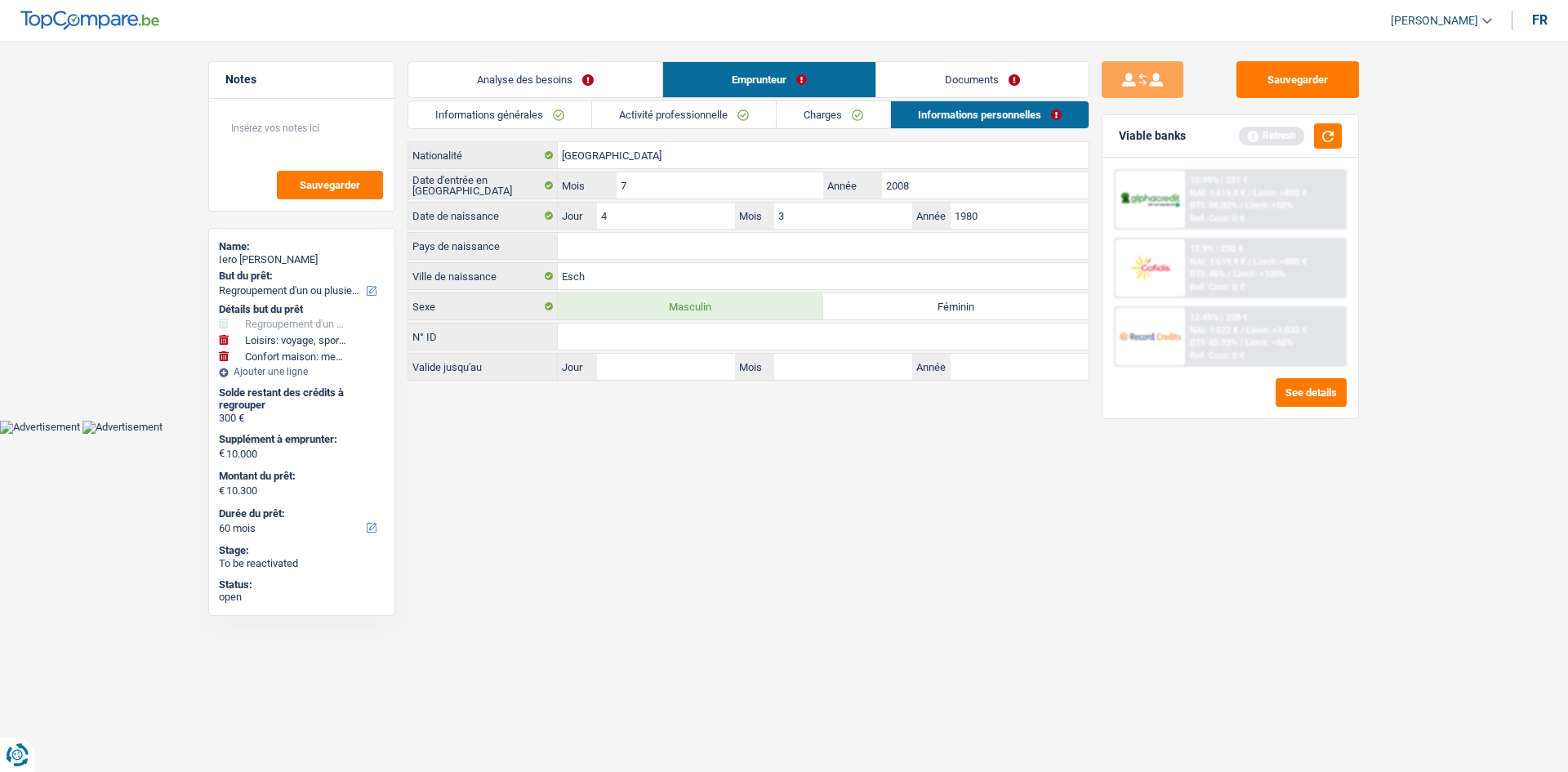 drag, startPoint x: 970, startPoint y: 506, endPoint x: 966, endPoint y: 453, distance: 53.150729 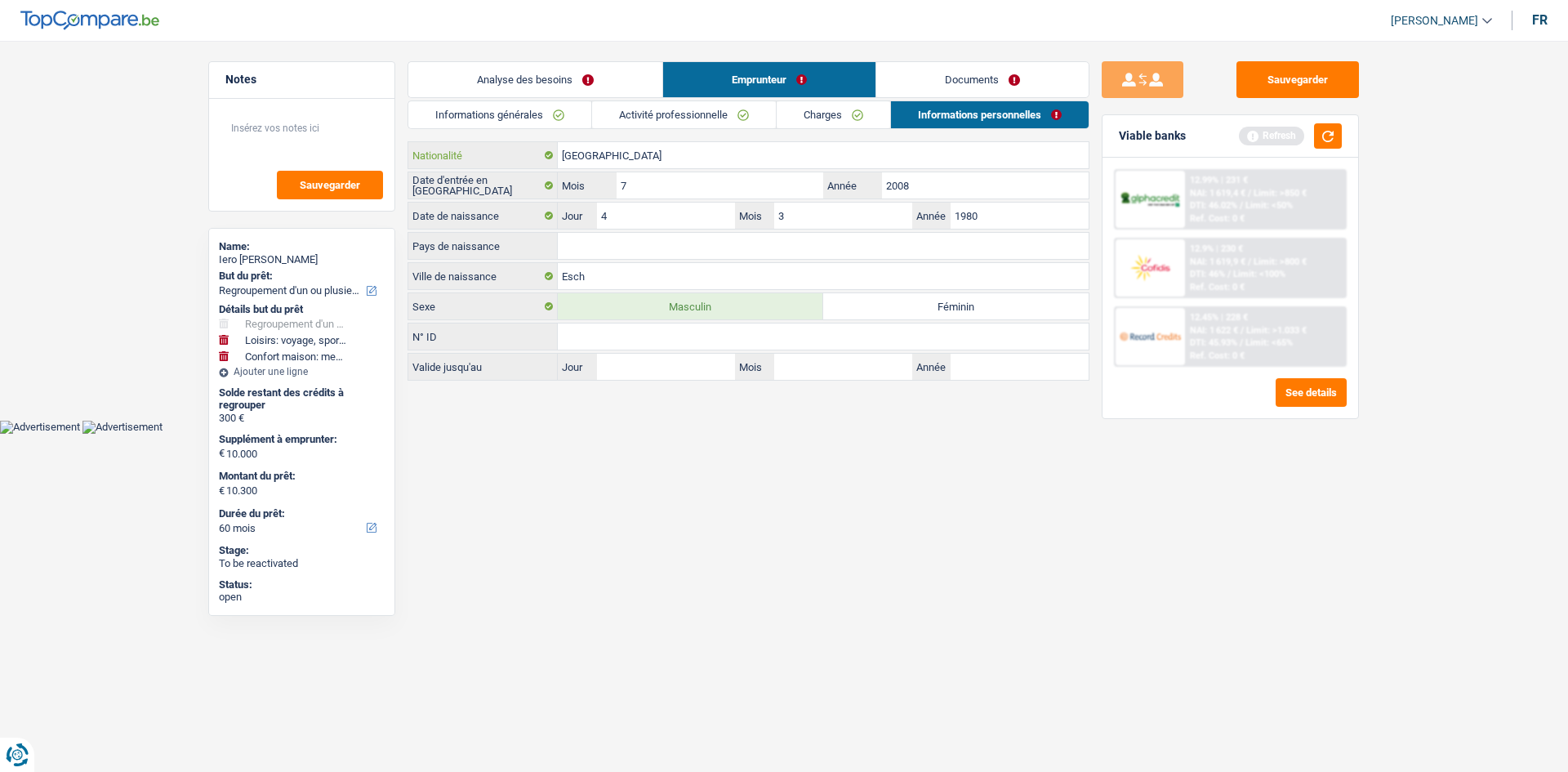 click on "[GEOGRAPHIC_DATA]" at bounding box center [823, 155] 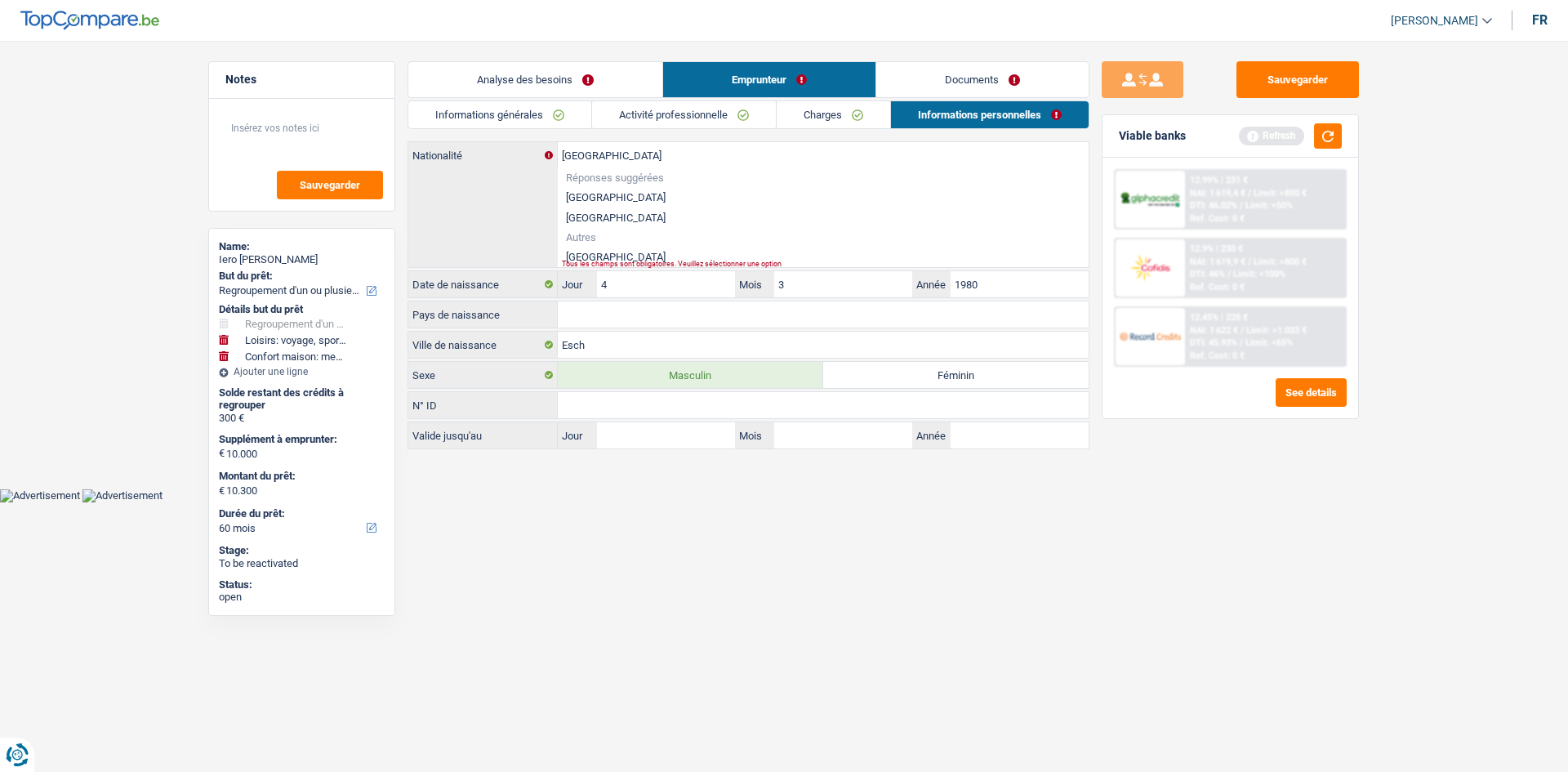 click on "Portugal" at bounding box center (823, 257) 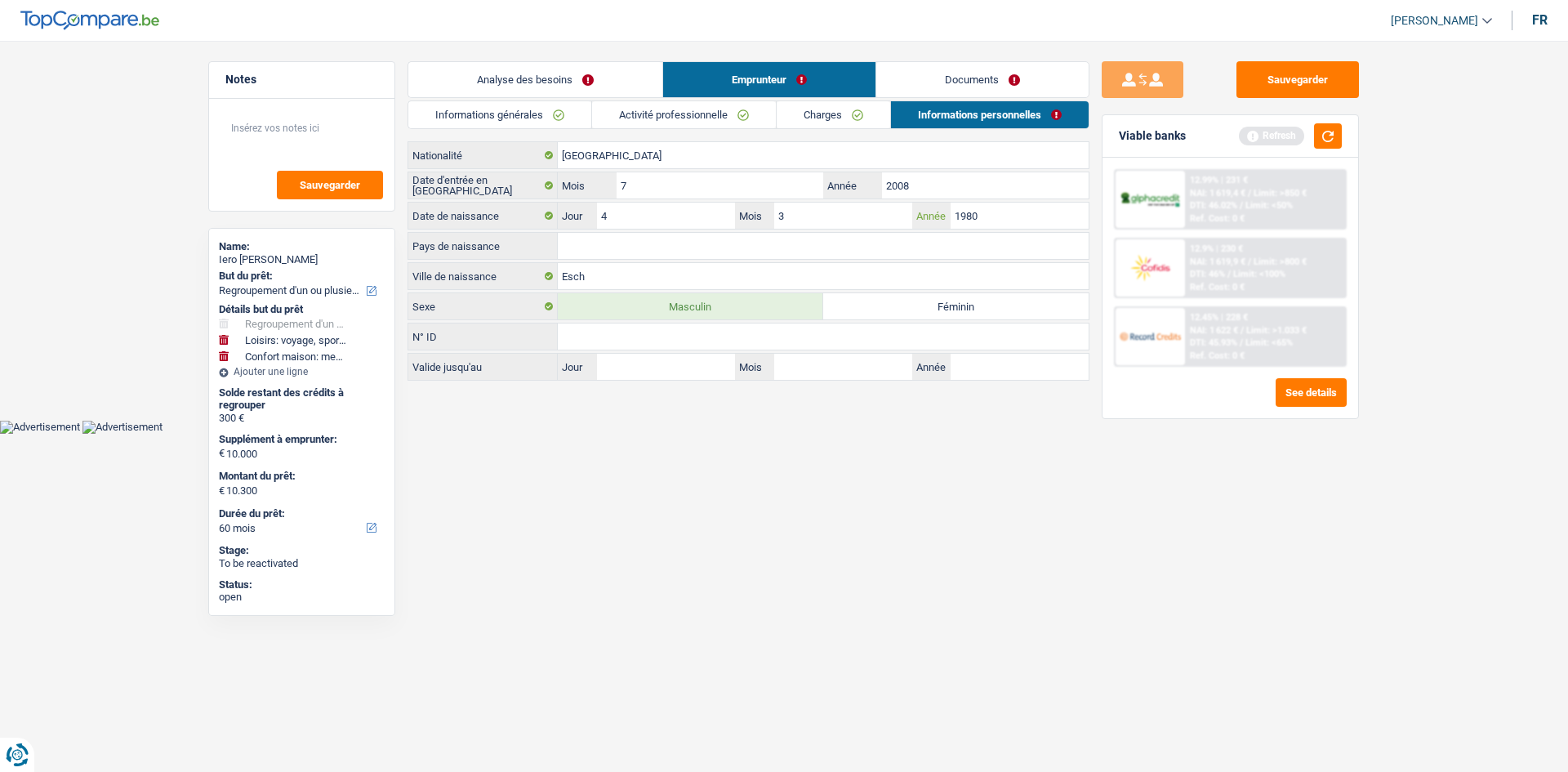 click on "1980" at bounding box center [1019, 216] 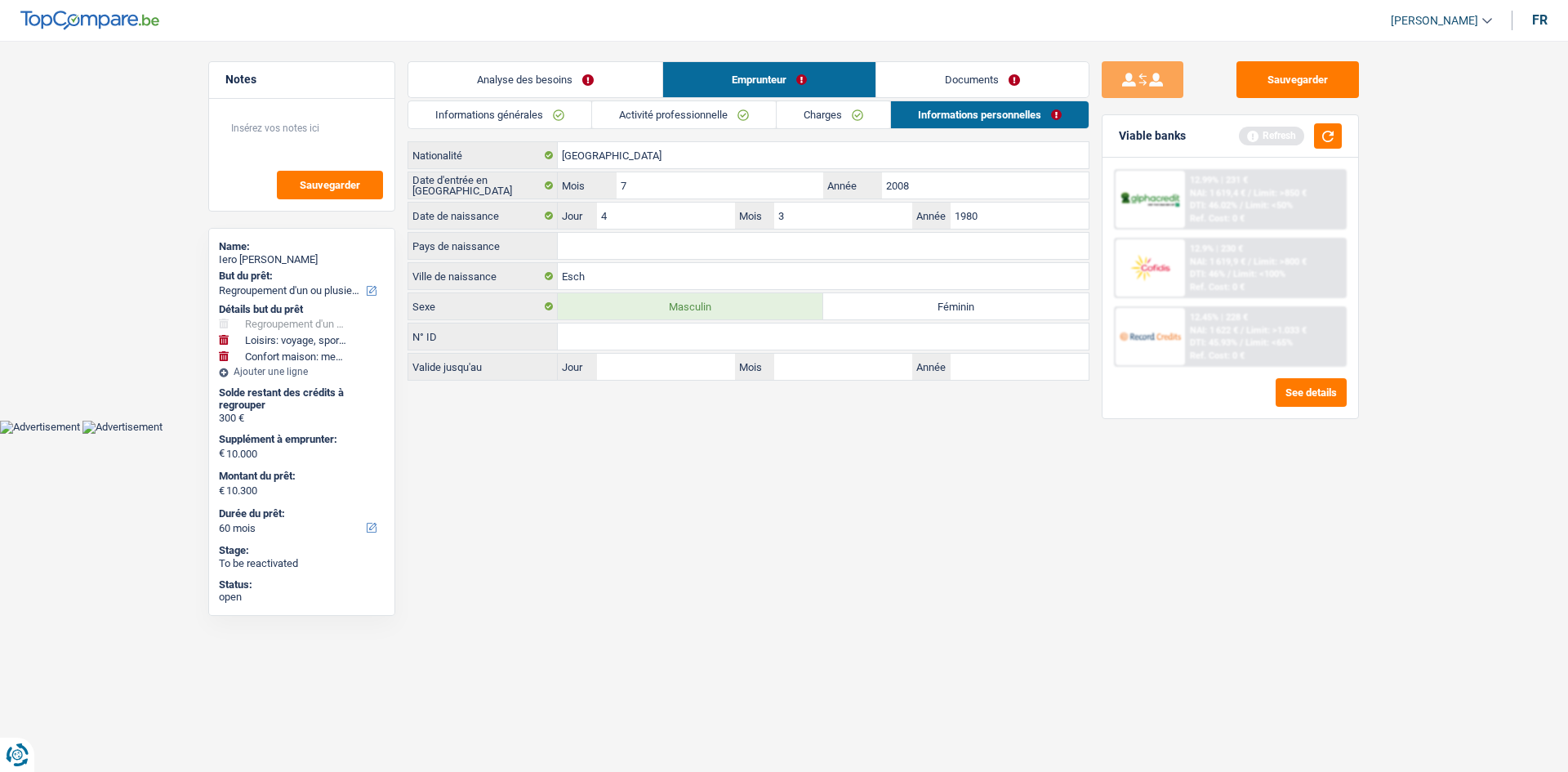 click on "Analyse des besoins" at bounding box center (535, 79) 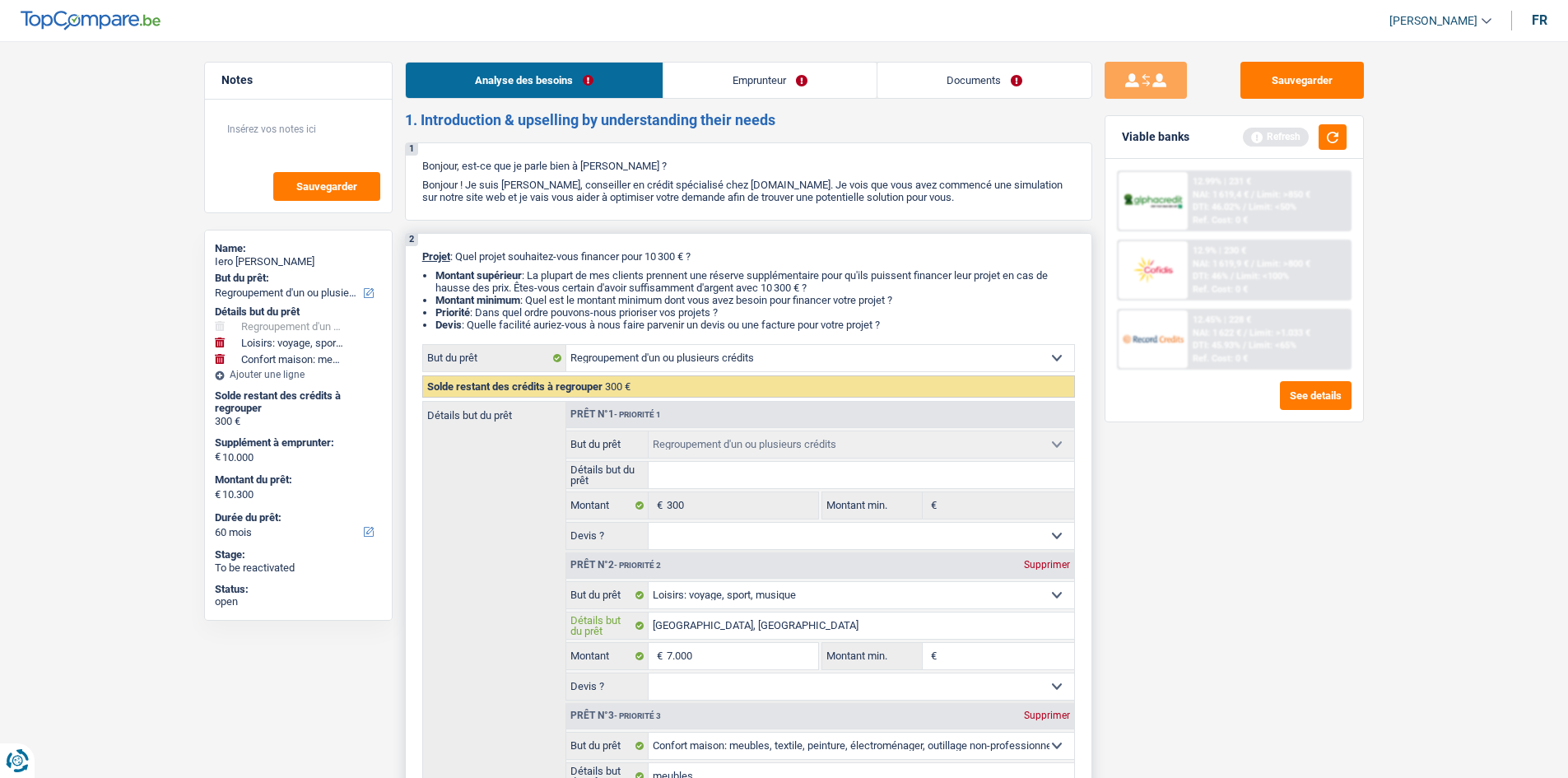 click on "Portugal, Espagne" at bounding box center [861, 626] 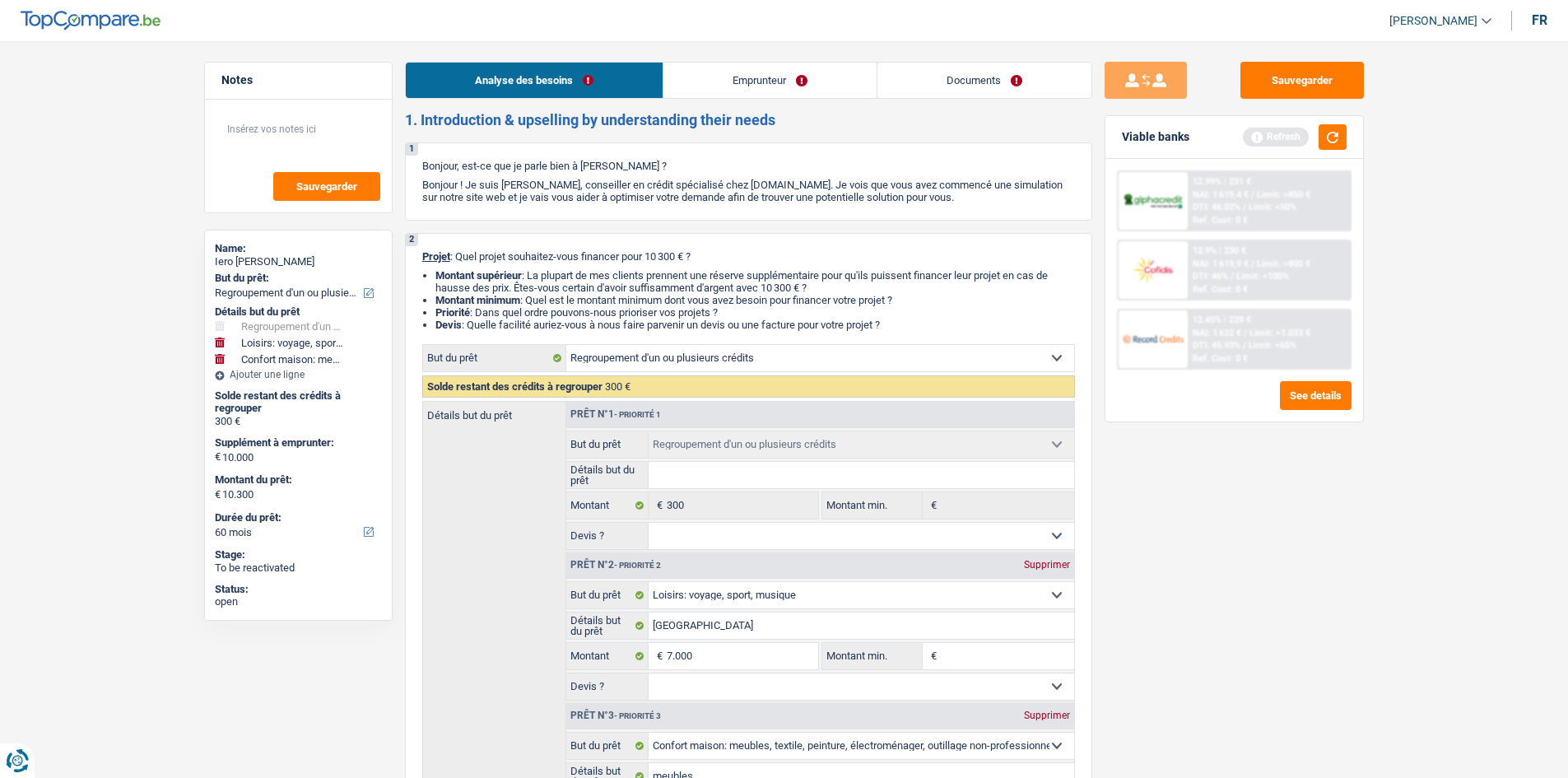 click on "Notes
Sauvegarder
Name:   Iero Balde   But du prêt: Confort maison: meubles, textile, peinture, électroménager, outillage non-professionnel Hifi, multimédia, gsm, ordinateur Aménagement: frais d'installation, déménagement Evénement familial: naissance, mariage, divorce, communion, décès Frais médicaux Frais d'études Frais permis de conduire Regroupement d'un ou plusieurs crédits Loisirs: voyage, sport, musique Rafraîchissement: petits travaux maison et jardin Frais judiciaires Réparation voiture Prêt rénovation (non disponible pour les non-propriétaires) Prêt énergie (non disponible pour les non-propriétaires) Prêt voiture Taxes, impôts non professionnels Rénovation bien à l'étranger Dettes familiales Assurance Autre
Sélectionner une option
Détails but du prêt
Confort maison: meubles, textile, peinture, électroménager, outillage non-professionnel" at bounding box center (784, 1696) 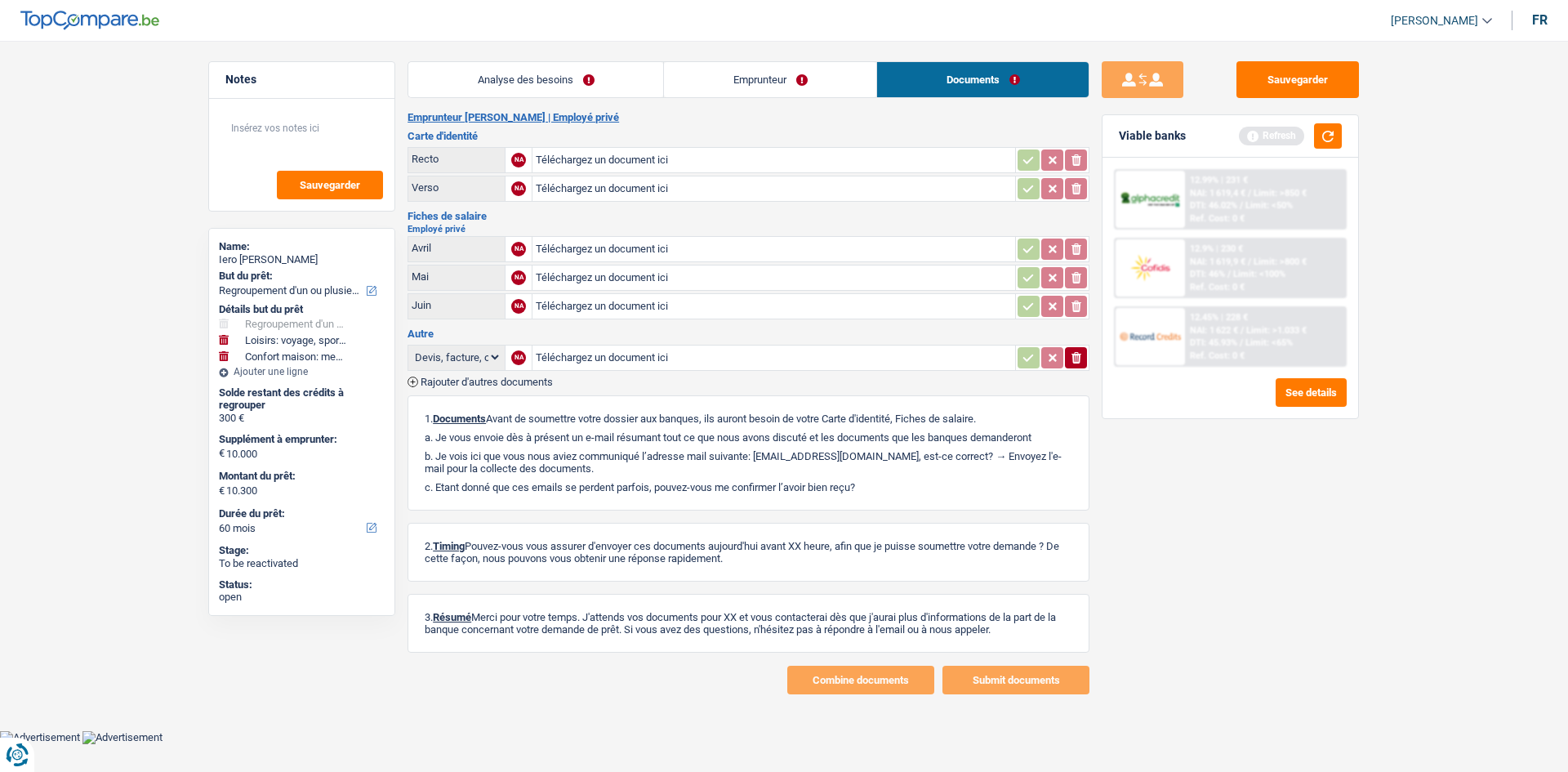 click on "Emprunteur" at bounding box center [770, 79] 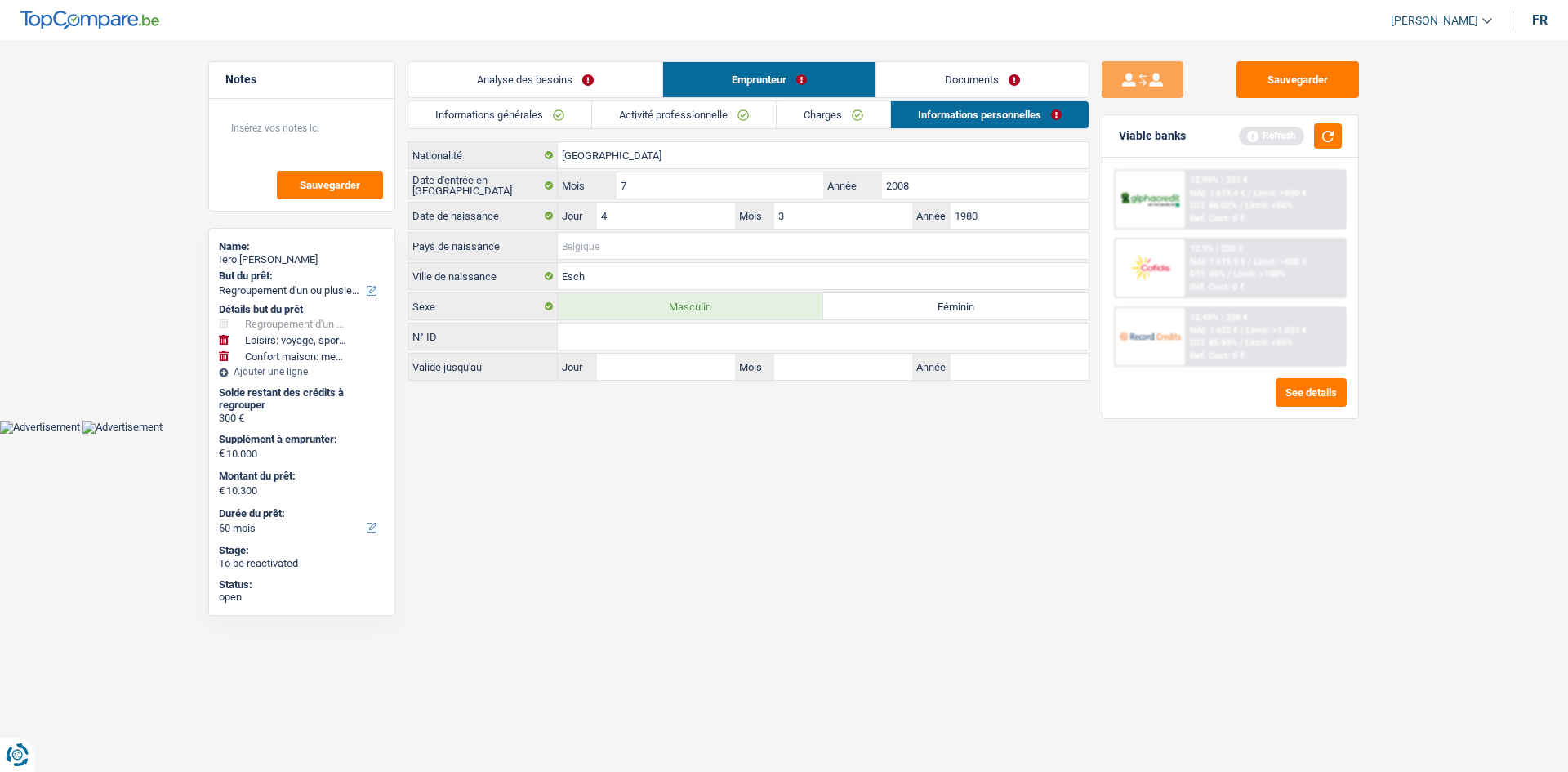 click on "Pays de naissance" at bounding box center (823, 246) 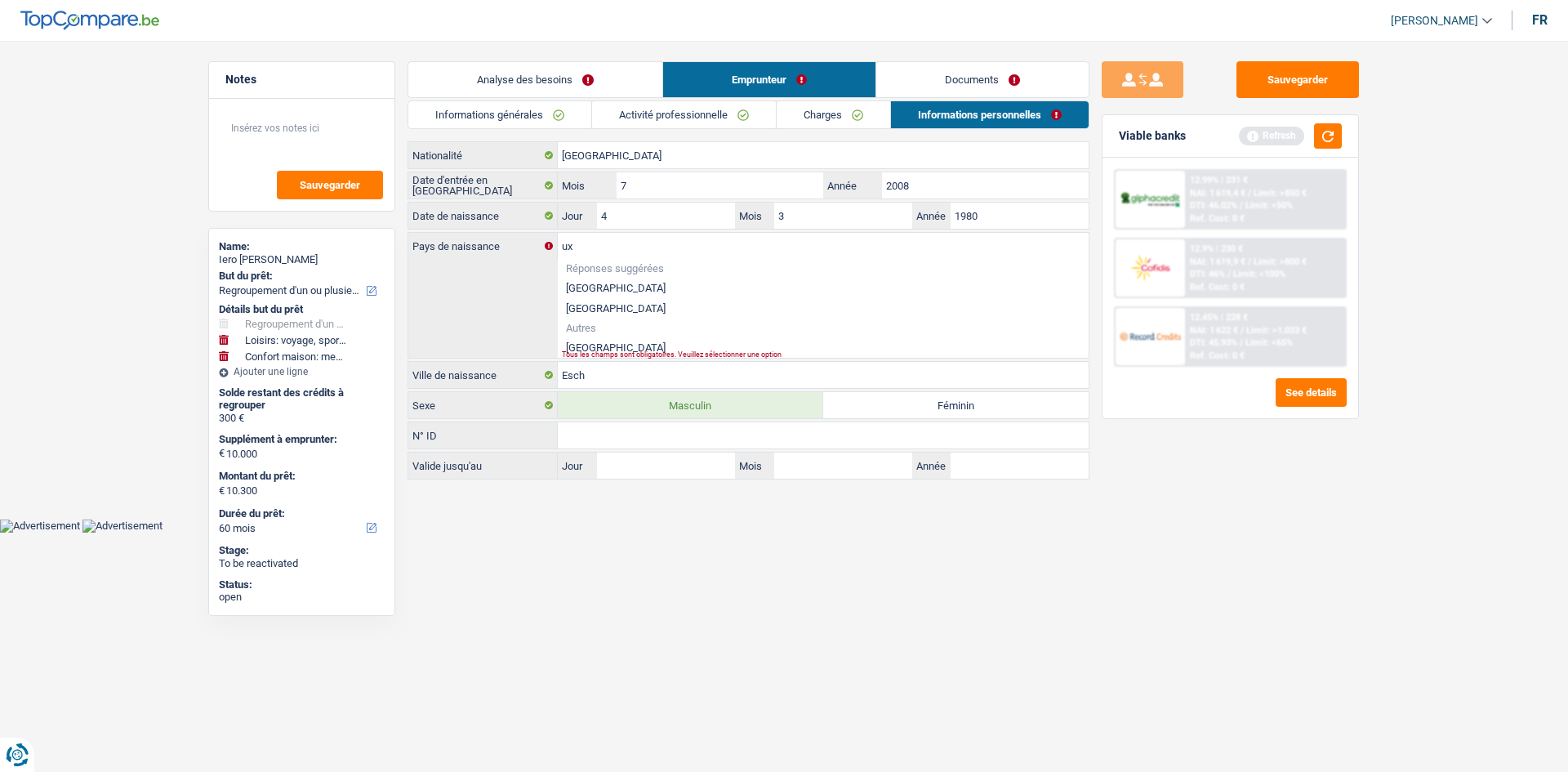 click on "[GEOGRAPHIC_DATA]" at bounding box center [823, 347] 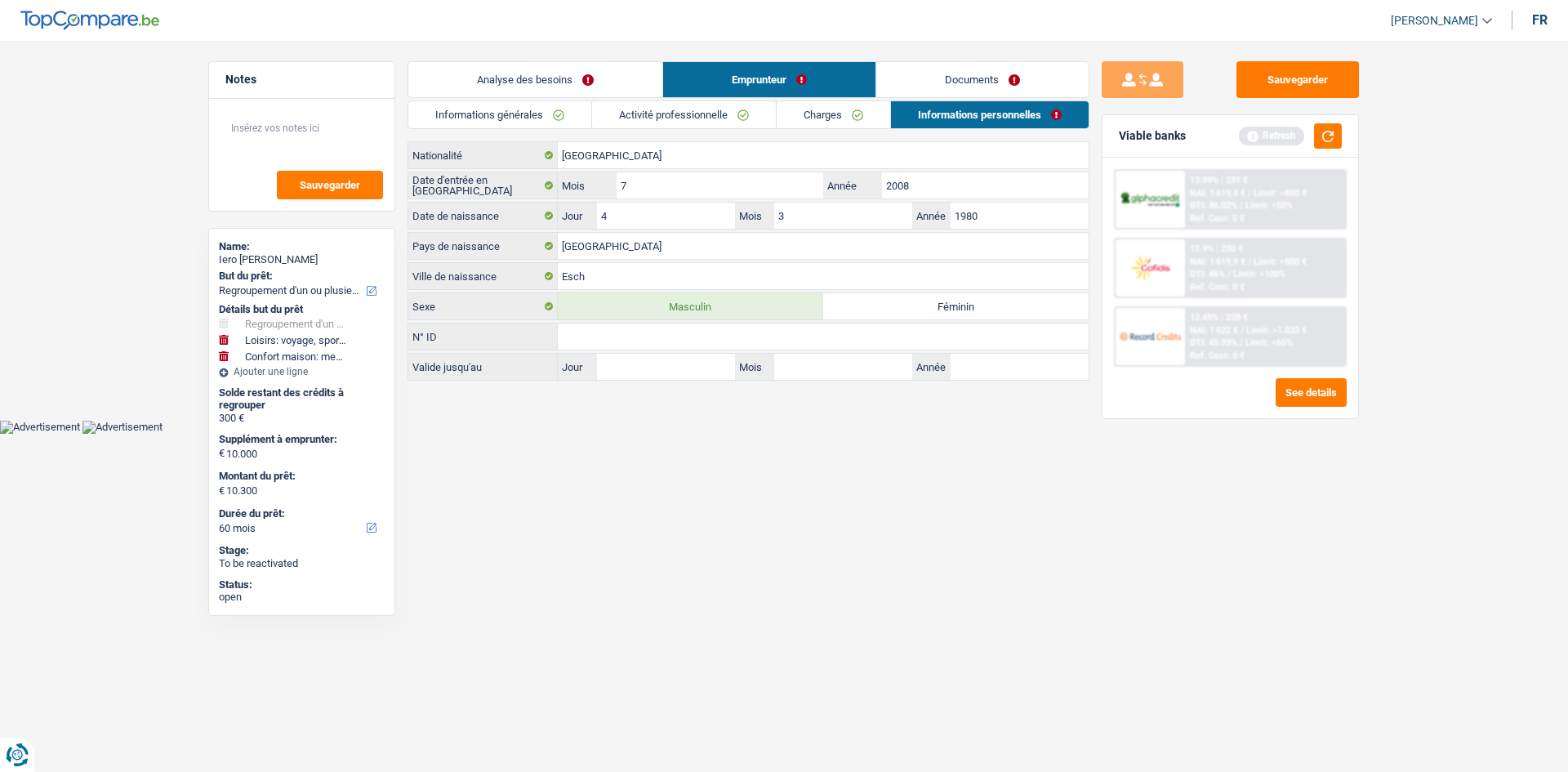 drag, startPoint x: 584, startPoint y: 85, endPoint x: 861, endPoint y: 174, distance: 290.94673 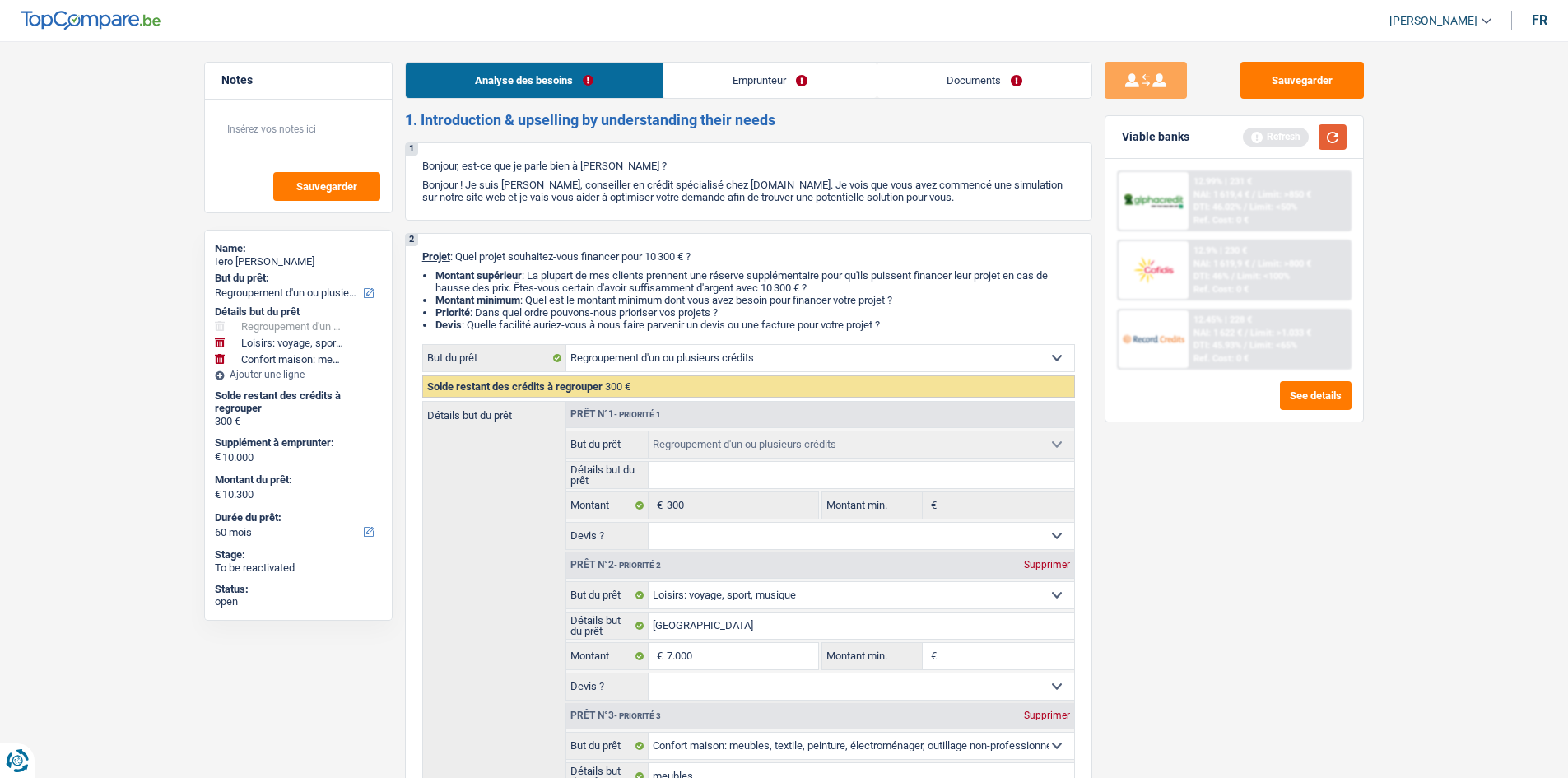 click at bounding box center [1333, 137] 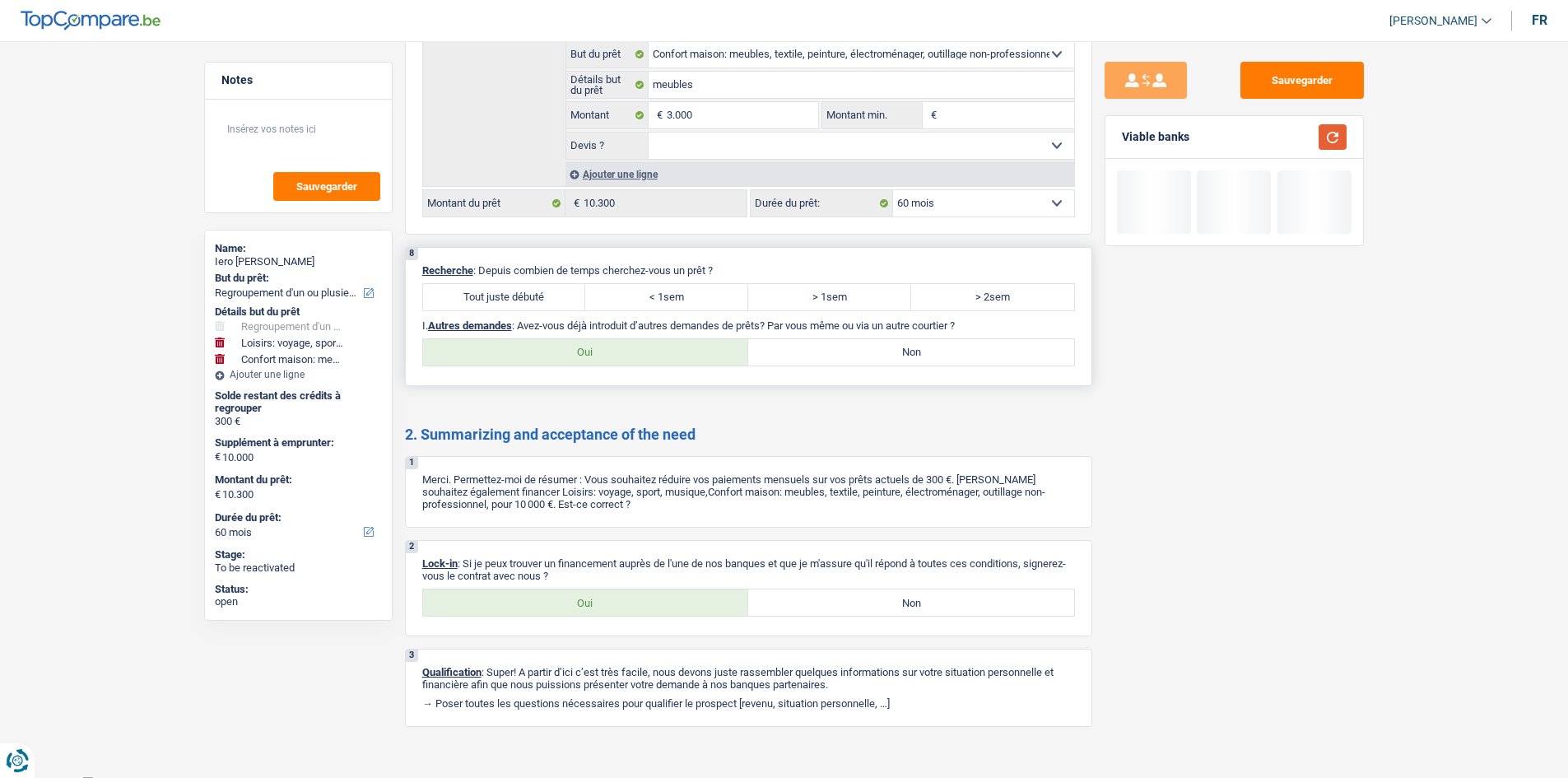 scroll, scrollTop: 2602, scrollLeft: 0, axis: vertical 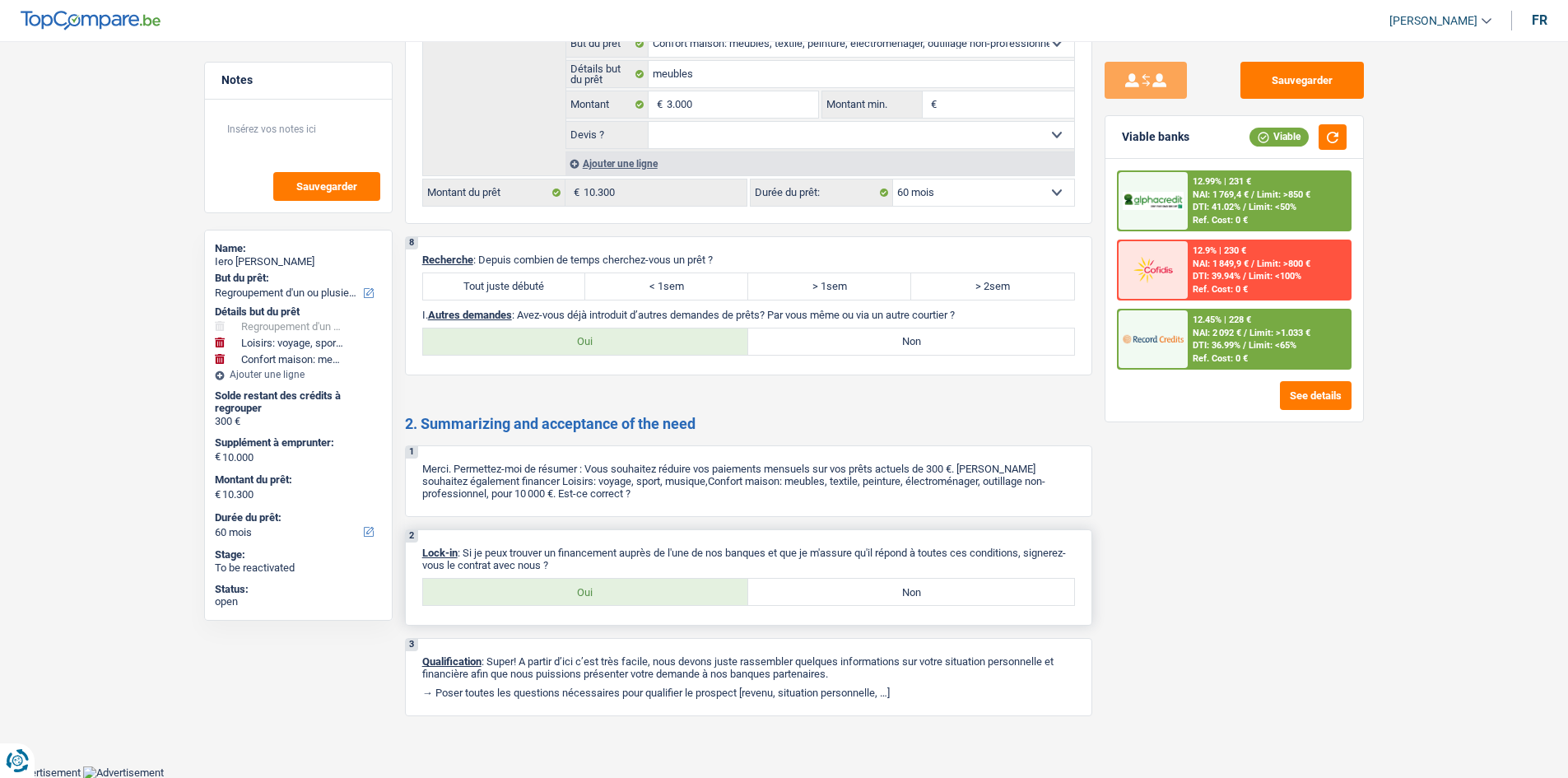 click on "Oui" at bounding box center [586, 592] 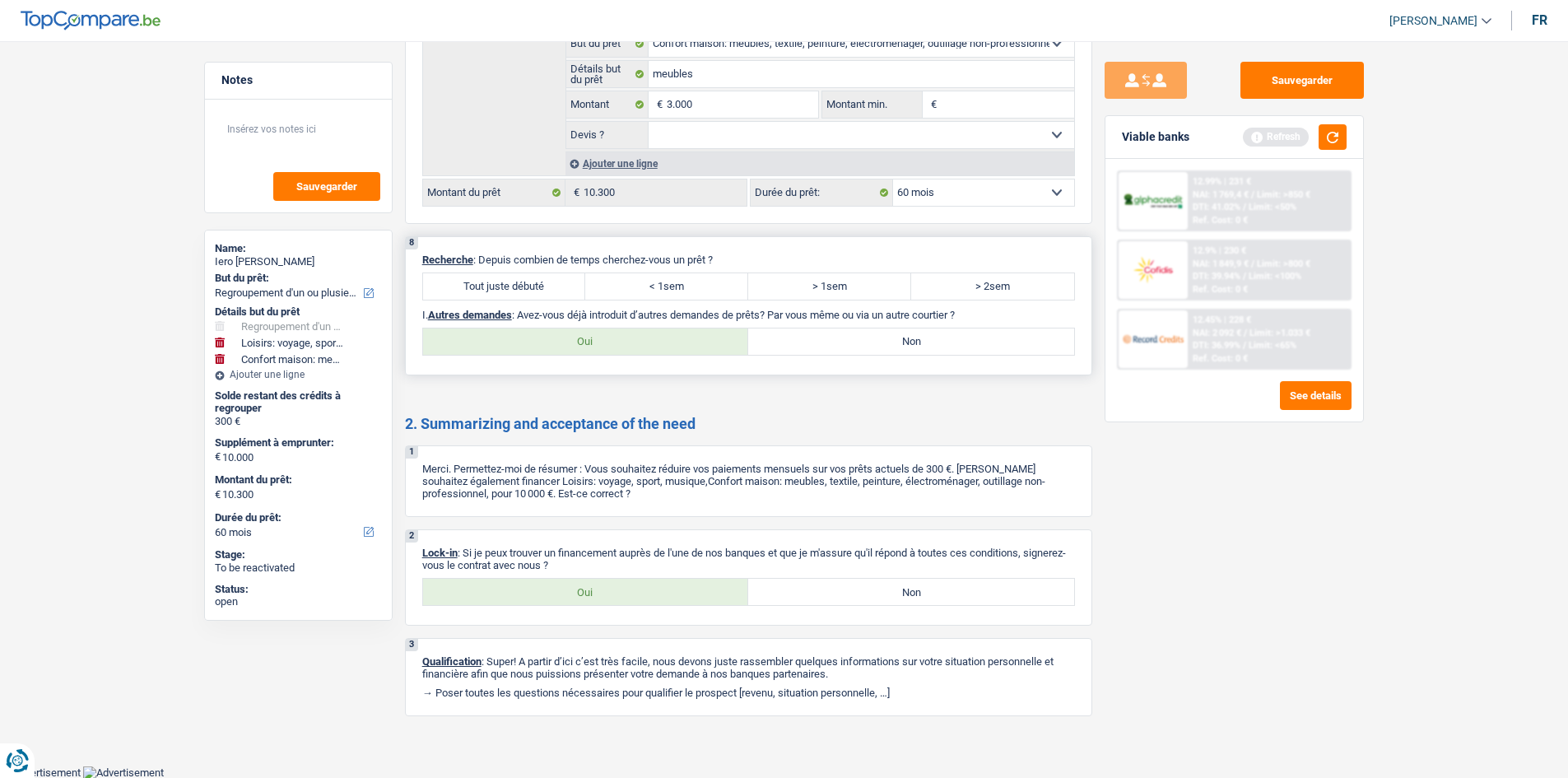 click on "Tout juste débuté" at bounding box center (505, 287) 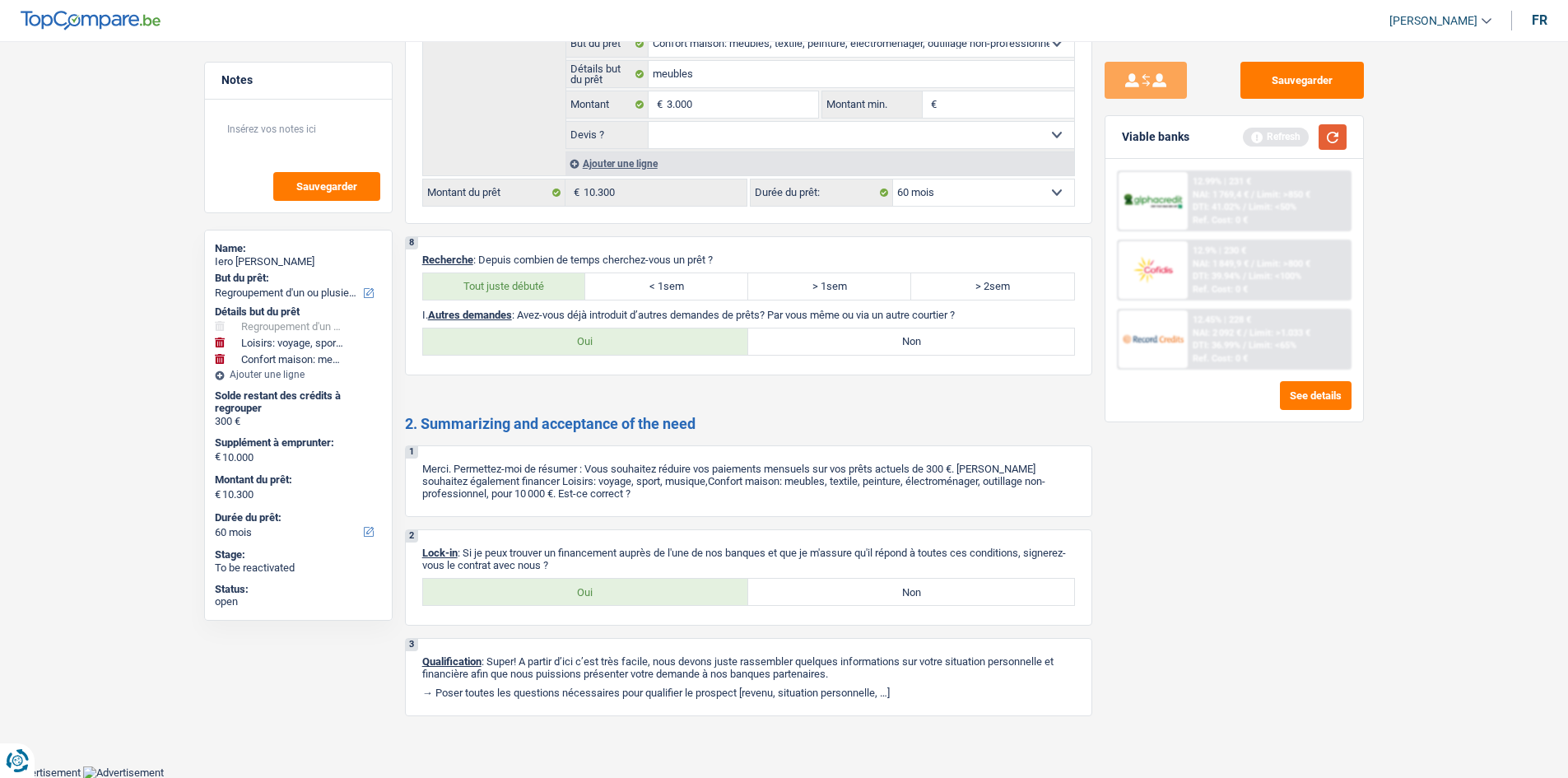 click at bounding box center [1333, 137] 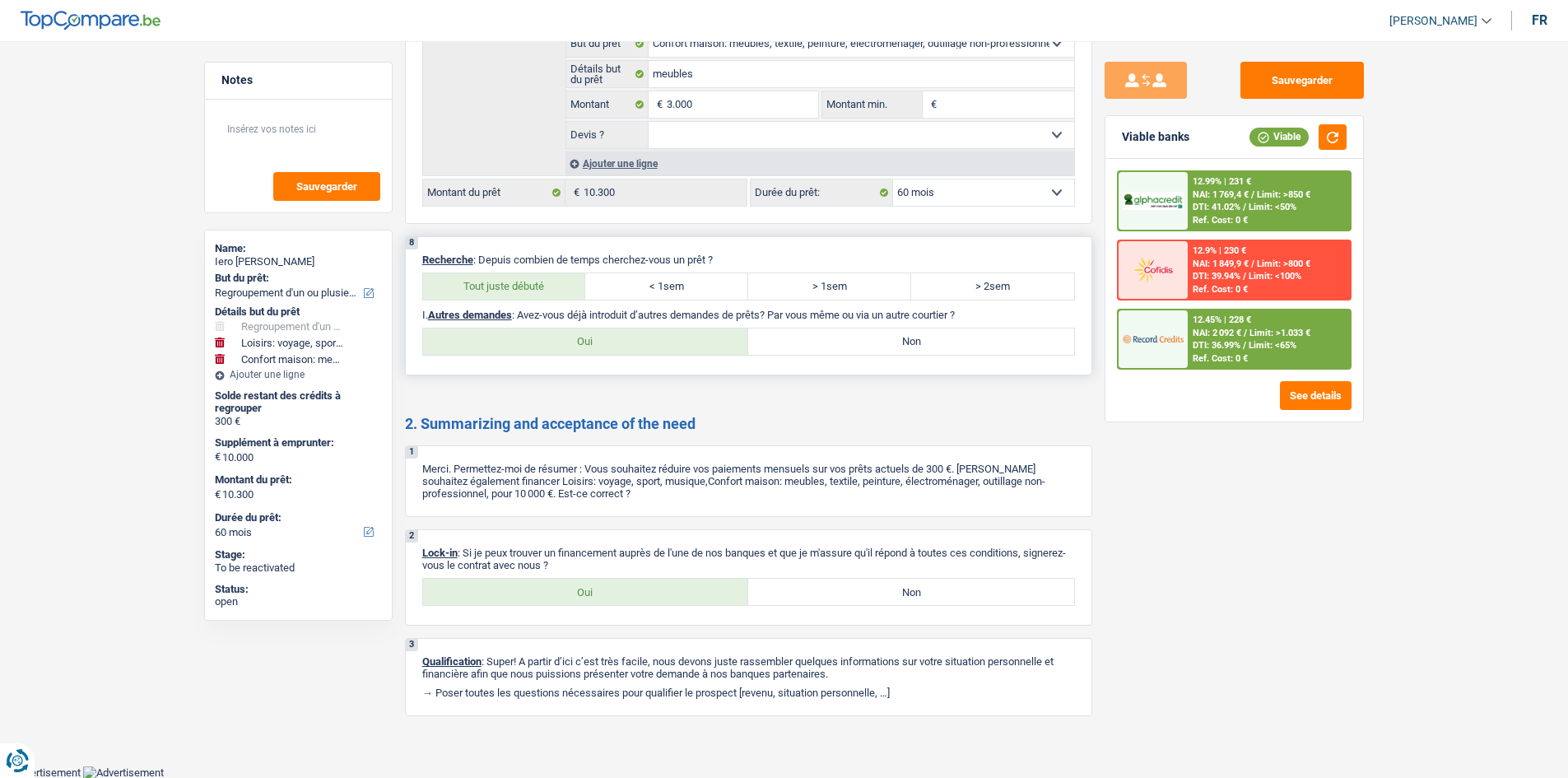 click on "Non" at bounding box center [911, 342] 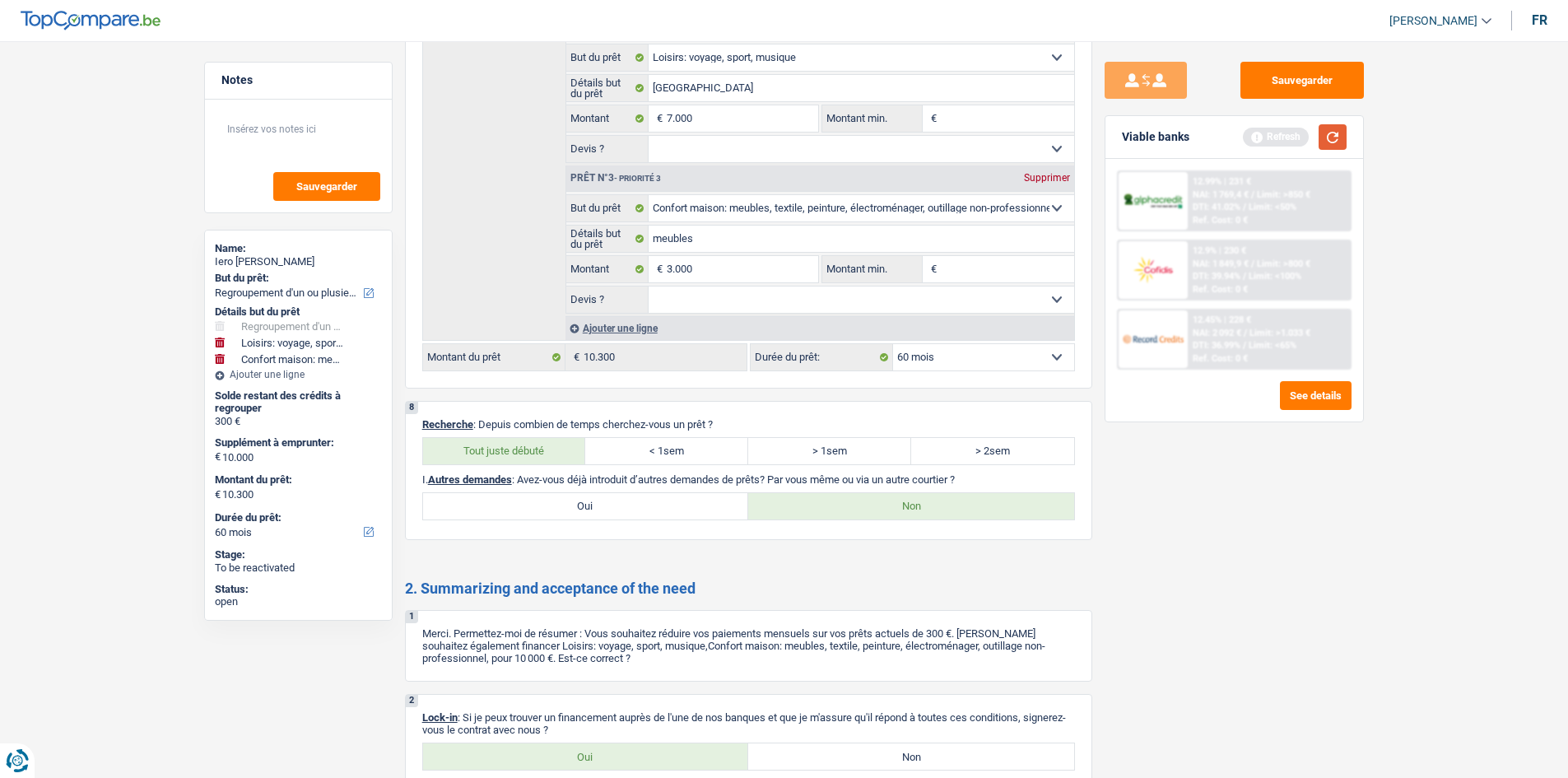 click at bounding box center [1333, 137] 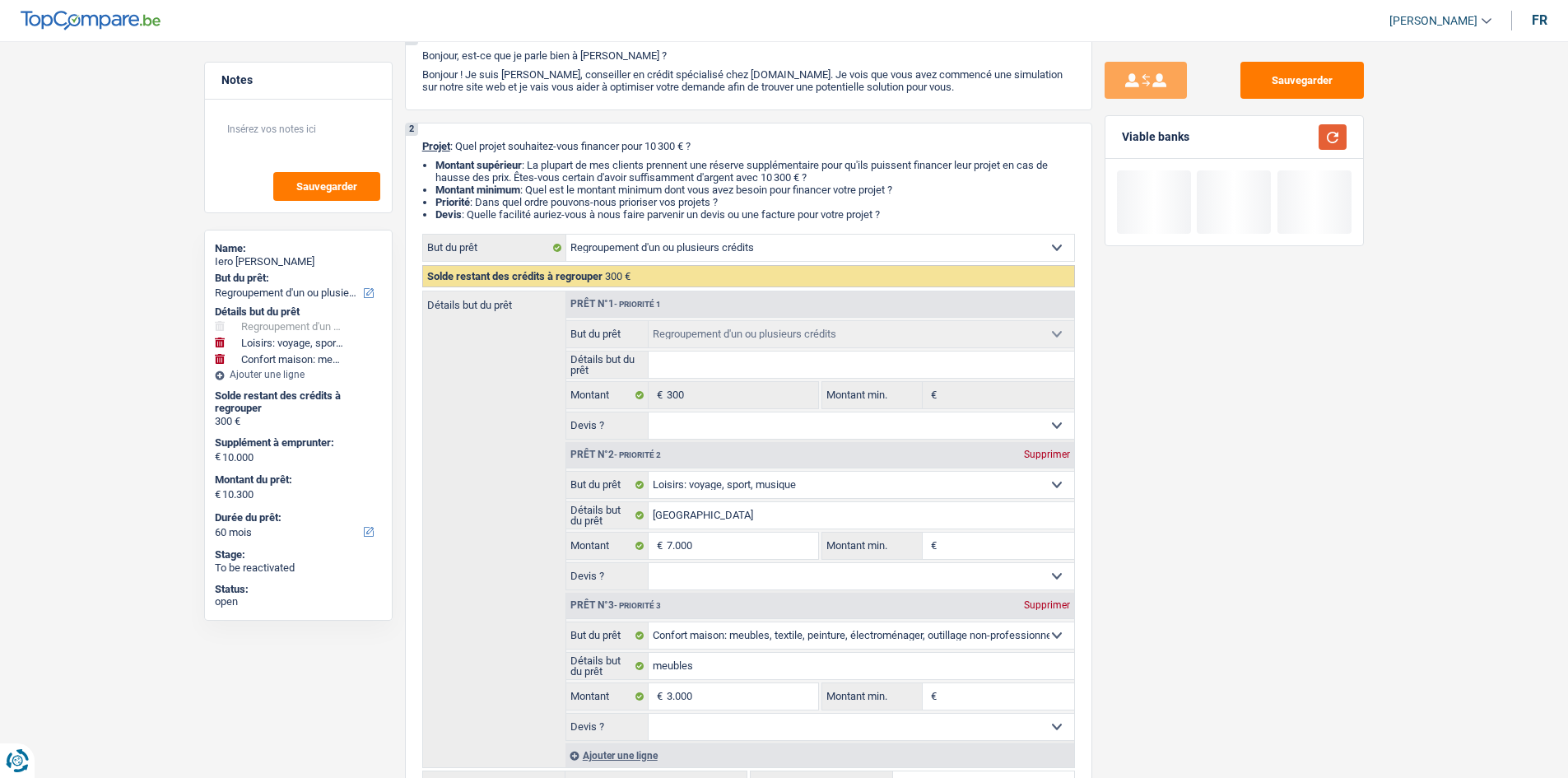 scroll, scrollTop: 0, scrollLeft: 0, axis: both 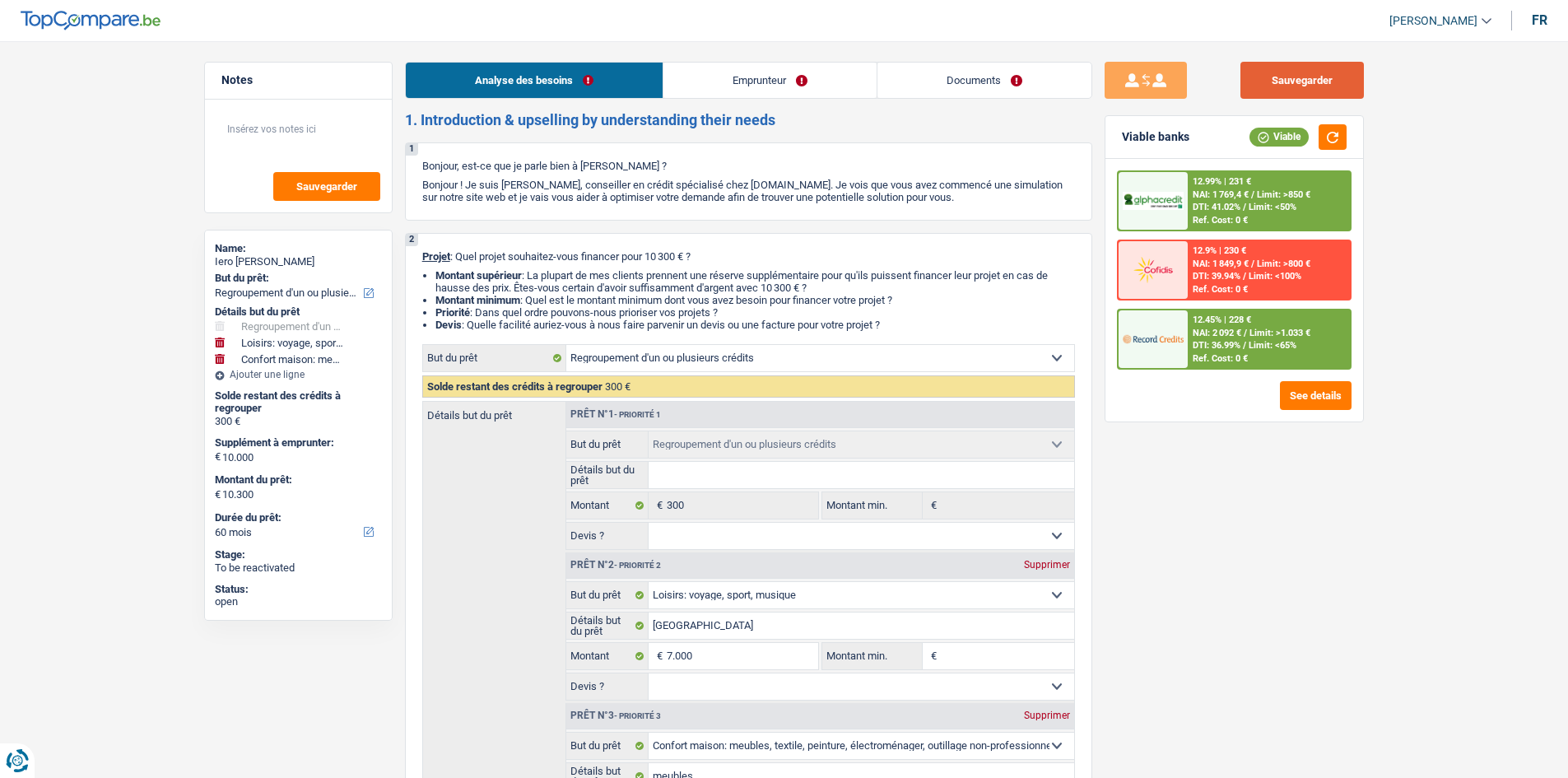 click on "Sauvegarder" at bounding box center (1302, 80) 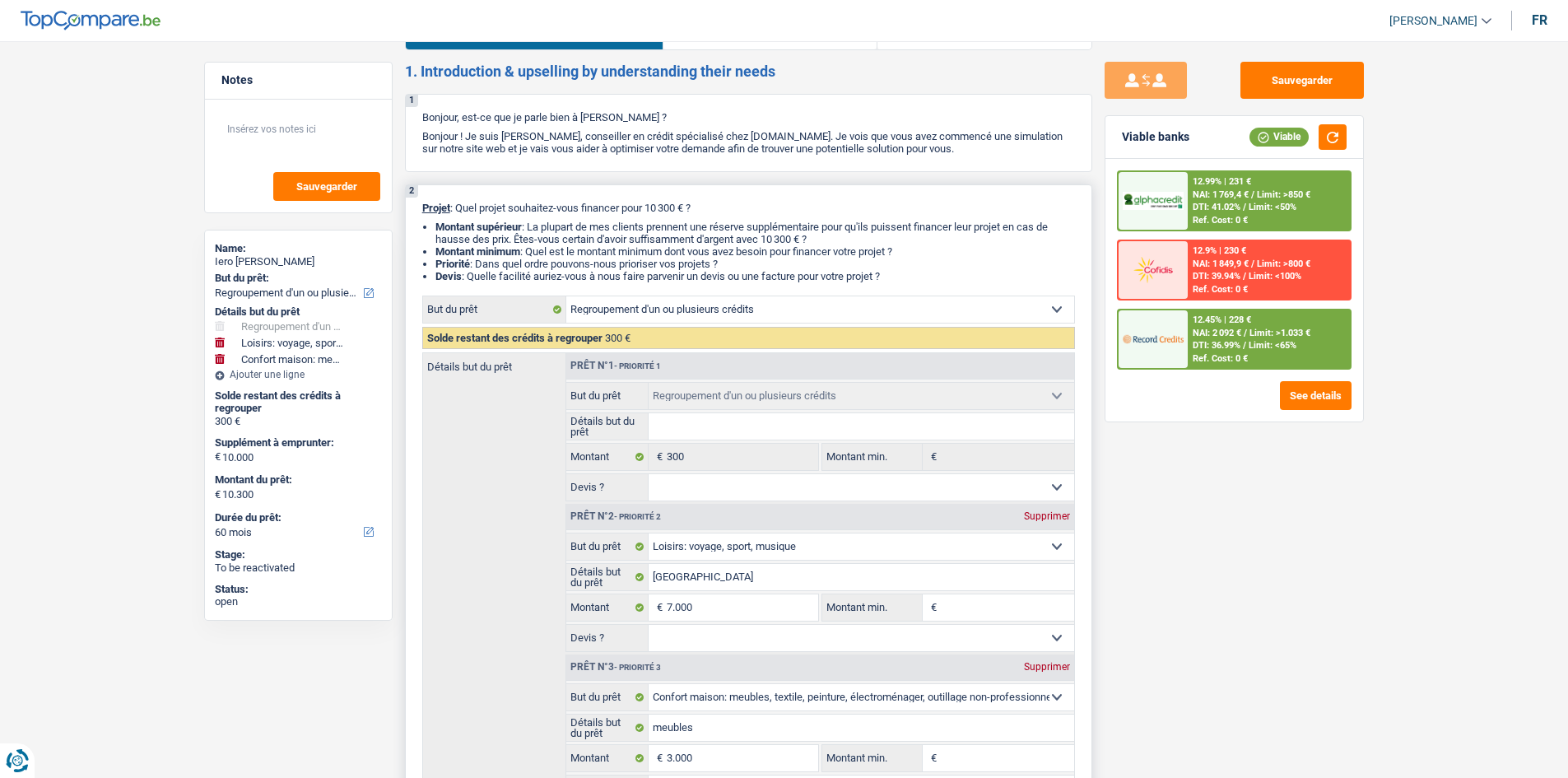 scroll, scrollTop: 0, scrollLeft: 0, axis: both 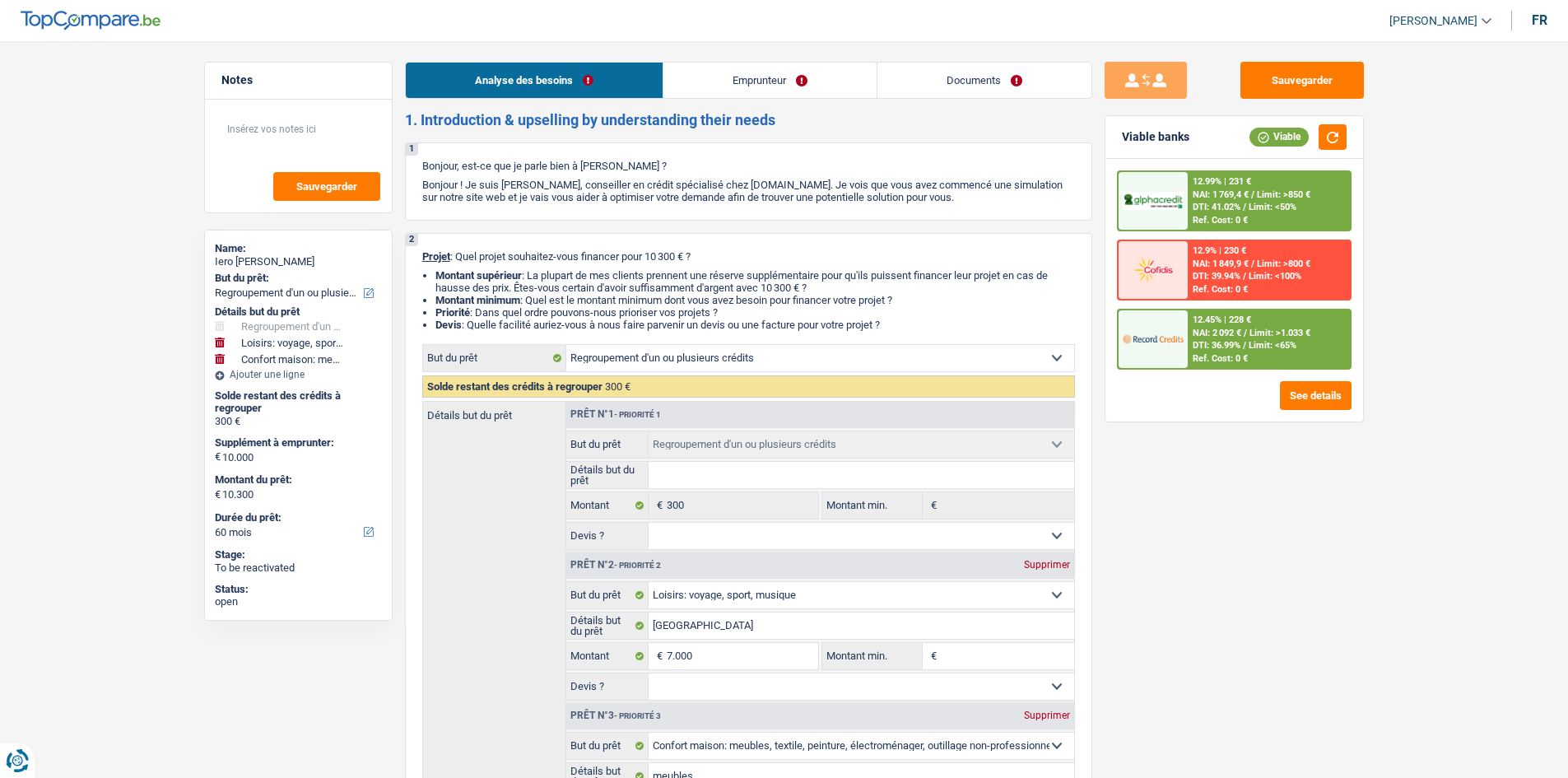 click on "Analyse des besoins Emprunteur Documents
1. Introduction & upselling by understanding their needs
1
Bonjour, est-ce que je parle bien à Iero Balde ?
Bonjour ! Je suis Charles Verhaegen, conseiller en crédit spécialisé chez TopCompare.be. Je vois que vous avez commencé une simulation sur notre site web et je vais vous aider à optimiser votre demande afin de trouver une potentielle solution pour vous.
2   Projet  : Quel projet souhaitez-vous financer pour 10 300 € ?
Montant supérieur : La plupart de mes clients prennent une réserve supplémentaire pour qu'ils puissent financer leur projet en cas de hausse des prix. Êtes-vous certain d'avoir suffisamment d'argent avec 10 300 € ?   Montant minimum : Quel est le montant minimum dont vous avez besoin pour financer votre projet ?   Priorité : Dans quel ordre pouvons-nous prioriser vos projets ?   Devis     Hifi, multimédia, gsm, ordinateur Frais médicaux Assurance" at bounding box center [748, 1690] 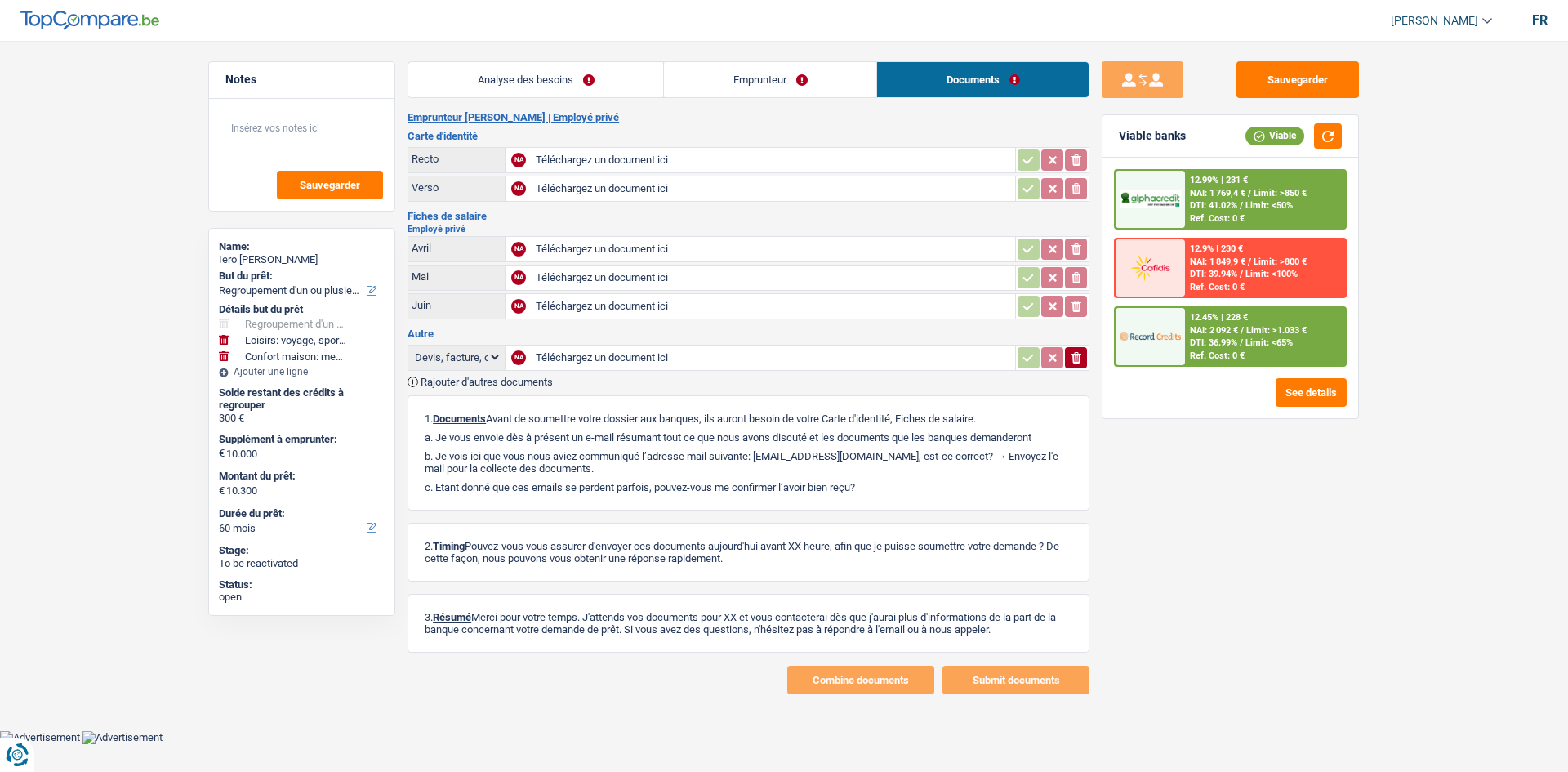 click on "Analyse des besoins" at bounding box center [536, 79] 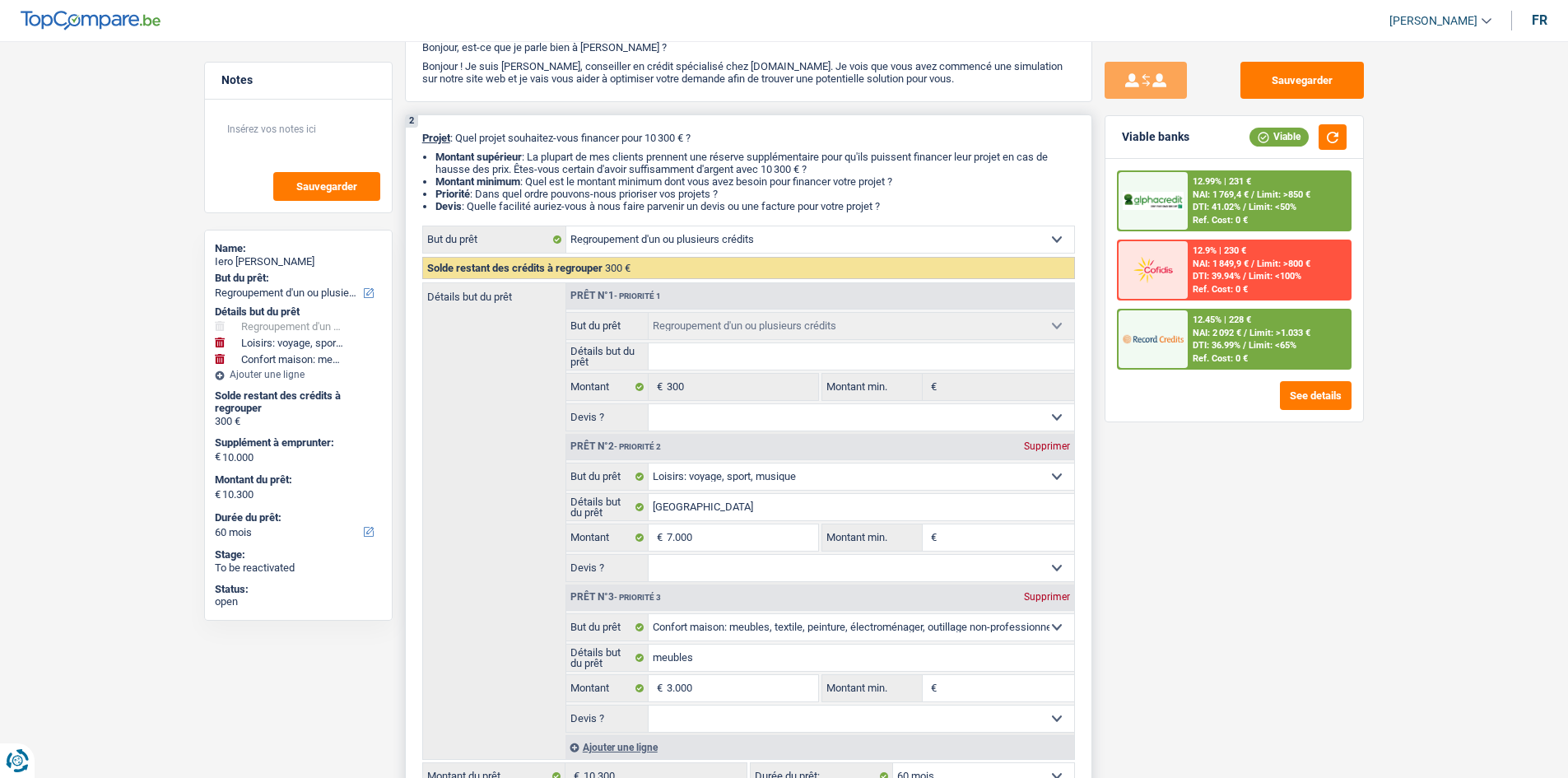 scroll, scrollTop: 329, scrollLeft: 0, axis: vertical 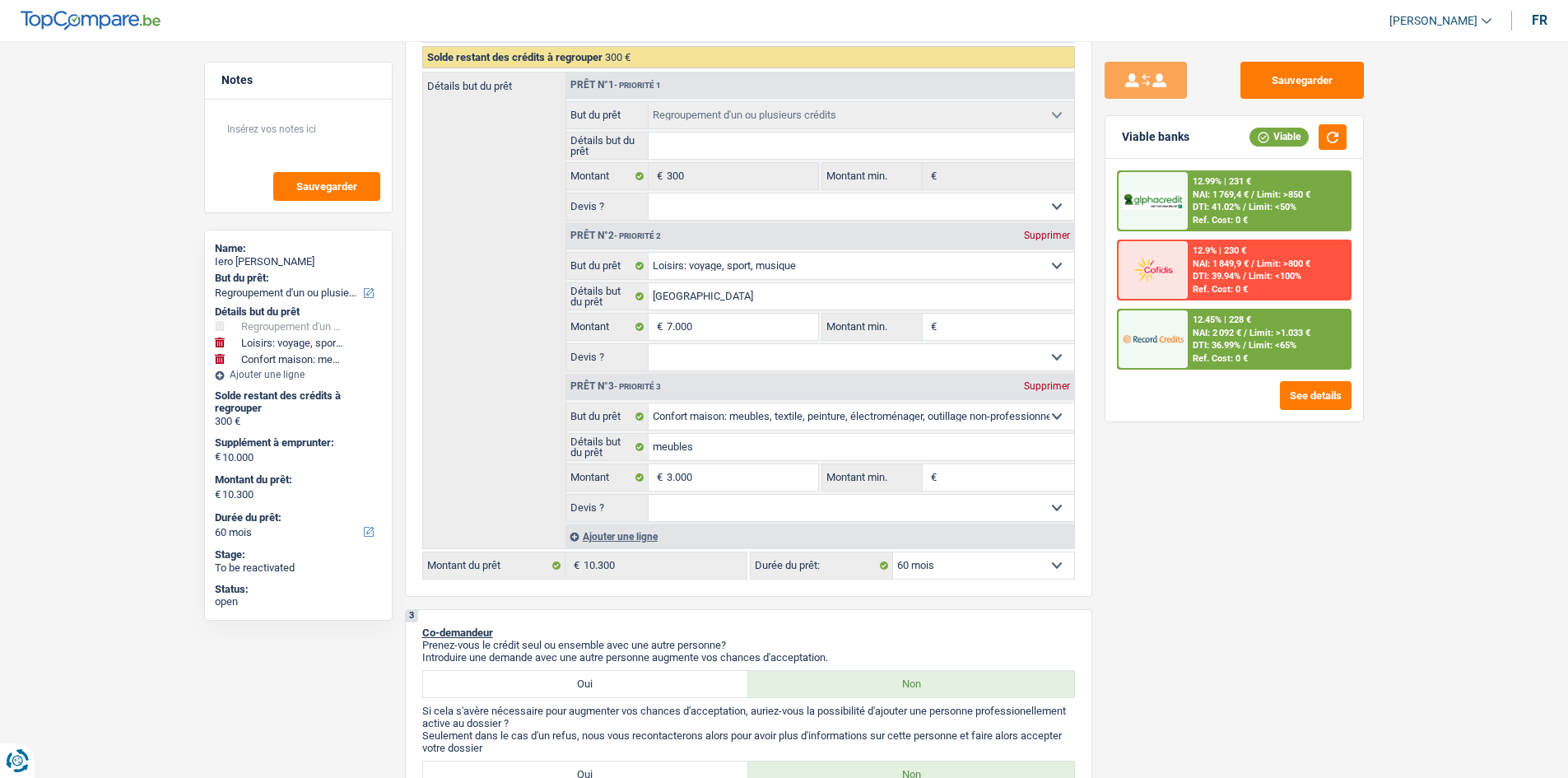 click on "Ref. Cost: 0 €" at bounding box center [1220, 358] 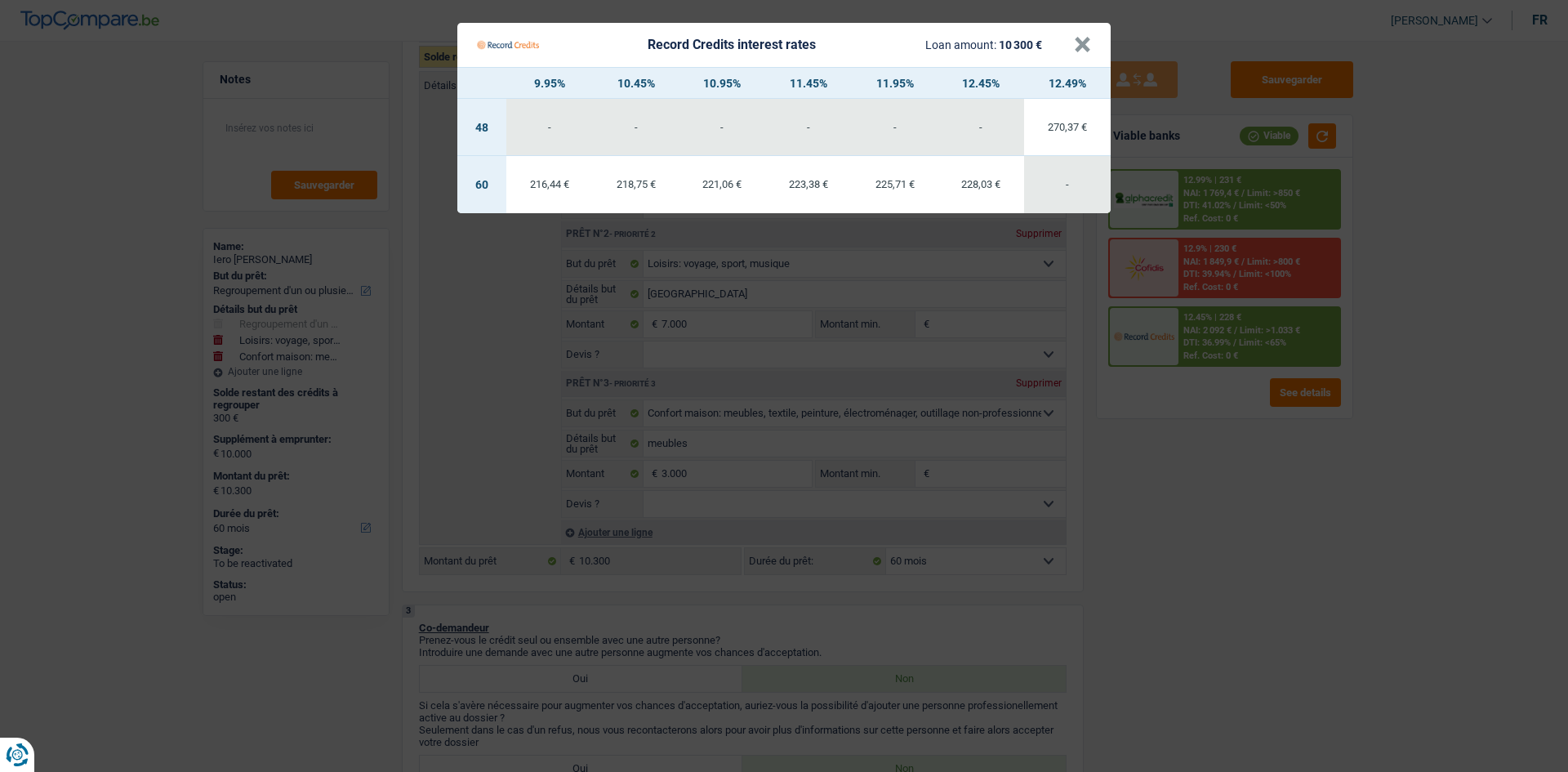 drag, startPoint x: 1239, startPoint y: 453, endPoint x: 1231, endPoint y: 466, distance: 15.264338 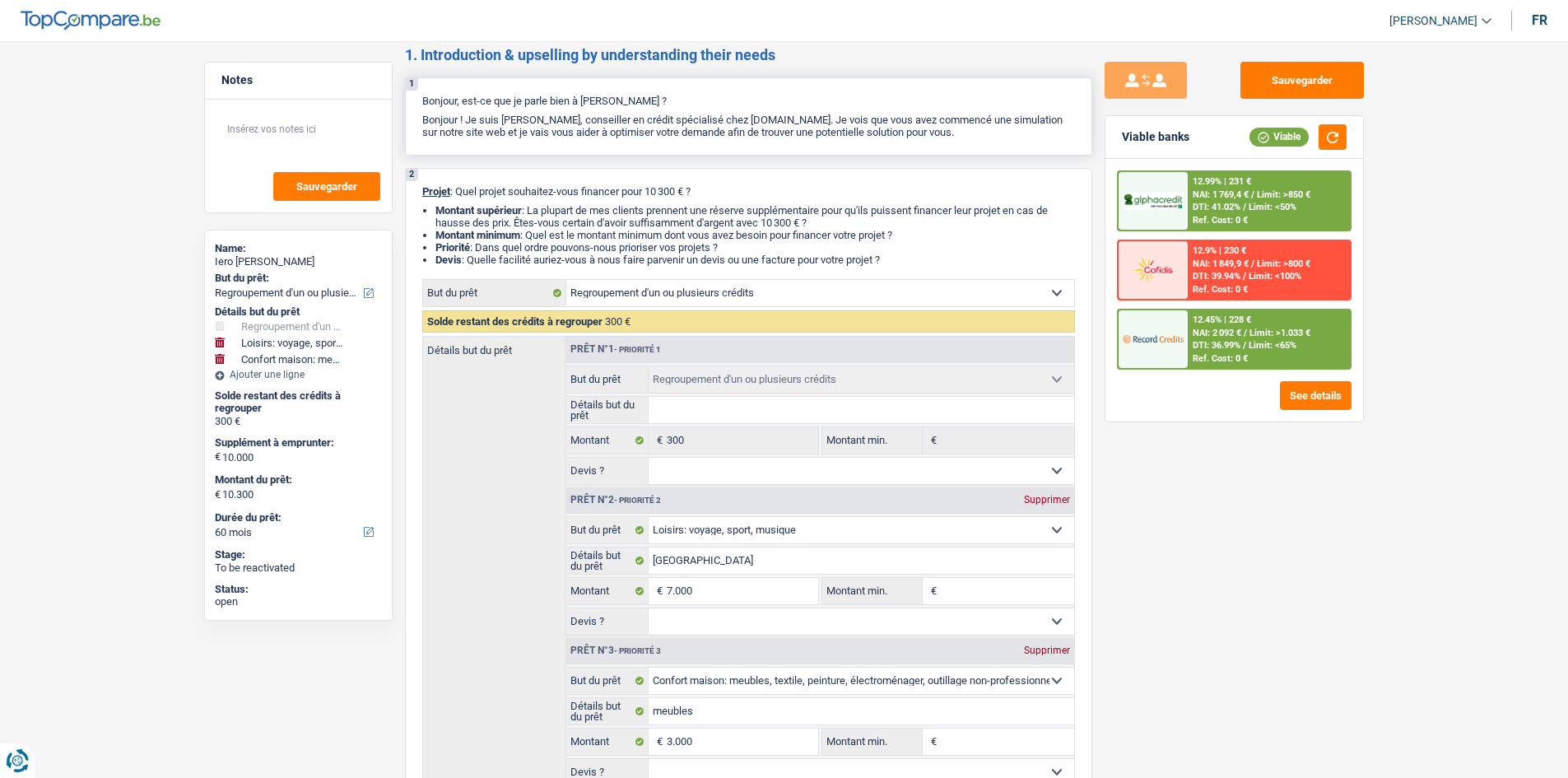 scroll, scrollTop: 0, scrollLeft: 0, axis: both 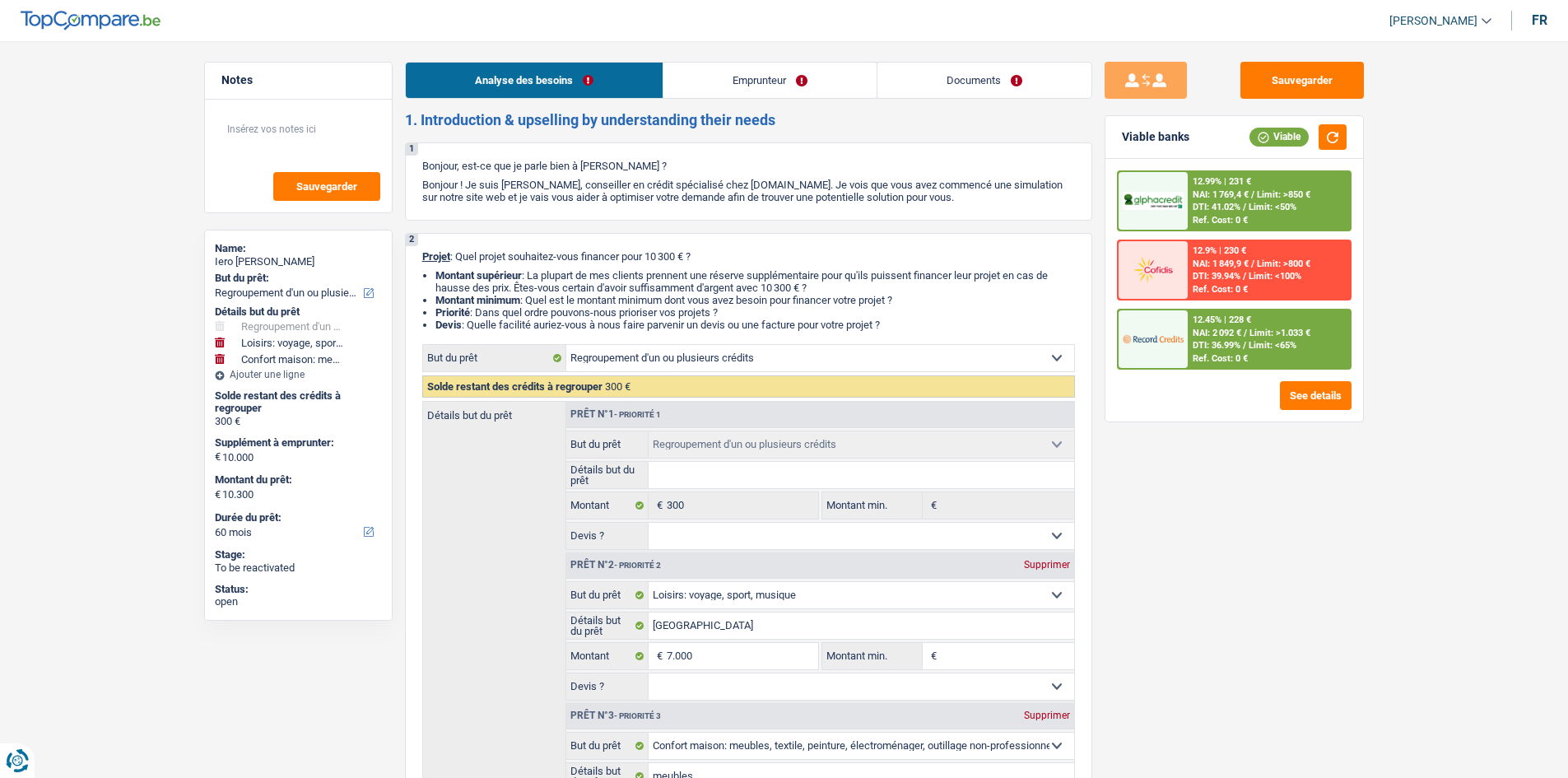 click on "Documents" at bounding box center [984, 80] 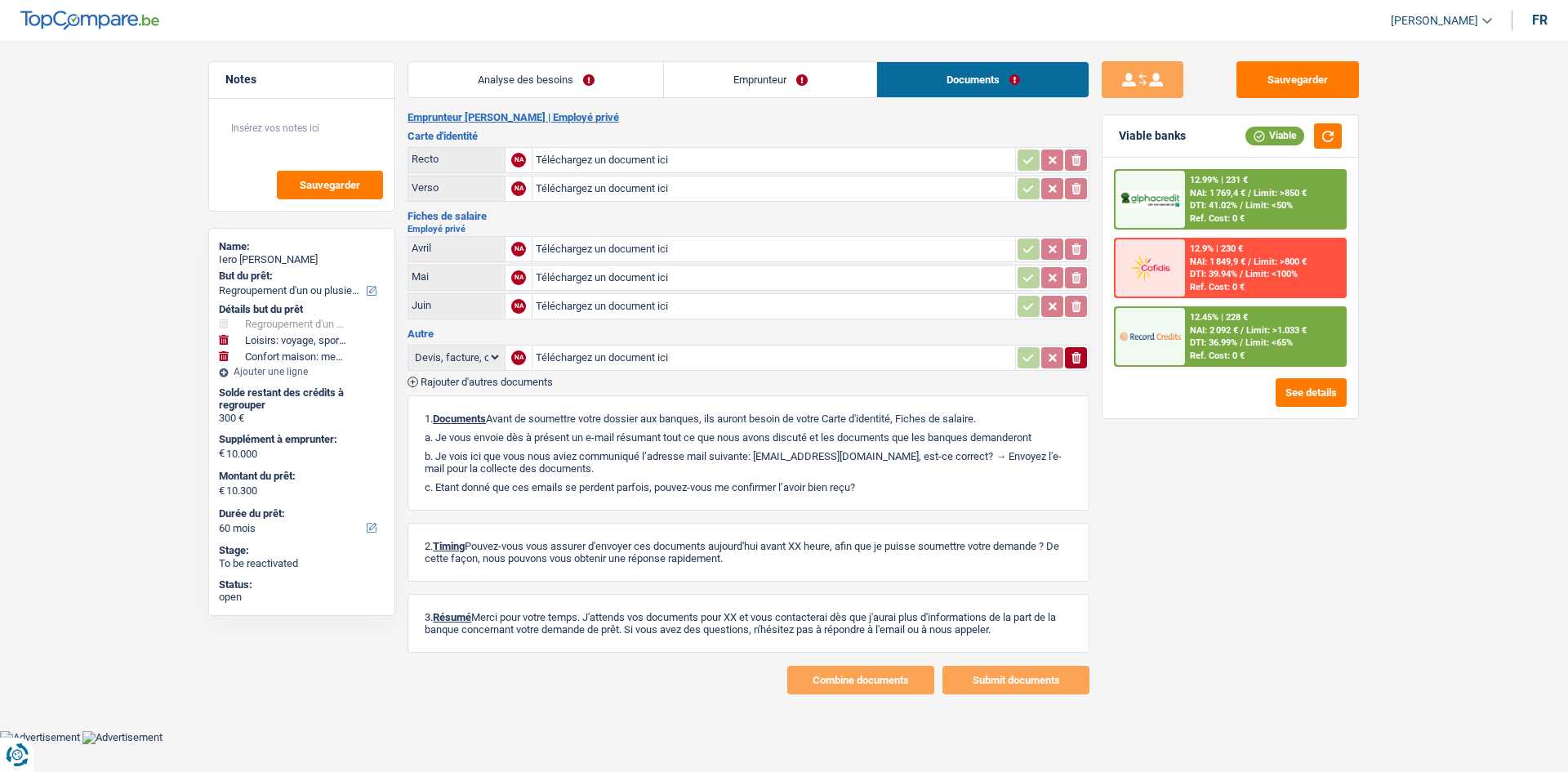 click on "Emprunteur" at bounding box center (770, 79) 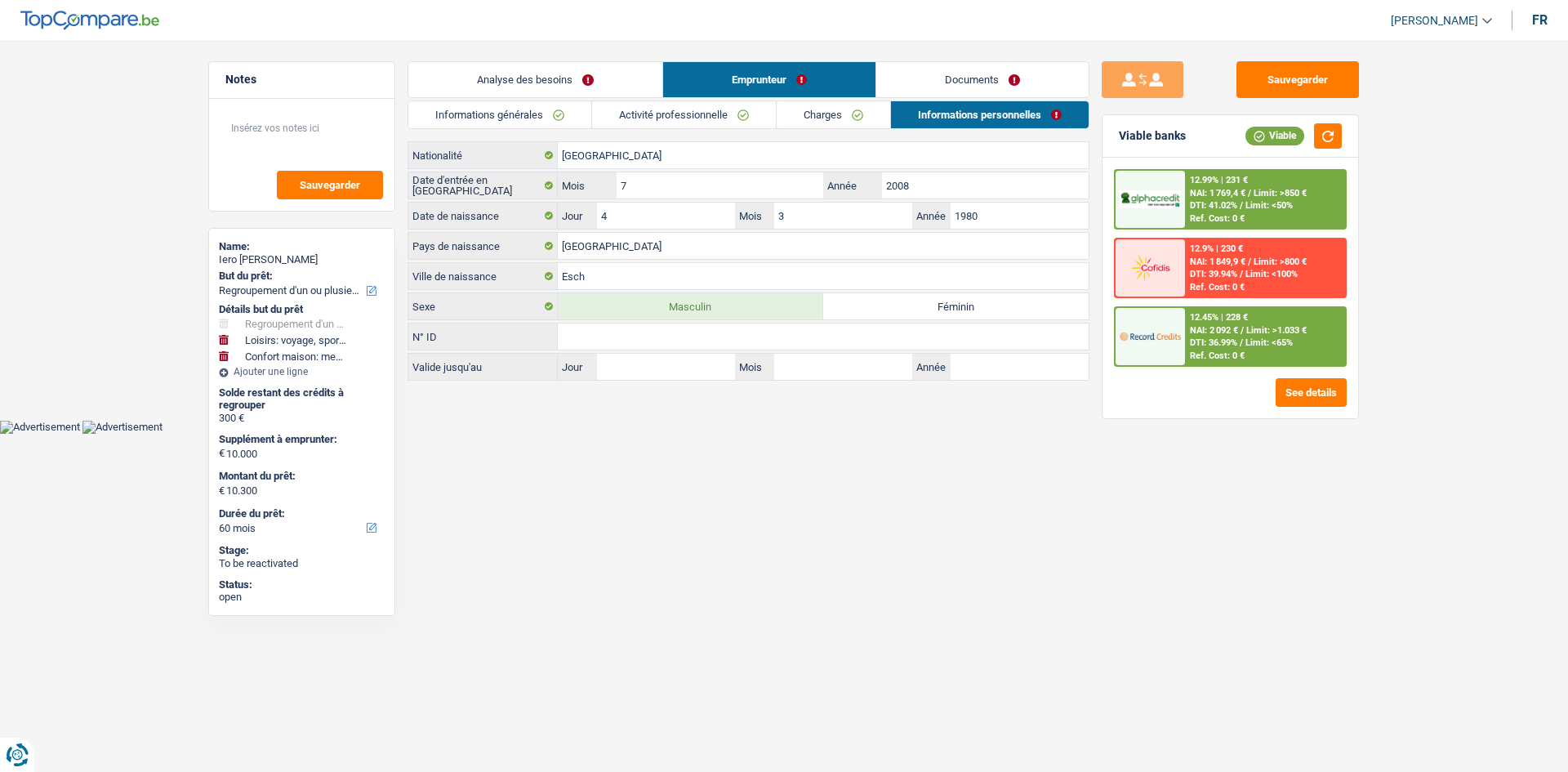 click on "Informations générales" at bounding box center [500, 114] 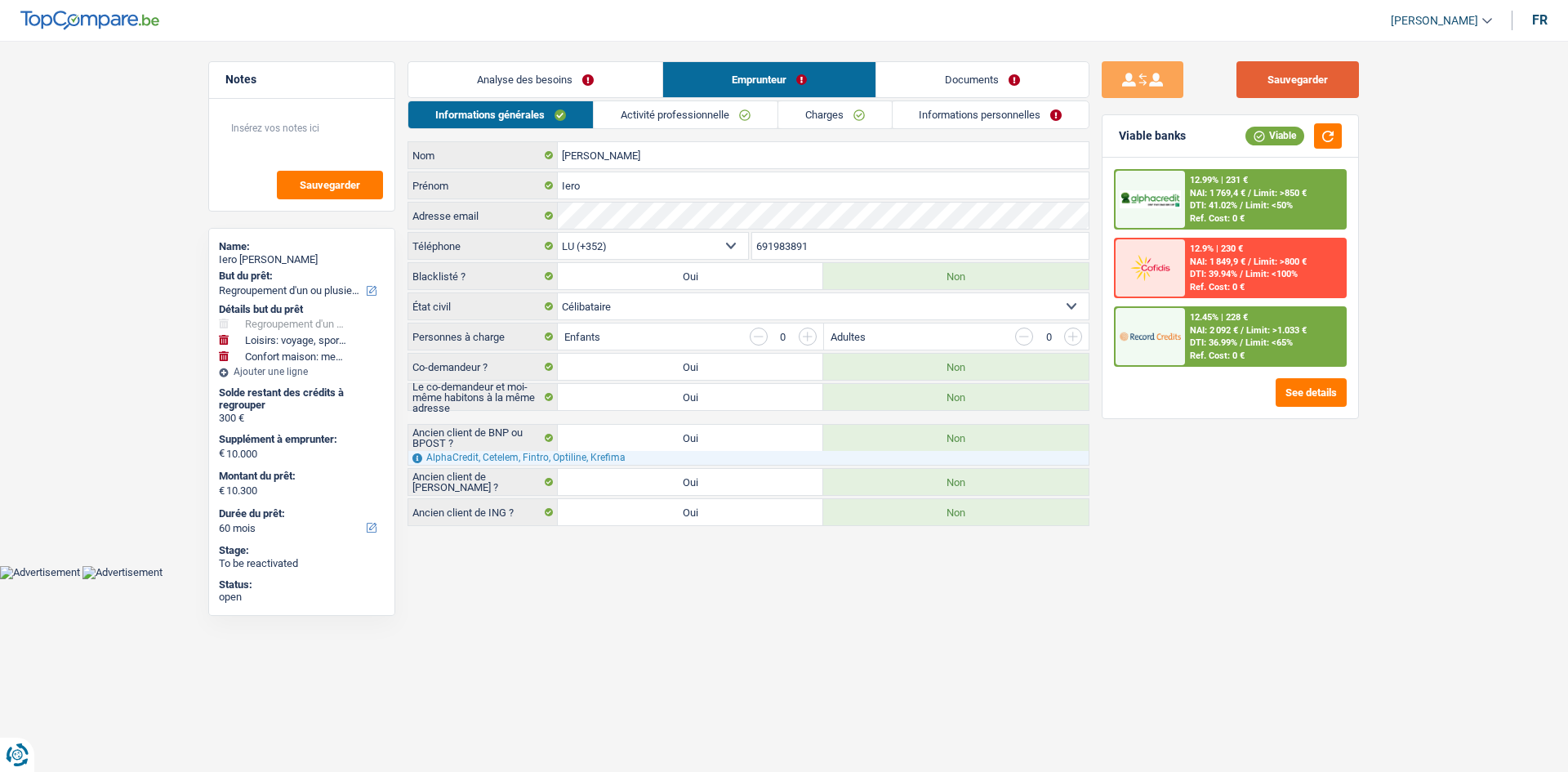 click on "Sauvegarder" at bounding box center (1298, 79) 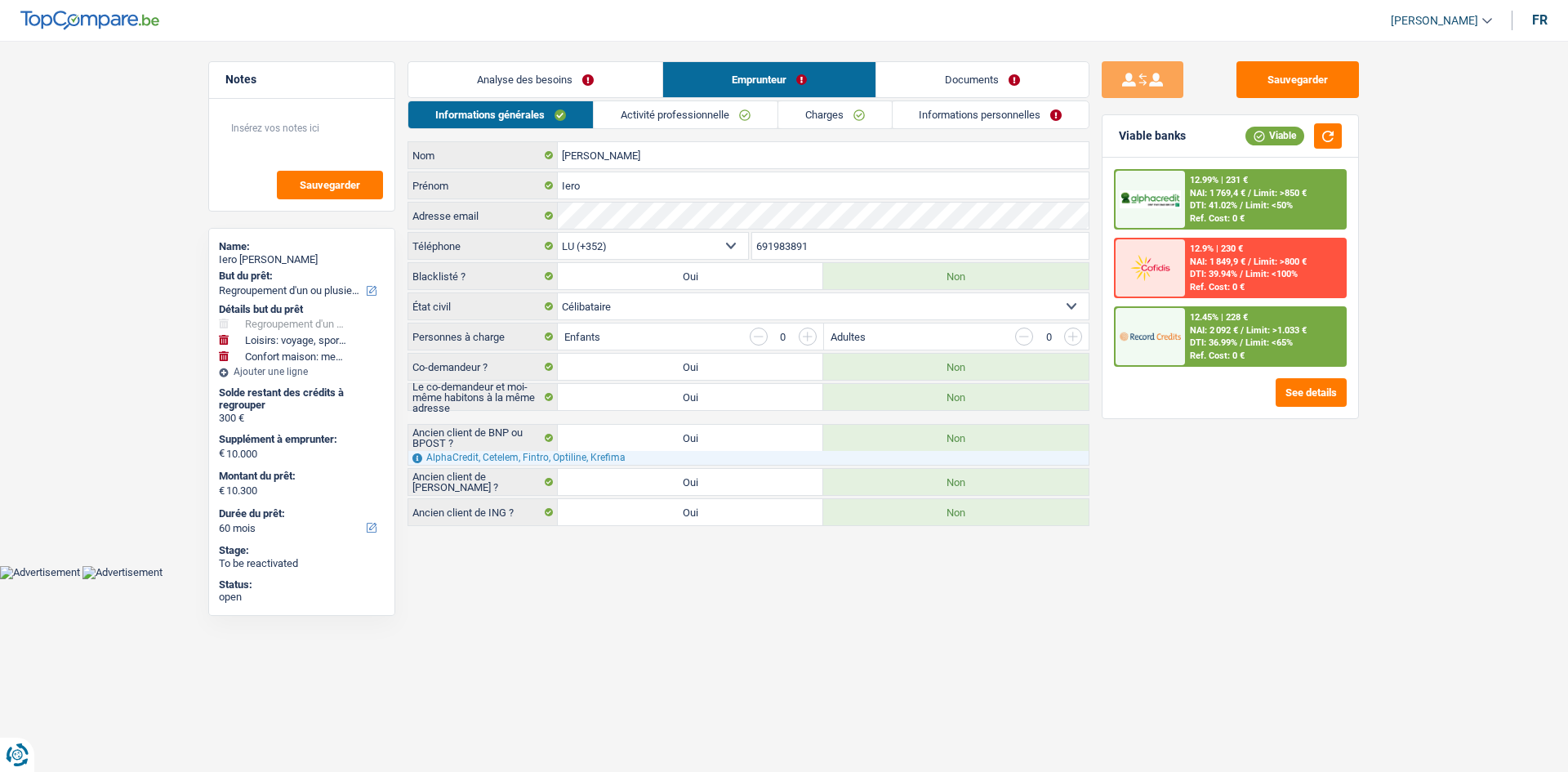 click on "Analyse des besoins" at bounding box center [535, 79] 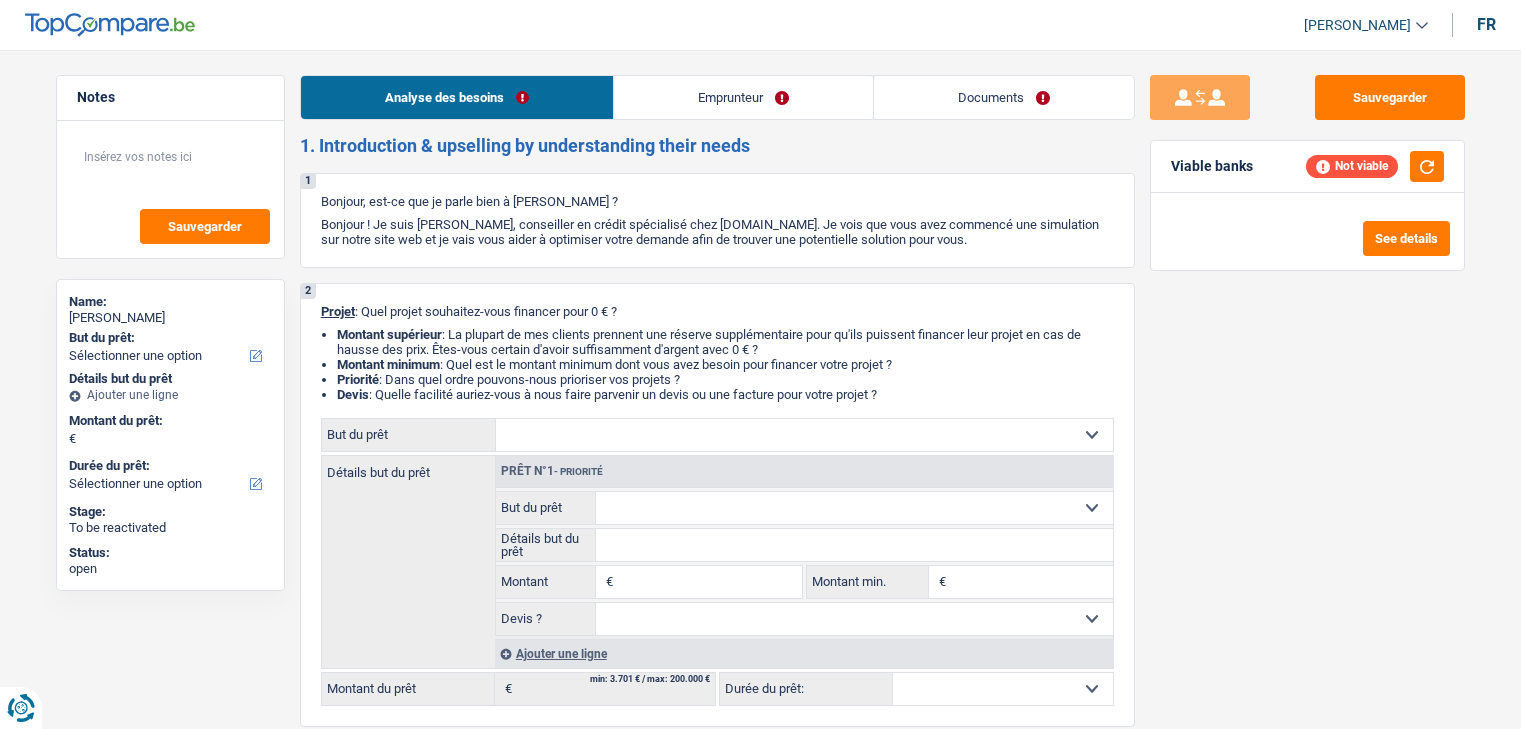 select on "invalid" 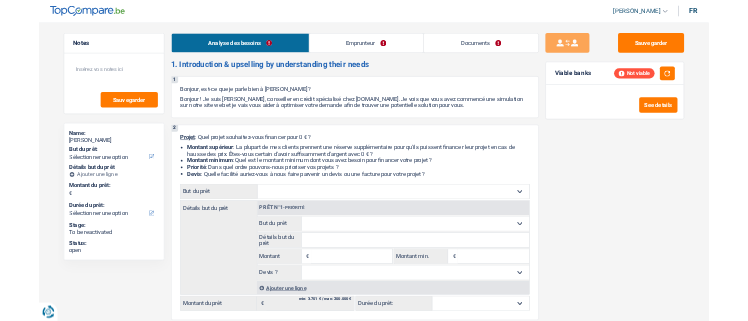 scroll, scrollTop: 0, scrollLeft: 0, axis: both 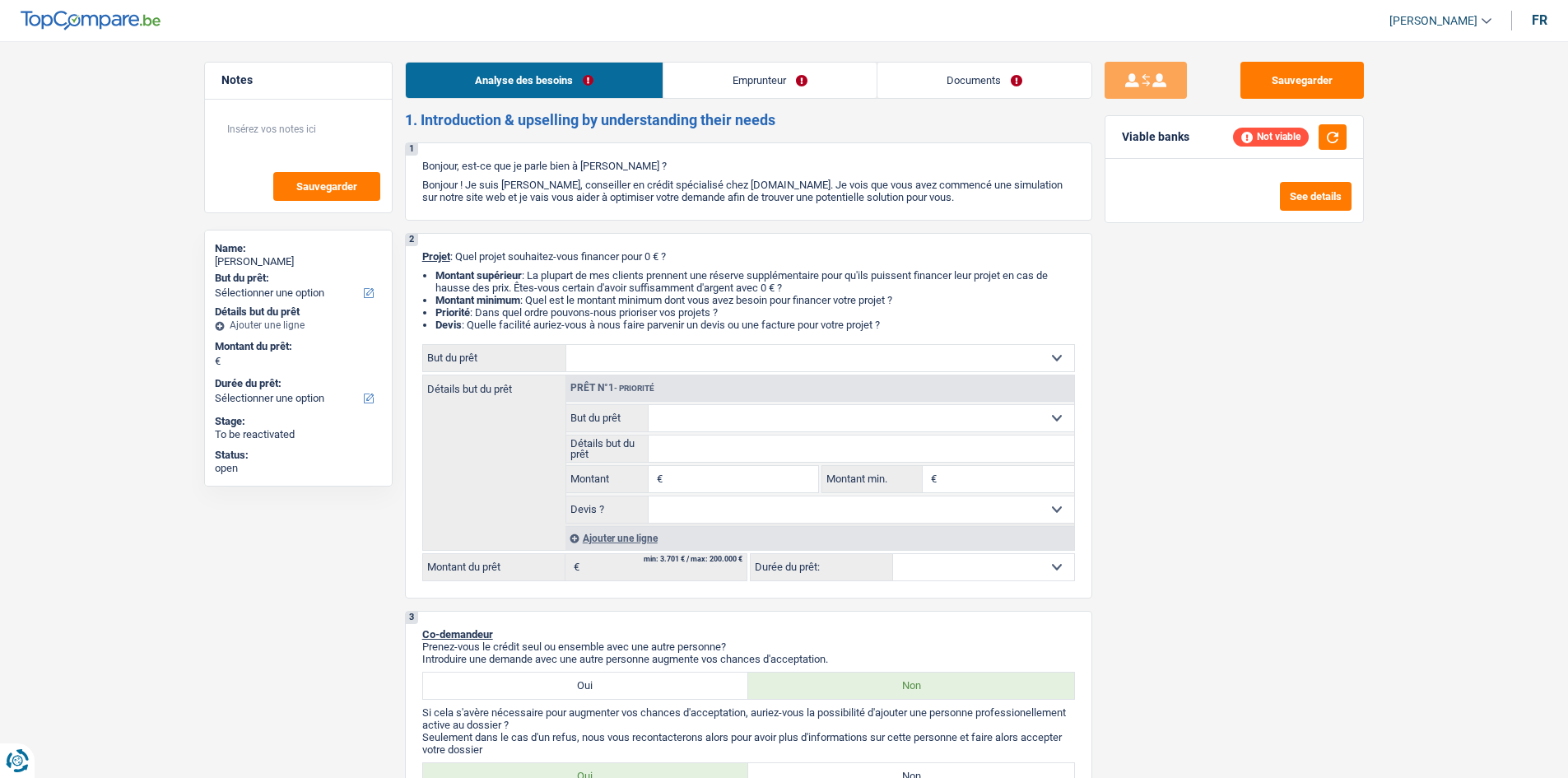 click on "Analyse des besoins Emprunteur Documents
1. Introduction & upselling by understanding their needs
1
Bonjour, est-ce que je parle bien à [PERSON_NAME] ?
Bonjour ! Je suis [PERSON_NAME], conseiller en crédit spécialisé chez [DOMAIN_NAME]. Je vois que vous avez commencé une simulation sur notre site web et je vais vous aider à optimiser votre demande afin de trouver une potentielle solution pour vous.
2   Projet  : Quel projet souhaitez-vous financer pour 0 € ?
Montant supérieur : La plupart de mes clients prennent une réserve supplémentaire pour qu'ils puissent financer leur projet en cas de hausse des prix. Êtes-vous certain d'avoir suffisamment d'argent avec 0 € ?   Montant minimum : Quel est le montant minimum dont vous avez besoin pour financer votre projet ?   Priorité : Dans quel ordre pouvons-nous prioriser vos projets ?   Devis     Hifi, multimédia, gsm, ordinateur Frais médicaux Frais d'études" at bounding box center (748, 1153) 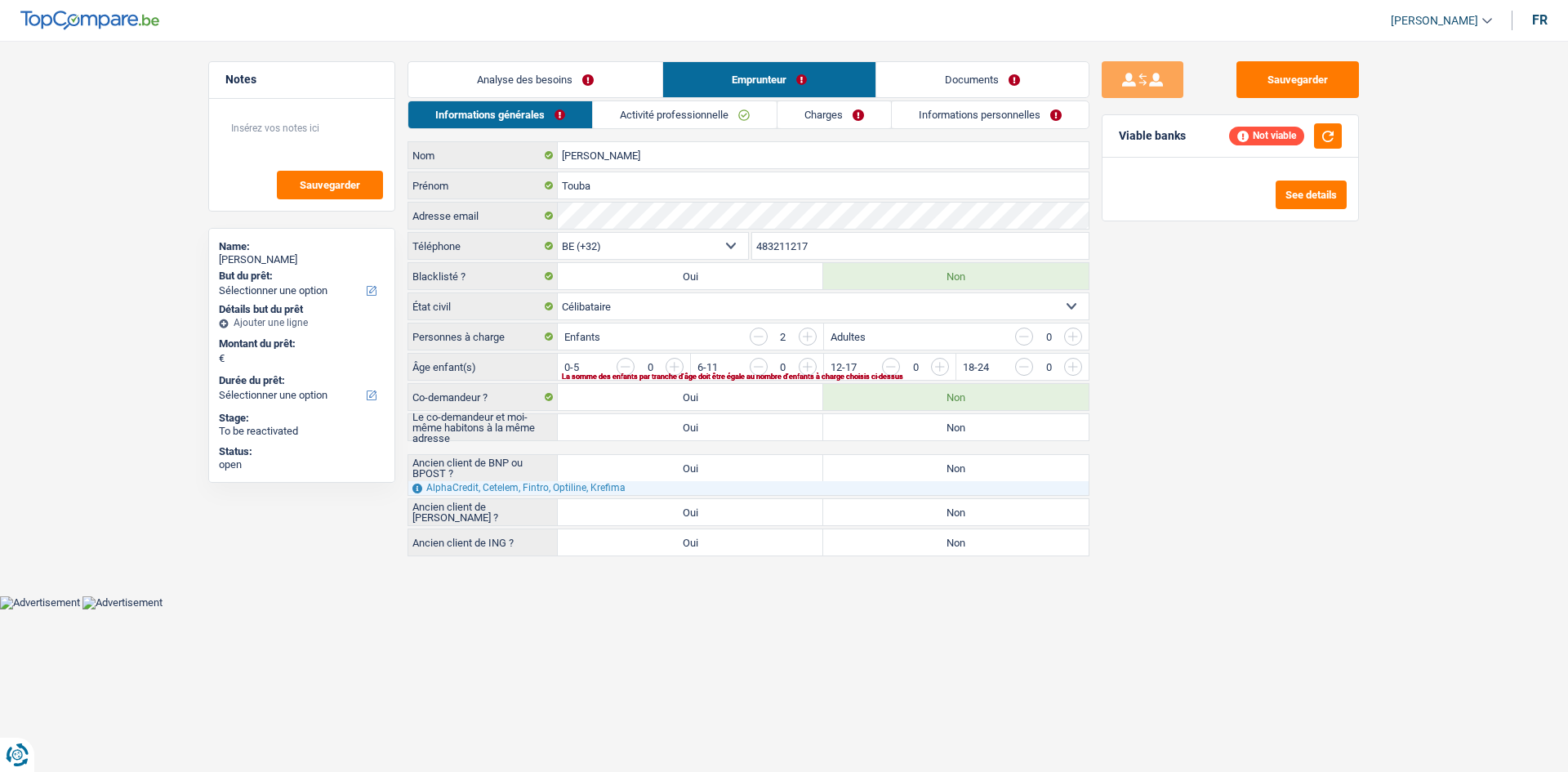 click on "Activité professionnelle" at bounding box center (684, 114) 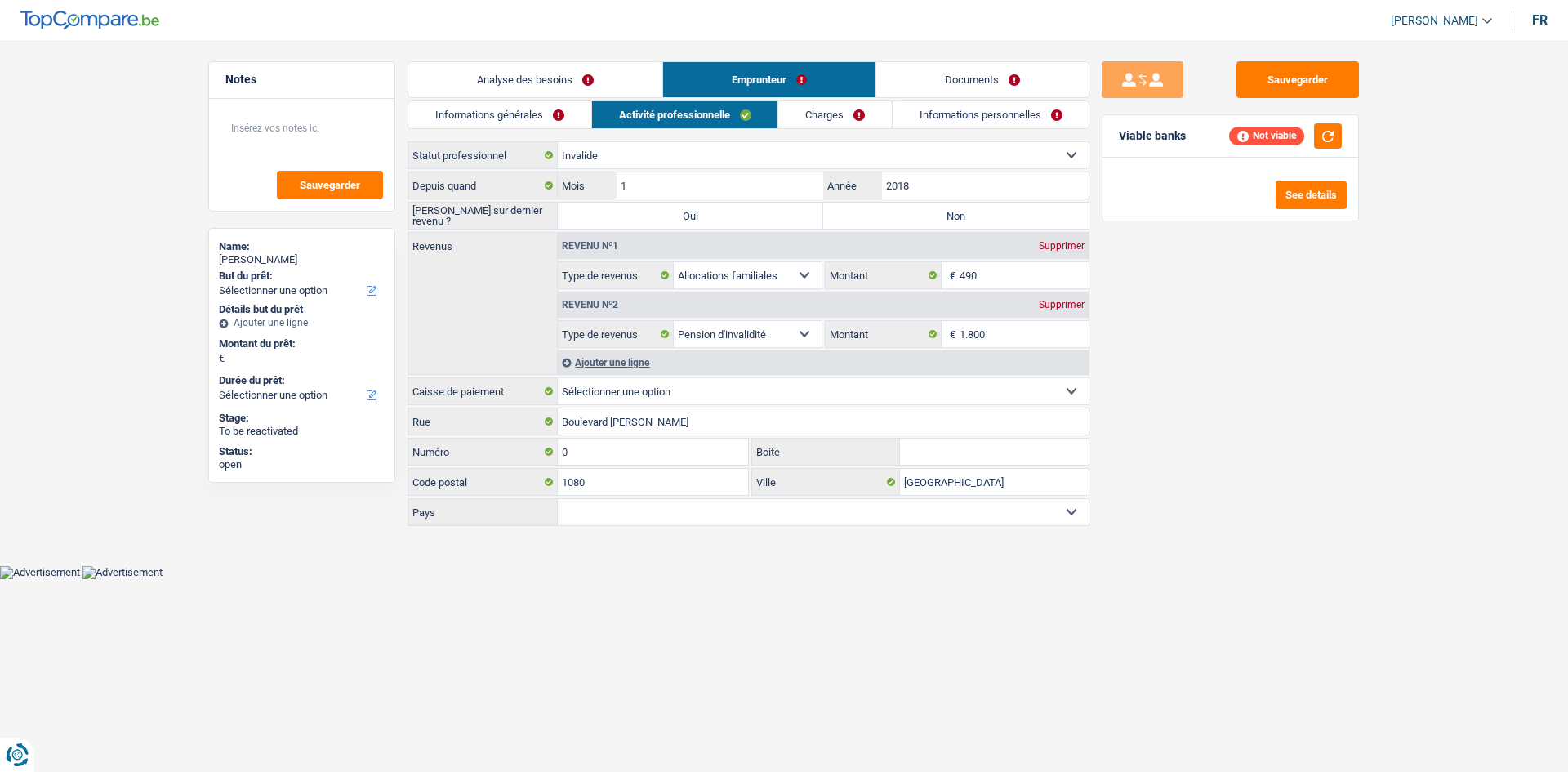 click on "Informations générales" at bounding box center (500, 114) 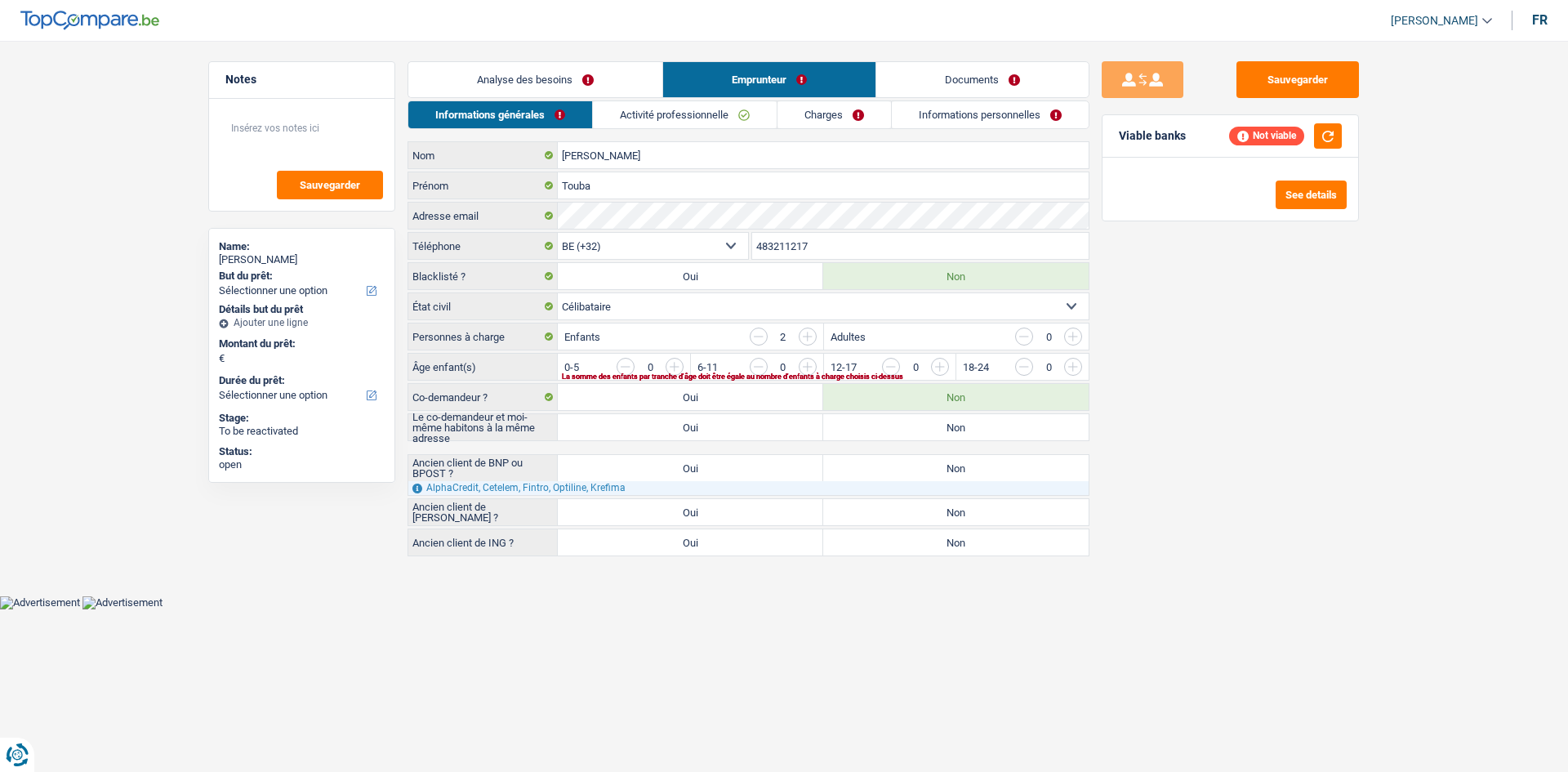 click on "Analyse des besoins" at bounding box center (535, 79) 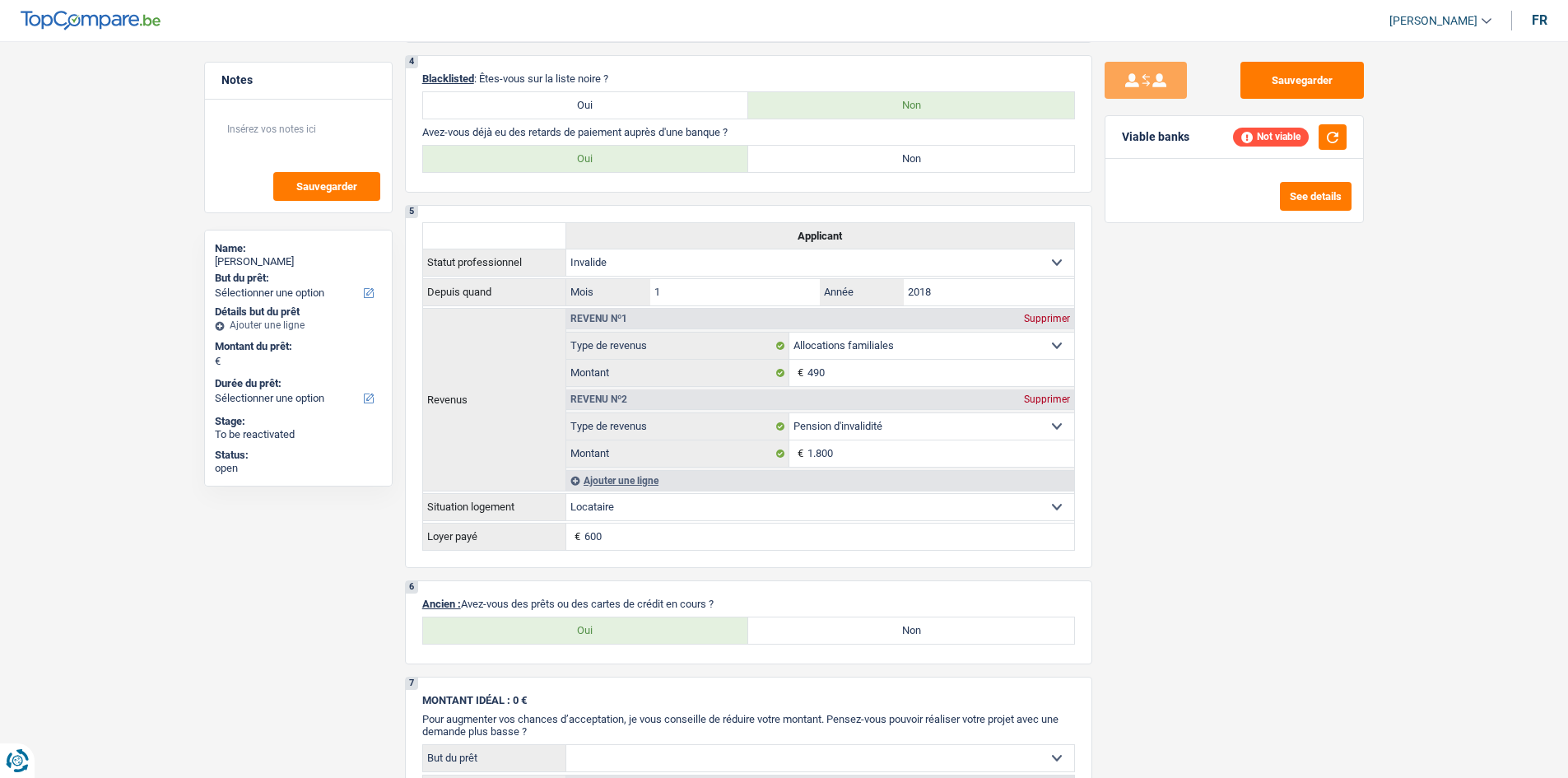 scroll, scrollTop: 823, scrollLeft: 0, axis: vertical 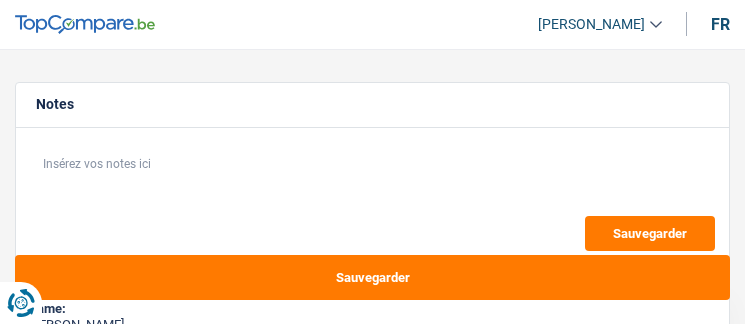 select on "publicEmployee" 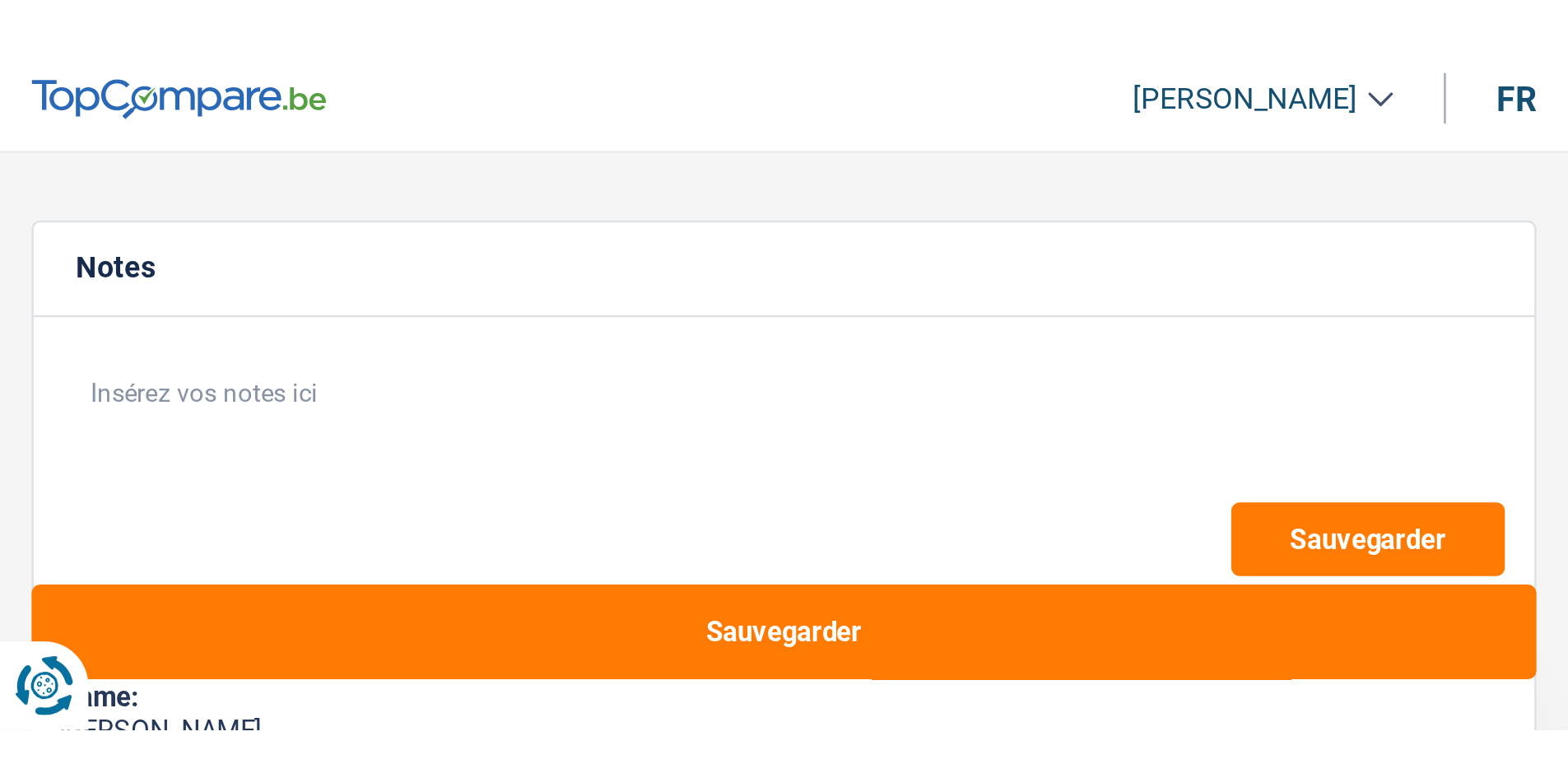 scroll, scrollTop: 0, scrollLeft: 0, axis: both 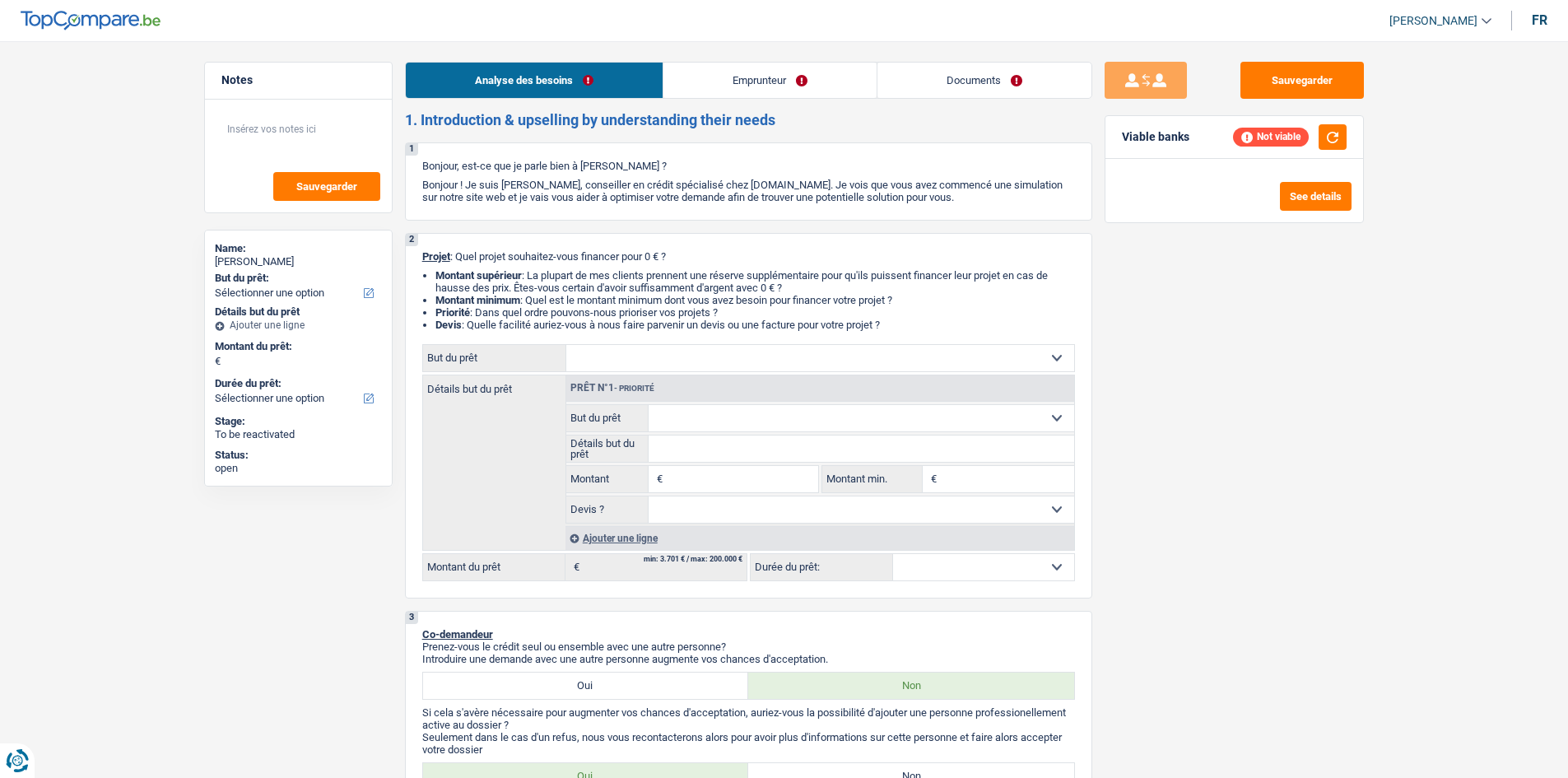 click on "Emprunteur" at bounding box center (770, 80) 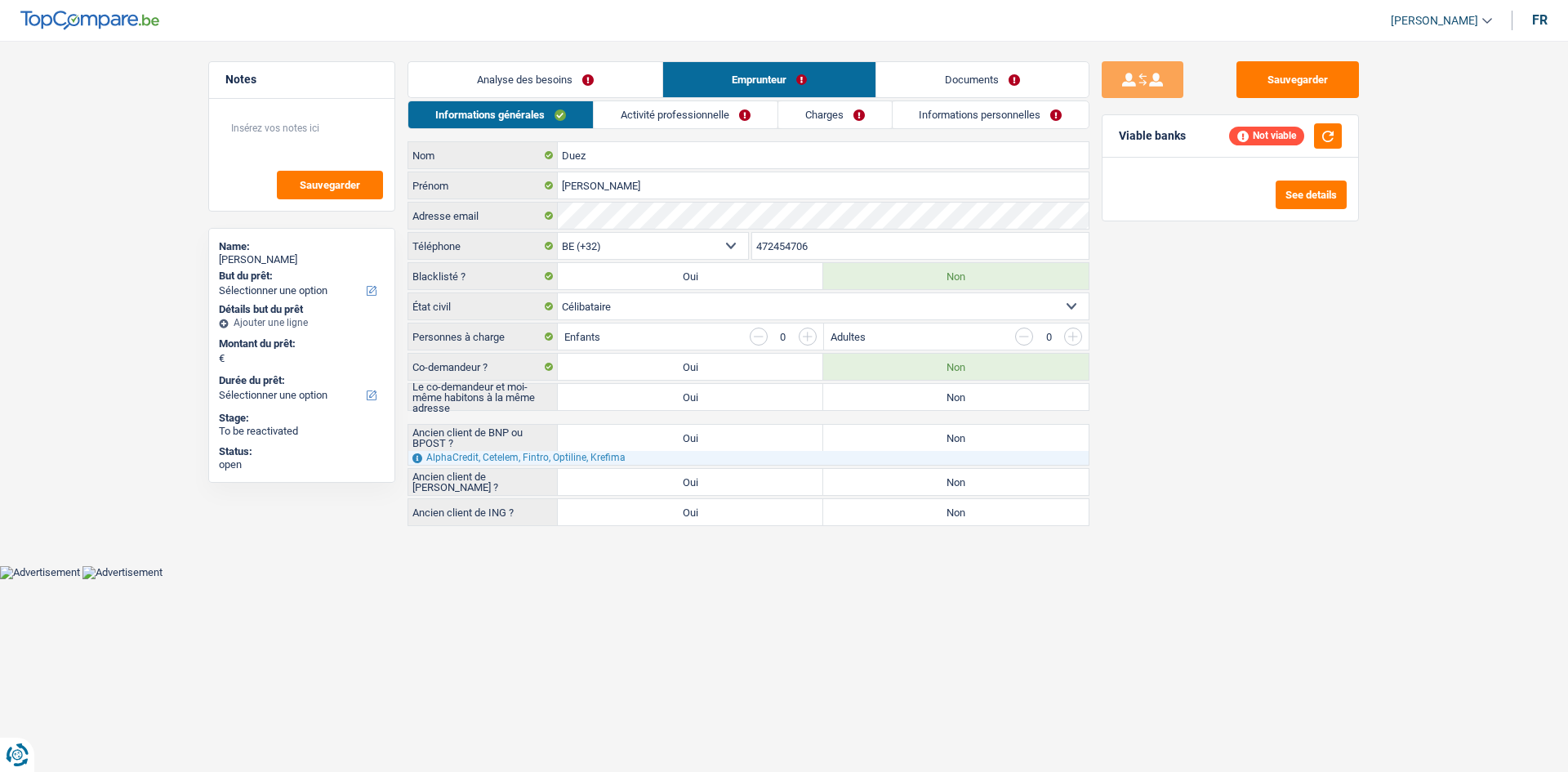 click on "Activité professionnelle" at bounding box center (685, 114) 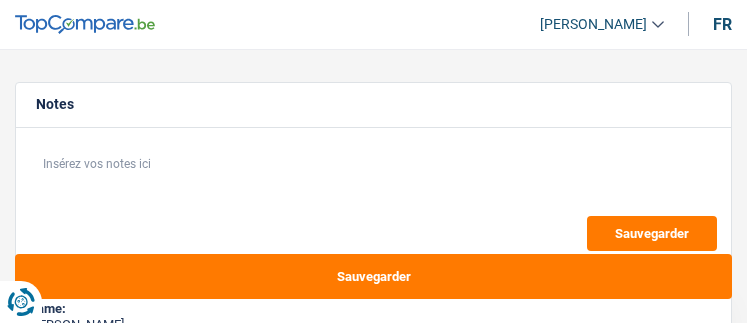 select on "privateEmployee" 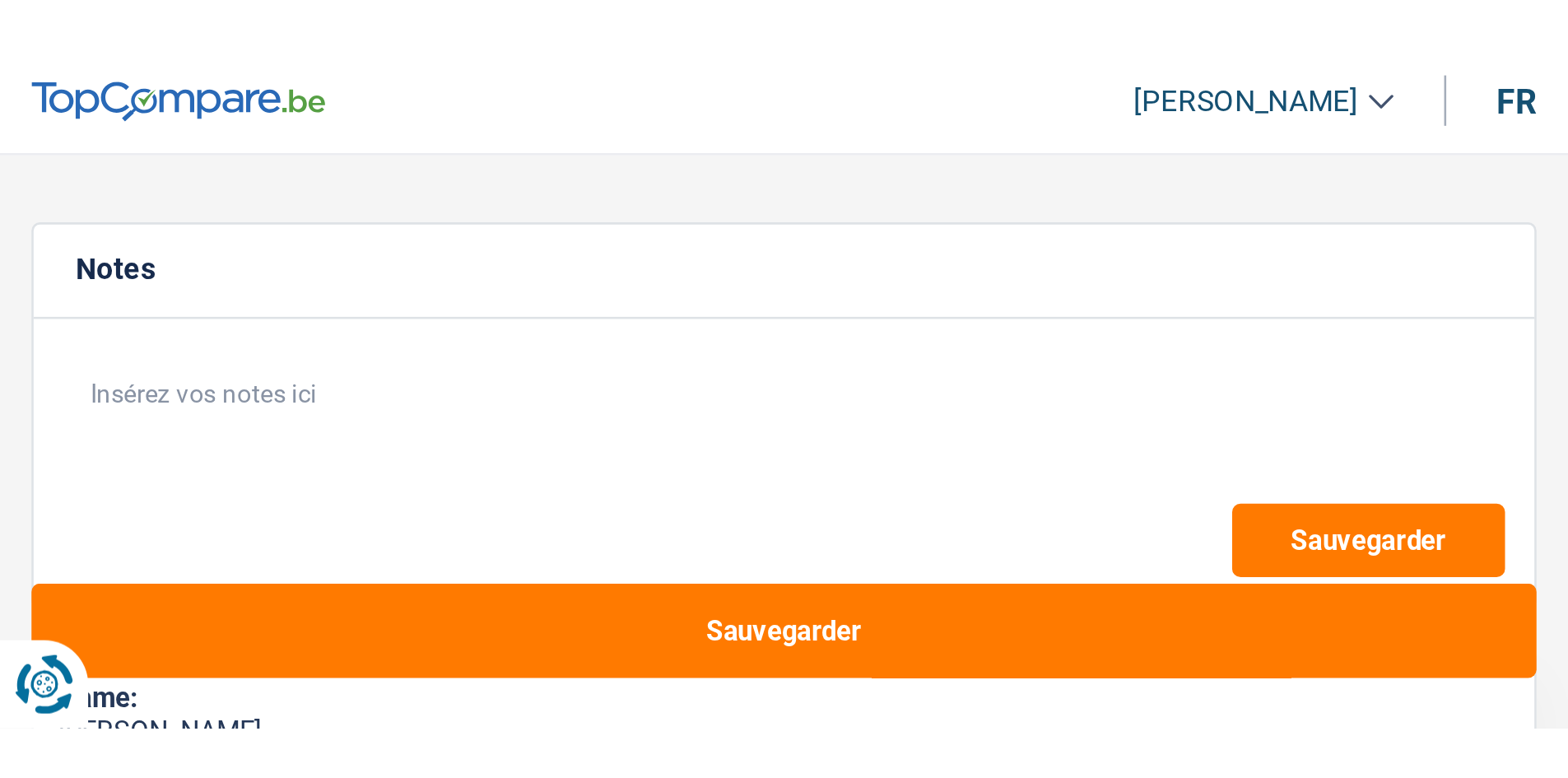 scroll, scrollTop: 0, scrollLeft: 0, axis: both 